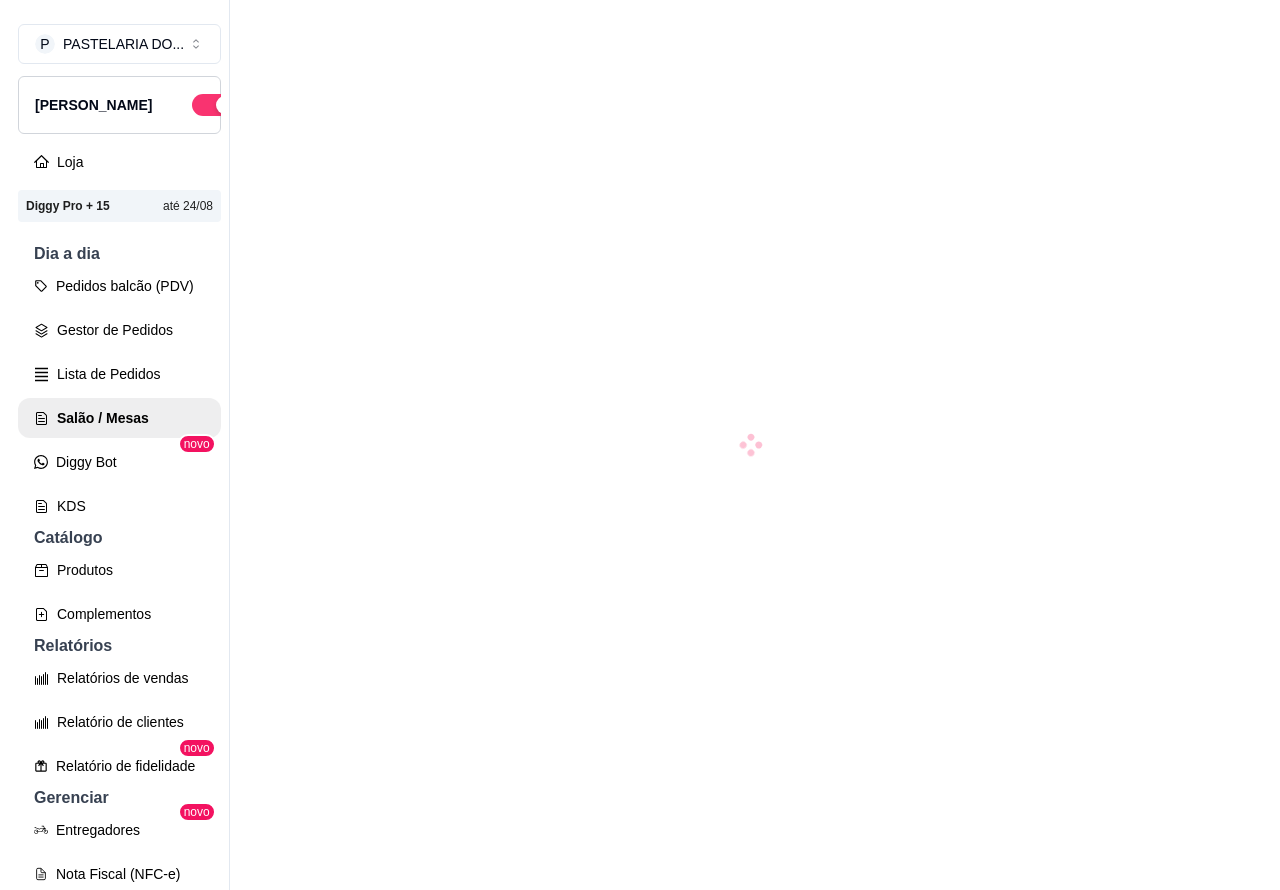 scroll, scrollTop: 0, scrollLeft: 0, axis: both 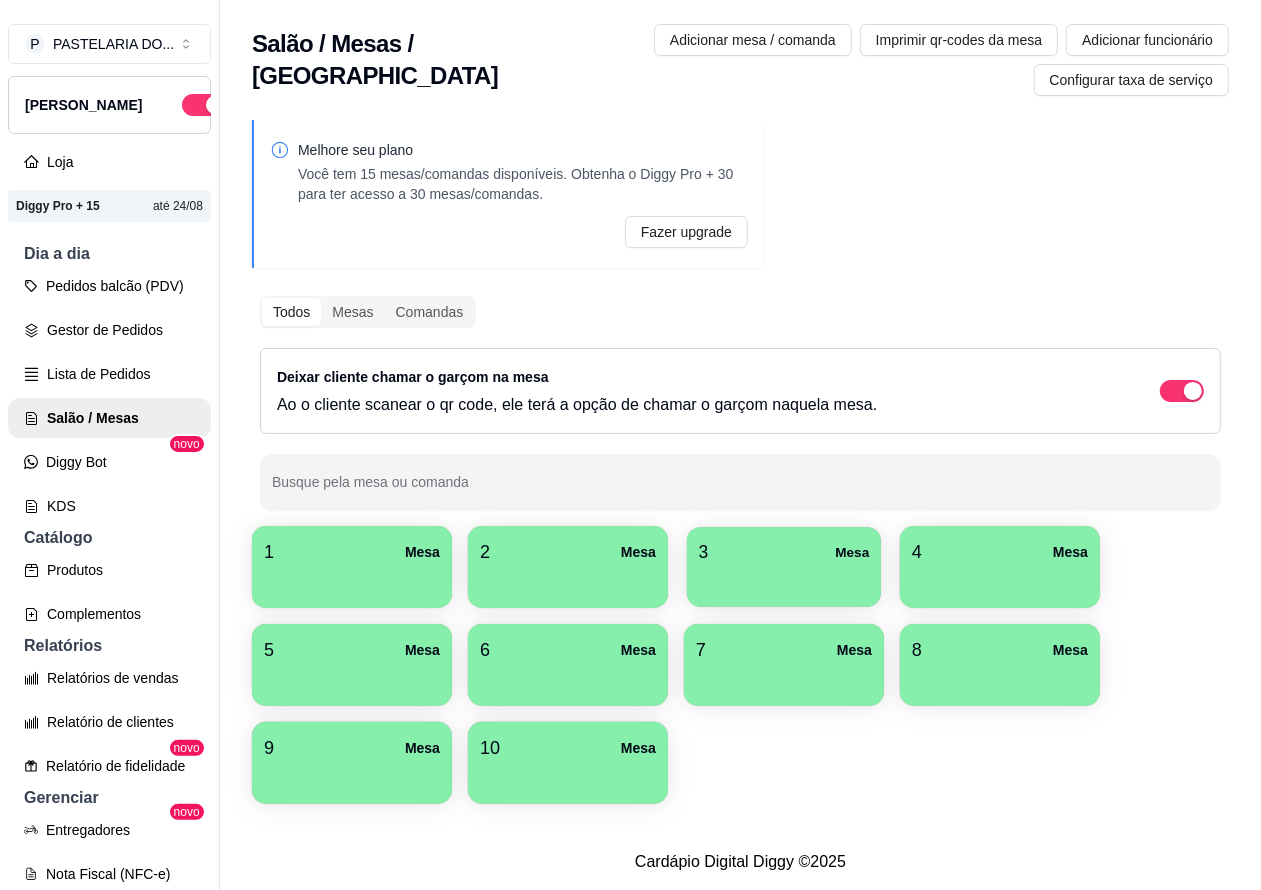 click on "3 Mesa" at bounding box center (784, 552) 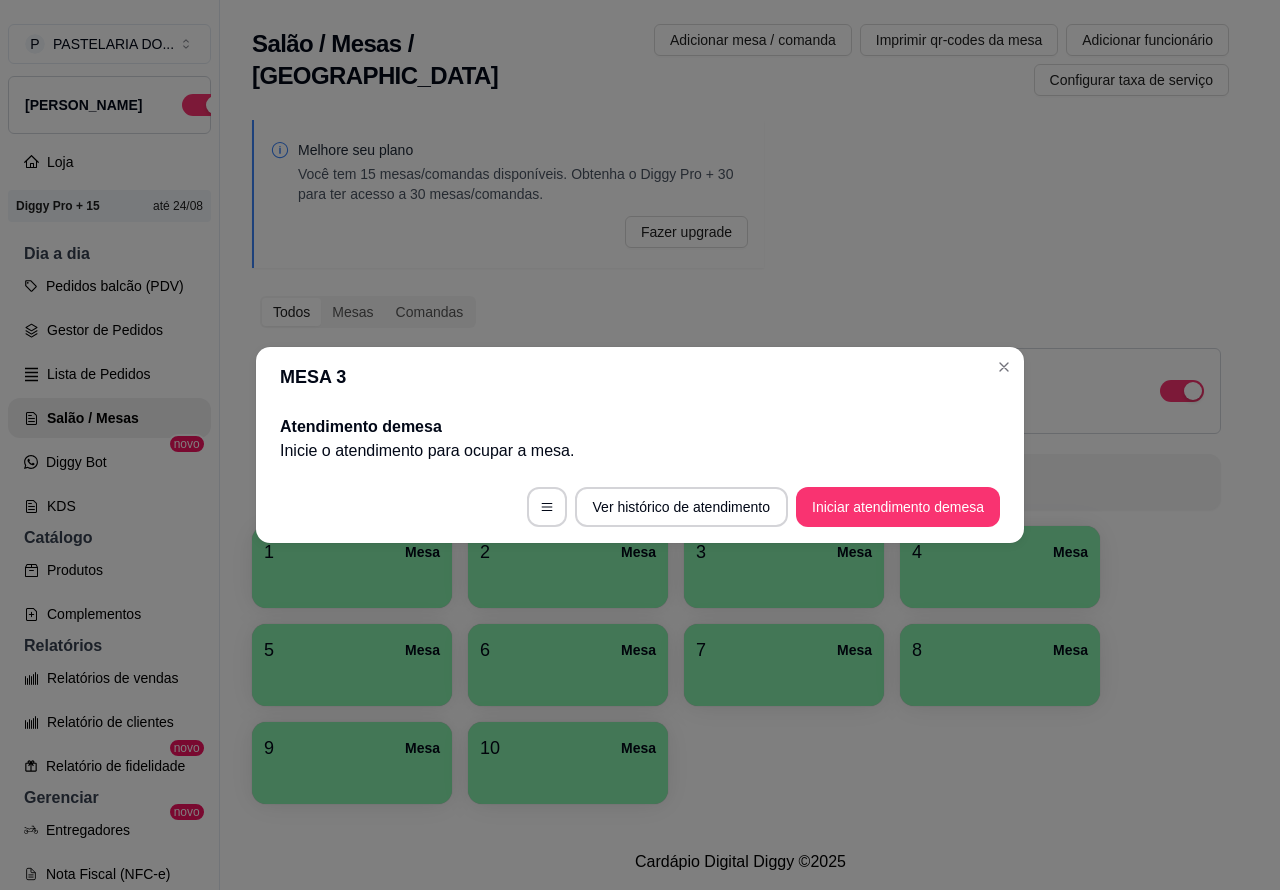 click on "Iniciar atendimento de  mesa" at bounding box center [898, 507] 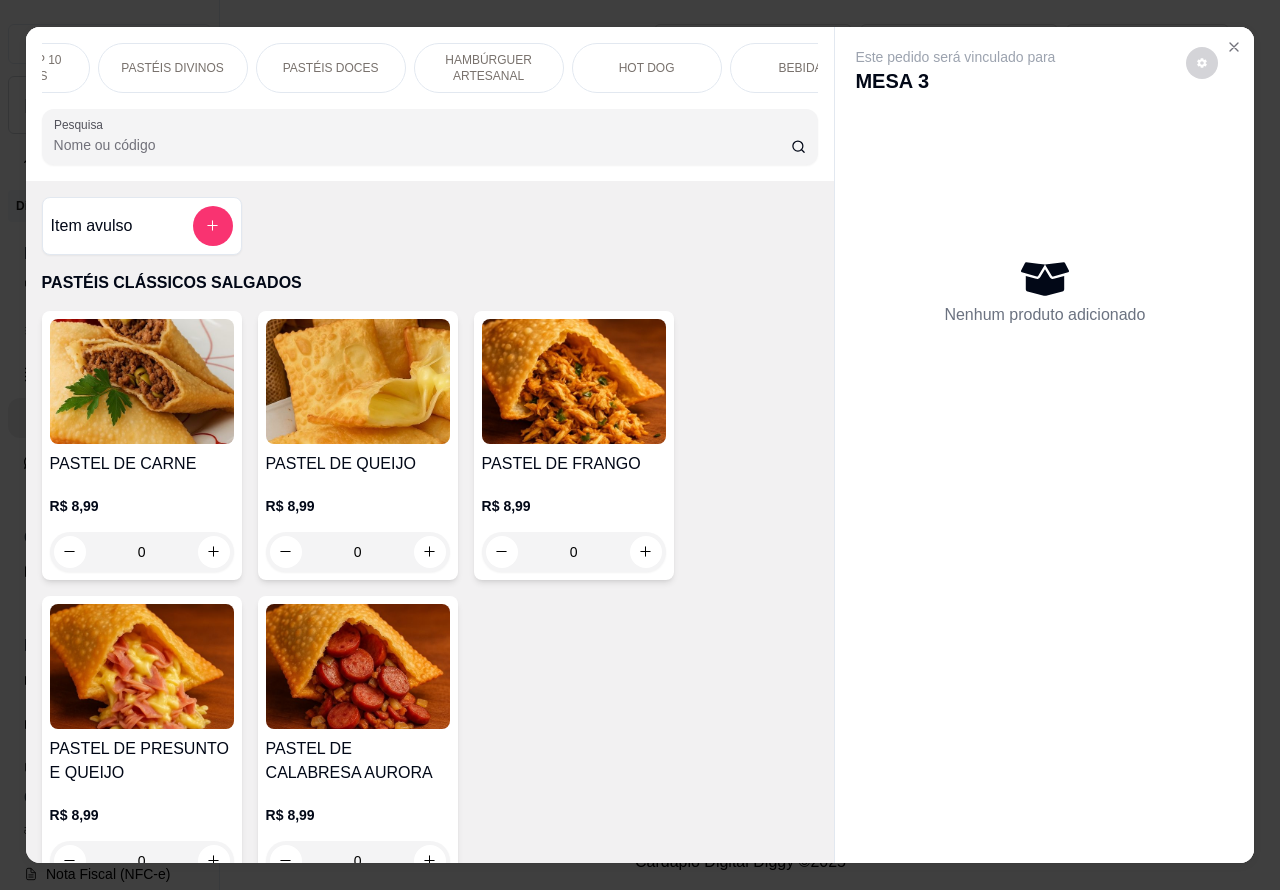 scroll, scrollTop: 0, scrollLeft: 261, axis: horizontal 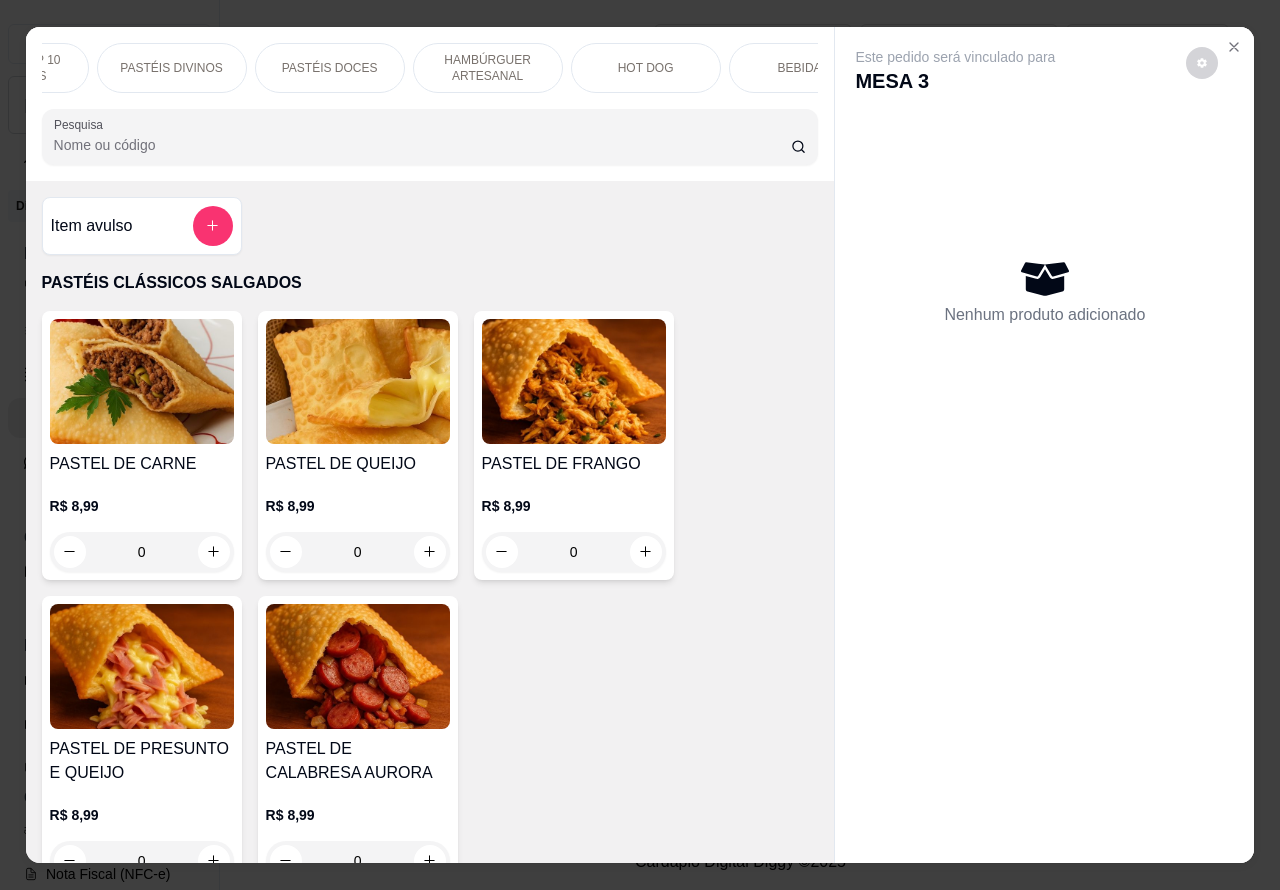 click on "BEBIDAS" at bounding box center (804, 68) 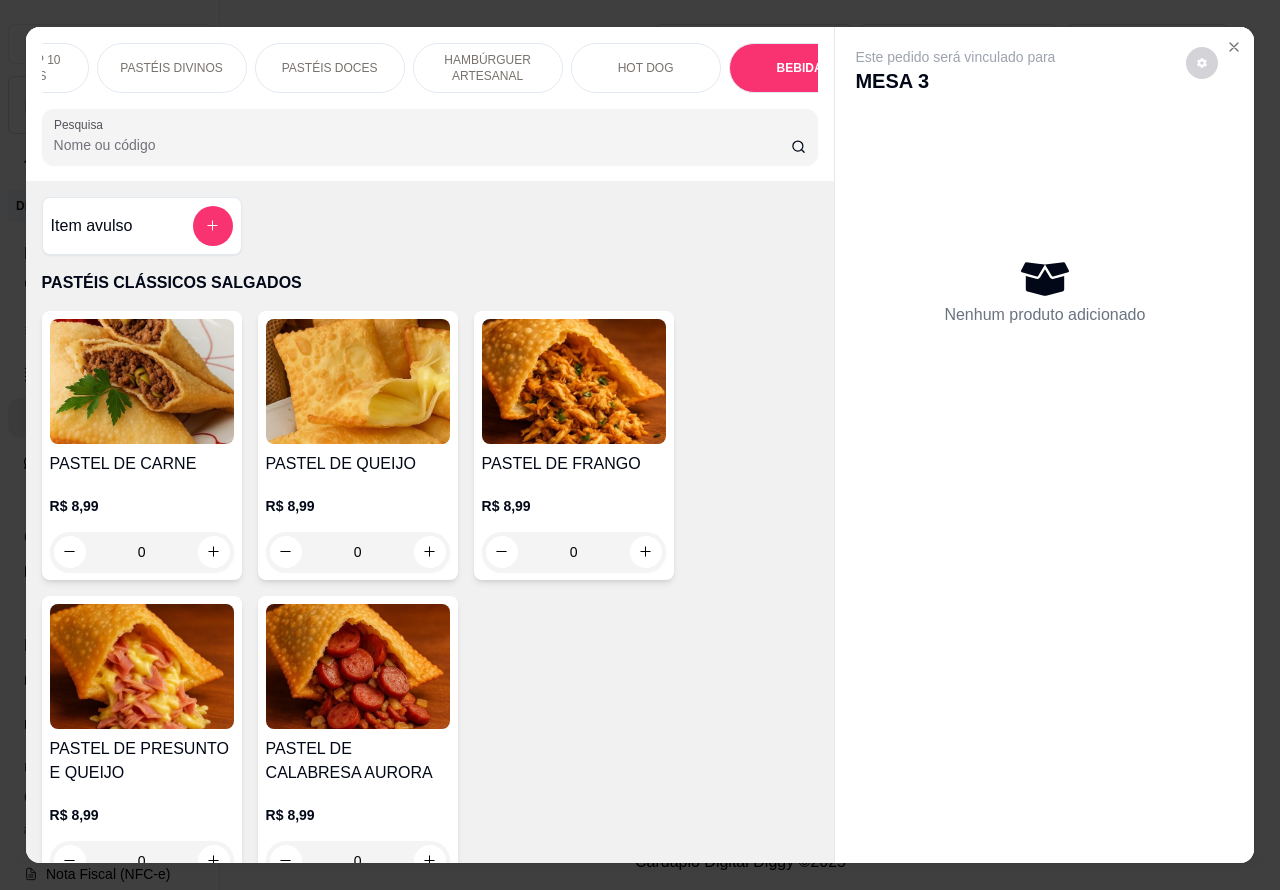 scroll, scrollTop: 6650, scrollLeft: 0, axis: vertical 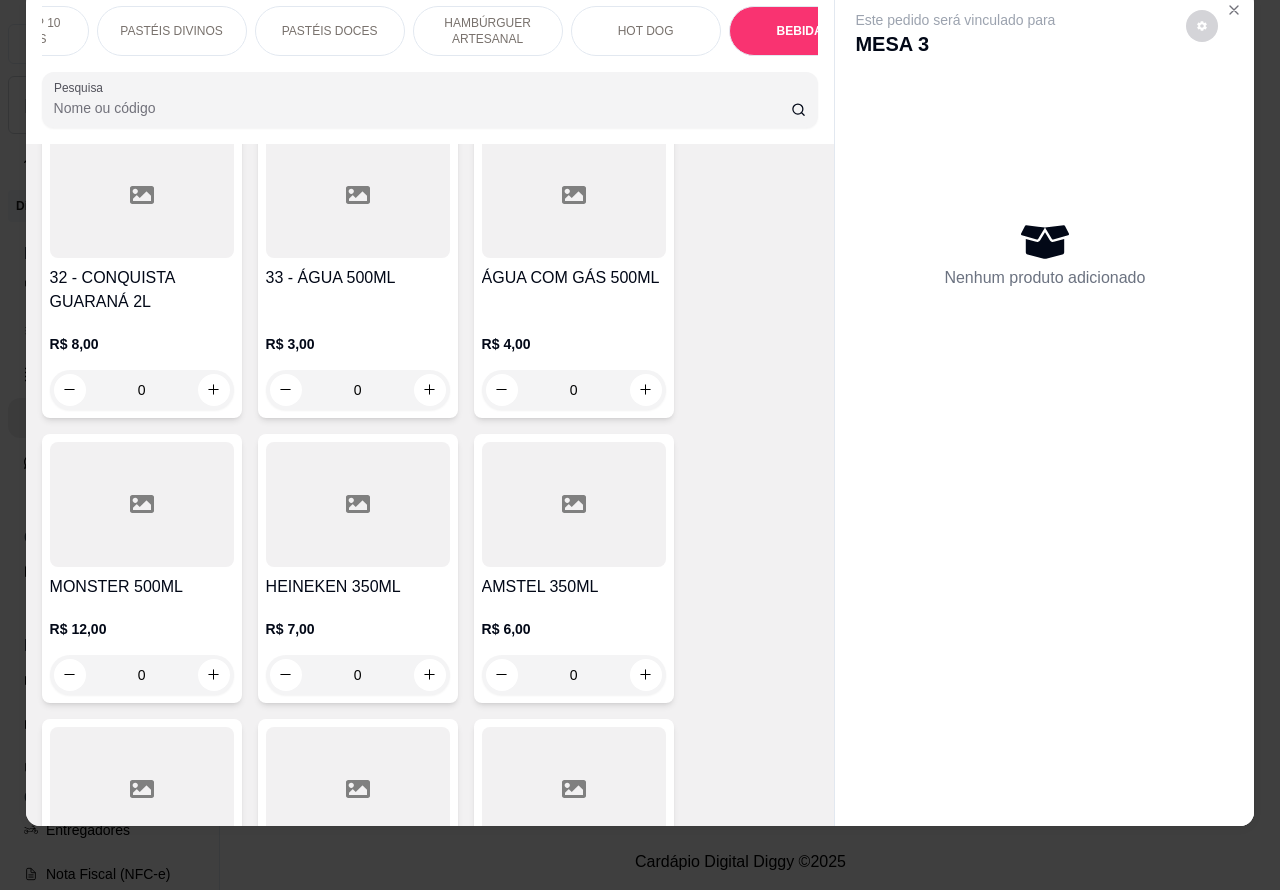 click at bounding box center (430, 675) 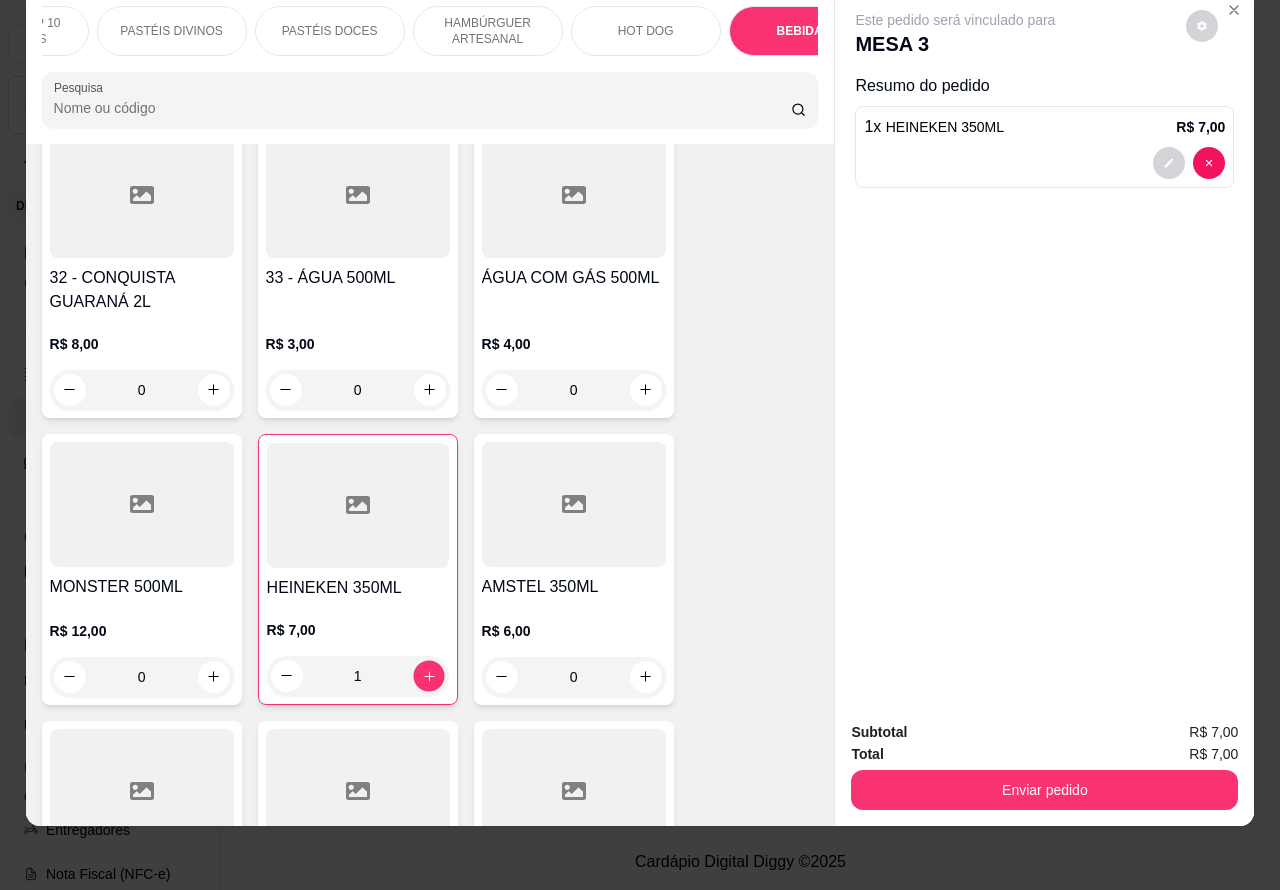 click 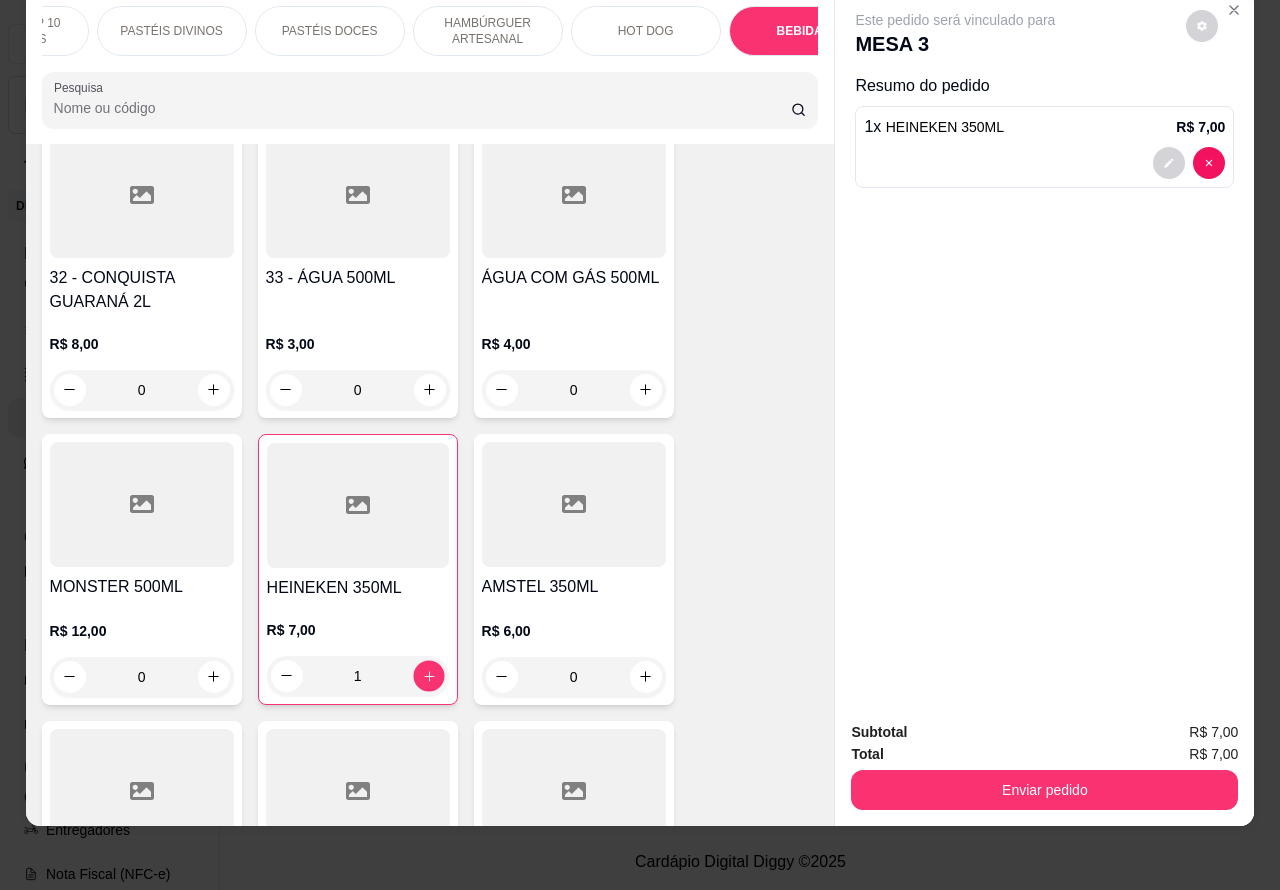 type on "2" 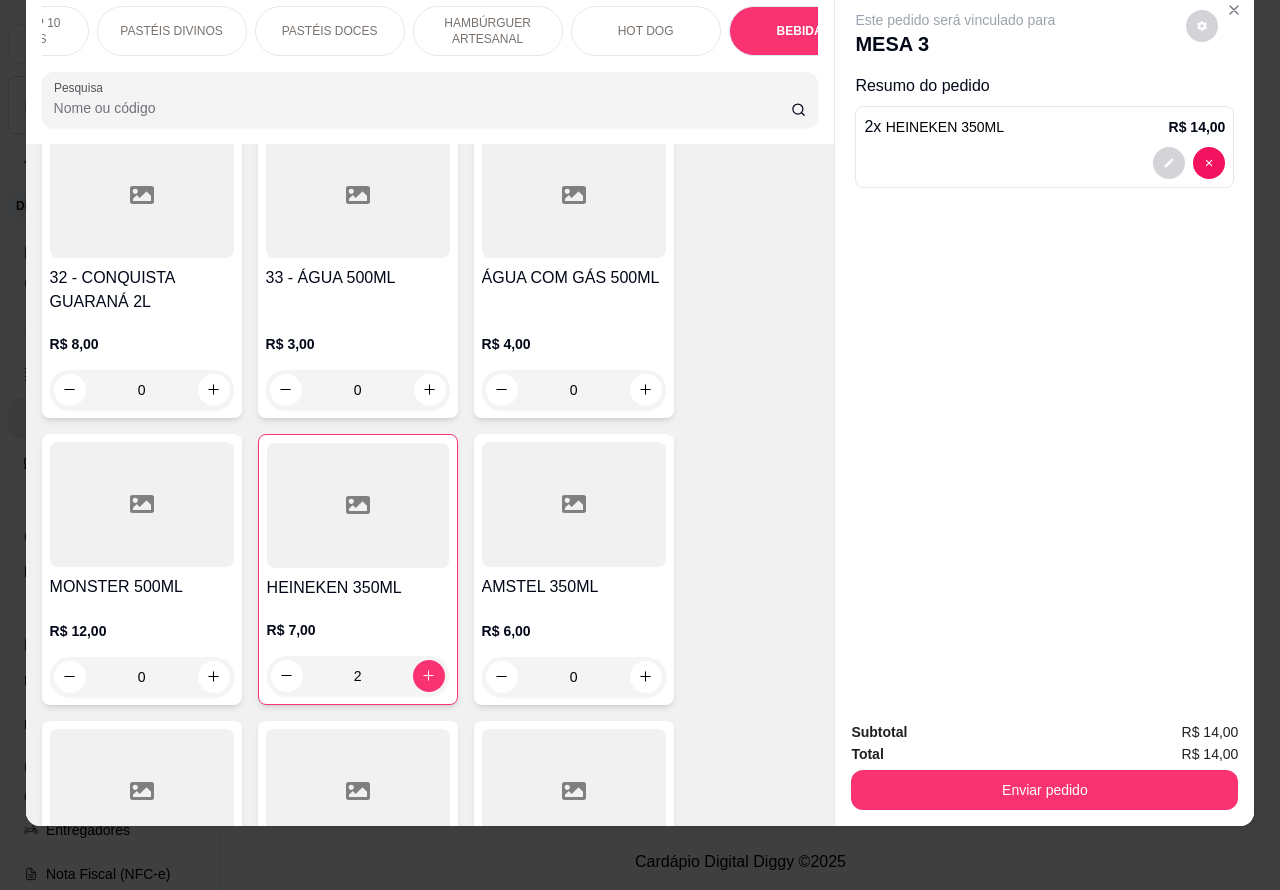 click on "HAMBÚRGUER ARTESANAL" at bounding box center (488, 31) 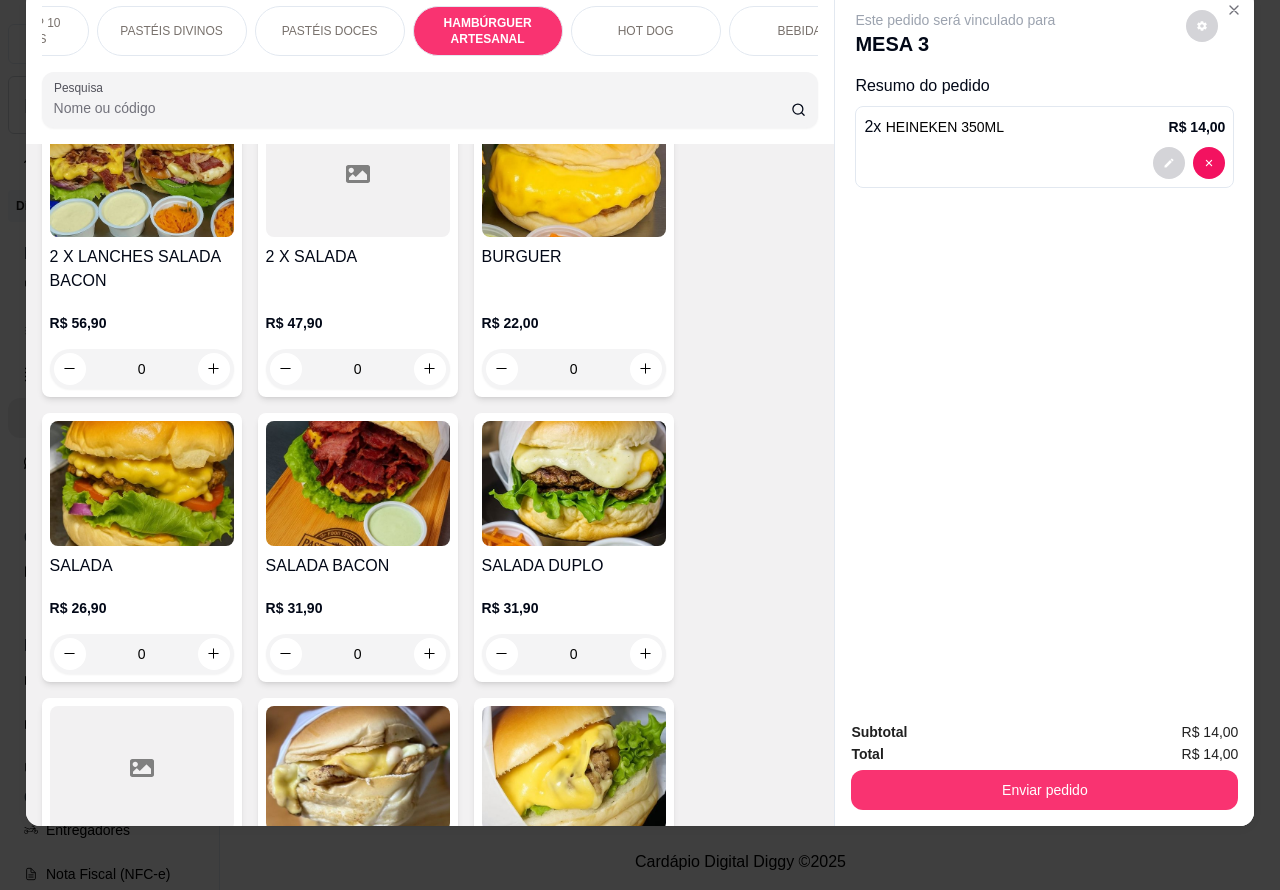 scroll, scrollTop: 4642, scrollLeft: 0, axis: vertical 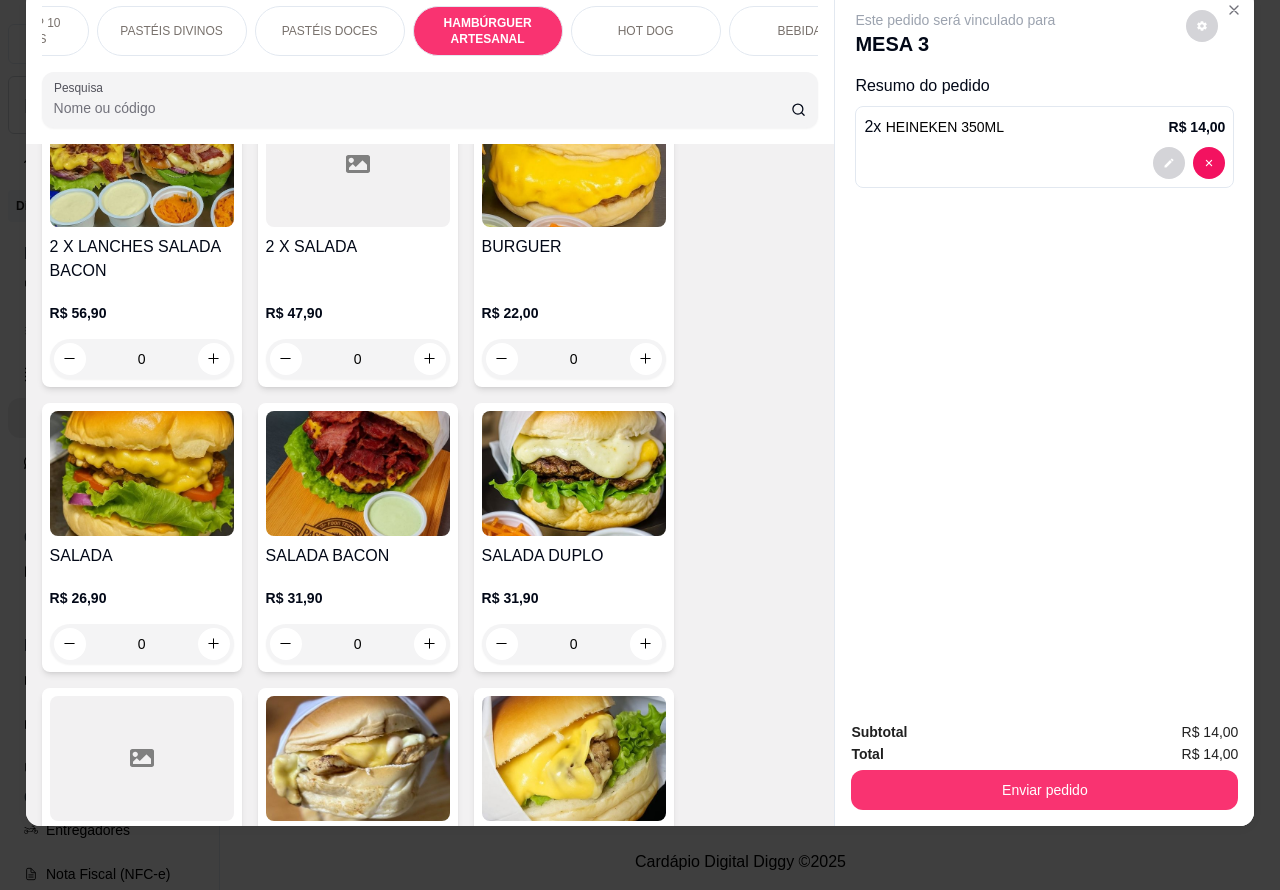 click on "0" at bounding box center (574, 644) 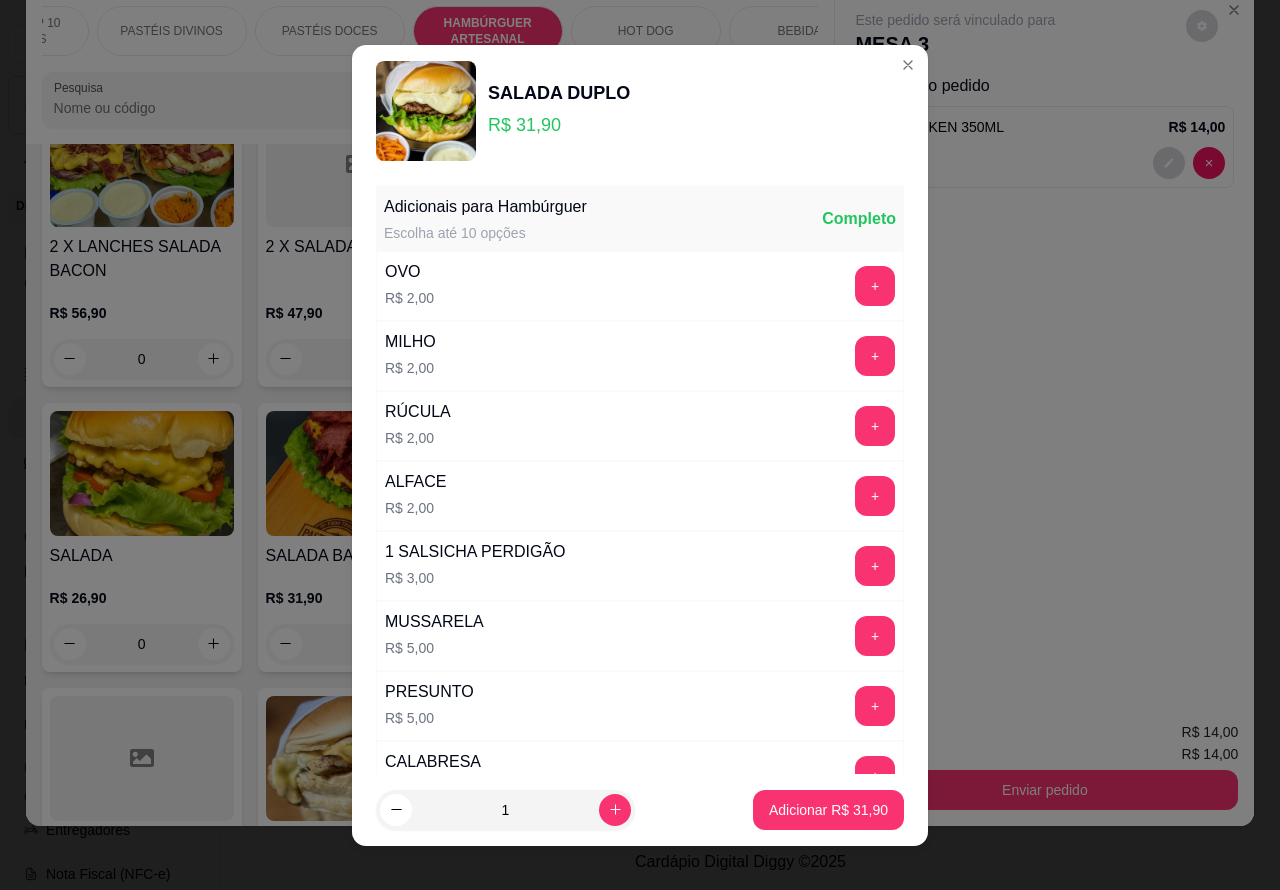 click on "Este pedido será vinculado para   MESA 3 Resumo do pedido 2 x   HEINEKEN 350ML  R$ 14,00" at bounding box center [1044, 348] 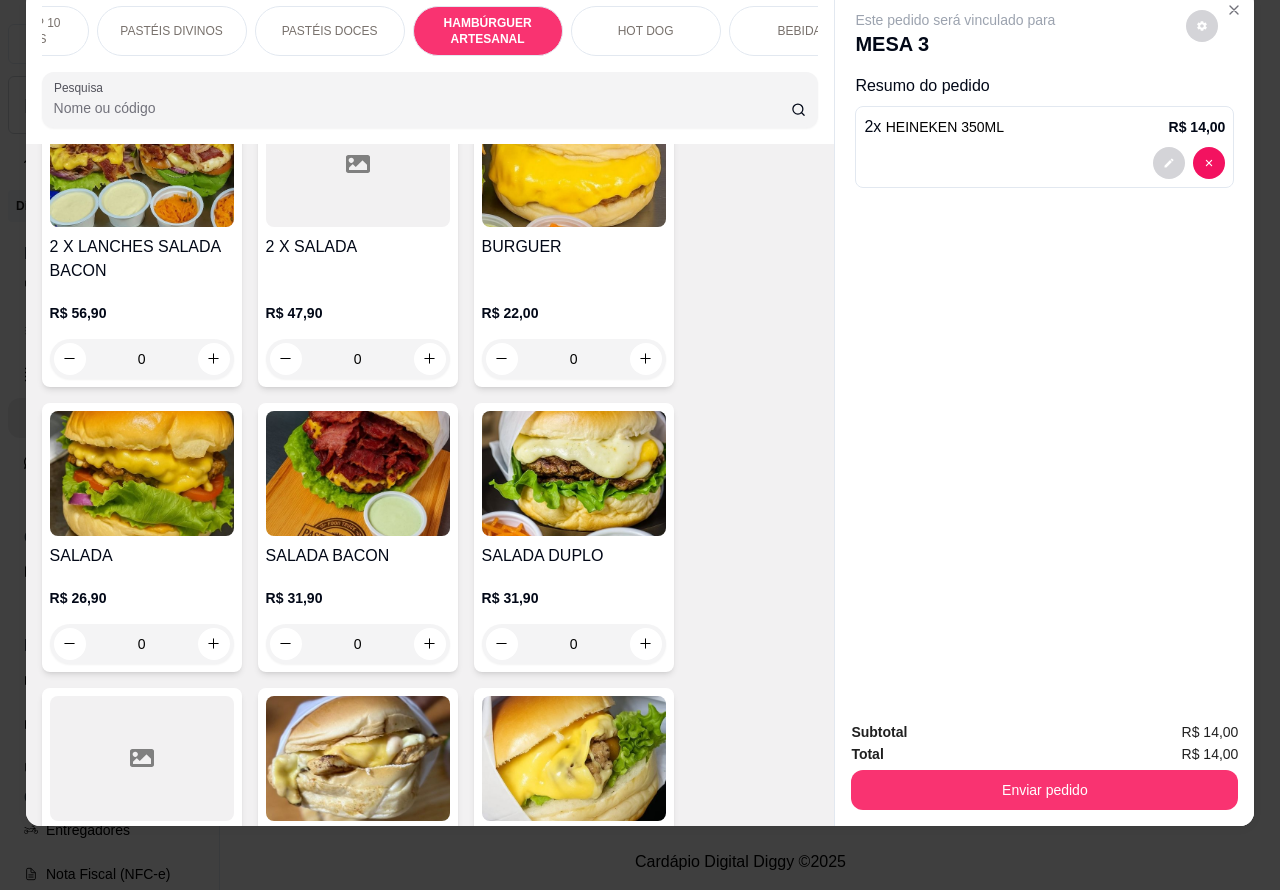 click on "0" at bounding box center [358, 644] 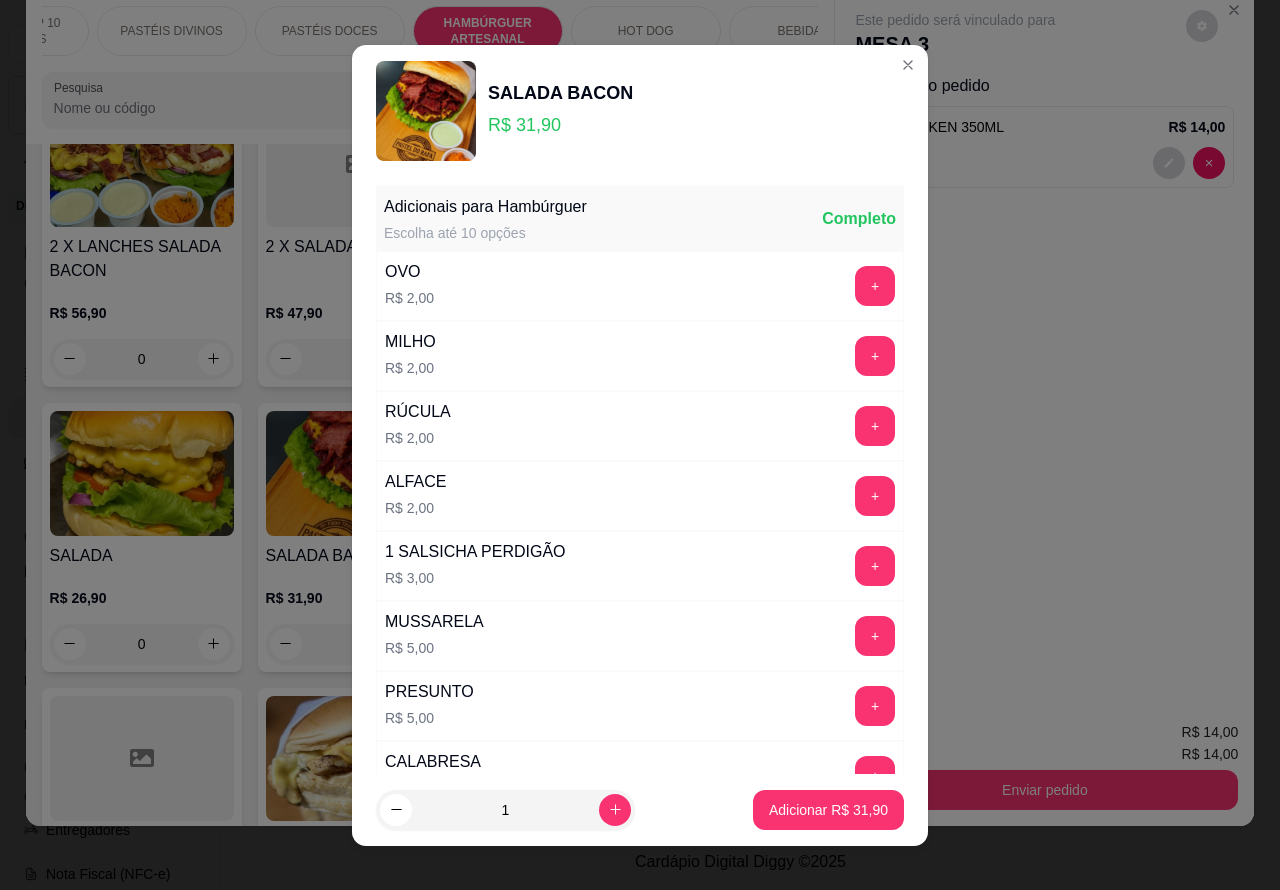 click on "Adicionar   R$ 31,90" at bounding box center [828, 810] 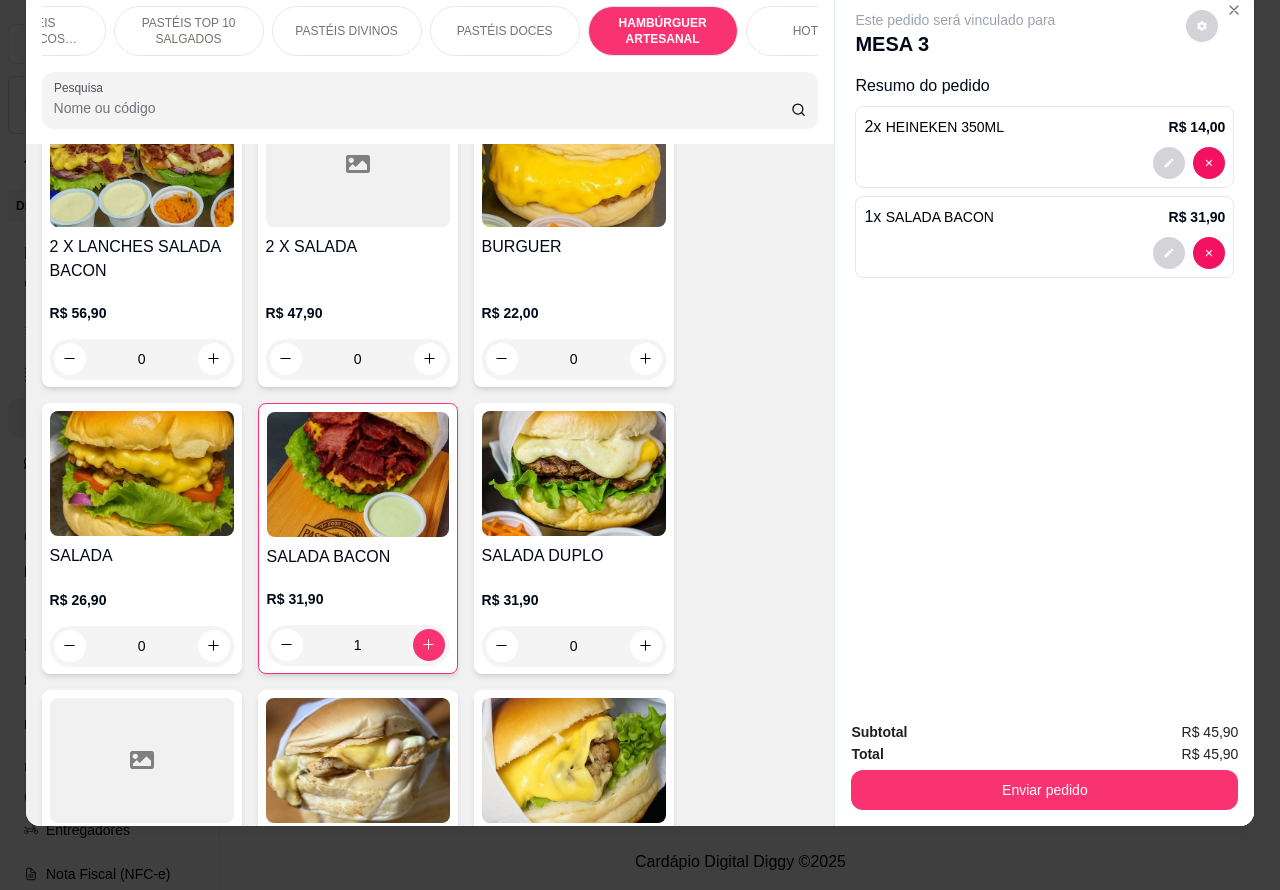 scroll, scrollTop: 0, scrollLeft: 0, axis: both 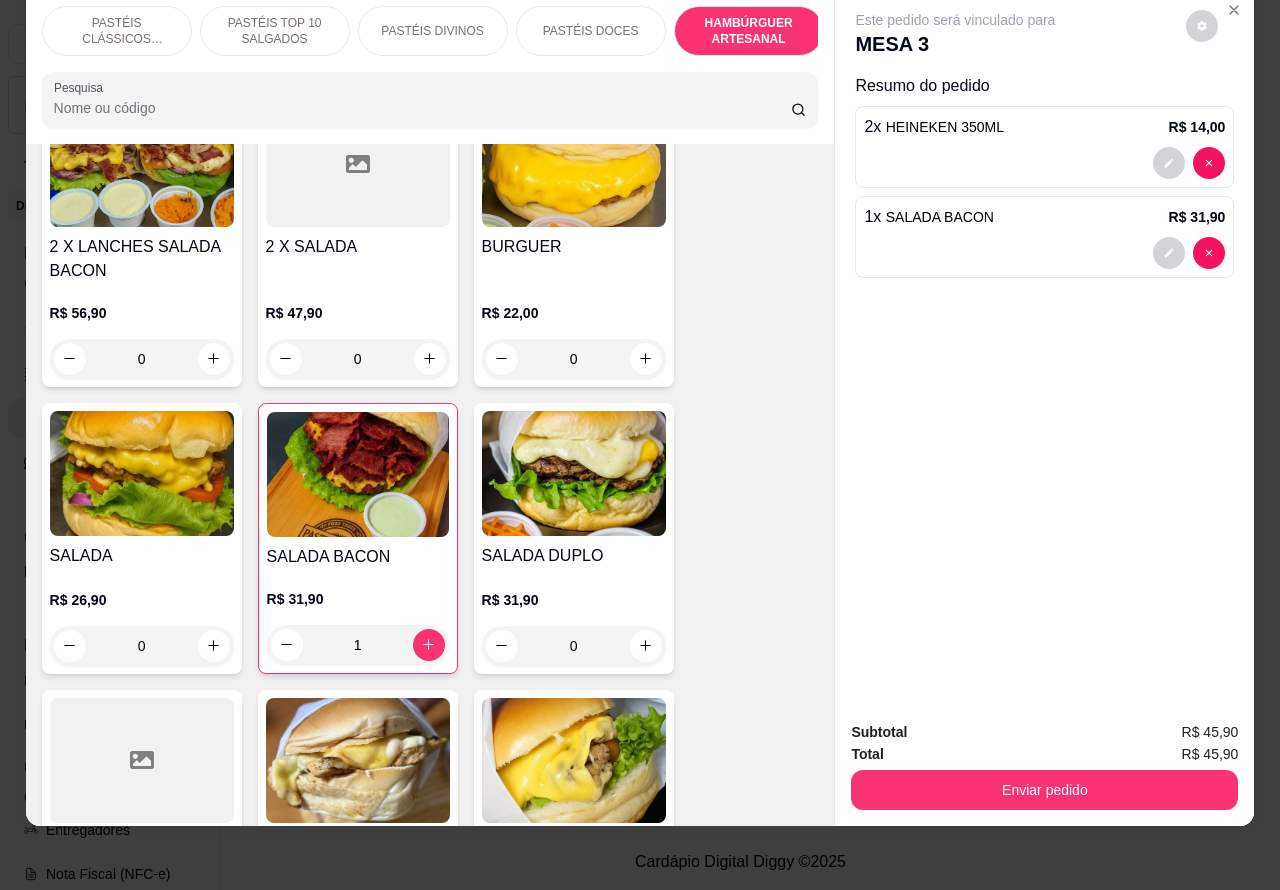 click on "PASTÉIS CLÁSSICOS SALGADOS" at bounding box center [117, 31] 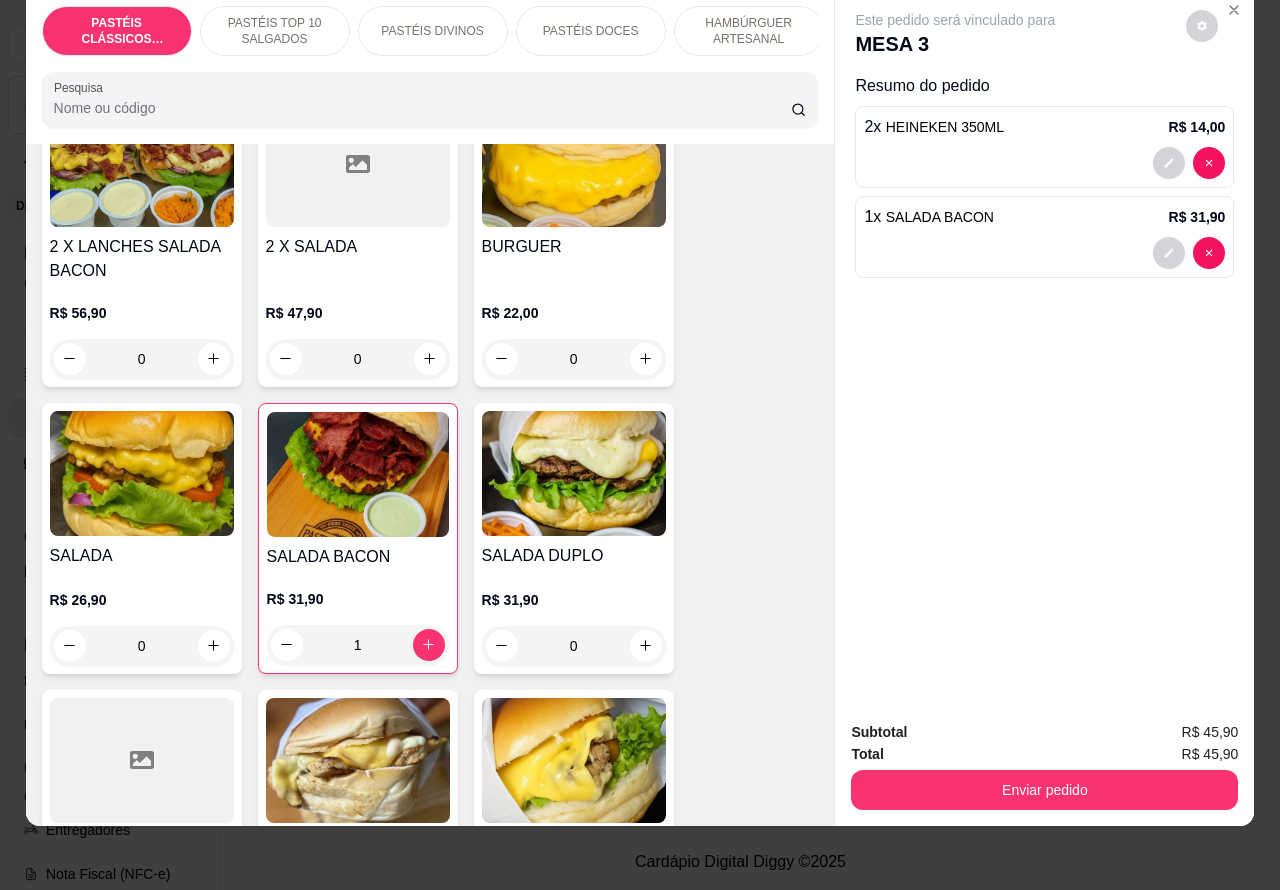 scroll, scrollTop: 90, scrollLeft: 0, axis: vertical 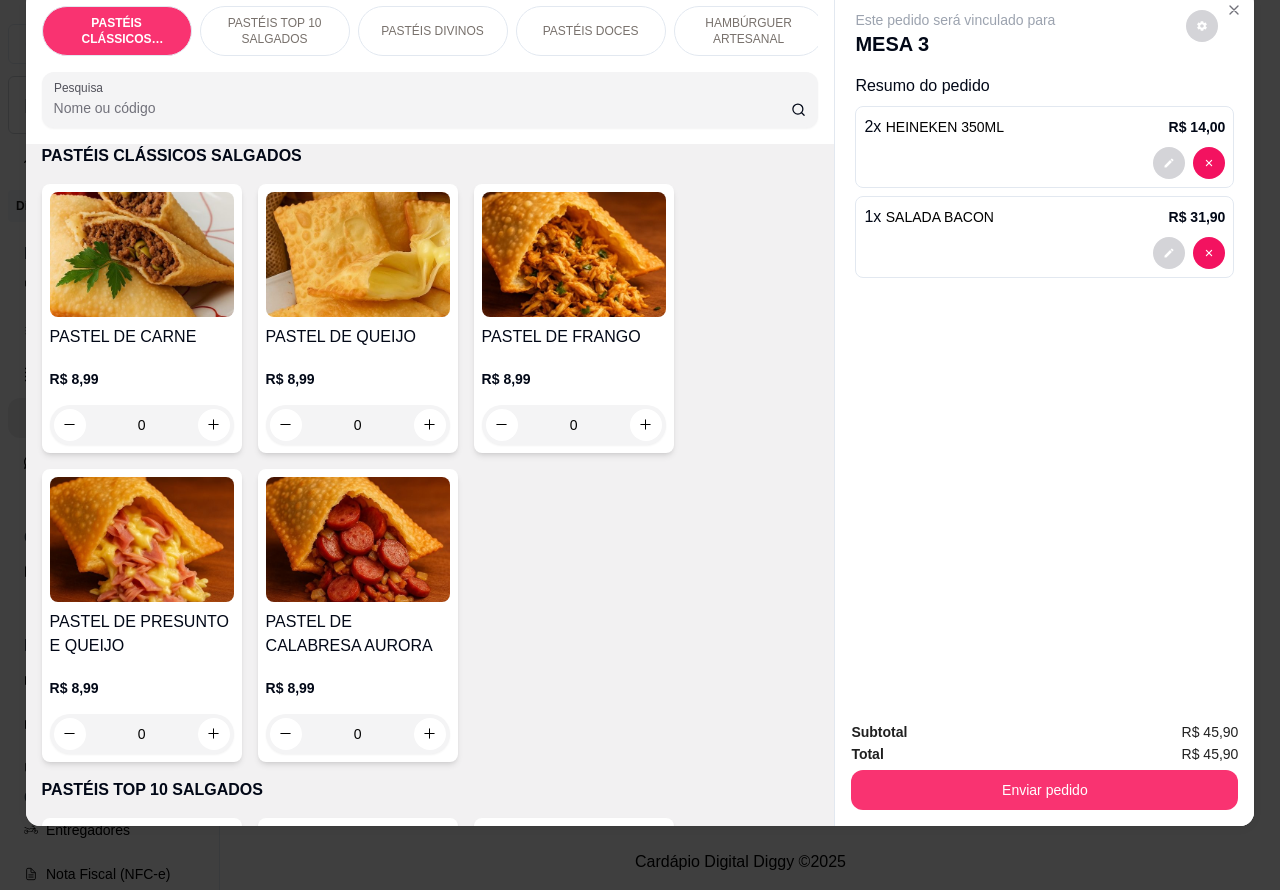 click 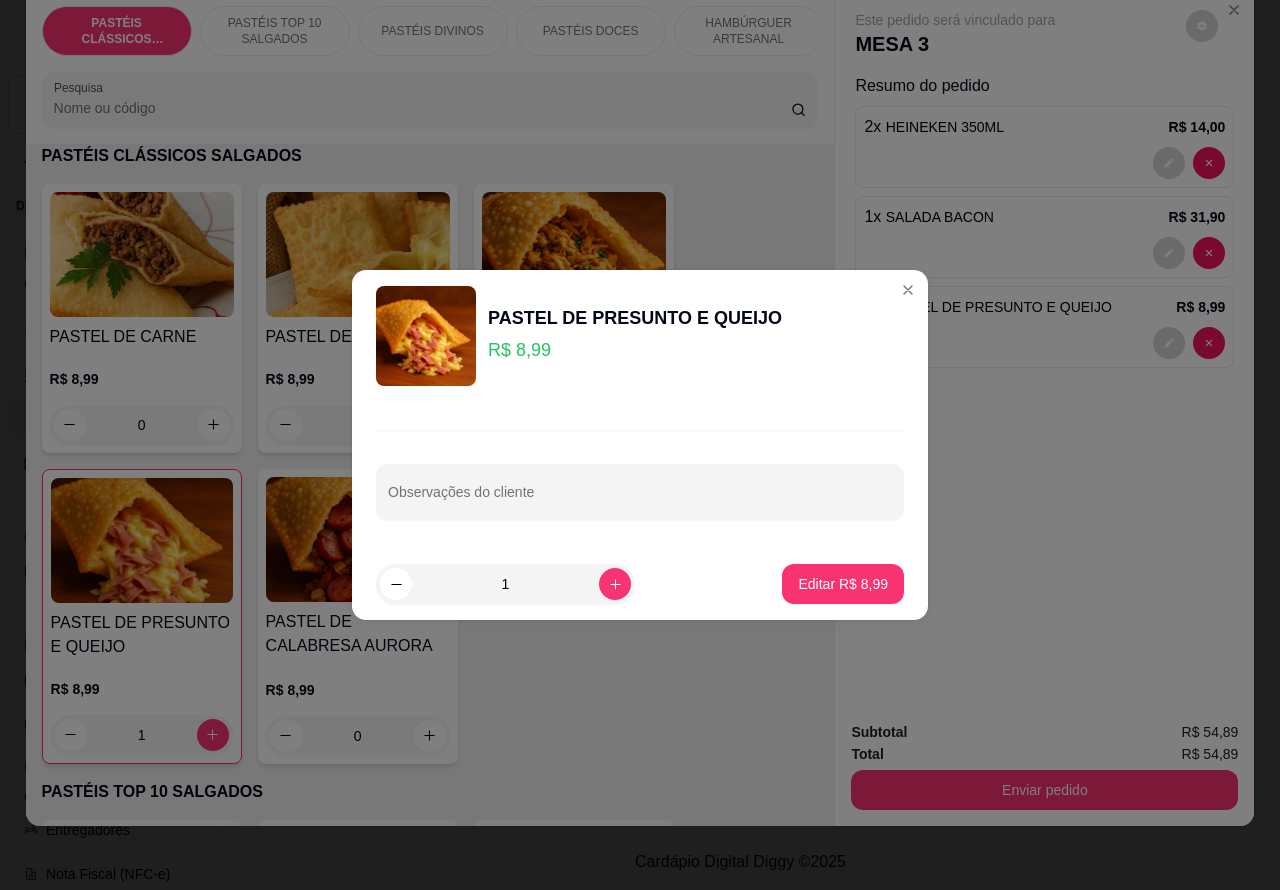 click on "Observações do cliente" at bounding box center (640, 500) 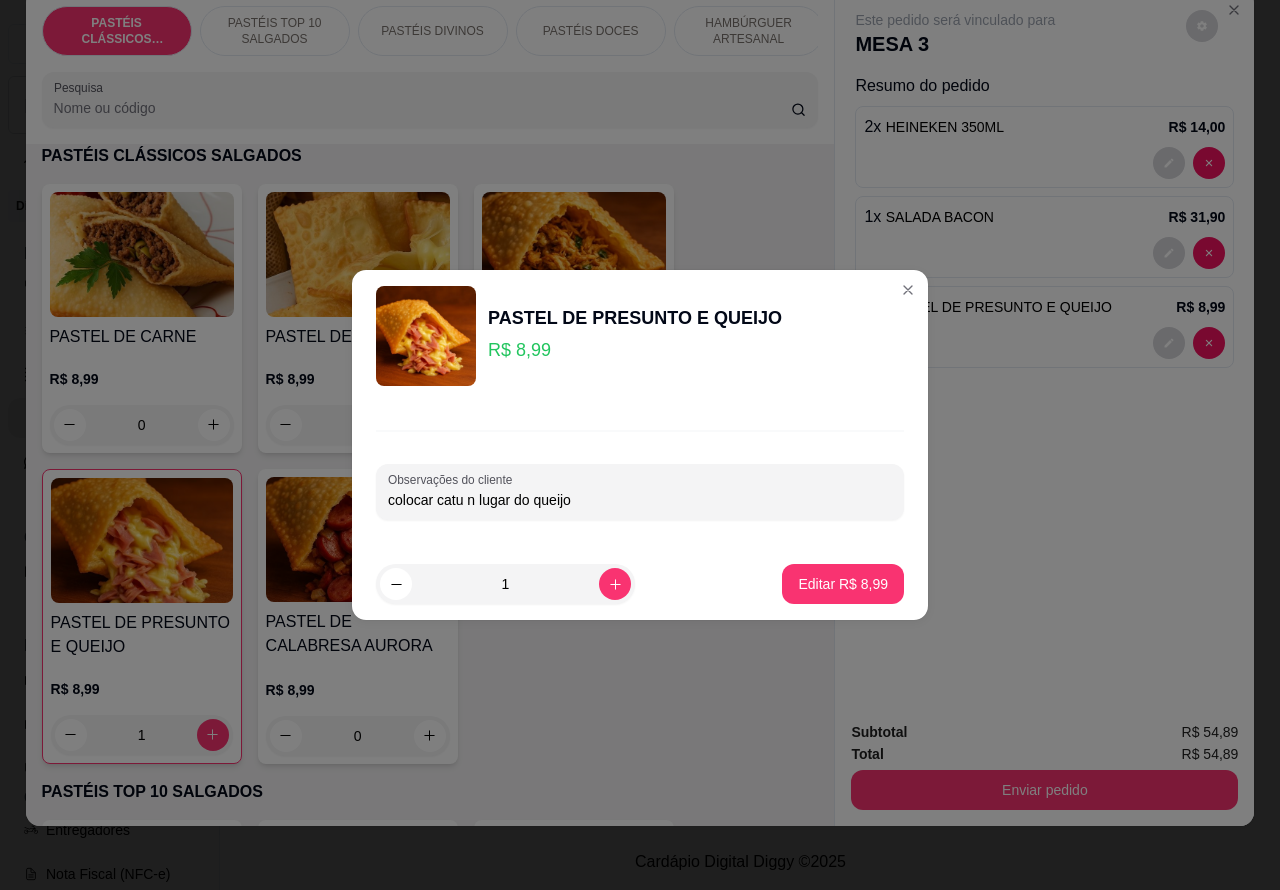 type on "colocar catu n lugar do queijo" 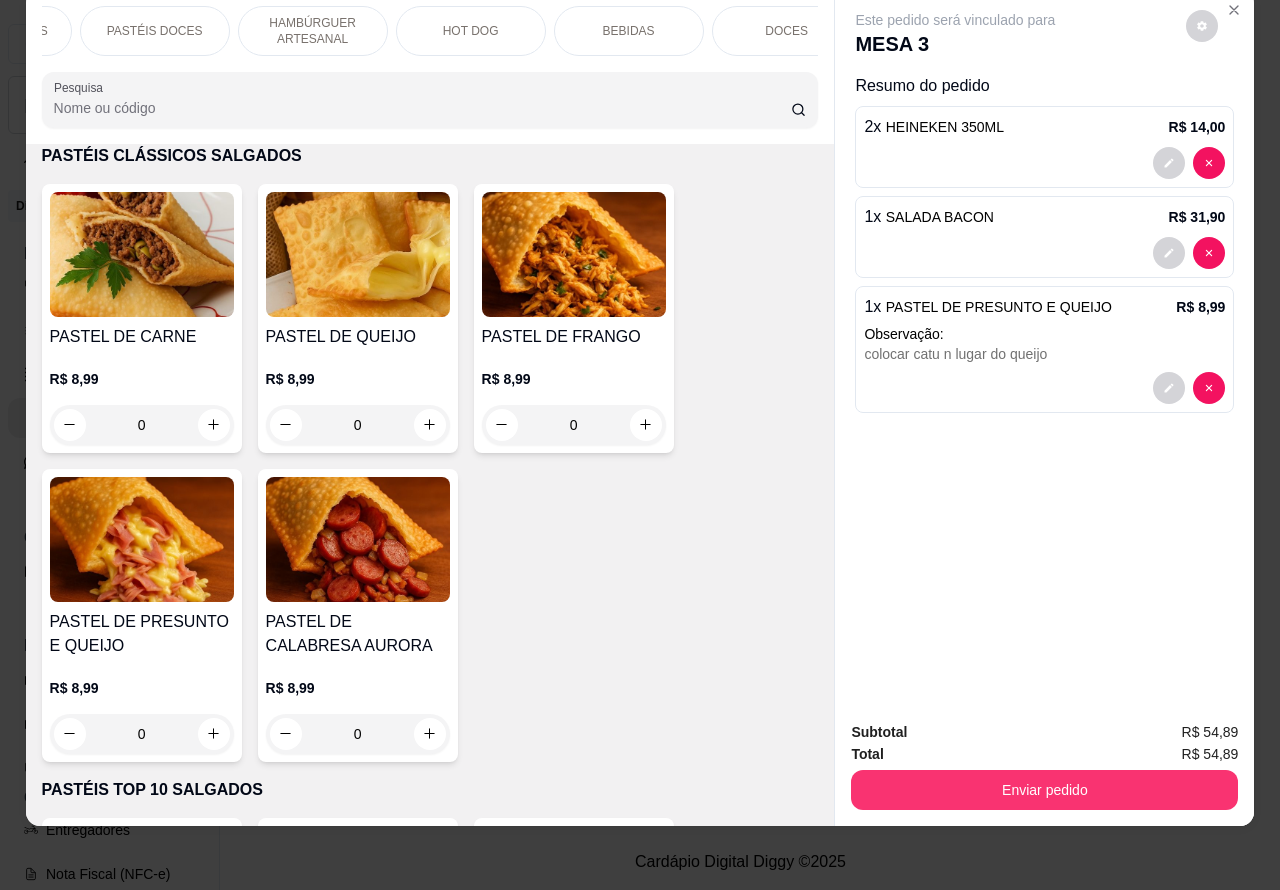 scroll, scrollTop: 0, scrollLeft: 480, axis: horizontal 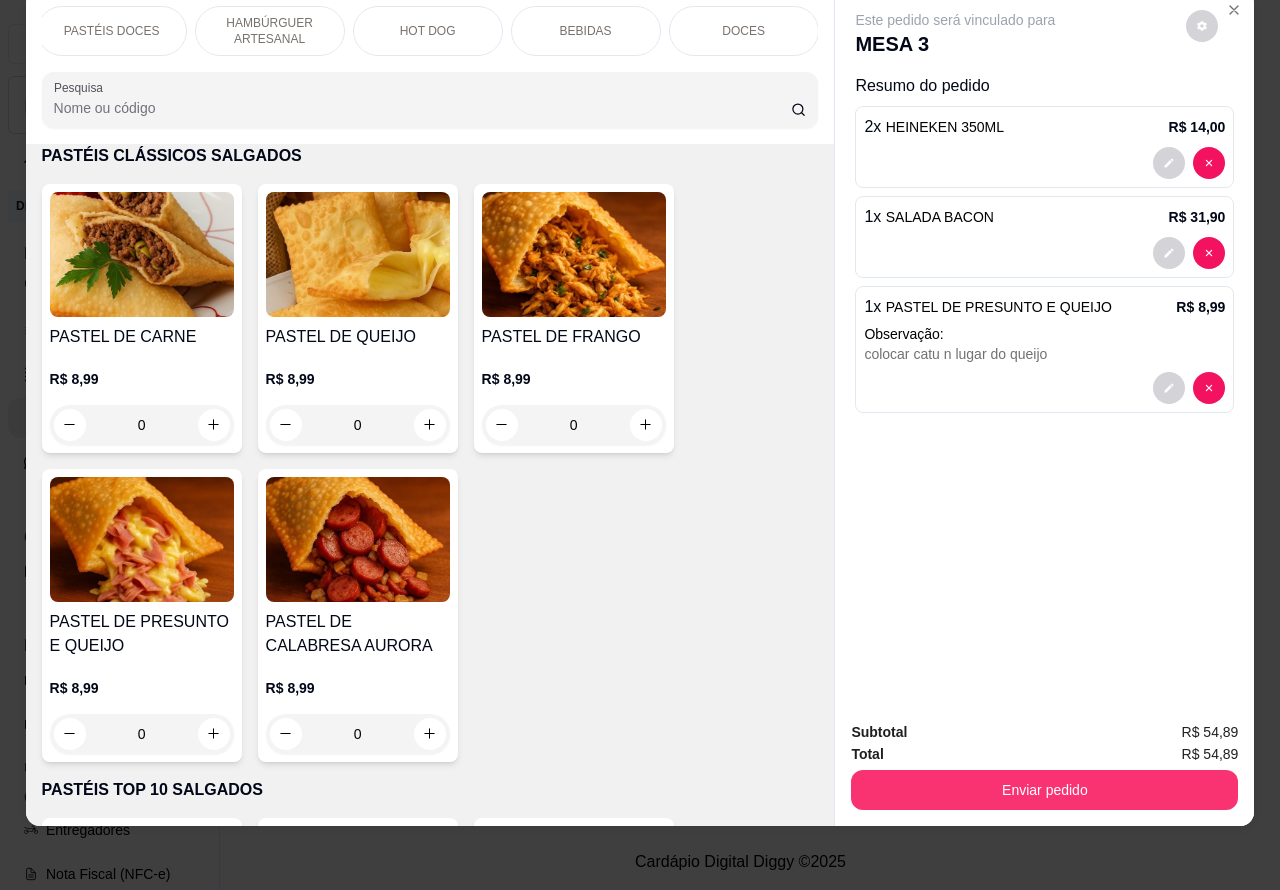 click on "BEBIDAS" at bounding box center (586, 31) 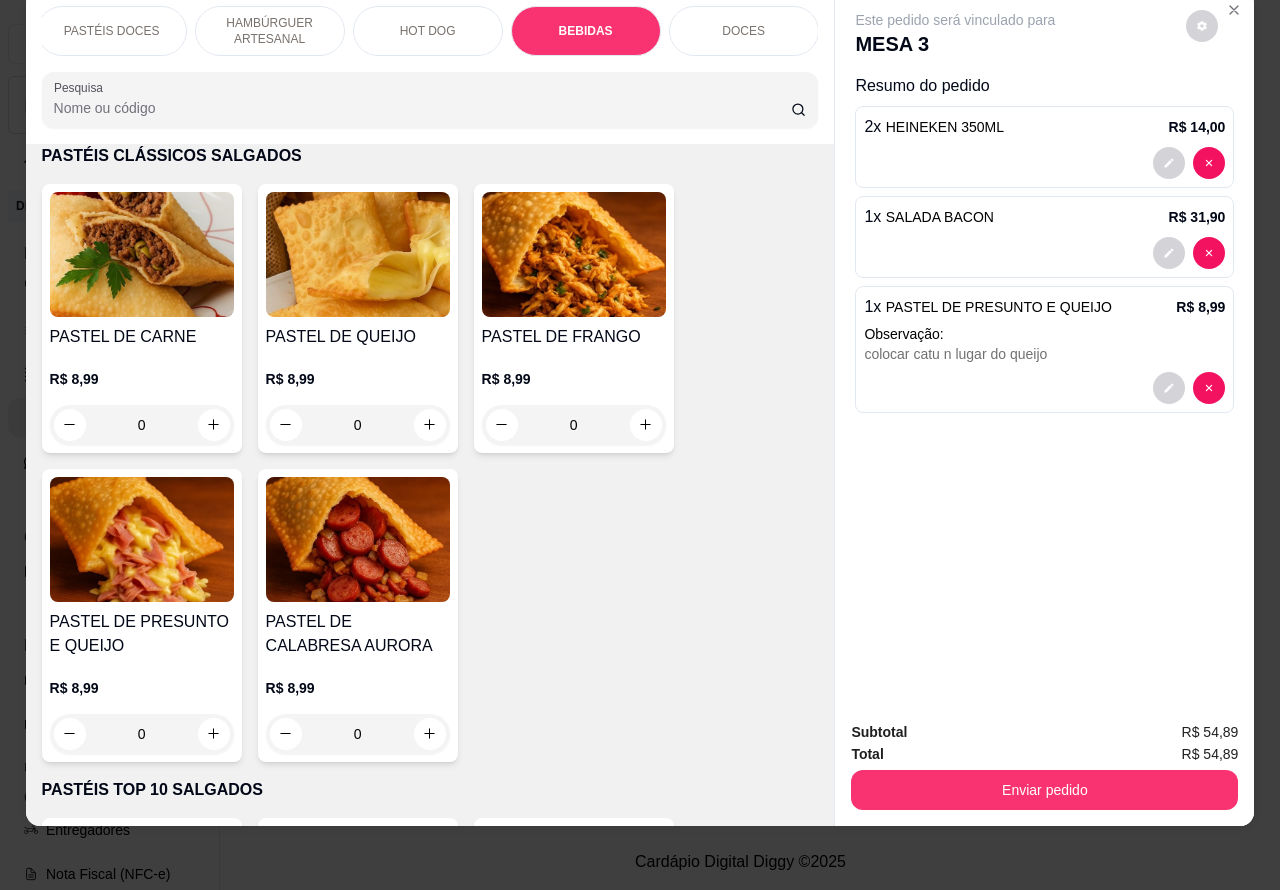 scroll, scrollTop: 6652, scrollLeft: 0, axis: vertical 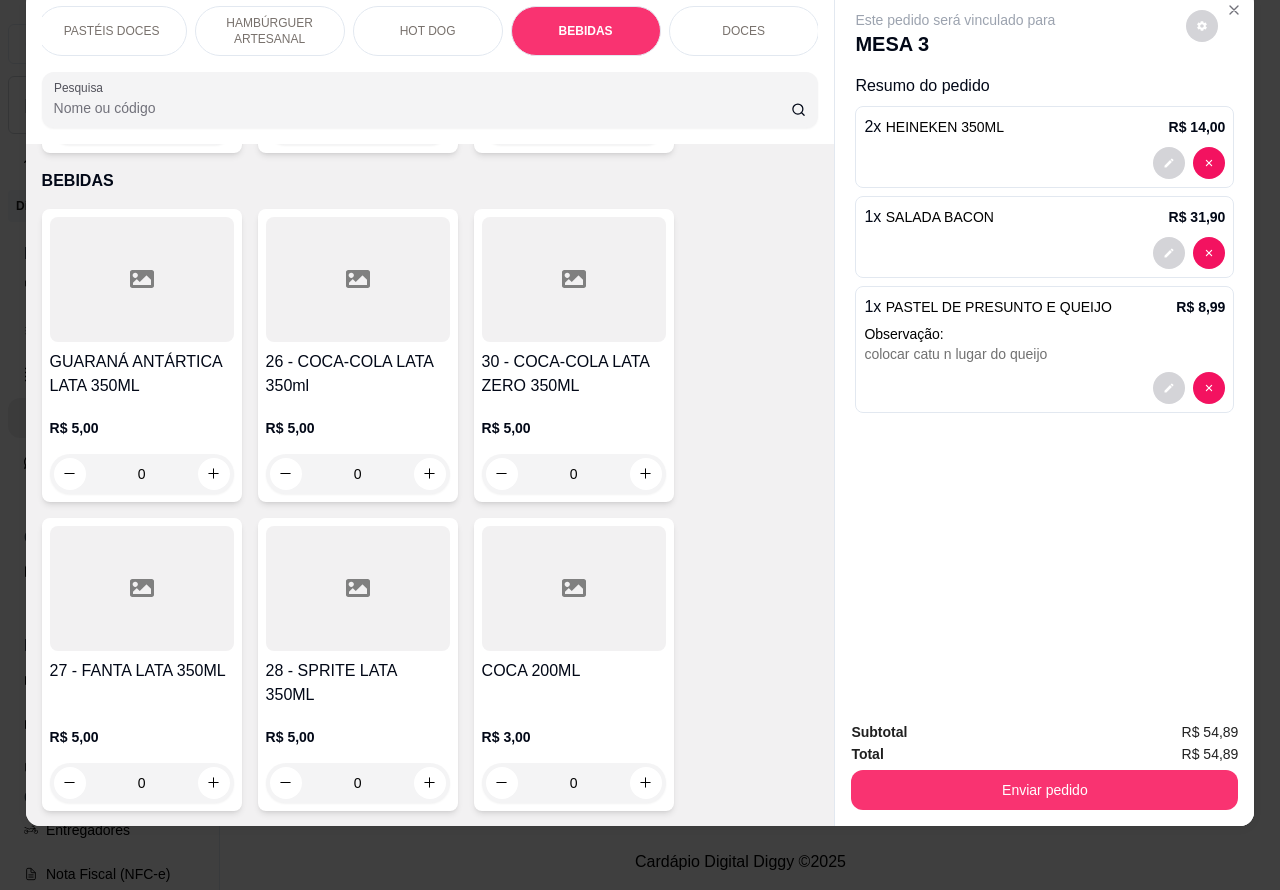 click at bounding box center (214, 783) 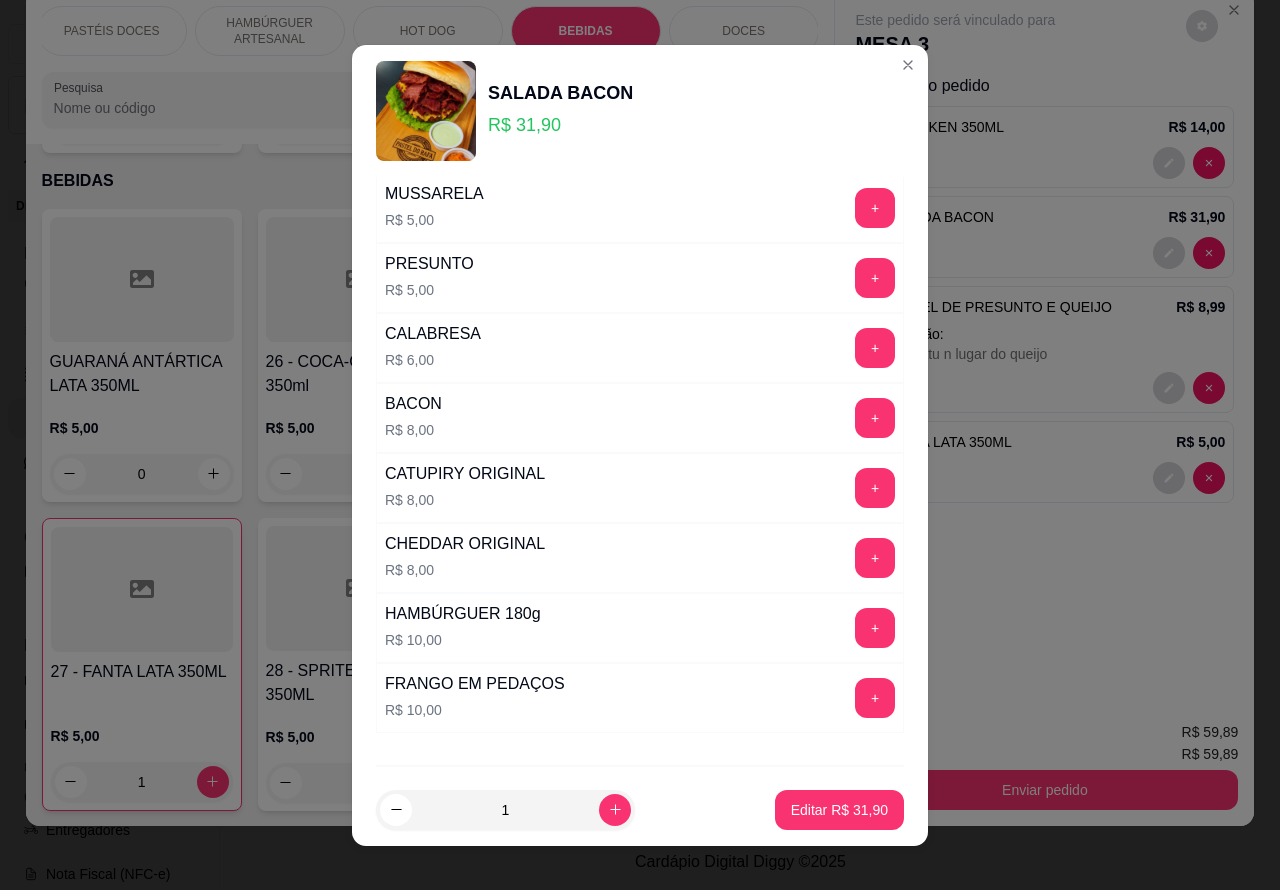 scroll, scrollTop: 542, scrollLeft: 0, axis: vertical 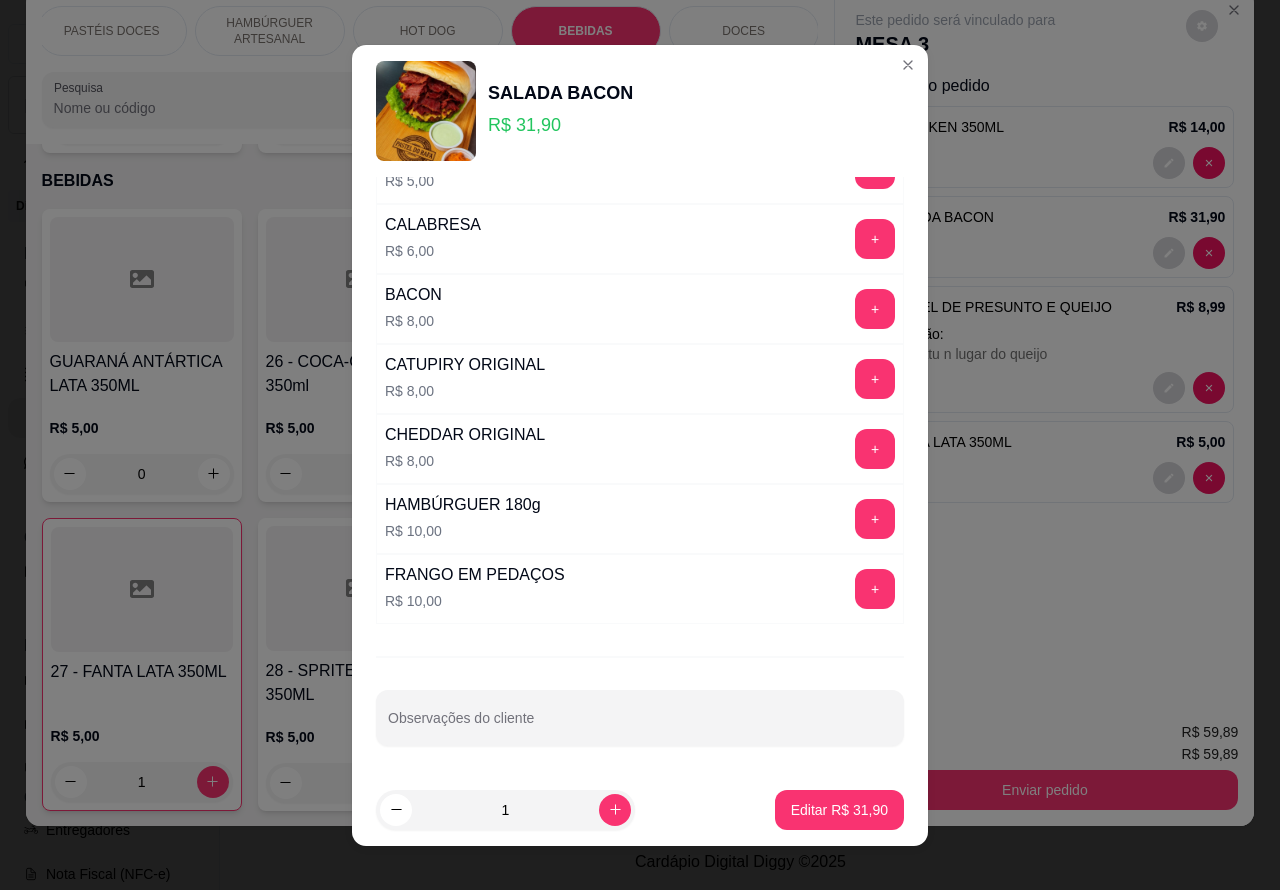 click on "Observações do cliente" at bounding box center (640, 726) 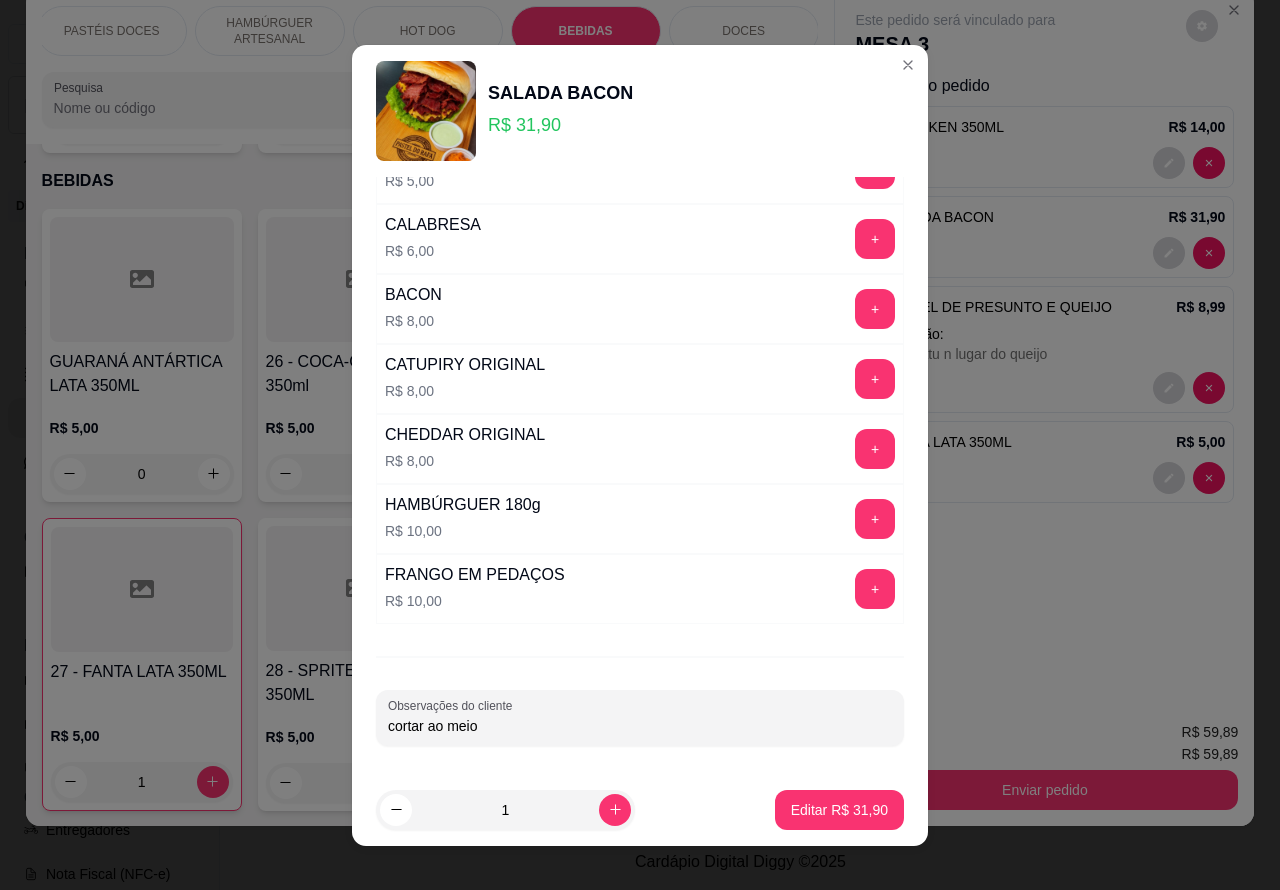 type on "cortar ao meio" 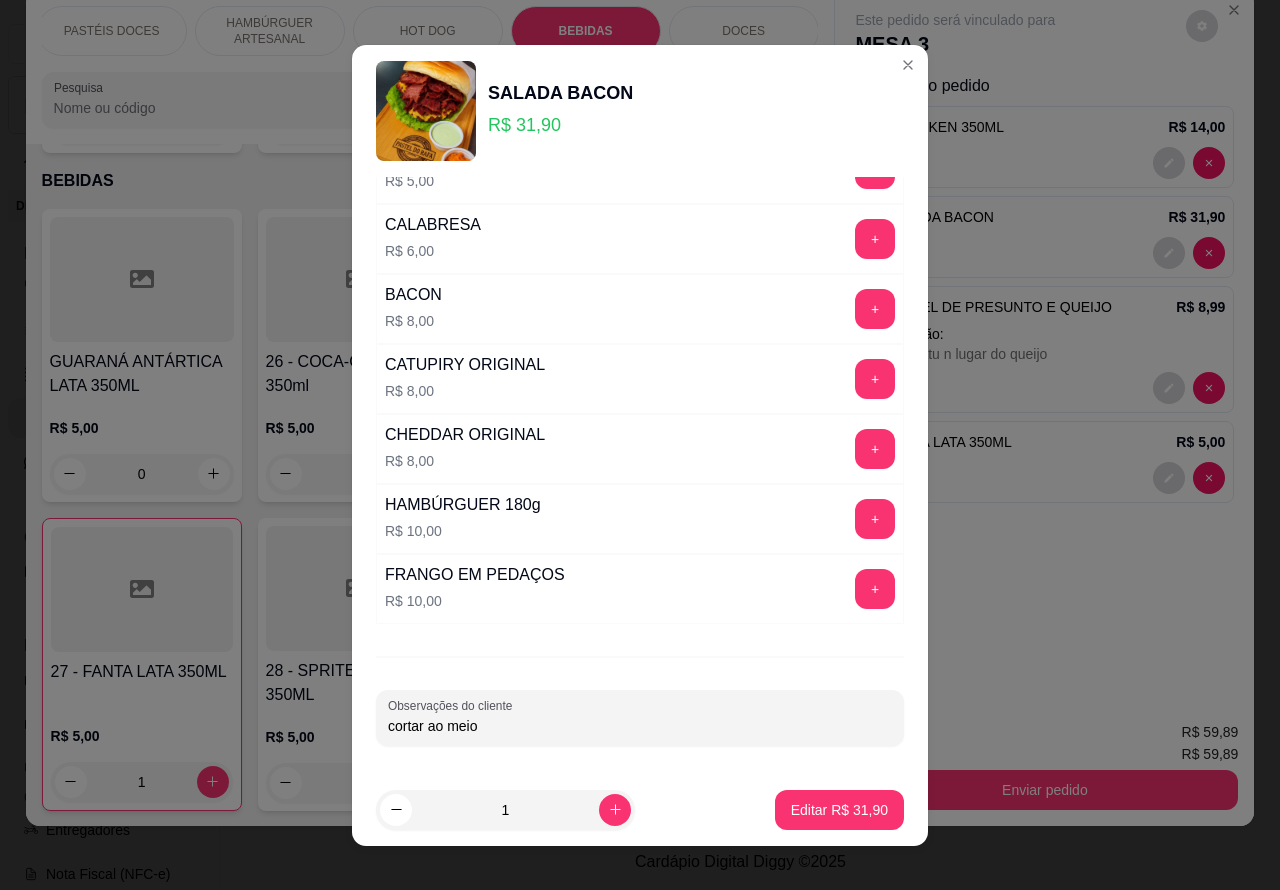 click on "Editar   R$ 31,90" at bounding box center (839, 810) 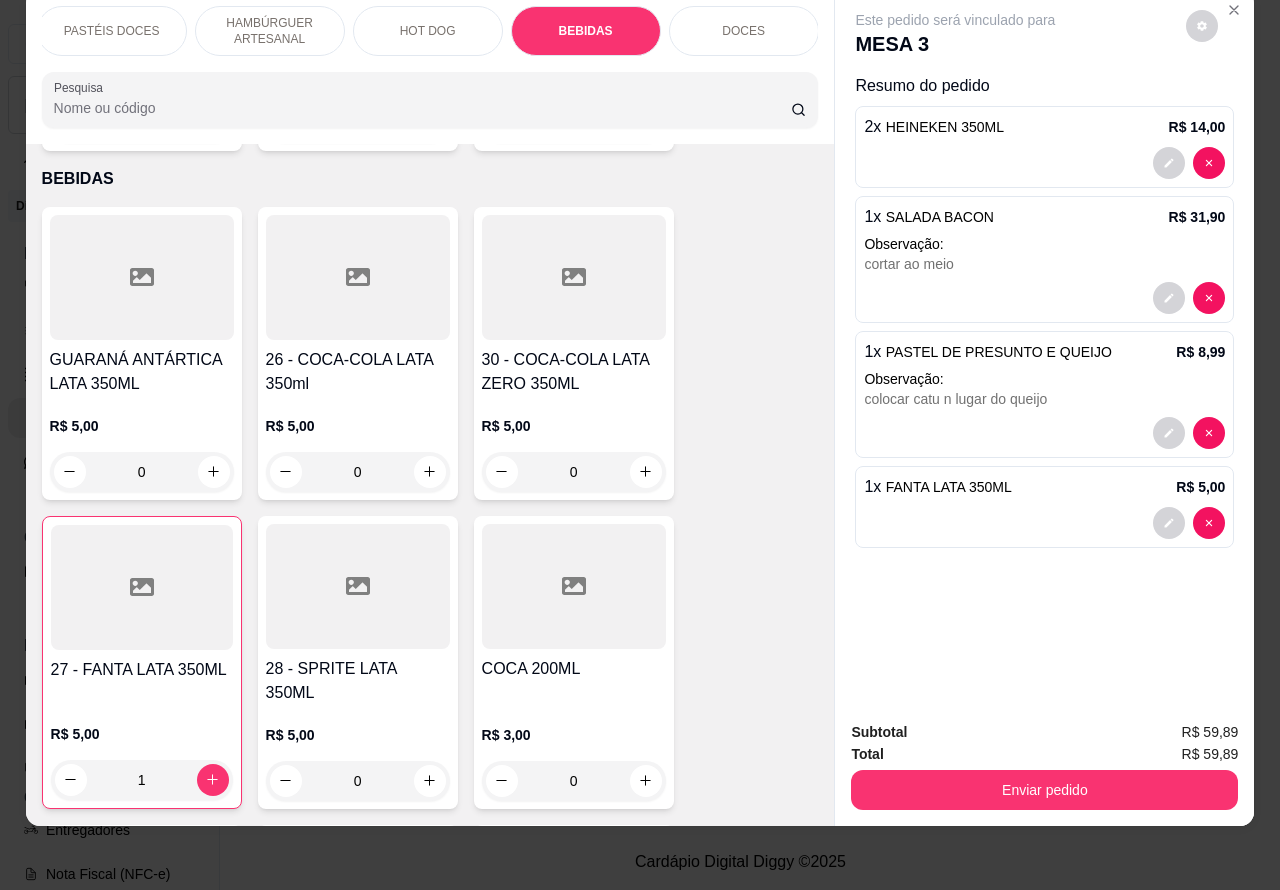 scroll, scrollTop: 6650, scrollLeft: 0, axis: vertical 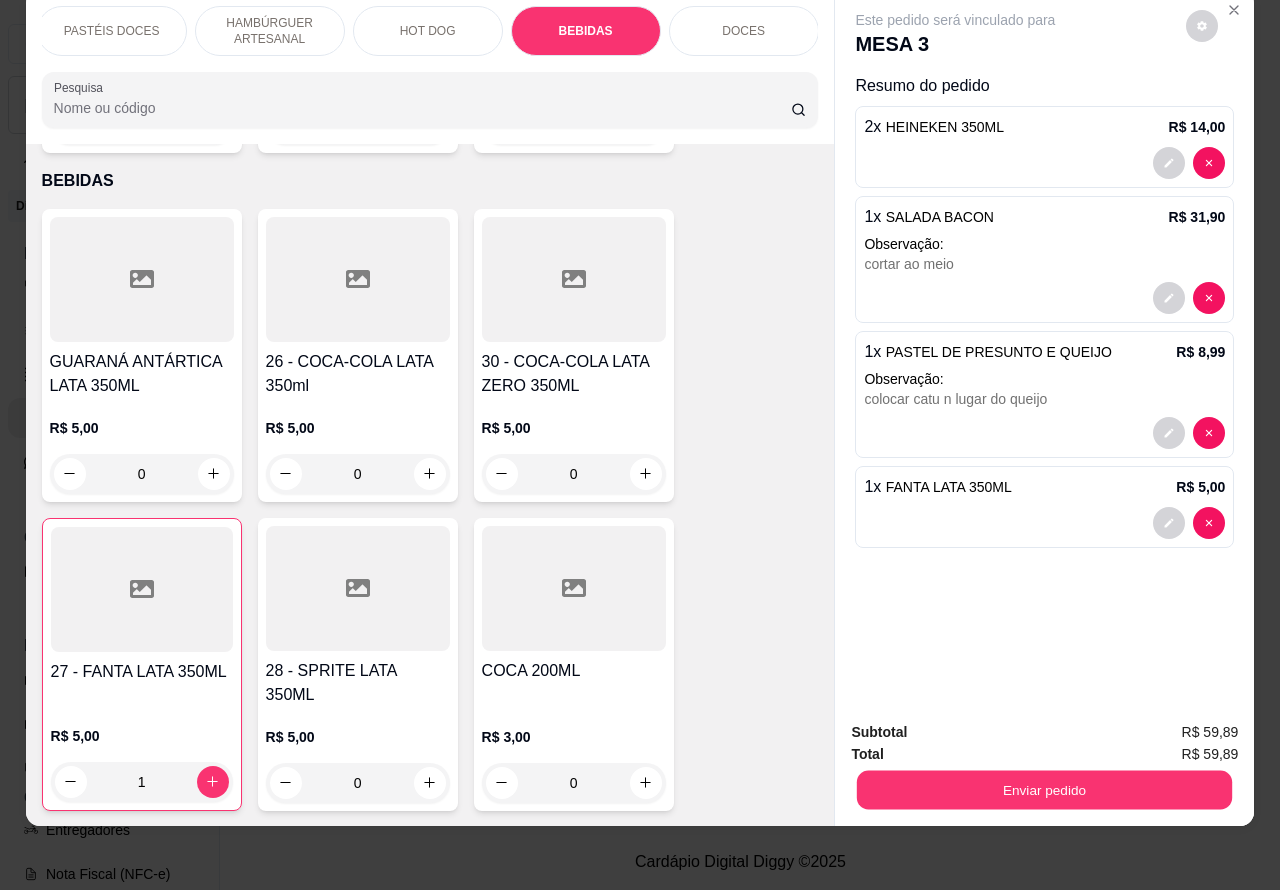click on "Enviar pedido" at bounding box center [1044, 790] 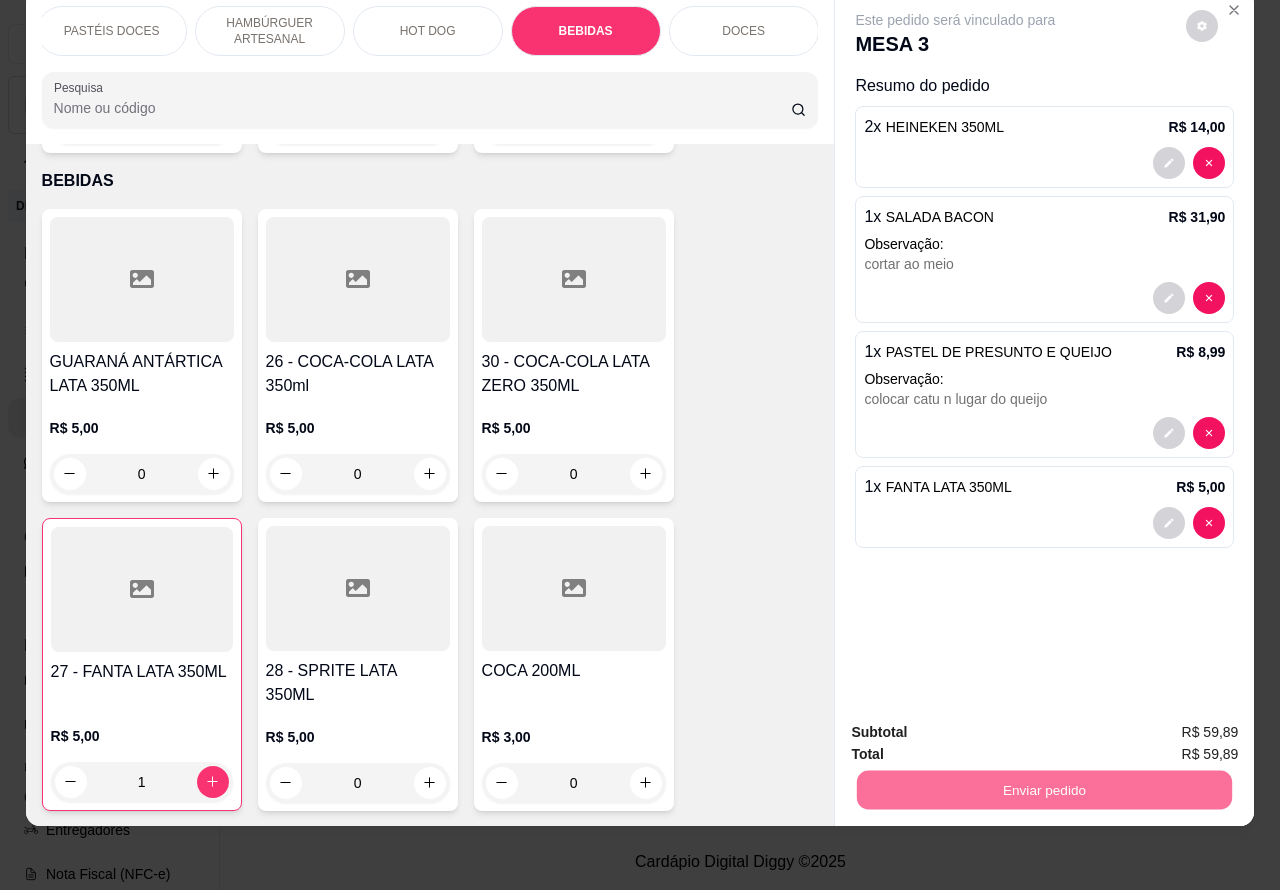 click on "Não registrar e enviar pedido" at bounding box center (977, 723) 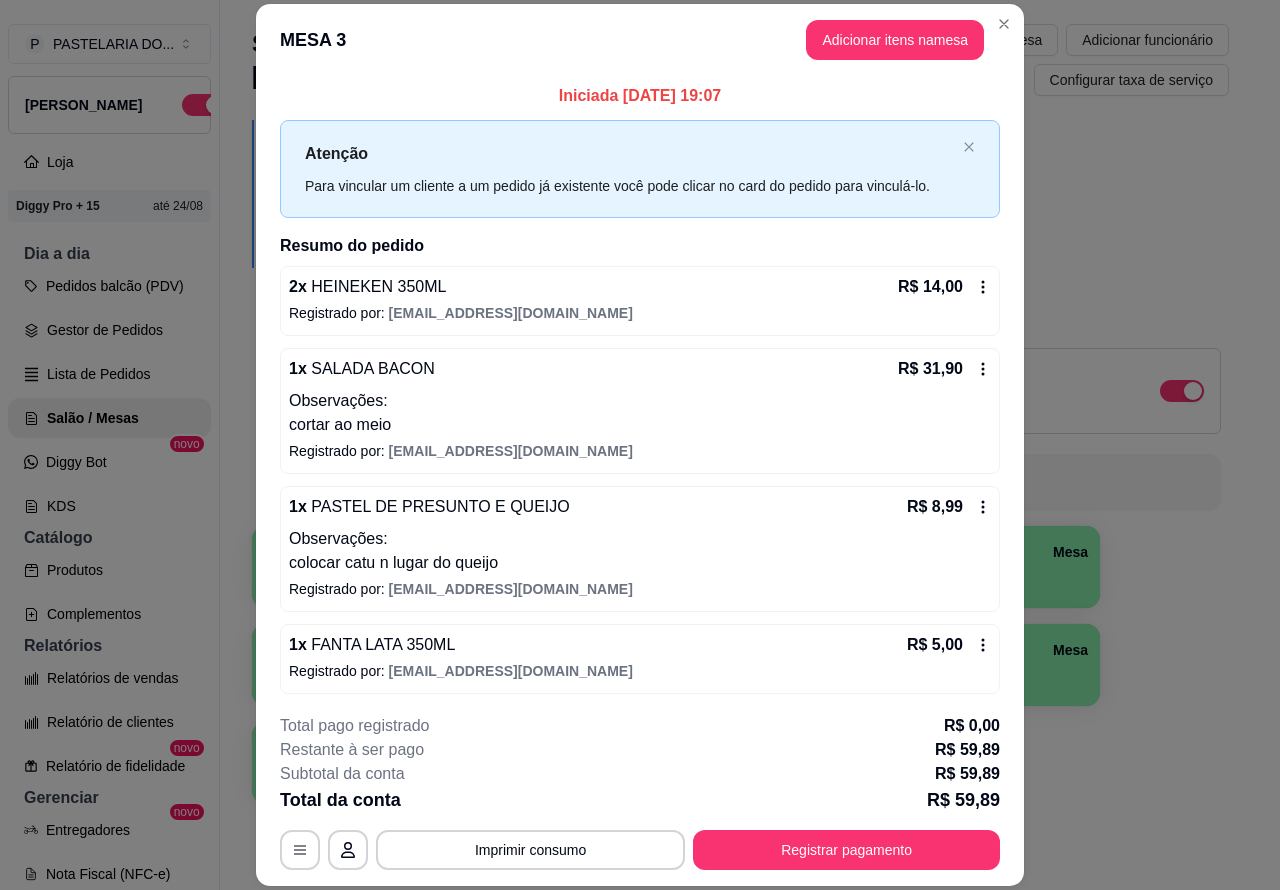 click on "Salão / Mesas / Comandas Adicionar mesa / comanda Imprimir qr-codes da mesa Adicionar funcionário Configurar taxa de serviço" at bounding box center (740, 54) 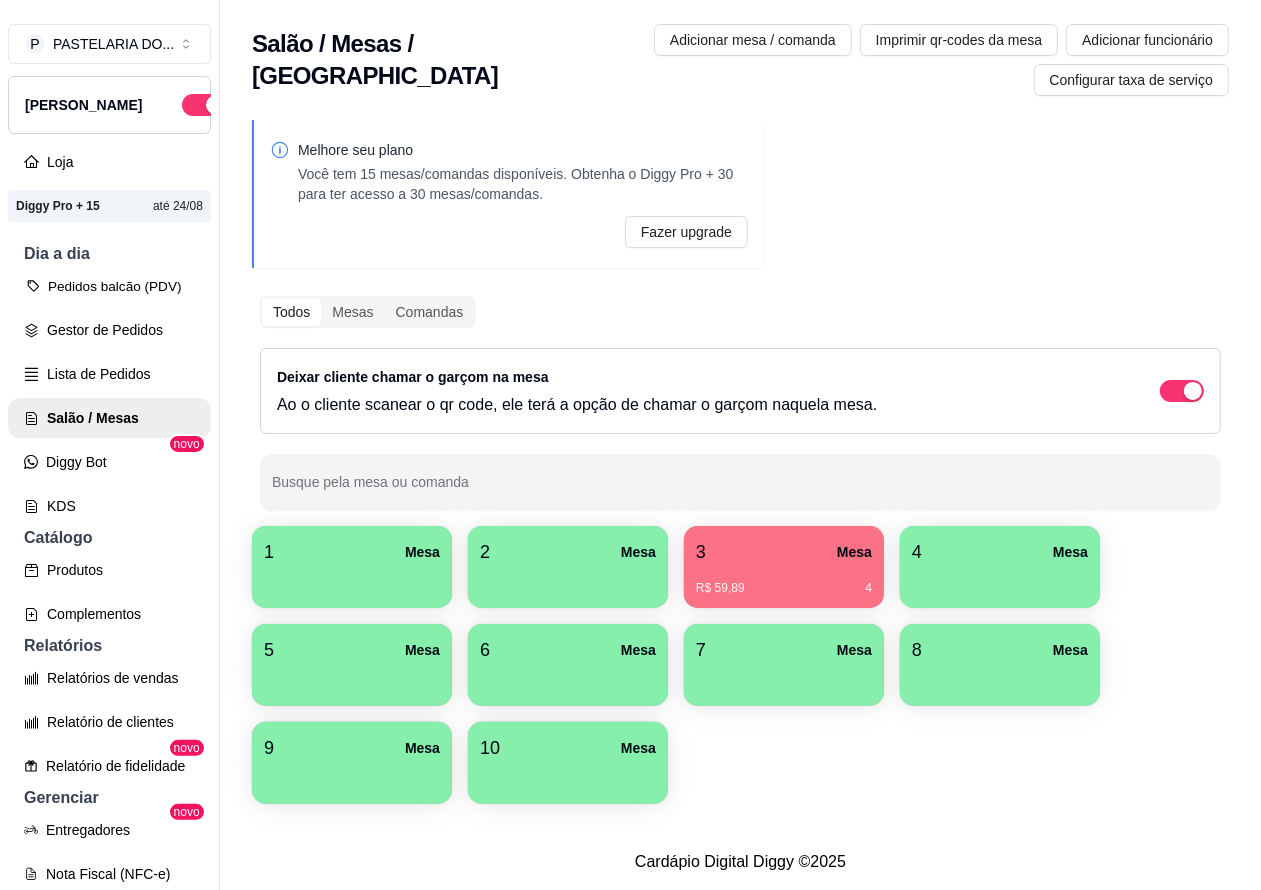 click on "Pedidos balcão (PDV)" at bounding box center [109, 286] 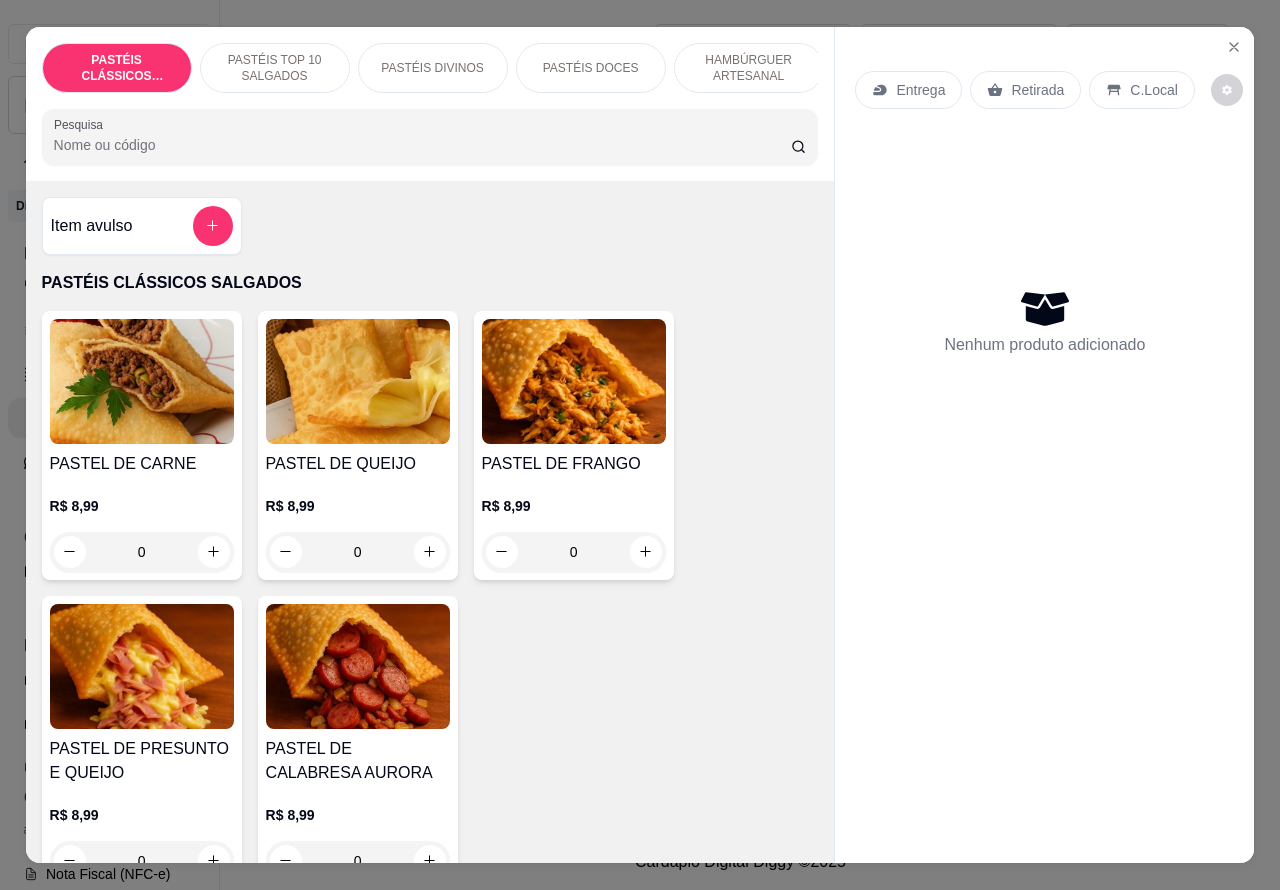 click on "Entrega" at bounding box center [920, 90] 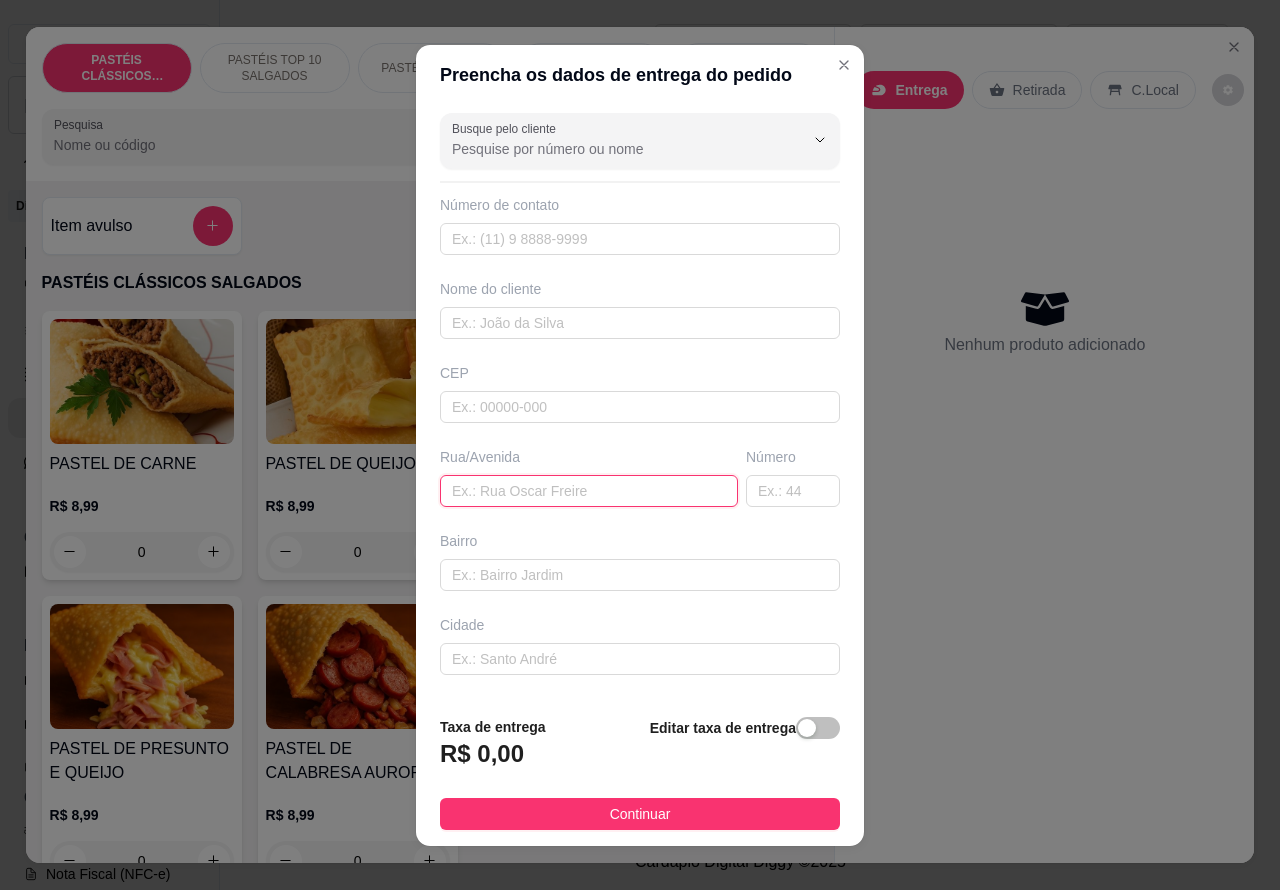 click at bounding box center (589, 491) 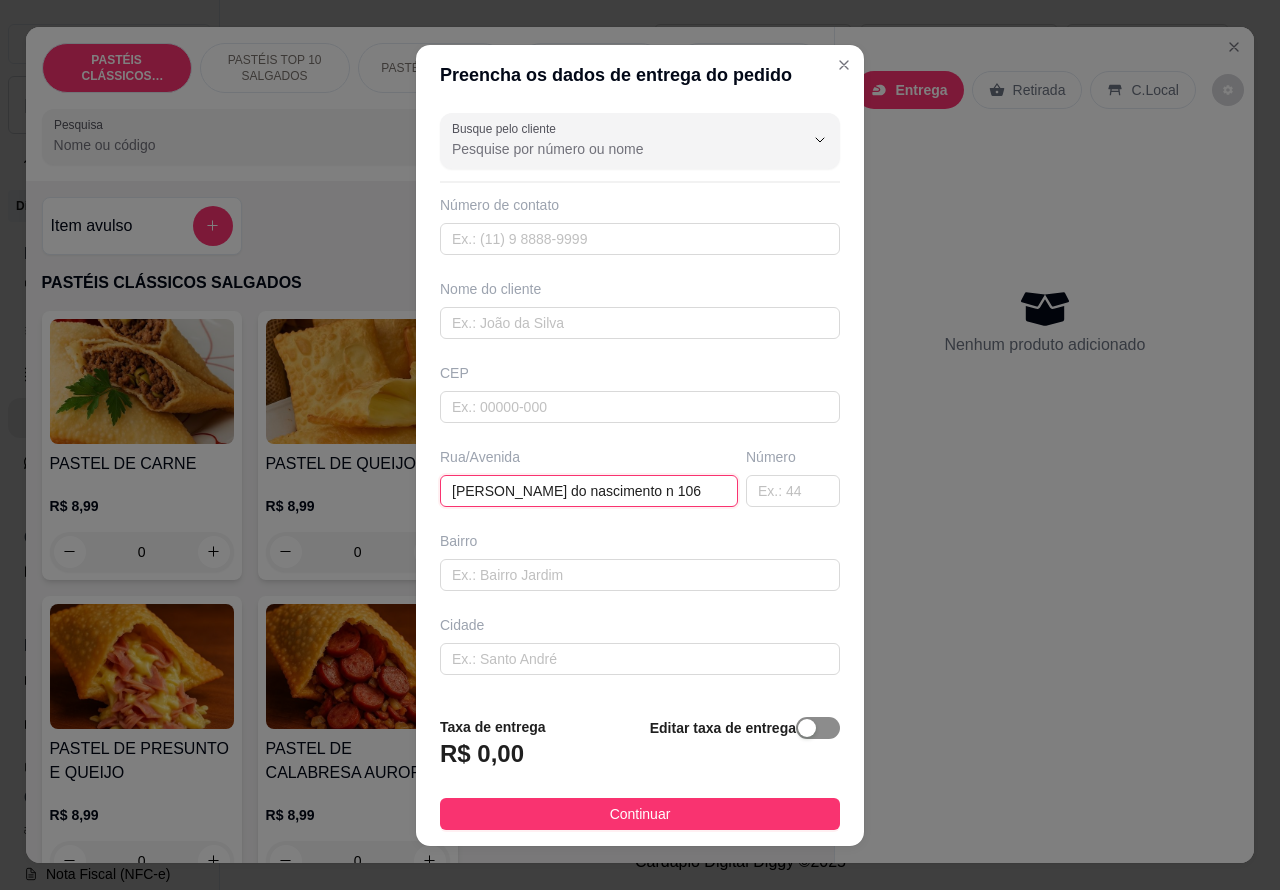 type on "[PERSON_NAME] do nascimento n 106" 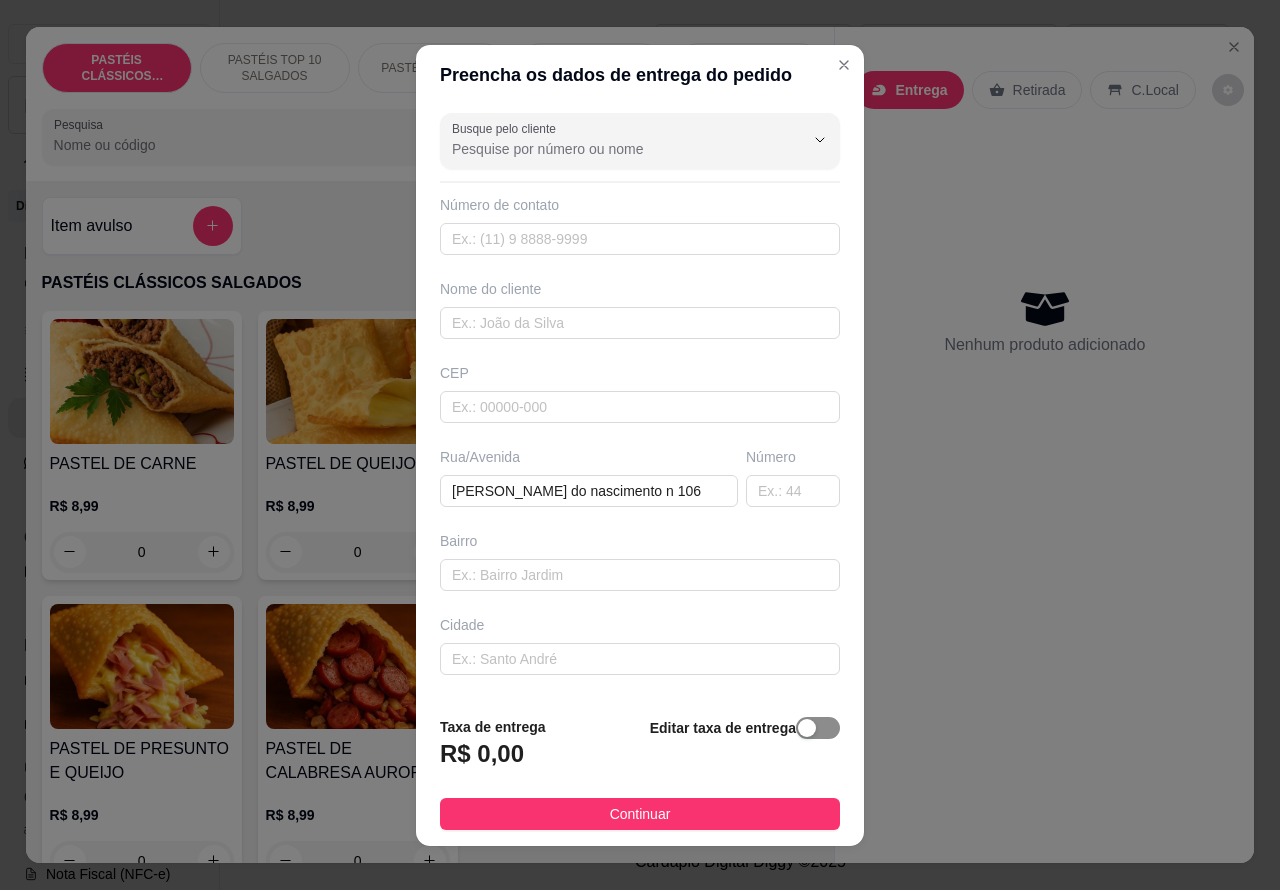 click at bounding box center [818, 728] 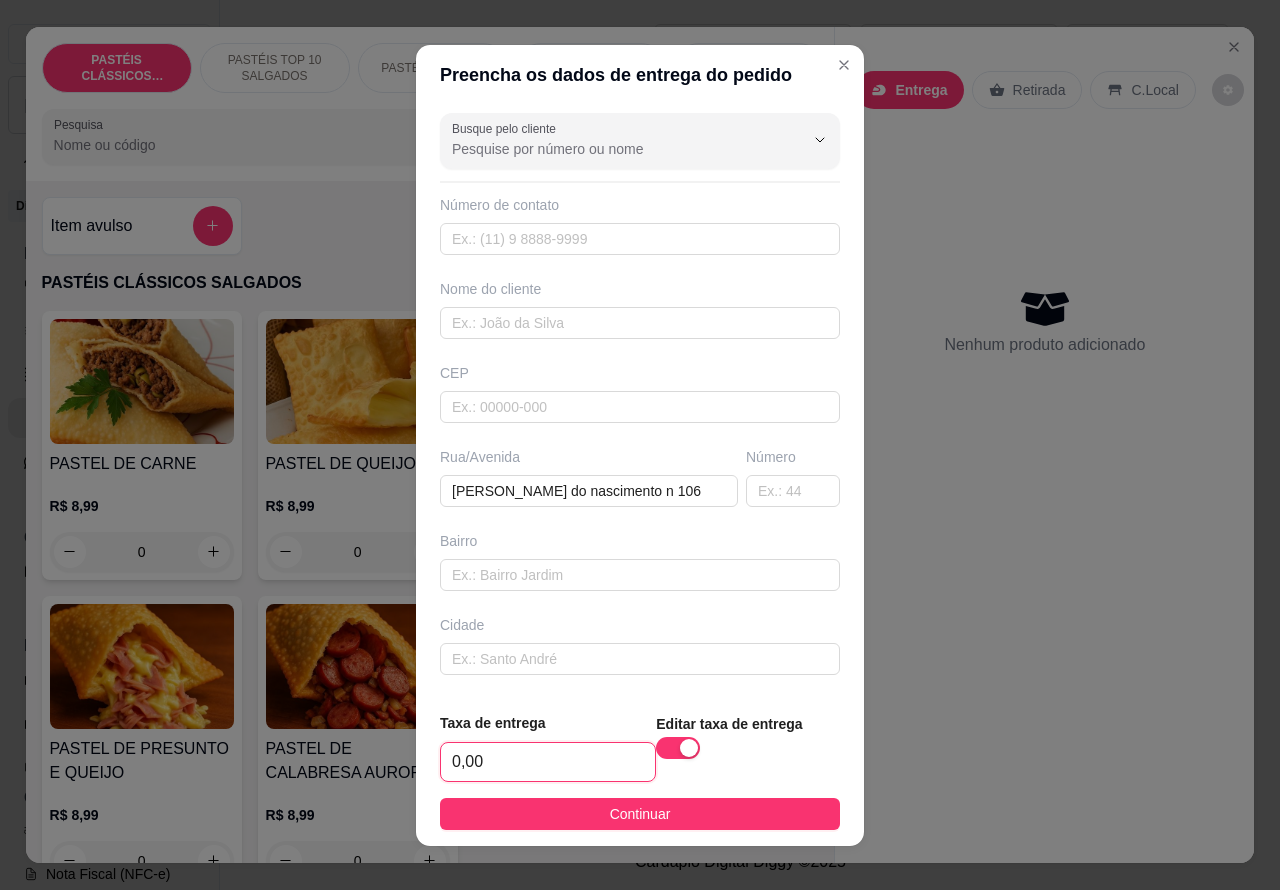 click on "0,00" at bounding box center [548, 762] 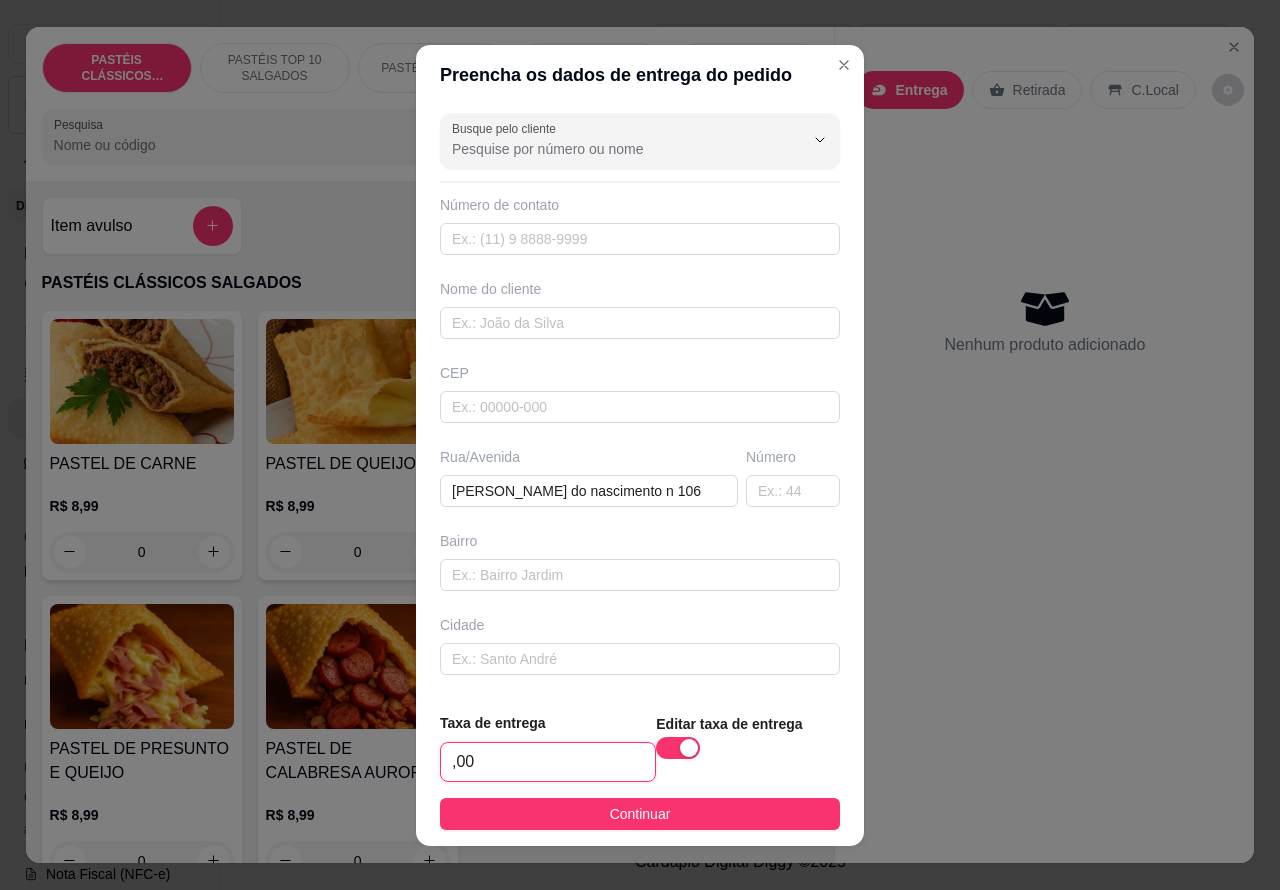 type on "1,00" 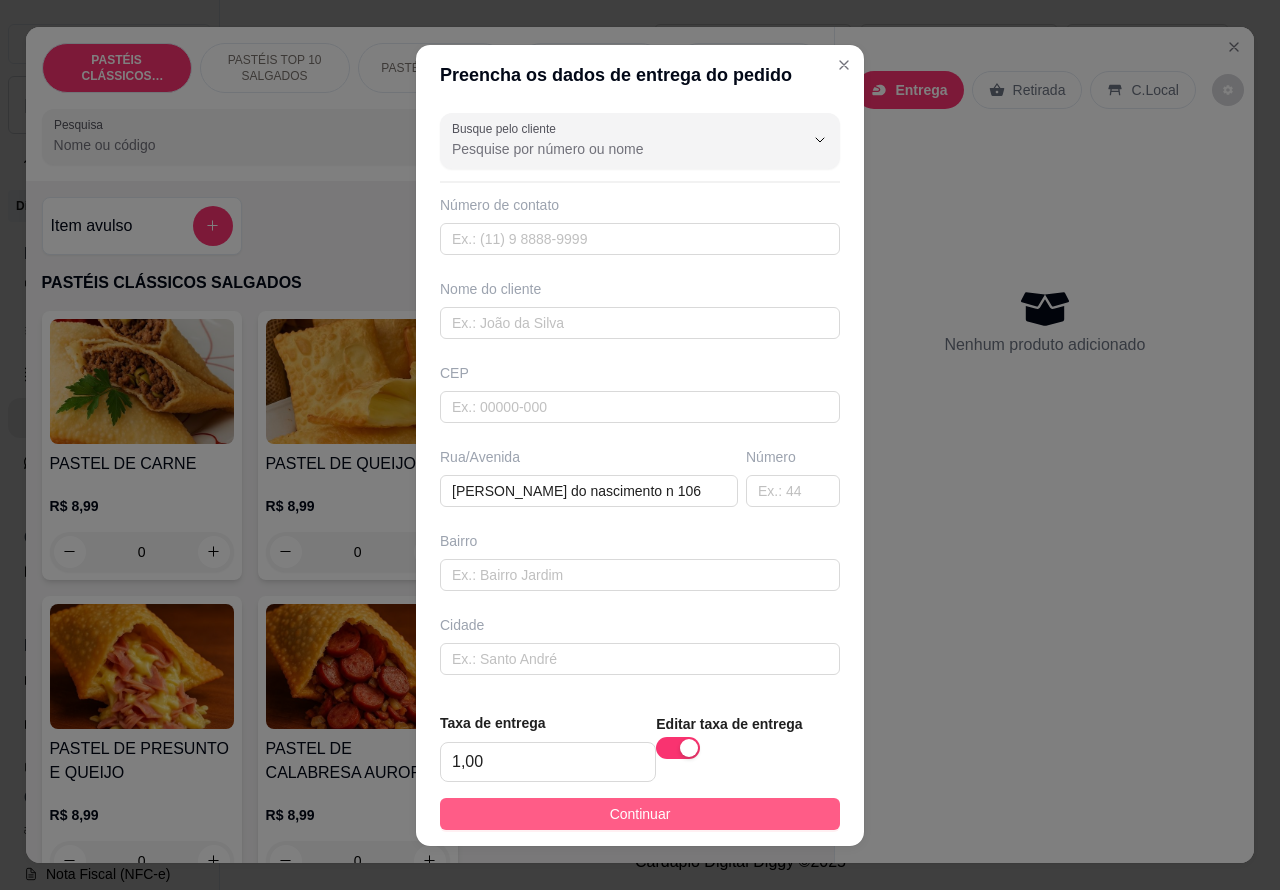click on "Continuar" at bounding box center [640, 814] 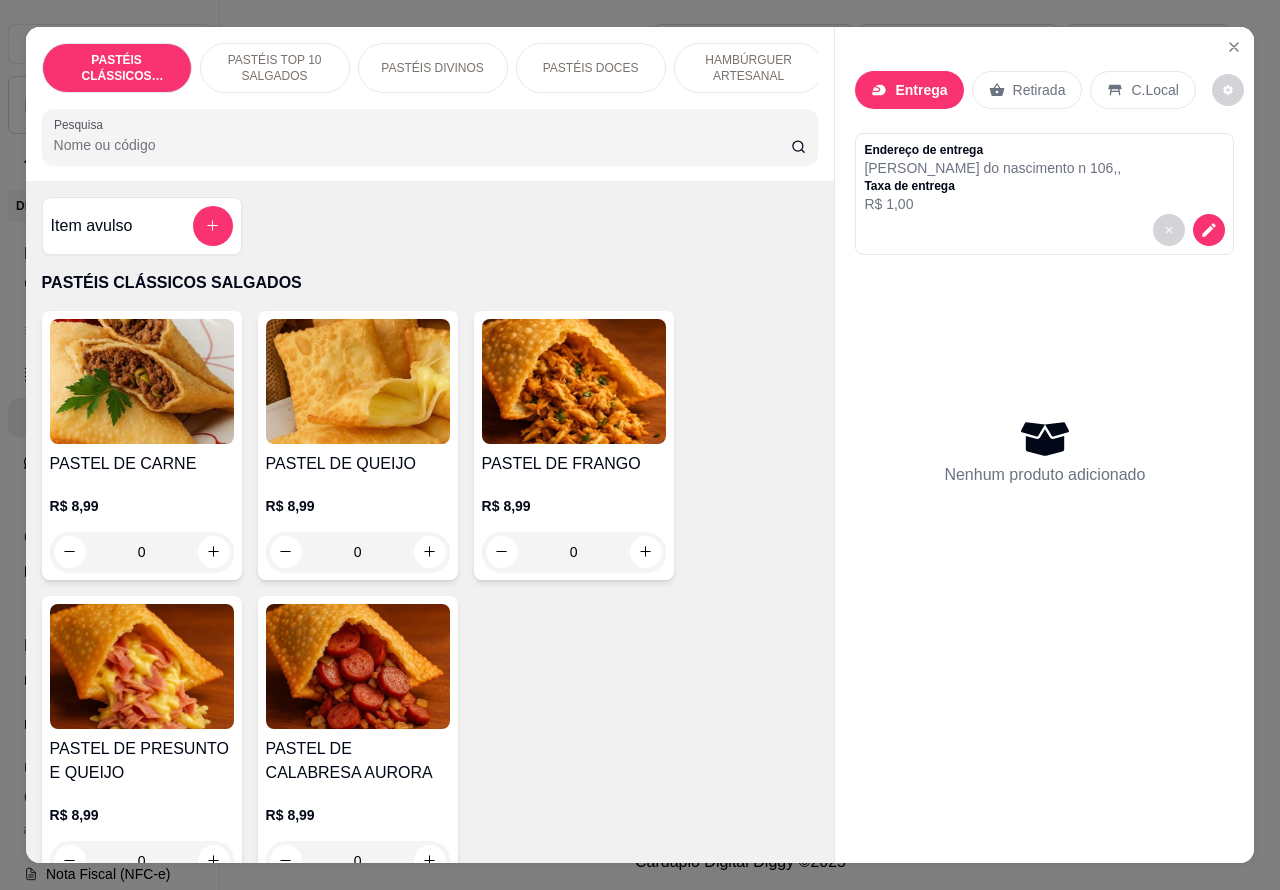 click on "PASTÉIS TOP 10 SALGADOS" at bounding box center [275, 68] 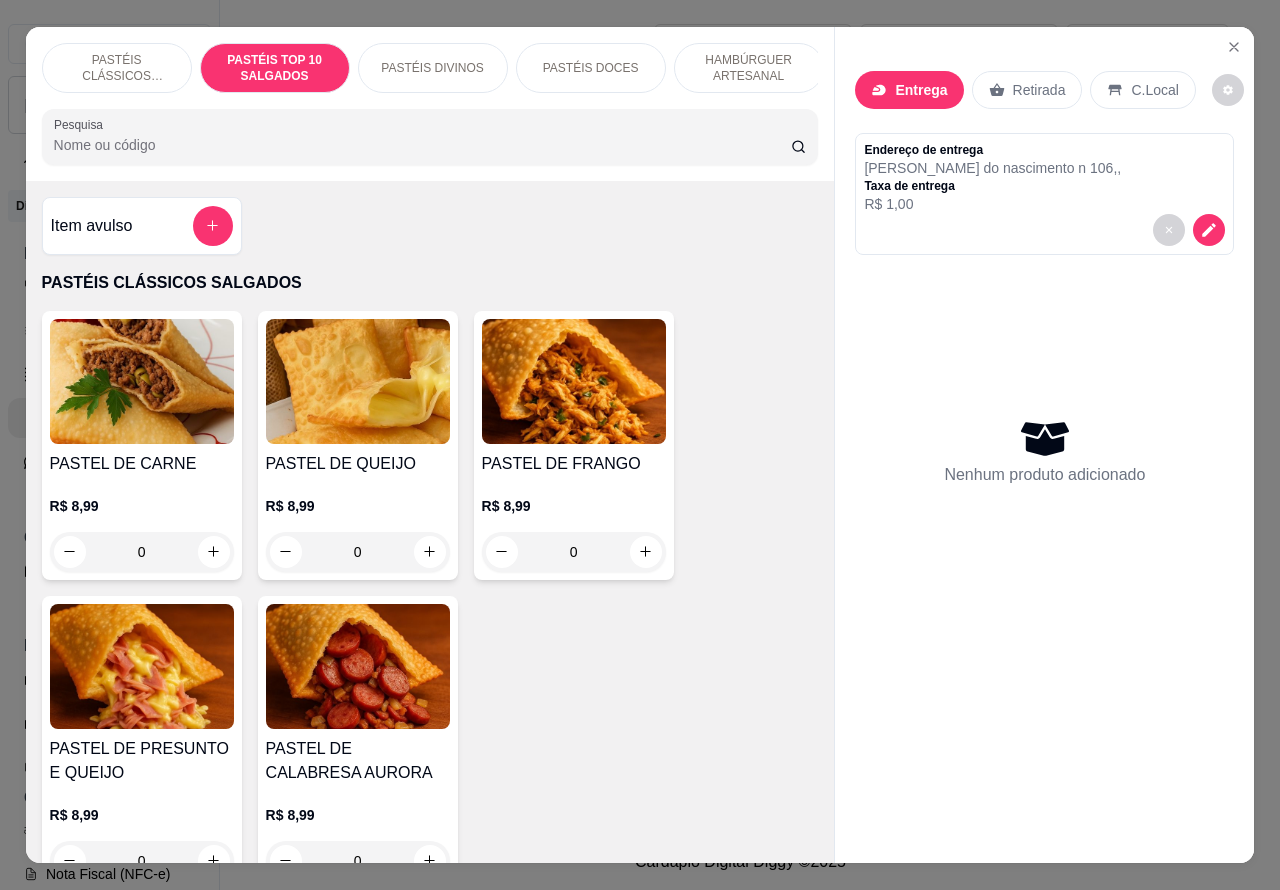 scroll, scrollTop: 723, scrollLeft: 0, axis: vertical 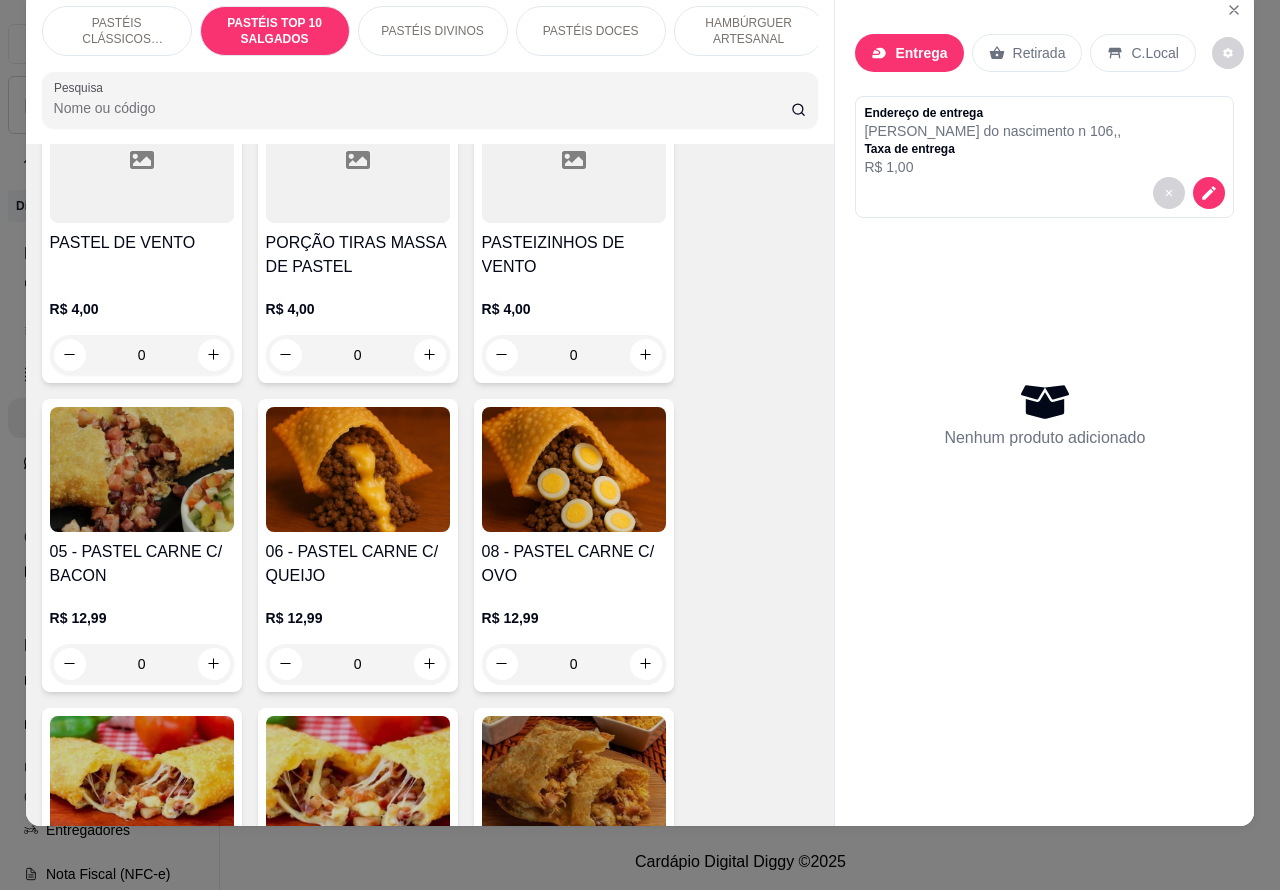 click on "0" at bounding box center (142, 664) 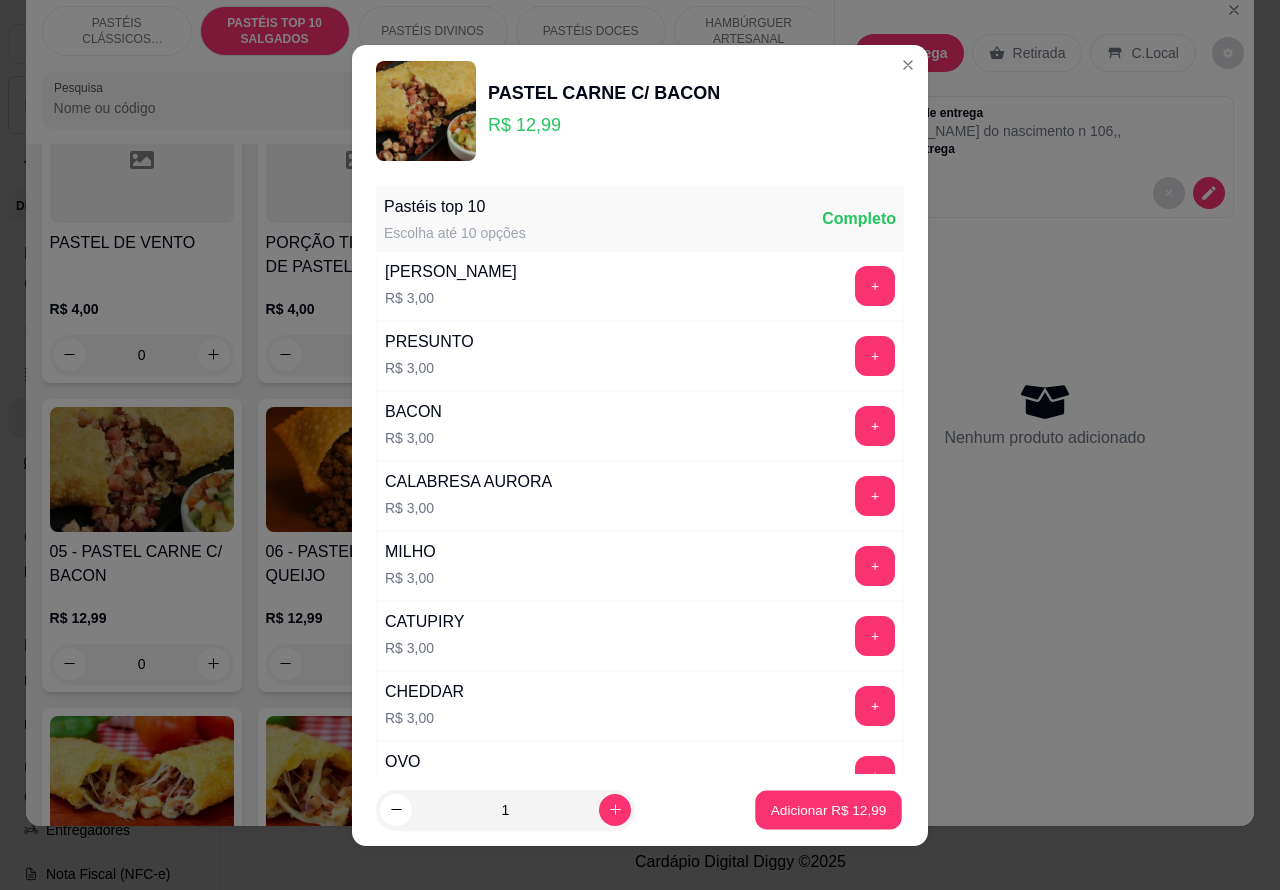 click on "Adicionar   R$ 12,99" at bounding box center (828, 809) 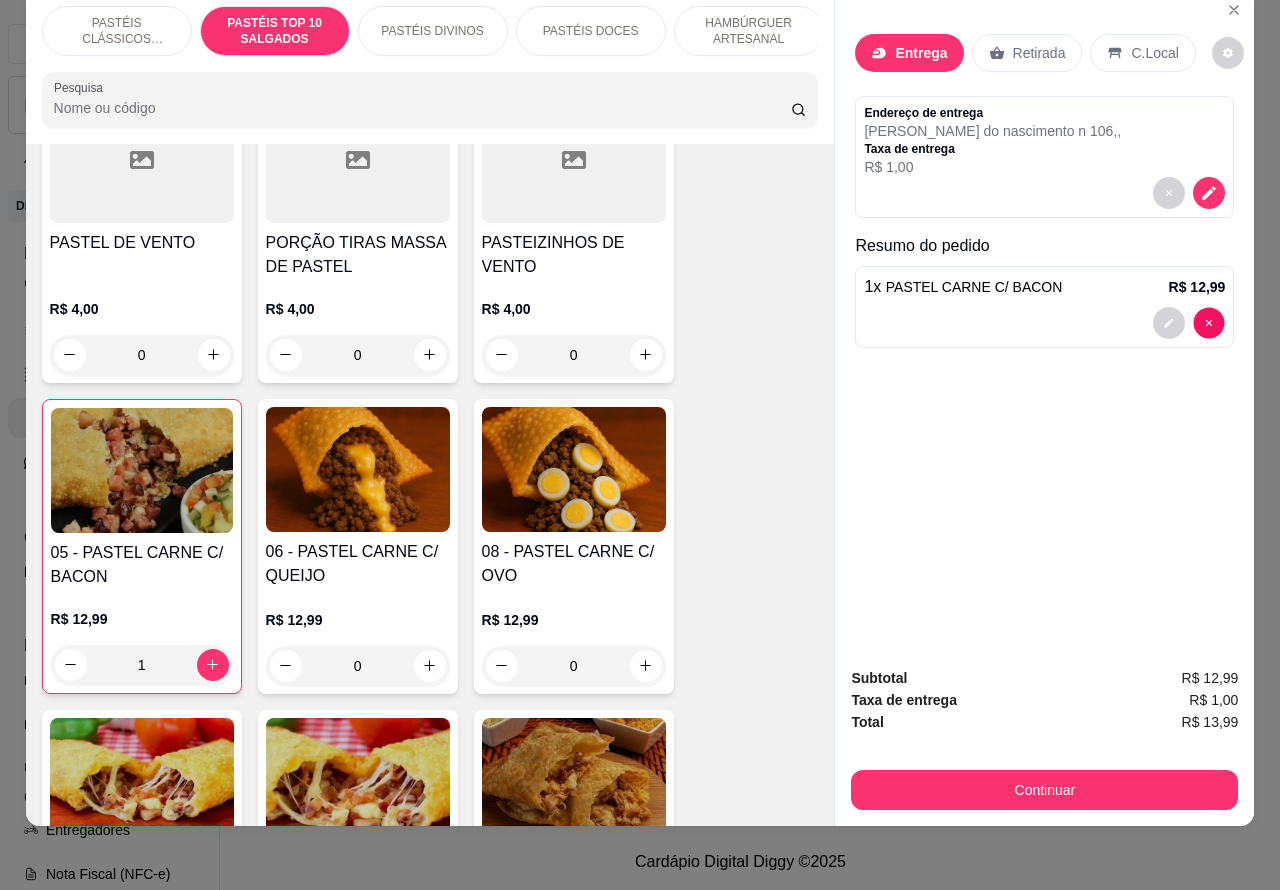 type on "0" 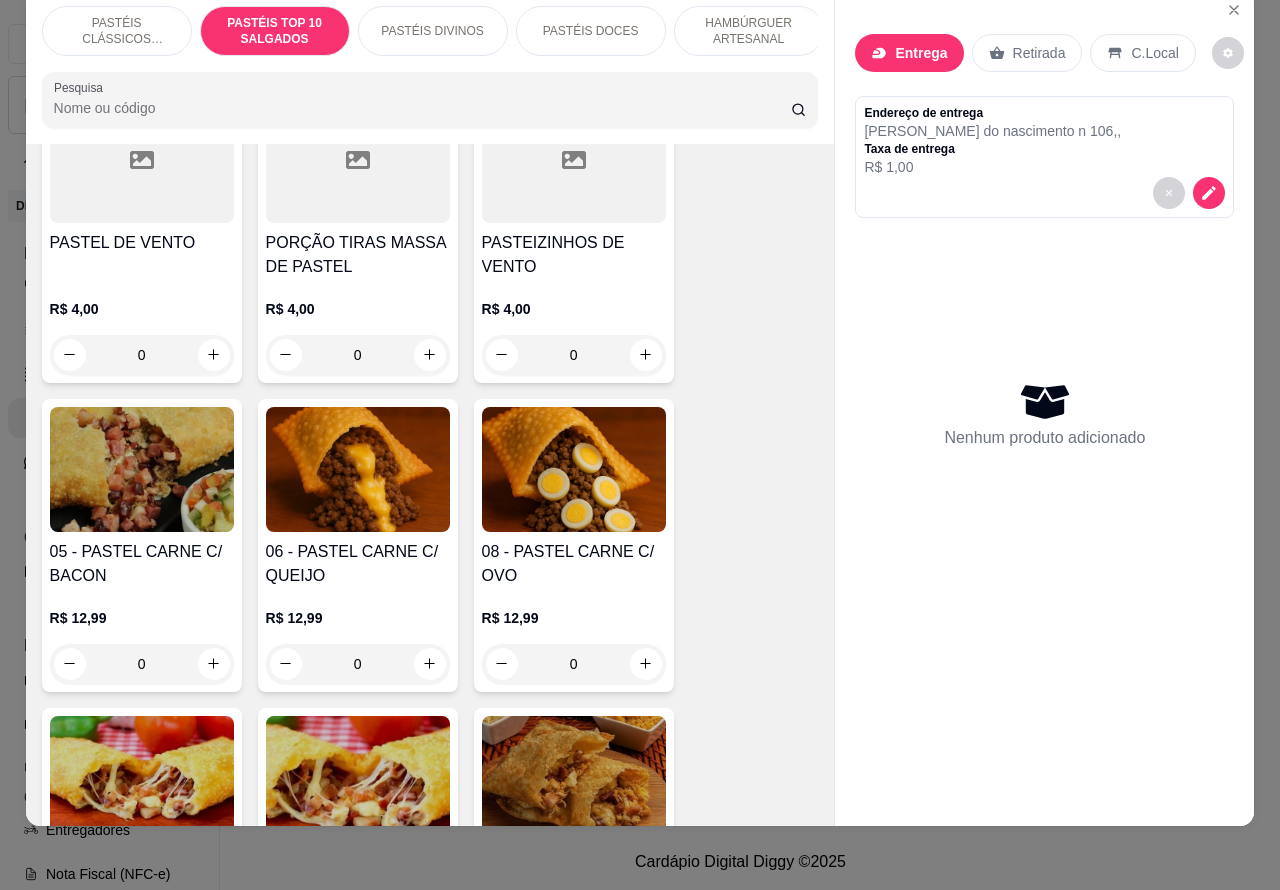 click on "0" at bounding box center [358, 664] 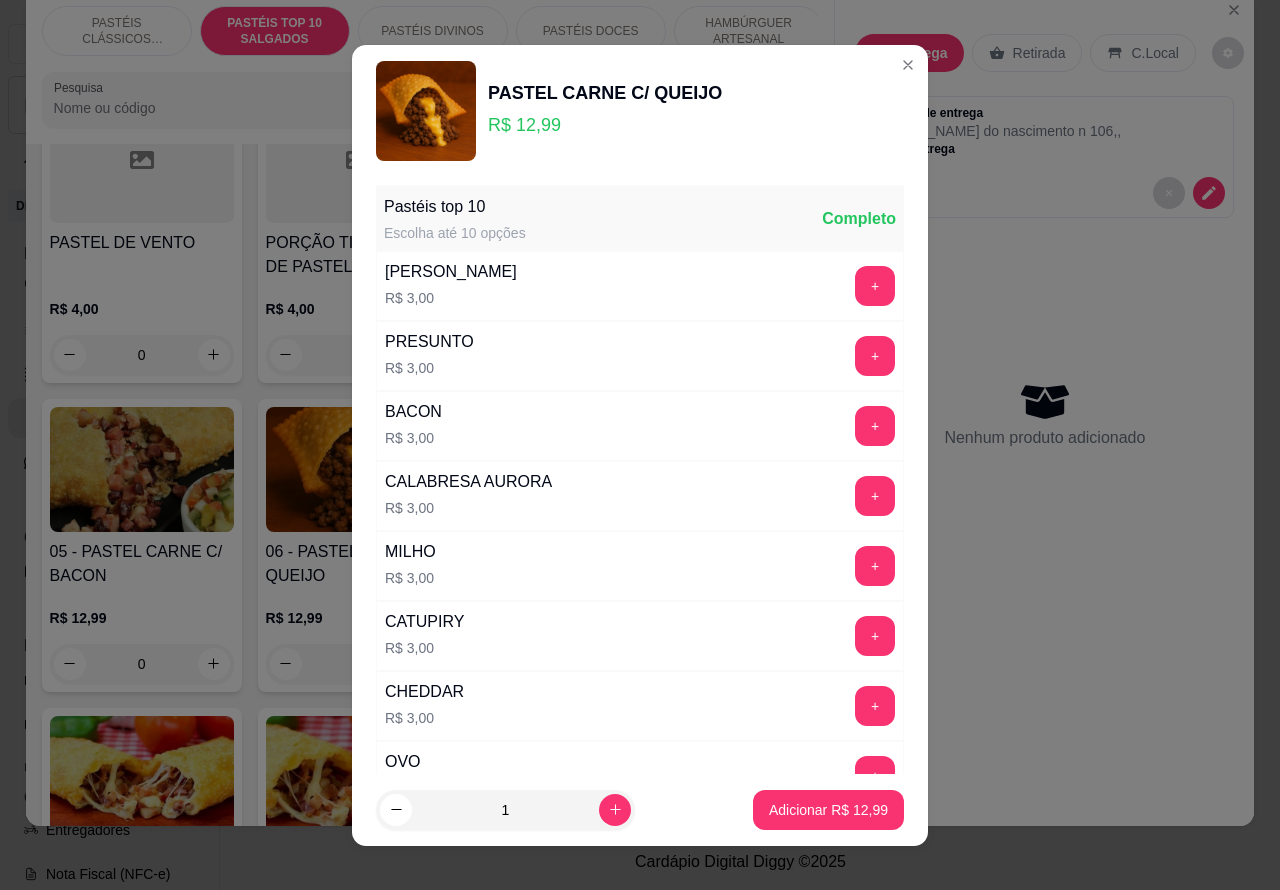 click on "Adicionar   R$ 12,99" at bounding box center [828, 810] 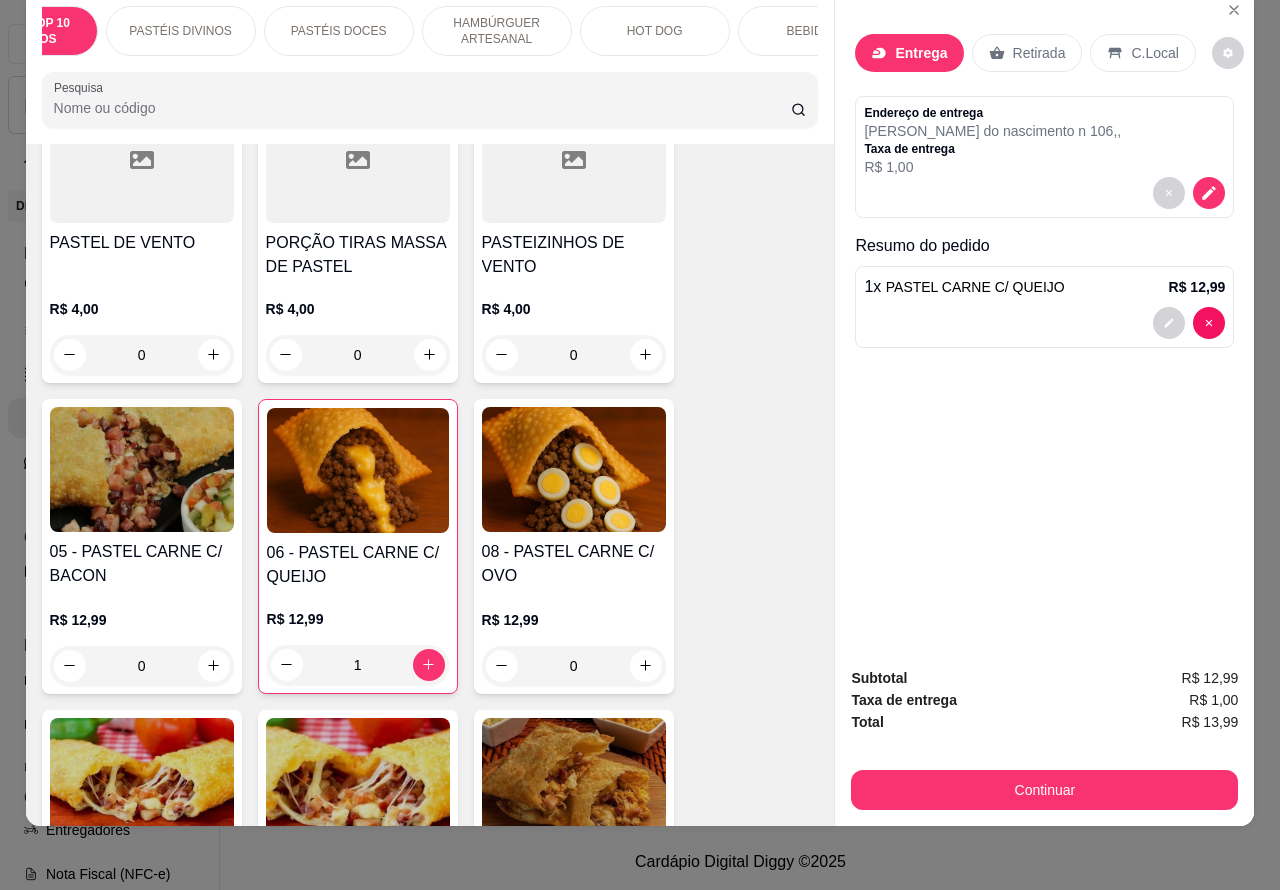scroll, scrollTop: 0, scrollLeft: 276, axis: horizontal 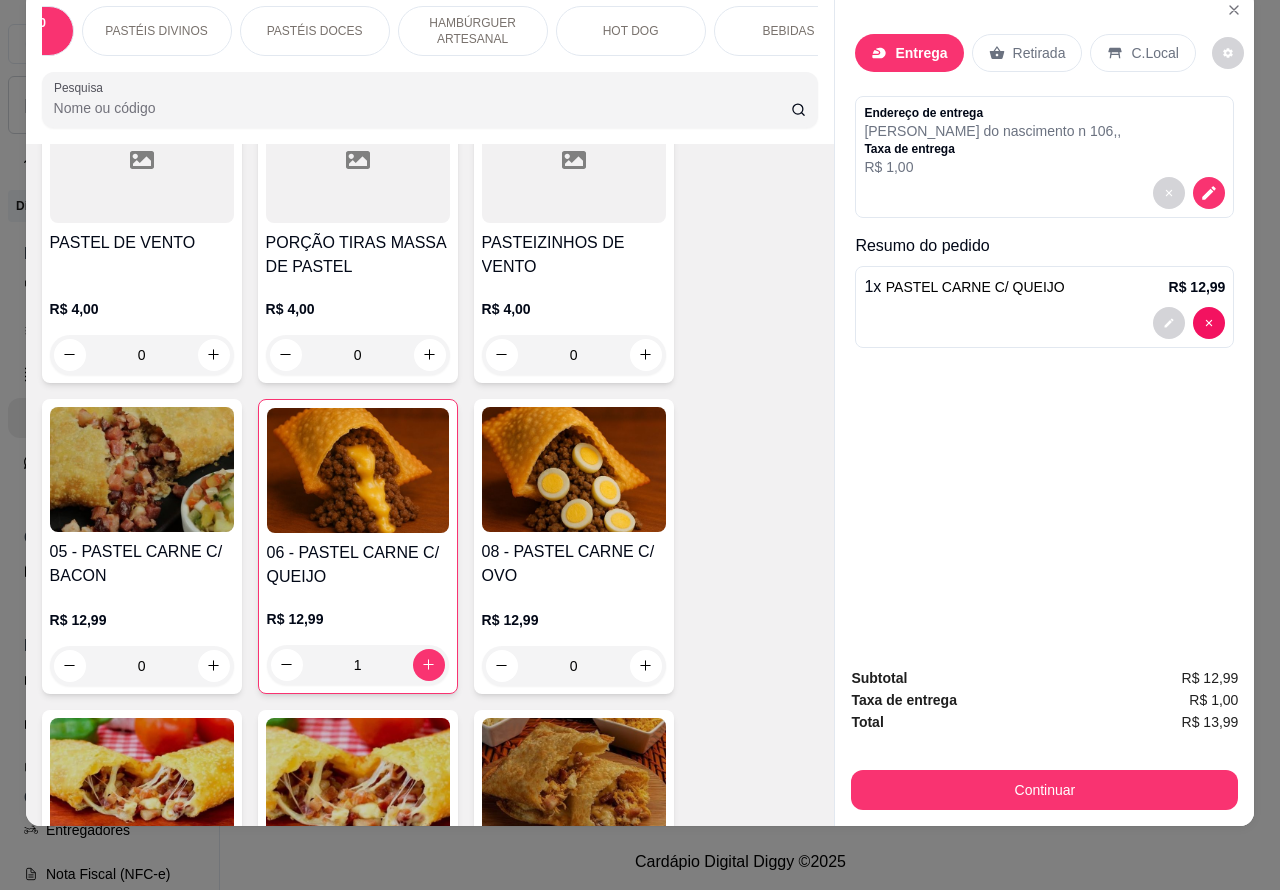 click on "HOT DOG" at bounding box center [631, 31] 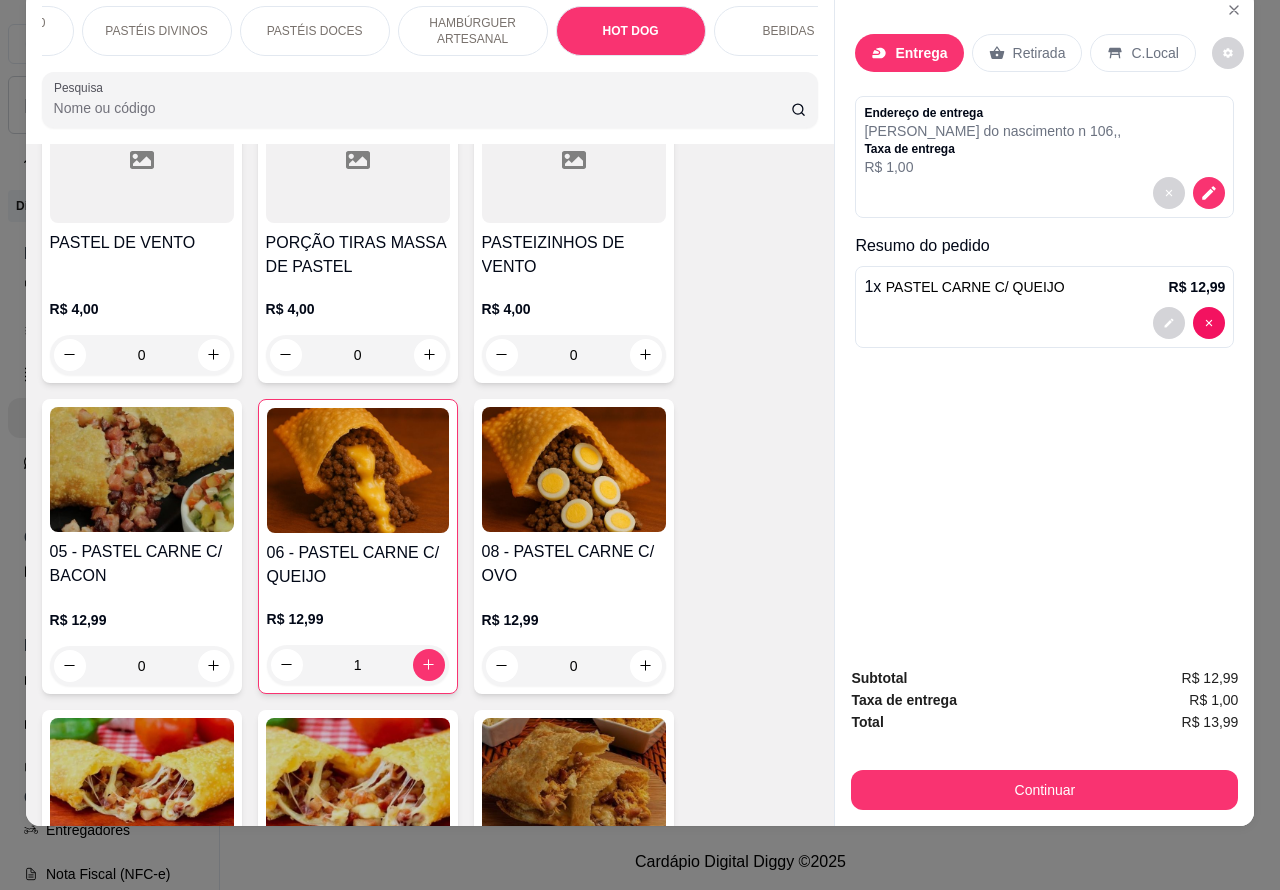 scroll, scrollTop: 6327, scrollLeft: 0, axis: vertical 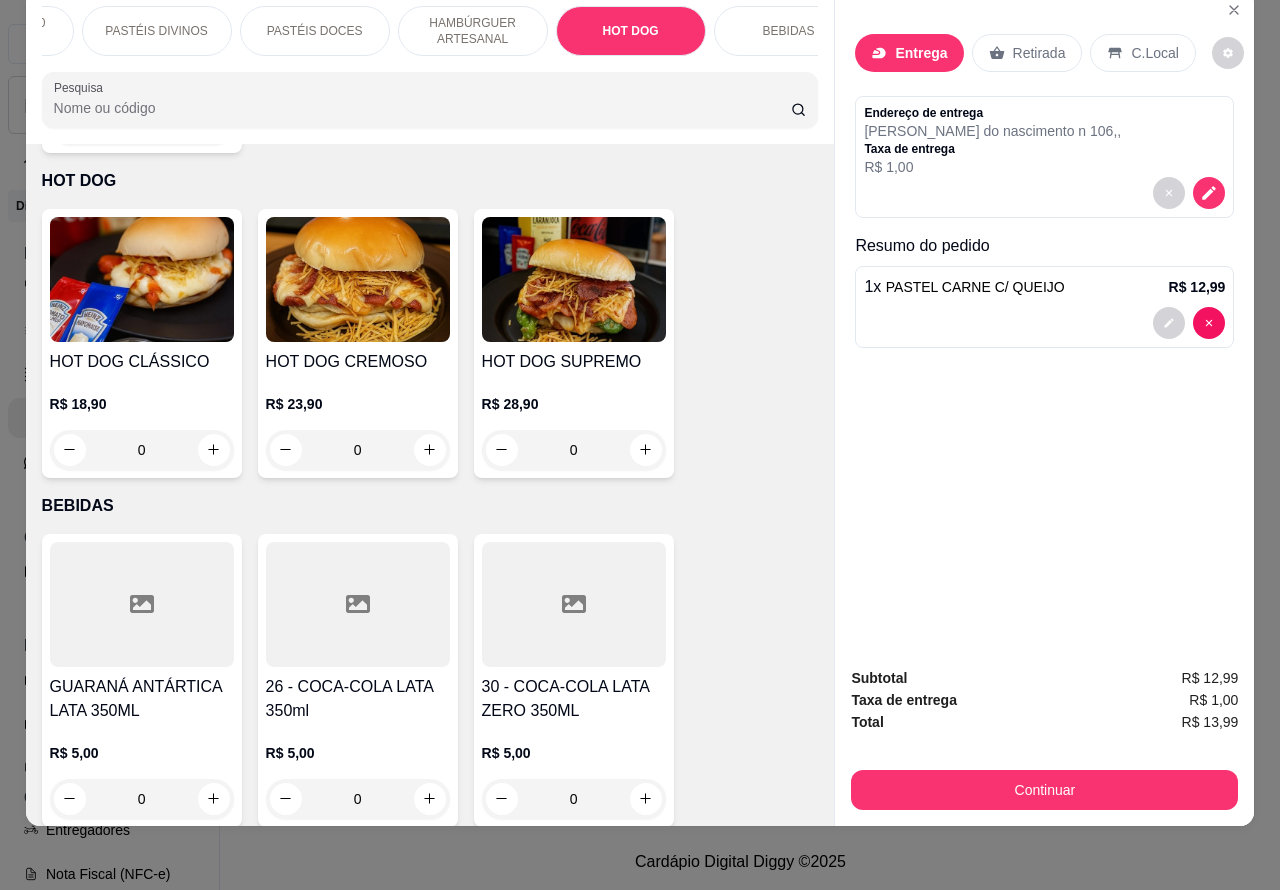 click on "0" at bounding box center (358, 450) 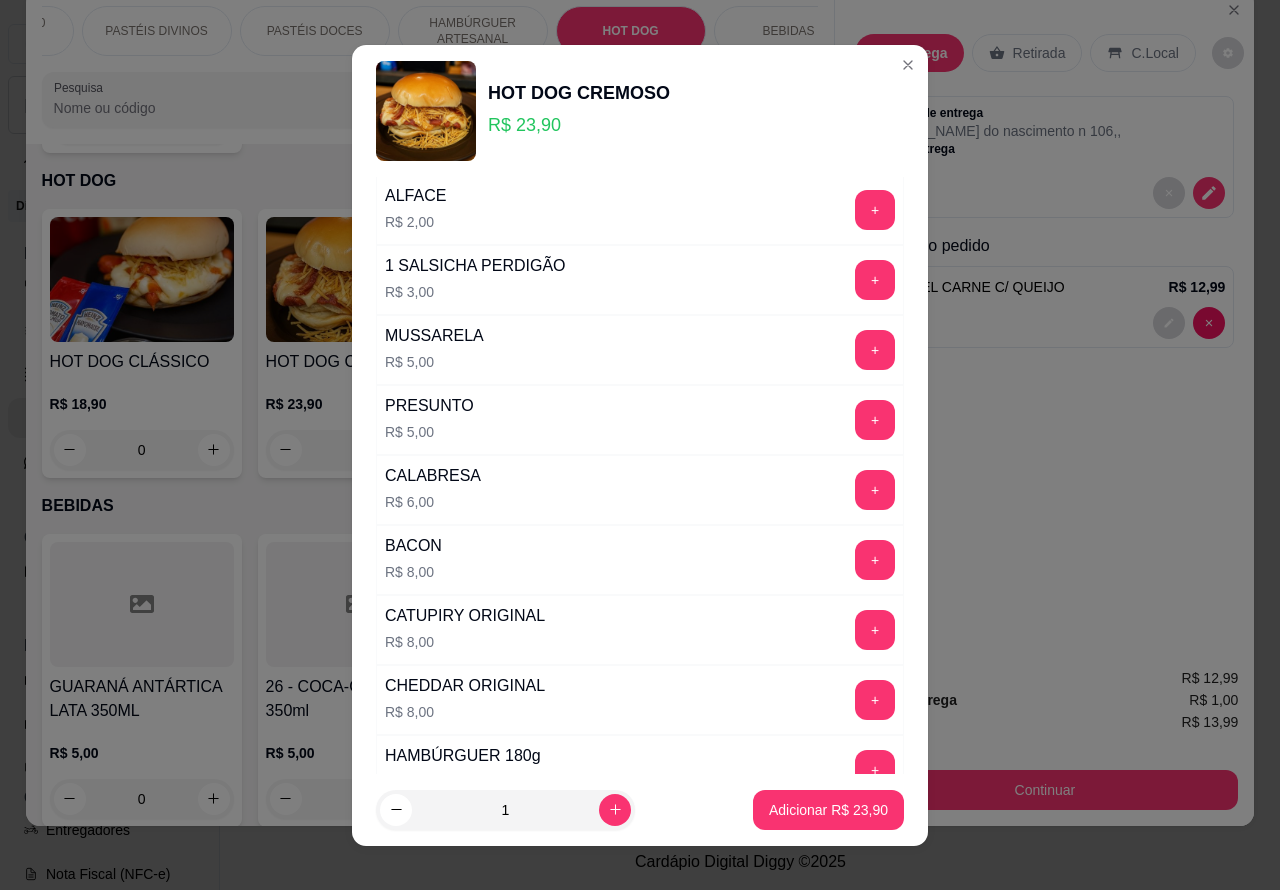 scroll, scrollTop: 542, scrollLeft: 0, axis: vertical 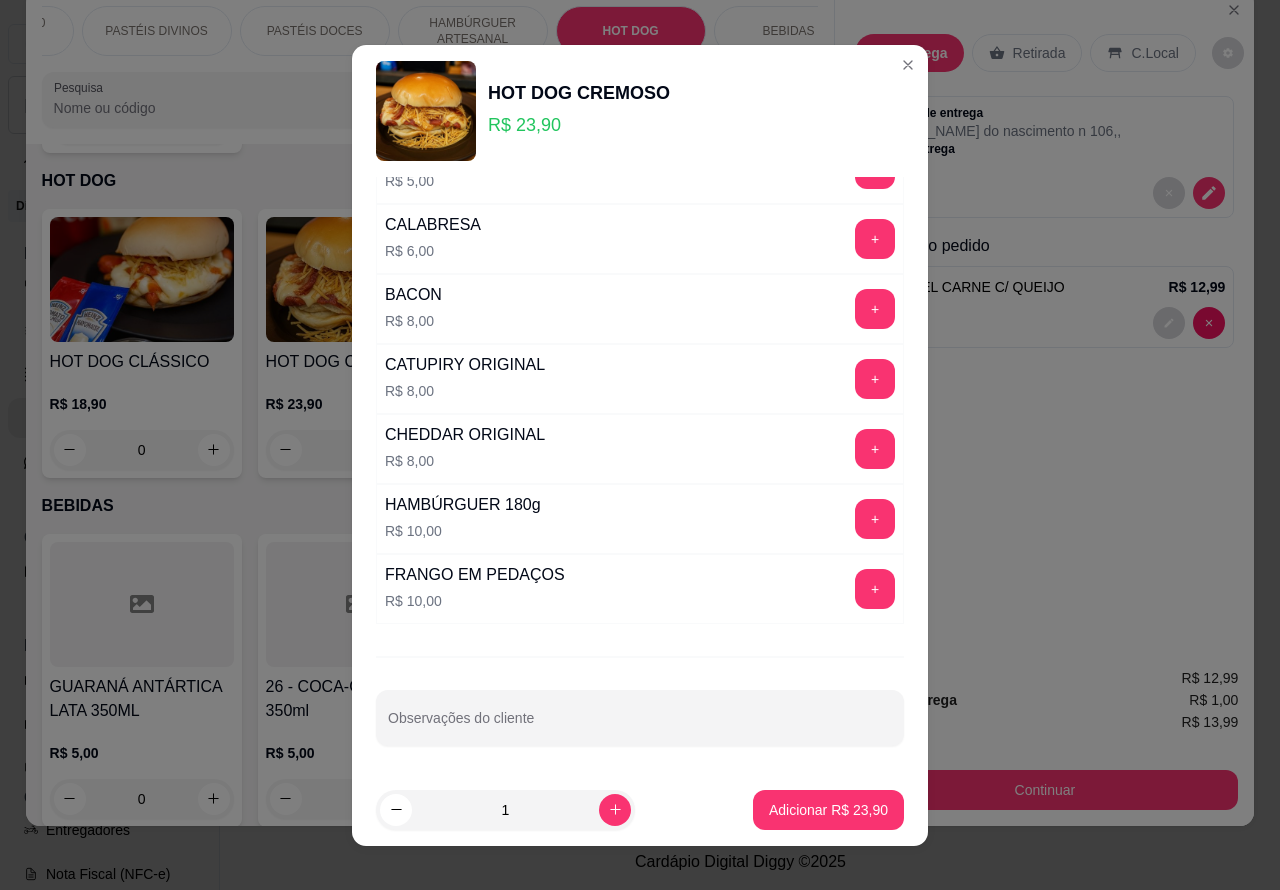 click on "Observações do cliente" at bounding box center [640, 726] 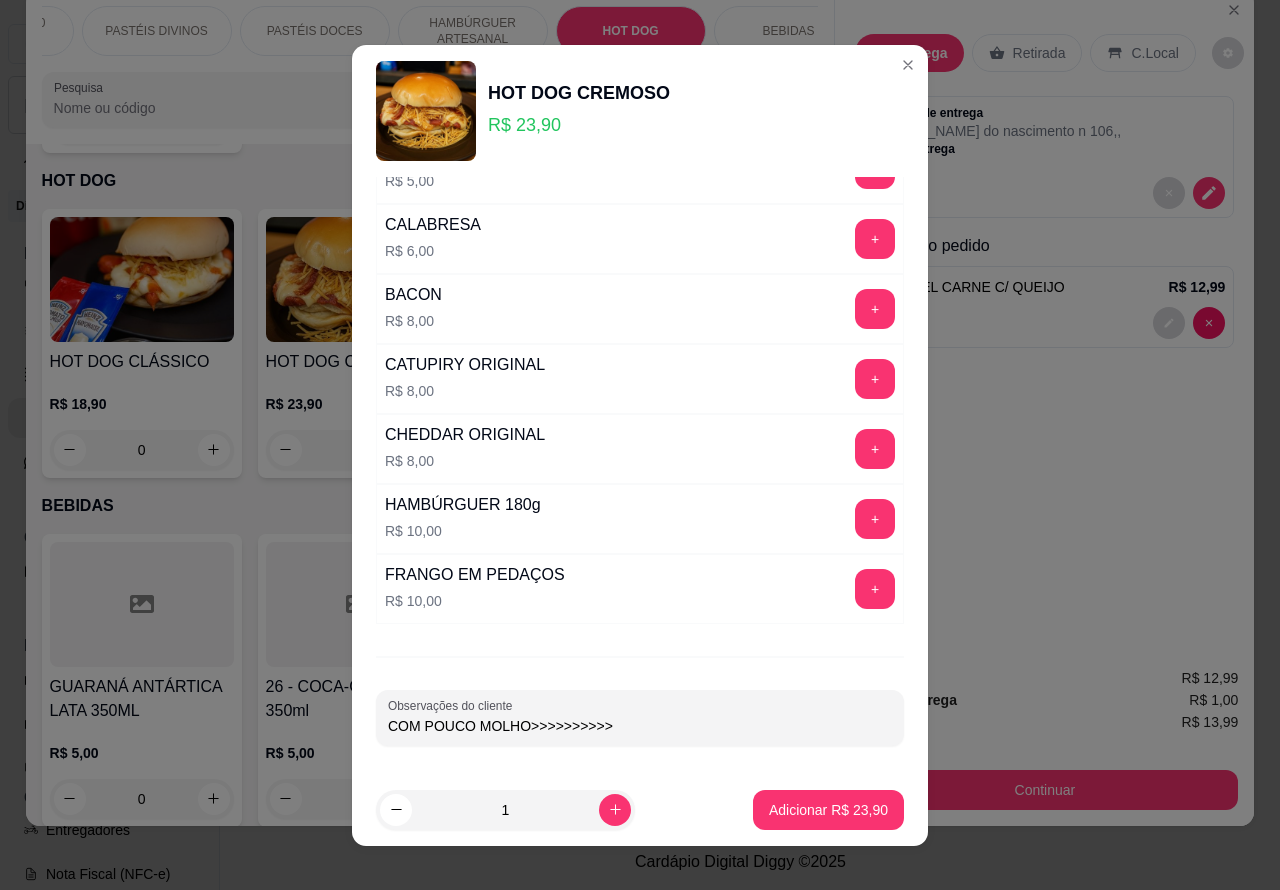 type on "COM POUCO MOLHO>>>>>>>>>>" 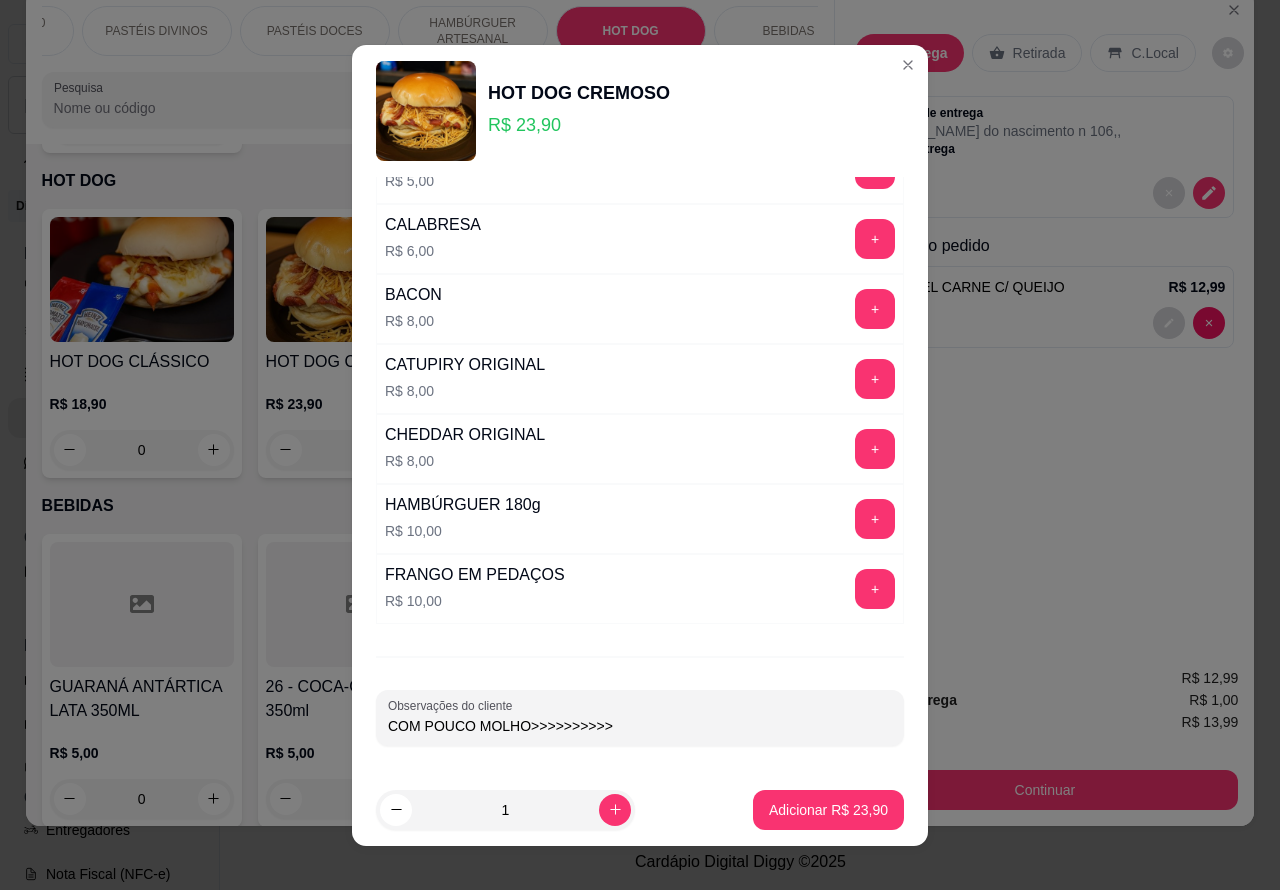 click on "Adicionar   R$ 23,90" at bounding box center (828, 810) 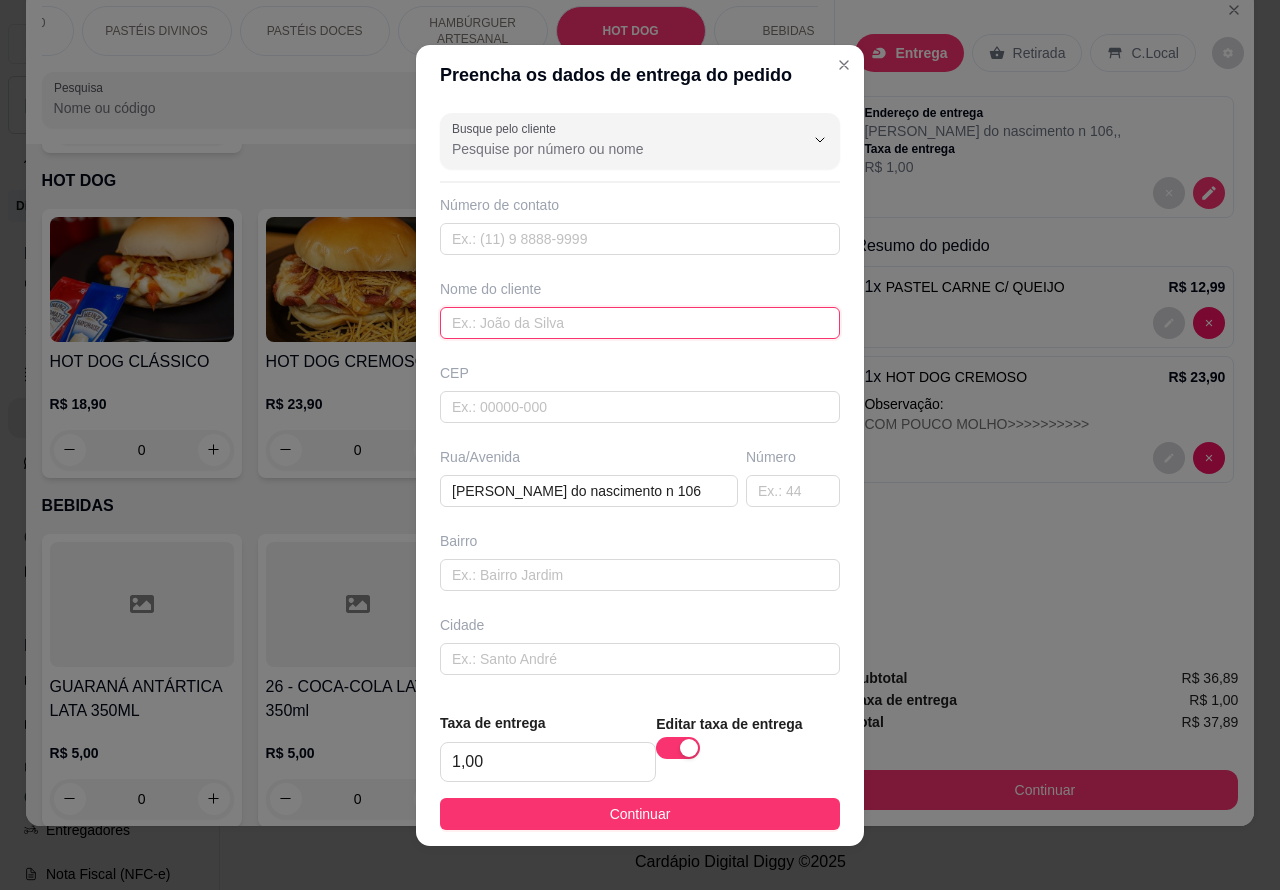 click at bounding box center [640, 323] 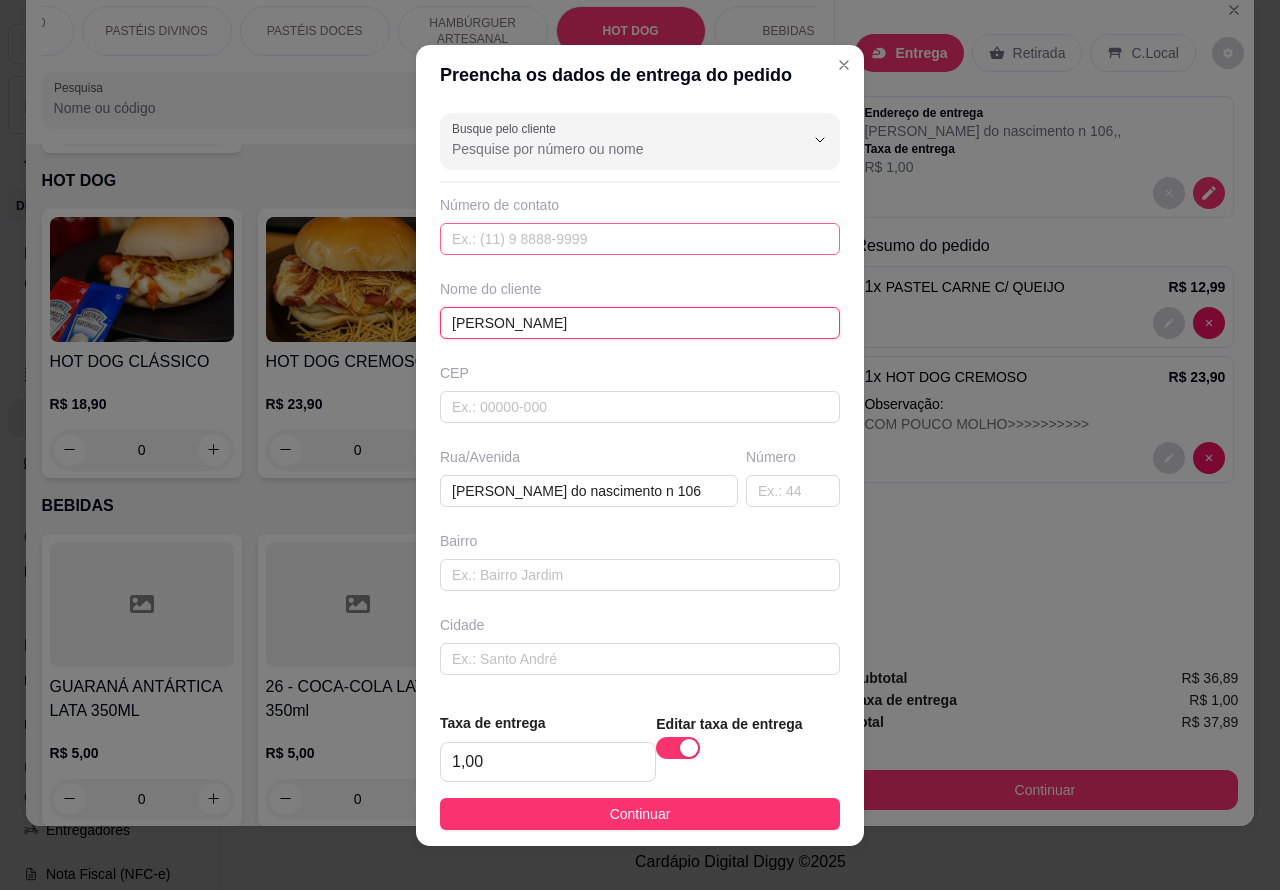 type on "[PERSON_NAME]" 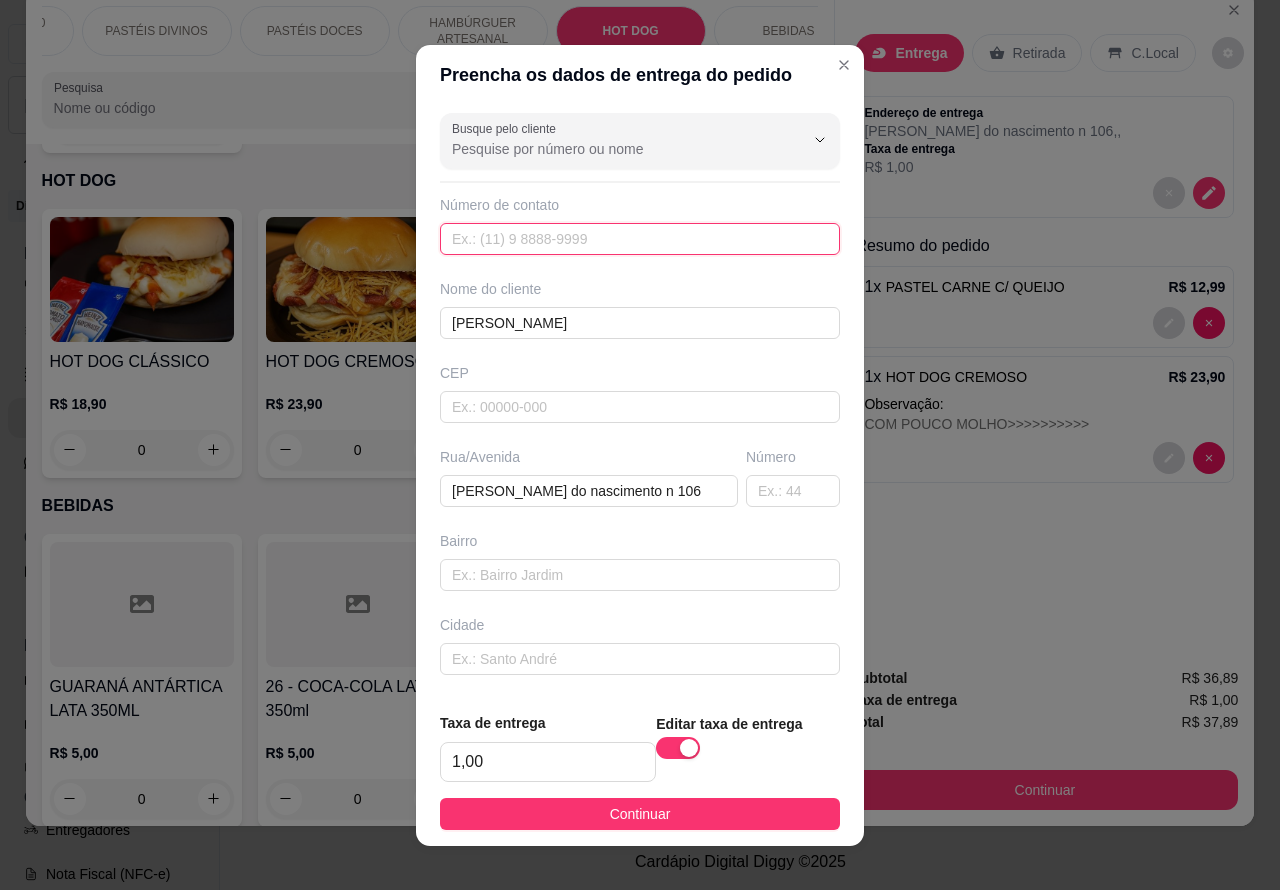 click at bounding box center (640, 239) 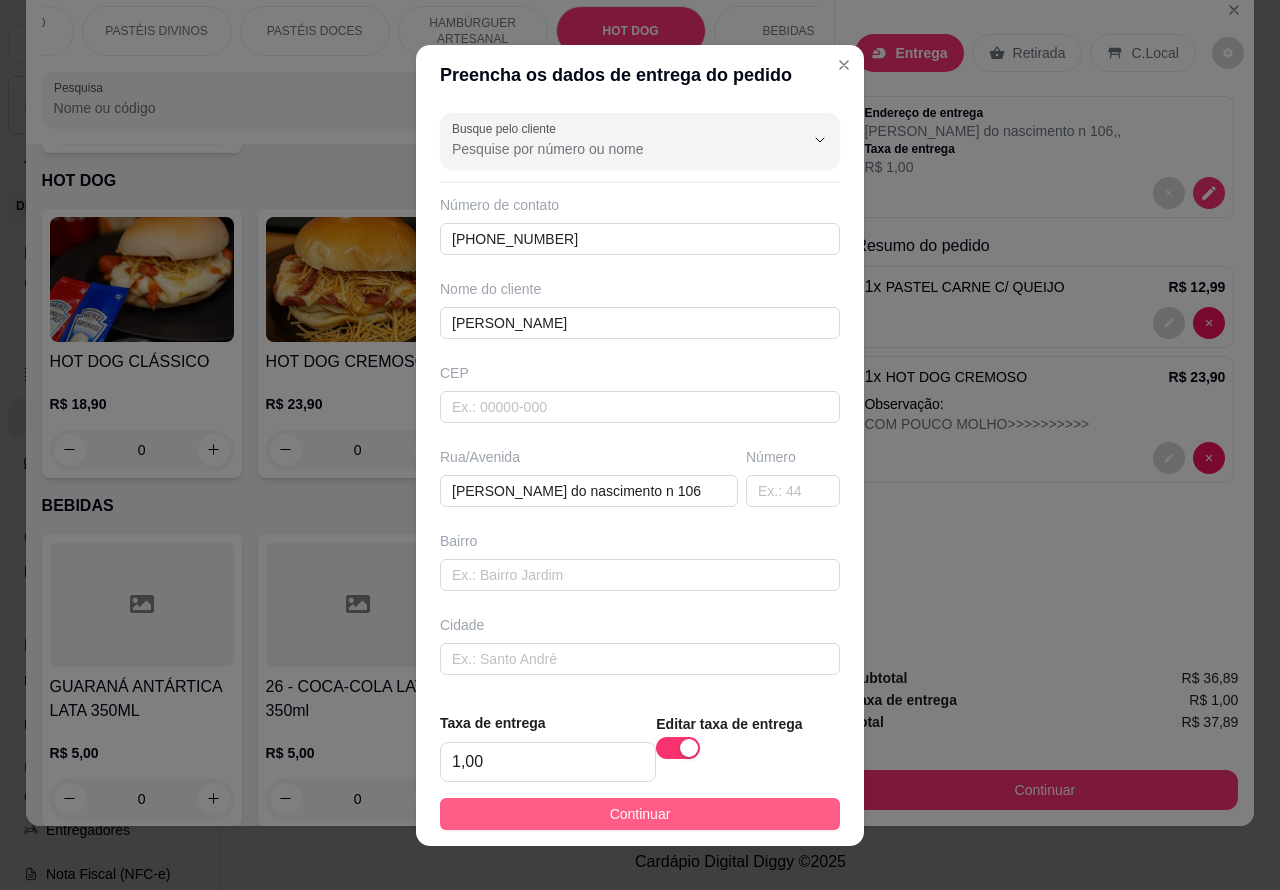 click on "Continuar" at bounding box center (640, 814) 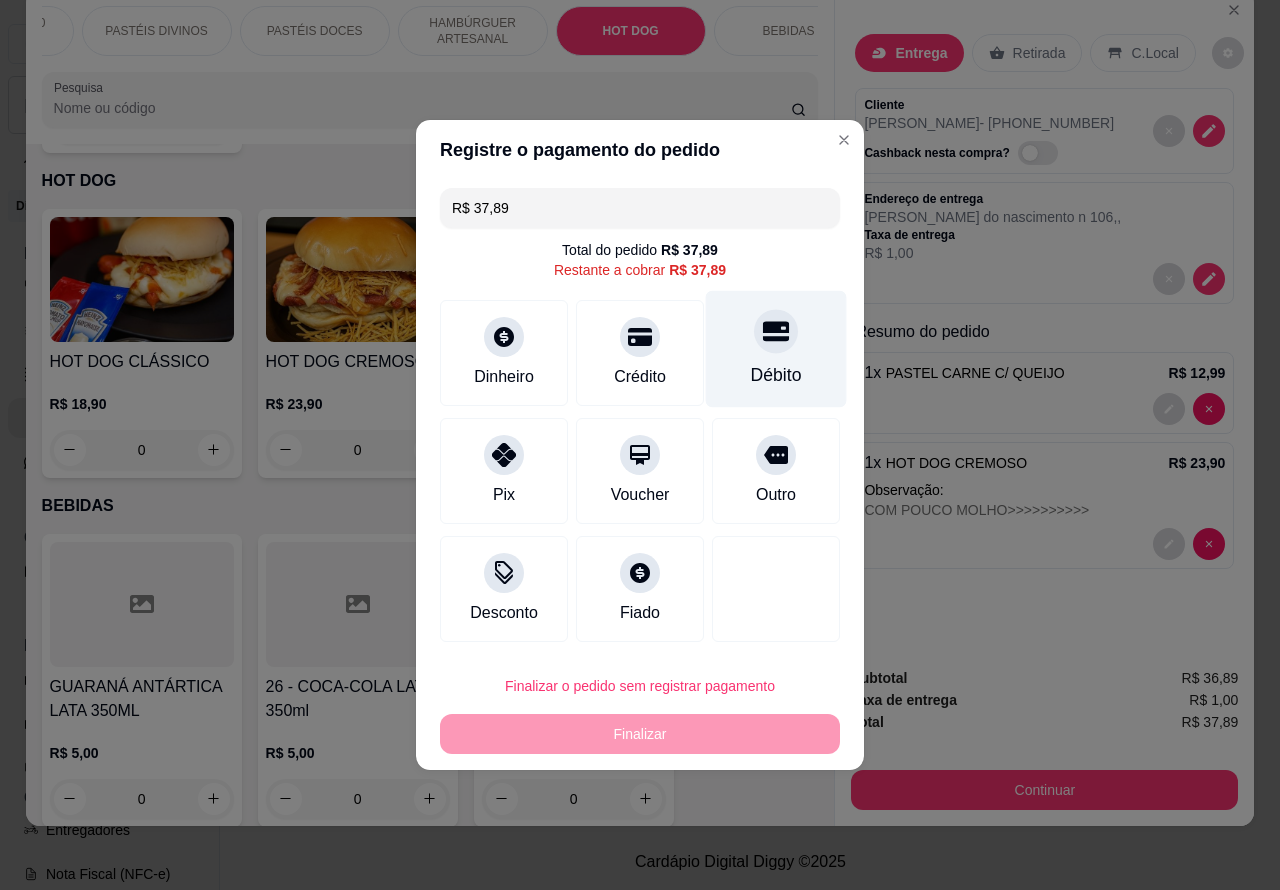 click at bounding box center [776, 331] 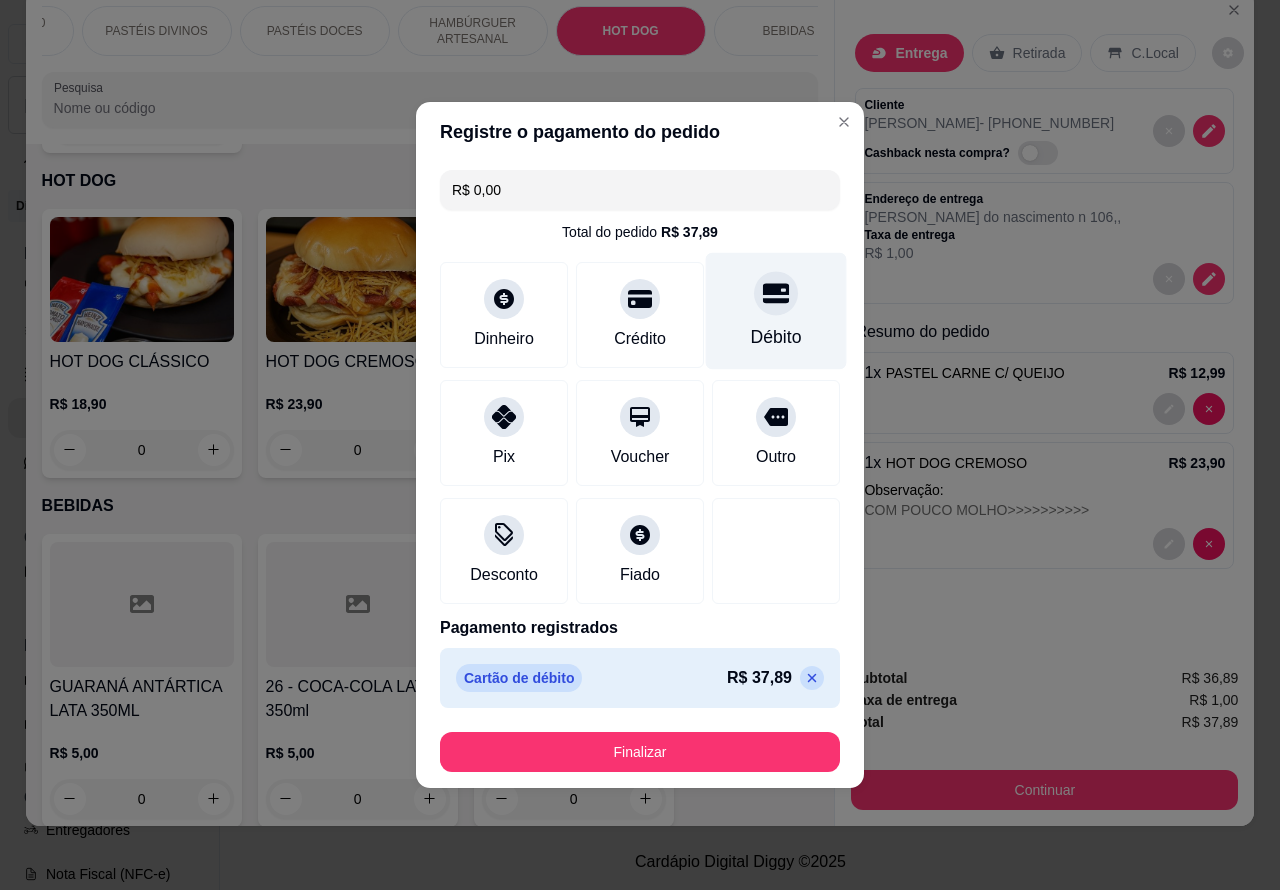 type on "R$ 0,00" 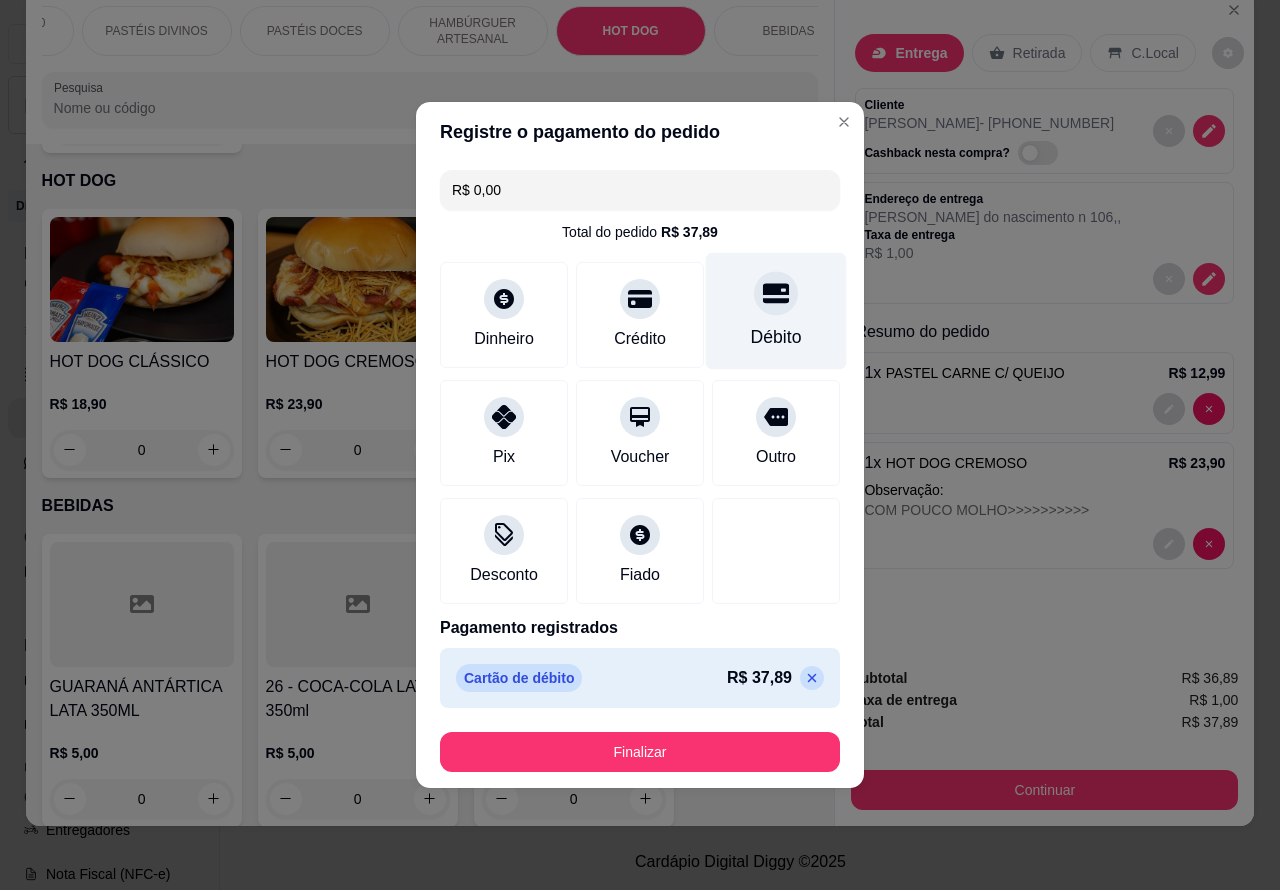 click on "Finalizar" at bounding box center (640, 752) 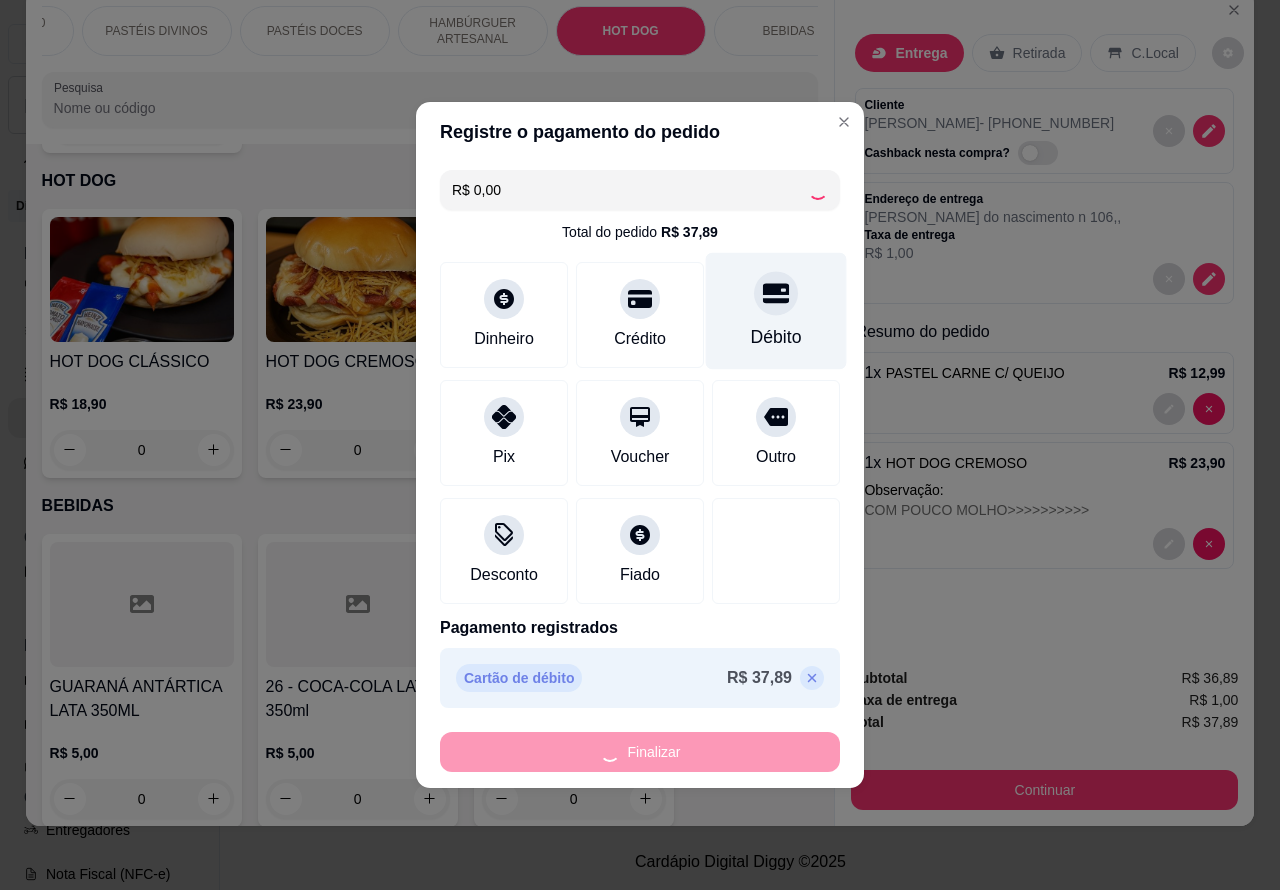 type on "0" 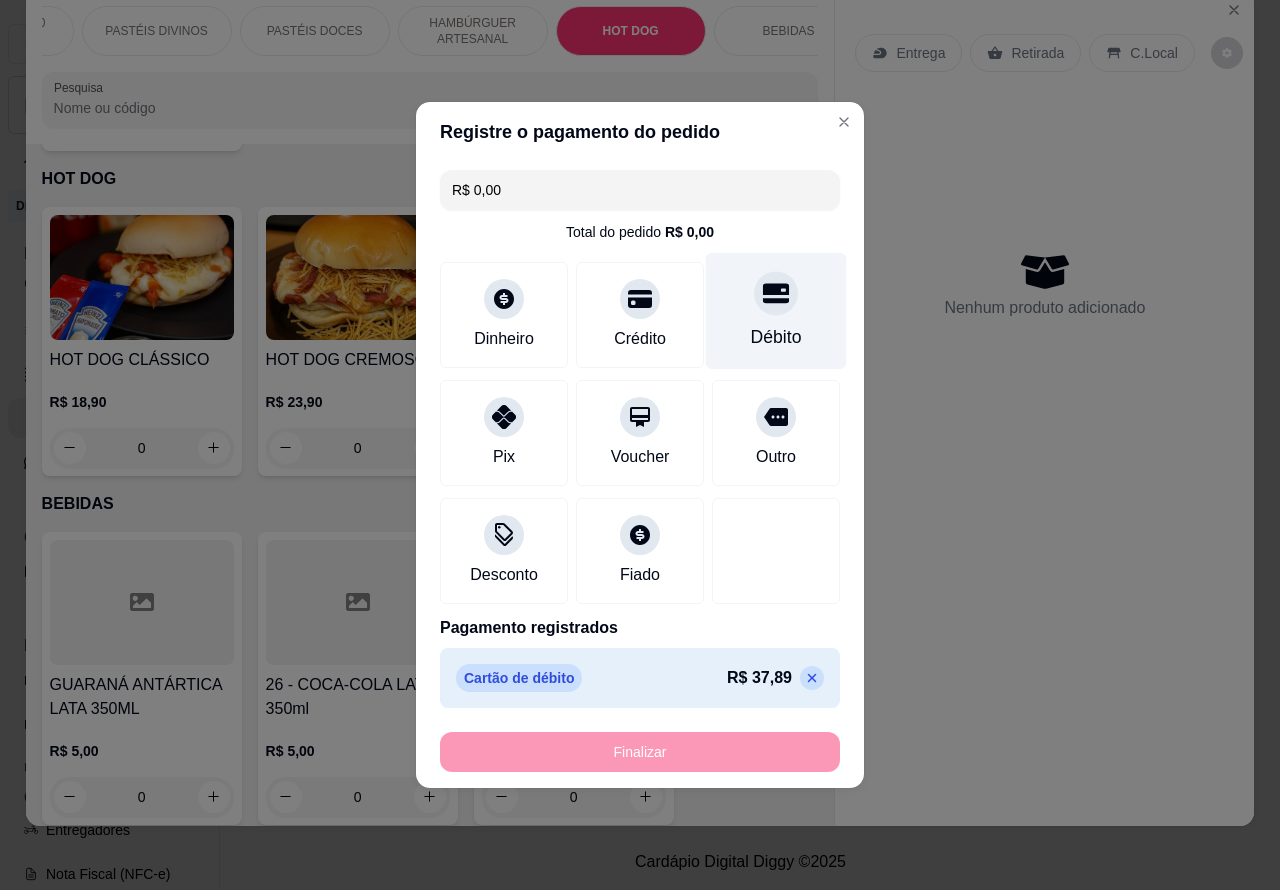 type on "-R$ 37,89" 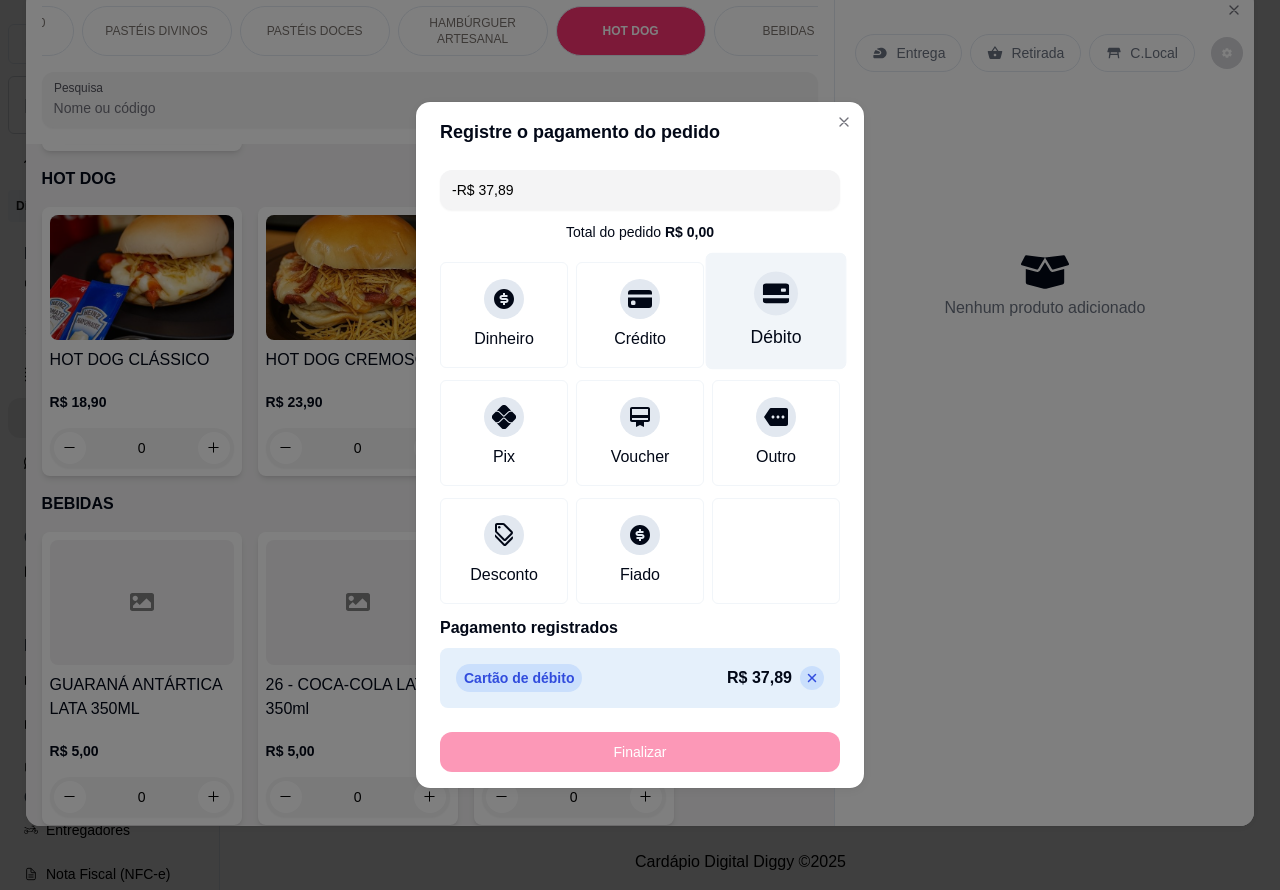 scroll, scrollTop: 6325, scrollLeft: 0, axis: vertical 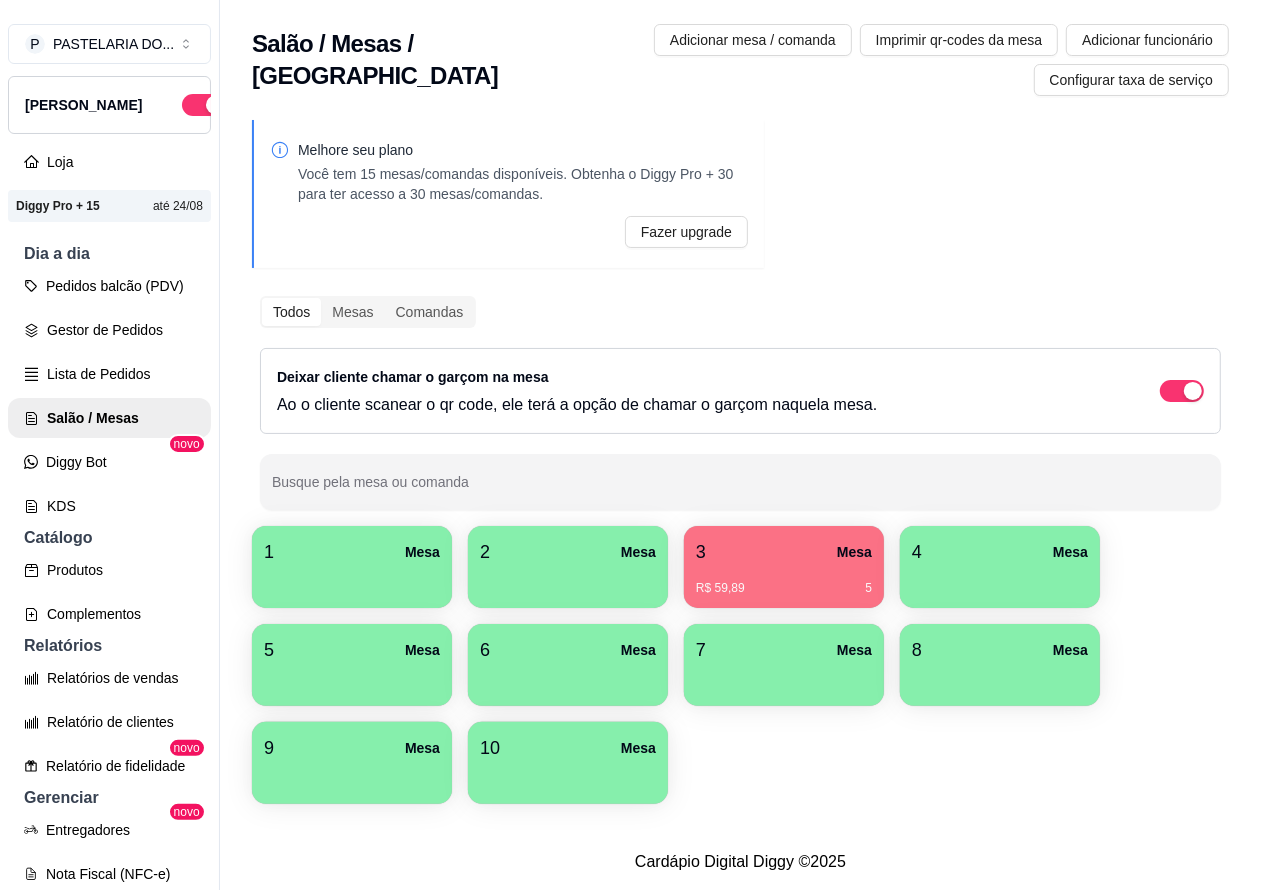 click on "Pedidos balcão (PDV)" at bounding box center [109, 286] 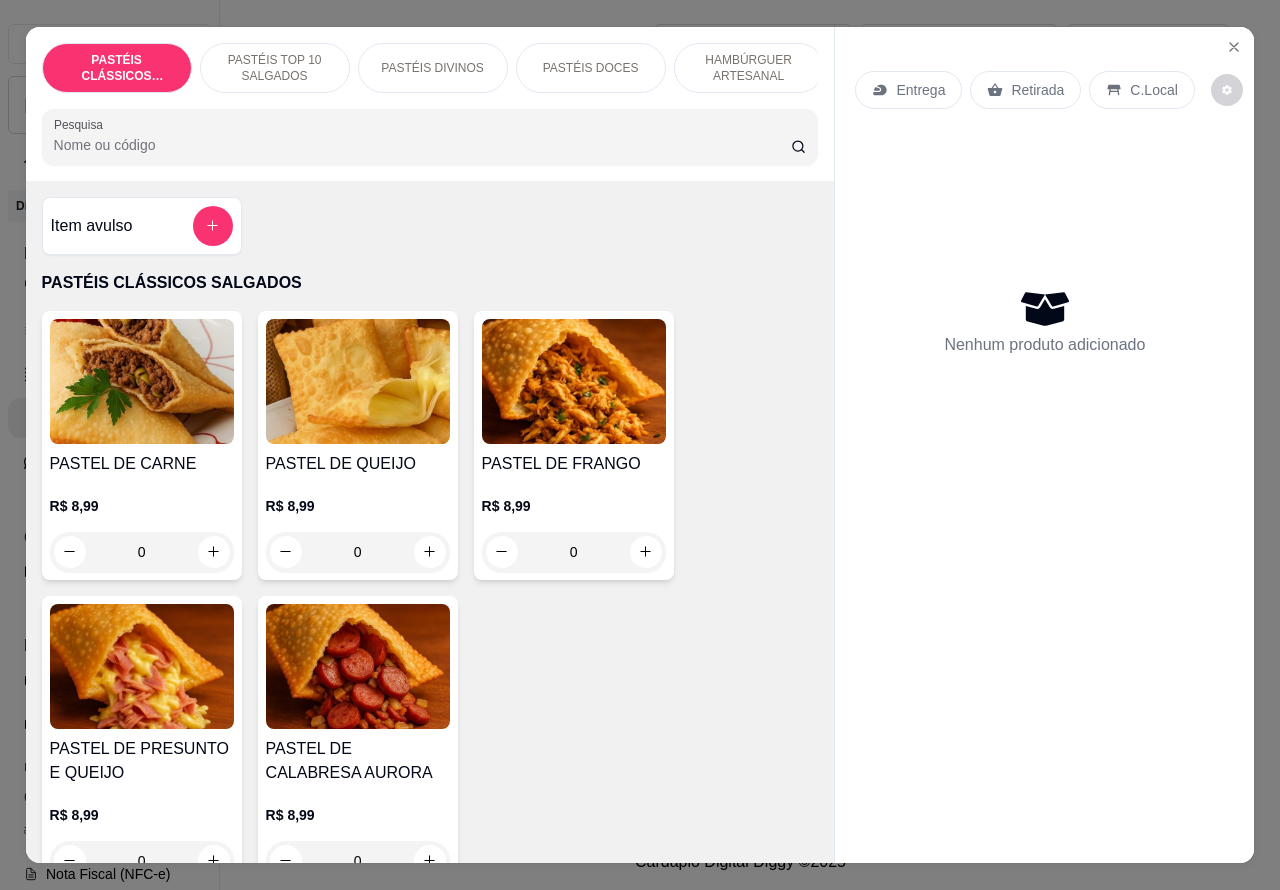 click on "C.Local" at bounding box center (1153, 90) 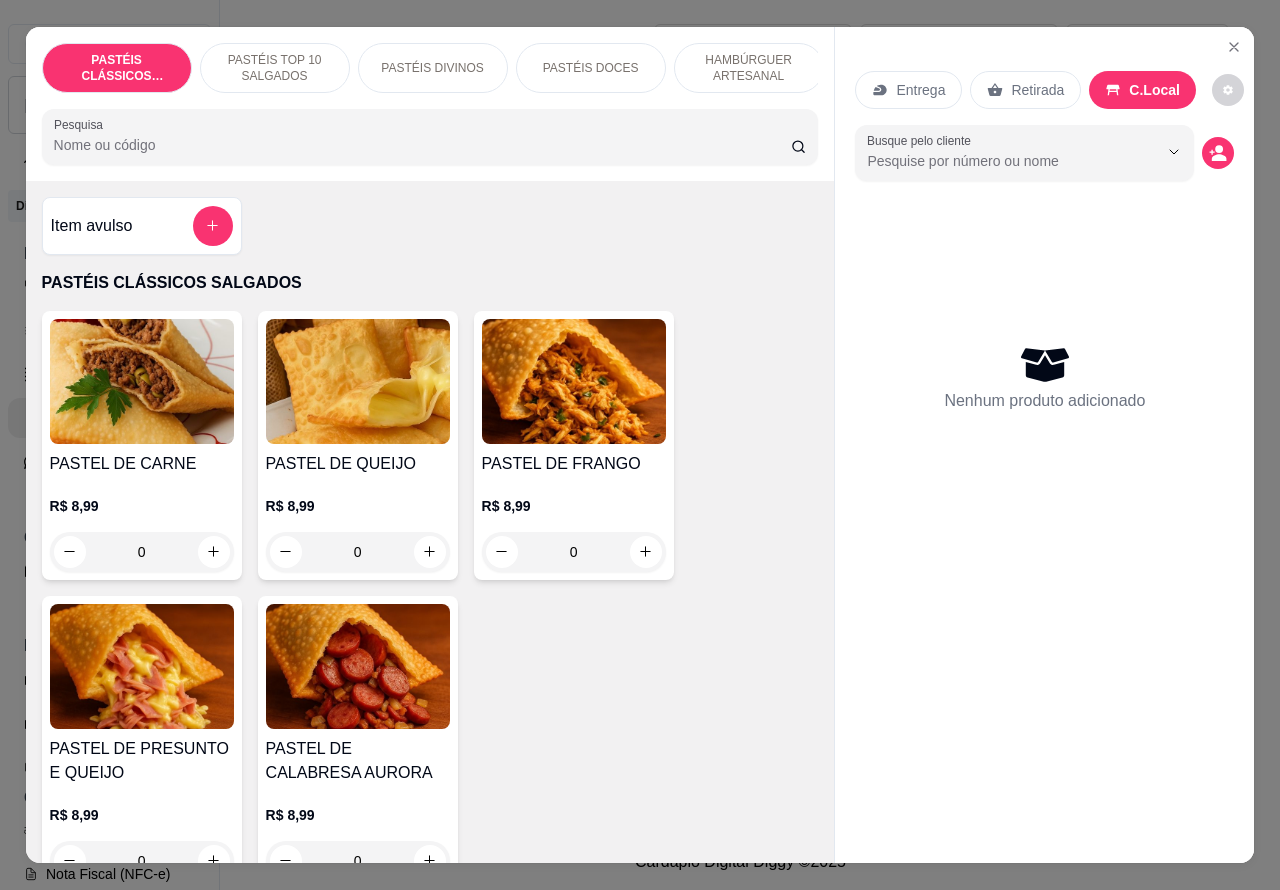 click 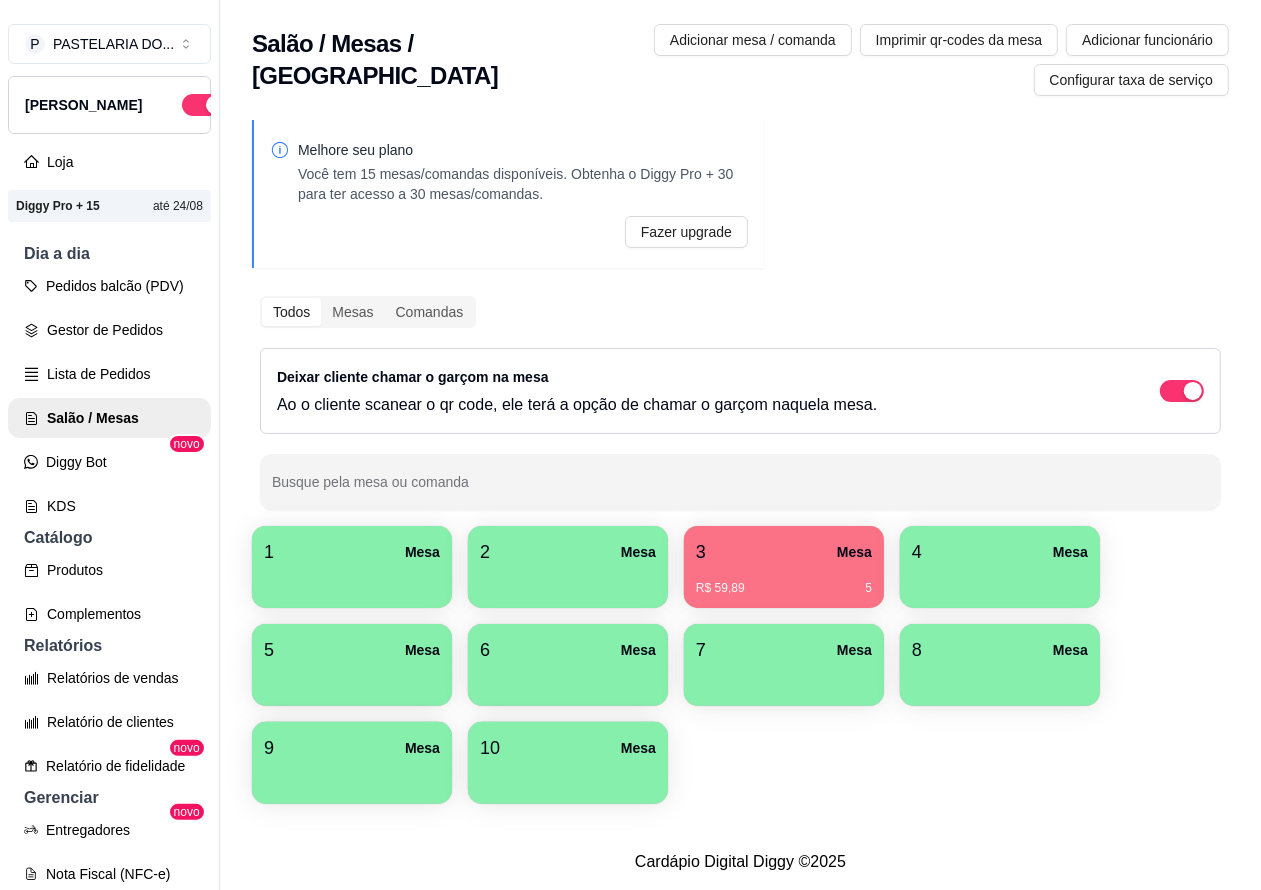 click on "5 Mesa" at bounding box center [352, 650] 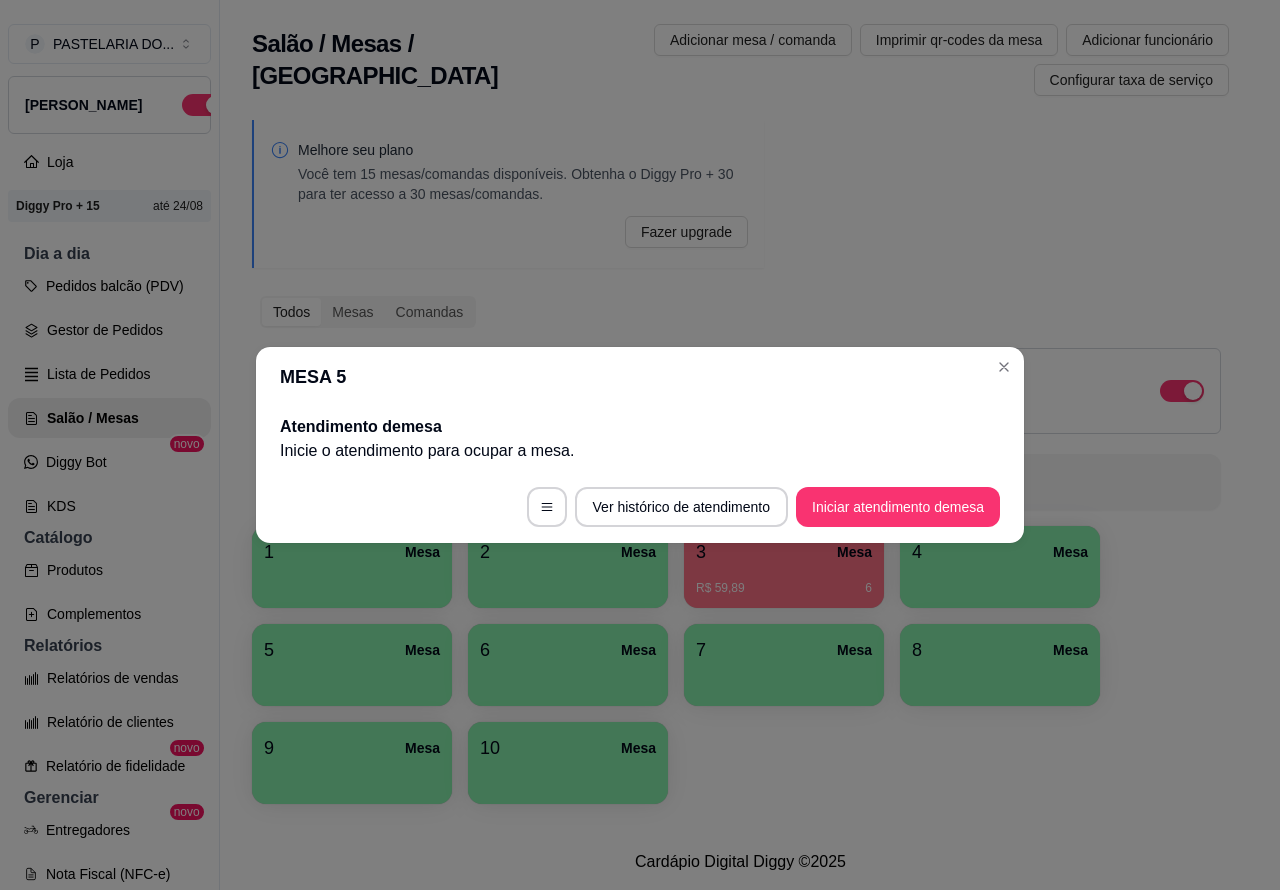 click on "Iniciar atendimento de  mesa" at bounding box center (898, 507) 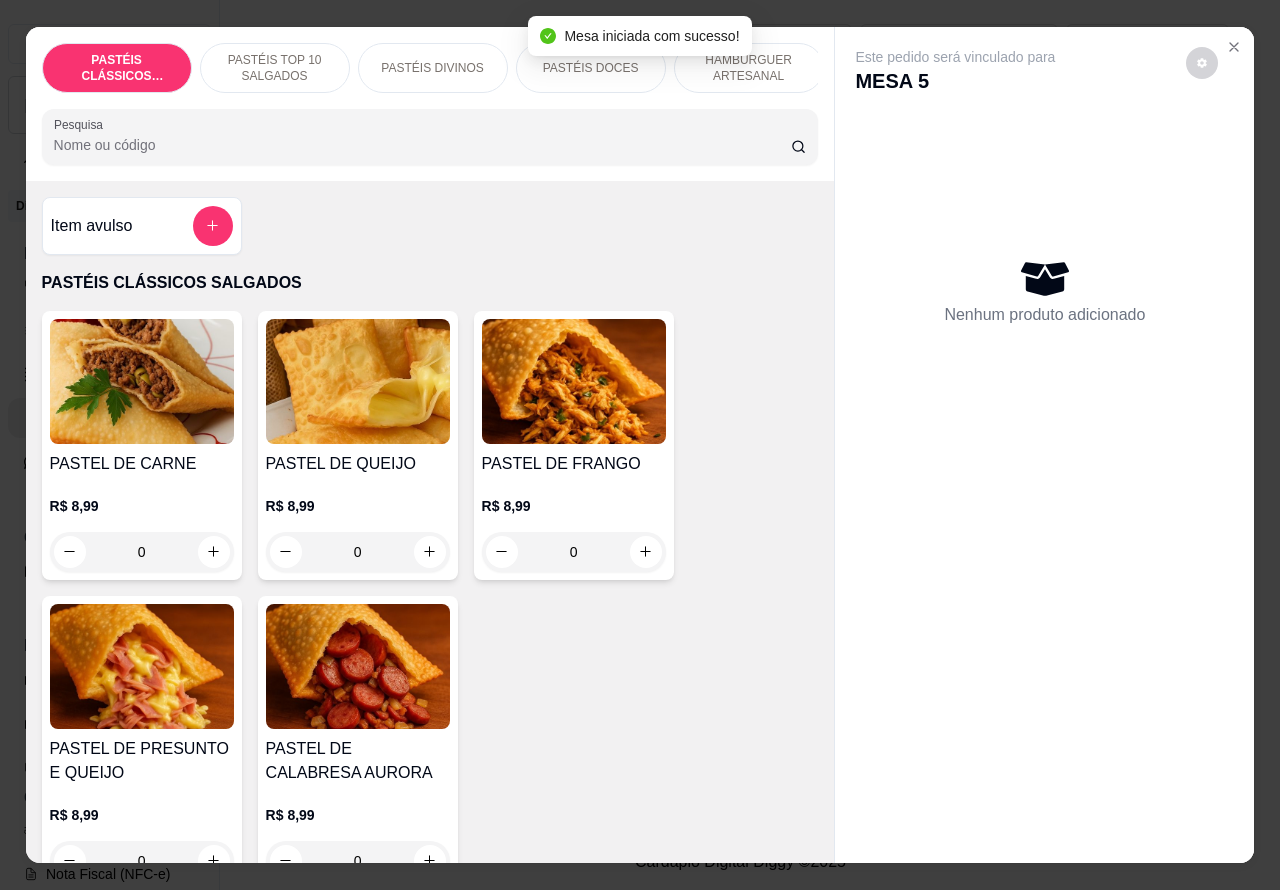 click on "HAMBÚRGUER ARTESANAL" at bounding box center (749, 68) 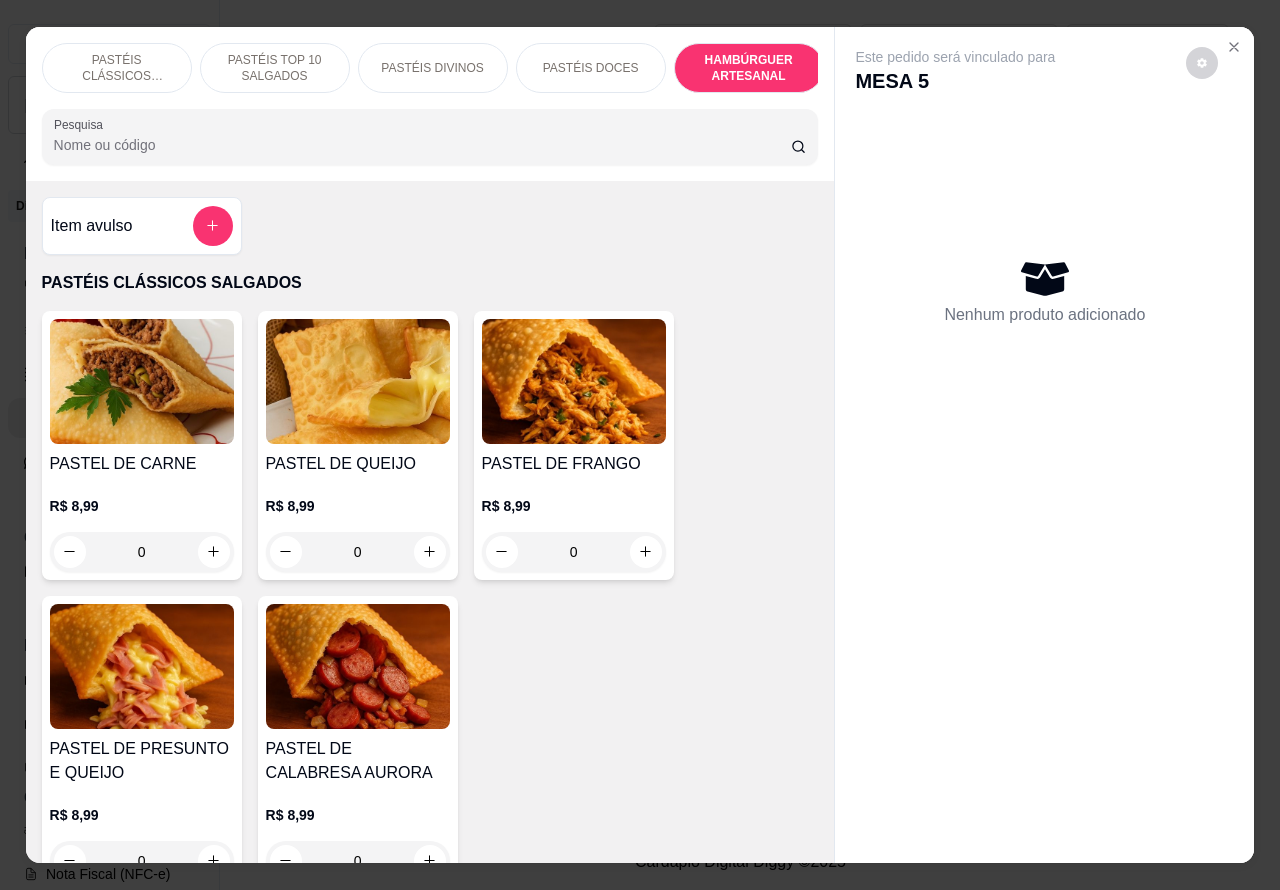 scroll, scrollTop: 4527, scrollLeft: 0, axis: vertical 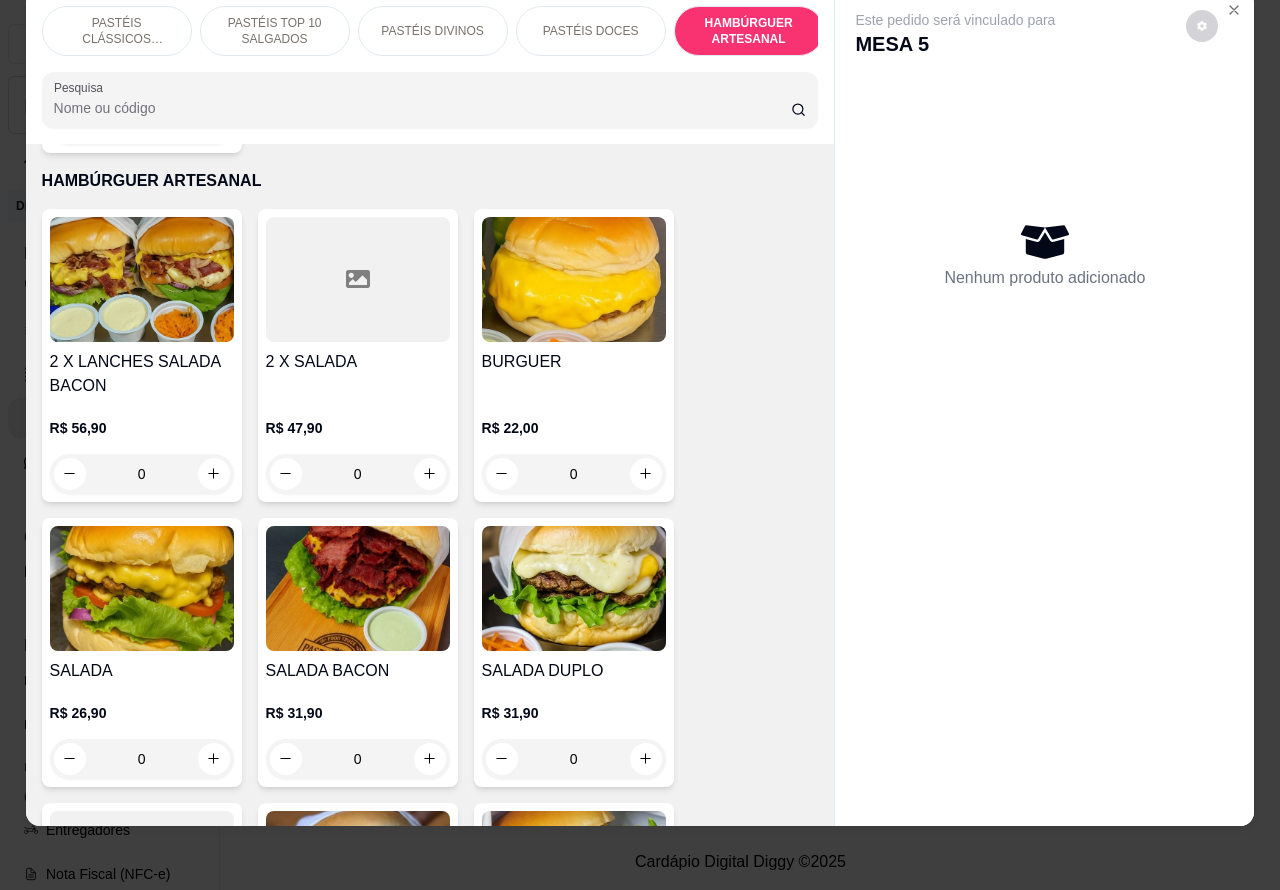 click on "0" at bounding box center (574, 759) 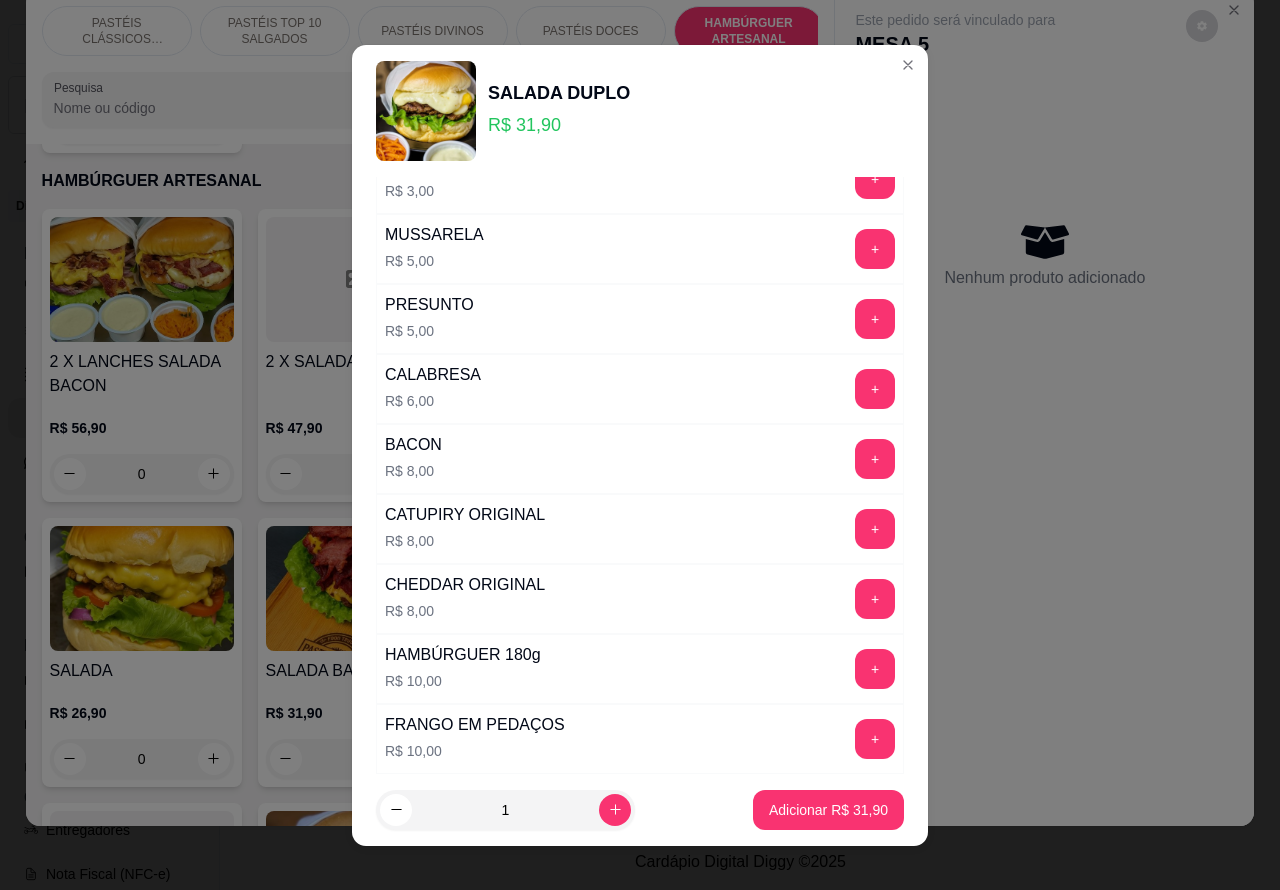 scroll, scrollTop: 402, scrollLeft: 0, axis: vertical 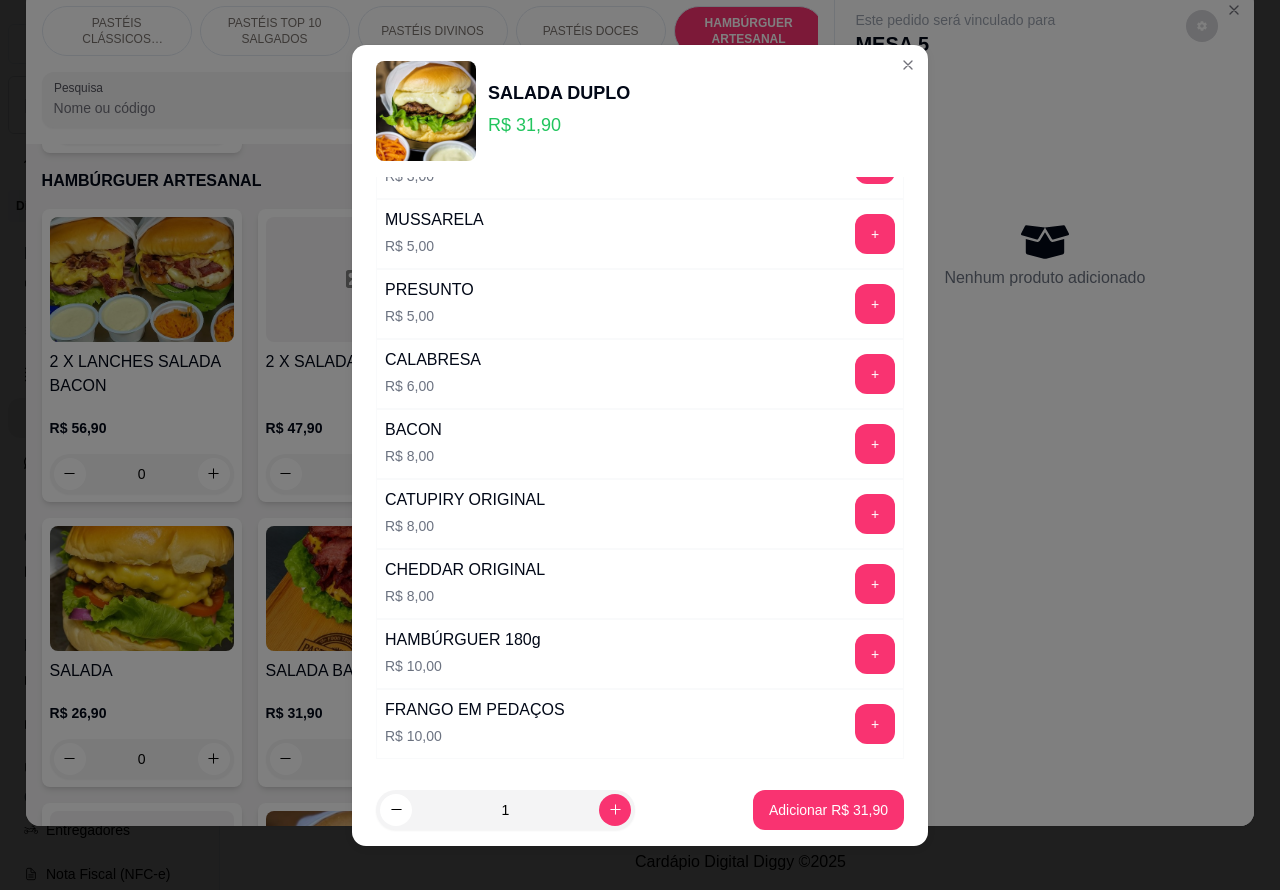 click on "+" at bounding box center [875, 724] 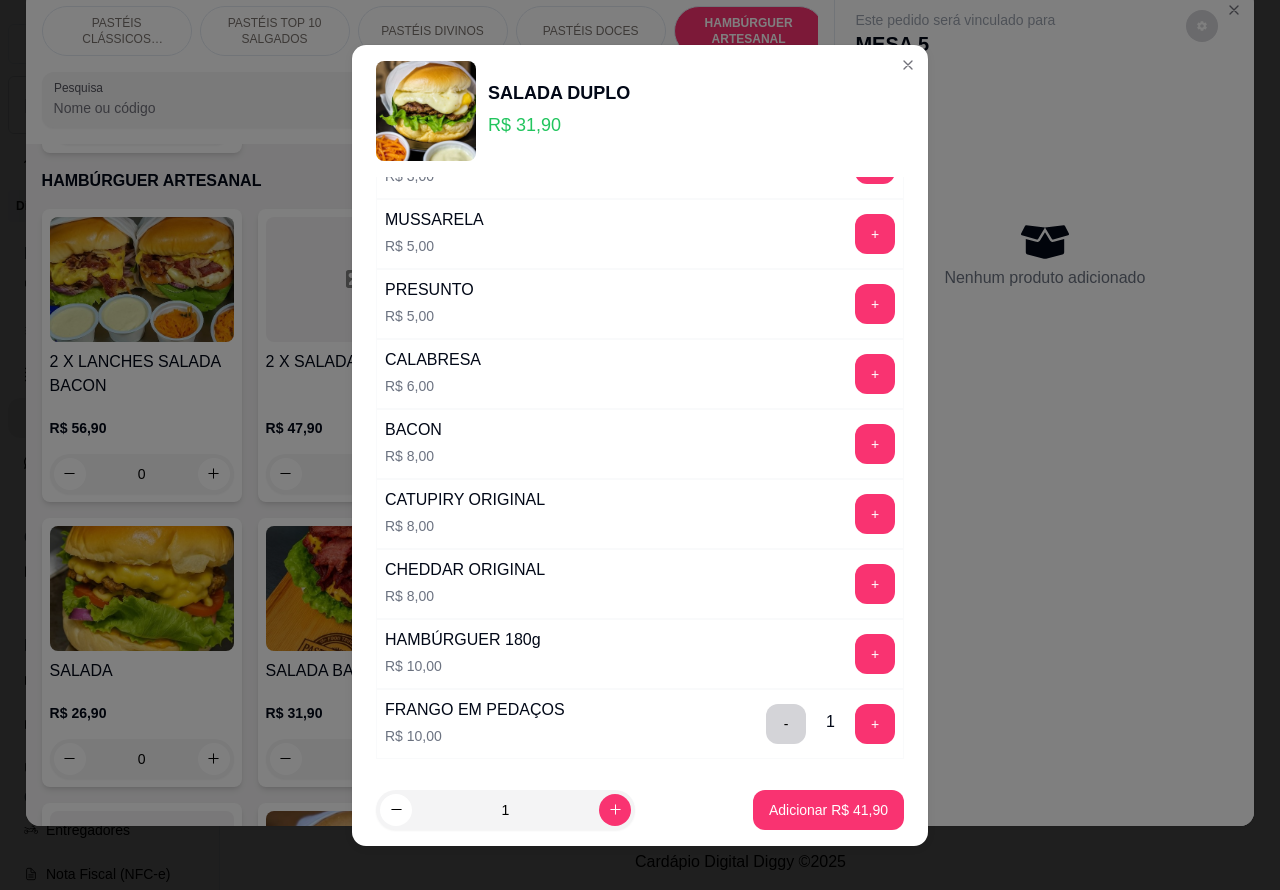 click on "Adicionar   R$ 41,90" at bounding box center (828, 810) 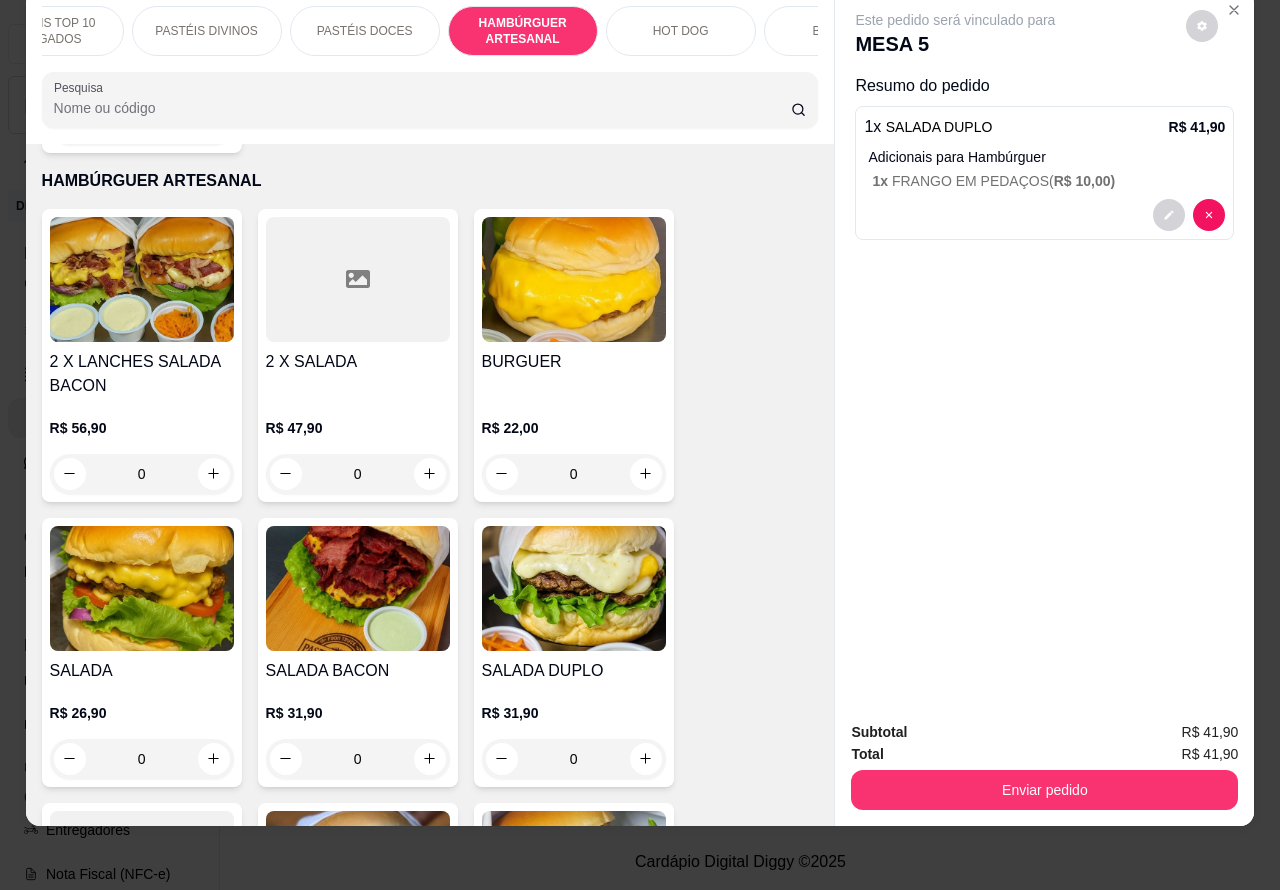 scroll, scrollTop: 0, scrollLeft: 240, axis: horizontal 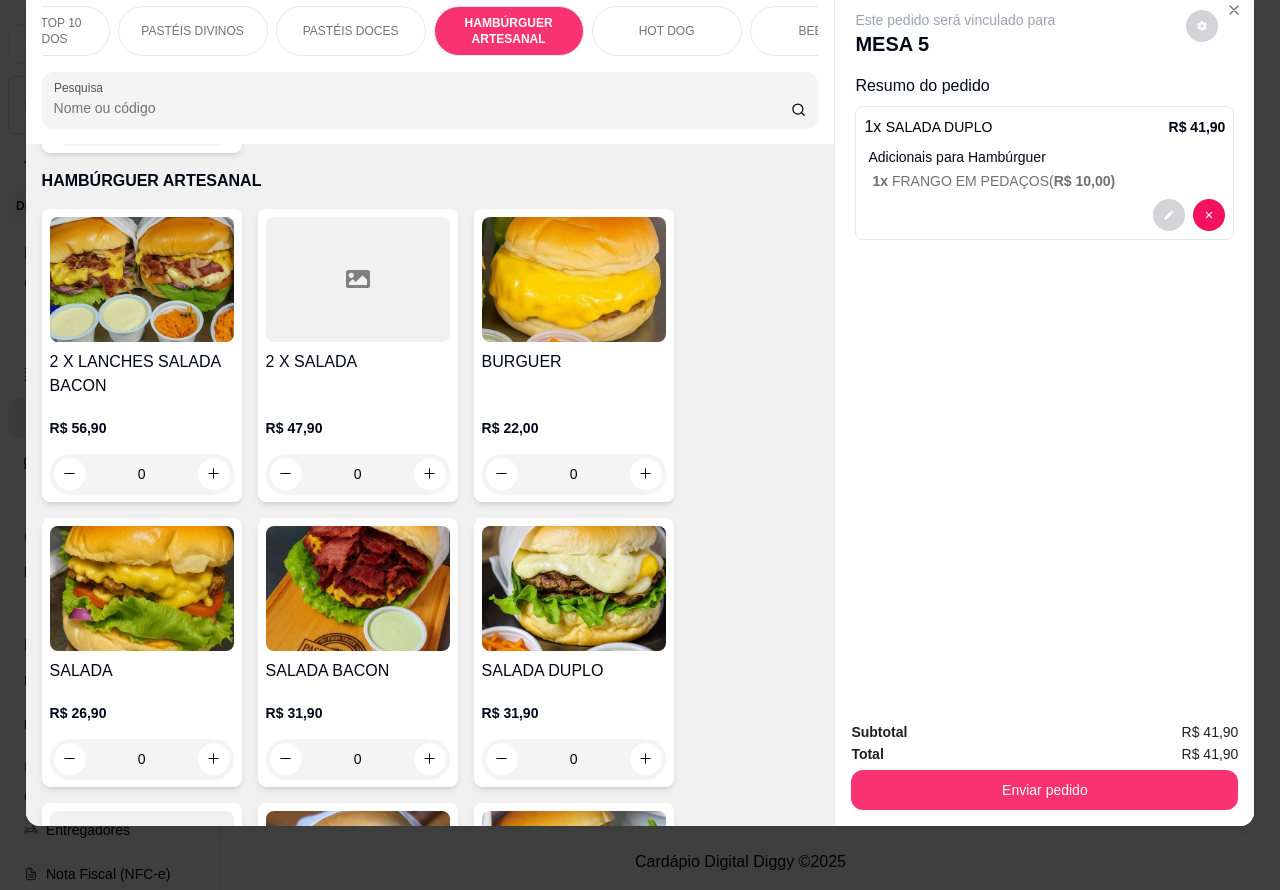 click on "HOT DOG" at bounding box center [667, 31] 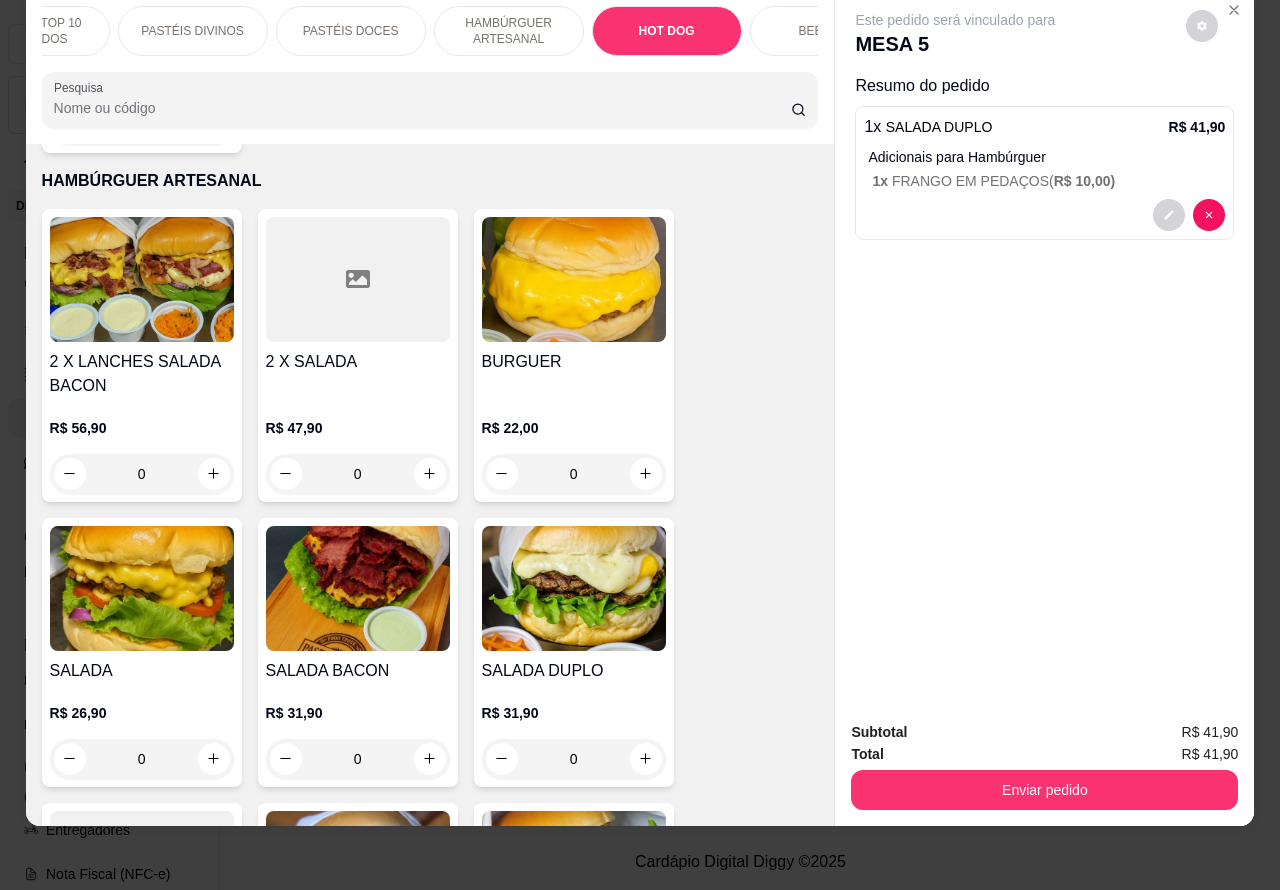 scroll, scrollTop: 6325, scrollLeft: 0, axis: vertical 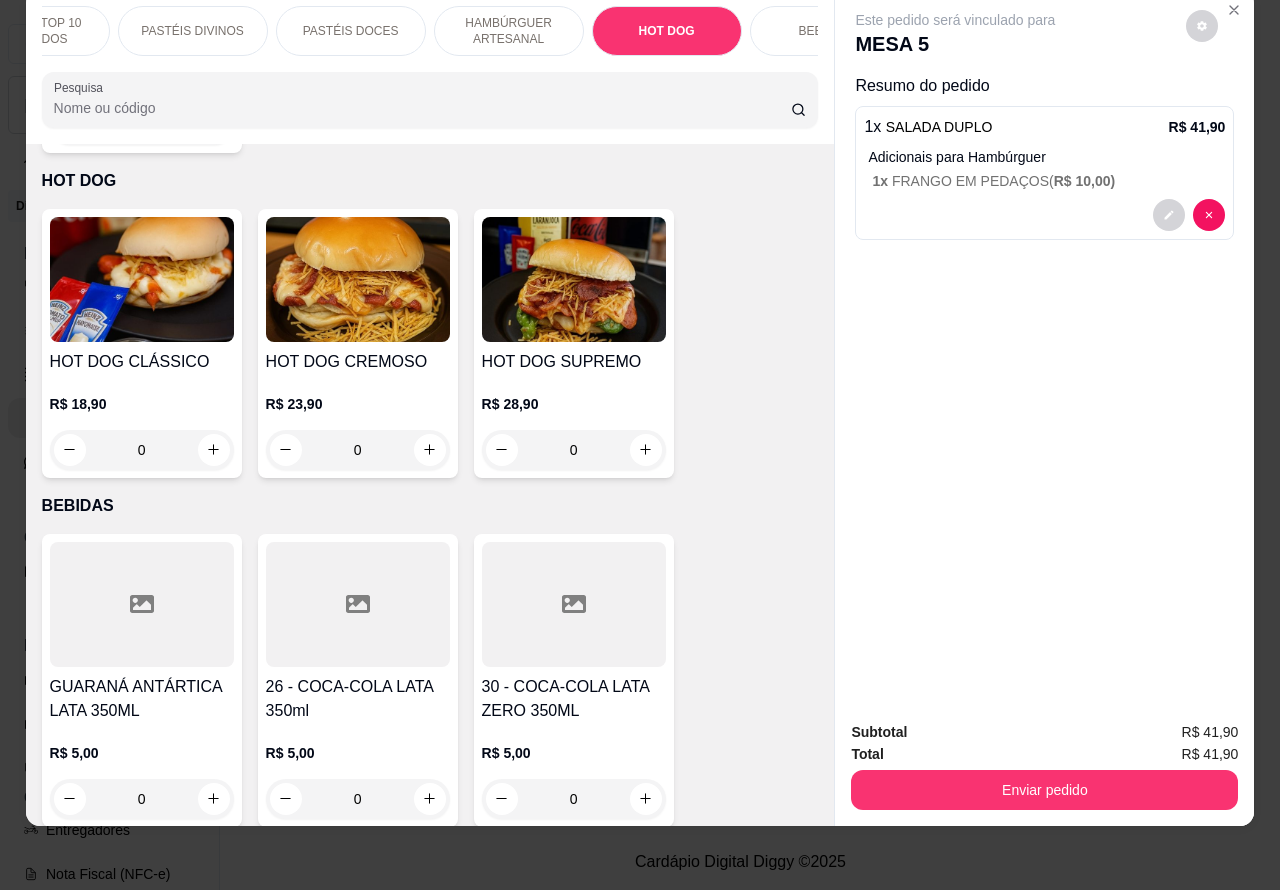 click on "0" at bounding box center (358, 450) 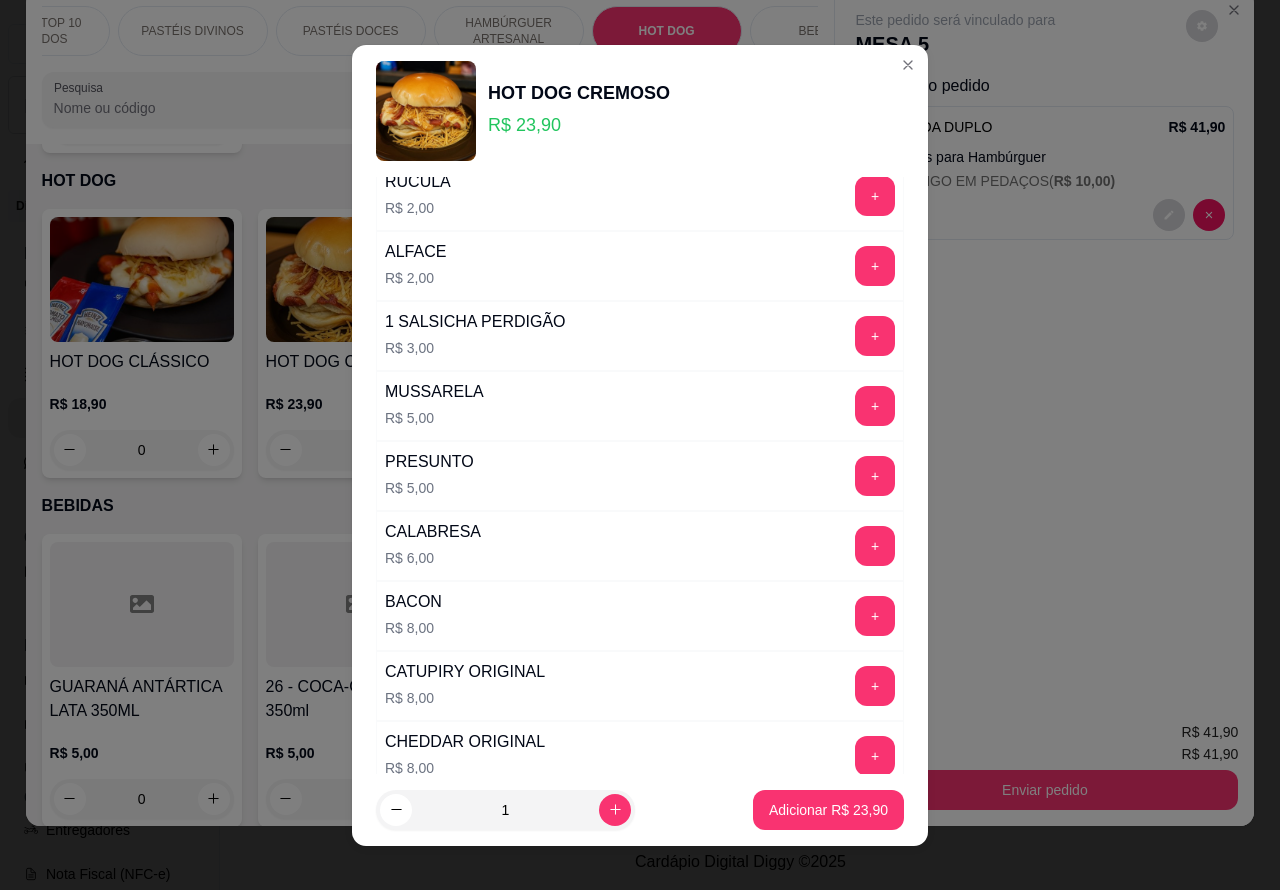 scroll, scrollTop: 542, scrollLeft: 0, axis: vertical 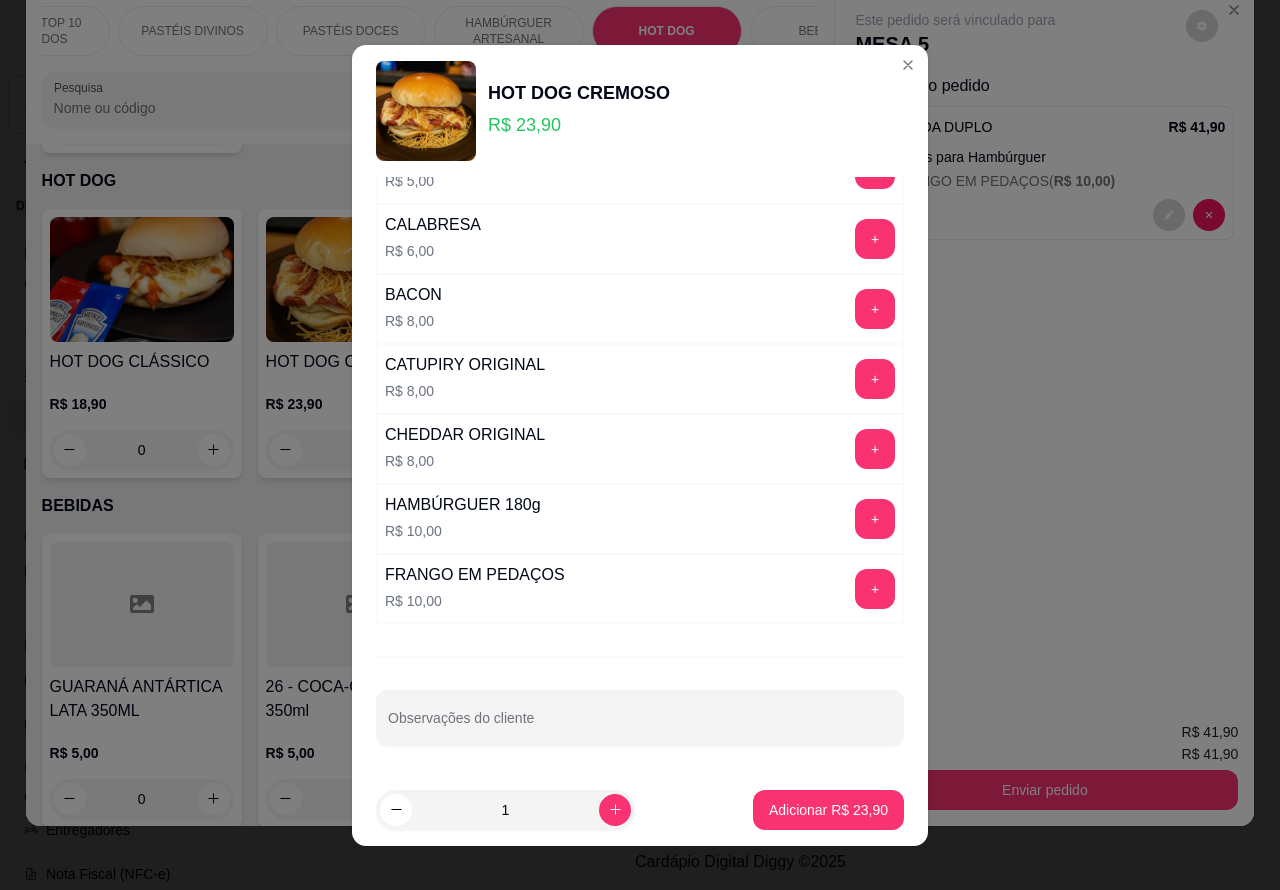 click on "Observações do cliente" at bounding box center [640, 726] 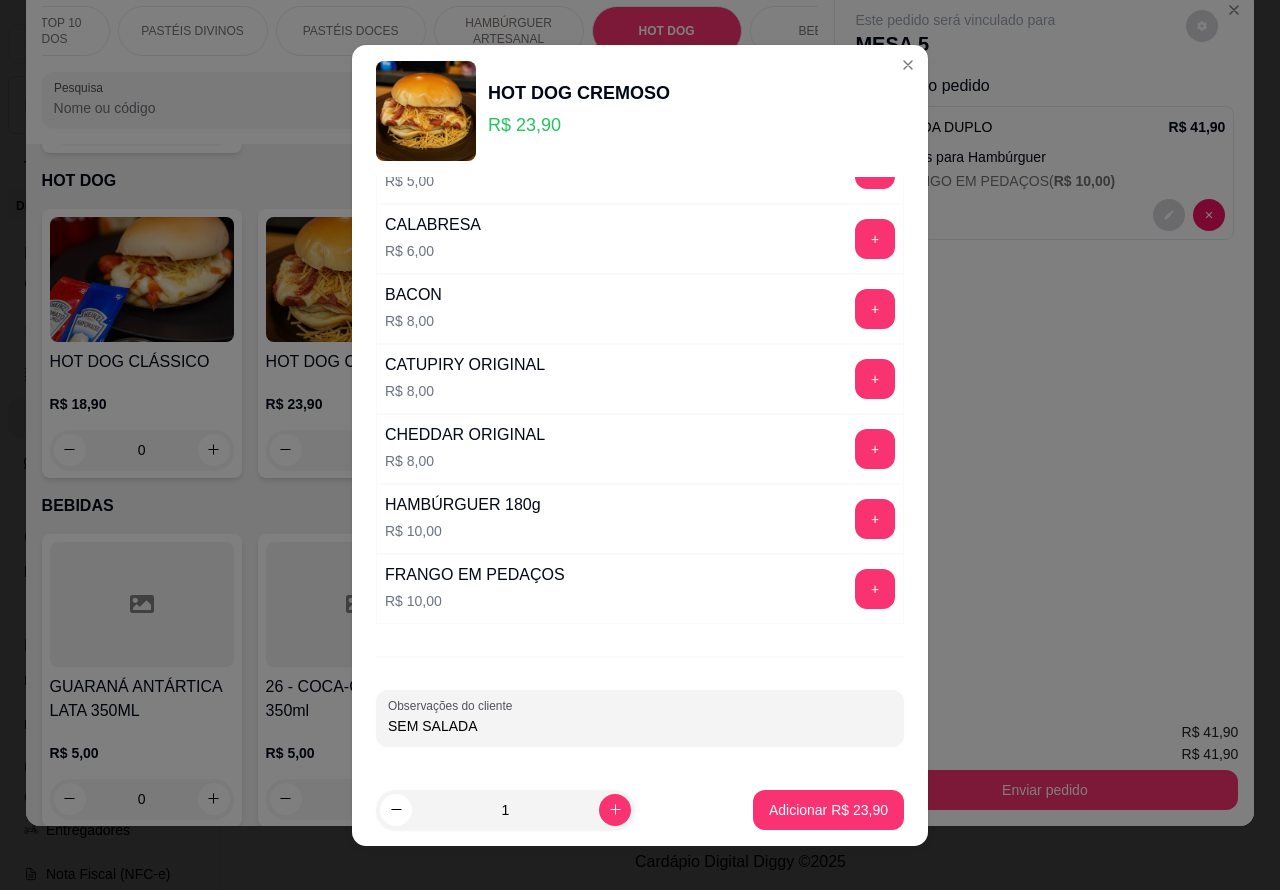 type on "SEM SALADA" 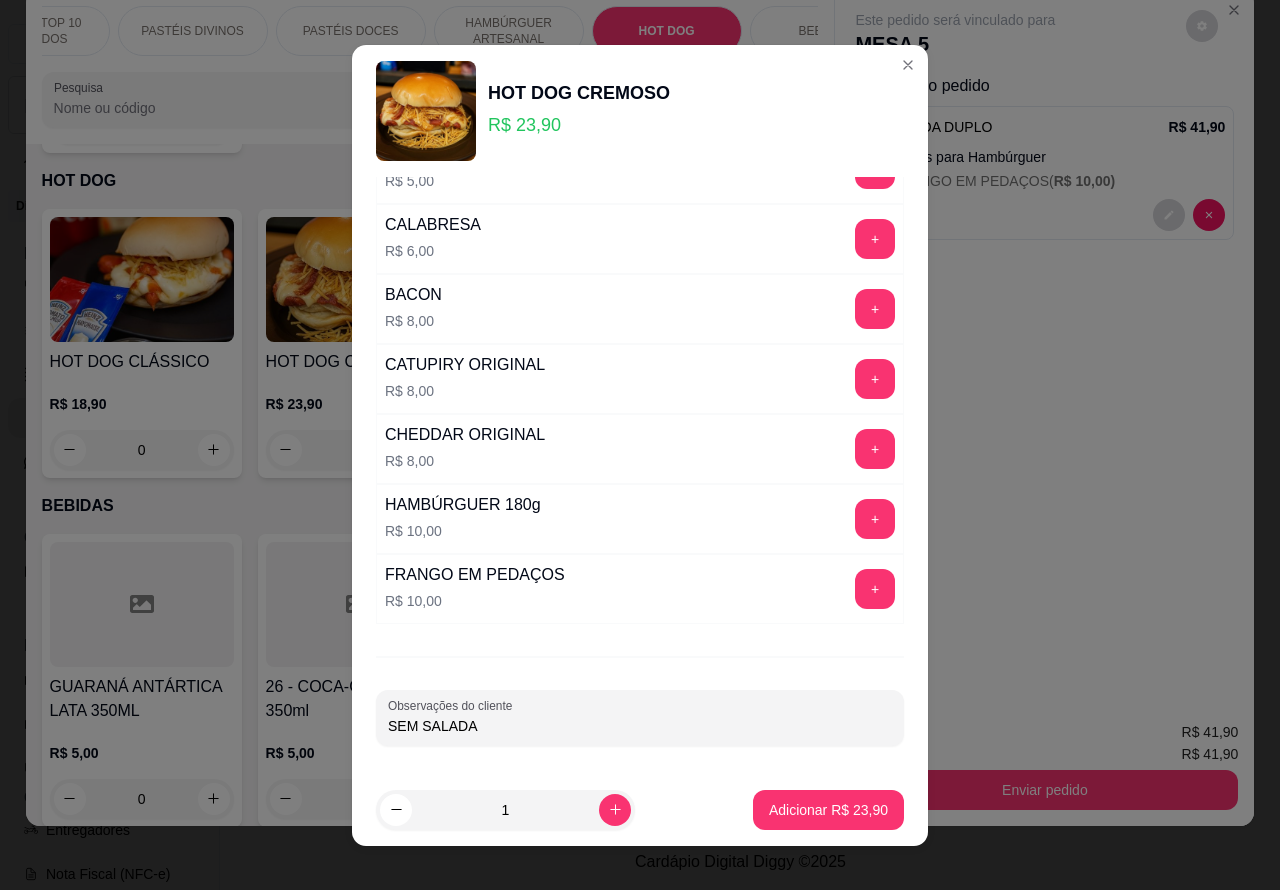 click on "Adicionar   R$ 23,90" at bounding box center (828, 810) 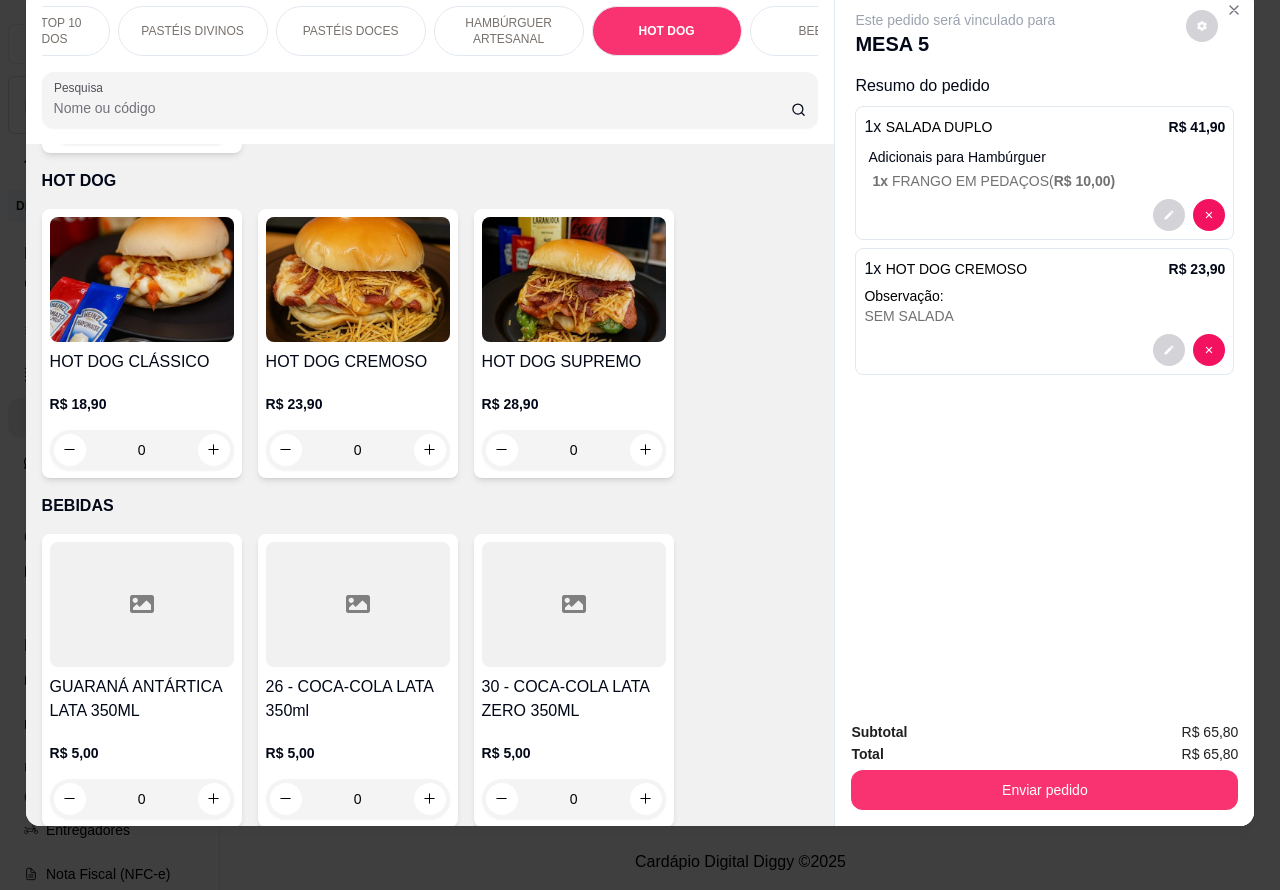 click on "HAMBÚRGUER ARTESANAL" at bounding box center (509, 31) 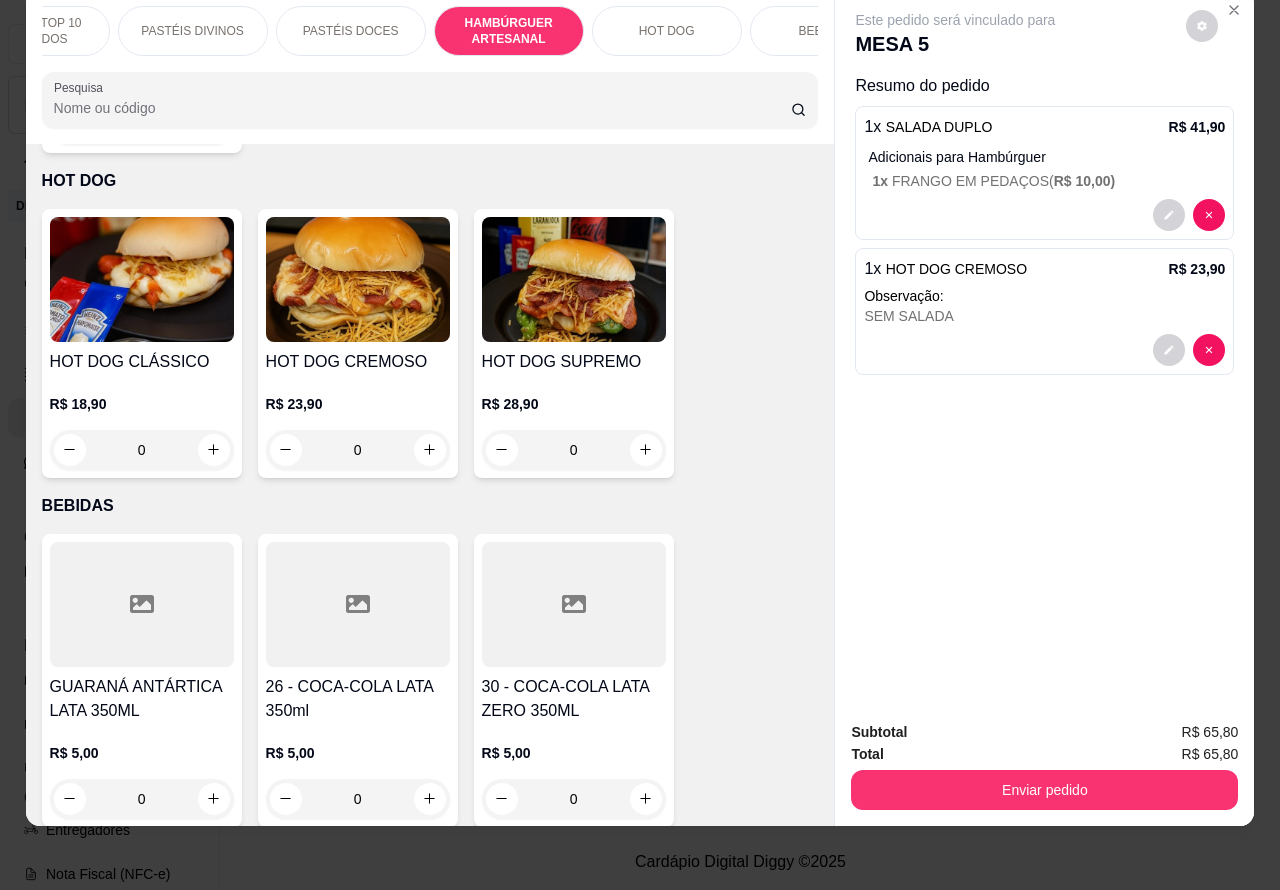 scroll, scrollTop: 4527, scrollLeft: 0, axis: vertical 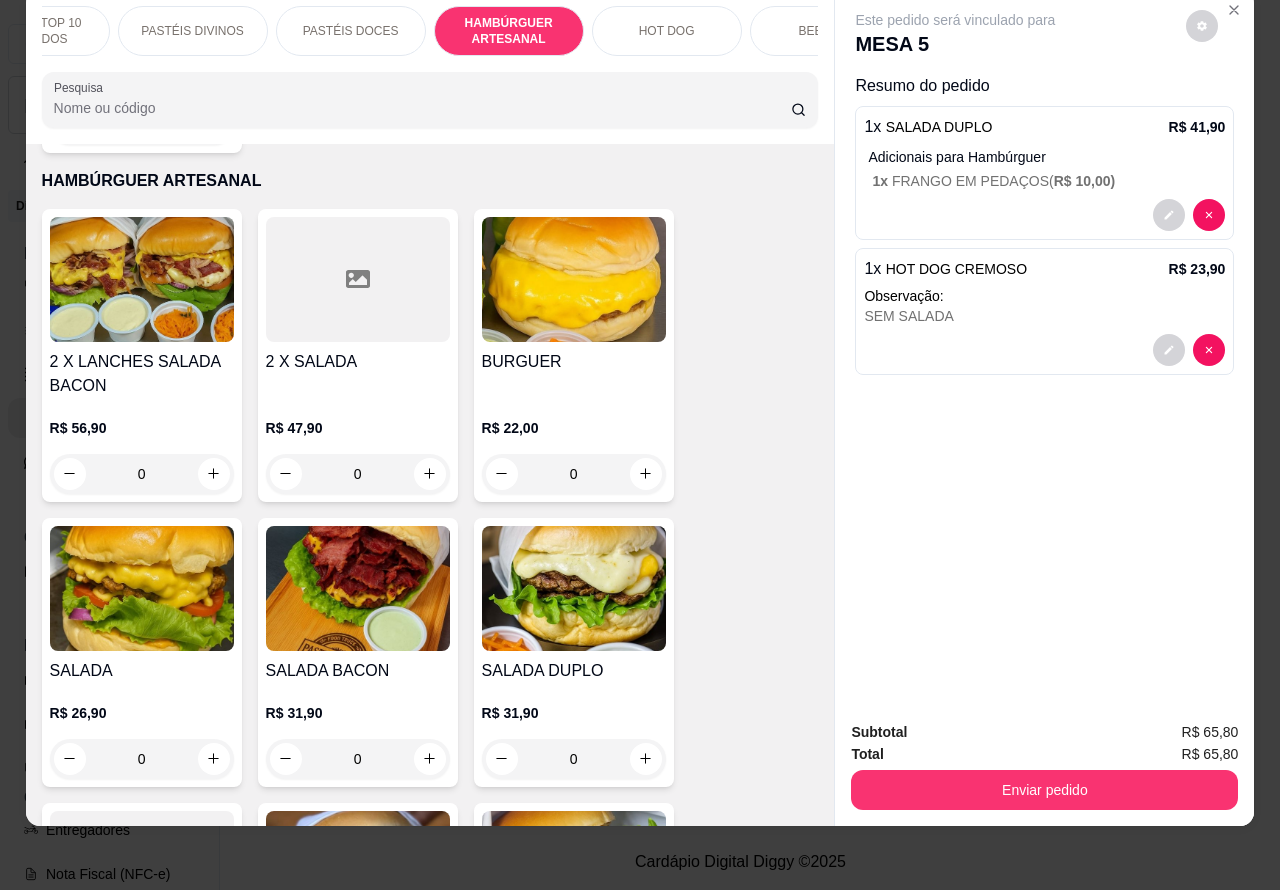 click on "0" at bounding box center (142, 759) 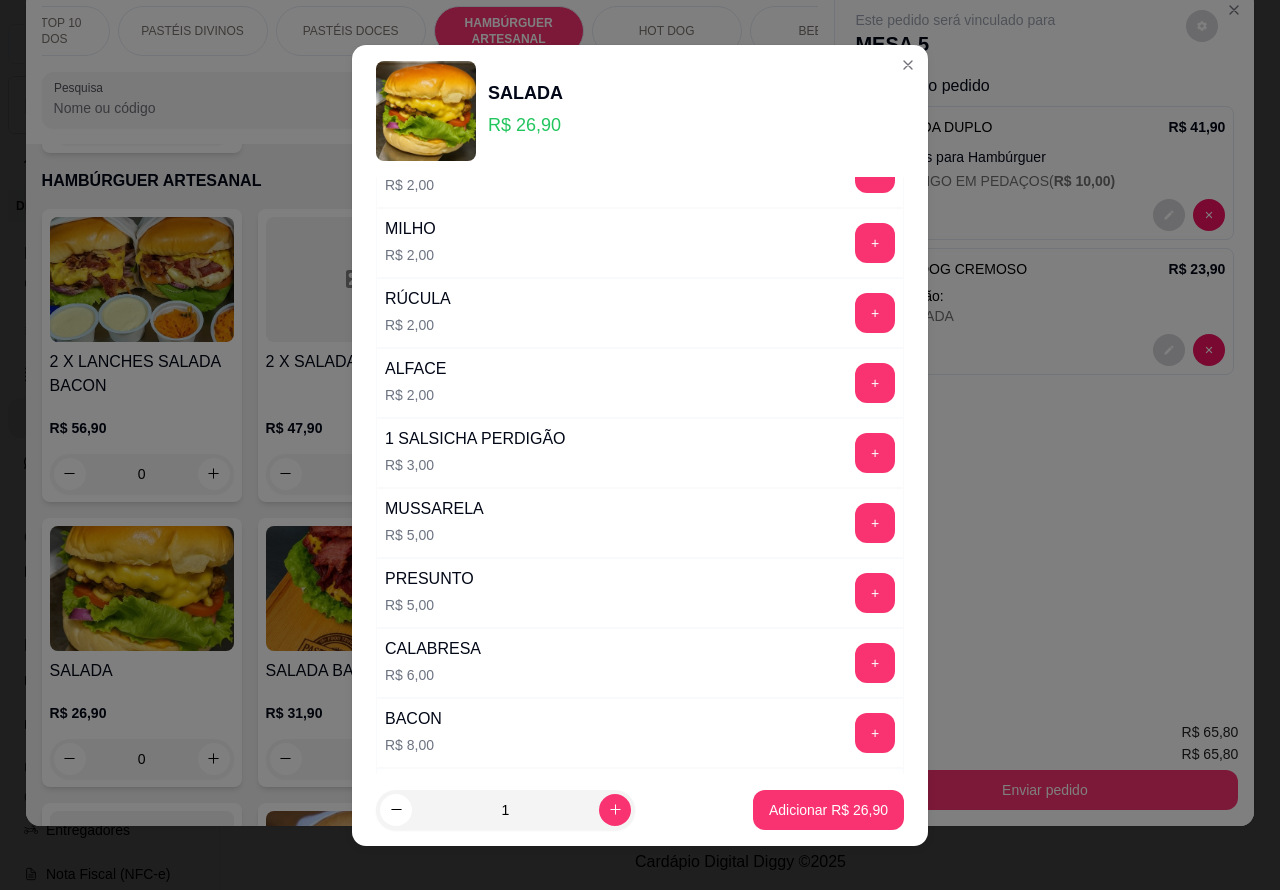 scroll, scrollTop: 116, scrollLeft: 0, axis: vertical 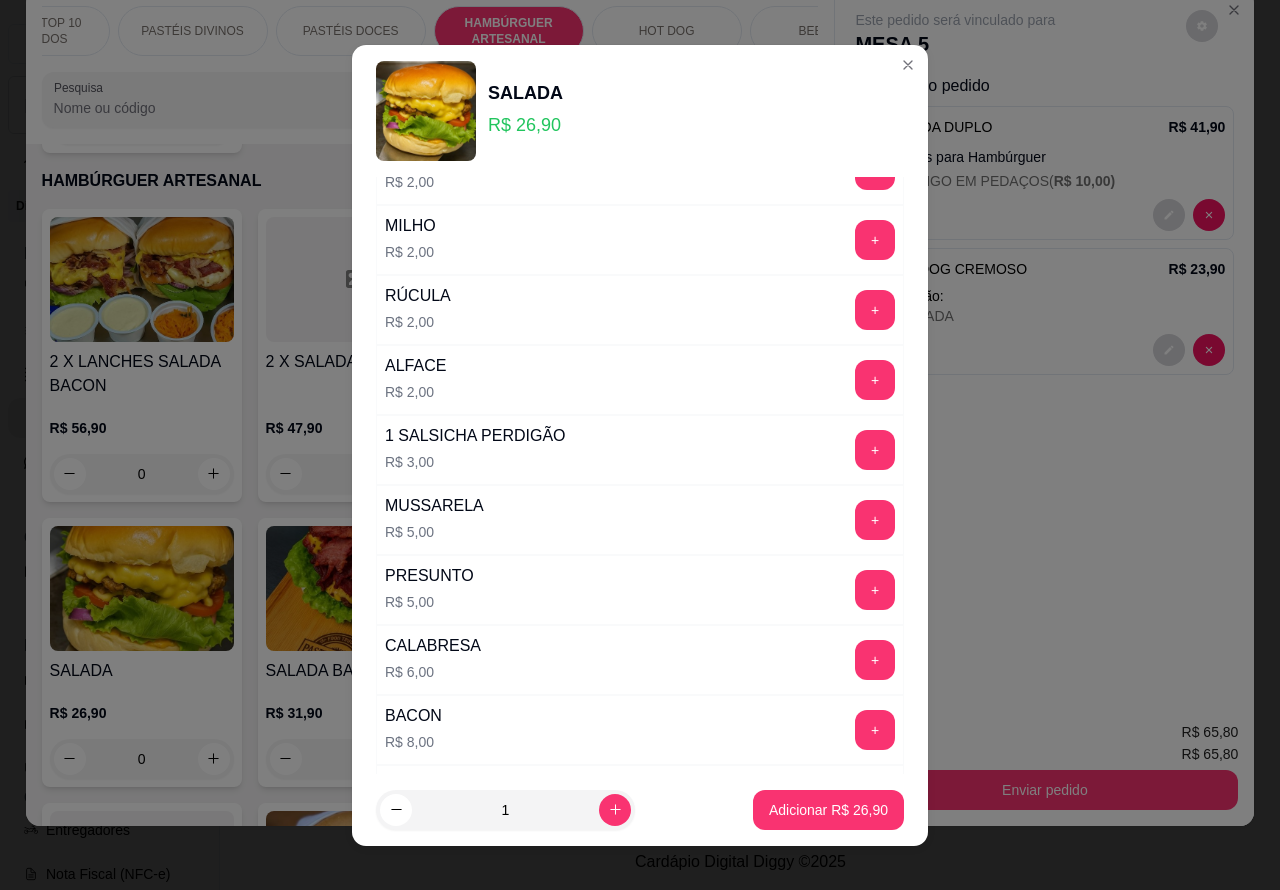 click on "+" at bounding box center (875, 660) 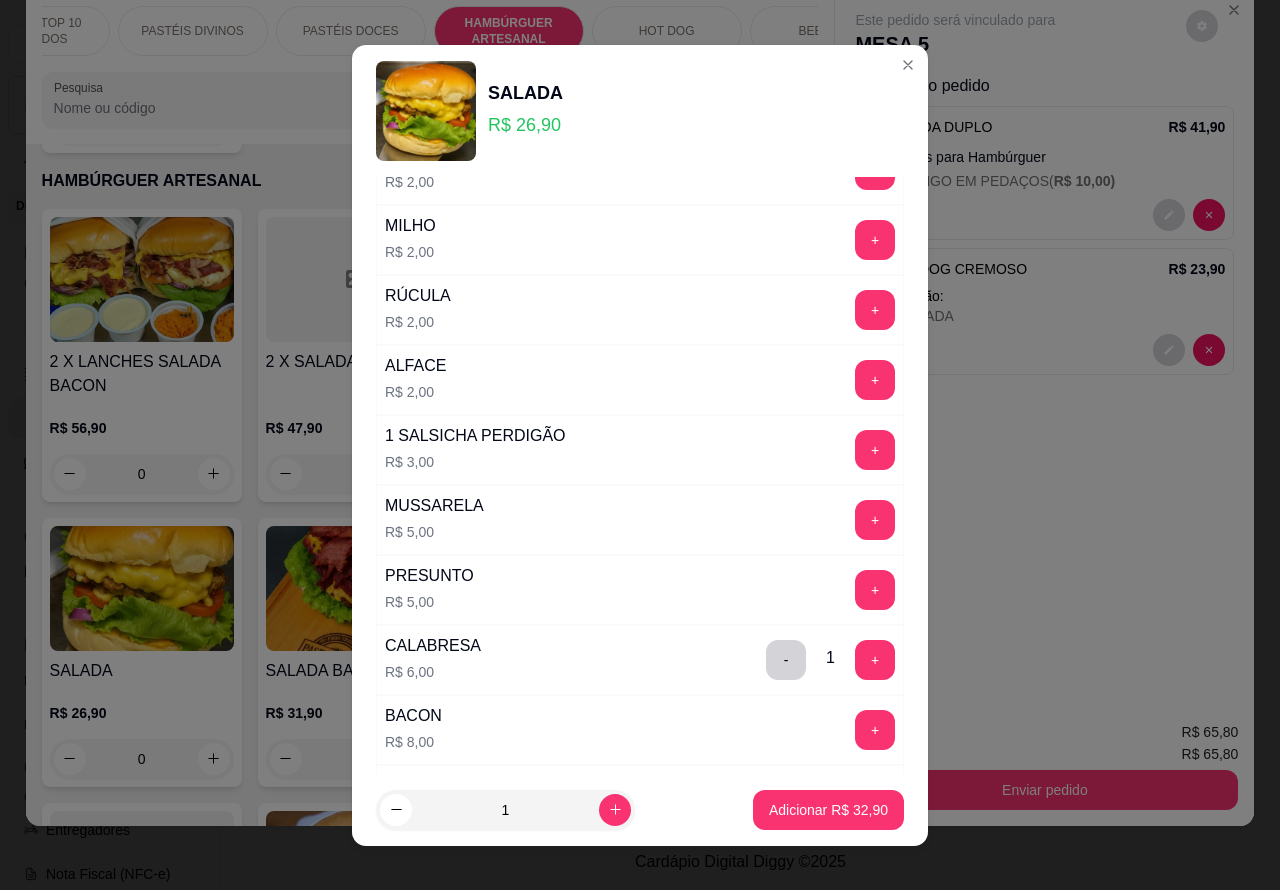 click on "Adicionar   R$ 32,90" at bounding box center (828, 810) 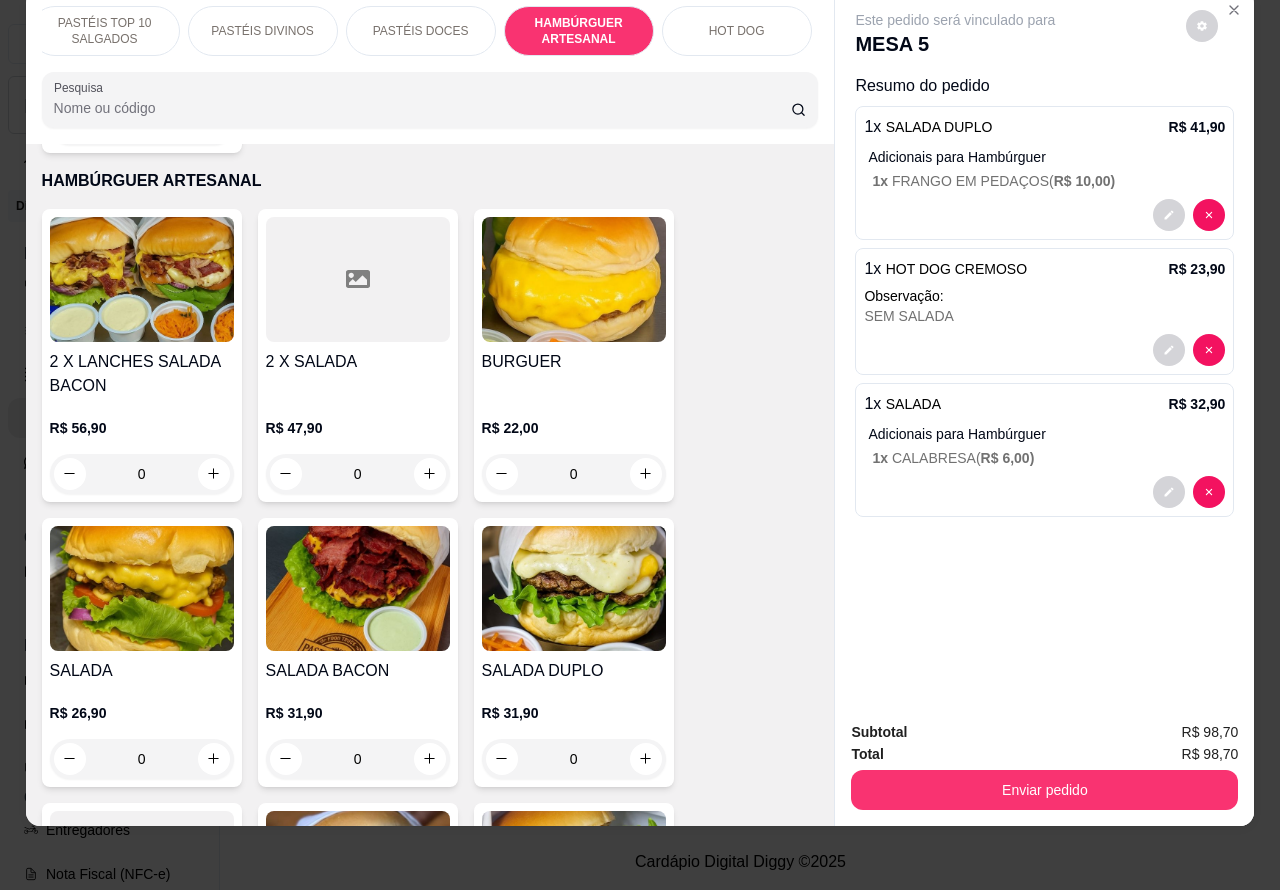 scroll, scrollTop: 0, scrollLeft: 138, axis: horizontal 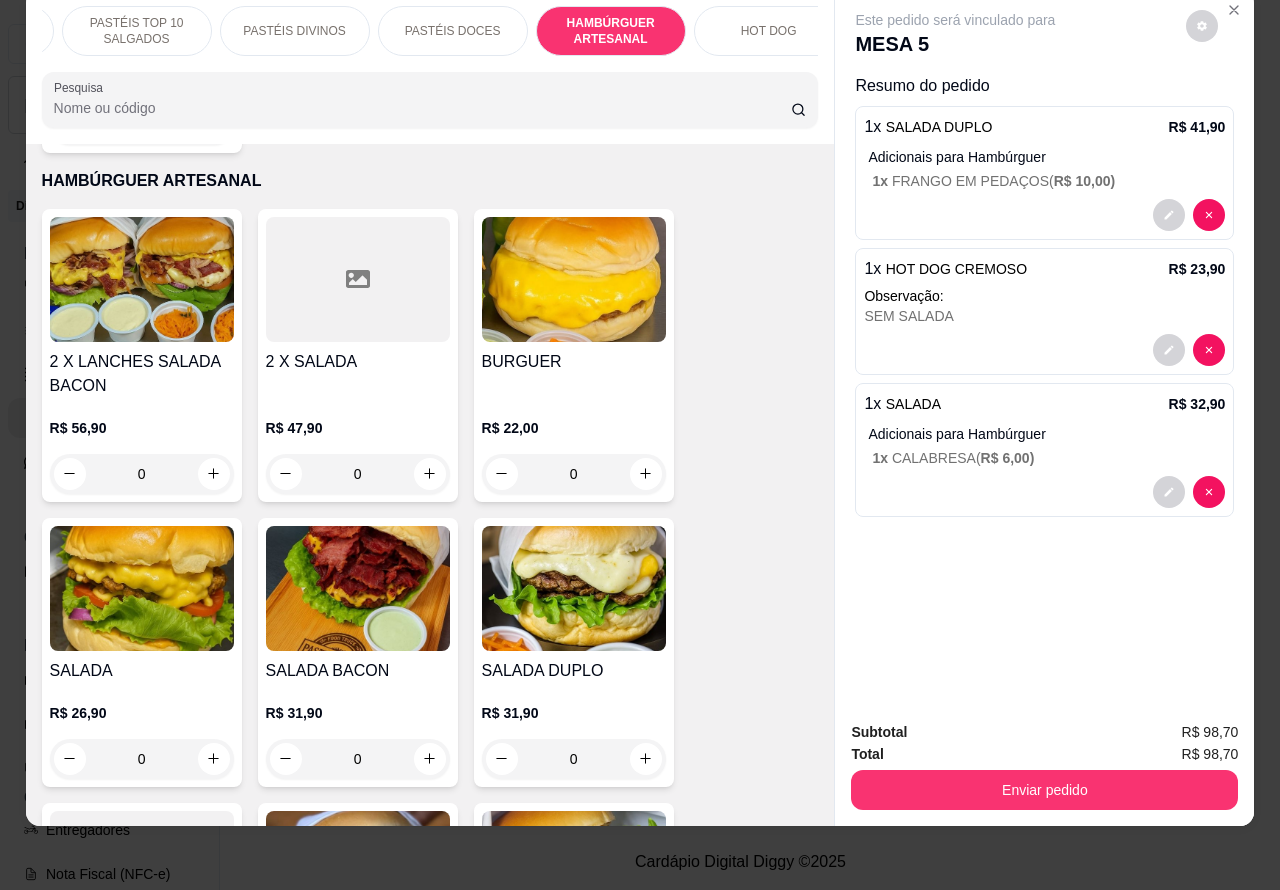 click on "PASTÉIS DIVINOS" at bounding box center [294, 31] 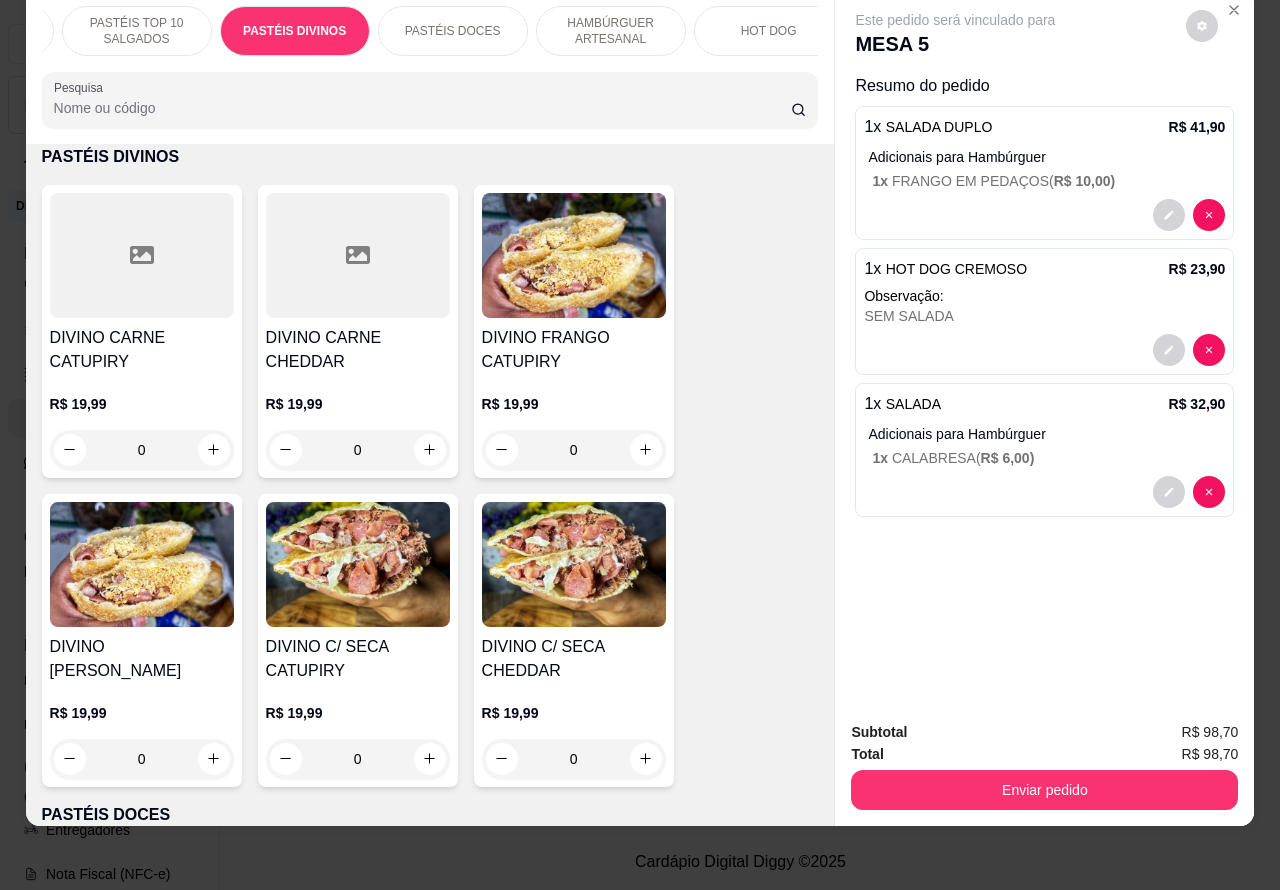 click on "PASTÉIS TOP 10 SALGADOS" at bounding box center (137, 31) 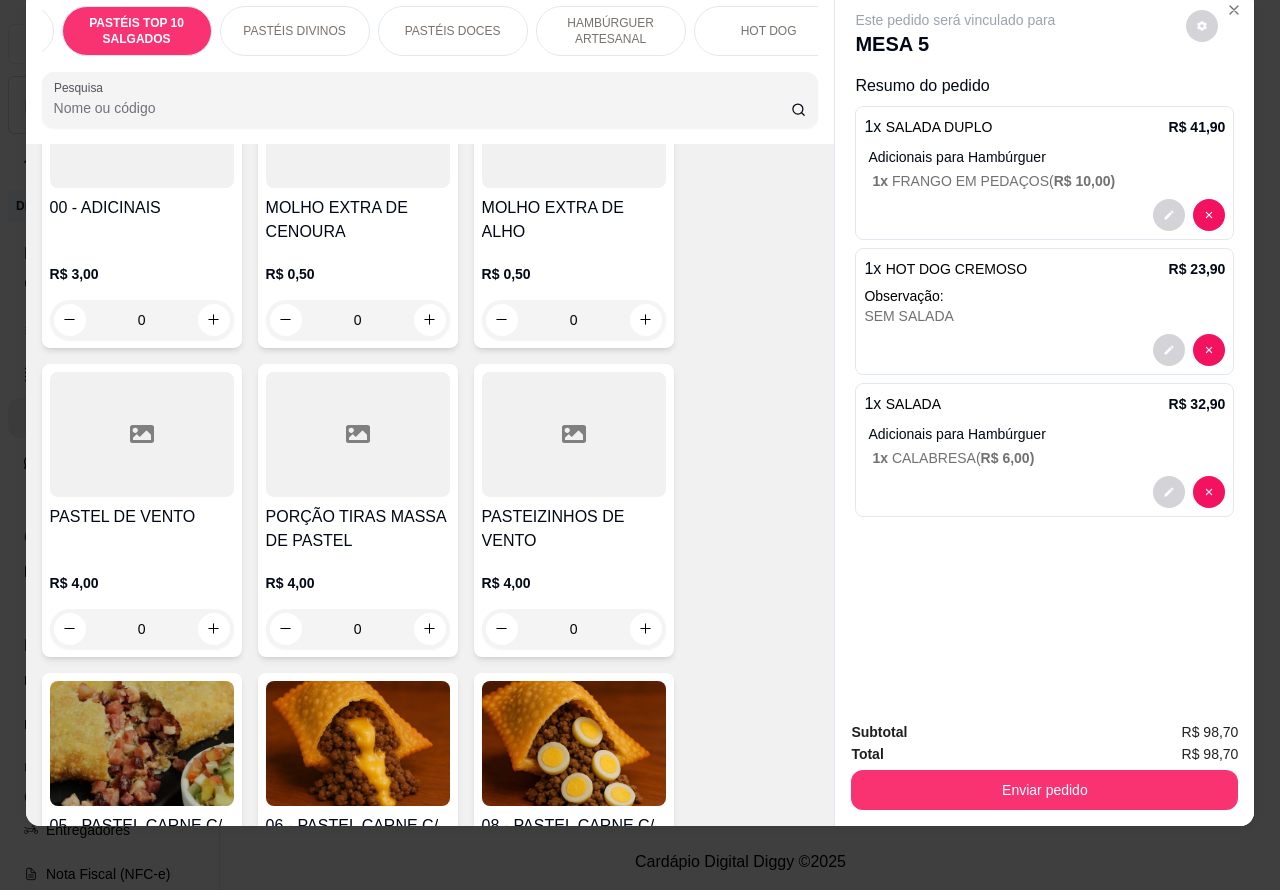 scroll, scrollTop: 913, scrollLeft: 0, axis: vertical 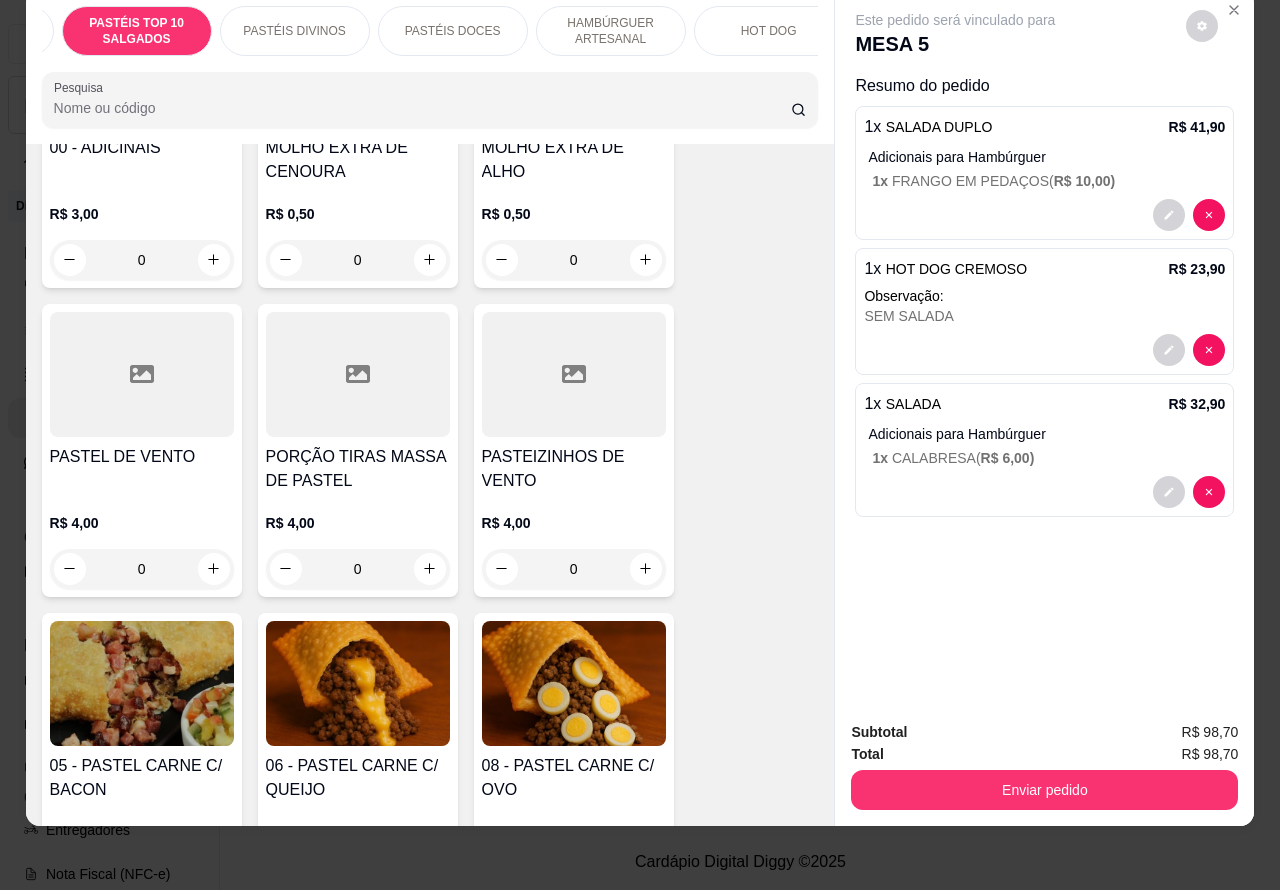 click 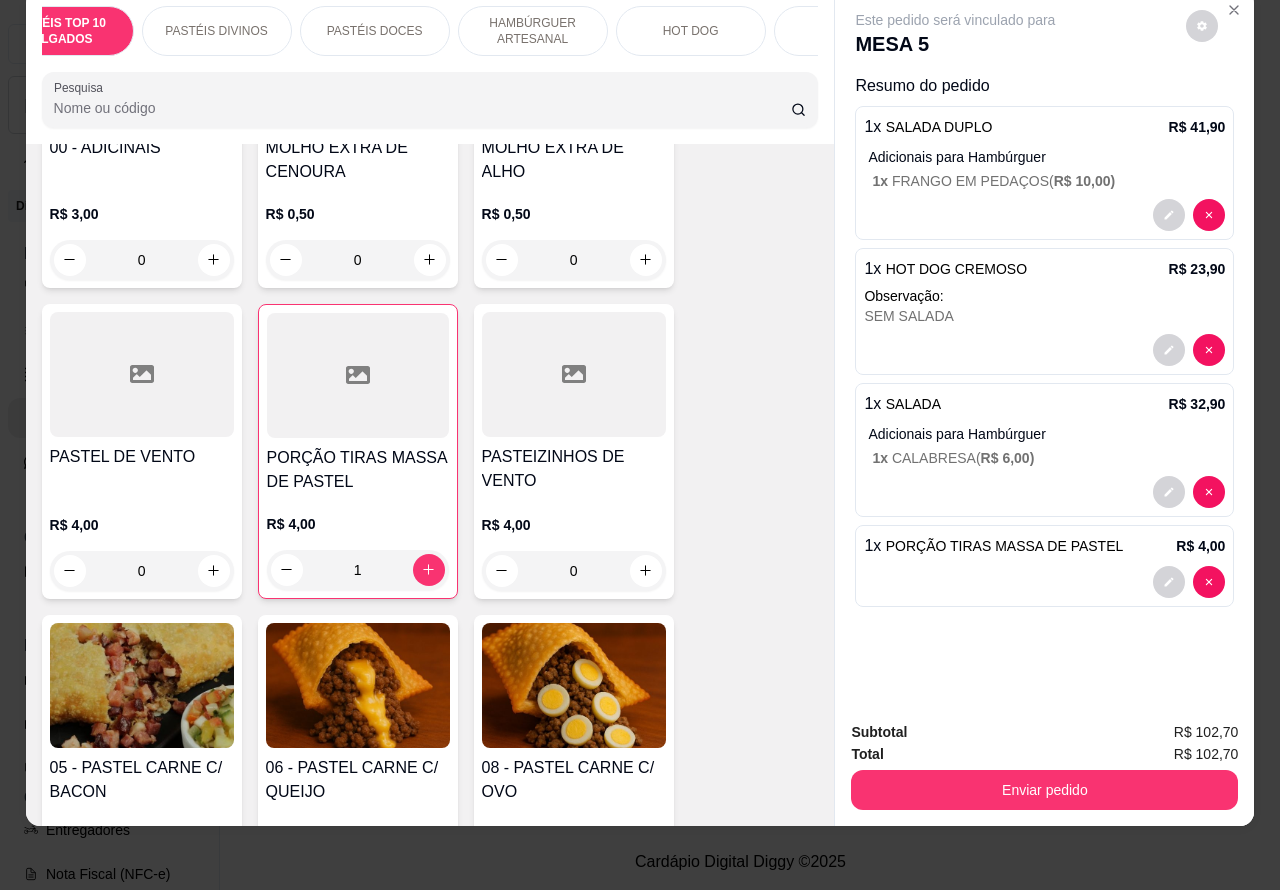 scroll, scrollTop: 0, scrollLeft: 480, axis: horizontal 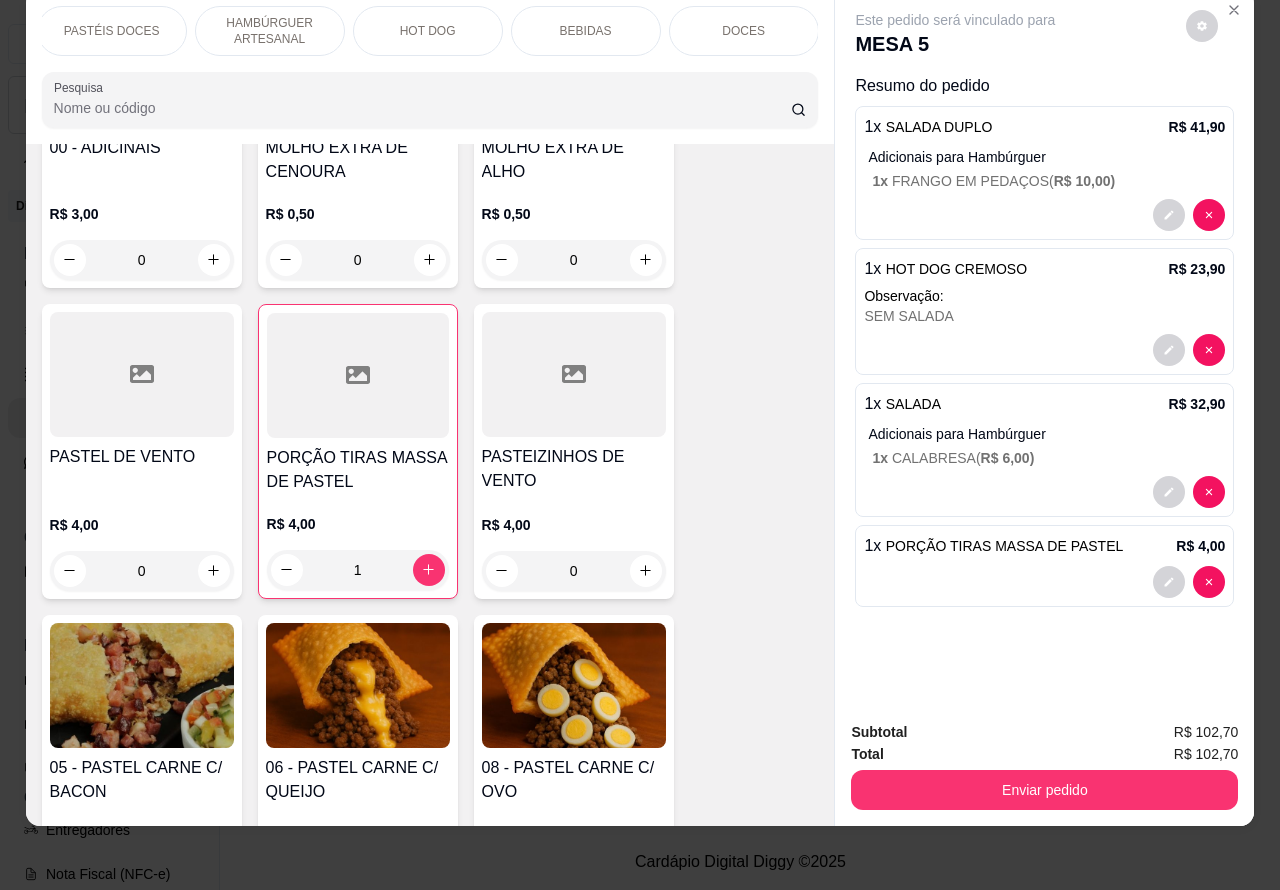 click on "BEBIDAS" at bounding box center [586, 31] 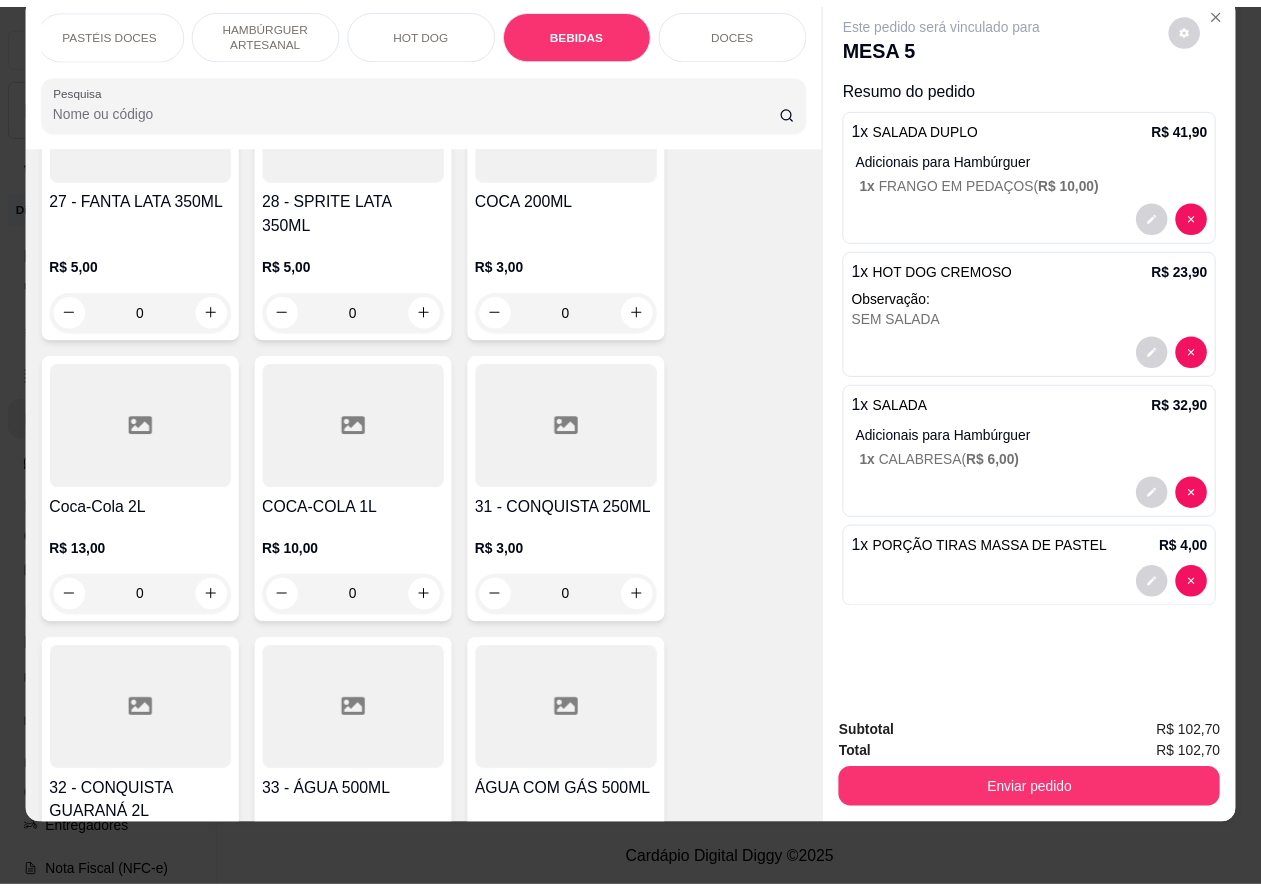 scroll, scrollTop: 7225, scrollLeft: 0, axis: vertical 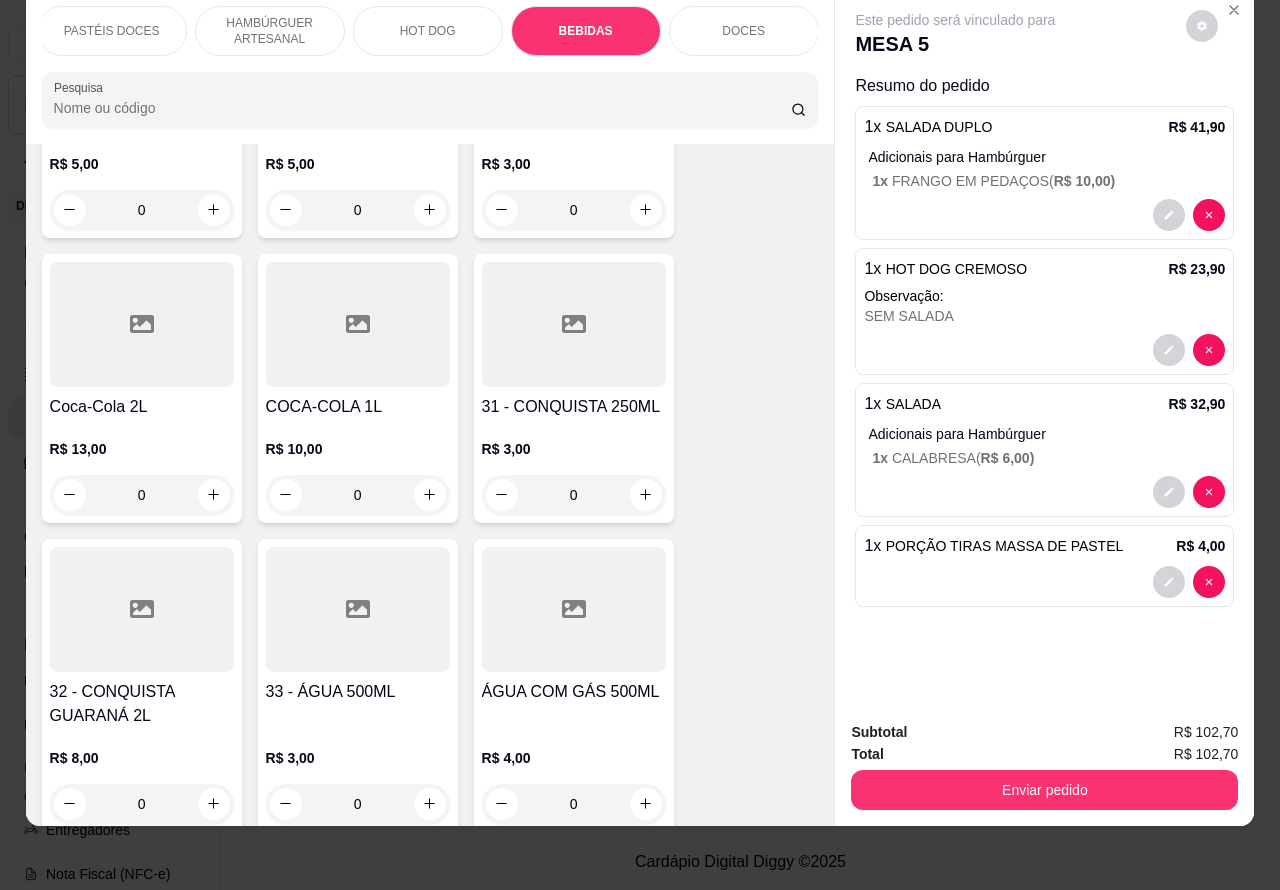 click 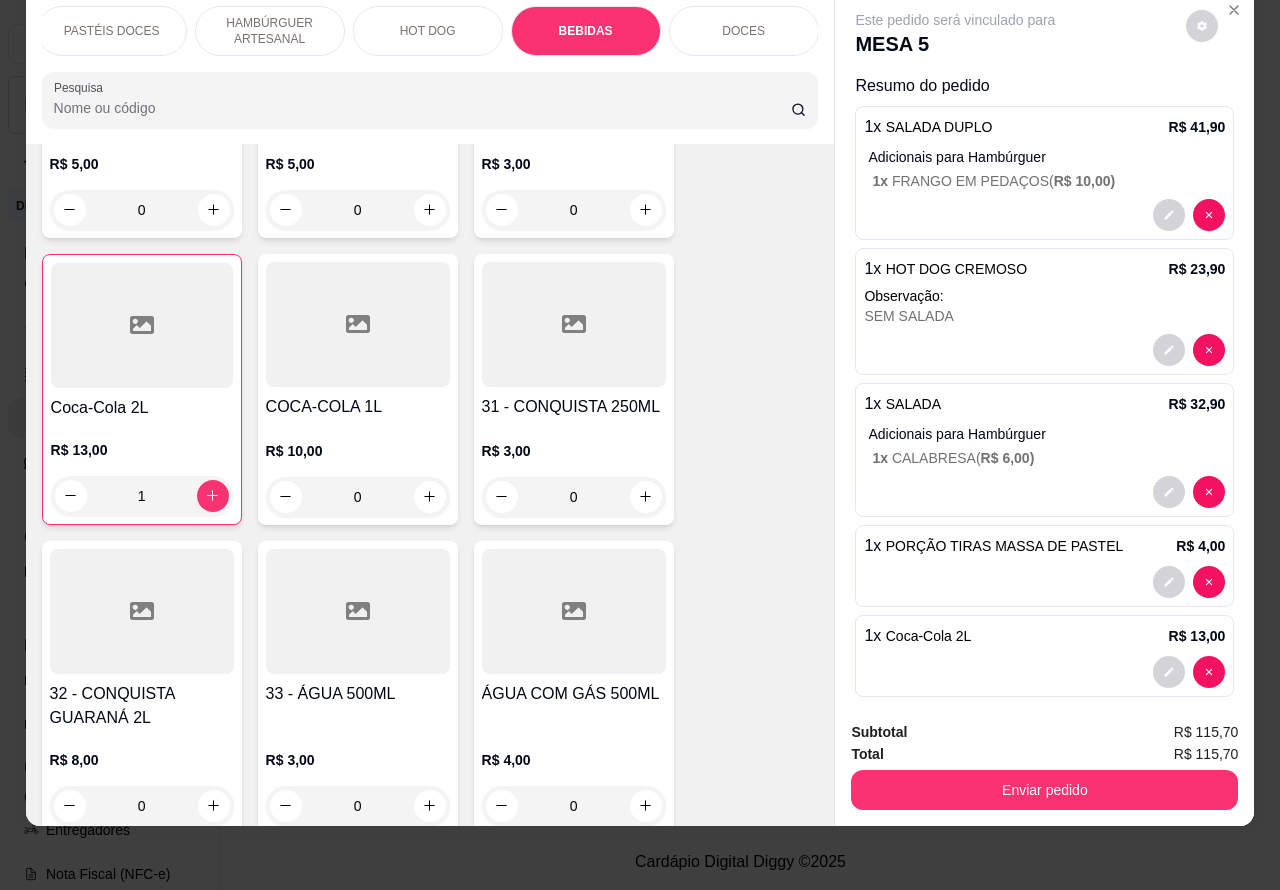 click on "Enviar pedido" at bounding box center [1044, 790] 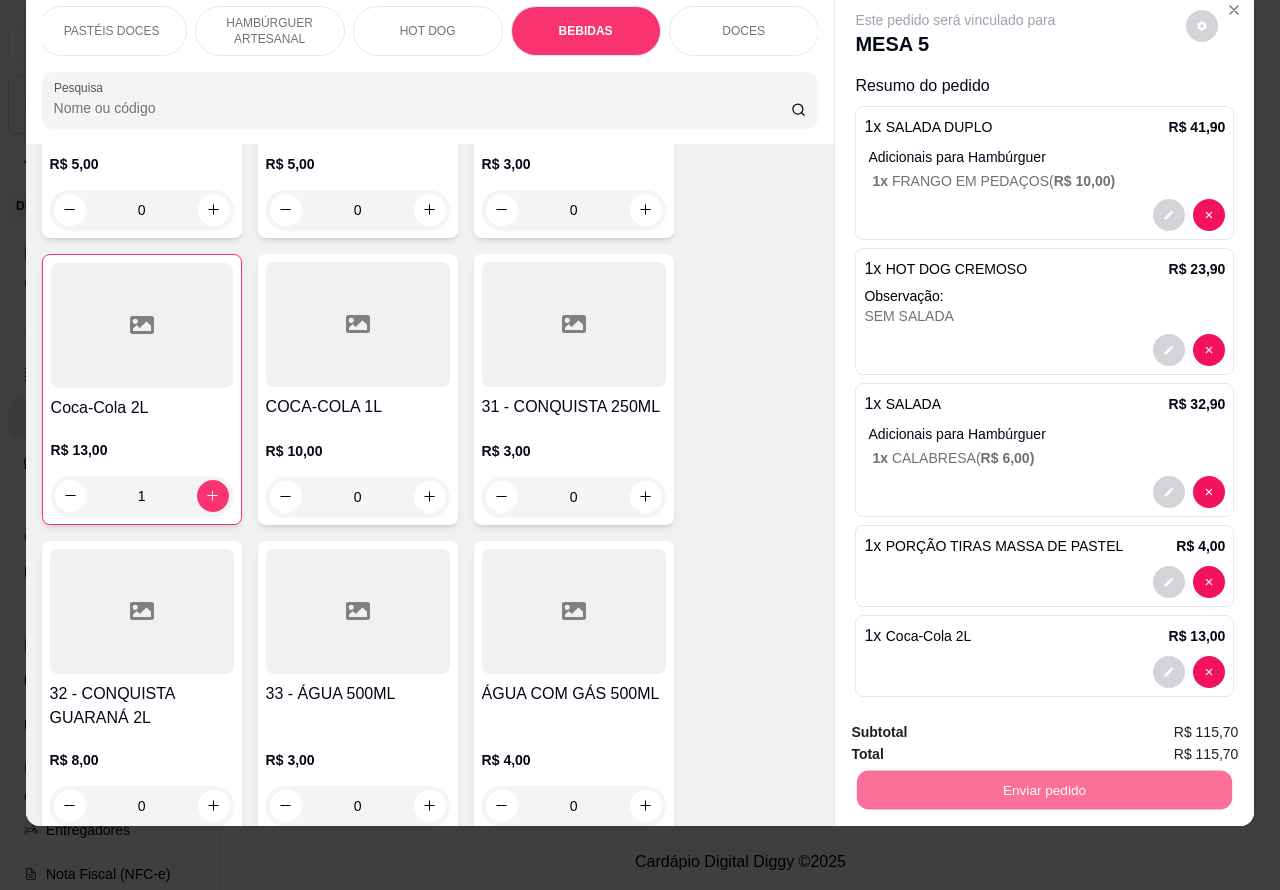 click on "Não registrar e enviar pedido" at bounding box center [977, 722] 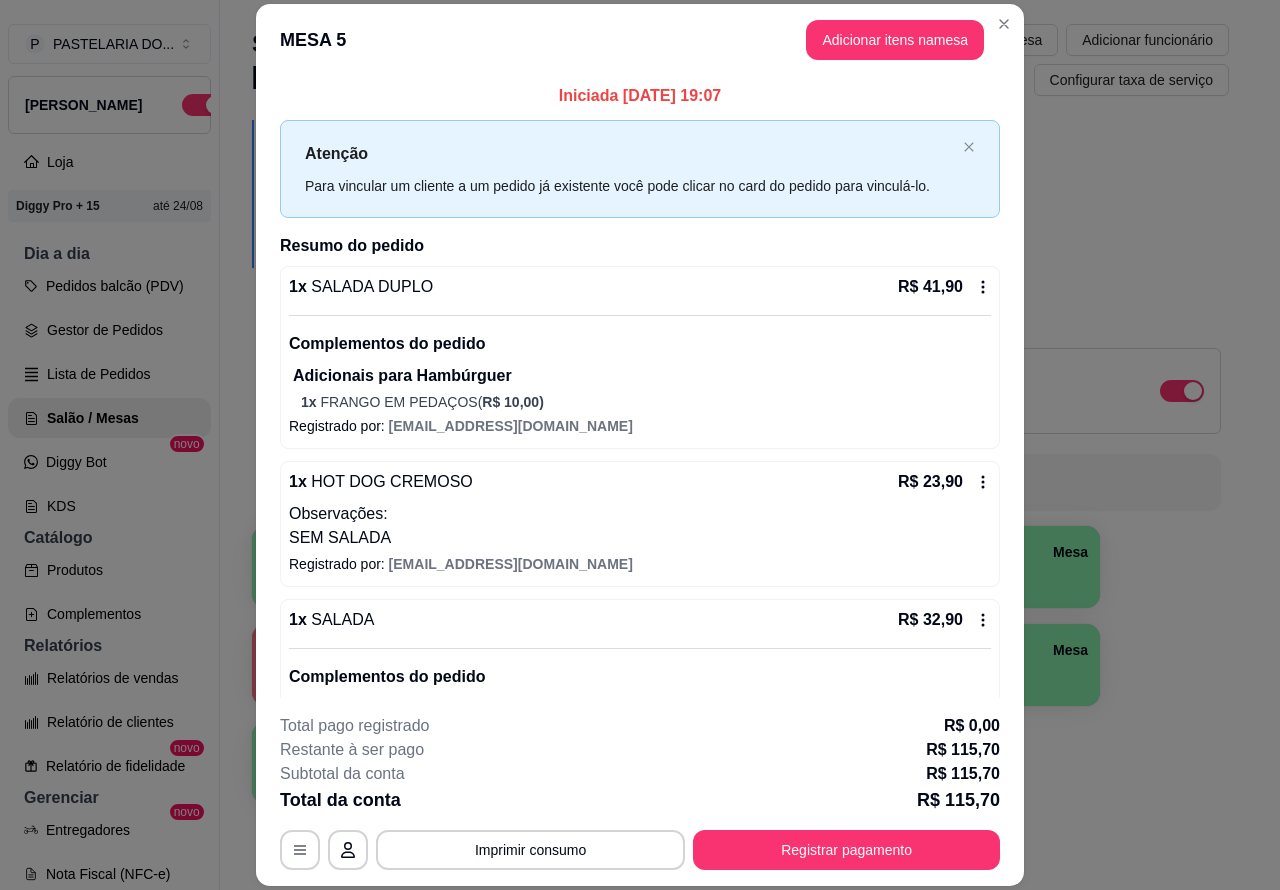 click on "P PASTELARIA DO ... Loja Aberta Loja Diggy Pro + 15 até 24/08   Dia a dia Pedidos balcão (PDV) Gestor de Pedidos Lista de Pedidos Salão / Mesas Diggy Bot novo KDS Catálogo Produtos Complementos Relatórios Relatórios de vendas Relatório de clientes Relatório de fidelidade novo Gerenciar Entregadores novo Nota Fiscal (NFC-e) Controle de caixa Controle de fiado Cupons Clientes Estoque Configurações Diggy Planos Precisa de ajuda? Sair" at bounding box center [110, 461] 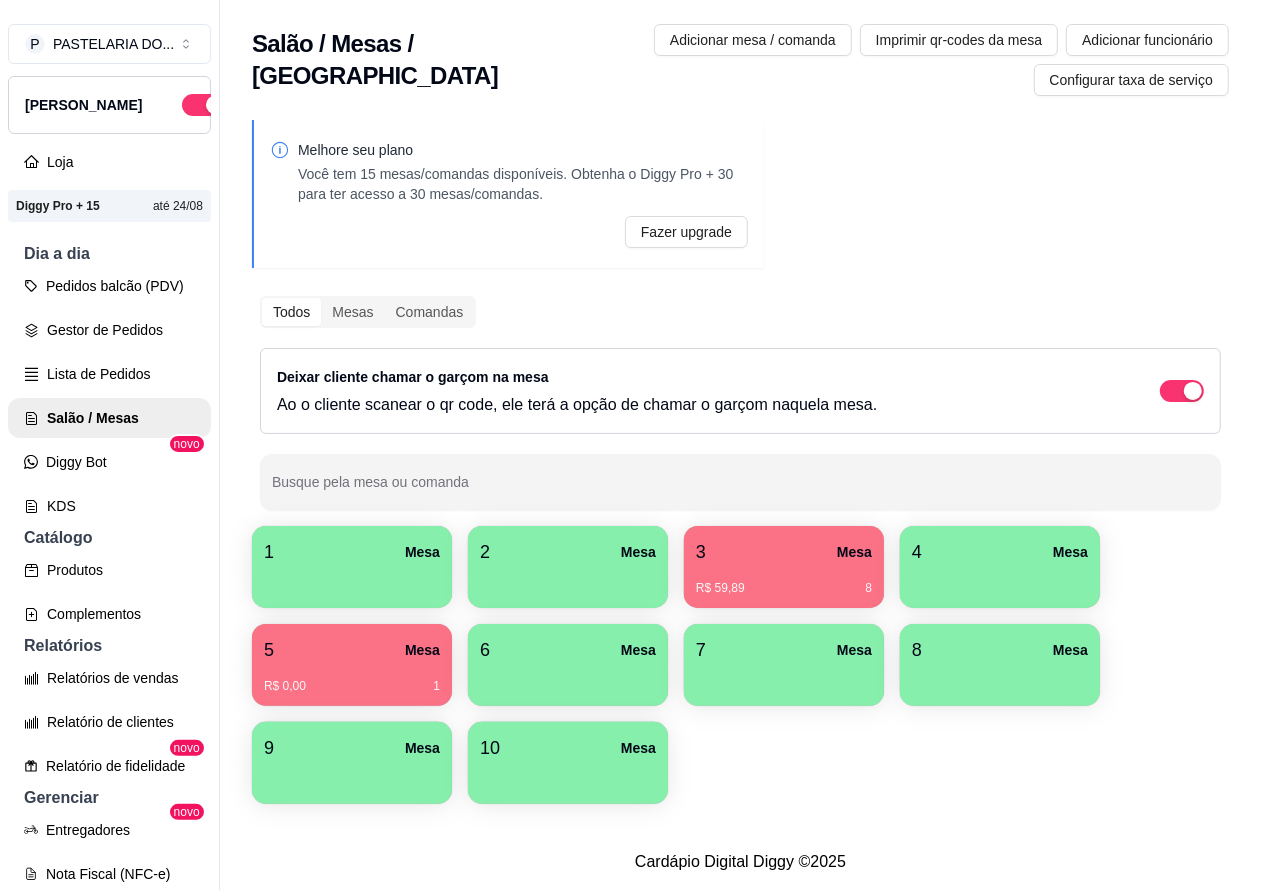 click on "Pedidos balcão (PDV)" at bounding box center [109, 286] 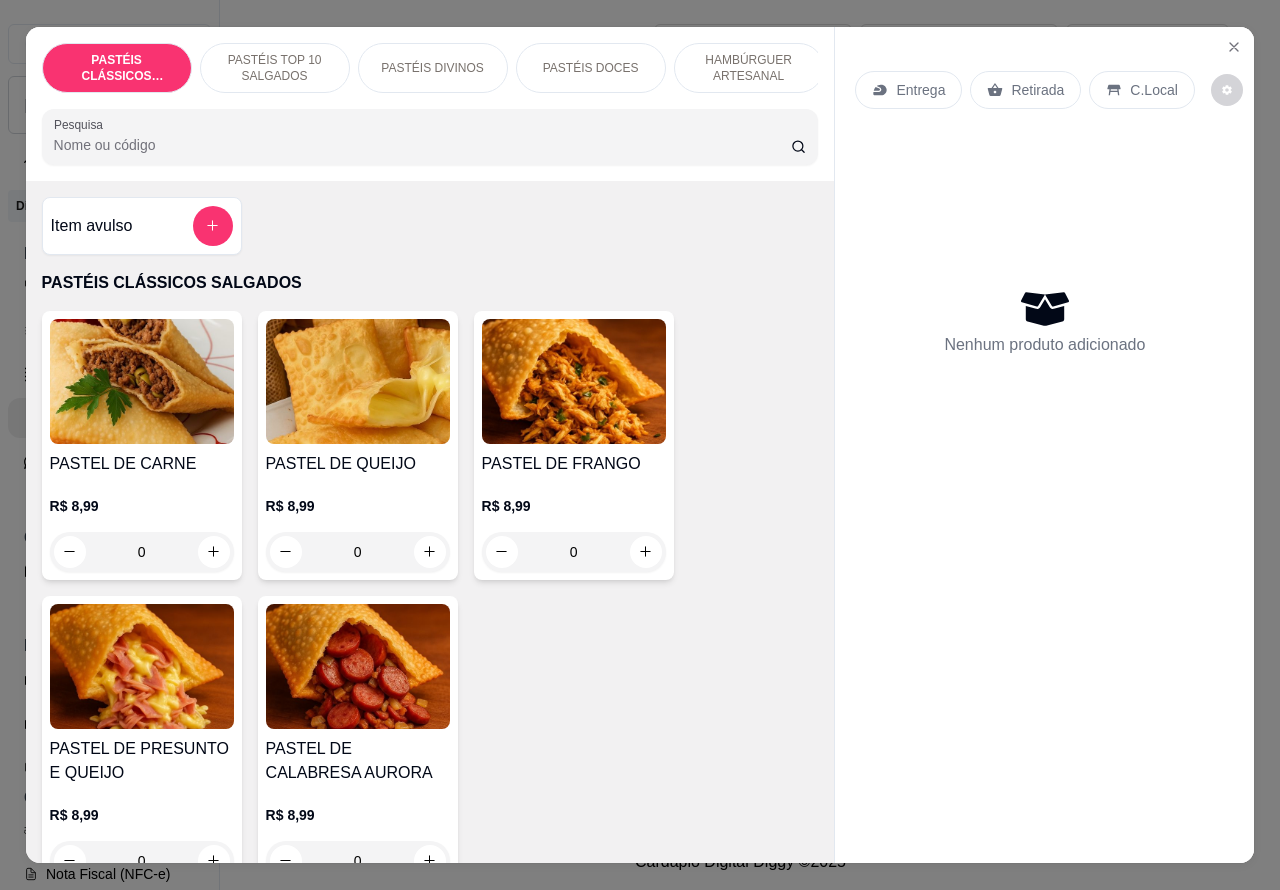click 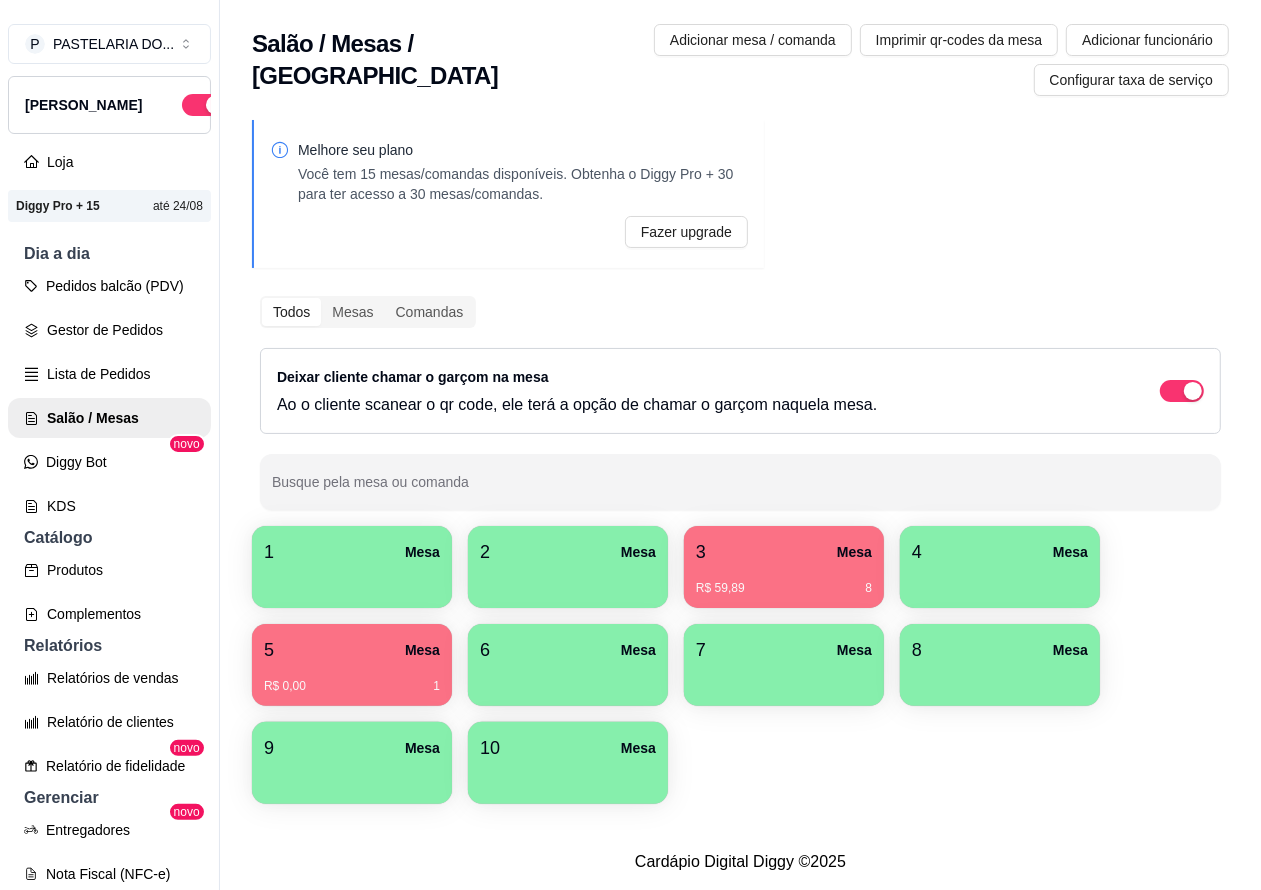 click on "Lista de Pedidos" at bounding box center [109, 374] 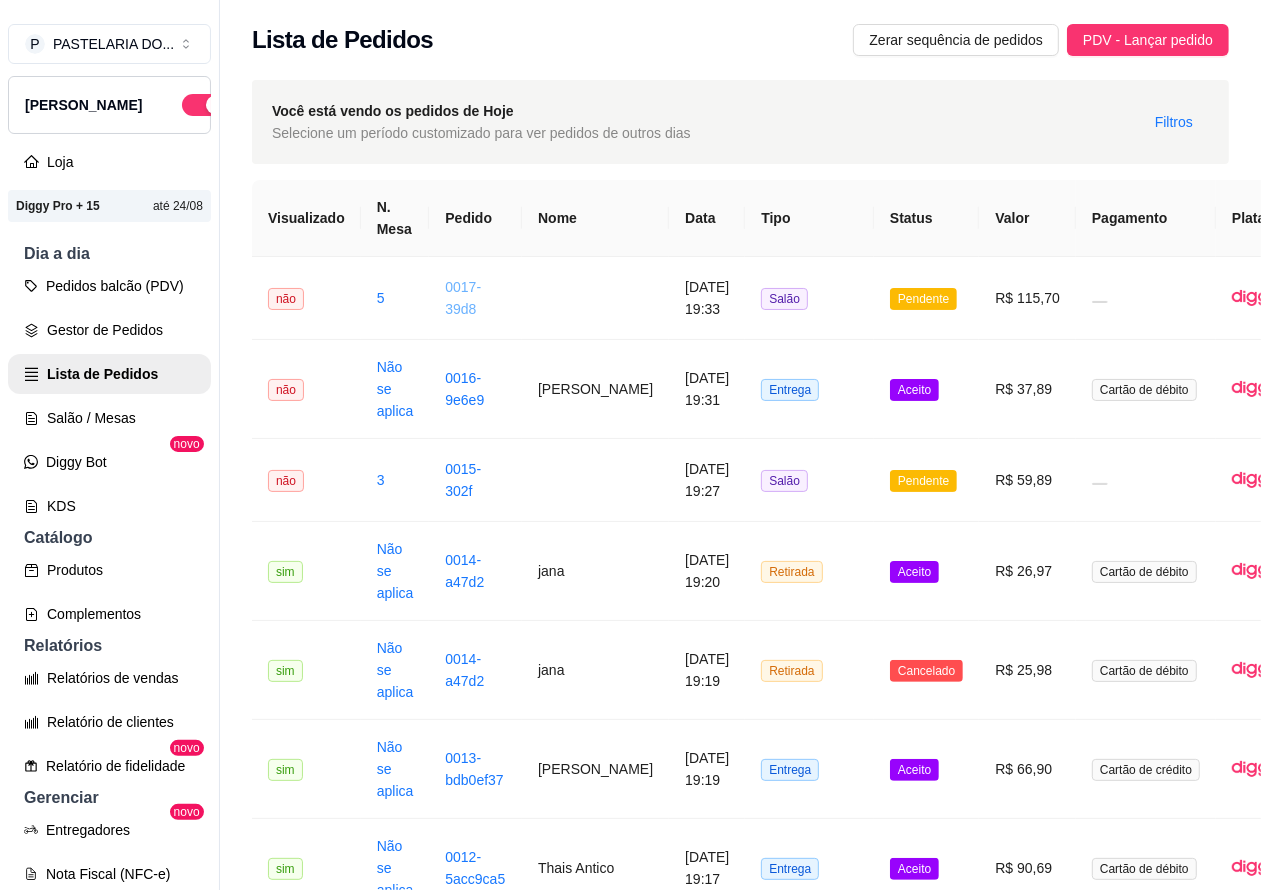 click on "0017-39d8" at bounding box center [463, 298] 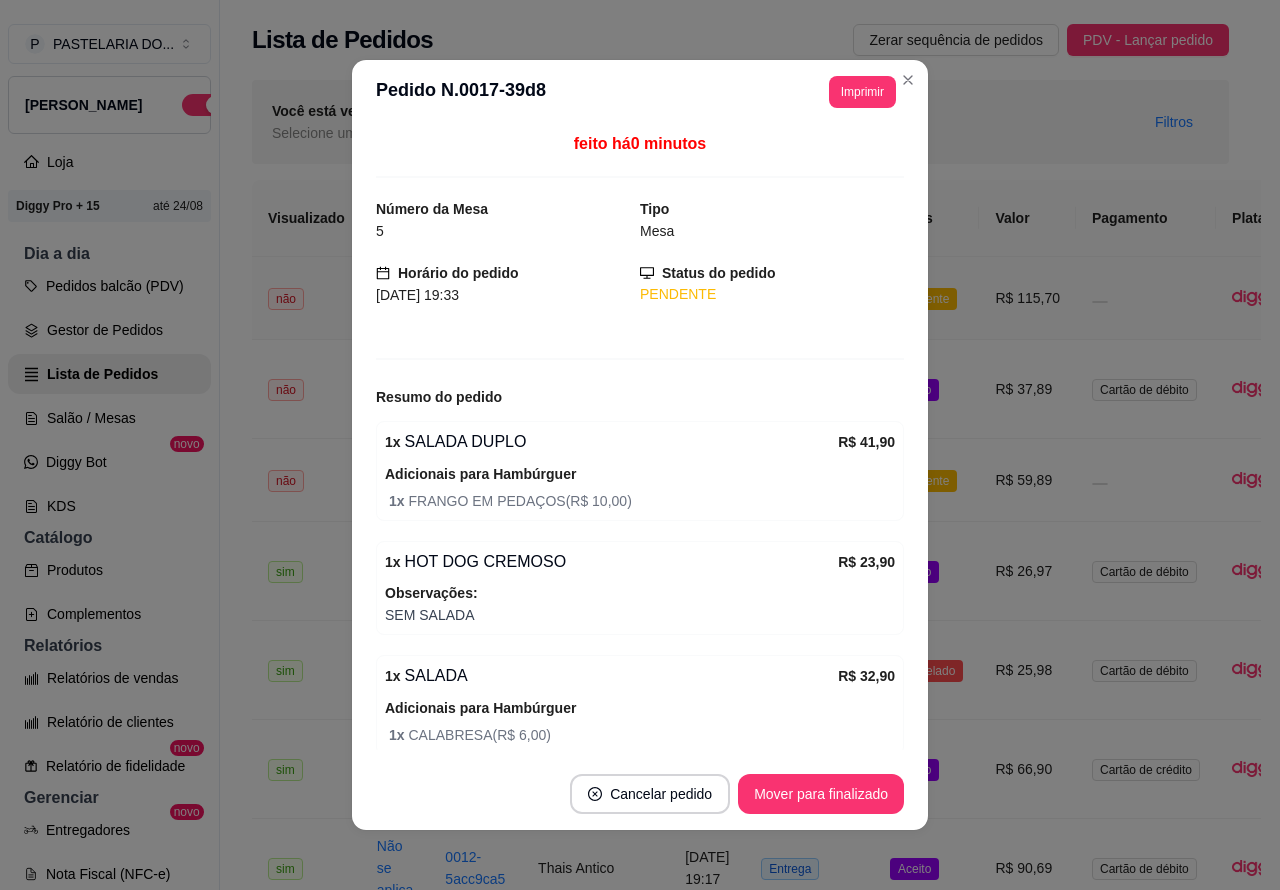click on "Imprimir" at bounding box center [862, 92] 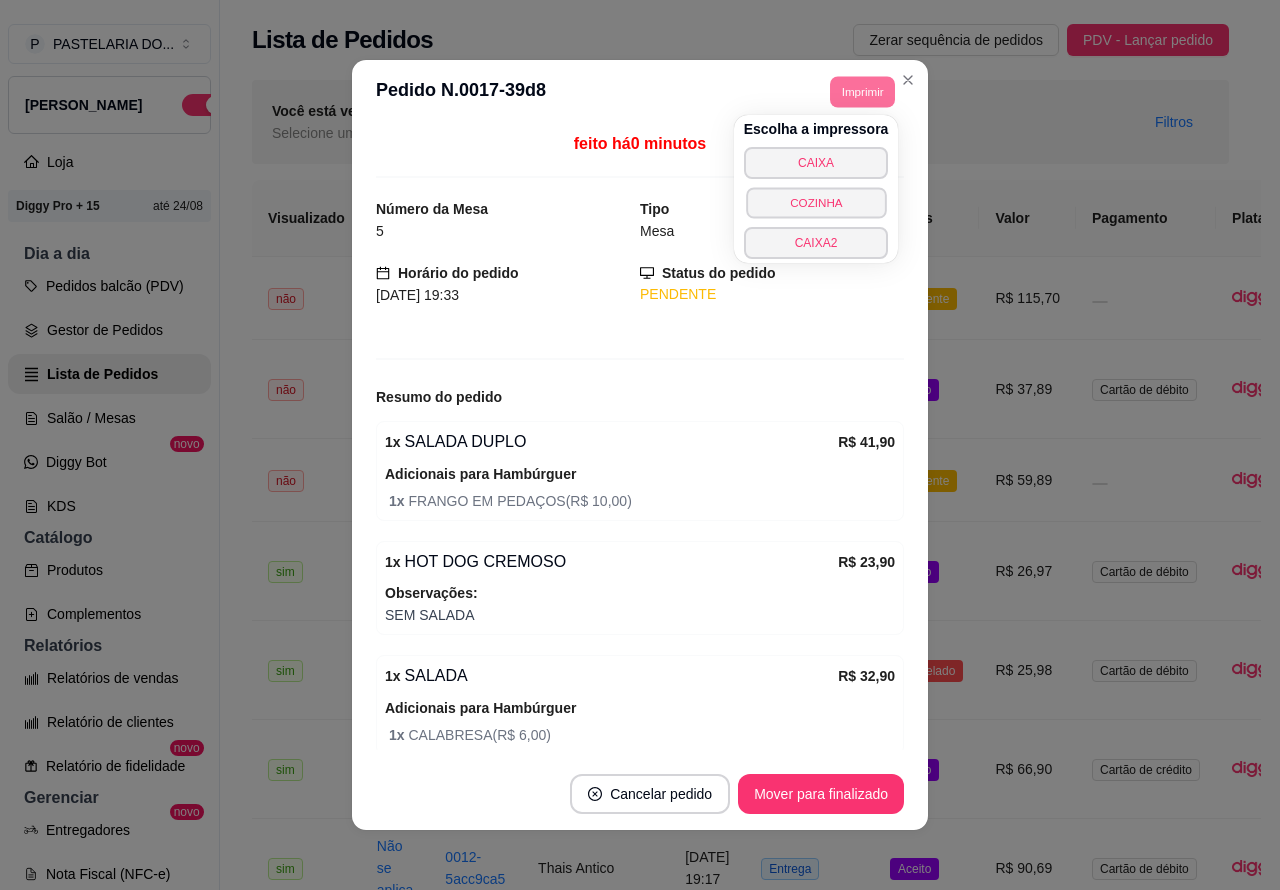 click on "COZINHA" at bounding box center (816, 202) 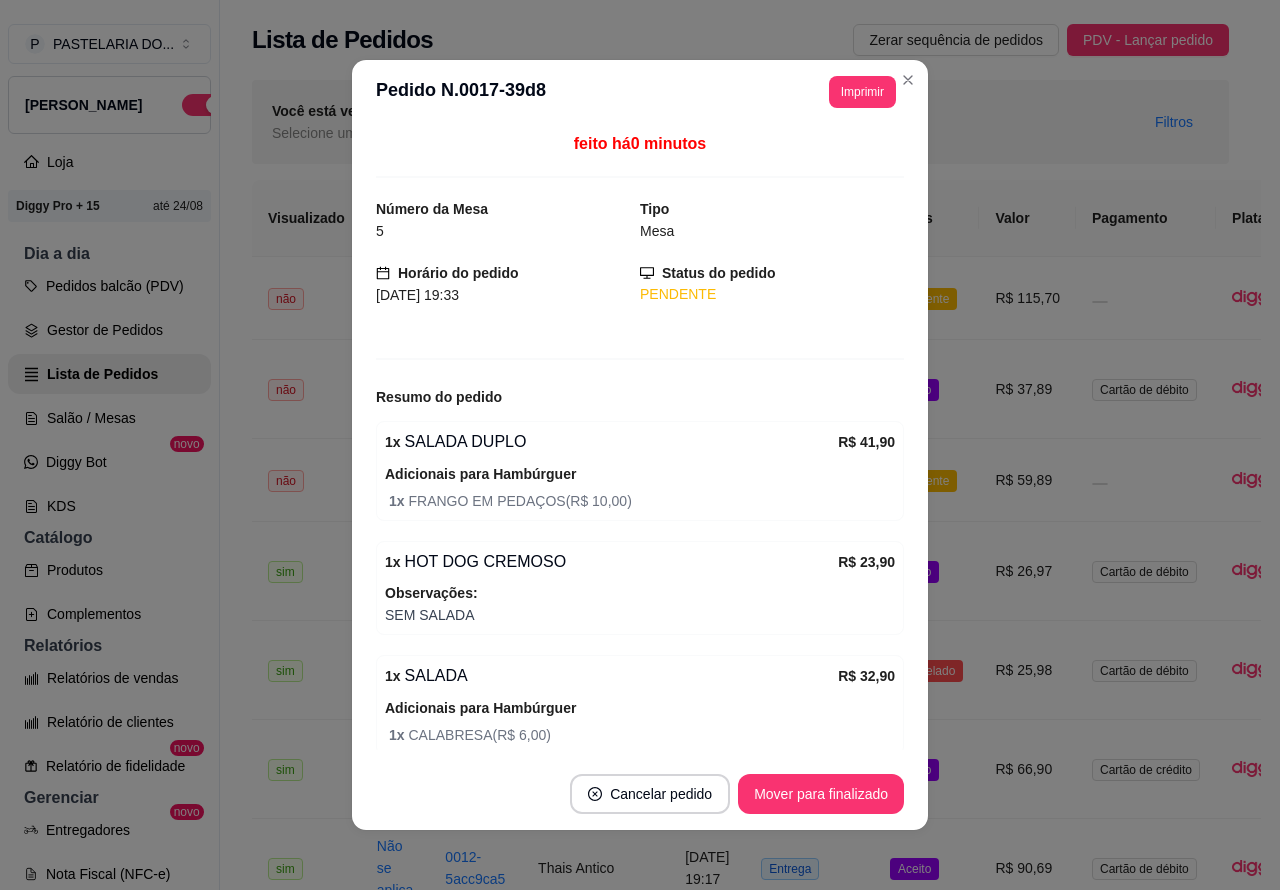 click on "**********" at bounding box center (740, 1081) 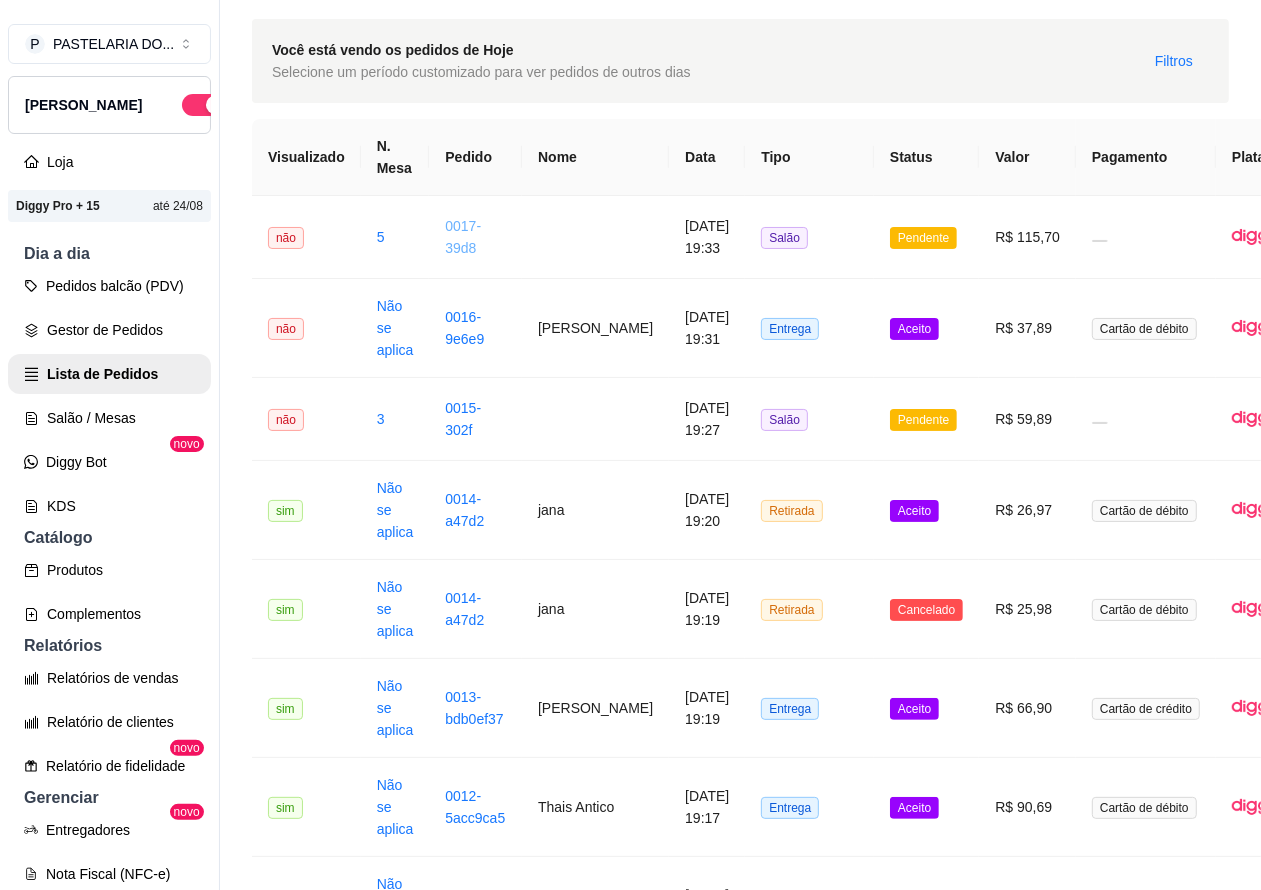 scroll, scrollTop: 65, scrollLeft: 0, axis: vertical 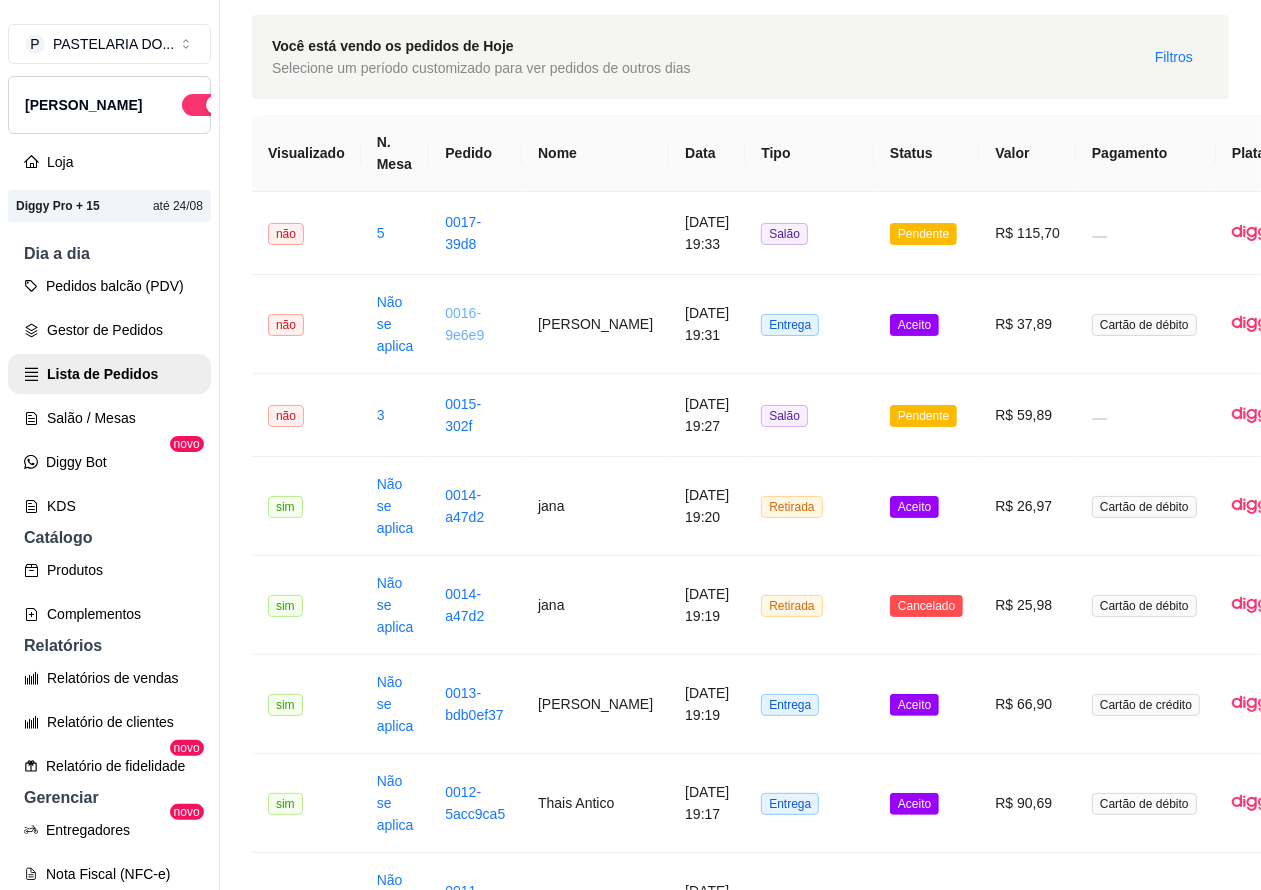 click on "0016-9e6e9" at bounding box center (464, 324) 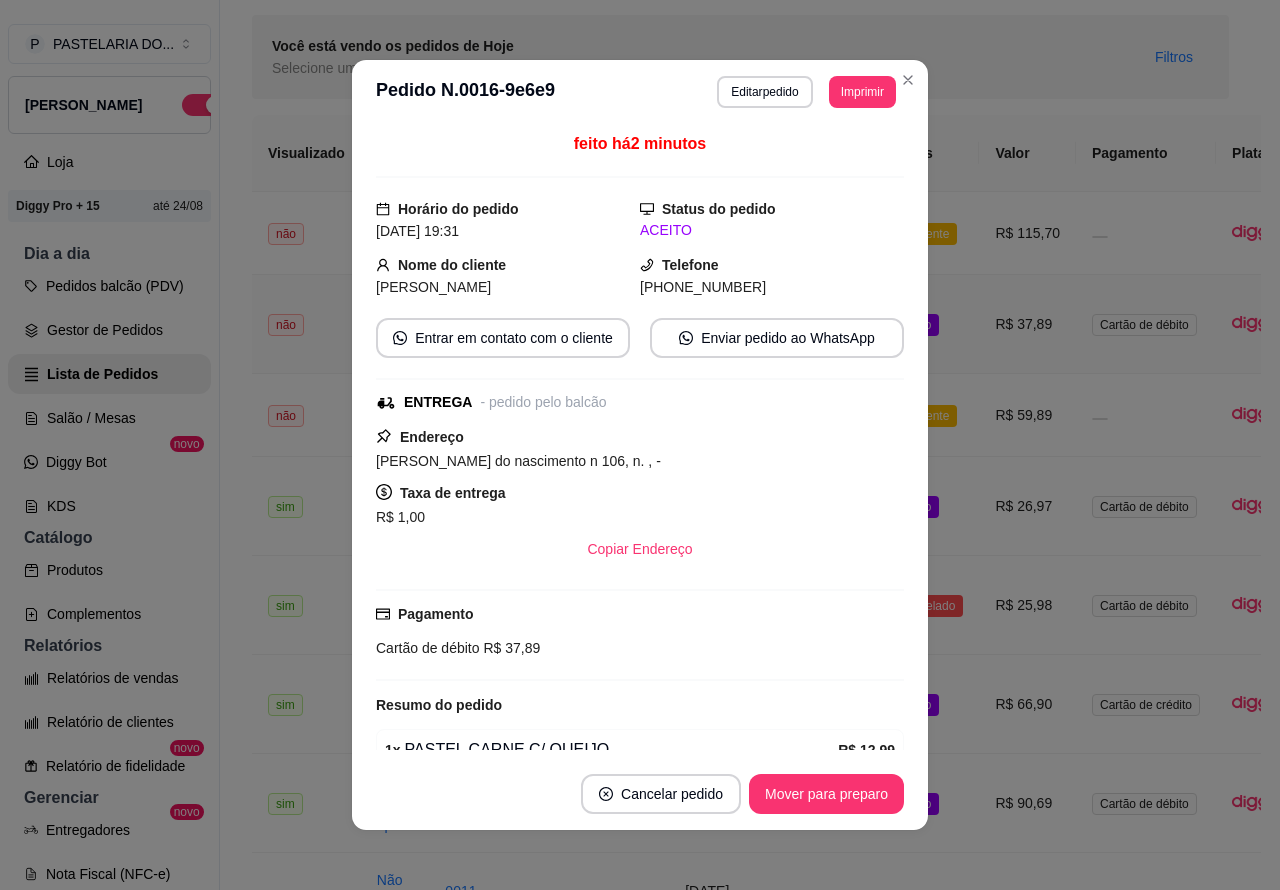 click on "Imprimir" at bounding box center [862, 92] 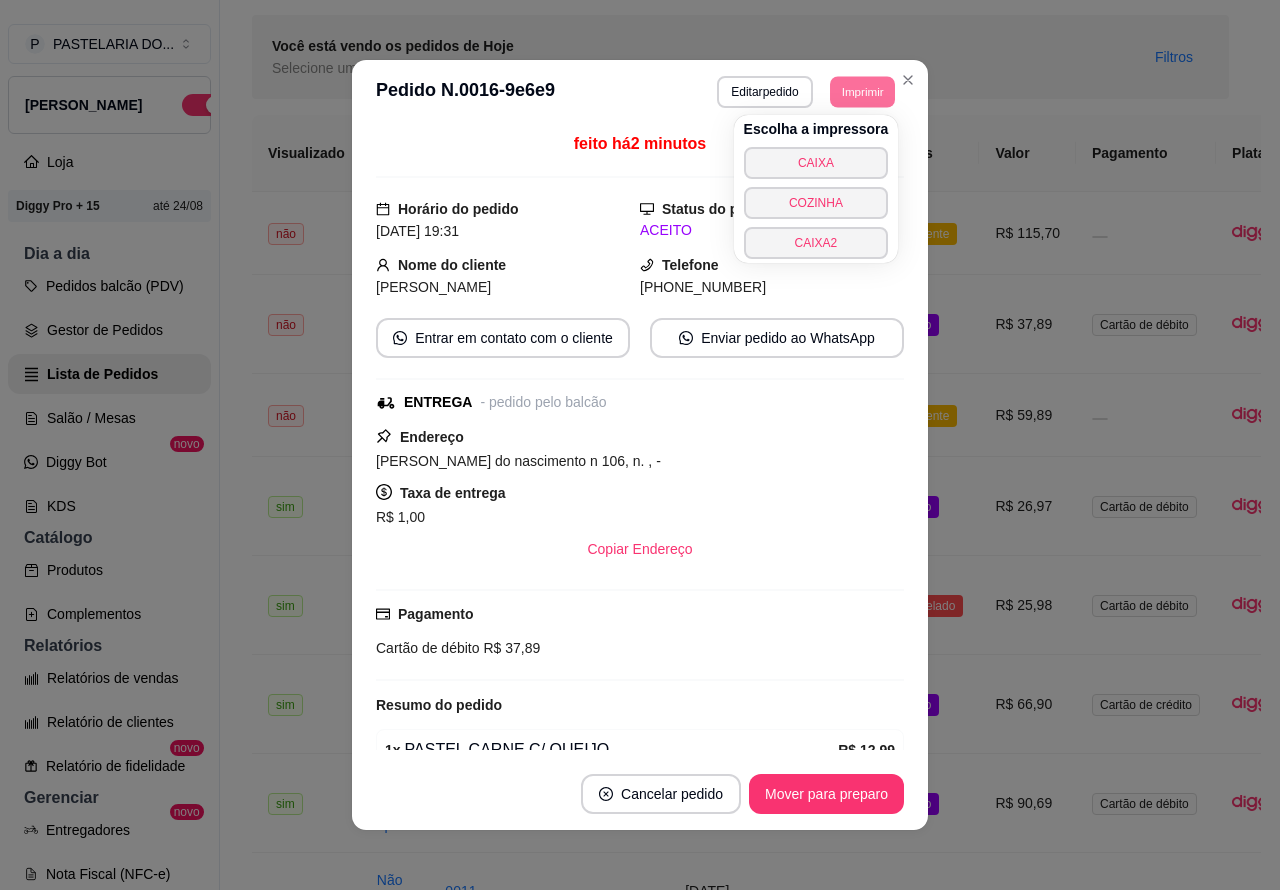 click on "COZINHA" at bounding box center [816, 203] 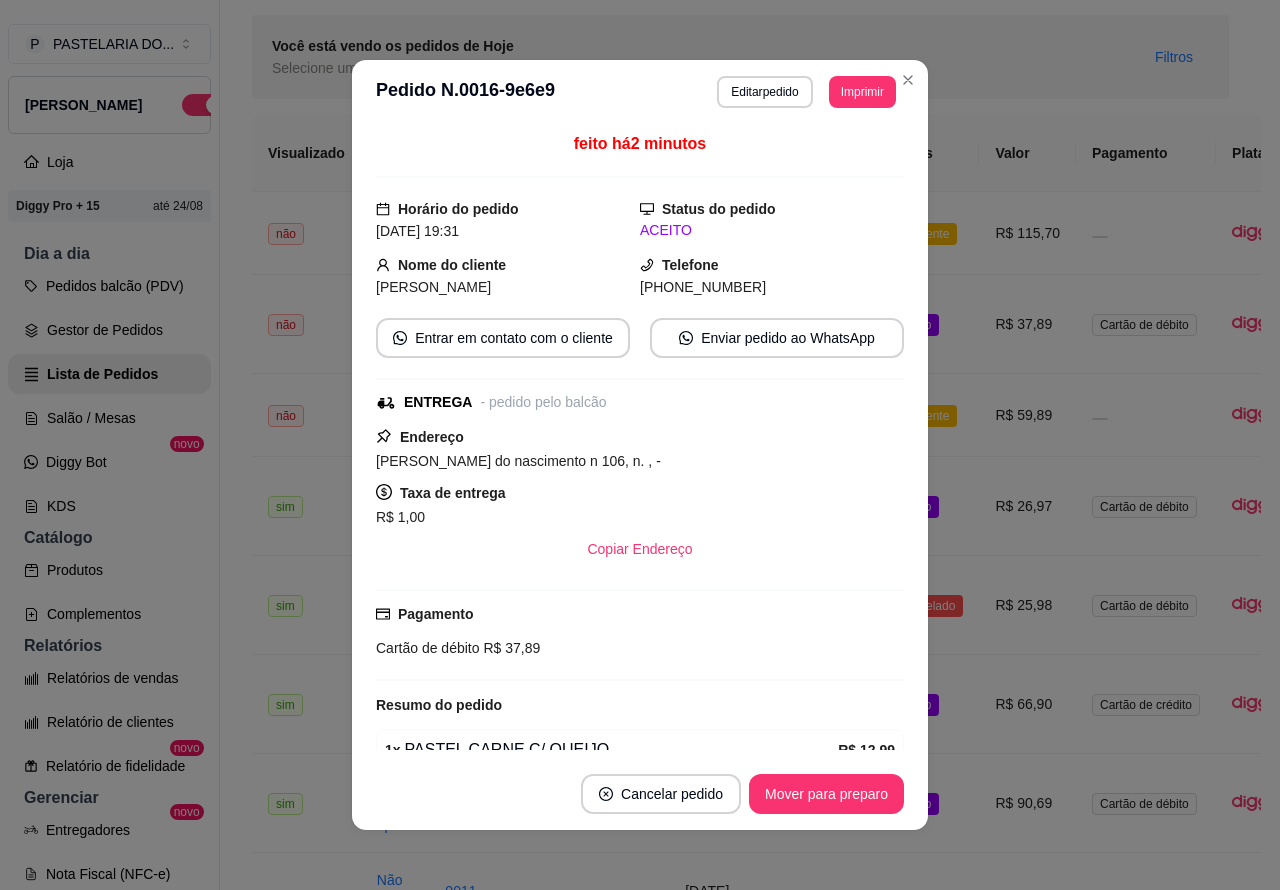 click on "**********" at bounding box center (740, 1016) 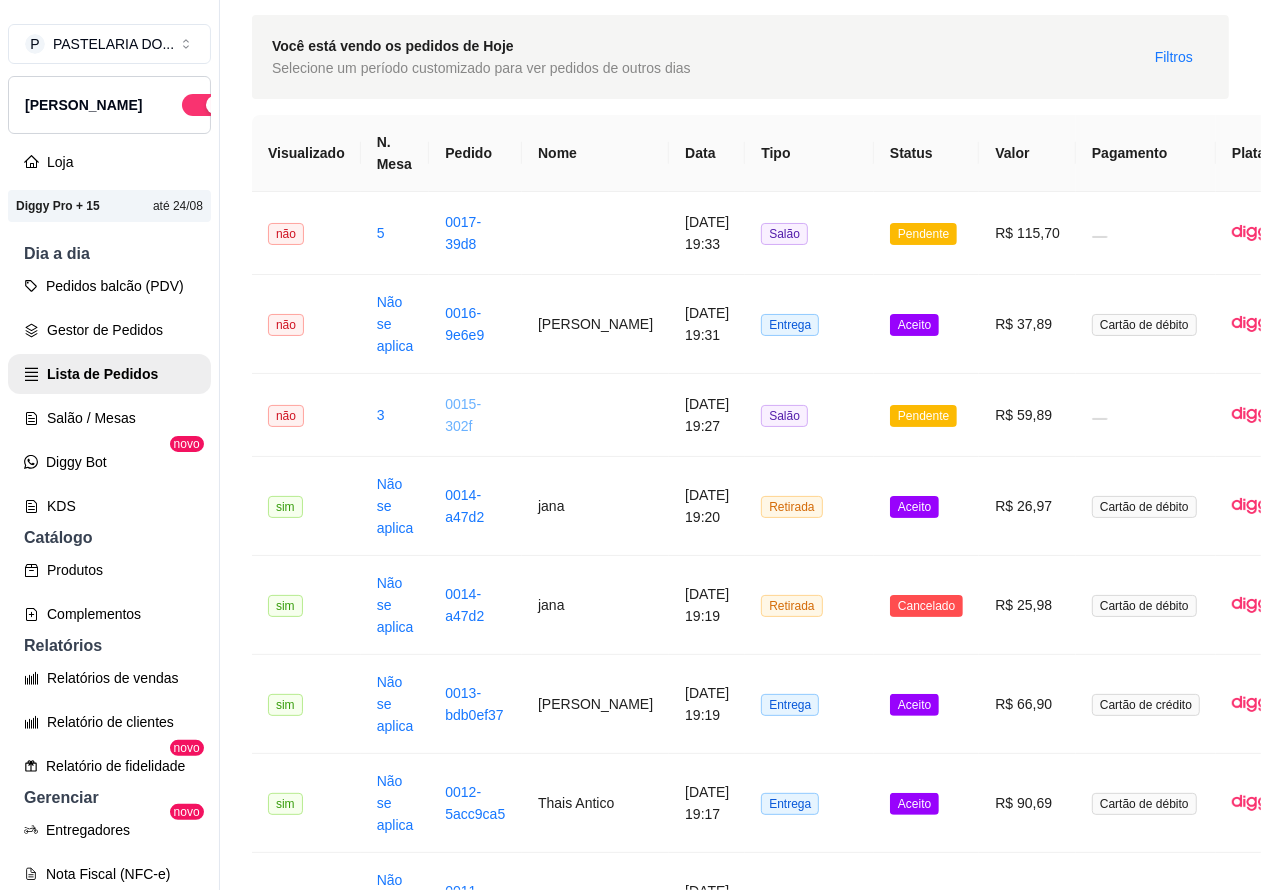 click on "0015-302f" at bounding box center [463, 415] 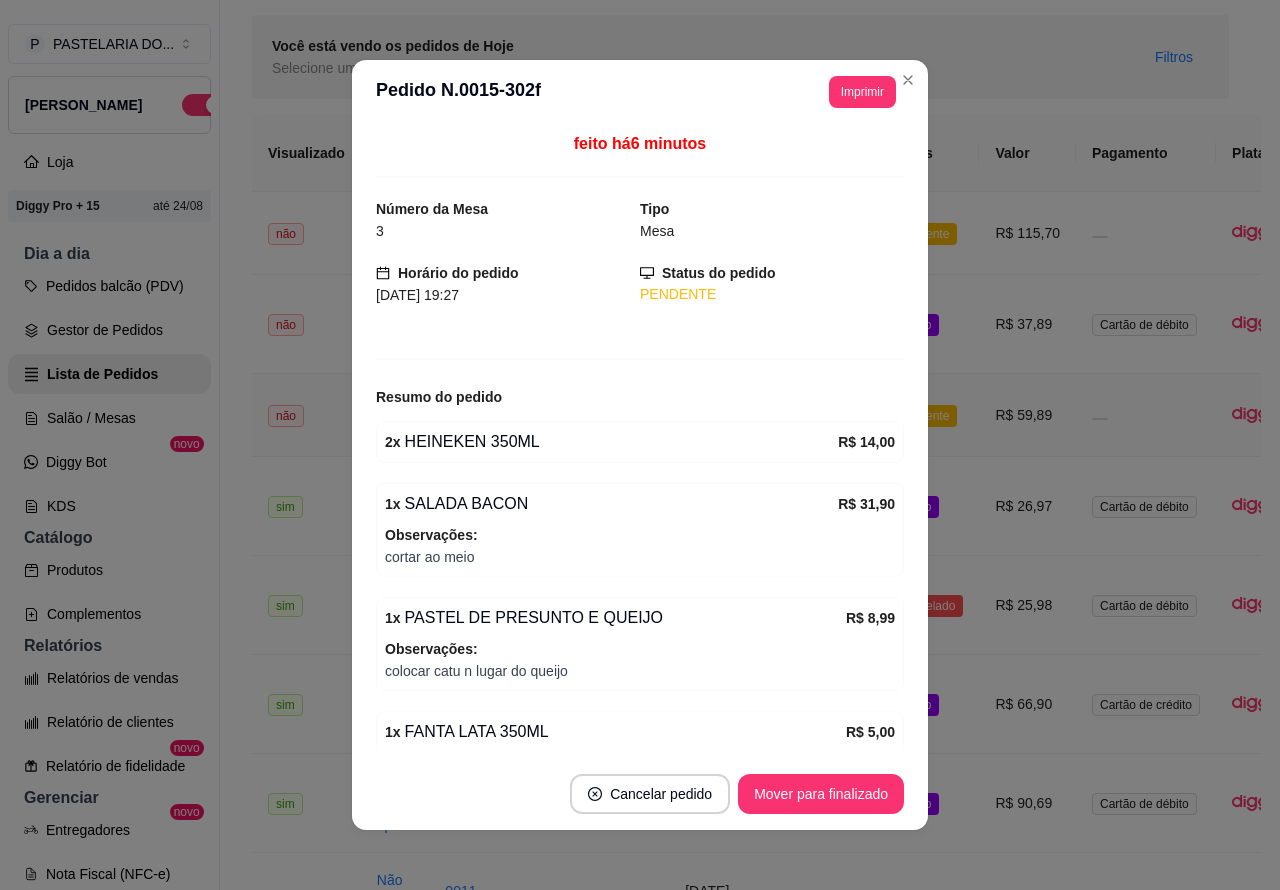 click on "Imprimir" at bounding box center (862, 92) 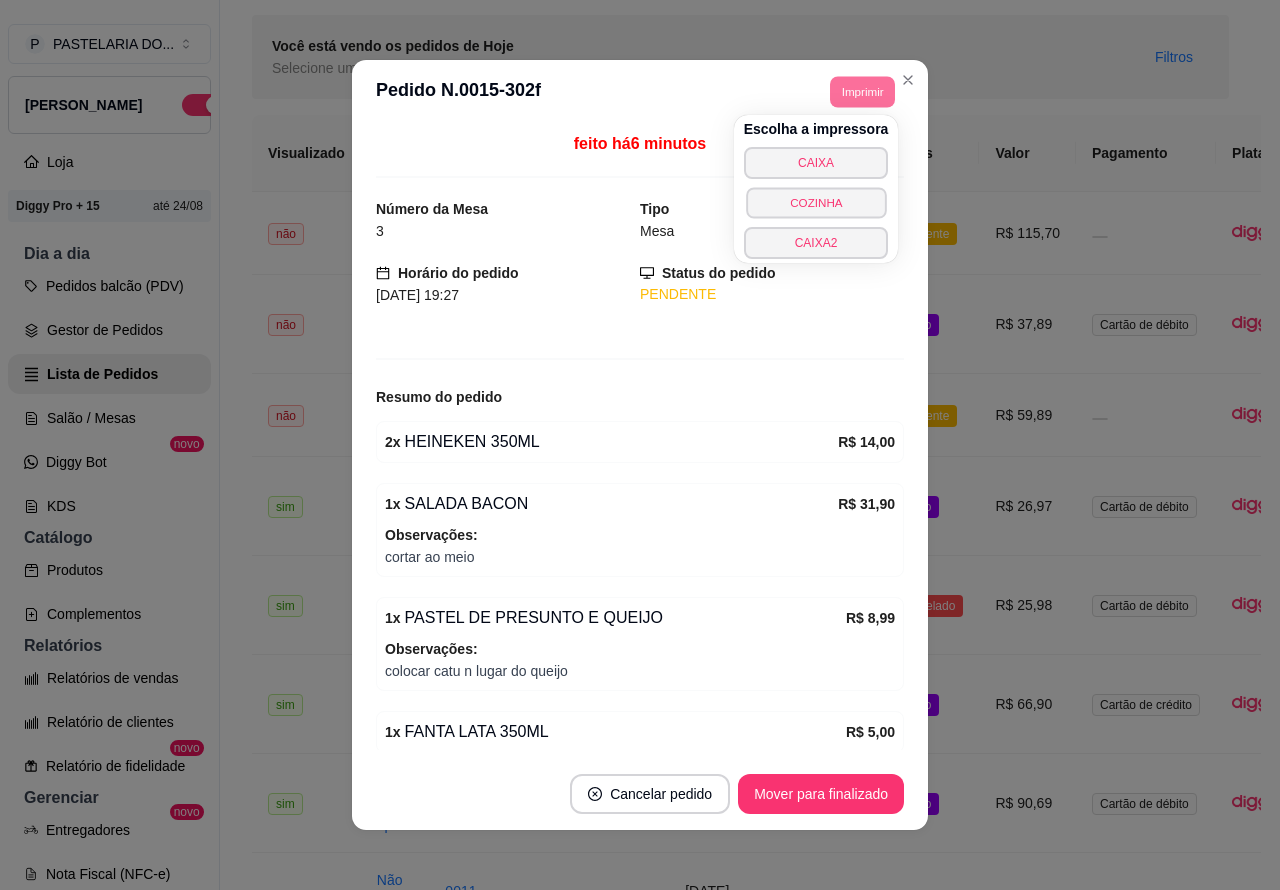 click on "COZINHA" at bounding box center [816, 202] 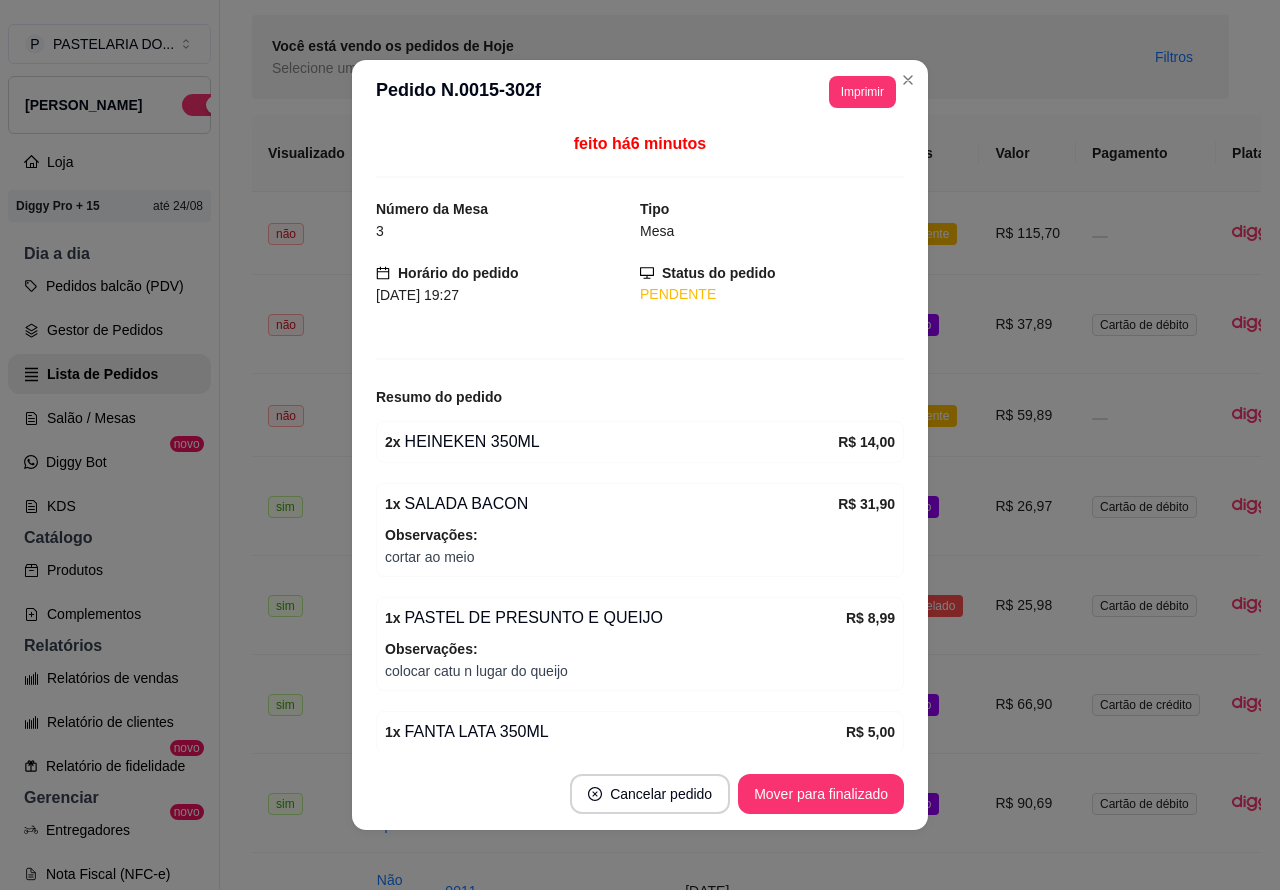 click on "Você está vendo os pedidos de   Hoje Selecione um período customizado para ver pedidos de outros dias Filtros" at bounding box center [740, 57] 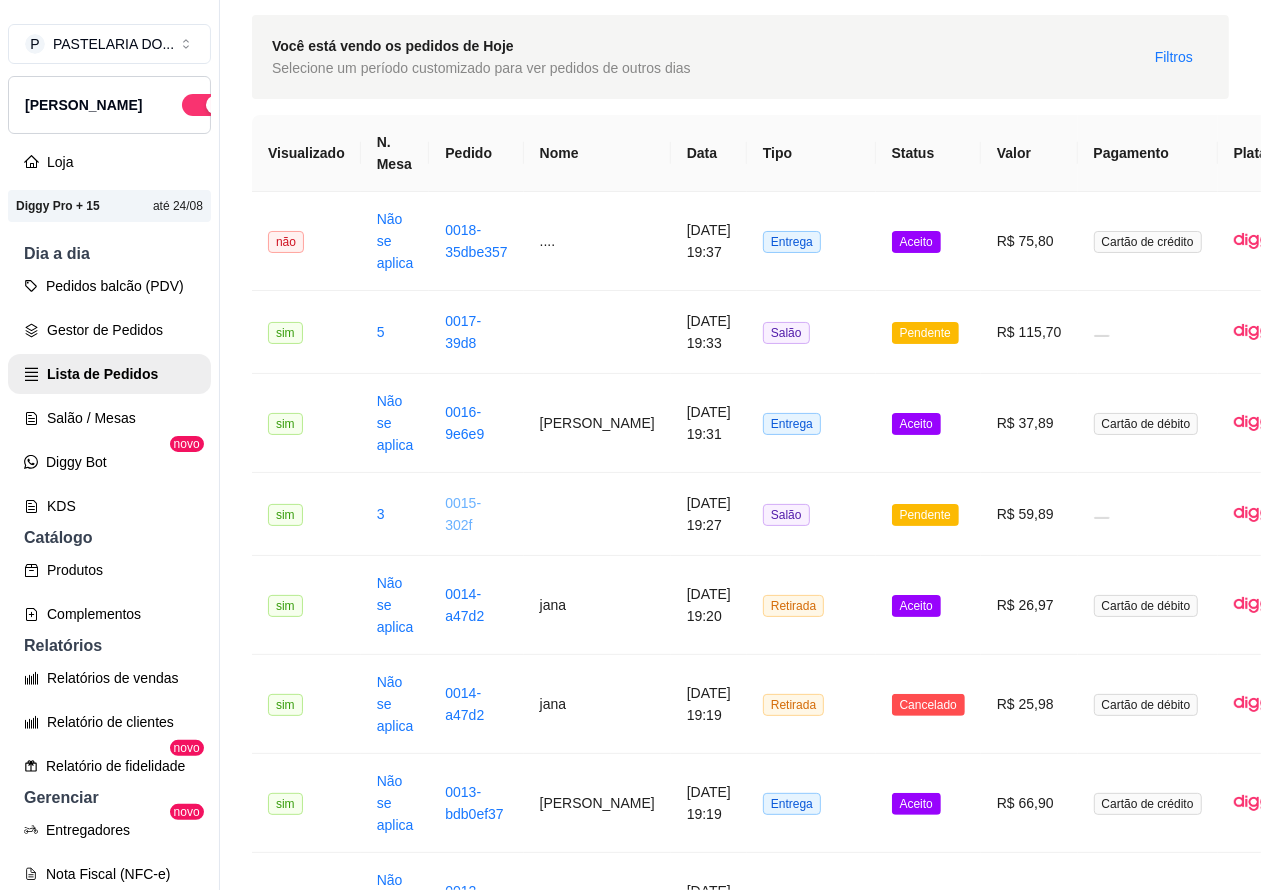click on "Pedidos balcão (PDV)" at bounding box center [109, 286] 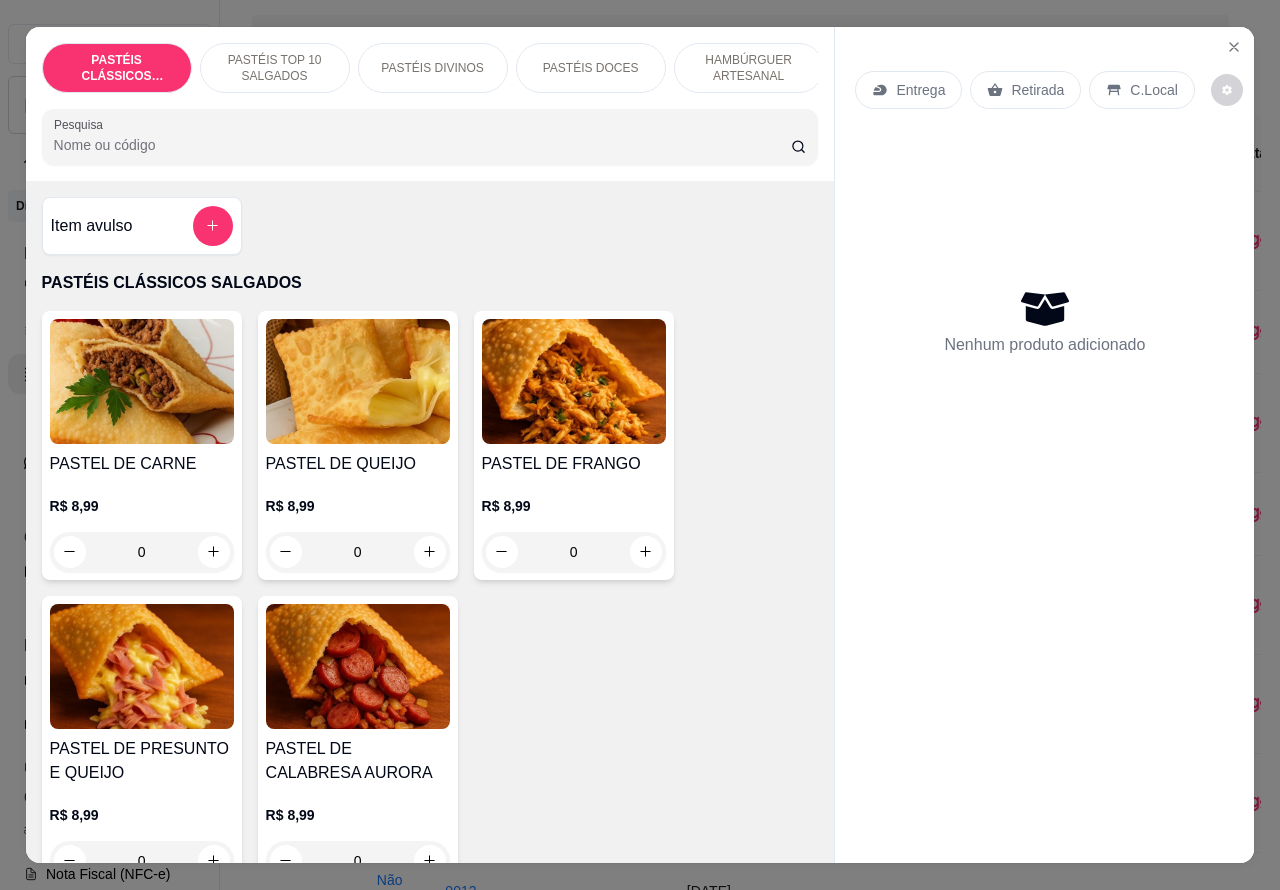 click 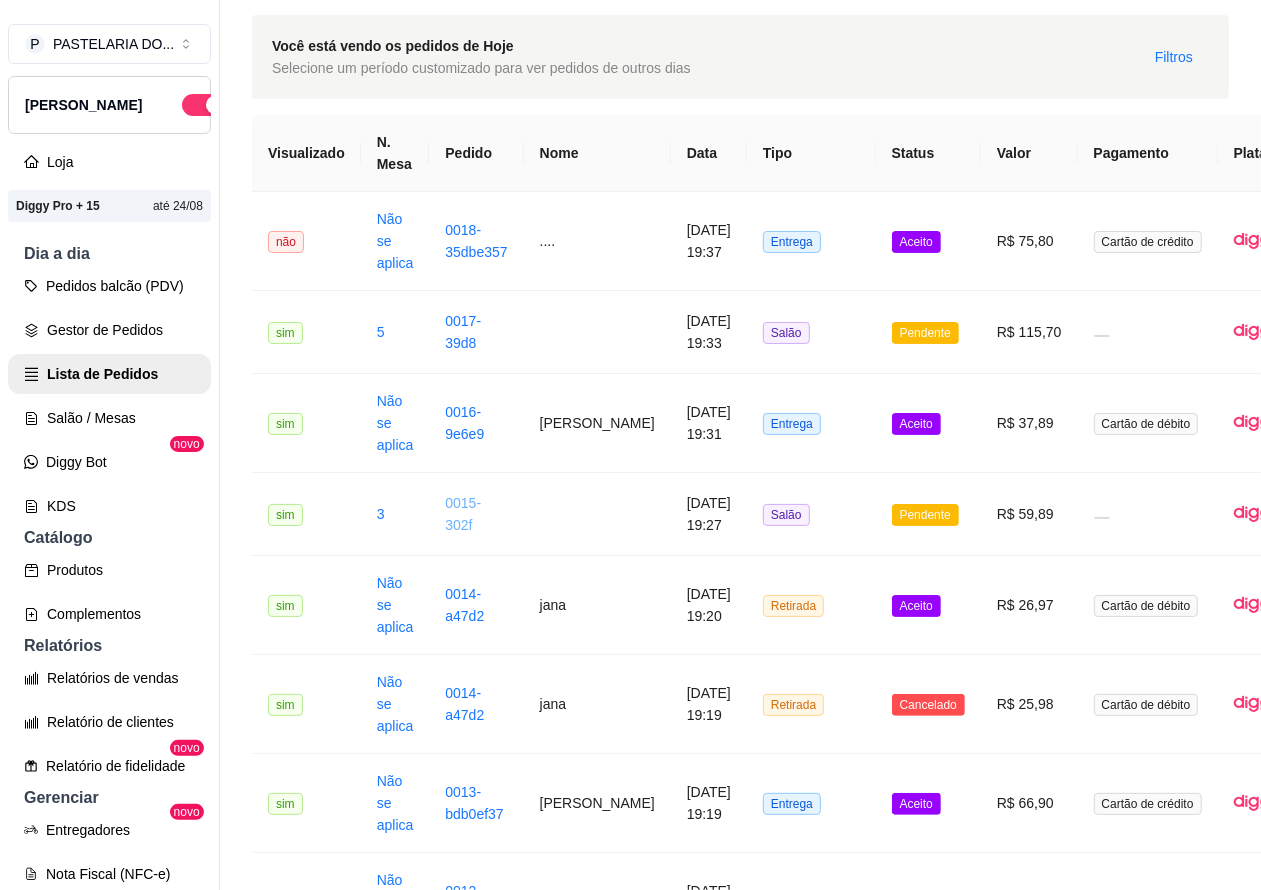 click on "Salão / Mesas" at bounding box center (109, 418) 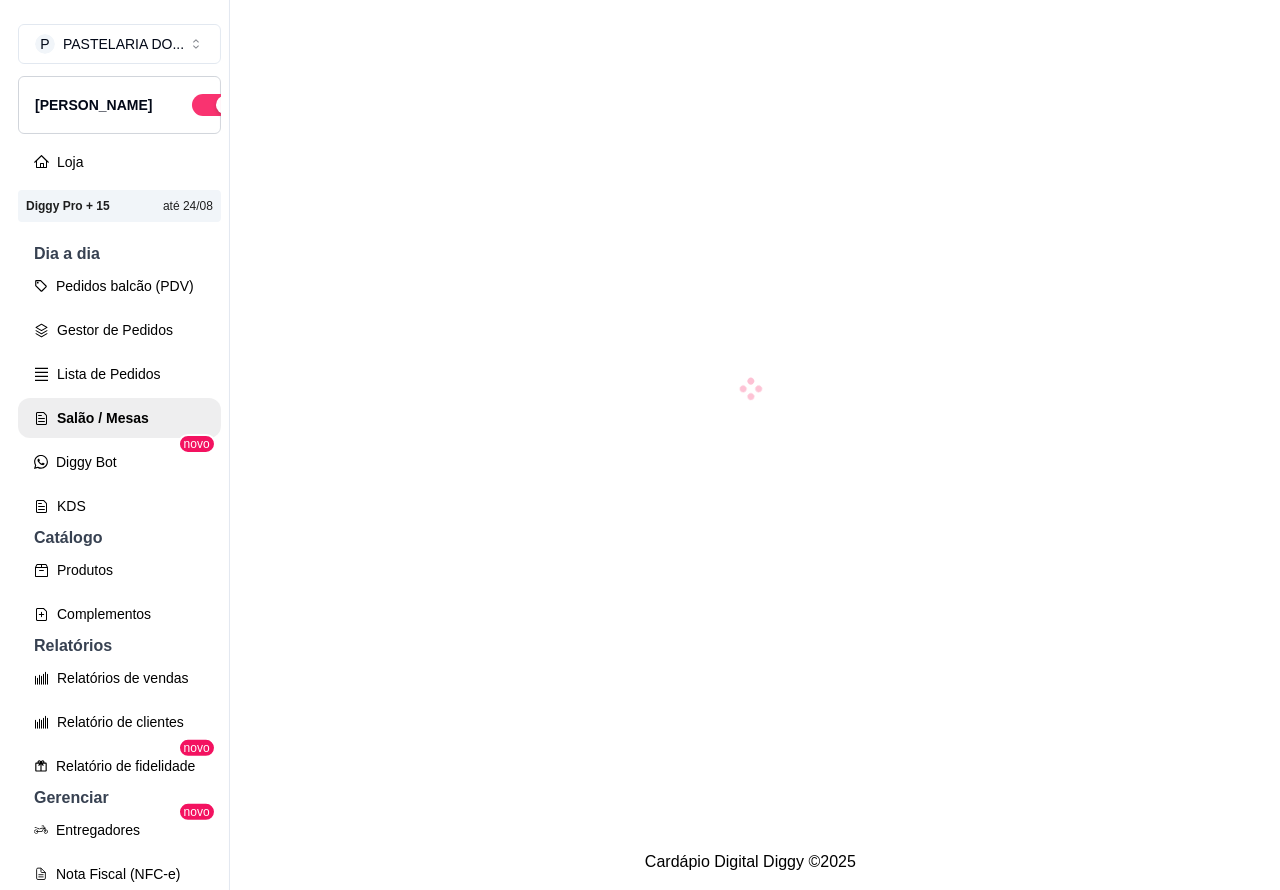 scroll, scrollTop: 0, scrollLeft: 0, axis: both 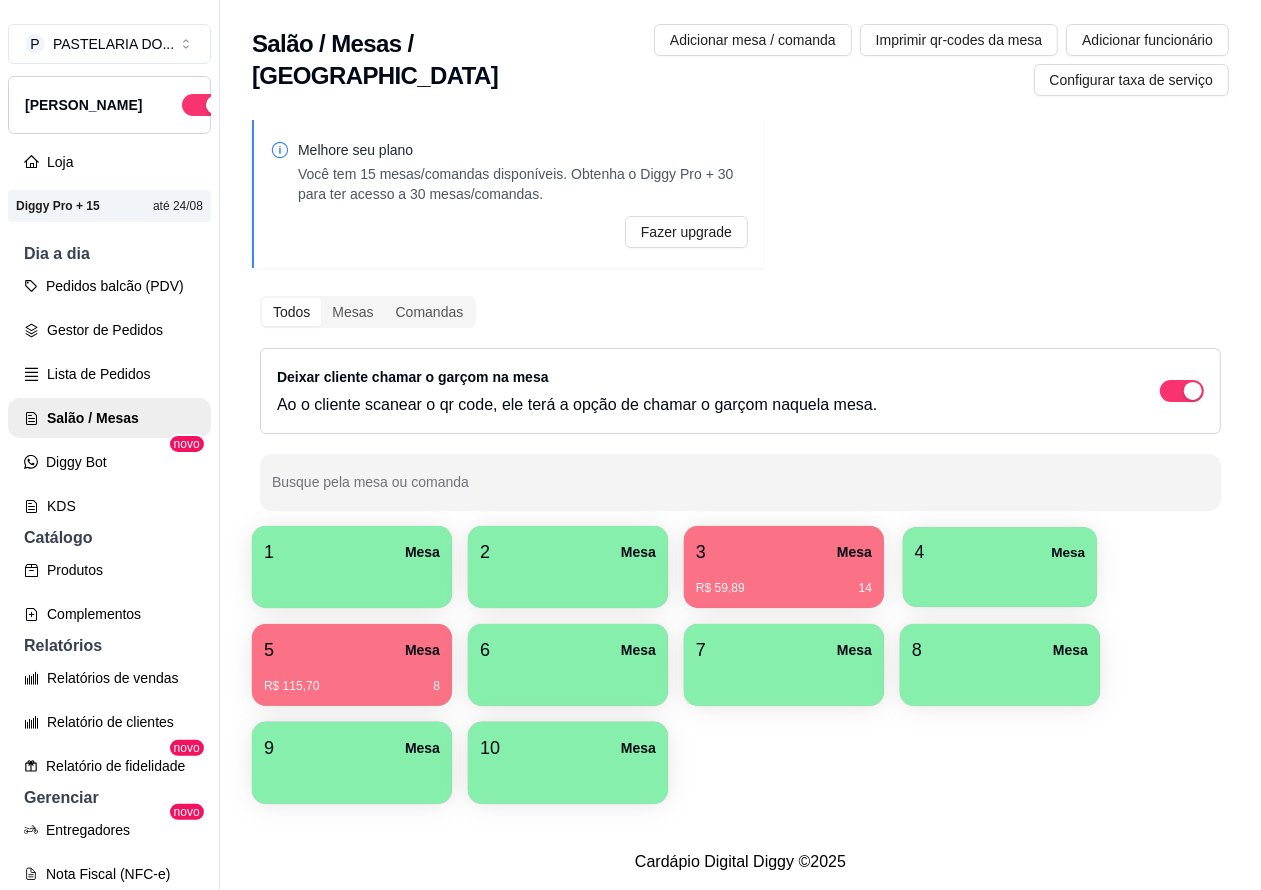 click on "4 Mesa" at bounding box center (1000, 552) 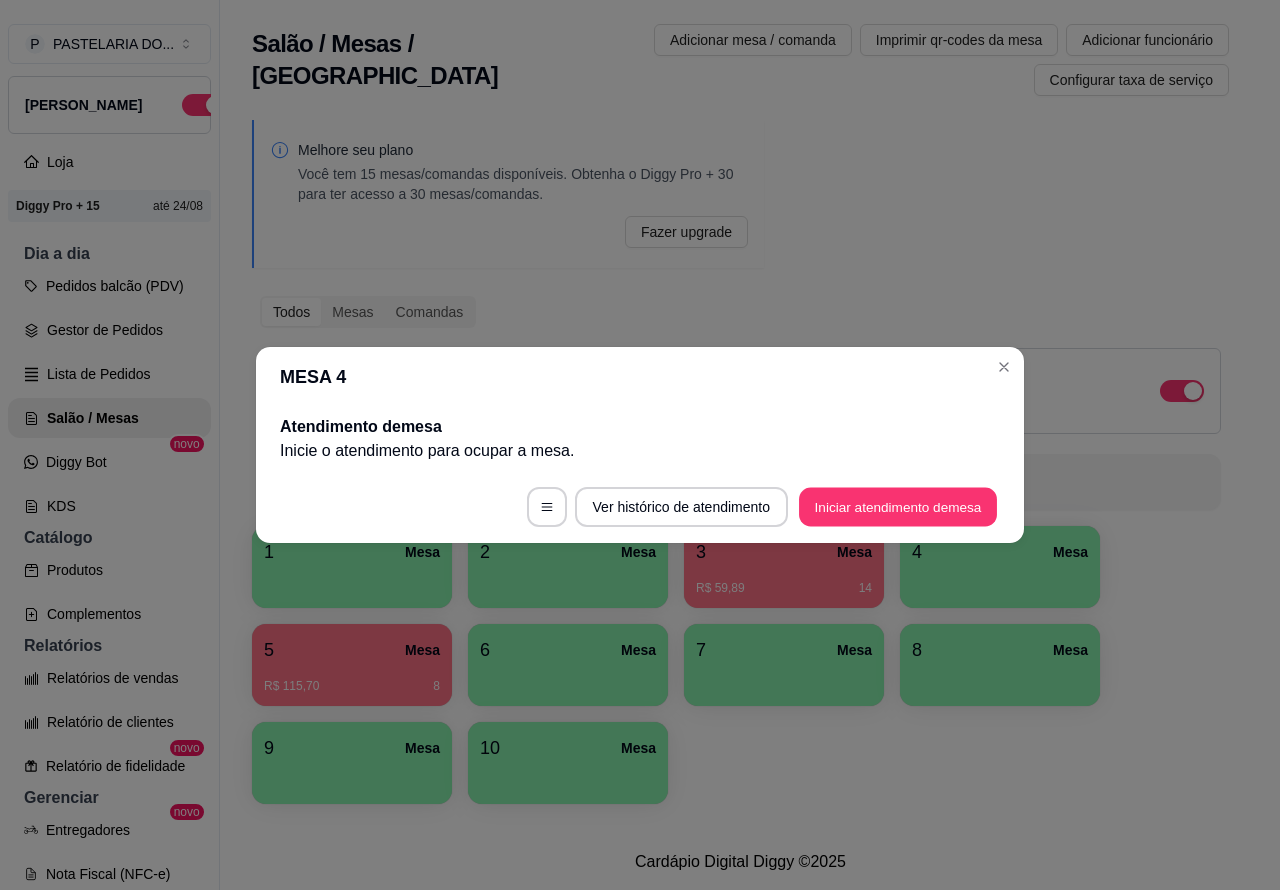 click on "Iniciar atendimento de  mesa" at bounding box center [898, 507] 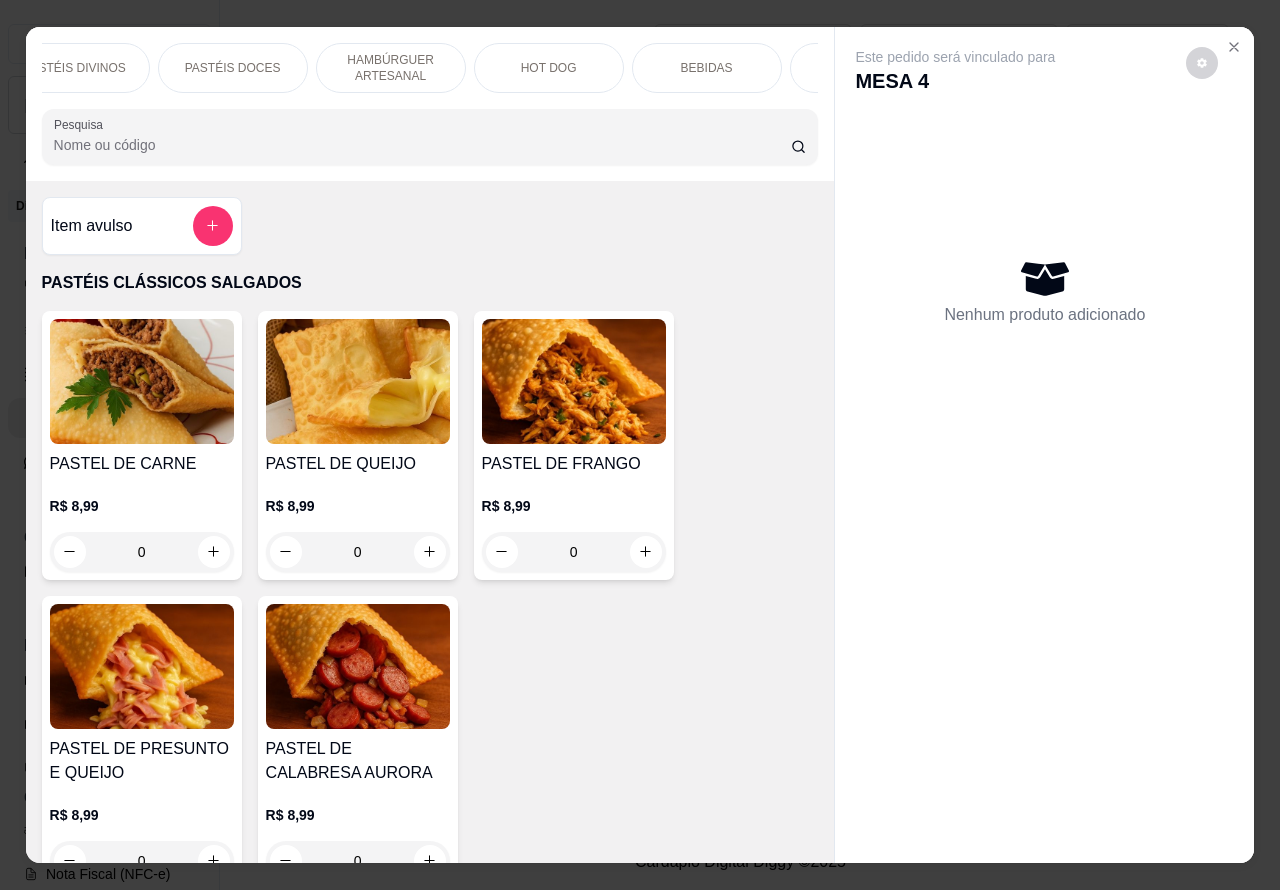 scroll, scrollTop: 0, scrollLeft: 360, axis: horizontal 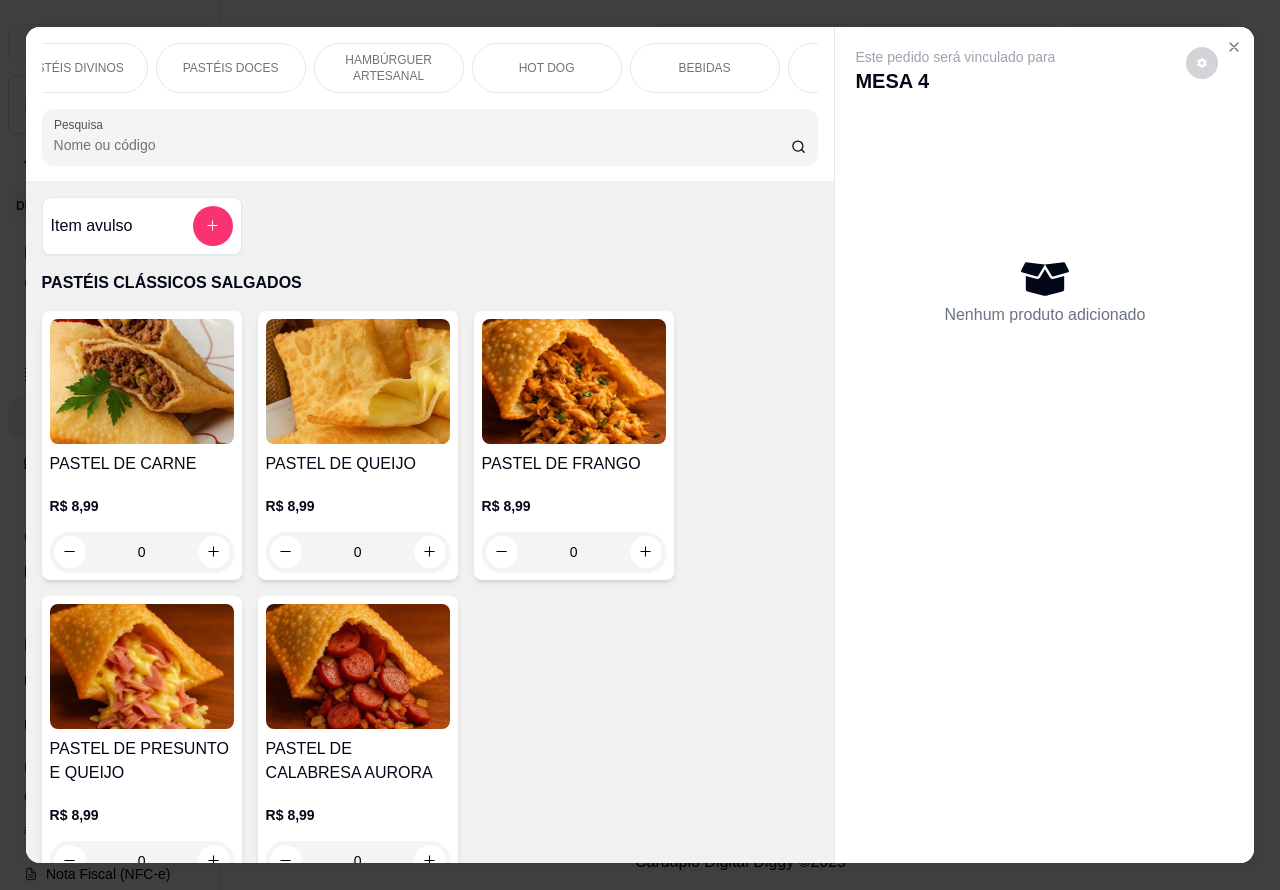 click on "BEBIDAS" at bounding box center [705, 68] 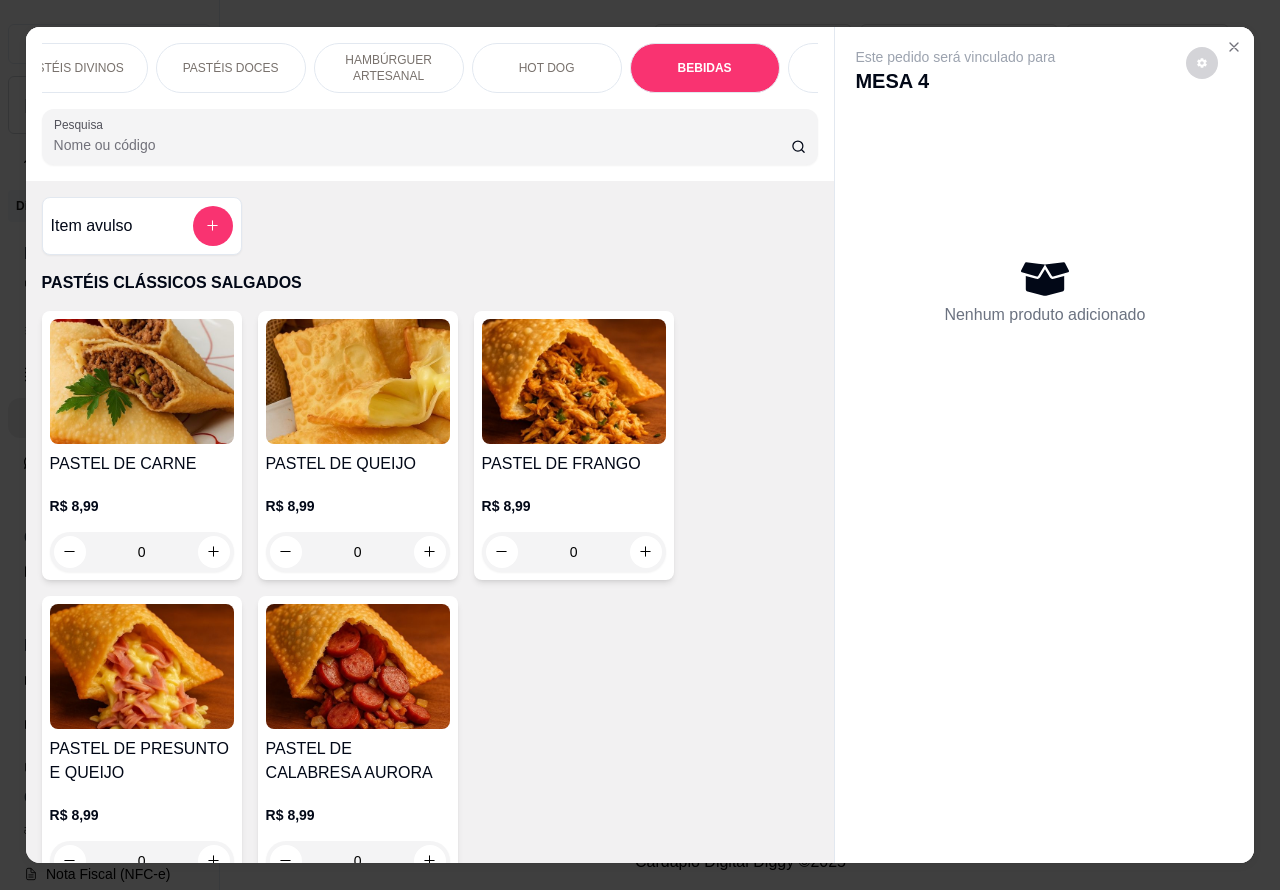 scroll, scrollTop: 6650, scrollLeft: 0, axis: vertical 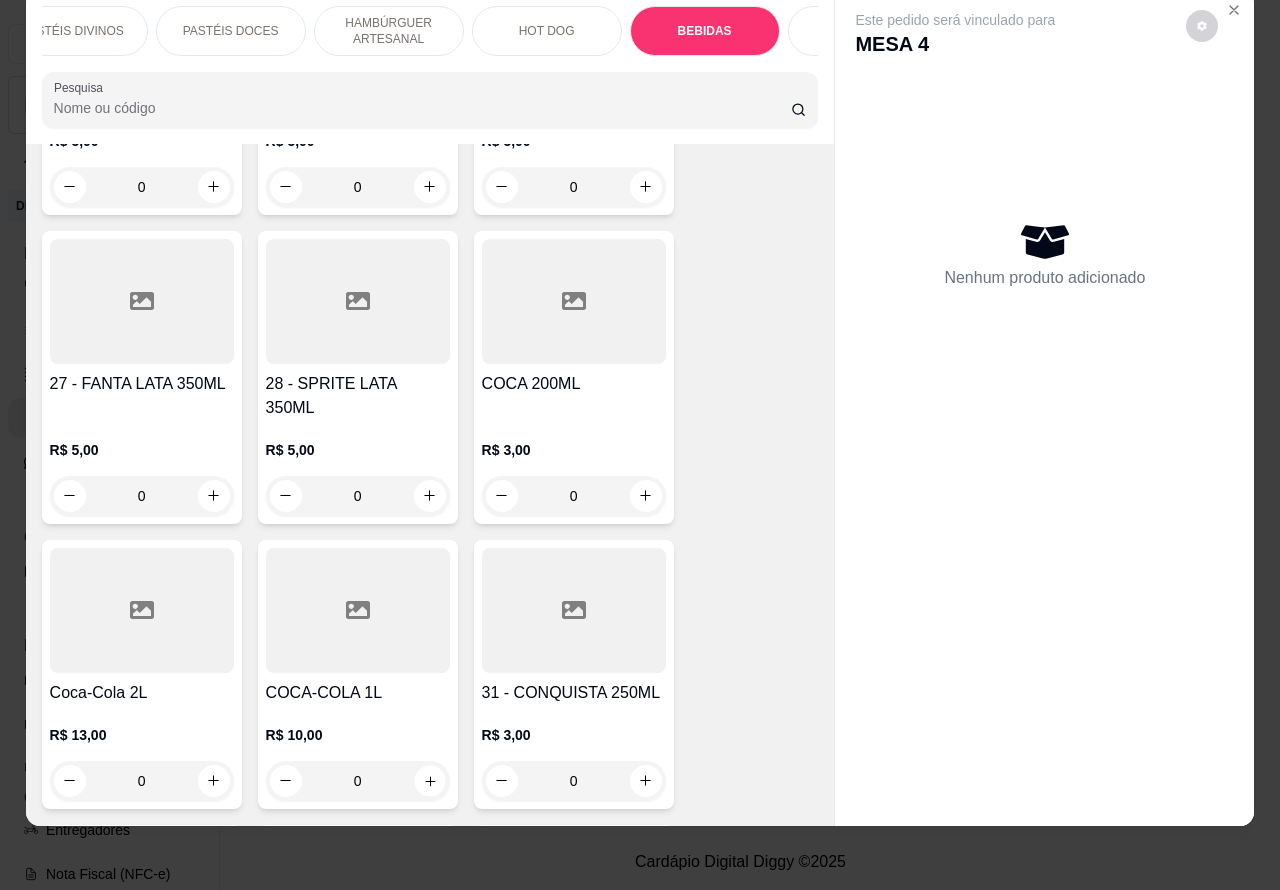 click 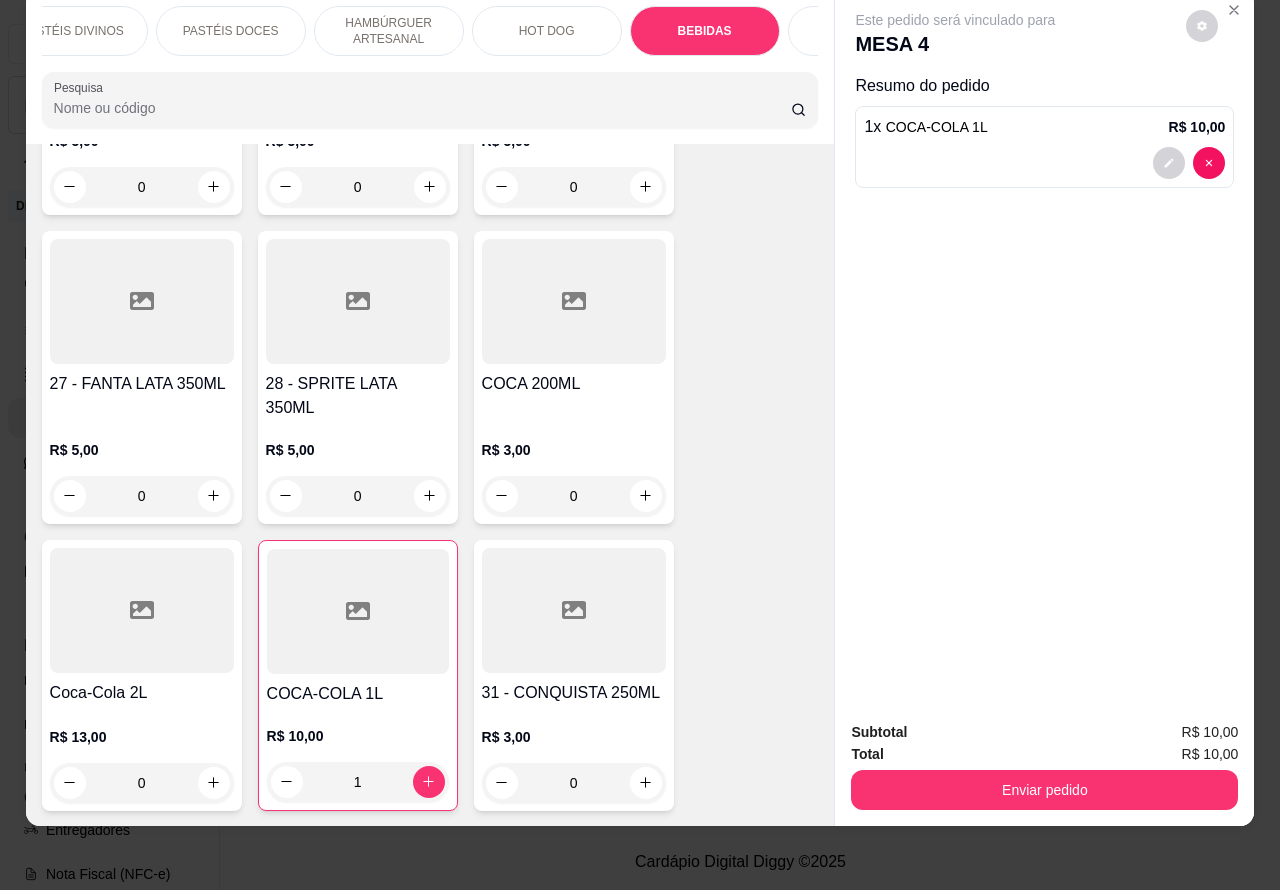 click on "Enviar pedido" at bounding box center (1044, 790) 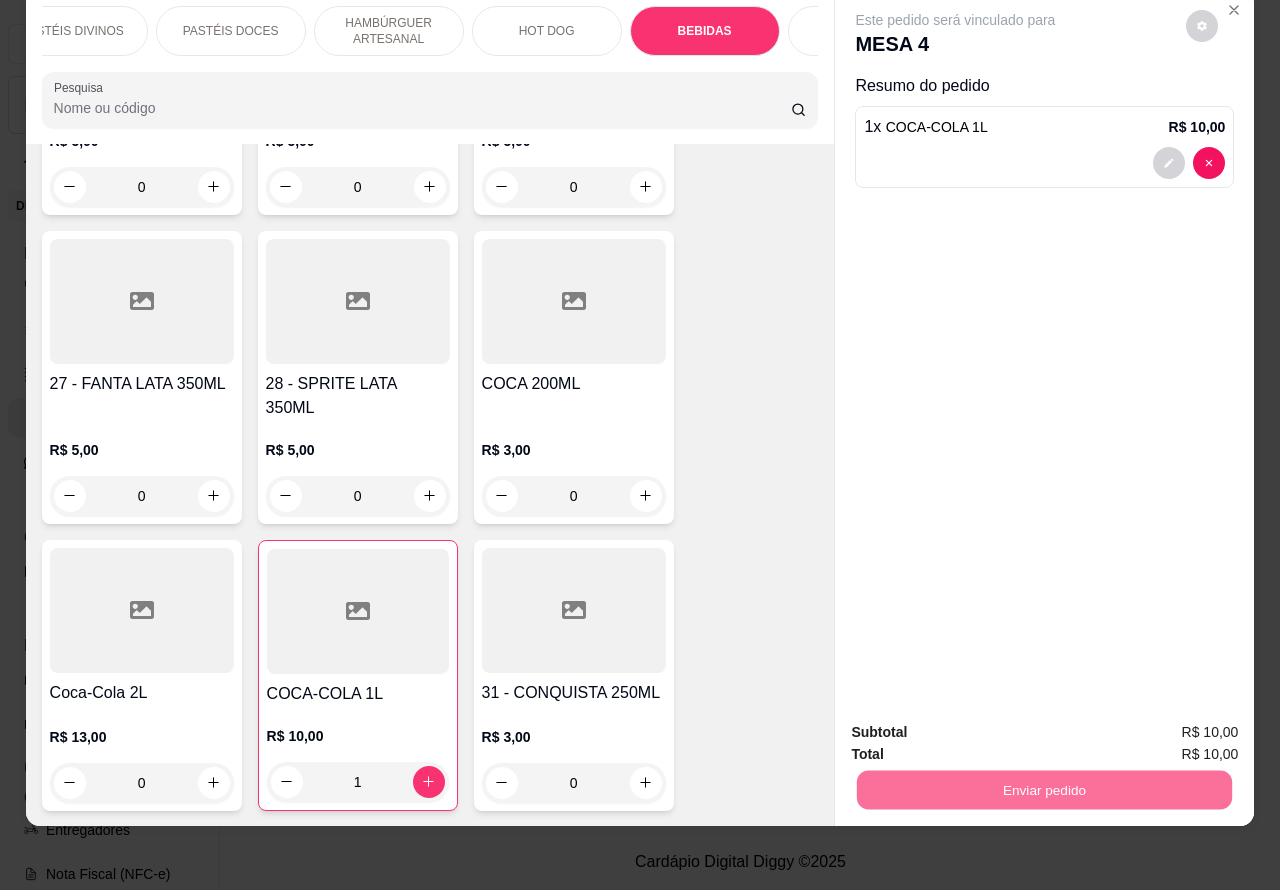 click 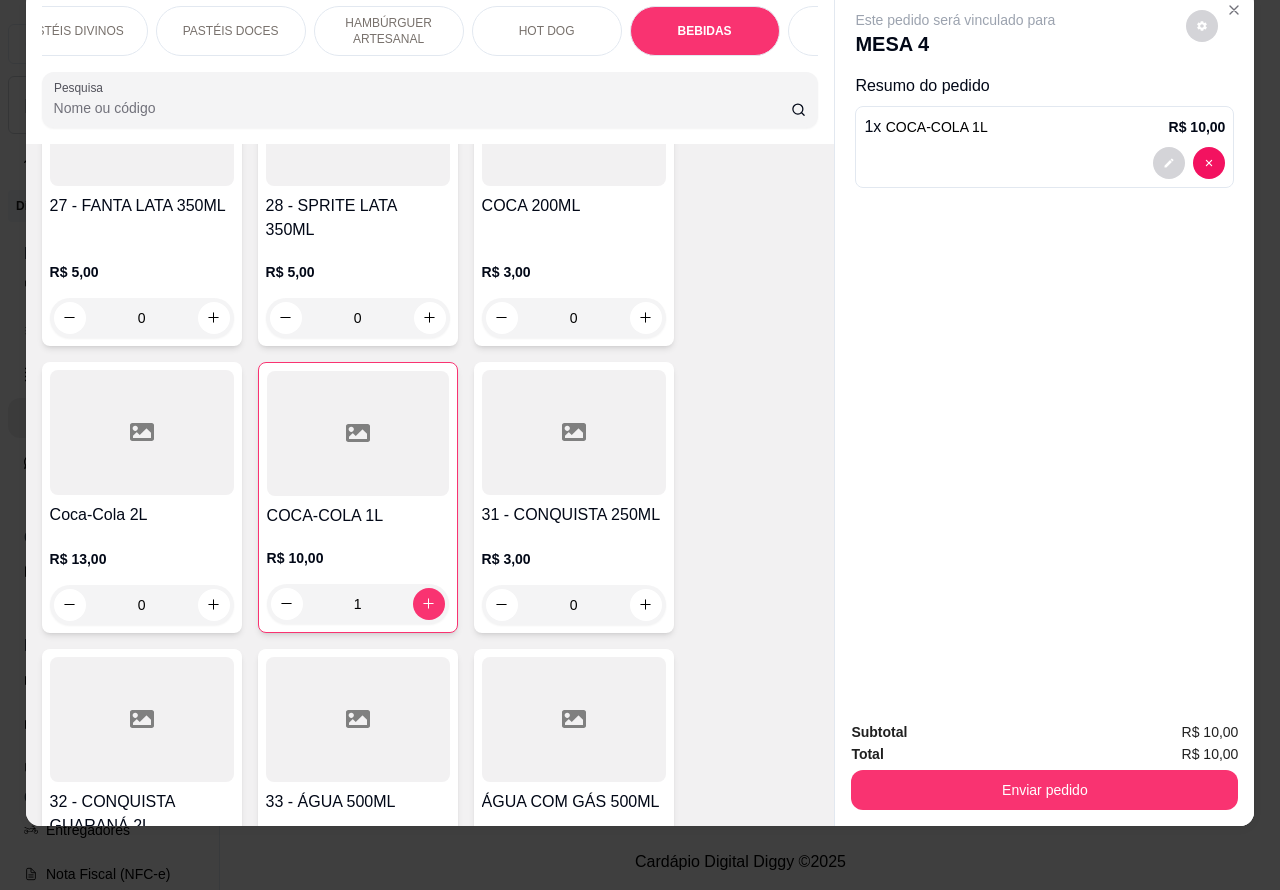 scroll, scrollTop: 7156, scrollLeft: 0, axis: vertical 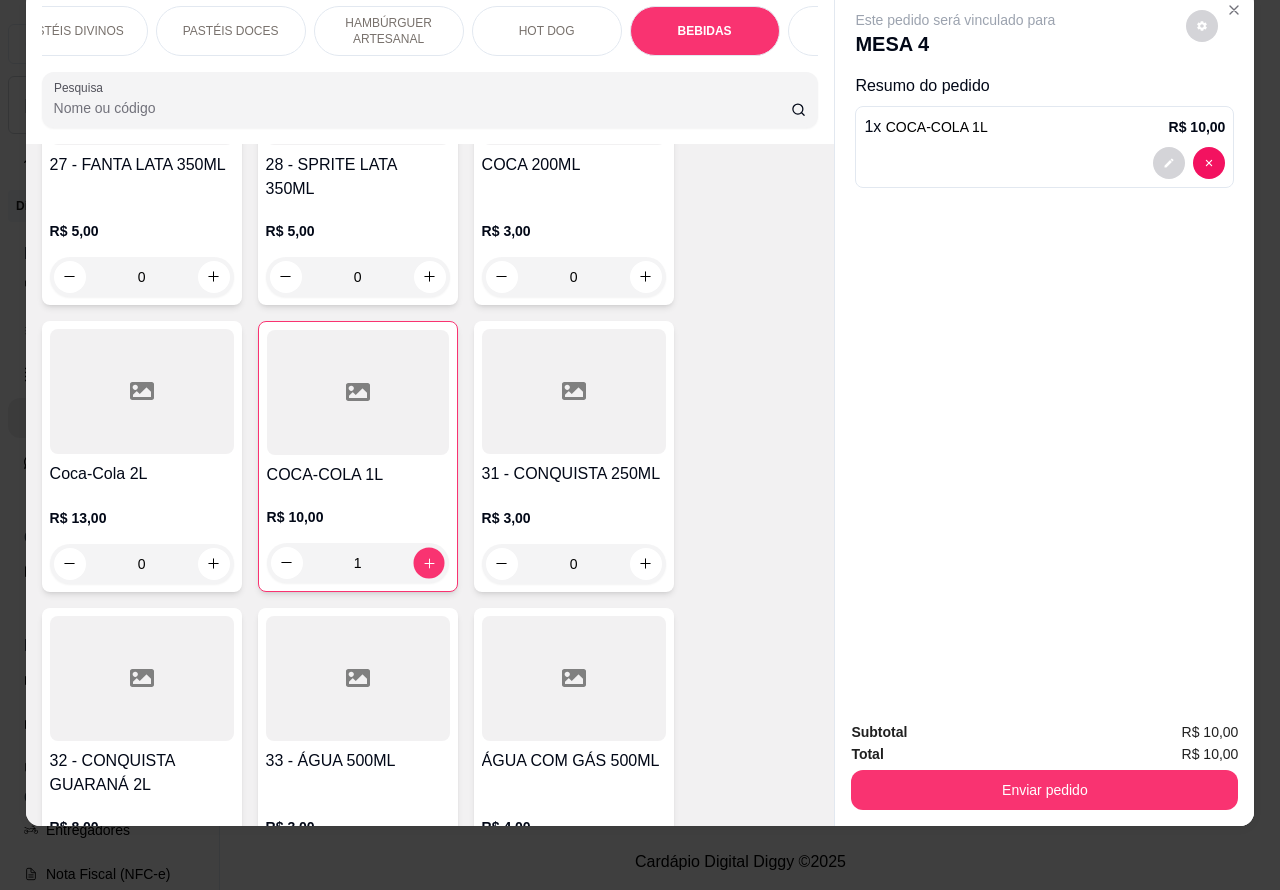 click 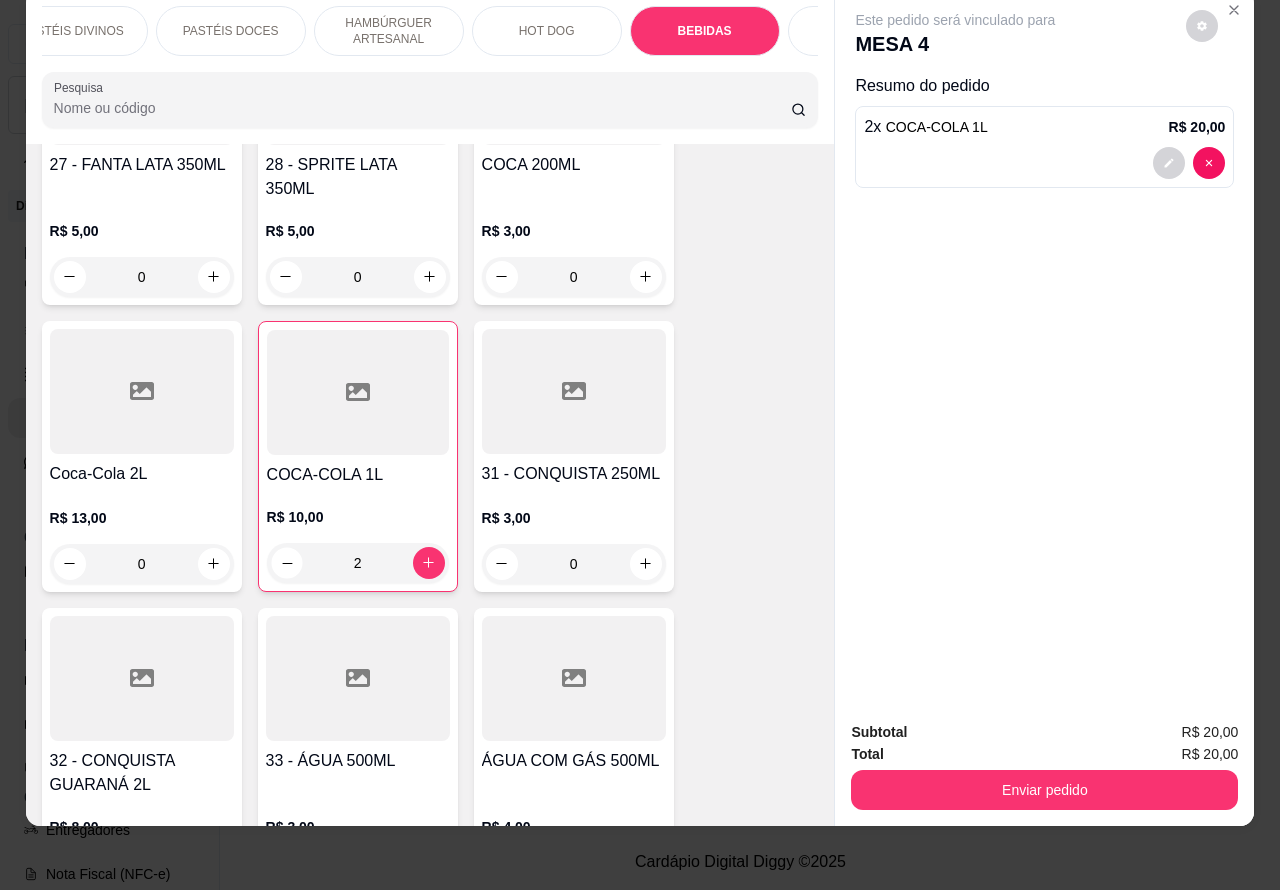 click 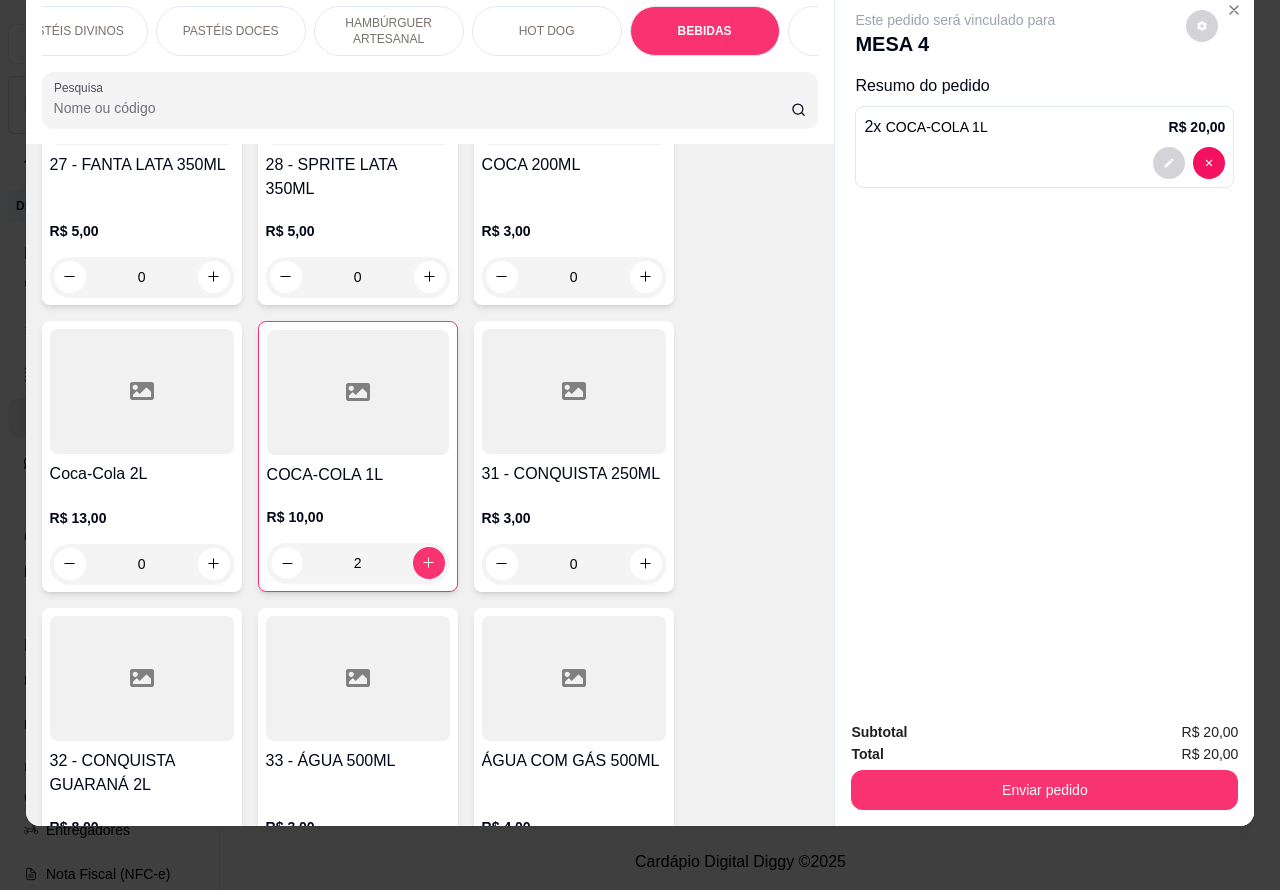 type on "1" 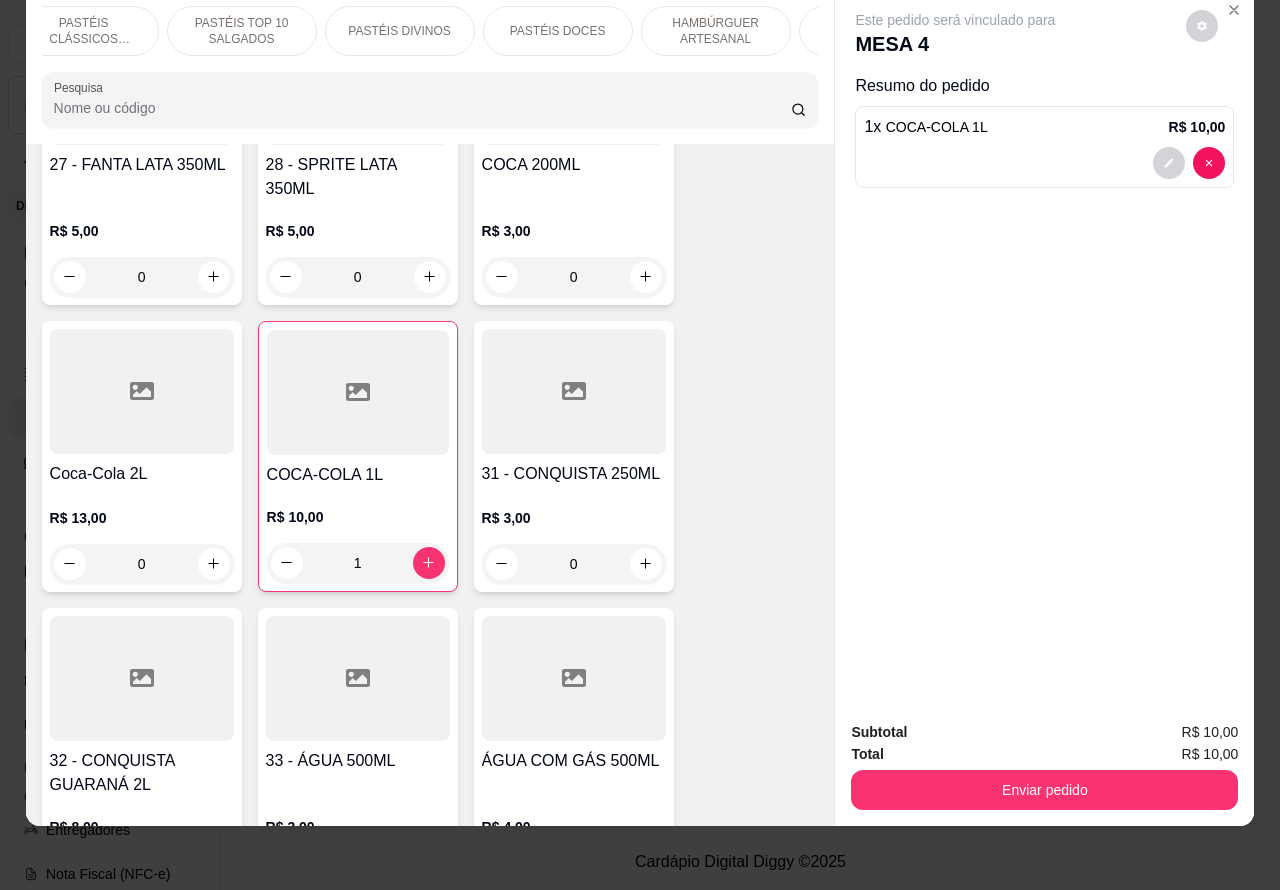 scroll, scrollTop: 0, scrollLeft: 0, axis: both 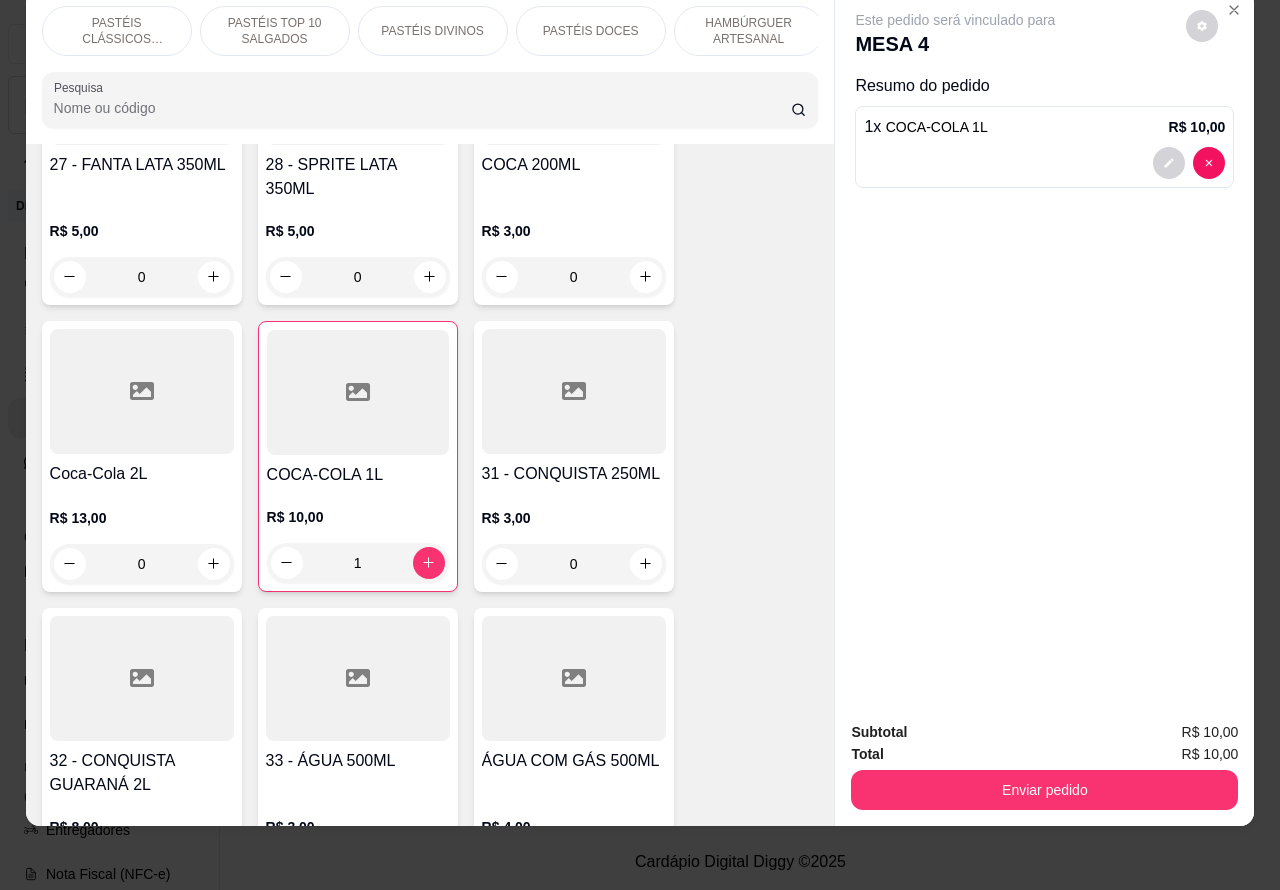 click on "PASTÉIS CLÁSSICOS SALGADOS" at bounding box center [117, 31] 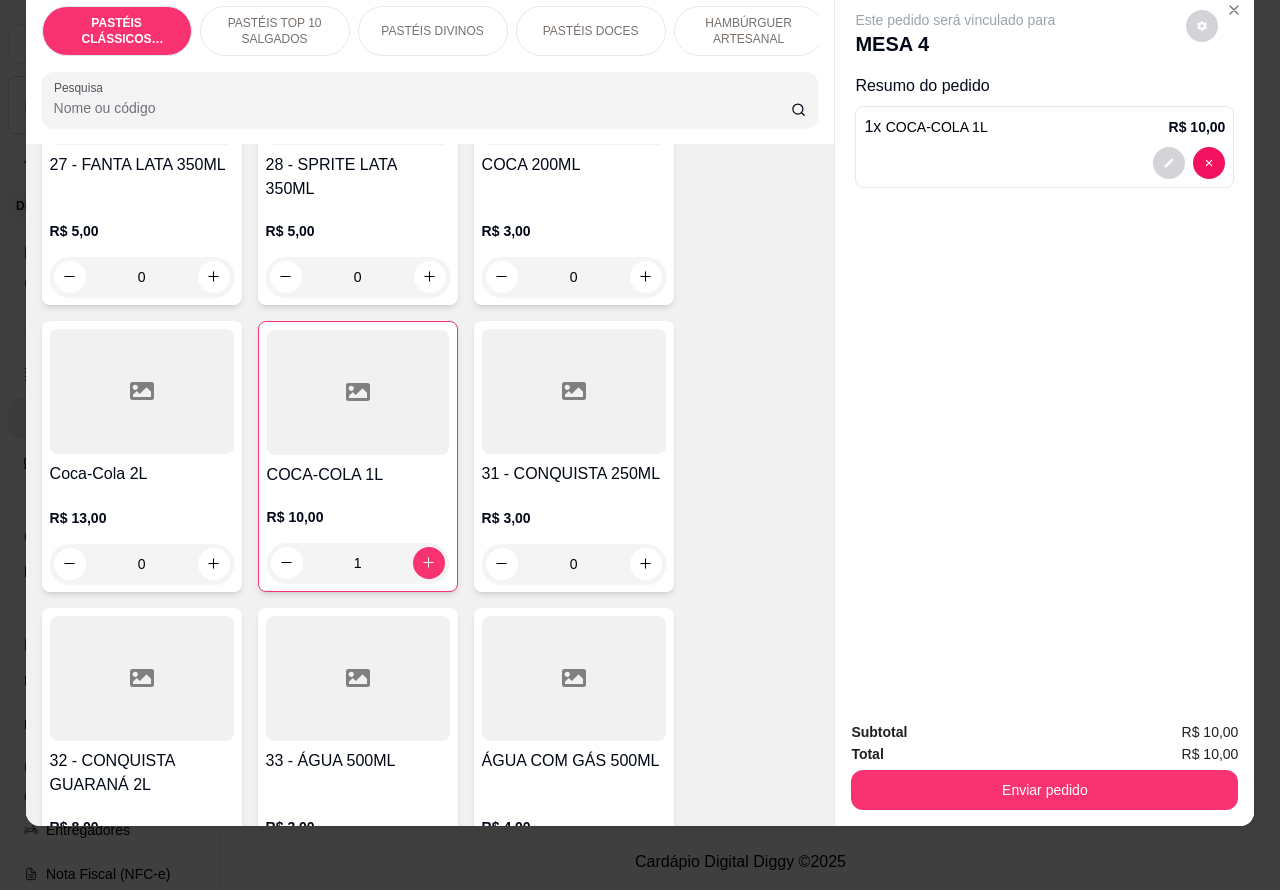 scroll, scrollTop: 90, scrollLeft: 0, axis: vertical 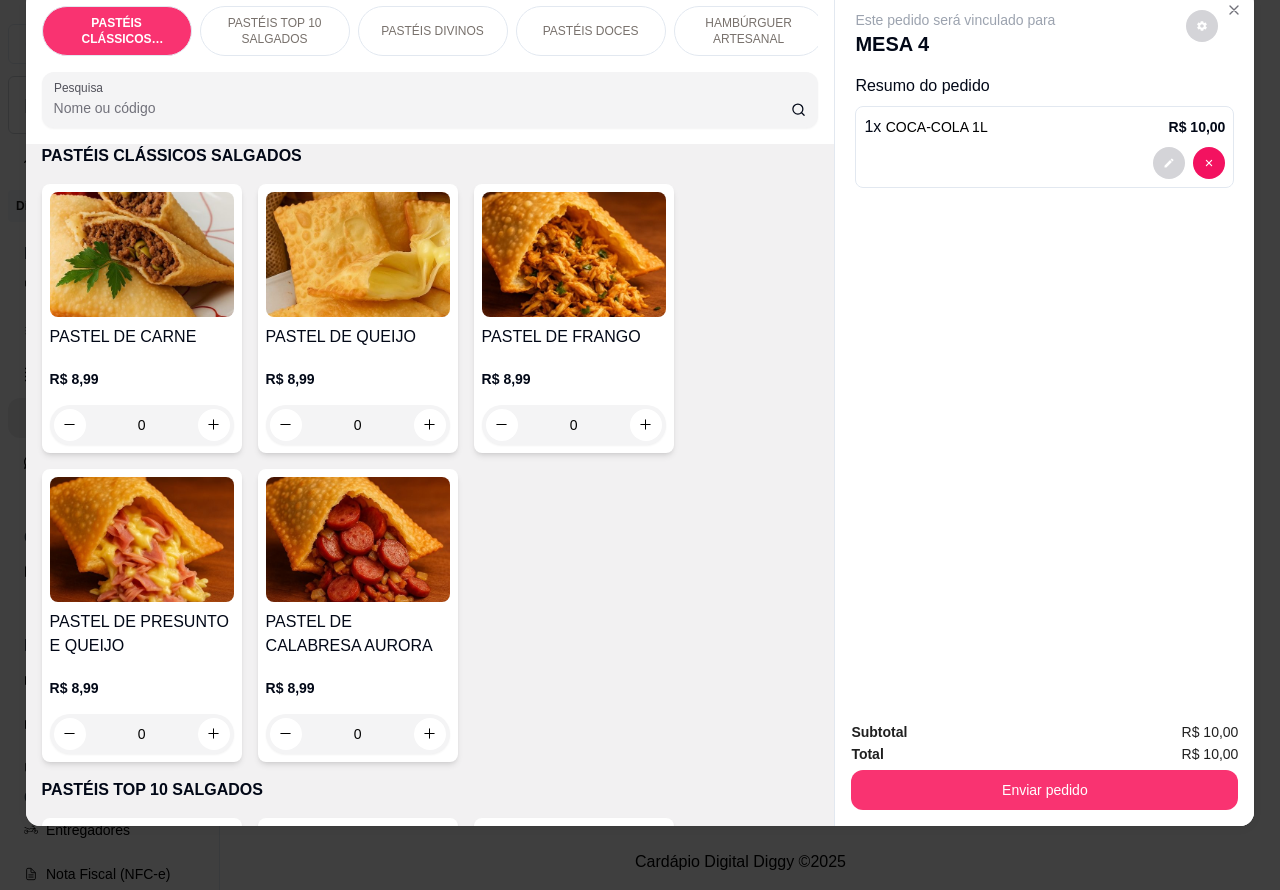 click 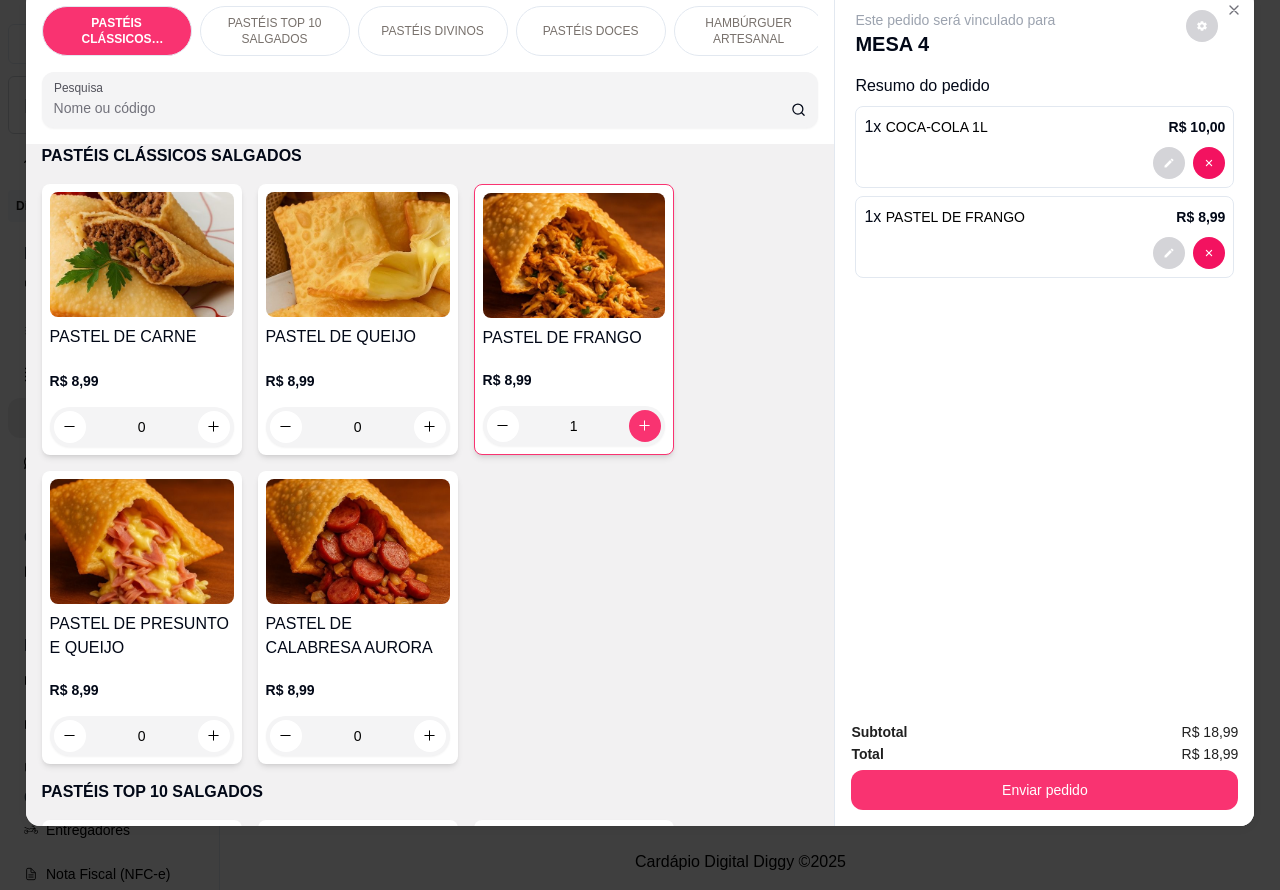click 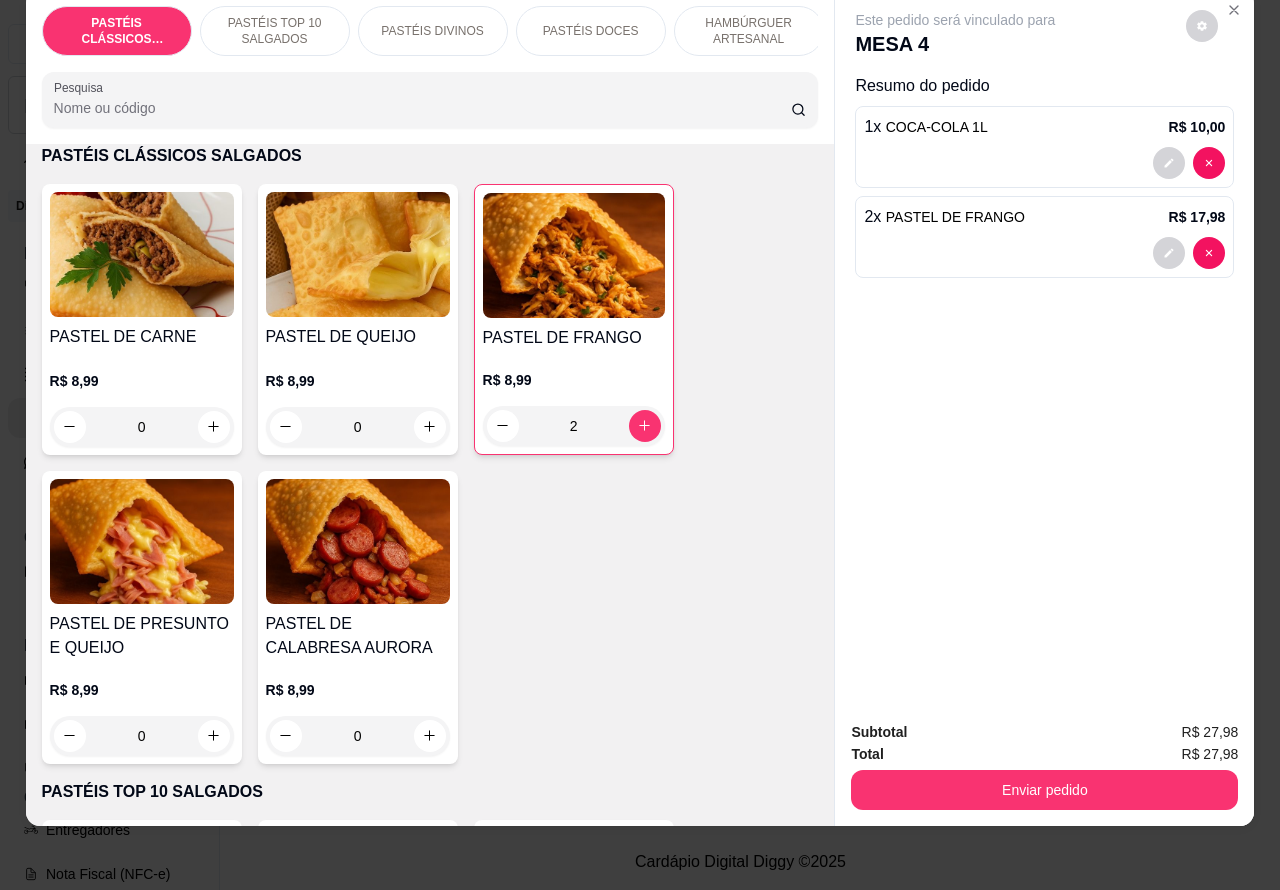 click 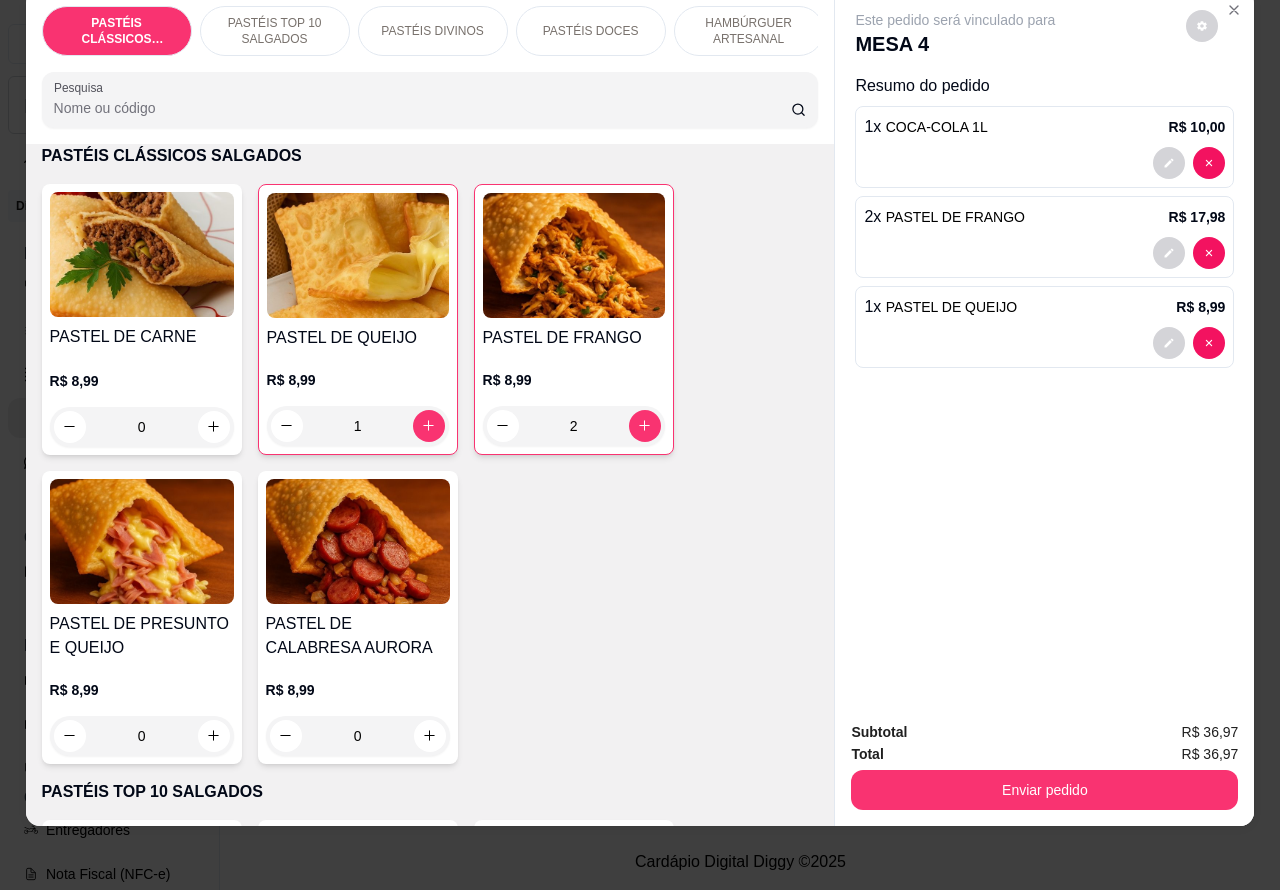 click on "Enviar pedido" at bounding box center (1044, 790) 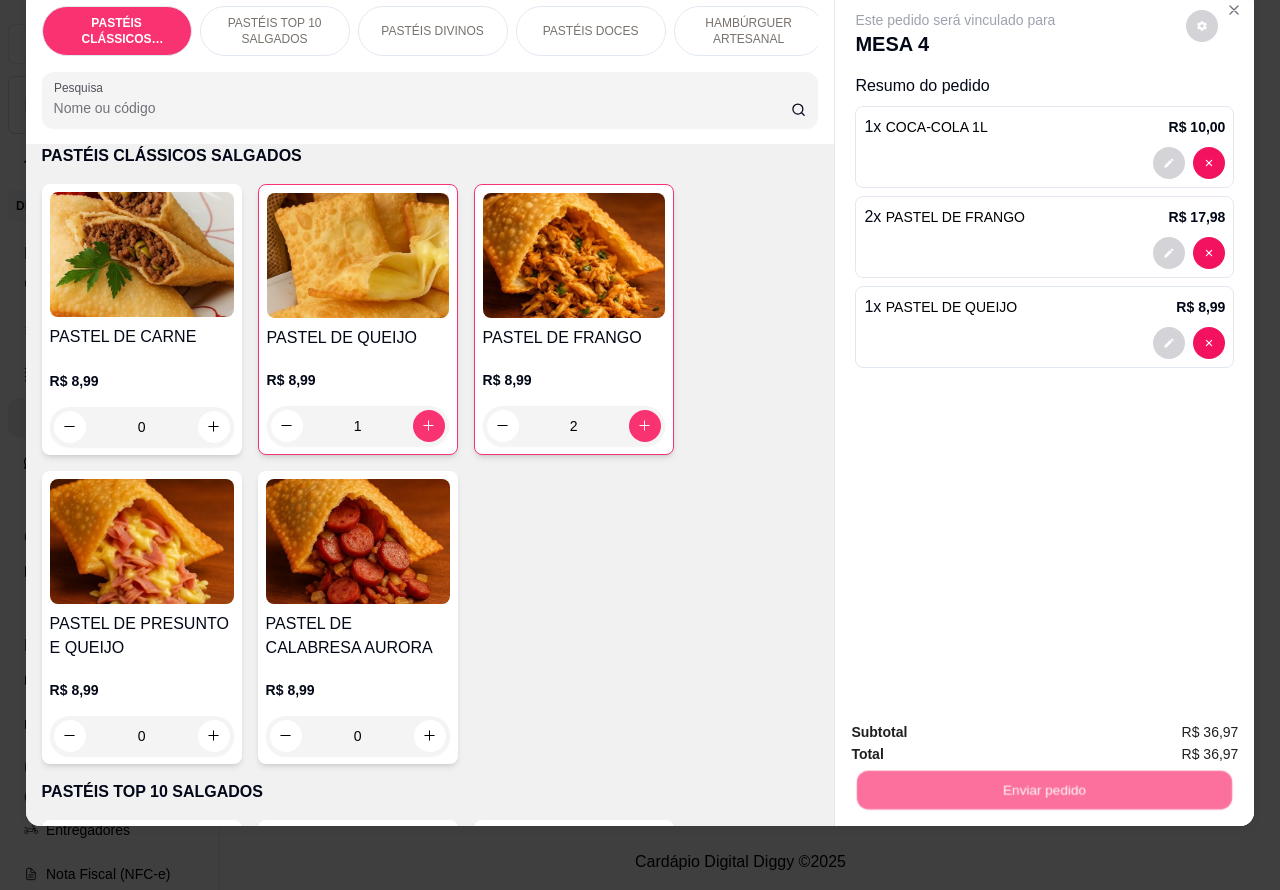 click on "Não registrar e enviar pedido" at bounding box center [977, 722] 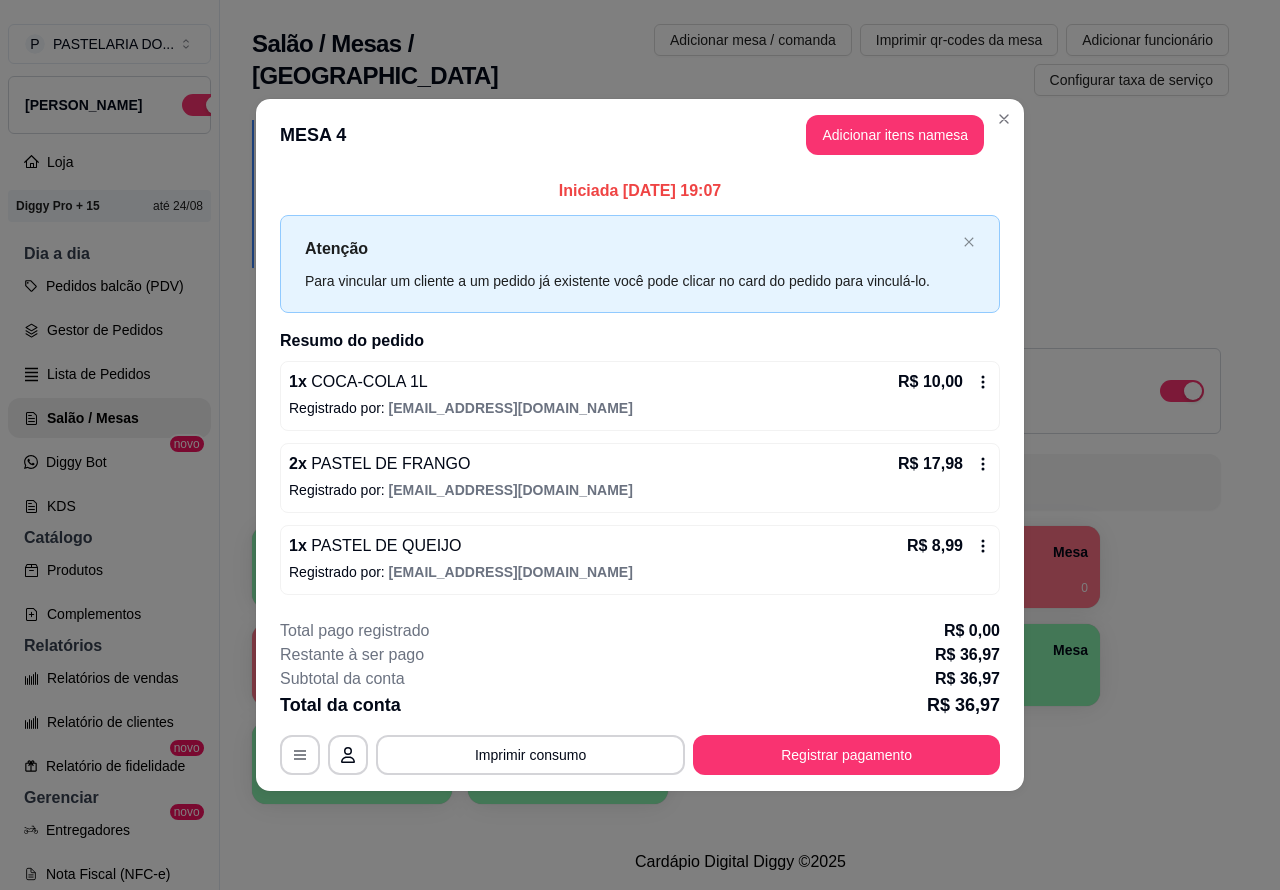click on "Cardápio Digital Diggy © 2025" at bounding box center (740, 862) 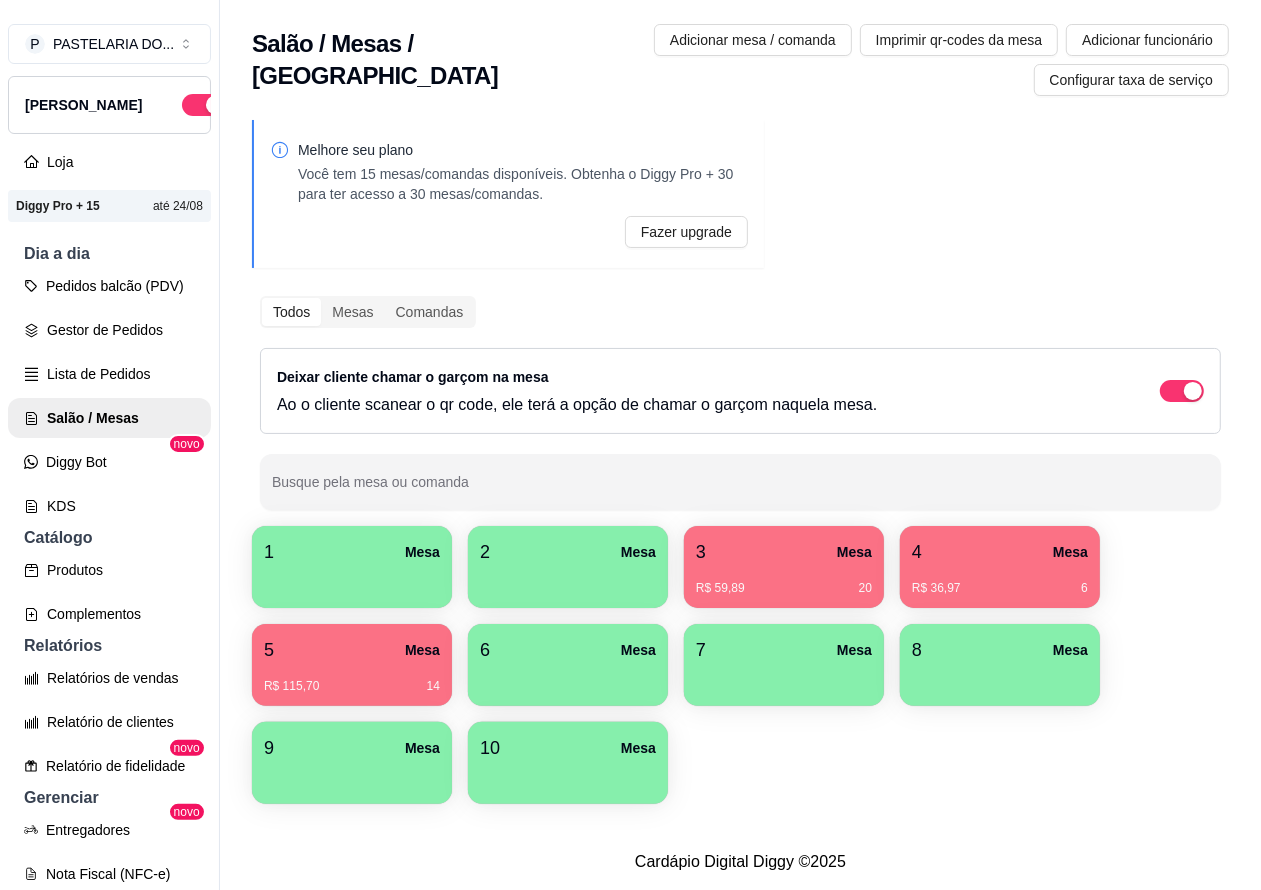 click on "Lista de Pedidos" at bounding box center [109, 374] 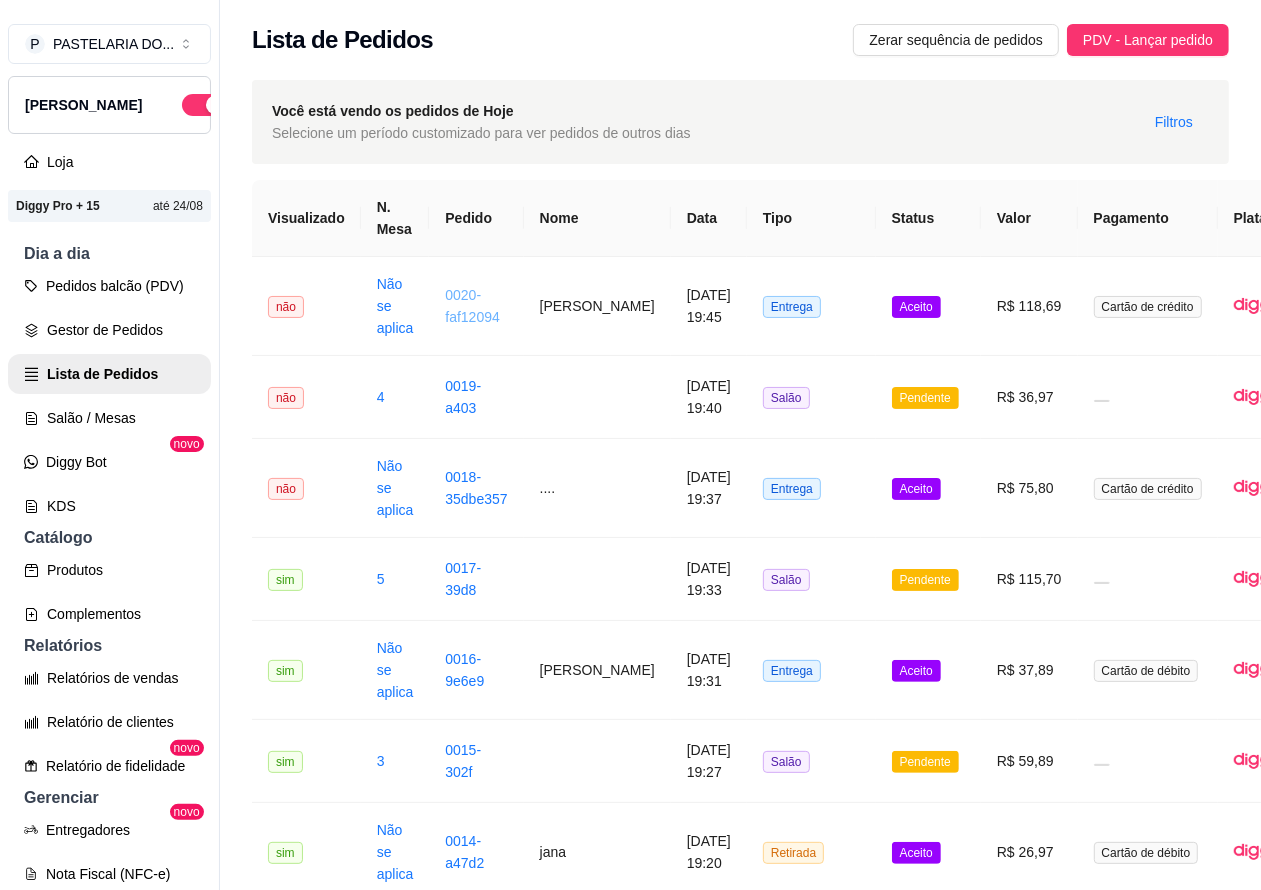 click on "0020-faf12094" at bounding box center [472, 306] 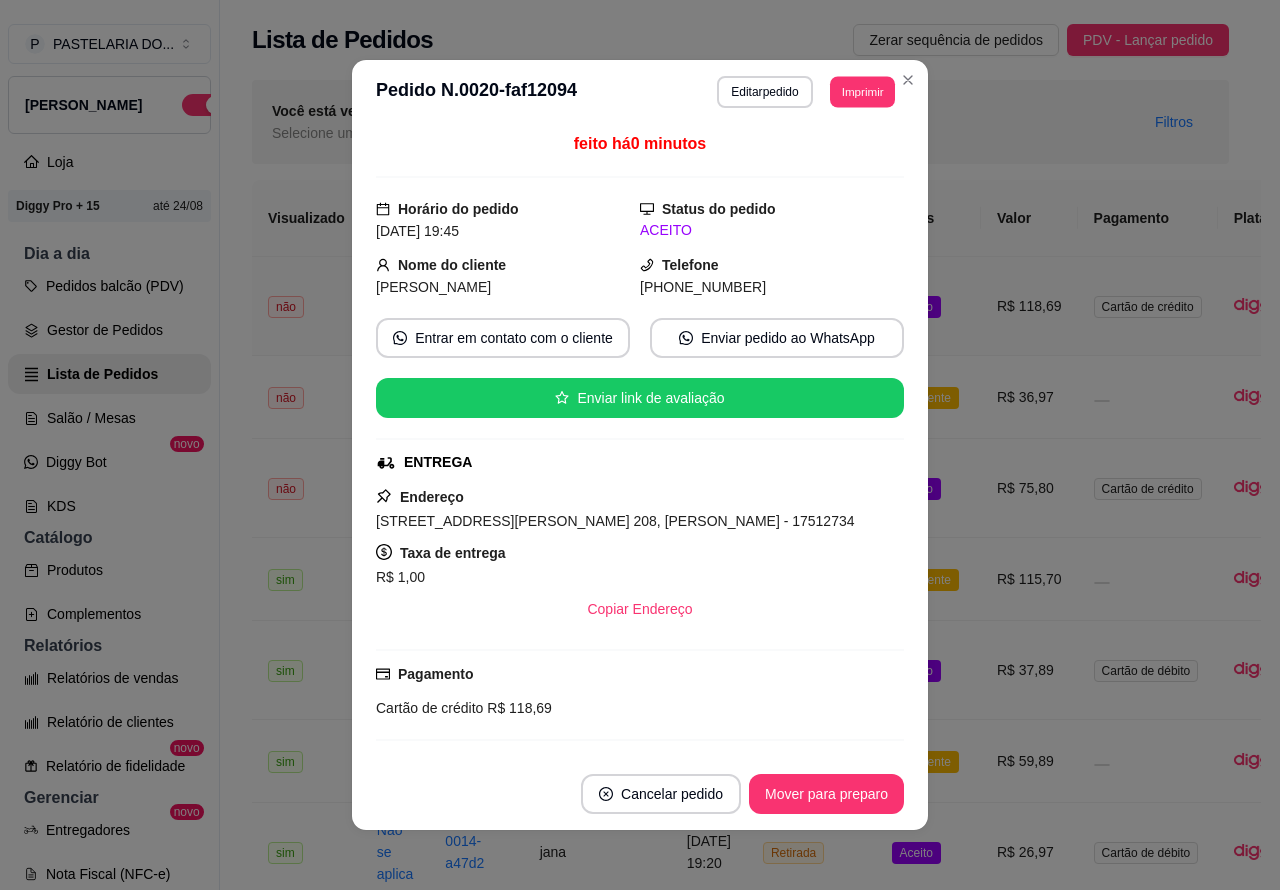click on "Imprimir" at bounding box center (862, 91) 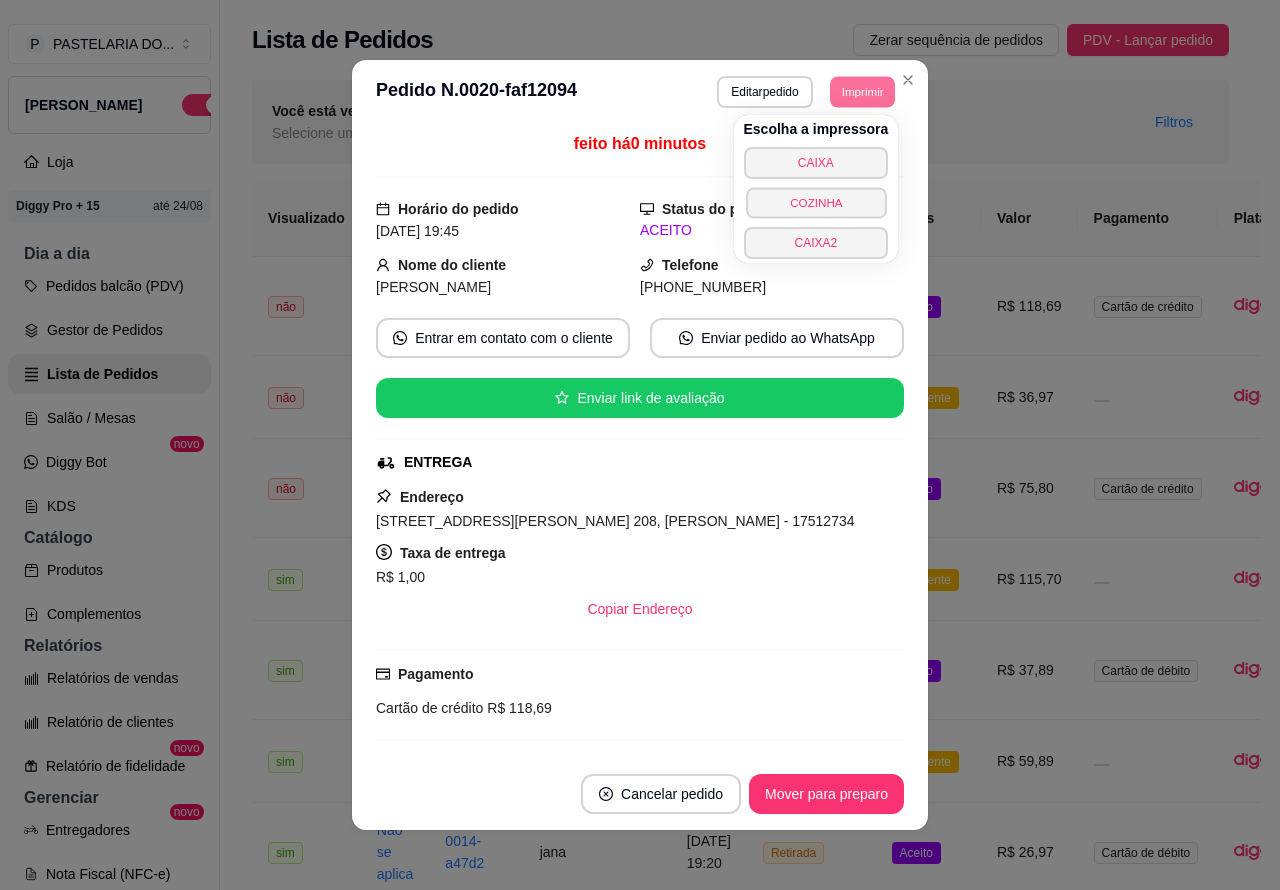 click on "COZINHA" at bounding box center [816, 202] 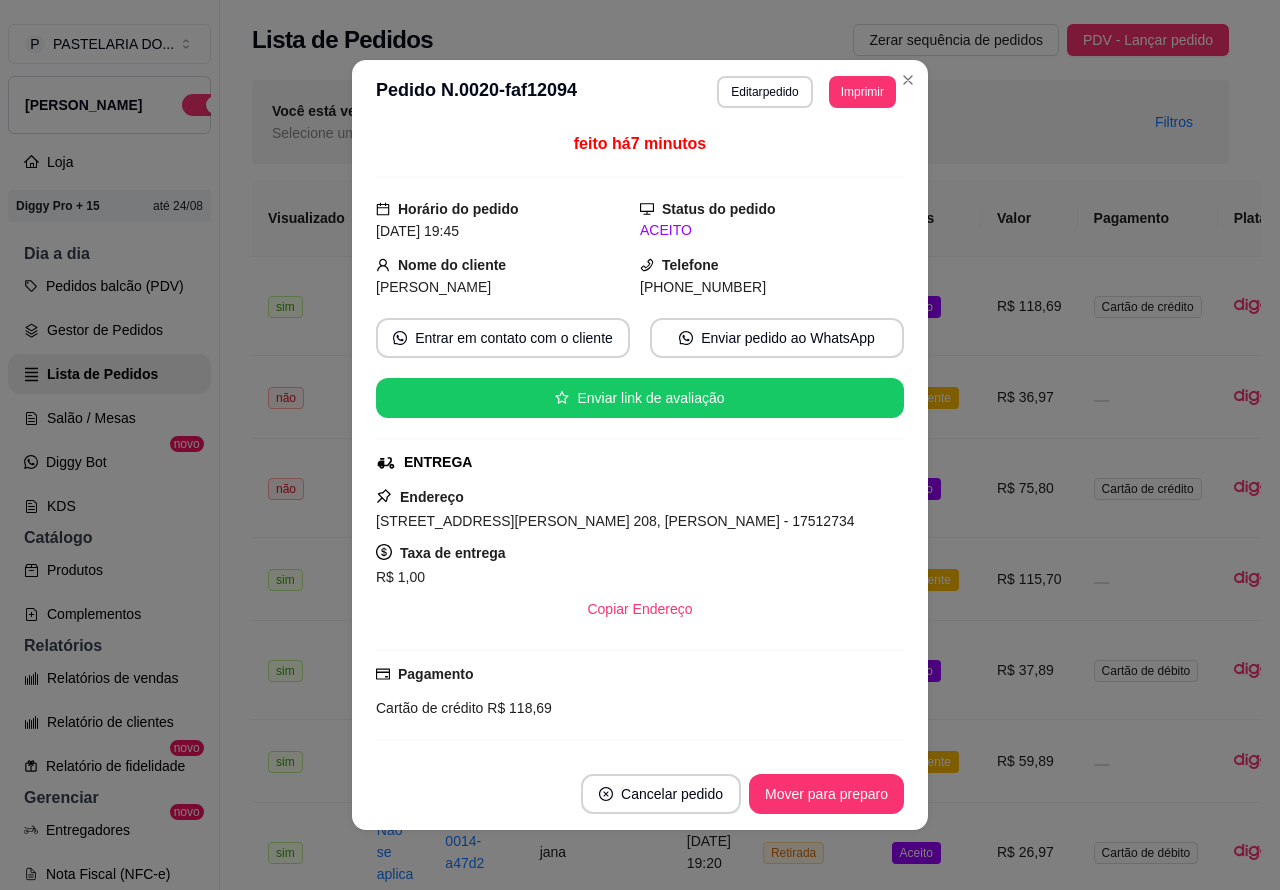 click on "Pedidos balcão (PDV)" at bounding box center [109, 286] 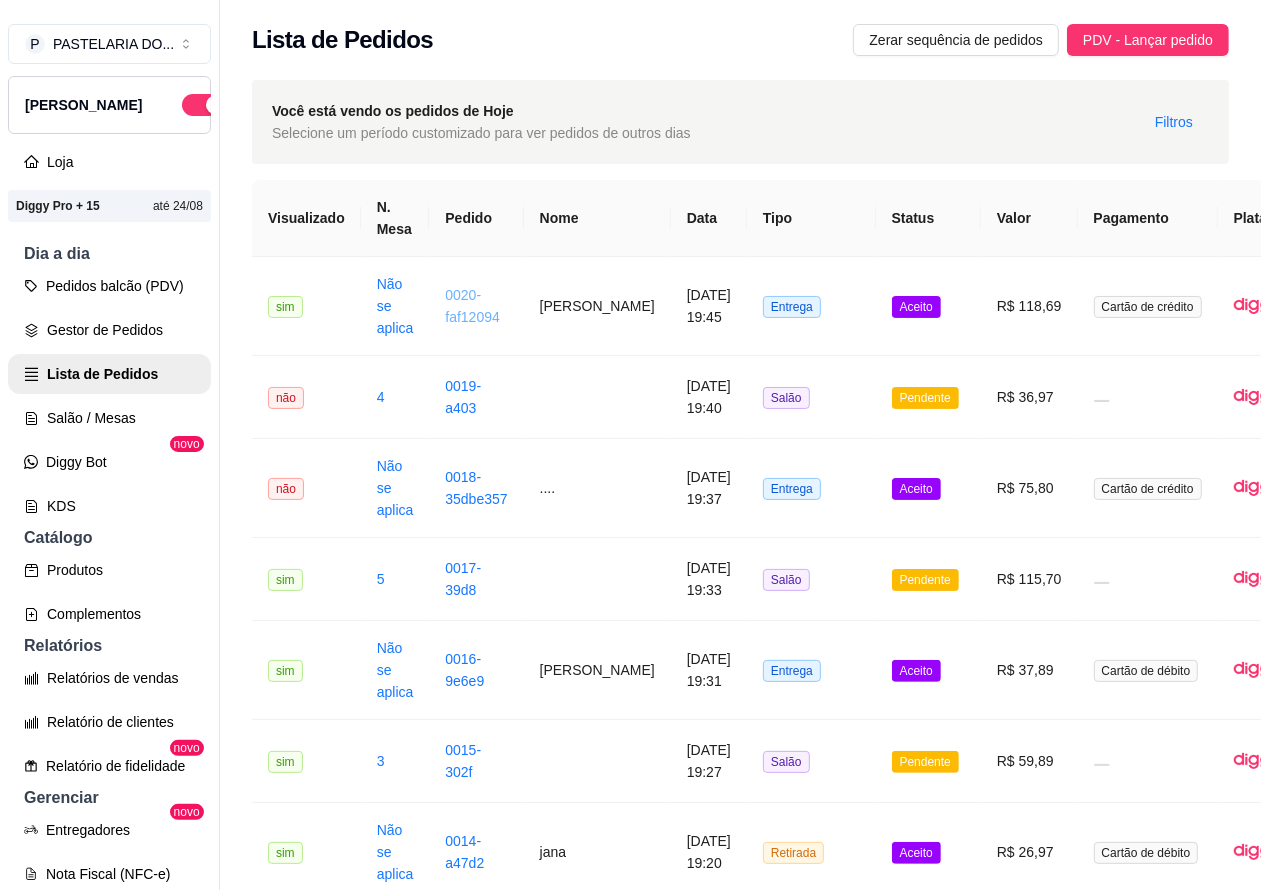 click on "Pedidos balcão (PDV)" at bounding box center (109, 286) 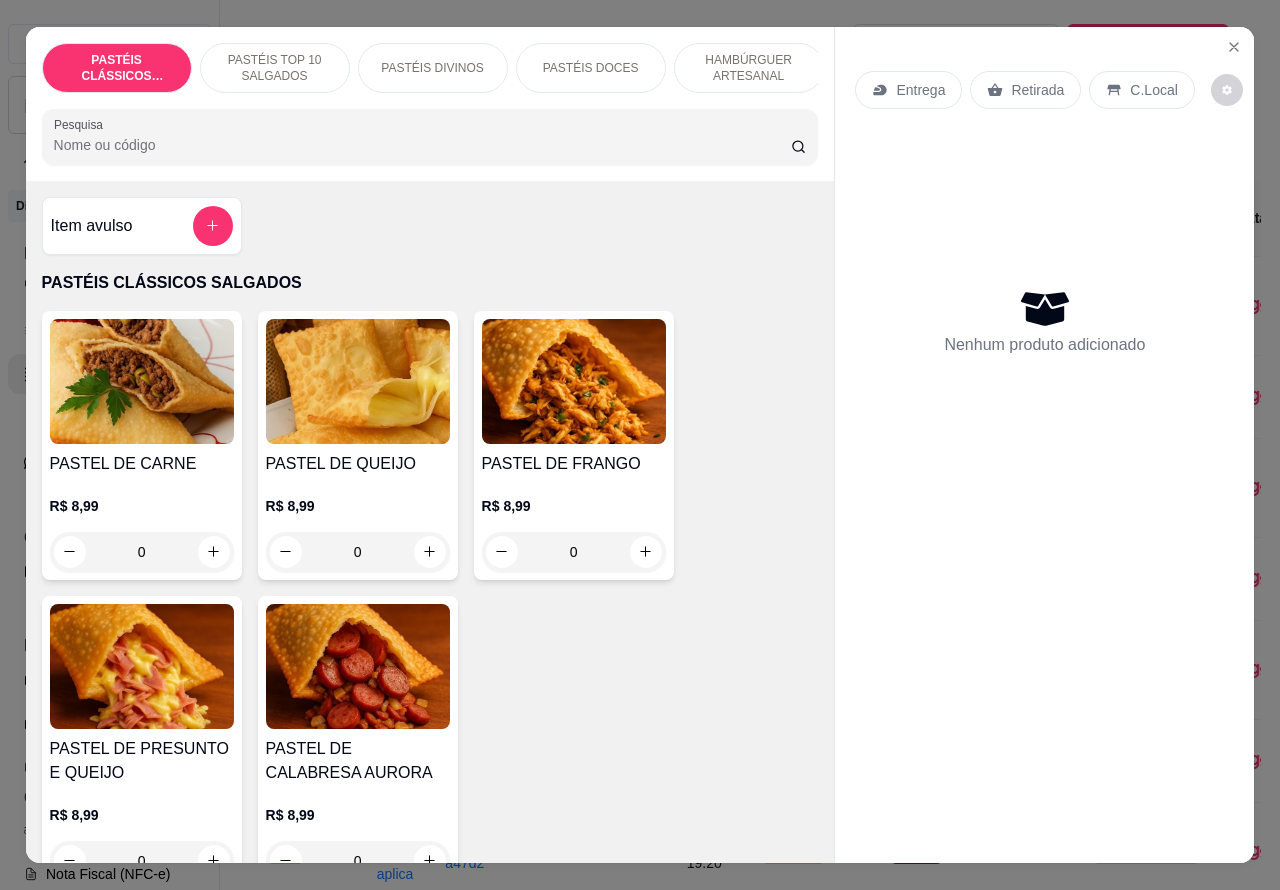 click on "Retirada" at bounding box center (1037, 90) 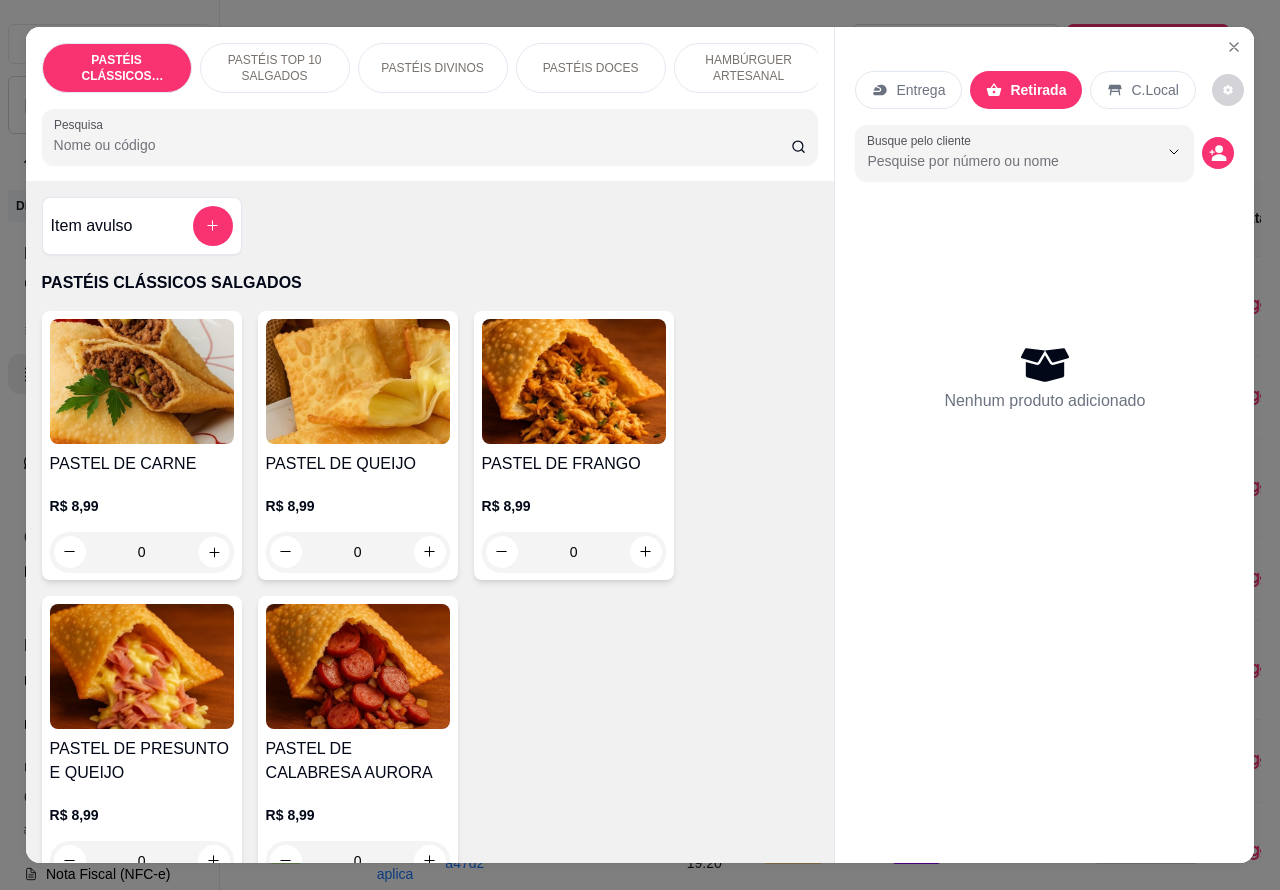 click 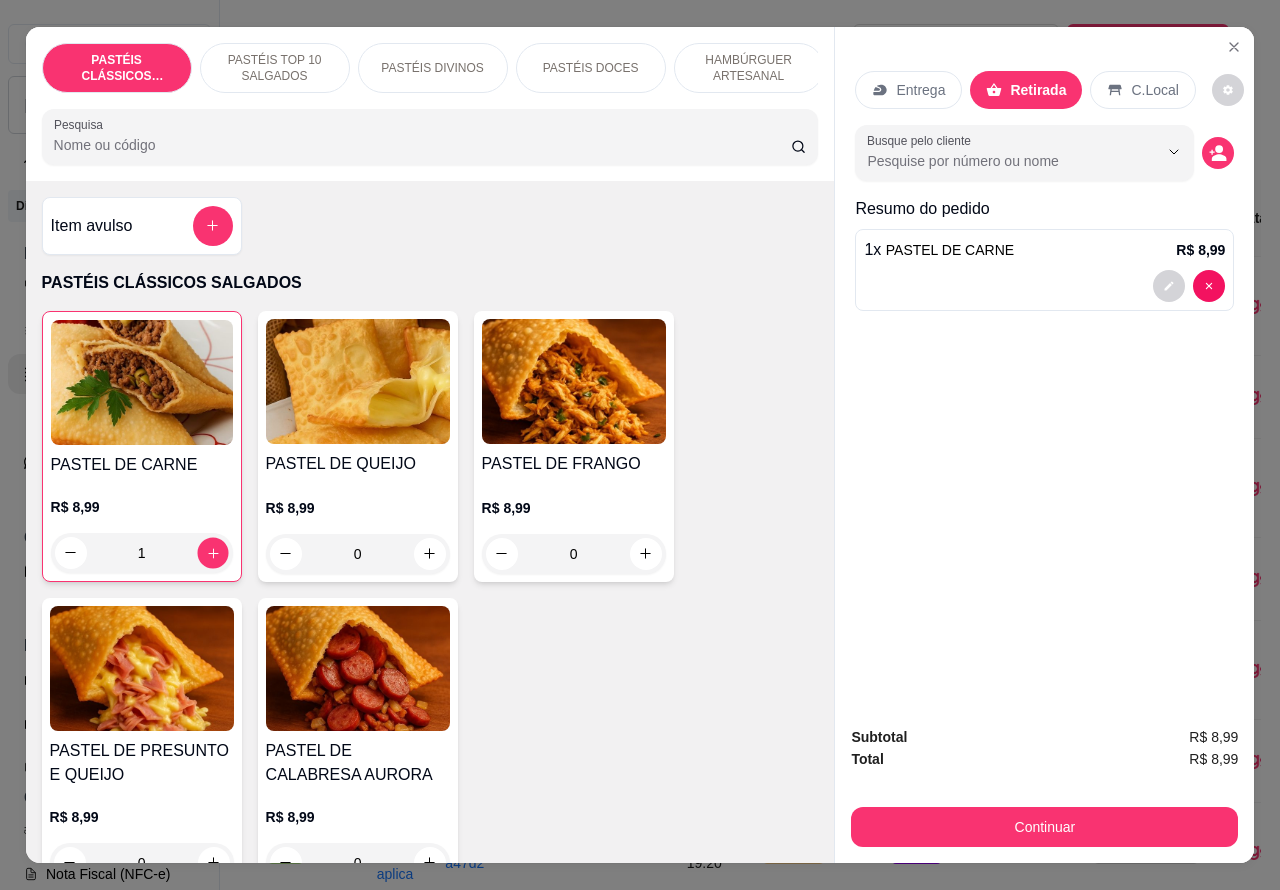 click 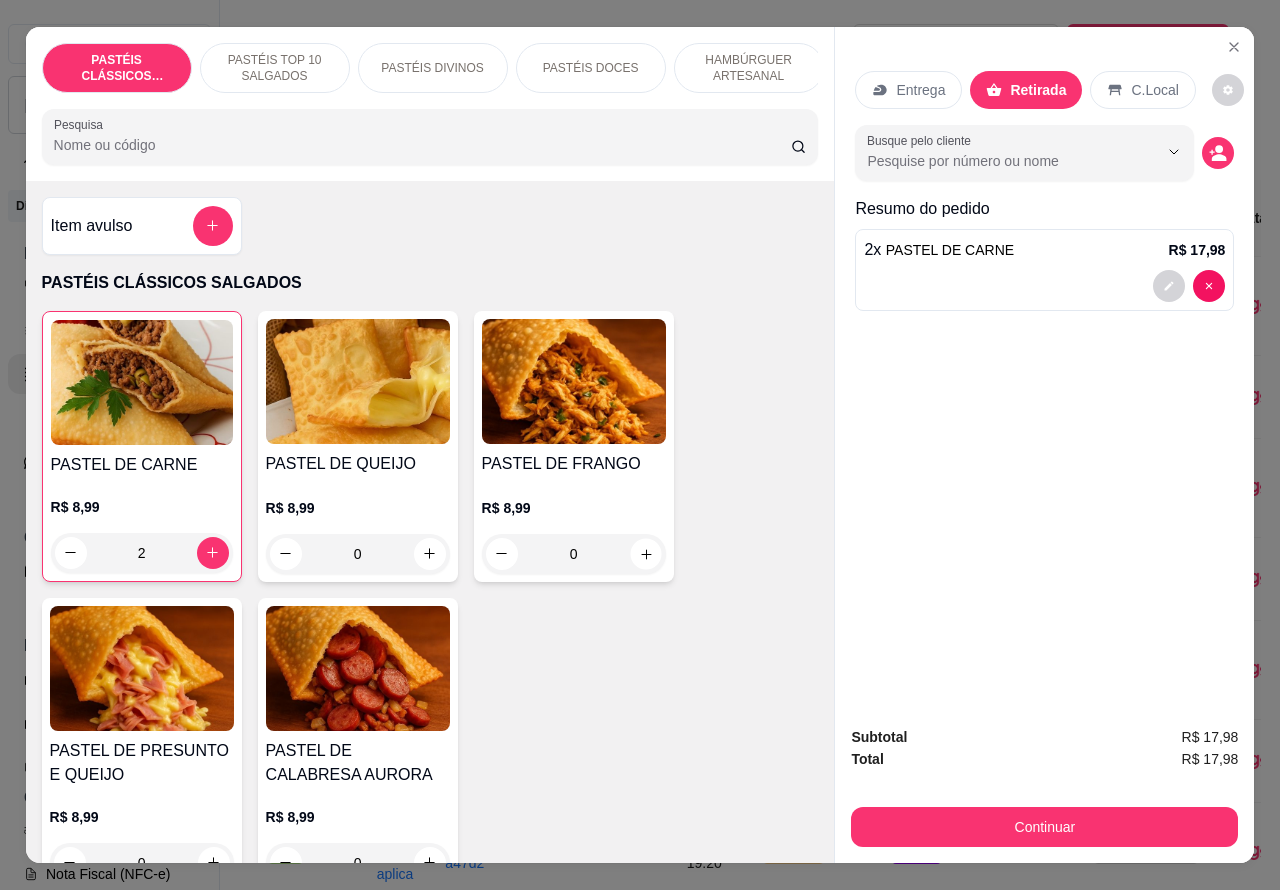 click 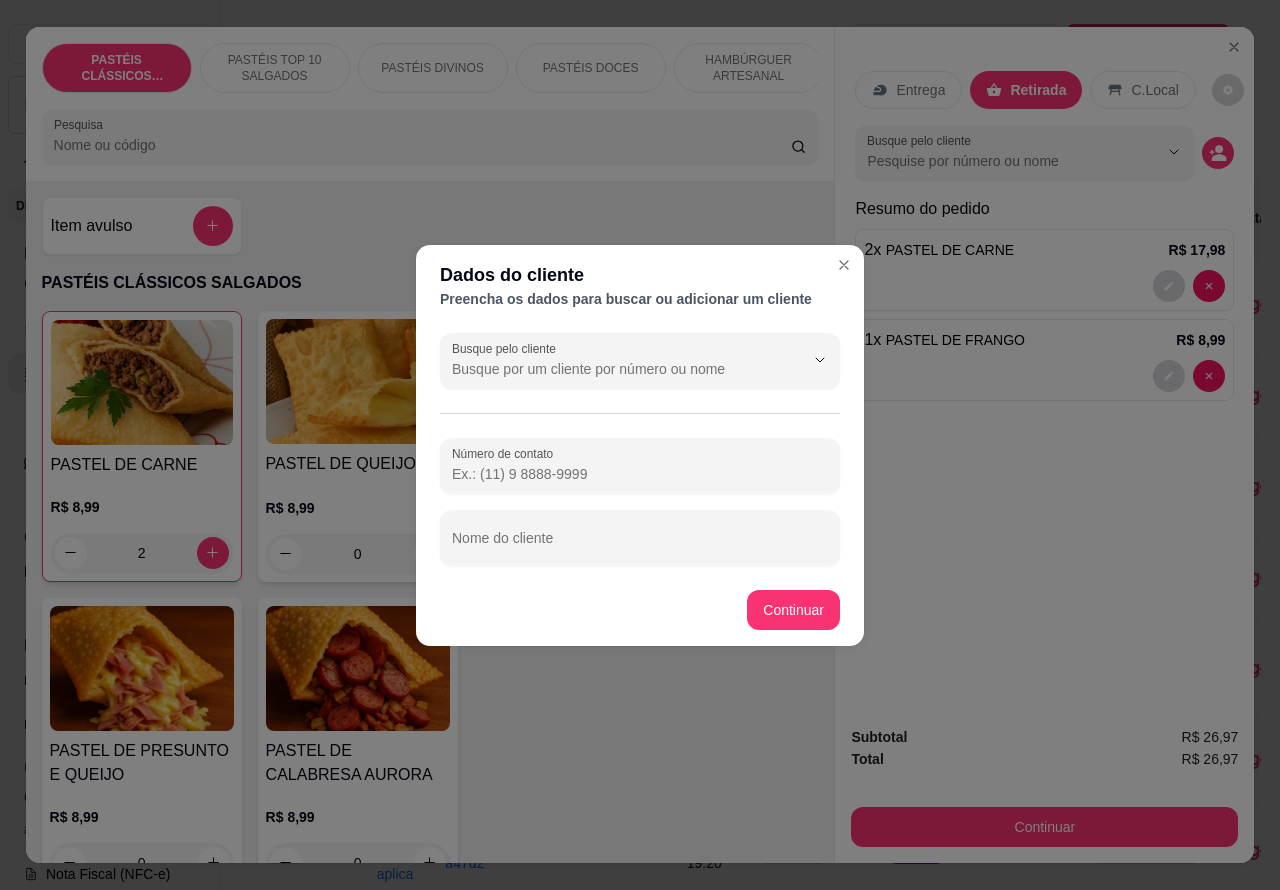click on "Nome do cliente" at bounding box center [640, 546] 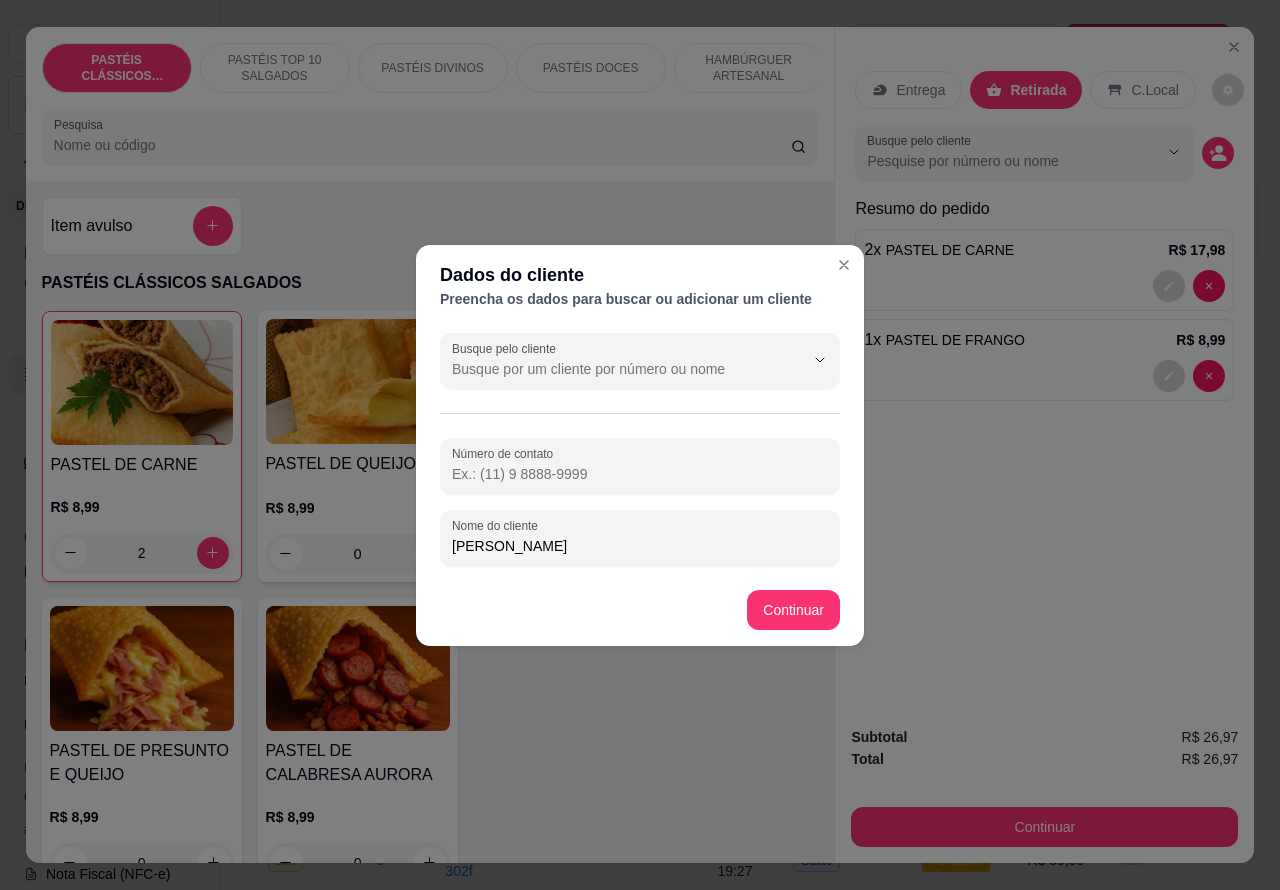 type on "[PERSON_NAME]" 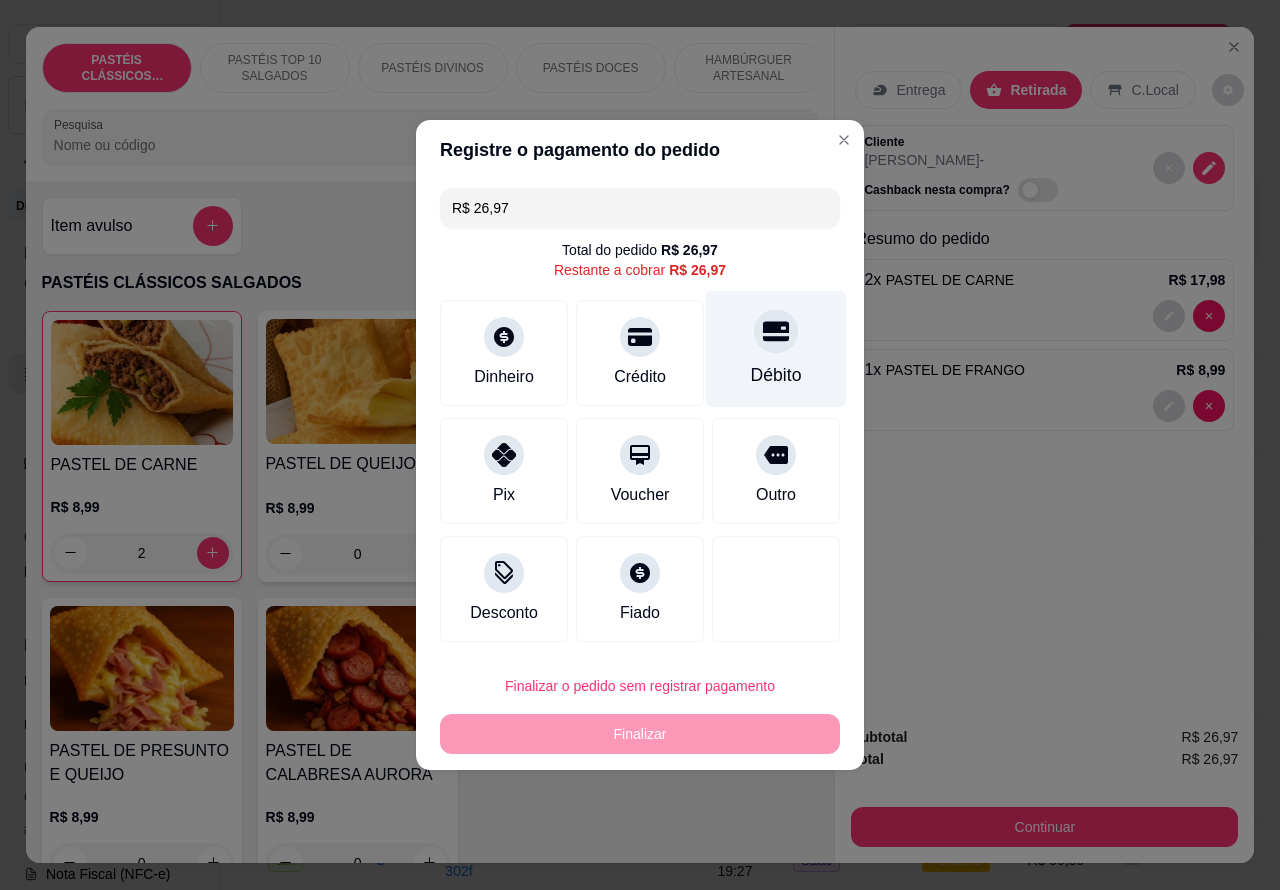 click 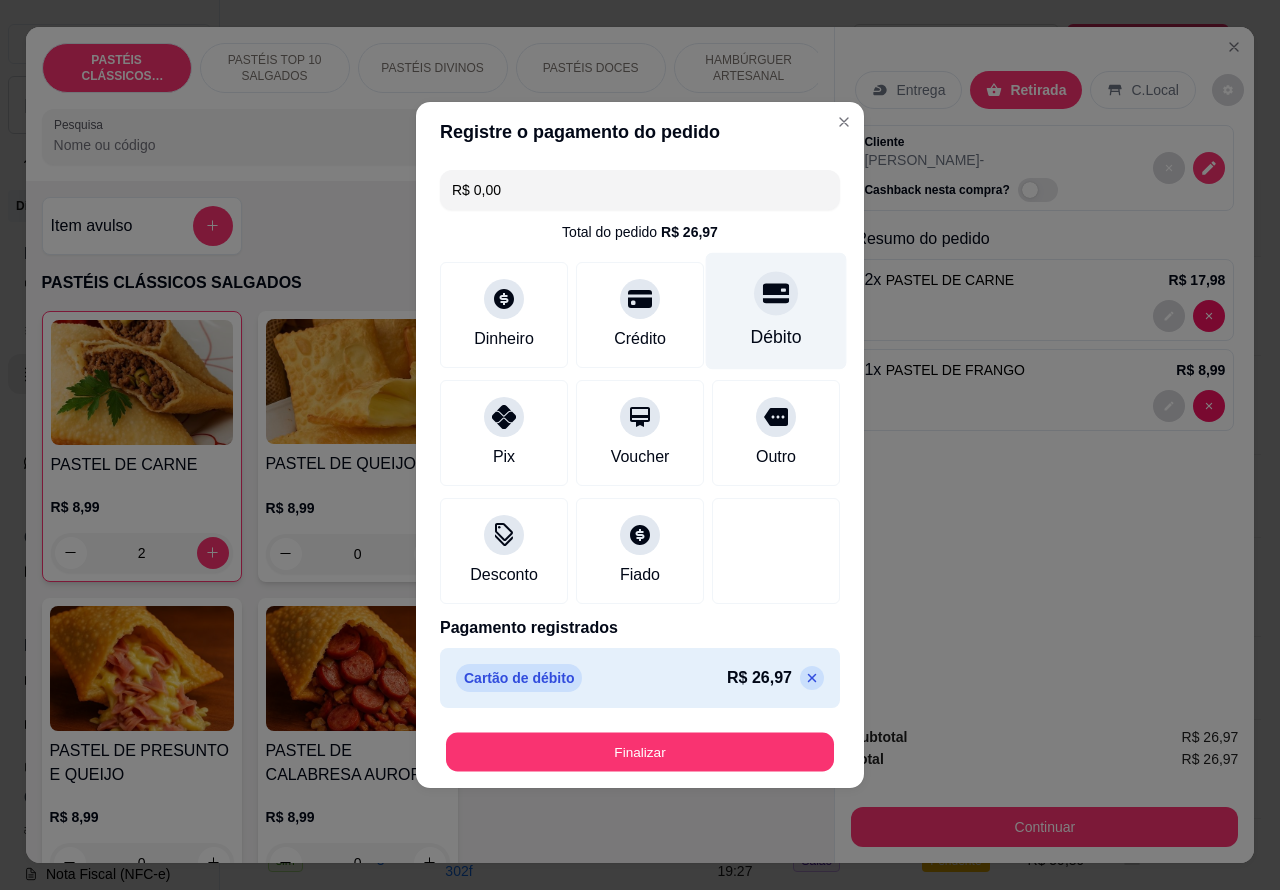 click on "Finalizar" at bounding box center [640, 752] 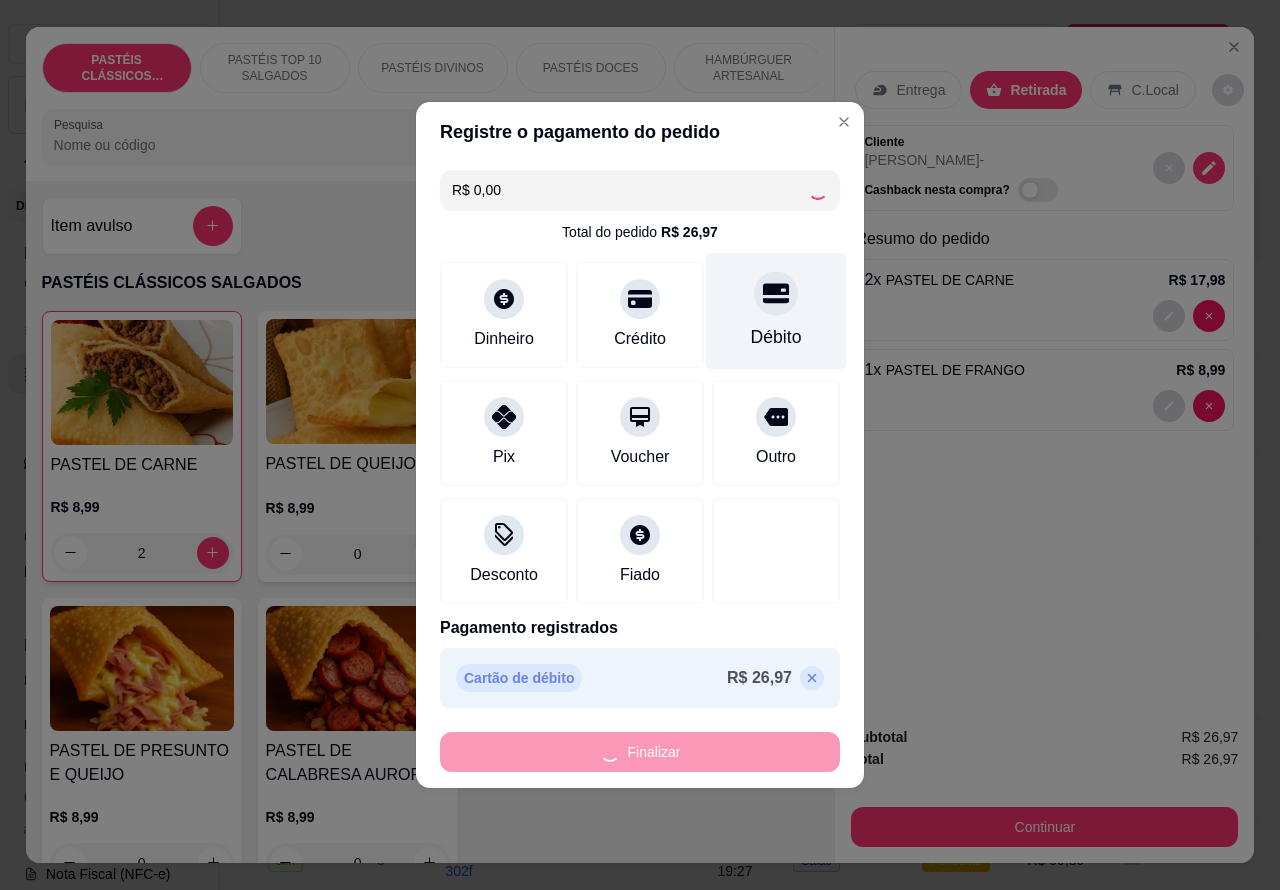 type on "0" 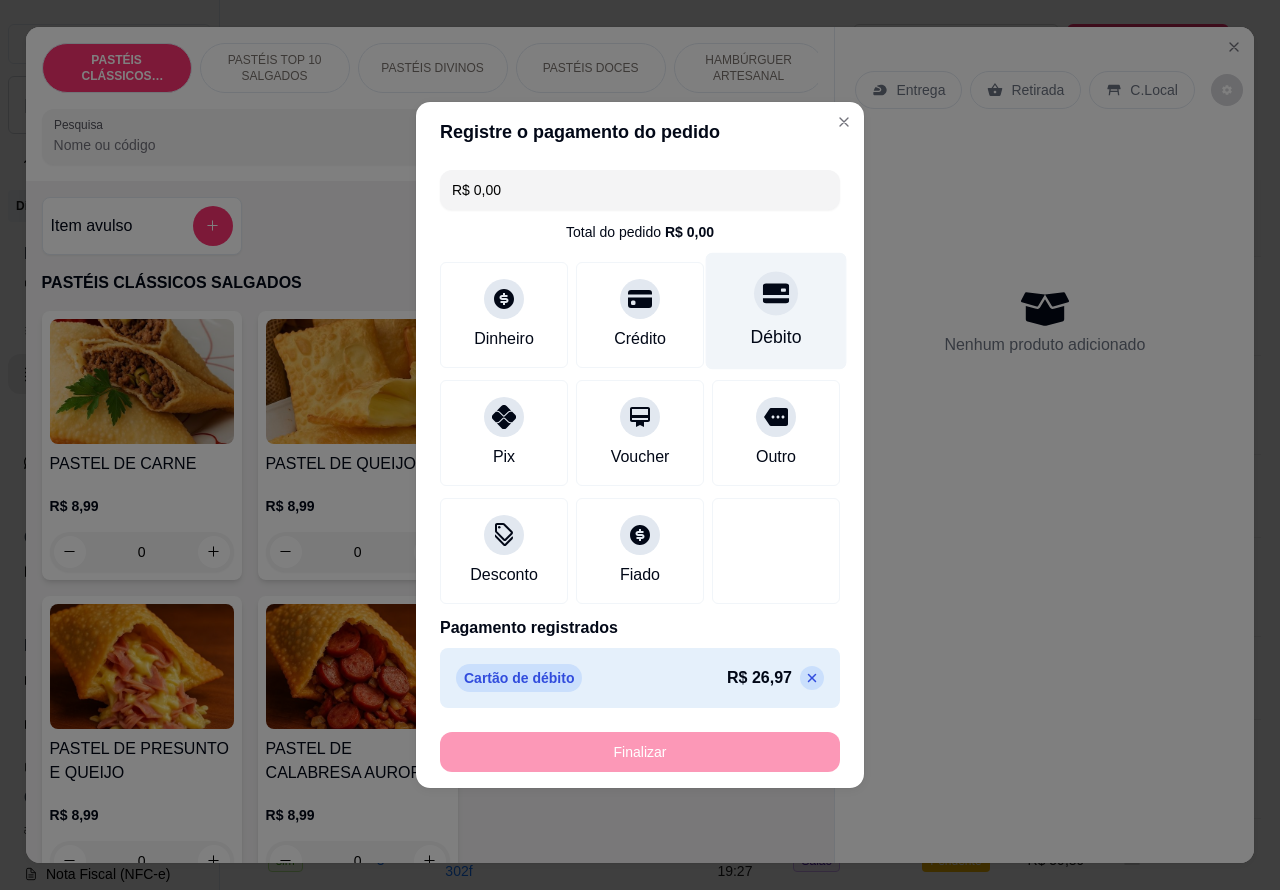 type on "-R$ 26,97" 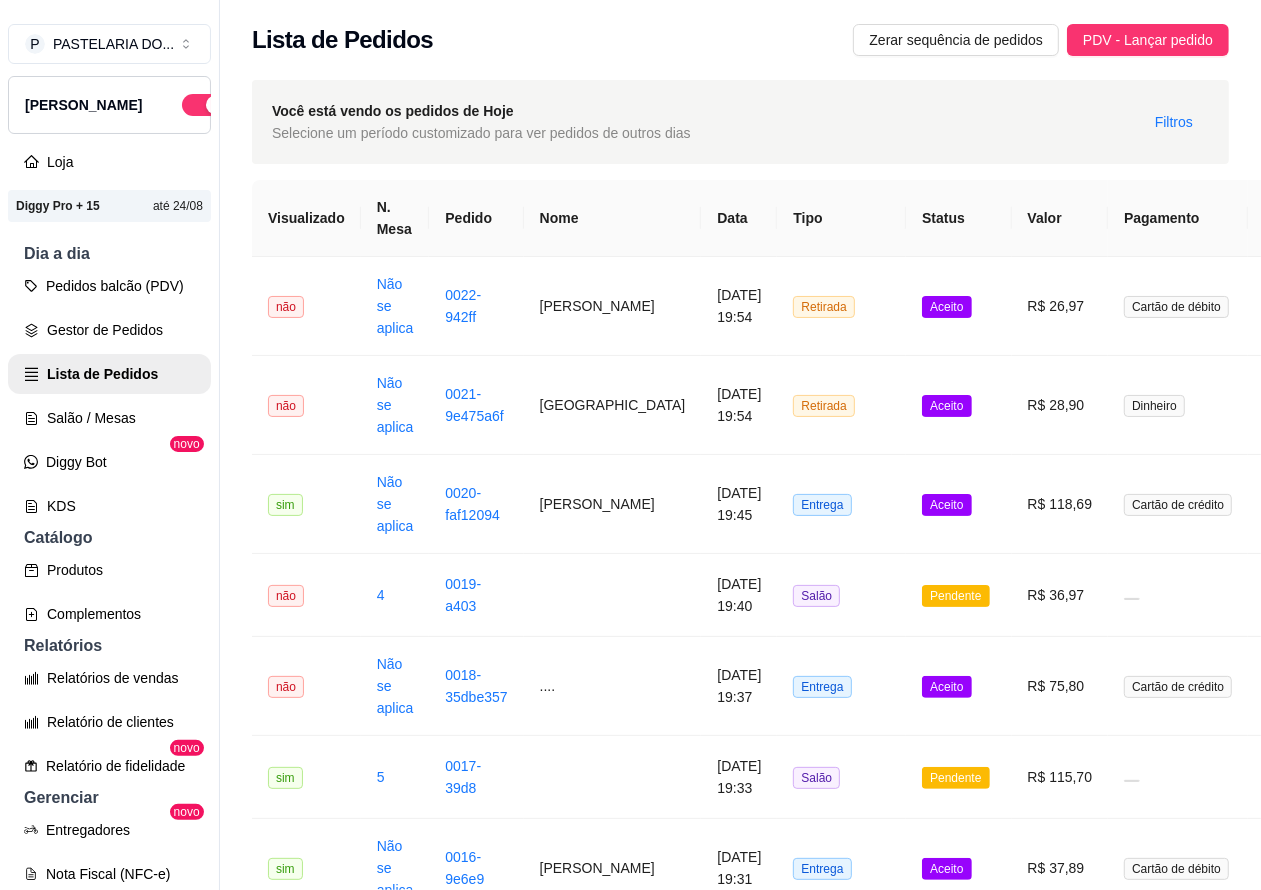 click on "Pedidos balcão (PDV)" at bounding box center (109, 286) 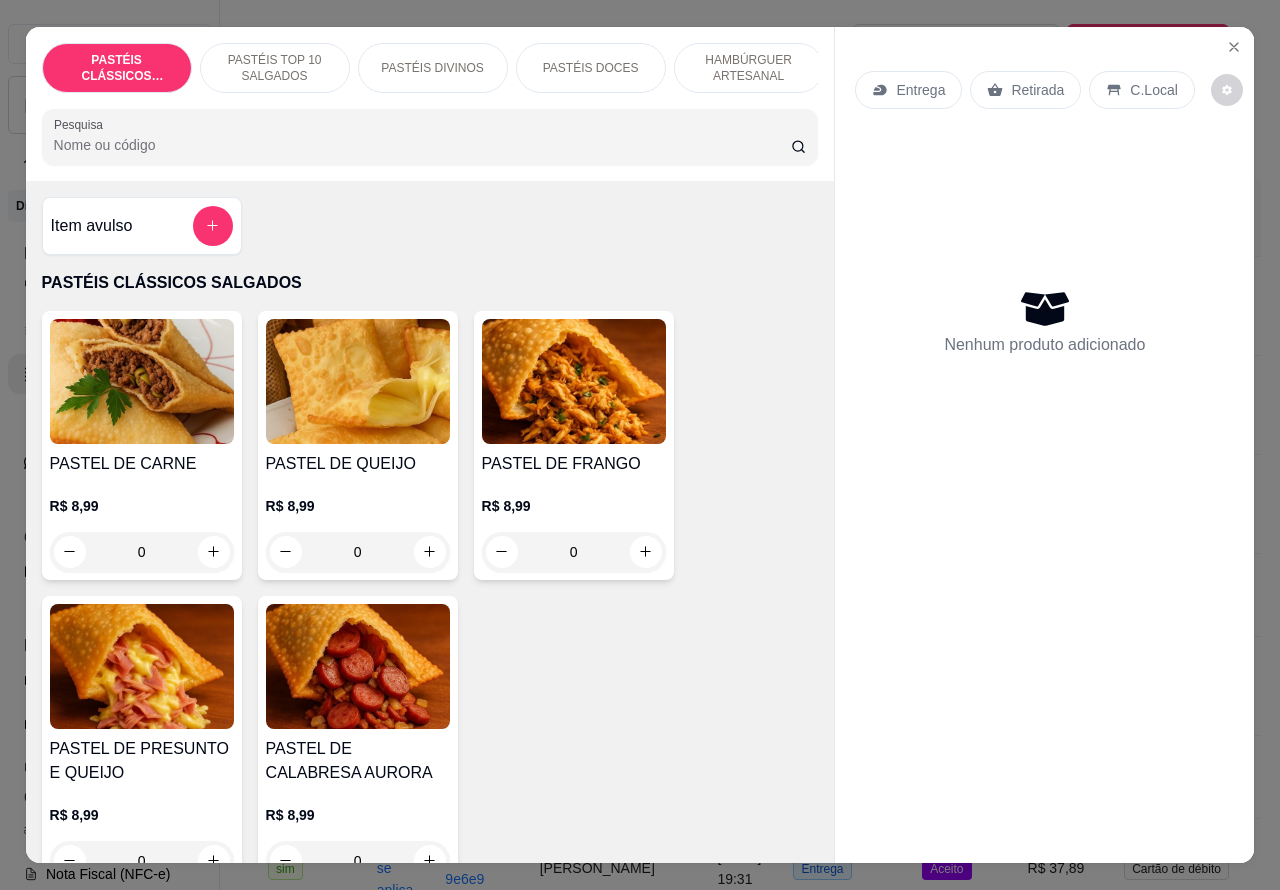 click on "Entrega" at bounding box center [920, 90] 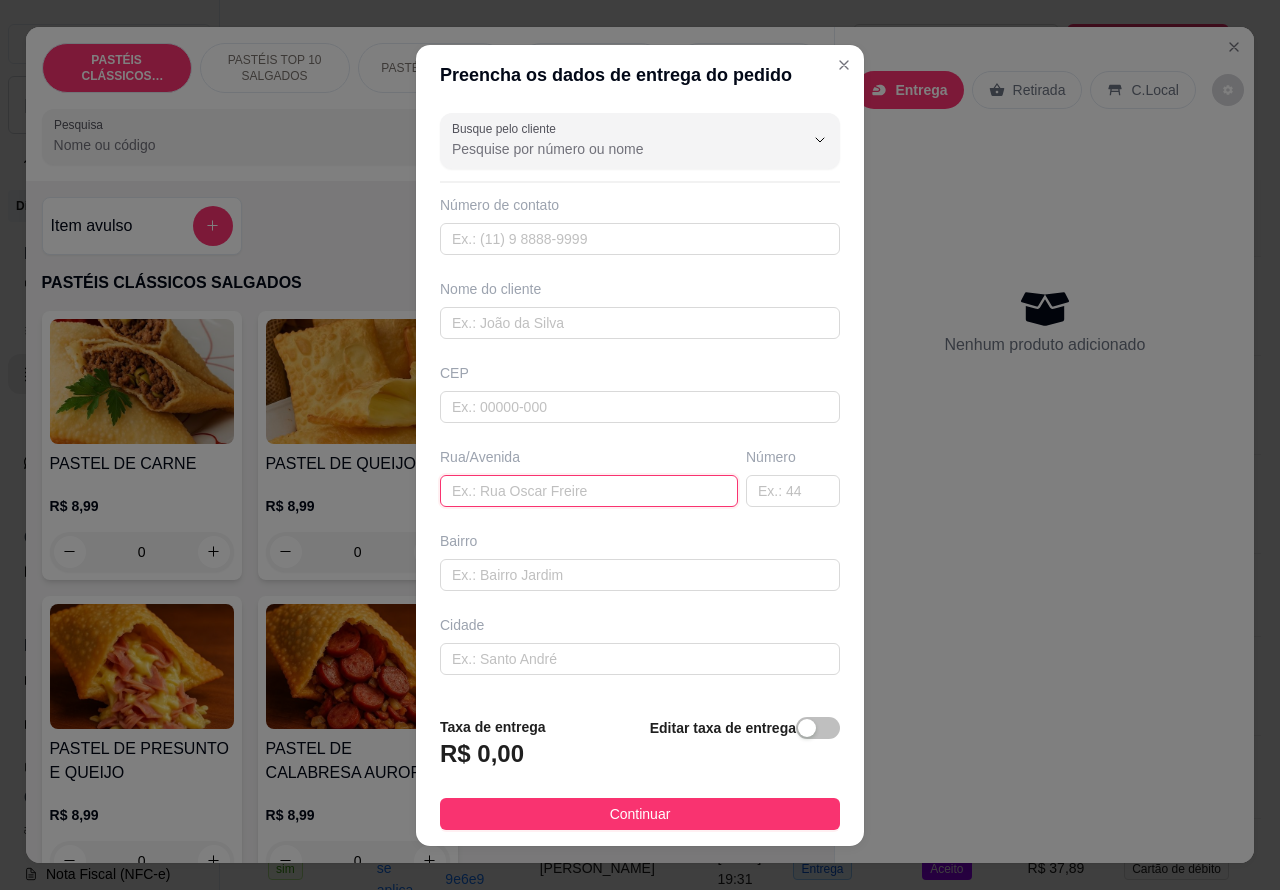 click at bounding box center [589, 491] 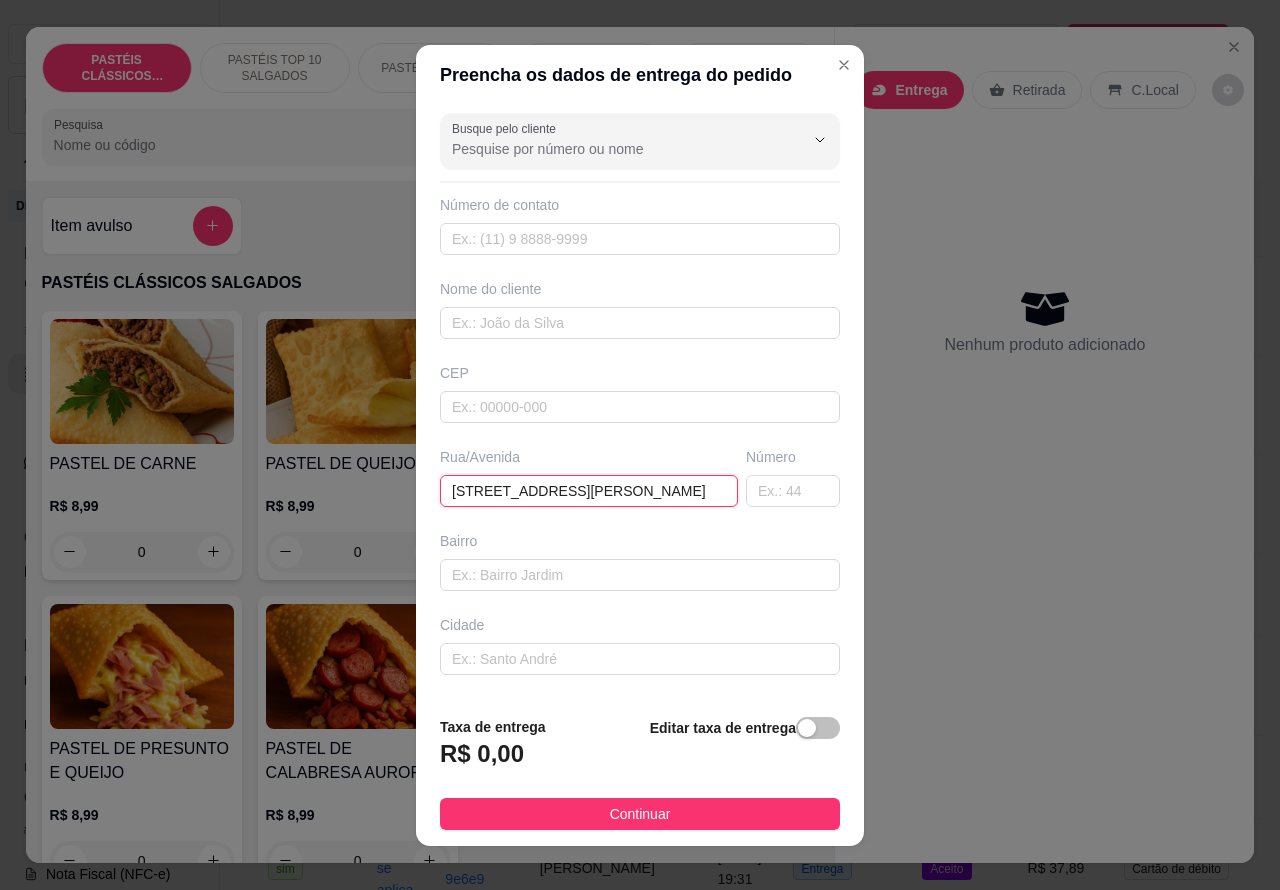 type on "[STREET_ADDRESS][PERSON_NAME]" 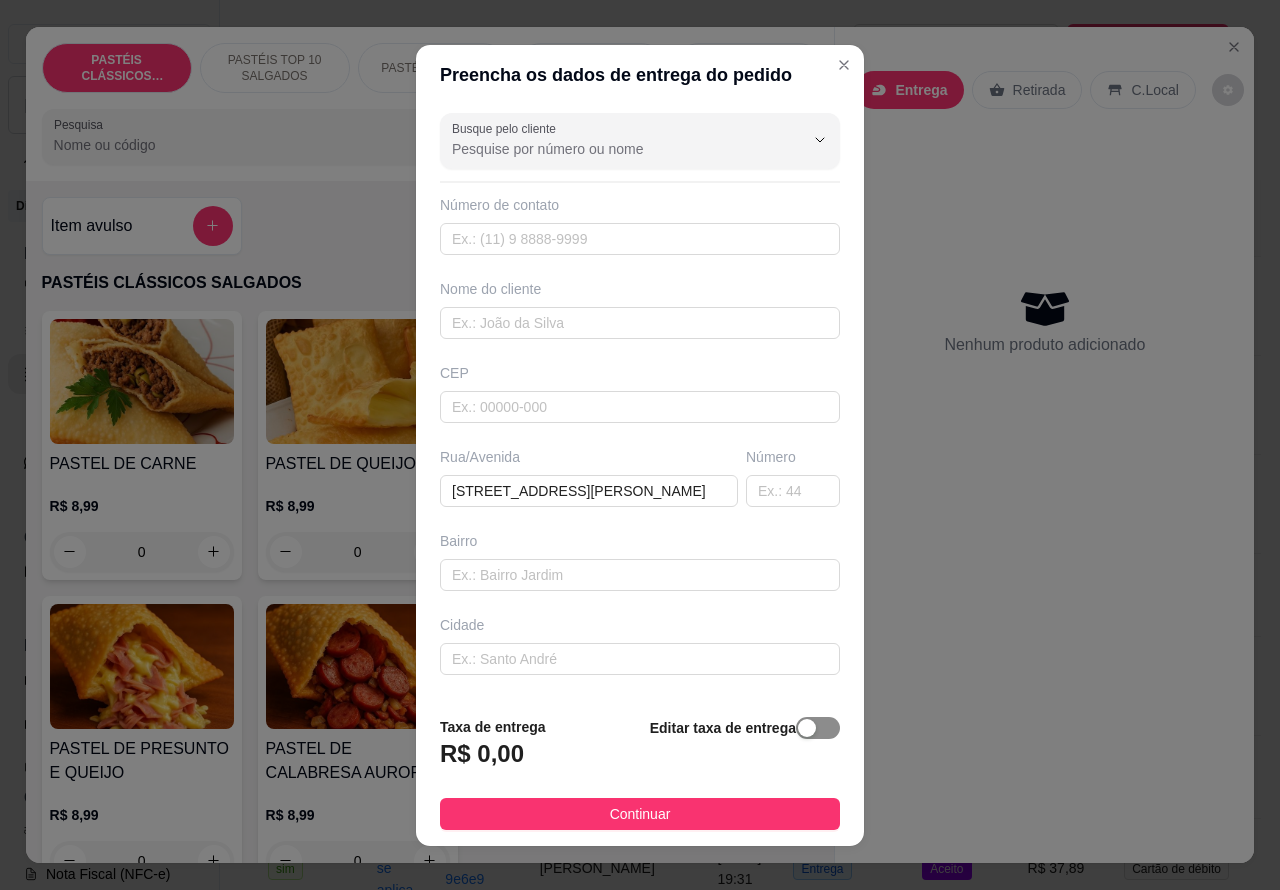 click at bounding box center [818, 728] 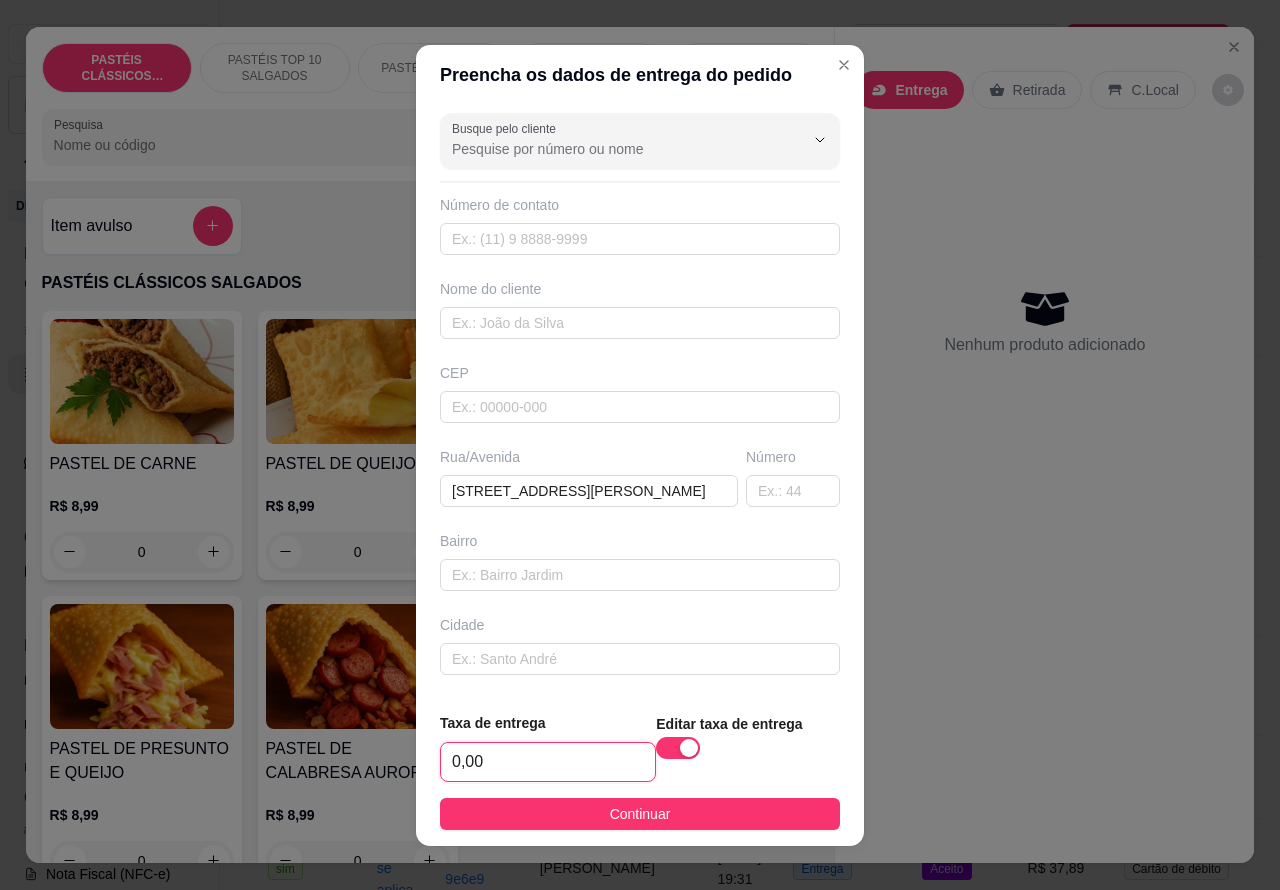 click on "0,00" at bounding box center [548, 762] 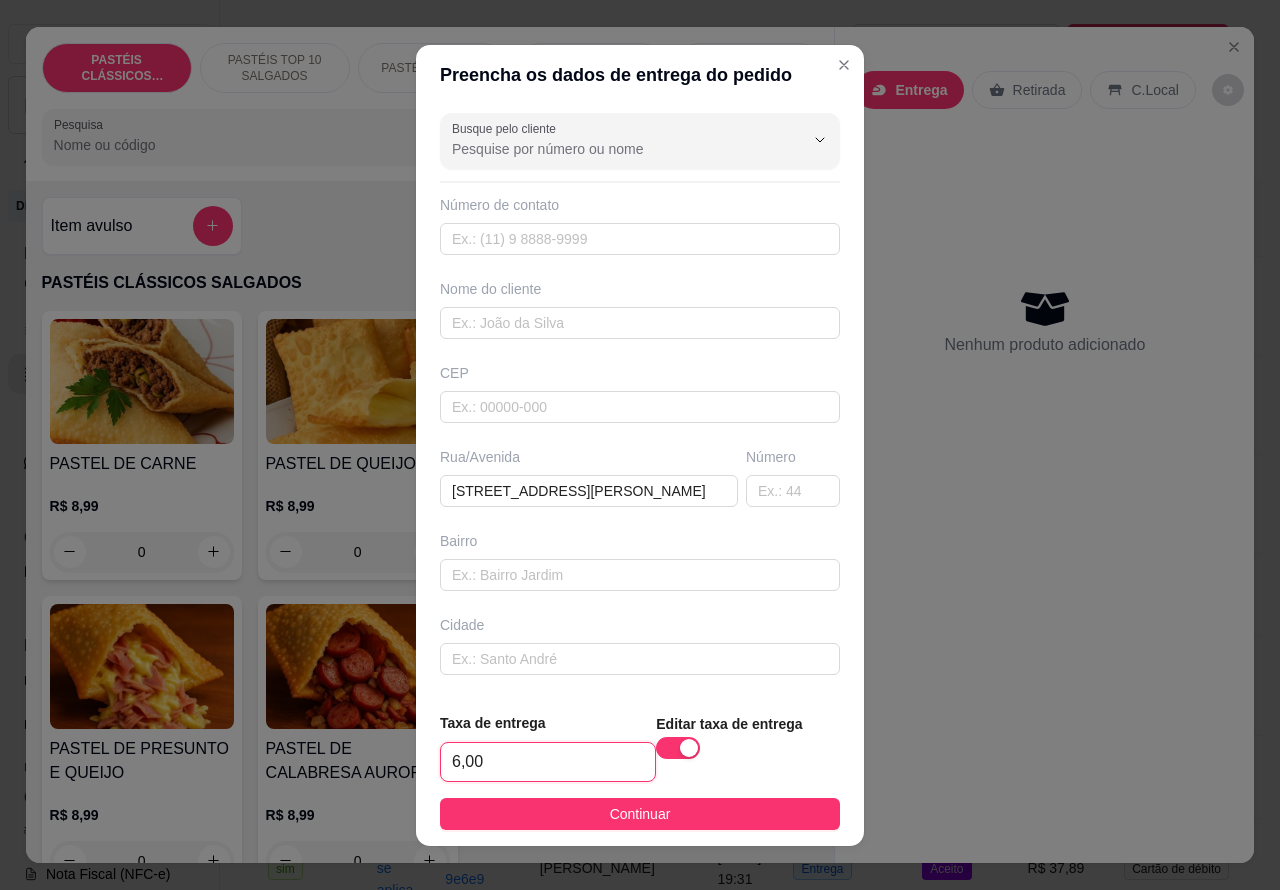 type on "6,00" 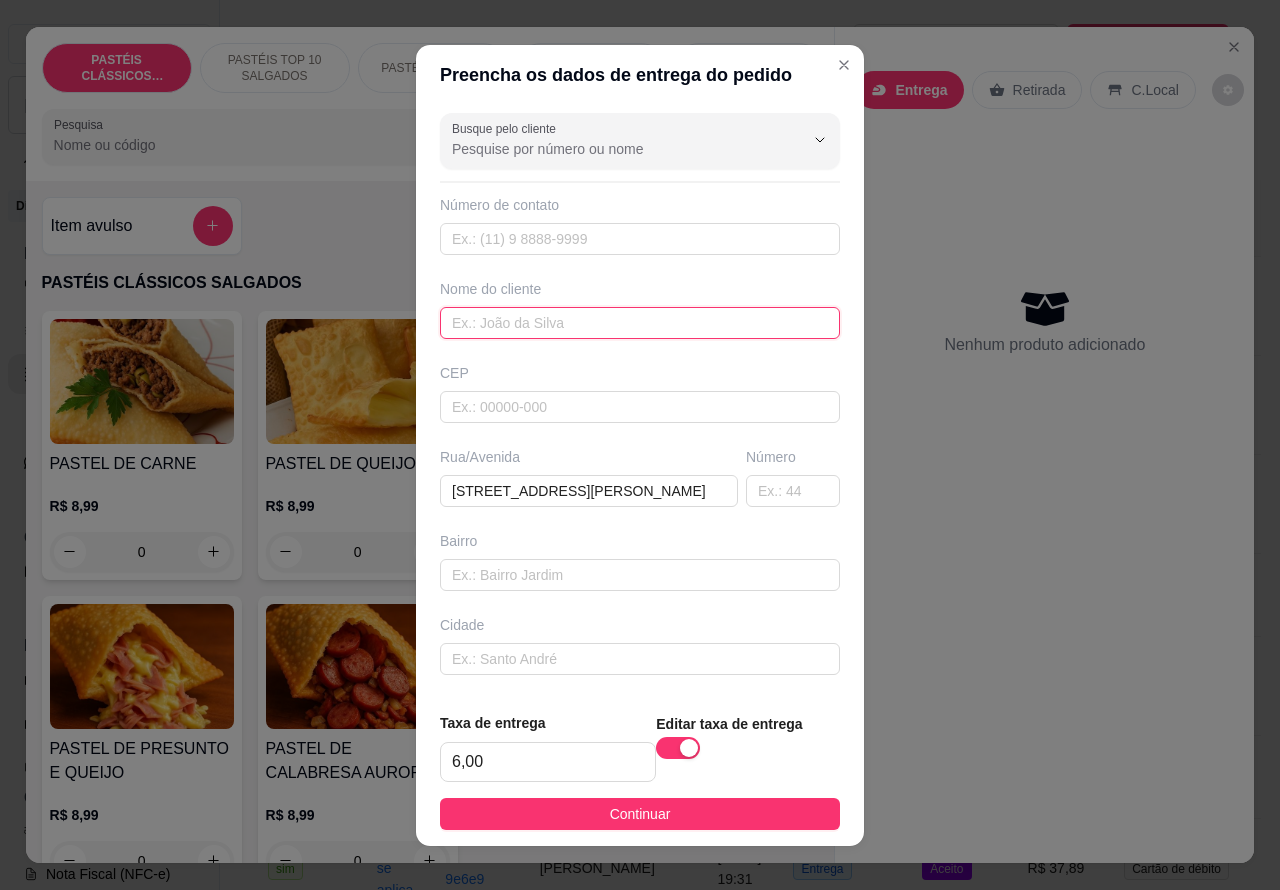 click at bounding box center [640, 323] 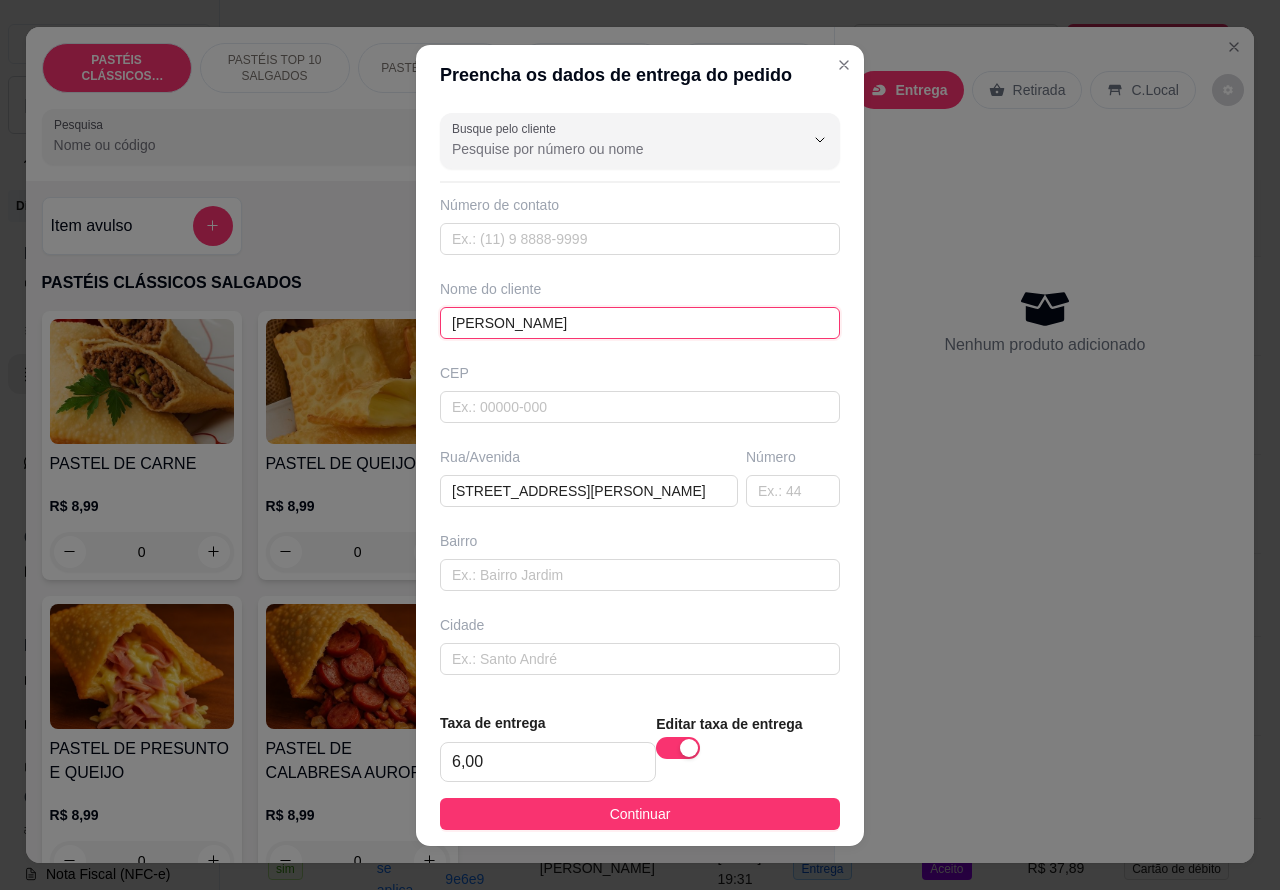 type on "[PERSON_NAME]" 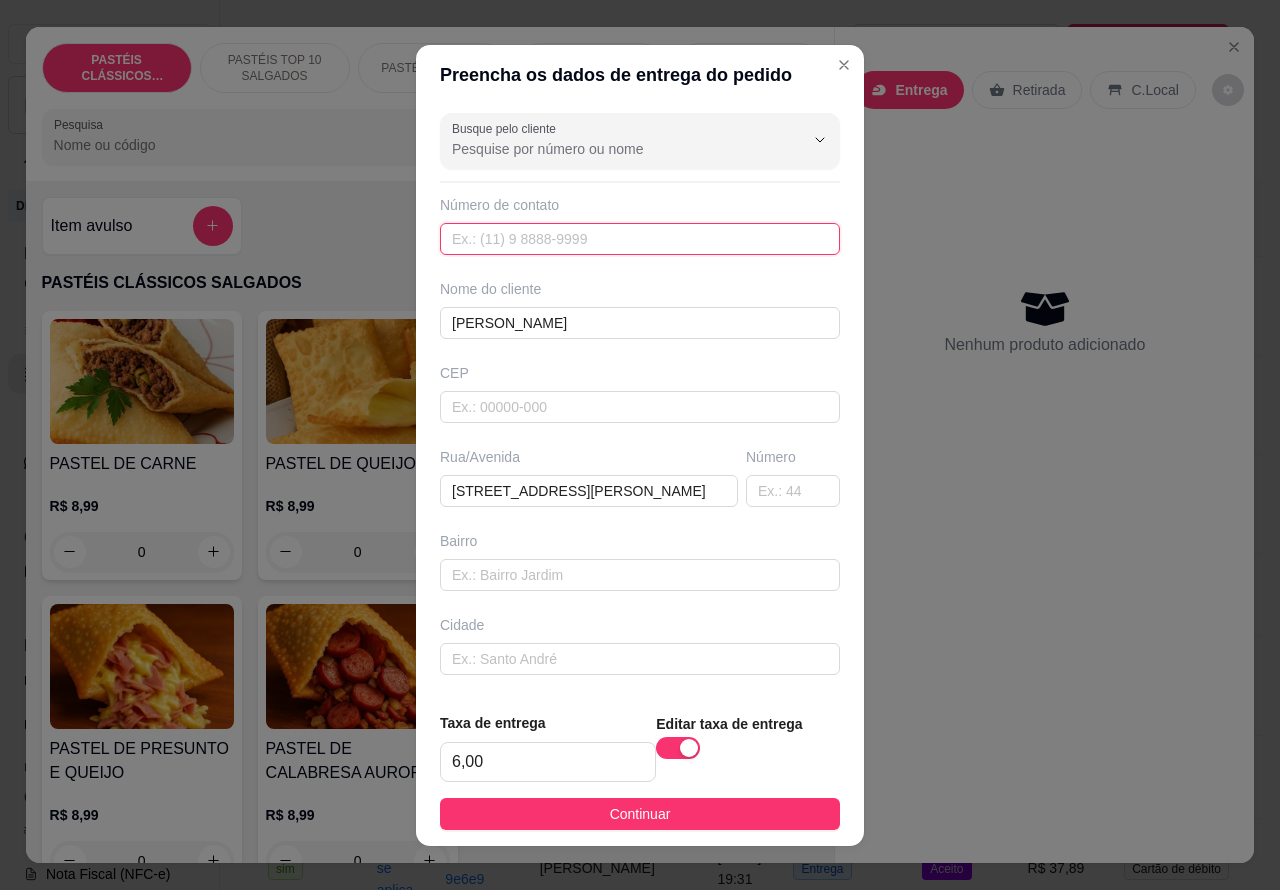 click at bounding box center (640, 239) 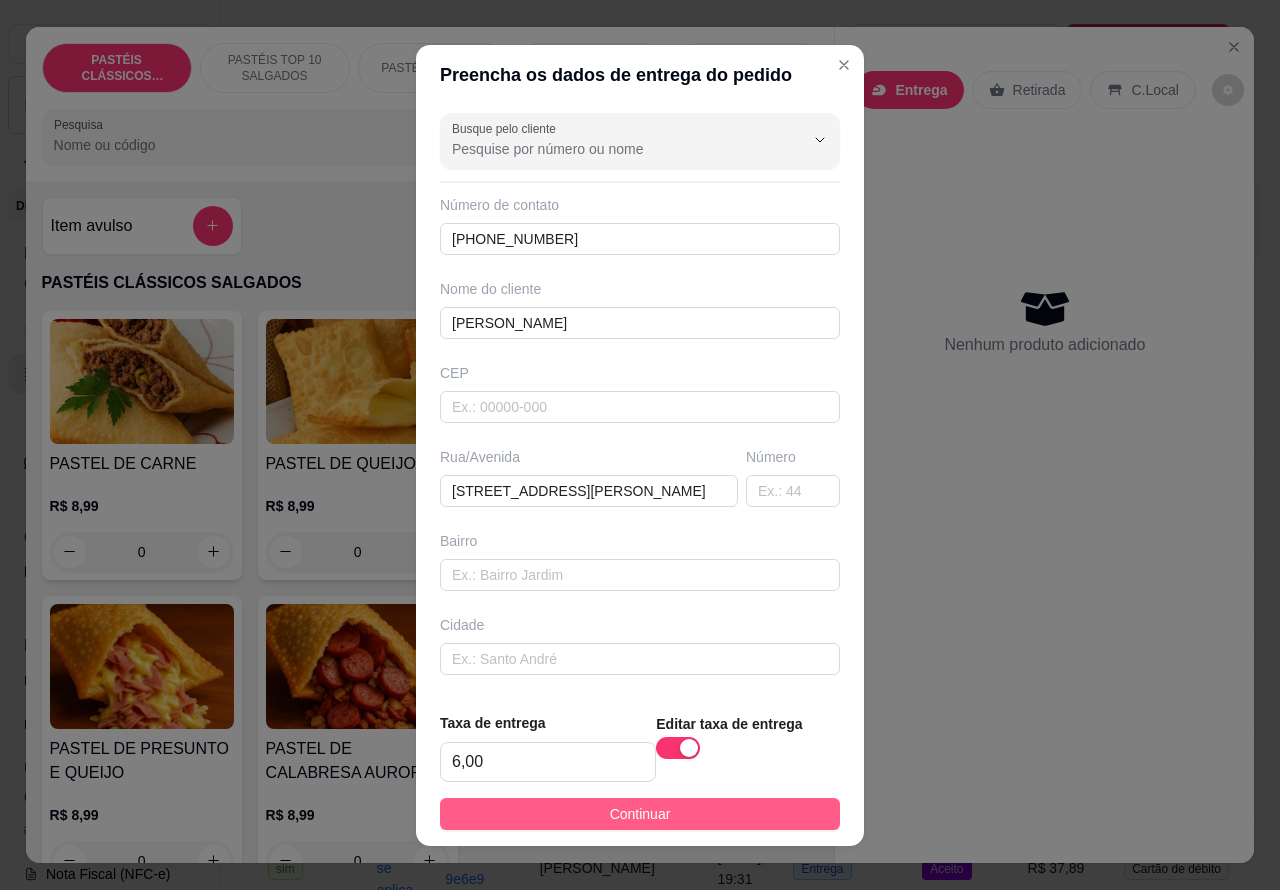 click on "Continuar" at bounding box center (640, 814) 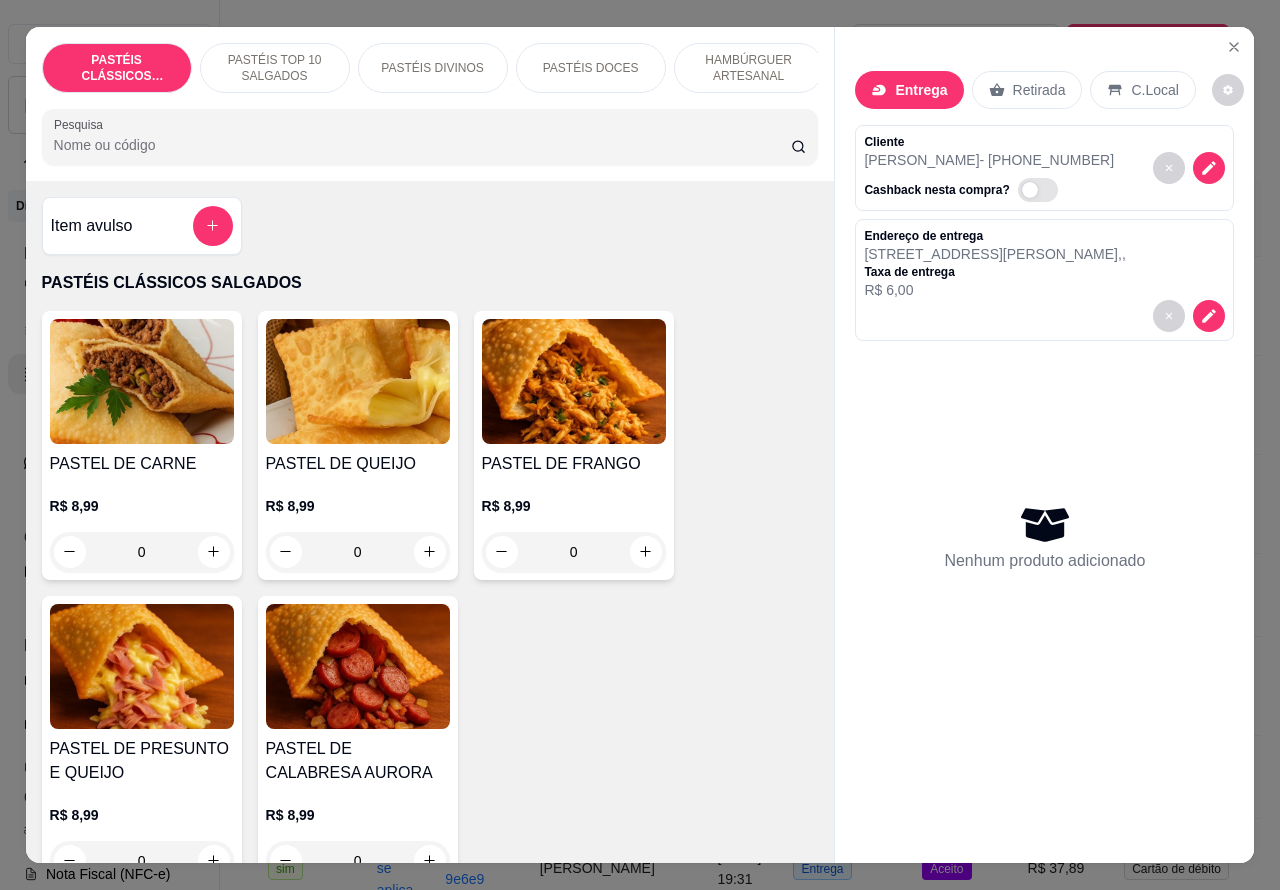 click on "HAMBÚRGUER ARTESANAL" at bounding box center (749, 68) 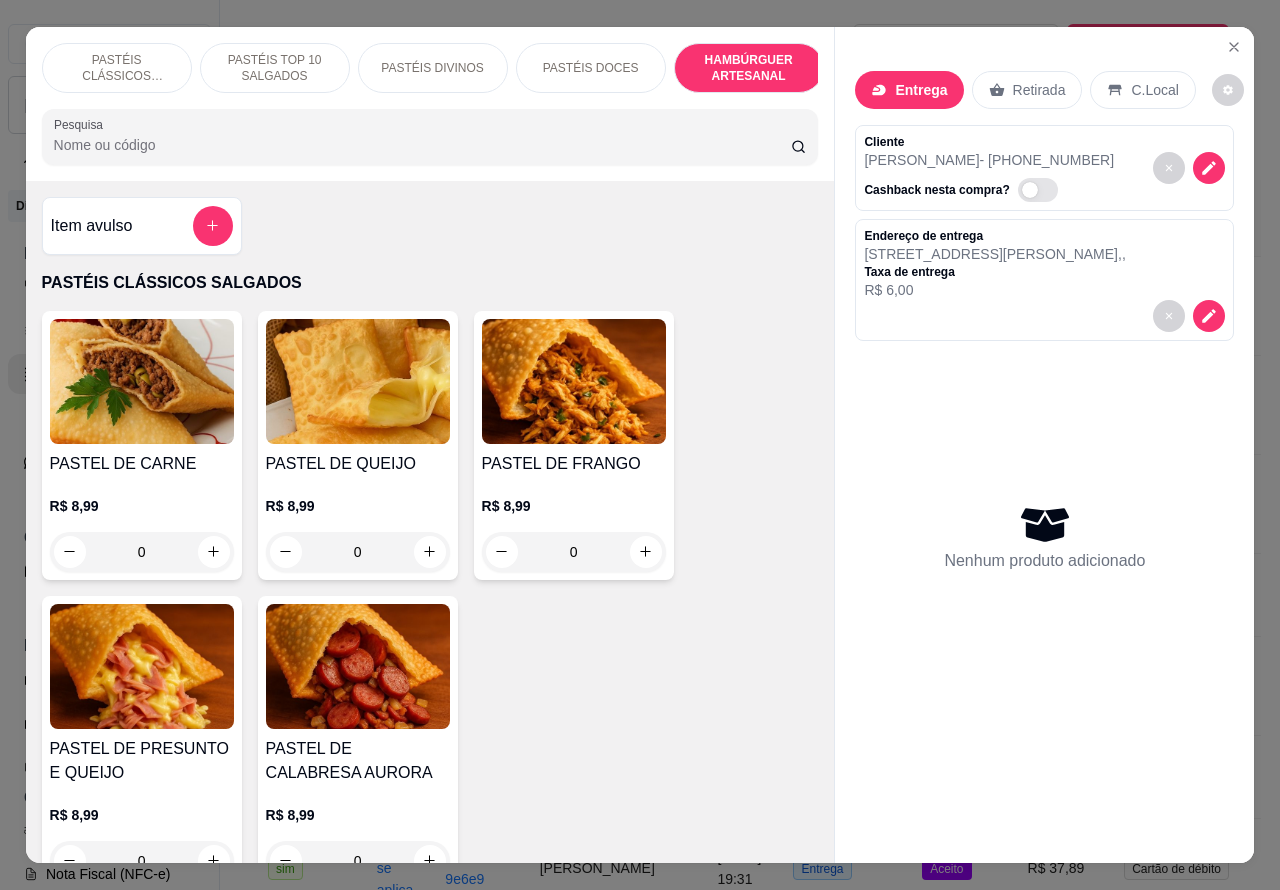 scroll, scrollTop: 4527, scrollLeft: 0, axis: vertical 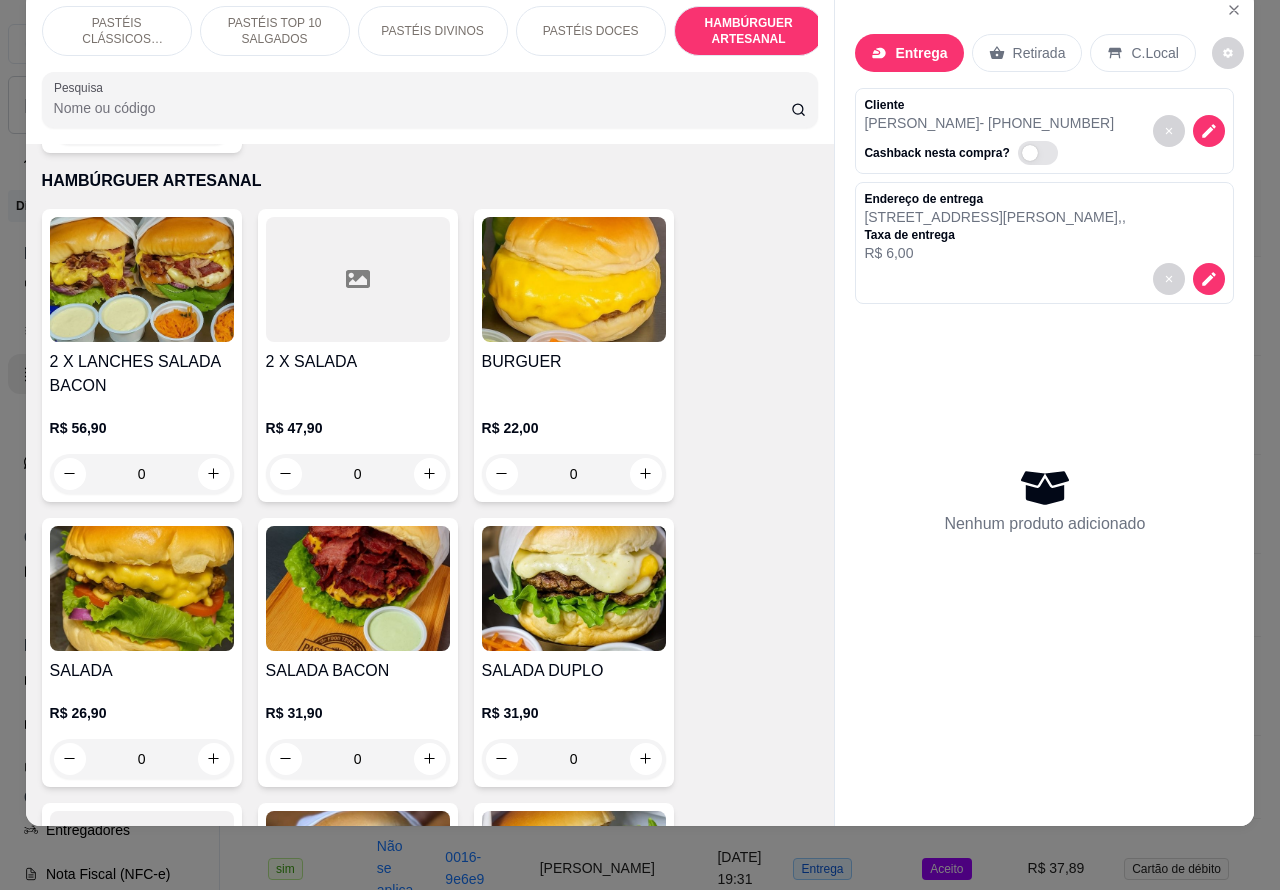 click on "0" at bounding box center [358, 759] 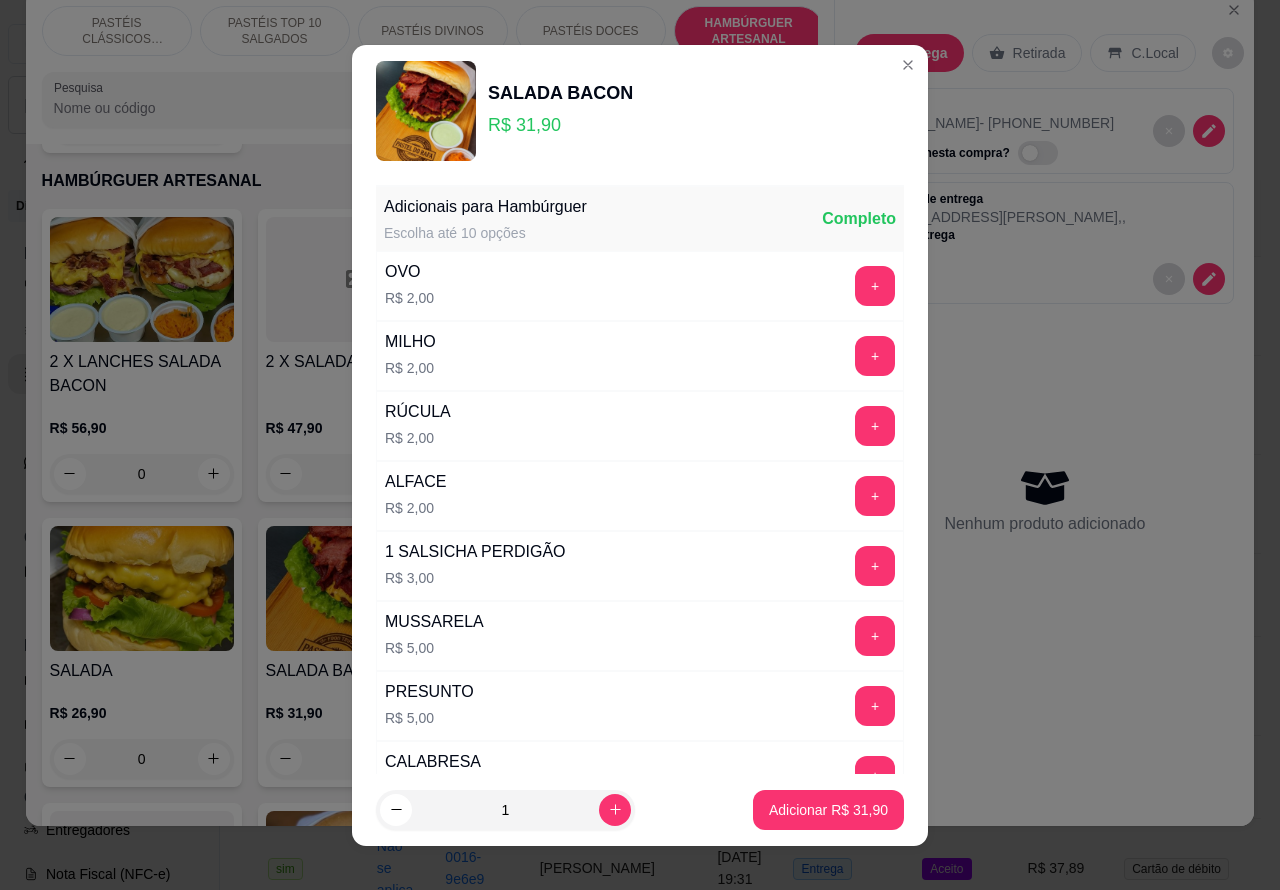 click on "Adicionar   R$ 31,90" at bounding box center [828, 810] 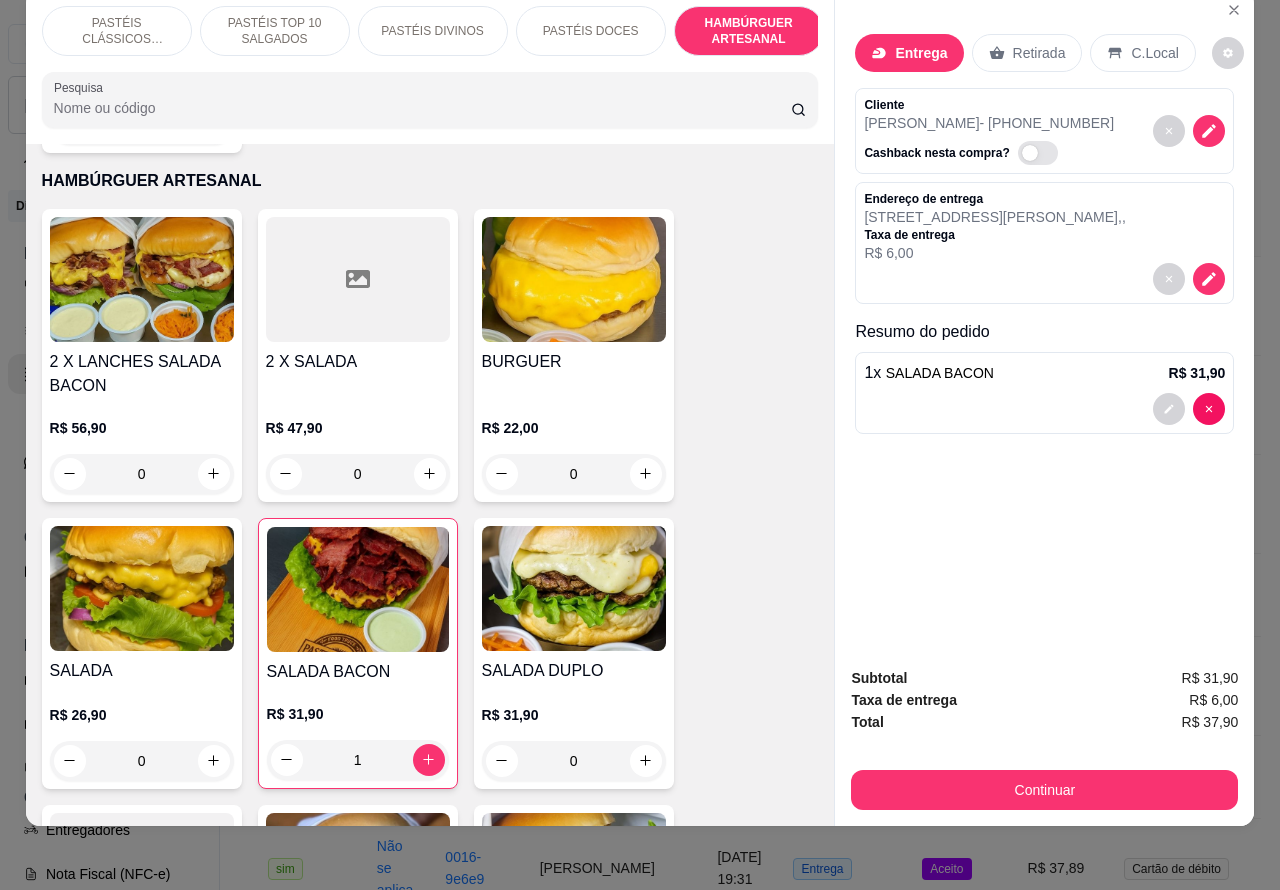 click on "1" at bounding box center [358, 760] 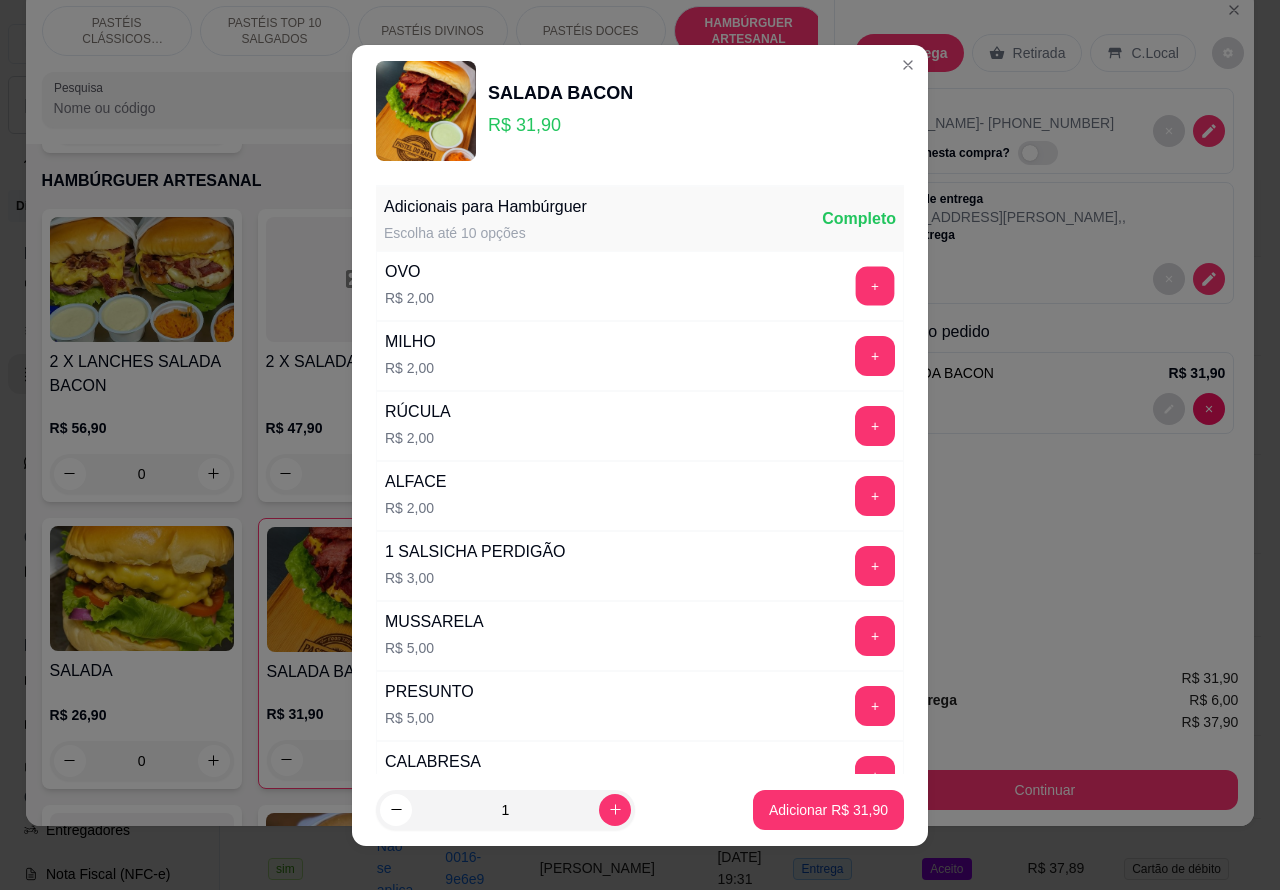 click on "+" at bounding box center [875, 285] 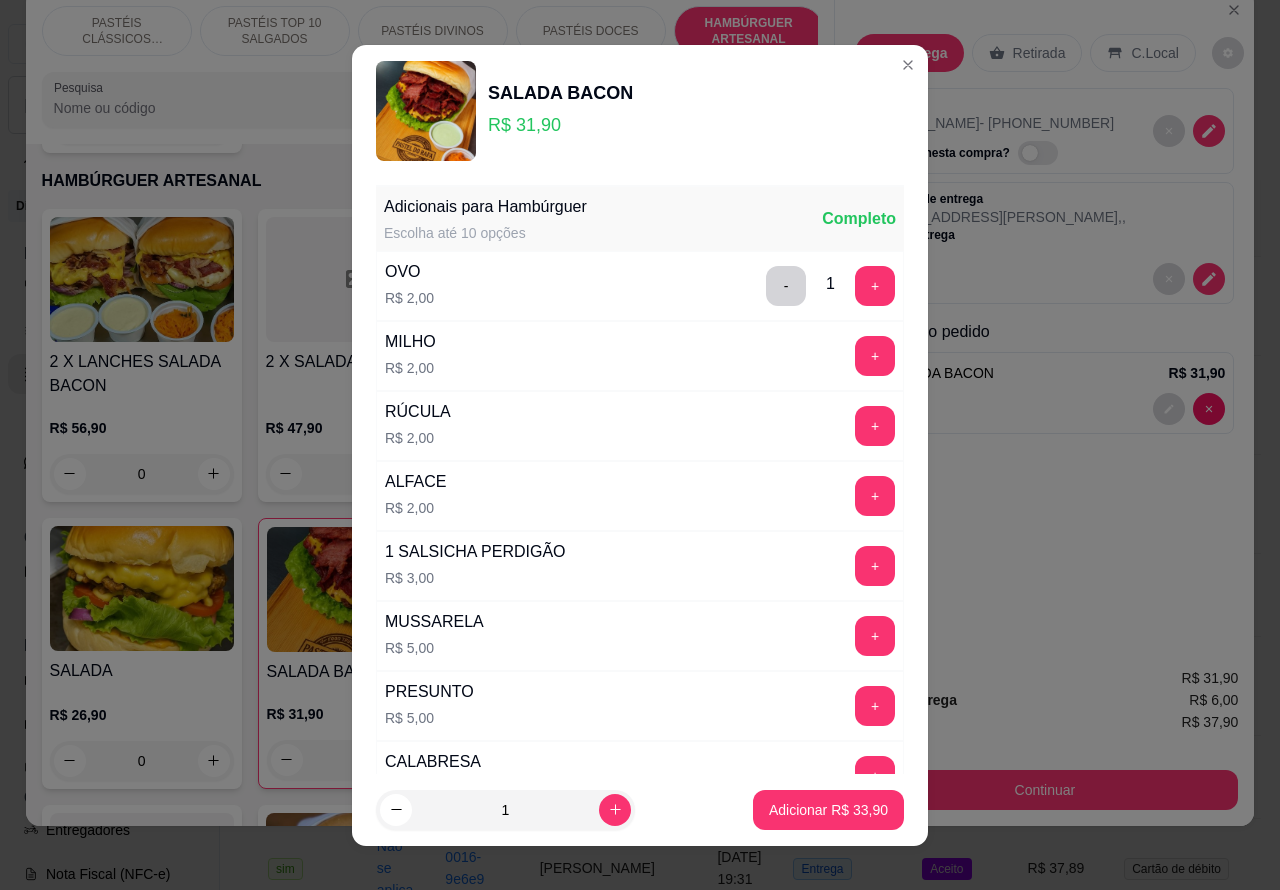 click on "+" at bounding box center (875, 286) 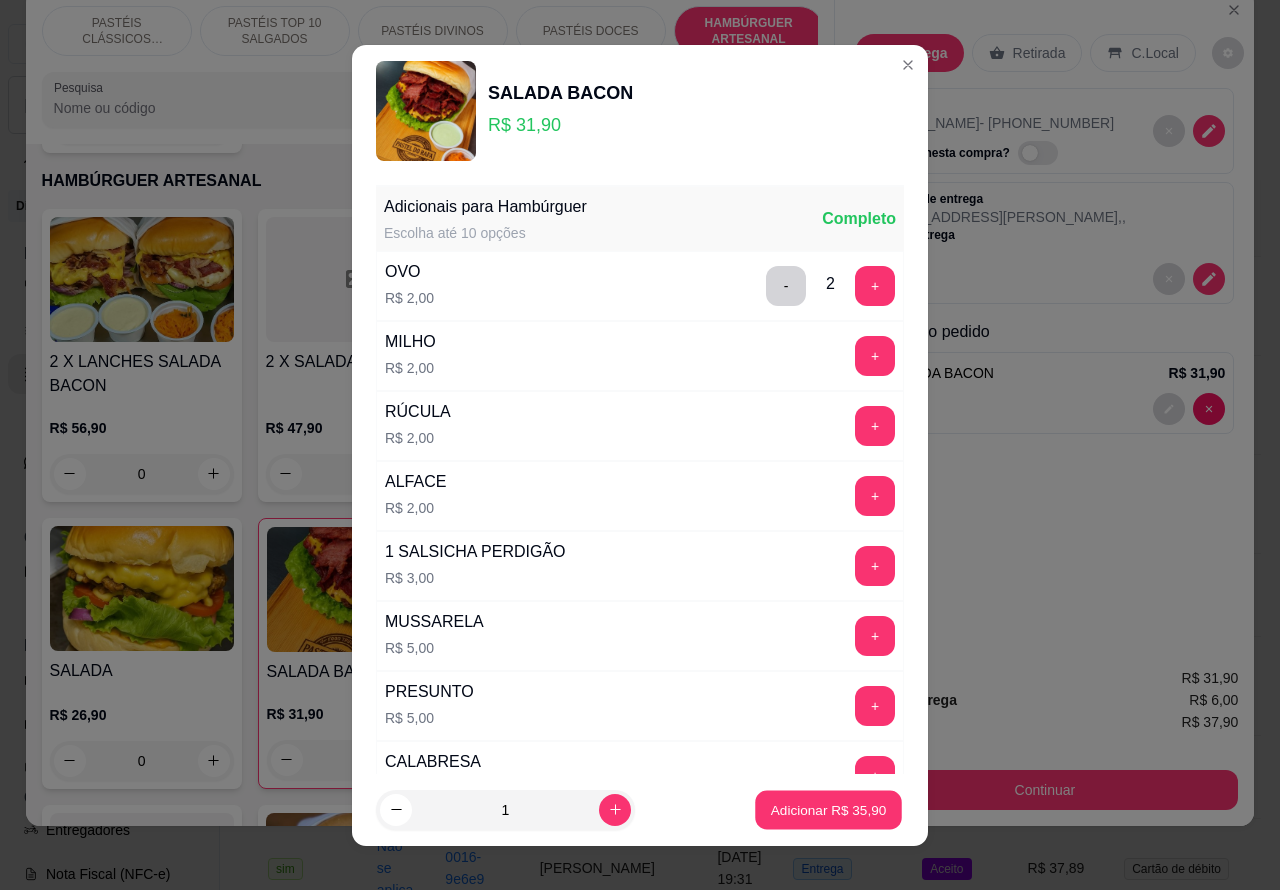 click on "Adicionar   R$ 35,90" at bounding box center (829, 809) 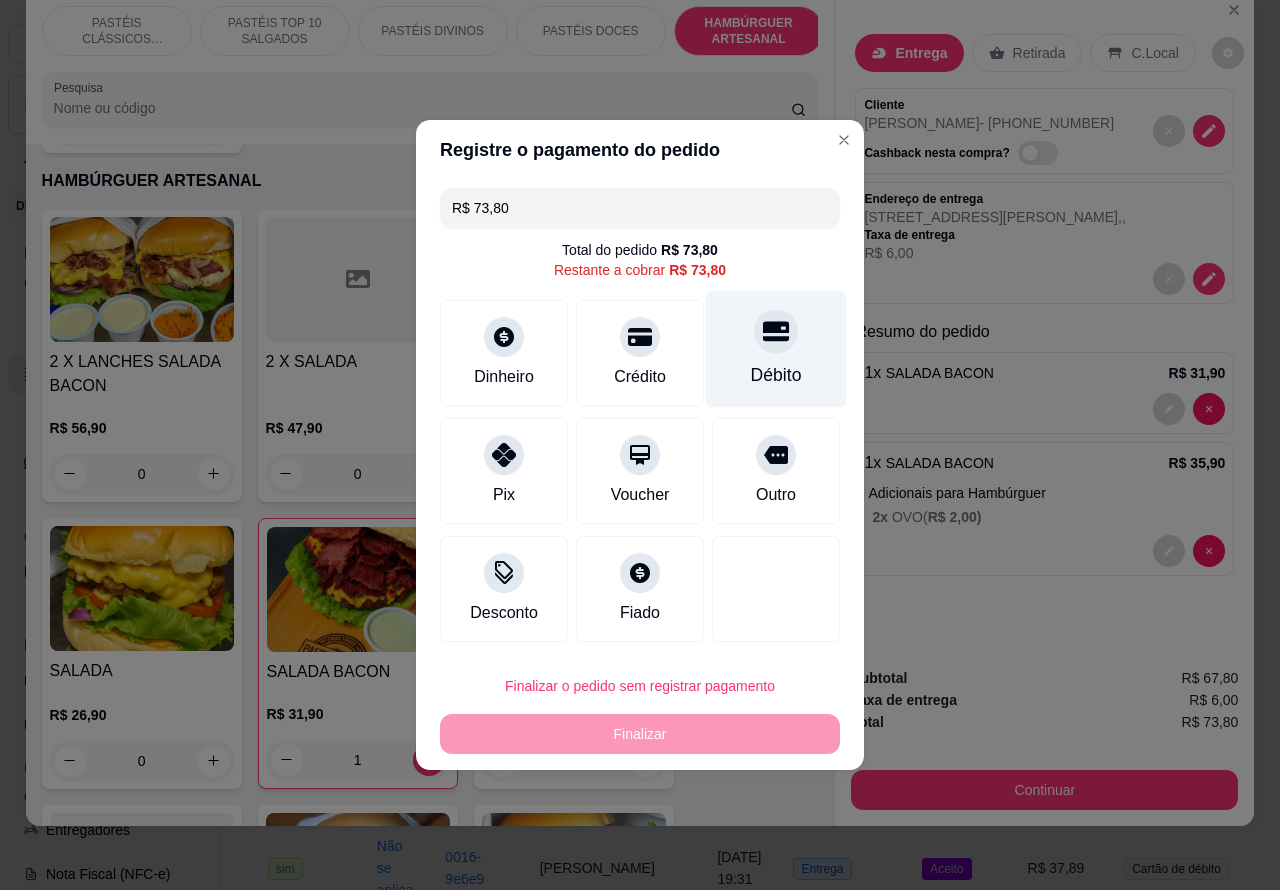 click 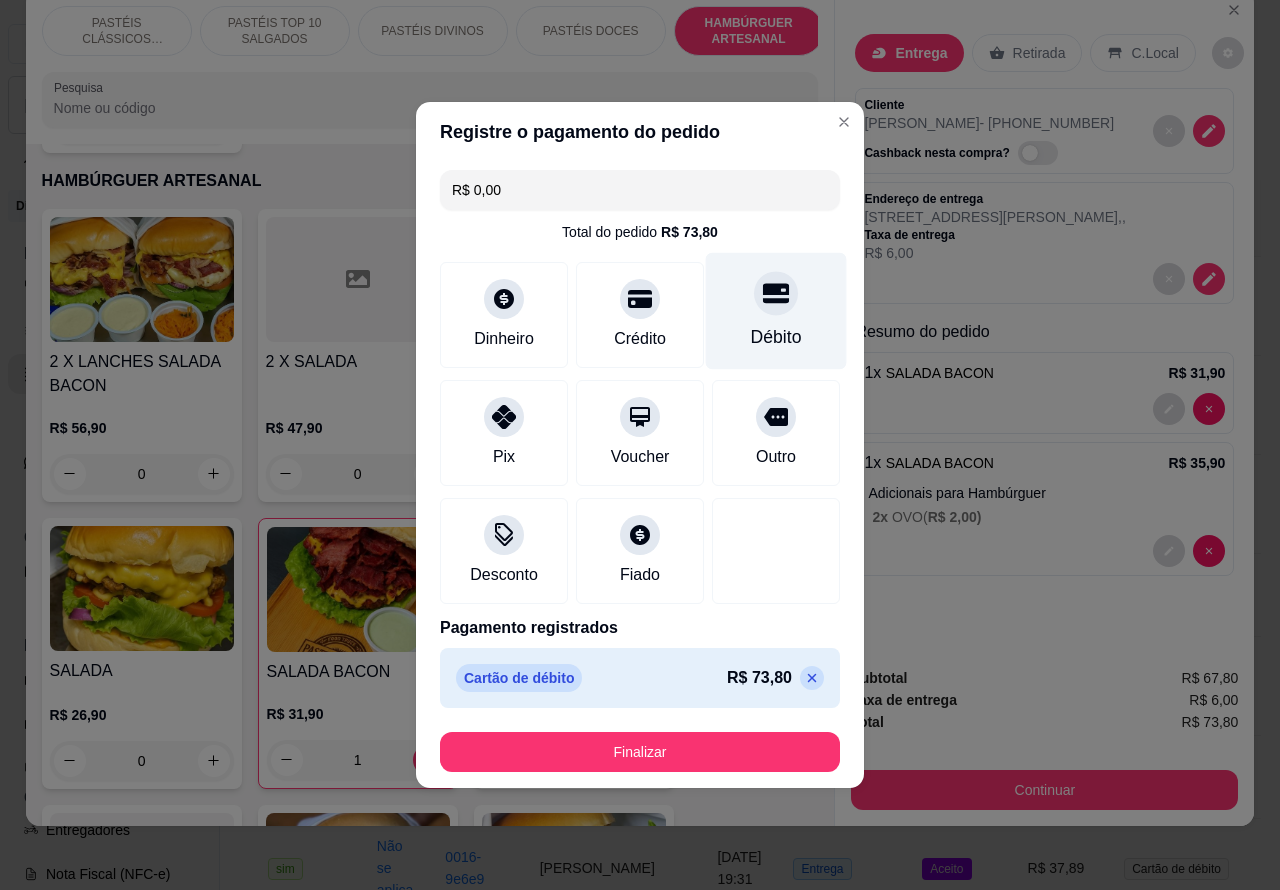 click on "Finalizar" at bounding box center (640, 752) 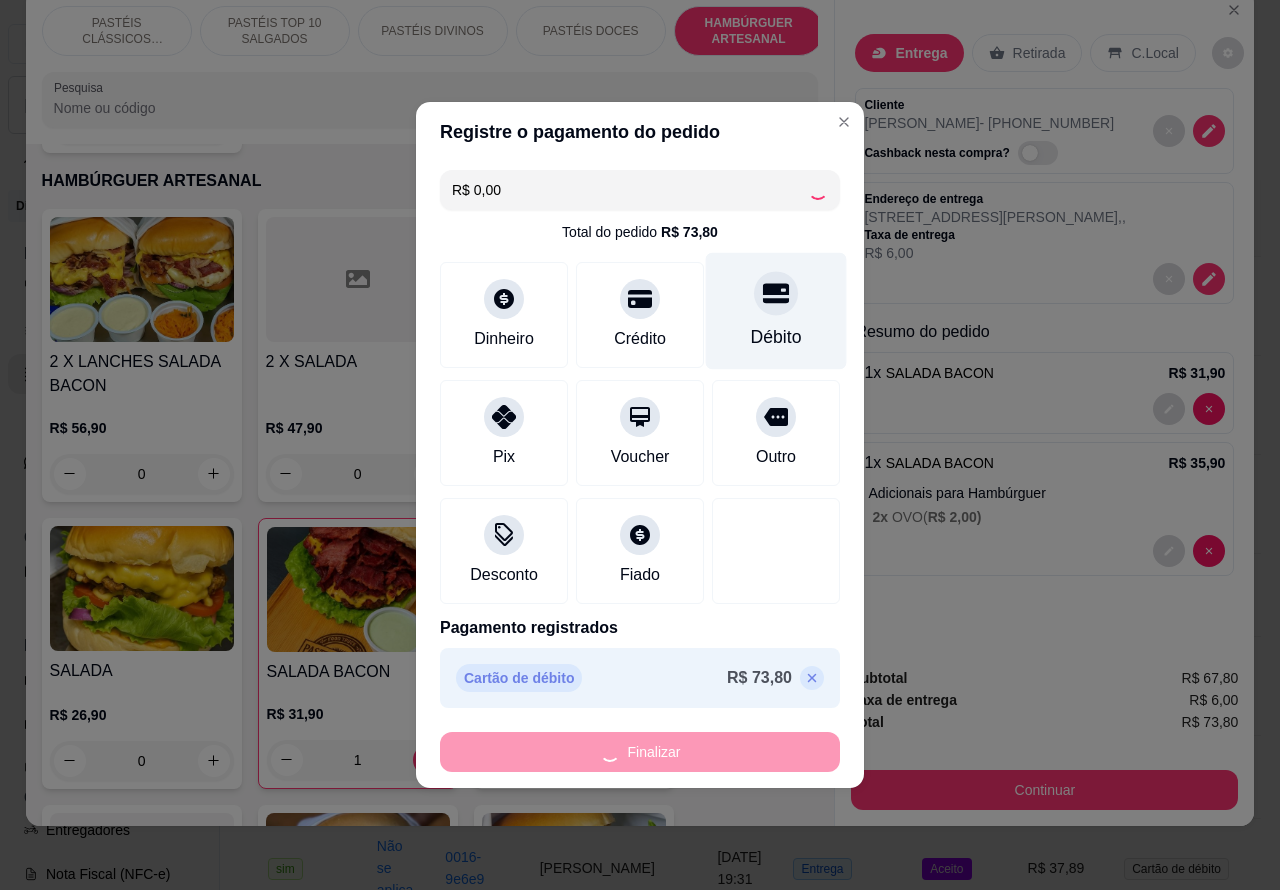 type on "0" 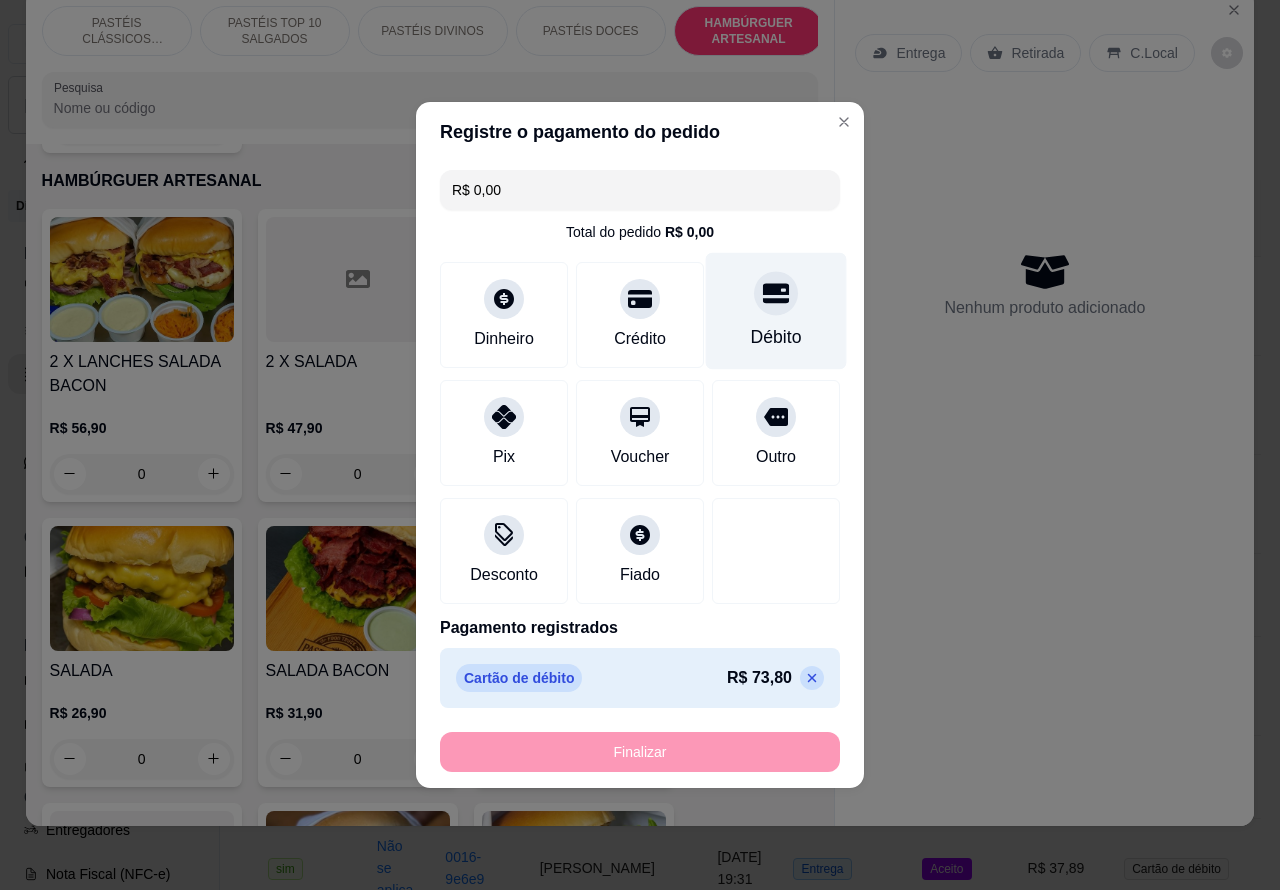 type on "-R$ 73,80" 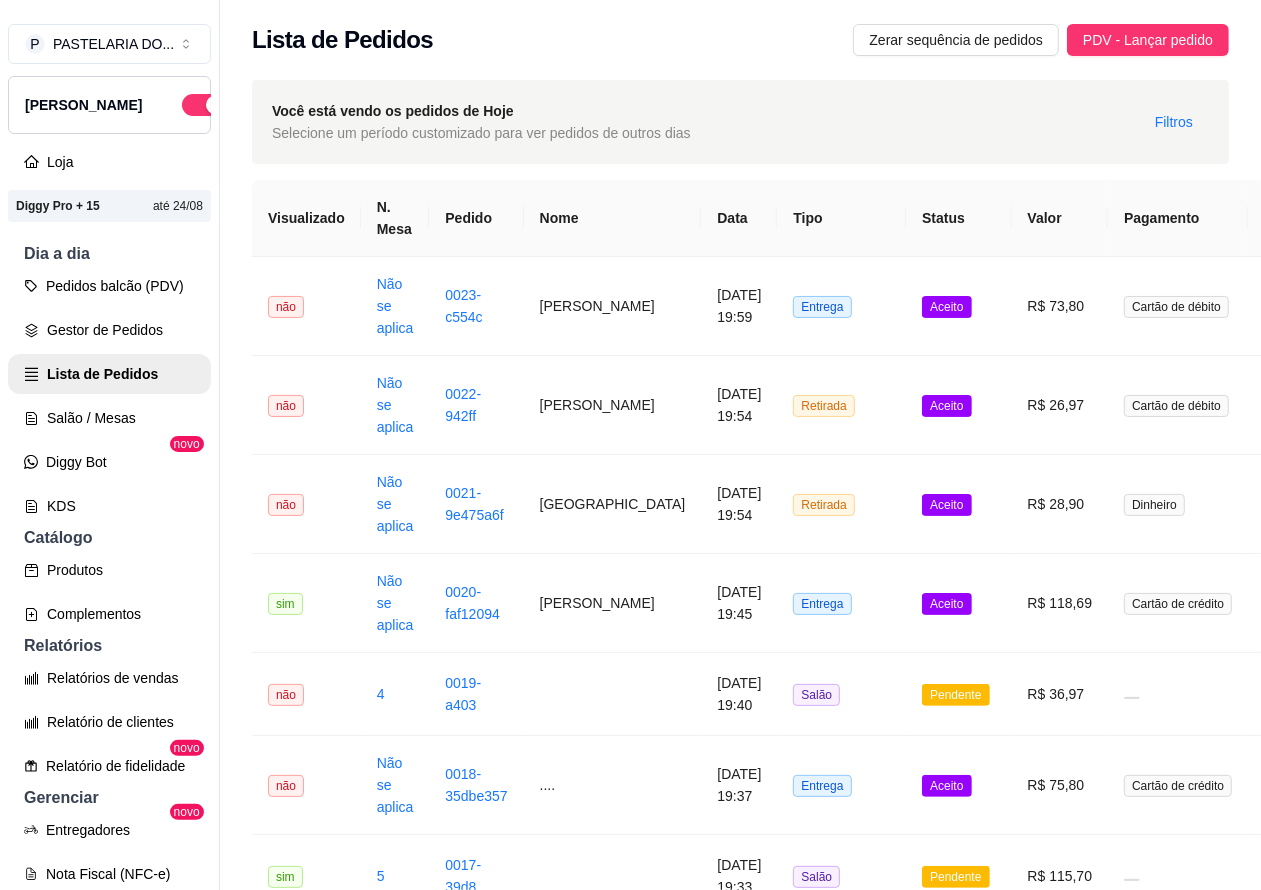 click on "Salão / Mesas" at bounding box center (109, 418) 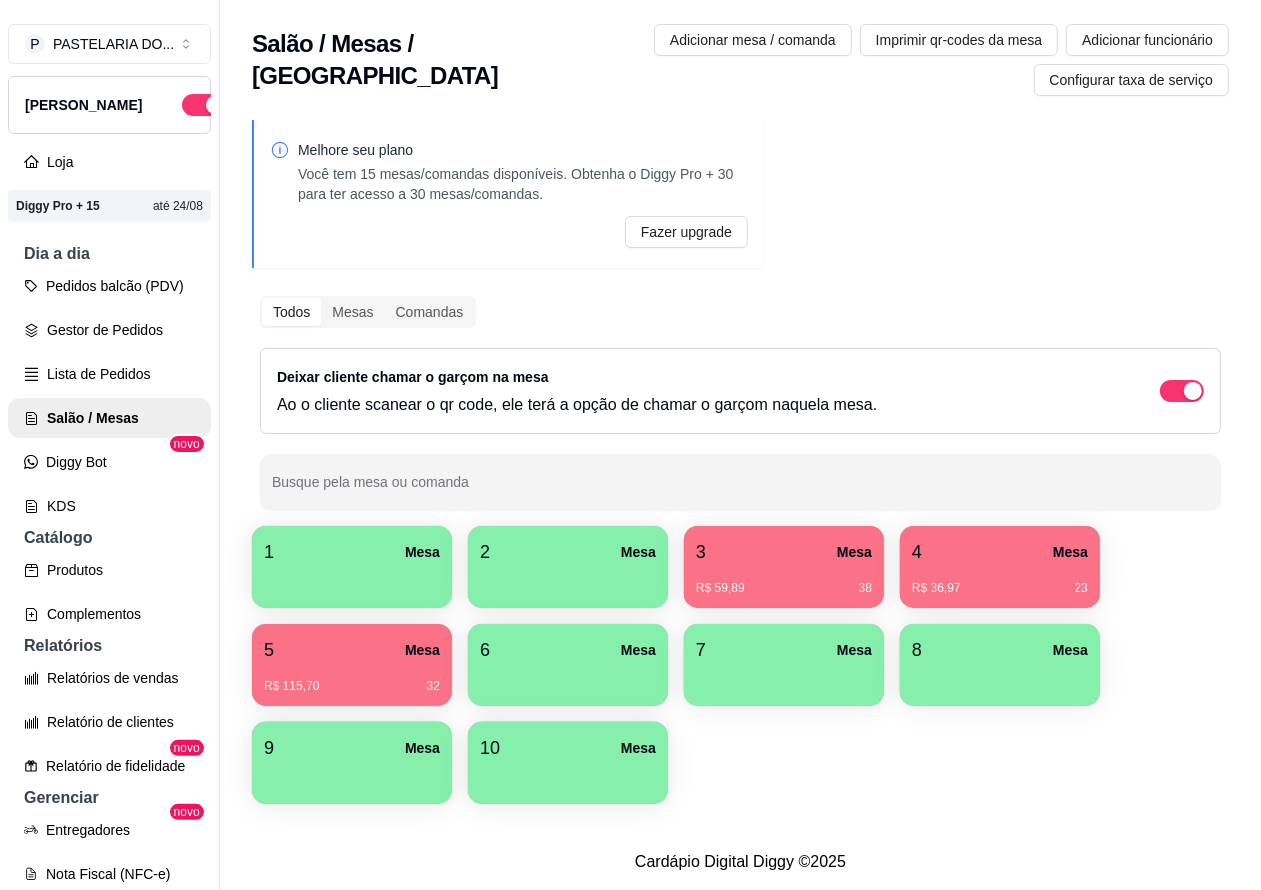 click on "4 Mesa" at bounding box center (1000, 552) 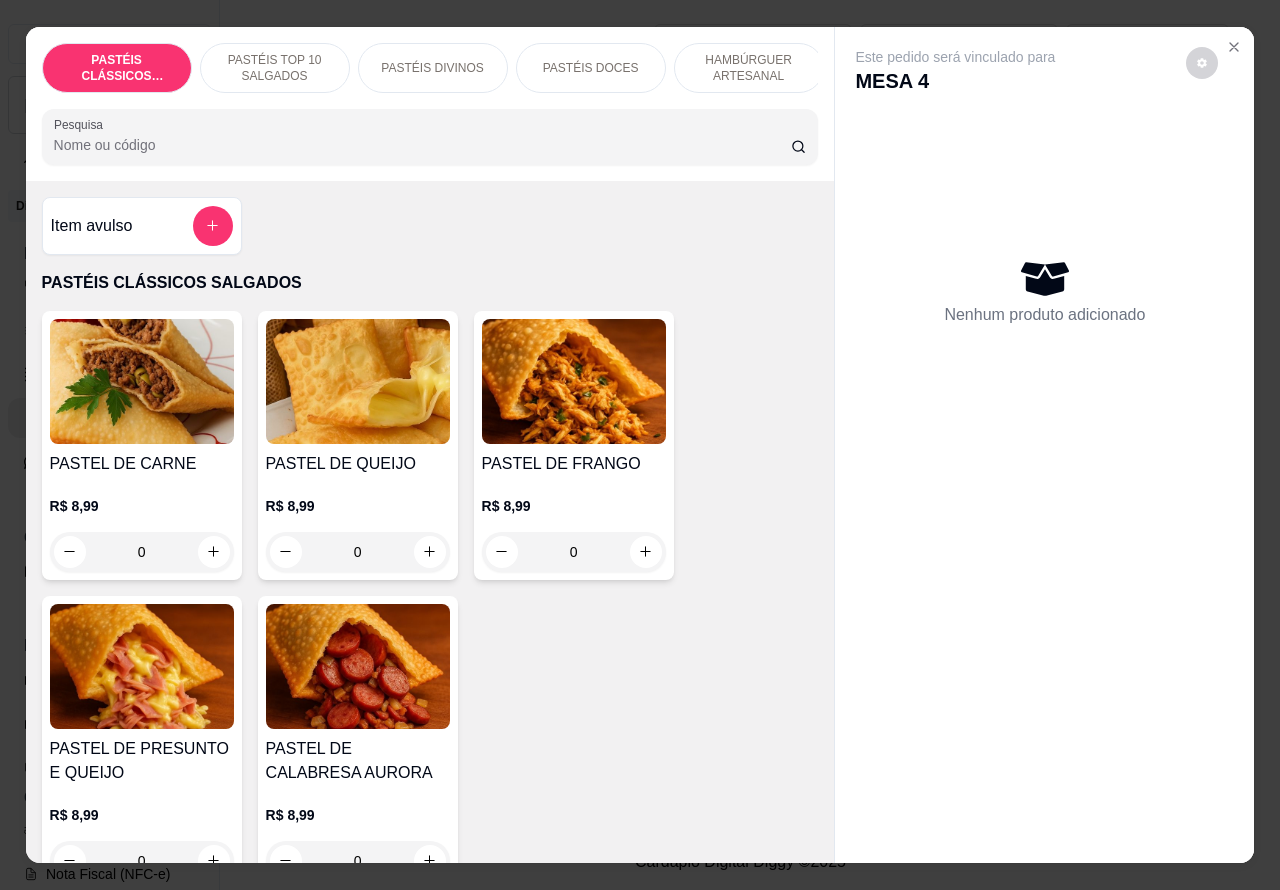 click 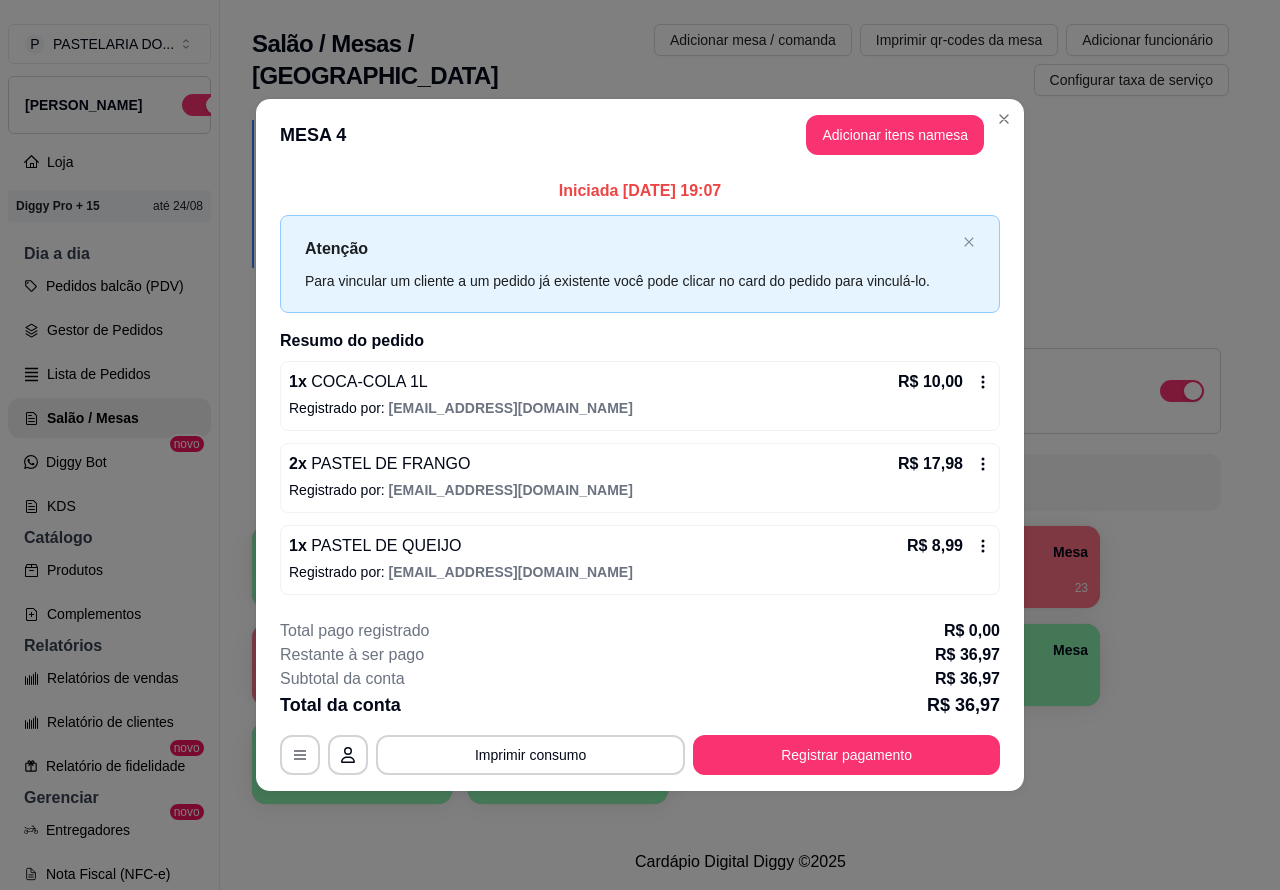 click on "Melhore seu plano
Você tem 15 mesas/comandas disponíveis. Obtenha o Diggy Pro + 30 para ter acesso a 30 mesas/comandas. Fazer upgrade Todos Mesas Comandas Deixar cliente chamar o garçom na mesa Ao o cliente scanear o qr code, ele terá a opção de chamar o garçom naquela mesa. Busque pela mesa ou comanda
1 Mesa 2 Mesa 3 Mesa R$ 59,89 38 4 Mesa R$ 36,97 23 5 Mesa R$ 115,70 32 6 [GEOGRAPHIC_DATA]" at bounding box center (740, 468) 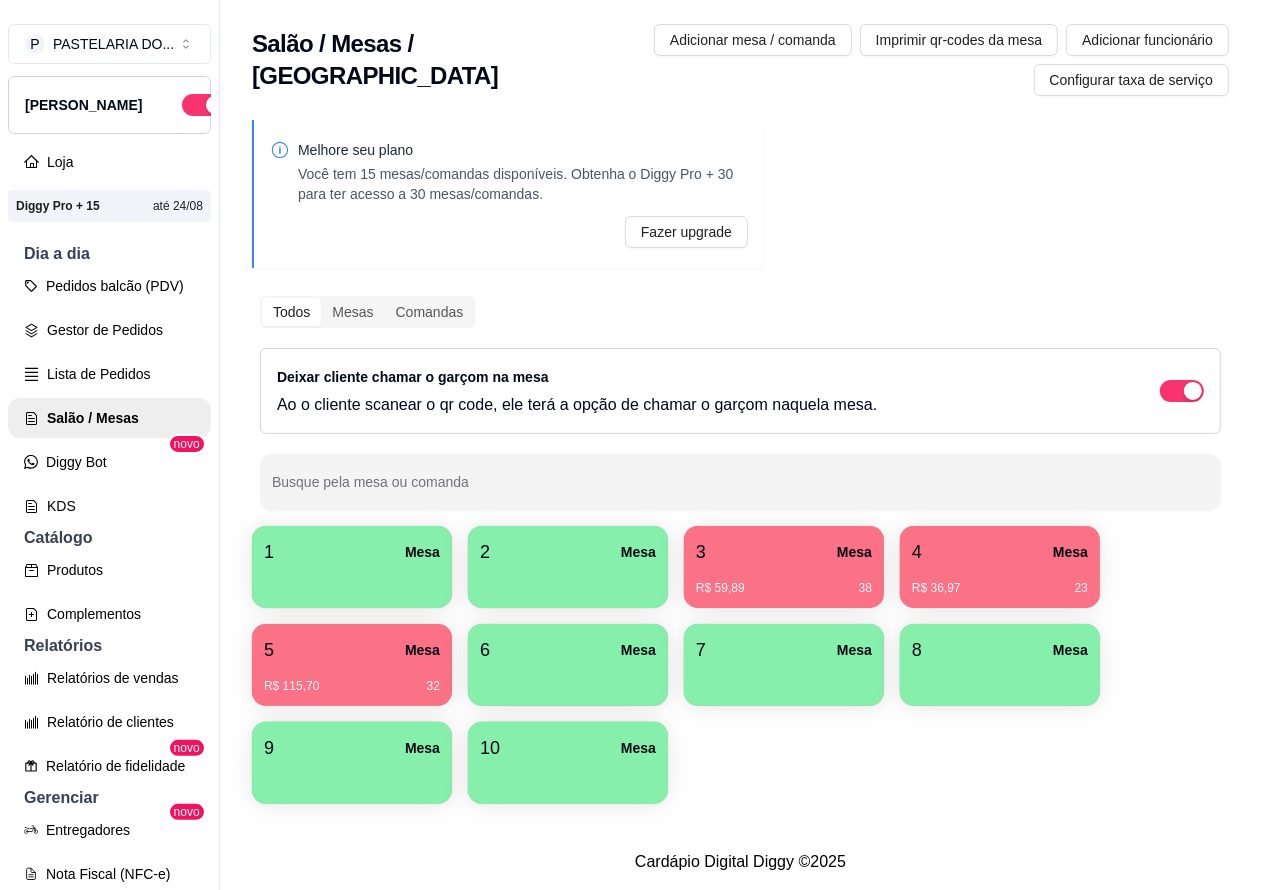 click on "Pedidos balcão (PDV)" at bounding box center [109, 286] 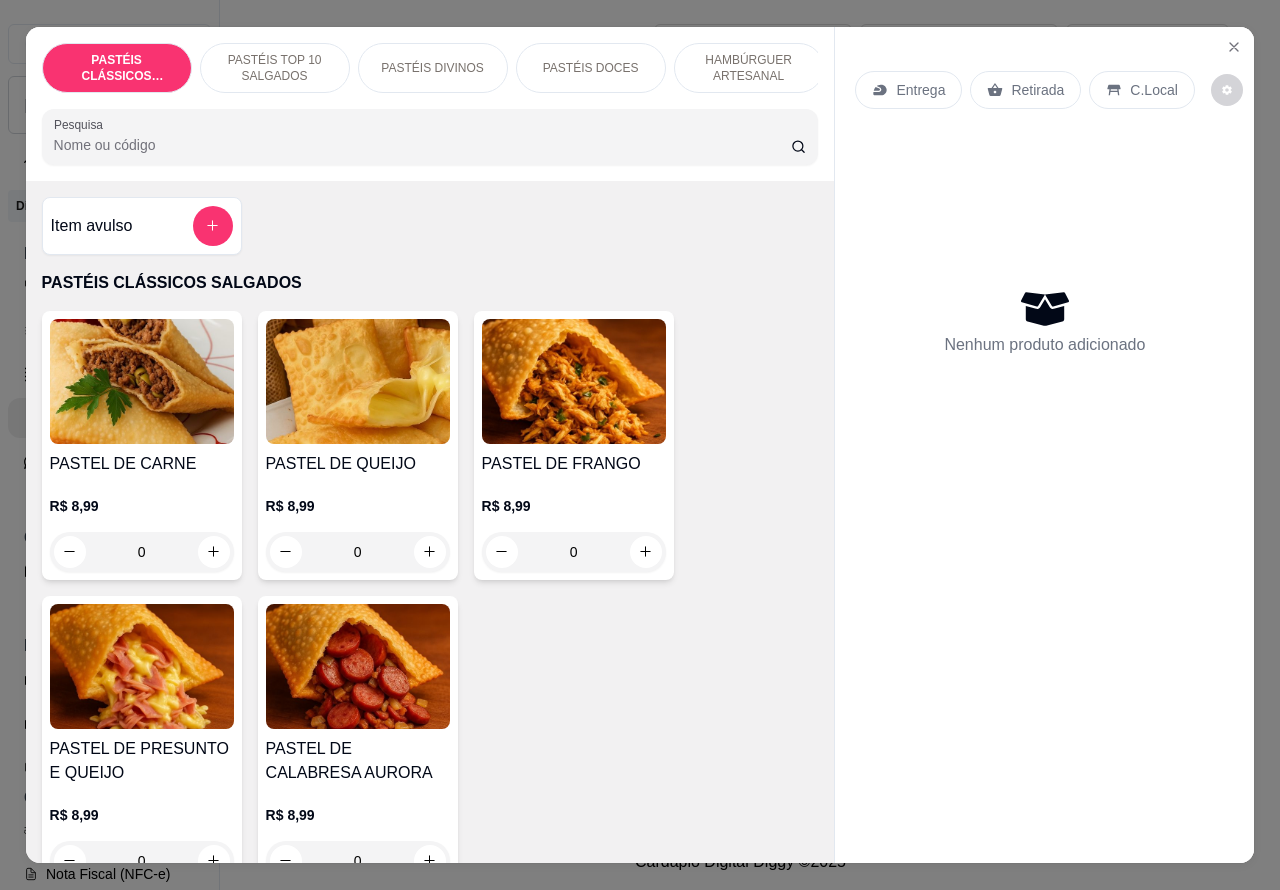 click on "C.Local" at bounding box center (1153, 90) 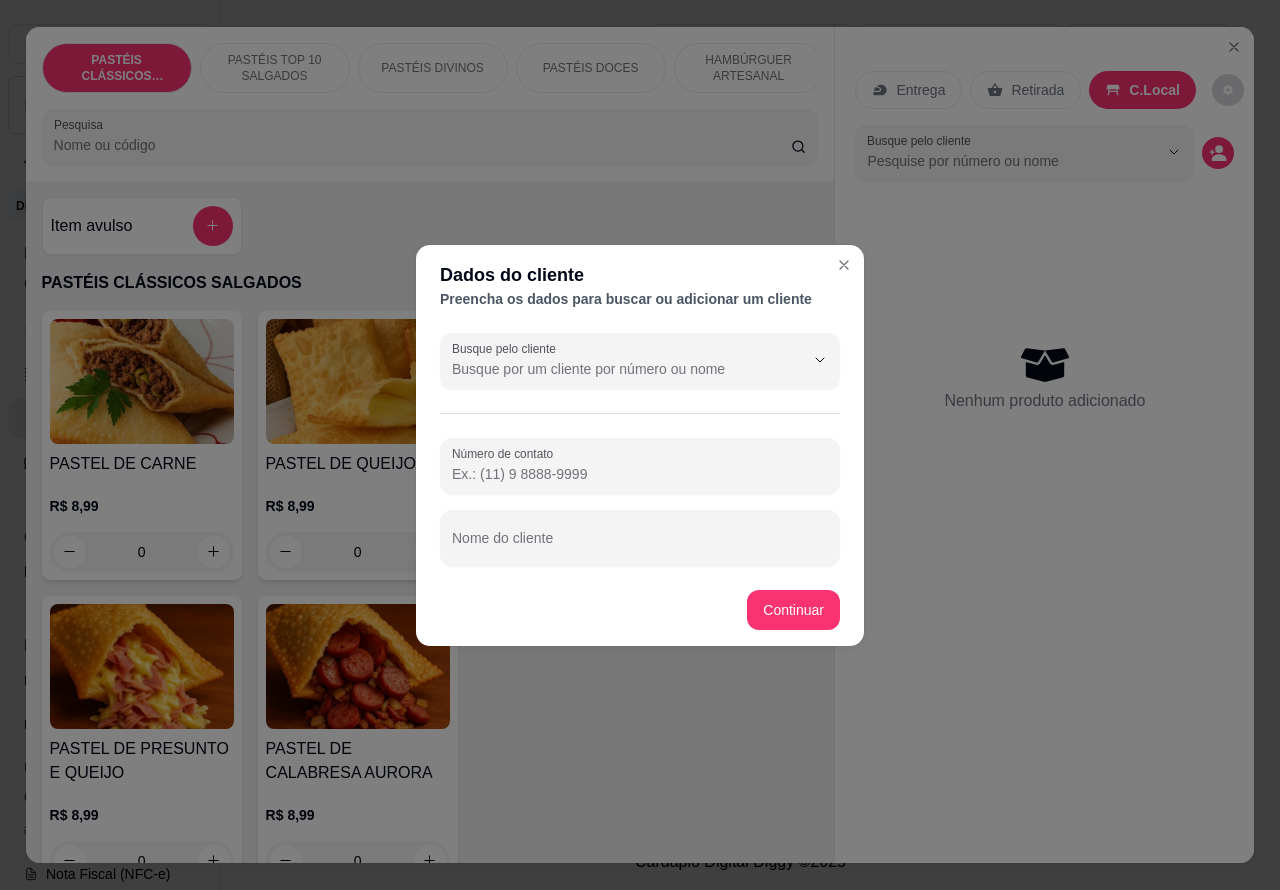 click on "Nome do cliente" at bounding box center [640, 546] 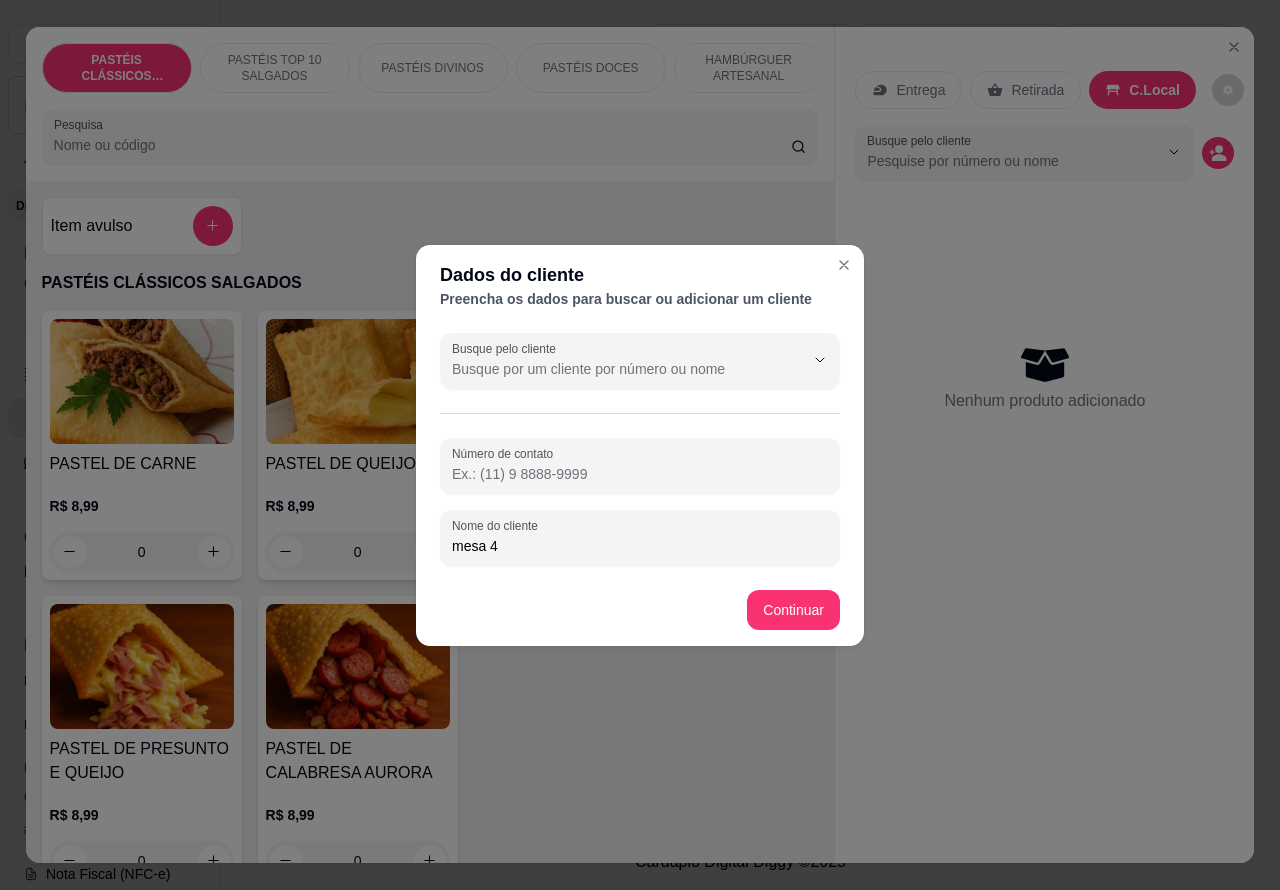 type on "mesa 4" 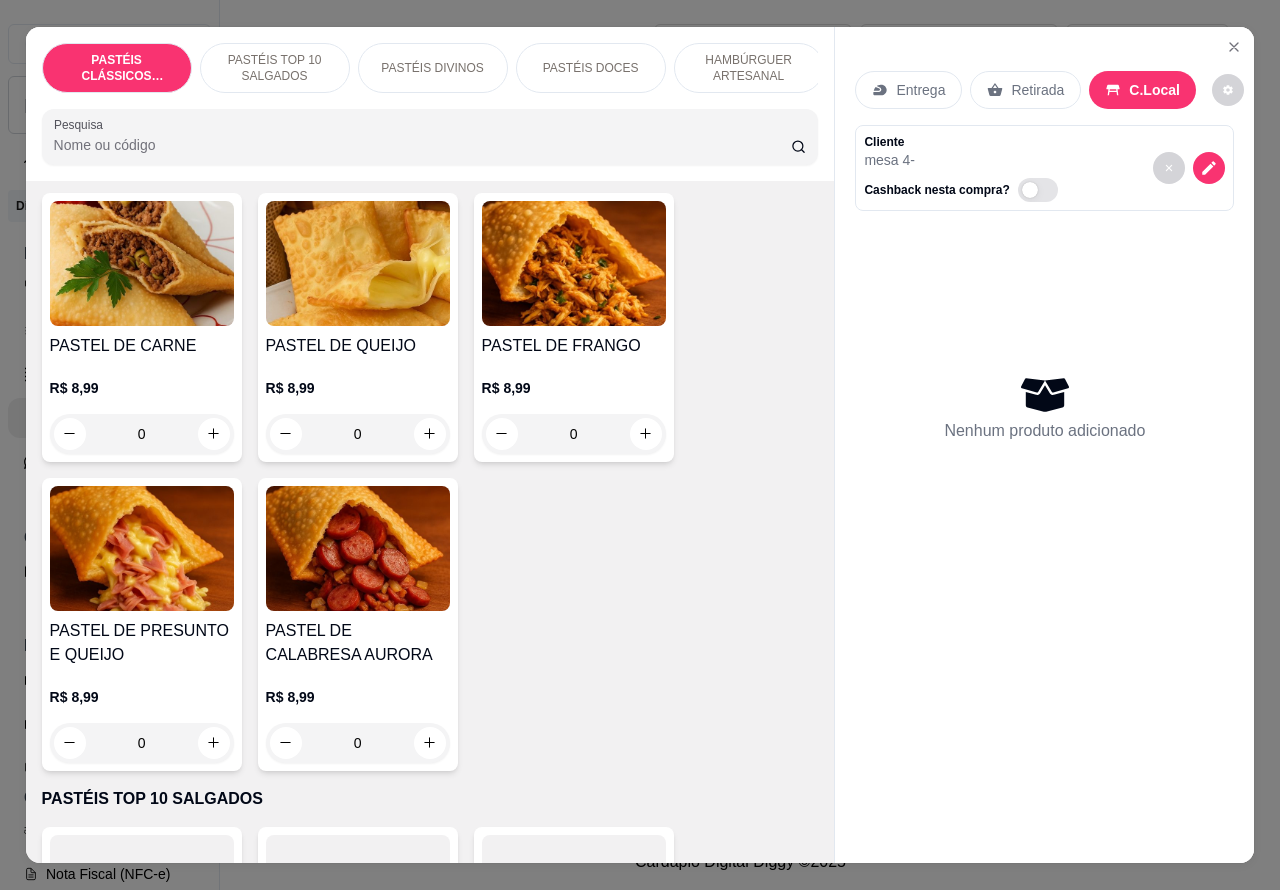 scroll, scrollTop: 136, scrollLeft: 0, axis: vertical 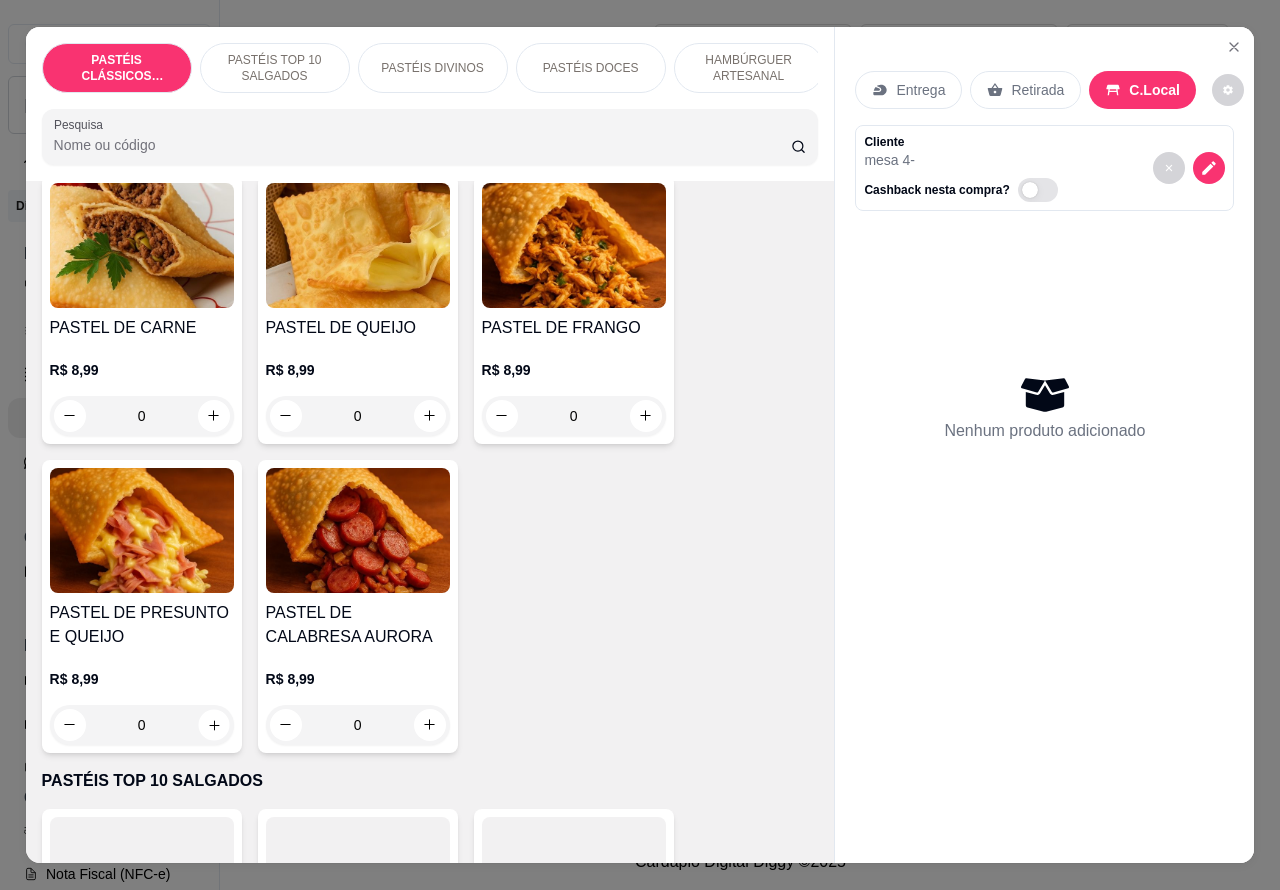click 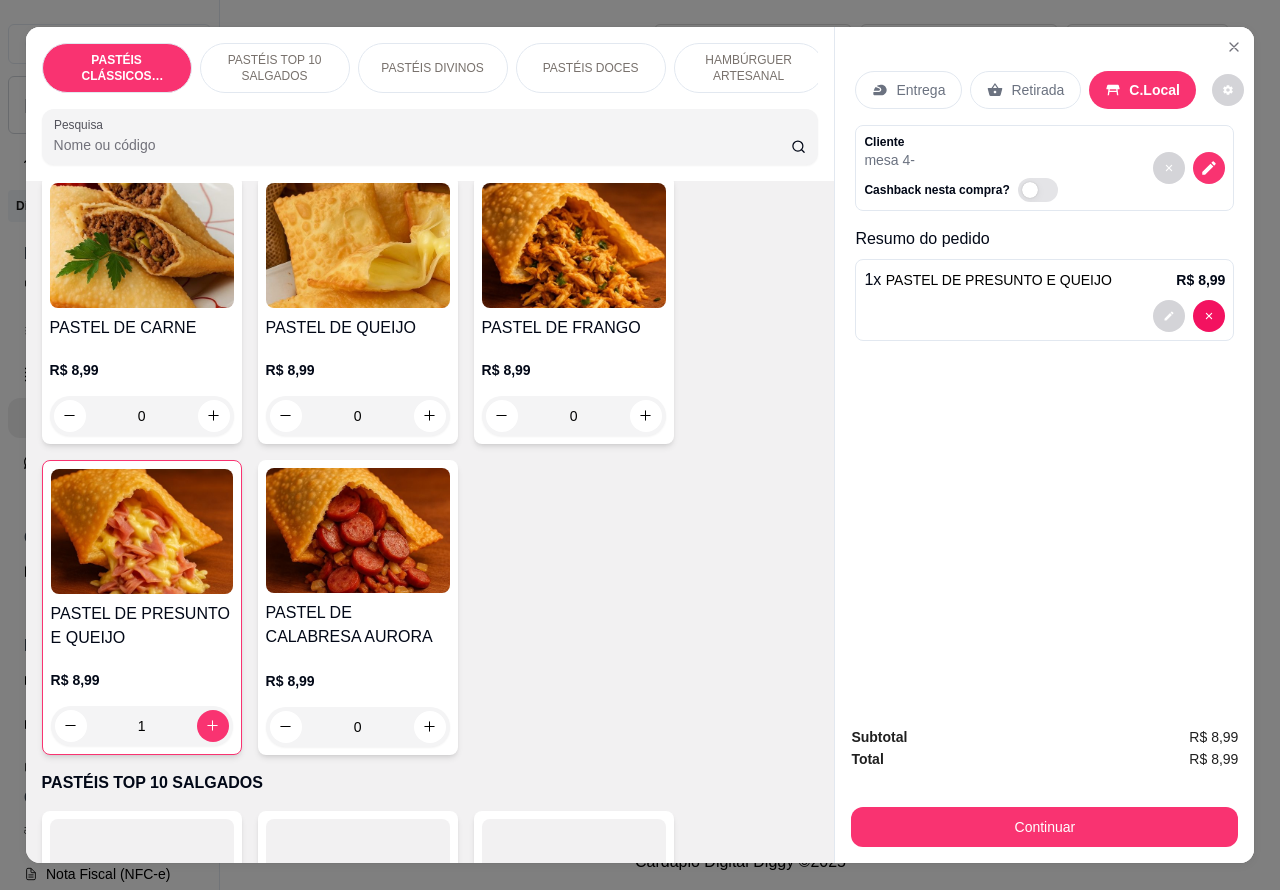 click 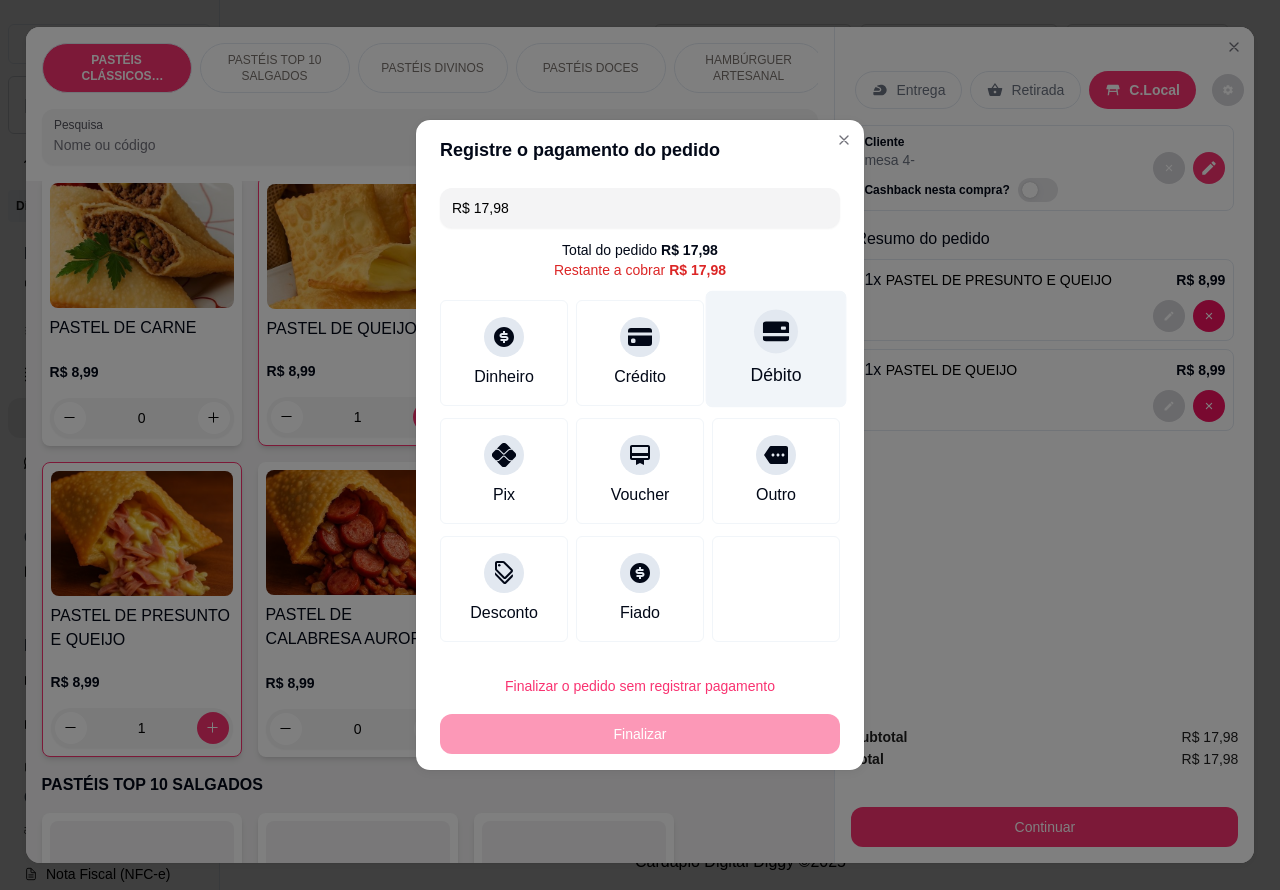 click 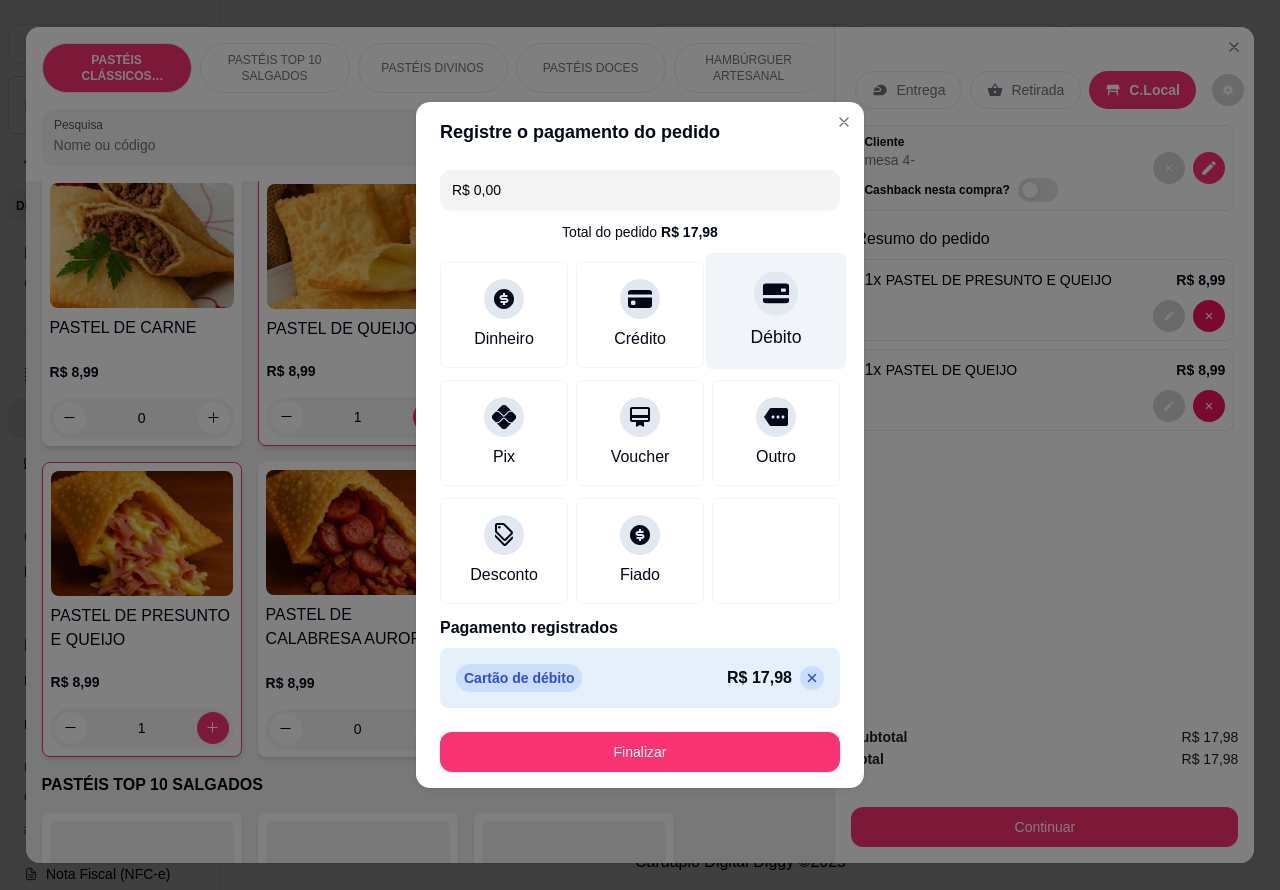 click on "Finalizar" at bounding box center [640, 752] 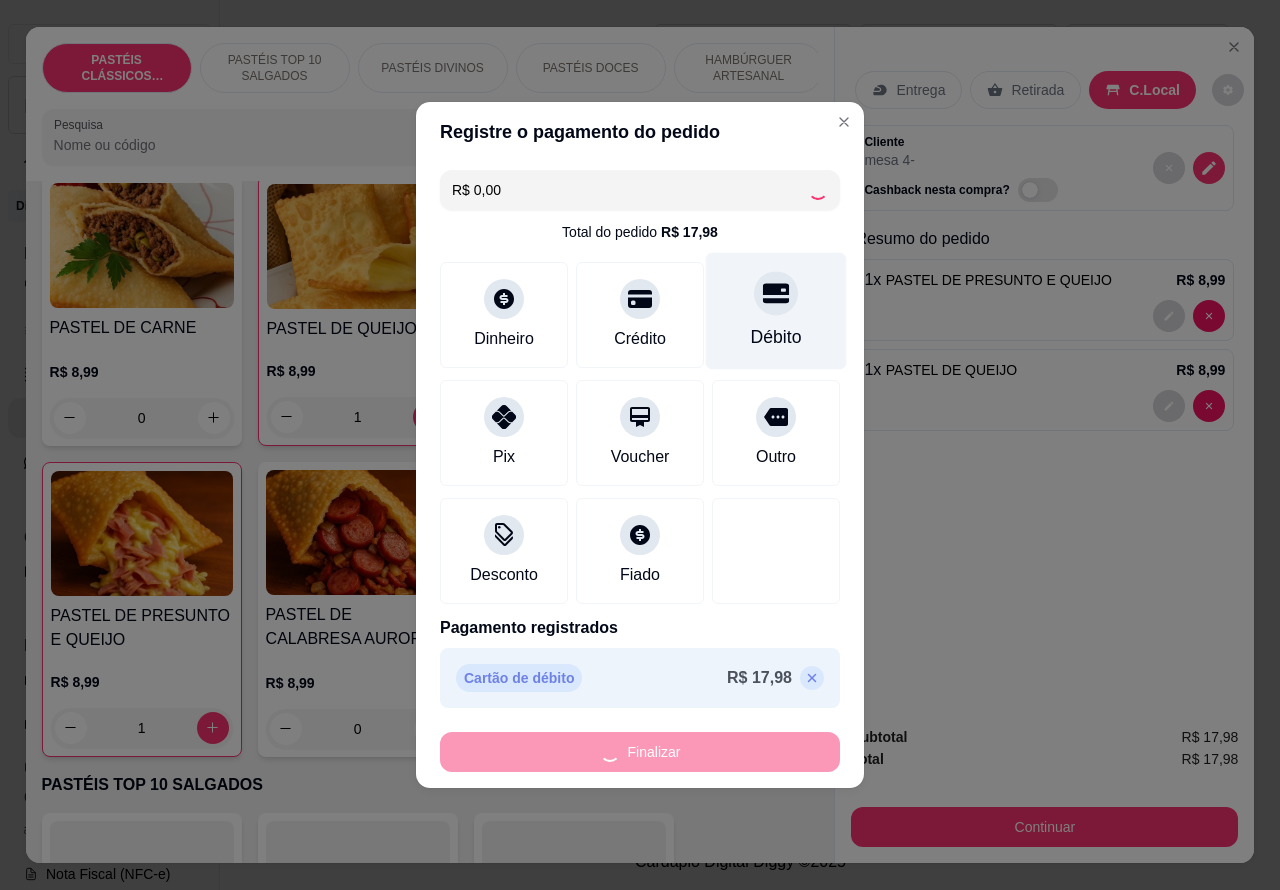 type on "0" 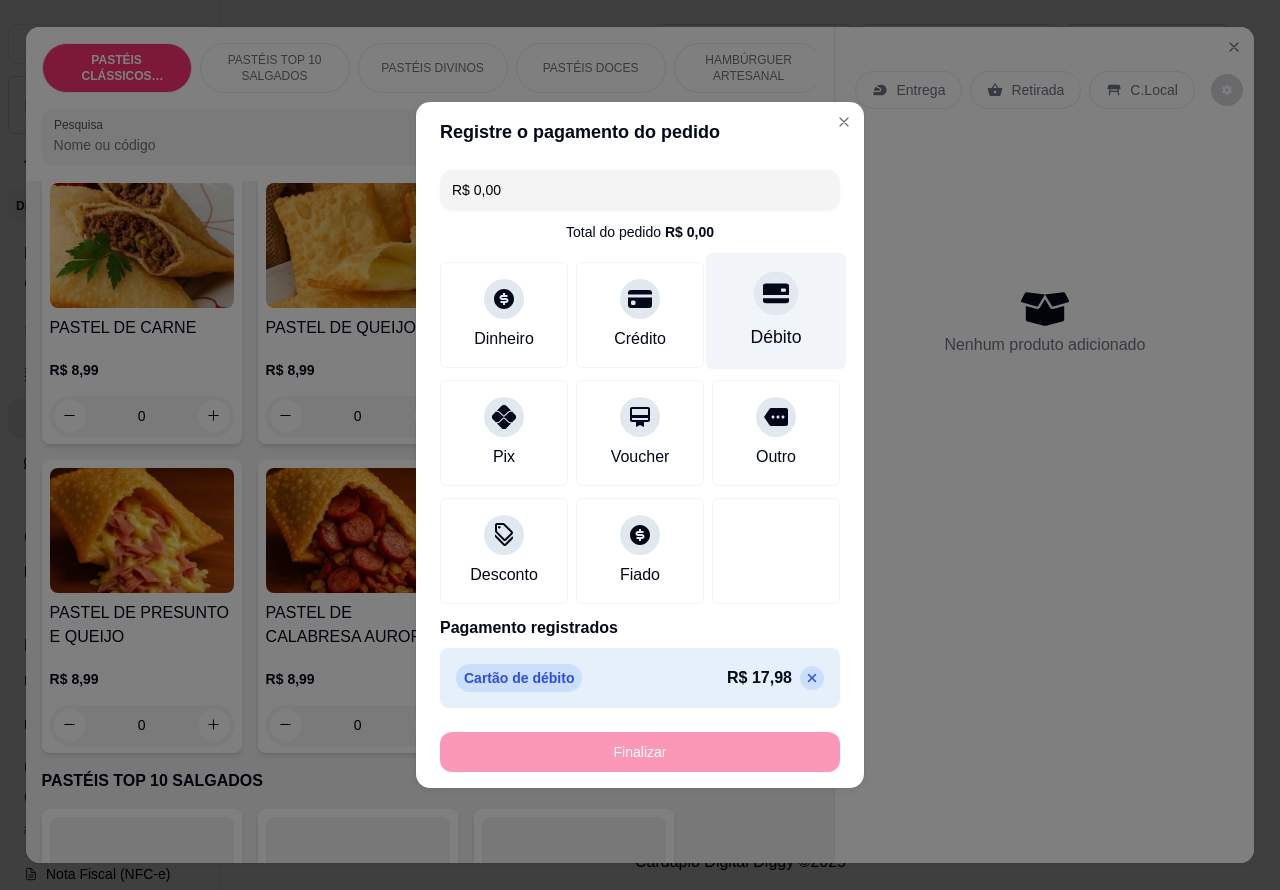type on "-R$ 17,98" 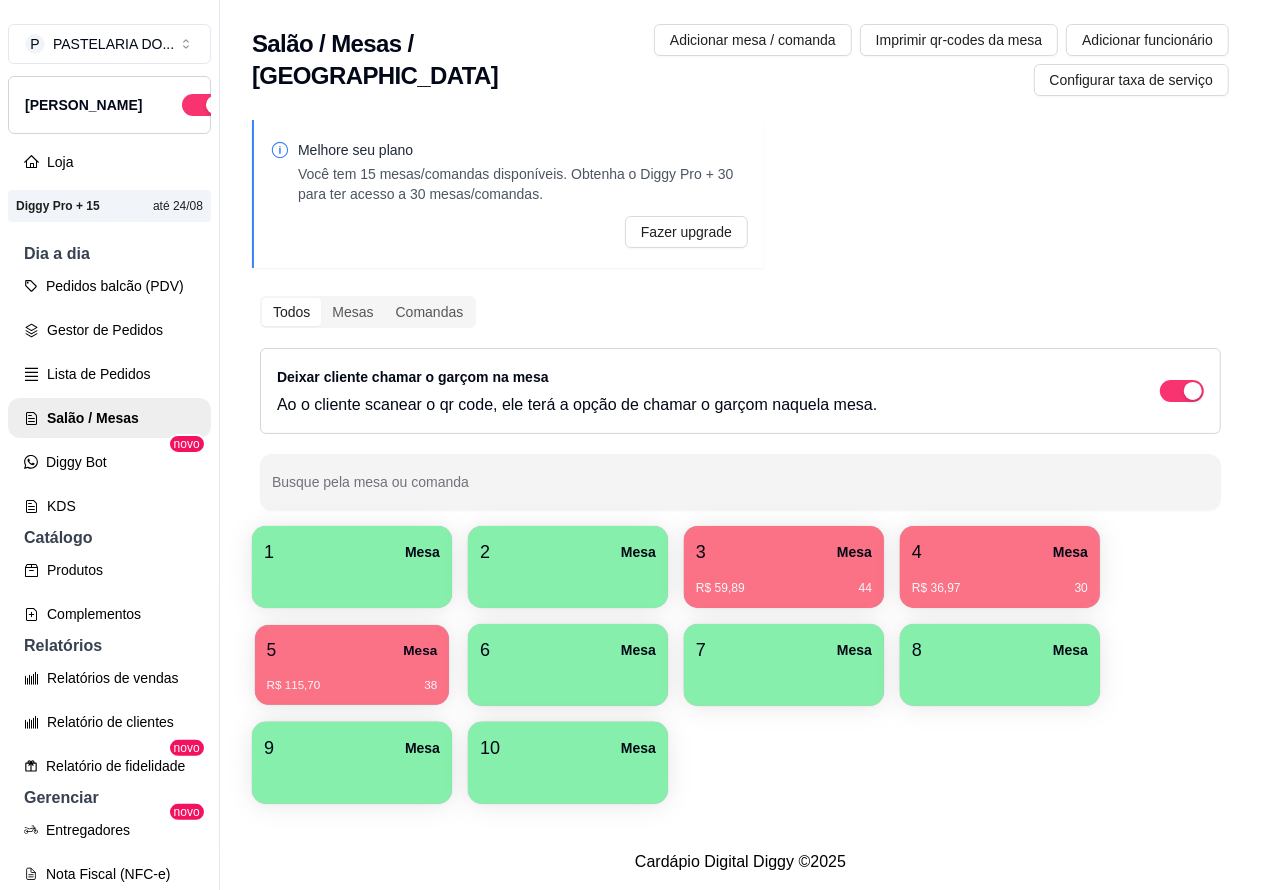 click on "5 Mesa" at bounding box center [352, 650] 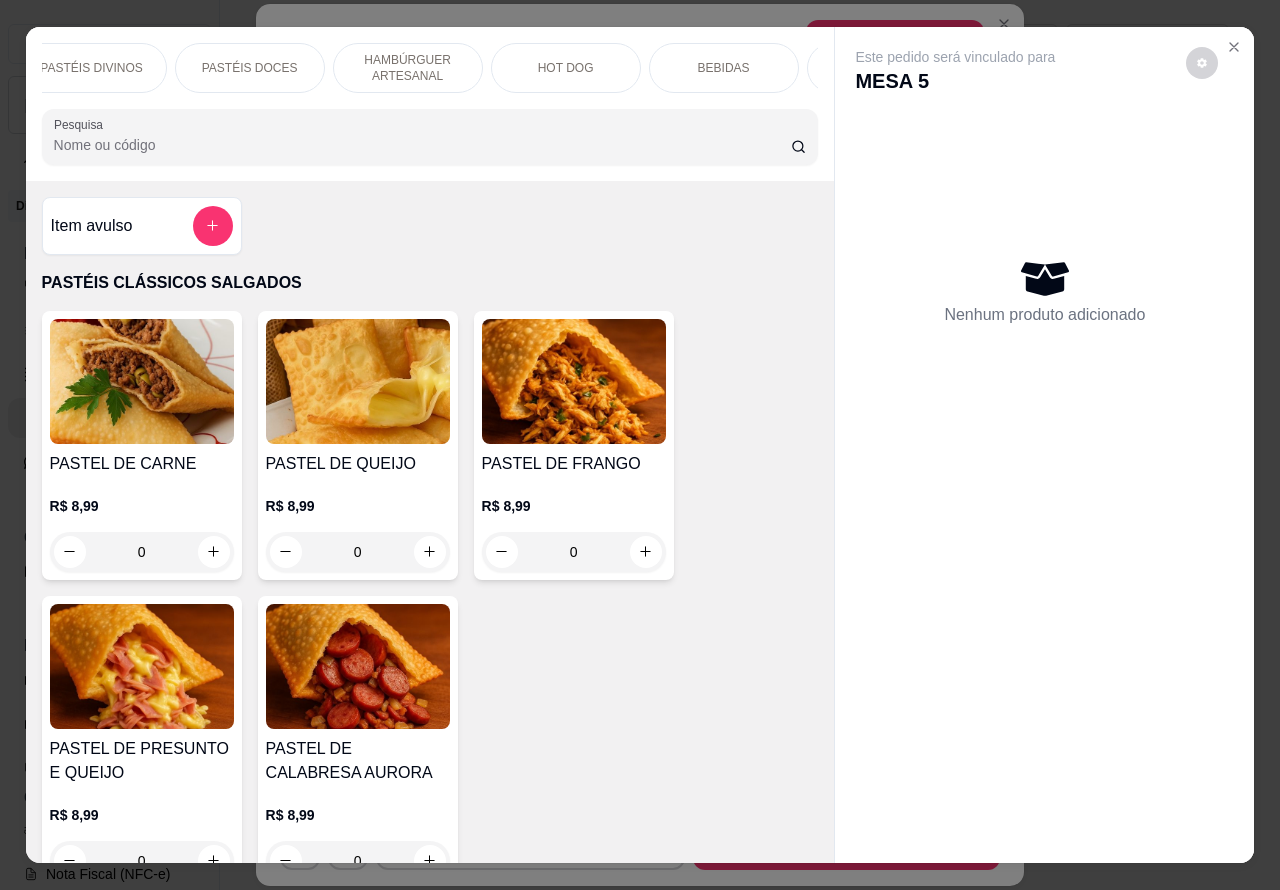 scroll, scrollTop: 0, scrollLeft: 351, axis: horizontal 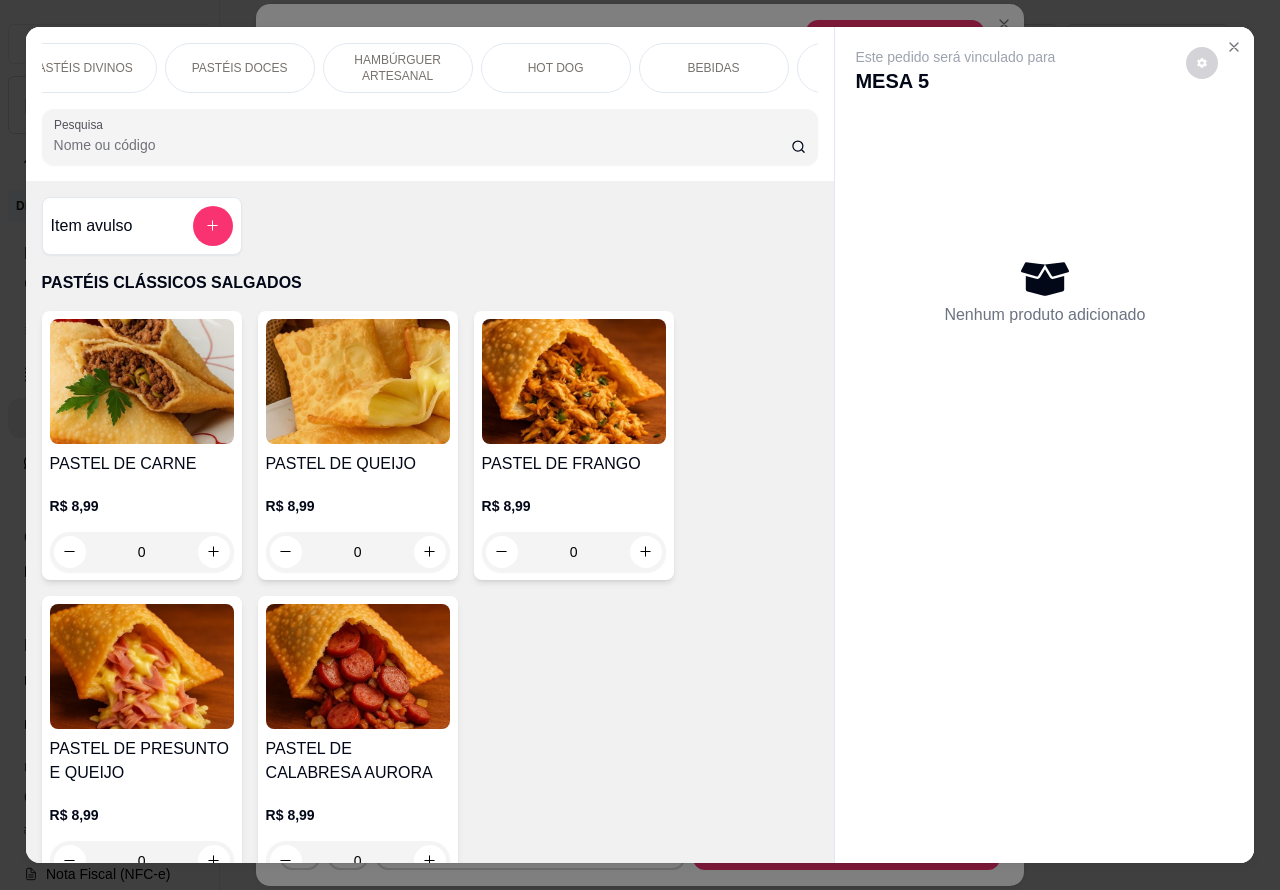 click on "PASTÉIS DOCES" at bounding box center (240, 68) 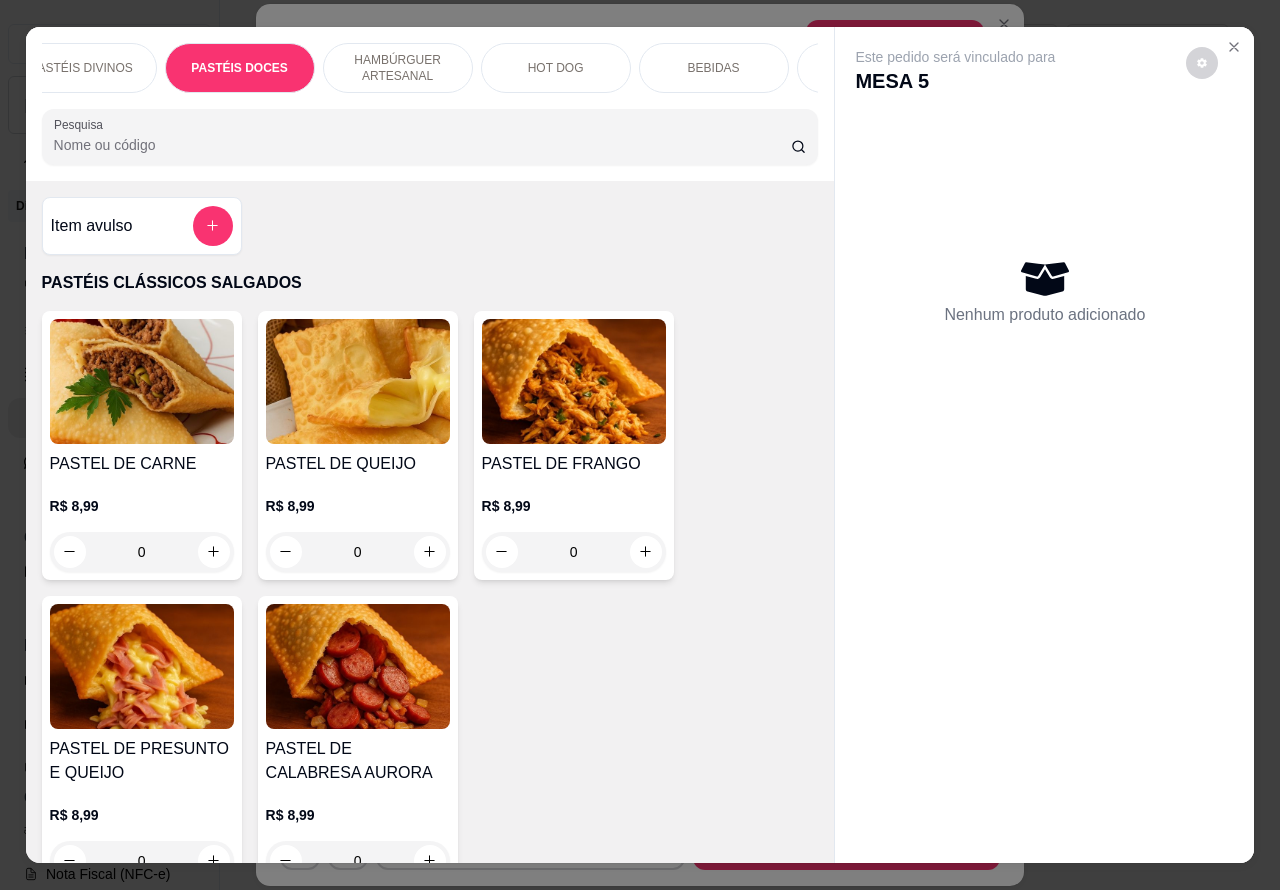 scroll, scrollTop: 3585, scrollLeft: 0, axis: vertical 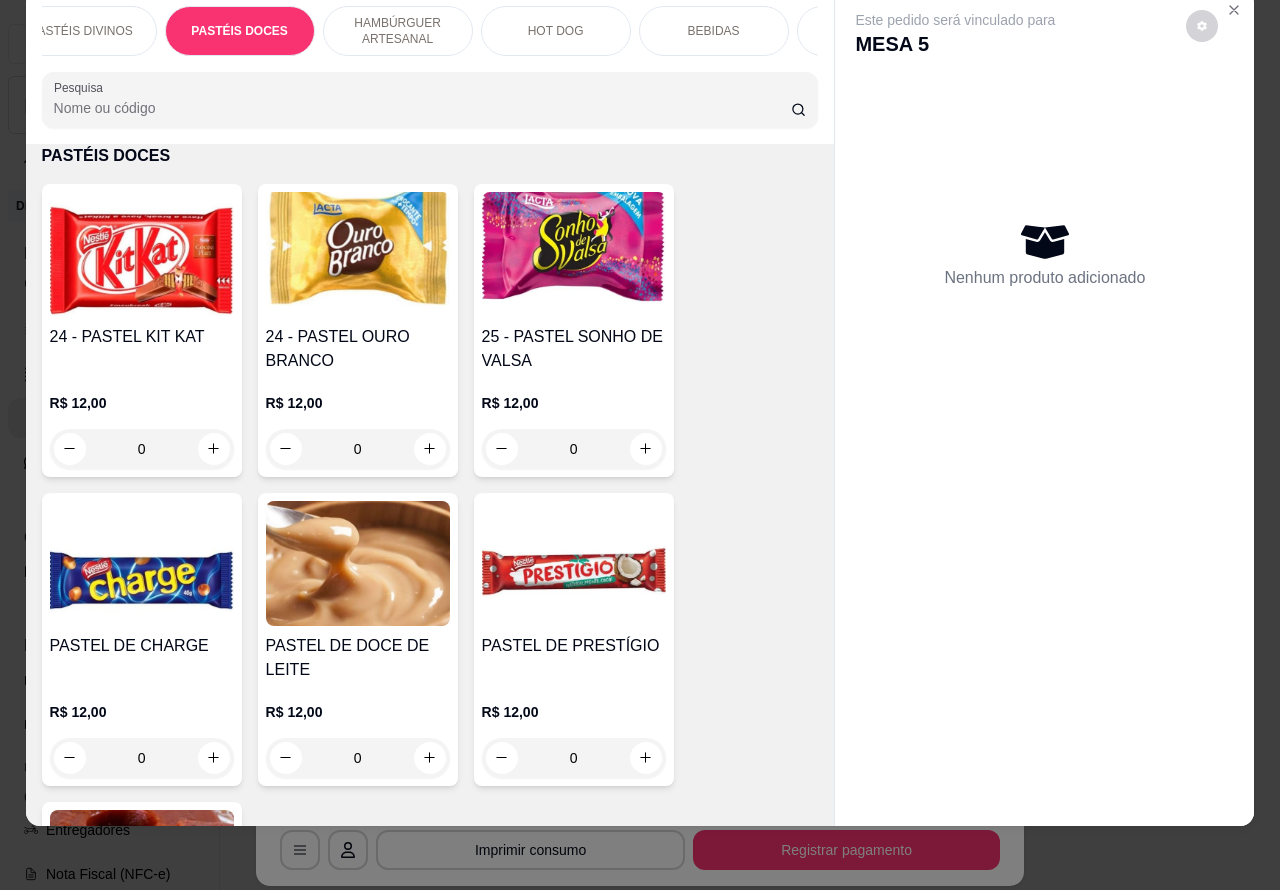 click 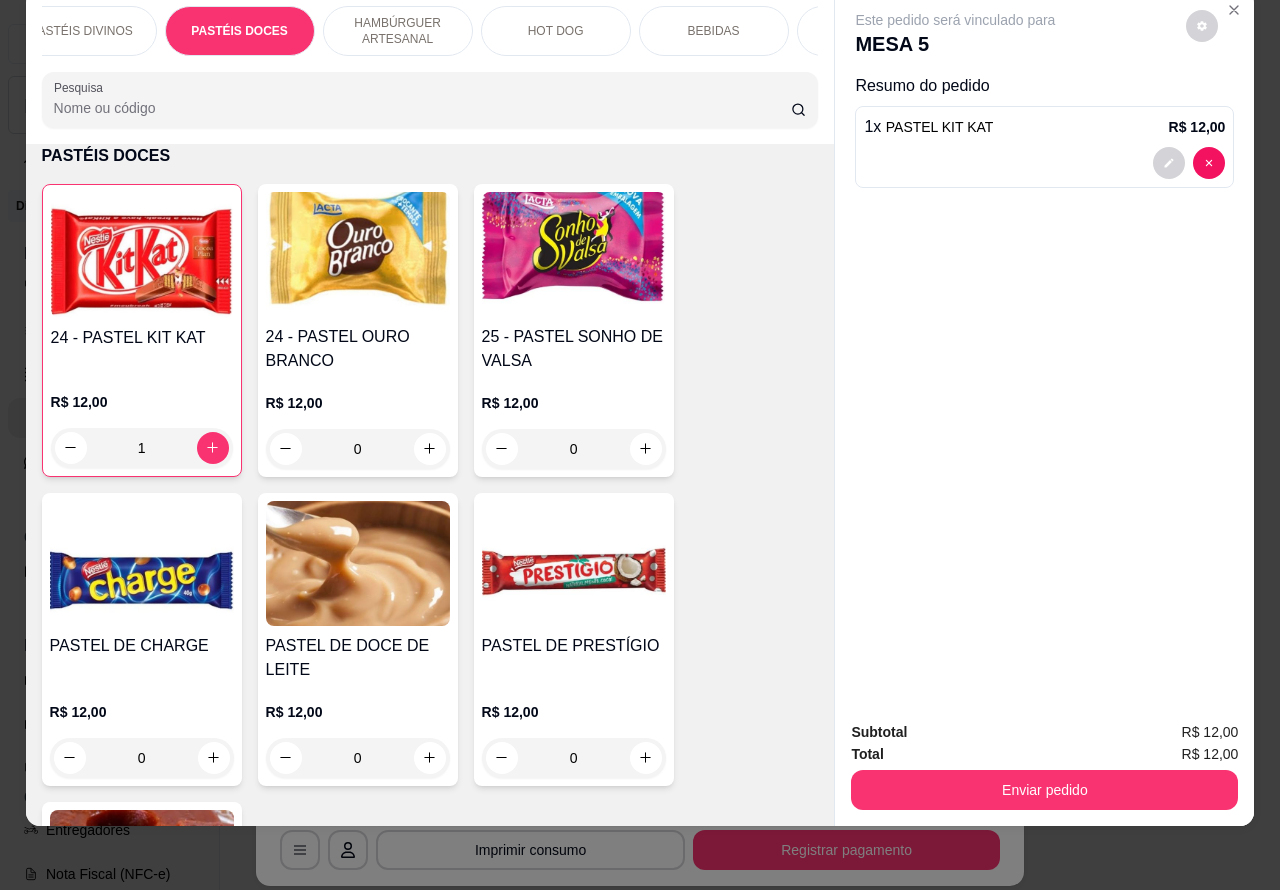 click 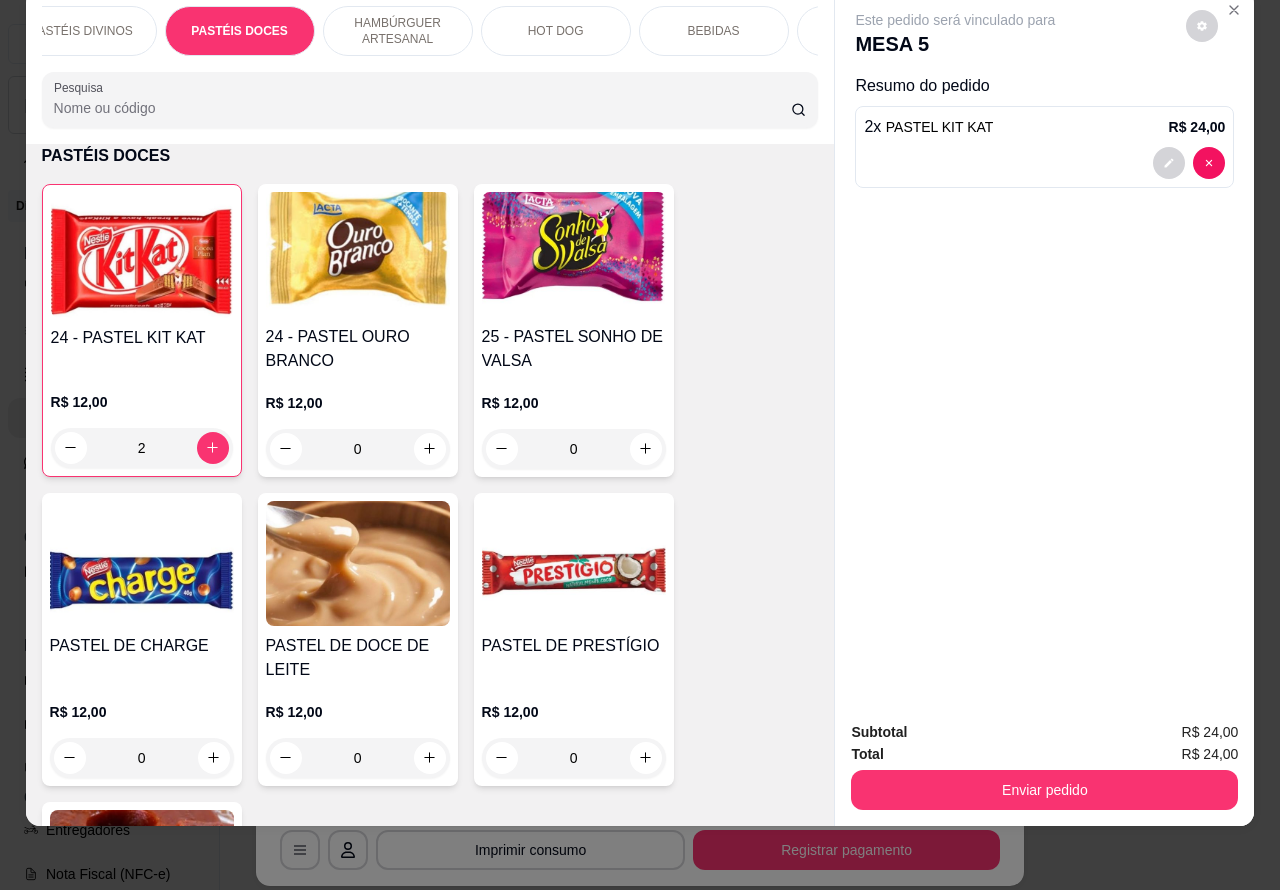 click 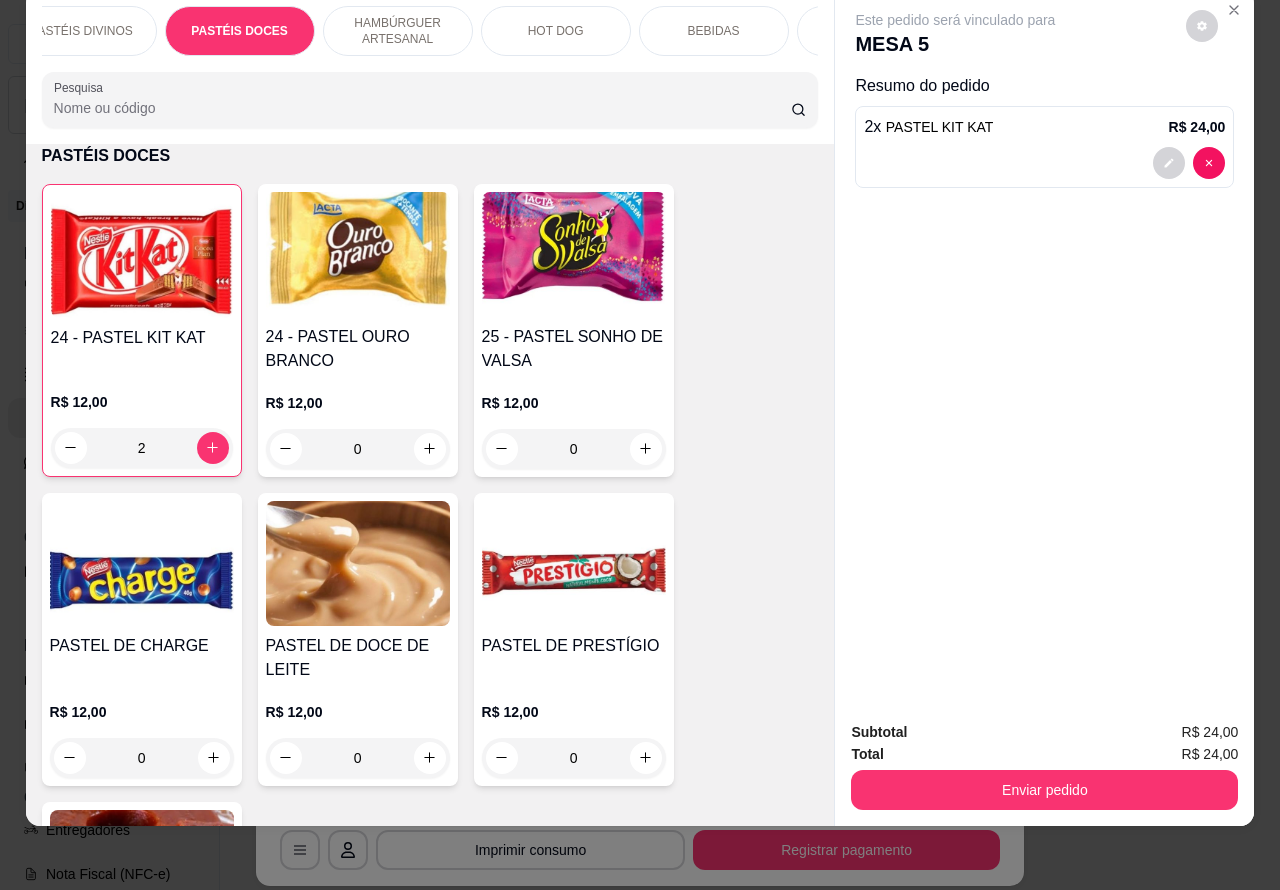 type on "3" 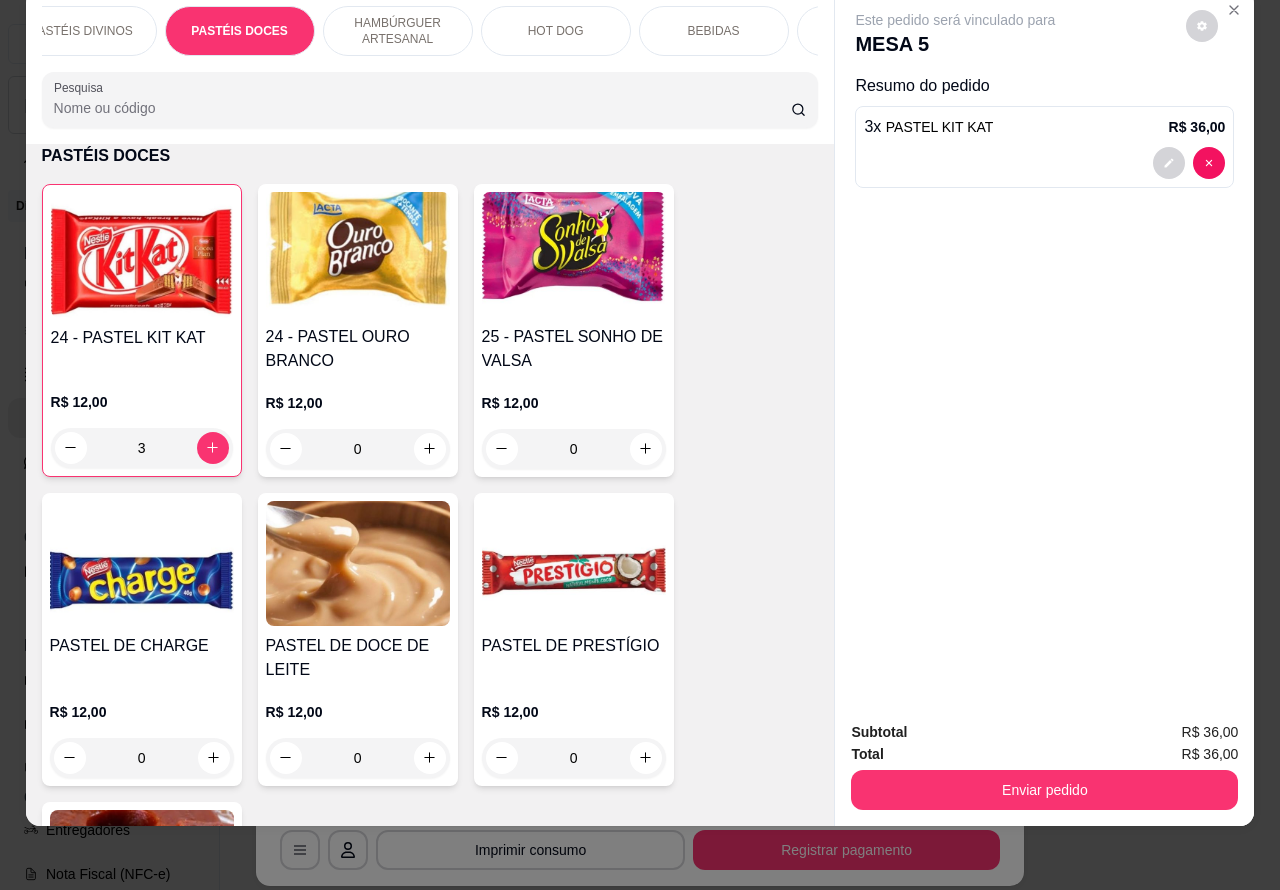 click on "Enviar pedido" at bounding box center [1044, 790] 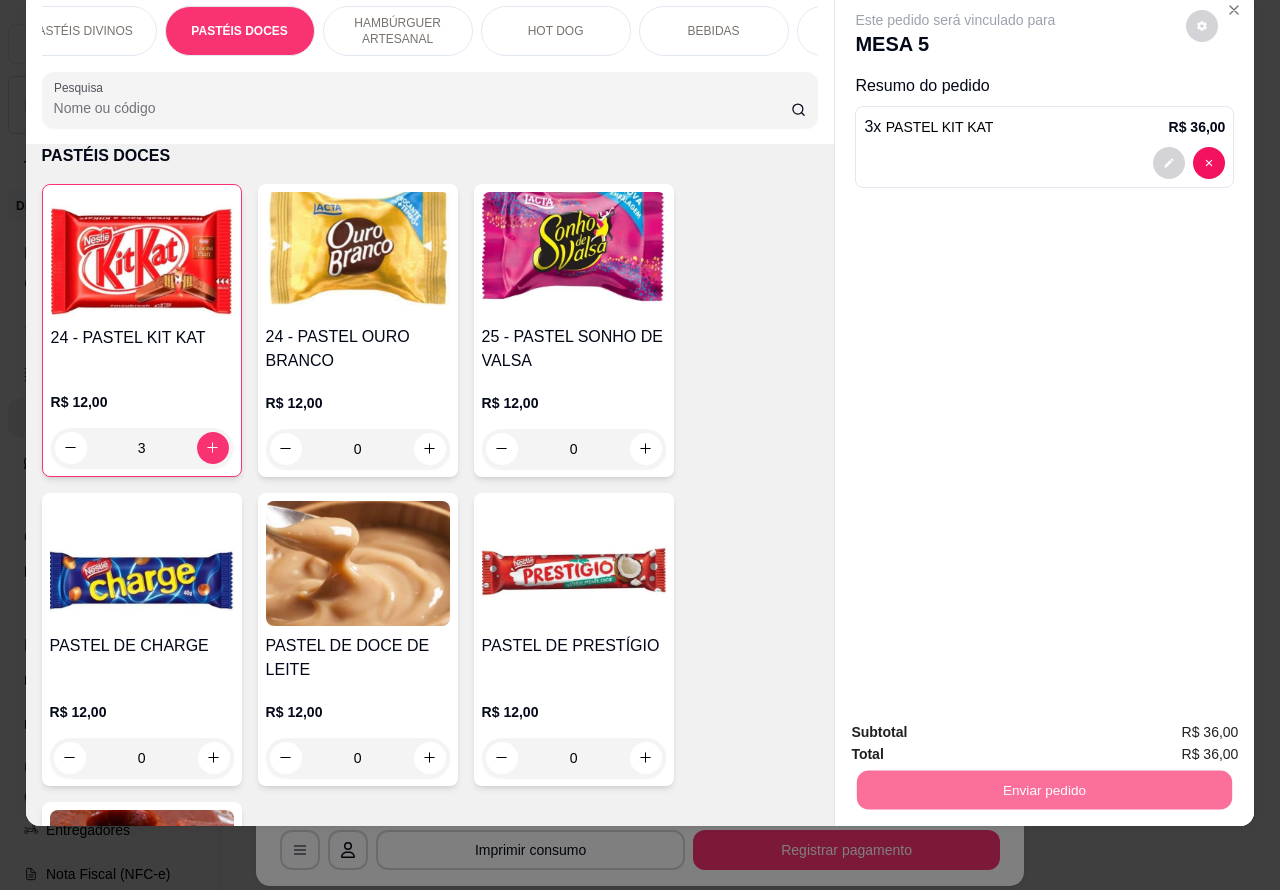 click on "Não registrar e enviar pedido" at bounding box center (977, 723) 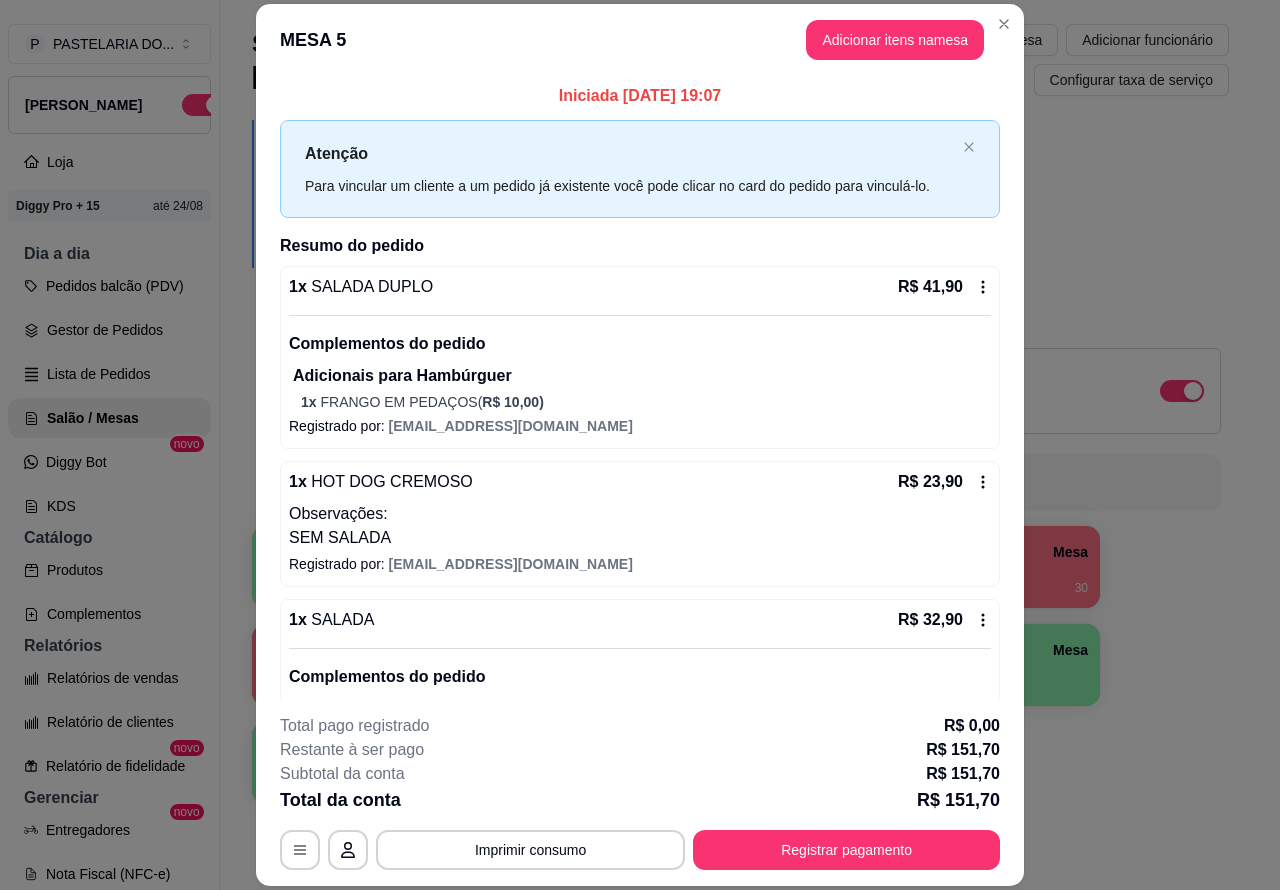 click on "1 Mesa 2 Mesa 3 Mesa R$ 59,89 45 4 Mesa R$ 36,97 30 5 Mesa R$ 115,70 39 6 [GEOGRAPHIC_DATA]" at bounding box center [740, 665] 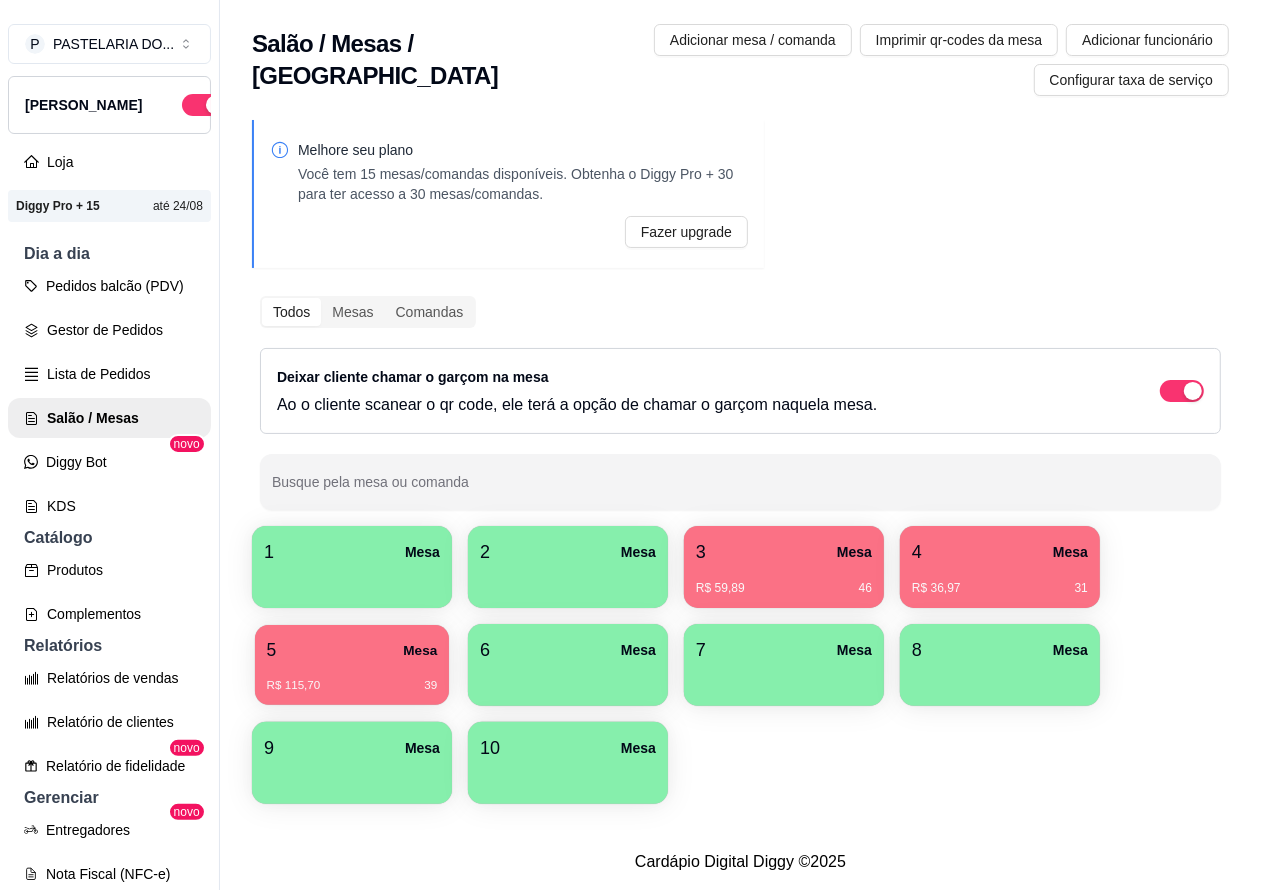 click on "5 Mesa" at bounding box center (352, 650) 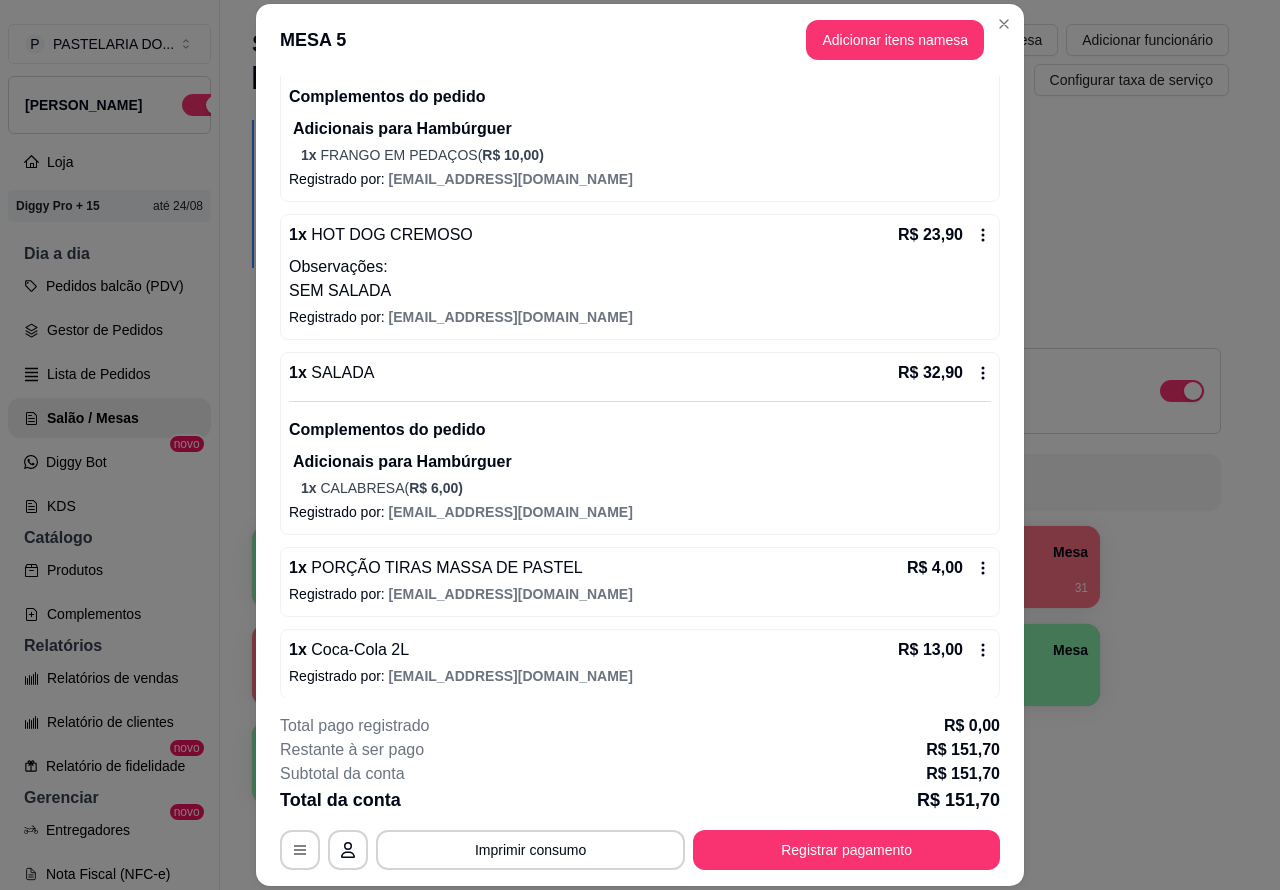 scroll, scrollTop: 341, scrollLeft: 0, axis: vertical 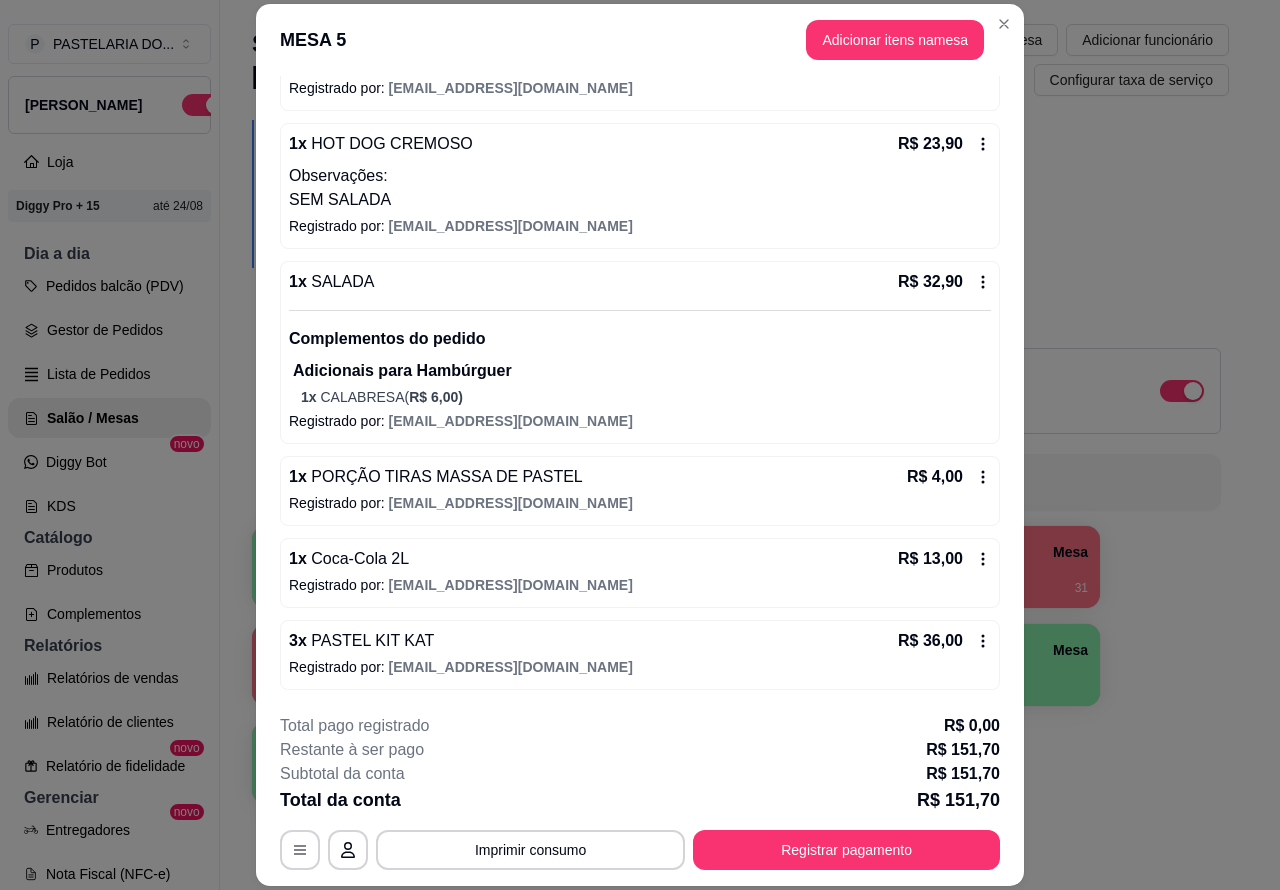 click 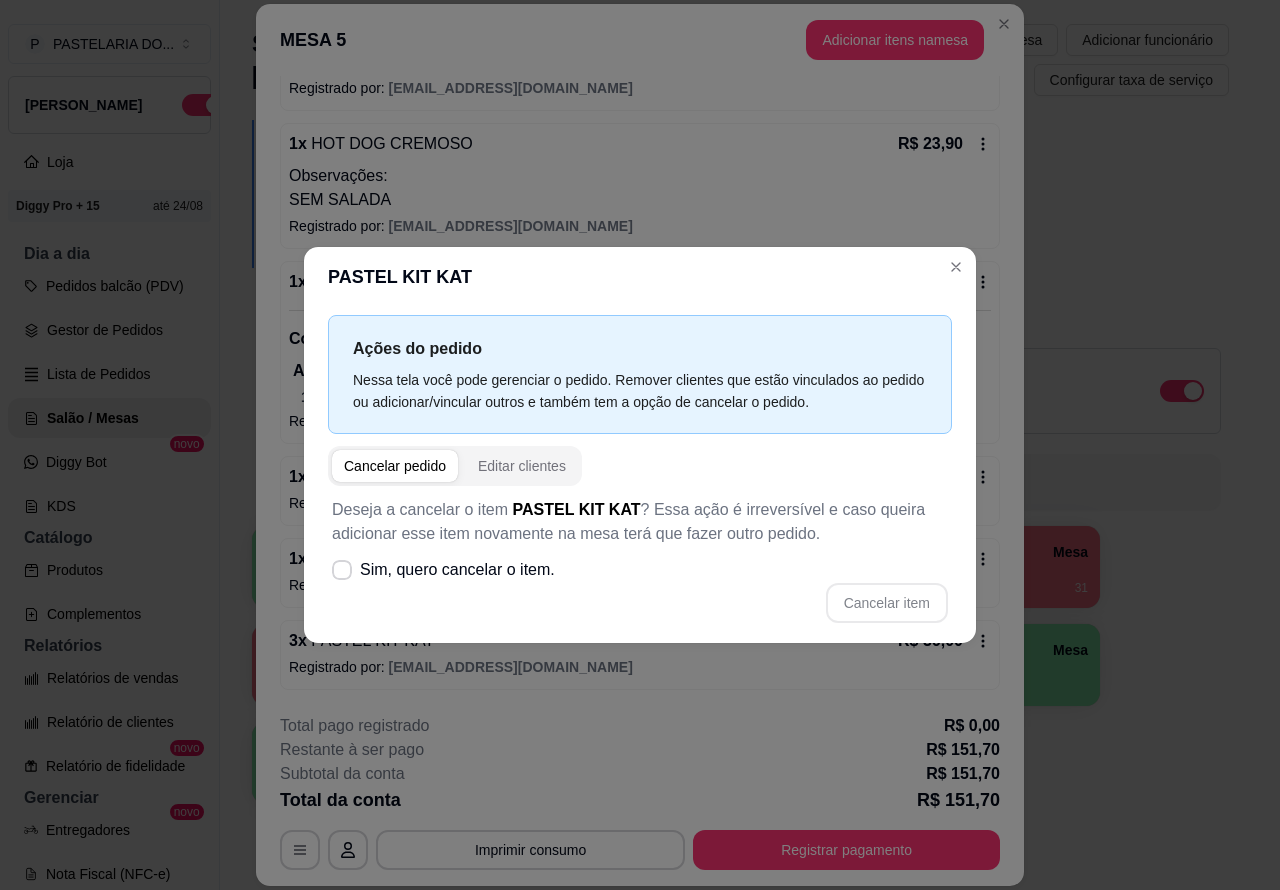 click on "Sim, quero cancelar o item." at bounding box center [443, 570] 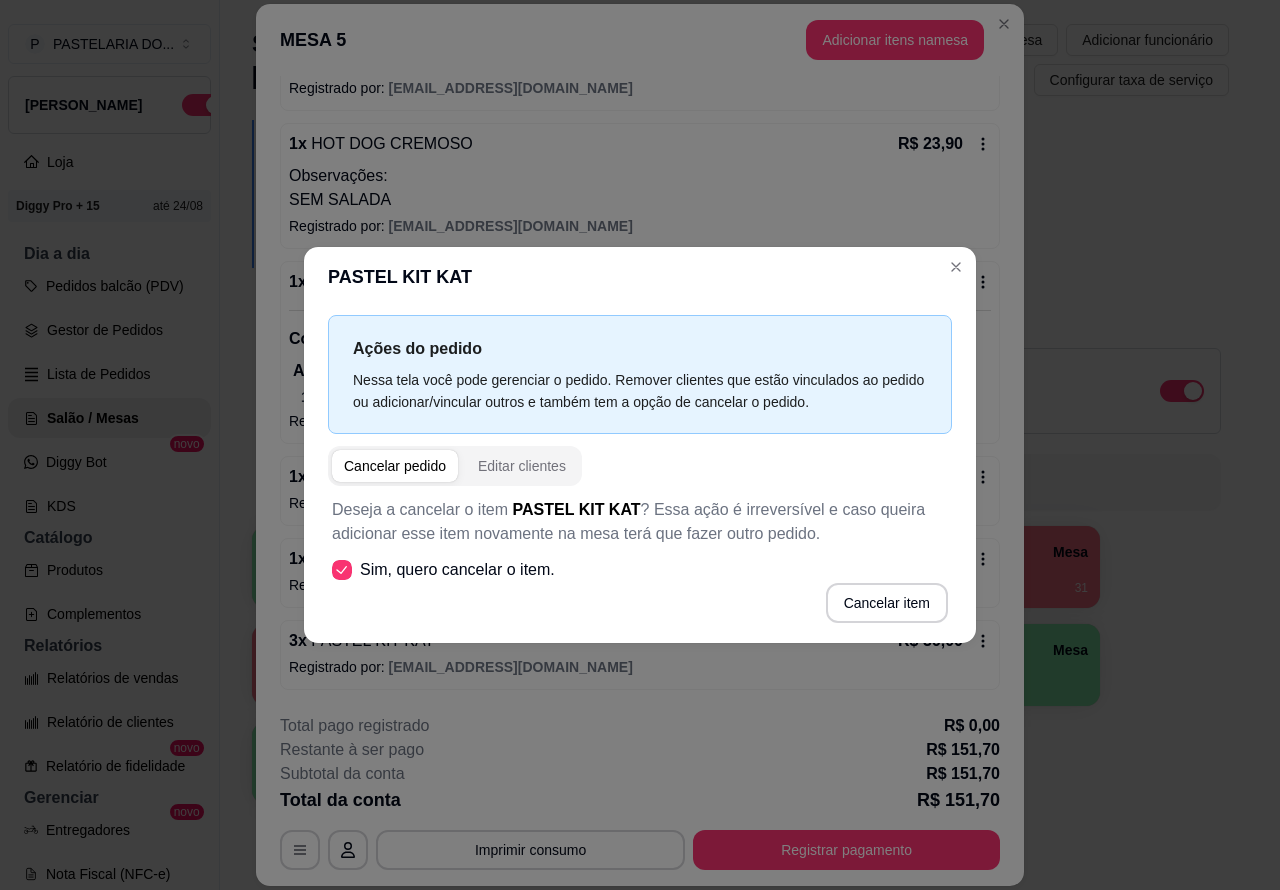 click on "Cancelar item" at bounding box center (887, 603) 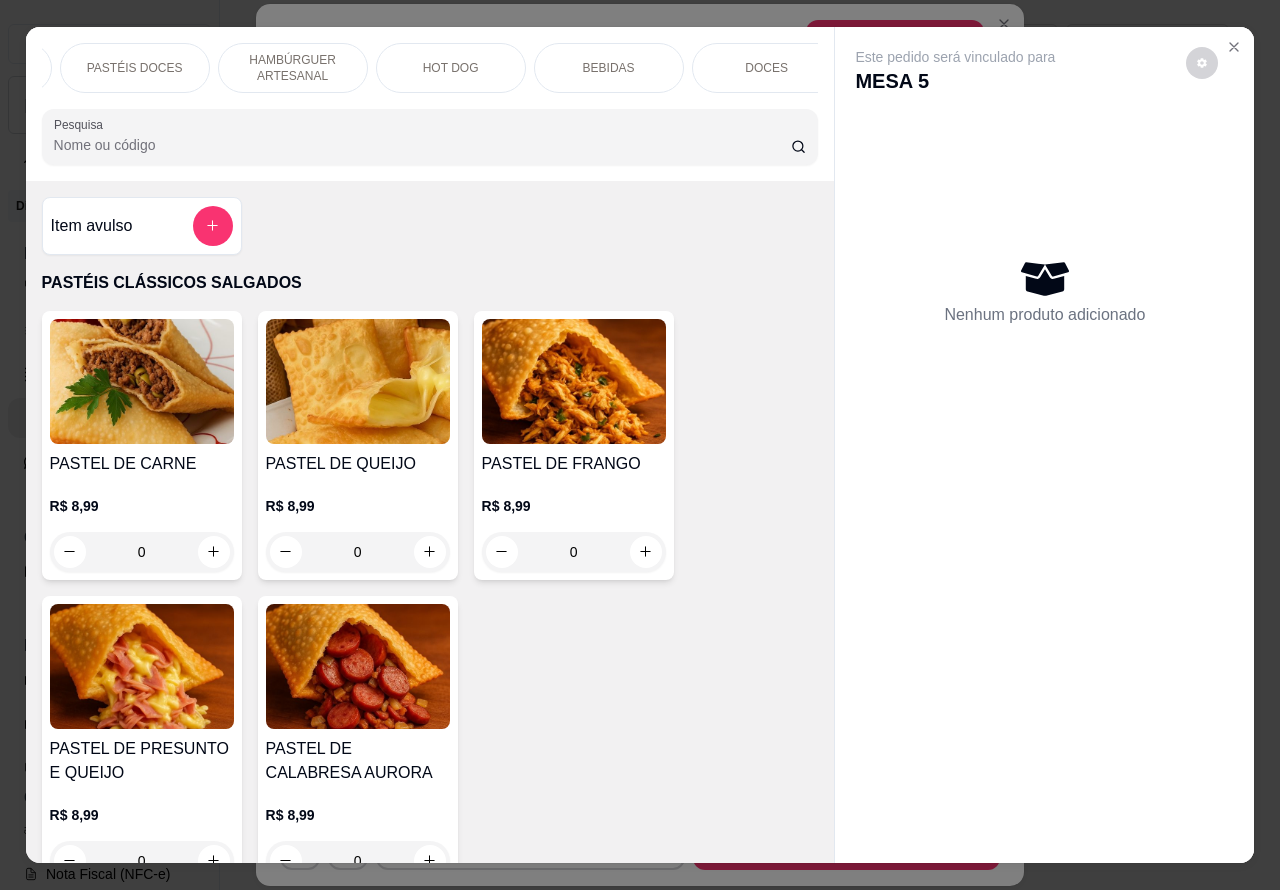 scroll, scrollTop: 0, scrollLeft: 472, axis: horizontal 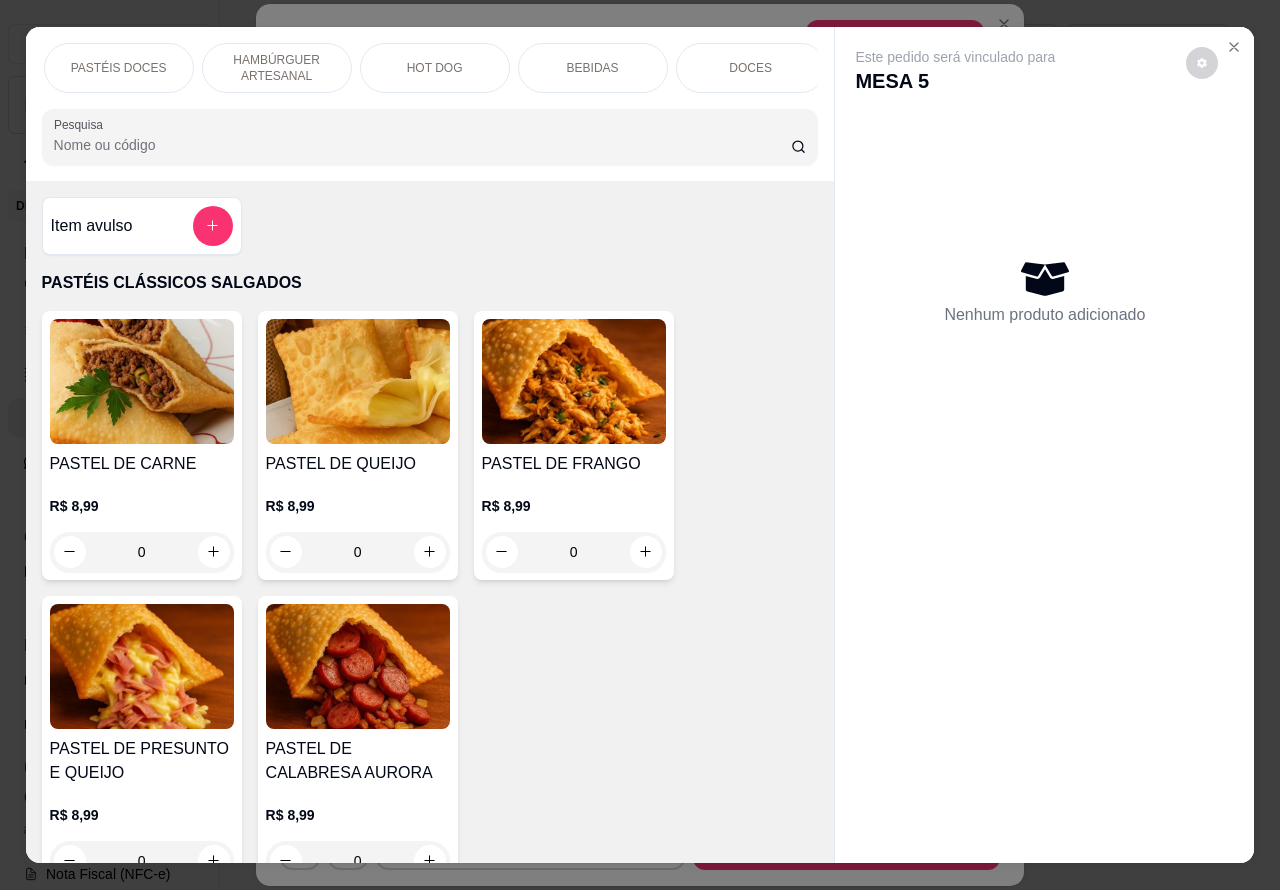 click on "DOCES" at bounding box center (750, 68) 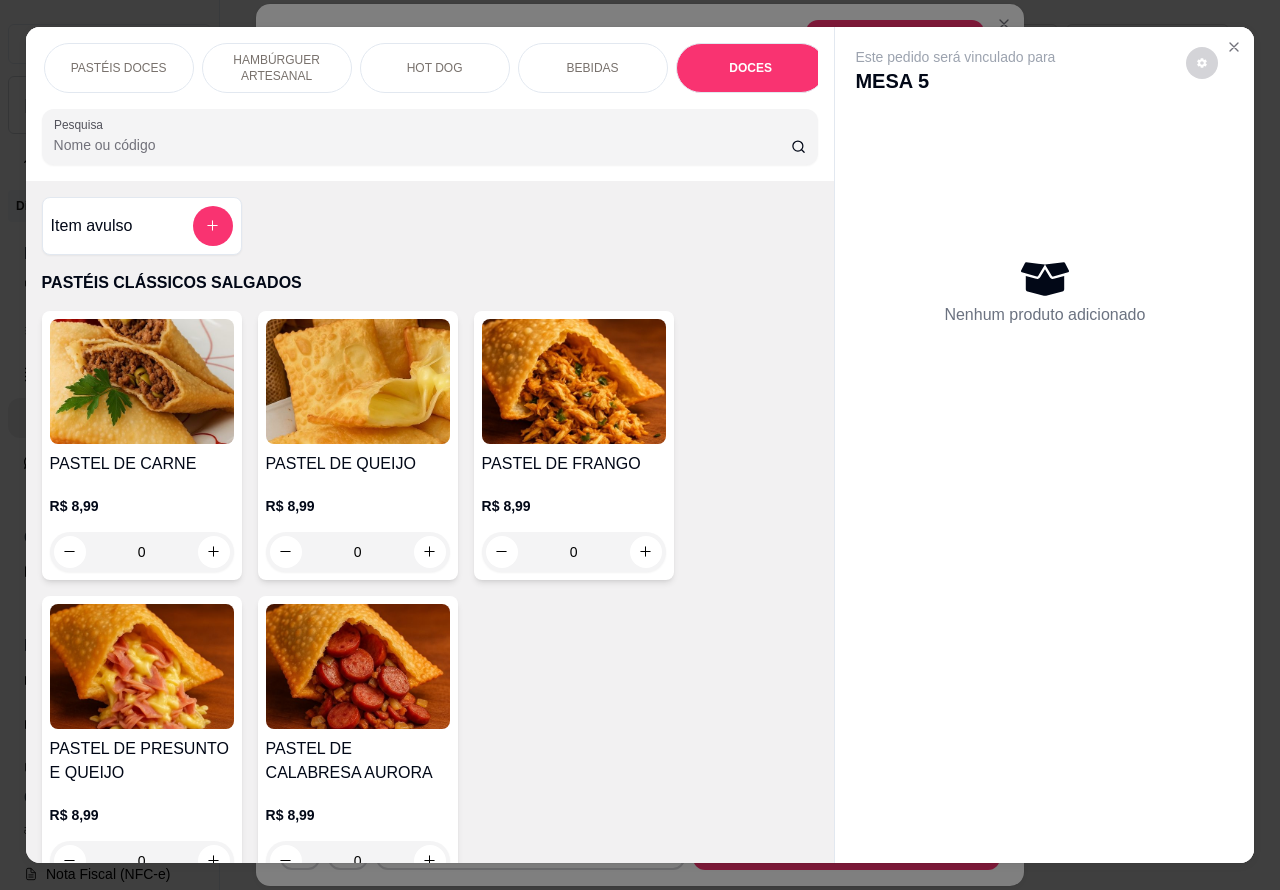 scroll, scrollTop: 8756, scrollLeft: 0, axis: vertical 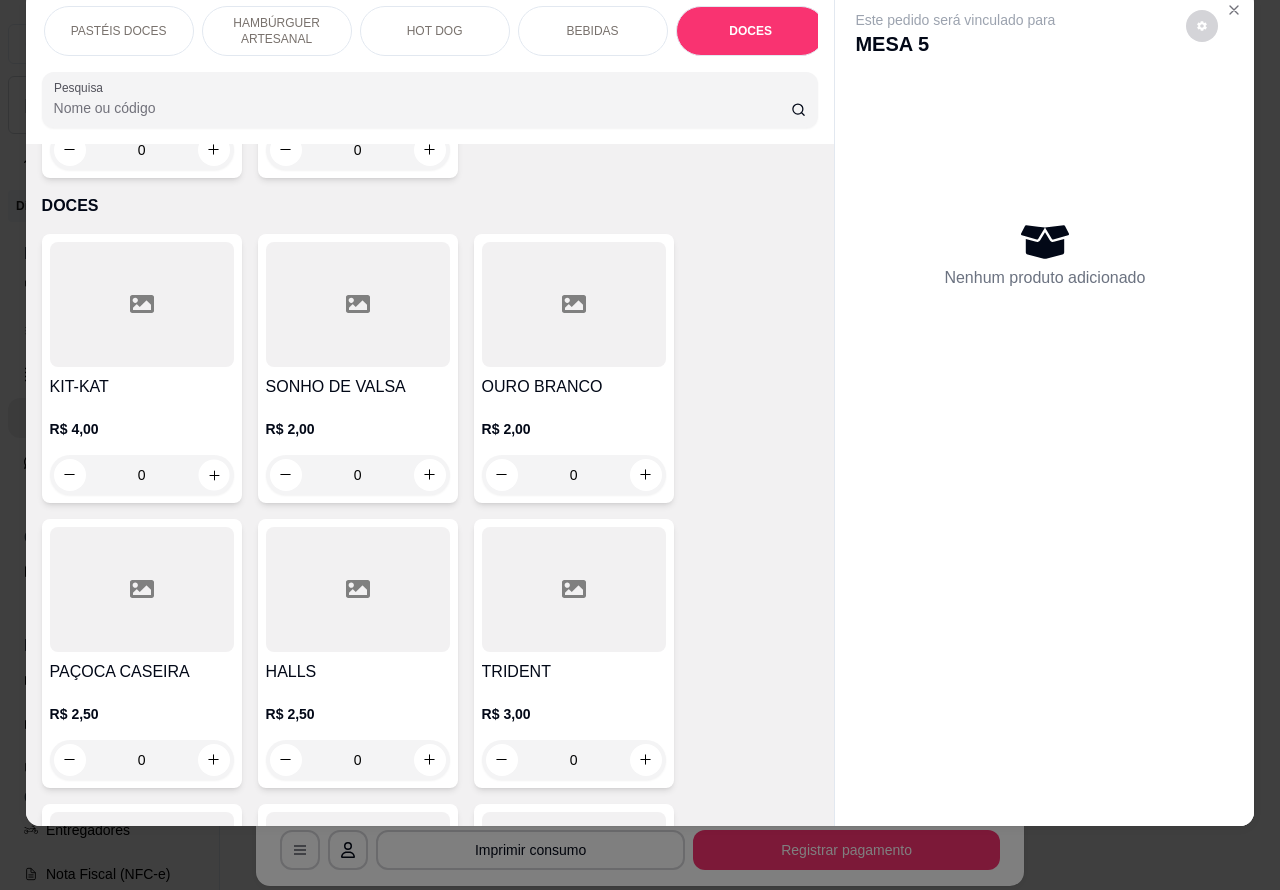 click 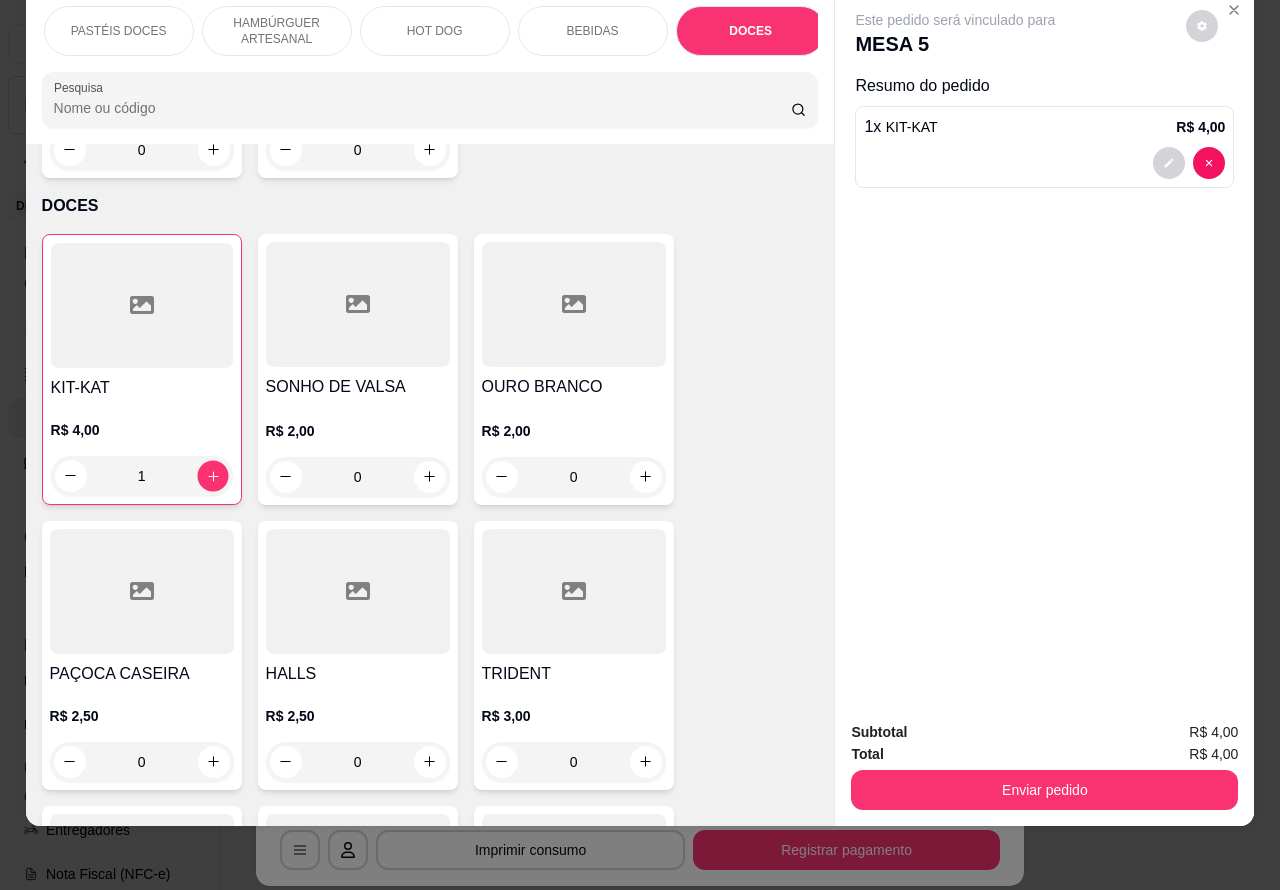 click 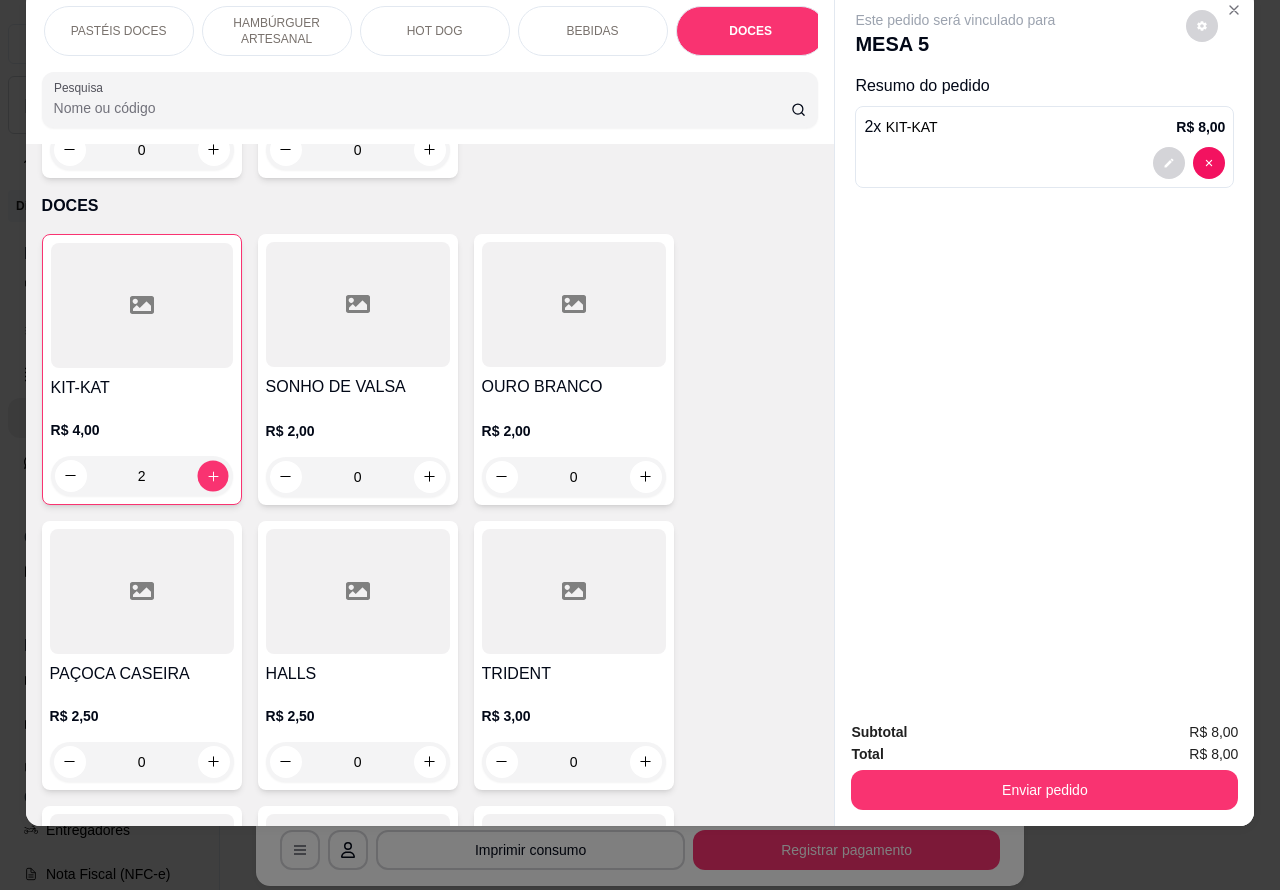 click 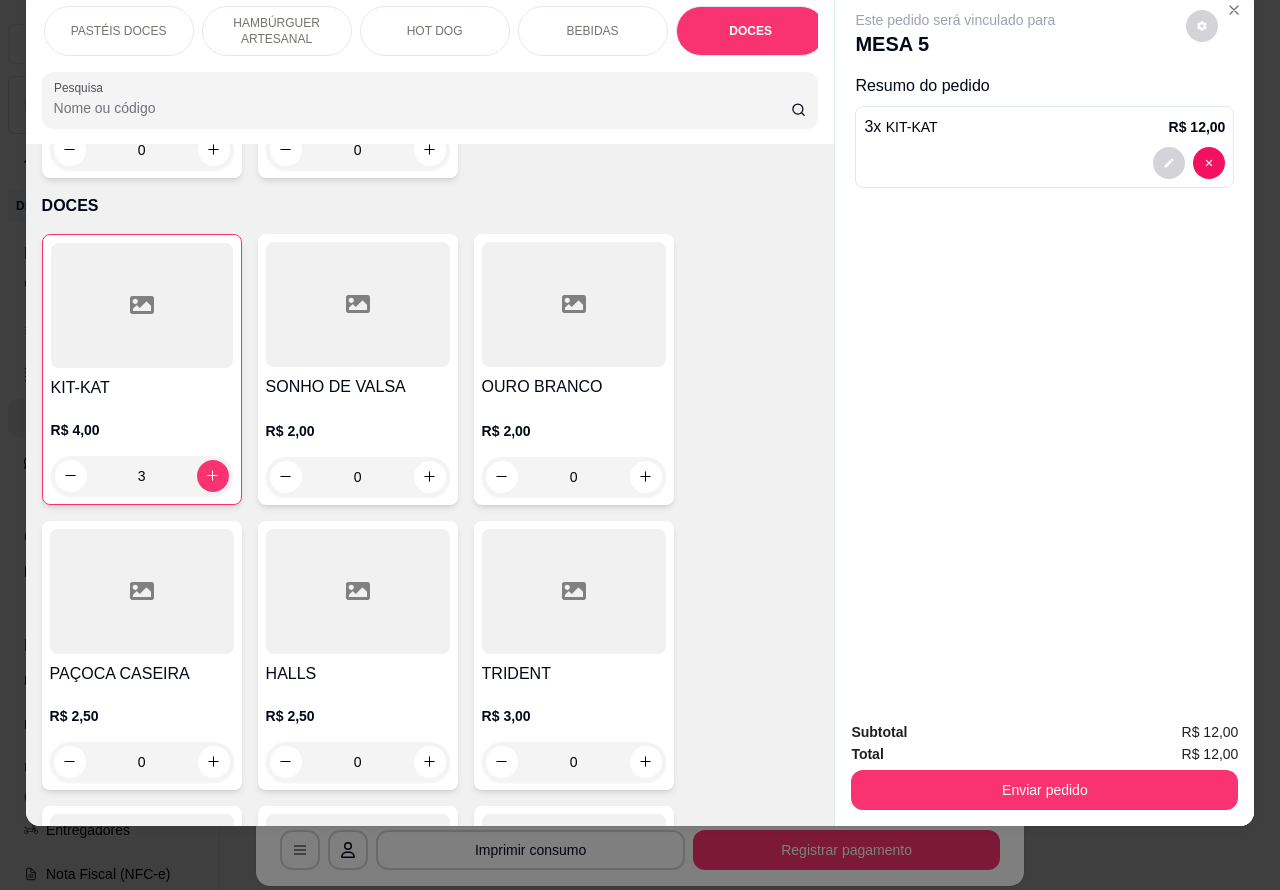 click on "Enviar pedido" at bounding box center [1044, 790] 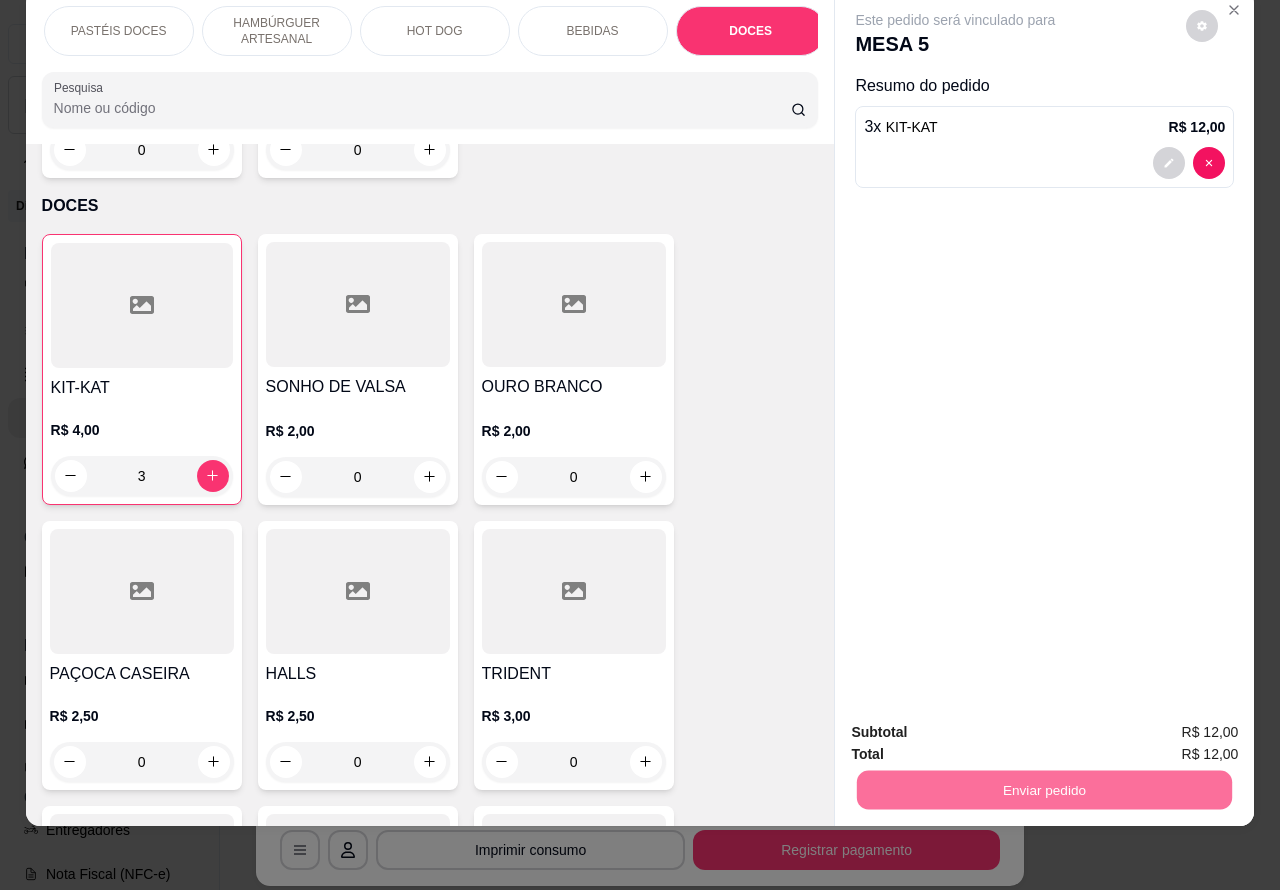 click on "Não registrar e enviar pedido" at bounding box center (977, 722) 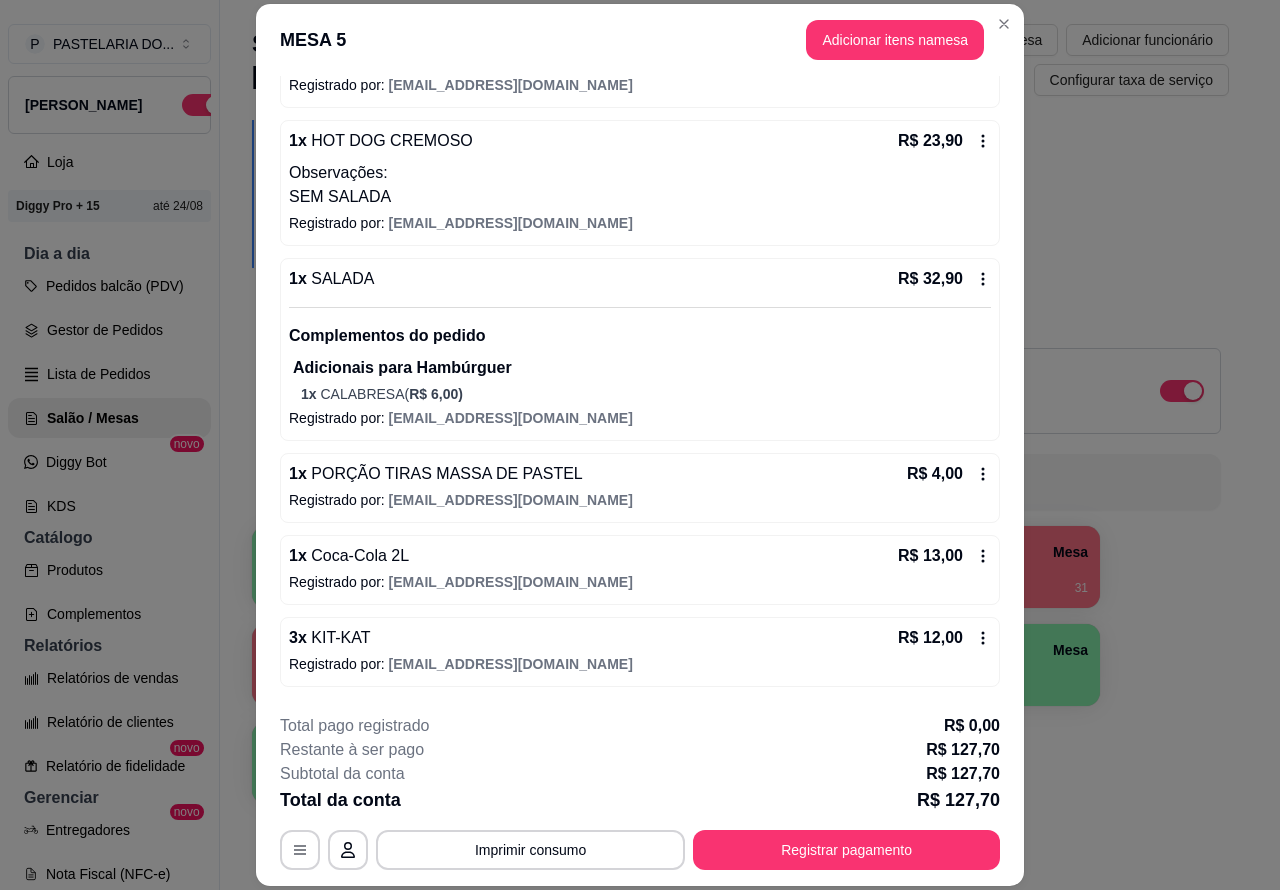 click on "Imprimir consumo" at bounding box center (530, 850) 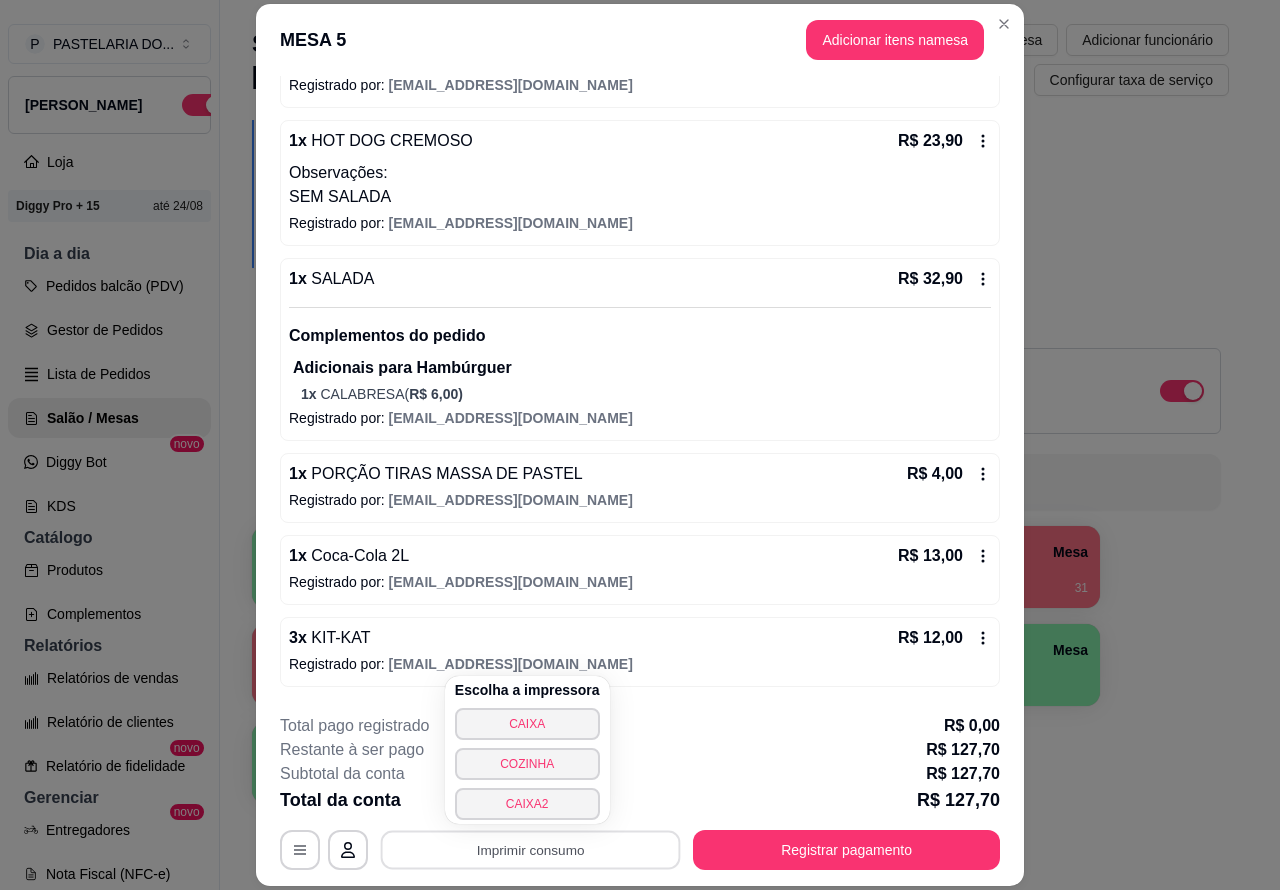 click on "CAIXA2" at bounding box center (527, 804) 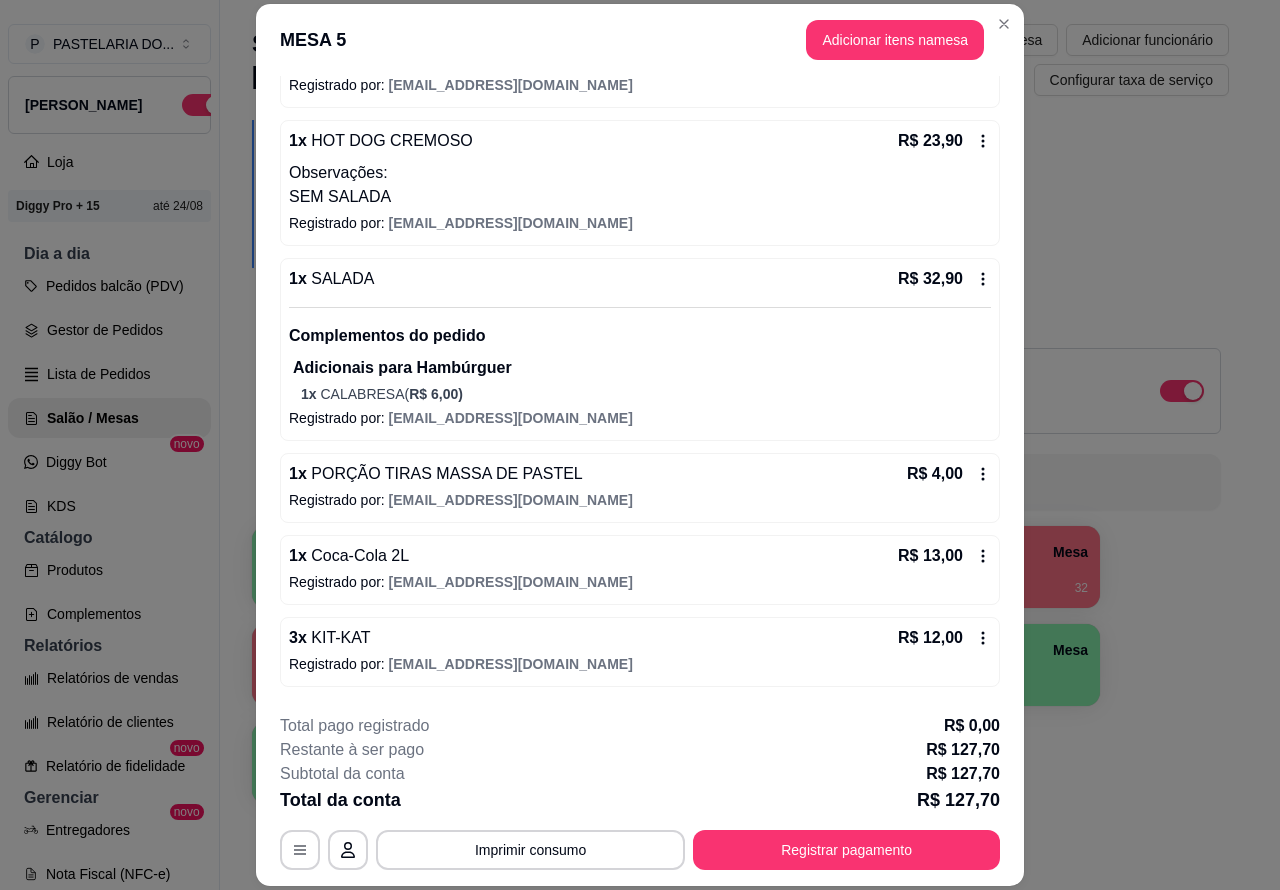 click on "Cardápio Digital Diggy © 2025" at bounding box center (740, 862) 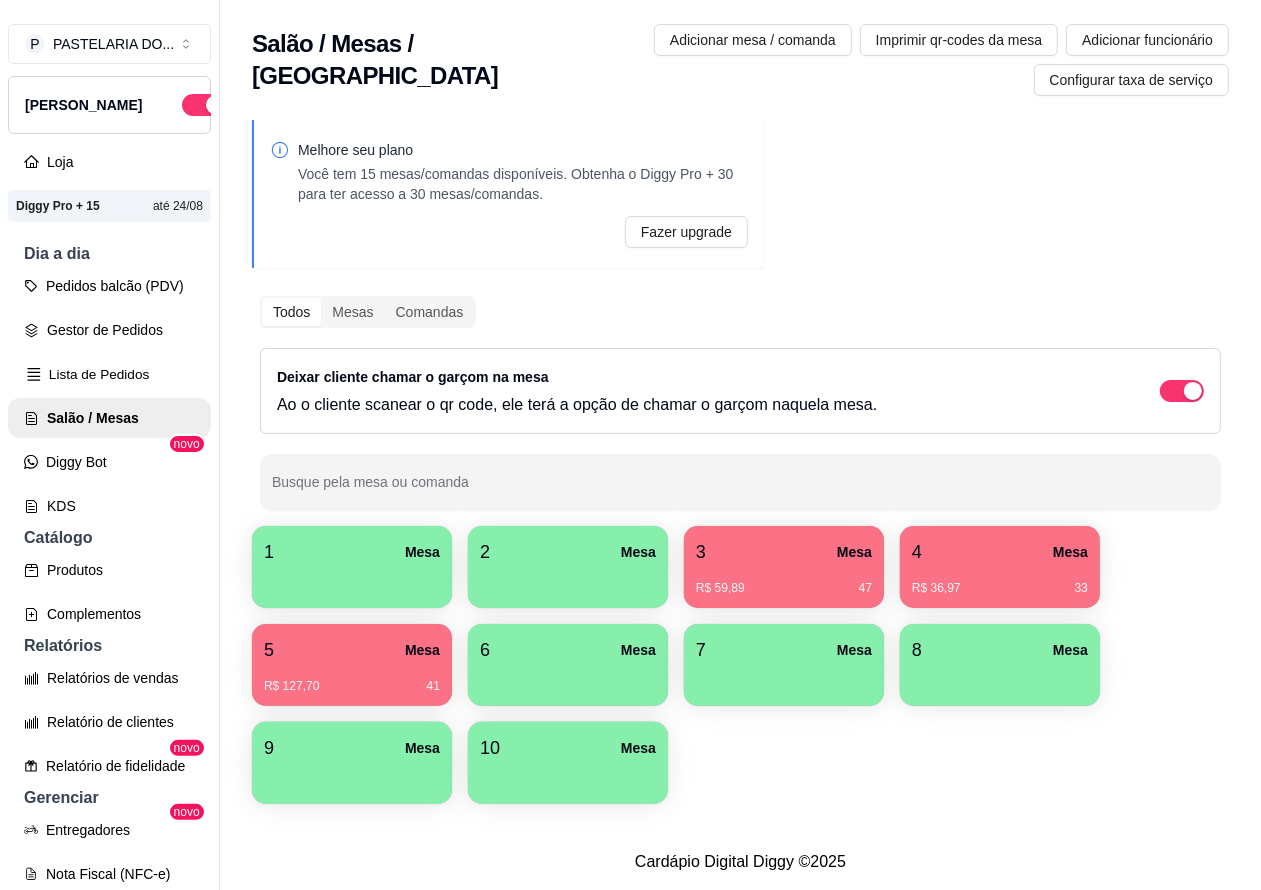 click on "Lista de Pedidos" at bounding box center (109, 374) 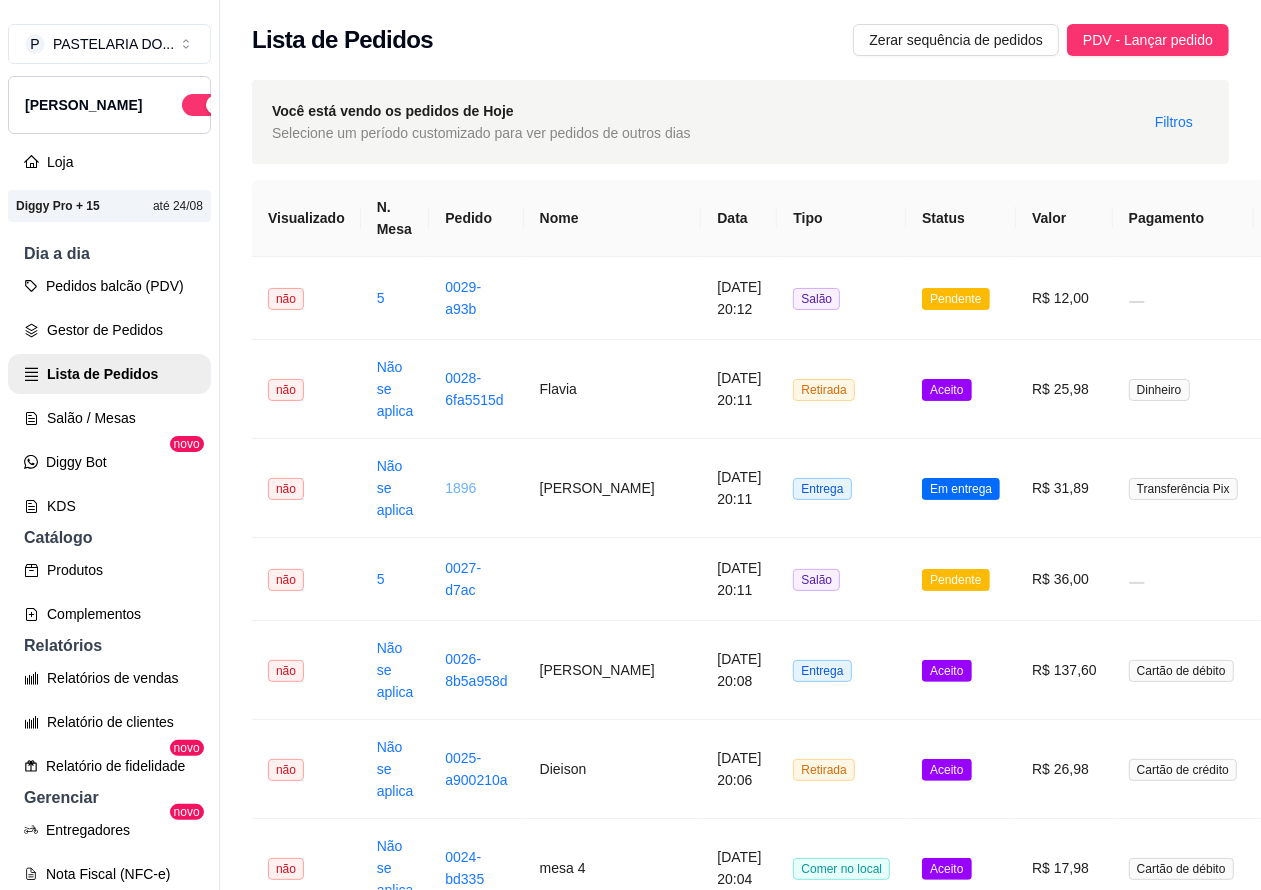 click on "1896" at bounding box center (460, 488) 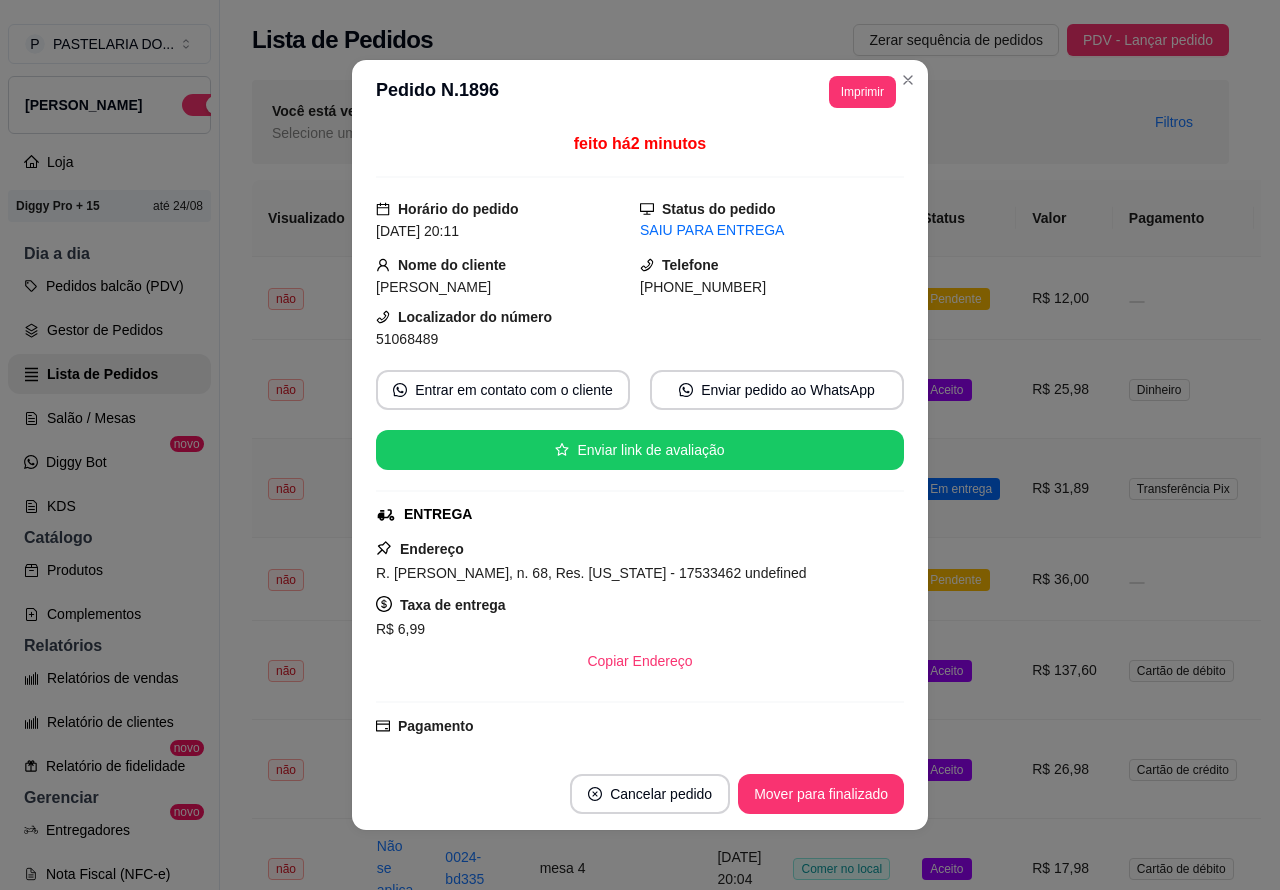 click on "Imprimir" at bounding box center [862, 92] 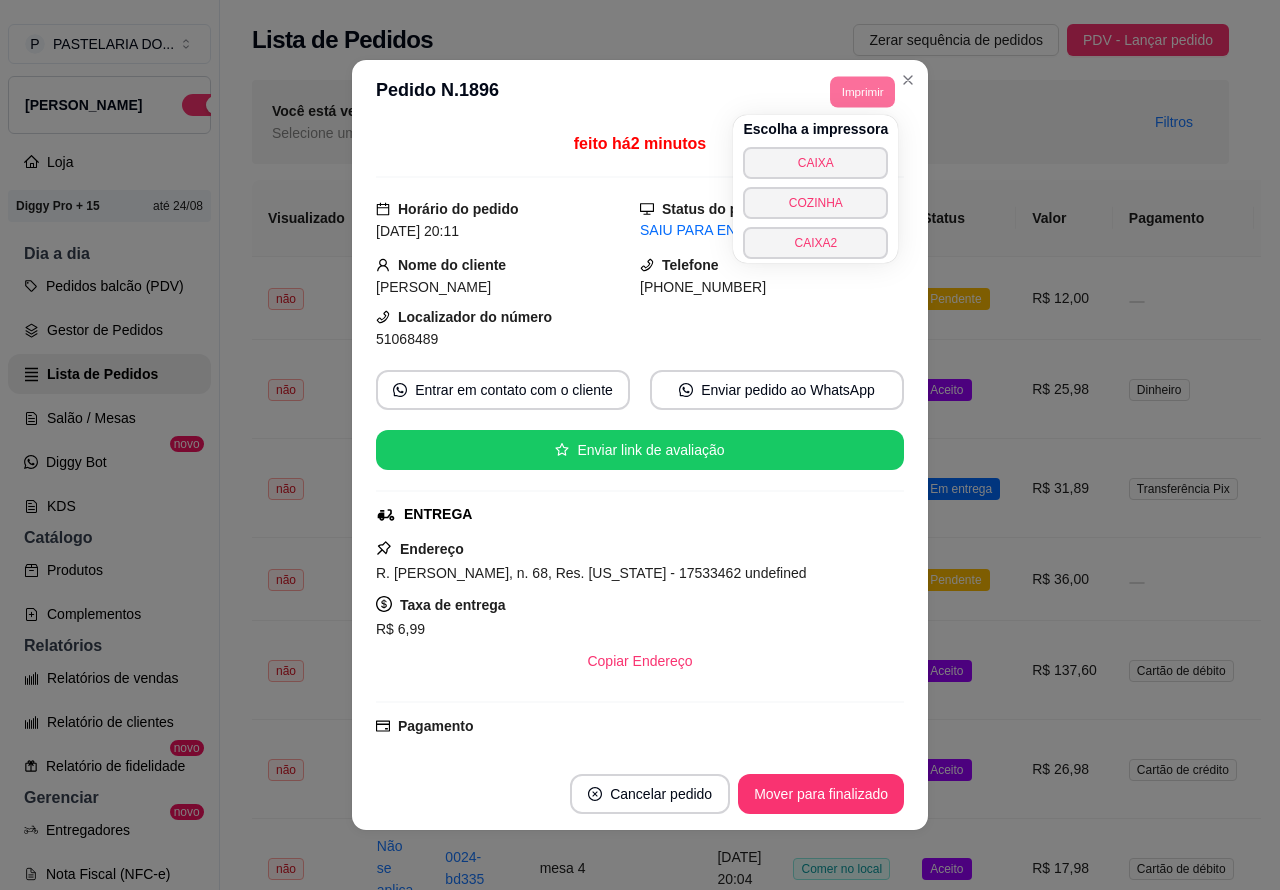 click on "COZINHA" at bounding box center [815, 203] 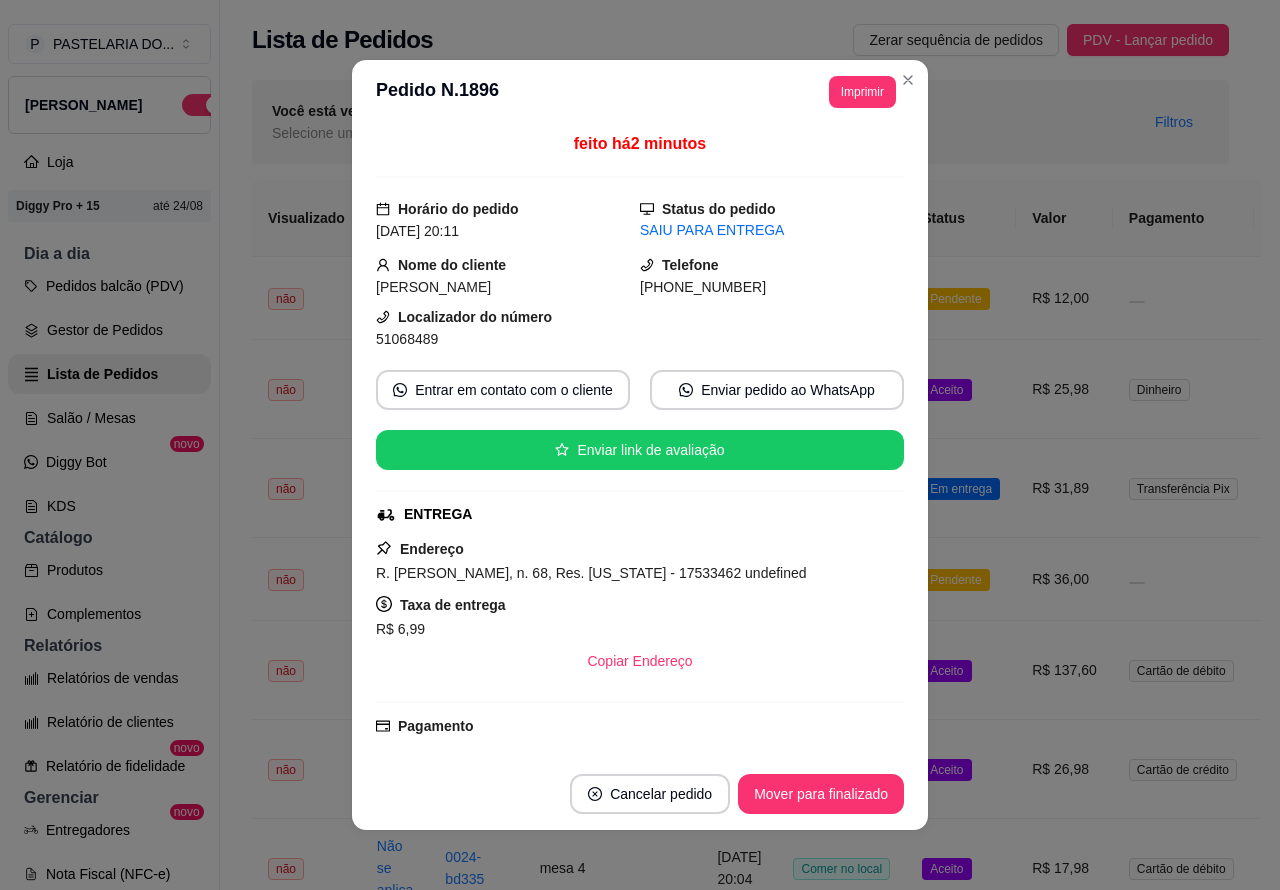 click on "**********" at bounding box center [740, 1651] 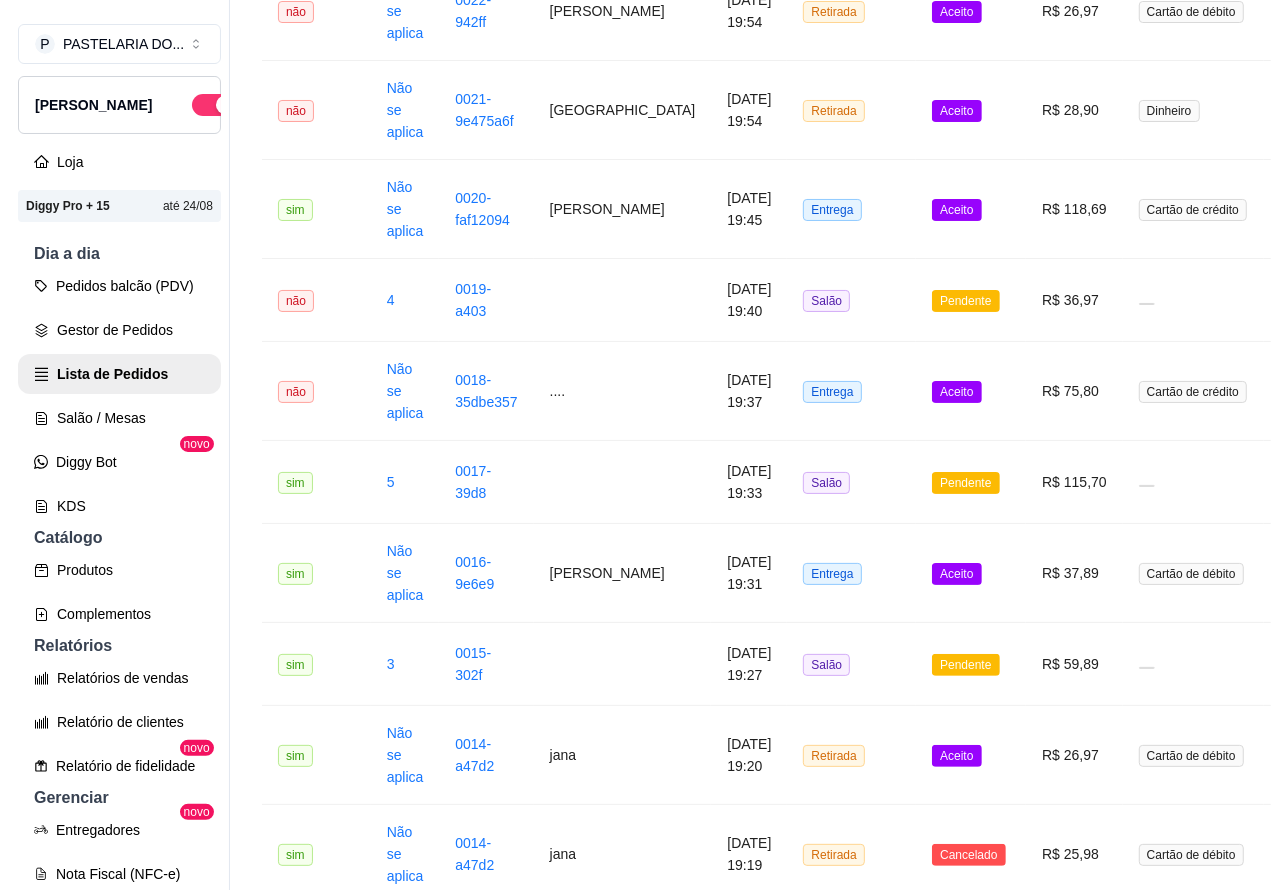 scroll, scrollTop: 1083, scrollLeft: 0, axis: vertical 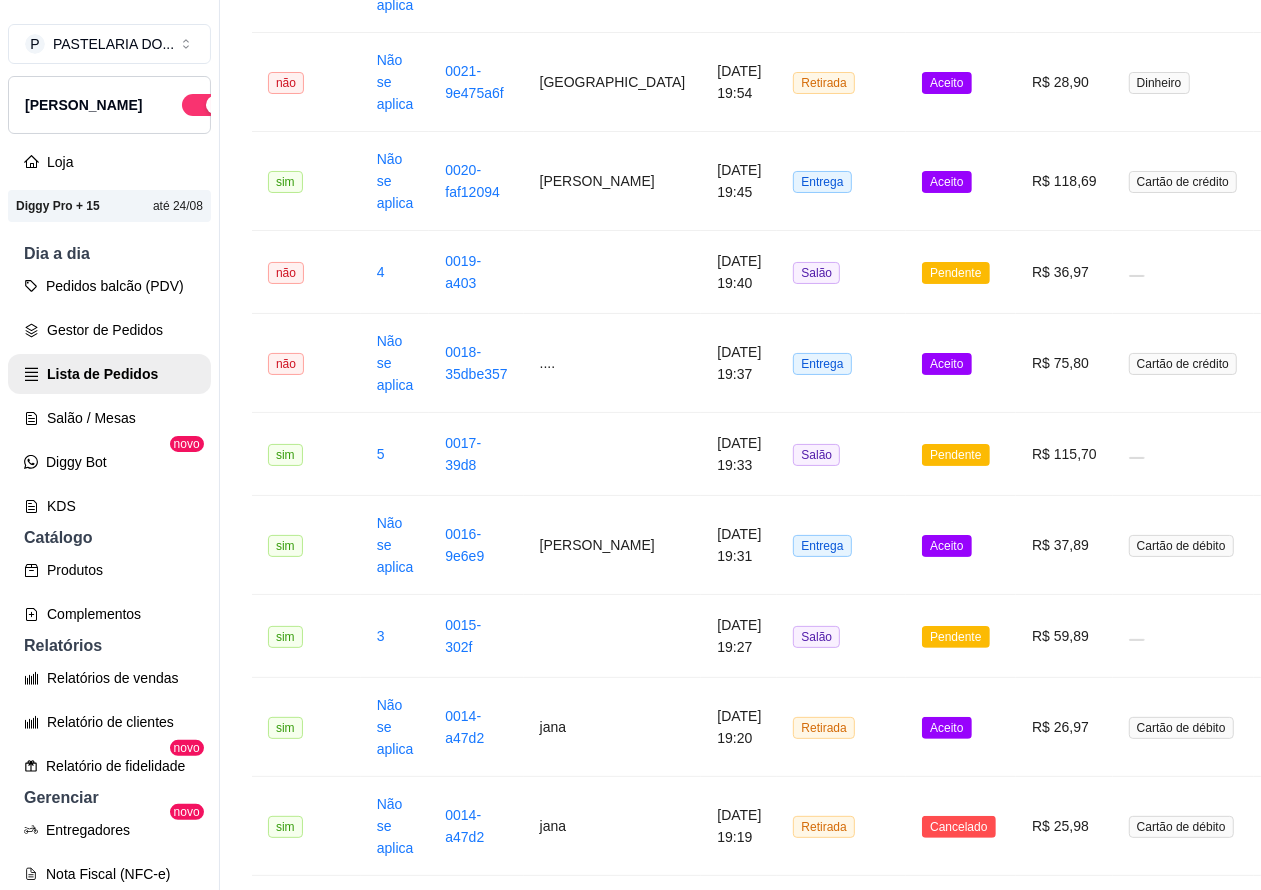 click on "[PERSON_NAME]" at bounding box center (613, 545) 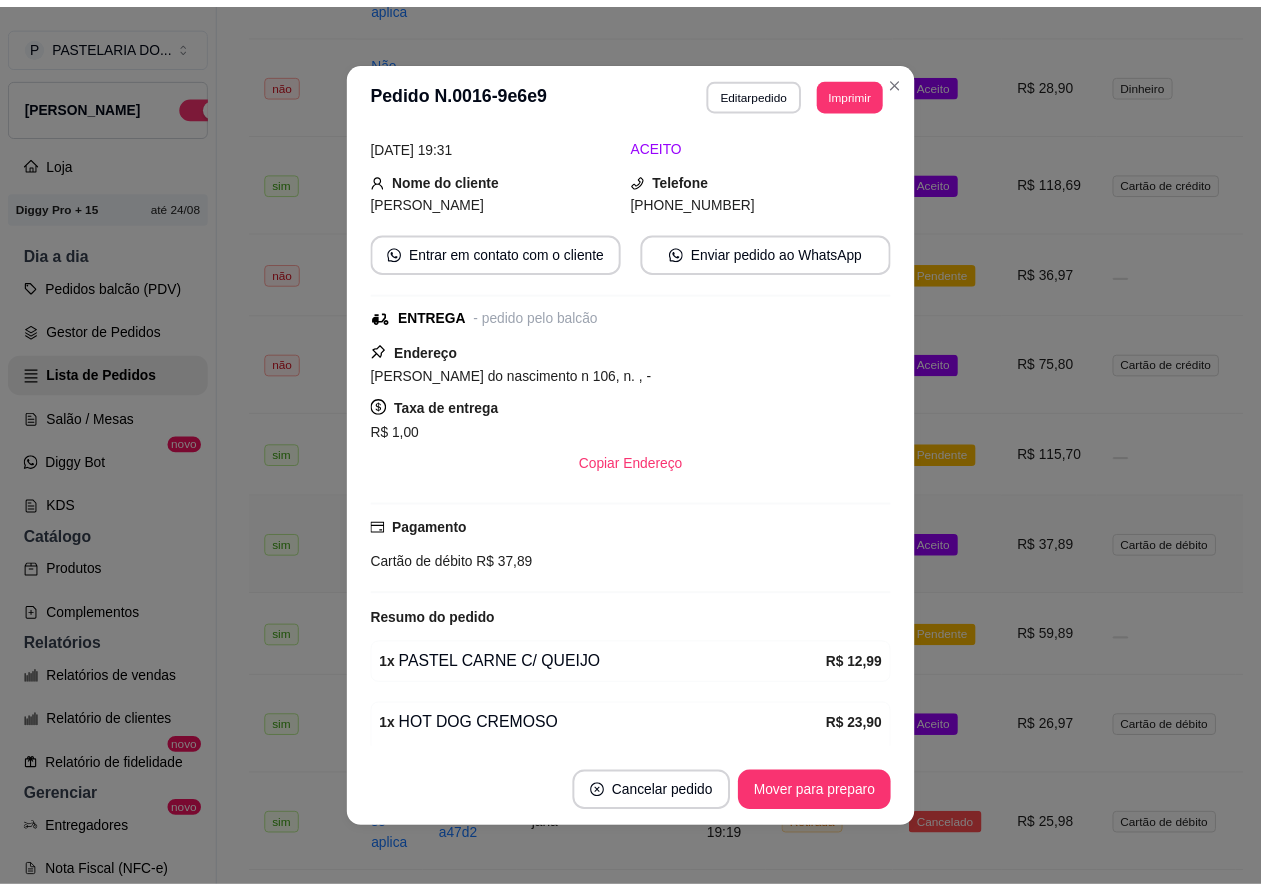 scroll, scrollTop: 221, scrollLeft: 0, axis: vertical 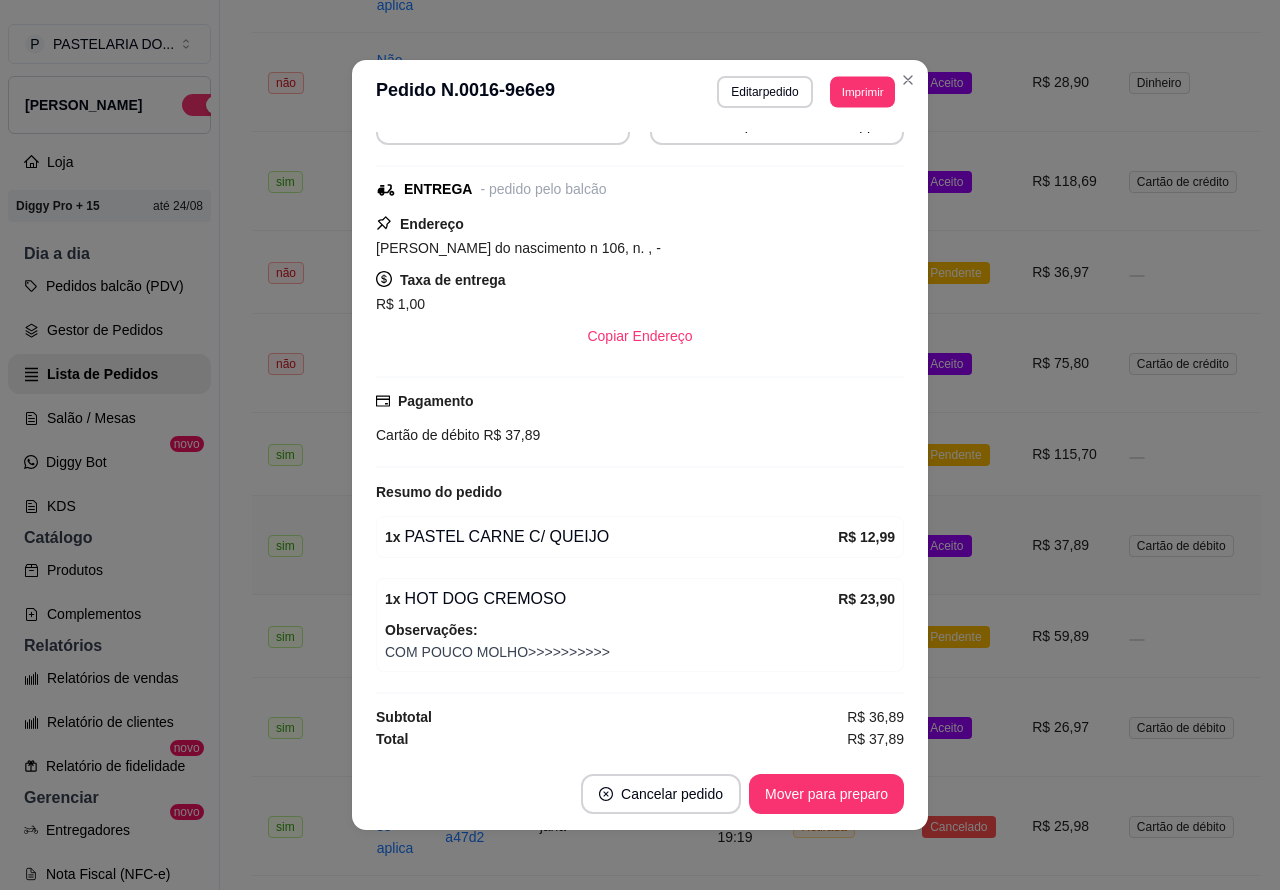 click on "Imprimir" at bounding box center [862, 91] 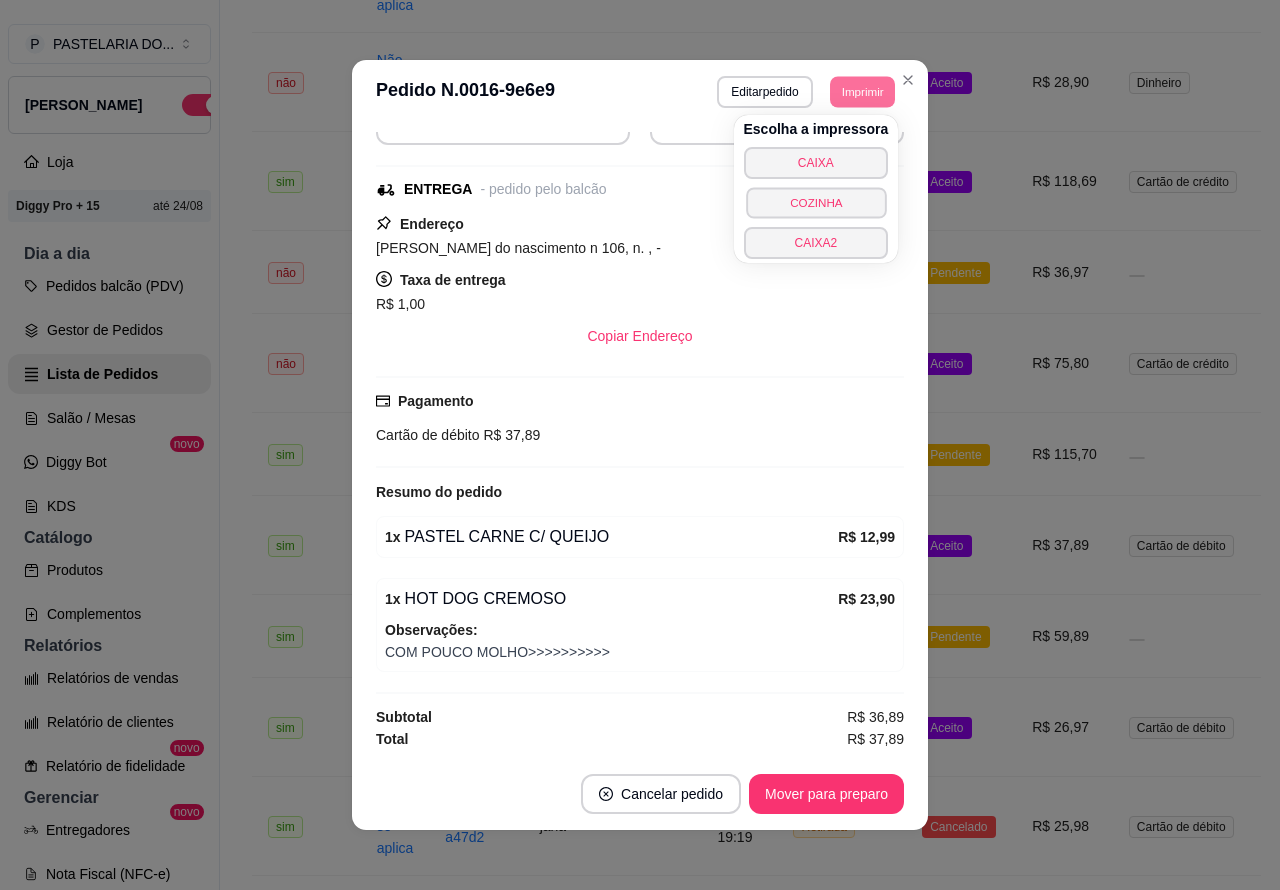 click on "COZINHA" at bounding box center [816, 202] 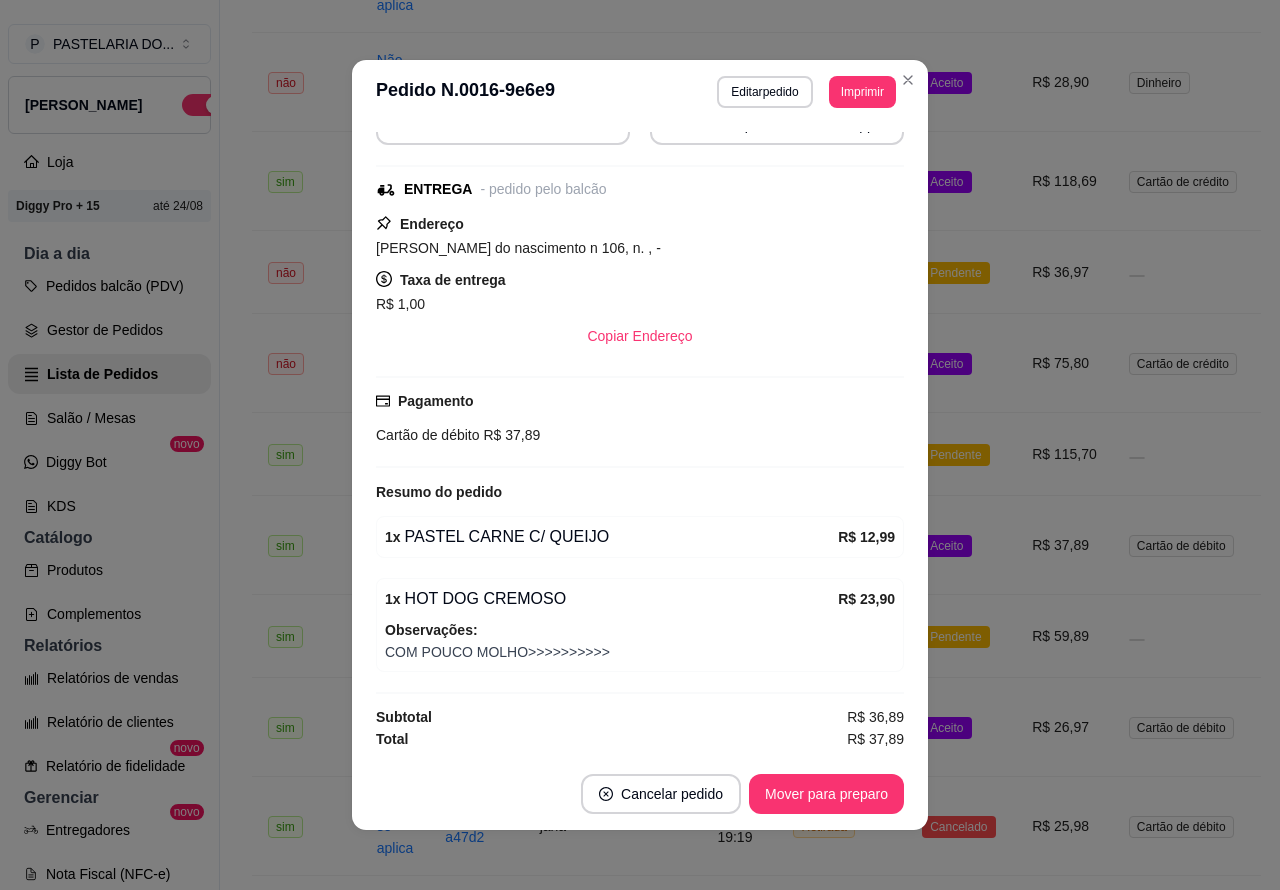click on "Lista de Pedidos" at bounding box center [109, 374] 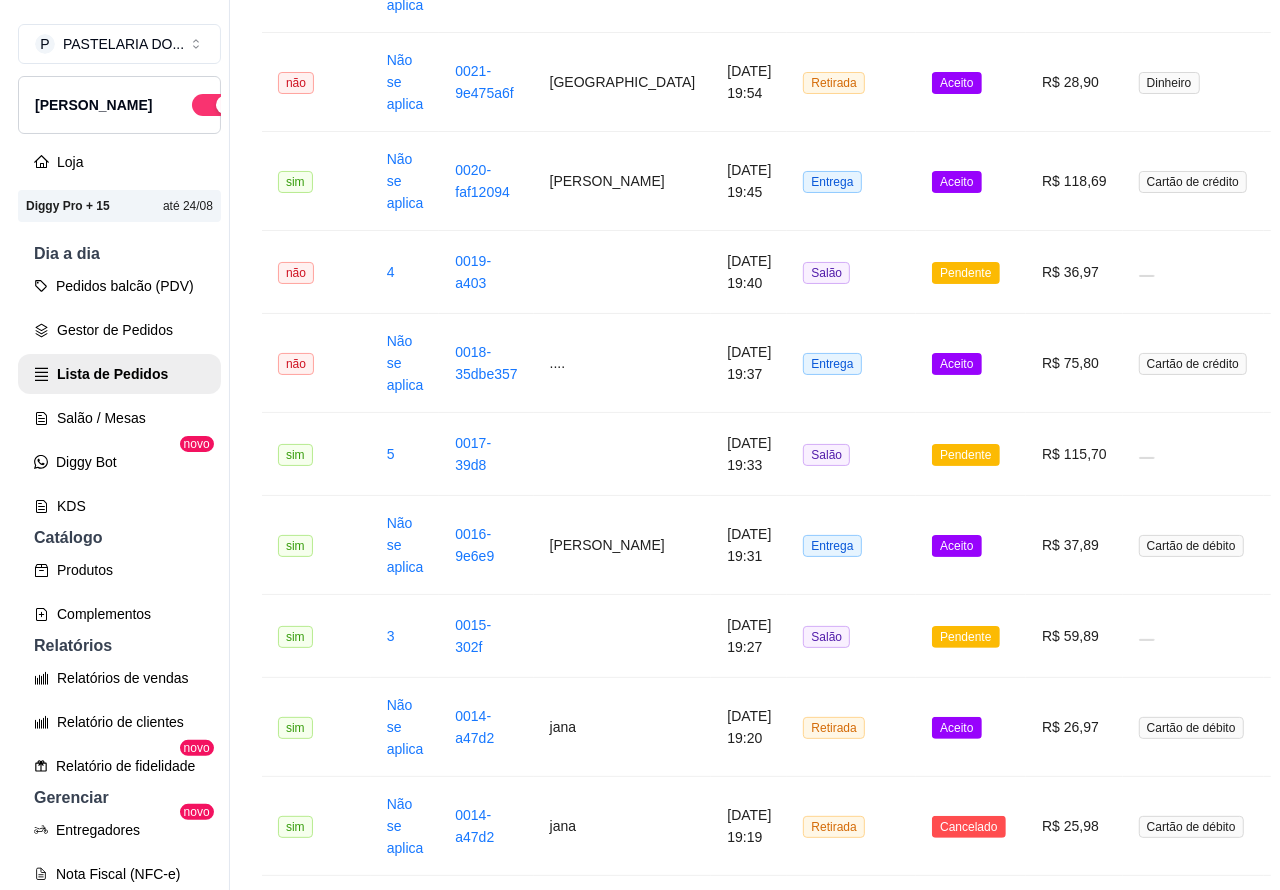 scroll, scrollTop: 0, scrollLeft: 0, axis: both 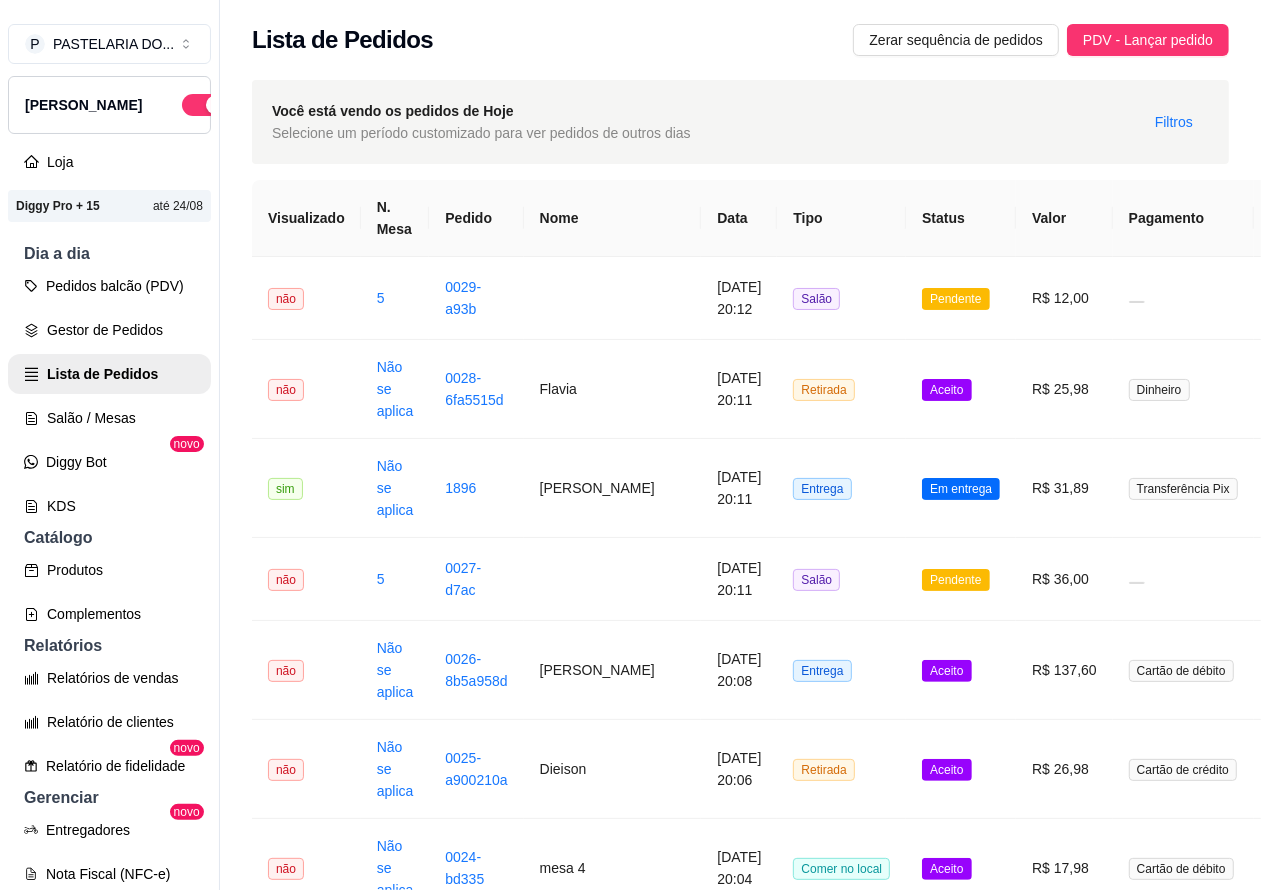 click on "Salão / Mesas" at bounding box center (109, 418) 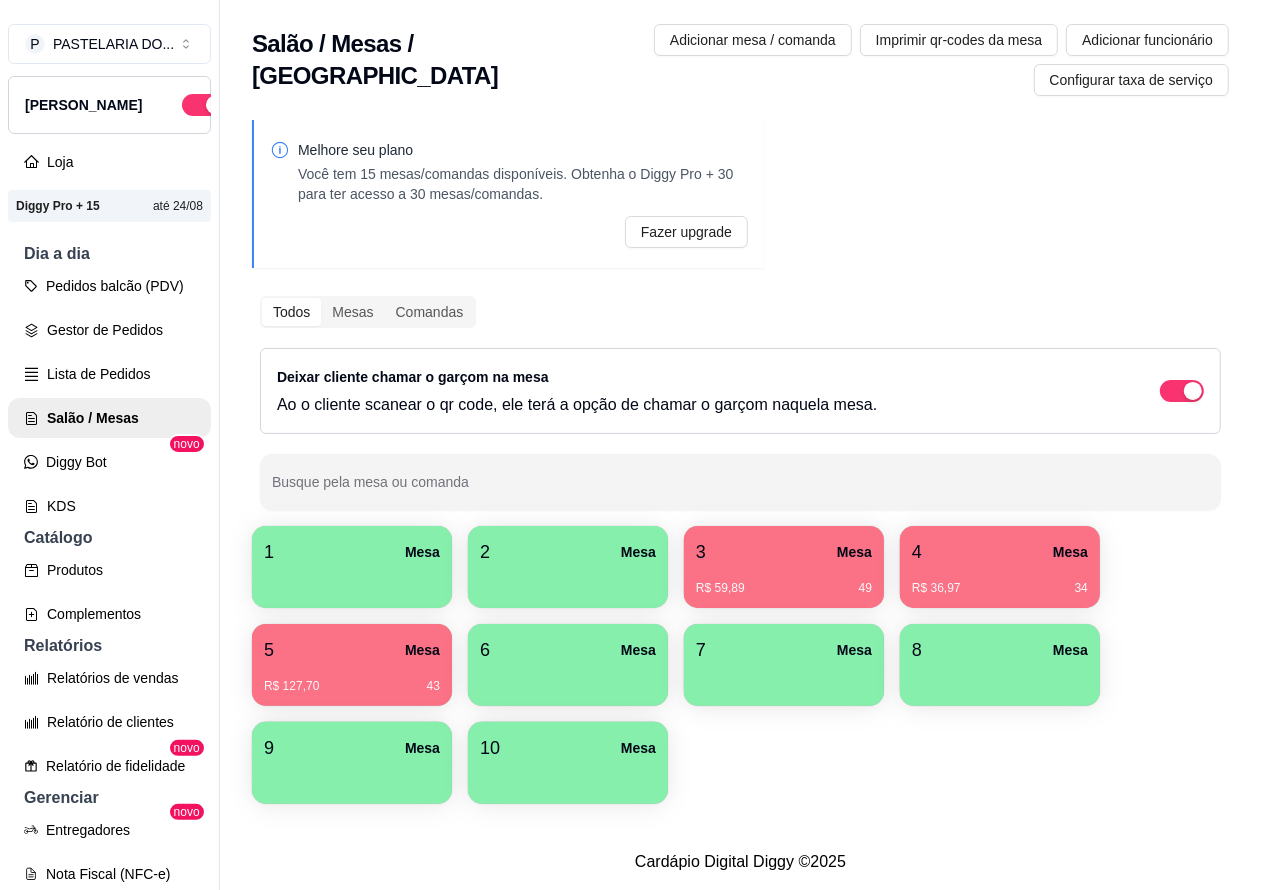 click on "R$ 59,89 49" at bounding box center [784, 581] 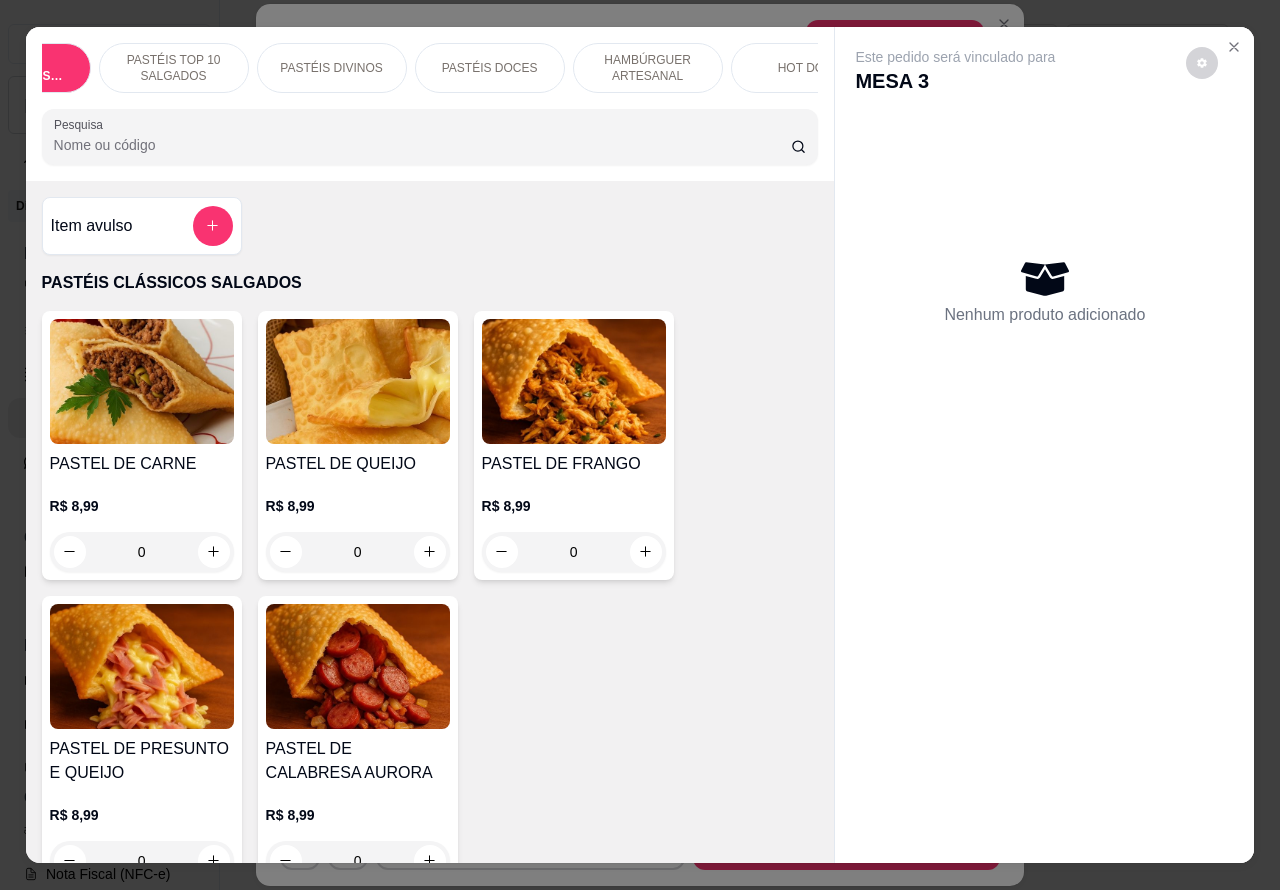 scroll, scrollTop: 0, scrollLeft: 107, axis: horizontal 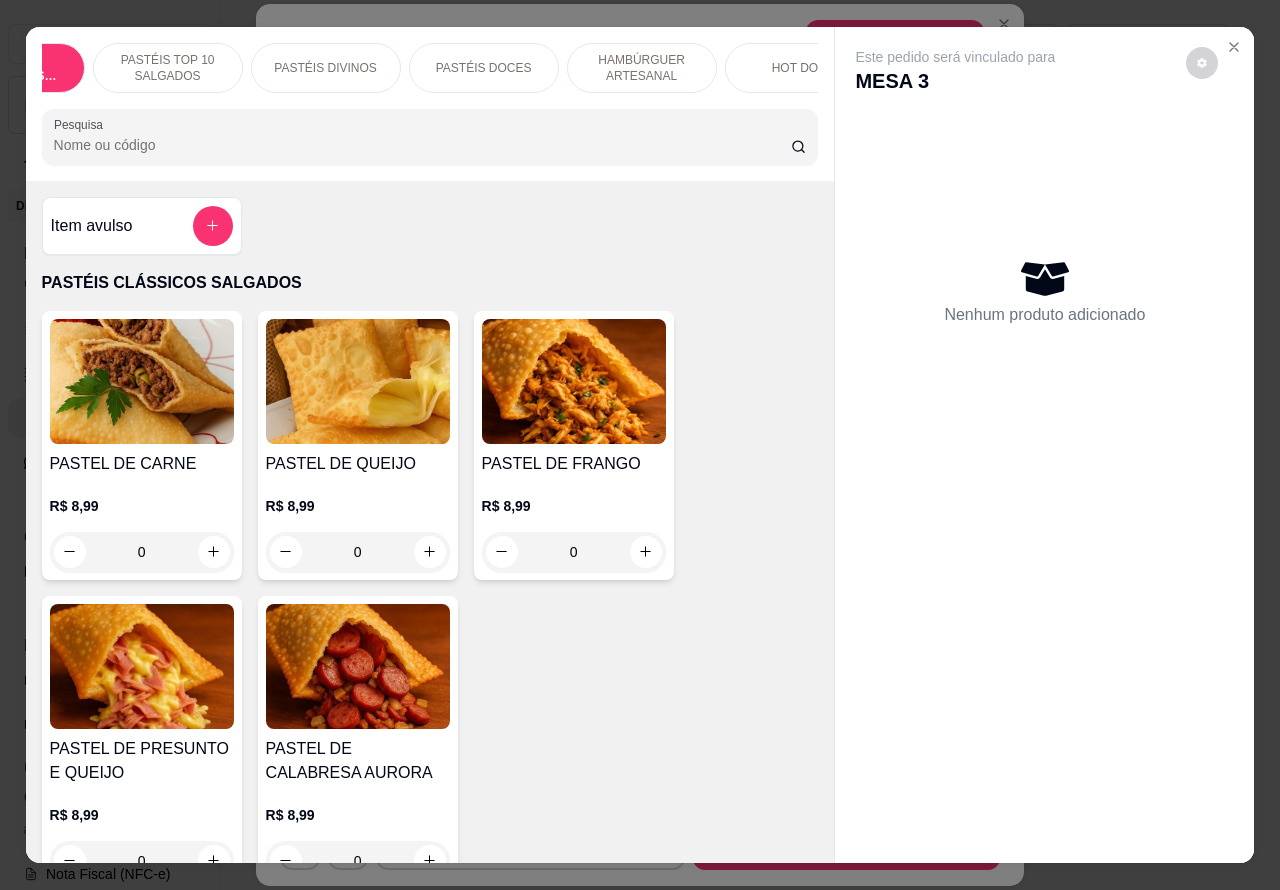 click on "PASTÉIS DOCES" at bounding box center (484, 68) 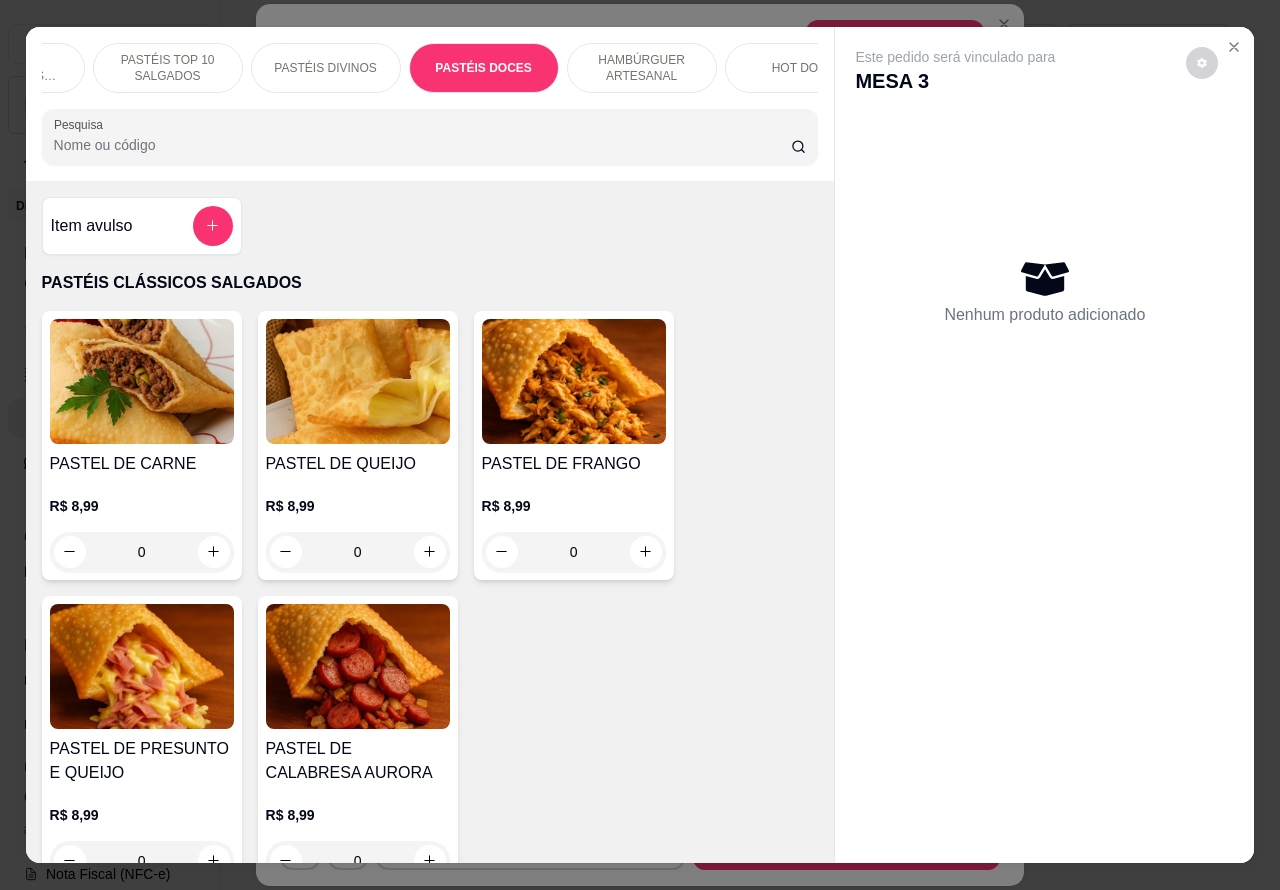 scroll, scrollTop: 3585, scrollLeft: 0, axis: vertical 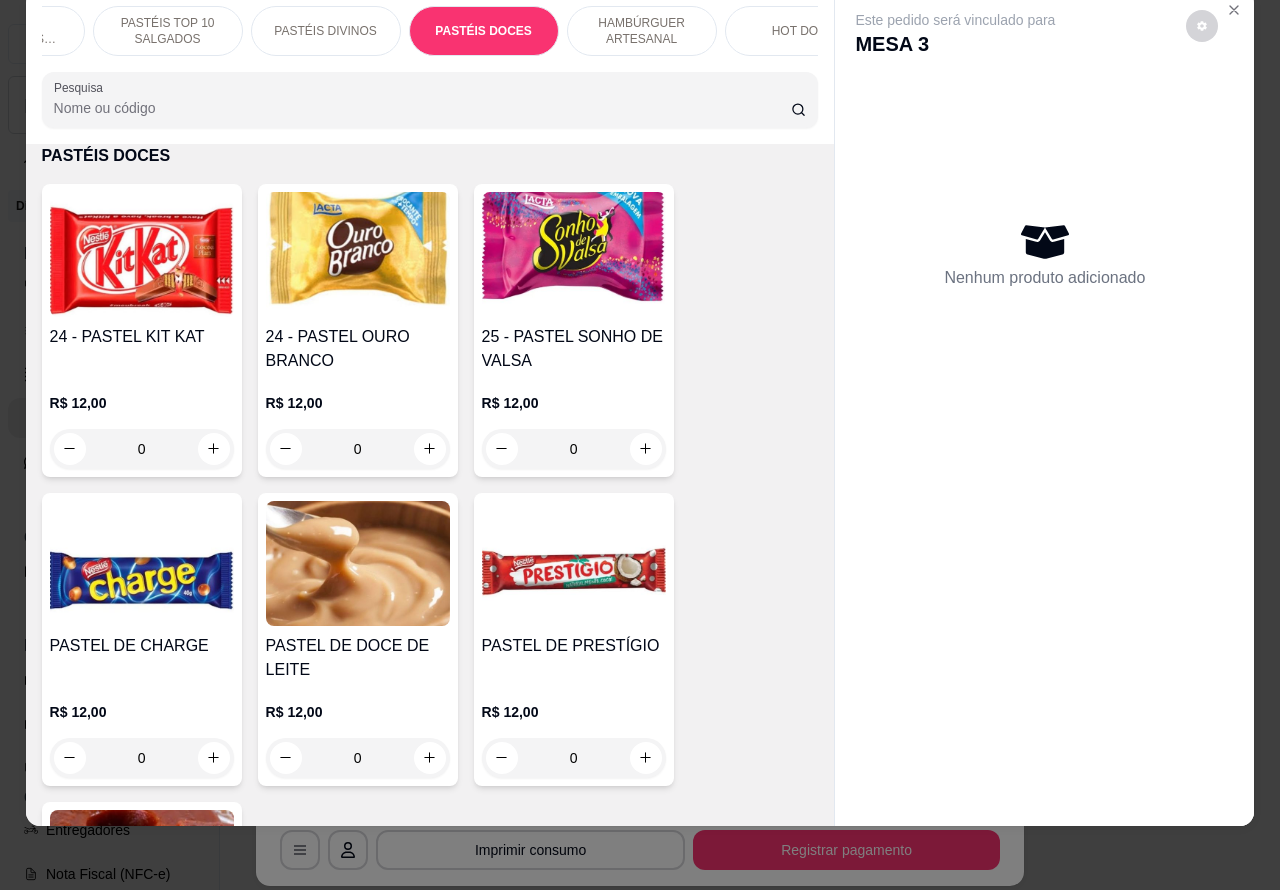 click 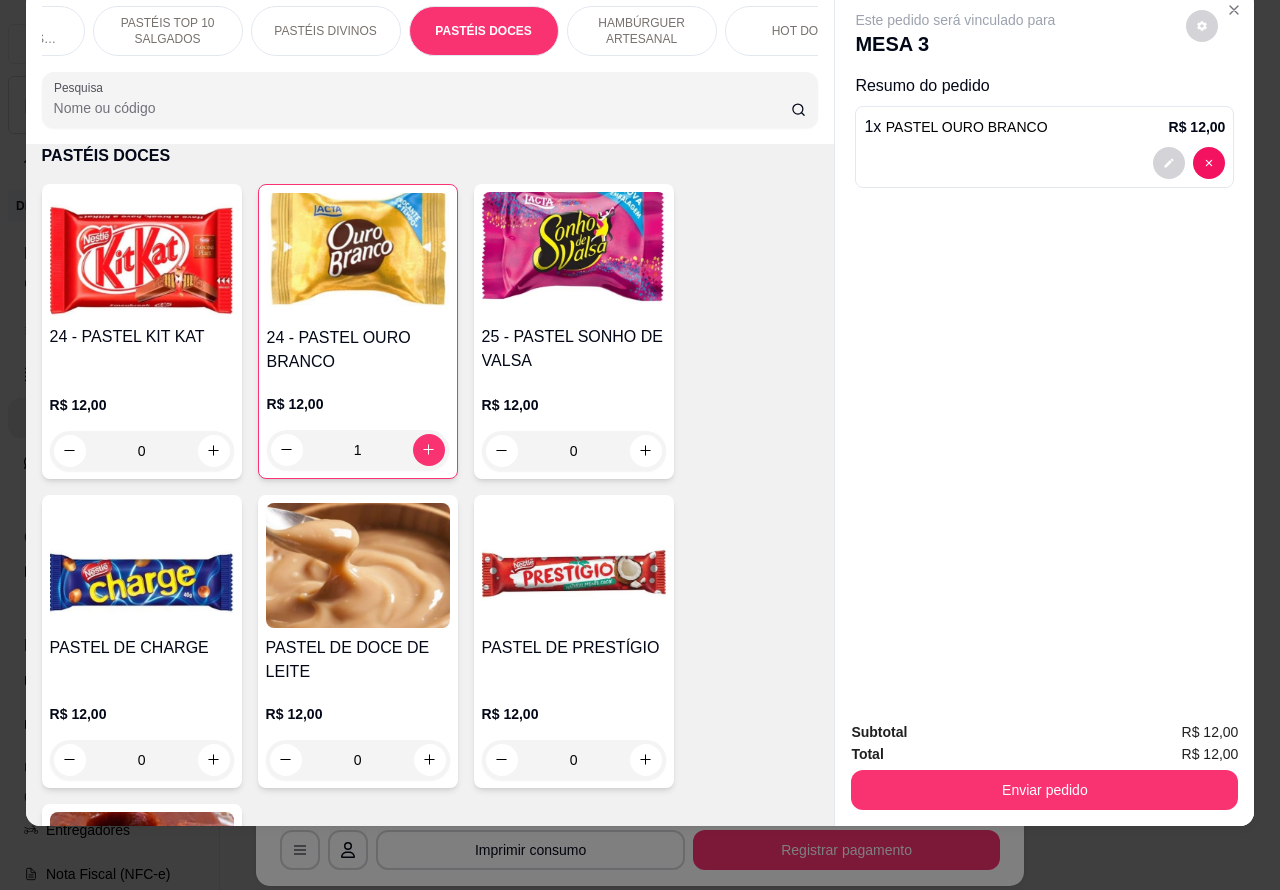 click 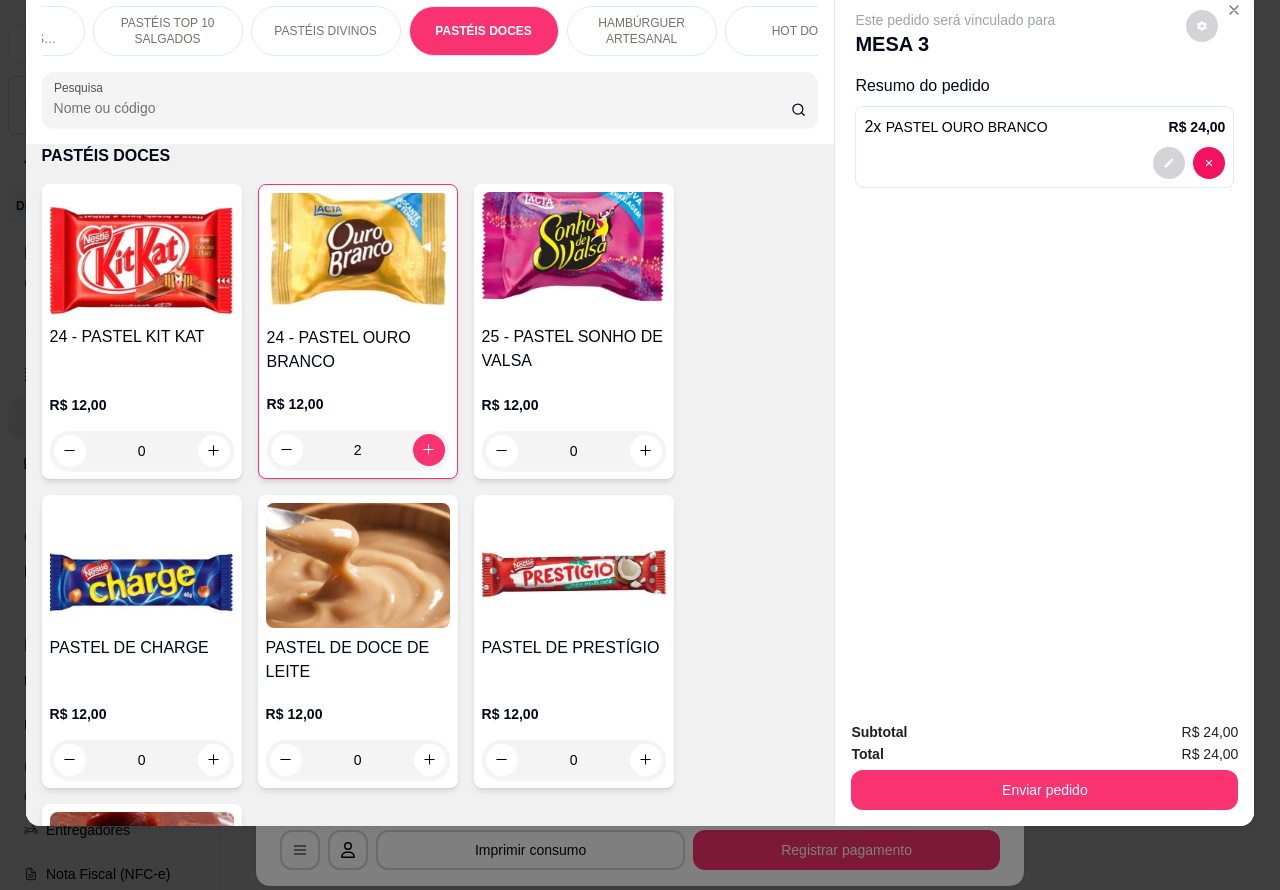 click on "Enviar pedido" at bounding box center [1044, 790] 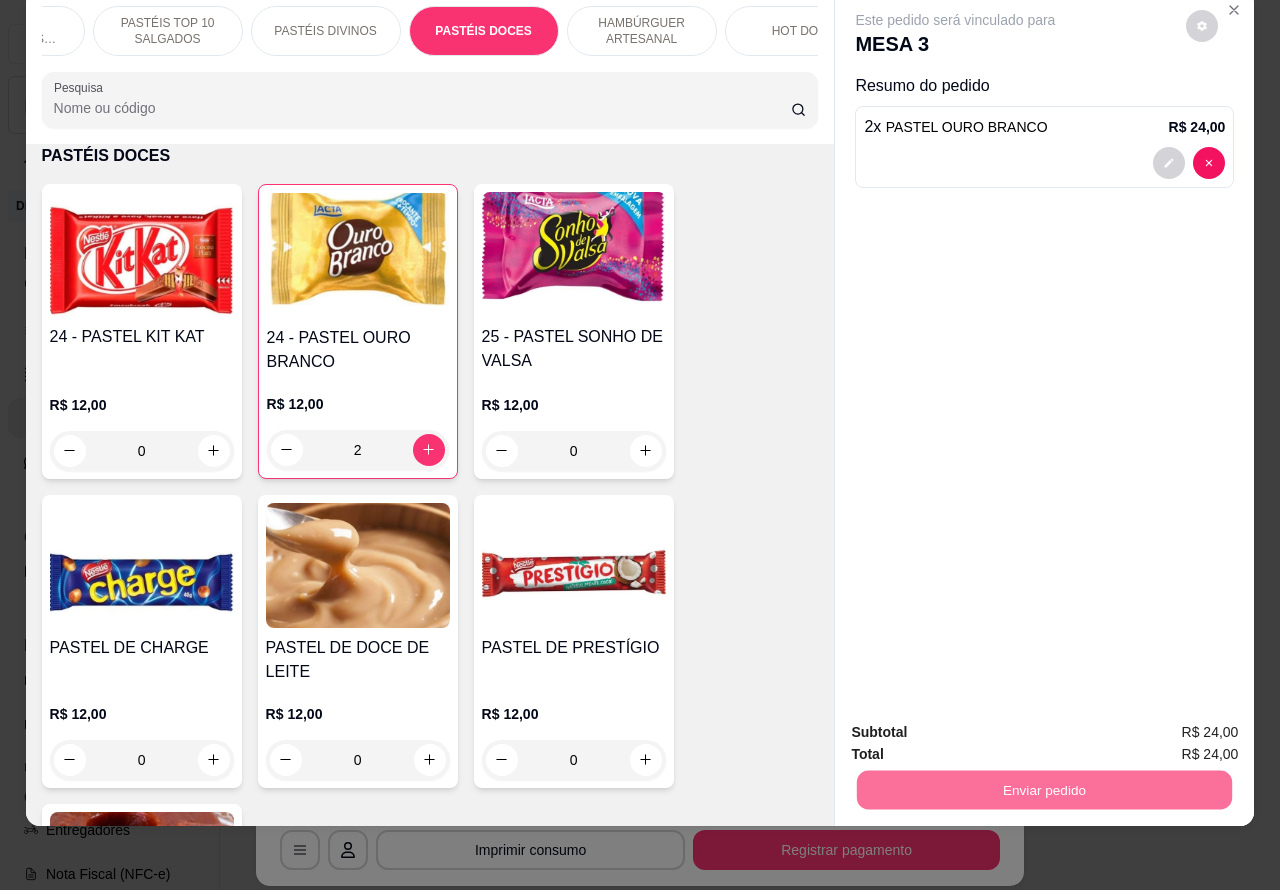 click on "Não registrar e enviar pedido" at bounding box center (977, 722) 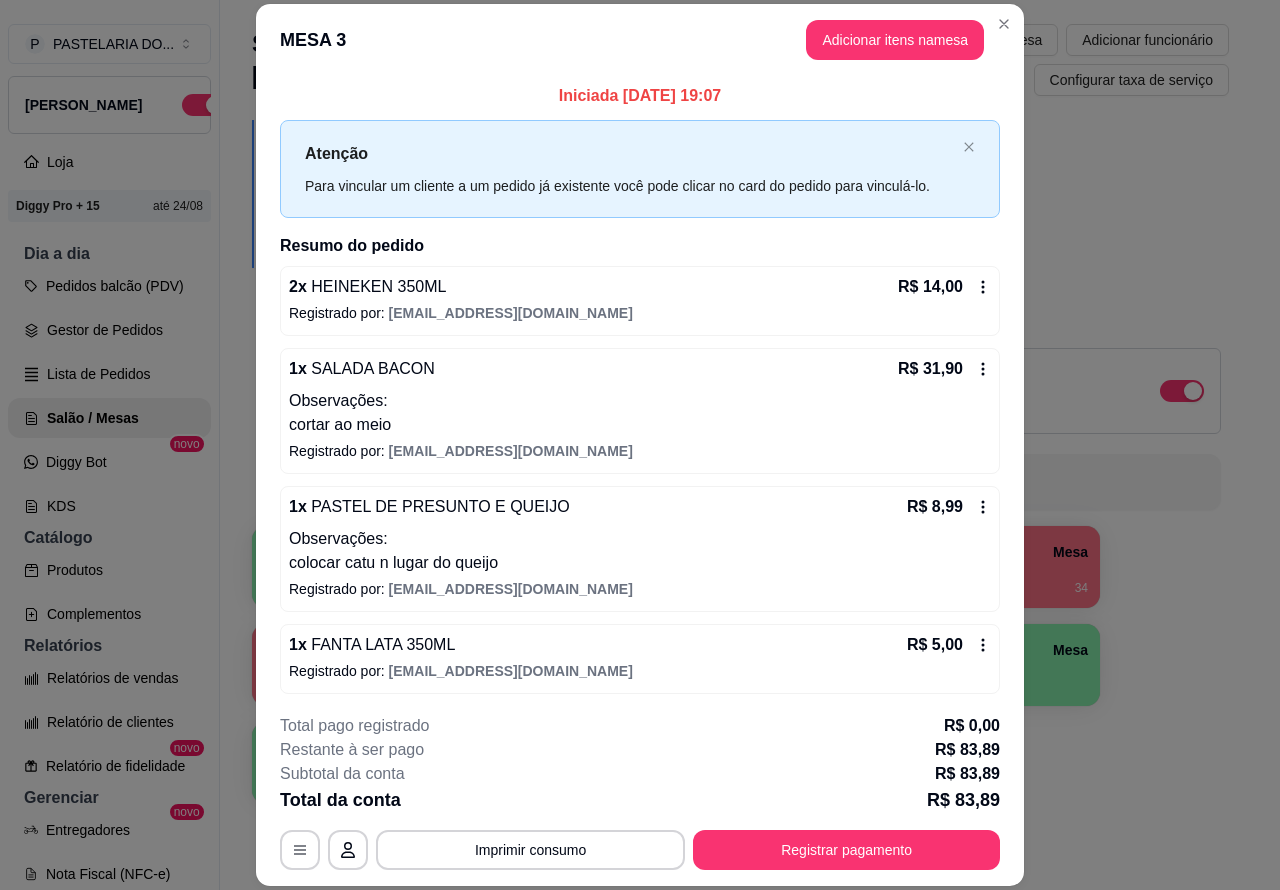 click on "Melhore seu plano
Você tem 15 mesas/comandas disponíveis. Obtenha o Diggy Pro + 30 para ter acesso a 30 mesas/comandas. Fazer upgrade Todos Mesas Comandas Deixar cliente chamar o garçom na mesa Ao o cliente scanear o qr code, ele terá a opção de chamar o garçom naquela mesa. Busque pela mesa ou comanda
1 Mesa 2 Mesa 3 Mesa R$ 59,89 49 4 Mesa R$ 36,97 34 5 Mesa R$ 127,70 43 6 [GEOGRAPHIC_DATA]" at bounding box center (740, 468) 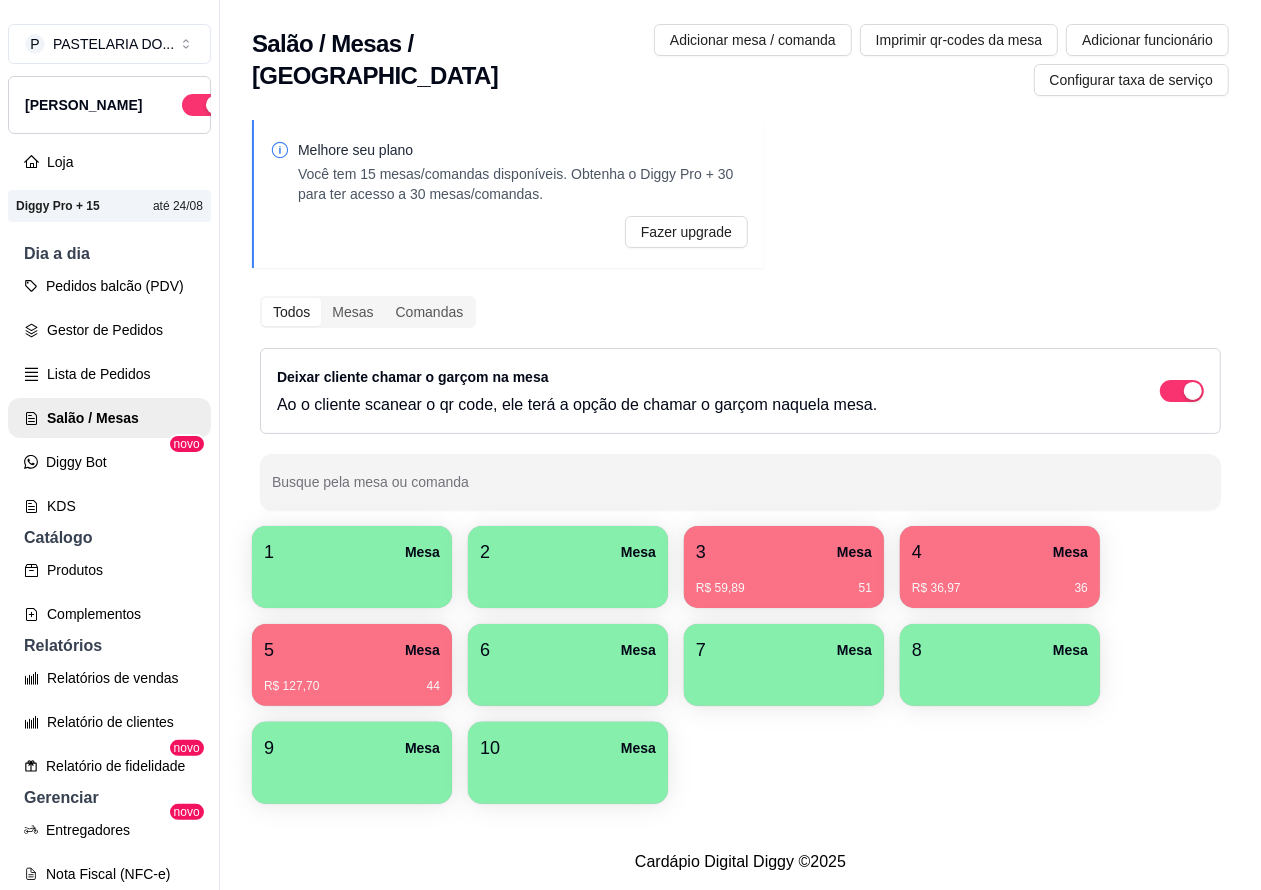 click on "R$ 127,70 44" at bounding box center [352, 679] 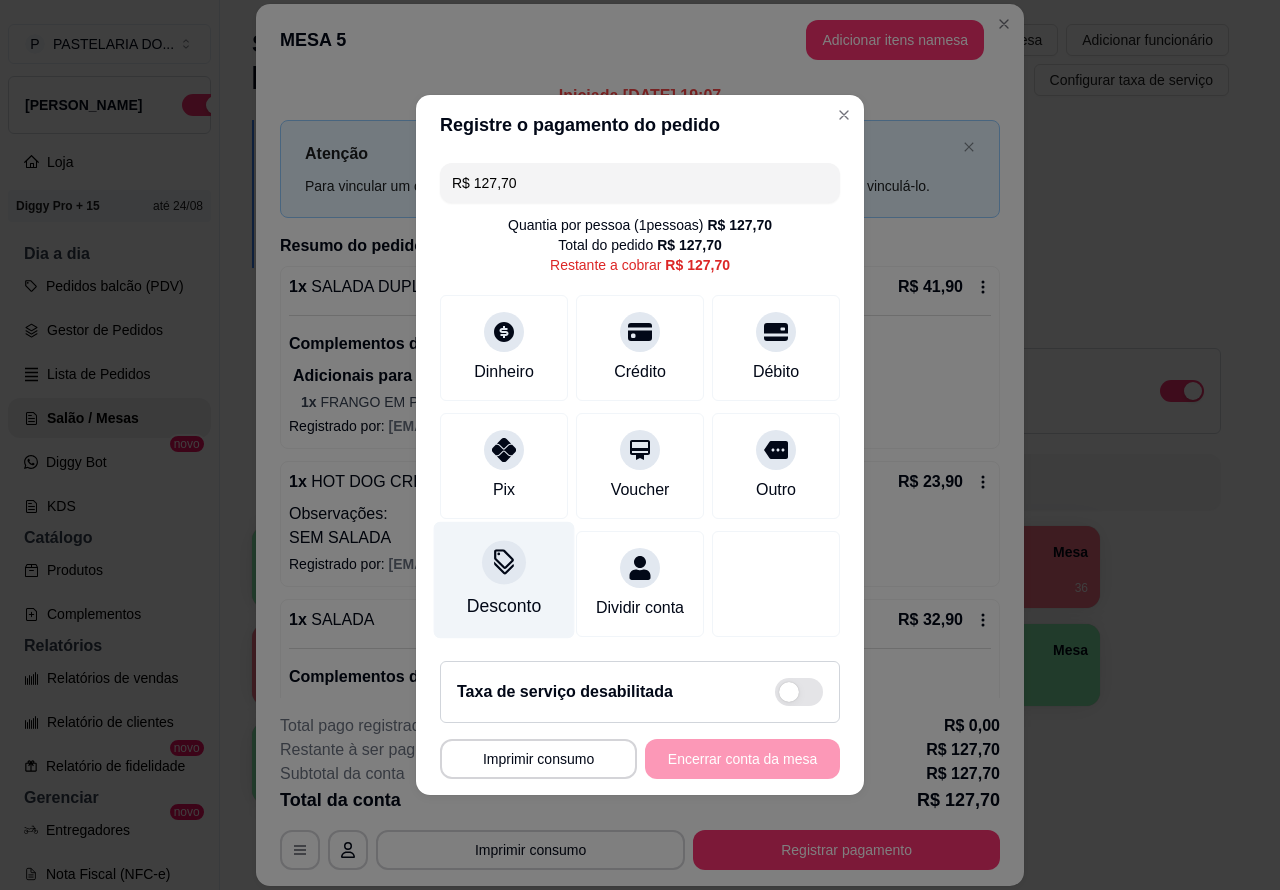 click at bounding box center [504, 562] 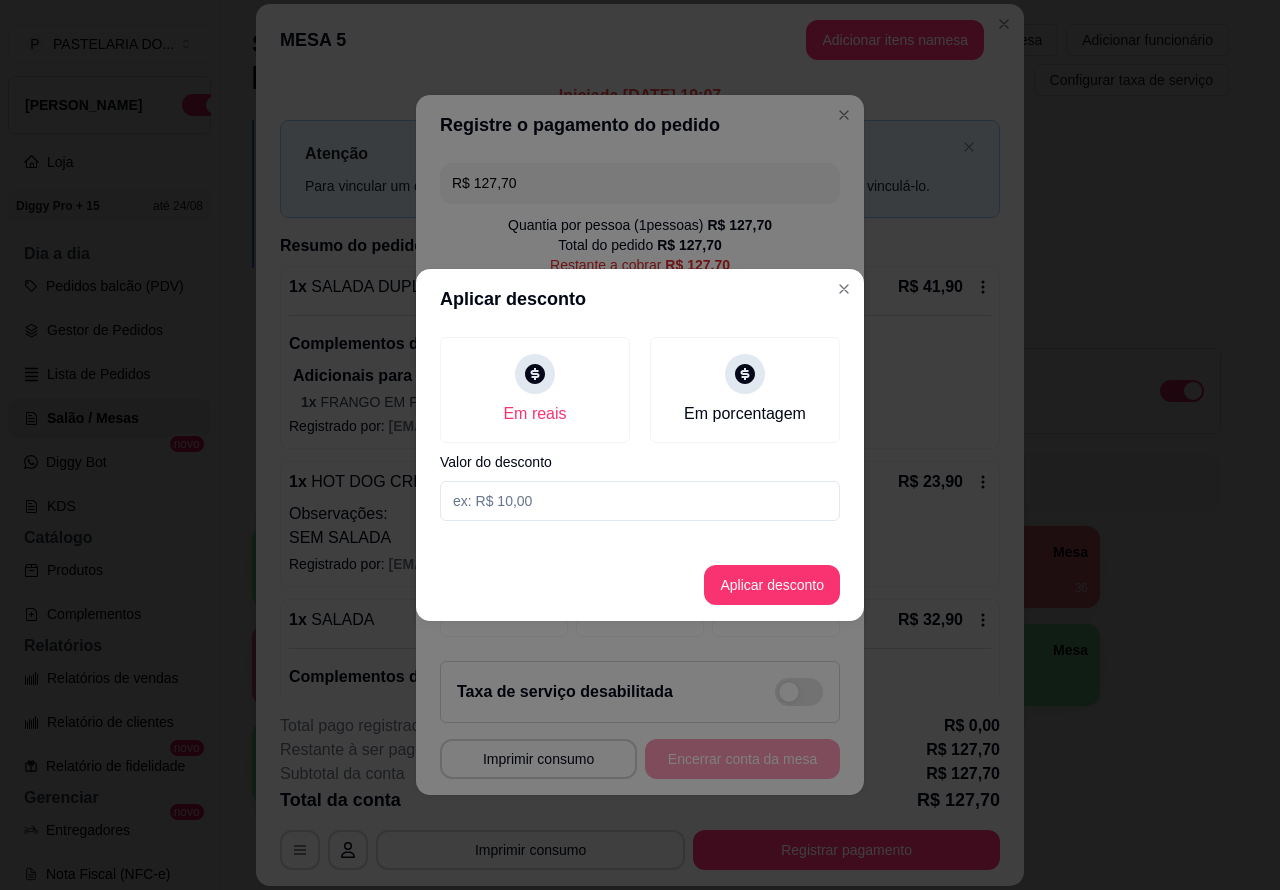 click at bounding box center [640, 501] 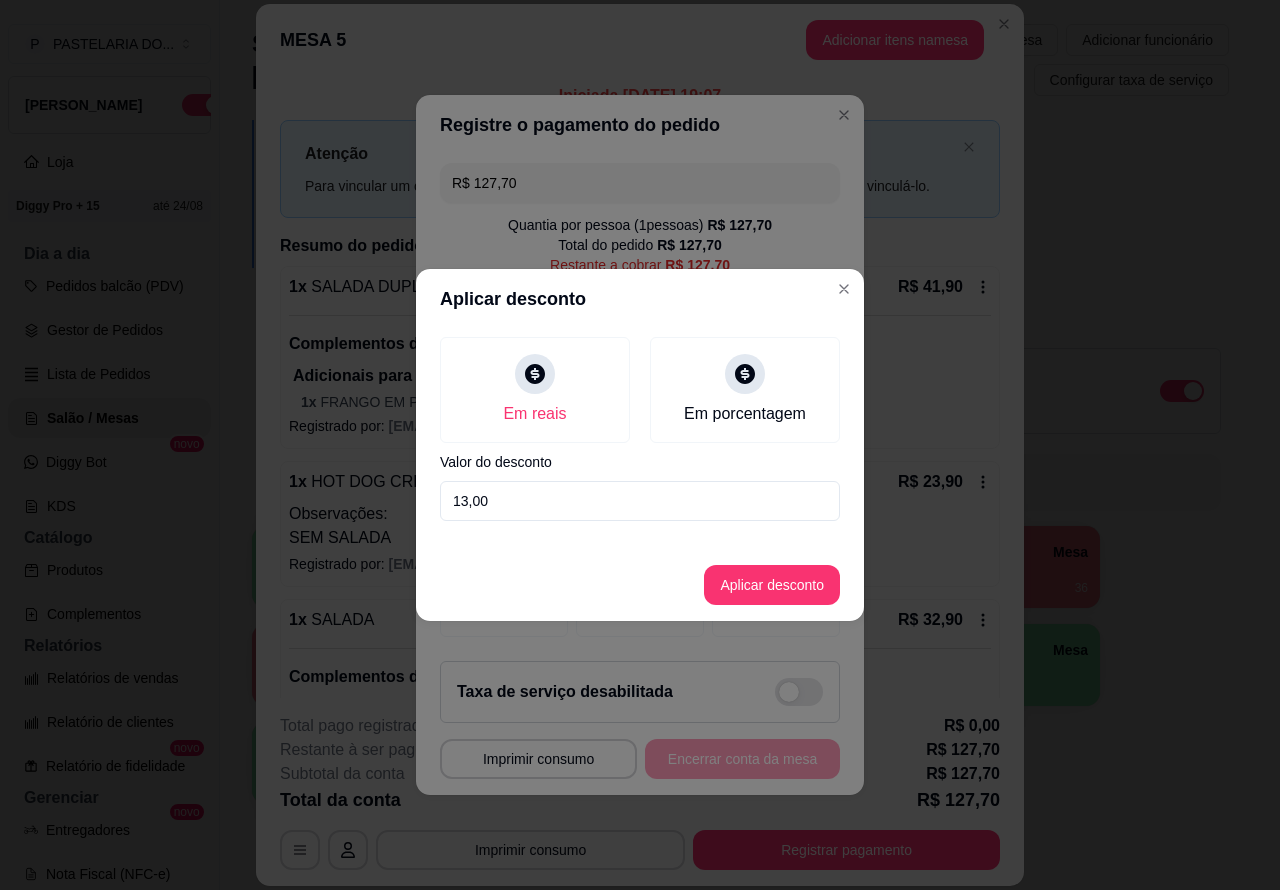 type on "13,00" 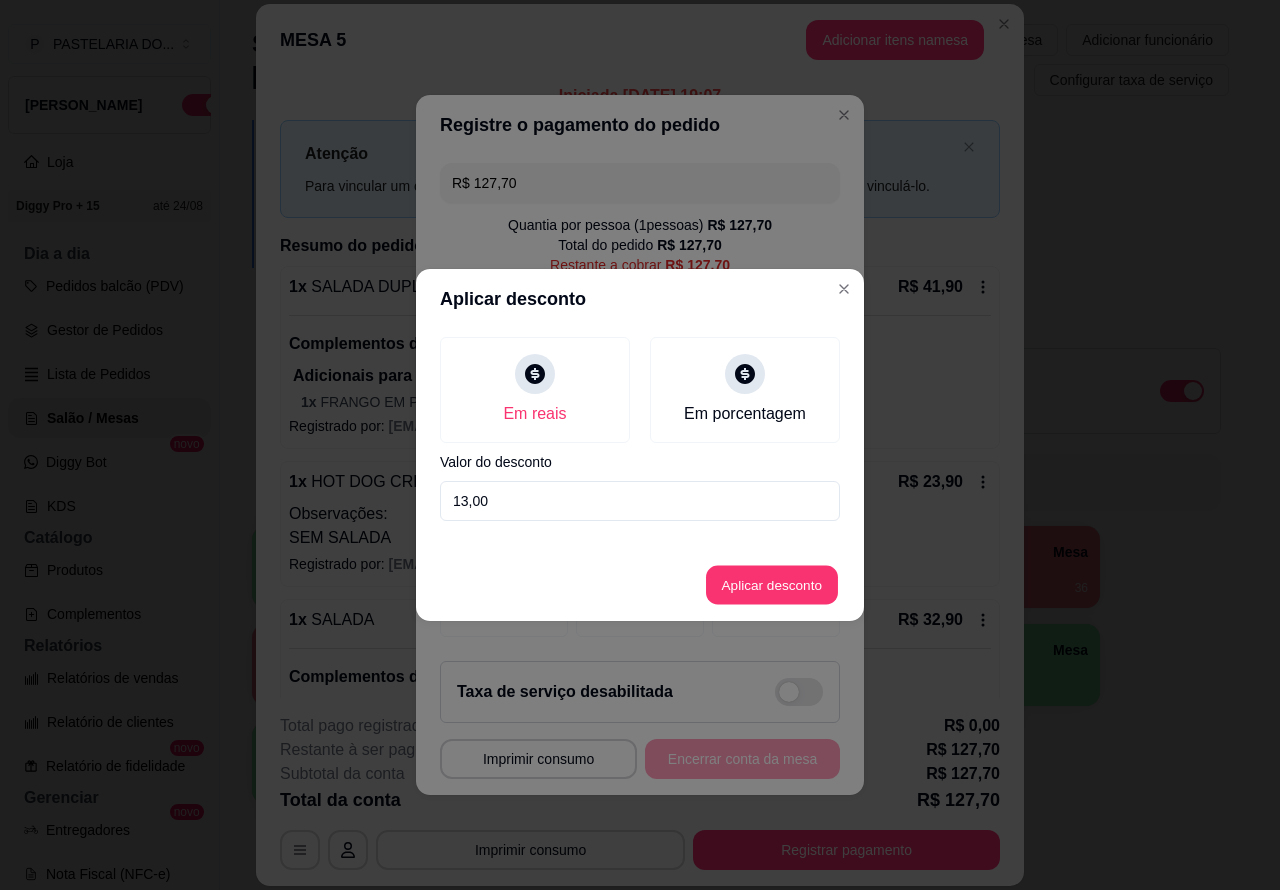 click on "Aplicar desconto" at bounding box center [772, 585] 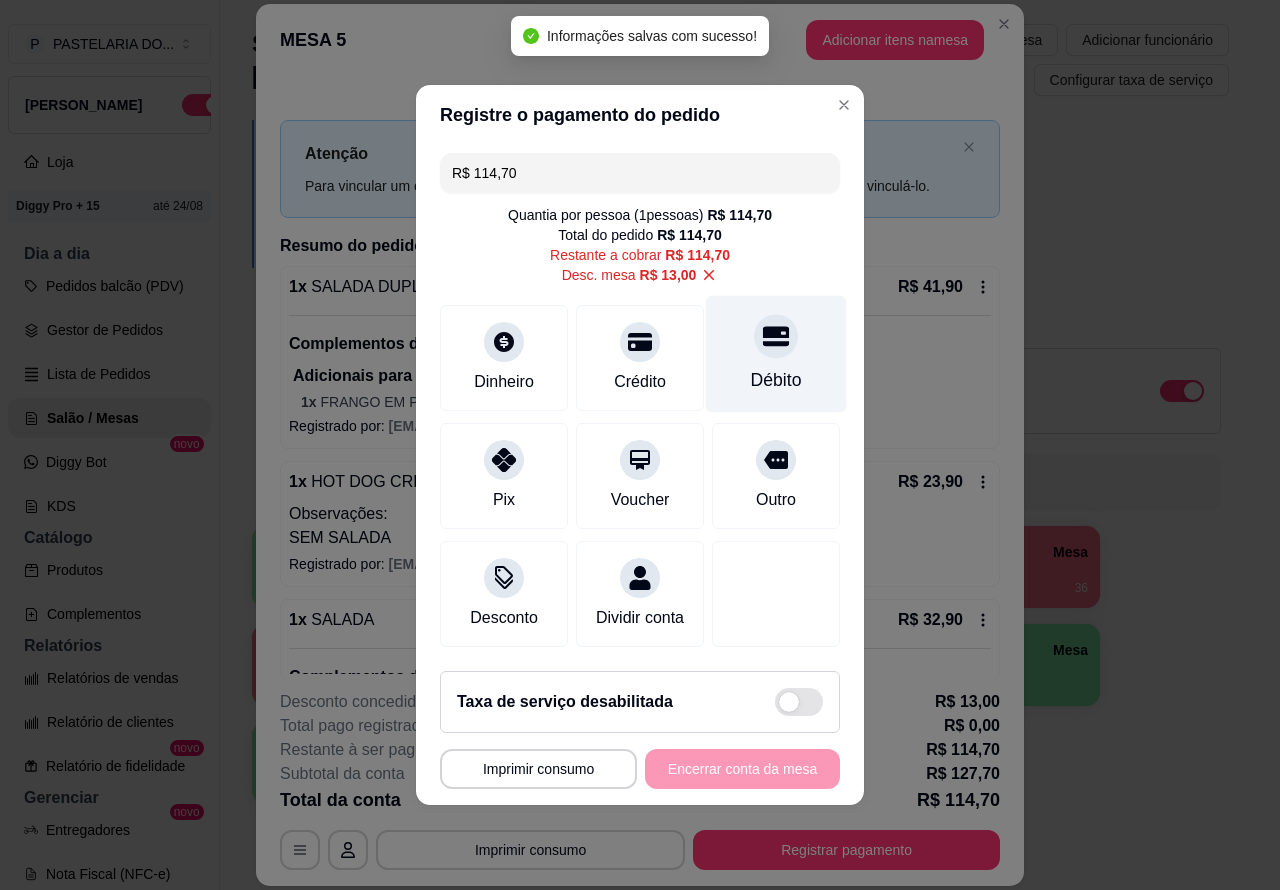 click at bounding box center (776, 336) 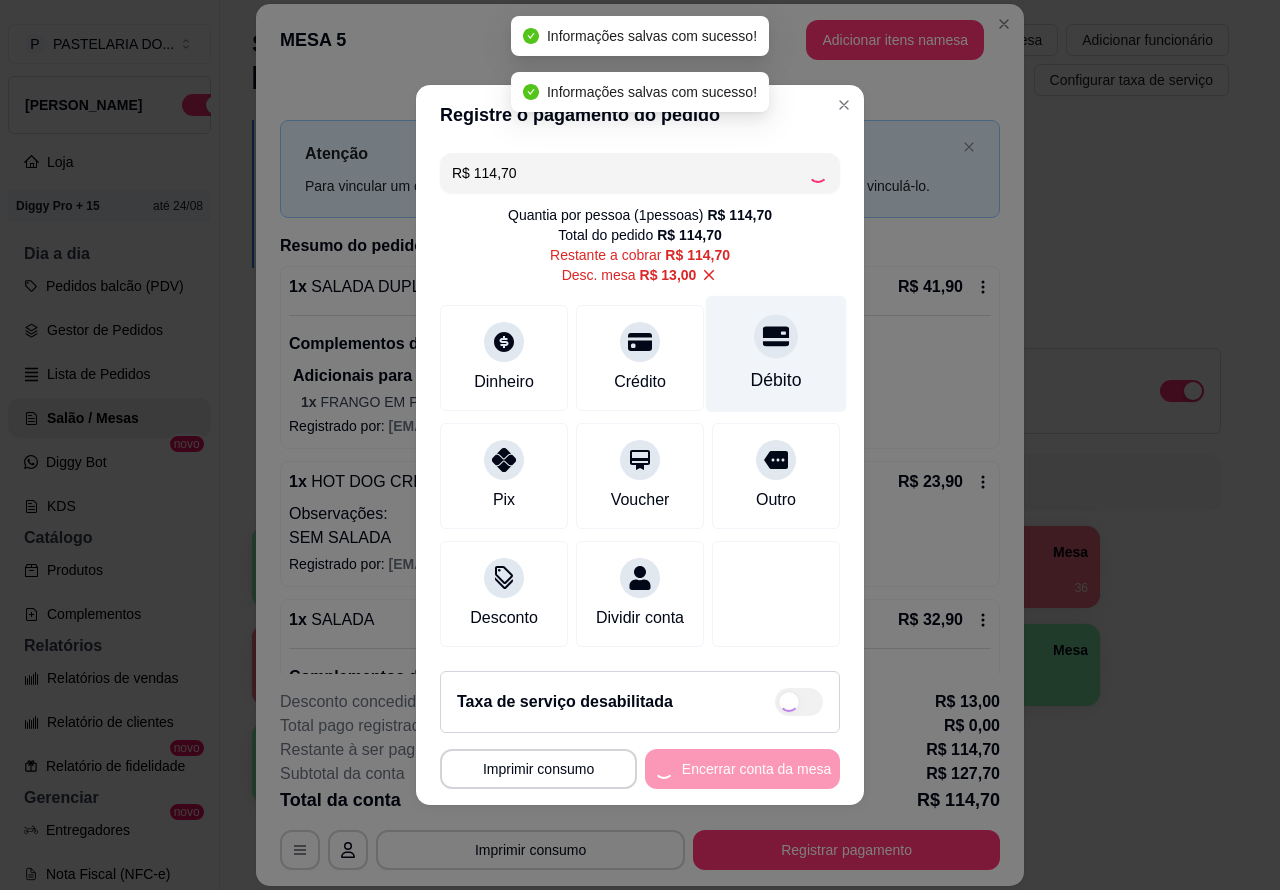 type on "R$ 0,00" 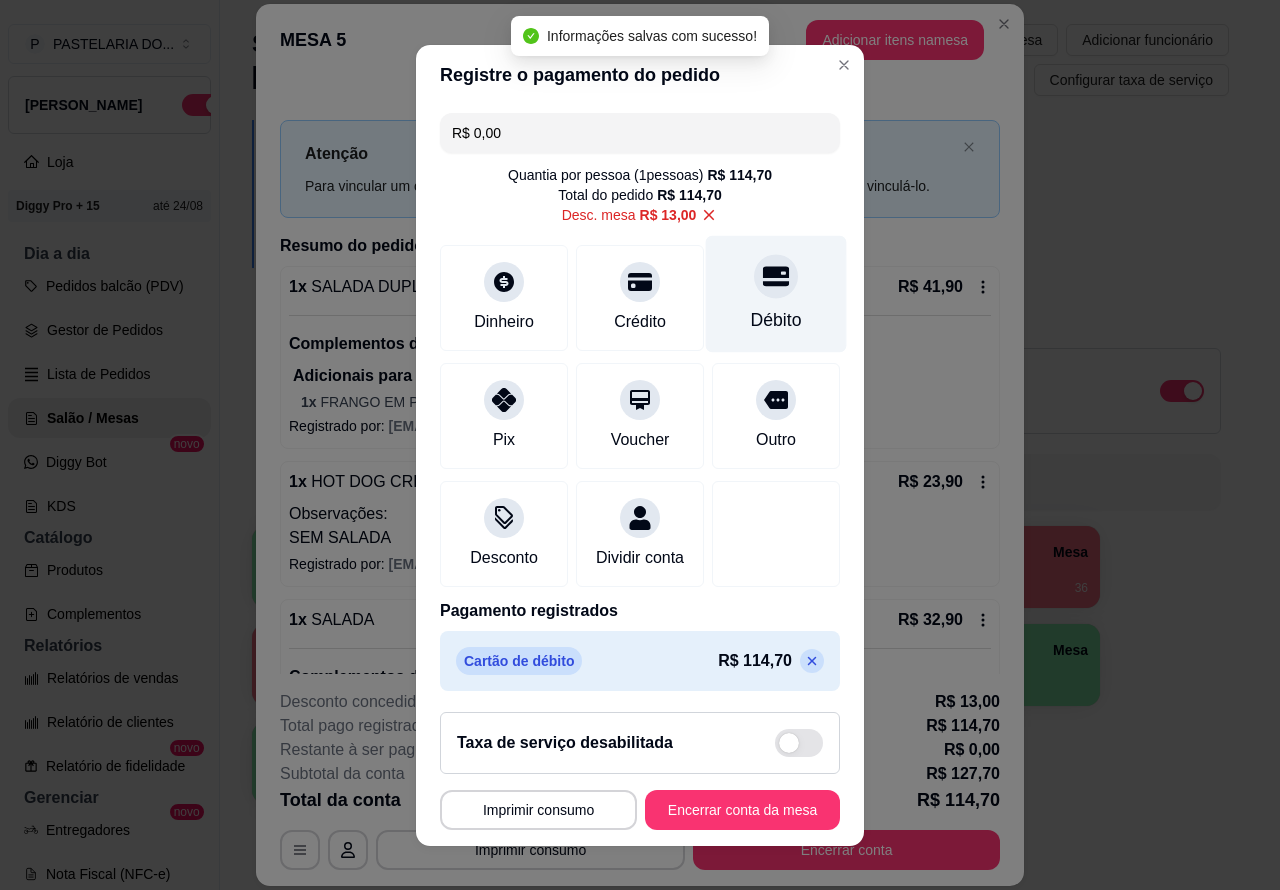 click on "Encerrar conta da mesa" at bounding box center [742, 810] 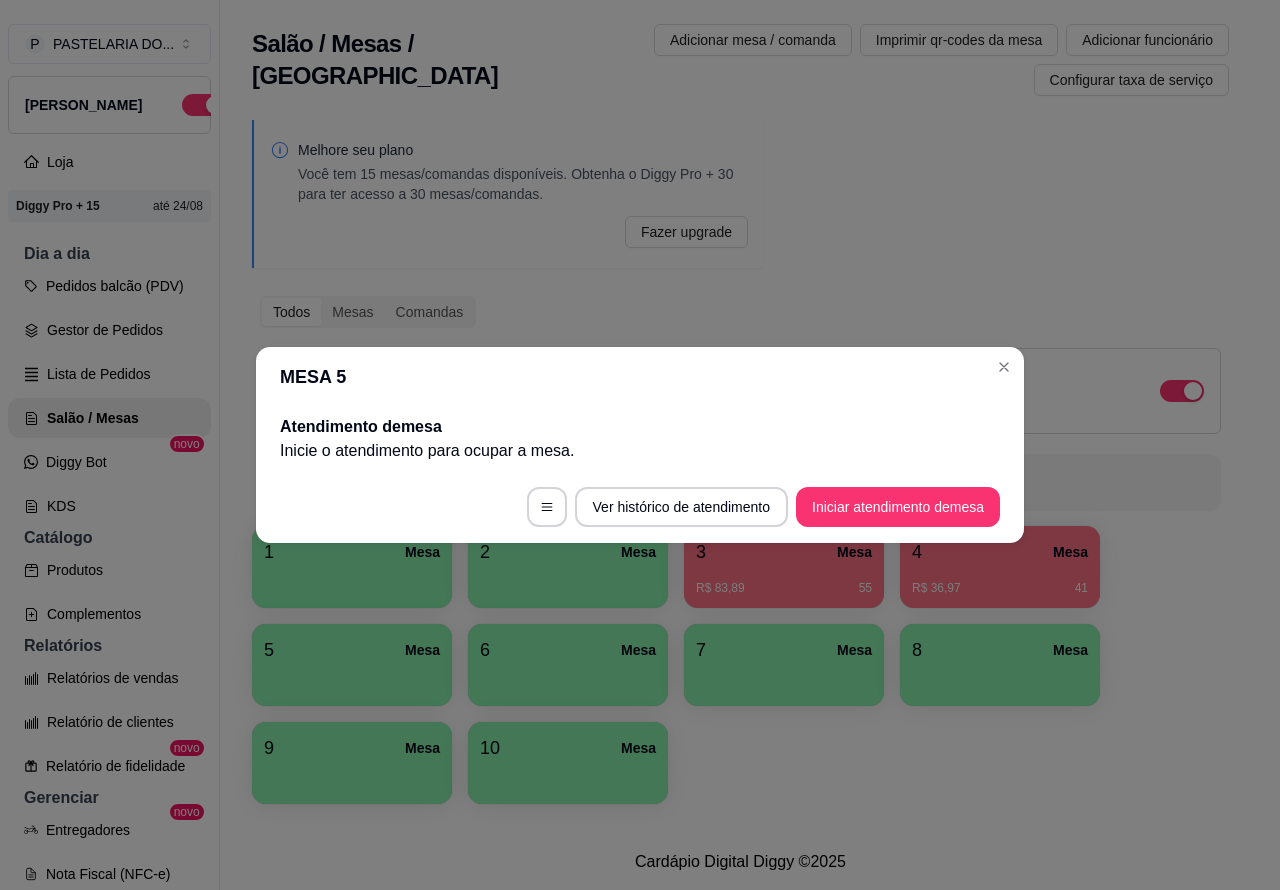 click on "Deixar cliente chamar o garçom na mesa Ao o cliente scanear o qr code, ele terá a opção de chamar o garçom naquela mesa." at bounding box center (740, 391) 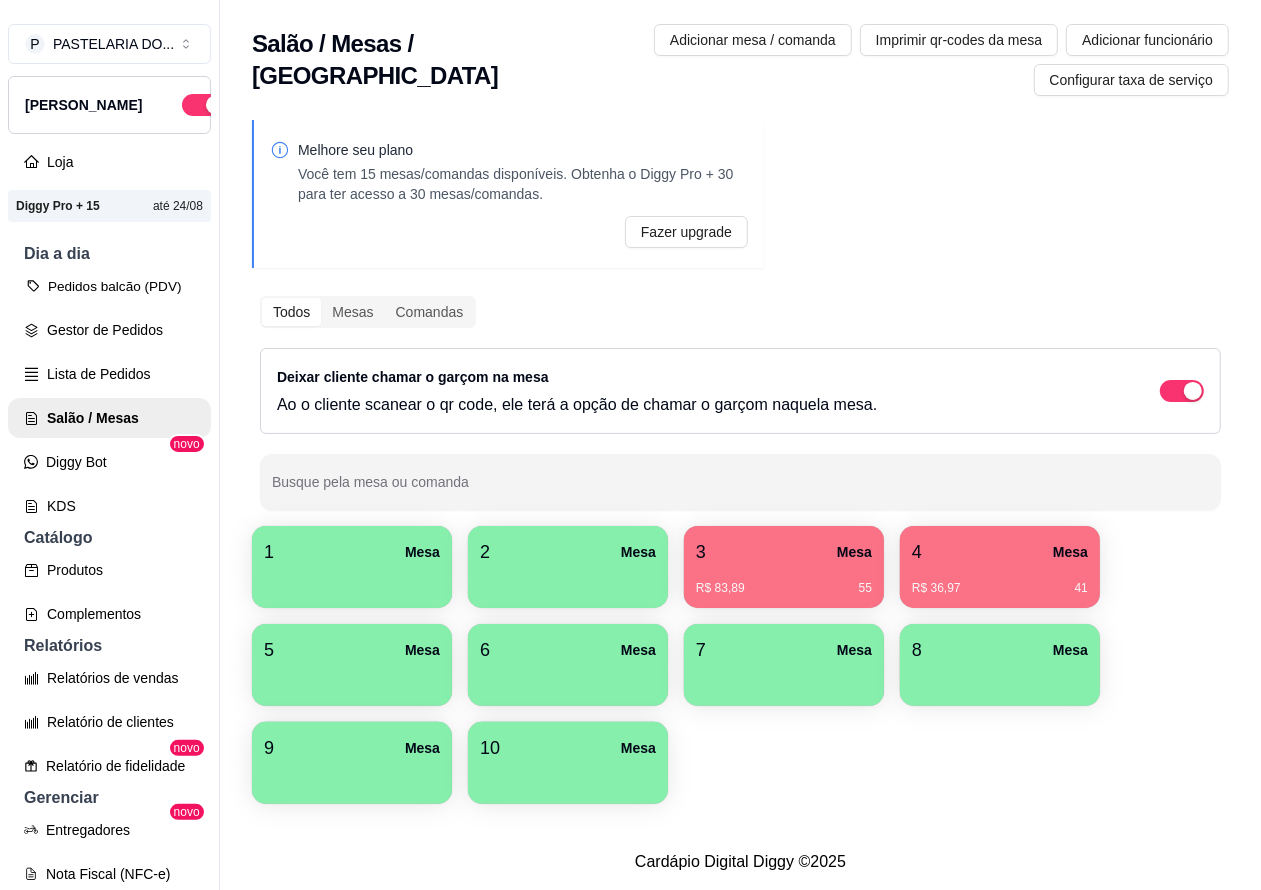 click on "Pedidos balcão (PDV)" at bounding box center [109, 286] 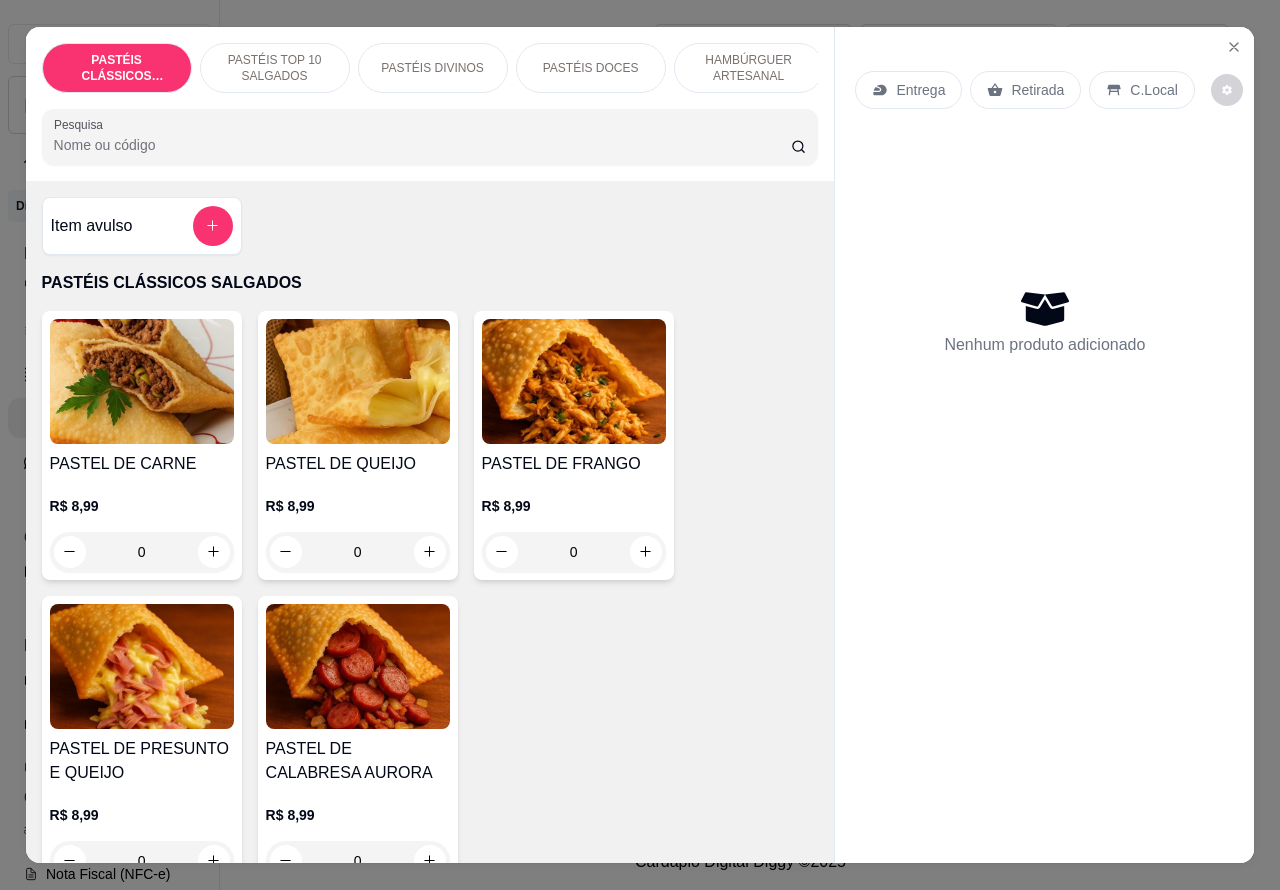 click on "Retirada" at bounding box center (1037, 90) 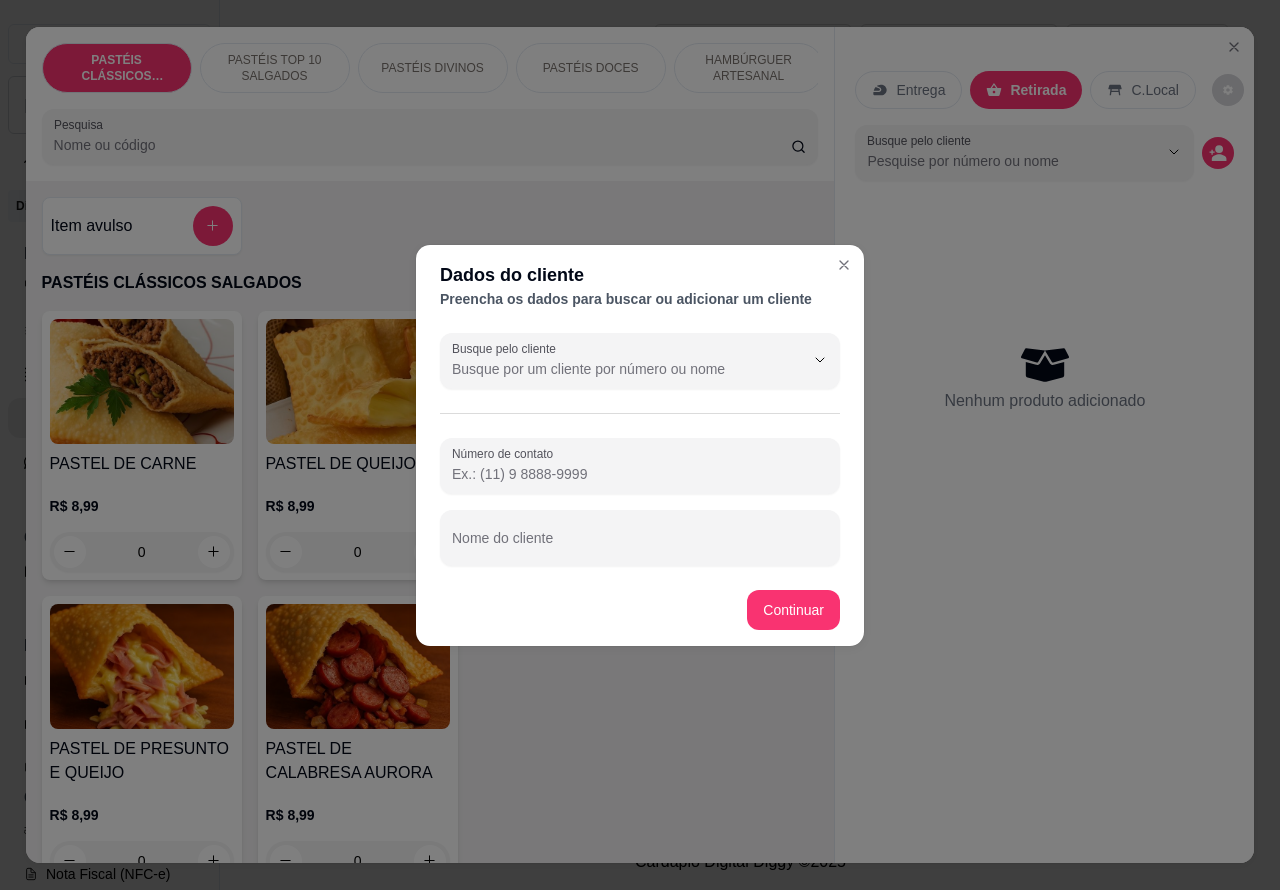 click on "Nome do cliente" at bounding box center [640, 546] 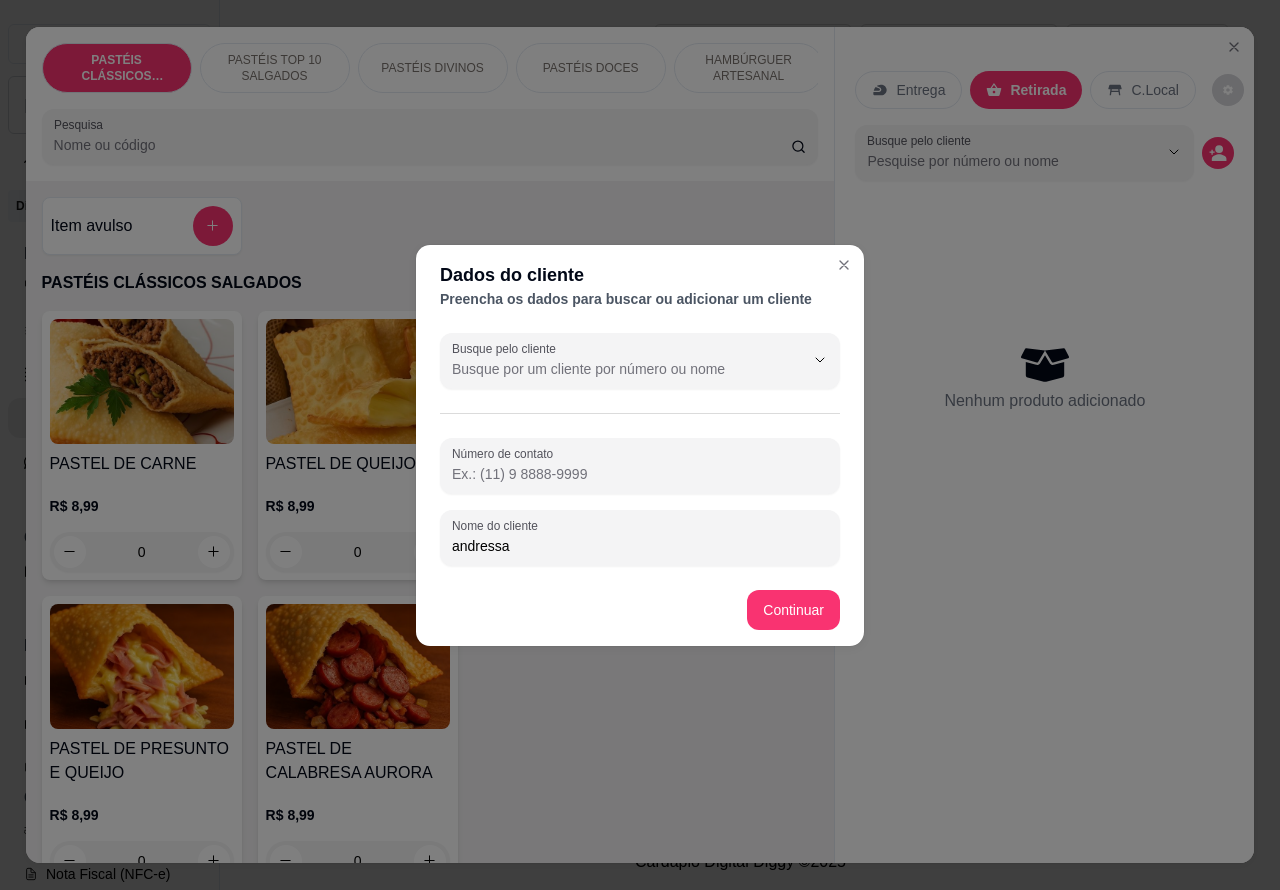 type on "andressa" 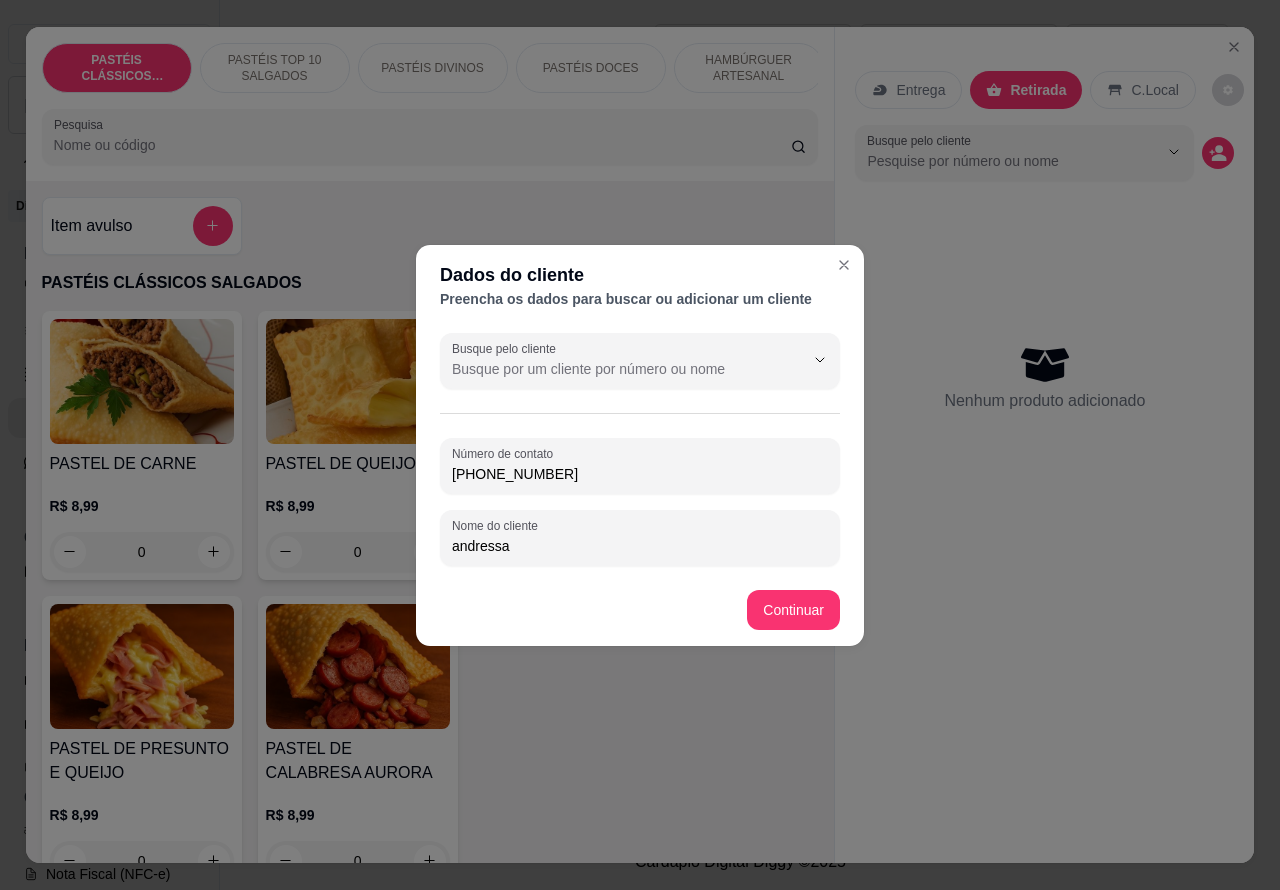 type on "[PHONE_NUMBER]" 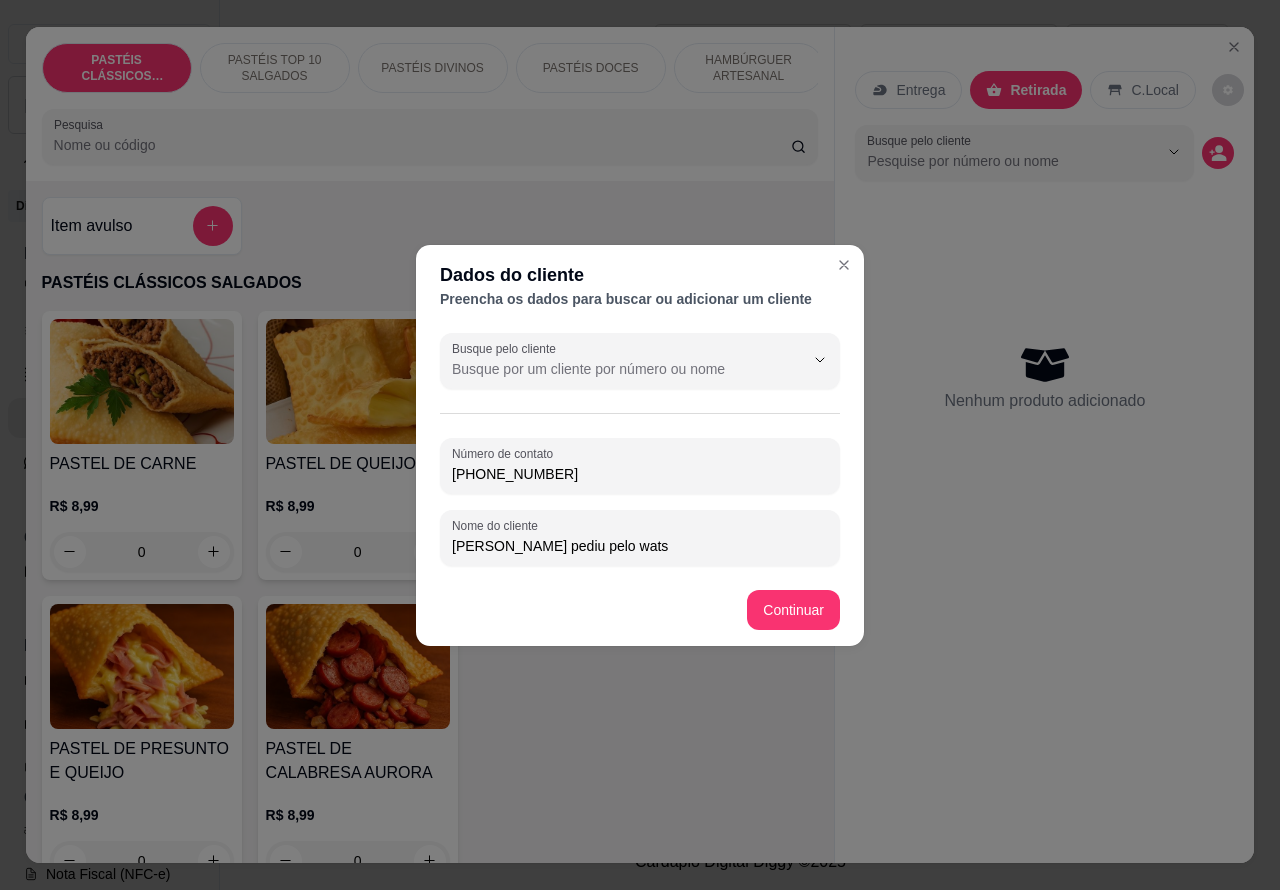 type on "[PERSON_NAME] pediu pelo wats" 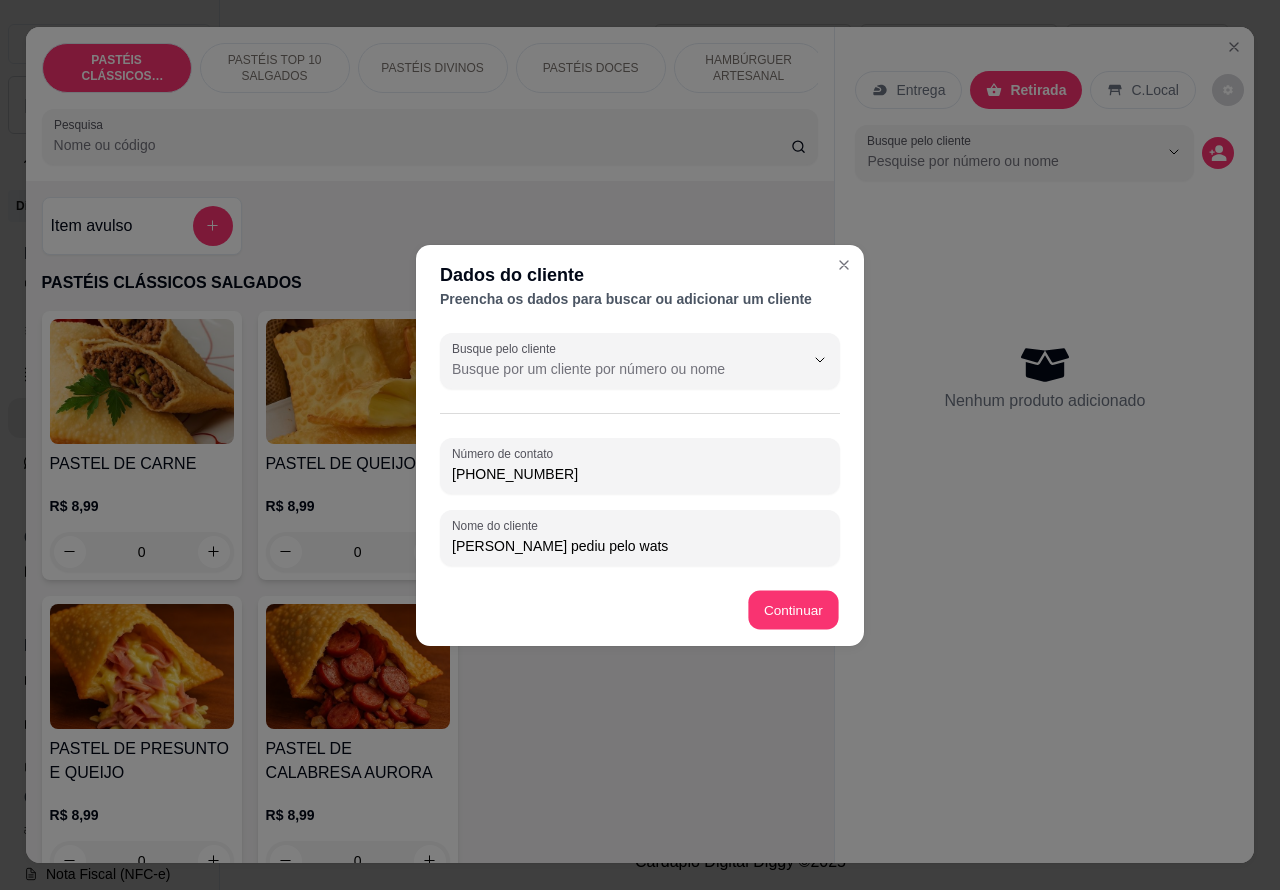 click on "PASTEL DE CARNE    R$ 8,99 0 PASTEL DE QUEIJO    R$ 8,99 0 PASTEL DE FRANGO   R$ 8,99 0 PASTEL DE PRESUNTO E QUEIJO    R$ 8,99 0 PASTEL DE CALABRESA AURORA   R$ 8,99 0" at bounding box center [430, 600] 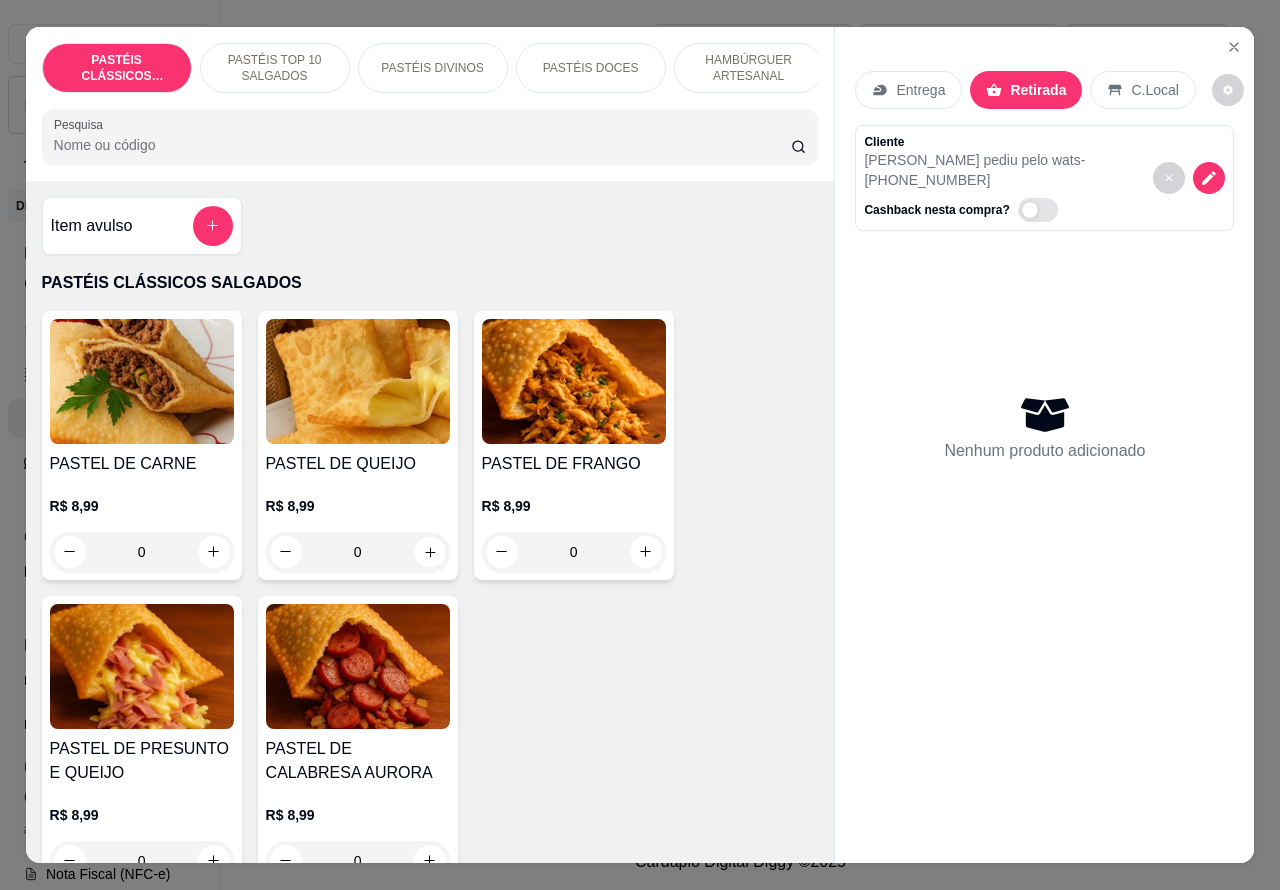 click 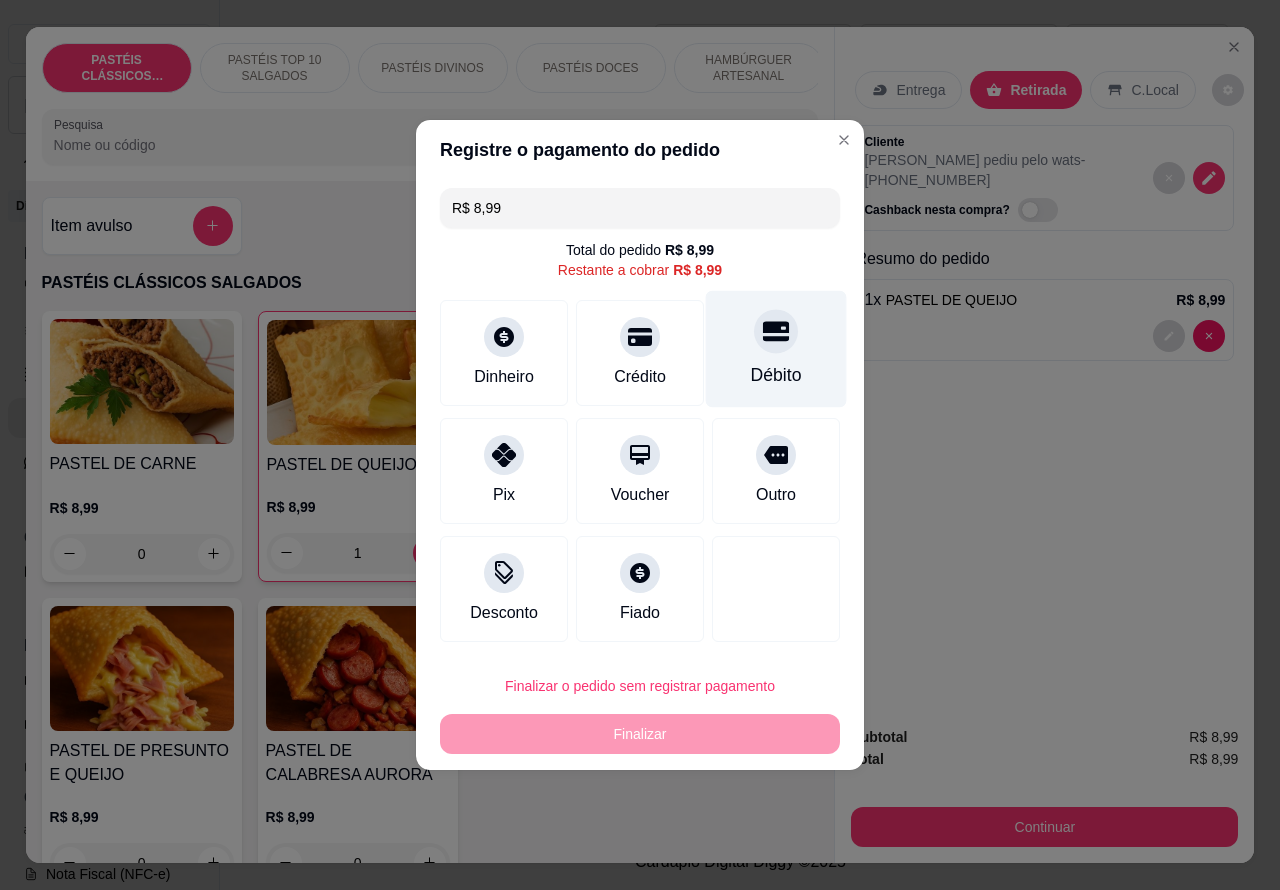 click 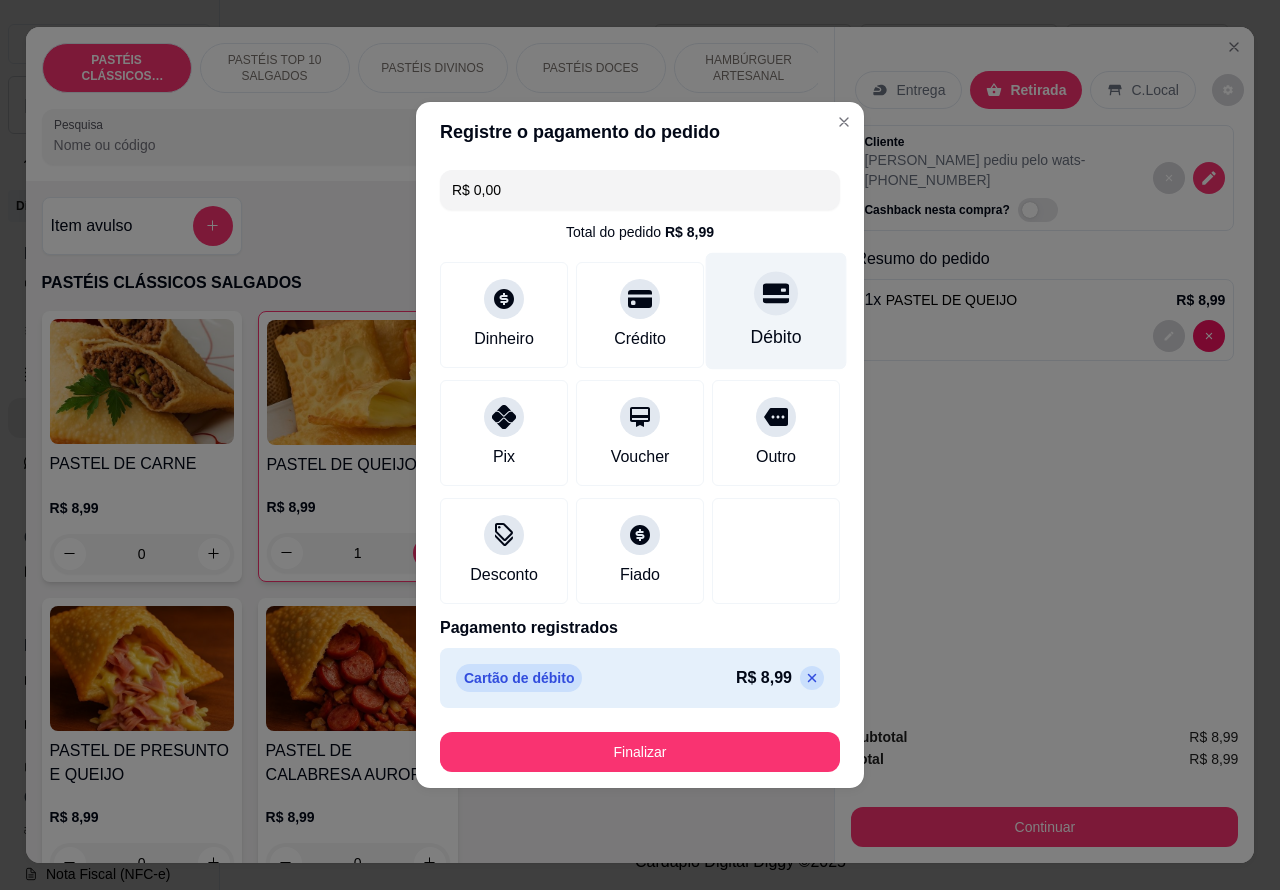 click on "Finalizar" at bounding box center [640, 752] 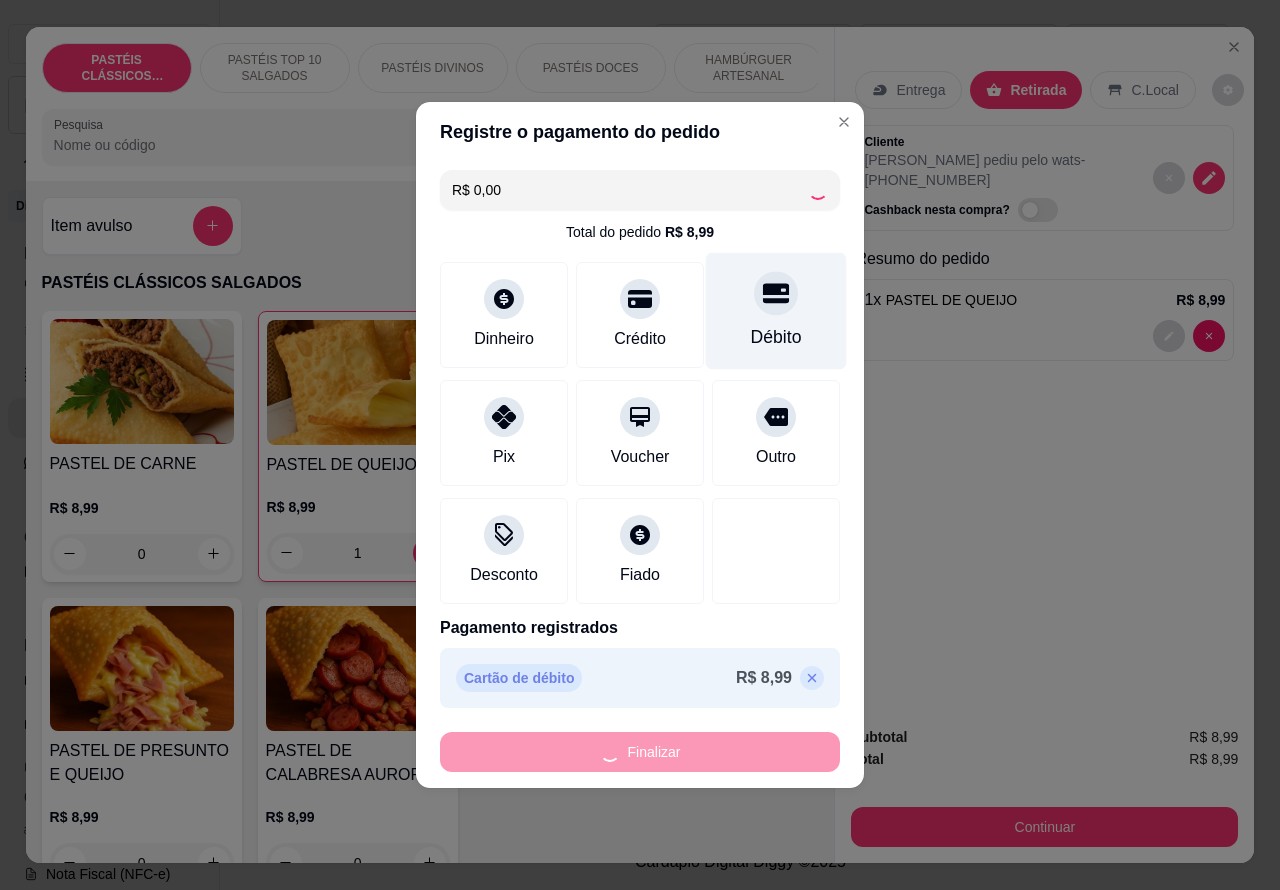 type on "0" 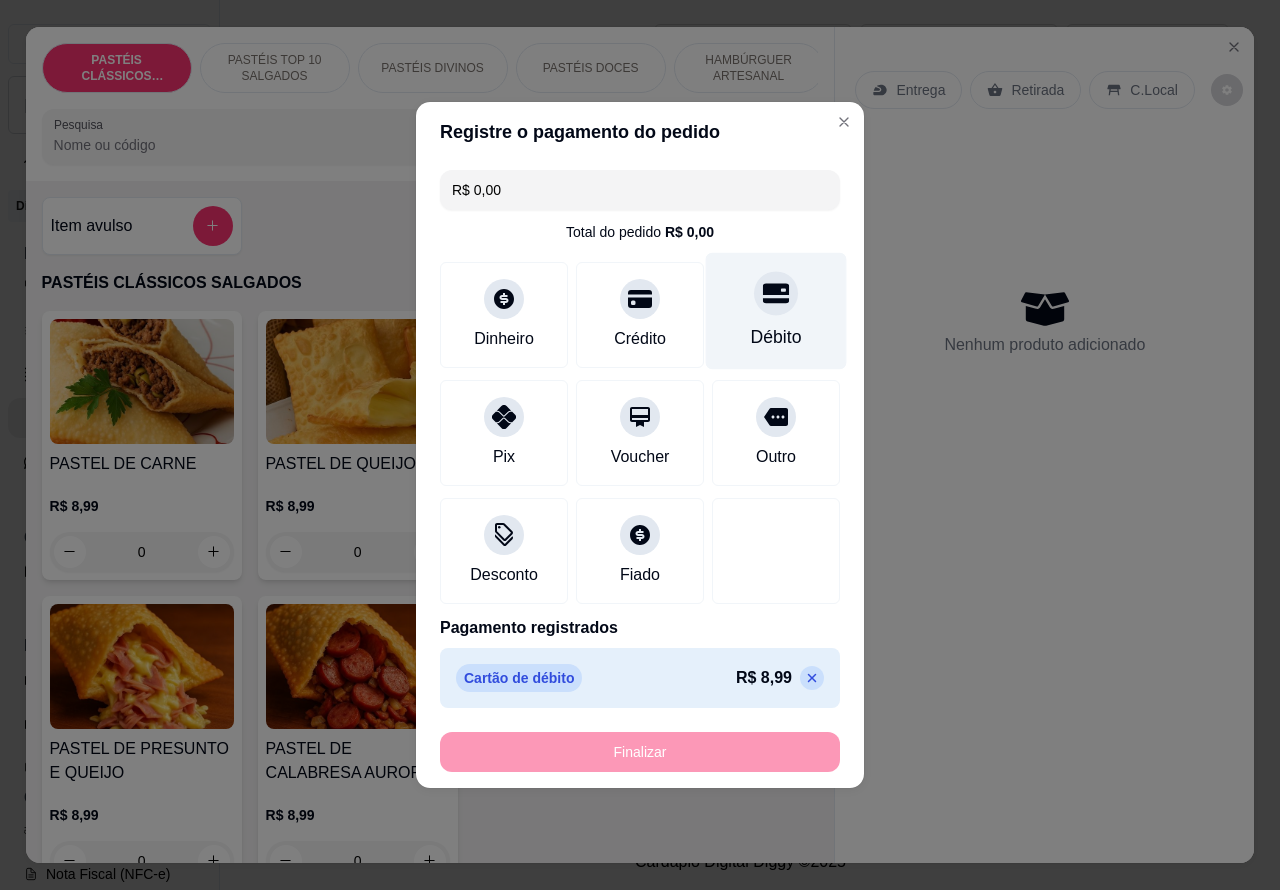 type on "-R$ 8,99" 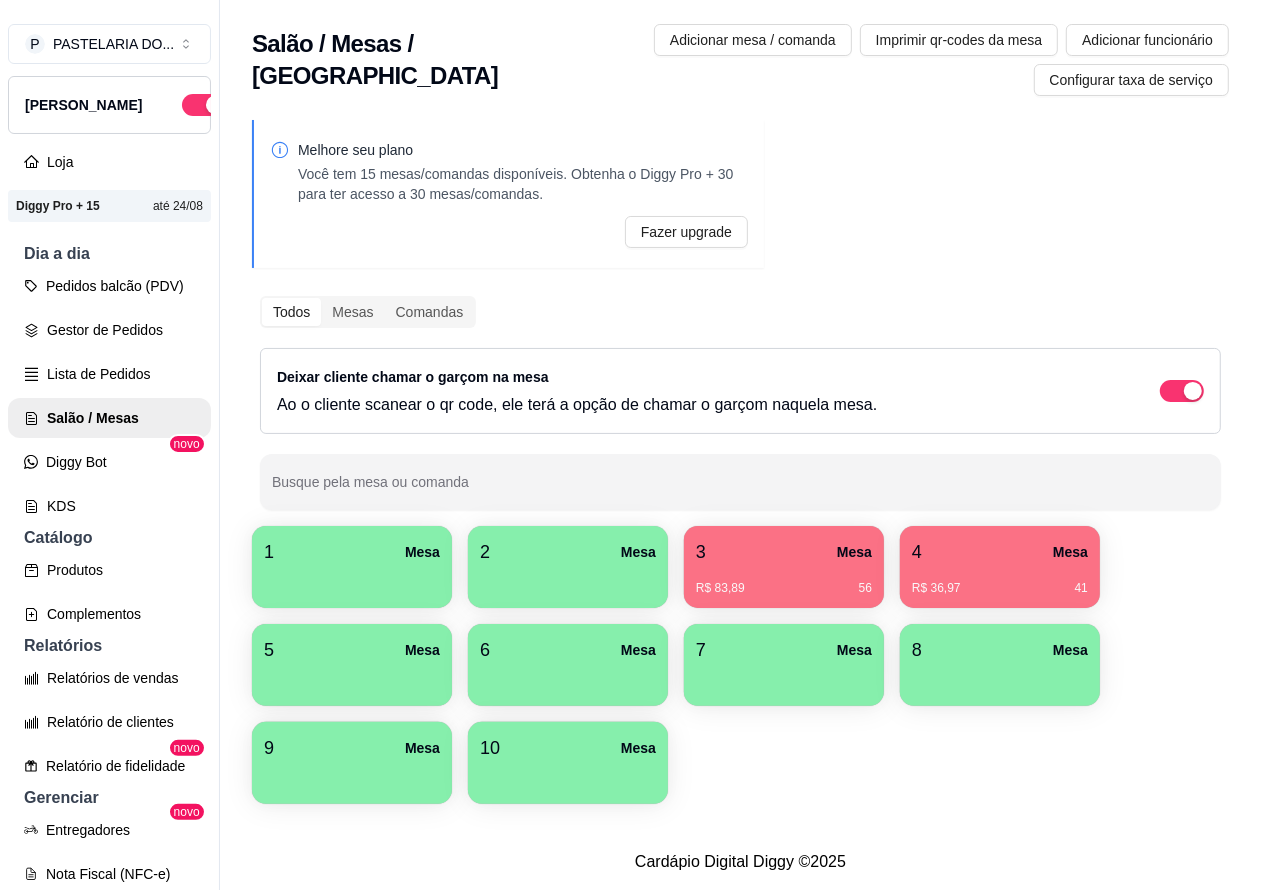 click on "1 Mesa 2 Mesa 3 Mesa R$ 83,89 56 4 Mesa R$ 36,97 41 5 [GEOGRAPHIC_DATA]" at bounding box center [740, 665] 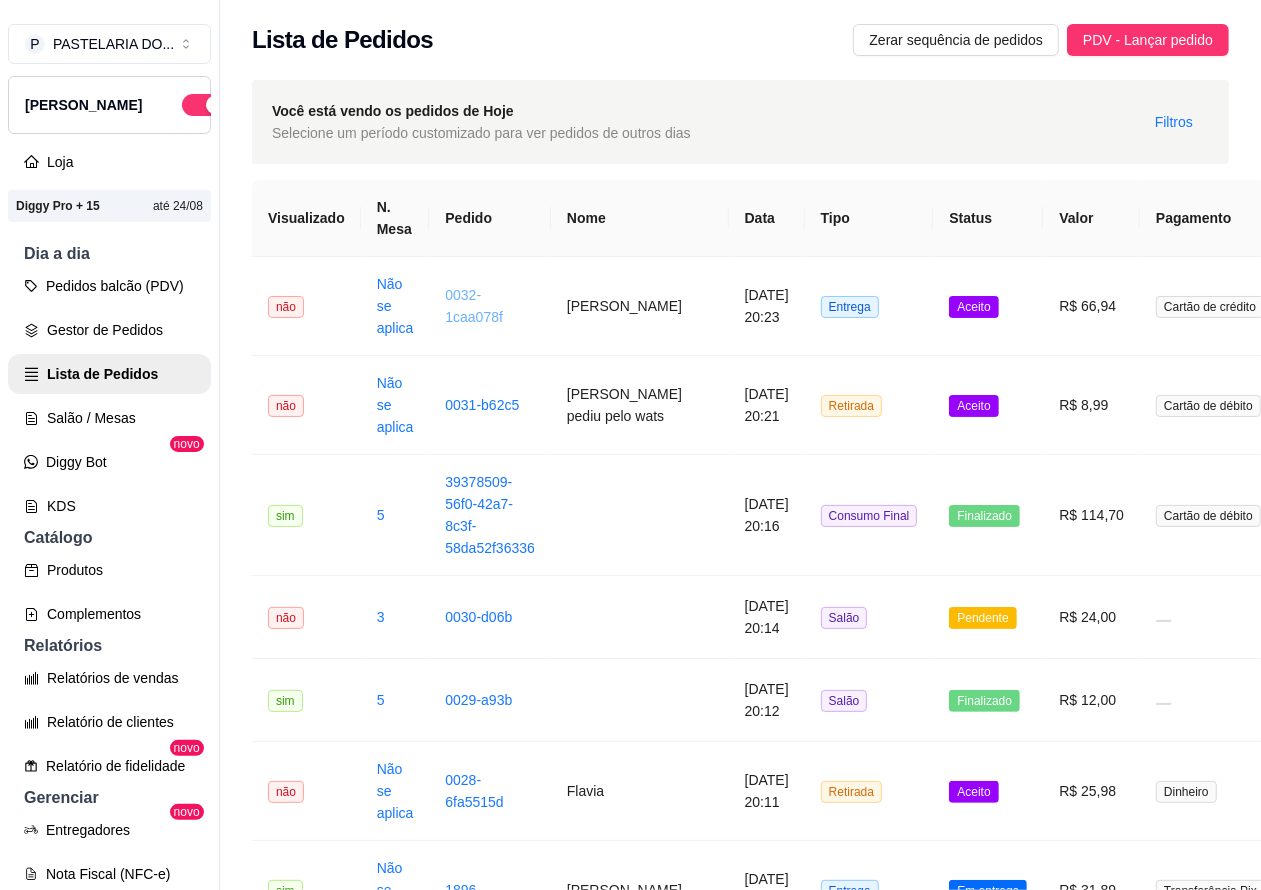 click on "0032-1caa078f" at bounding box center (474, 306) 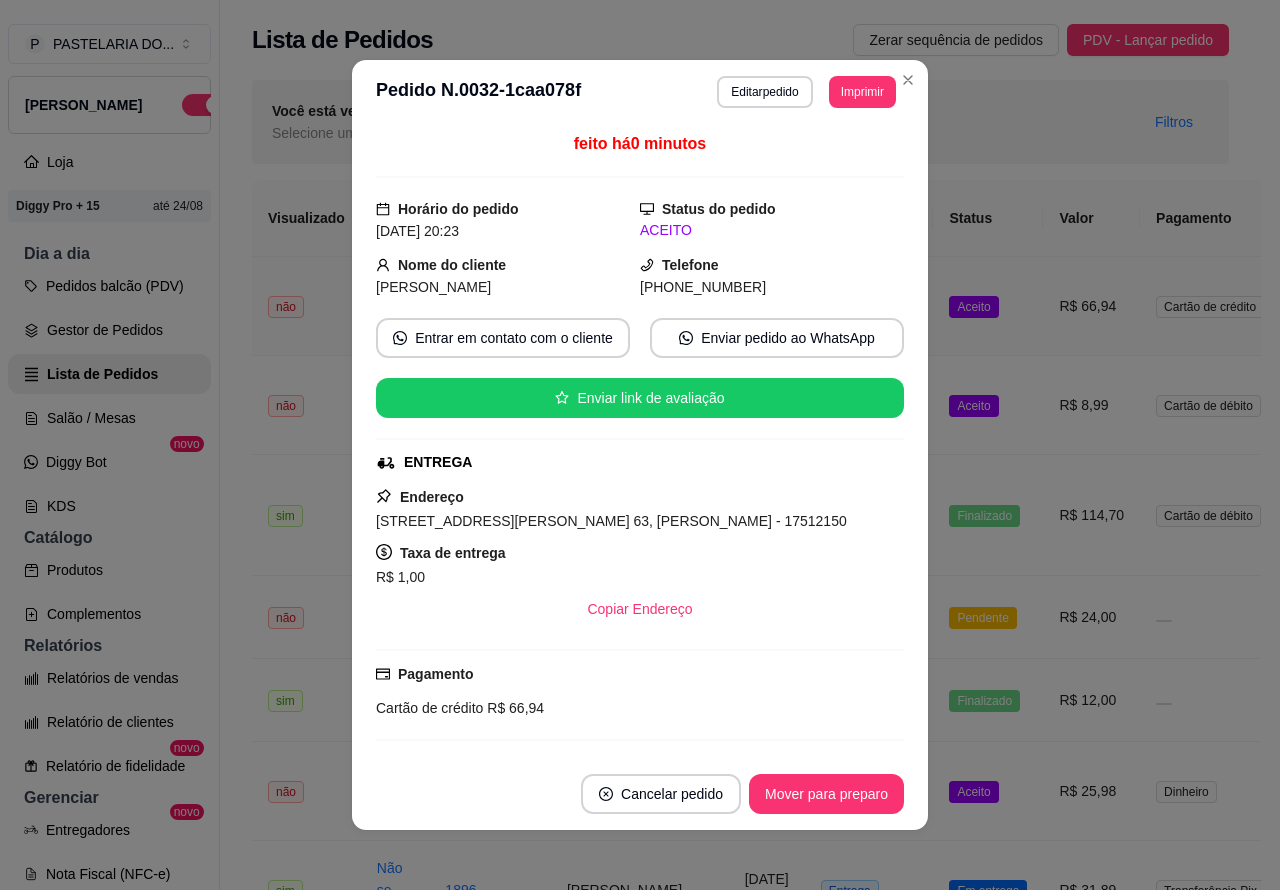 click on "Imprimir" at bounding box center [862, 92] 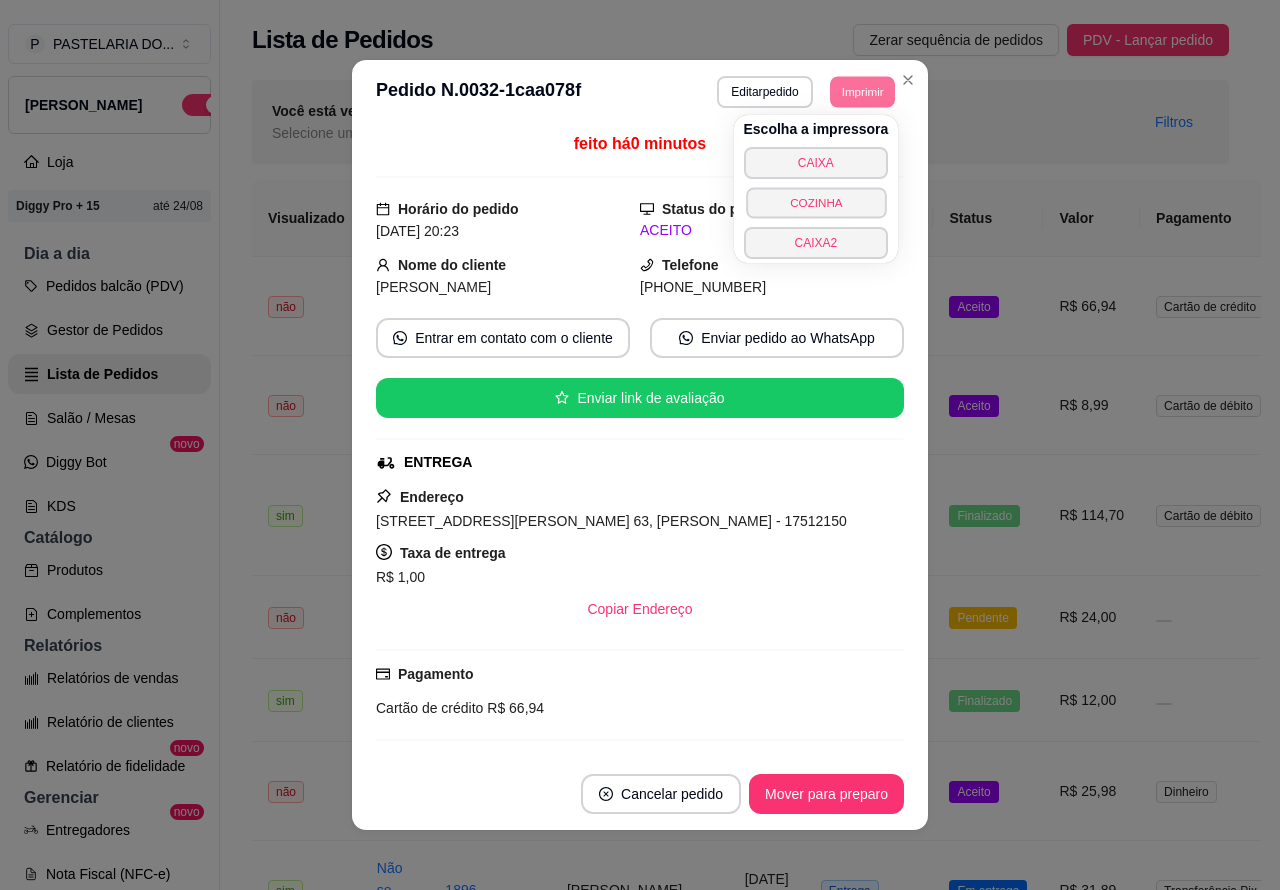 click on "COZINHA" at bounding box center (816, 202) 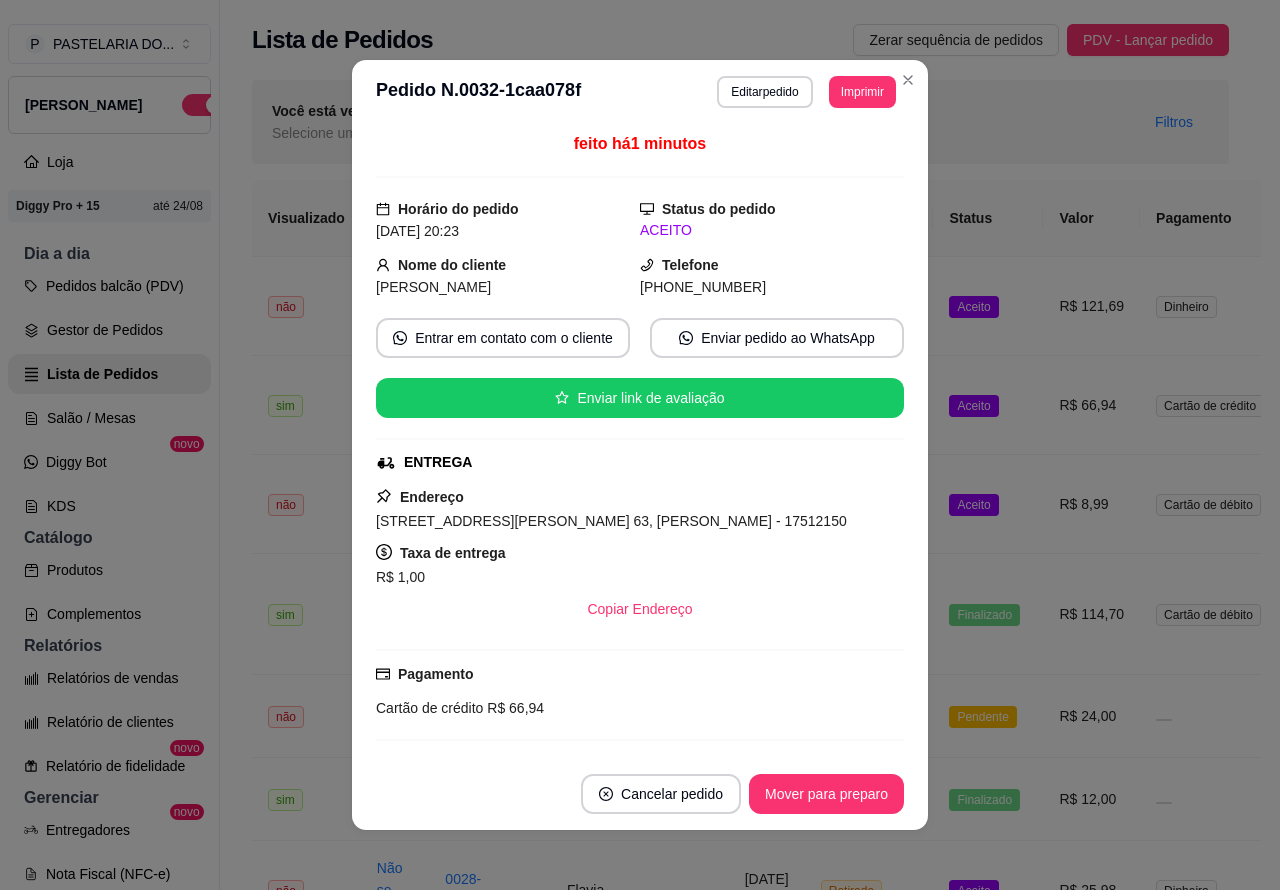 click on "[DATE] 20:11" at bounding box center (767, 890) 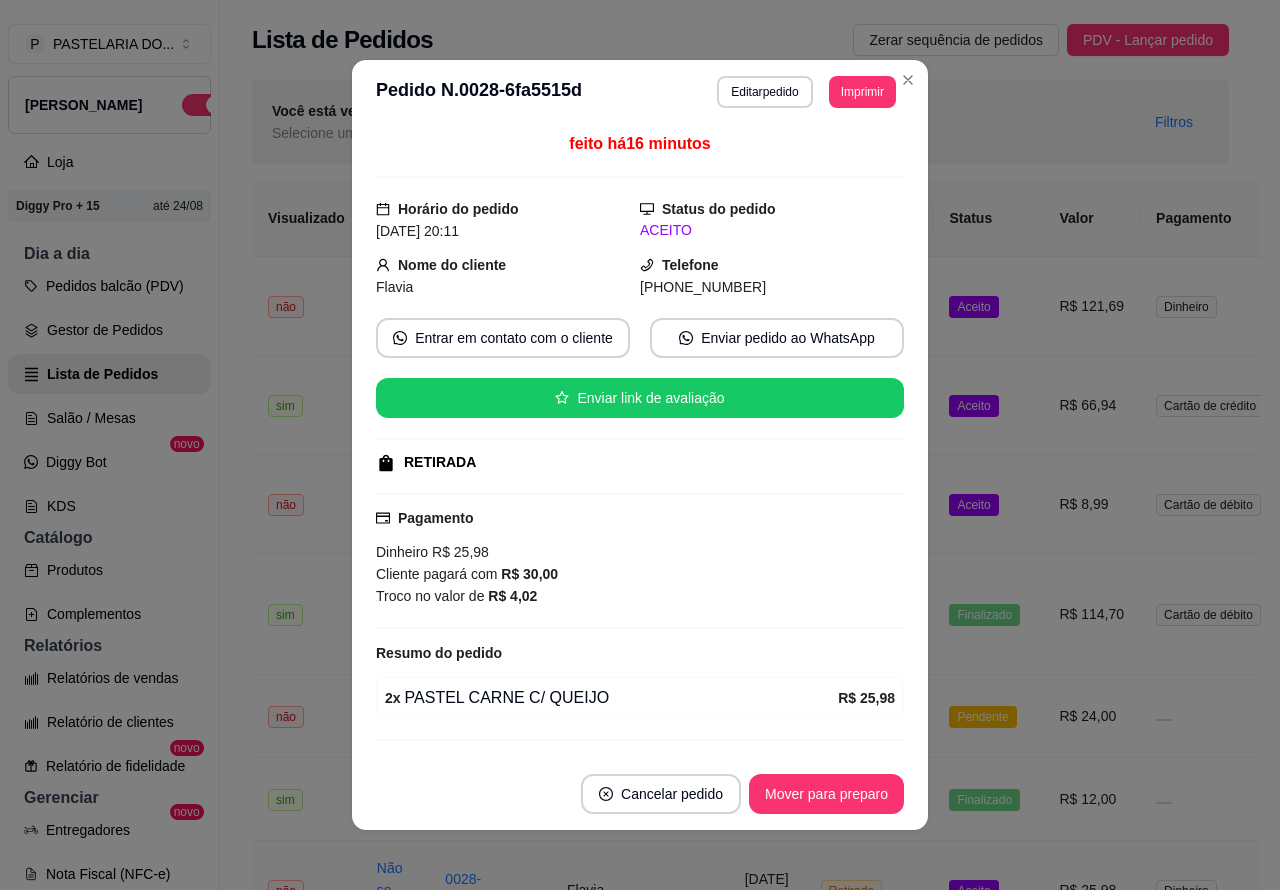 click on "P PASTELARIA DO ... Loja Aberta Loja Diggy Pro + 15 até 24/08   Dia a dia Pedidos balcão (PDV) Gestor de Pedidos Lista de Pedidos Salão / Mesas Diggy Bot novo KDS Catálogo Produtos Complementos Relatórios Relatórios de vendas Relatório de clientes Relatório de fidelidade novo Gerenciar Entregadores novo Nota Fiscal (NFC-e) Controle de caixa Controle de fiado Cupons Clientes Estoque Configurações Diggy Planos Precisa de ajuda? Sair" at bounding box center (110, 461) 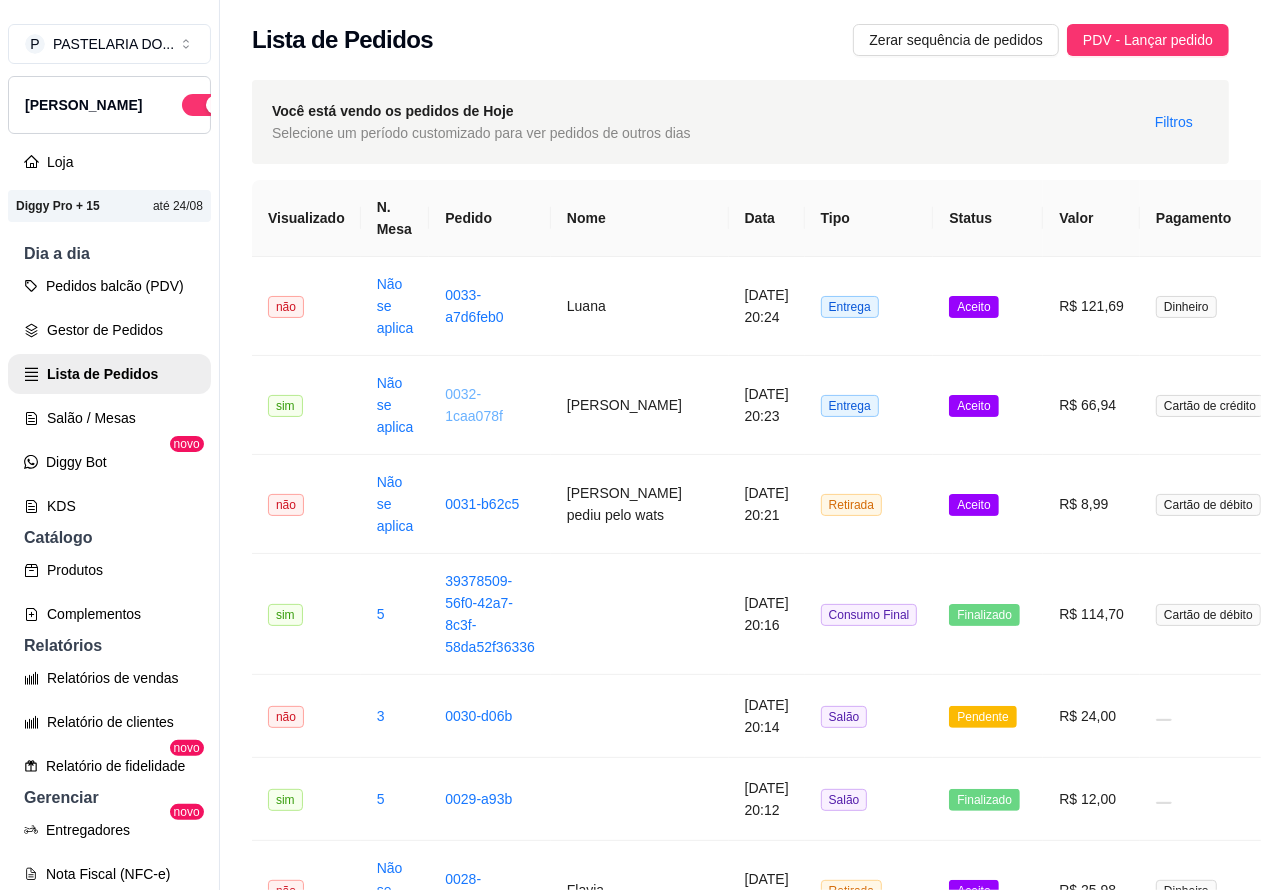 click on "Pedidos balcão (PDV)" at bounding box center (109, 286) 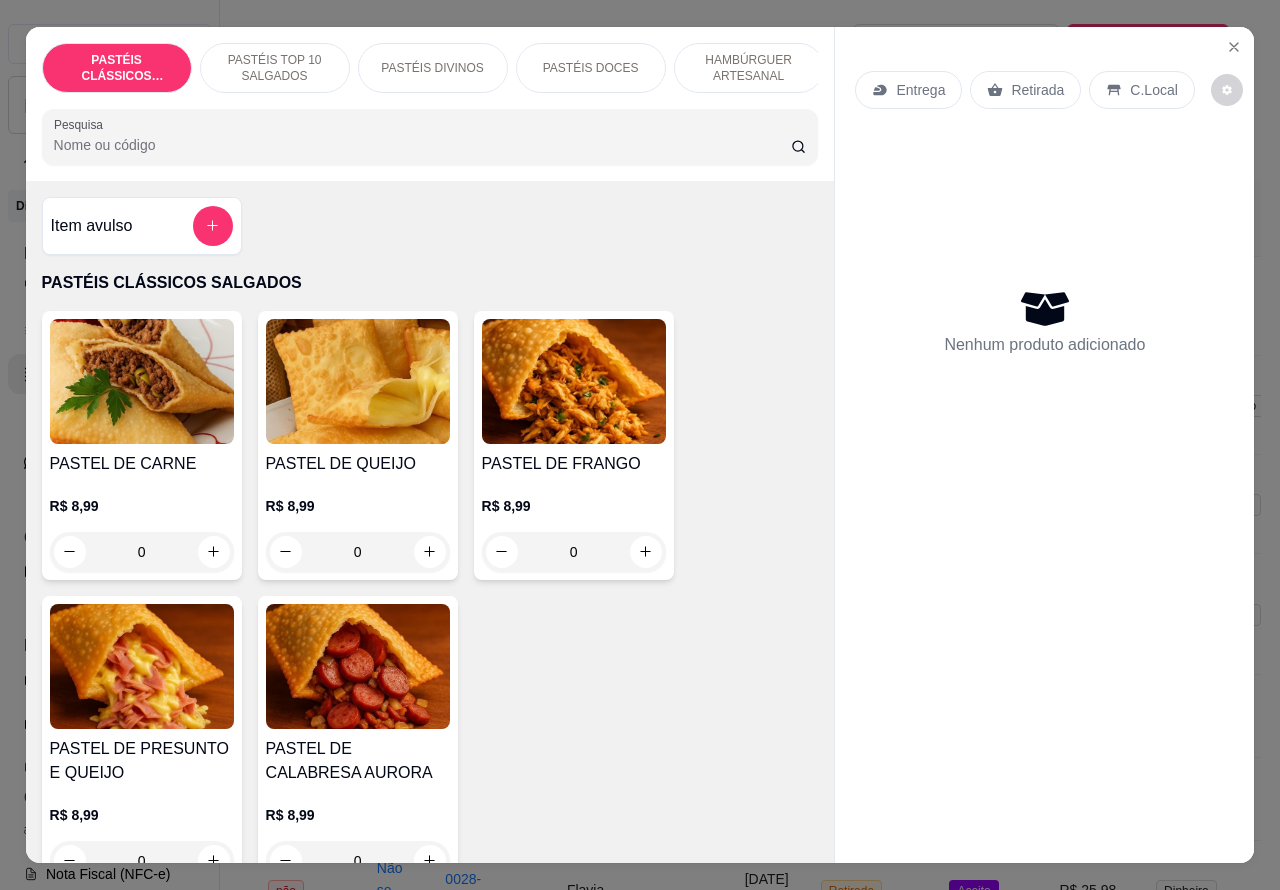 click on "PASTÉIS TOP 10 SALGADOS" at bounding box center [275, 68] 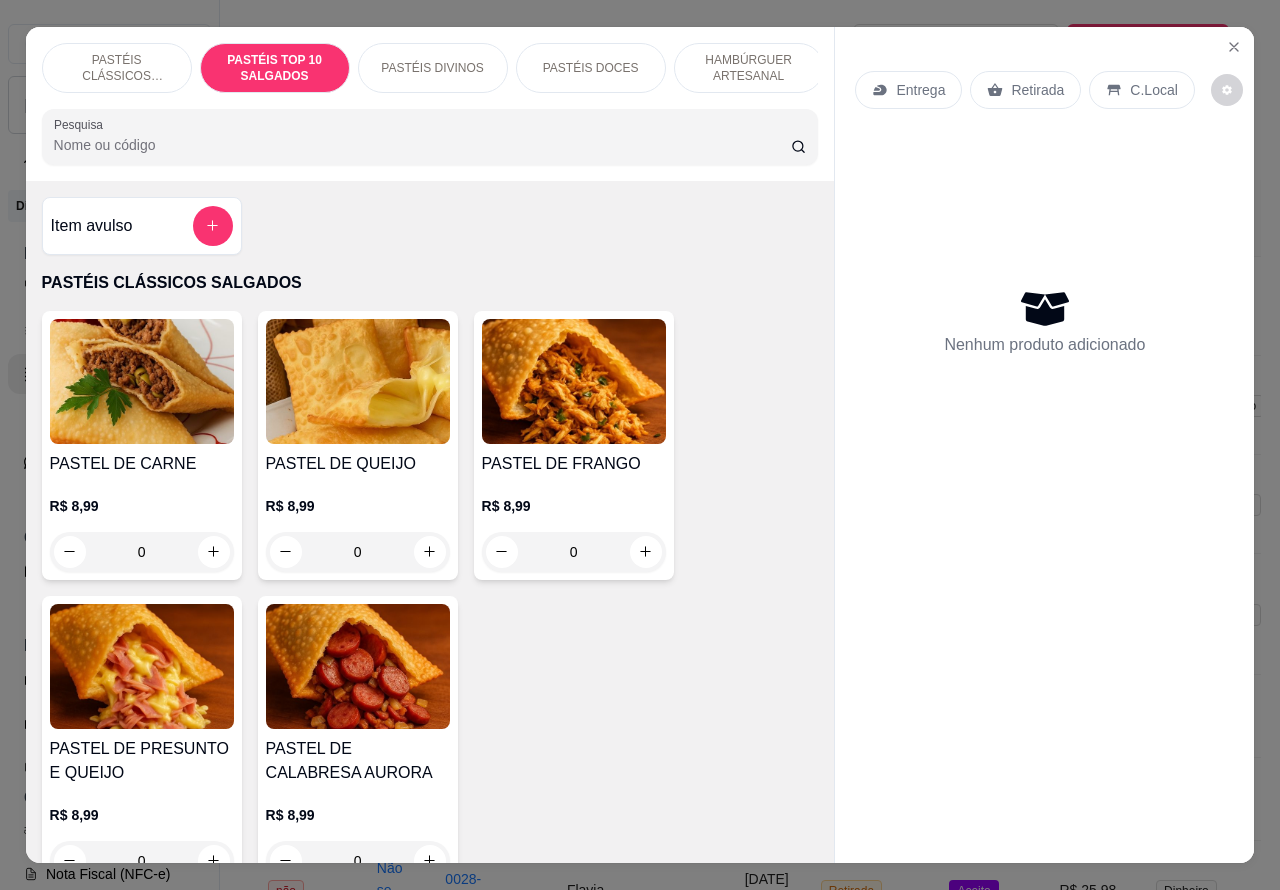 scroll, scrollTop: 723, scrollLeft: 0, axis: vertical 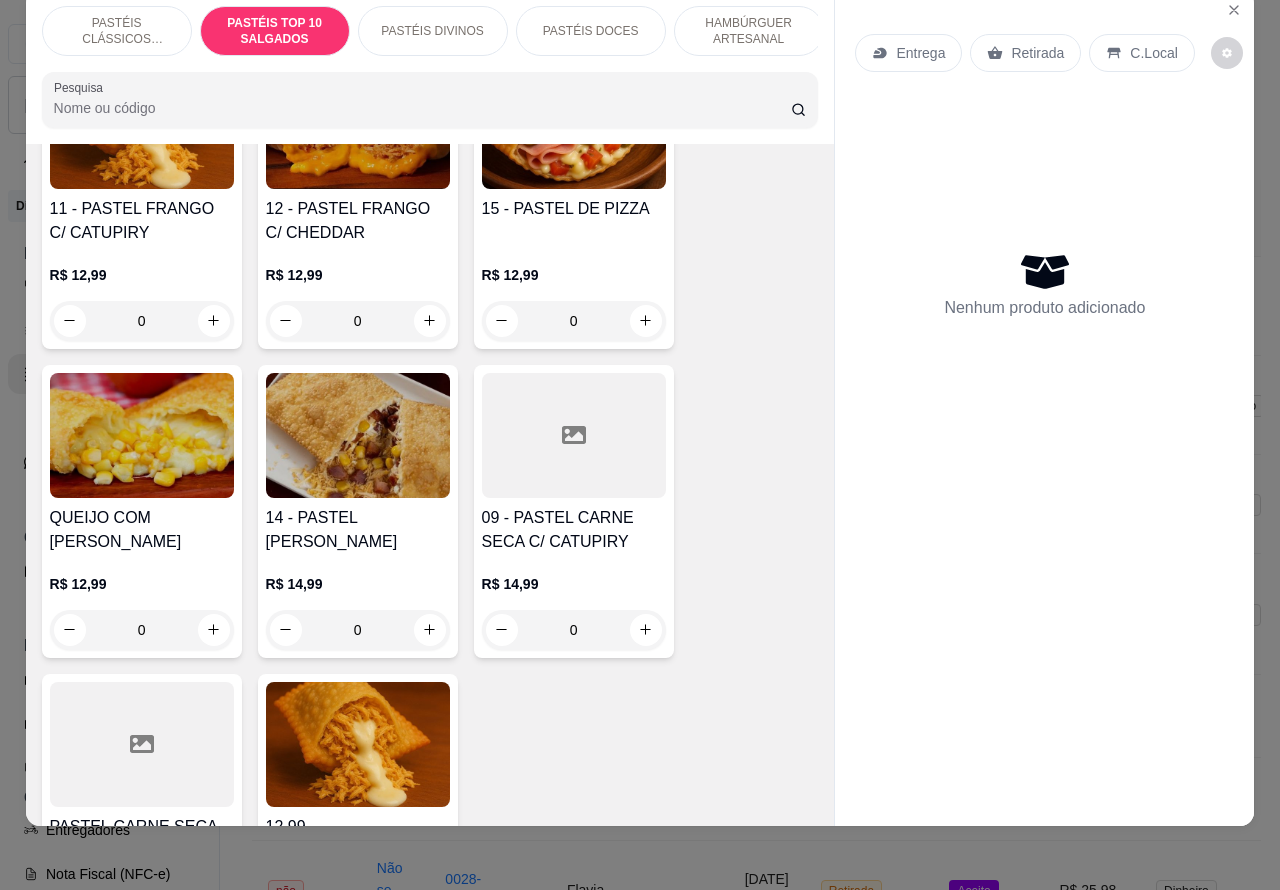 click on "0" at bounding box center (358, 630) 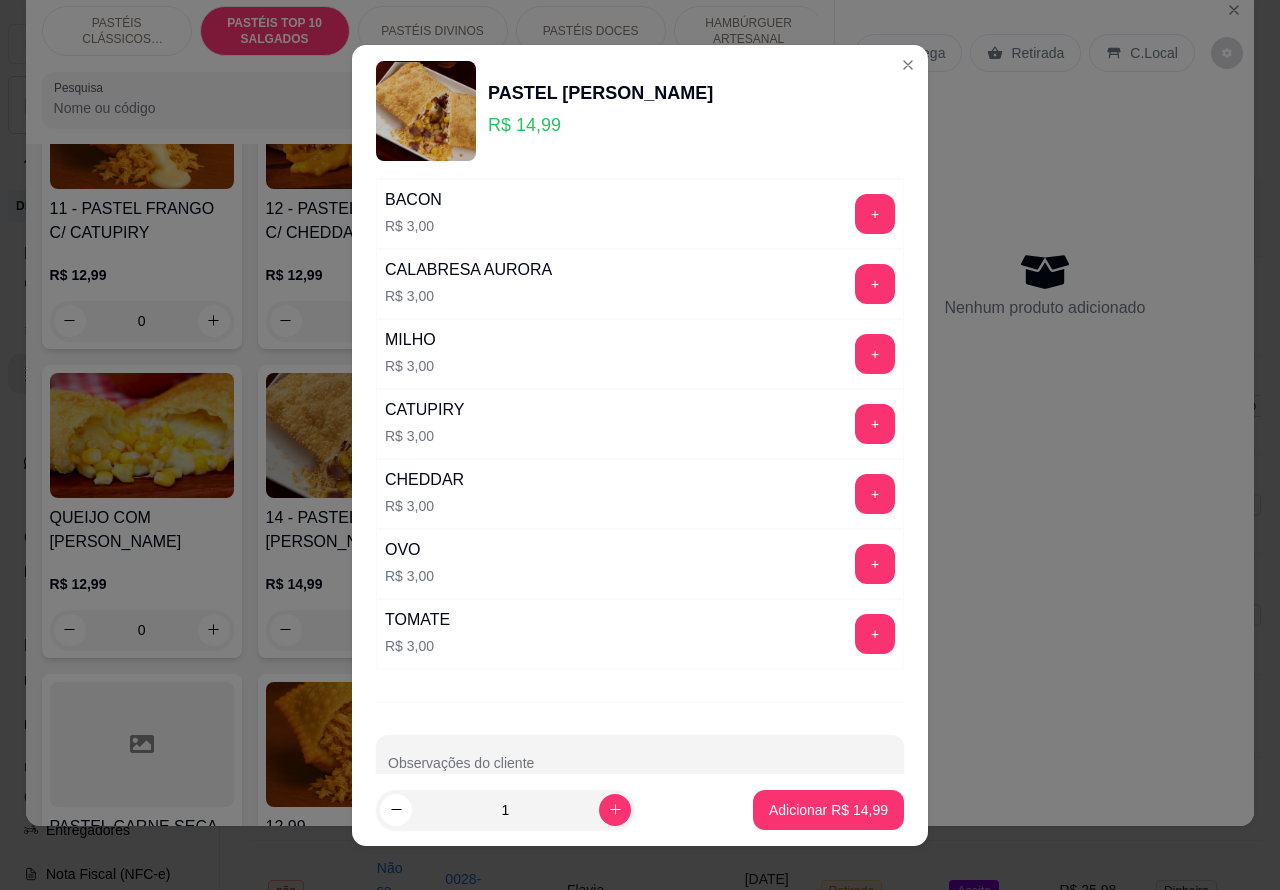 scroll, scrollTop: 213, scrollLeft: 0, axis: vertical 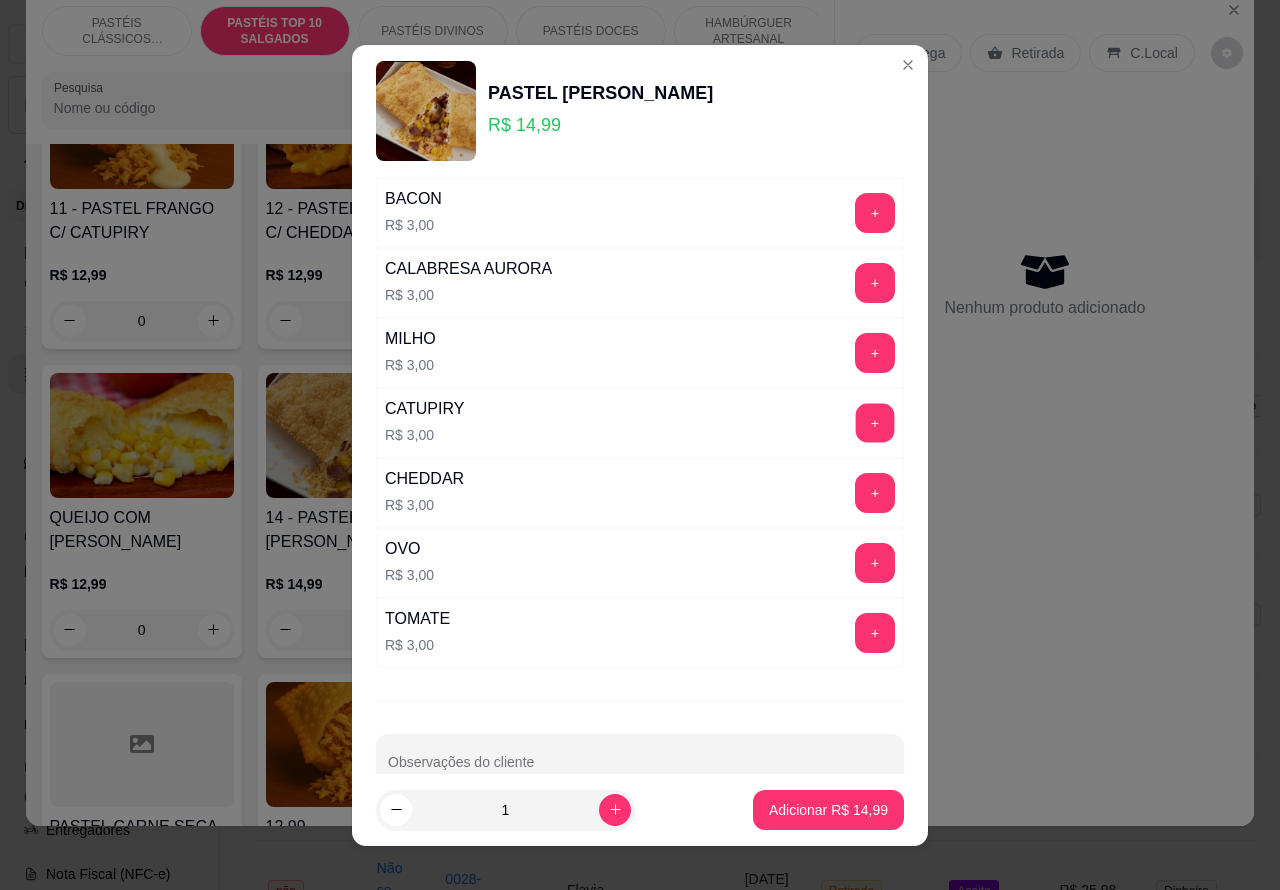 click on "+" at bounding box center (875, 422) 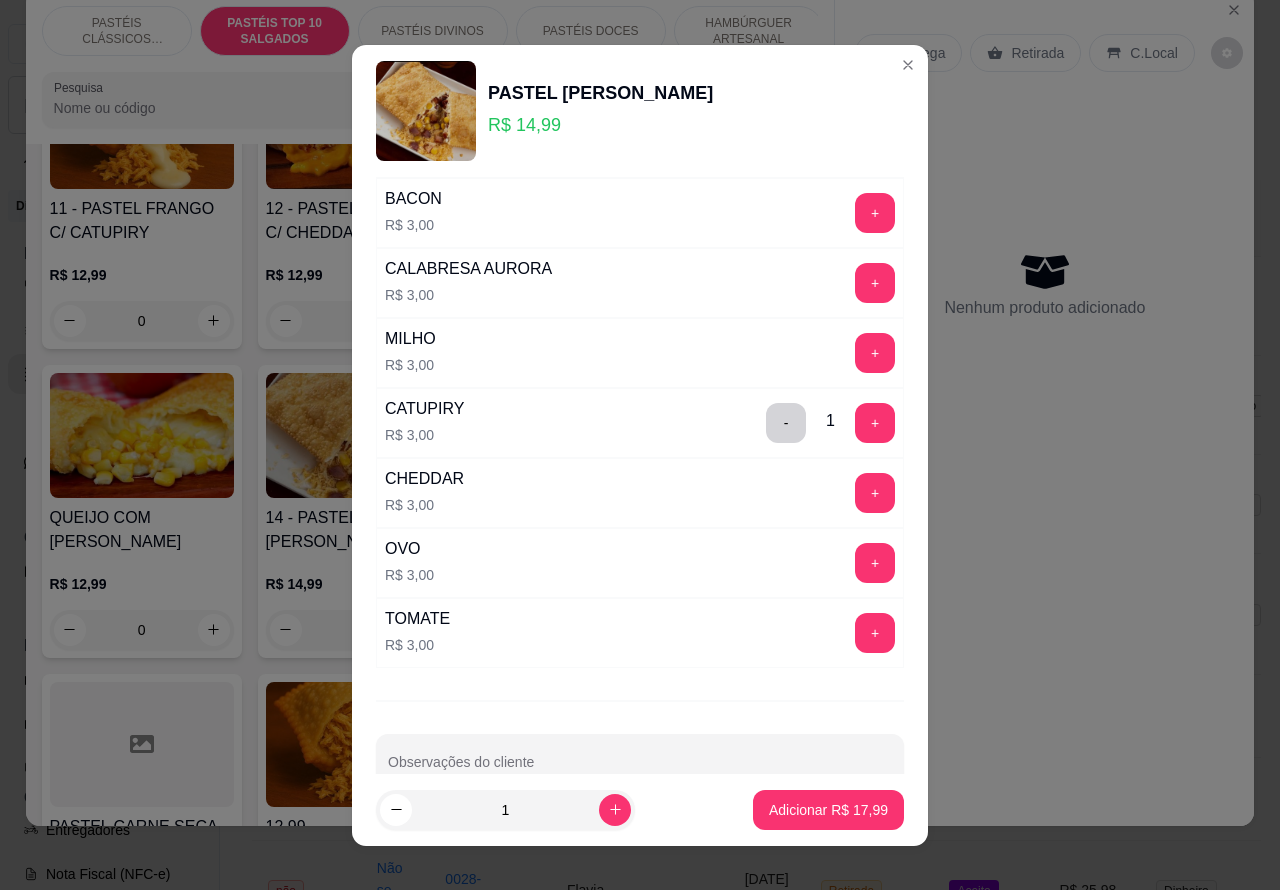 click on "Adicionar   R$ 17,99" at bounding box center [828, 810] 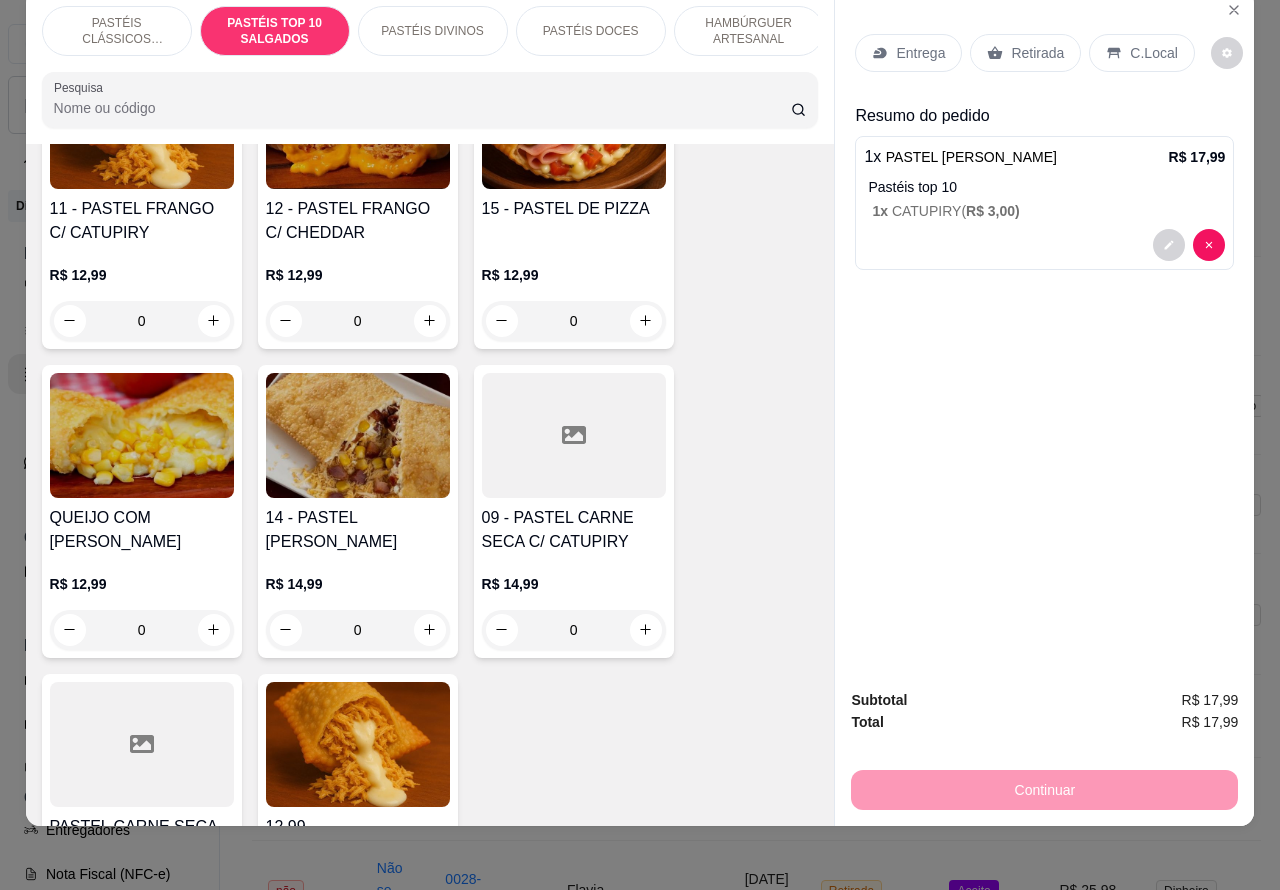 click on "PASTÉIS CLÁSSICOS SALGADOS" at bounding box center (117, 31) 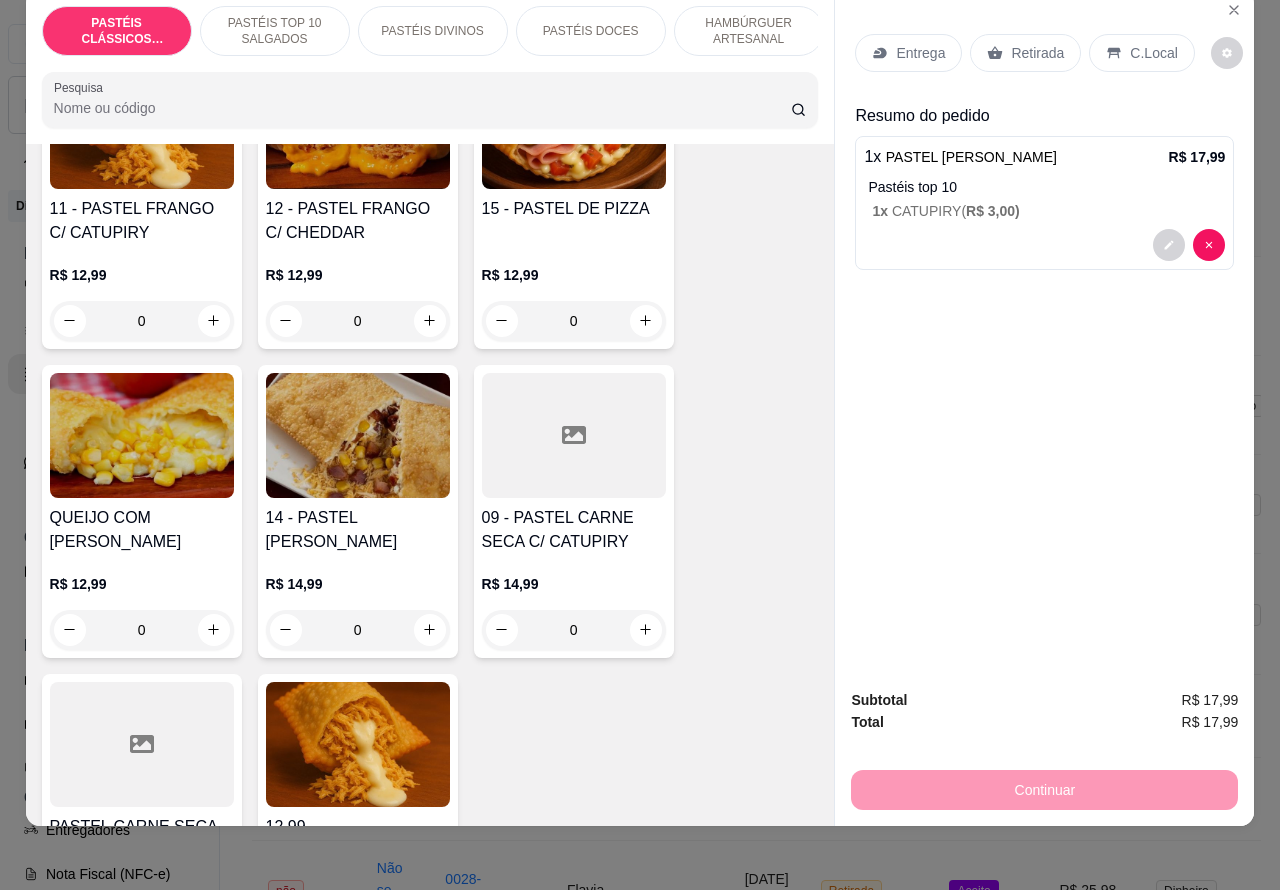 scroll, scrollTop: 90, scrollLeft: 0, axis: vertical 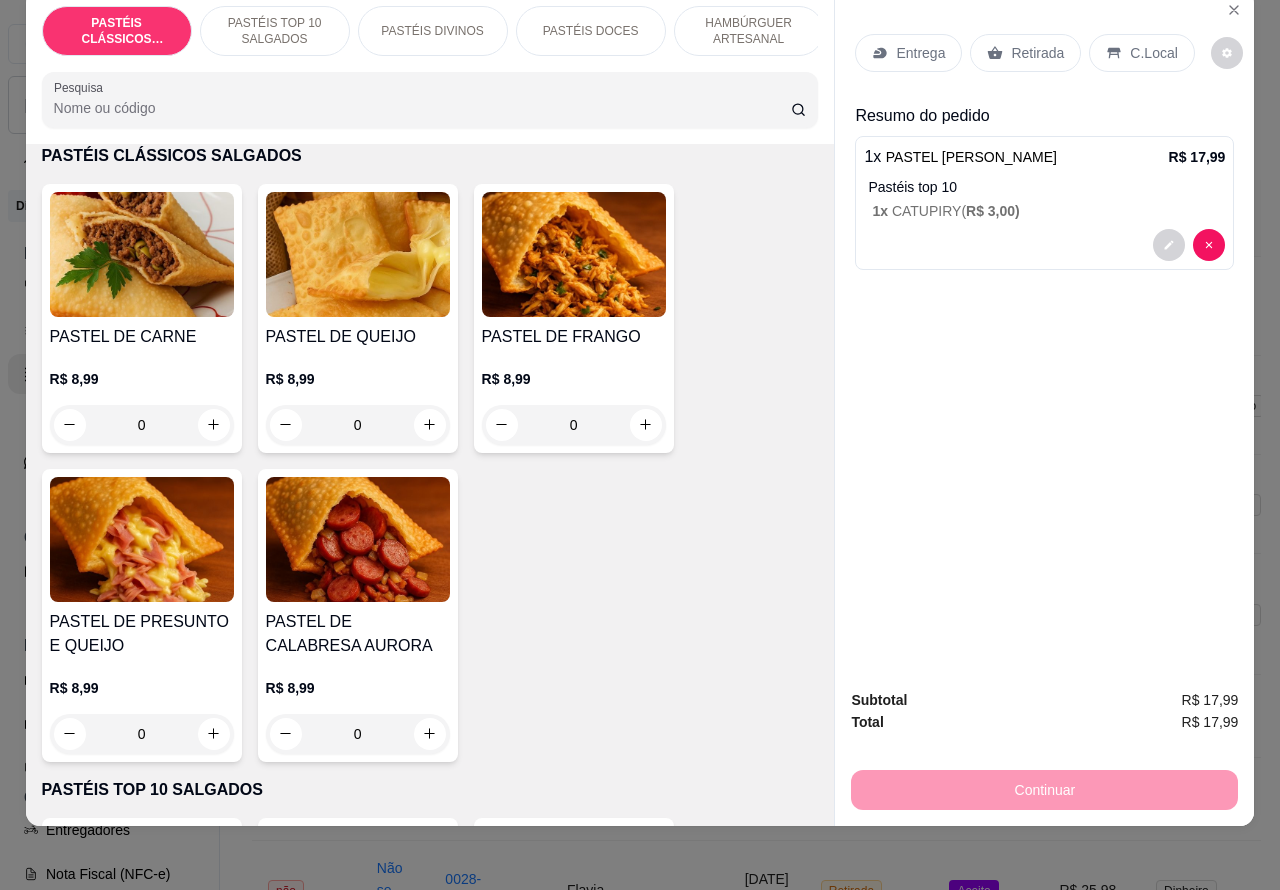click on "PASTÉIS TOP 10 SALGADOS" at bounding box center (275, 31) 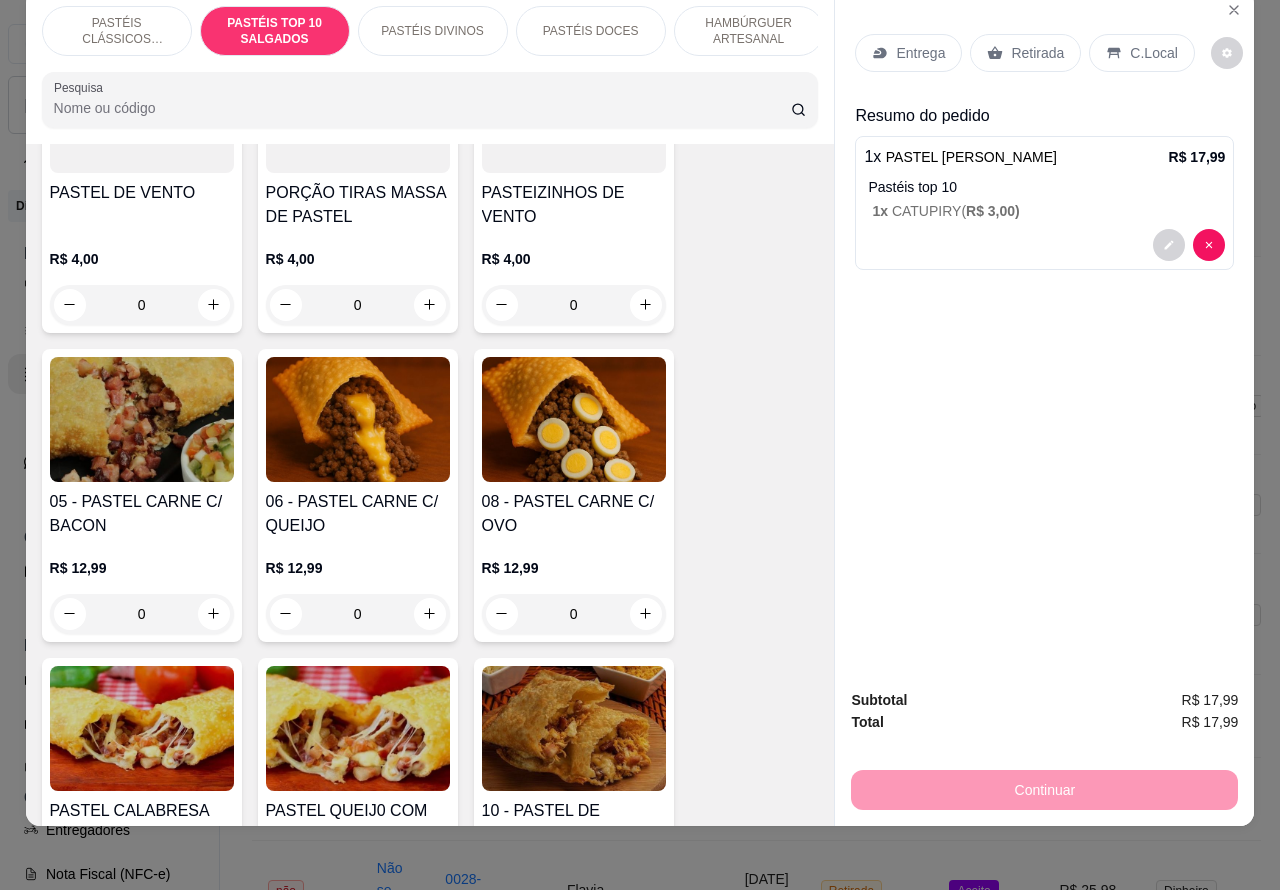 scroll, scrollTop: 1191, scrollLeft: 0, axis: vertical 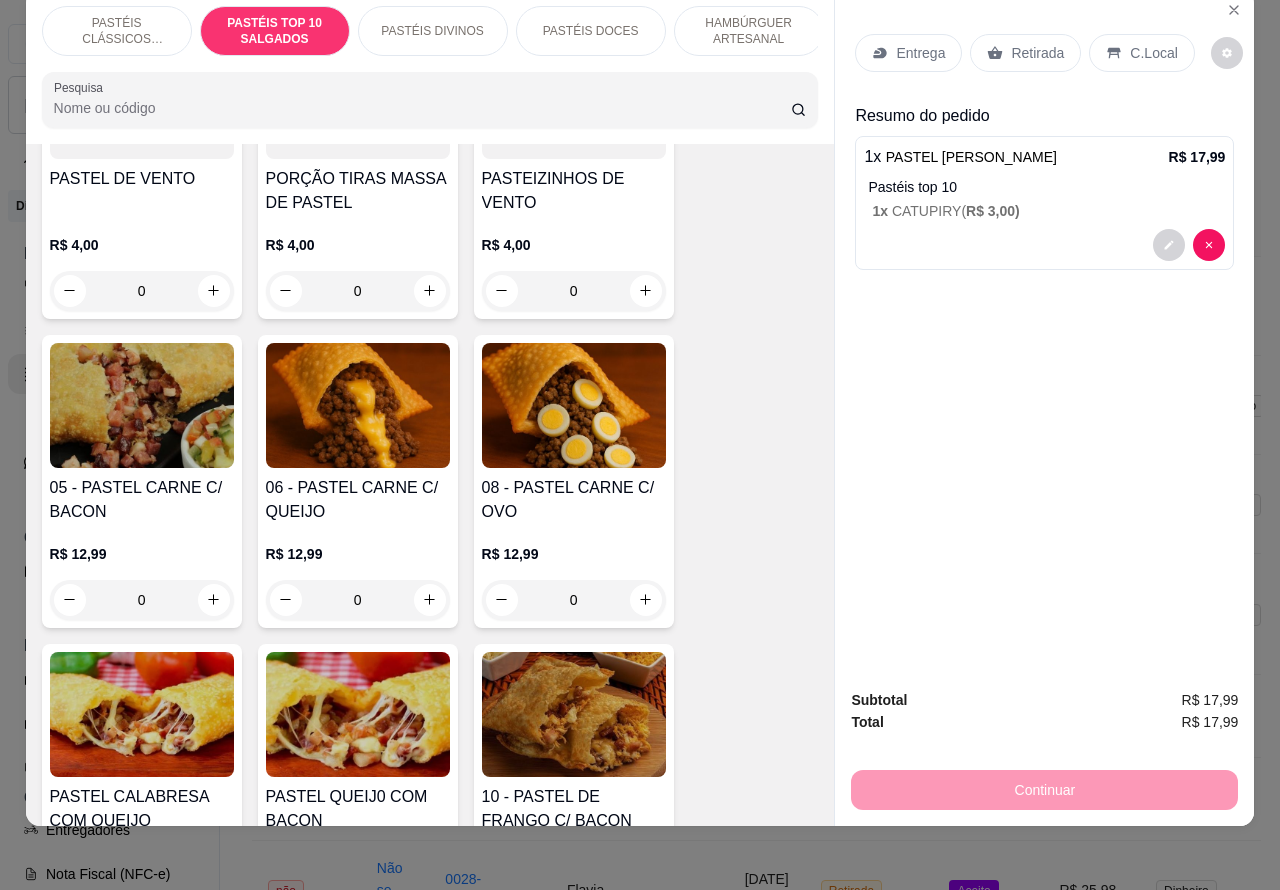 click on "0" at bounding box center (358, 600) 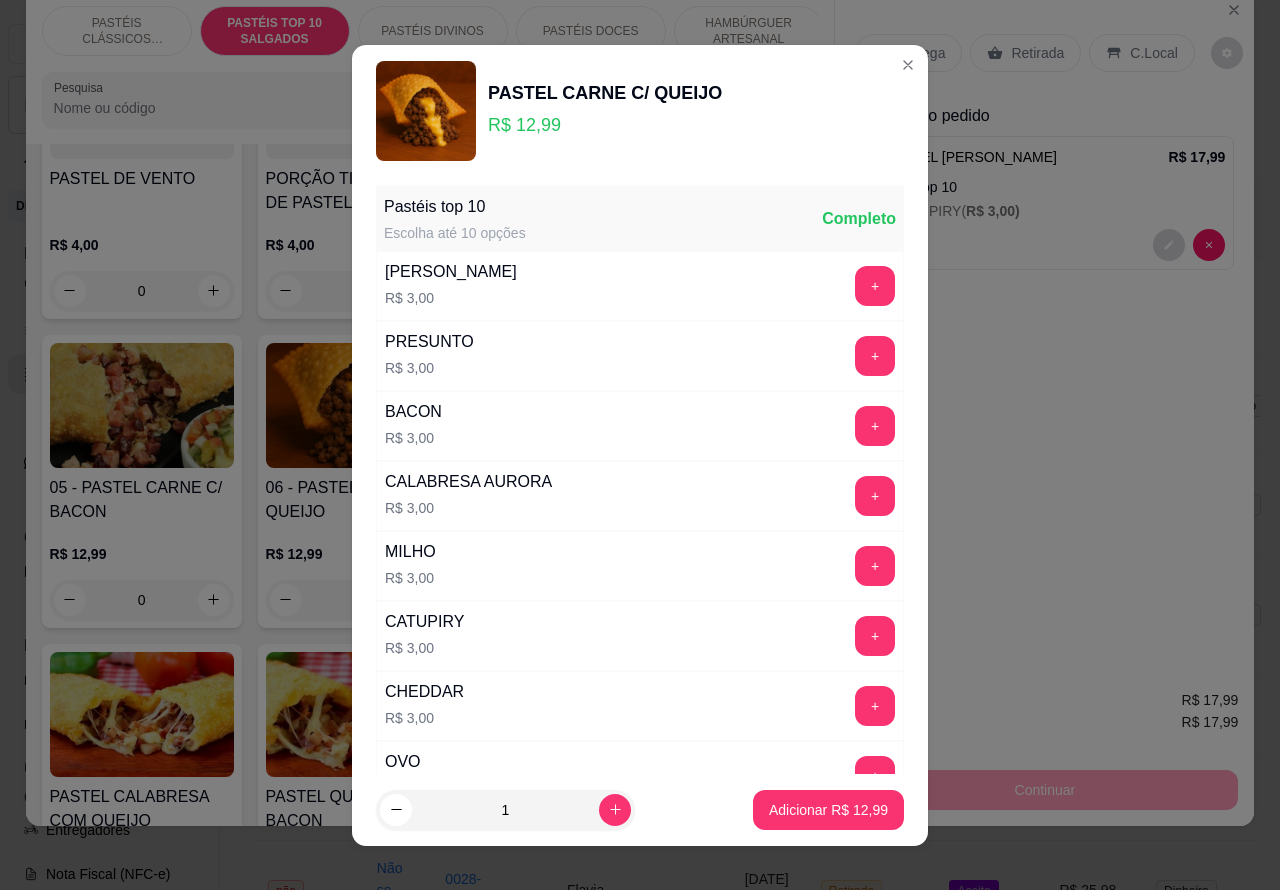 scroll, scrollTop: 261, scrollLeft: 0, axis: vertical 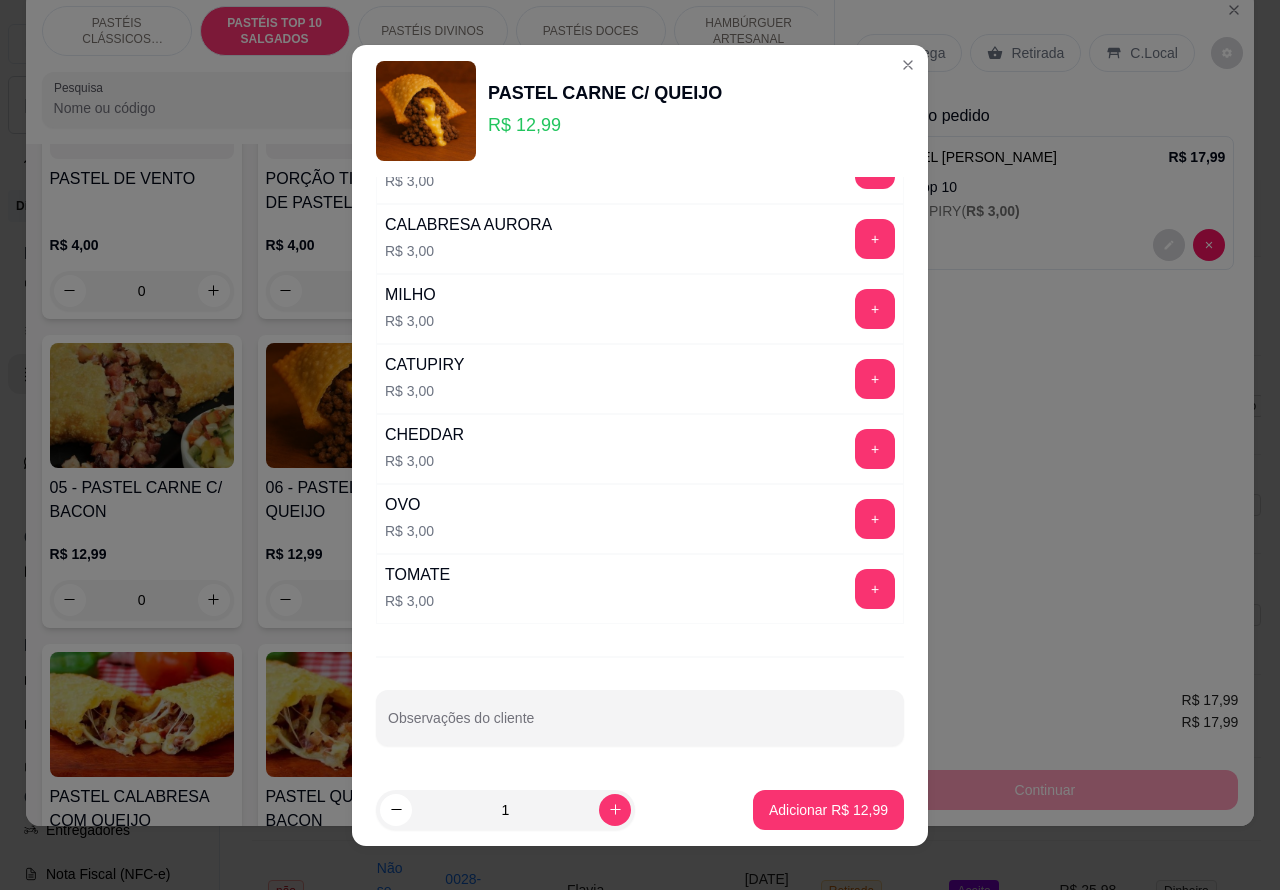 click on "Observações do cliente" at bounding box center (640, 726) 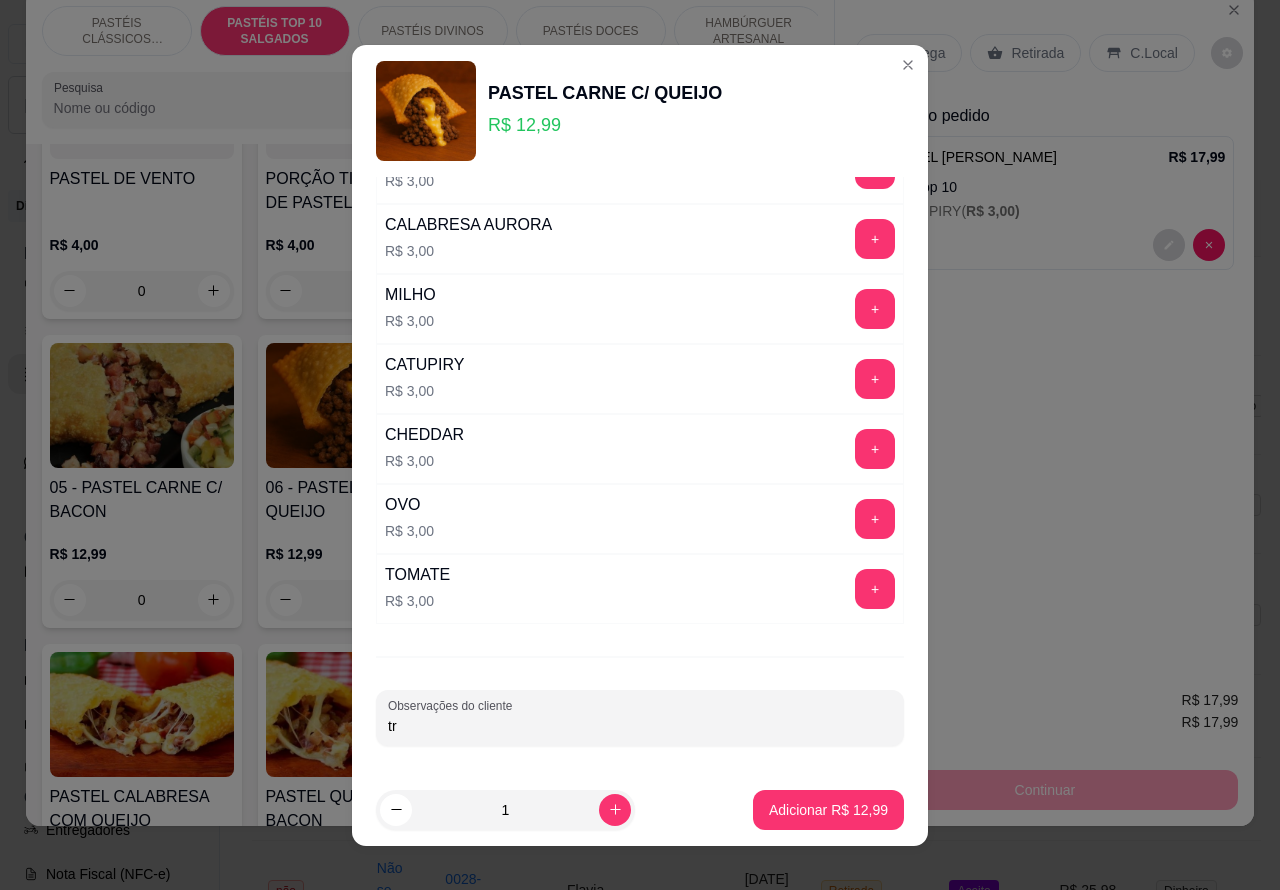 type on "t" 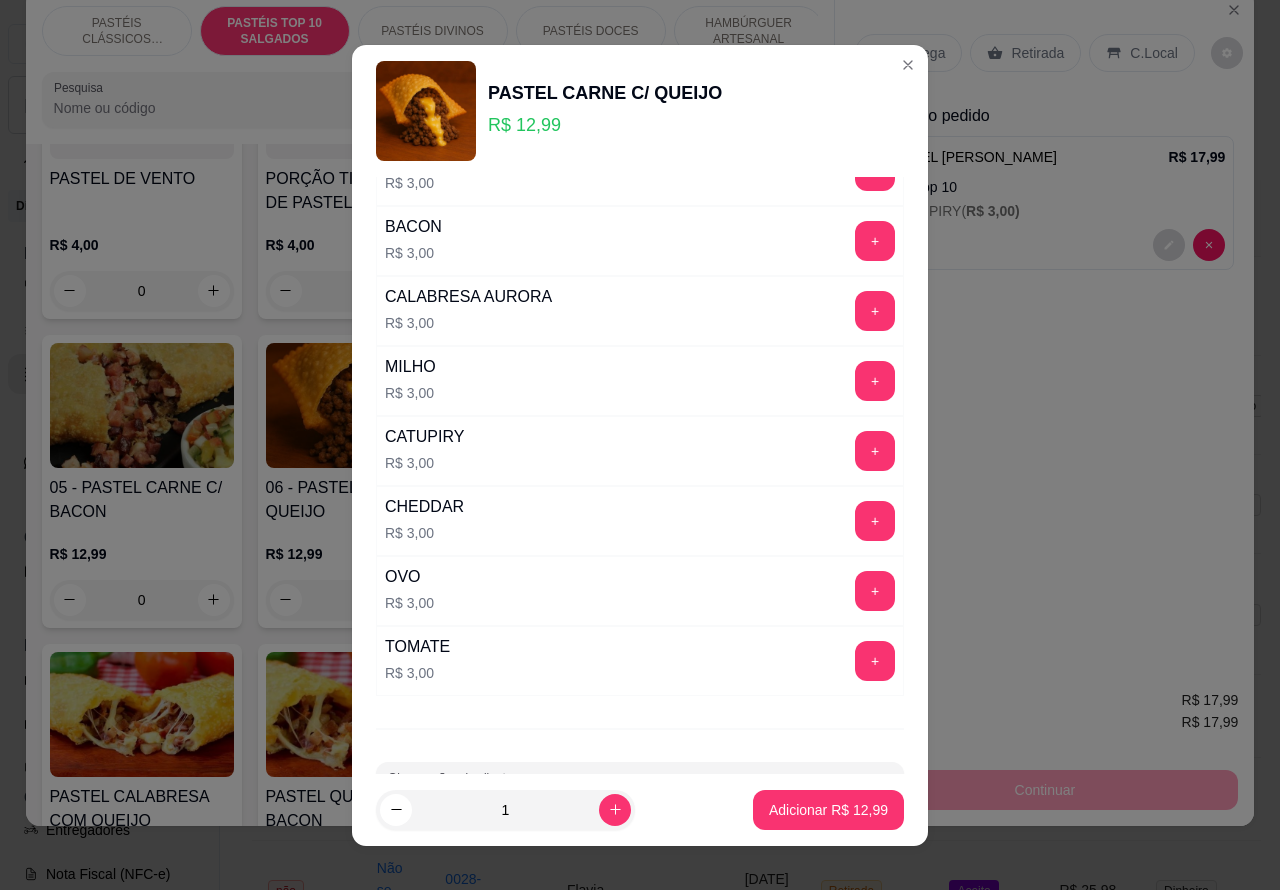 scroll, scrollTop: 261, scrollLeft: 0, axis: vertical 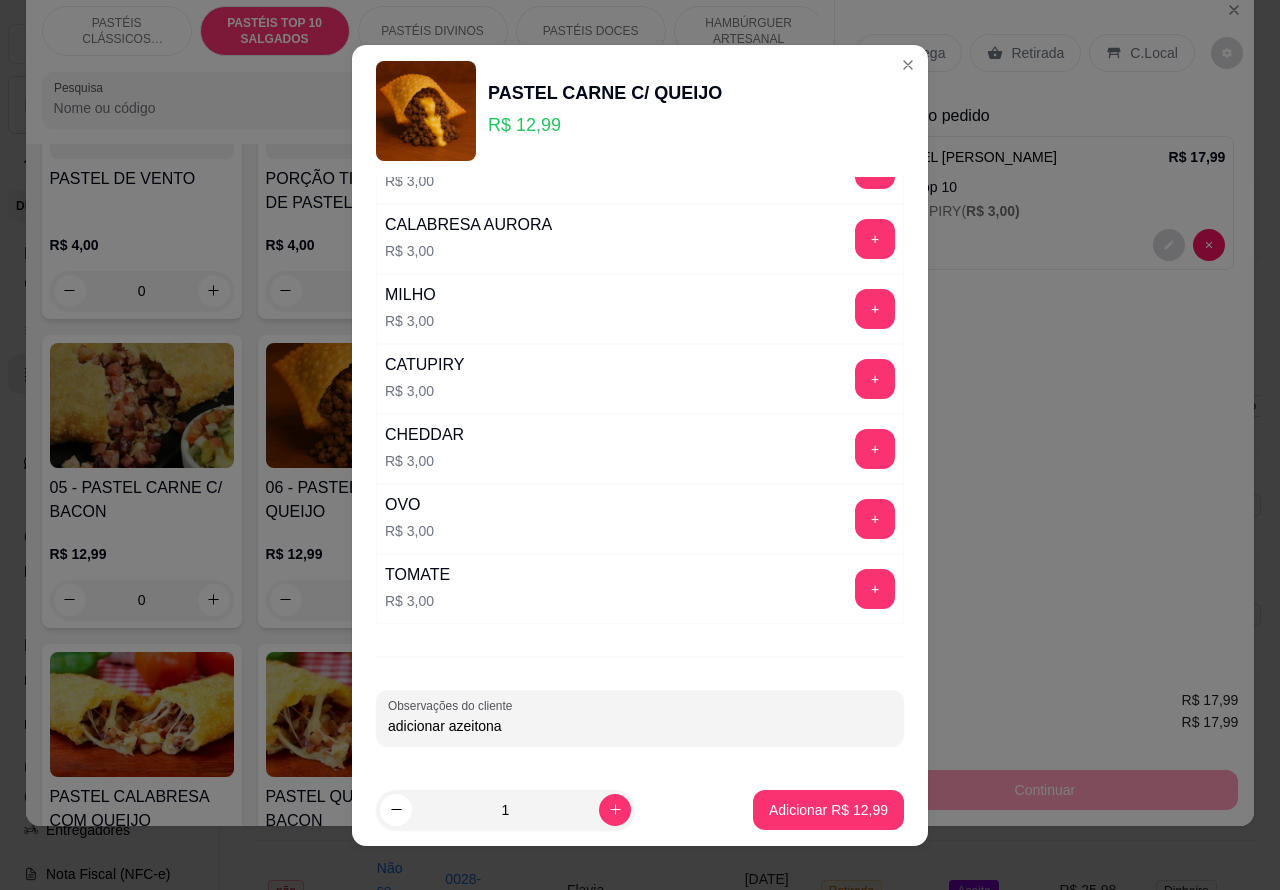 type on "adicionar azeitona" 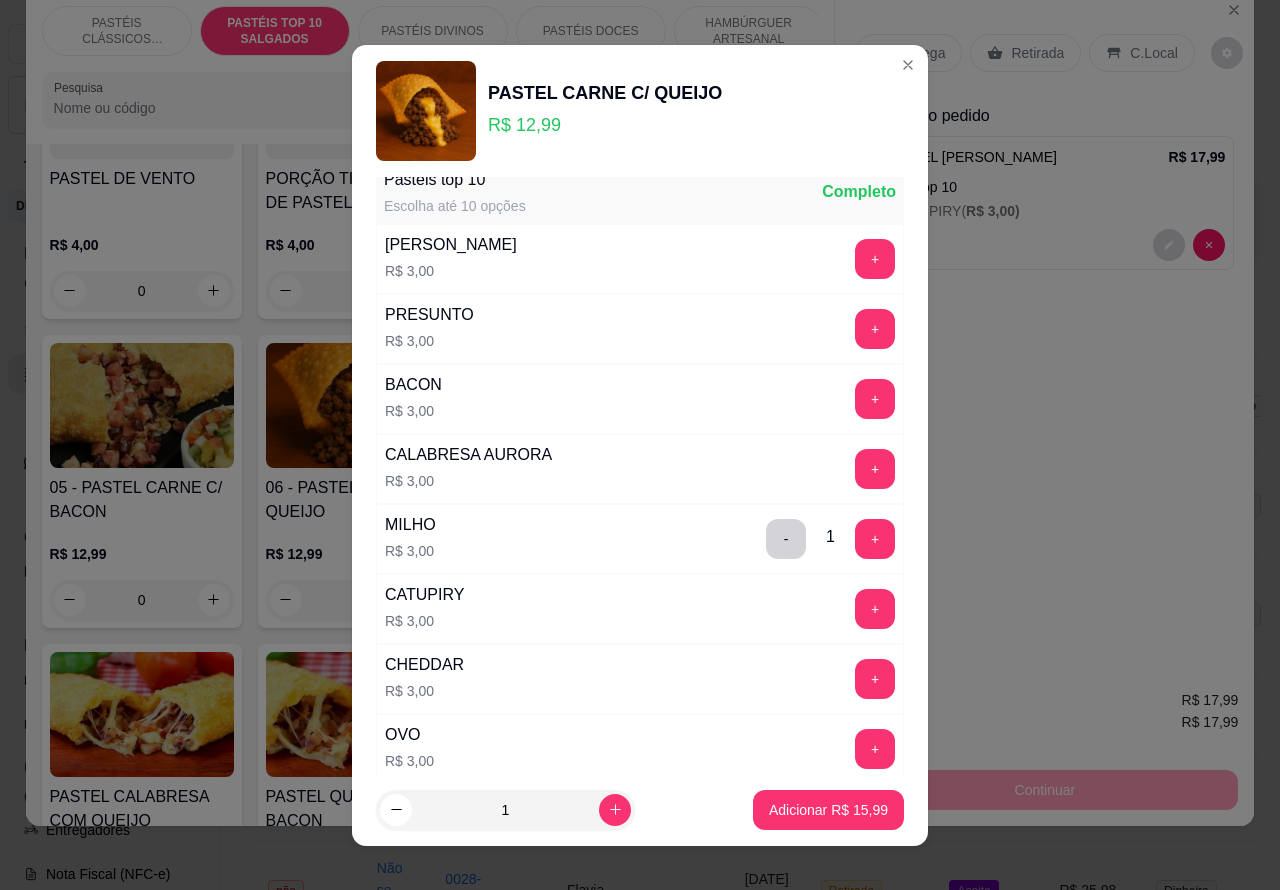 scroll, scrollTop: 0, scrollLeft: 0, axis: both 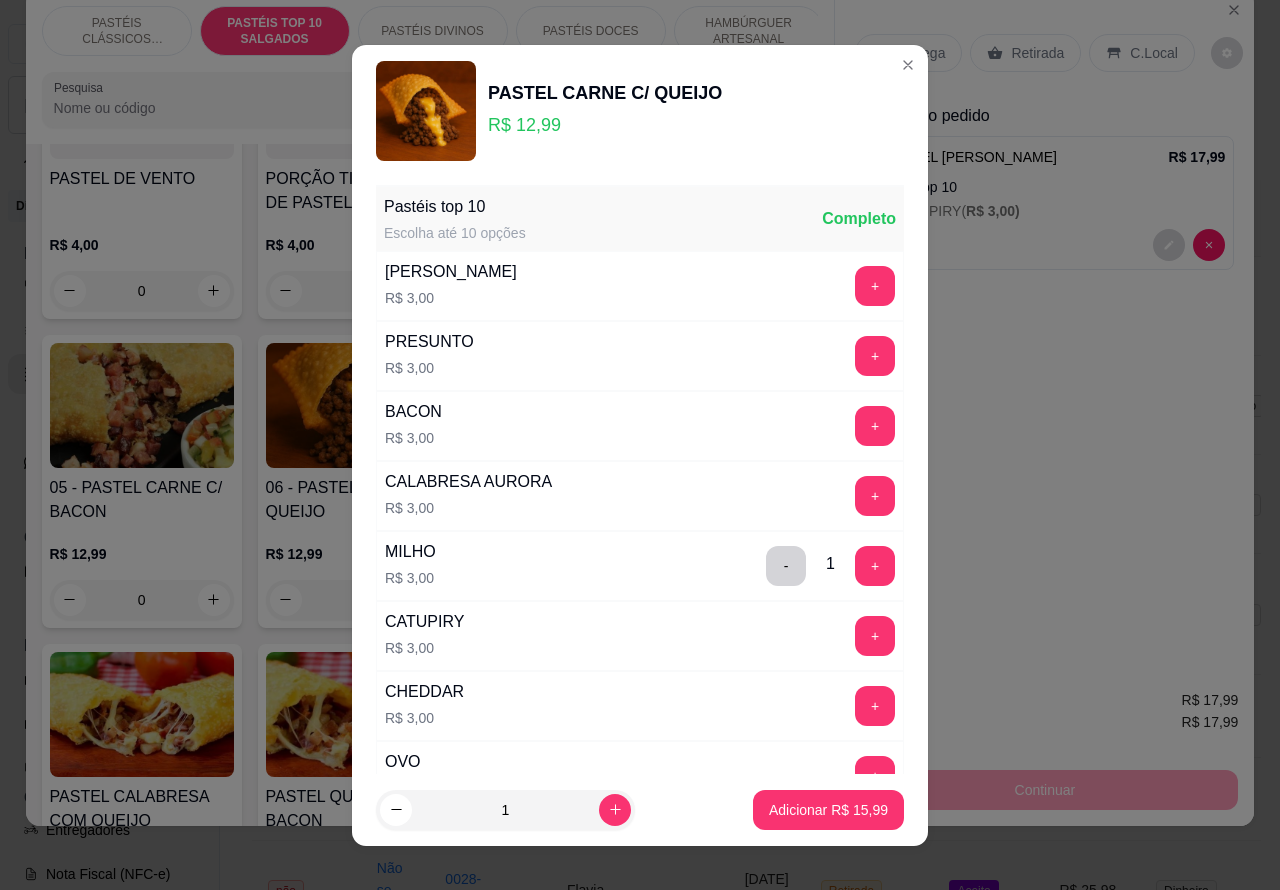 click on "Adicionar   R$ 15,99" at bounding box center [828, 810] 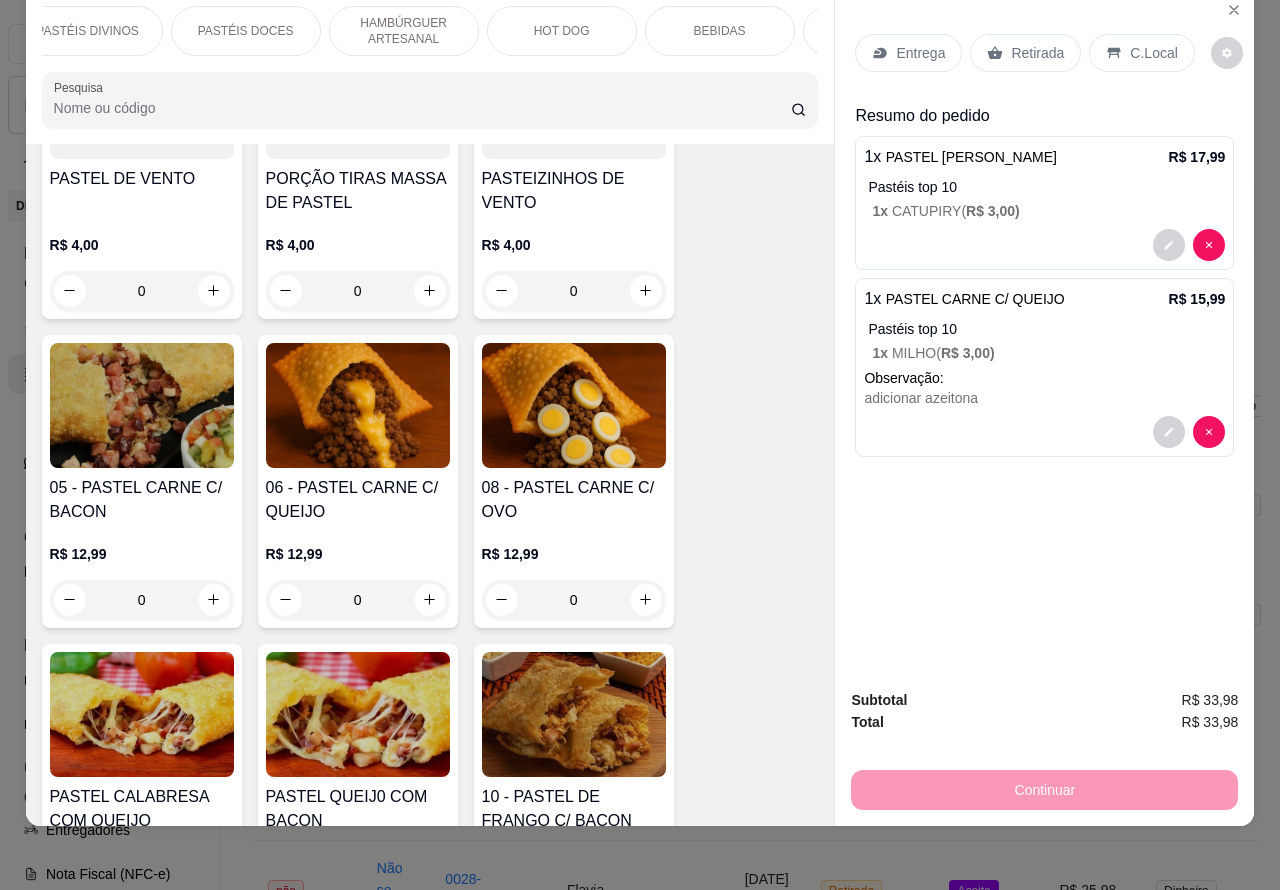scroll, scrollTop: 0, scrollLeft: 357, axis: horizontal 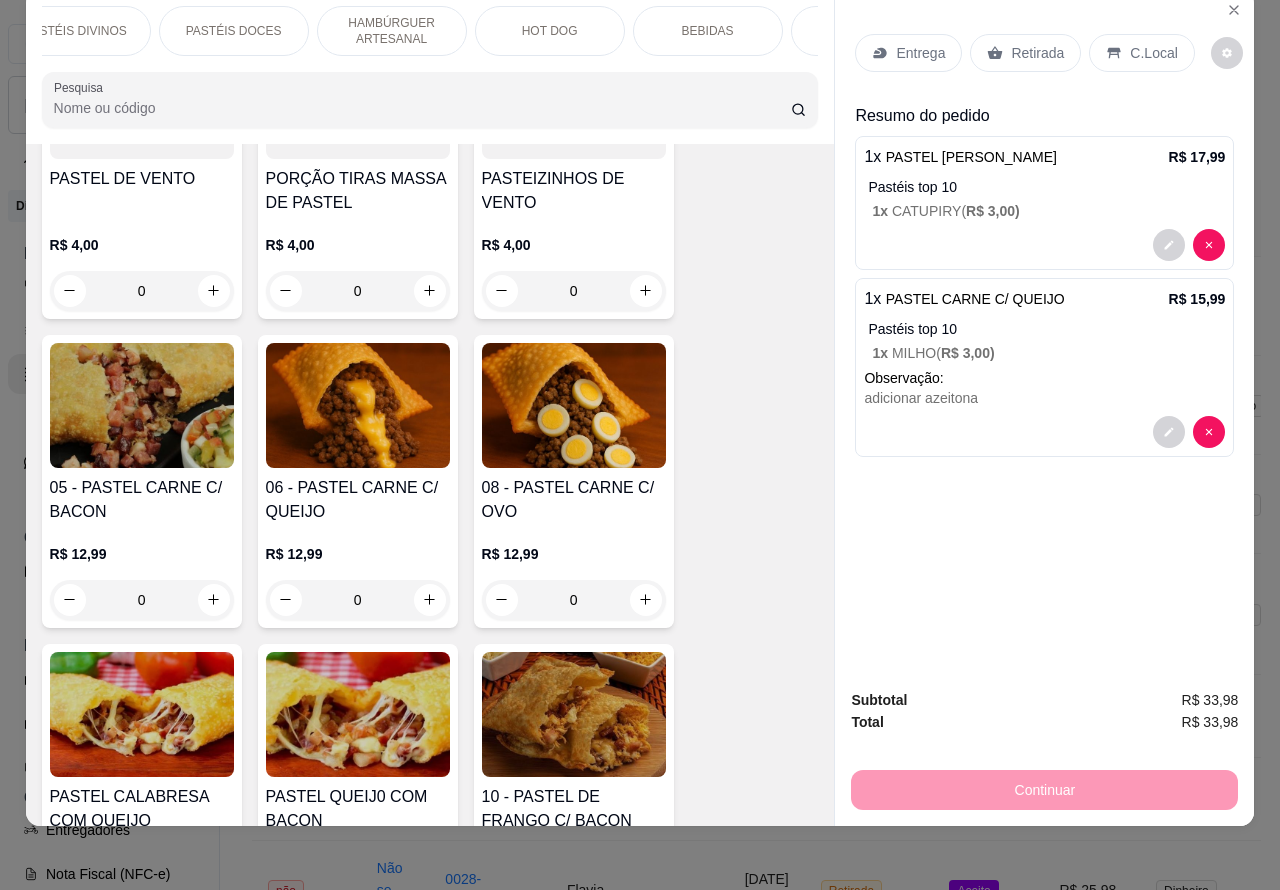 click on "C.Local" at bounding box center [1153, 53] 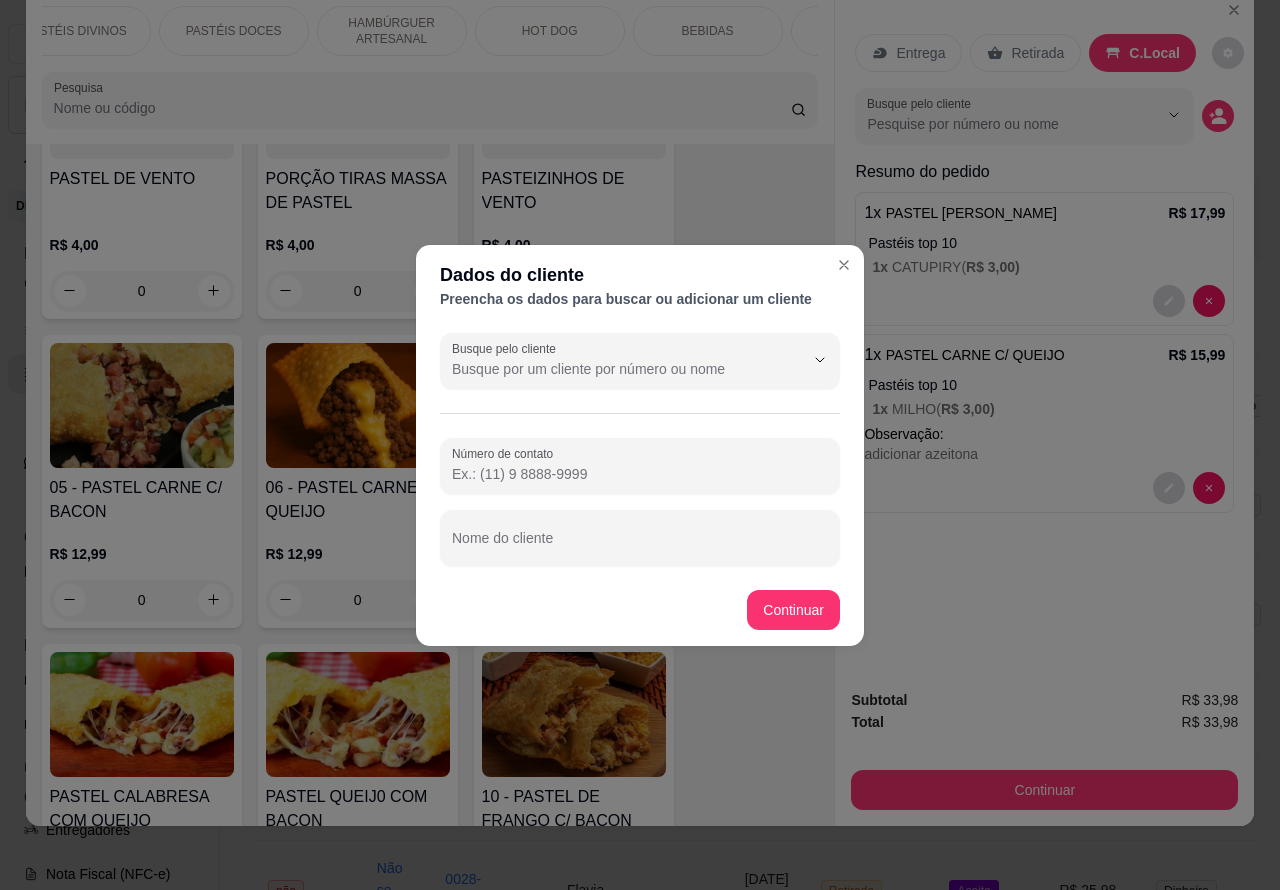click on "Nome do cliente" at bounding box center (640, 546) 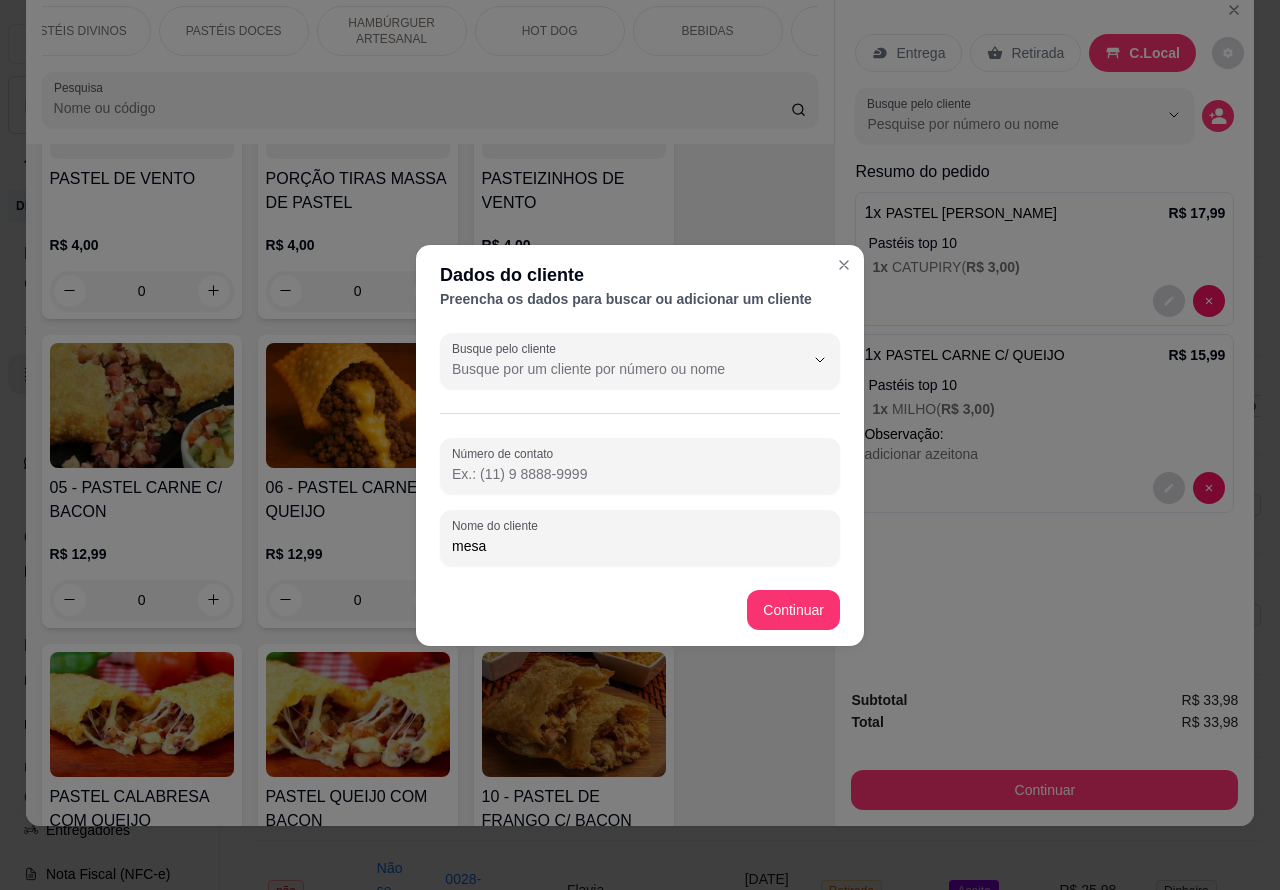 type on "mesa 2" 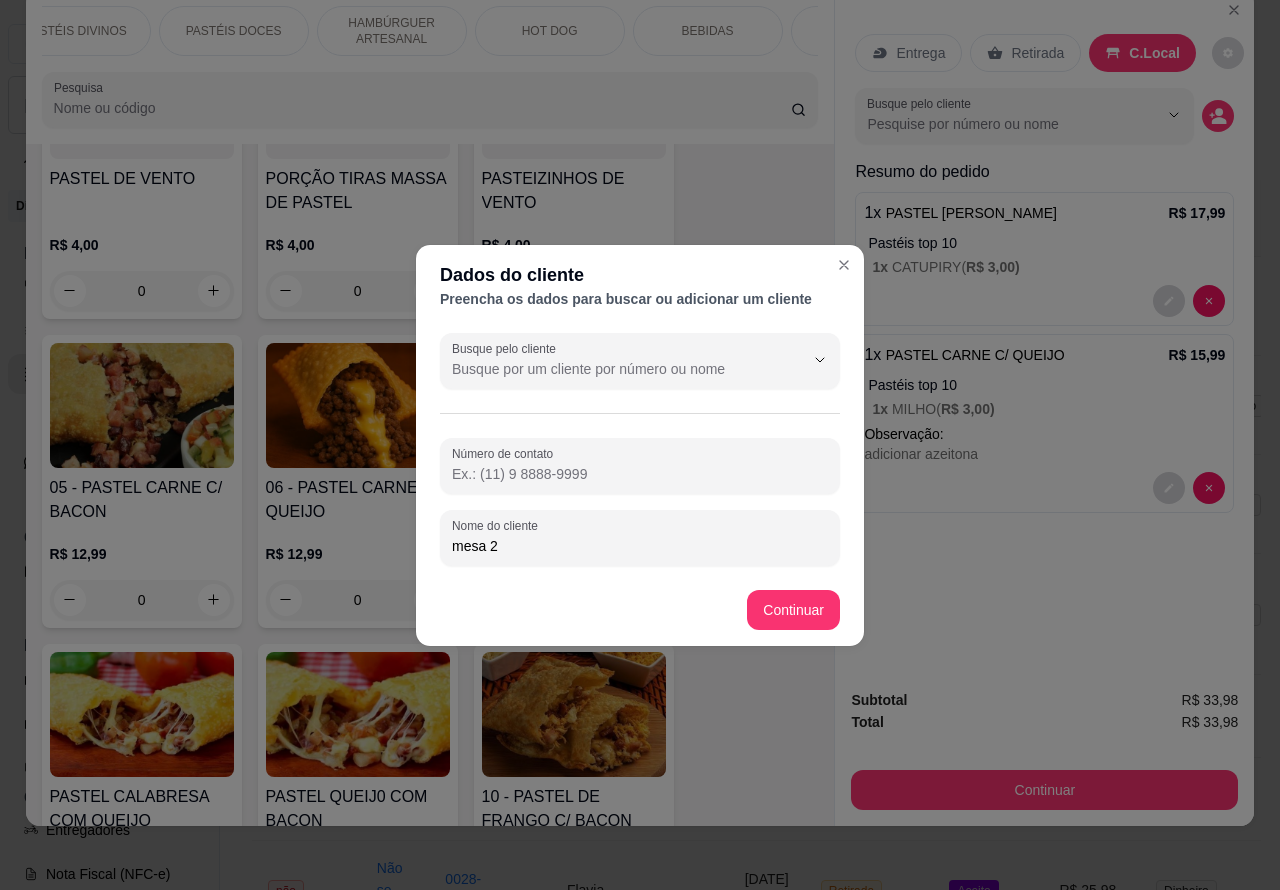 click on "Item avulso PASTÉIS CLÁSSICOS SALGADOS  PASTEL DE CARNE    R$ 8,99 0 PASTEL DE QUEIJO    R$ 8,99 0 PASTEL DE FRANGO   R$ 8,99 0 PASTEL DE PRESUNTO E QUEIJO    R$ 8,99 0 PASTEL DE CALABRESA AURORA   R$ 8,99 0 PASTÉIS TOP 10 SALGADOS 00 - ADICINAIS    R$ 3,00 0 MOLHO EXTRA DE CENOURA    R$ 0,50 0 MOLHO EXTRA DE ALHO   R$ 0,50 0 PASTEL DE VENTO   R$ 4,00 0 PORÇÃO TIRAS MASSA DE PASTEL   R$ 4,00 0 PASTEIZINHOS DE VENTO   R$ 4,00 0 05 - PASTEL CARNE C/ BACON   R$ 12,99 0 06 - PASTEL CARNE C/ QUEIJO   R$ 12,99 0 08 - PASTEL CARNE C/ OVO   R$ 12,99 0 PASTEL CALABRESA COM QUEIJO   R$ 12,99 0 PASTEL QUEIJ0 COM BACON   R$ 12,99 0 10 - PASTEL DE FRANGO C/ BACON   R$ 12,99 0 11 - PASTEL FRANGO C/ CATUPIRY    R$ 12,99 0 12 - PASTEL FRANGO C/ CHEDDAR   R$ 12,99 0 15 - PASTEL DE PIZZA   R$ 12,99 0 QUEIJO COM MILHO   R$ 12,99 0 14 - PASTEL FRANGO CAIPIRA   R$ 14,99 0 09 - PASTEL CARNE SECA C/ CATUPIRY    R$ 14,99 0 PASTEL CARNE SECA COM QUEIJO   R$ 14,99 0 12,99 - FRANGO C/ QUEIJO   R$ 12,99 0" at bounding box center [430, 485] 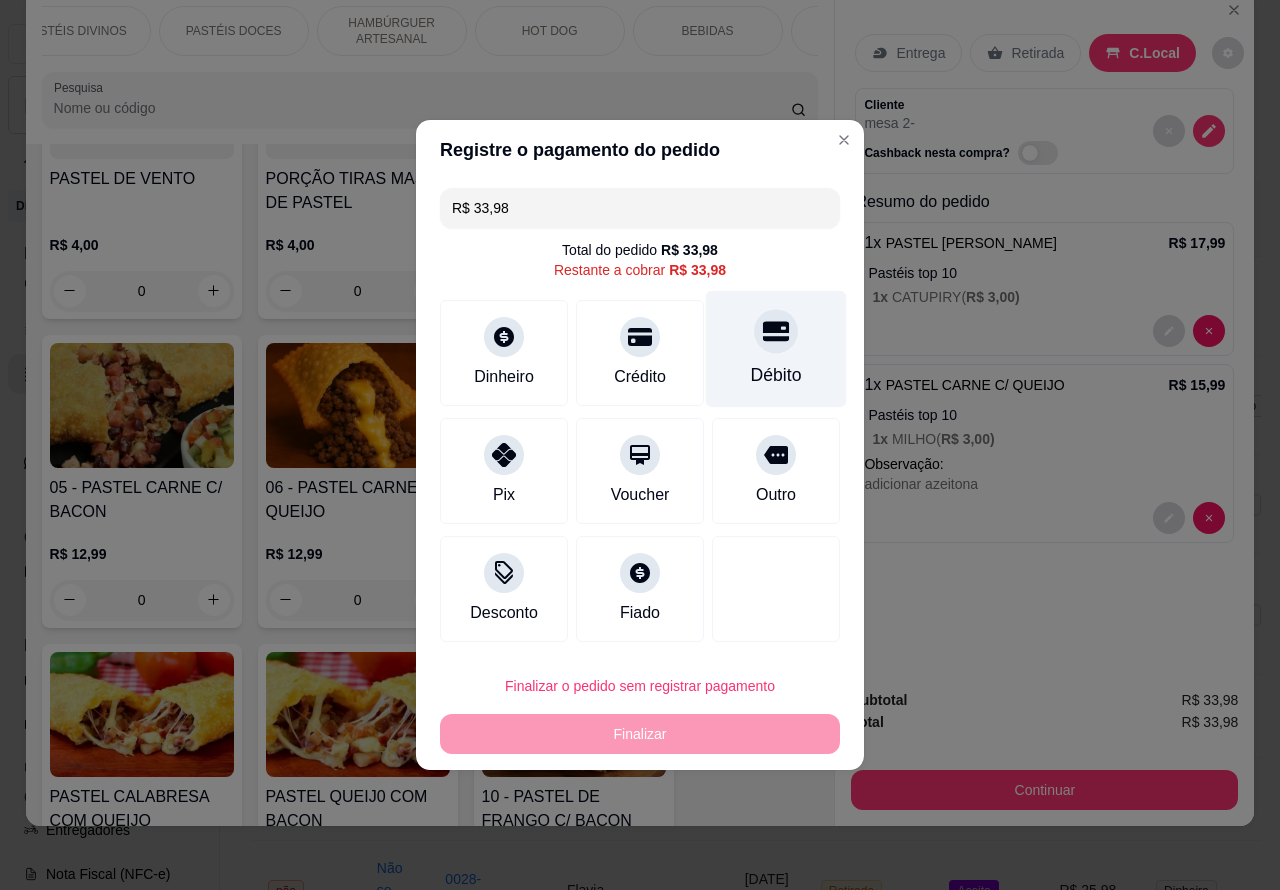 click at bounding box center (776, 331) 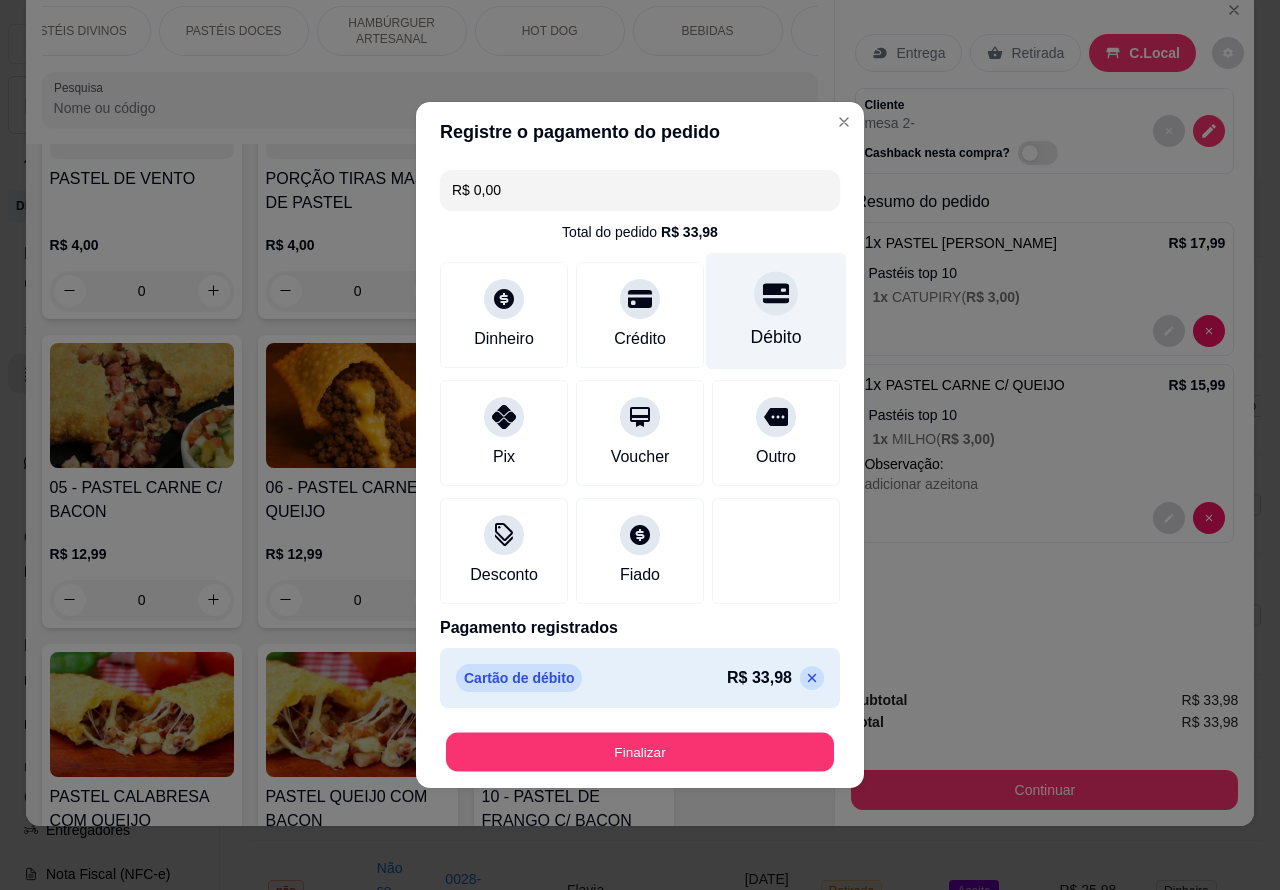 click on "Finalizar" at bounding box center [640, 752] 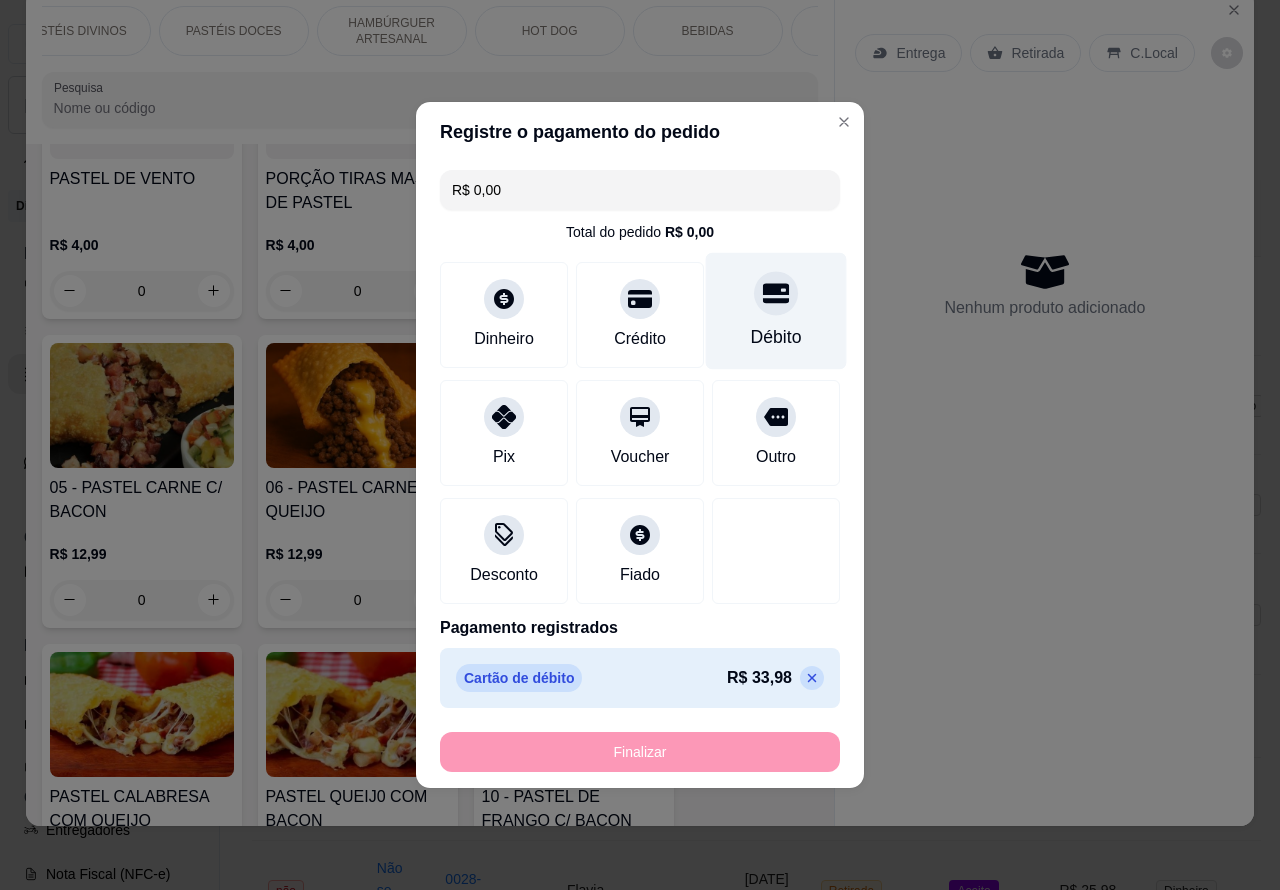 type on "-R$ 33,98" 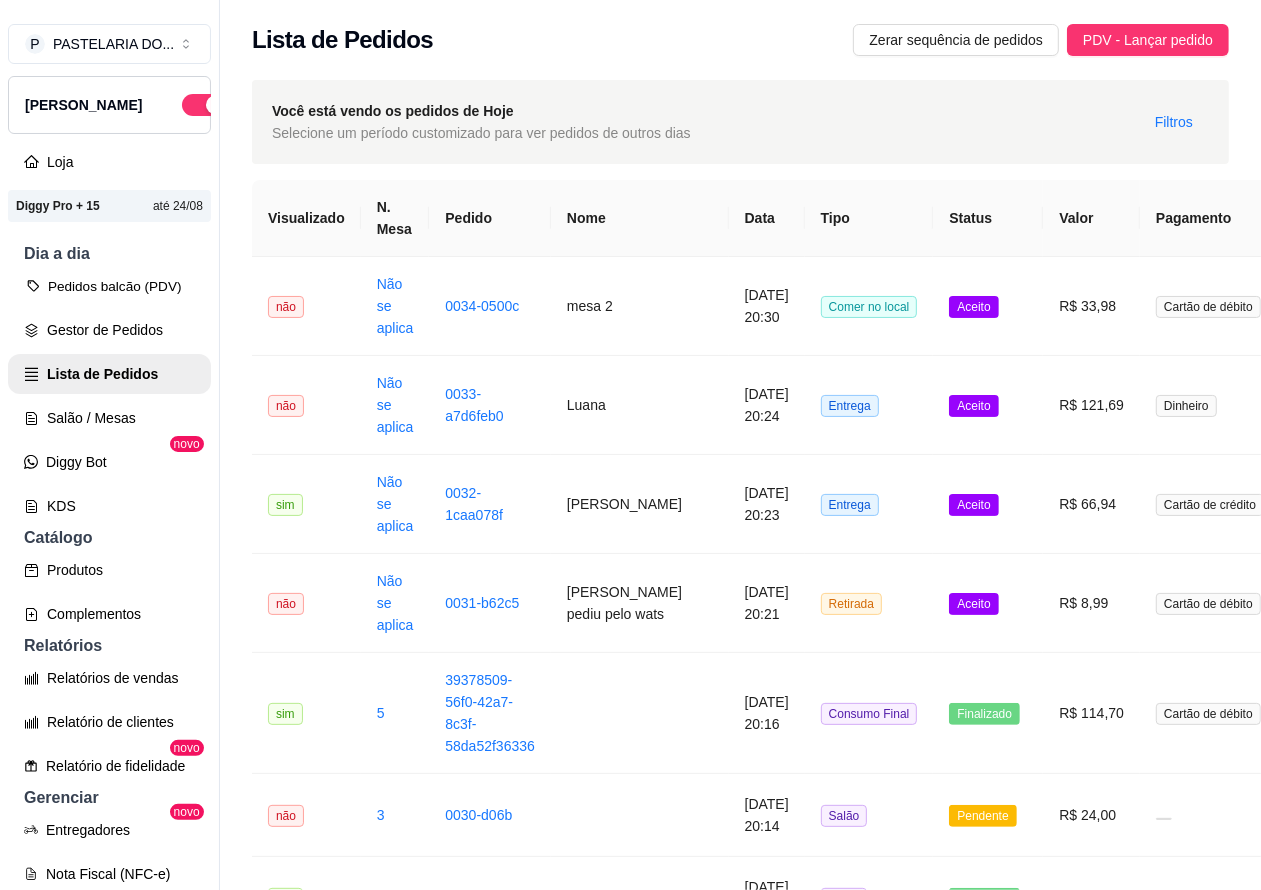 click on "Pedidos balcão (PDV)" at bounding box center (109, 286) 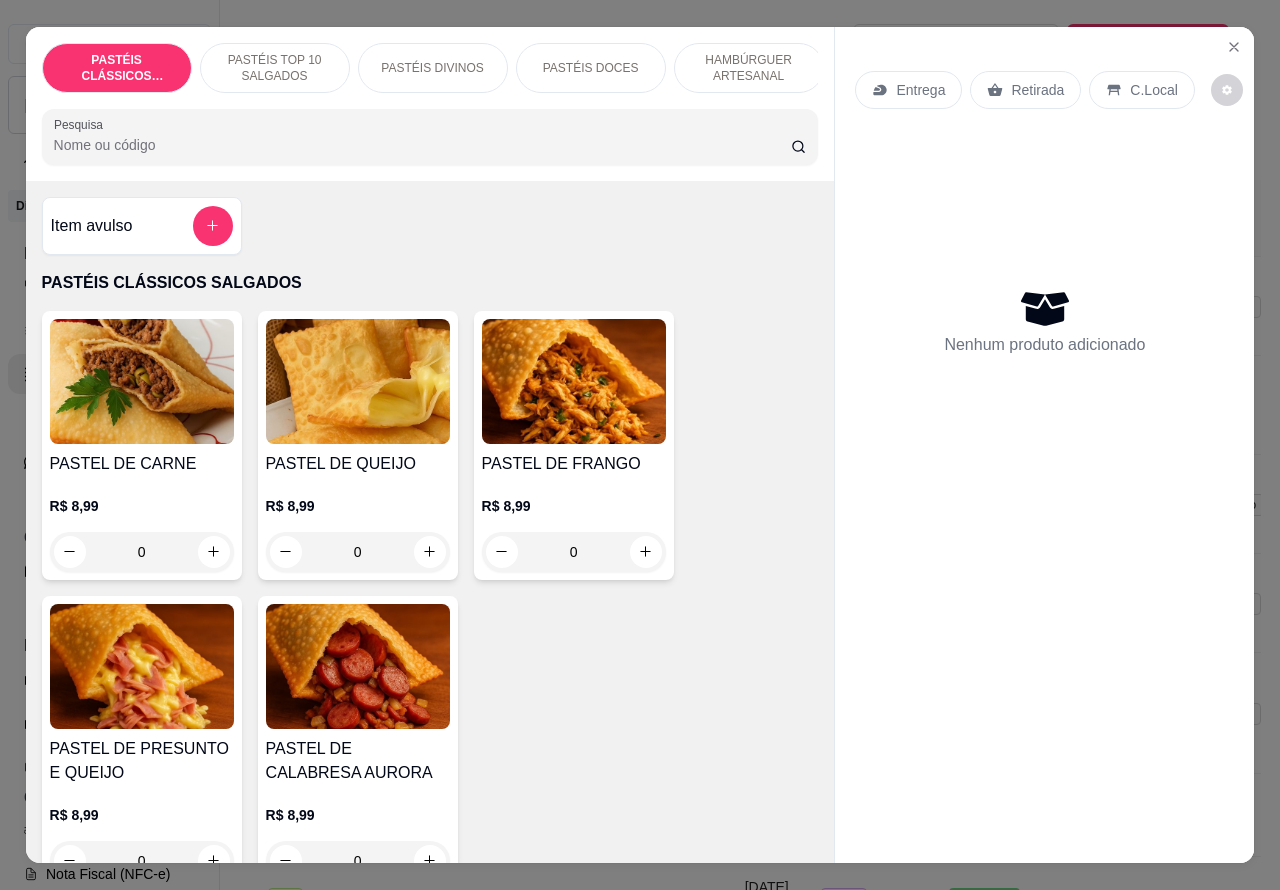 click on "Entrega" at bounding box center (920, 90) 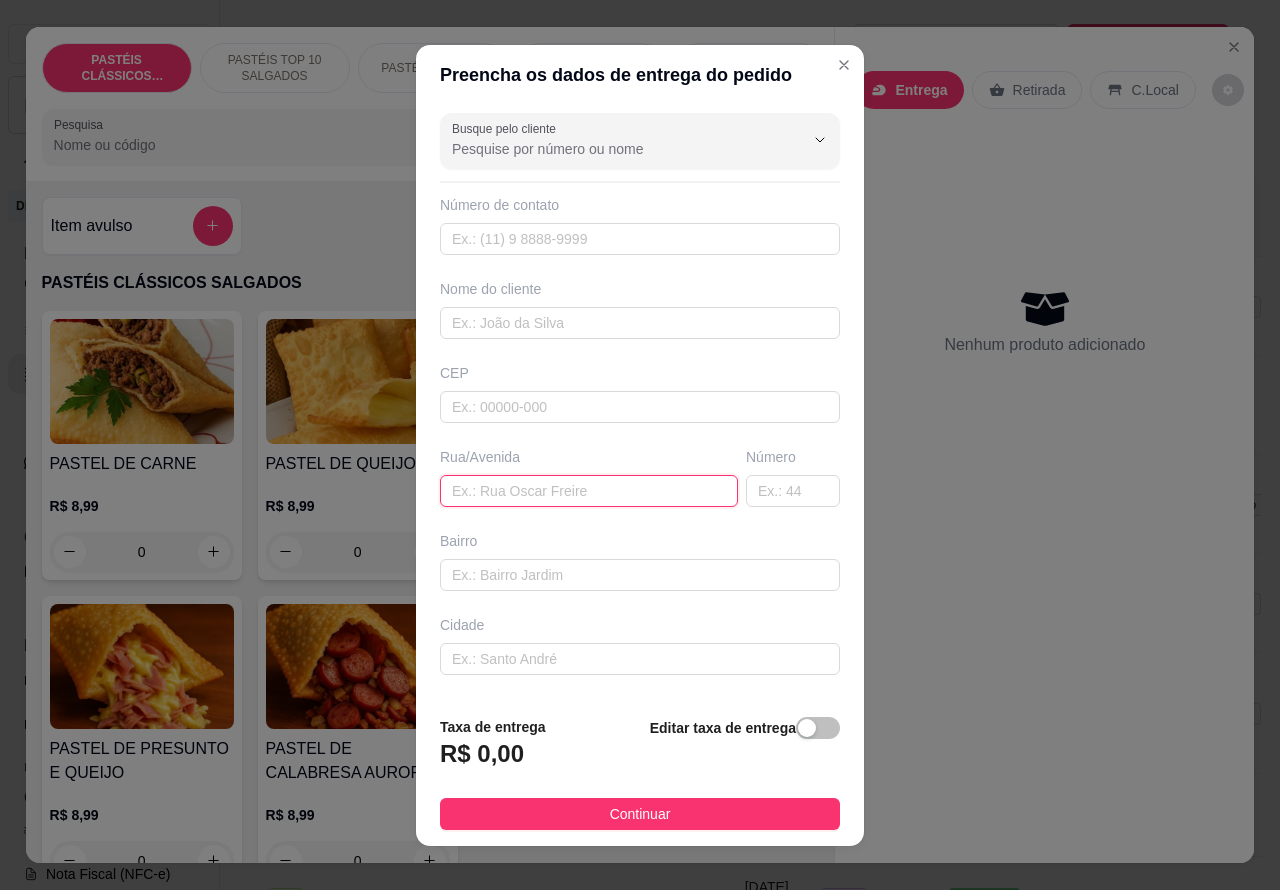click at bounding box center [589, 491] 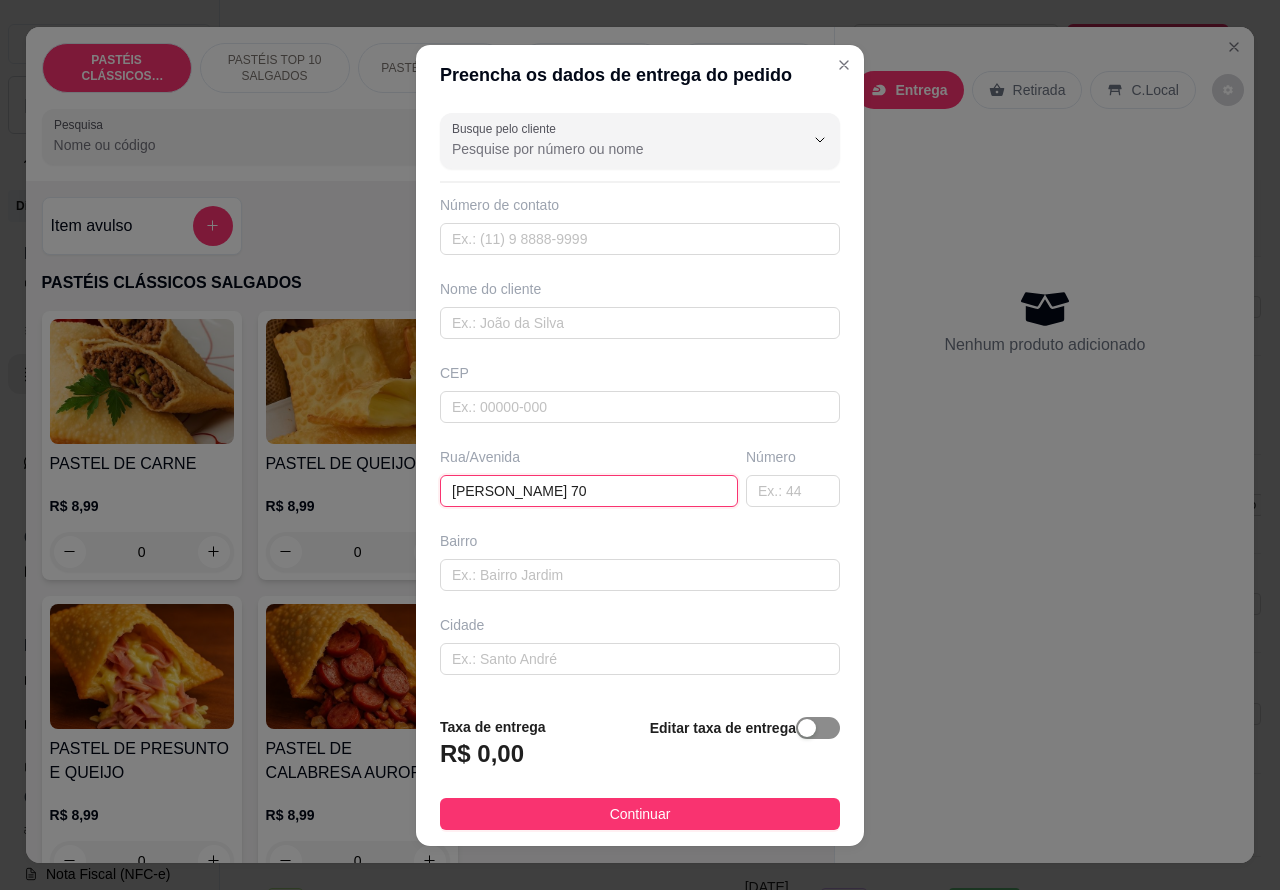 type on "[PERSON_NAME] 70" 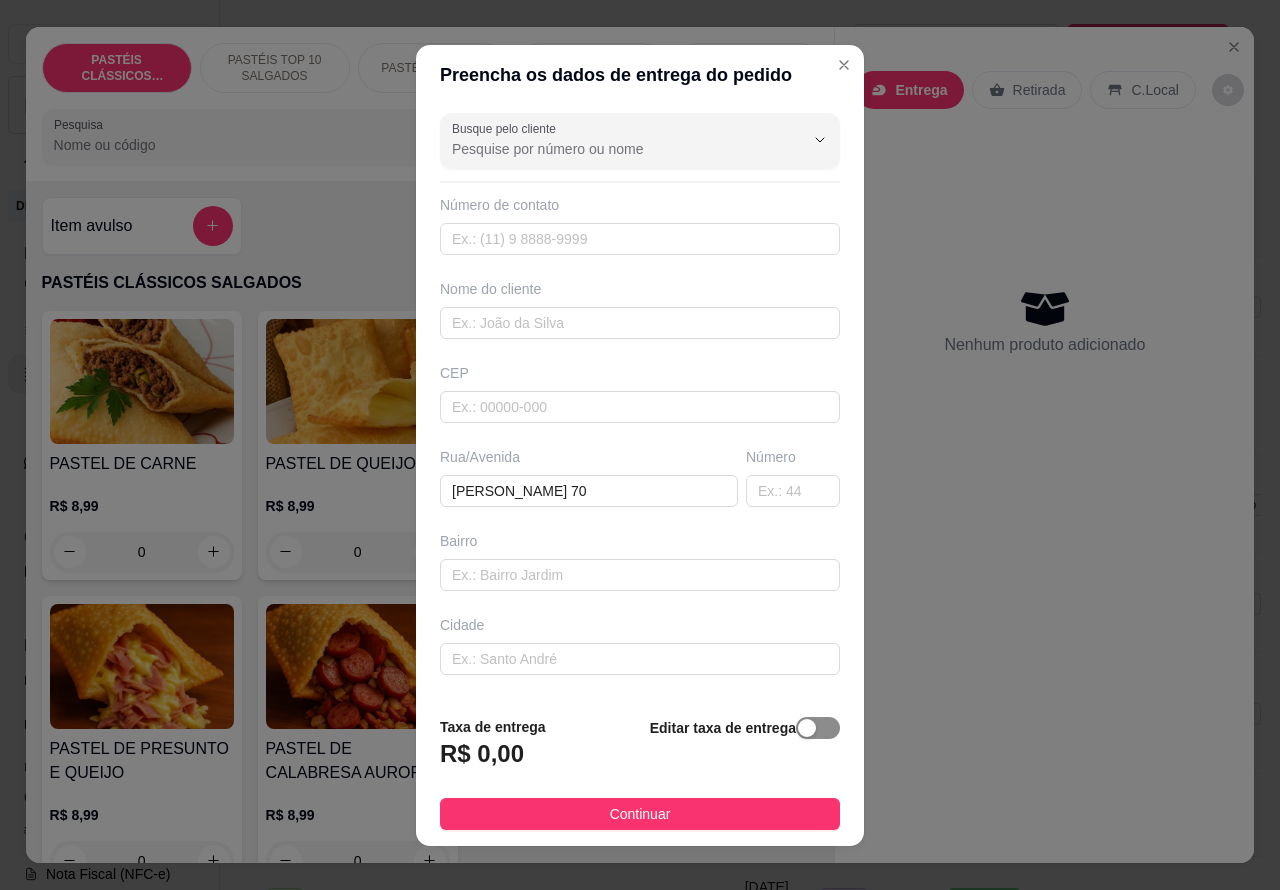click at bounding box center (818, 728) 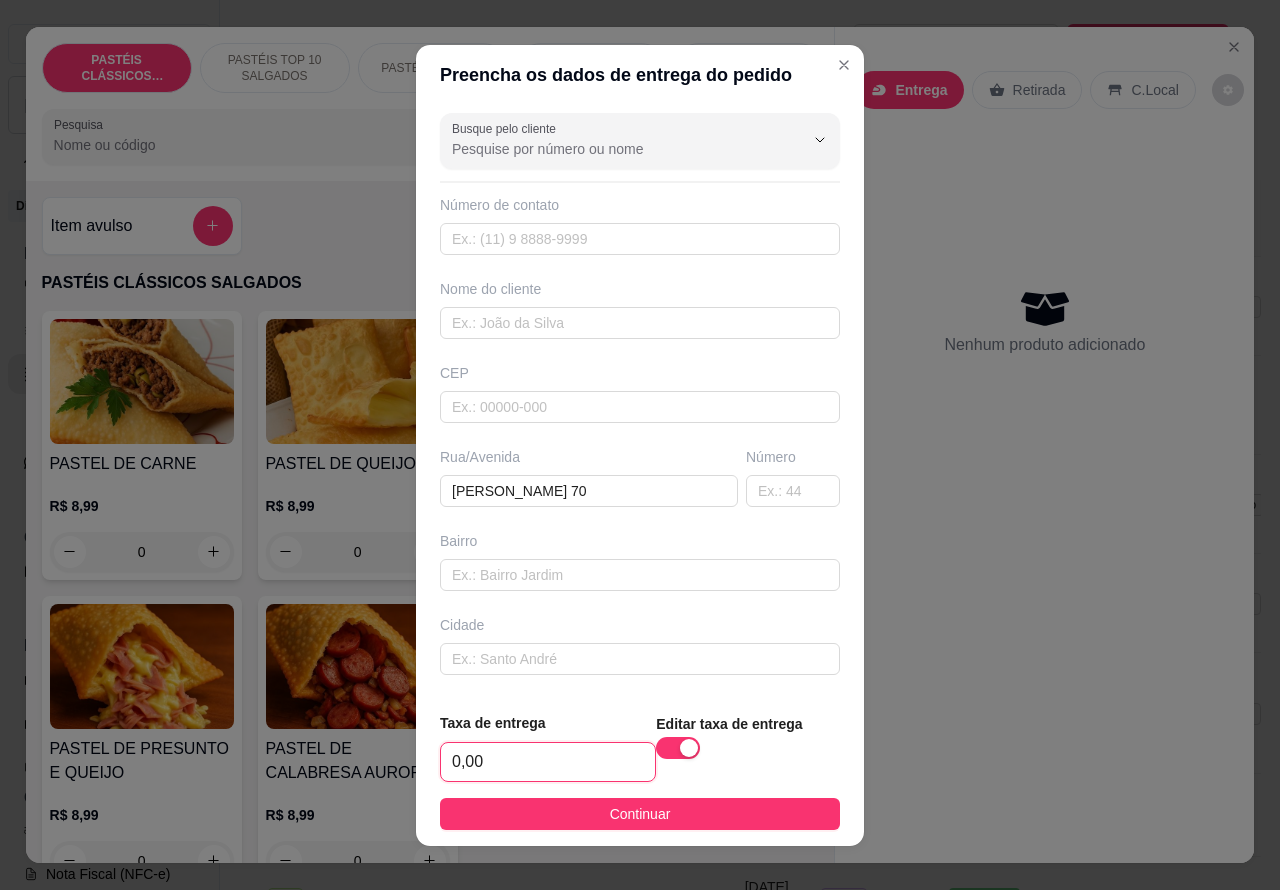 click on "0,00" at bounding box center [548, 762] 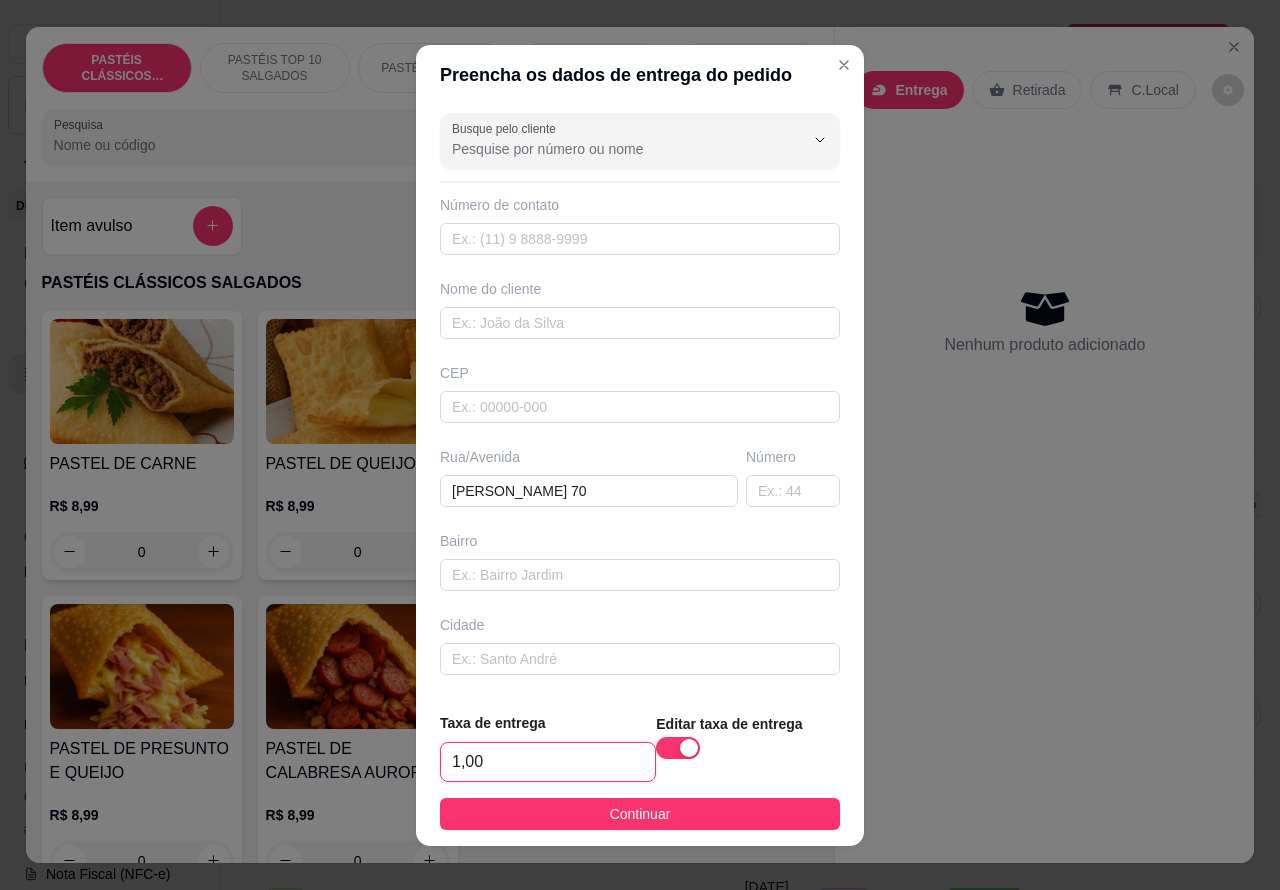 type on "1,00" 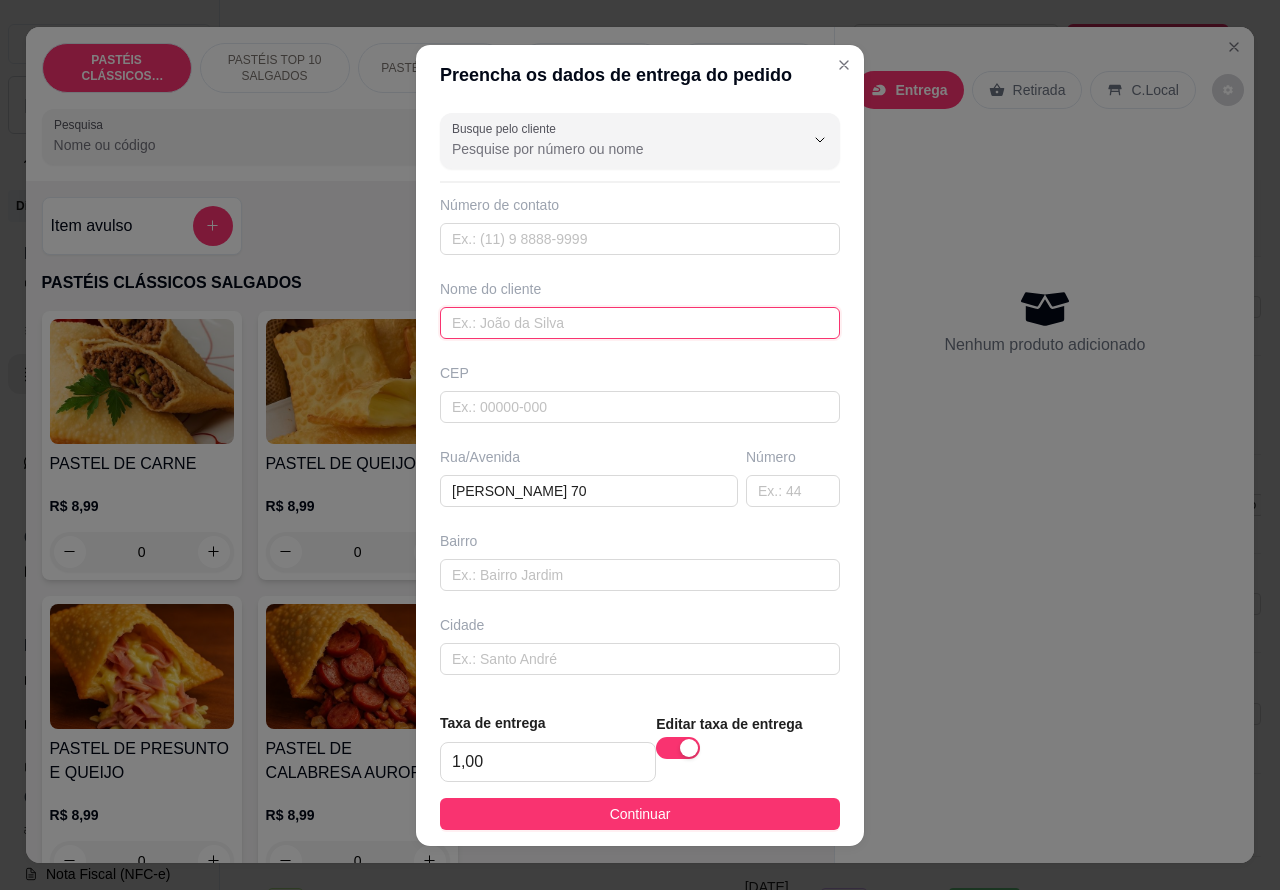 click at bounding box center (640, 323) 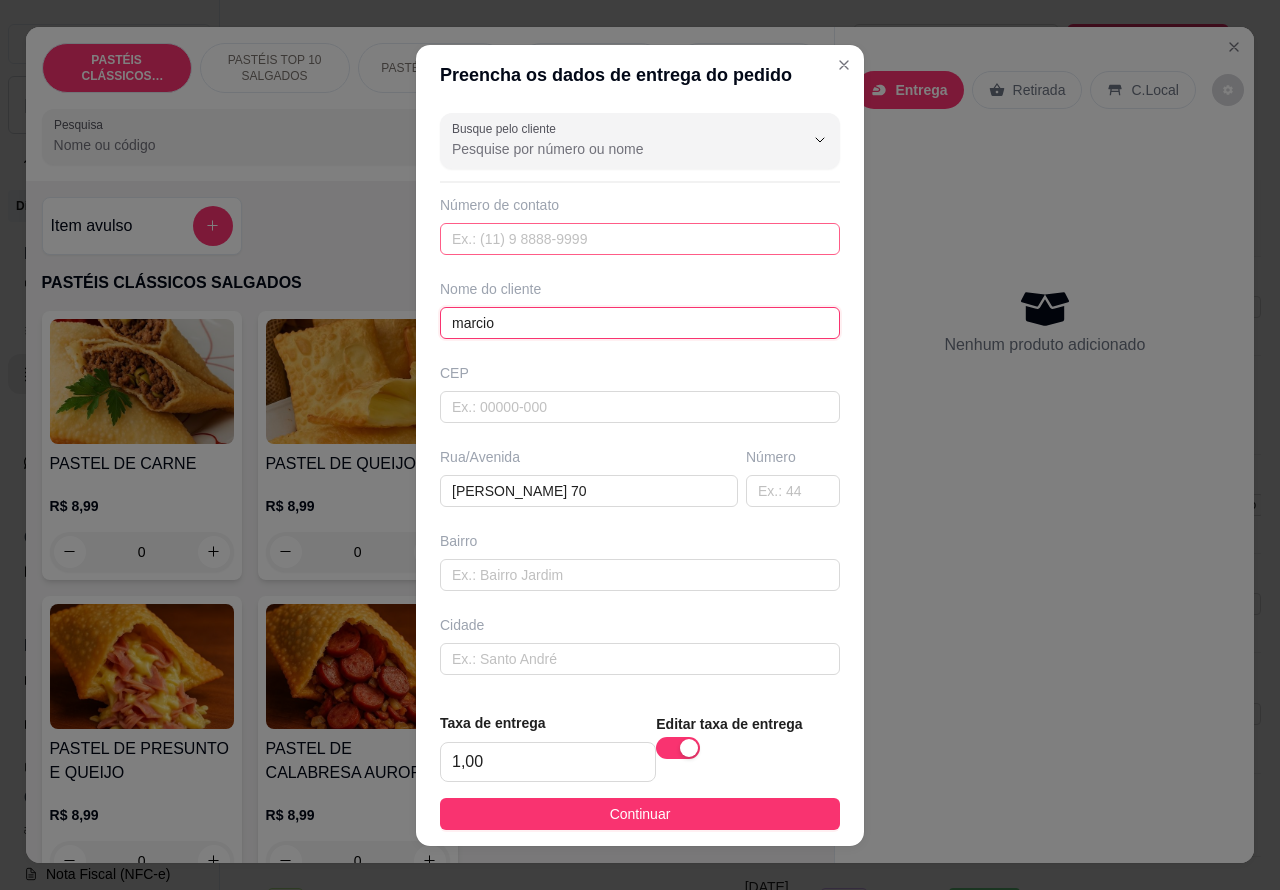type on "marcio" 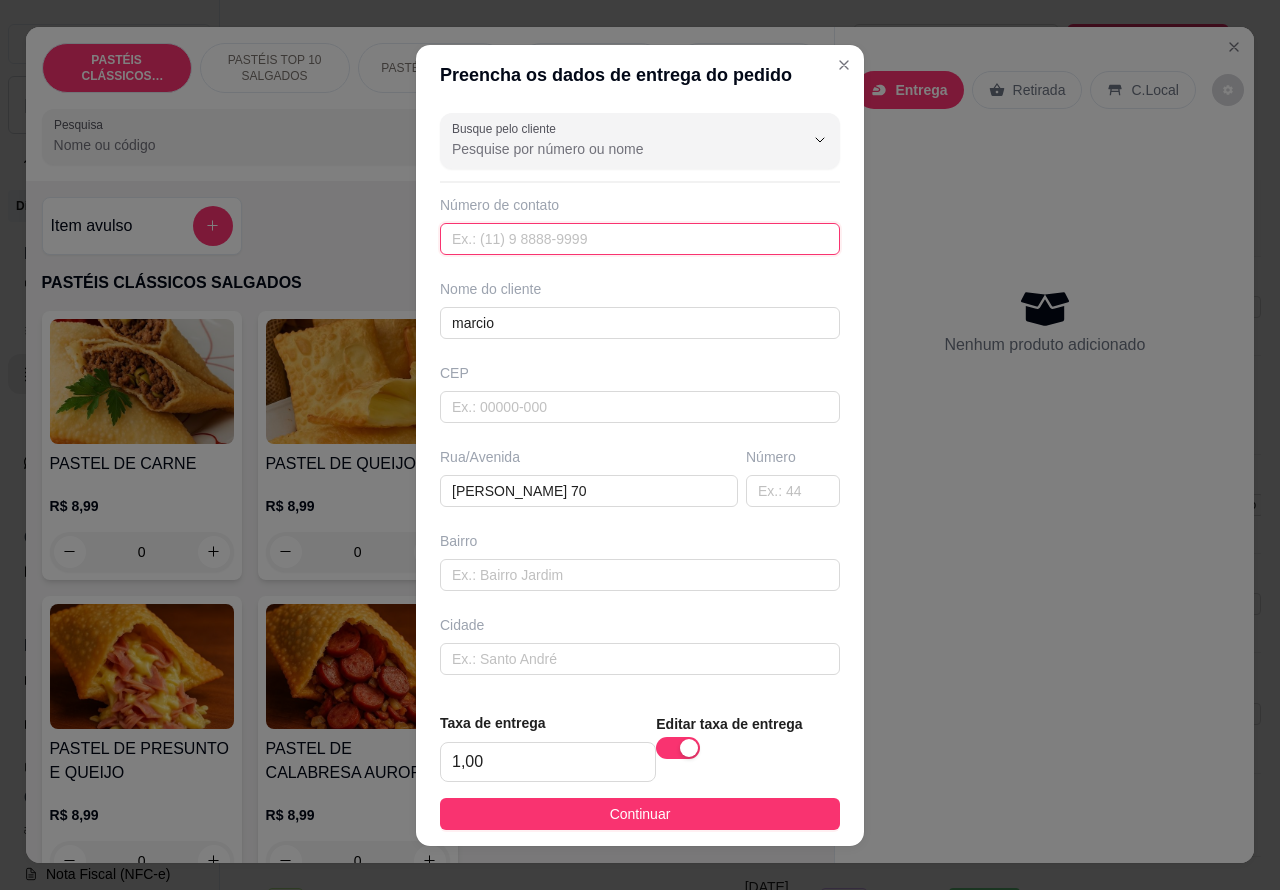 click at bounding box center (640, 239) 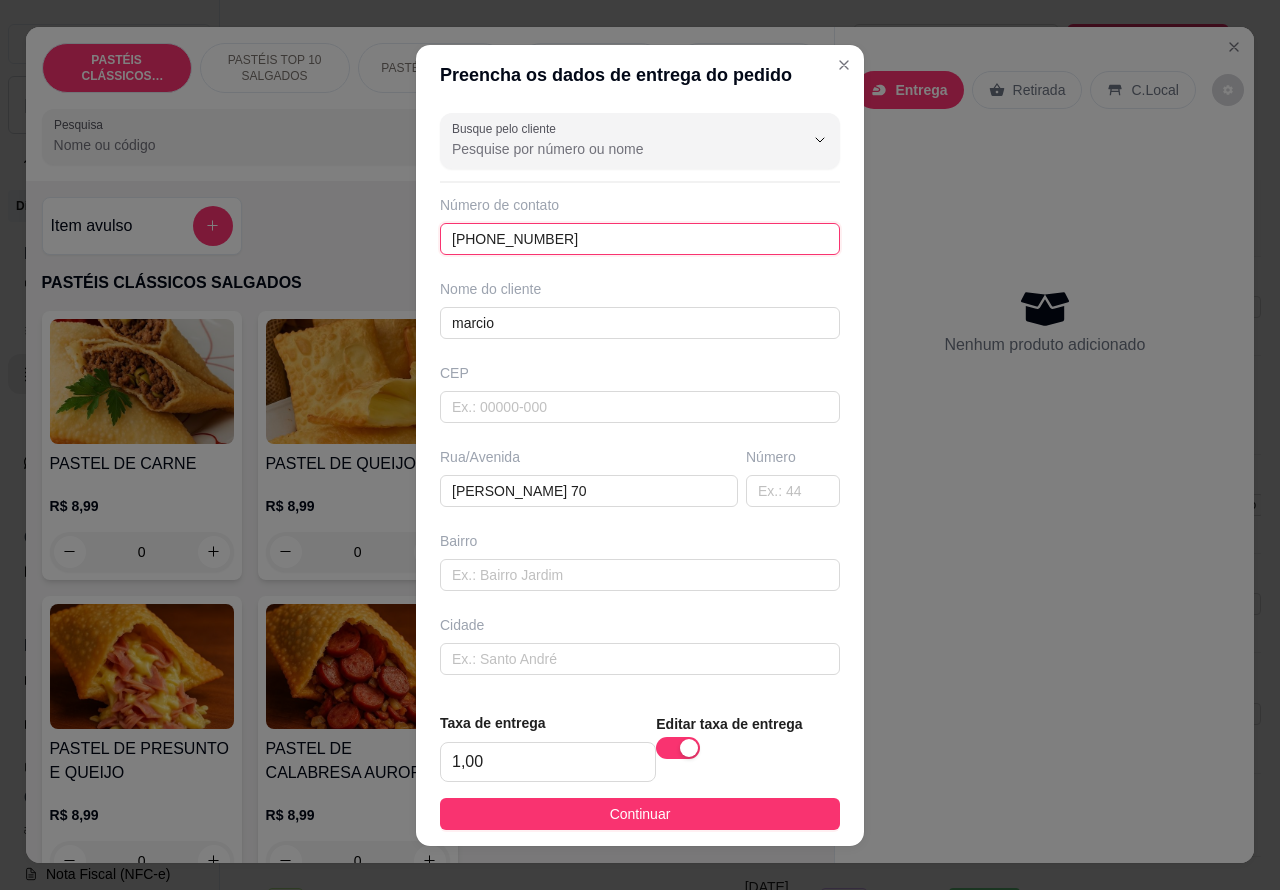 type on "[PHONE_NUMBER]" 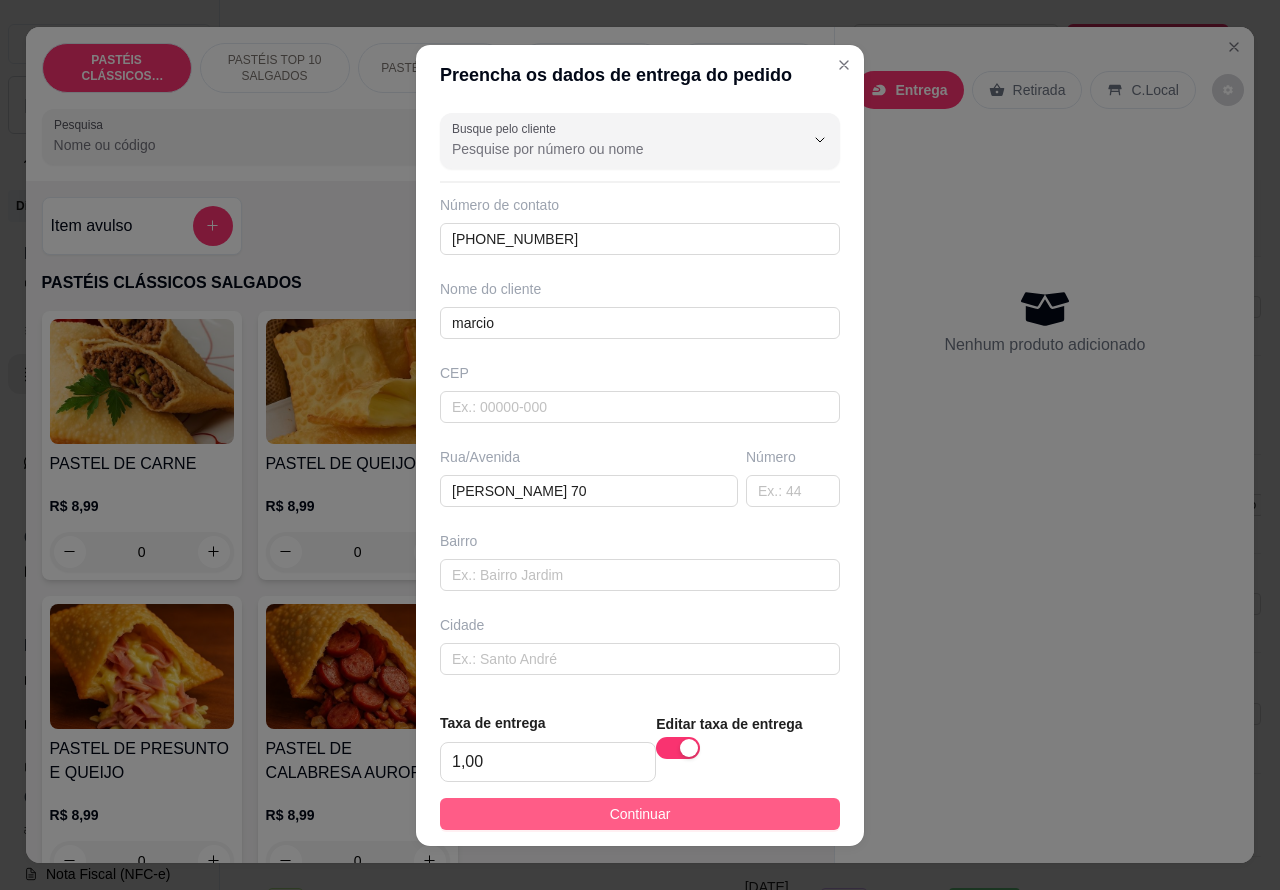 click on "Continuar" at bounding box center (640, 814) 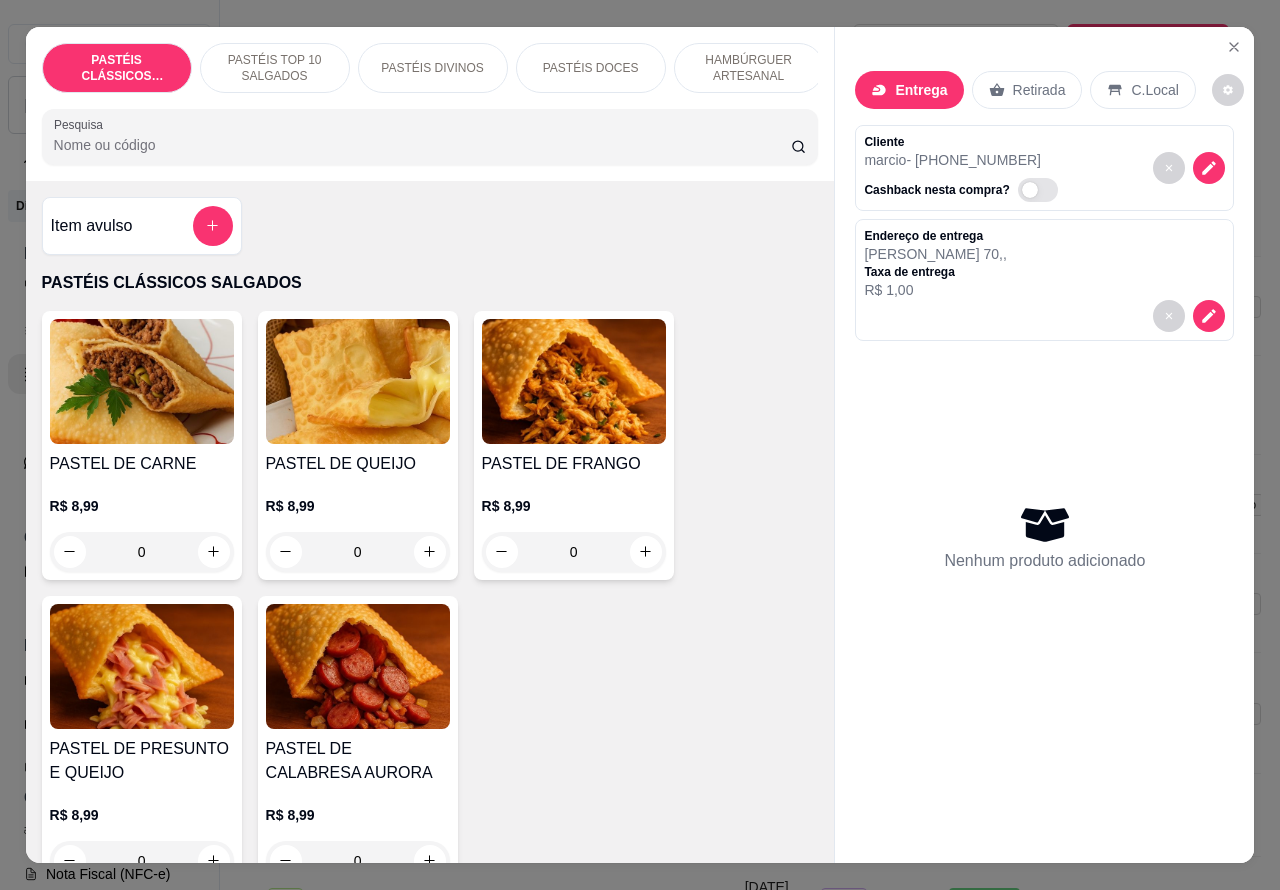 click on "PASTÉIS TOP 10 SALGADOS" at bounding box center [275, 68] 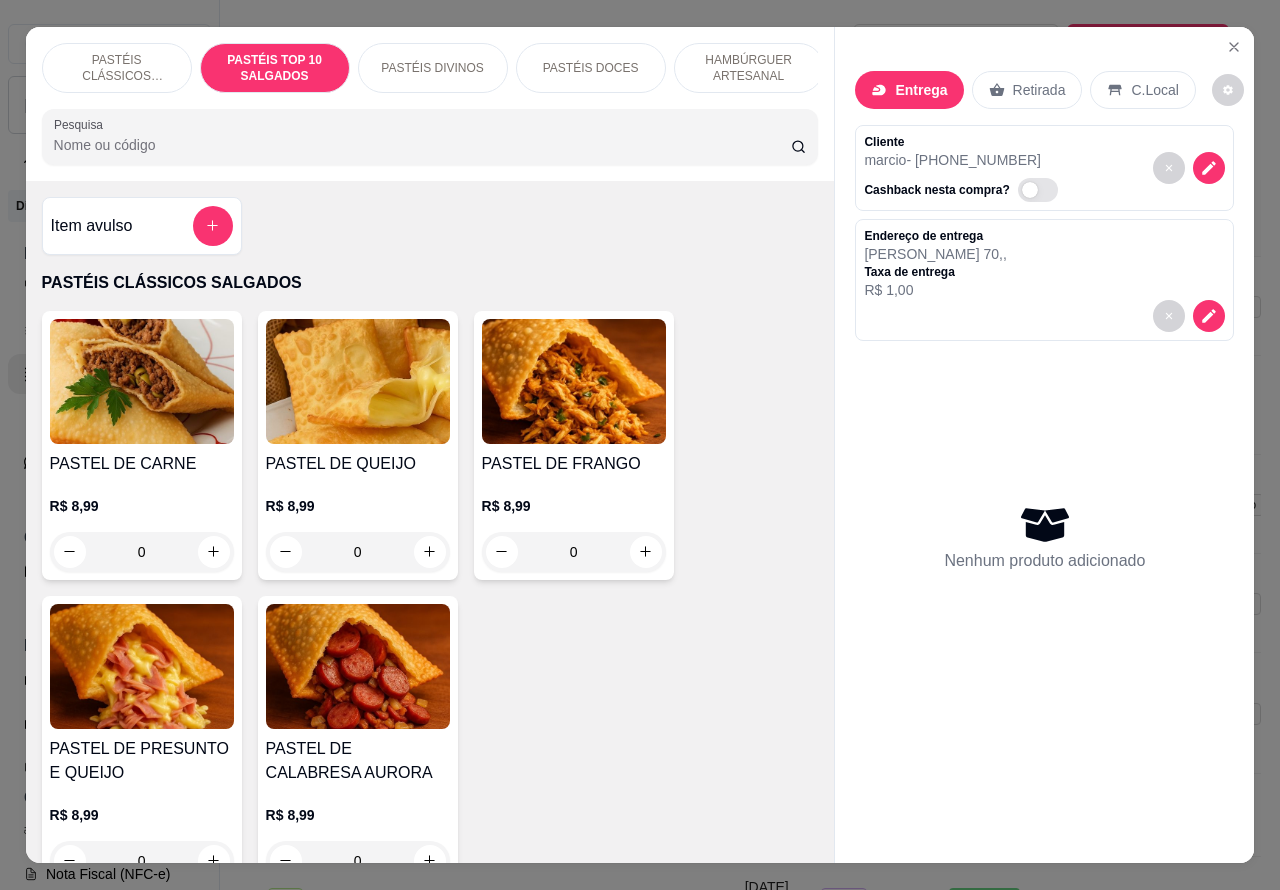 scroll, scrollTop: 723, scrollLeft: 0, axis: vertical 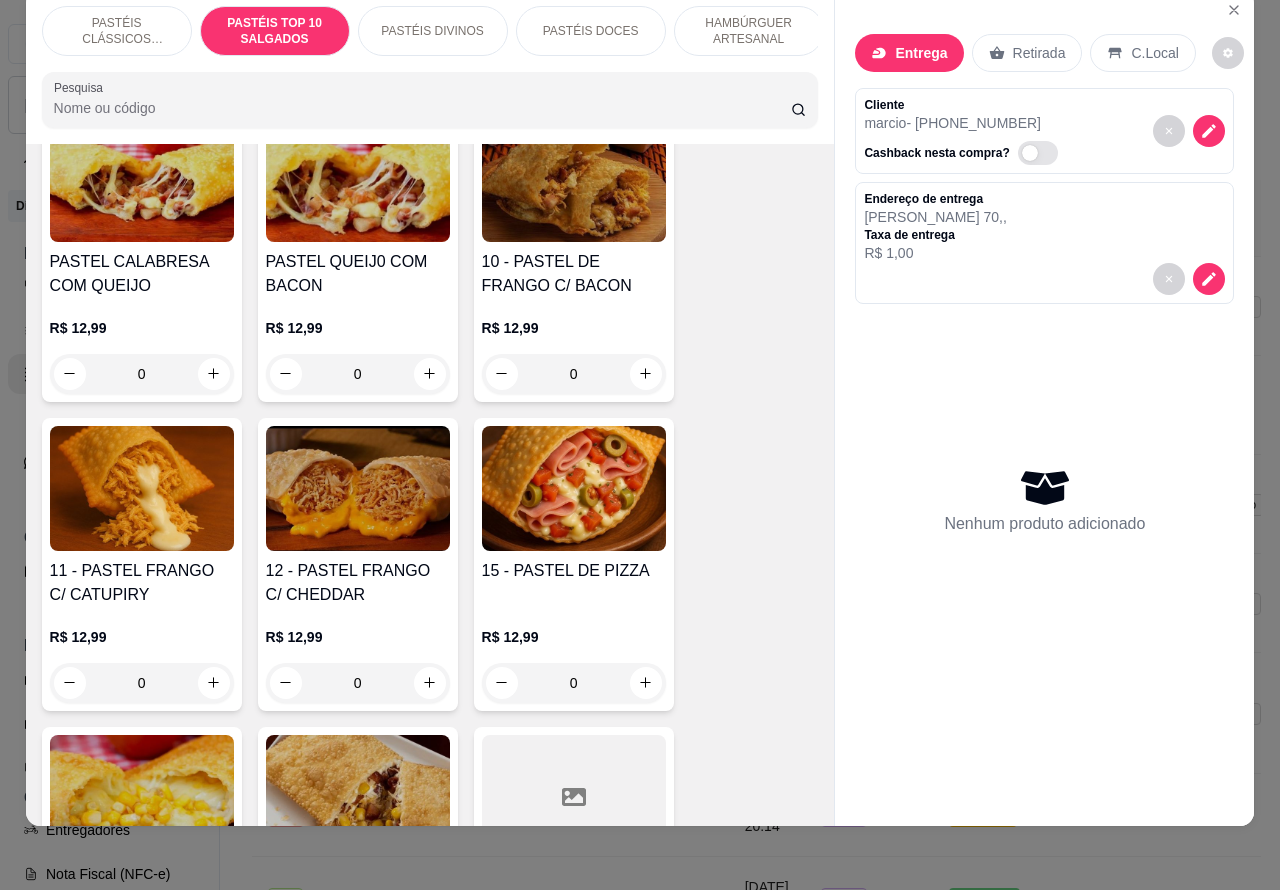 click on "0" at bounding box center [574, 683] 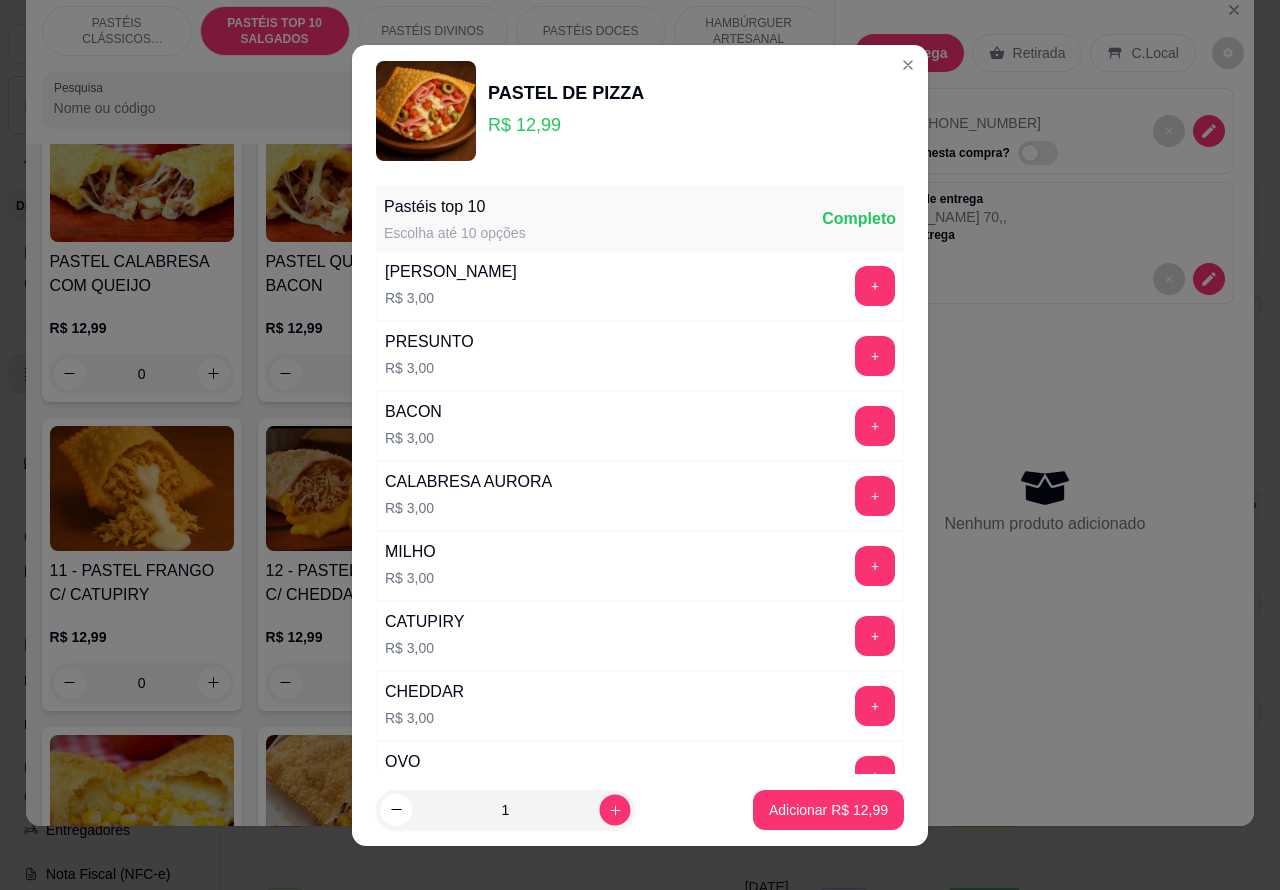 click 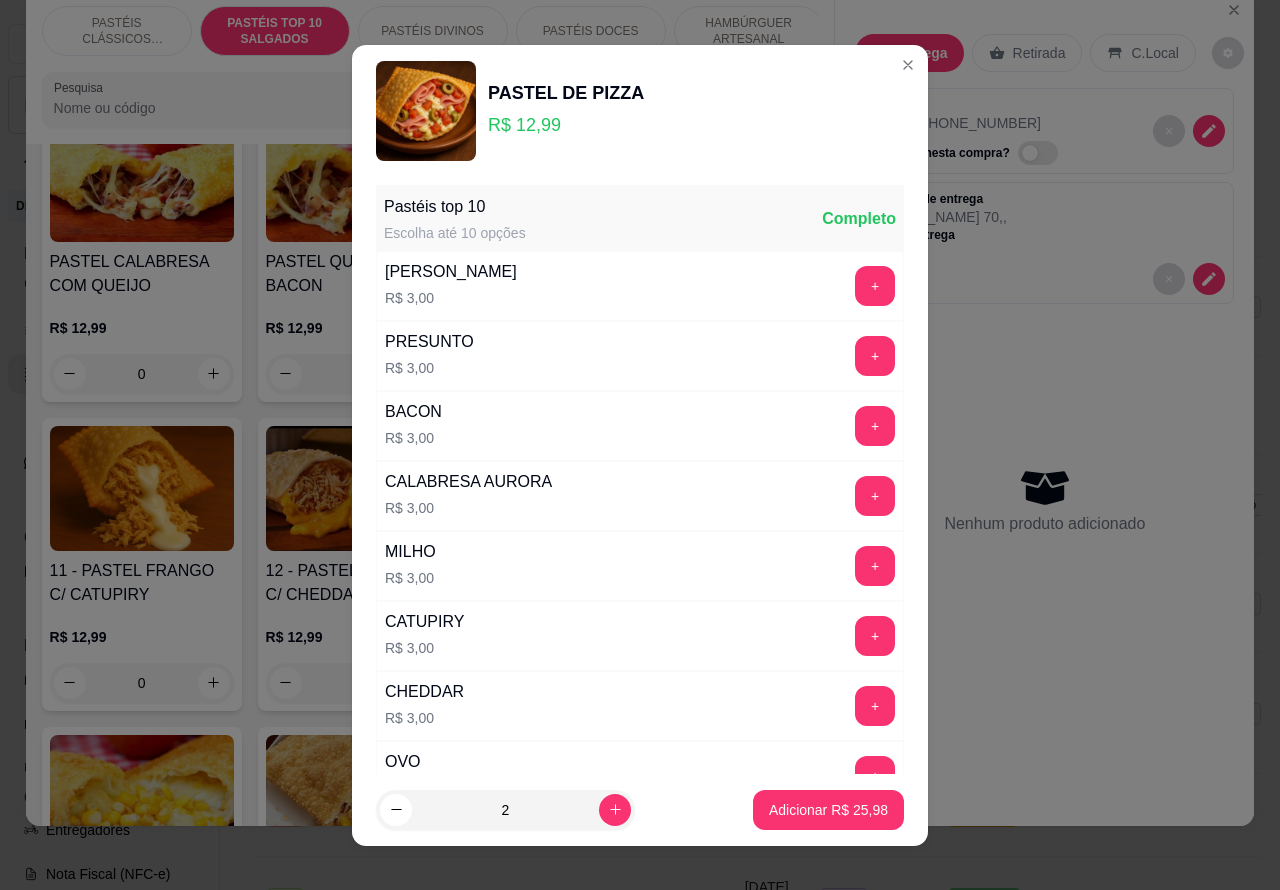 click 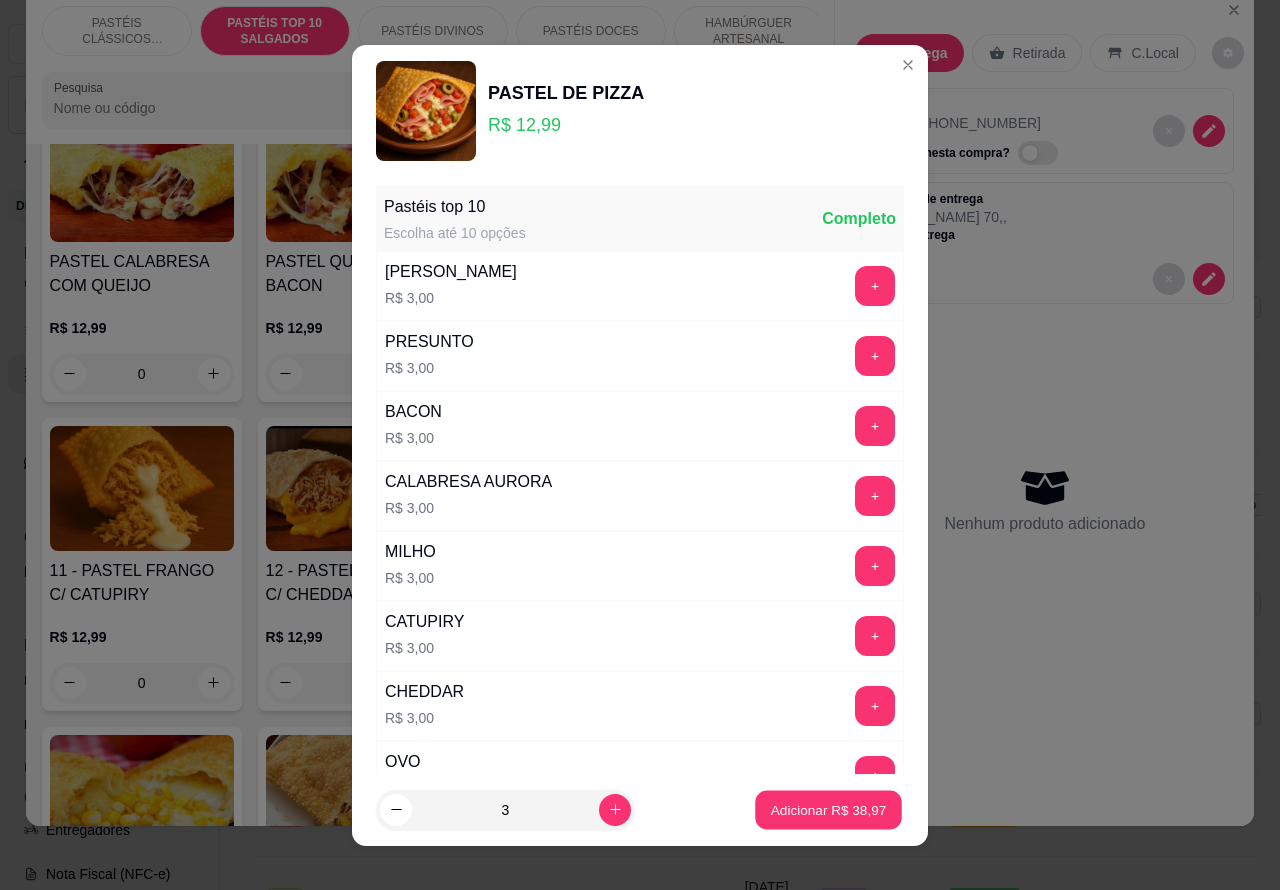 click on "Adicionar   R$ 38,97" at bounding box center [829, 809] 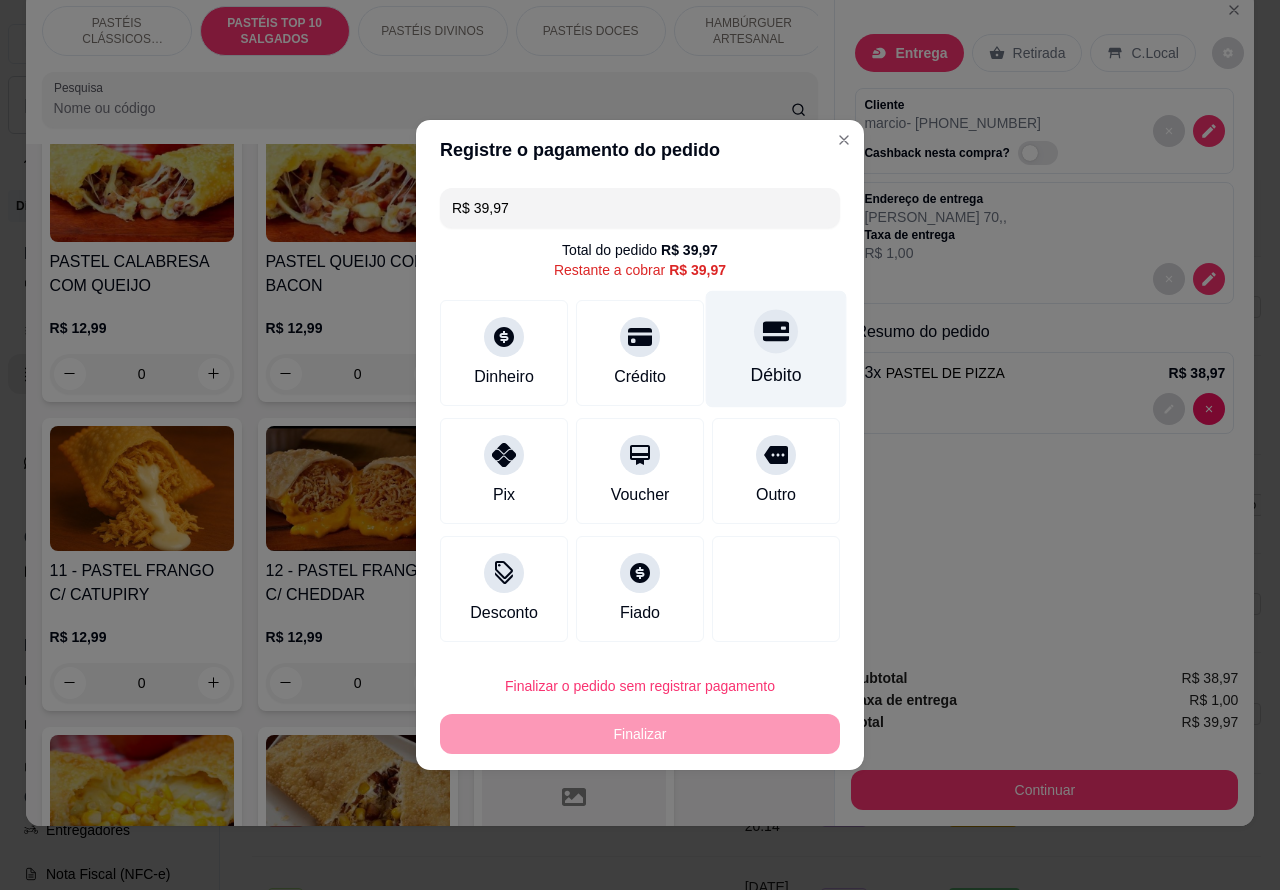 click at bounding box center [776, 331] 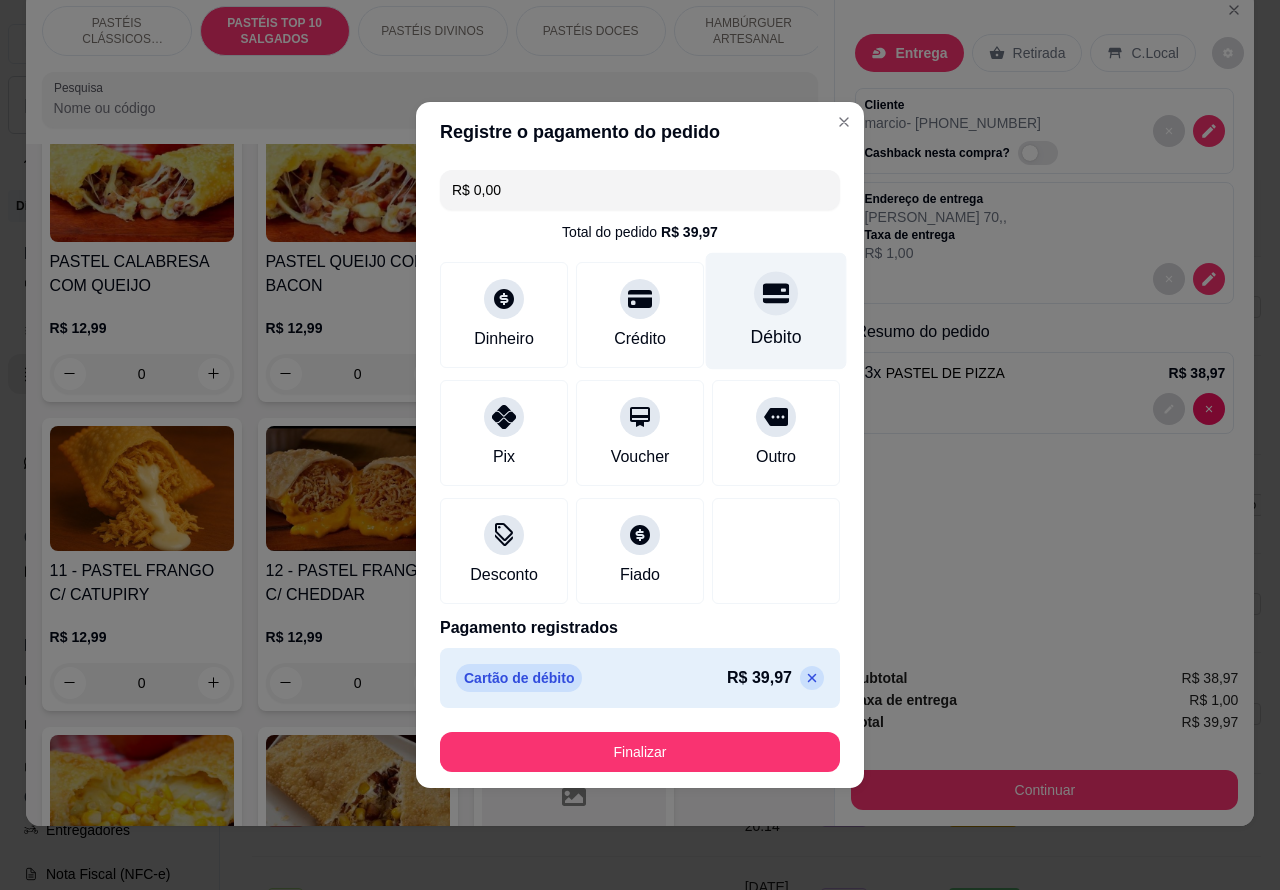 click on "Finalizar" at bounding box center (640, 752) 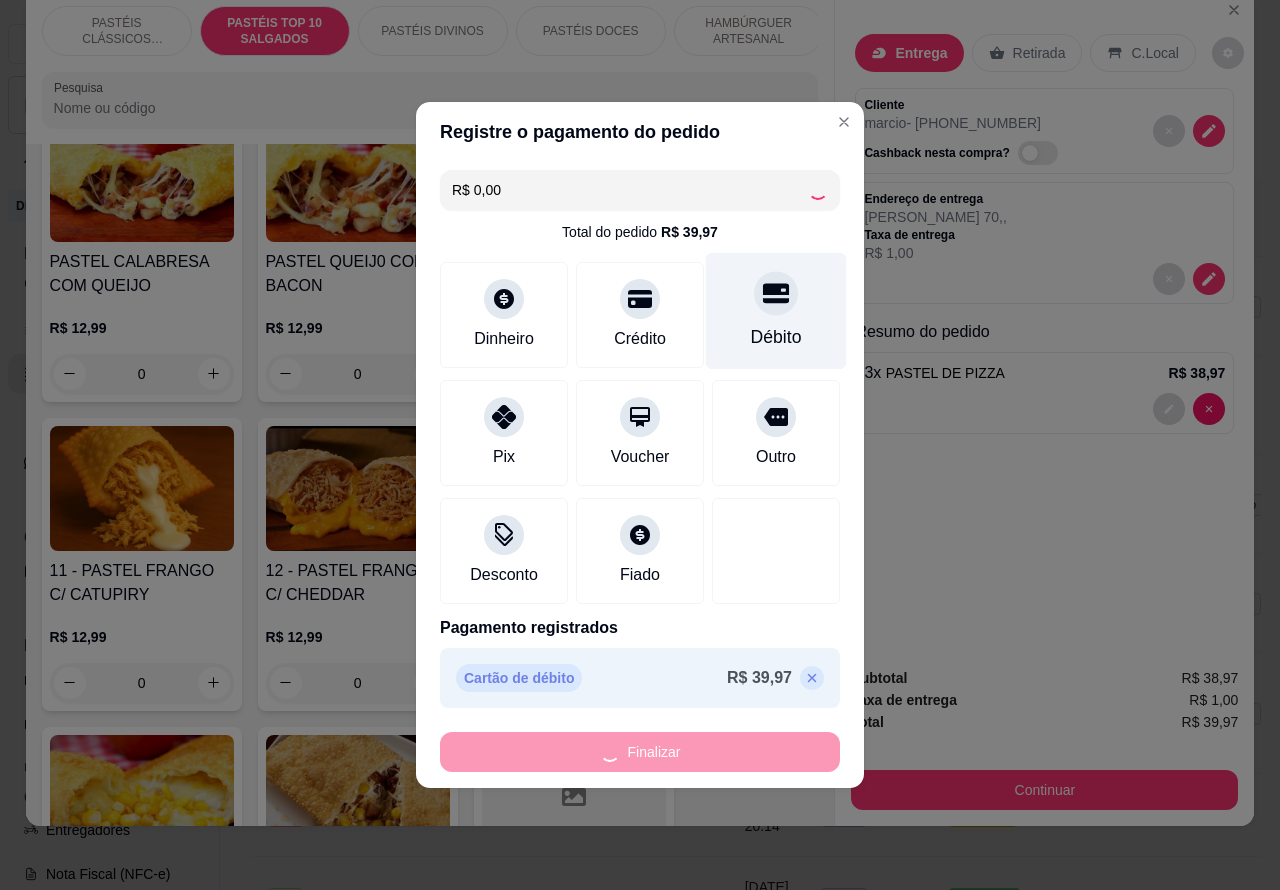 type on "0" 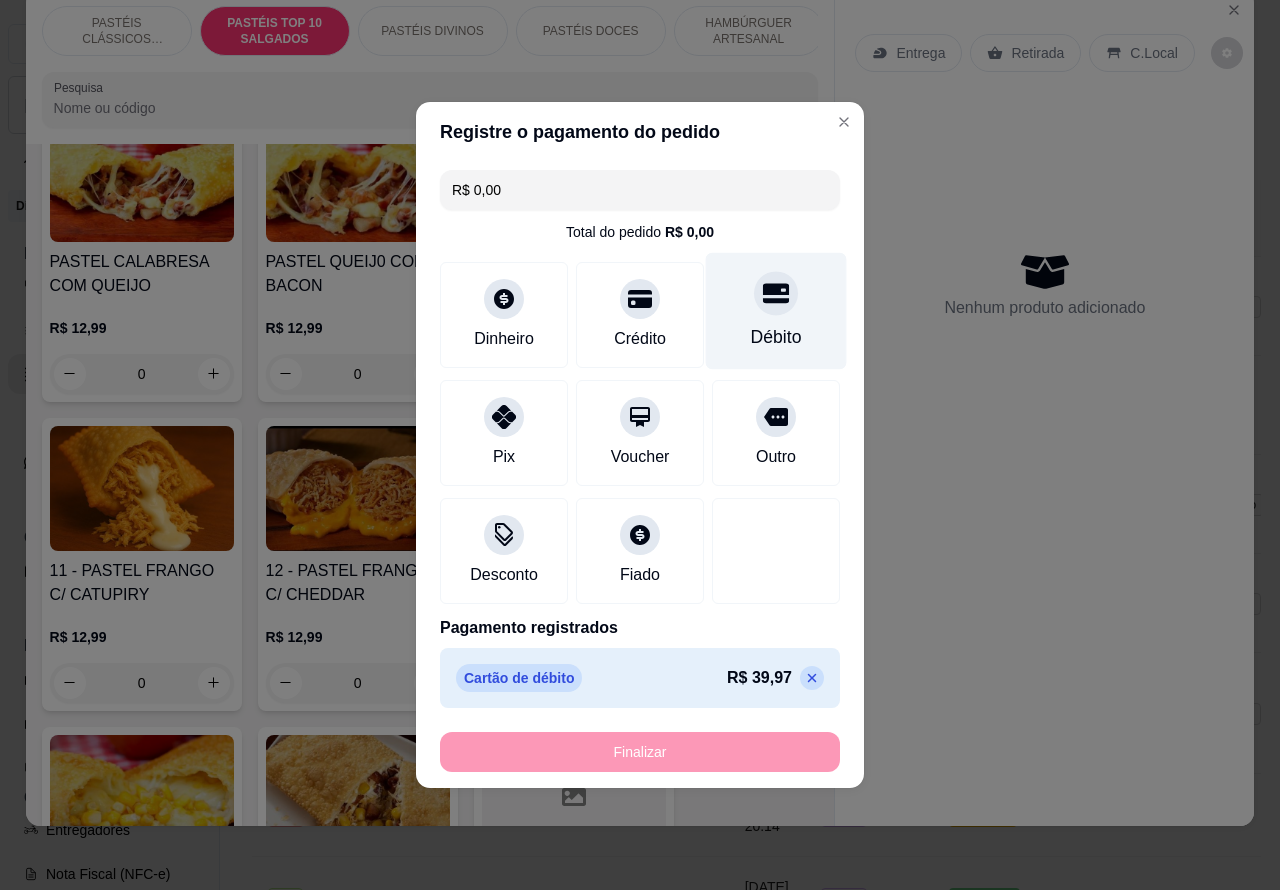 type on "-R$ 39,97" 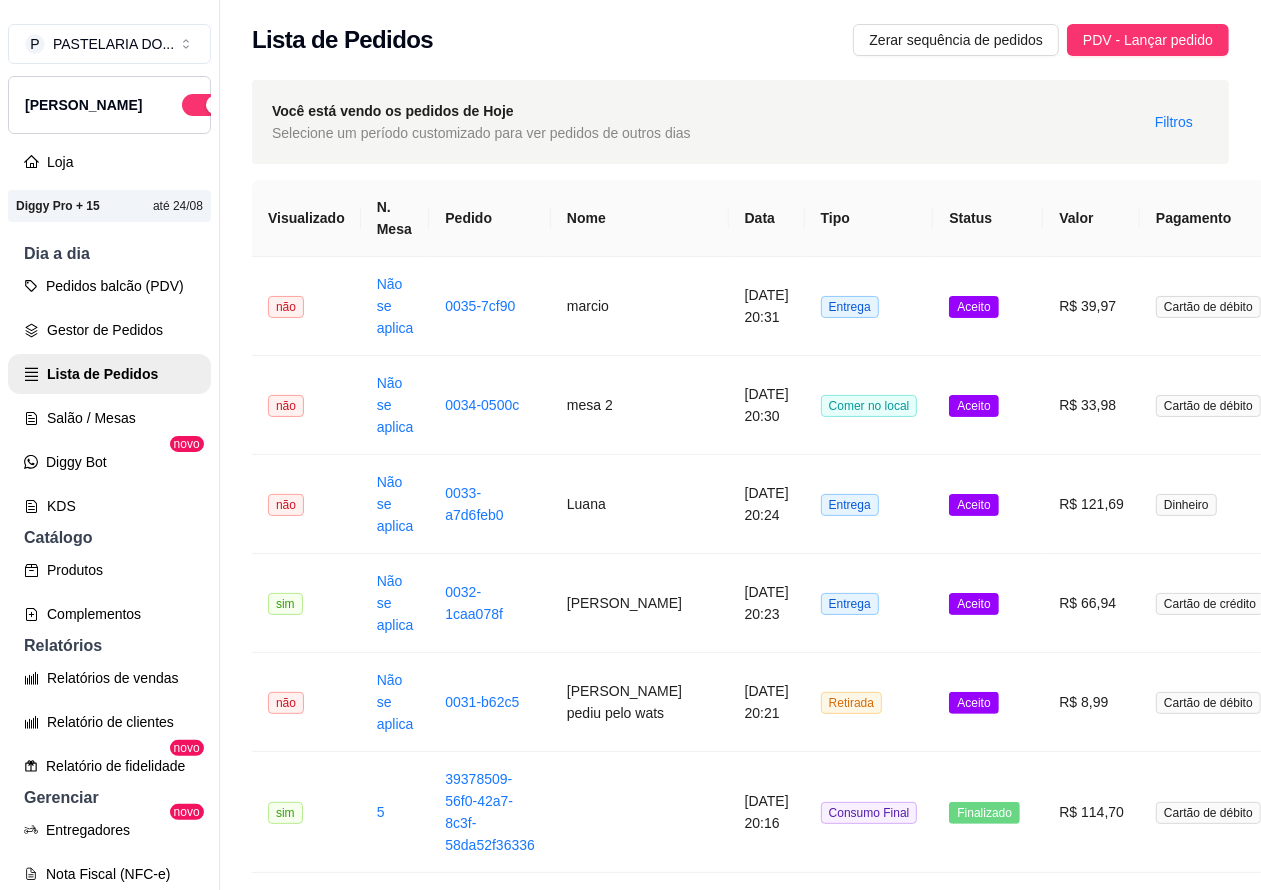 click on "Pedidos balcão (PDV)" at bounding box center [109, 286] 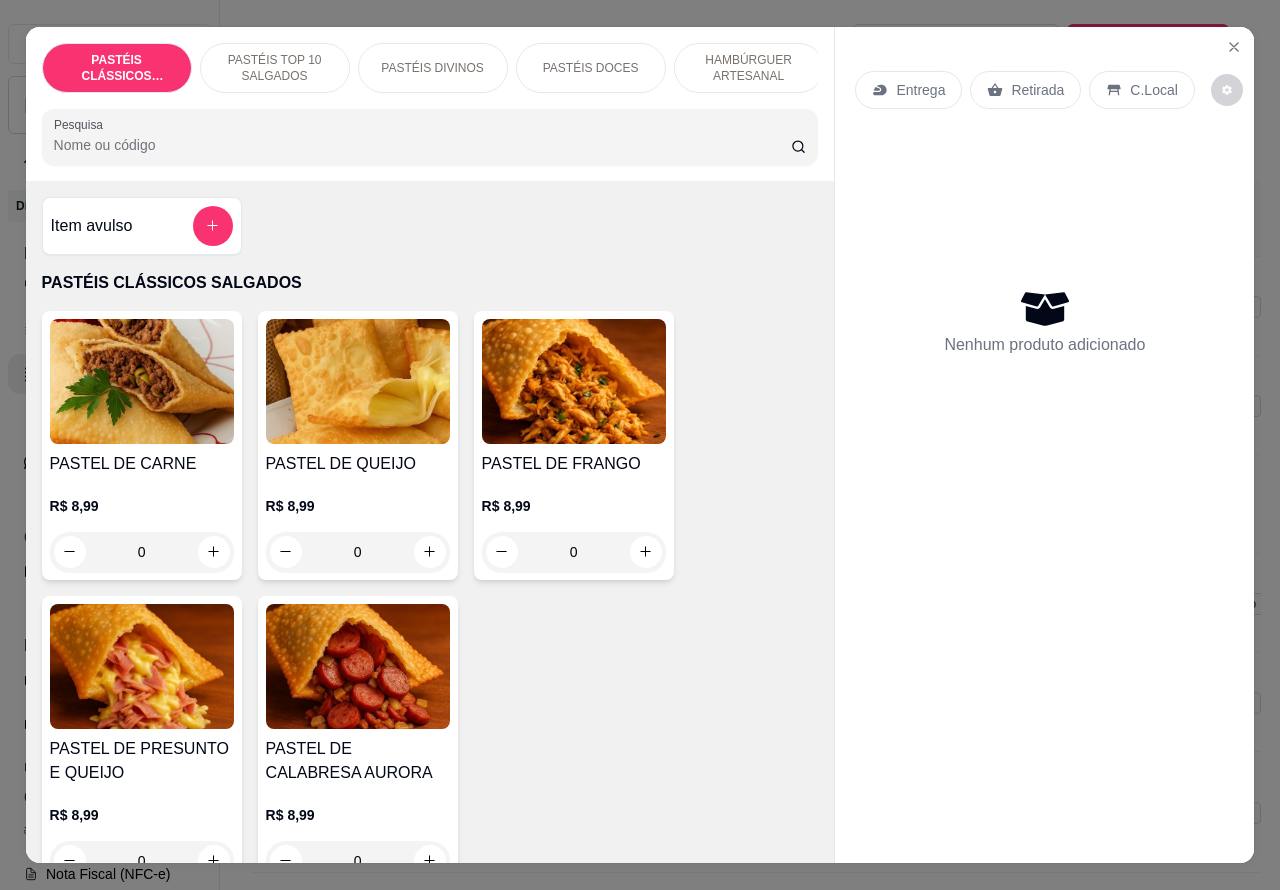 click on "Retirada" at bounding box center (1037, 90) 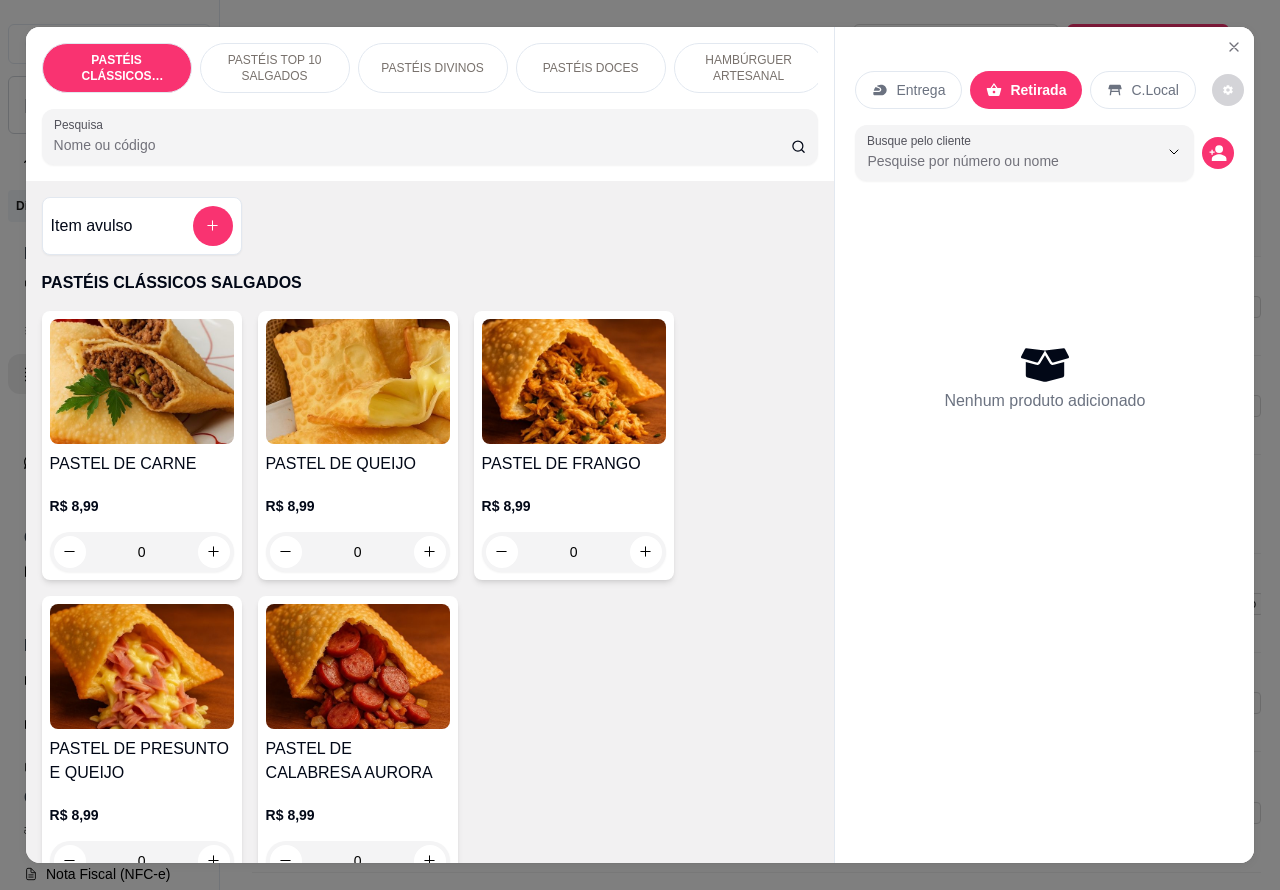 click on "HAMBÚRGUER ARTESANAL" at bounding box center (749, 68) 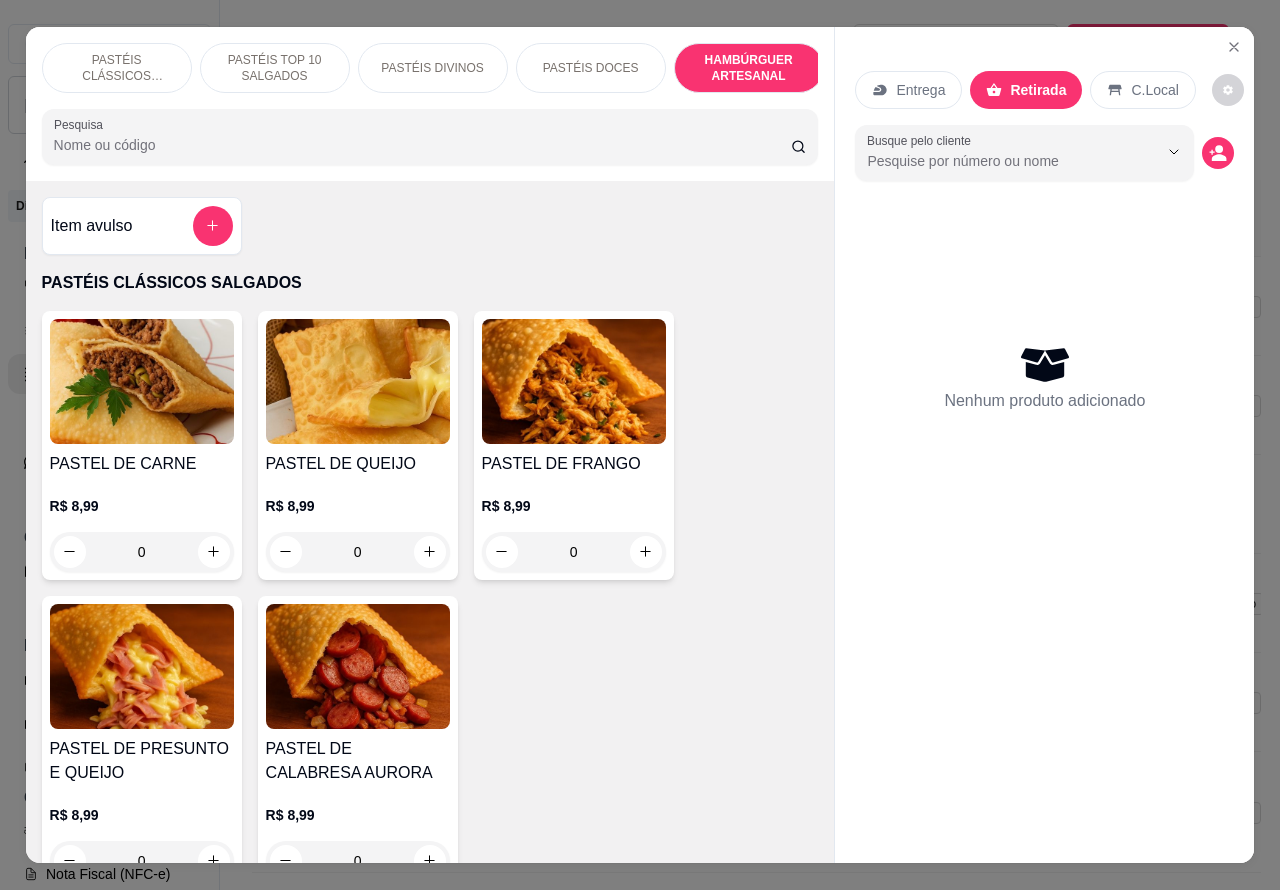 scroll, scrollTop: 4527, scrollLeft: 0, axis: vertical 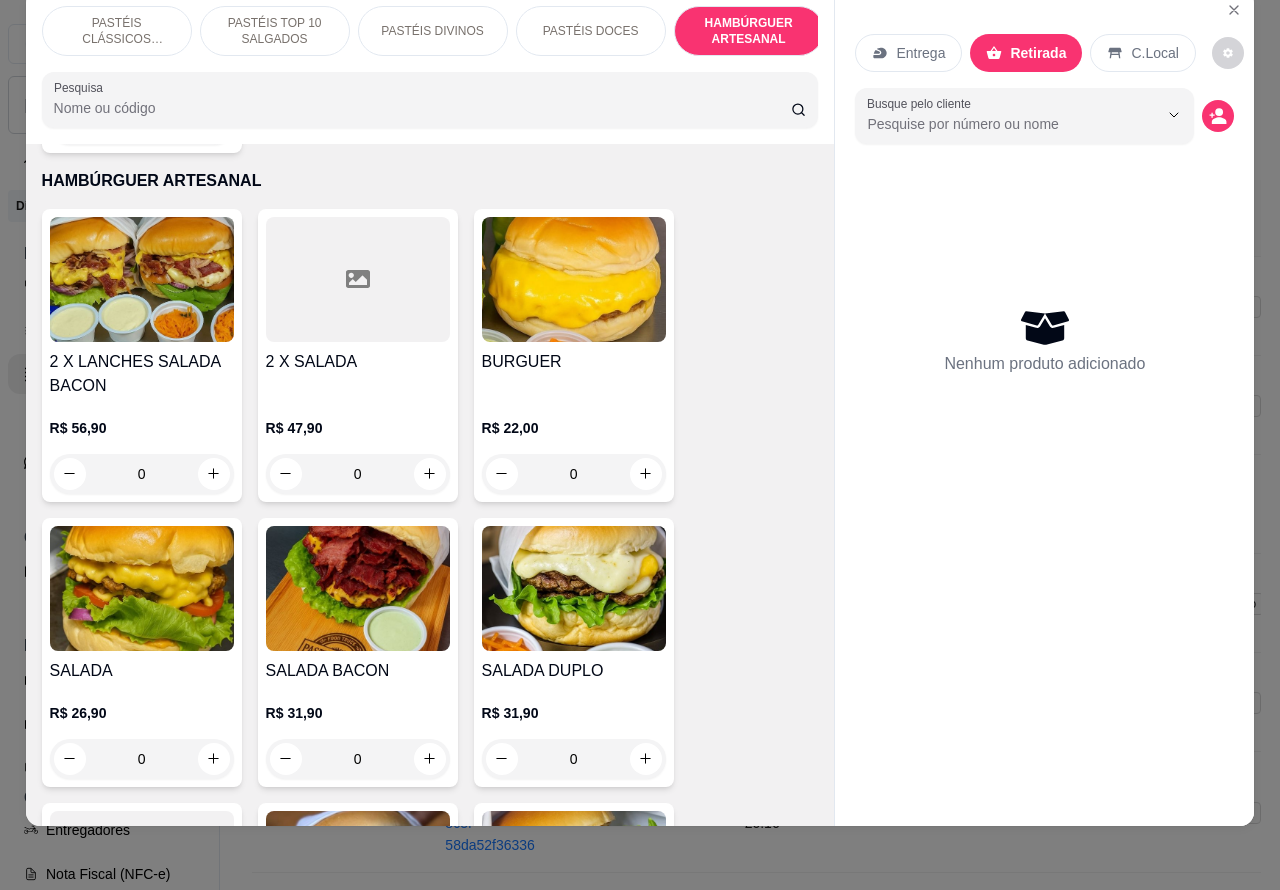 click on "0" at bounding box center (358, 759) 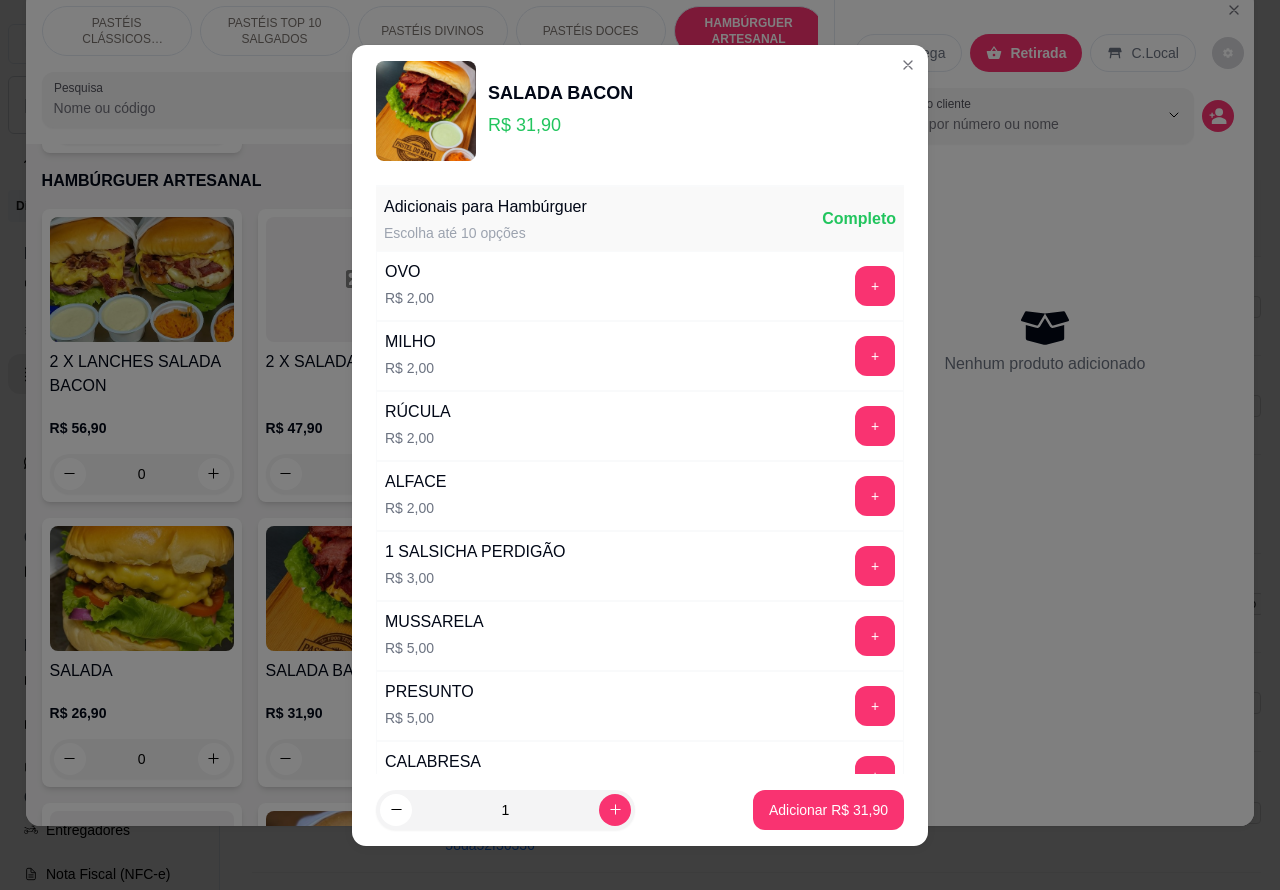 click on "Adicionar   R$ 31,90" at bounding box center (828, 810) 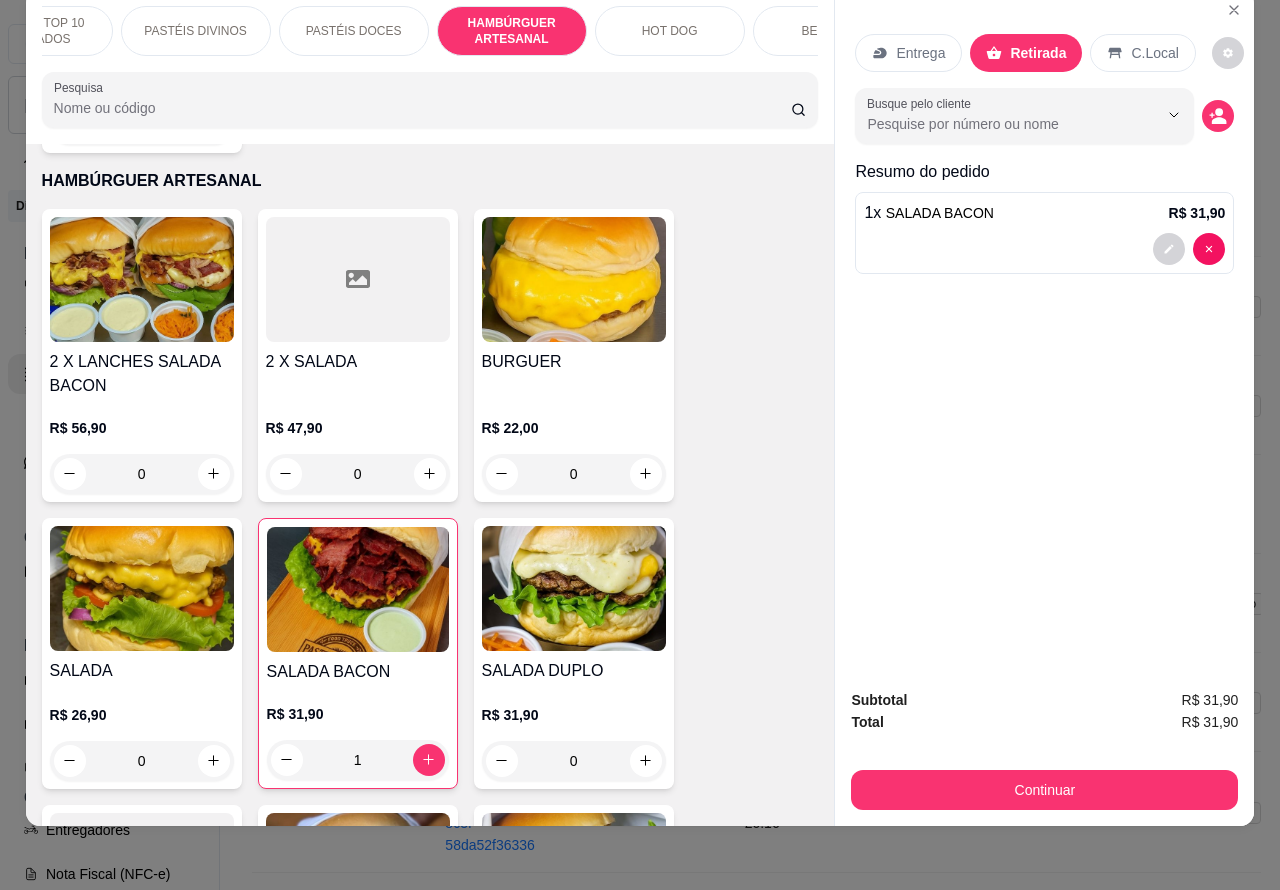 scroll, scrollTop: 0, scrollLeft: 256, axis: horizontal 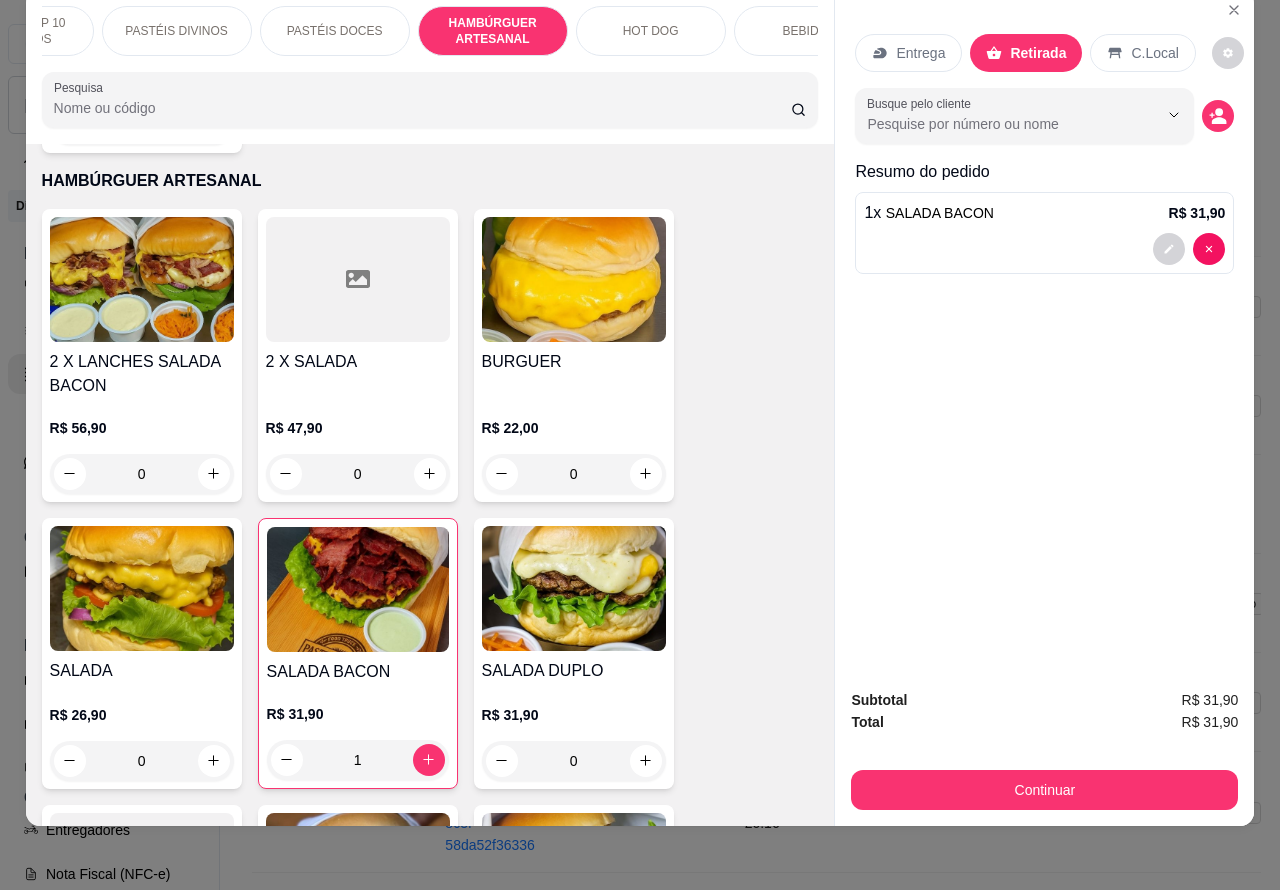 click on "HOT DOG" at bounding box center (651, 31) 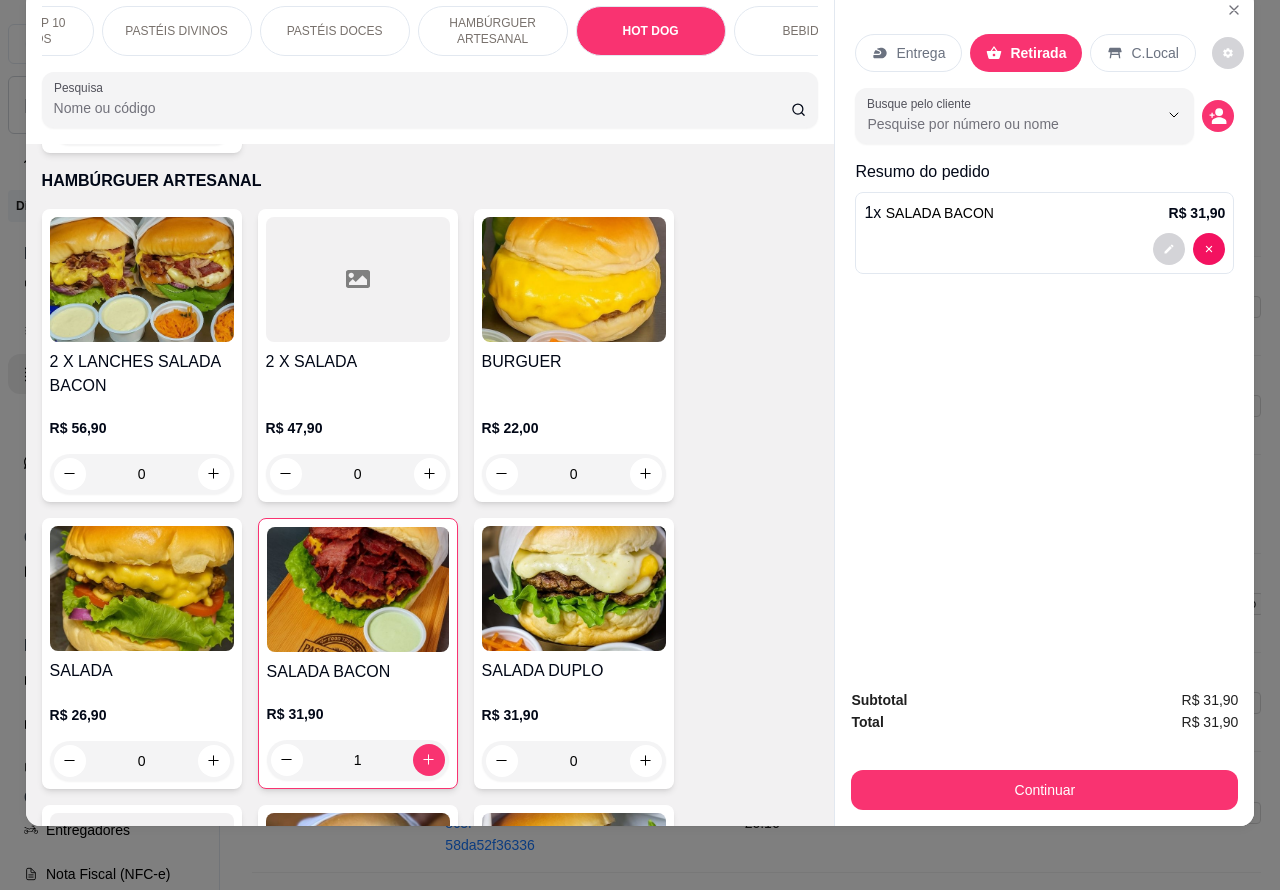 scroll, scrollTop: 6327, scrollLeft: 0, axis: vertical 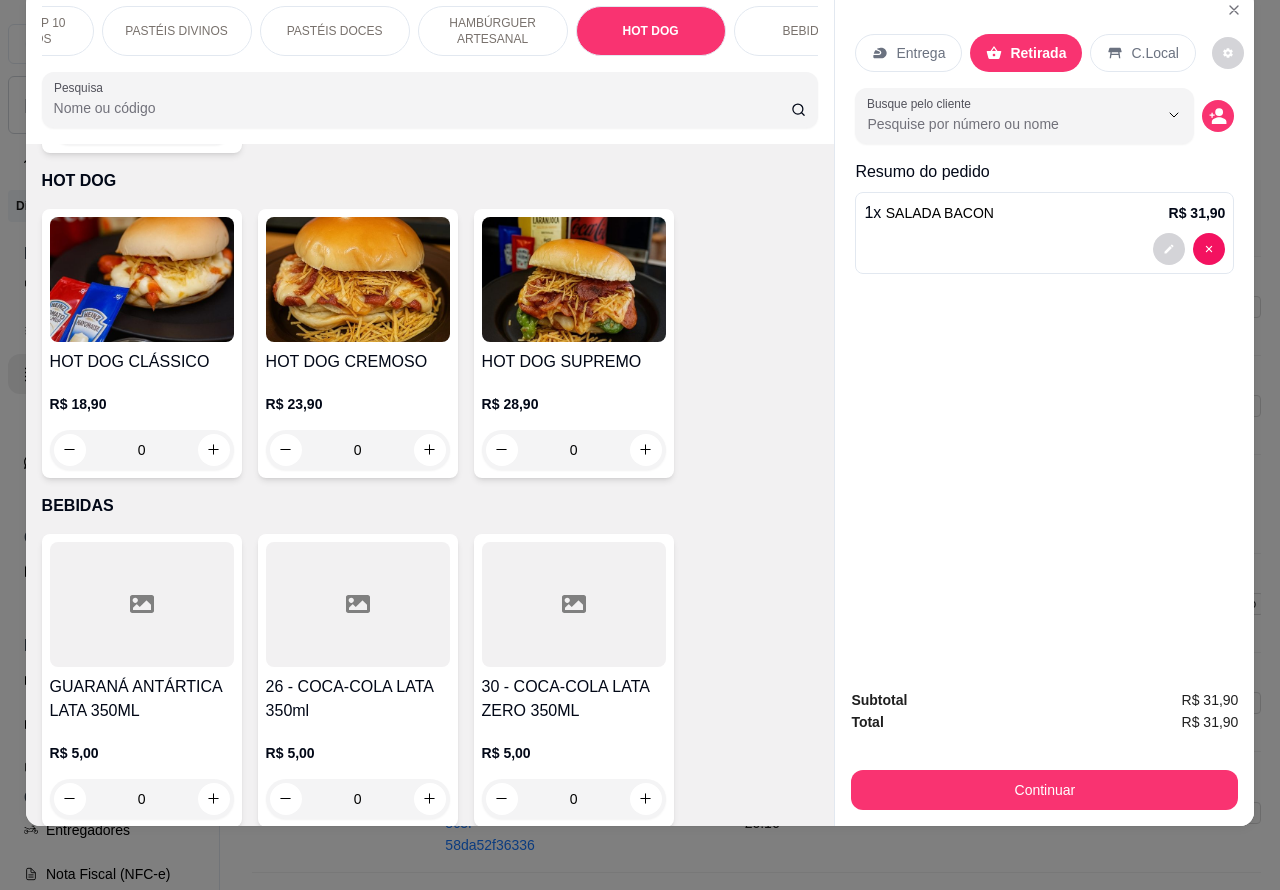 click on "0" at bounding box center [142, 450] 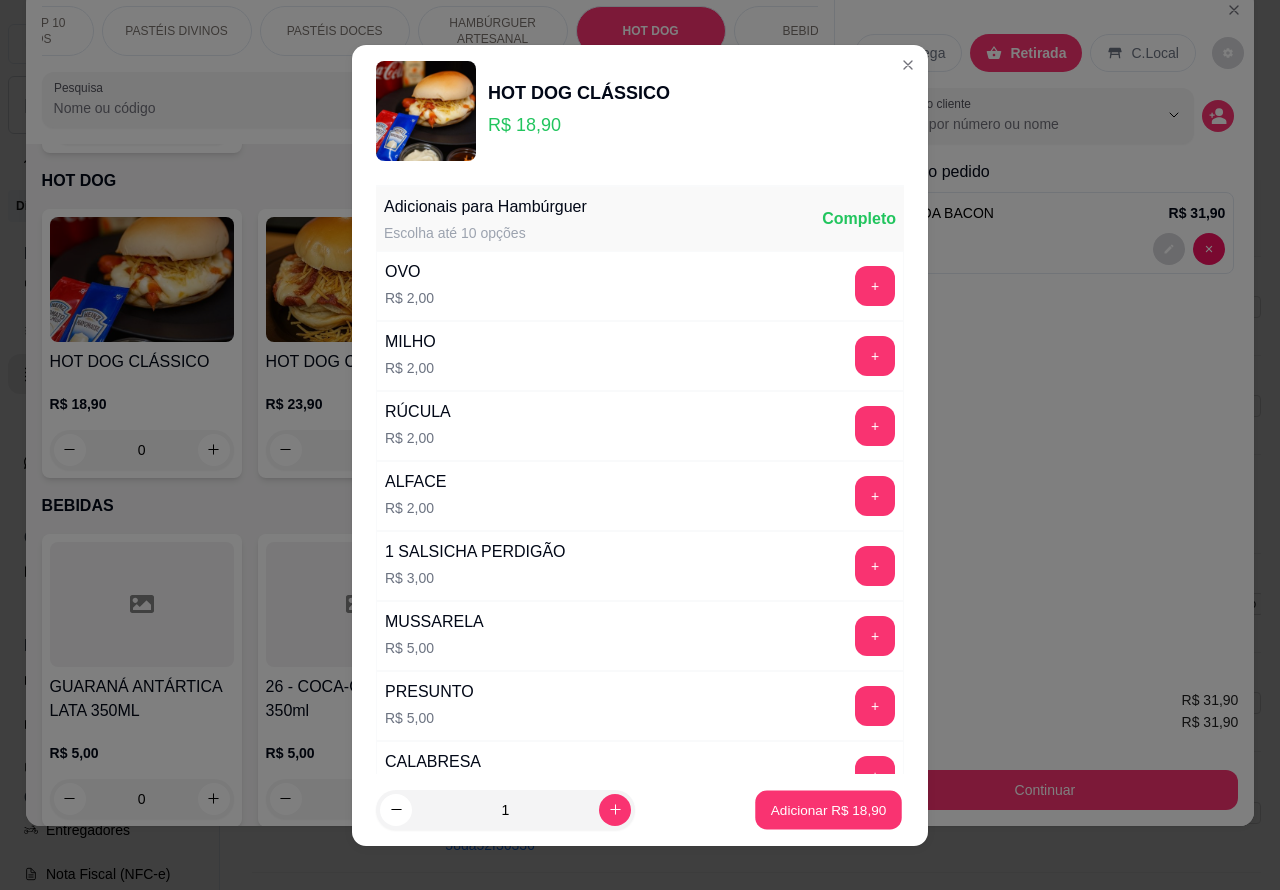 click on "Adicionar   R$ 18,90" at bounding box center [829, 809] 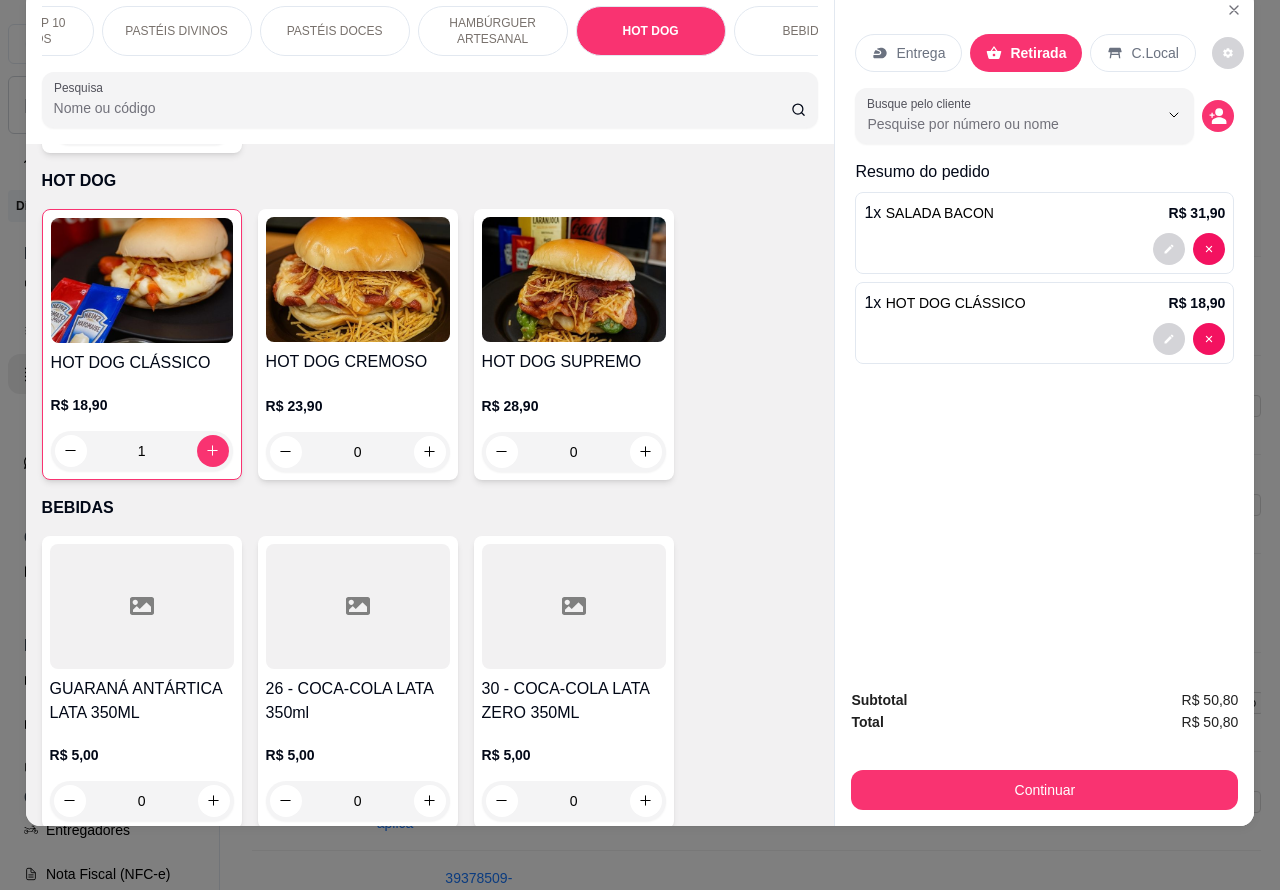 click at bounding box center (1169, 339) 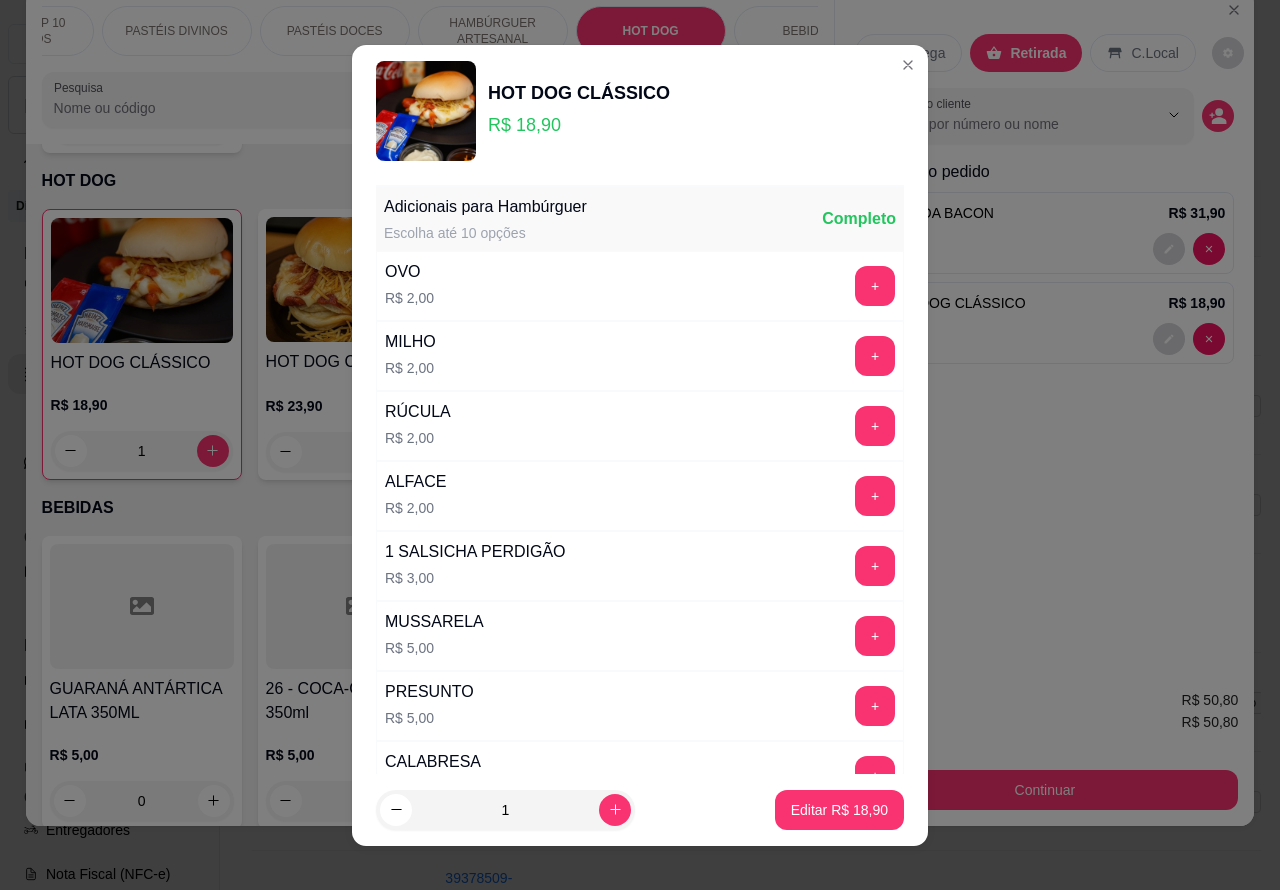 scroll, scrollTop: 542, scrollLeft: 0, axis: vertical 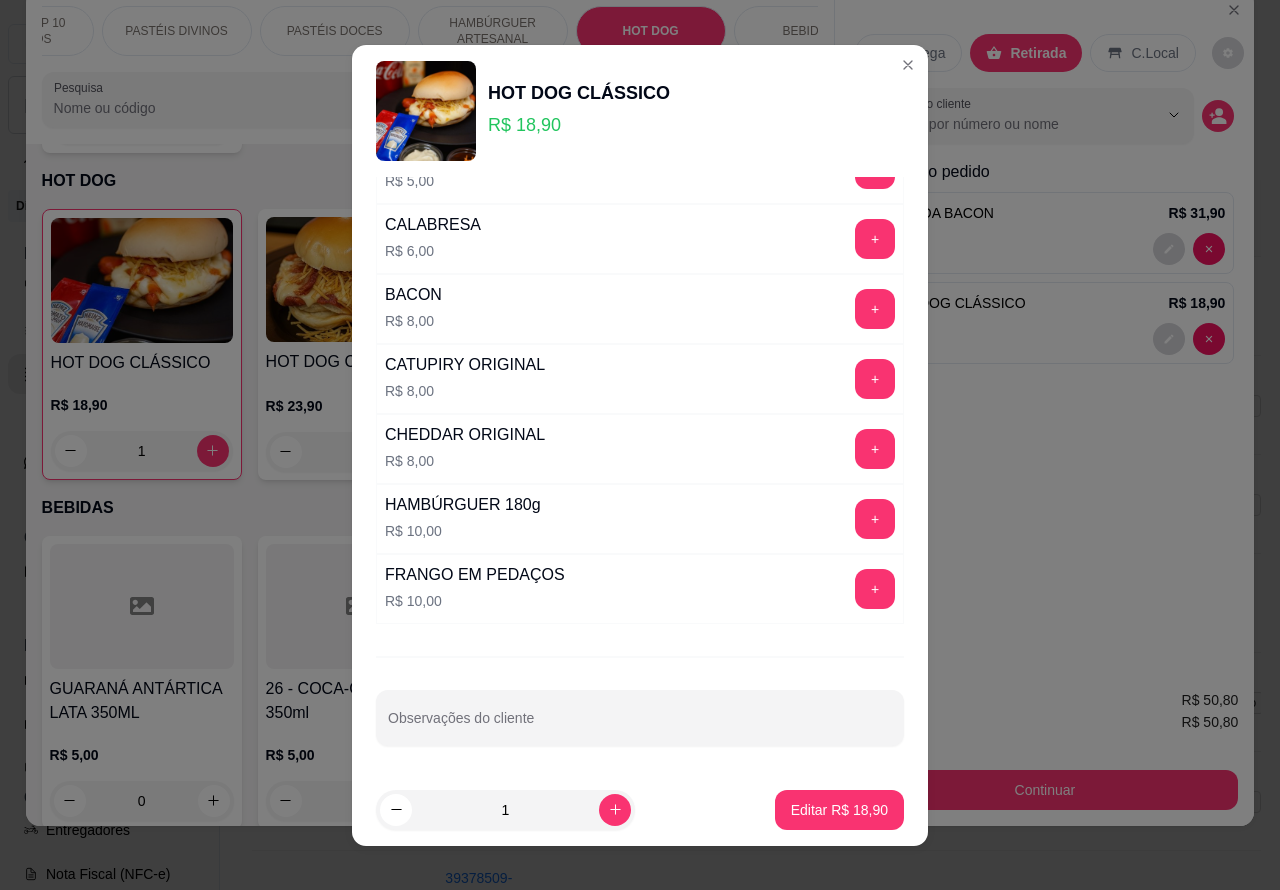 click on "Observações do cliente" at bounding box center (640, 726) 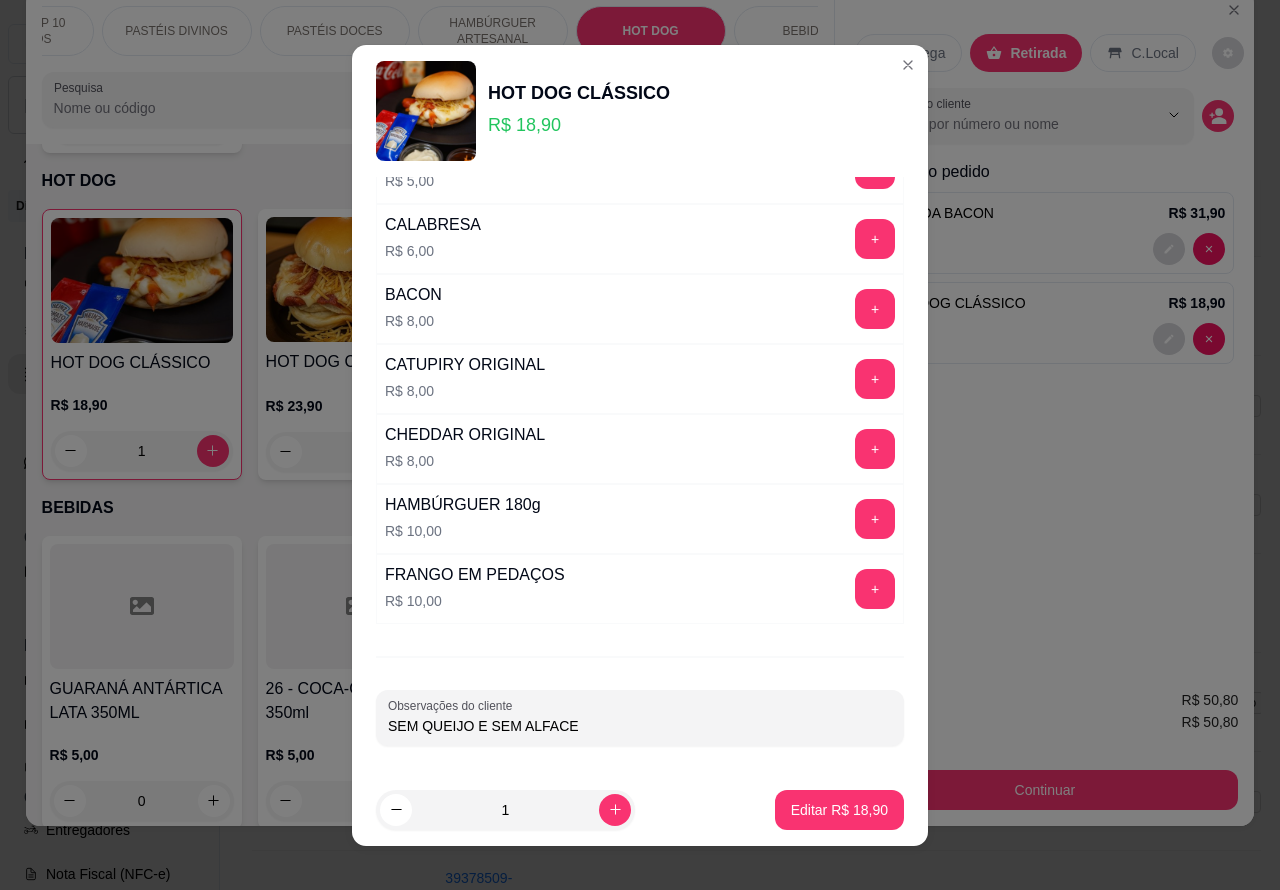 type on "SEM QUEIJO E SEM ALFACE" 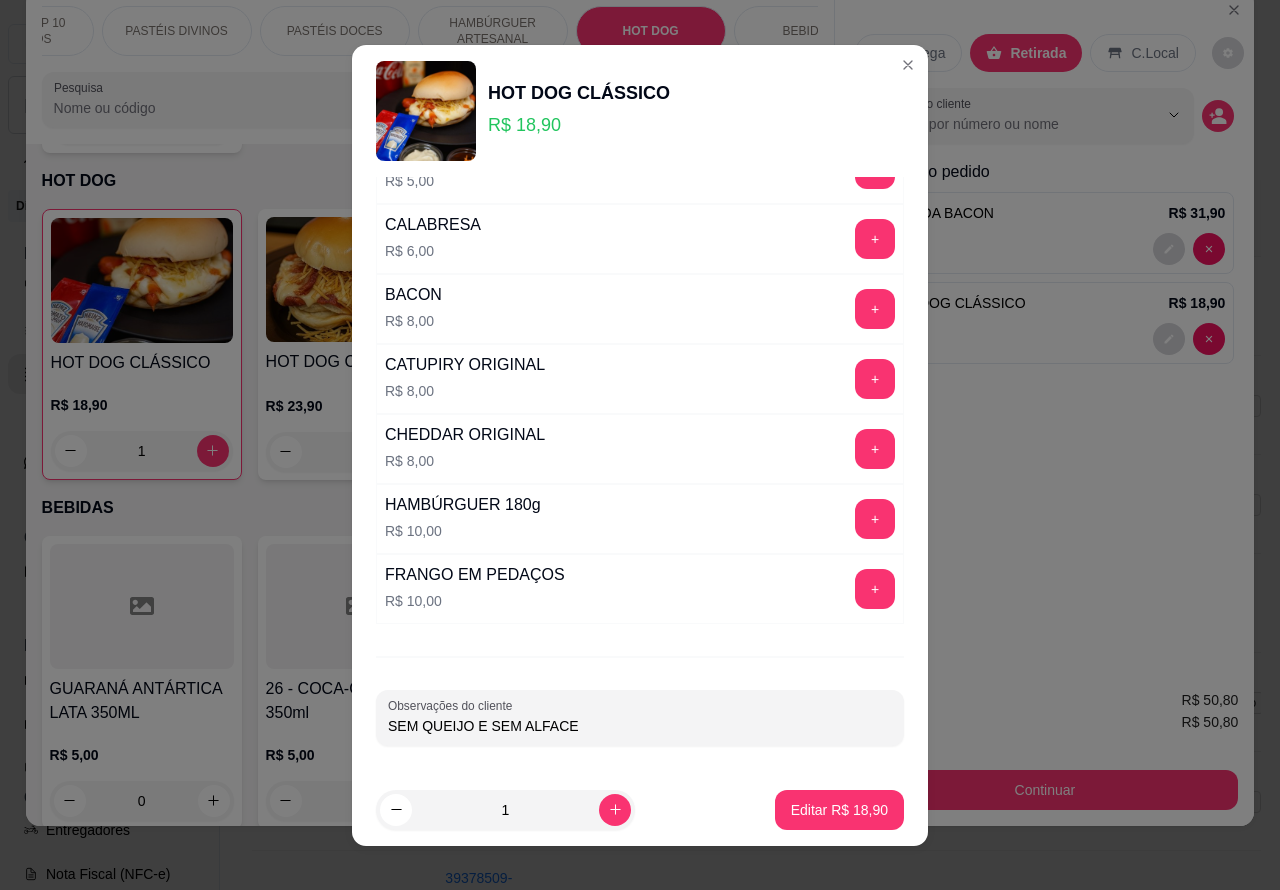 click on "Editar   R$ 18,90" at bounding box center [839, 810] 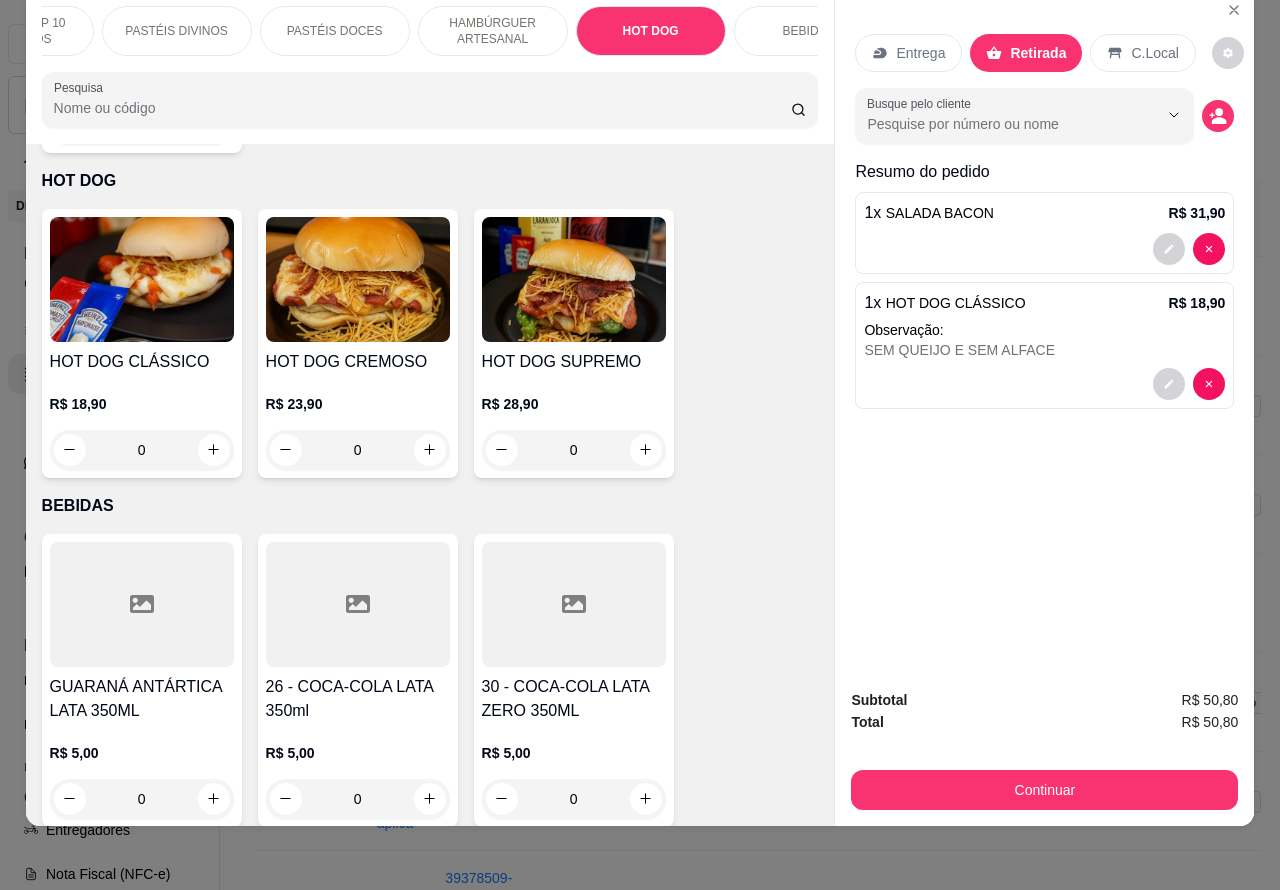 click on "0" at bounding box center [142, 450] 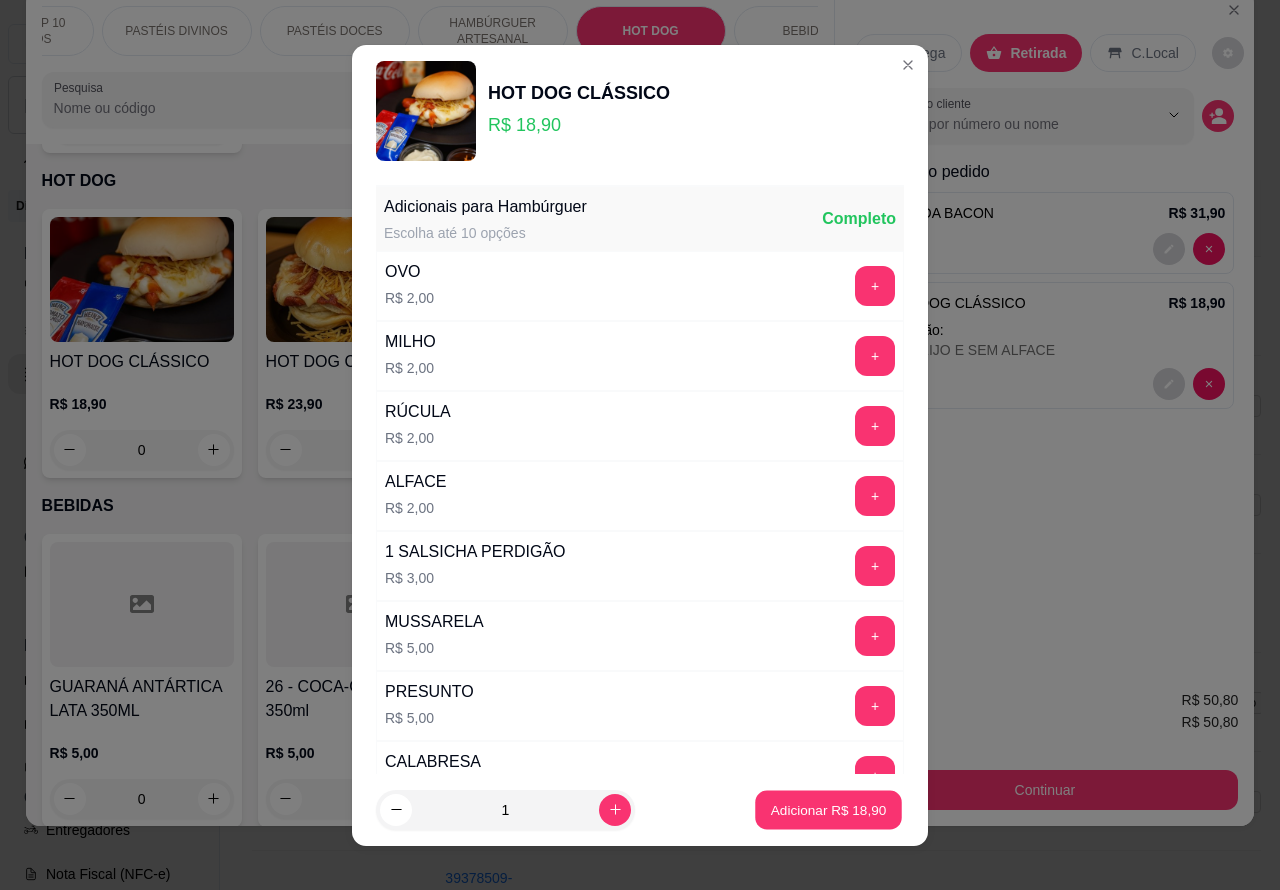 click on "Adicionar   R$ 18,90" at bounding box center [829, 809] 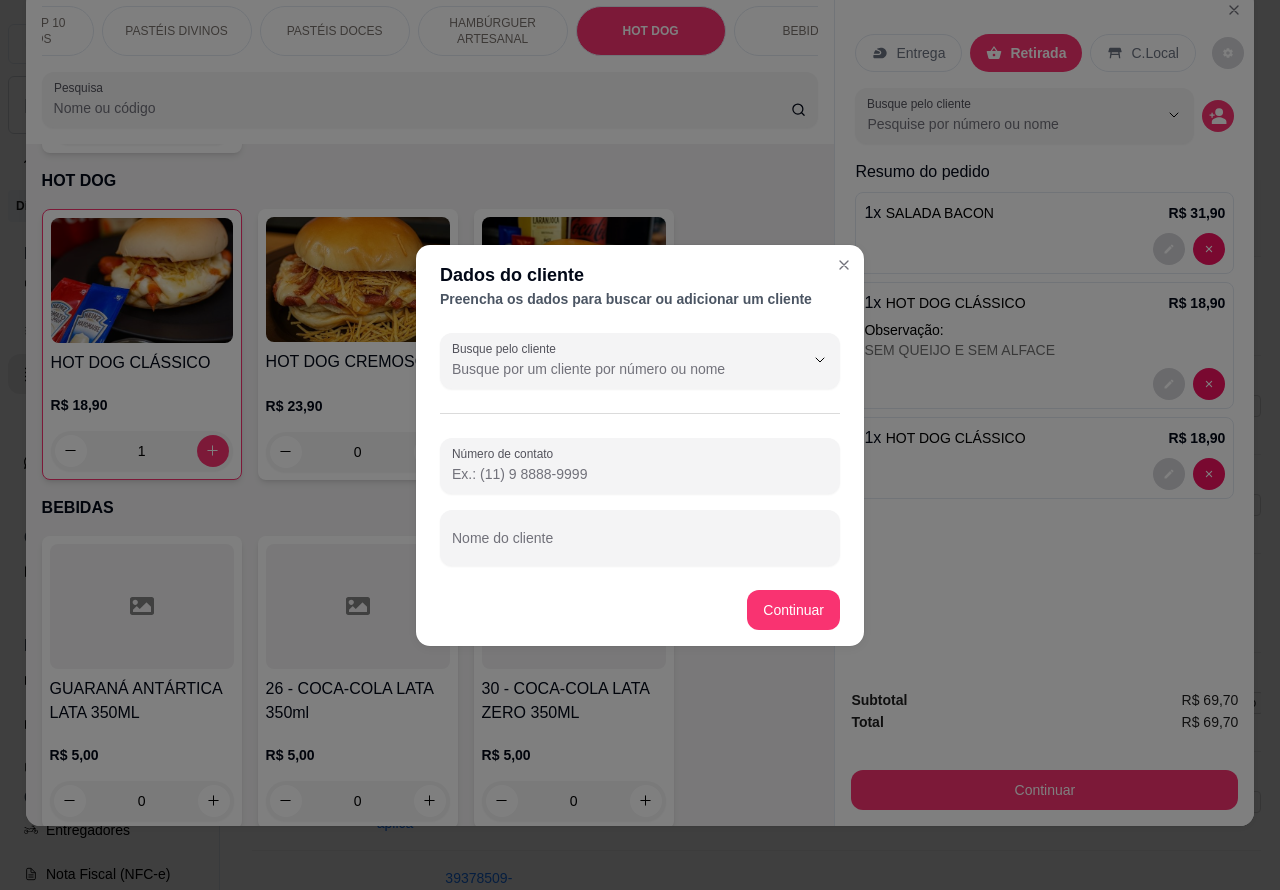 click on "Nome do cliente" at bounding box center [640, 546] 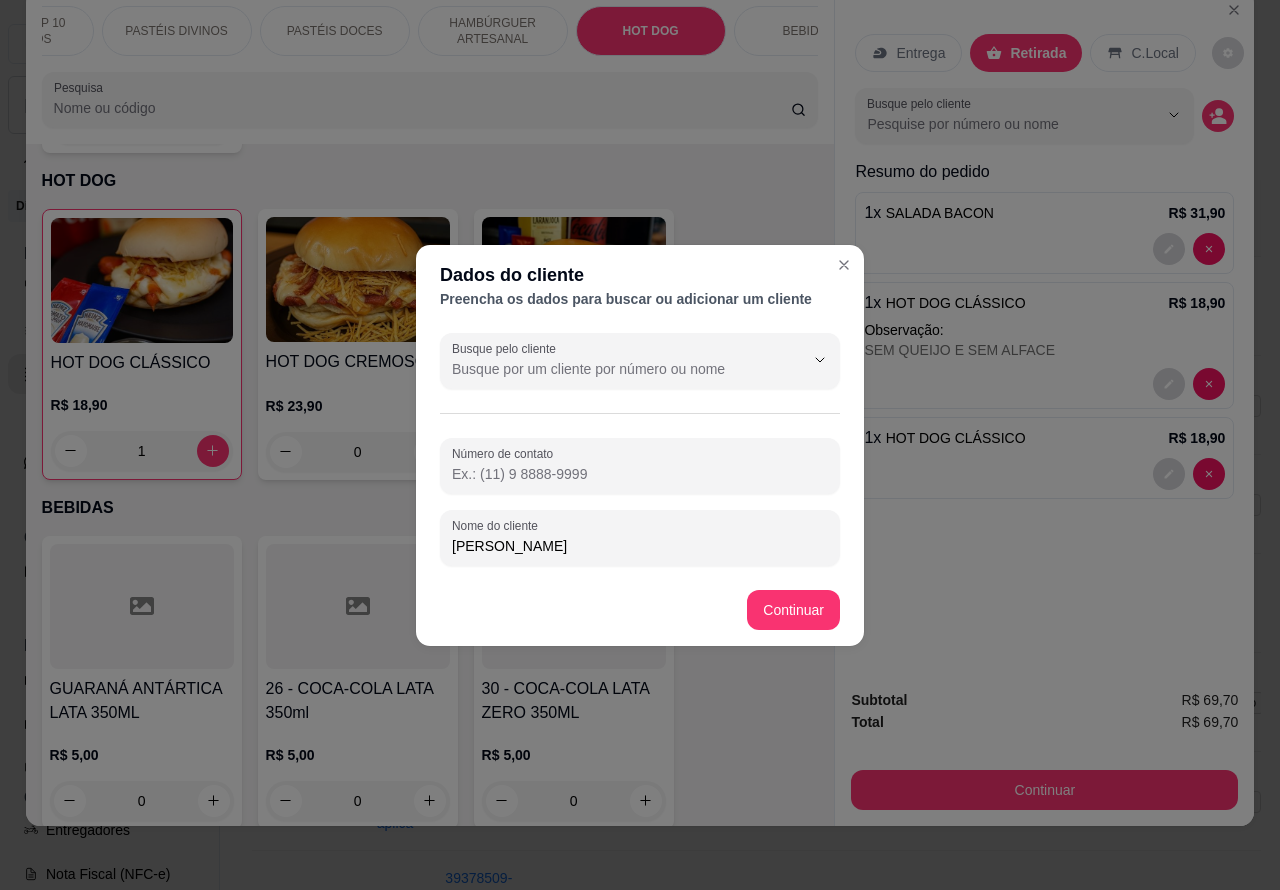 type on "[PERSON_NAME]" 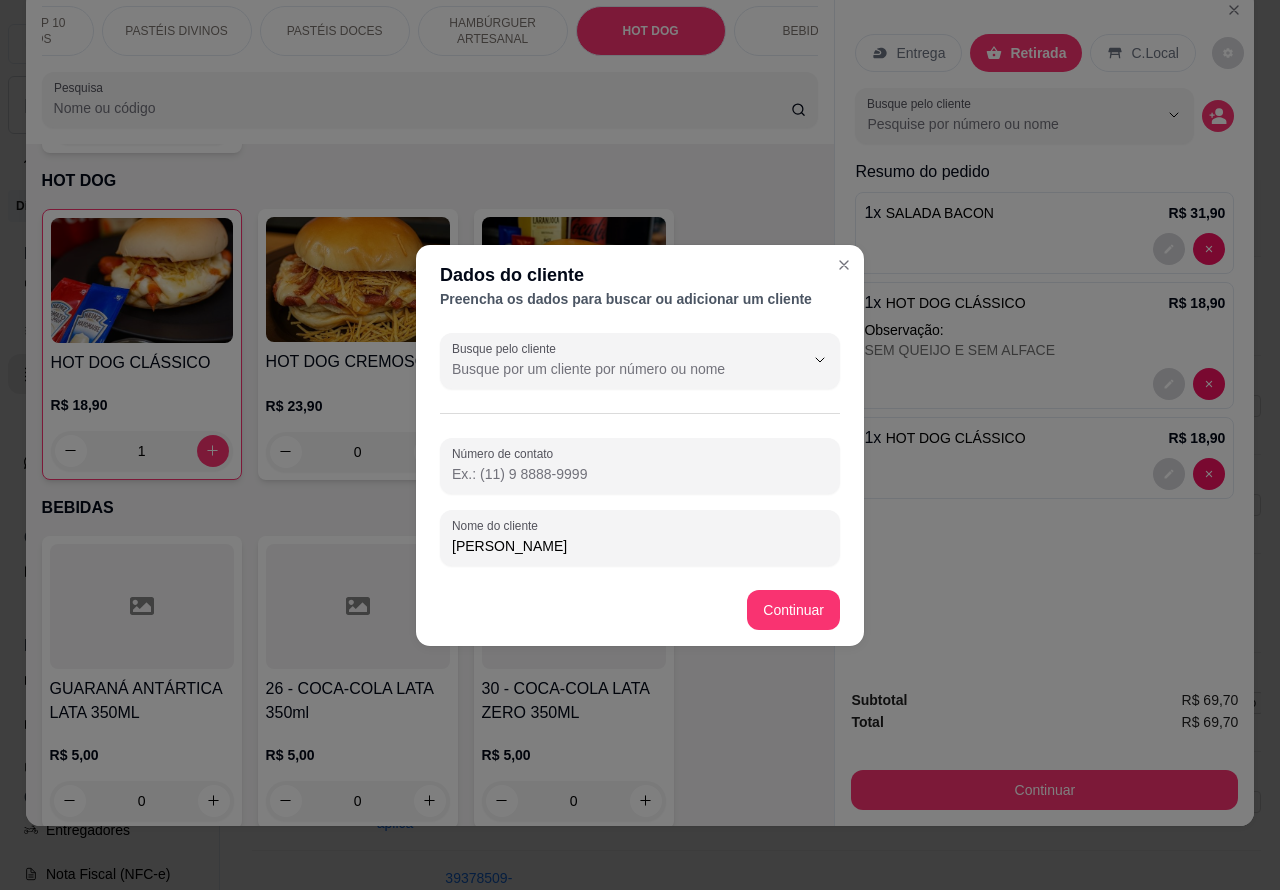 click on "GUARANÁ ANTÁRTICA LATA 350ML   R$ 5,00 0 26 - COCA-COLA LATA 350ml    R$ 5,00 0 30 - COCA-COLA LATA ZERO 350ML   R$ 5,00 0 27 - FANTA LATA 350ML    R$ 5,00 0 28 - SPRITE LATA 350ML    R$ 5,00 0 COCA 200ML   R$ 3,00 0 Coca-Cola 2L   R$ 13,00 0 COCA-COLA 1L    R$ 10,00 0 31 - CONQUISTA 250ML   R$ 3,00 0 32 - CONQUISTA GUARANÁ 2L   R$ 8,00 0 33 - ÁGUA 500ML   R$ 3,00 0 ÁGUA COM GÁS 500ML   R$ 4,00 0 MONSTER 500ML   R$ 12,00 0 HEINEKEN 350ML    R$ 7,00 0 AMSTEL 350ML   R$ 6,00 0 SUCO LIFE LARANJA  900ml   R$ 16,00 0 IMPÉRIO PURO MALTE   R$ 5,00 0 SCHWEPPES CITRUS   R$ 6,00 0 Guarana 200 ml   R$ 3,00 0 COCA COLA 1L    R$ 10,00 0" at bounding box center [430, 1573] 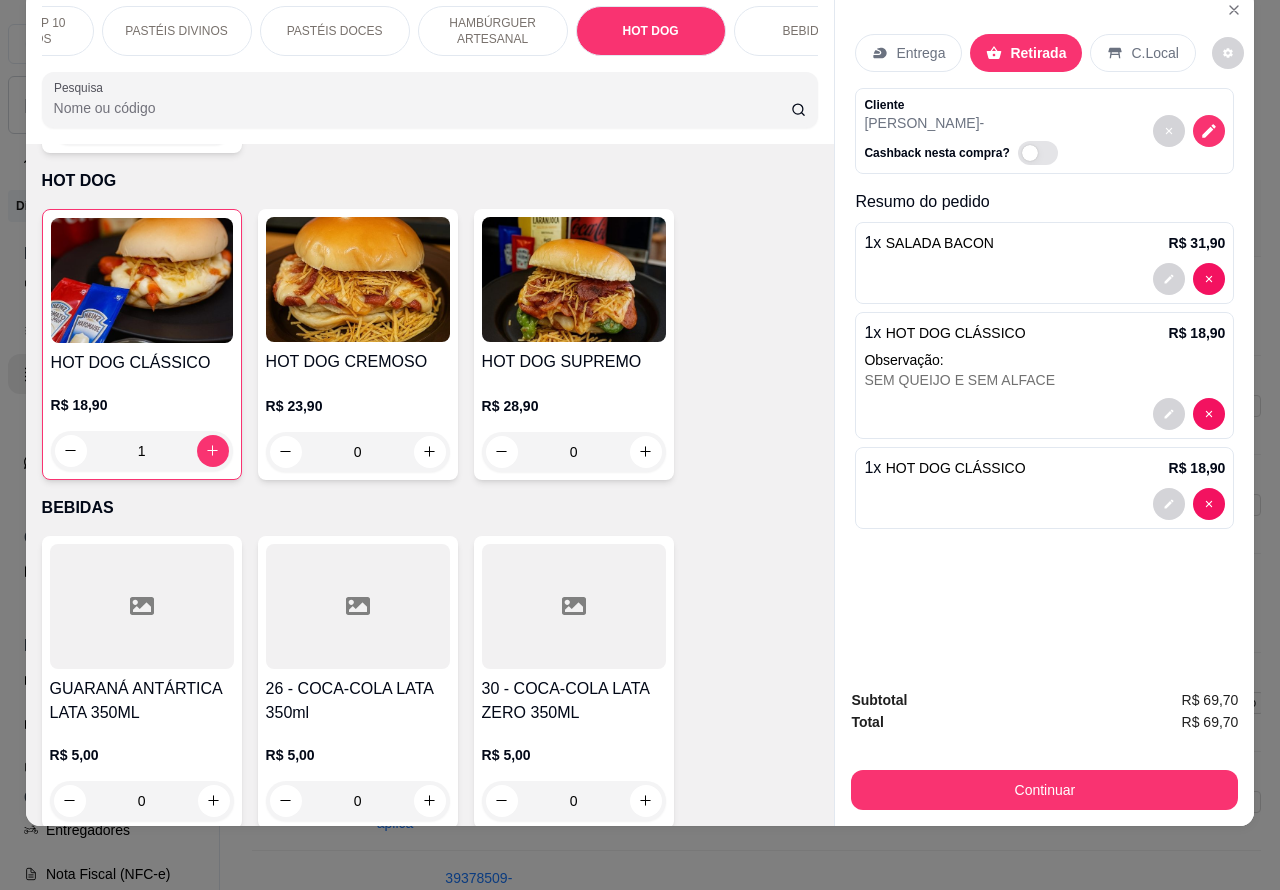 click at bounding box center (1209, 131) 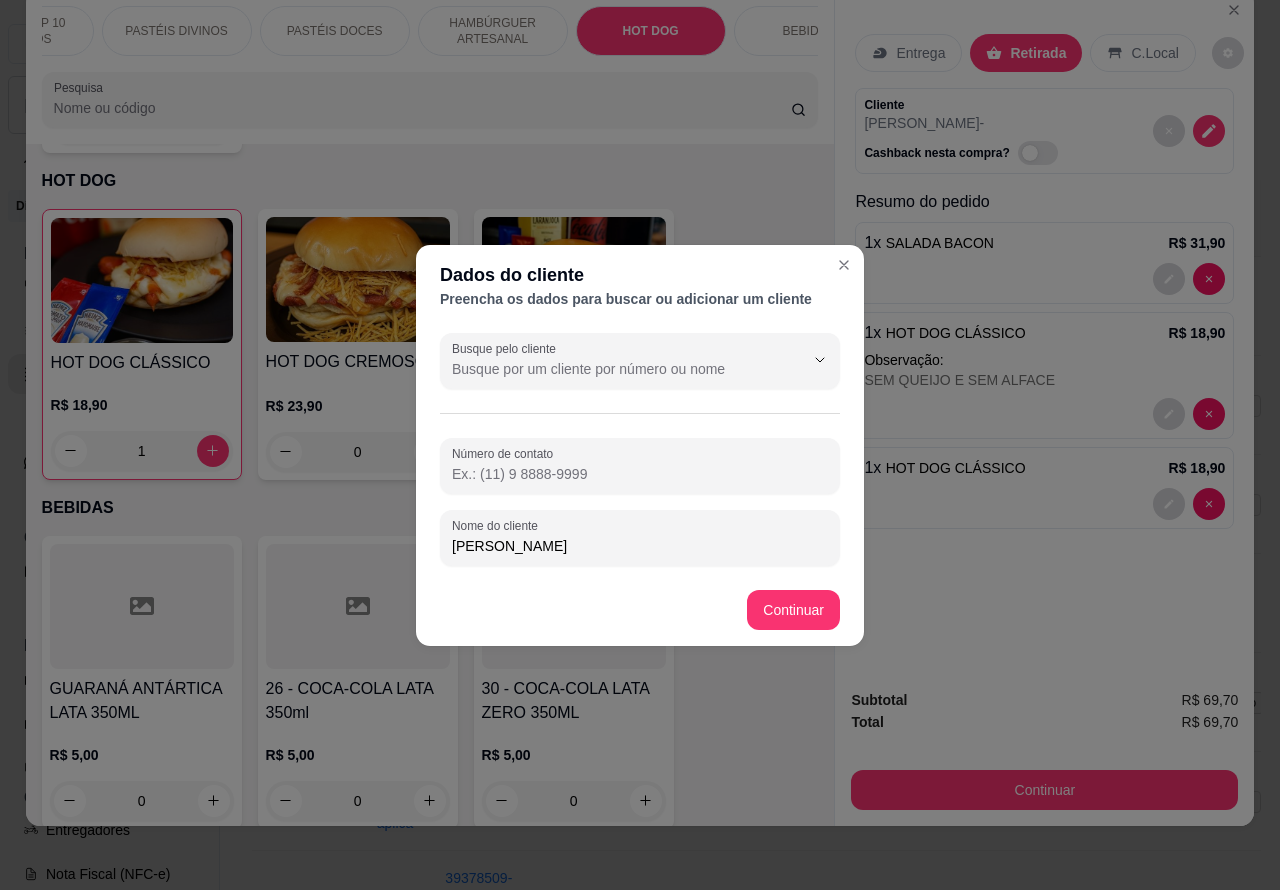 click on "[PERSON_NAME]" at bounding box center [640, 546] 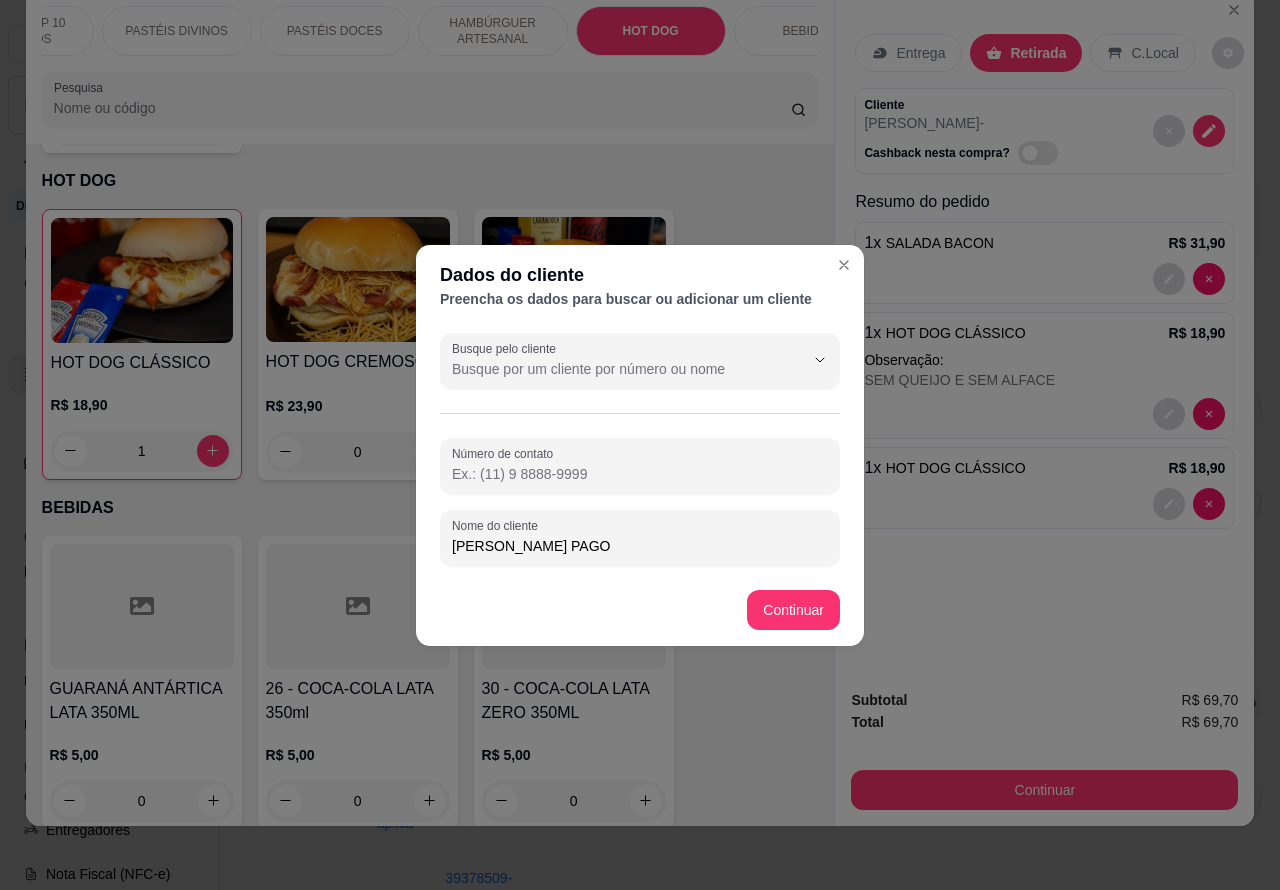 type on "[PERSON_NAME] PAGO" 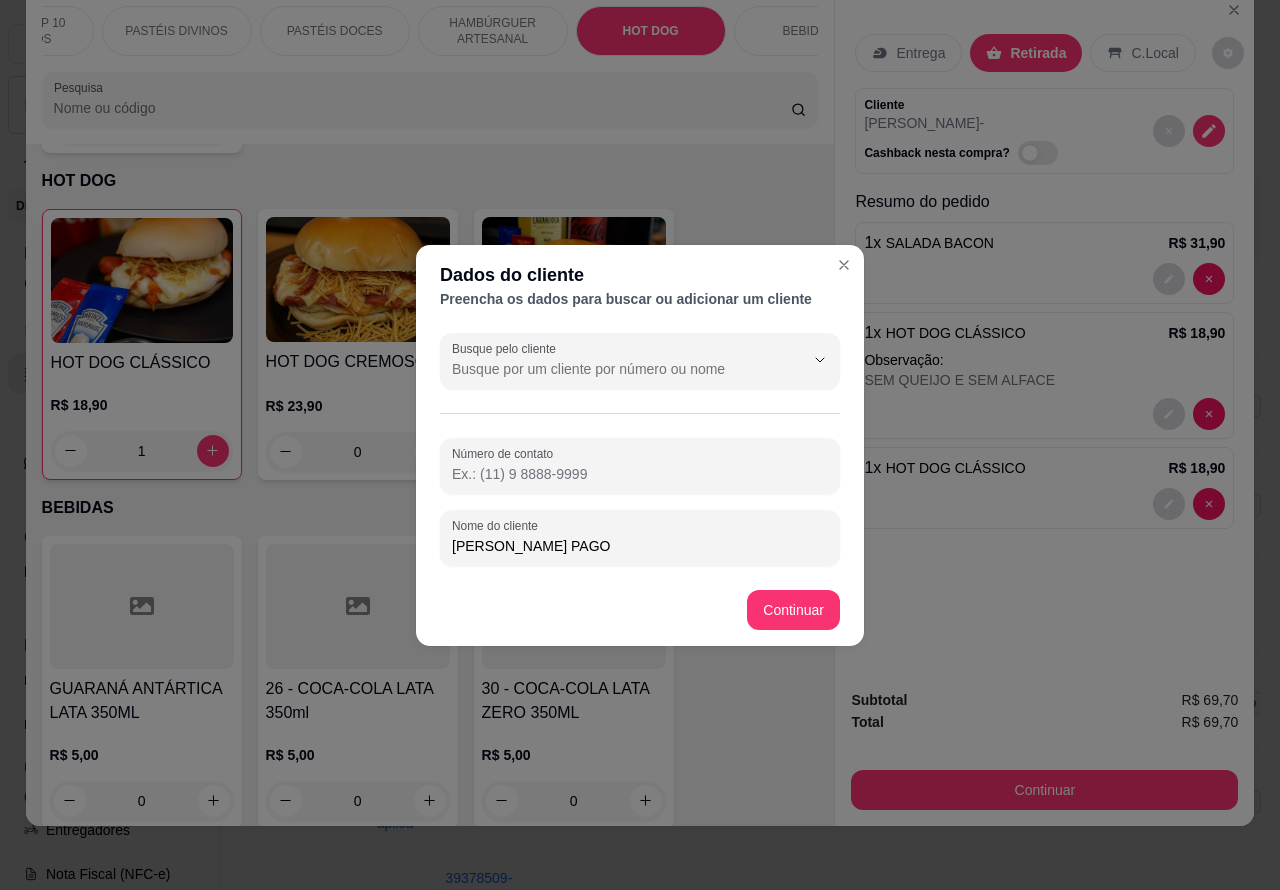 click on "Item avulso PASTÉIS CLÁSSICOS SALGADOS  PASTEL DE CARNE    R$ 8,99 0 PASTEL DE QUEIJO    R$ 8,99 0 PASTEL DE FRANGO   R$ 8,99 0 PASTEL DE PRESUNTO E QUEIJO    R$ 8,99 0 PASTEL DE CALABRESA AURORA   R$ 8,99 0 PASTÉIS TOP 10 SALGADOS 00 - ADICINAIS    R$ 3,00 0 MOLHO EXTRA DE CENOURA    R$ 0,50 0 MOLHO EXTRA DE ALHO   R$ 0,50 0 PASTEL DE VENTO   R$ 4,00 0 PORÇÃO TIRAS MASSA DE PASTEL   R$ 4,00 0 PASTEIZINHOS DE VENTO   R$ 4,00 0 05 - PASTEL CARNE C/ BACON   R$ 12,99 0 06 - PASTEL CARNE C/ QUEIJO   R$ 12,99 0 08 - PASTEL CARNE C/ OVO   R$ 12,99 0 PASTEL CALABRESA COM QUEIJO   R$ 12,99 0 PASTEL QUEIJ0 COM BACON   R$ 12,99 0 10 - PASTEL DE FRANGO C/ BACON   R$ 12,99 0 11 - PASTEL FRANGO C/ CATUPIRY    R$ 12,99 0 12 - PASTEL FRANGO C/ CHEDDAR   R$ 12,99 0 15 - PASTEL DE PIZZA   R$ 12,99 0 QUEIJO COM MILHO   R$ 12,99 0 14 - PASTEL FRANGO CAIPIRA   R$ 14,99 0 09 - PASTEL CARNE SECA C/ CATUPIRY    R$ 14,99 0 PASTEL CARNE SECA COM QUEIJO   R$ 14,99 0 12,99 - FRANGO C/ QUEIJO   R$ 12,99 0" at bounding box center [430, 485] 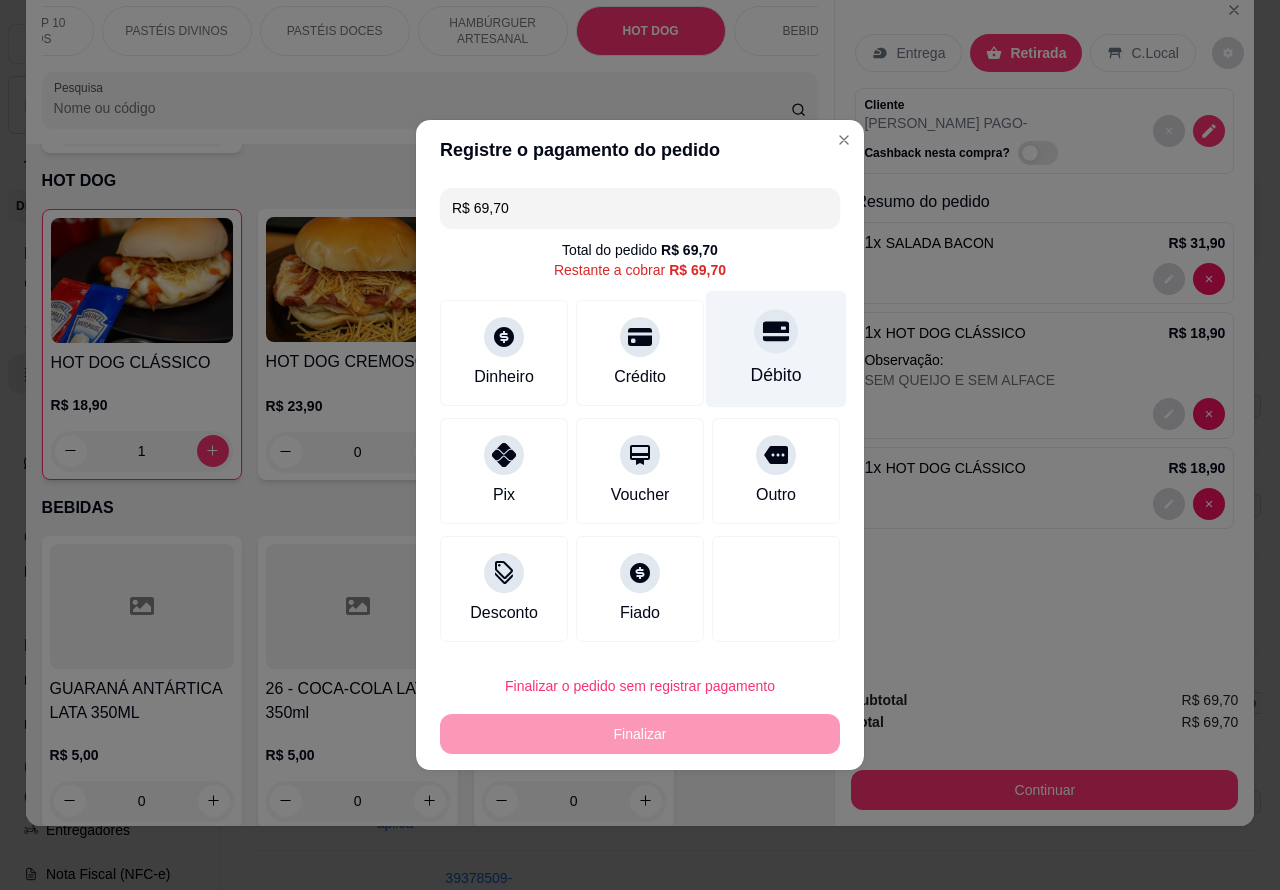 click 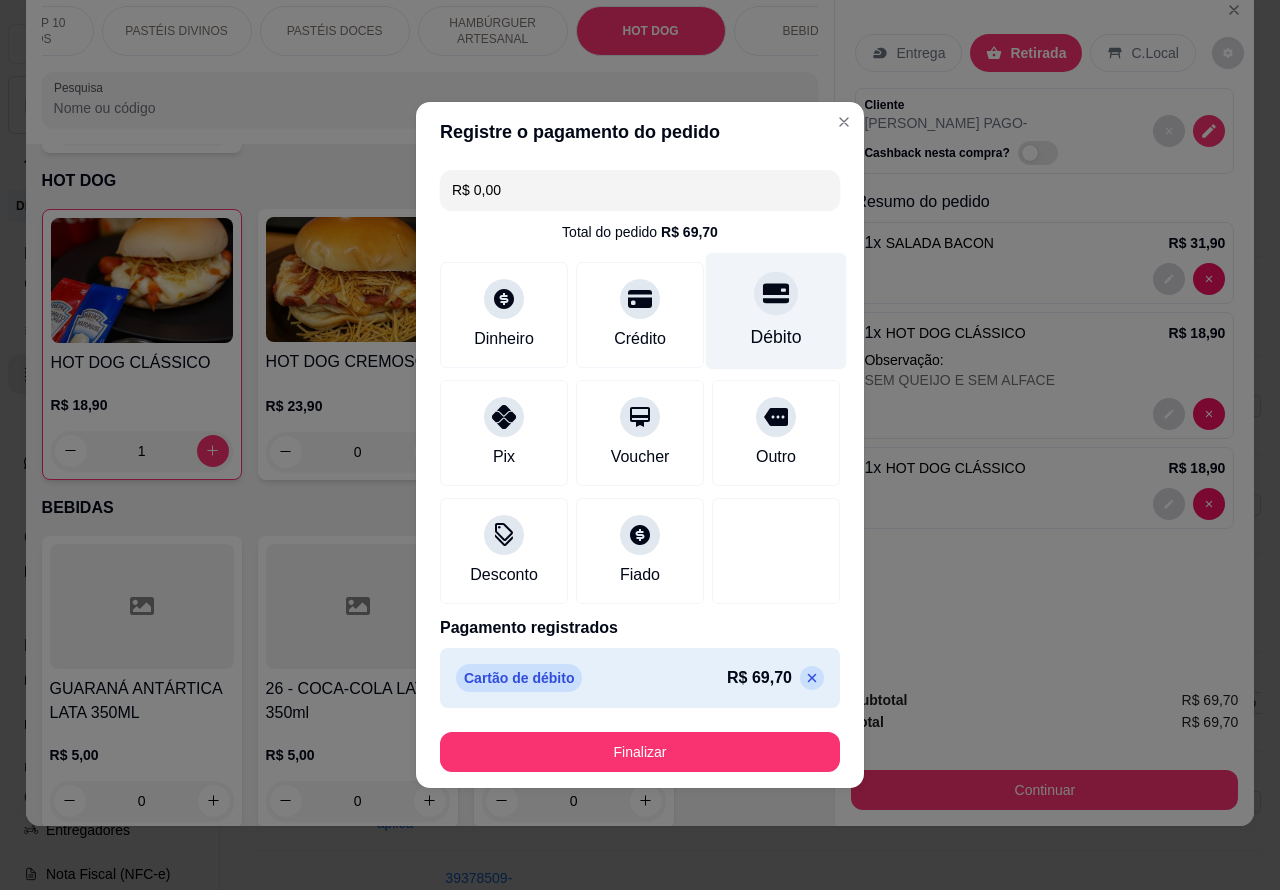 click on "Finalizar" at bounding box center [640, 752] 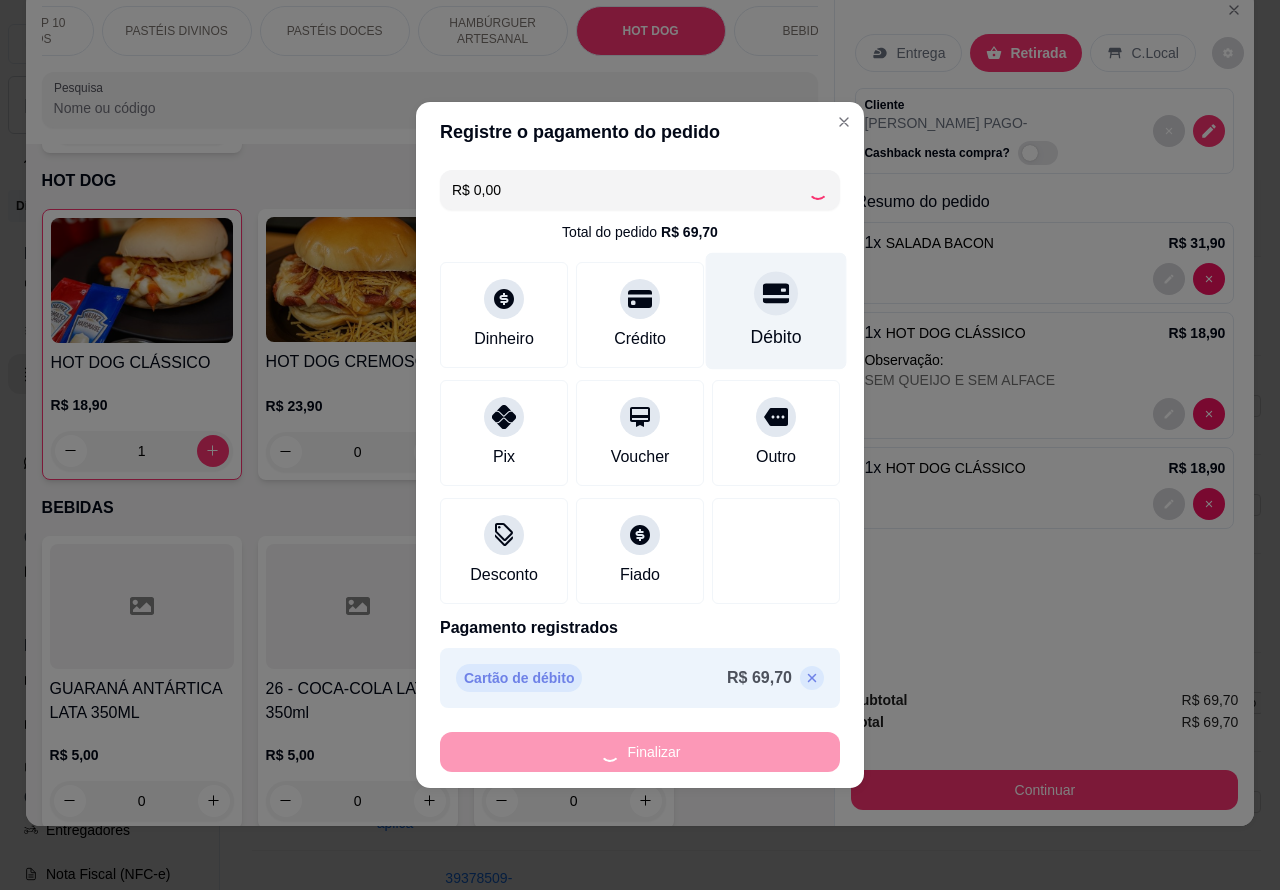 type on "0" 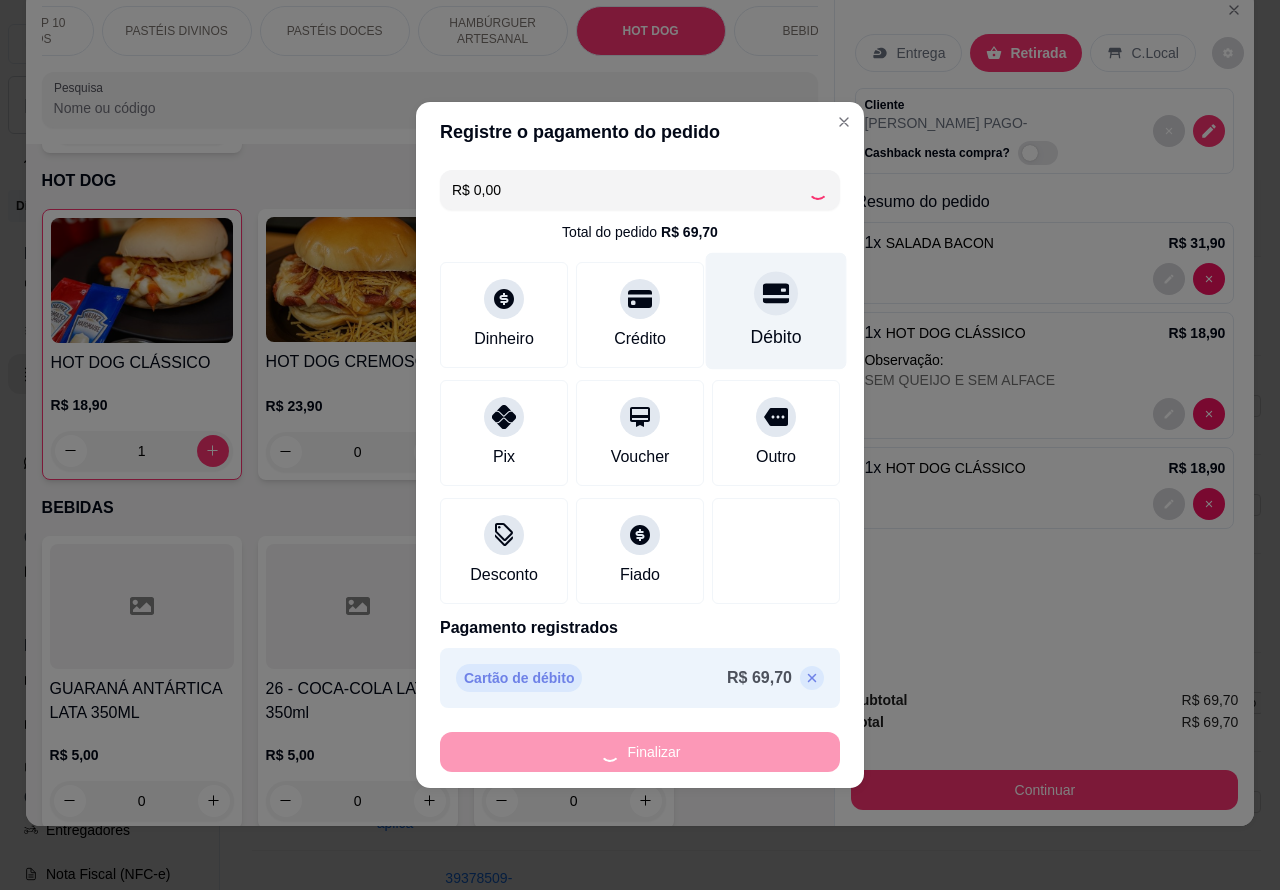 type on "0" 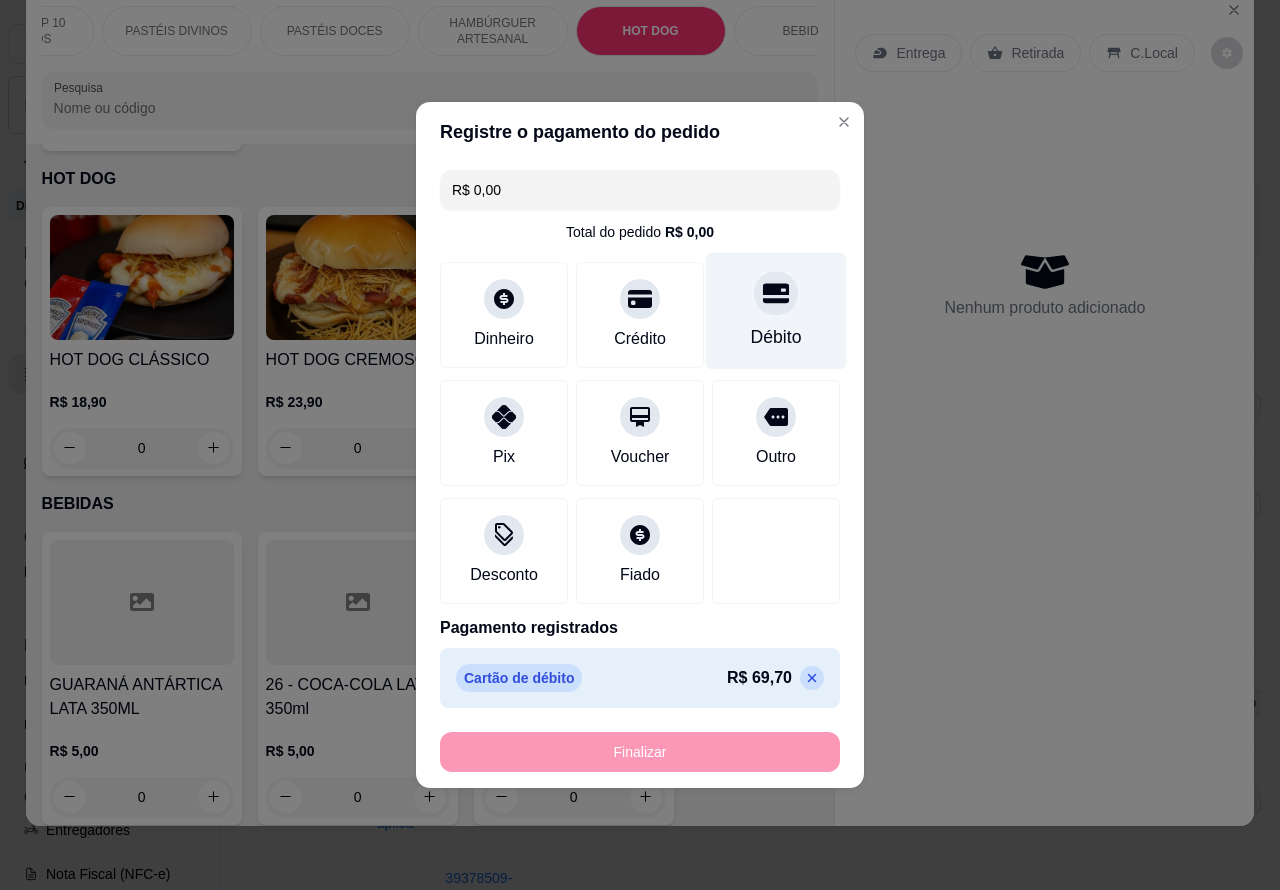 type on "-R$ 69,70" 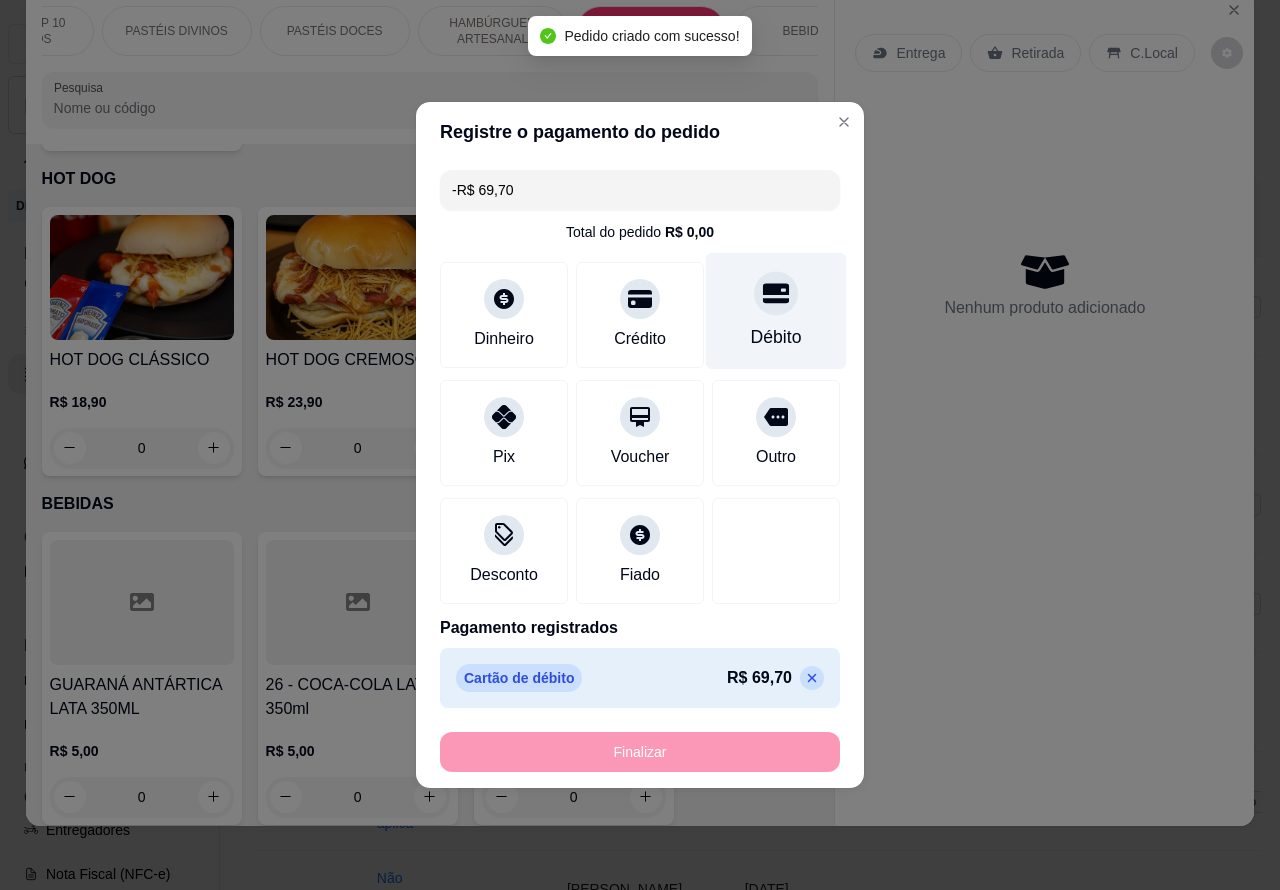 scroll, scrollTop: 6325, scrollLeft: 0, axis: vertical 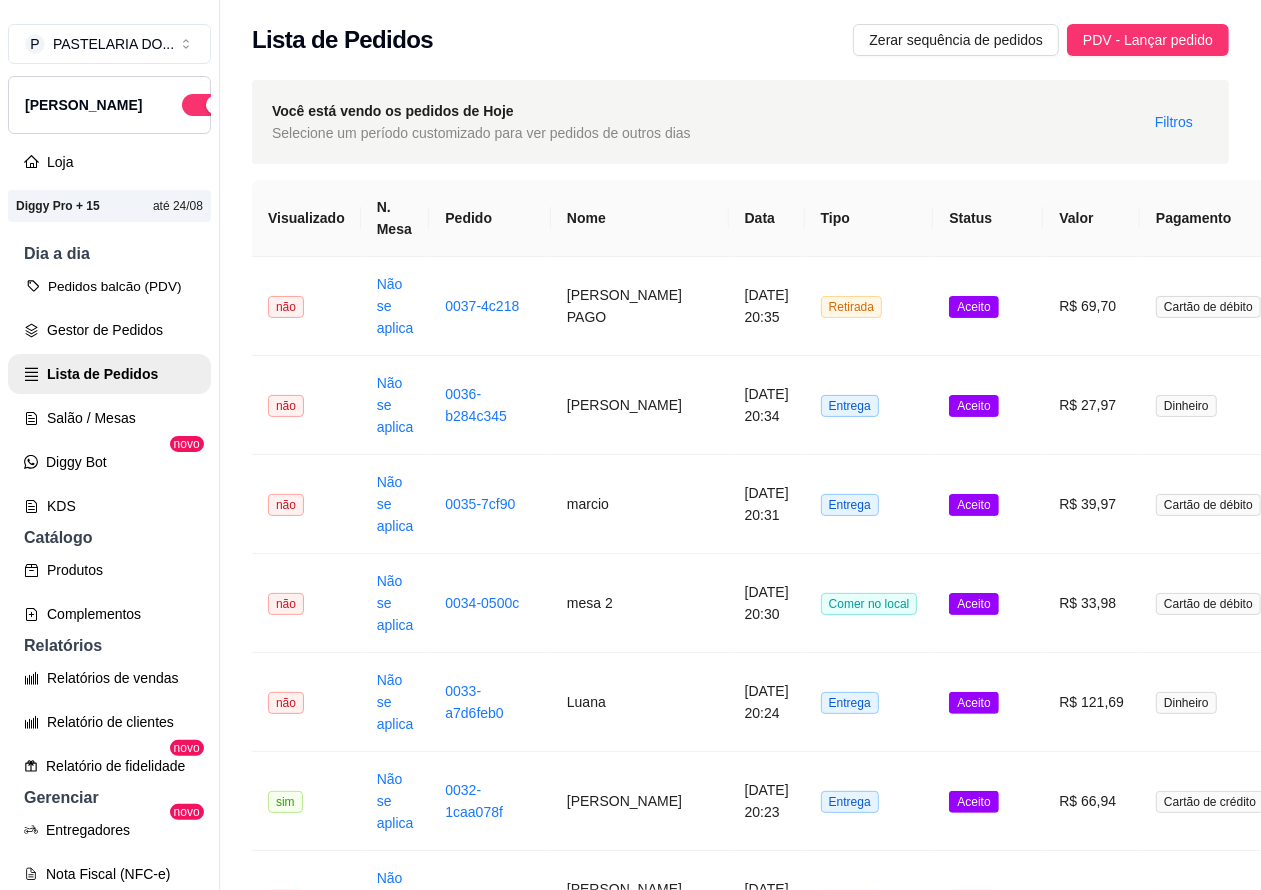 click on "Pedidos balcão (PDV)" at bounding box center [109, 286] 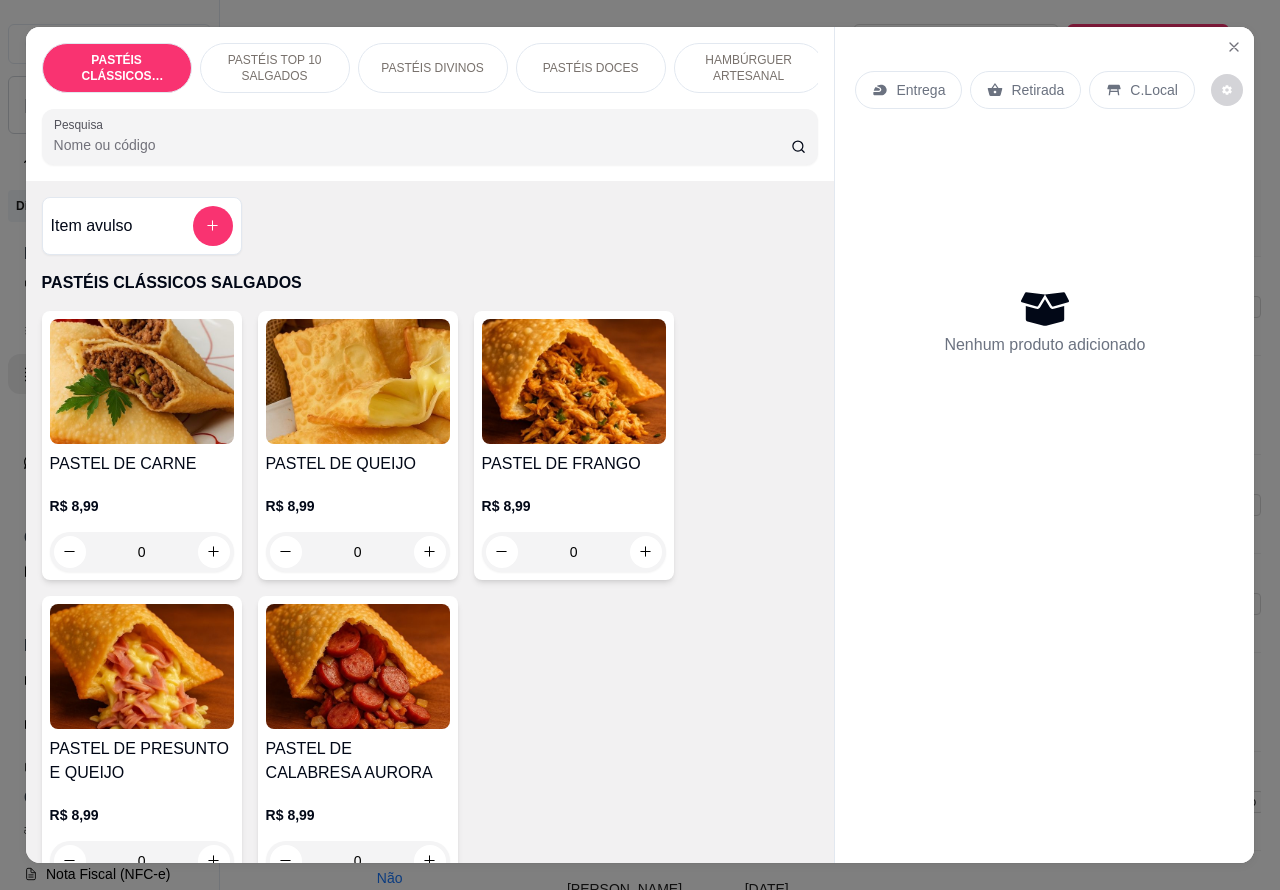 click on "HAMBÚRGUER ARTESANAL" at bounding box center (749, 68) 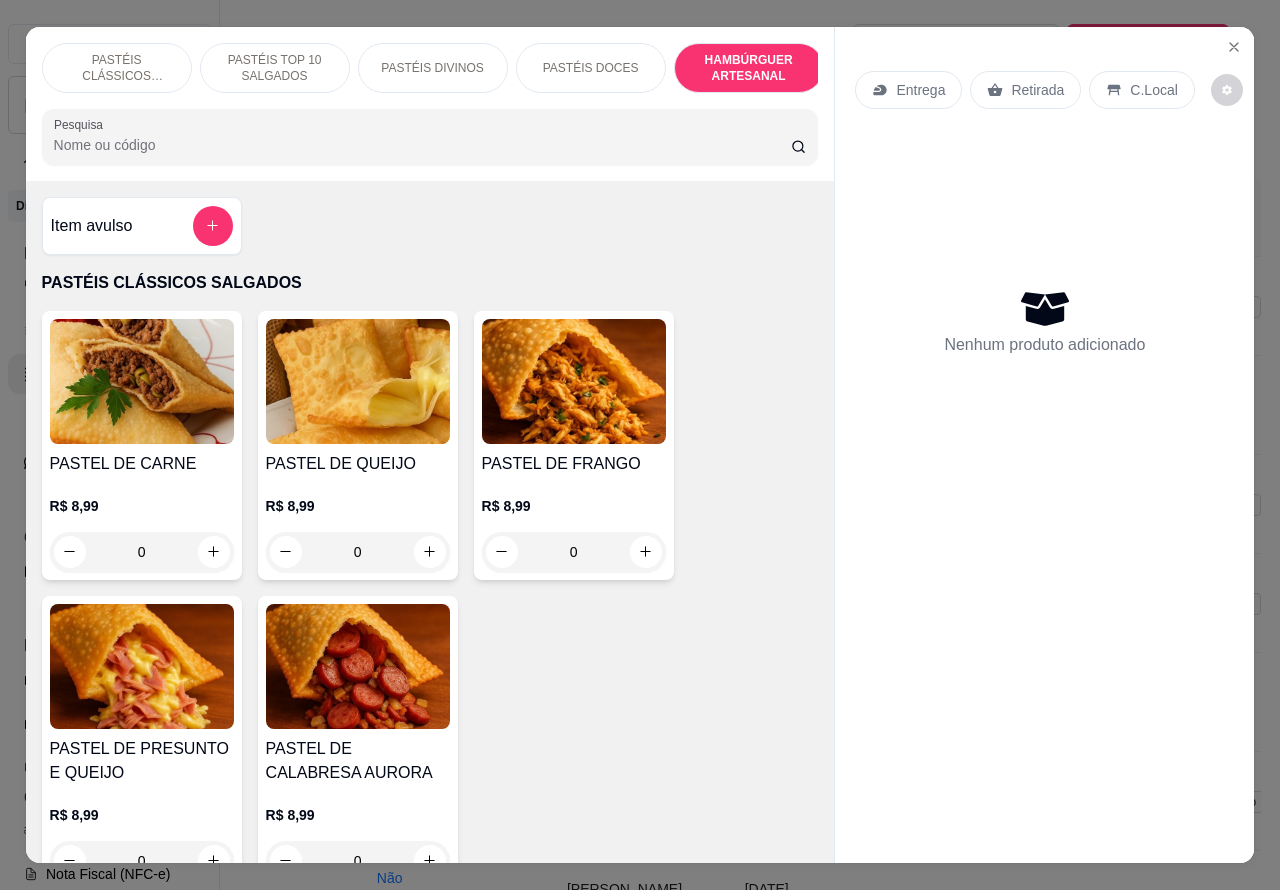 scroll, scrollTop: 4527, scrollLeft: 0, axis: vertical 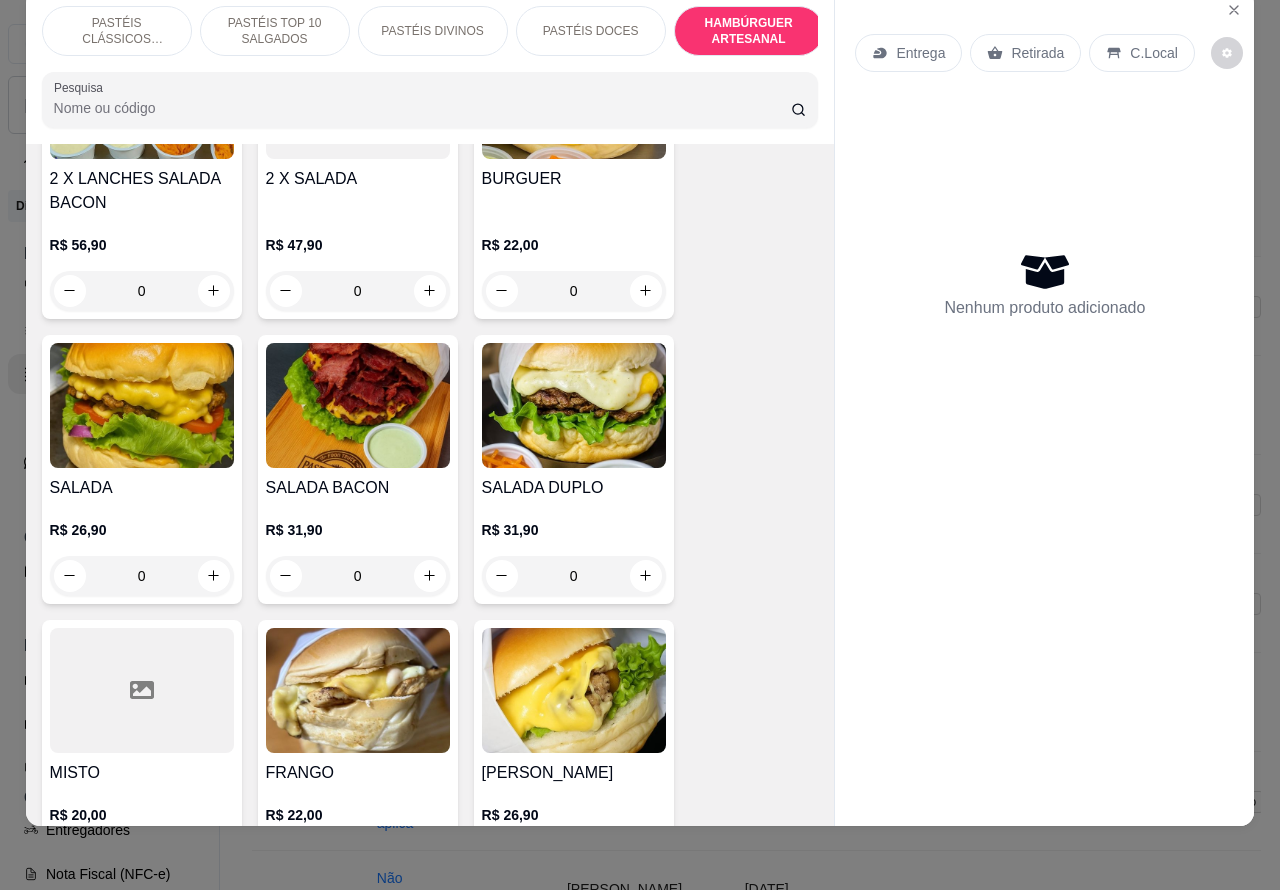 click on "Retirada" at bounding box center (1037, 53) 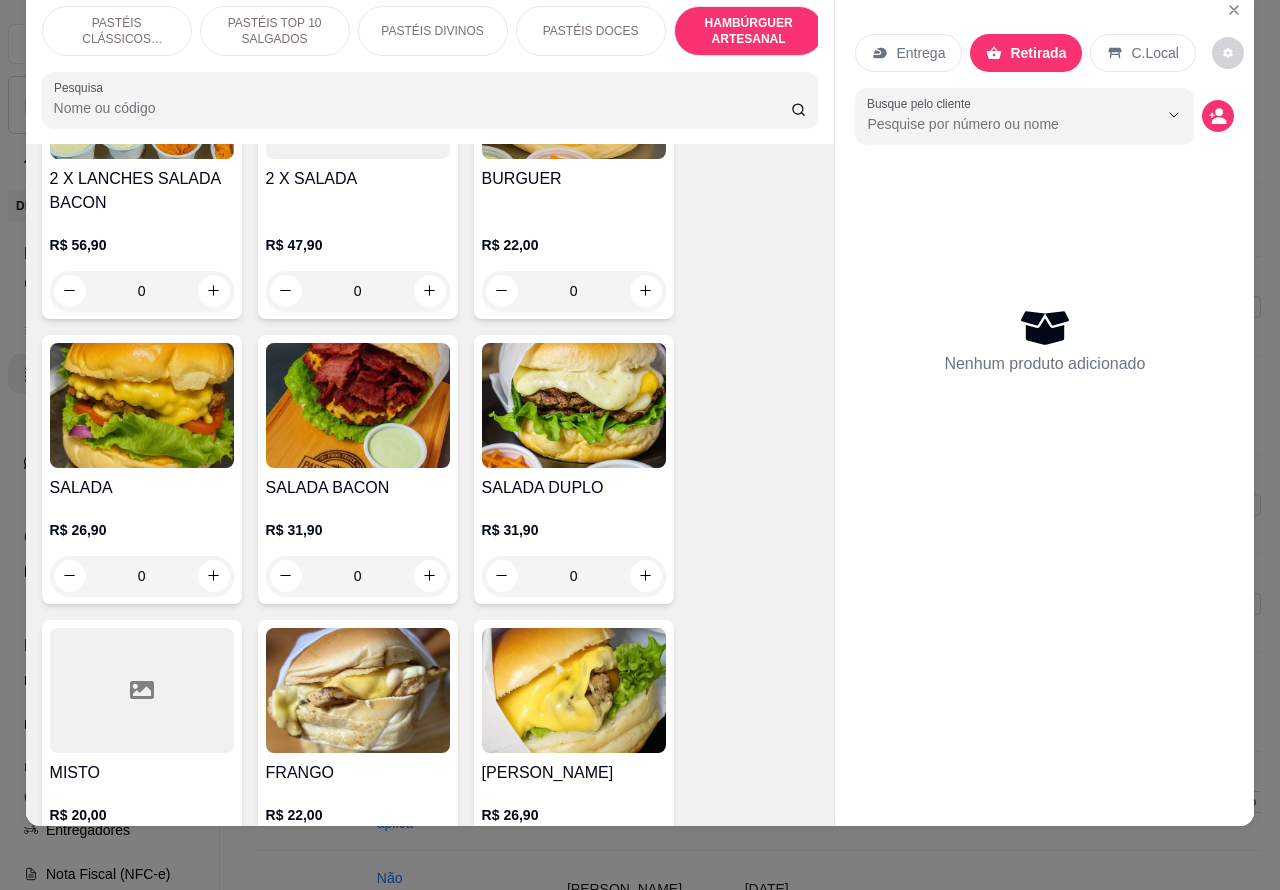 click on "0" at bounding box center (358, 576) 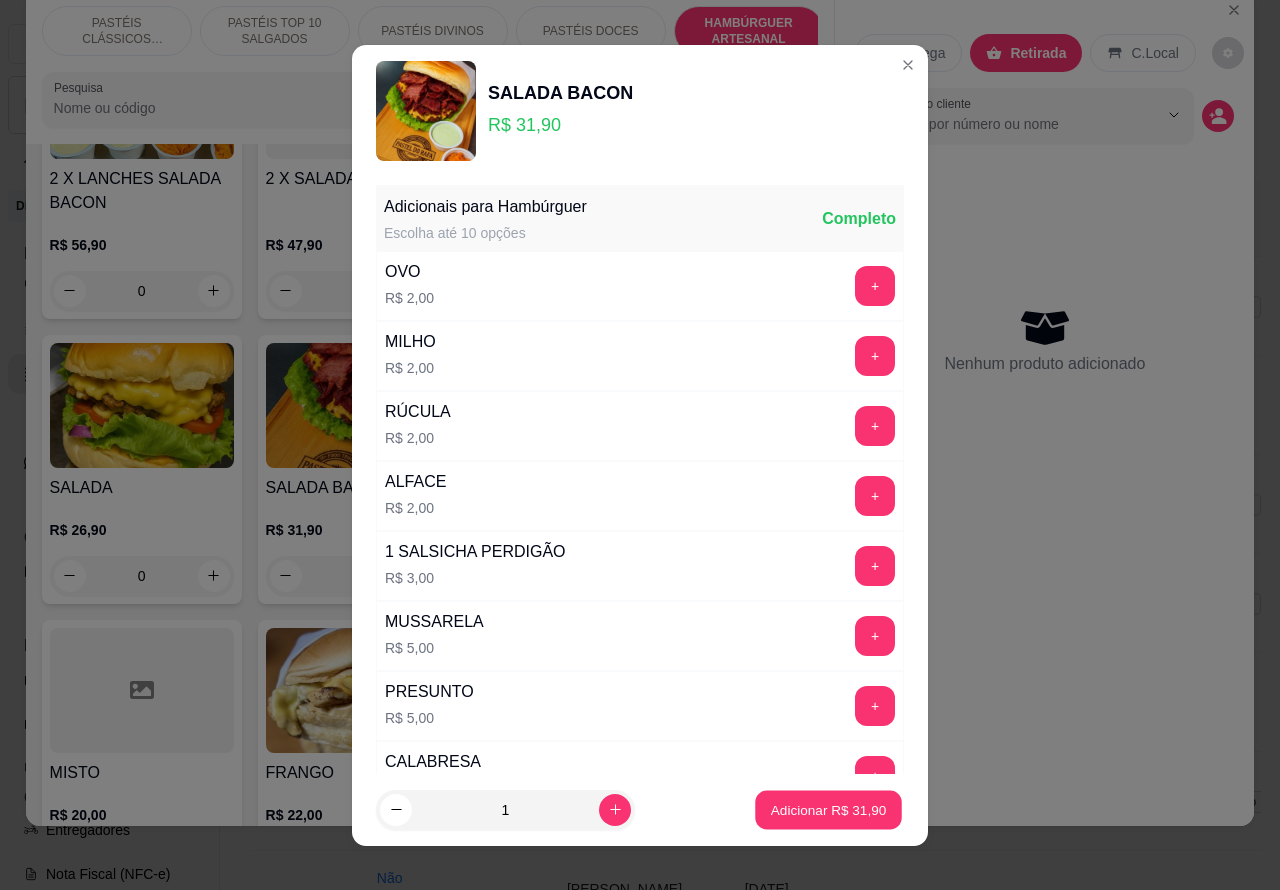 click on "Adicionar   R$ 31,90" at bounding box center [829, 809] 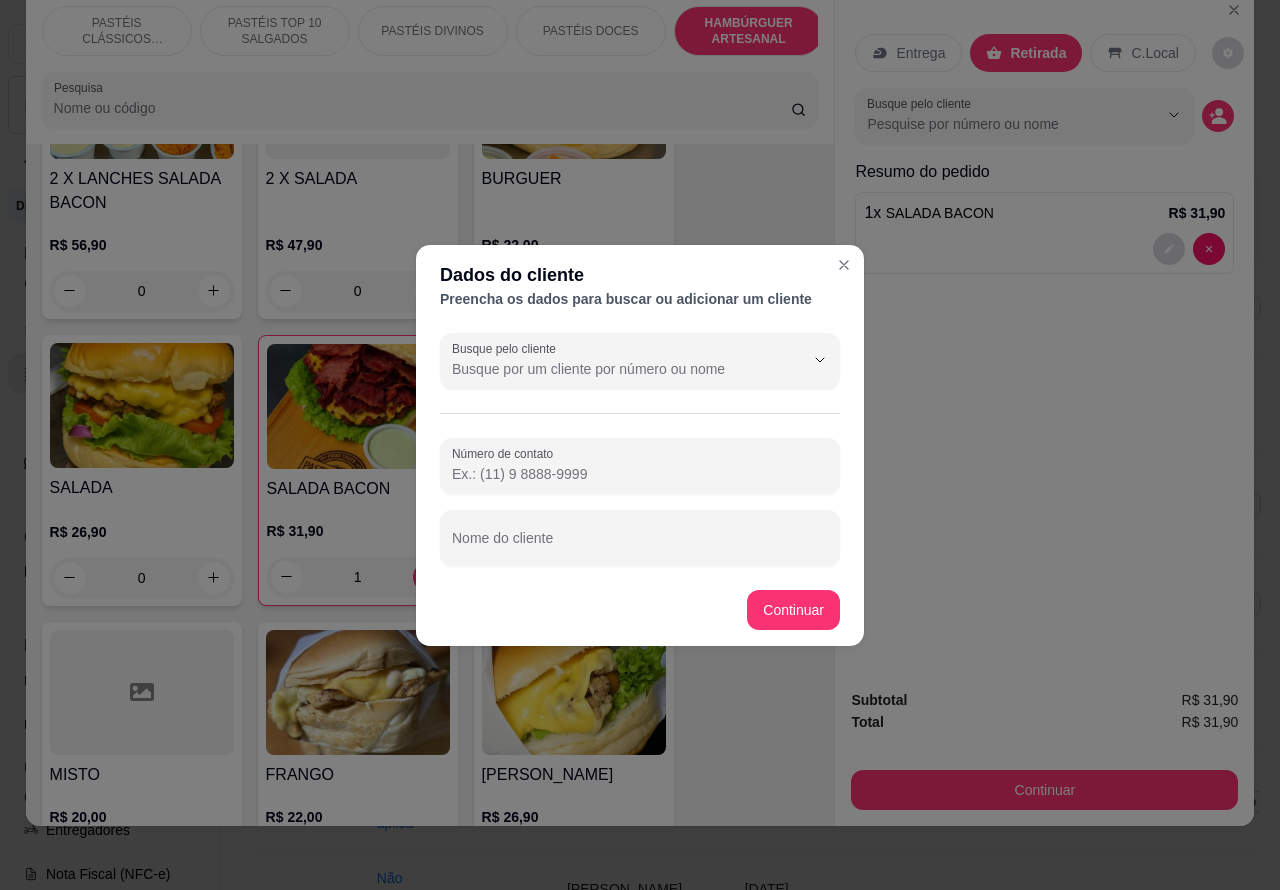 click on "Nome do cliente" at bounding box center (640, 546) 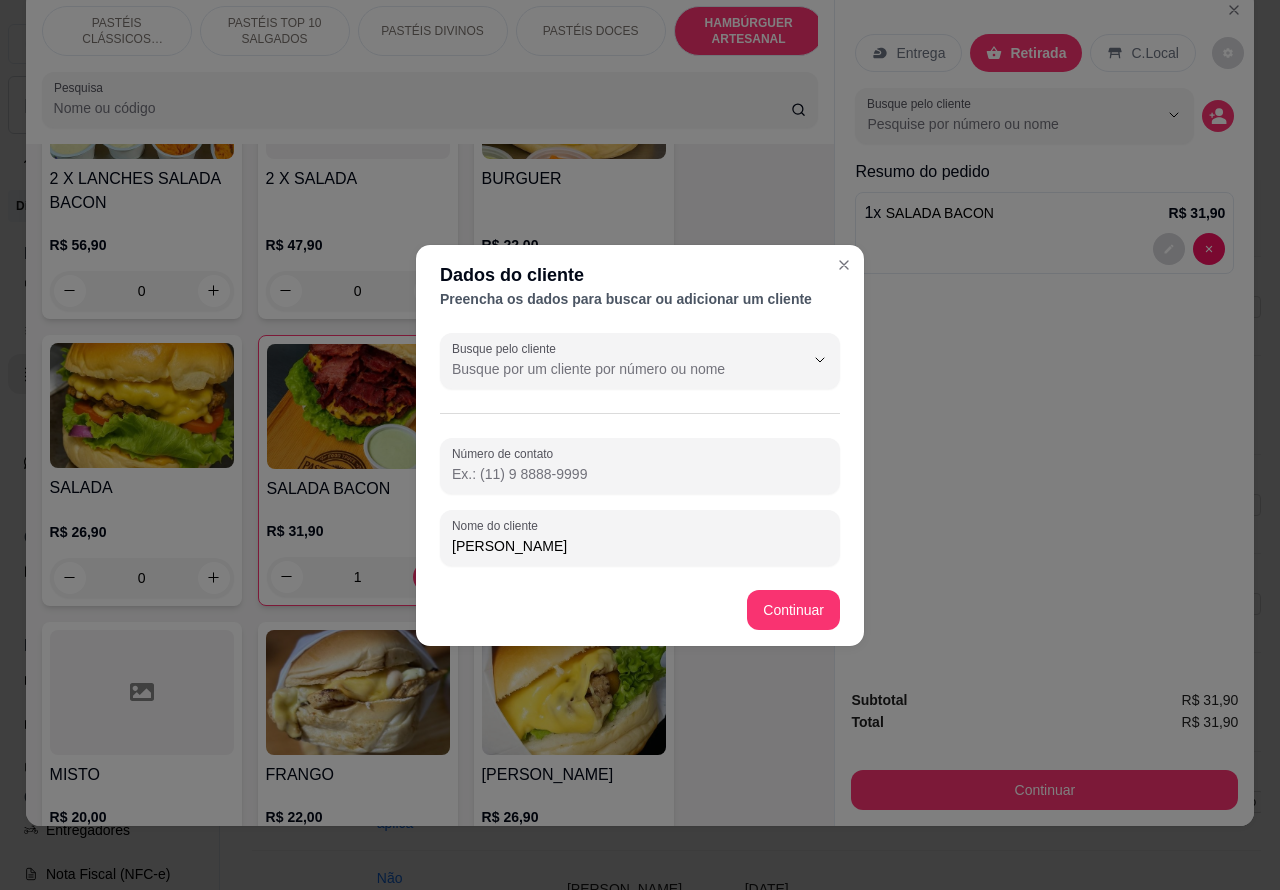 type on "[PERSON_NAME]" 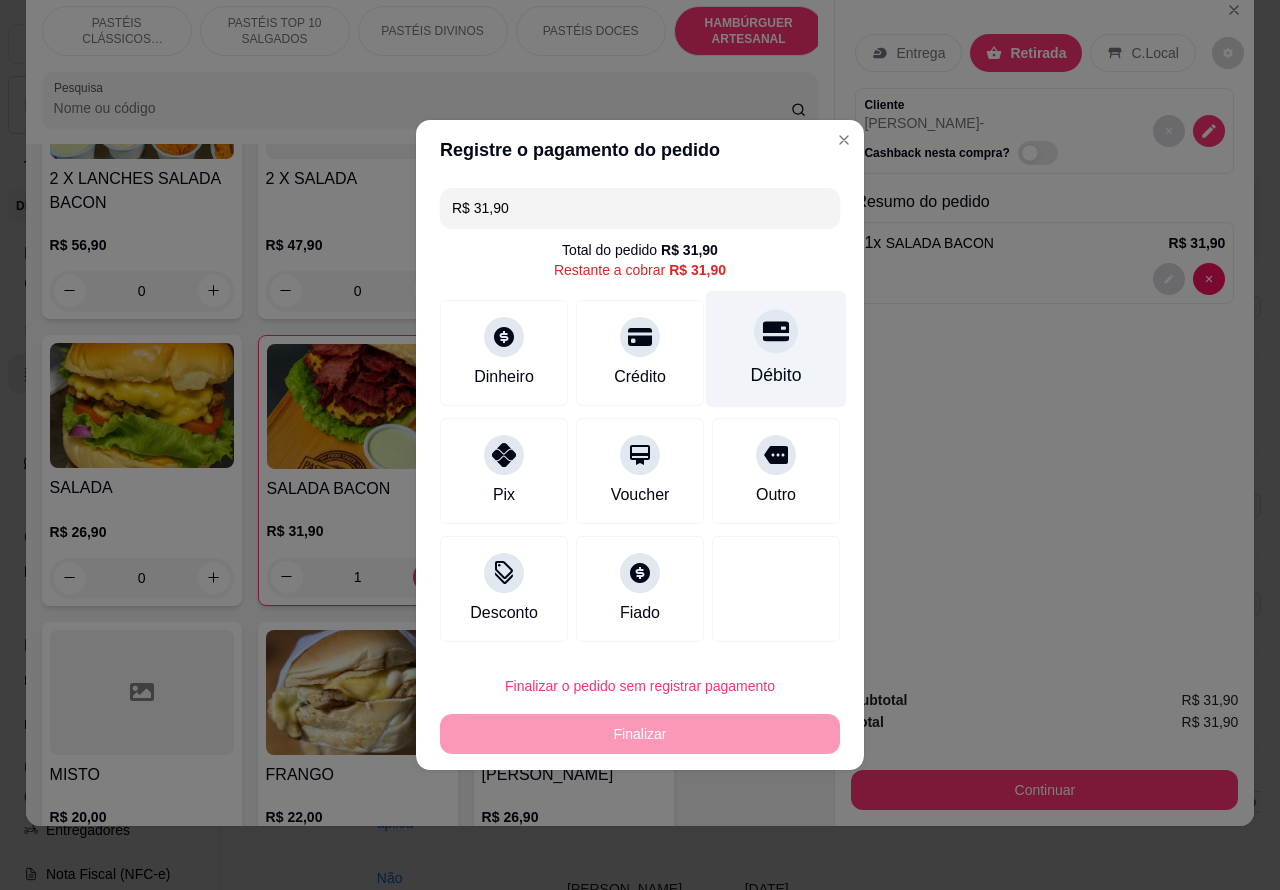 click 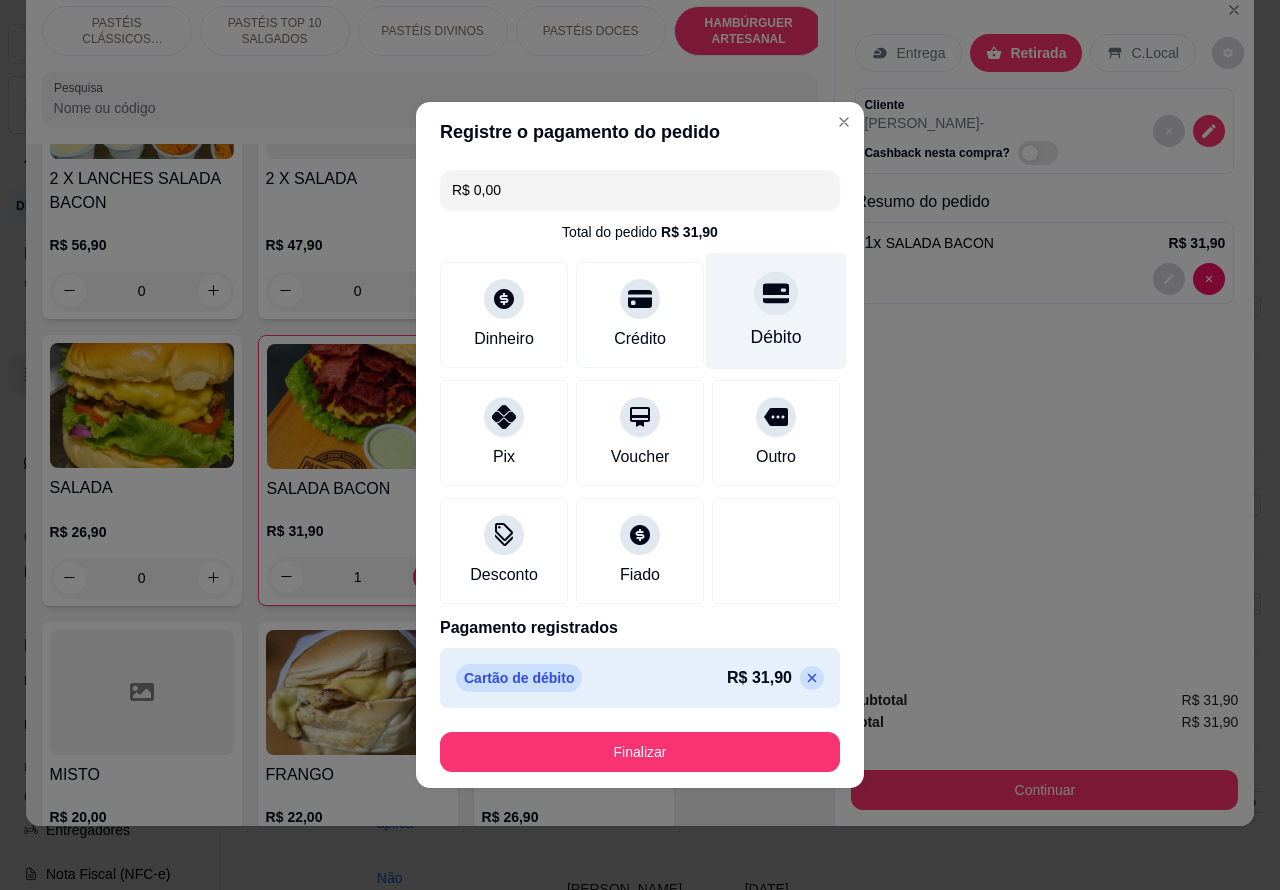 type on "R$ 0,00" 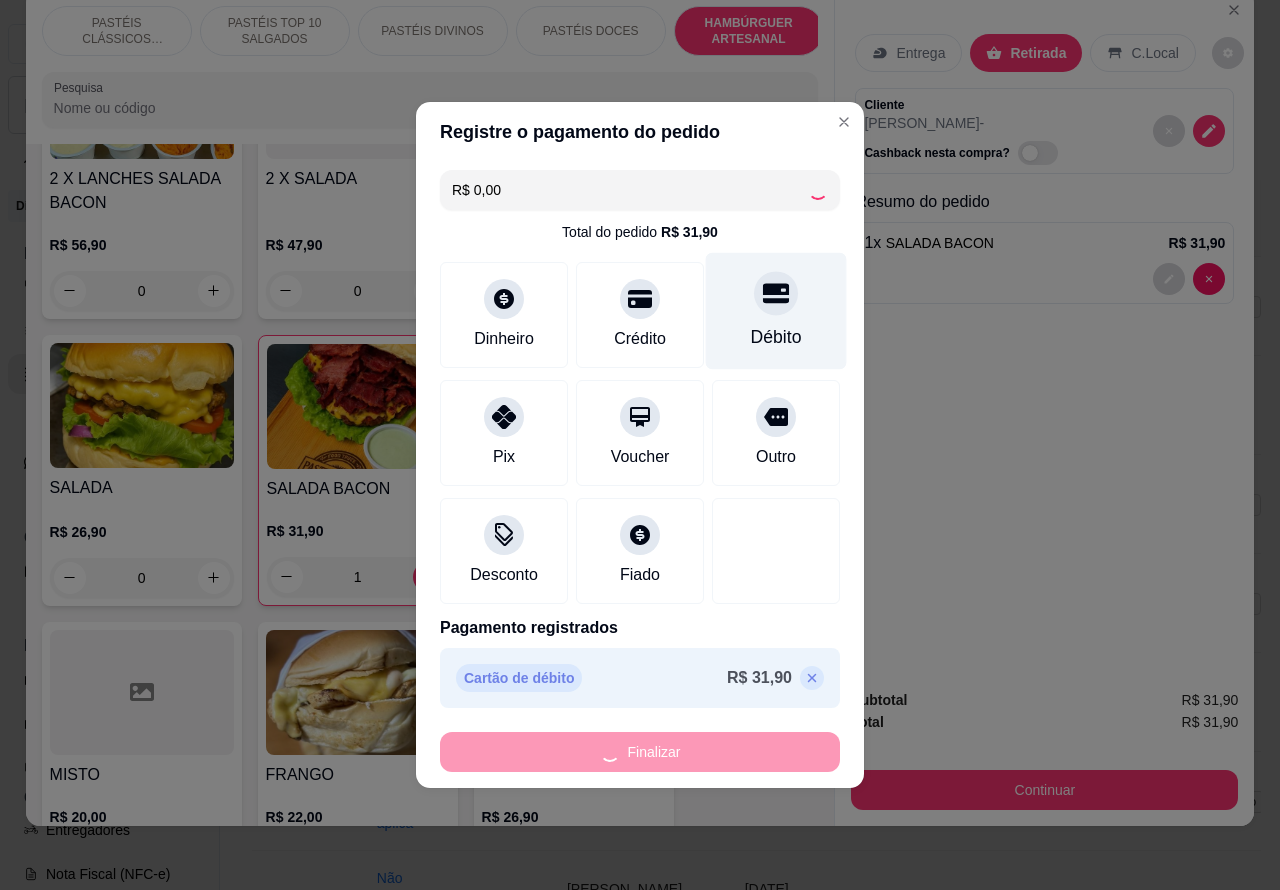 type on "0" 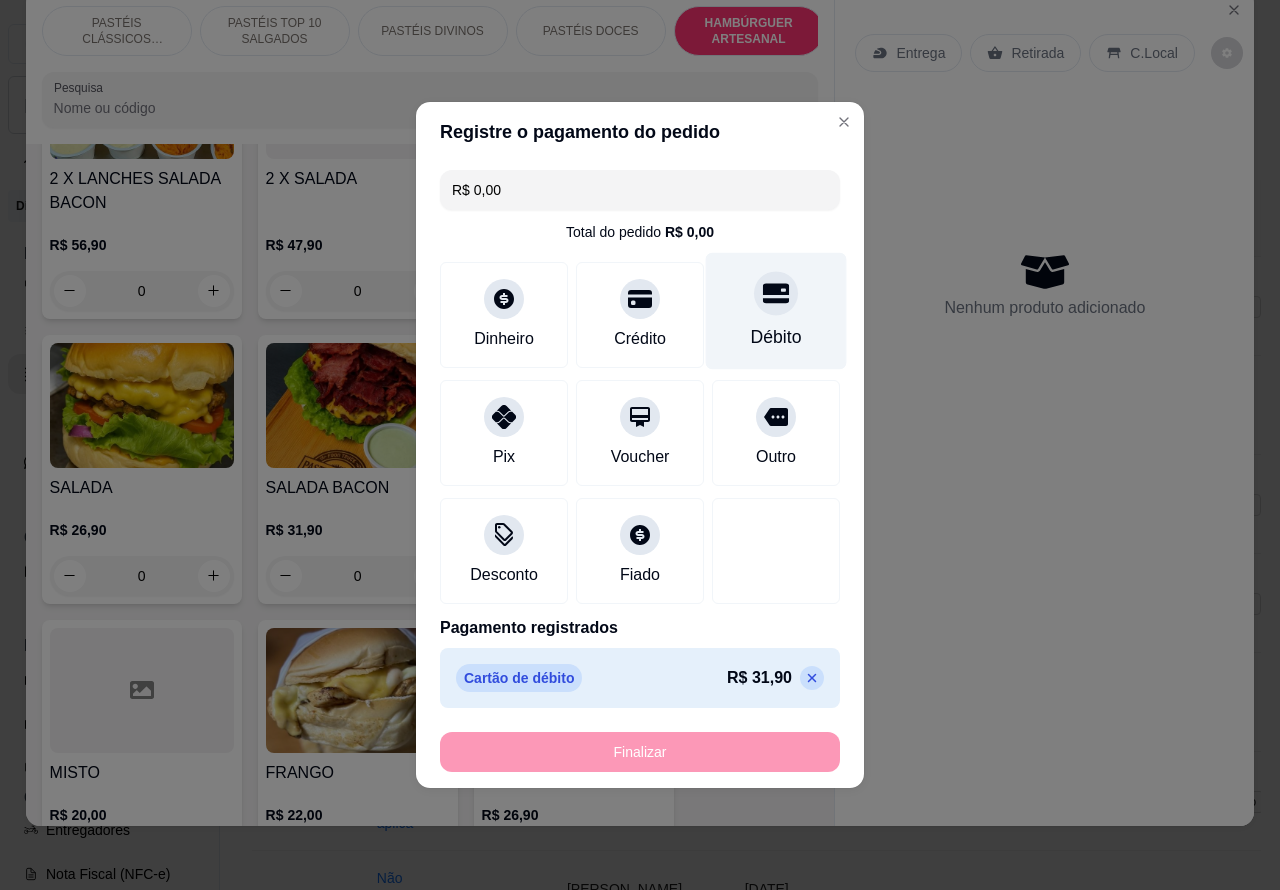 type on "-R$ 31,90" 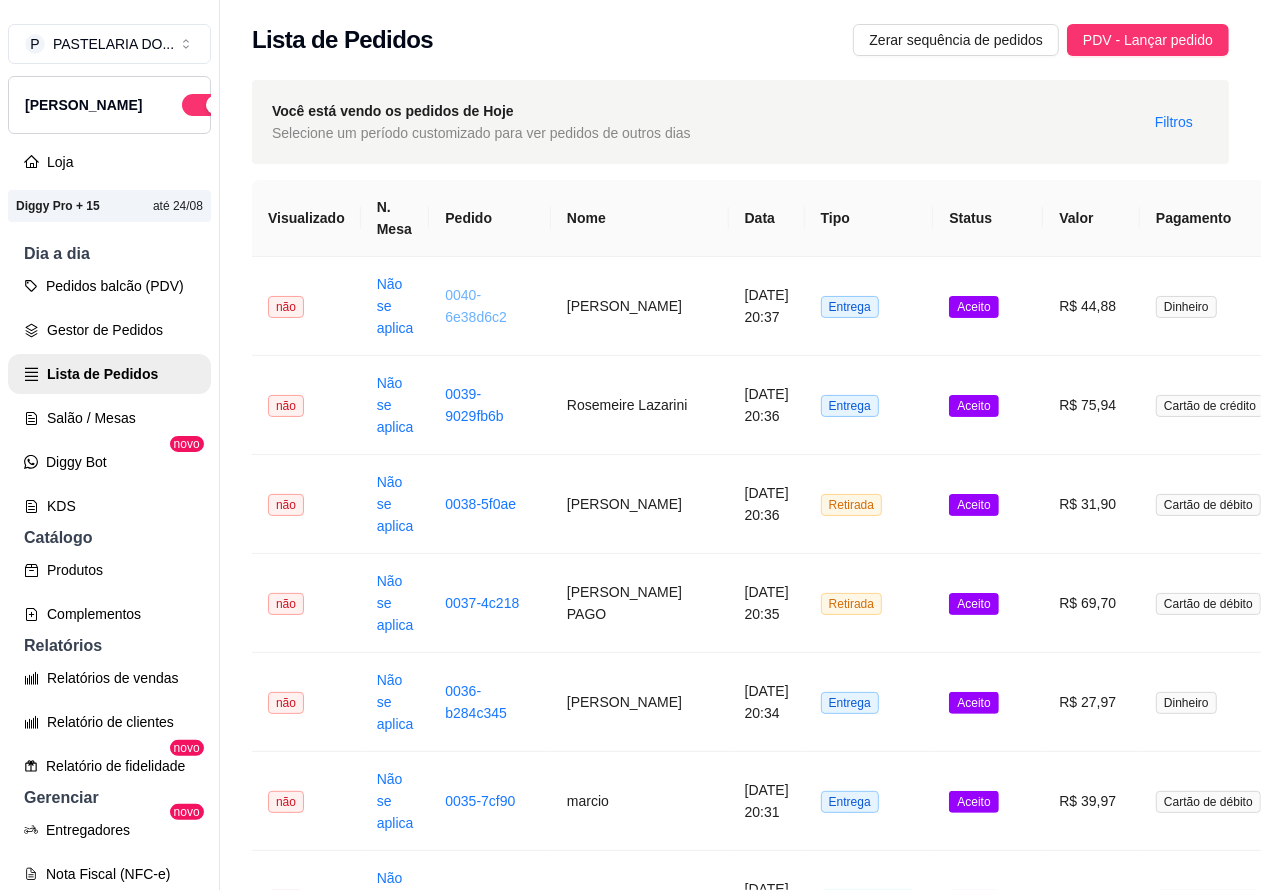 click on "0040-6e38d6c2" at bounding box center (476, 306) 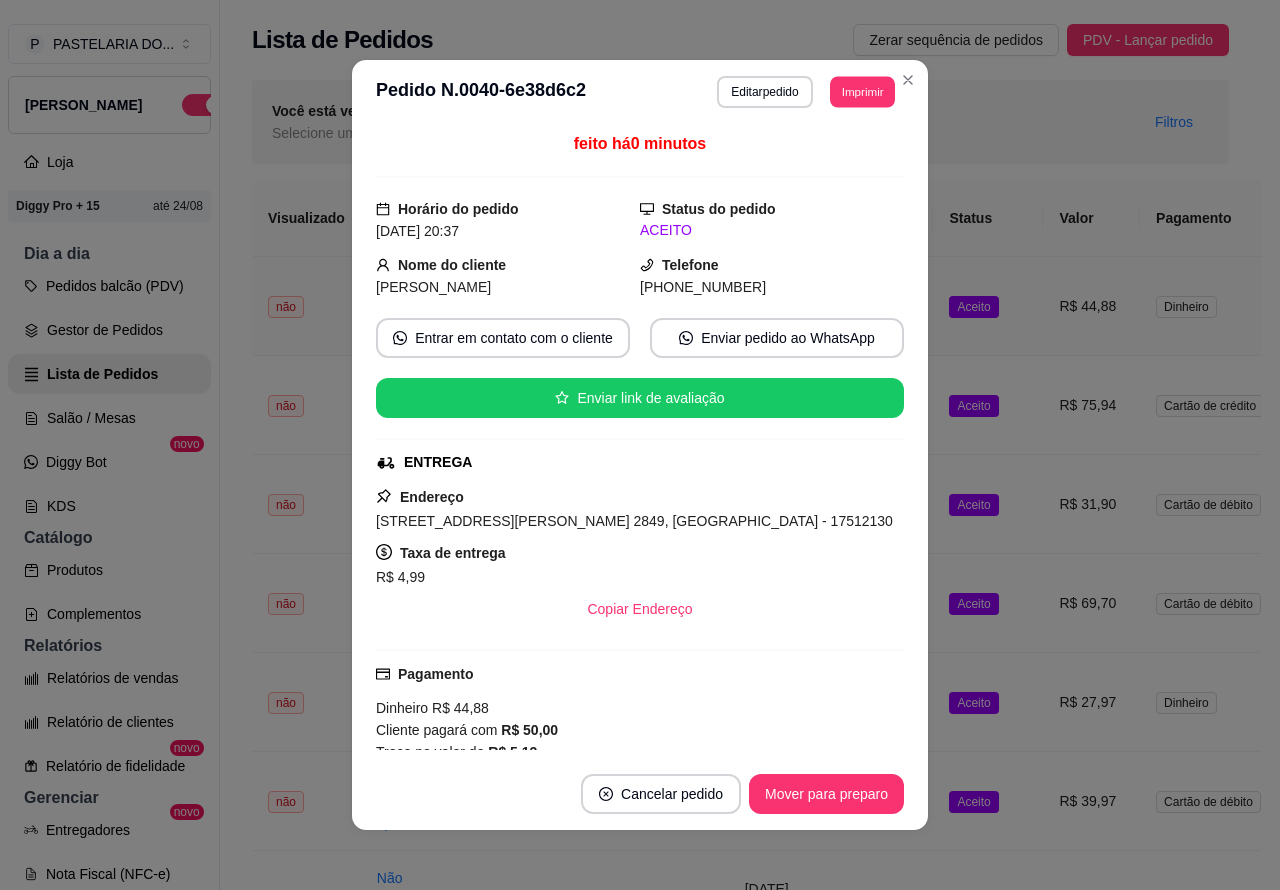 click on "Imprimir" at bounding box center (862, 91) 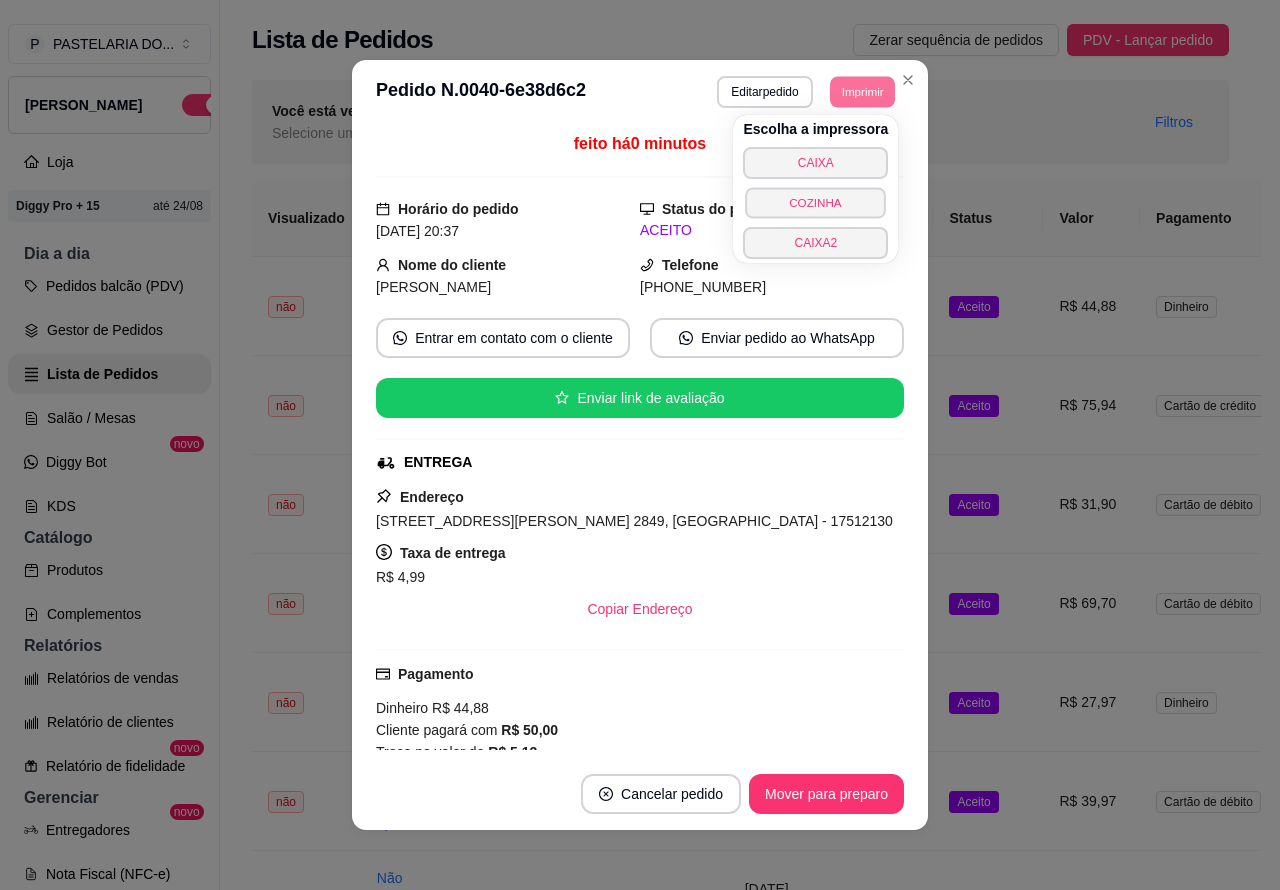 click on "COZINHA" at bounding box center [816, 202] 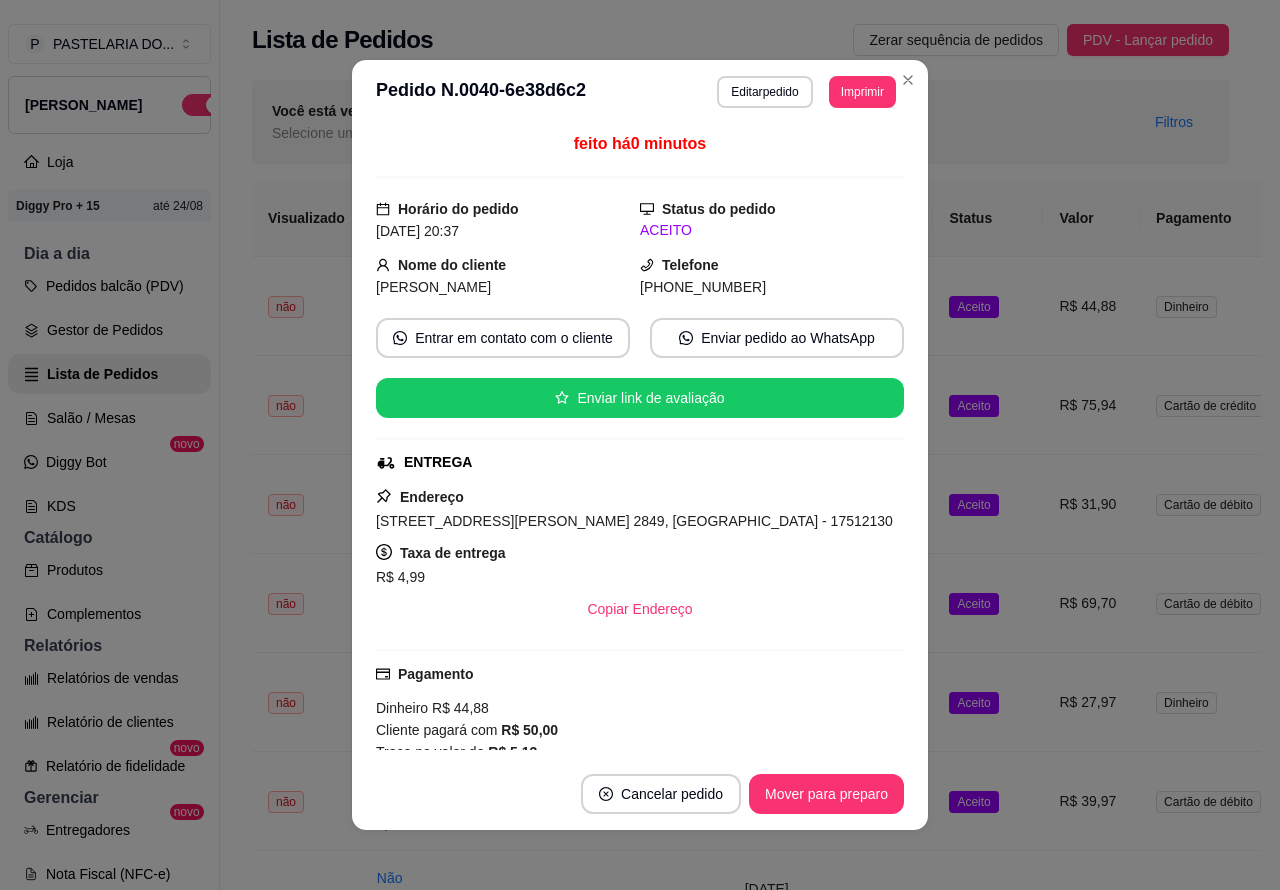 click on "Dia a dia" at bounding box center [109, 254] 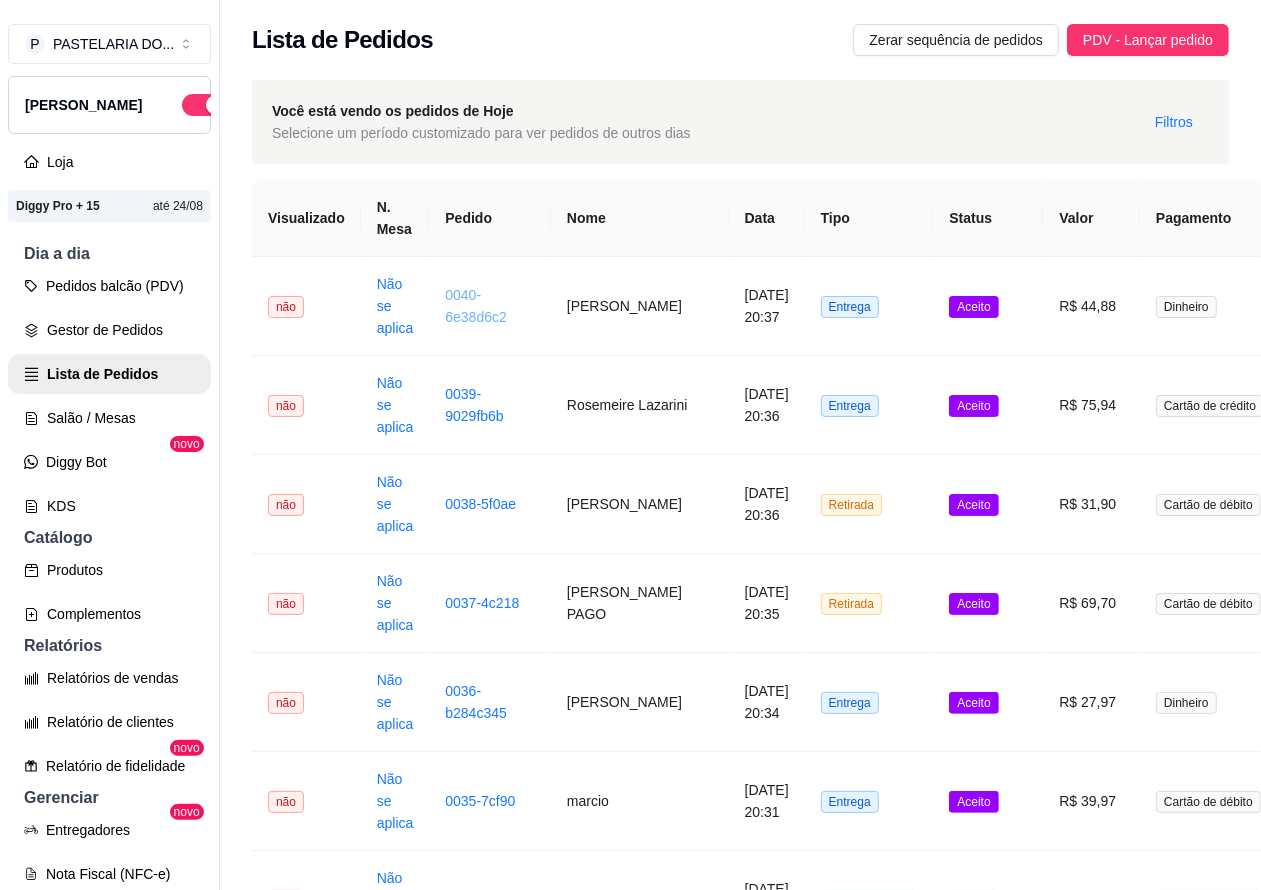 click on "Pedidos balcão (PDV)" at bounding box center [109, 286] 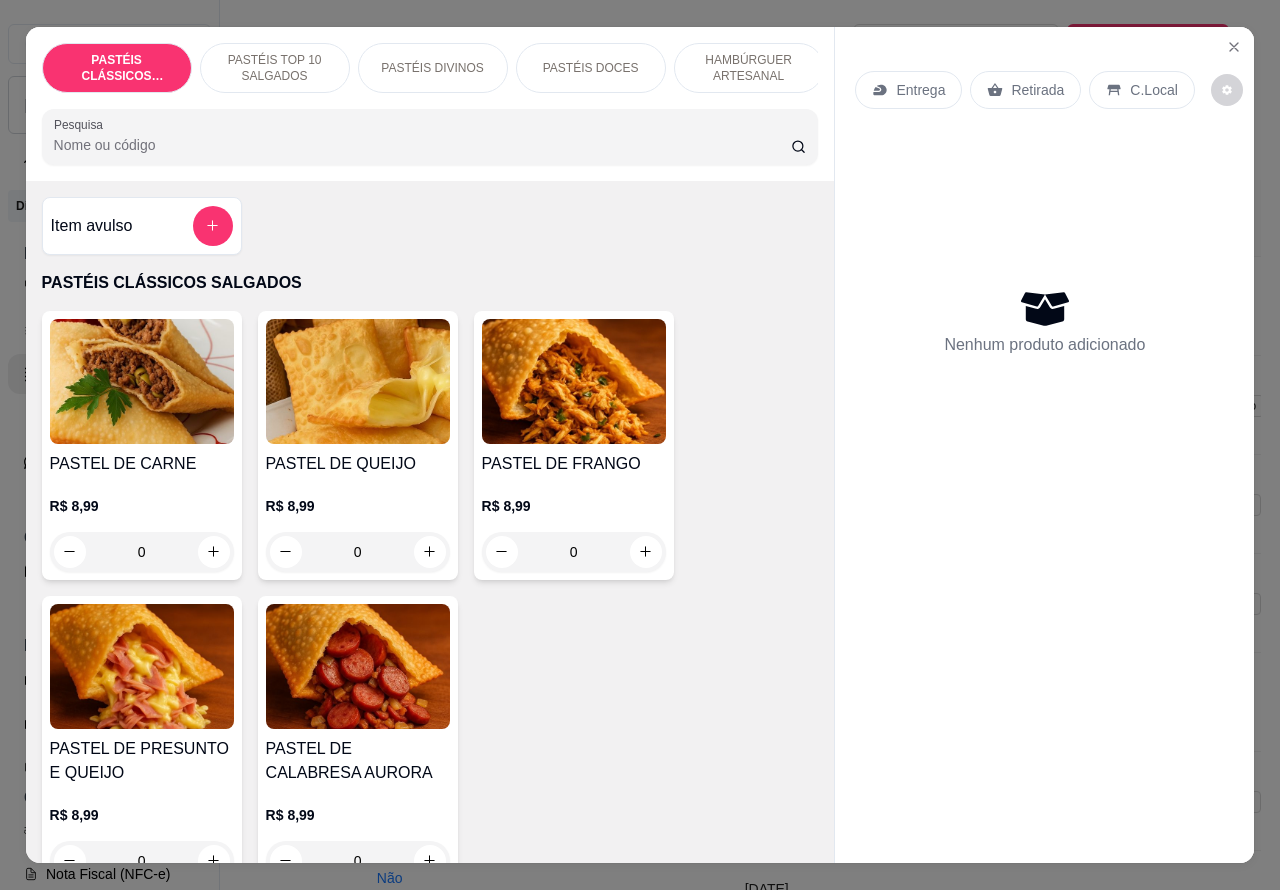 click on "HAMBÚRGUER ARTESANAL" at bounding box center (749, 68) 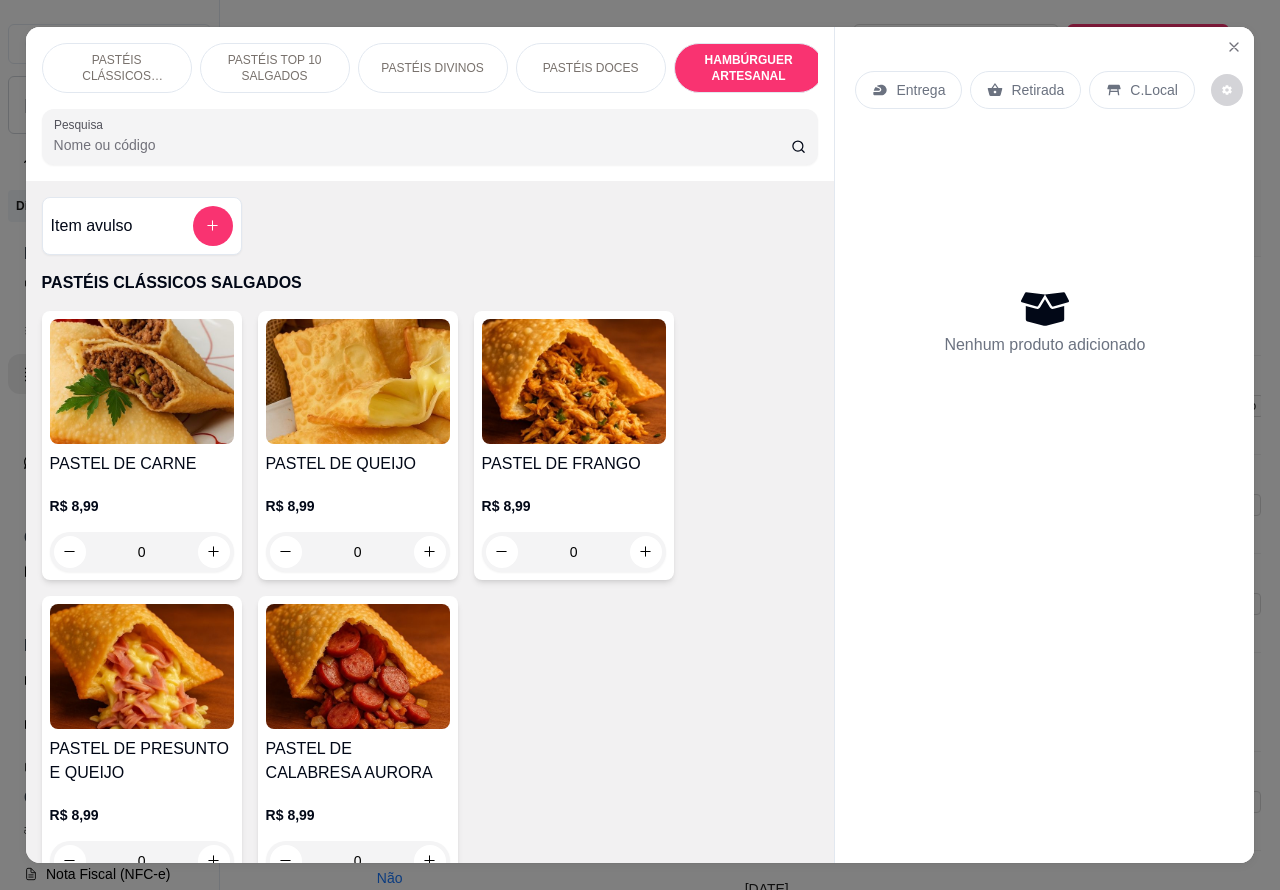 scroll, scrollTop: 4527, scrollLeft: 0, axis: vertical 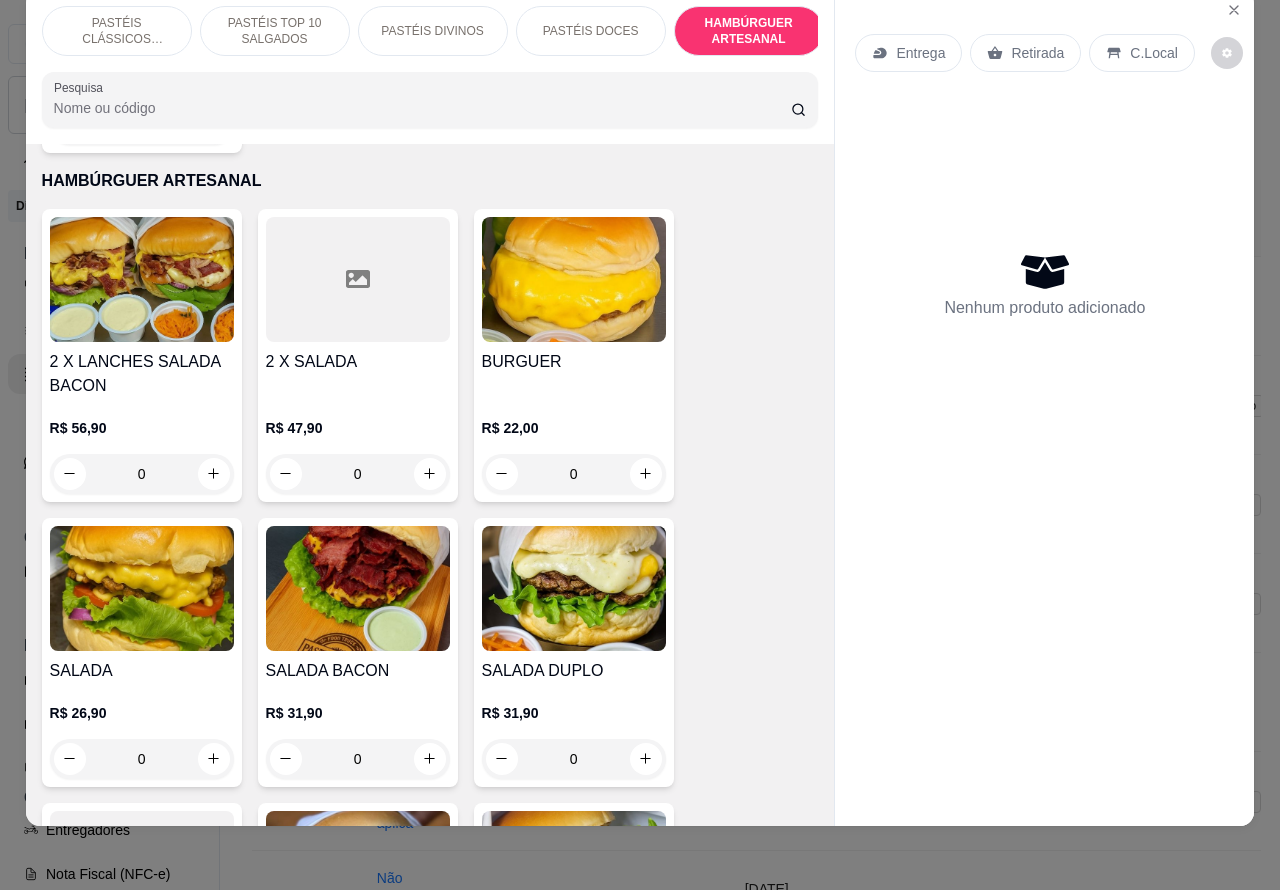 click on "0" at bounding box center (358, 759) 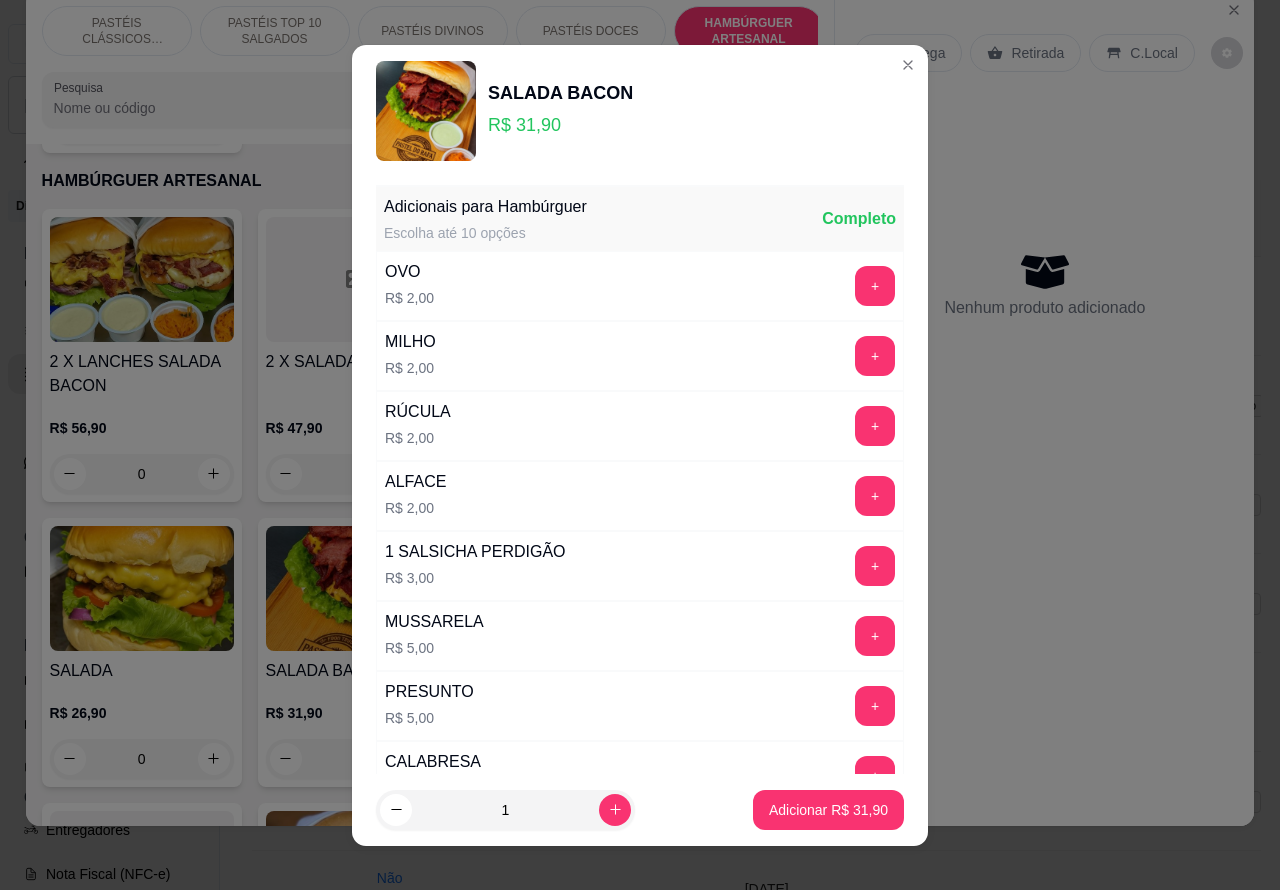 click on "Entrega Retirada C.Local Nenhum produto adicionado" at bounding box center [1044, 392] 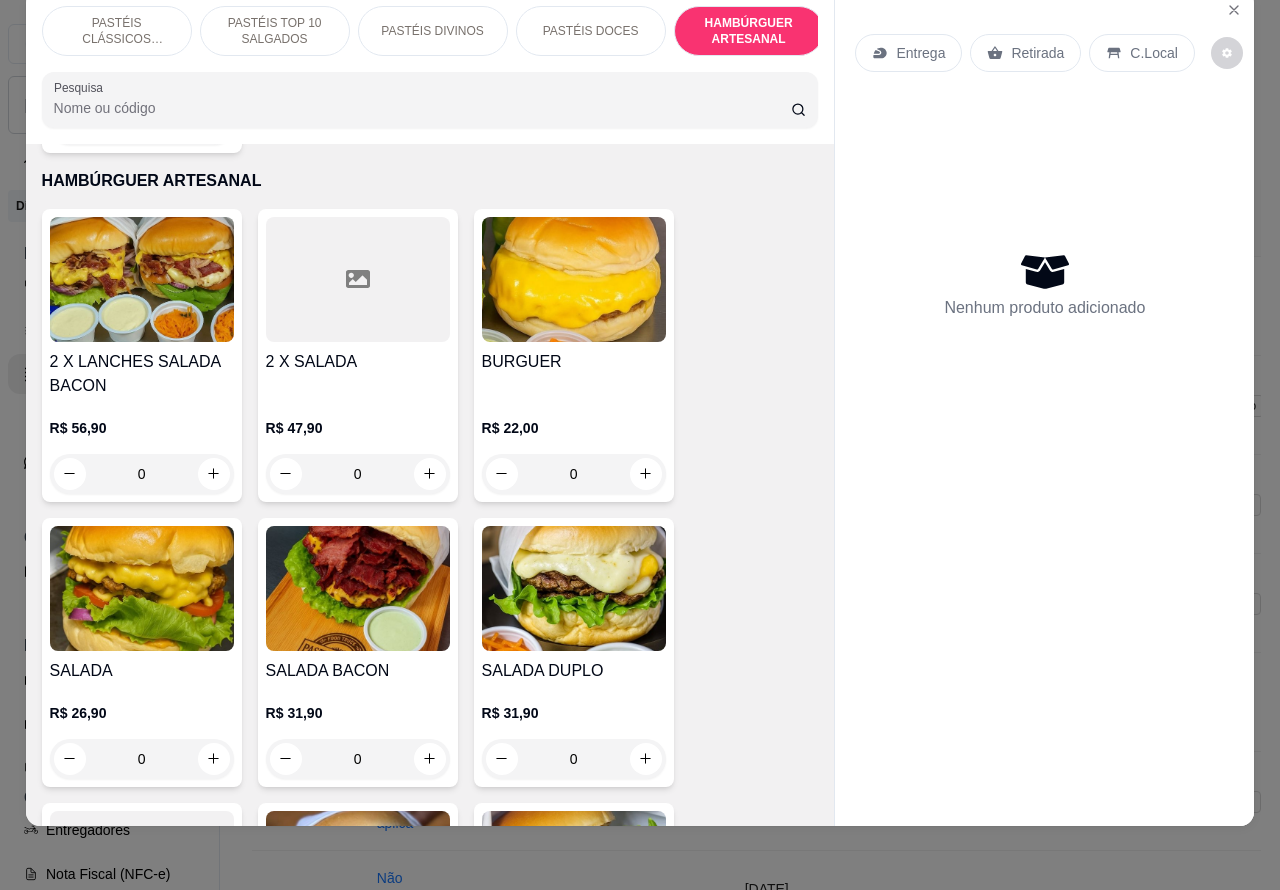 click on "0" at bounding box center (574, 759) 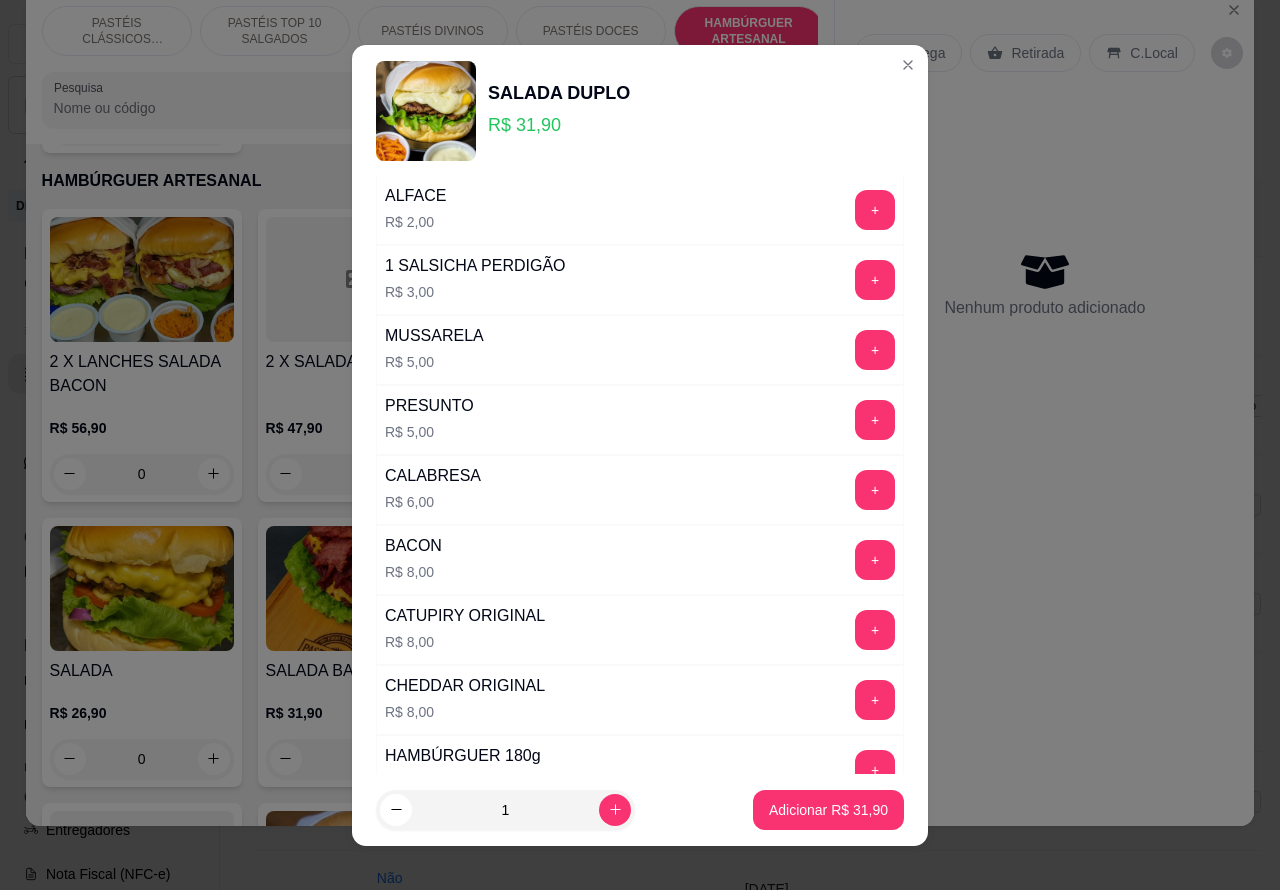 scroll, scrollTop: 331, scrollLeft: 0, axis: vertical 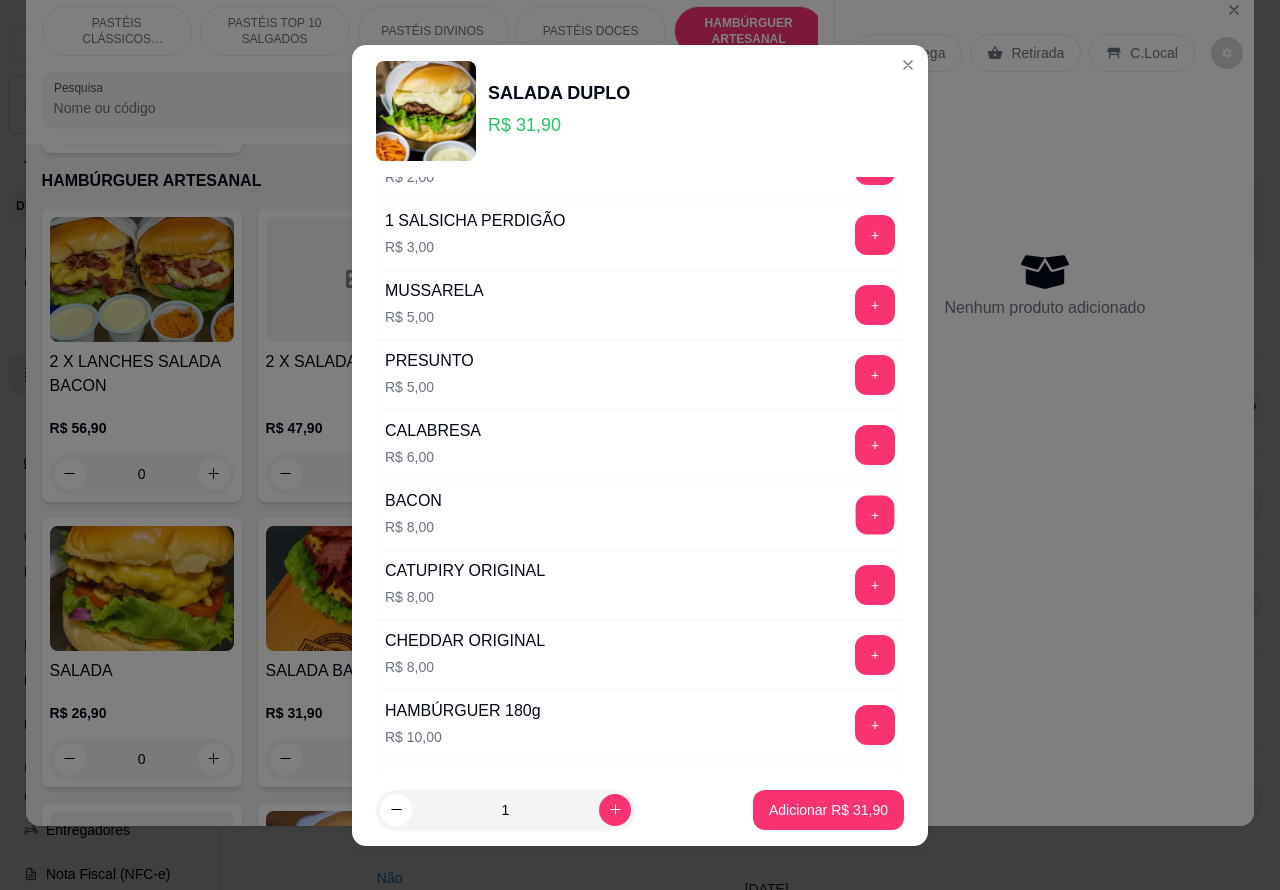 click on "+" at bounding box center [875, 514] 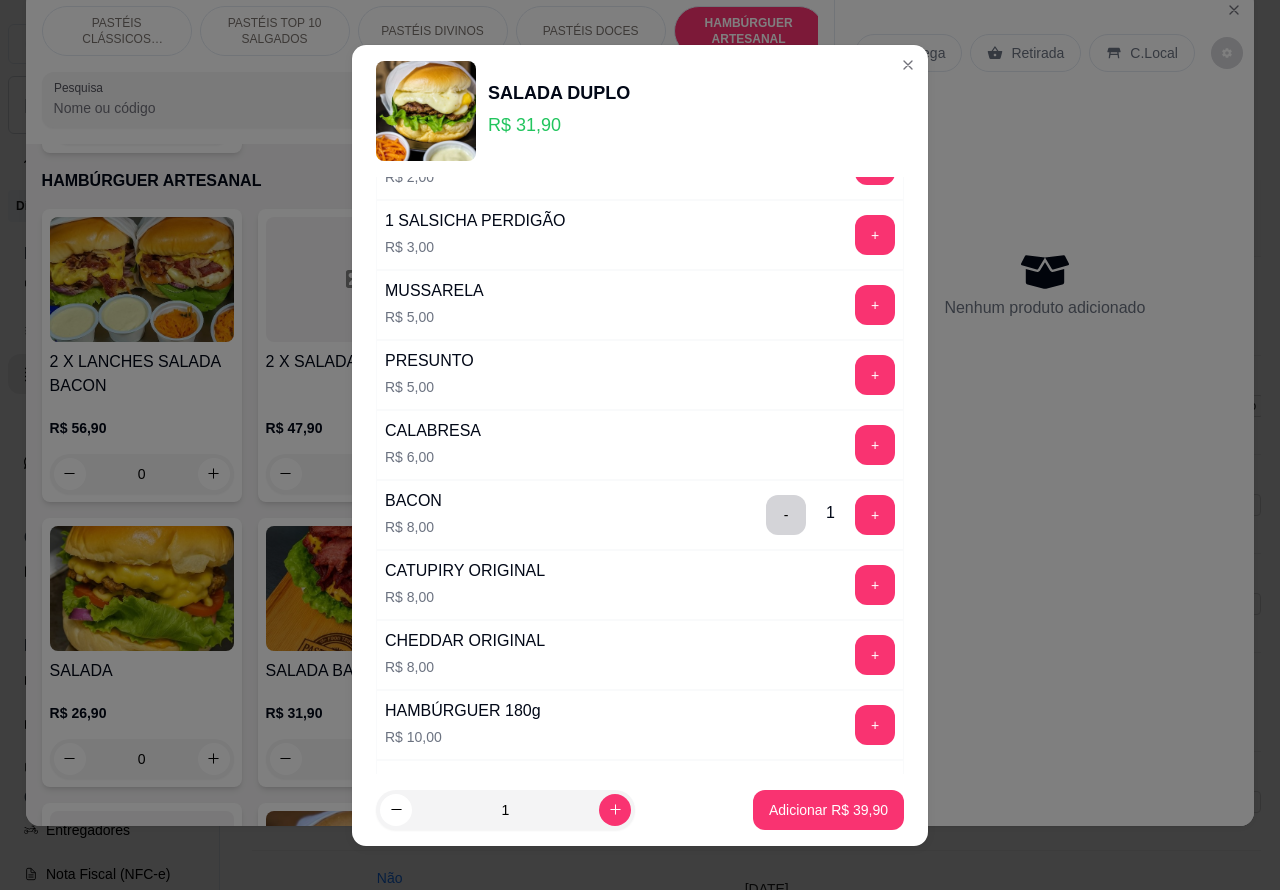 click on "Adicionar   R$ 39,90" at bounding box center (828, 810) 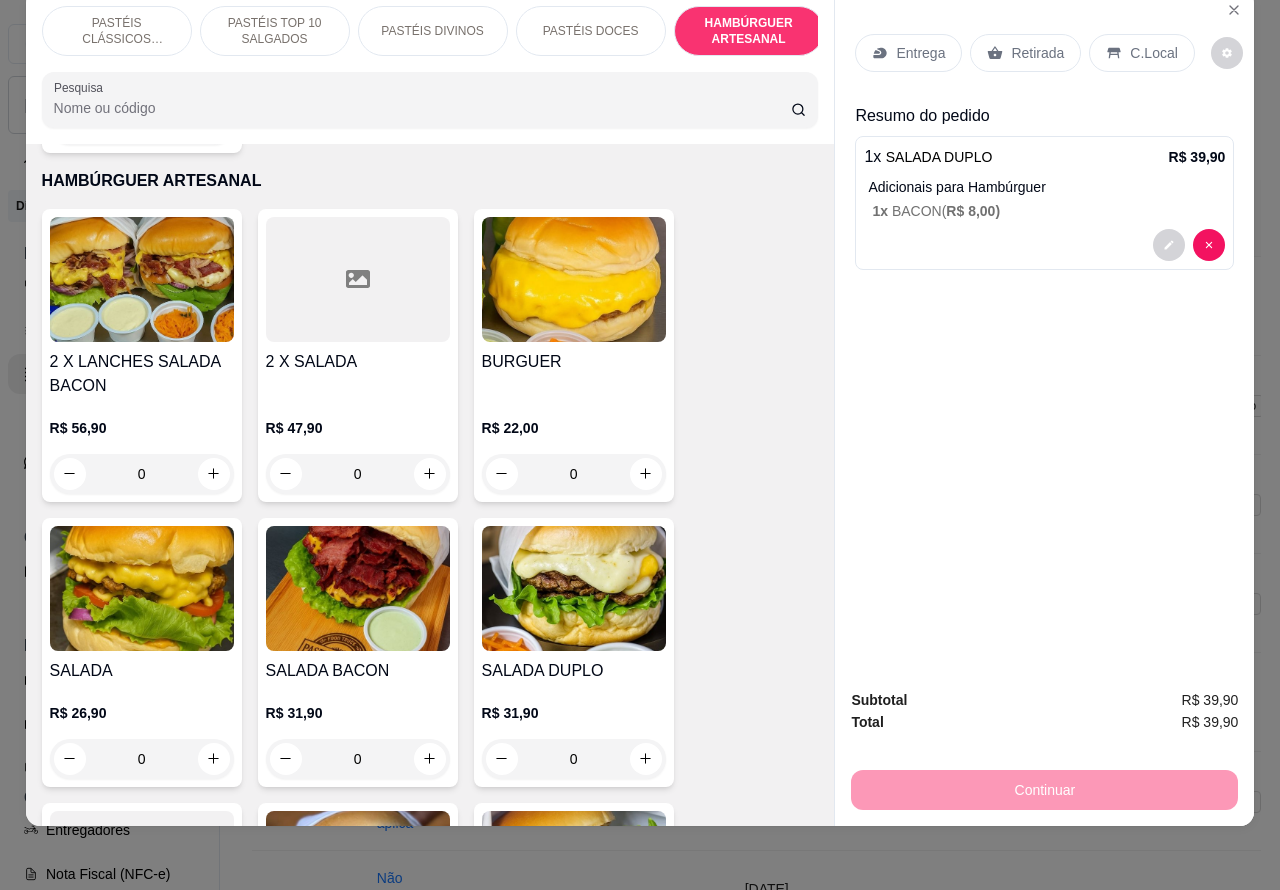 click on "Retirada" at bounding box center [1037, 53] 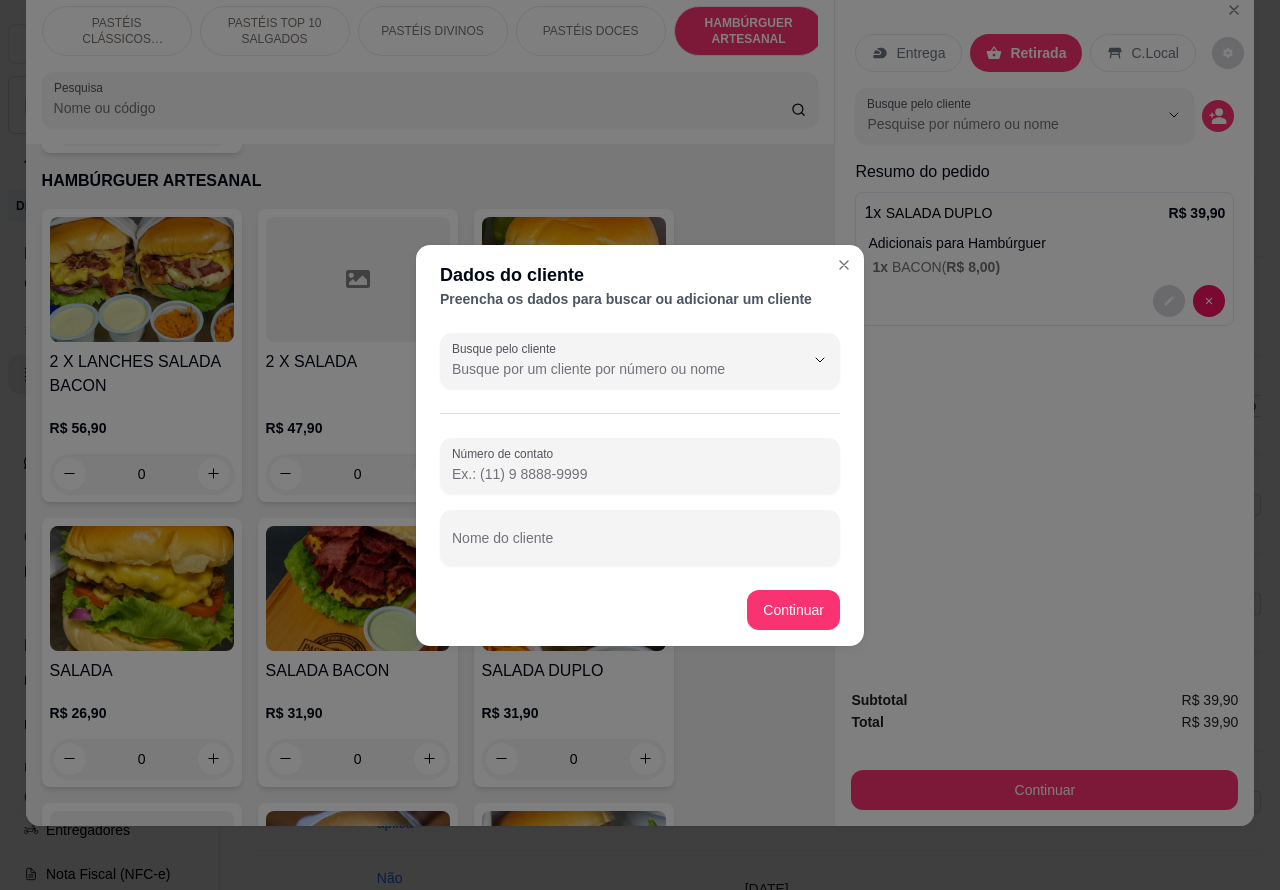 click on "Nome do cliente" at bounding box center (640, 546) 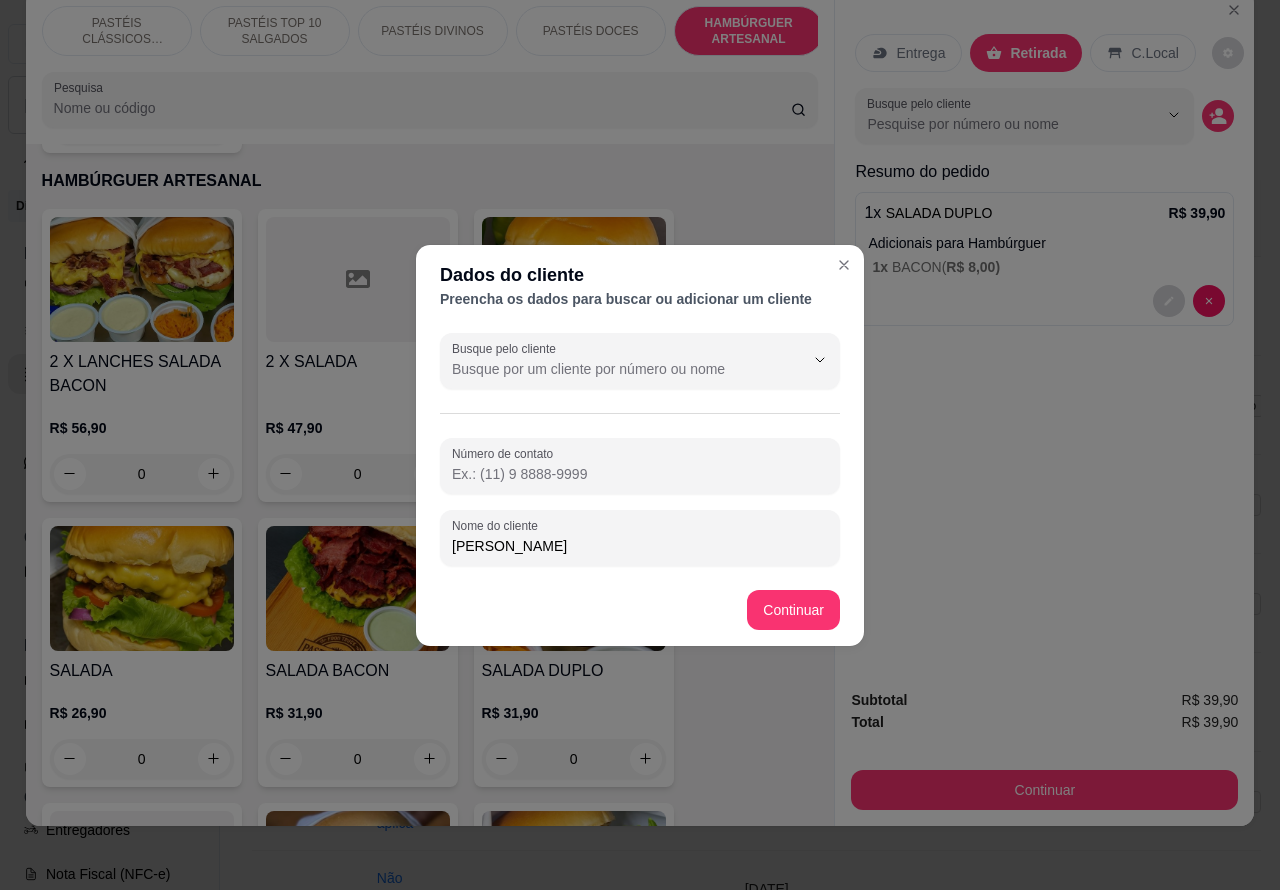 type on "[PERSON_NAME]" 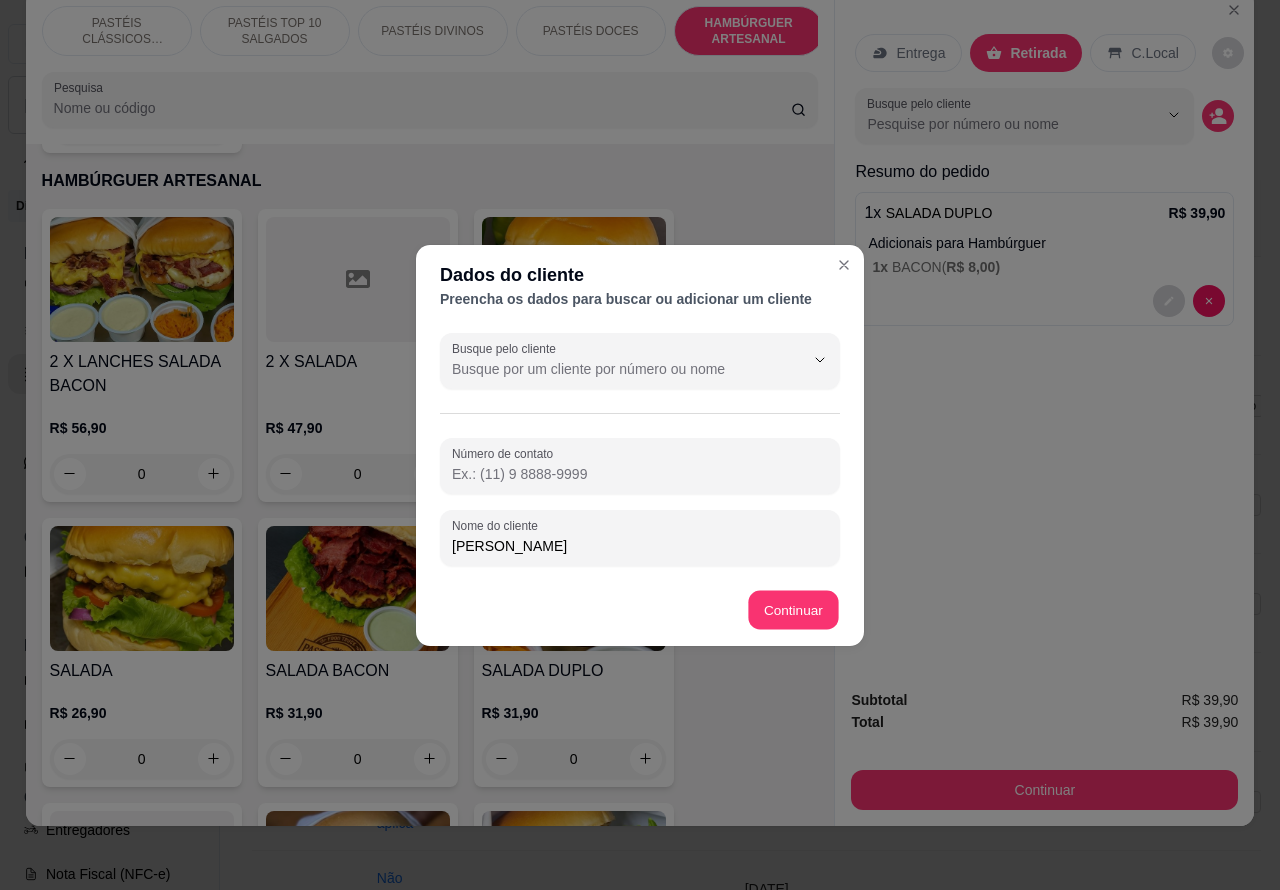 click on "Item avulso PASTÉIS CLÁSSICOS SALGADOS  PASTEL DE CARNE    R$ 8,99 0 PASTEL DE QUEIJO    R$ 8,99 0 PASTEL DE FRANGO   R$ 8,99 0 PASTEL DE PRESUNTO E QUEIJO    R$ 8,99 0 PASTEL DE CALABRESA AURORA   R$ 8,99 0 PASTÉIS TOP 10 SALGADOS 00 - ADICINAIS    R$ 3,00 0 MOLHO EXTRA DE CENOURA    R$ 0,50 0 MOLHO EXTRA DE ALHO   R$ 0,50 0 PASTEL DE VENTO   R$ 4,00 0 PORÇÃO TIRAS MASSA DE PASTEL   R$ 4,00 0 PASTEIZINHOS DE VENTO   R$ 4,00 0 05 - PASTEL CARNE C/ BACON   R$ 12,99 0 06 - PASTEL CARNE C/ QUEIJO   R$ 12,99 0 08 - PASTEL CARNE C/ OVO   R$ 12,99 0 PASTEL CALABRESA COM QUEIJO   R$ 12,99 0 PASTEL QUEIJ0 COM BACON   R$ 12,99 0 10 - PASTEL DE FRANGO C/ BACON   R$ 12,99 0 11 - PASTEL FRANGO C/ CATUPIRY    R$ 12,99 0 12 - PASTEL FRANGO C/ CHEDDAR   R$ 12,99 0 15 - PASTEL DE PIZZA   R$ 12,99 0 QUEIJO COM MILHO   R$ 12,99 0 14 - PASTEL FRANGO CAIPIRA   R$ 14,99 0 09 - PASTEL CARNE SECA C/ CATUPIRY    R$ 14,99 0 PASTEL CARNE SECA COM QUEIJO   R$ 14,99 0 12,99 - FRANGO C/ QUEIJO   R$ 12,99 0" at bounding box center (430, 485) 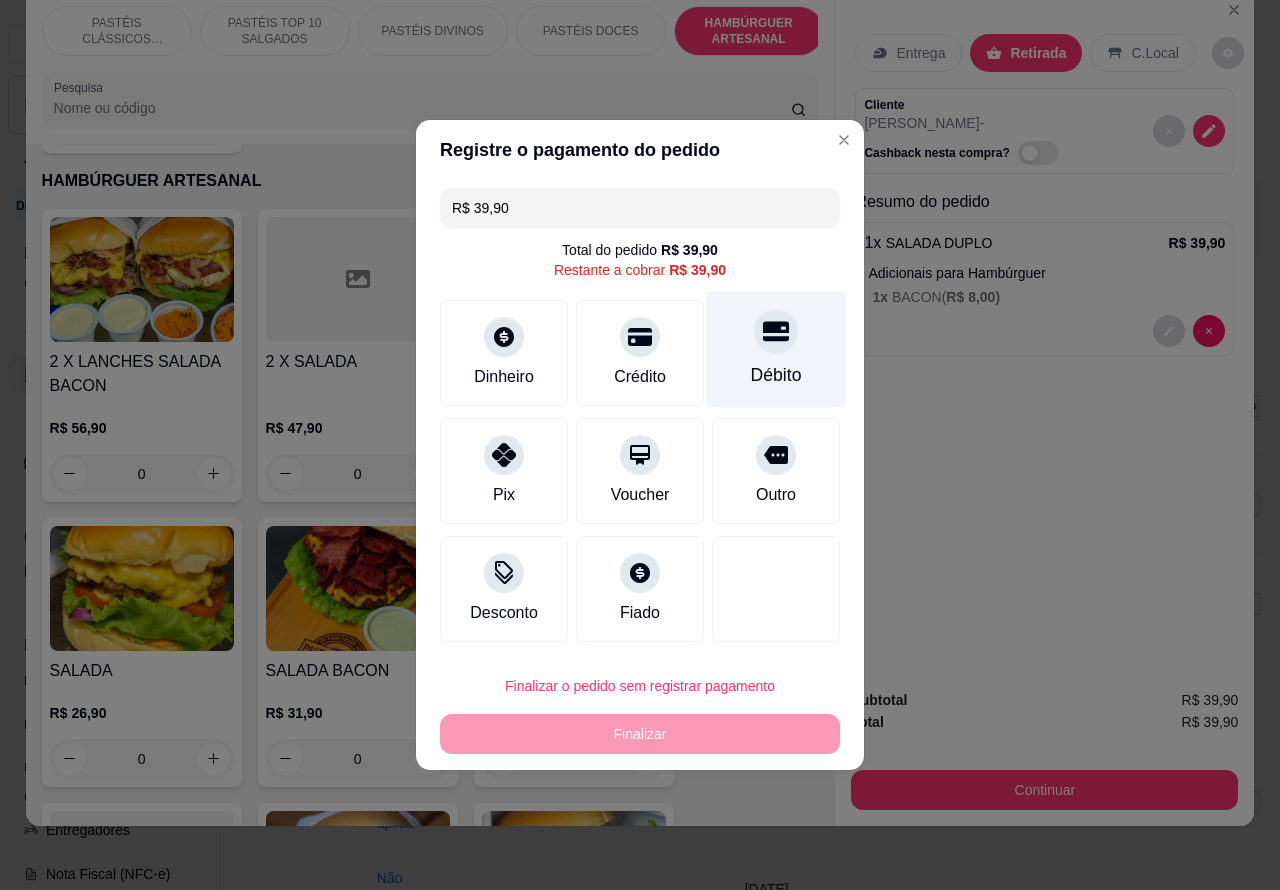 click 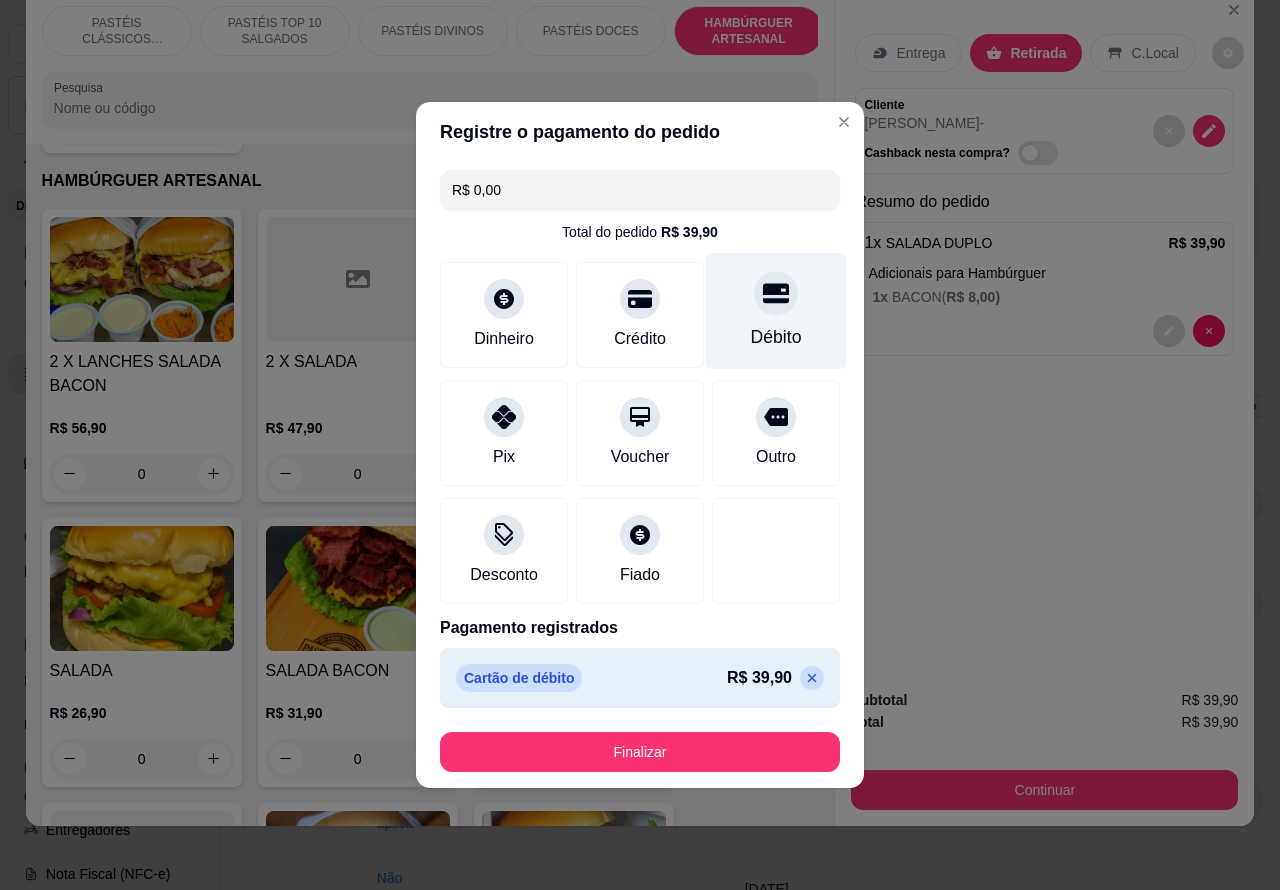click on "Finalizar" at bounding box center [640, 752] 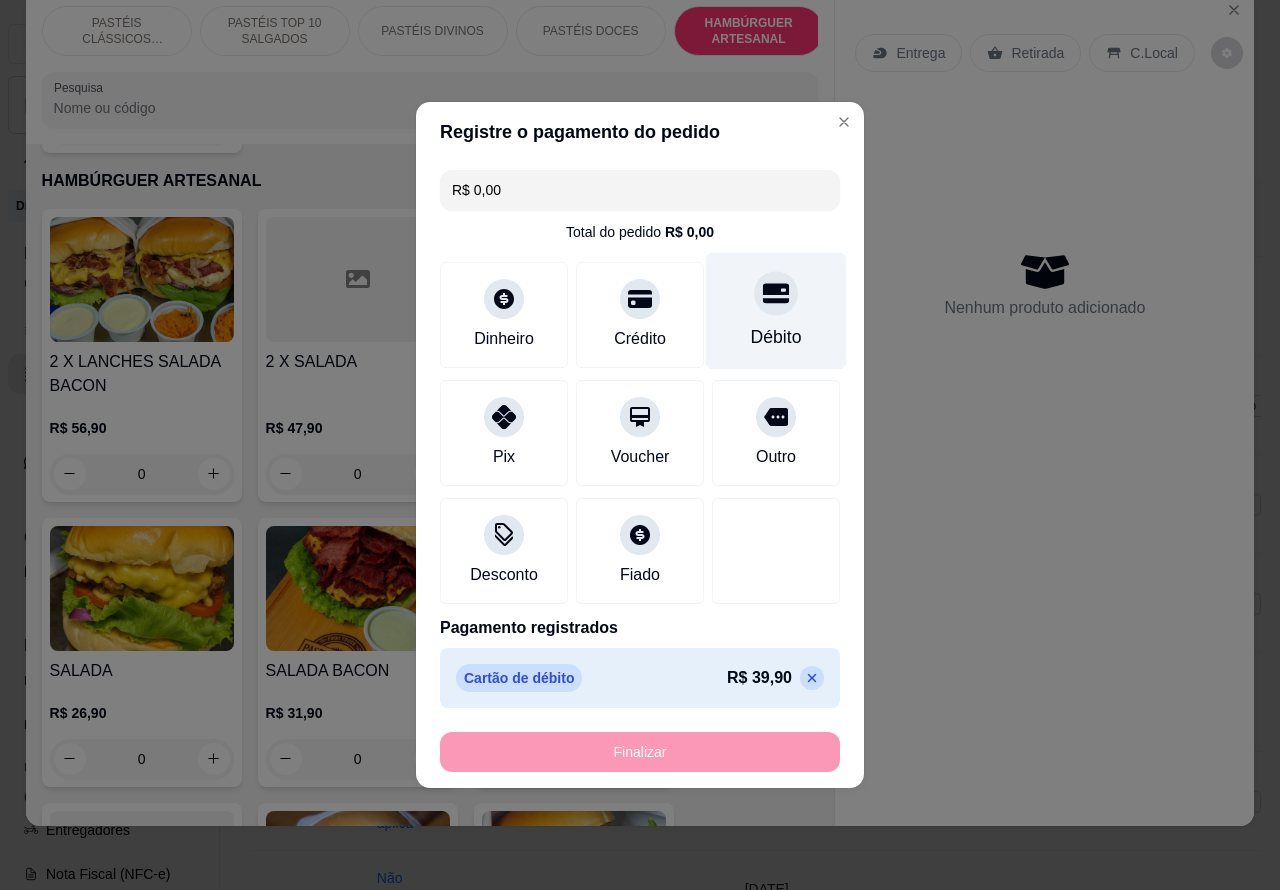 type on "-R$ 39,90" 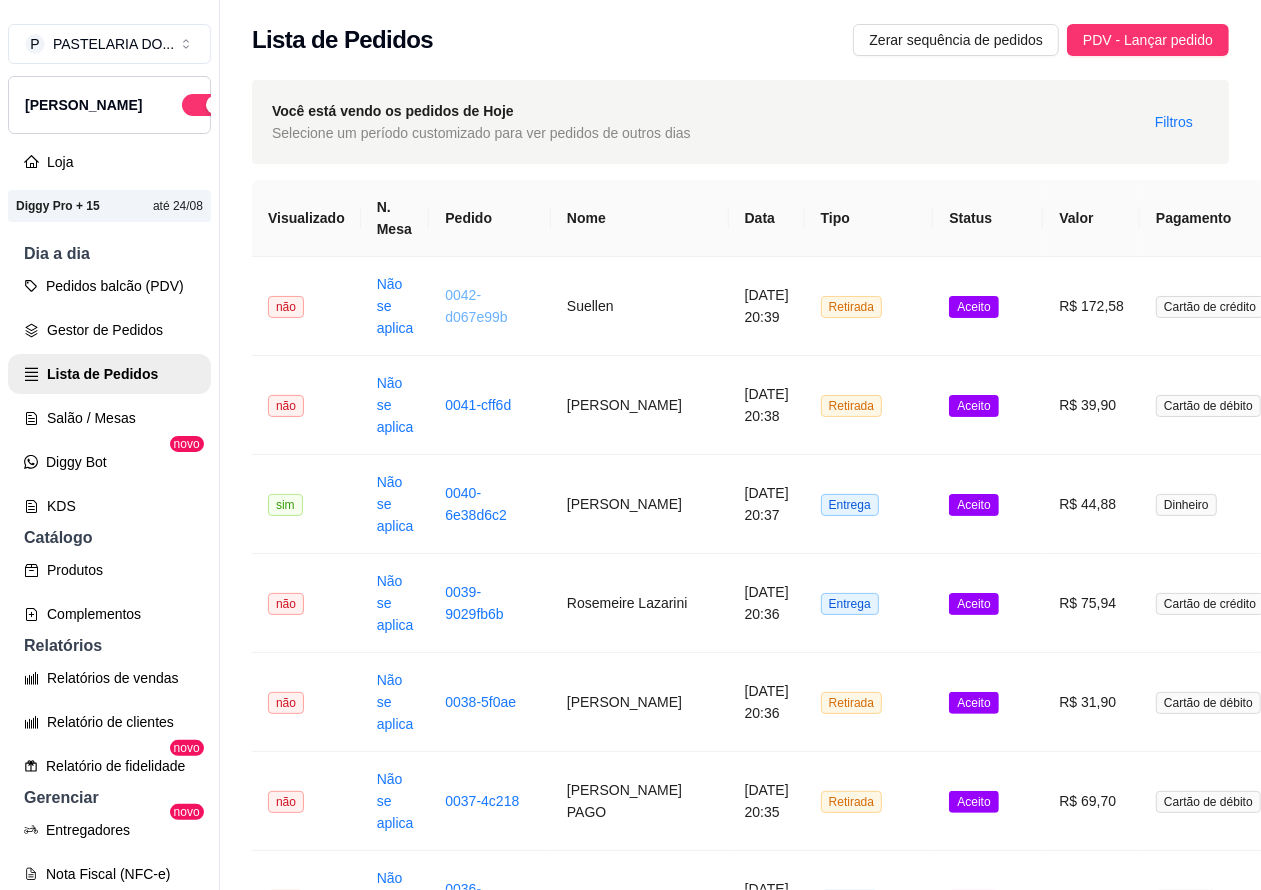 click on "0042-d067e99b" at bounding box center [476, 306] 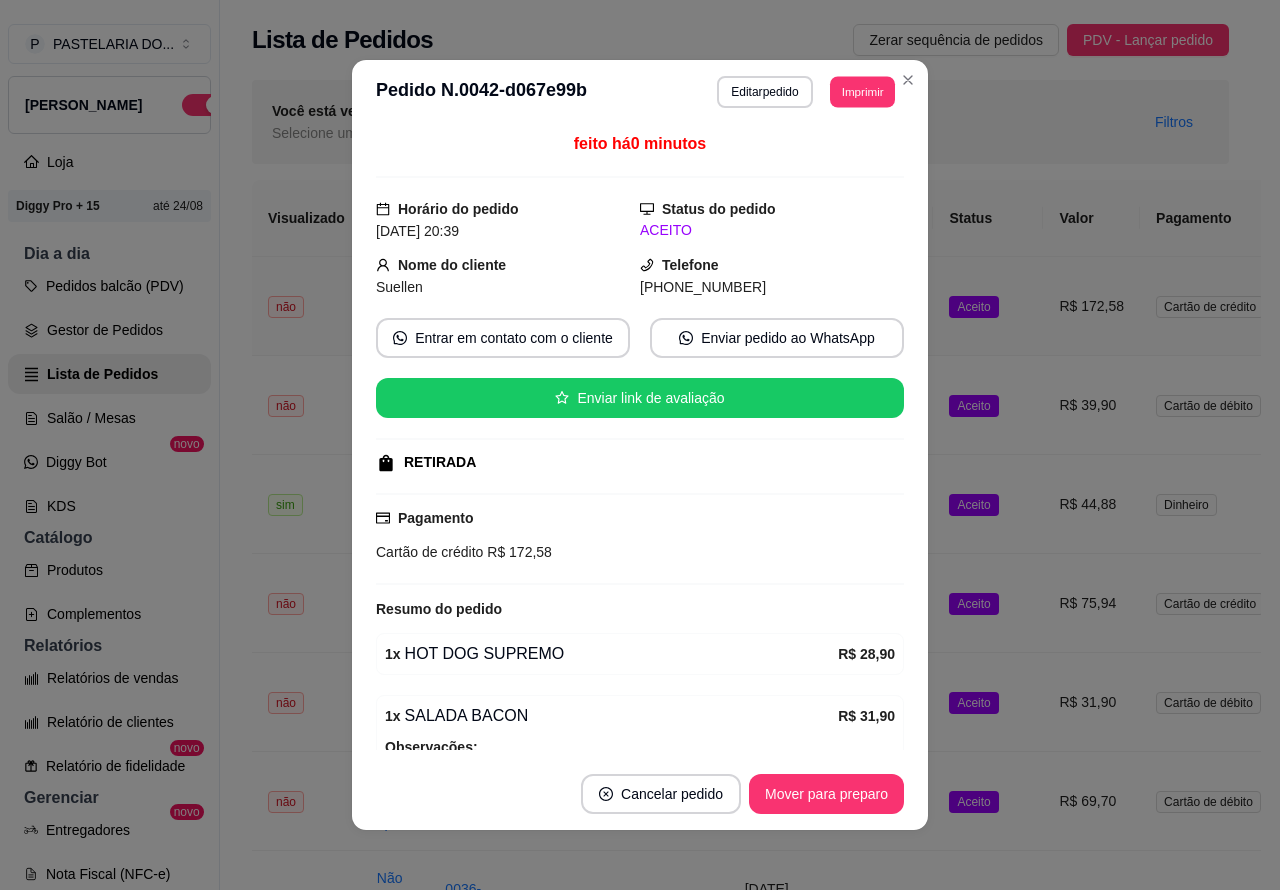 click on "Imprimir" at bounding box center (862, 91) 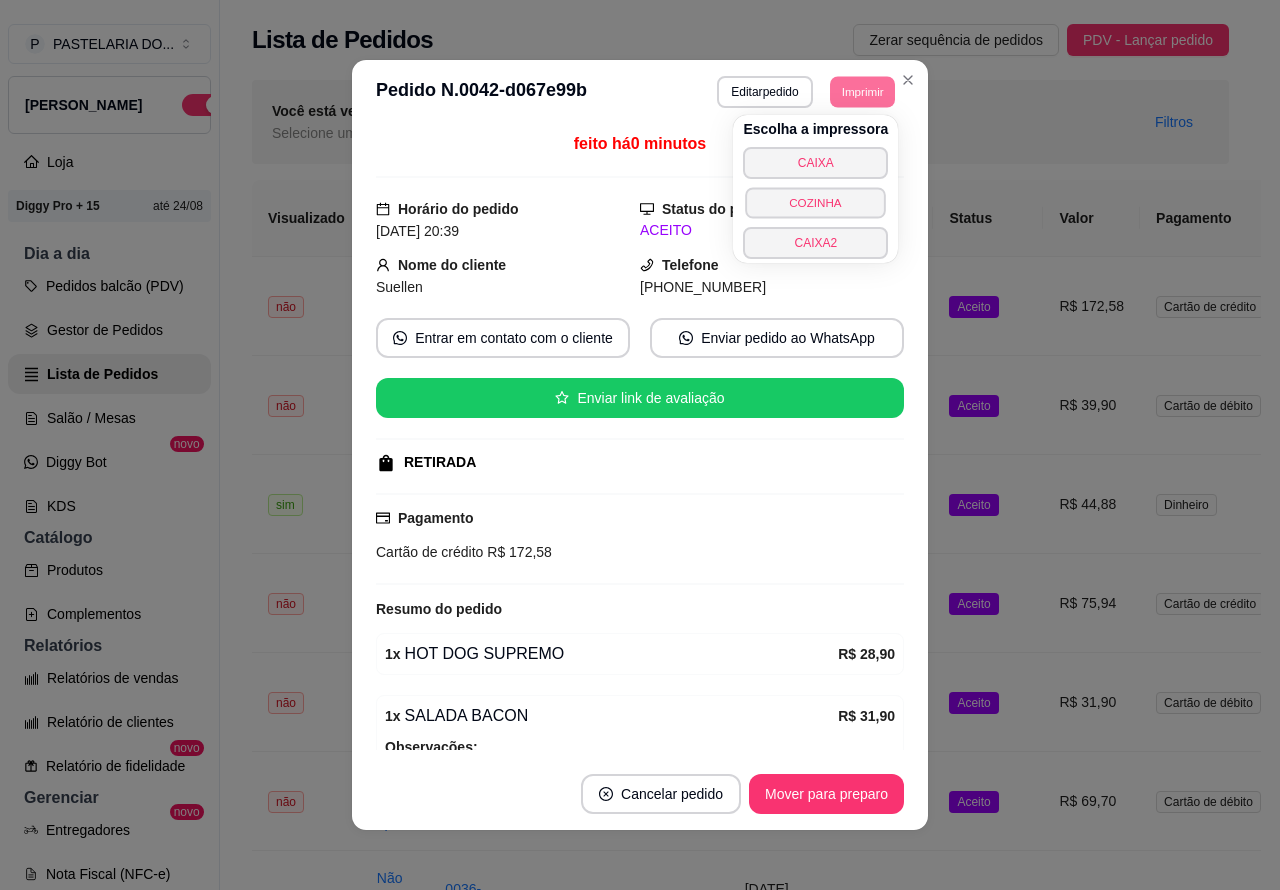click on "COZINHA" at bounding box center [816, 202] 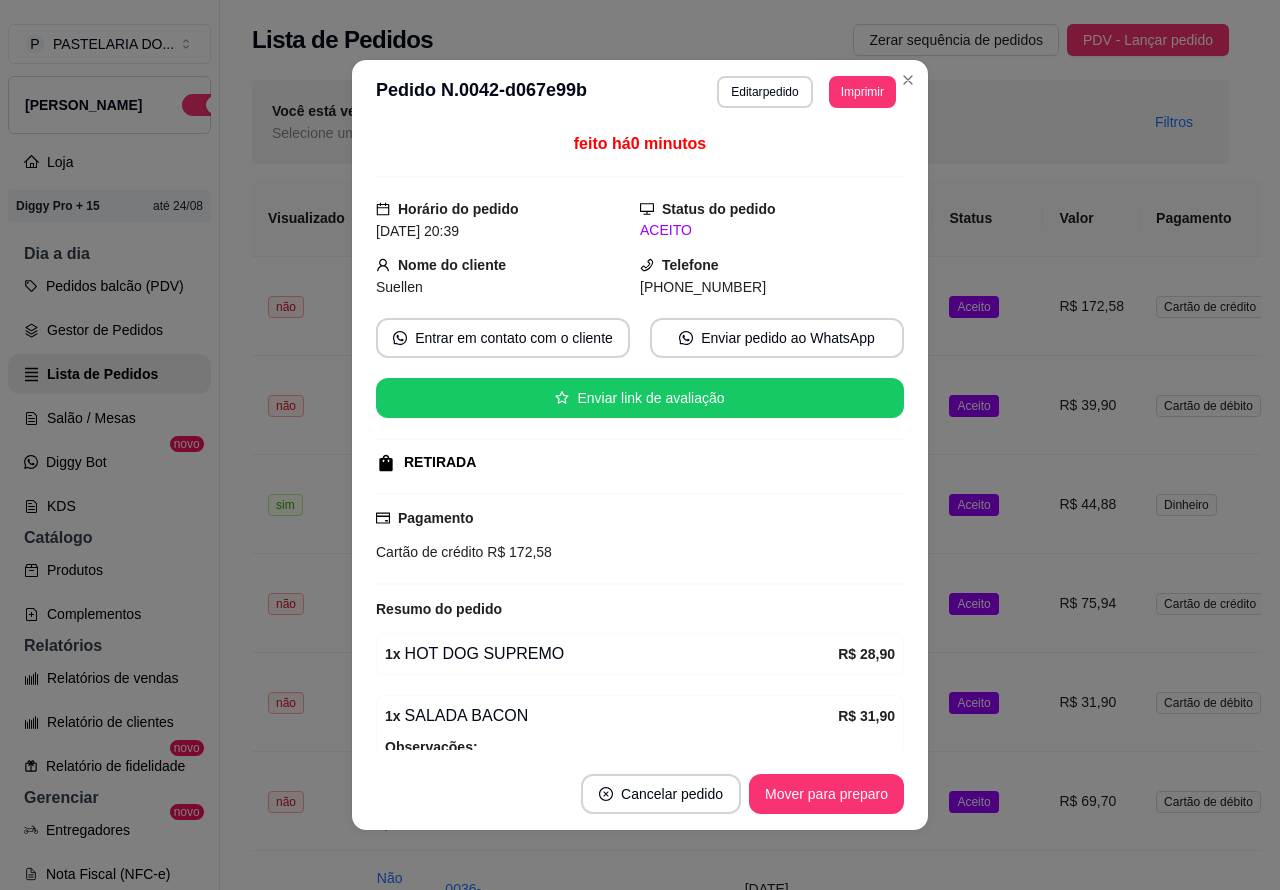 click on "Você está vendo os pedidos de   Hoje Selecione um período customizado para ver pedidos de outros dias Filtros" at bounding box center (740, 122) 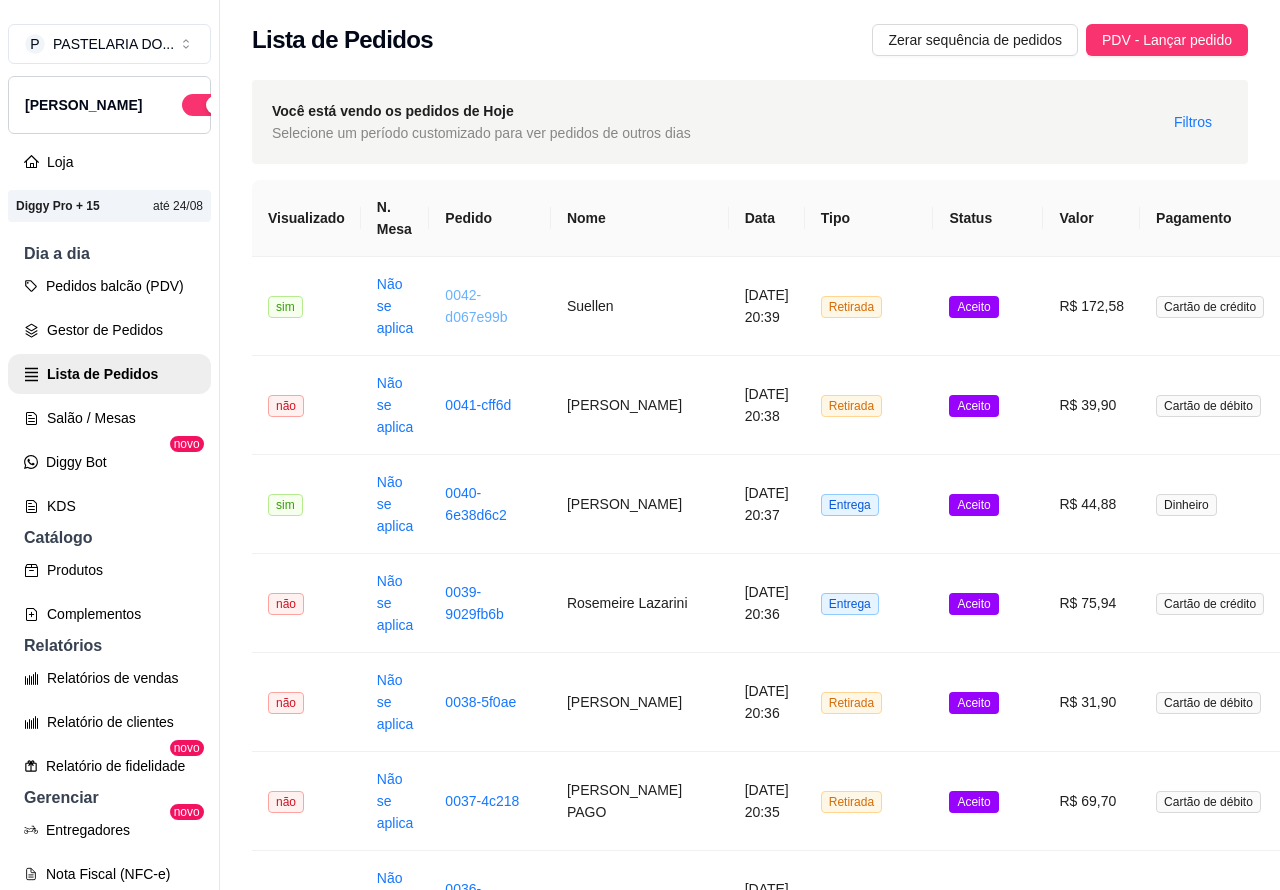 click on "Pedidos balcão (PDV)" at bounding box center (109, 286) 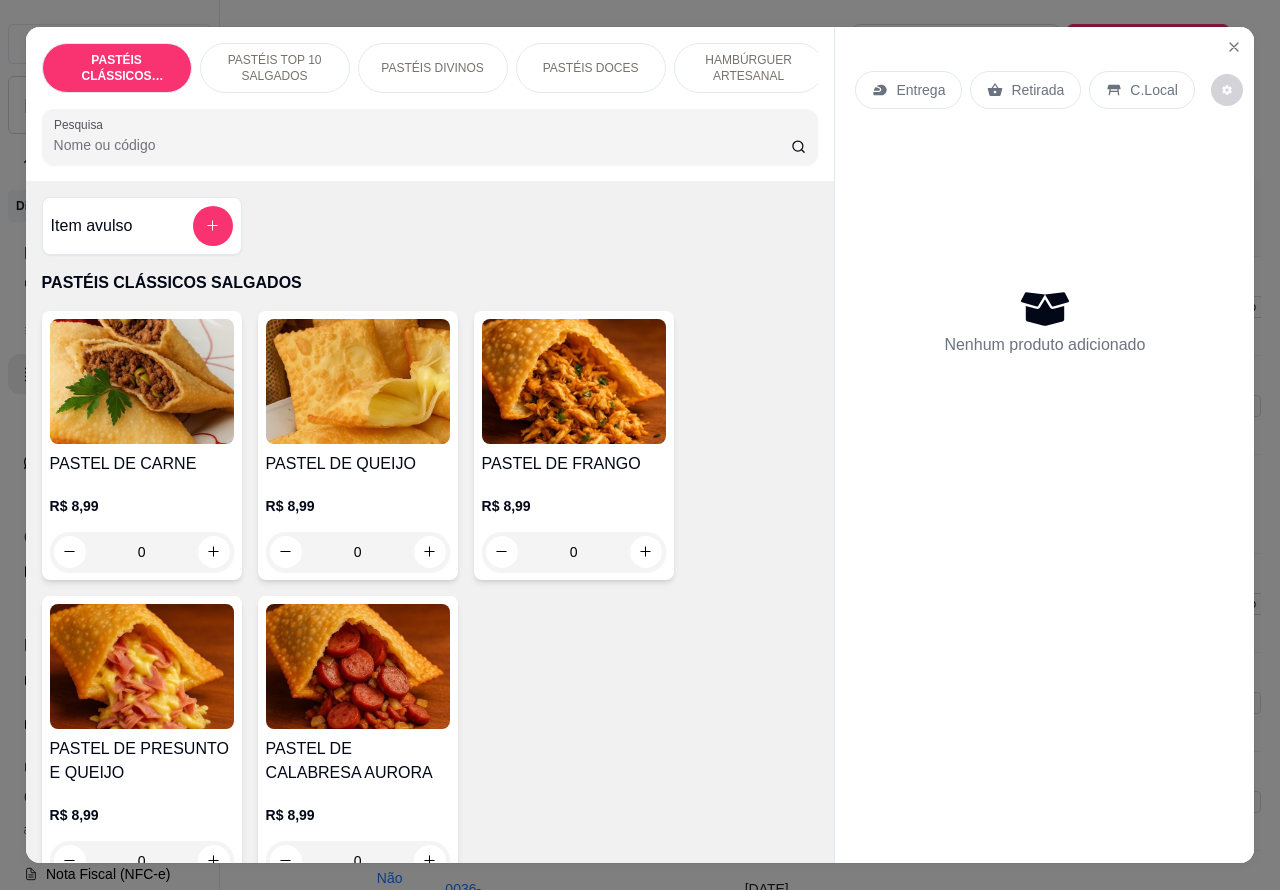click on "Retirada" at bounding box center (1037, 90) 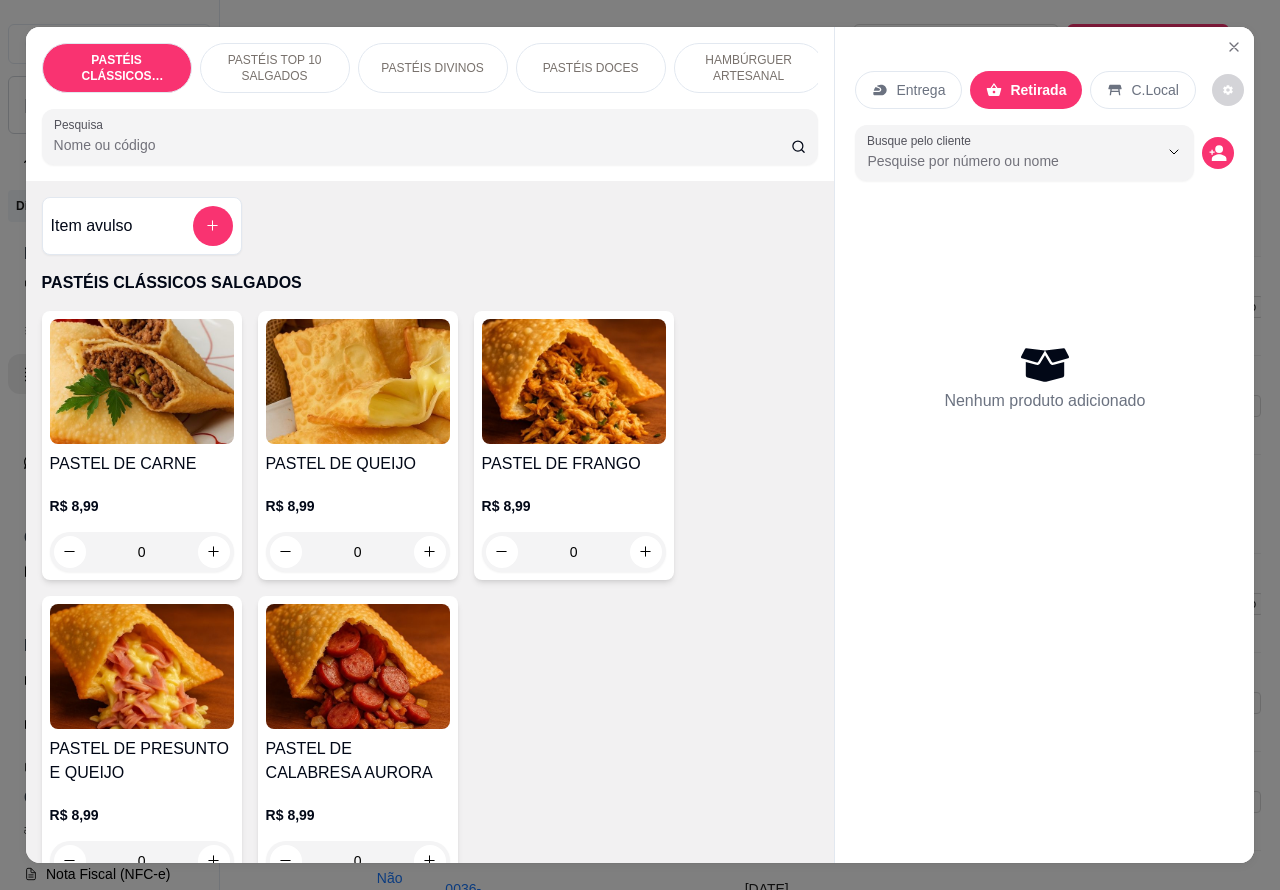click 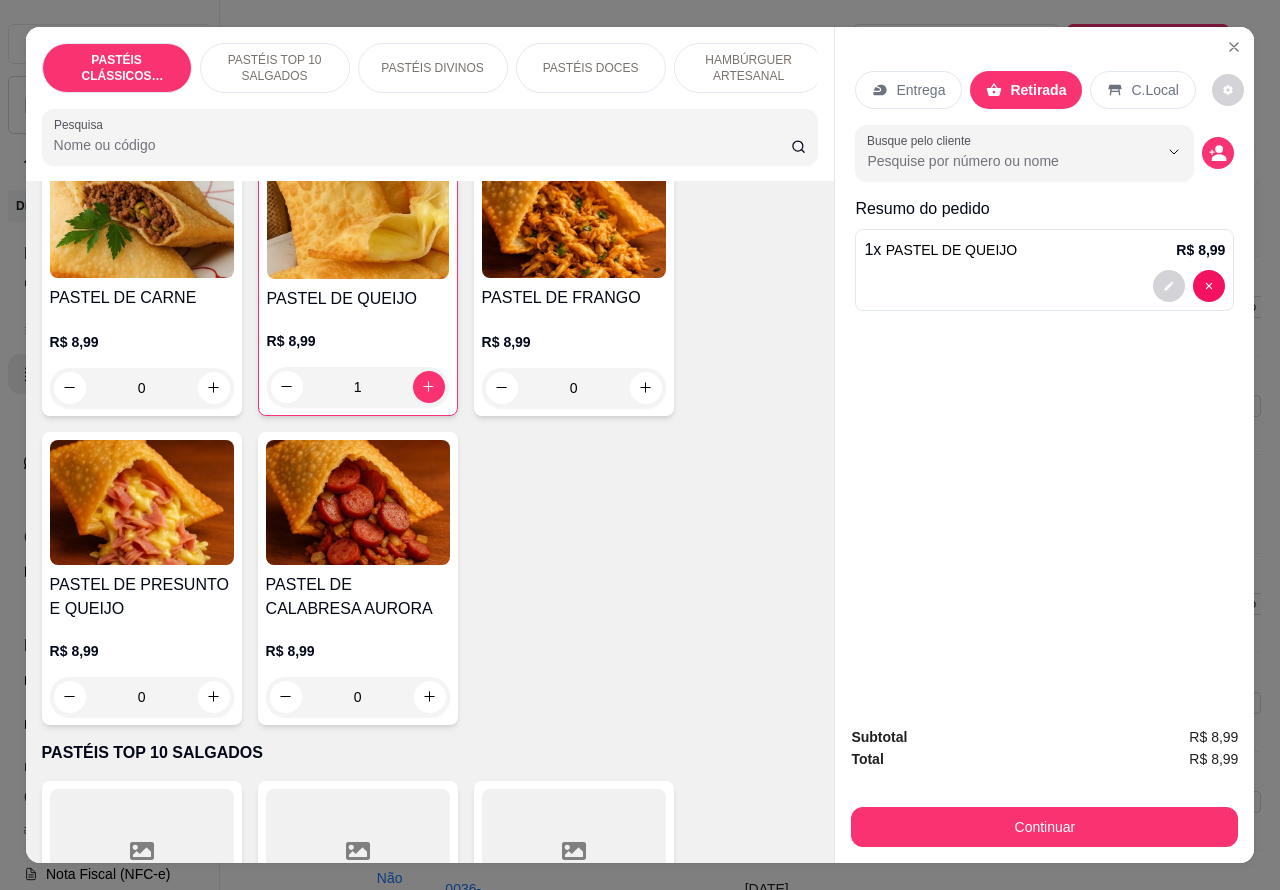 scroll, scrollTop: 177, scrollLeft: 0, axis: vertical 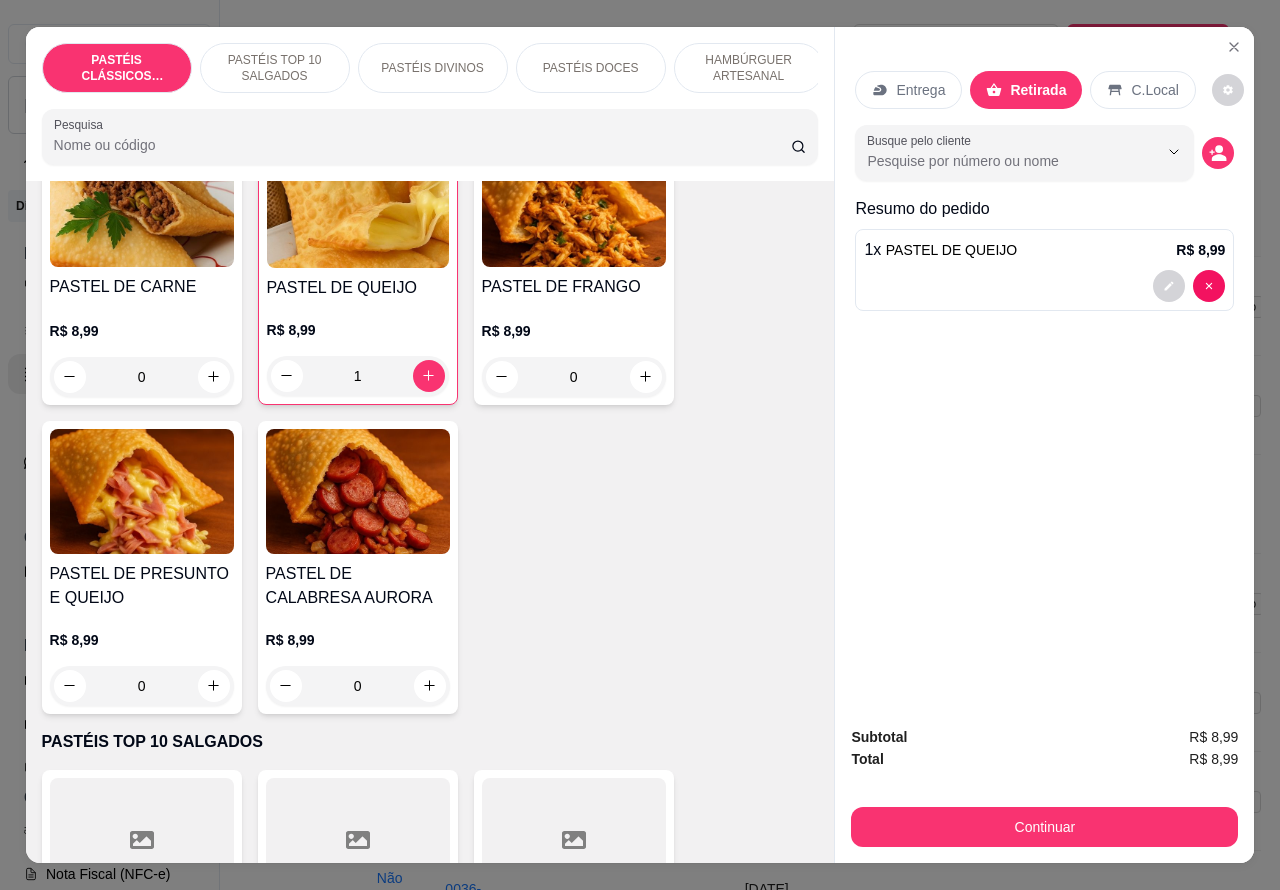 click 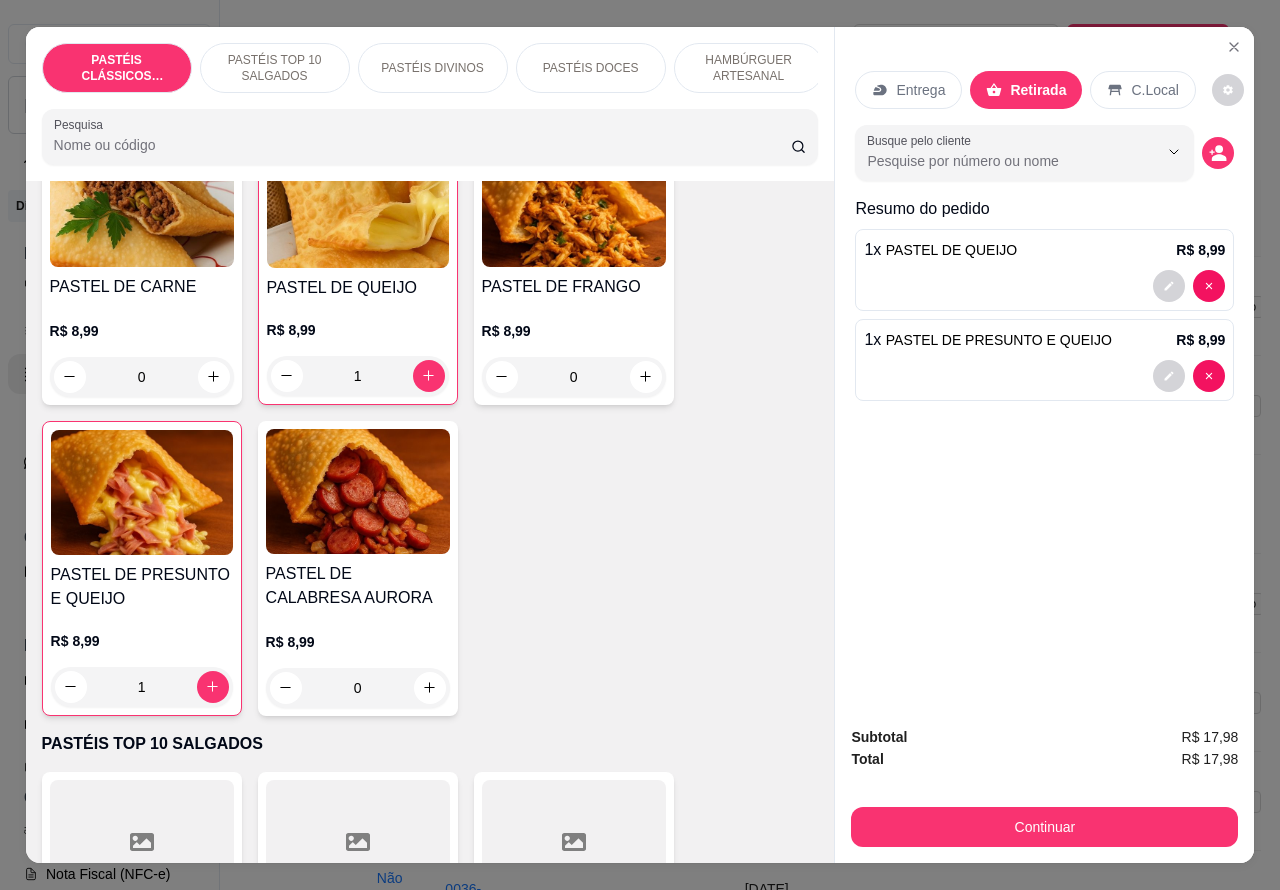 click on "PASTÉIS TOP 10 SALGADOS" at bounding box center (275, 68) 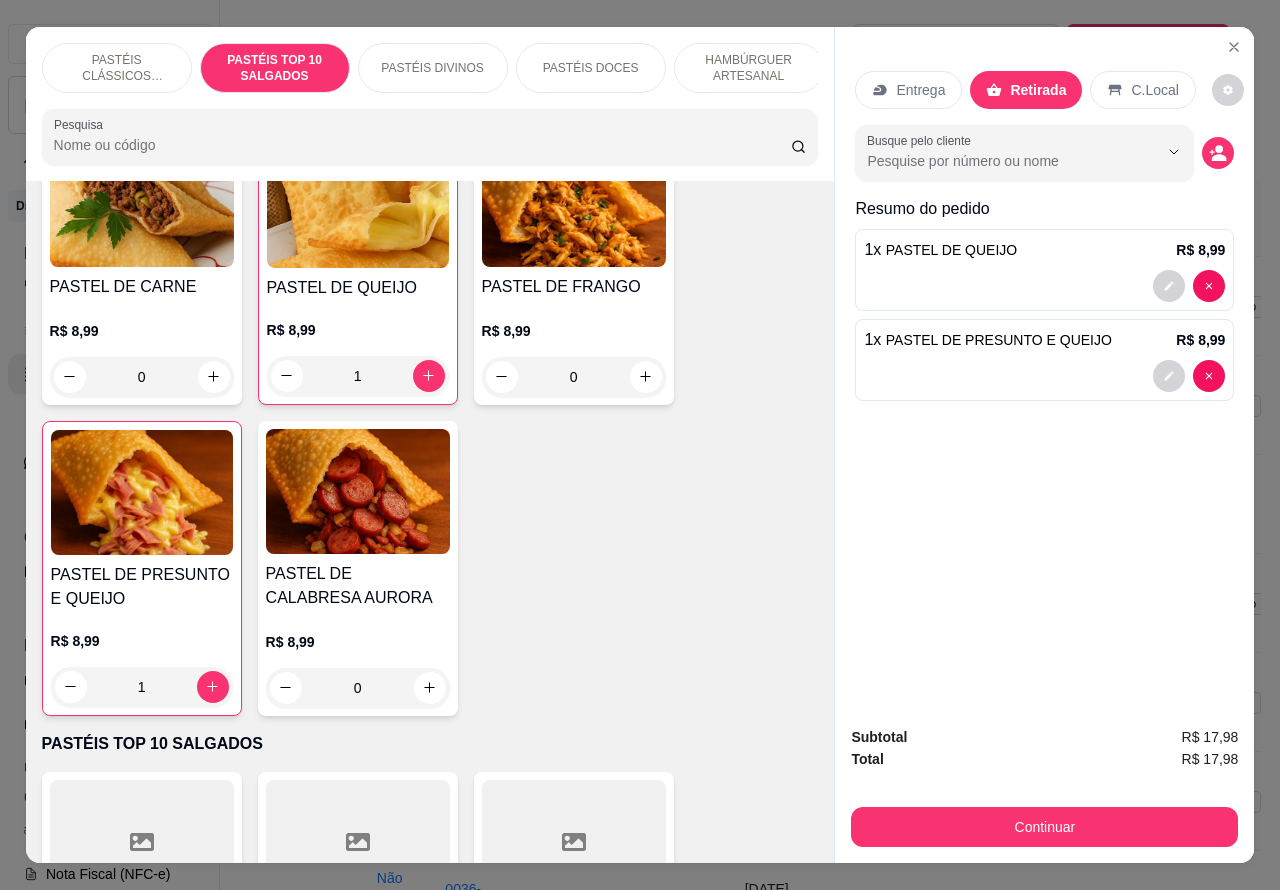 scroll, scrollTop: 728, scrollLeft: 0, axis: vertical 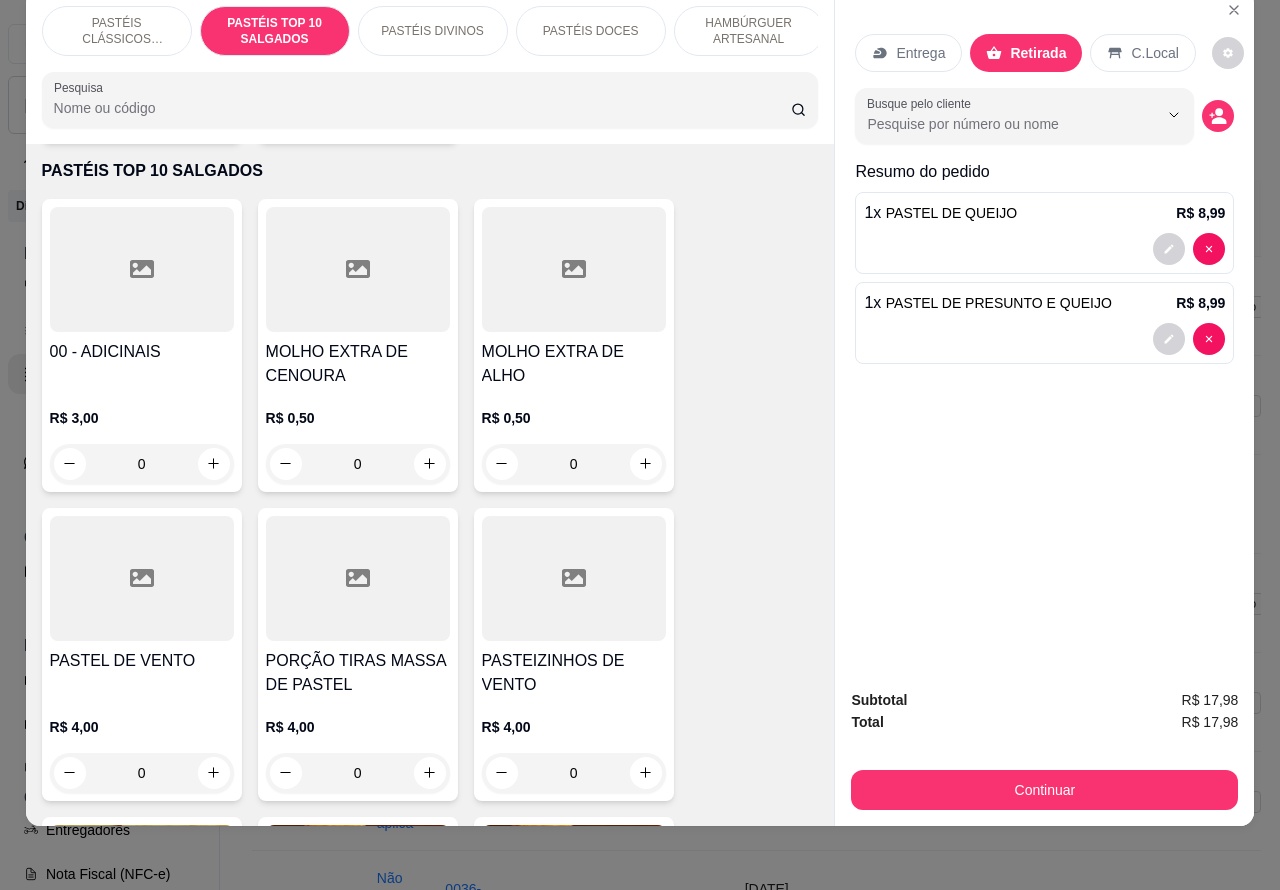 click on "PASTÉIS CLÁSSICOS SALGADOS" at bounding box center [117, 31] 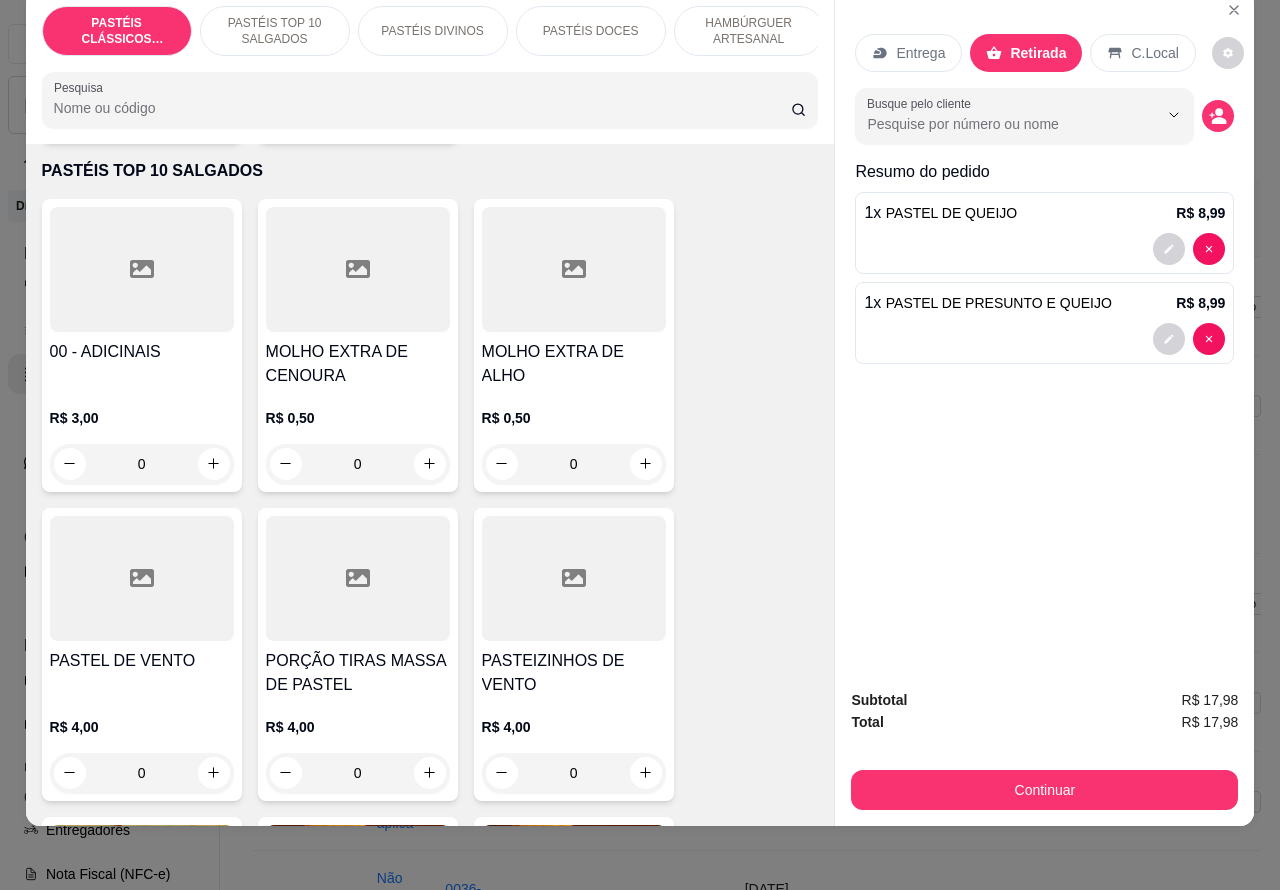 scroll, scrollTop: 90, scrollLeft: 0, axis: vertical 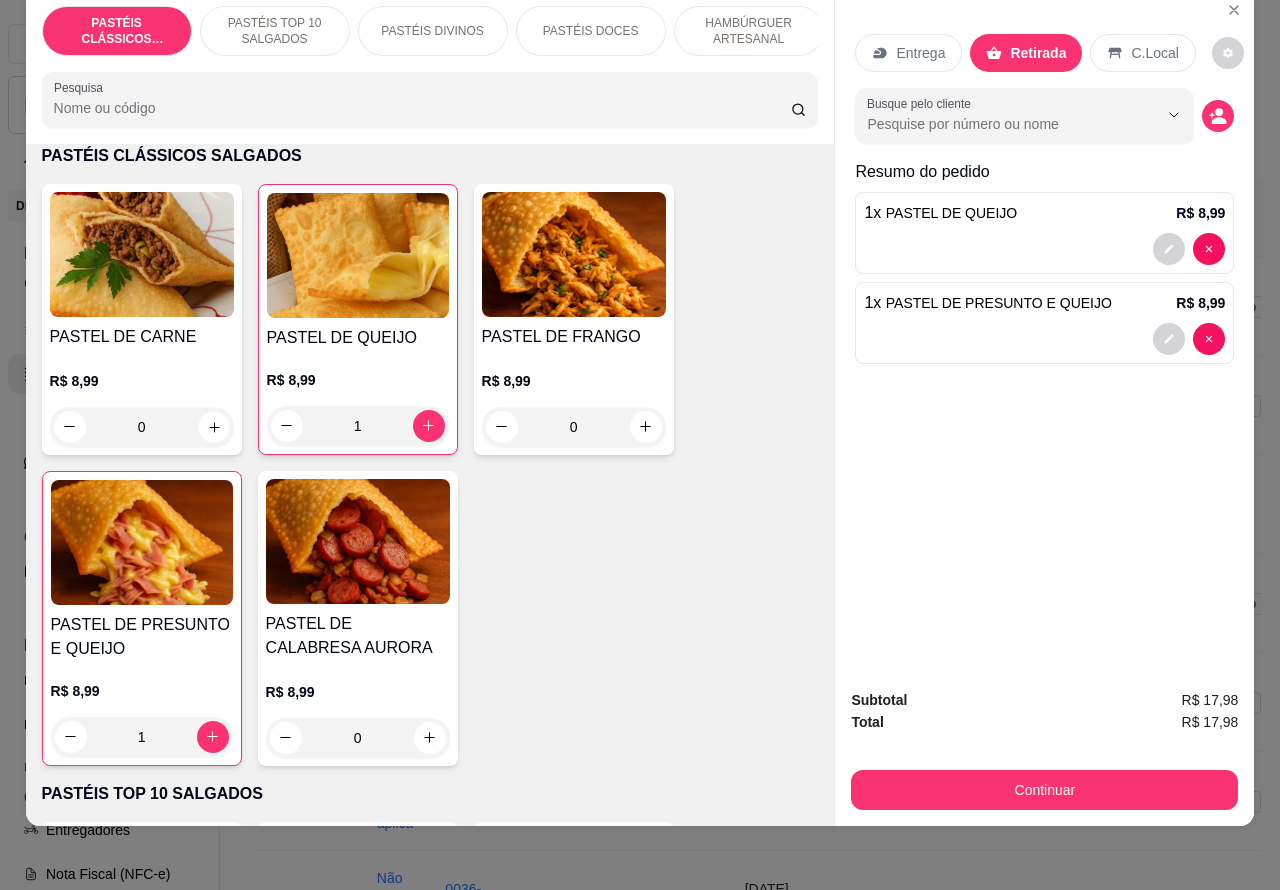 click 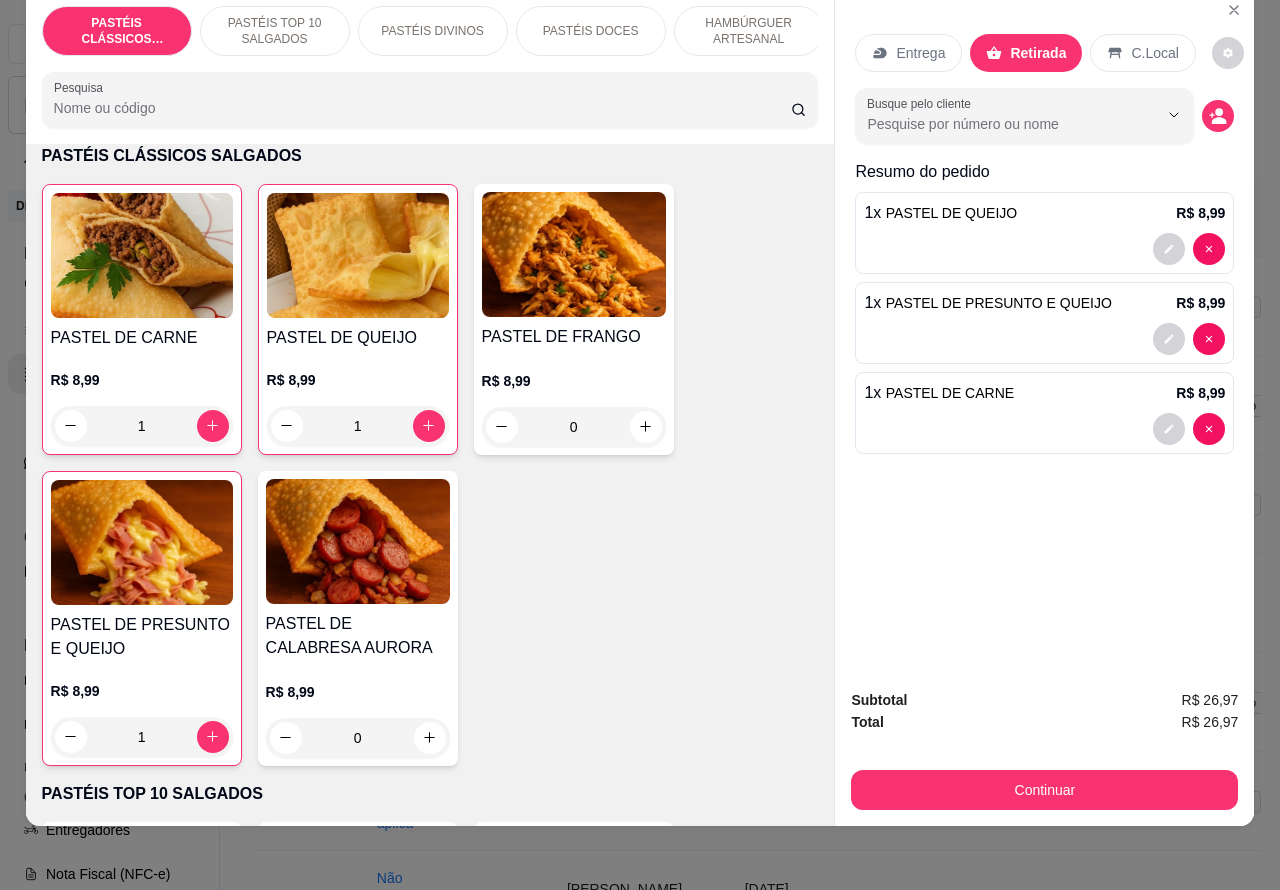 click on "PASTÉIS TOP 10 SALGADOS" at bounding box center (275, 31) 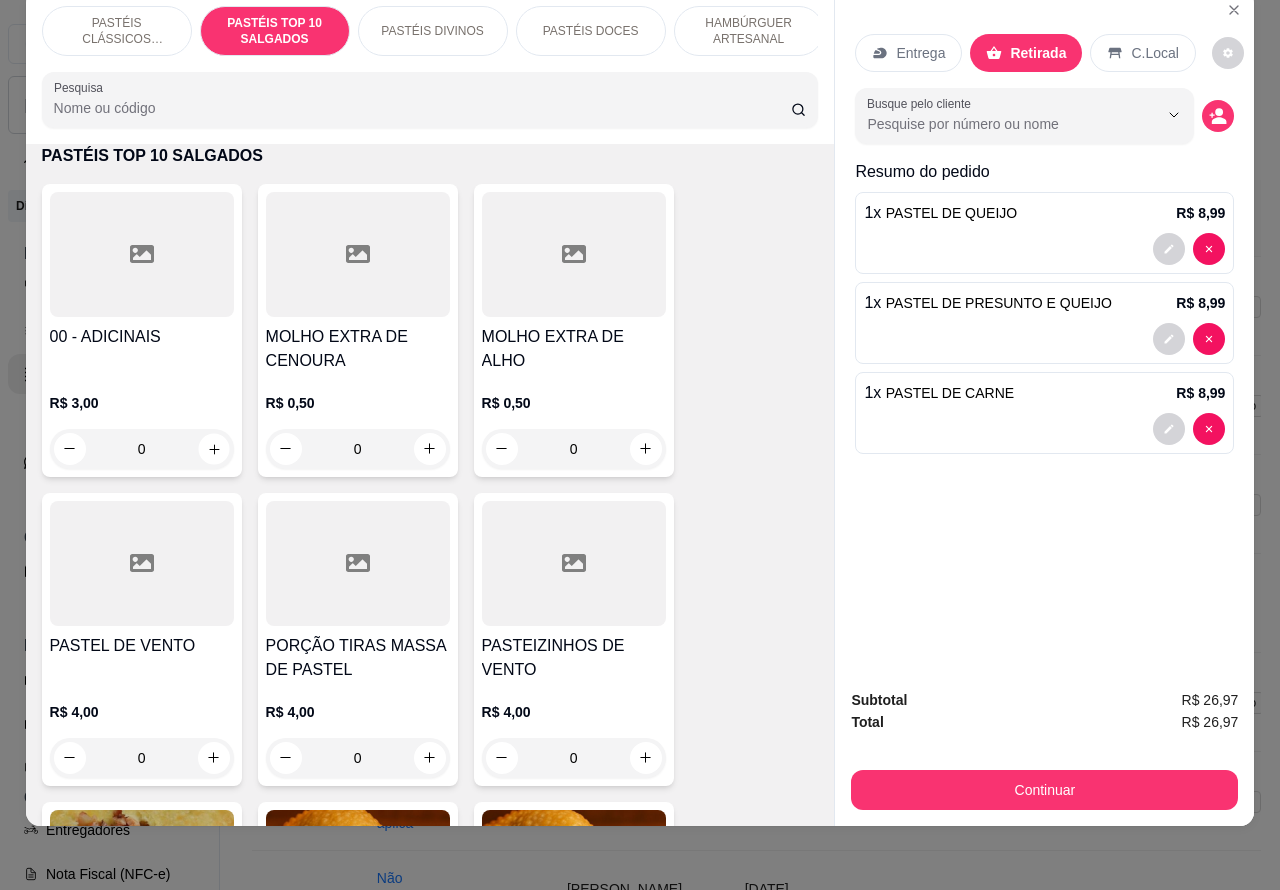 click 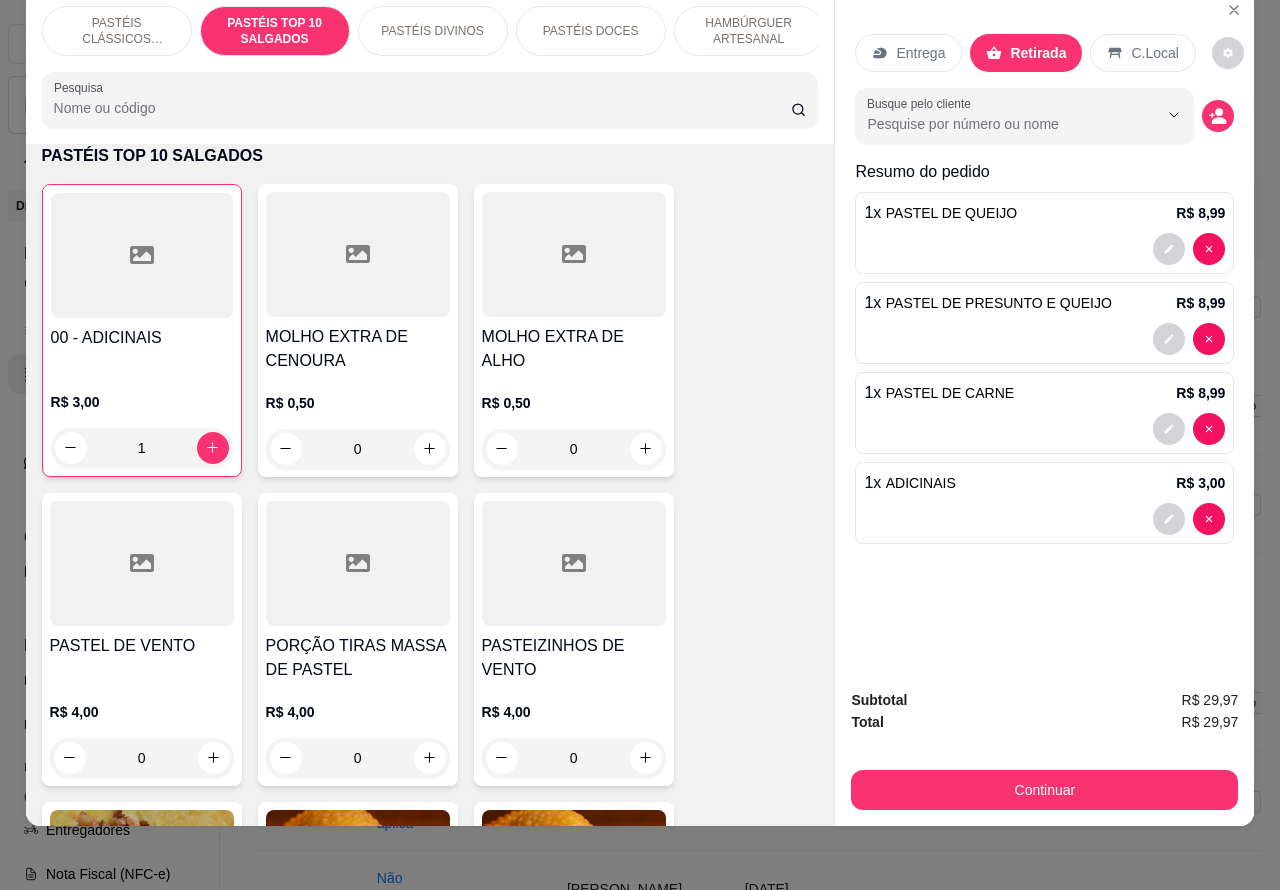 click on "Entrega Retirada C.Local Busque pelo cliente Resumo do pedido 1 x   PASTEL DE QUEIJO  R$ 8,99 1 x   PASTEL DE PRESUNTO E QUEIJO  R$ 8,99 1 x   PASTEL DE CARNE  R$ 8,99 1 x   ADICINAIS  R$ 3,00" at bounding box center [1044, 332] 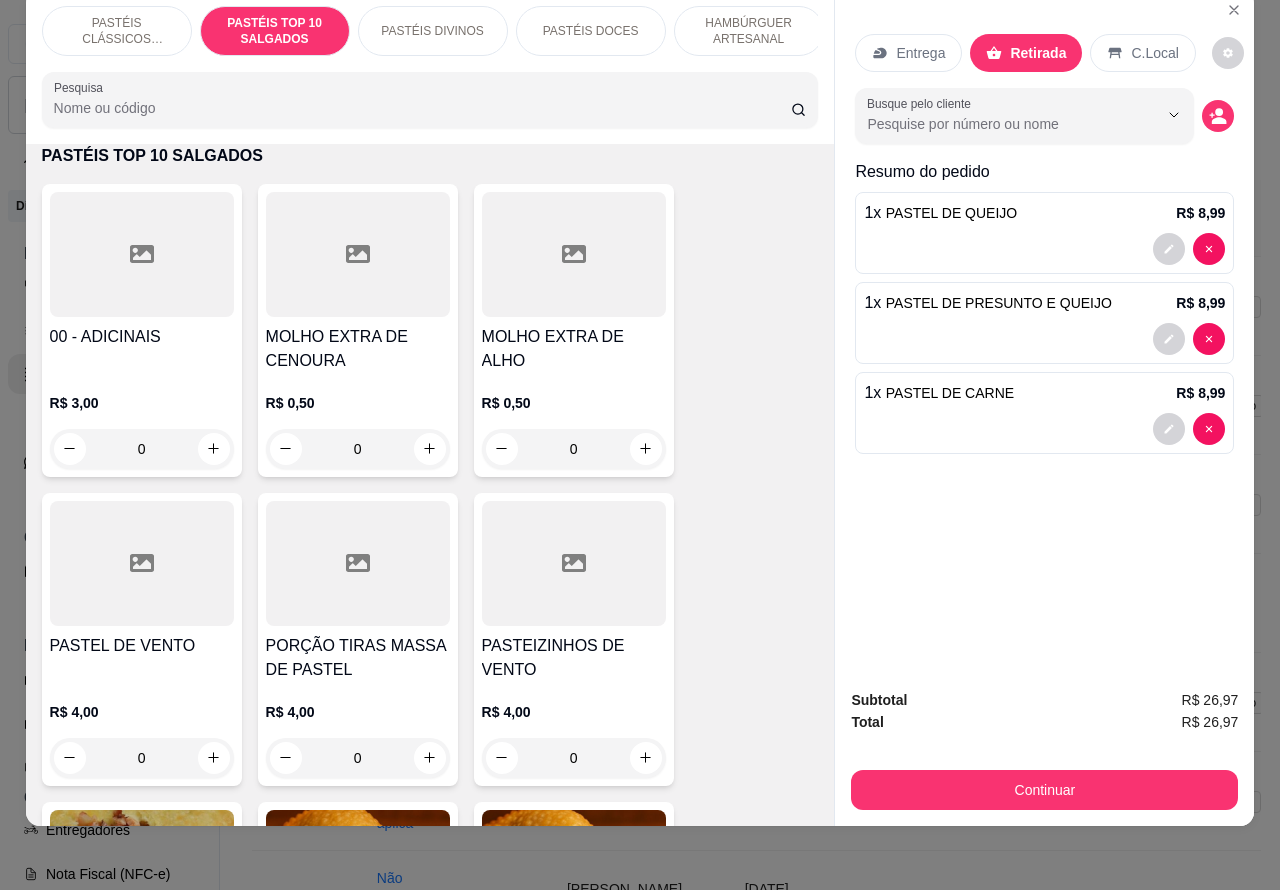 click on "PASTÉIS CLÁSSICOS SALGADOS" at bounding box center (117, 31) 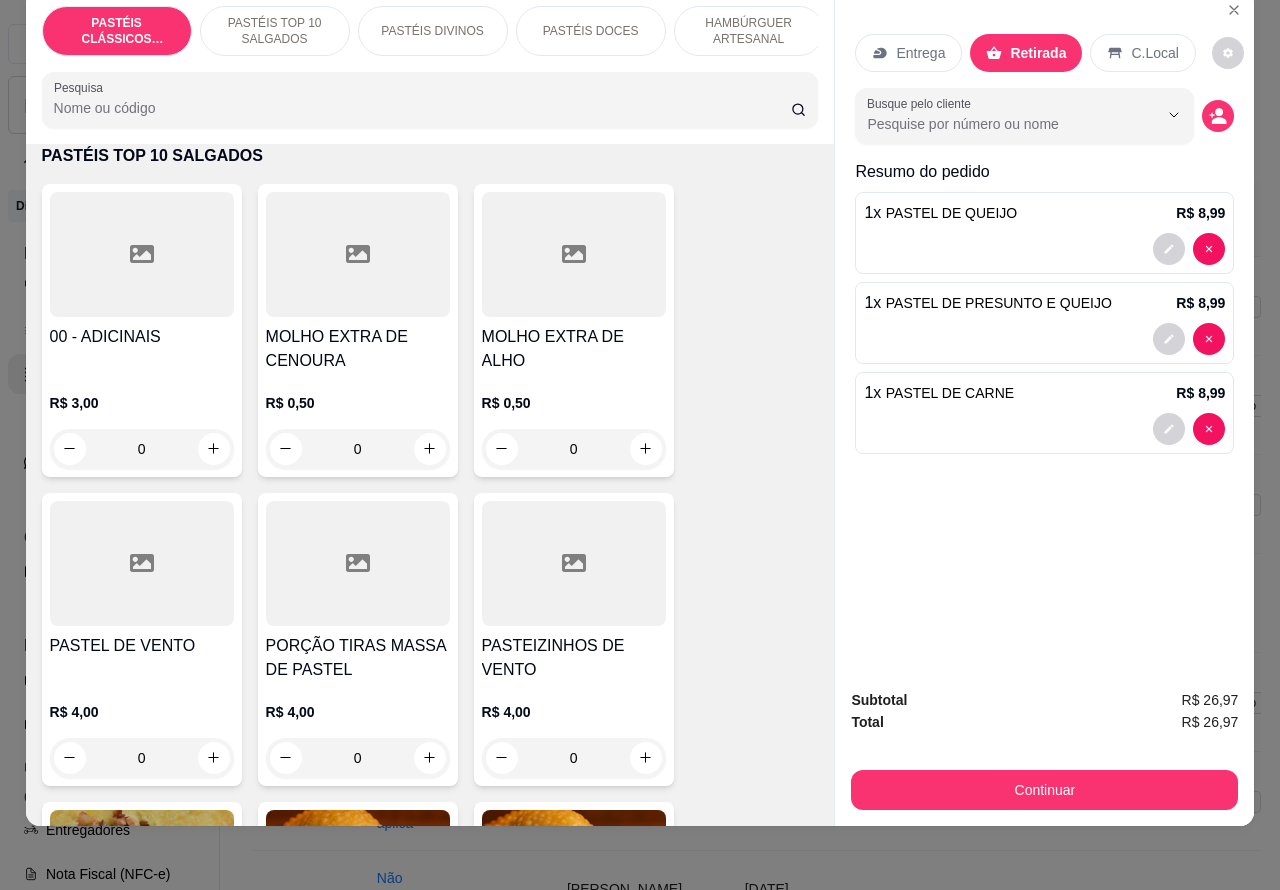 scroll, scrollTop: 90, scrollLeft: 0, axis: vertical 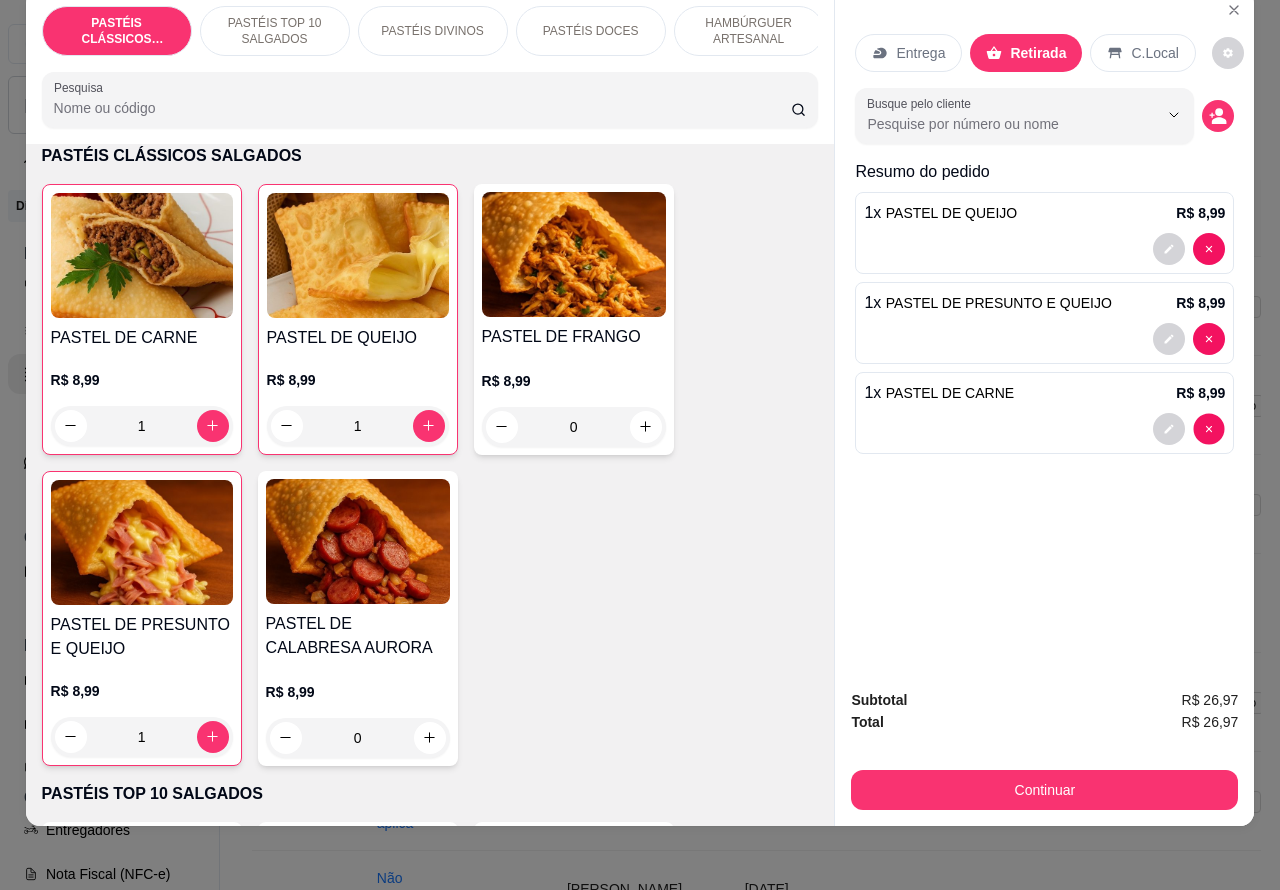 click on "Entrega Retirada C.Local Busque pelo cliente Resumo do pedido 1 x   PASTEL DE QUEIJO  R$ 8,99 1 x   PASTEL DE PRESUNTO E QUEIJO  R$ 8,99 1 x   PASTEL DE CARNE  R$ 8,99" at bounding box center [1044, 332] 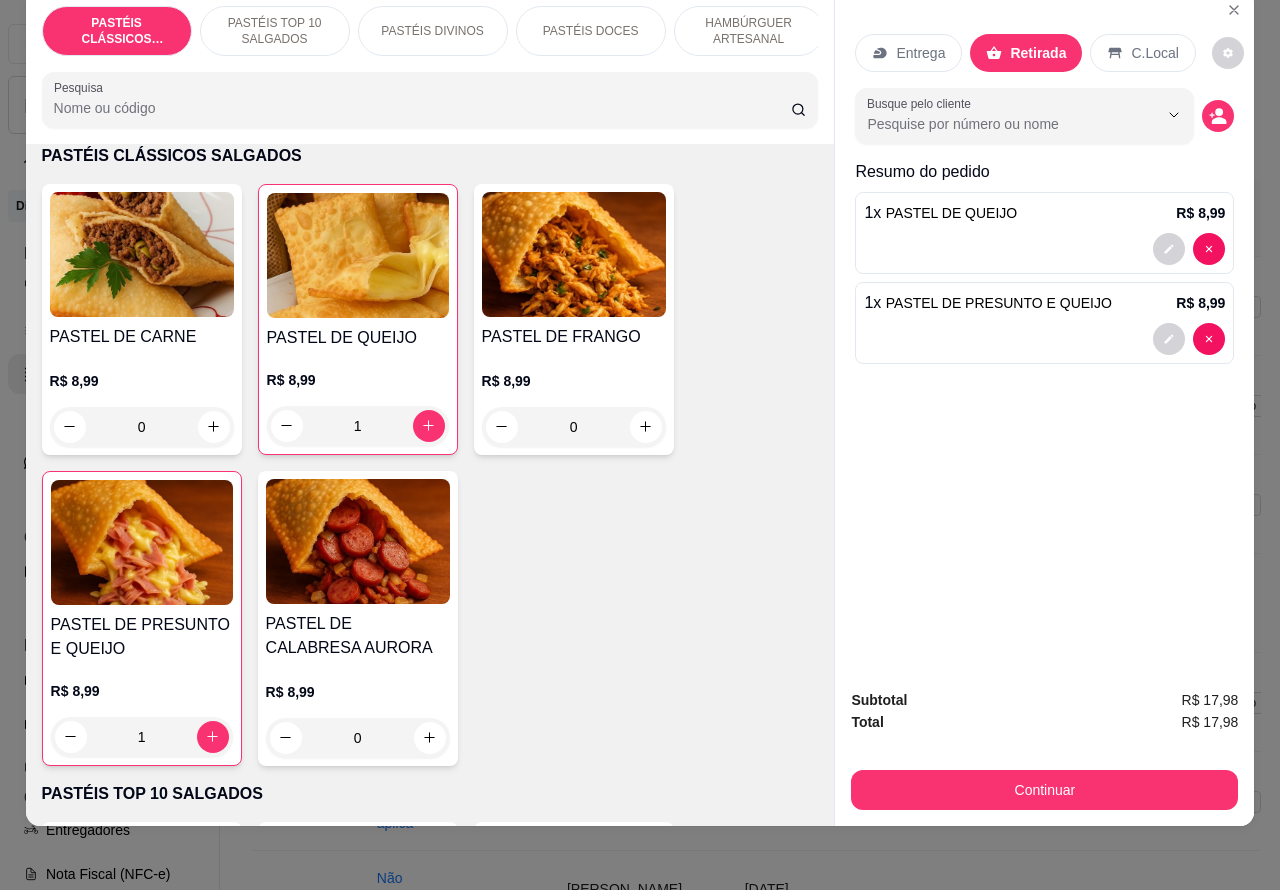 click 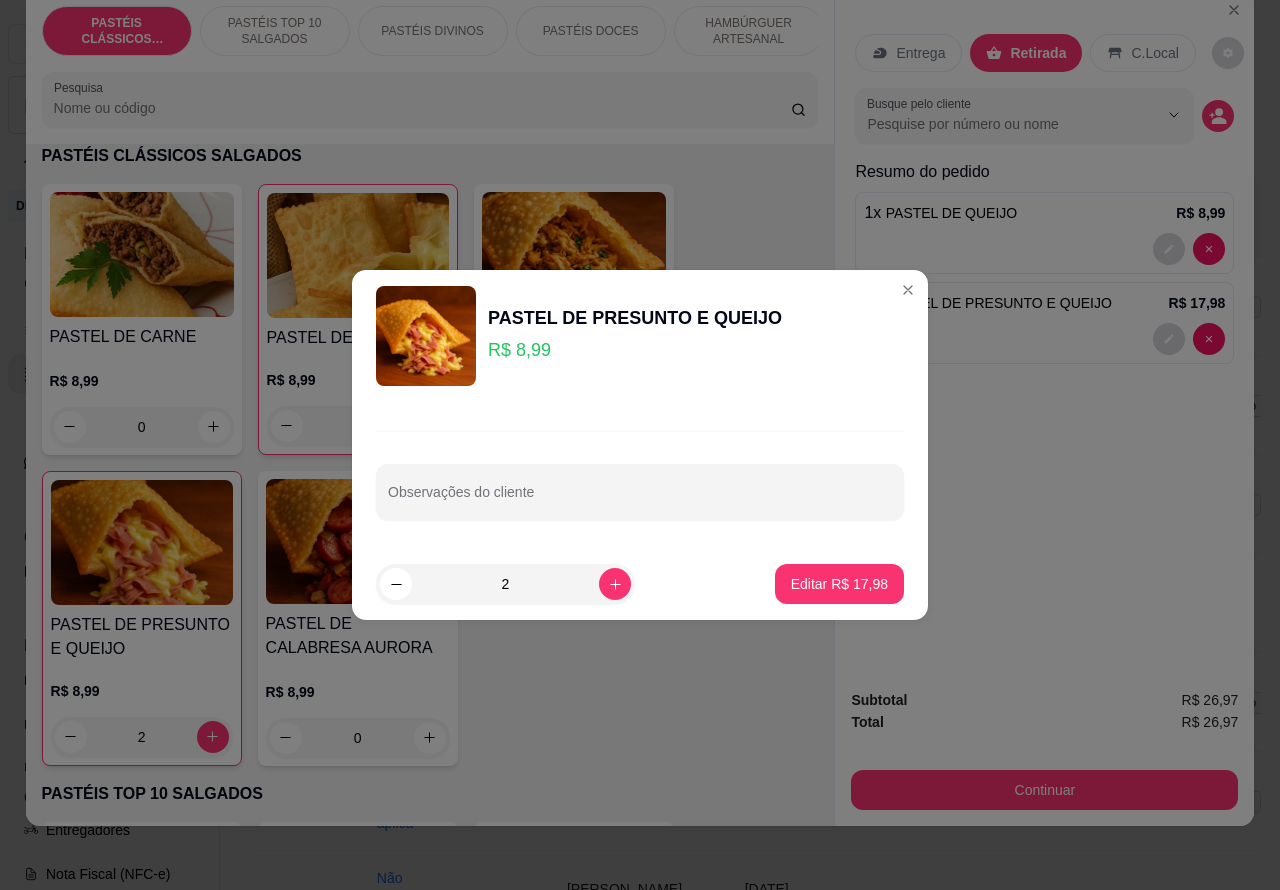 click on "Observações do cliente" at bounding box center (640, 500) 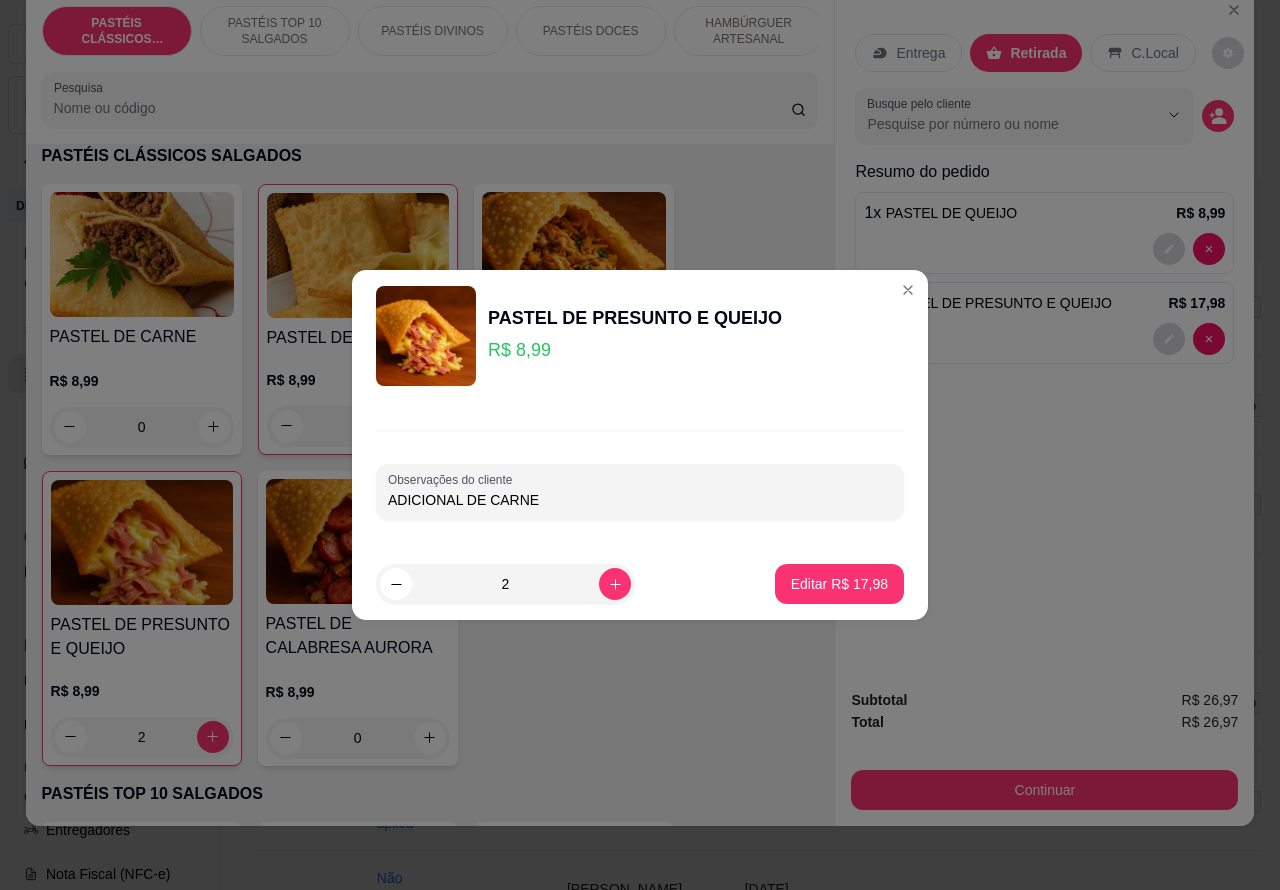 type on "ADICIONAL DE CARNE" 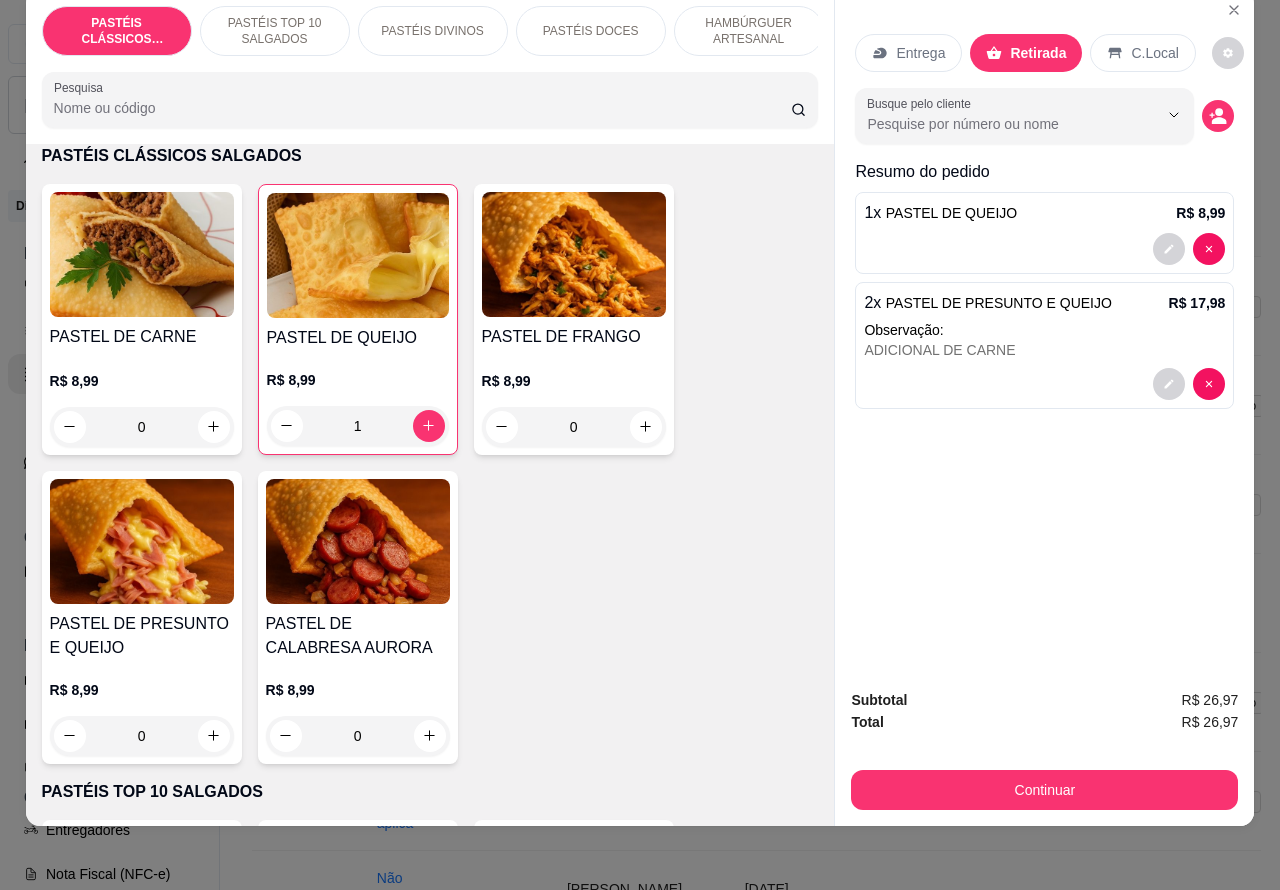 click on "PASTÉIS TOP 10 SALGADOS" at bounding box center (275, 31) 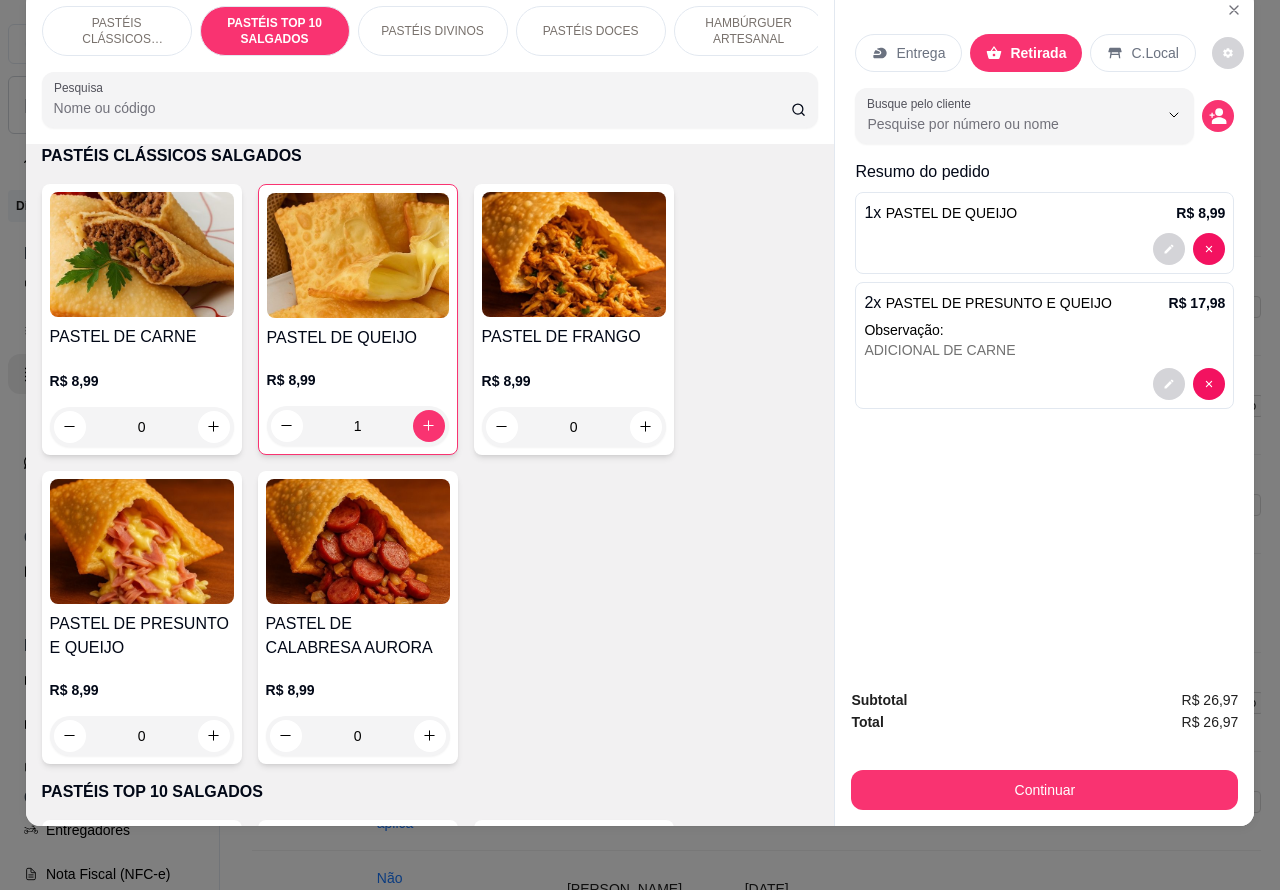 scroll, scrollTop: 726, scrollLeft: 0, axis: vertical 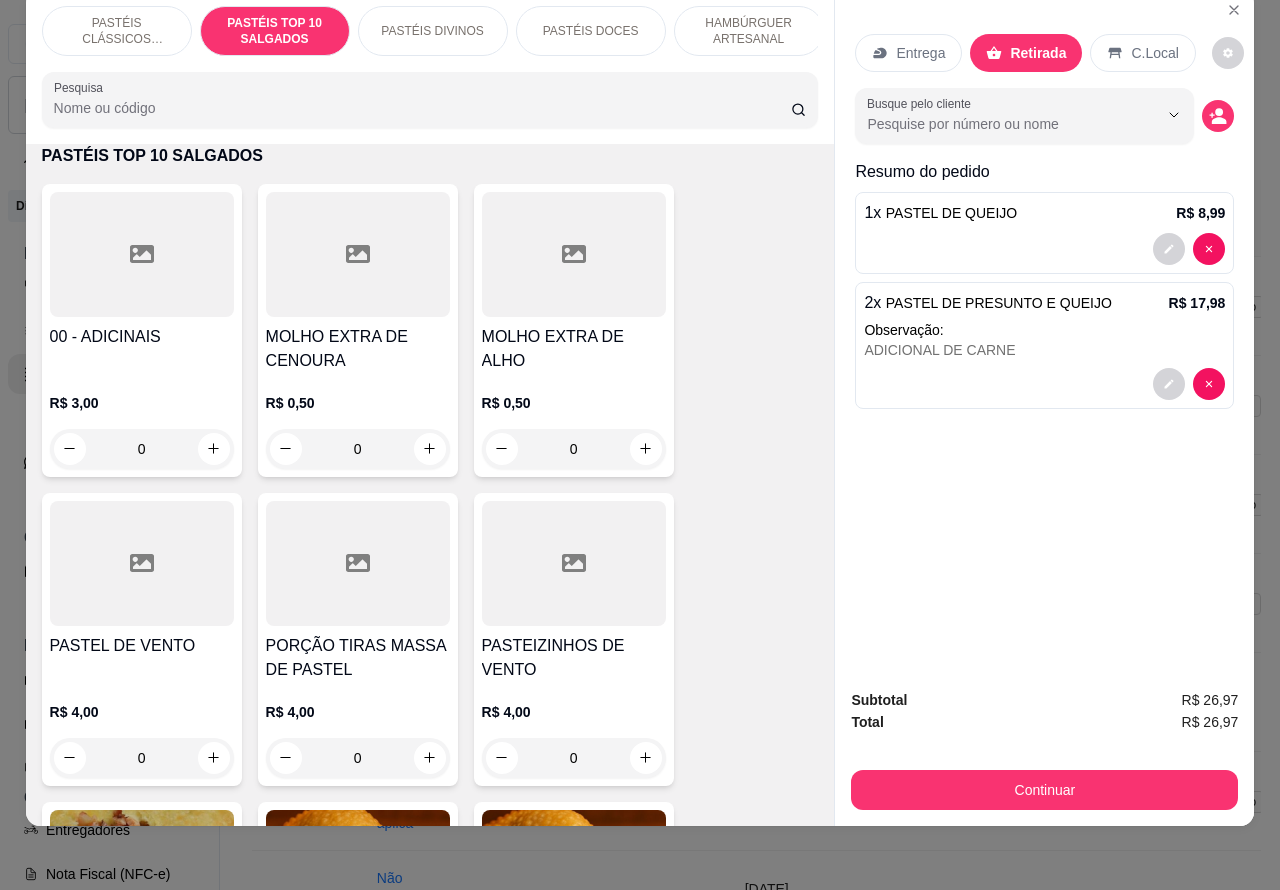 click 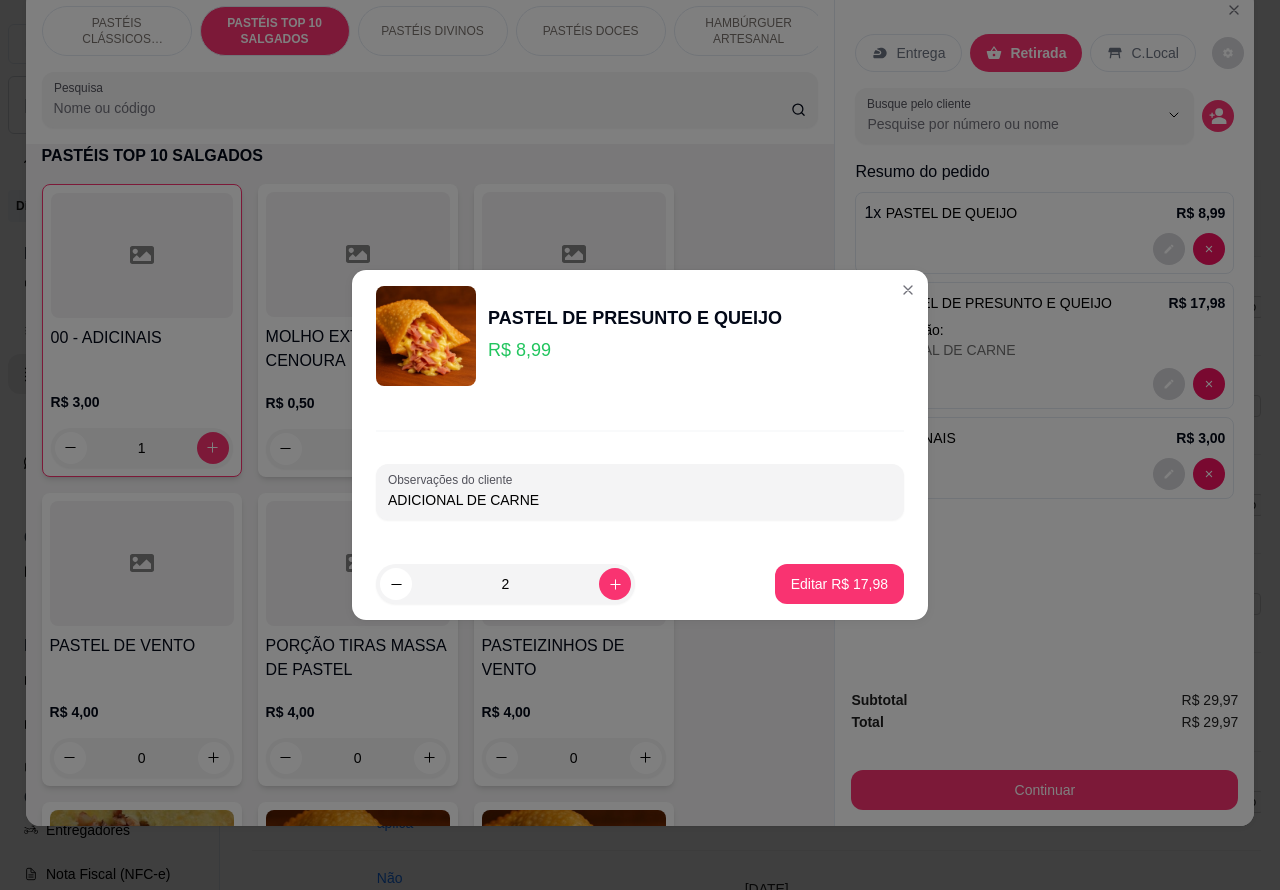 click on "ADICIONAL DE CARNE" at bounding box center [640, 500] 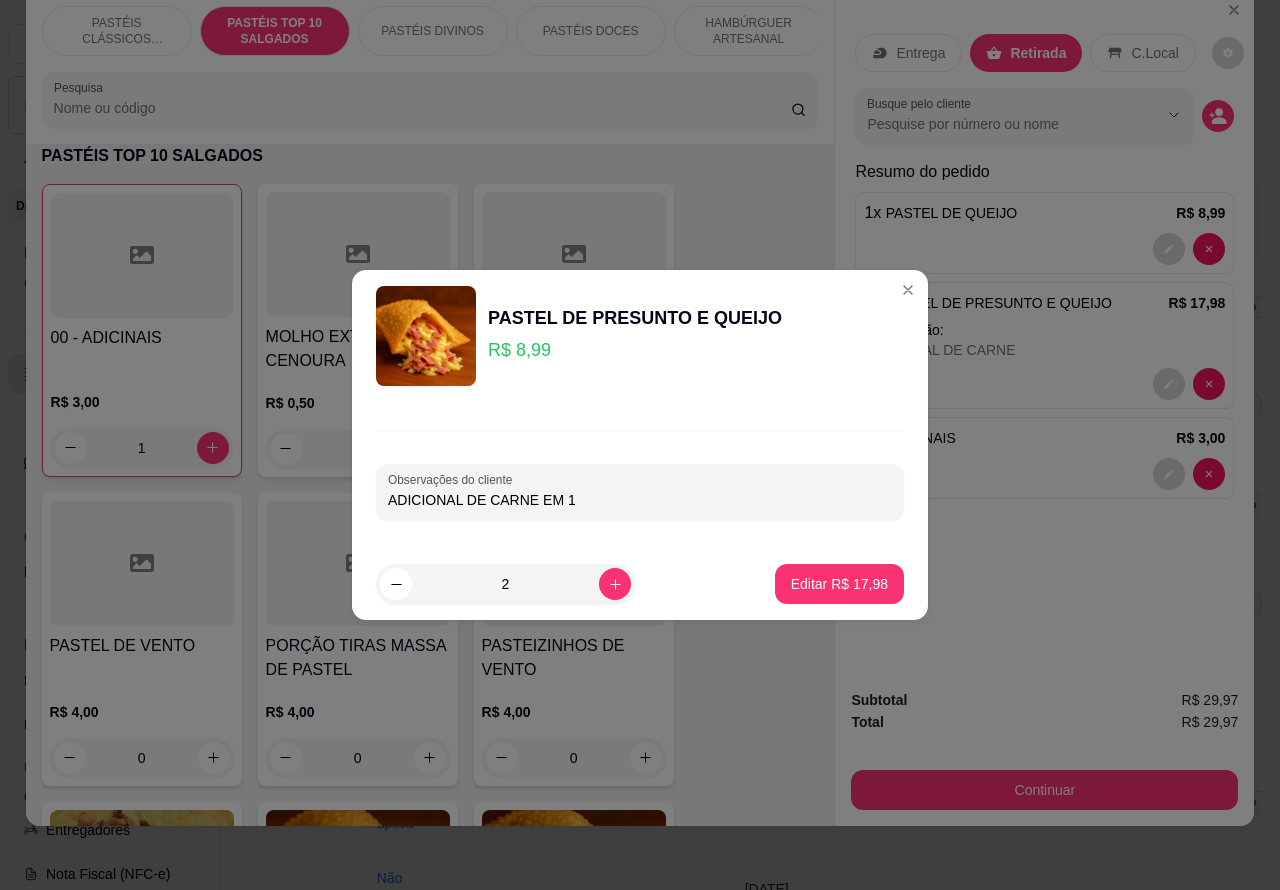 type on "ADICIONAL DE CARNE EM 1" 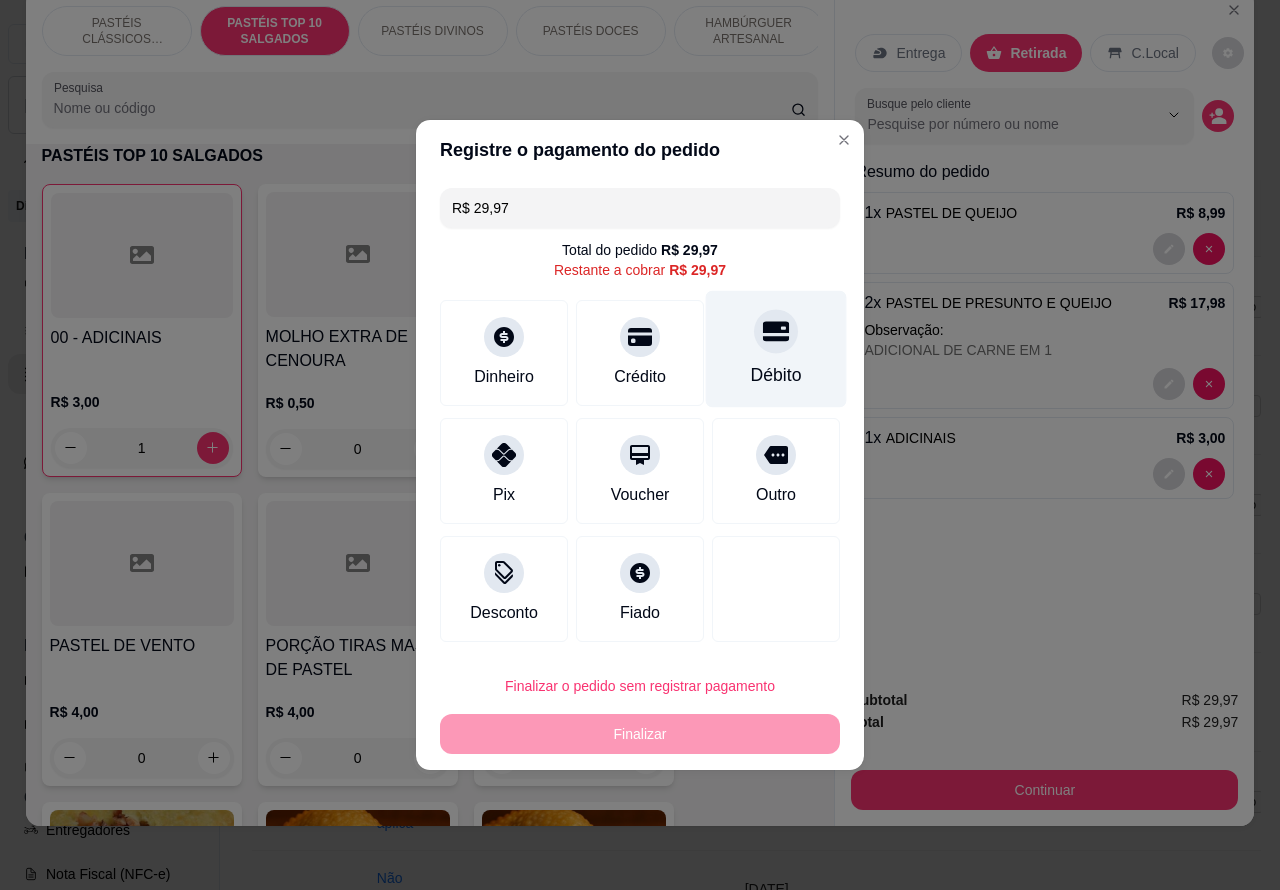click 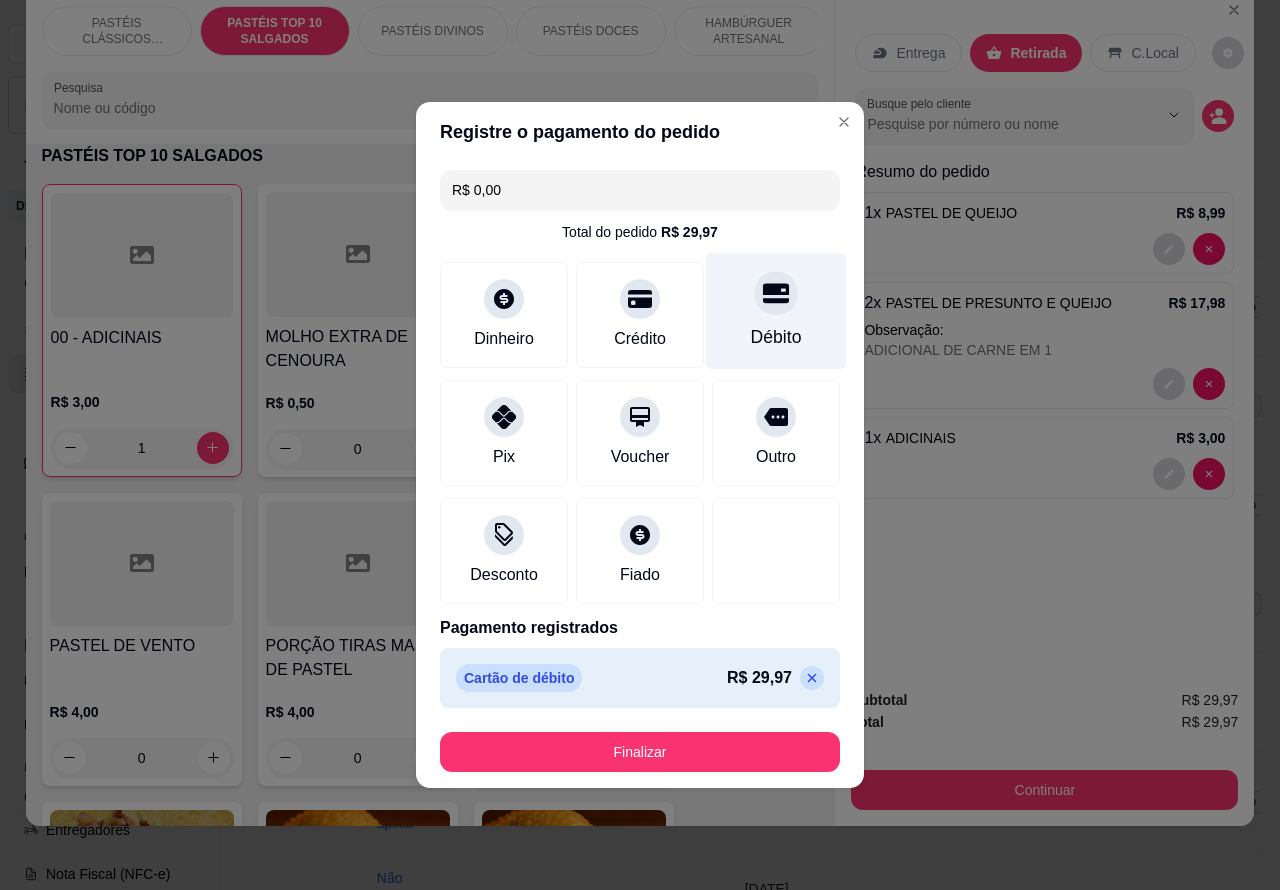 click on "Finalizar" at bounding box center (640, 752) 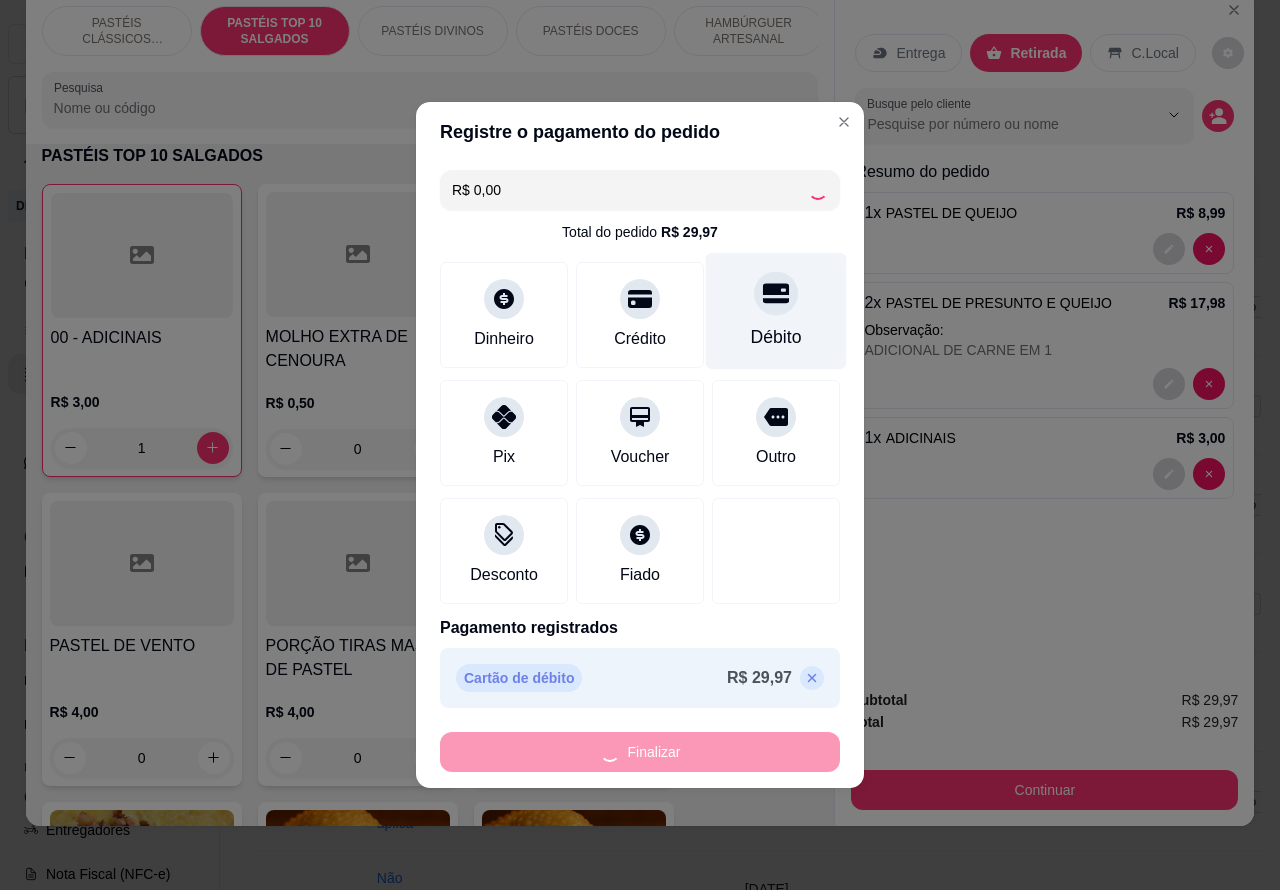 type on "0" 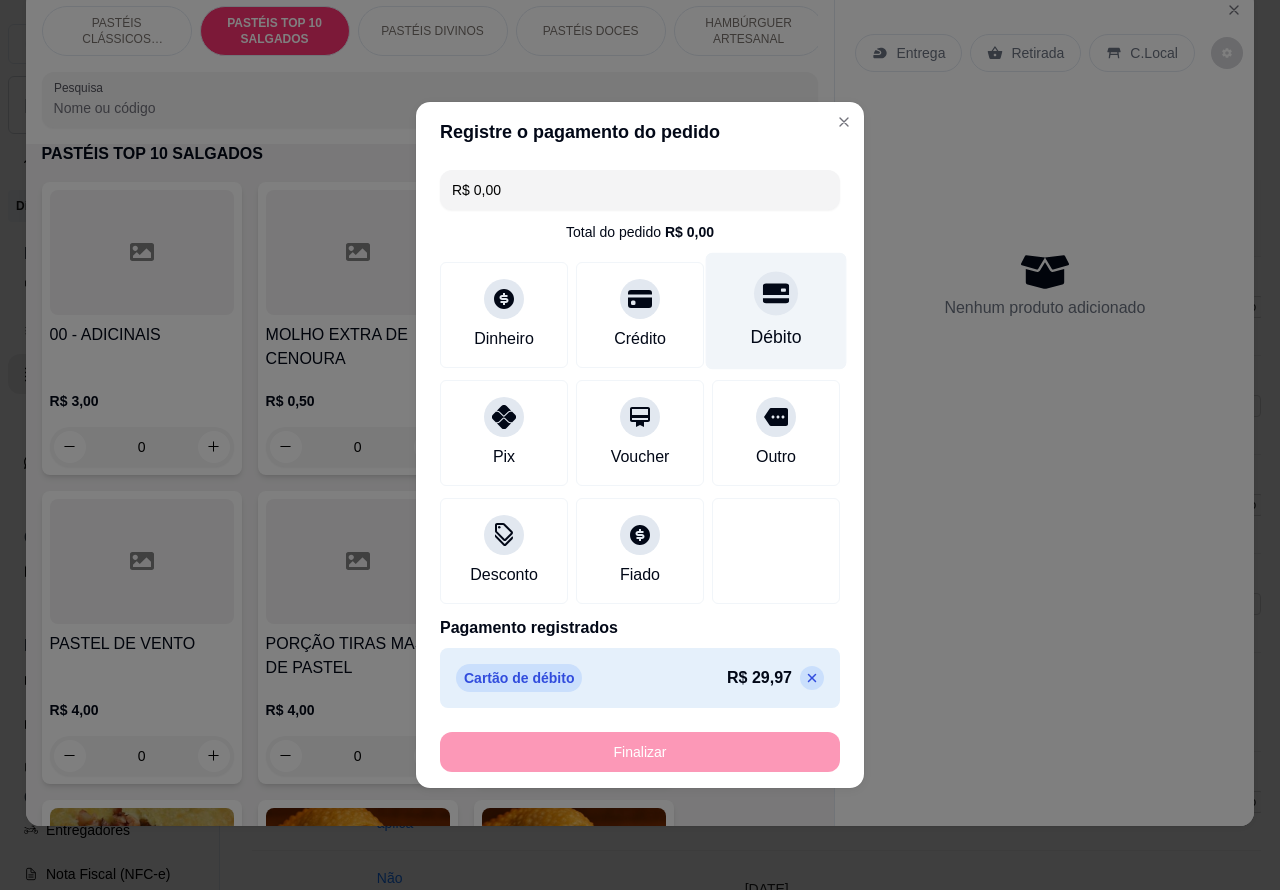type on "-R$ 29,97" 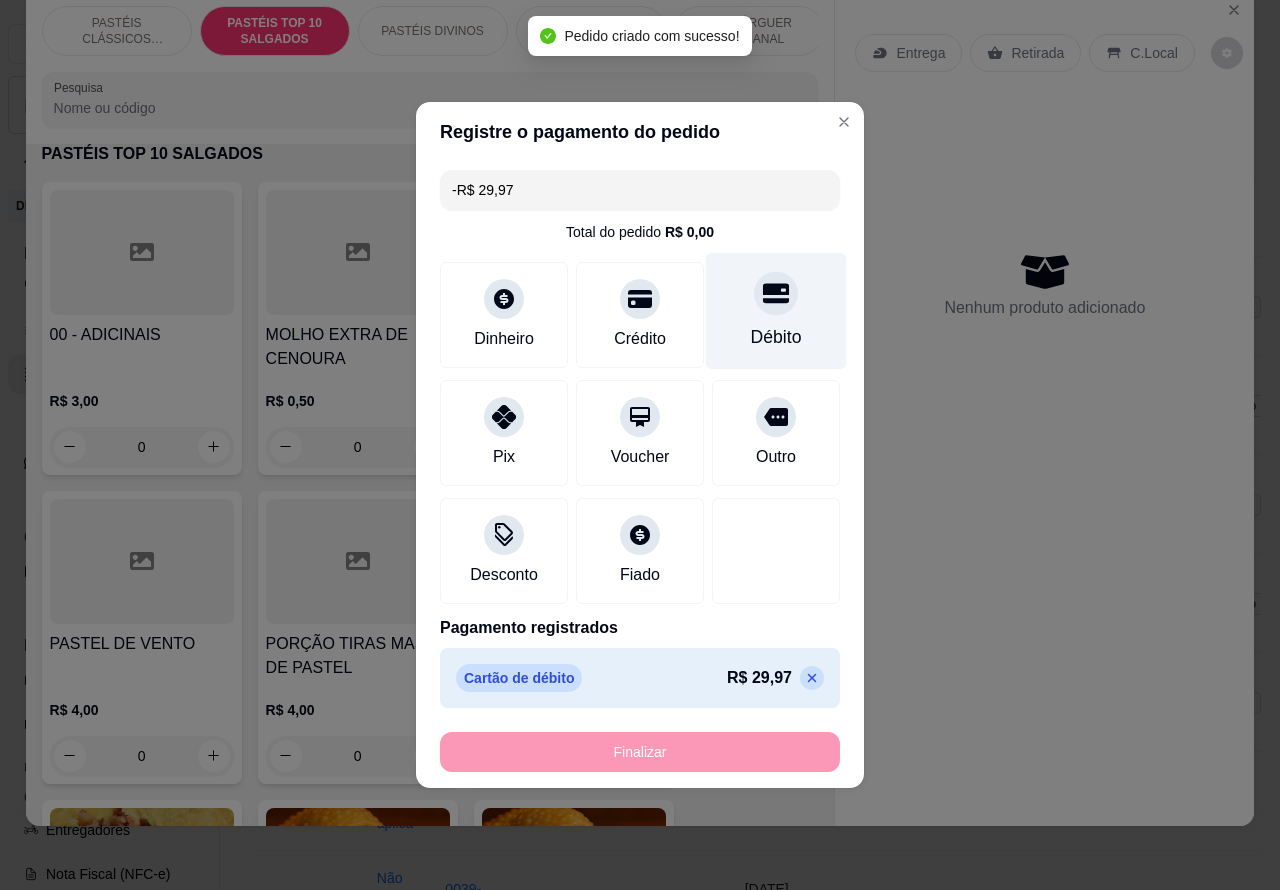 scroll, scrollTop: 723, scrollLeft: 0, axis: vertical 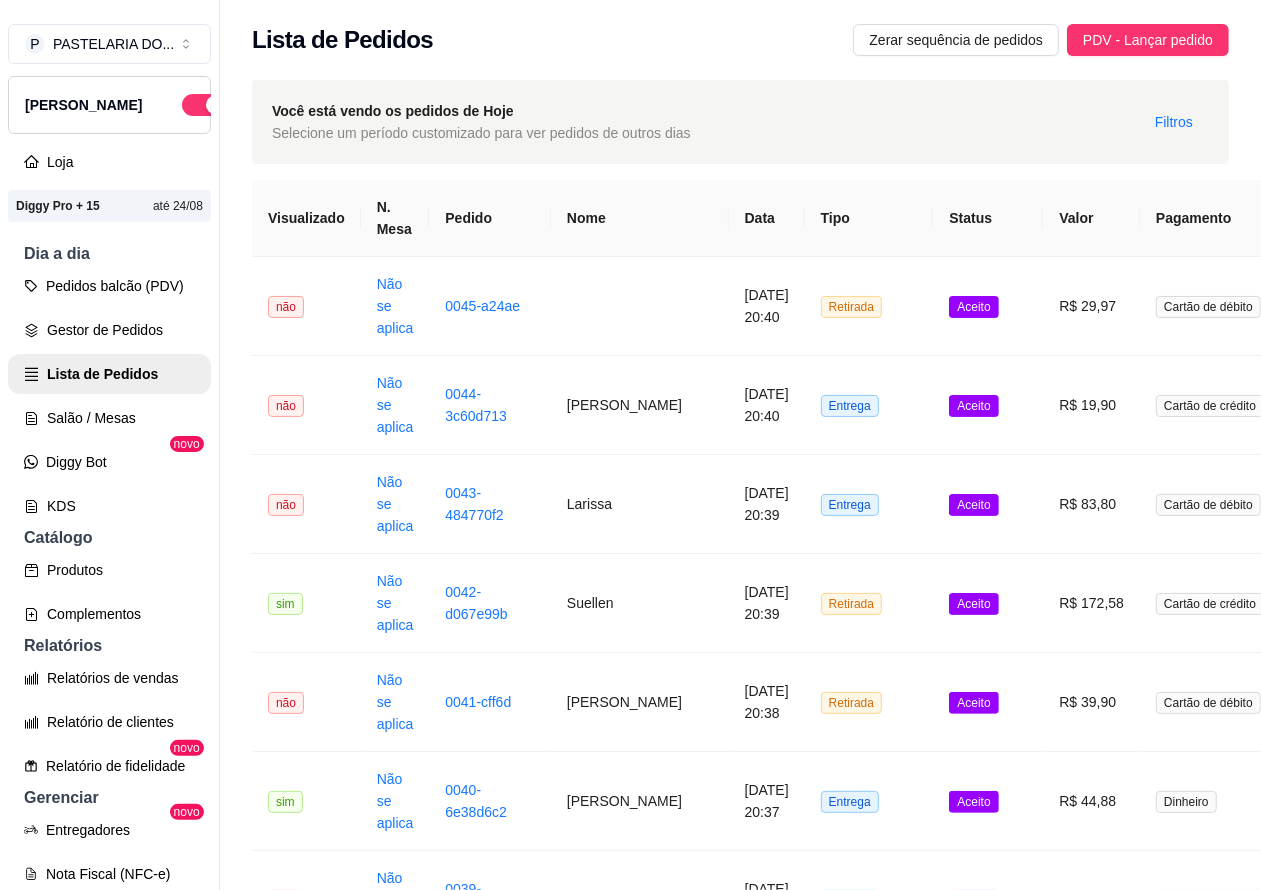 click on "Pedidos balcão (PDV)" at bounding box center [109, 286] 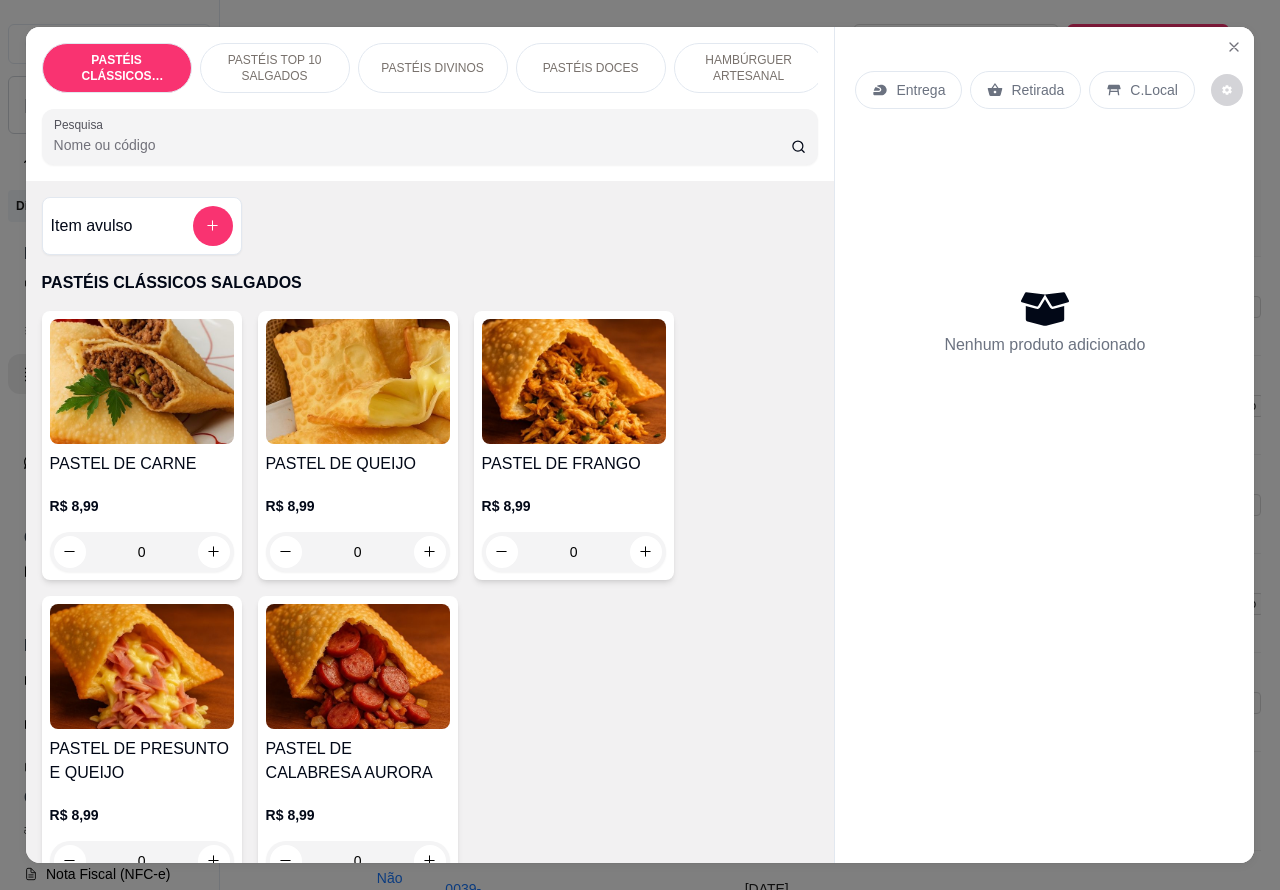 click on "Retirada" at bounding box center [1037, 90] 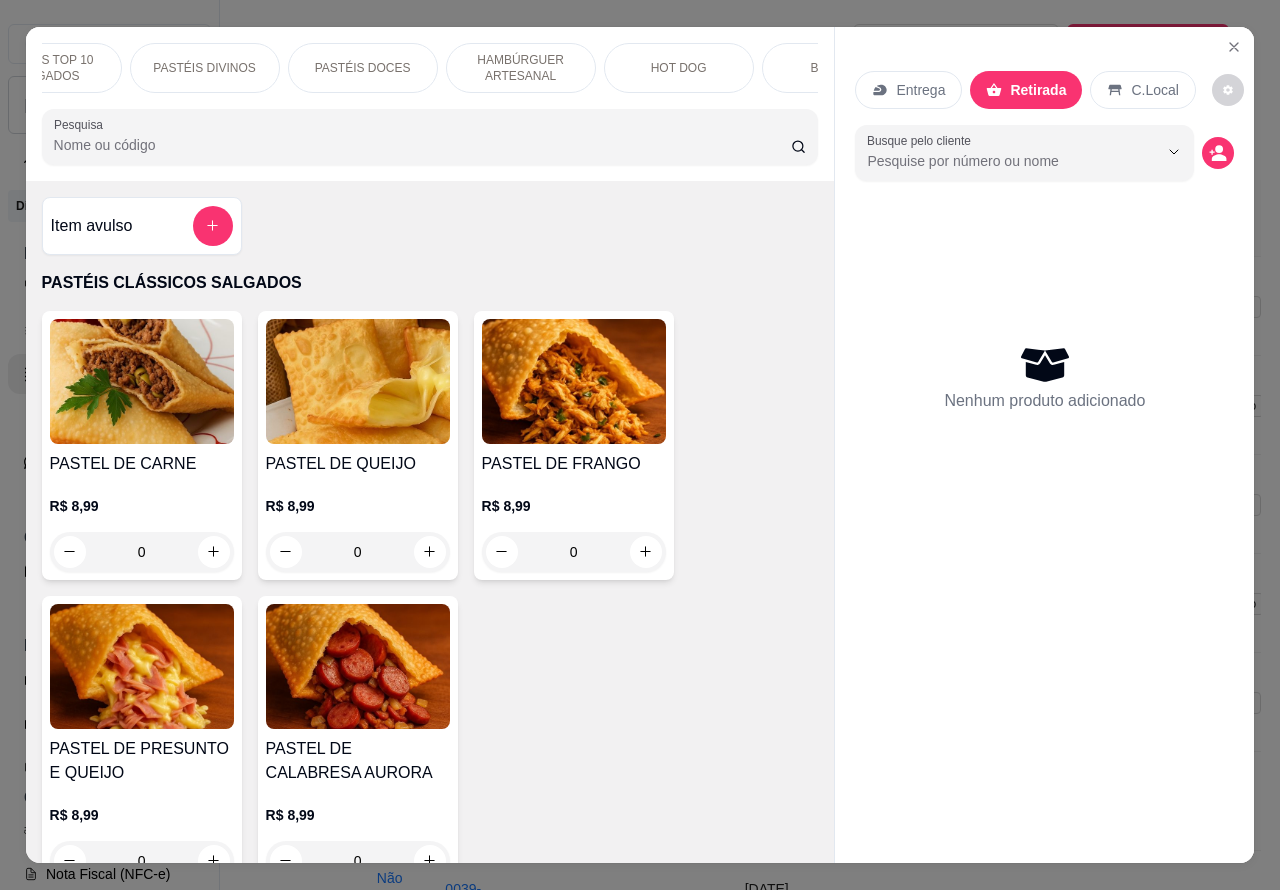 scroll, scrollTop: 0, scrollLeft: 380, axis: horizontal 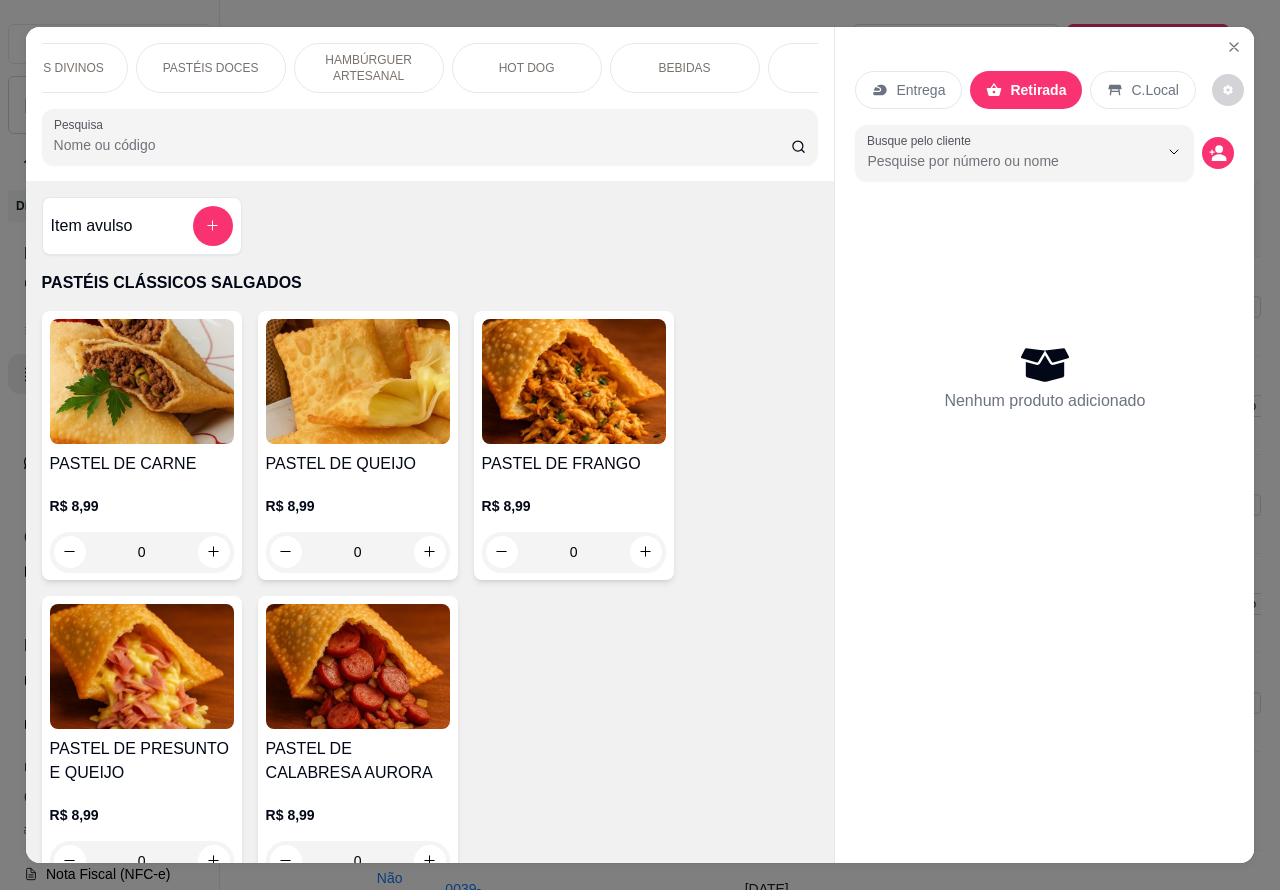 click on "PASTÉIS DOCES" at bounding box center [211, 68] 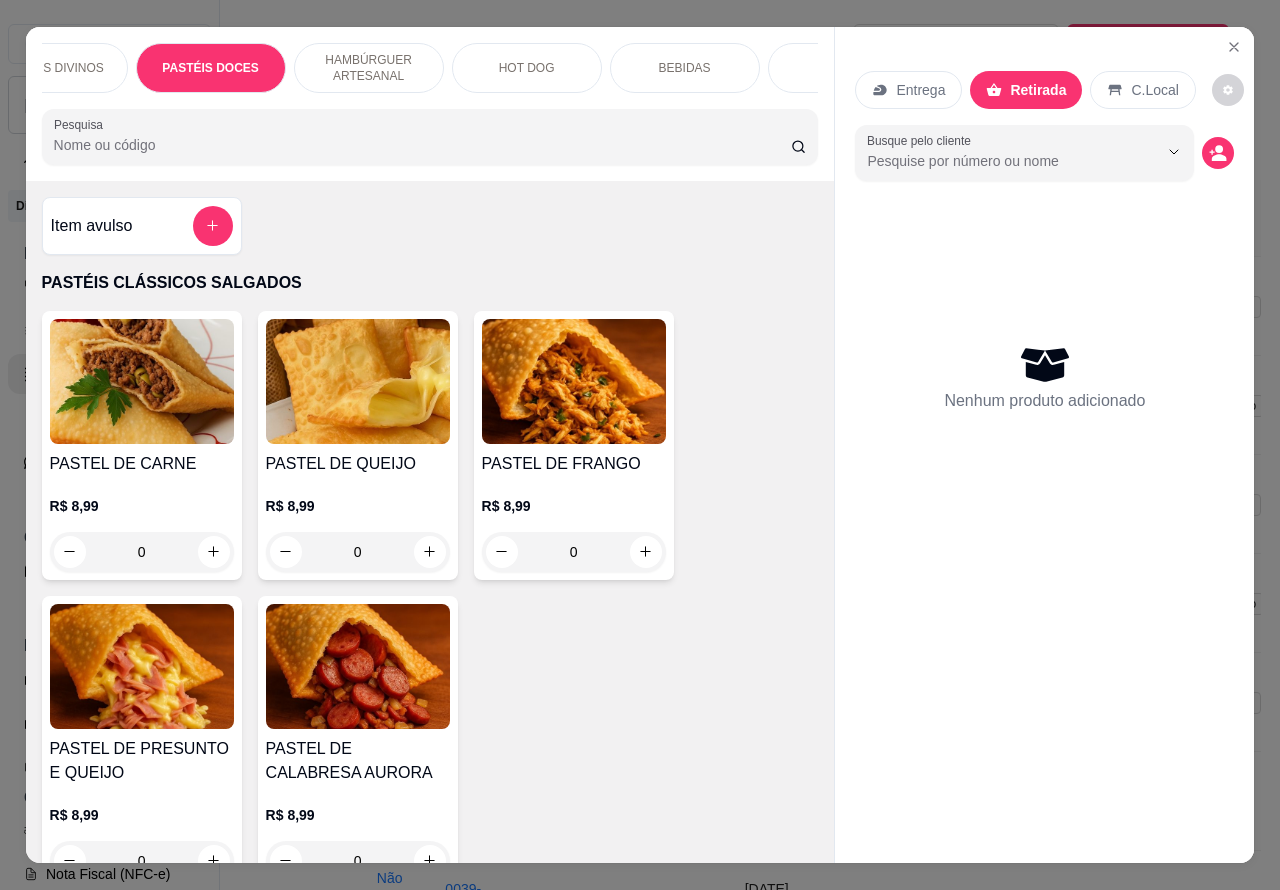 scroll, scrollTop: 3585, scrollLeft: 0, axis: vertical 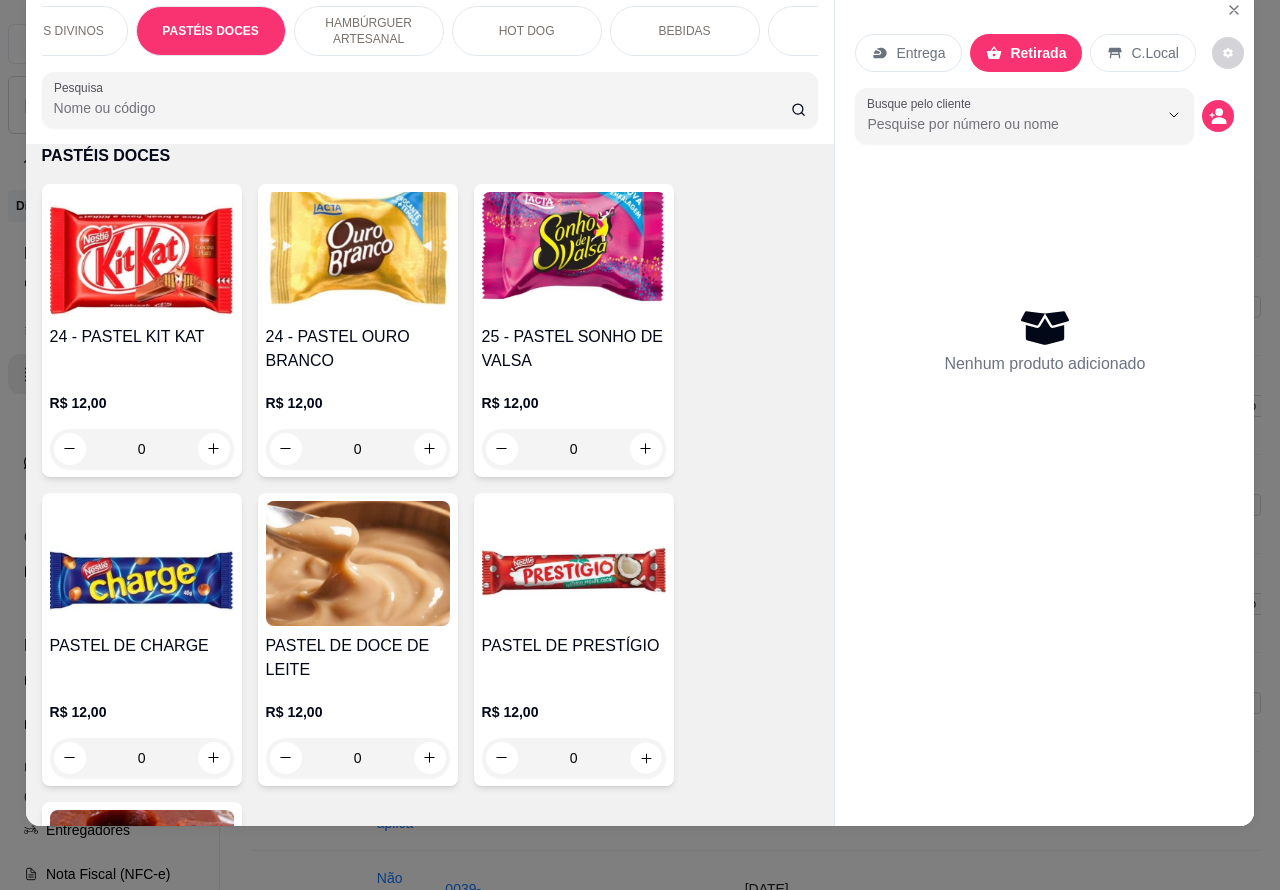 click 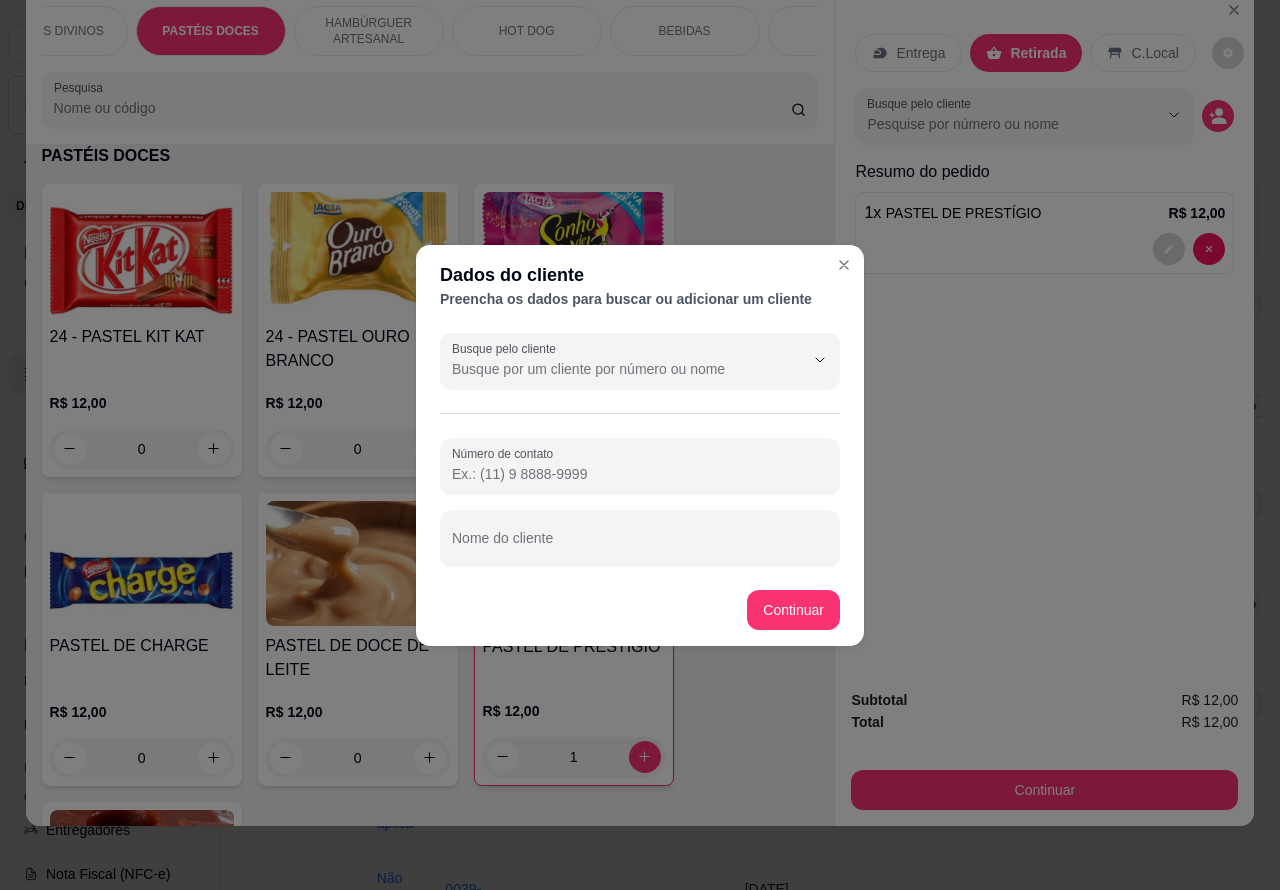 click on "Nome do cliente" at bounding box center (640, 546) 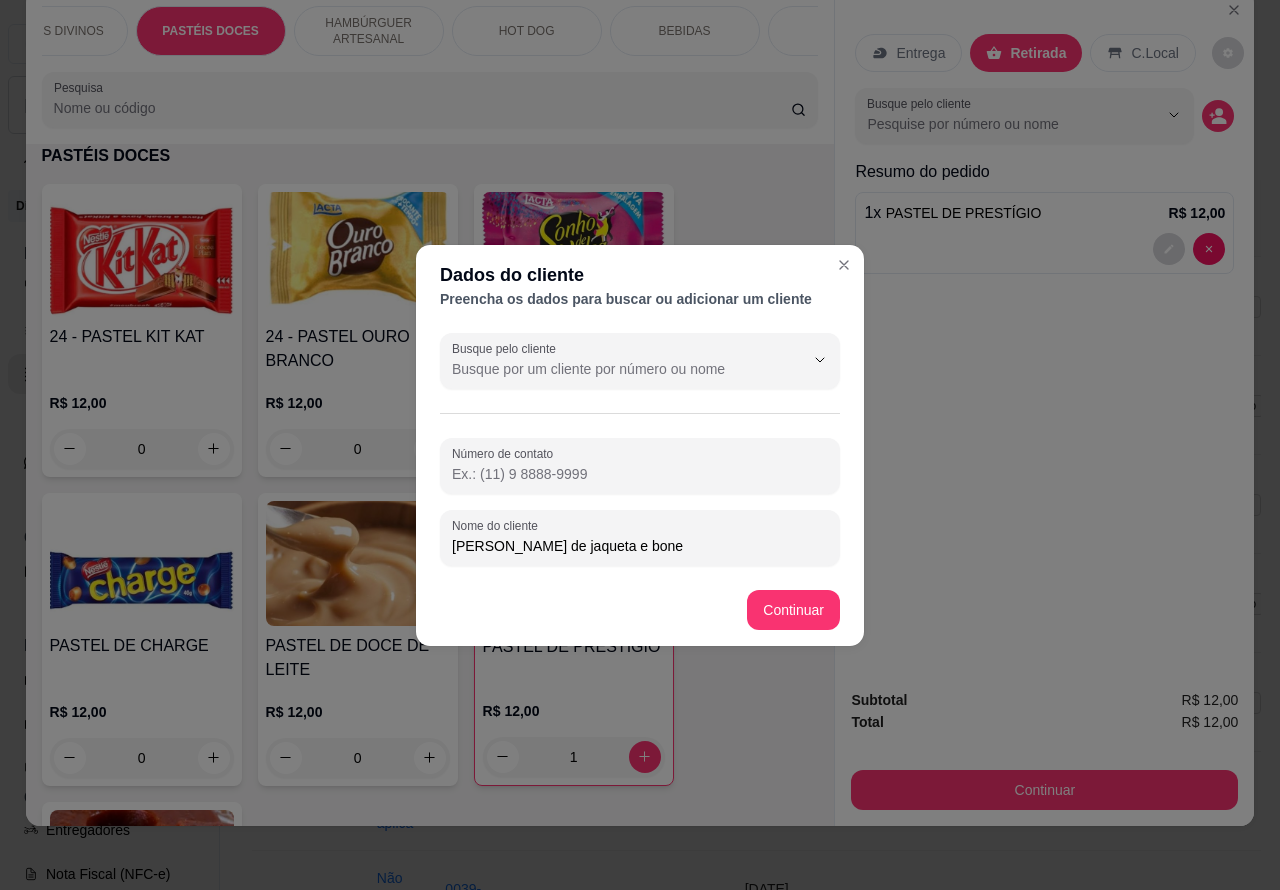 type on "[PERSON_NAME] de jaqueta e bone" 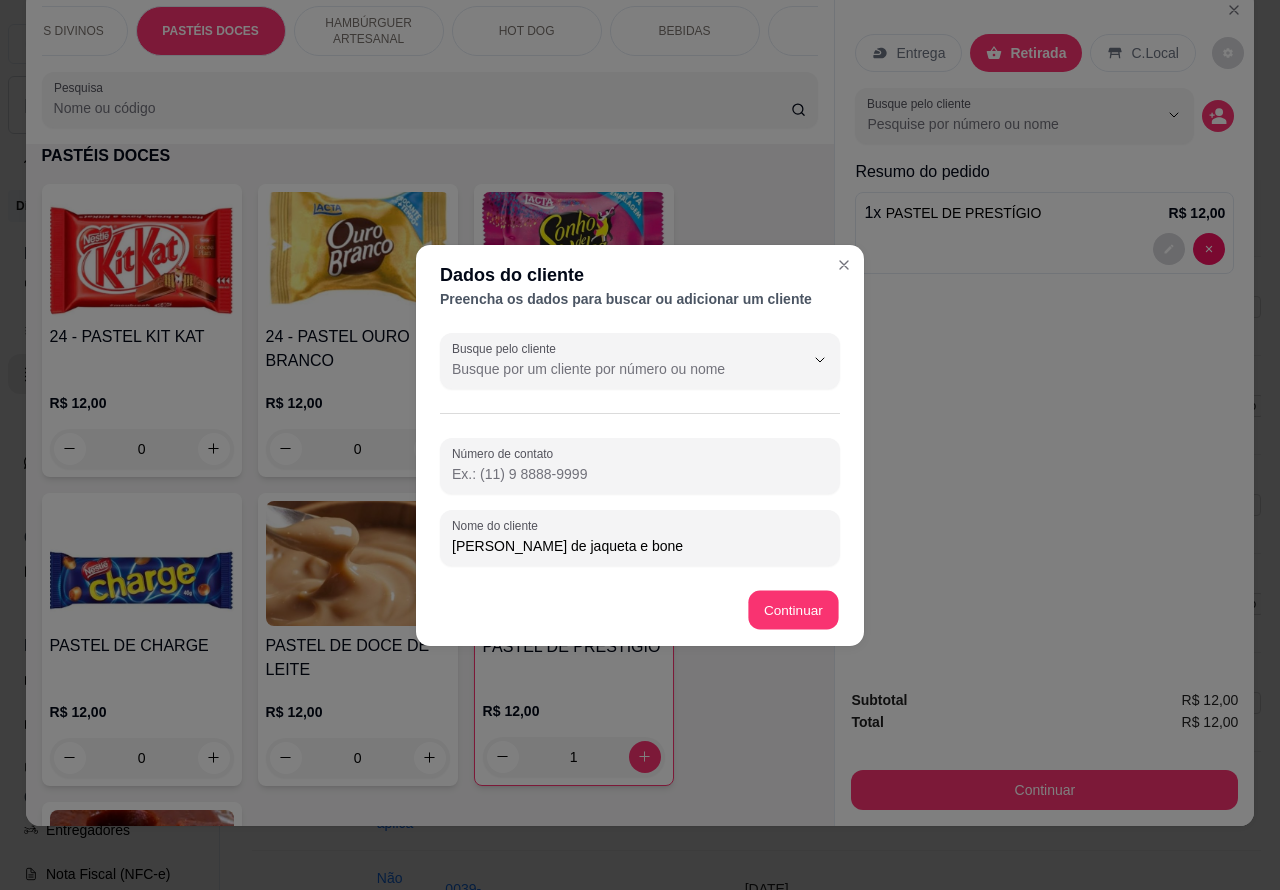 click on "24 - PASTEL KIT KAT   R$ 12,00 0 24 - PASTEL OURO BRANCO   R$ 12,00 0 25 - PASTEL SONHO DE VALSA    R$ 12,00 0 PASTEL DE CHARGE   R$ 12,00 0 PASTEL DE DOCE DE LEITE    R$ 12,00 0 PASTEL DE PRESTÍGIO    R$ 12,00 1 ROMEU E JULIETA    R$ 12,00 0" at bounding box center (430, 639) 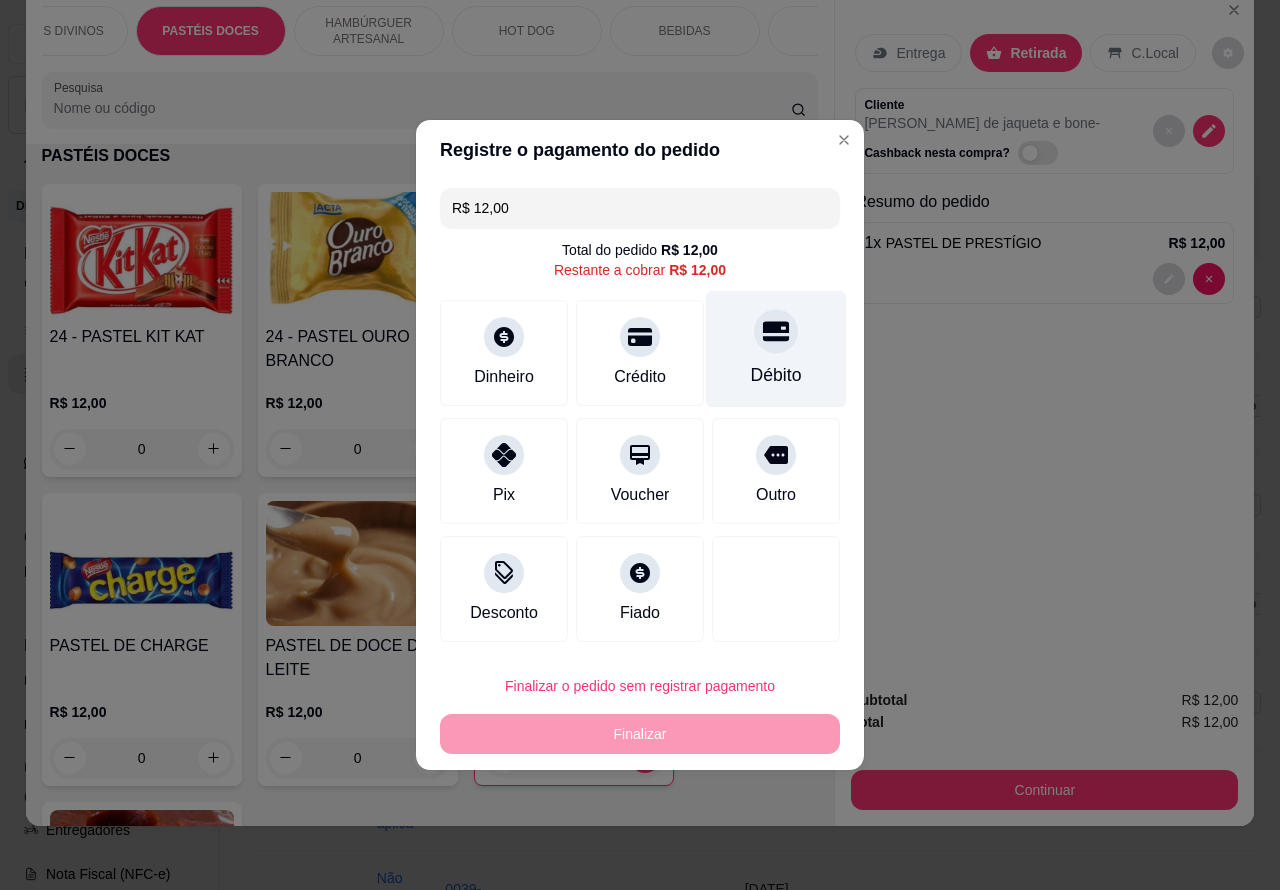 click at bounding box center (776, 331) 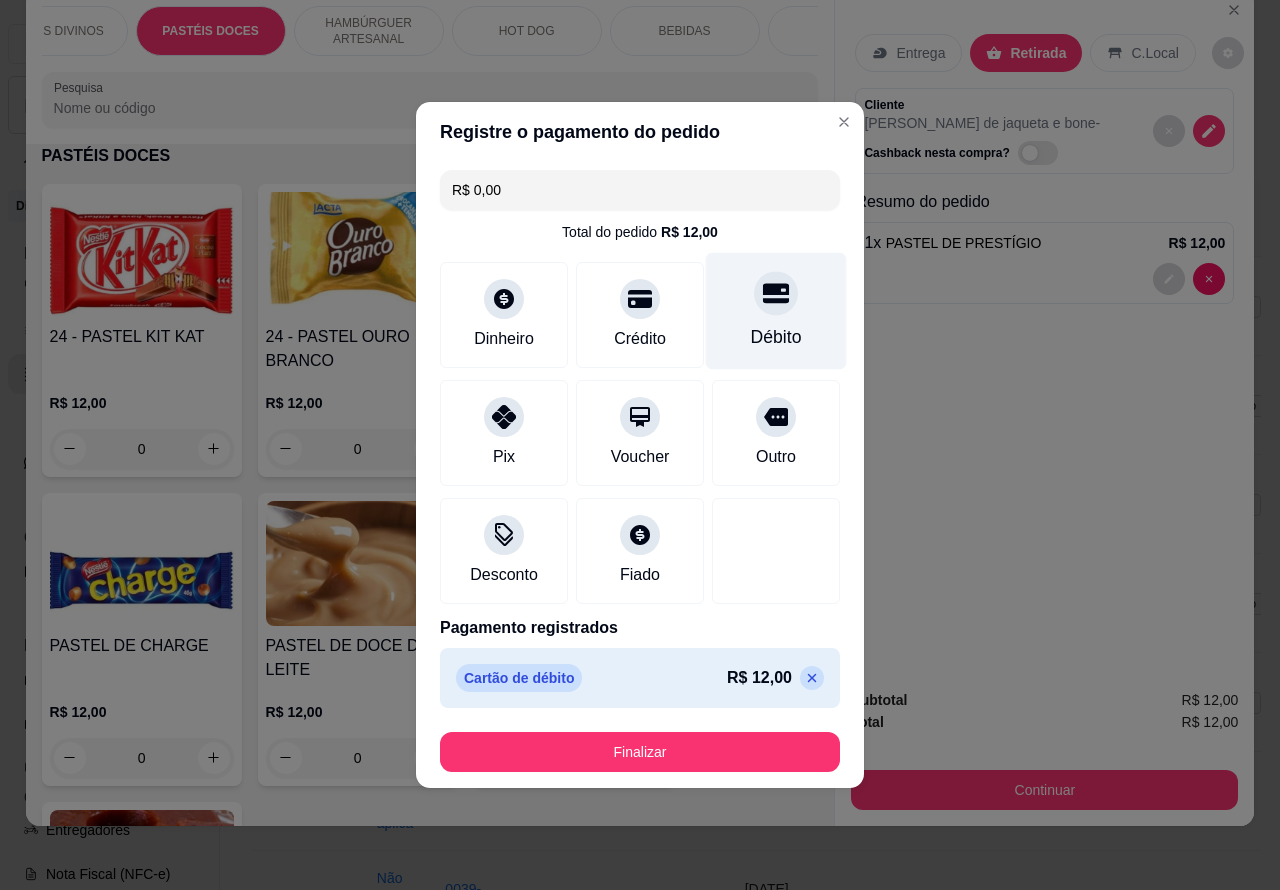 click on "Finalizar" at bounding box center [640, 752] 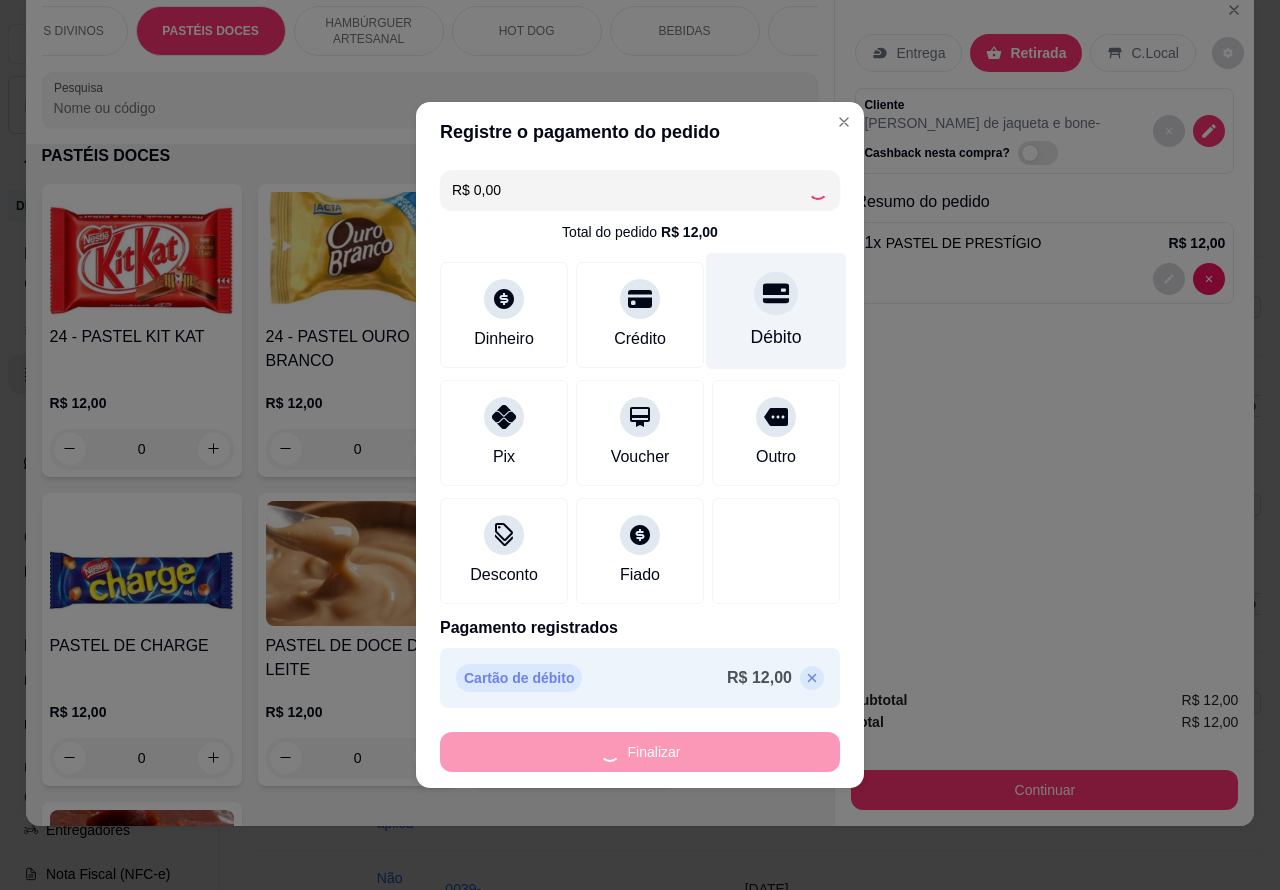 type on "0" 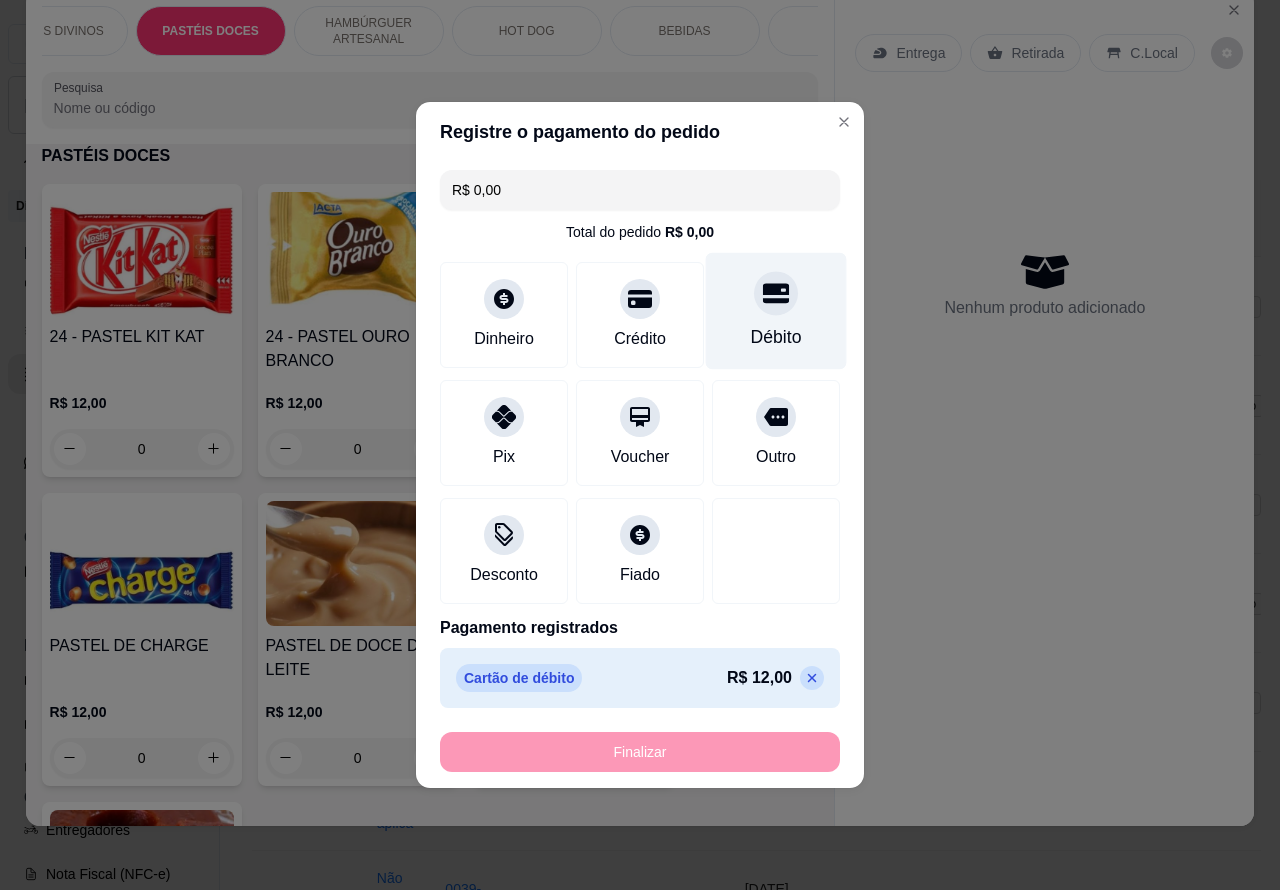 type on "-R$ 12,00" 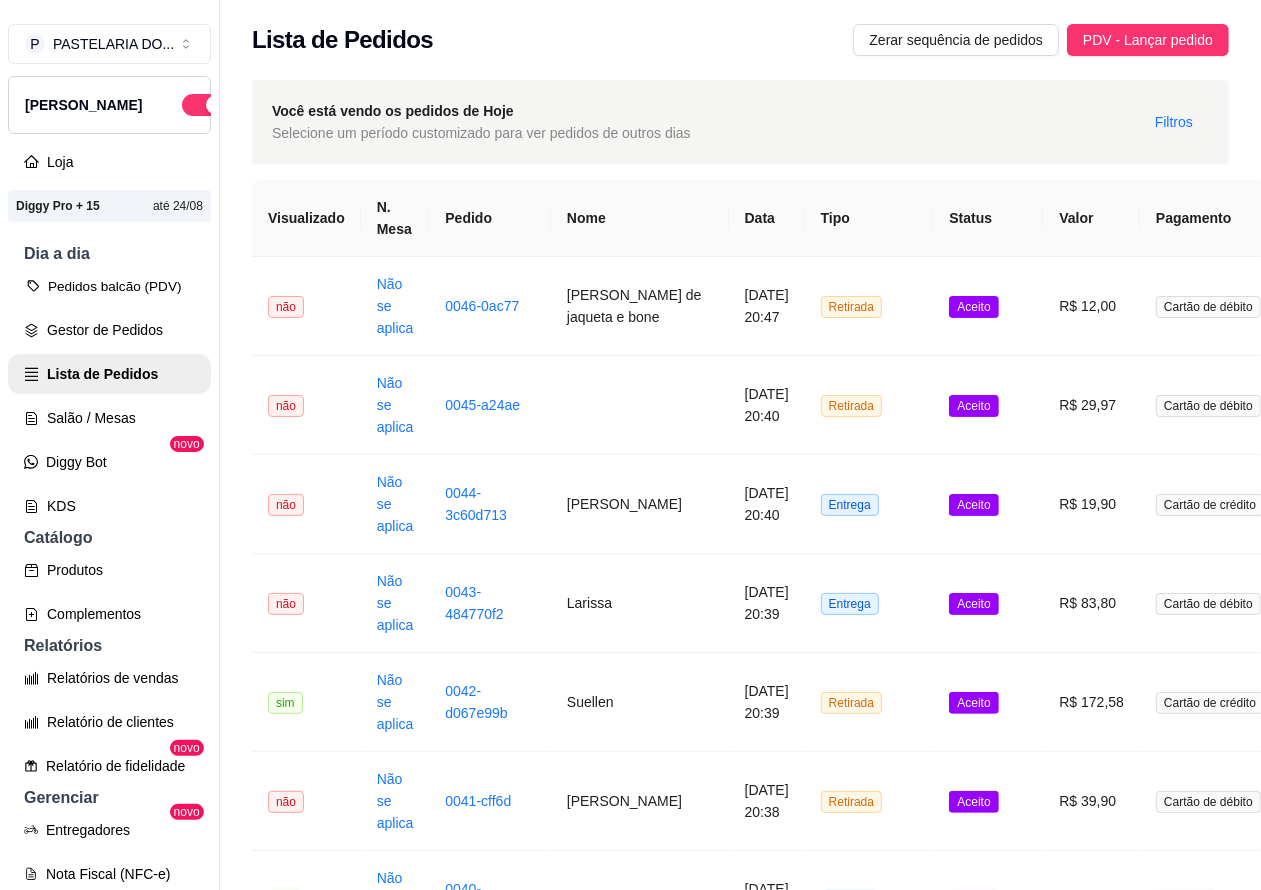 click on "Pedidos balcão (PDV)" at bounding box center [109, 286] 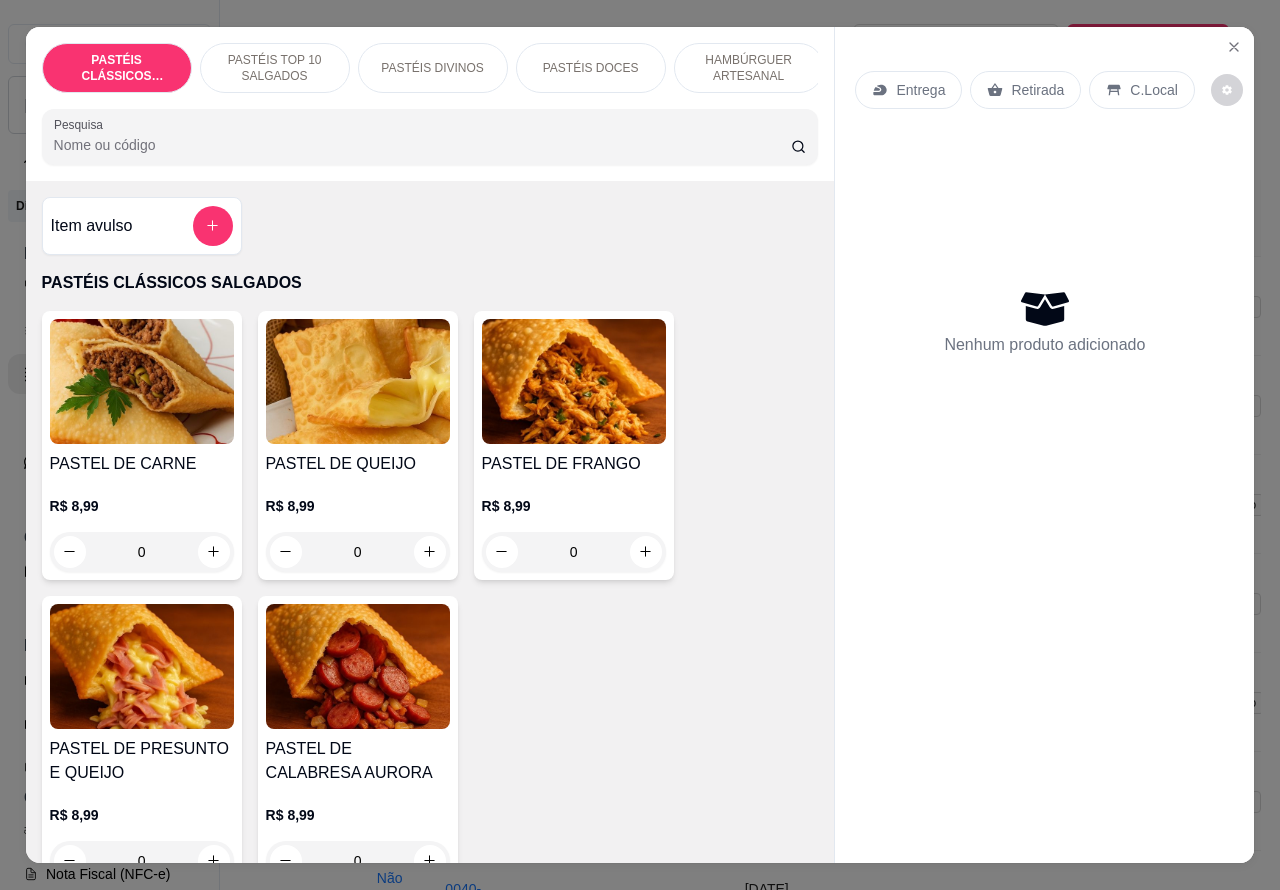 click on "Retirada" at bounding box center [1037, 90] 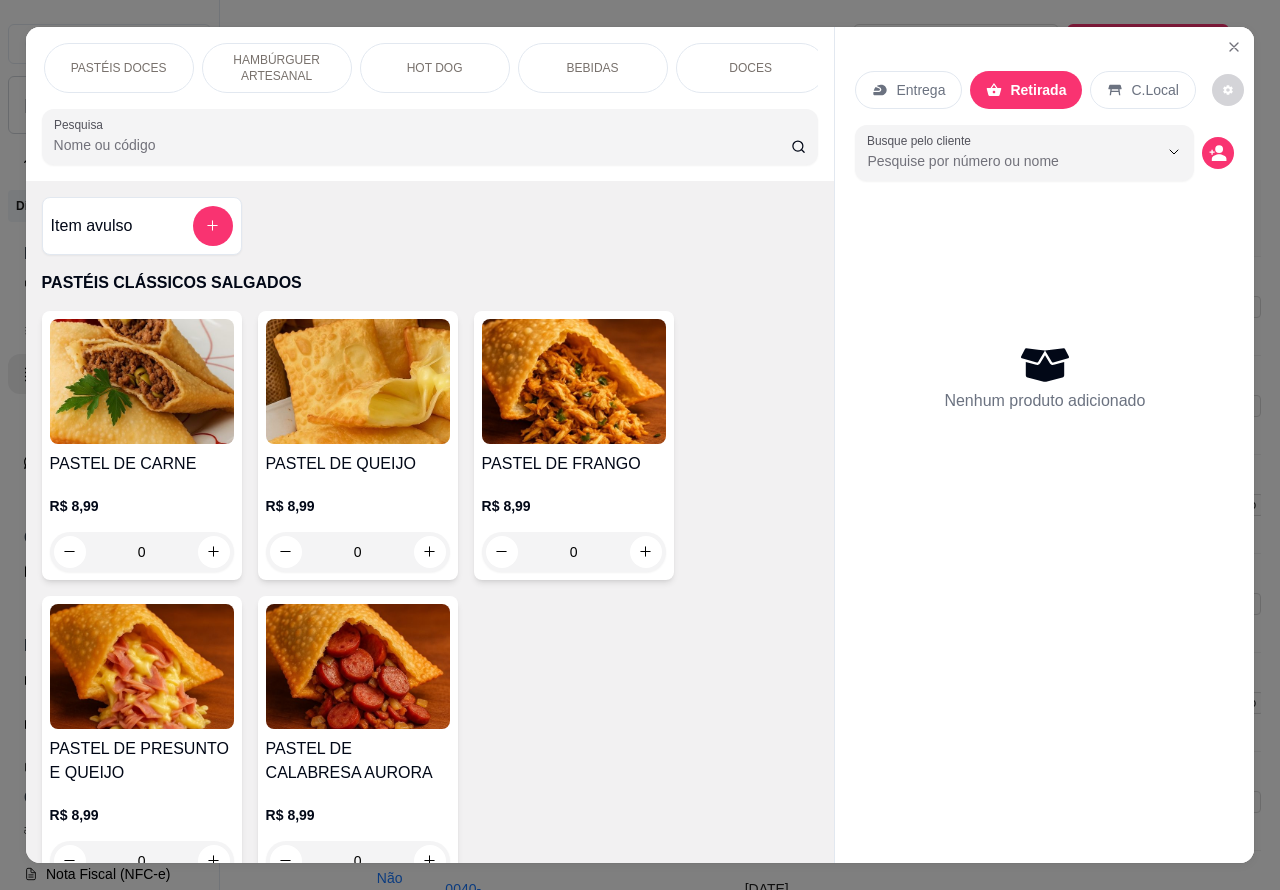 scroll, scrollTop: 0, scrollLeft: 480, axis: horizontal 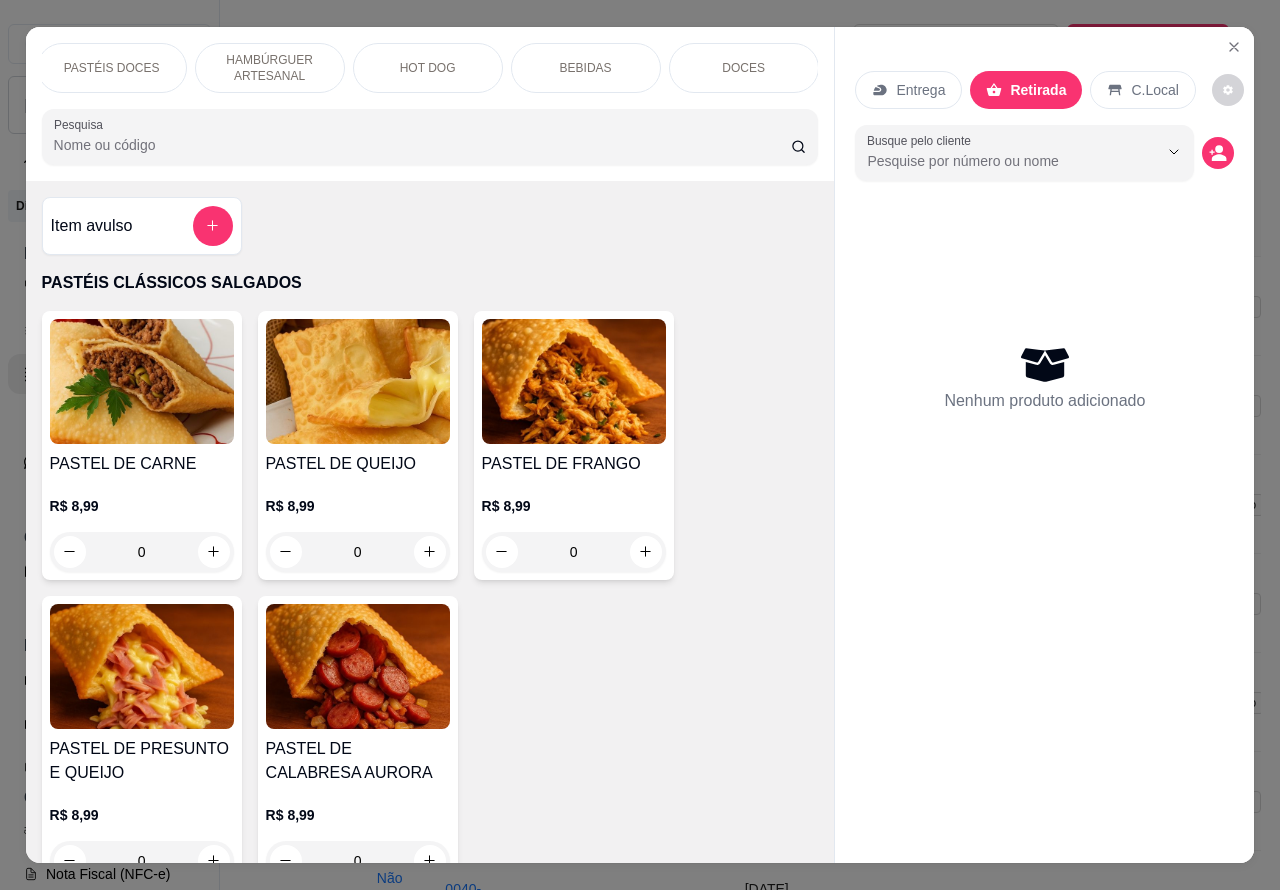 click on "BEBIDAS" at bounding box center (586, 68) 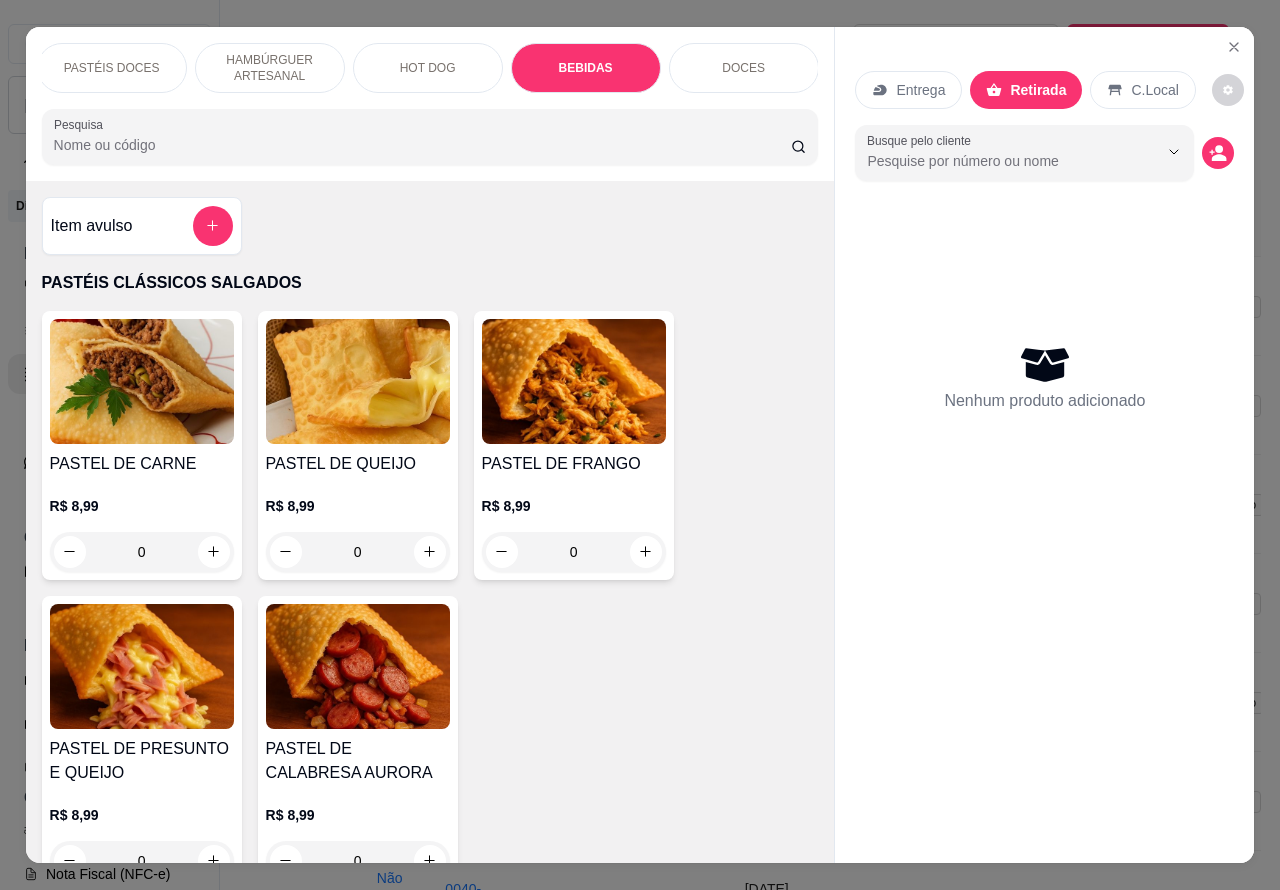 scroll, scrollTop: 6650, scrollLeft: 0, axis: vertical 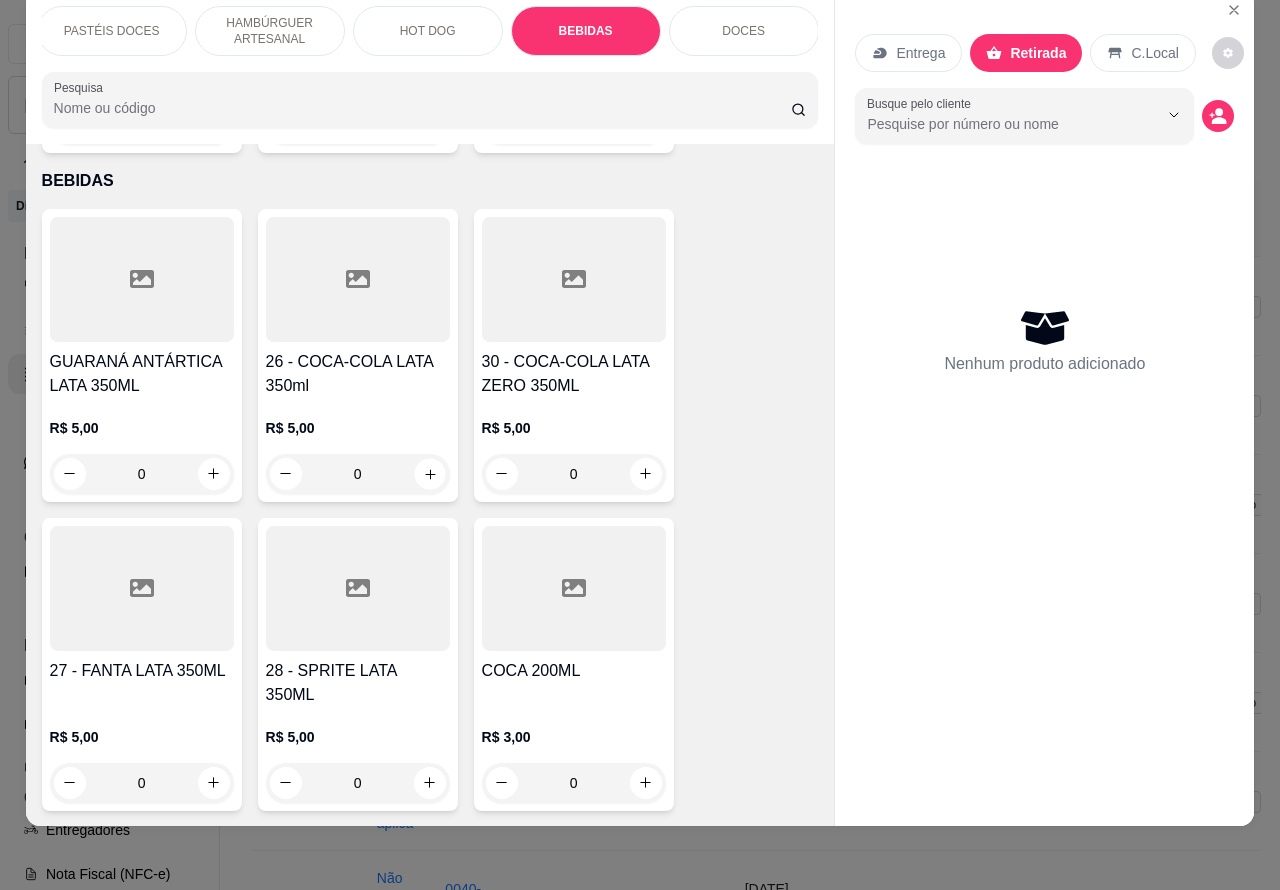 click 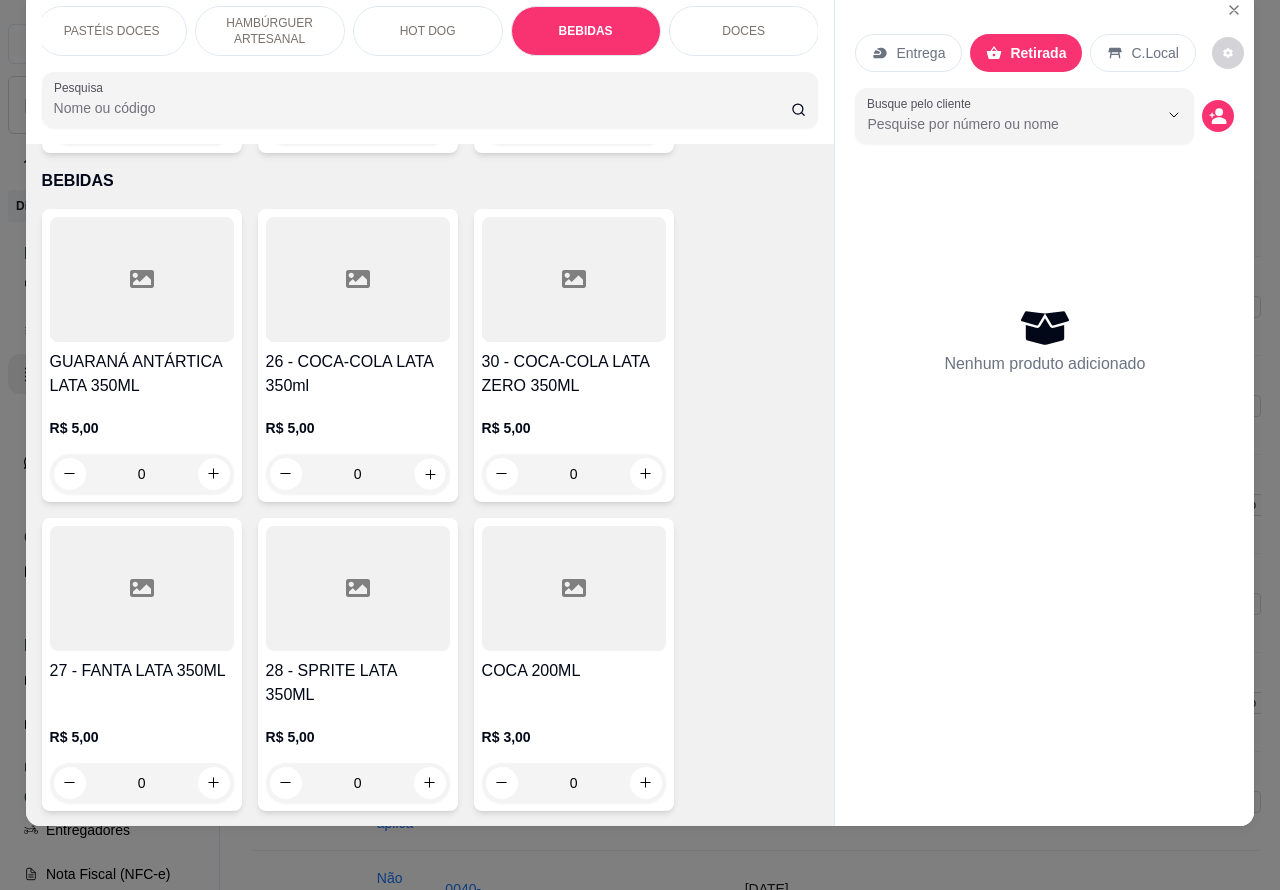 type on "1" 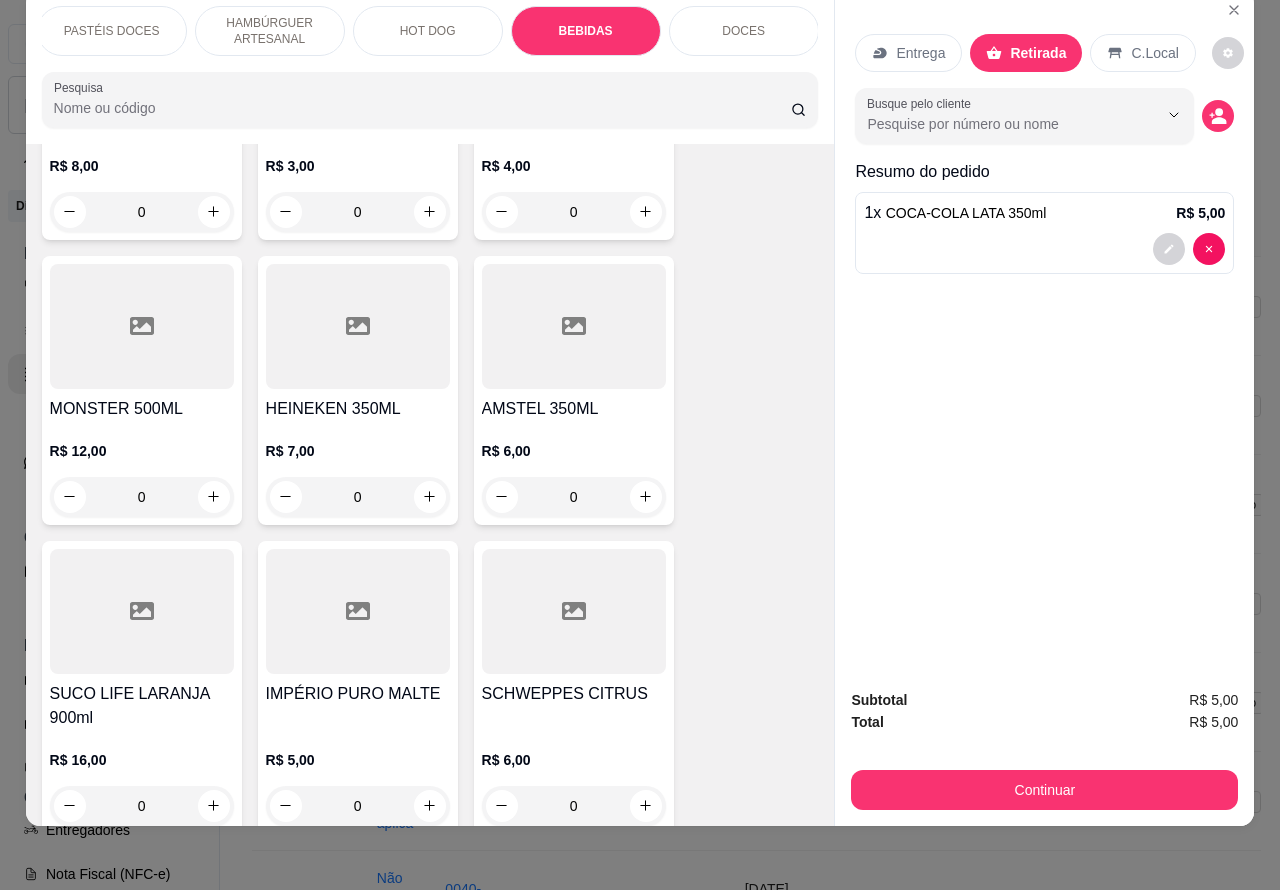 scroll, scrollTop: 7933, scrollLeft: 0, axis: vertical 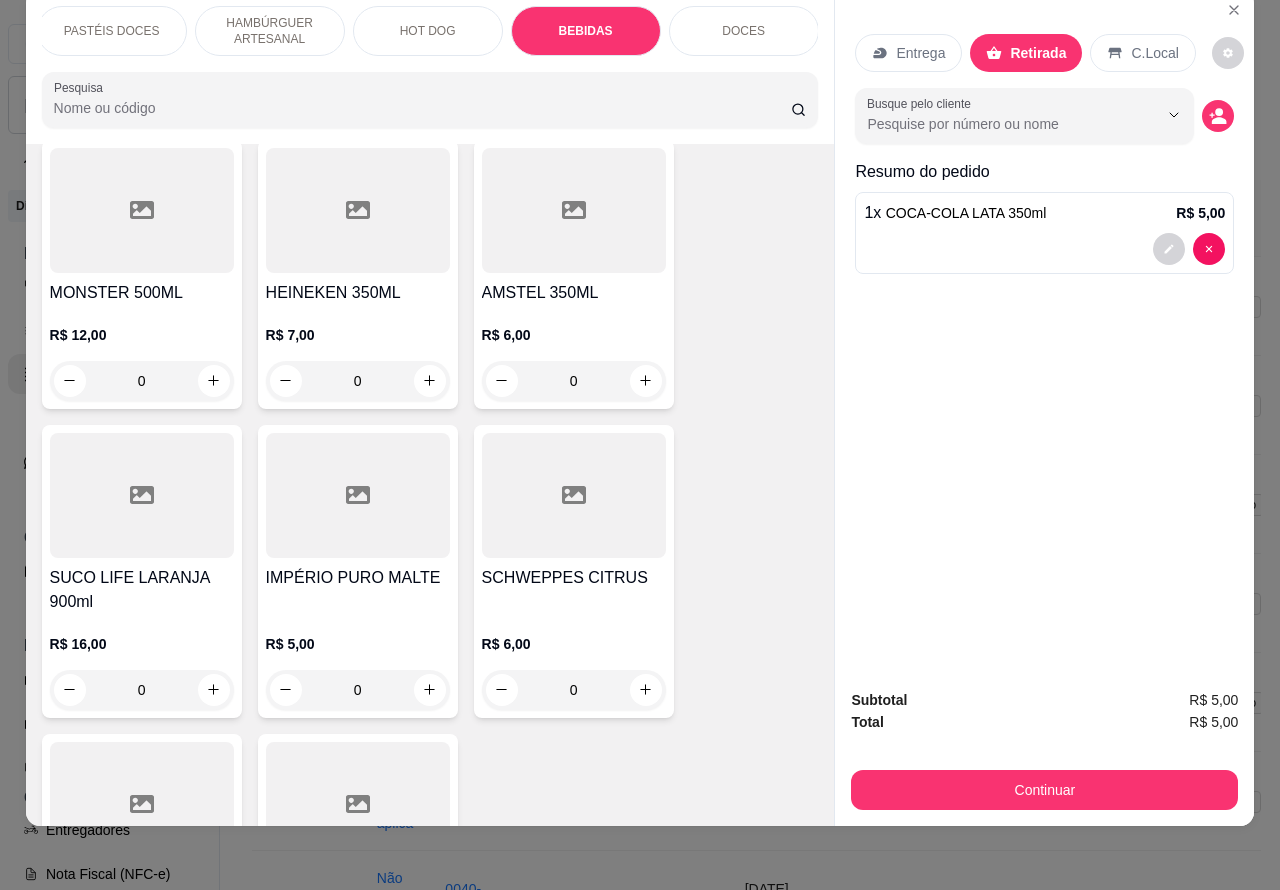 click 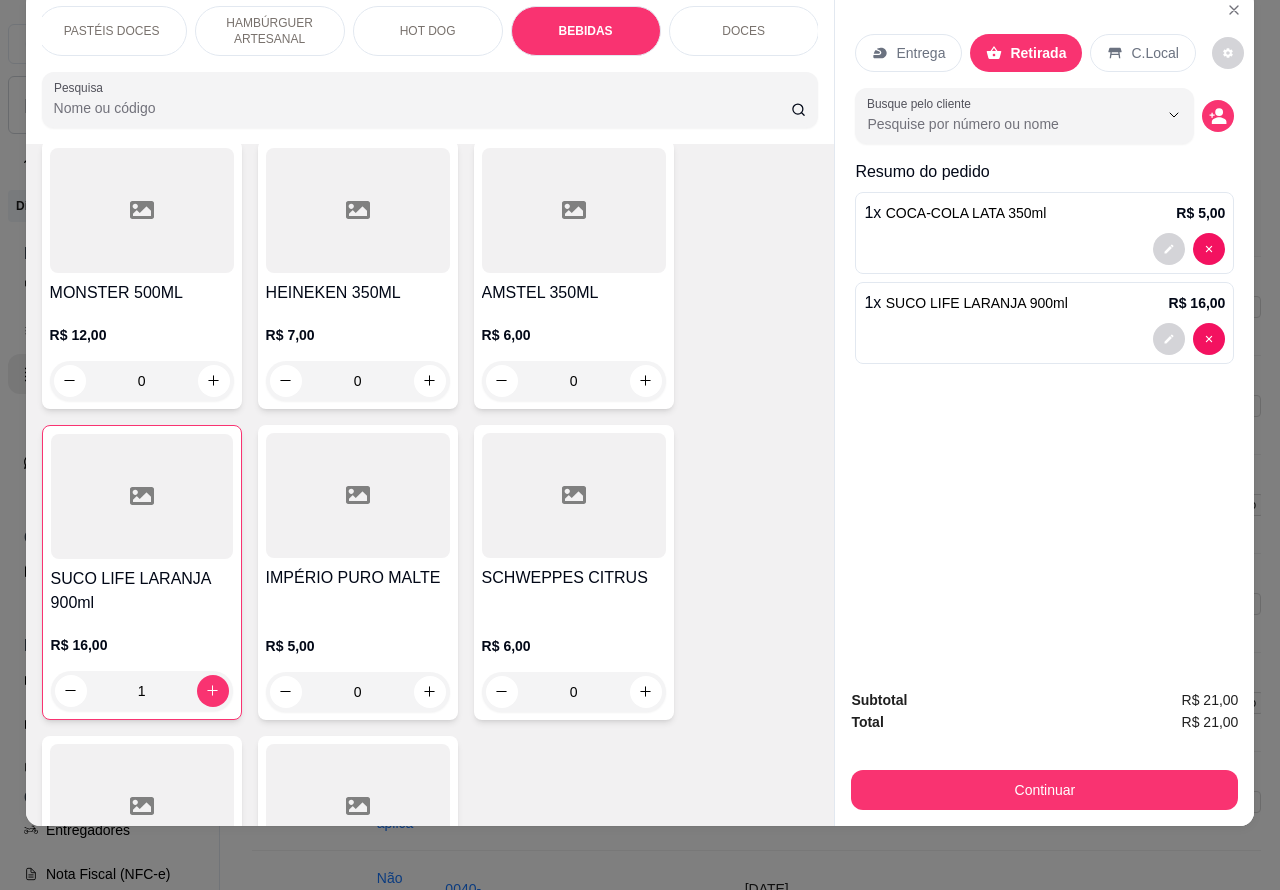 type on "1" 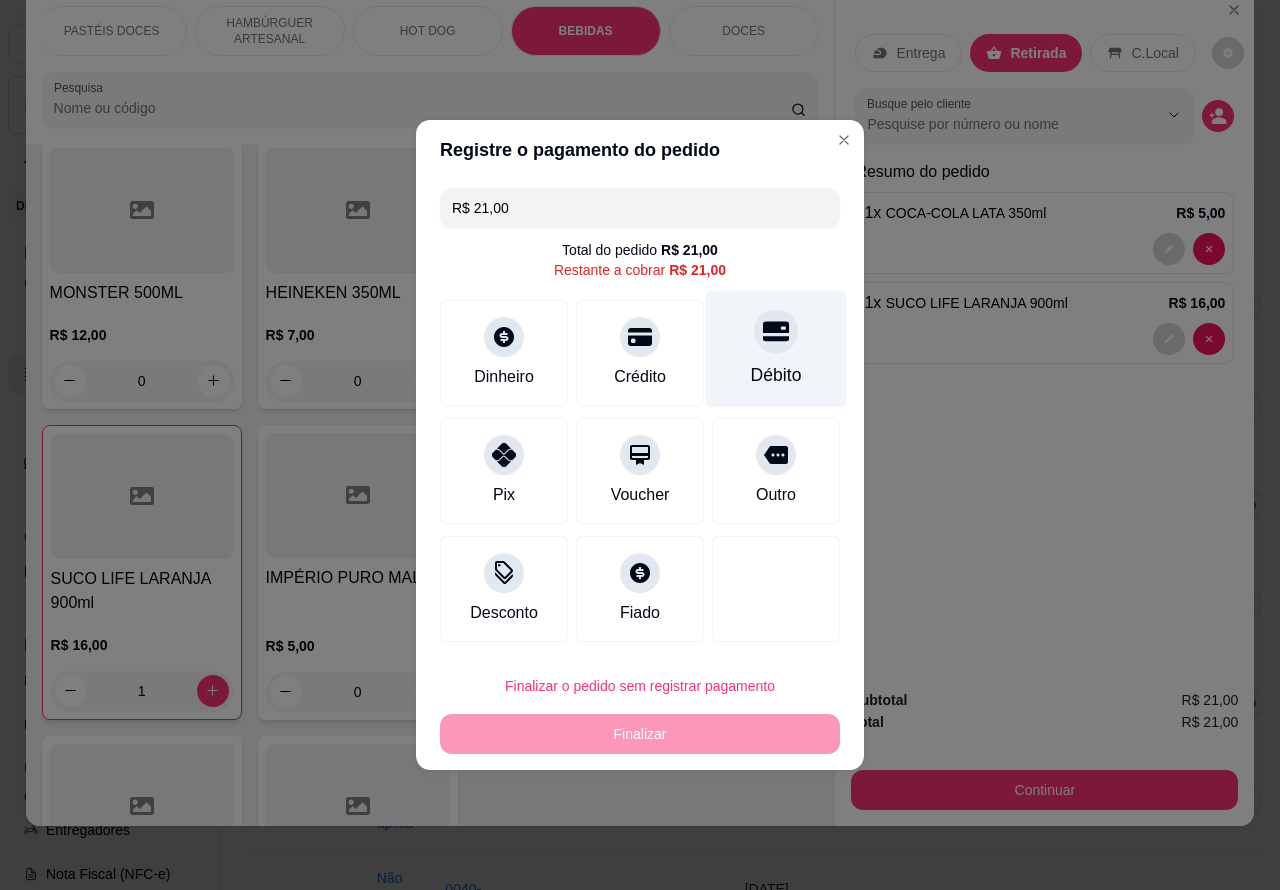 click 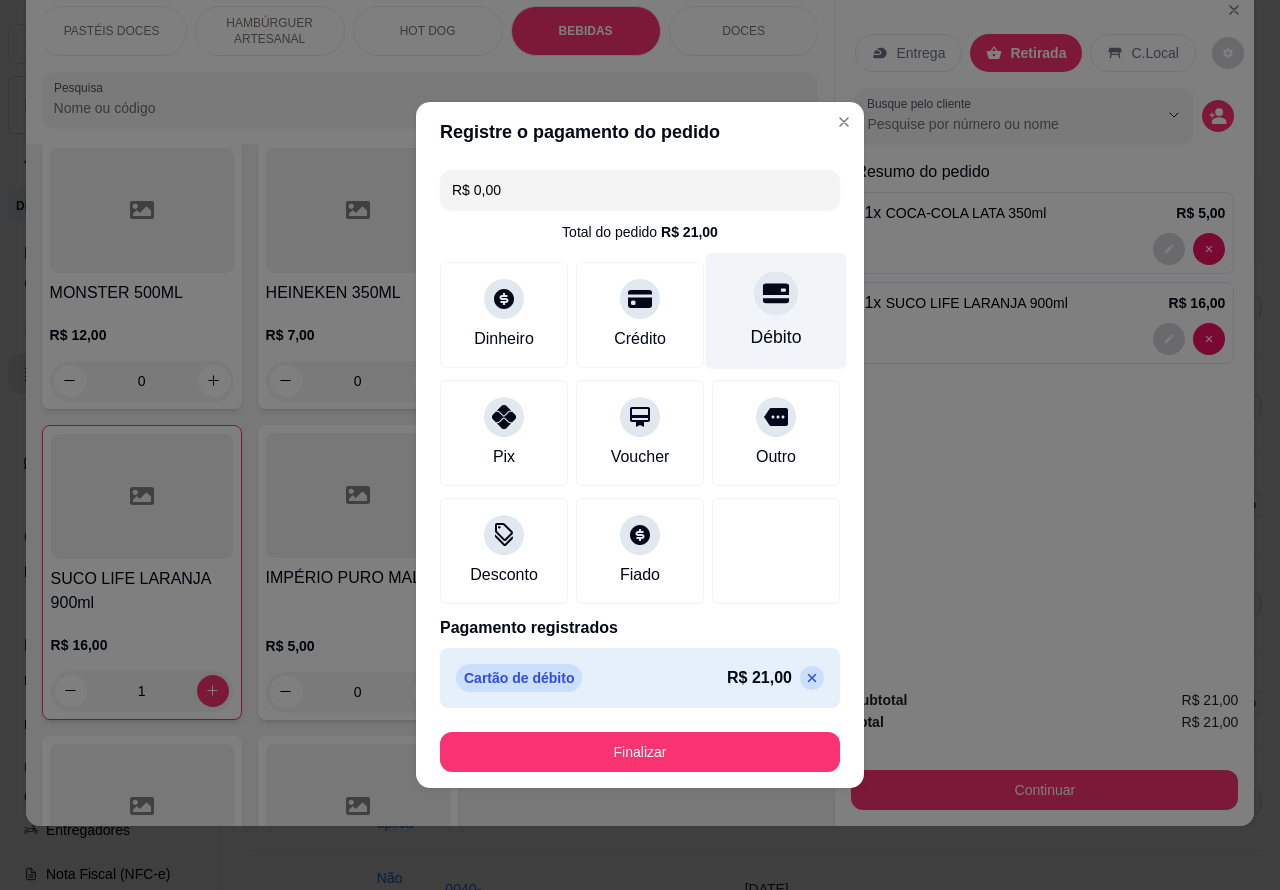 click on "Finalizar" at bounding box center [640, 752] 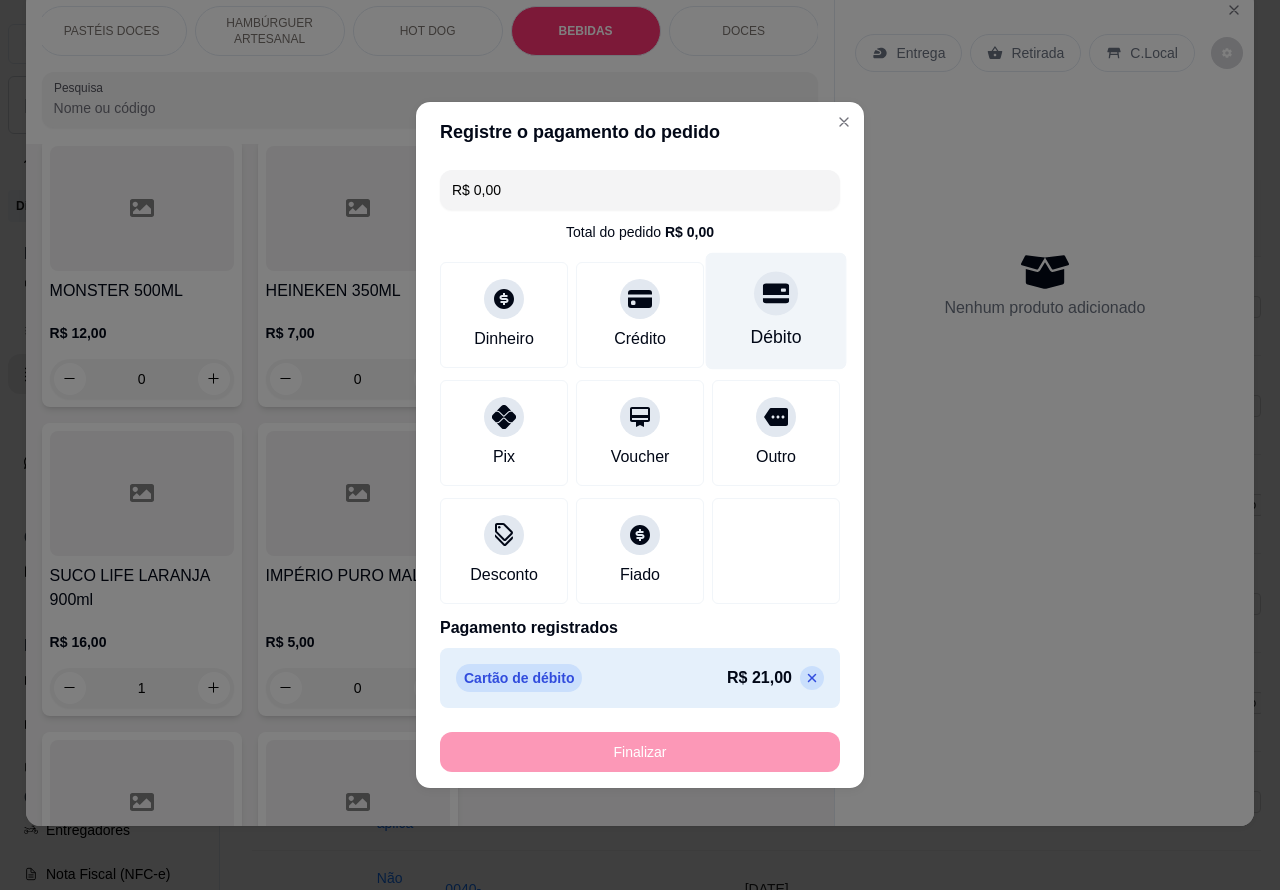 type on "0" 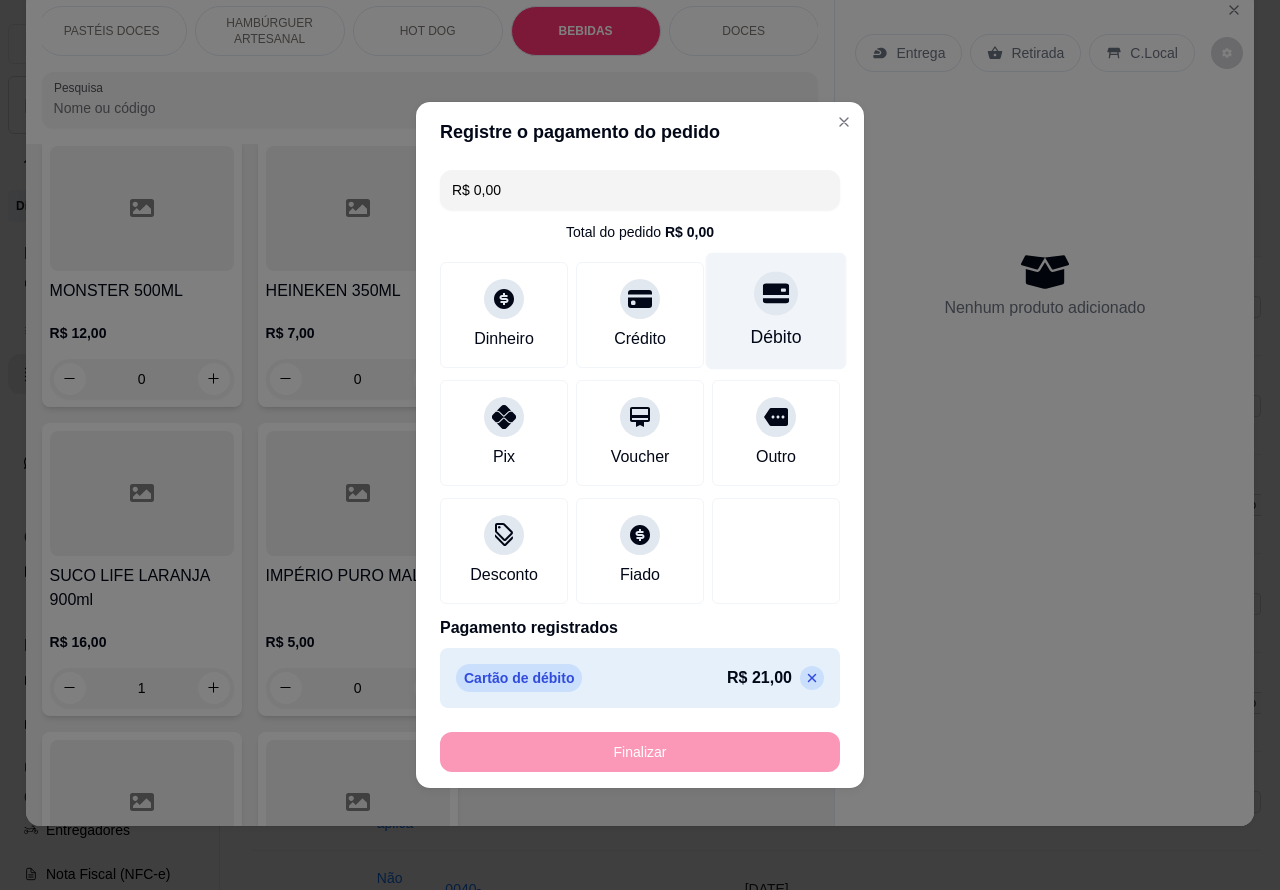 type on "0" 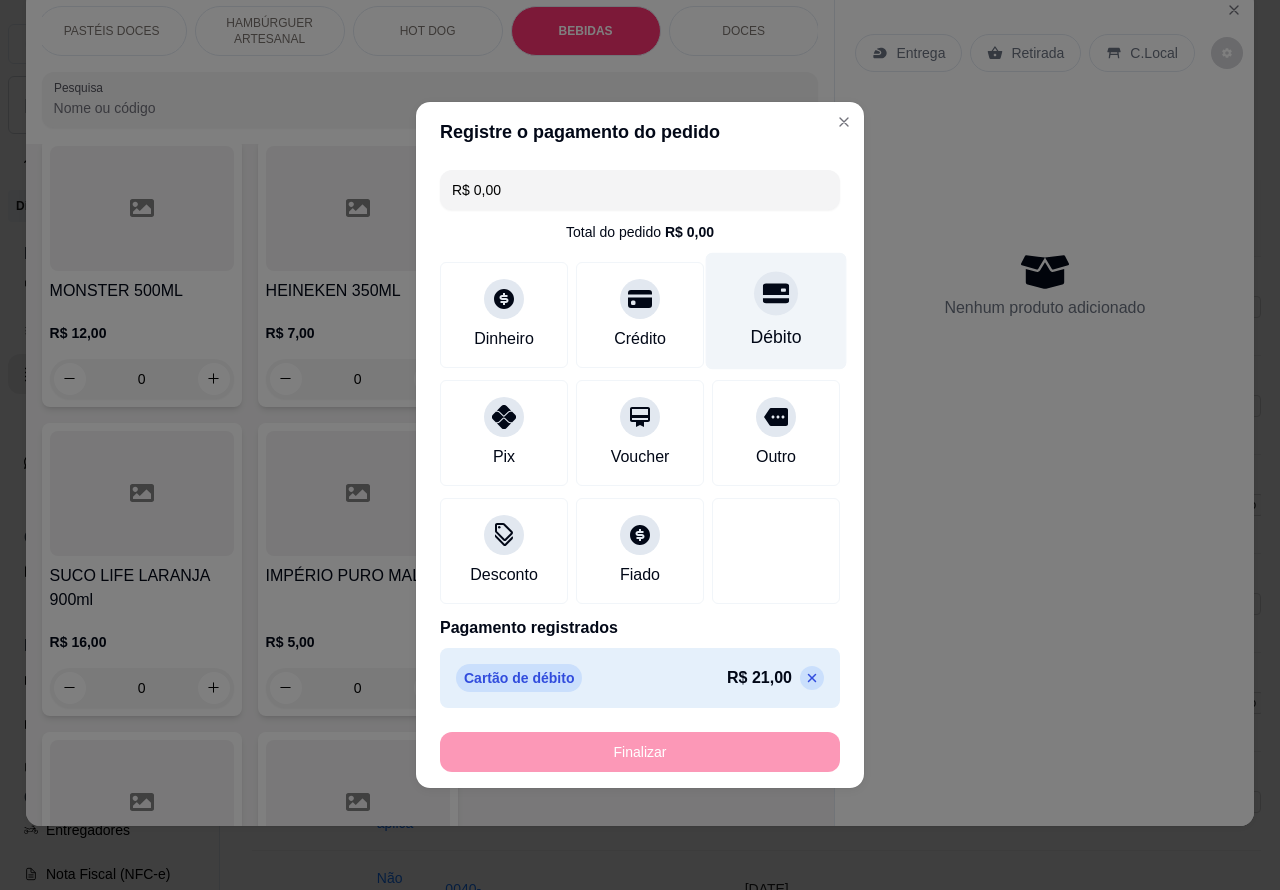 type on "-R$ 21,00" 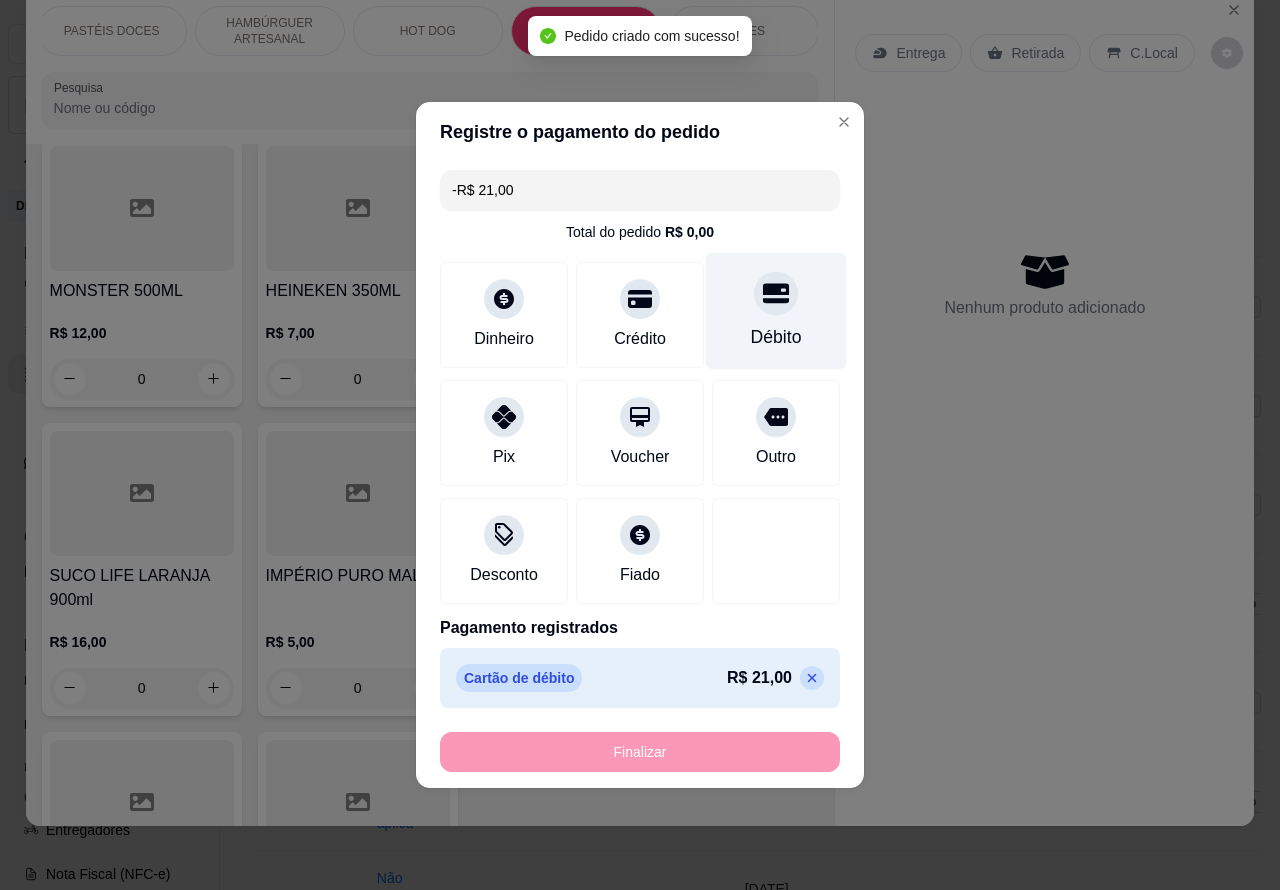 scroll, scrollTop: 7931, scrollLeft: 0, axis: vertical 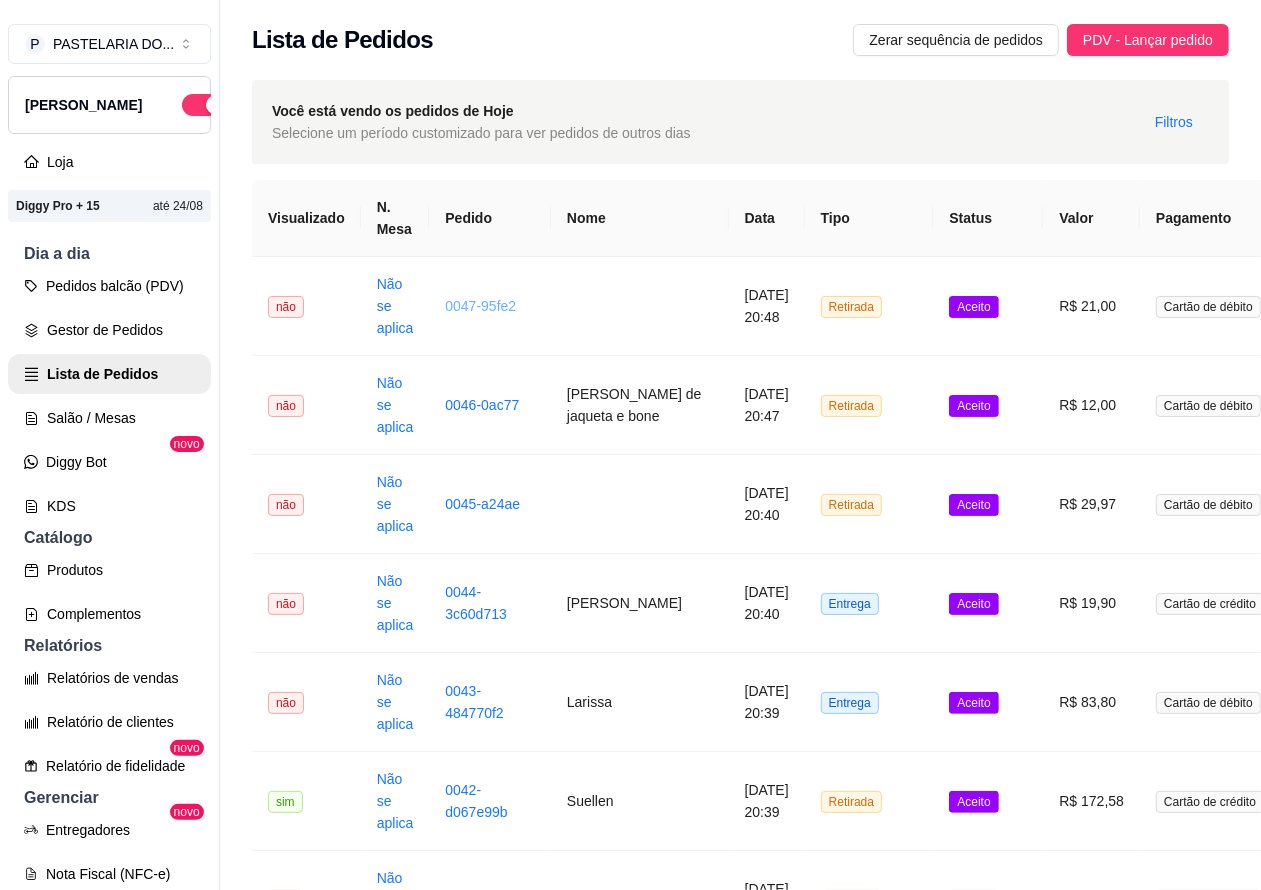 click on "0047-95fe2" at bounding box center (480, 306) 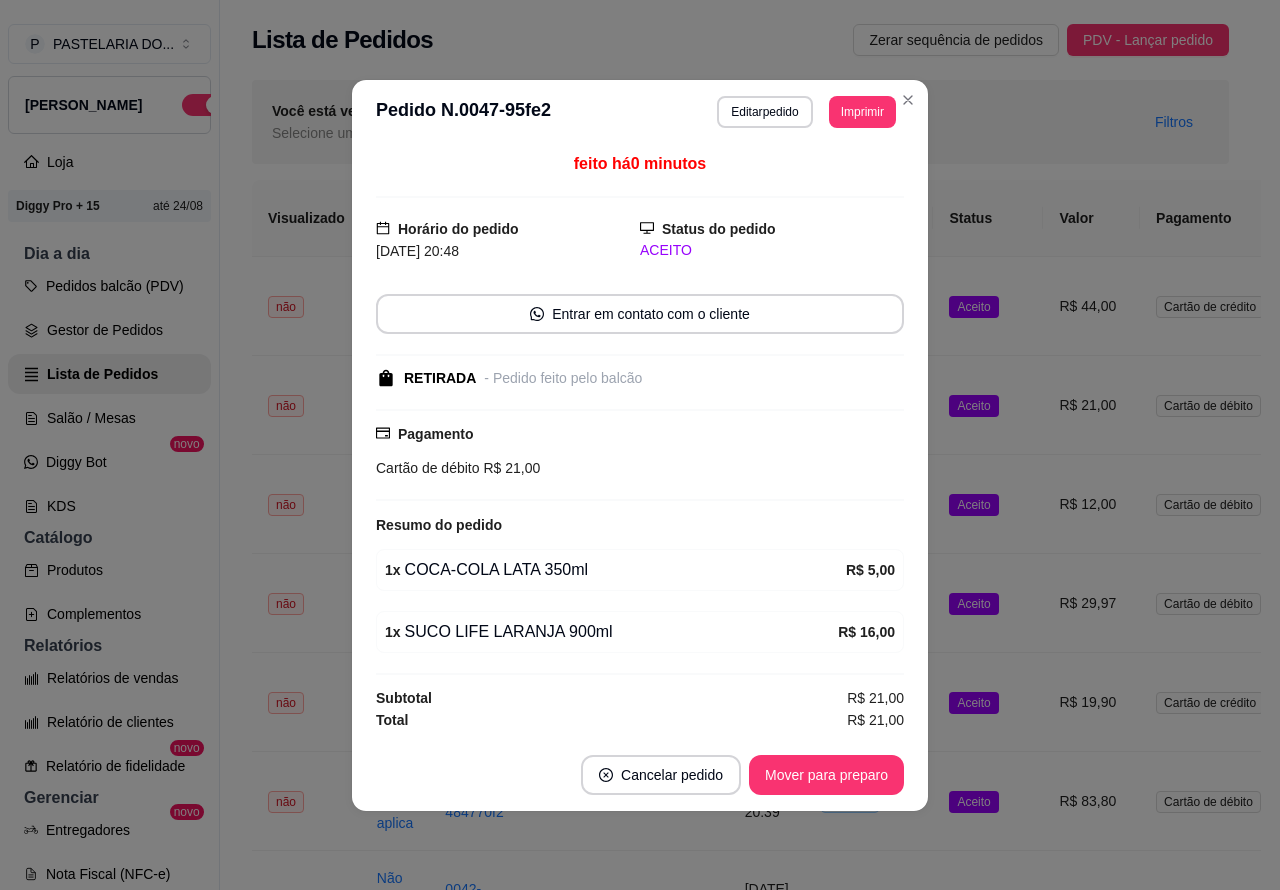 click at bounding box center [430, 137] 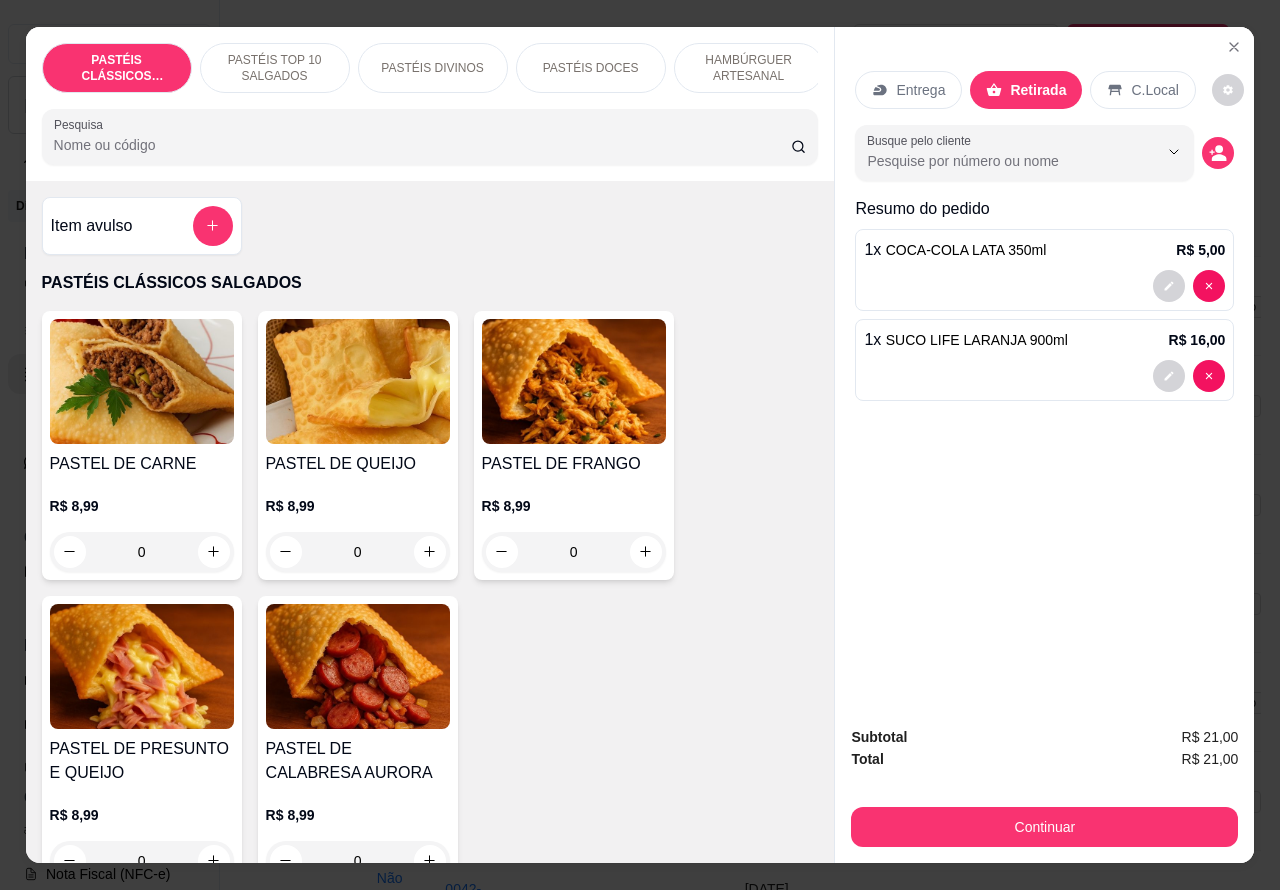 click 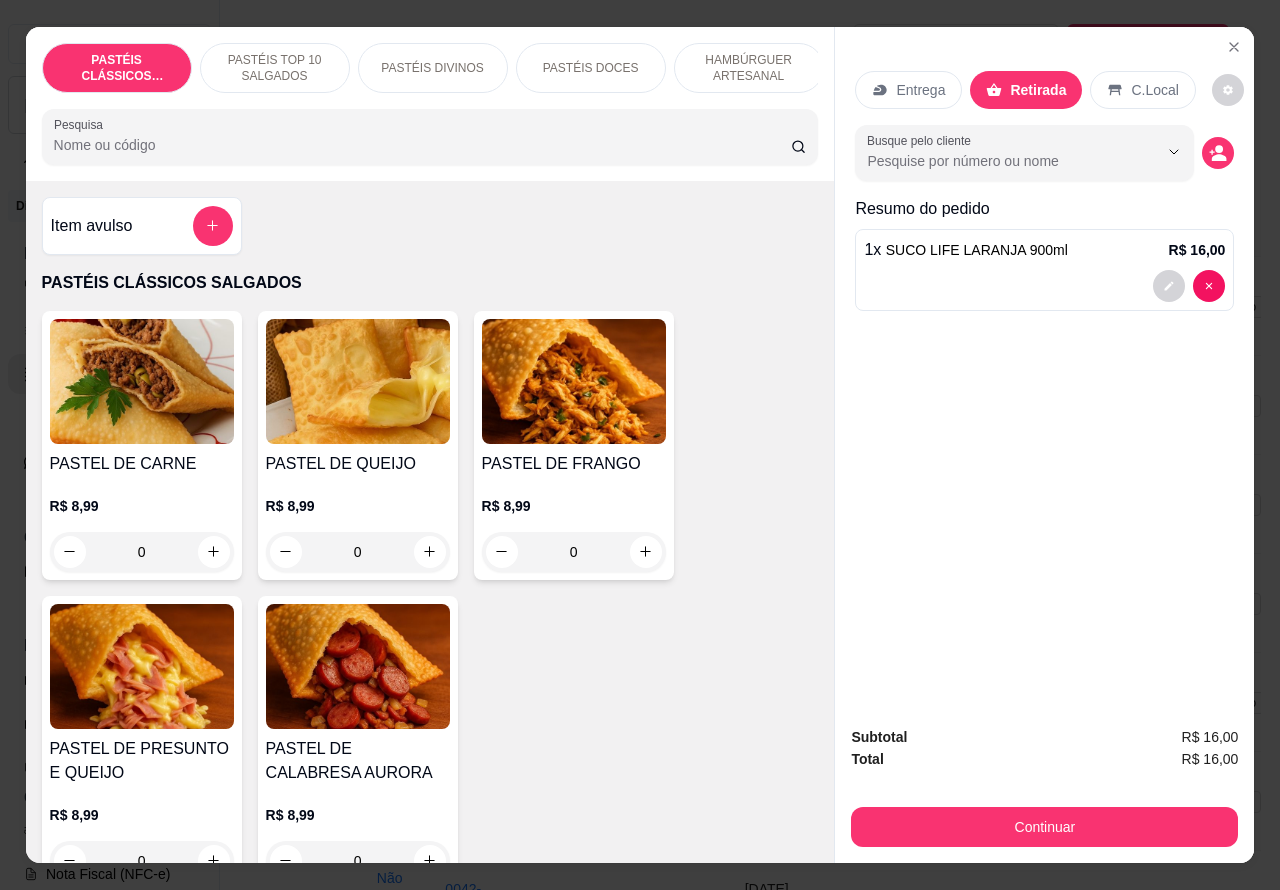 type on "0" 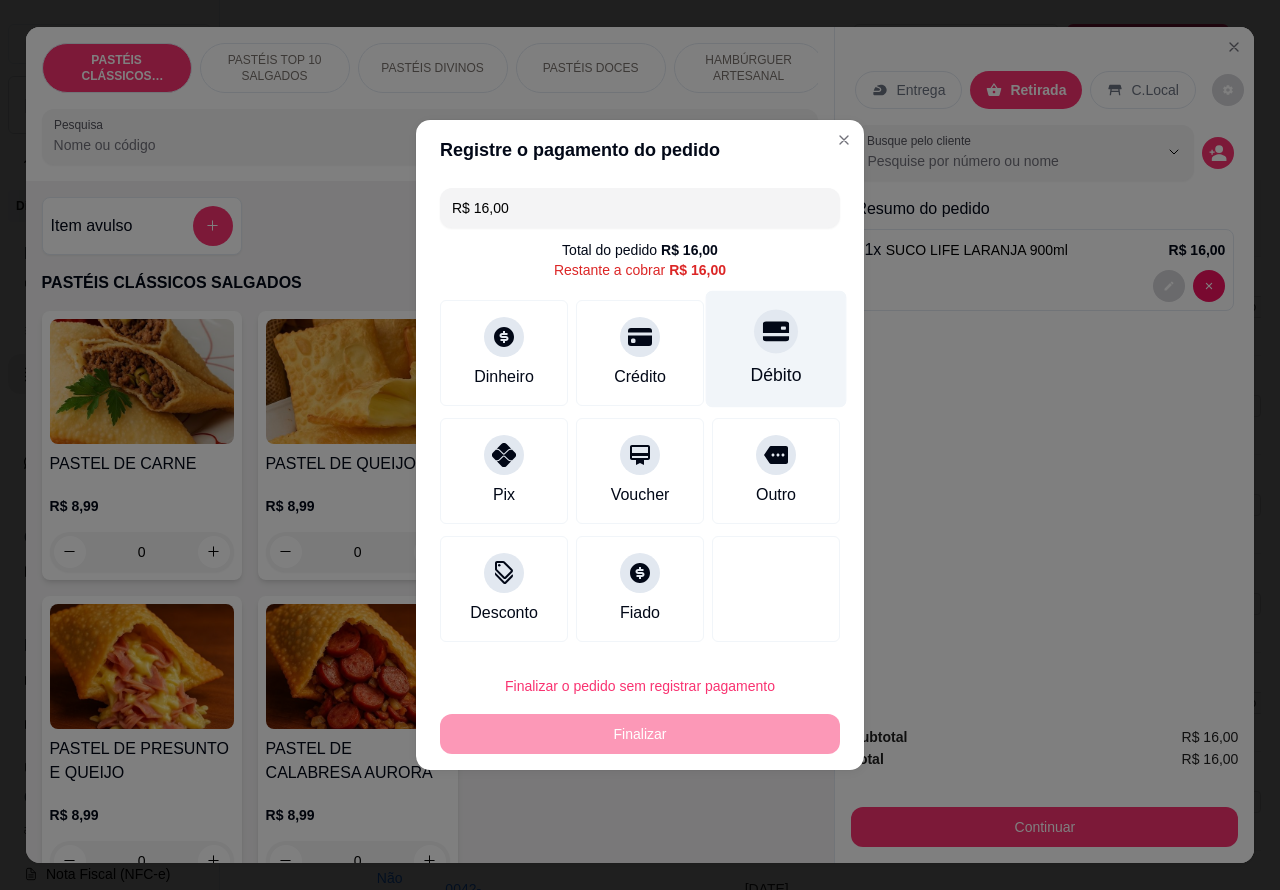 click at bounding box center [776, 331] 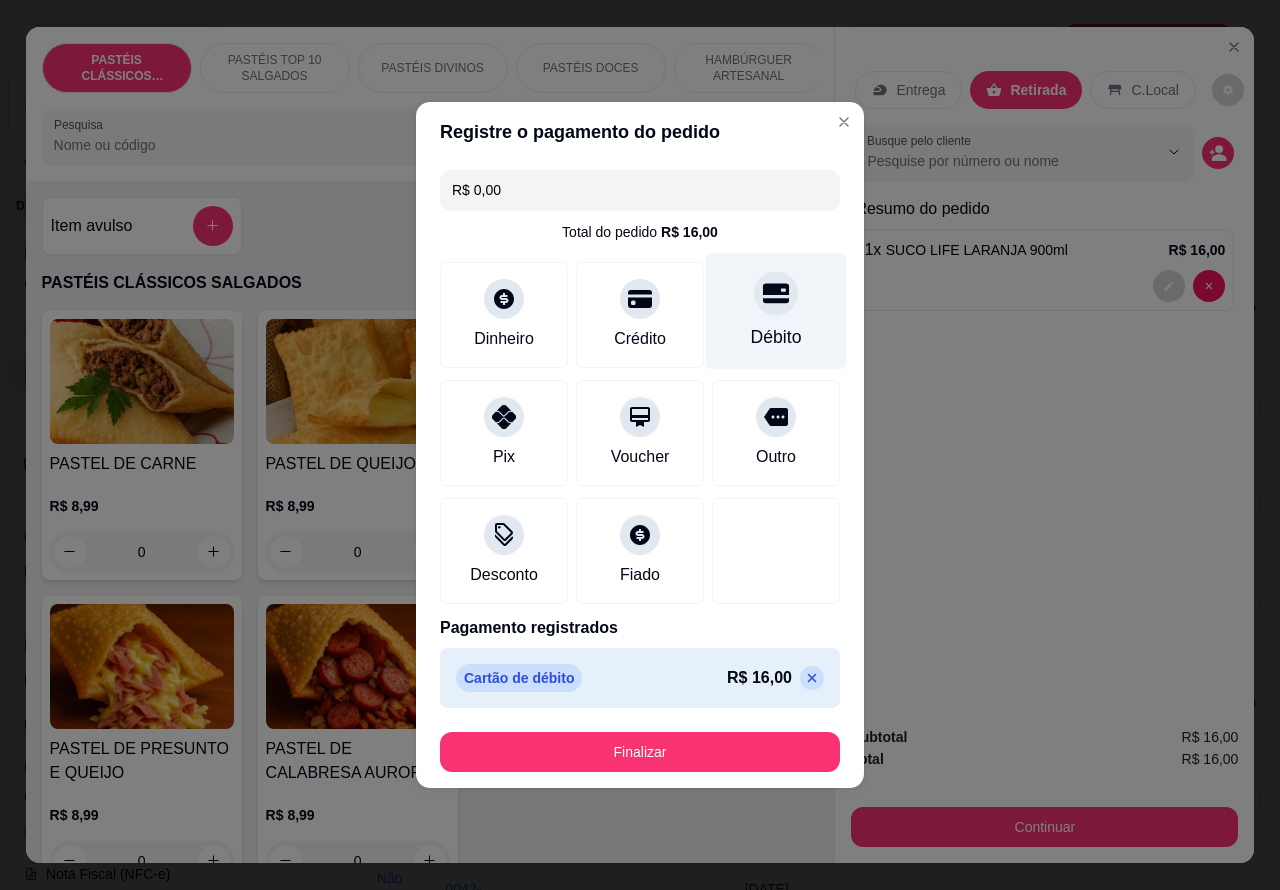 click on "Finalizar" at bounding box center [640, 752] 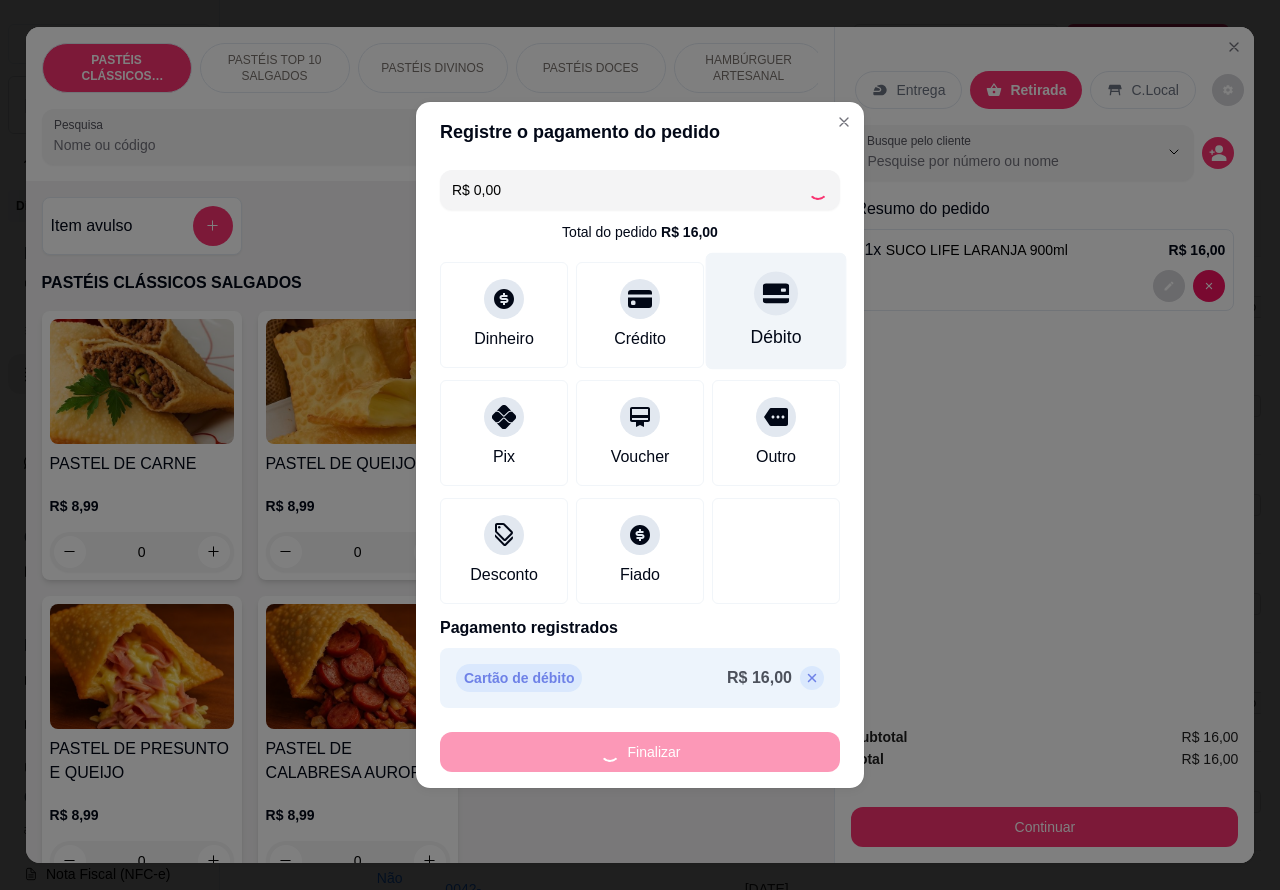 type on "0" 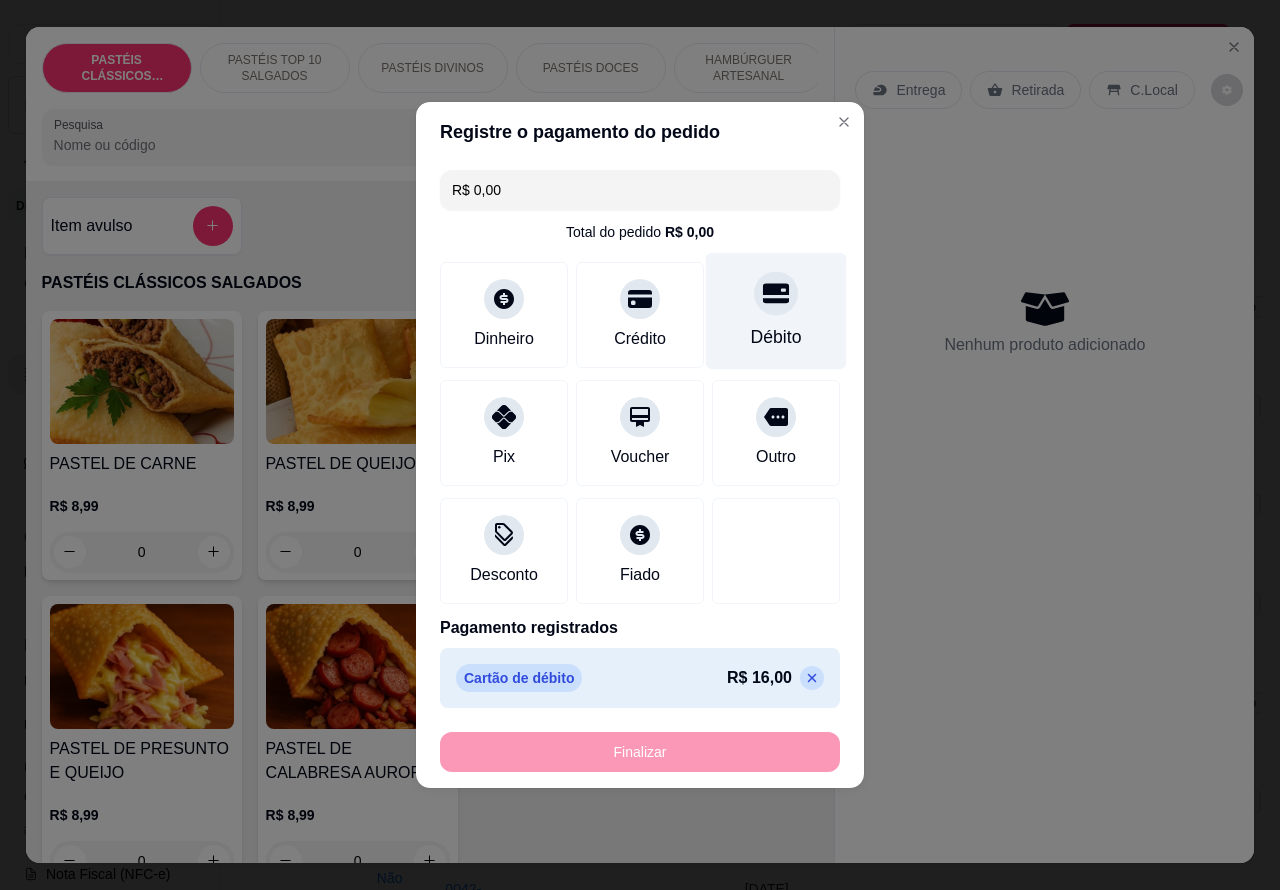 type on "-R$ 16,00" 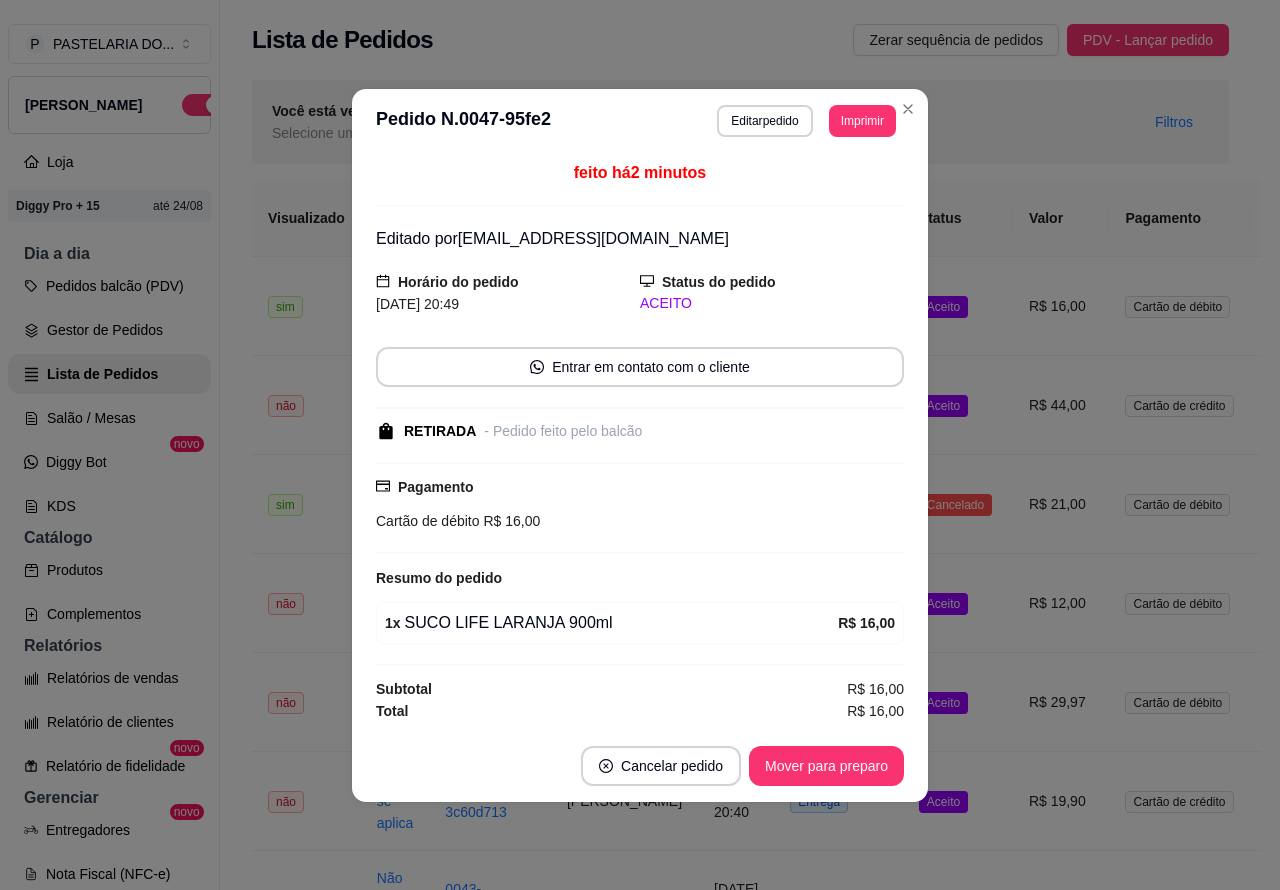 click on "Pedidos balcão (PDV)" at bounding box center (109, 286) 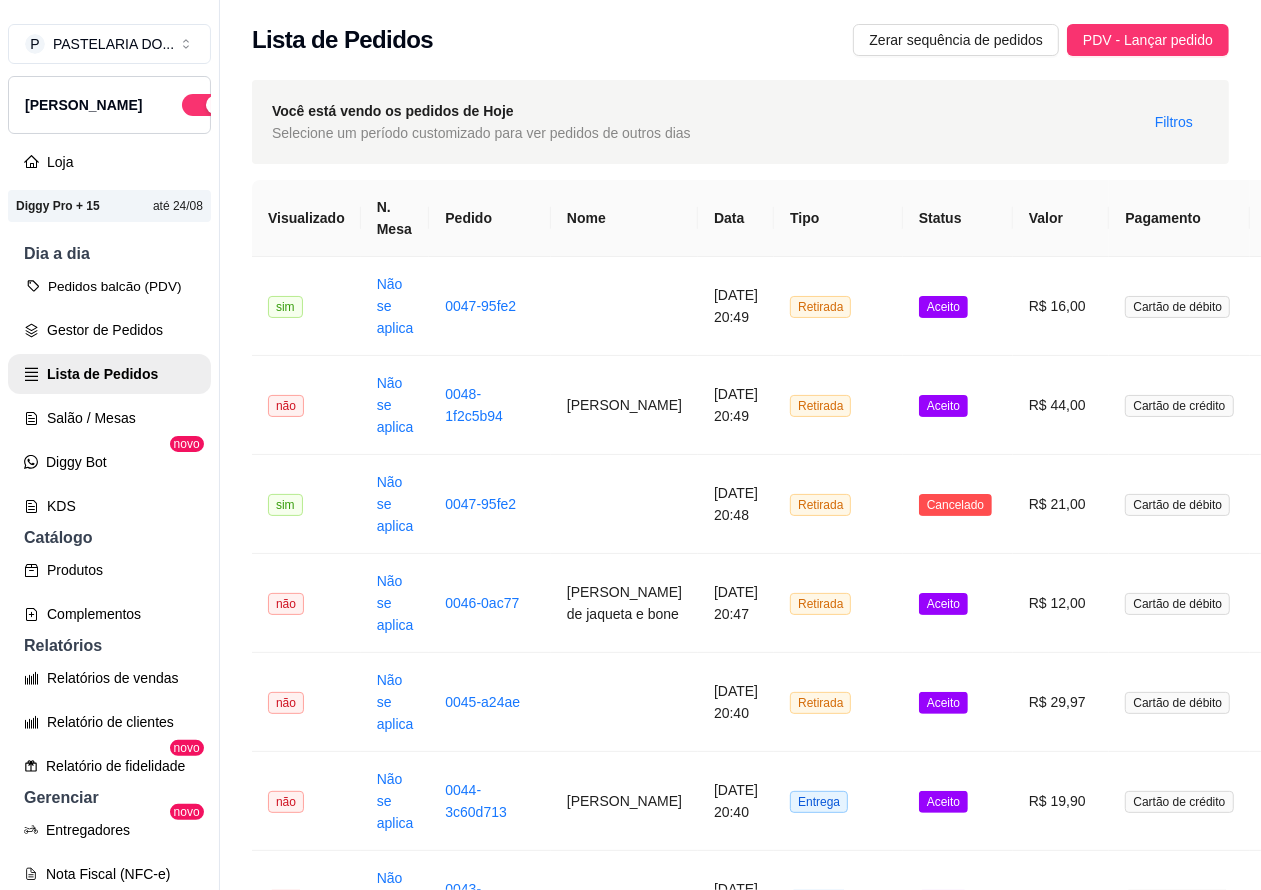 click on "Pedidos balcão (PDV)" at bounding box center [109, 286] 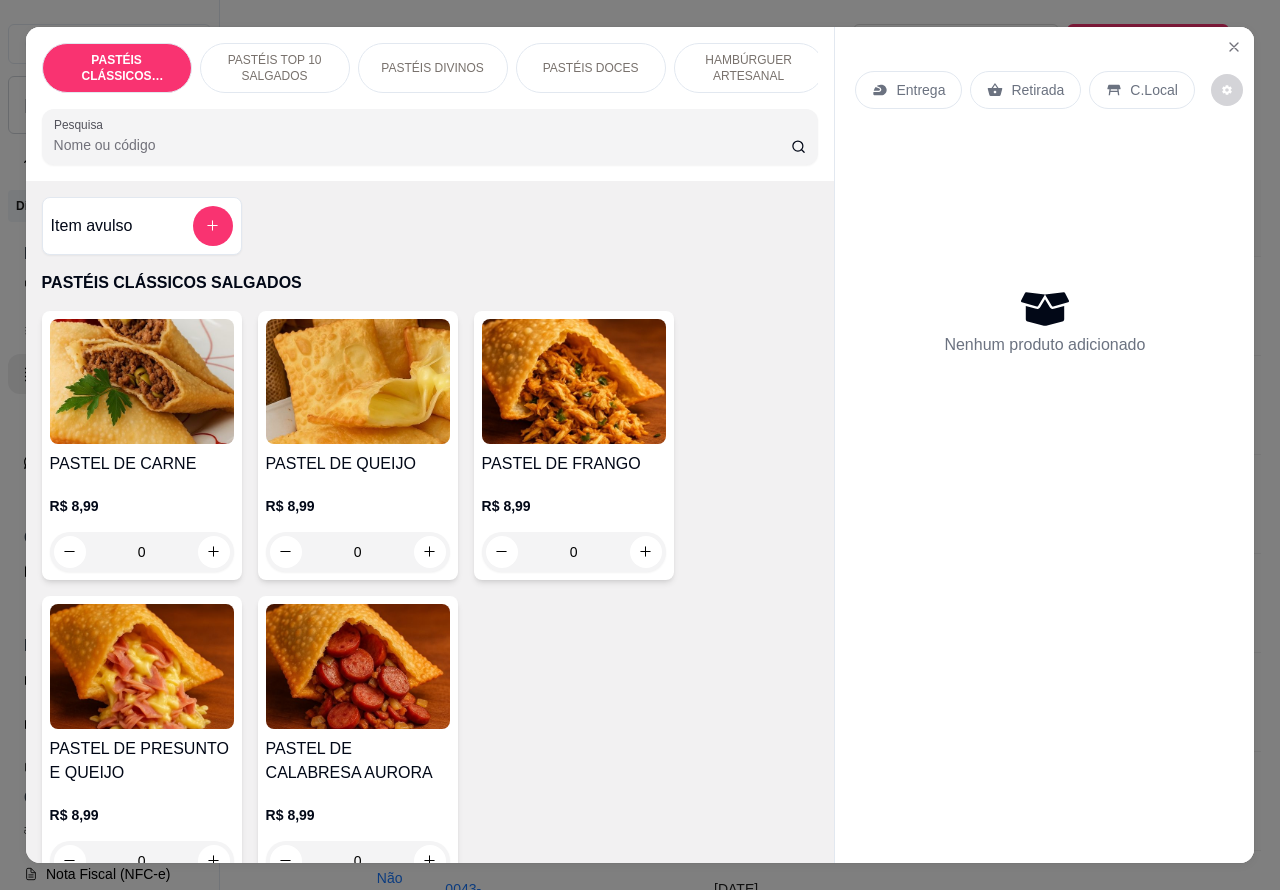 click on "HAMBÚRGUER ARTESANAL" at bounding box center [749, 68] 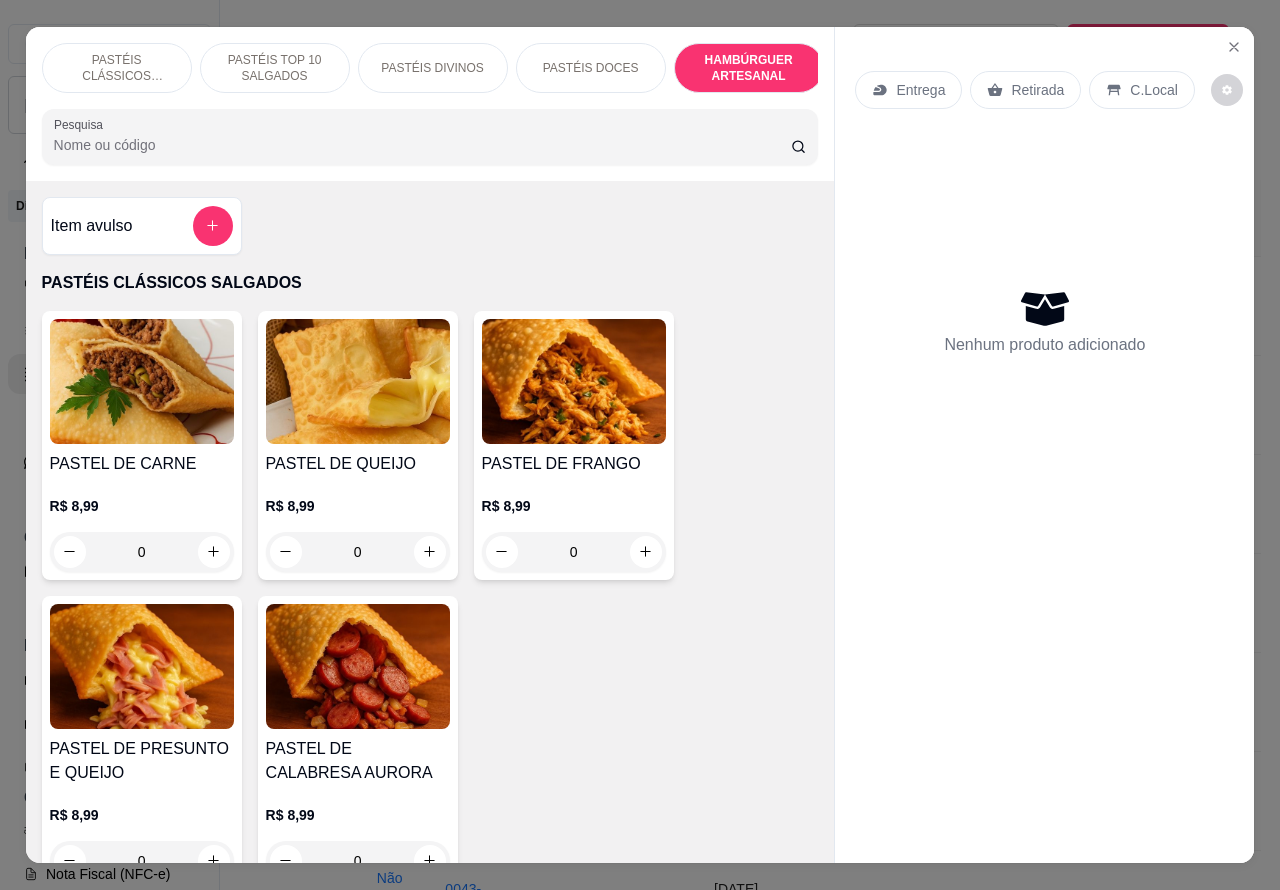 scroll, scrollTop: 4527, scrollLeft: 0, axis: vertical 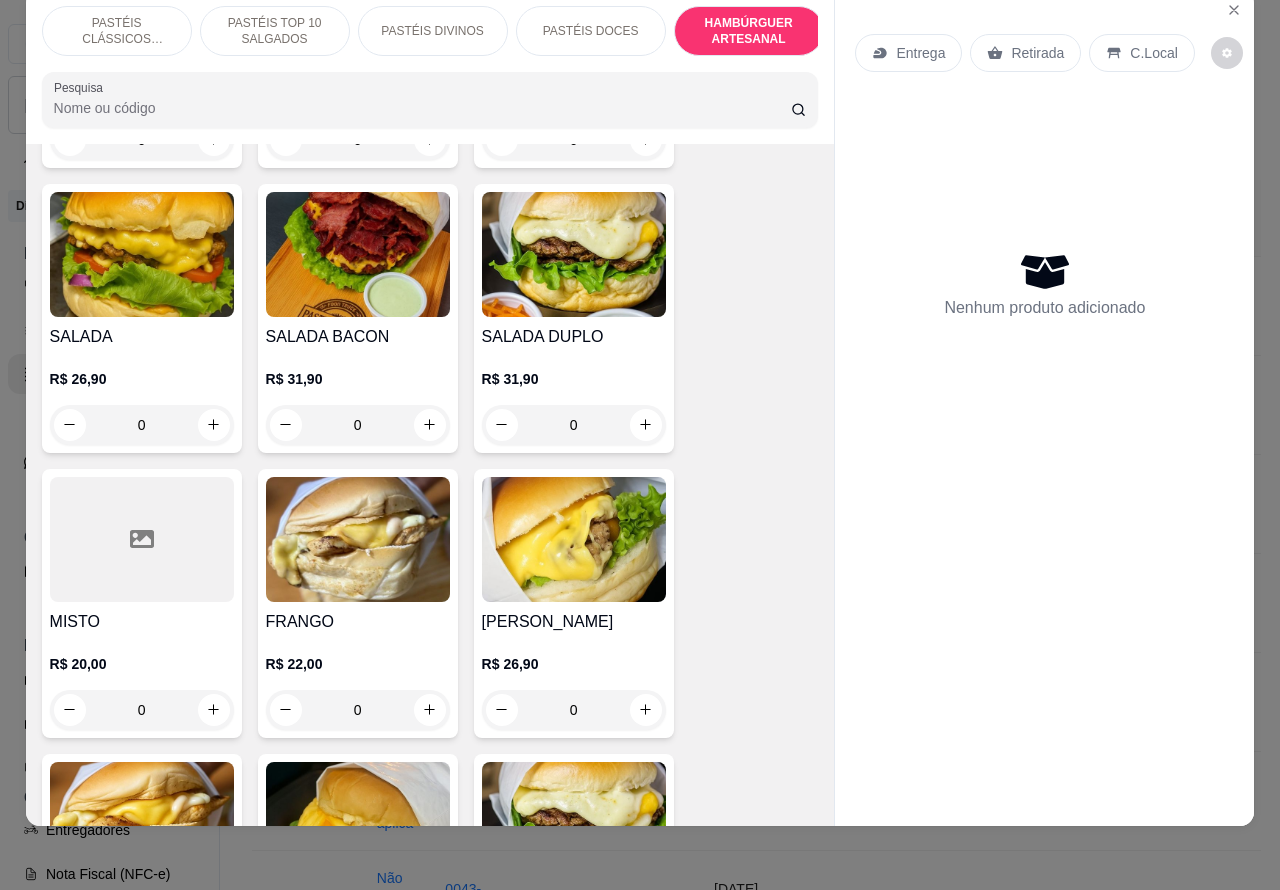 click on "0" at bounding box center [574, 710] 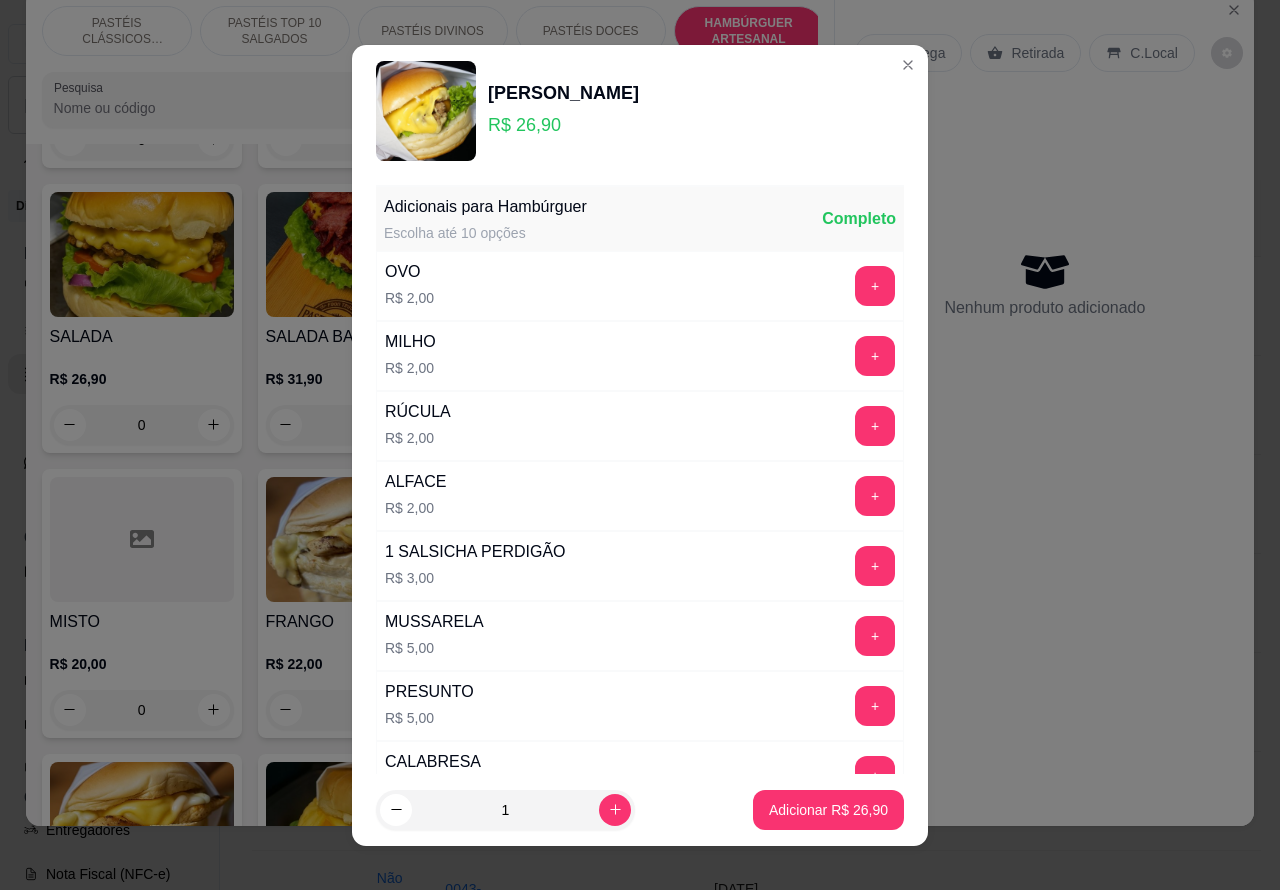click 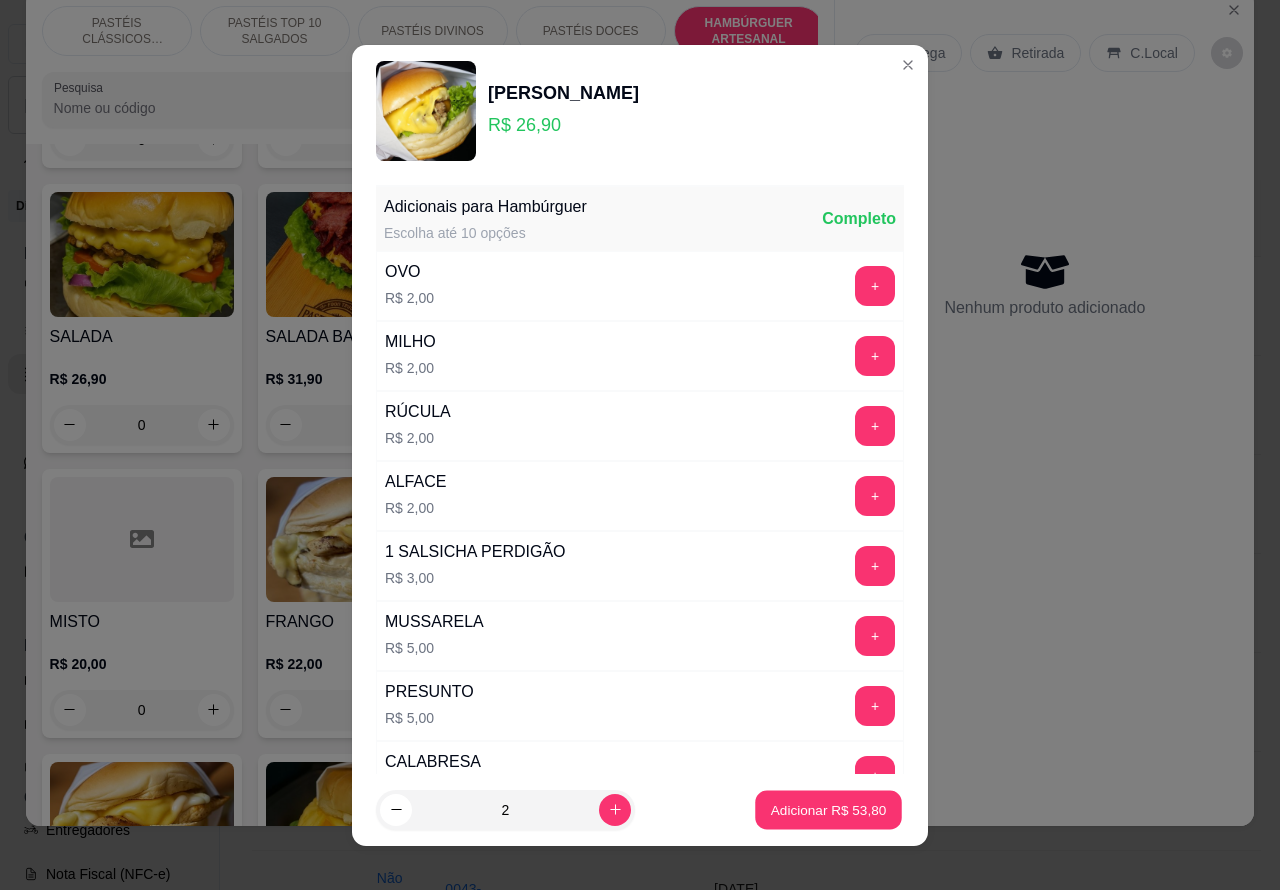 click on "Adicionar   R$ 53,80" at bounding box center [829, 809] 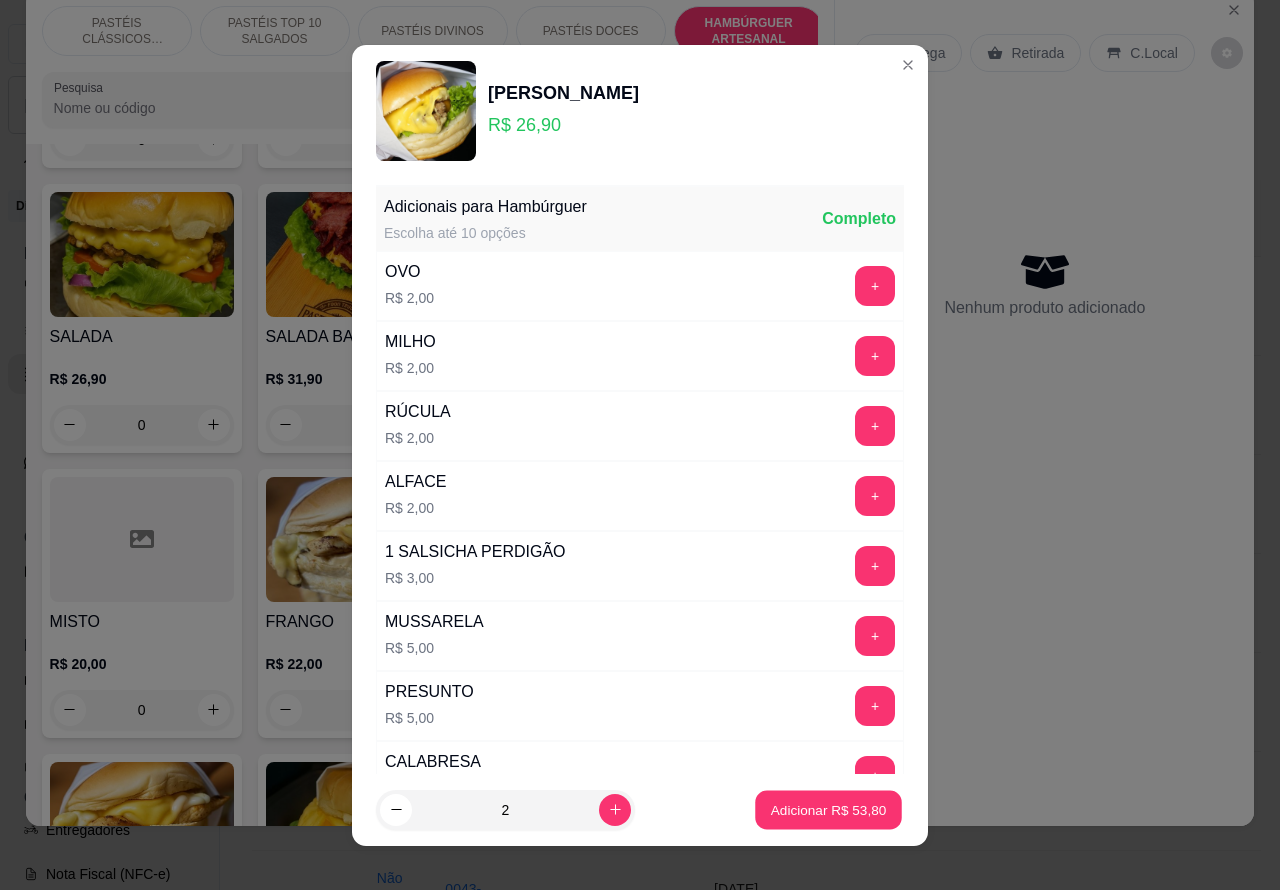 type on "2" 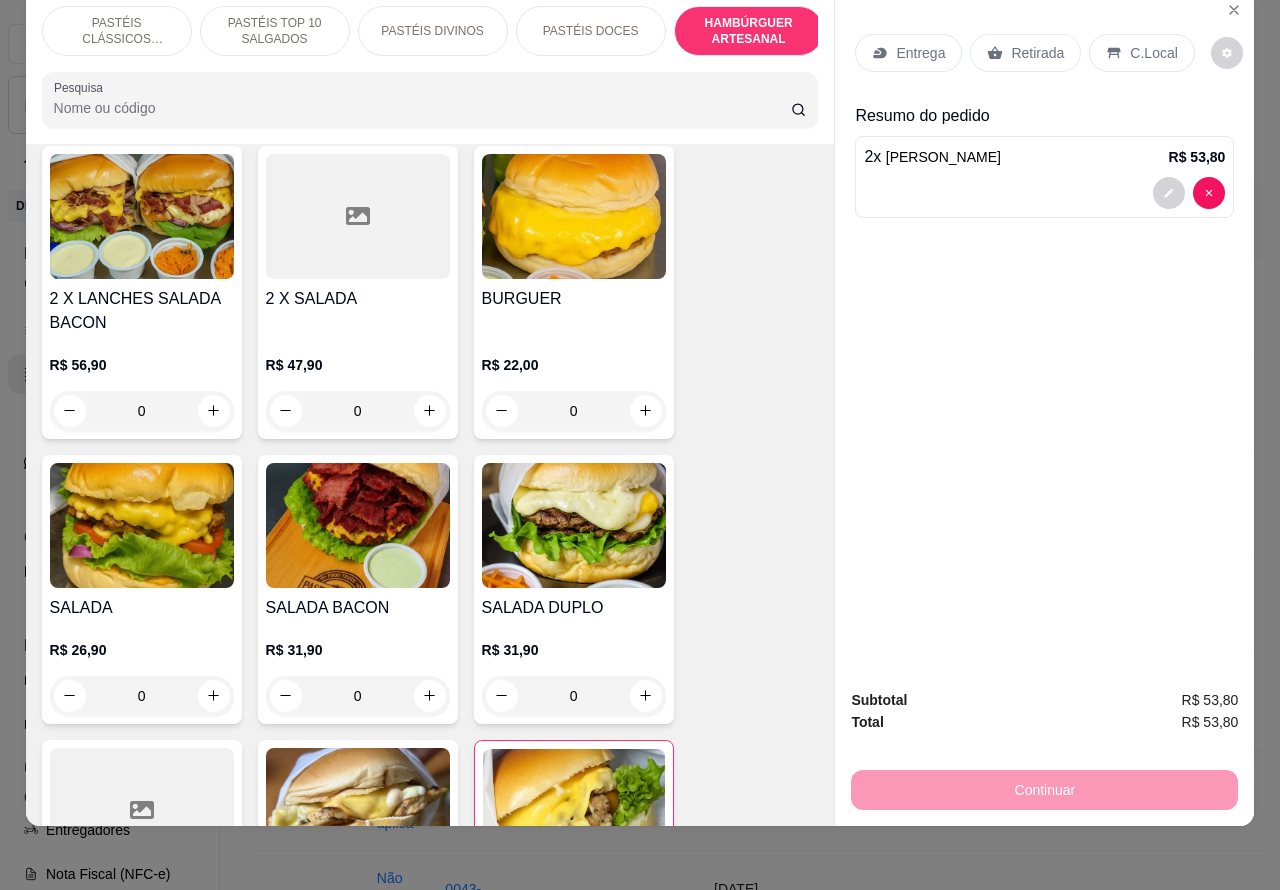 scroll, scrollTop: 4538, scrollLeft: 0, axis: vertical 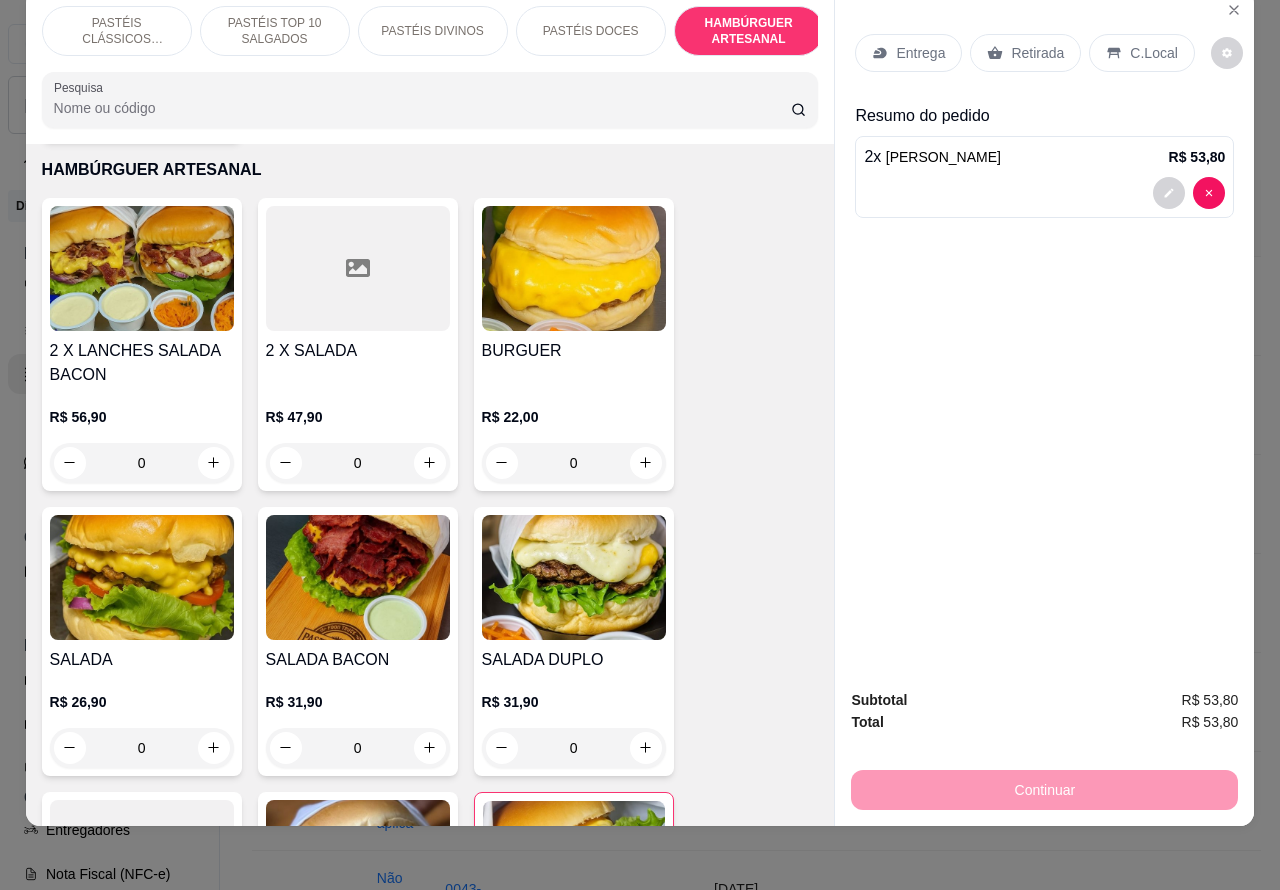 click on "0" at bounding box center (574, 463) 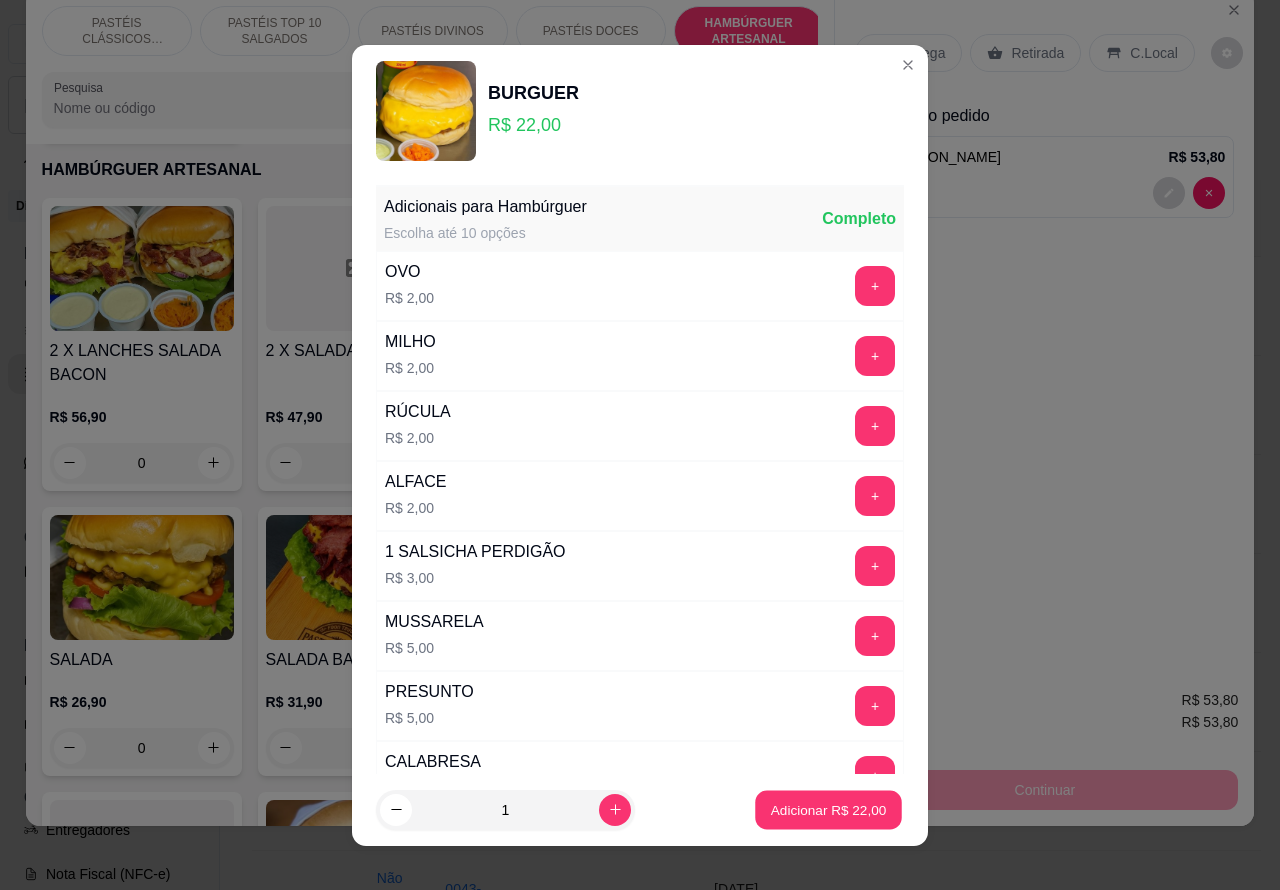 click on "Adicionar   R$ 22,00" at bounding box center [829, 809] 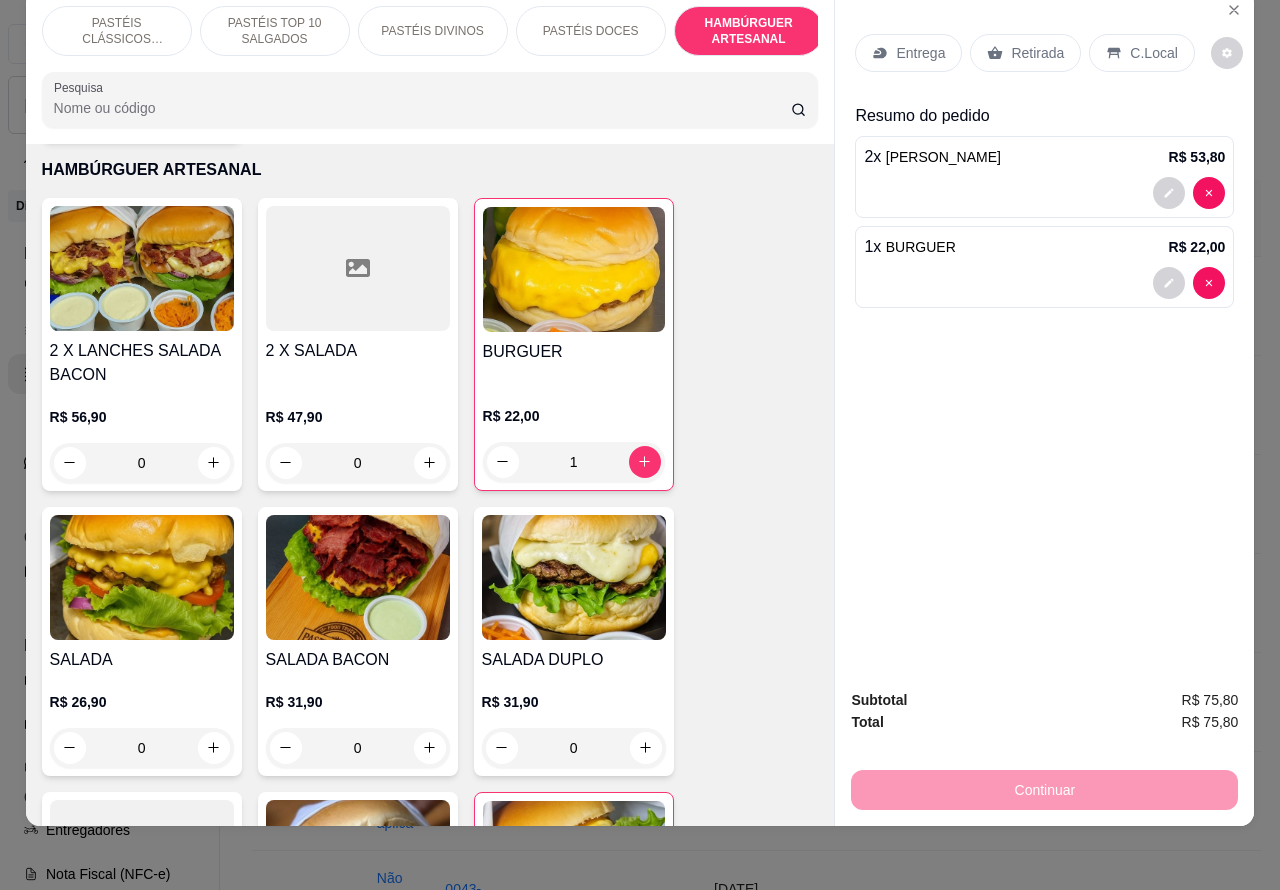click on "PASTÉIS CLÁSSICOS SALGADOS" at bounding box center (117, 31) 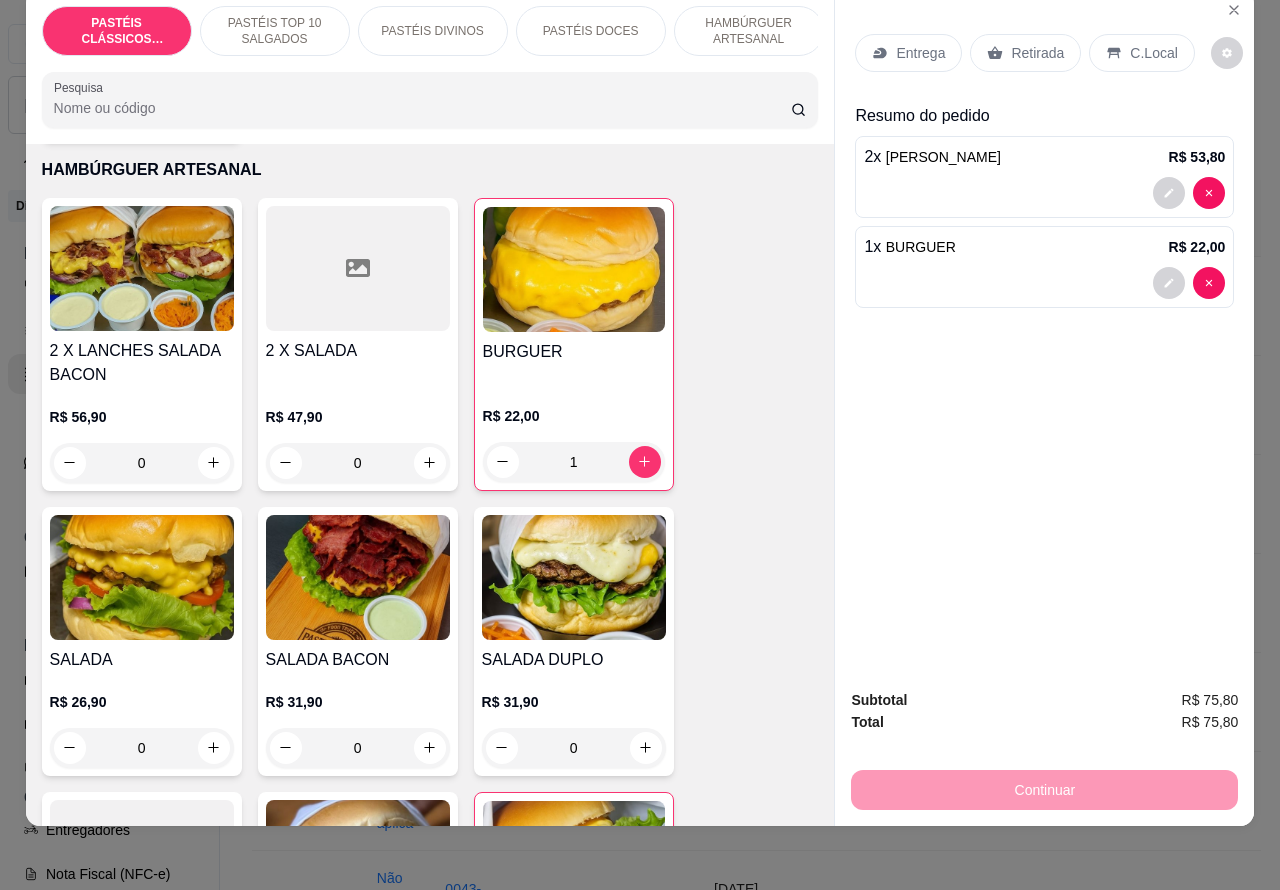 scroll, scrollTop: 90, scrollLeft: 0, axis: vertical 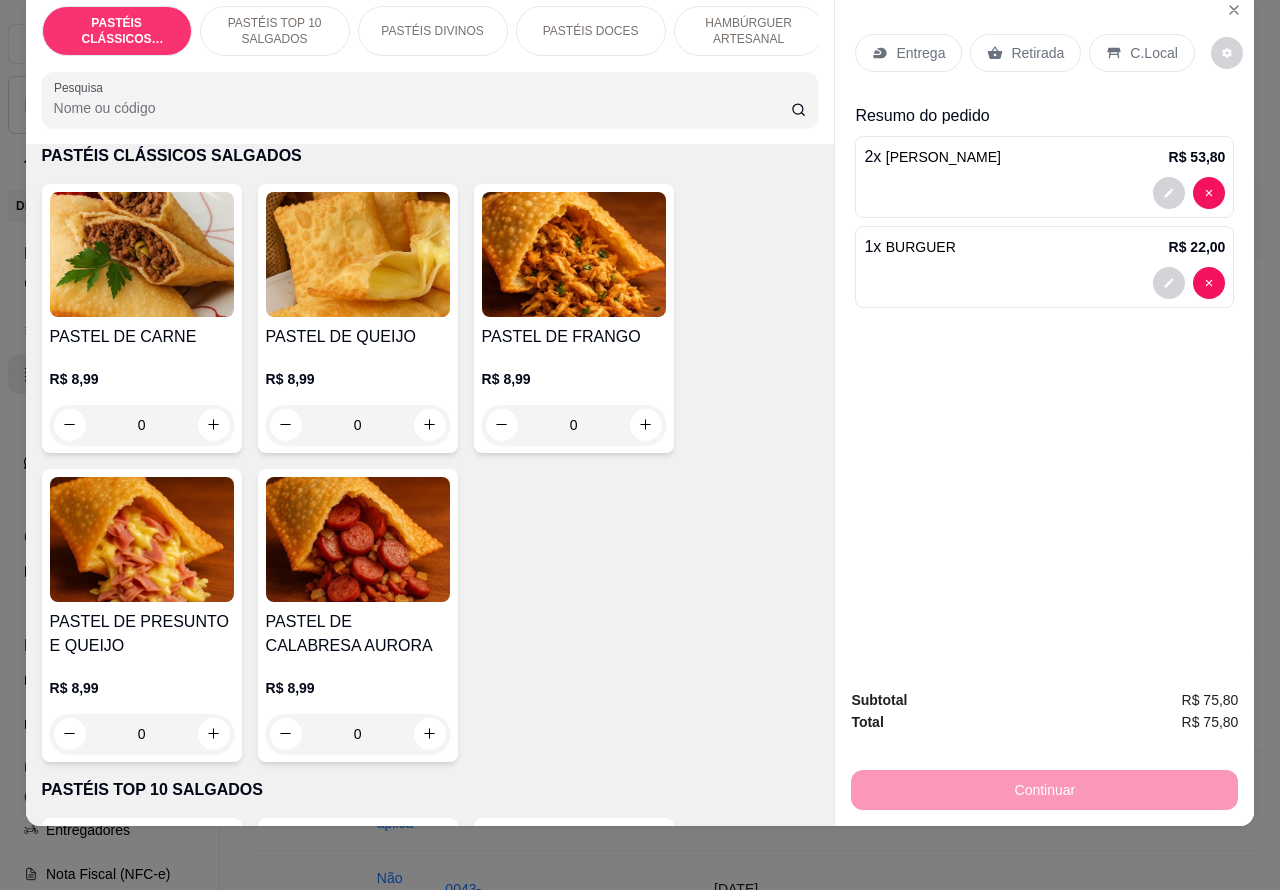 click 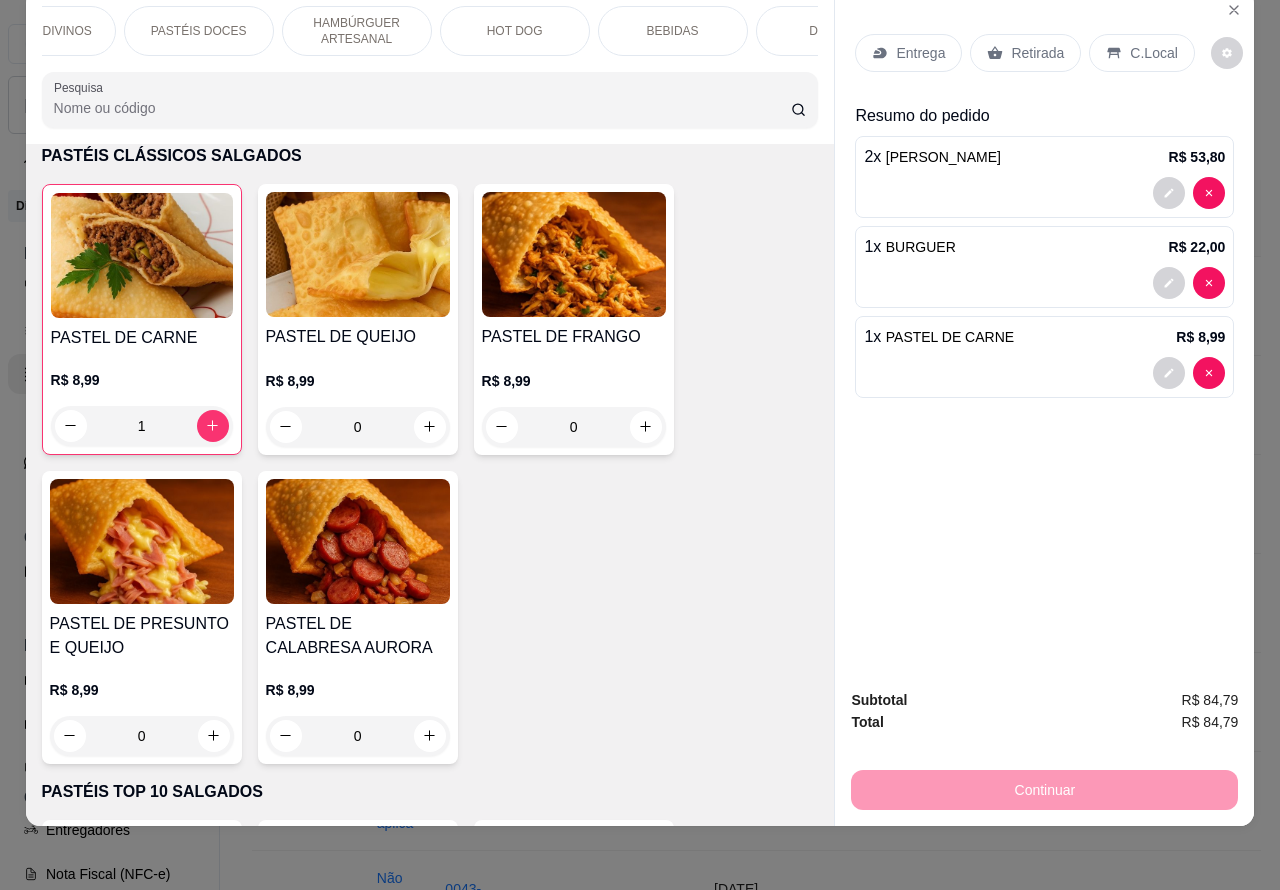 scroll, scrollTop: 0, scrollLeft: 396, axis: horizontal 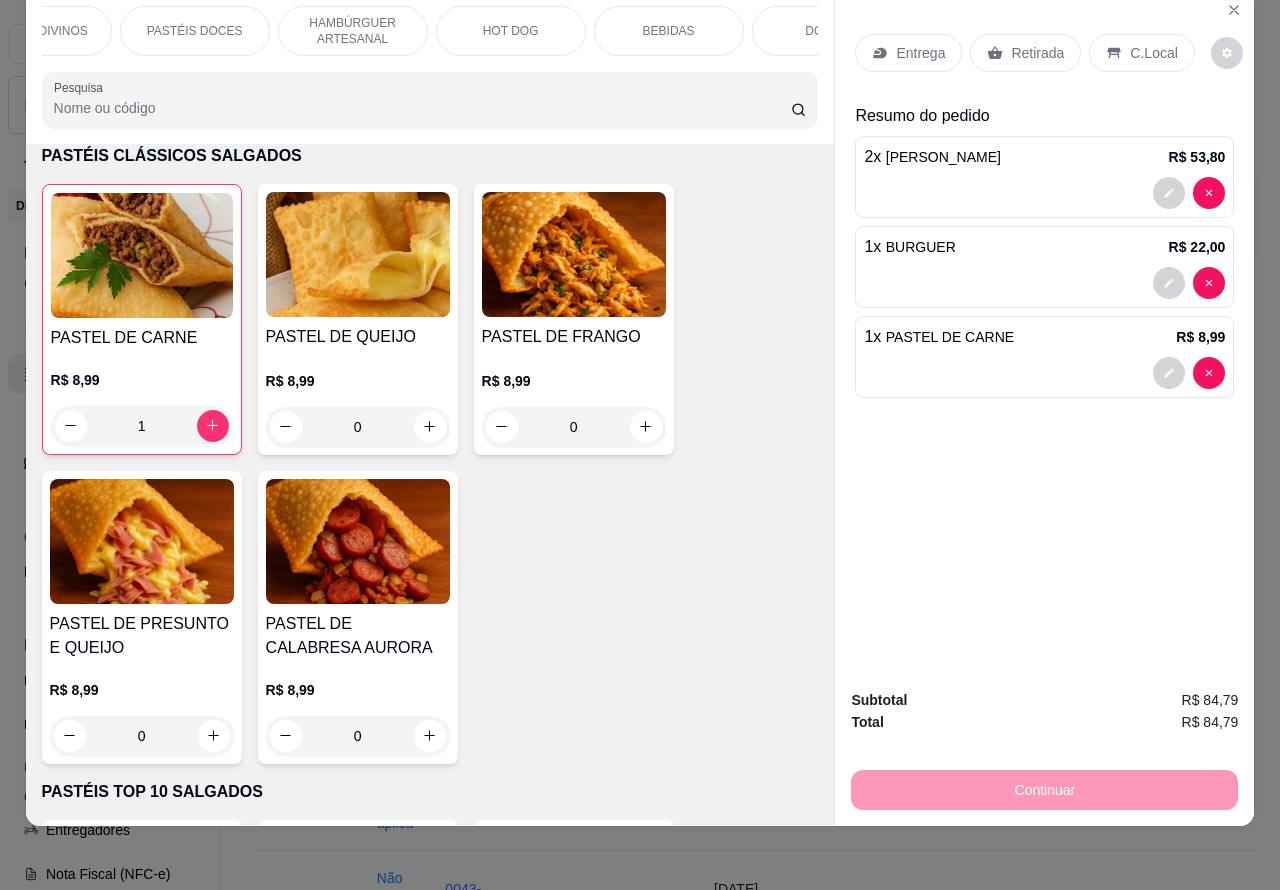 click on "PASTÉIS DOCES" at bounding box center (195, 31) 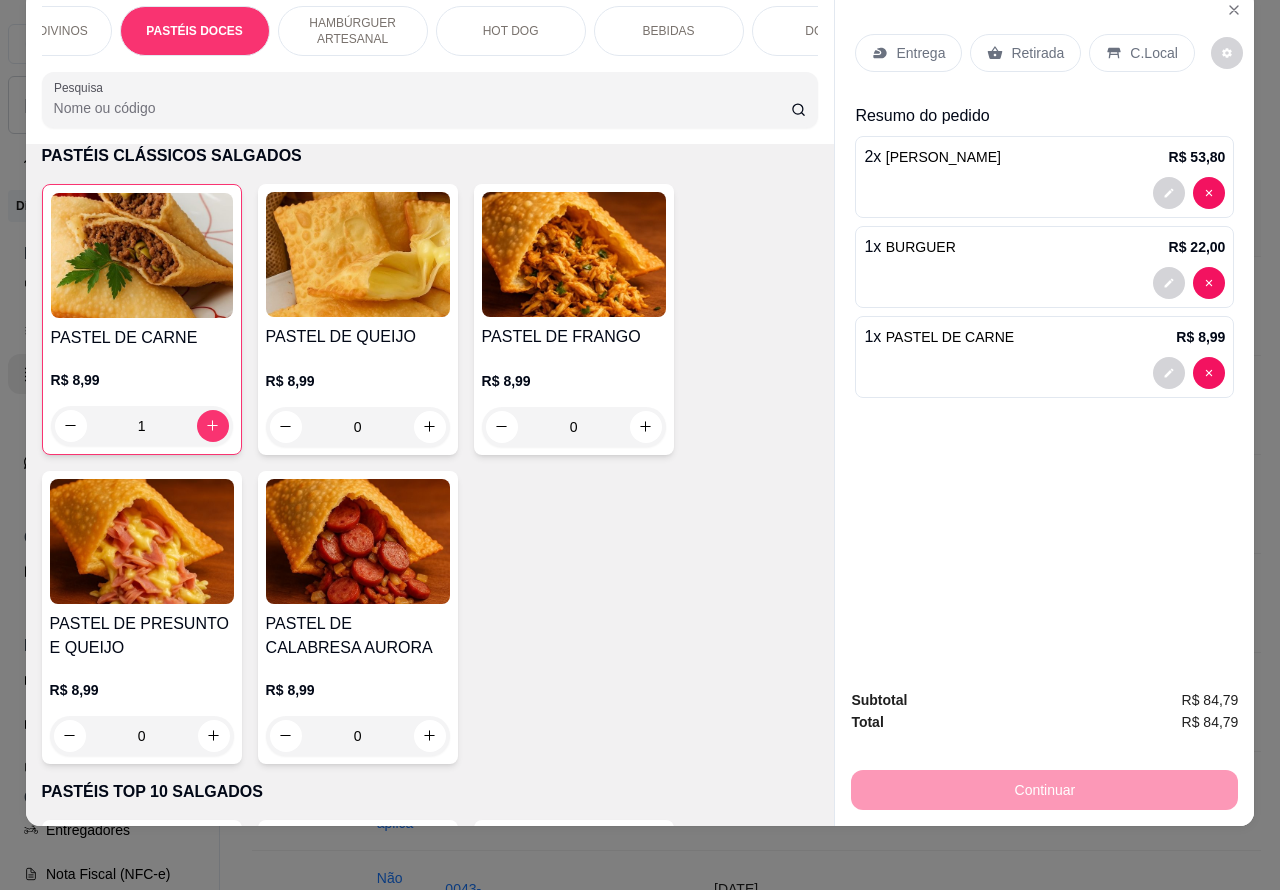 scroll, scrollTop: 3587, scrollLeft: 0, axis: vertical 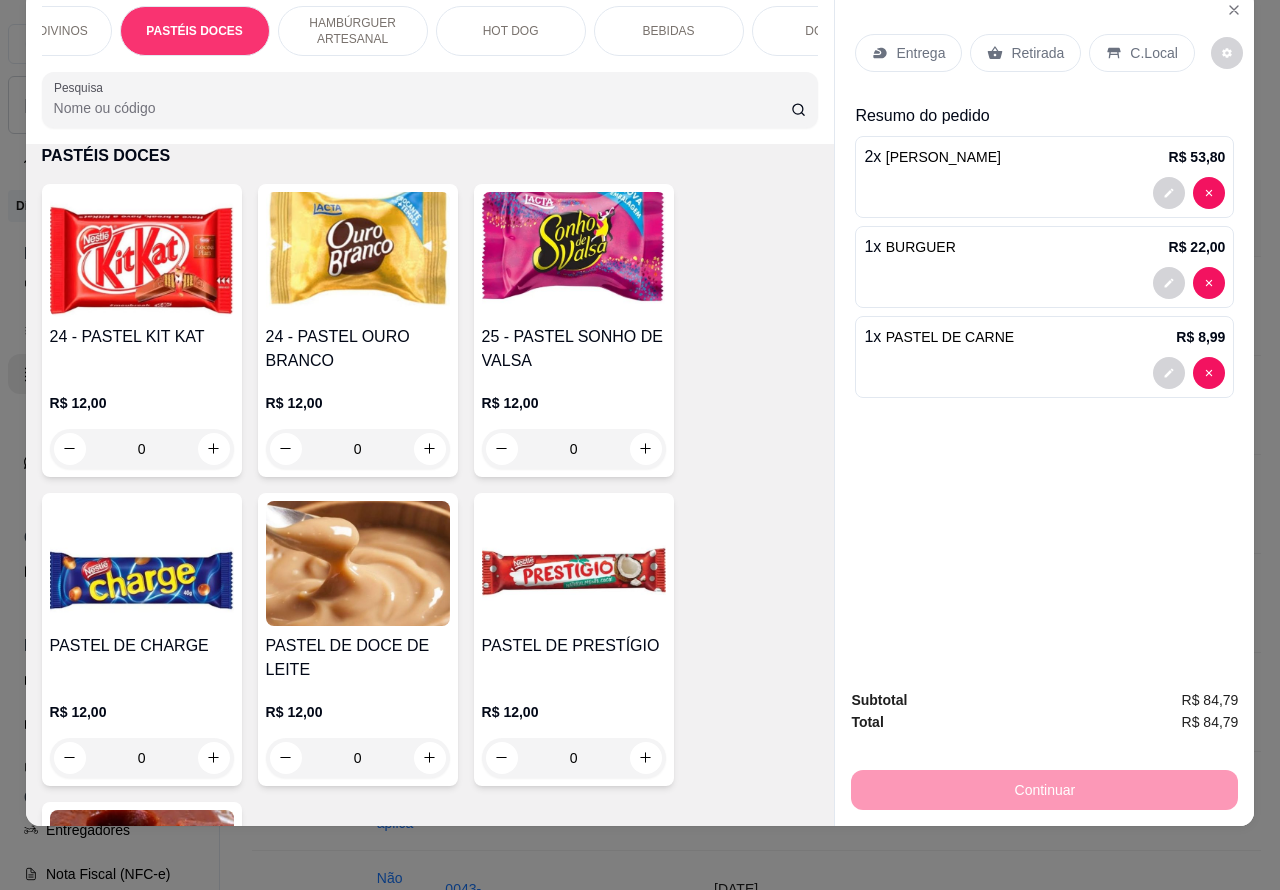 click 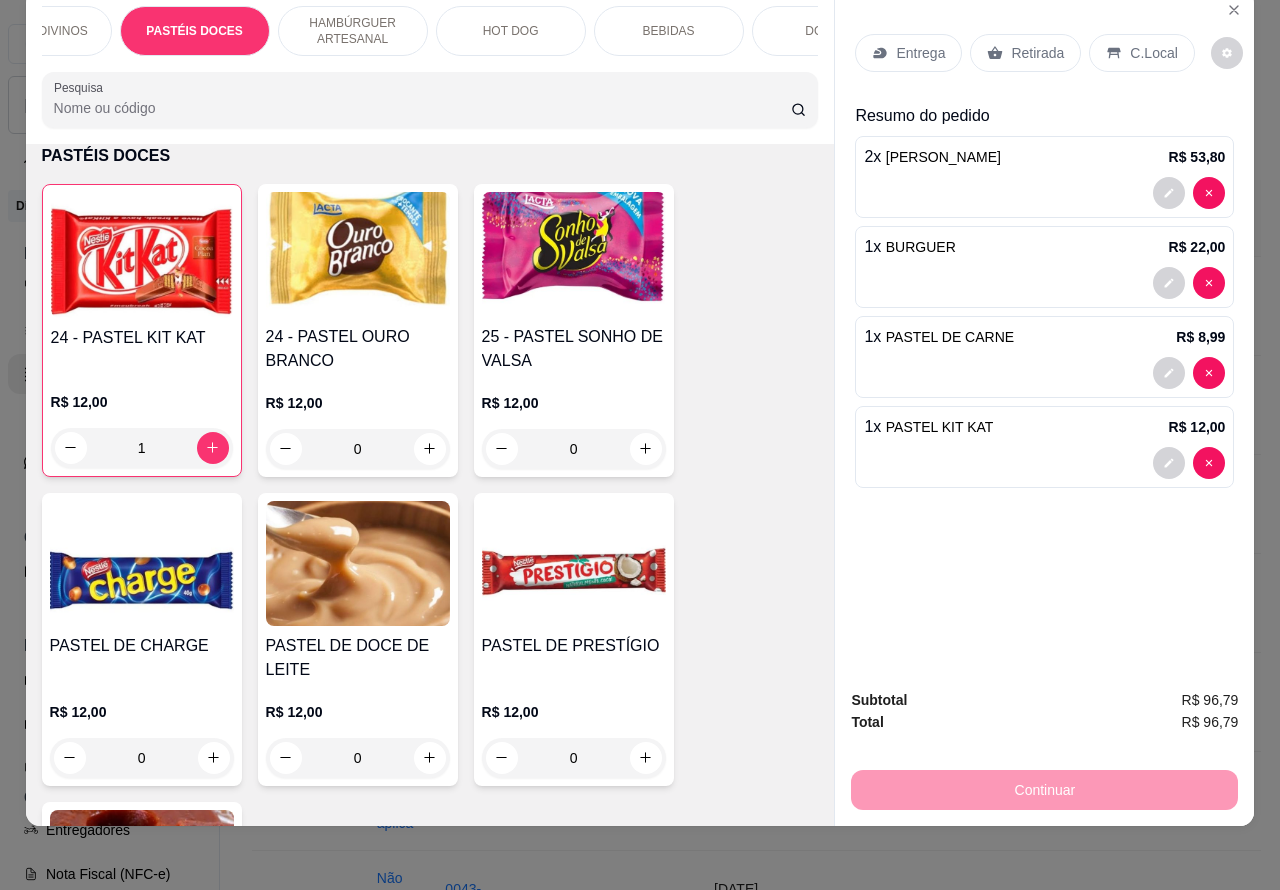 scroll, scrollTop: 0, scrollLeft: 0, axis: both 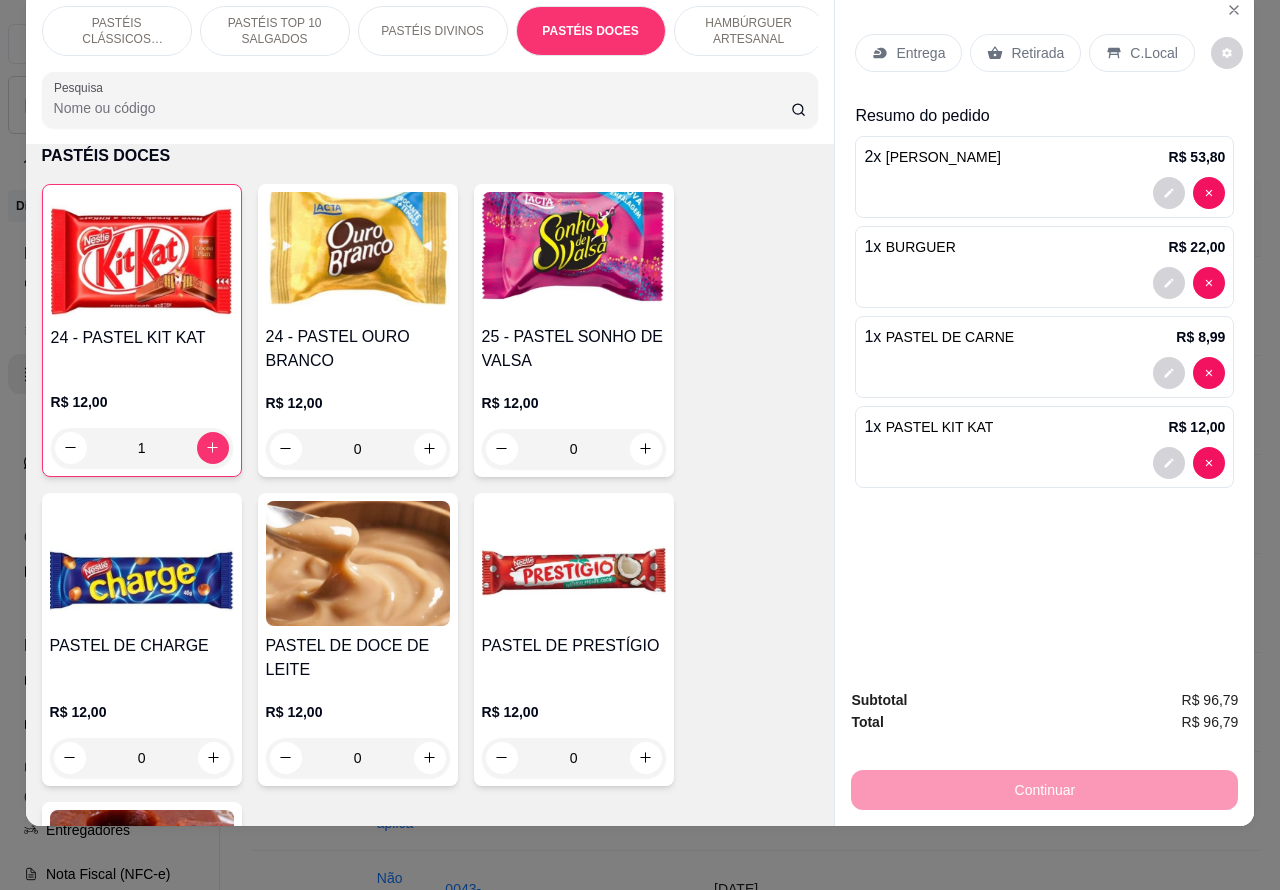 click on "PASTÉIS CLÁSSICOS SALGADOS" at bounding box center [117, 31] 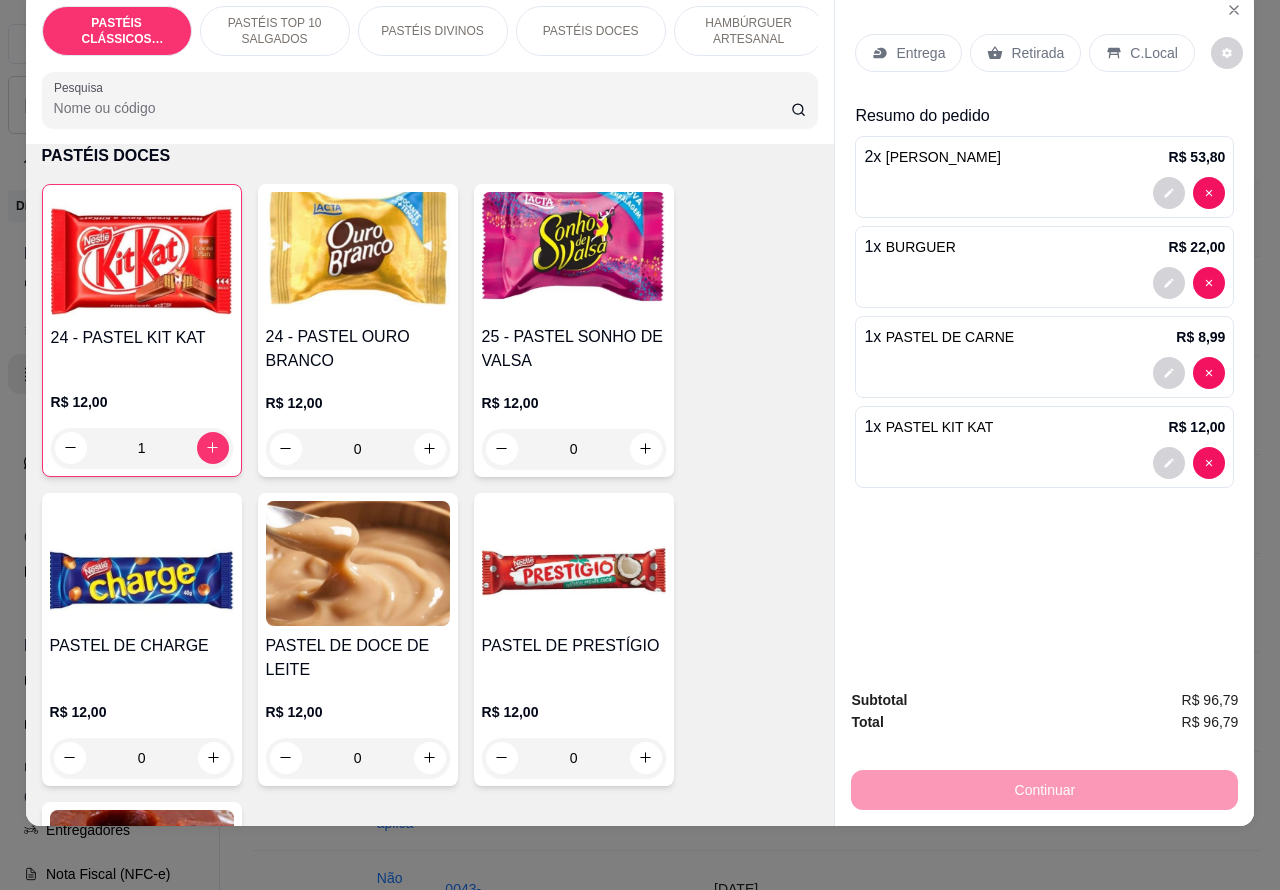 scroll, scrollTop: 90, scrollLeft: 0, axis: vertical 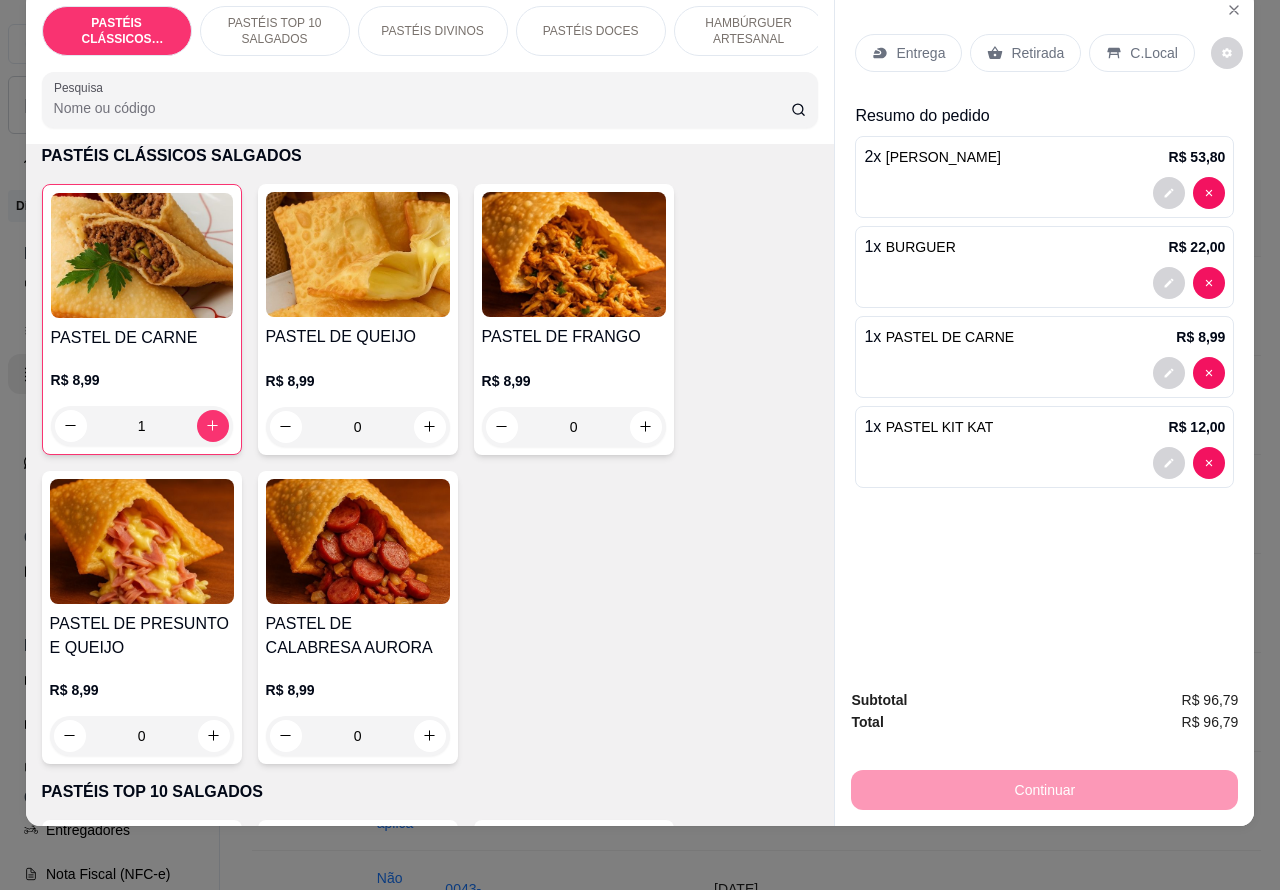 click 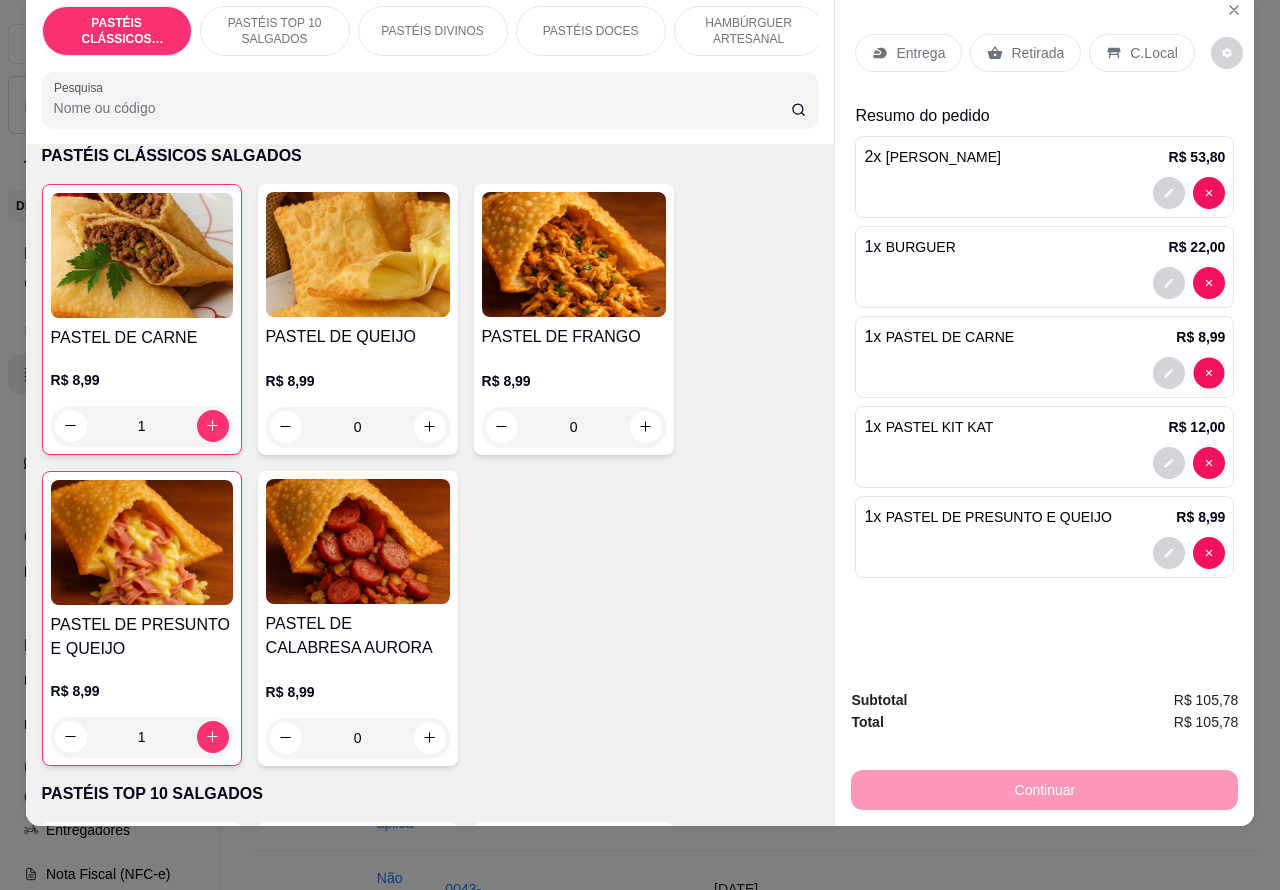 click 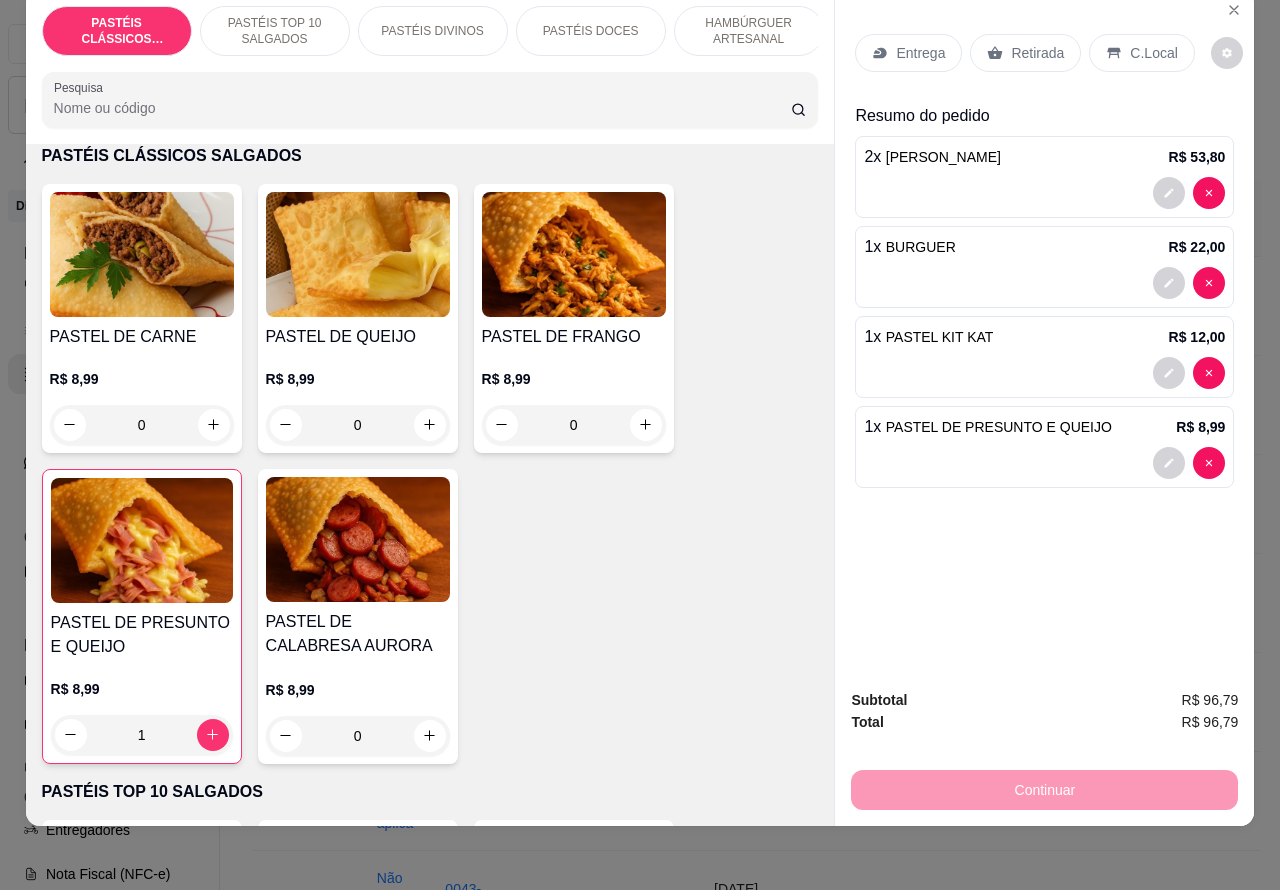 click on "Entrega" at bounding box center [920, 53] 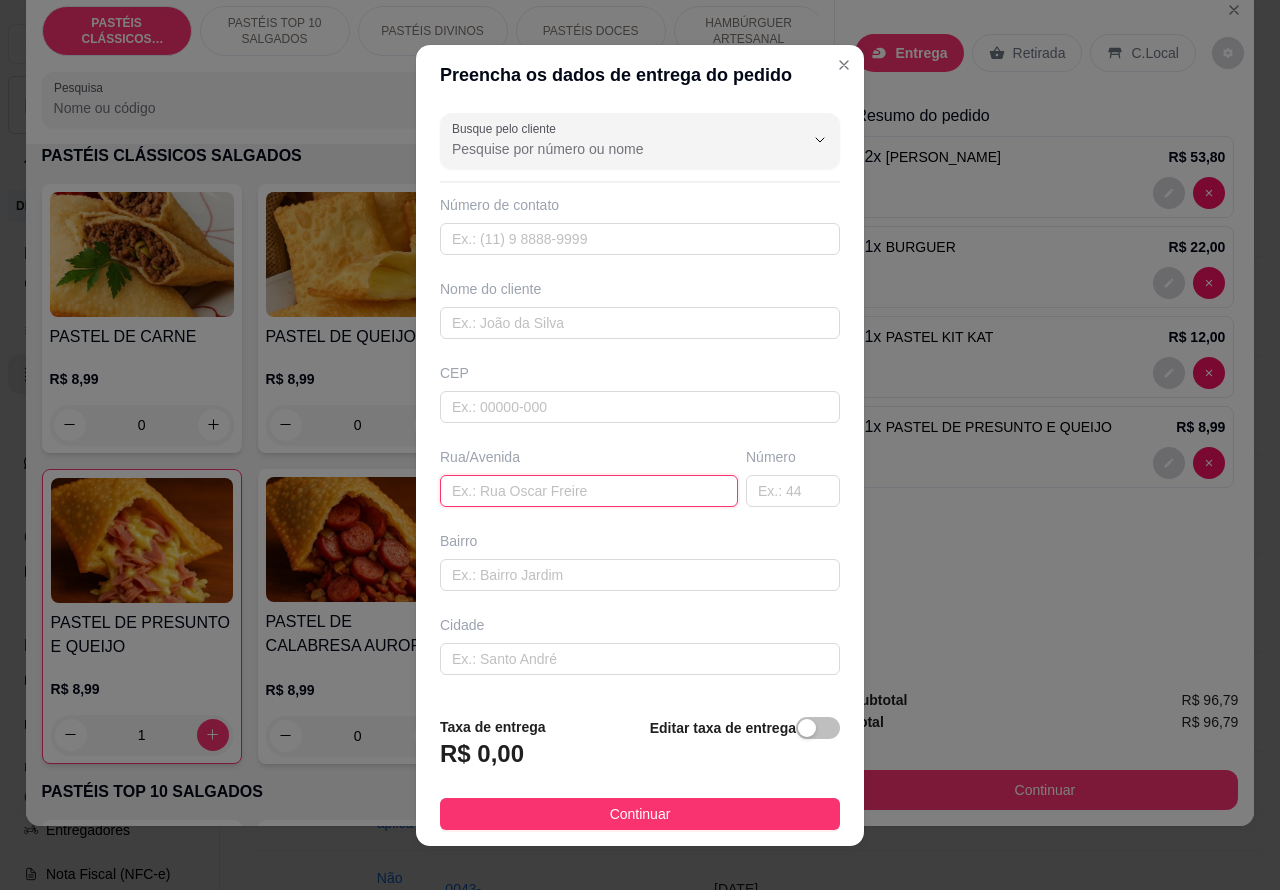 click at bounding box center (589, 491) 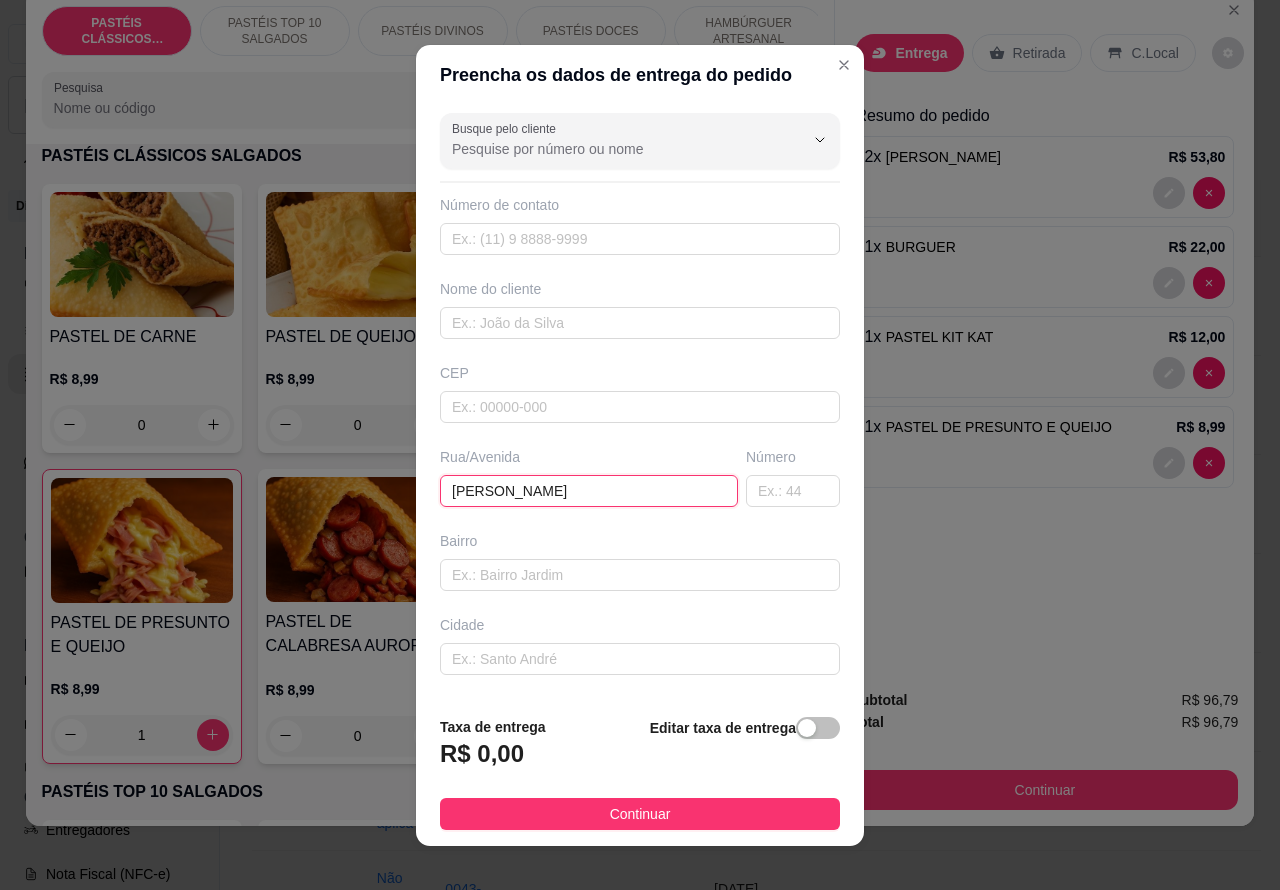 type on "[PERSON_NAME]" 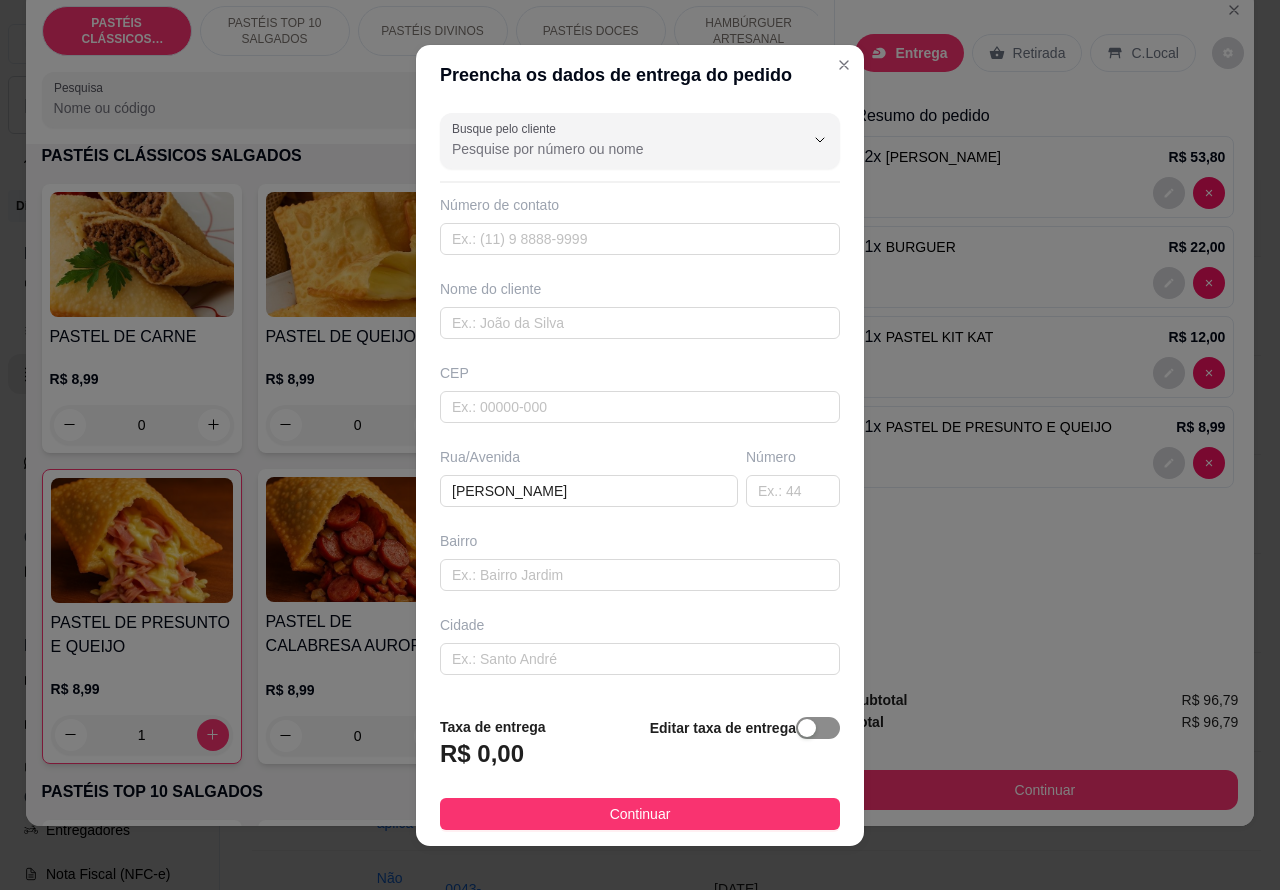 click at bounding box center [818, 728] 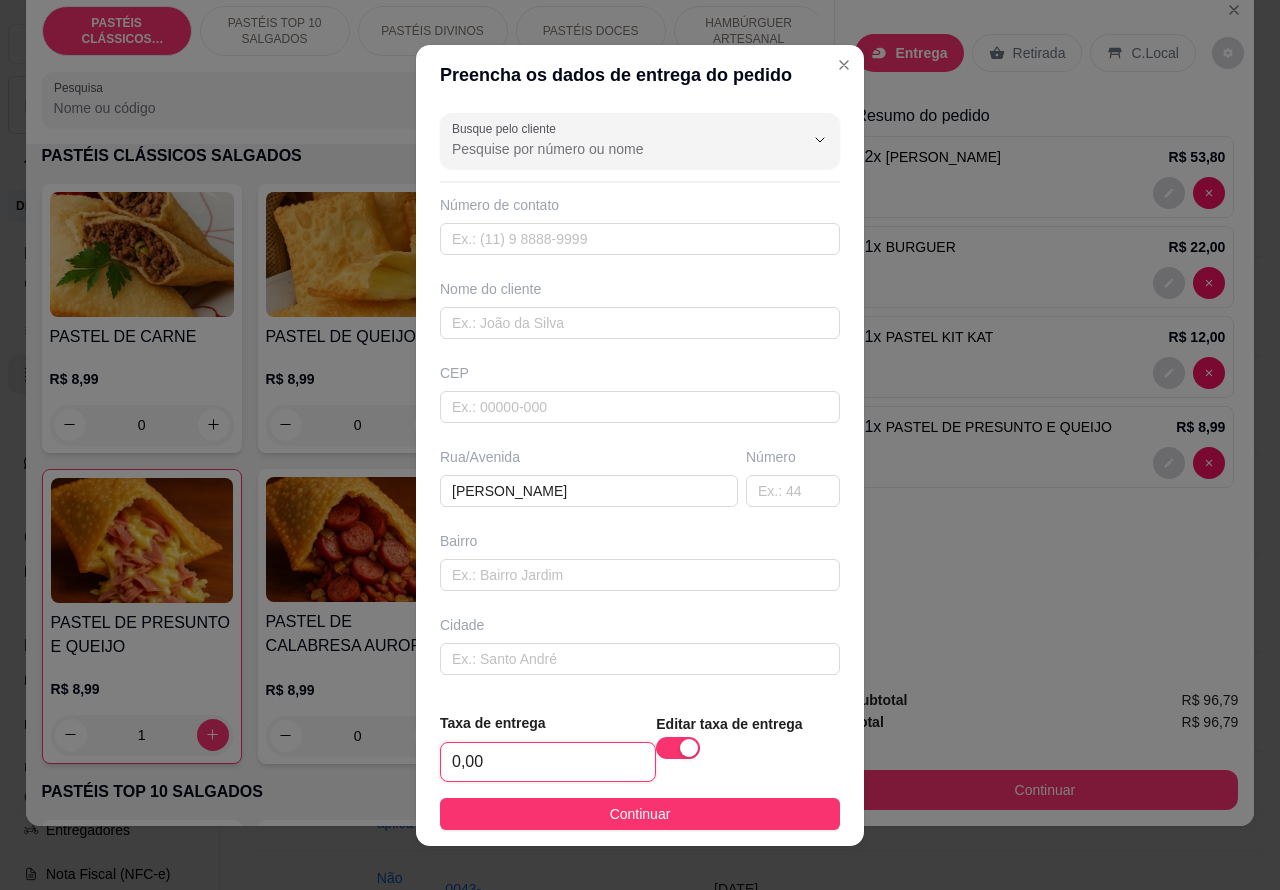 click on "0,00" at bounding box center [548, 762] 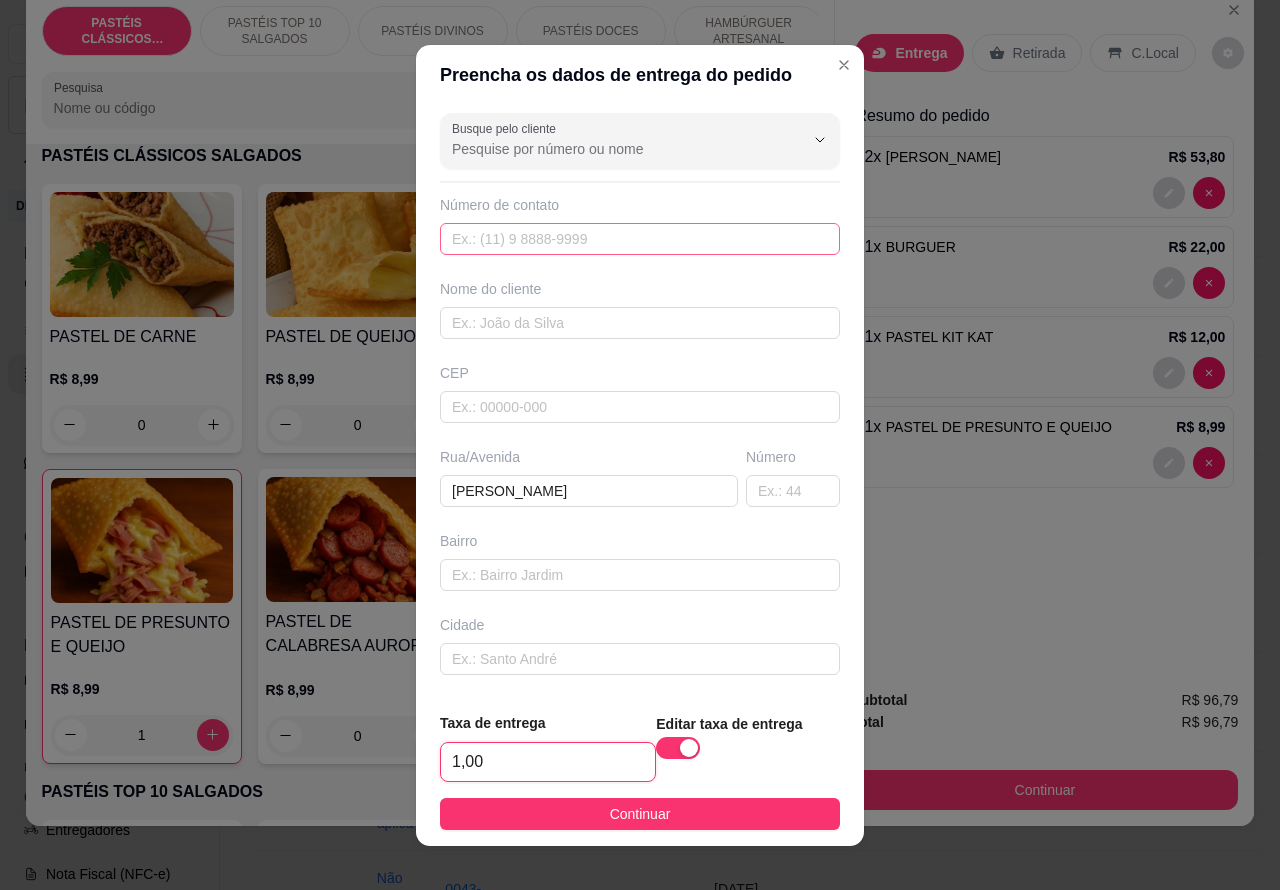 type on "1,00" 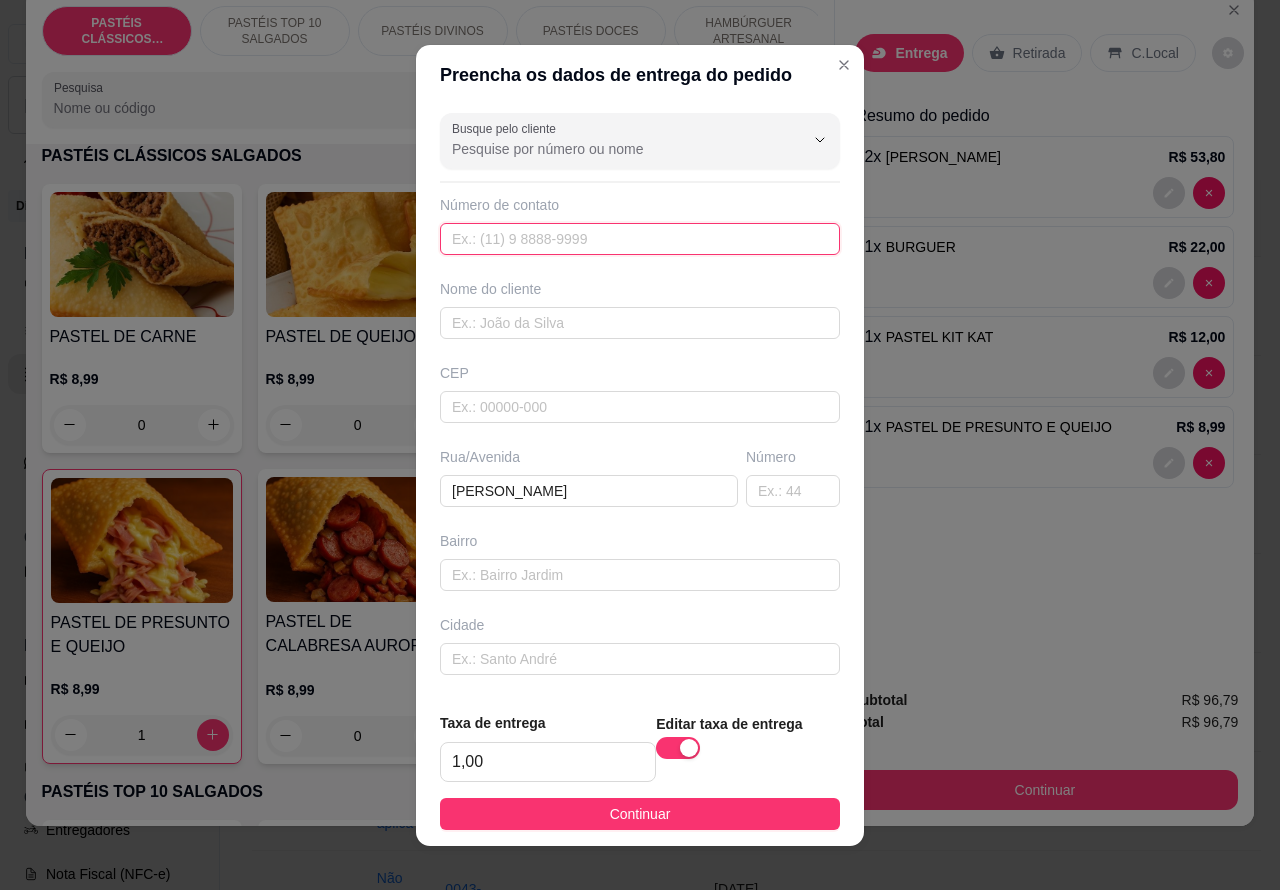 click at bounding box center (640, 239) 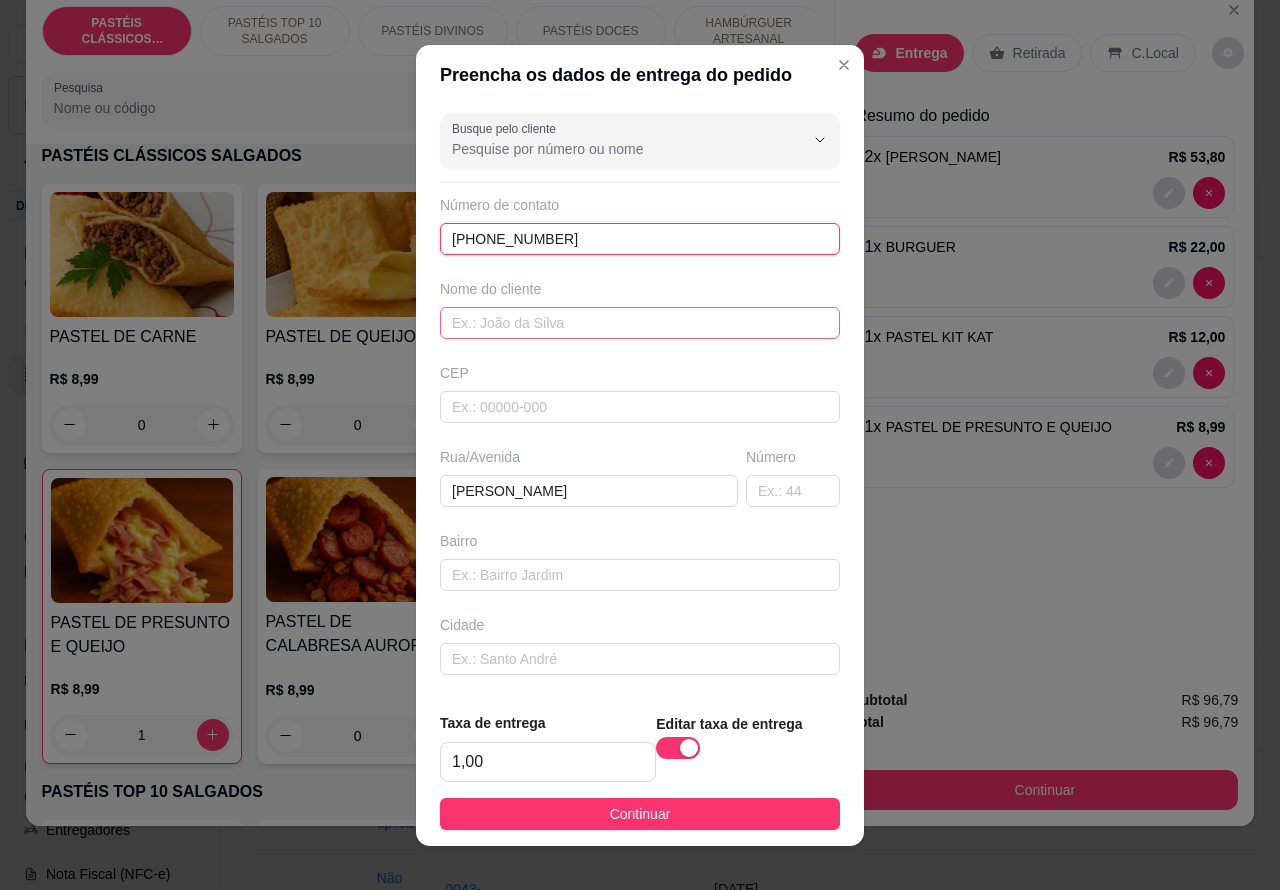 type on "[PHONE_NUMBER]" 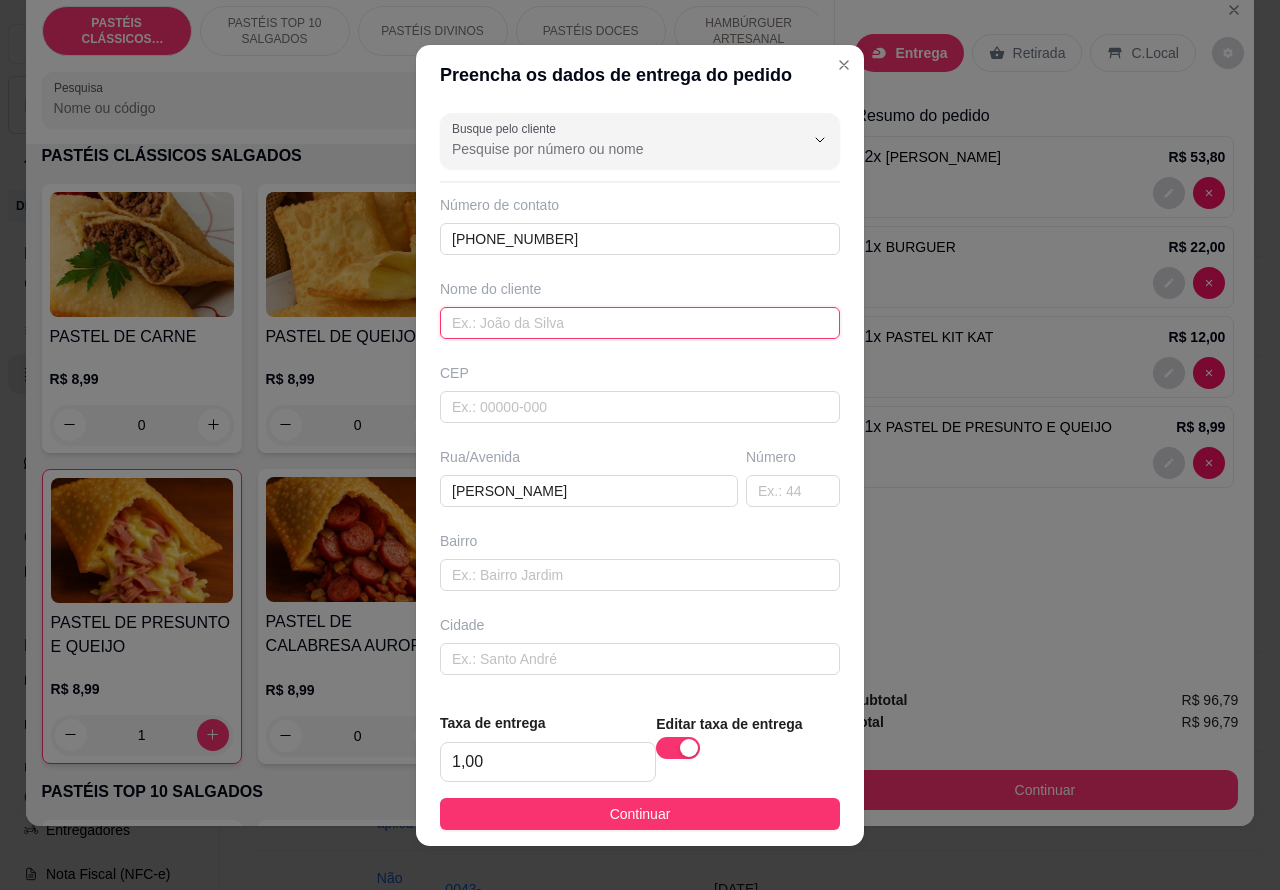 click at bounding box center (640, 323) 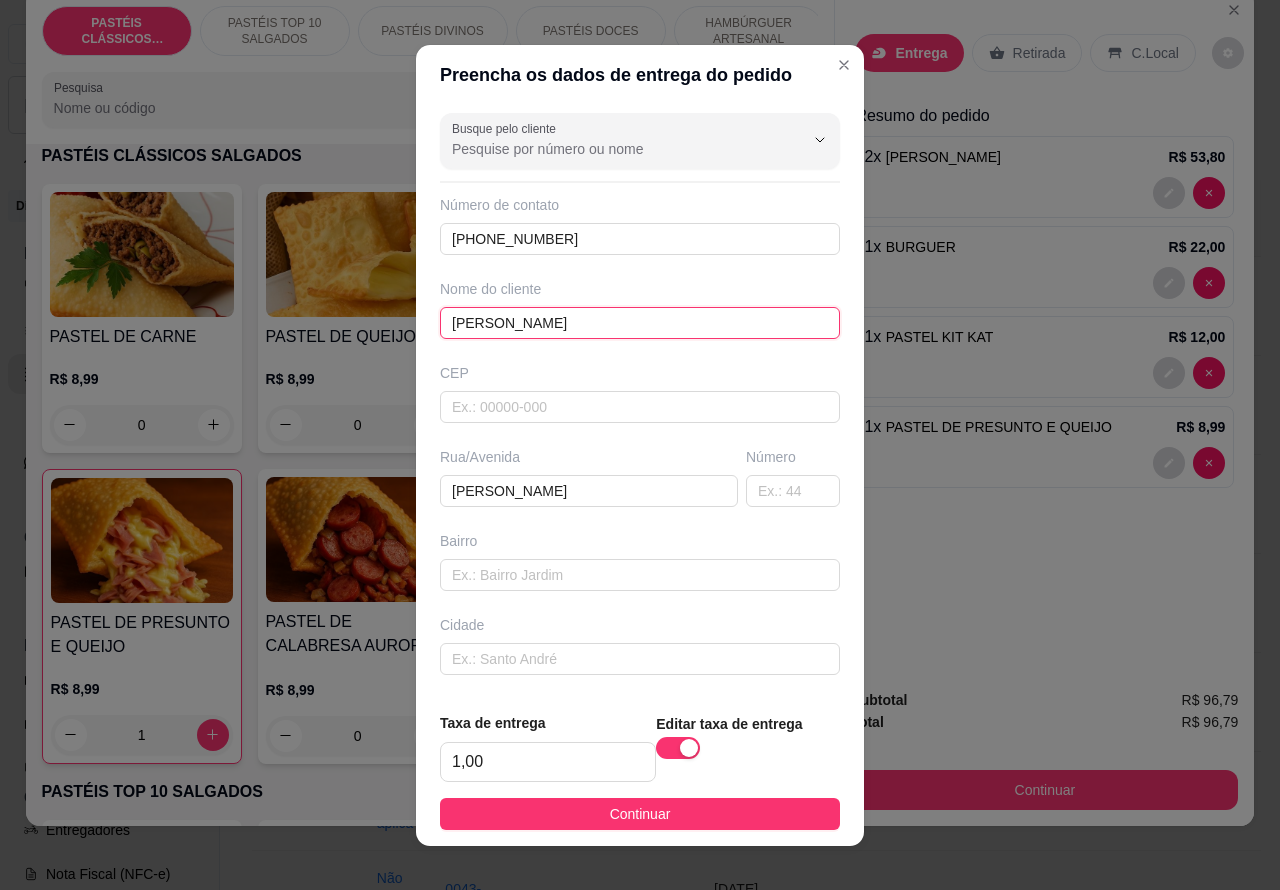 type on "[PERSON_NAME]" 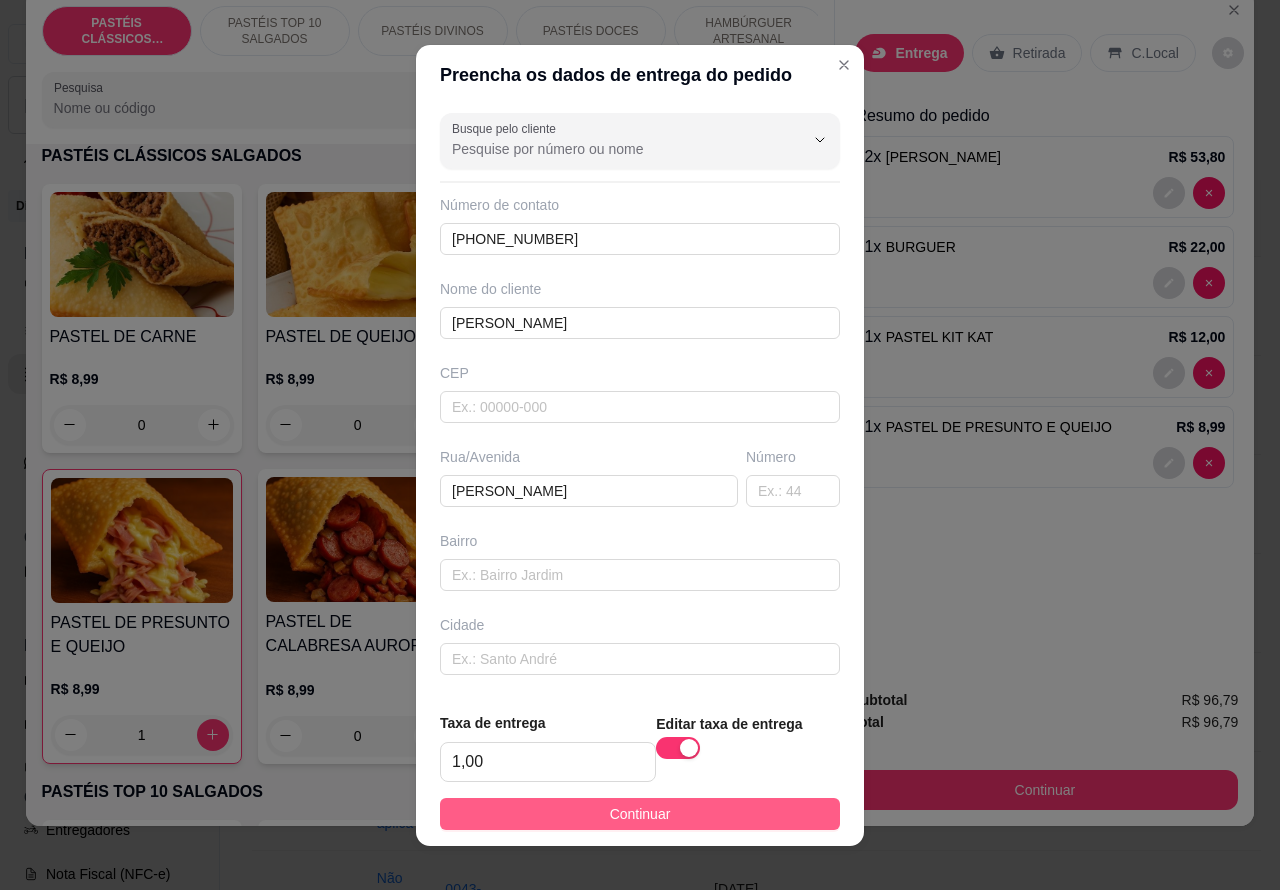 click on "Continuar" at bounding box center [640, 814] 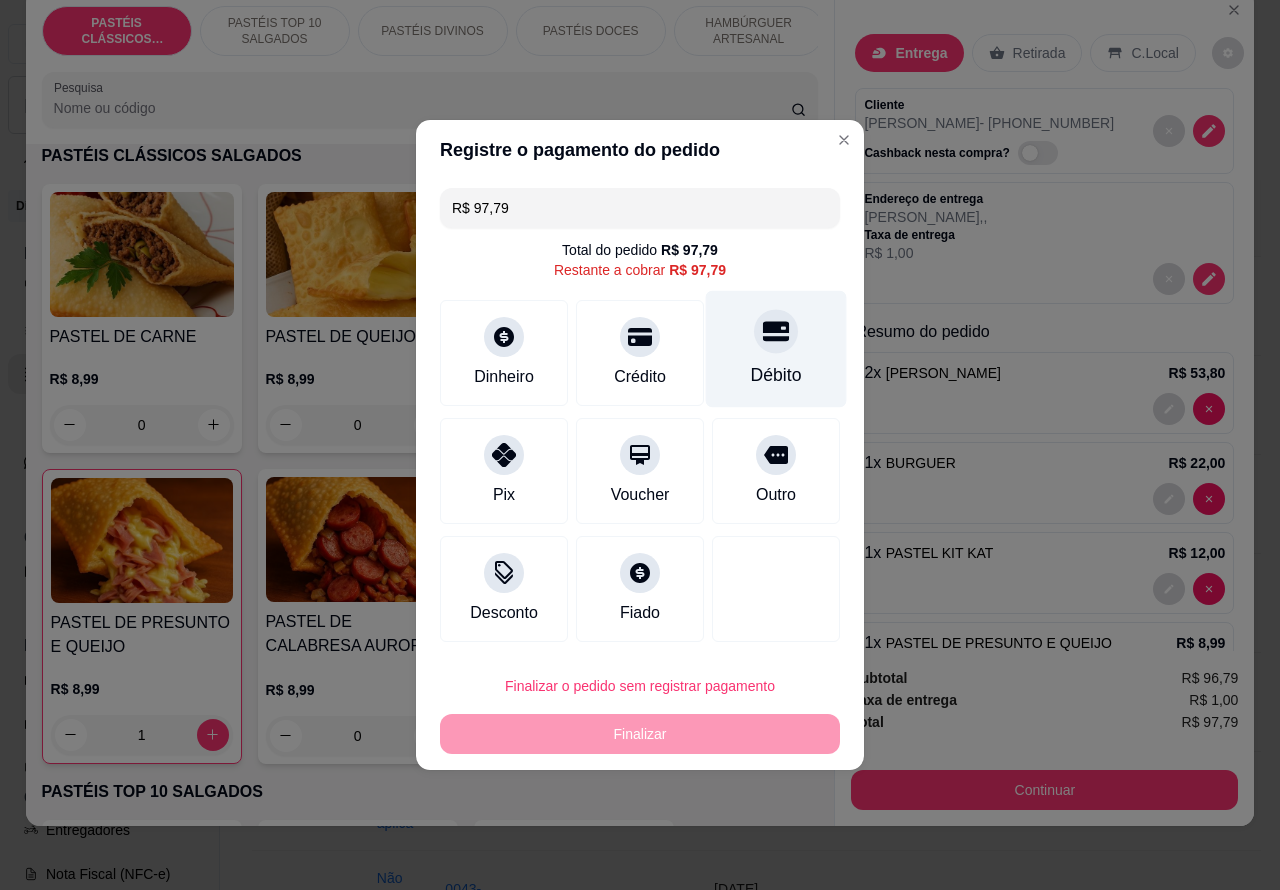 click 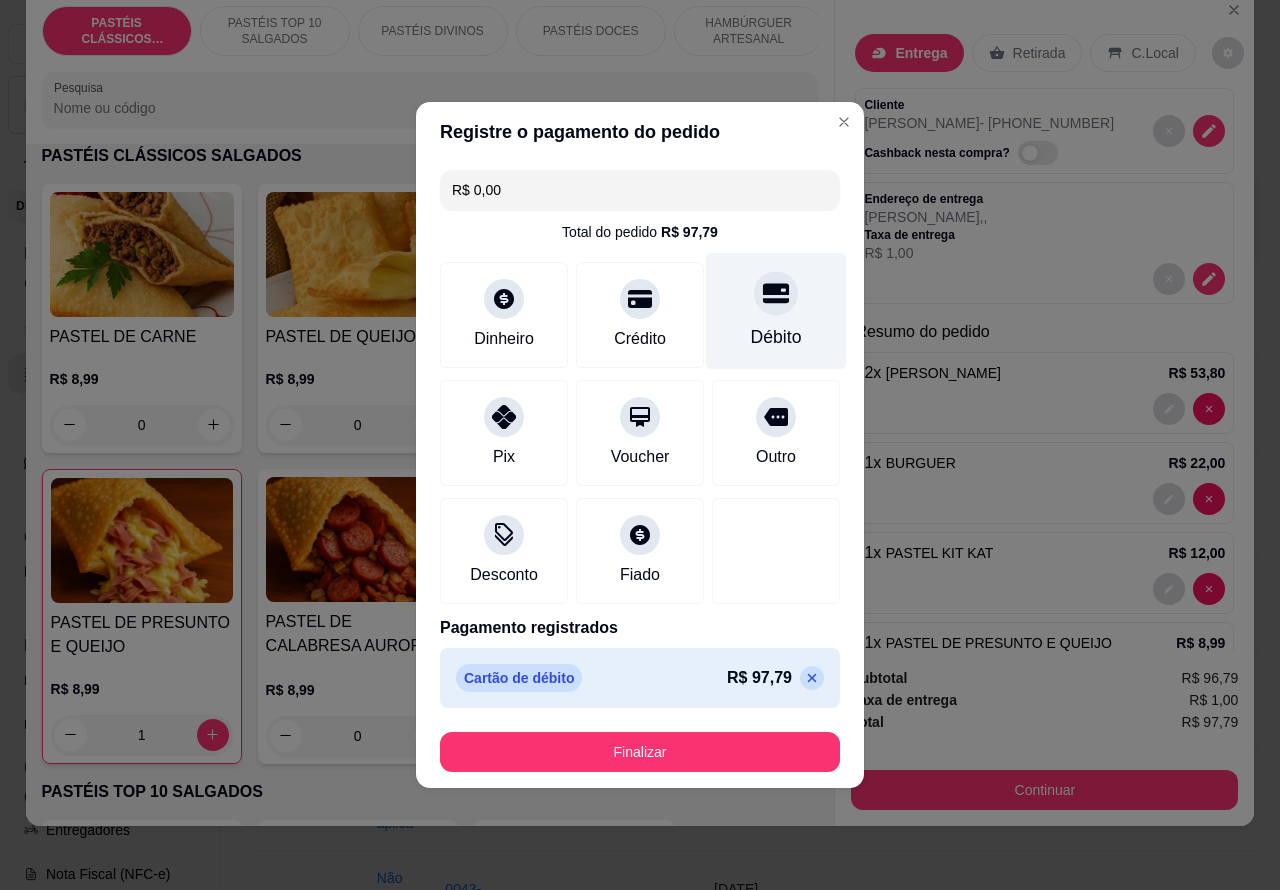 click on "Finalizar" at bounding box center [640, 752] 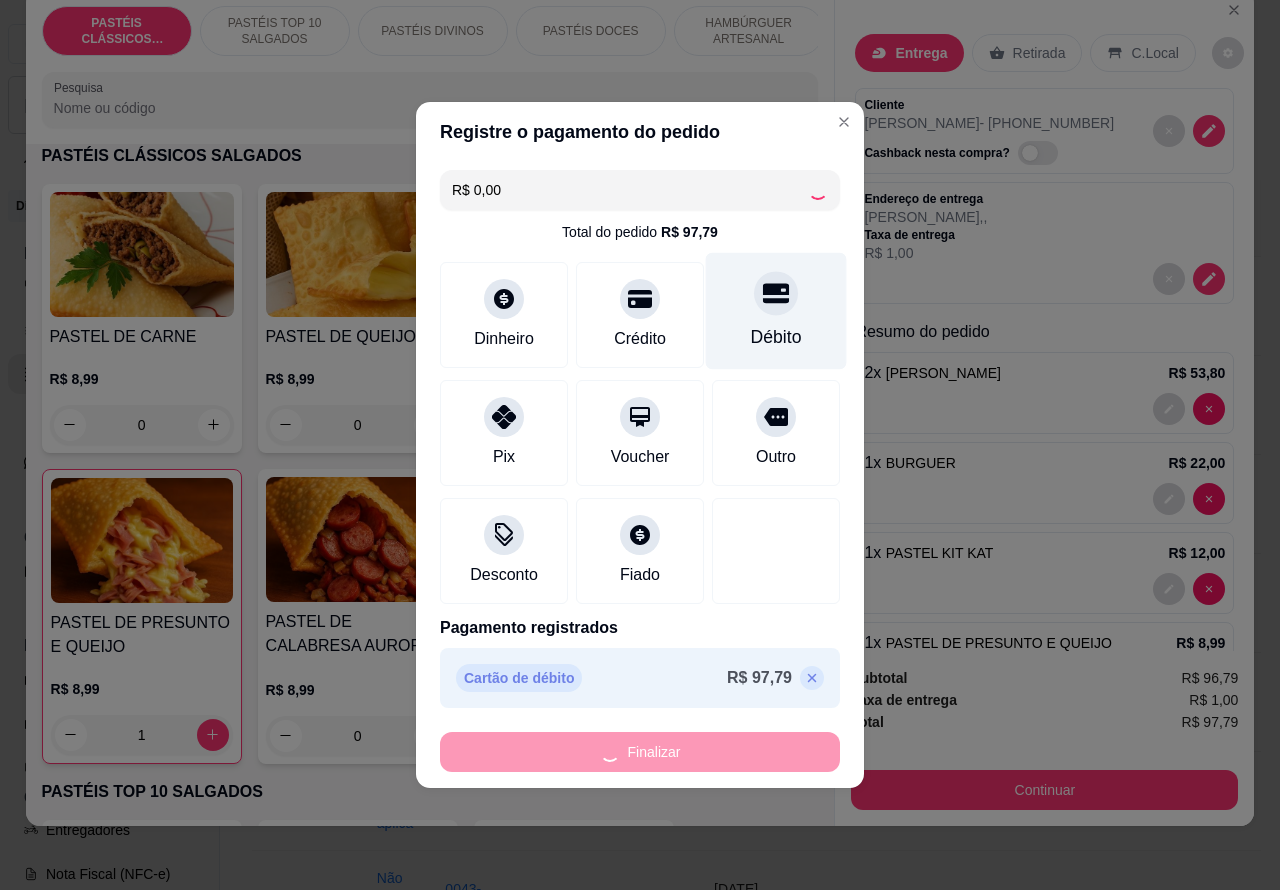 type on "0" 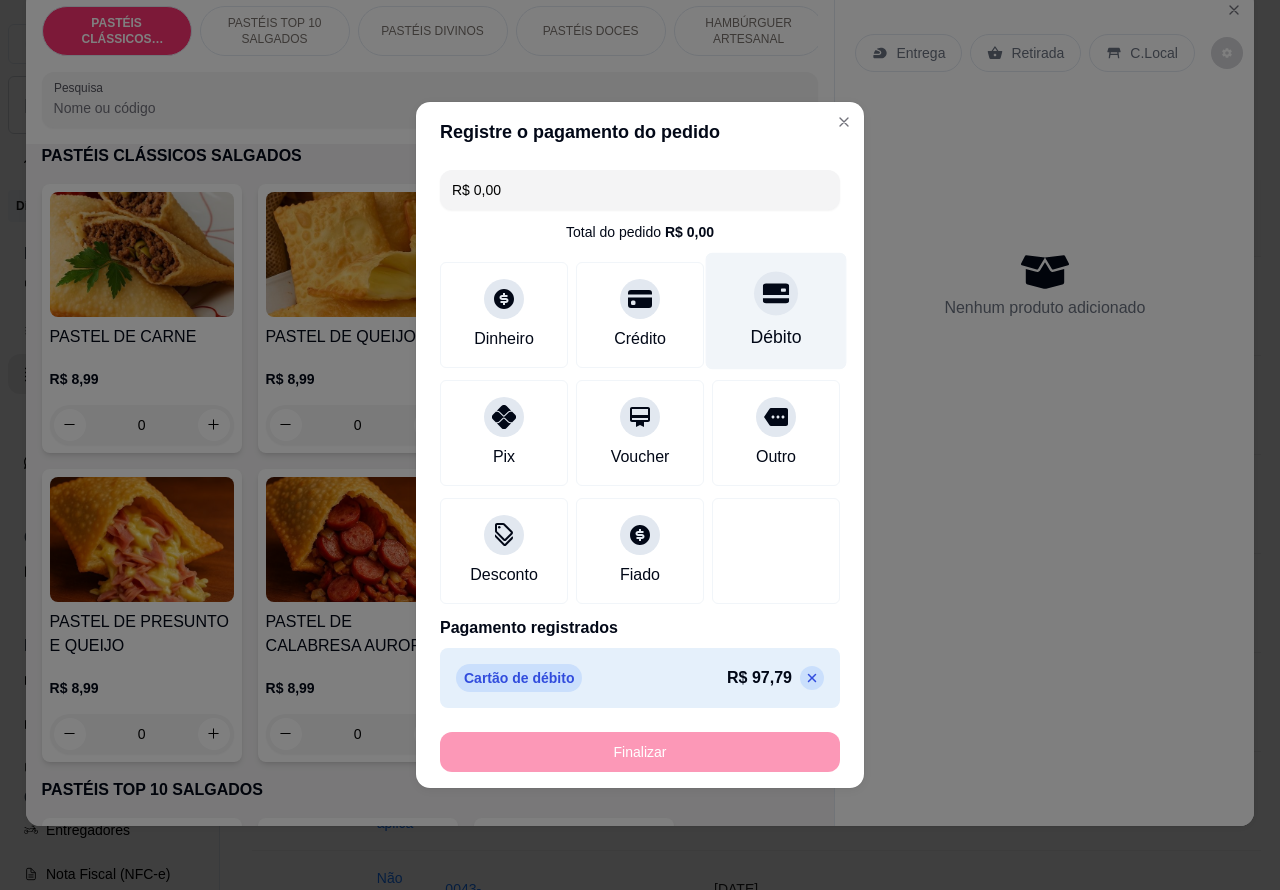 type on "-R$ 97,79" 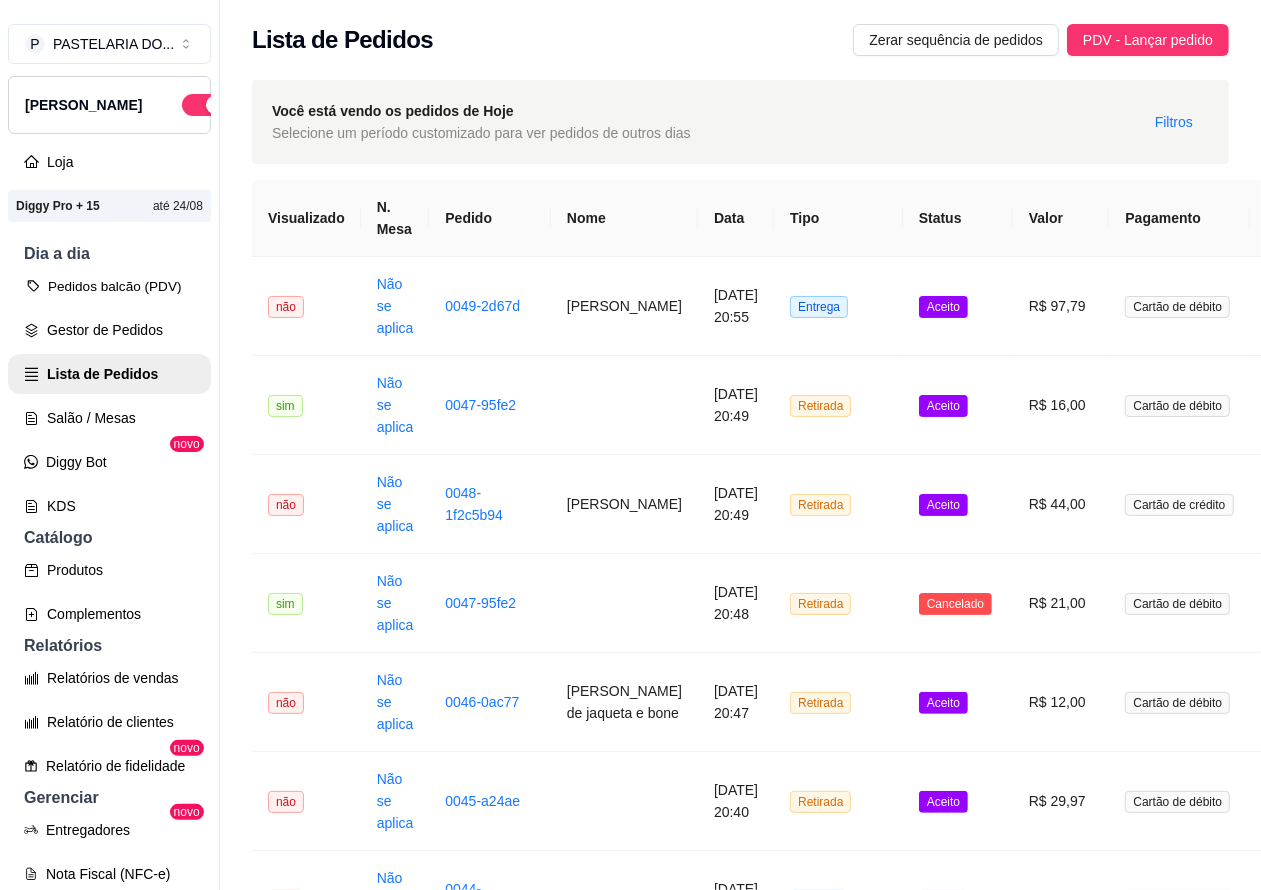 click on "Pedidos balcão (PDV)" at bounding box center (109, 286) 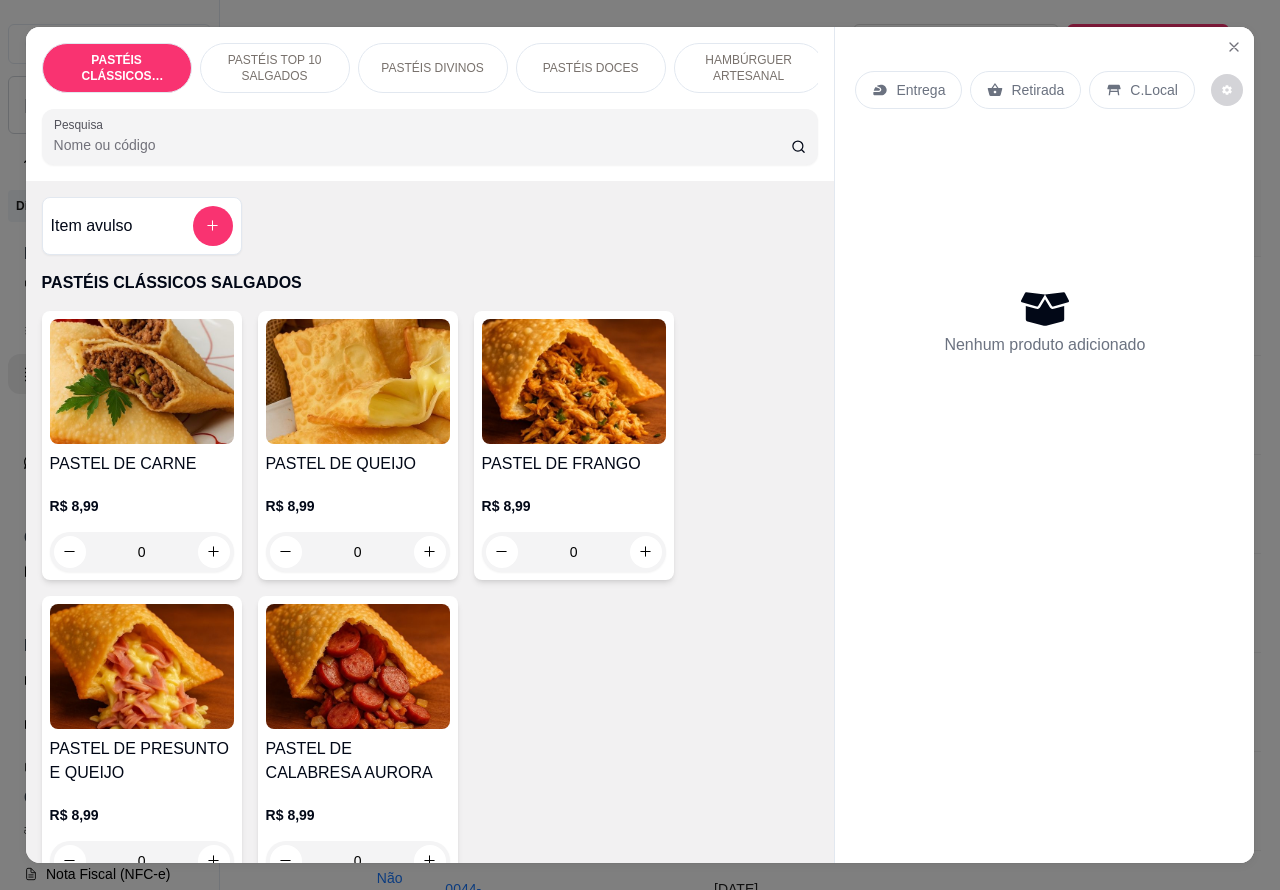 click on "Entrega" at bounding box center (920, 90) 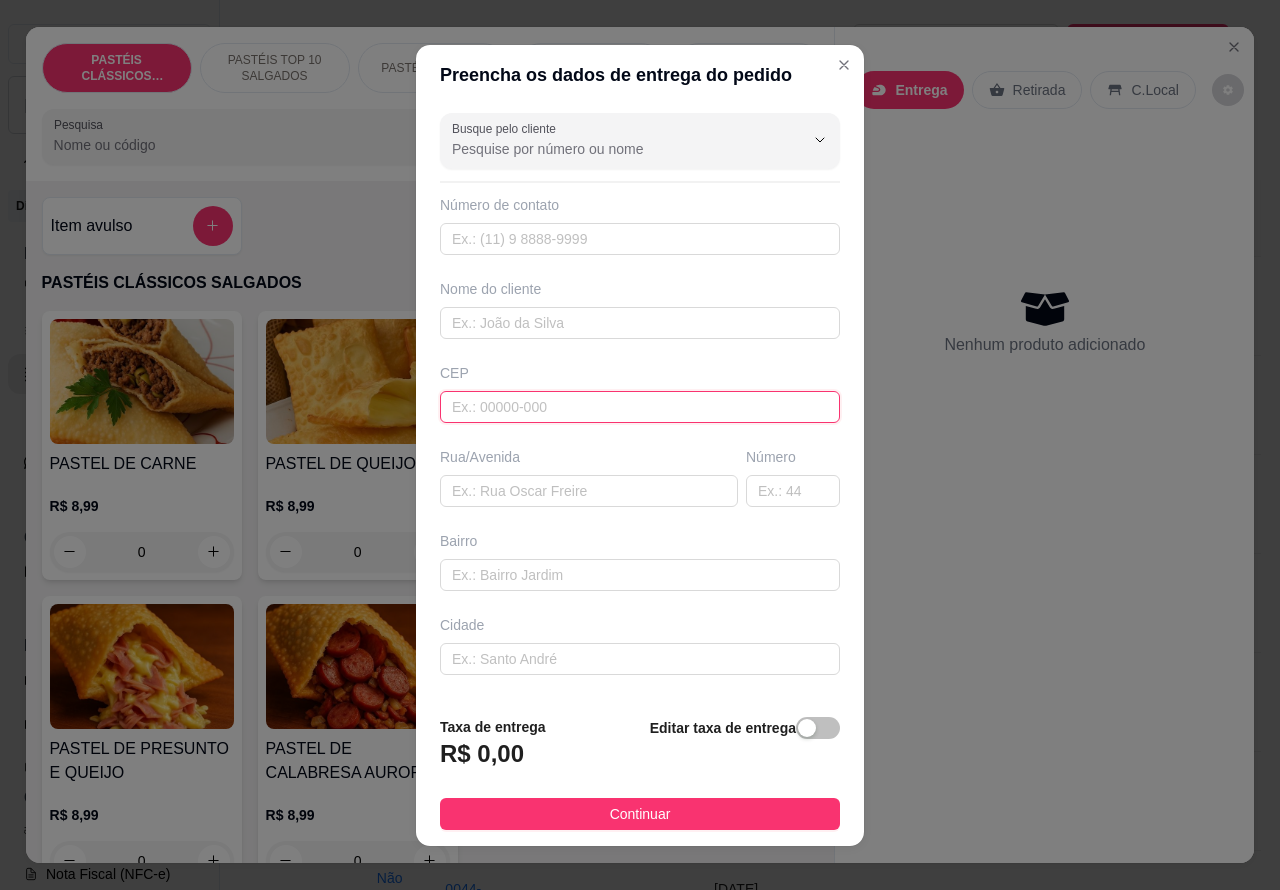 click at bounding box center [640, 407] 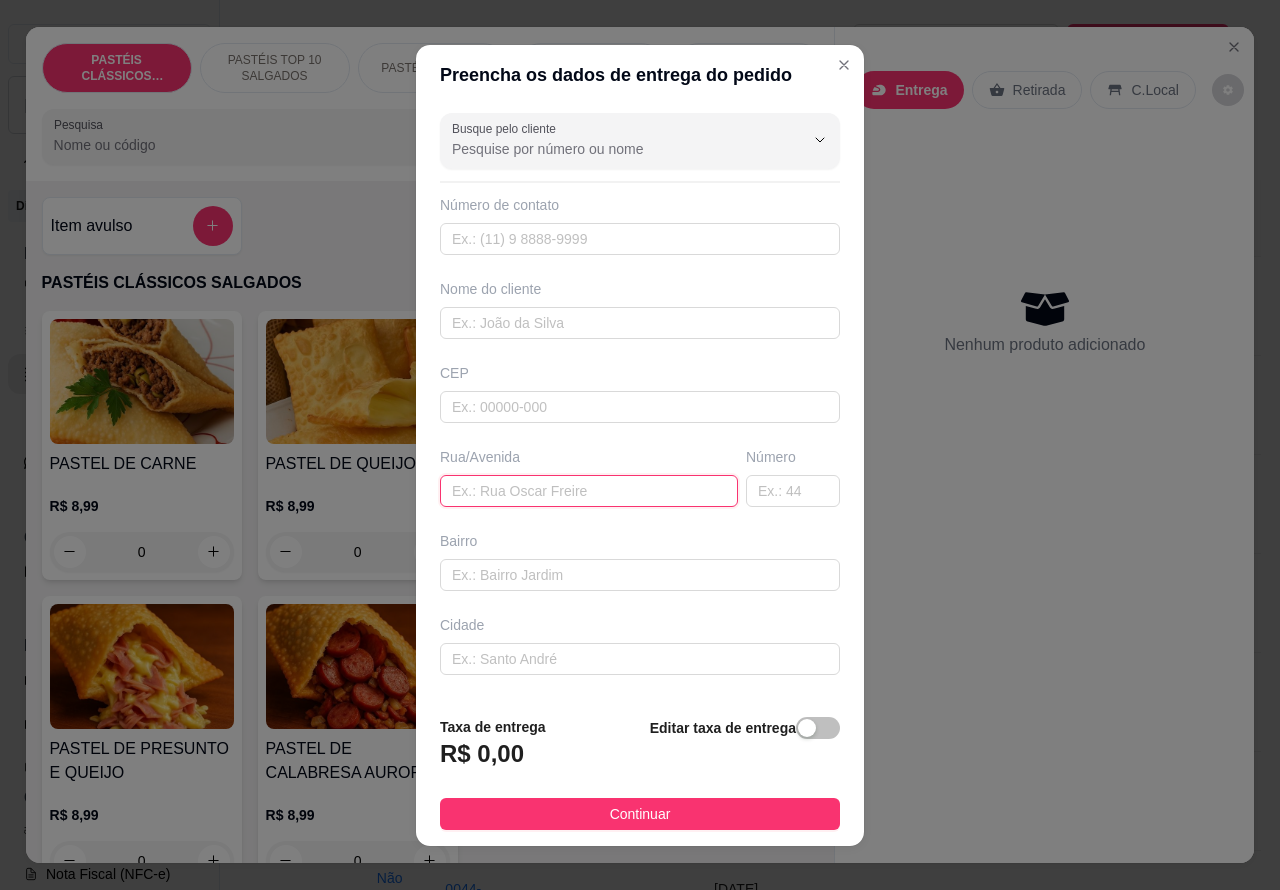 click at bounding box center (589, 491) 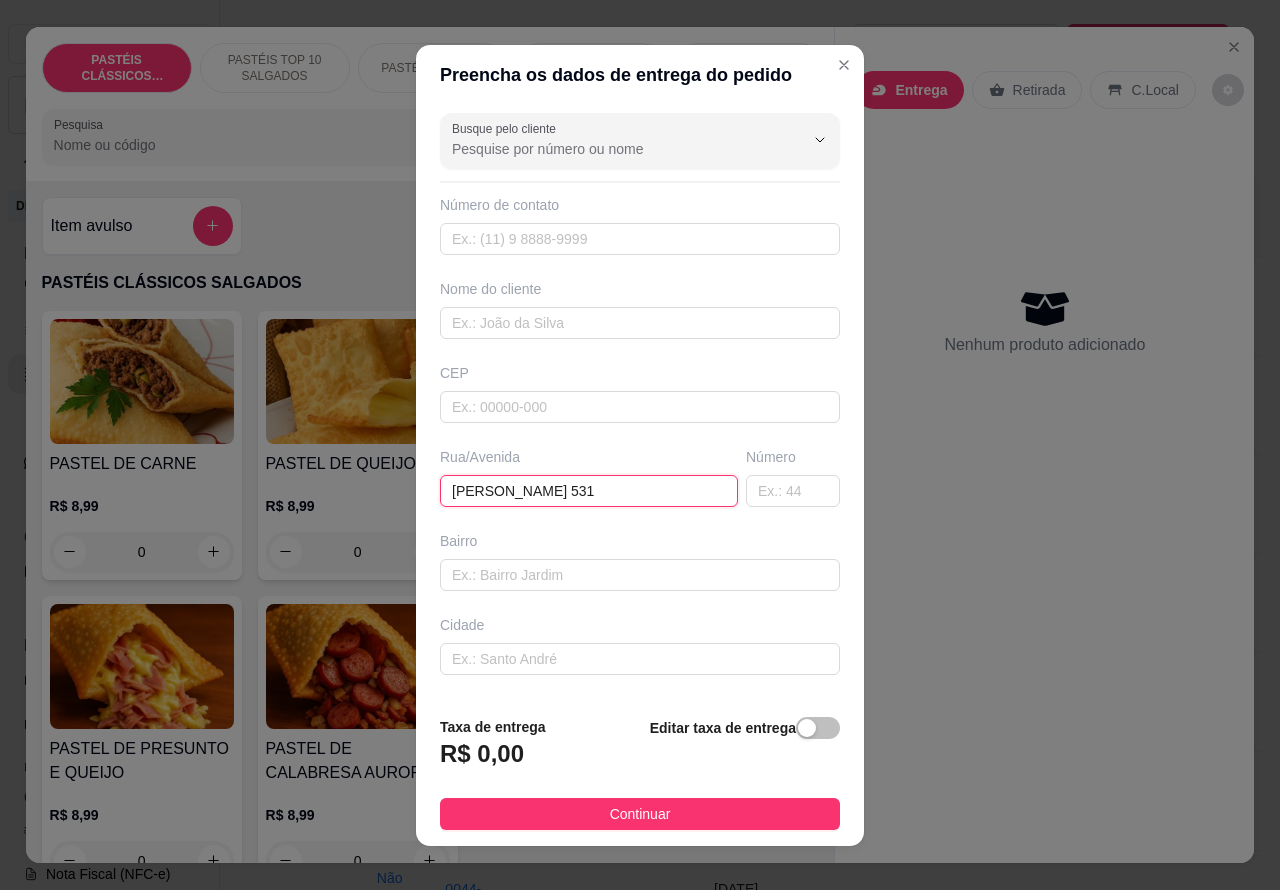 type on "[PERSON_NAME] 531" 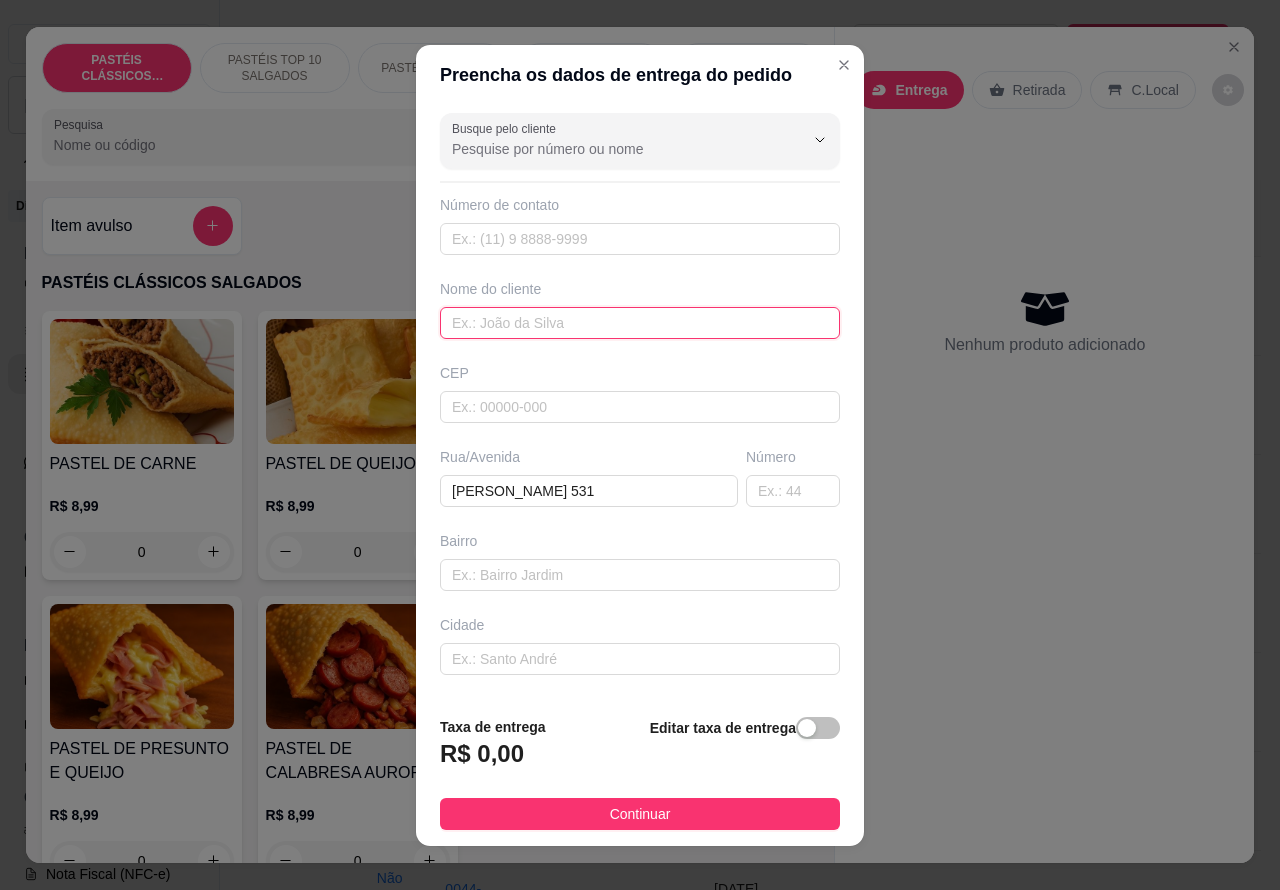click at bounding box center [640, 323] 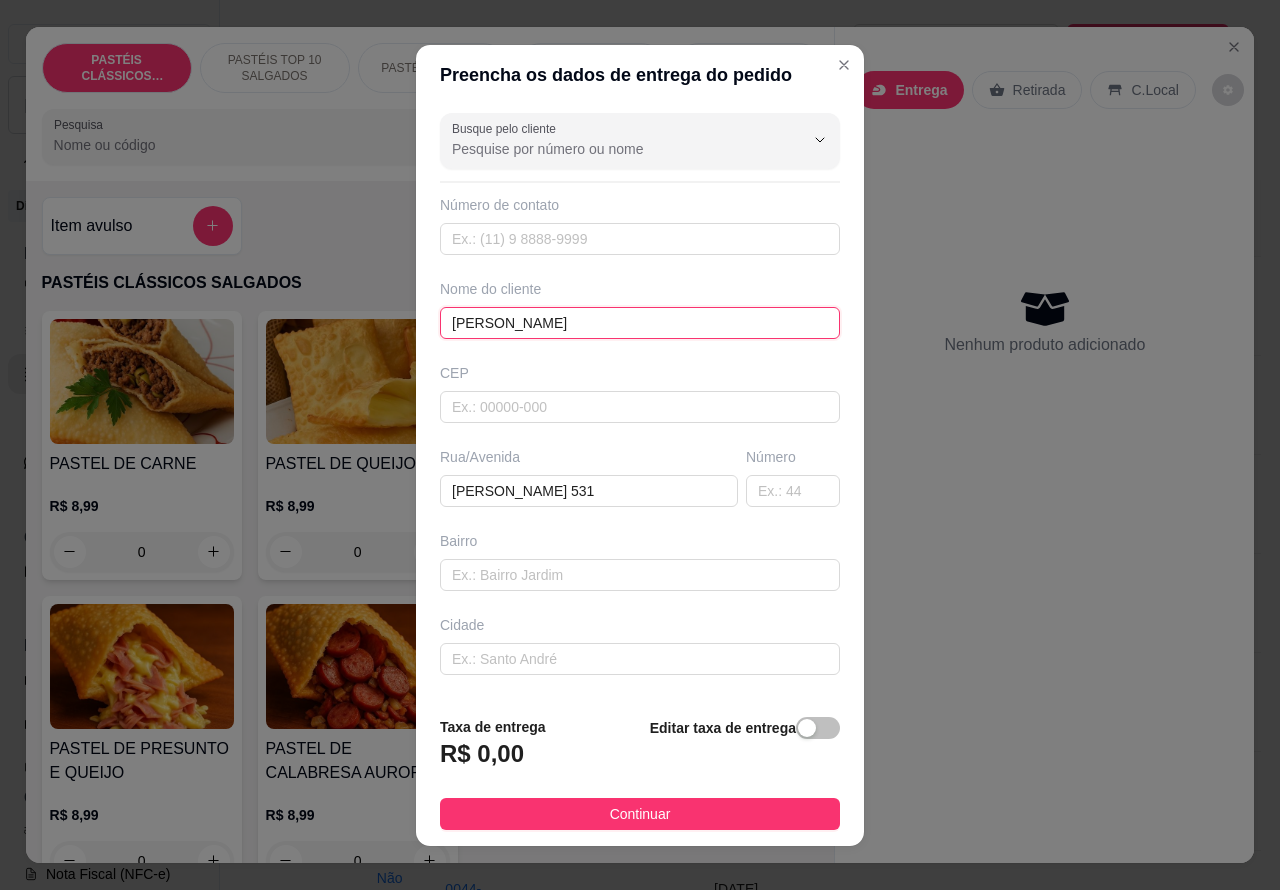 type on "[PERSON_NAME]" 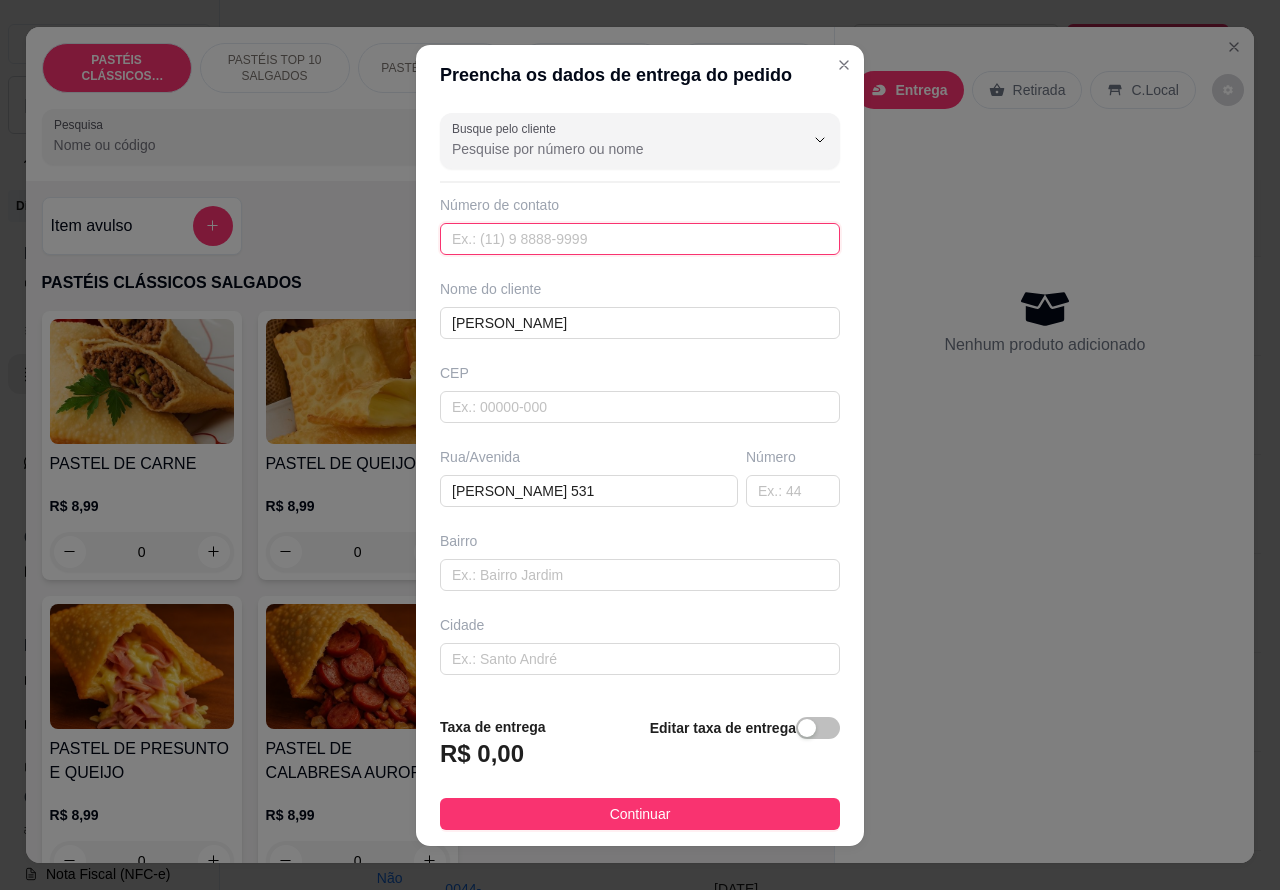 click at bounding box center [640, 239] 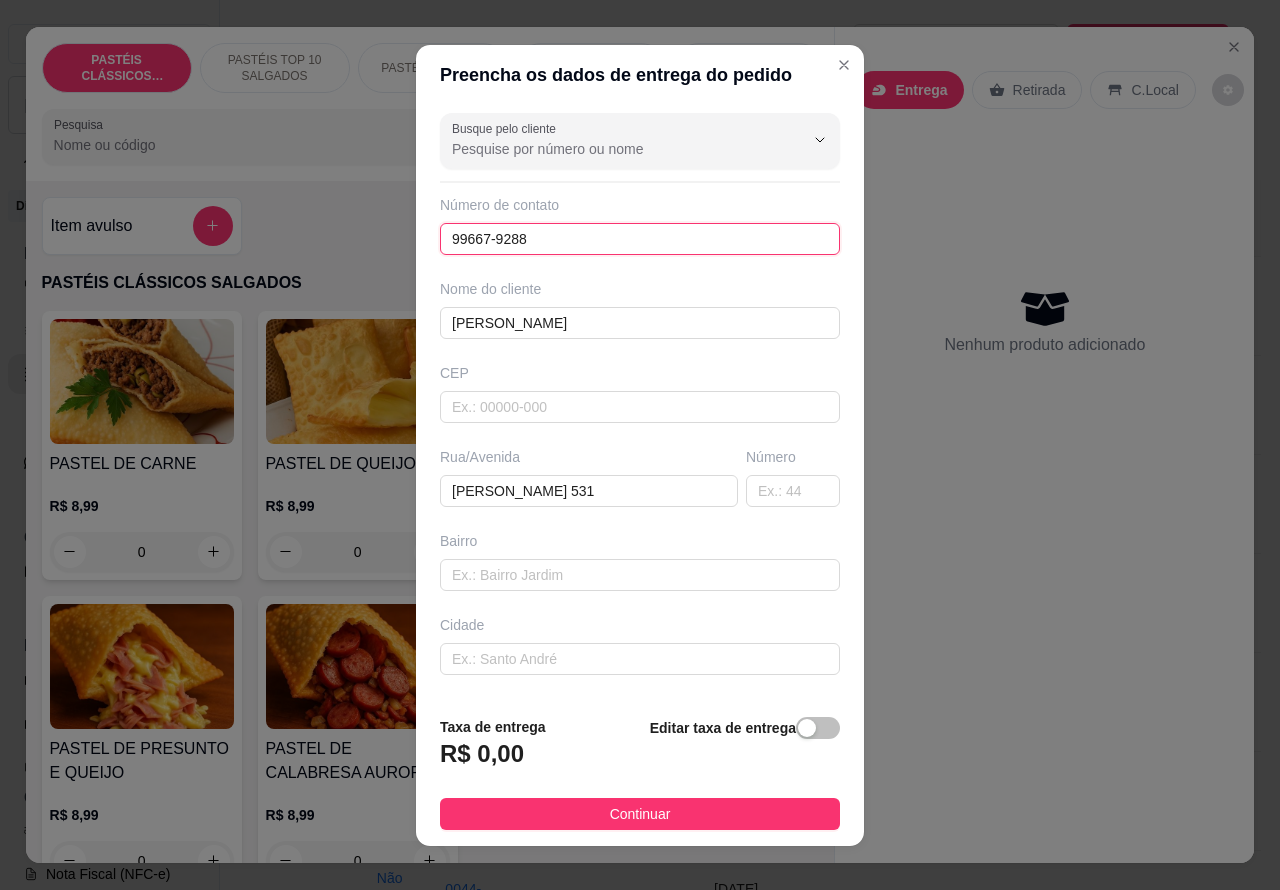 type on "99667-9288" 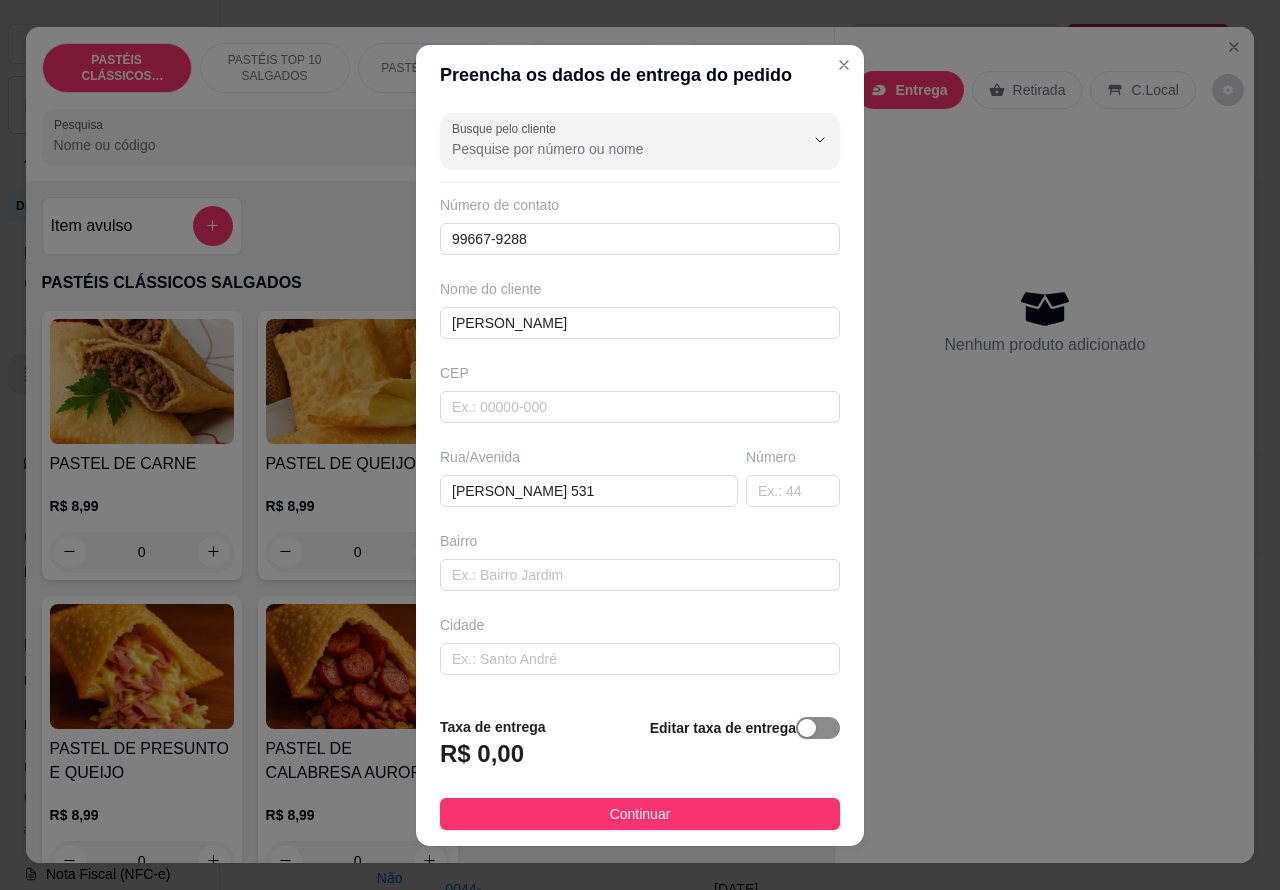 click at bounding box center (818, 728) 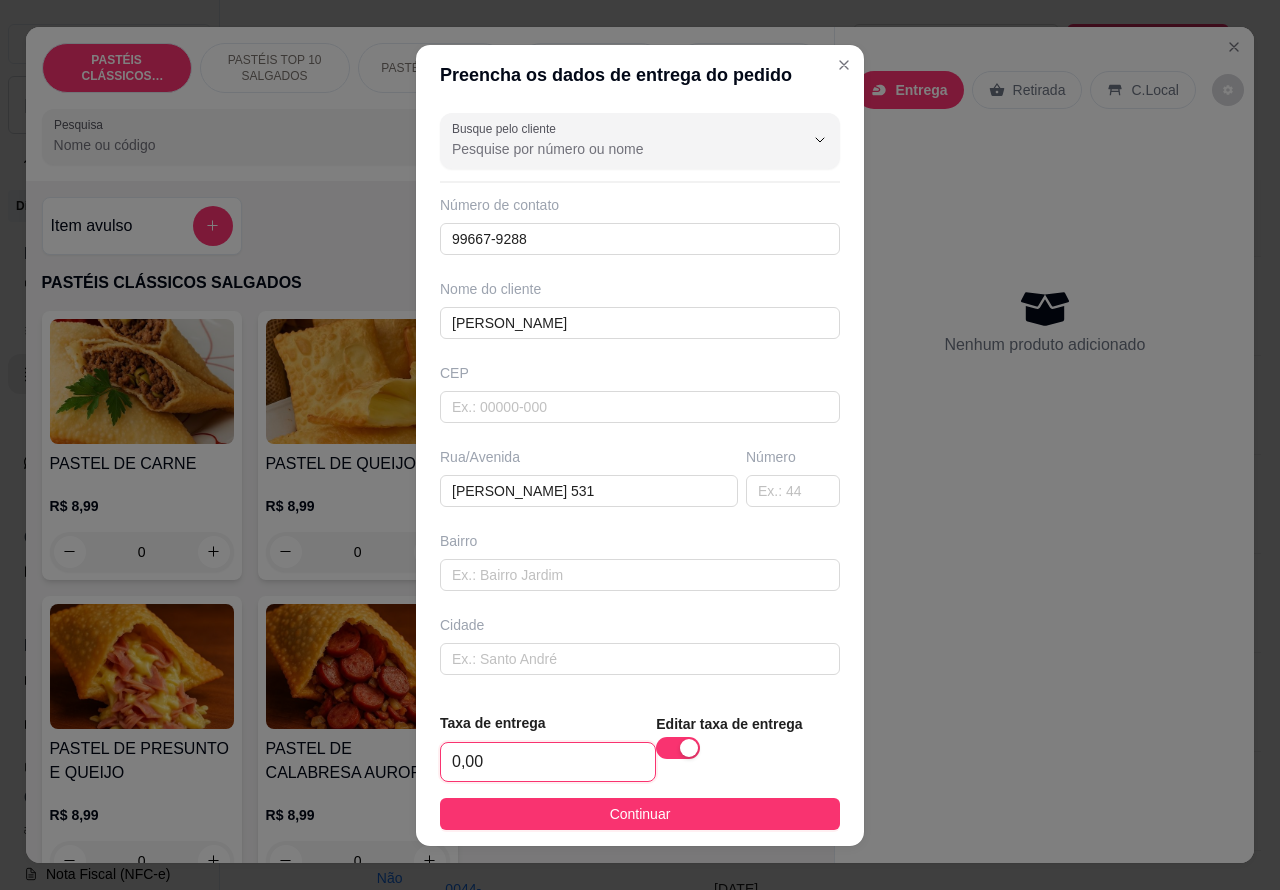 click on "0,00" at bounding box center (548, 762) 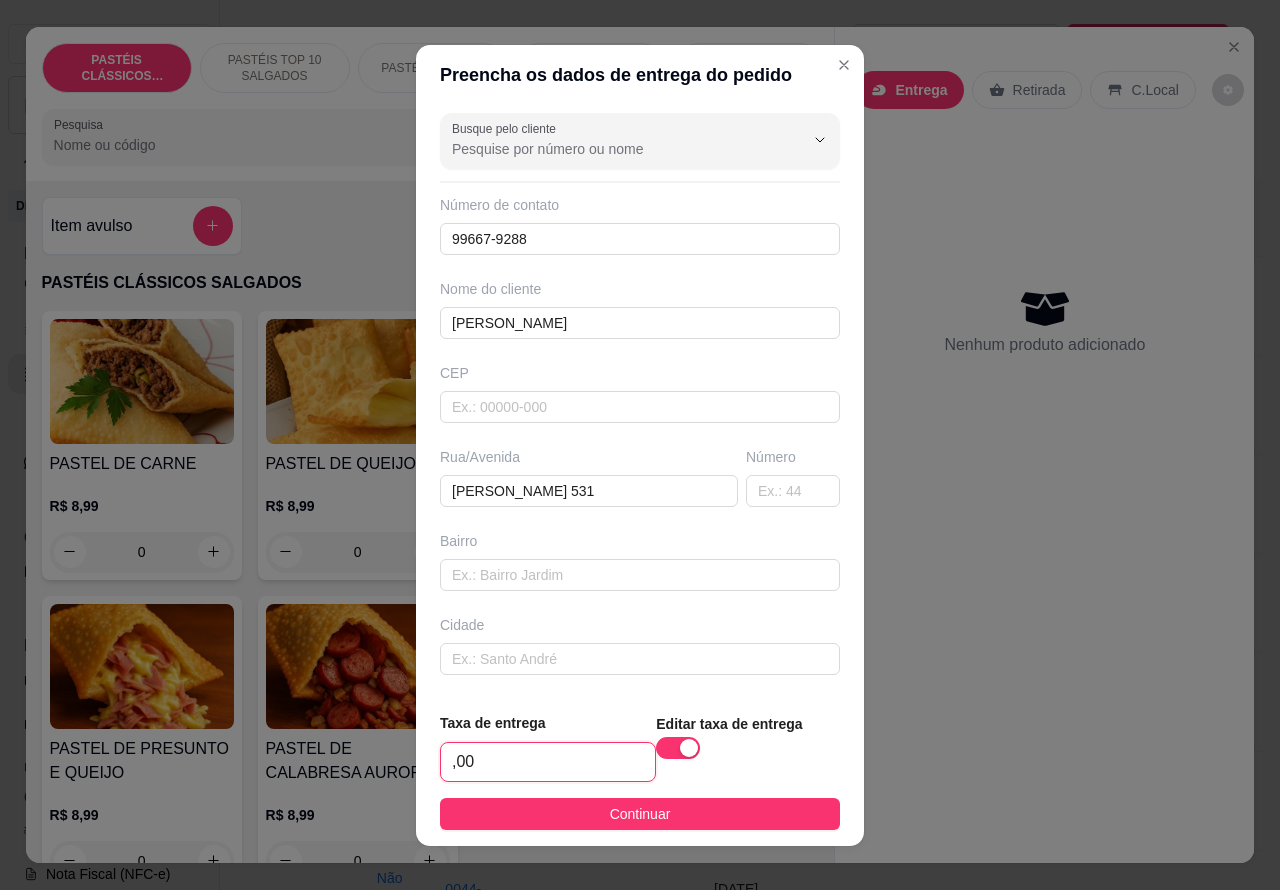 type on "2,00" 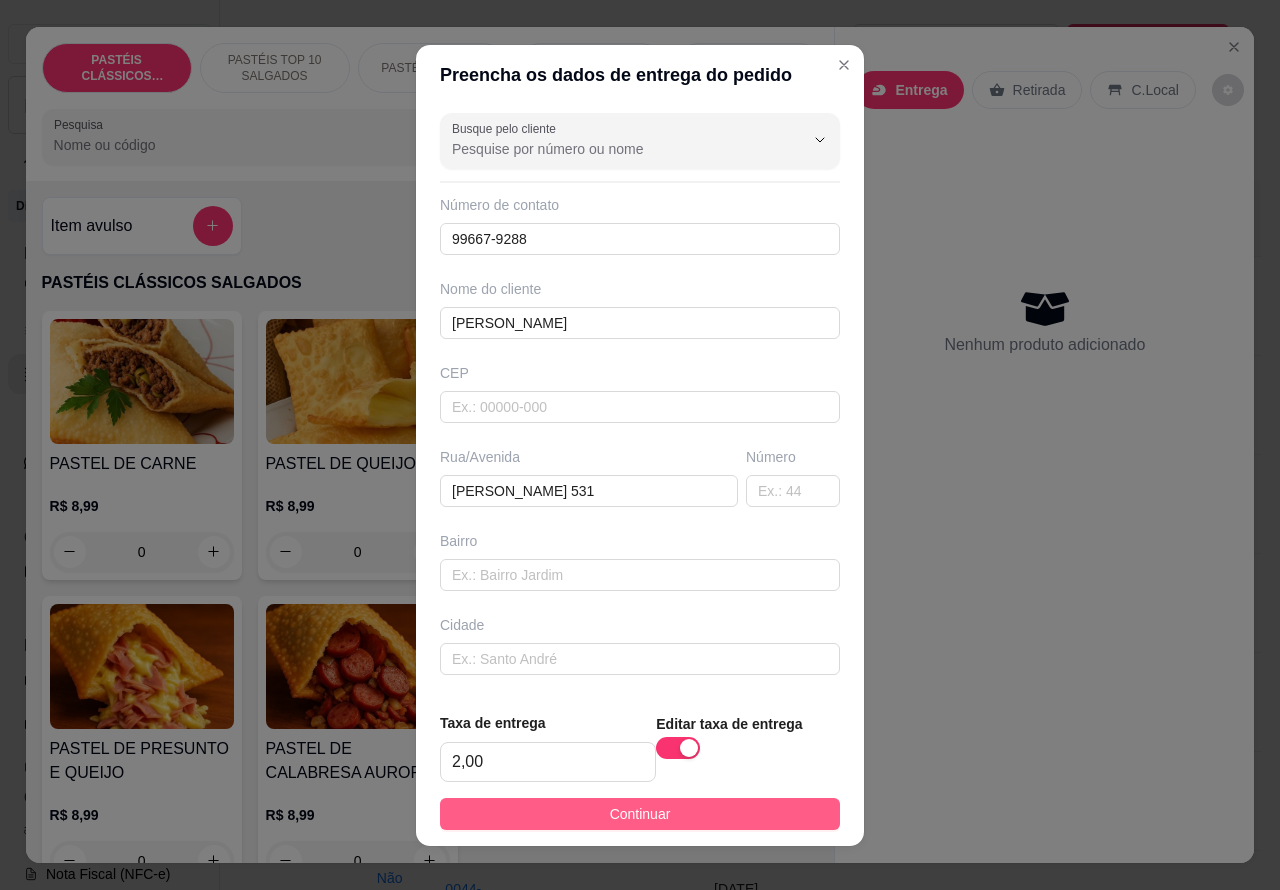 click on "Continuar" at bounding box center (640, 814) 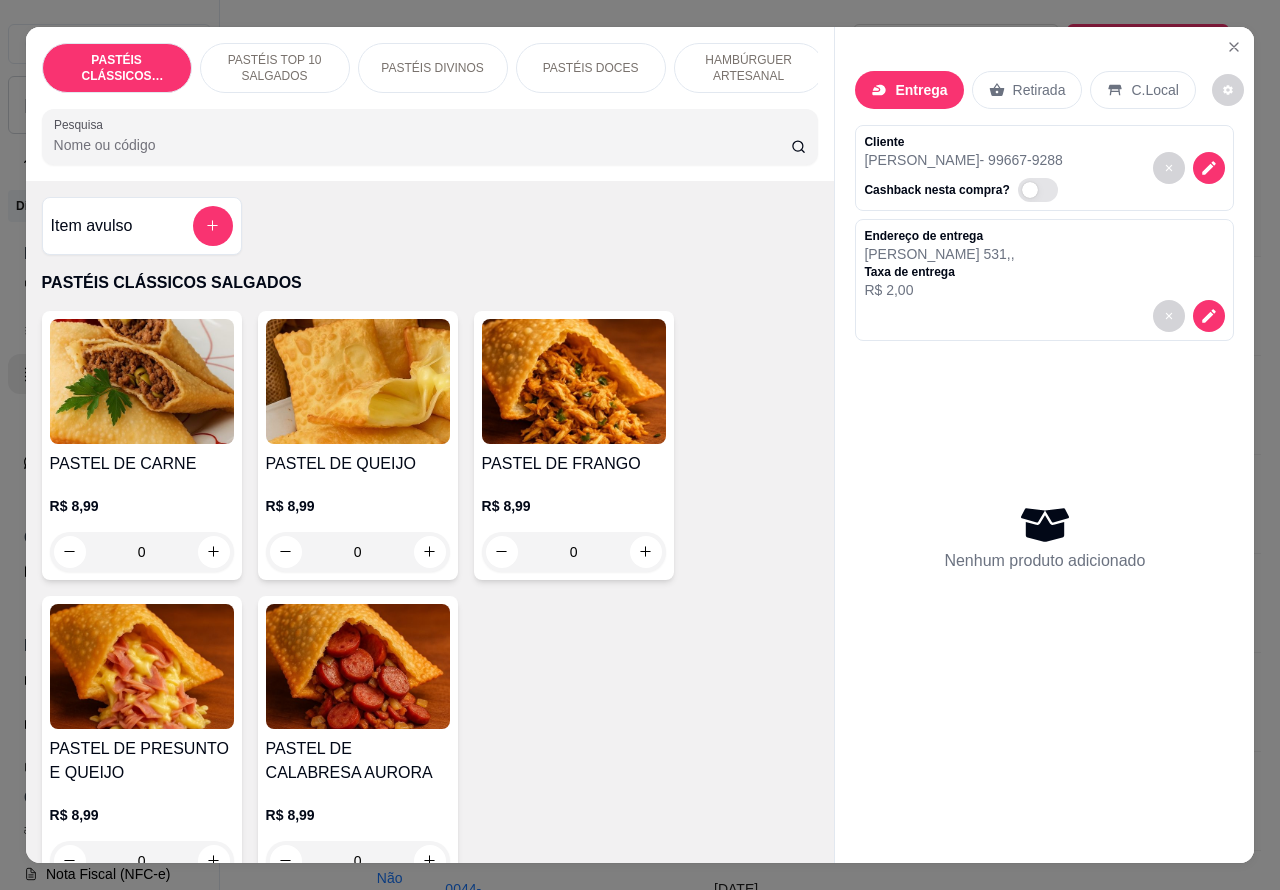 scroll, scrollTop: 187, scrollLeft: 0, axis: vertical 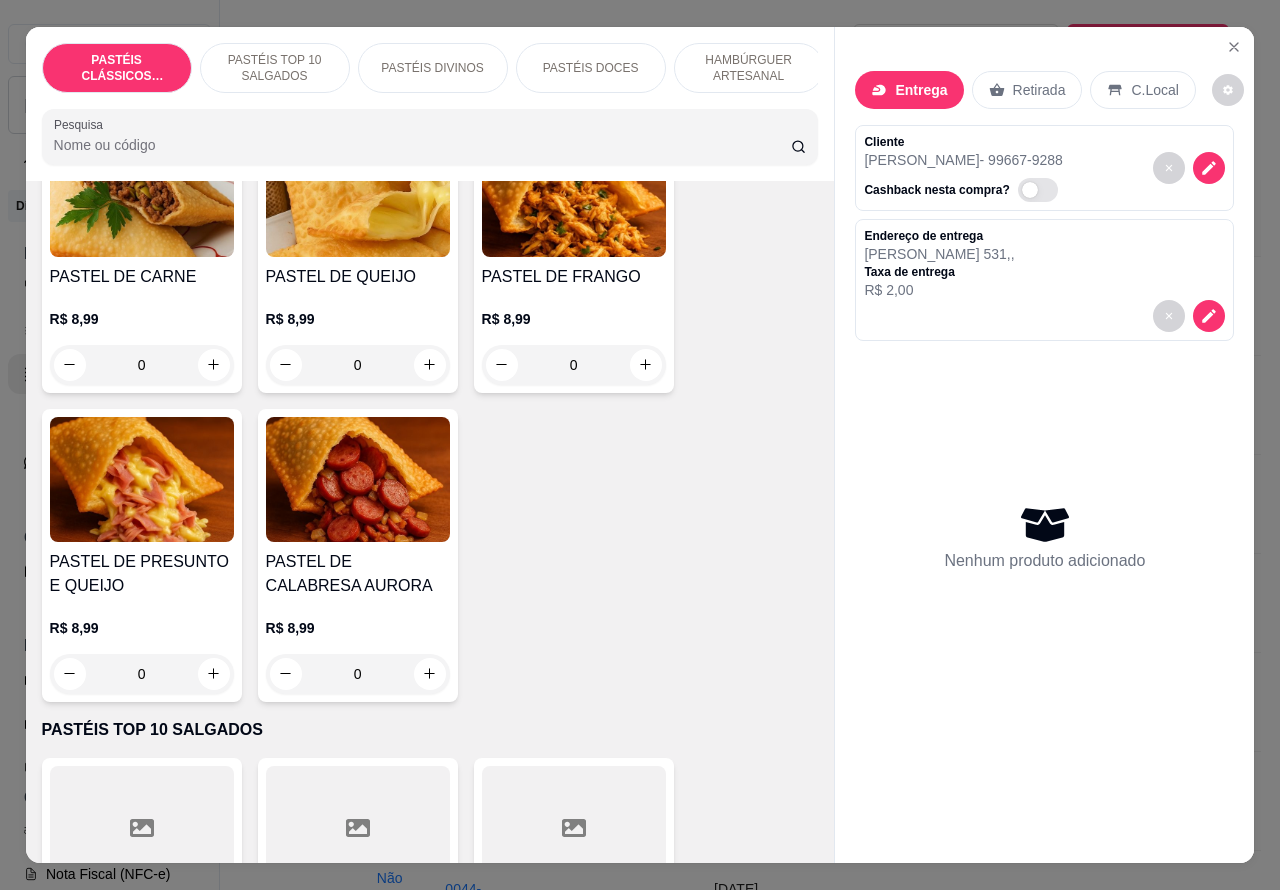 click 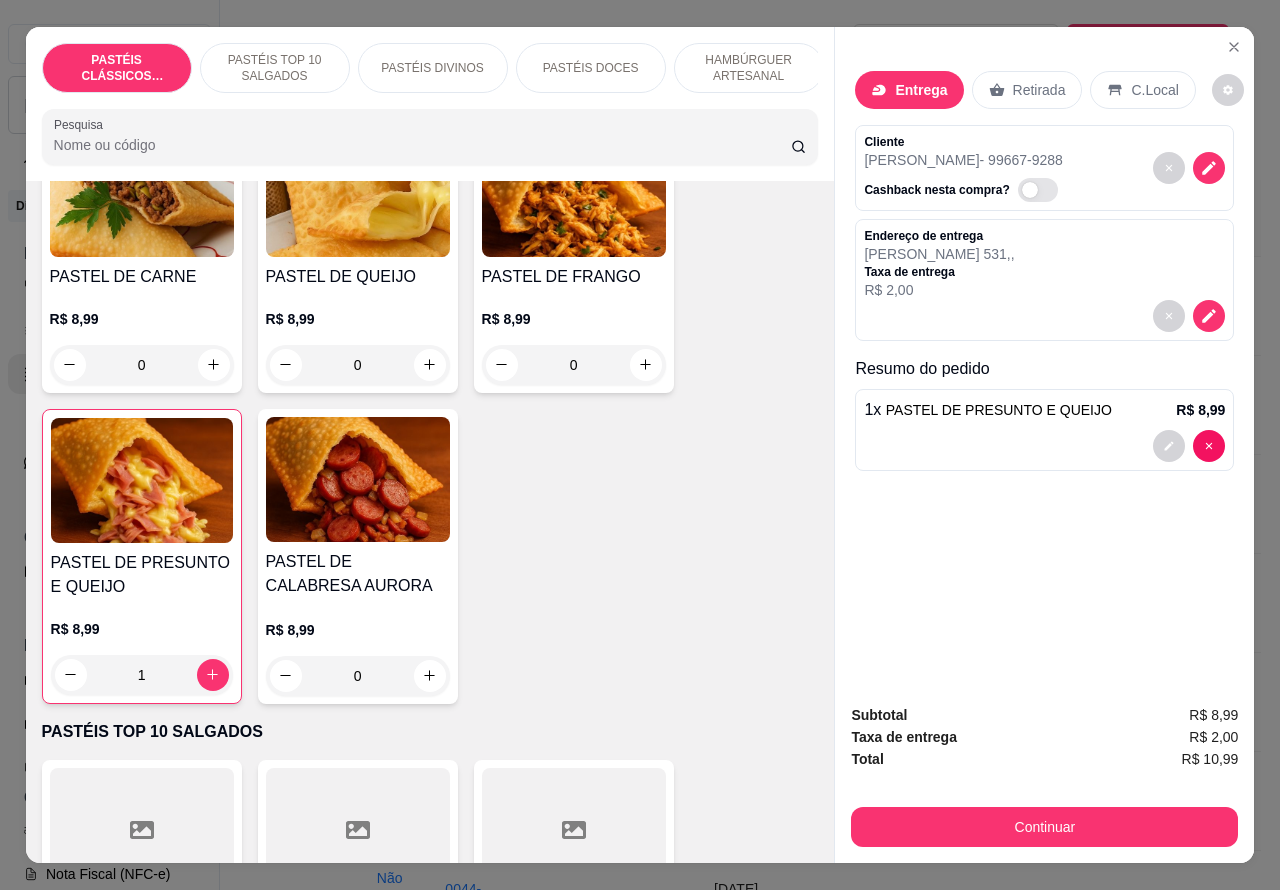 click on "PASTÉIS TOP 10 SALGADOS" at bounding box center [275, 68] 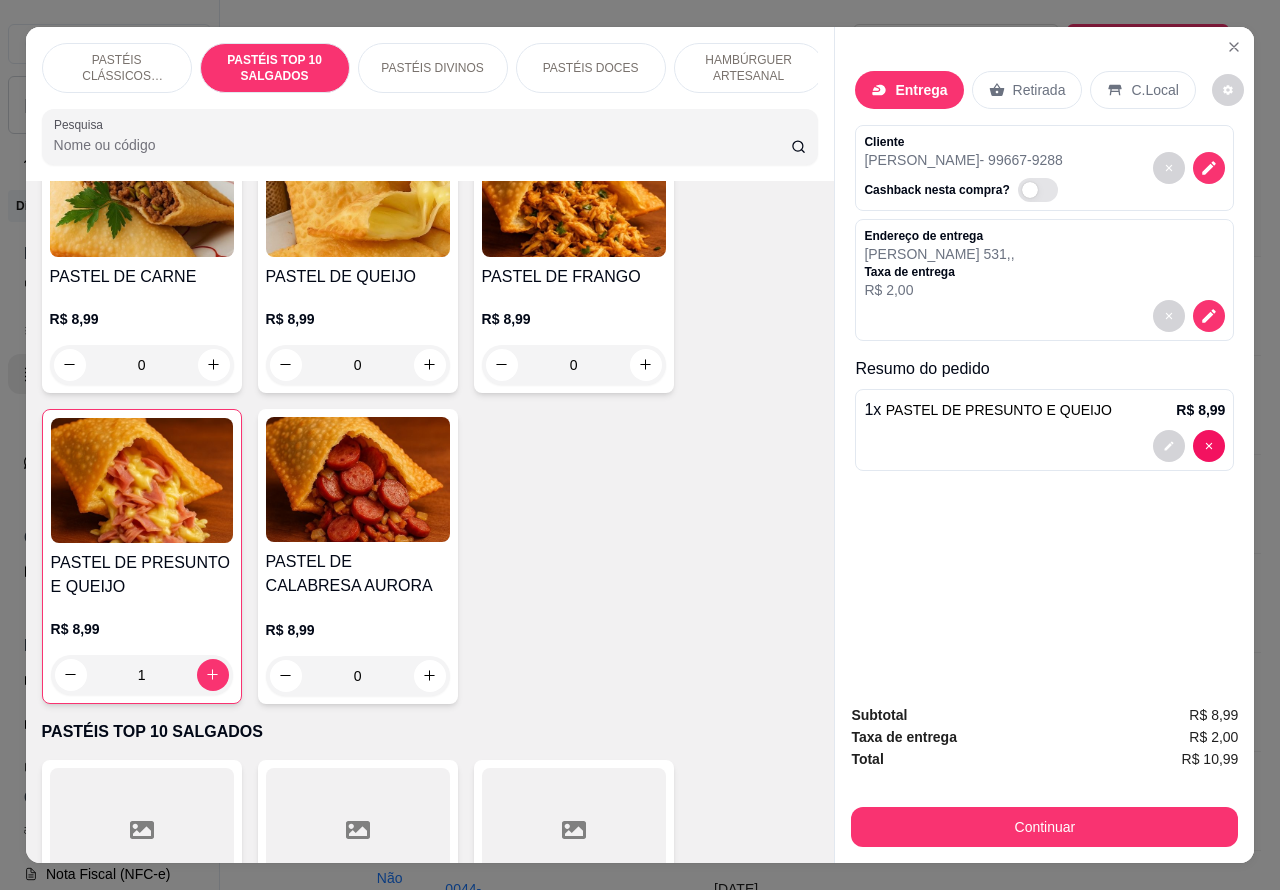 scroll, scrollTop: 726, scrollLeft: 0, axis: vertical 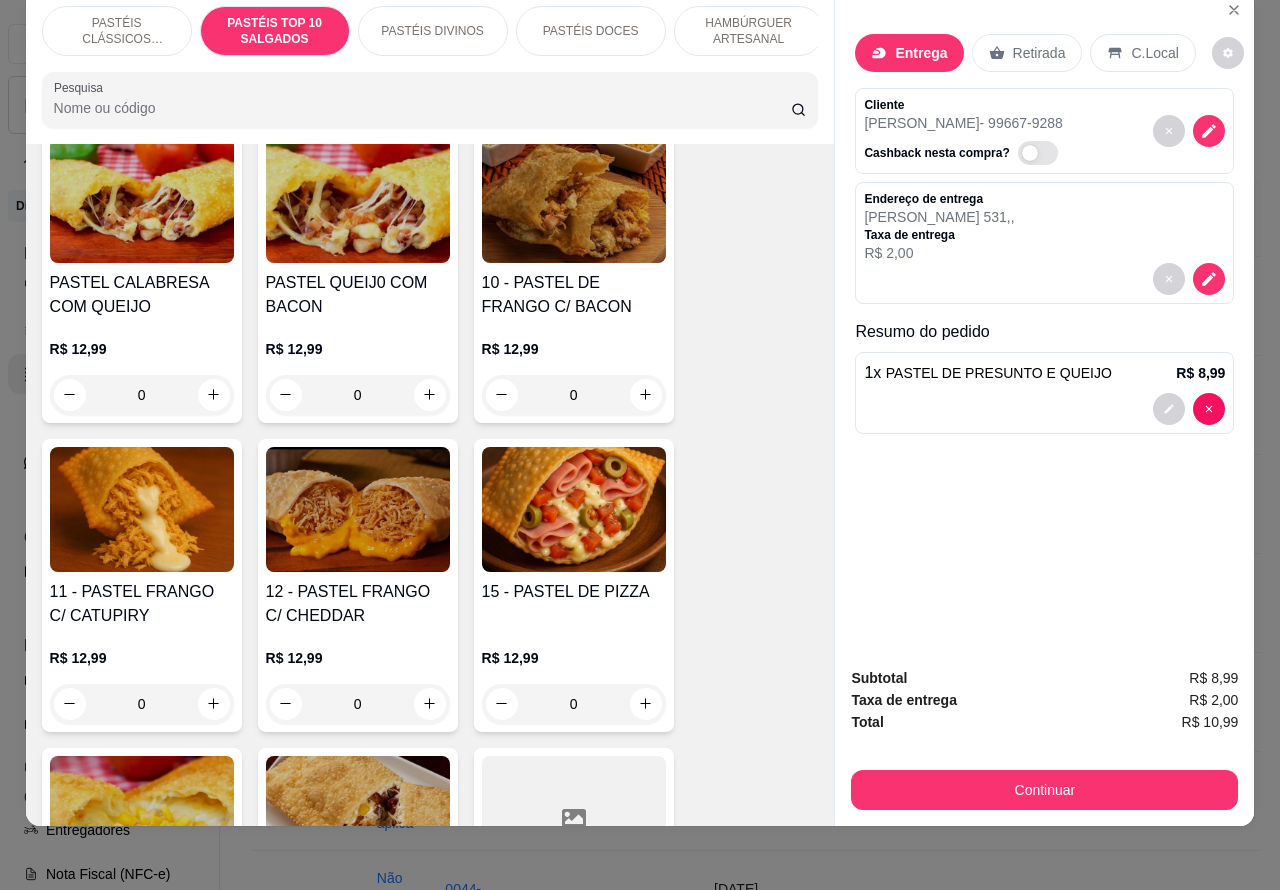 click on "0" at bounding box center [574, 704] 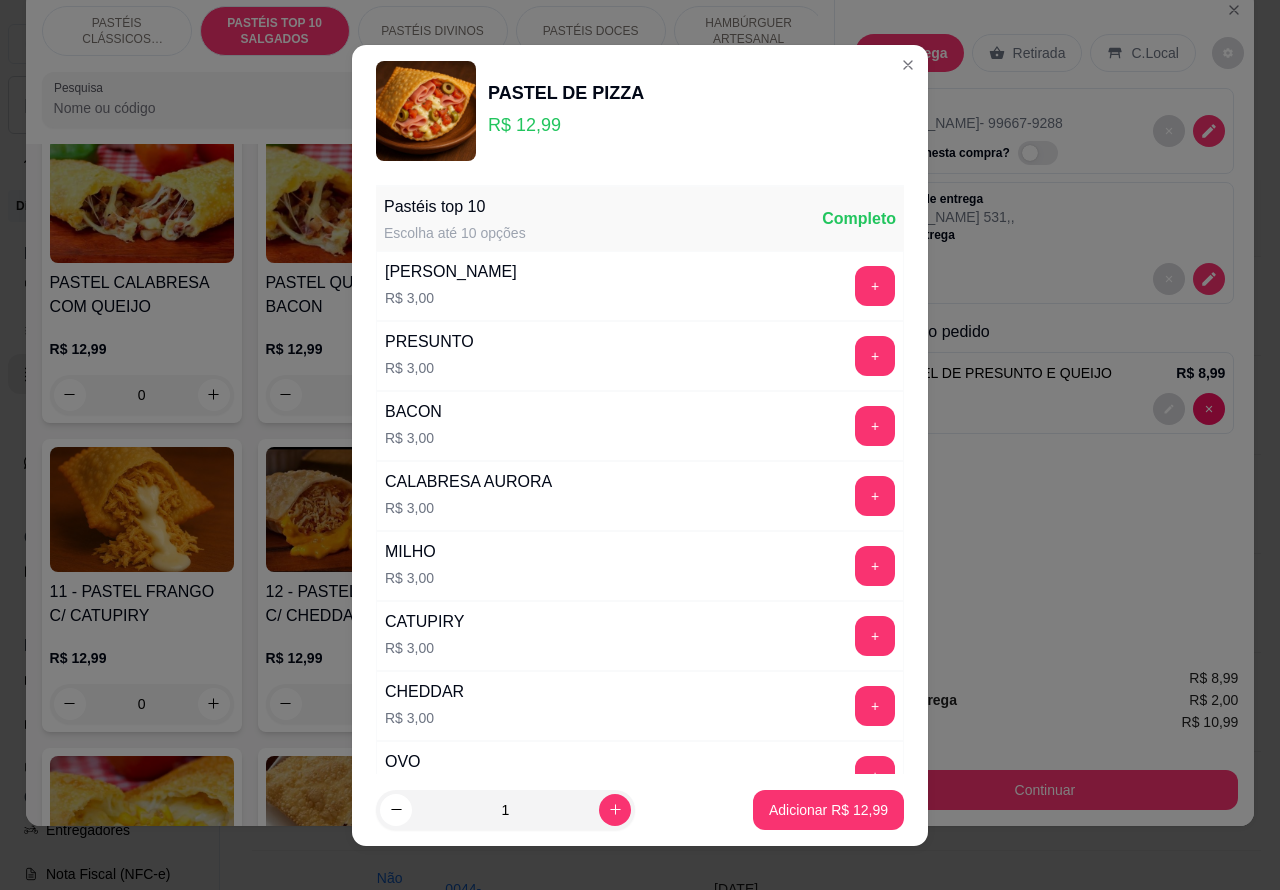 click on "Adicionar   R$ 12,99" at bounding box center [828, 810] 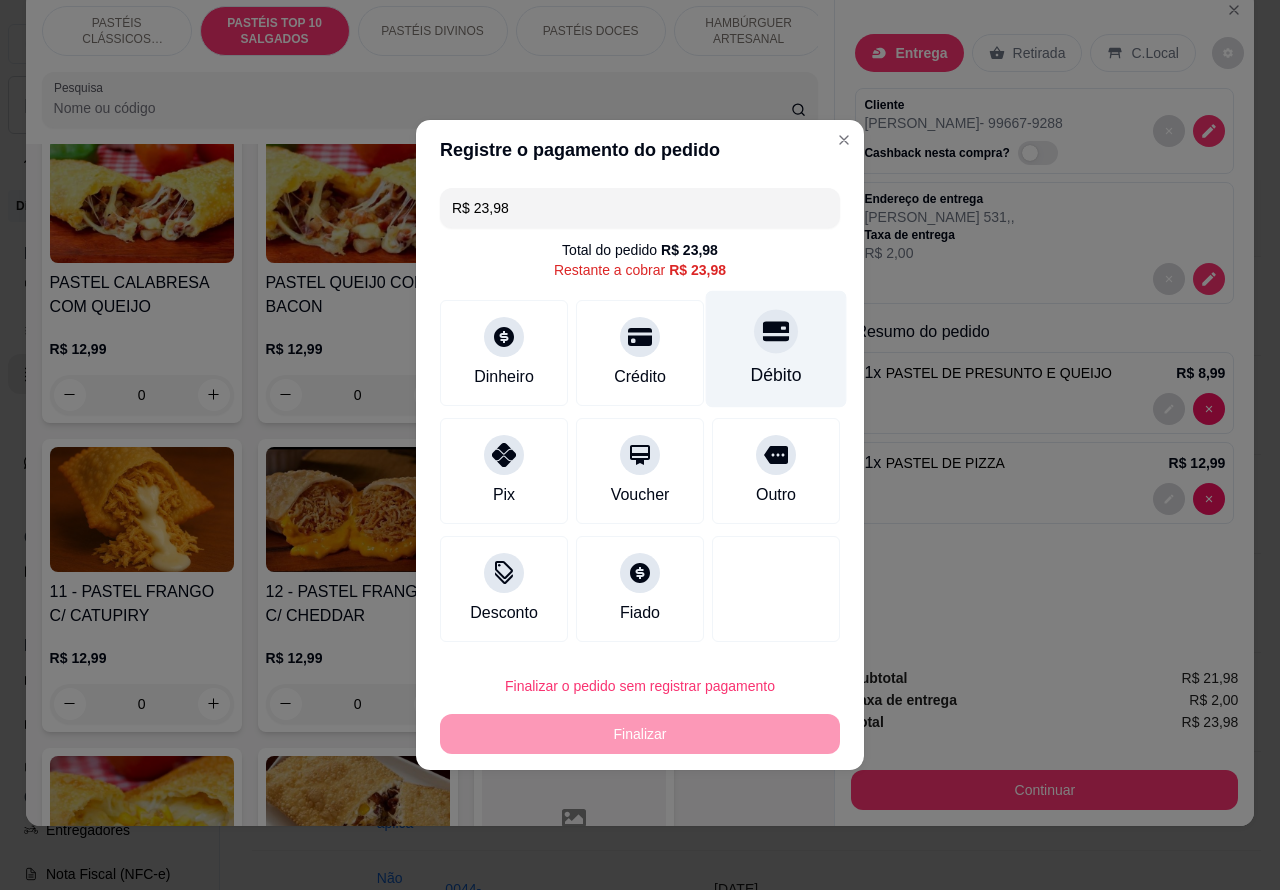 click at bounding box center (776, 331) 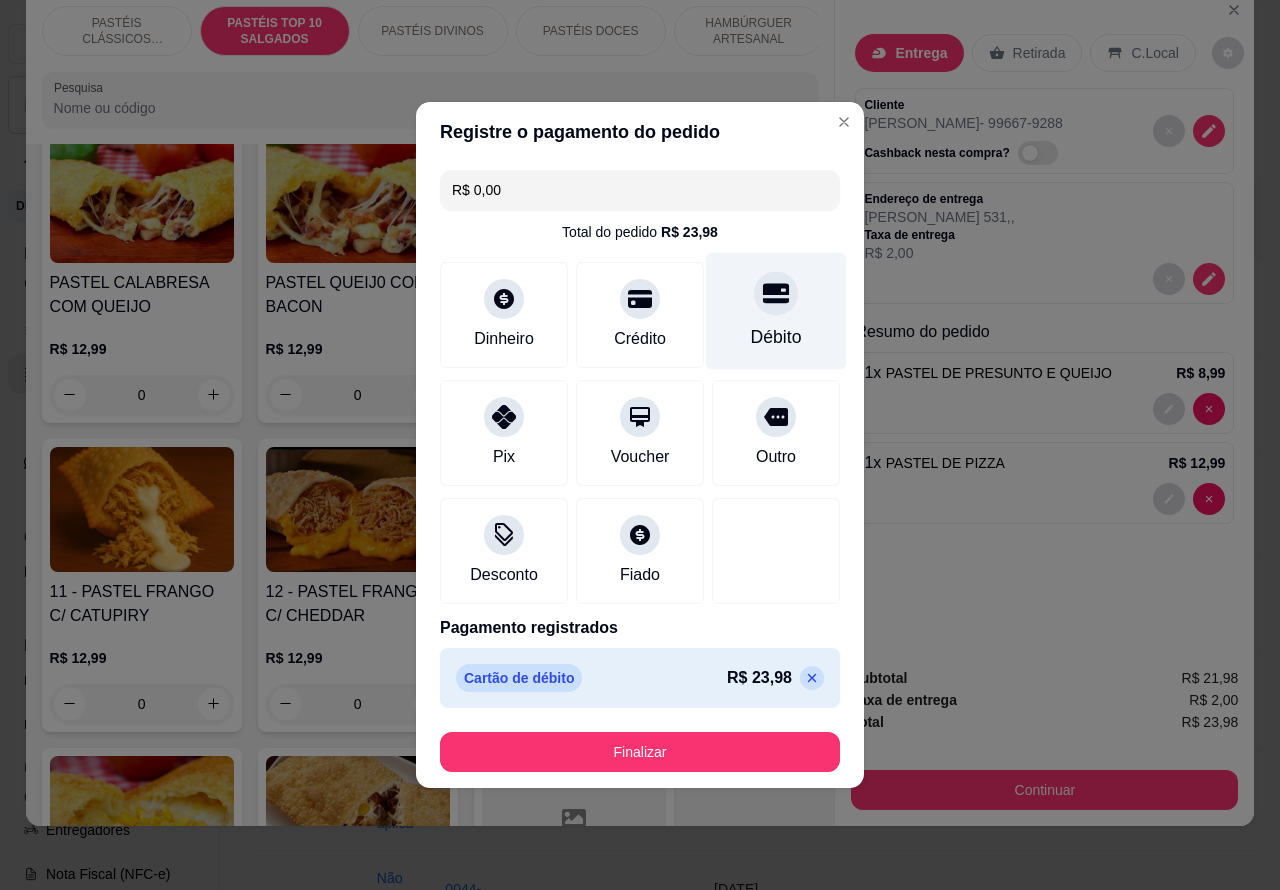 click on "Finalizar" at bounding box center [640, 752] 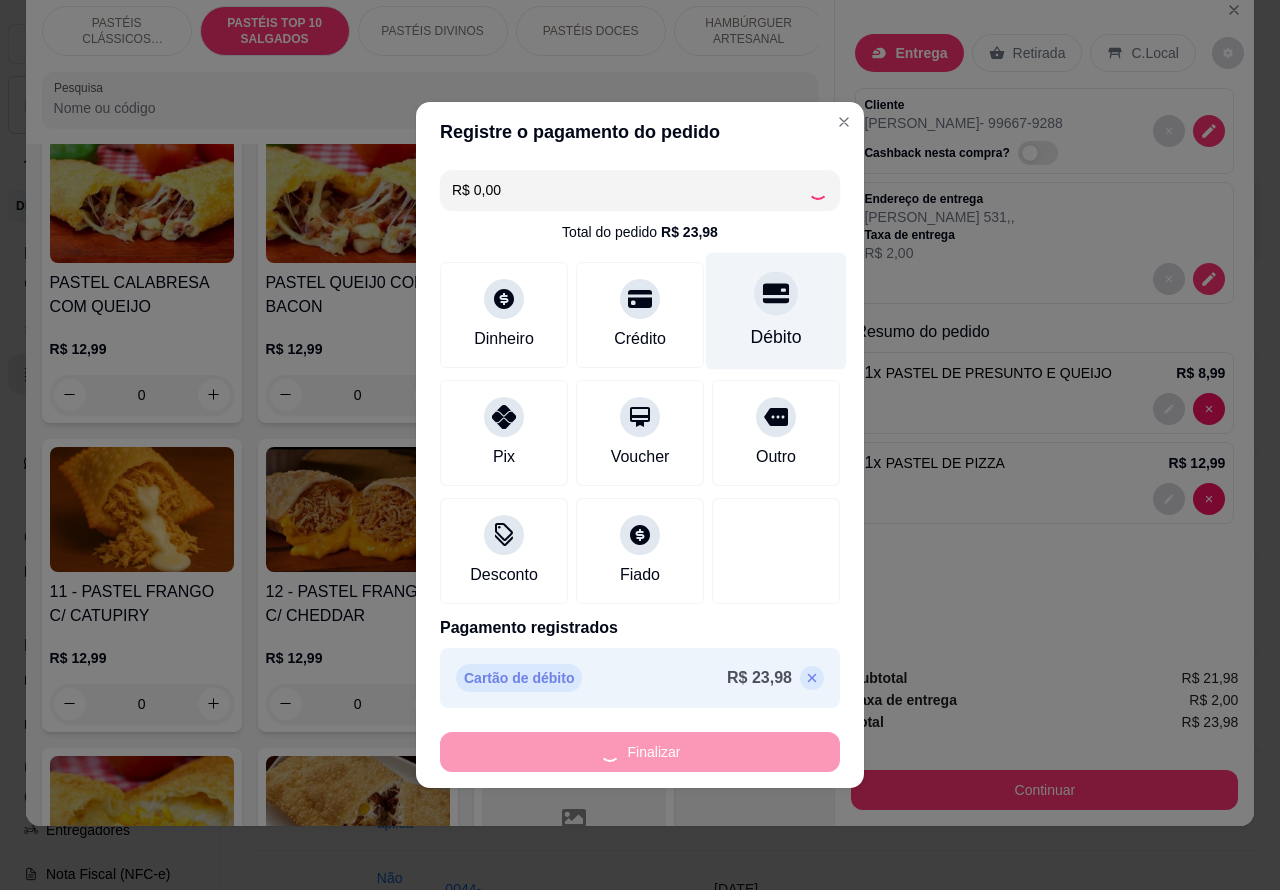 type on "0" 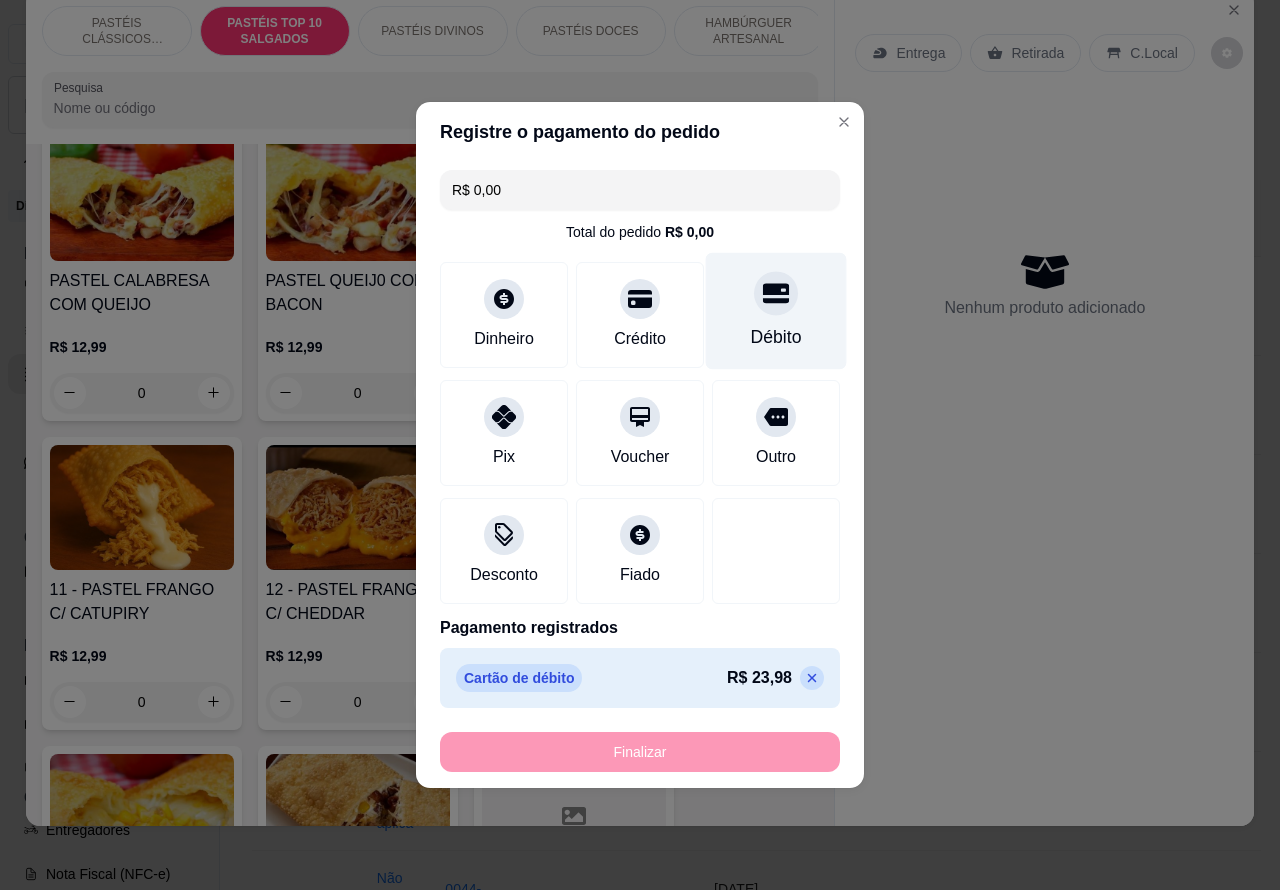 type on "-R$ 23,98" 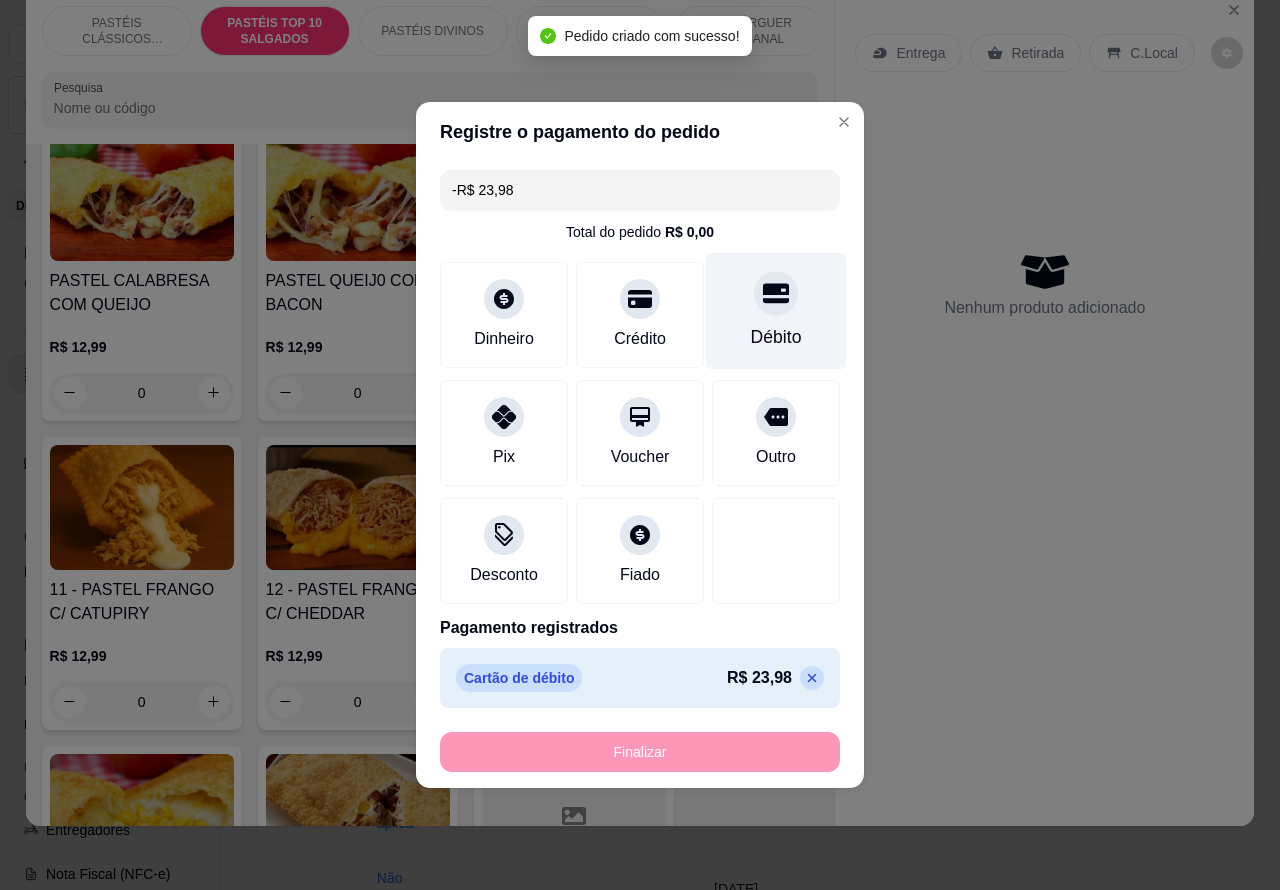 scroll, scrollTop: 1705, scrollLeft: 0, axis: vertical 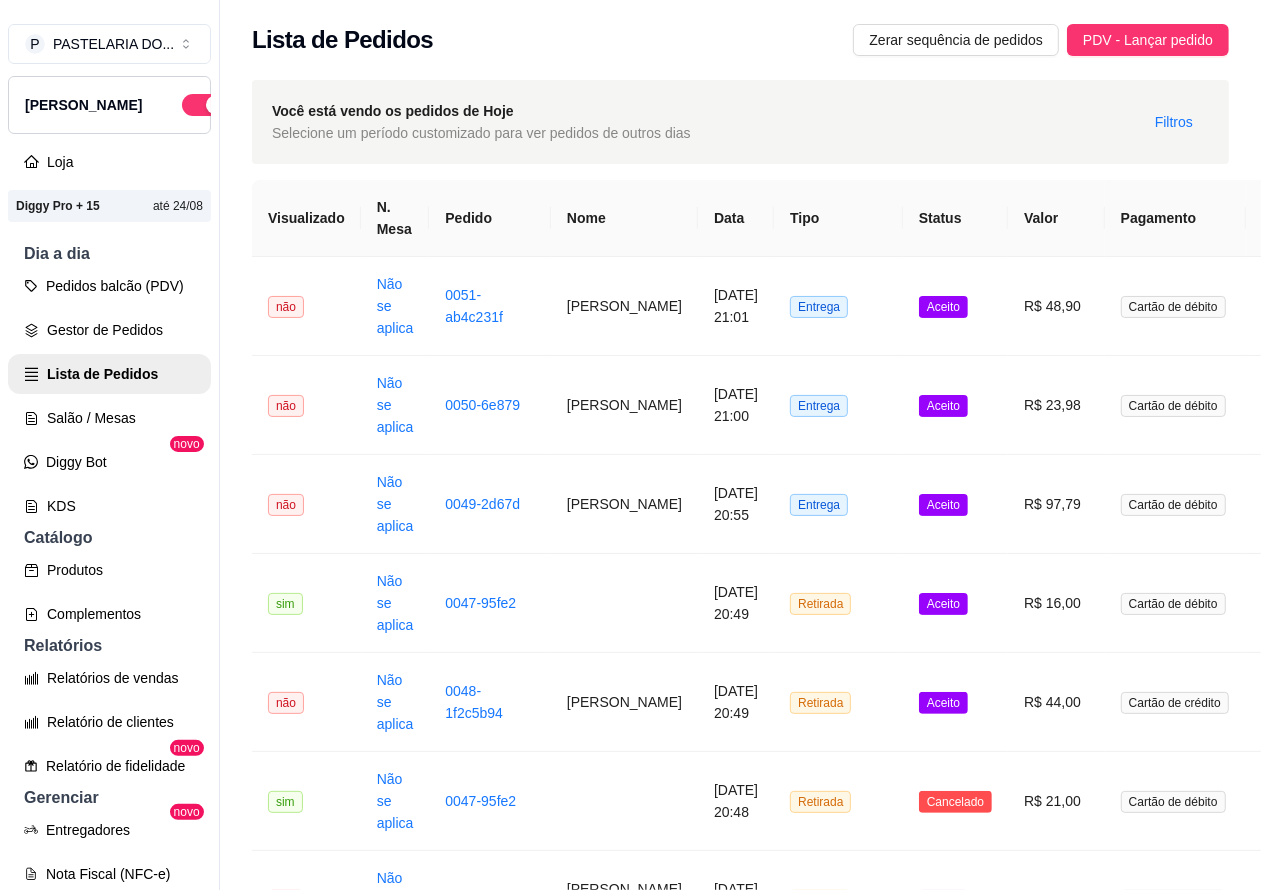 click on "Pedidos balcão (PDV)" at bounding box center [109, 286] 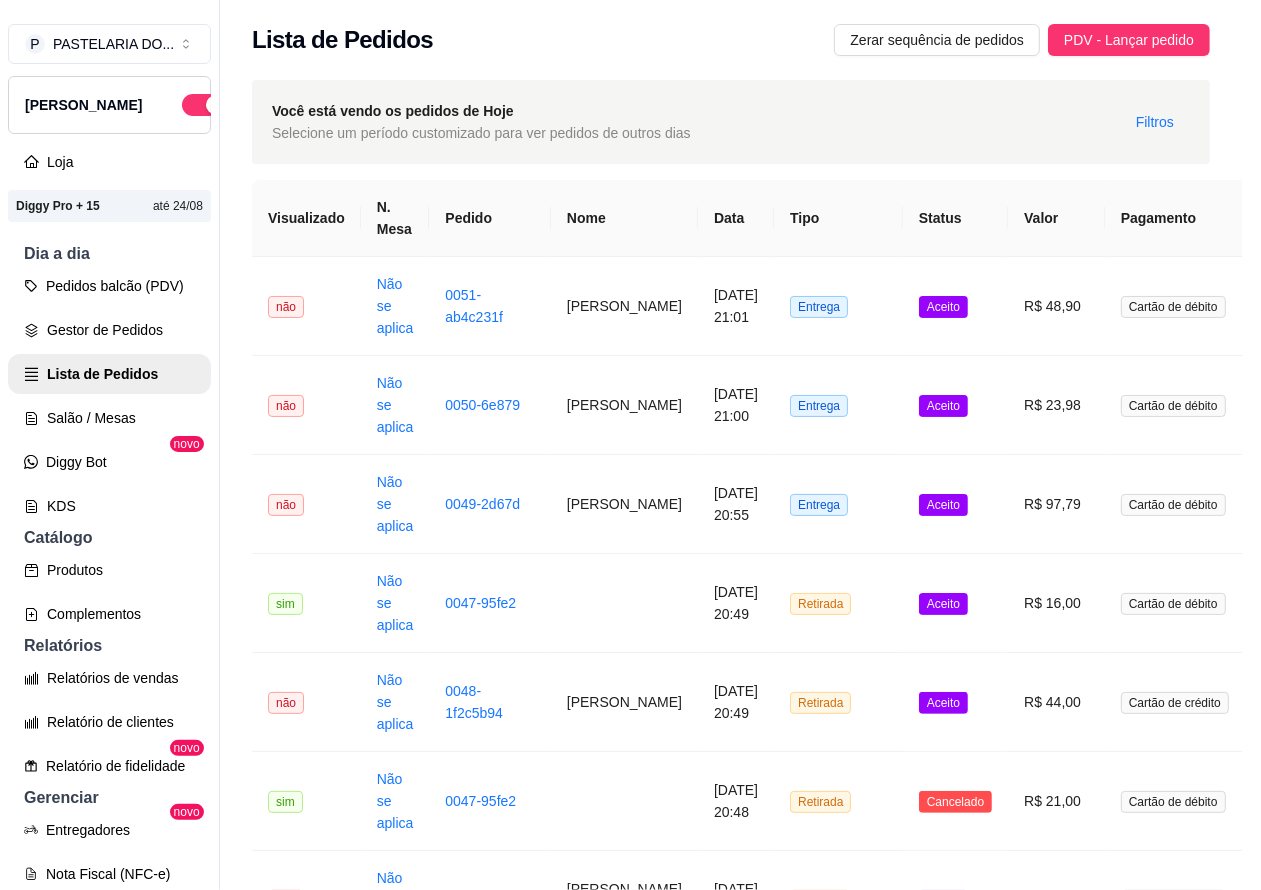 click on "Retirada" at bounding box center [1019, 90] 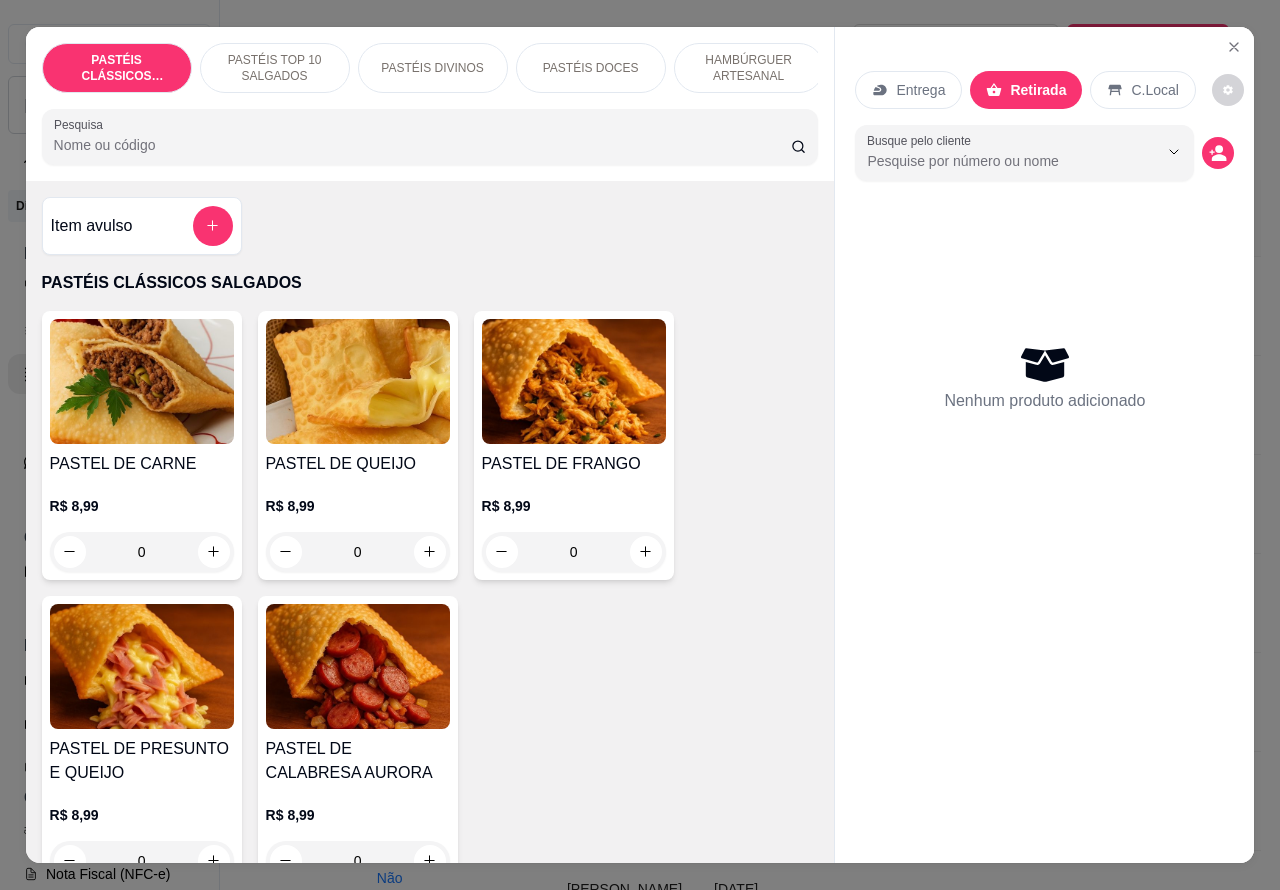 click on "PASTÉIS DOCES" at bounding box center (591, 68) 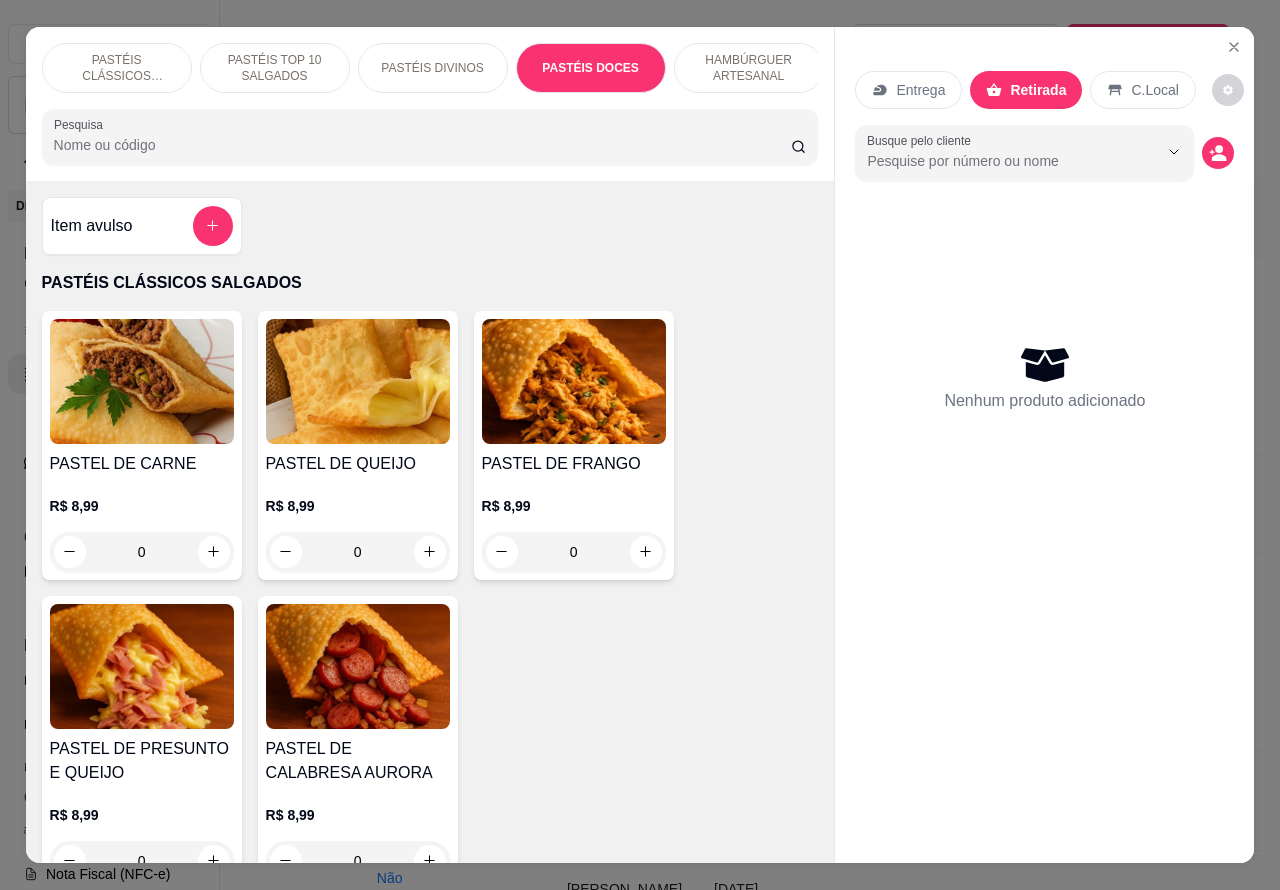 scroll, scrollTop: 3585, scrollLeft: 0, axis: vertical 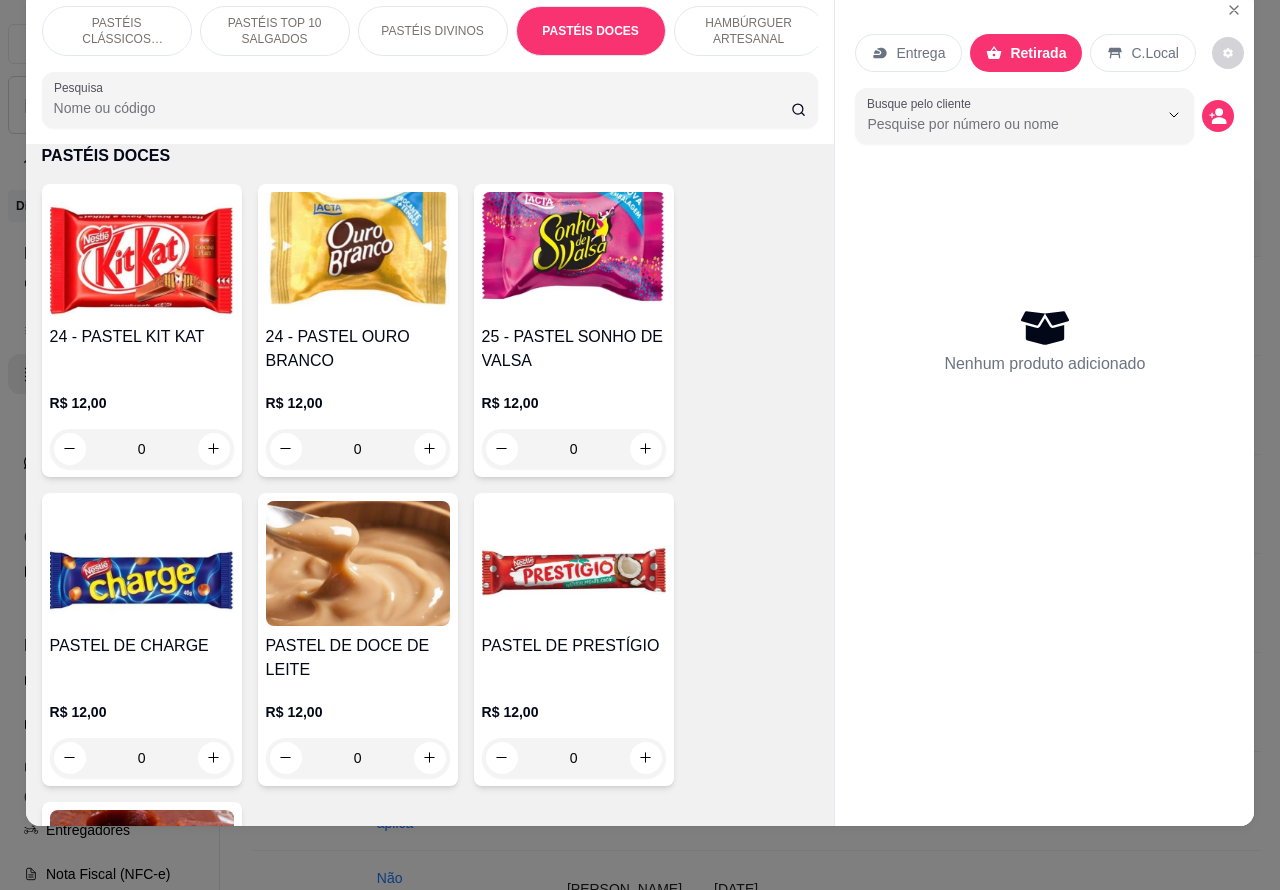 click 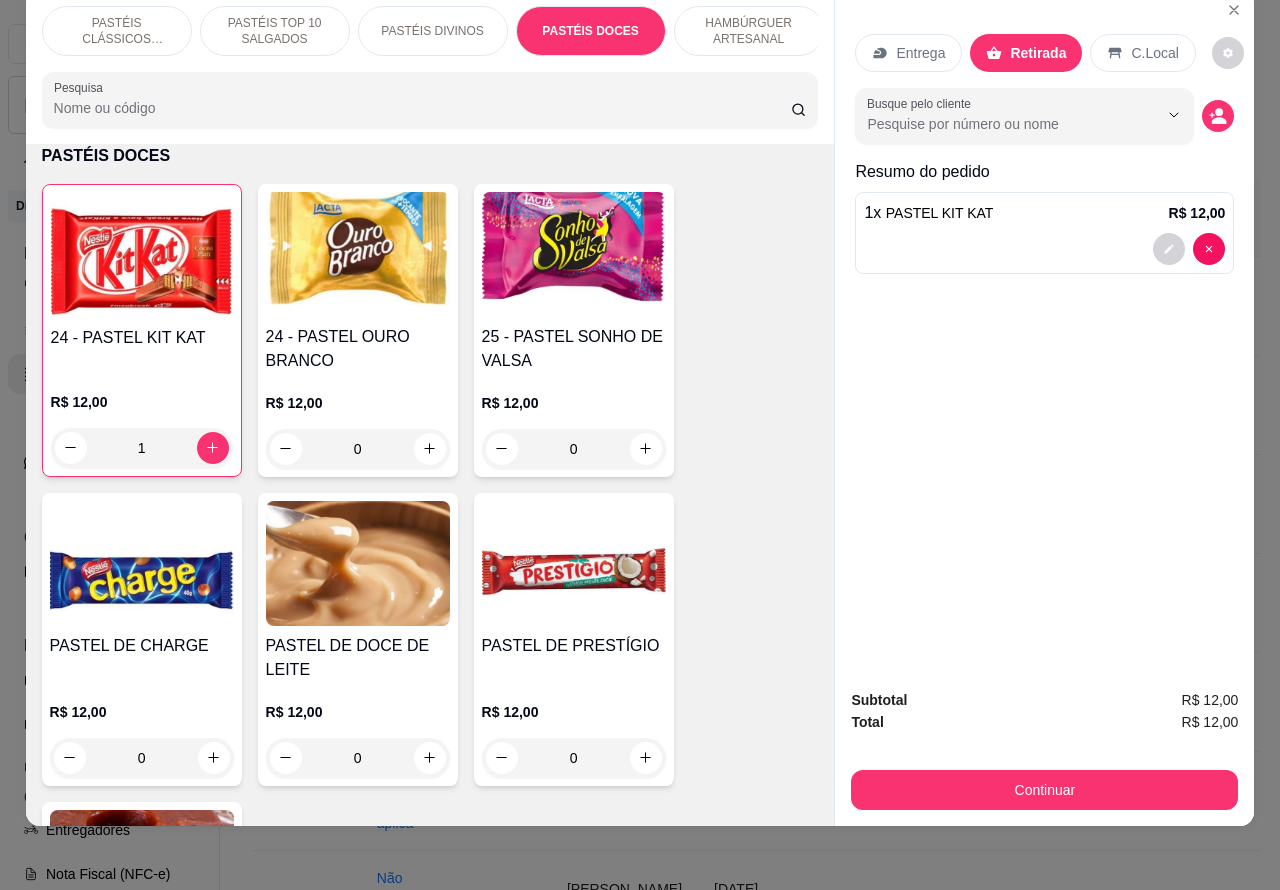 click 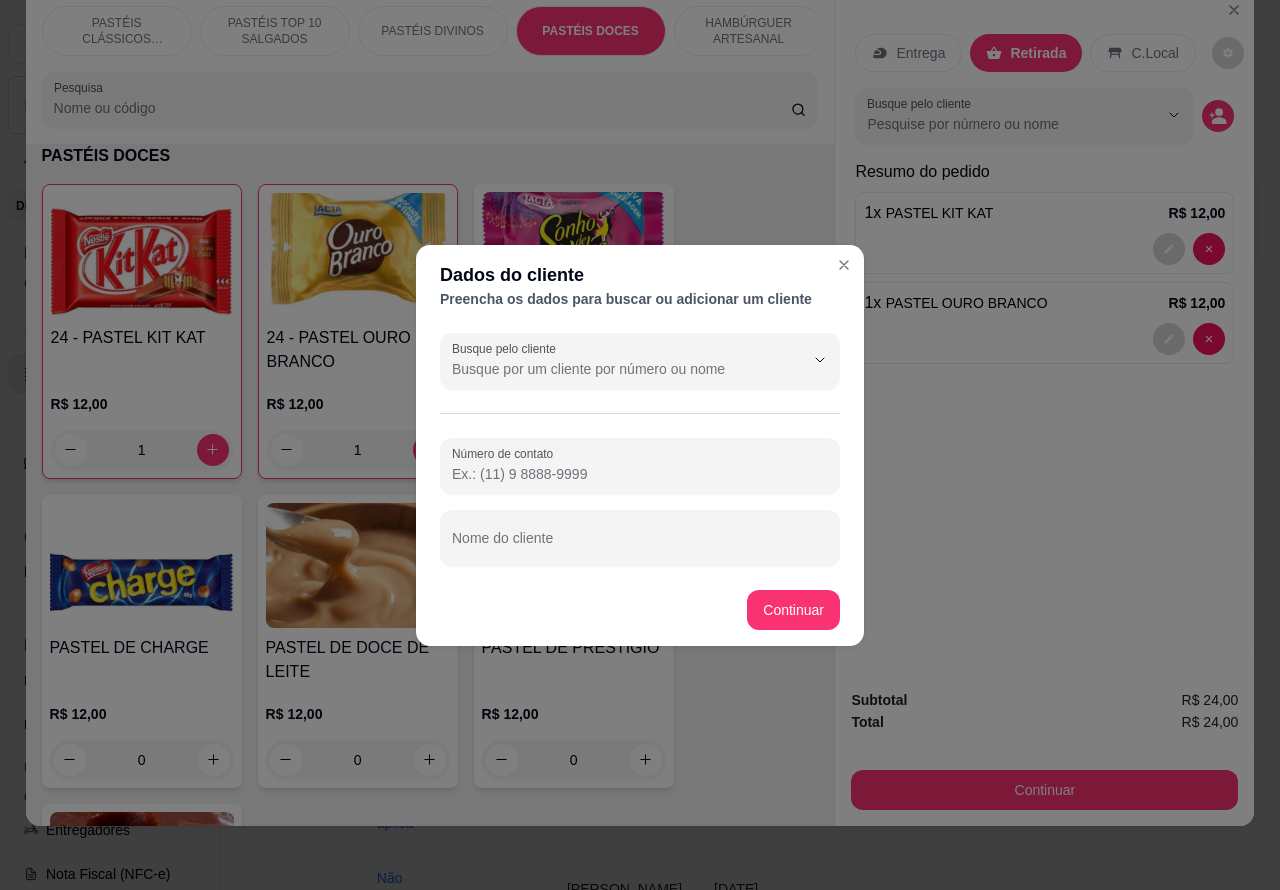 click on "Nome do cliente" at bounding box center (640, 546) 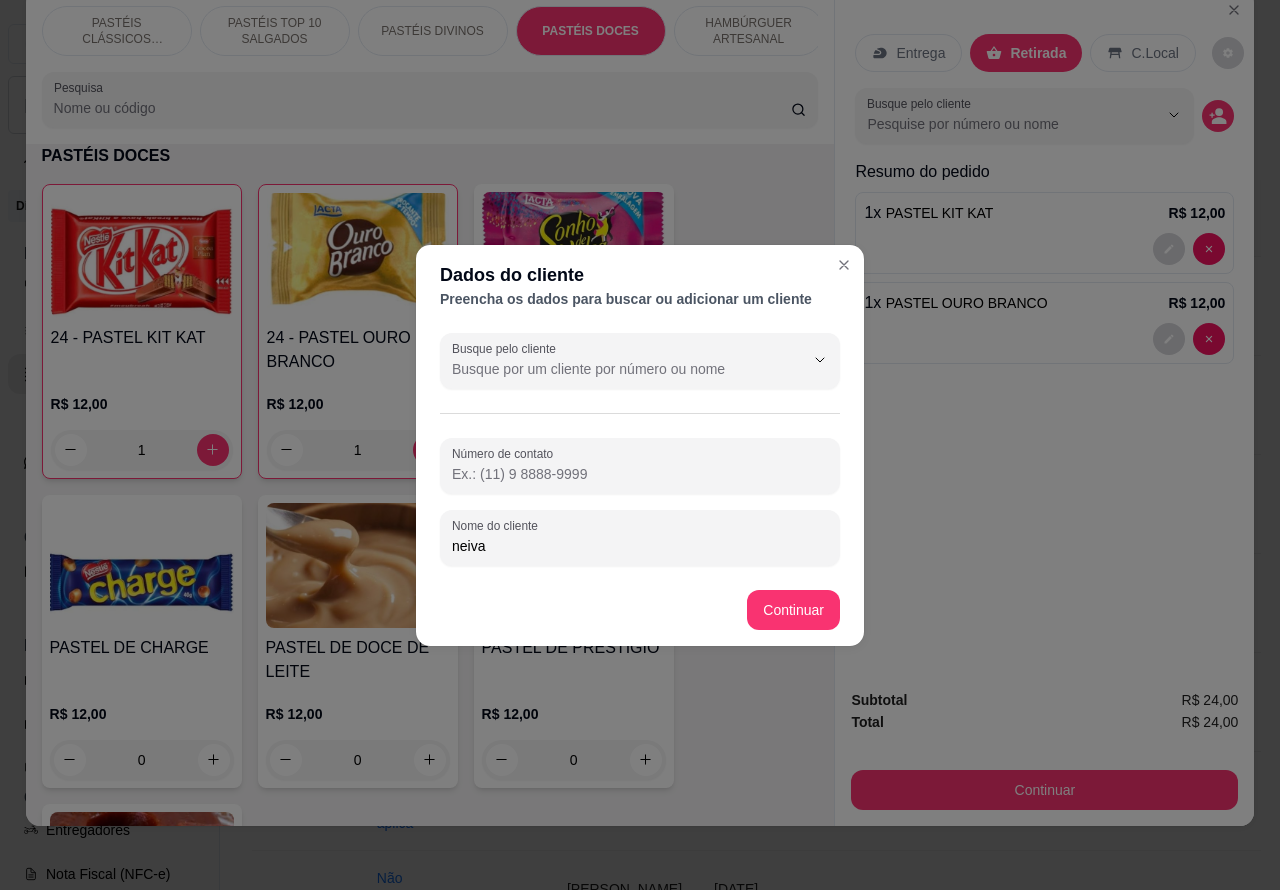 type on "neiva" 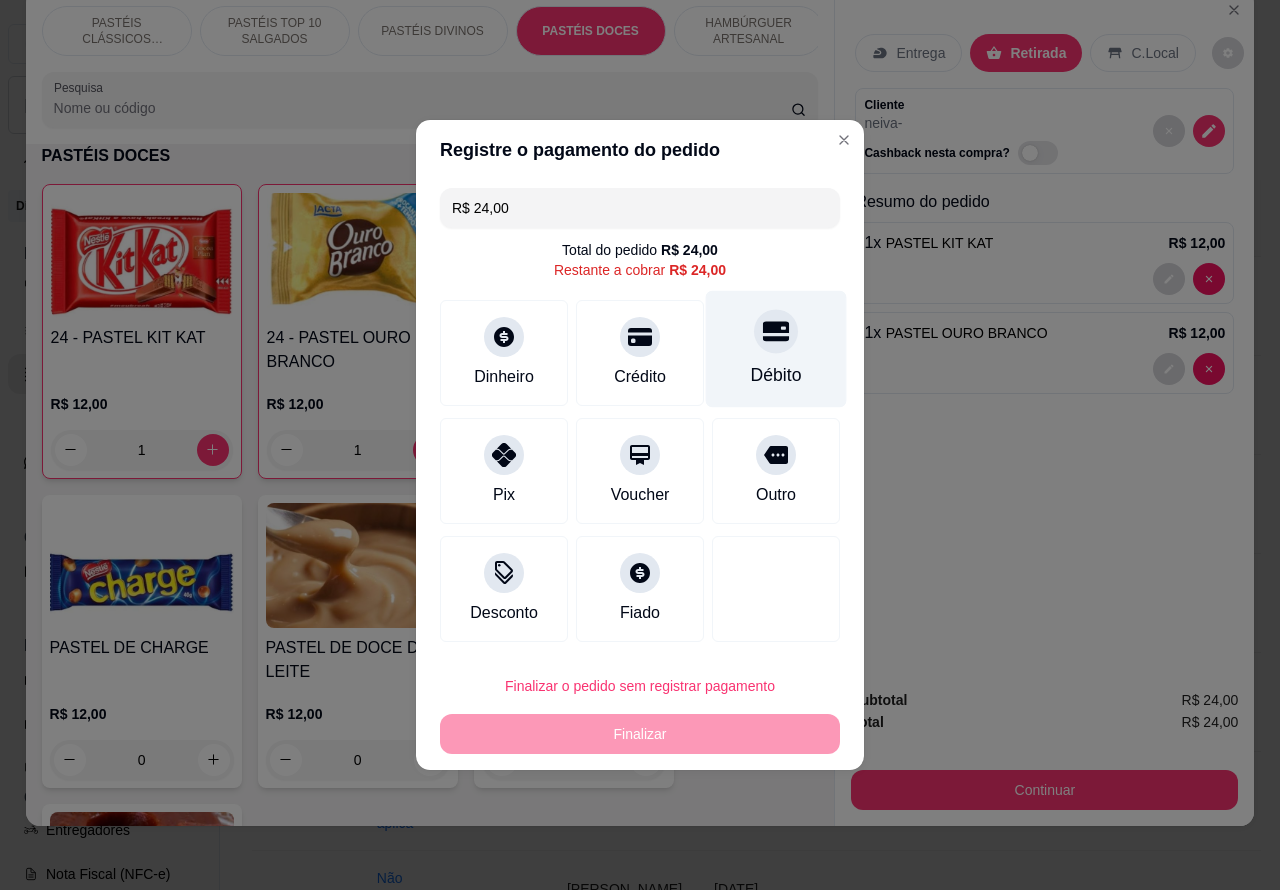 click 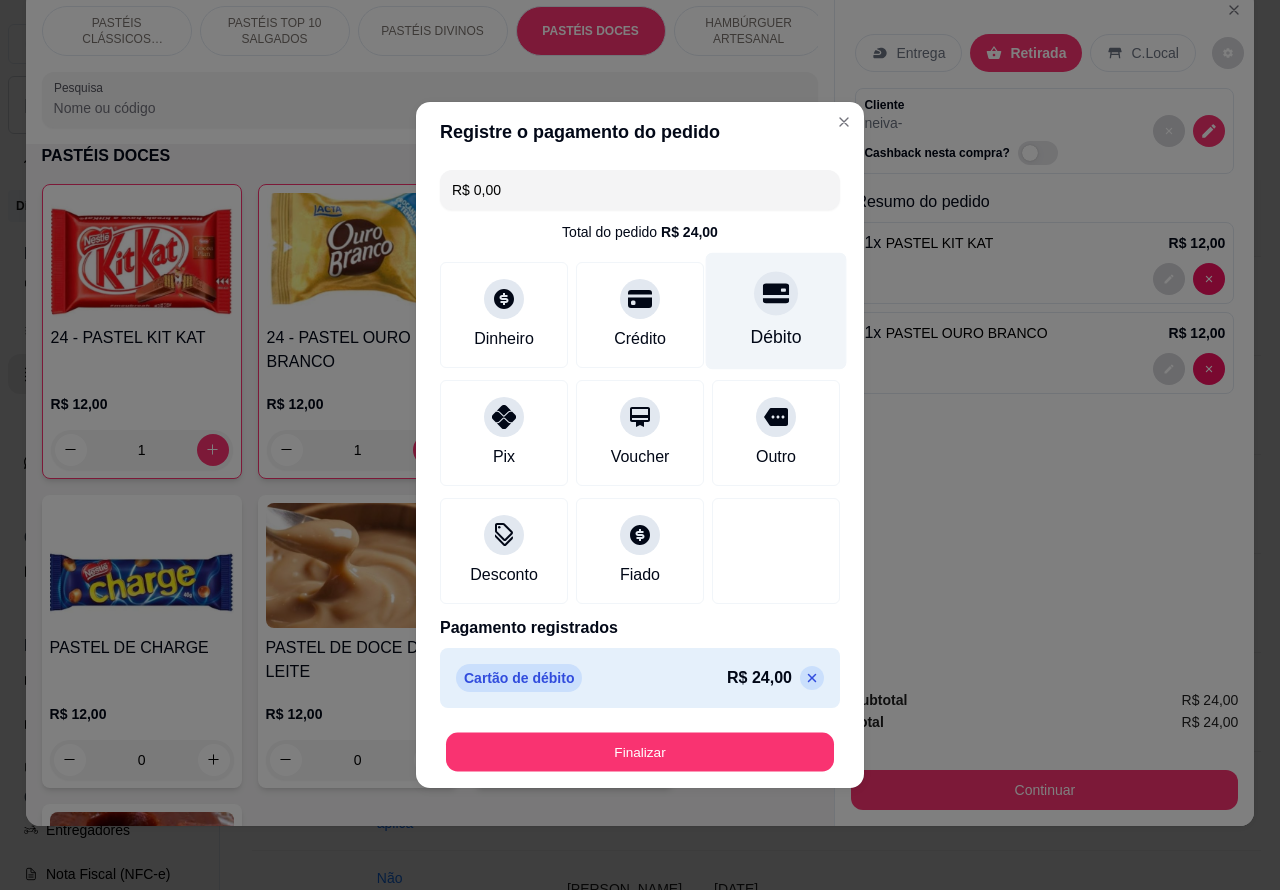click on "Finalizar" at bounding box center [640, 752] 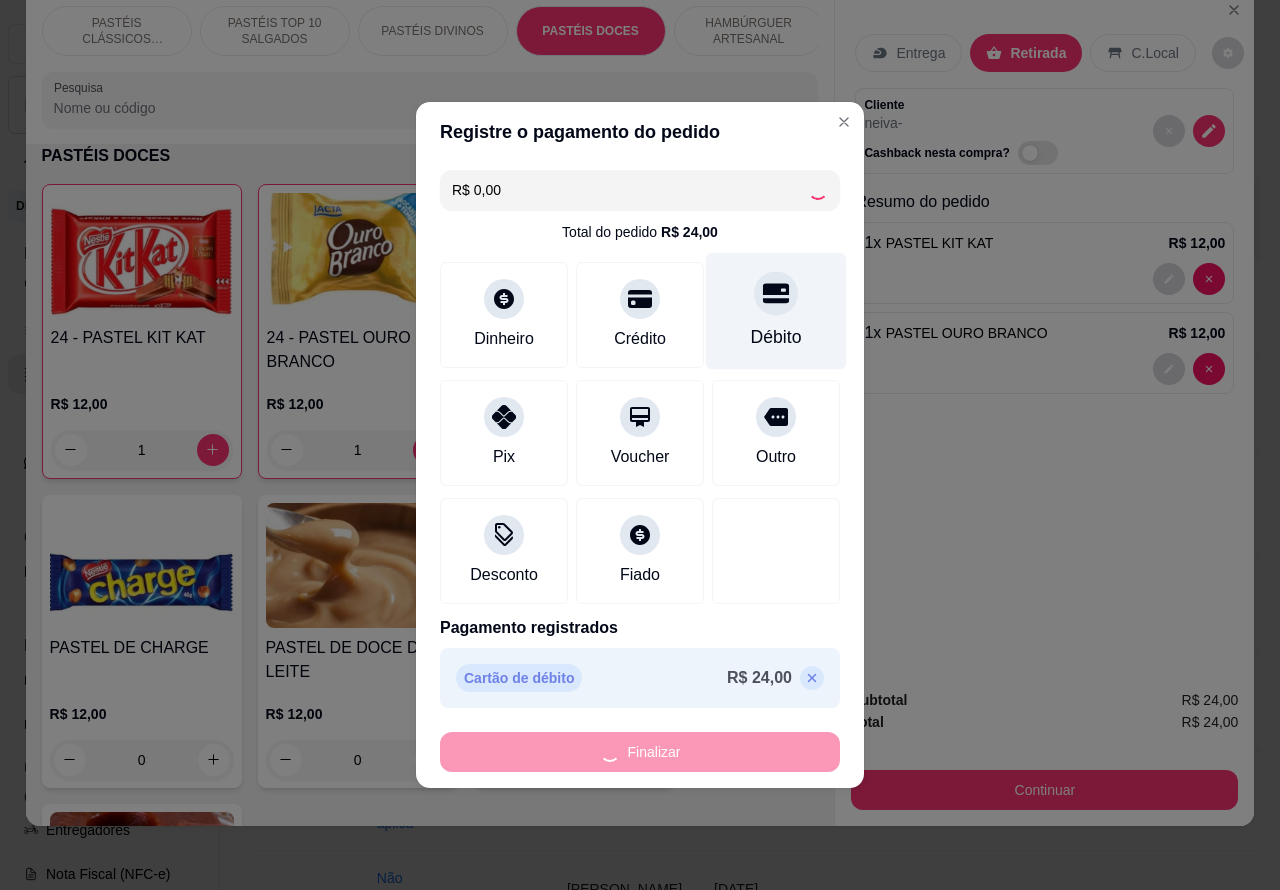 type on "0" 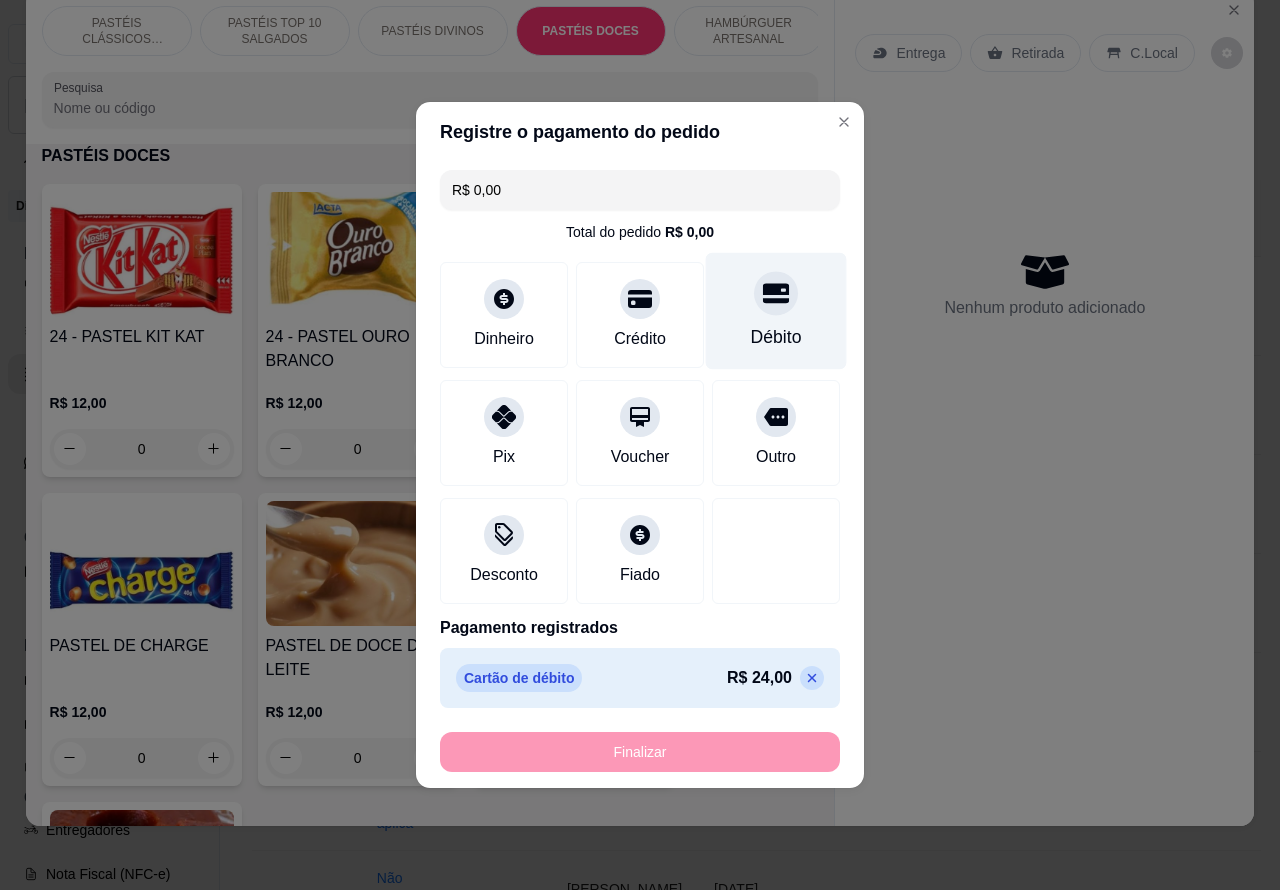 type on "-R$ 24,00" 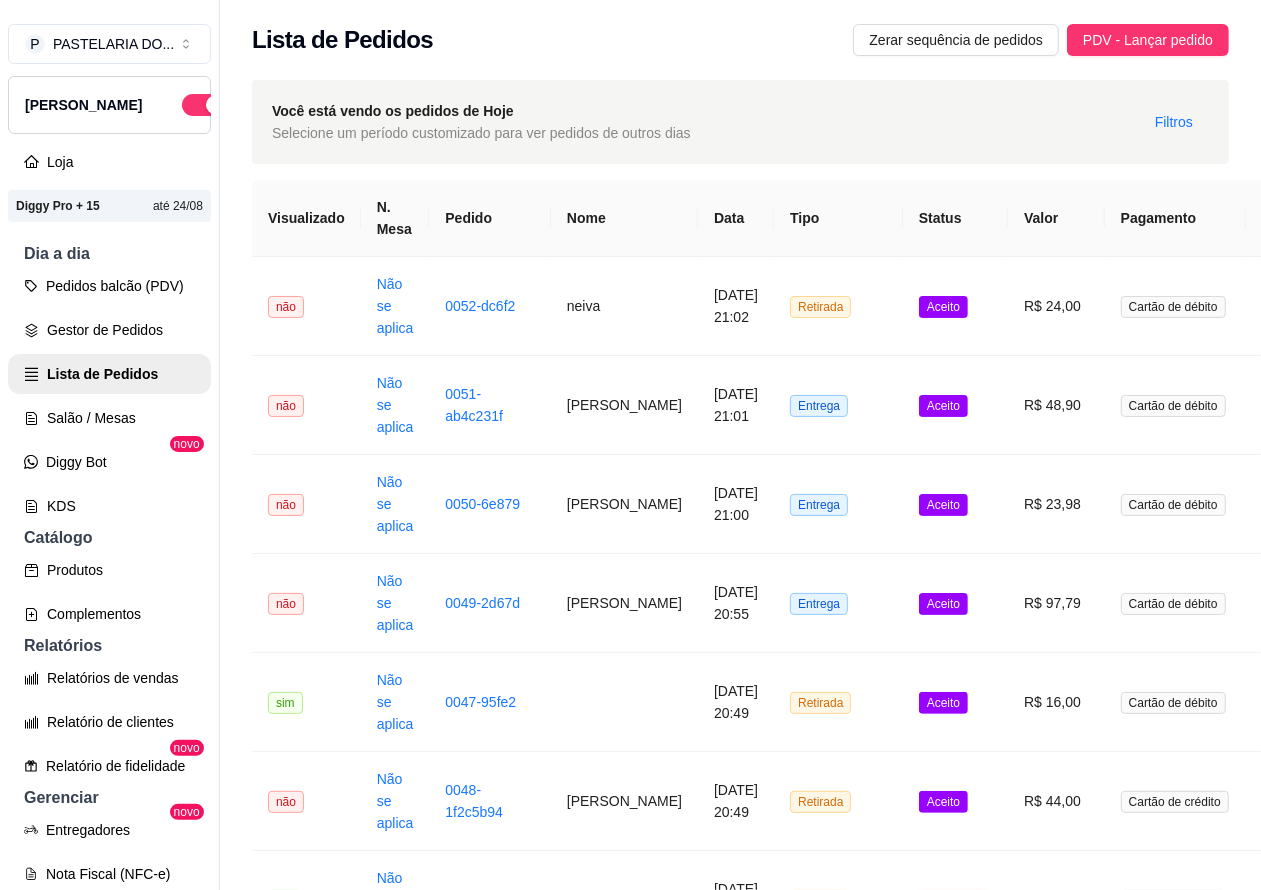 click on "Pedidos balcão (PDV)" at bounding box center [109, 286] 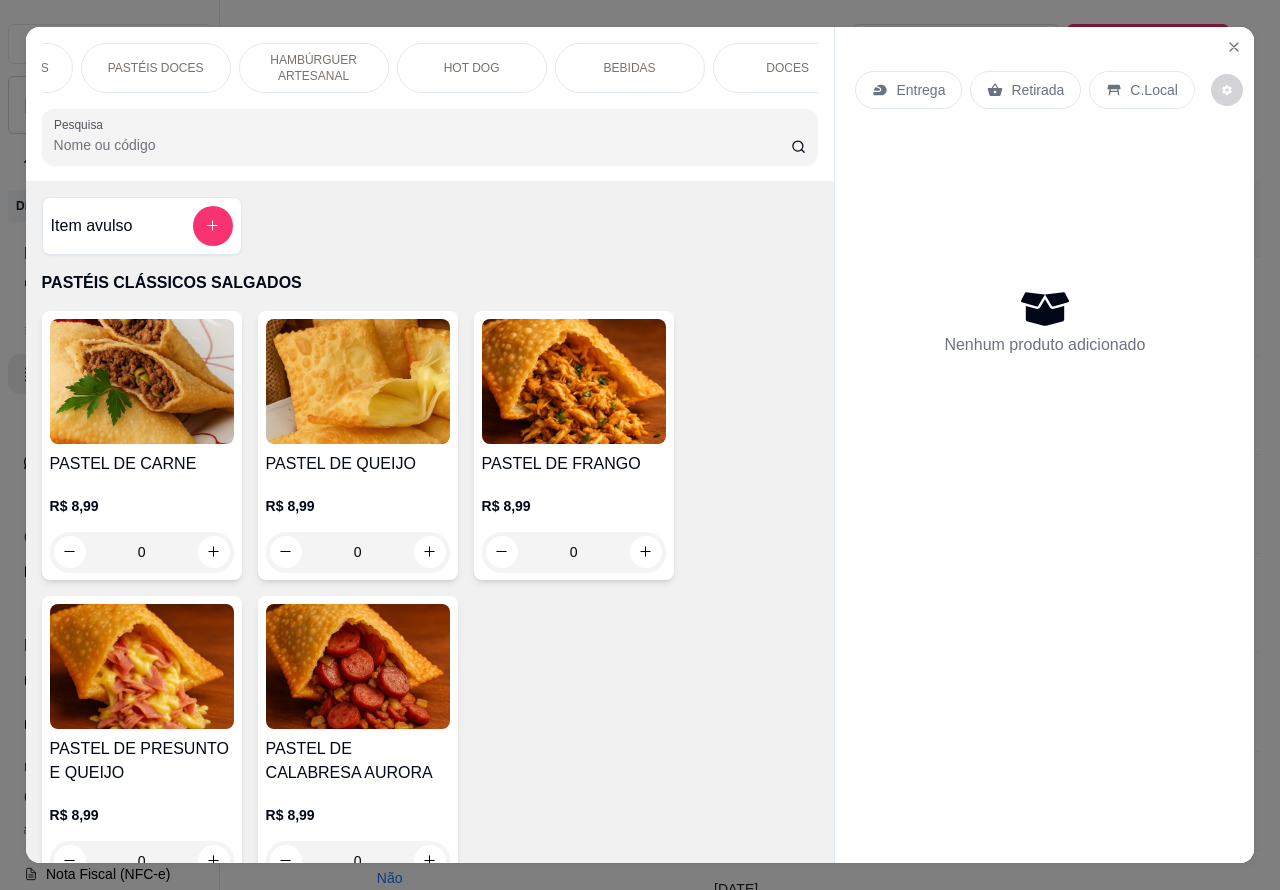 scroll, scrollTop: 0, scrollLeft: 480, axis: horizontal 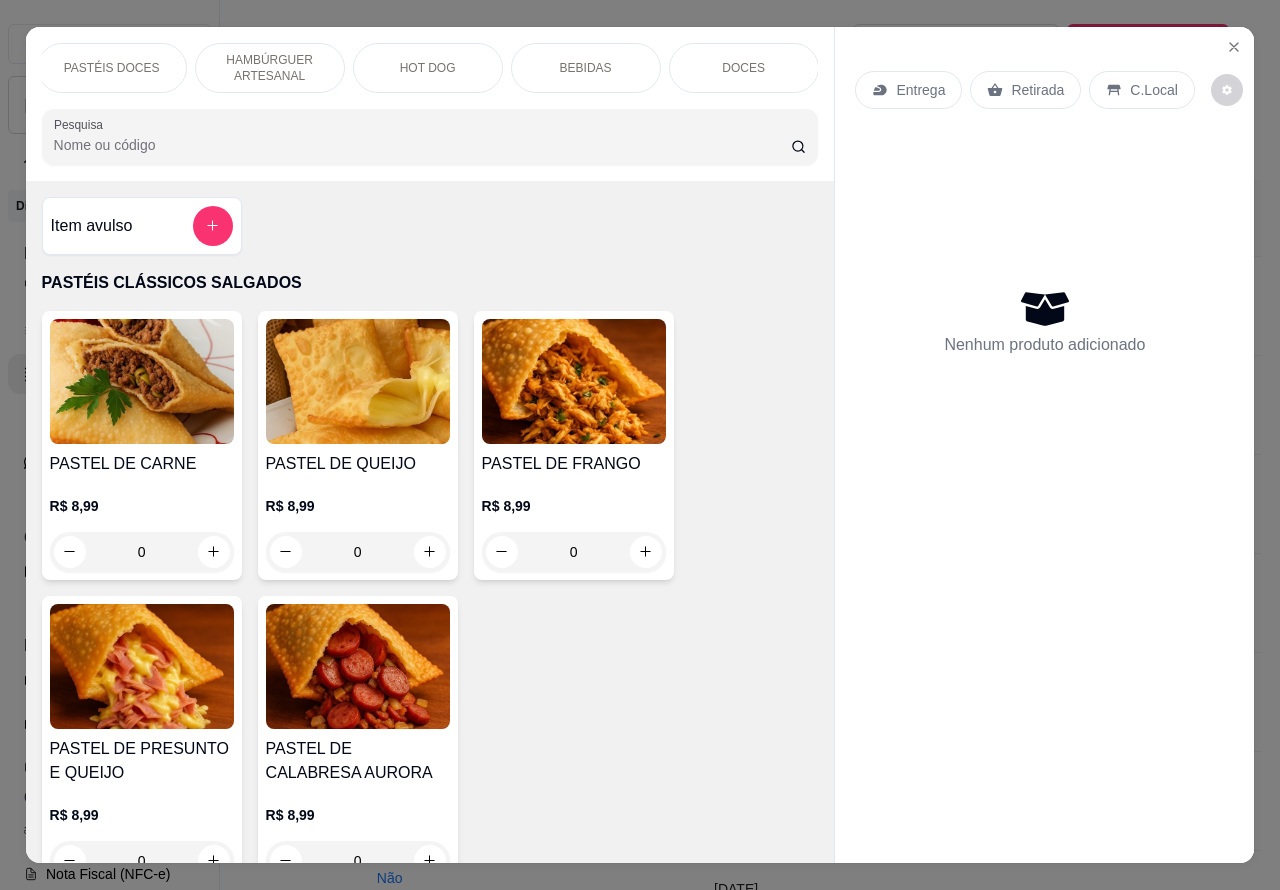 click on "BEBIDAS" at bounding box center [586, 68] 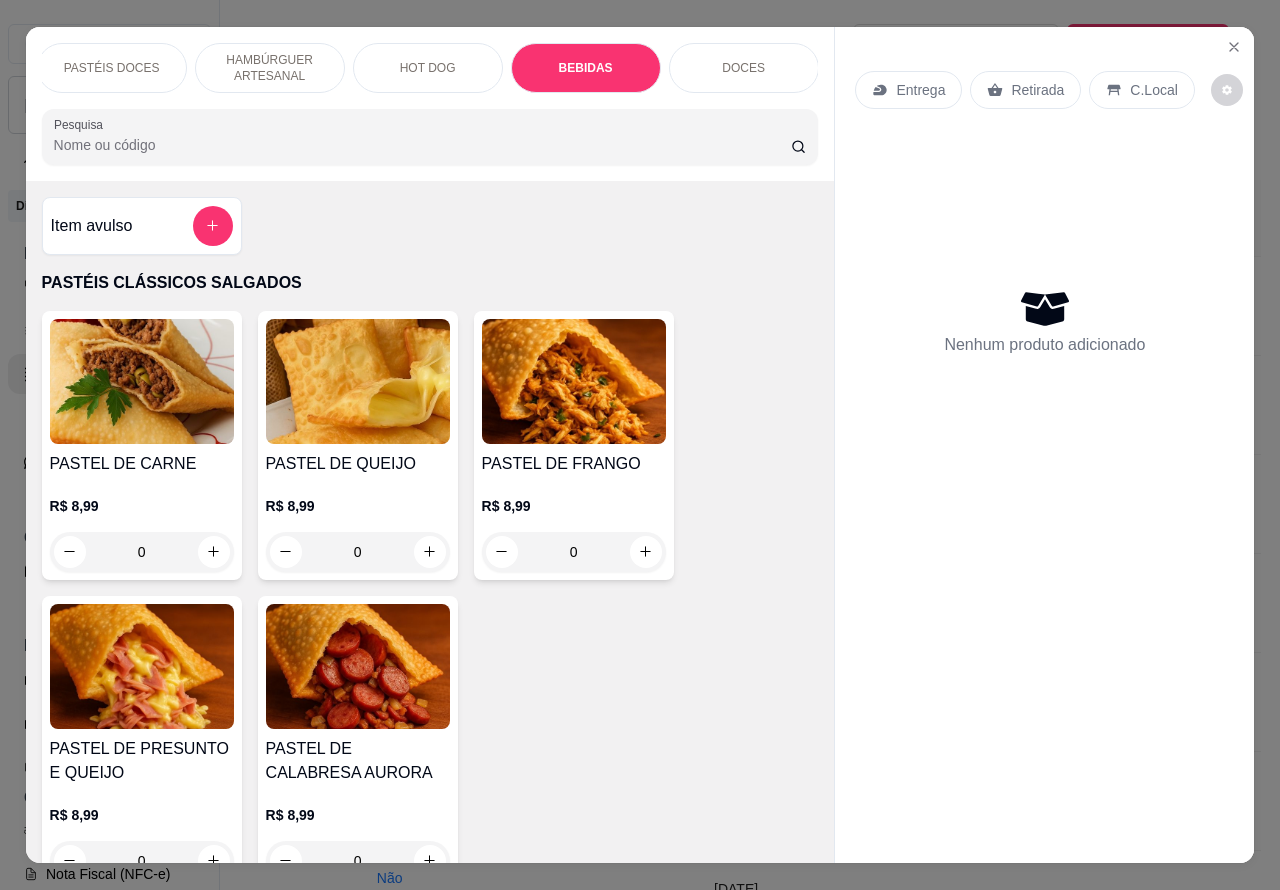 scroll, scrollTop: 6650, scrollLeft: 0, axis: vertical 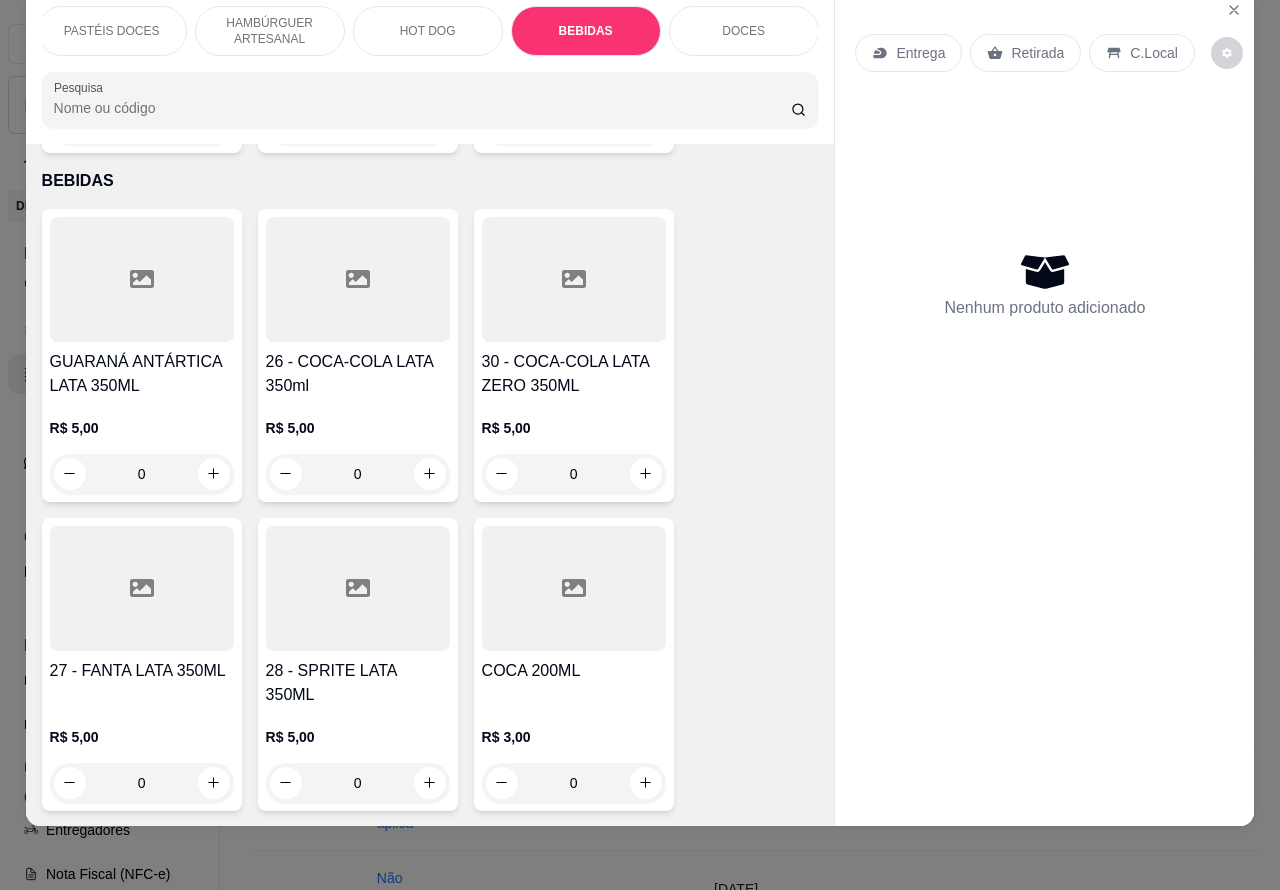 click on "Retirada" at bounding box center (1037, 53) 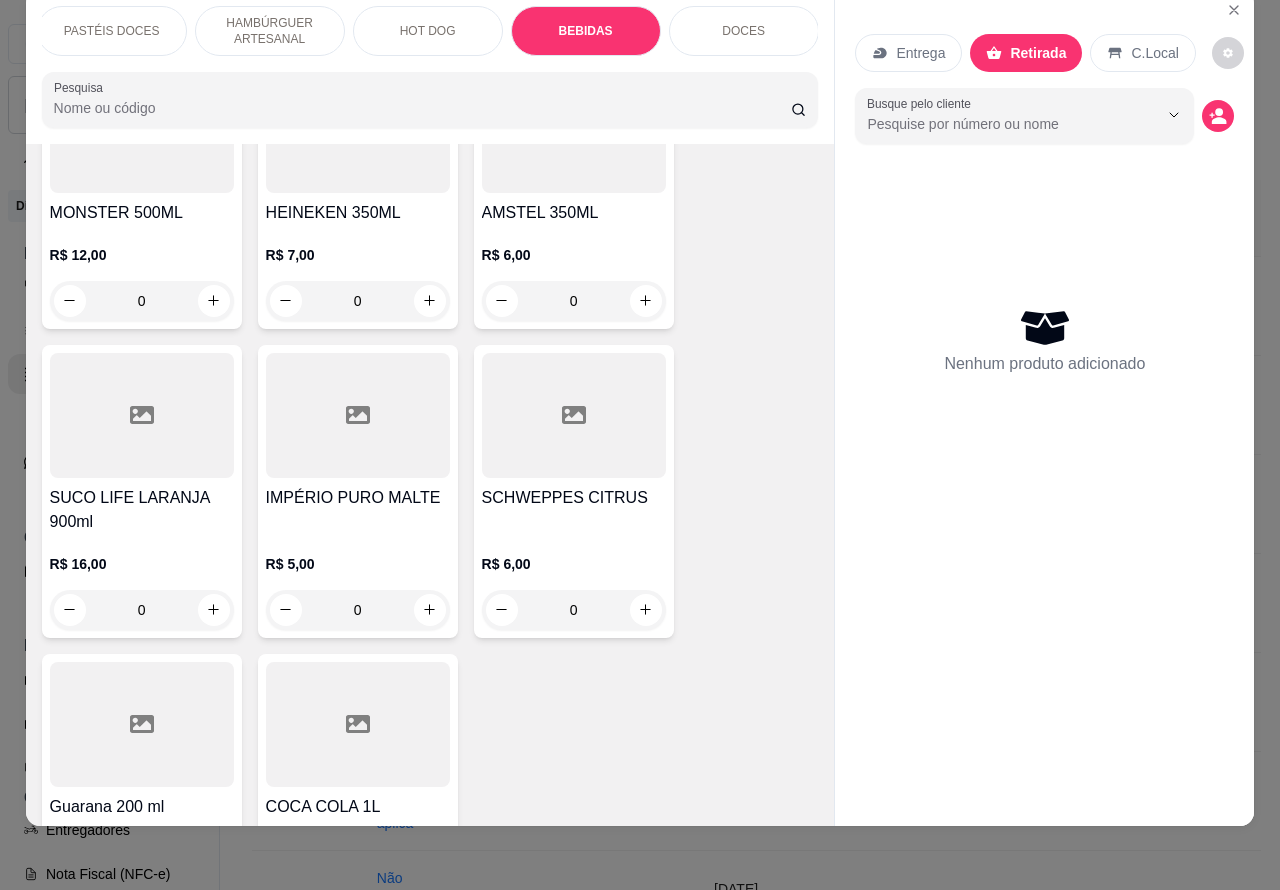 scroll, scrollTop: 8040, scrollLeft: 0, axis: vertical 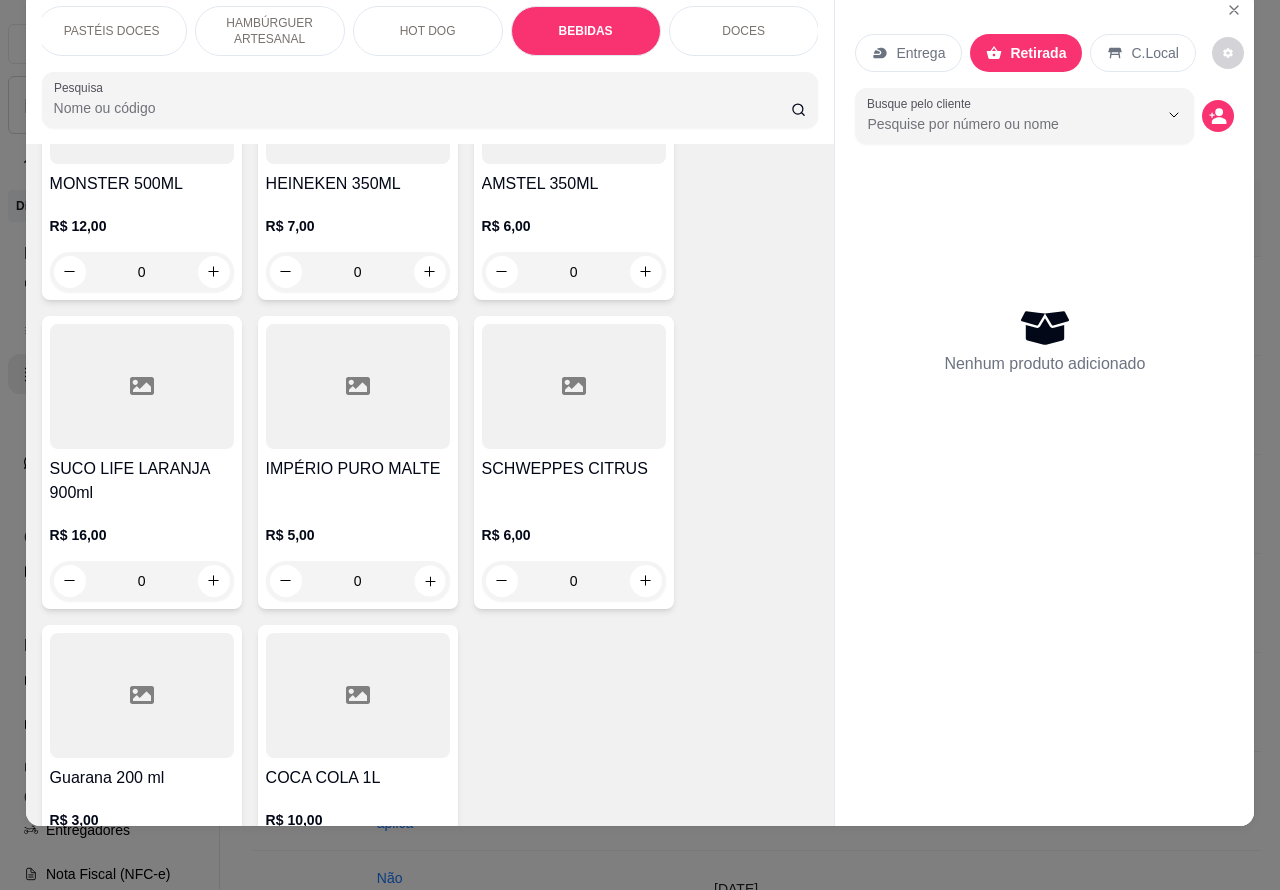 click 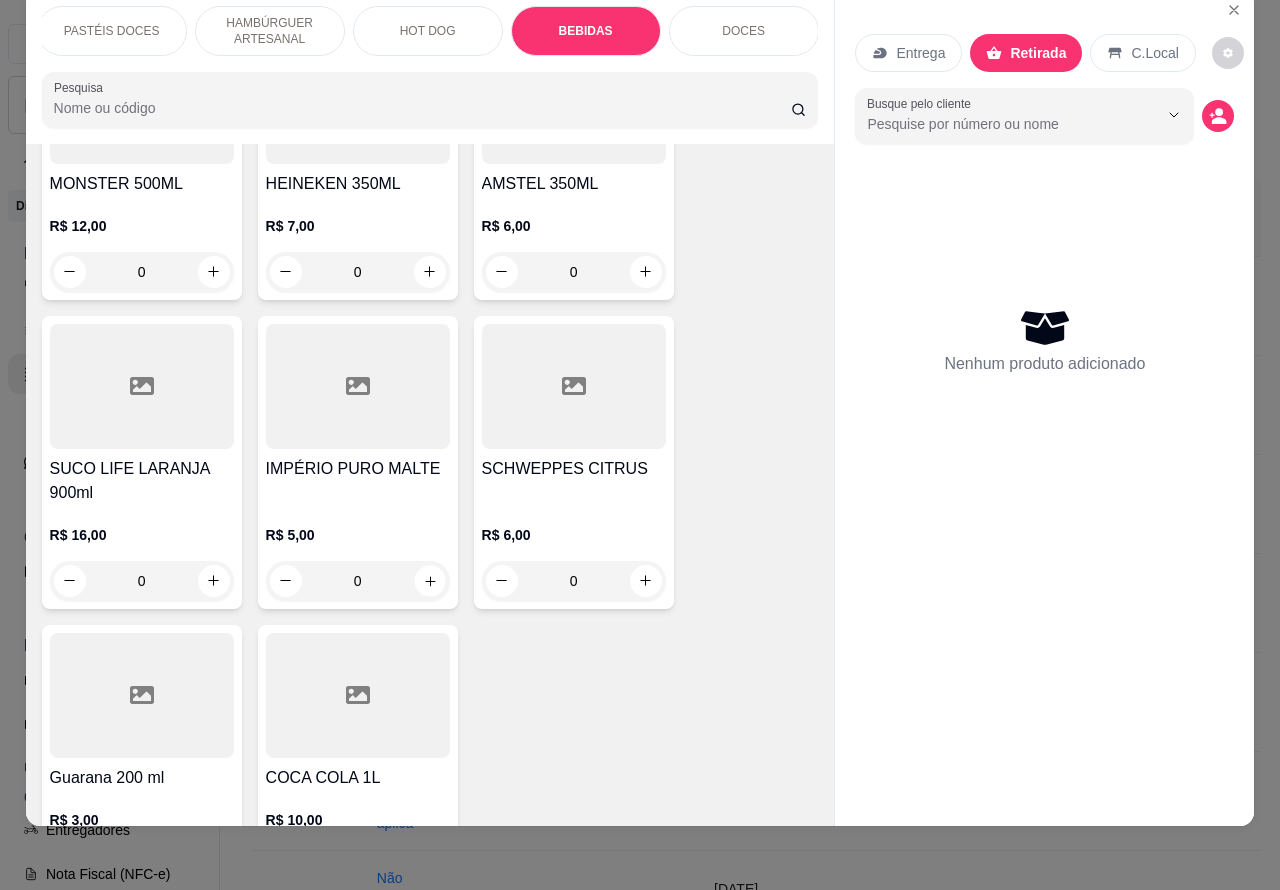 type on "1" 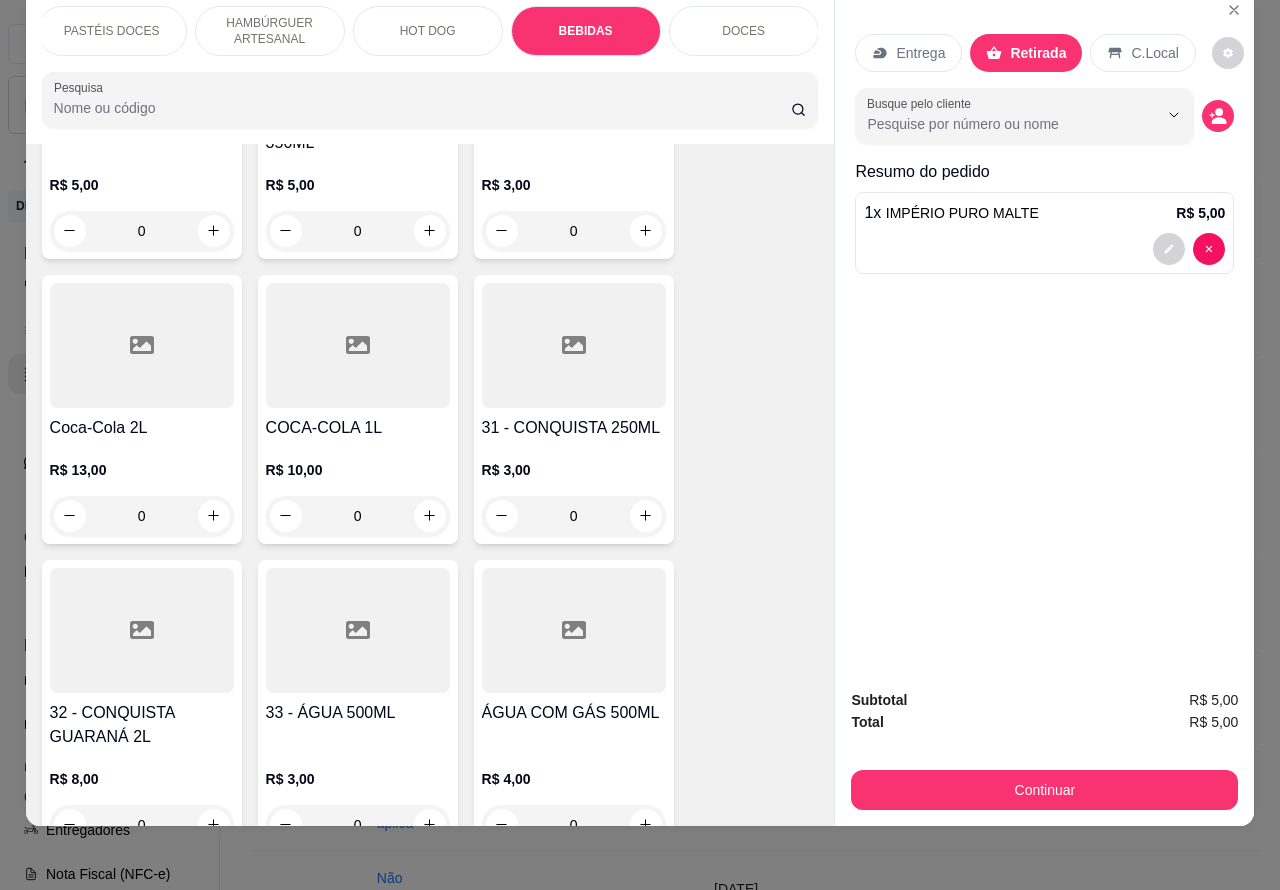 scroll, scrollTop: 7187, scrollLeft: 0, axis: vertical 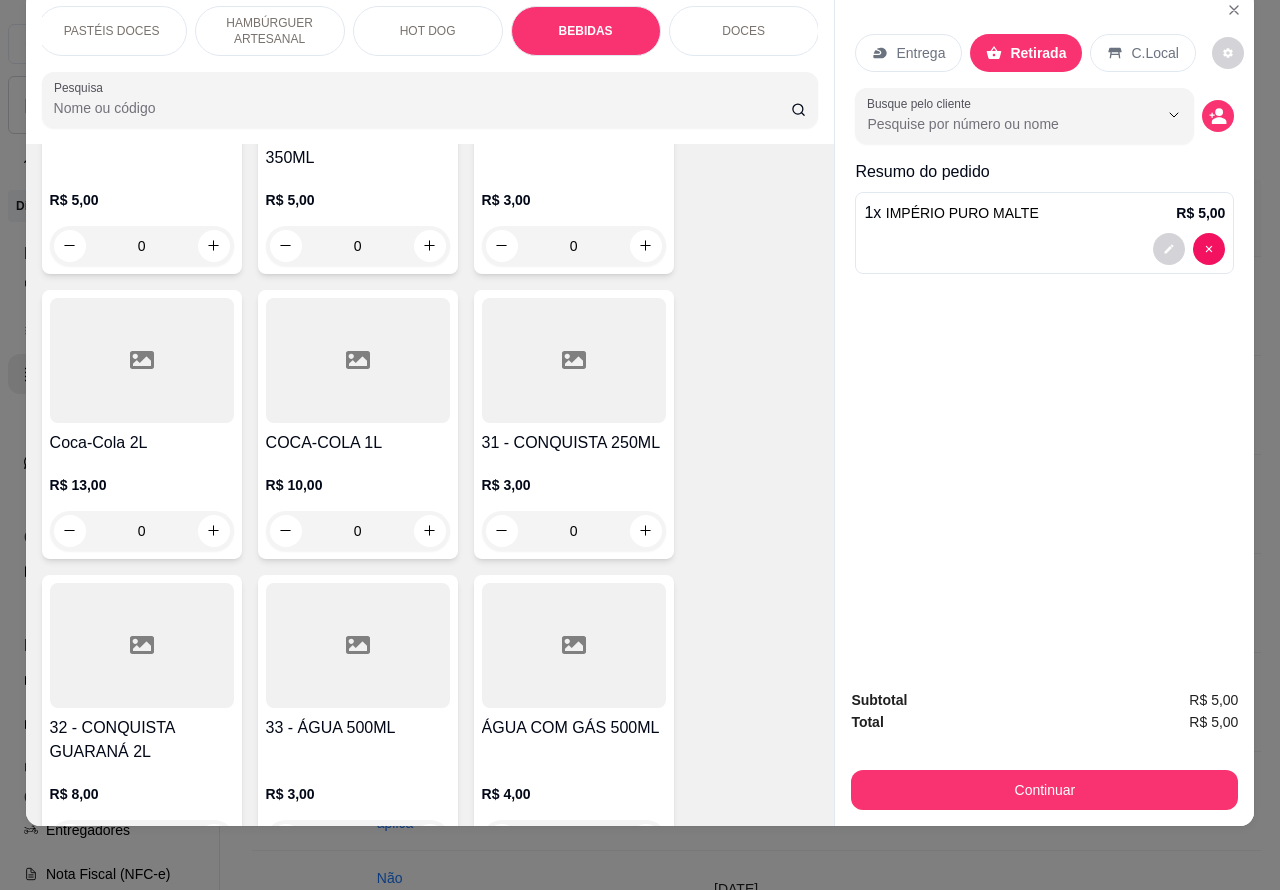 click 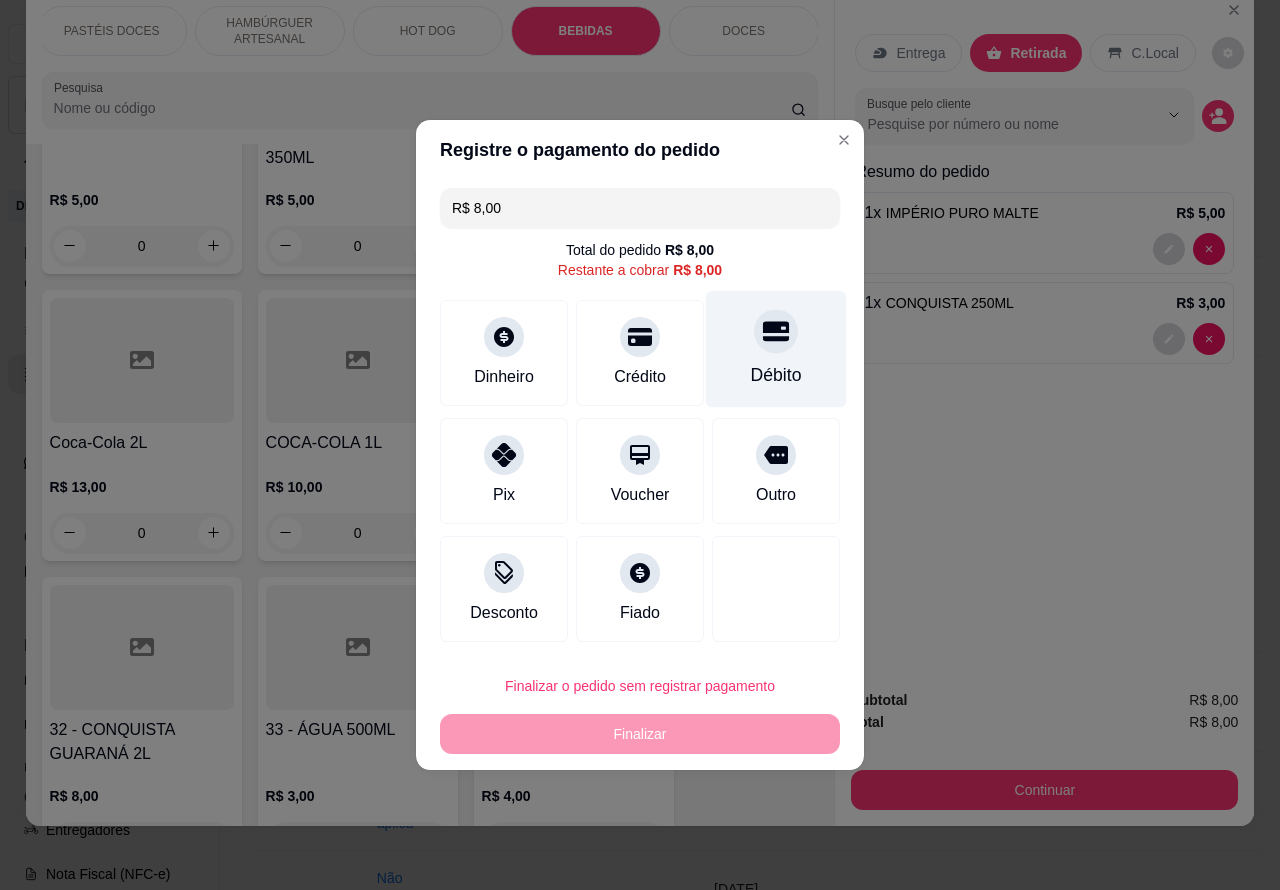 click 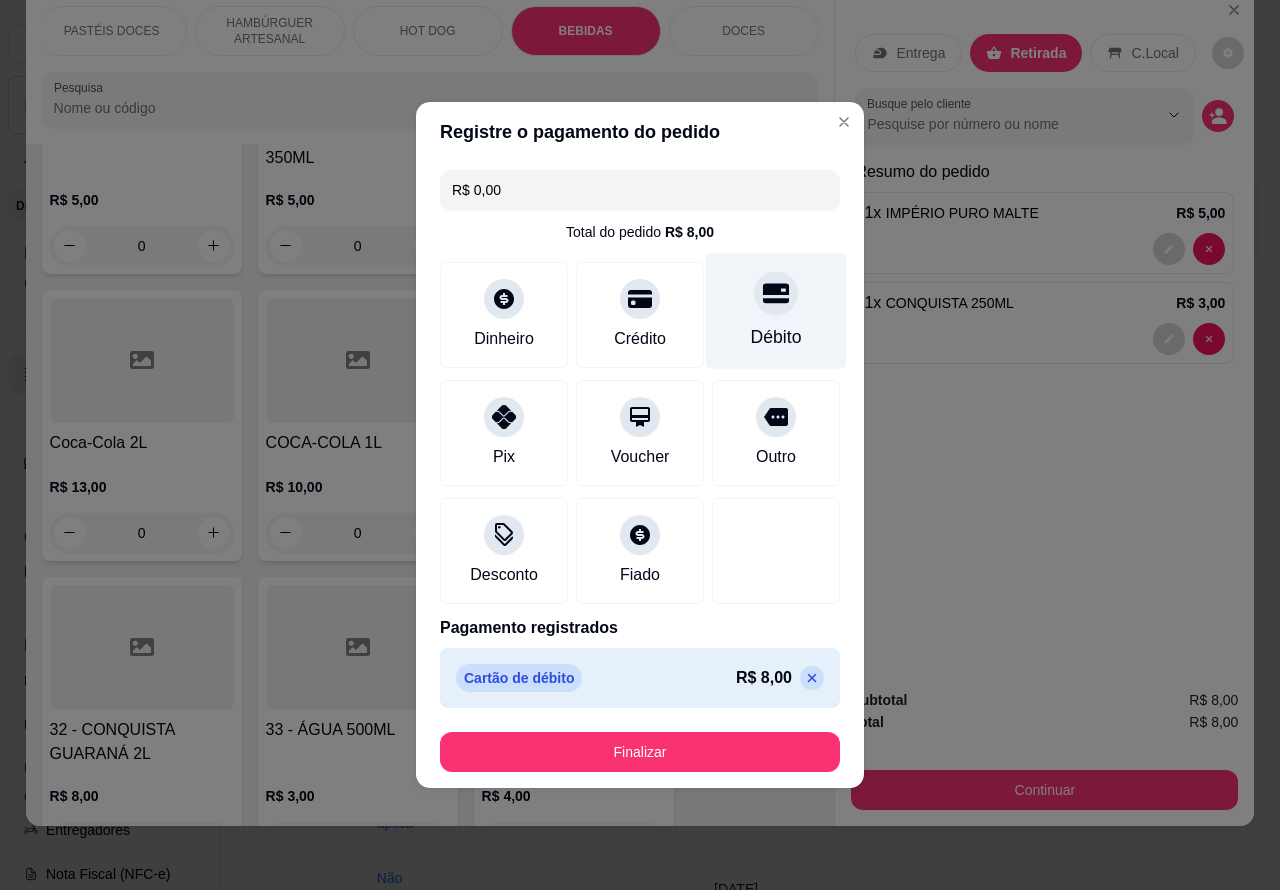click on "Finalizar" at bounding box center [640, 752] 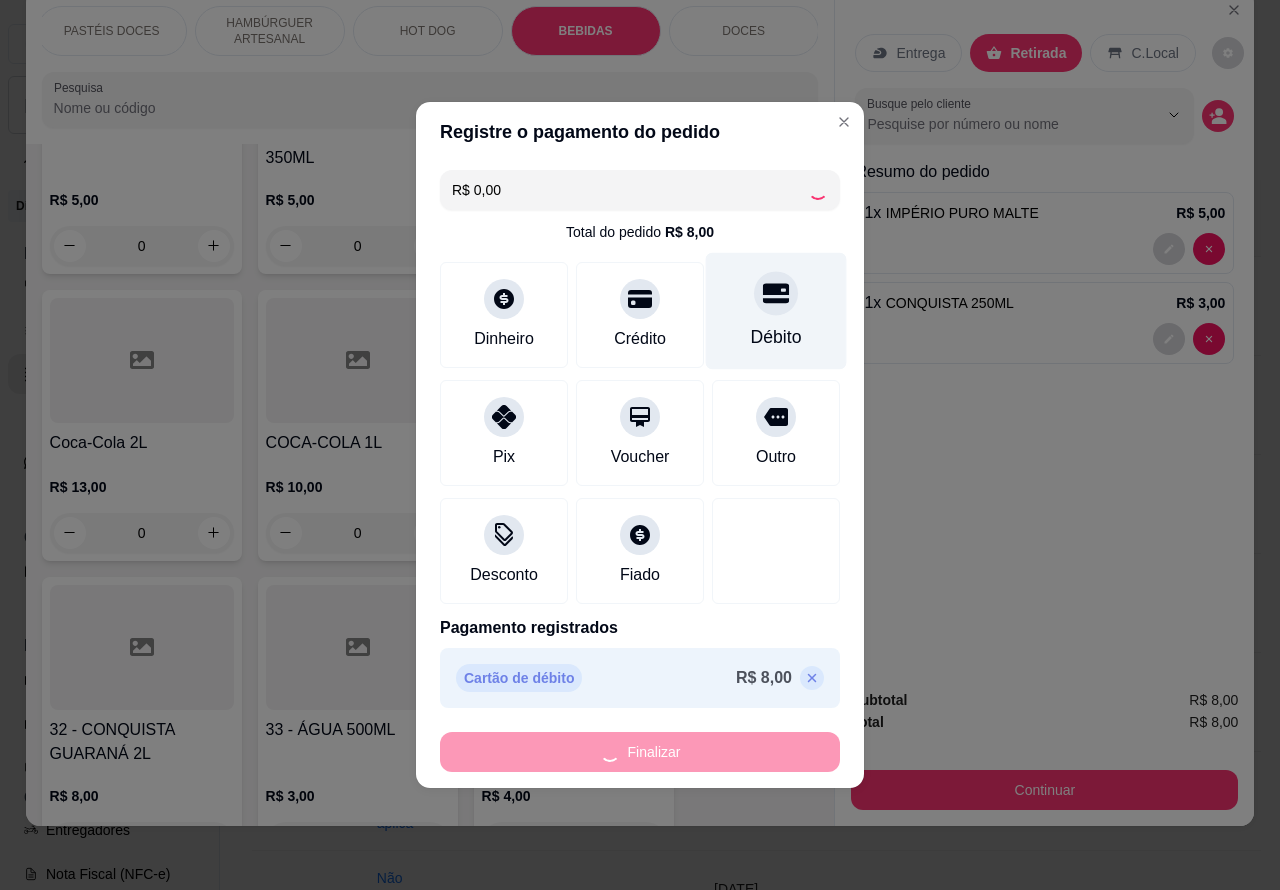 type on "0" 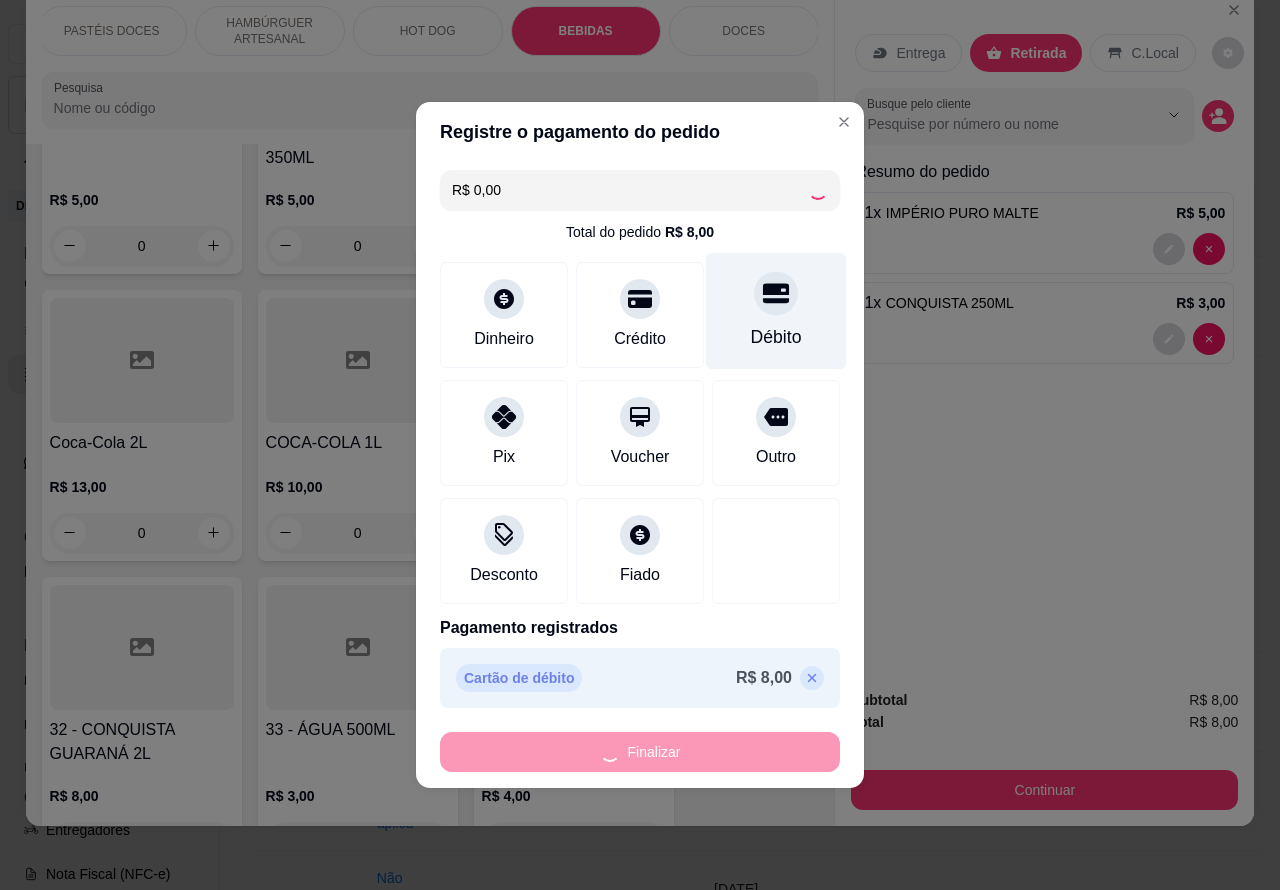 type on "0" 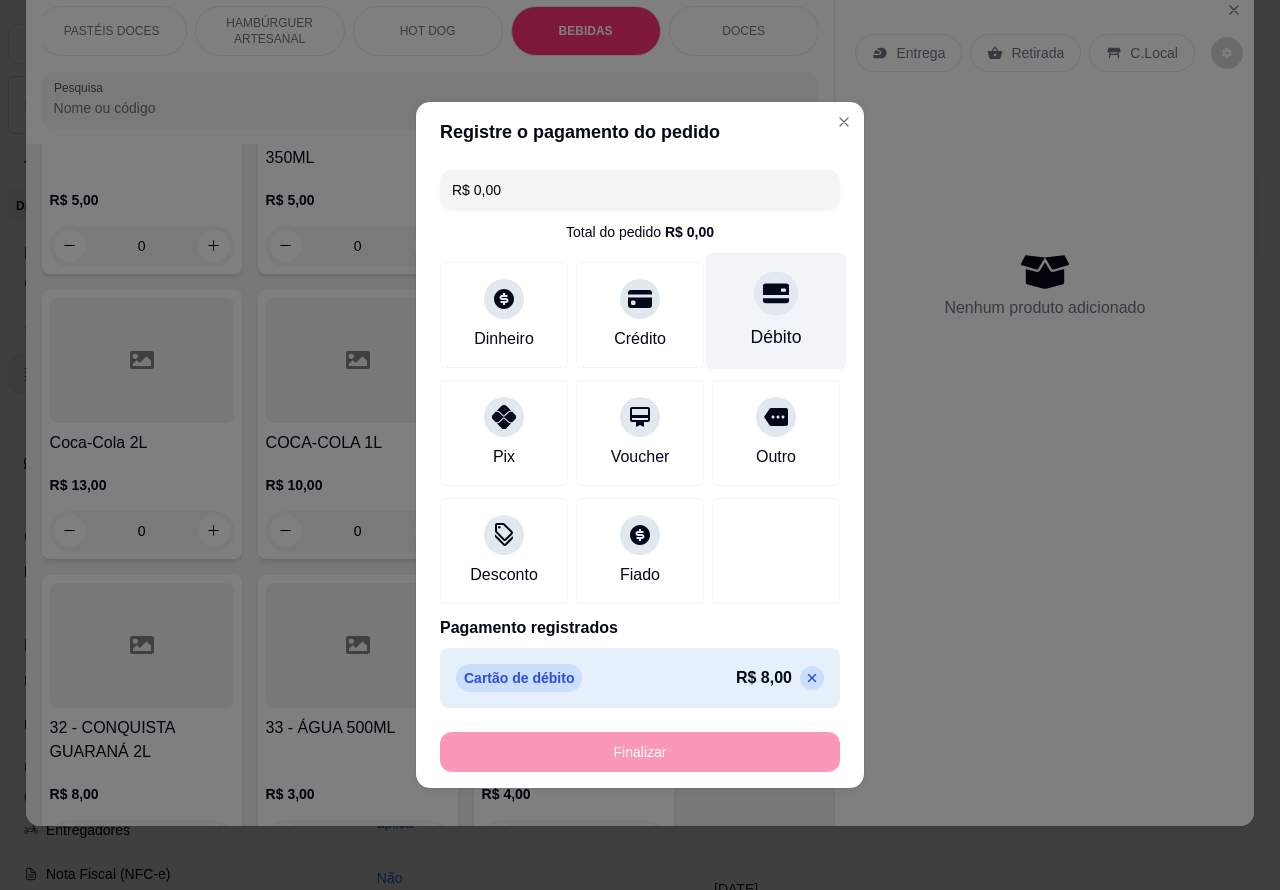 type on "-R$ 8,00" 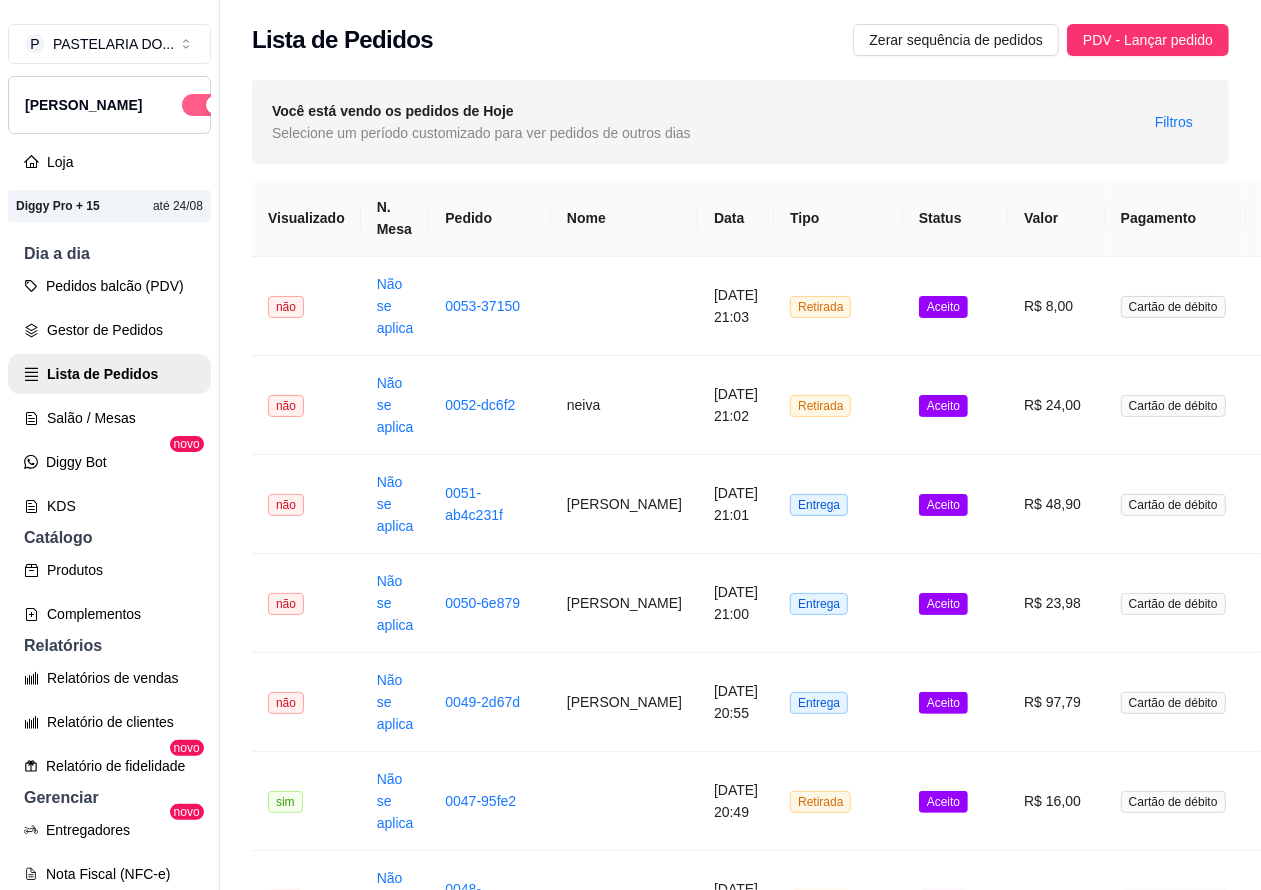 click at bounding box center [204, 105] 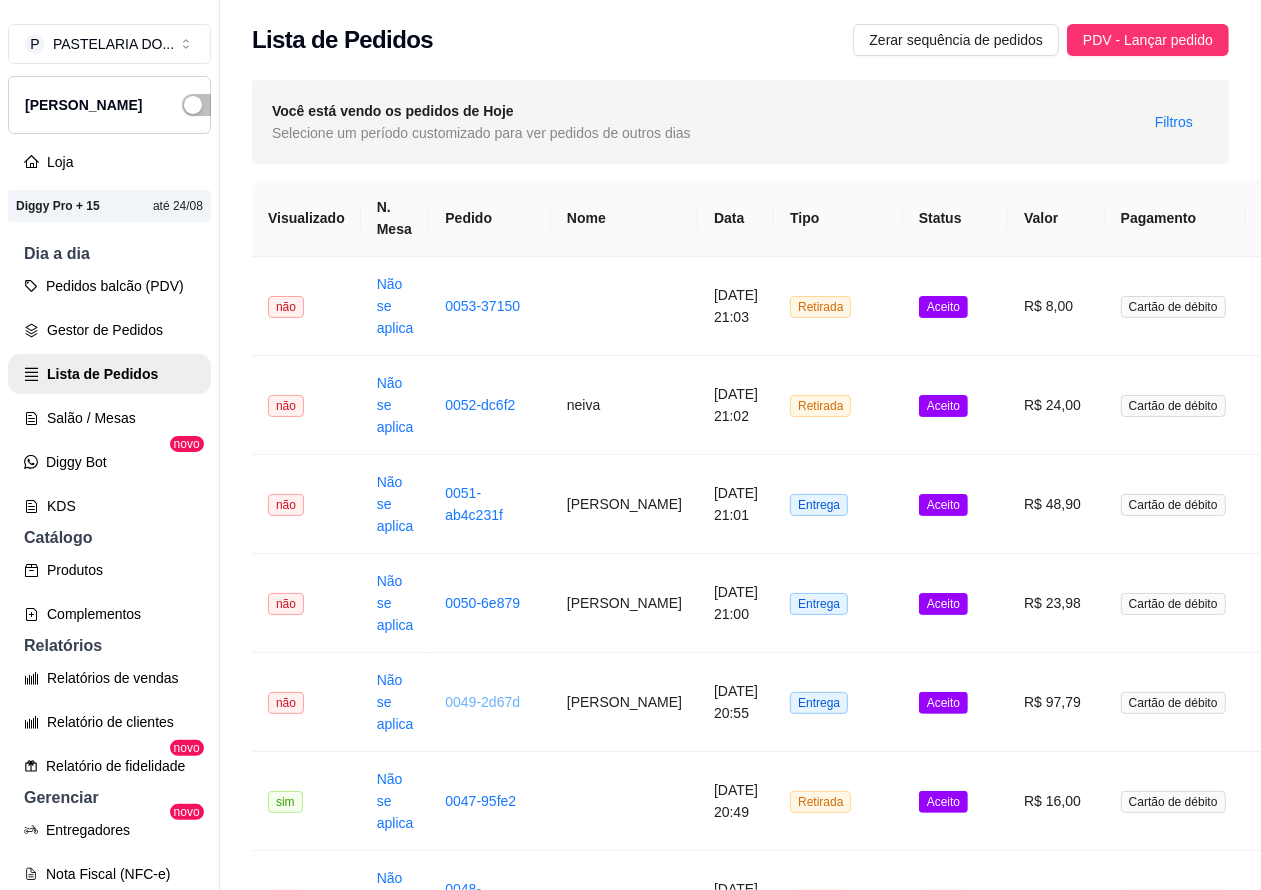 click on "0049-2d67d" at bounding box center (482, 702) 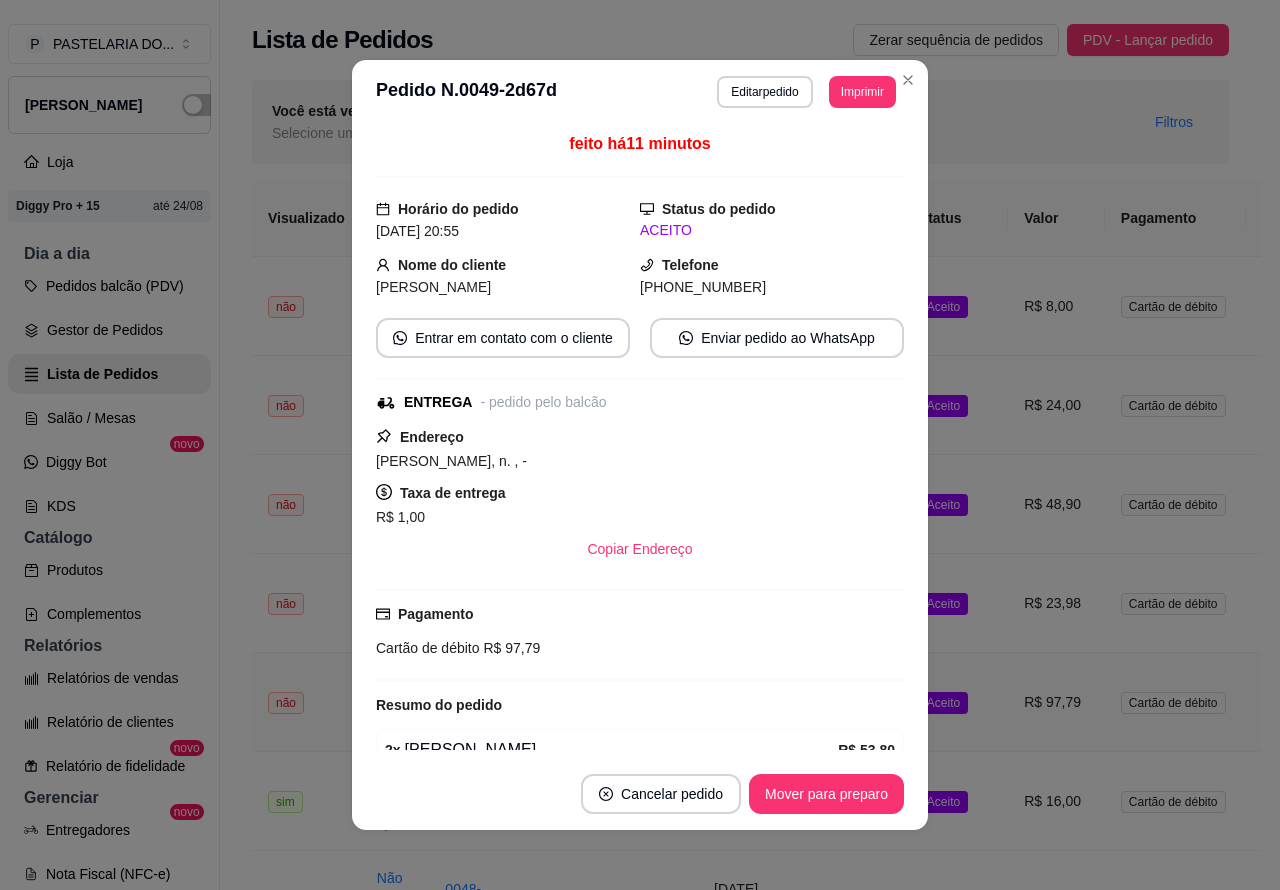 click on "Imprimir" at bounding box center (862, 92) 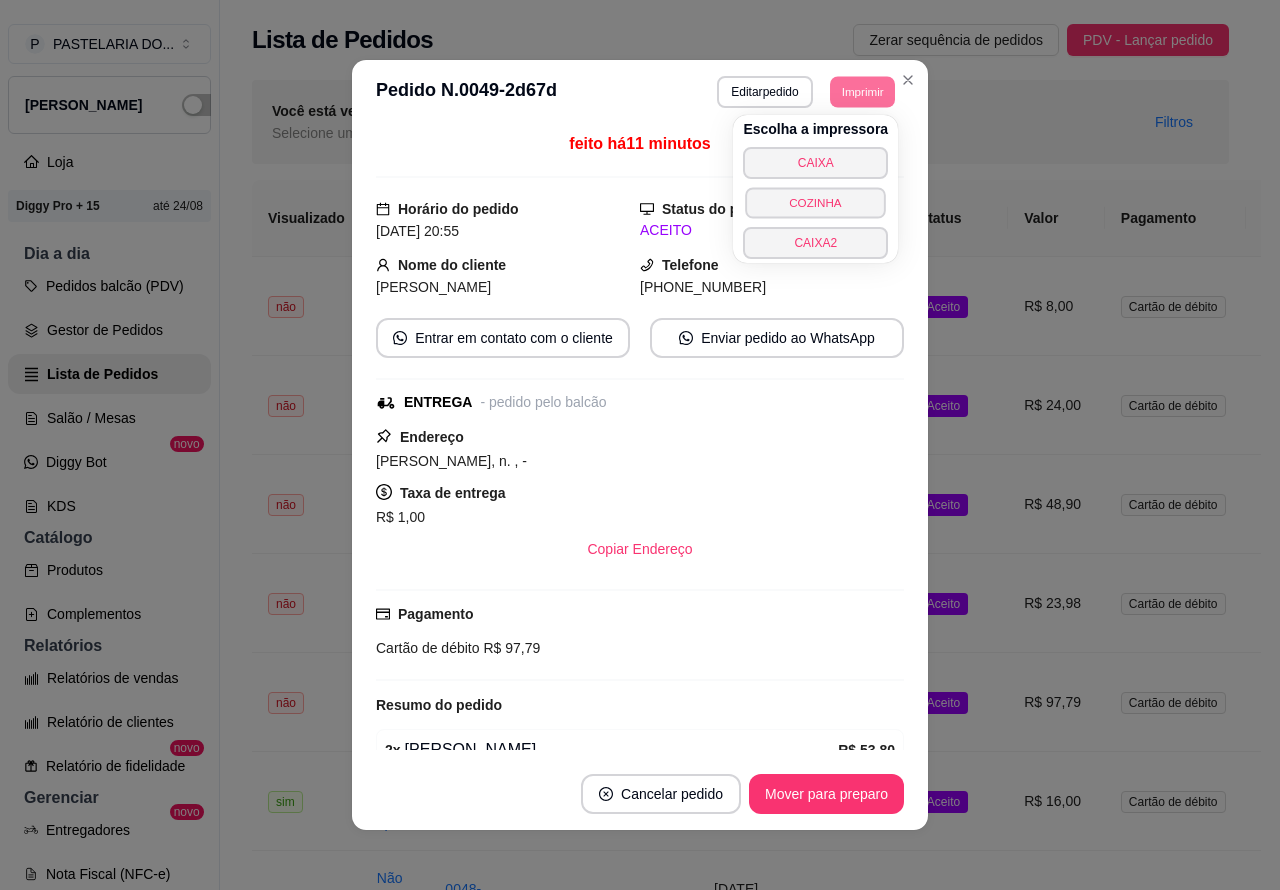 click on "COZINHA" at bounding box center (816, 202) 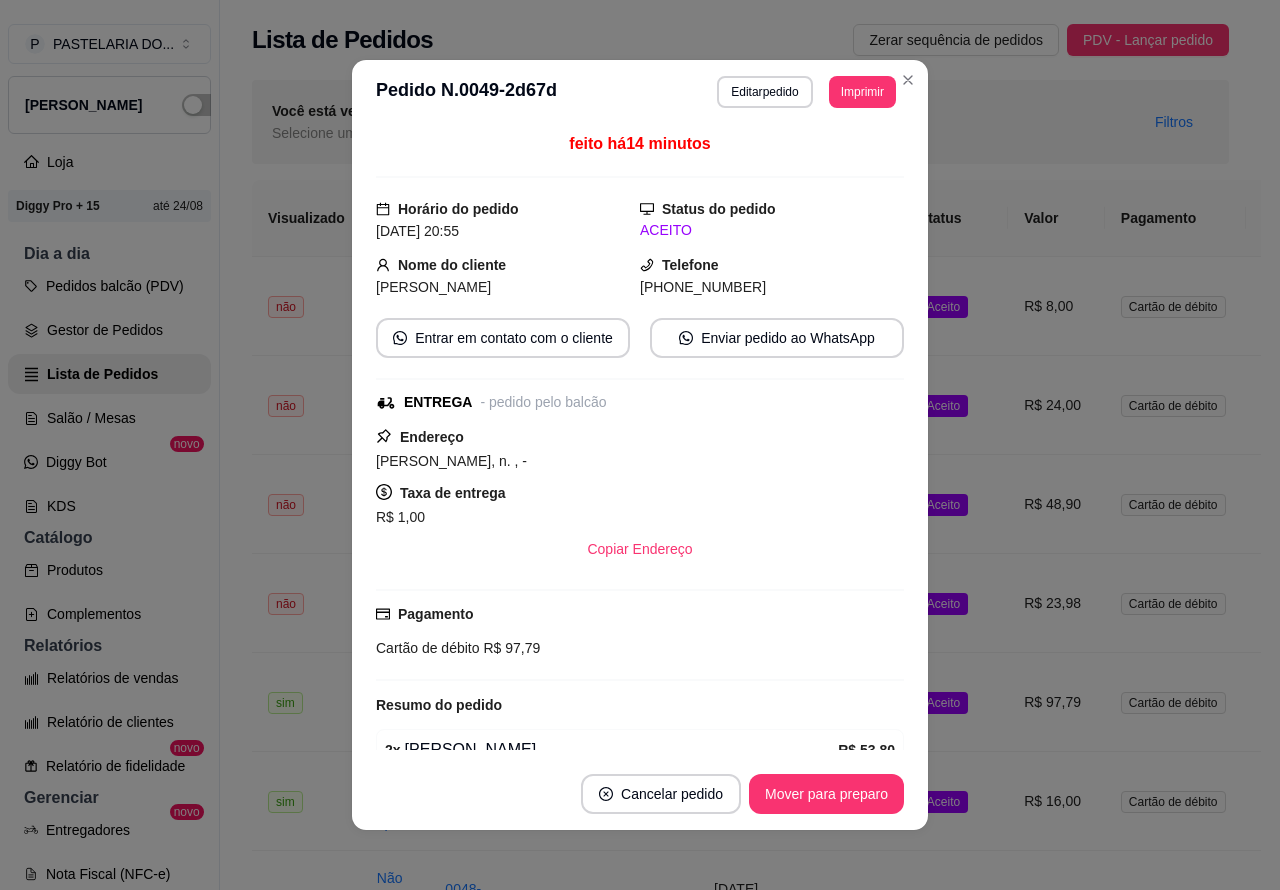click on "**********" at bounding box center [740, 1678] 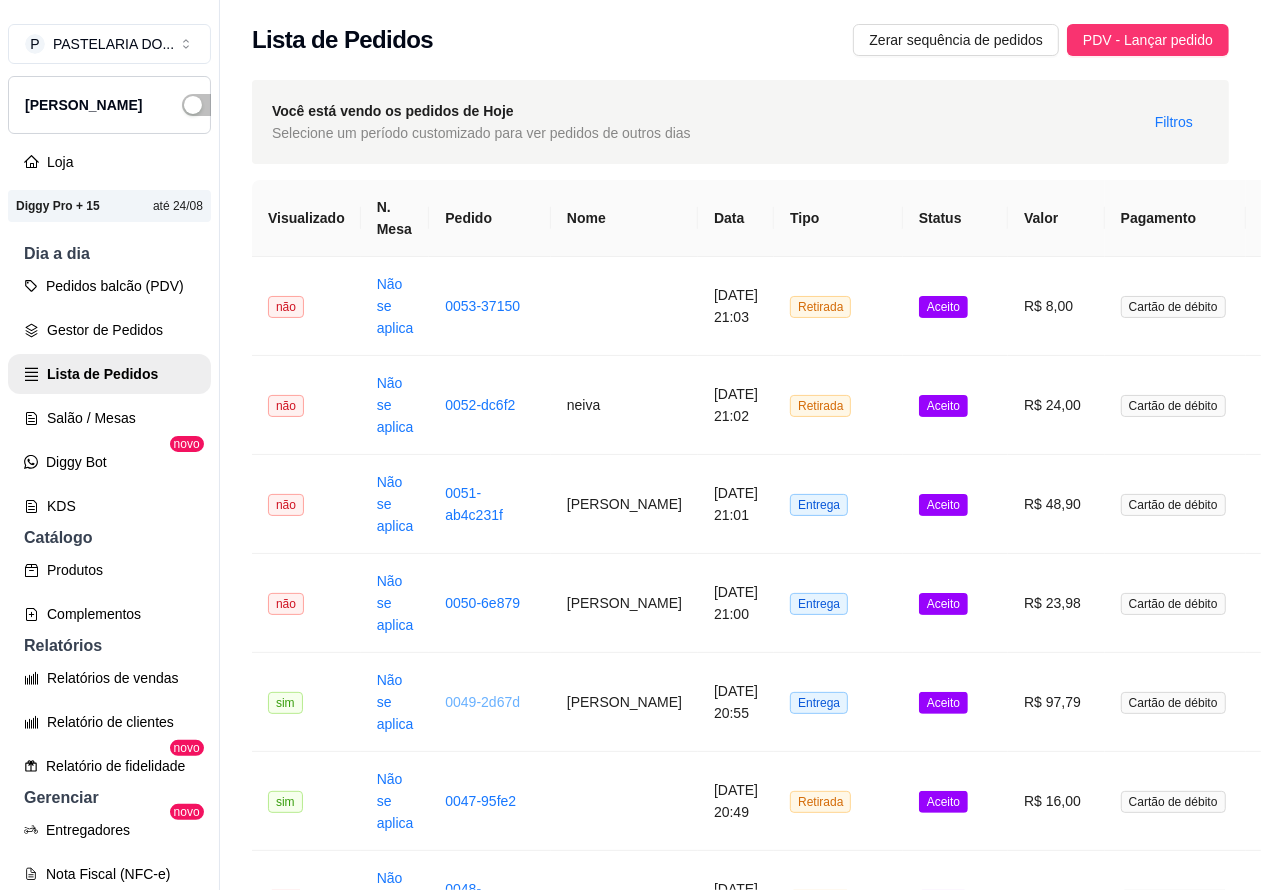 click on "Pedidos balcão (PDV)" at bounding box center [109, 286] 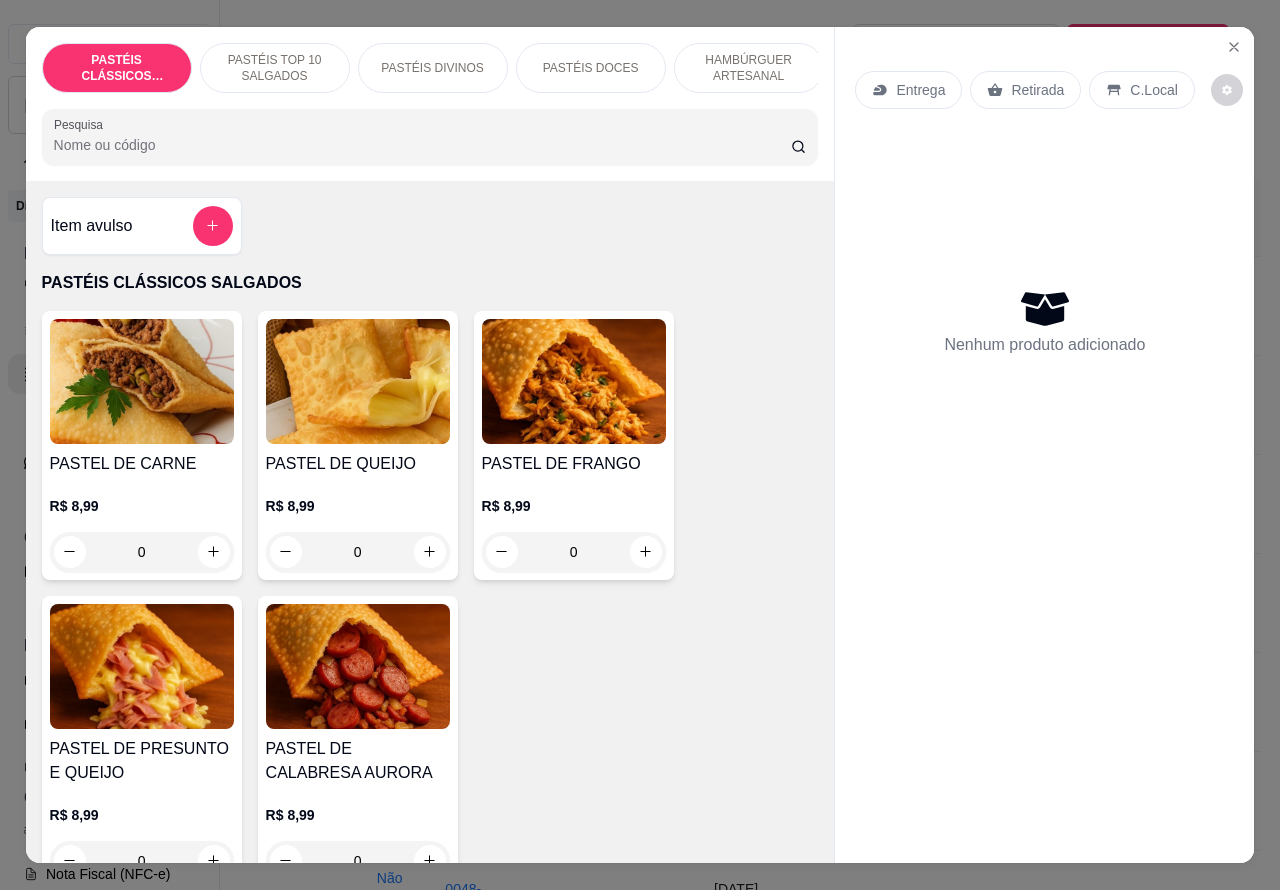 click on "Retirada" at bounding box center [1037, 90] 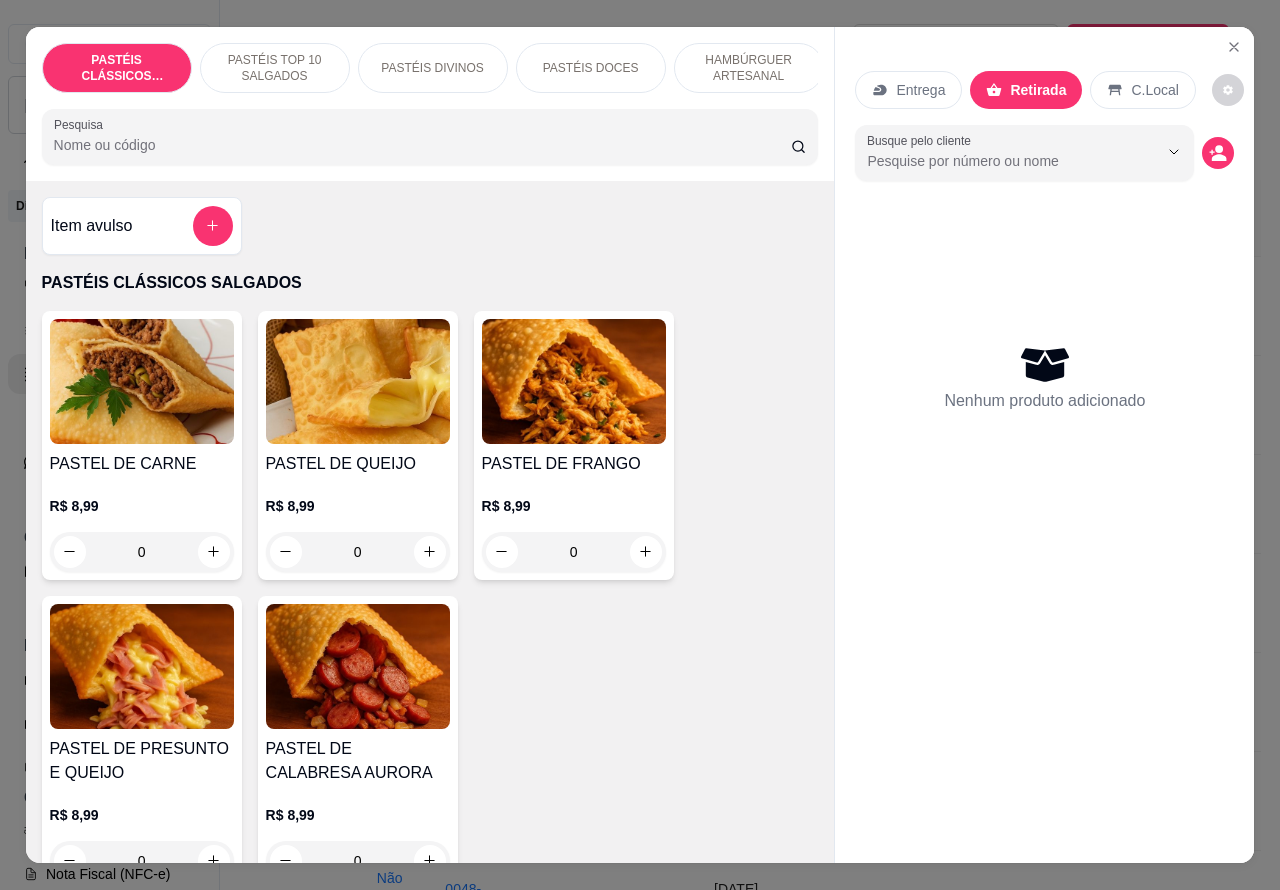 click on "HAMBÚRGUER ARTESANAL" at bounding box center [749, 68] 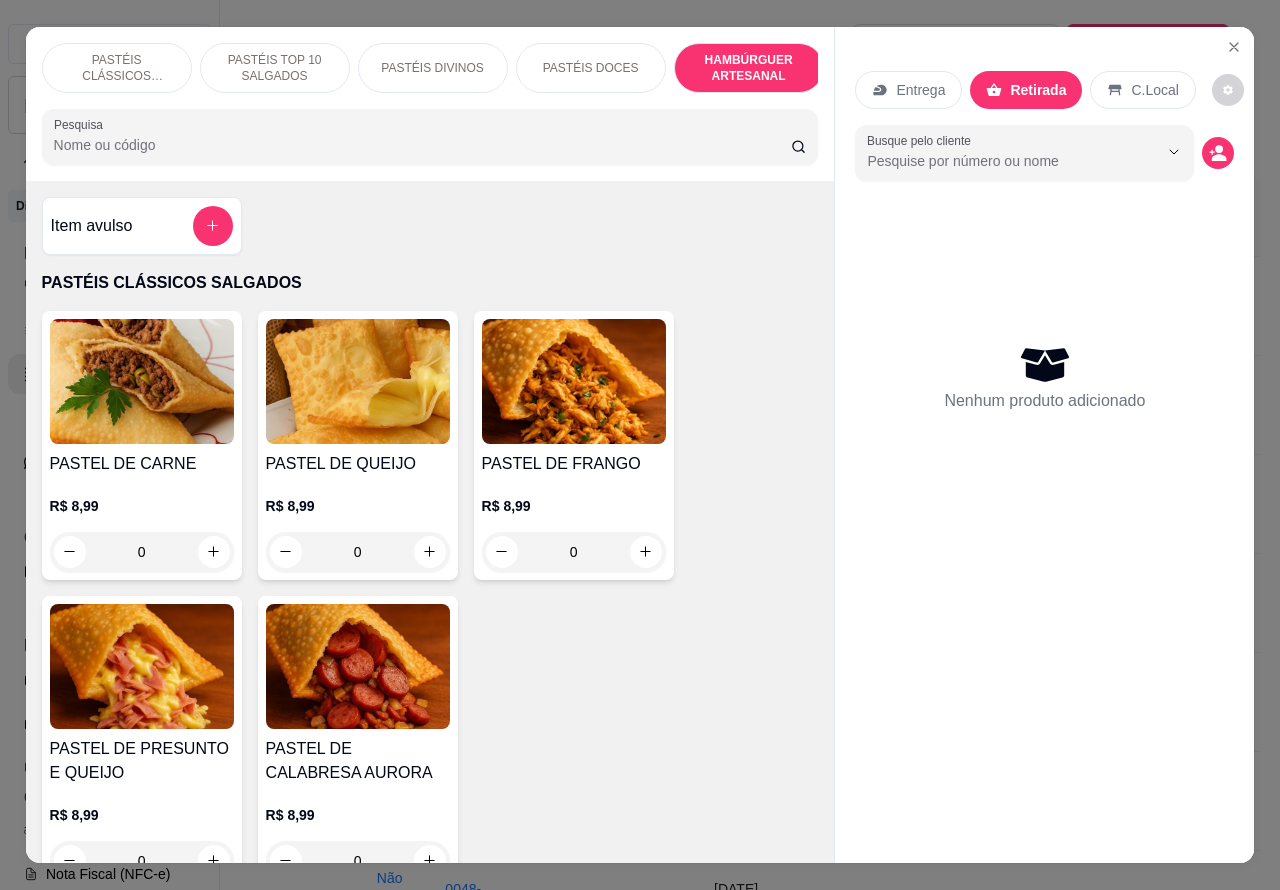 scroll, scrollTop: 4527, scrollLeft: 0, axis: vertical 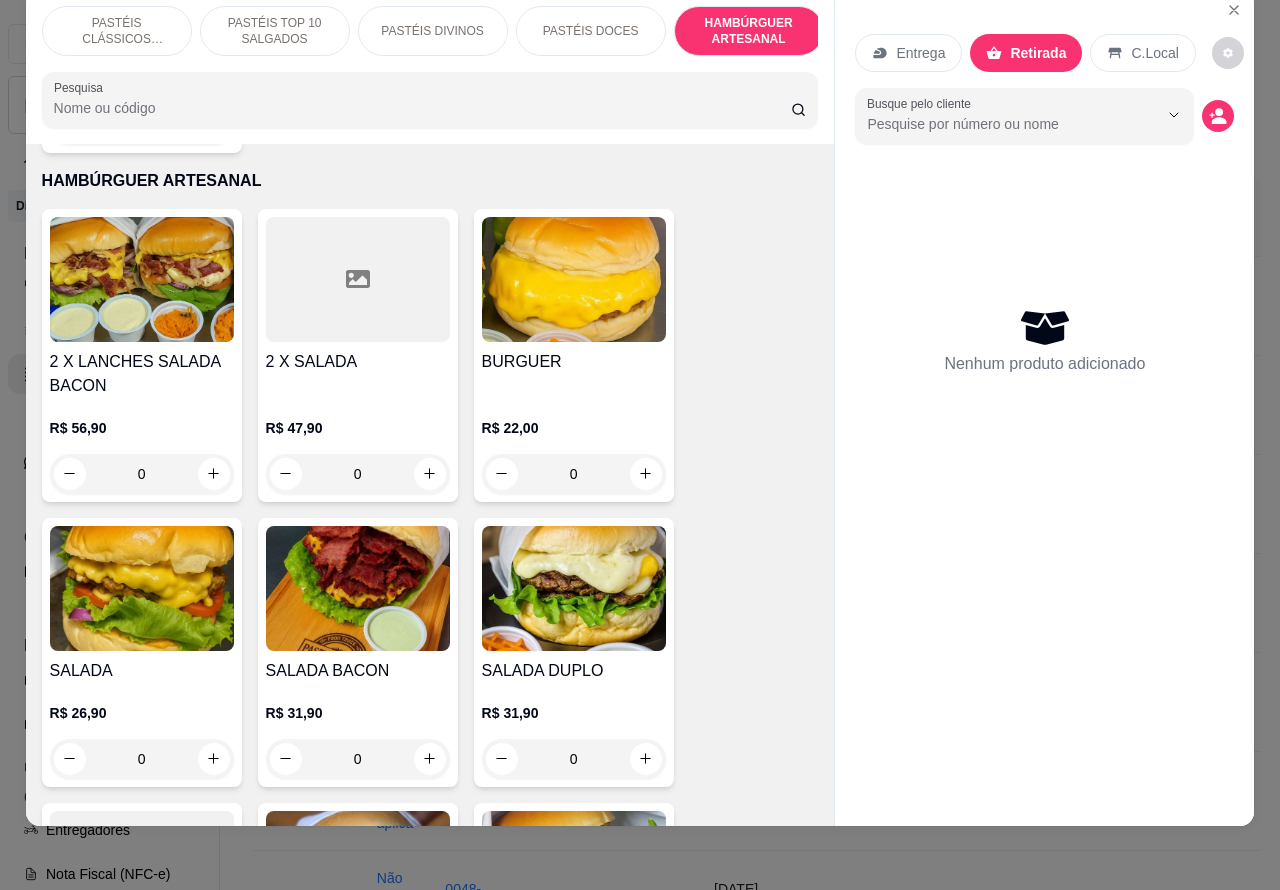 click on "0" at bounding box center (358, 474) 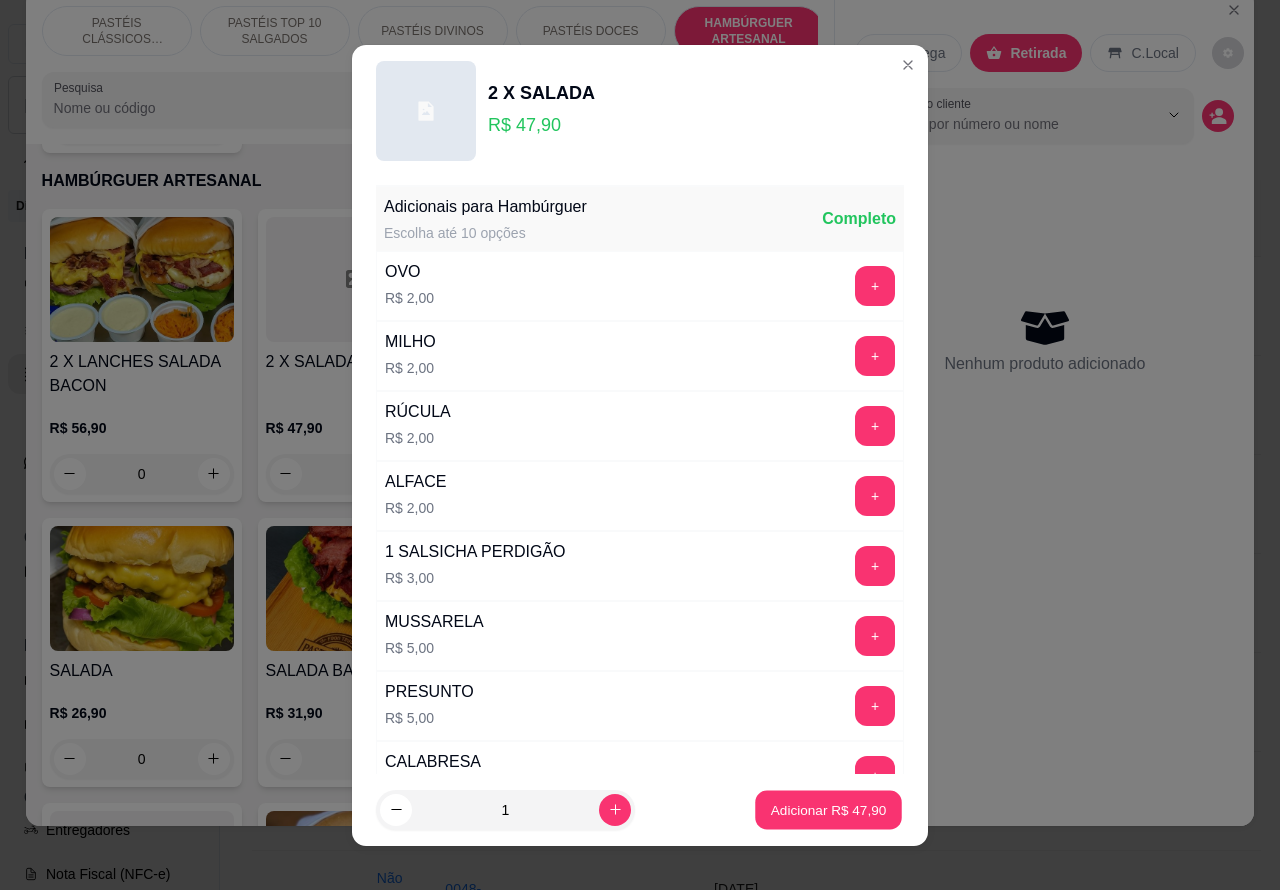 click on "Adicionar   R$ 47,90" at bounding box center (829, 809) 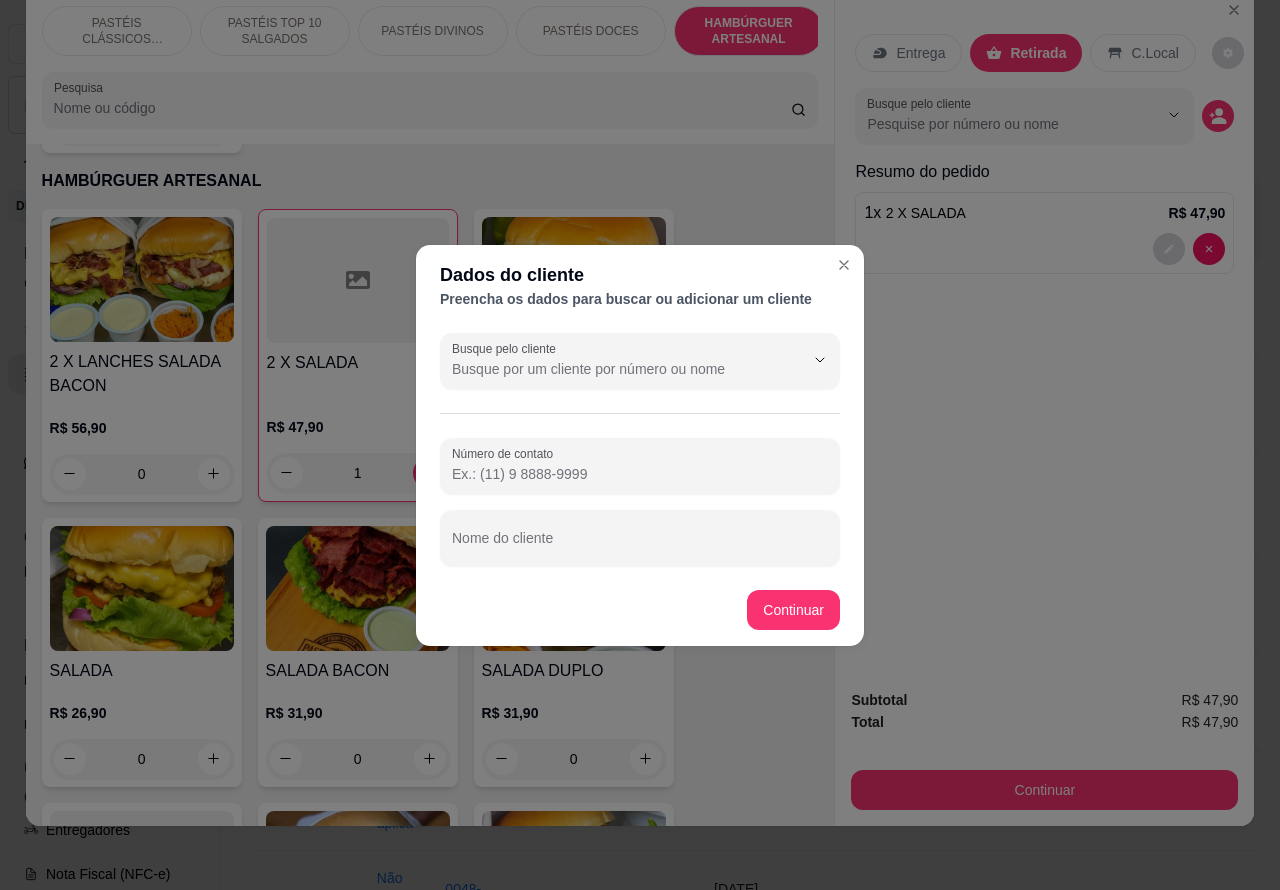 click on "Nome do cliente" at bounding box center (640, 546) 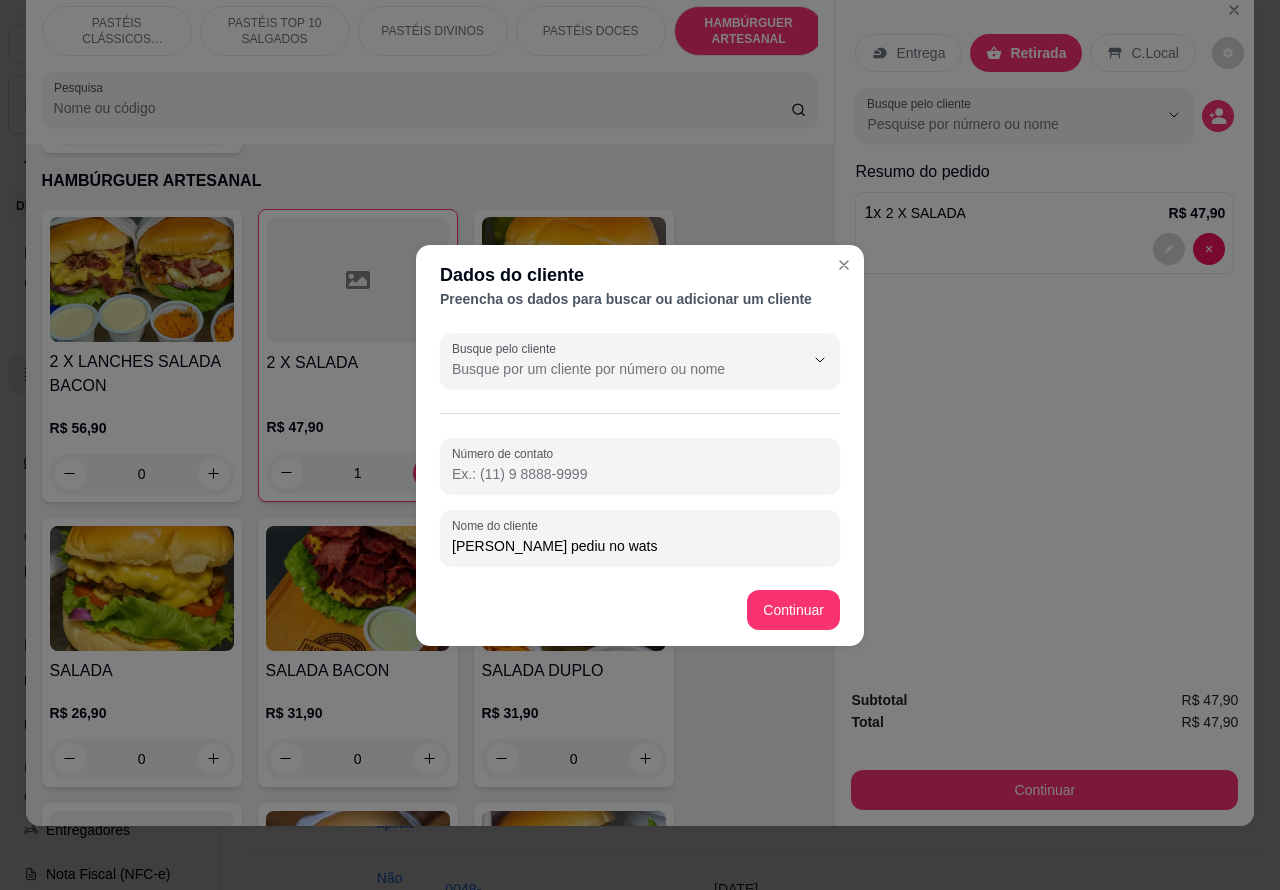 type on "[PERSON_NAME] pediu no wats" 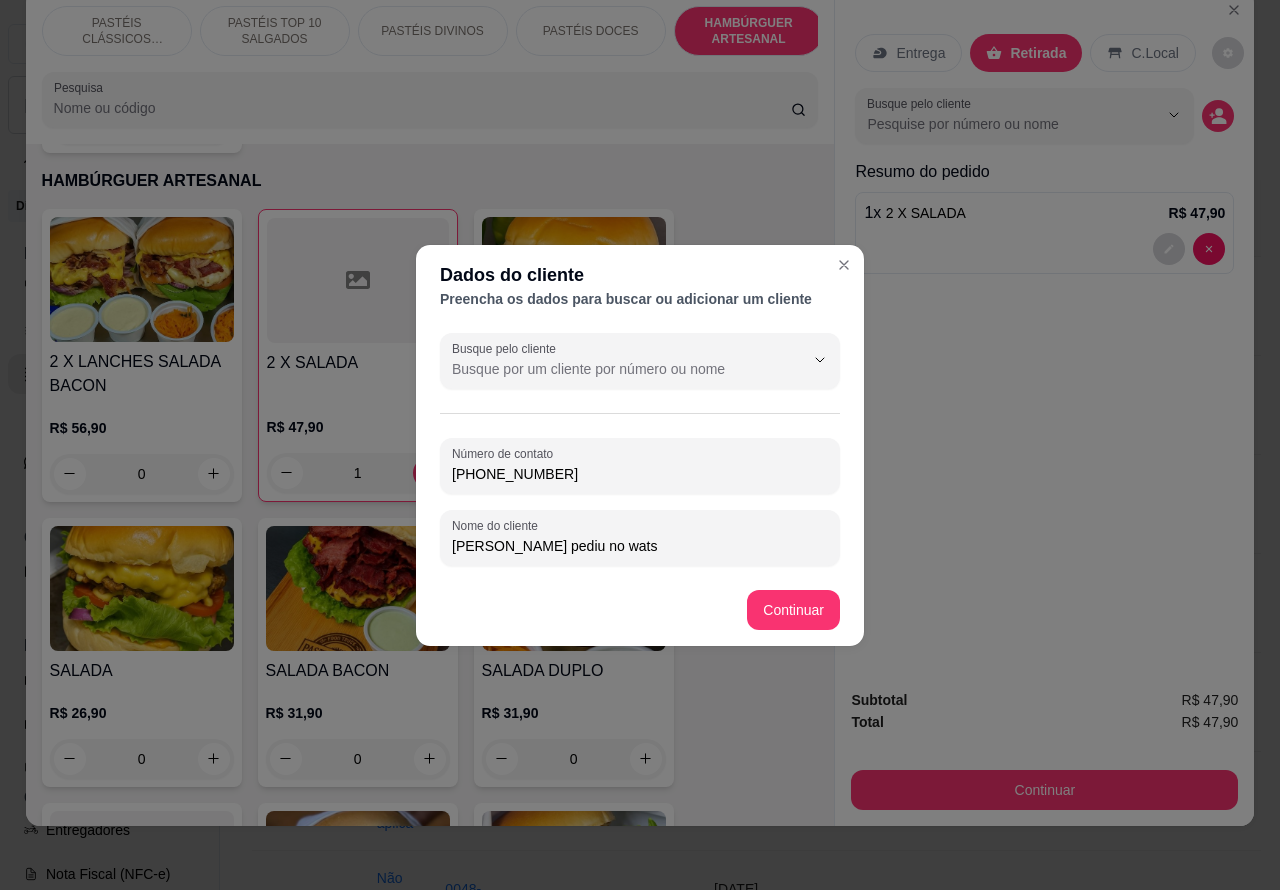 type on "[PHONE_NUMBER]" 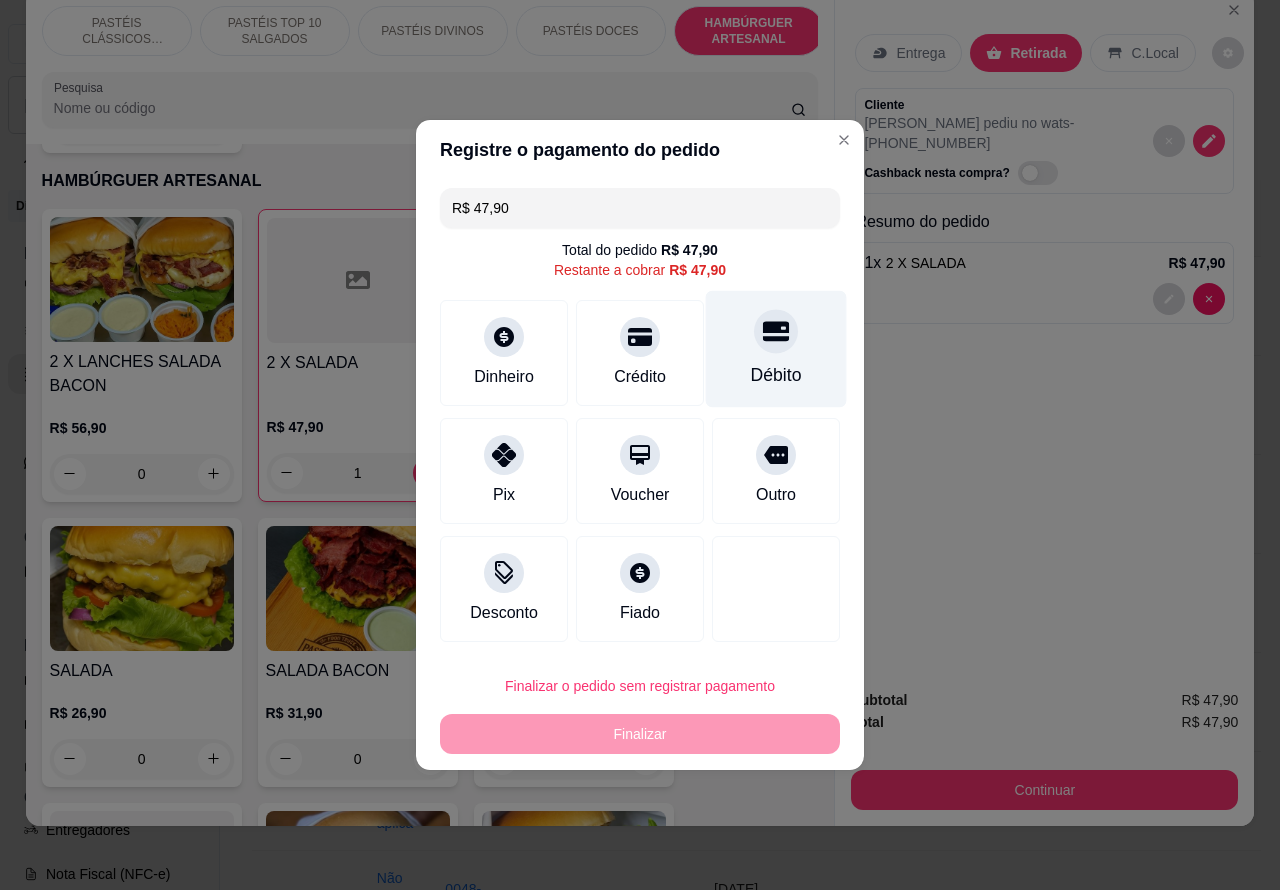 click at bounding box center [776, 331] 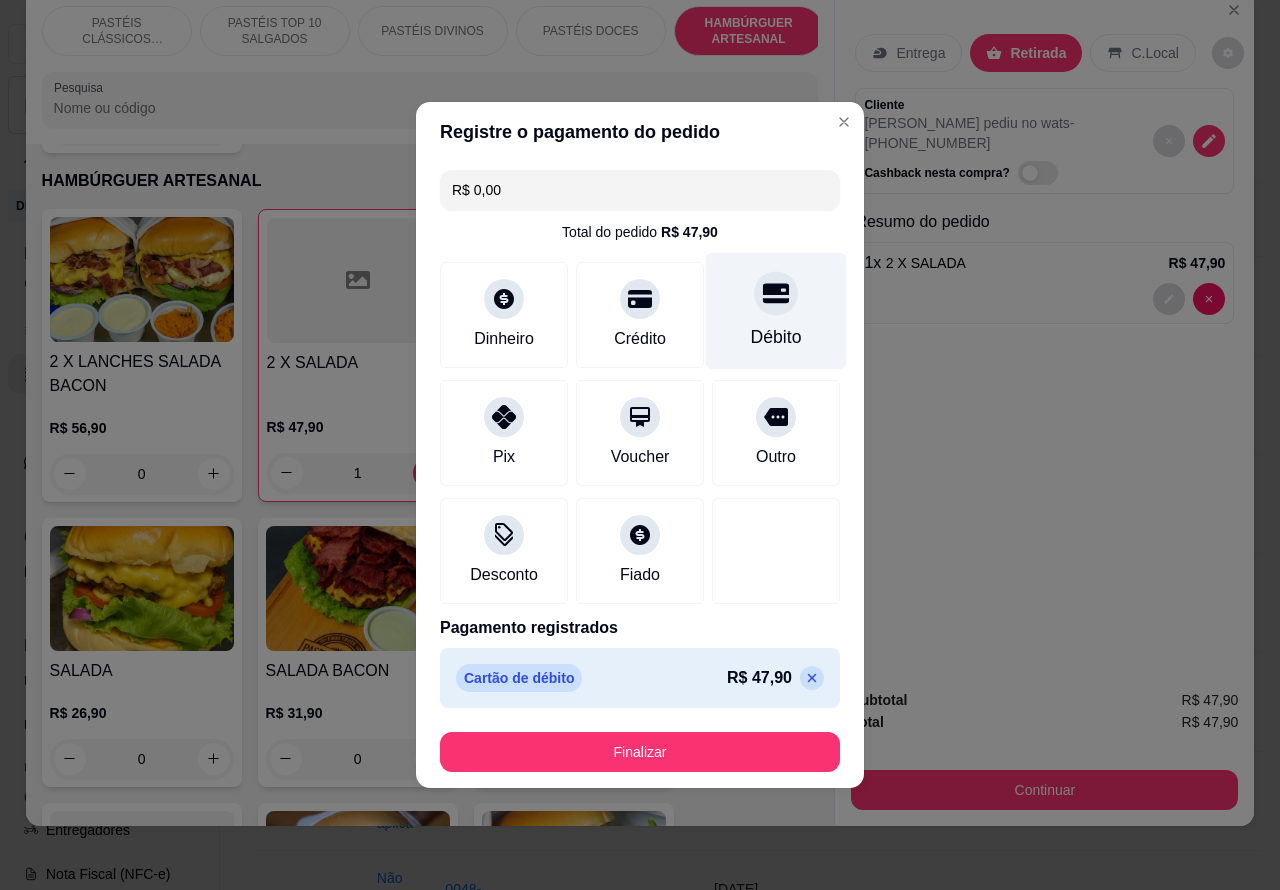 click on "Finalizar" at bounding box center [640, 752] 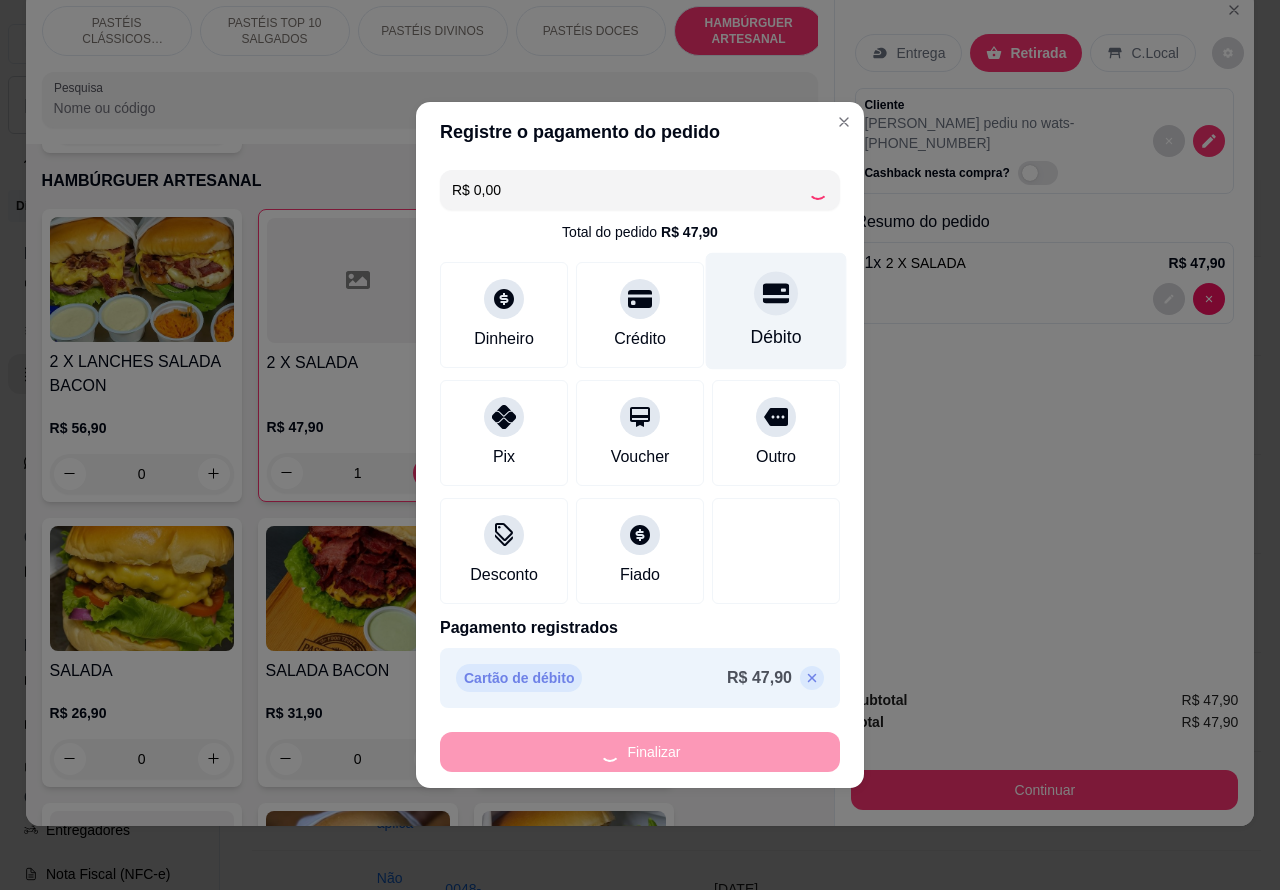 type on "0" 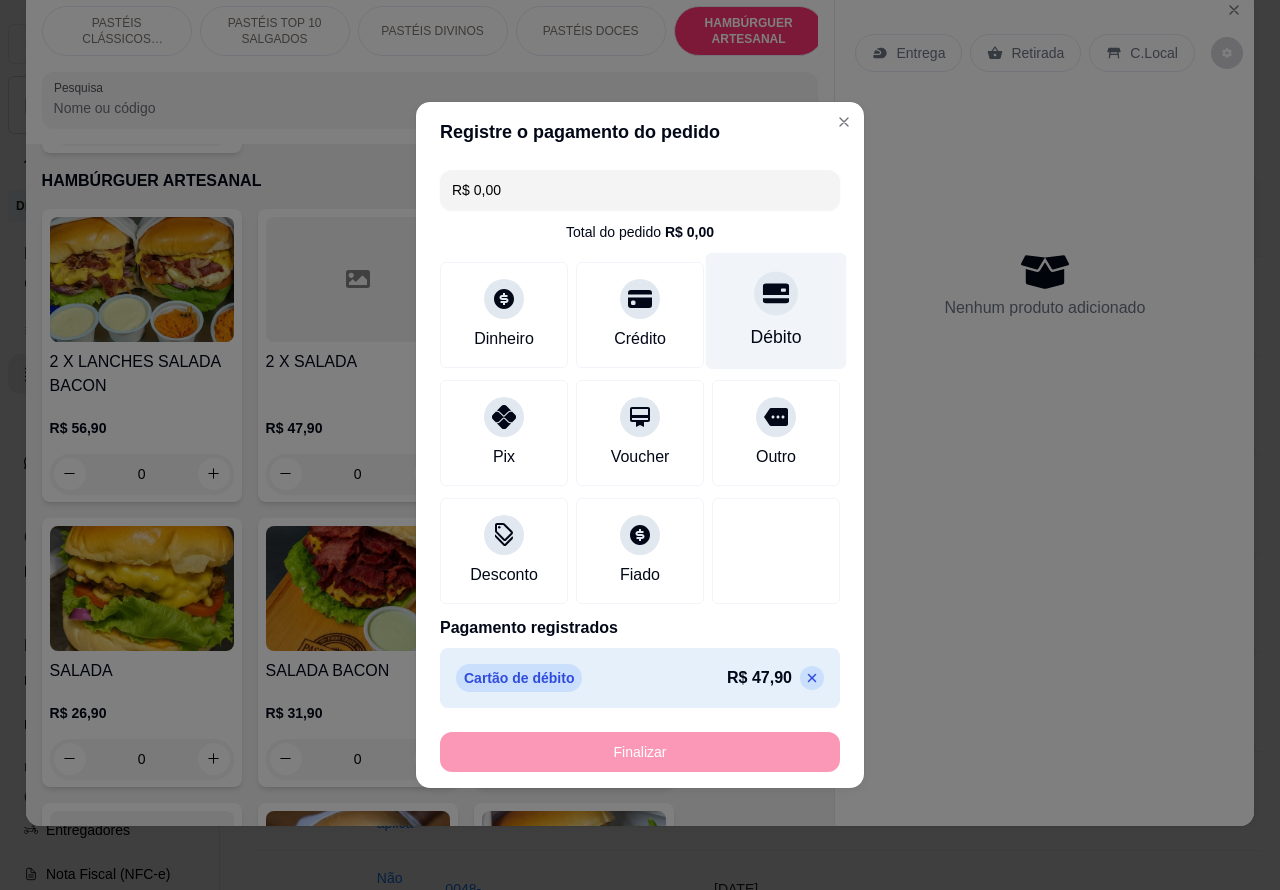 type on "-R$ 47,90" 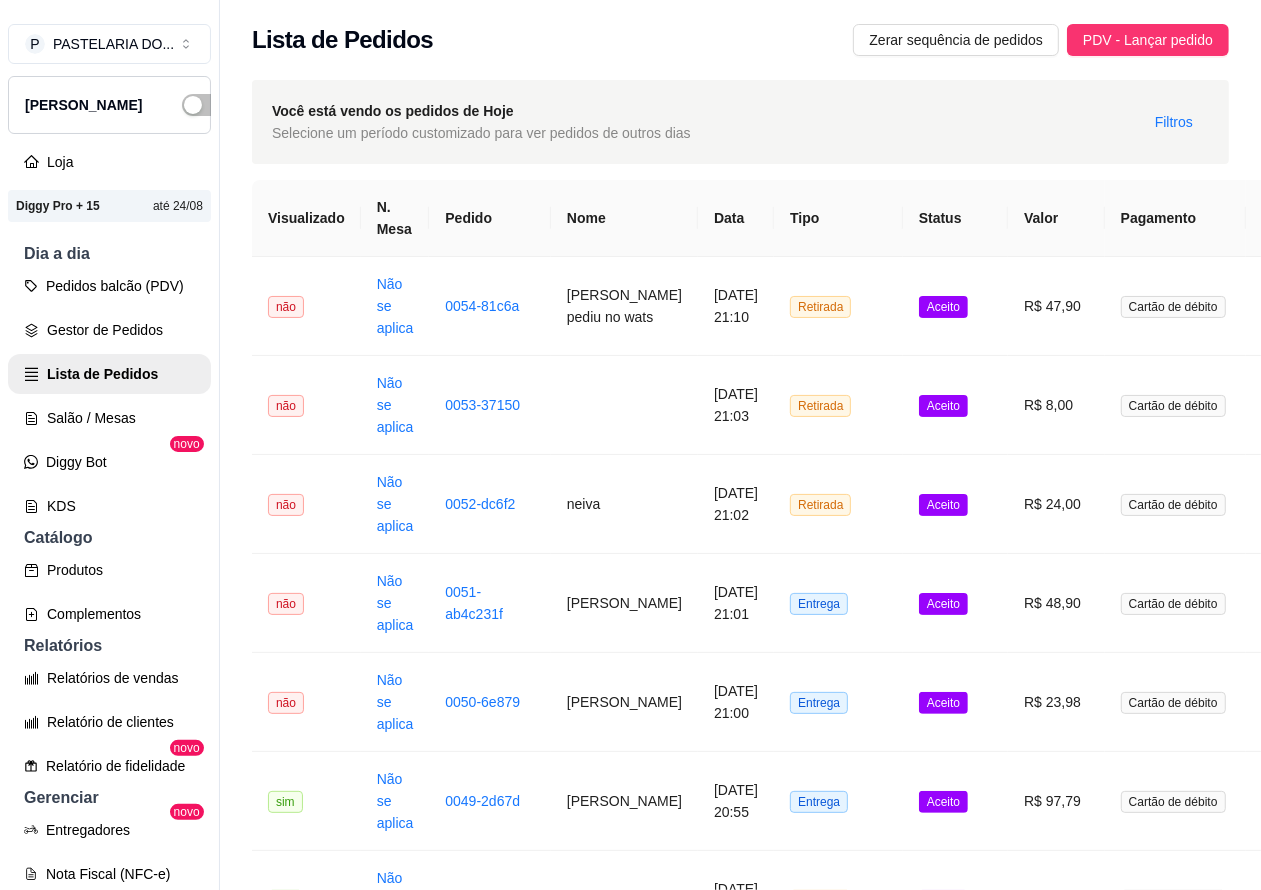 click on "Pedidos balcão (PDV)" at bounding box center (109, 286) 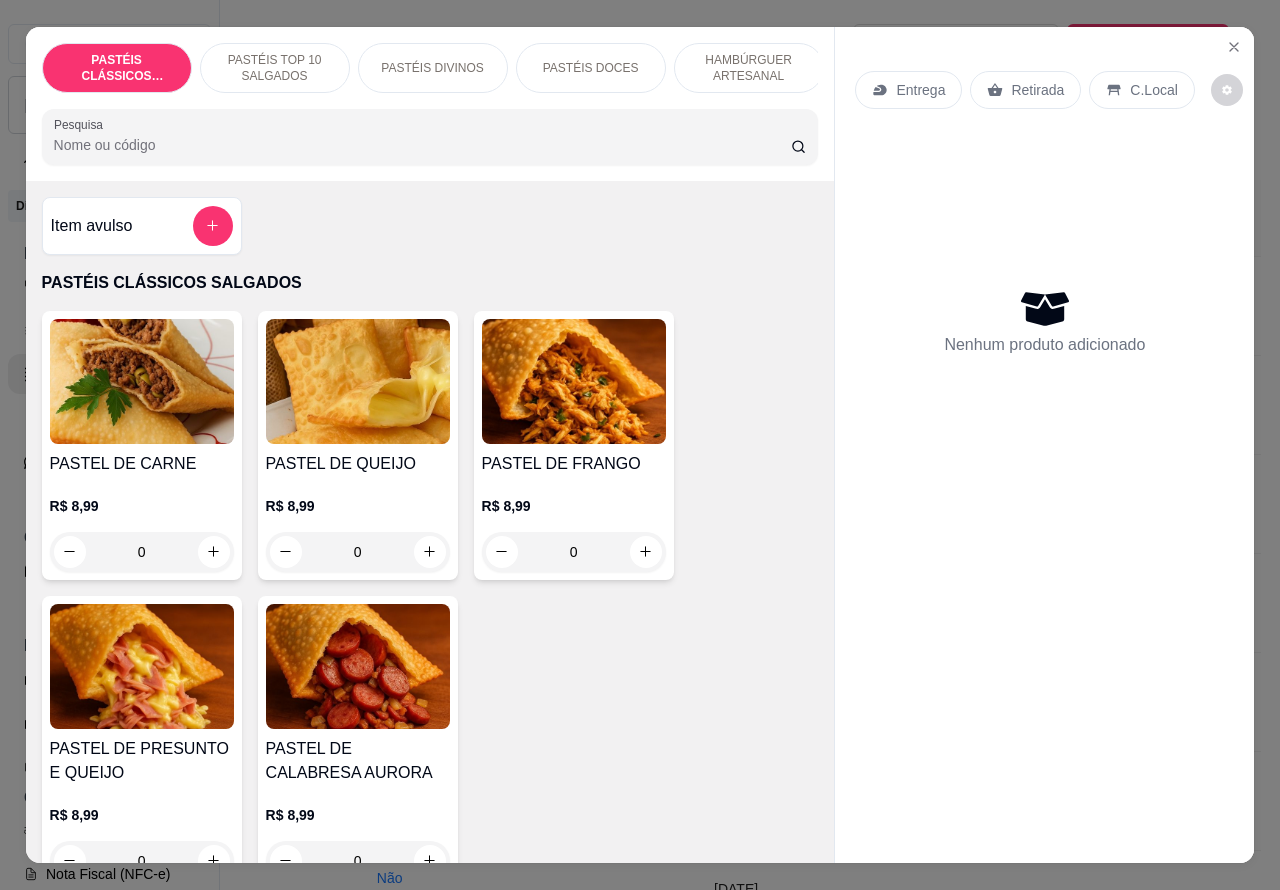 click 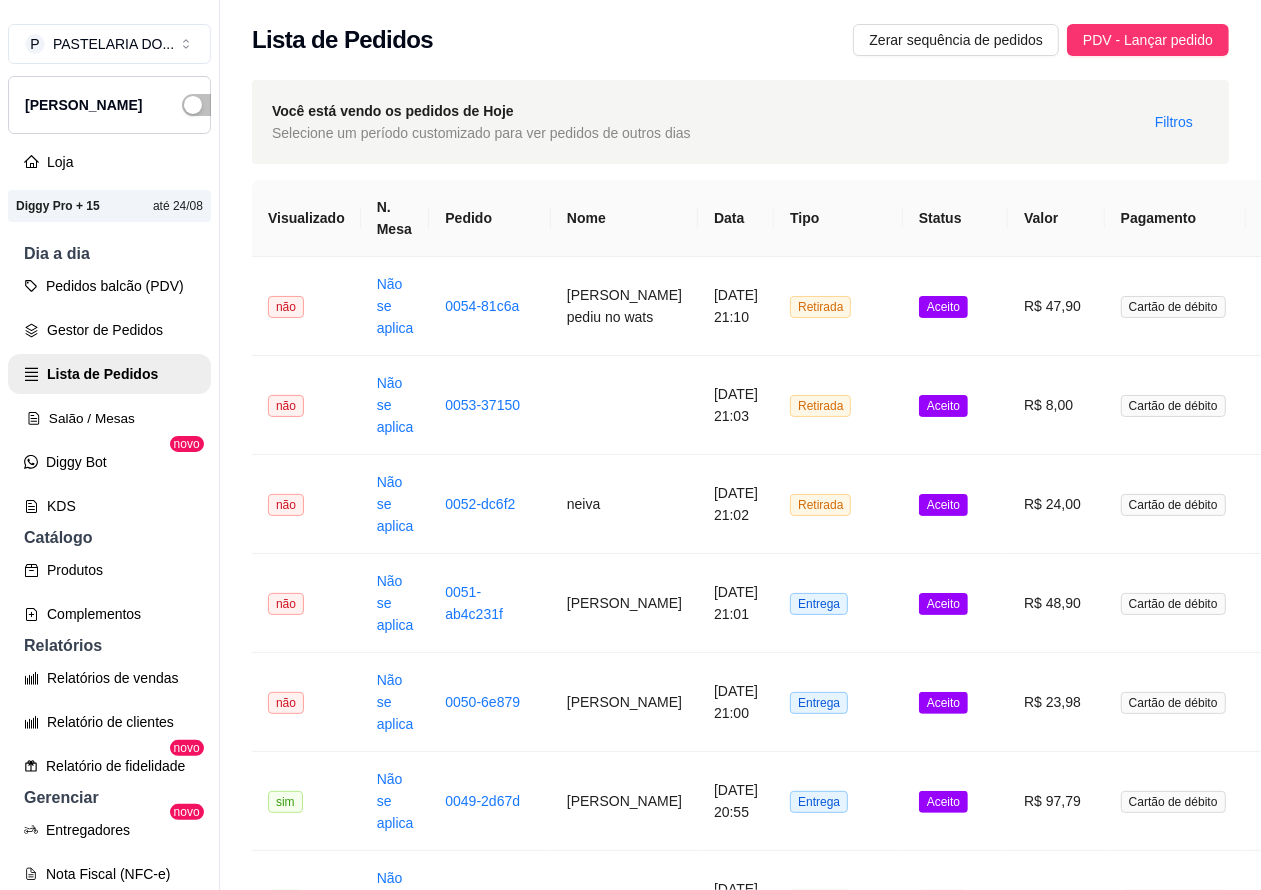 click on "Salão / Mesas" at bounding box center [109, 418] 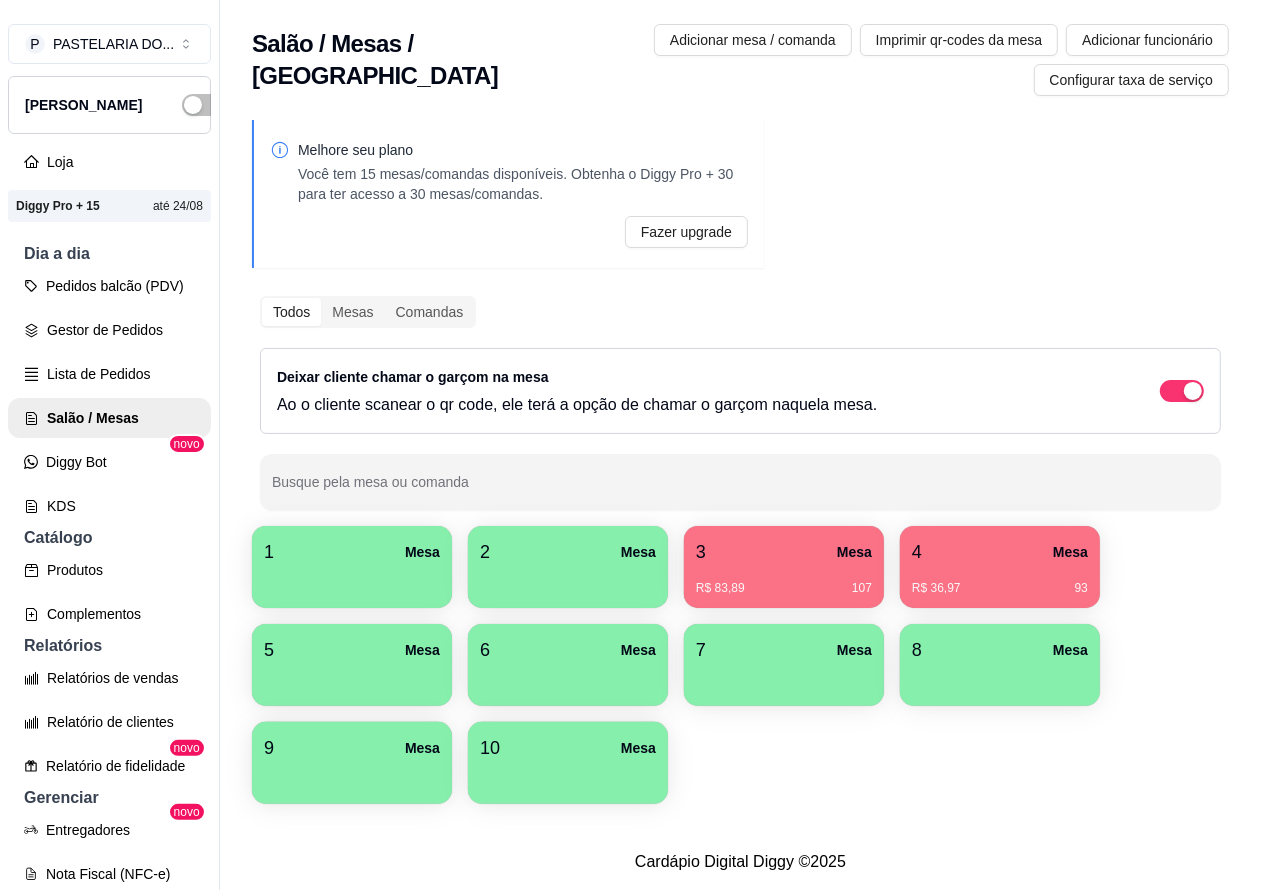 click on "4 Mesa" at bounding box center [1000, 552] 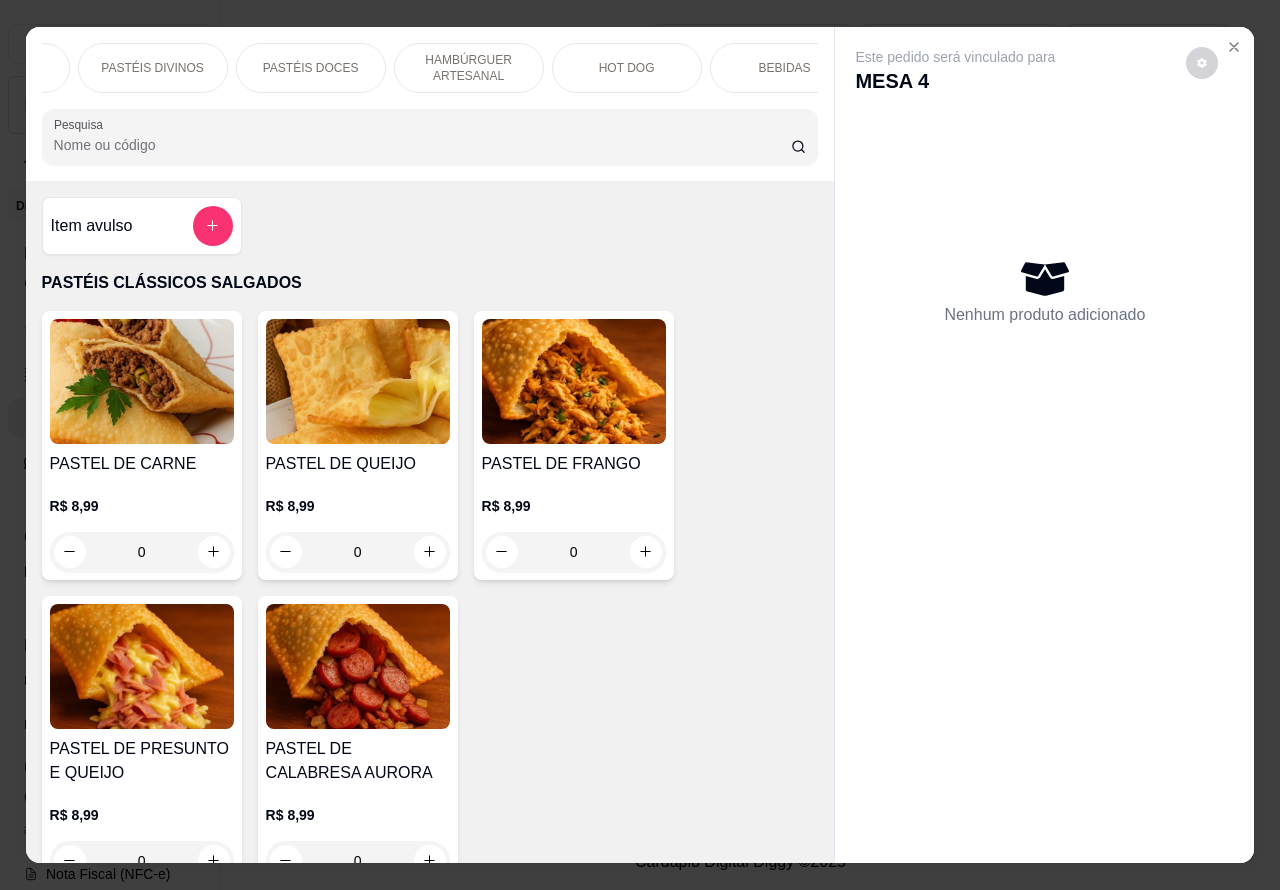 scroll, scrollTop: 0, scrollLeft: 300, axis: horizontal 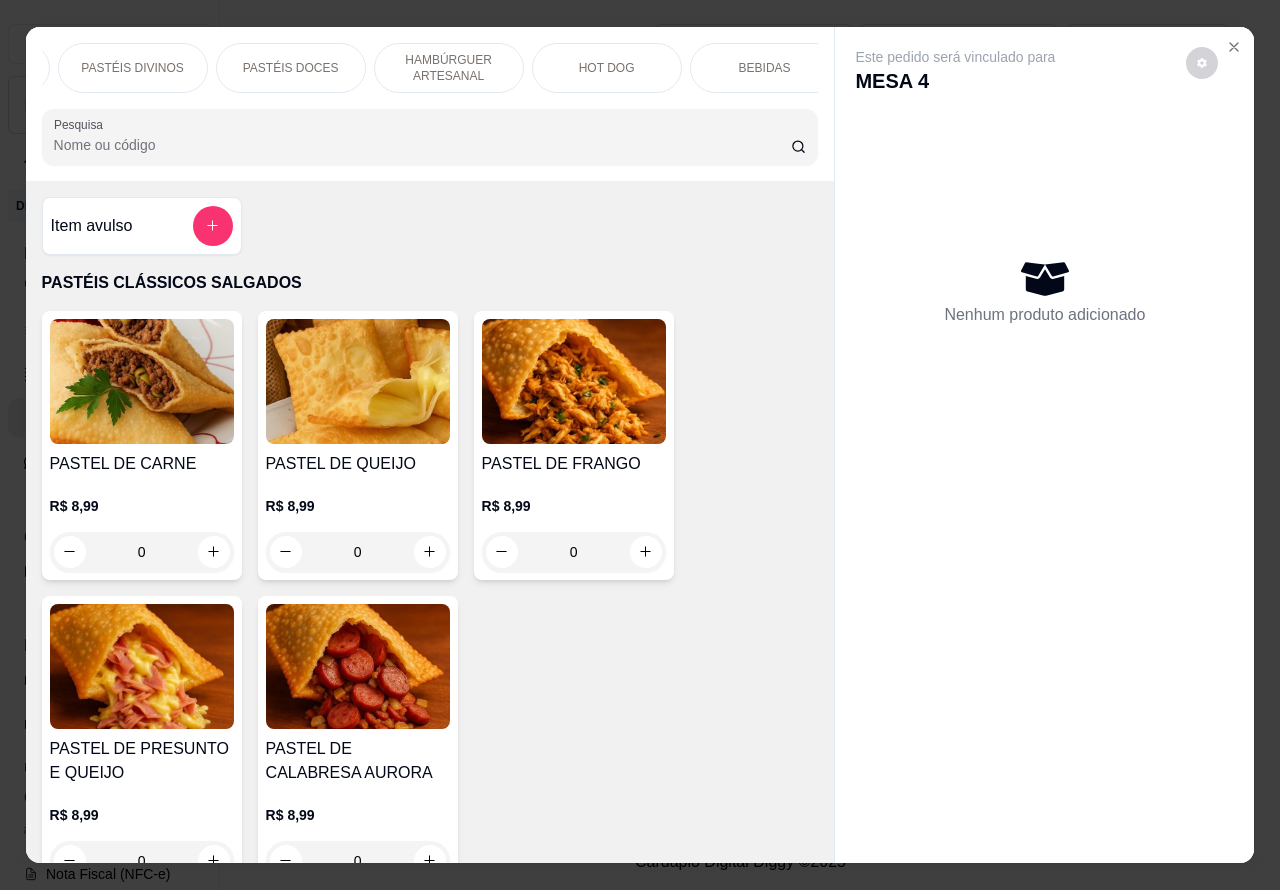 click on "PASTÉIS DOCES" at bounding box center (291, 68) 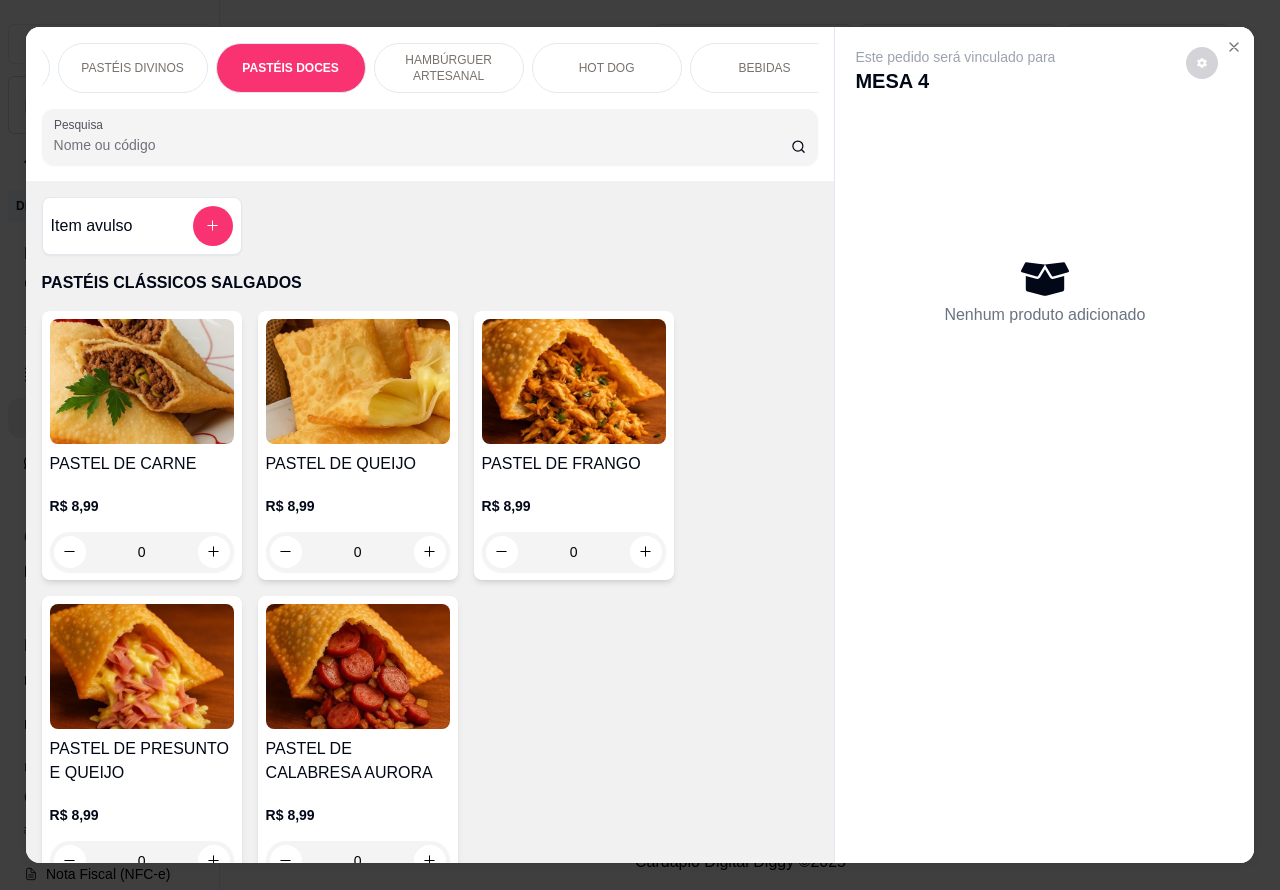 scroll, scrollTop: 3585, scrollLeft: 0, axis: vertical 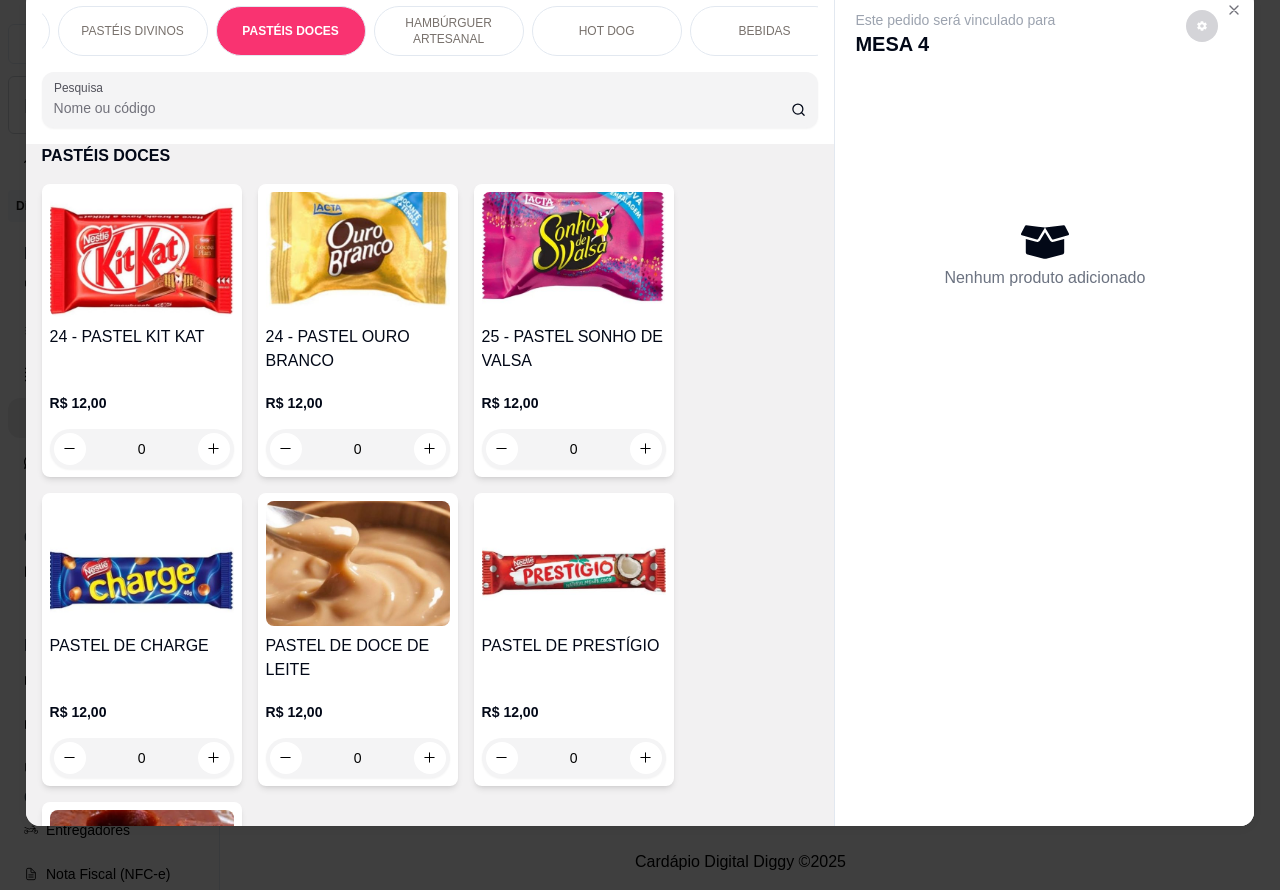 click 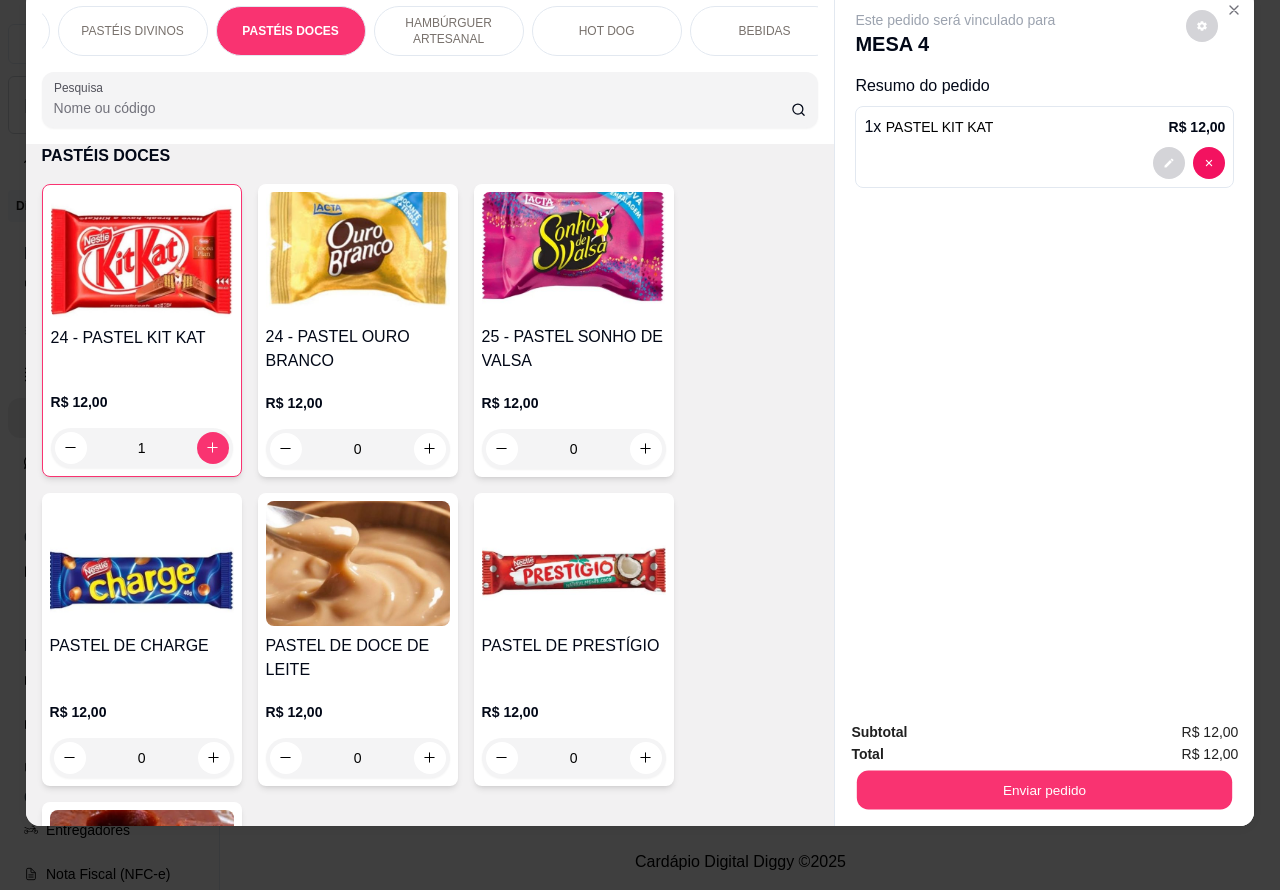 click on "Enviar pedido" at bounding box center (1044, 790) 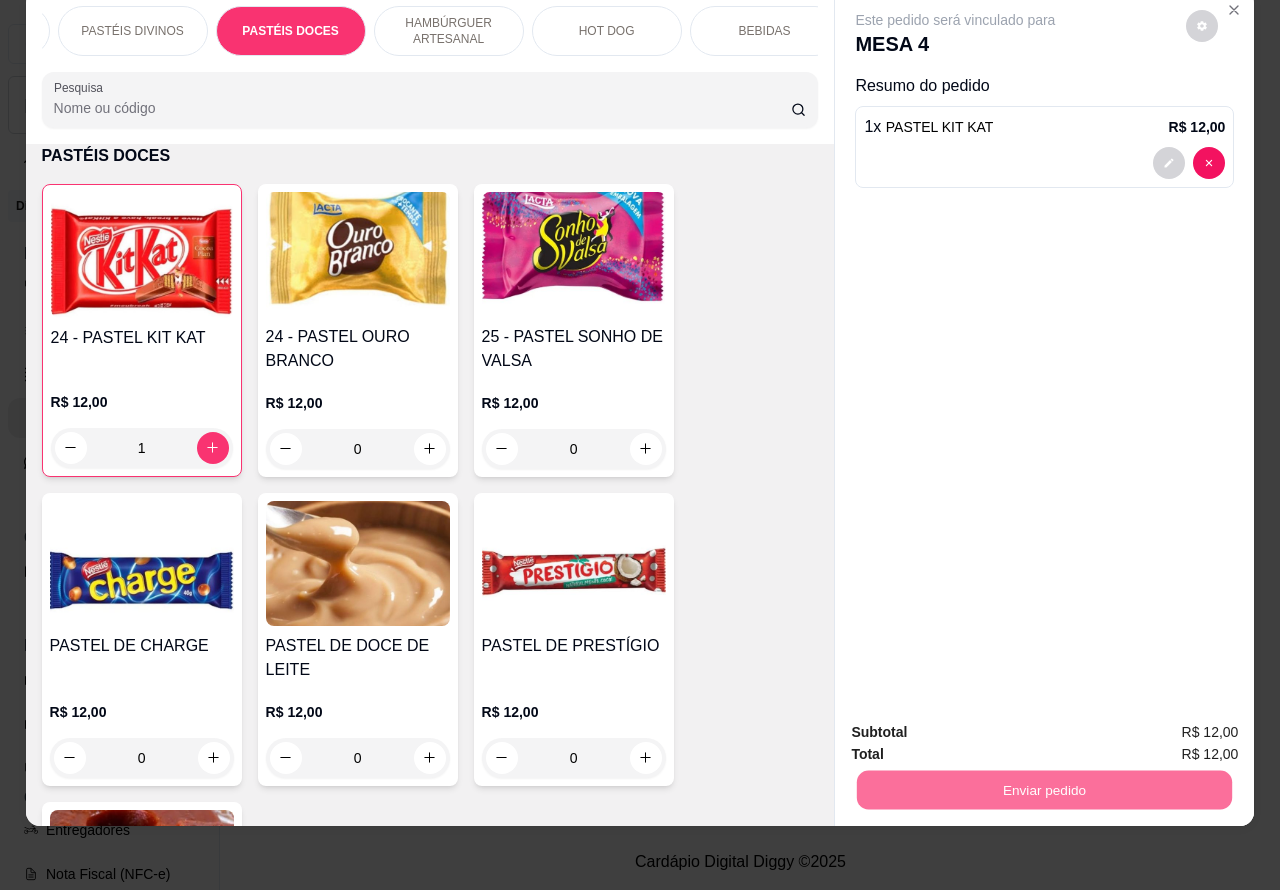 click on "Este pedido será vinculado para   MESA 4 Resumo do pedido 1 x   PASTEL KIT KAT R$ 12,00" at bounding box center [1044, 348] 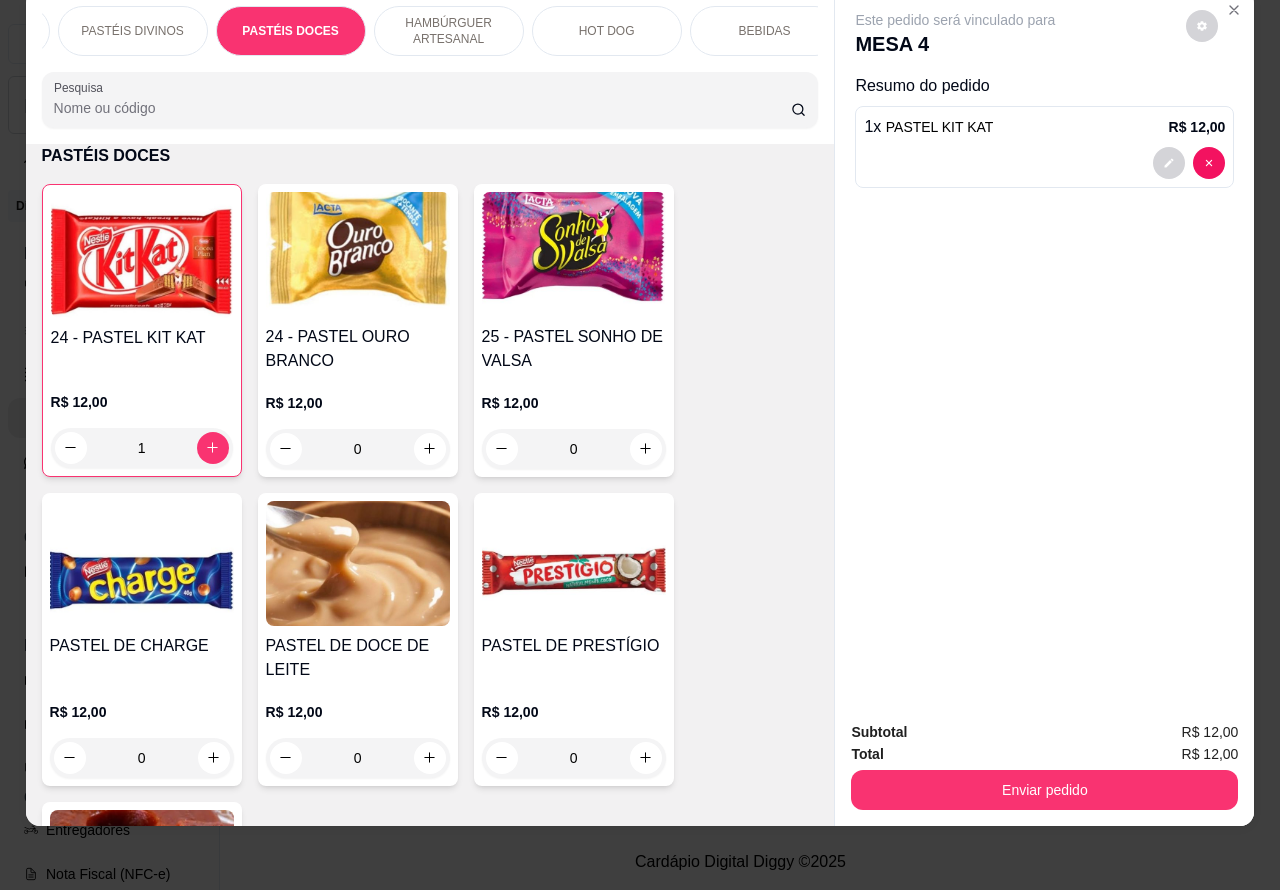 click on "HOT DOG" at bounding box center (607, 31) 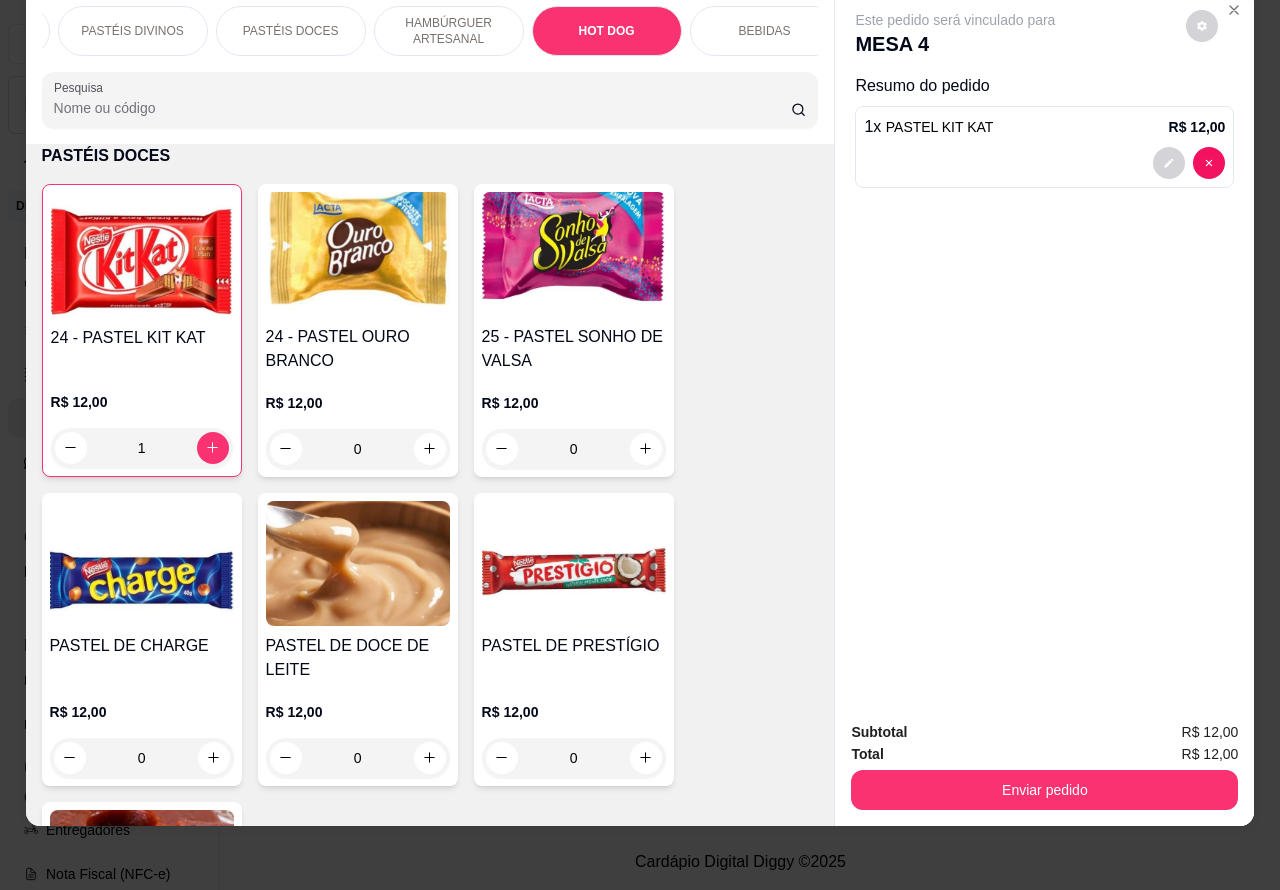 scroll, scrollTop: 6325, scrollLeft: 0, axis: vertical 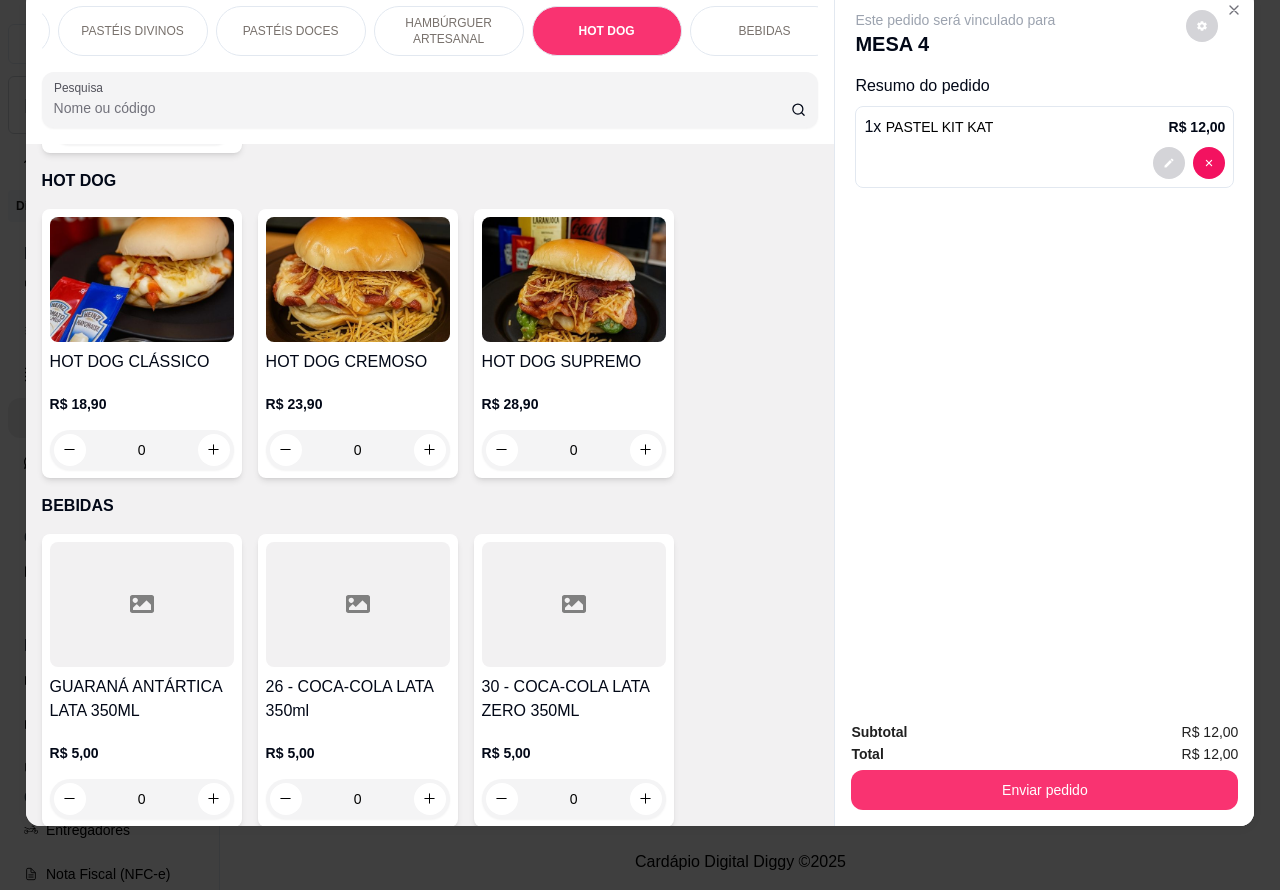 click on "0" at bounding box center [358, 450] 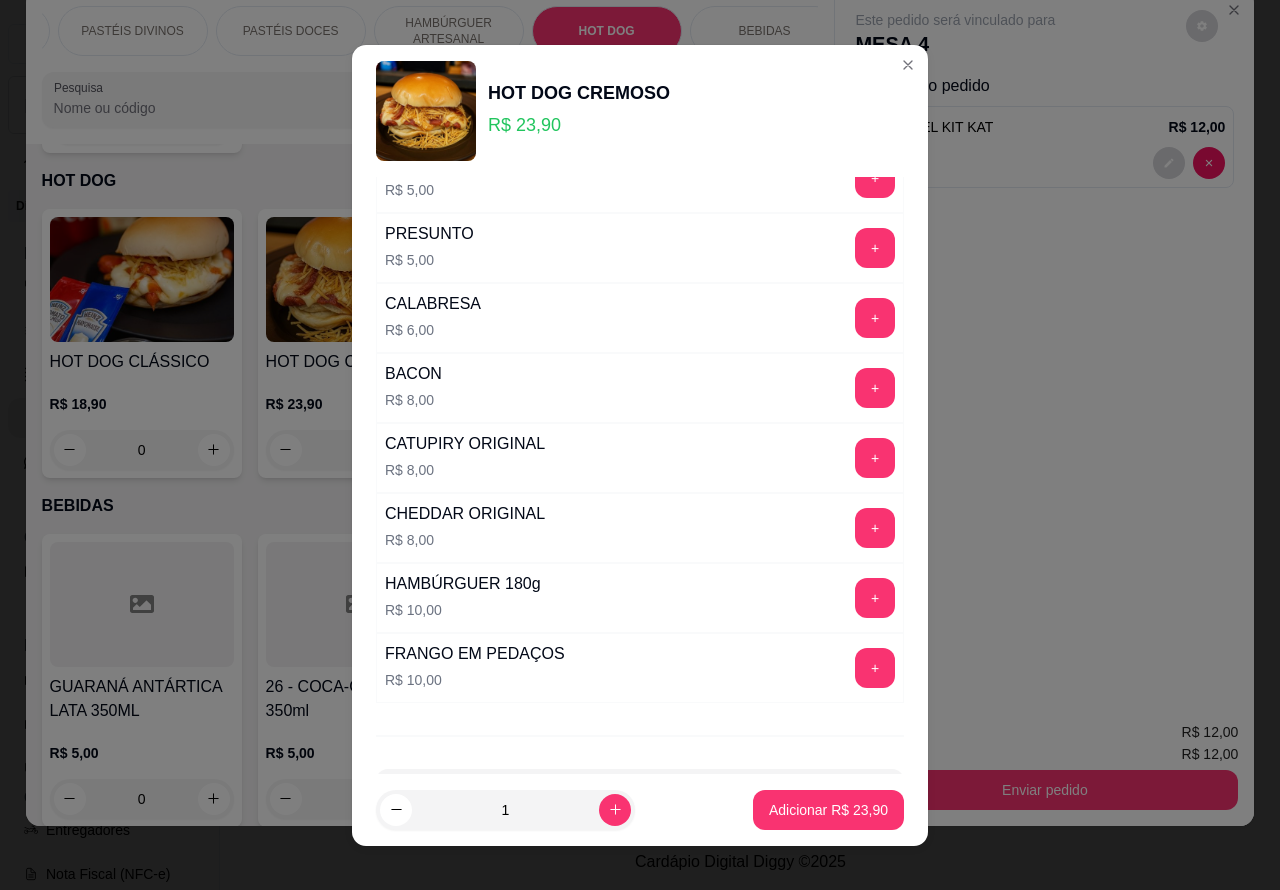 scroll, scrollTop: 542, scrollLeft: 0, axis: vertical 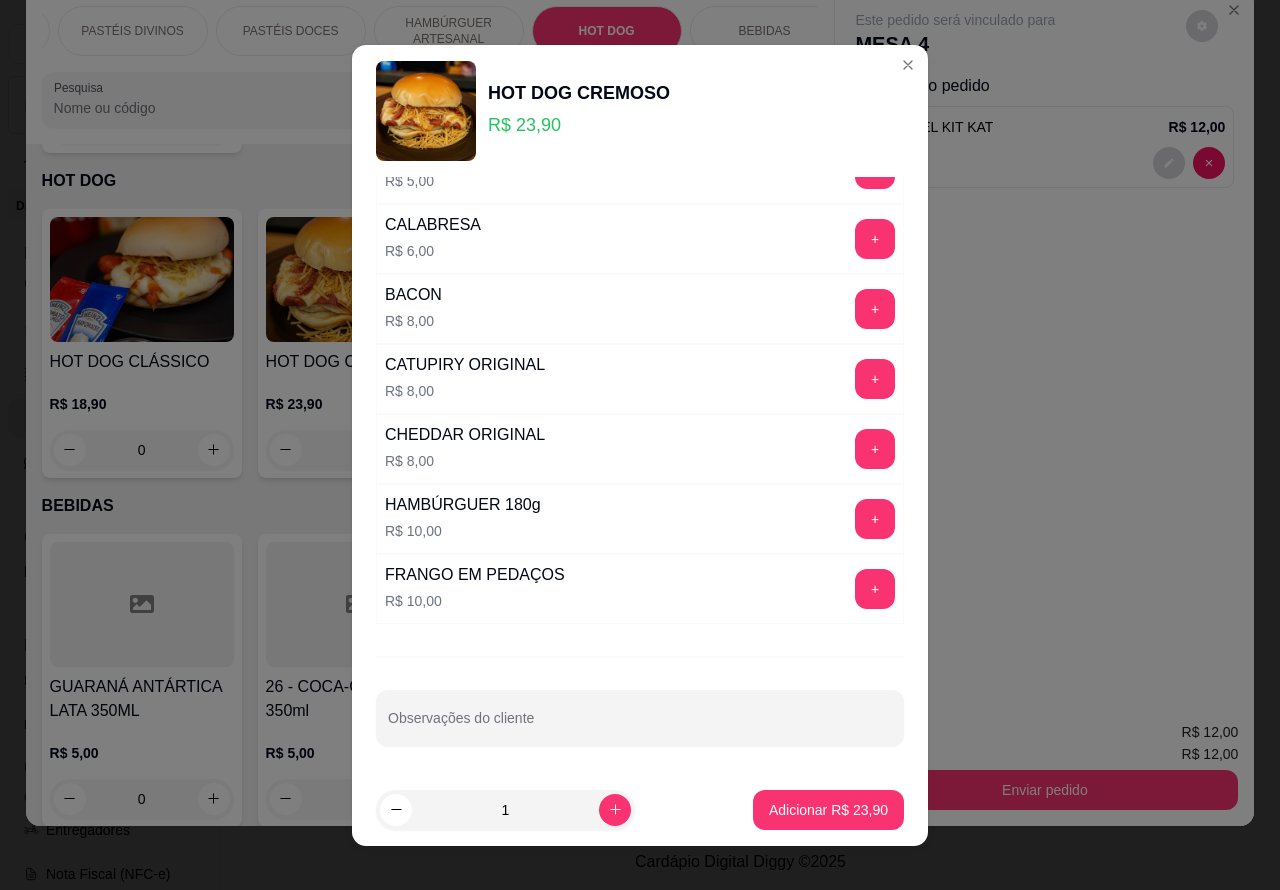 click on "Observações do cliente" at bounding box center (640, 726) 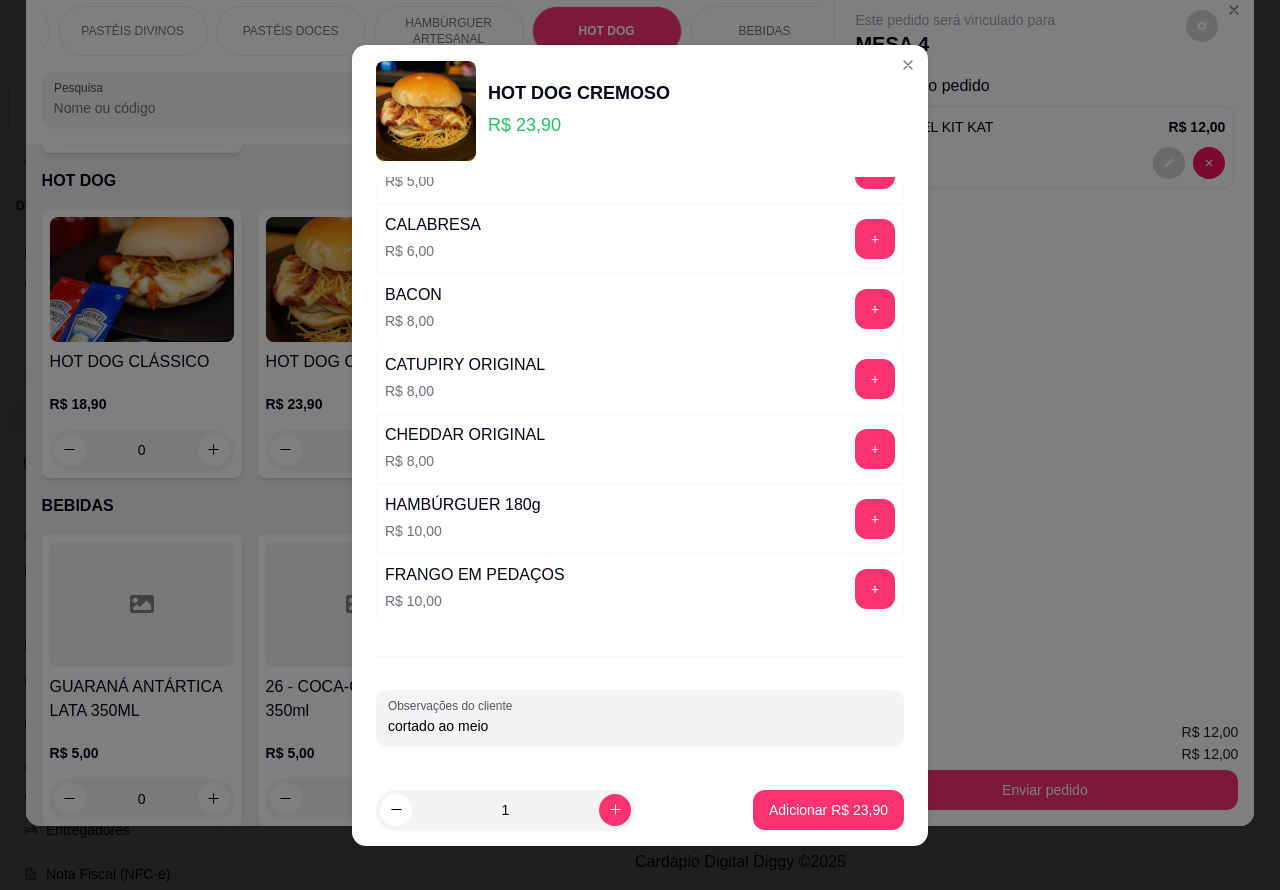 type on "cortado ao meio" 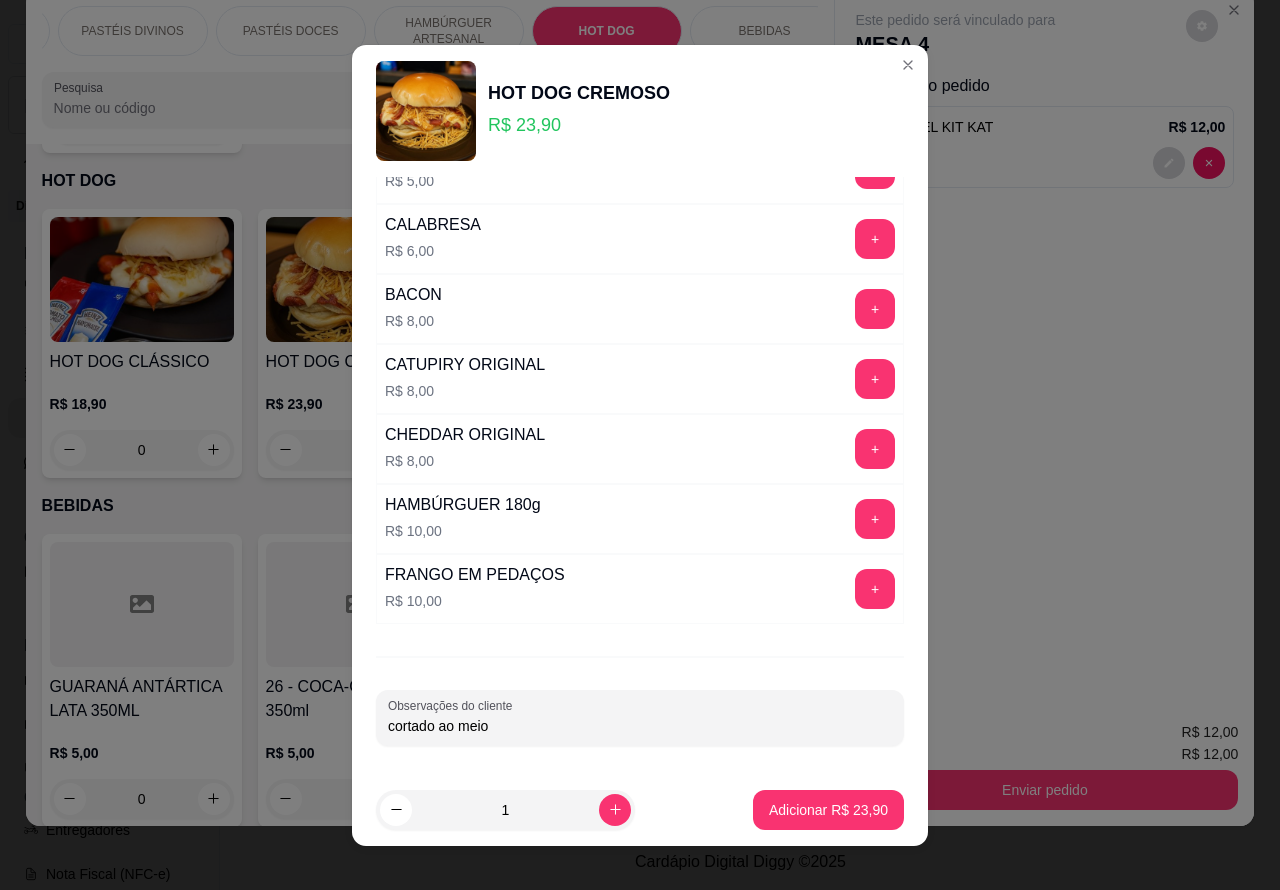 click on "Adicionar   R$ 23,90" at bounding box center (828, 810) 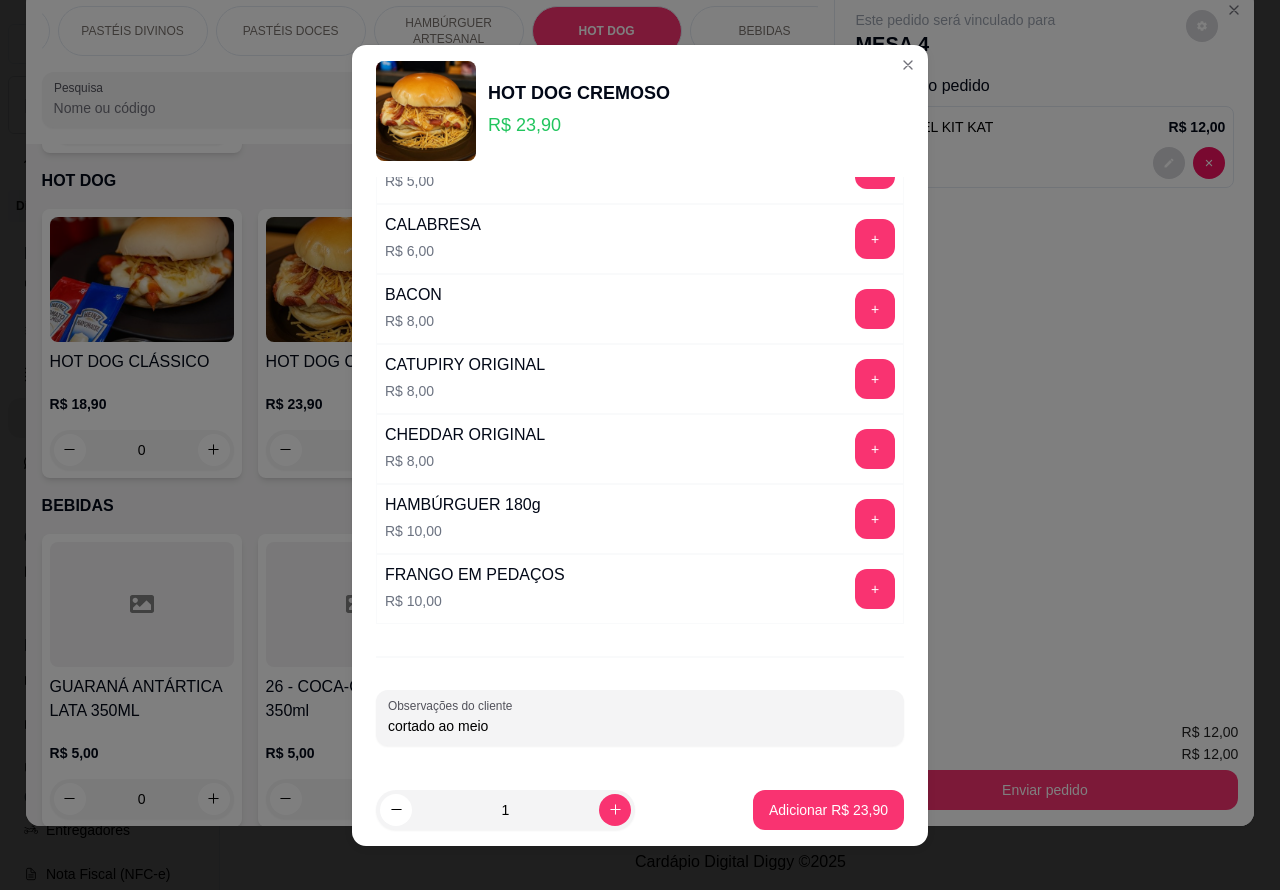 click on "Adicionar   R$ 23,90" at bounding box center [828, 810] 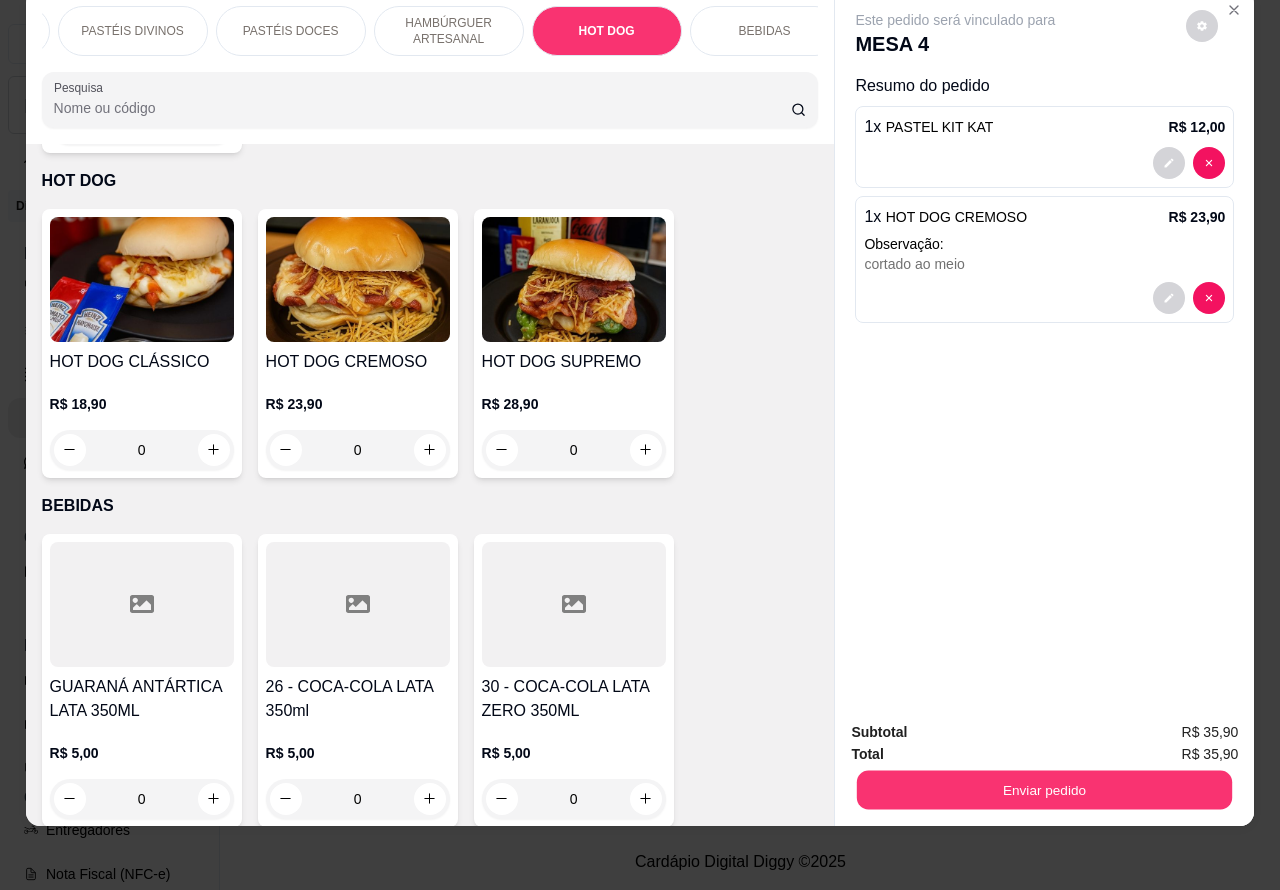 click on "Enviar pedido" at bounding box center (1044, 790) 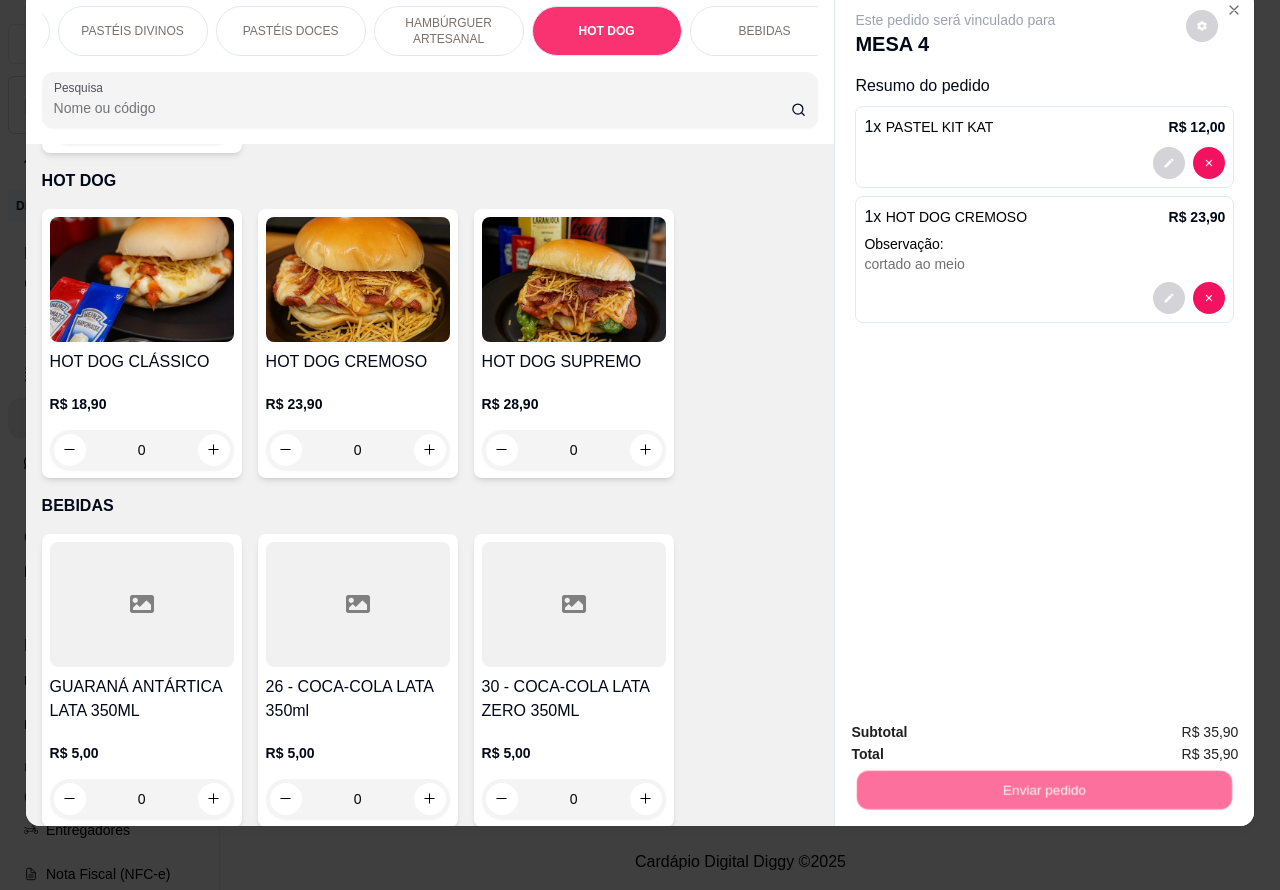 click on "Não registrar e enviar pedido" at bounding box center (977, 722) 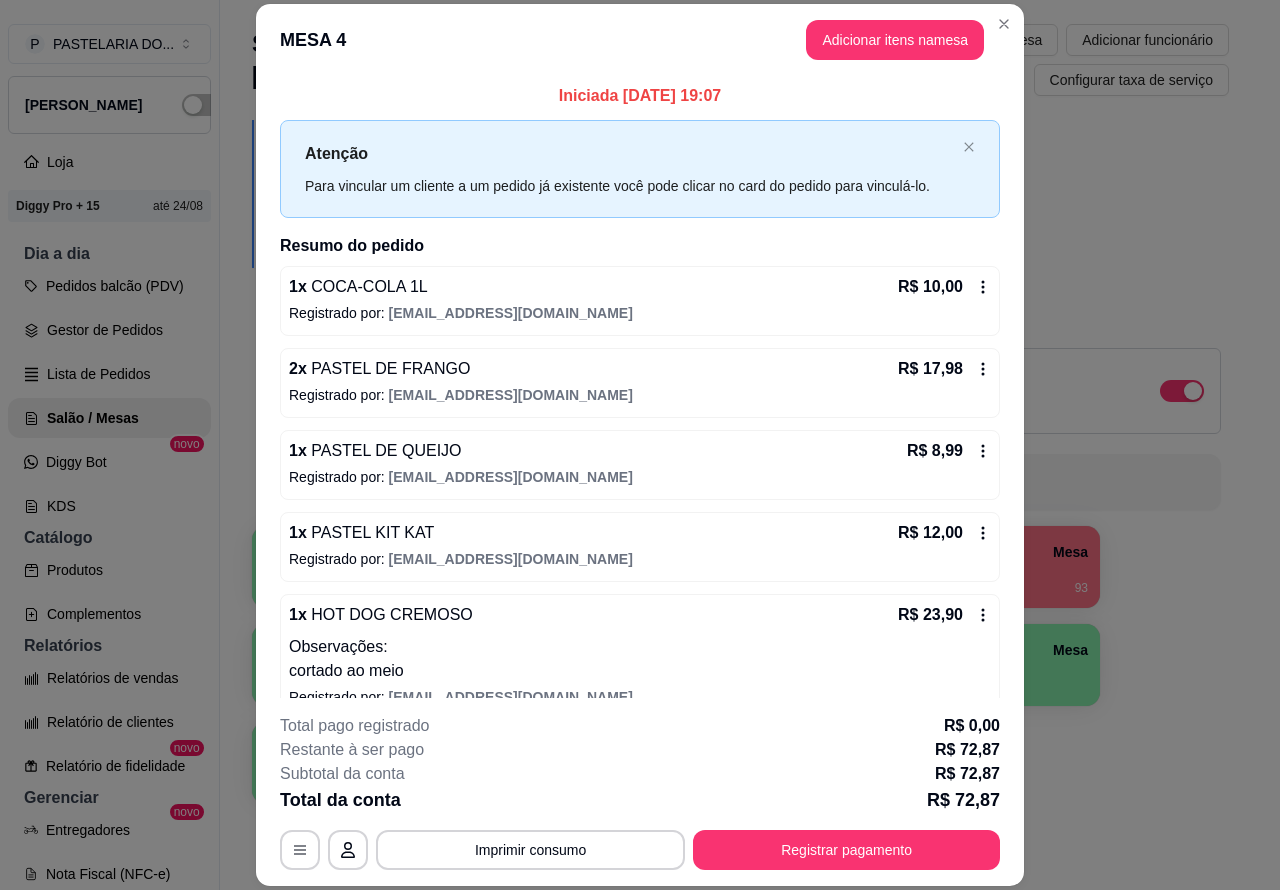 scroll, scrollTop: 32, scrollLeft: 0, axis: vertical 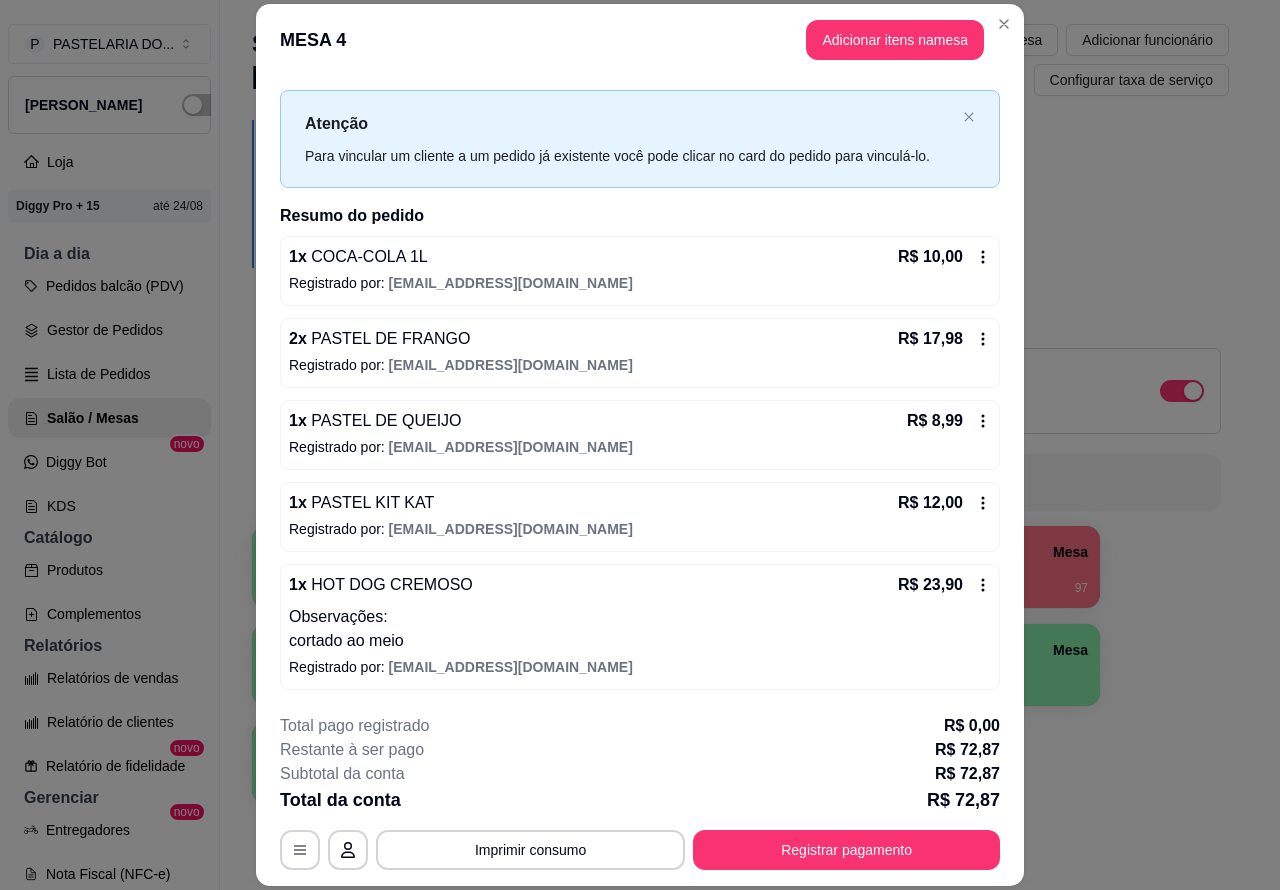 click on "P PASTELARIA DO ... Loja Aberta Loja Diggy Pro + 15 até 24/08   Dia a dia Pedidos balcão (PDV) Gestor de Pedidos Lista de Pedidos Salão / Mesas Diggy Bot novo KDS Catálogo Produtos Complementos Relatórios Relatórios de vendas Relatório de clientes Relatório de fidelidade novo Gerenciar Entregadores novo Nota Fiscal (NFC-e) Controle de caixa Controle de fiado Cupons Clientes Estoque Configurações Diggy Planos Precisa de ajuda? Sair" at bounding box center [110, 461] 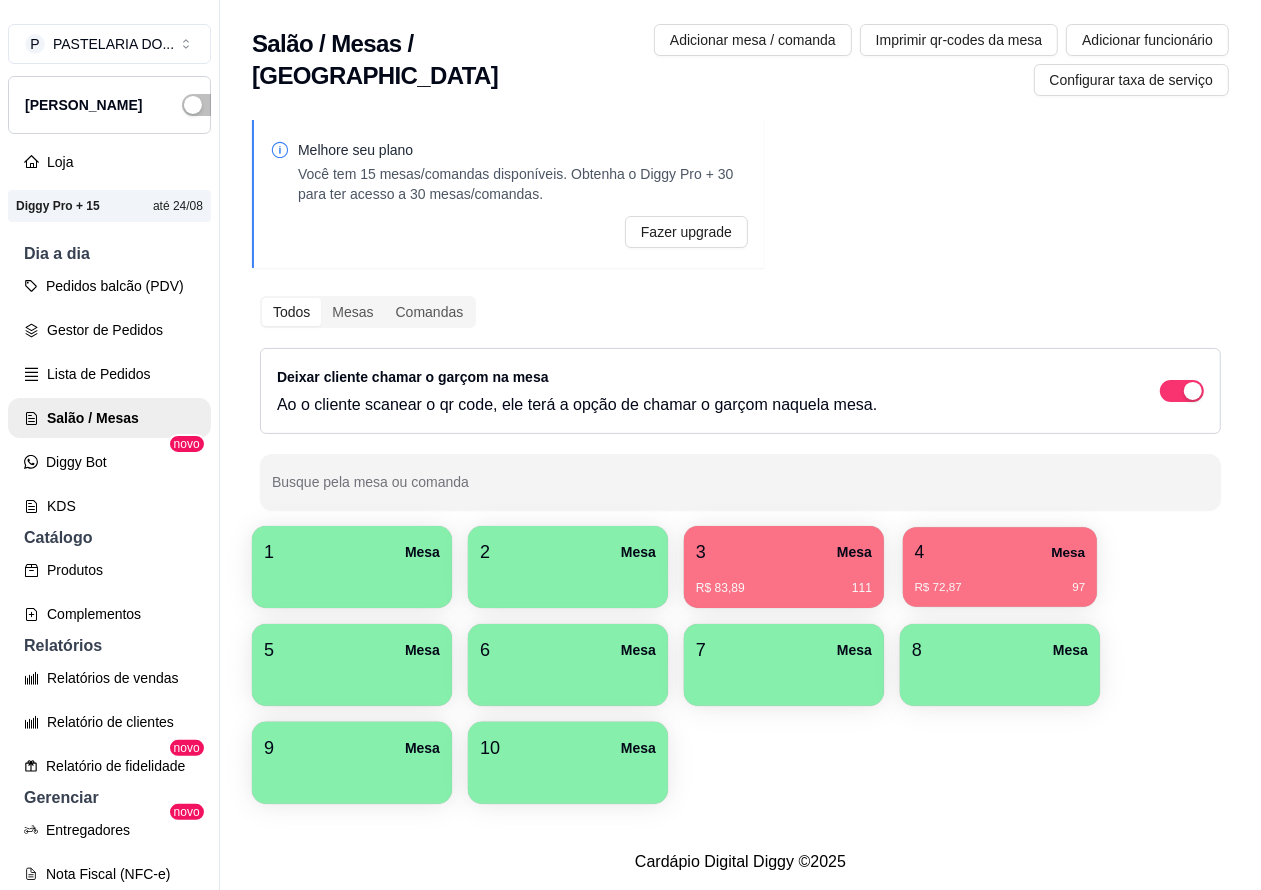 click on "R$ 72,87 97" at bounding box center (1000, 580) 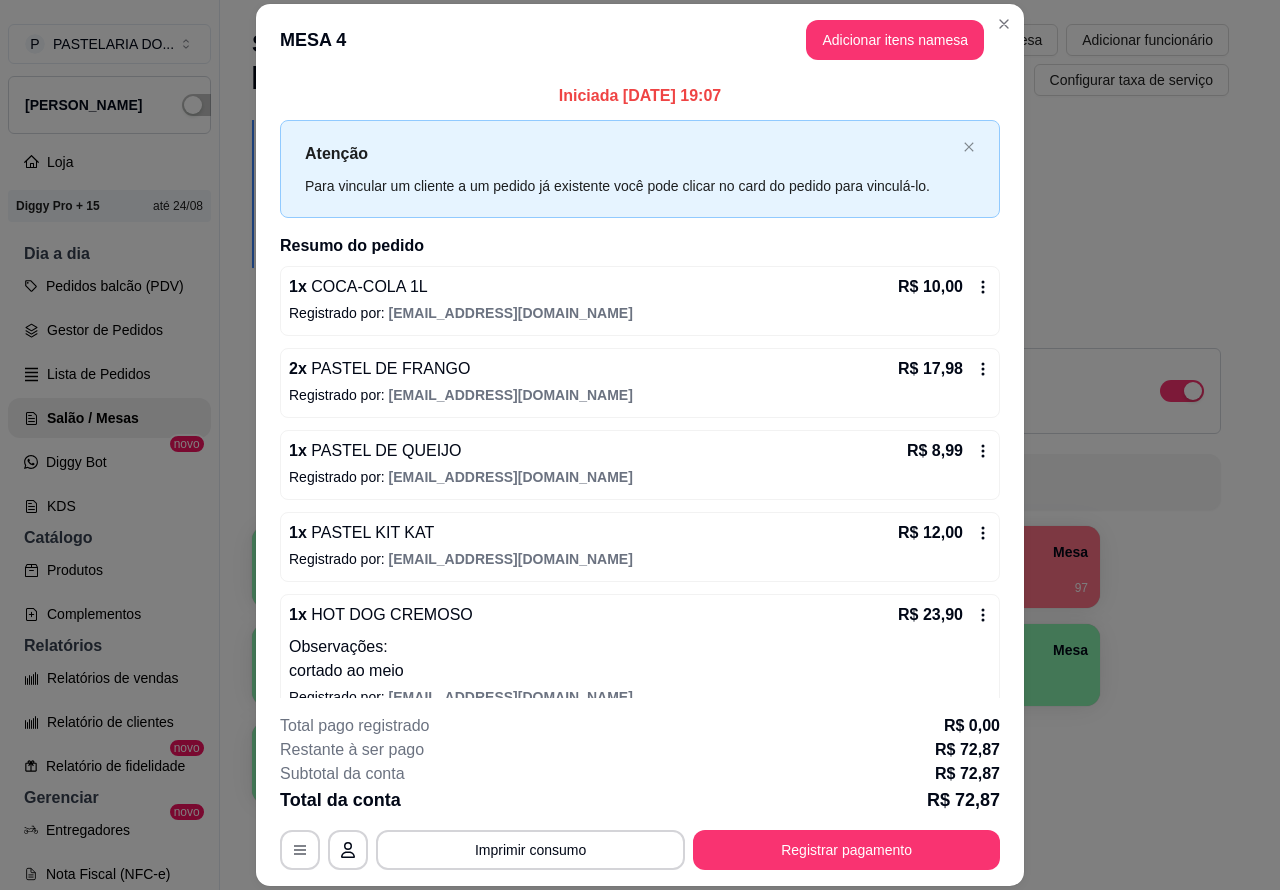 click on "Lista de Pedidos" at bounding box center (109, 374) 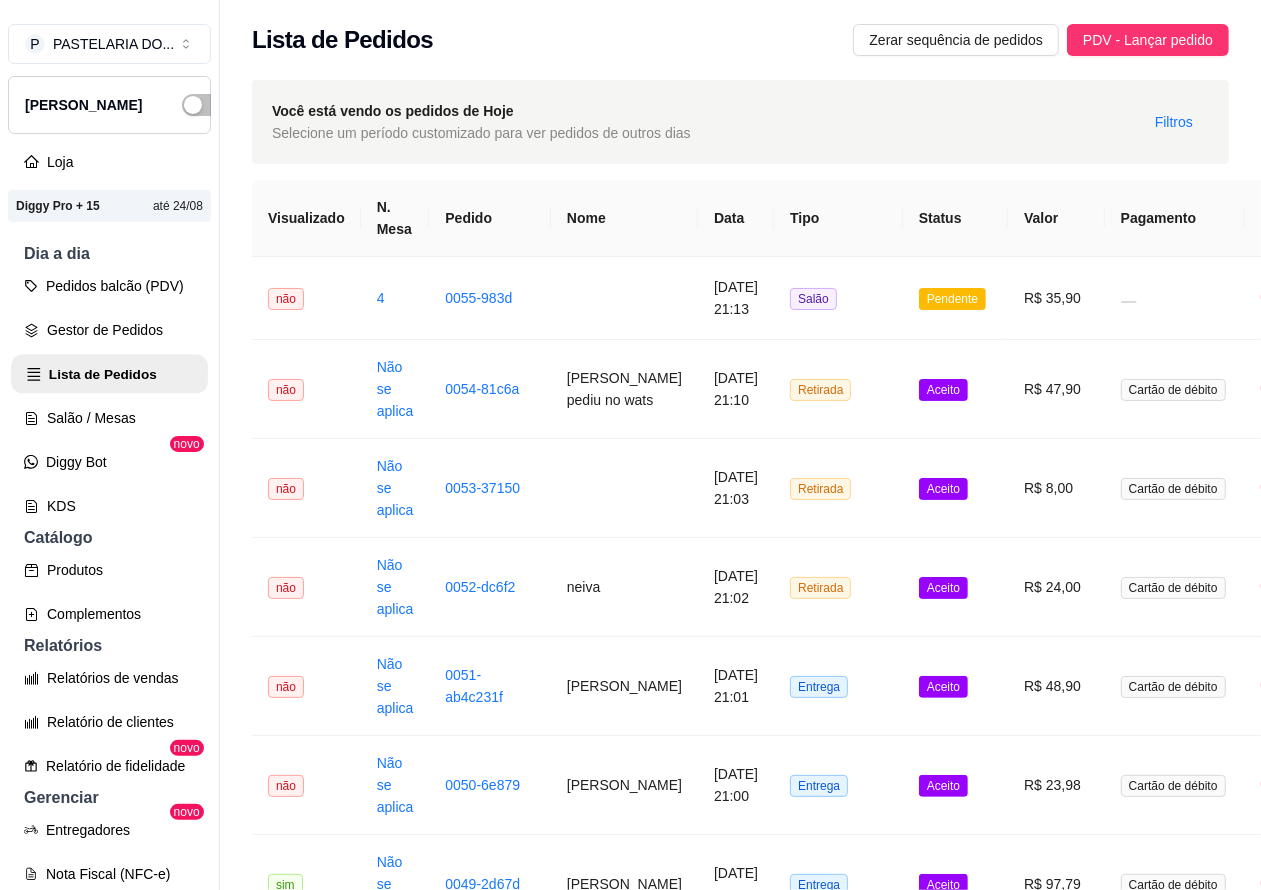 click on "Lista de Pedidos" at bounding box center [109, 374] 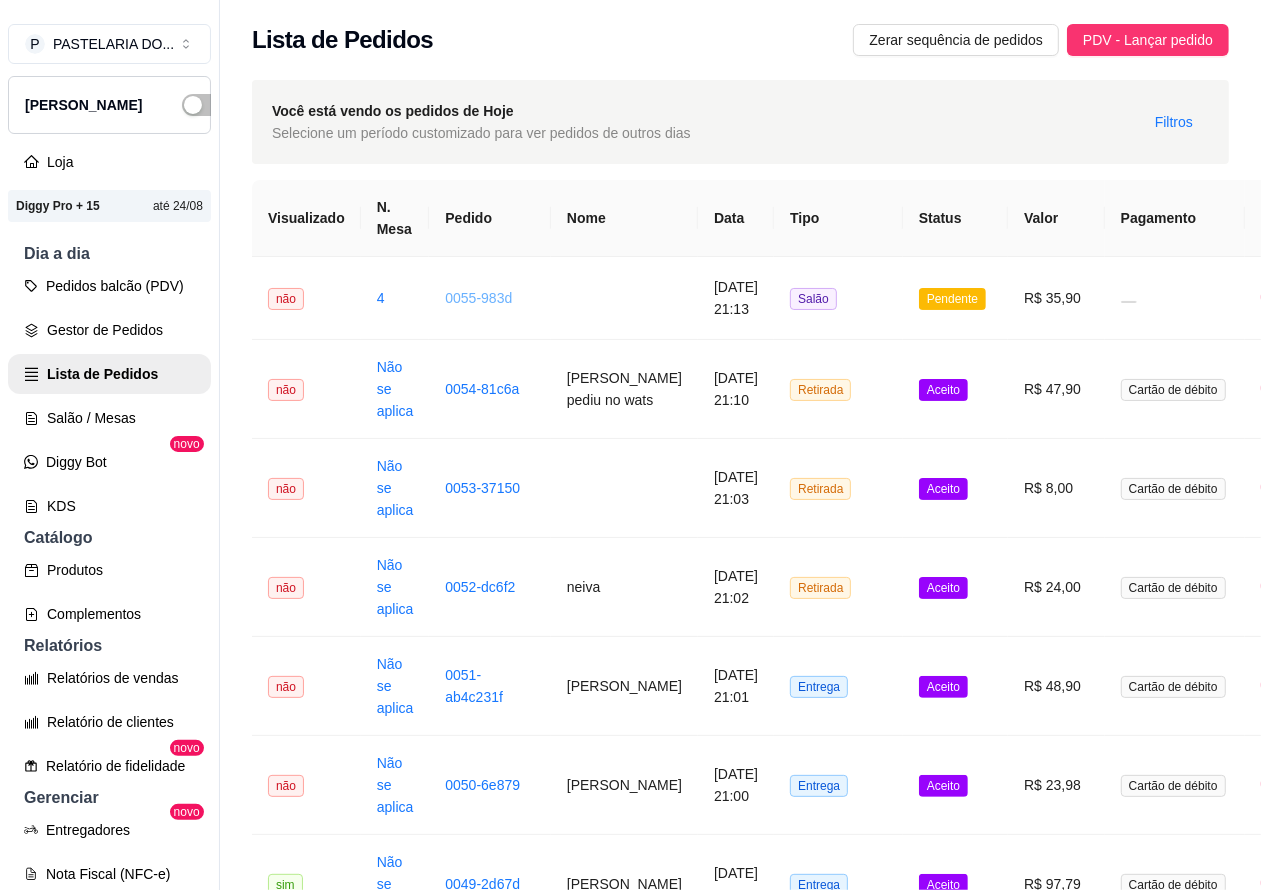 click on "0055-983d" at bounding box center [478, 298] 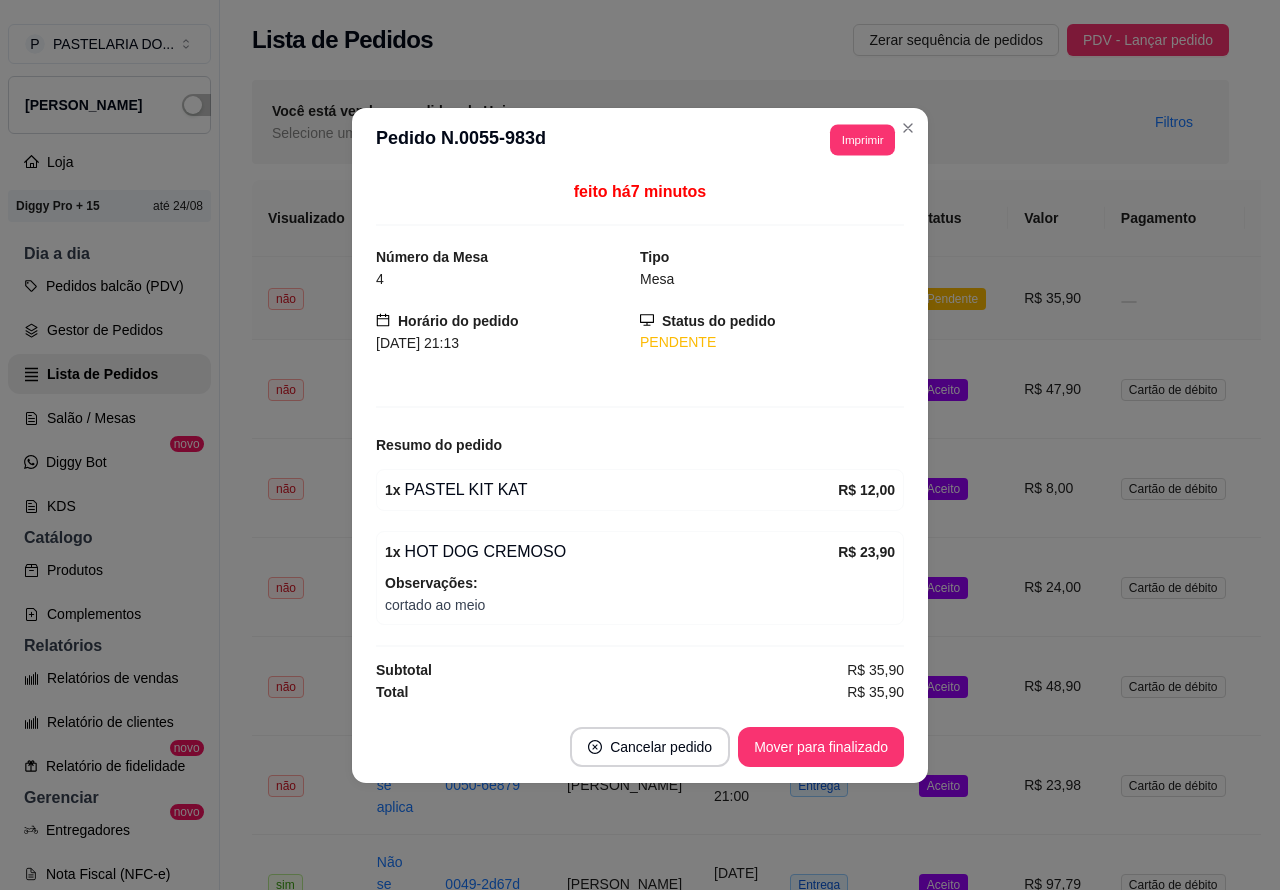 click on "Imprimir" at bounding box center [862, 139] 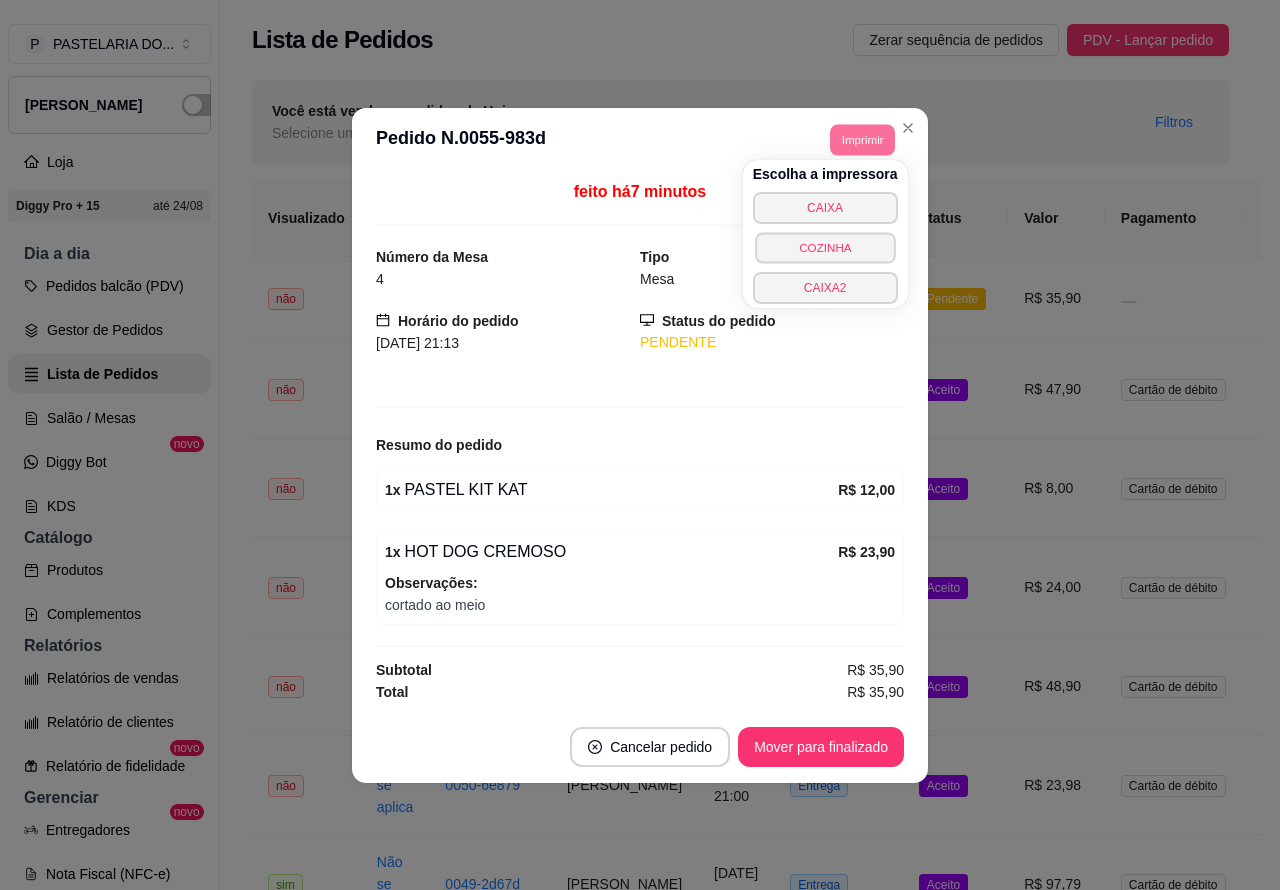 click on "COZINHA" at bounding box center [825, 247] 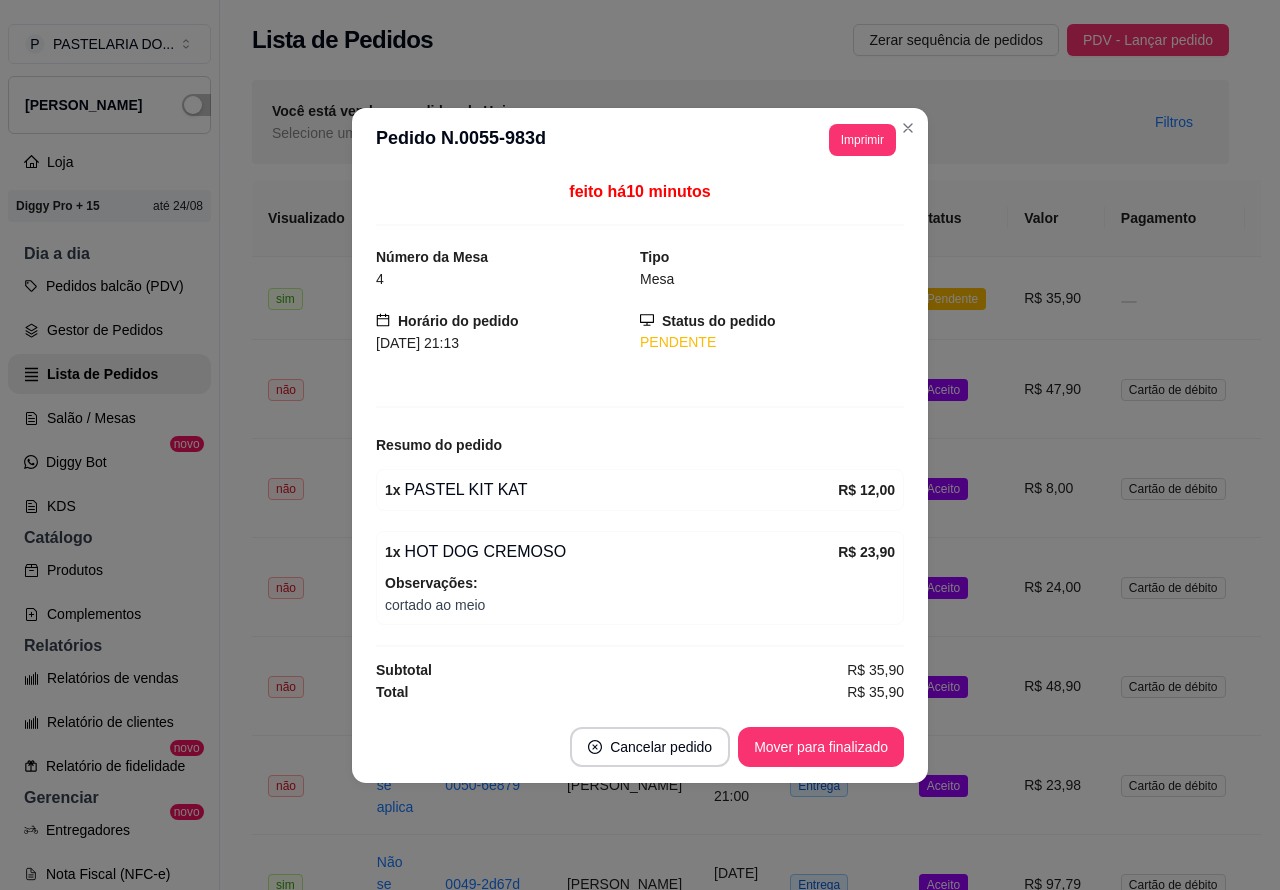 click on "Você está vendo os pedidos de   Hoje Selecione um período customizado para ver pedidos de outros dias Filtros" at bounding box center (740, 122) 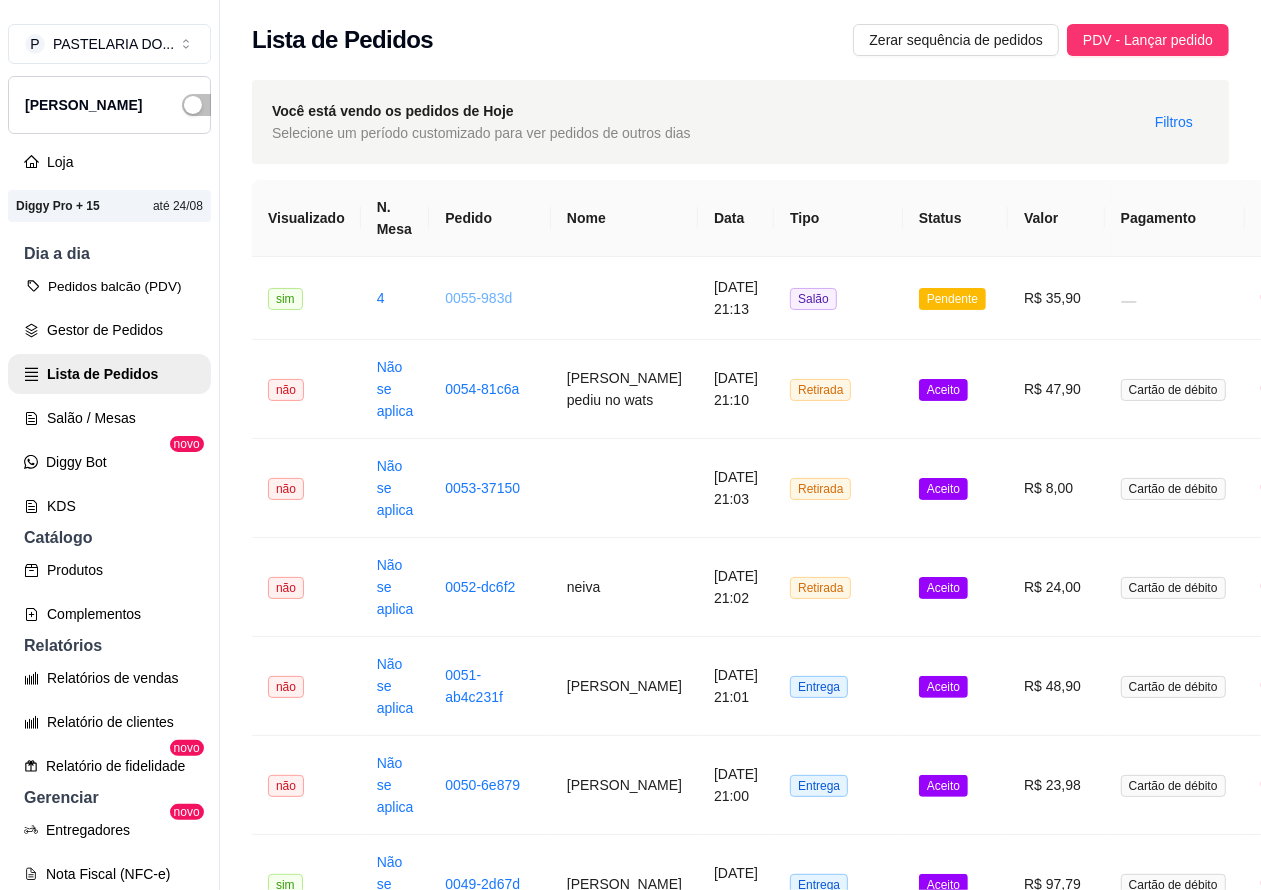 click on "Pedidos balcão (PDV)" at bounding box center (109, 286) 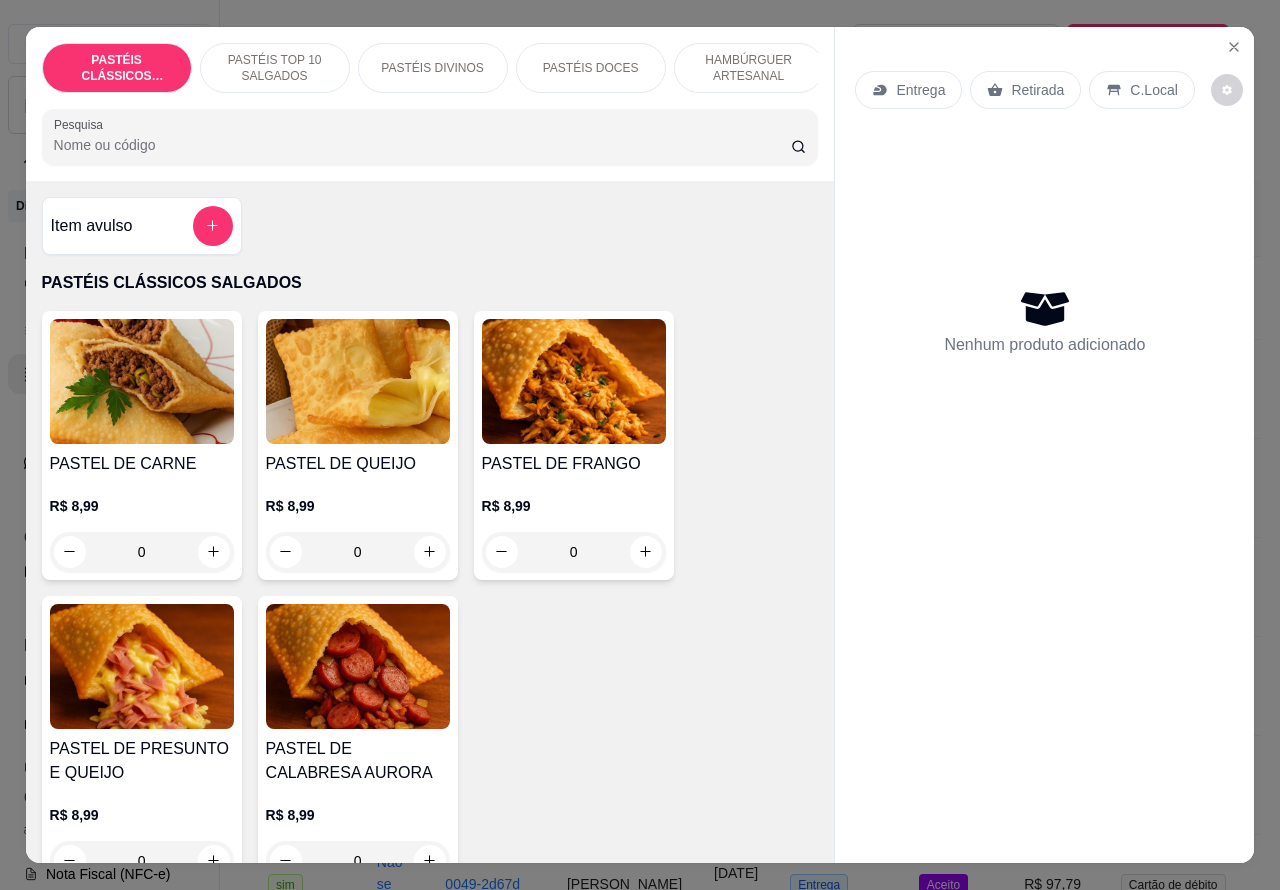 click on "Retirada" at bounding box center (1037, 90) 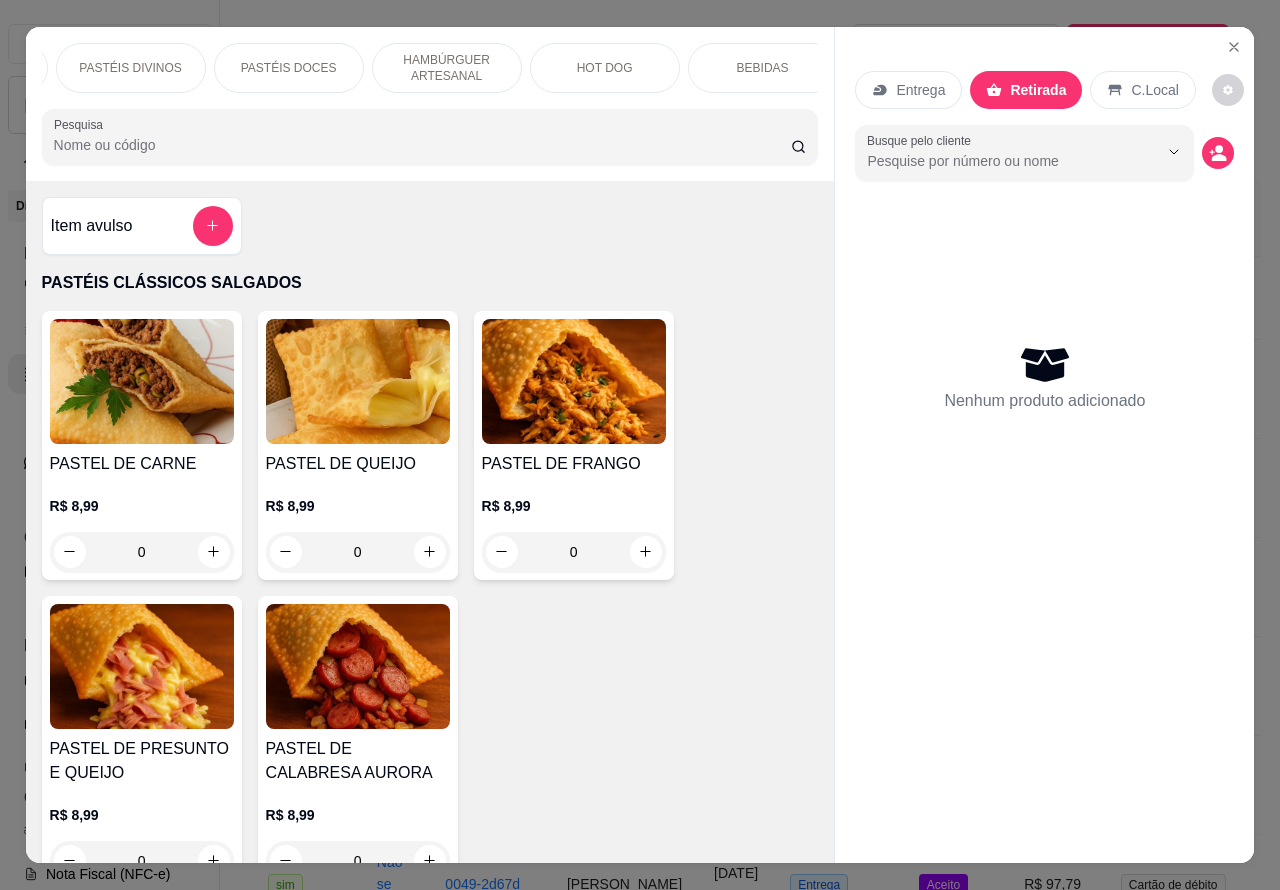 scroll, scrollTop: 0, scrollLeft: 480, axis: horizontal 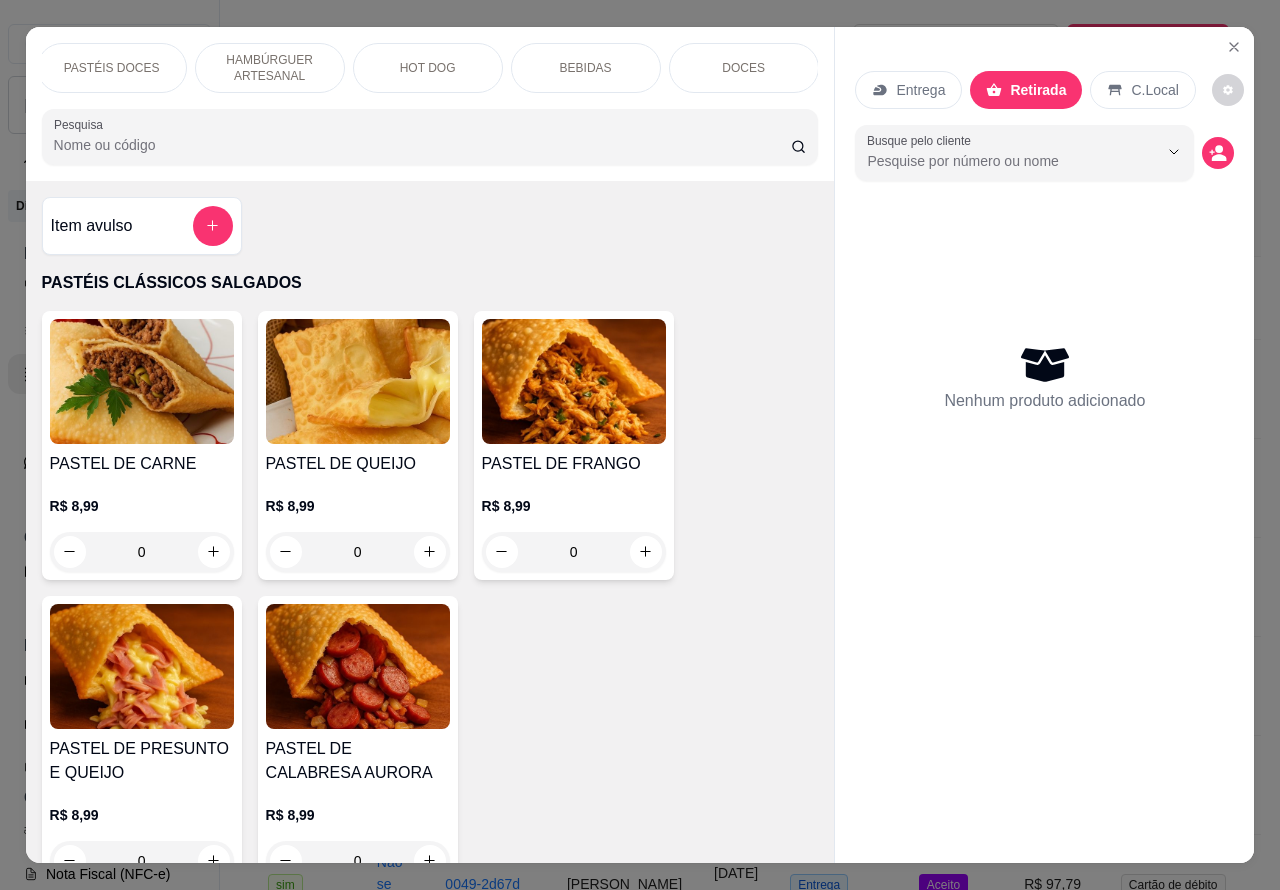 click on "BEBIDAS" at bounding box center (586, 68) 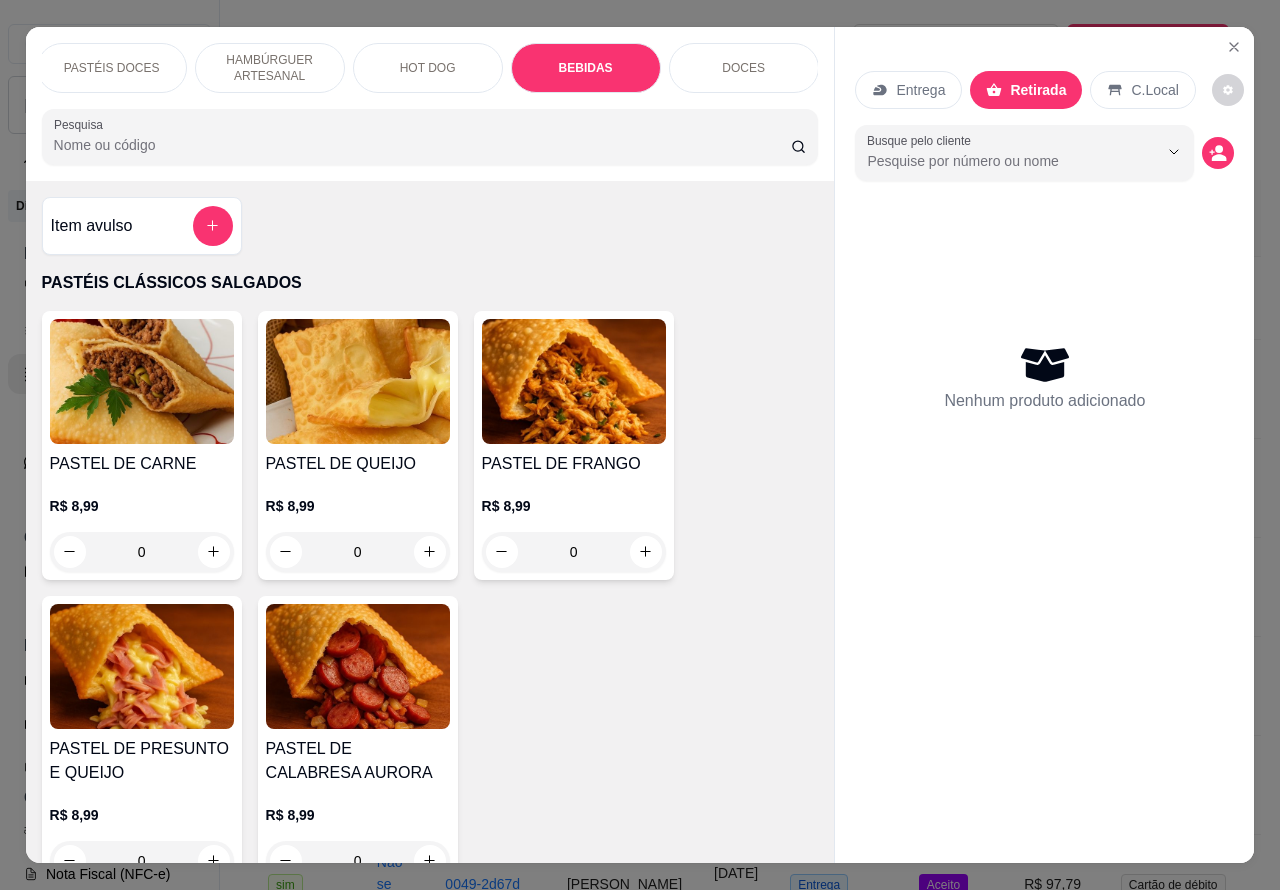 scroll, scrollTop: 6650, scrollLeft: 0, axis: vertical 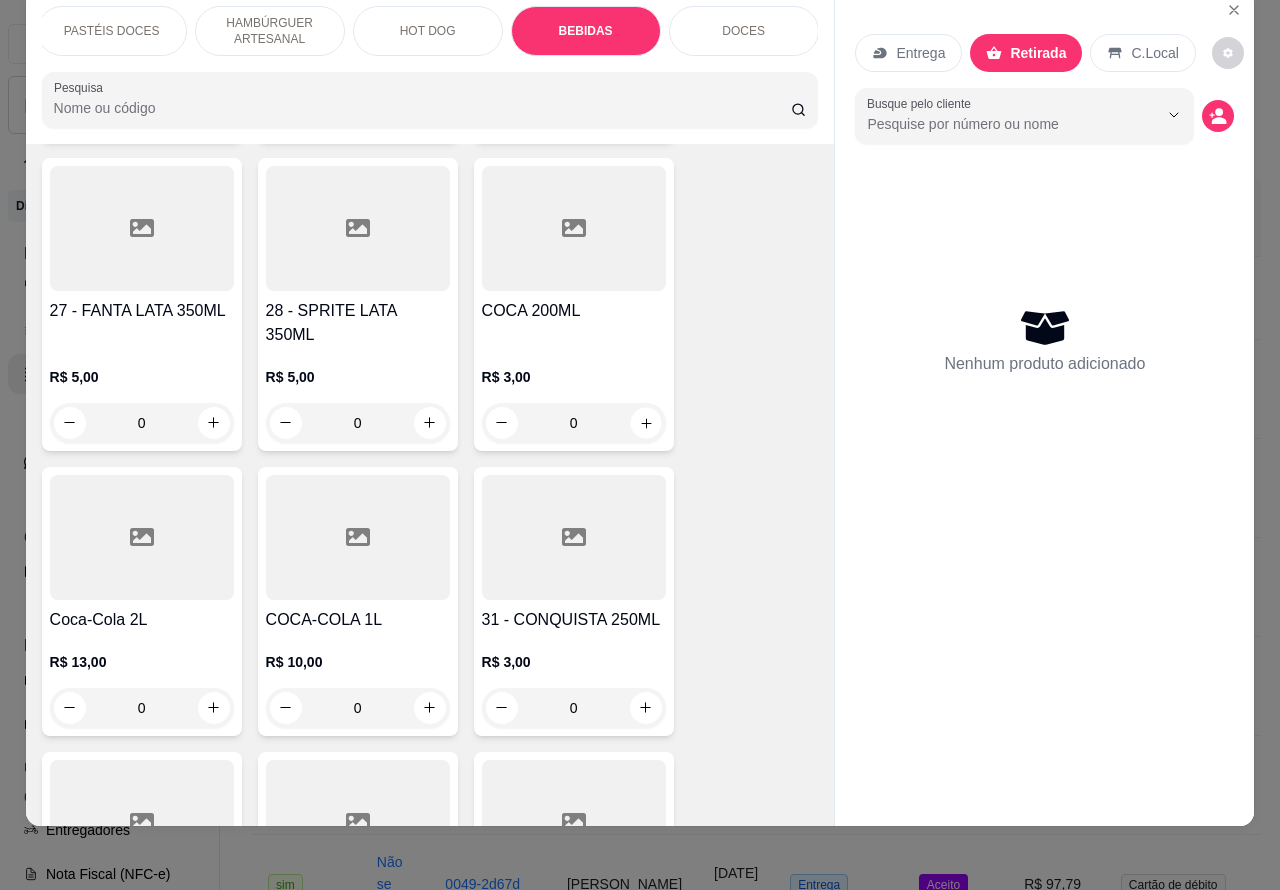 click at bounding box center (645, 422) 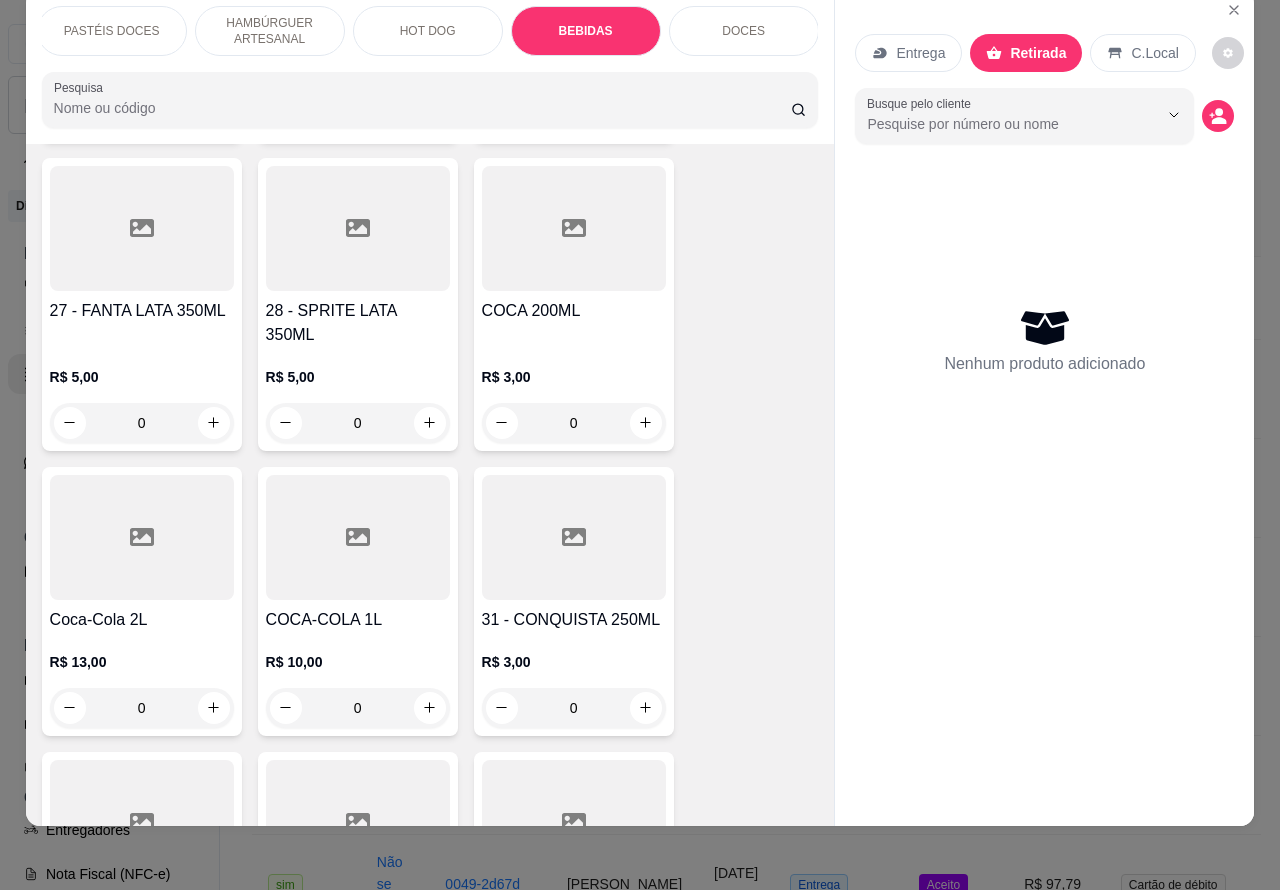 click 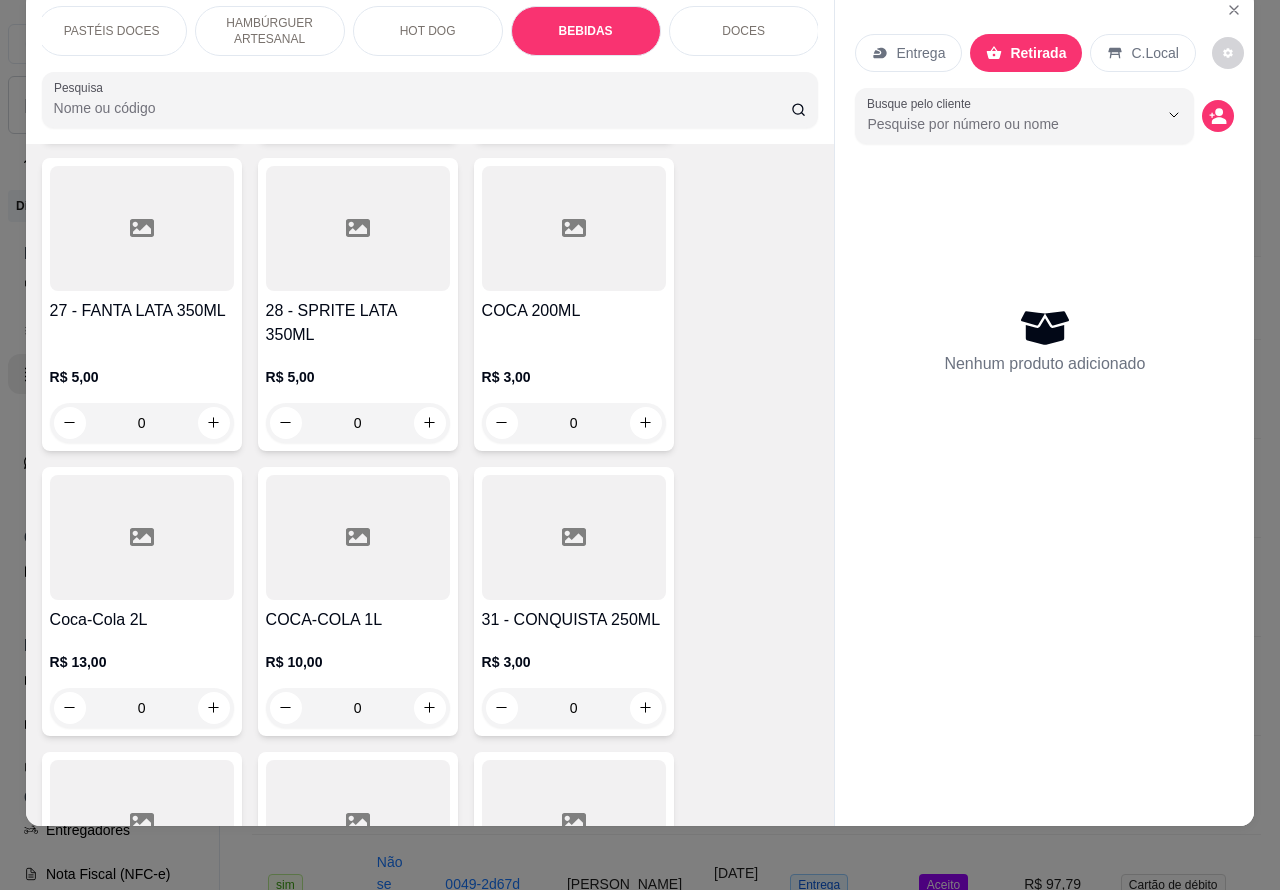 type on "1" 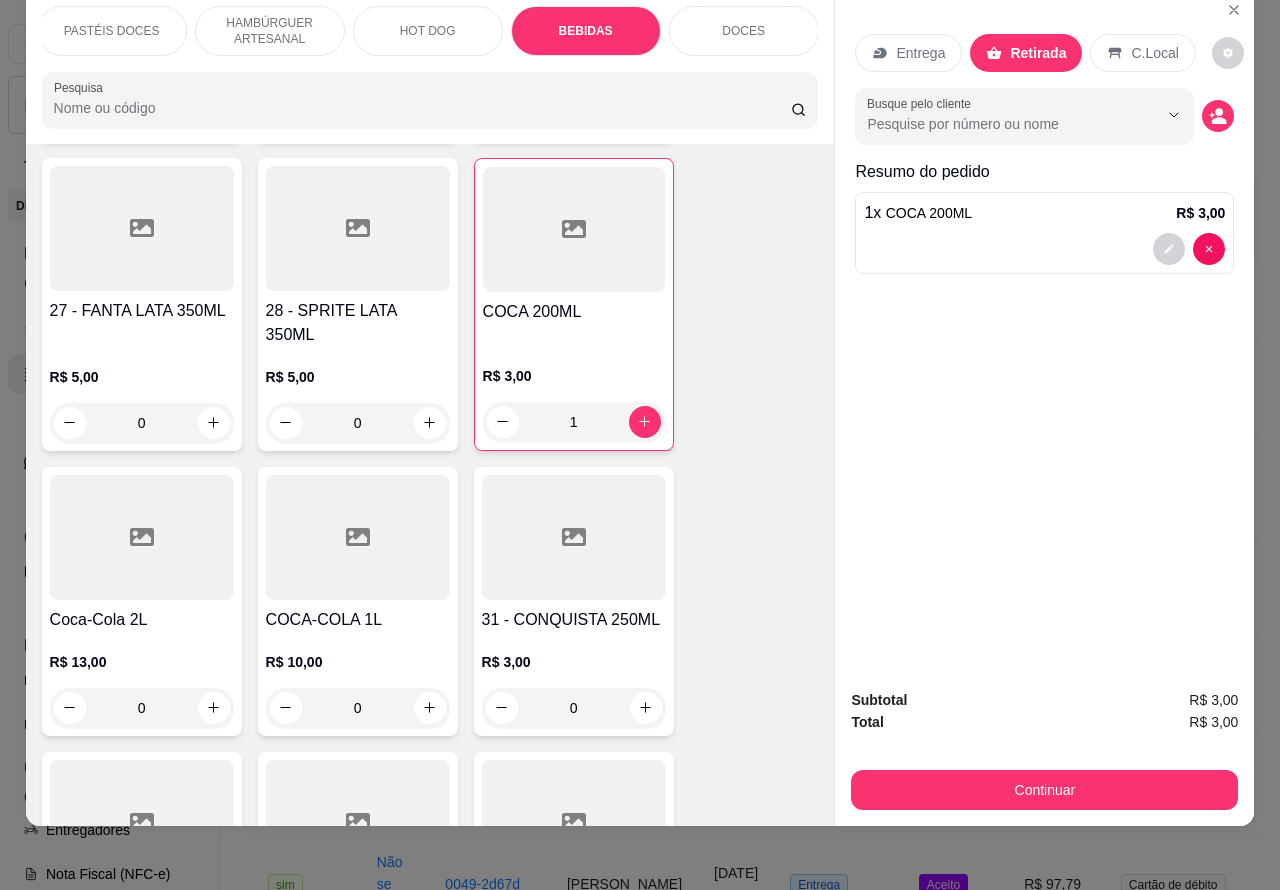 click on "Retirada" at bounding box center [1038, 53] 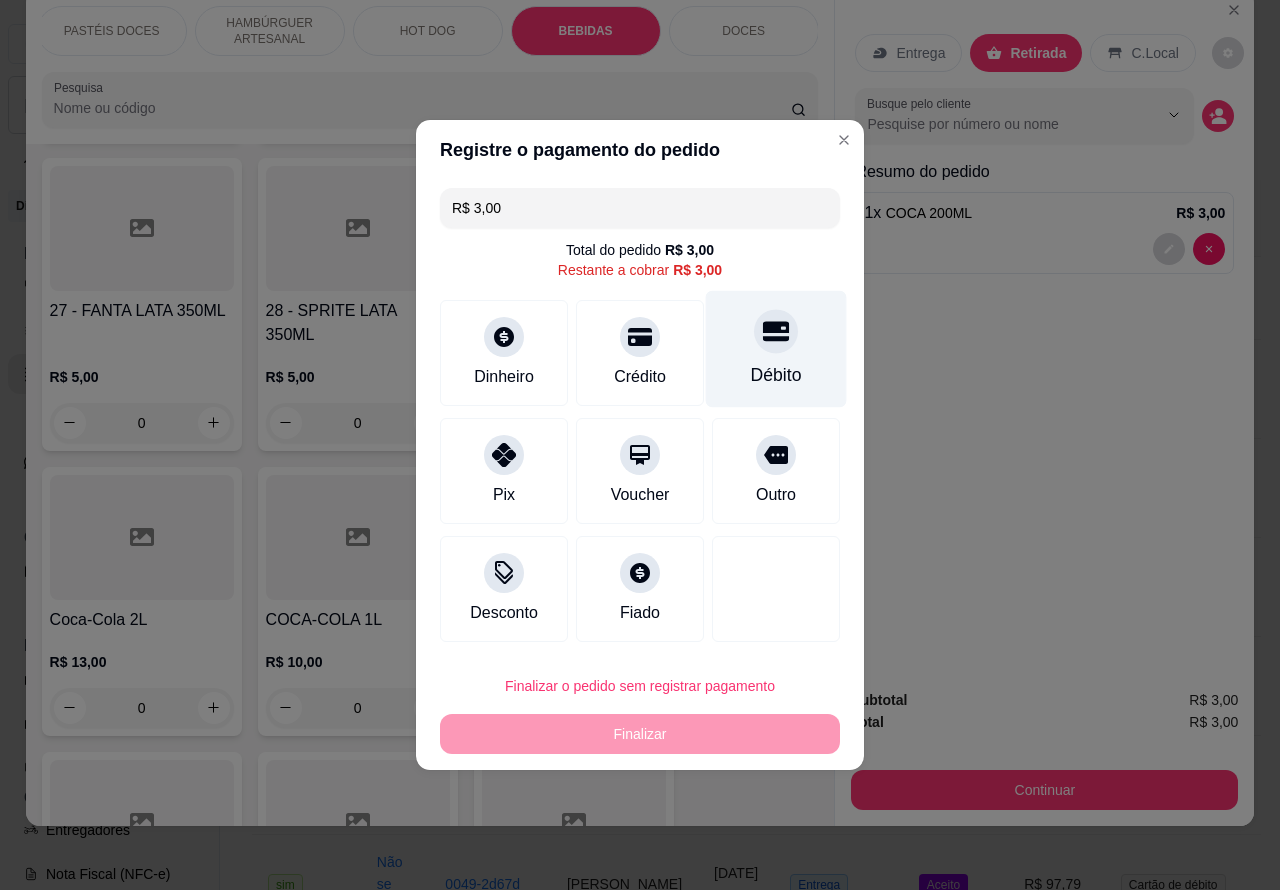 click 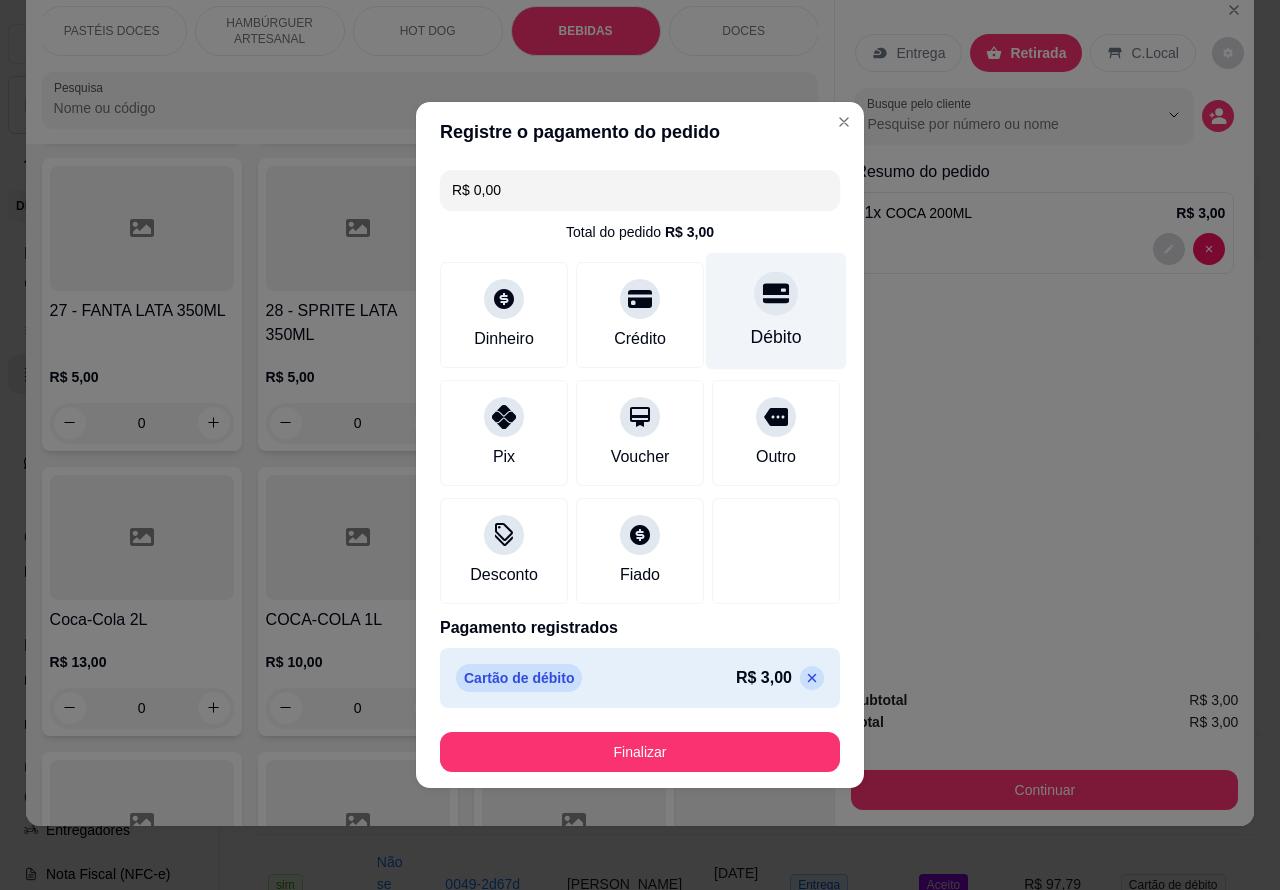 click on "Finalizar" at bounding box center [640, 752] 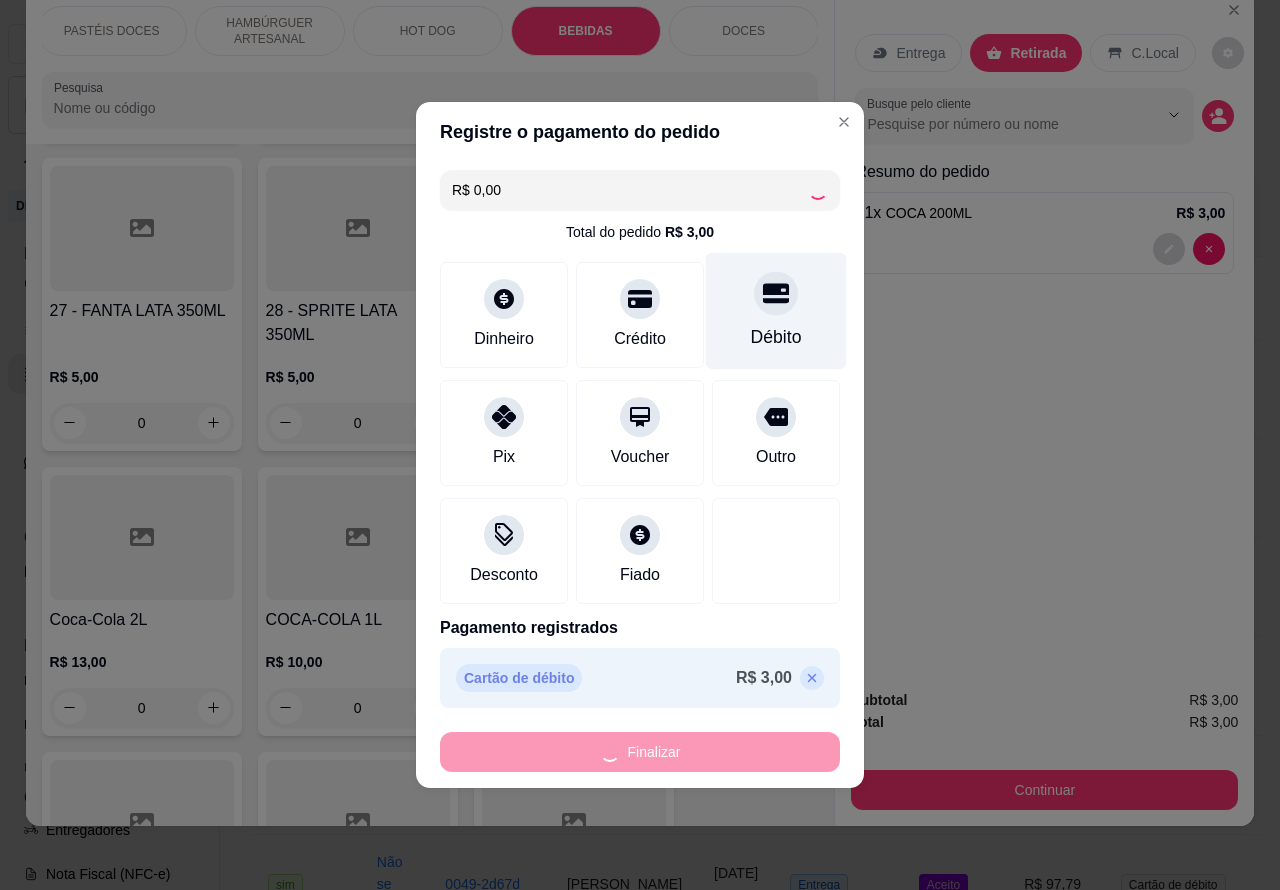 type on "0" 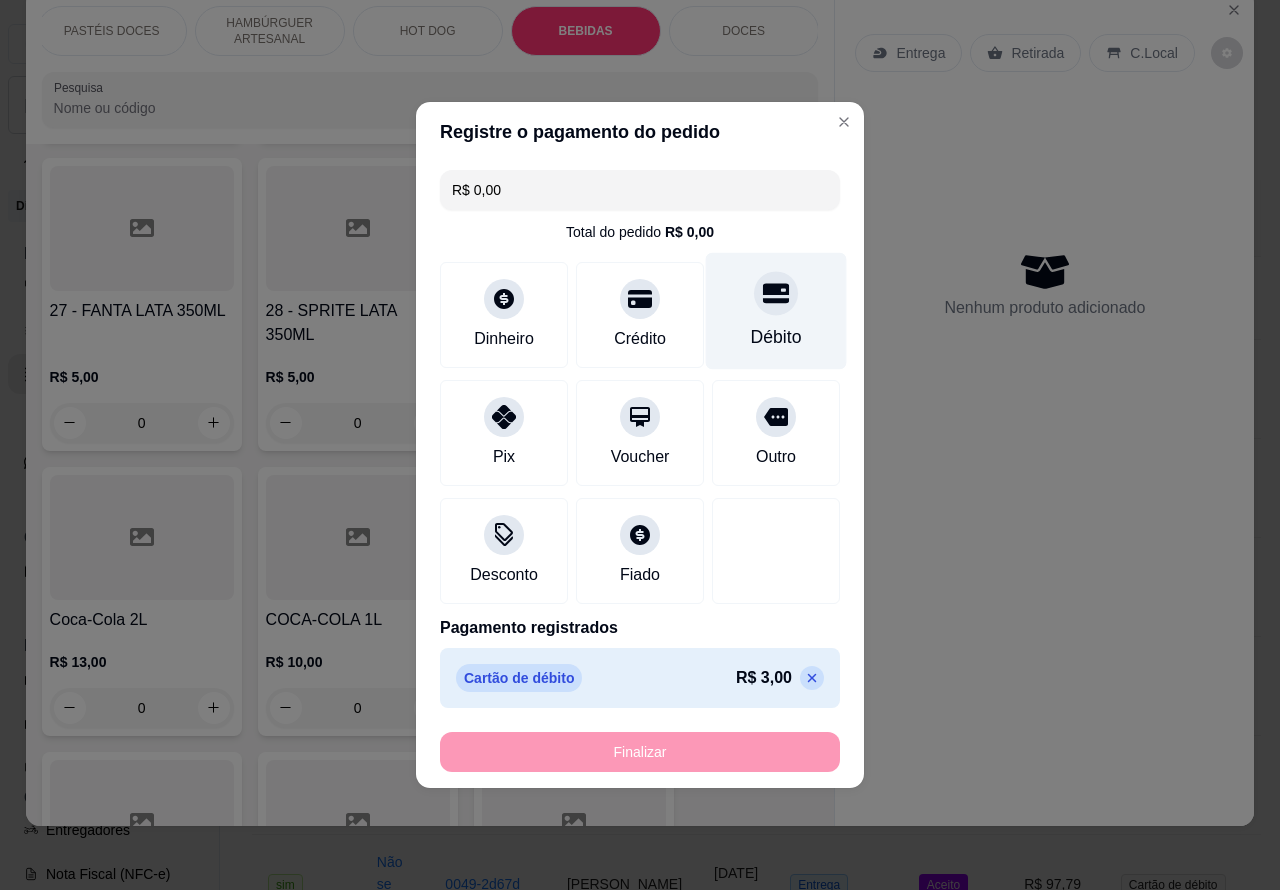 type on "-R$ 3,00" 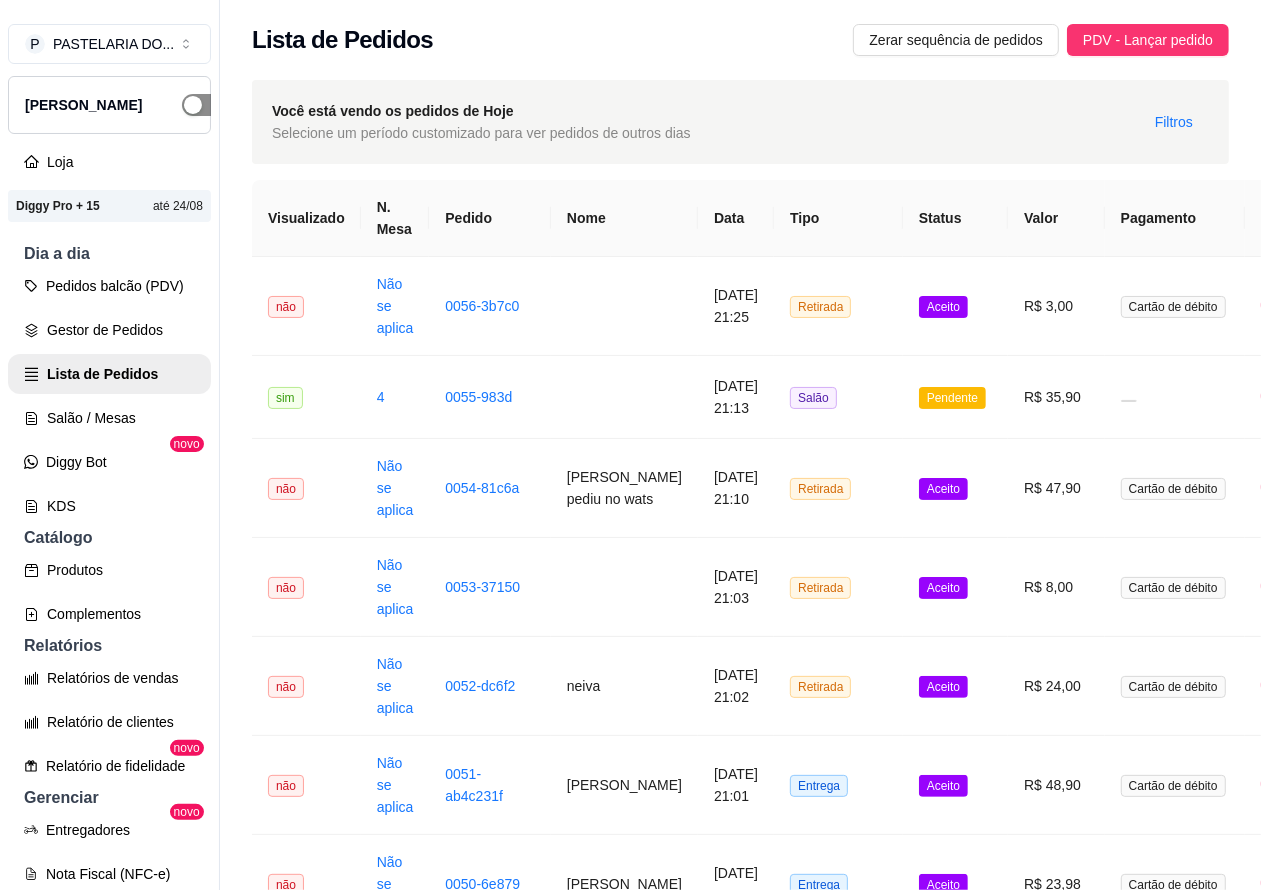 click at bounding box center [204, 105] 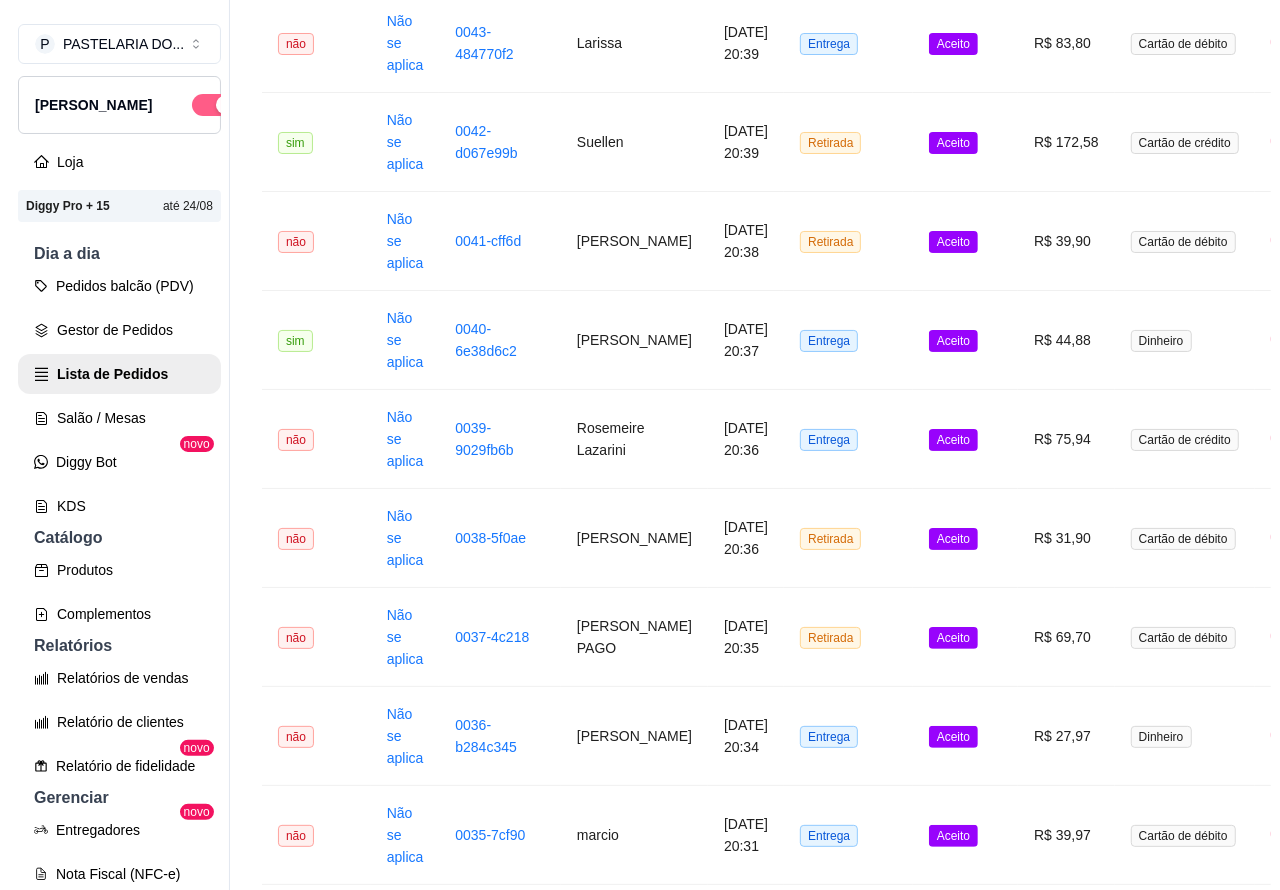 scroll, scrollTop: 1635, scrollLeft: 0, axis: vertical 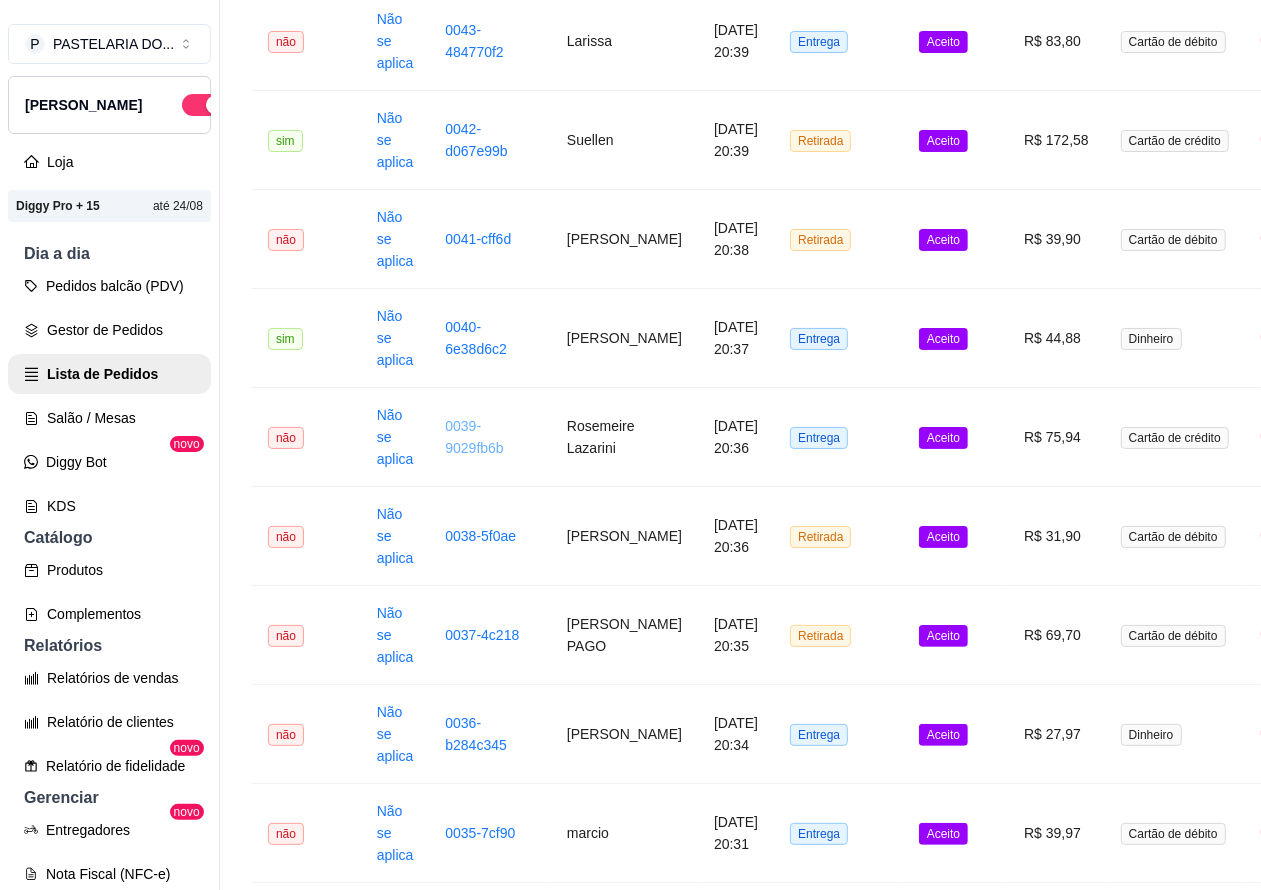 click on "0039-9029fb6b" at bounding box center [474, 437] 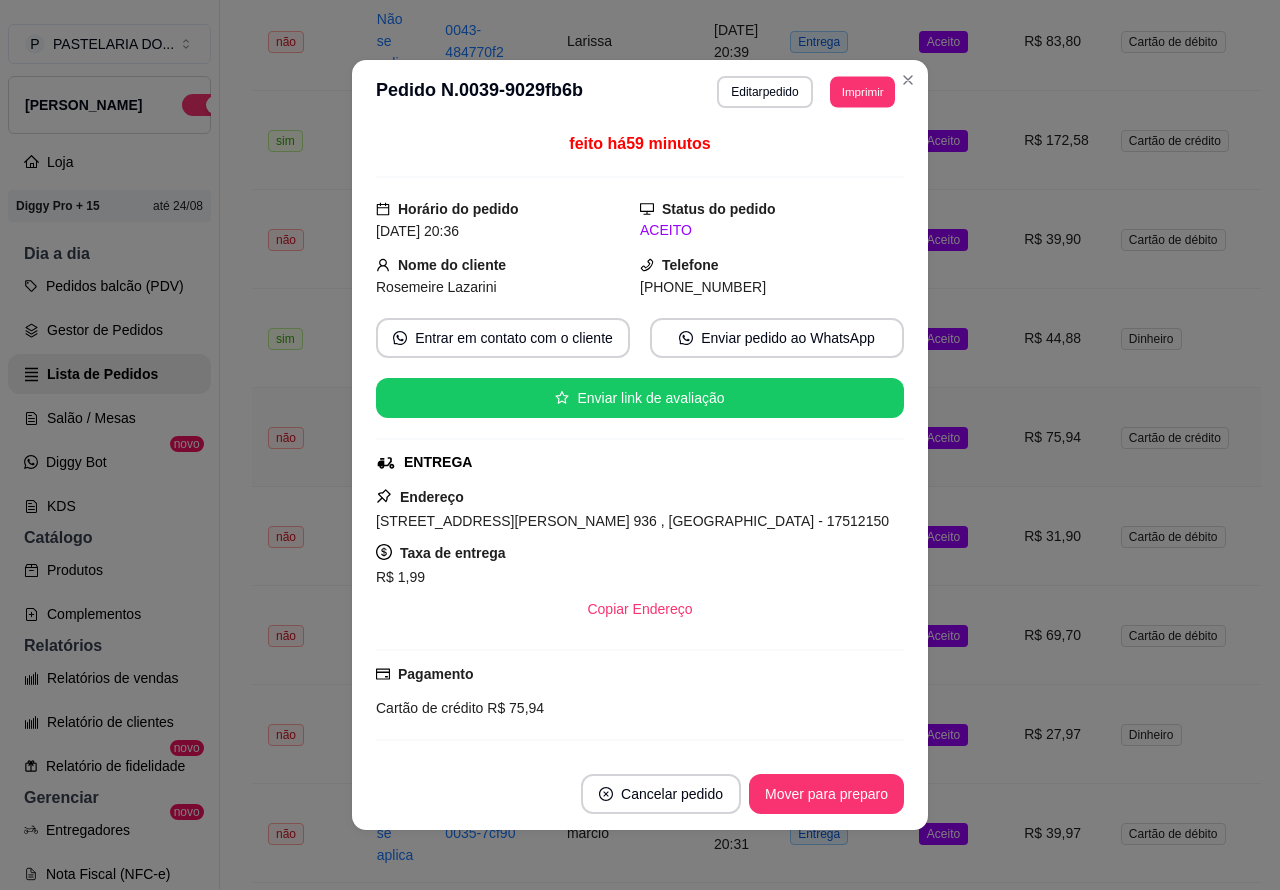 click on "Imprimir" at bounding box center (862, 91) 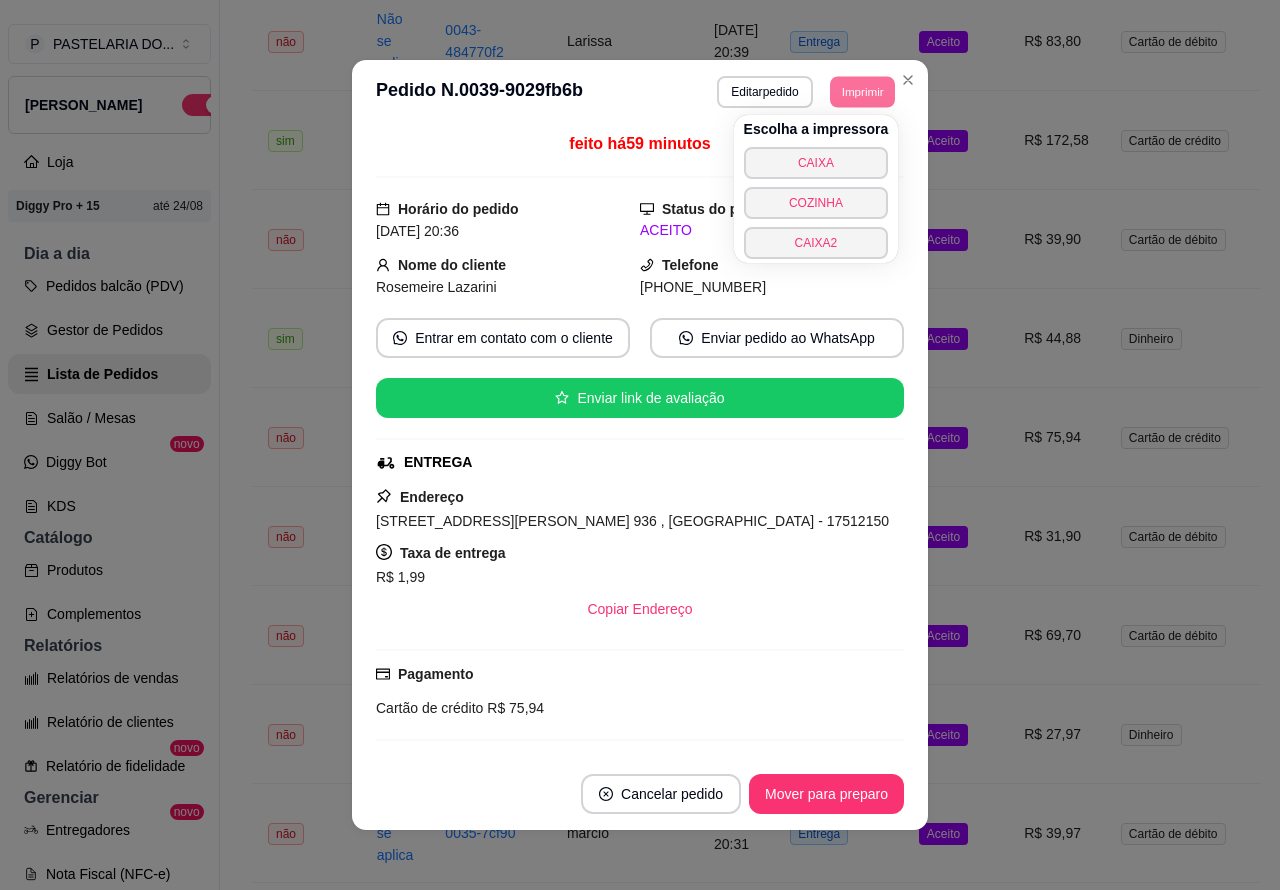 click on "COZINHA" at bounding box center (816, 203) 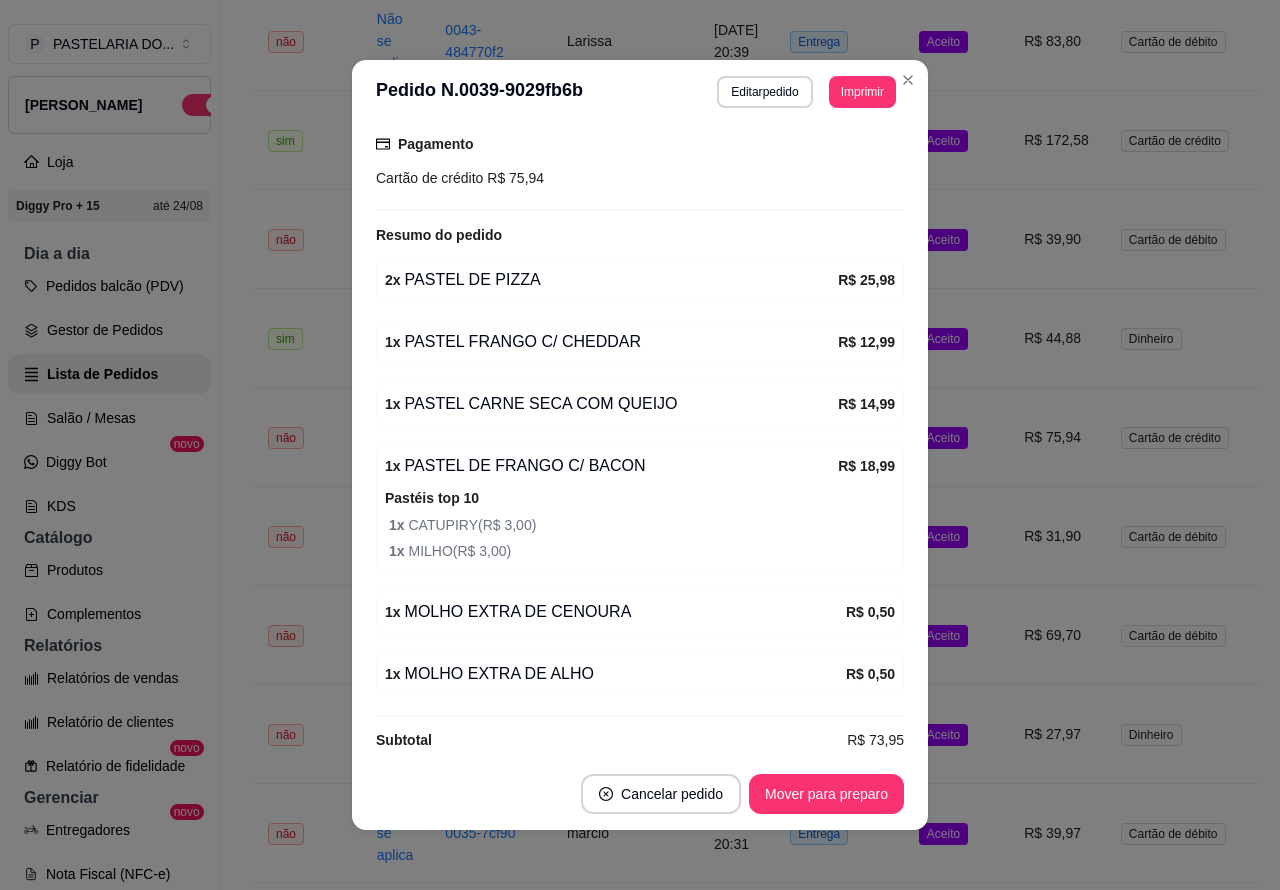 scroll, scrollTop: 566, scrollLeft: 0, axis: vertical 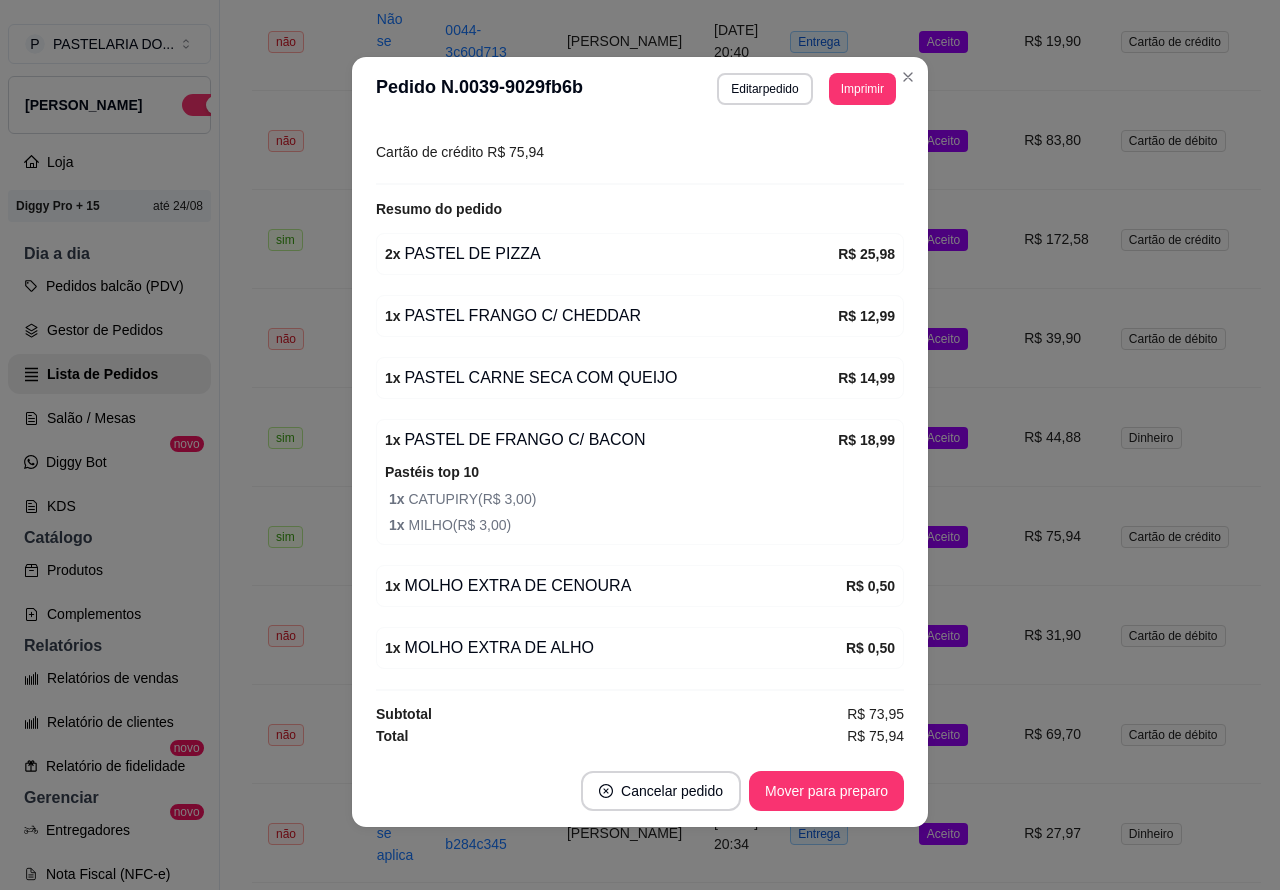 click on "**********" at bounding box center (740, 51) 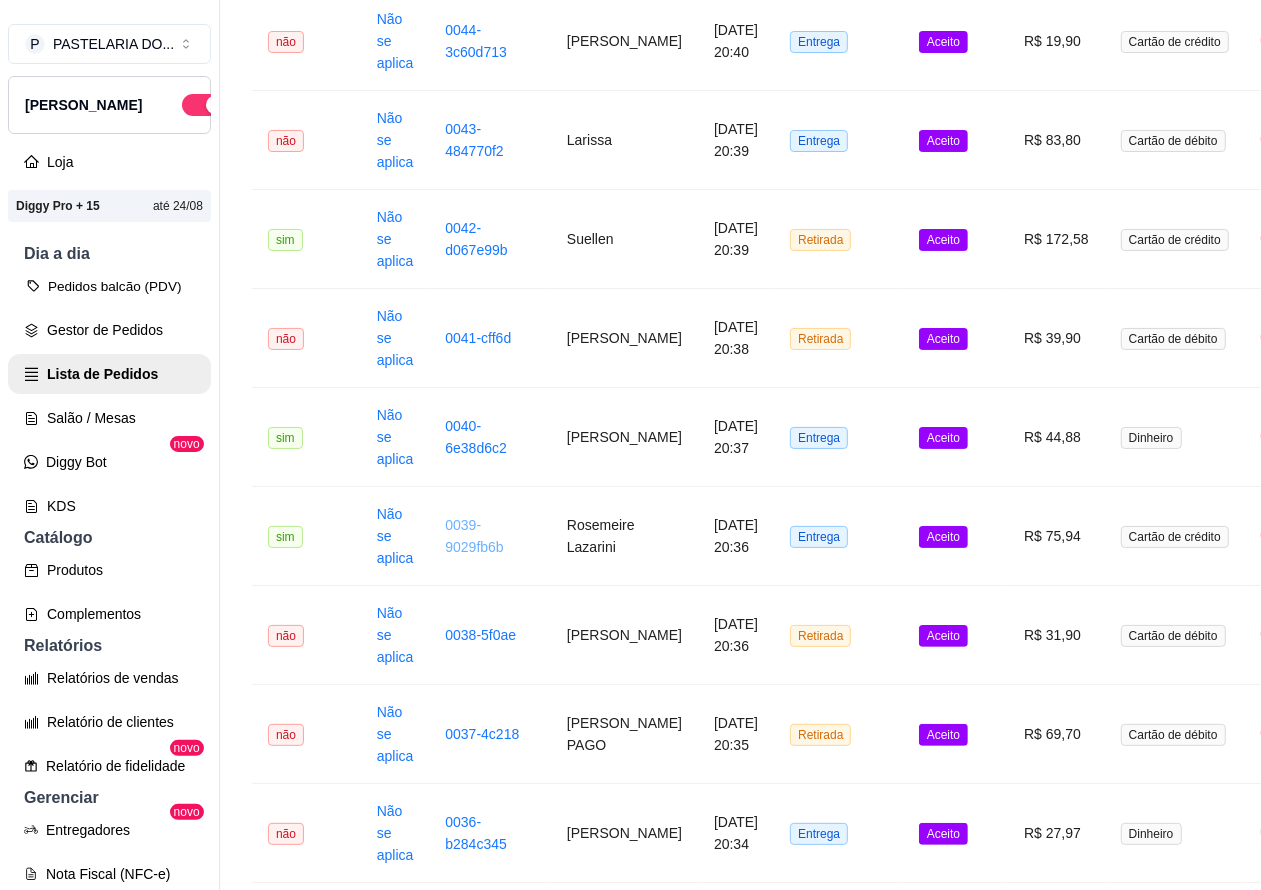 click on "Pedidos balcão (PDV)" at bounding box center [109, 286] 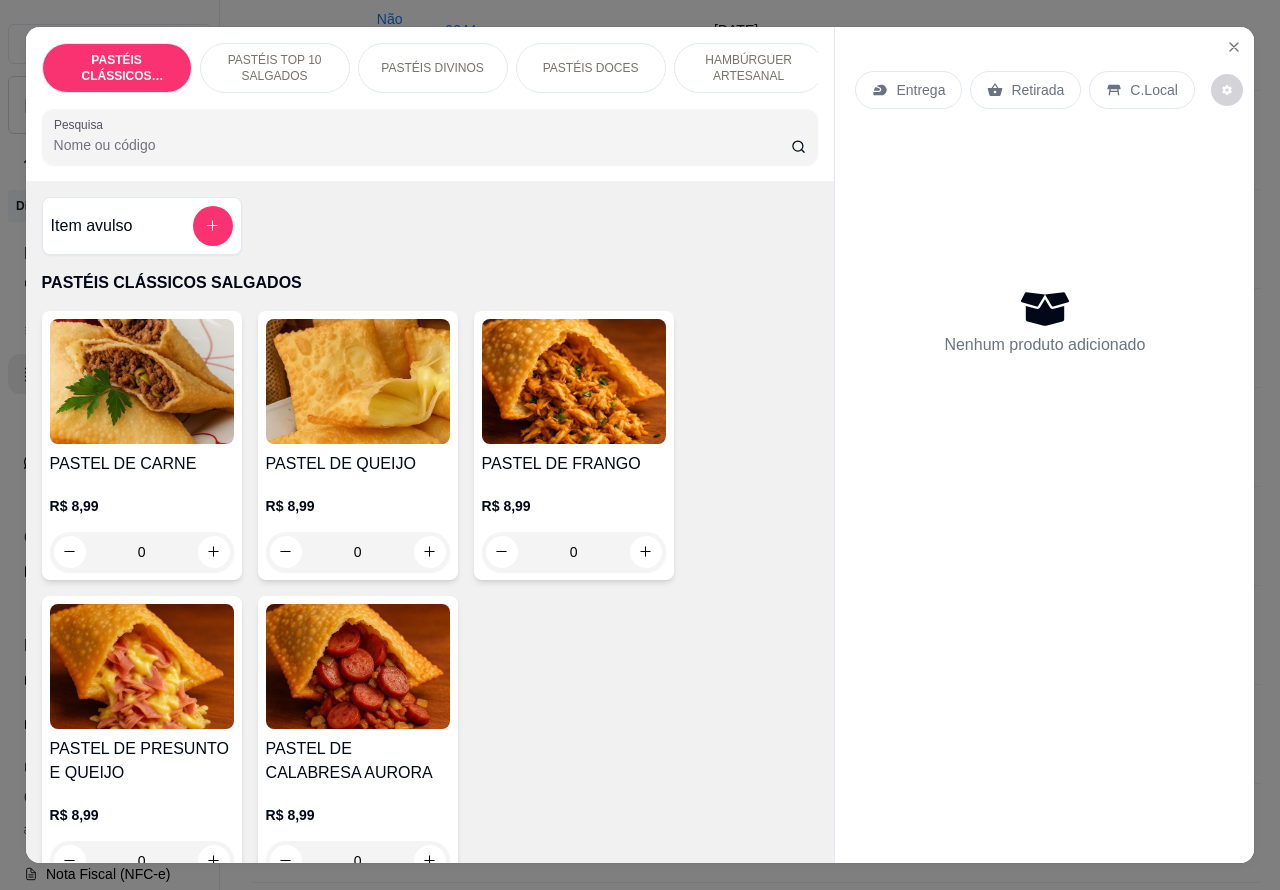 click on "Retirada" at bounding box center [1037, 90] 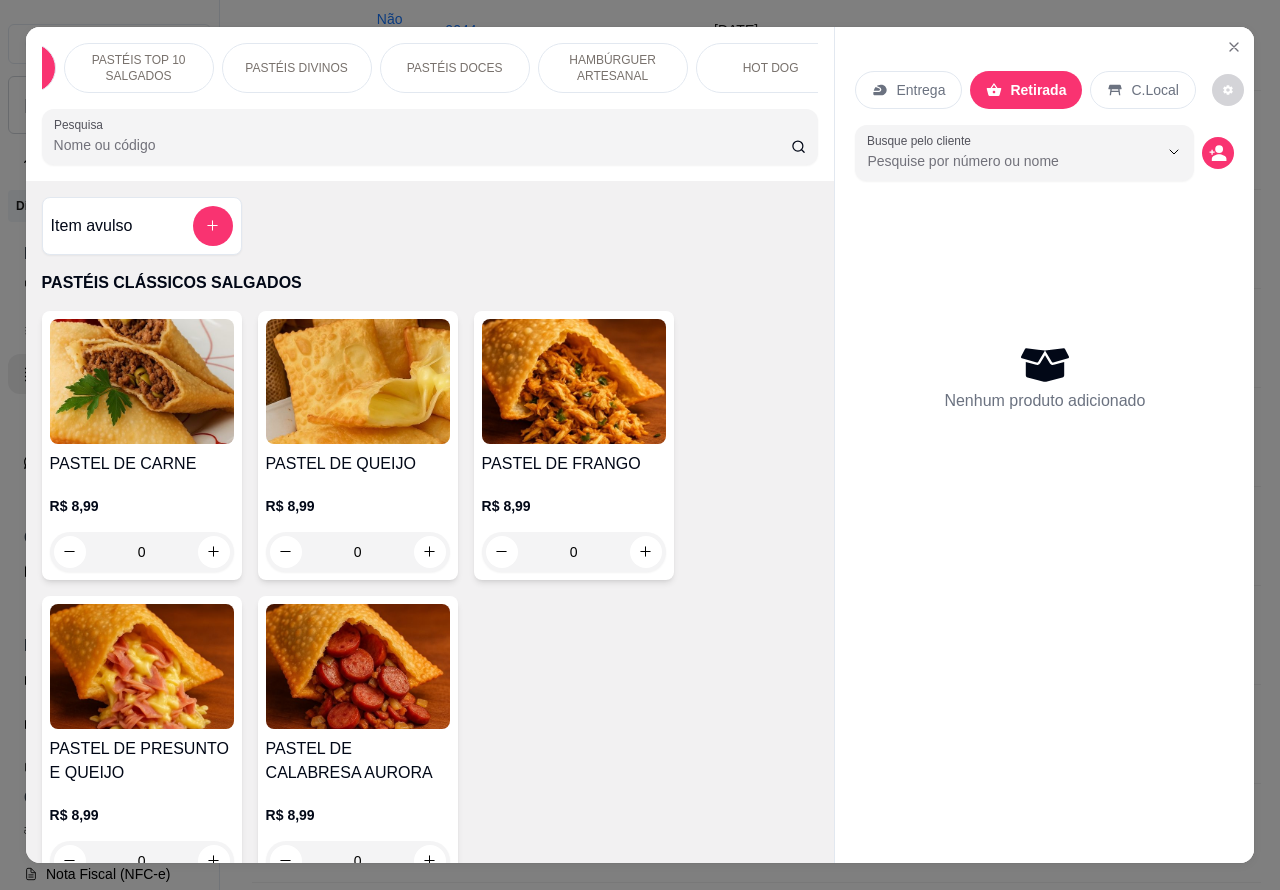 scroll, scrollTop: 0, scrollLeft: 480, axis: horizontal 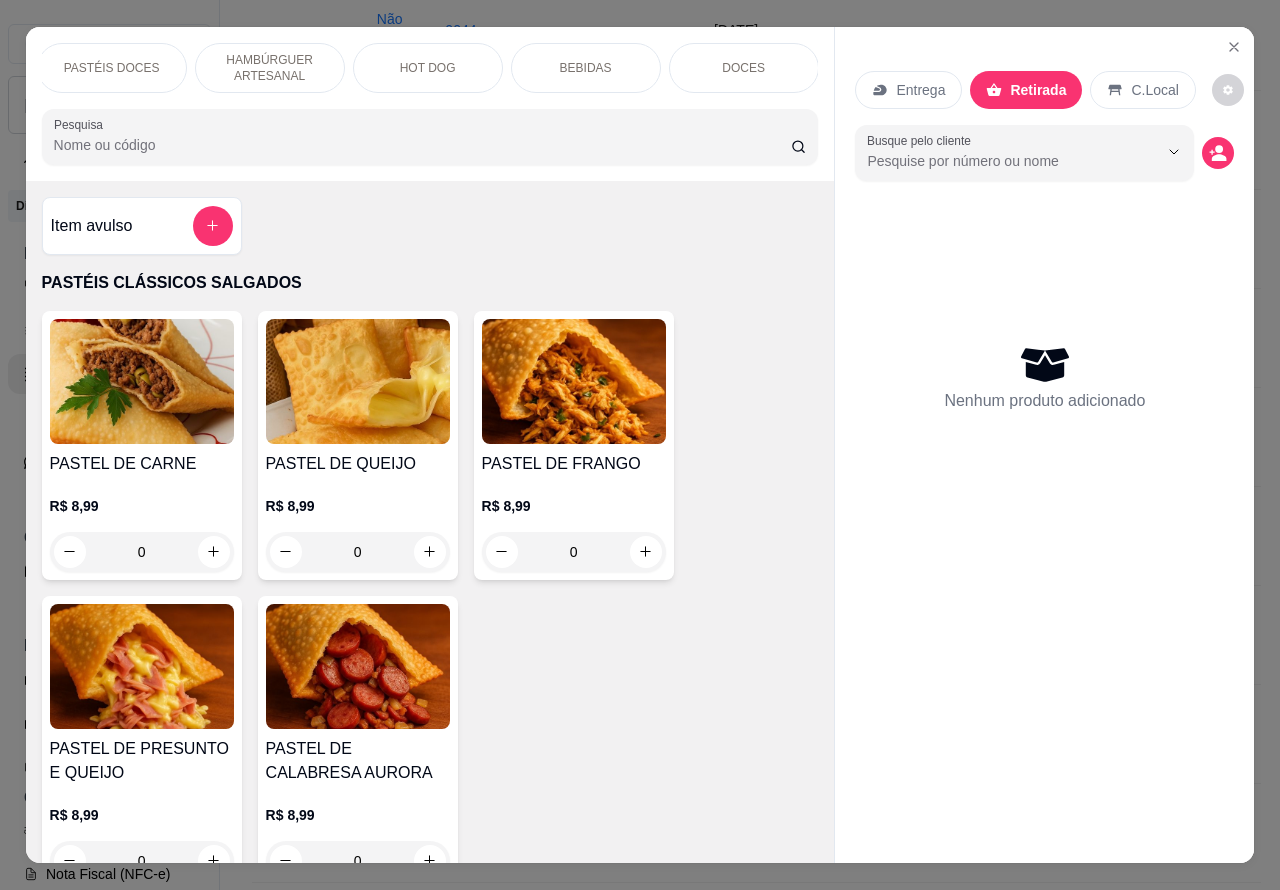 click on "BEBIDAS" at bounding box center (586, 68) 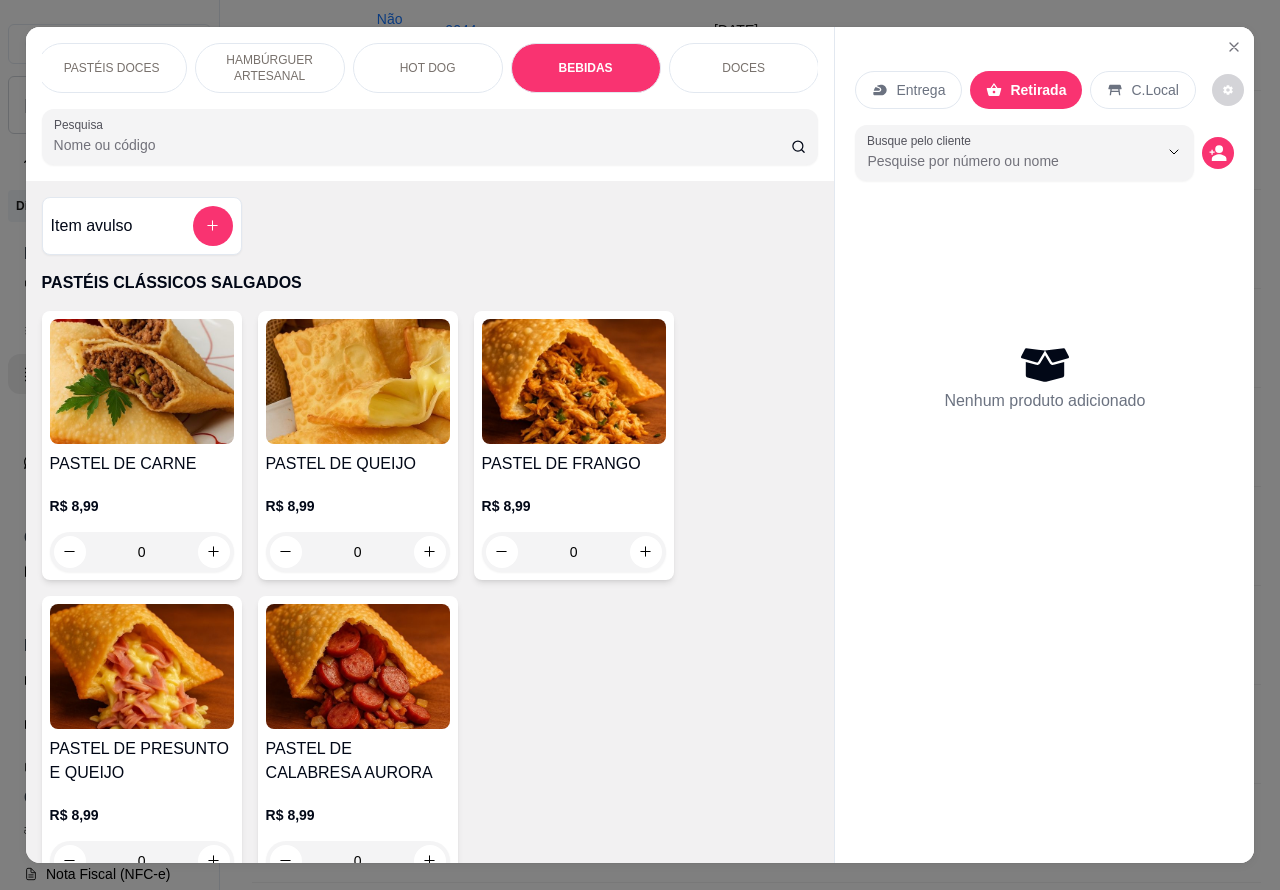 scroll, scrollTop: 6650, scrollLeft: 0, axis: vertical 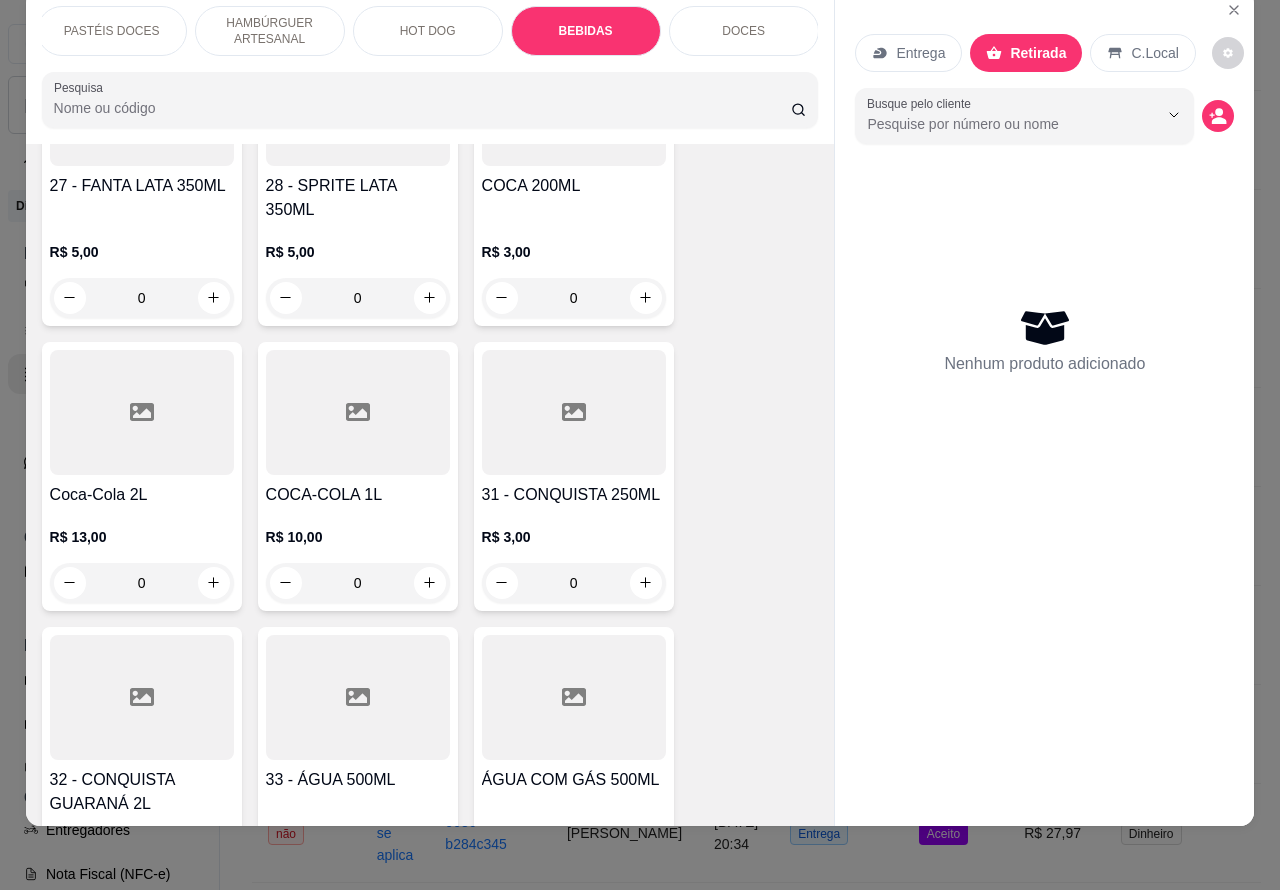 click 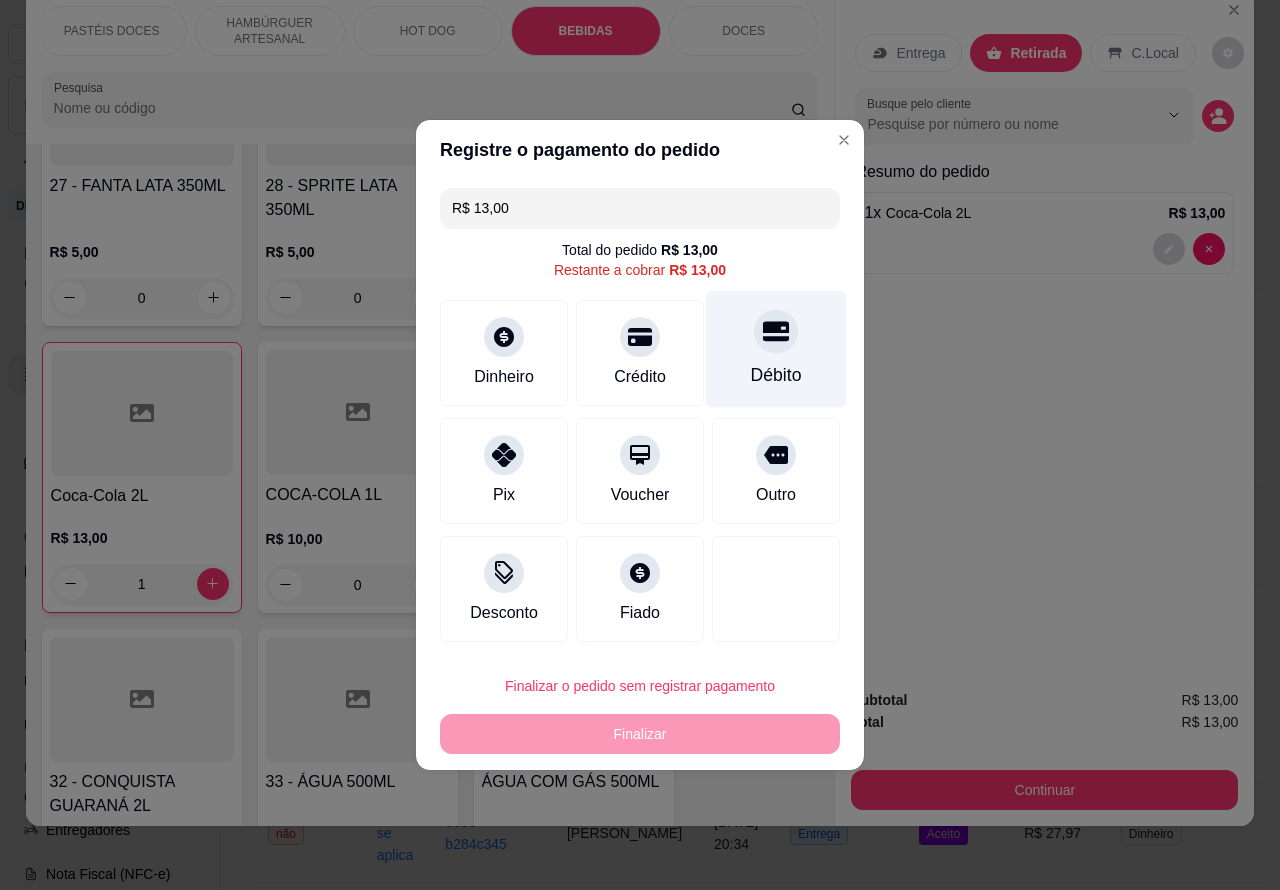 click 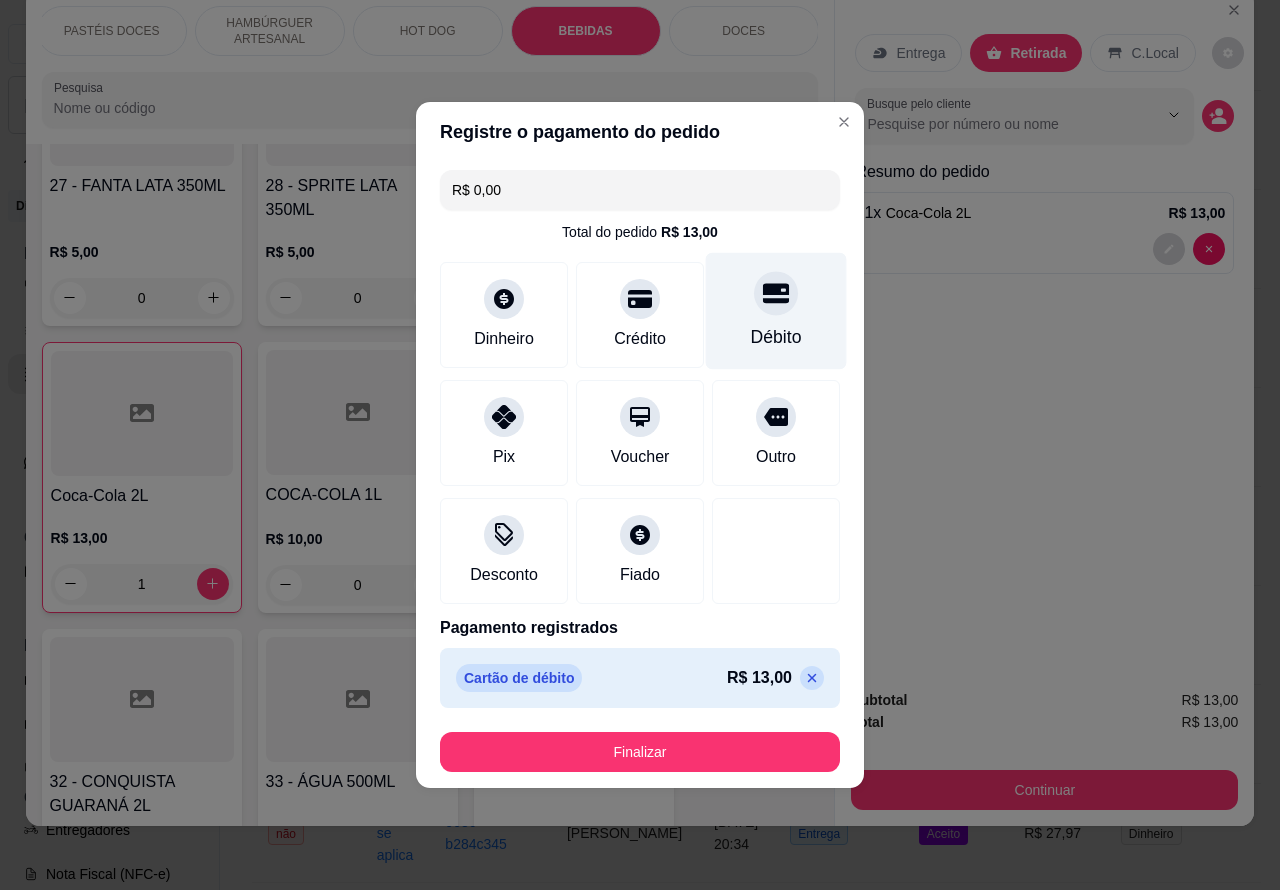 type on "R$ 0,00" 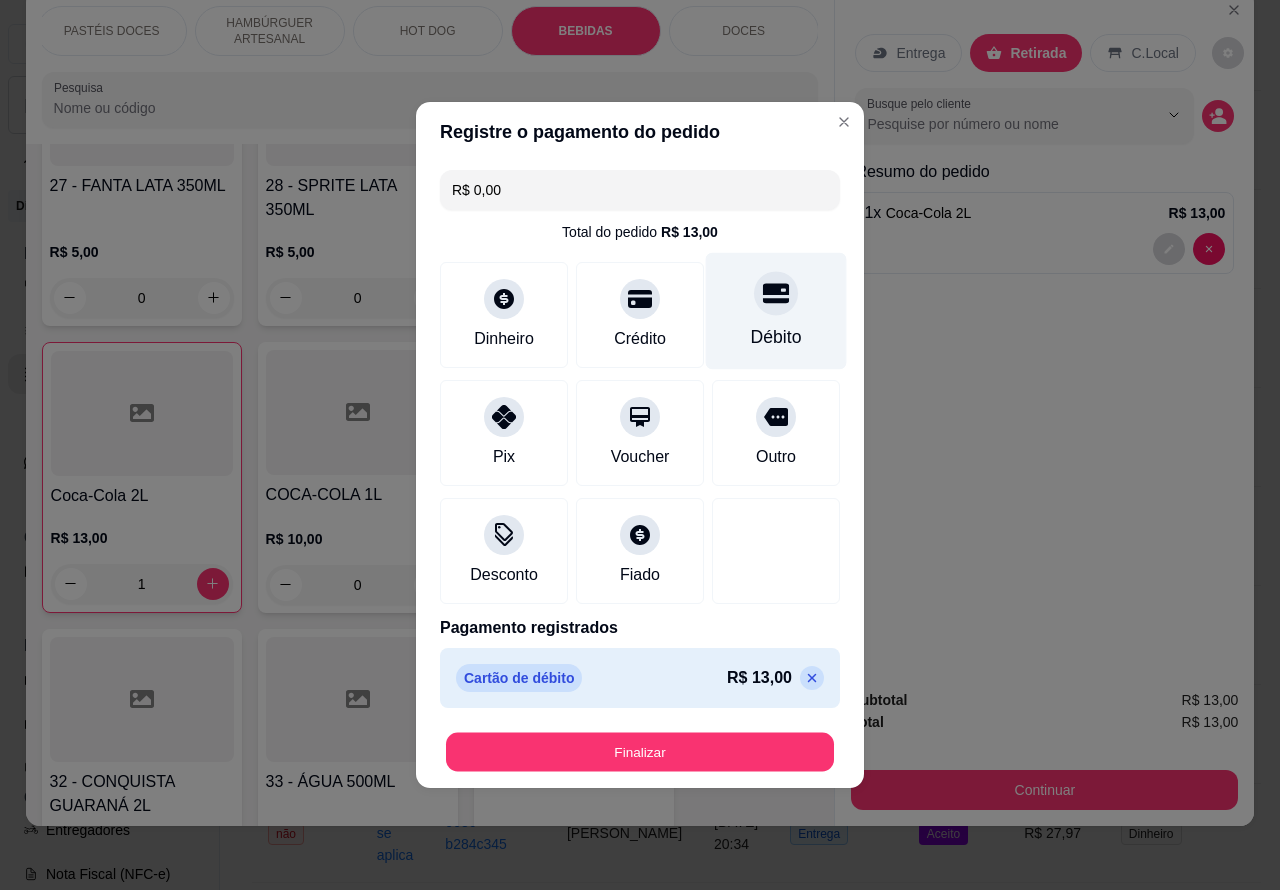 click on "Finalizar" at bounding box center (640, 752) 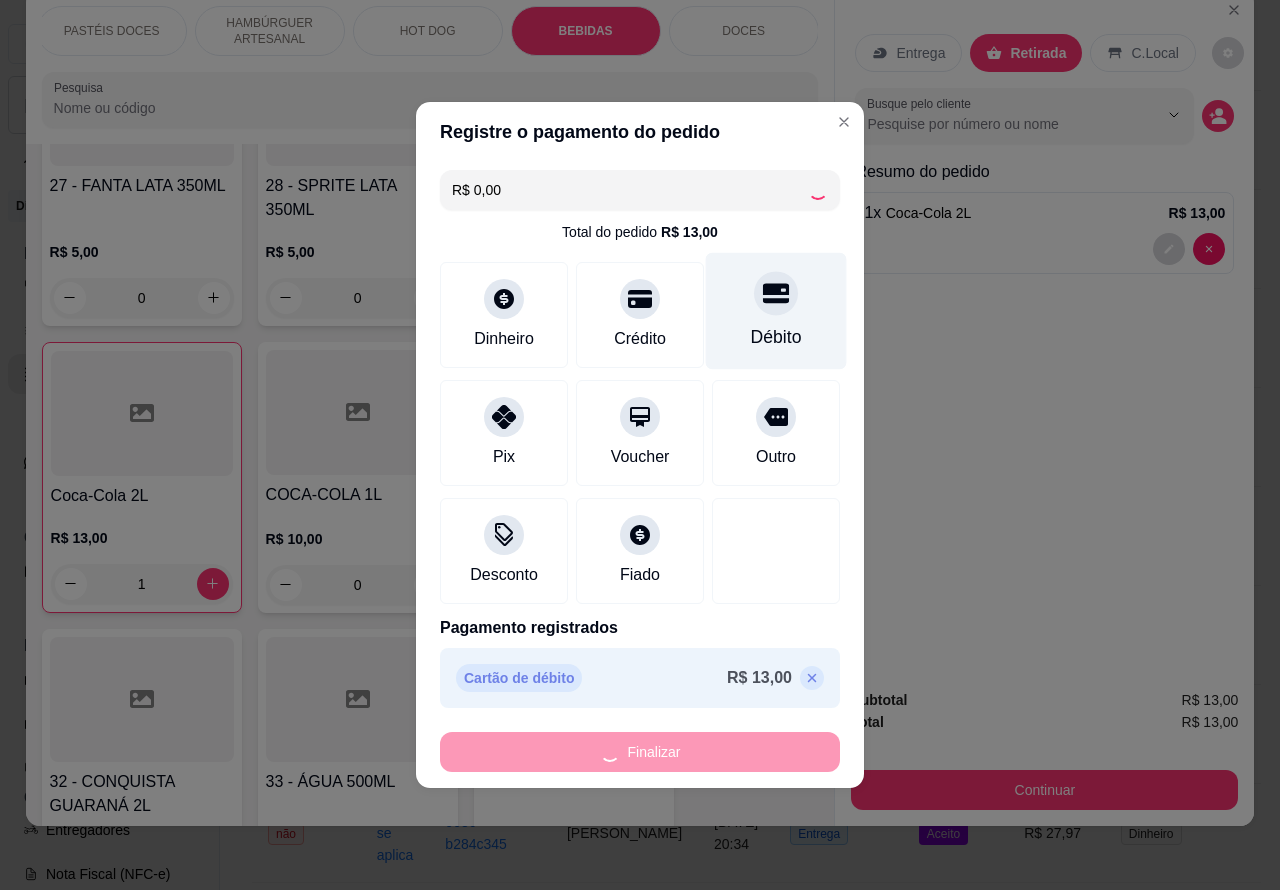 type on "0" 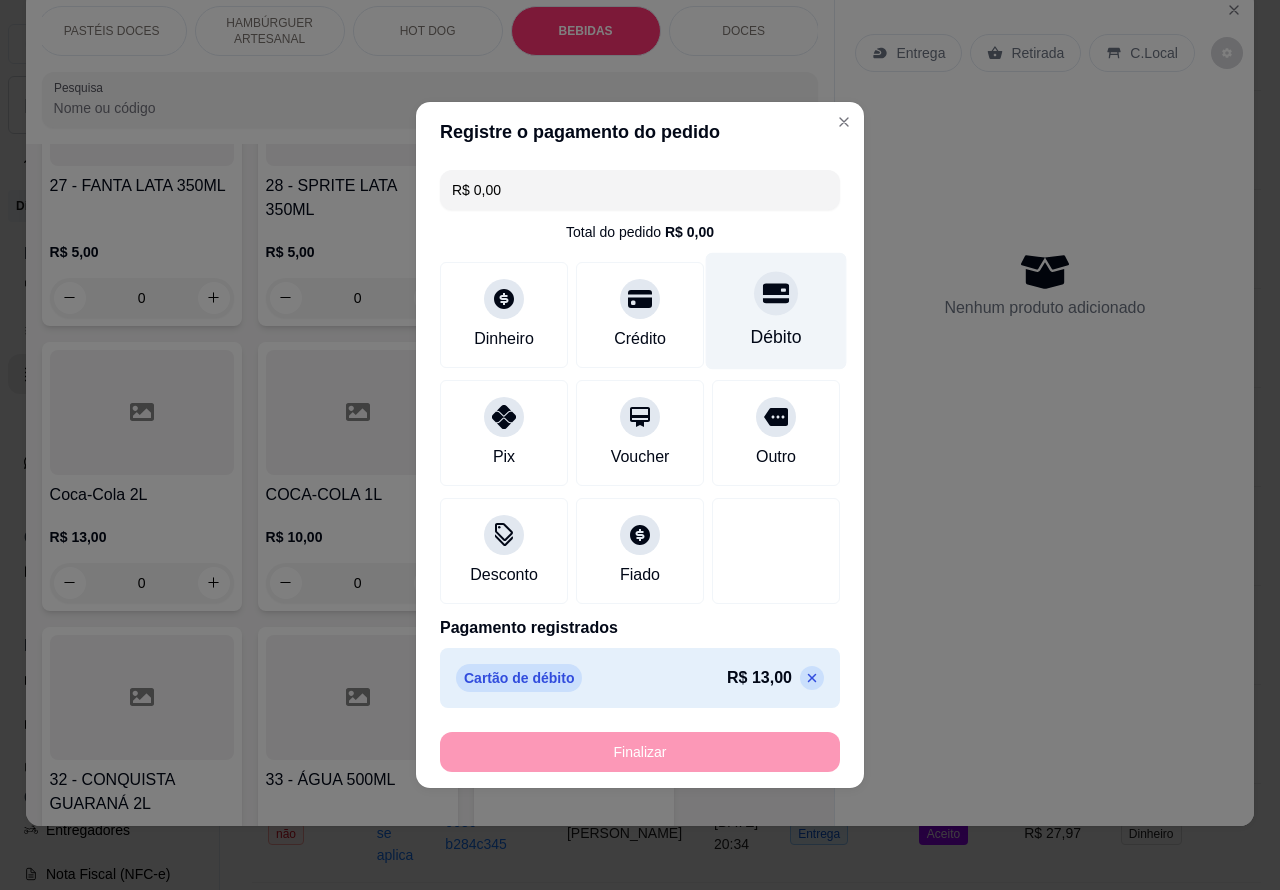 type on "-R$ 13,00" 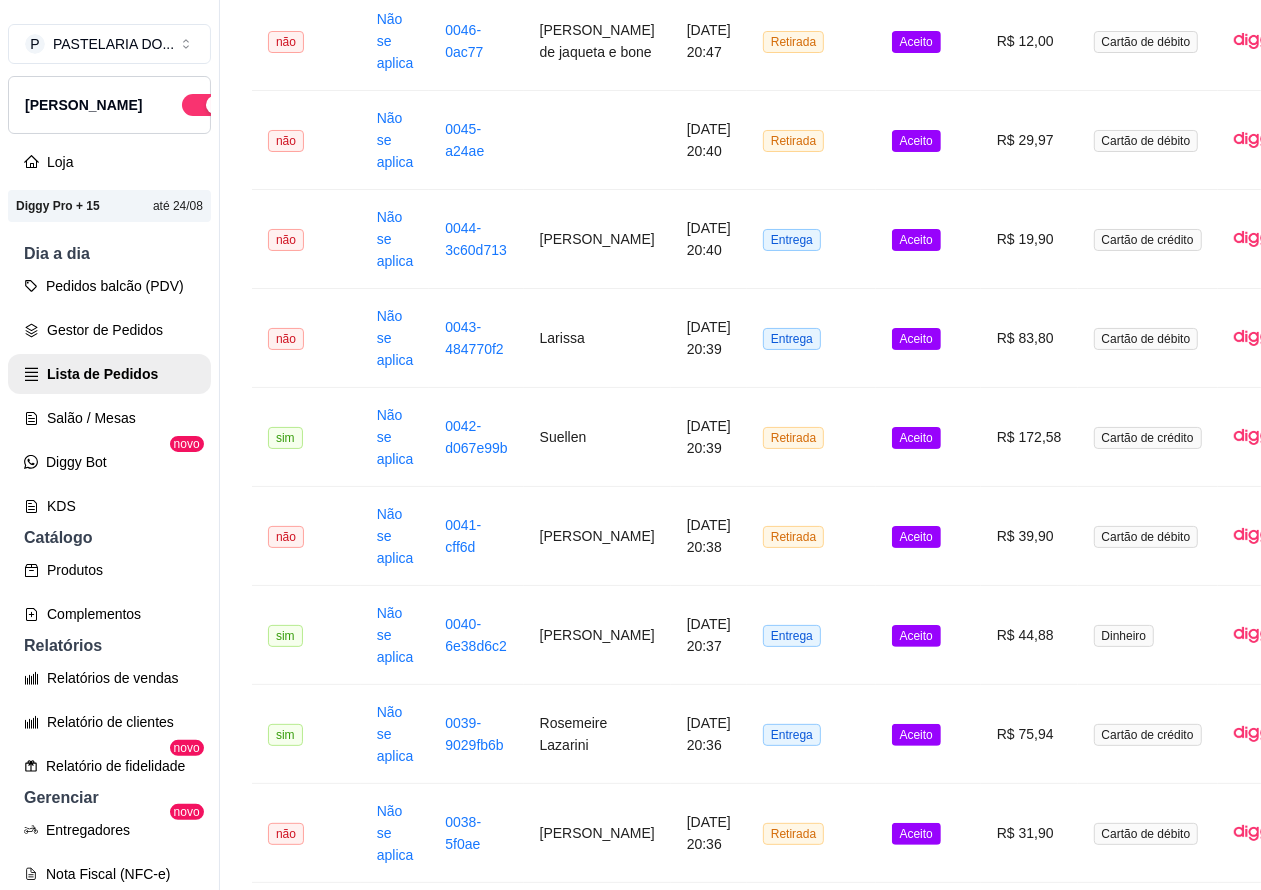 click on "Salão / Mesas" at bounding box center [109, 418] 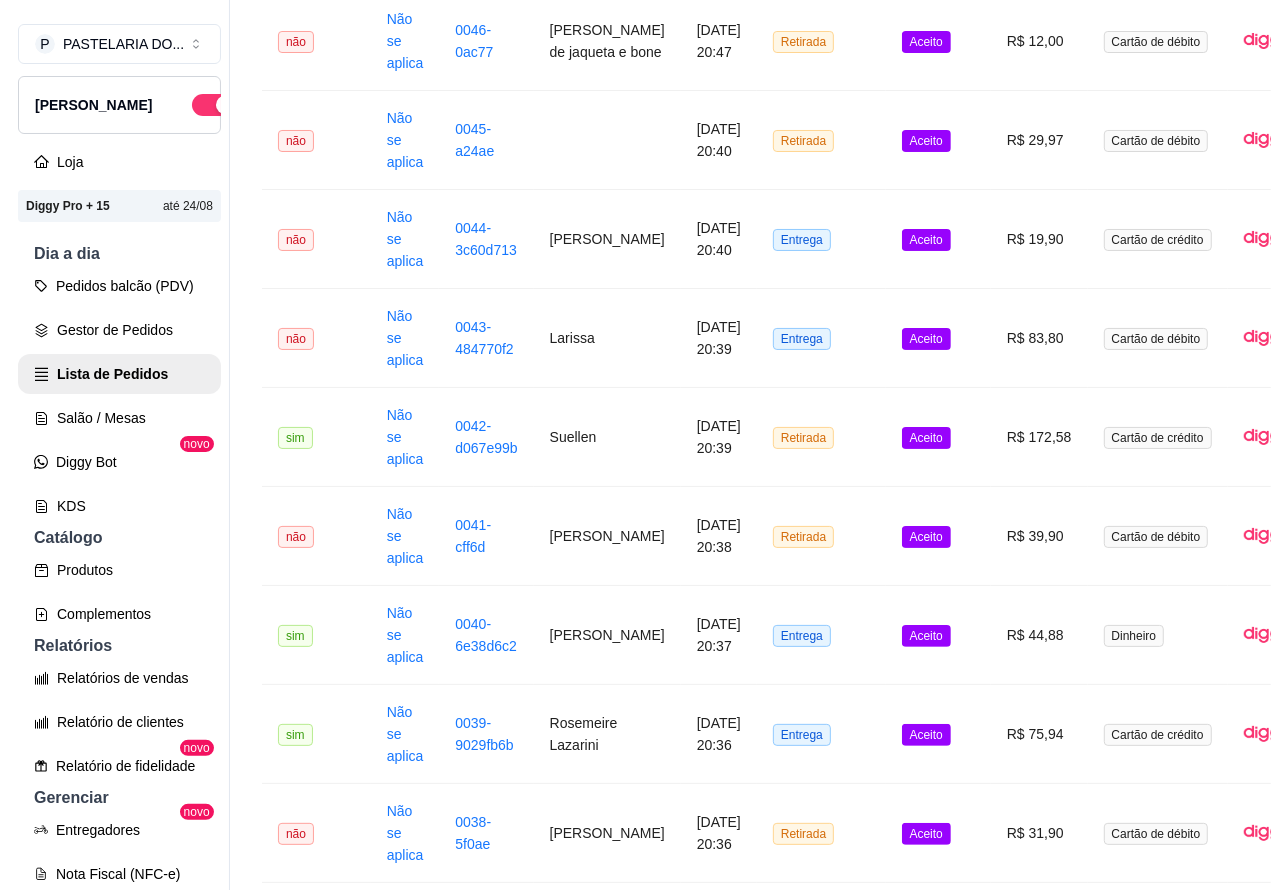 scroll, scrollTop: 0, scrollLeft: 0, axis: both 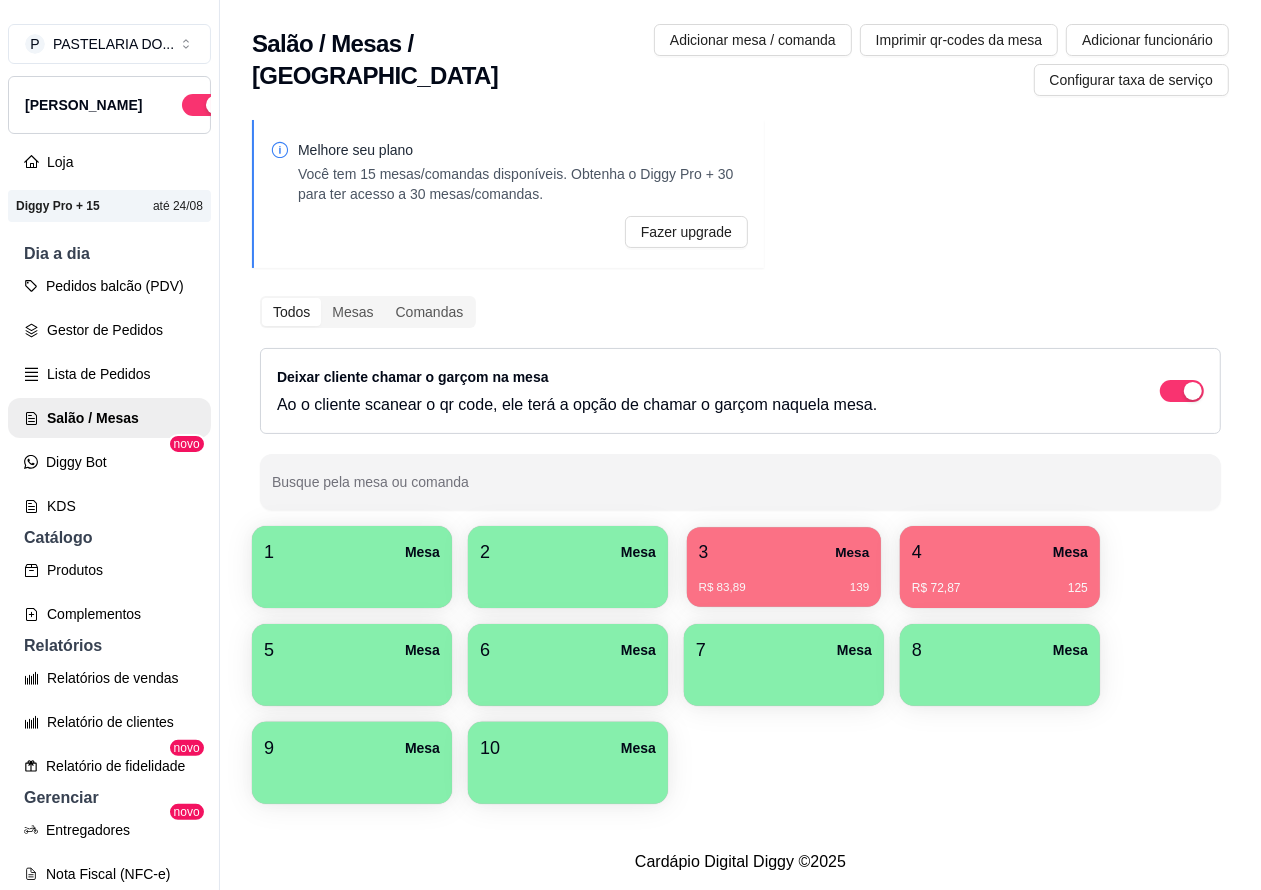 click on "3 Mesa" at bounding box center [784, 552] 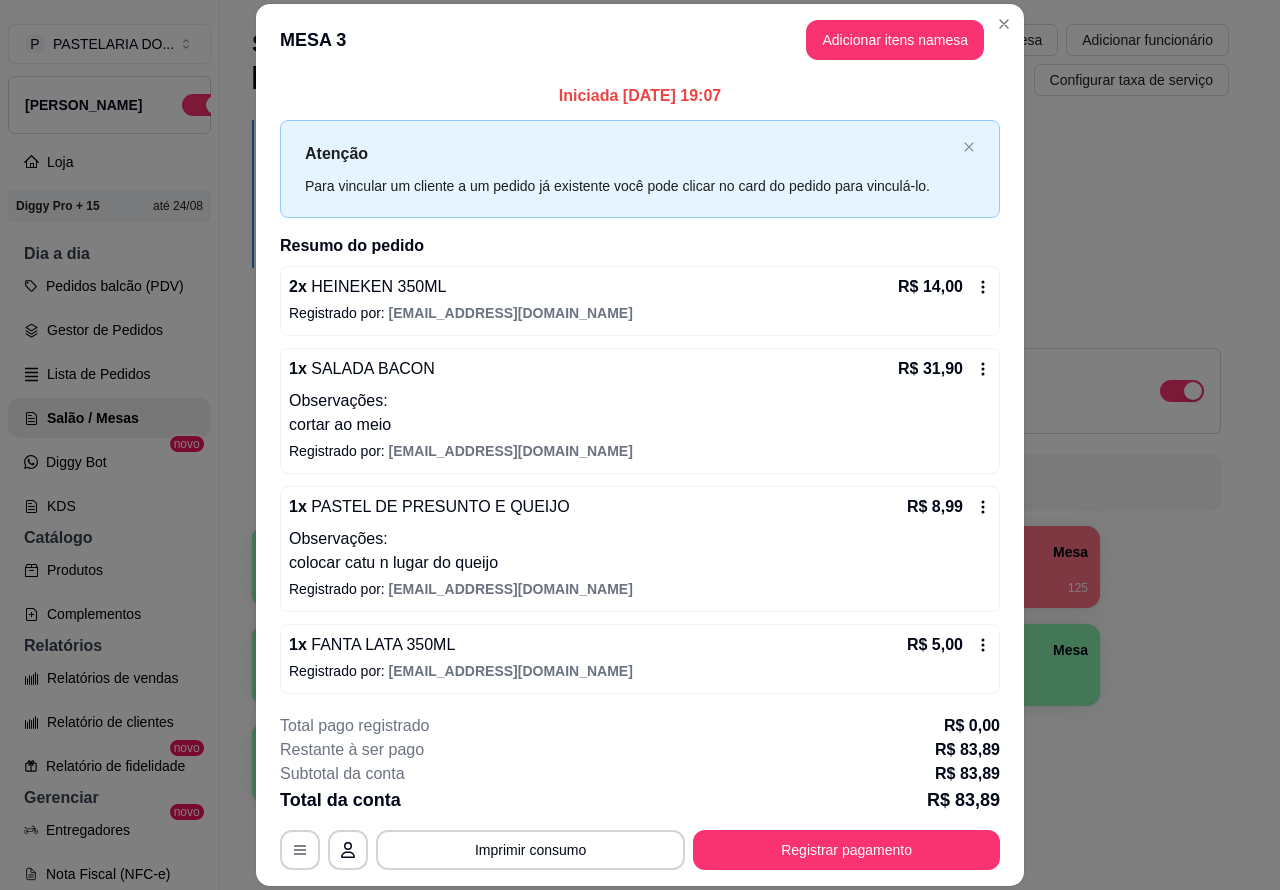 scroll, scrollTop: 88, scrollLeft: 0, axis: vertical 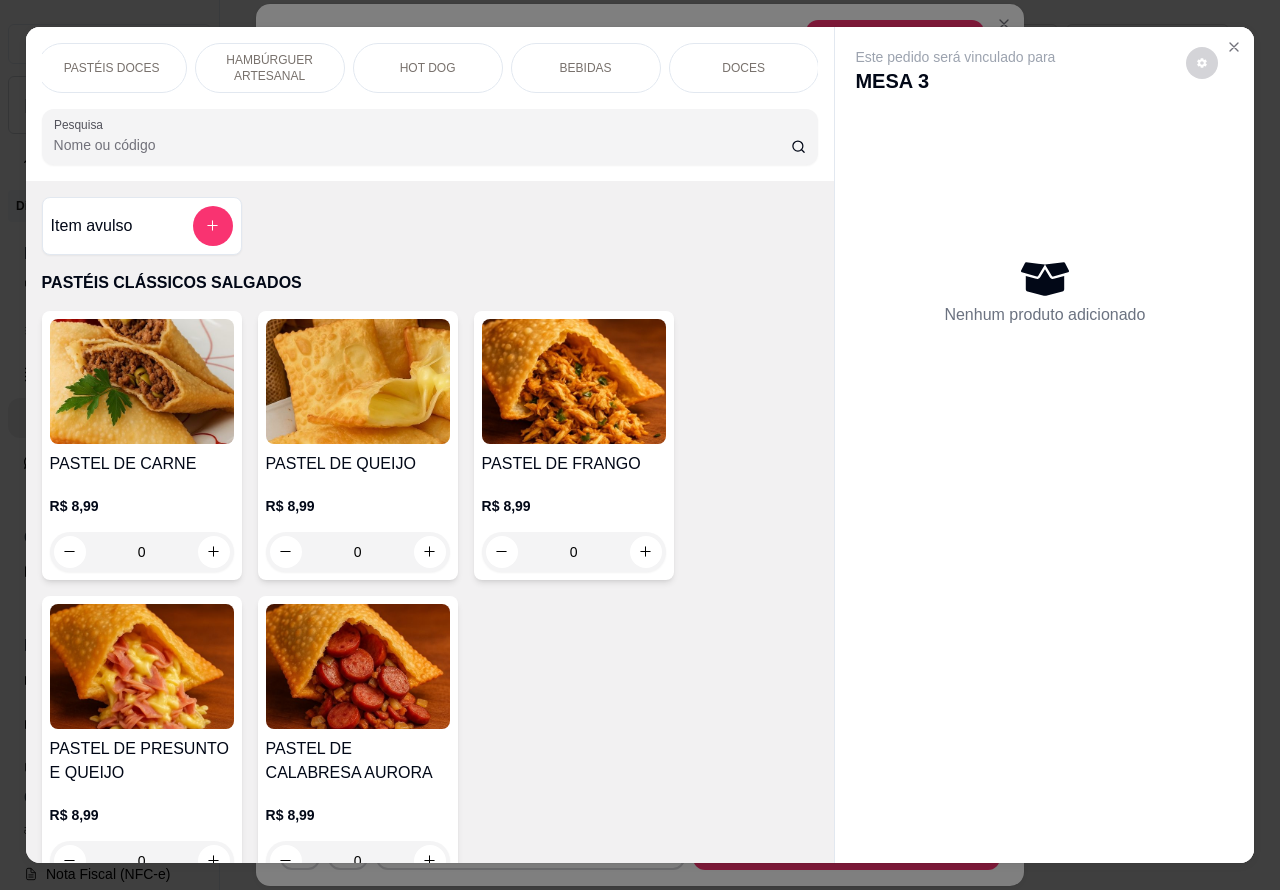 click on "BEBIDAS" at bounding box center (586, 68) 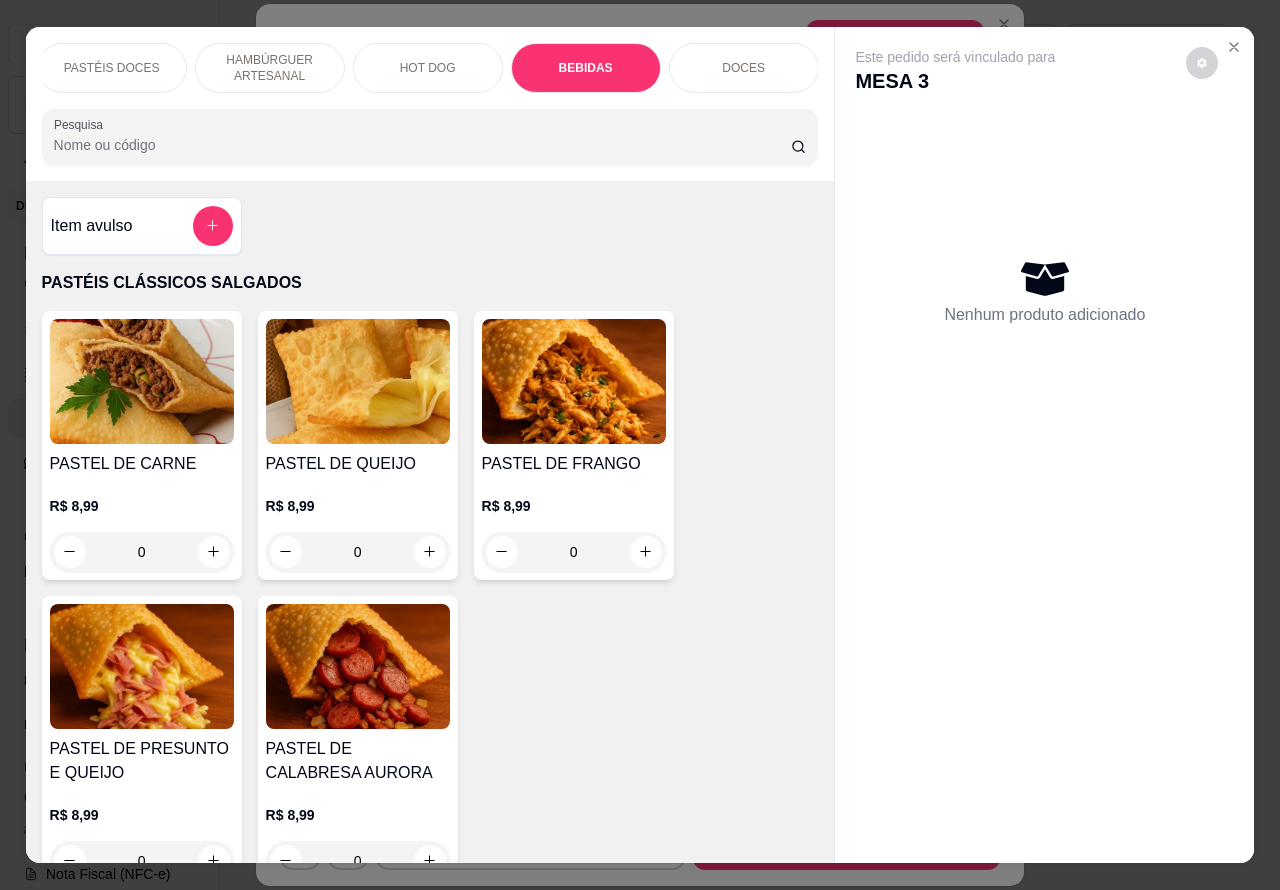 scroll, scrollTop: 6650, scrollLeft: 0, axis: vertical 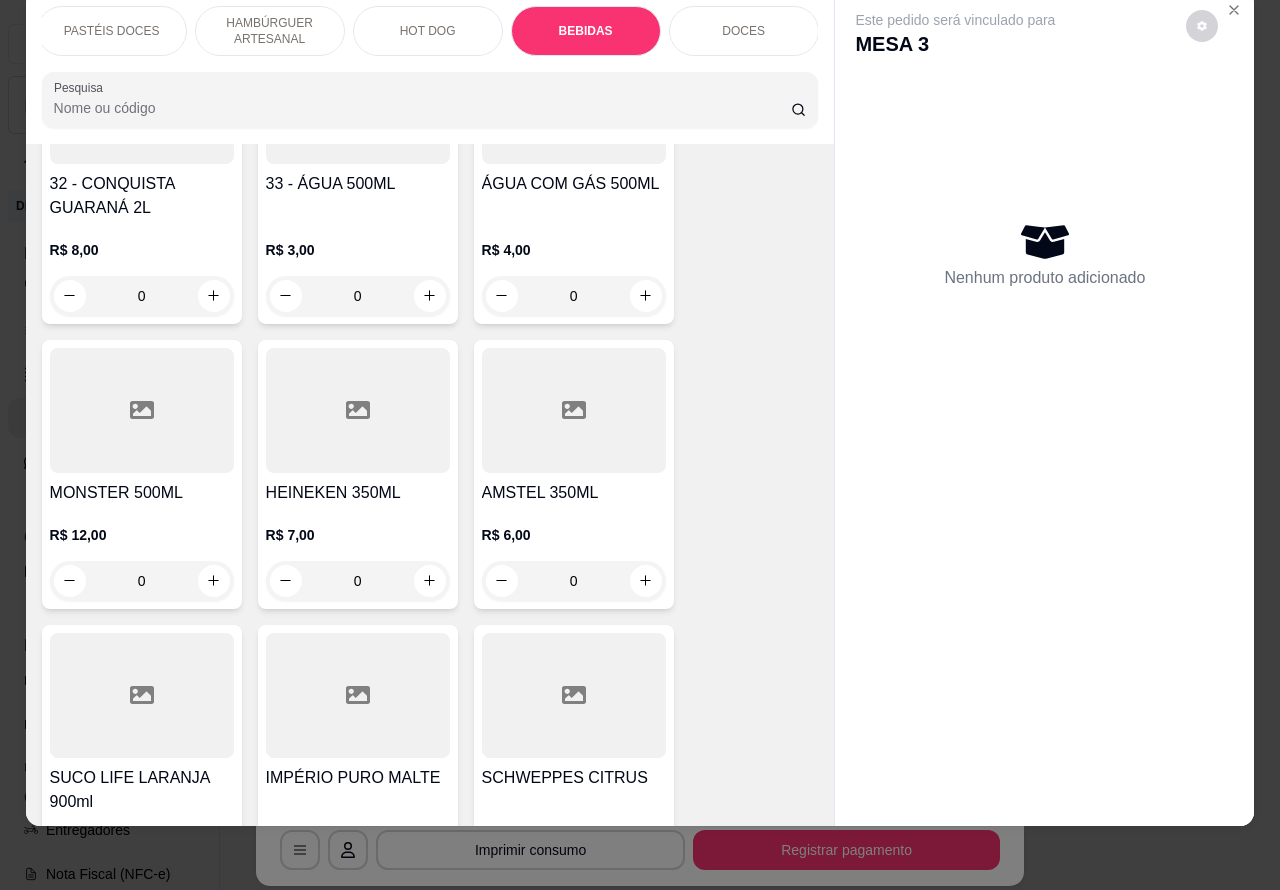 click 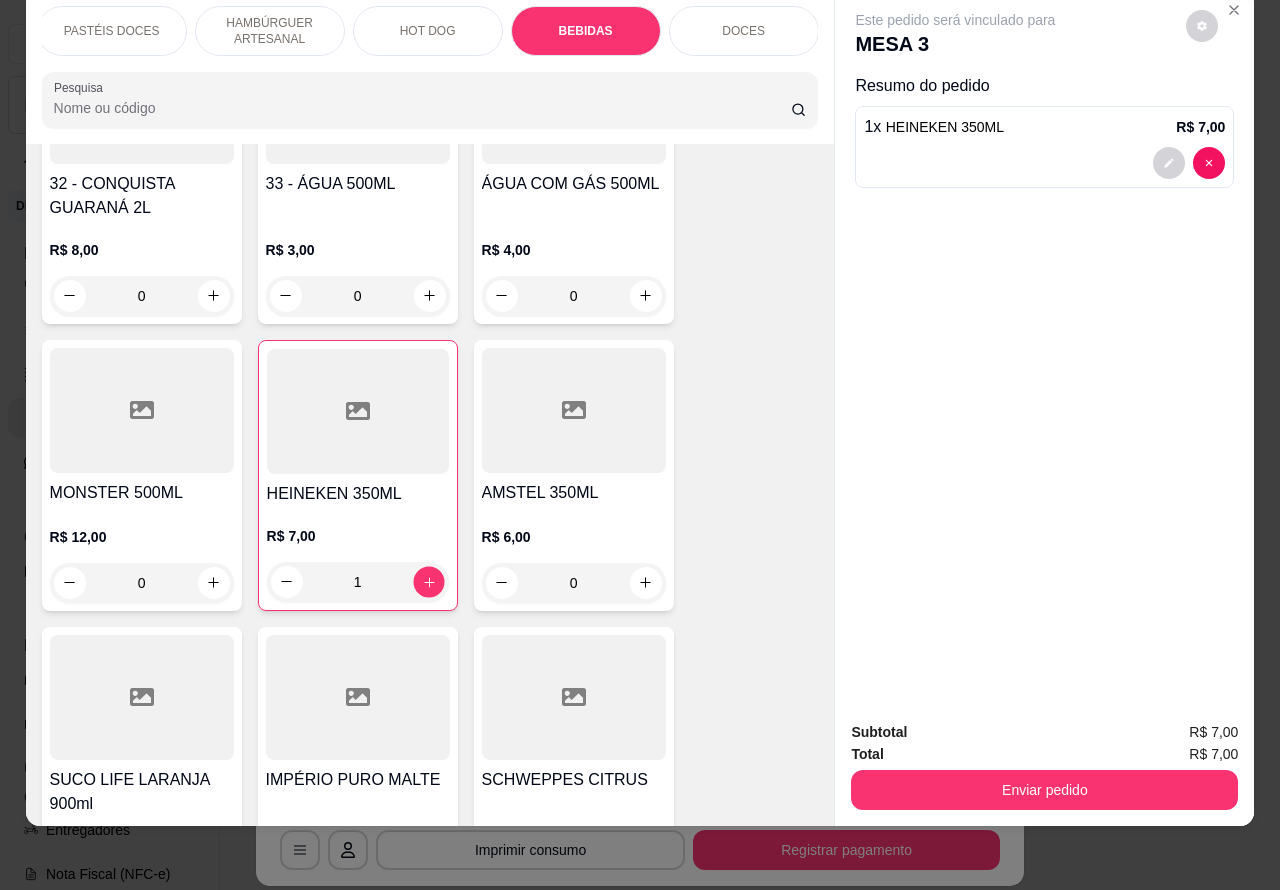 click 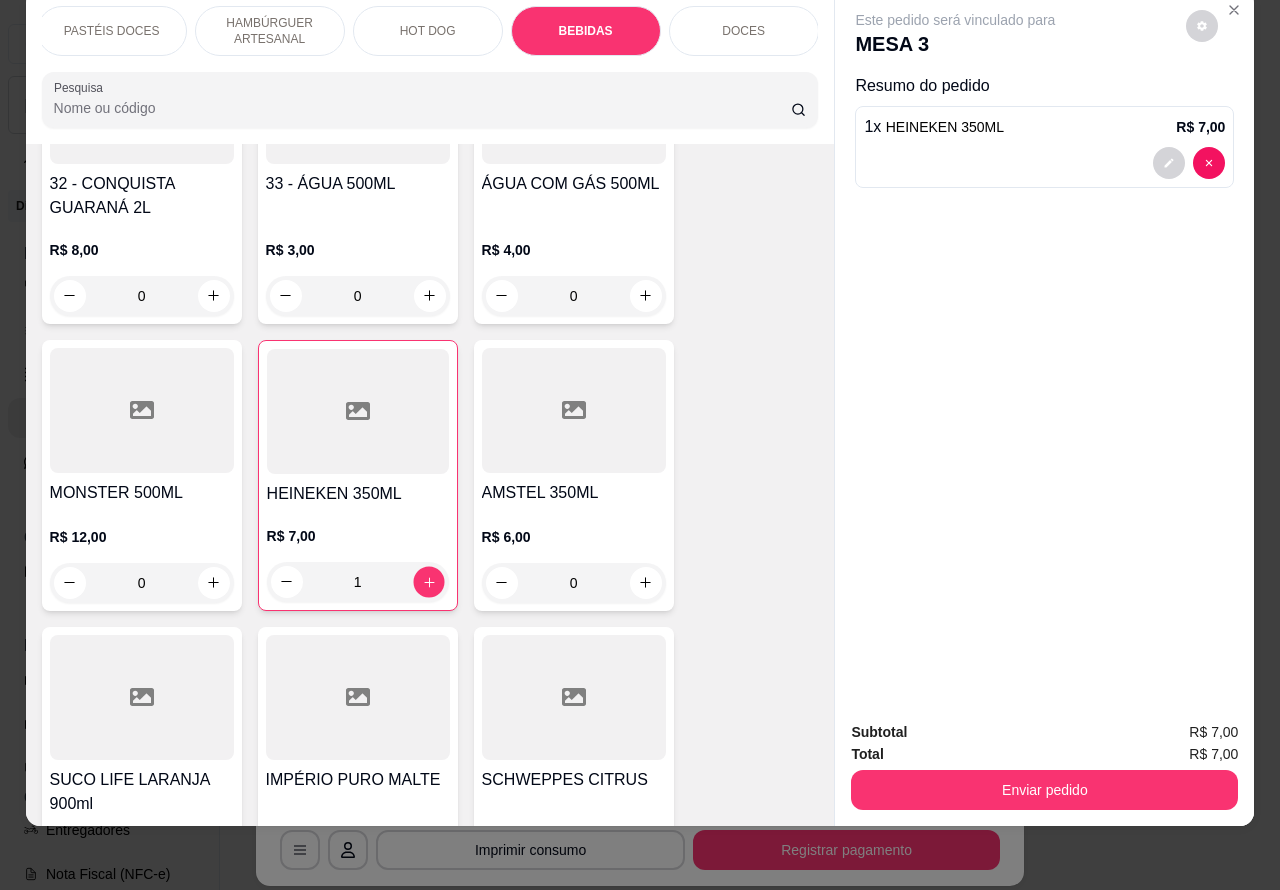 type on "2" 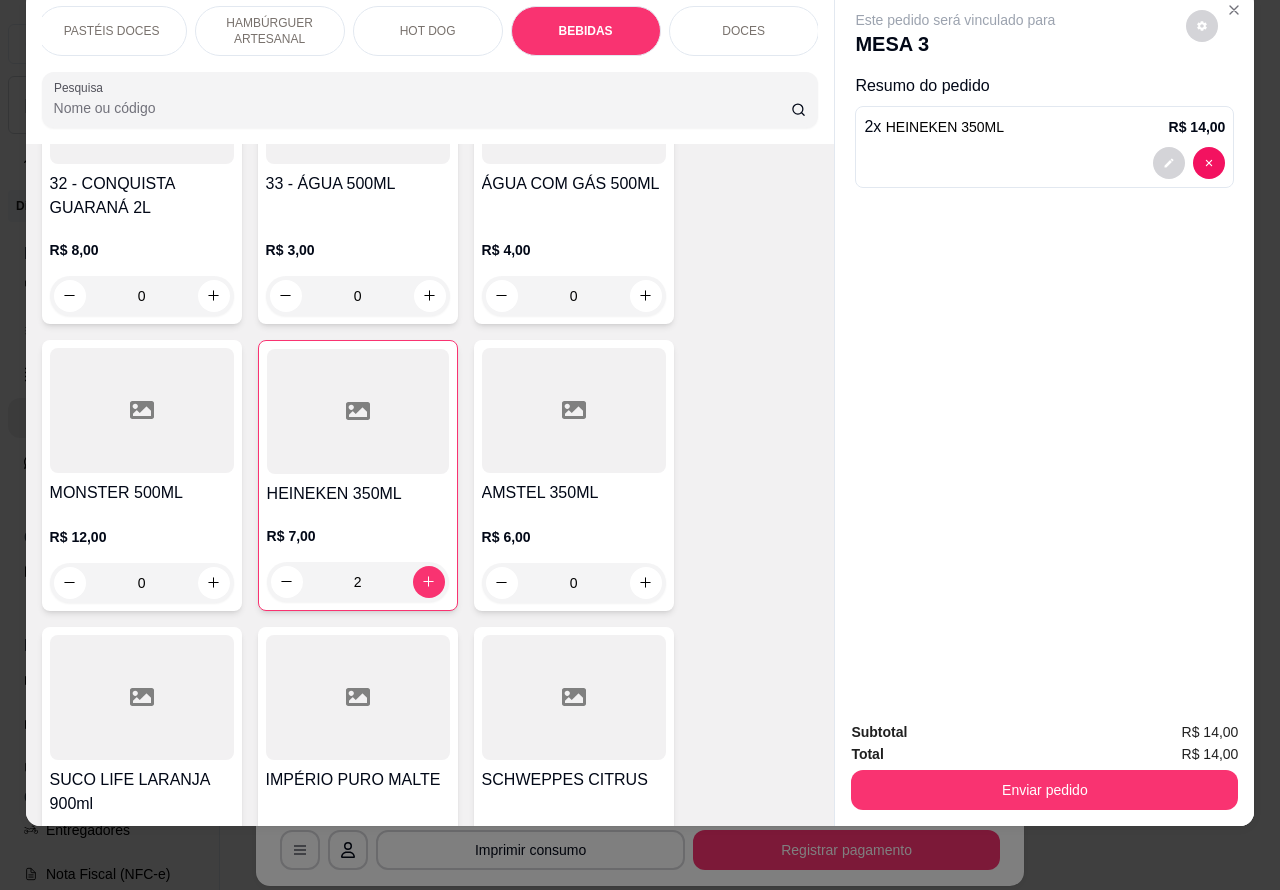 click on "Enviar pedido" at bounding box center [1044, 790] 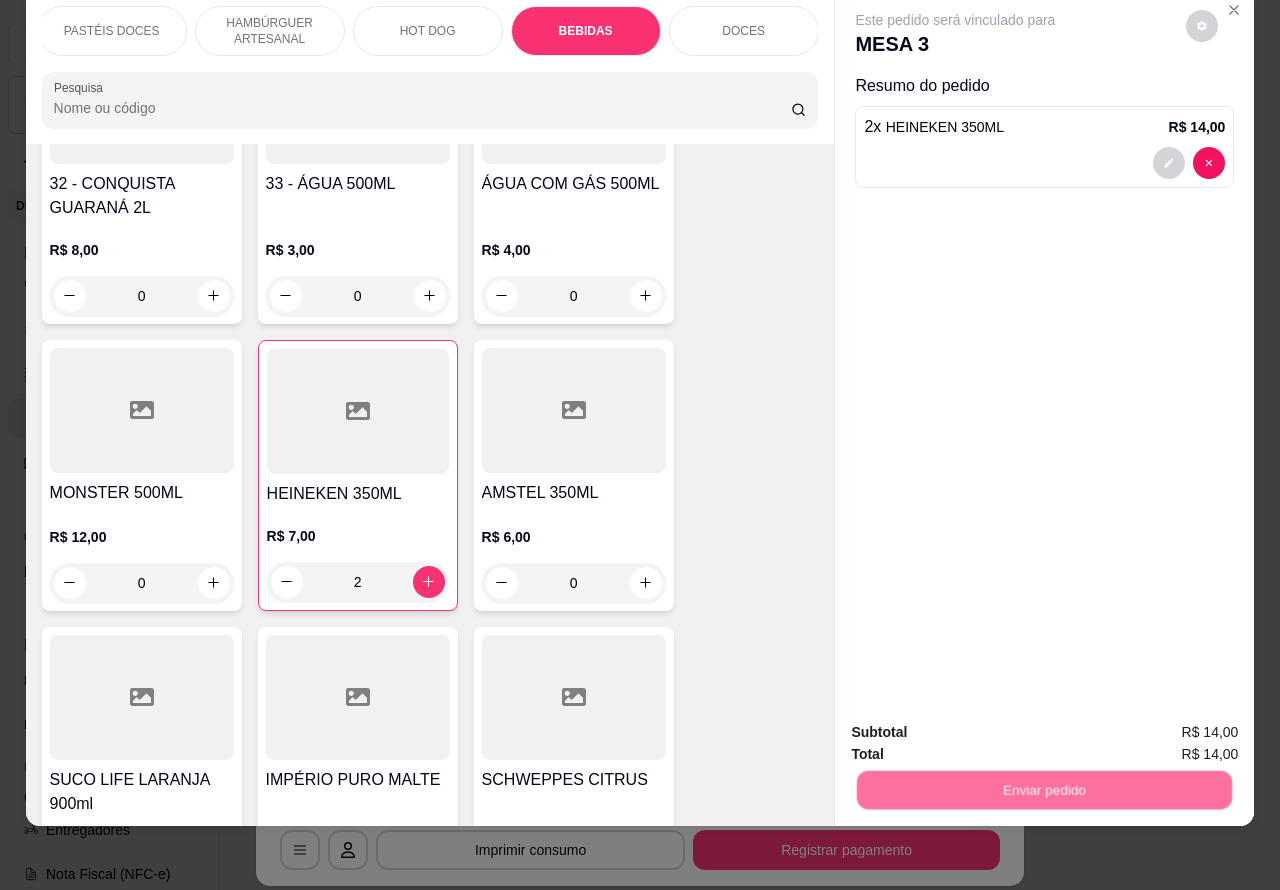 click on "Não registrar e enviar pedido" at bounding box center (977, 721) 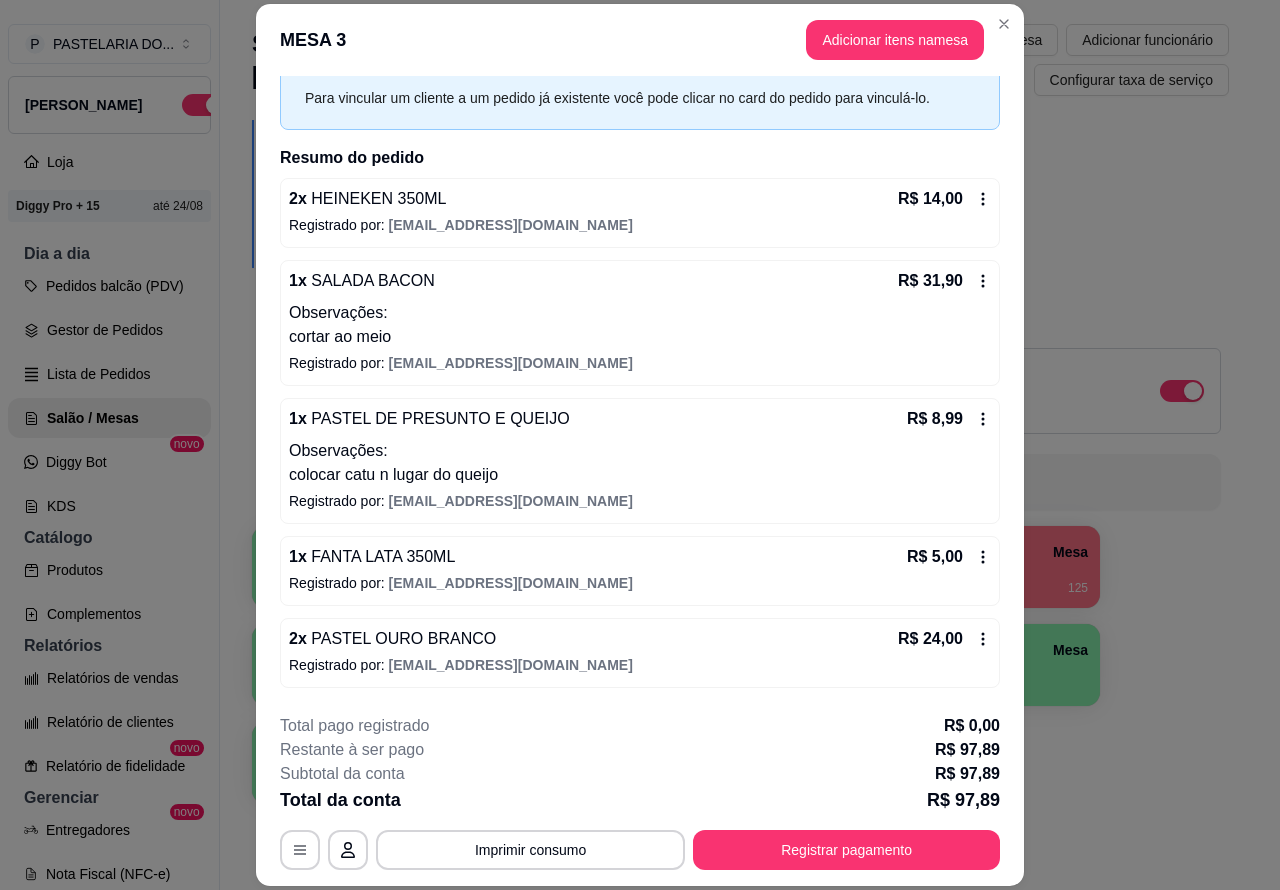 click on "Imprimir consumo" at bounding box center [530, 850] 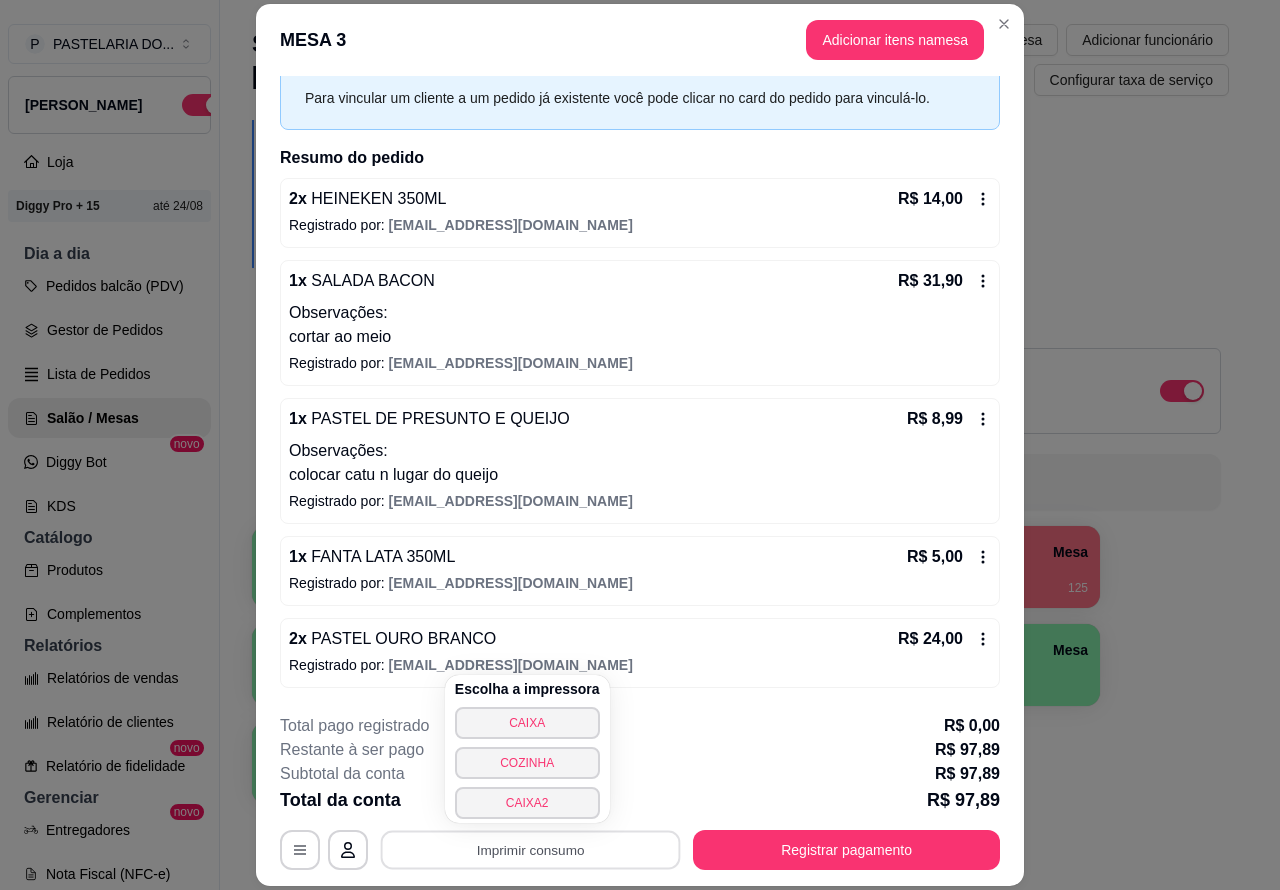 click on "CAIXA2" at bounding box center (527, 803) 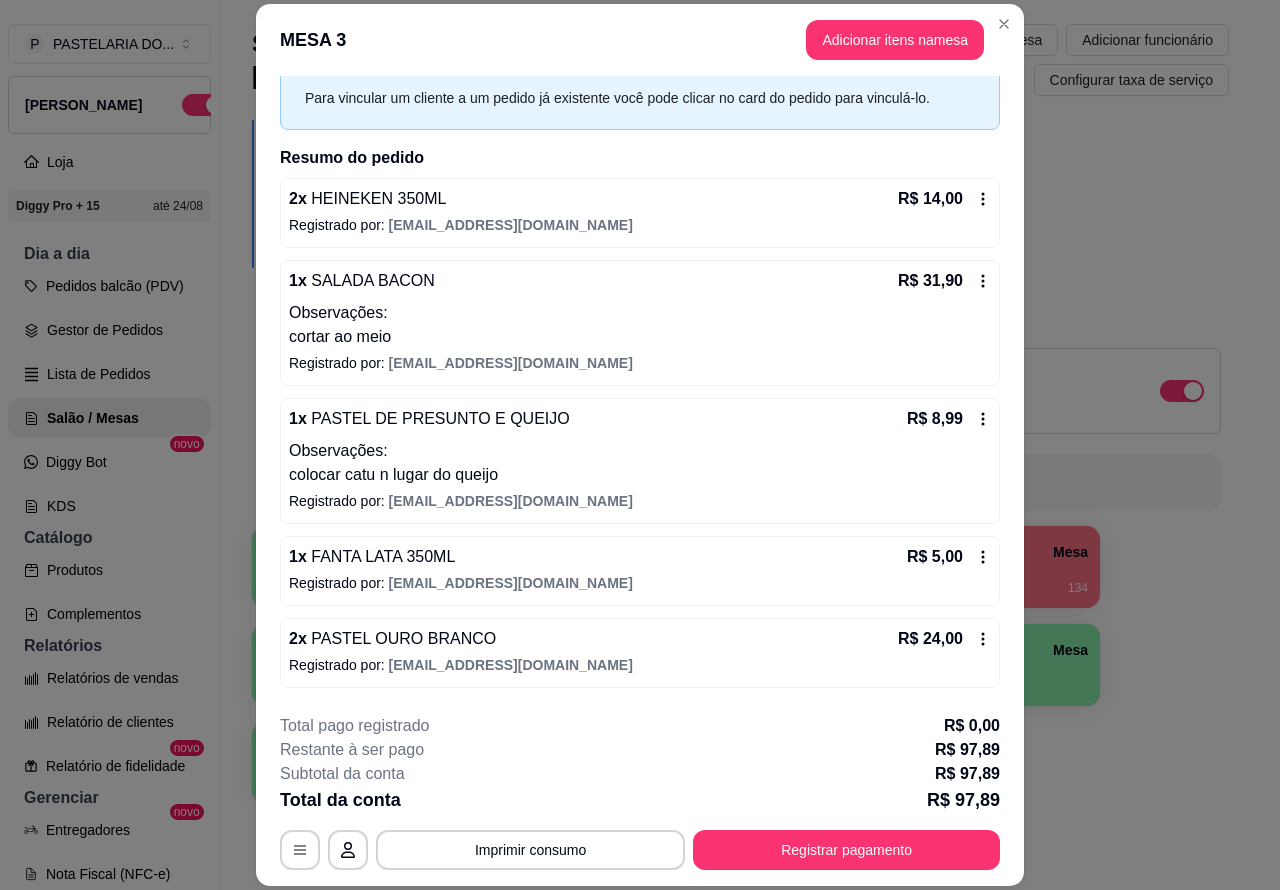 click on "Iniciada   [DATE] 19:07 Atenção Para vincular um cliente a um pedido já existente você pode clicar no card do pedido para vinculá-lo. Resumo do pedido 2 x   HEINEKEN 350ML  R$ 14,00 Registrado por:   [EMAIL_ADDRESS][DOMAIN_NAME] 1 x   SALADA BACON R$ 31,90 Observações: cortar ao meio Registrado por:   [EMAIL_ADDRESS][DOMAIN_NAME] 1 x   PASTEL DE PRESUNTO E QUEIJO  R$ 8,99 Observações: colocar catu n lugar do queijo Registrado por:   [EMAIL_ADDRESS][DOMAIN_NAME] 1 x   FANTA LATA 350ML  R$ 5,00 Registrado por:   [EMAIL_ADDRESS][DOMAIN_NAME] 2 x   PASTEL OURO BRANCO R$ 24,00 Registrado por:   [EMAIL_ADDRESS][DOMAIN_NAME] 2 x   HEINEKEN 350ML  R$ 14,00 Registrado por:   [EMAIL_ADDRESS][DOMAIN_NAME]" at bounding box center (640, 386) 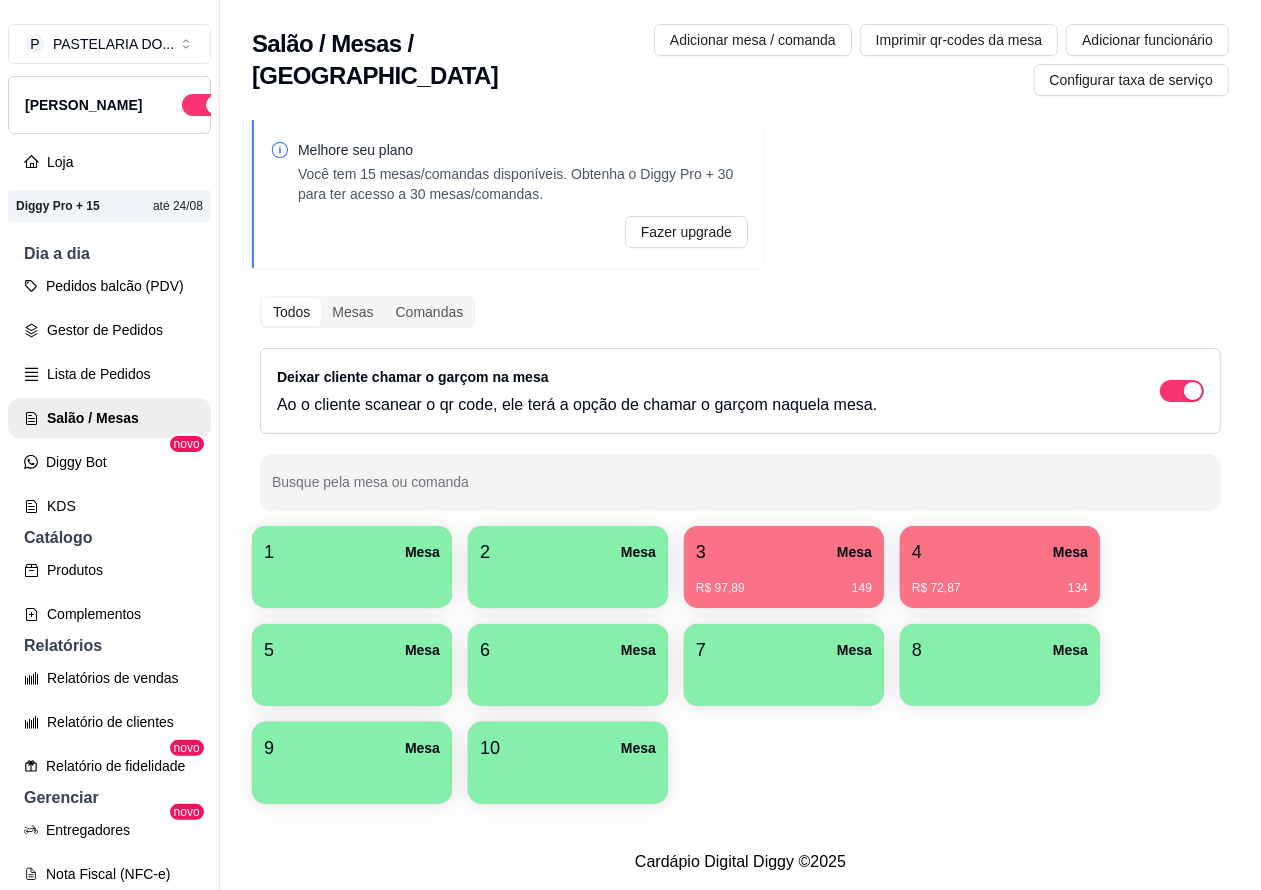 click on "Lista de Pedidos" at bounding box center [109, 374] 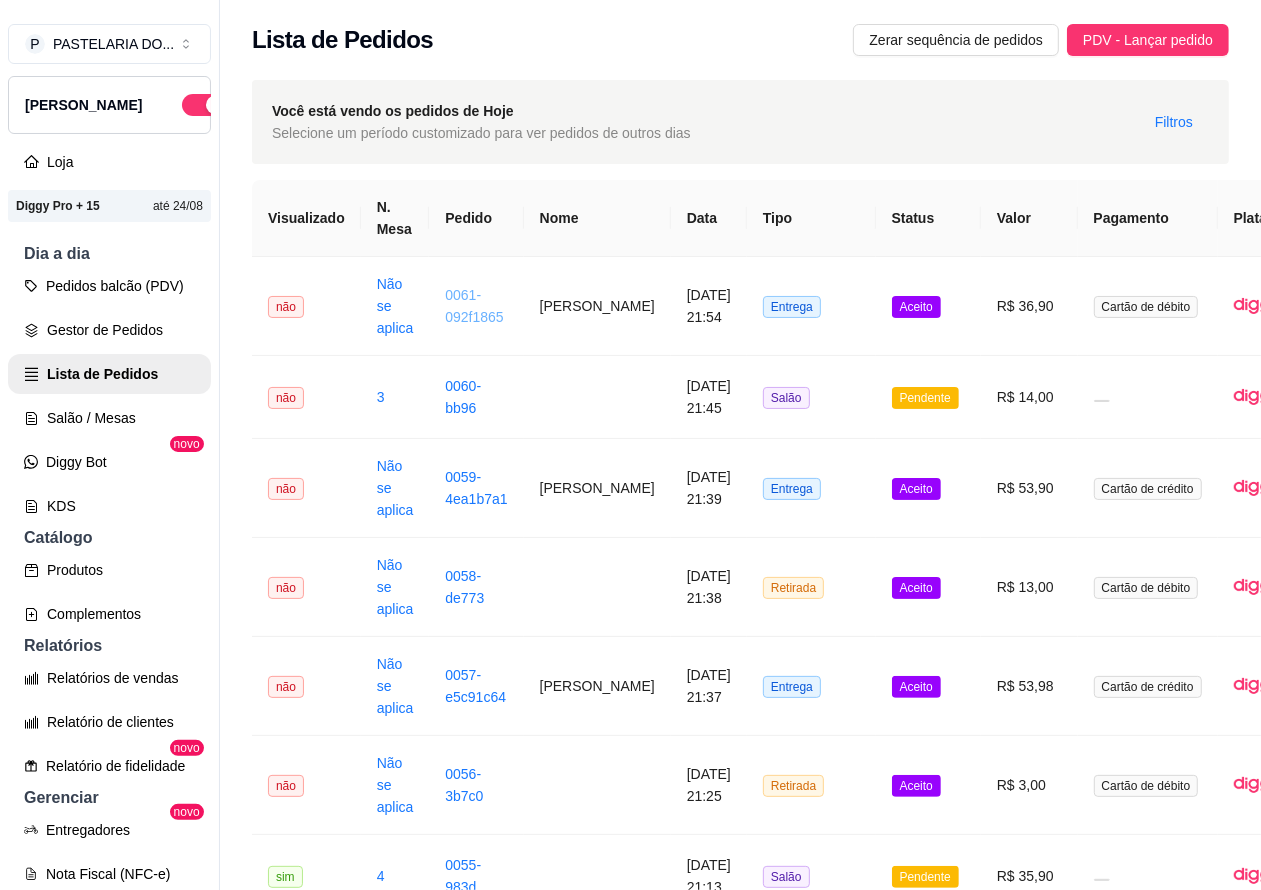 click on "0061-092f1865" at bounding box center (474, 306) 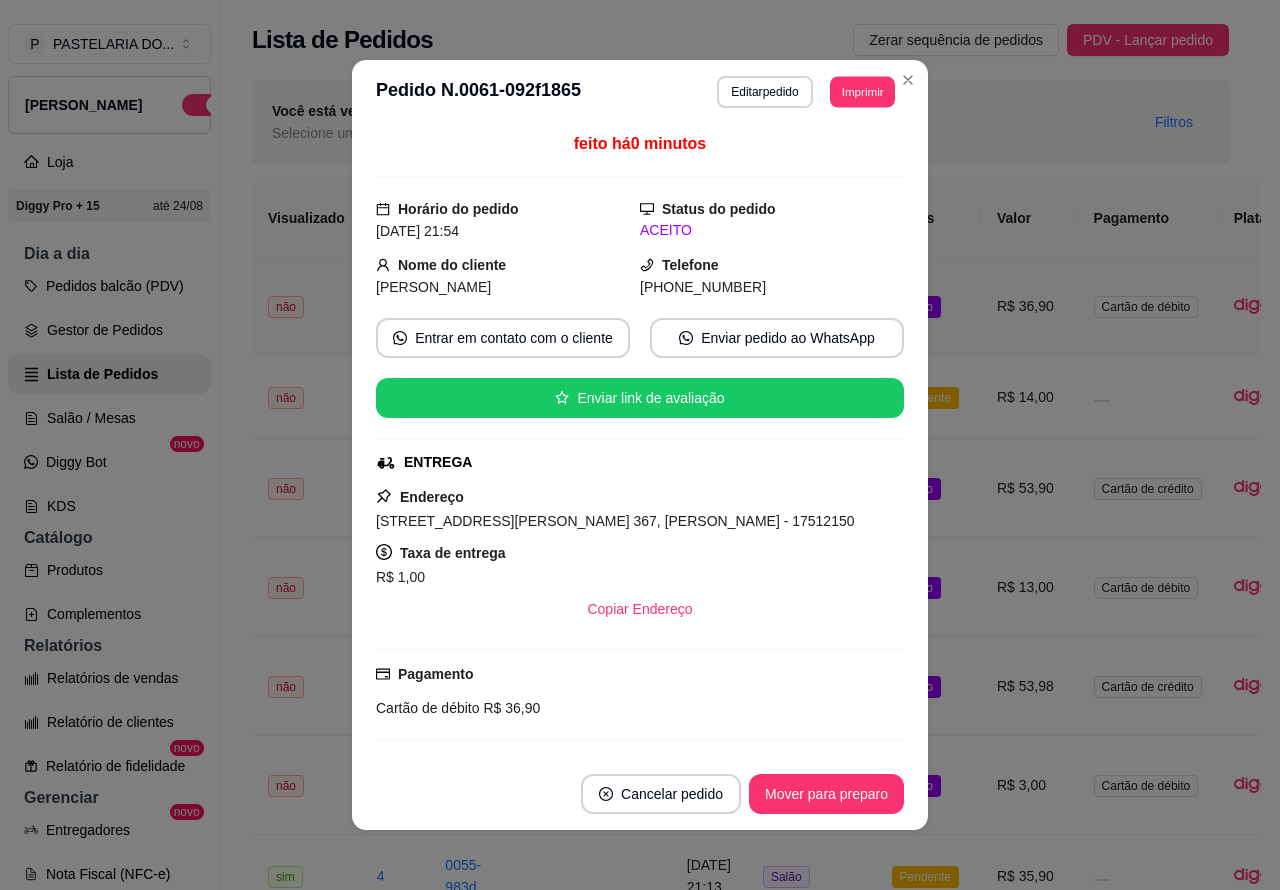 click on "Imprimir" at bounding box center (862, 91) 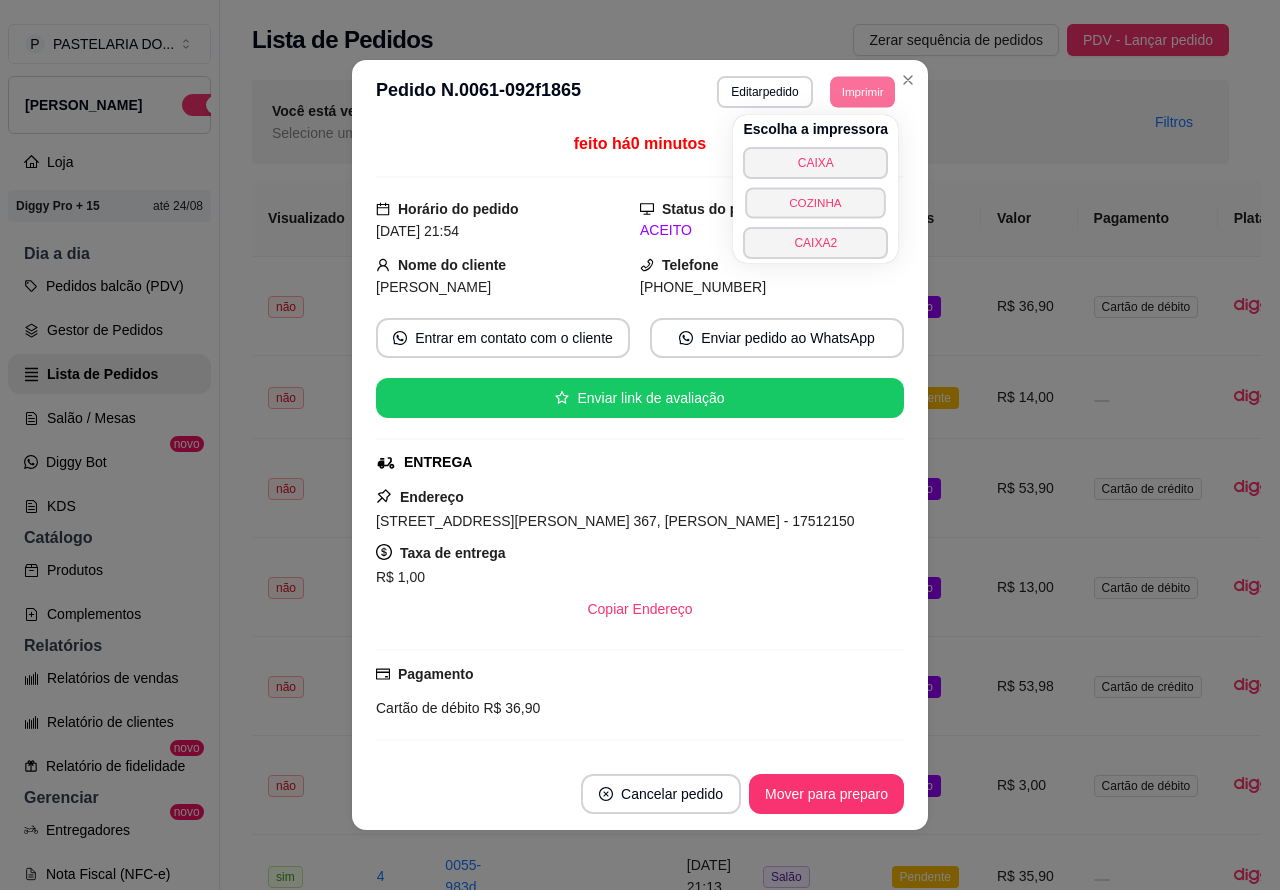 click on "COZINHA" at bounding box center (816, 202) 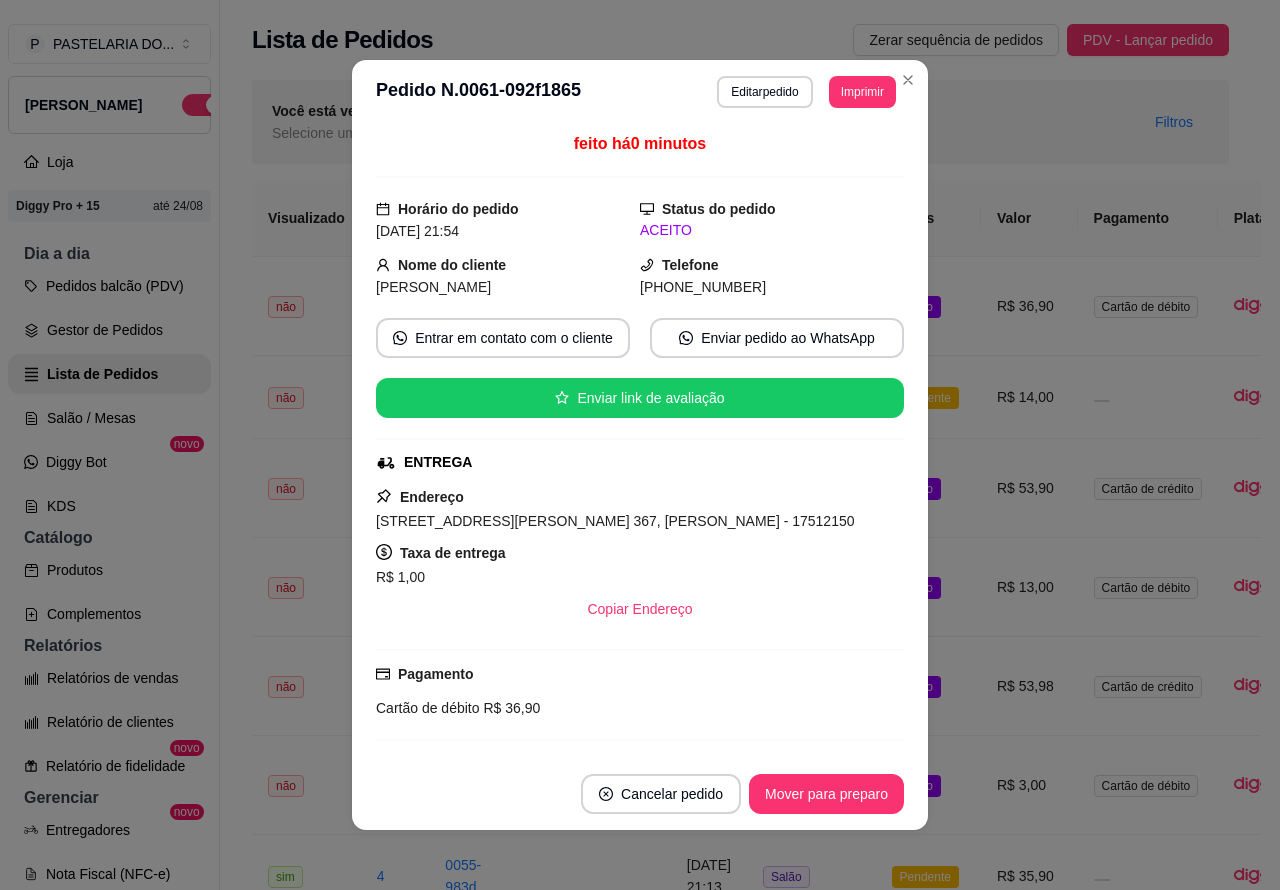 click on "**********" at bounding box center (740, 1675) 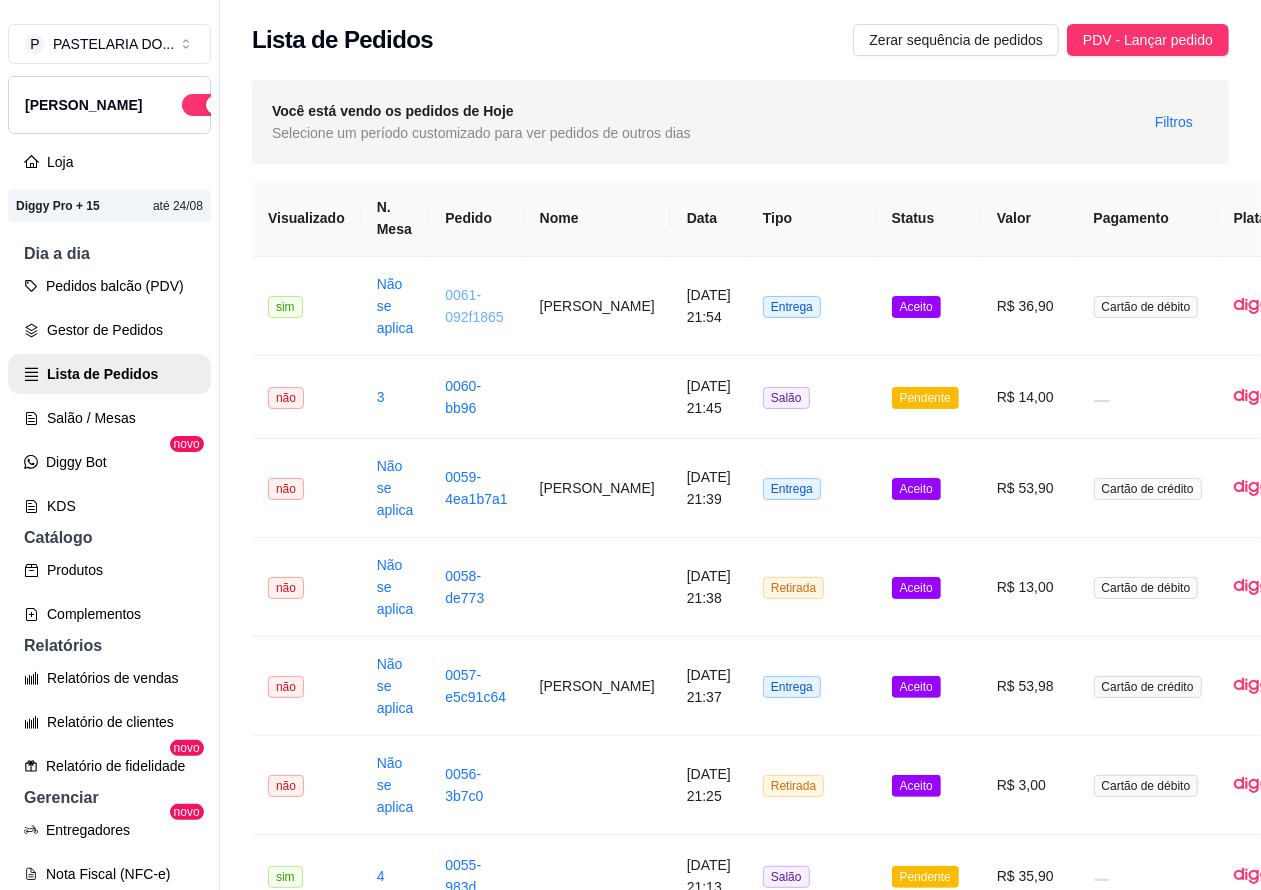 click on "Pedidos balcão (PDV)" at bounding box center [109, 286] 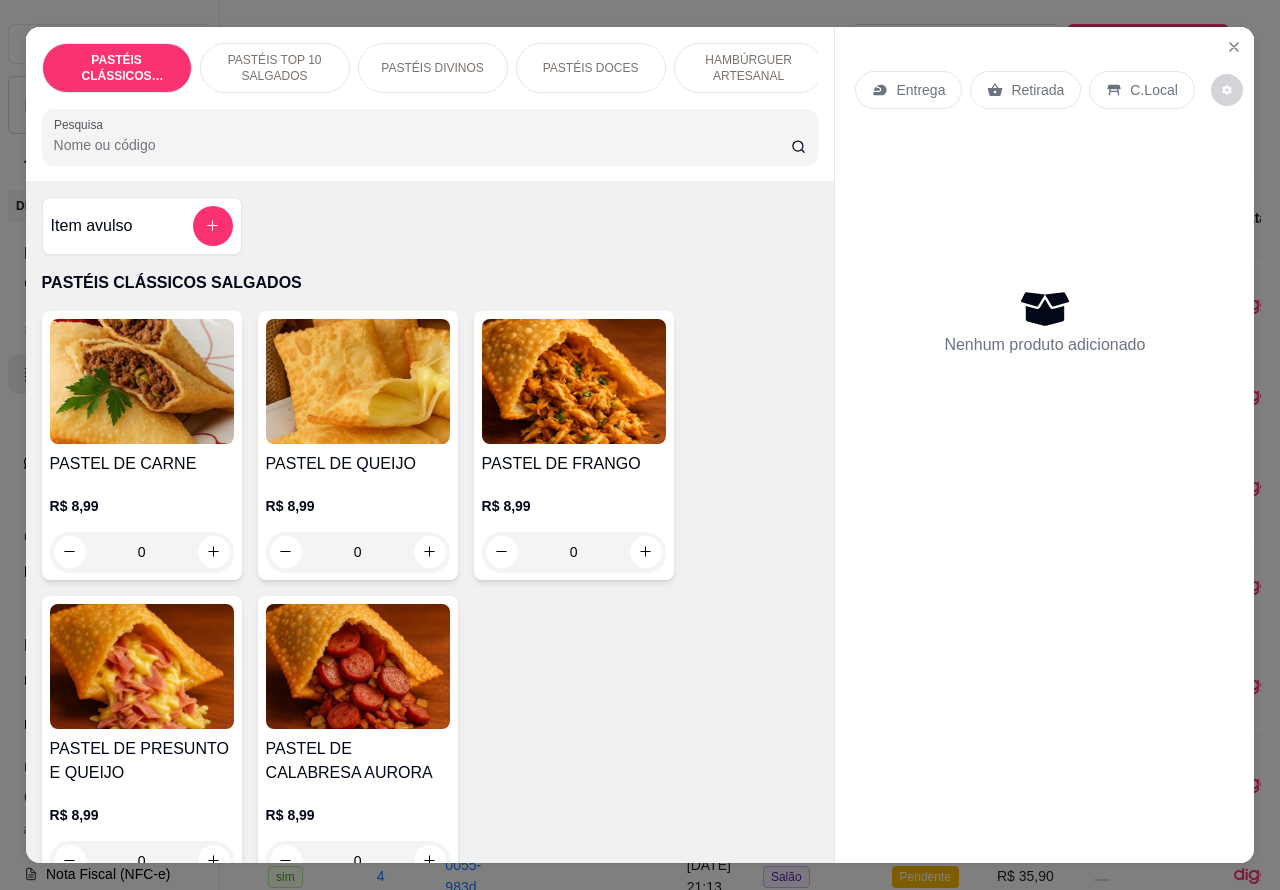 click on "Retirada" at bounding box center [1037, 90] 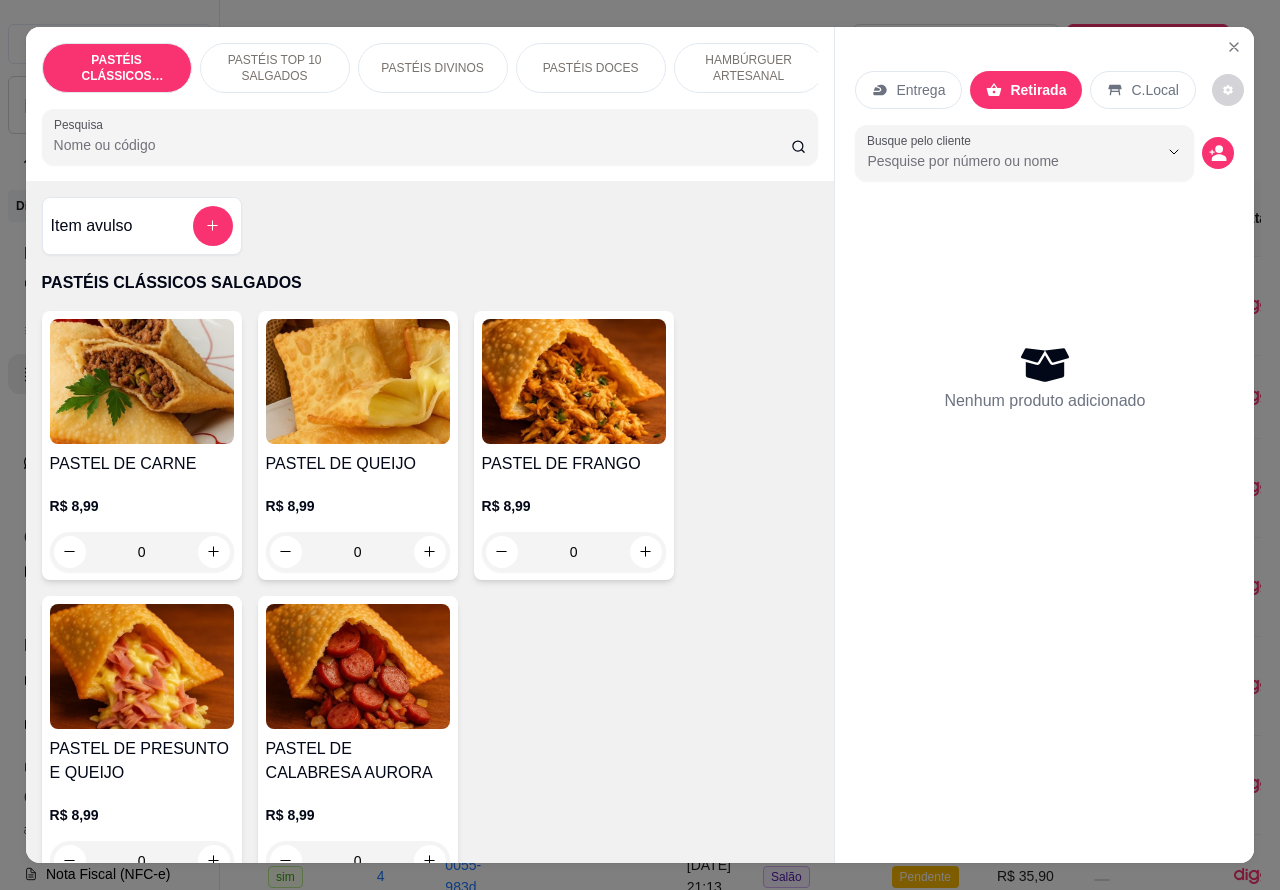 click on "PASTÉIS DOCES" at bounding box center [591, 68] 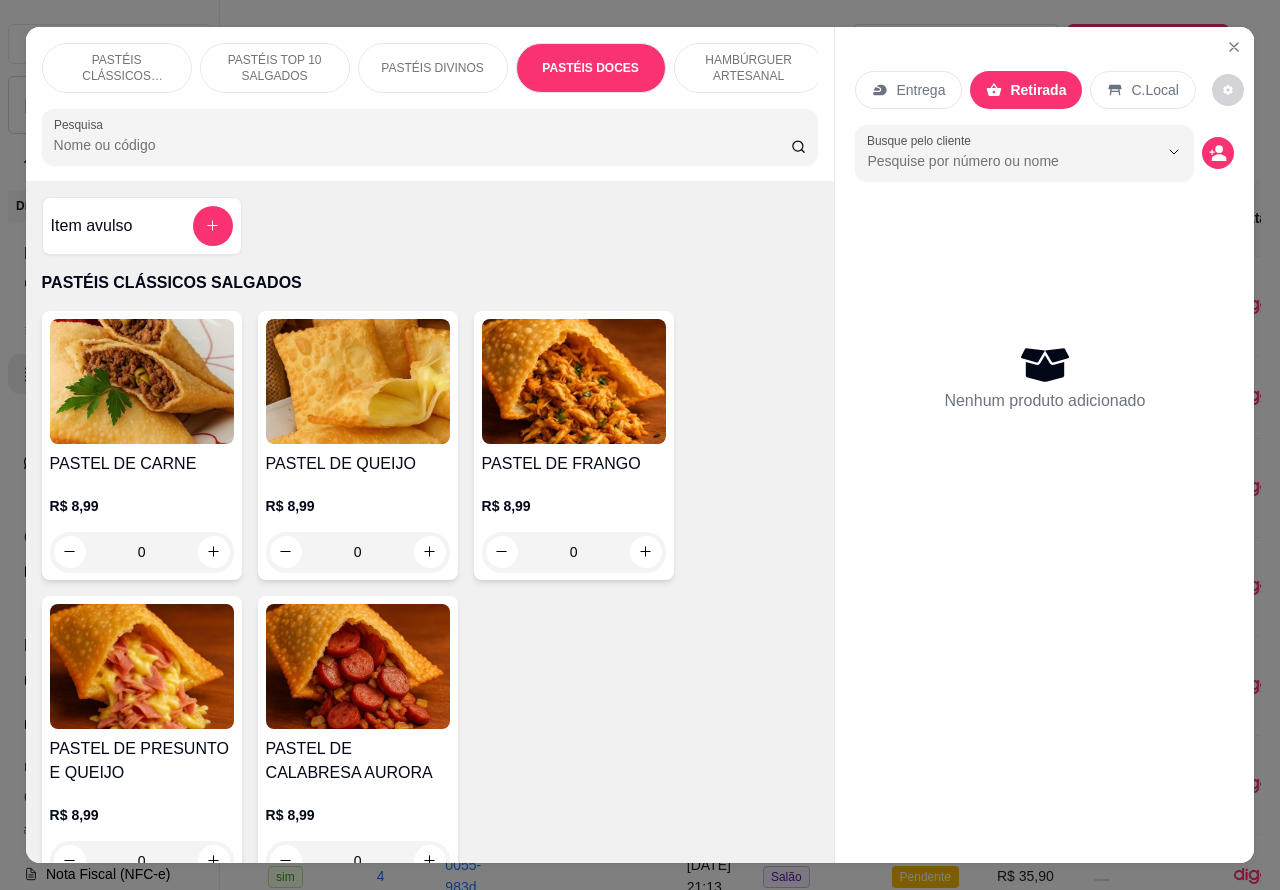 scroll, scrollTop: 3585, scrollLeft: 0, axis: vertical 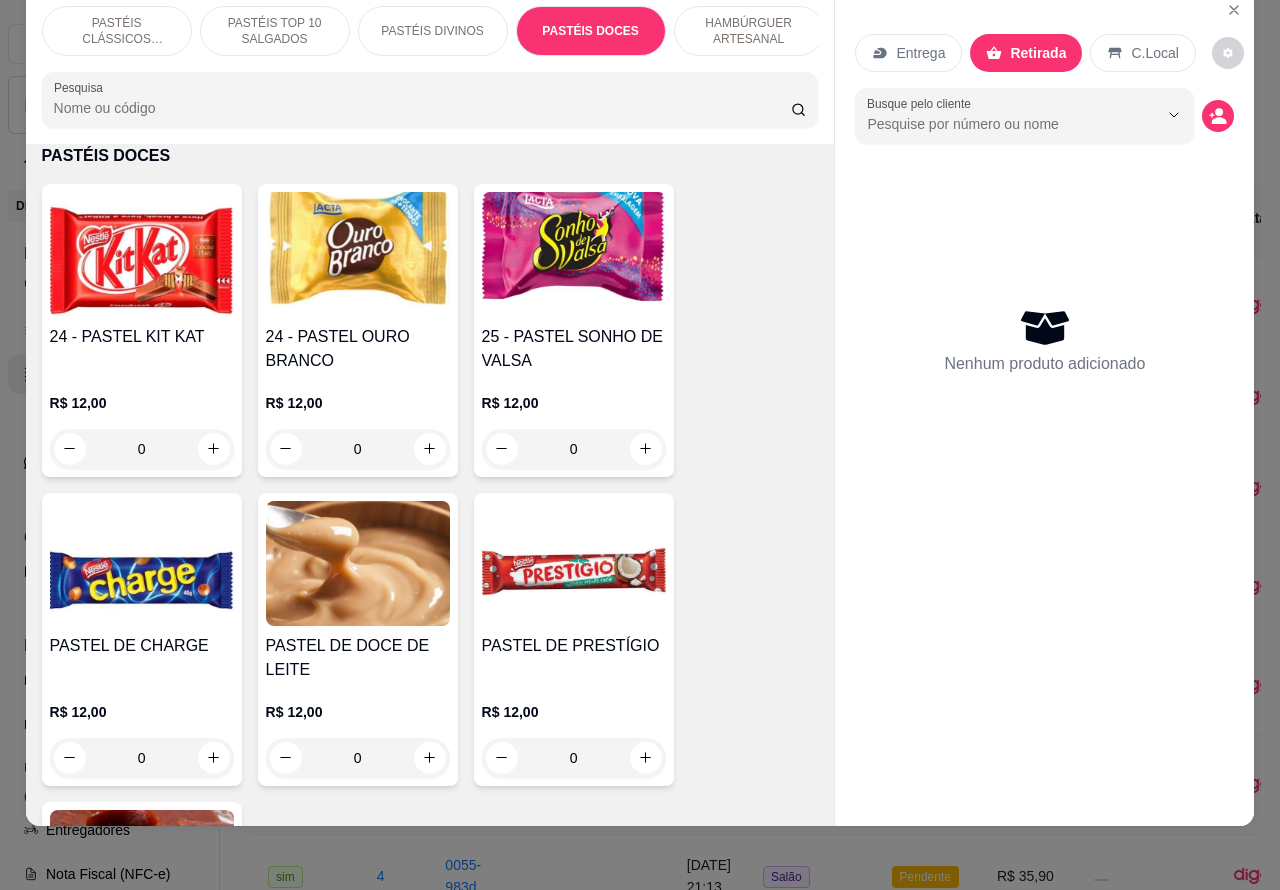 click 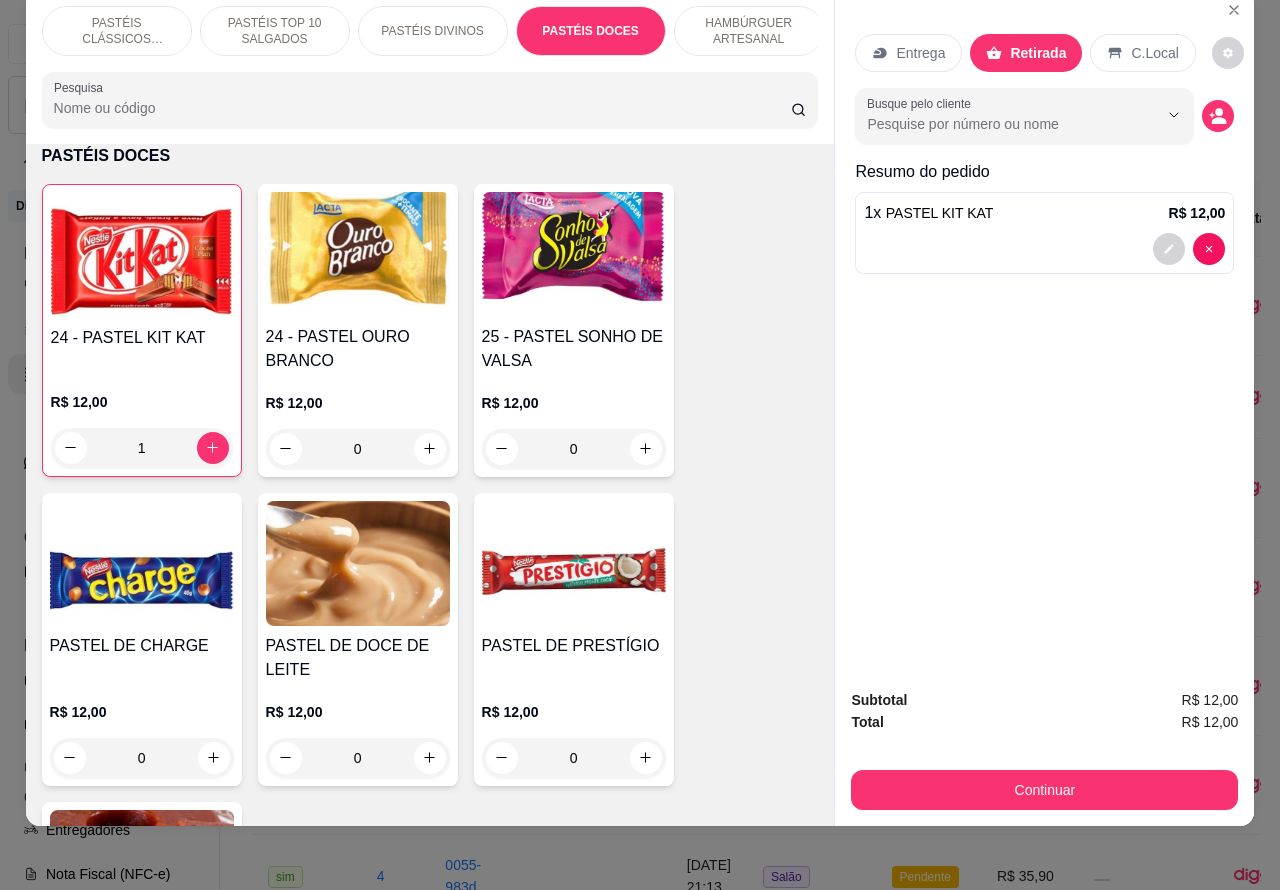 click 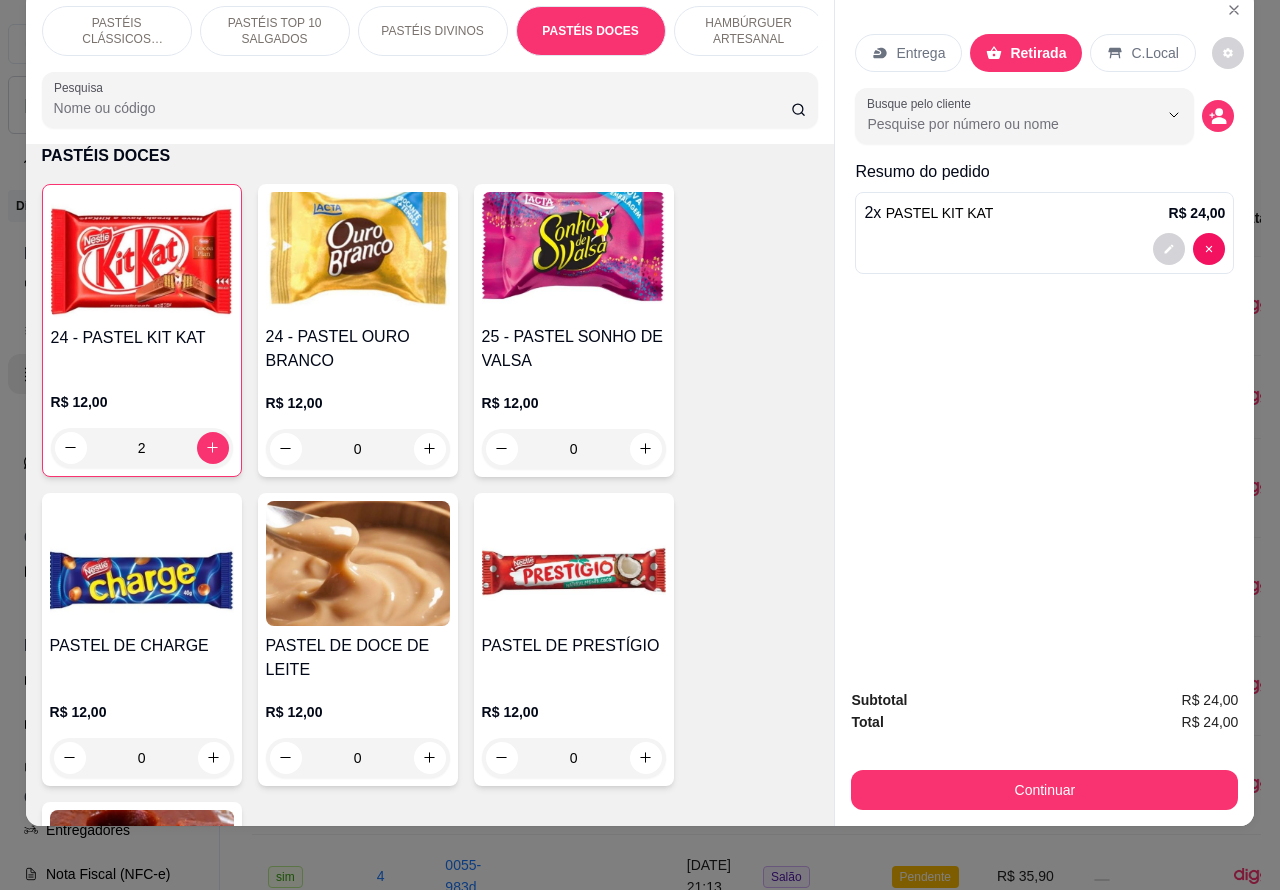 scroll, scrollTop: 0, scrollLeft: 102, axis: horizontal 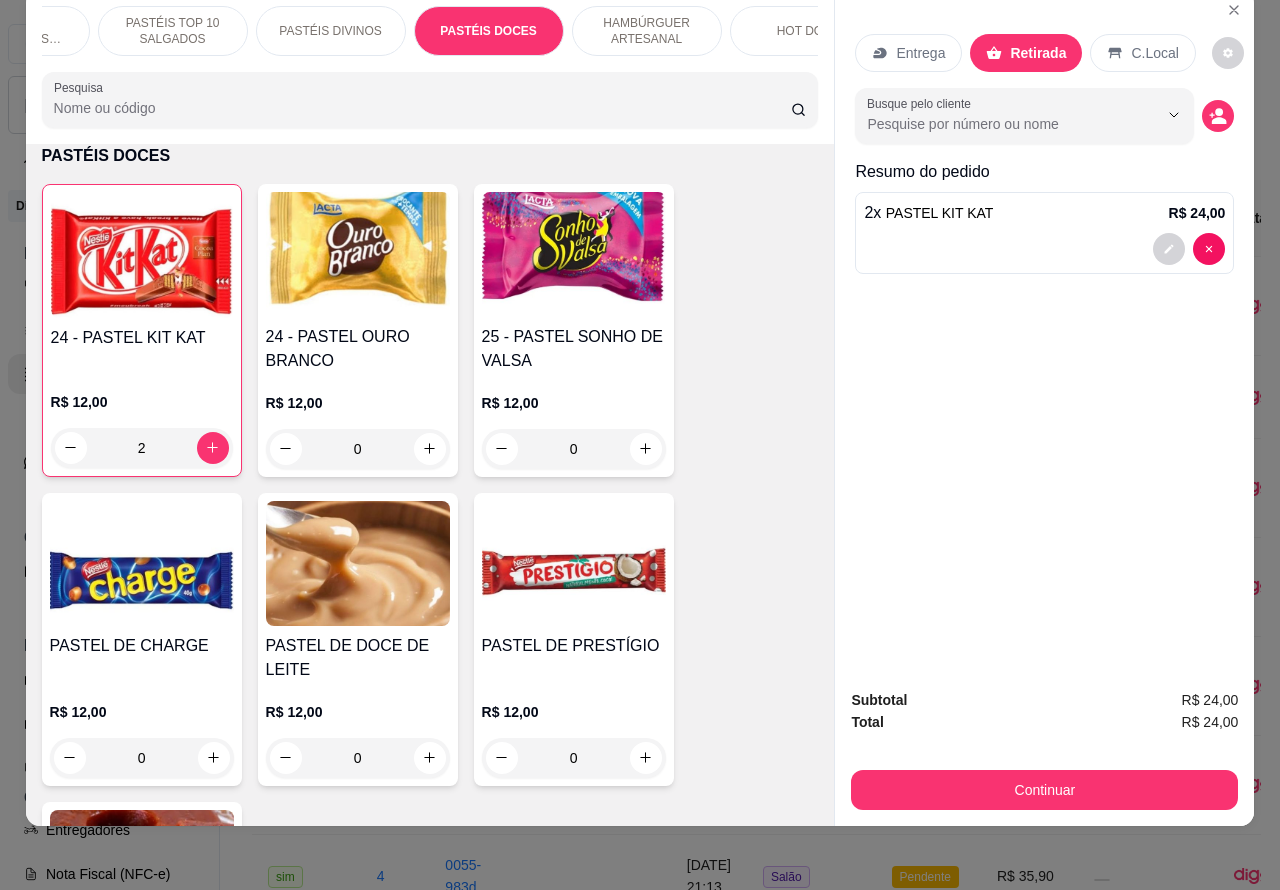 click on "HAMBÚRGUER ARTESANAL" at bounding box center [647, 31] 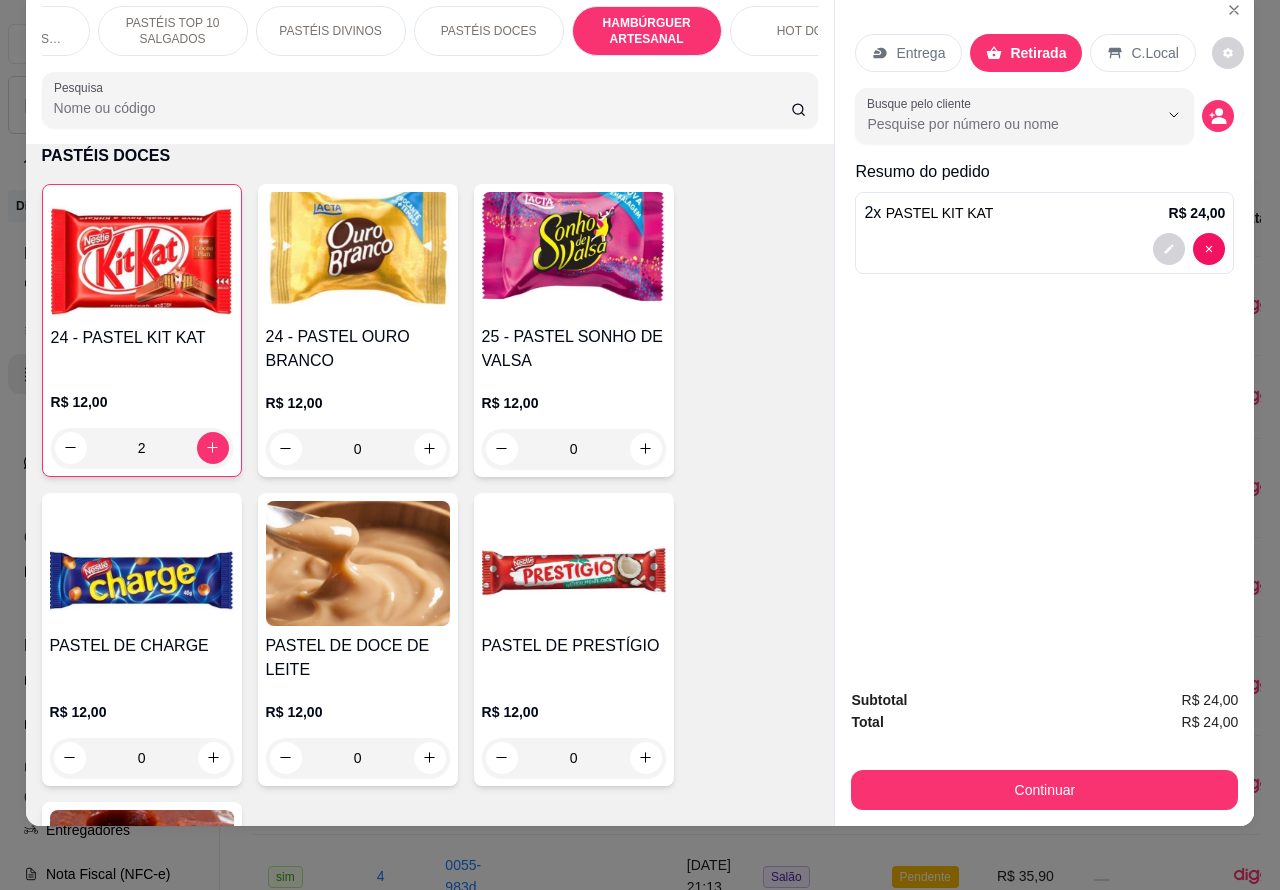 scroll, scrollTop: 4527, scrollLeft: 0, axis: vertical 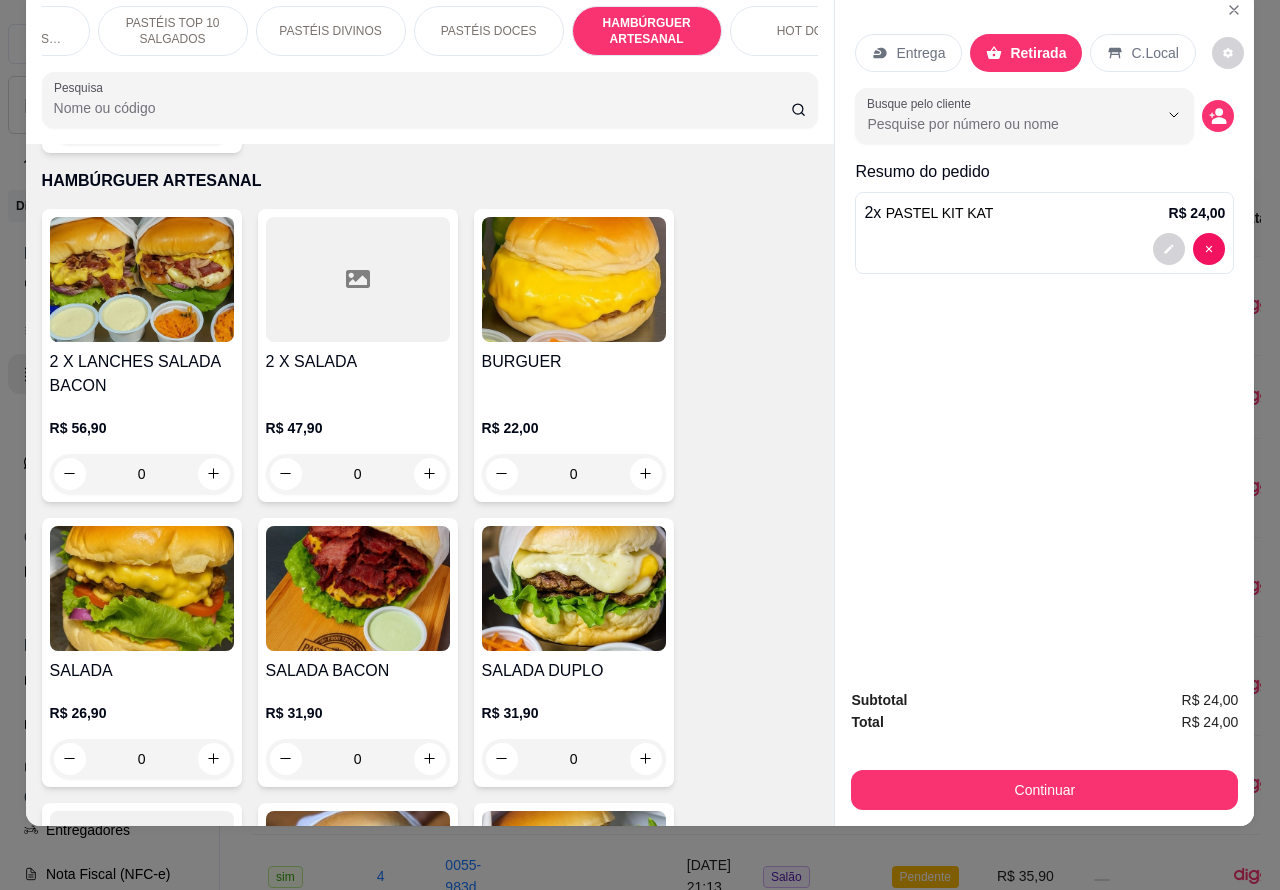 click on "HOT DOG" at bounding box center [805, 31] 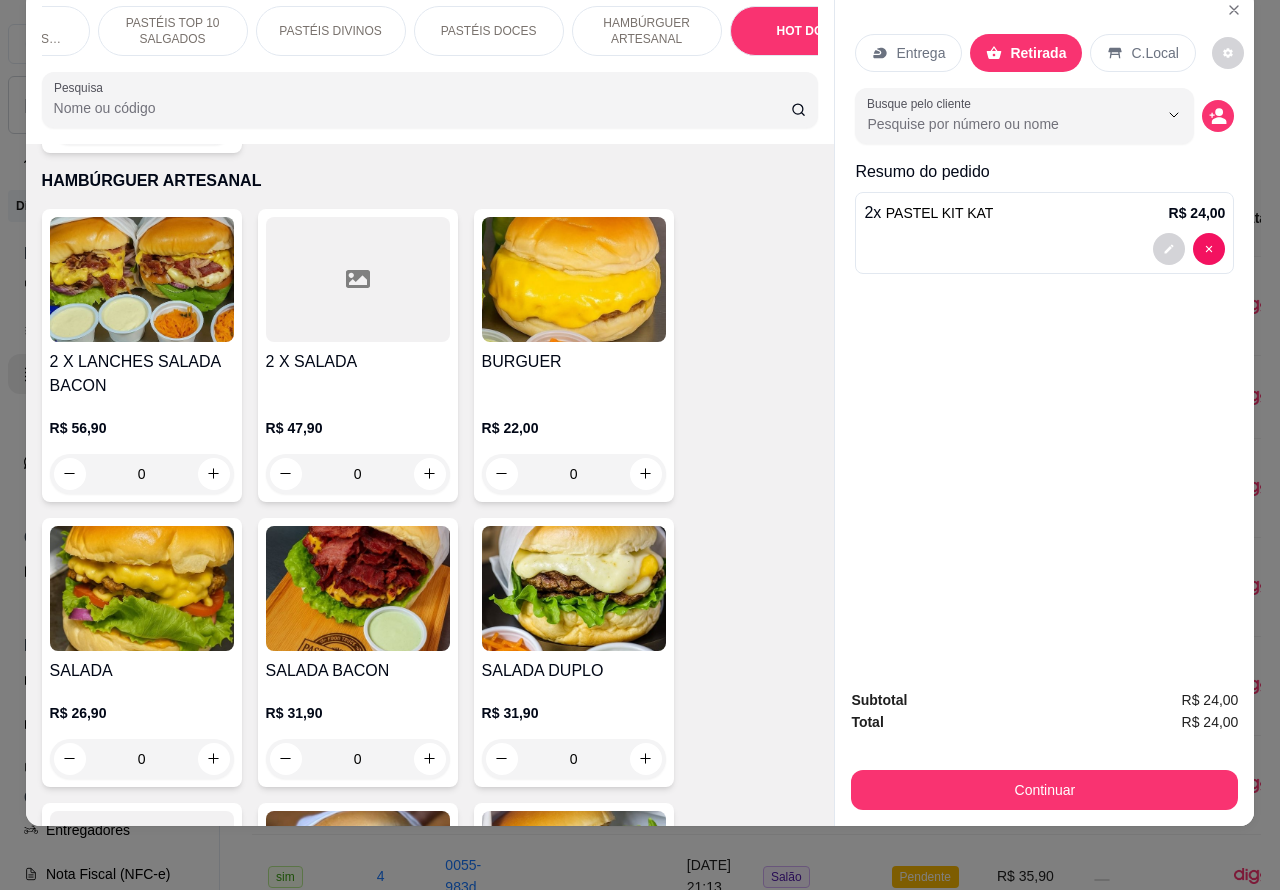 scroll, scrollTop: 6325, scrollLeft: 0, axis: vertical 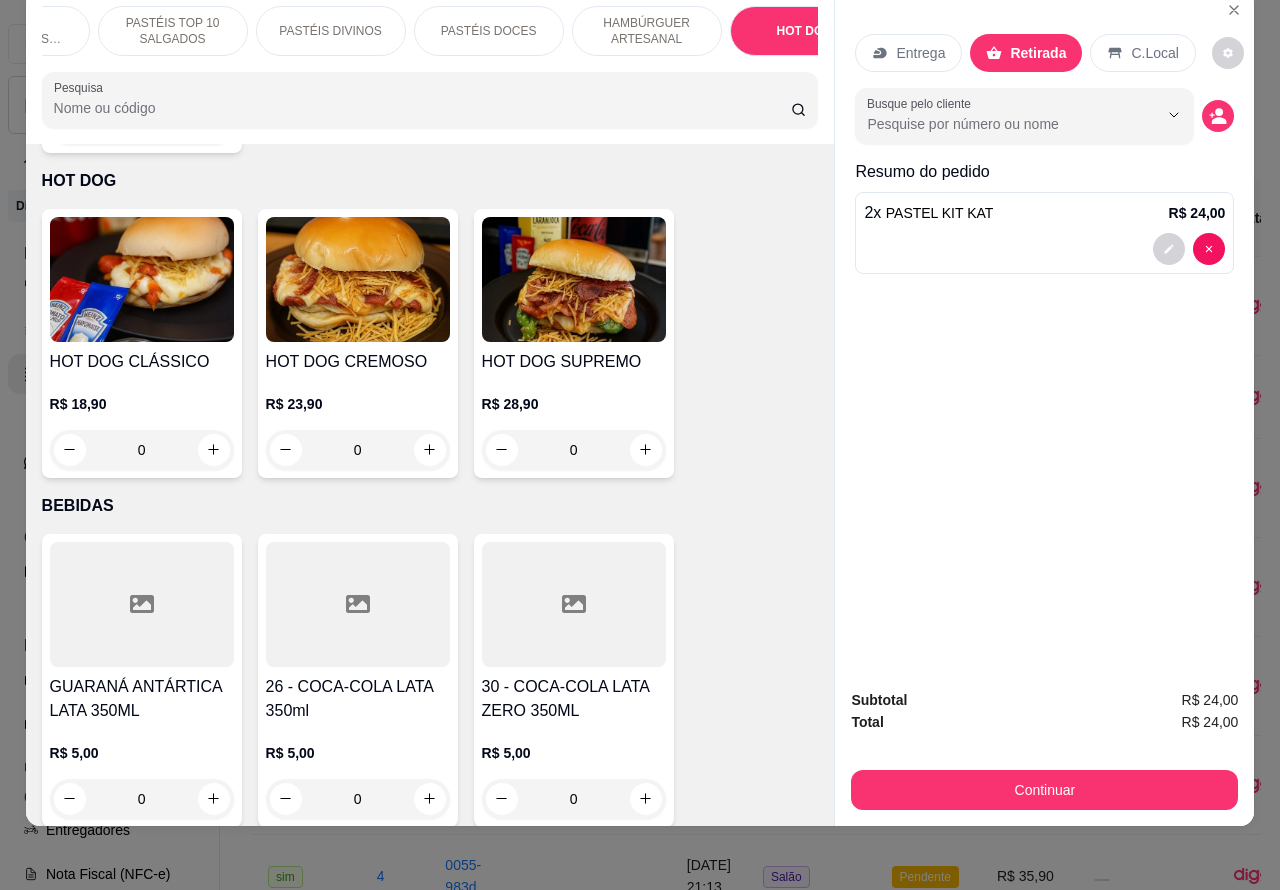click on "0" at bounding box center [142, 450] 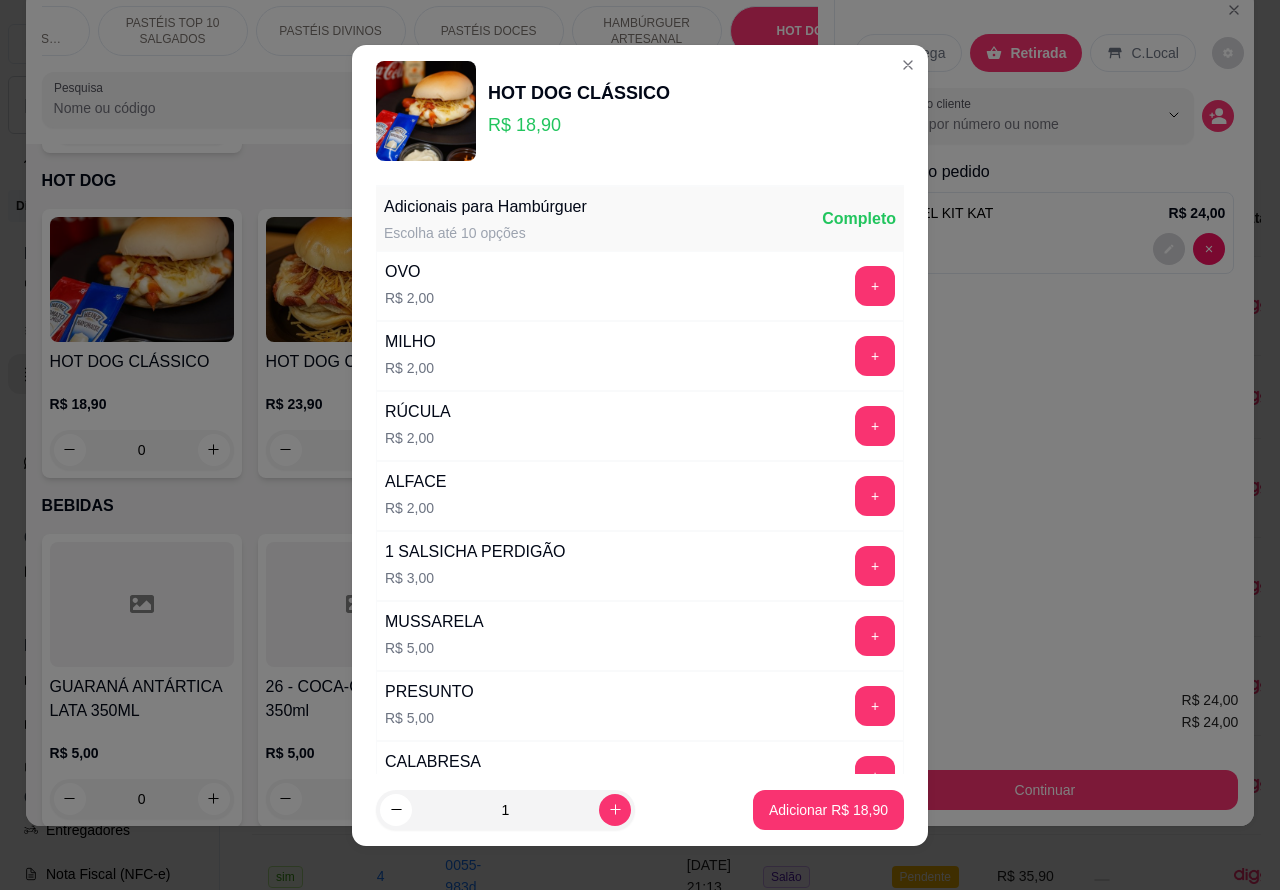 click 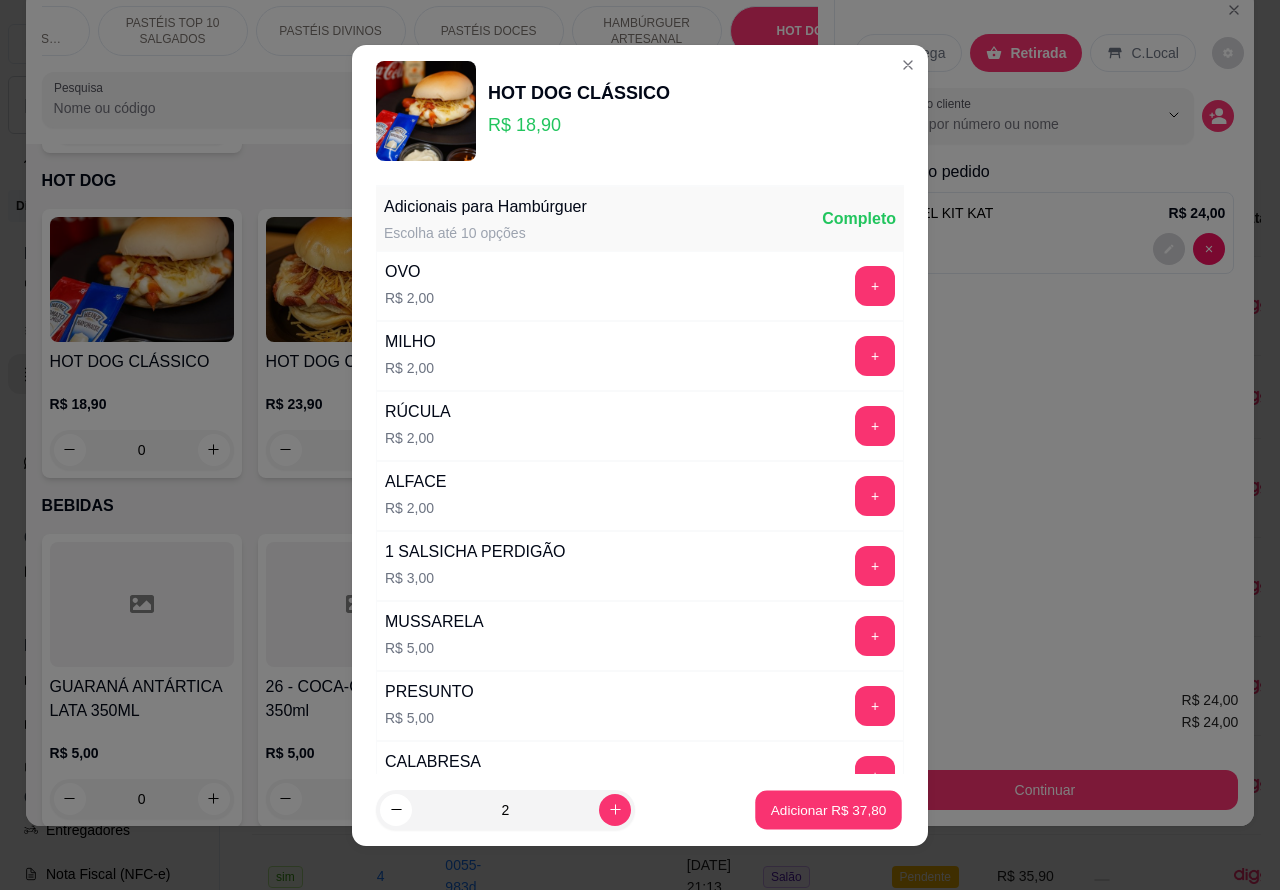 click on "Adicionar   R$ 37,80" at bounding box center (829, 809) 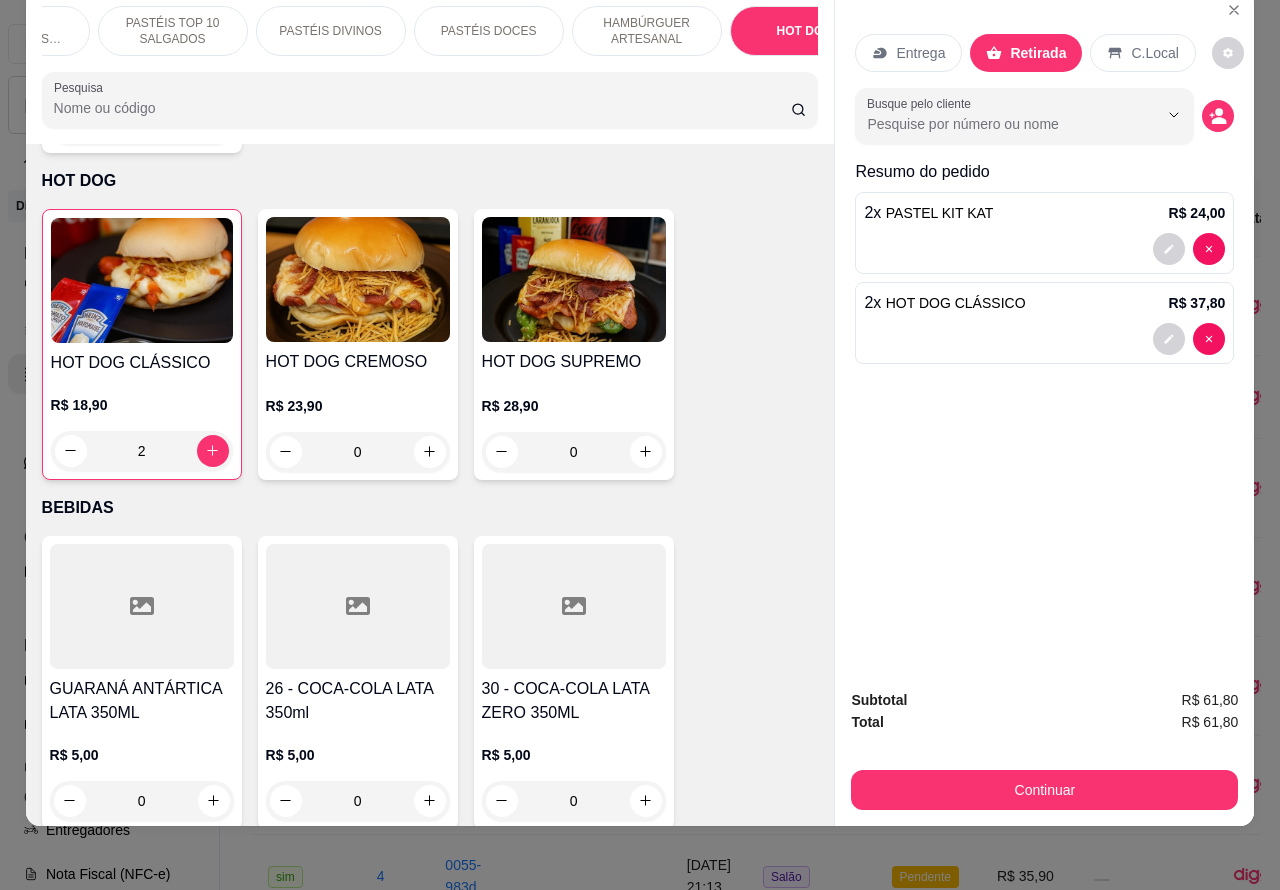 click on "2 x   PASTEL KIT KAT R$ 24,00" at bounding box center (1044, 213) 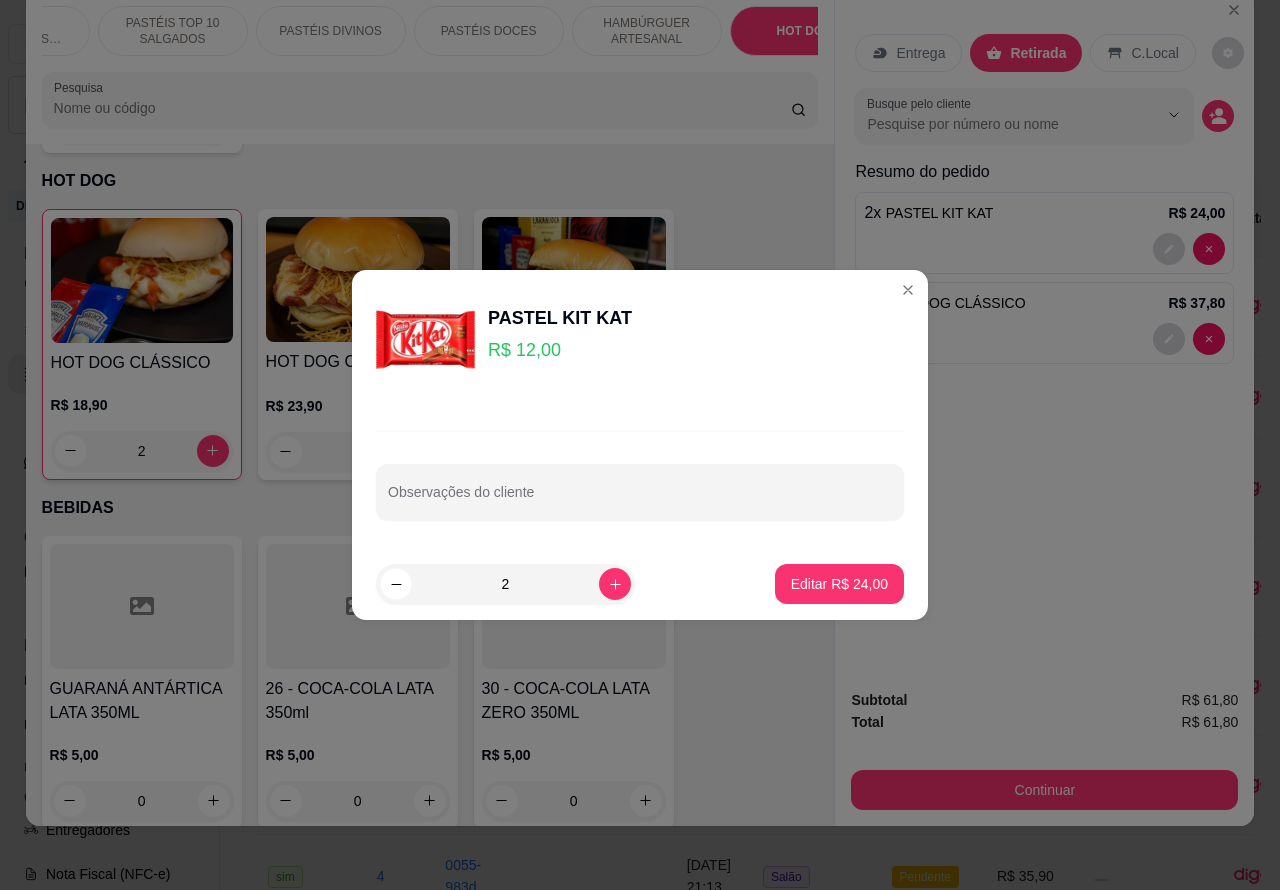click 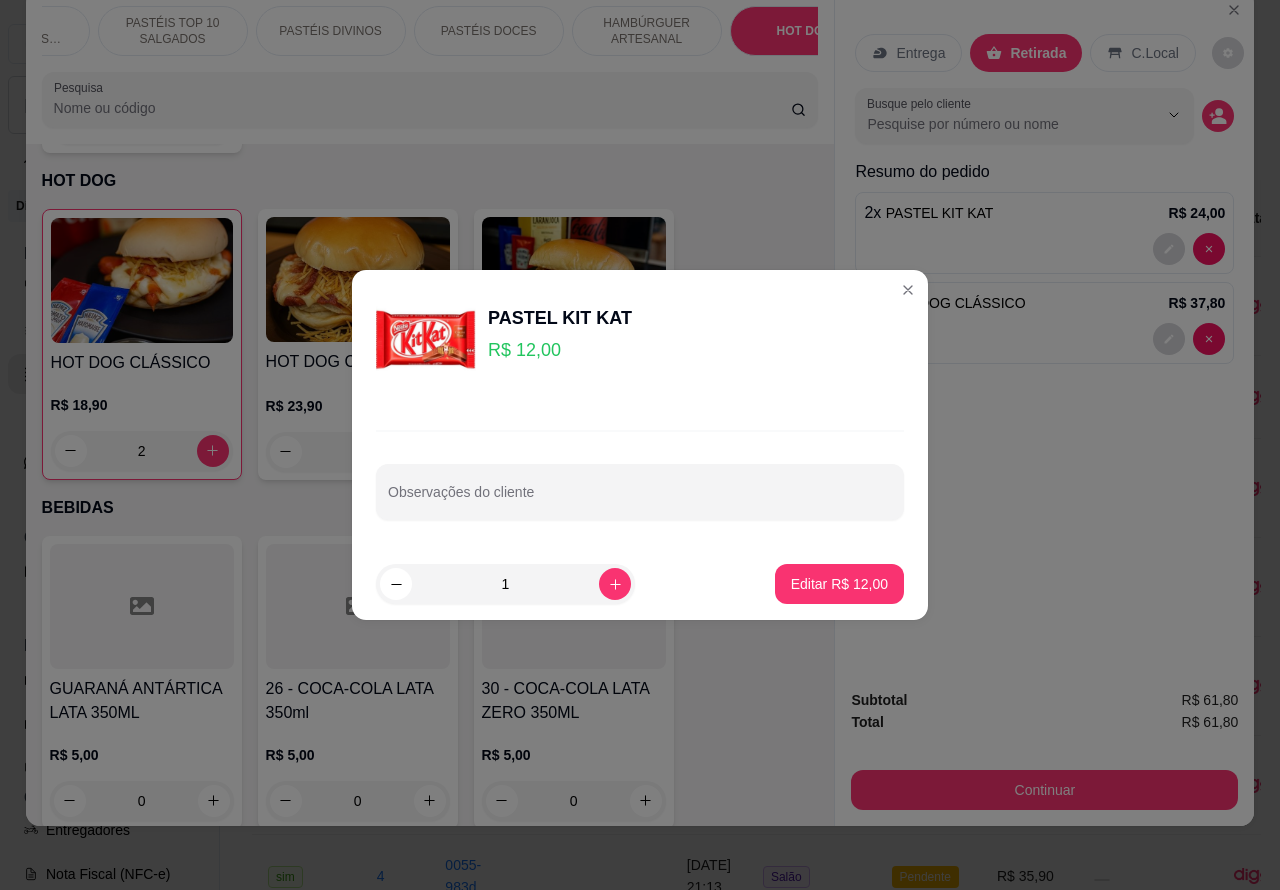 click on "Editar   R$ 12,00" at bounding box center (839, 584) 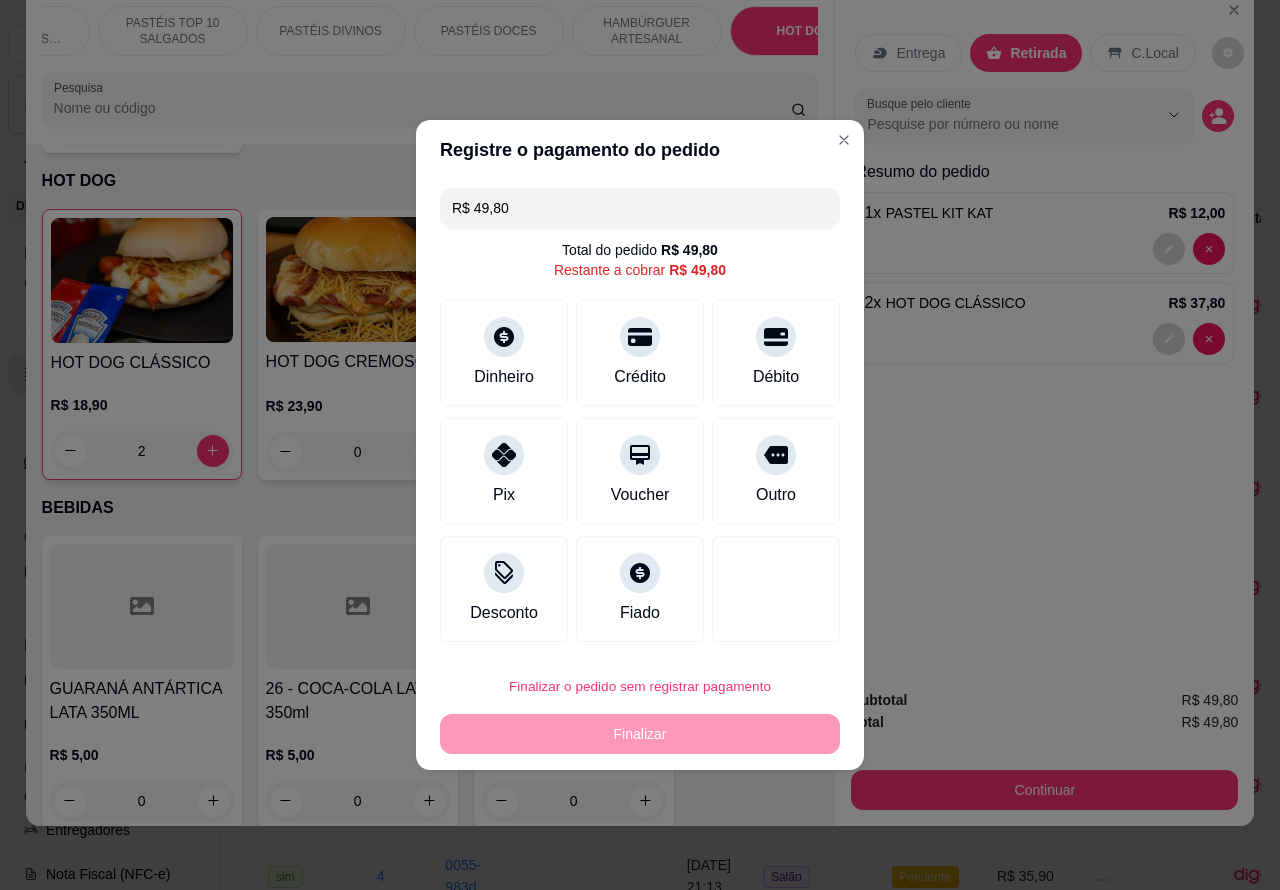 click on "Finalizar o pedido sem registrar pagamento Finalizar" at bounding box center (640, 710) 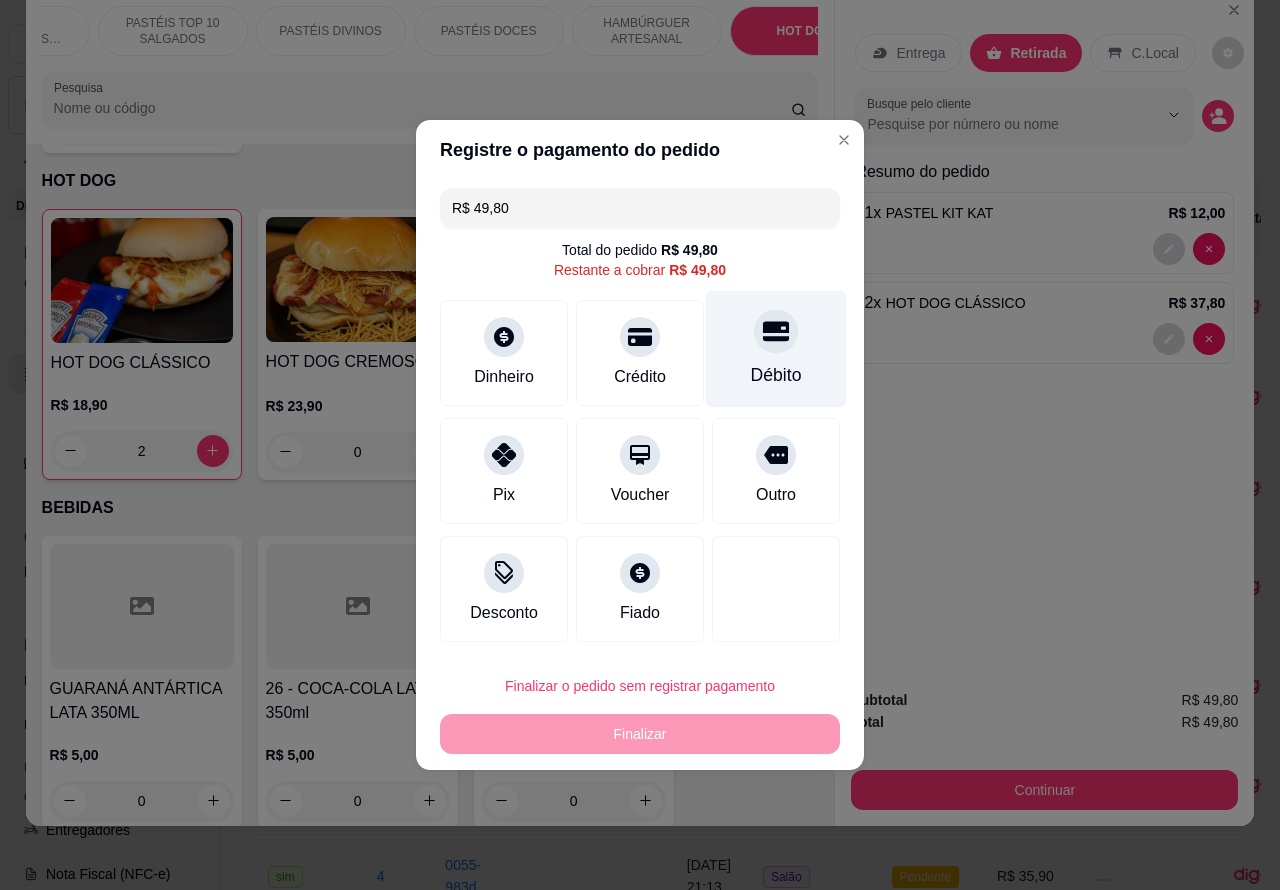 click on "Débito" at bounding box center [776, 349] 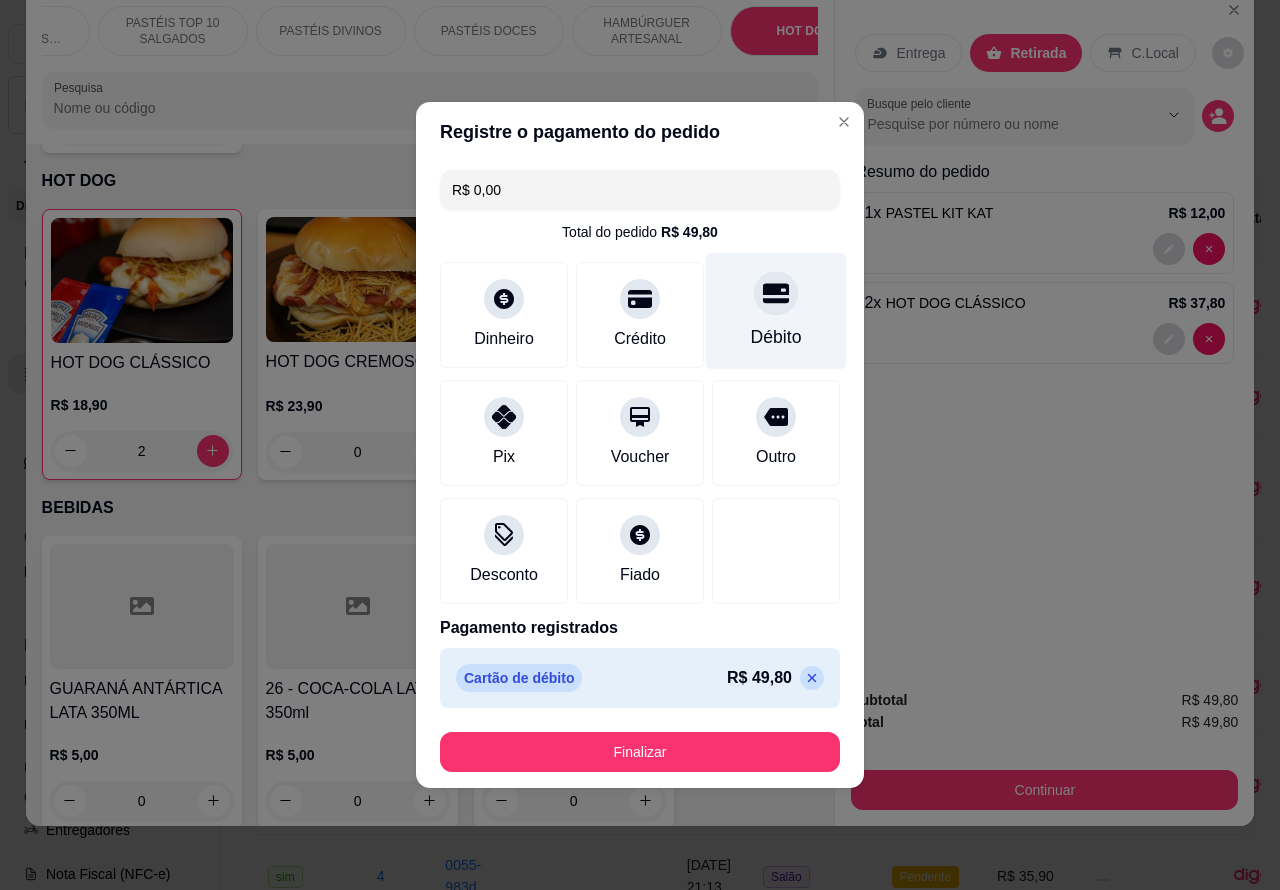 type on "R$ 0,00" 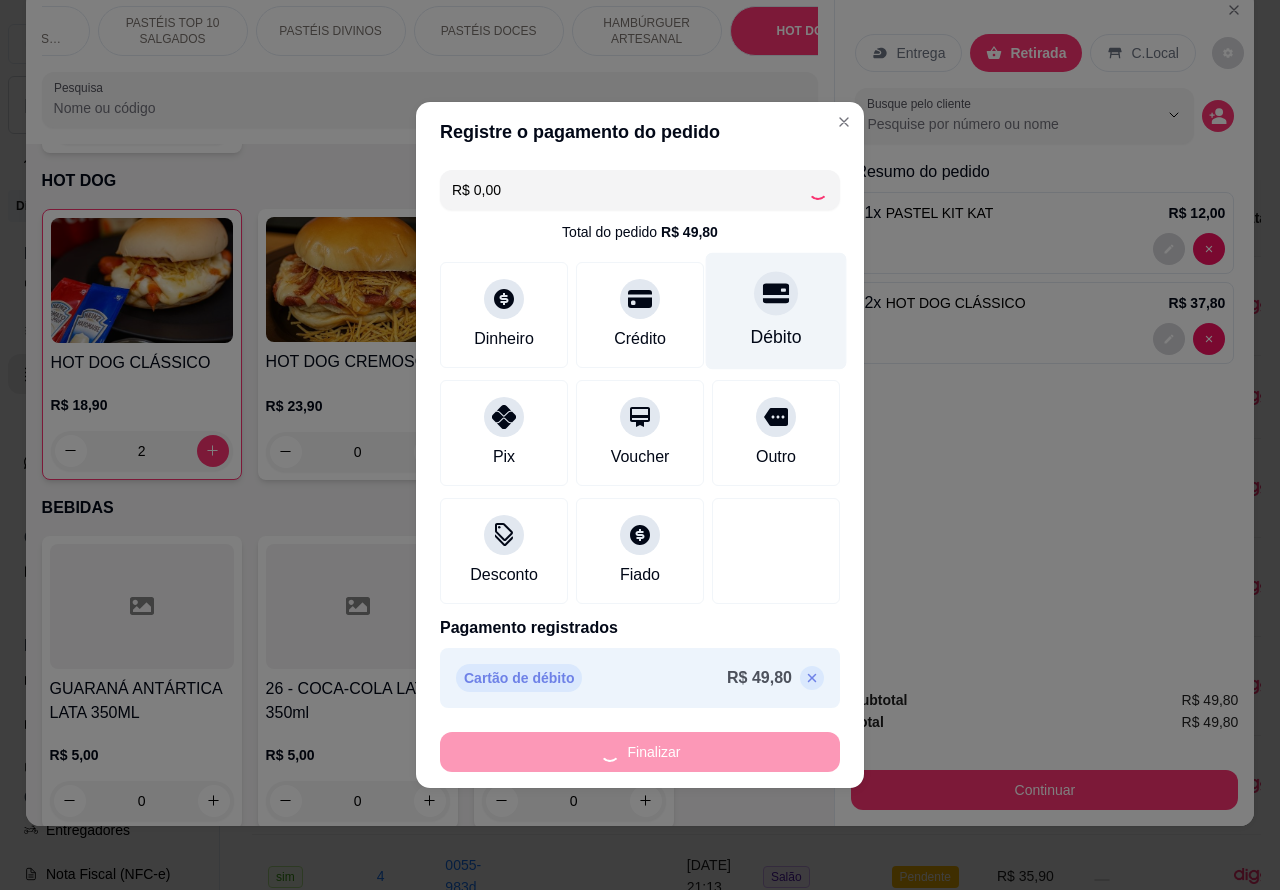 type on "0" 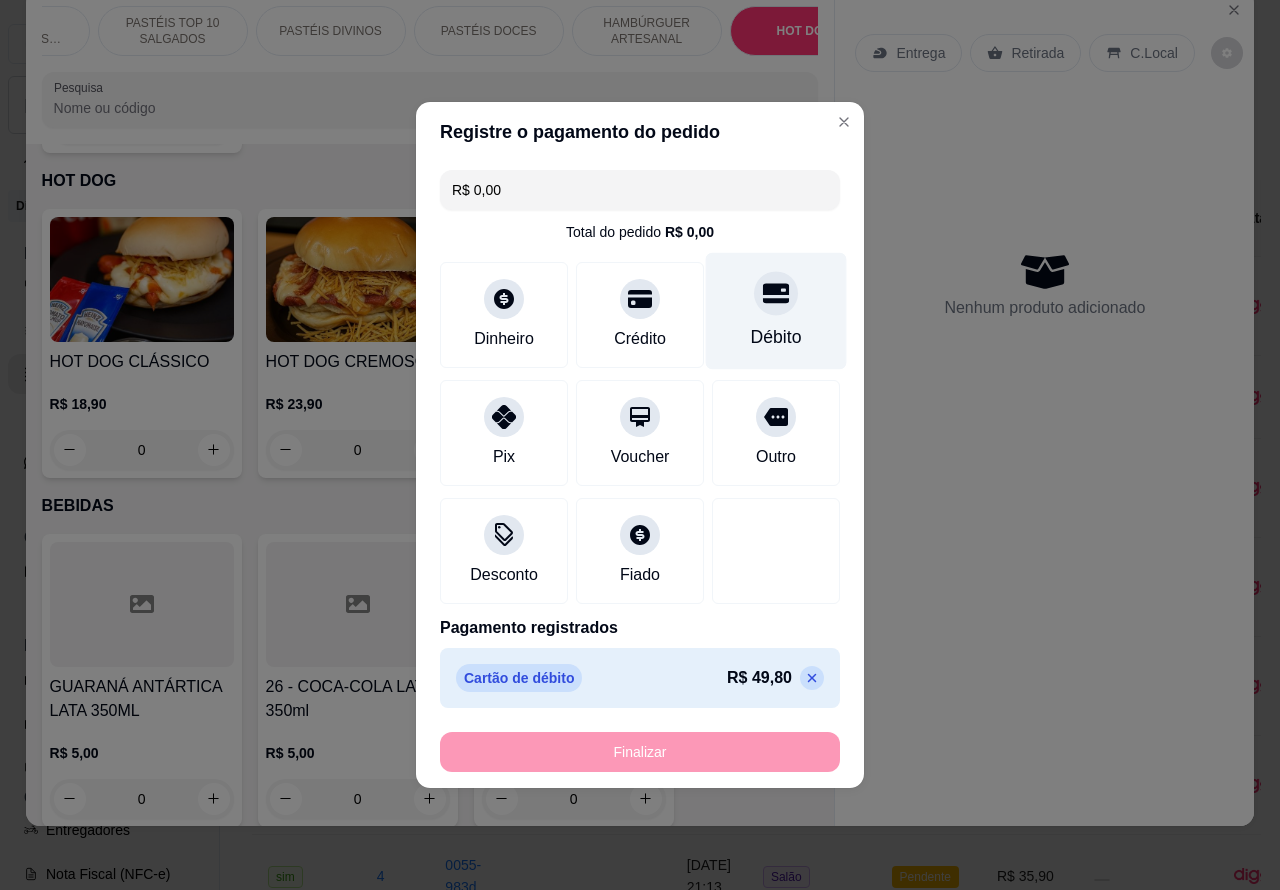 type on "-R$ 49,80" 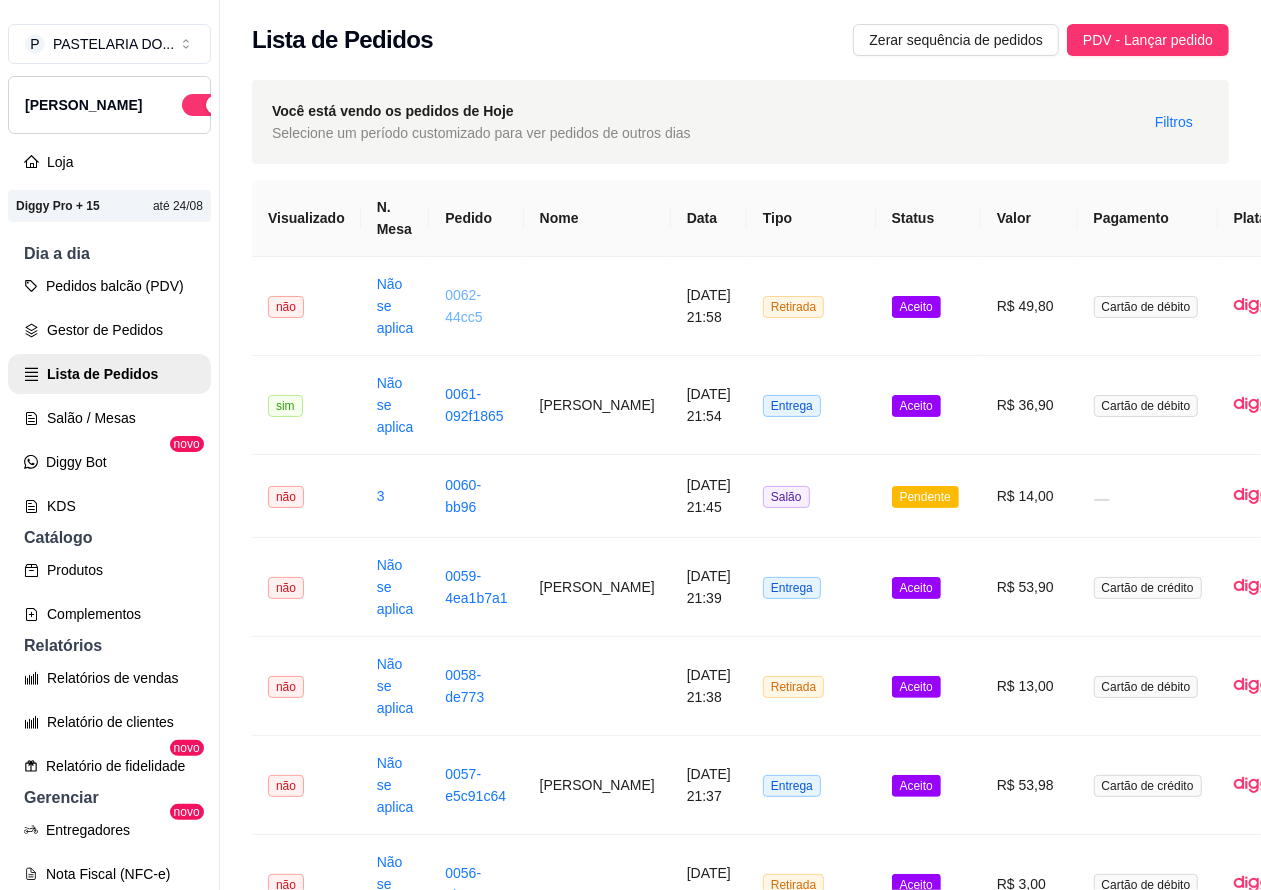 click on "0062-44cc5" at bounding box center (463, 306) 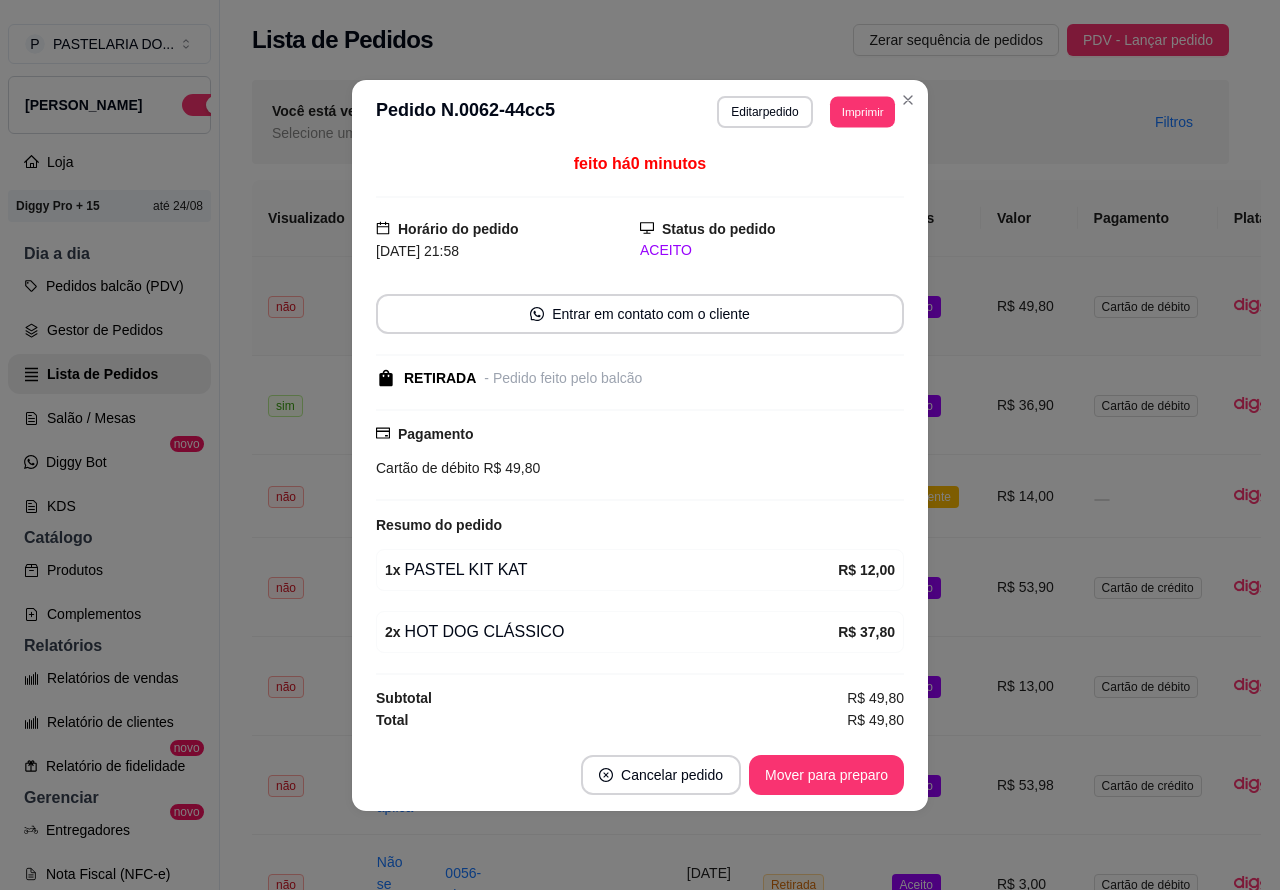 click on "Imprimir" at bounding box center (862, 111) 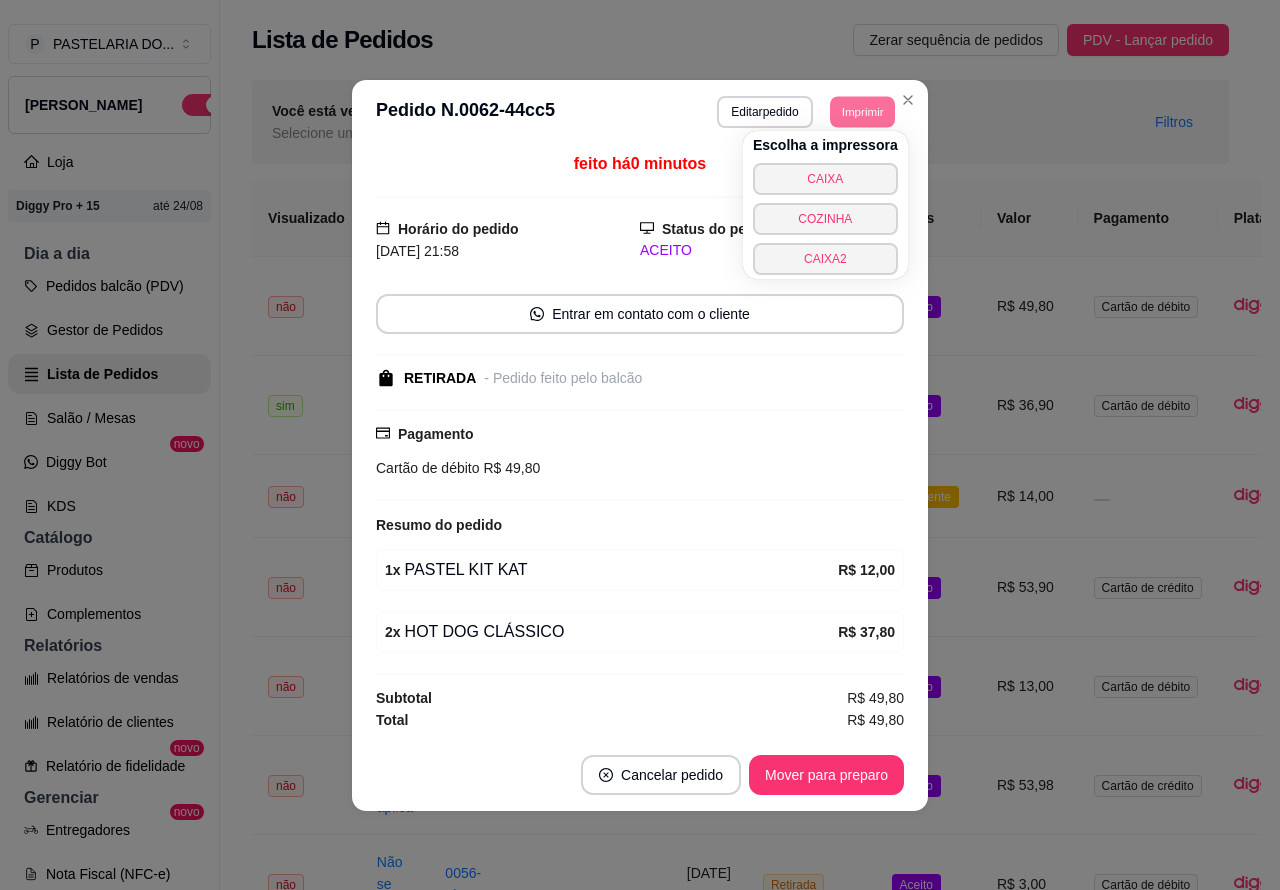 click on "COZINHA" at bounding box center [825, 219] 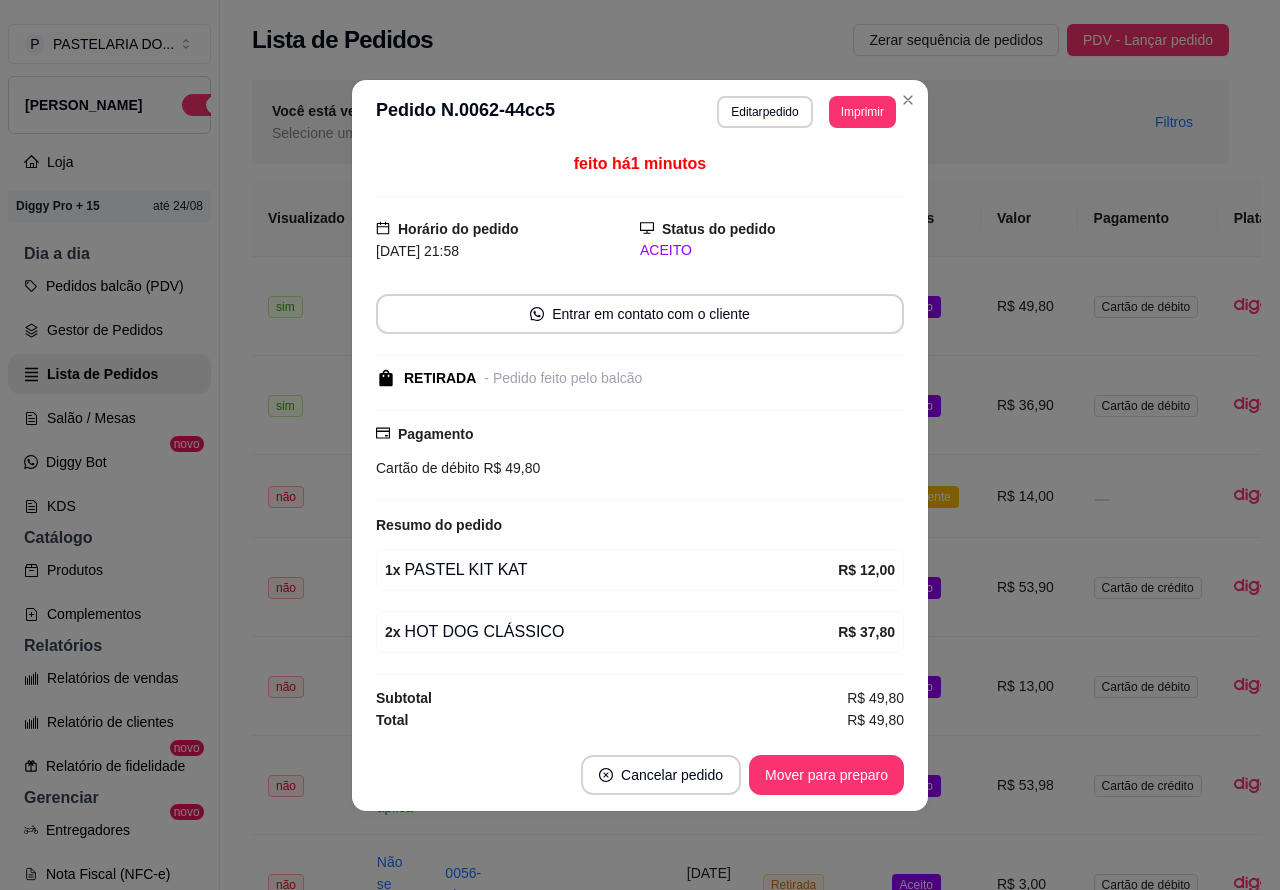 click on "Você está vendo os pedidos de   Hoje Selecione um período customizado para ver pedidos de outros dias Filtros" at bounding box center [740, 122] 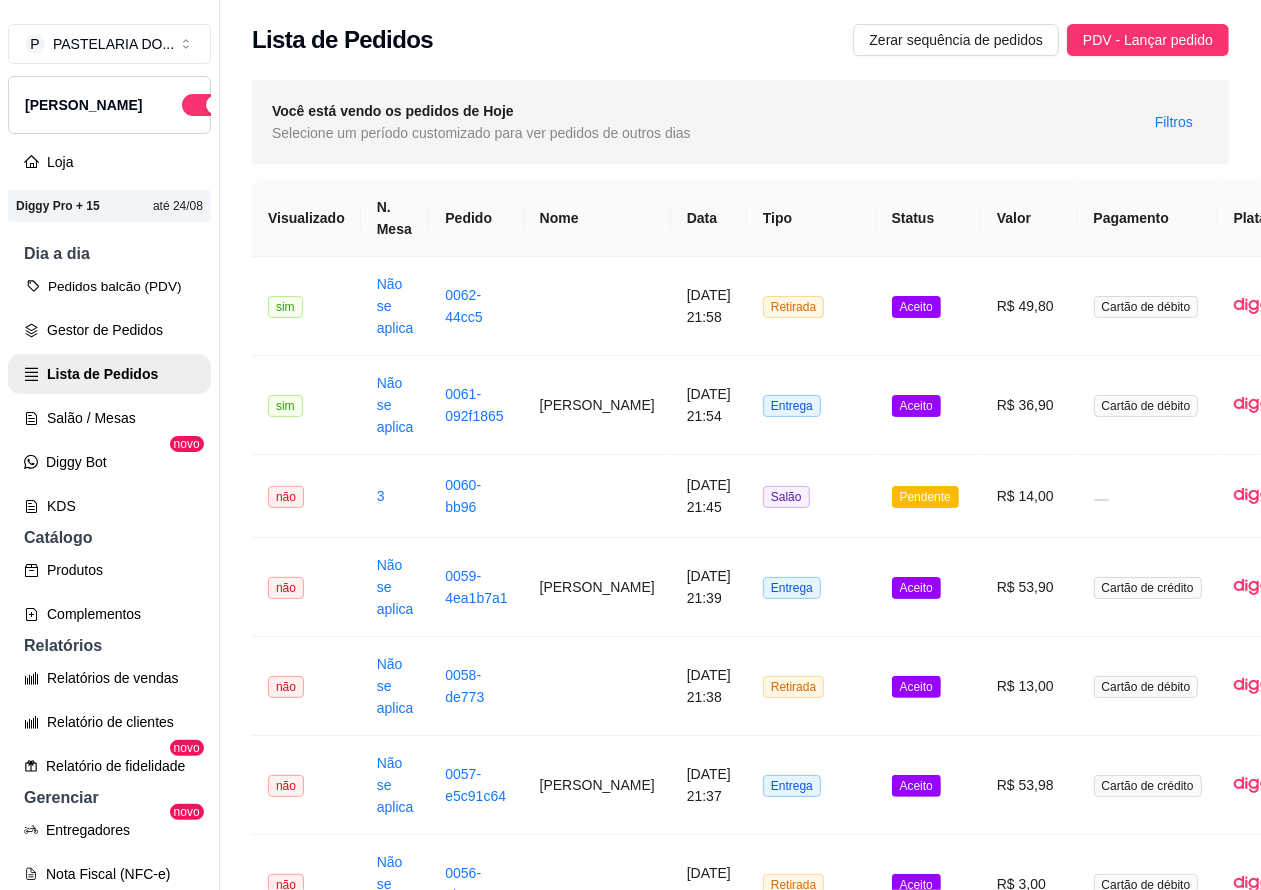 click on "Pedidos balcão (PDV)" at bounding box center [109, 286] 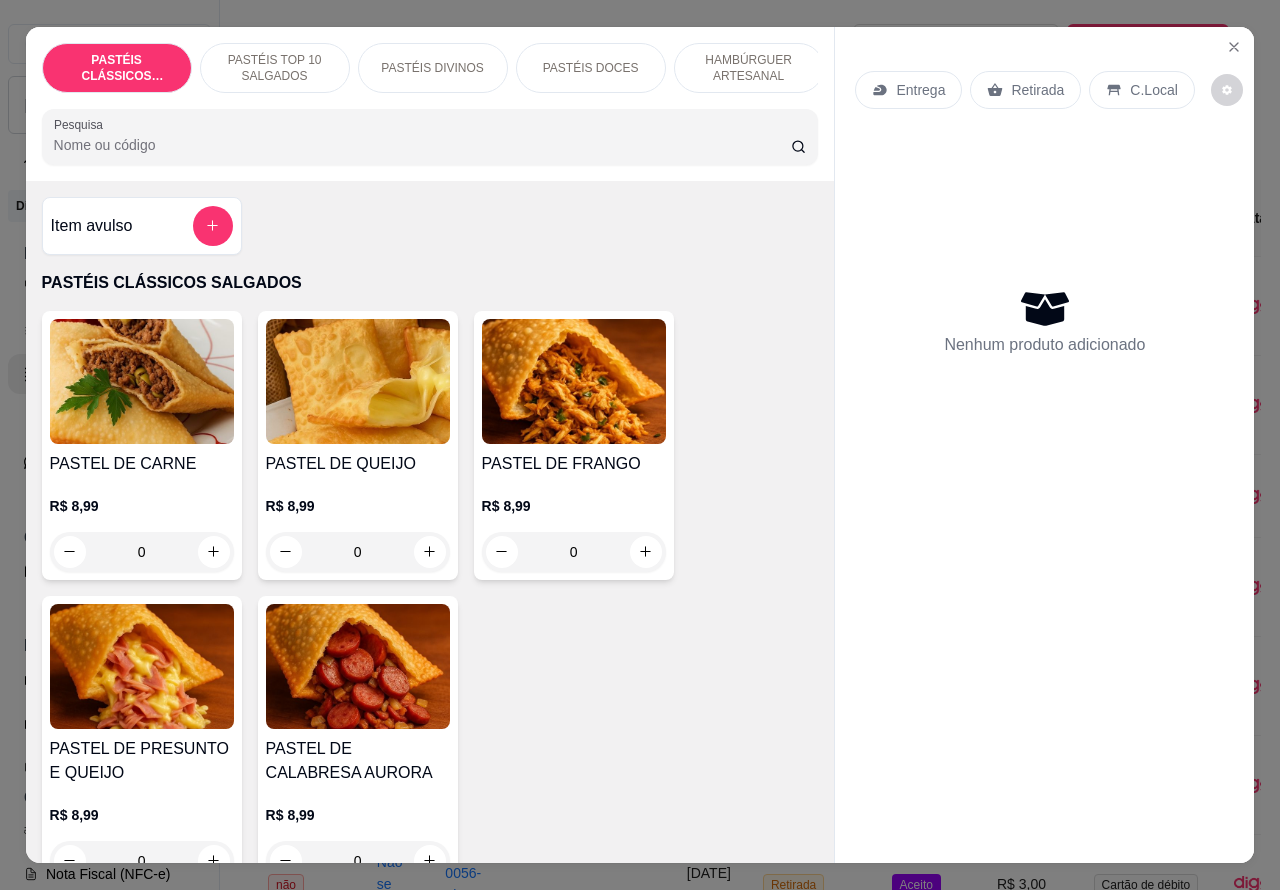 click on "Entrega" at bounding box center [920, 90] 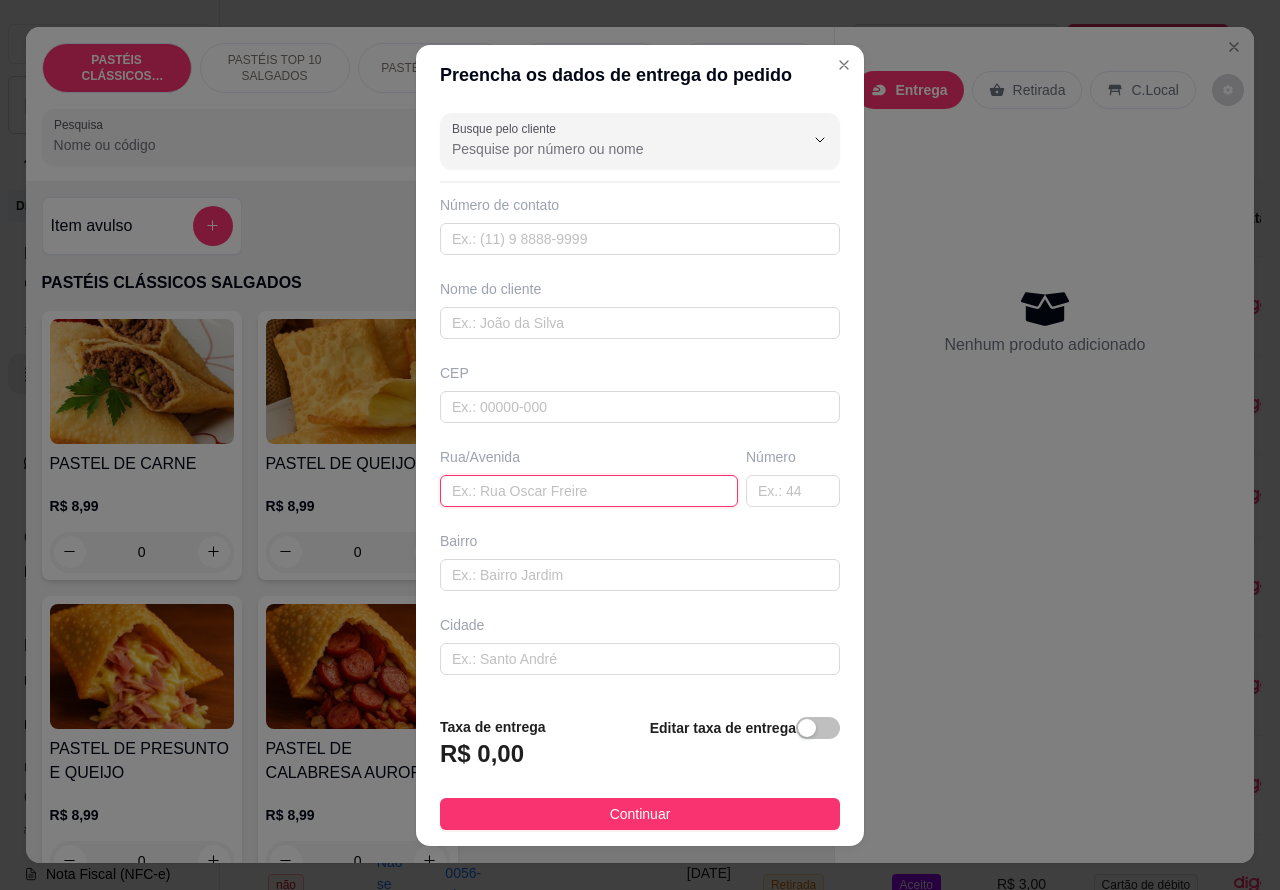 click at bounding box center (589, 491) 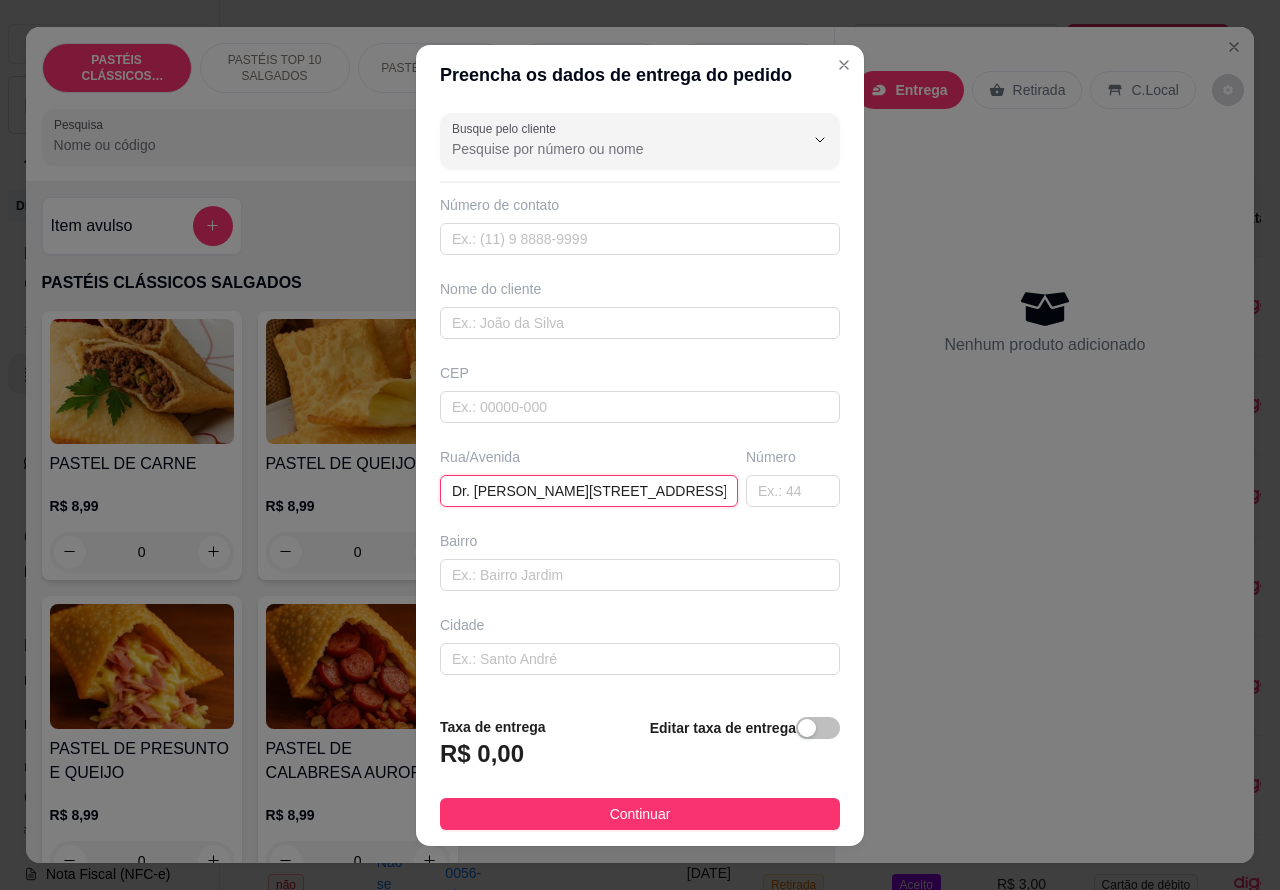 scroll, scrollTop: 0, scrollLeft: 81, axis: horizontal 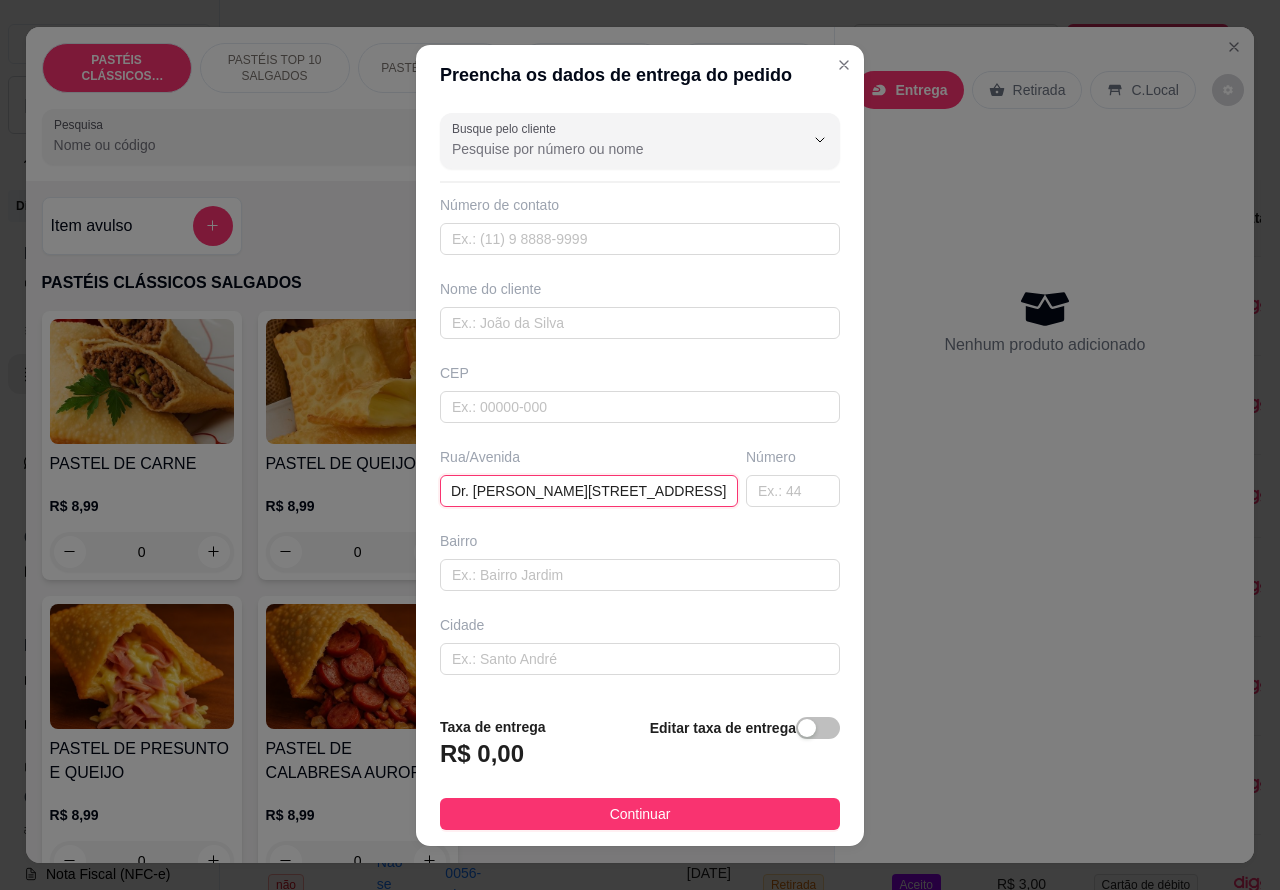 type on "Dr. [PERSON_NAME][STREET_ADDRESS]" 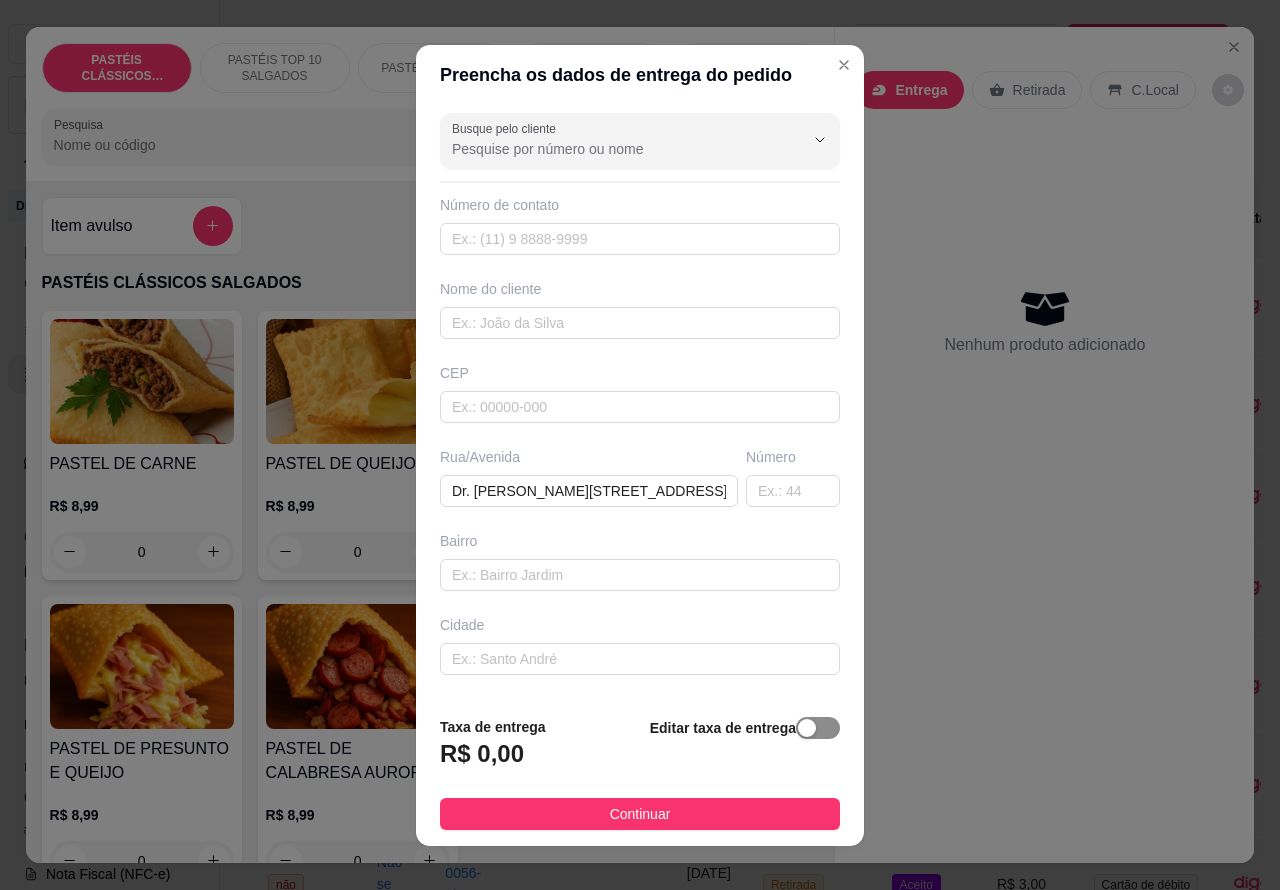 click at bounding box center [818, 728] 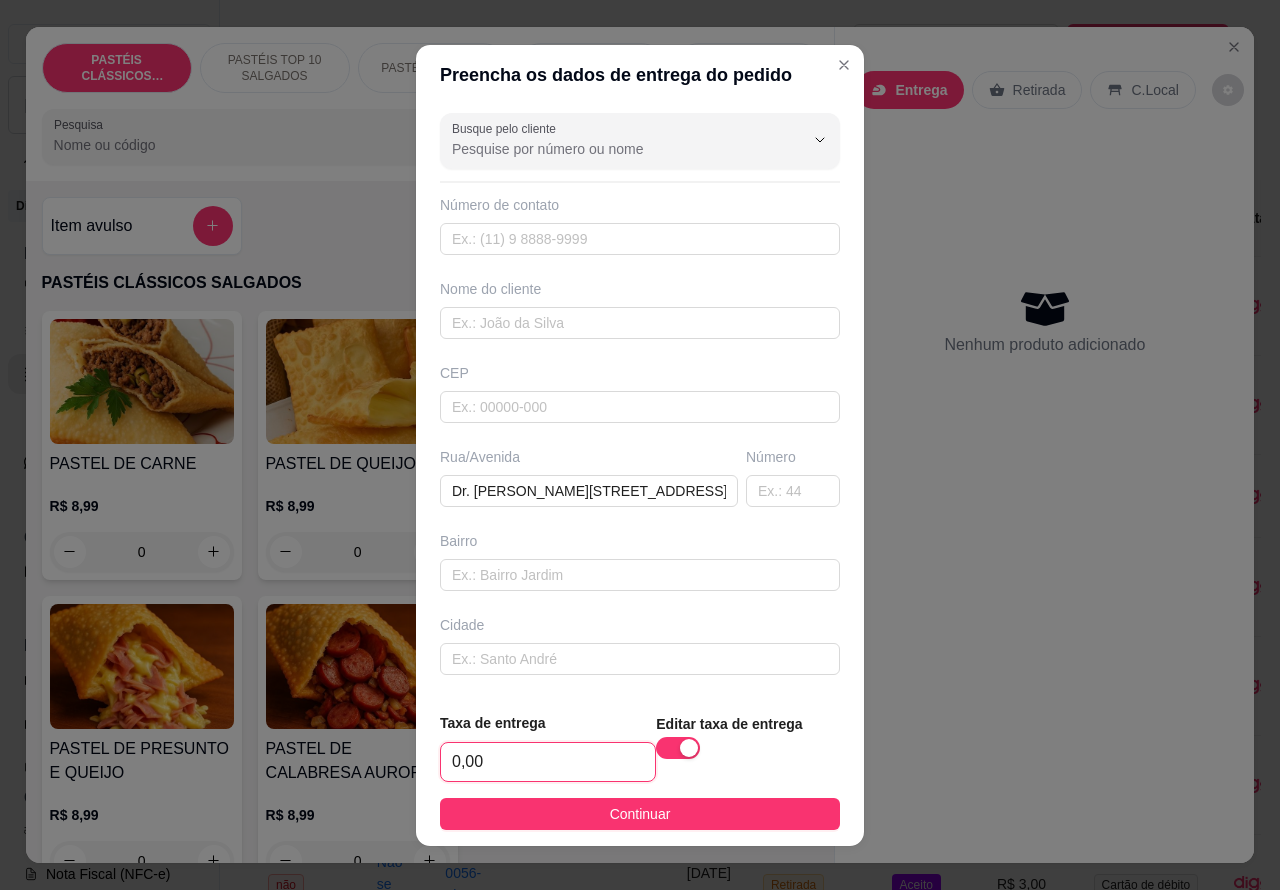 click on "0,00" at bounding box center (548, 762) 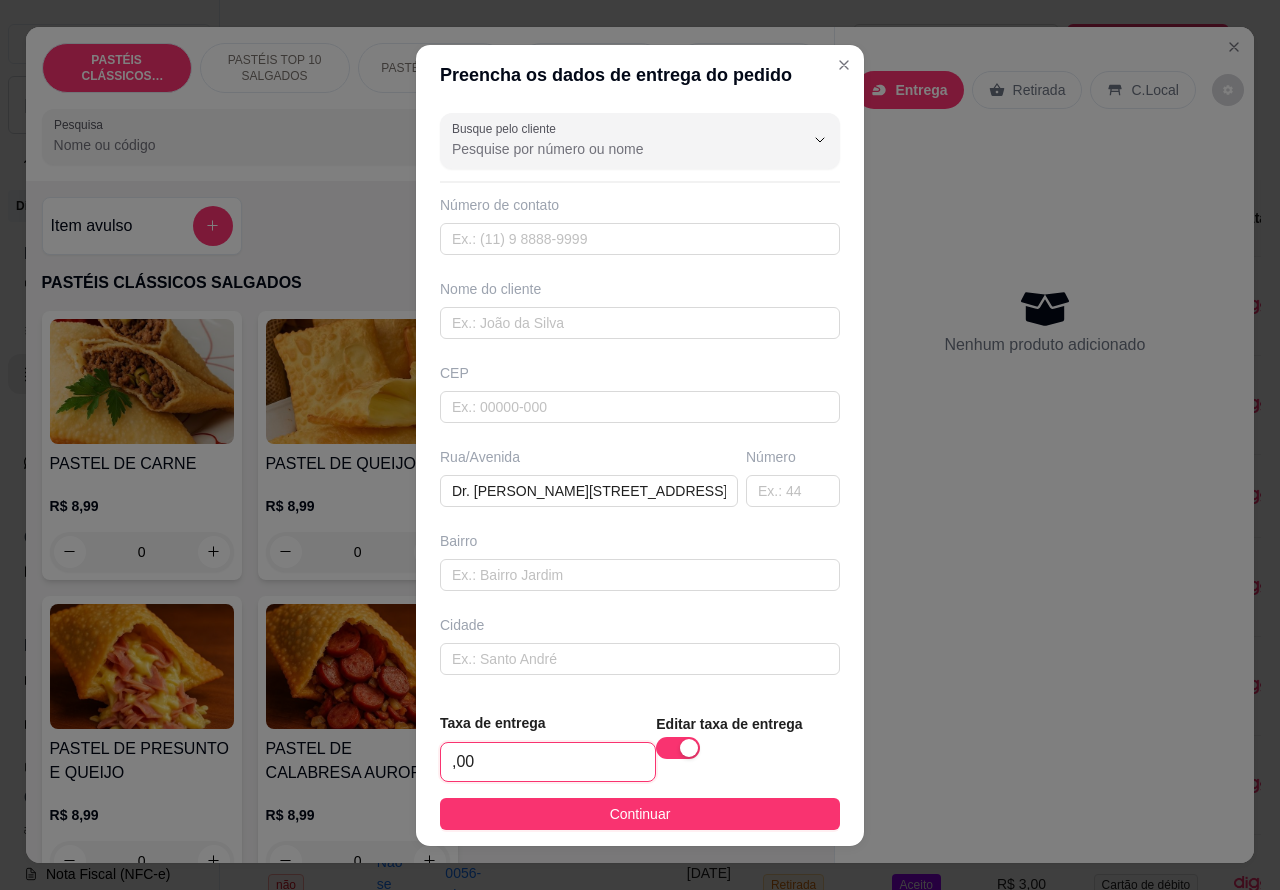 type on "4,00" 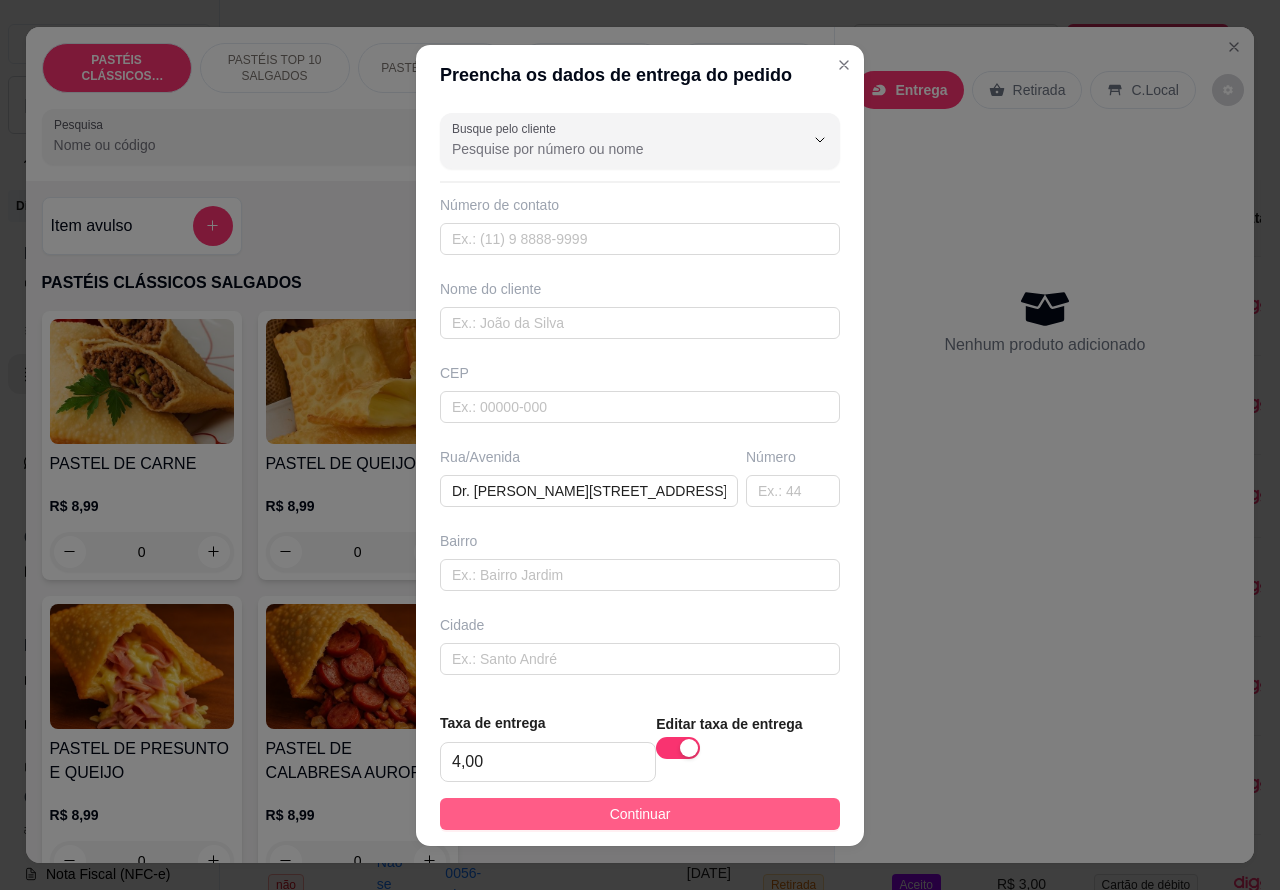 click on "Continuar" at bounding box center [640, 814] 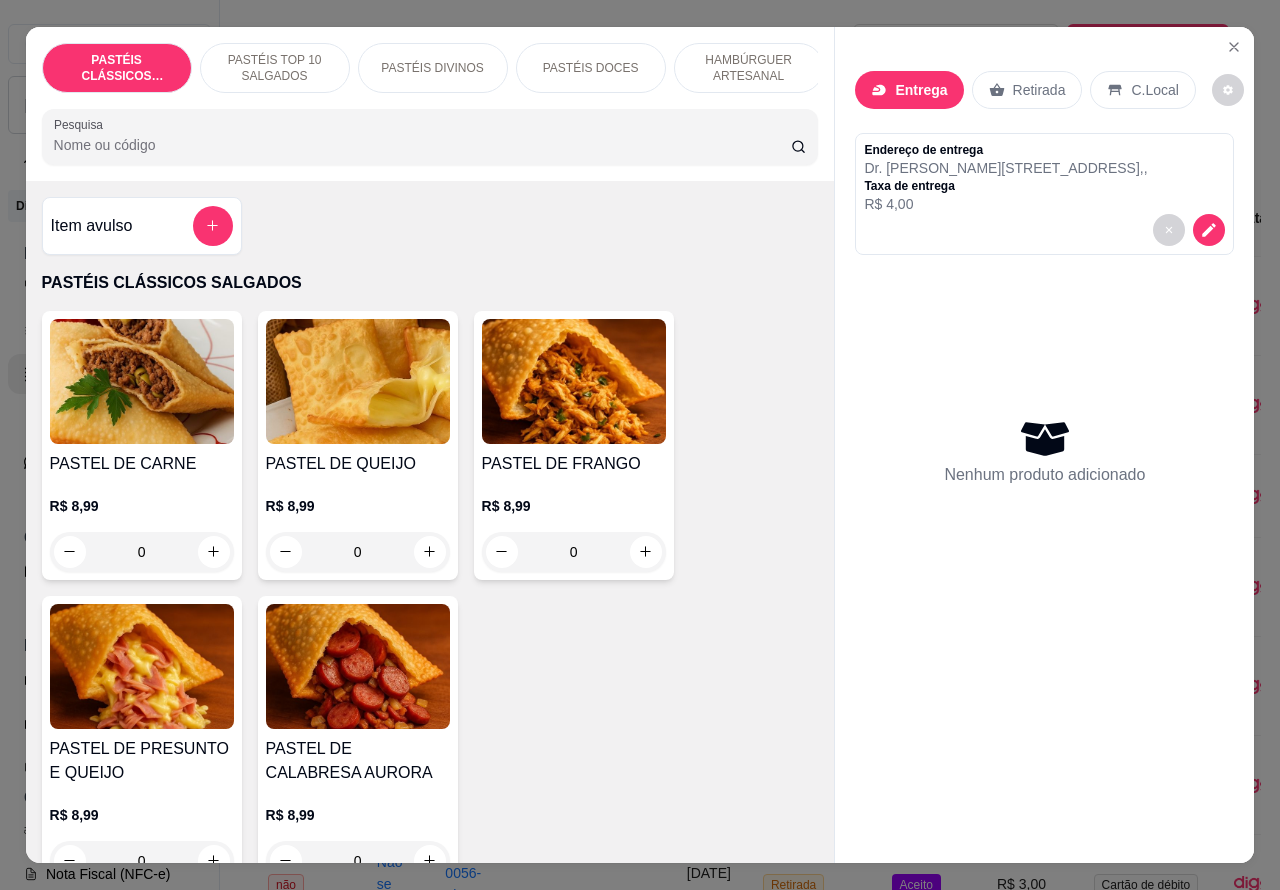 click on "HAMBÚRGUER ARTESANAL" at bounding box center (749, 68) 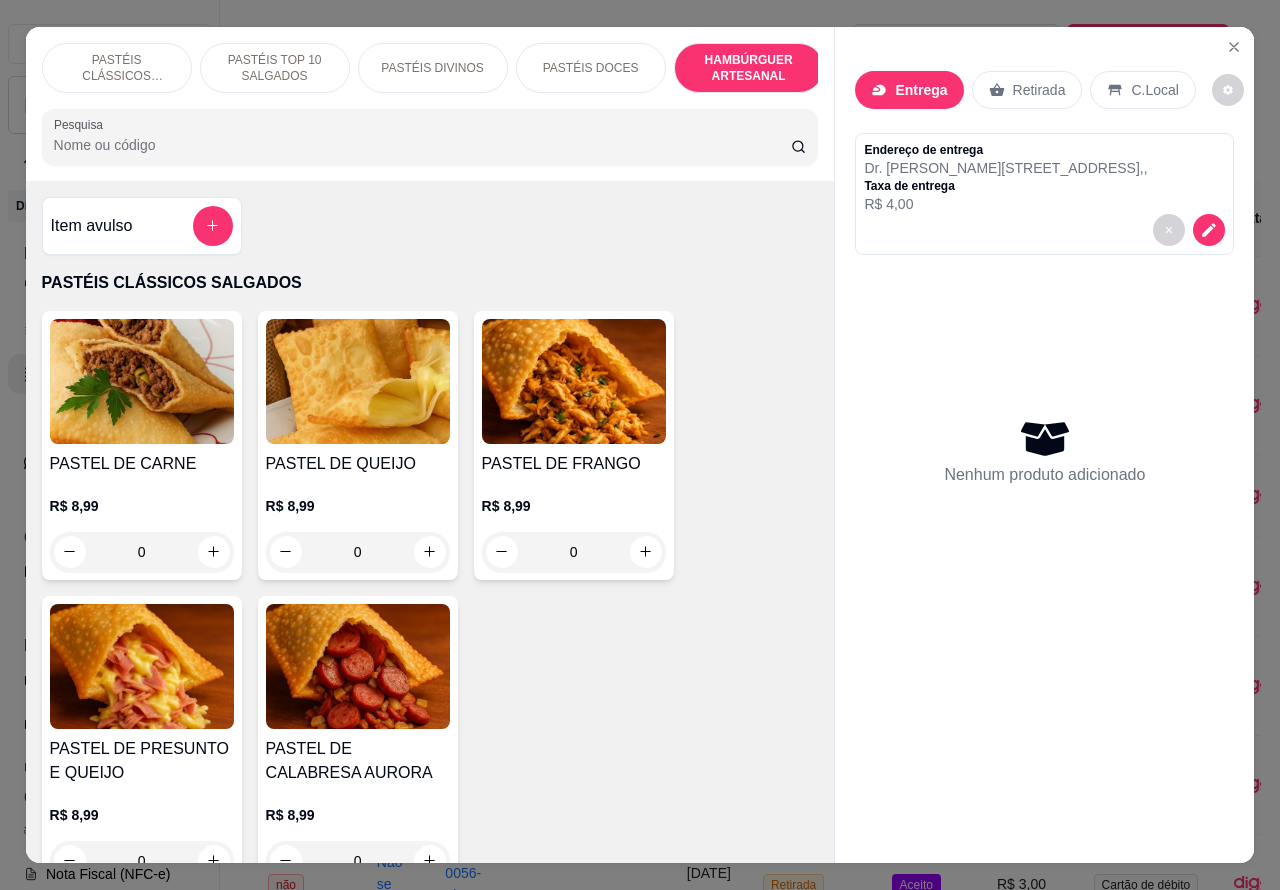 scroll, scrollTop: 4527, scrollLeft: 0, axis: vertical 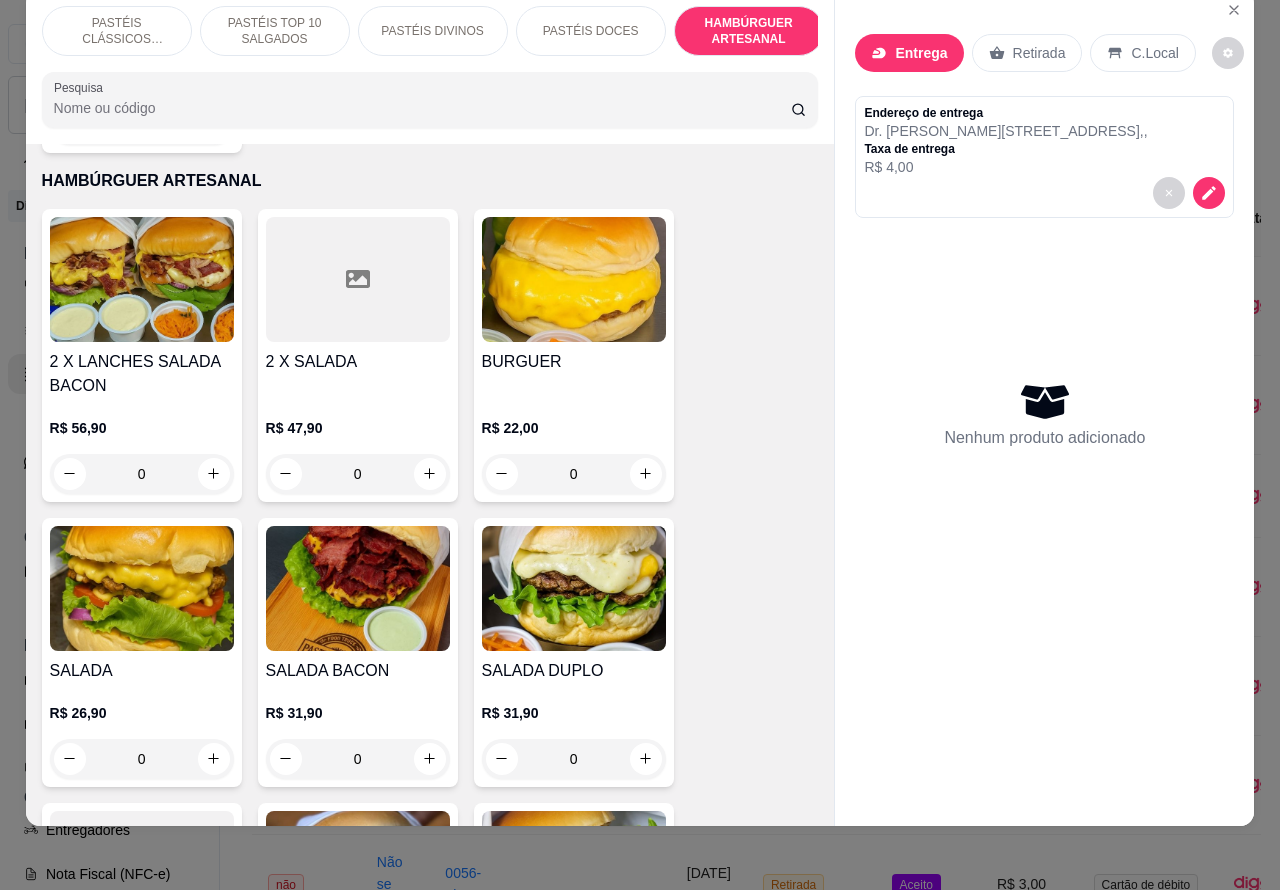 click on "0" at bounding box center (358, 759) 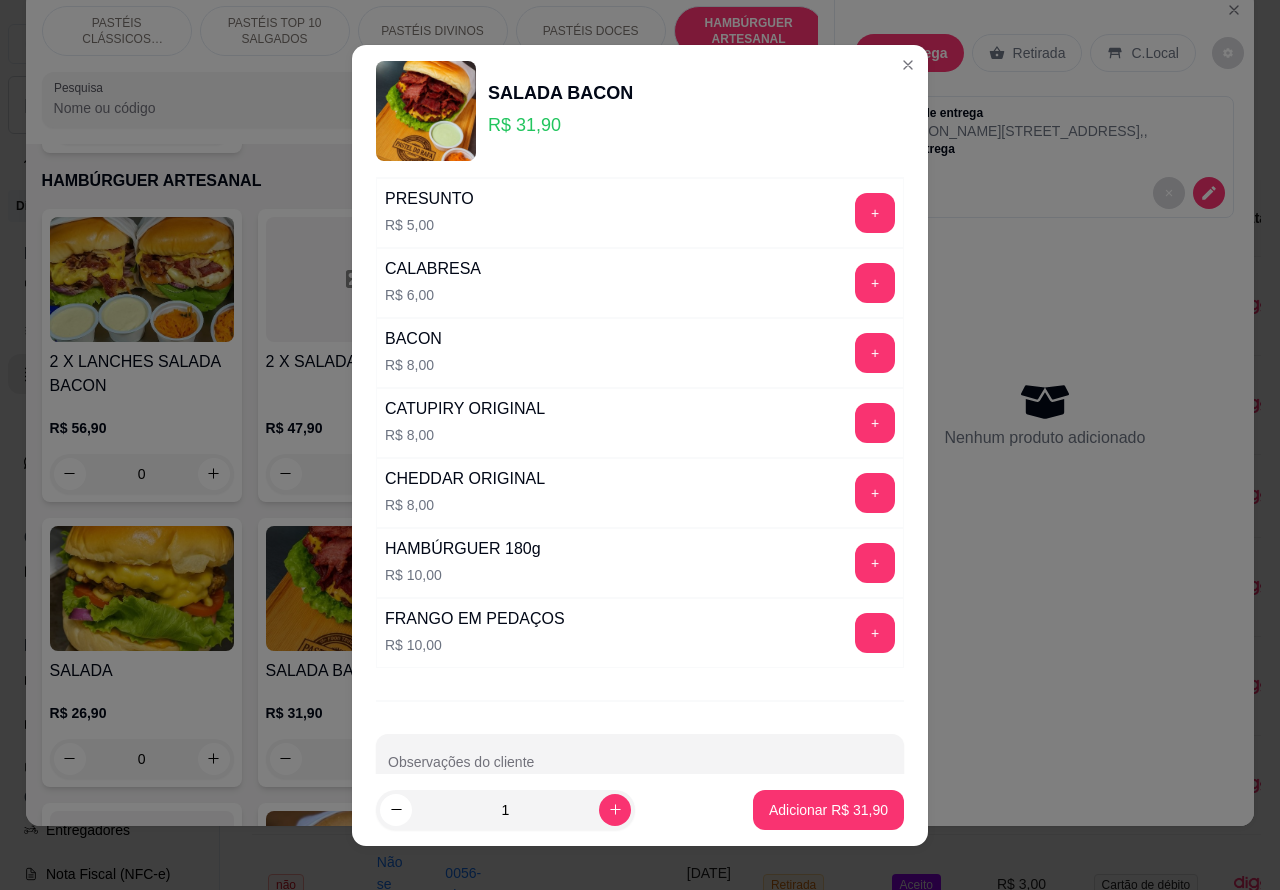 scroll, scrollTop: 542, scrollLeft: 0, axis: vertical 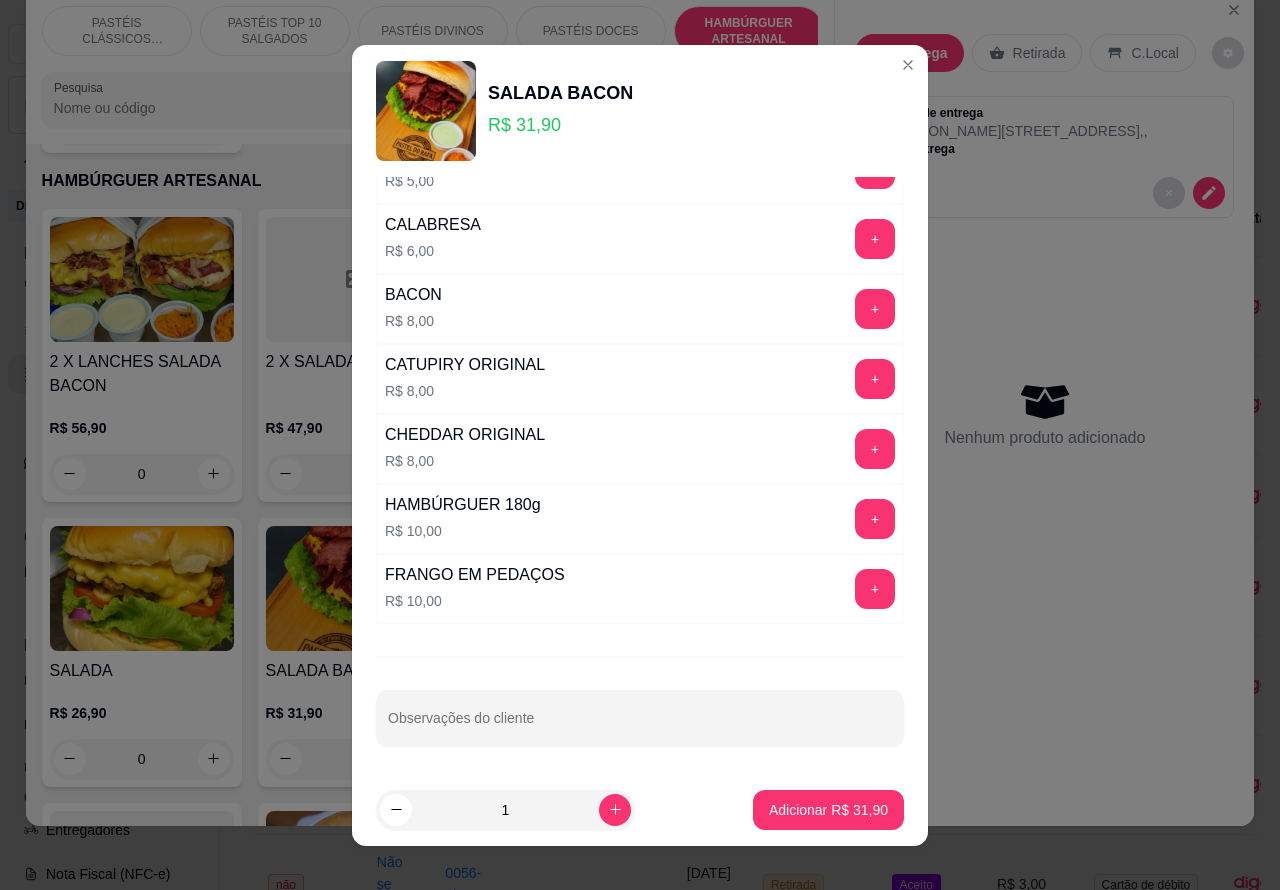 click on "Observações do cliente" at bounding box center [640, 726] 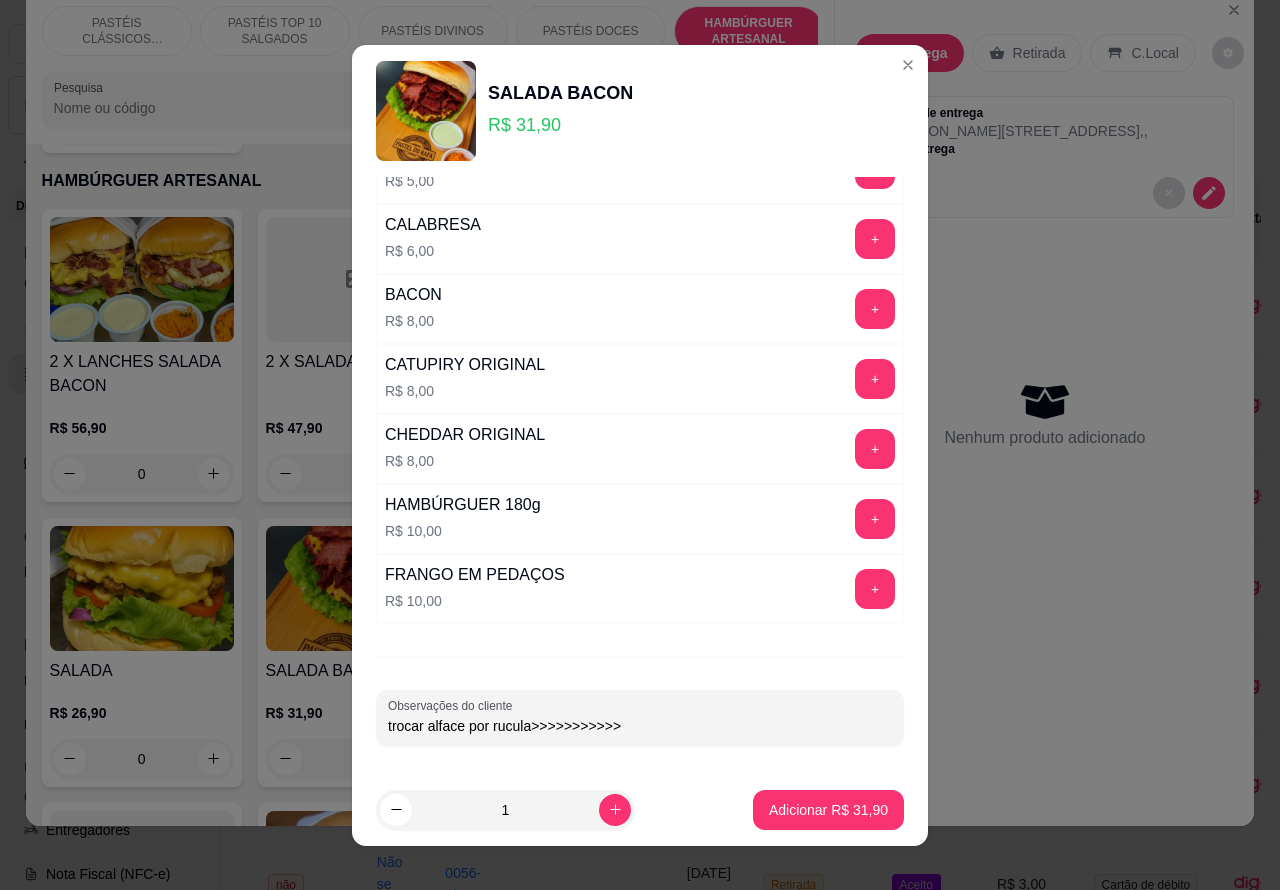 type on "trocar alface por rucula>>>>>>>>>>>" 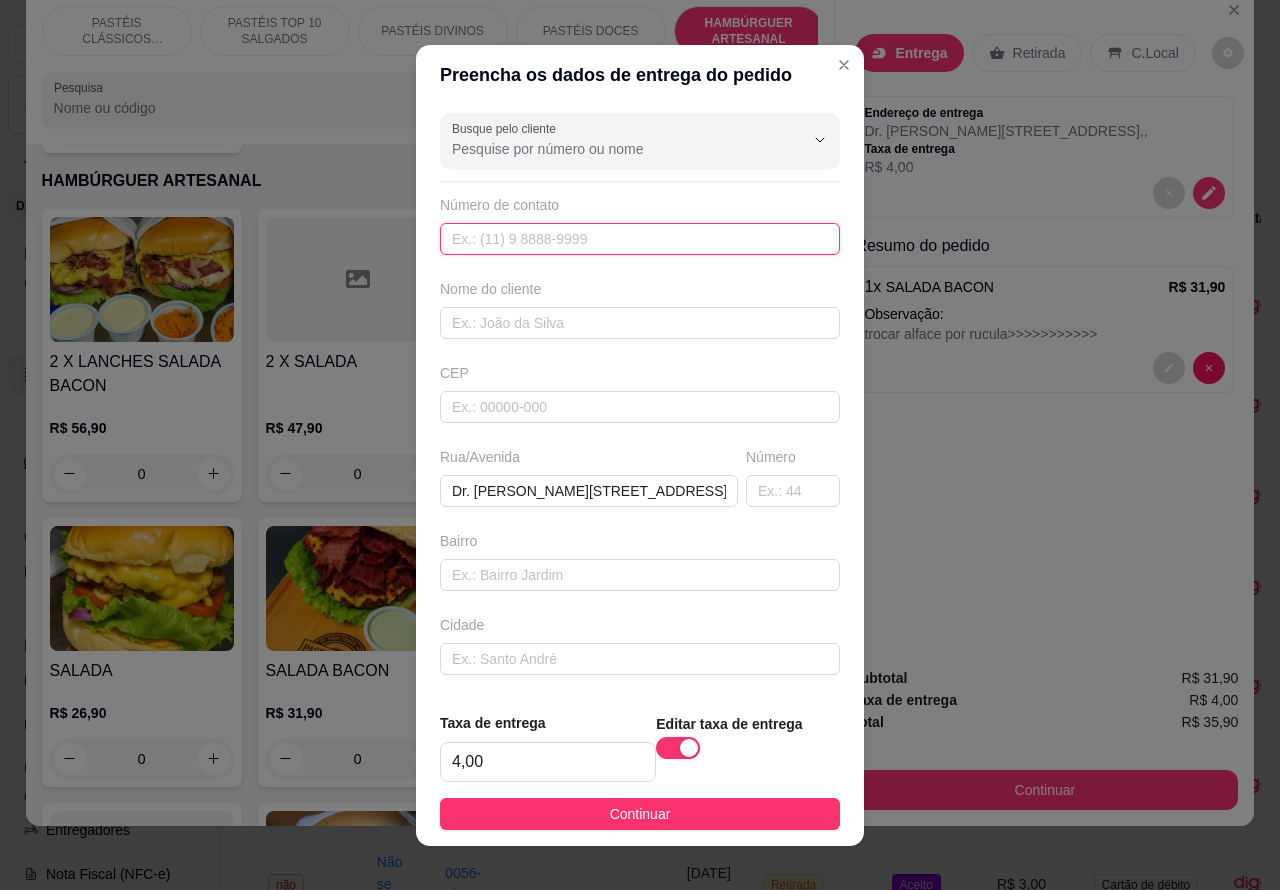 click at bounding box center (640, 239) 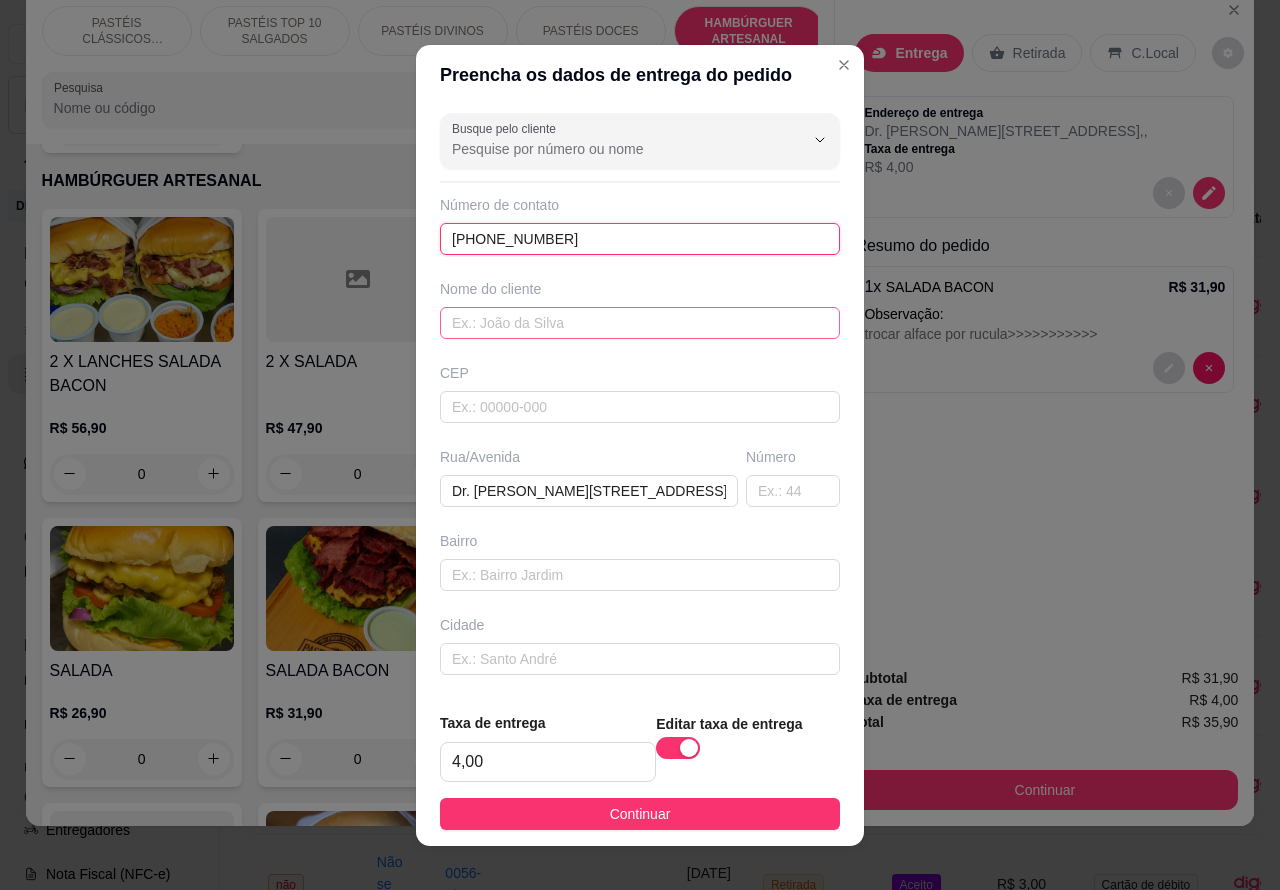 type on "[PHONE_NUMBER]" 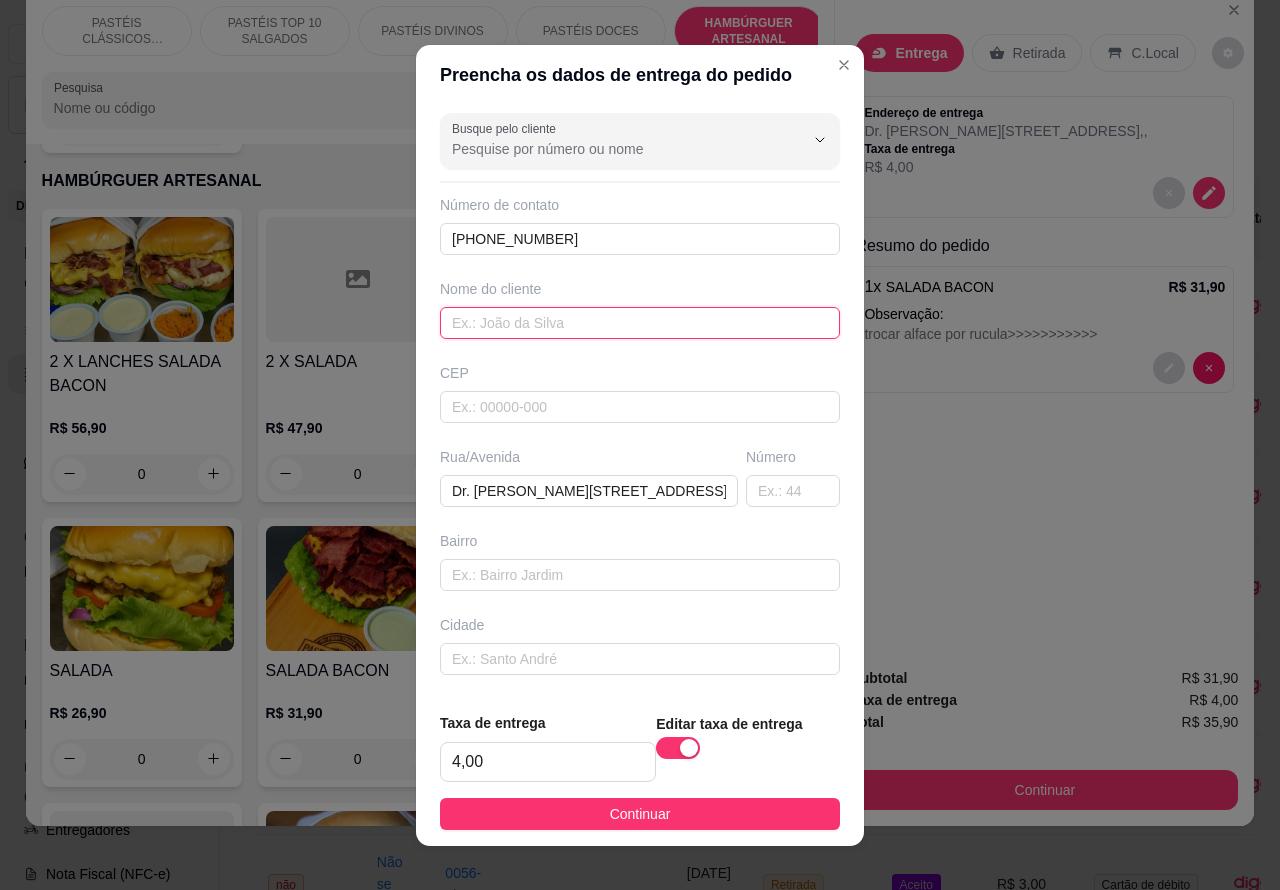 click at bounding box center [640, 323] 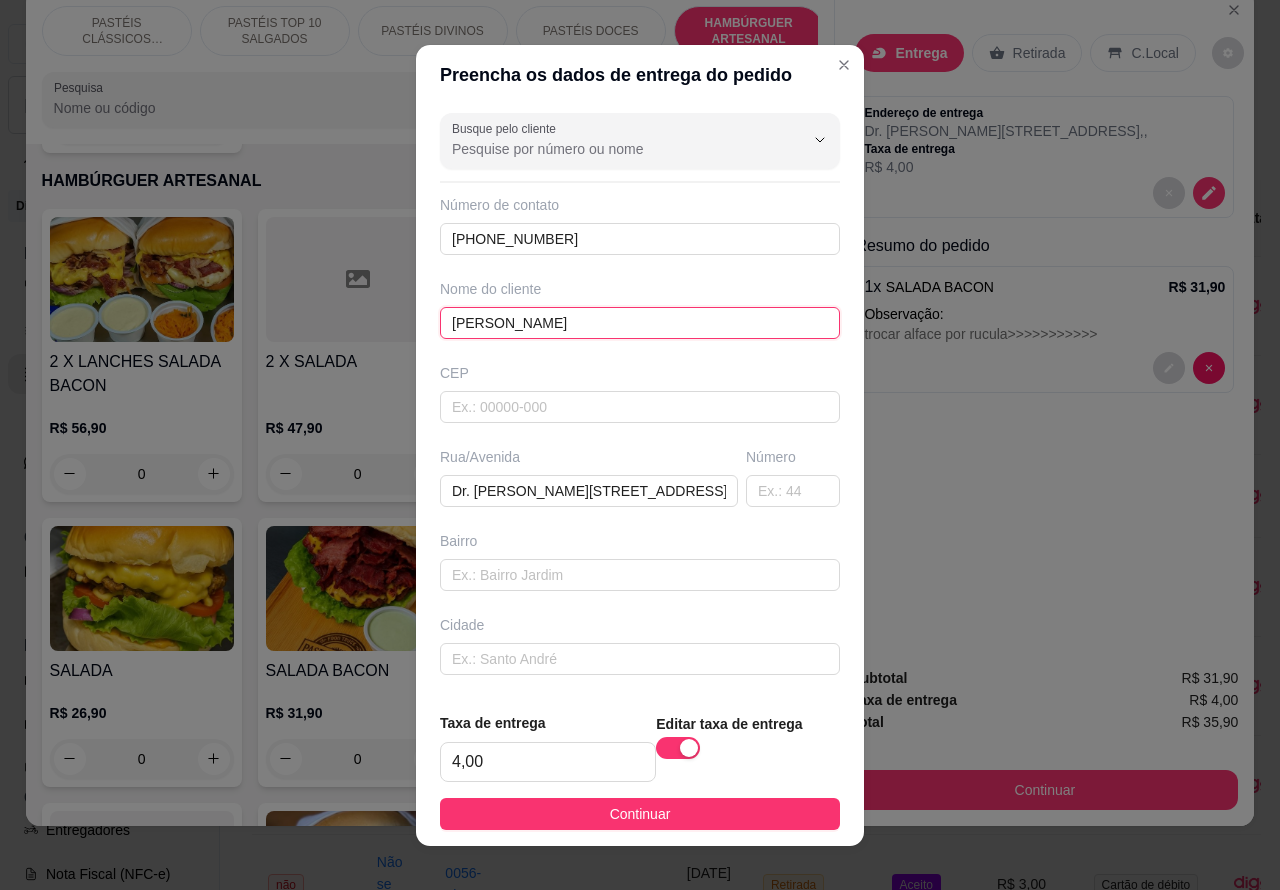 type on "[PERSON_NAME]" 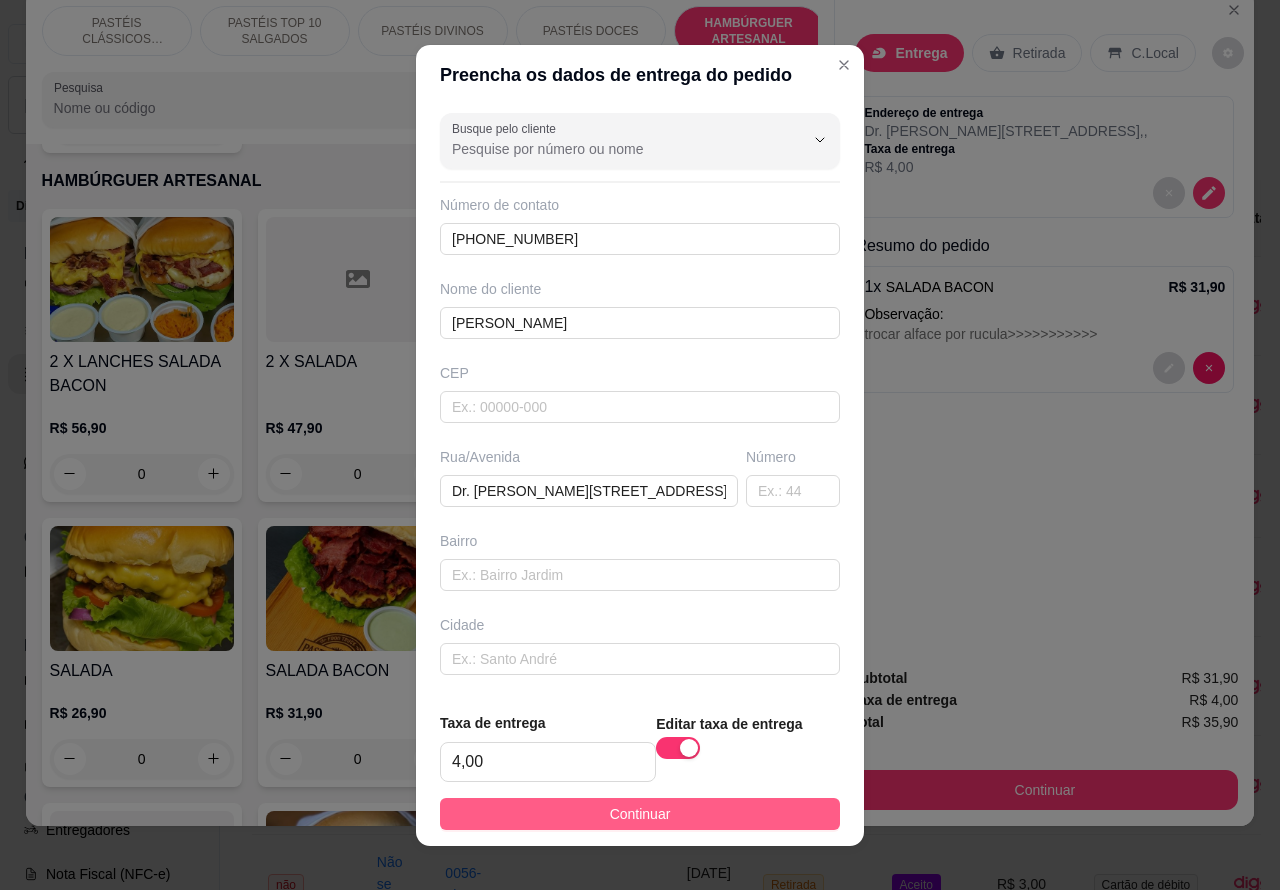 click on "Continuar" at bounding box center (640, 814) 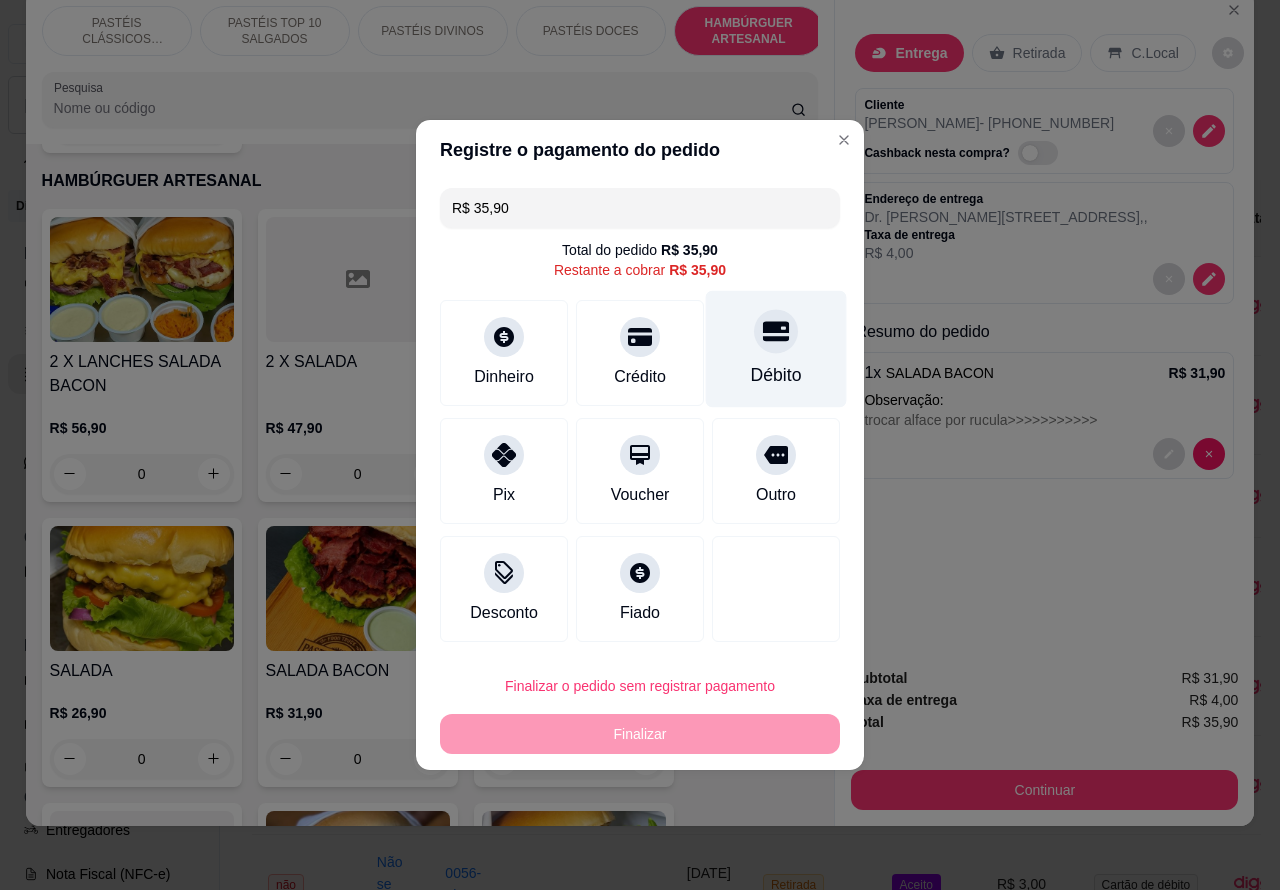 click on "Débito" at bounding box center (776, 349) 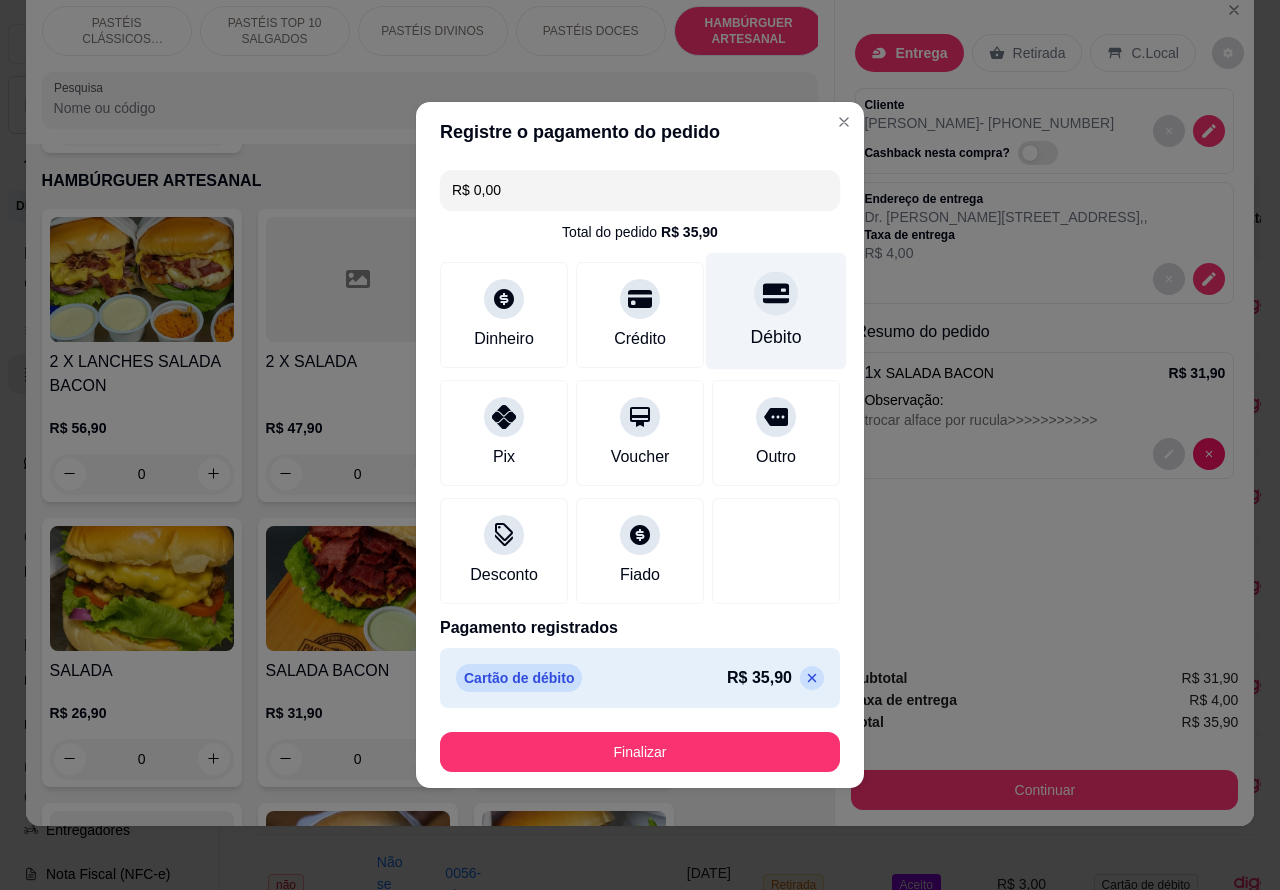 click on "Finalizar" at bounding box center [640, 752] 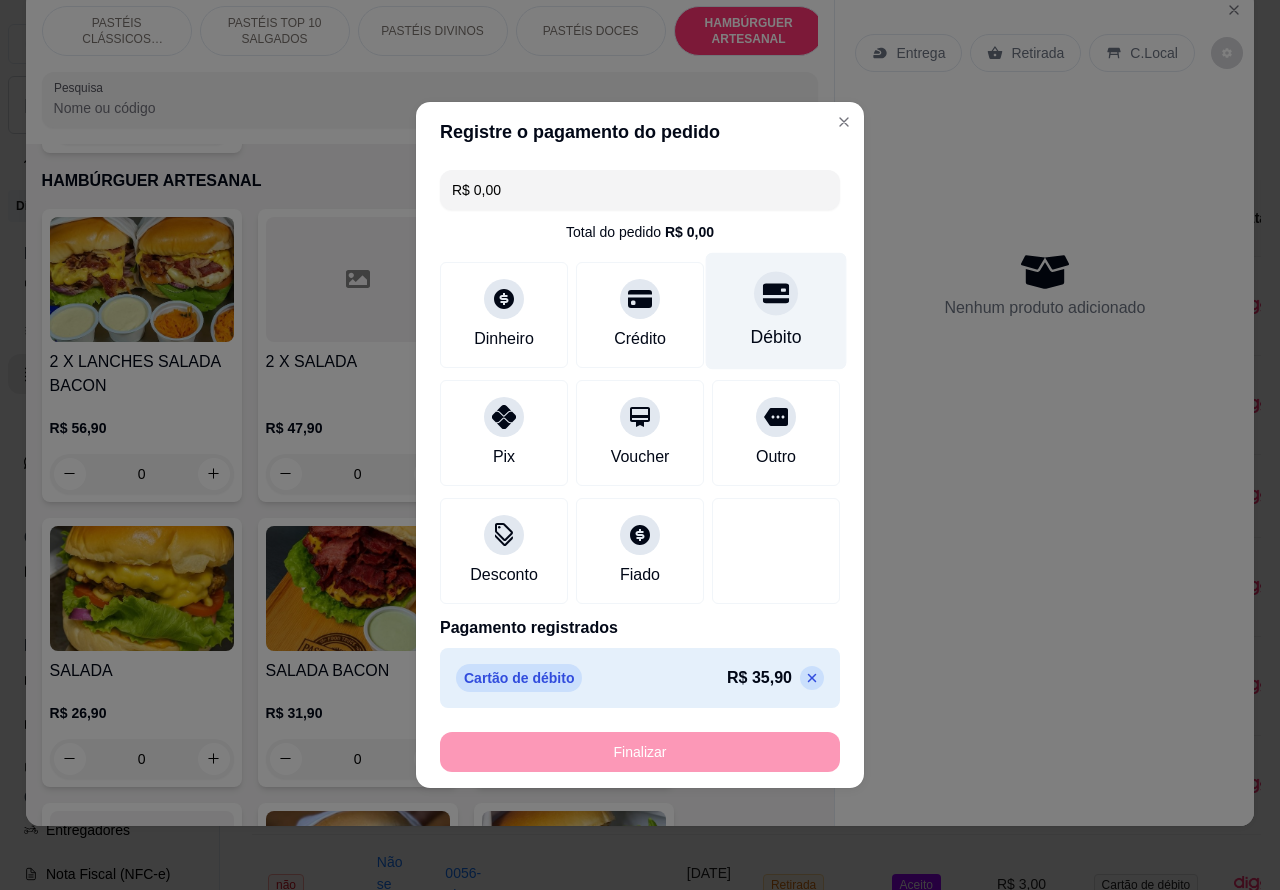 type on "-R$ 35,90" 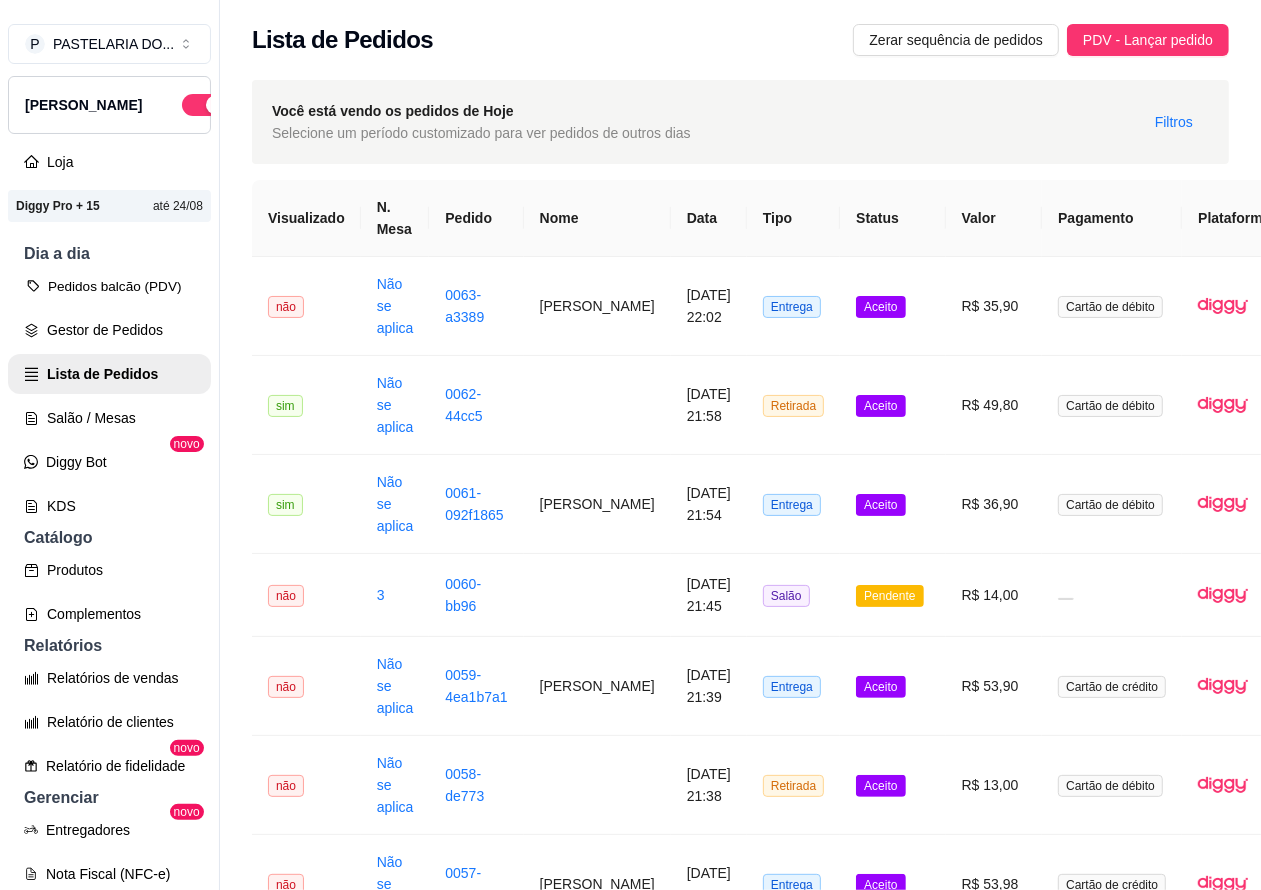 click on "Pedidos balcão (PDV)" at bounding box center (109, 286) 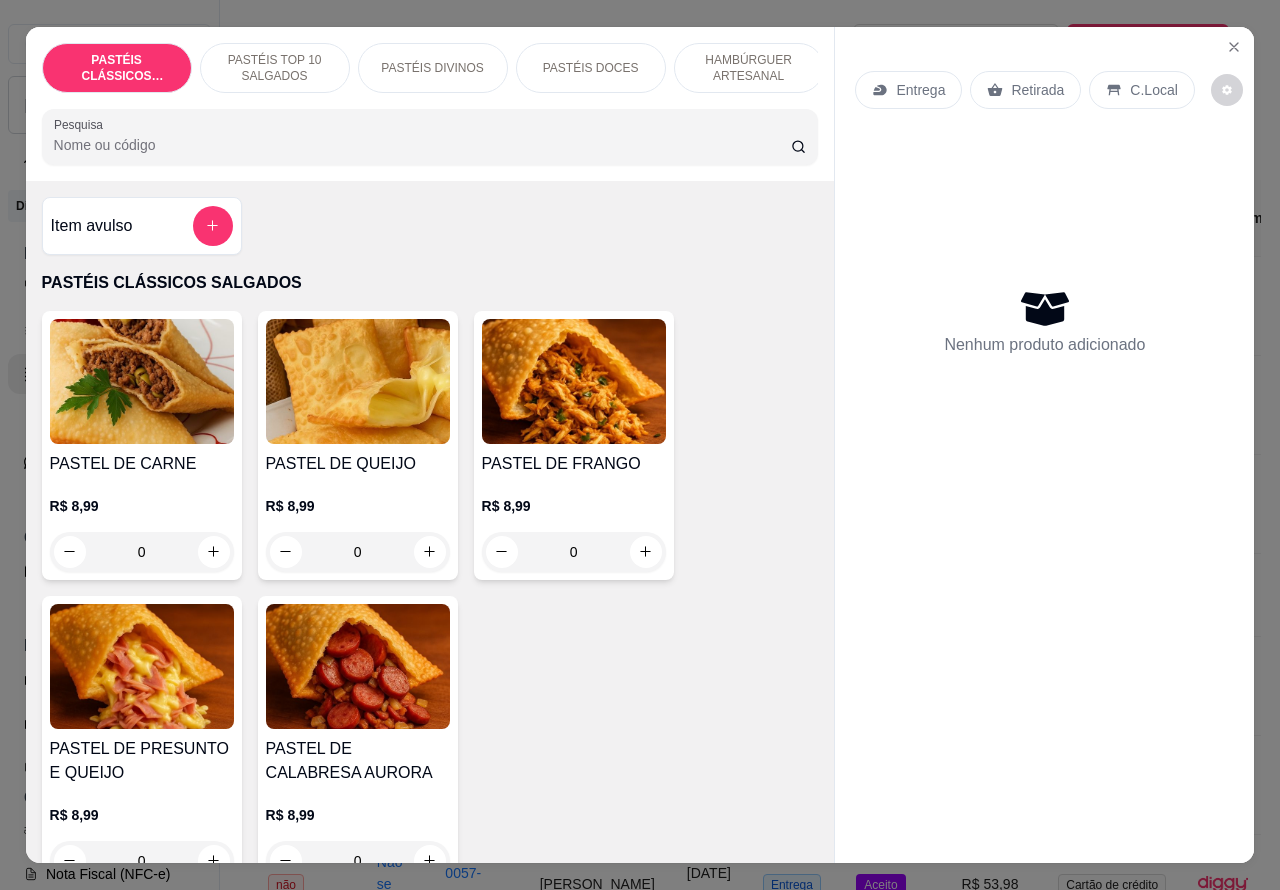 click on "Entrega" at bounding box center [920, 90] 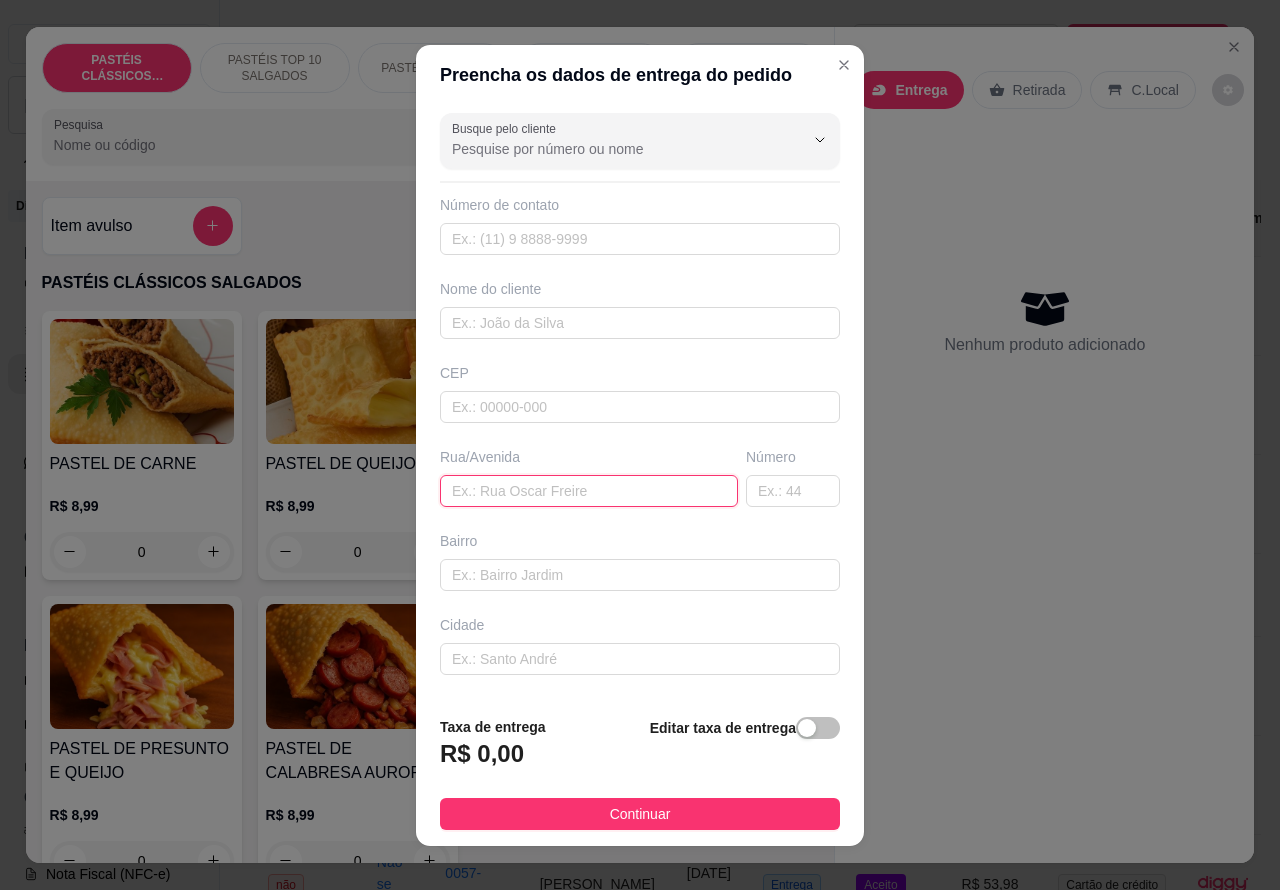 click at bounding box center (589, 491) 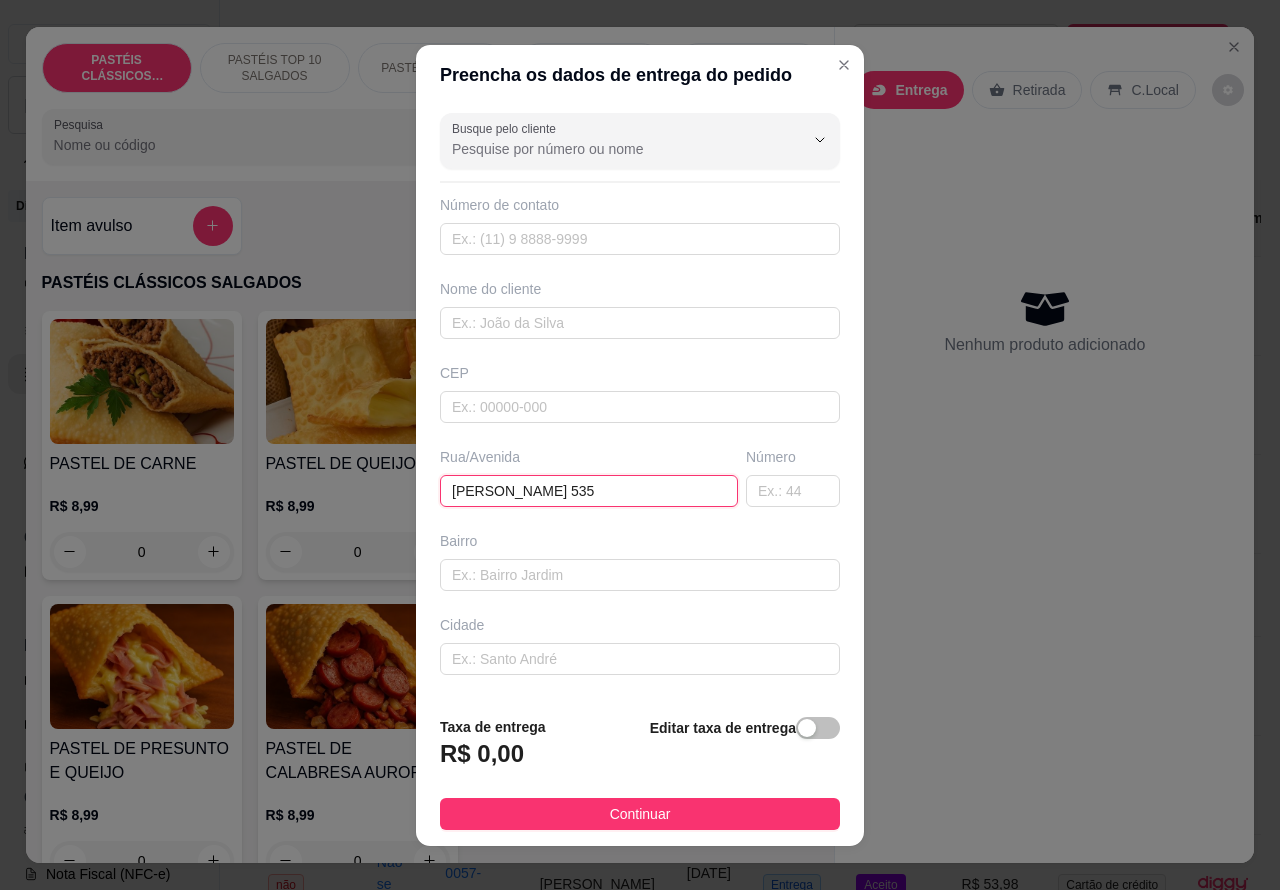 type on "[PERSON_NAME] 535" 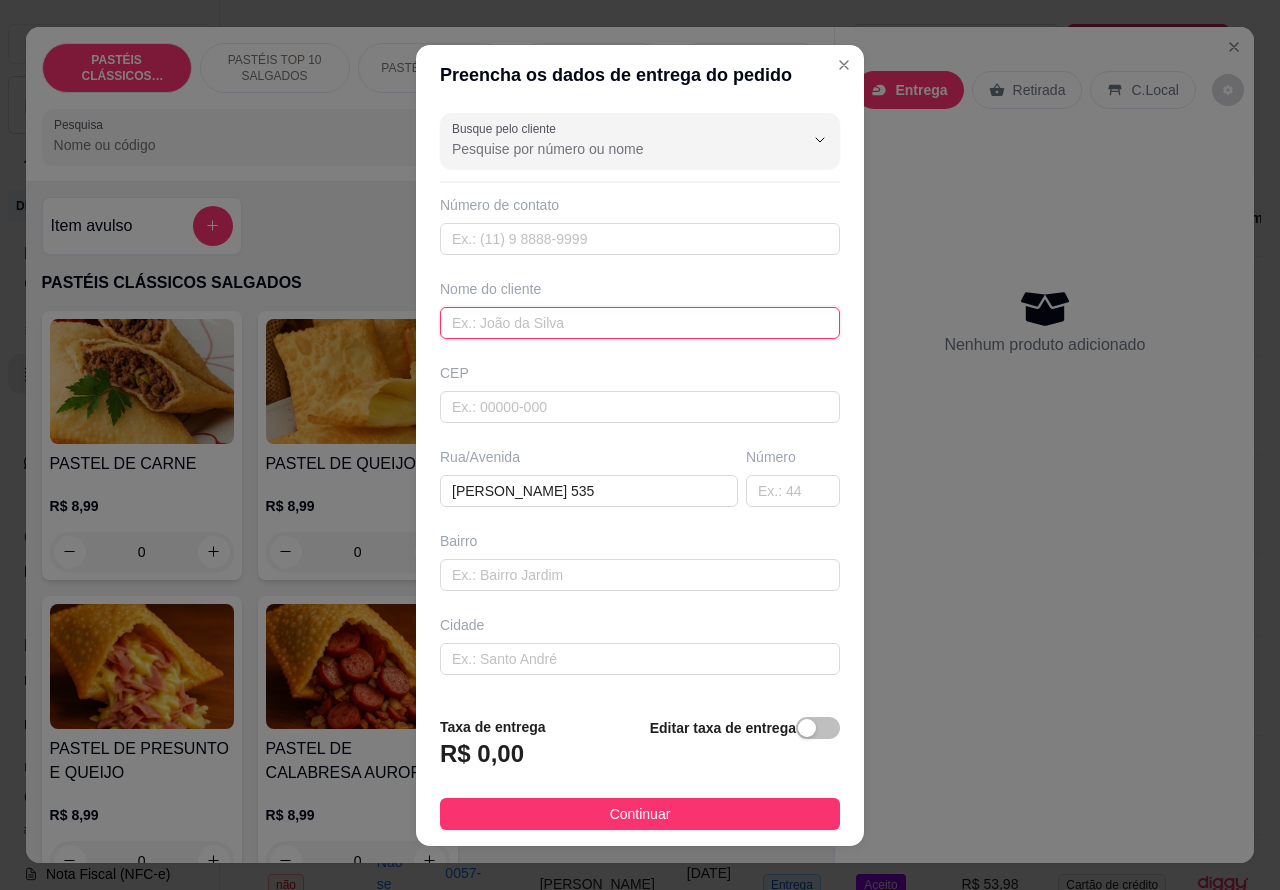 click at bounding box center [640, 323] 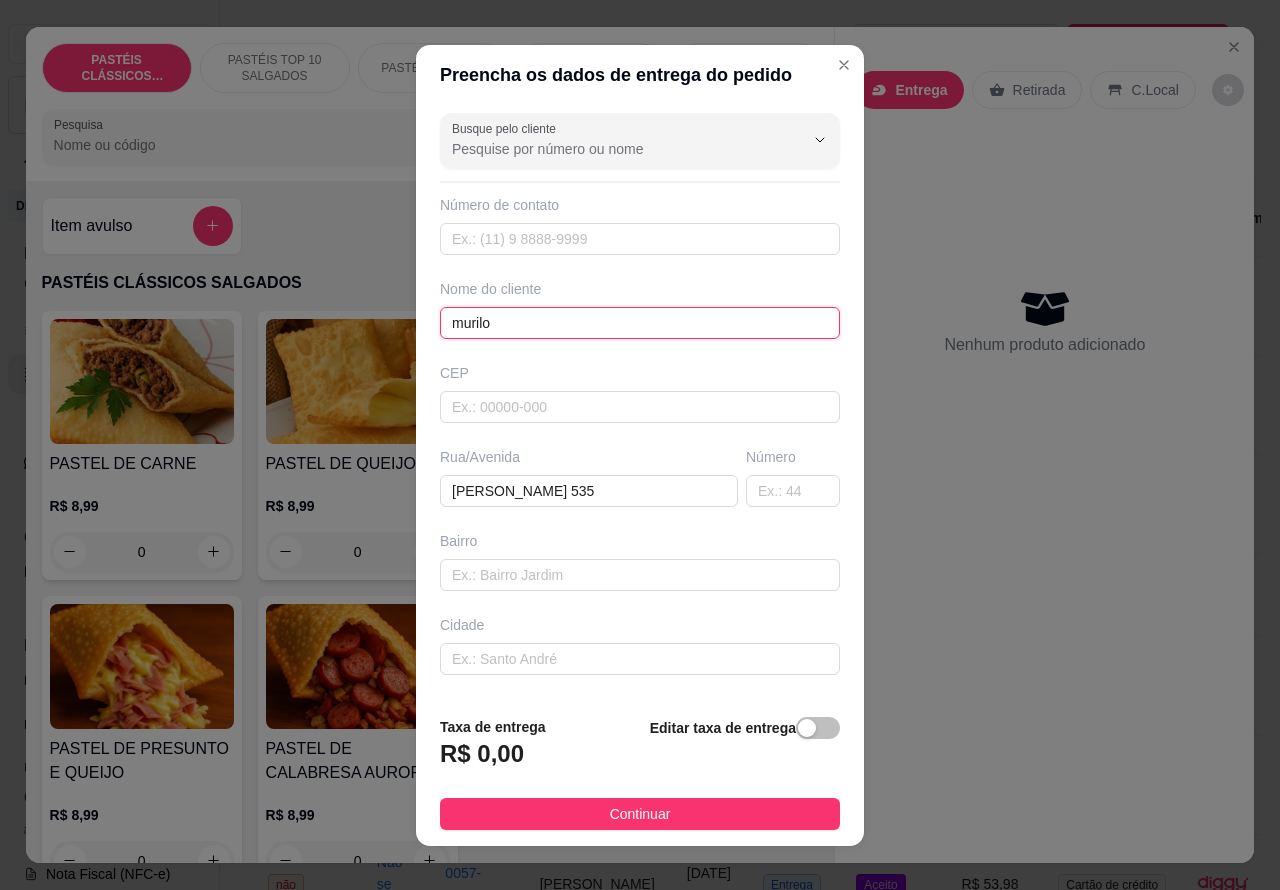 type on "murilo" 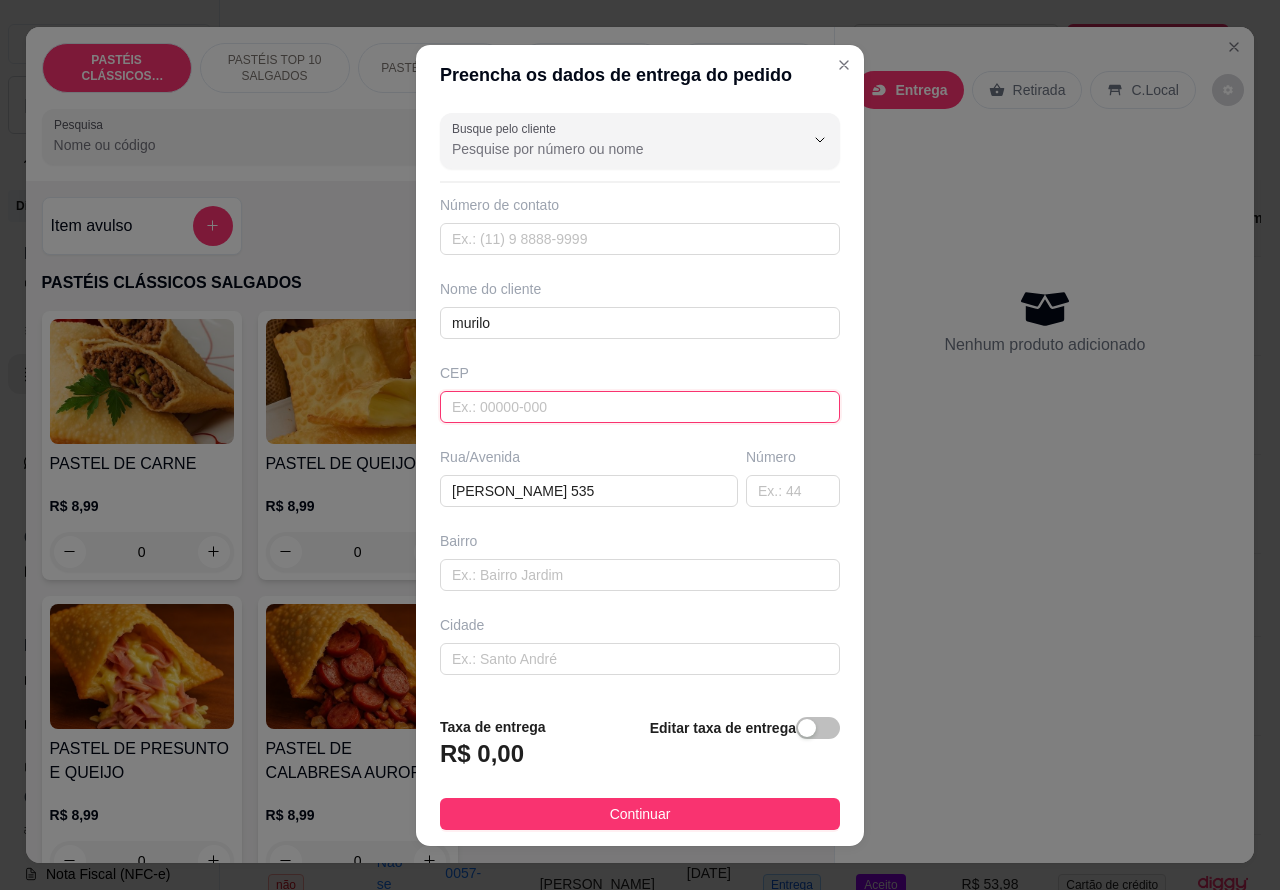 click at bounding box center (640, 407) 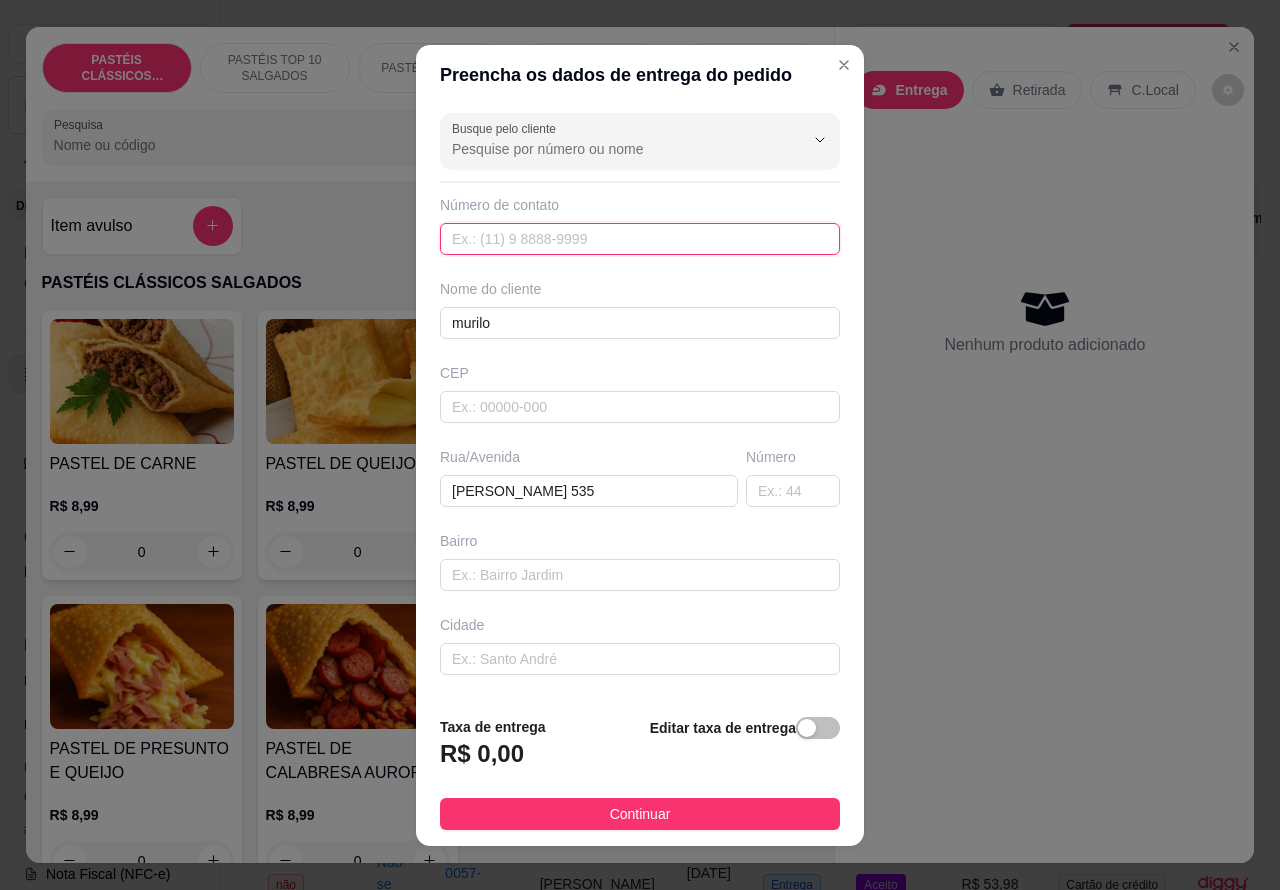 click at bounding box center (640, 239) 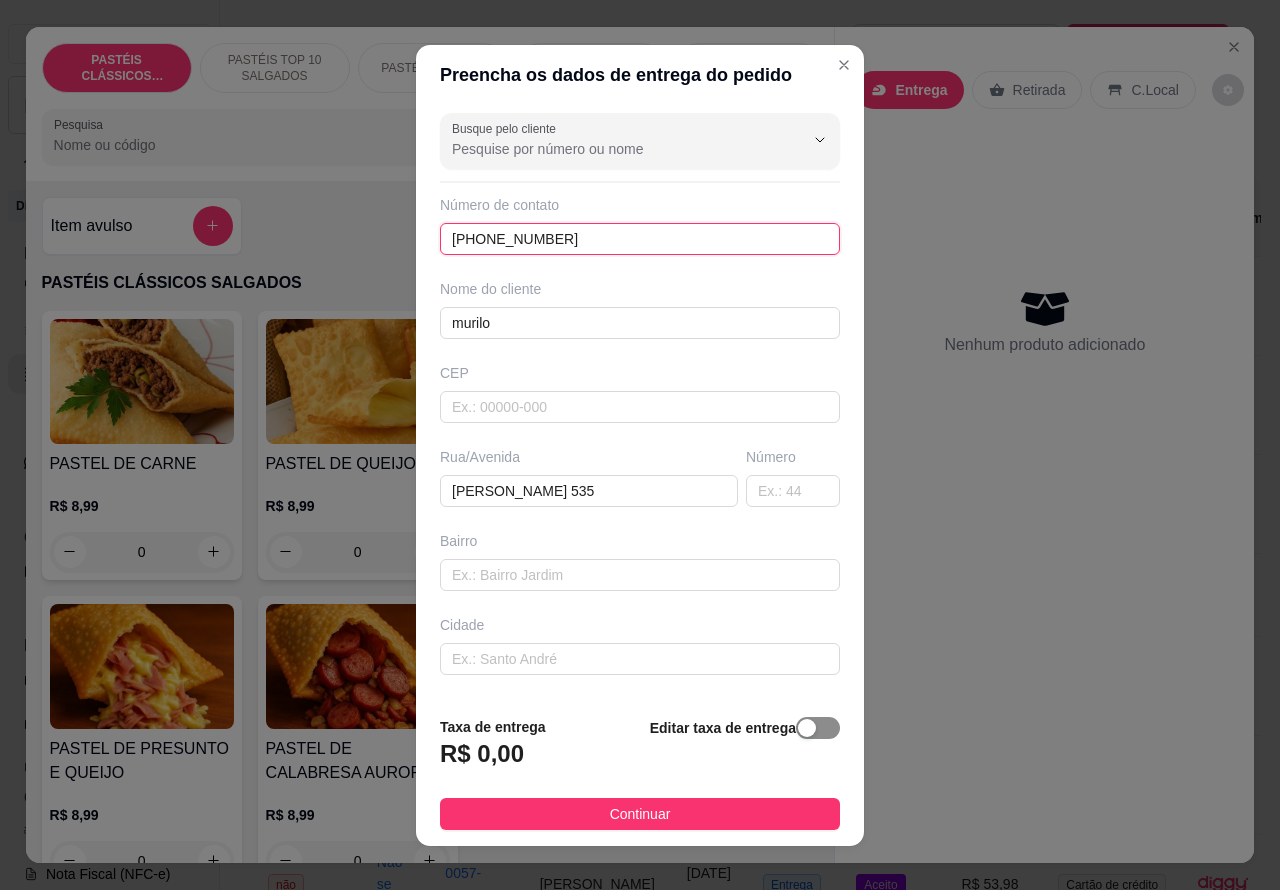 type on "[PHONE_NUMBER]" 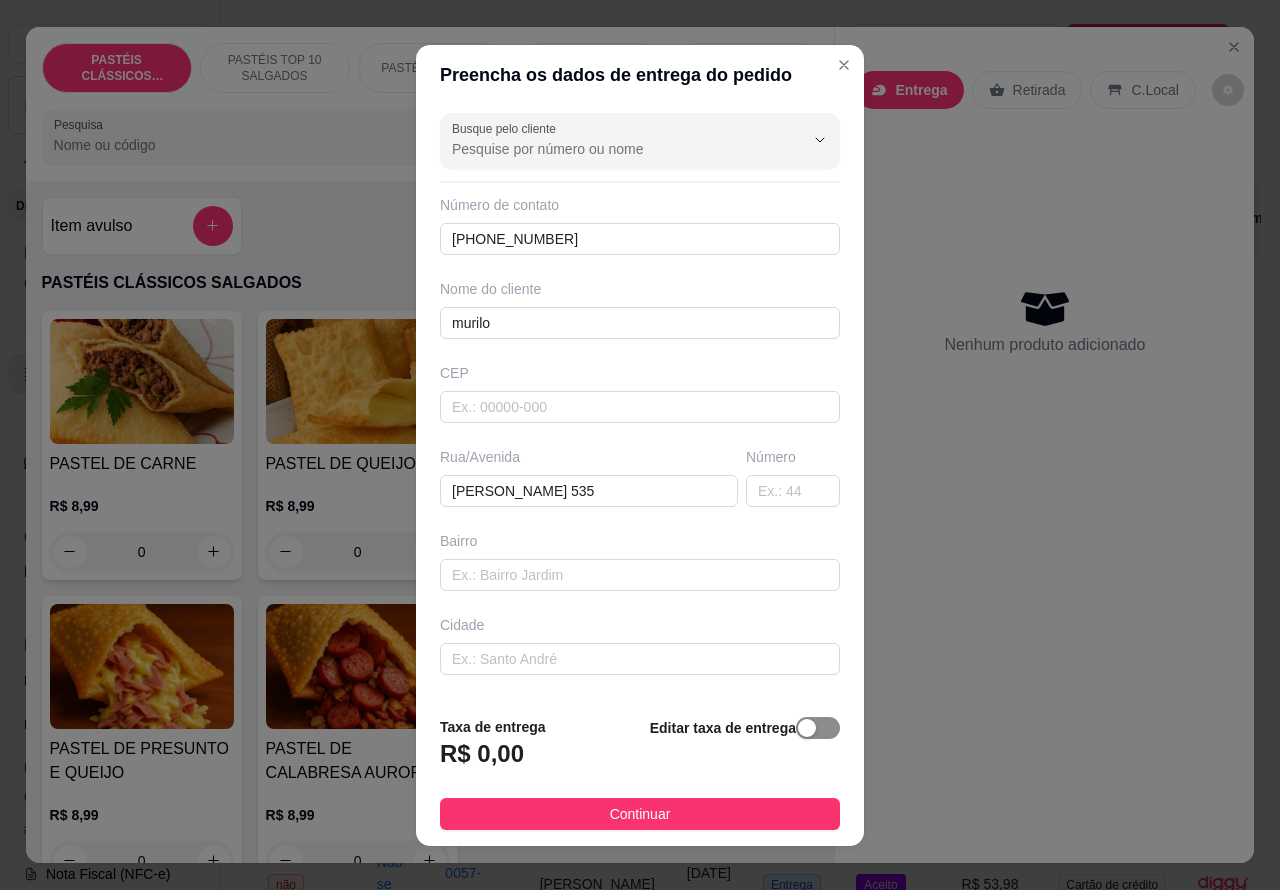 click at bounding box center [818, 728] 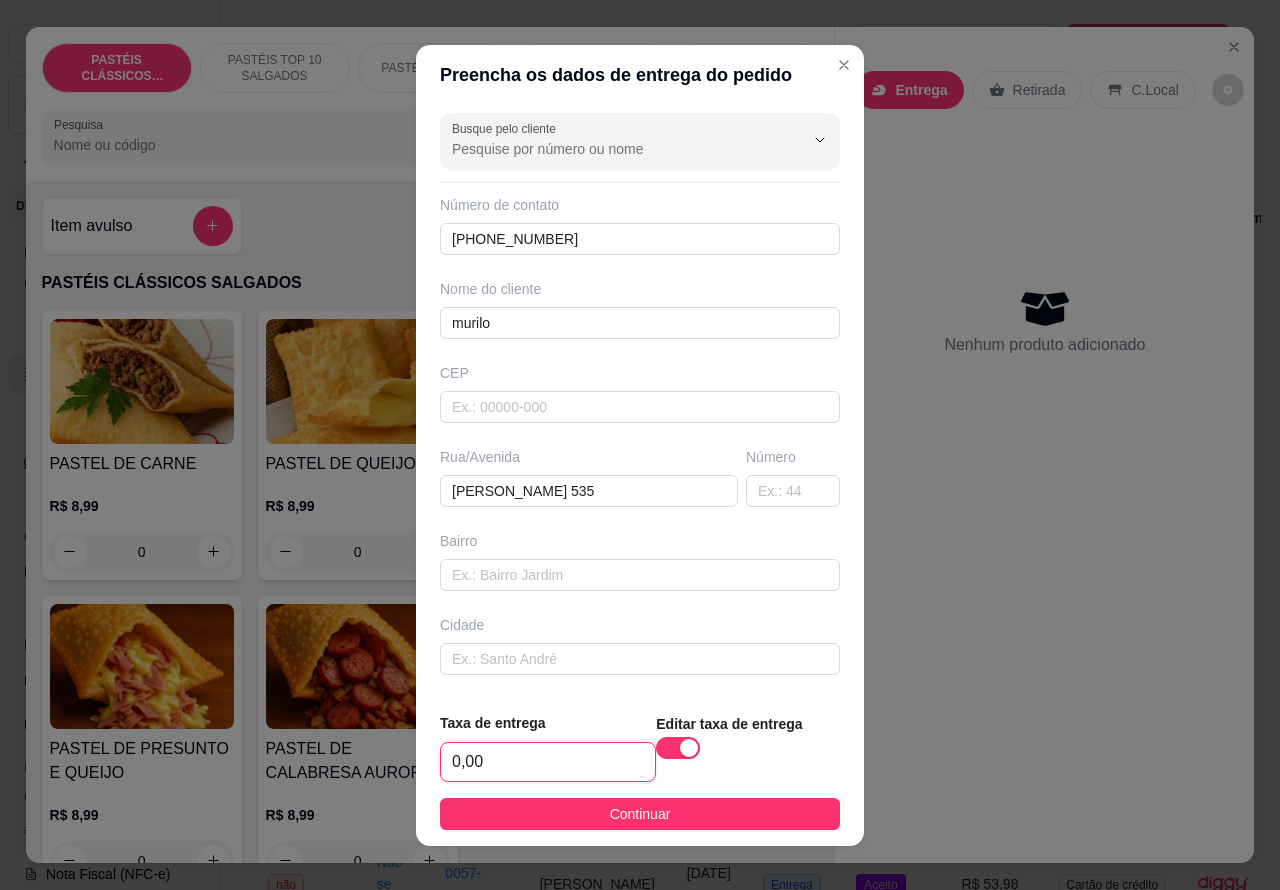 click on "0,00" at bounding box center [548, 762] 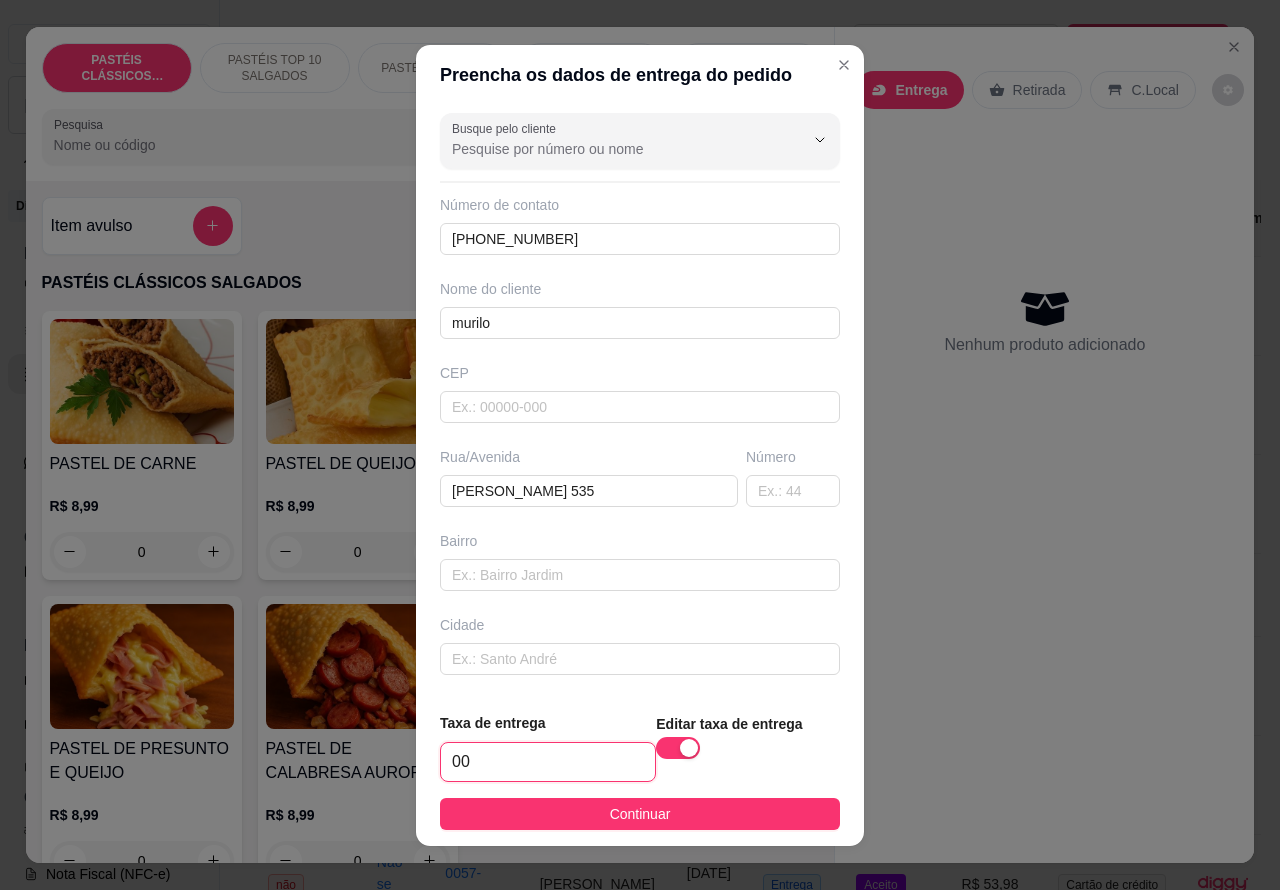 type on "2,00" 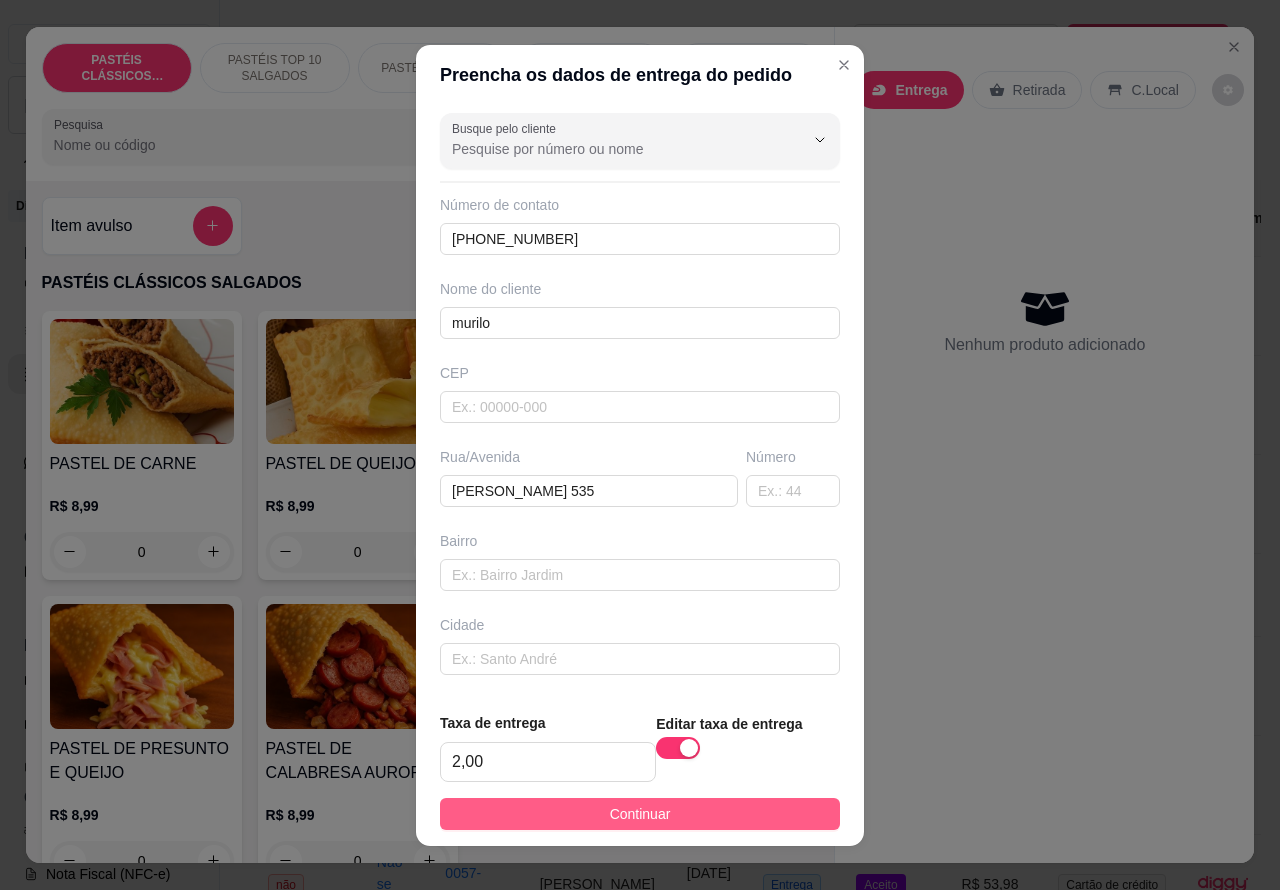 click on "Continuar" at bounding box center [640, 814] 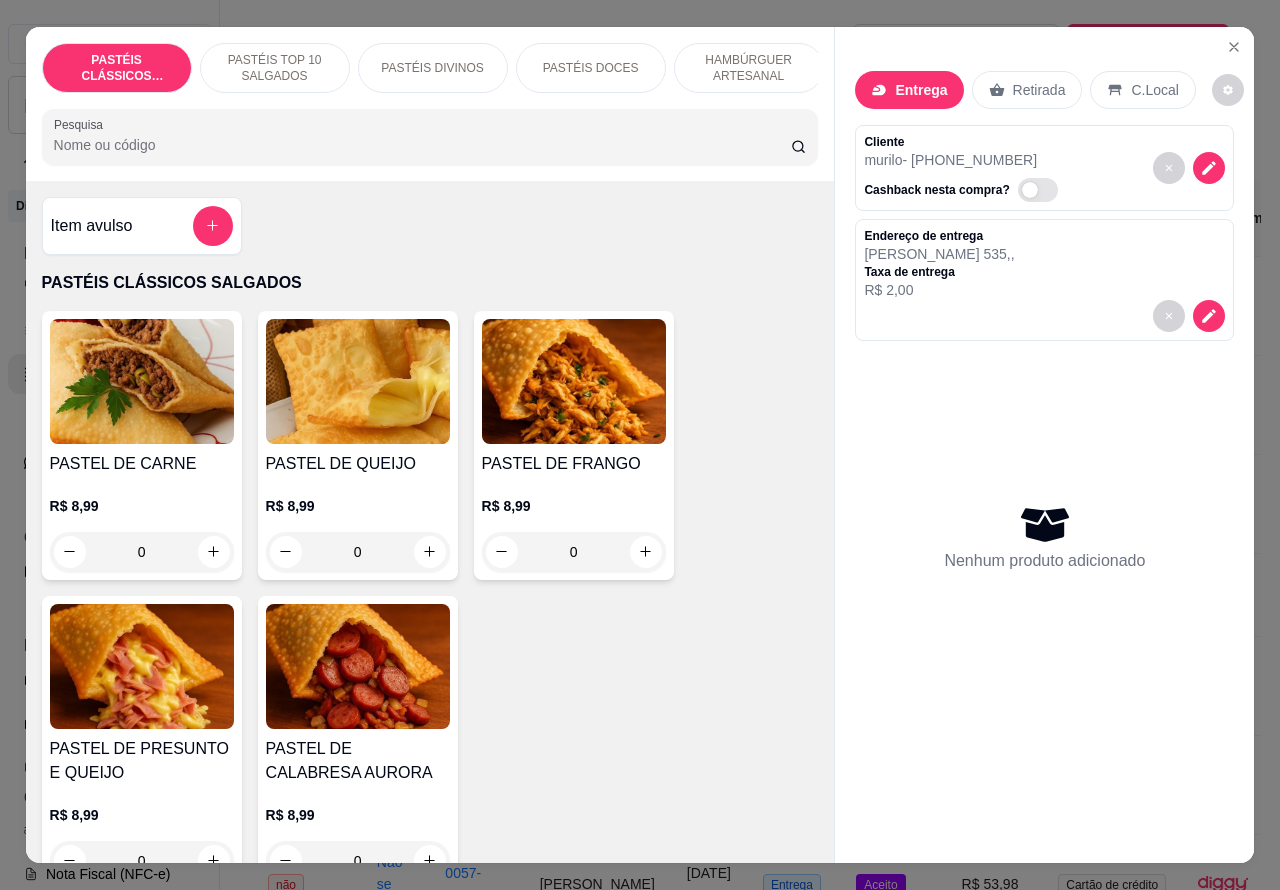 click on "HAMBÚRGUER ARTESANAL" at bounding box center (749, 68) 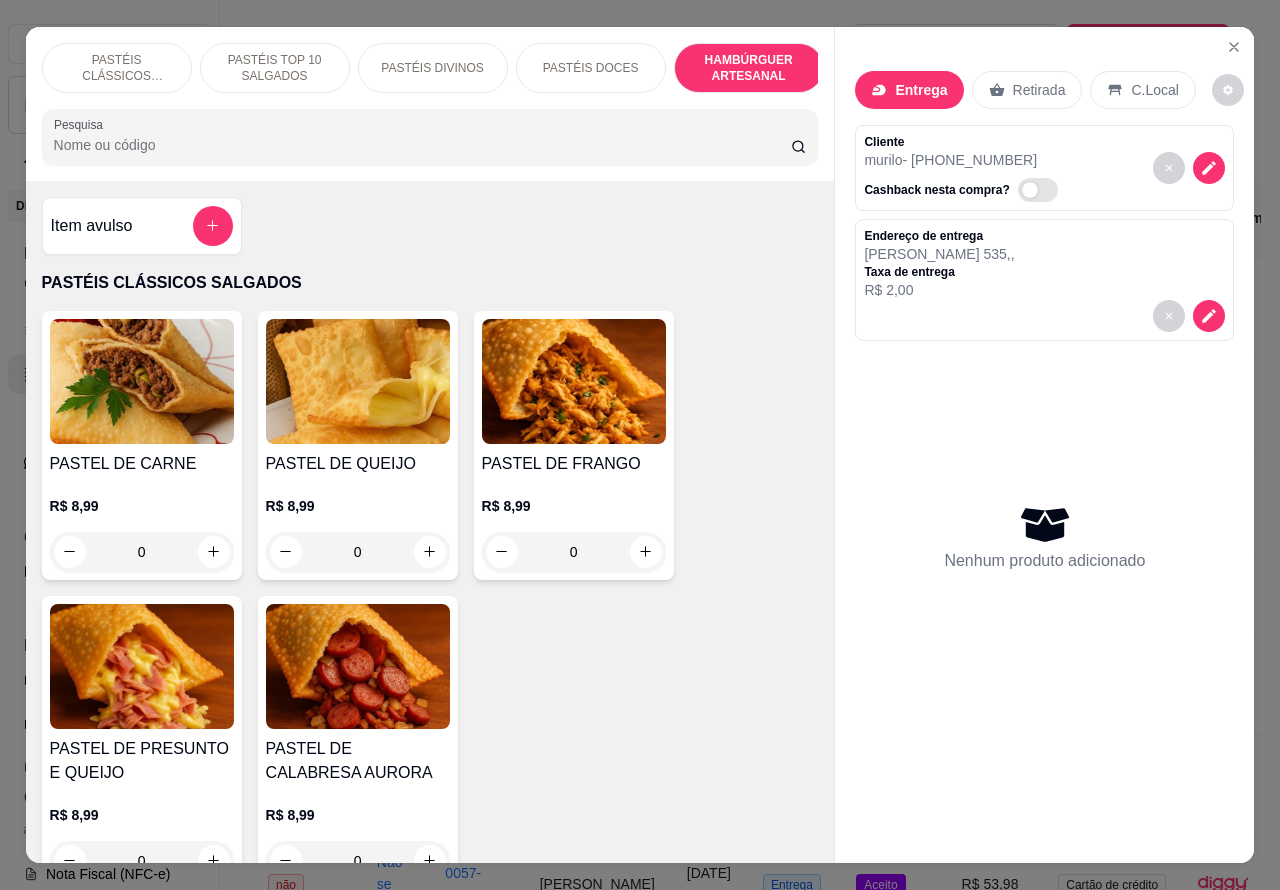 scroll, scrollTop: 4527, scrollLeft: 0, axis: vertical 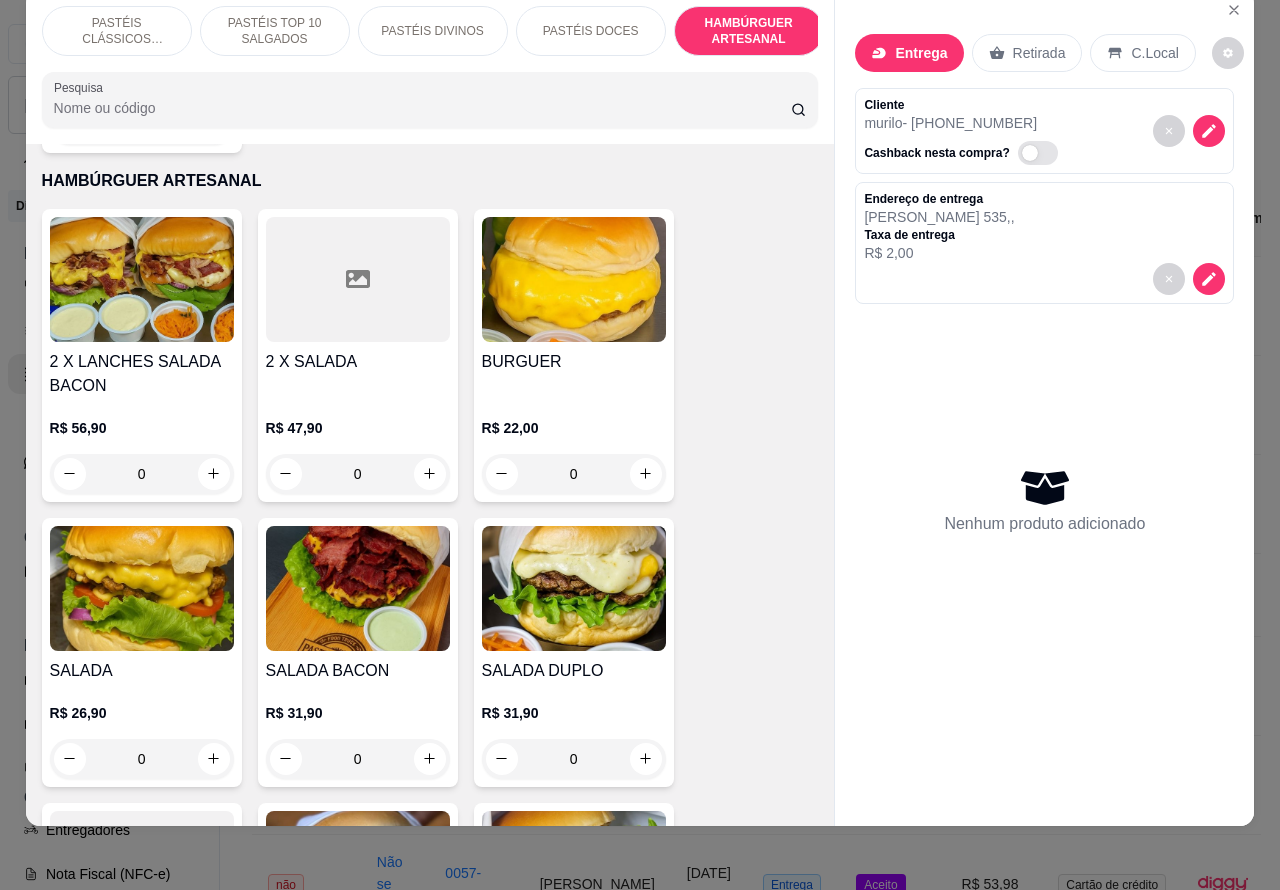 click on "0" at bounding box center (574, 759) 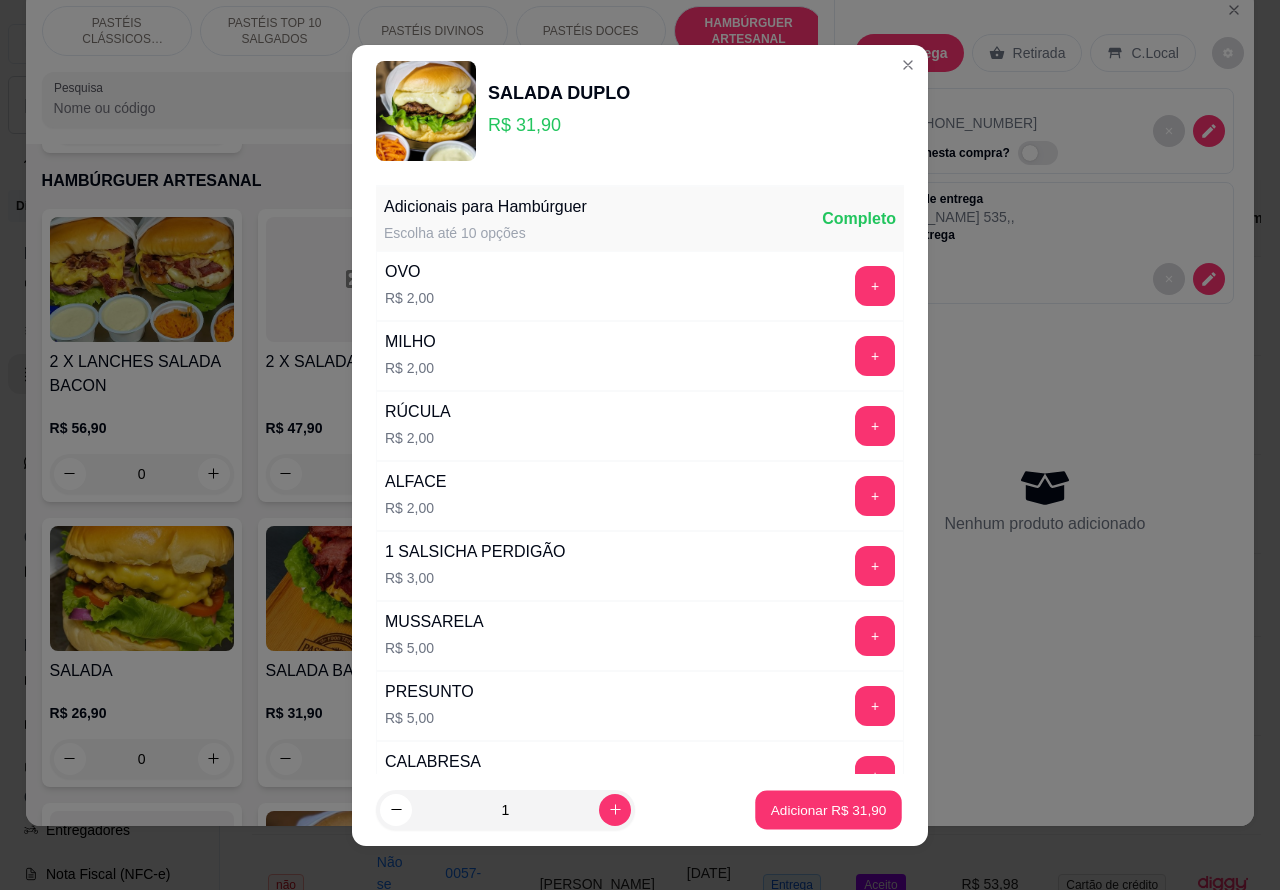 click on "Adicionar   R$ 31,90" at bounding box center (829, 809) 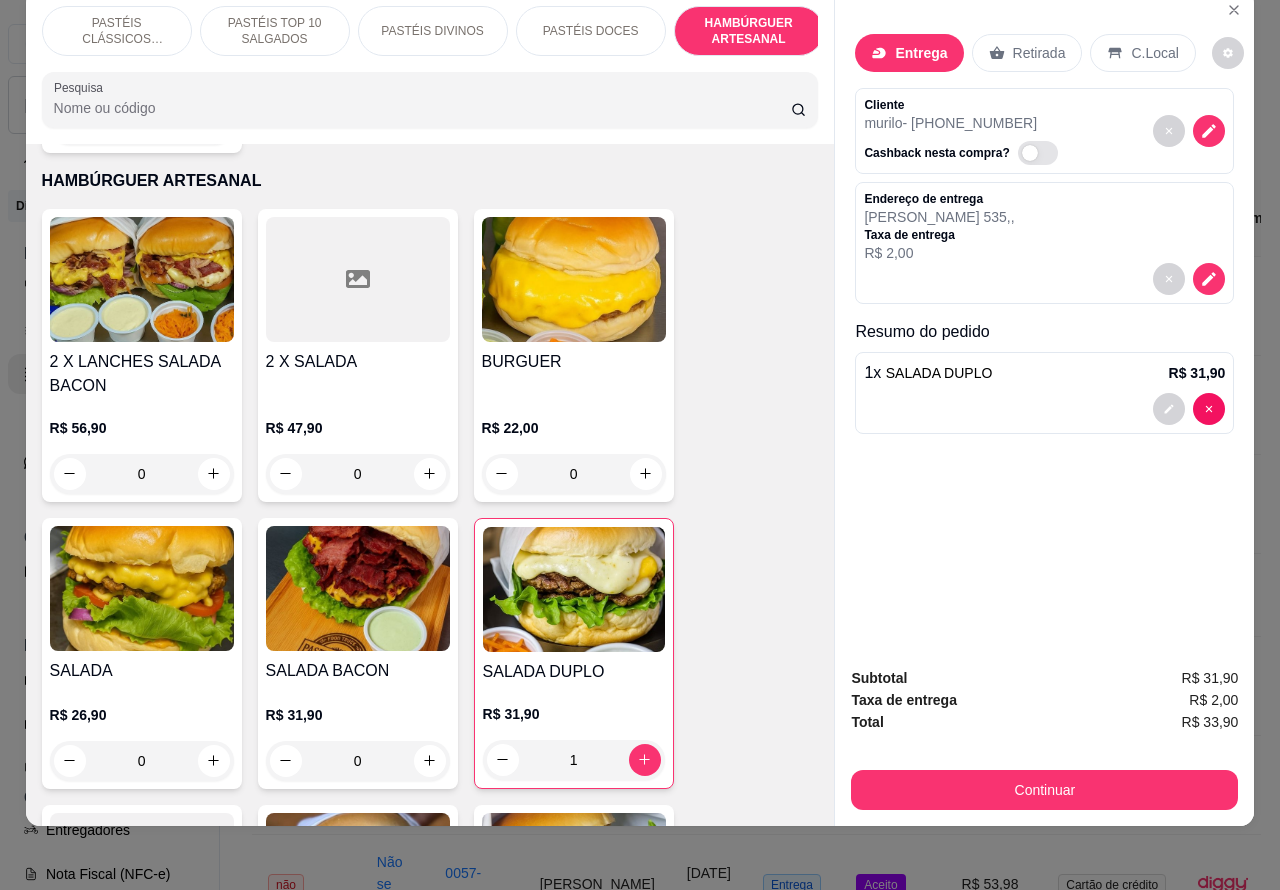 click on "Registre o pagamento do pedido R$ 33,90 Total do pedido   R$ 33,90 Restante a cobrar   R$ 33,90 Dinheiro Crédito Débito Pix Voucher Outro Desconto Fiado Finalizar o pedido sem registrar pagamento Finalizar" at bounding box center [640, 445] 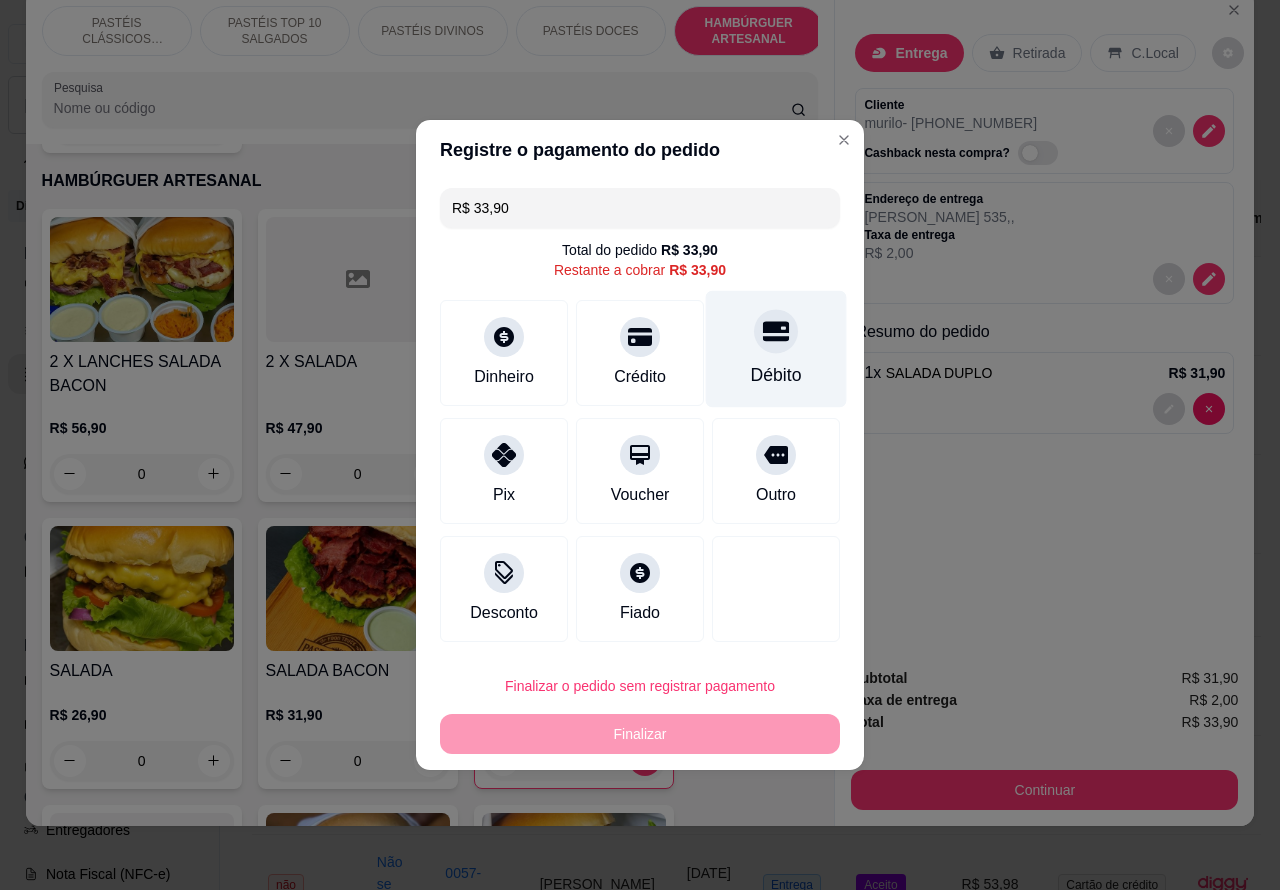 click at bounding box center (776, 331) 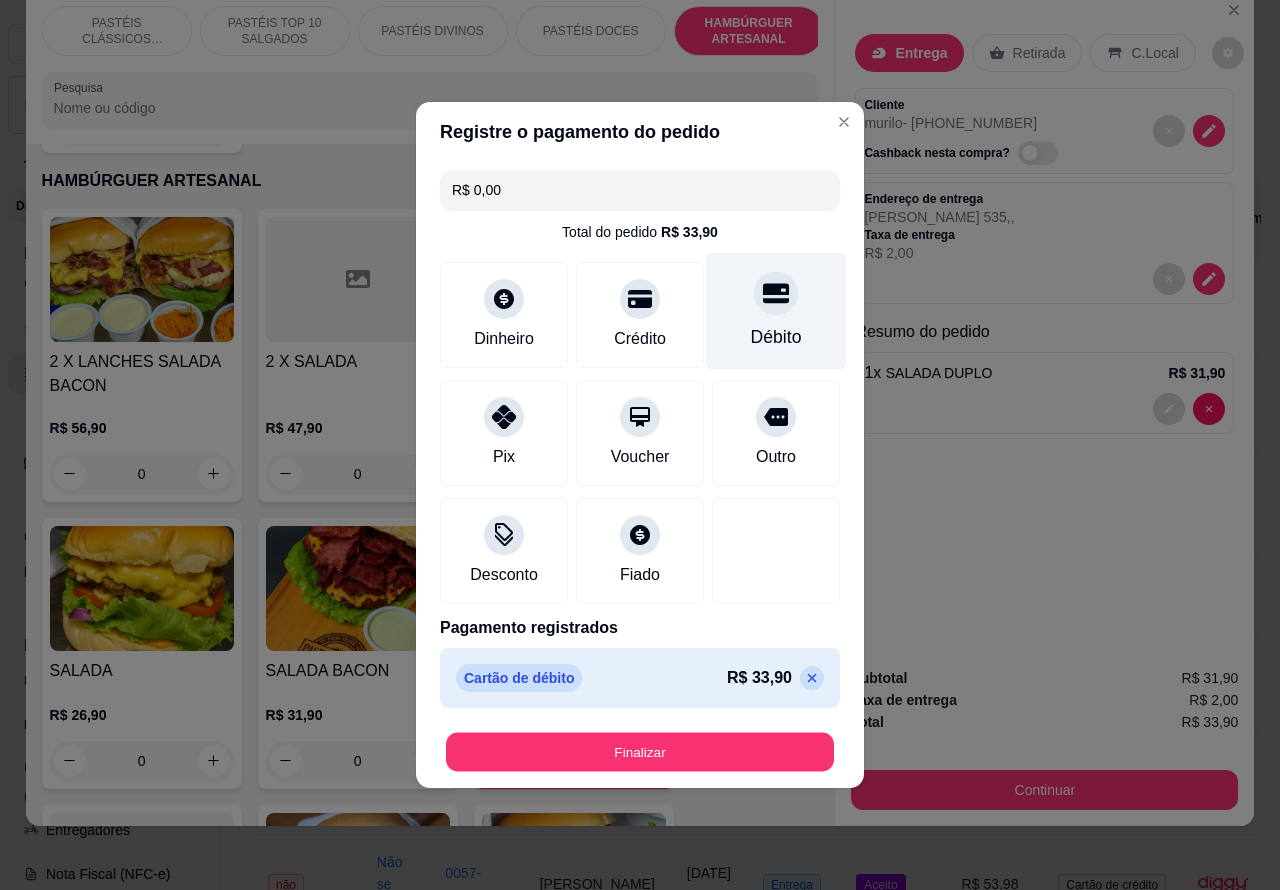 click on "Finalizar" at bounding box center [640, 752] 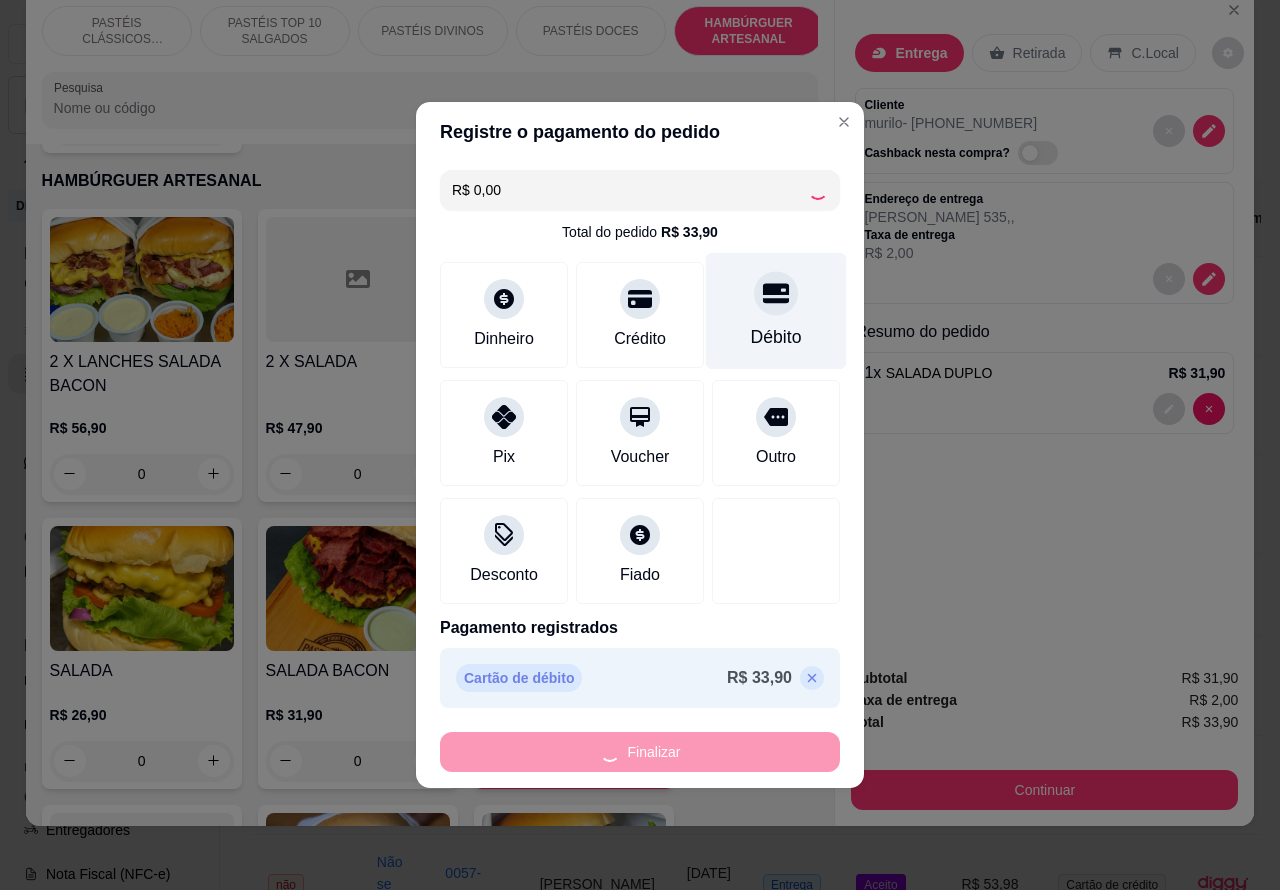 type on "0" 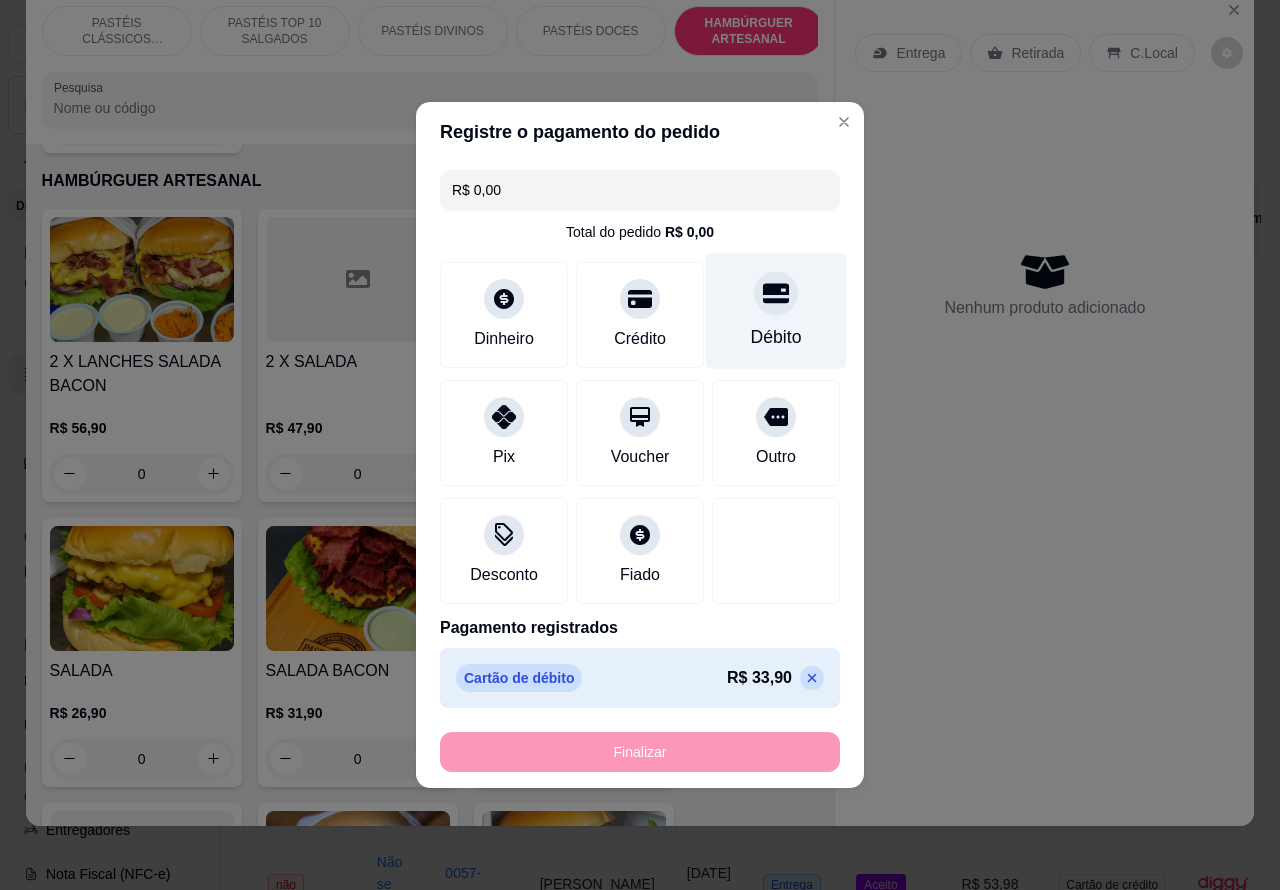 type on "-R$ 33,90" 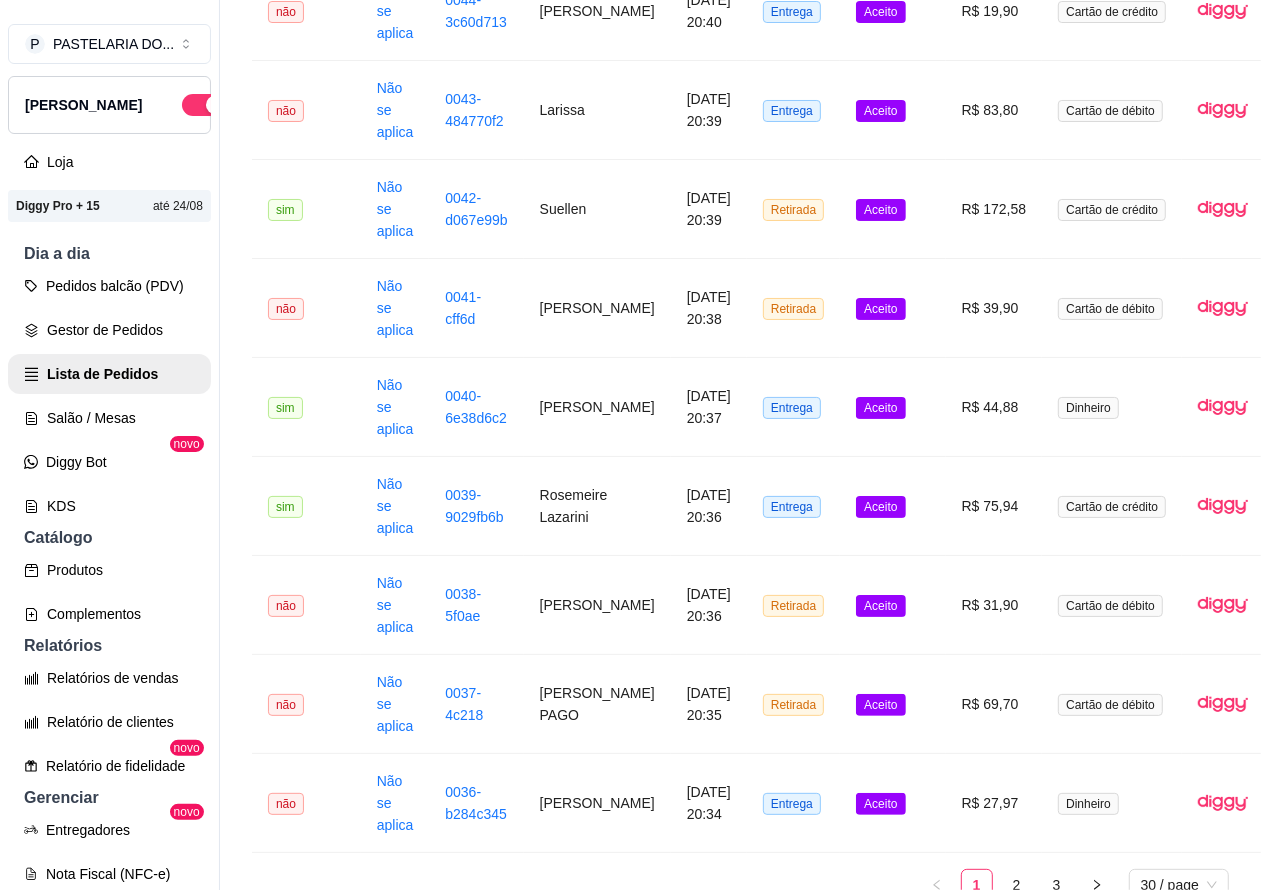 scroll, scrollTop: 2496, scrollLeft: 0, axis: vertical 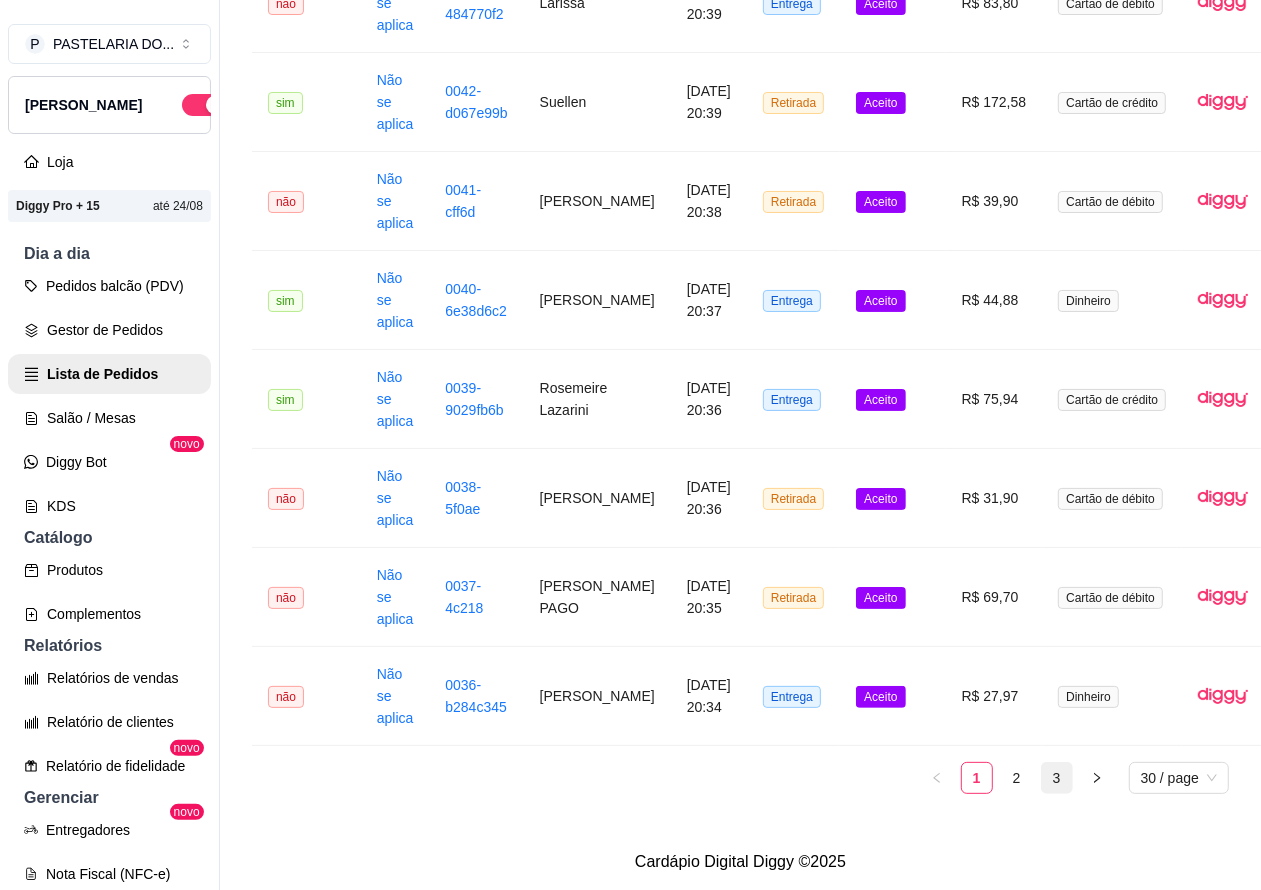click on "3" at bounding box center (1057, 778) 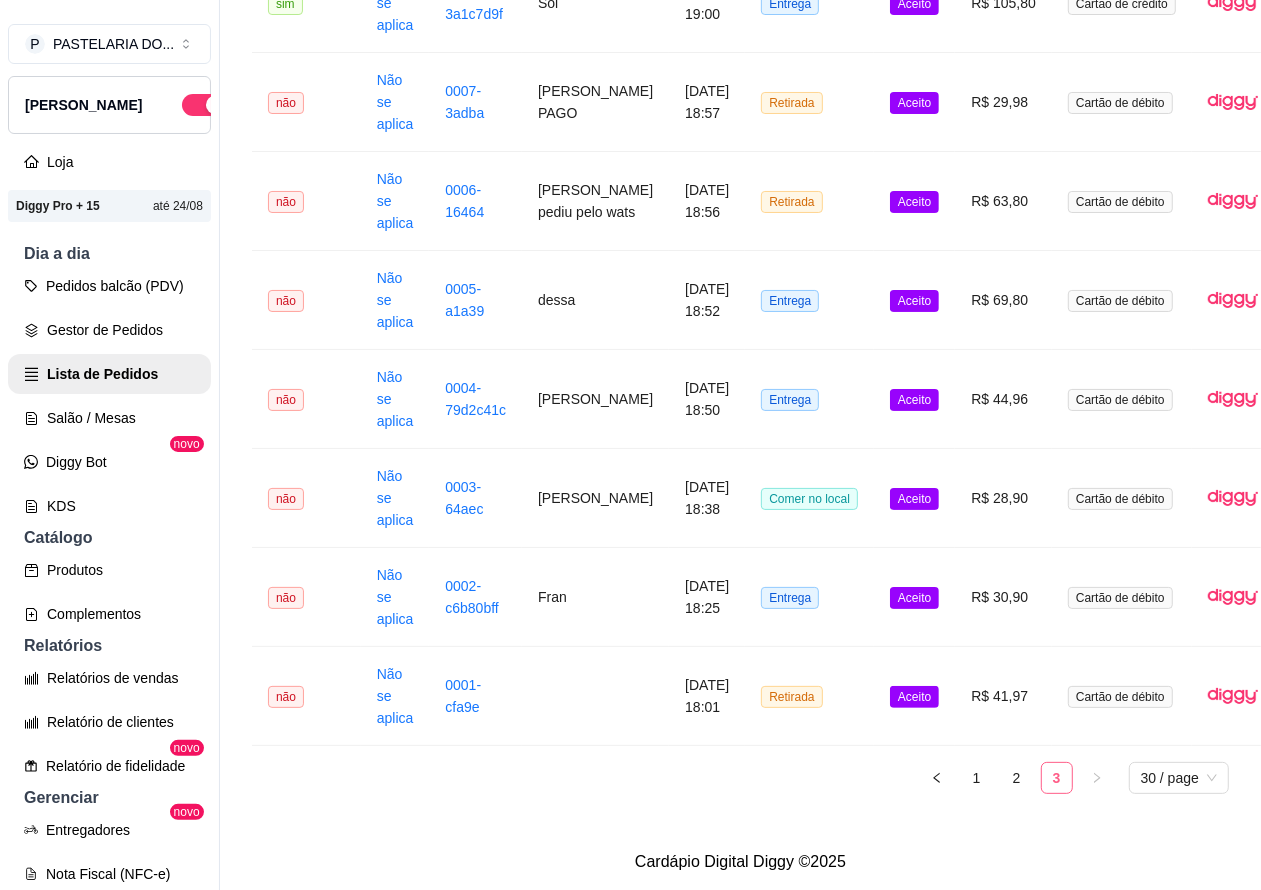 scroll, scrollTop: 323, scrollLeft: 0, axis: vertical 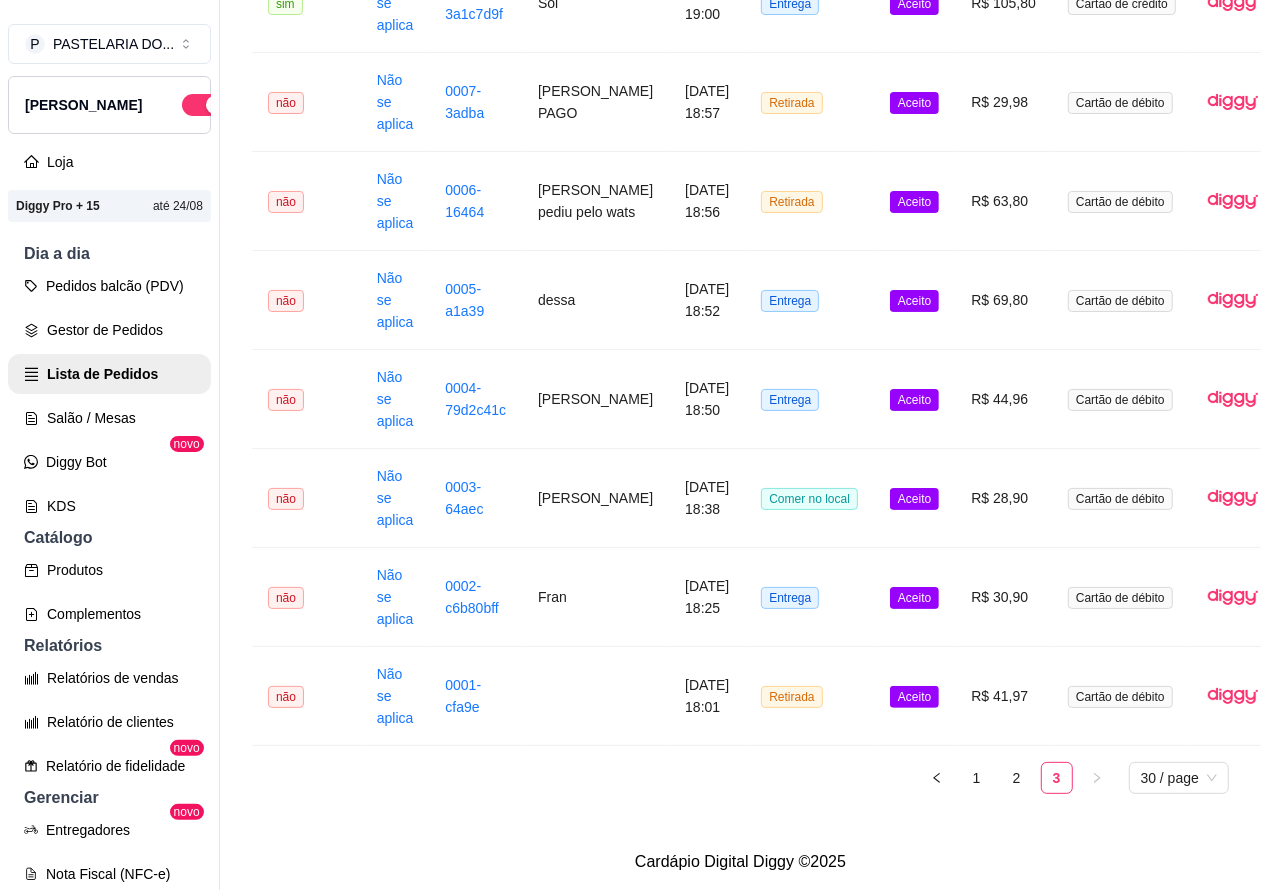 click on "Aceito" at bounding box center (914, 696) 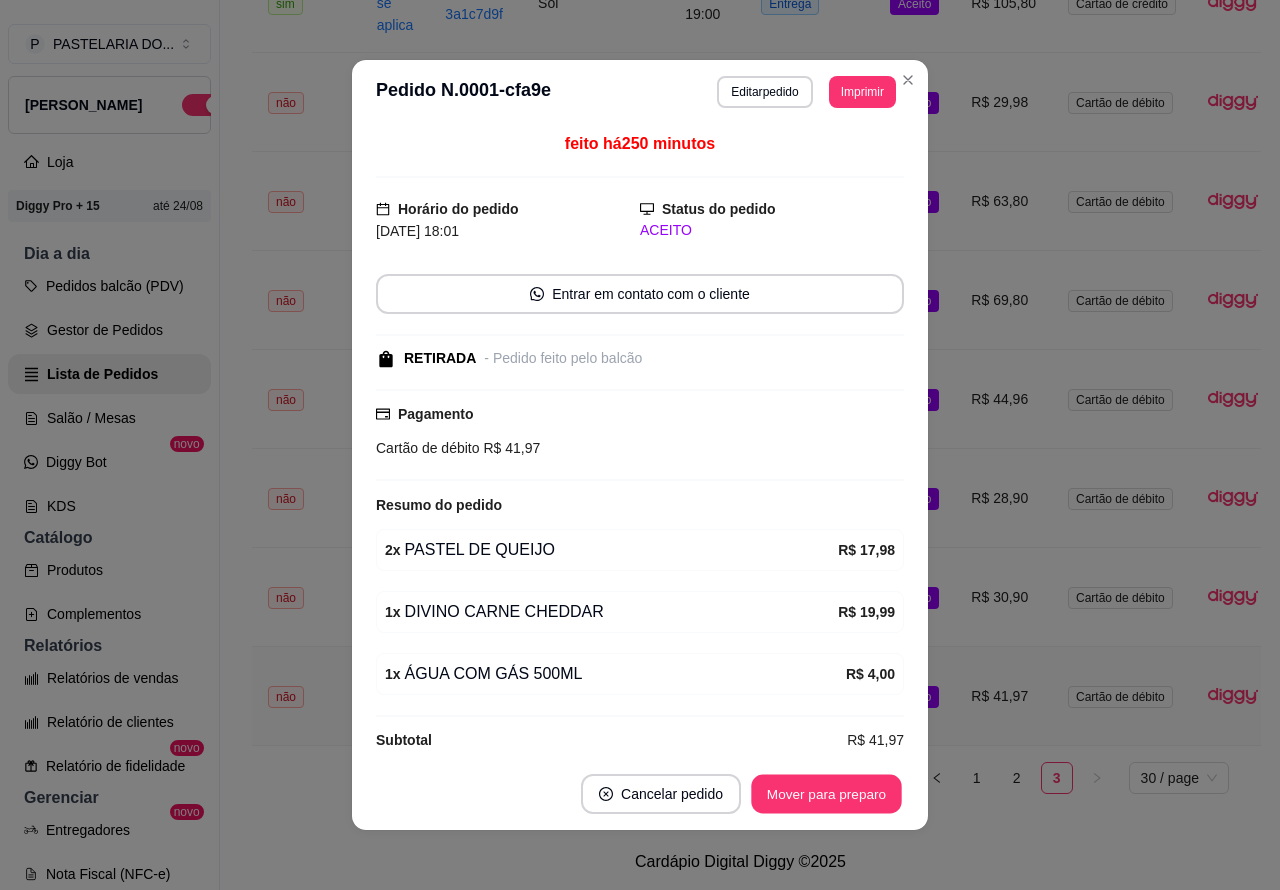 click on "Mover para preparo" at bounding box center (826, 794) 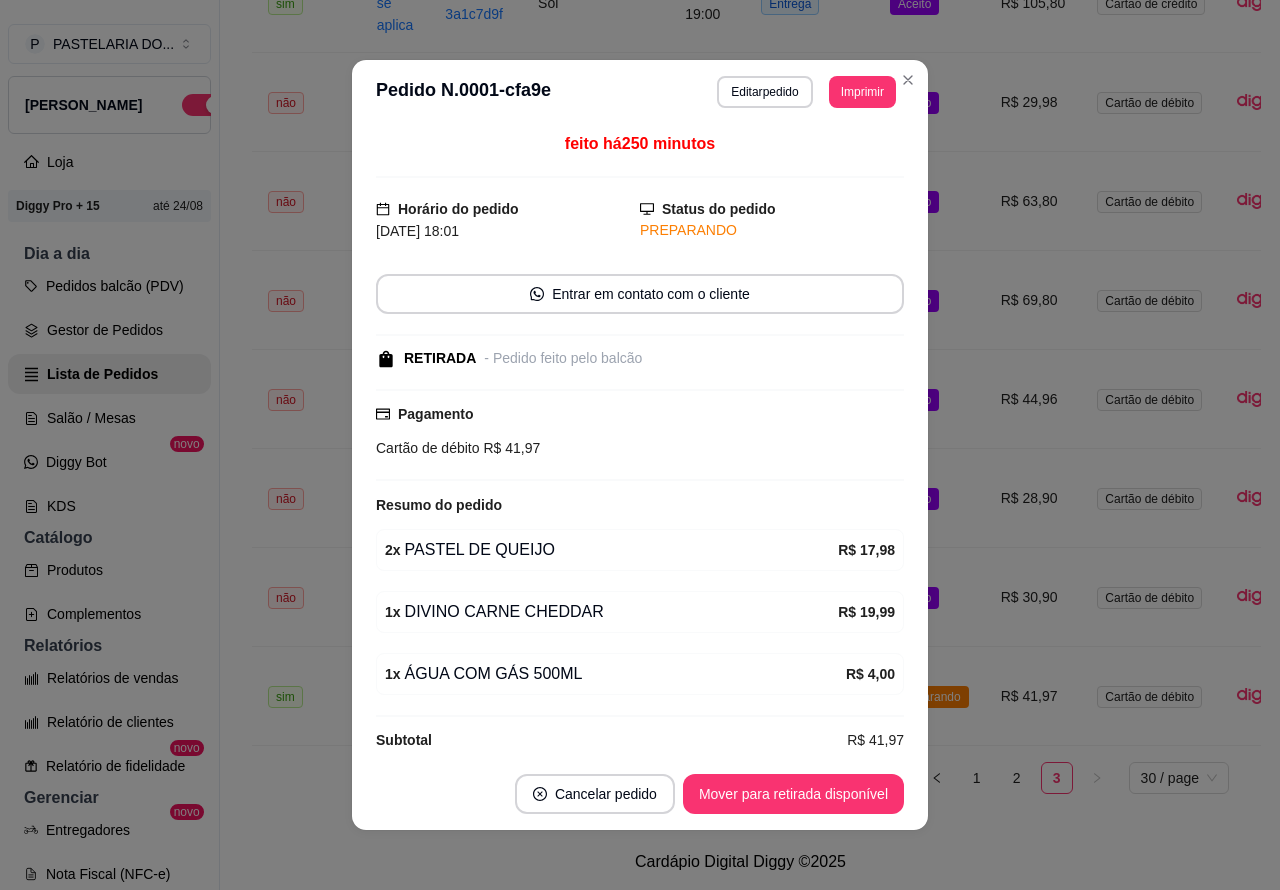 click on "Mover para retirada disponível" at bounding box center [793, 794] 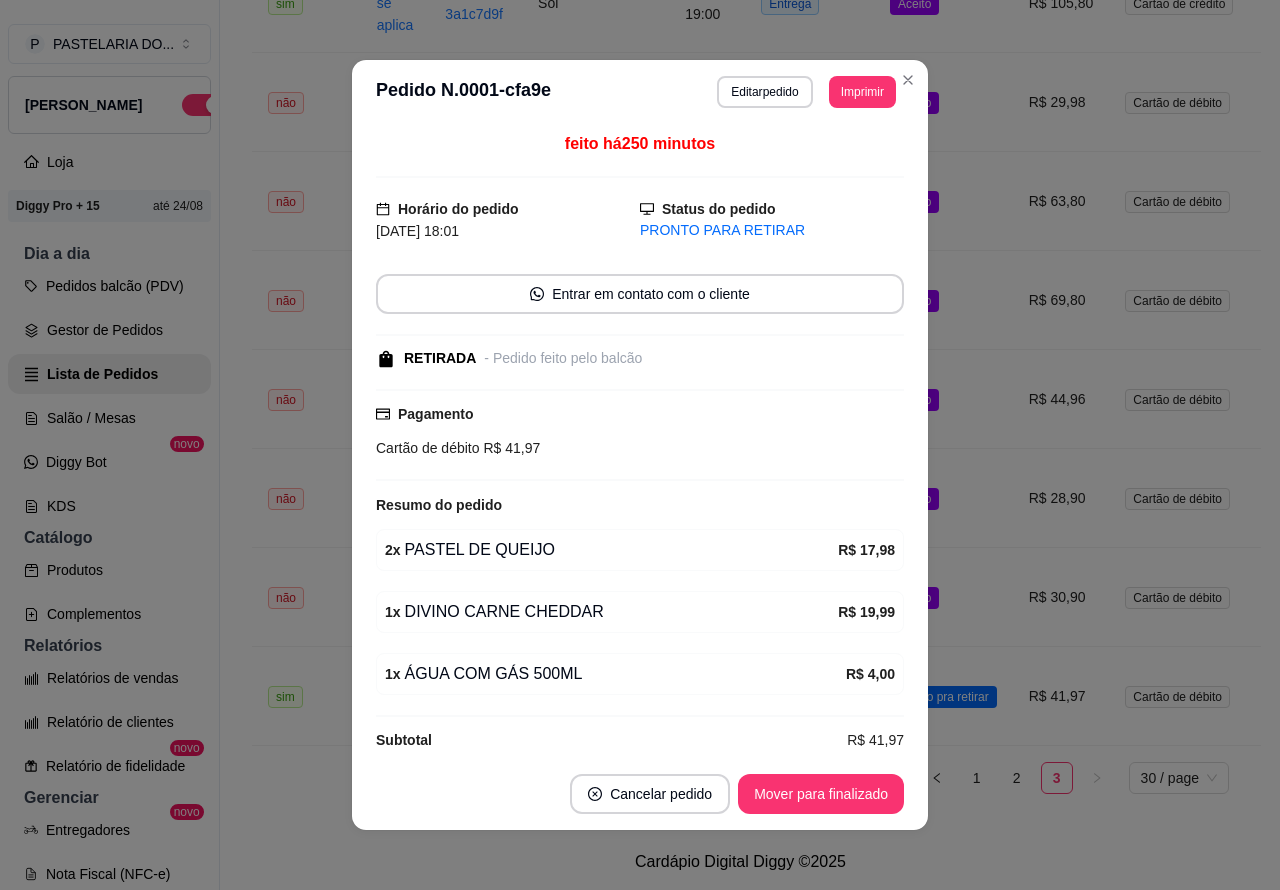 click on "Mover para finalizado" at bounding box center [821, 794] 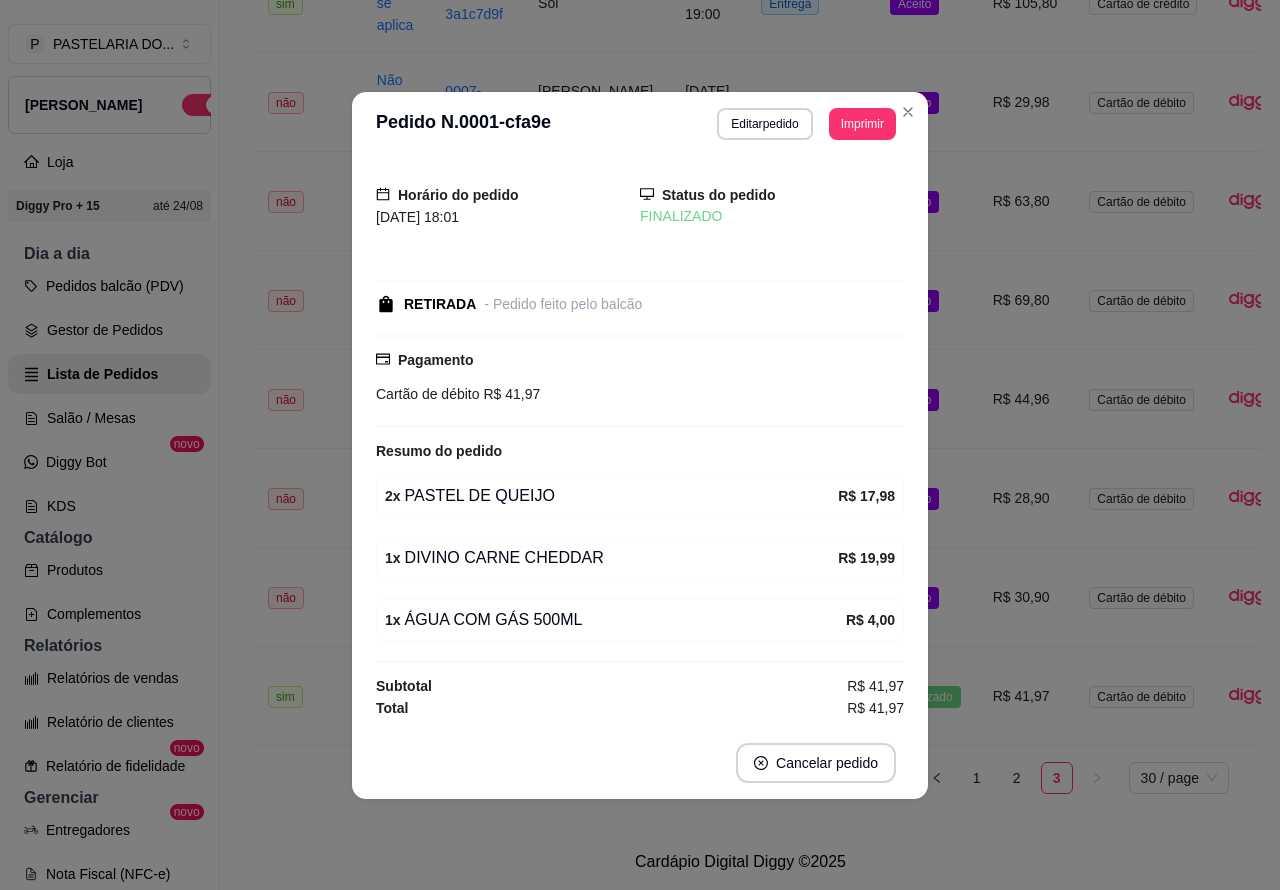 click on "R$ 30,90" at bounding box center (1025, 597) 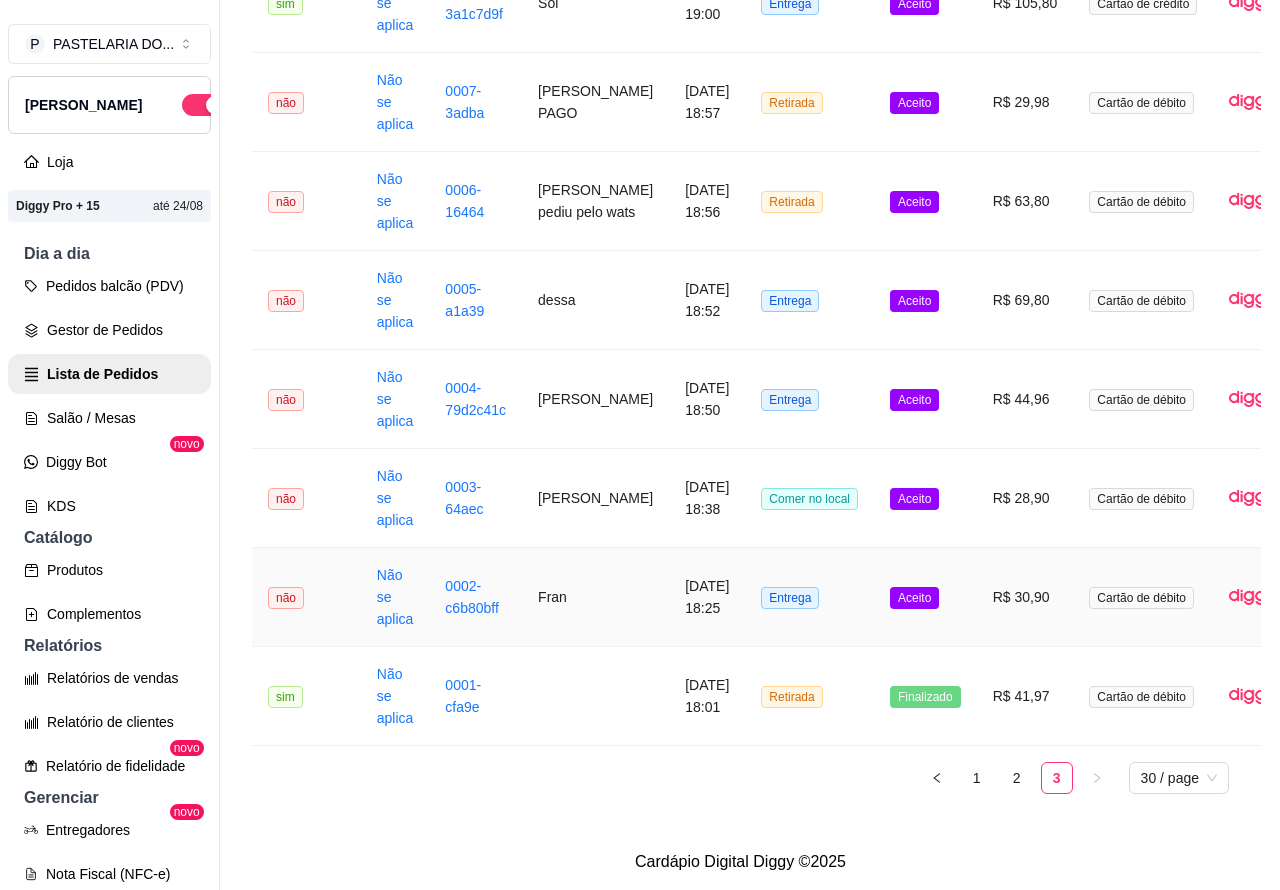 click on "Mover para preparo" at bounding box center (826, 794) 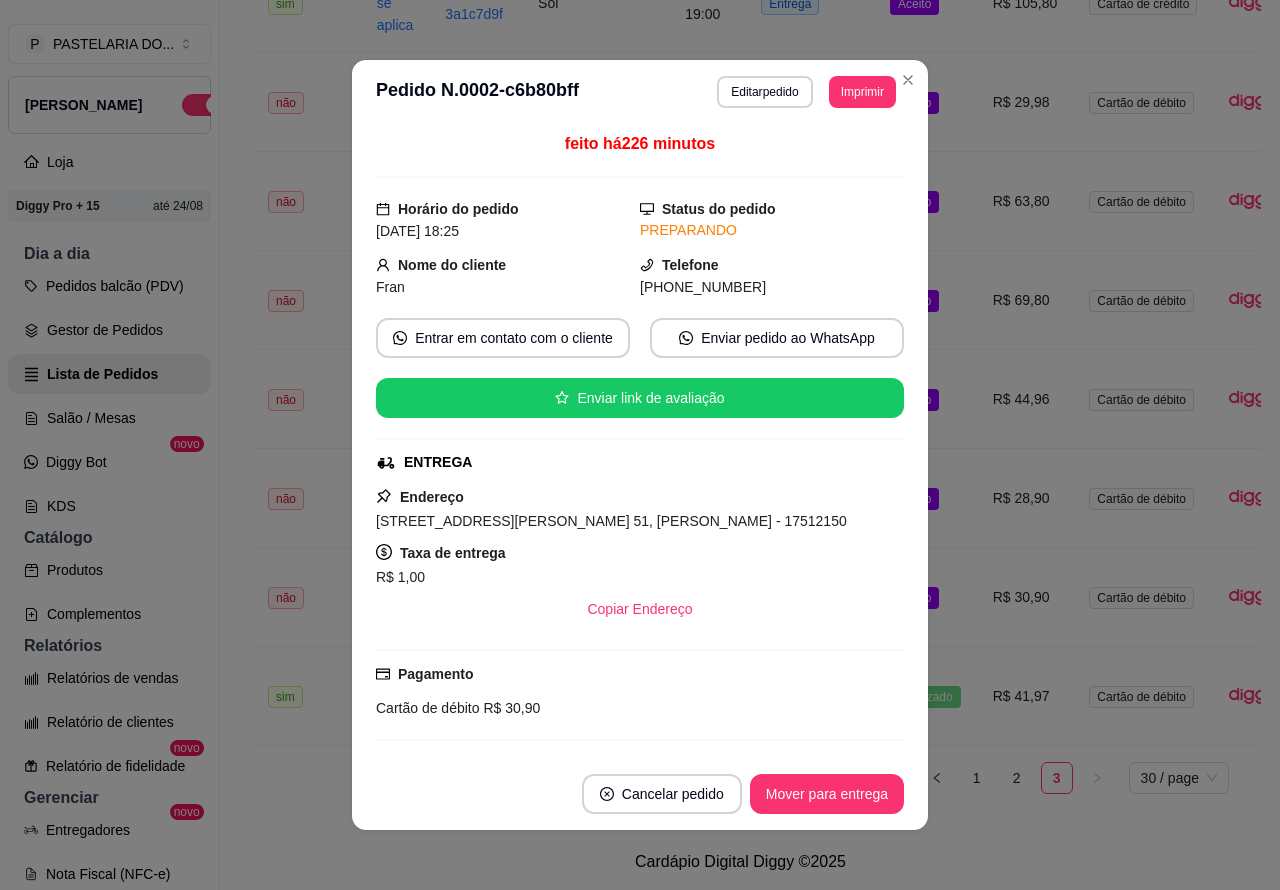click on "Mover para entrega" at bounding box center (827, 794) 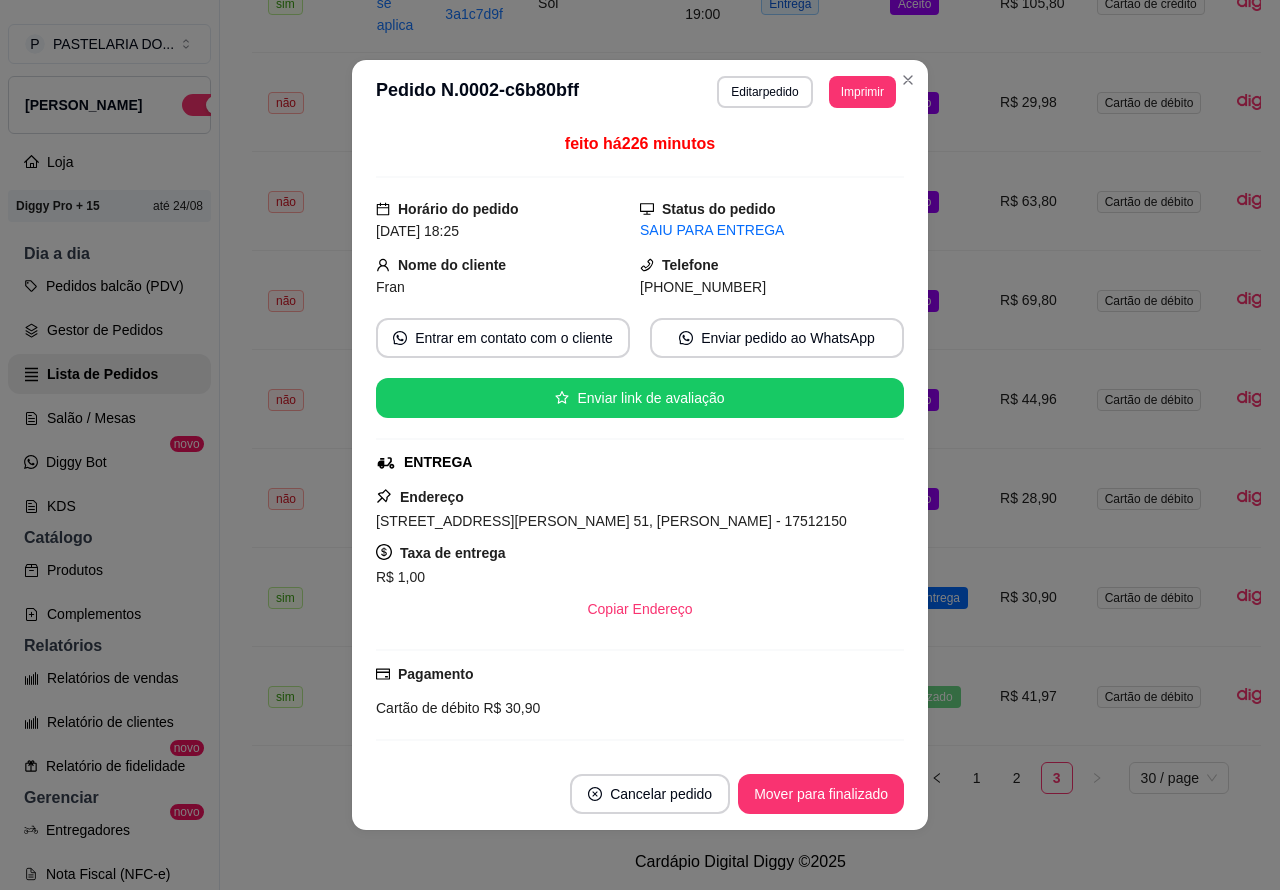 click on "Mover para finalizado" at bounding box center [821, 794] 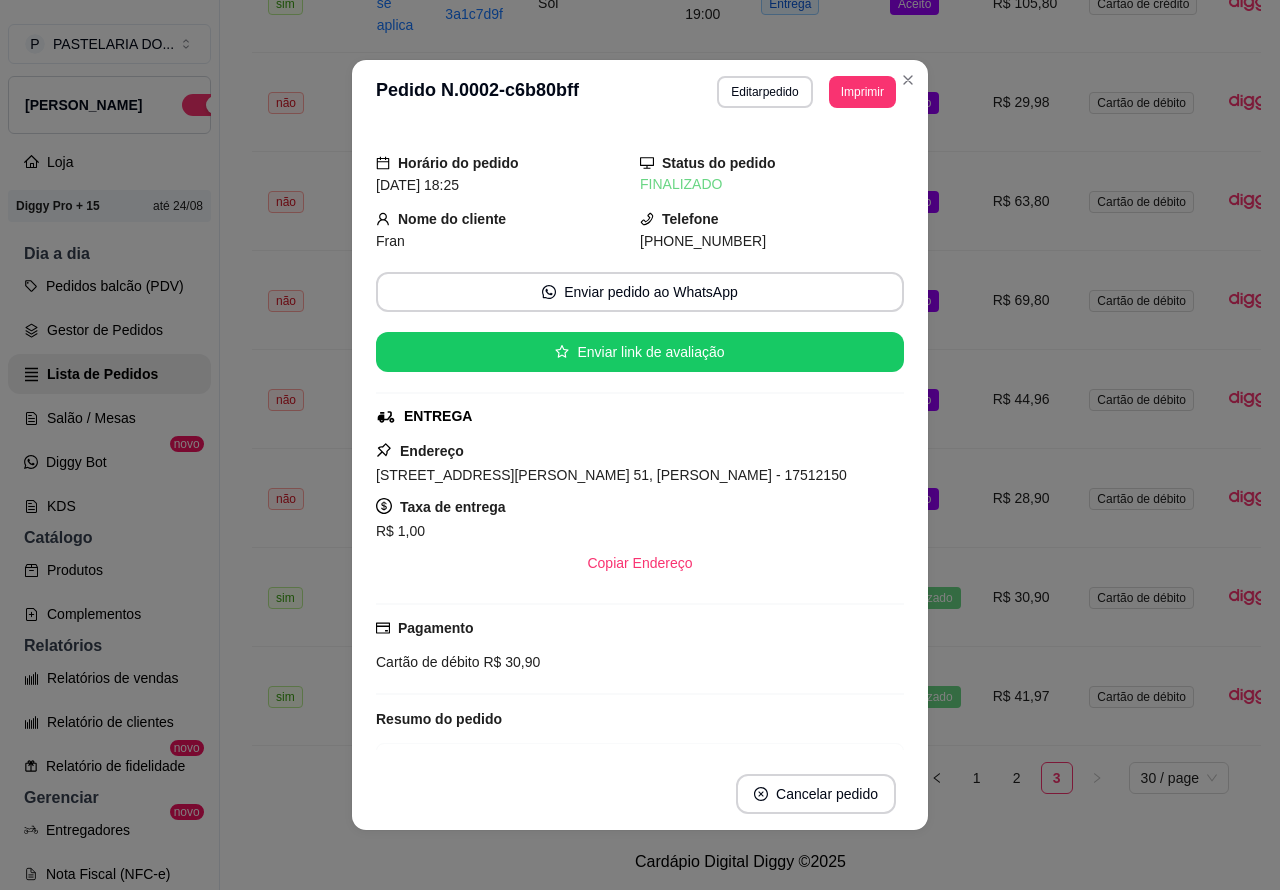 click on "Aceito" at bounding box center (925, 498) 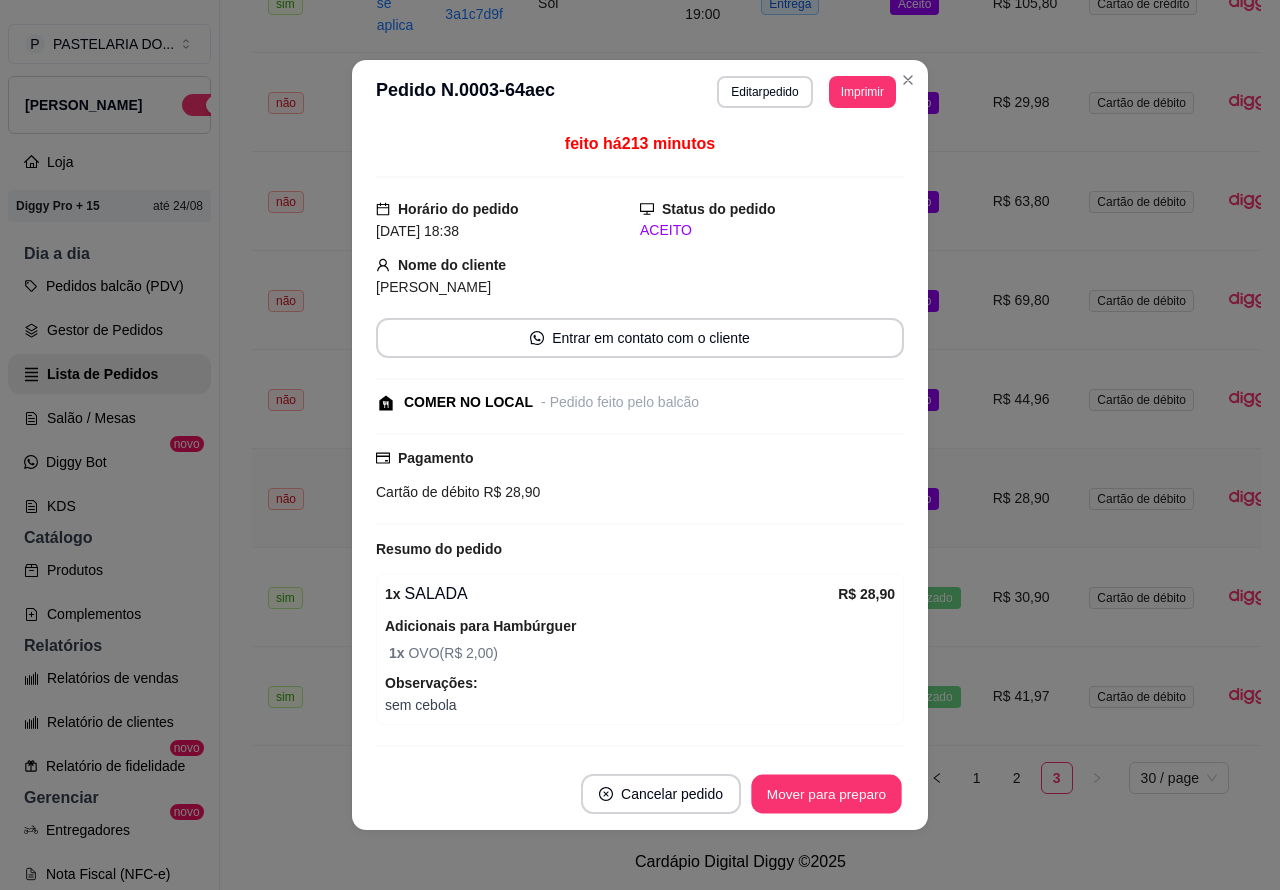 click on "Mover para preparo" at bounding box center [826, 794] 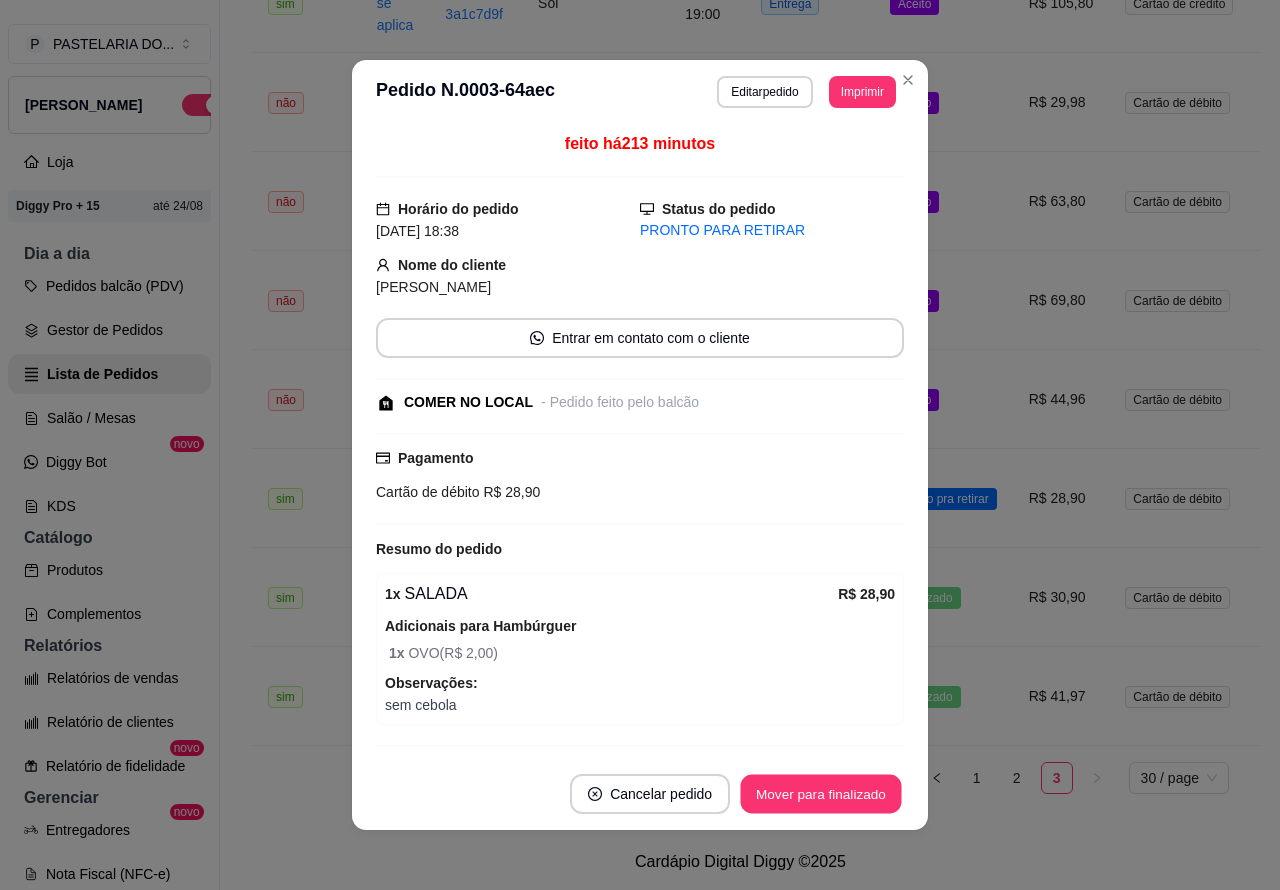 click on "Mover para finalizado" at bounding box center (821, 794) 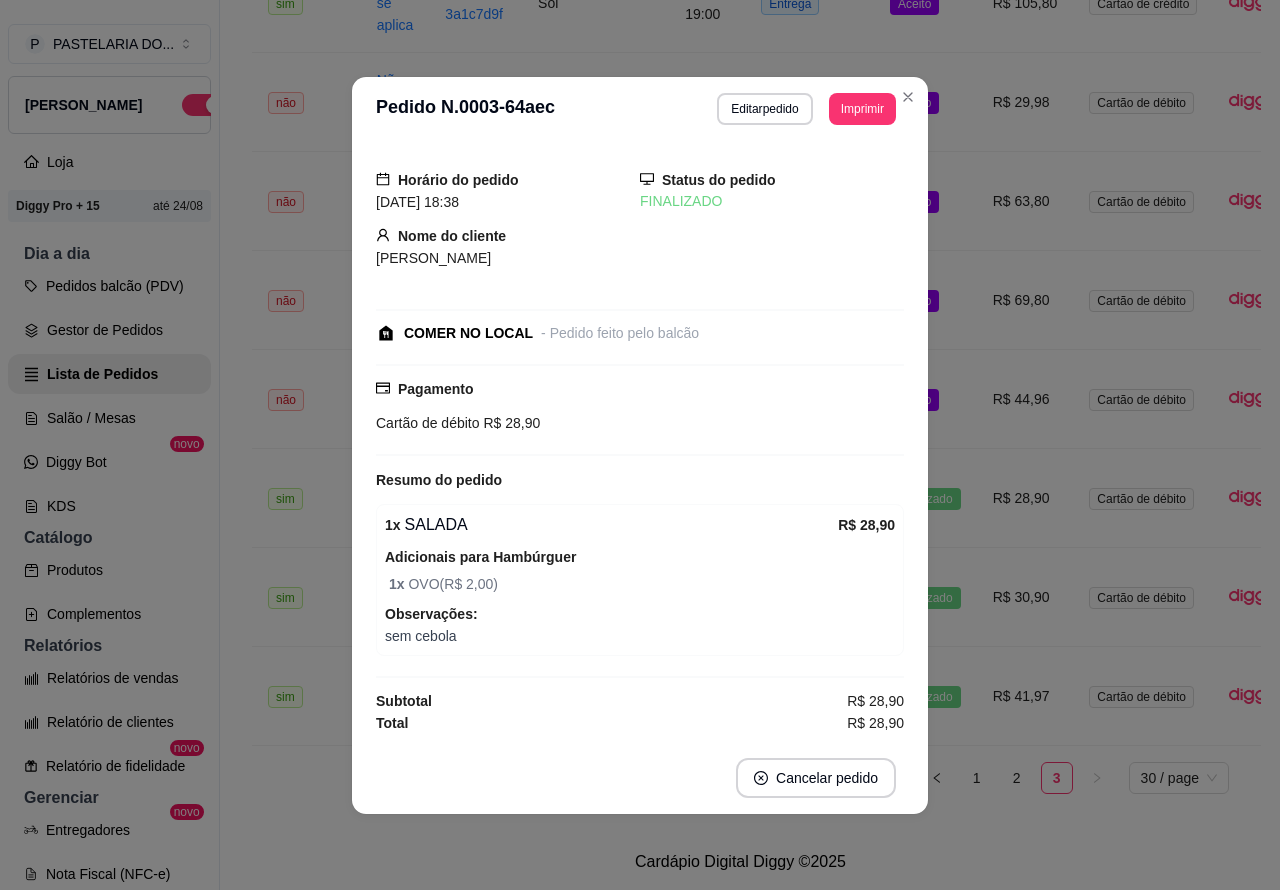 click on "R$ 44,96" at bounding box center (1025, 399) 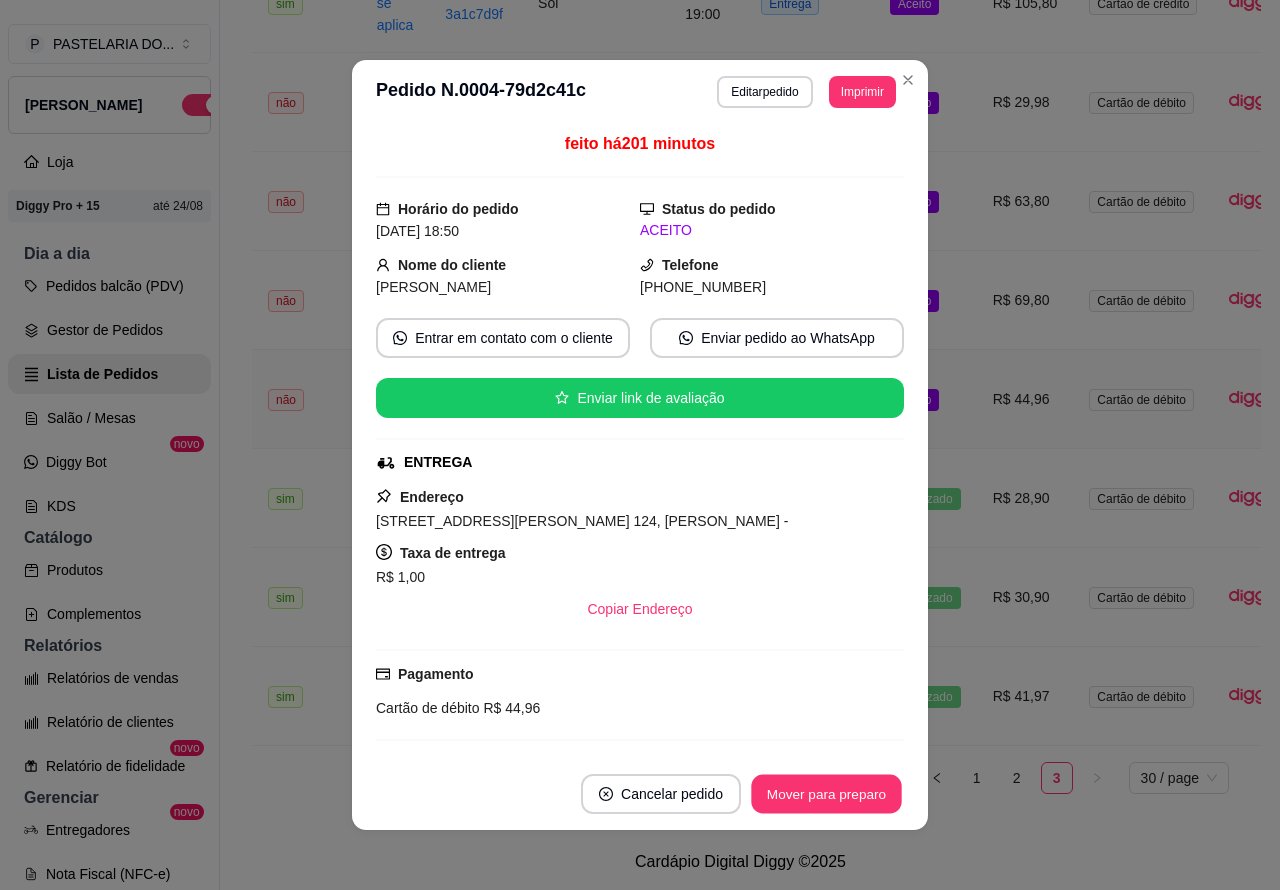 click on "Mover para preparo" at bounding box center [826, 794] 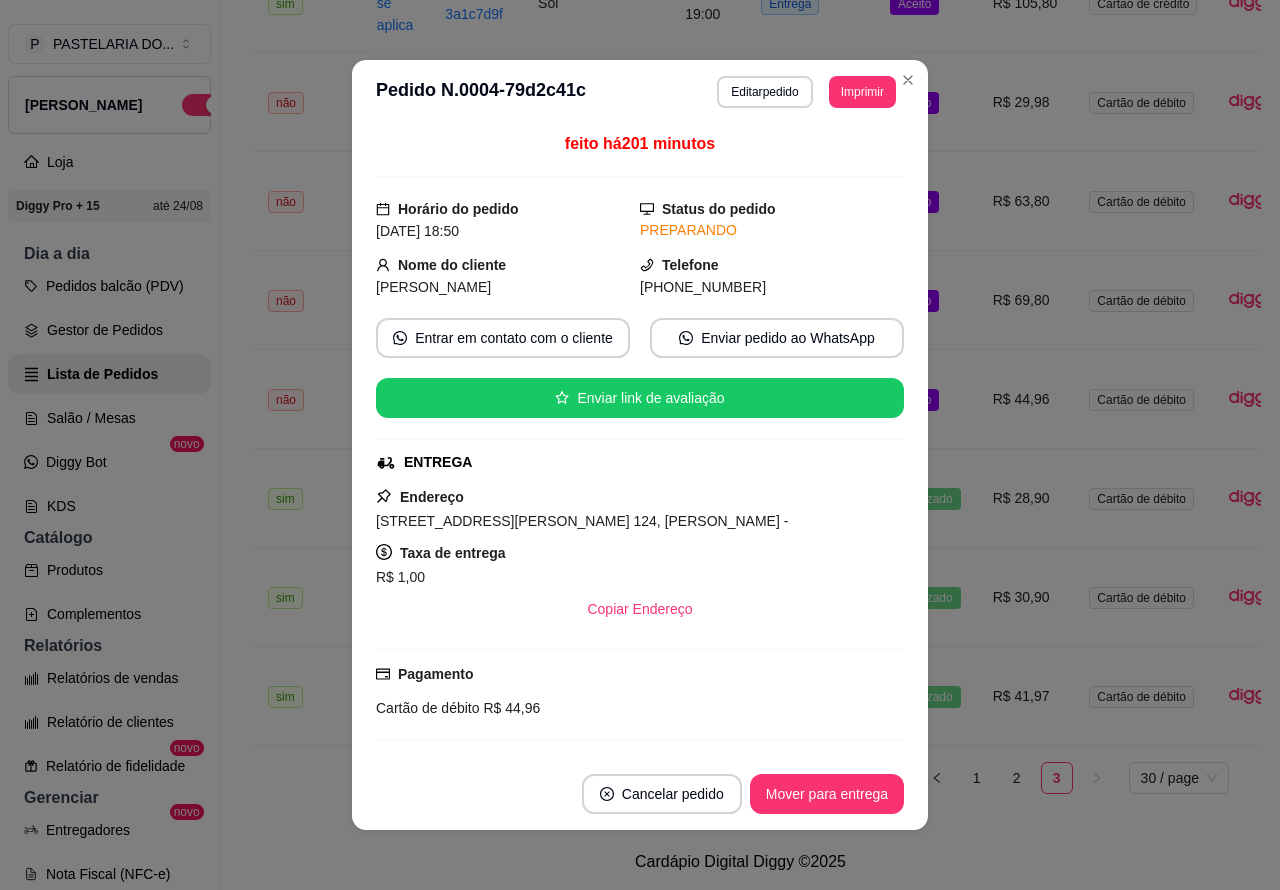 click on "Mover para entrega" at bounding box center [827, 794] 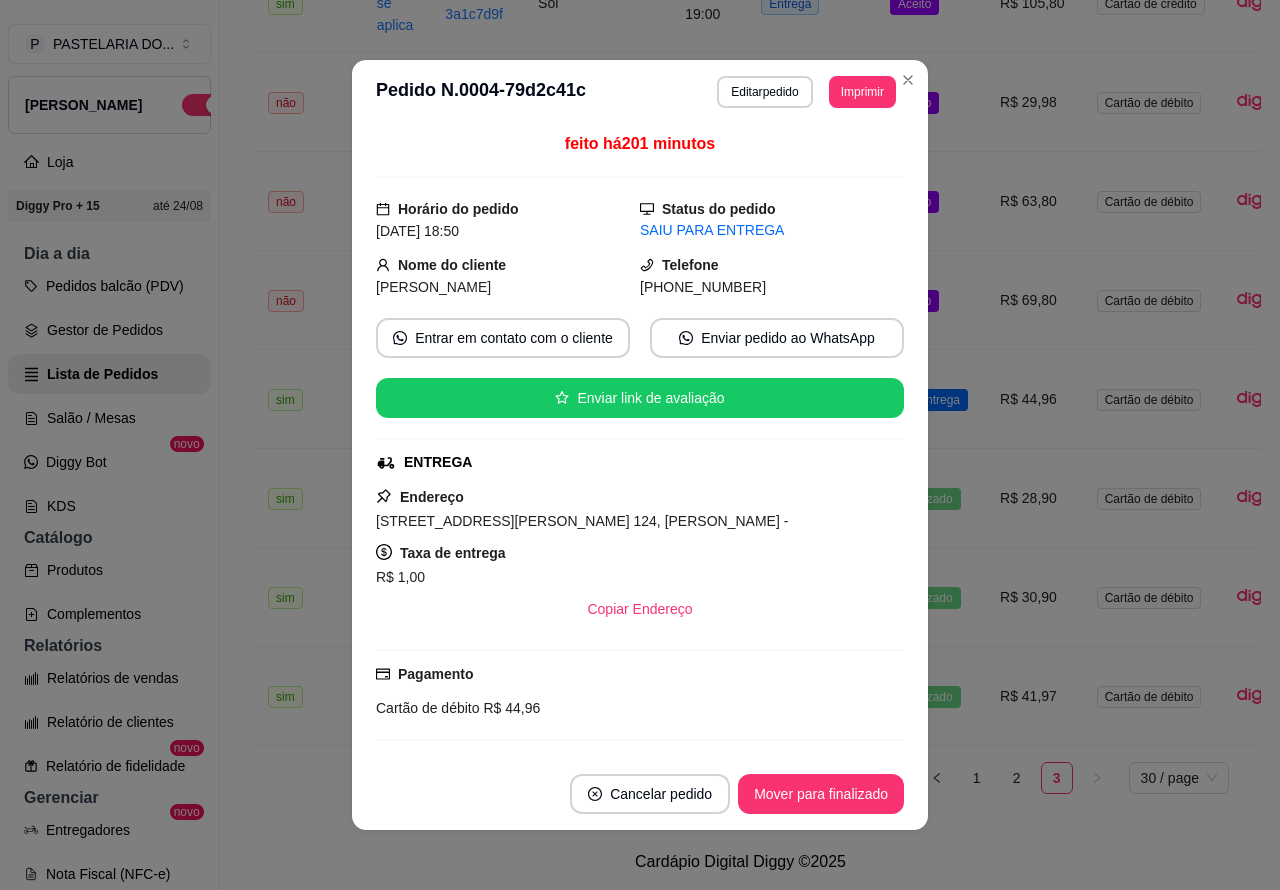 click on "Mover para finalizado" at bounding box center [821, 794] 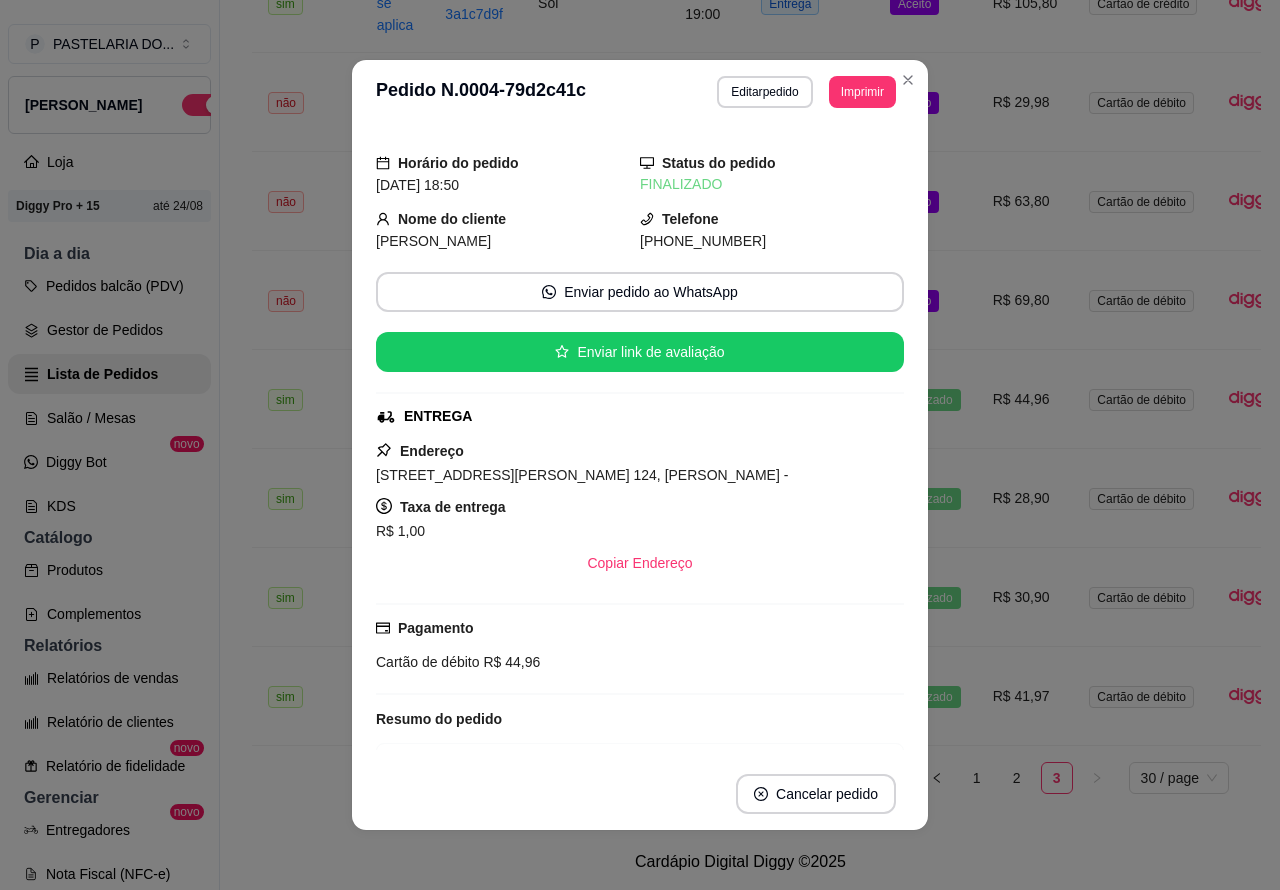 click on "Aceito" at bounding box center [925, 300] 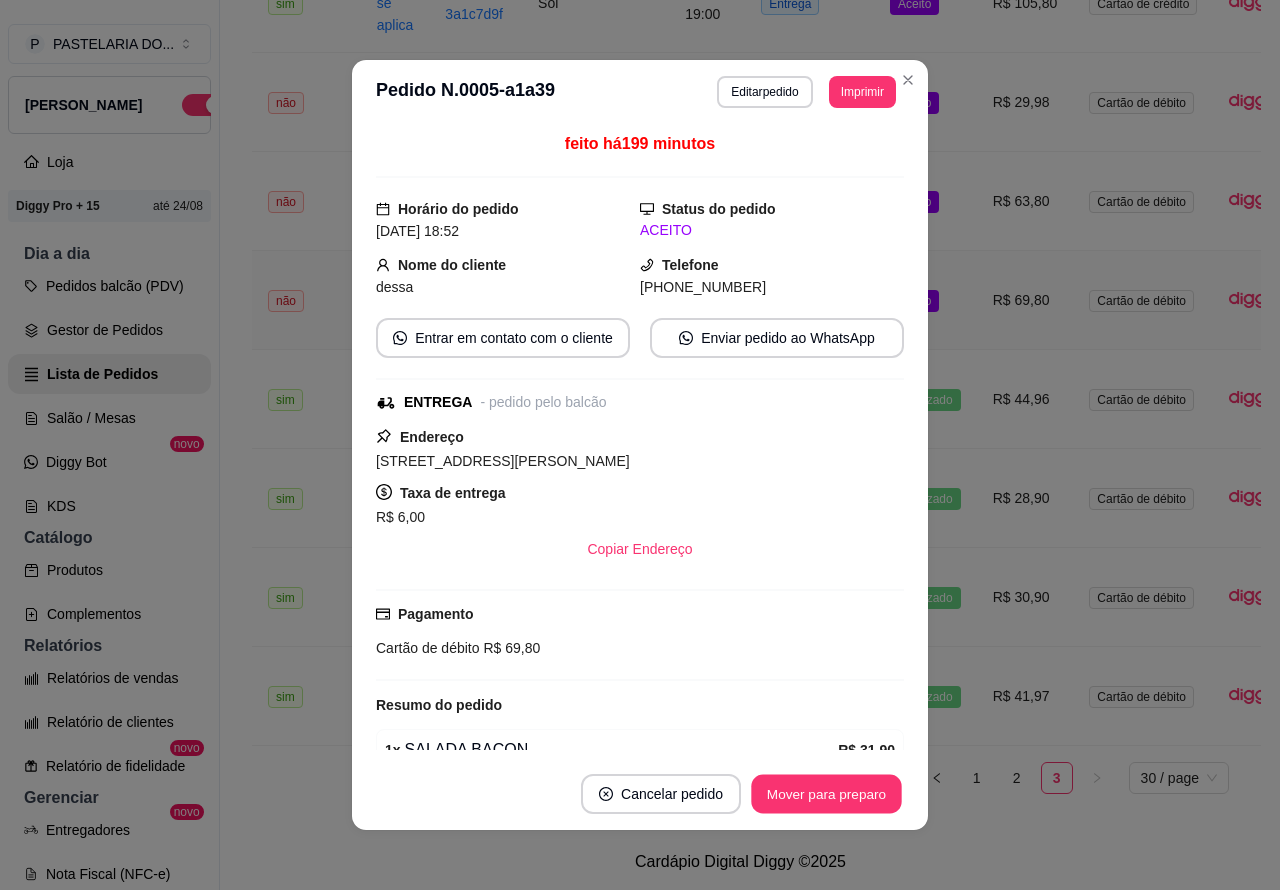 click on "Mover para preparo" at bounding box center [826, 794] 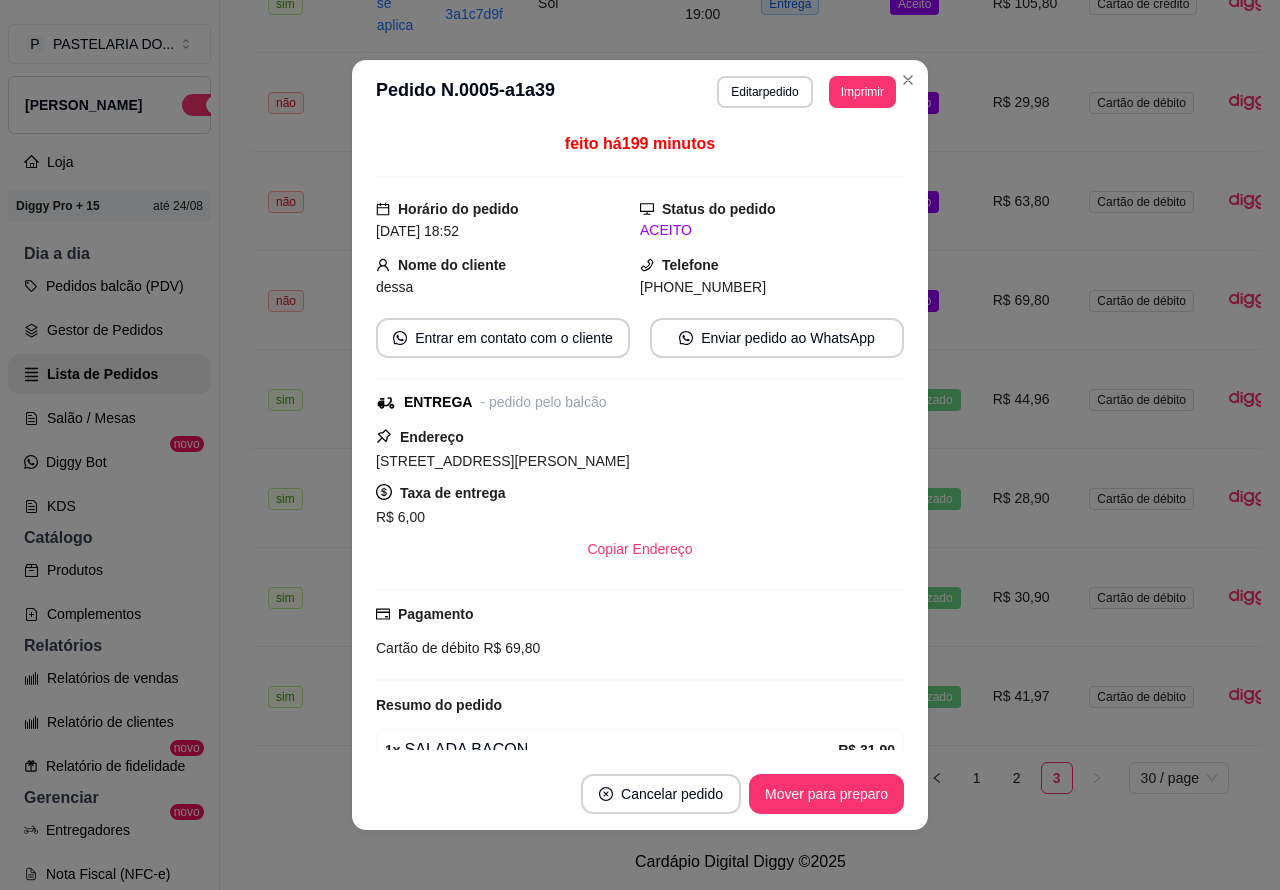 click on "Mover para preparo" at bounding box center (826, 794) 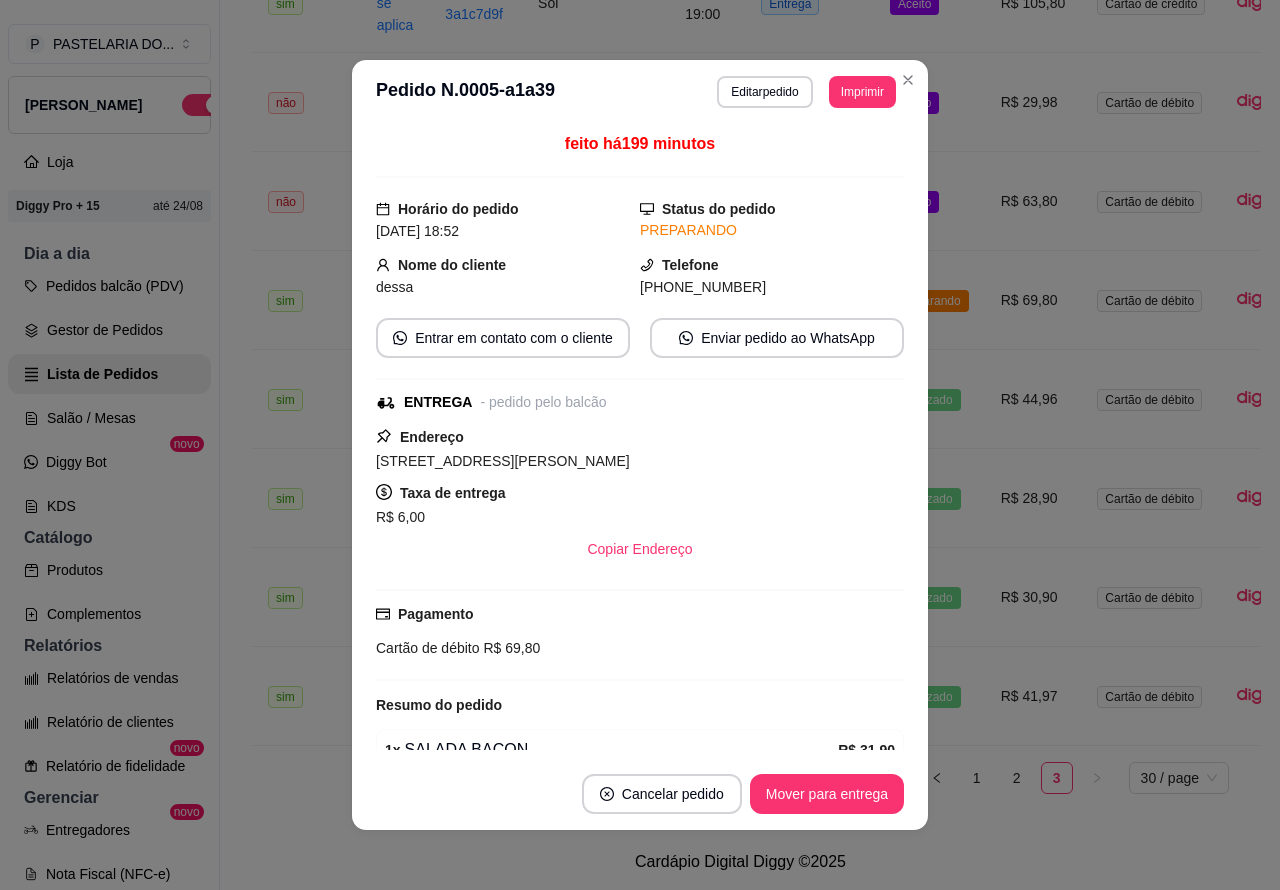 click on "Mover para entrega" at bounding box center (827, 794) 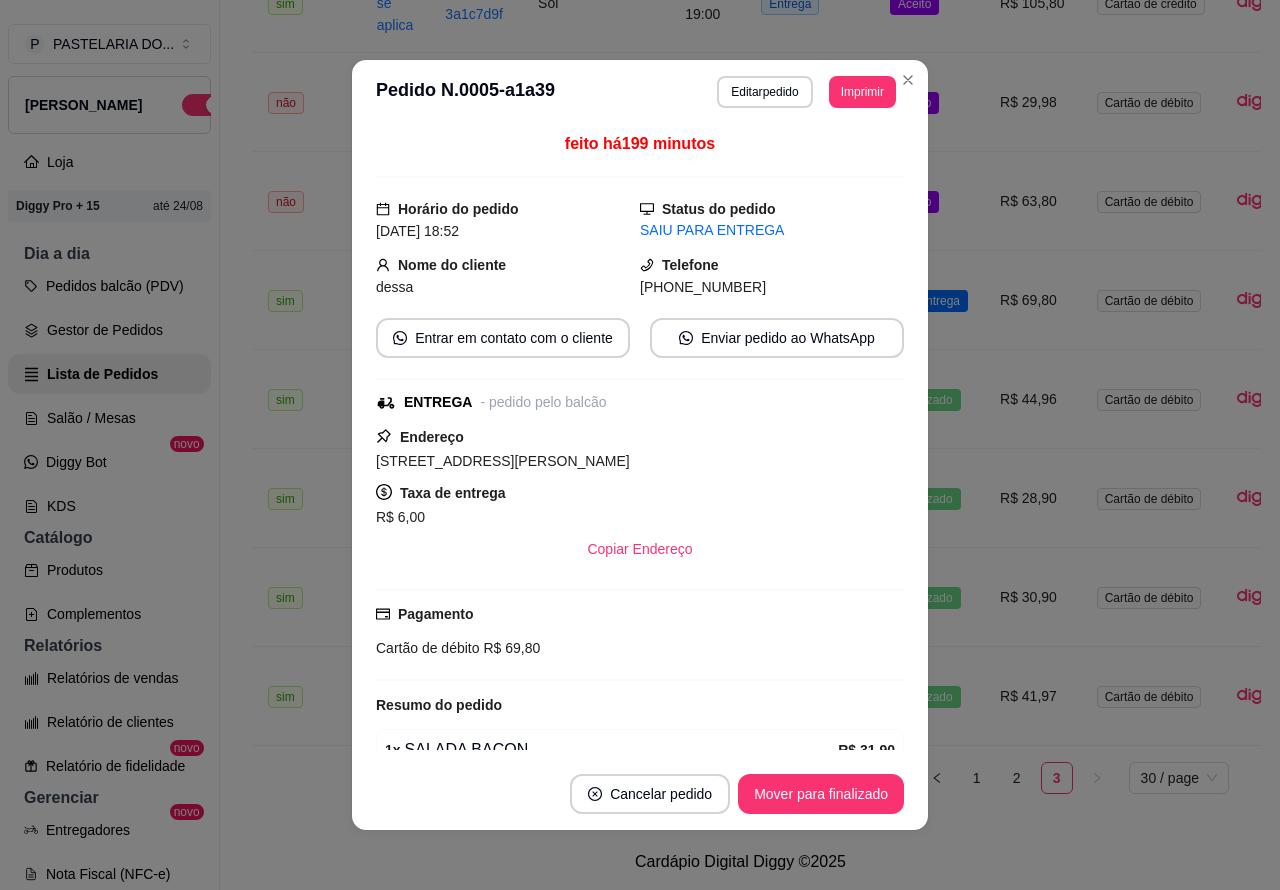 click on "Aceito" at bounding box center [929, 201] 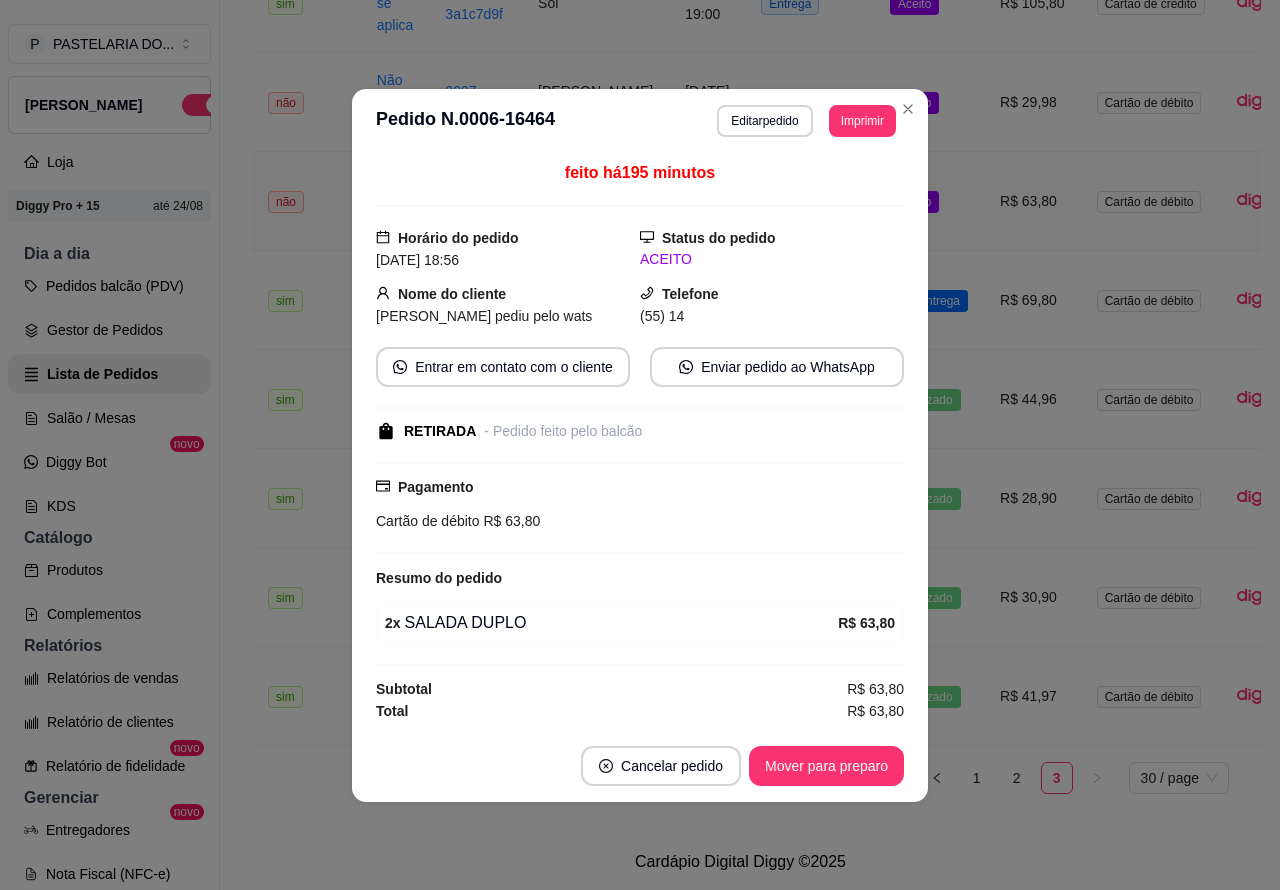 click on "Mover para preparo" at bounding box center [826, 766] 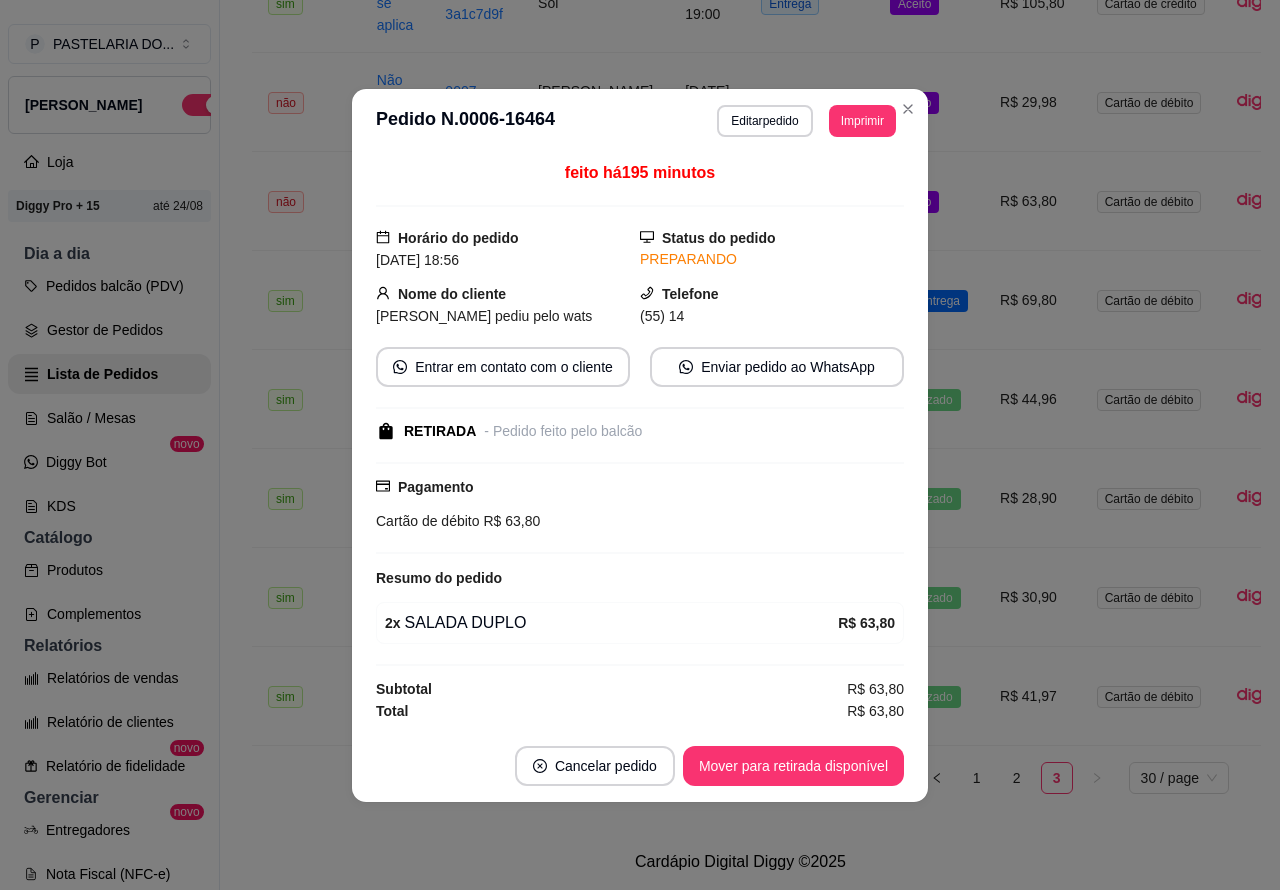 click on "Mover para retirada disponível" at bounding box center [793, 766] 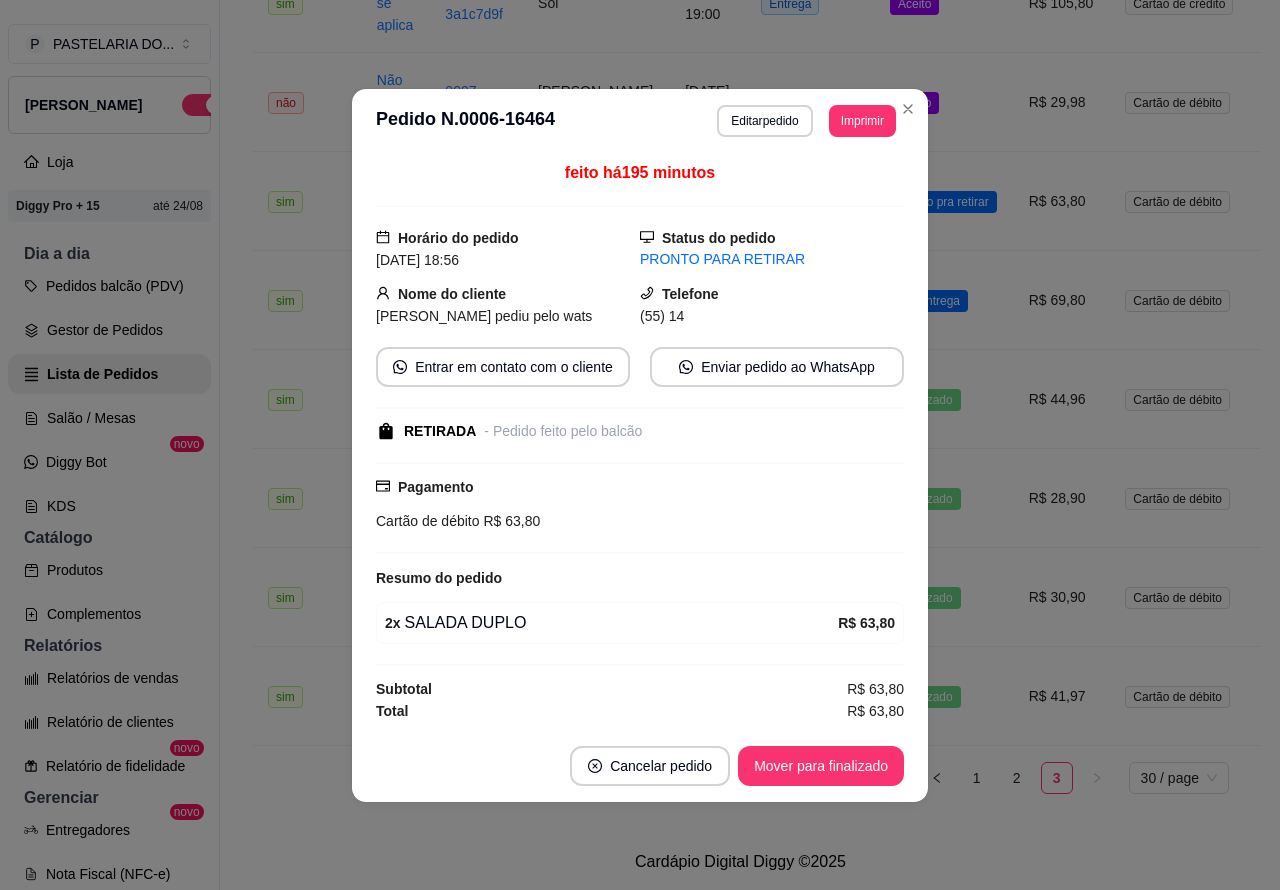 click on "Mover para finalizado" at bounding box center [821, 766] 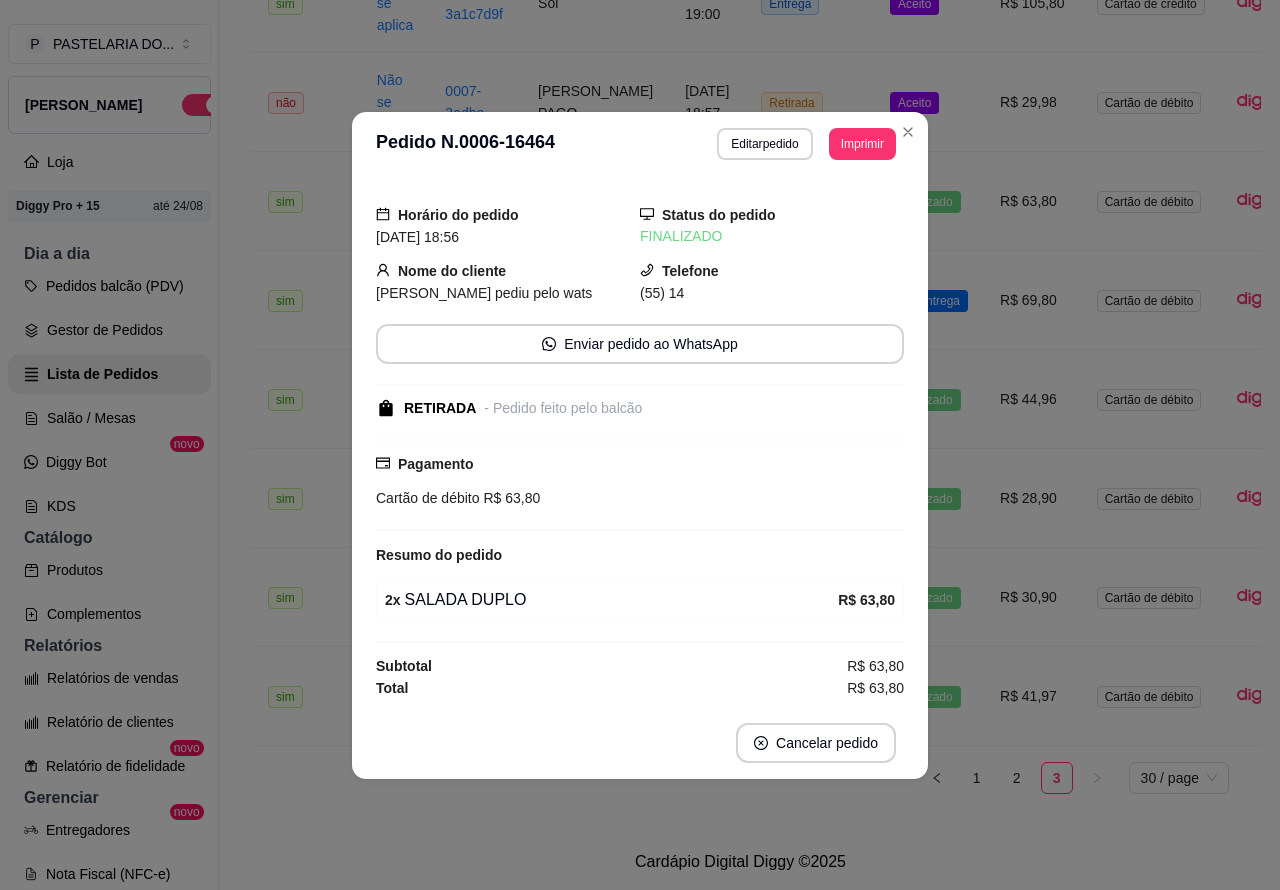 click on "Em entrega" at bounding box center [929, 300] 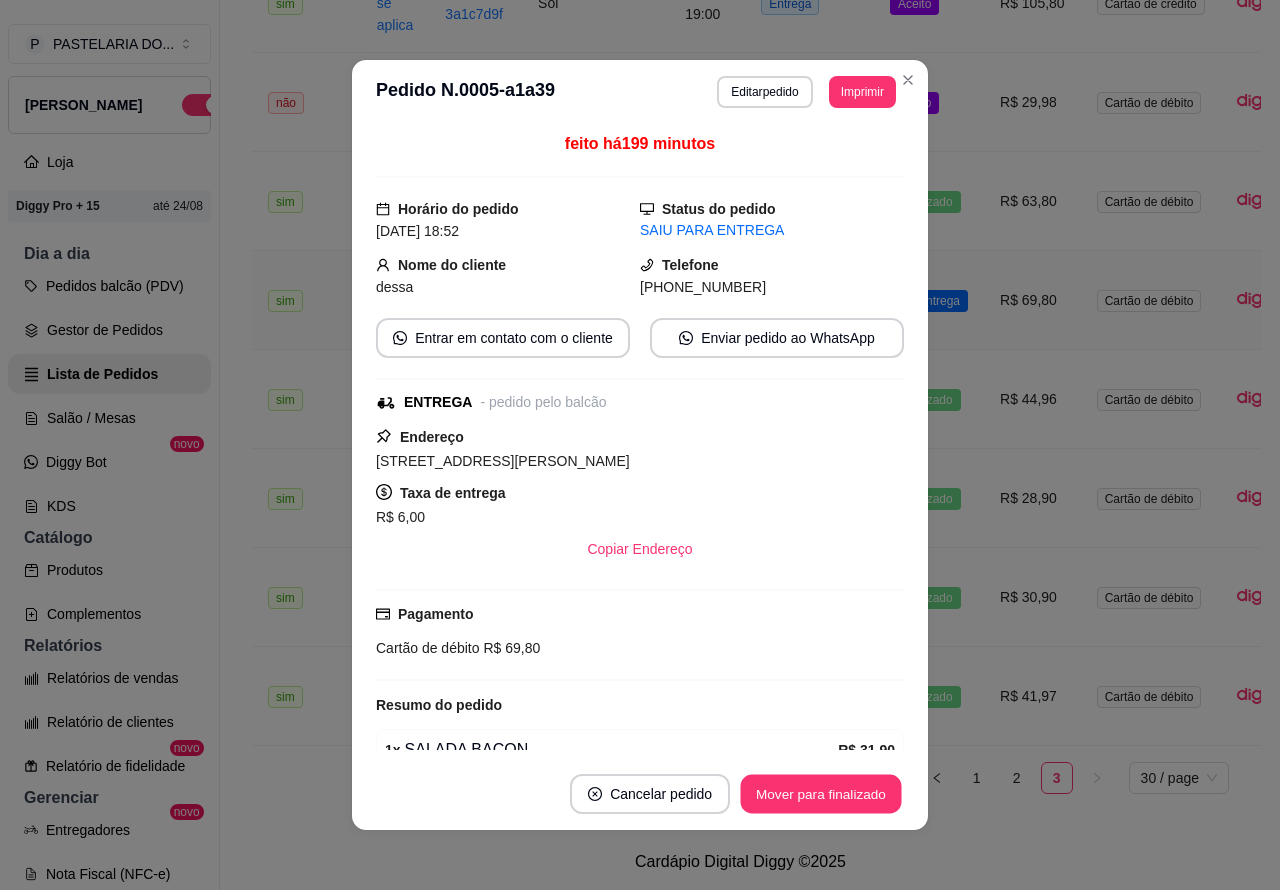 click on "Mover para finalizado" at bounding box center [821, 794] 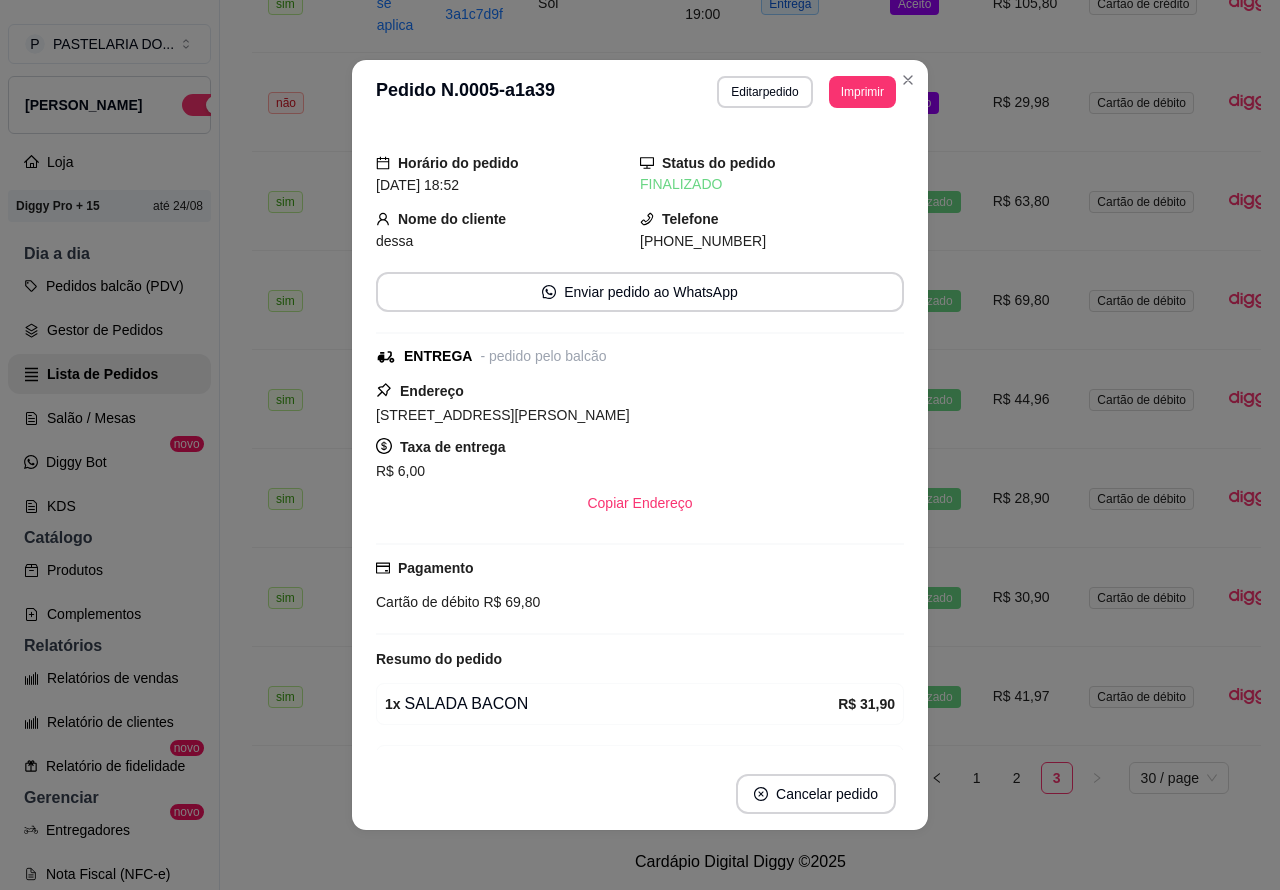 click on "Aceito" at bounding box center [925, 102] 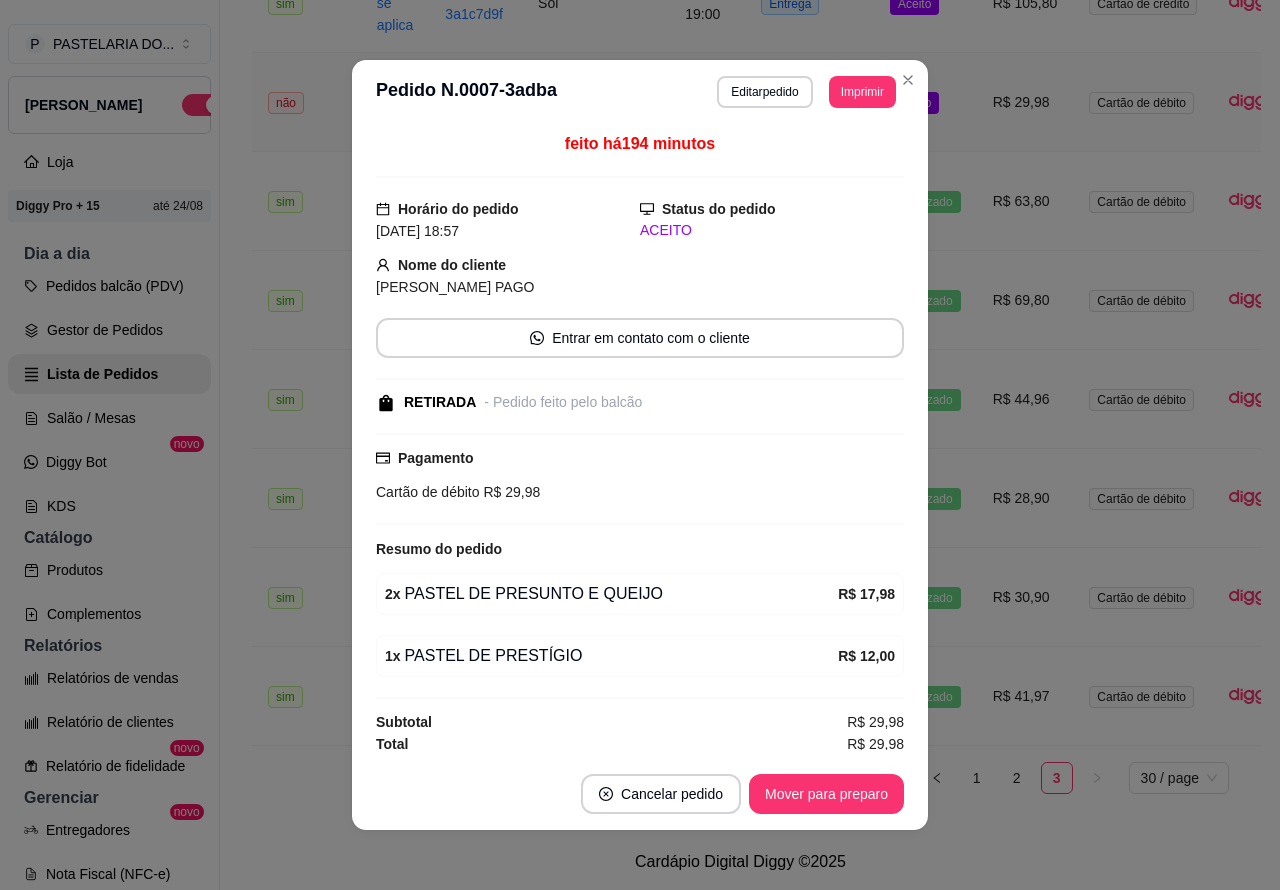 click on "Mover para preparo" at bounding box center (826, 794) 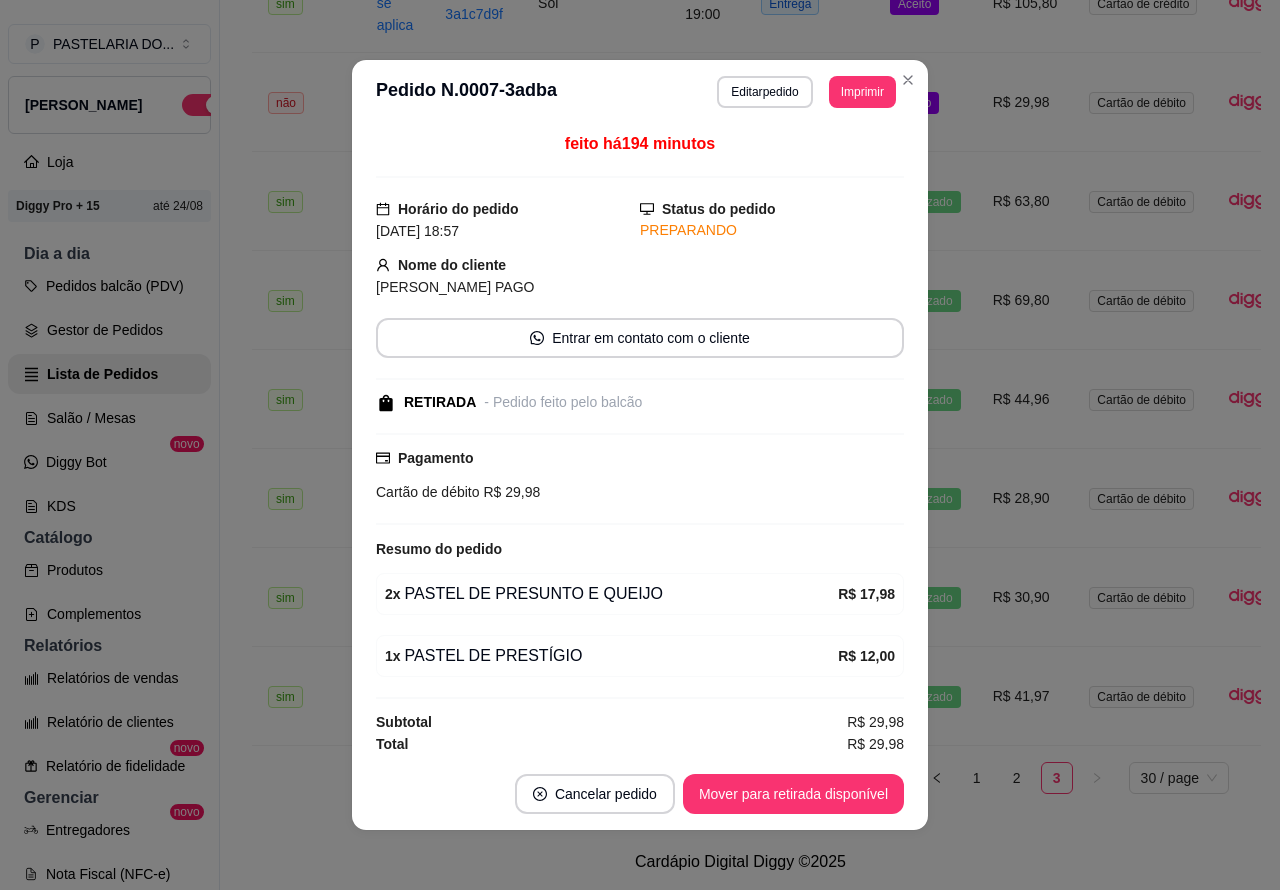 click on "Mover para retirada disponível" at bounding box center [793, 794] 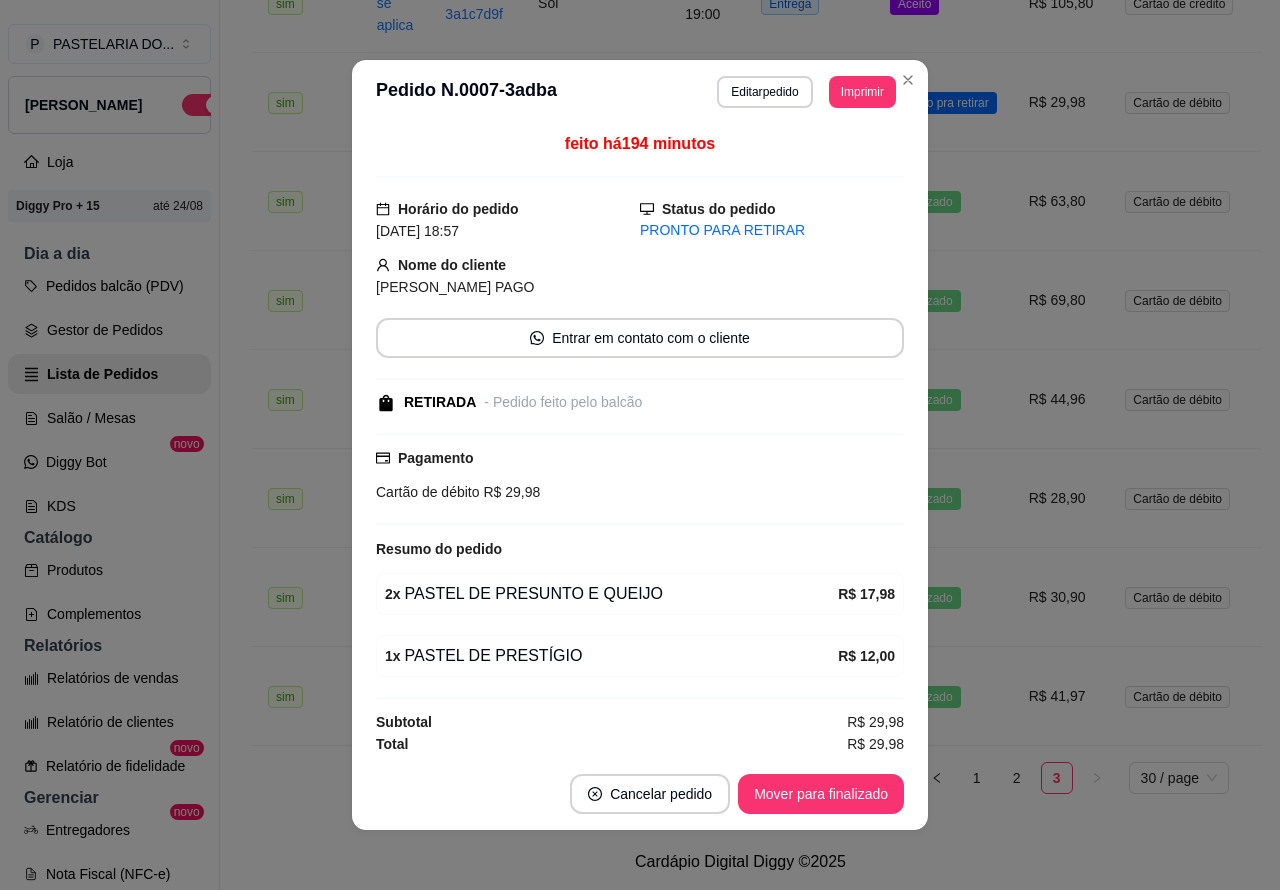 click on "Mover para finalizado" at bounding box center [821, 794] 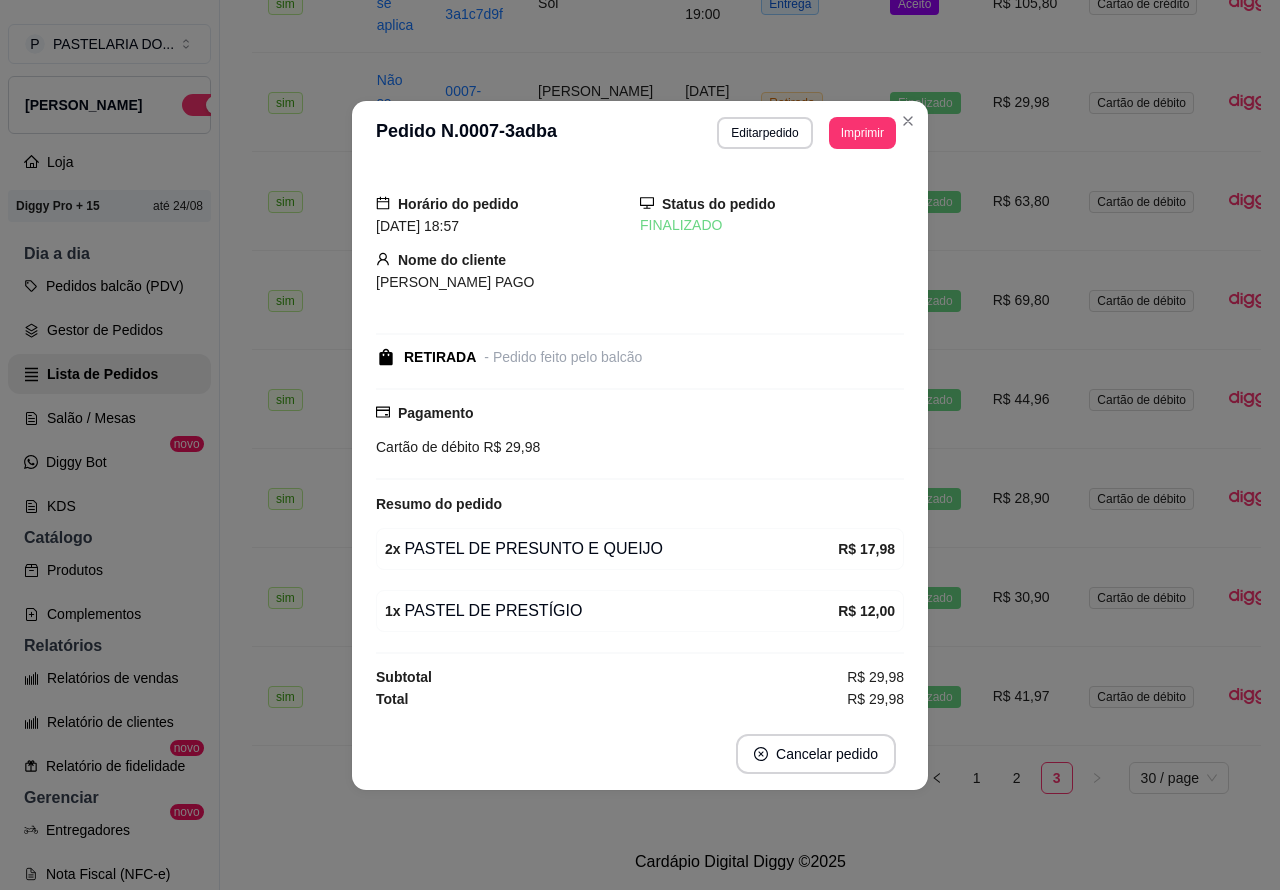 click on "Cardápio Digital Diggy © 2025" at bounding box center (740, 862) 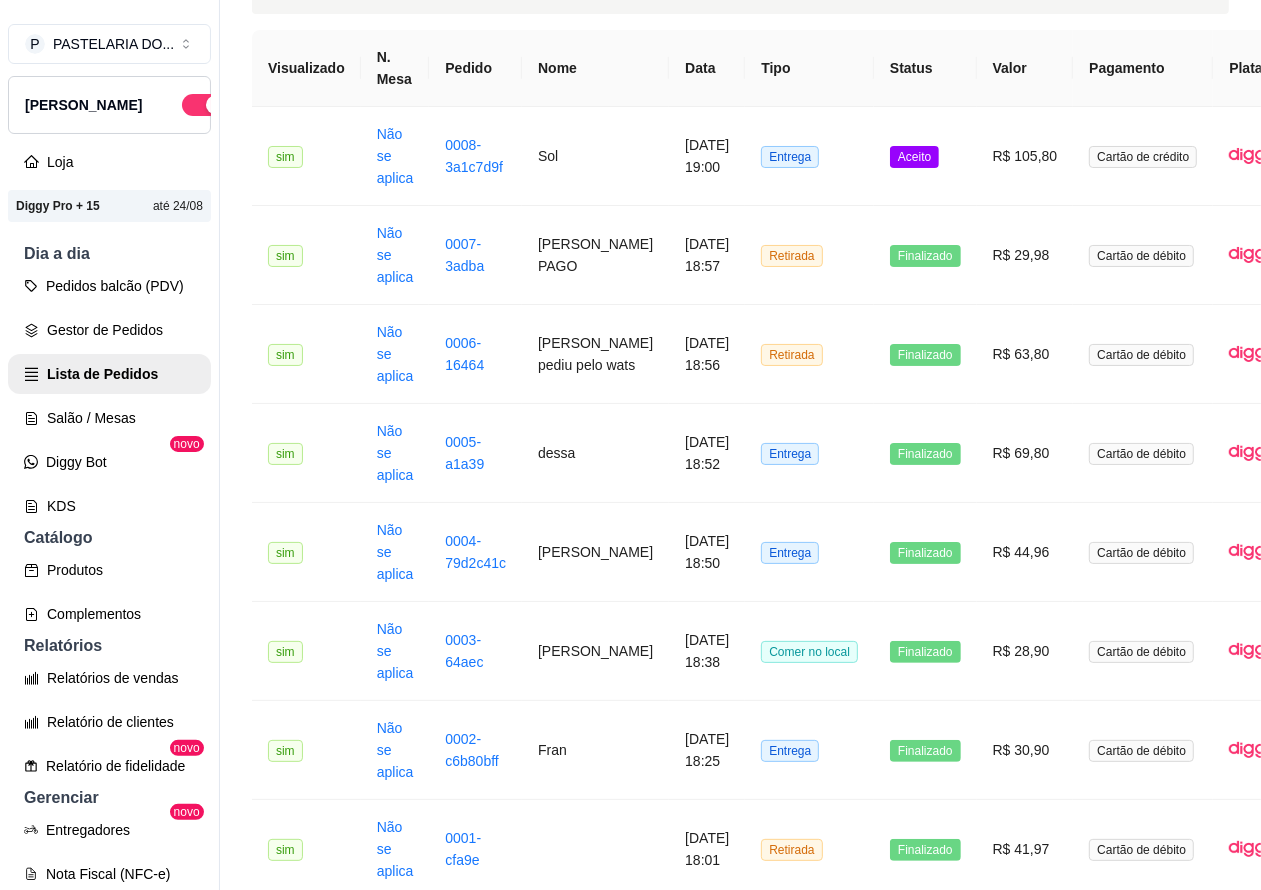 scroll, scrollTop: 0, scrollLeft: 0, axis: both 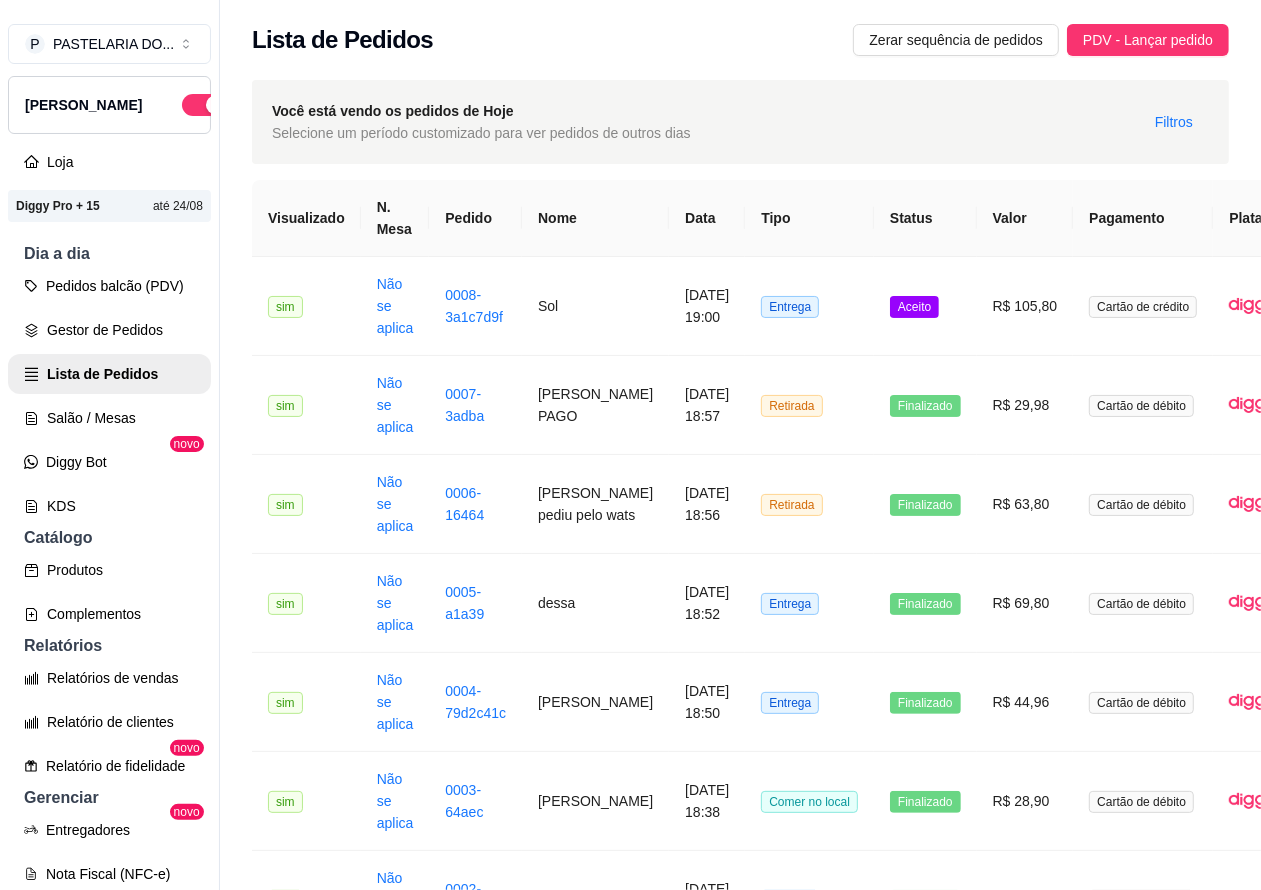 click on "Aceito" at bounding box center [914, 307] 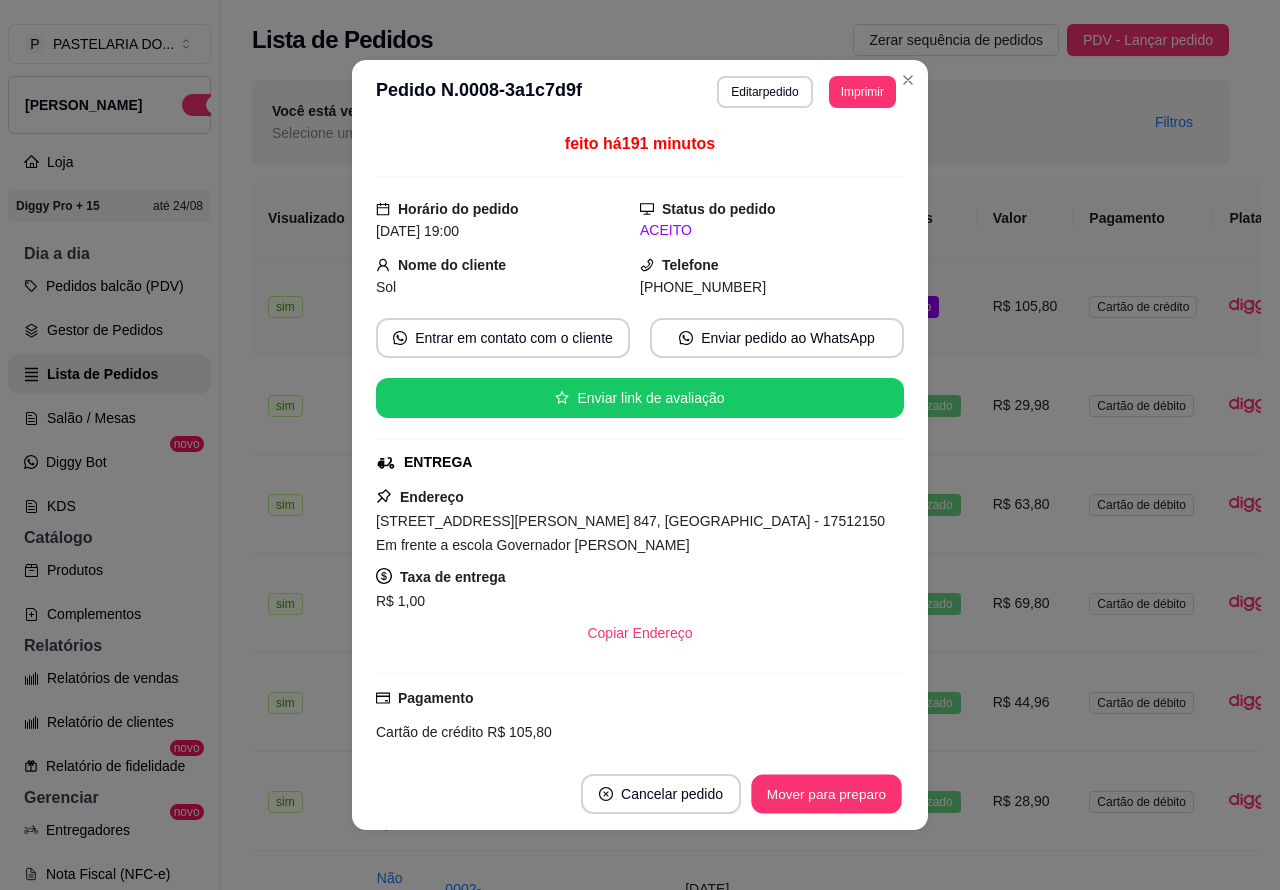 click on "Mover para preparo" at bounding box center [826, 794] 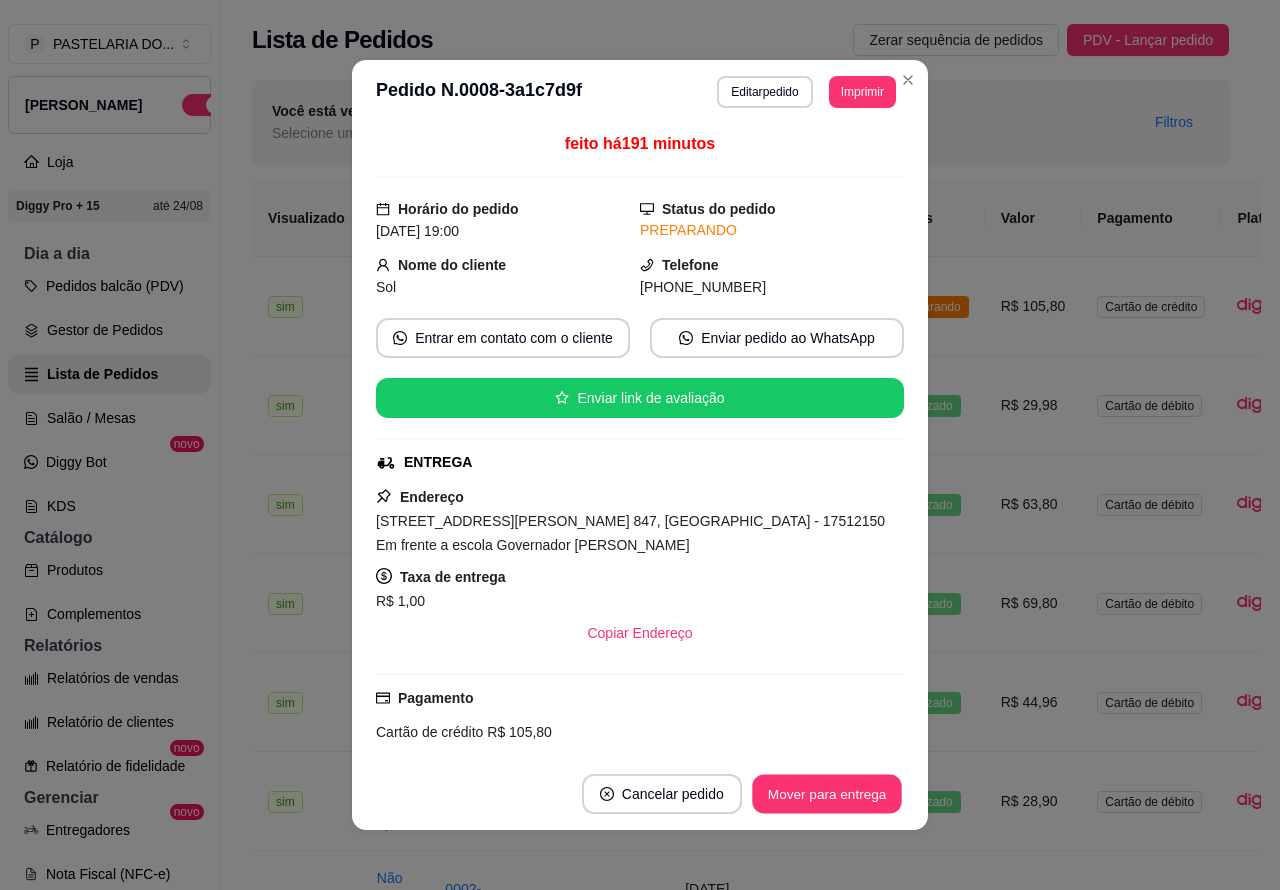 click on "Mover para entrega" at bounding box center [827, 794] 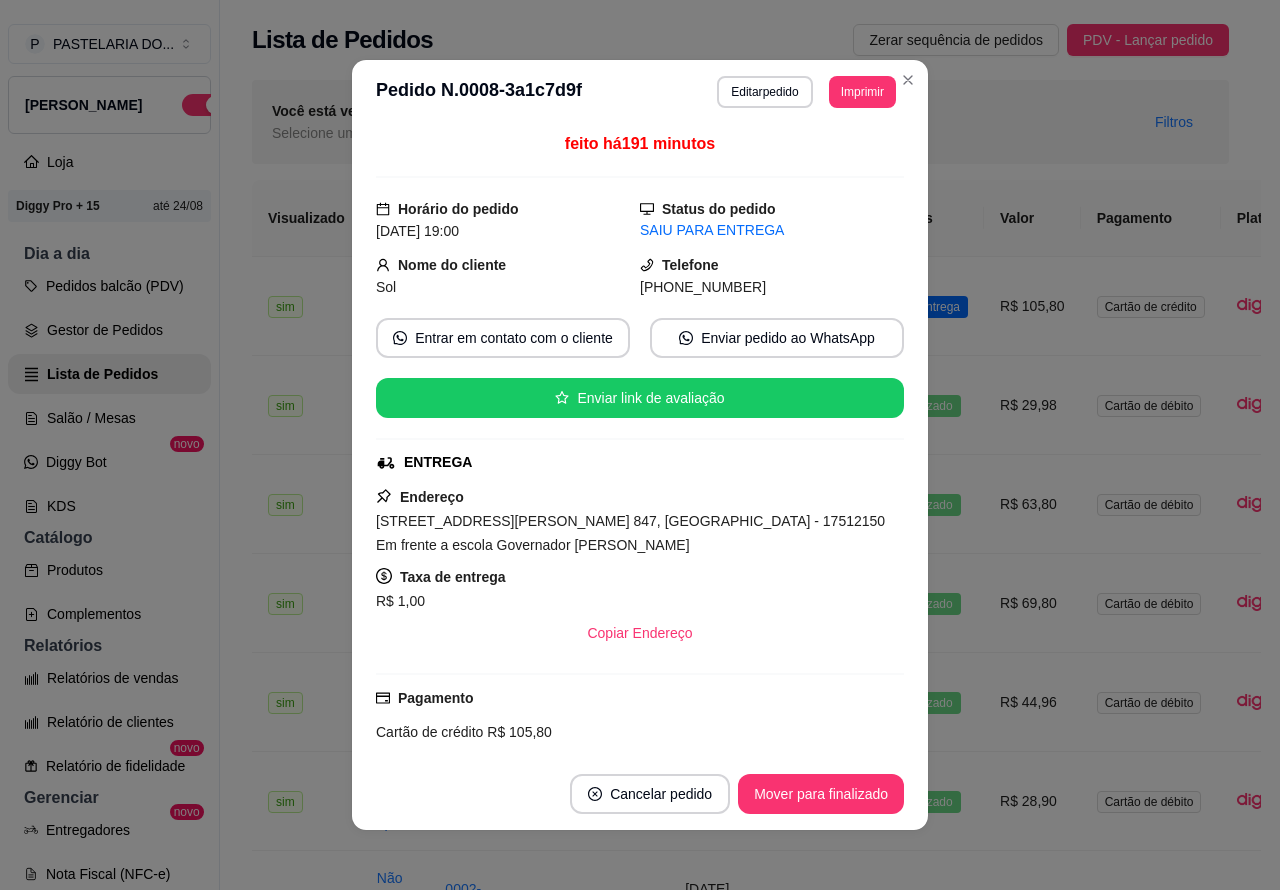 click on "Mover para finalizado" at bounding box center (821, 794) 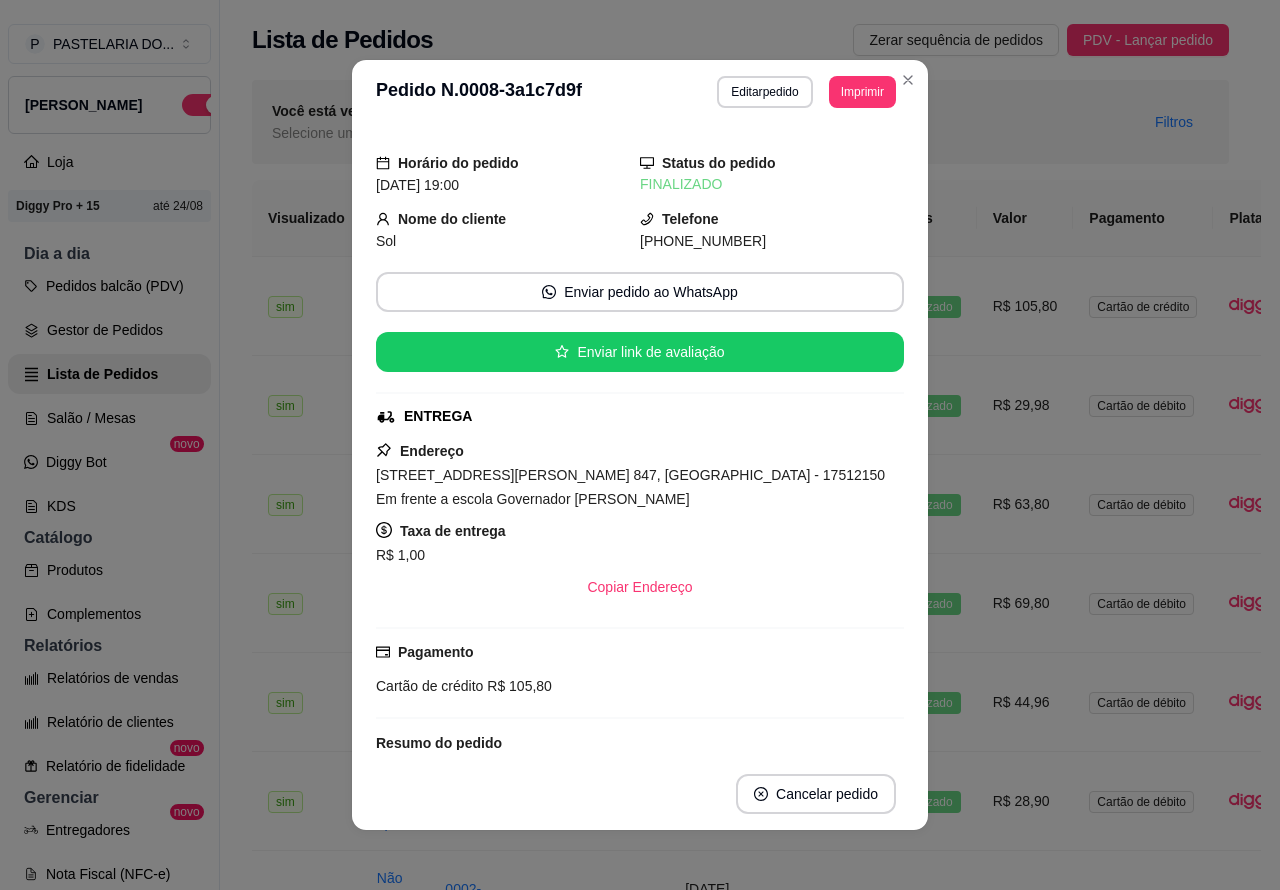 click on "**********" at bounding box center (740, 602) 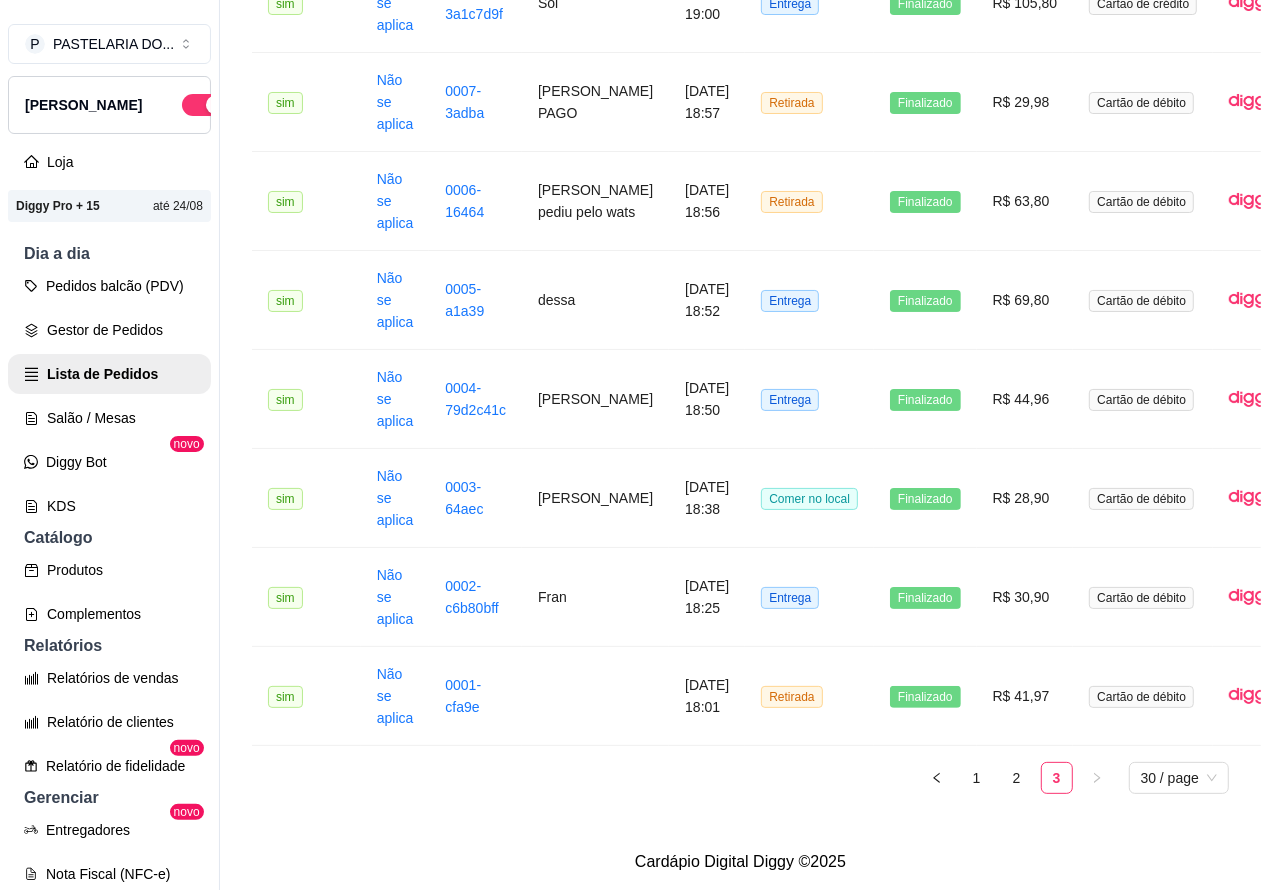 scroll, scrollTop: 323, scrollLeft: 0, axis: vertical 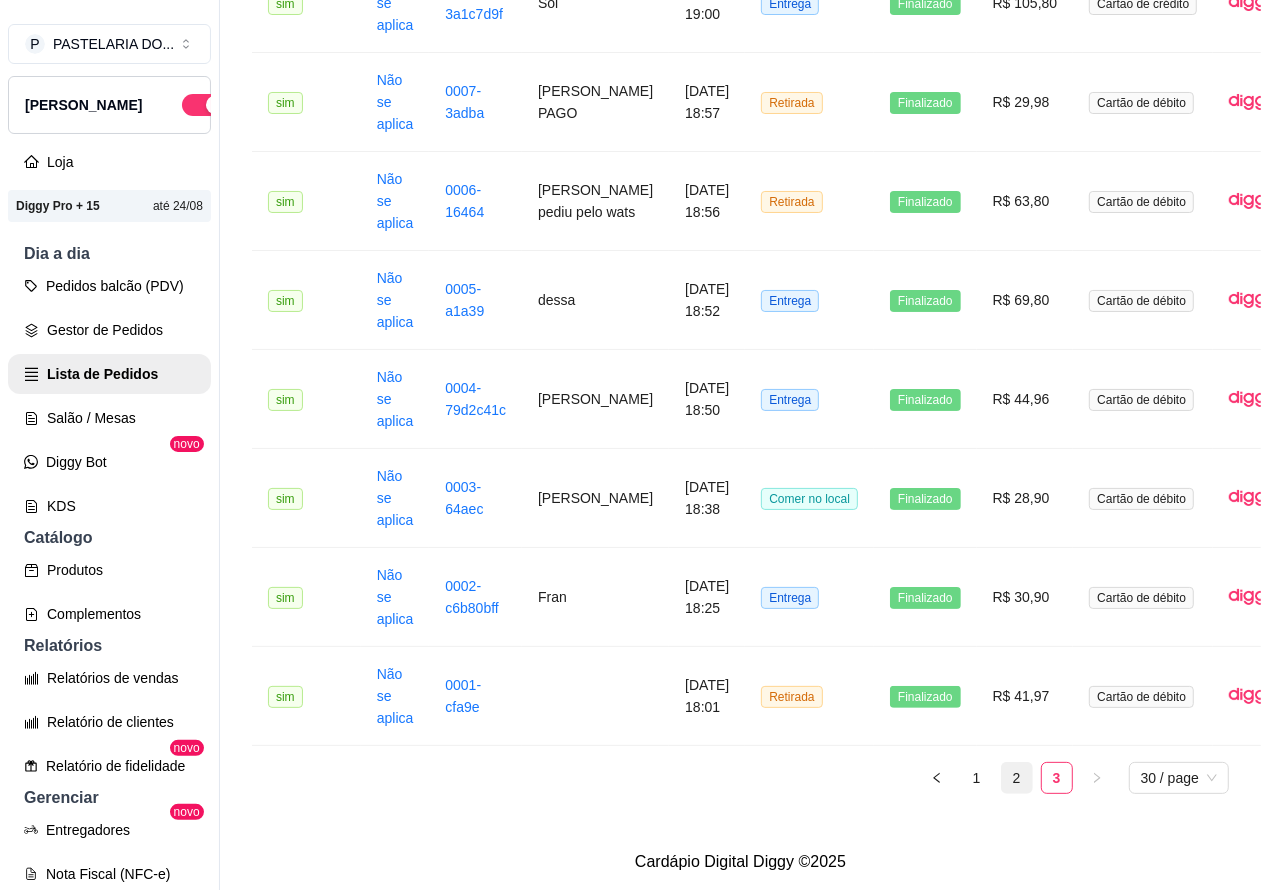 click on "2" at bounding box center [1017, 778] 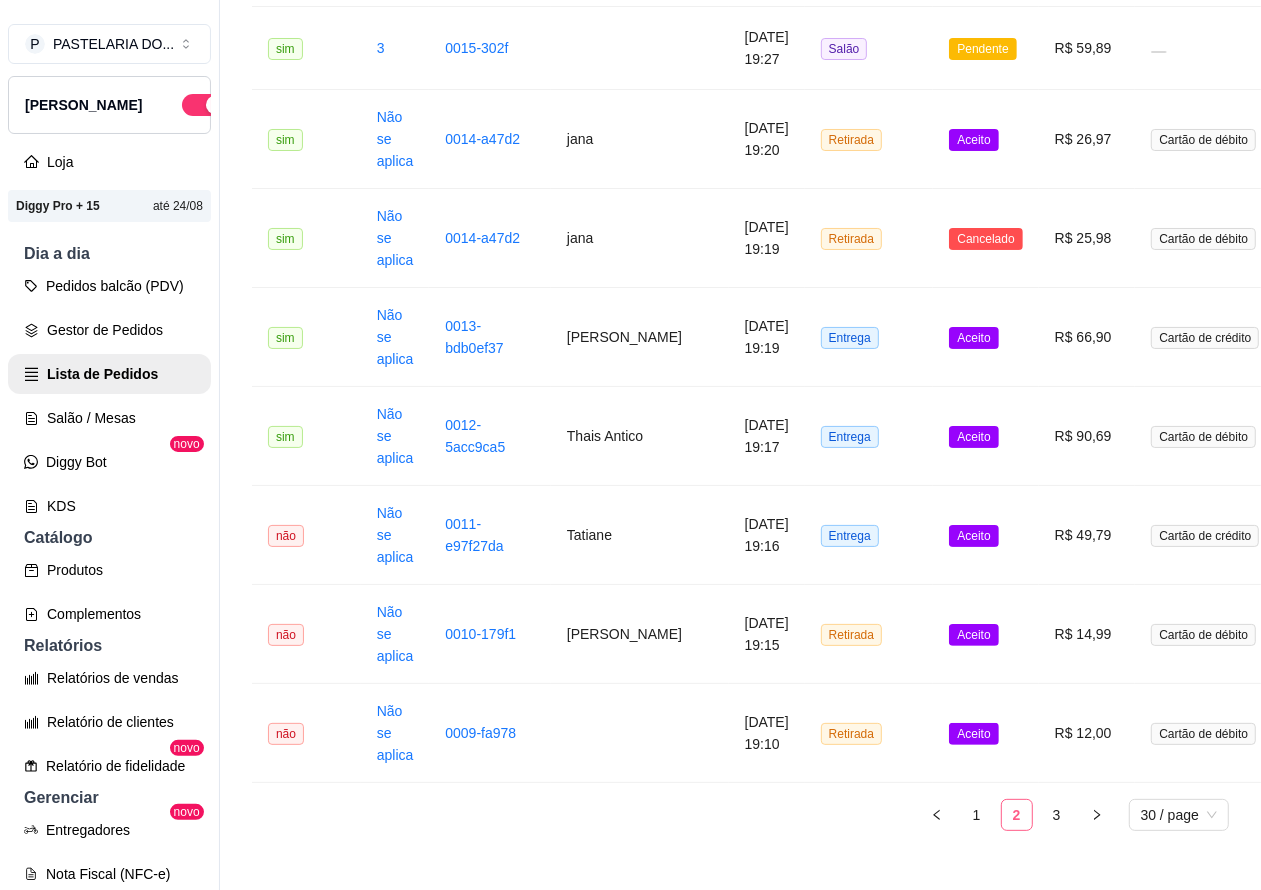 scroll, scrollTop: 2432, scrollLeft: 0, axis: vertical 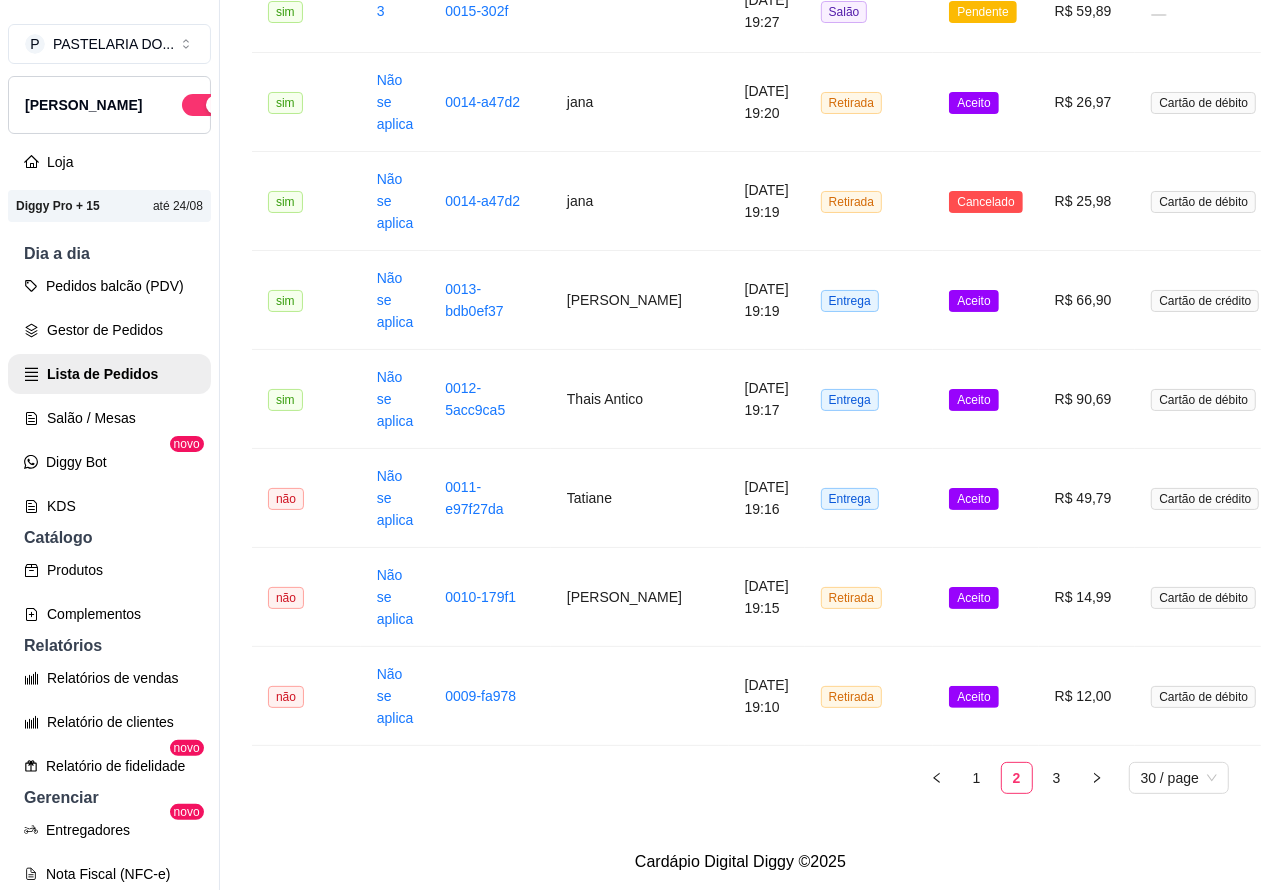 click on "Aceito" at bounding box center (973, 697) 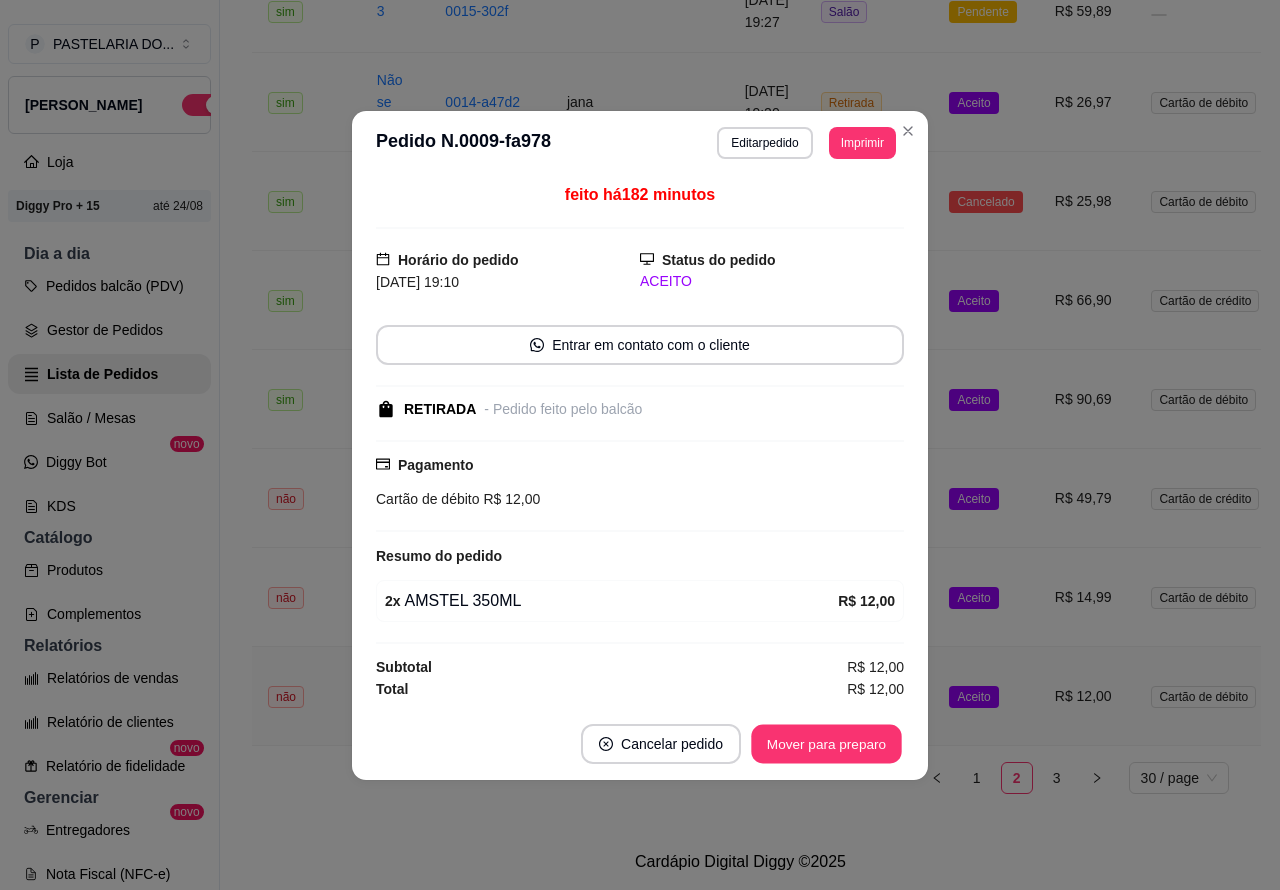 click on "Mover para preparo" at bounding box center (826, 743) 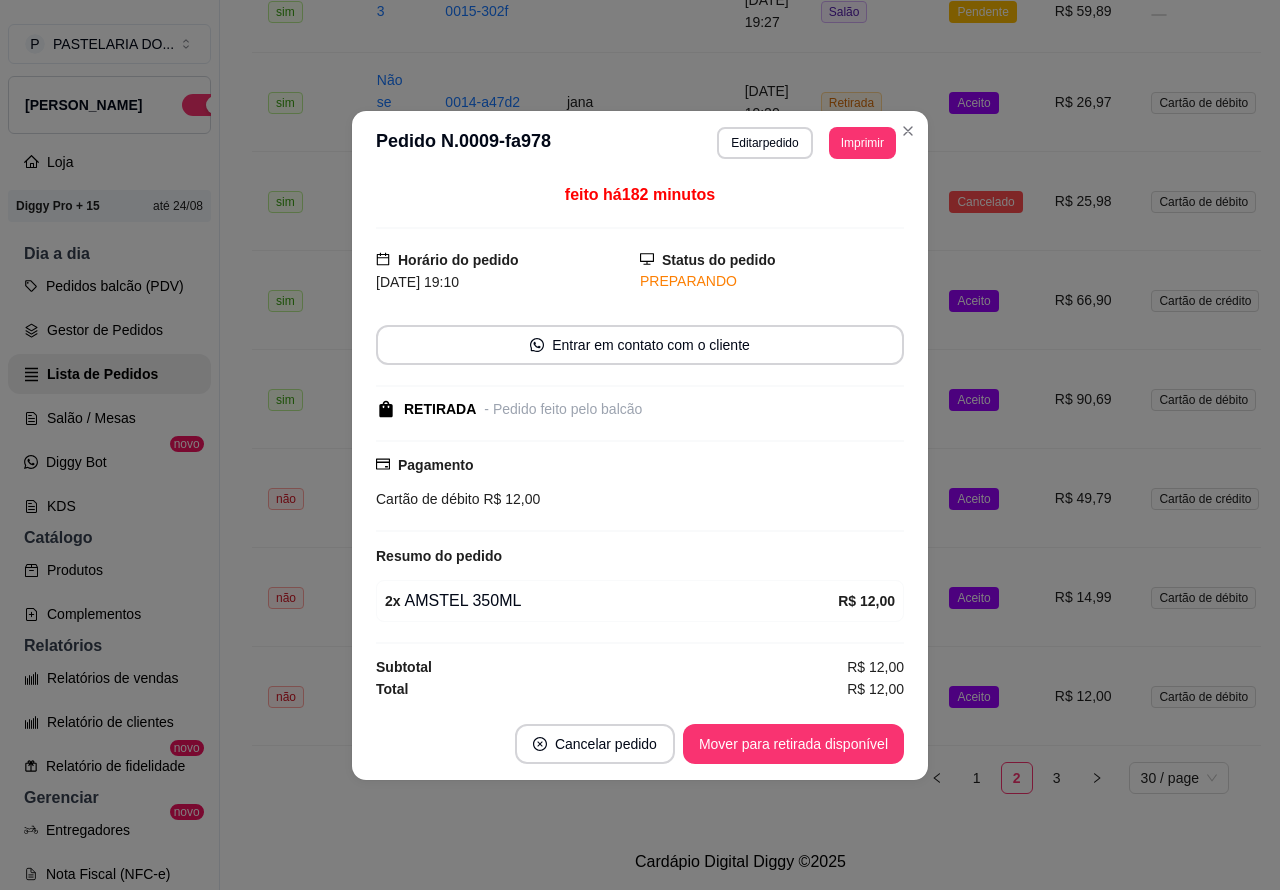 click on "Mover para retirada disponível" at bounding box center [793, 744] 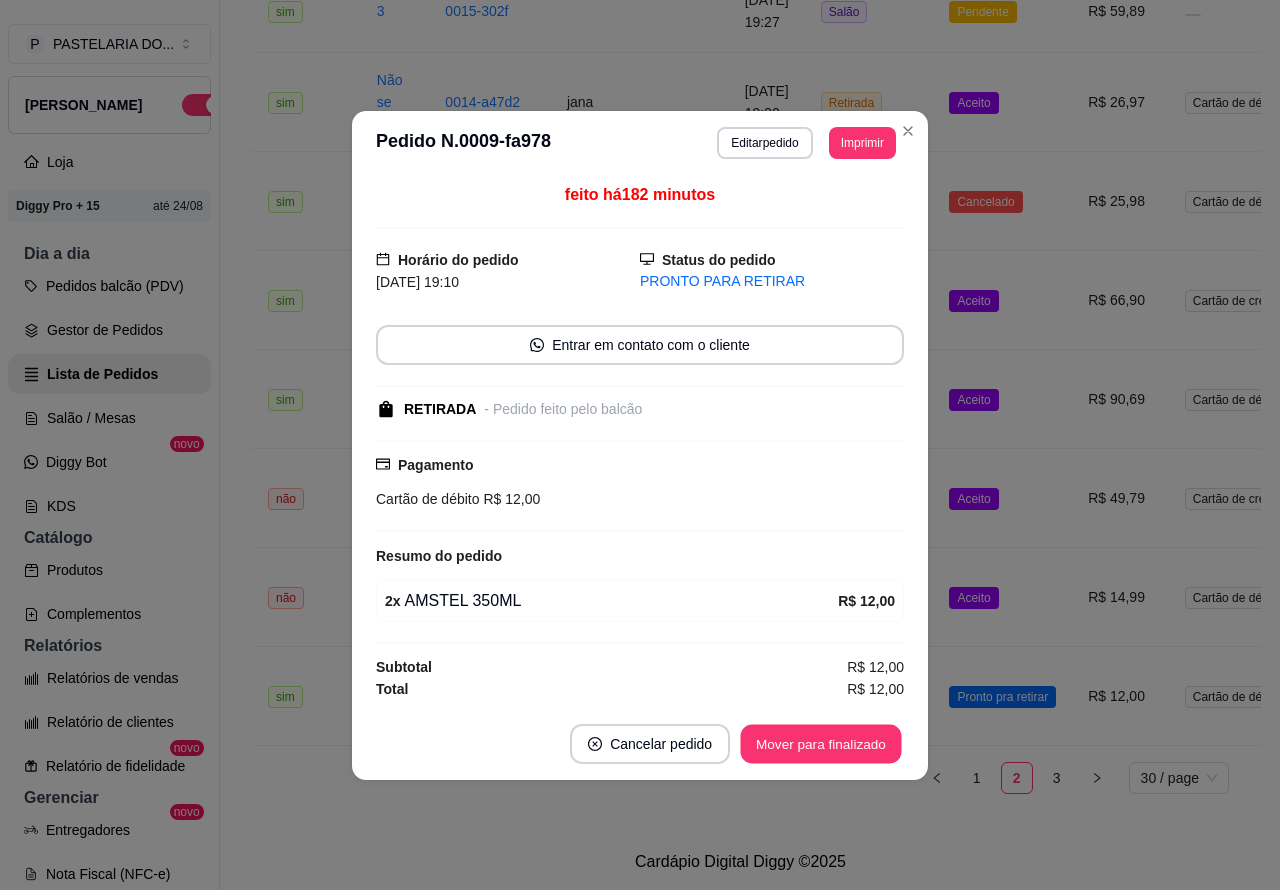 click on "Mover para finalizado" at bounding box center [821, 743] 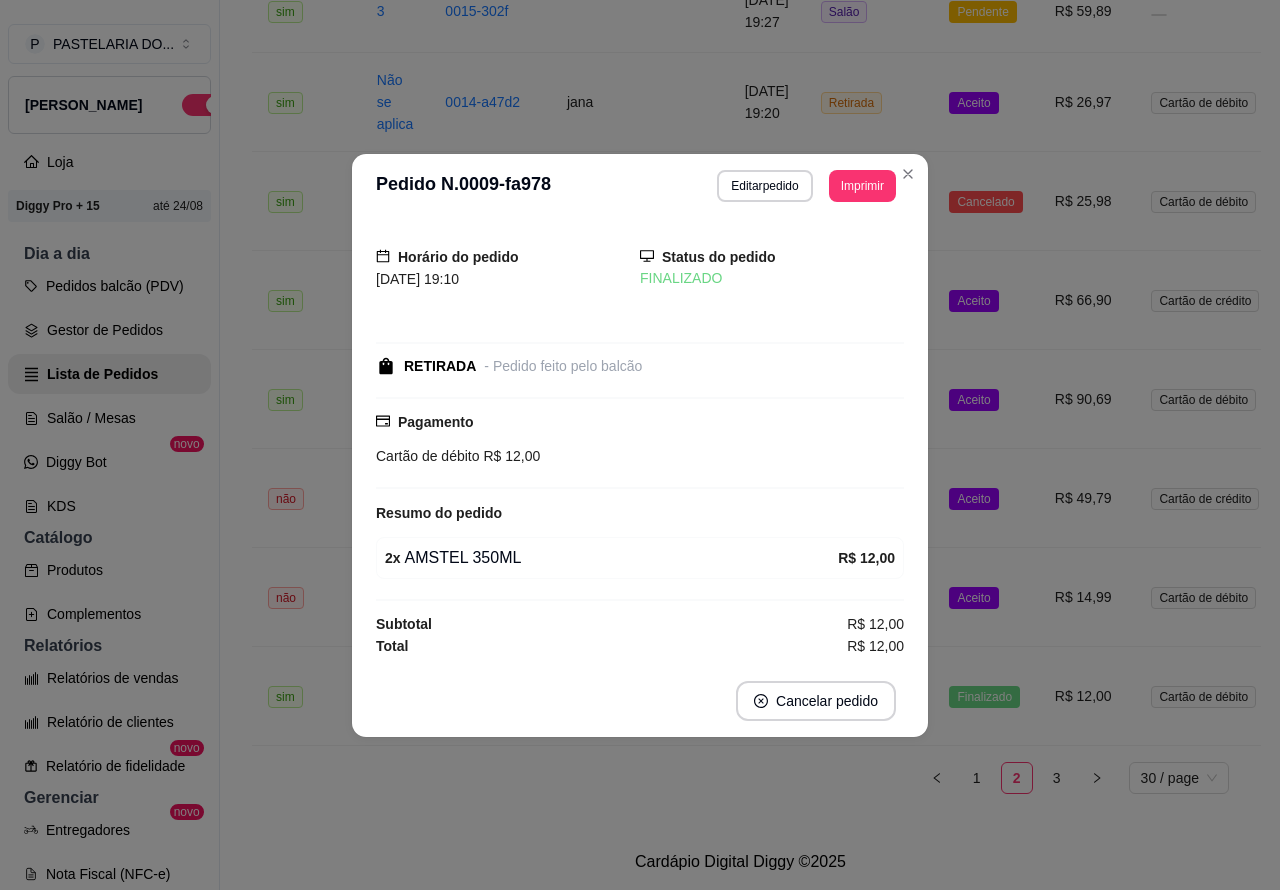 click on "Aceito" at bounding box center [985, 597] 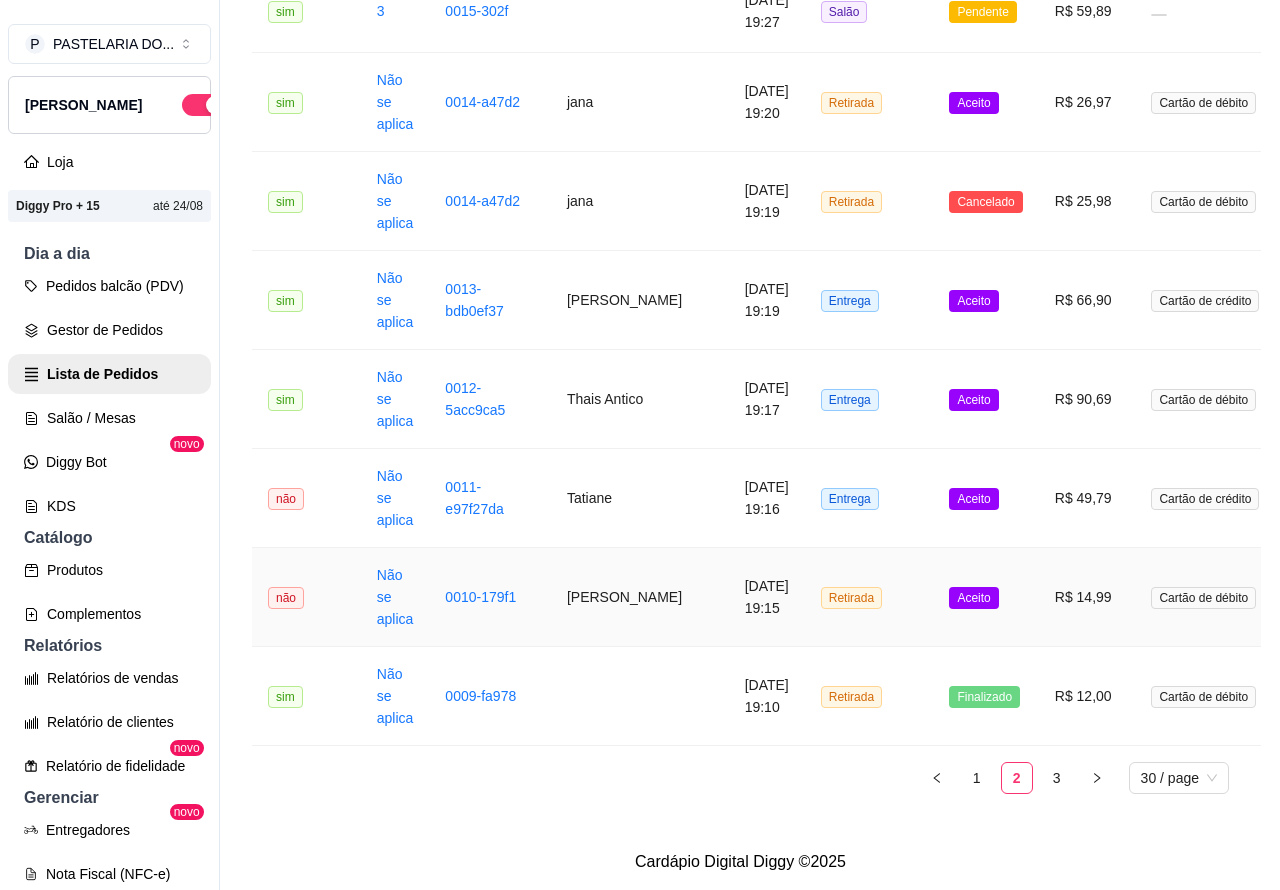 click on "Mover para preparo" at bounding box center (826, 766) 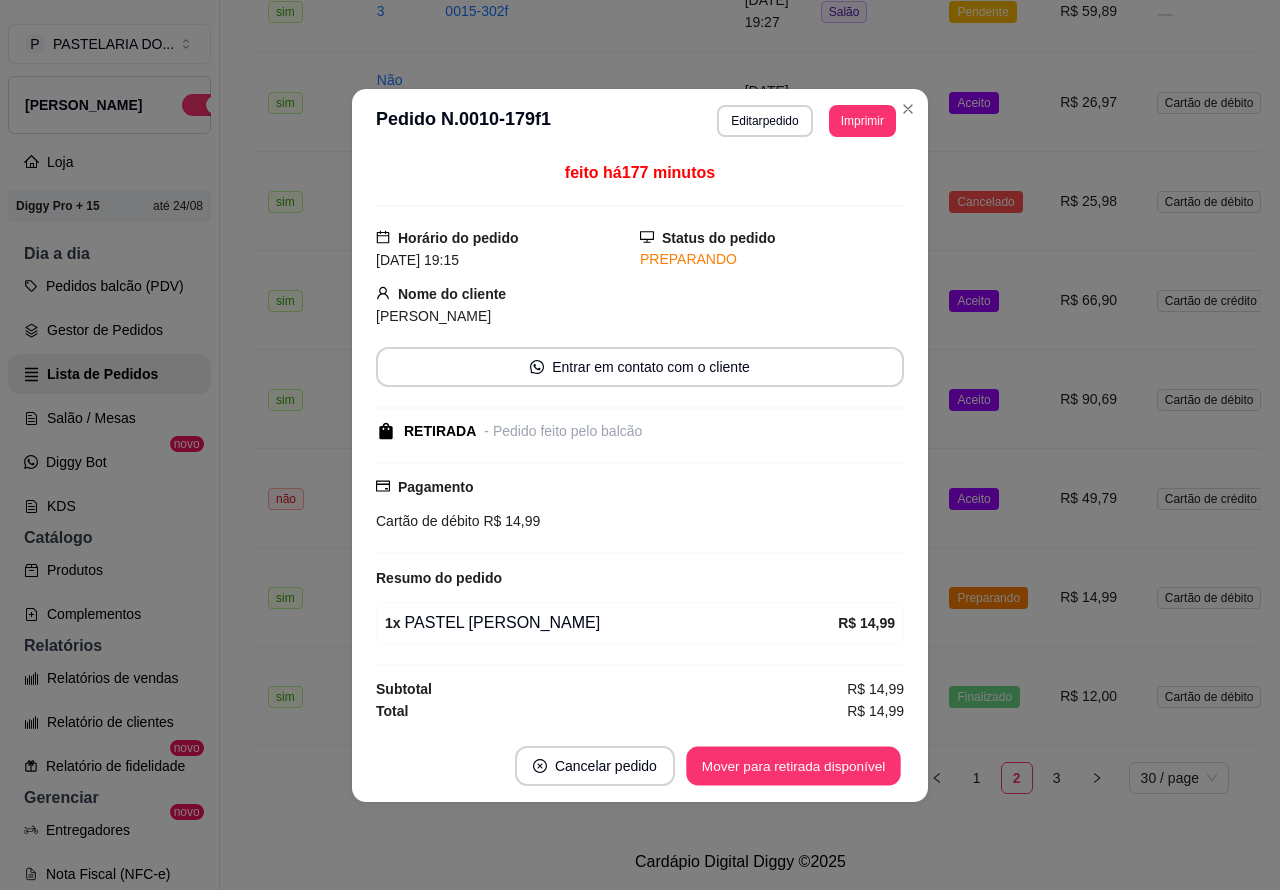 click on "Mover para retirada disponível" at bounding box center (793, 765) 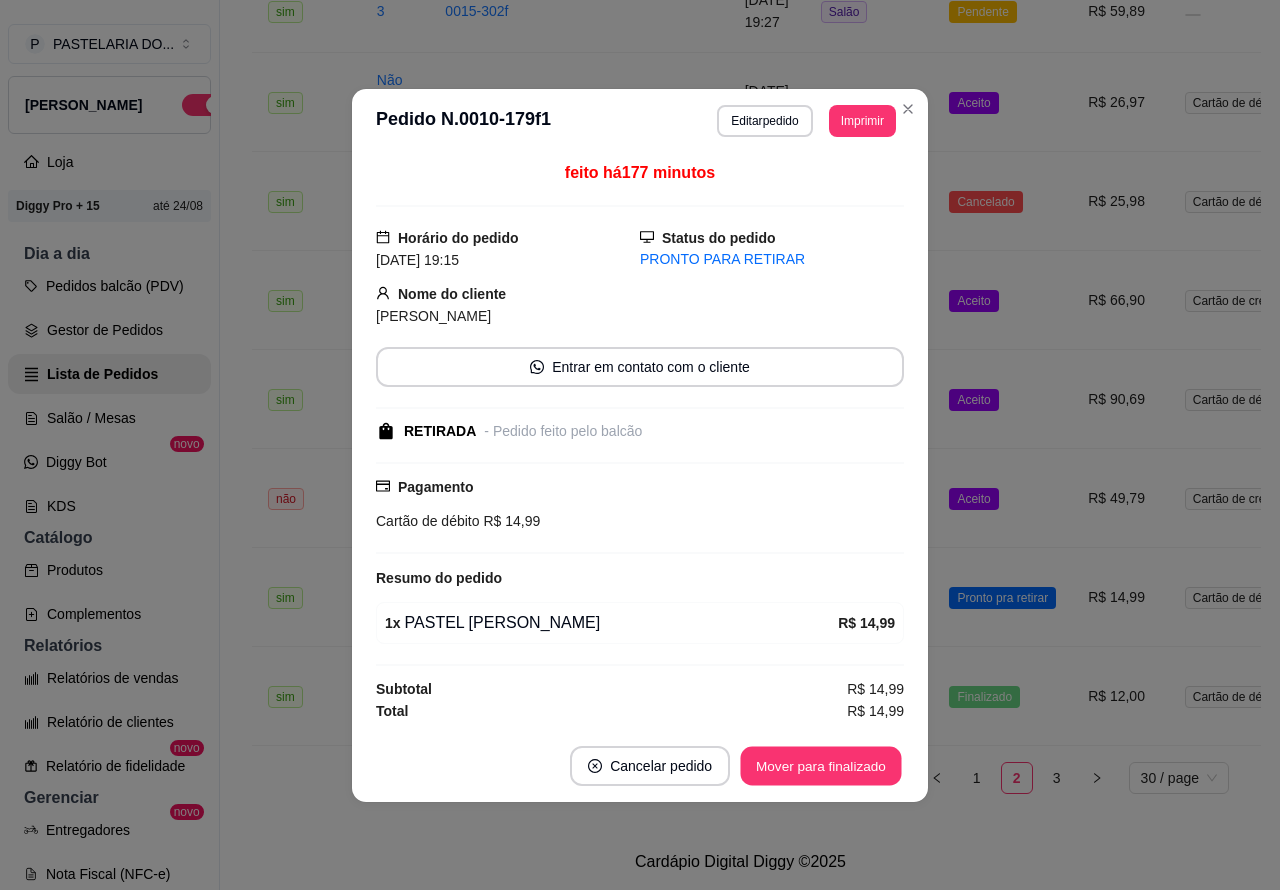 click on "Mover para finalizado" at bounding box center (821, 765) 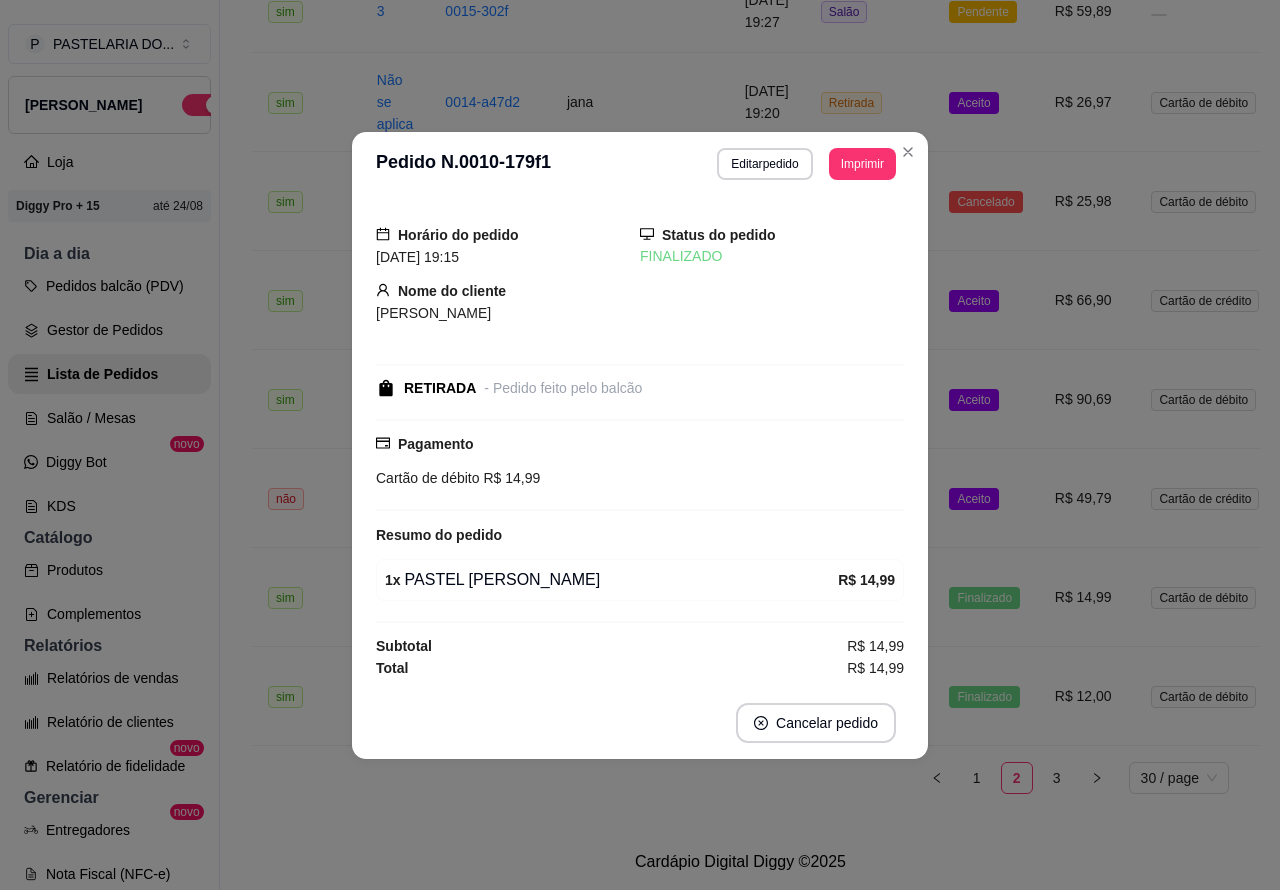 click on "Aceito" at bounding box center [985, 498] 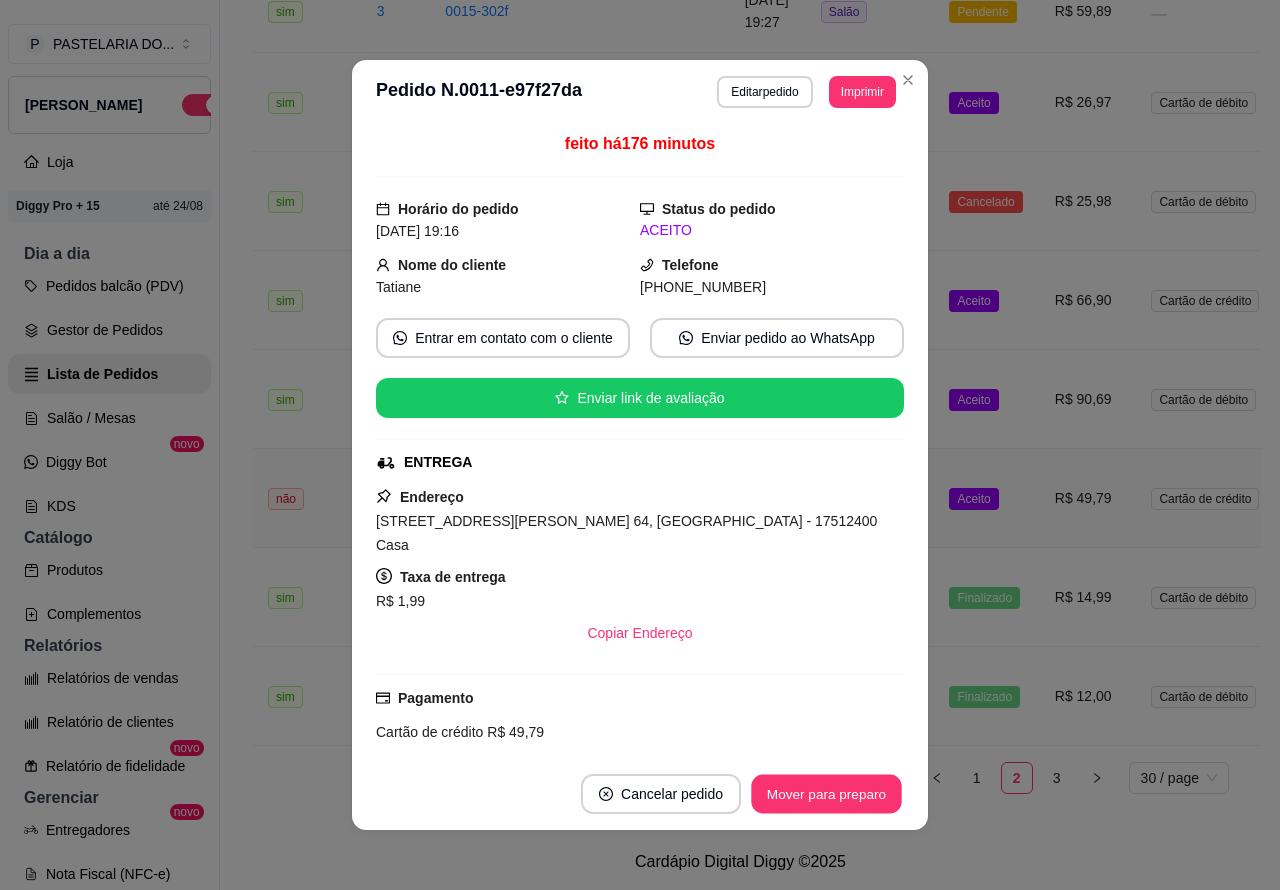 click on "Mover para preparo" at bounding box center [826, 794] 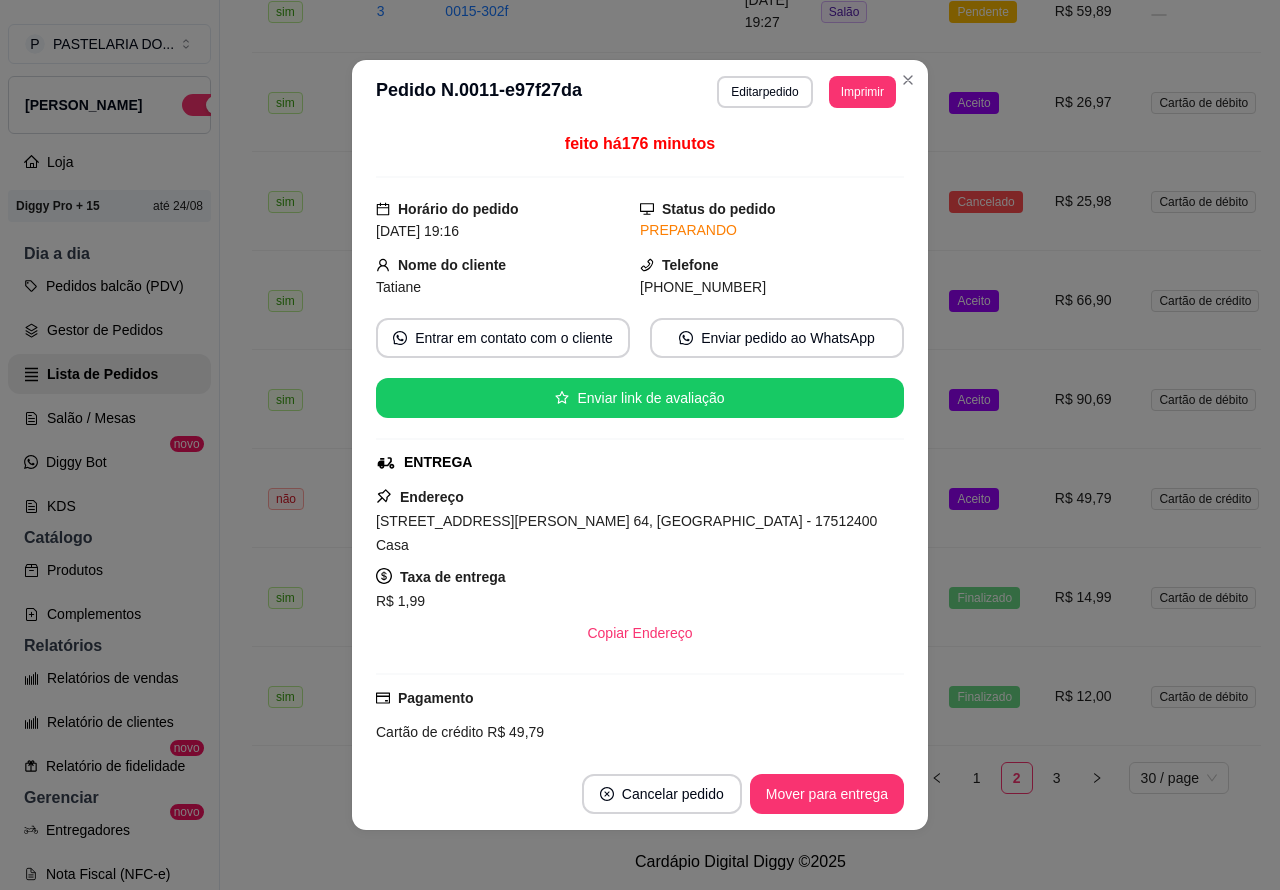 click on "Mover para entrega" at bounding box center (827, 794) 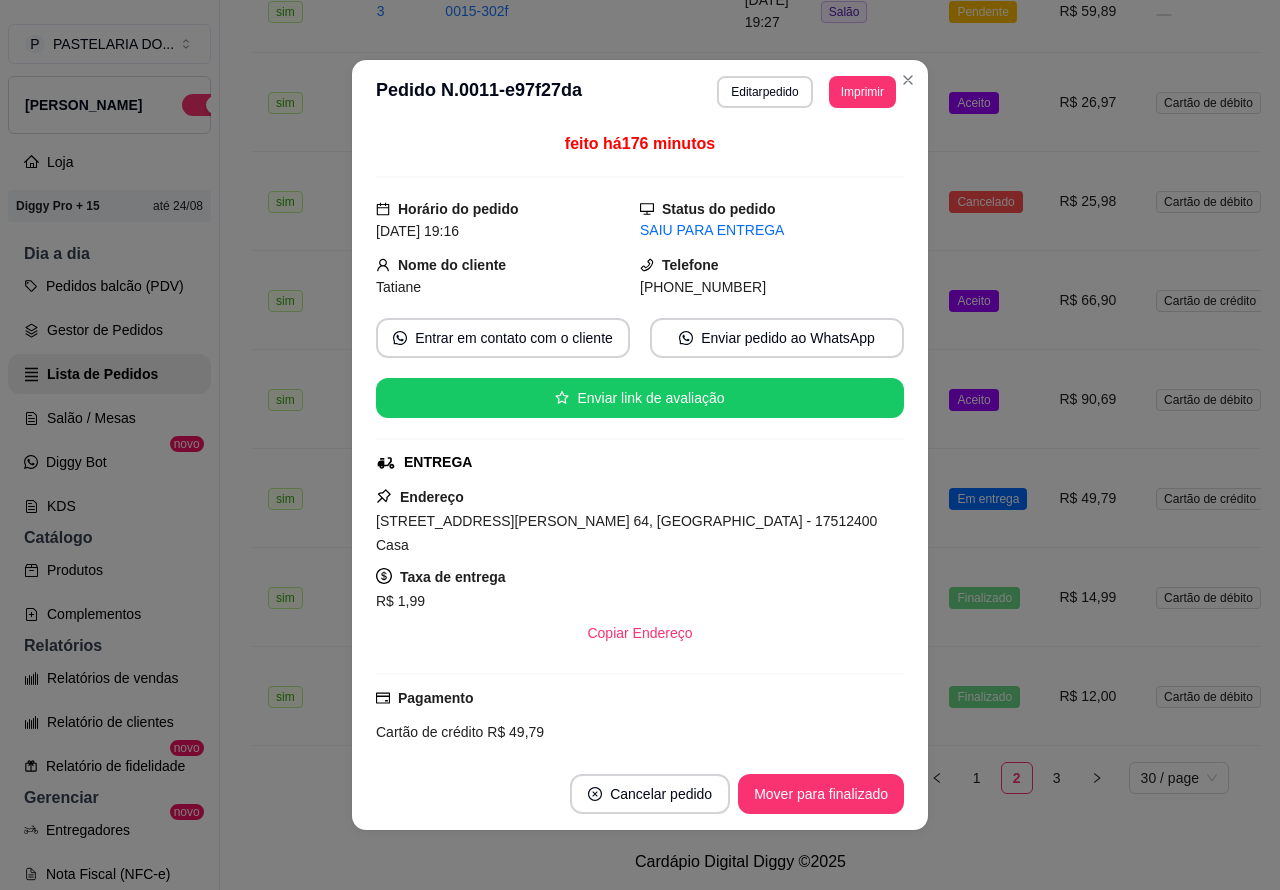 click on "Mover para finalizado" at bounding box center (821, 794) 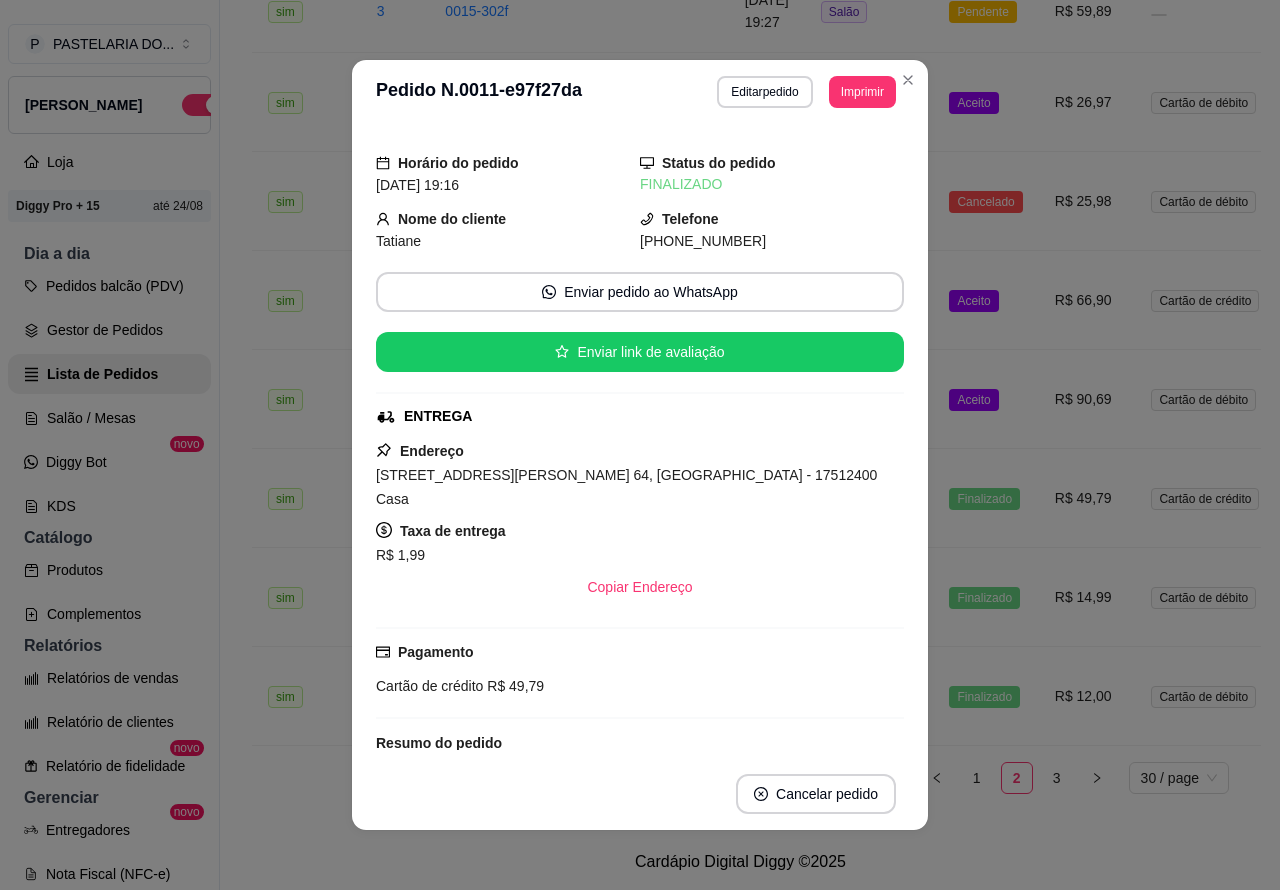 click on "Aceito" at bounding box center (985, 399) 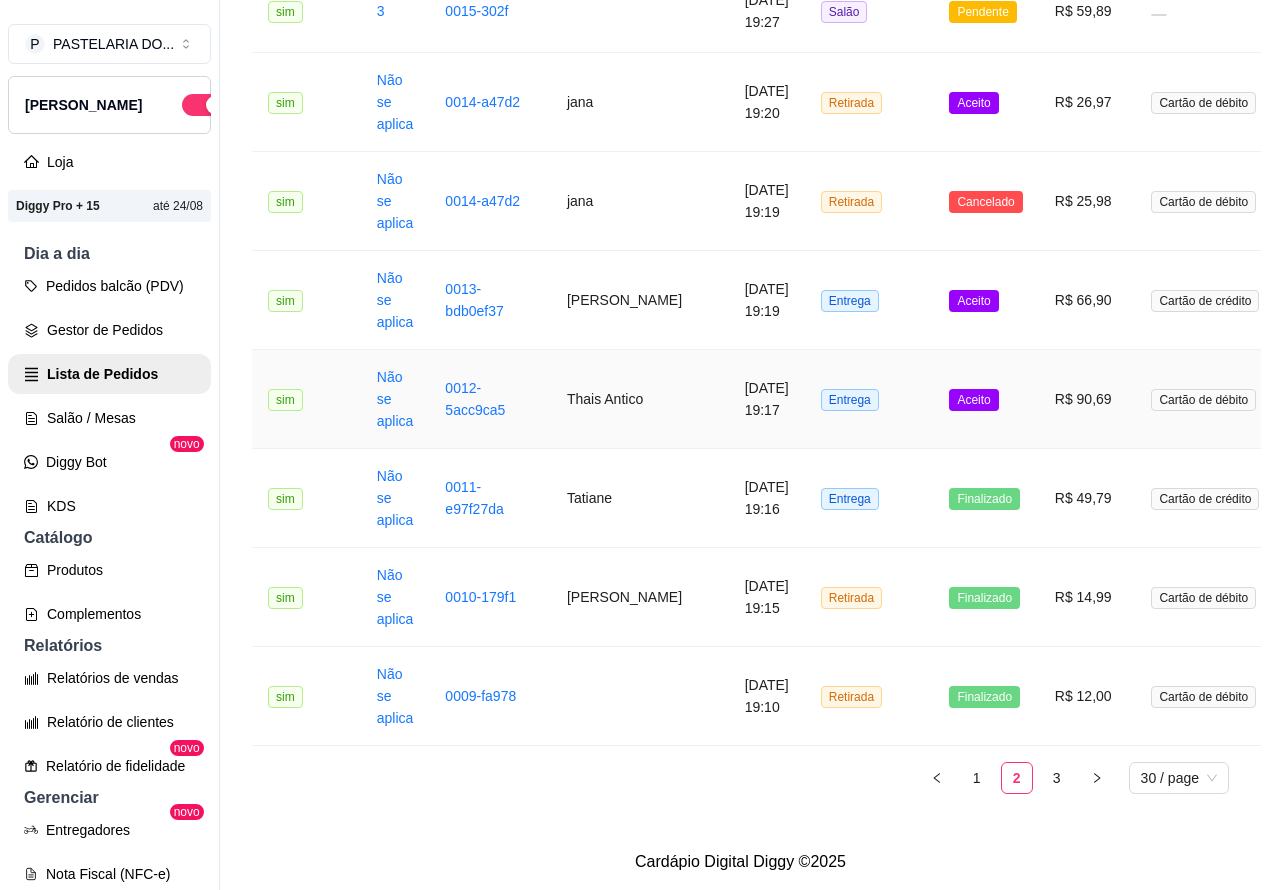 click on "Mover para preparo" at bounding box center [826, 794] 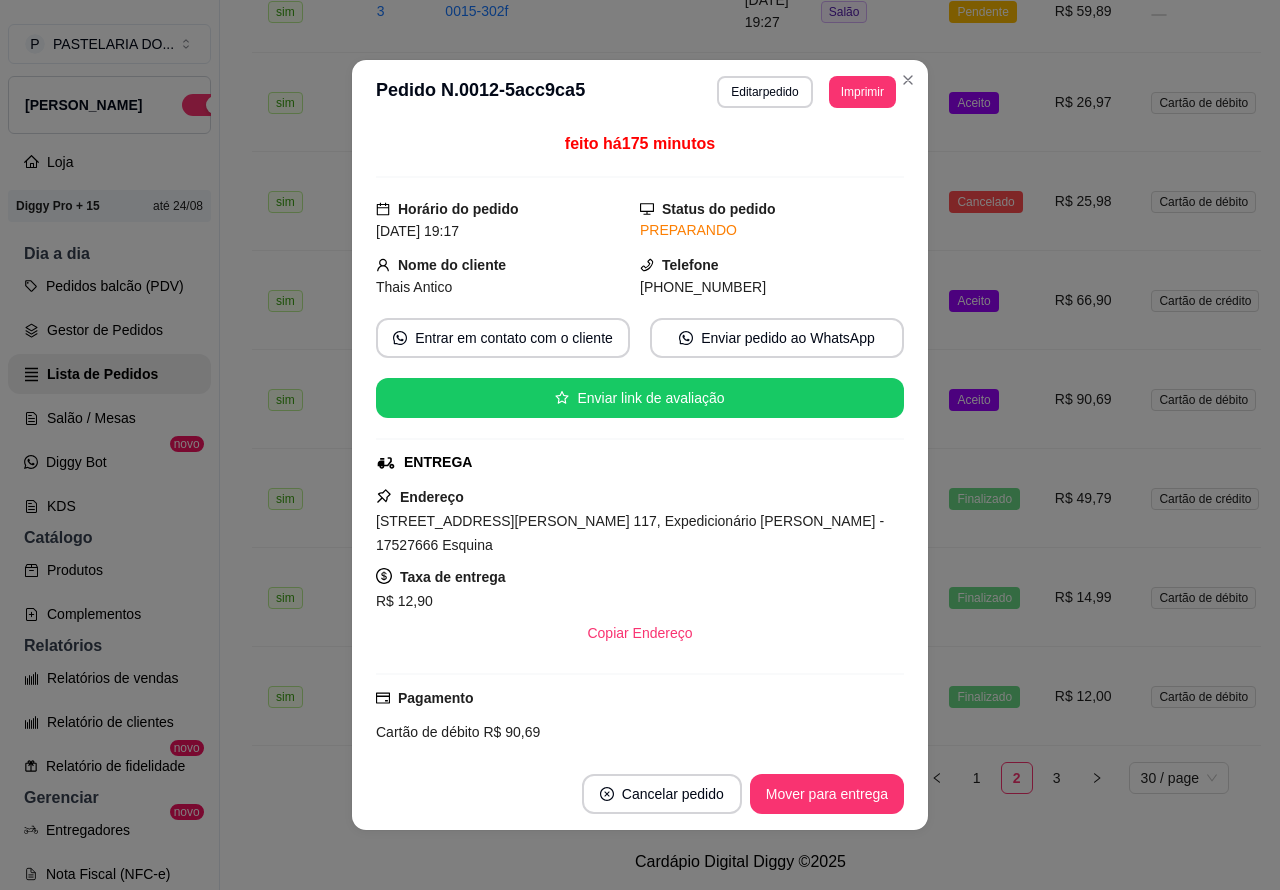 click on "Mover para entrega" at bounding box center (827, 794) 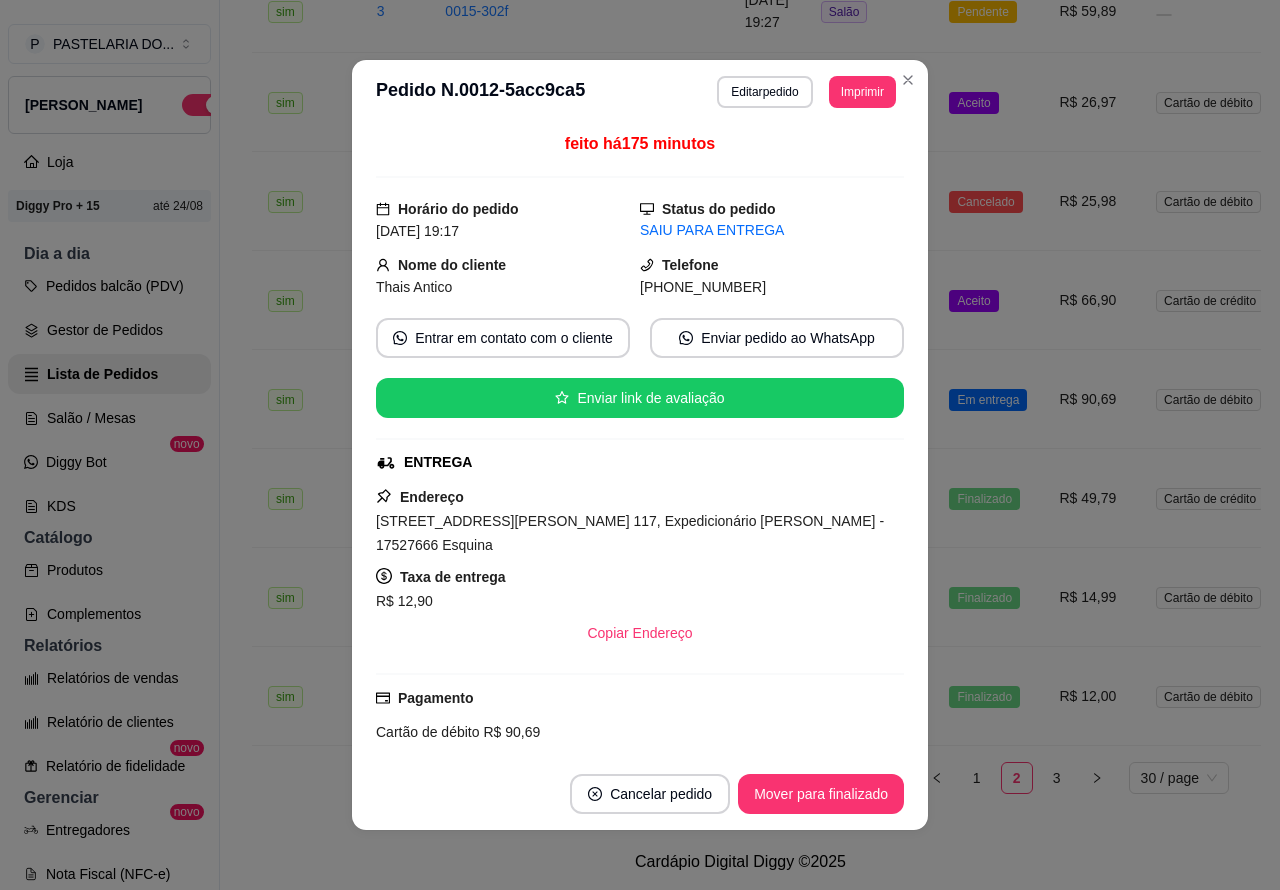 click on "Mover para finalizado" at bounding box center [821, 794] 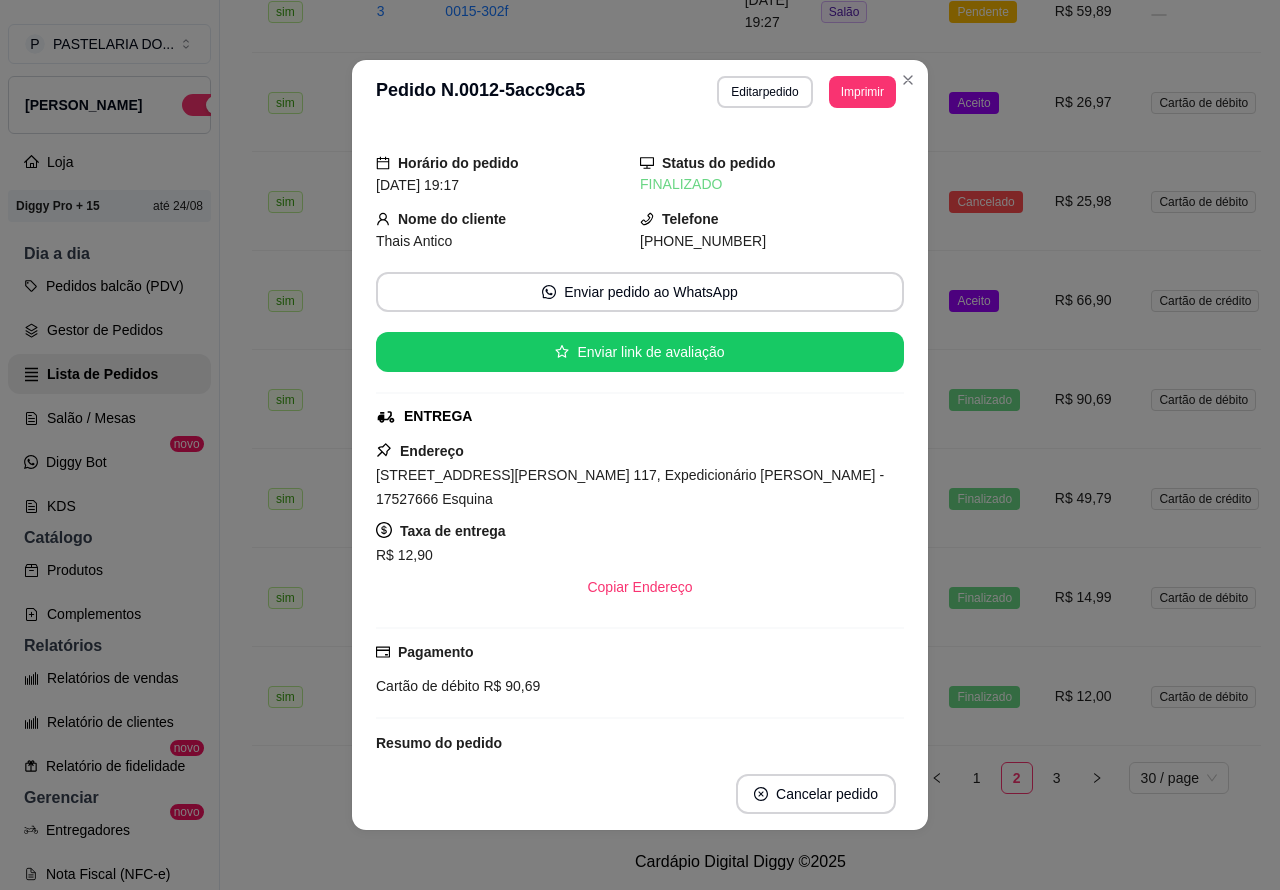 click on "Aceito" at bounding box center (985, 300) 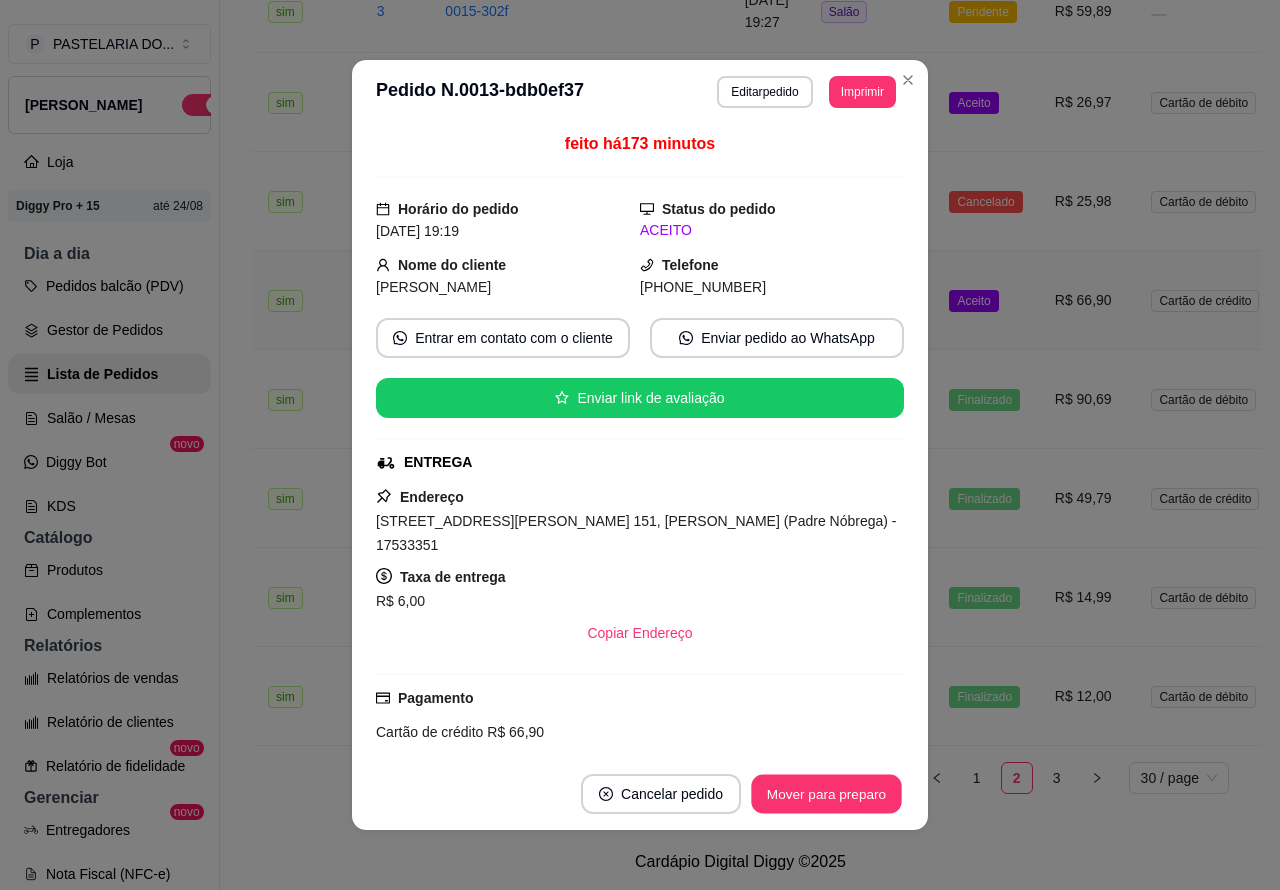 click on "Mover para preparo" at bounding box center [826, 794] 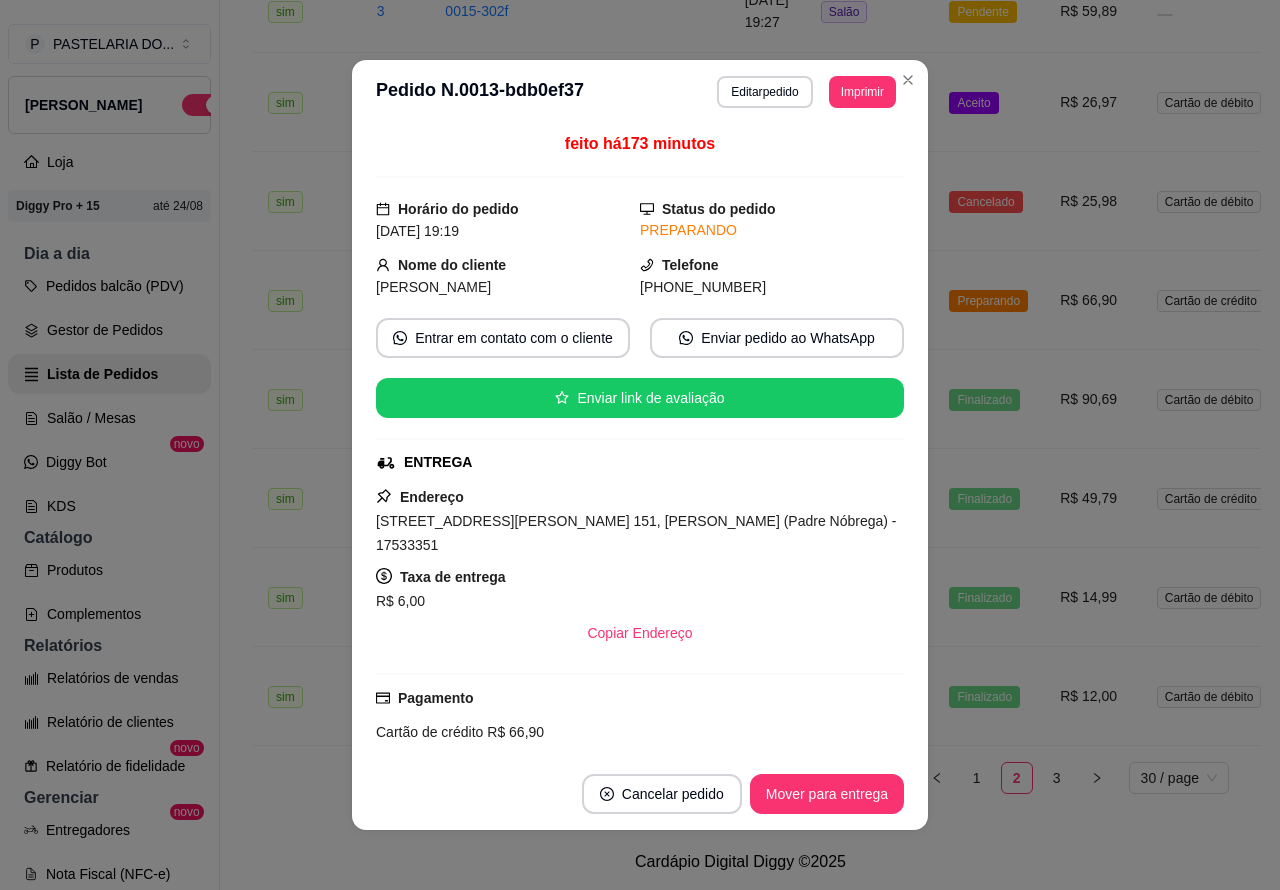 click on "Mover para entrega" at bounding box center [827, 794] 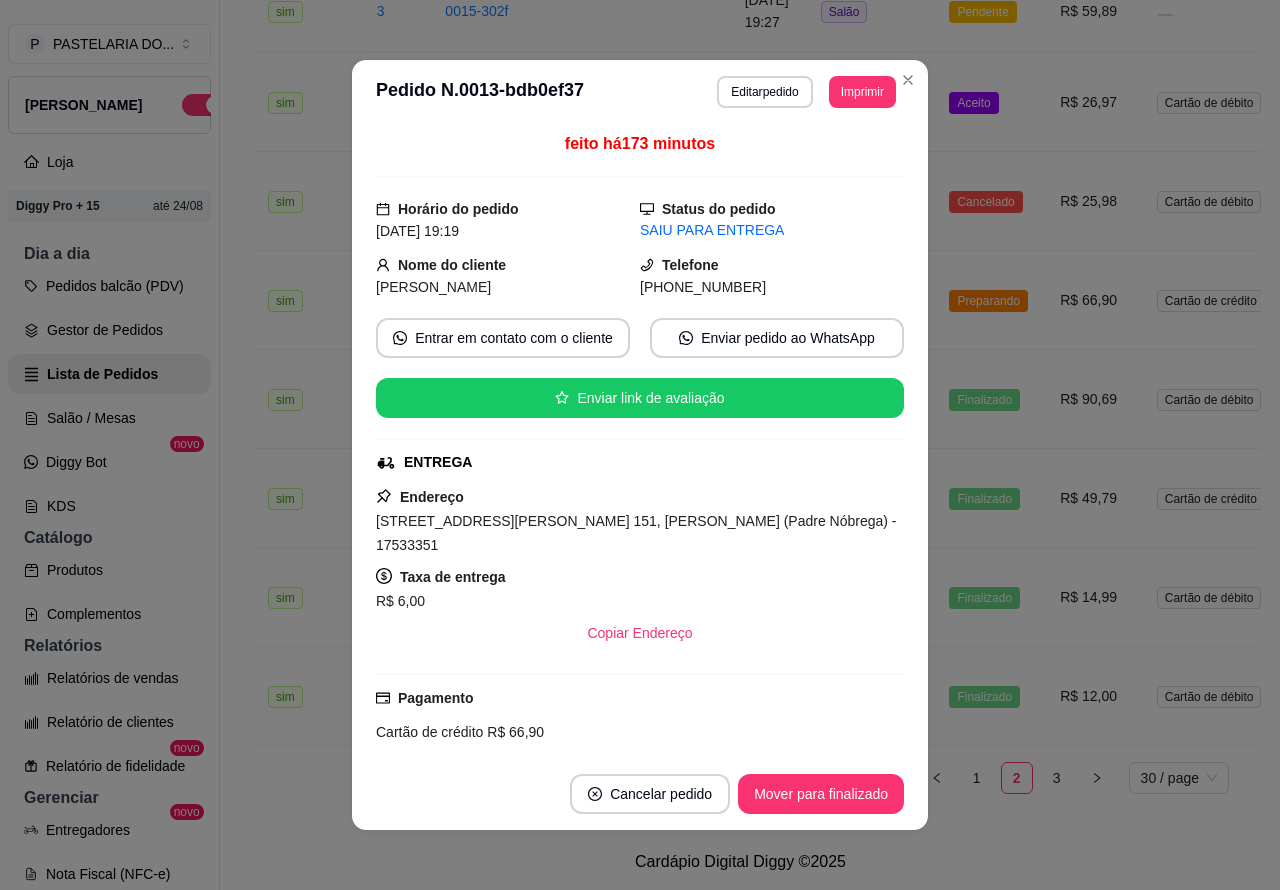 click on "Mover para finalizado" at bounding box center [821, 794] 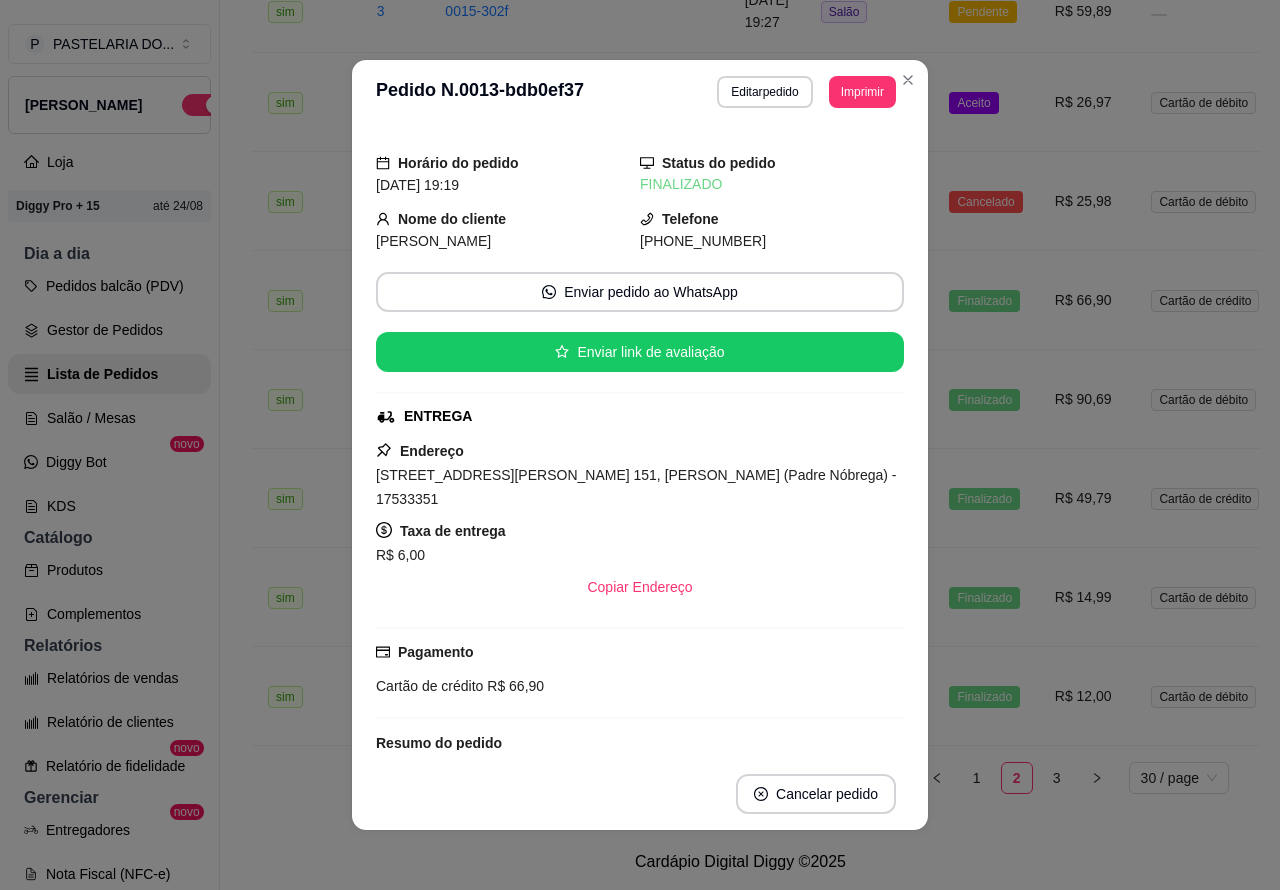 click on "Aceito" at bounding box center [985, 102] 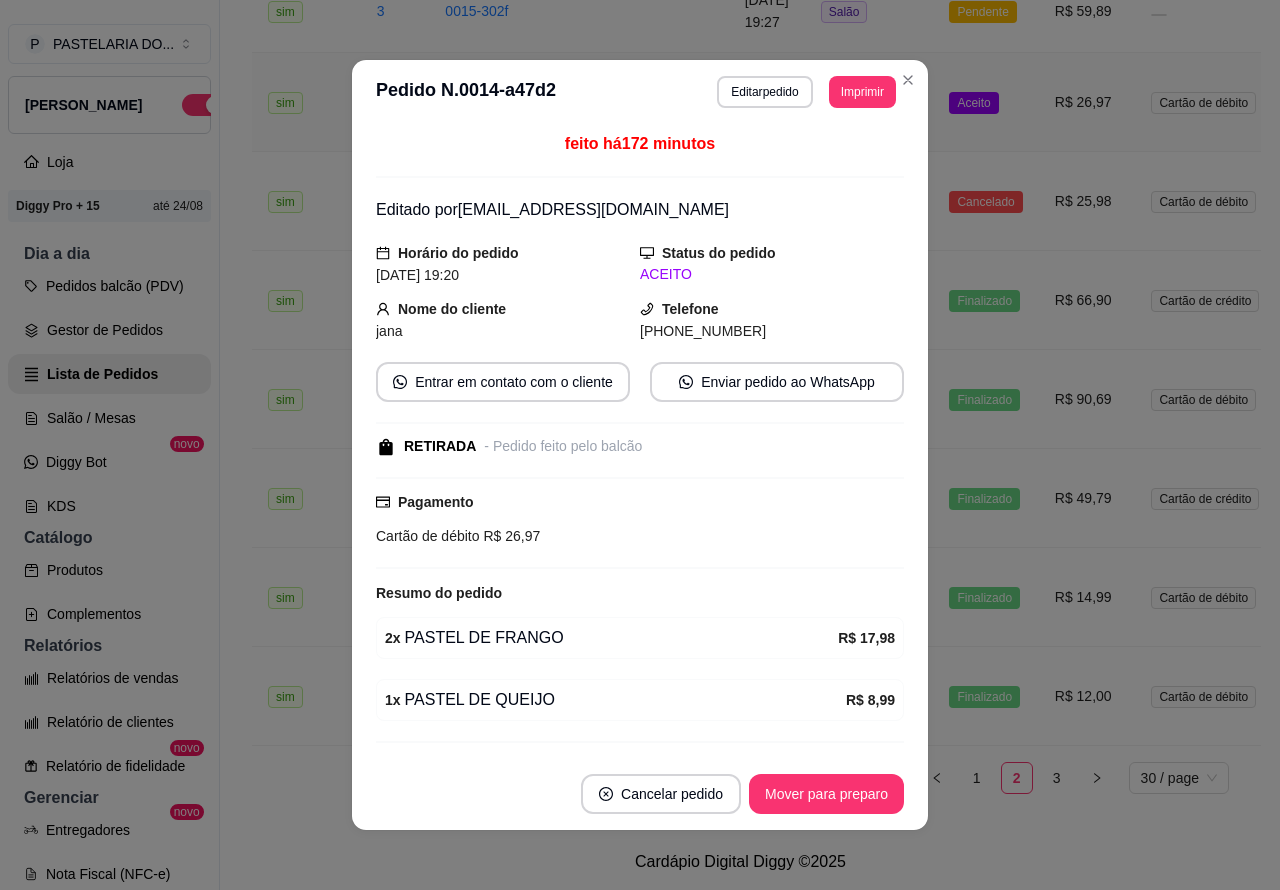 click on "Mover para preparo" at bounding box center (826, 794) 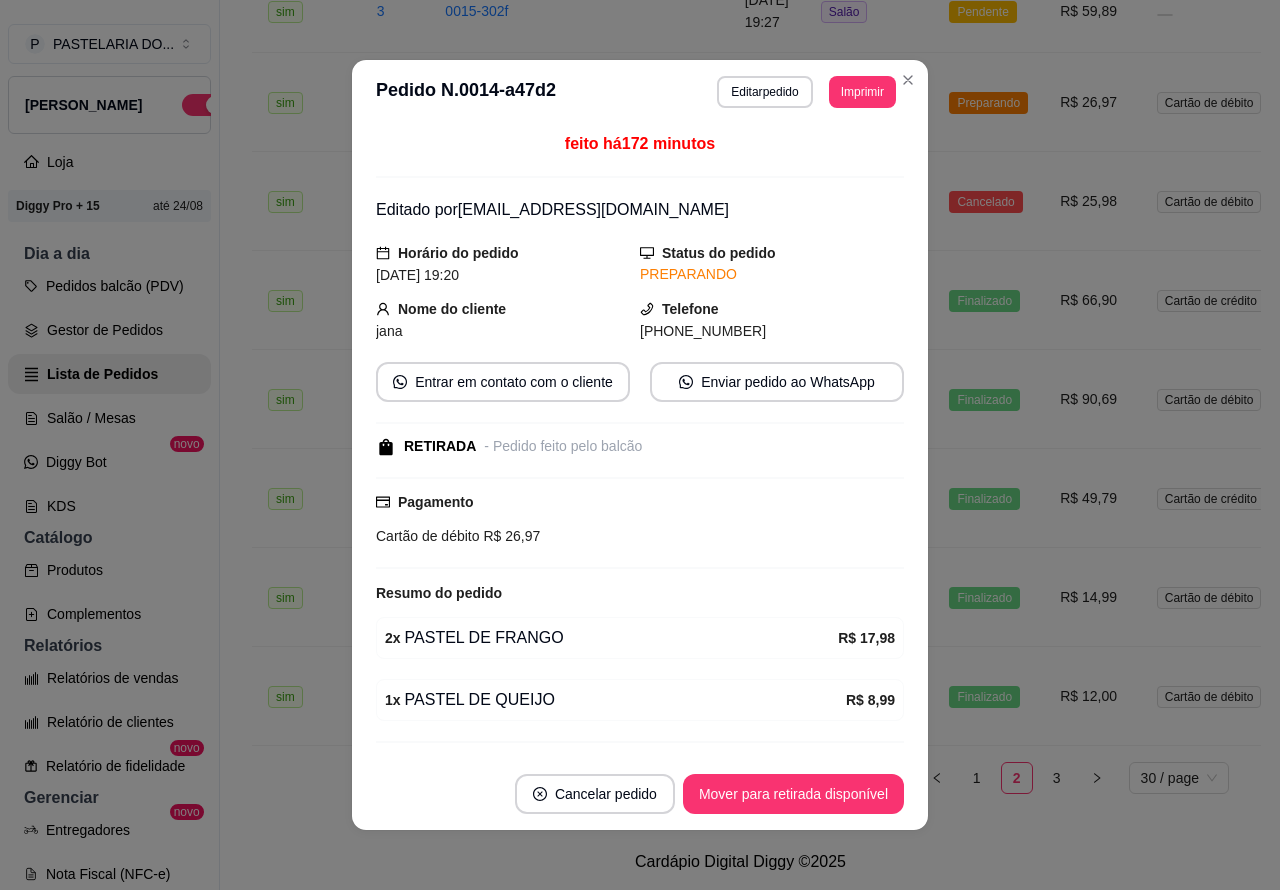 click on "Mover para retirada disponível" at bounding box center [793, 794] 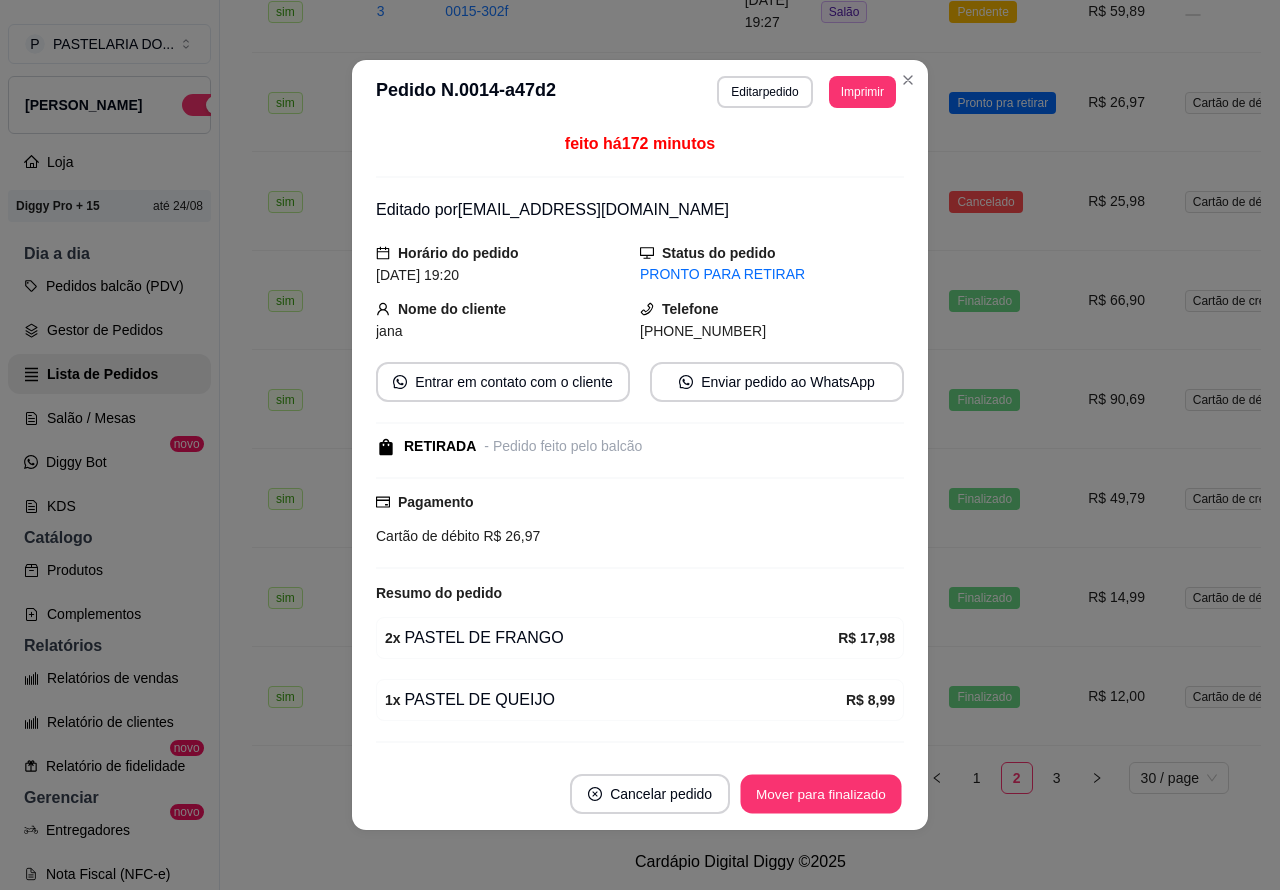 click on "Mover para finalizado" at bounding box center [821, 794] 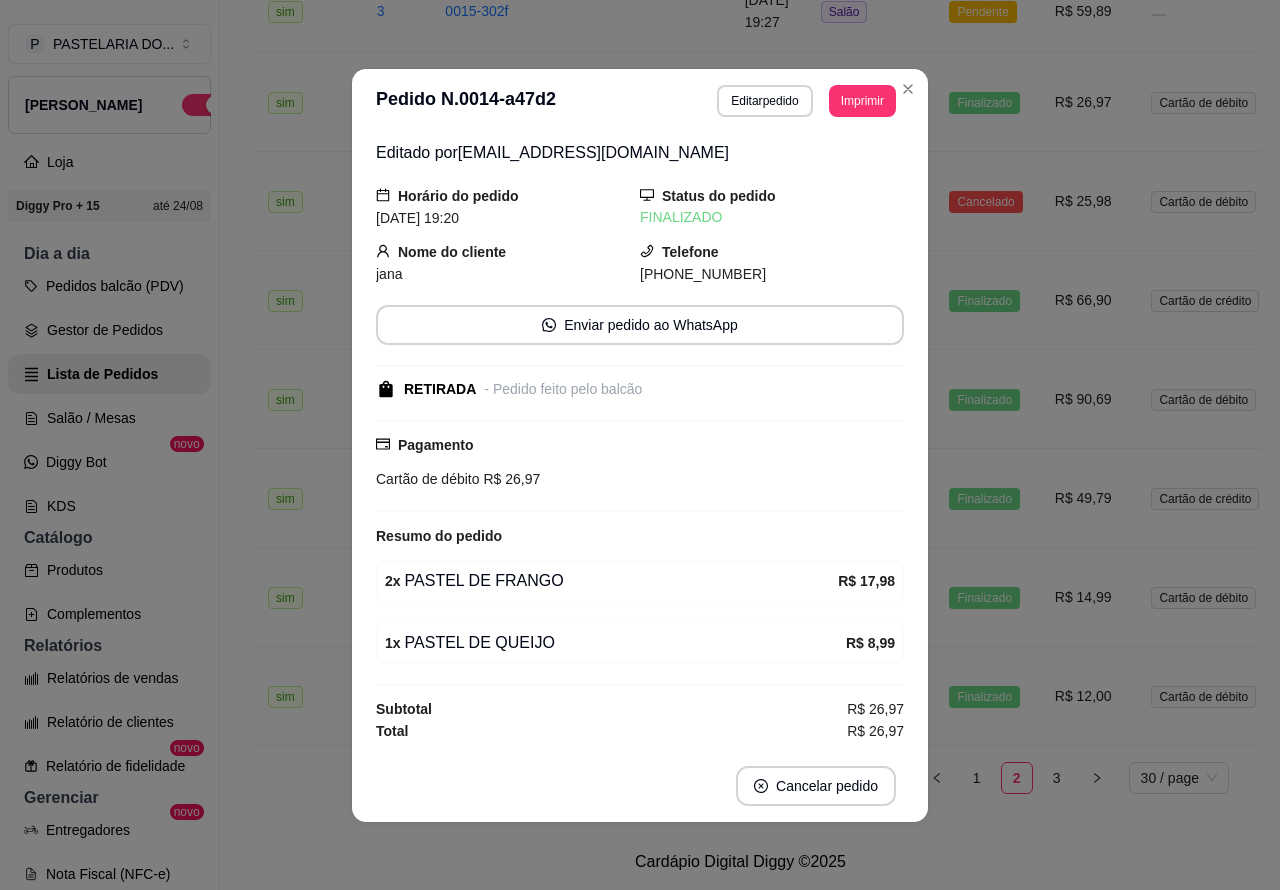 click on "**********" at bounding box center [740, -753] 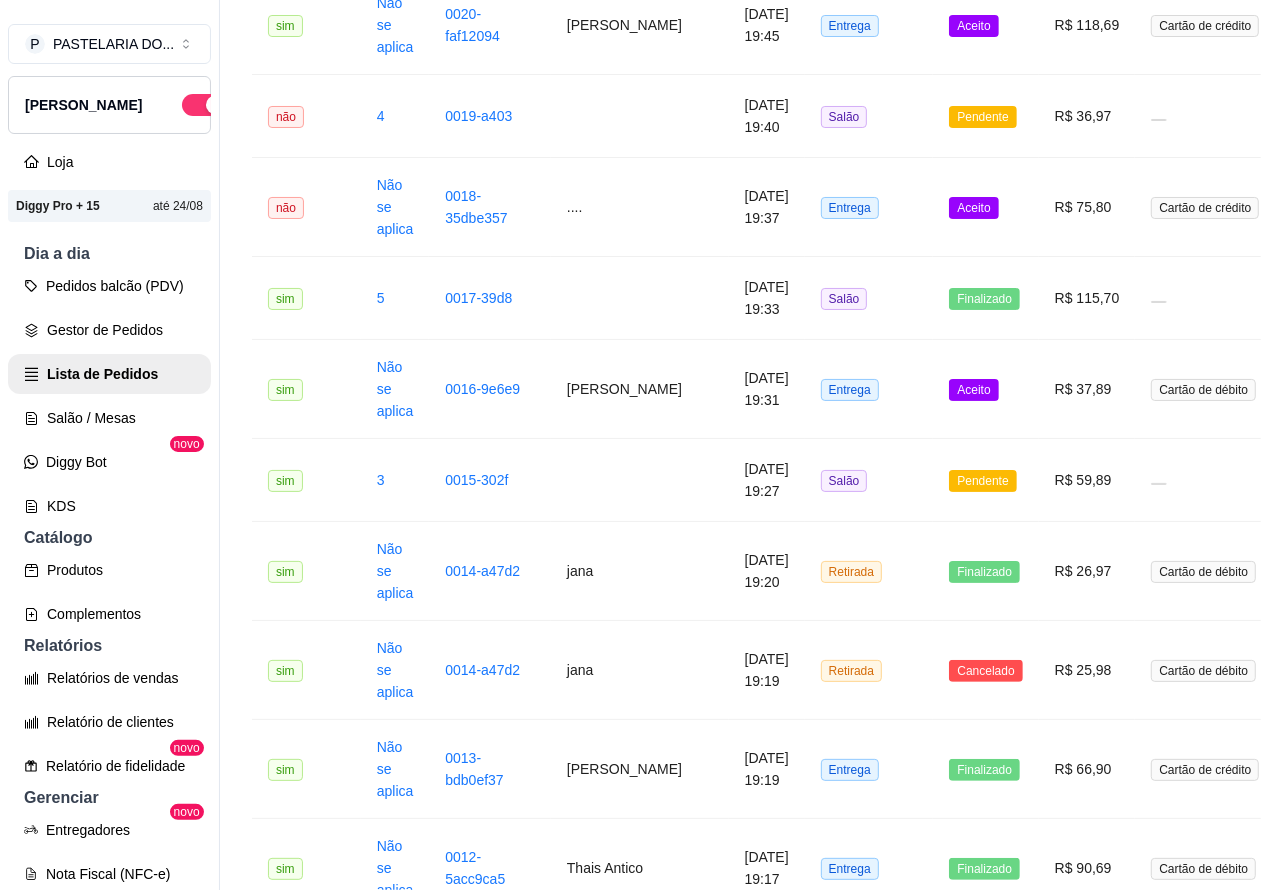 scroll, scrollTop: 1925, scrollLeft: 0, axis: vertical 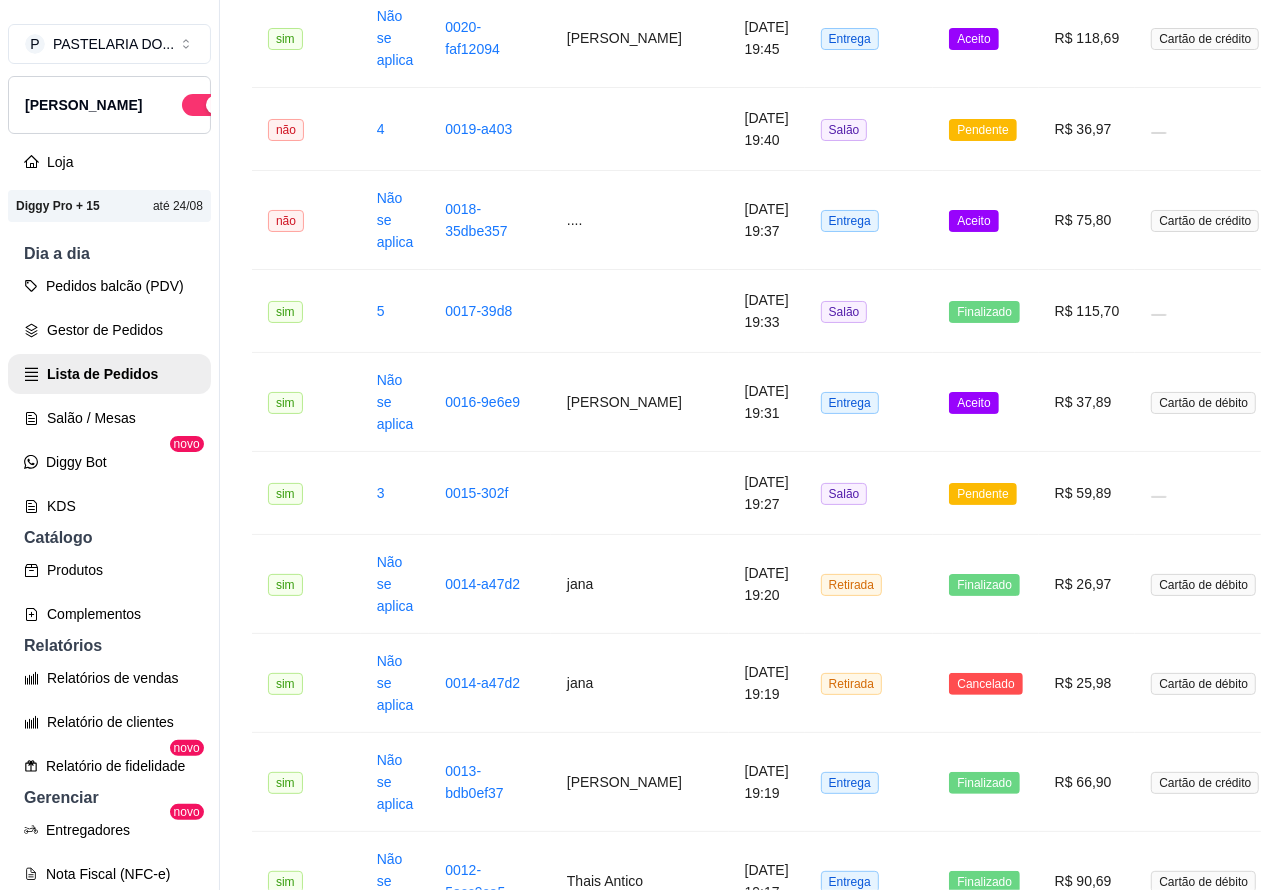 click on "Pendente" at bounding box center [982, 494] 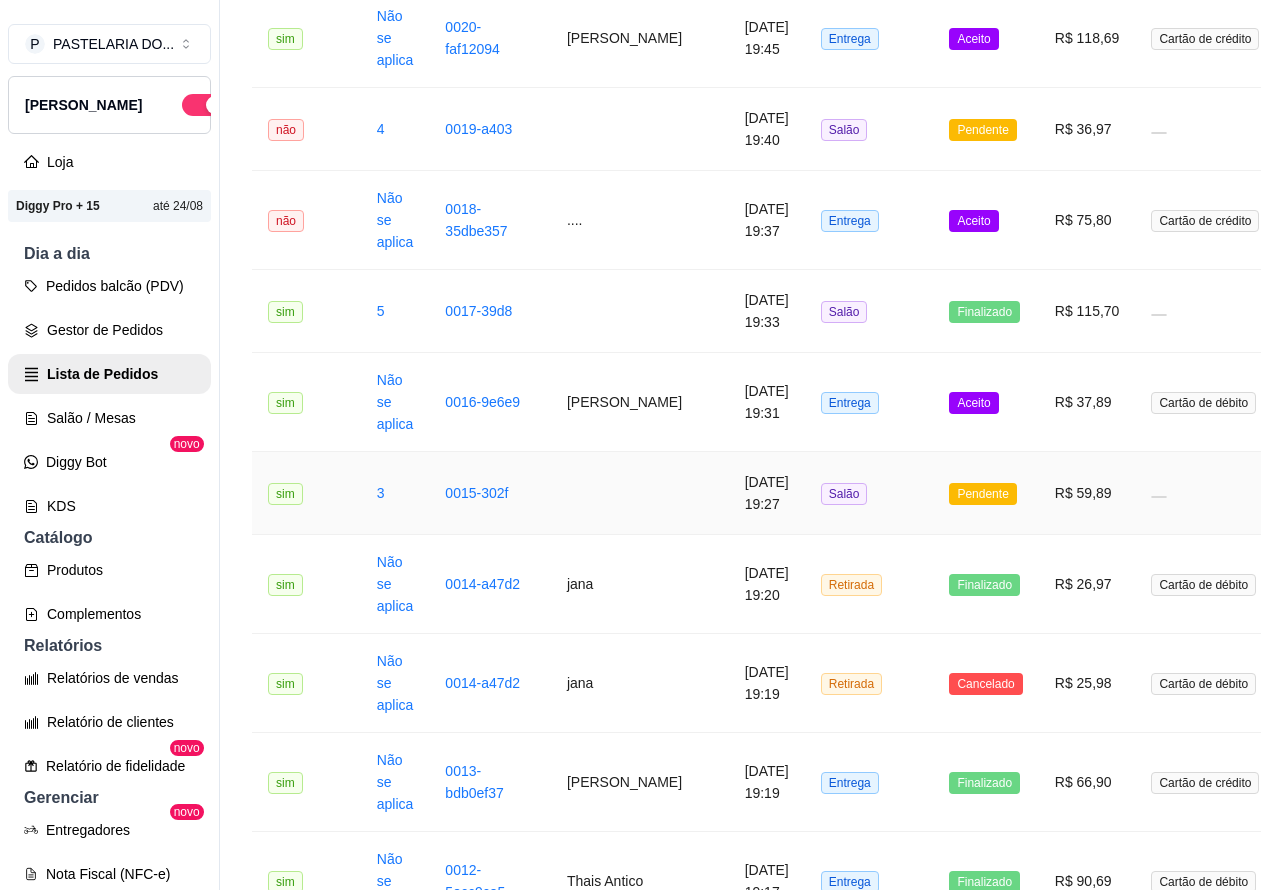 click on "Mover para finalizado" at bounding box center [821, 794] 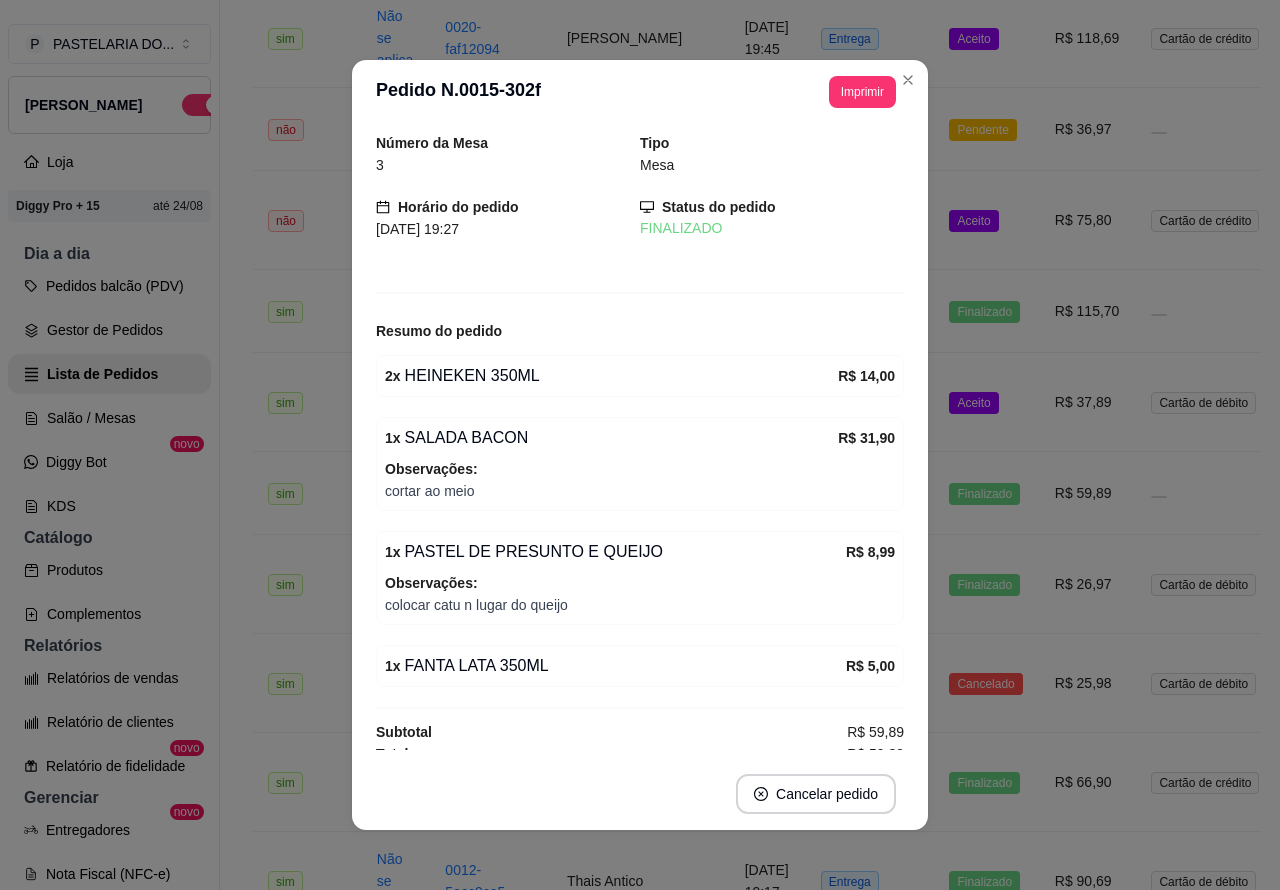 click on "Aceito" at bounding box center (973, 221) 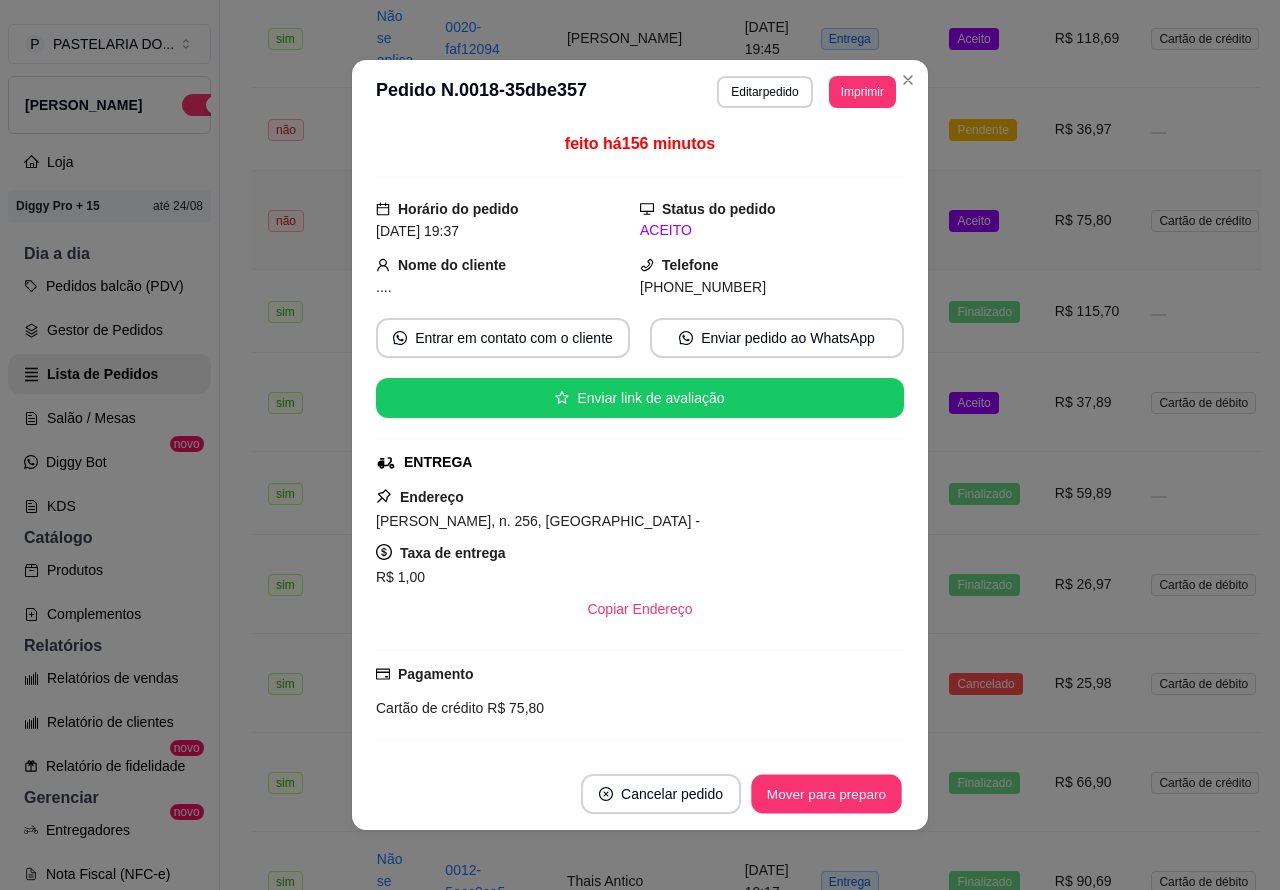 click on "Mover para preparo" at bounding box center (826, 794) 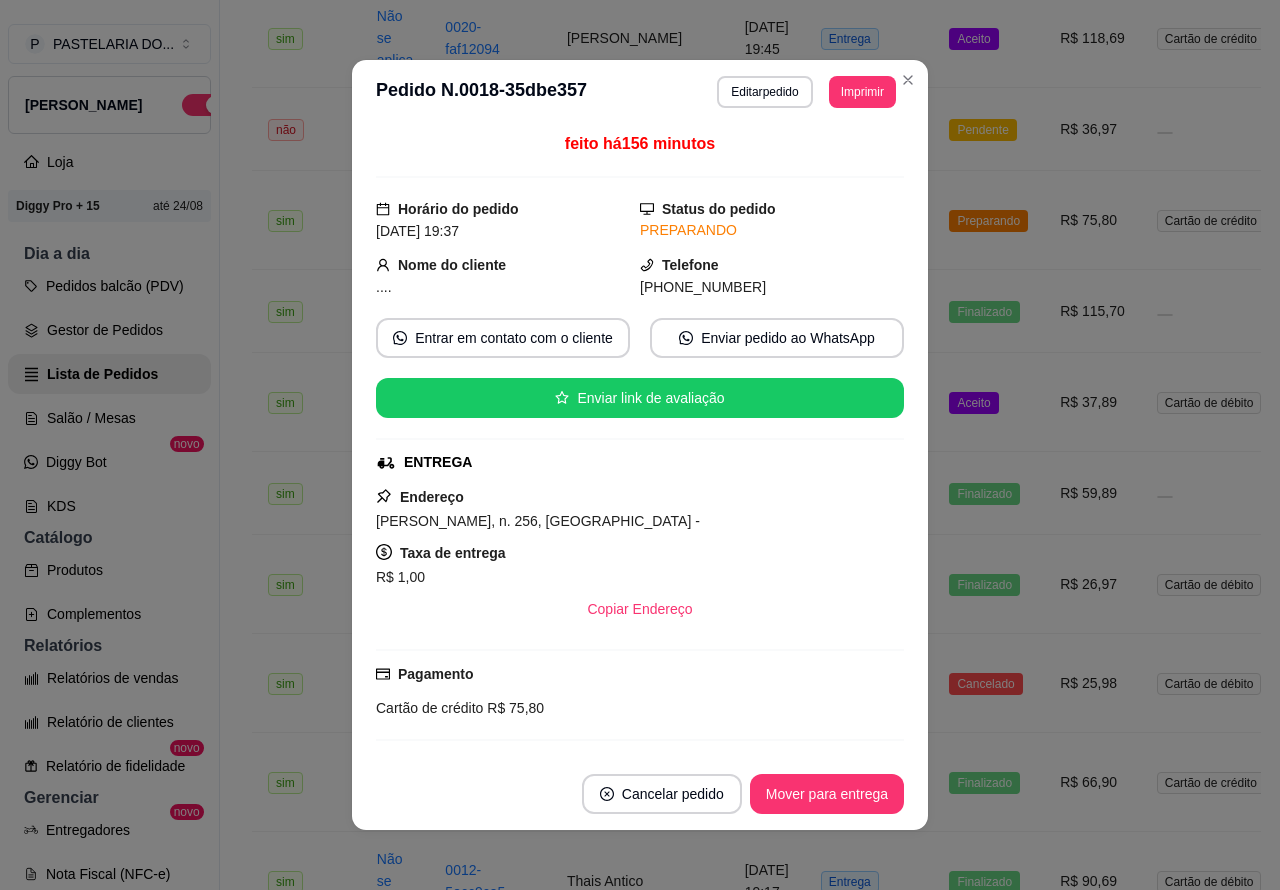 click on "Mover para entrega" at bounding box center (827, 794) 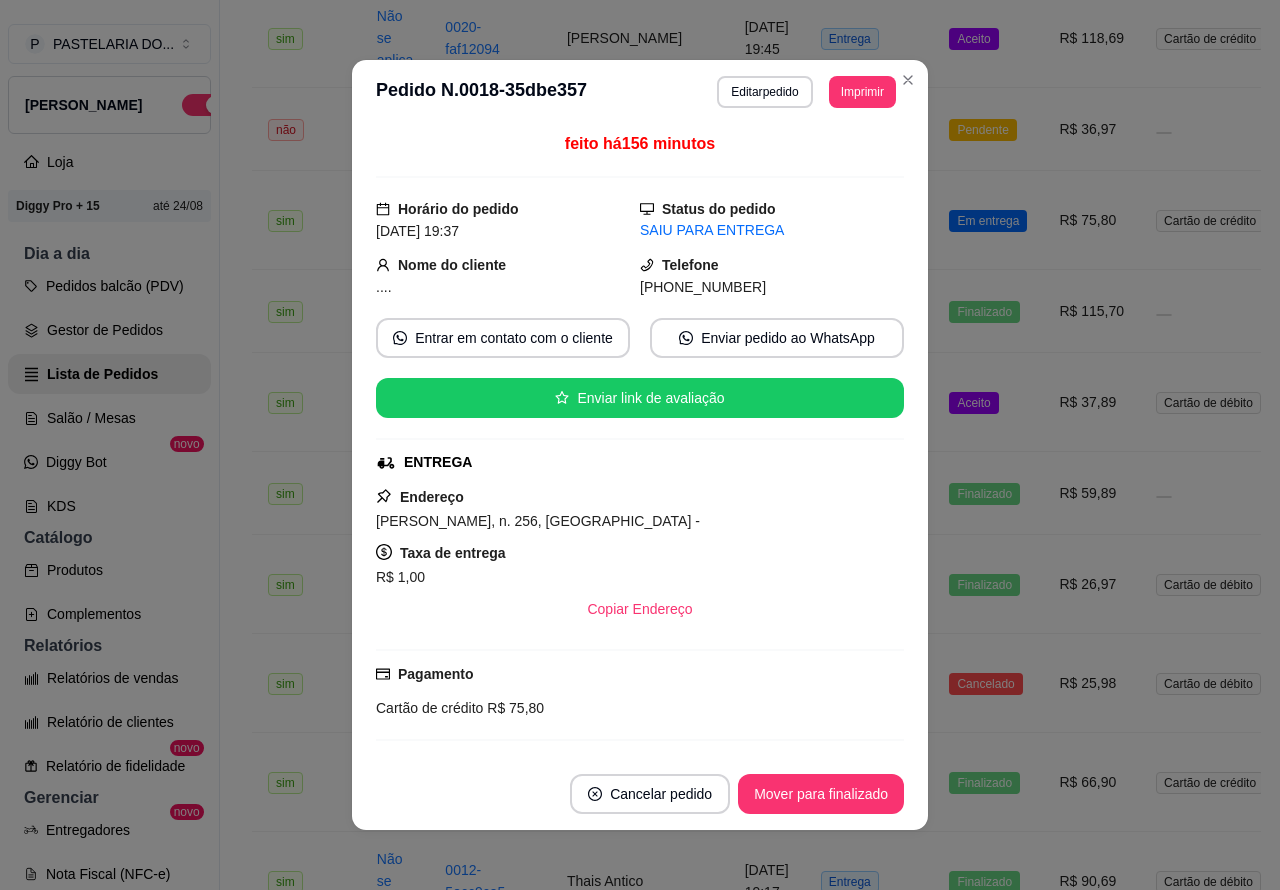 click on "Mover para finalizado" at bounding box center [821, 794] 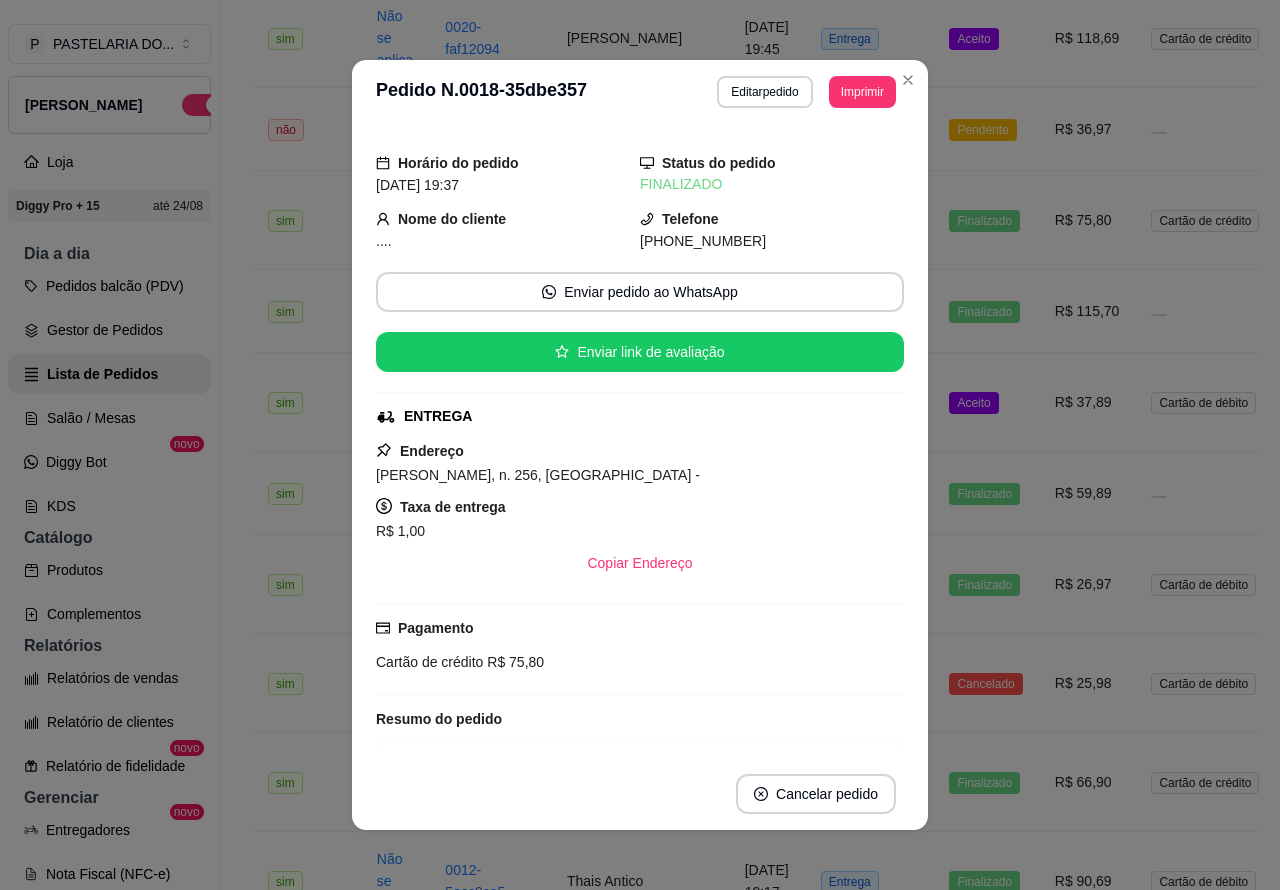 click on "Aceito" at bounding box center (985, 402) 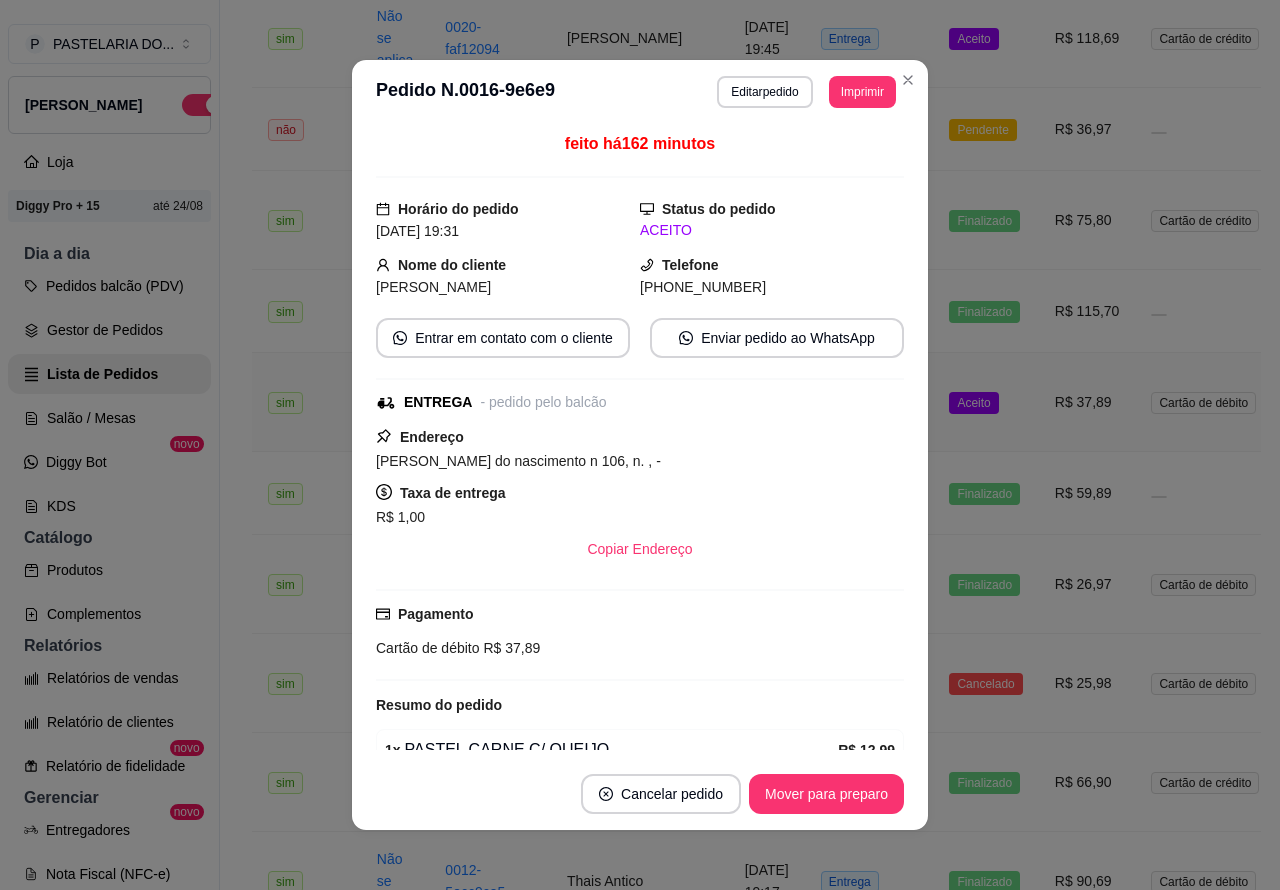 click on "**********" at bounding box center (740, -271) 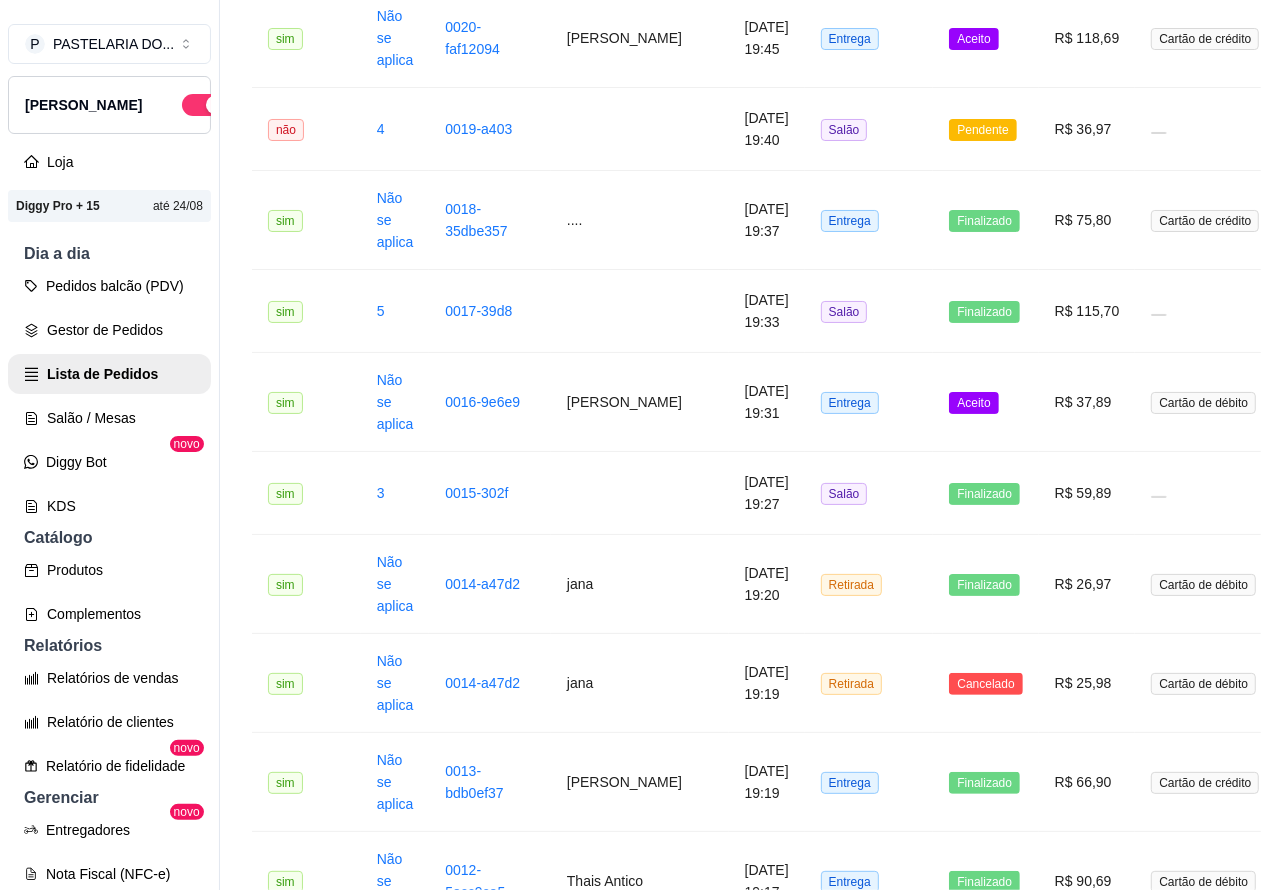 click on "Salão / Mesas" at bounding box center (109, 418) 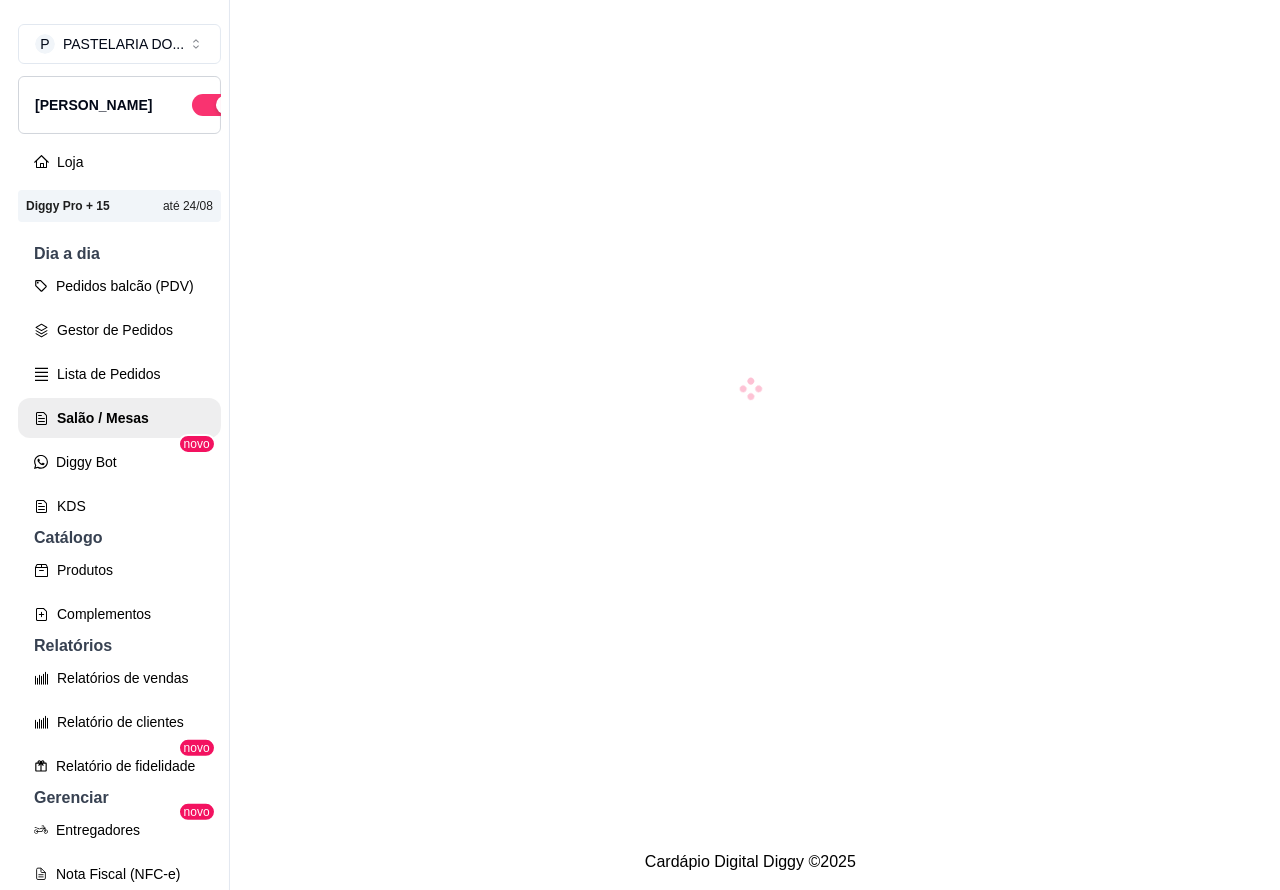 scroll, scrollTop: 0, scrollLeft: 0, axis: both 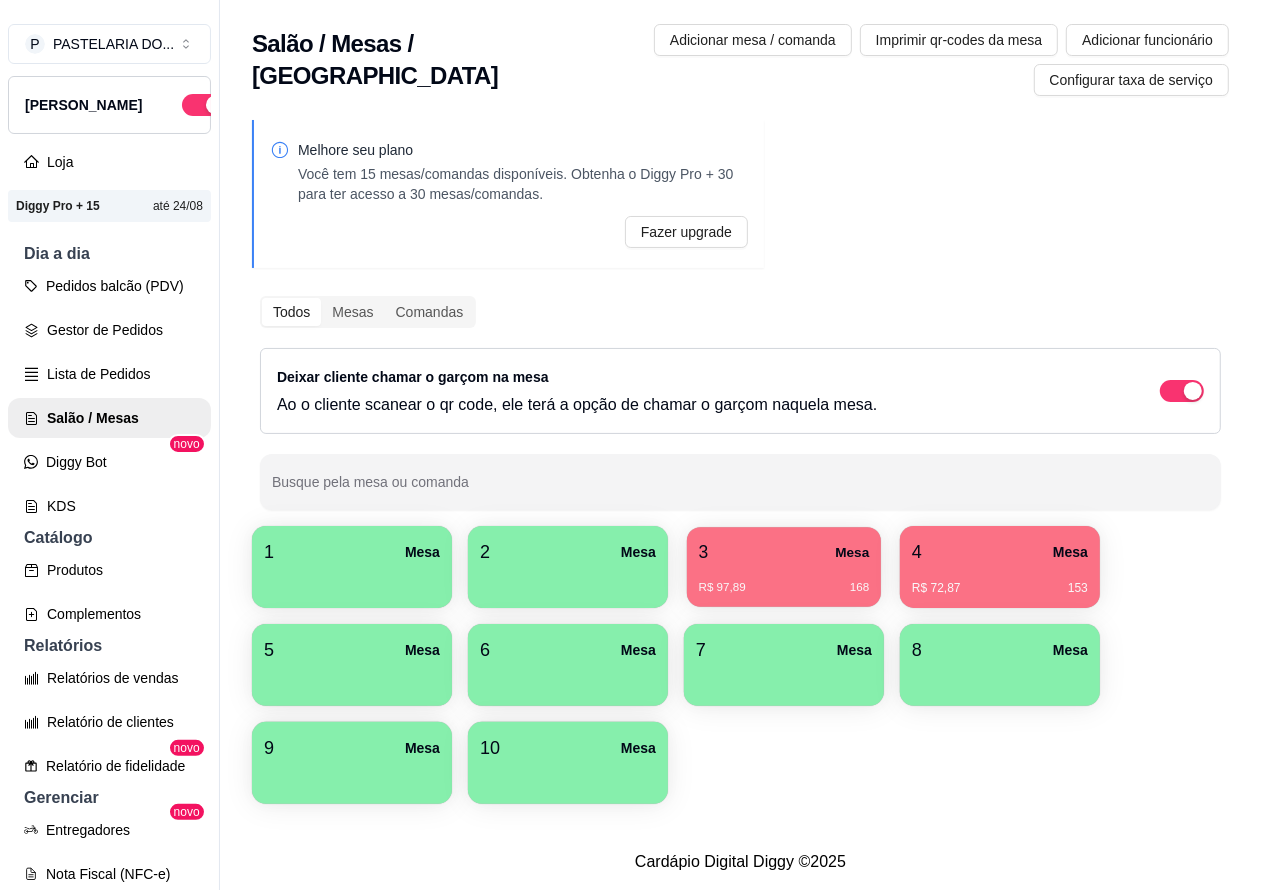 click on "R$ 97,89 168" at bounding box center [784, 580] 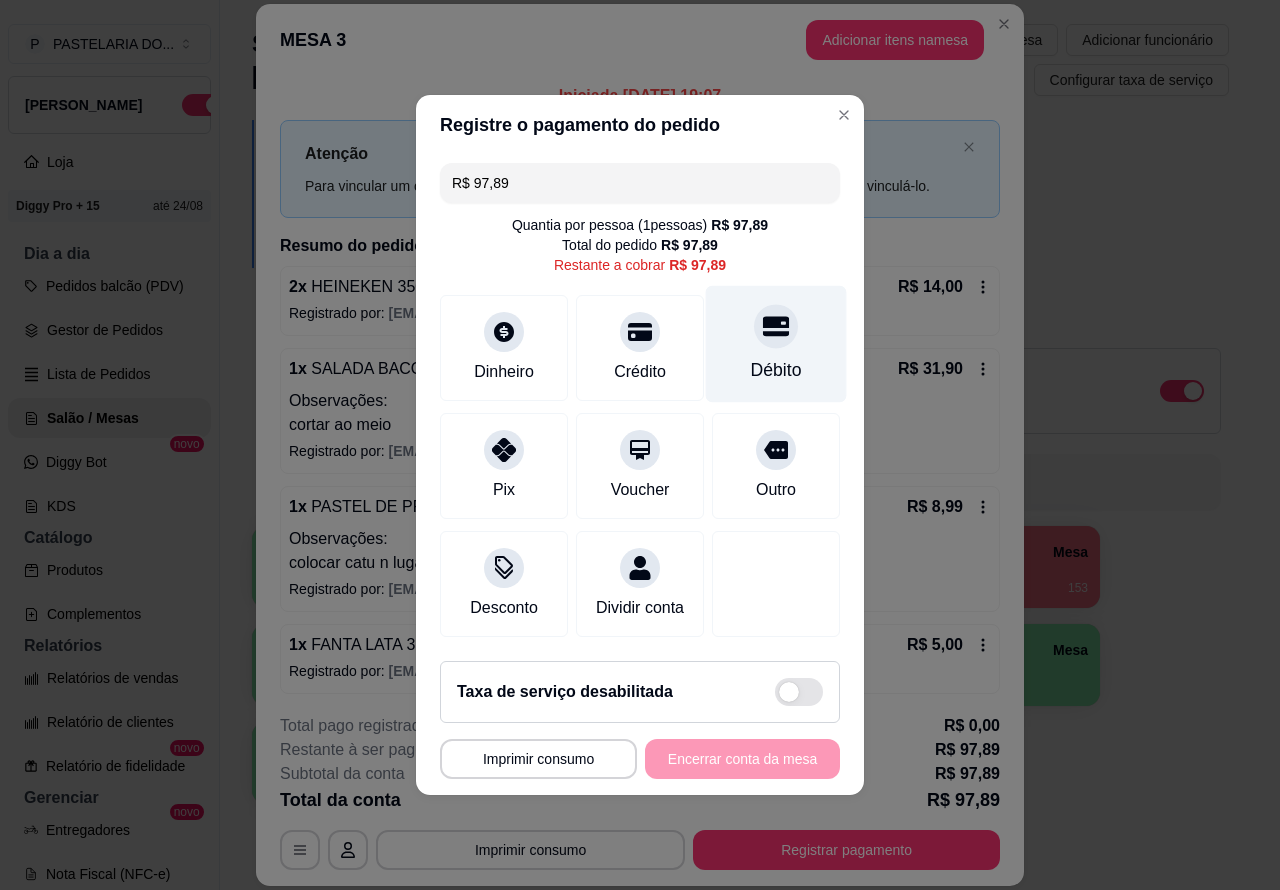 click at bounding box center [776, 326] 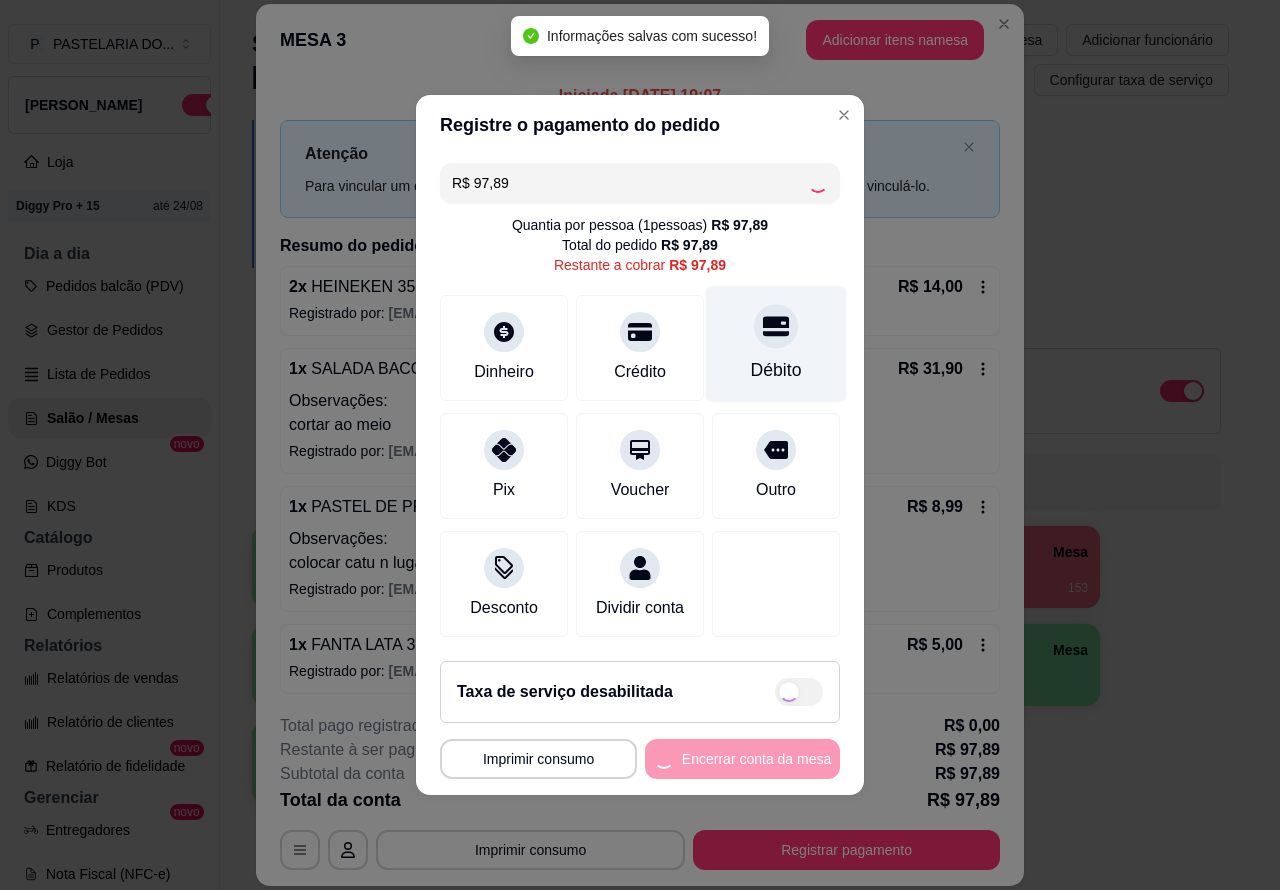 type on "R$ 0,00" 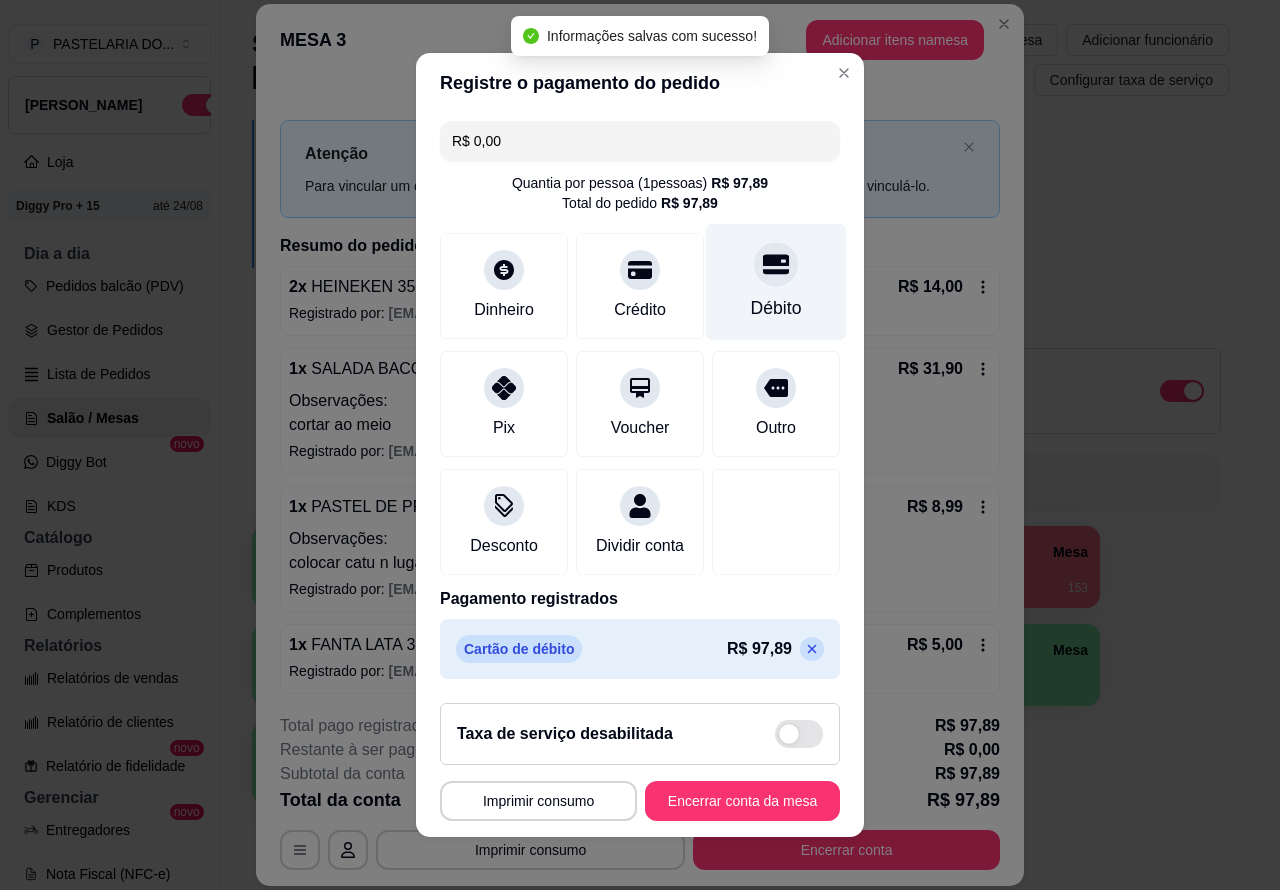 click on "Encerrar conta da mesa" at bounding box center [742, 801] 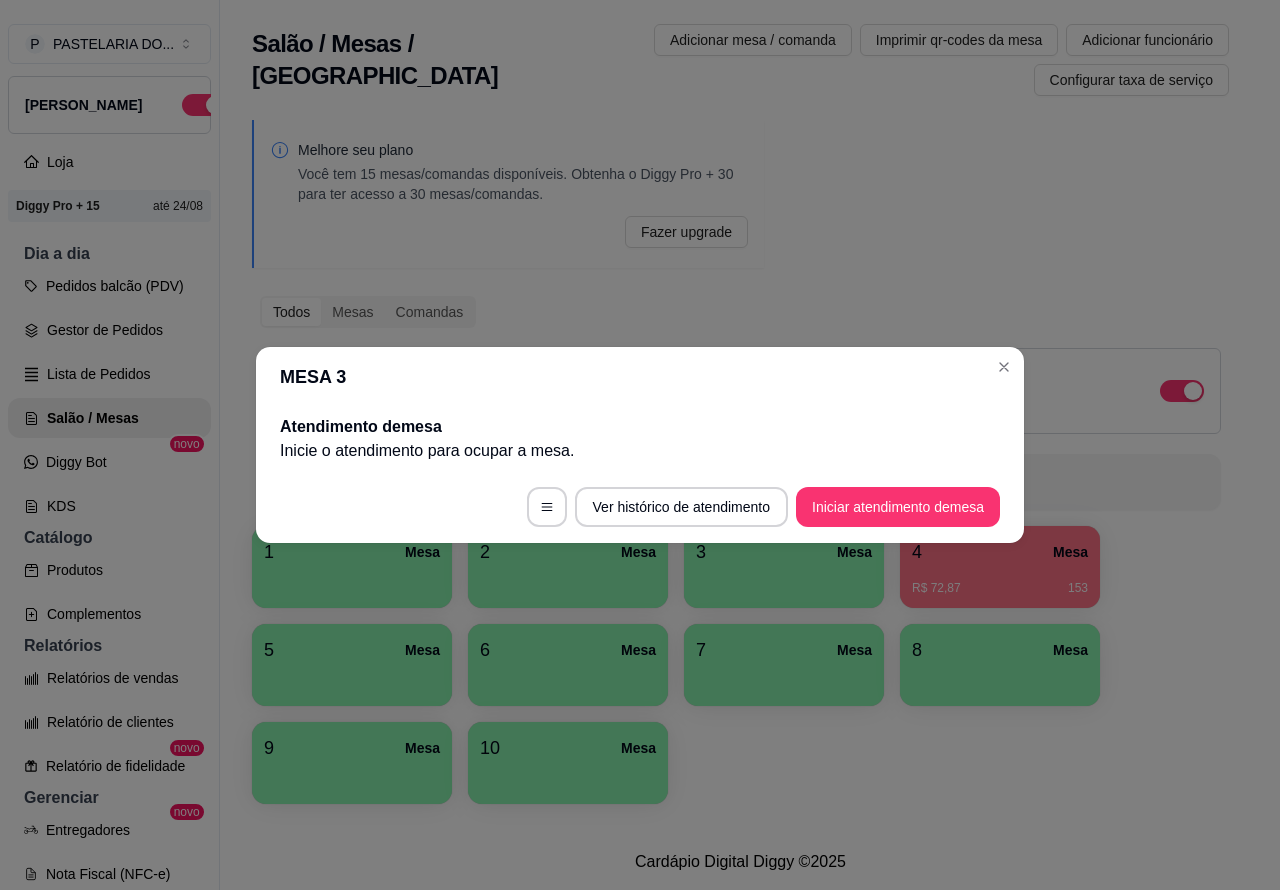 click on "Deixar cliente chamar o garçom na mesa Ao o cliente scanear o qr code, ele terá a opção de chamar o garçom naquela mesa." at bounding box center [740, 391] 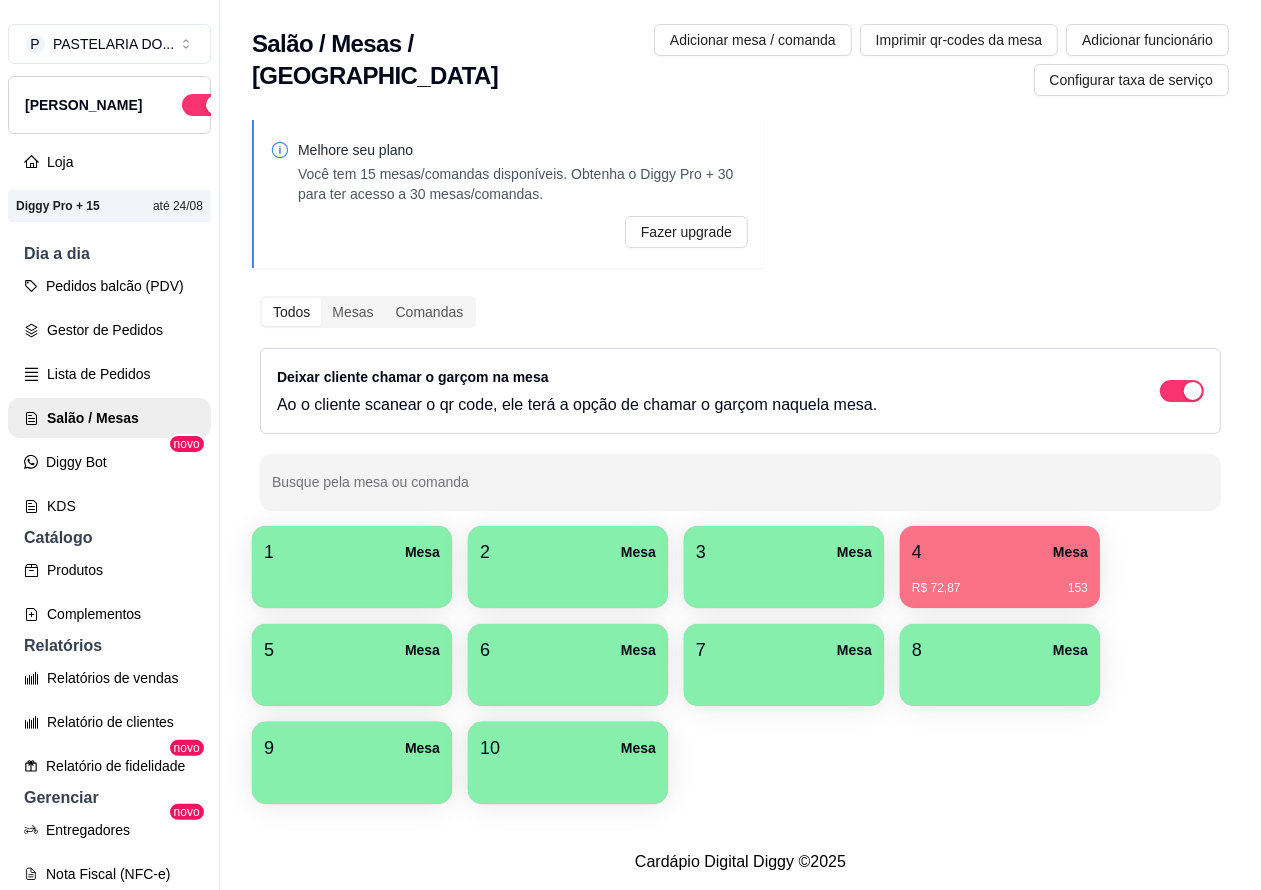click on "4 Mesa" at bounding box center (1000, 552) 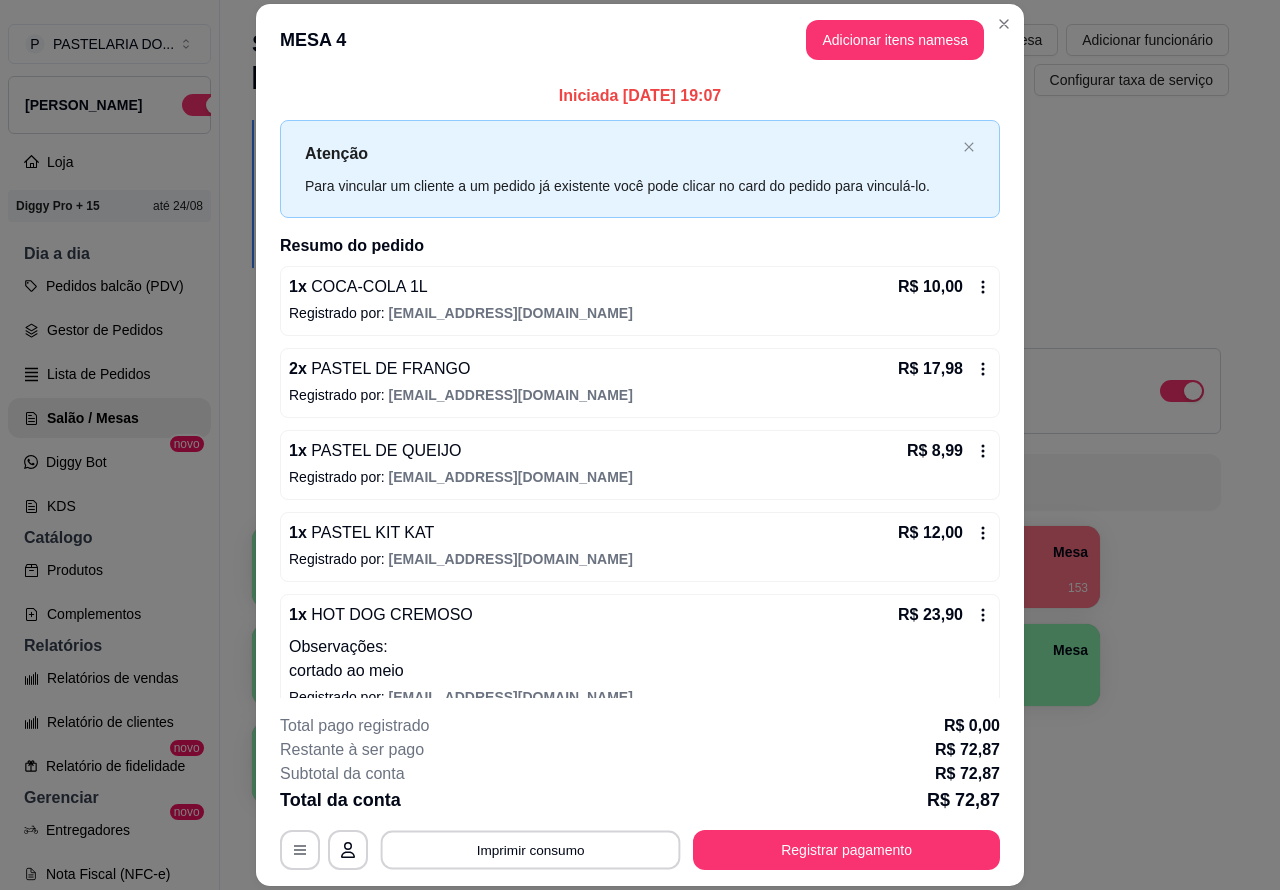 click on "Imprimir consumo" at bounding box center (531, 849) 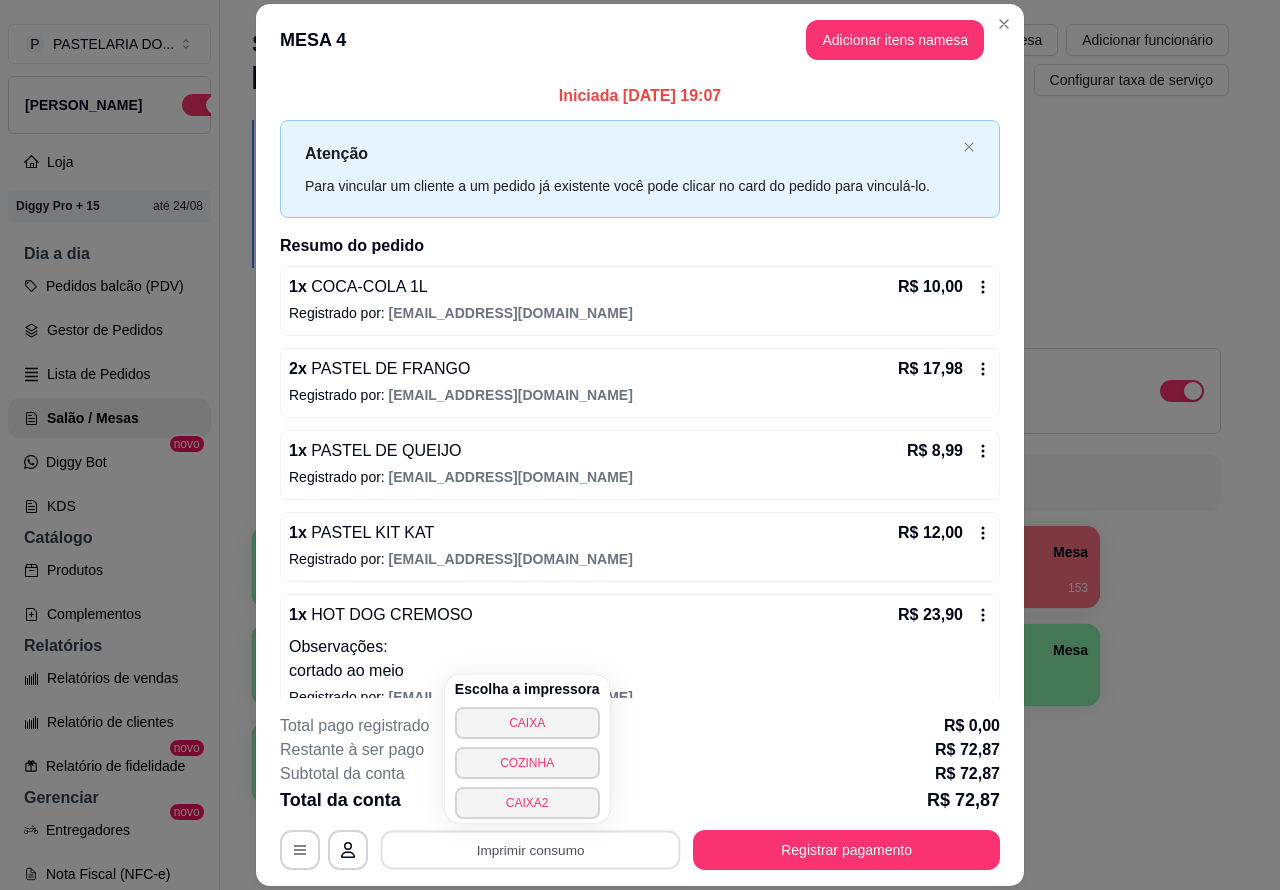 click on "CAIXA" at bounding box center [527, 723] 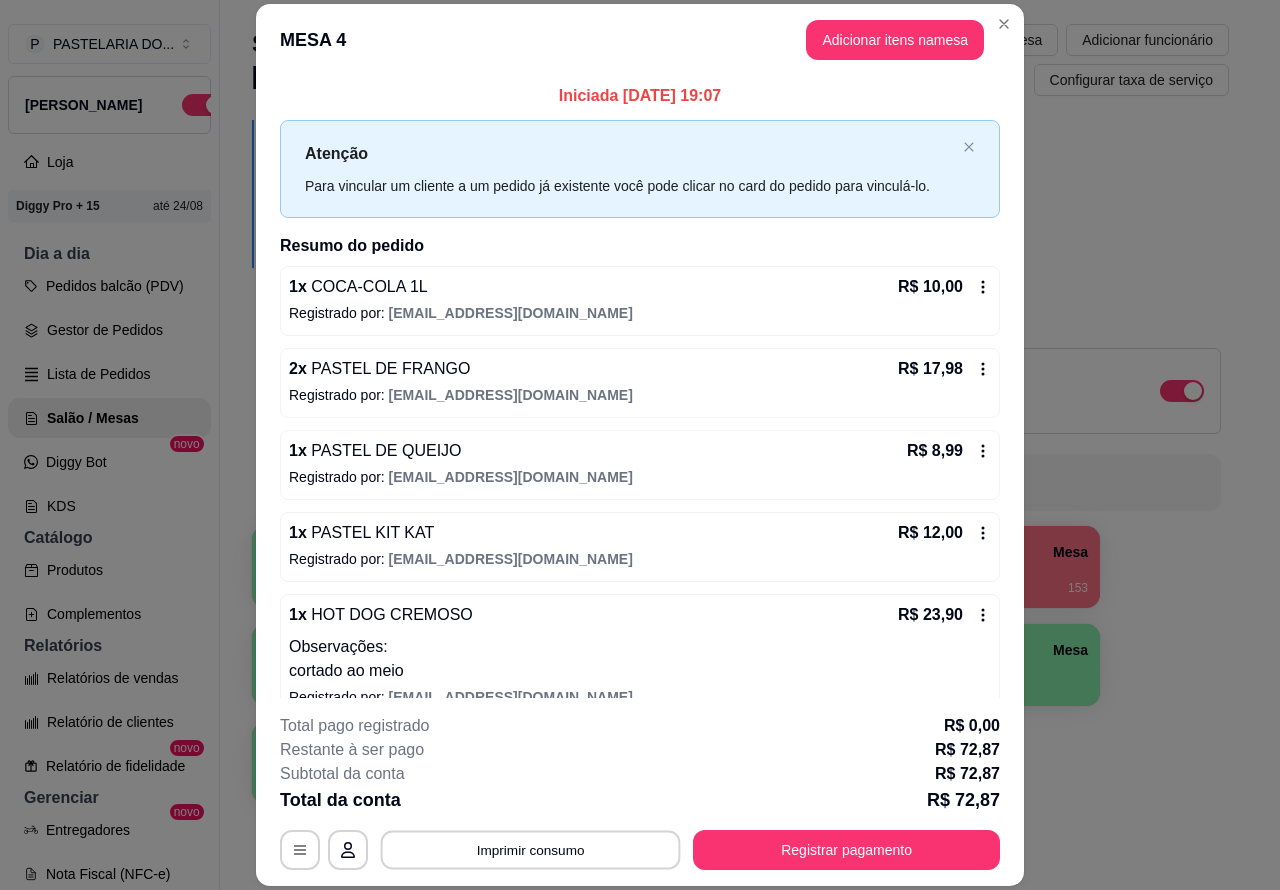 click on "Imprimir consumo" at bounding box center [531, 849] 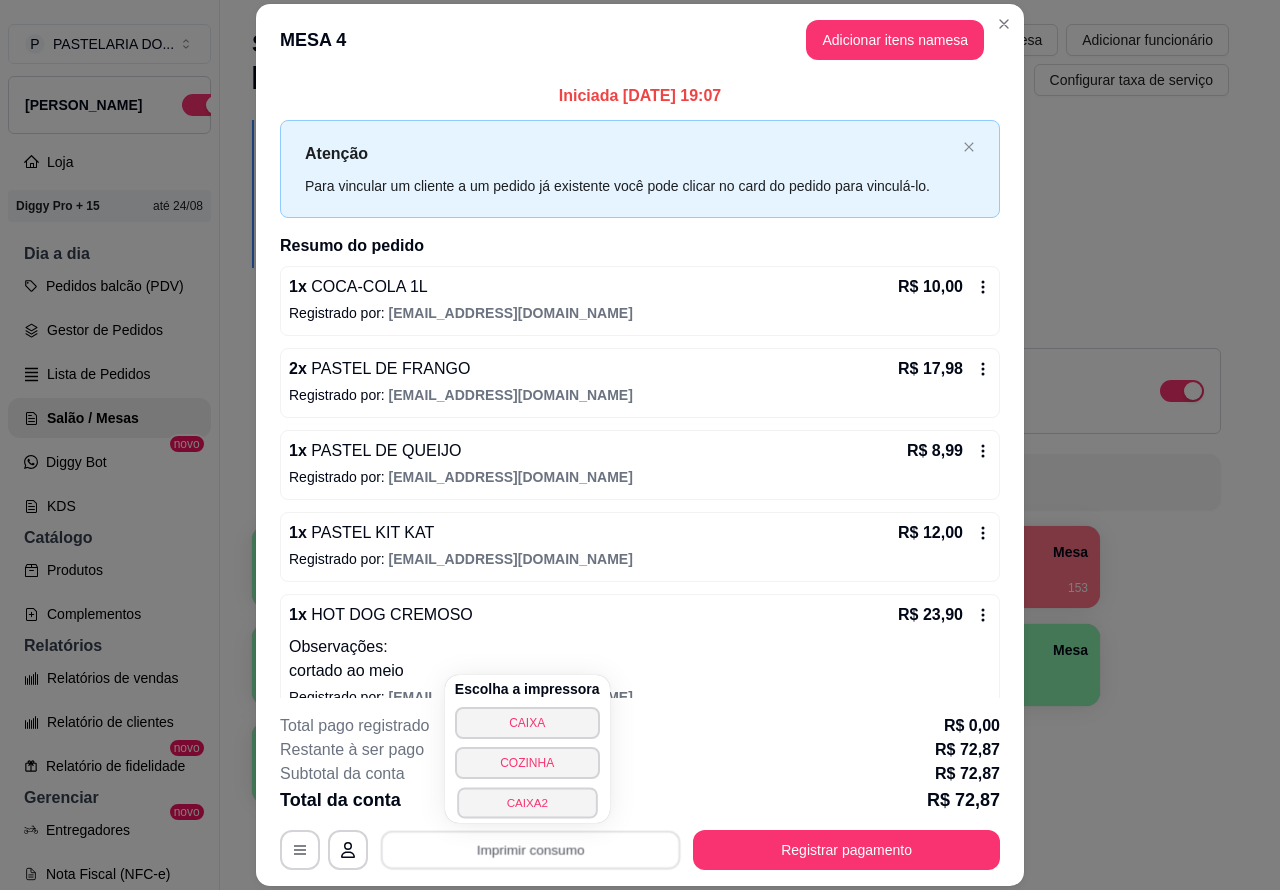 click on "CAIXA2" at bounding box center [527, 802] 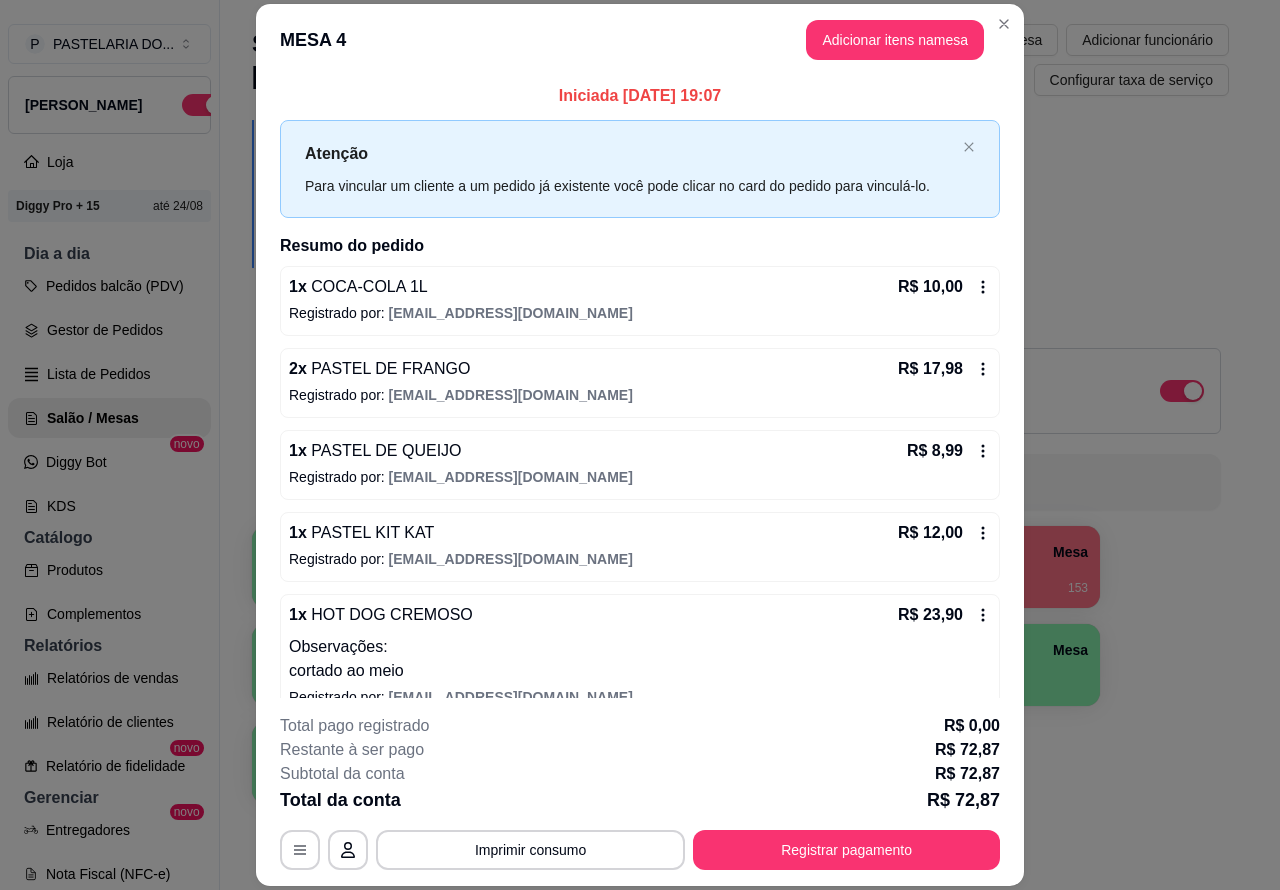 click 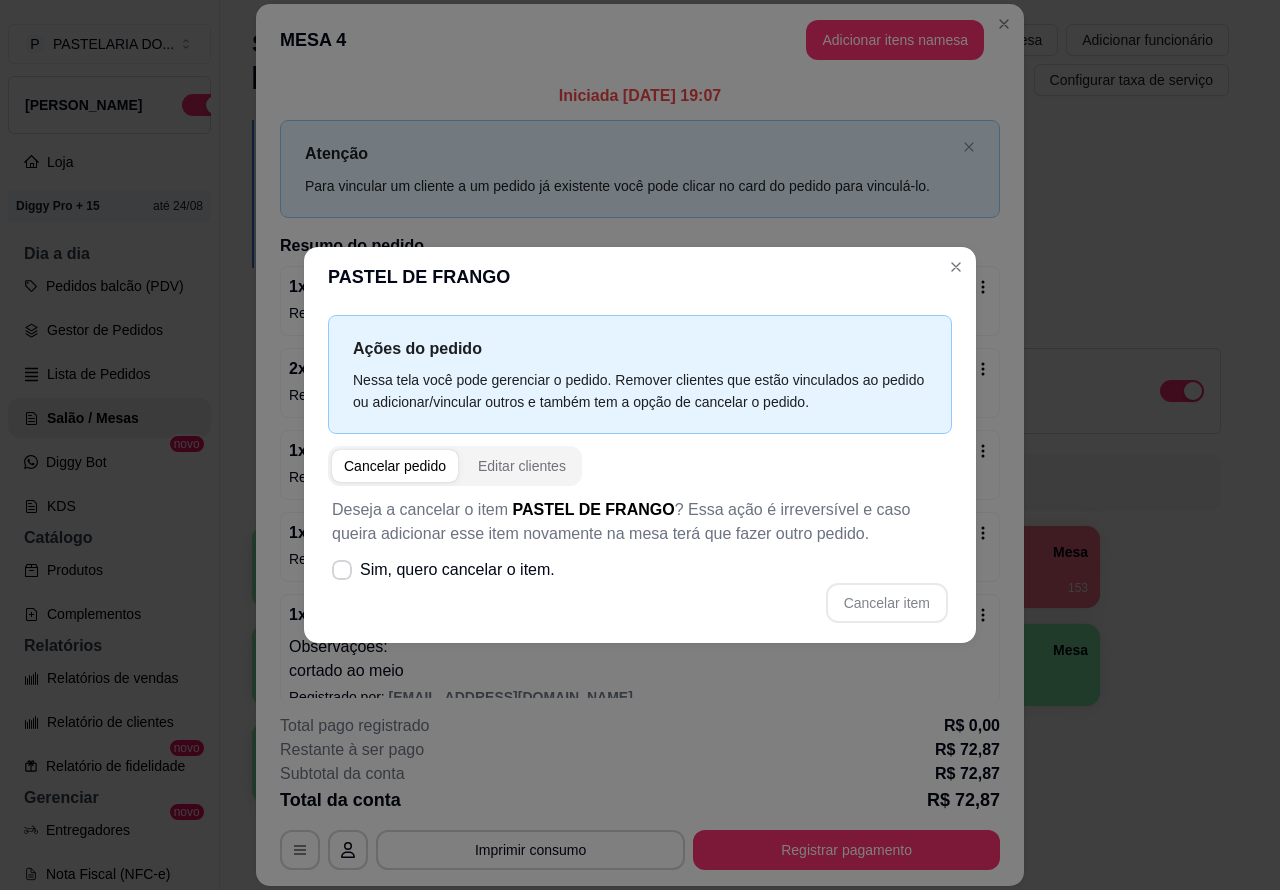 click on "Sim, quero cancelar o item." at bounding box center [443, 570] 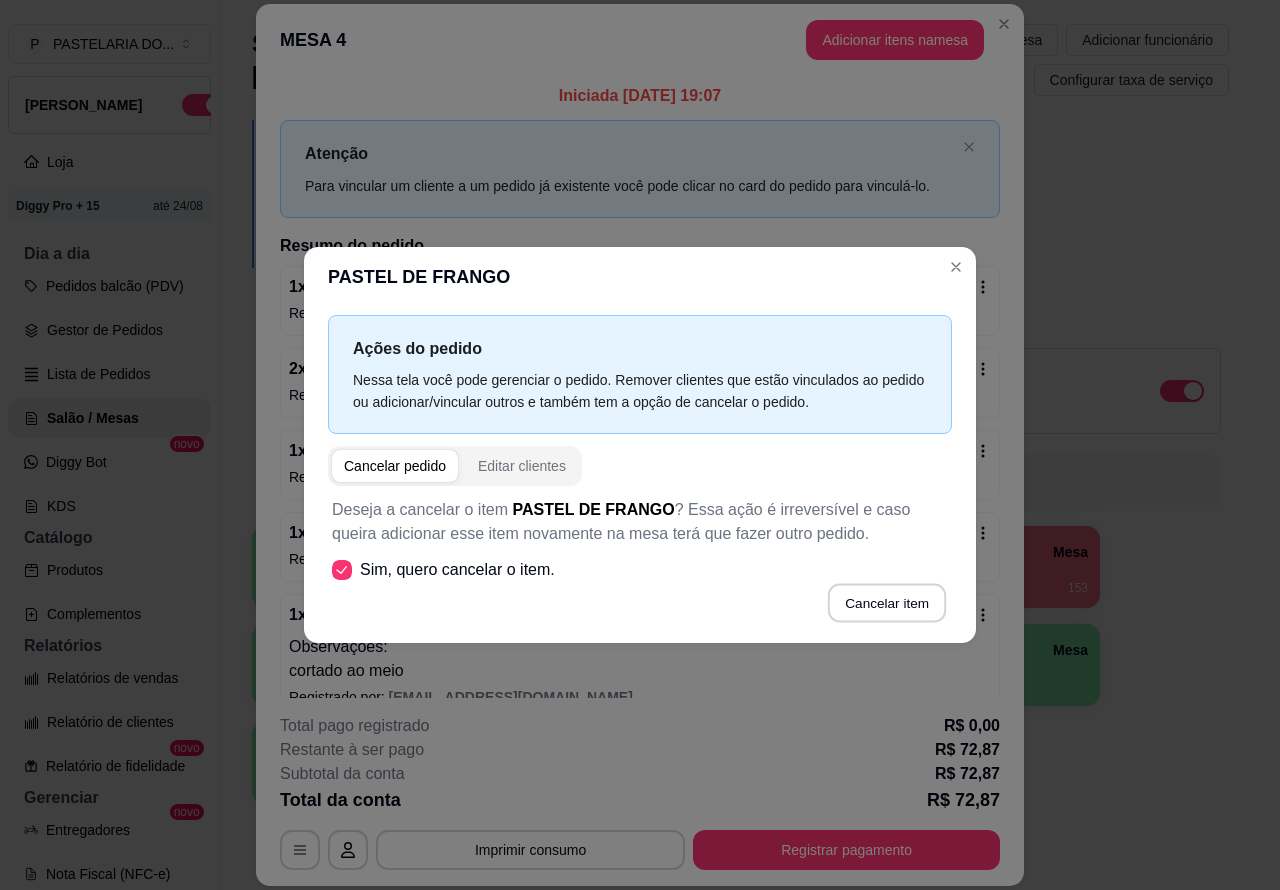 click on "Cancelar item" at bounding box center [886, 603] 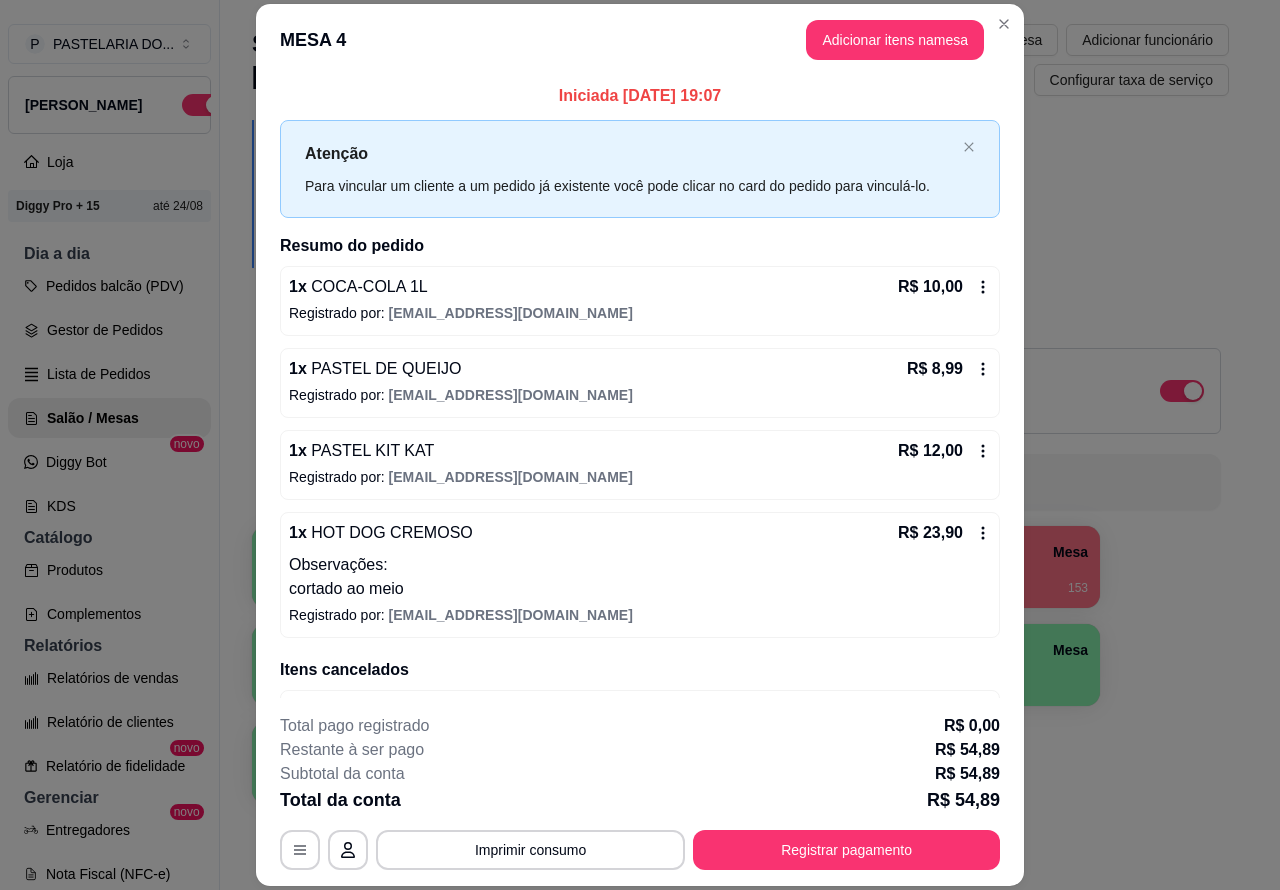 click 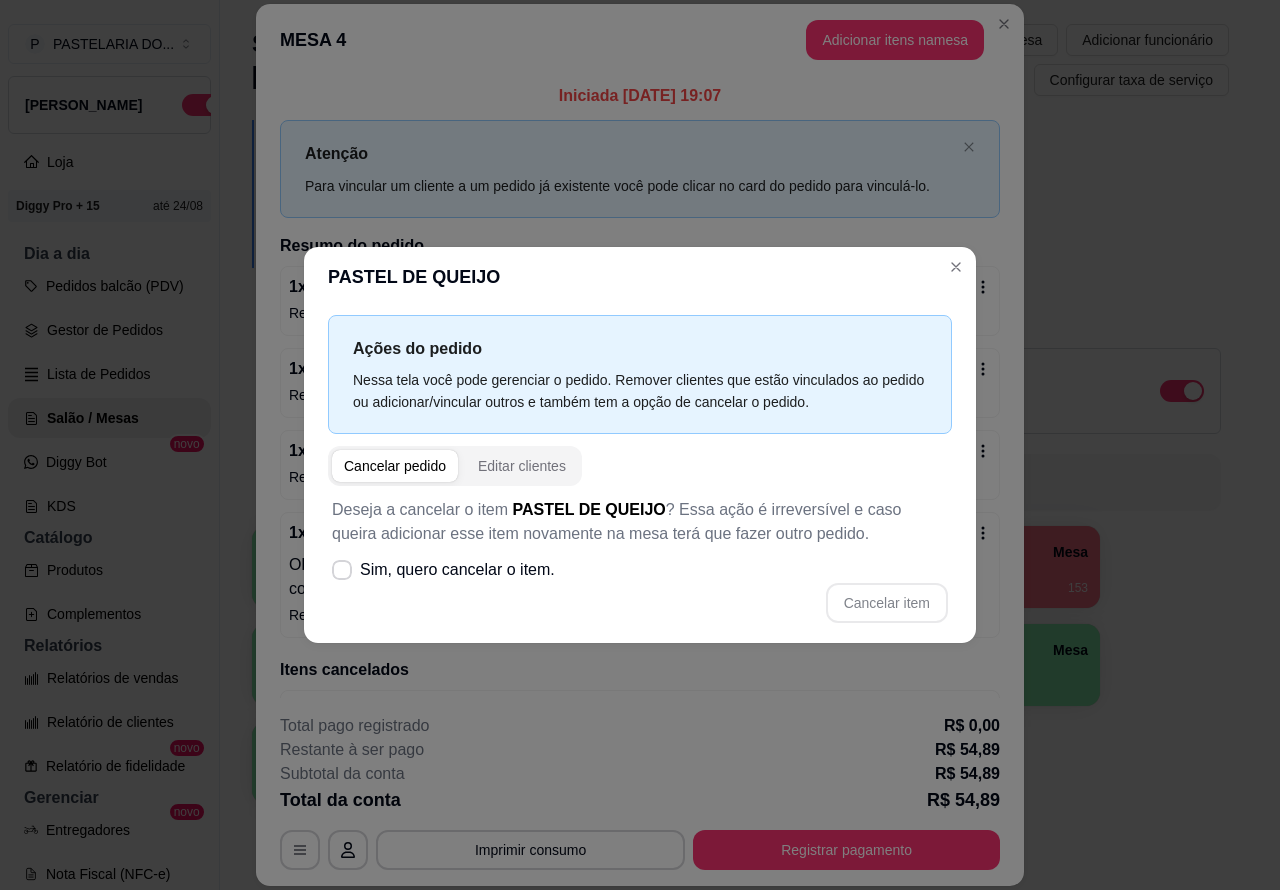 click 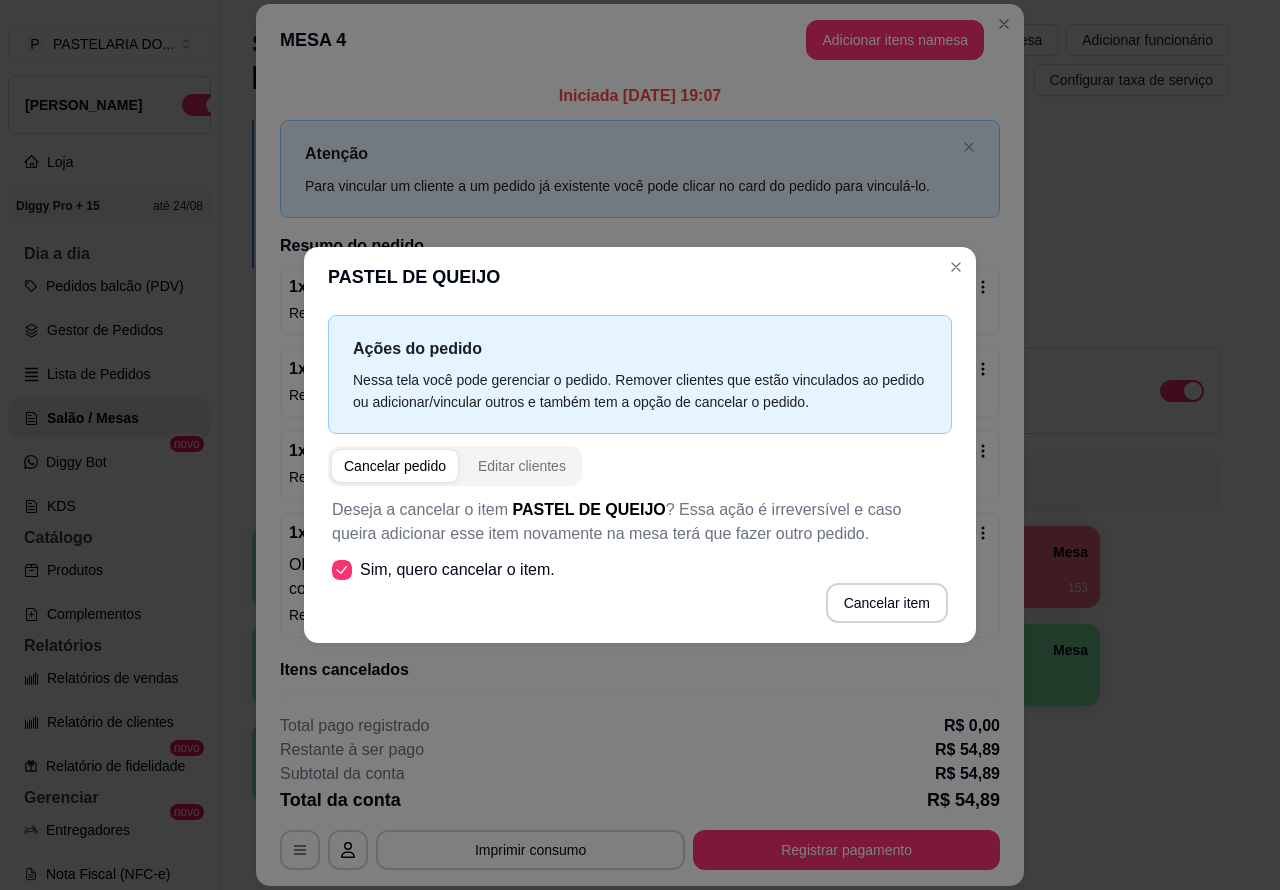 click on "Cancelar item" at bounding box center (887, 603) 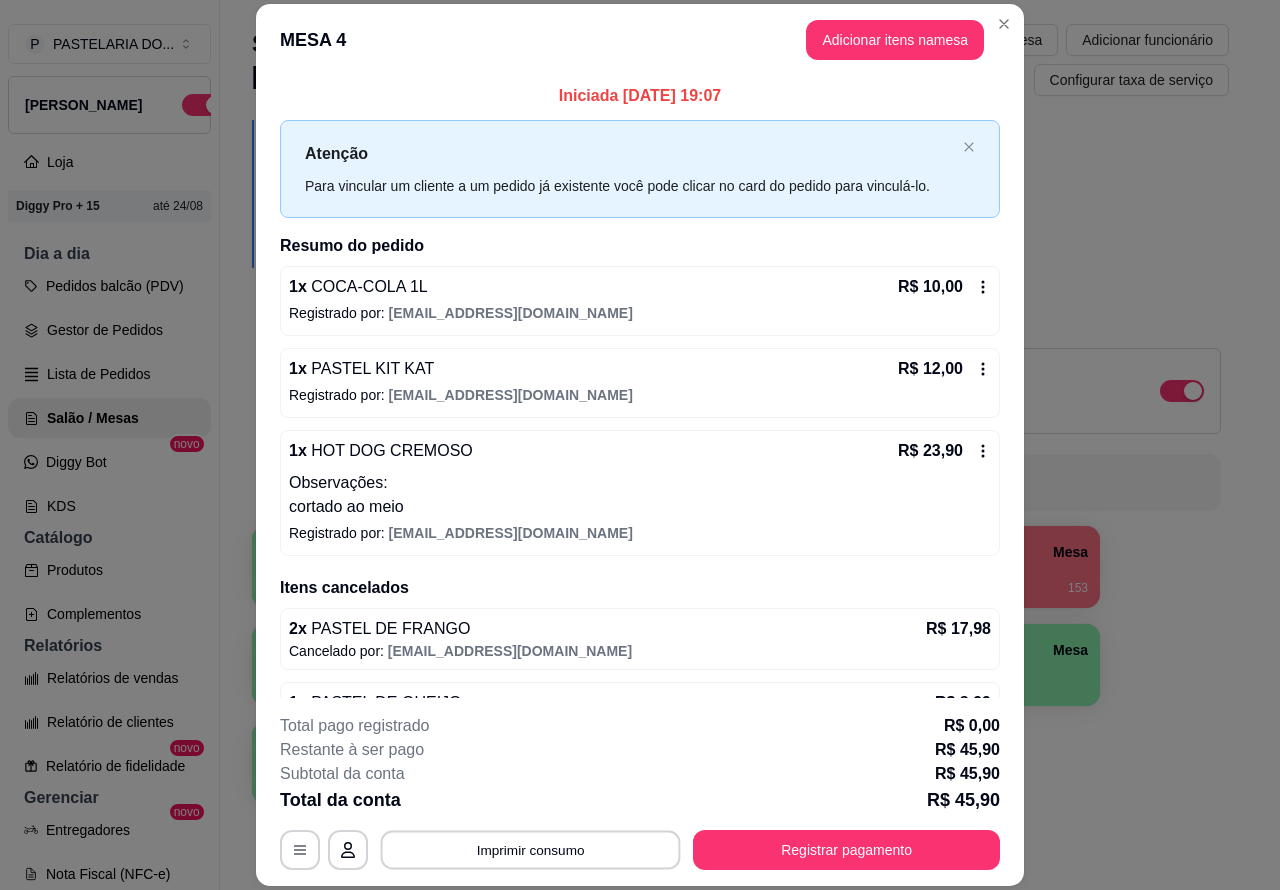 click on "Imprimir consumo" at bounding box center (531, 849) 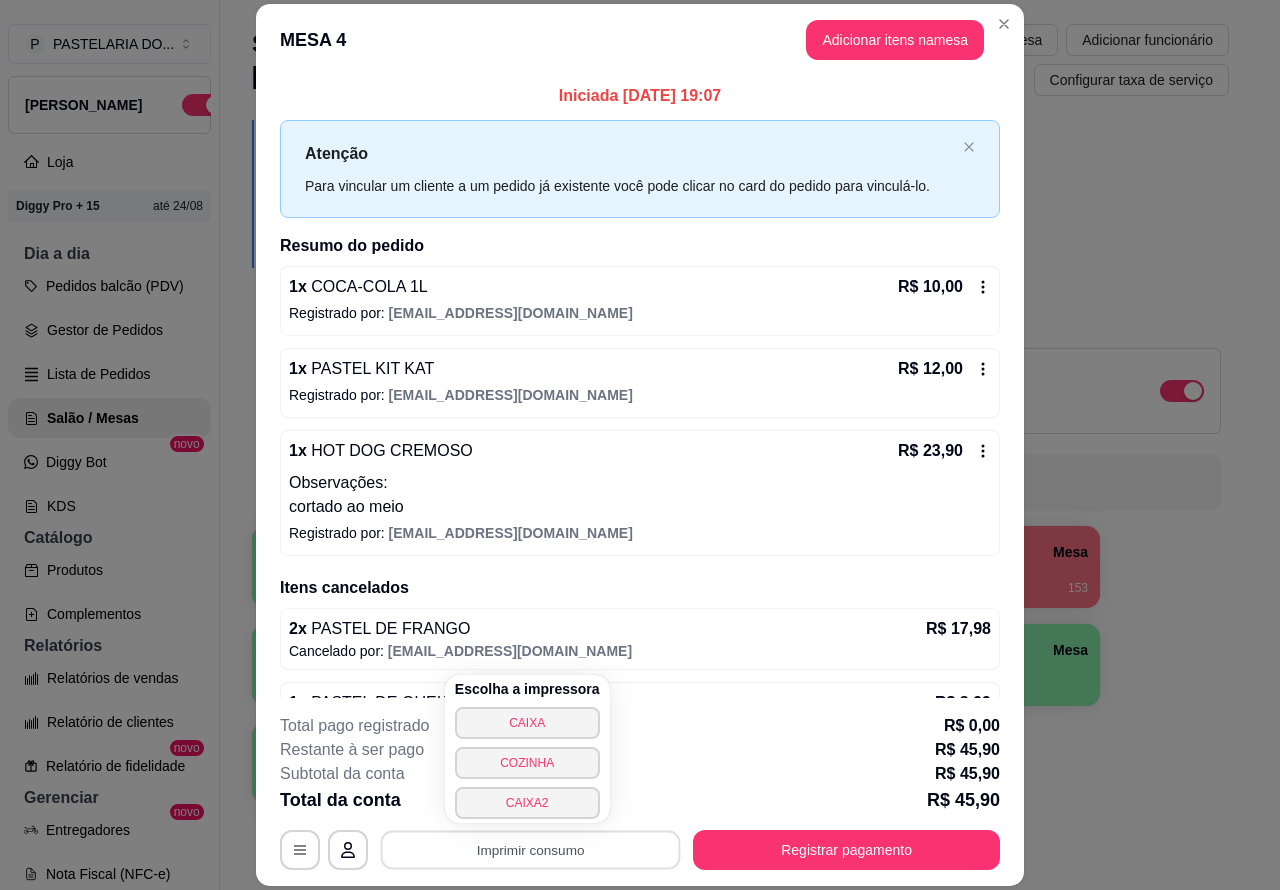 click on "CAIXA2" at bounding box center (527, 803) 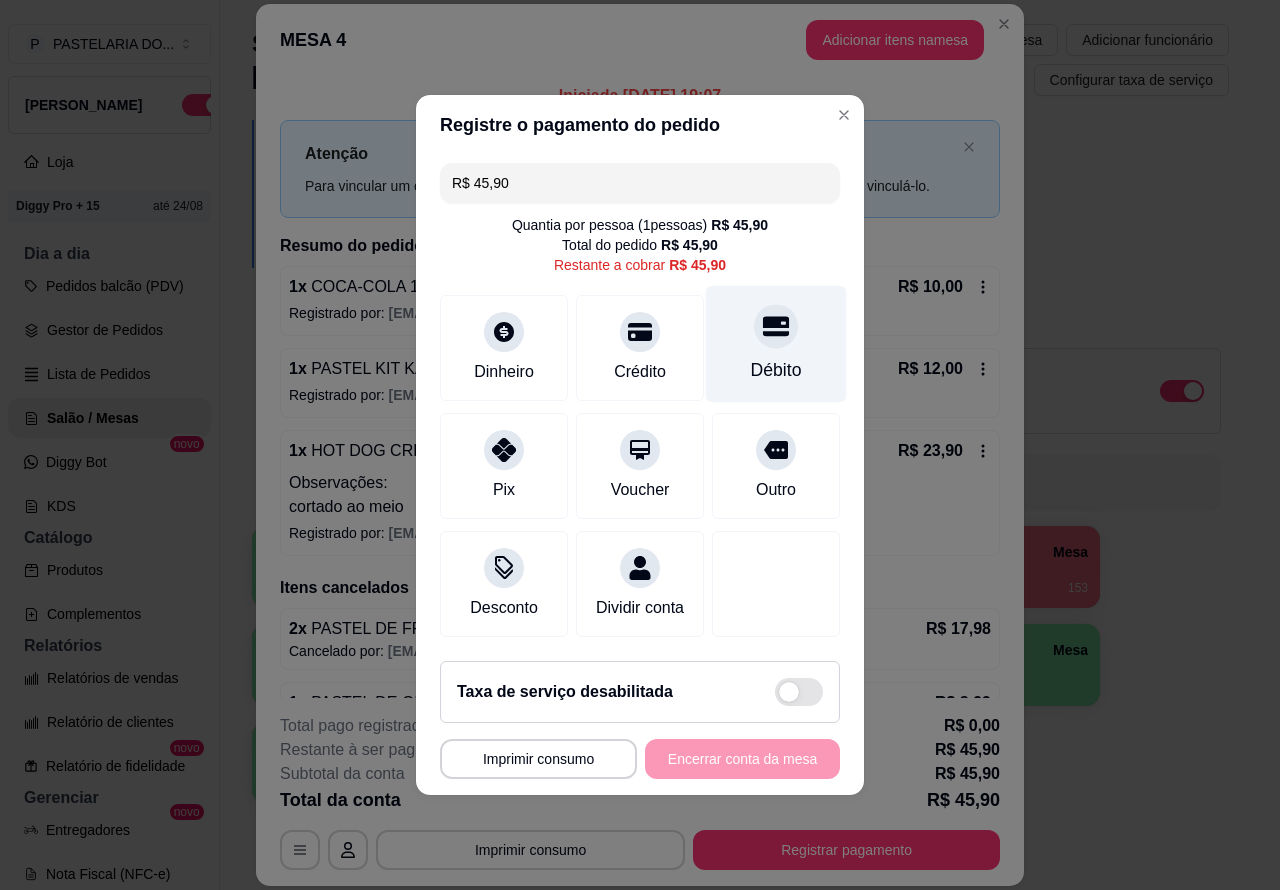 click 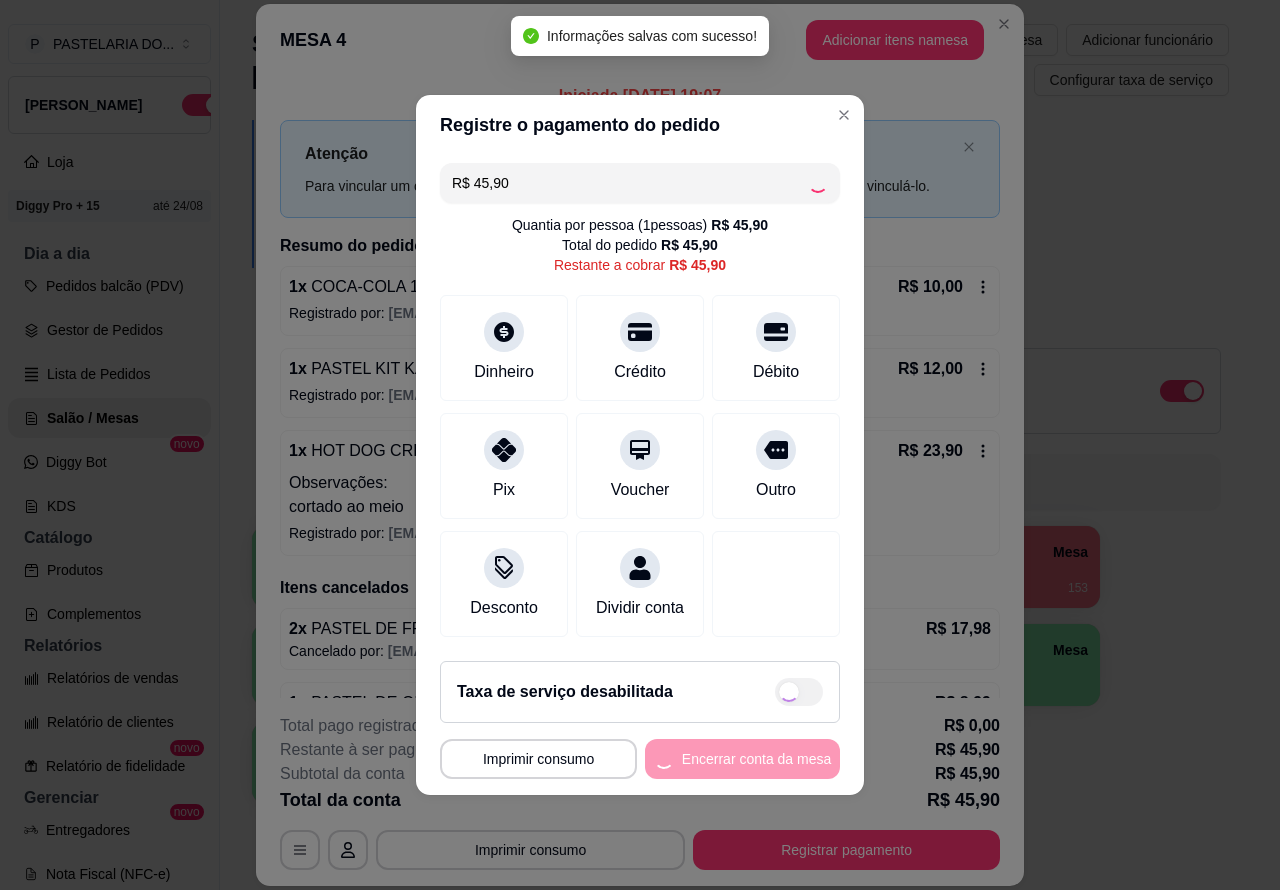 click on "**********" at bounding box center [640, 759] 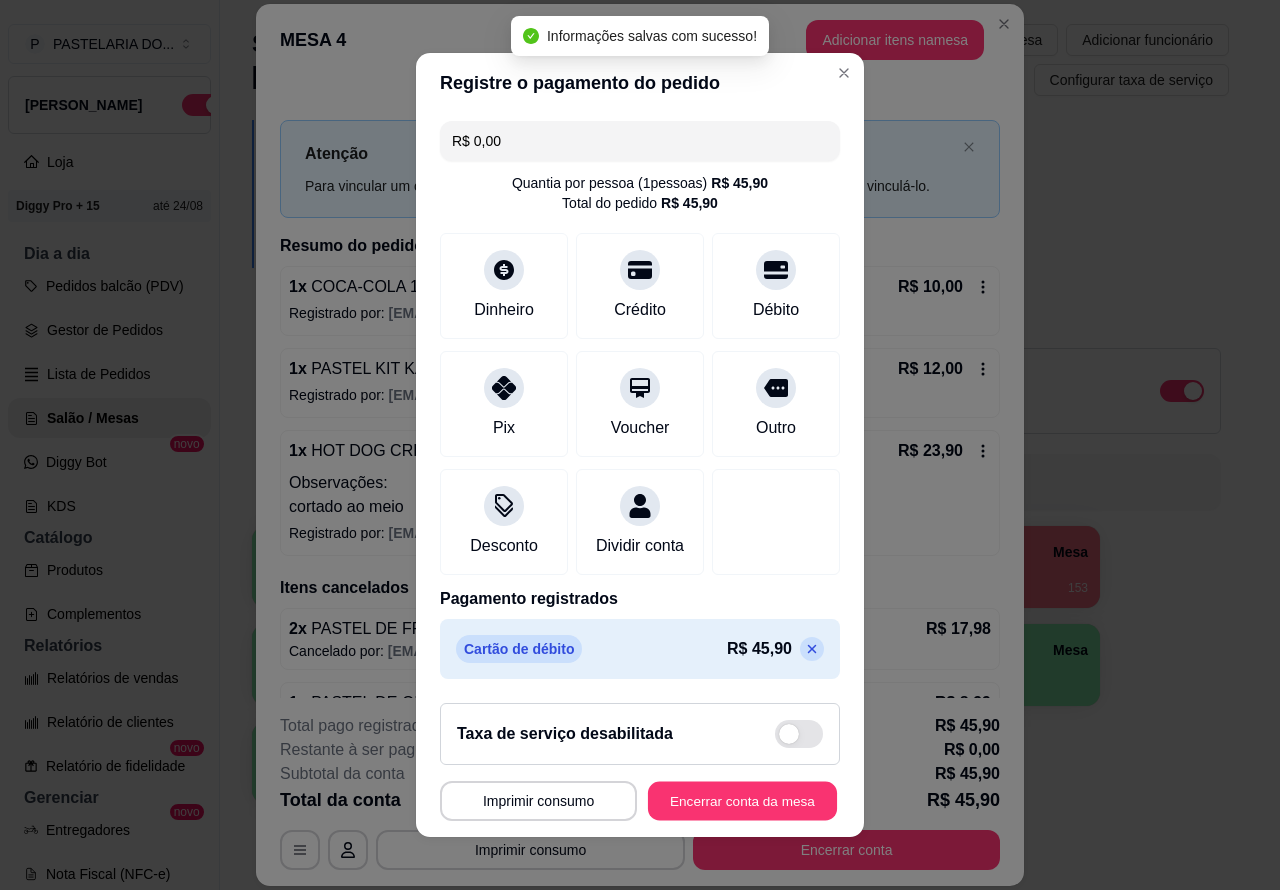 click on "Encerrar conta da mesa" at bounding box center [742, 801] 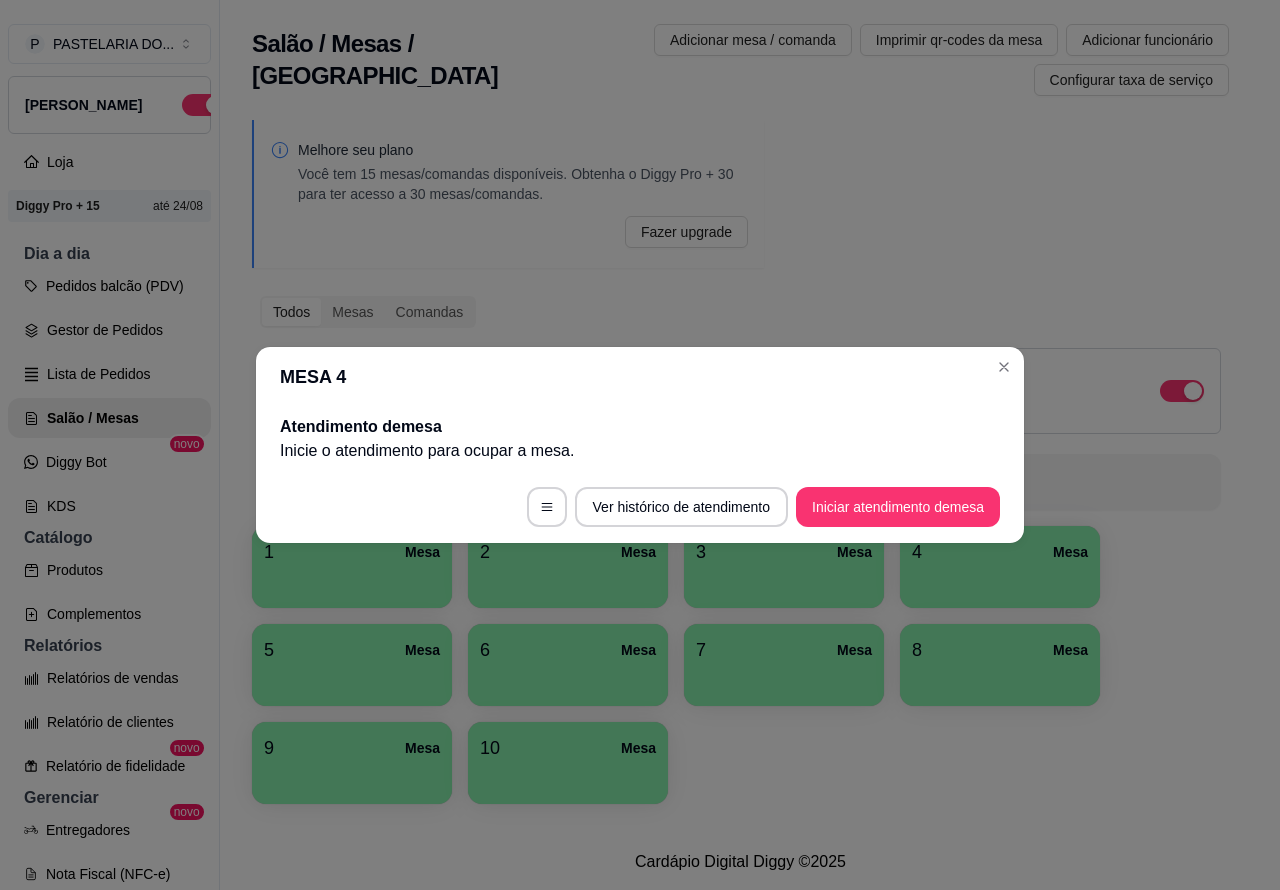 click on "Deixar cliente chamar o garçom na mesa Ao o cliente scanear o qr code, ele terá a opção de chamar o garçom naquela mesa." at bounding box center (740, 391) 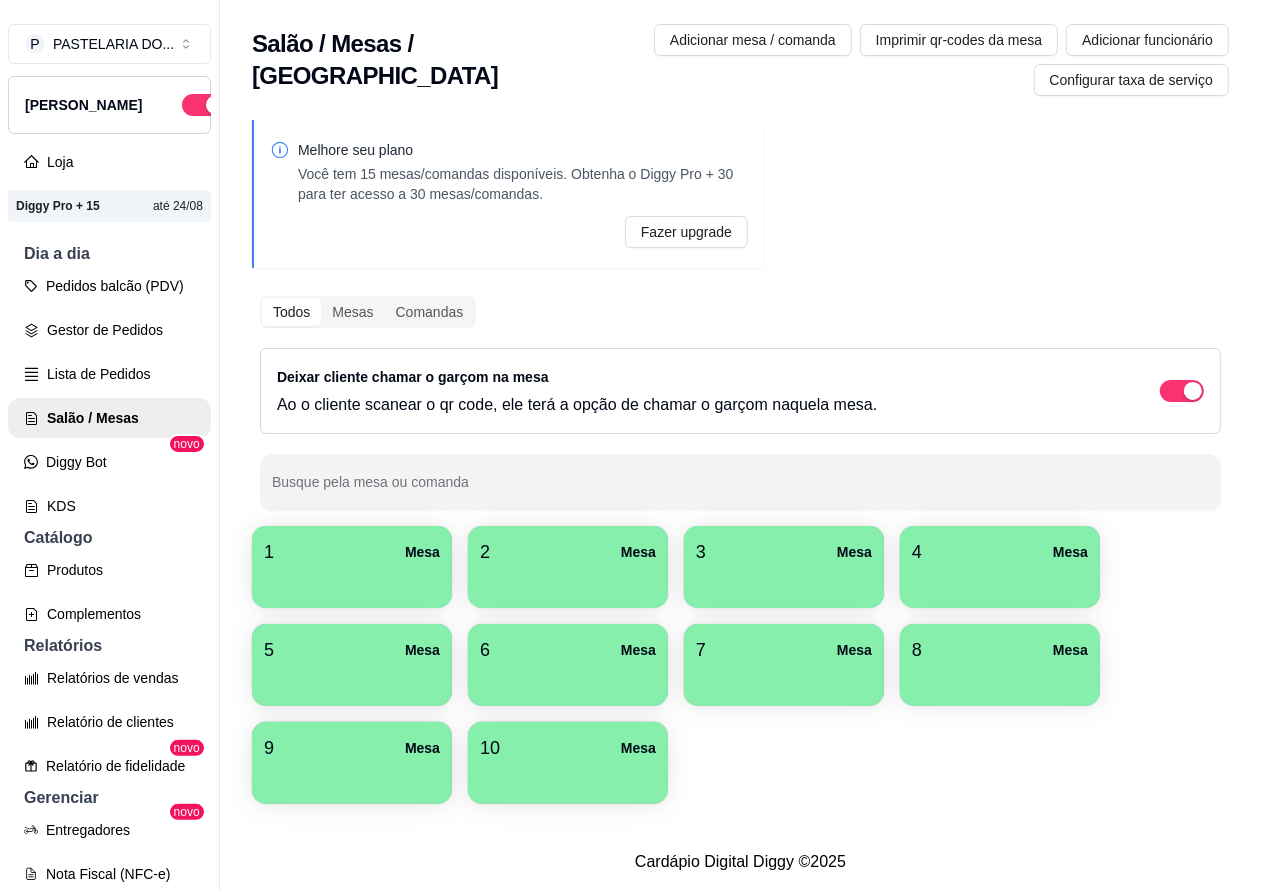 click on "Pedidos balcão (PDV)" at bounding box center (109, 286) 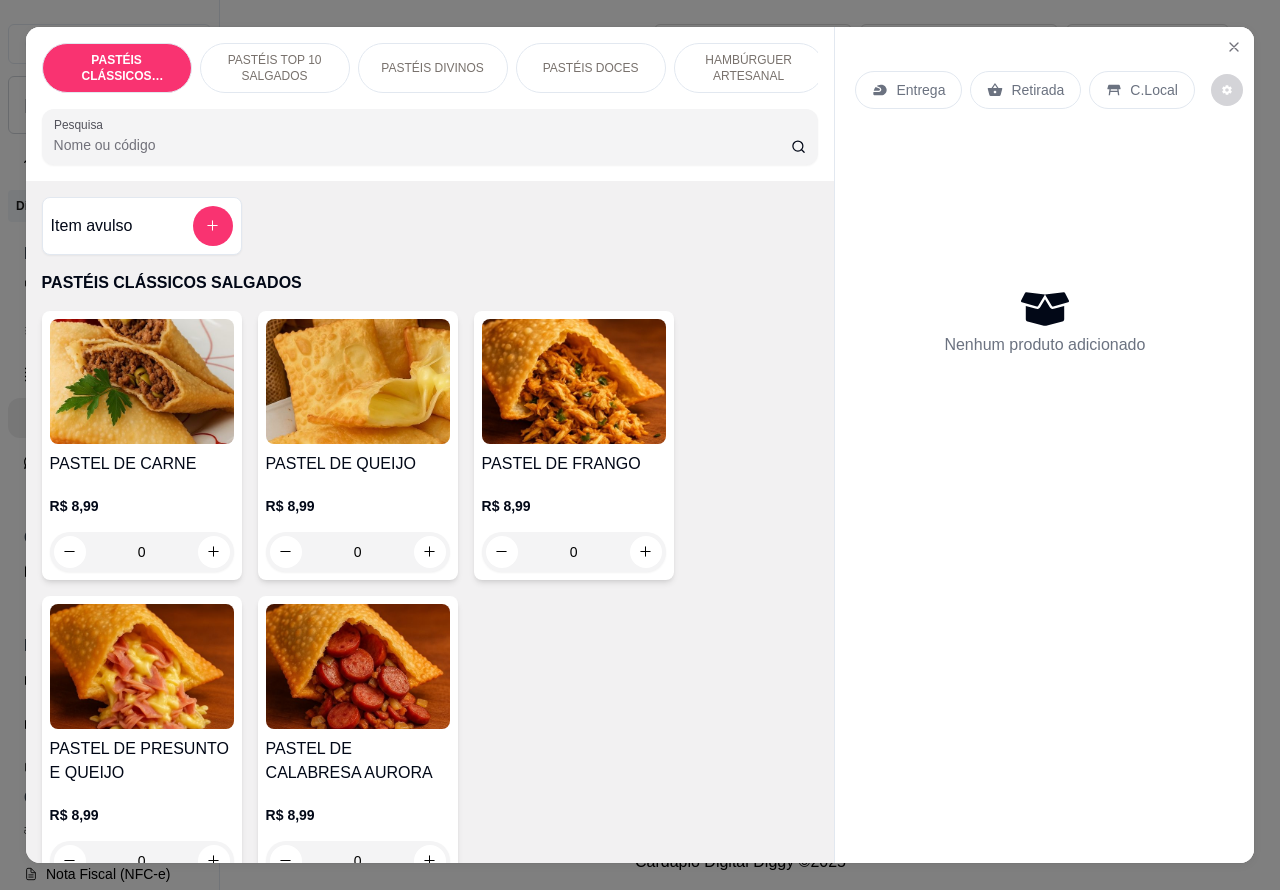click on "Retirada" at bounding box center (1037, 90) 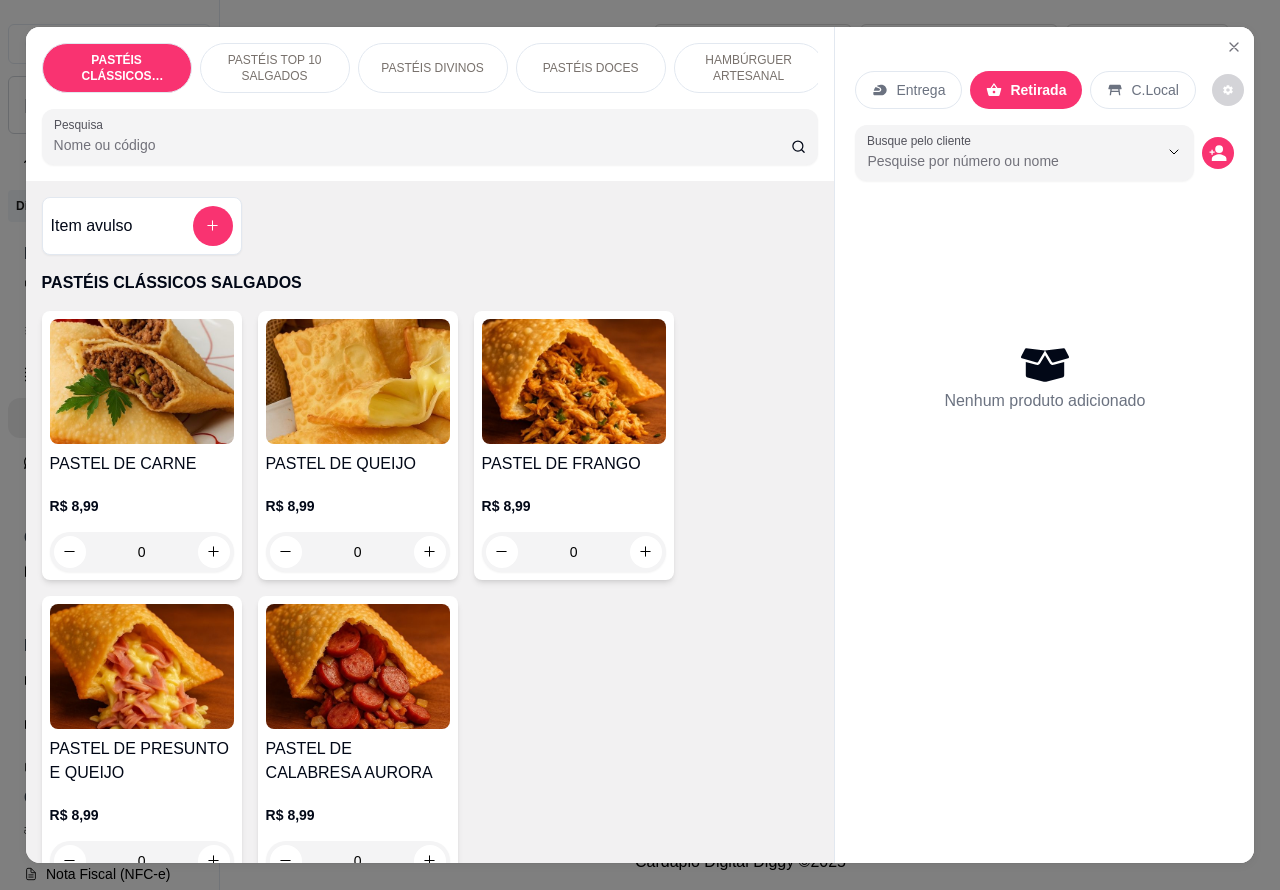 click on "HAMBÚRGUER ARTESANAL" at bounding box center [749, 68] 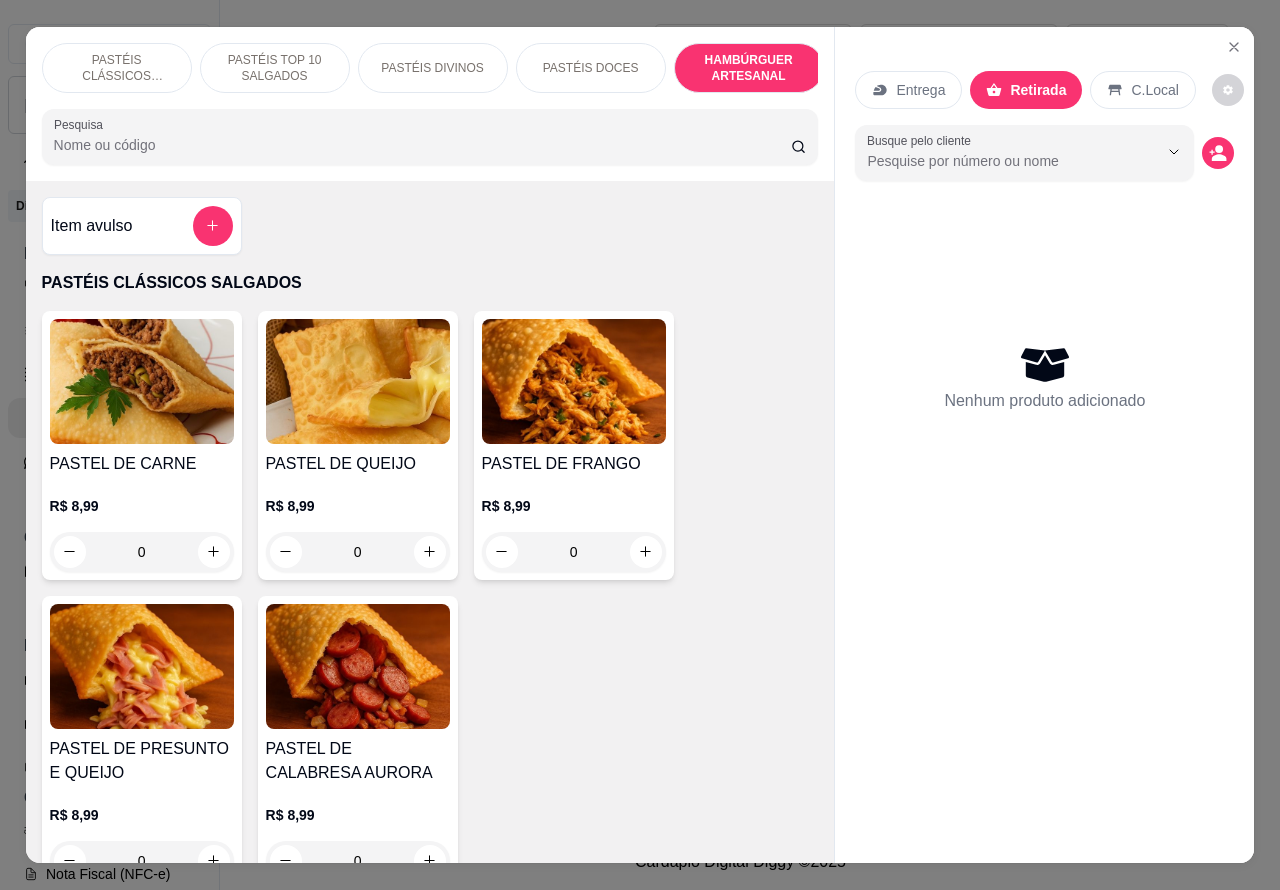 scroll, scrollTop: 4527, scrollLeft: 0, axis: vertical 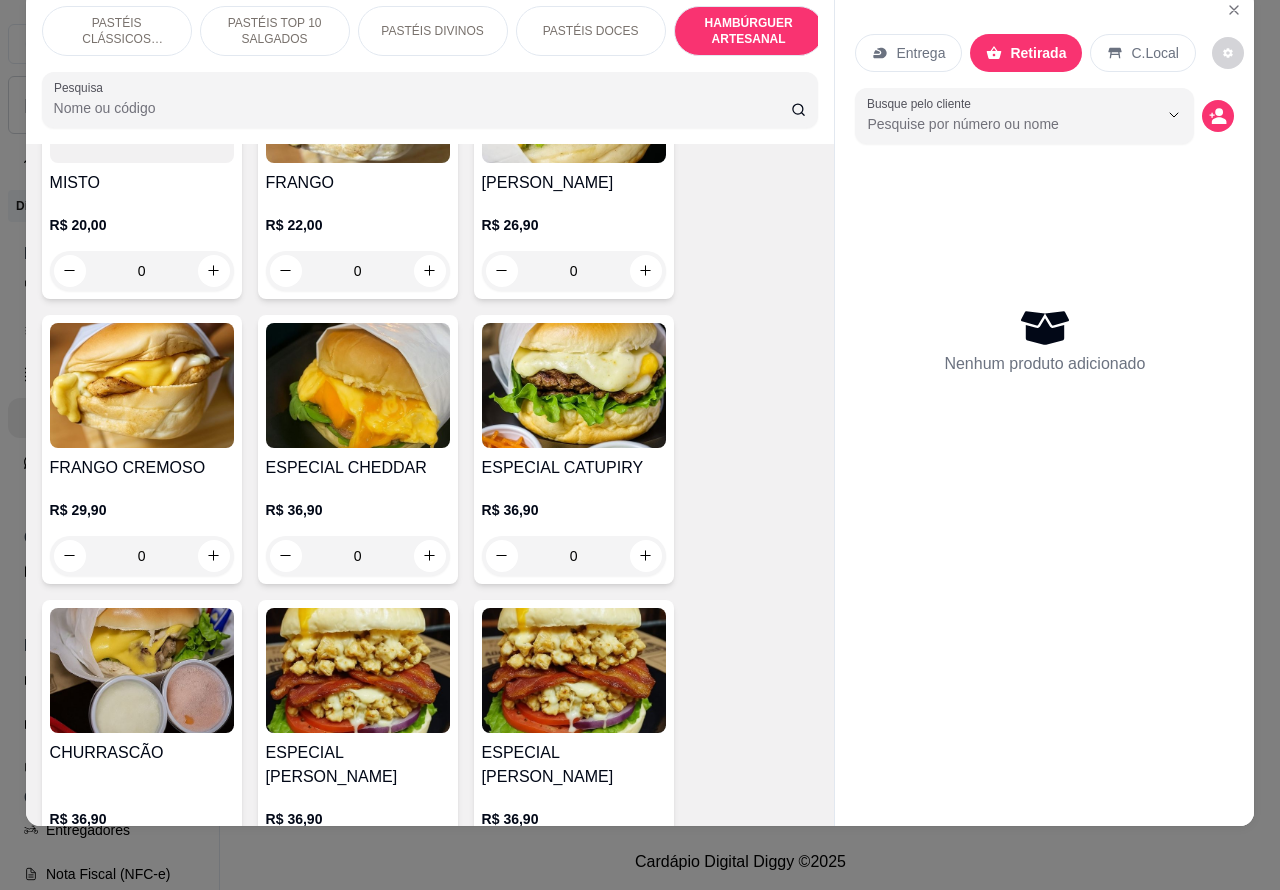 click on "0" at bounding box center (574, 556) 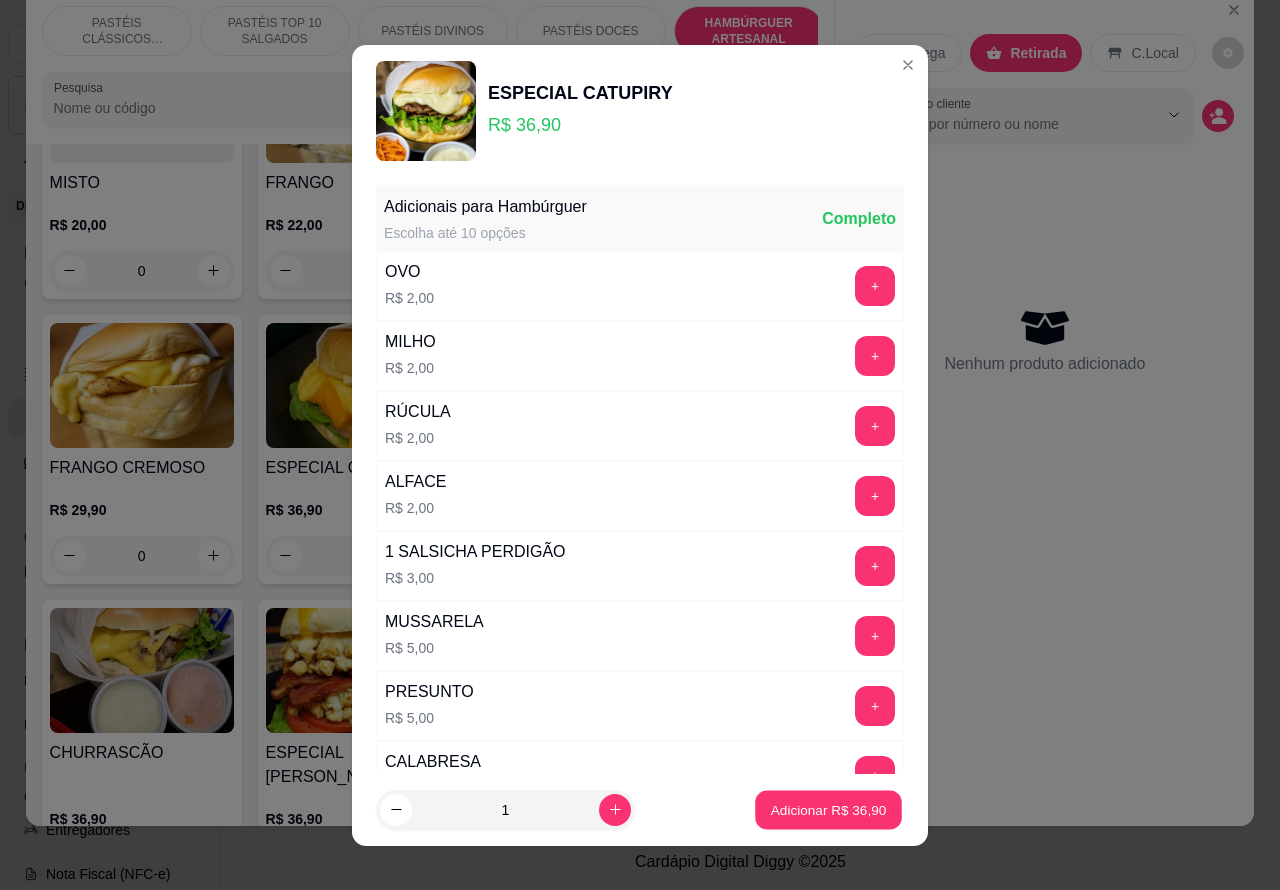 click on "Adicionar   R$ 36,90" at bounding box center (829, 809) 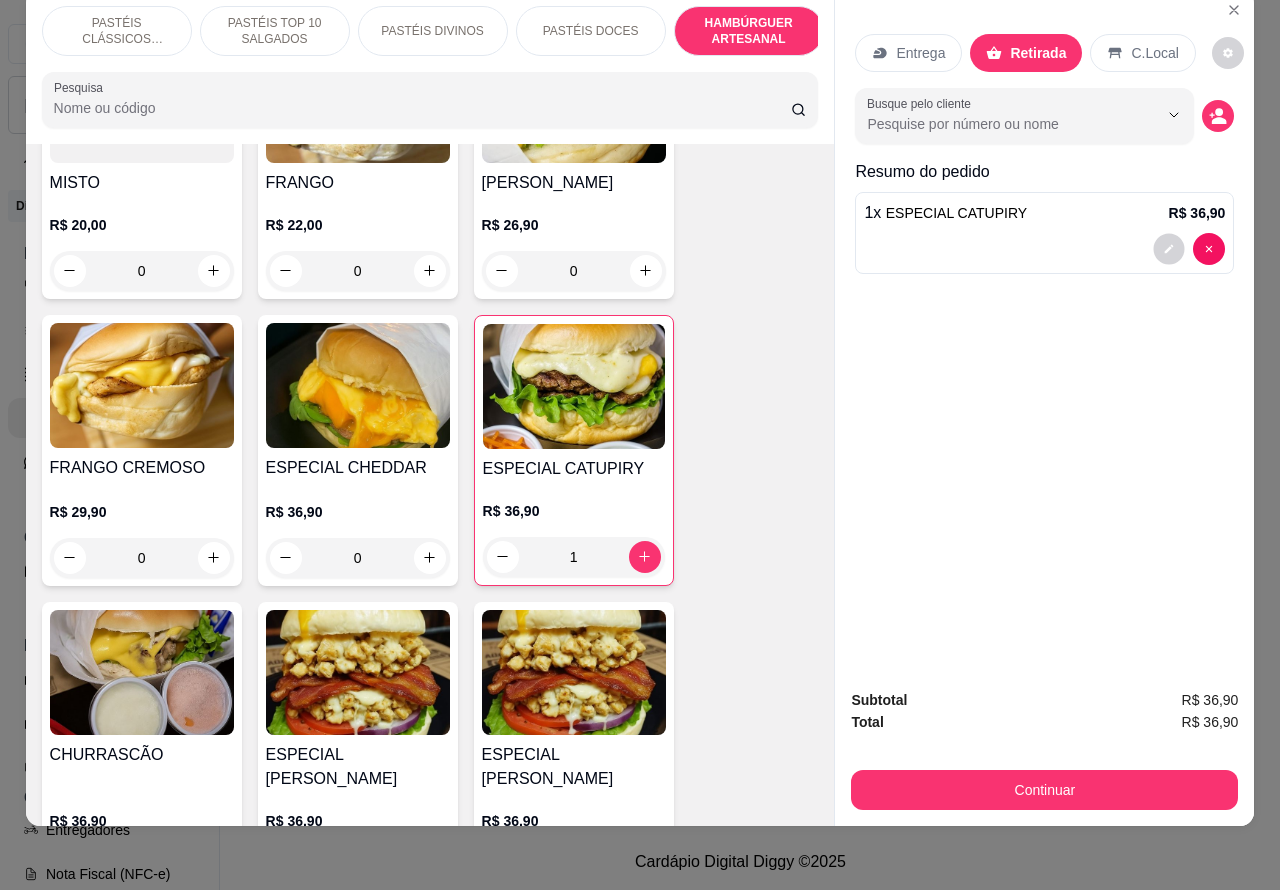 click at bounding box center [1169, 248] 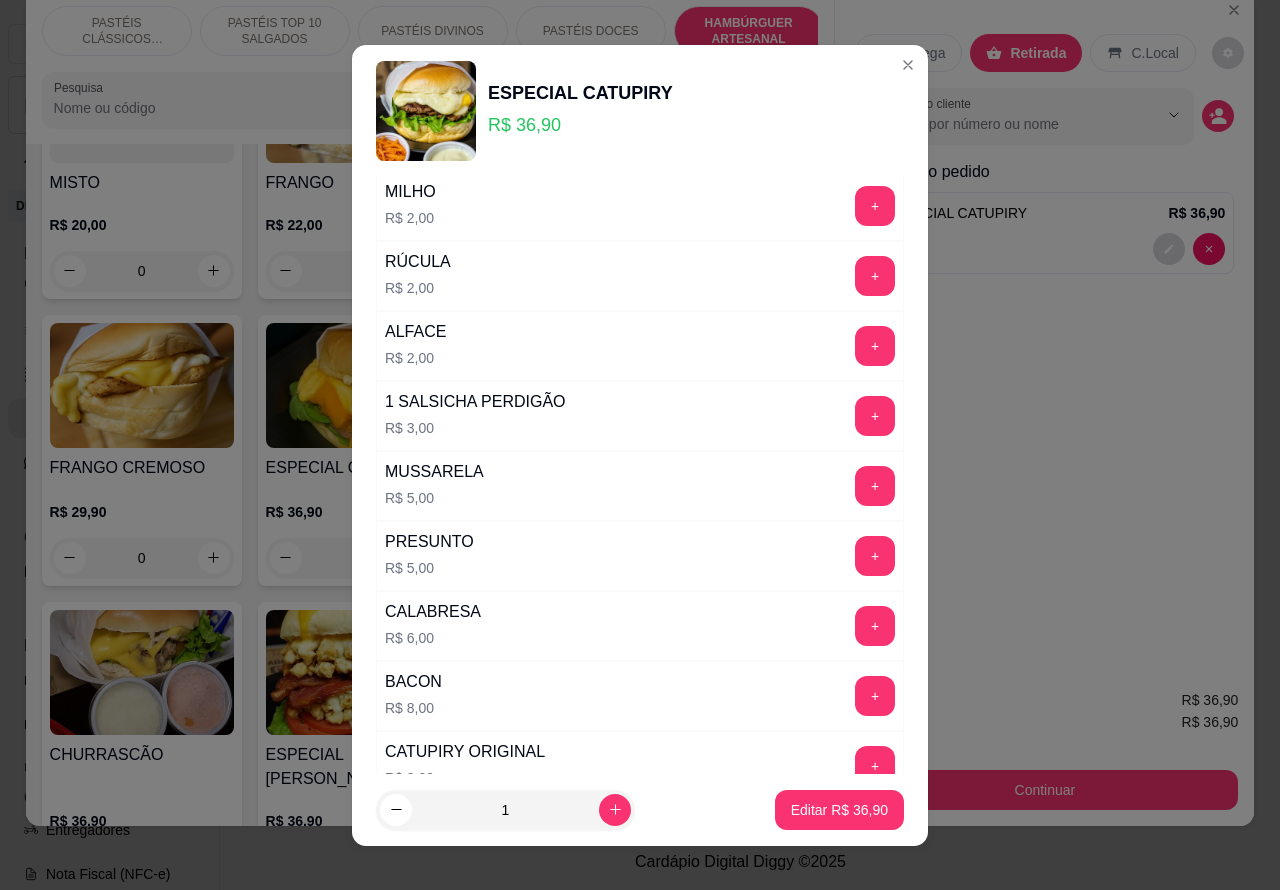 scroll, scrollTop: 542, scrollLeft: 0, axis: vertical 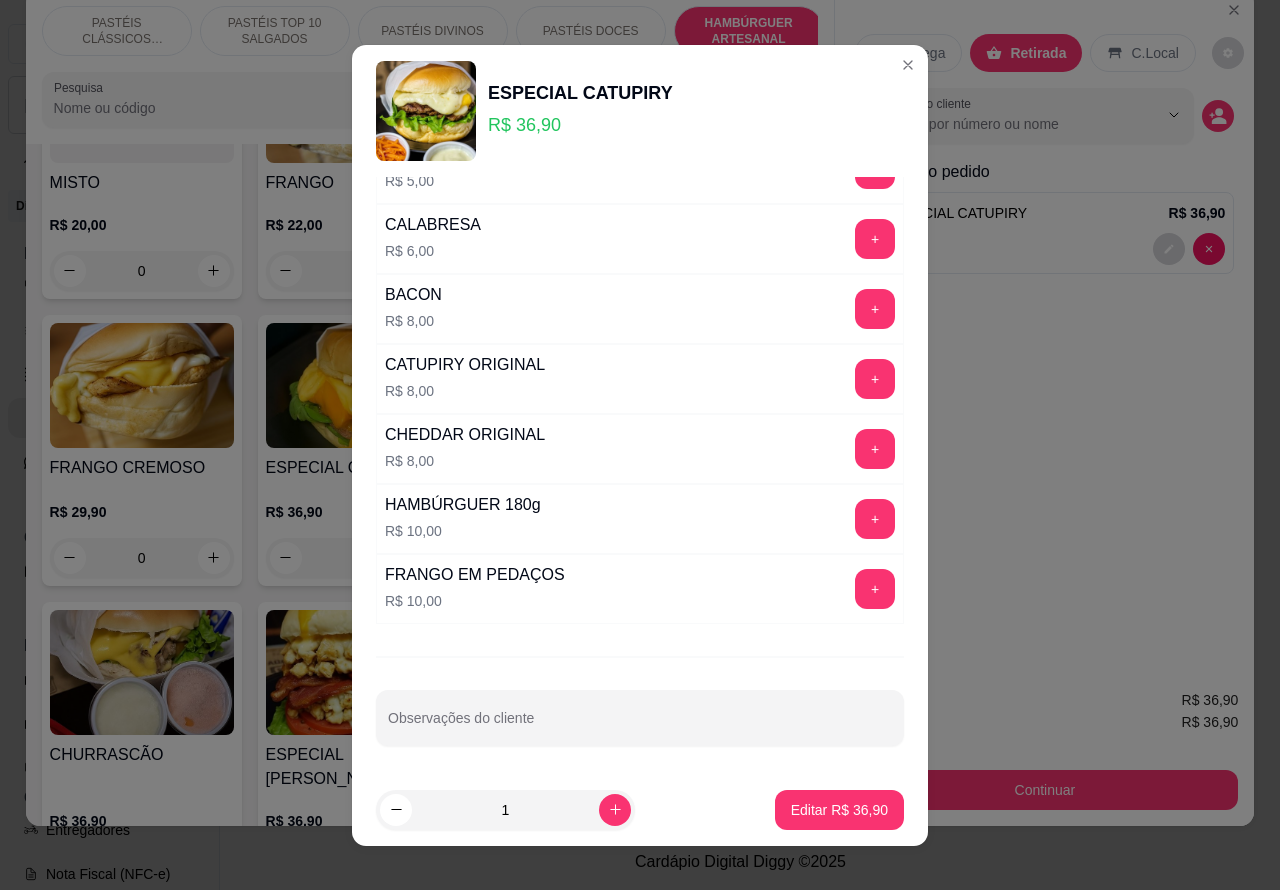 click on "Observações do cliente" at bounding box center (640, 726) 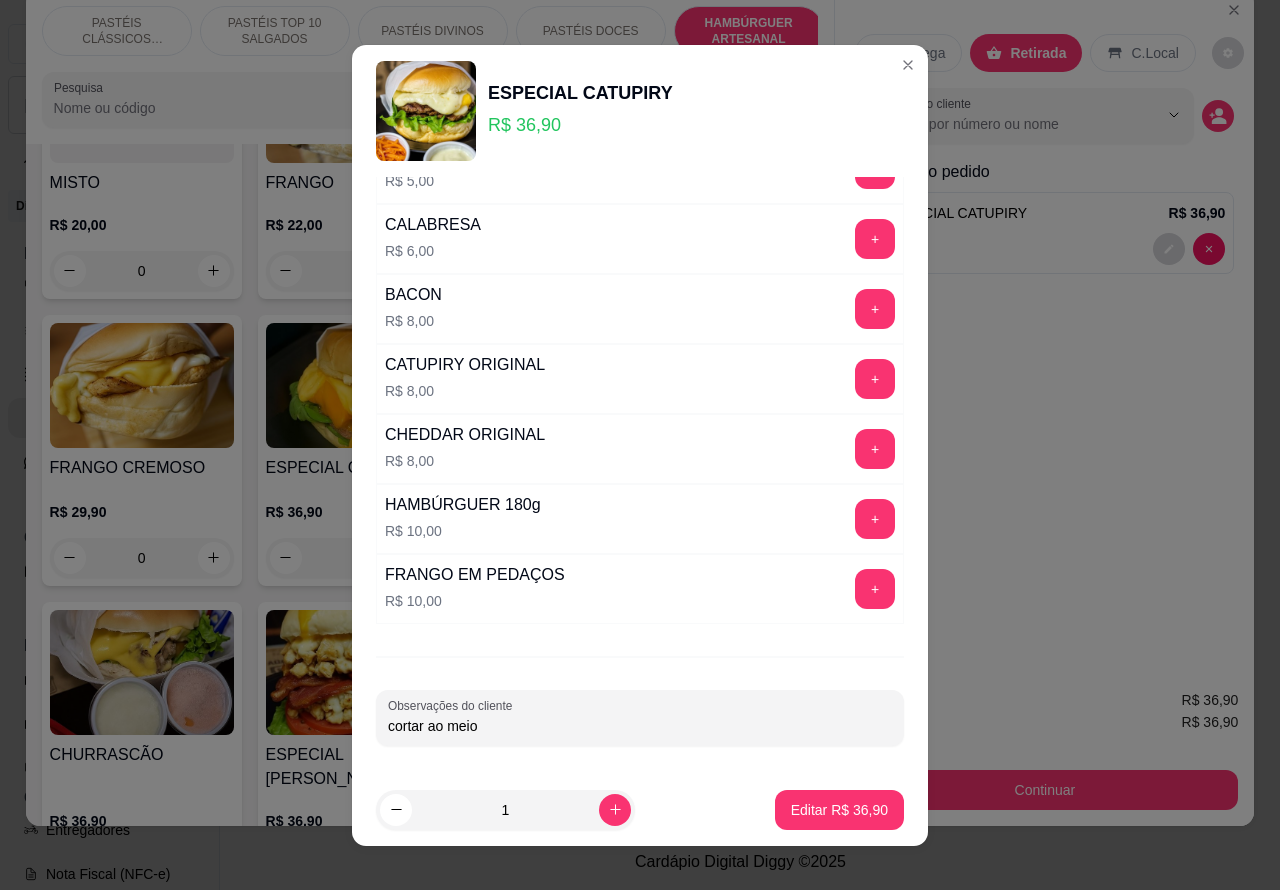 click on "Editar   R$ 36,90" at bounding box center [839, 810] 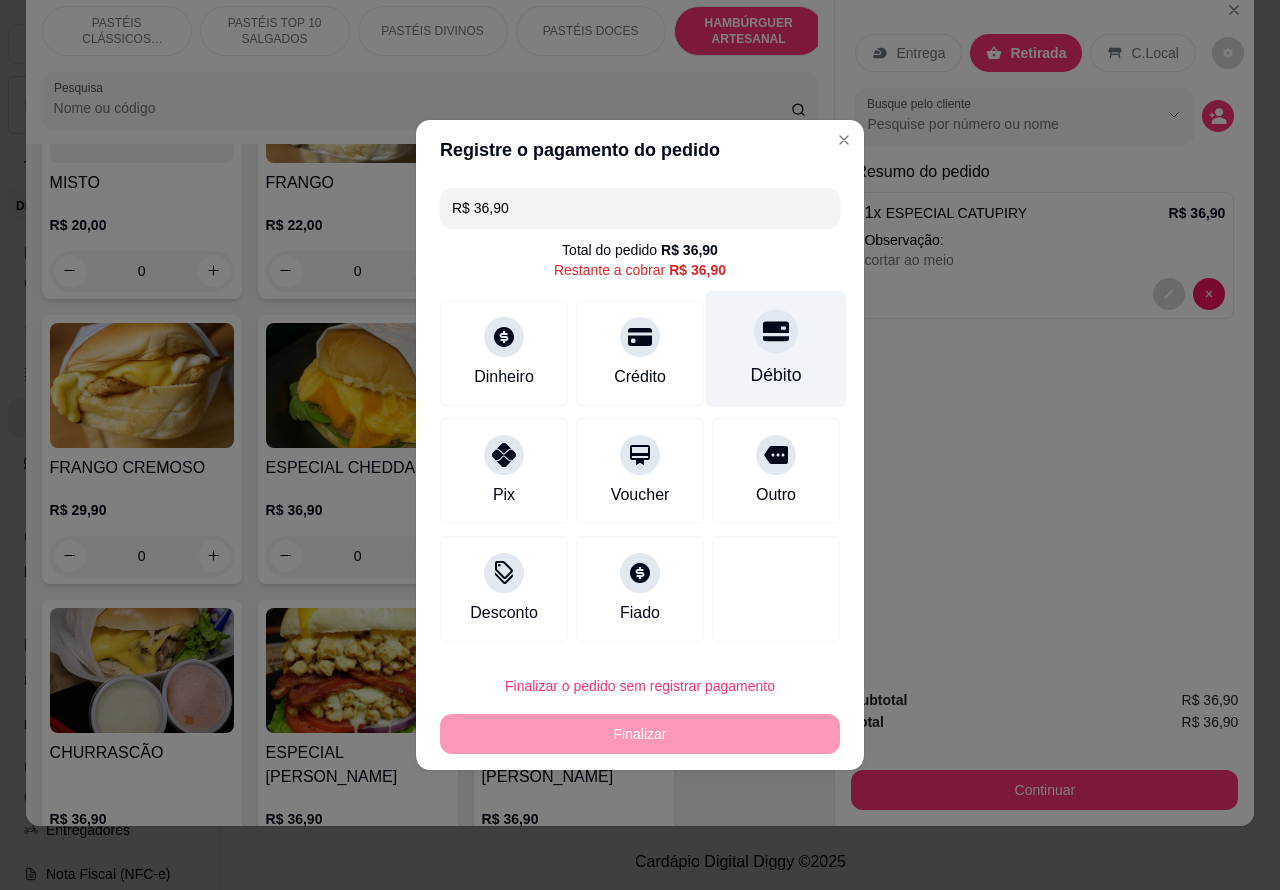 click 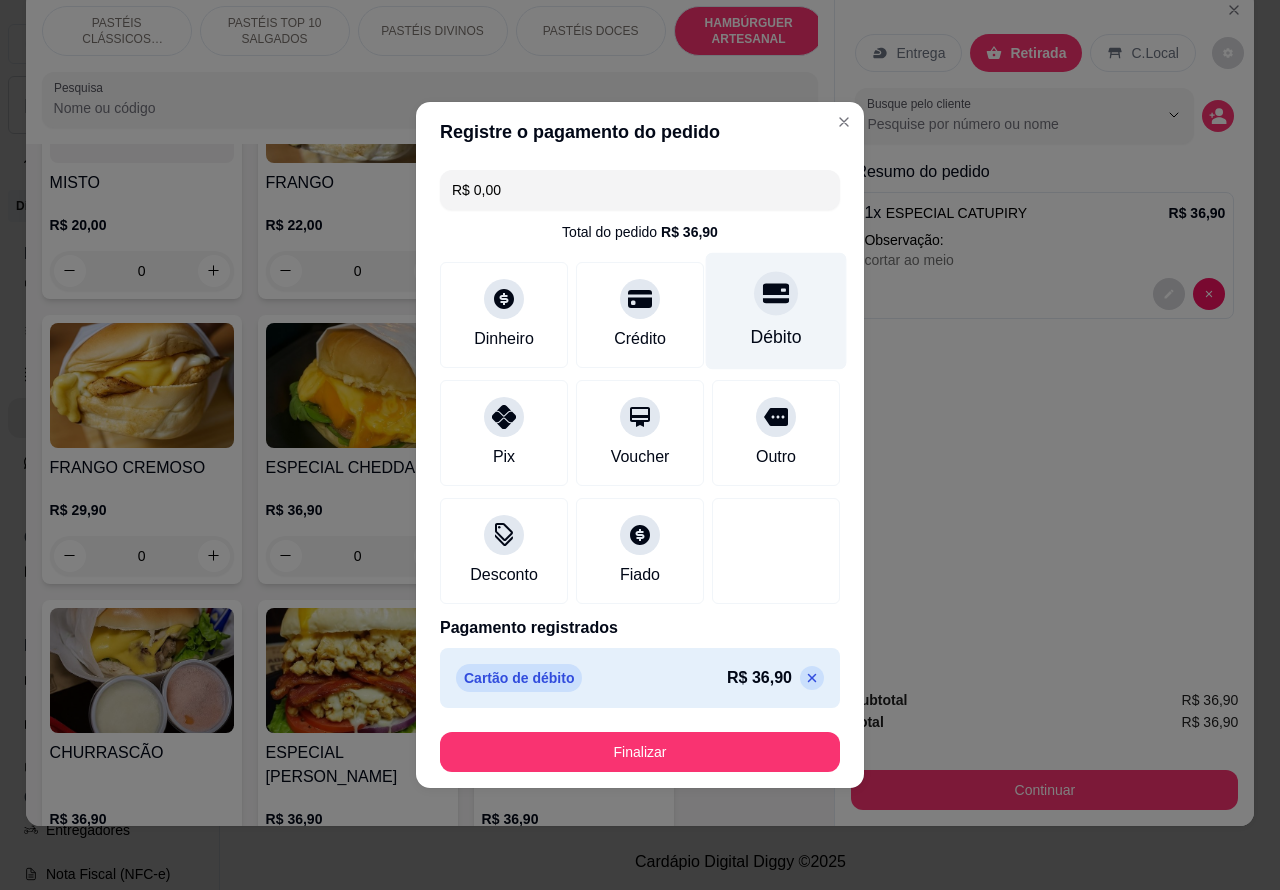 click on "Finalizar" at bounding box center (640, 752) 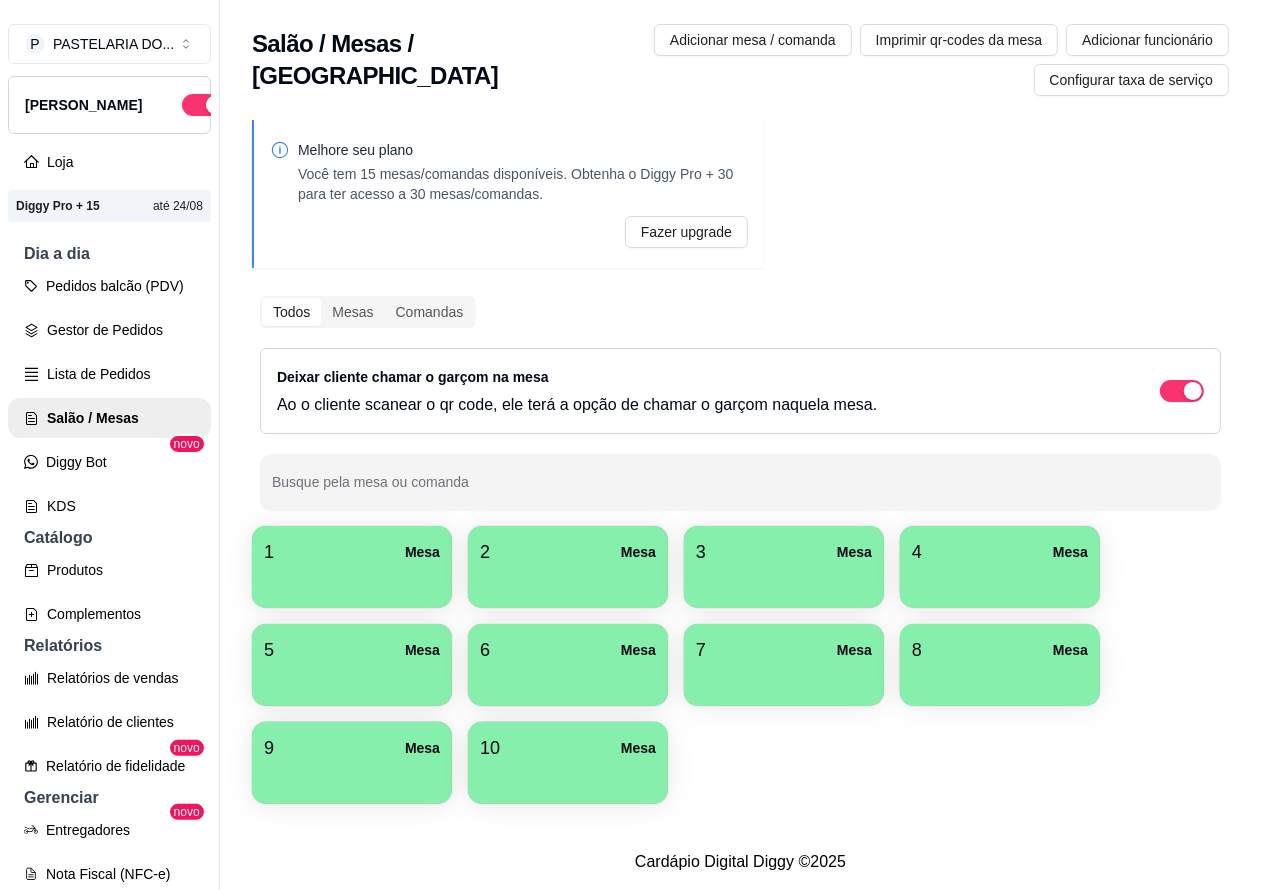 click on "Pedidos balcão (PDV)" at bounding box center (109, 286) 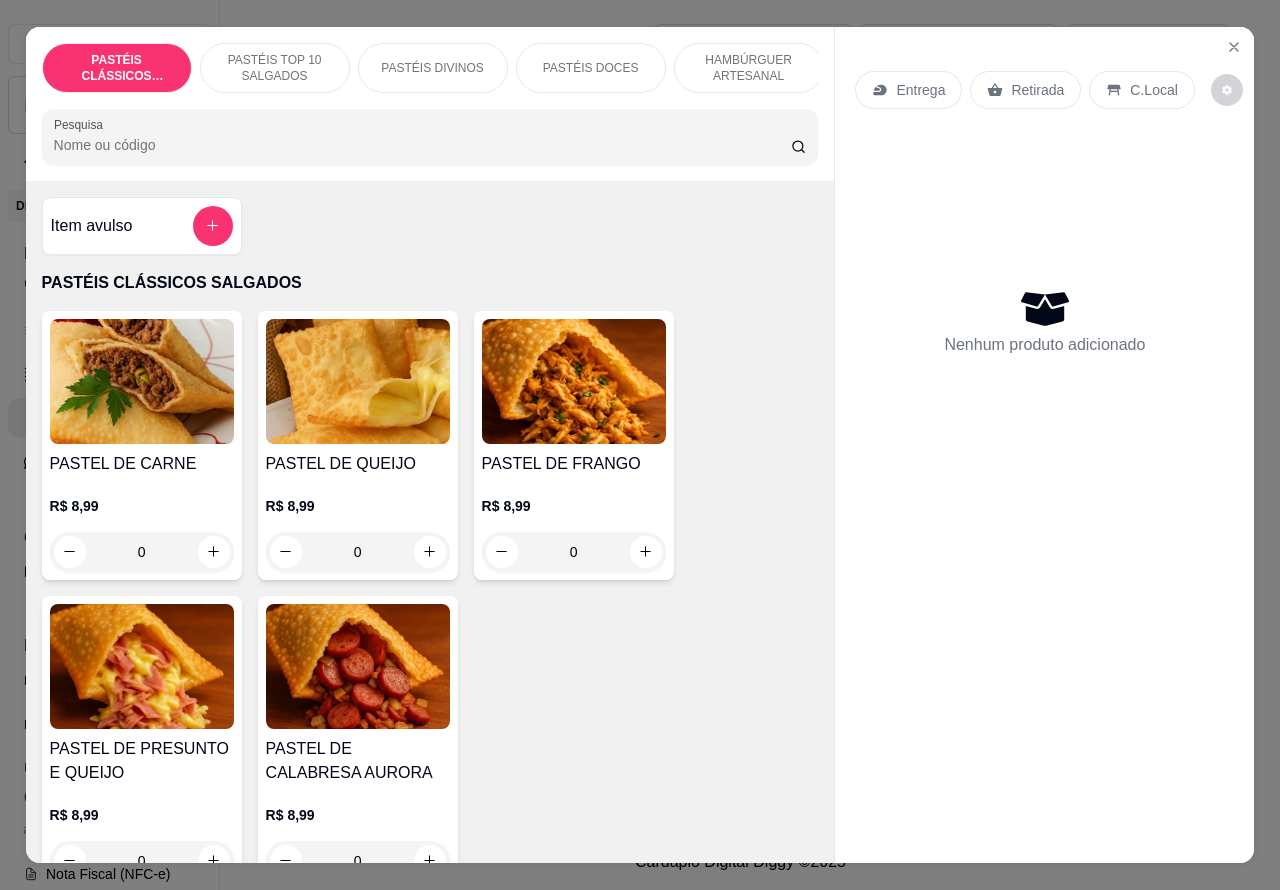 click on "Entrega" at bounding box center (920, 90) 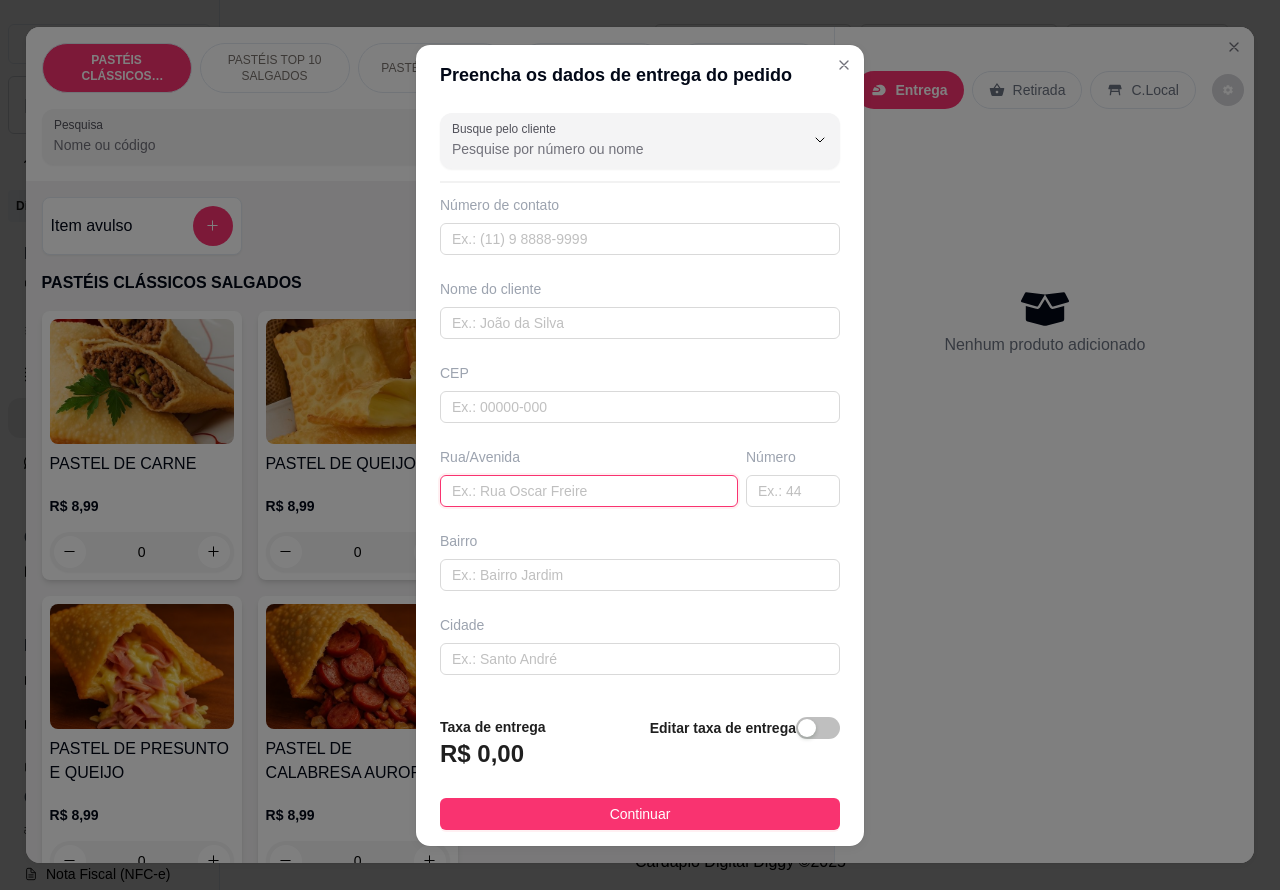 click at bounding box center (589, 491) 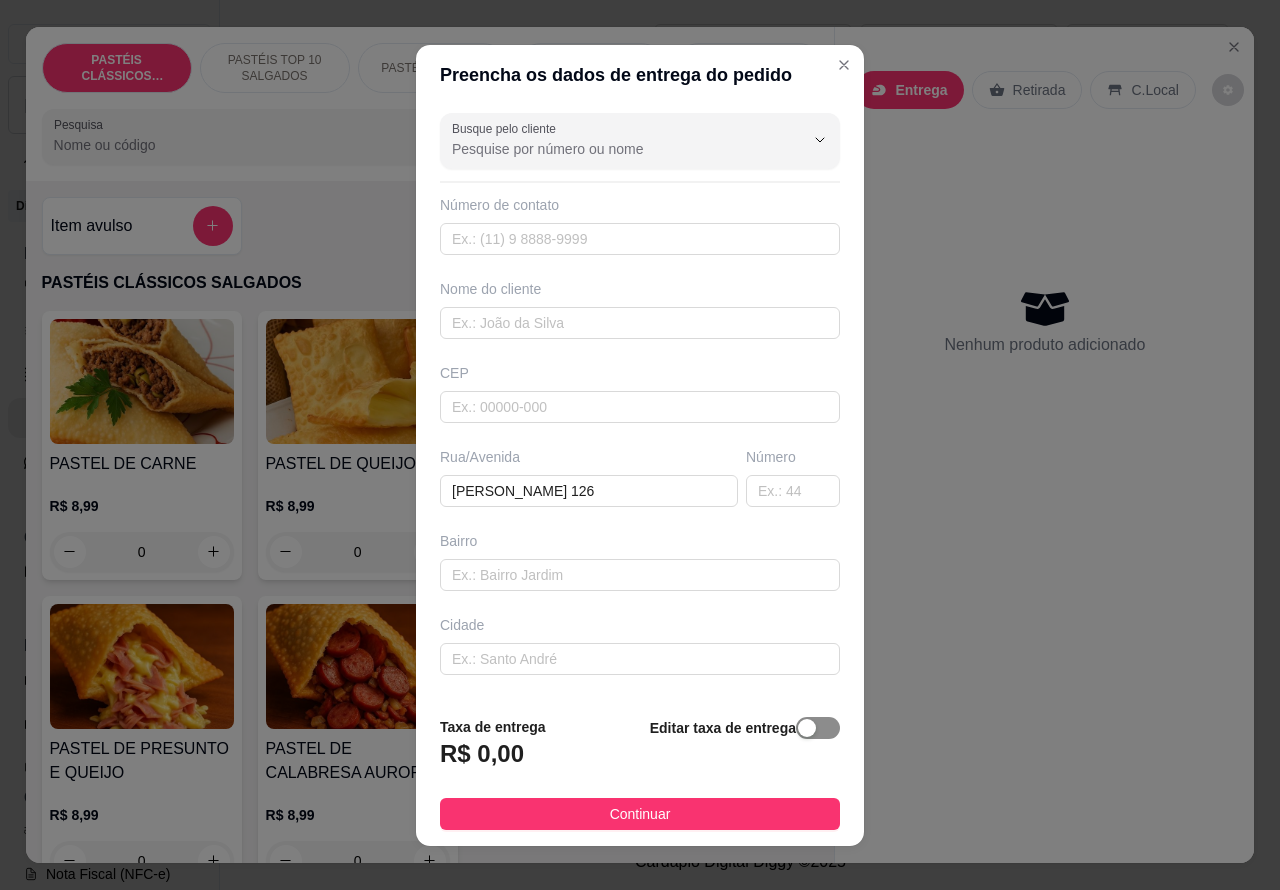 click at bounding box center (818, 728) 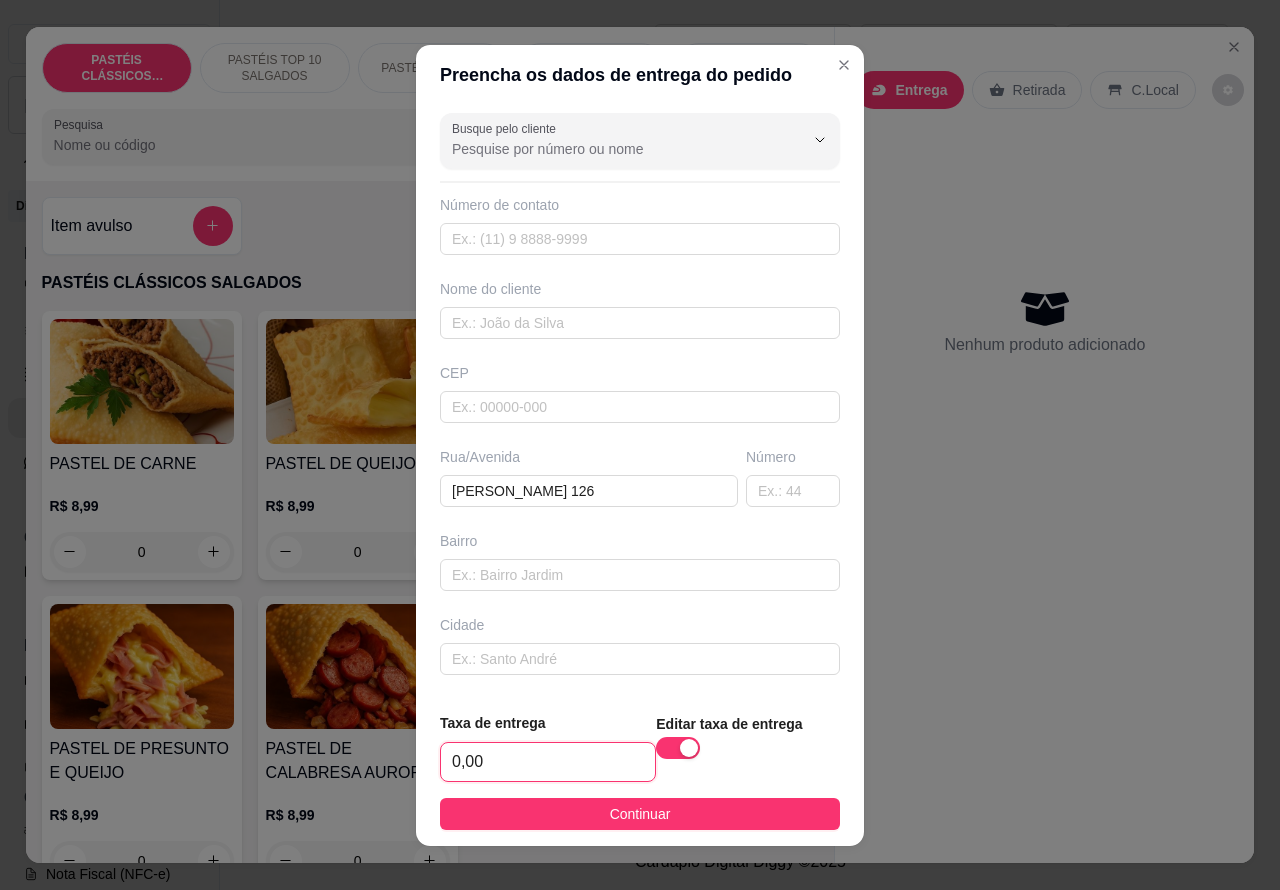 click on "0,00" at bounding box center [548, 762] 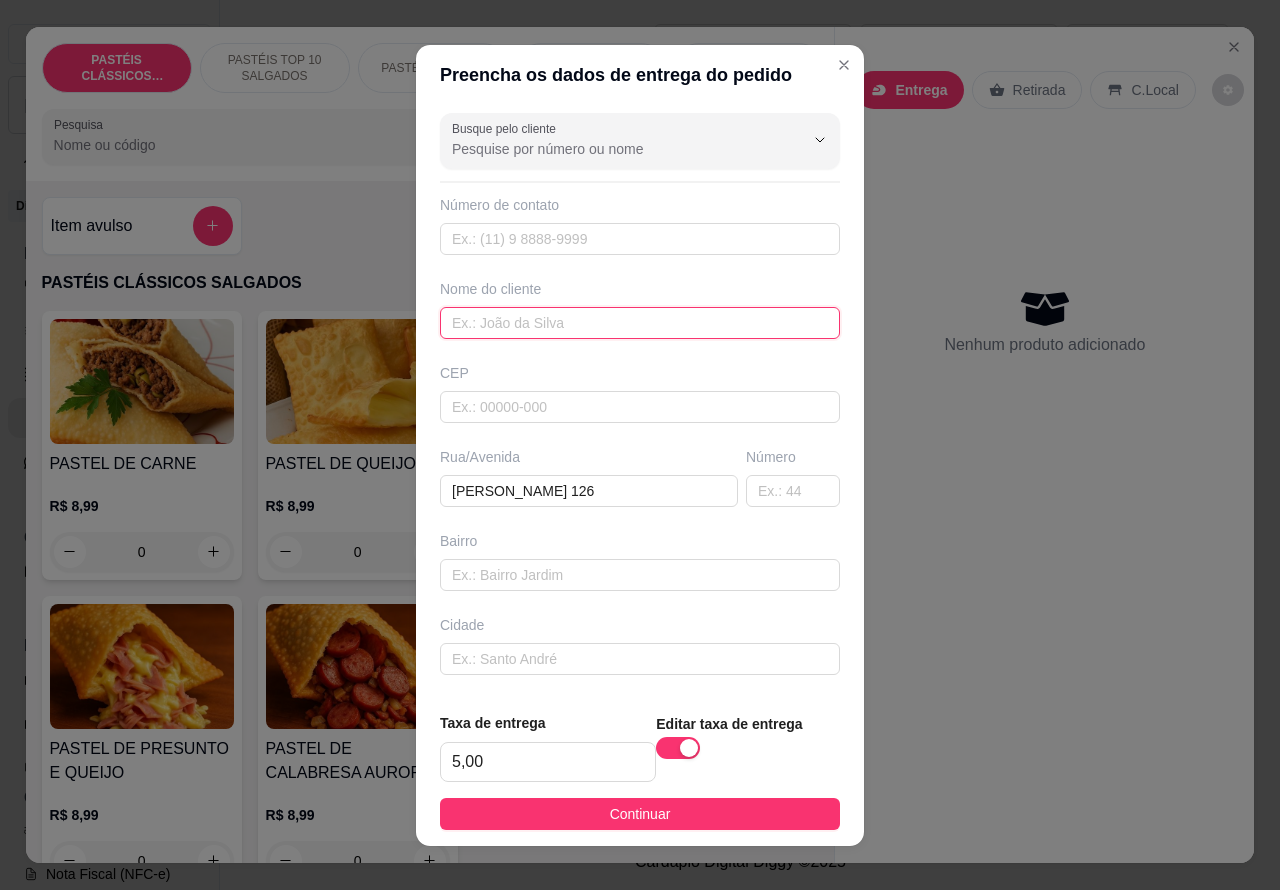 click at bounding box center [640, 323] 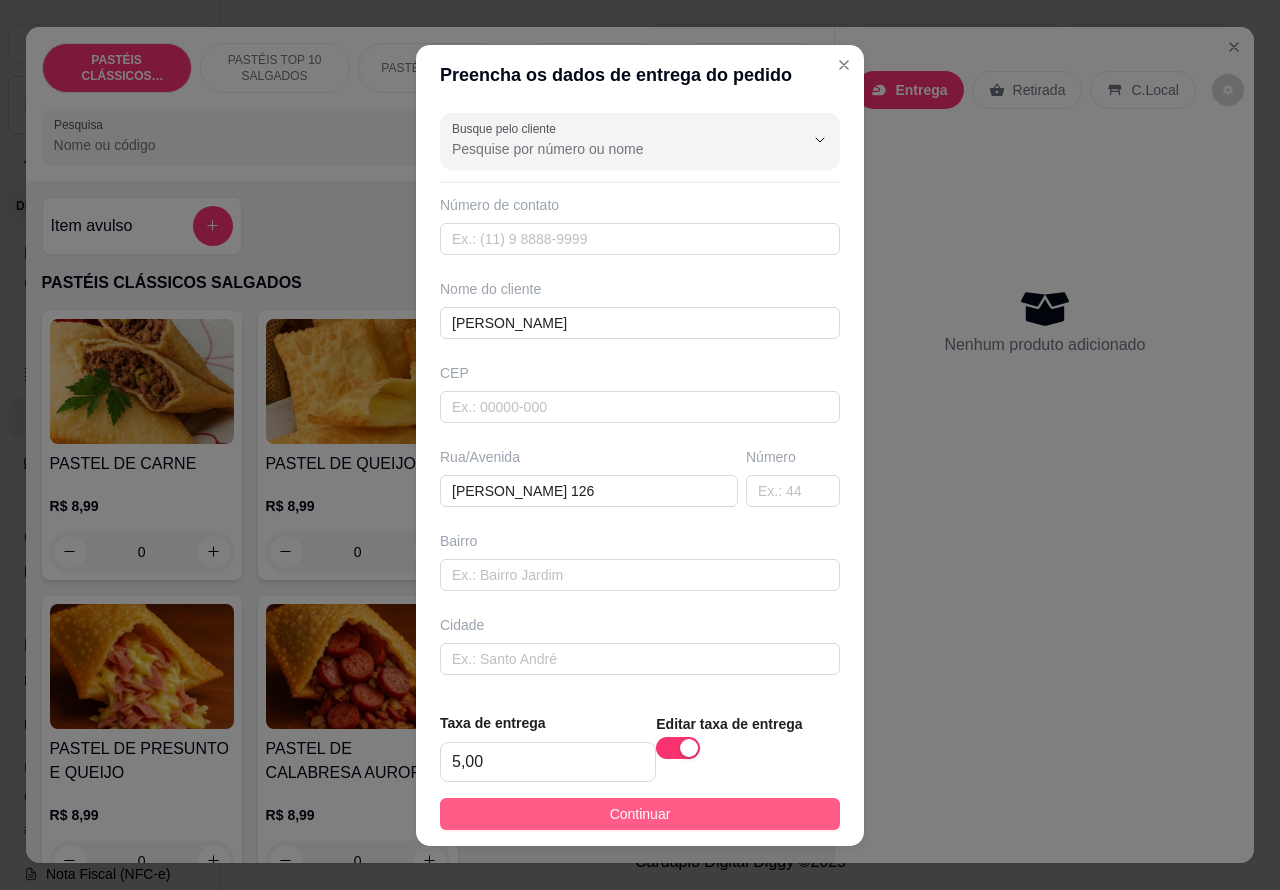 click on "Continuar" at bounding box center (640, 814) 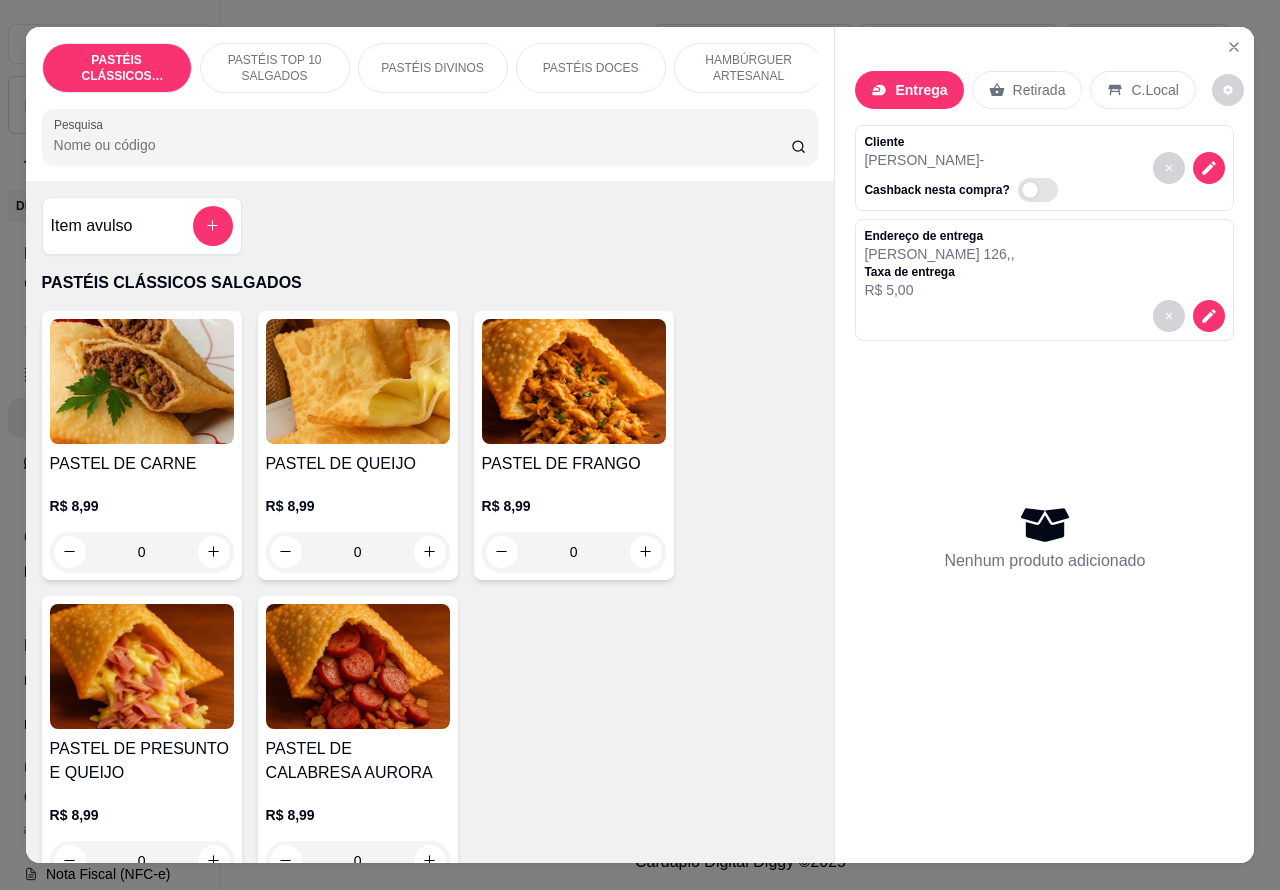 click on "PASTÉIS TOP 10 SALGADOS" at bounding box center (275, 68) 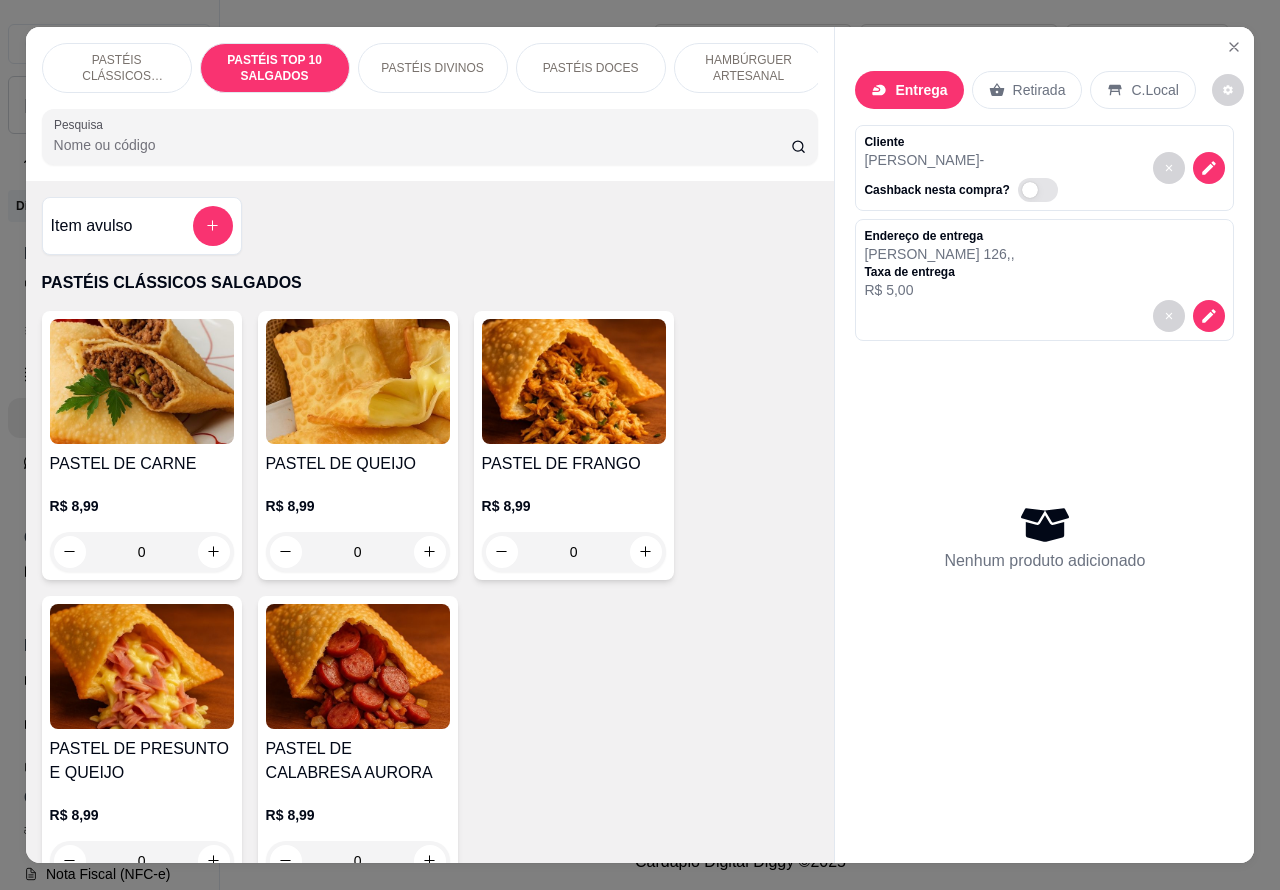 scroll, scrollTop: 723, scrollLeft: 0, axis: vertical 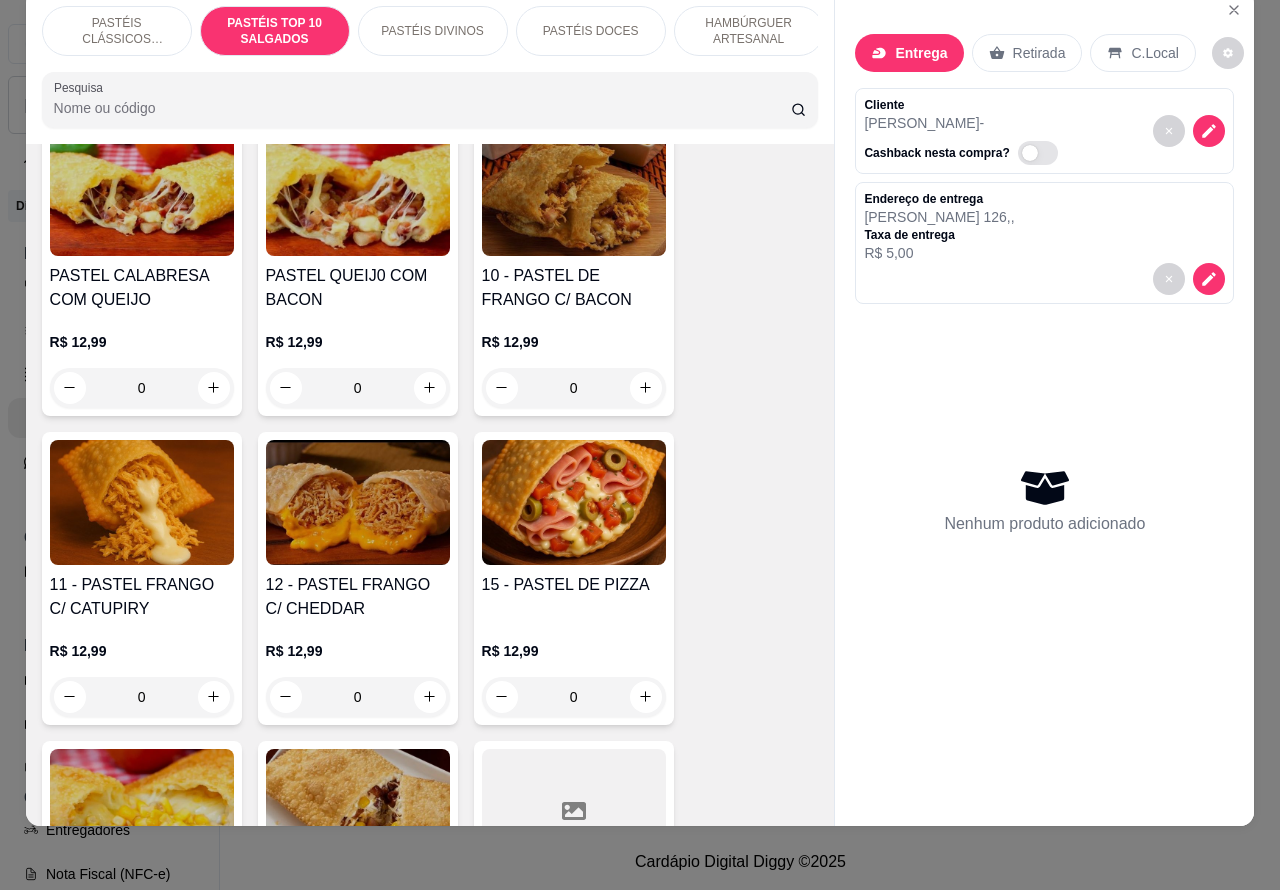 click on "PASTÉIS CLÁSSICOS SALGADOS" at bounding box center [117, 31] 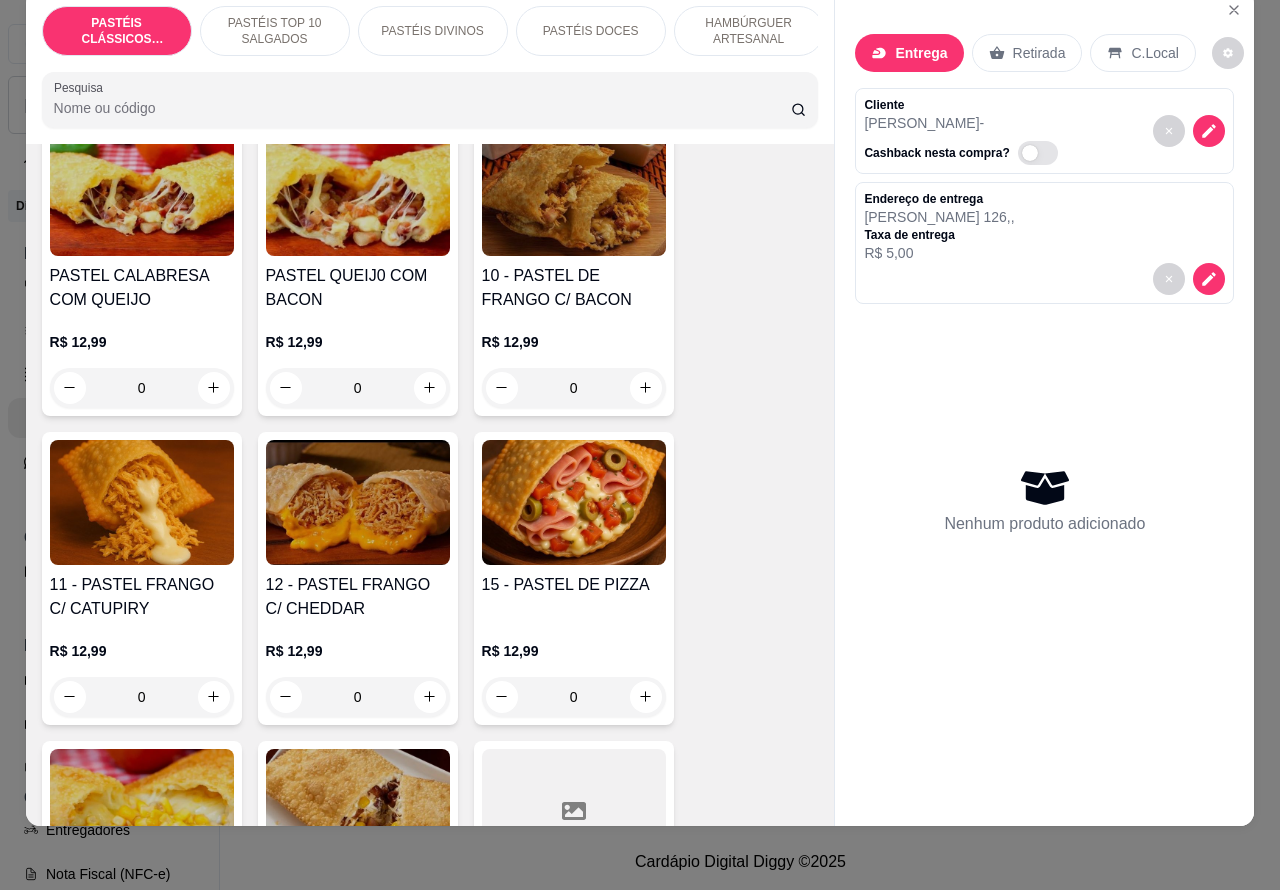 scroll, scrollTop: 90, scrollLeft: 0, axis: vertical 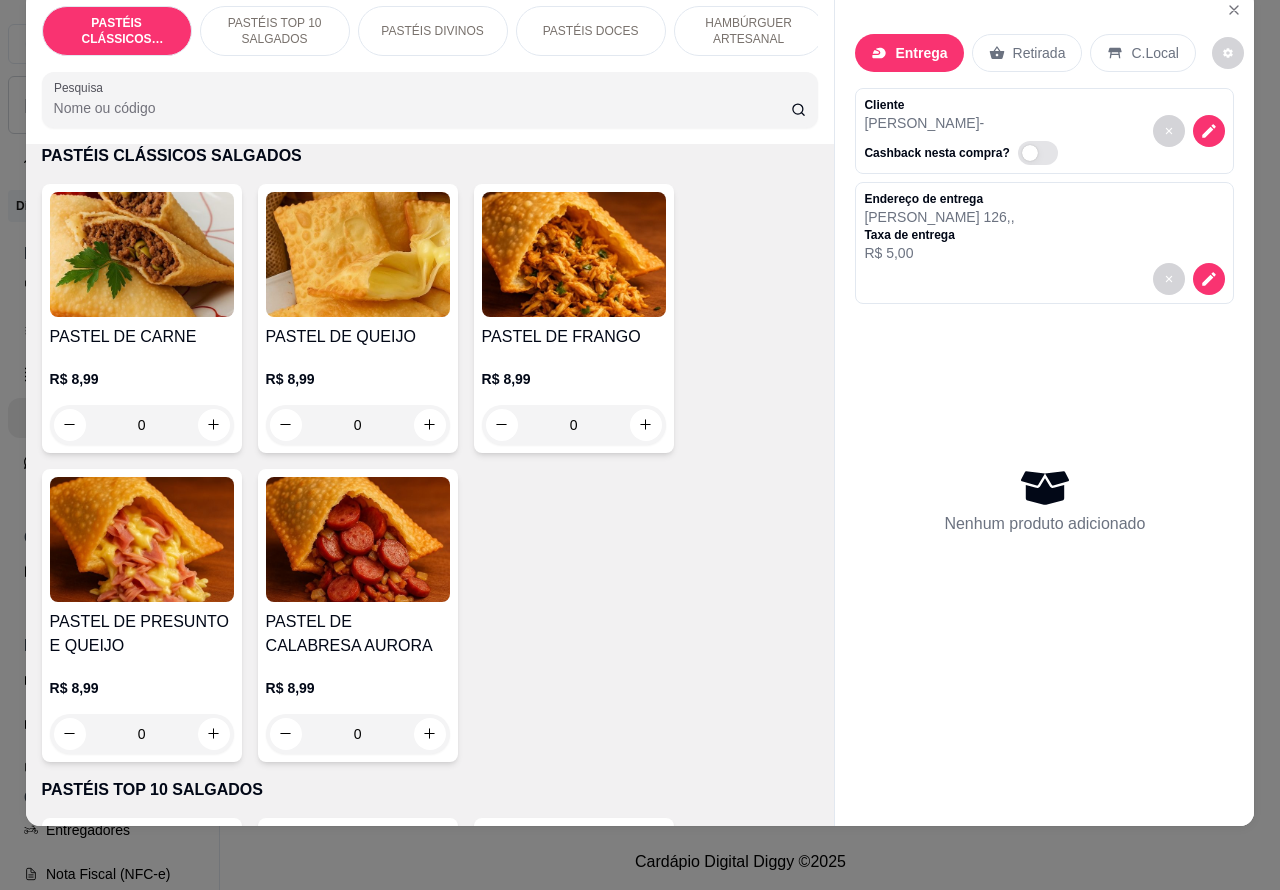 click 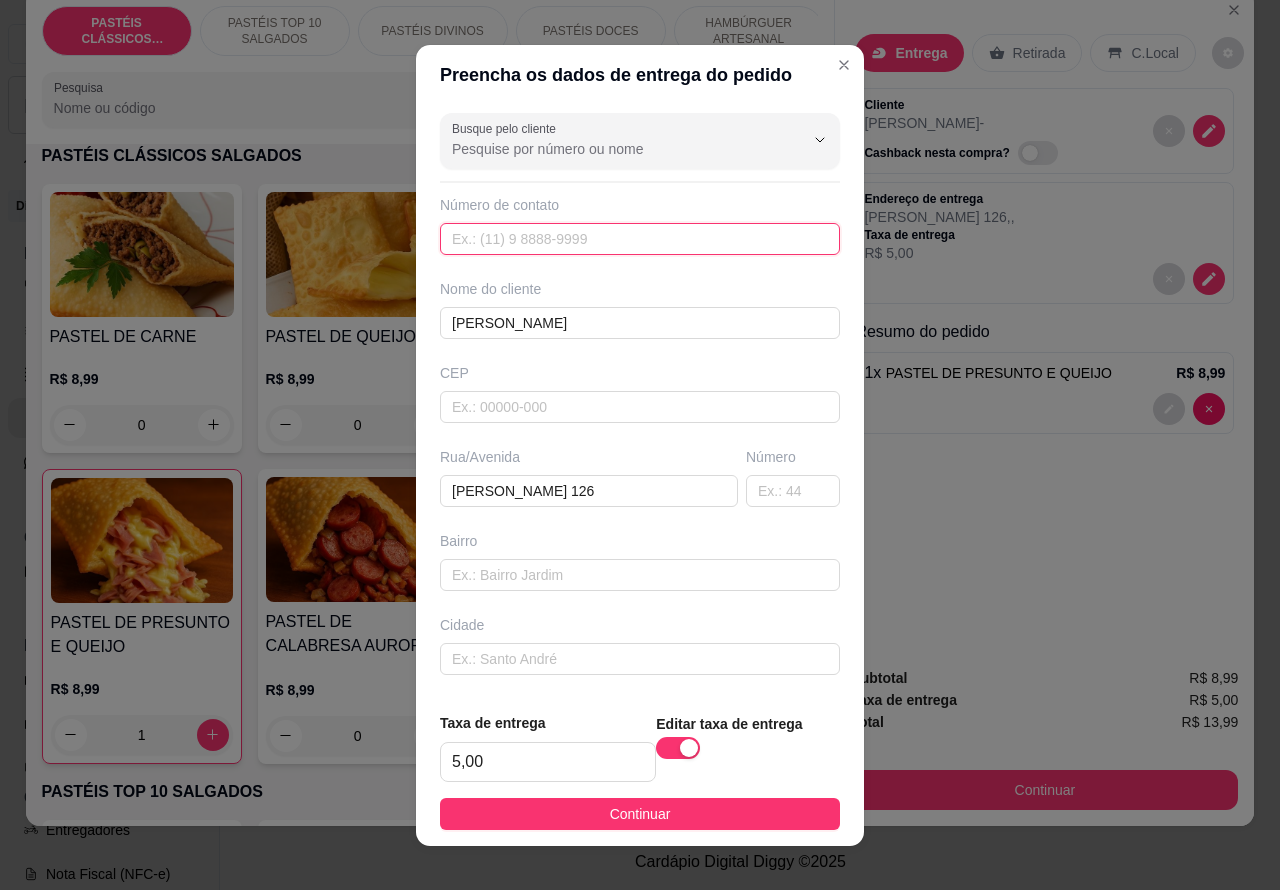 click at bounding box center [640, 239] 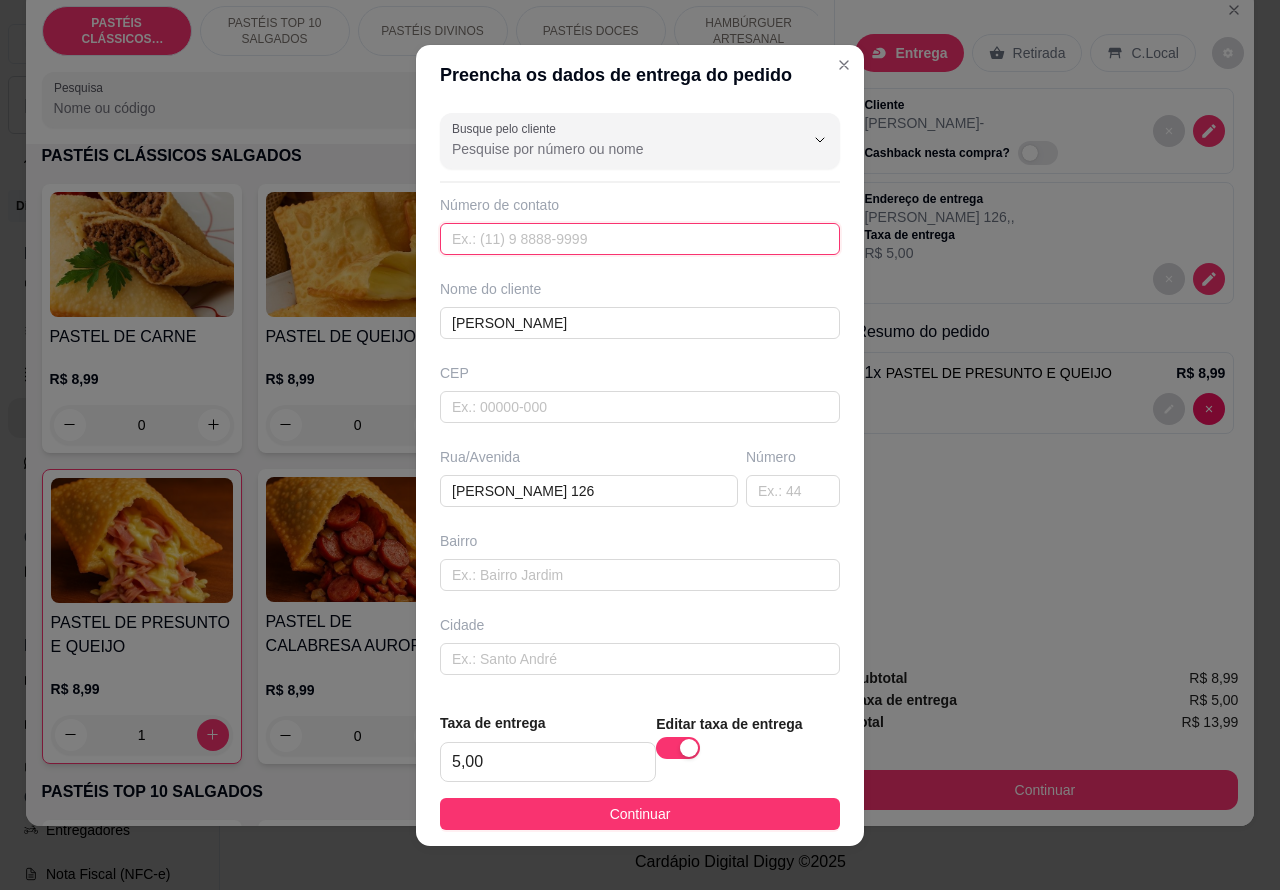 paste on "[PHONE_NUMBER]" 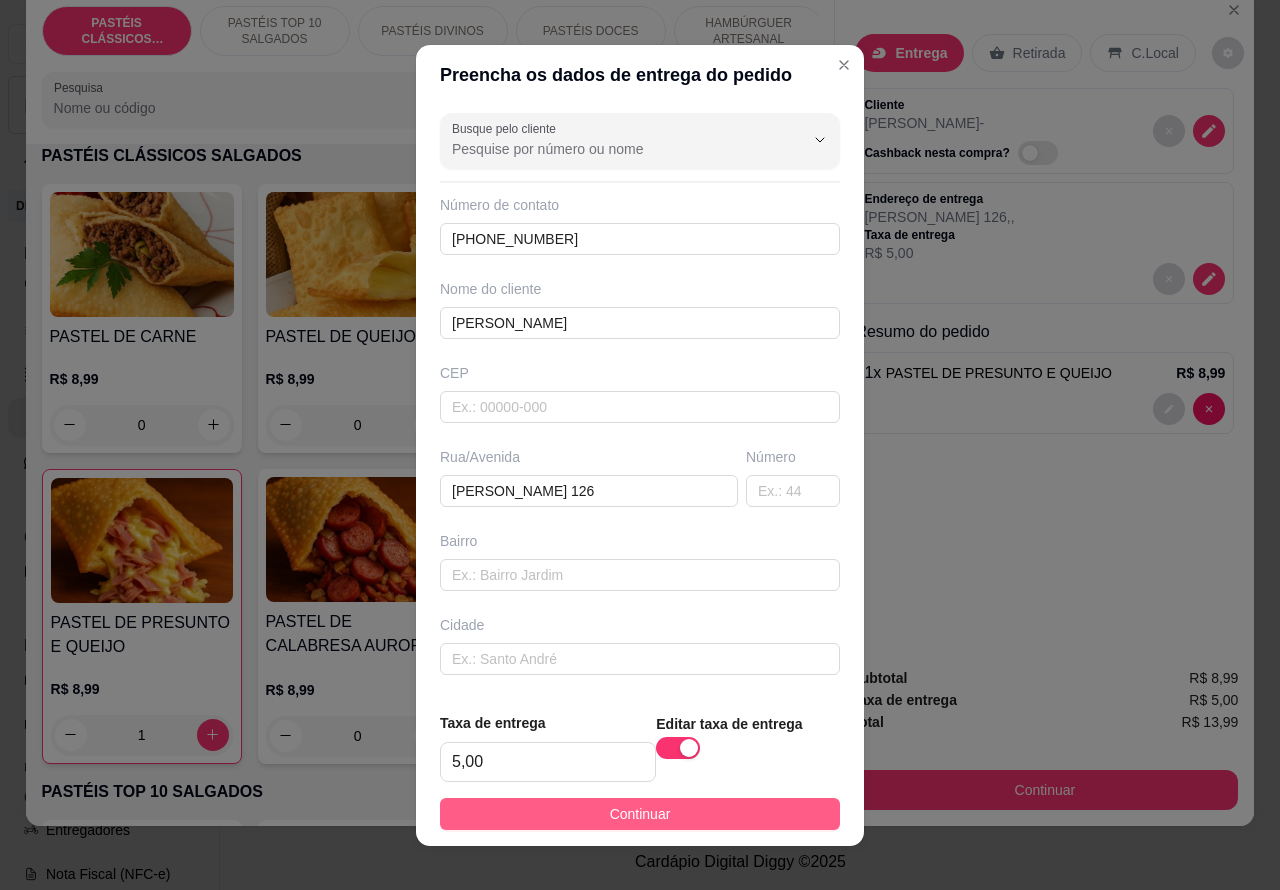 click on "Continuar" at bounding box center (640, 814) 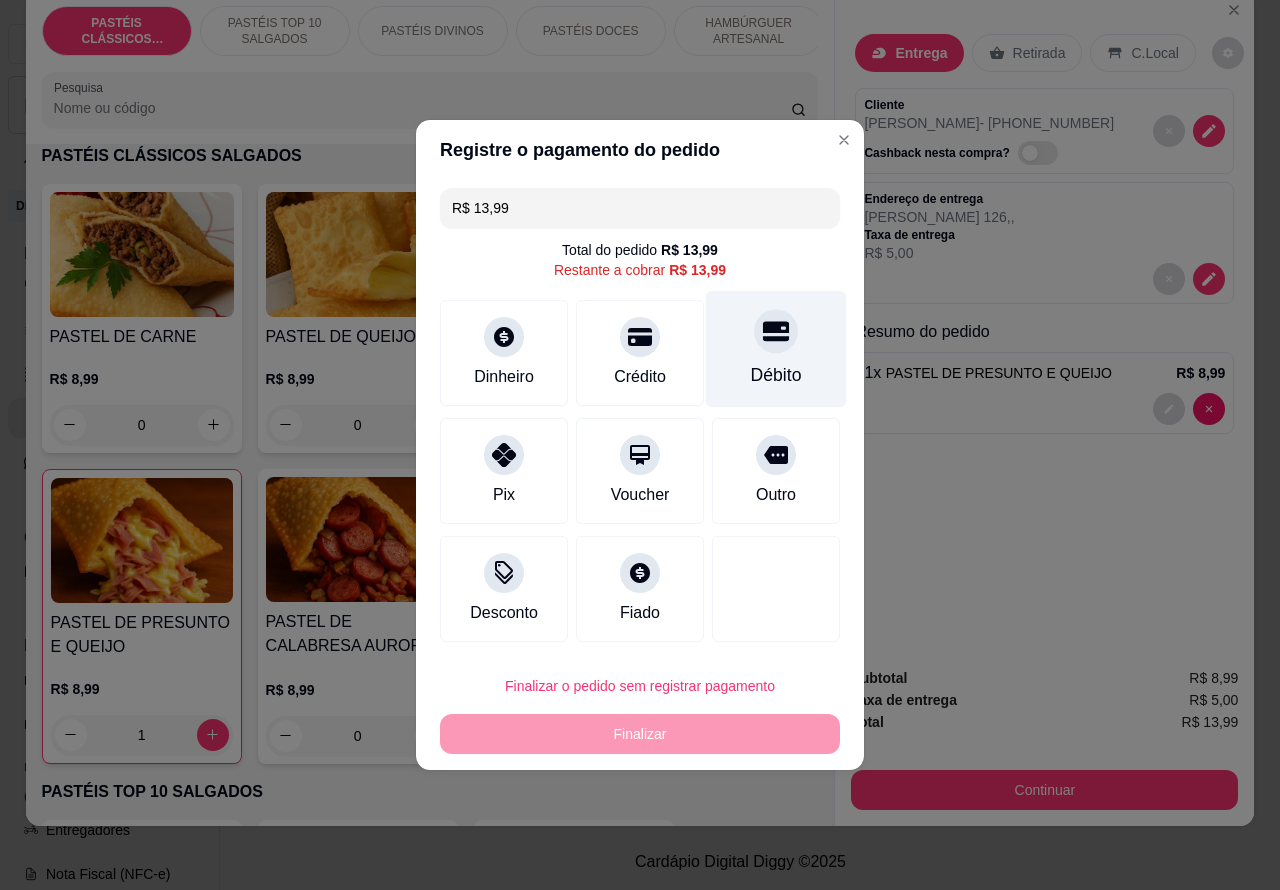 click on "Débito" at bounding box center [776, 349] 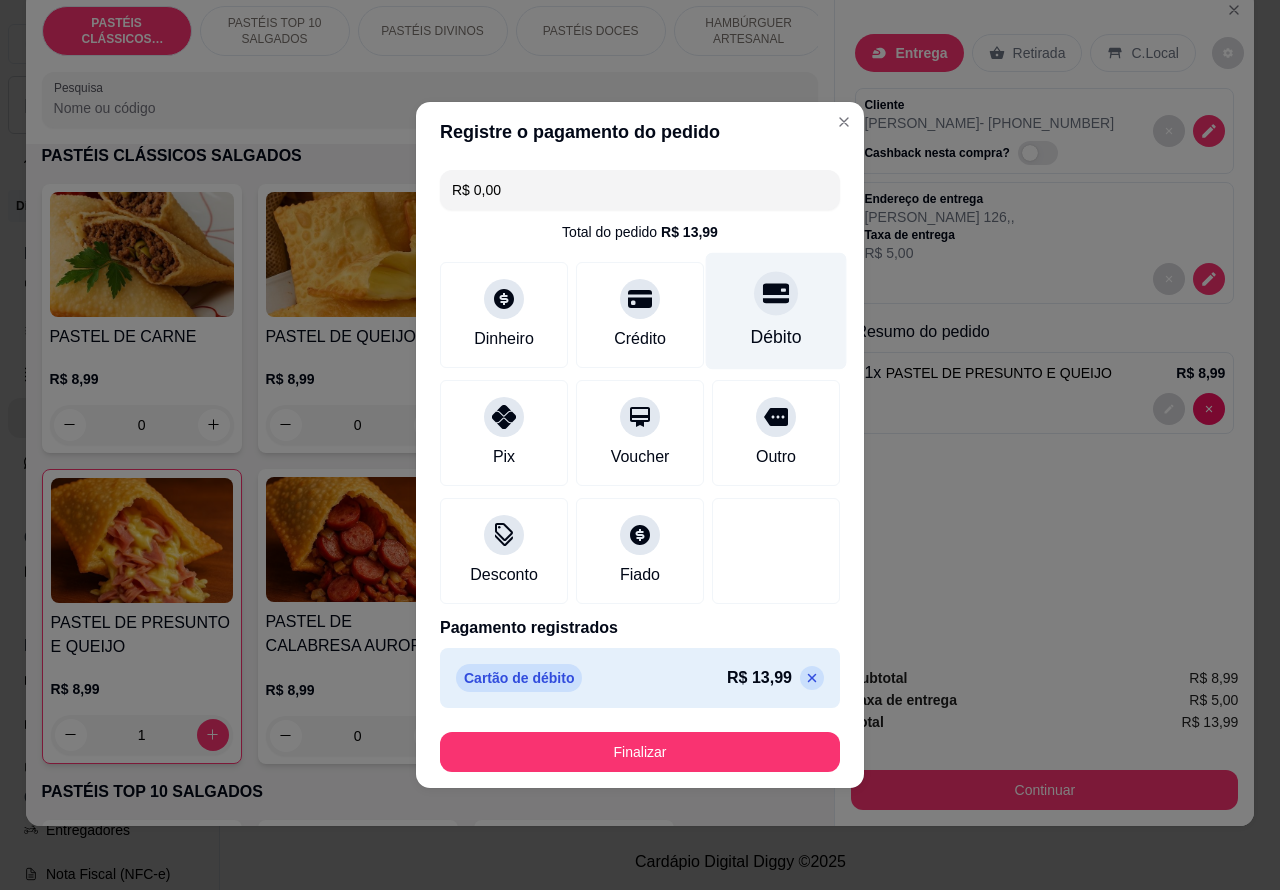 click on "Finalizar" at bounding box center (640, 752) 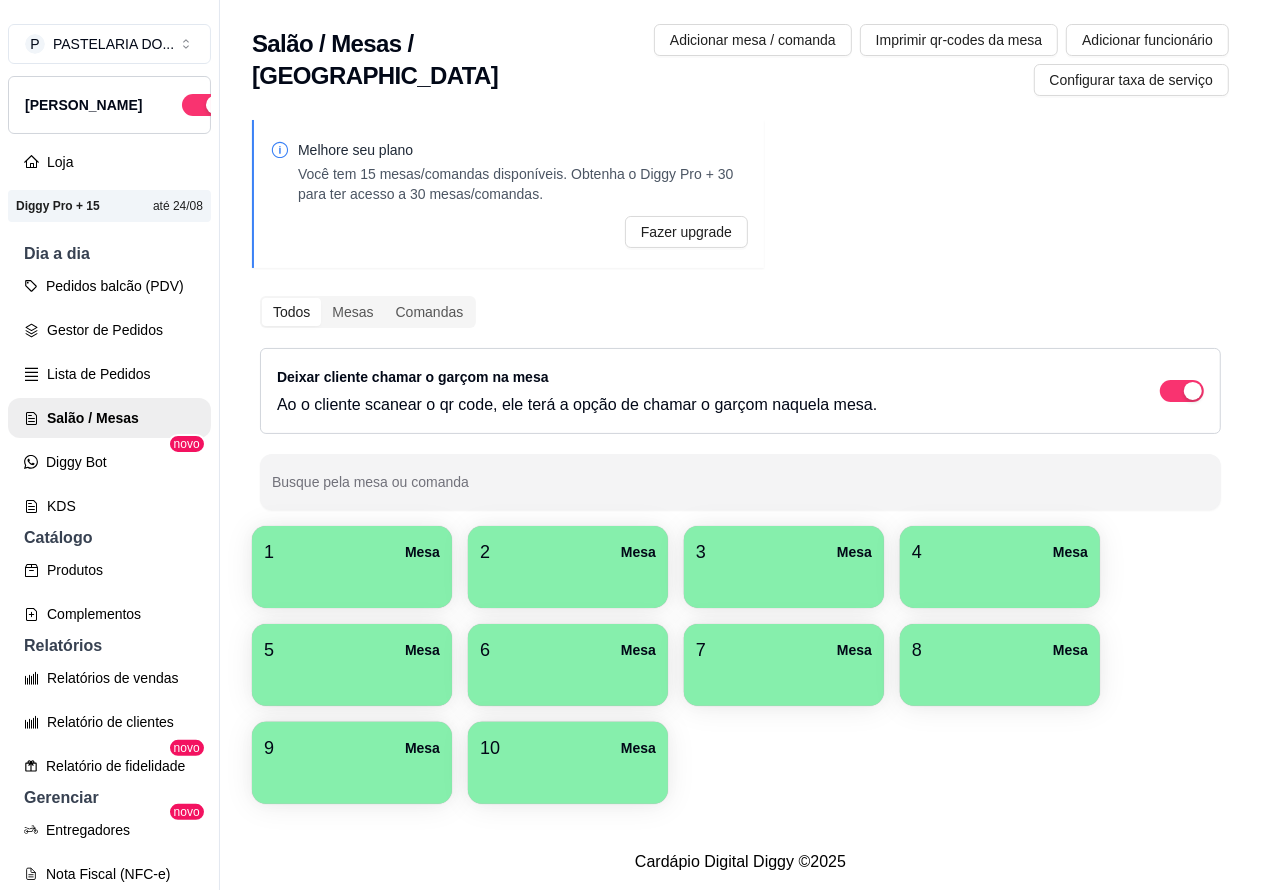 click on "Pedidos balcão (PDV)" at bounding box center (109, 286) 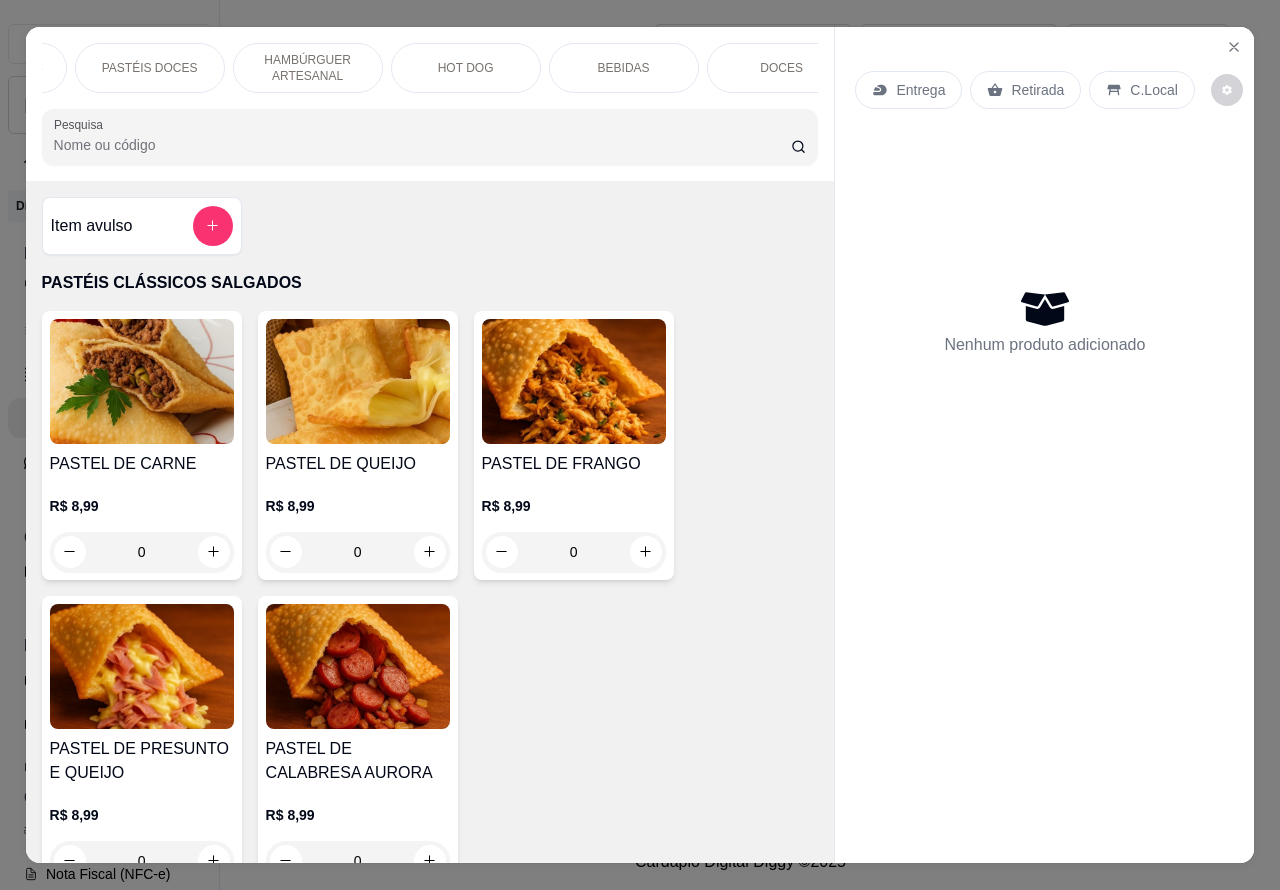 scroll, scrollTop: 0, scrollLeft: 480, axis: horizontal 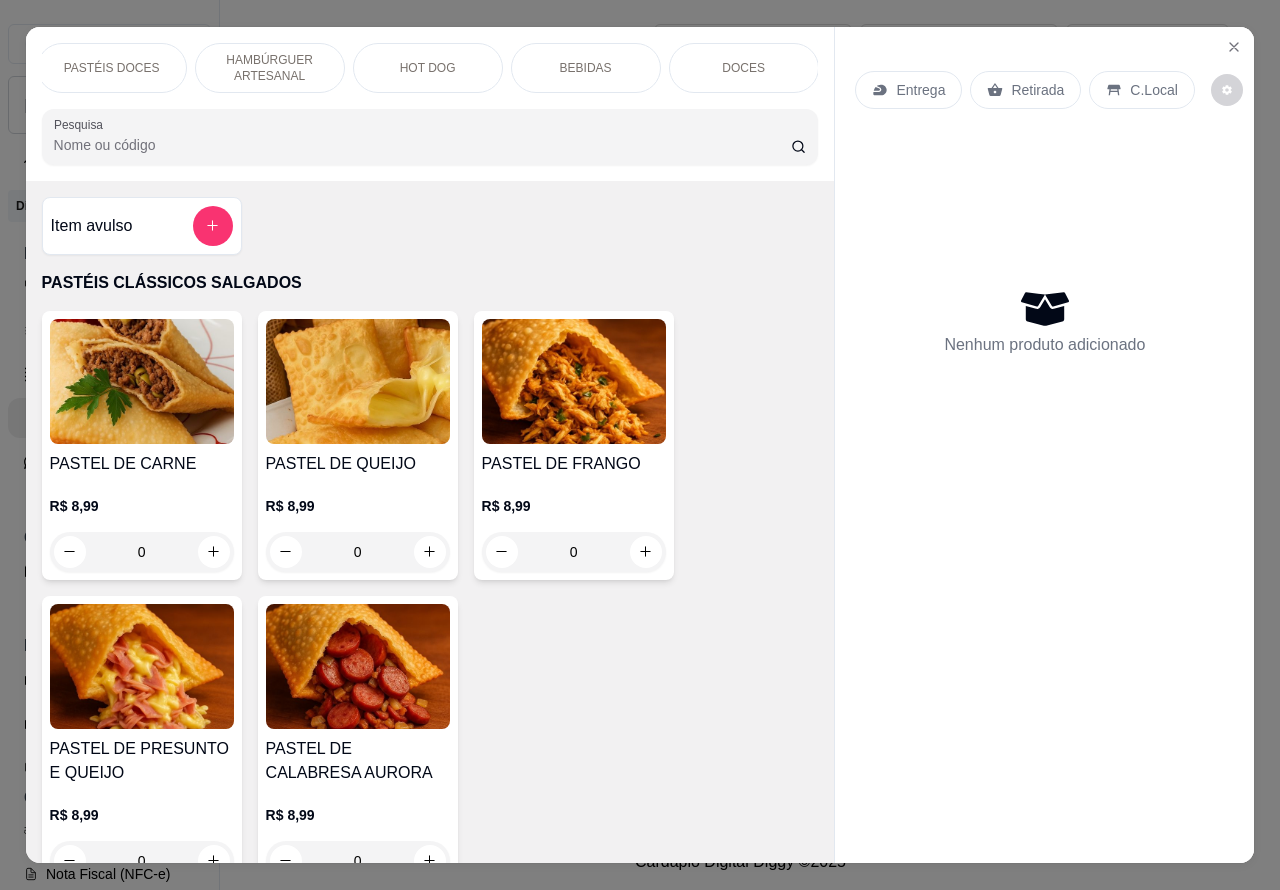 click on "BEBIDAS" at bounding box center (586, 68) 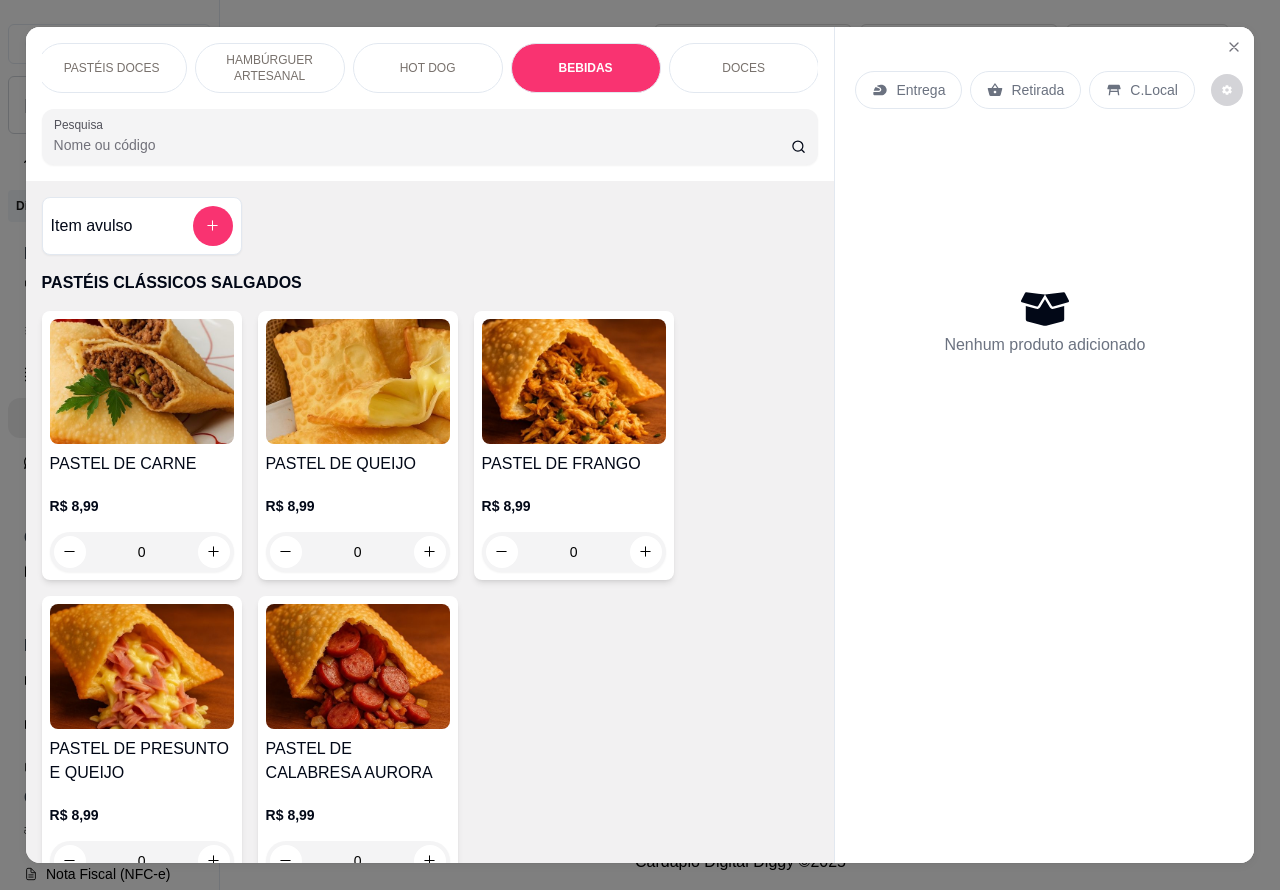 scroll, scrollTop: 6650, scrollLeft: 0, axis: vertical 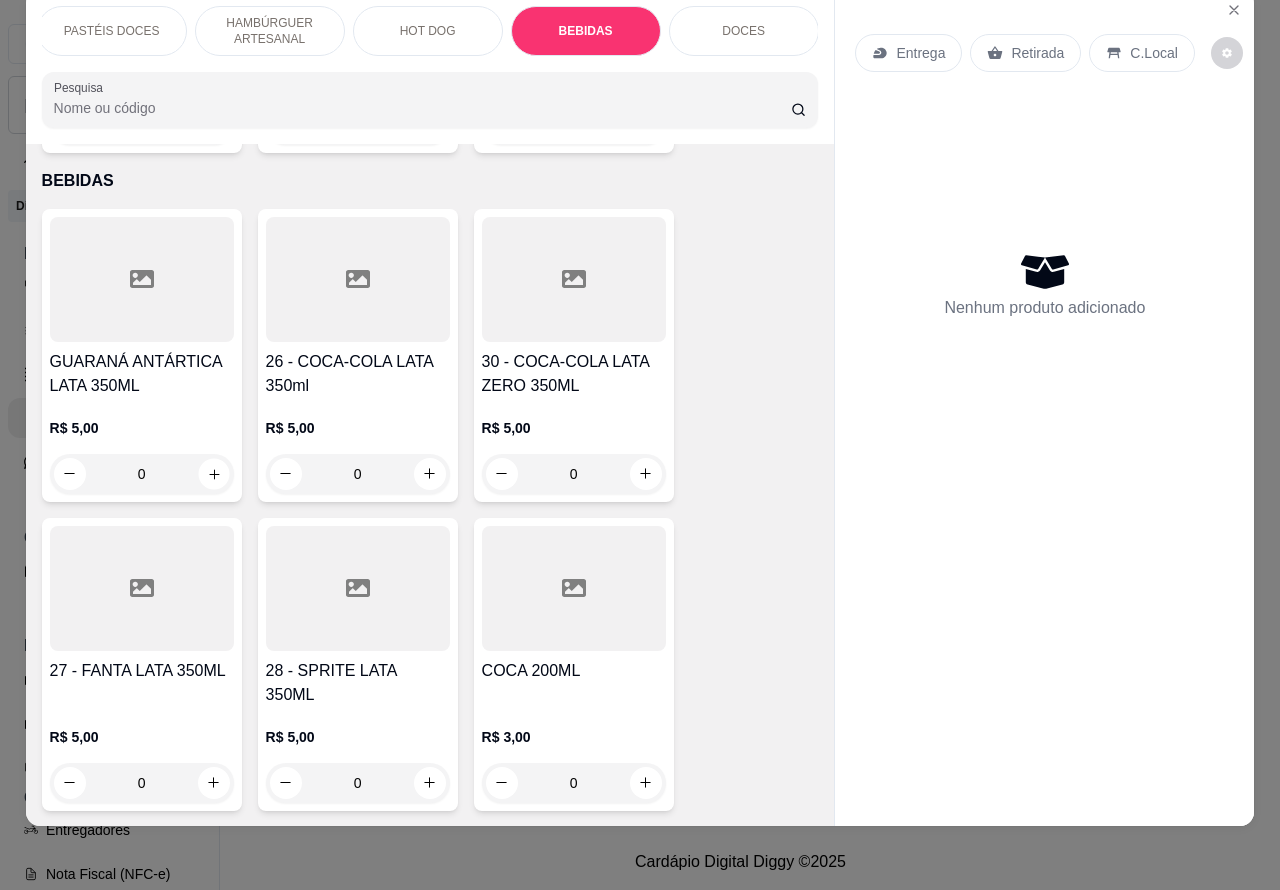 click 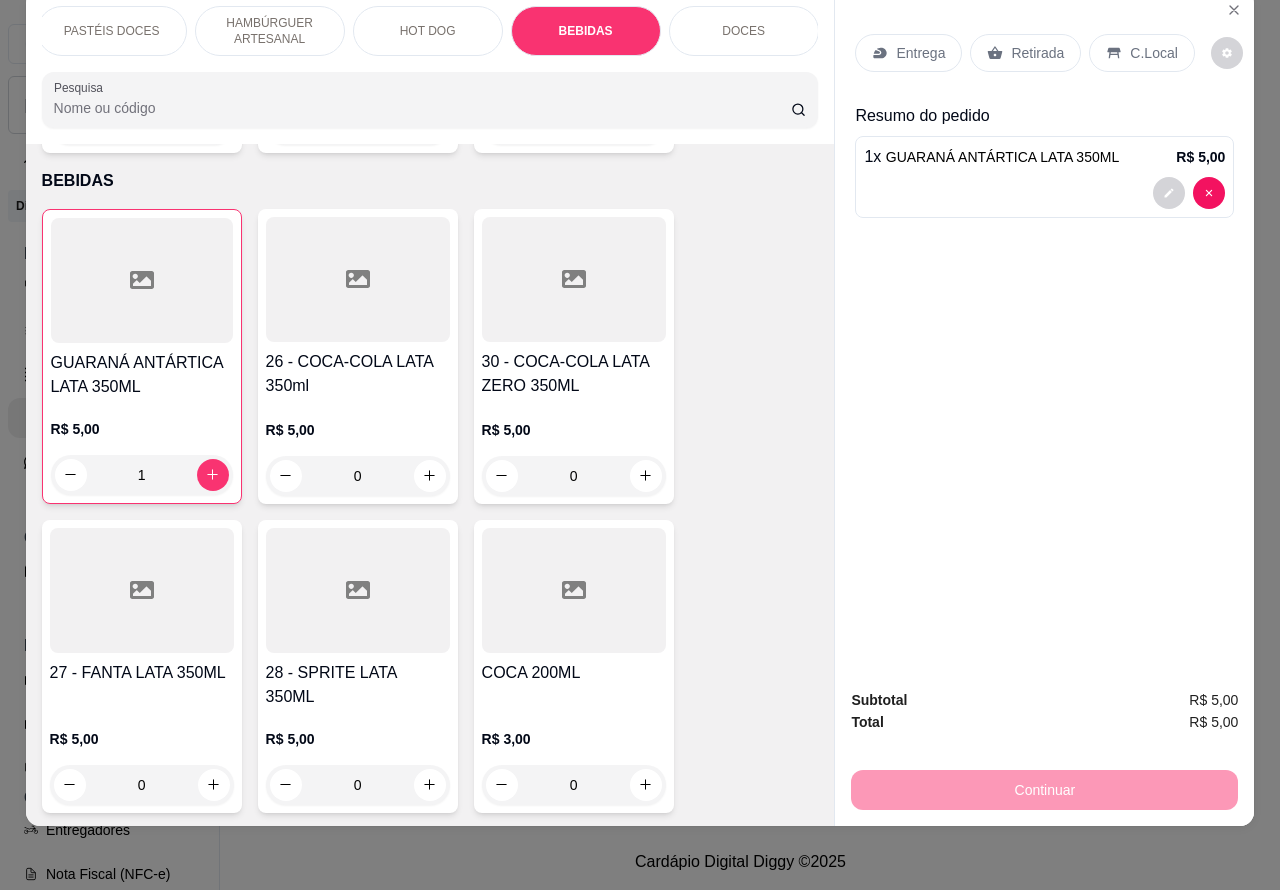 click on "Retirada" at bounding box center [1037, 53] 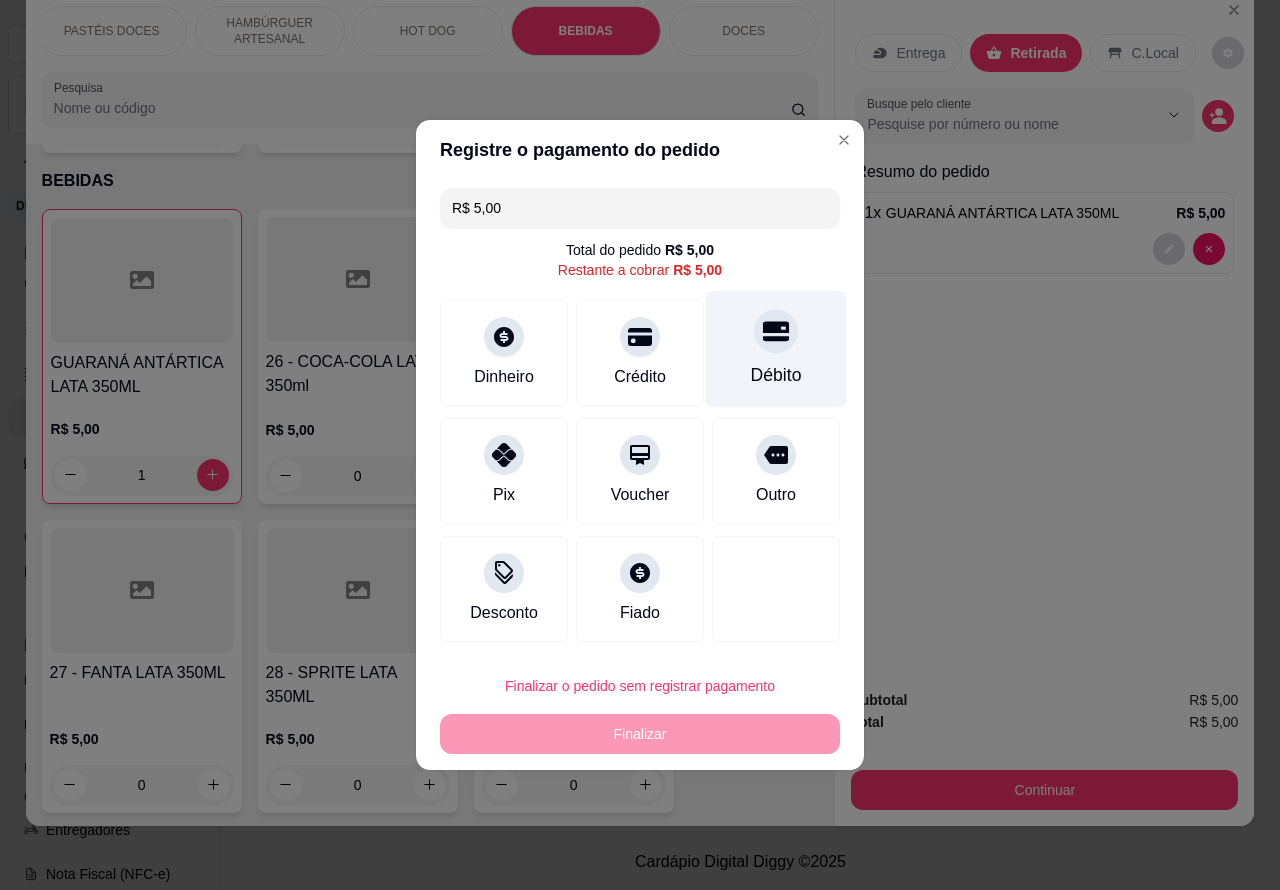 click 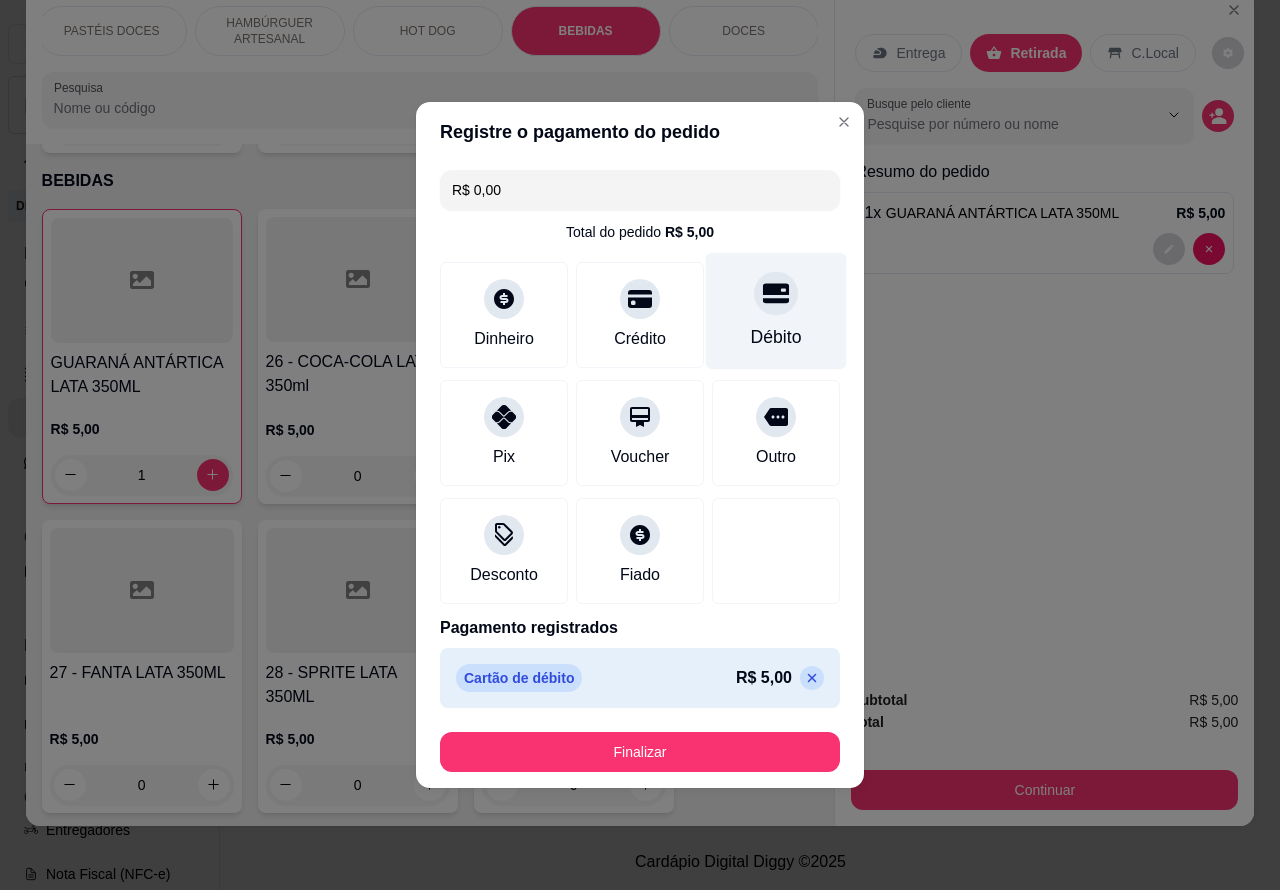 click on "Finalizar" at bounding box center [640, 752] 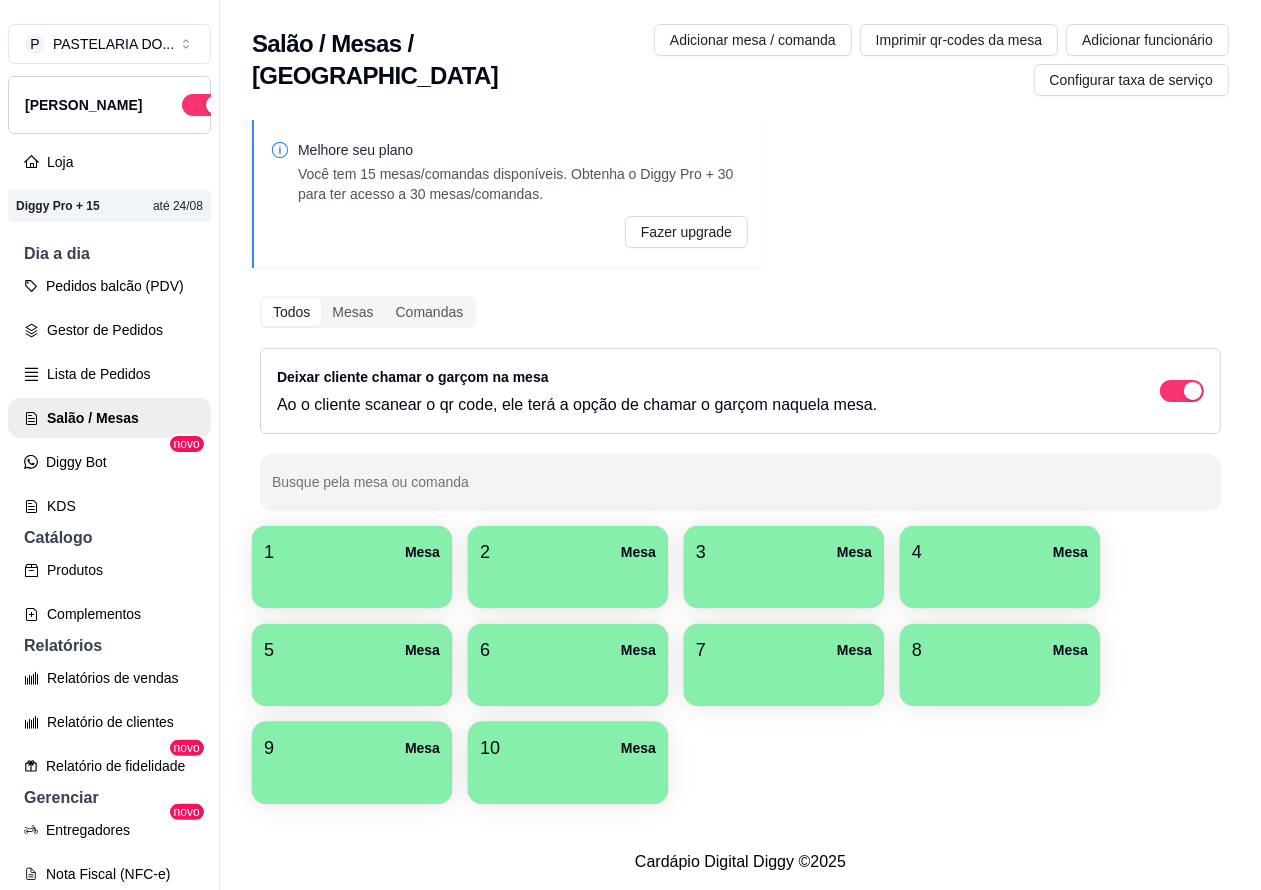 click on "Pedidos balcão (PDV)" at bounding box center [109, 286] 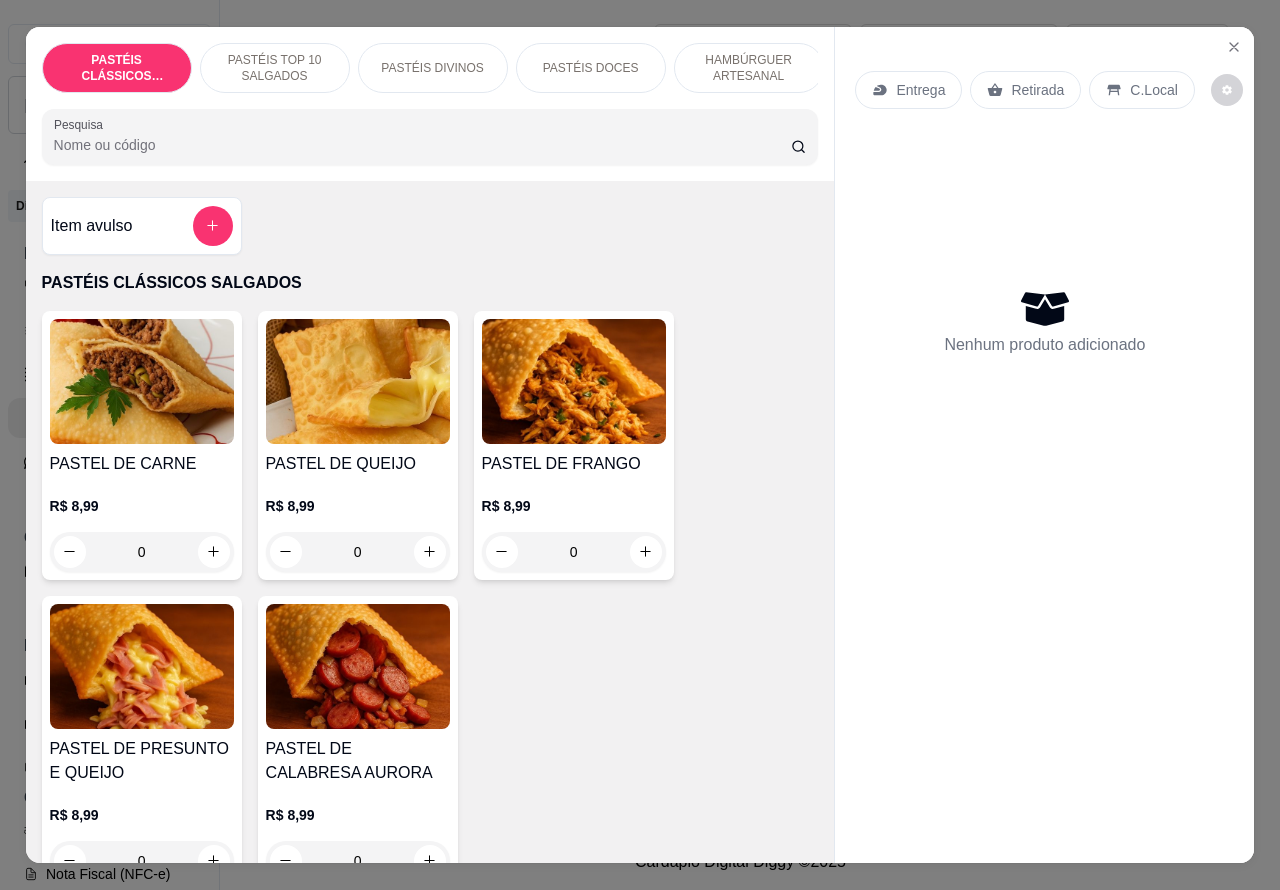 click on "Retirada" at bounding box center (1037, 90) 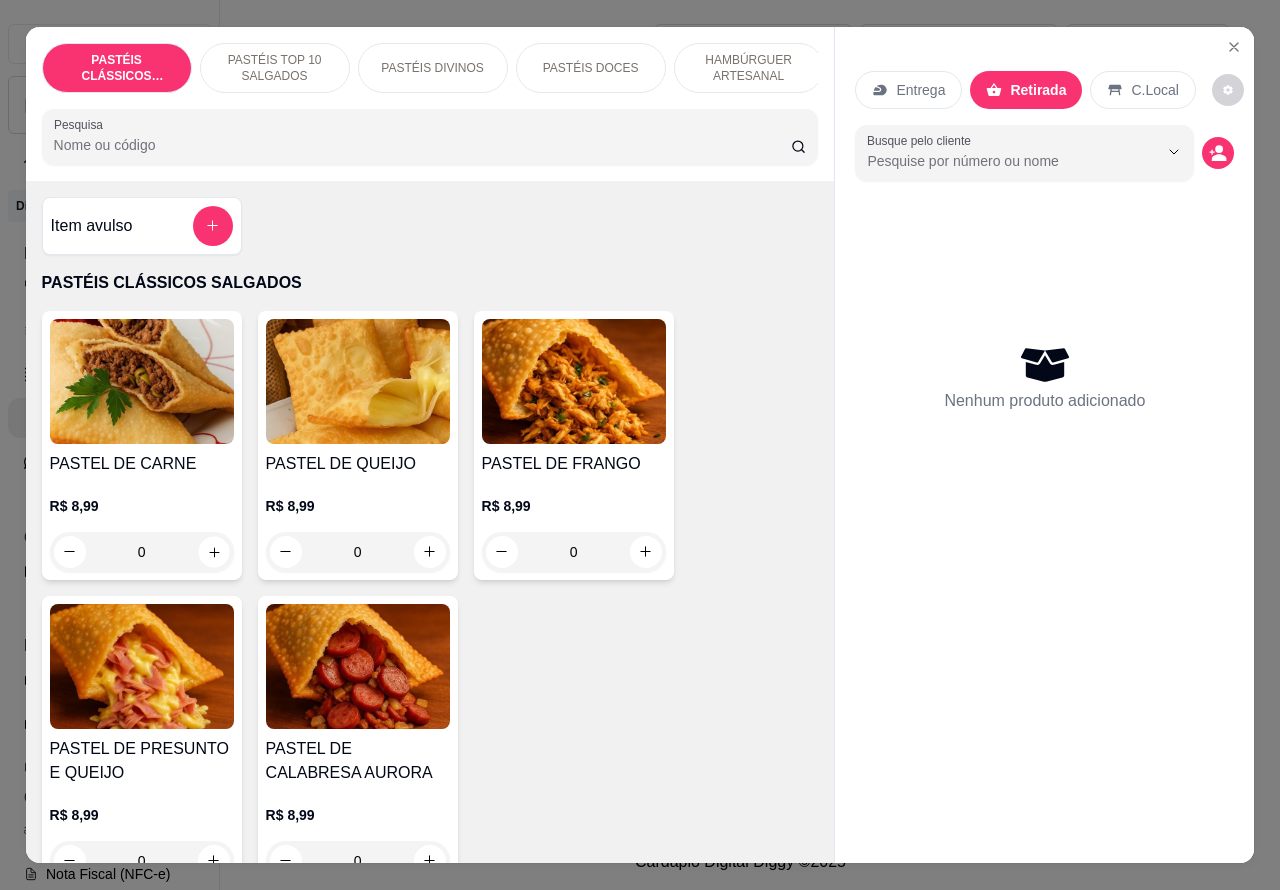 click 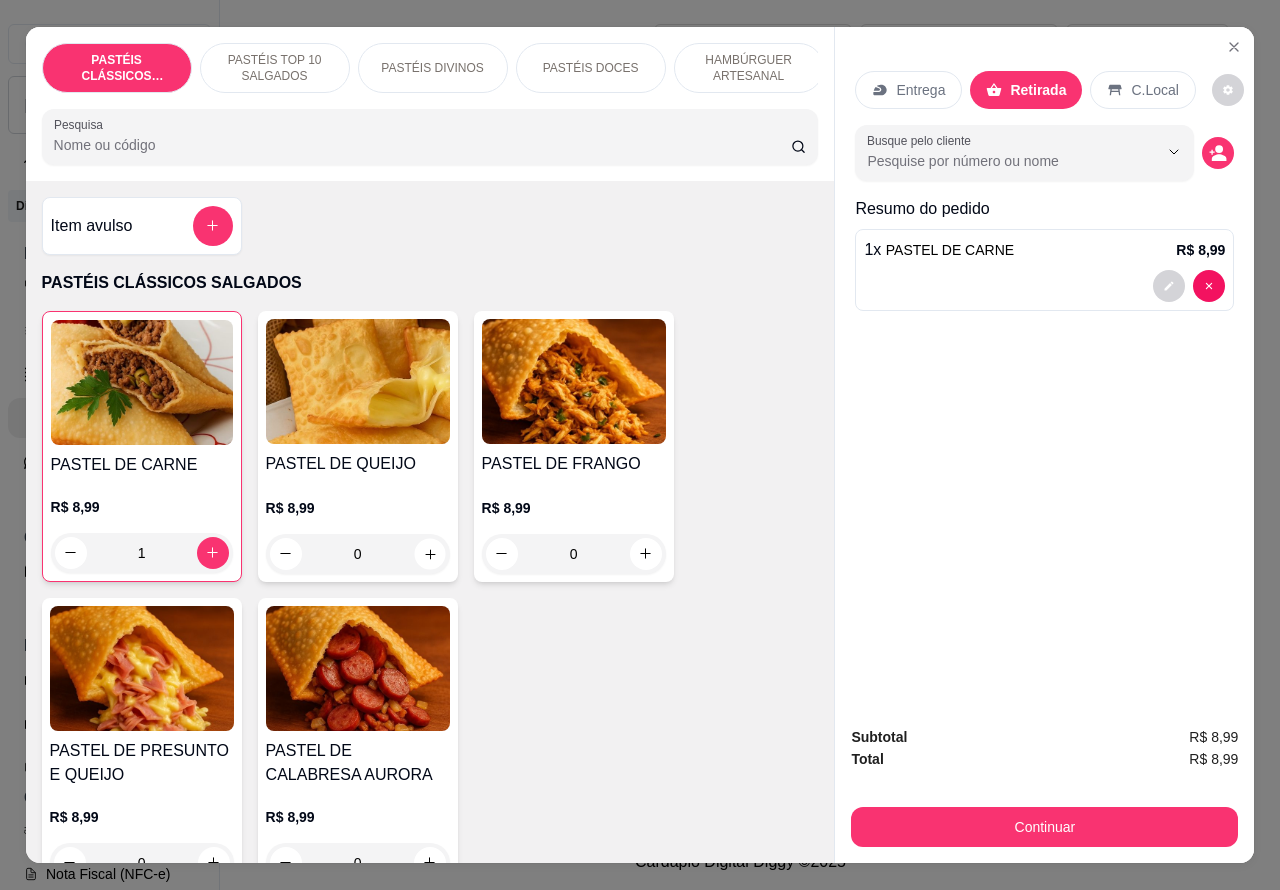 click 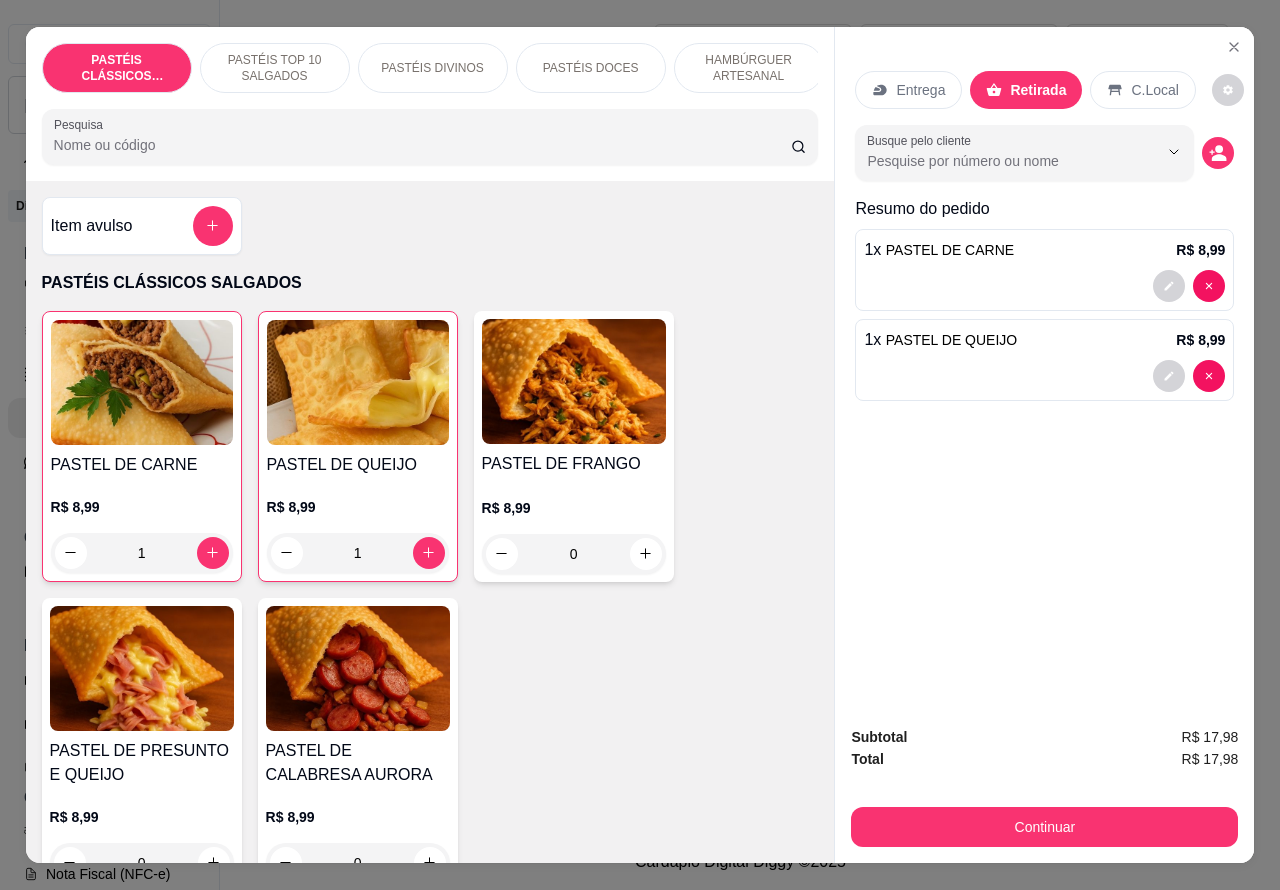 click on "Registre o pagamento do pedido R$ 17,98 Total do pedido   R$ 17,98 Restante a cobrar   R$ 17,98 Dinheiro Crédito Débito Pix Voucher Outro Desconto Fiado Finalizar o pedido sem registrar pagamento Finalizar" at bounding box center [640, 445] 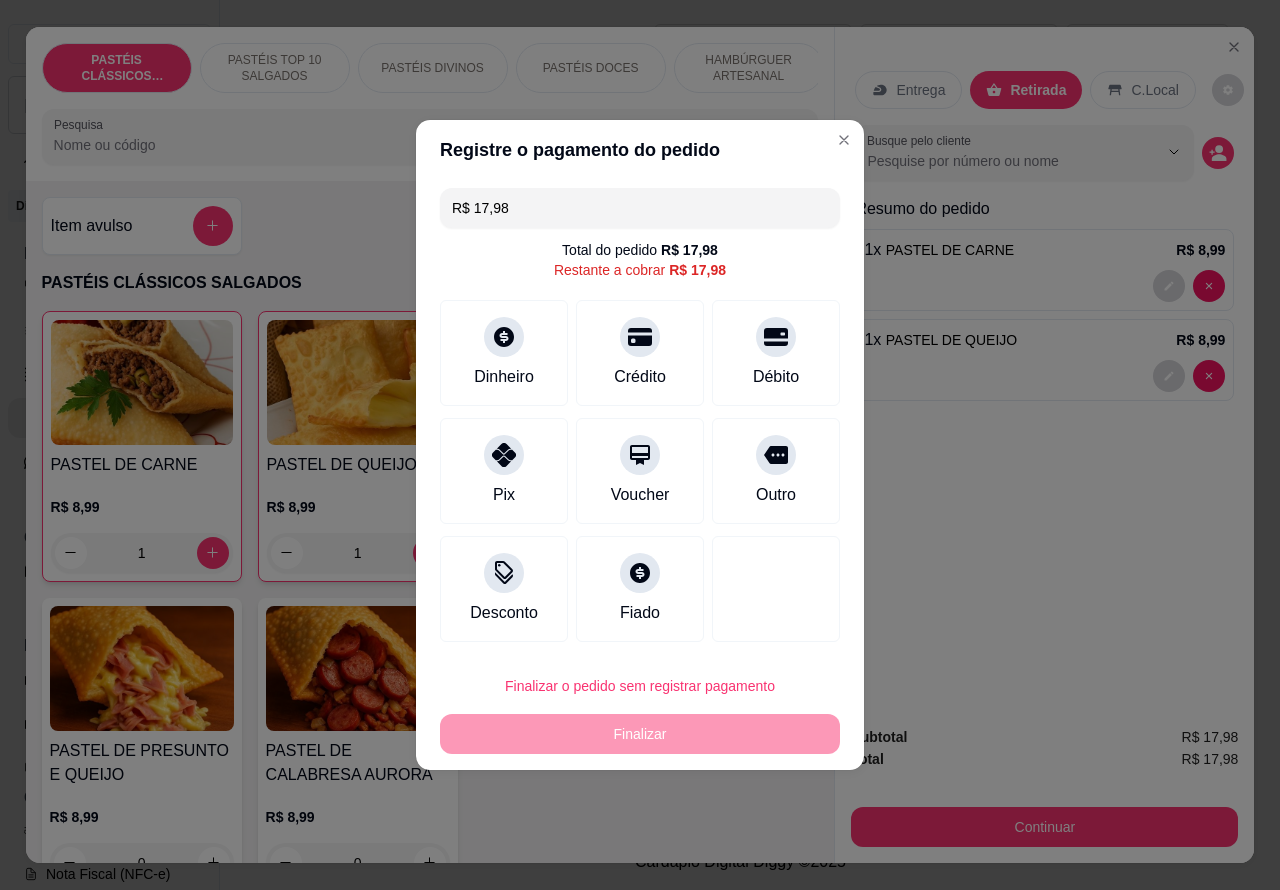 click on "Entrega Retirada C.Local Busque pelo cliente Resumo do pedido 1 x   PASTEL DE CARNE  R$ 8,99 1 x   PASTEL DE QUEIJO  R$ 8,99 Subtotal R$ 17,98 Total R$ 17,98 Continuar" at bounding box center [1044, 445] 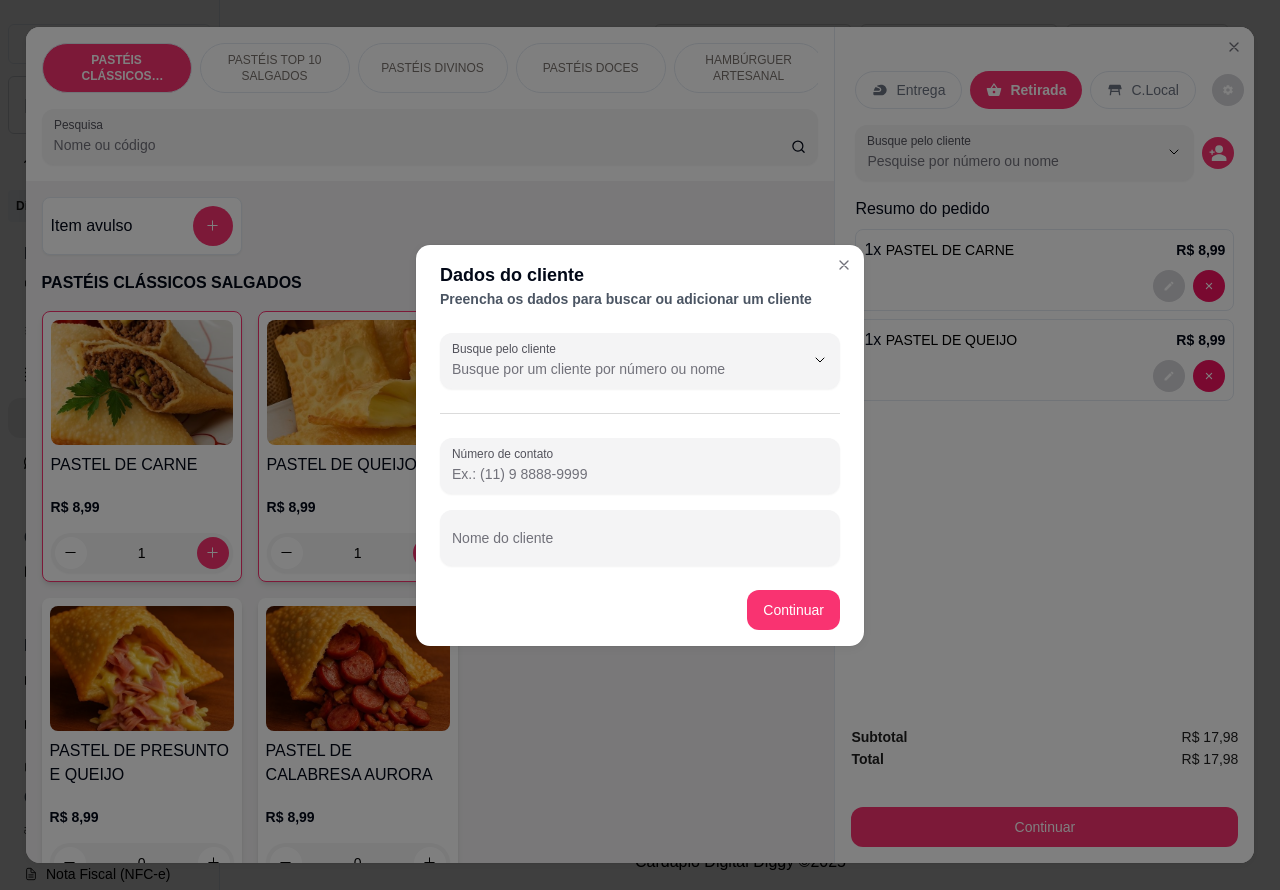 click on "Nome do cliente" at bounding box center (640, 546) 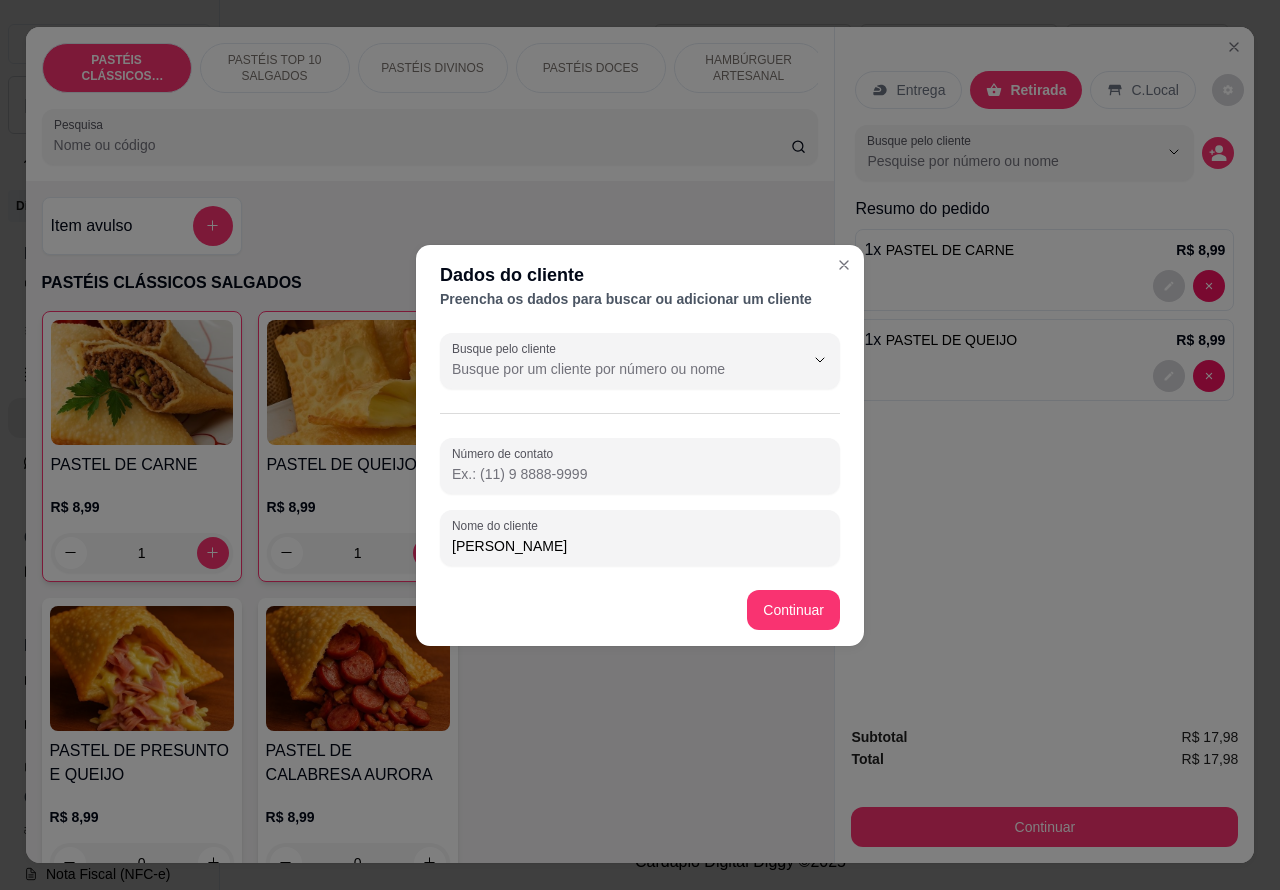 click on "Item avulso PASTÉIS CLÁSSICOS SALGADOS  PASTEL DE CARNE    R$ 8,99 1 PASTEL DE QUEIJO    R$ 8,99 1 PASTEL DE FRANGO   R$ 8,99 0 PASTEL DE PRESUNTO E QUEIJO    R$ 8,99 0 PASTEL DE CALABRESA AURORA   R$ 8,99 0 PASTÉIS TOP 10 SALGADOS 00 - ADICINAIS    R$ 3,00 0 MOLHO EXTRA DE CENOURA    R$ 0,50 0 MOLHO EXTRA DE ALHO   R$ 0,50 0 PASTEL DE VENTO   R$ 4,00 0 PORÇÃO TIRAS MASSA DE PASTEL   R$ 4,00 0 PASTEIZINHOS DE VENTO   R$ 4,00 0 05 - PASTEL CARNE C/ BACON   R$ 12,99 0 06 - PASTEL CARNE C/ QUEIJO   R$ 12,99 0 08 - PASTEL CARNE C/ OVO   R$ 12,99 0 PASTEL CALABRESA COM QUEIJO   R$ 12,99 0 PASTEL QUEIJ0 COM BACON   R$ 12,99 0 10 - PASTEL DE FRANGO C/ BACON   R$ 12,99 0 11 - PASTEL FRANGO C/ CATUPIRY    R$ 12,99 0 12 - PASTEL FRANGO C/ CHEDDAR   R$ 12,99 0 15 - PASTEL DE PIZZA   R$ 12,99 0 QUEIJO COM MILHO   R$ 12,99 0 14 - PASTEL FRANGO CAIPIRA   R$ 14,99 0 09 - PASTEL CARNE SECA C/ CATUPIRY    R$ 14,99 0 PASTEL CARNE SECA COM QUEIJO   R$ 14,99 0 12,99 - FRANGO C/ QUEIJO   R$ 12,99 0" at bounding box center [430, 522] 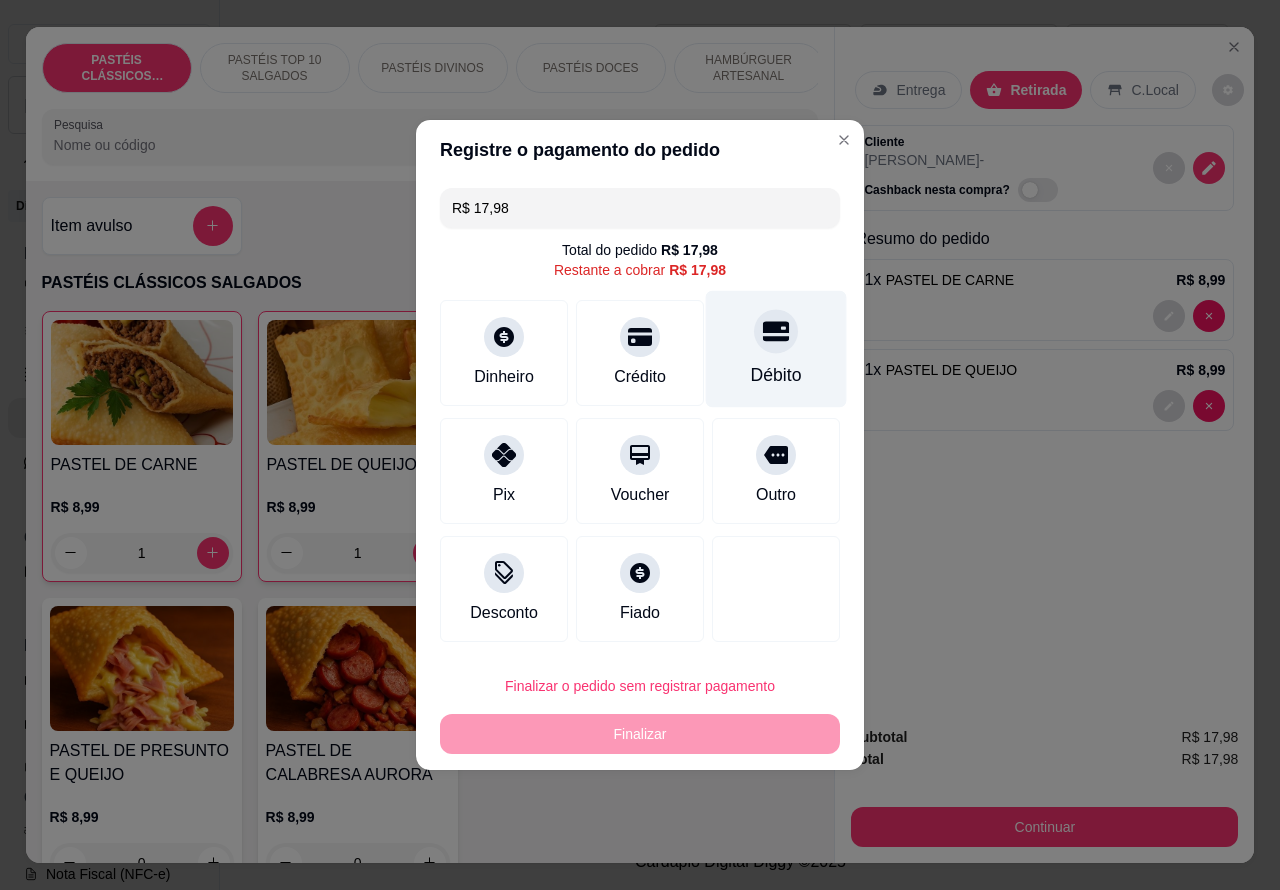 click 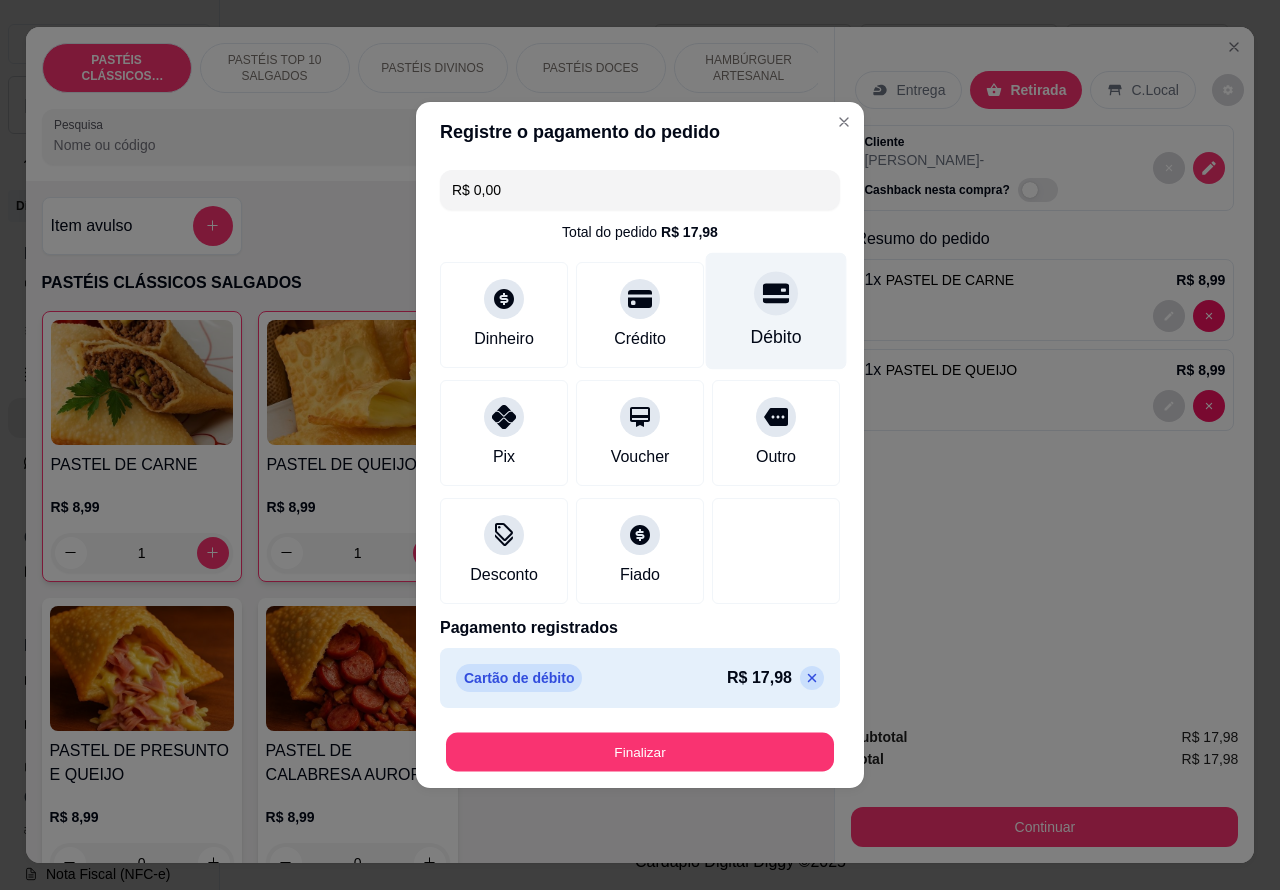 click on "Finalizar" at bounding box center (640, 752) 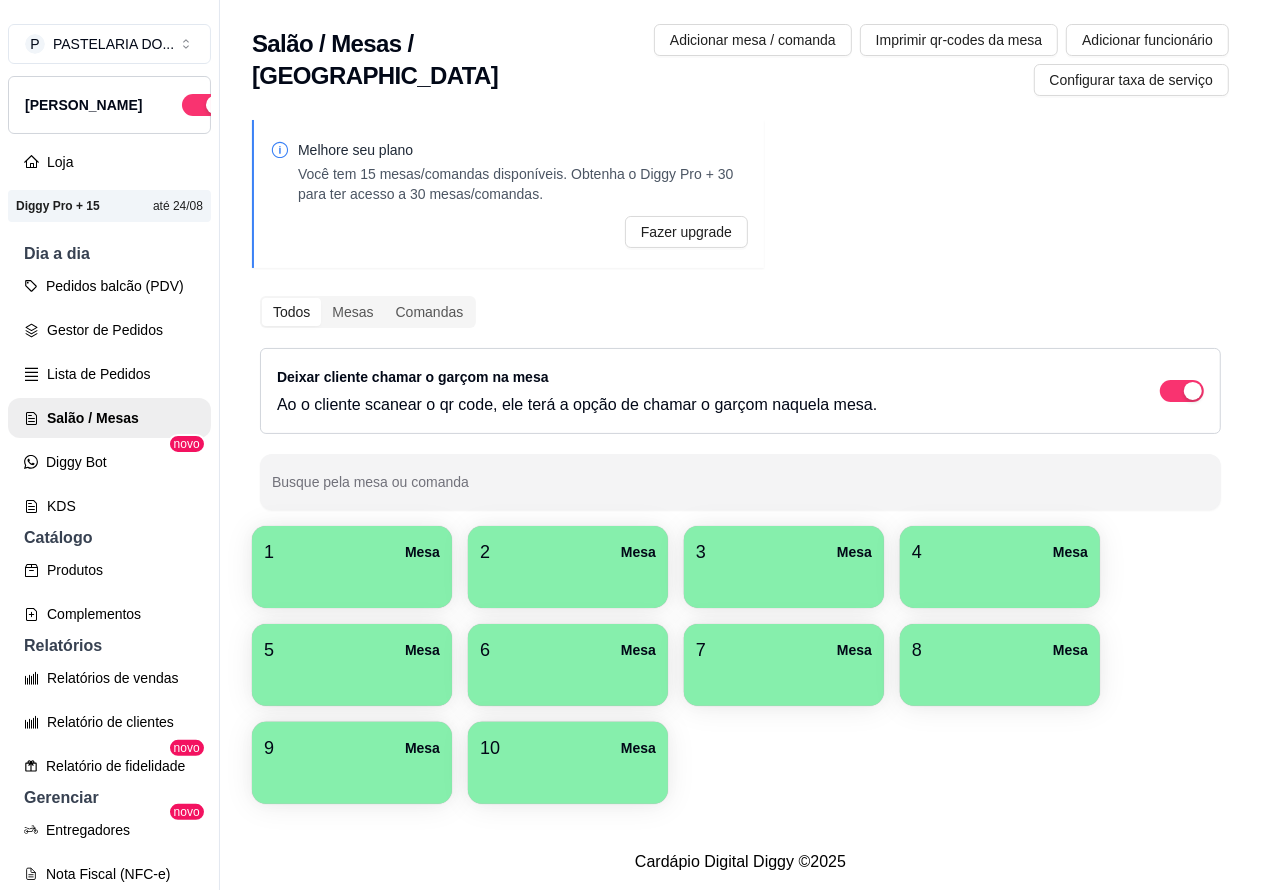 click on "Pedidos balcão (PDV)" at bounding box center (109, 286) 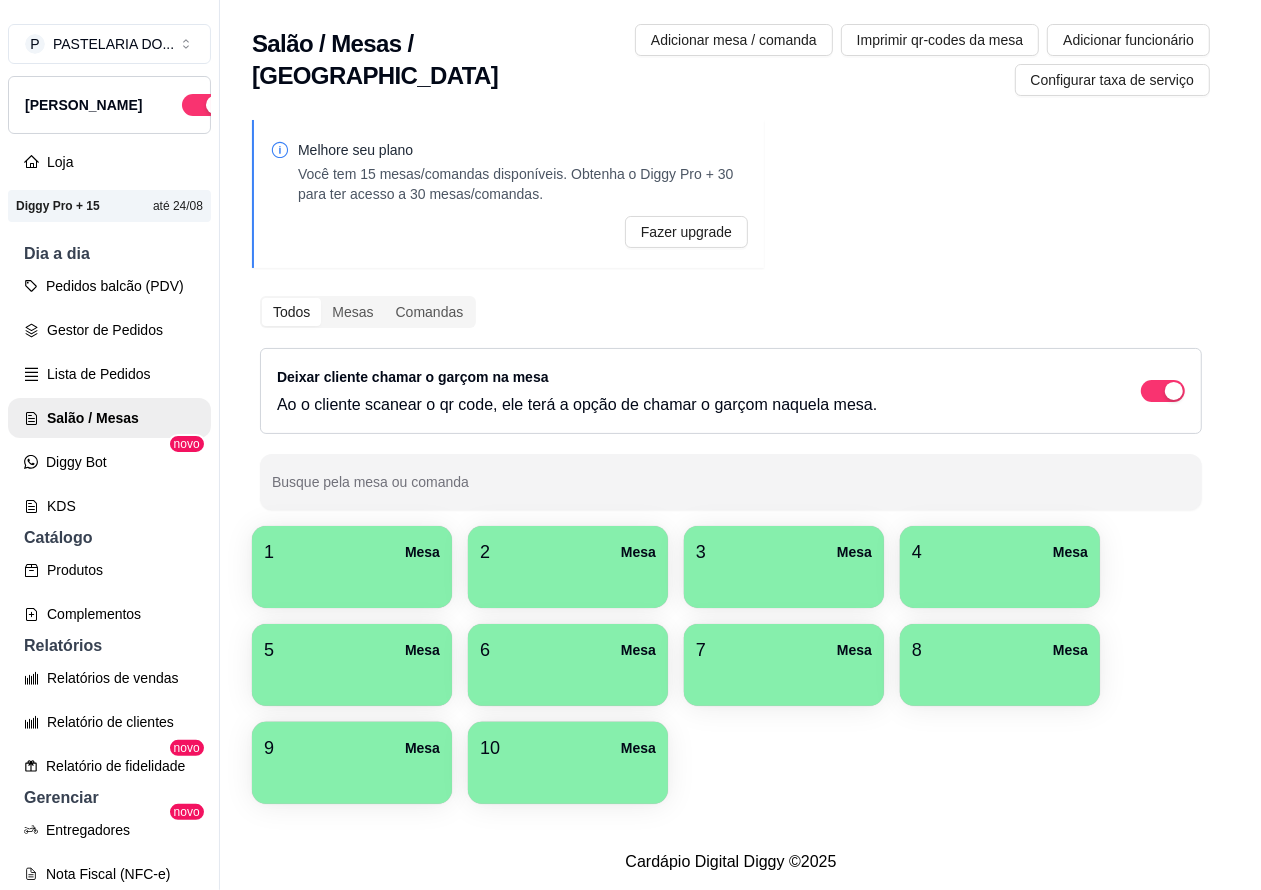 click on "Retirada" at bounding box center (1019, 90) 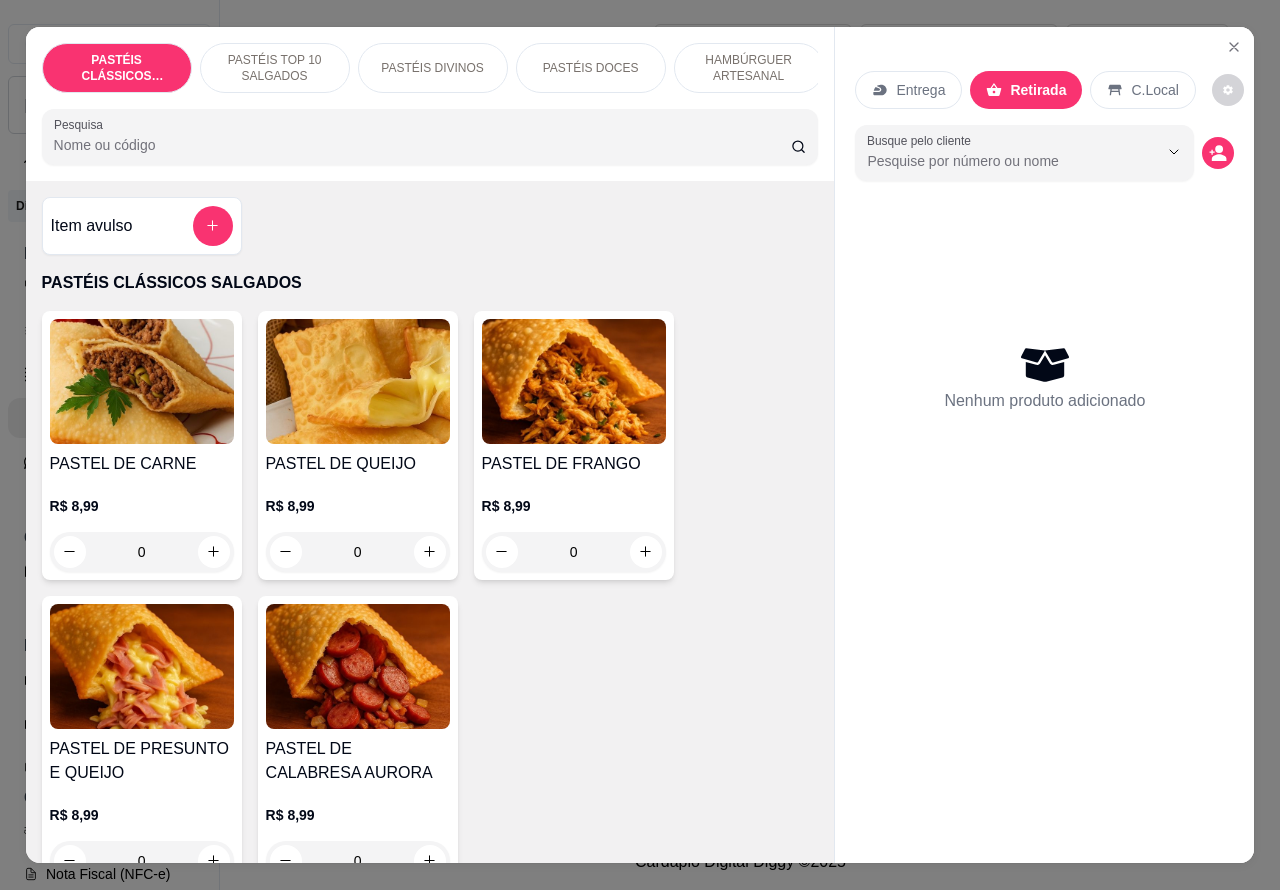 click on "Entrega" at bounding box center (920, 90) 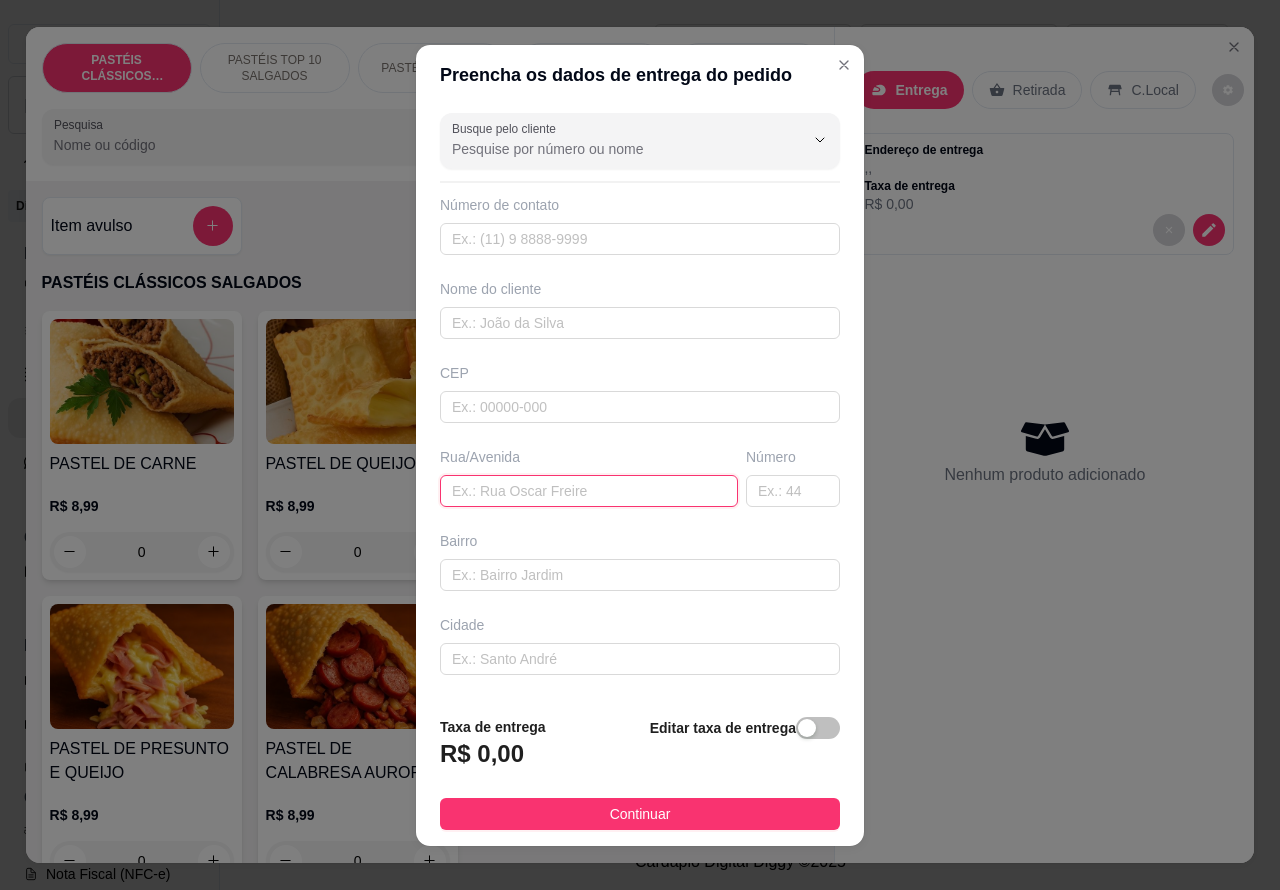 click at bounding box center [589, 491] 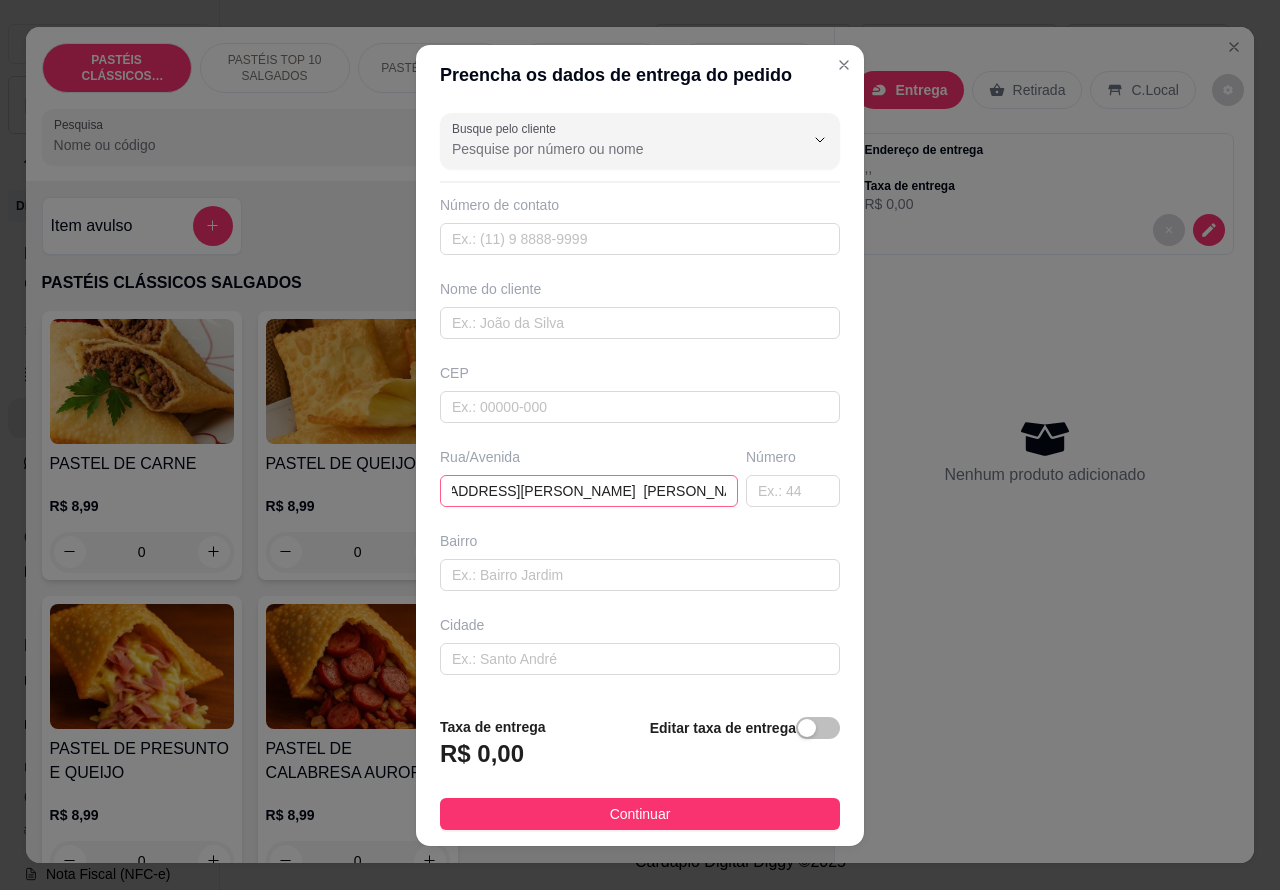 scroll, scrollTop: 0, scrollLeft: 0, axis: both 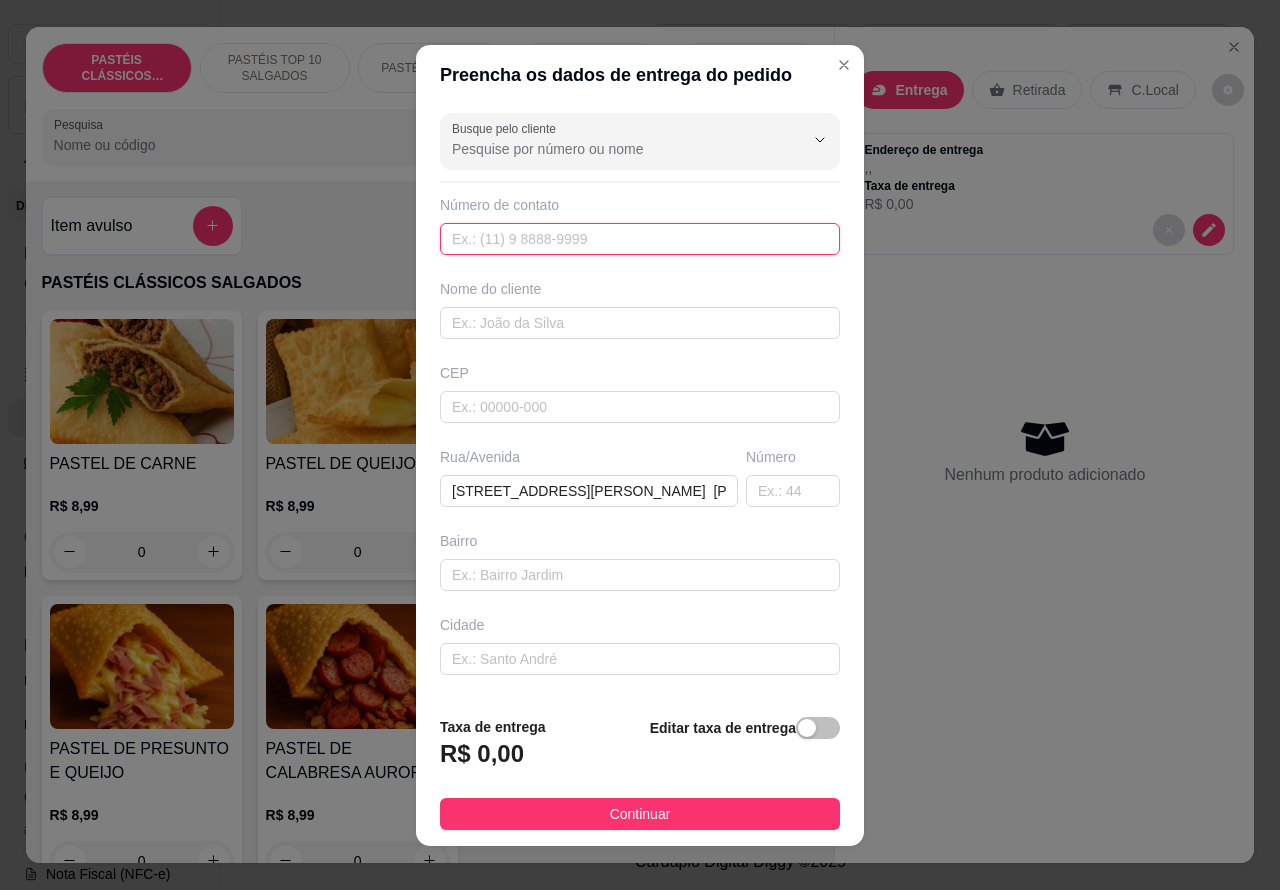 click at bounding box center [640, 239] 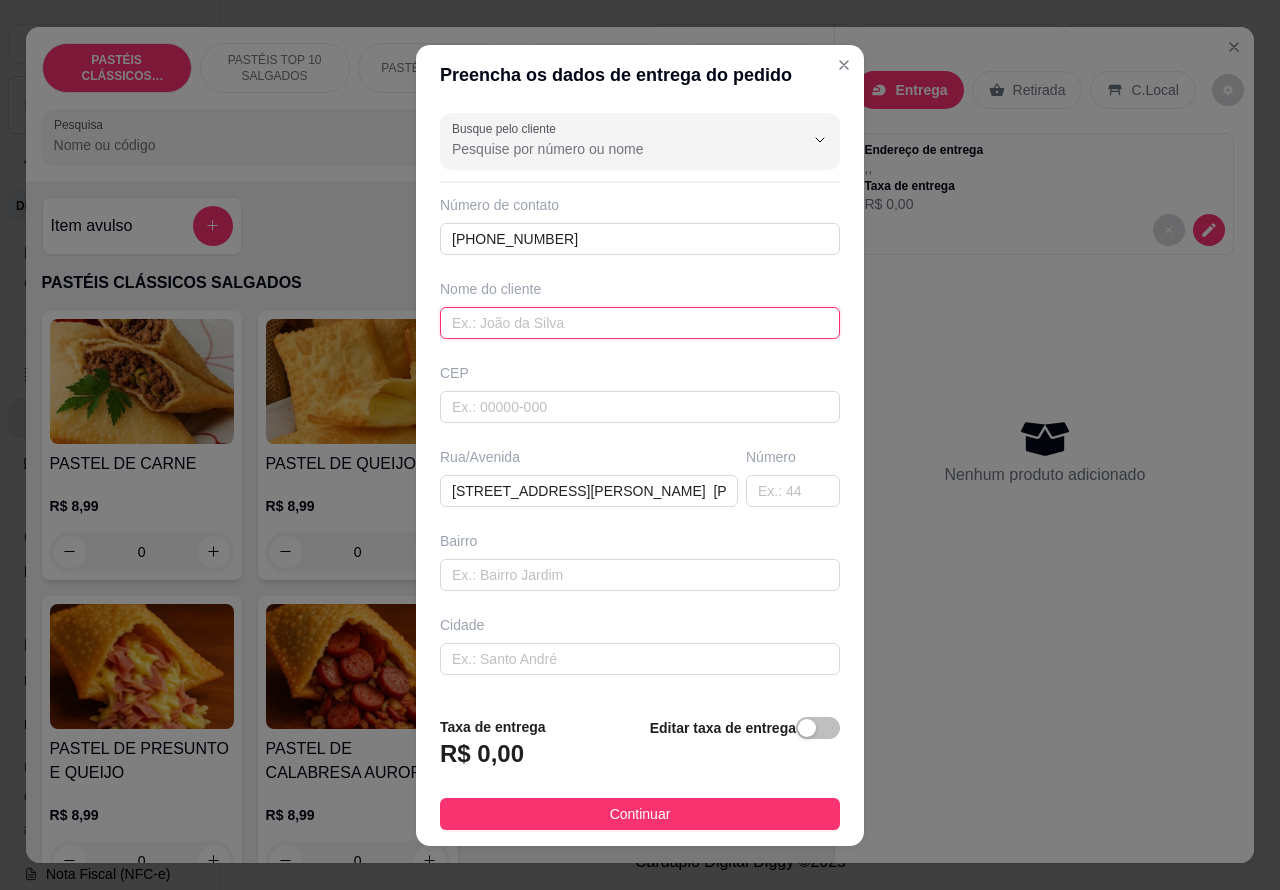 click at bounding box center (640, 323) 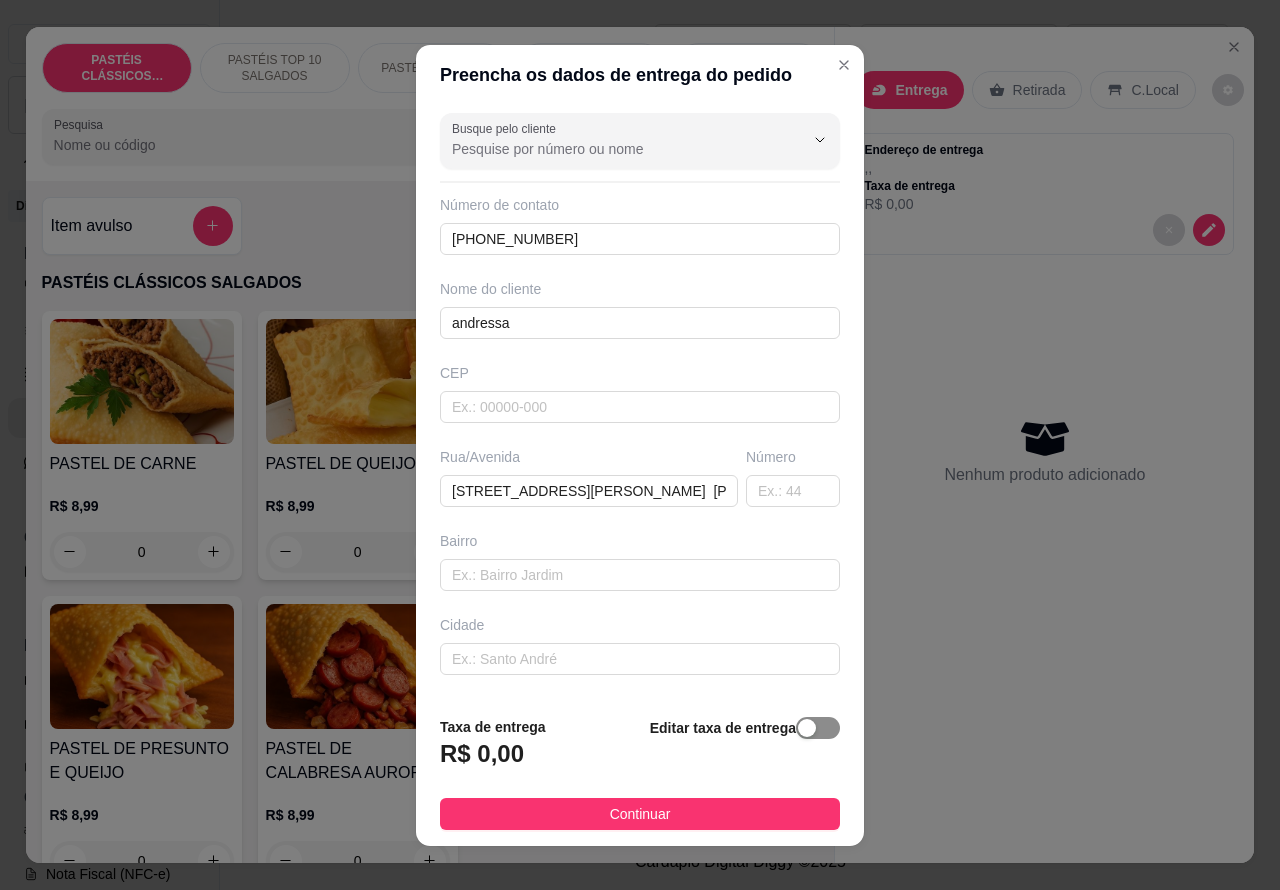 click at bounding box center [818, 728] 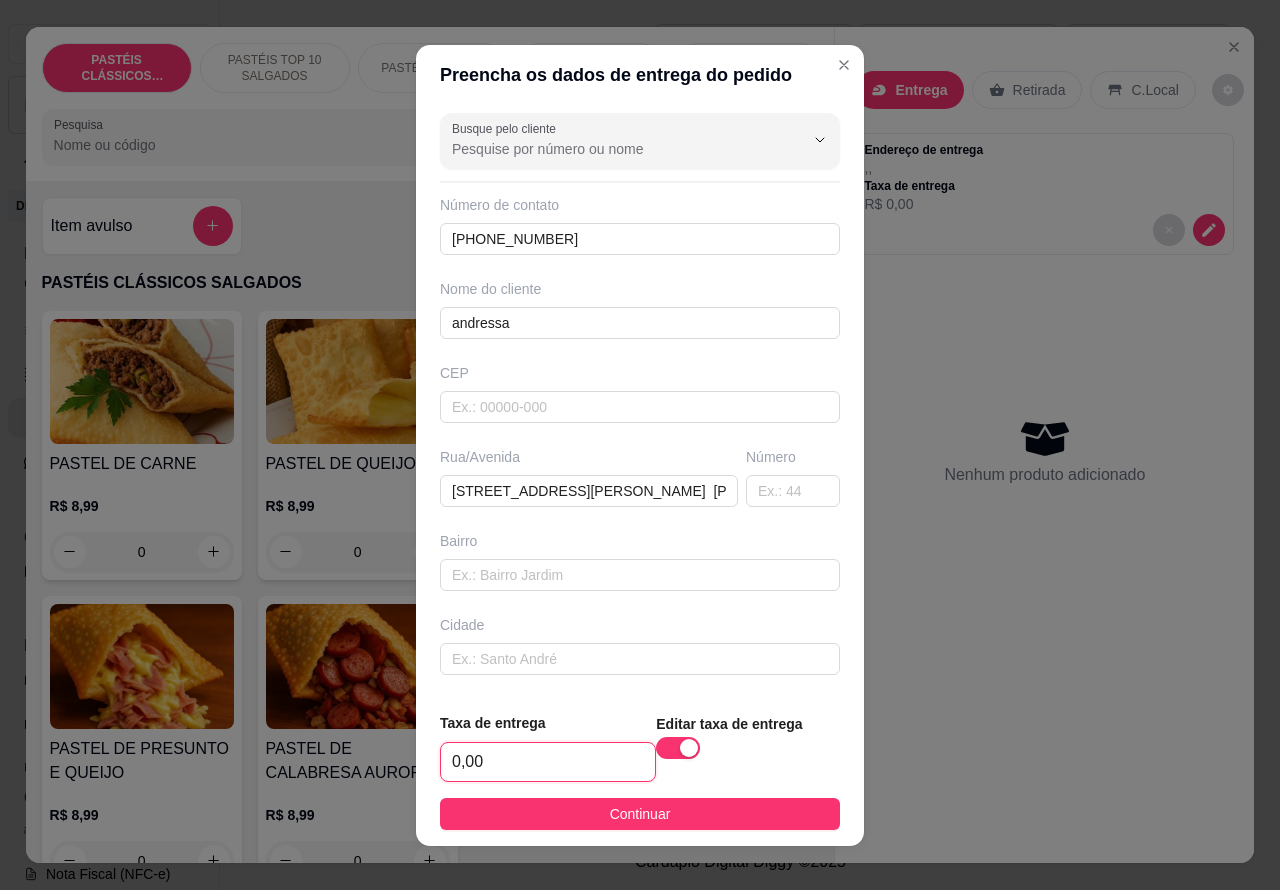 click on "0,00" at bounding box center (548, 762) 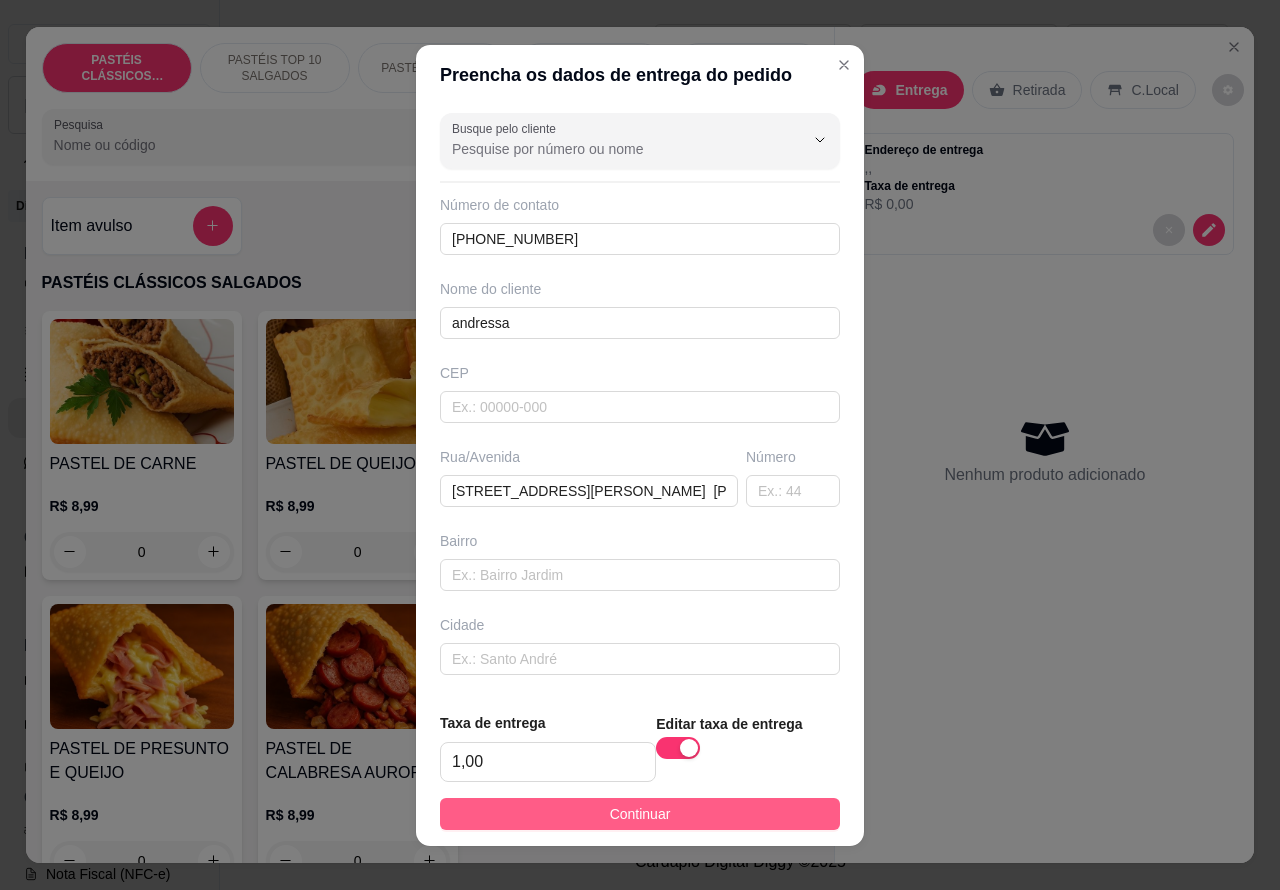 click on "Continuar" at bounding box center [640, 814] 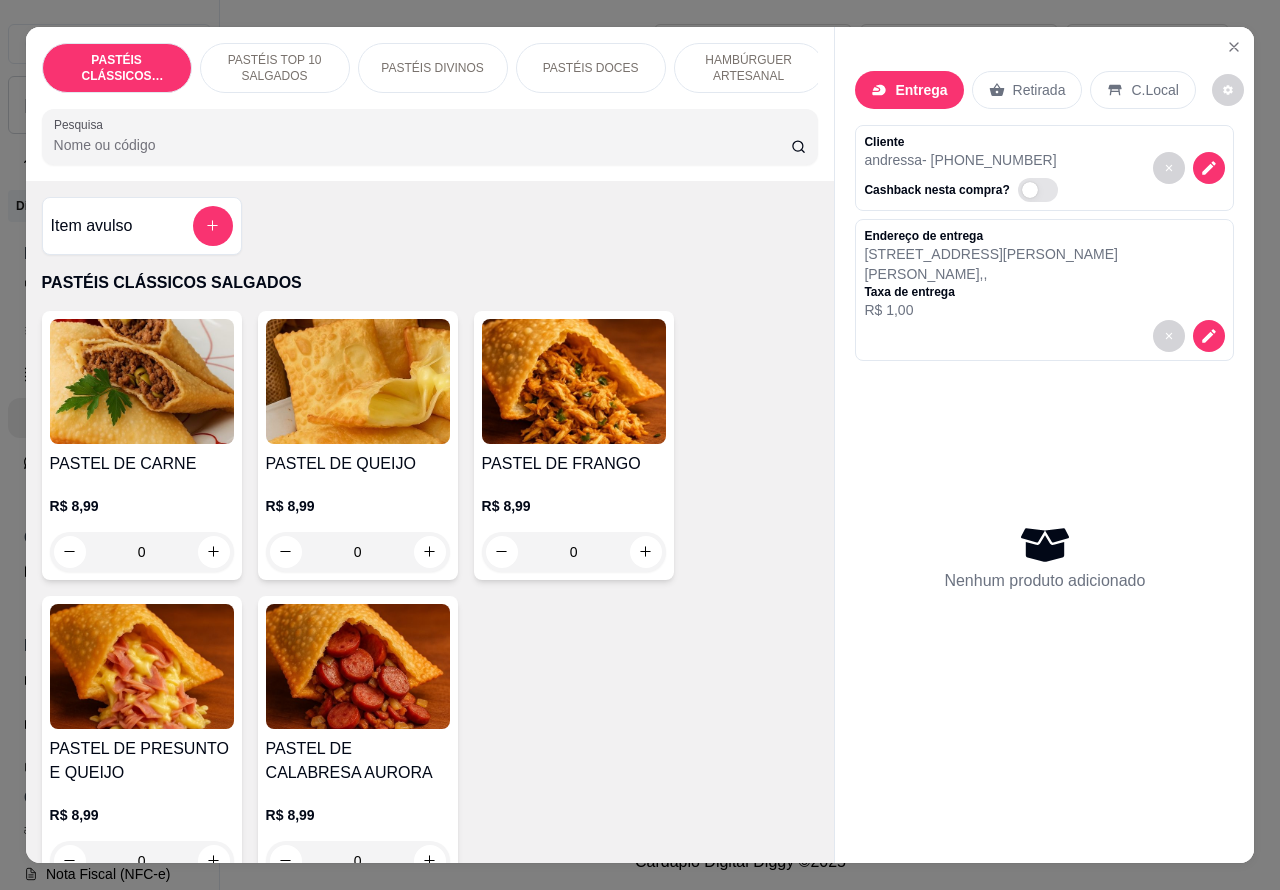 click on "PASTÉIS TOP 10 SALGADOS" at bounding box center (275, 68) 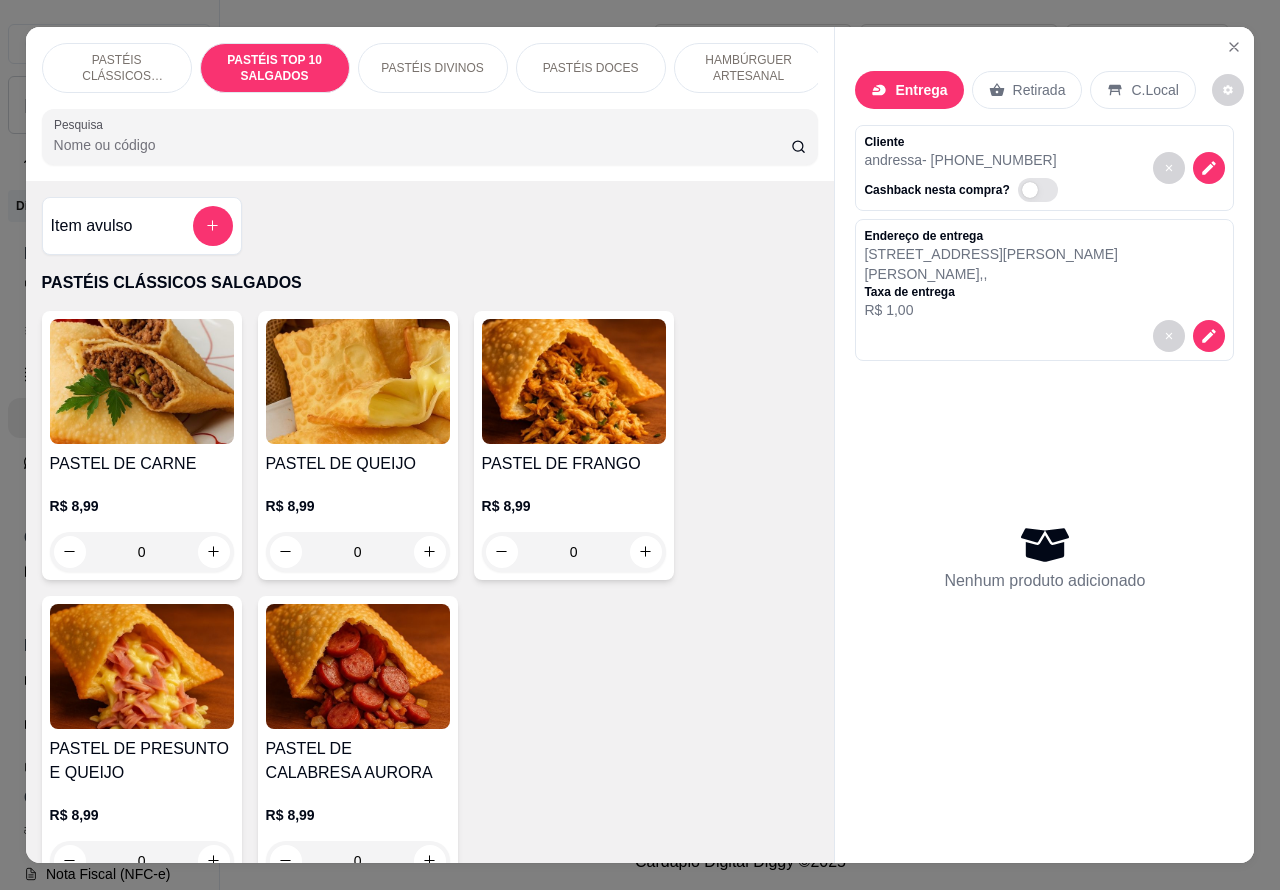scroll, scrollTop: 723, scrollLeft: 0, axis: vertical 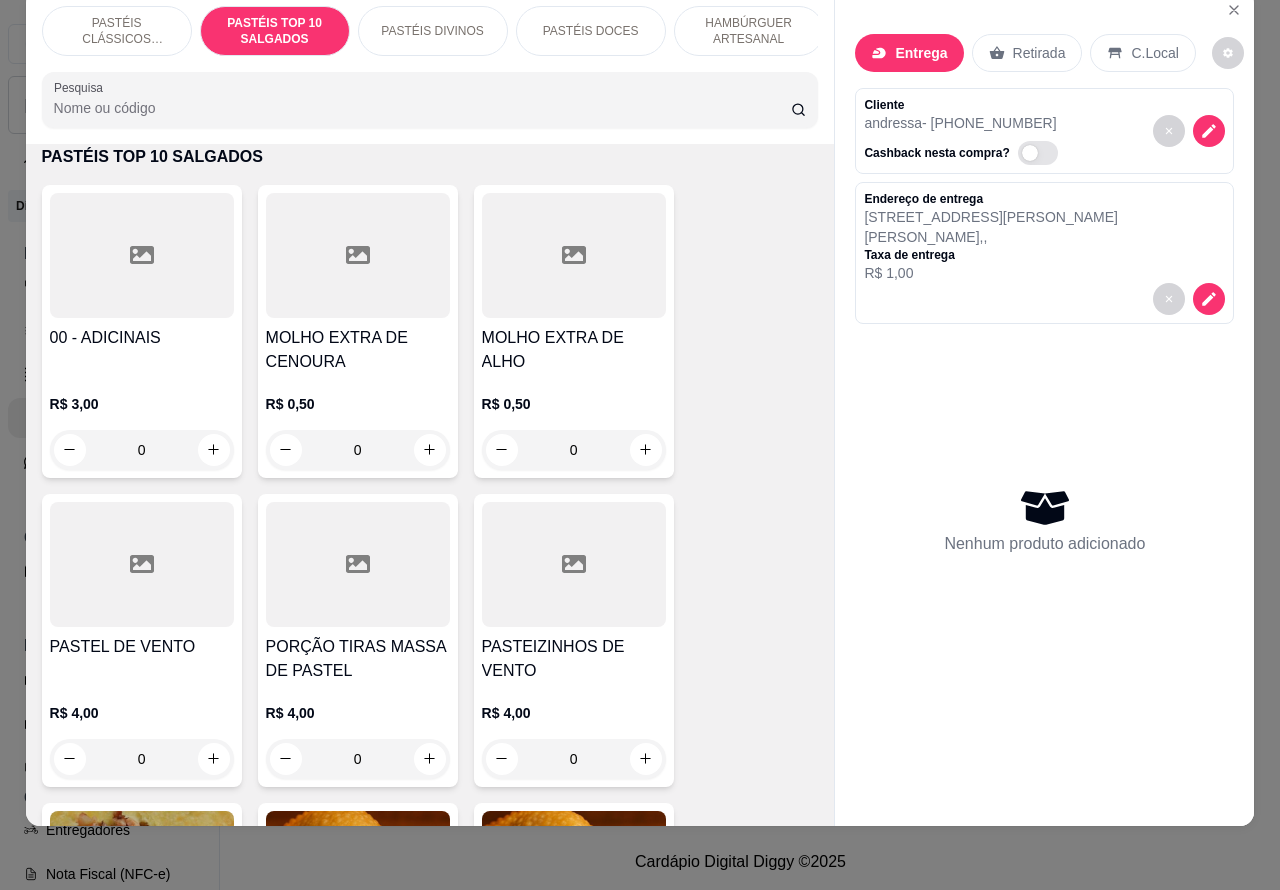 click on "PASTÉIS CLÁSSICOS SALGADOS" at bounding box center [117, 31] 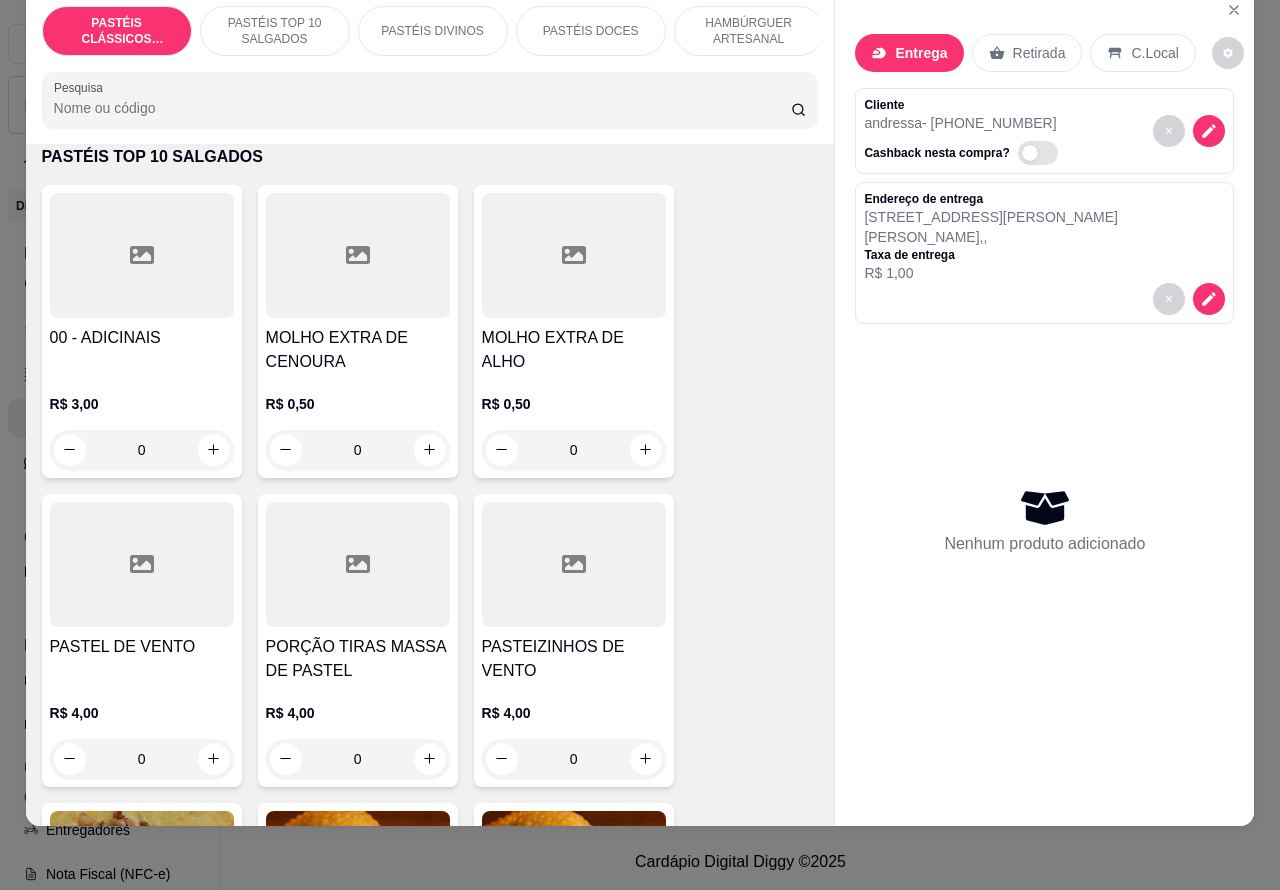 scroll, scrollTop: 90, scrollLeft: 0, axis: vertical 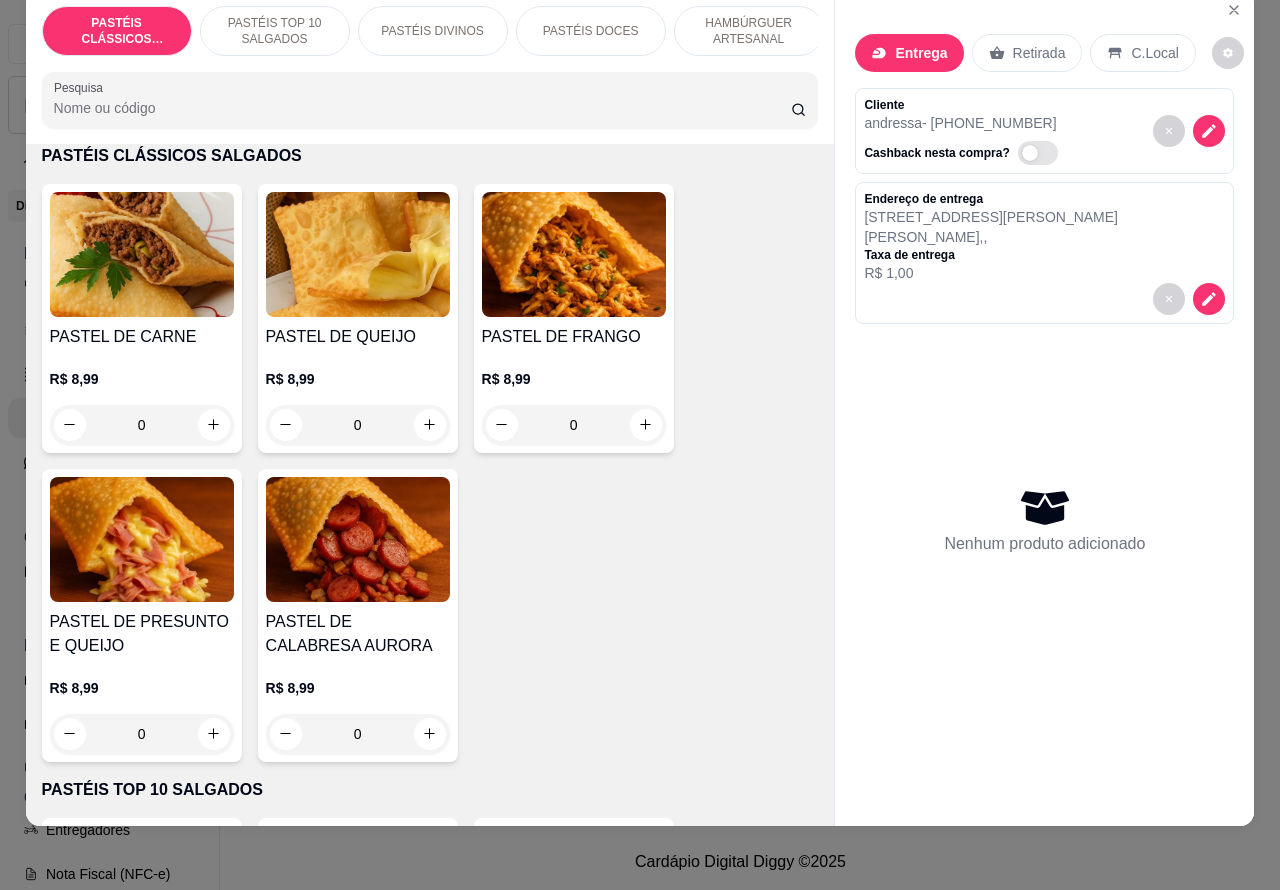 click 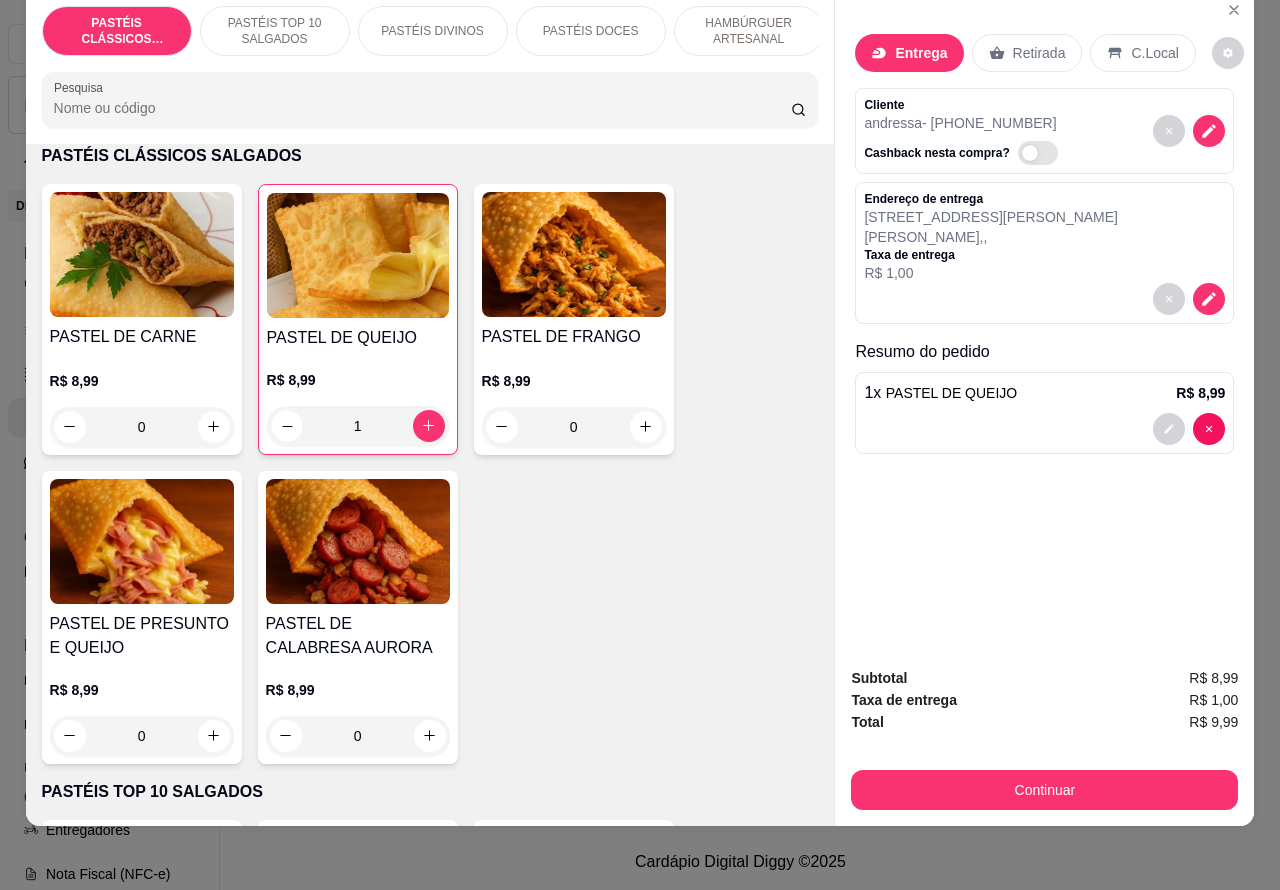 click 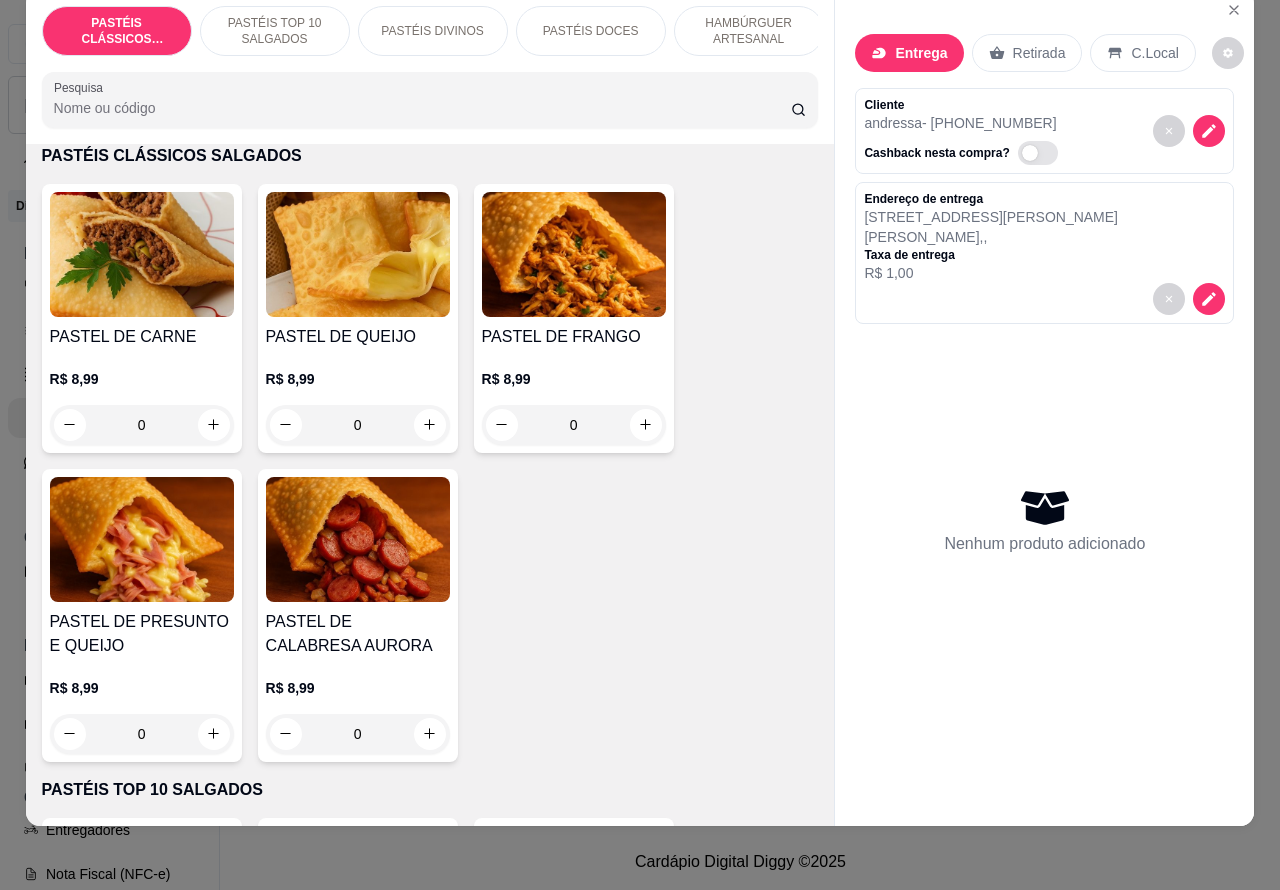 click on "PASTÉIS TOP 10 SALGADOS" at bounding box center (275, 31) 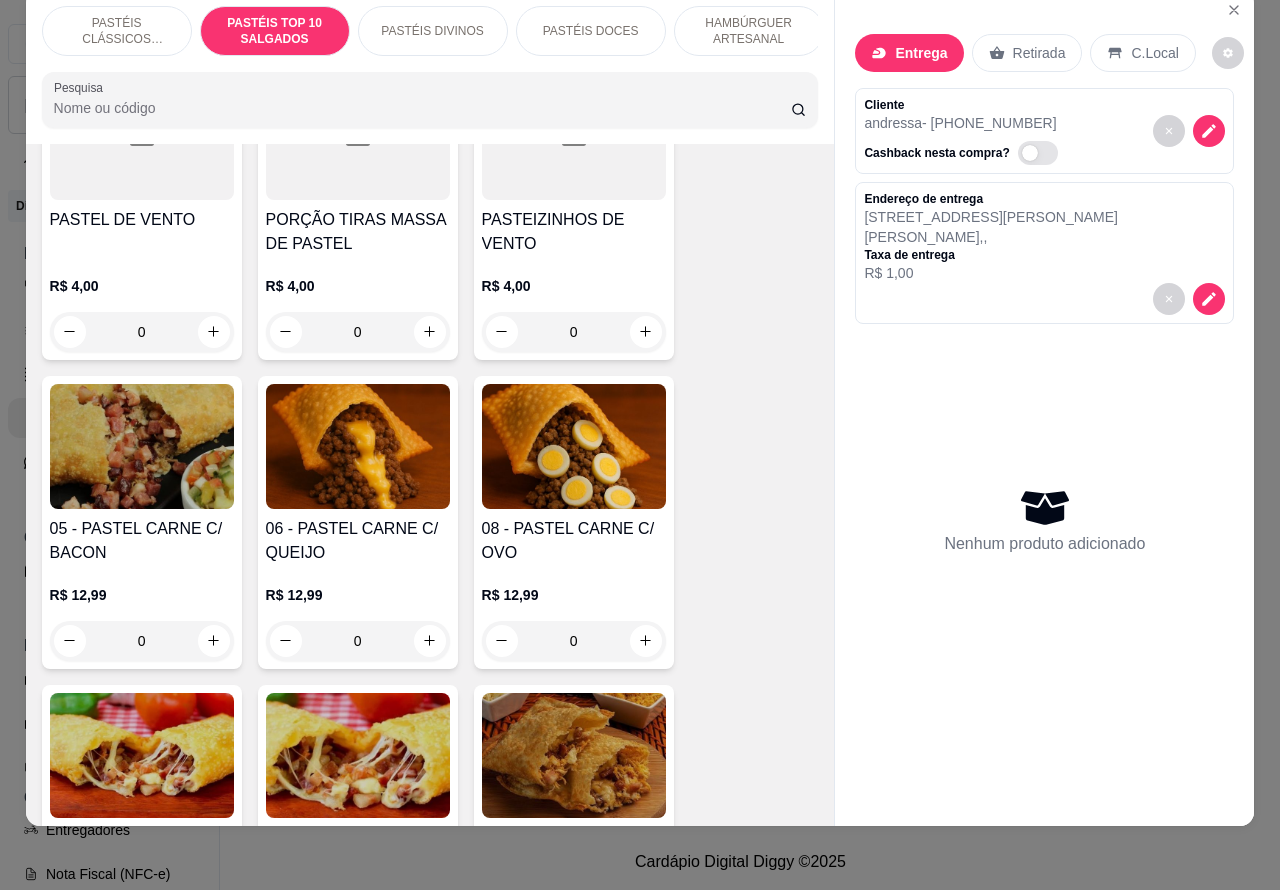 scroll, scrollTop: 1111, scrollLeft: 0, axis: vertical 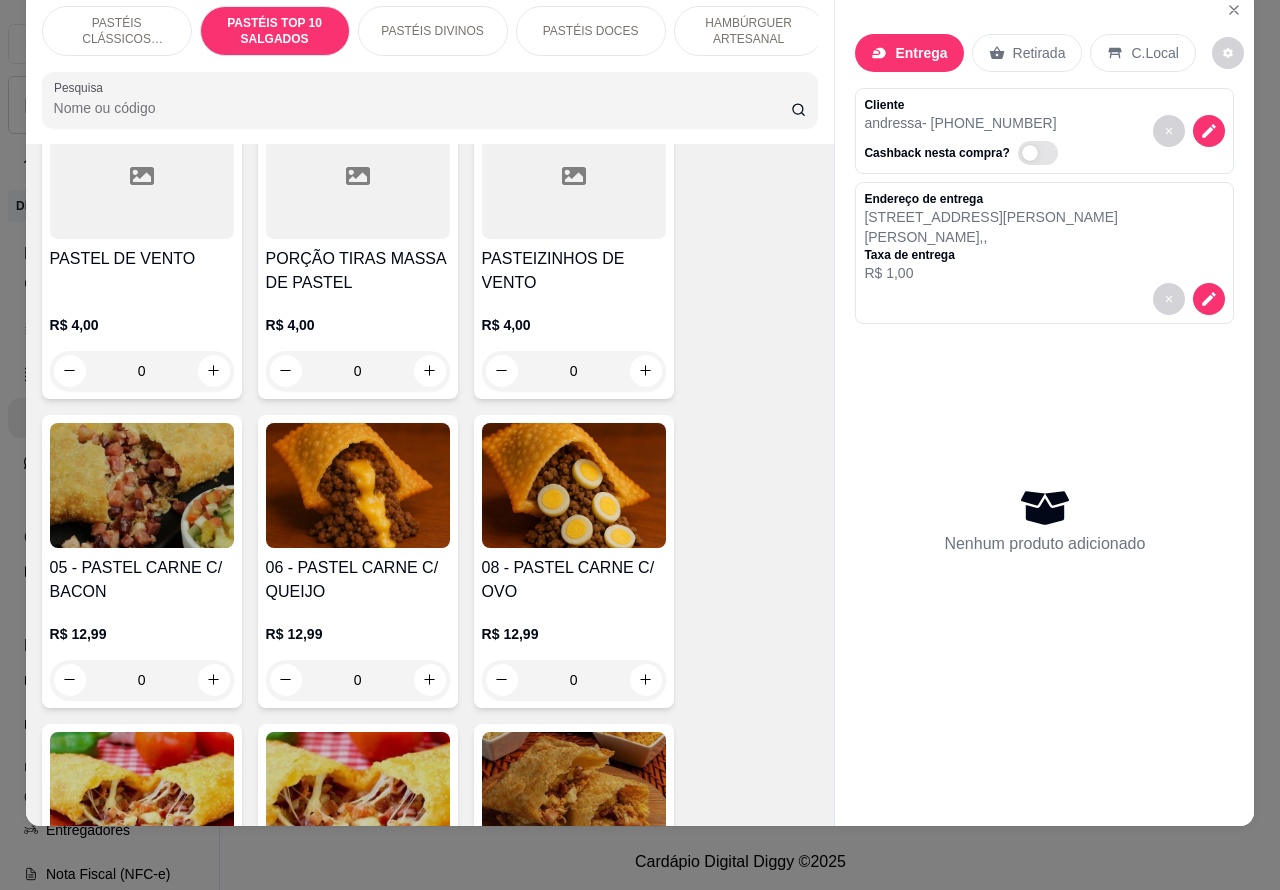 click on "0" at bounding box center (574, 680) 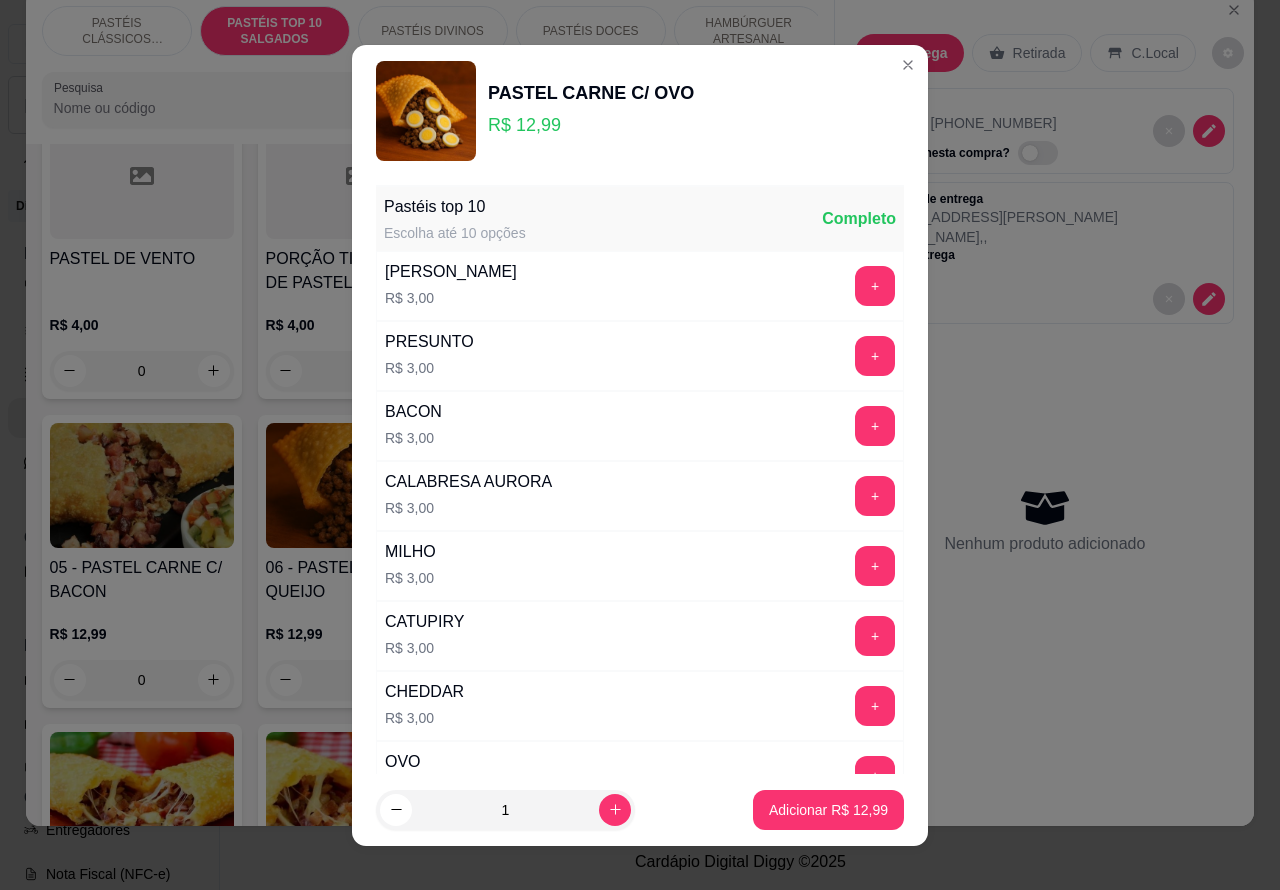 click on "Entrega Retirada C.Local" at bounding box center (1044, 53) 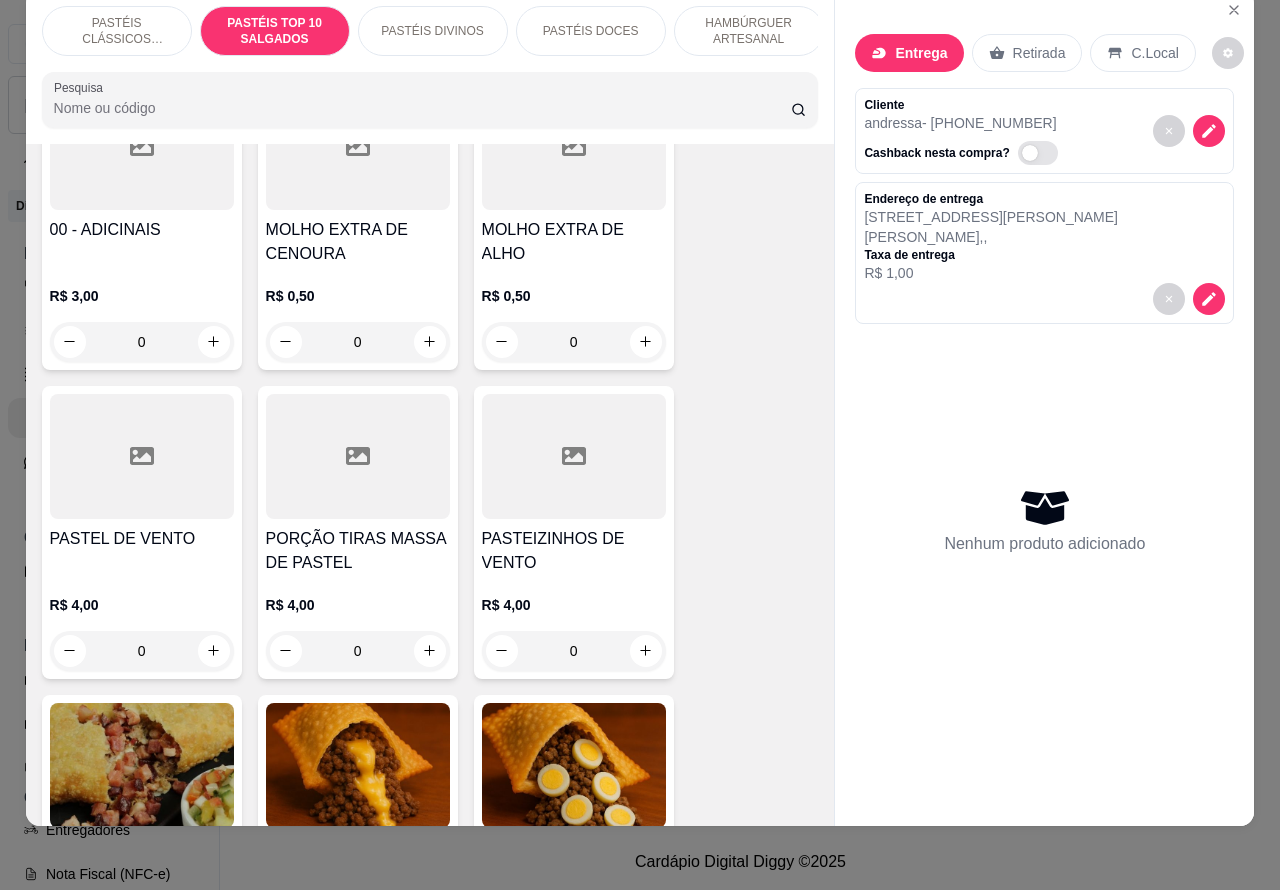 scroll, scrollTop: 826, scrollLeft: 0, axis: vertical 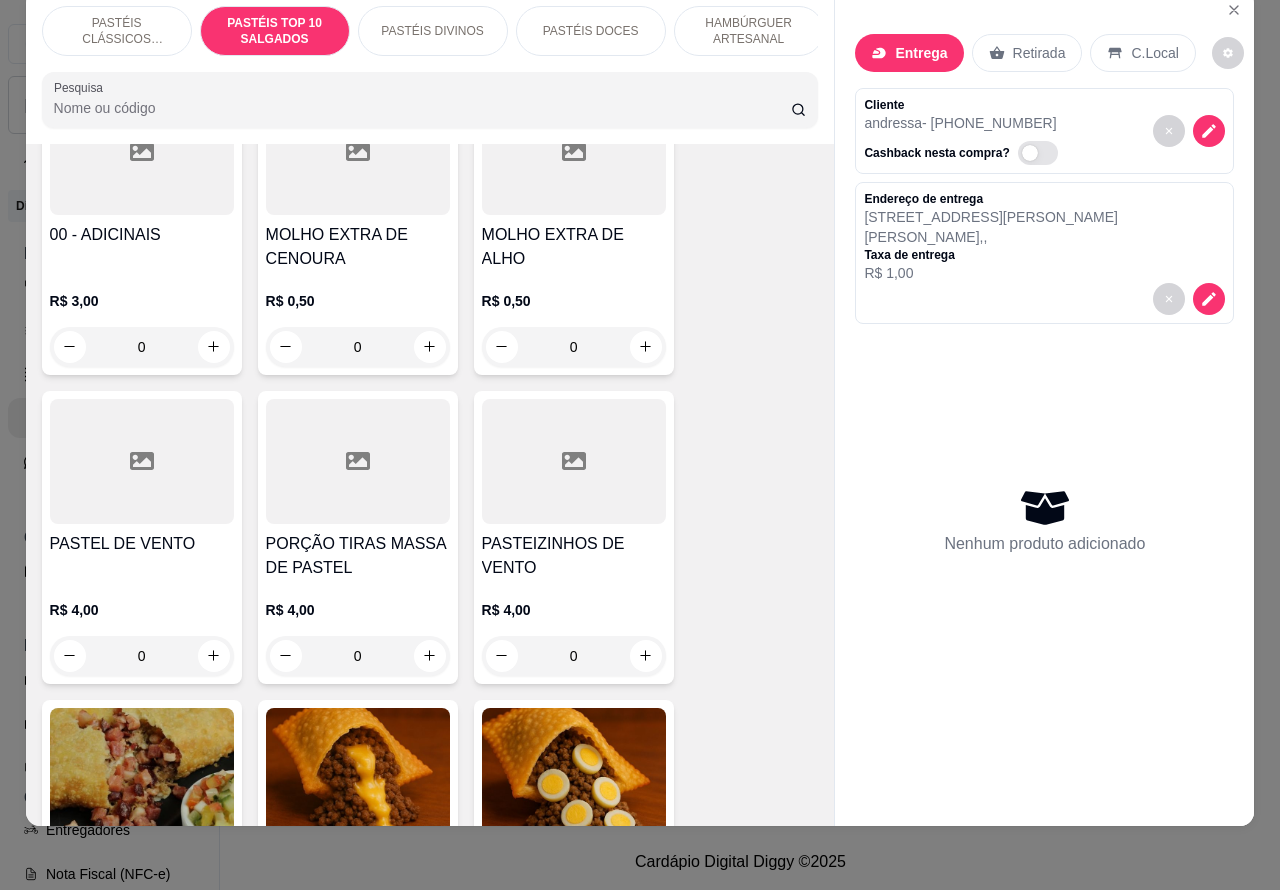 click on "PASTÉIS CLÁSSICOS SALGADOS" at bounding box center (117, 31) 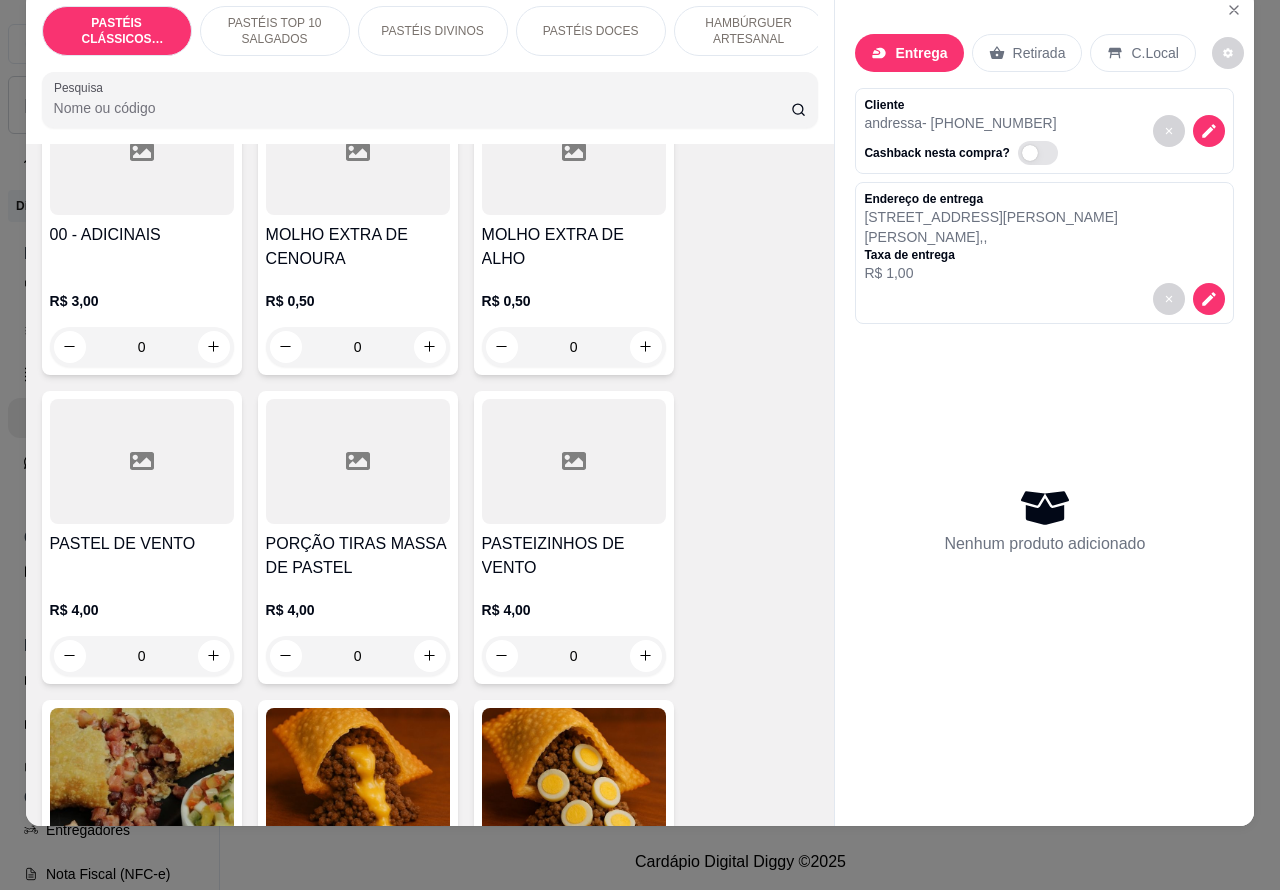 scroll, scrollTop: 90, scrollLeft: 0, axis: vertical 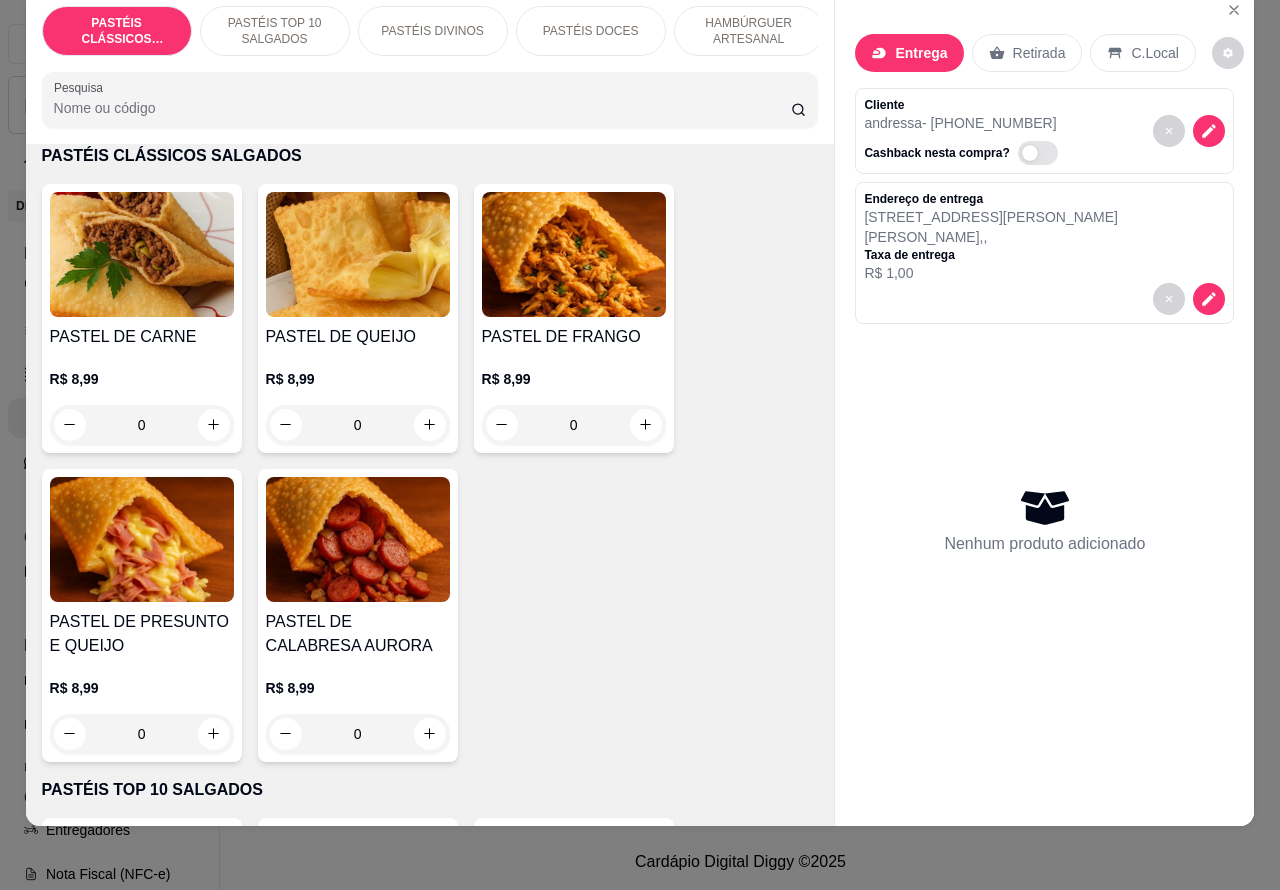 click 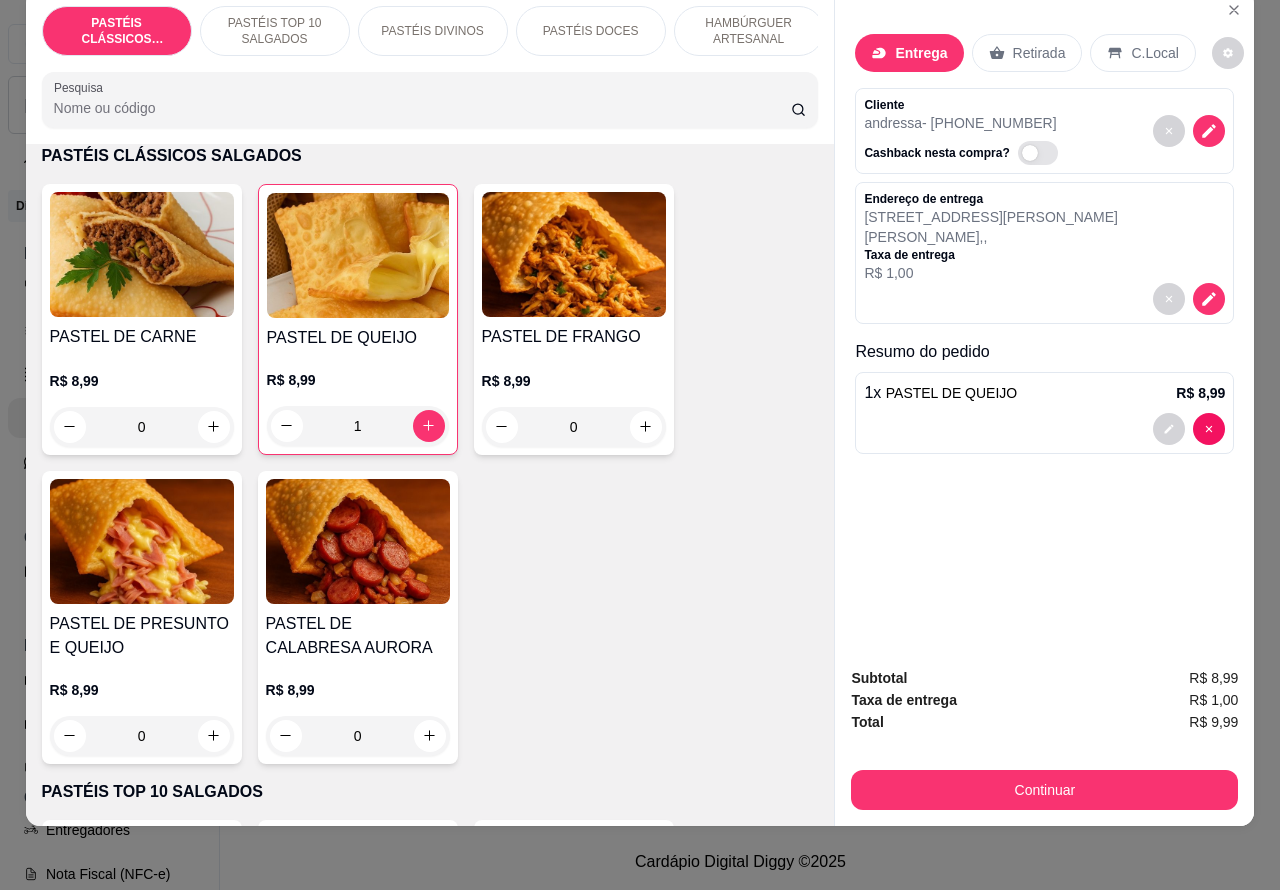 click on "PASTÉIS TOP 10 SALGADOS" at bounding box center (275, 31) 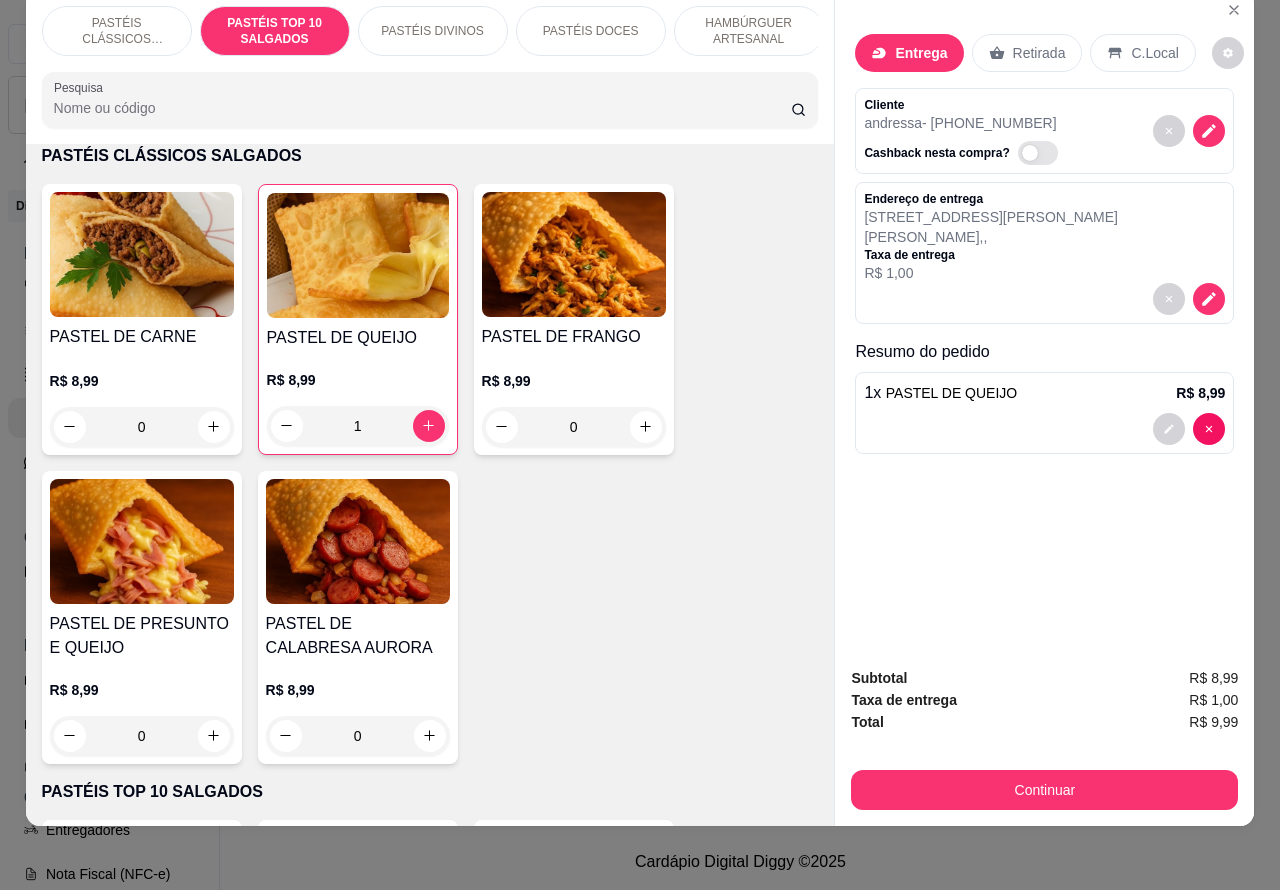 scroll, scrollTop: 726, scrollLeft: 0, axis: vertical 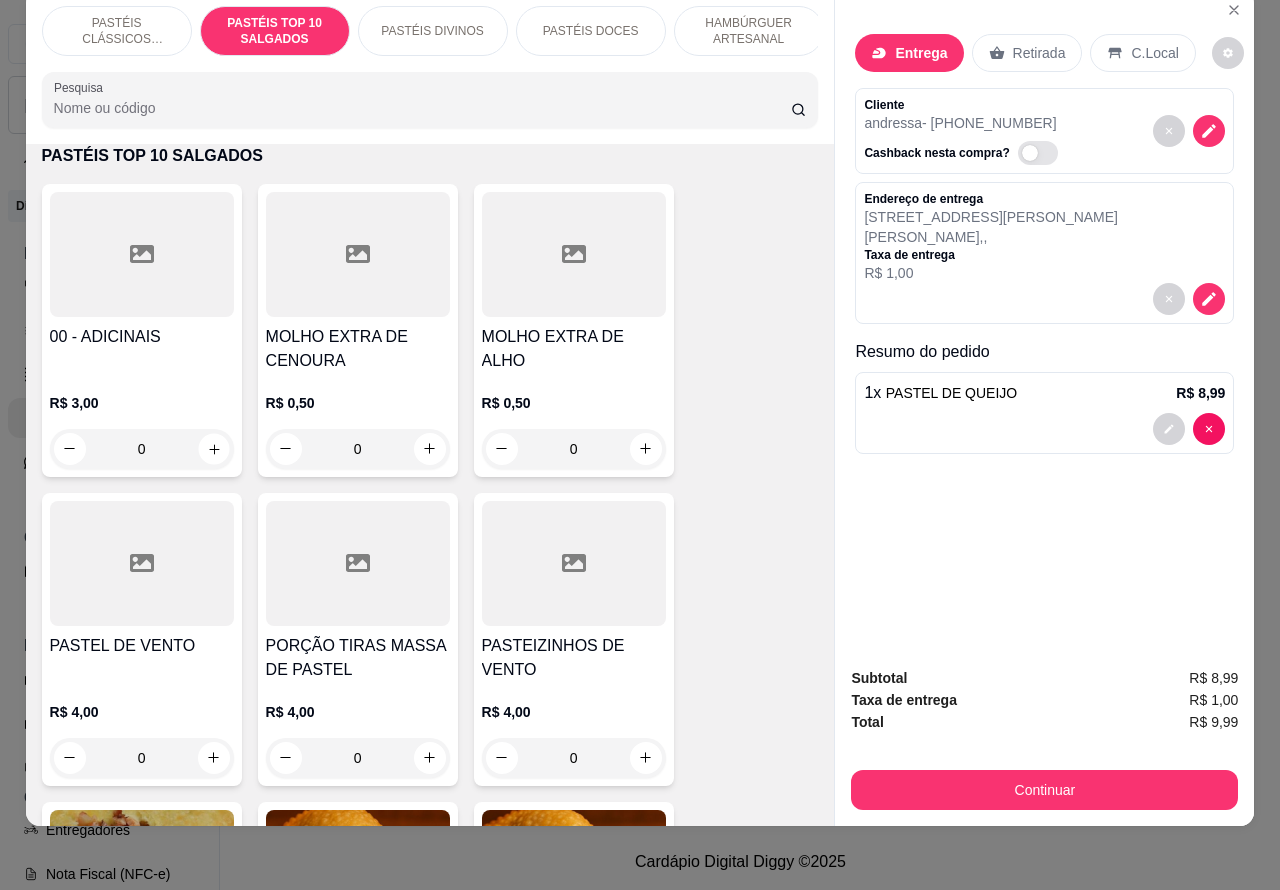 click 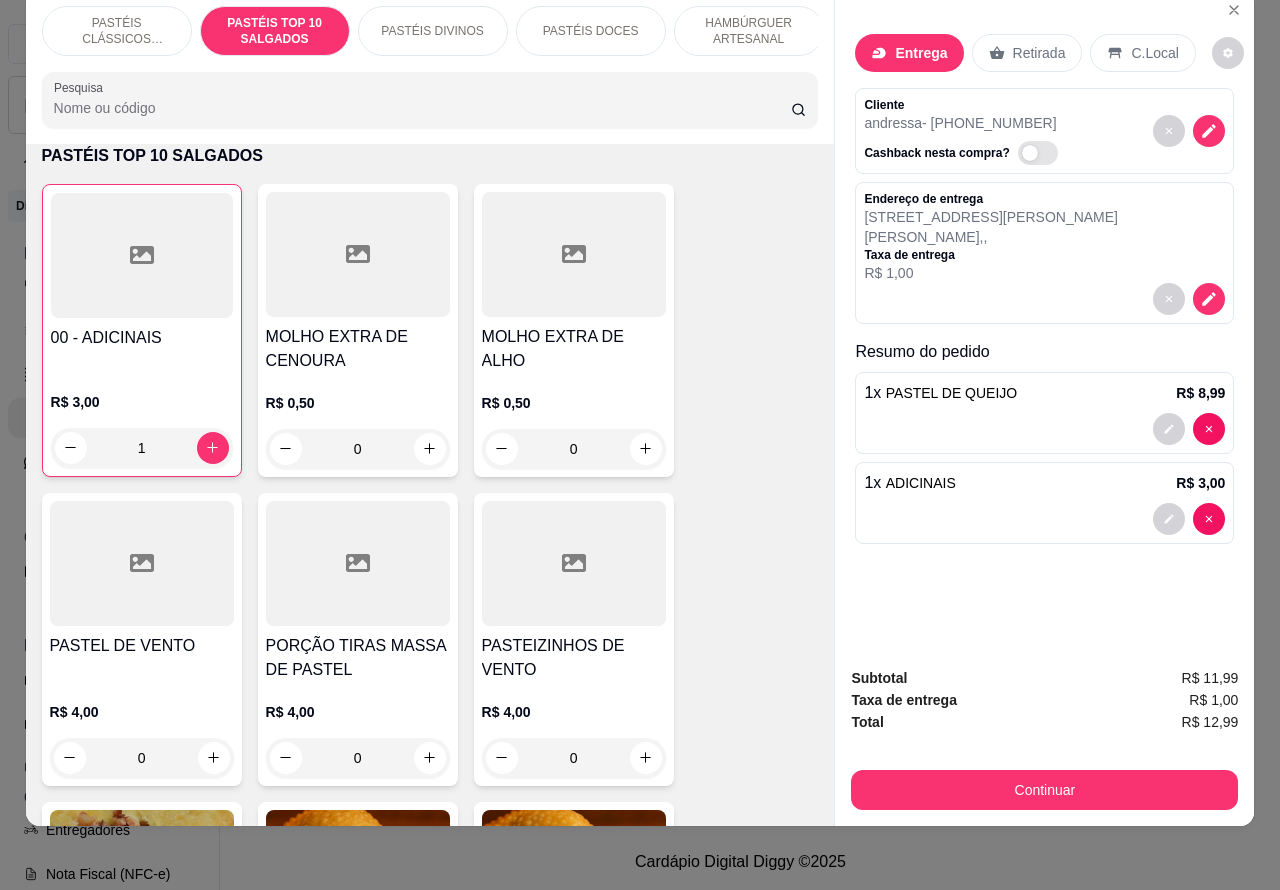 click 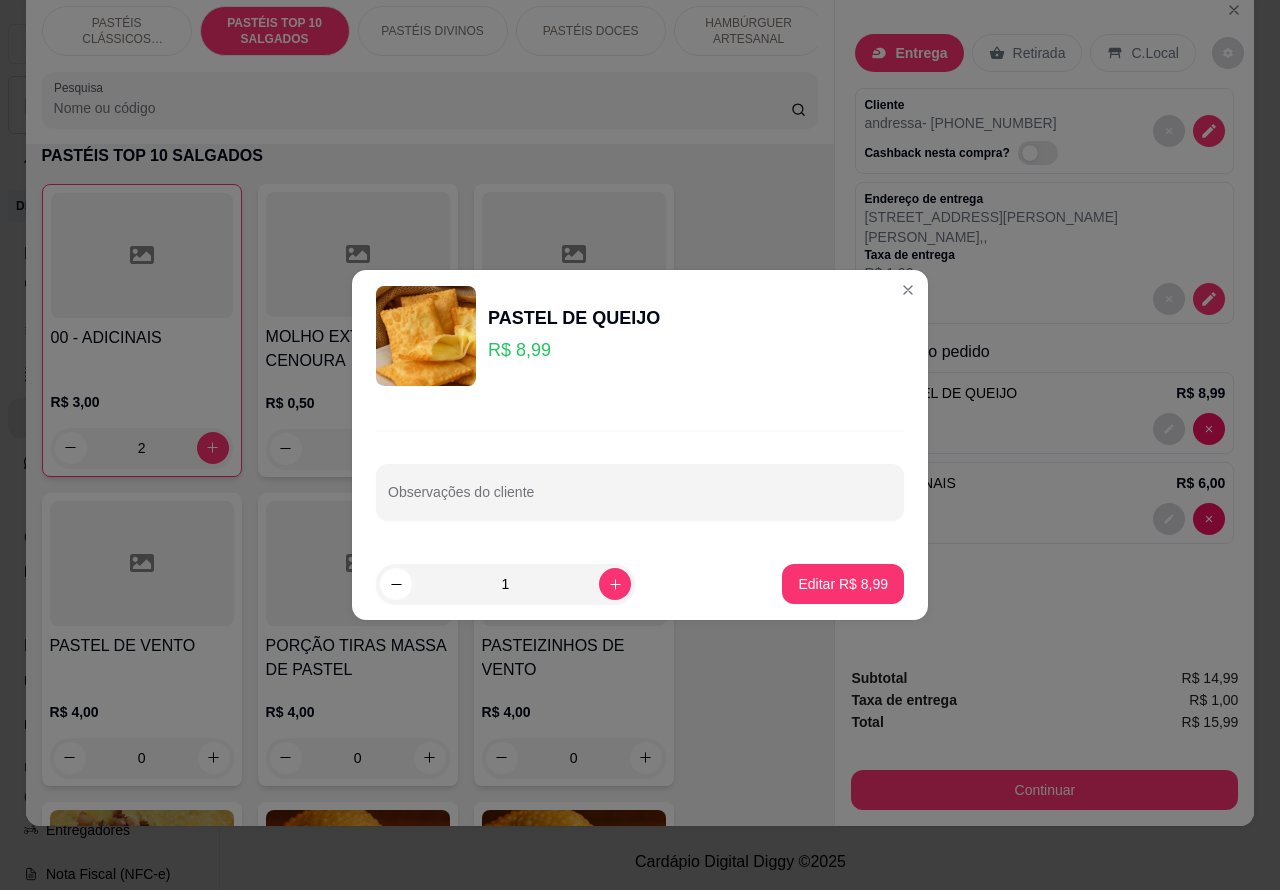 click on "Observações do cliente" at bounding box center [640, 500] 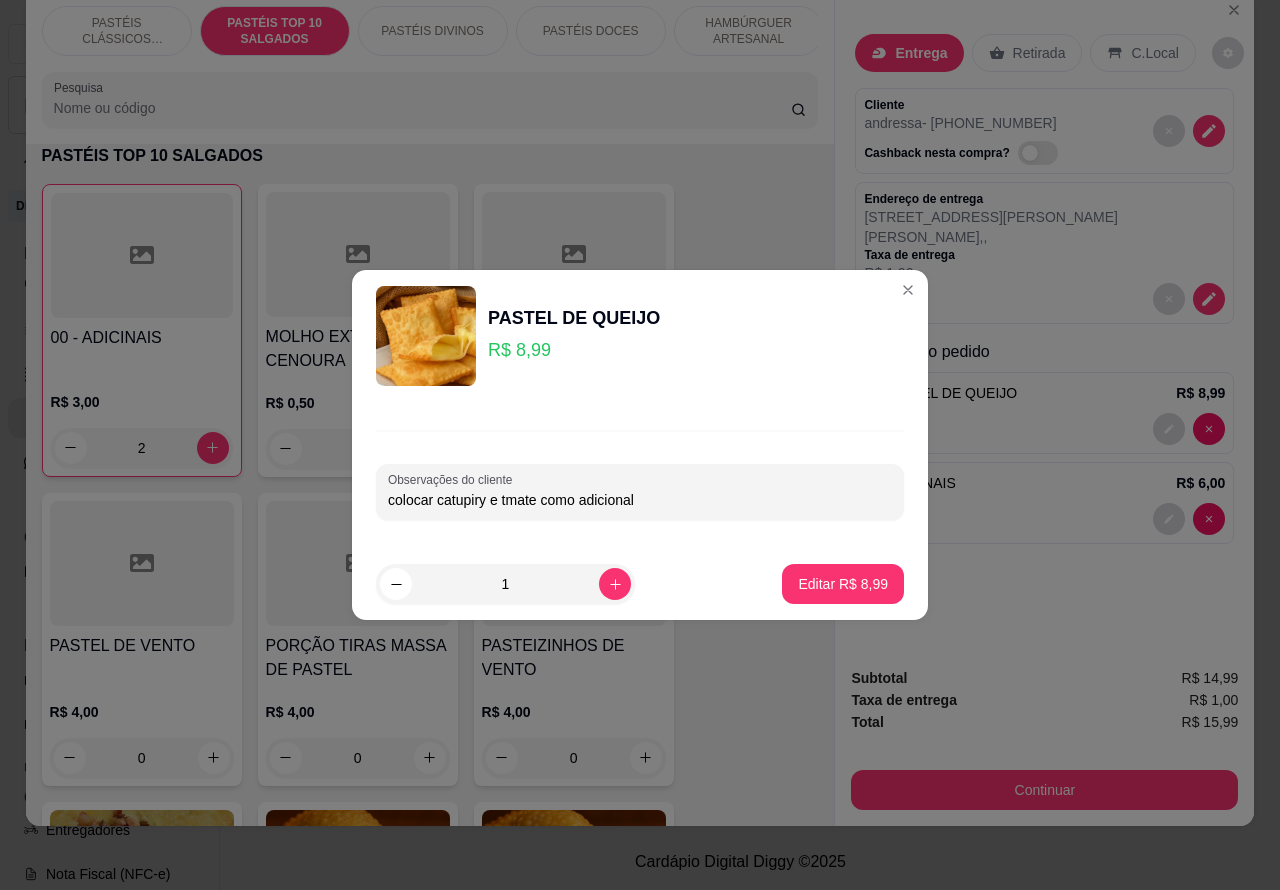 click on "colocar catupiry e tmate como adicional" at bounding box center [640, 500] 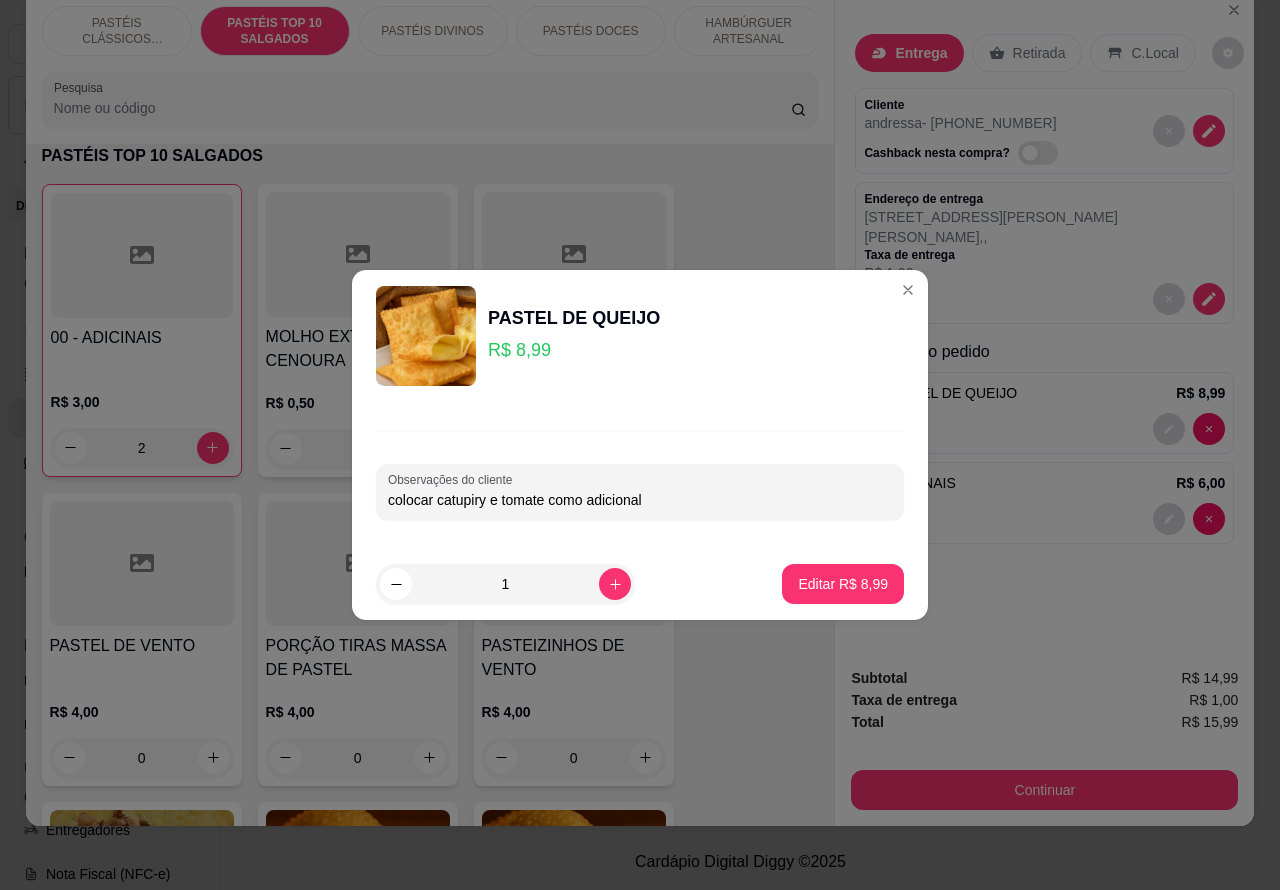 click on "Editar   R$ 8,99" at bounding box center (843, 584) 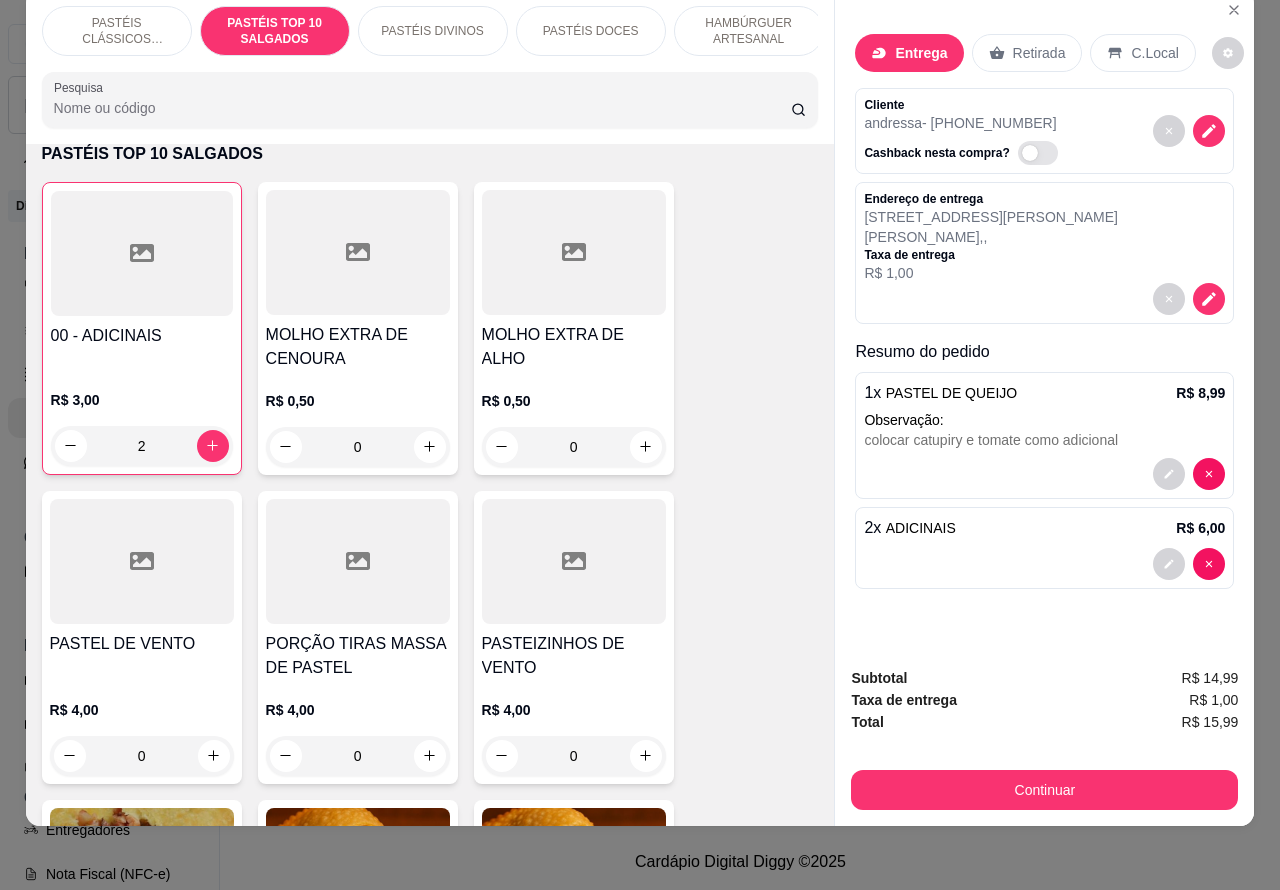 scroll, scrollTop: 723, scrollLeft: 0, axis: vertical 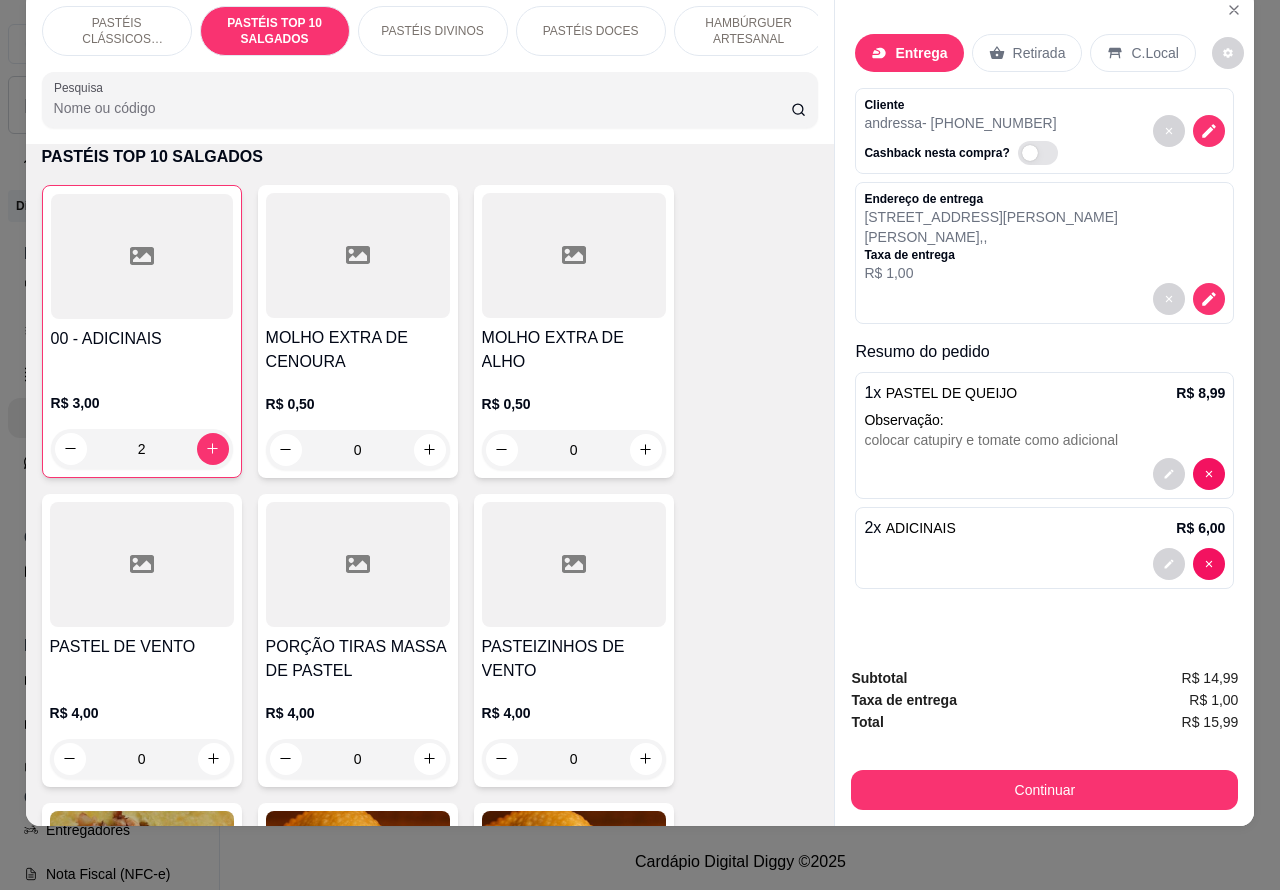 click on "PASTÉIS CLÁSSICOS SALGADOS" at bounding box center (117, 31) 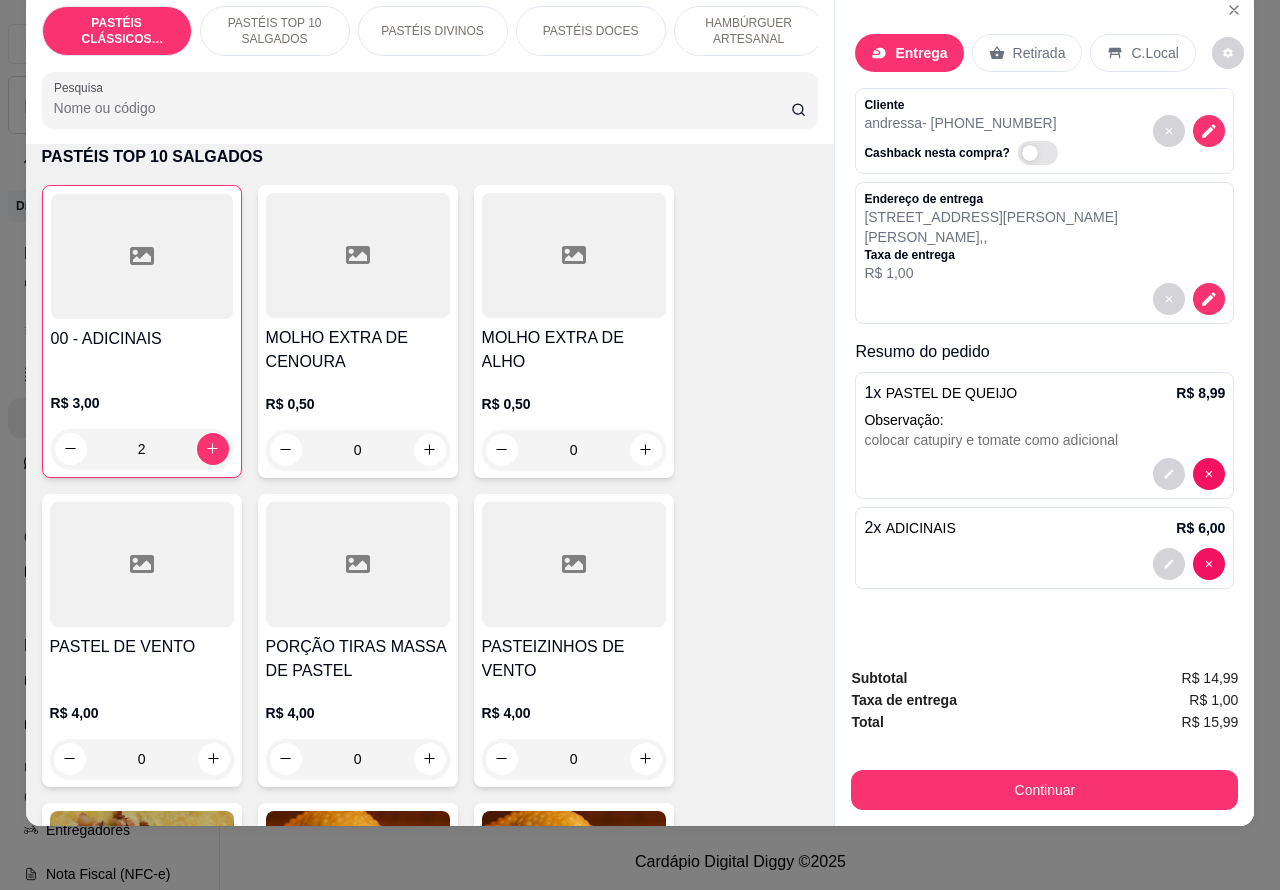 scroll, scrollTop: 90, scrollLeft: 0, axis: vertical 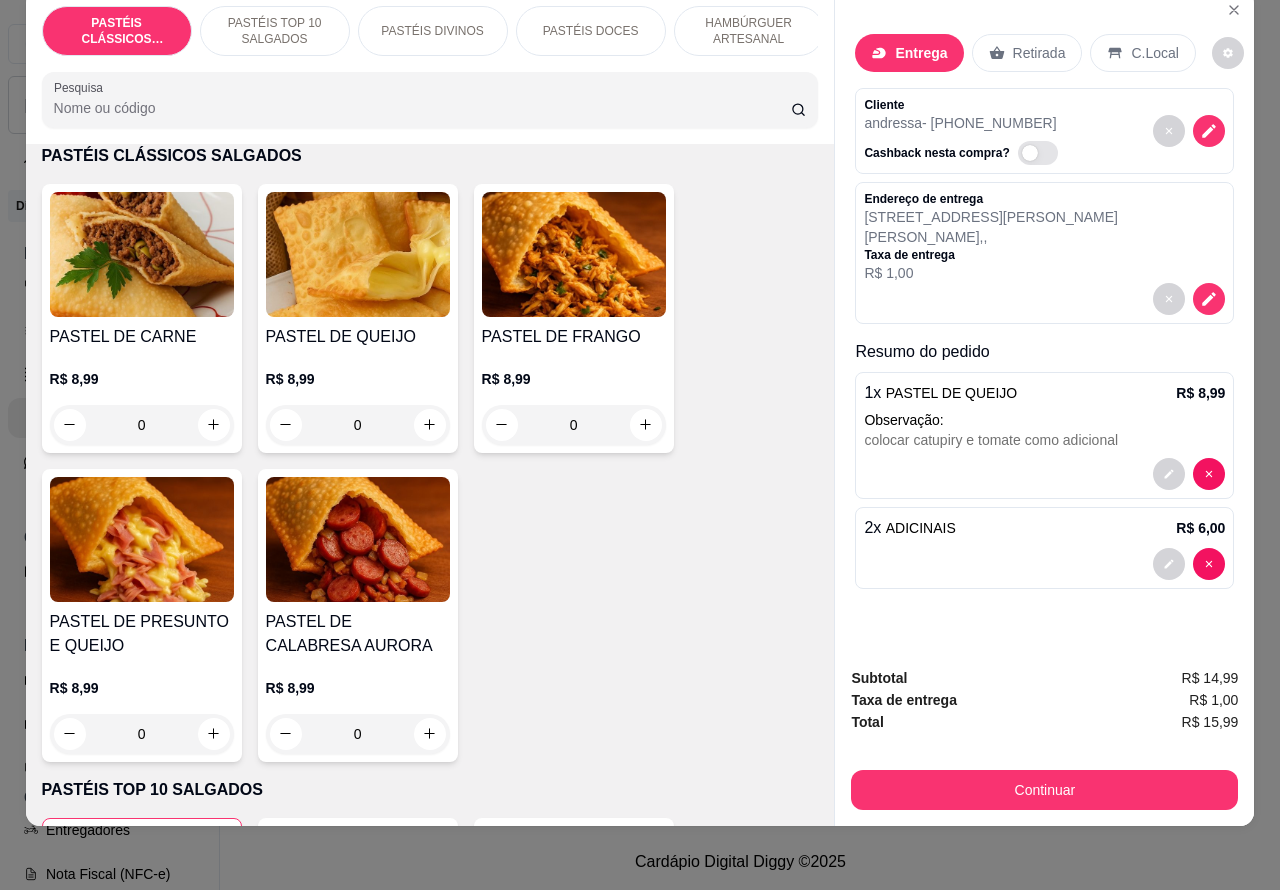 click 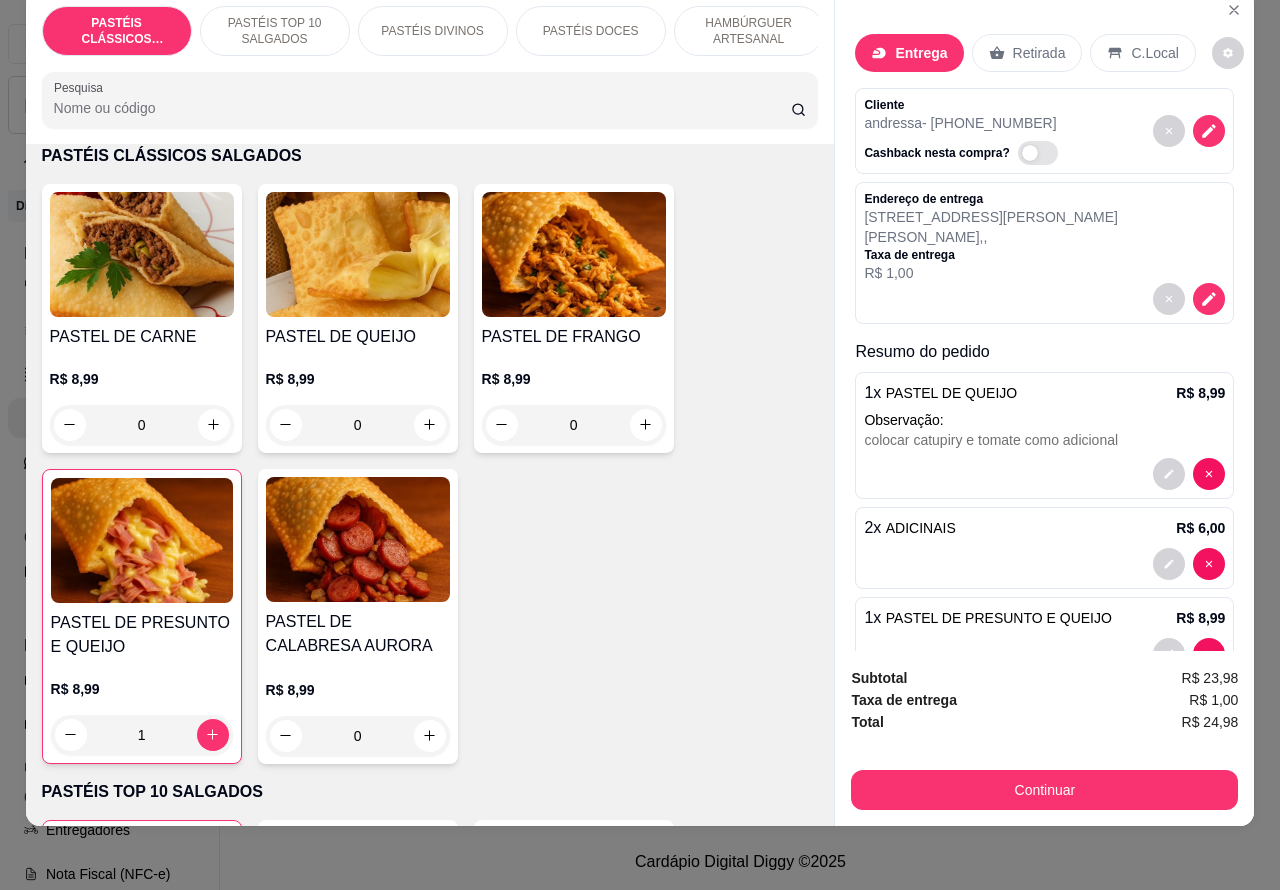 click on "PASTÉIS DOCES" at bounding box center [591, 31] 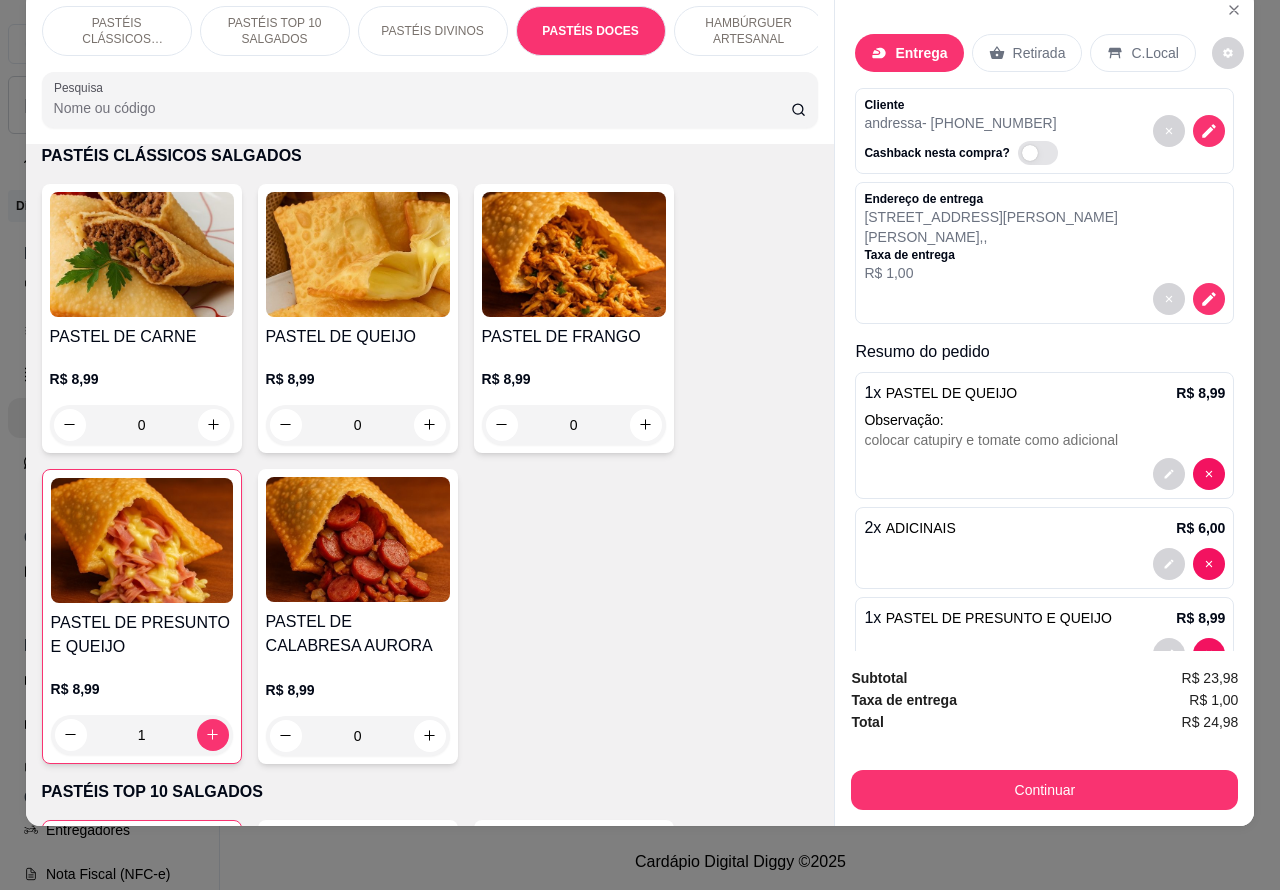 scroll, scrollTop: 3587, scrollLeft: 0, axis: vertical 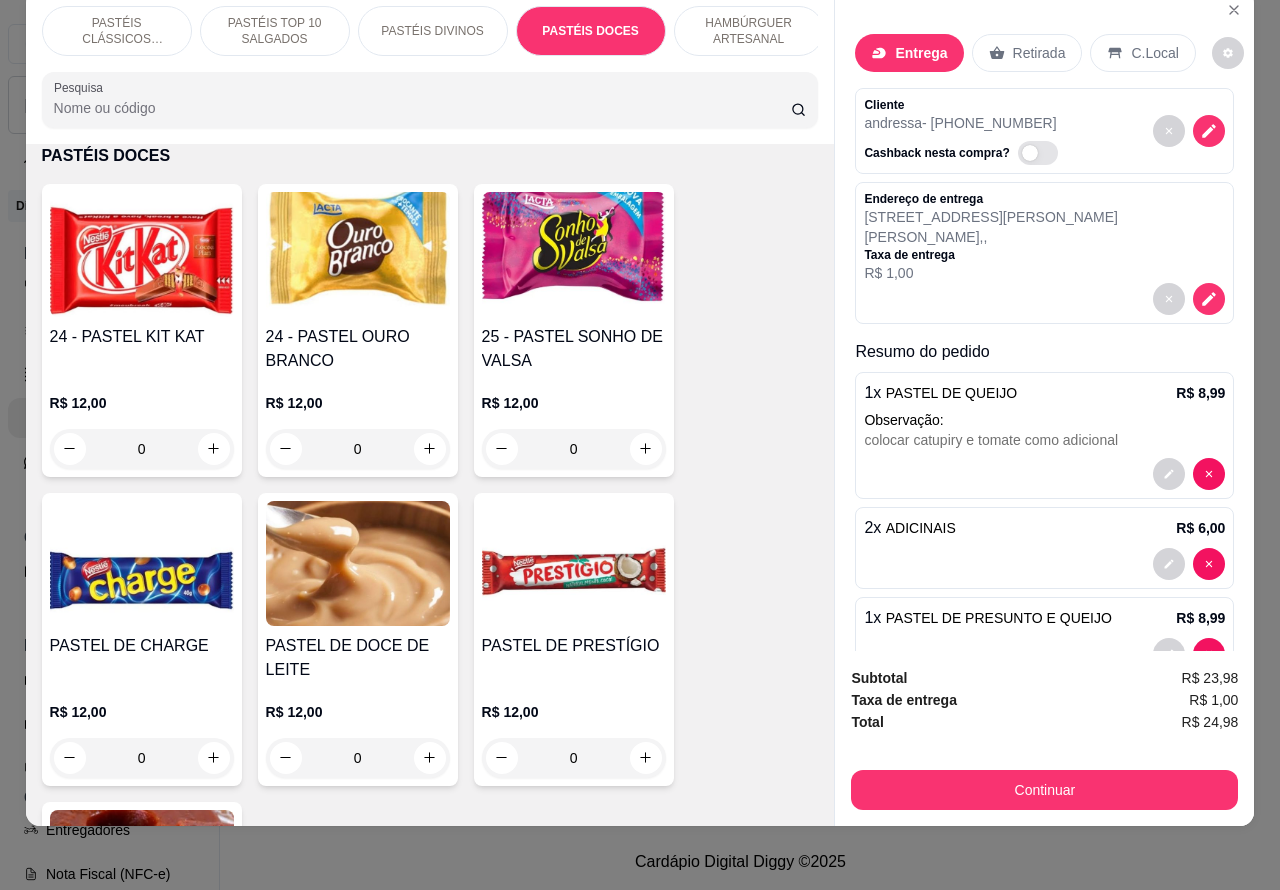 click at bounding box center (214, 449) 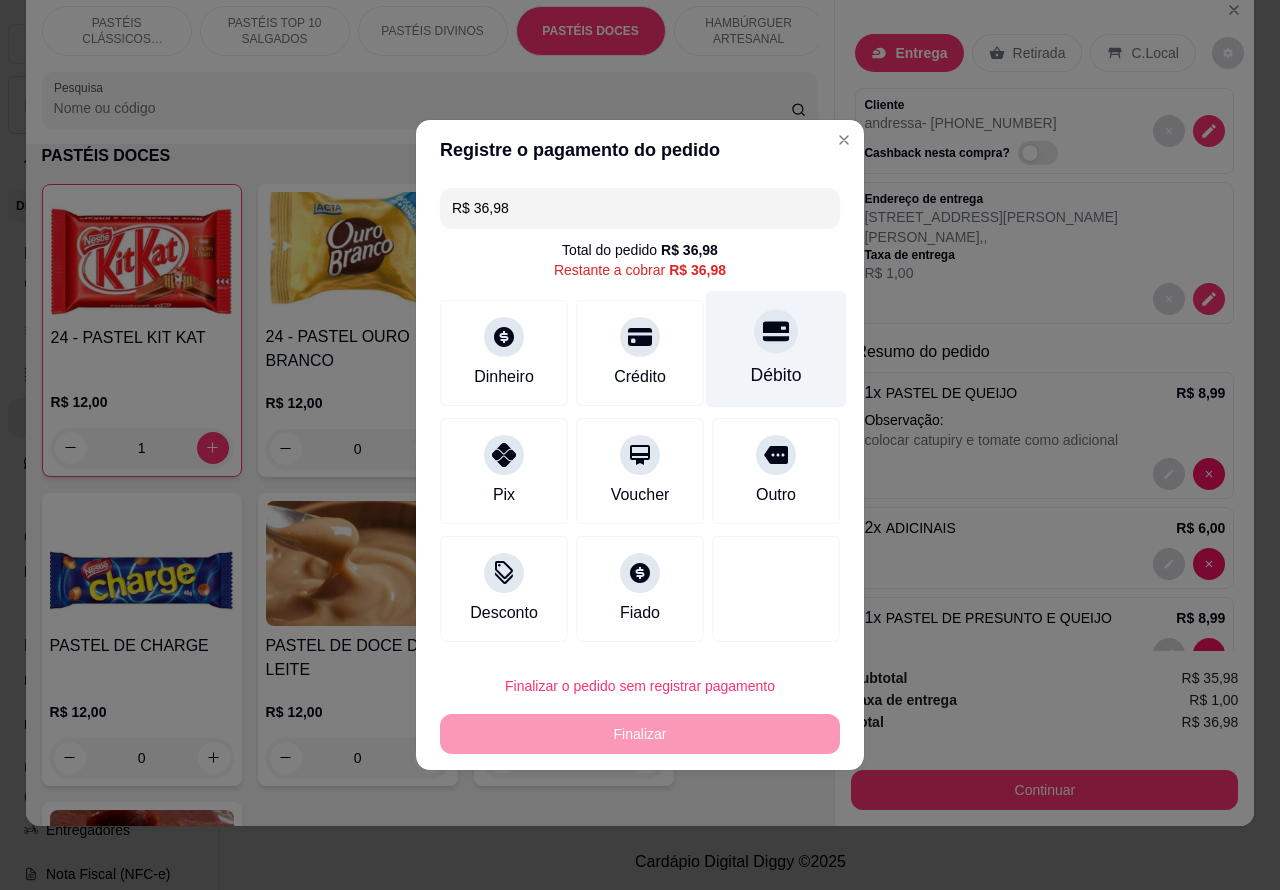 click on "Débito" at bounding box center (776, 349) 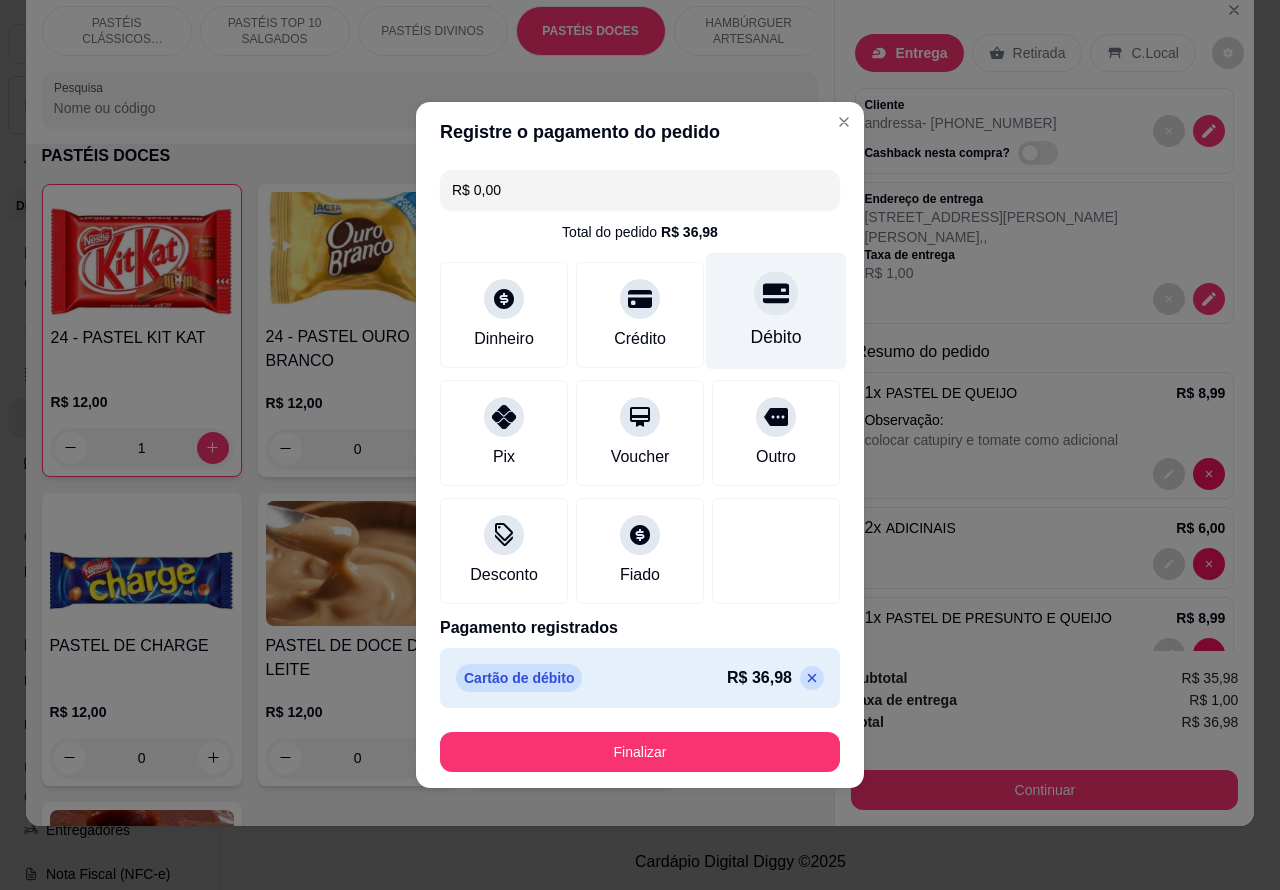 click on "Finalizar" at bounding box center [640, 752] 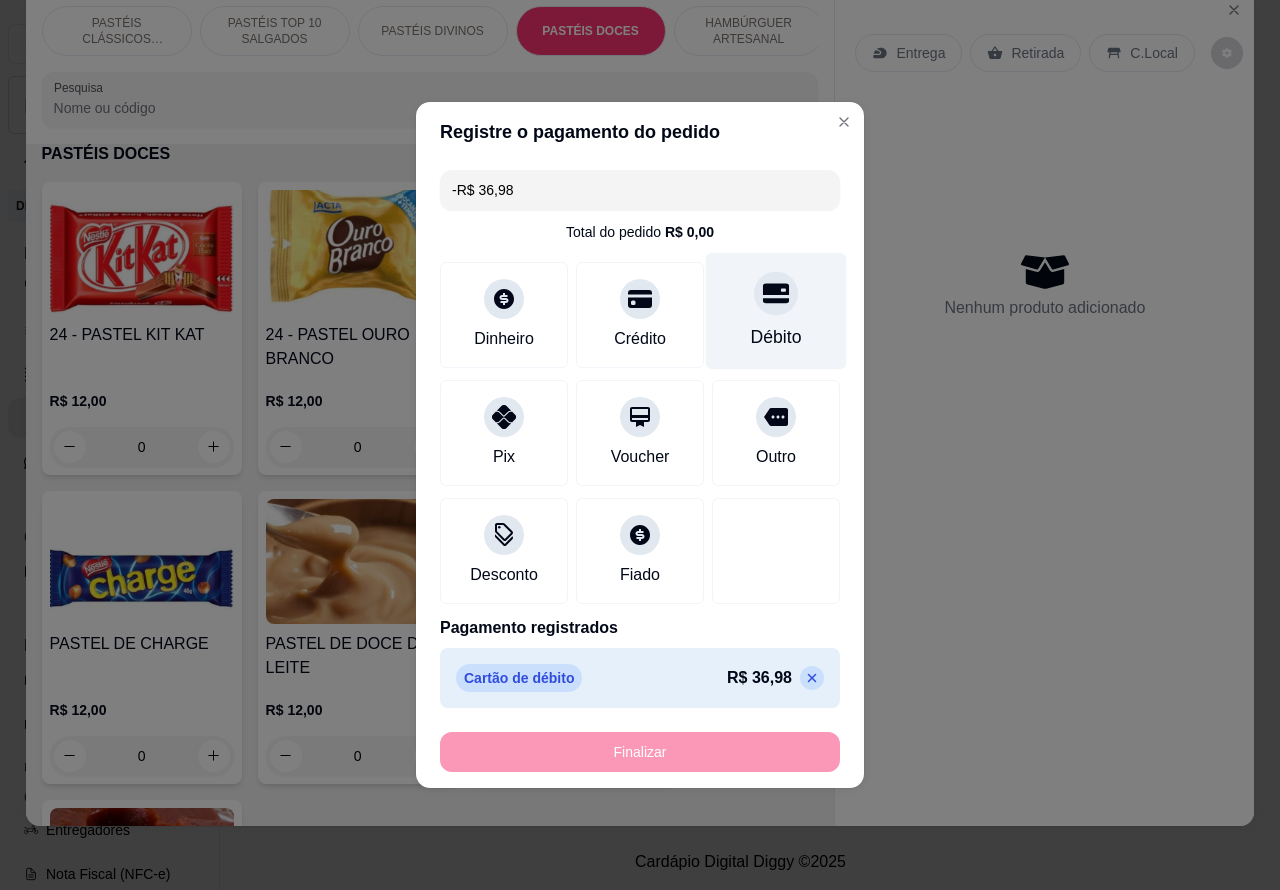 scroll, scrollTop: 3585, scrollLeft: 0, axis: vertical 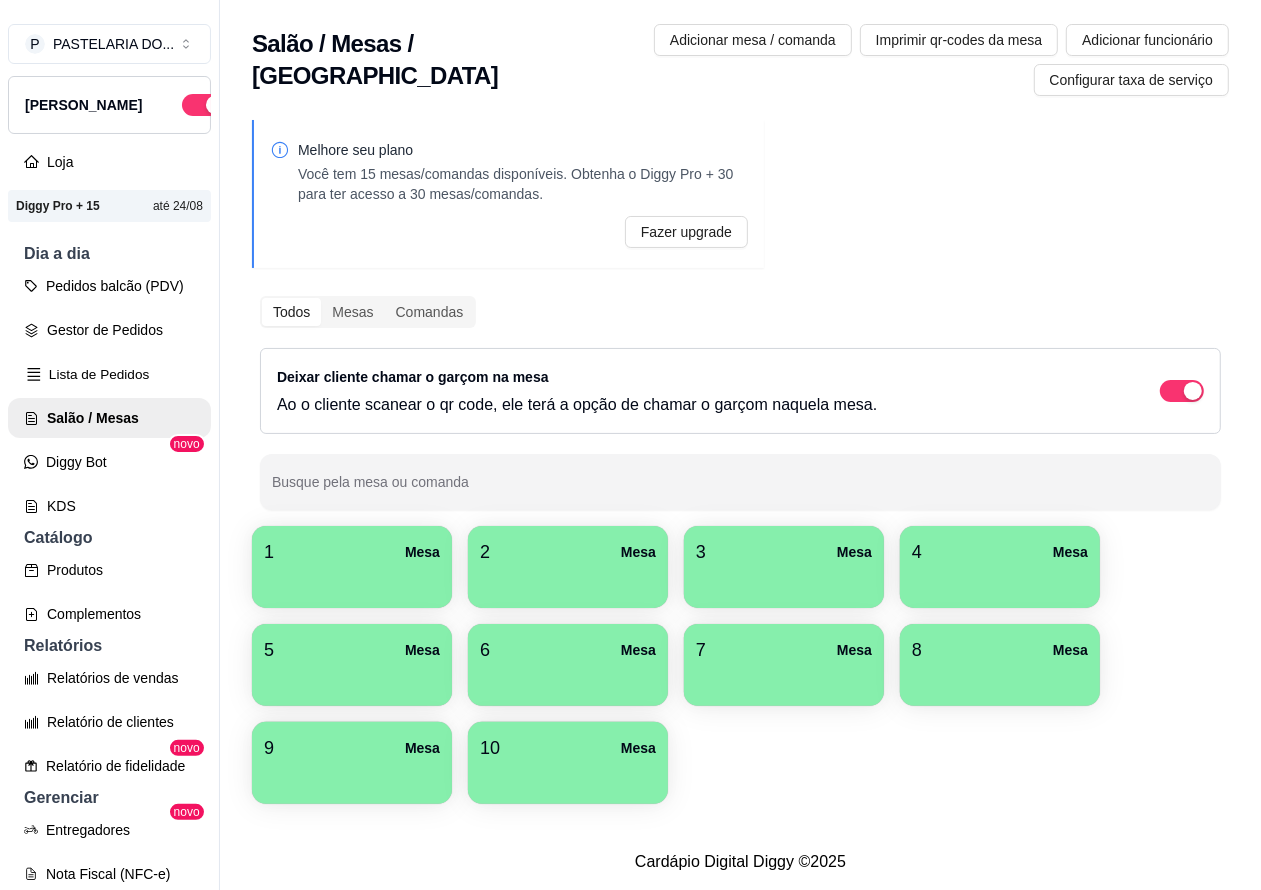 click on "Lista de Pedidos" at bounding box center (109, 374) 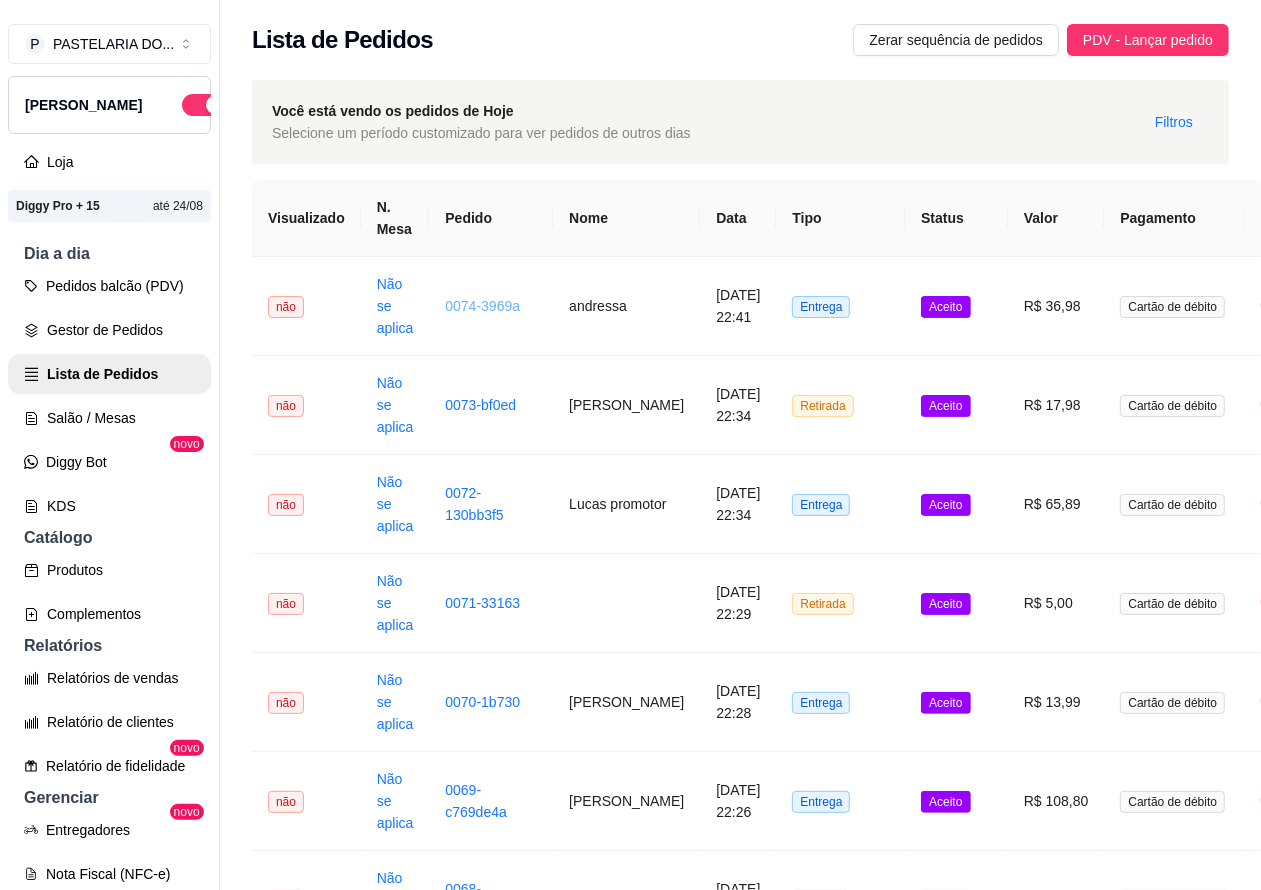 click on "0074-3969a" at bounding box center [482, 306] 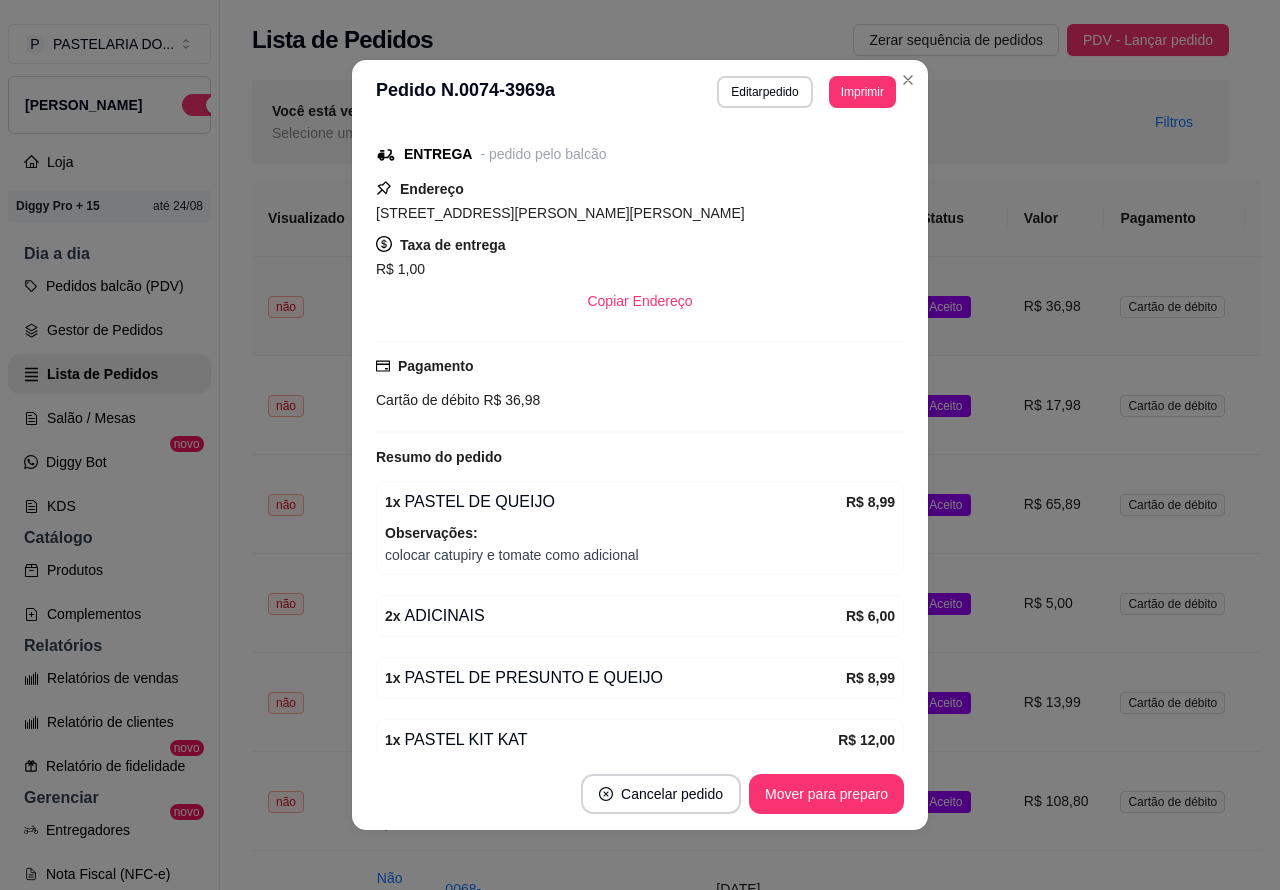 scroll, scrollTop: 347, scrollLeft: 0, axis: vertical 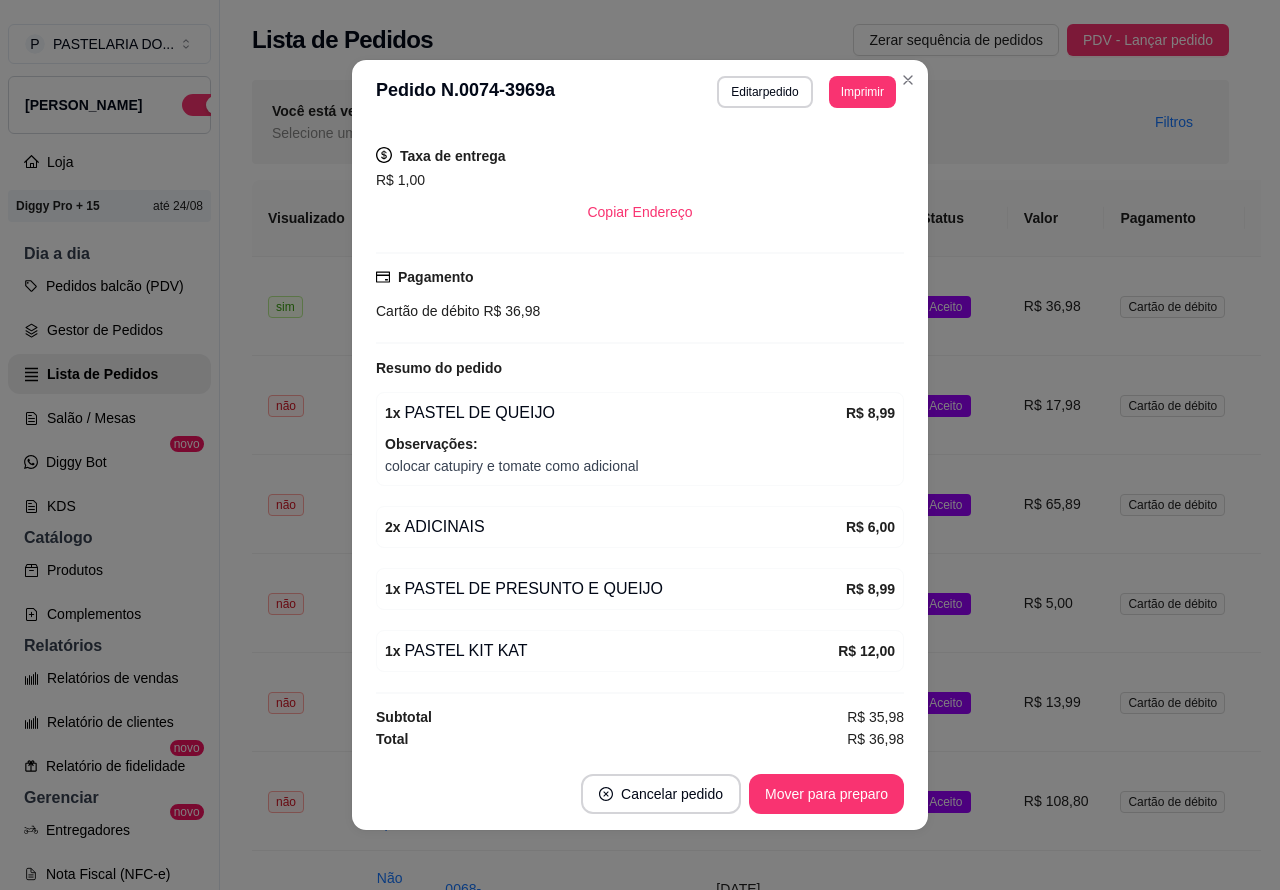 click on "Mover para preparo" at bounding box center (826, 794) 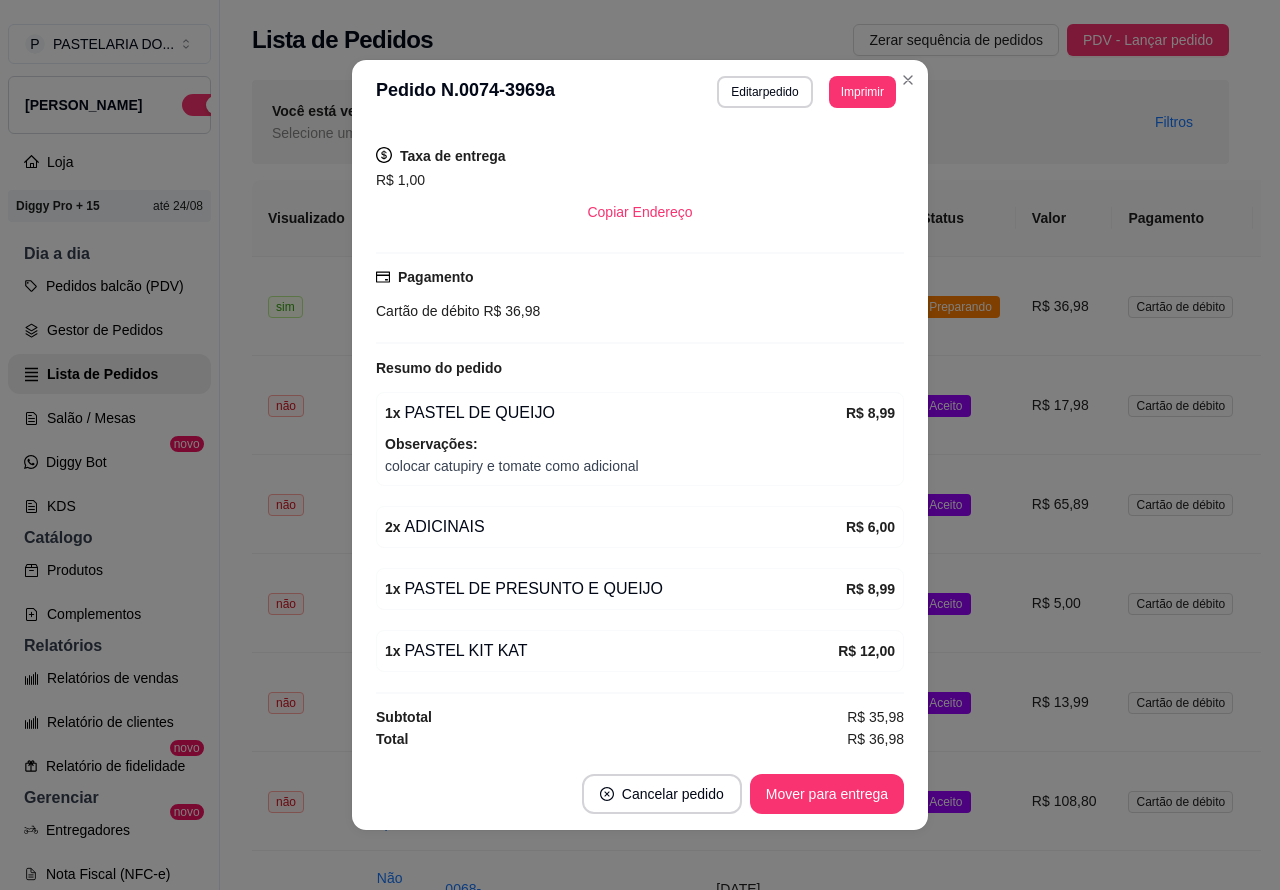 click on "Mover para entrega" at bounding box center [827, 794] 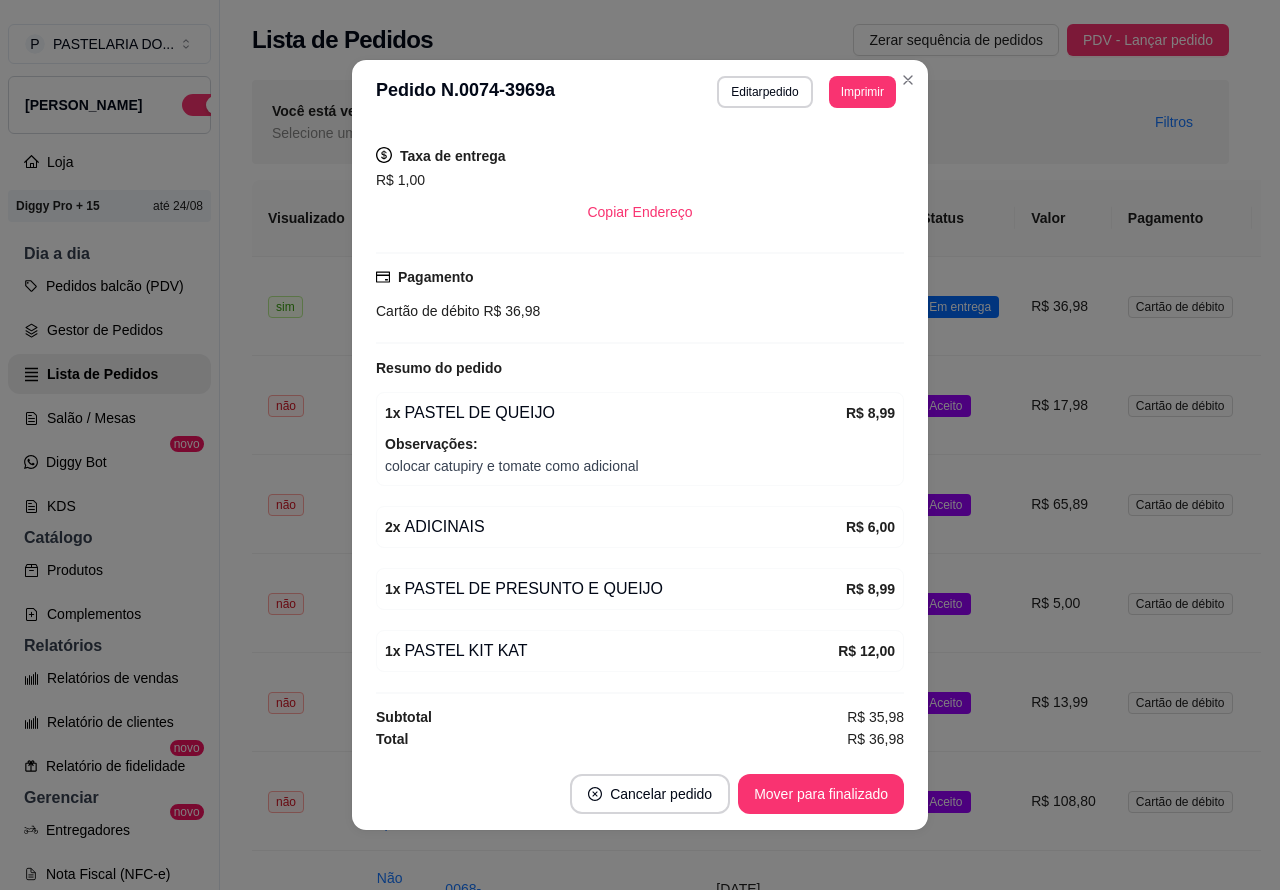click on "Mover para finalizado" at bounding box center [821, 794] 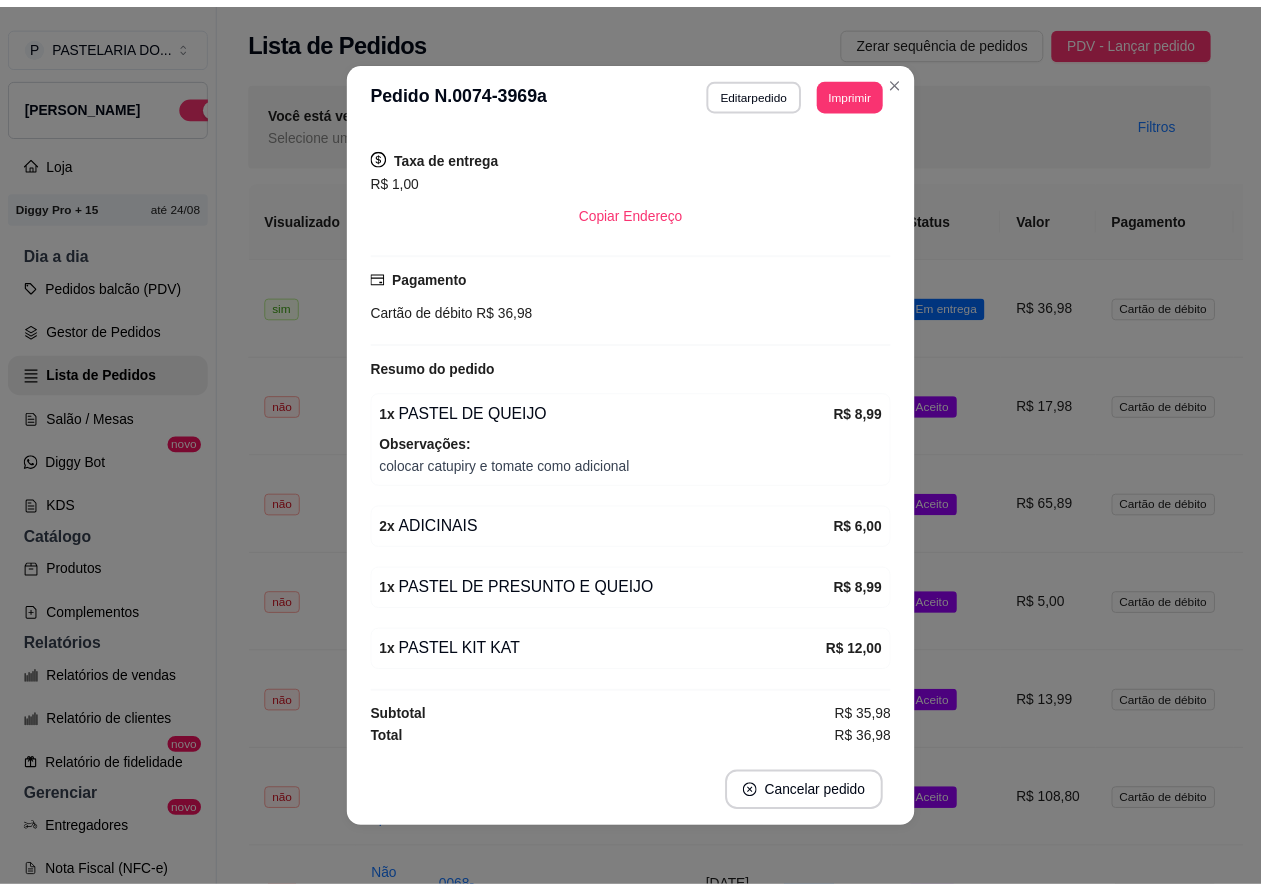 scroll, scrollTop: 300, scrollLeft: 0, axis: vertical 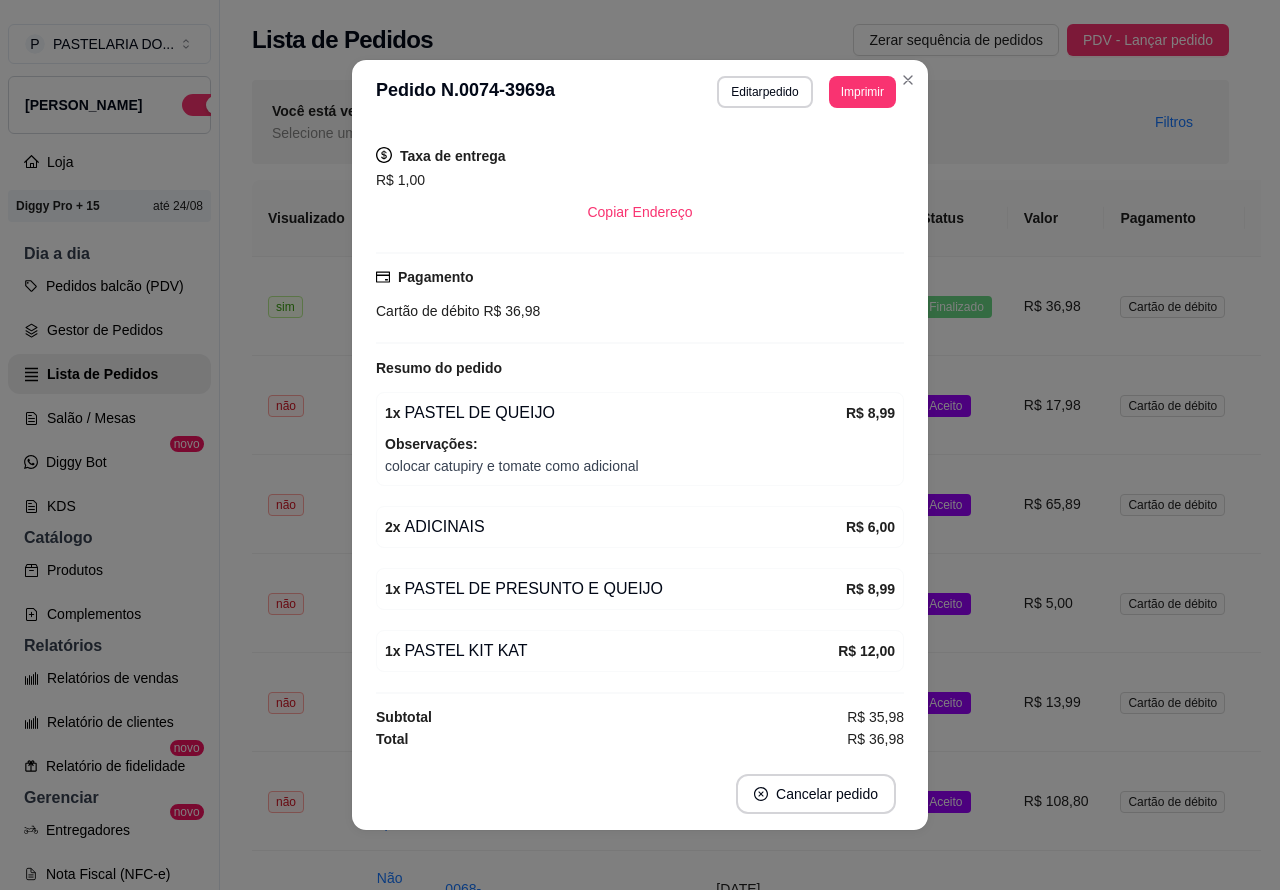 click on "**********" at bounding box center (740, 1697) 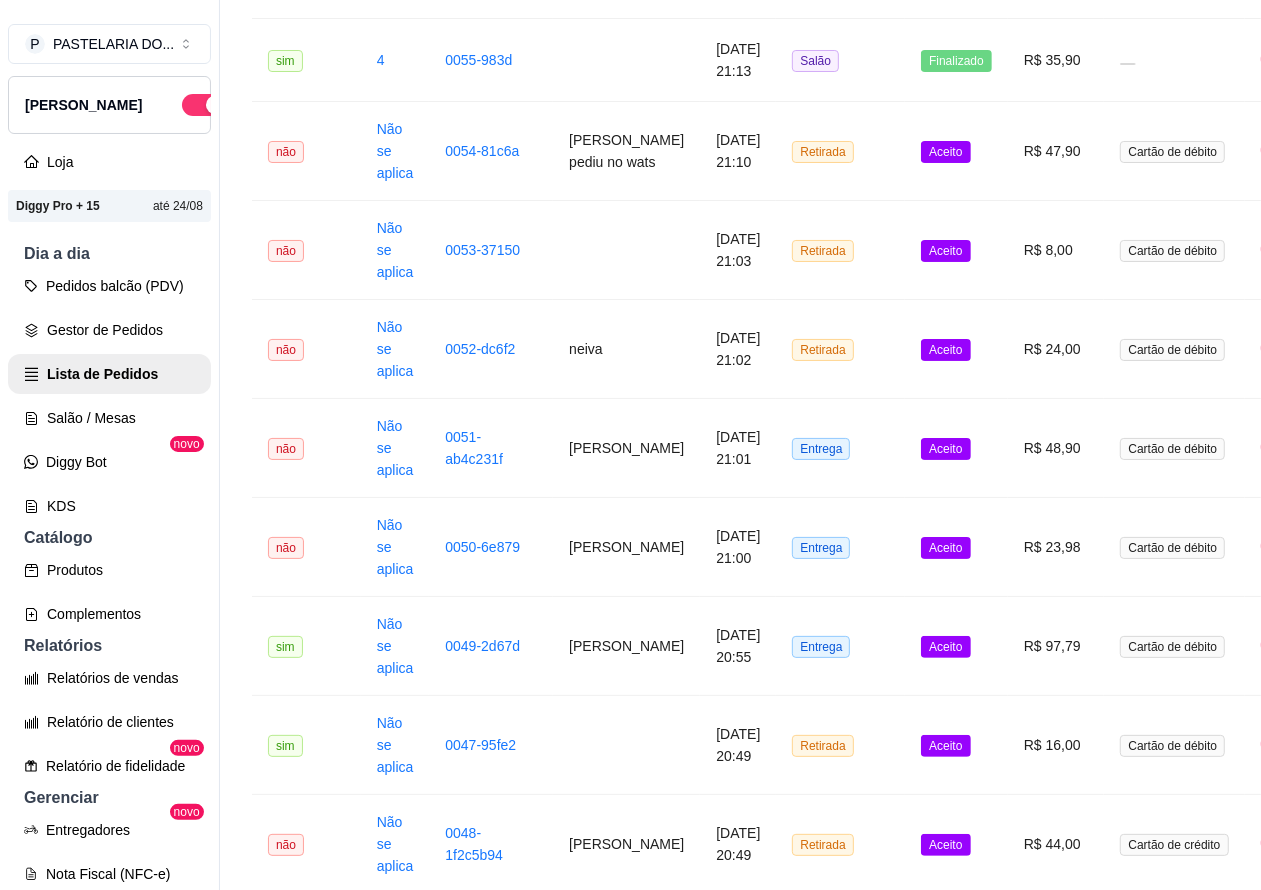 scroll, scrollTop: 2518, scrollLeft: 0, axis: vertical 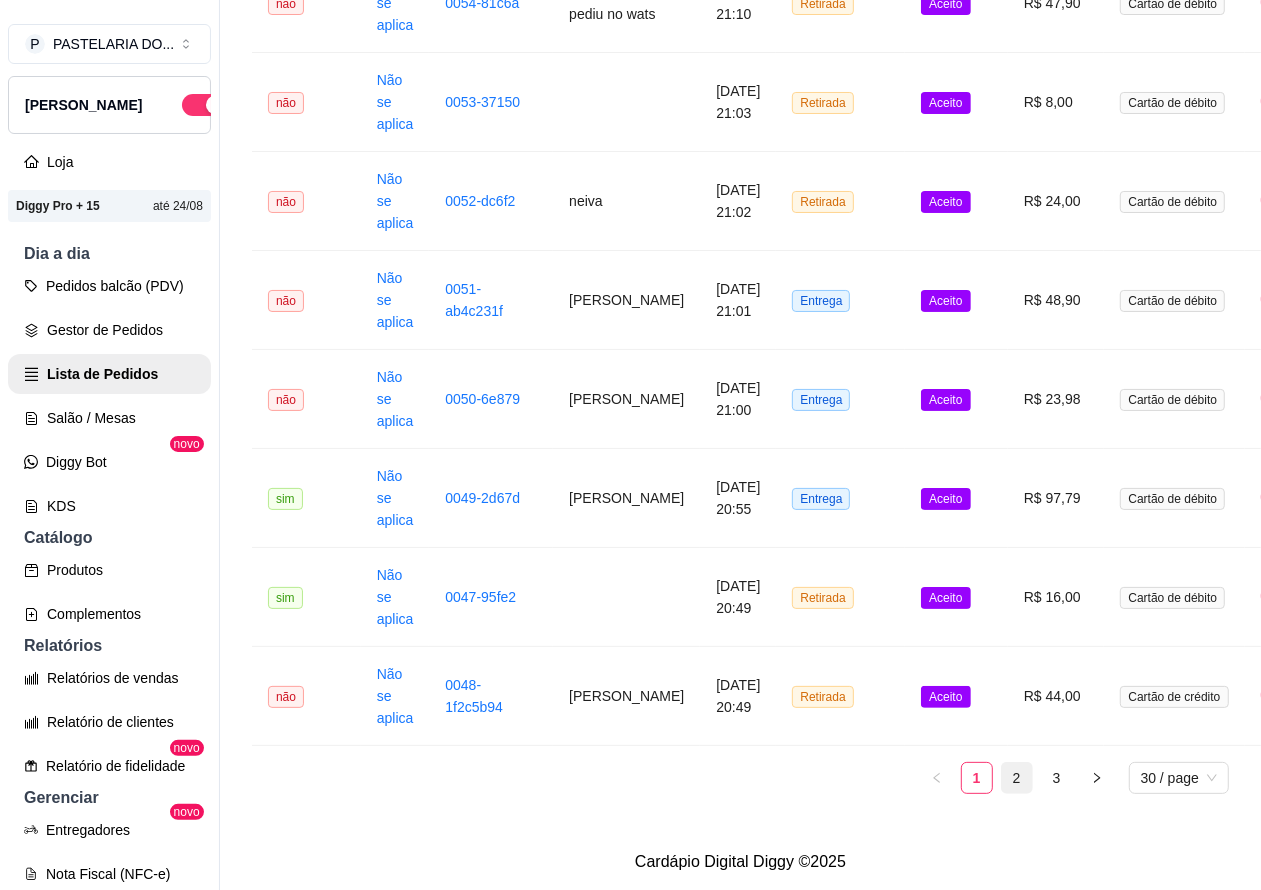 click on "2" at bounding box center (1017, 778) 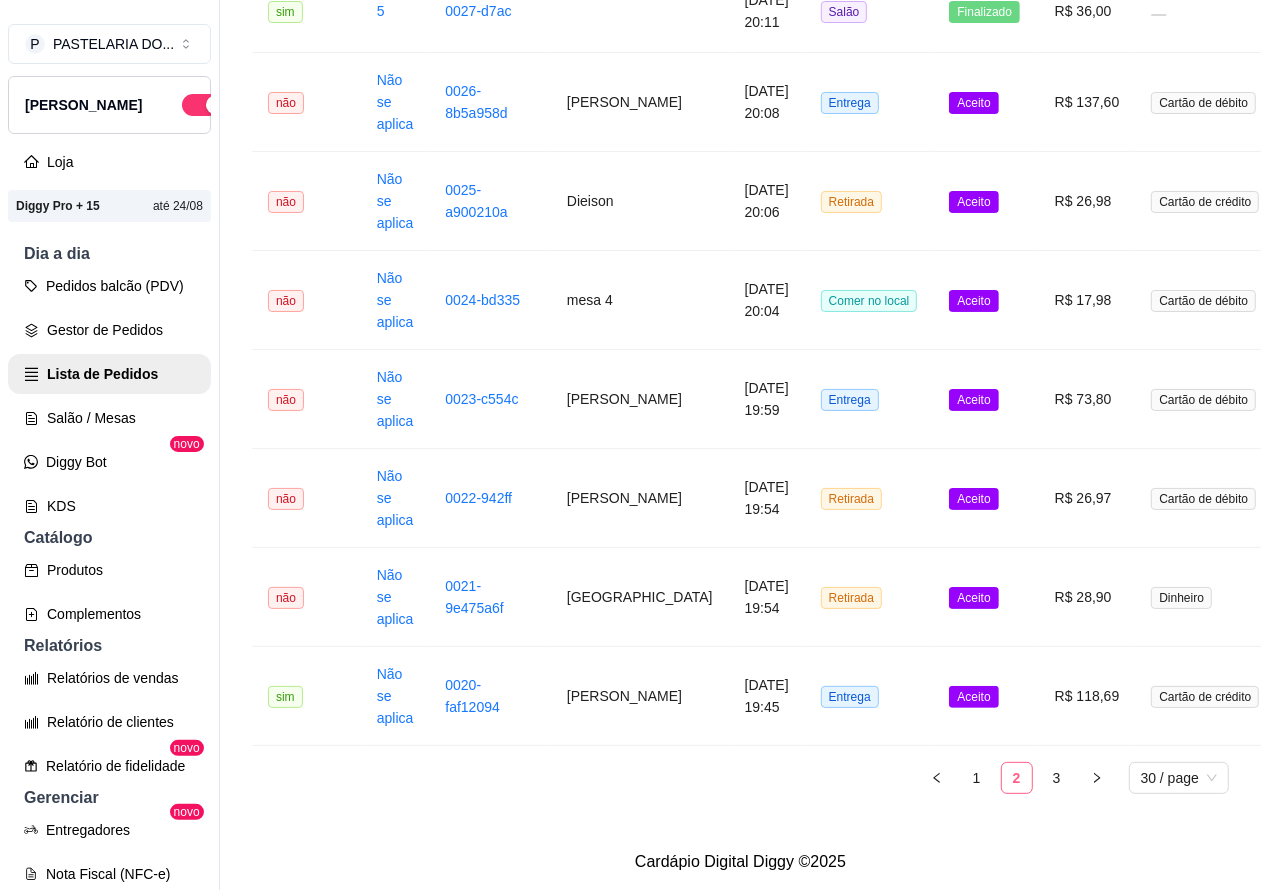 scroll, scrollTop: 2502, scrollLeft: 0, axis: vertical 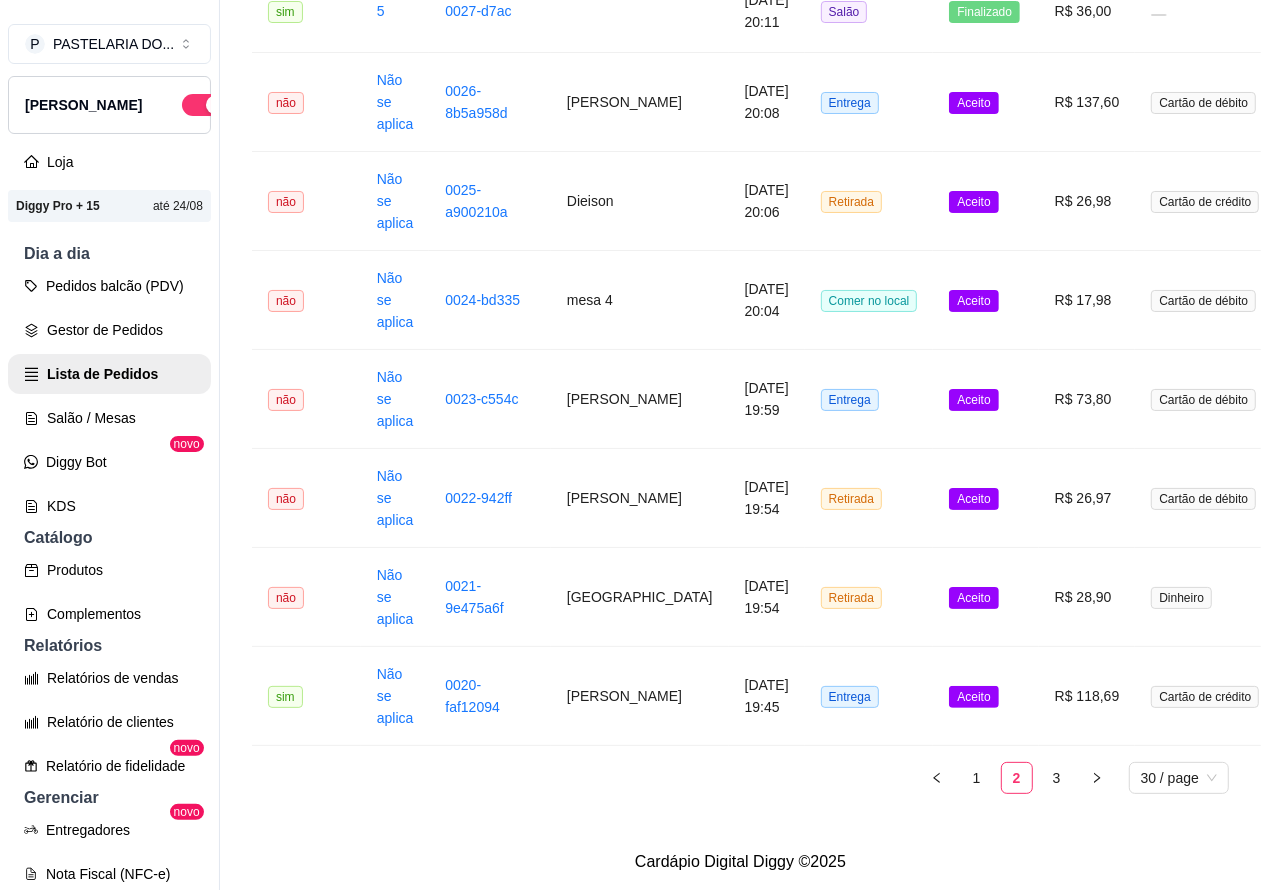click on "Aceito" at bounding box center [973, 697] 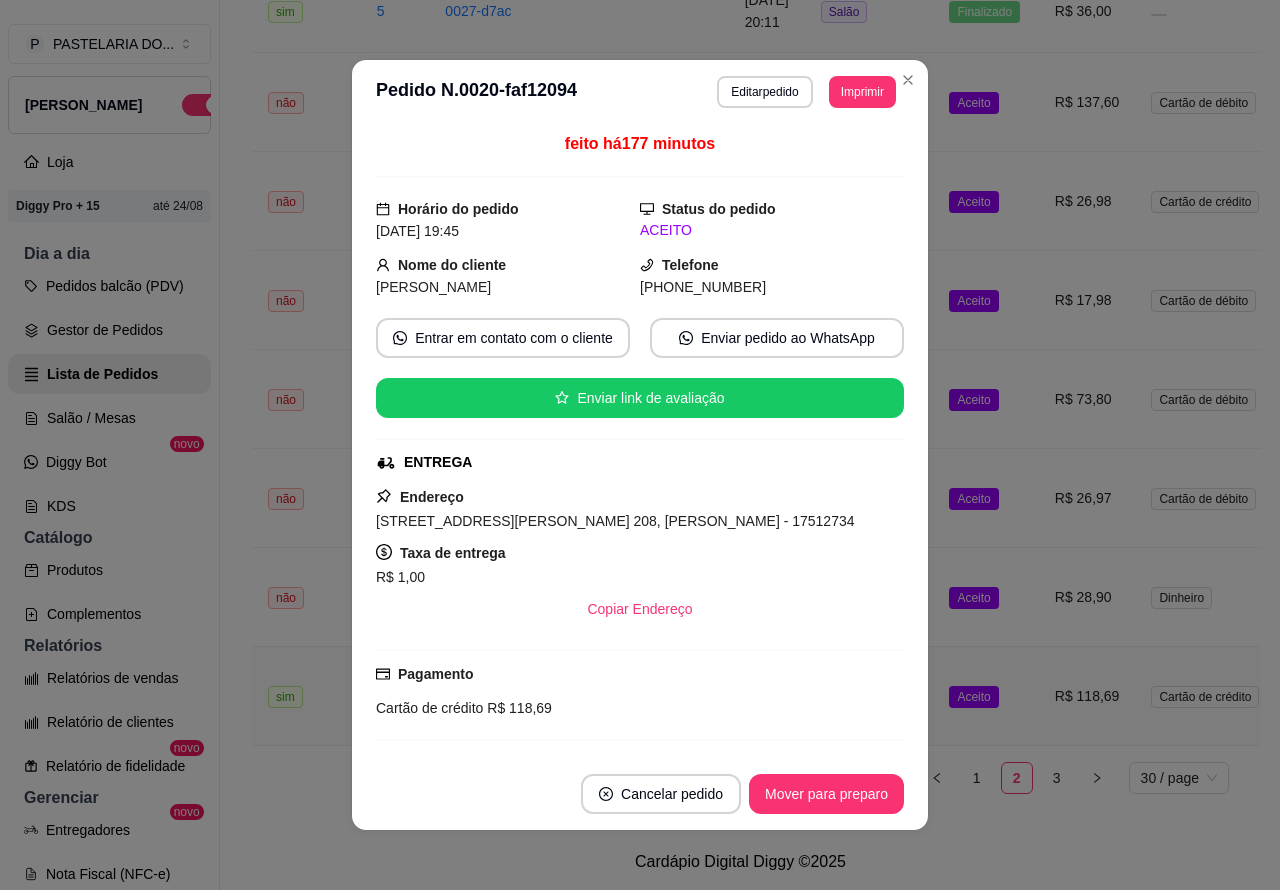 click on "Mover para preparo" at bounding box center (826, 794) 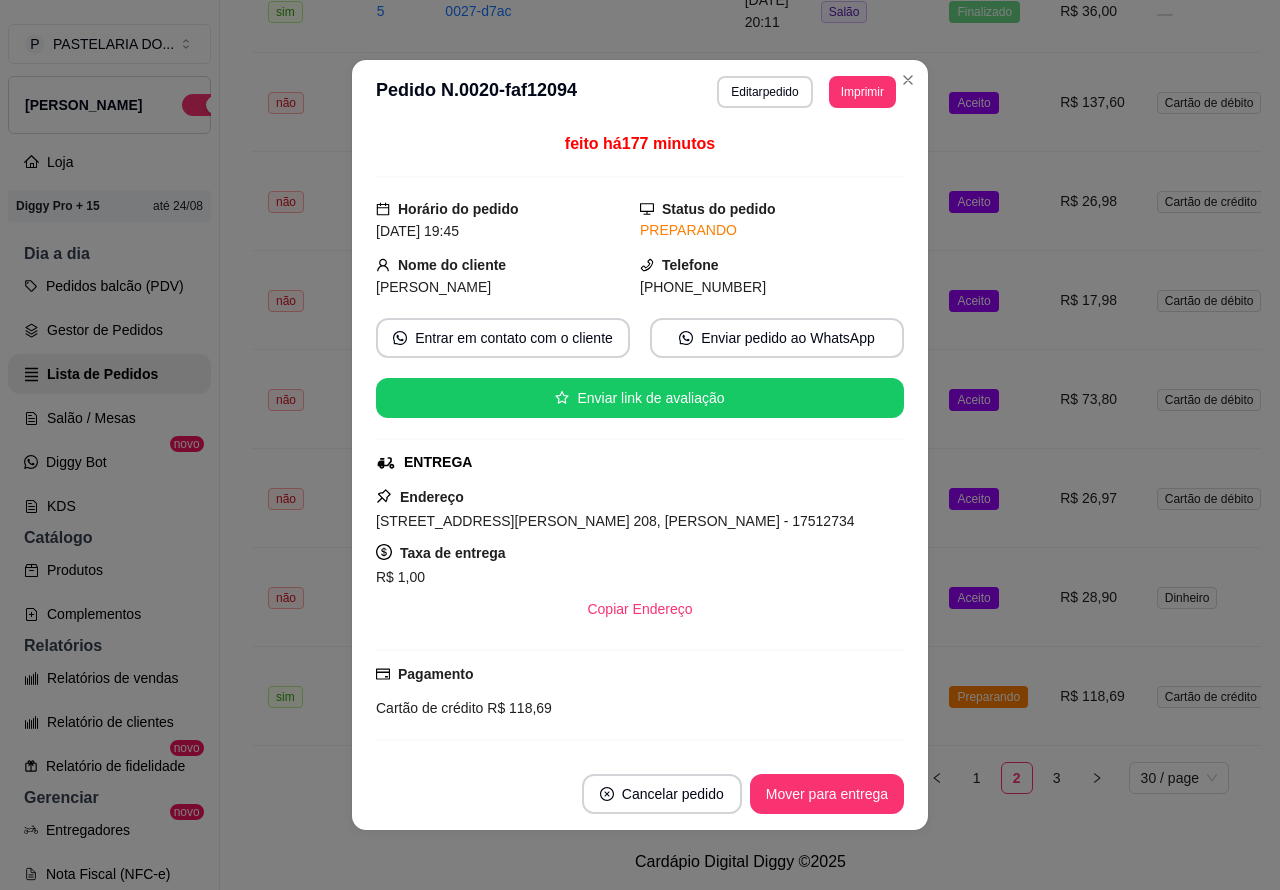click on "Mover para entrega" at bounding box center [827, 794] 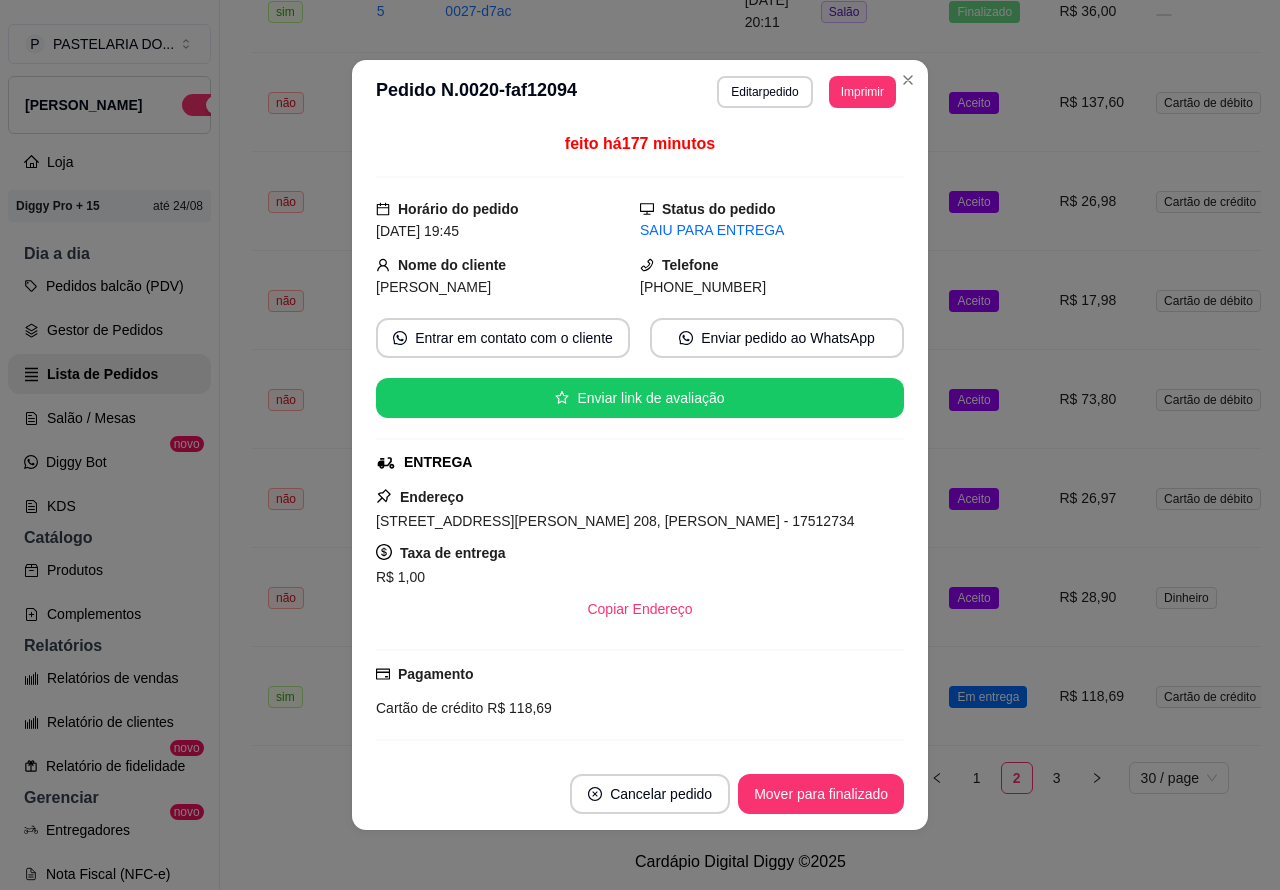click on "Mover para finalizado" at bounding box center (821, 794) 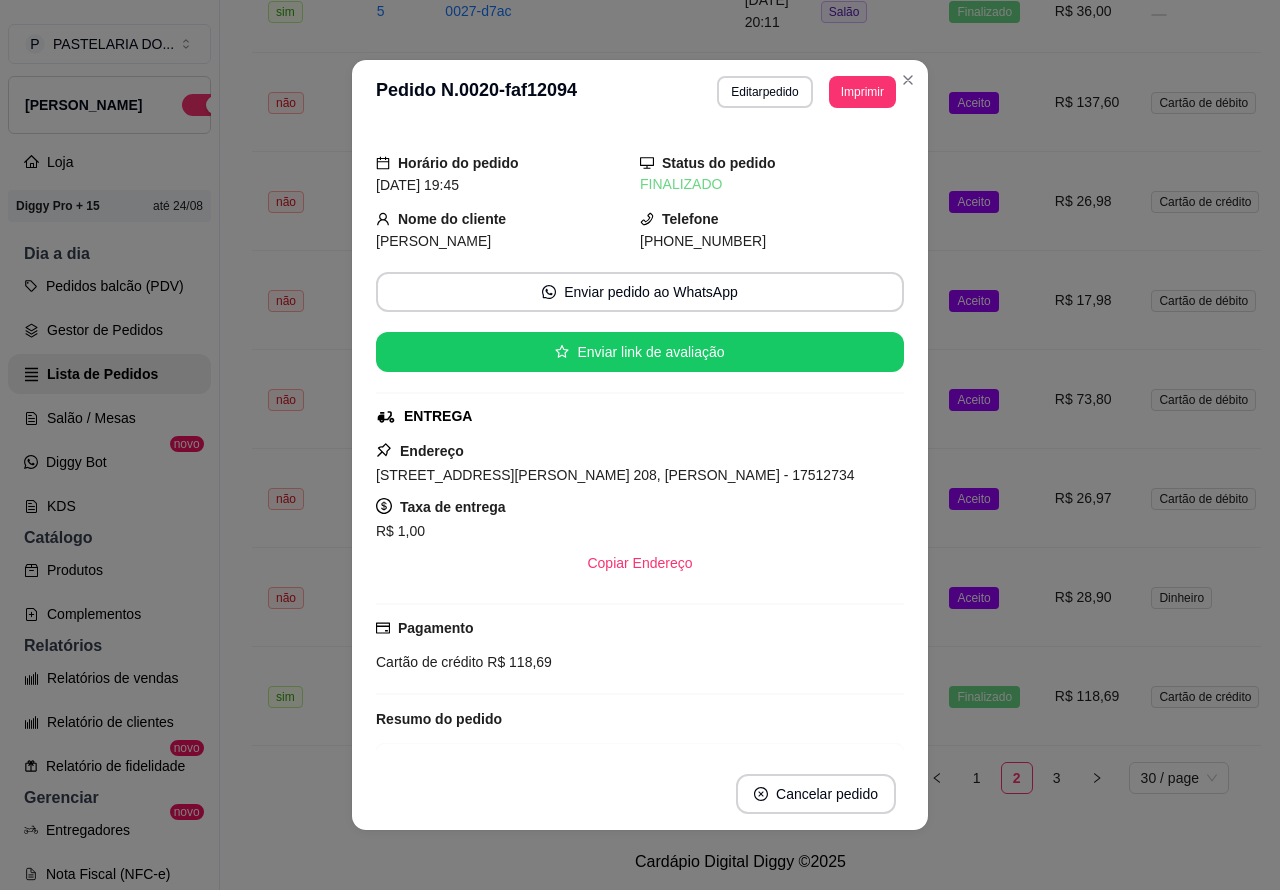 click on "Aceito" at bounding box center [973, 598] 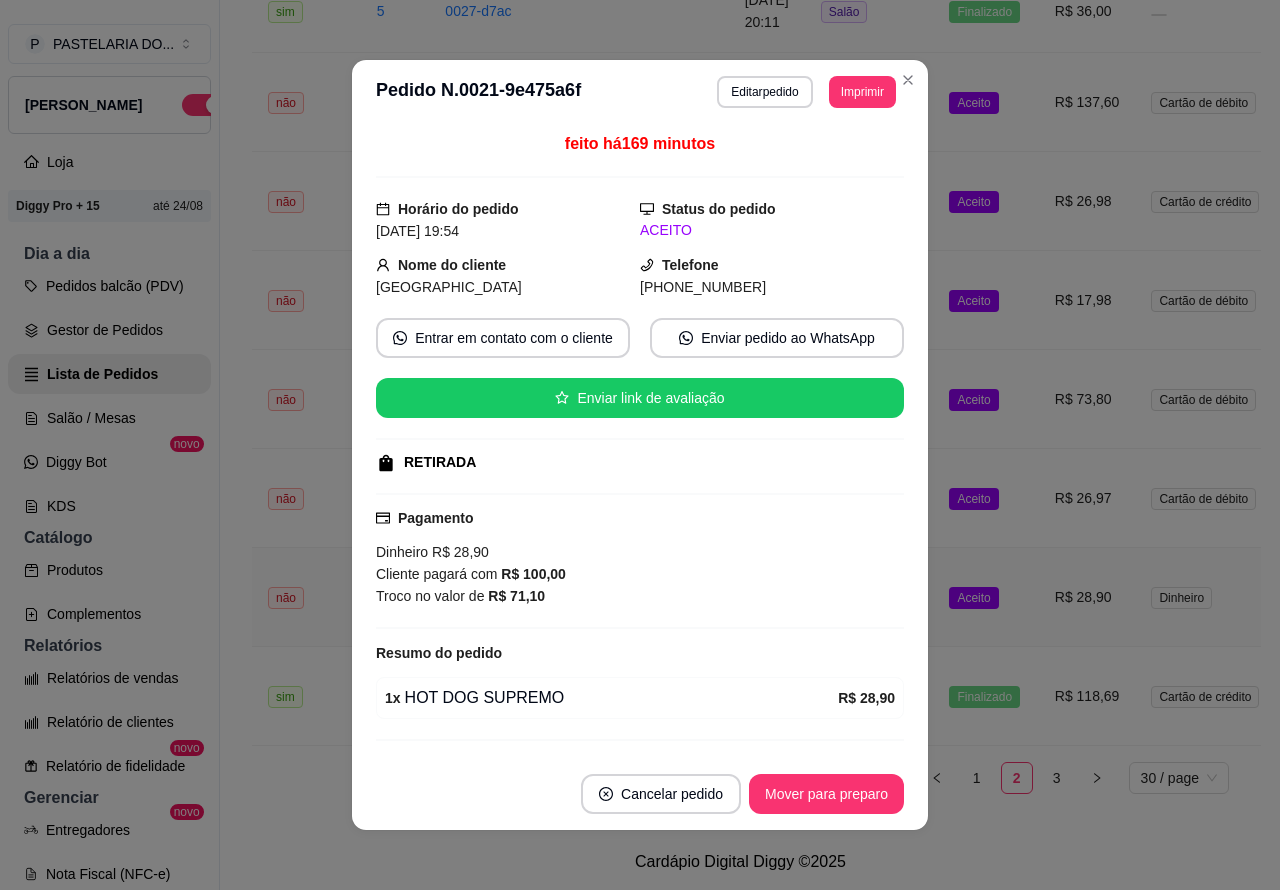 click on "Mover para preparo" at bounding box center (826, 794) 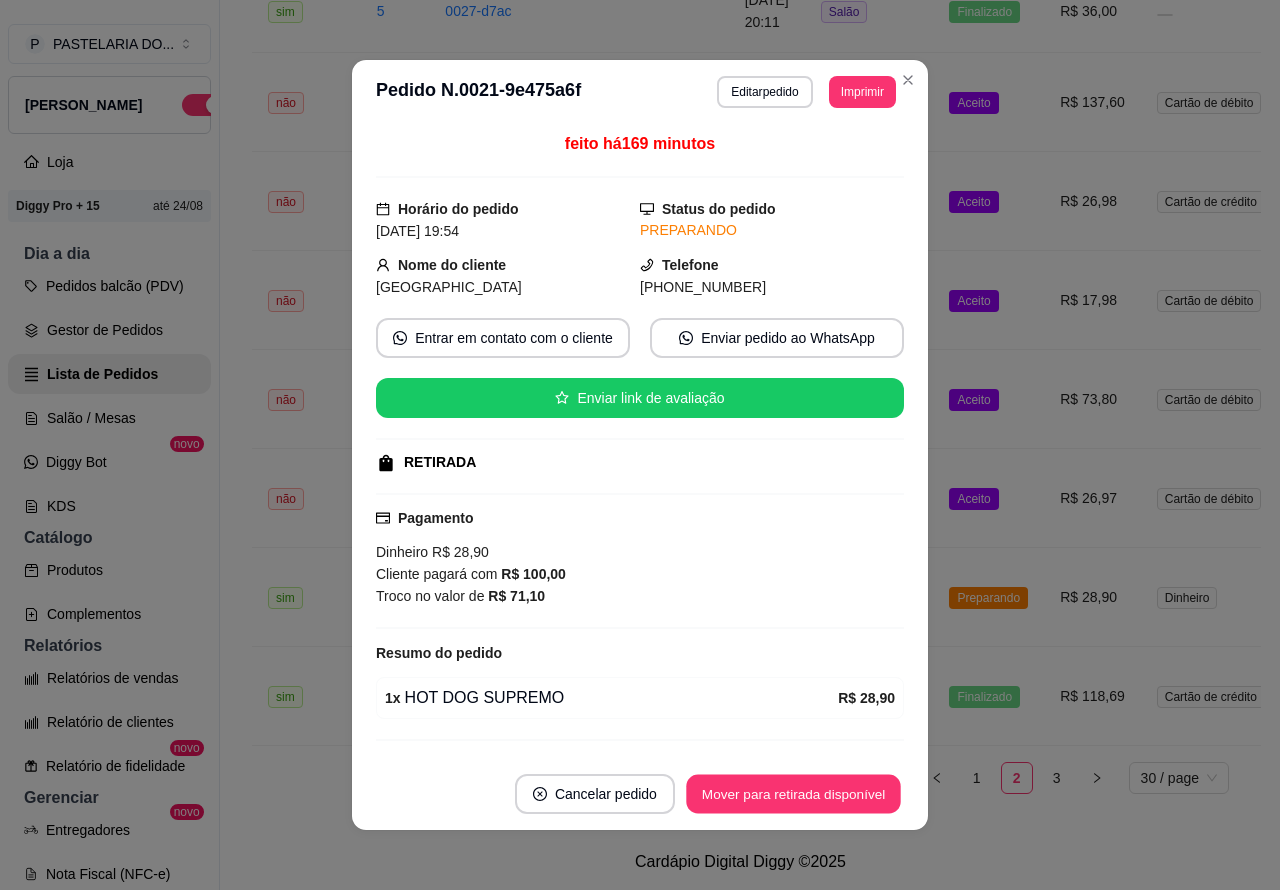 click on "Mover para retirada disponível" at bounding box center (793, 794) 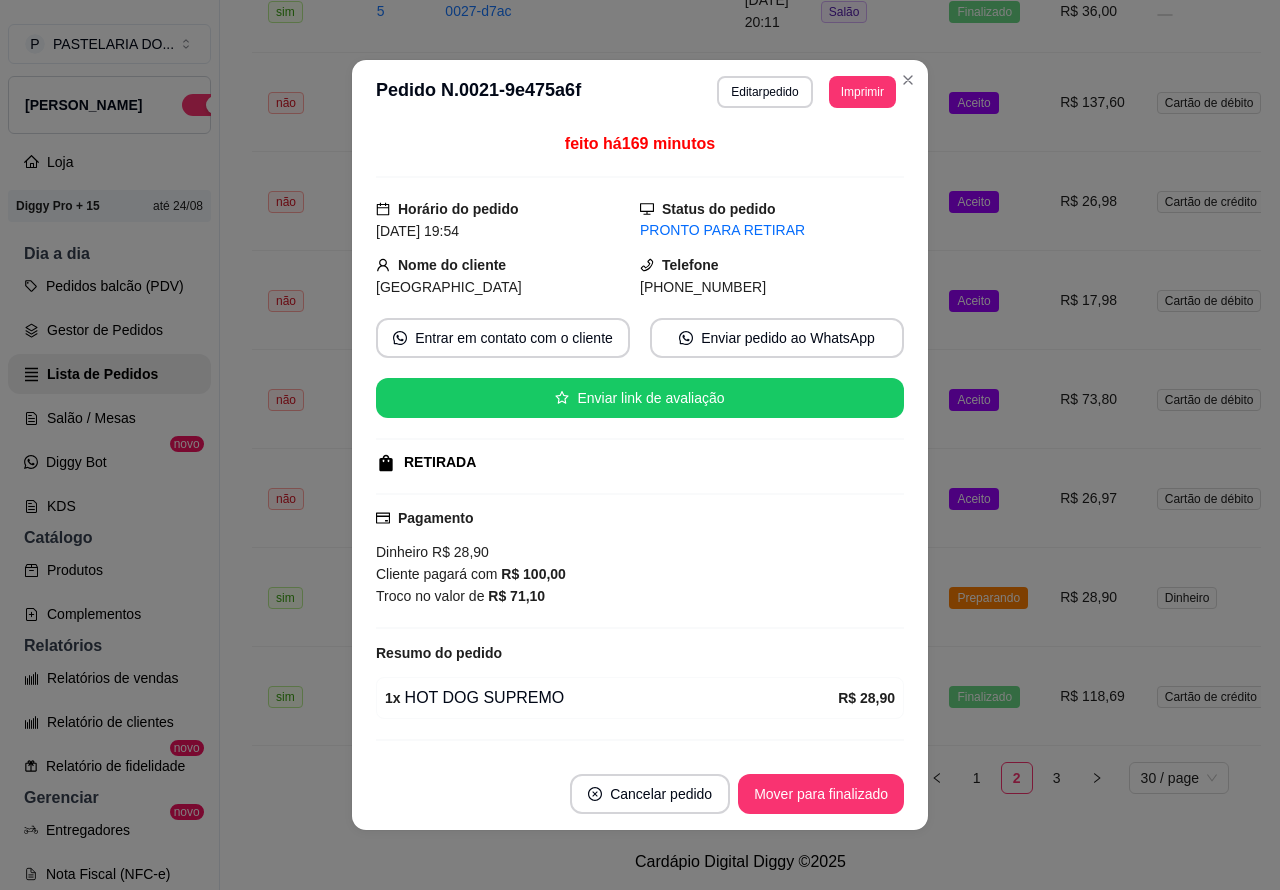 click on "Mover para finalizado" at bounding box center [821, 794] 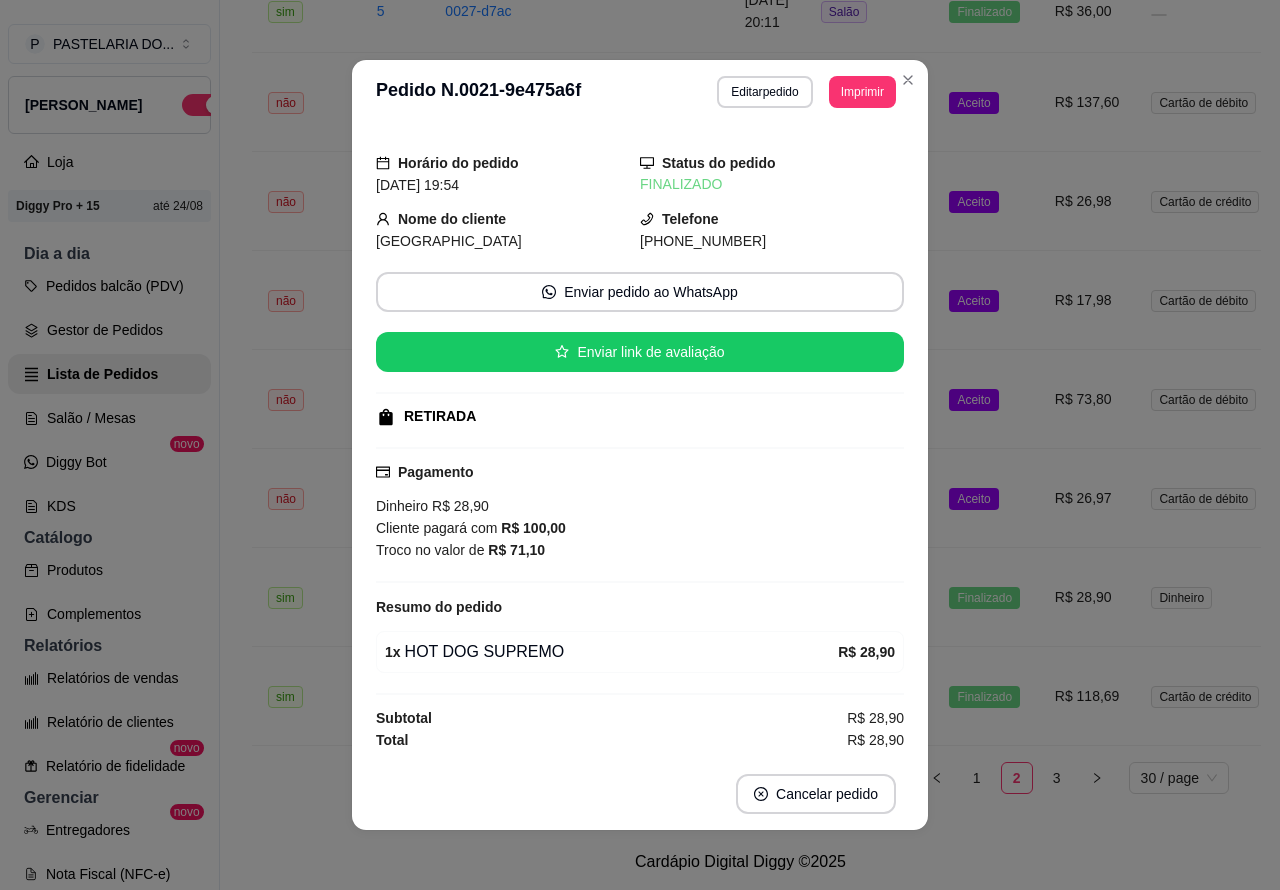 click on "Aceito" at bounding box center (973, 499) 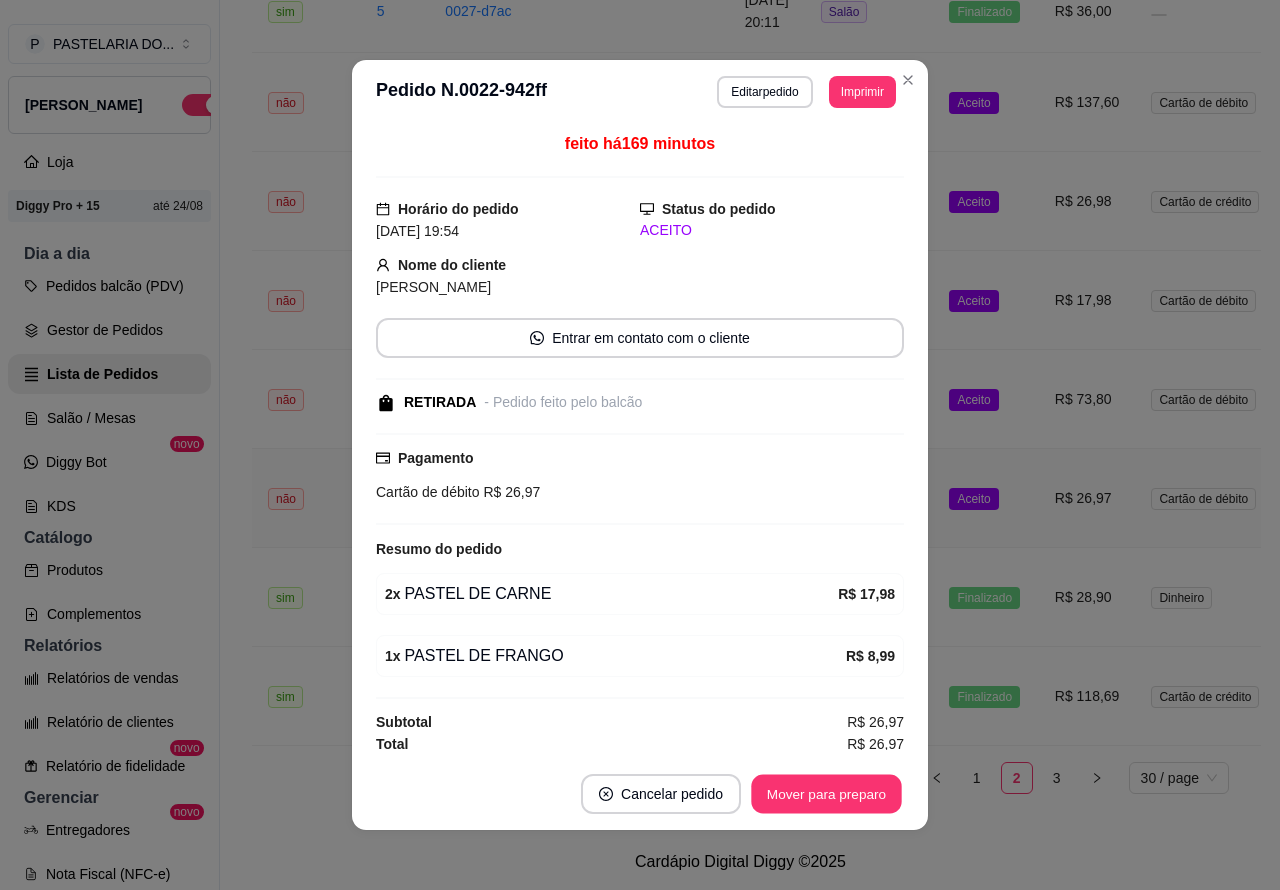 click on "Mover para preparo" at bounding box center [826, 794] 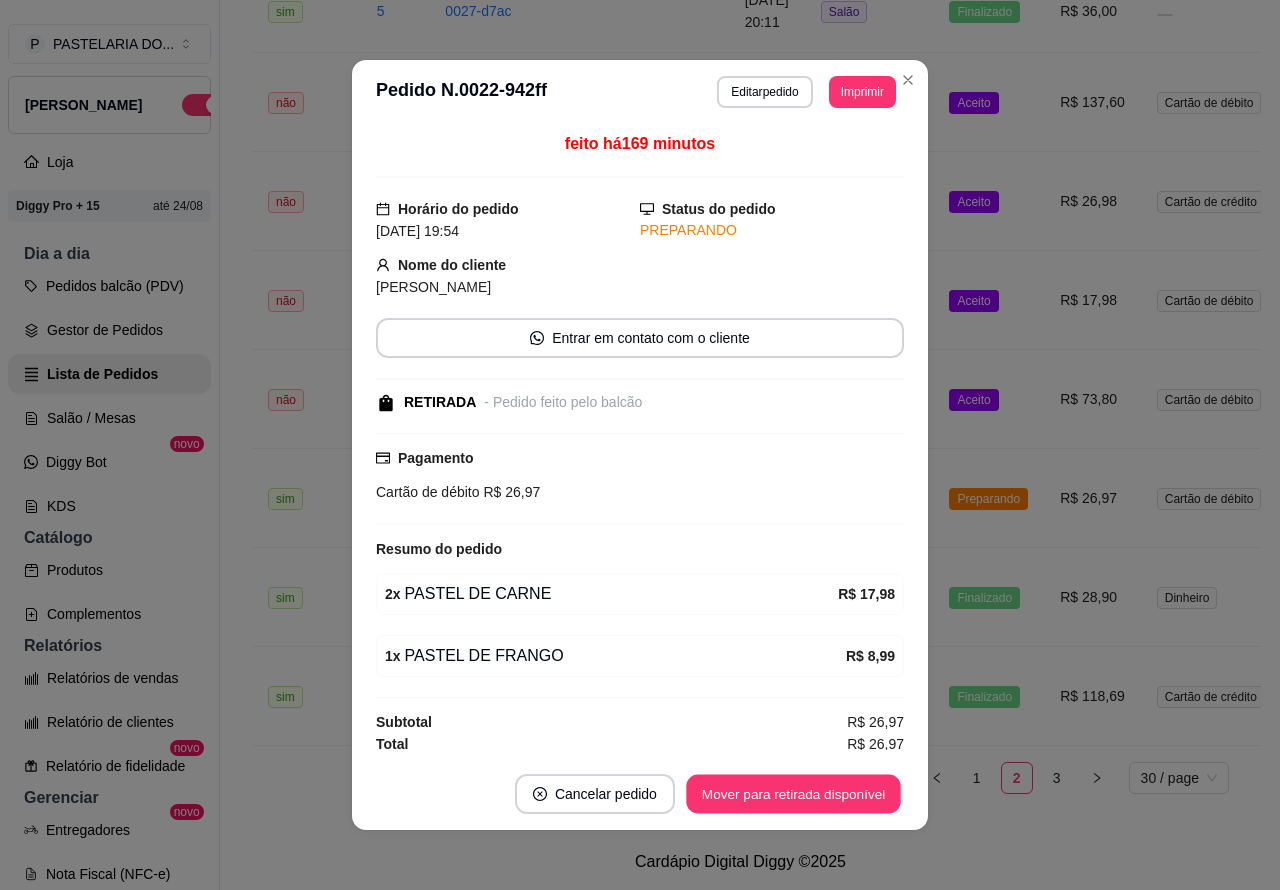 click on "Mover para retirada disponível" at bounding box center (793, 794) 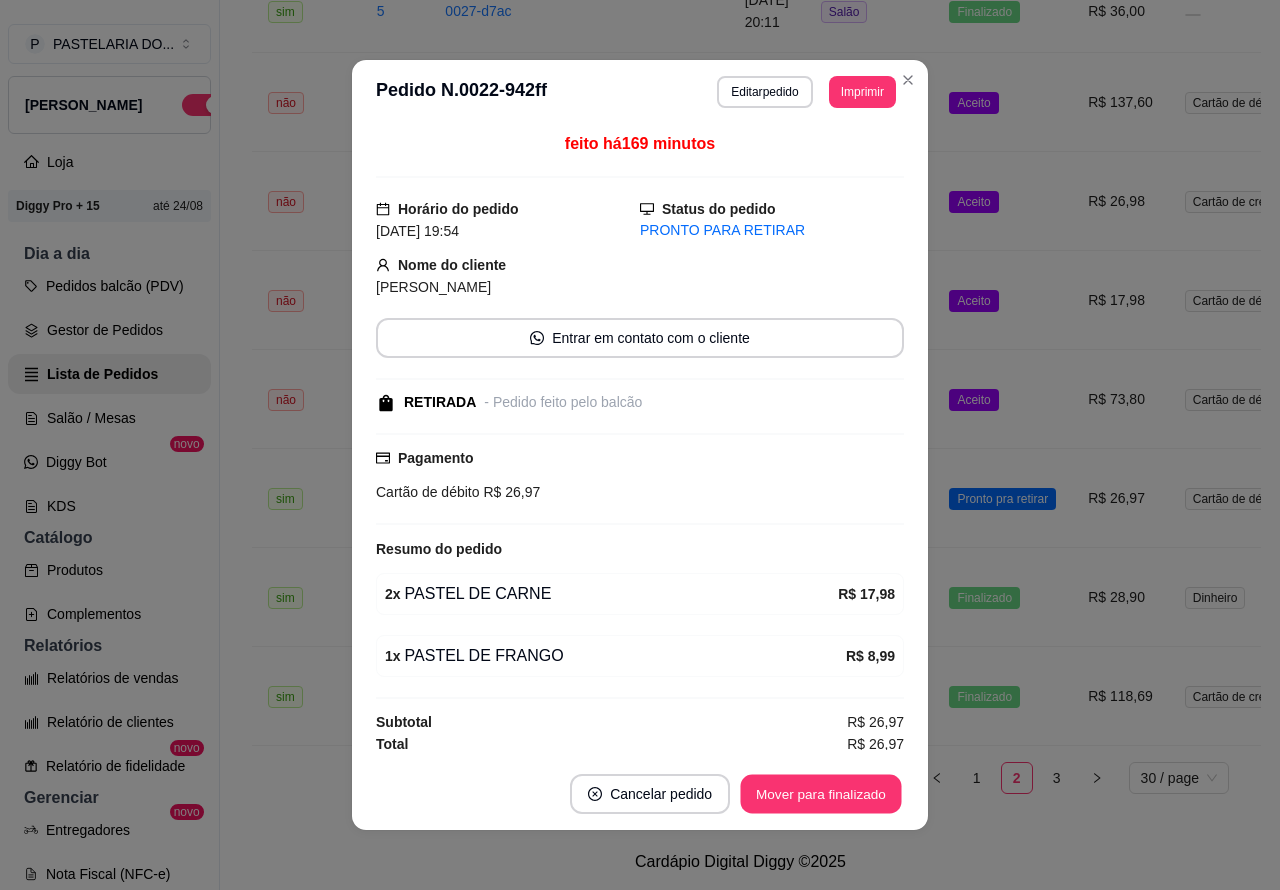 click on "Mover para finalizado" at bounding box center [821, 794] 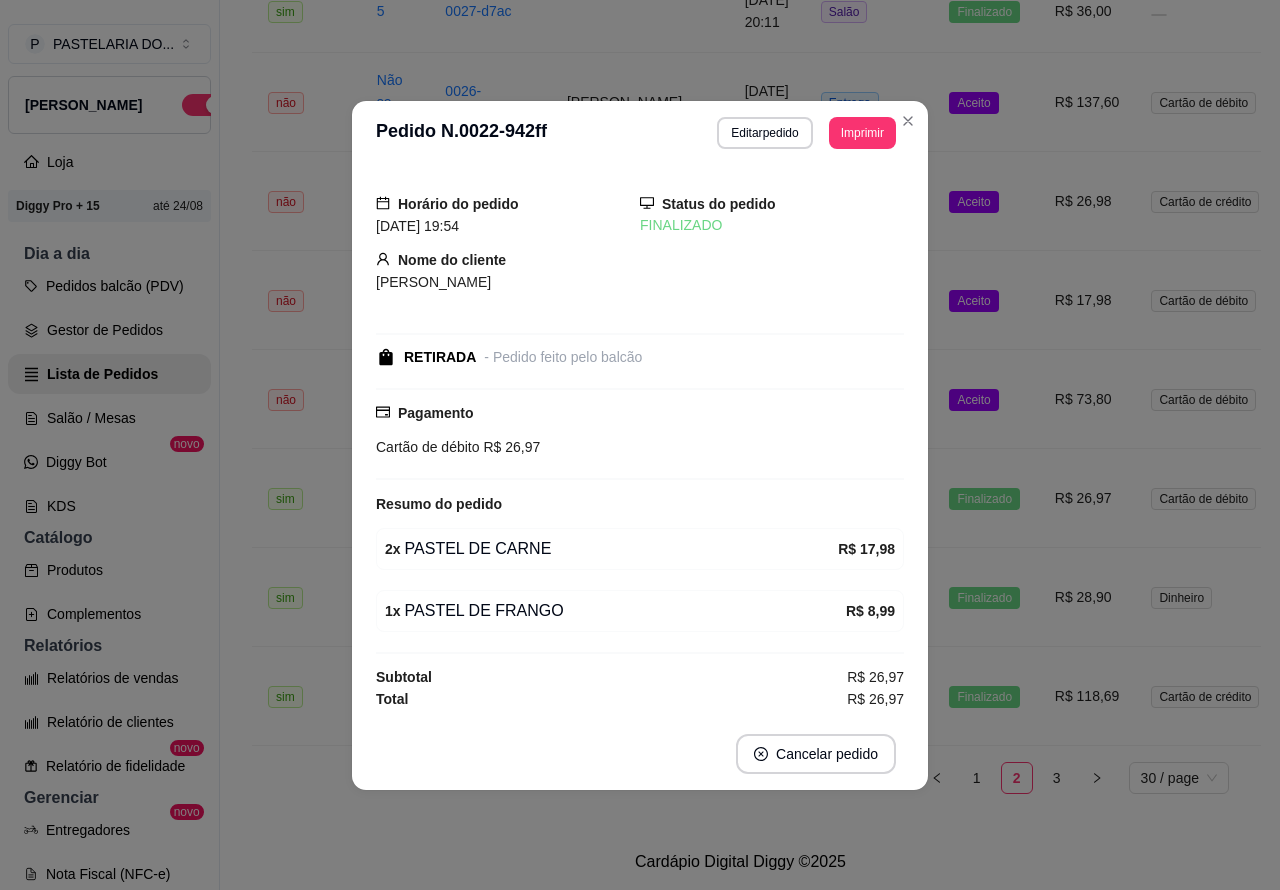 click on "Aceito" at bounding box center (985, 399) 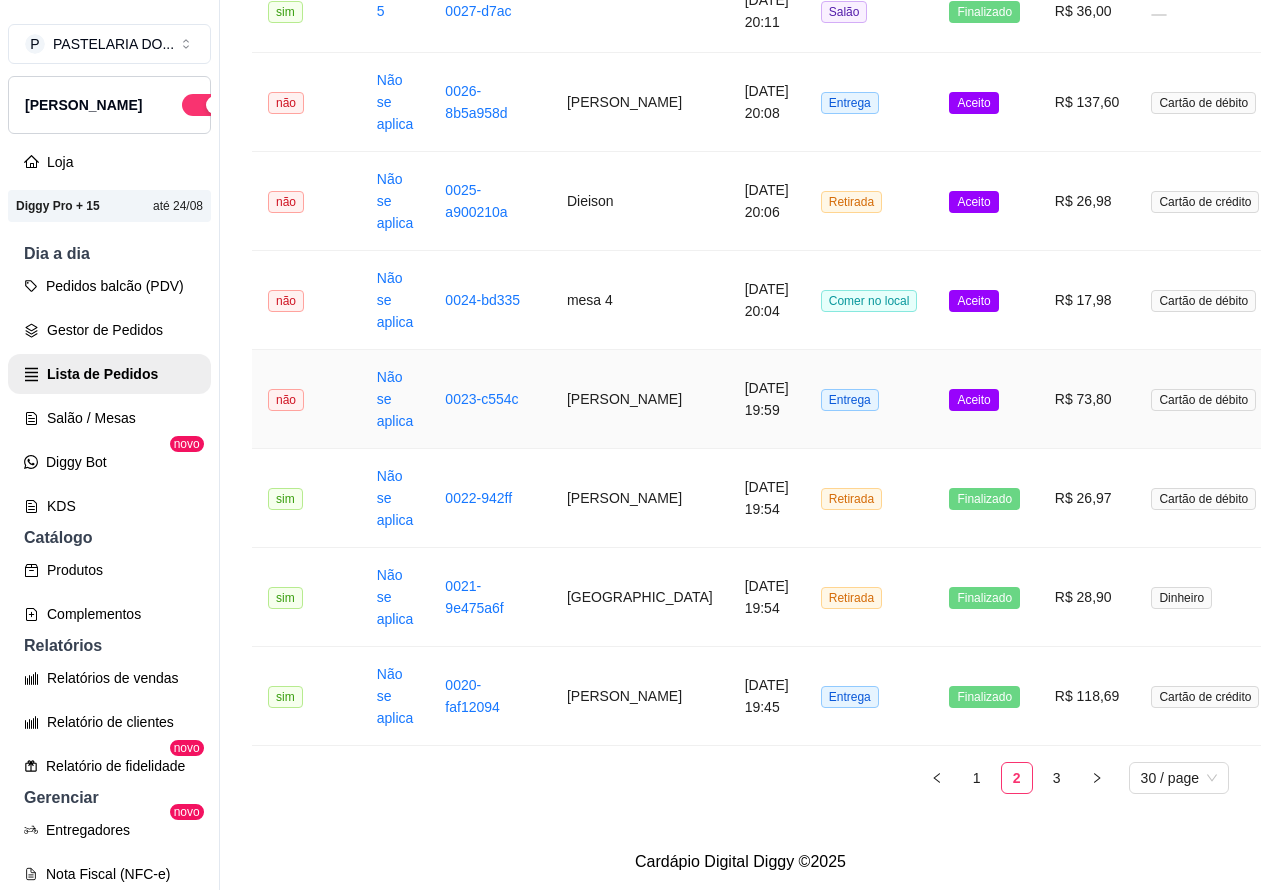 click on "Mover para preparo" at bounding box center [826, 794] 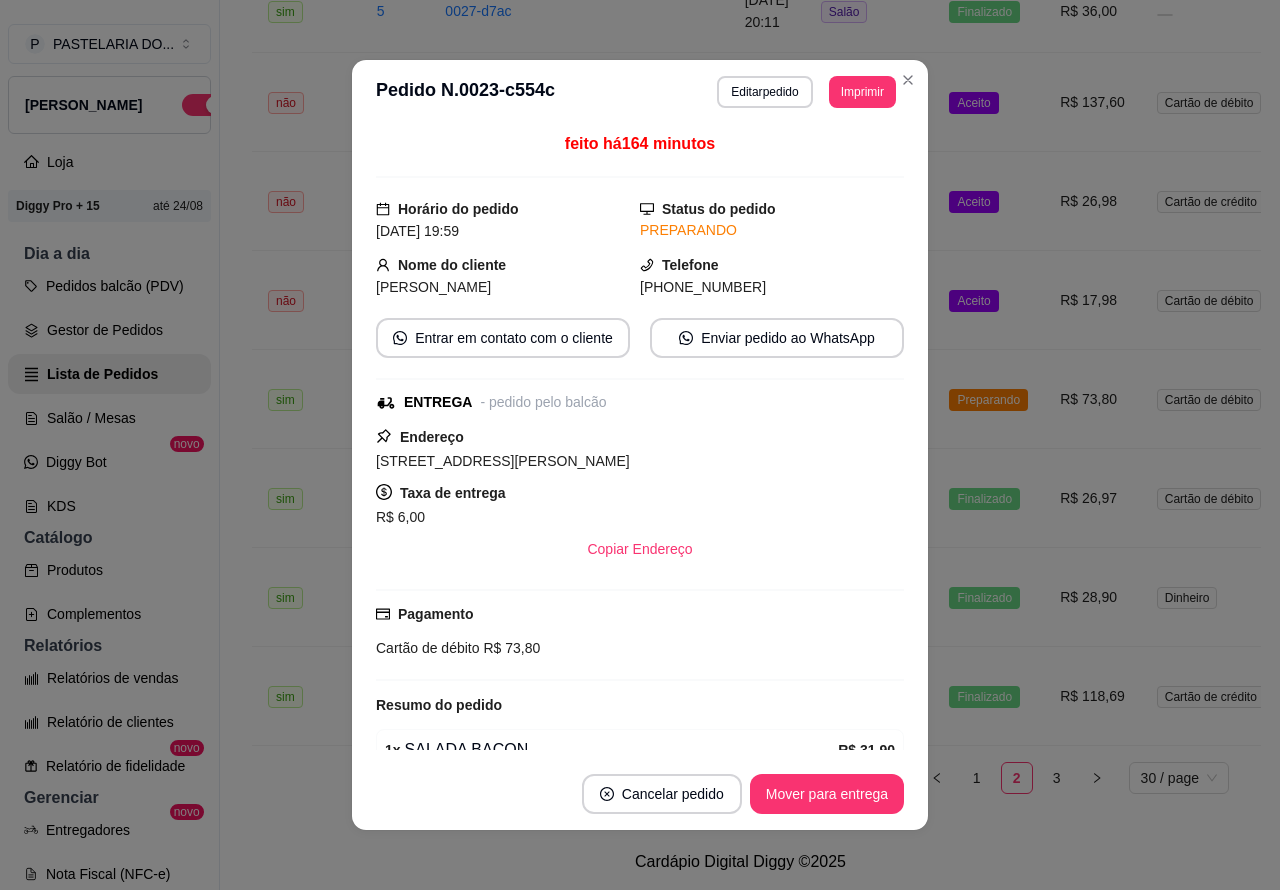 click on "Mover para entrega" at bounding box center (827, 794) 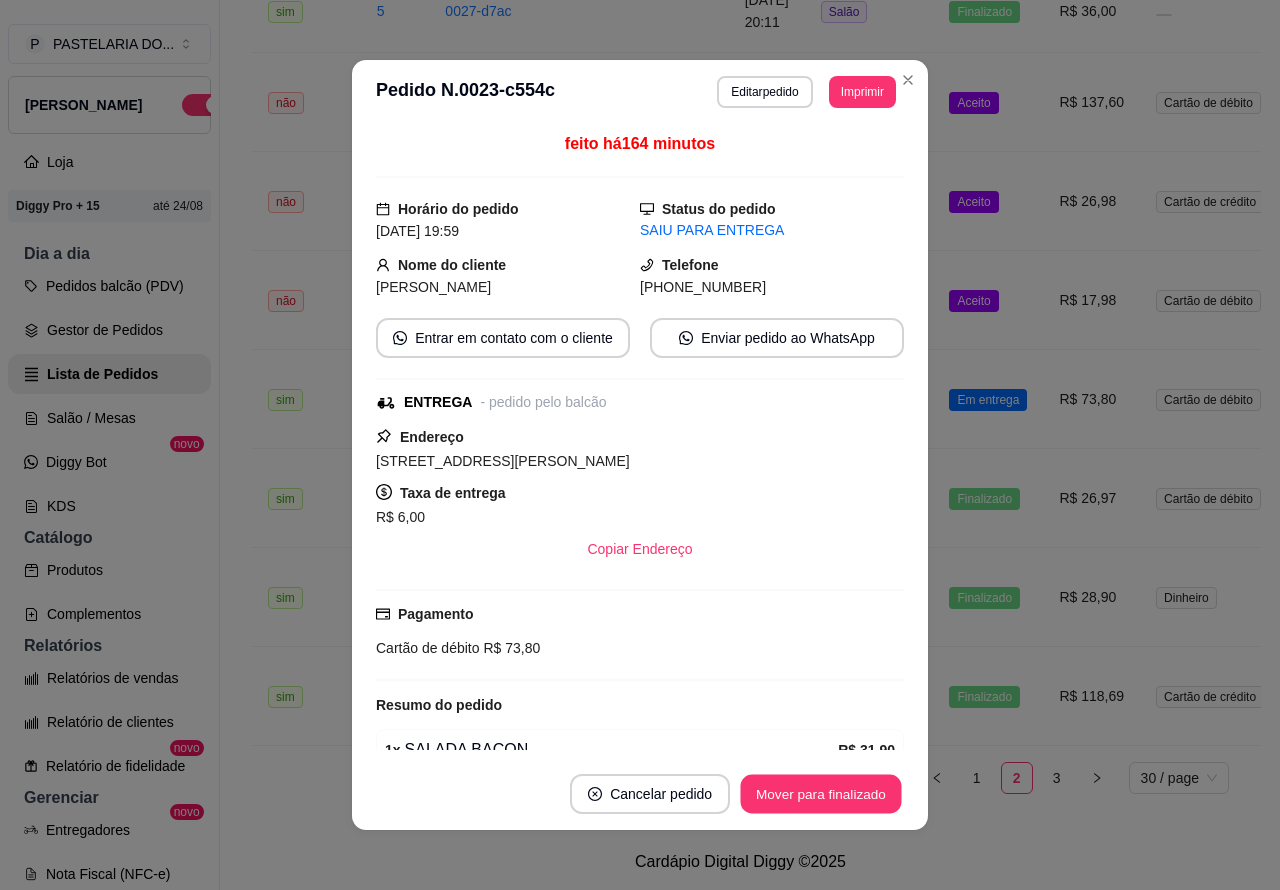 click on "Mover para finalizado" at bounding box center [821, 794] 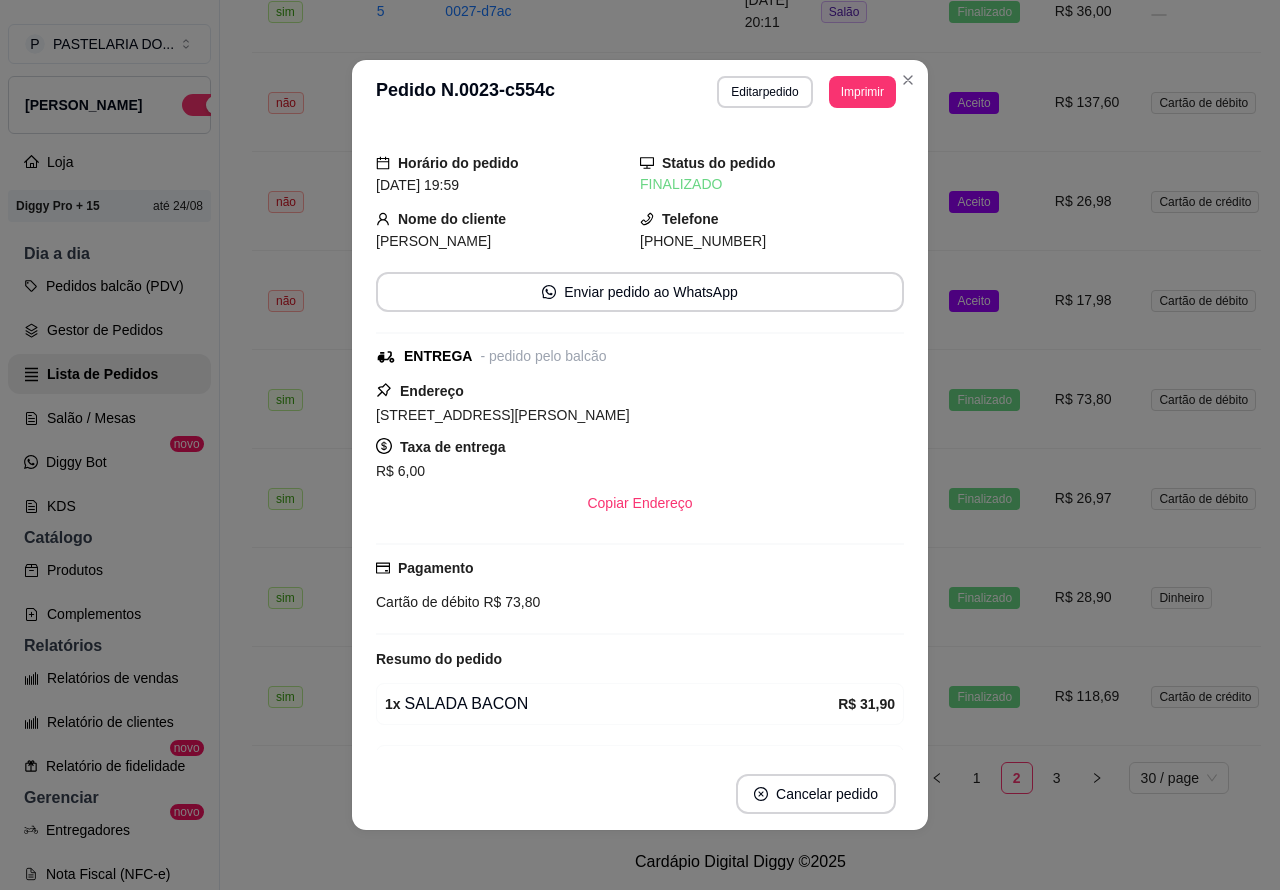 click on "Aceito" at bounding box center (973, 301) 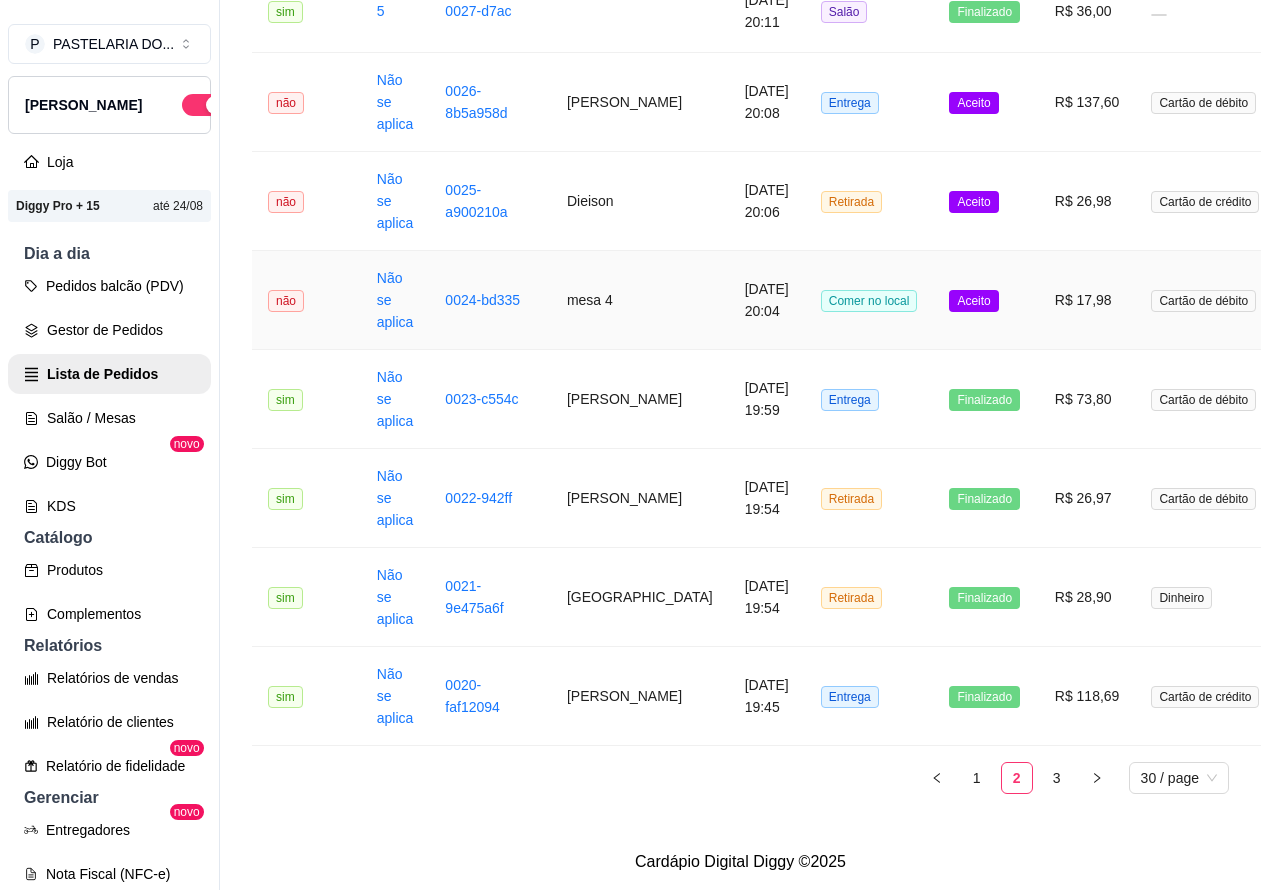 click on "Mover para preparo" at bounding box center (826, 794) 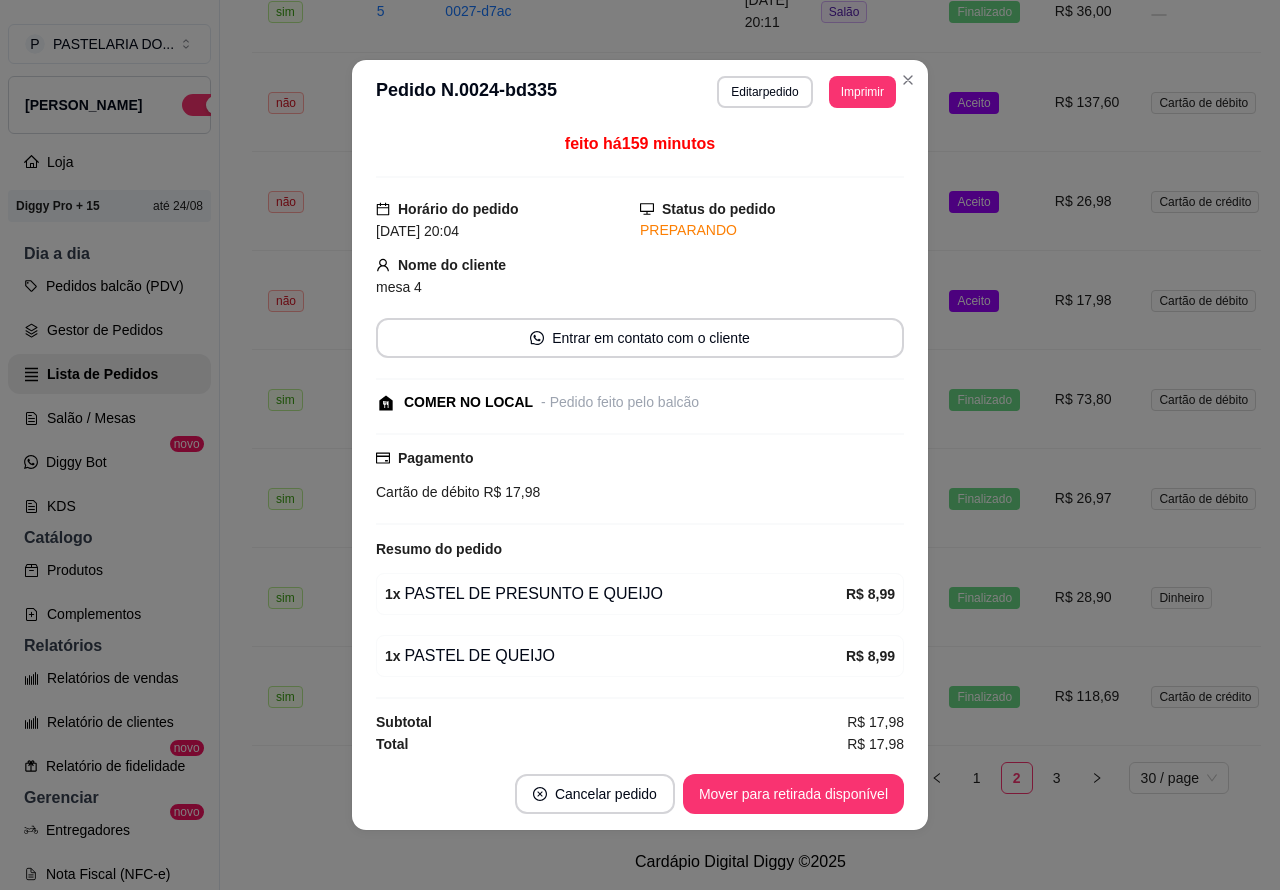 click on "Mover para retirada disponível" at bounding box center [793, 794] 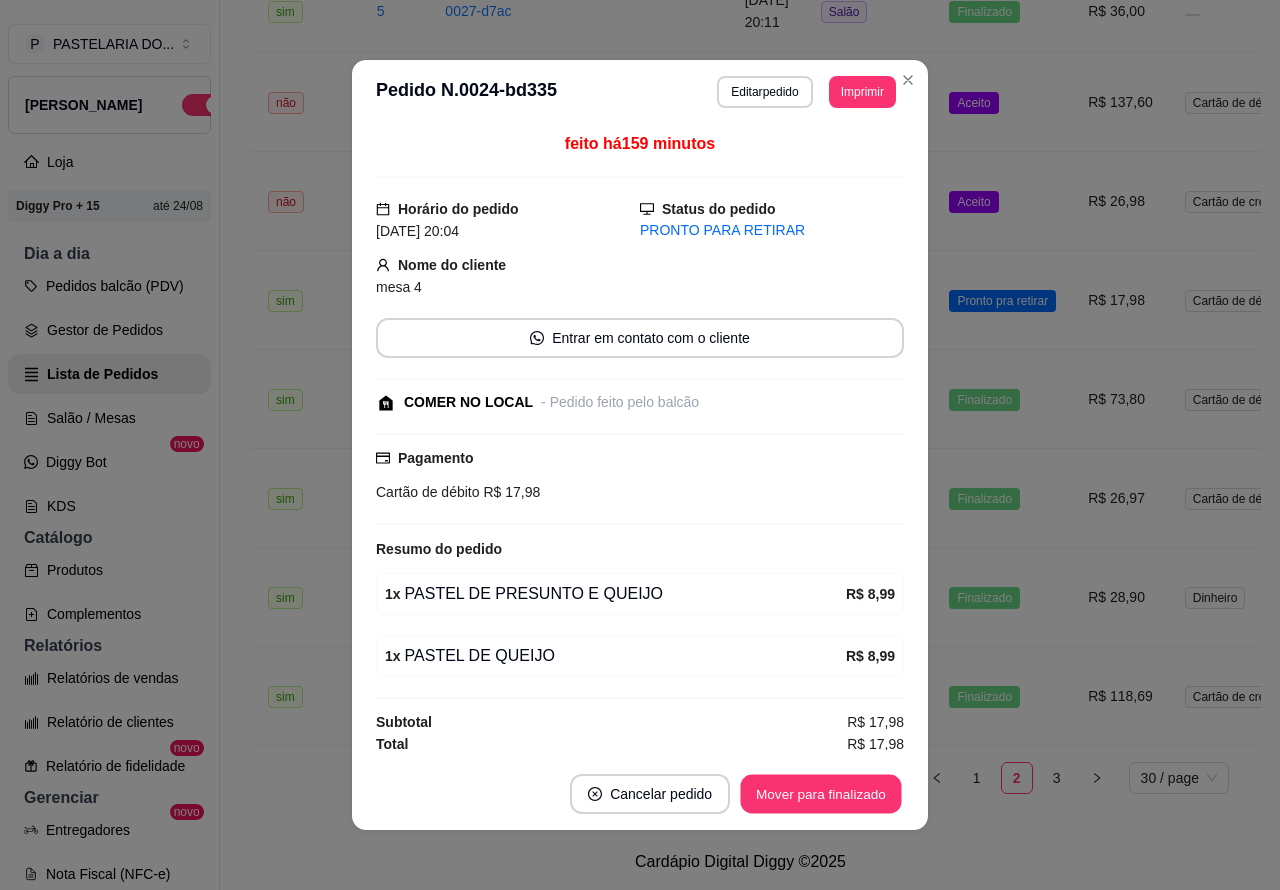 click on "Mover para finalizado" at bounding box center [821, 794] 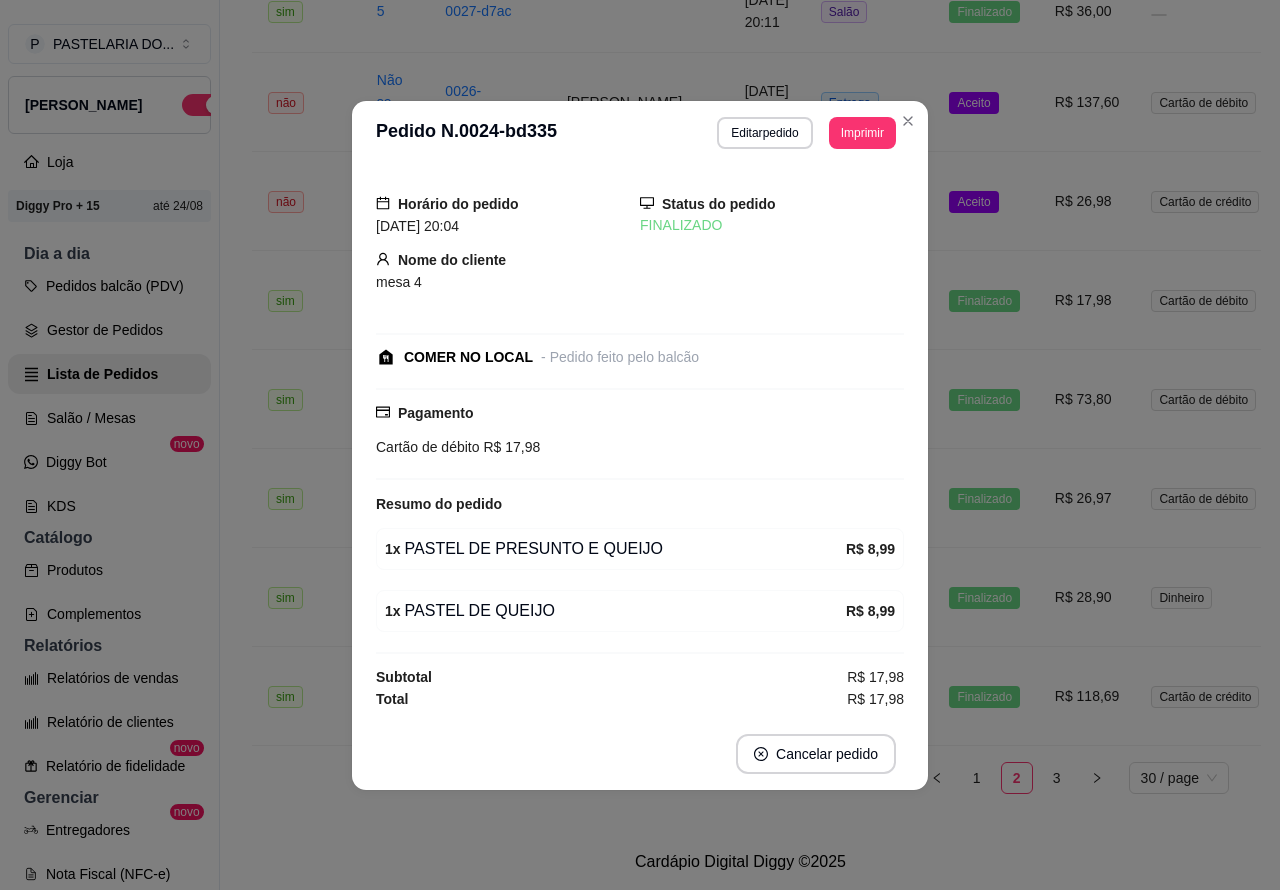 click on "Aceito" at bounding box center [985, 201] 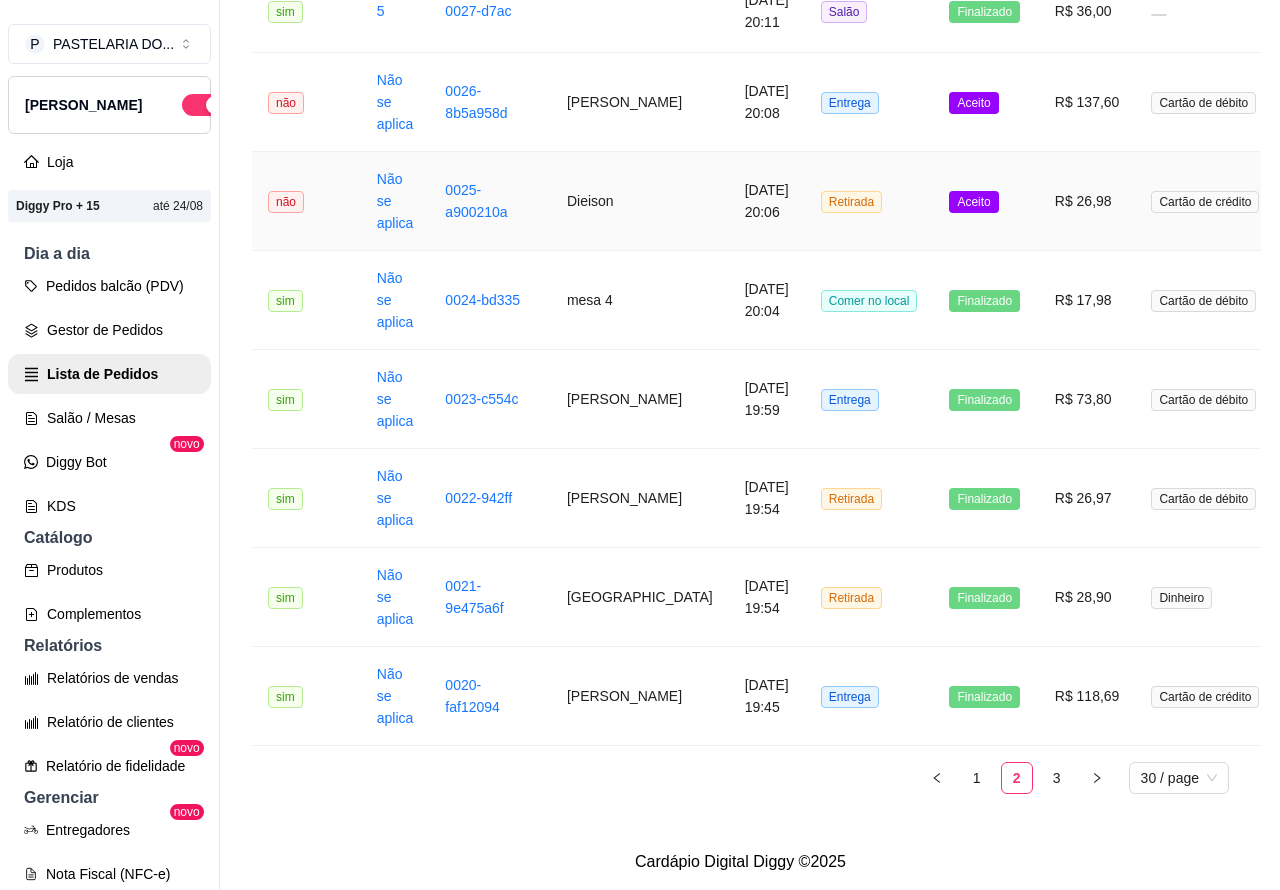 click on "Mover para preparo" at bounding box center [826, 794] 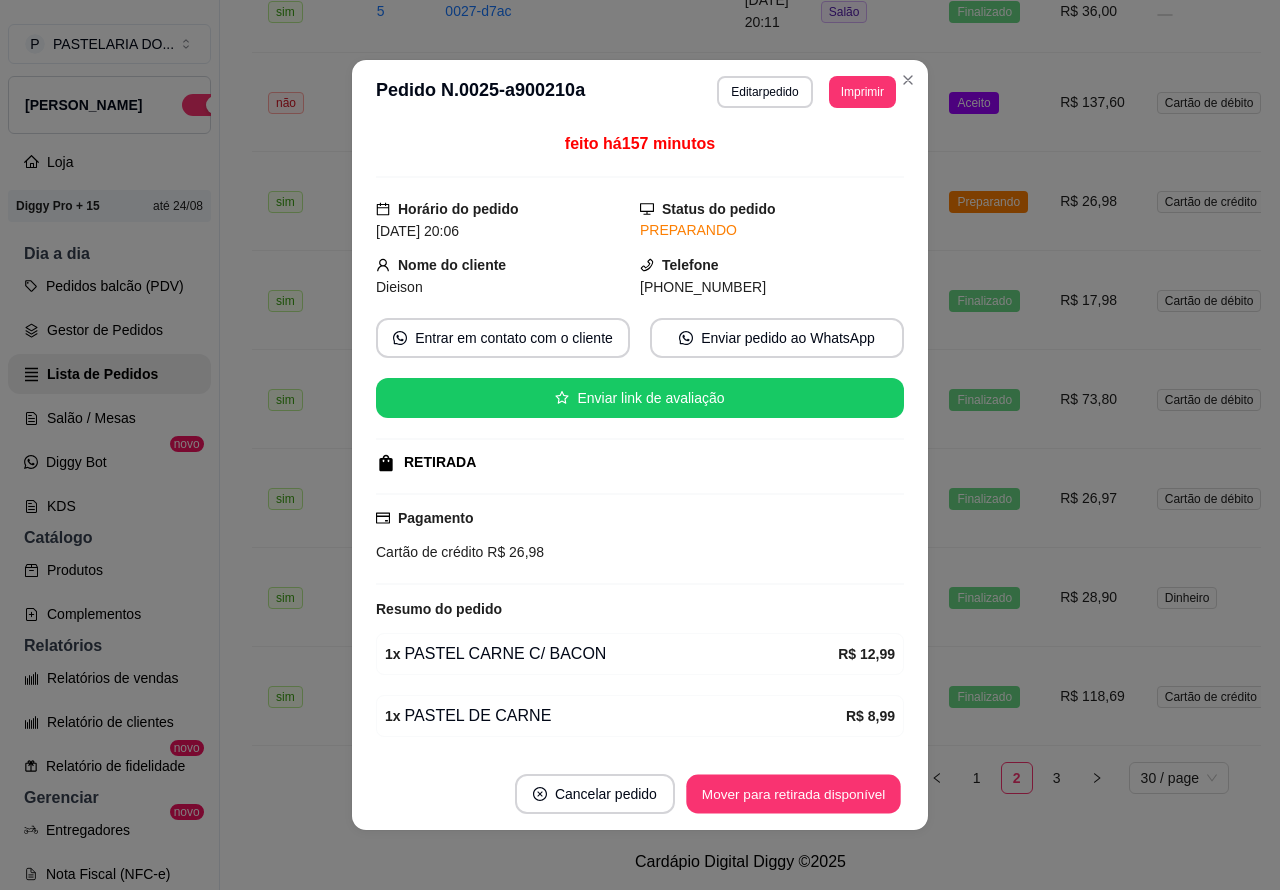 click on "Mover para retirada disponível" at bounding box center (793, 794) 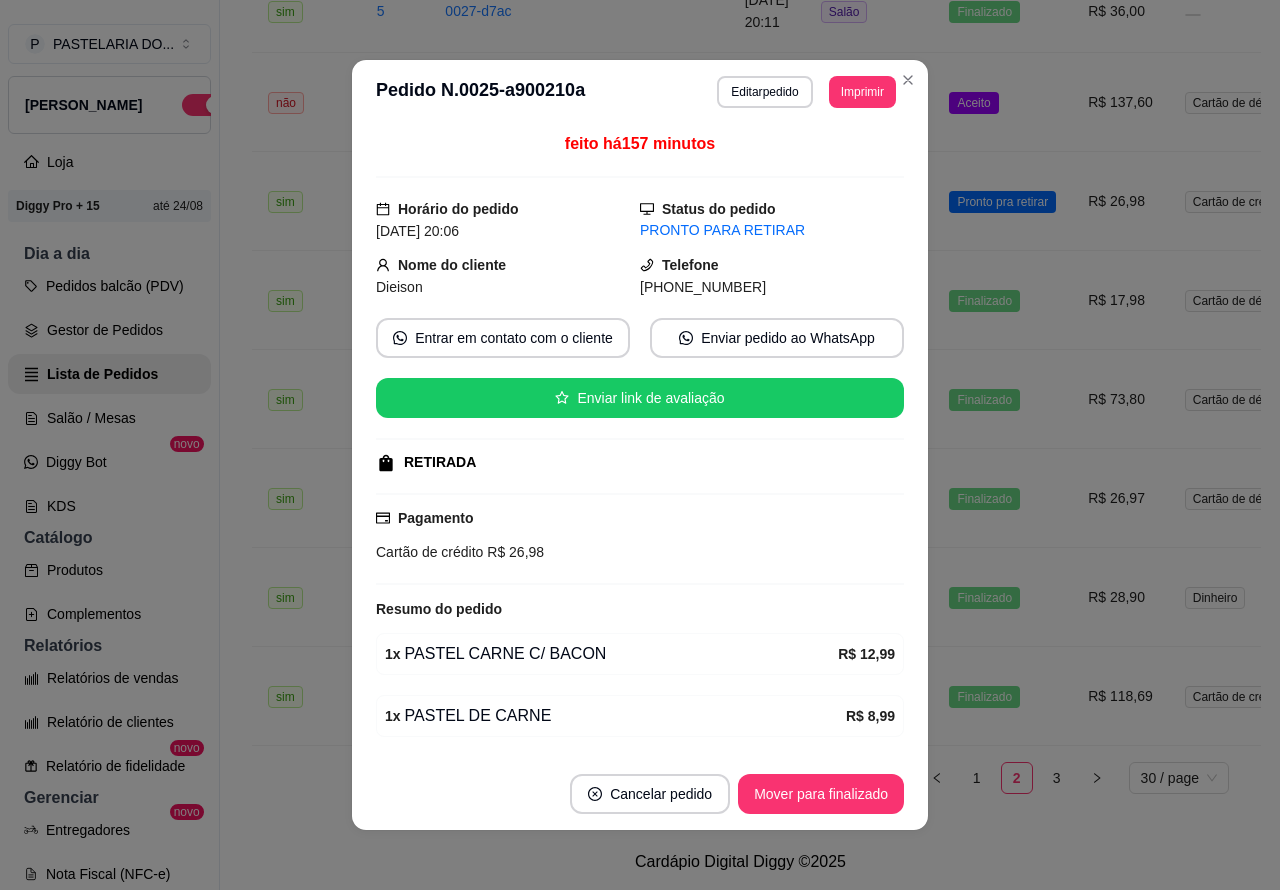 click on "Mover para finalizado" at bounding box center (821, 794) 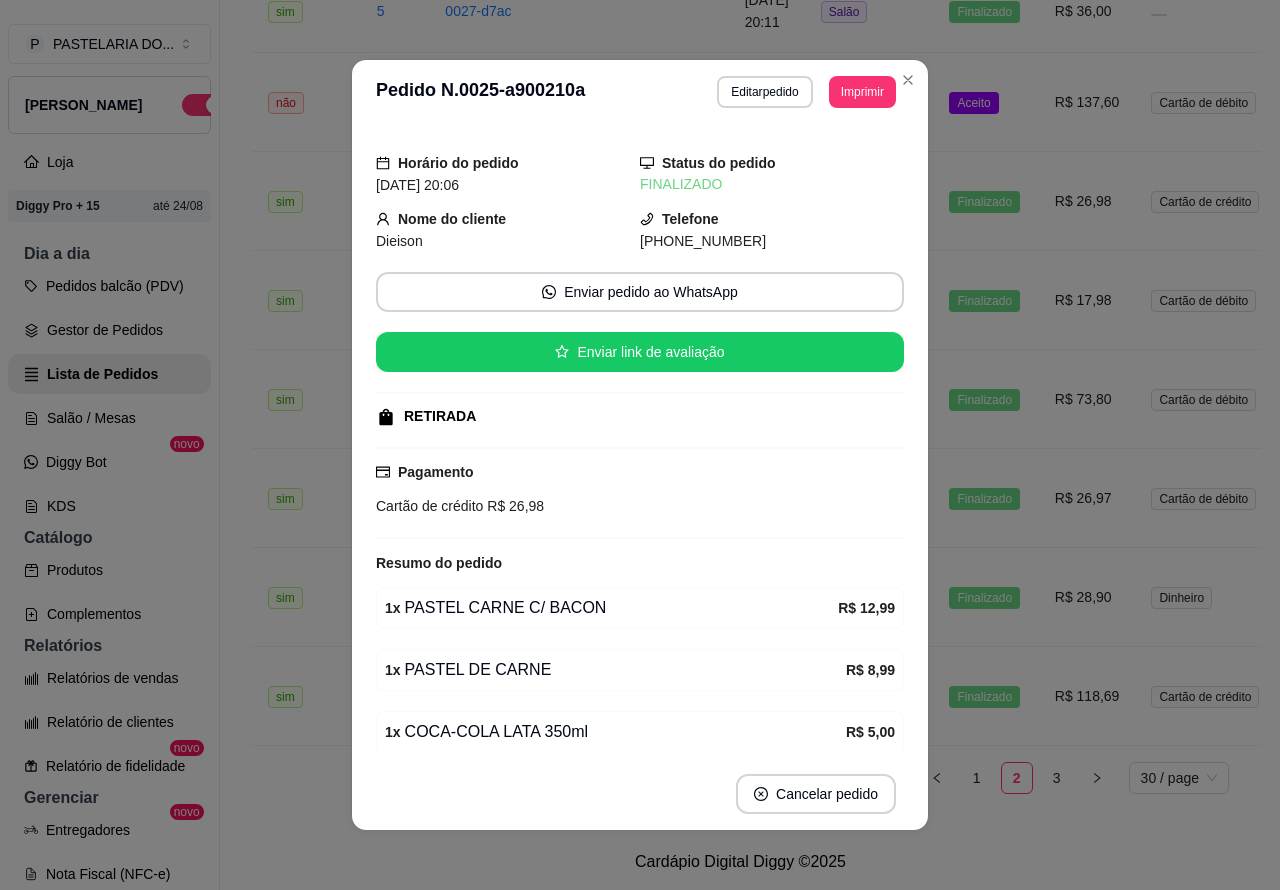 click on "Aceito" at bounding box center (973, 103) 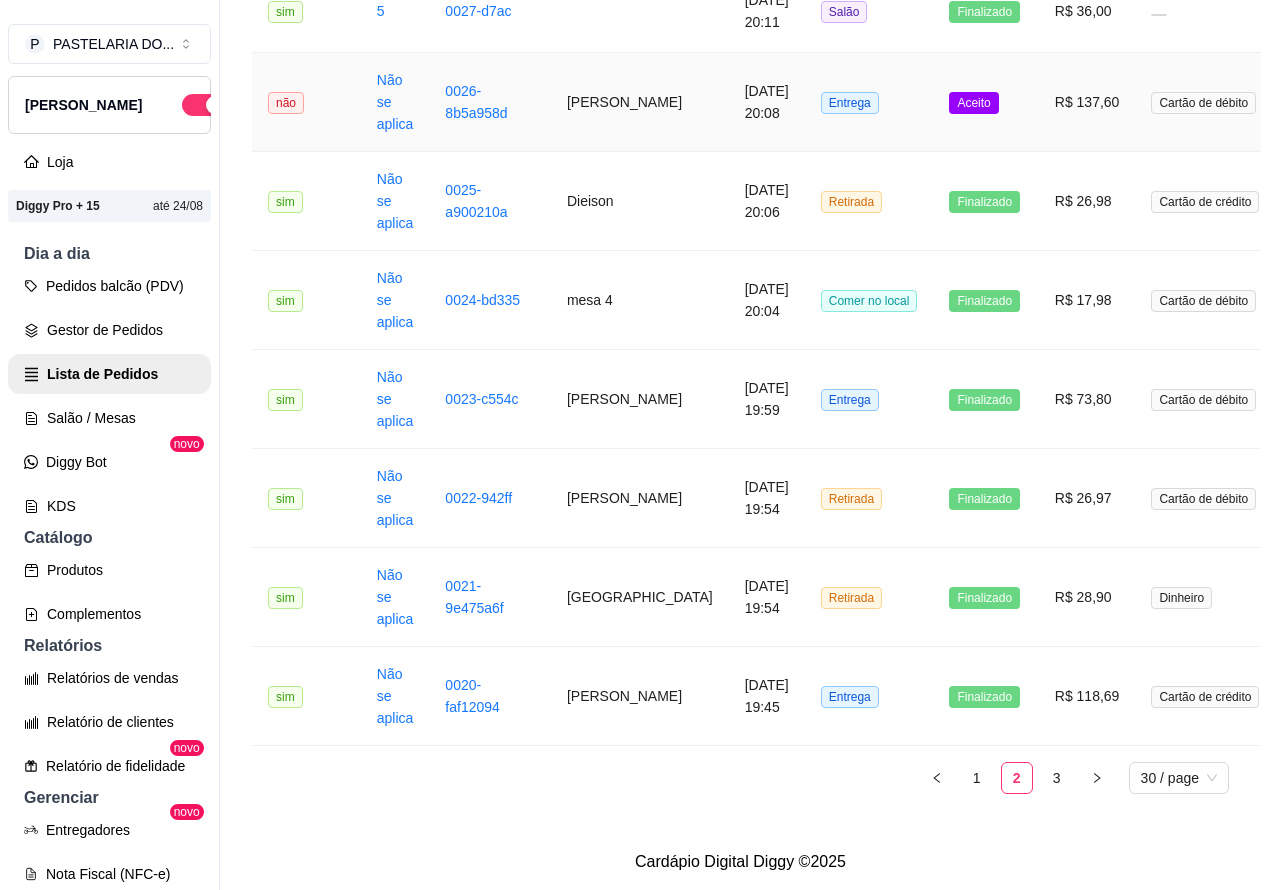 click on "Mover para preparo" at bounding box center [826, 794] 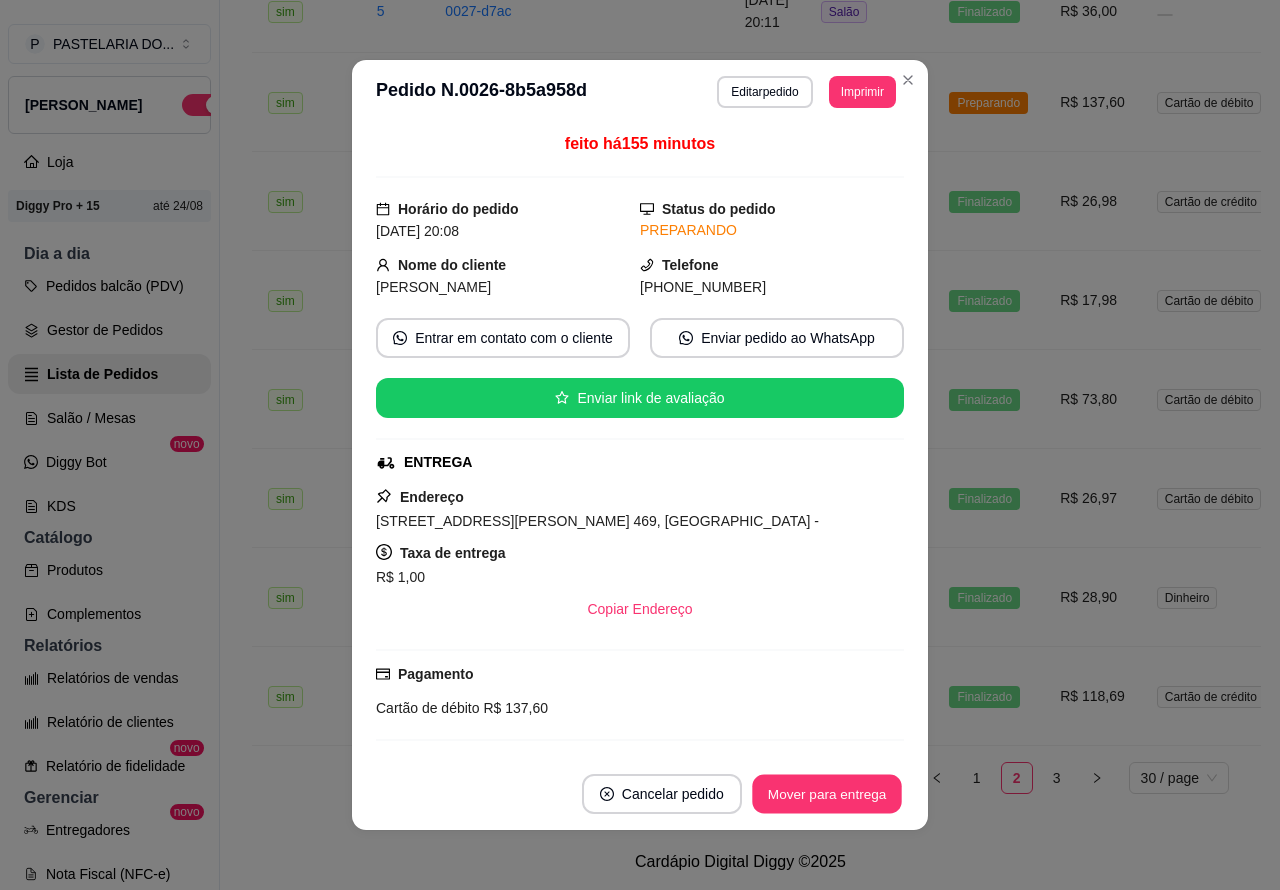 click on "Mover para entrega" at bounding box center [827, 794] 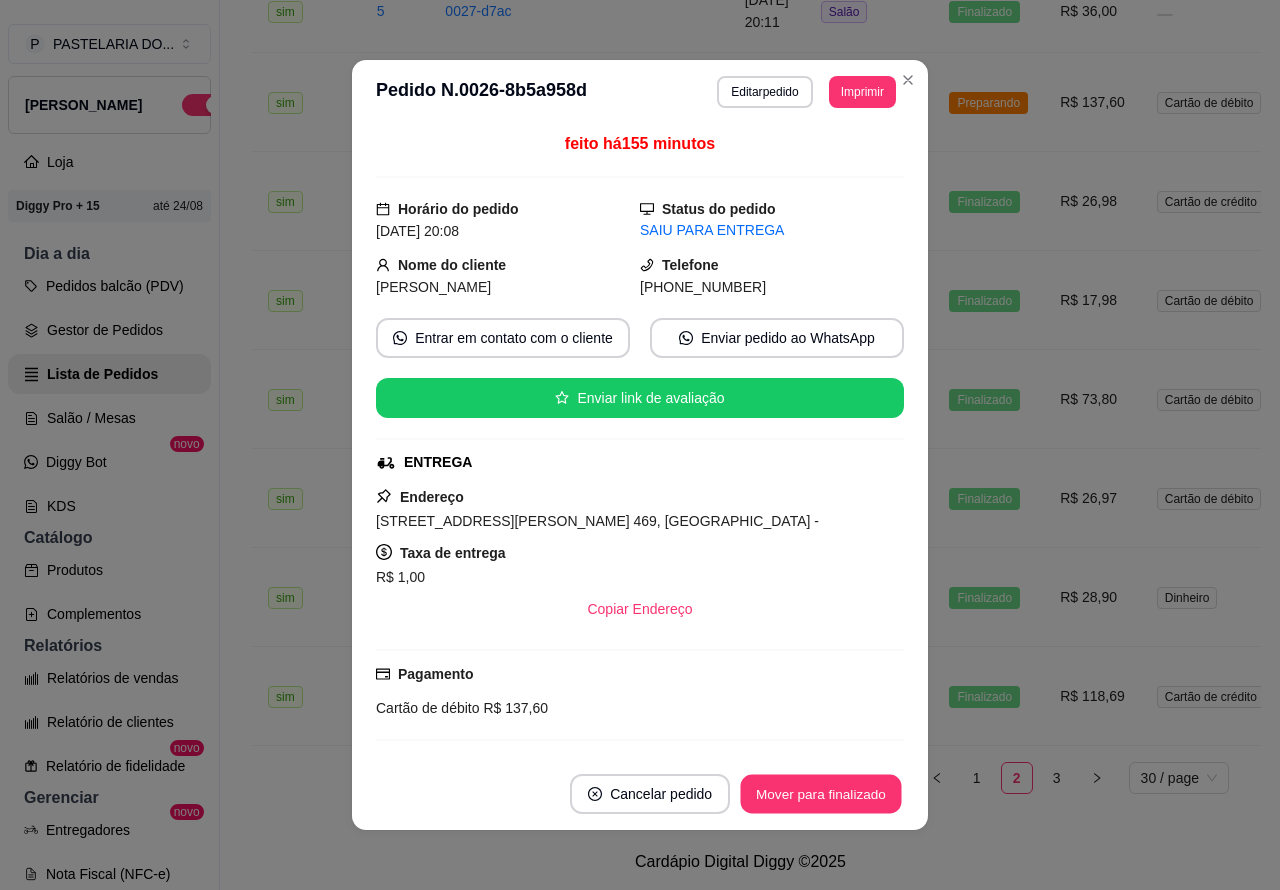 click on "Mover para finalizado" at bounding box center [821, 794] 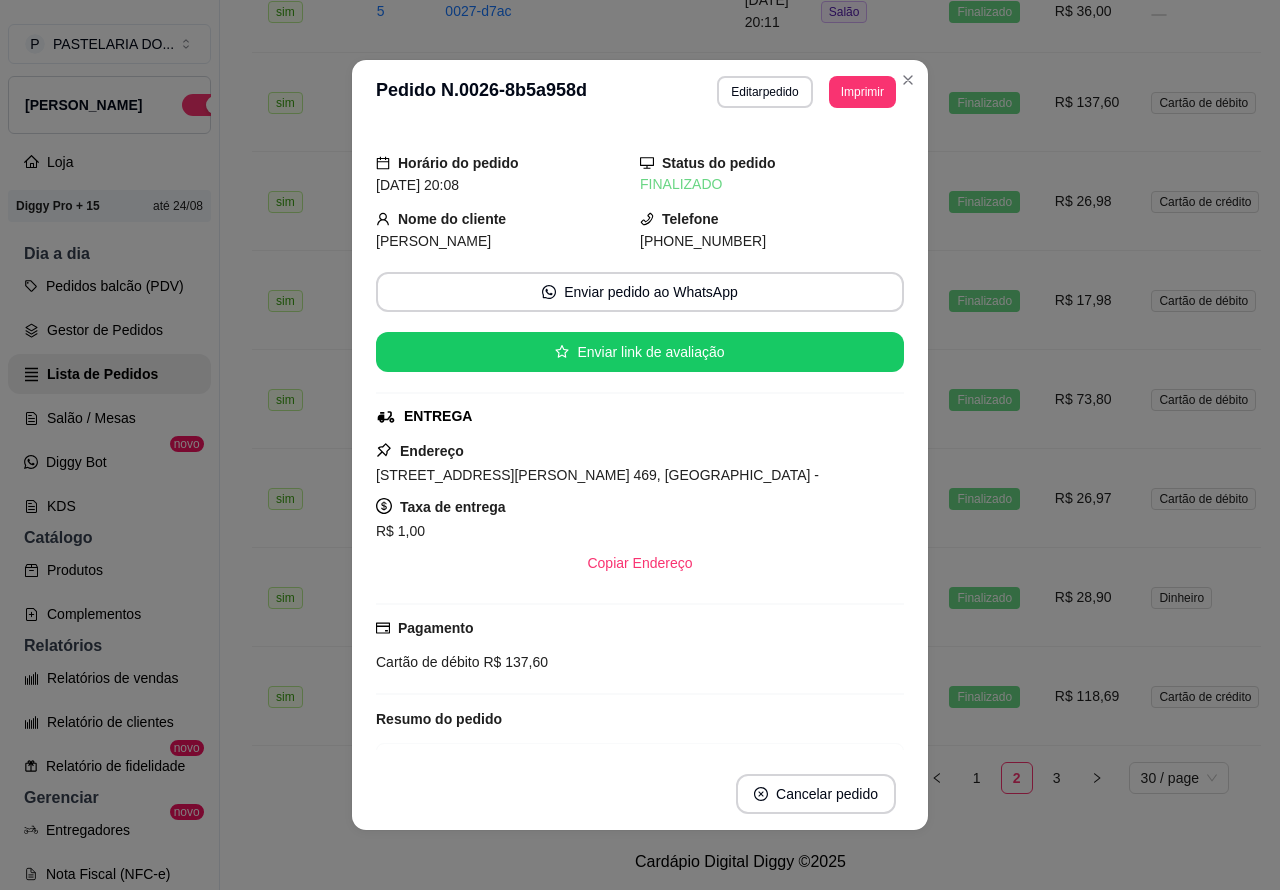 click on "Cardápio Digital Diggy © 2025" at bounding box center (740, 862) 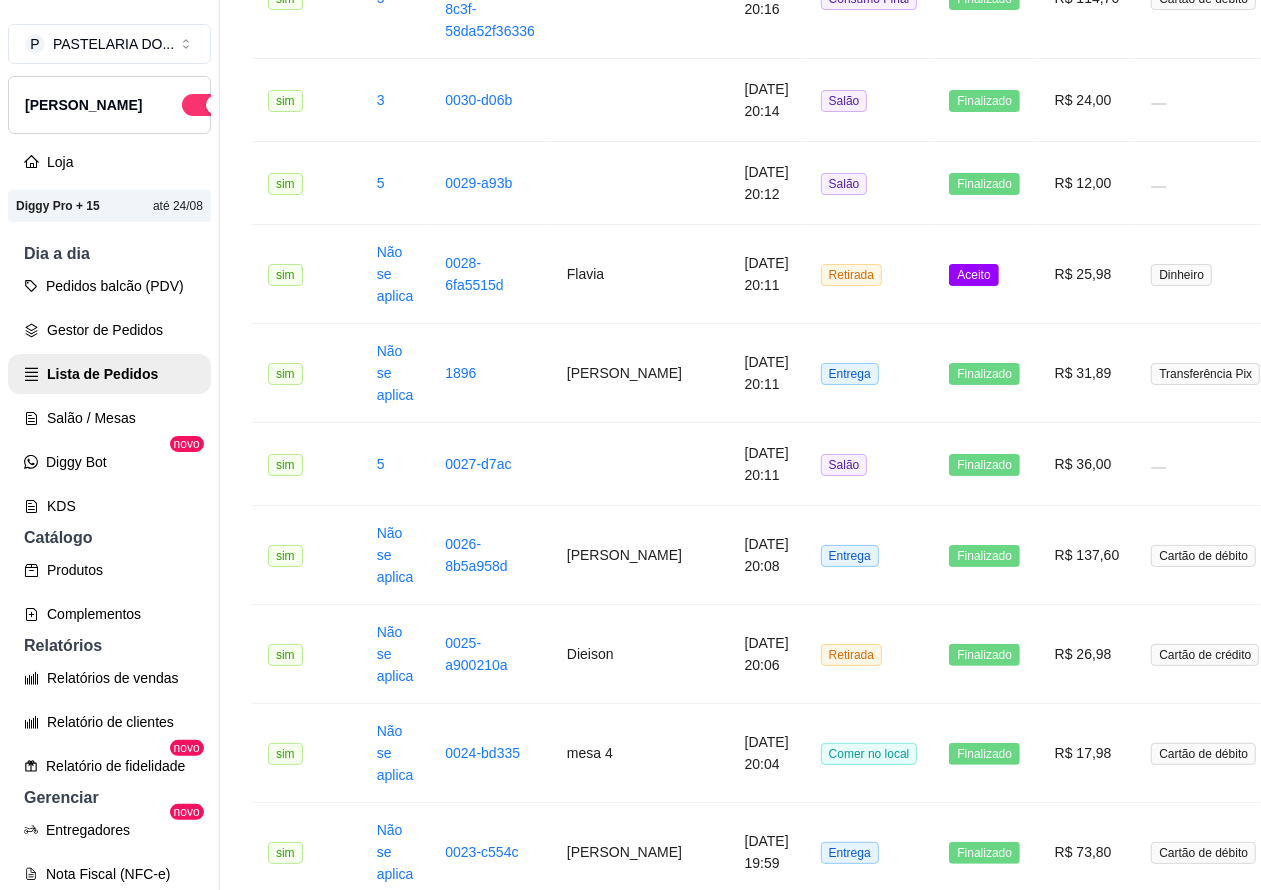 scroll, scrollTop: 2001, scrollLeft: 0, axis: vertical 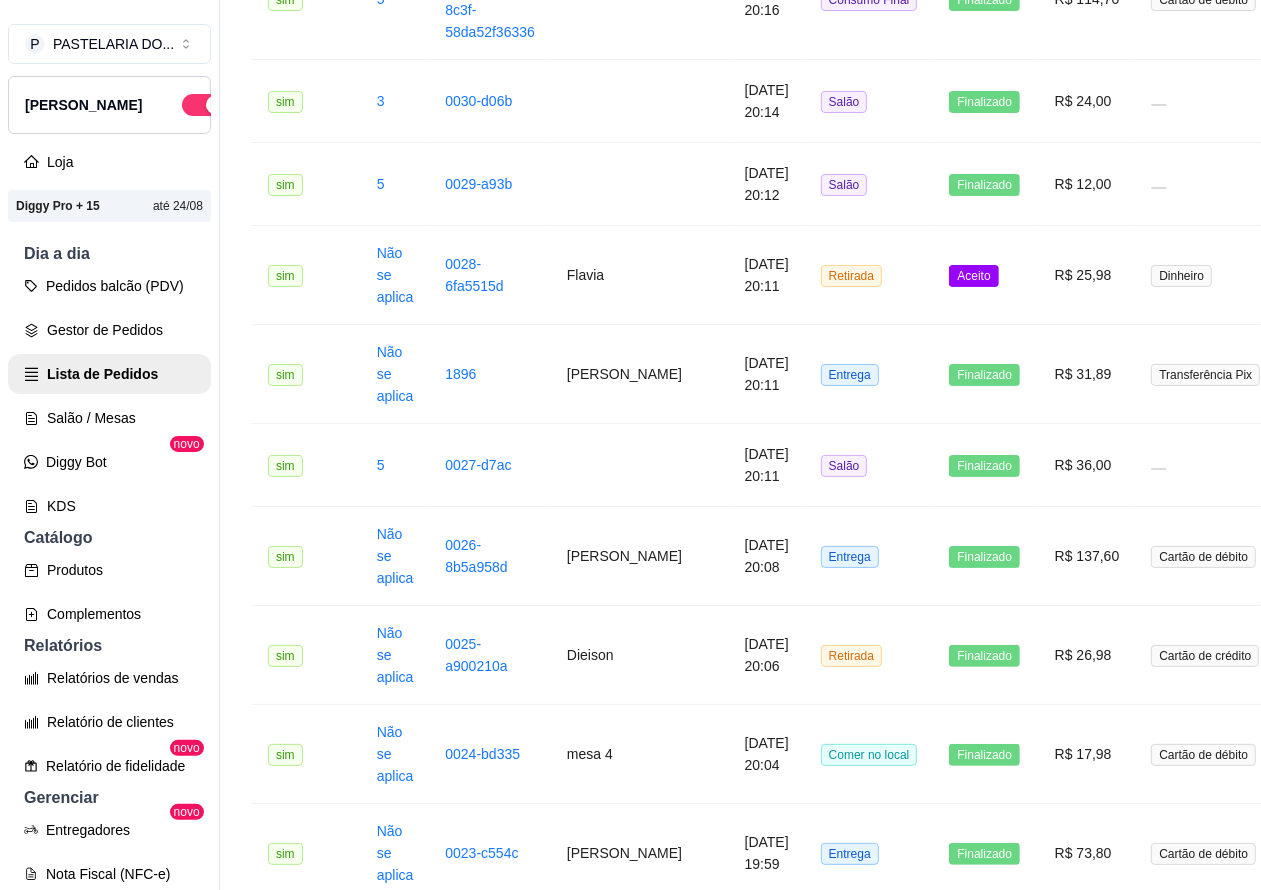 click on "Aceito" at bounding box center [973, 276] 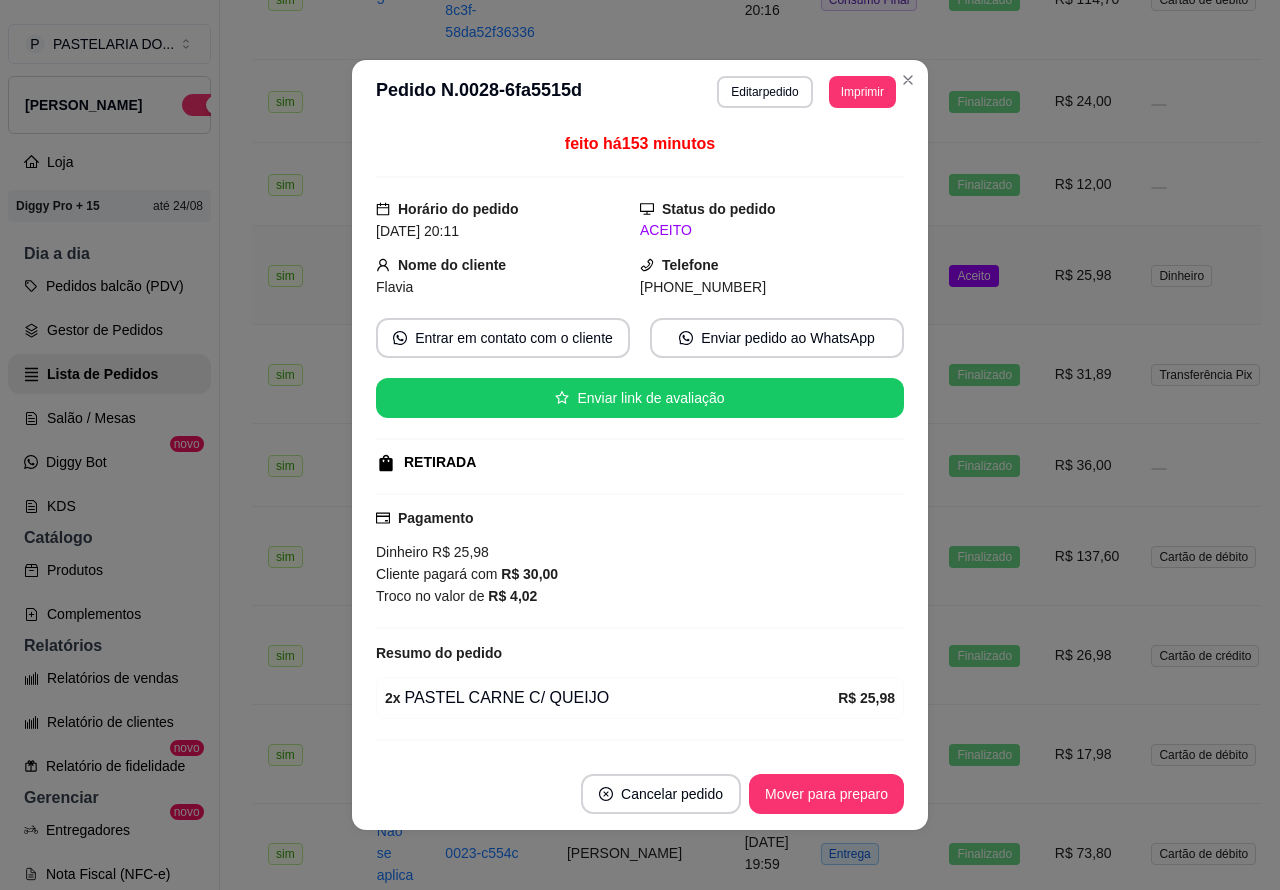 click on "Mover para preparo" at bounding box center [826, 794] 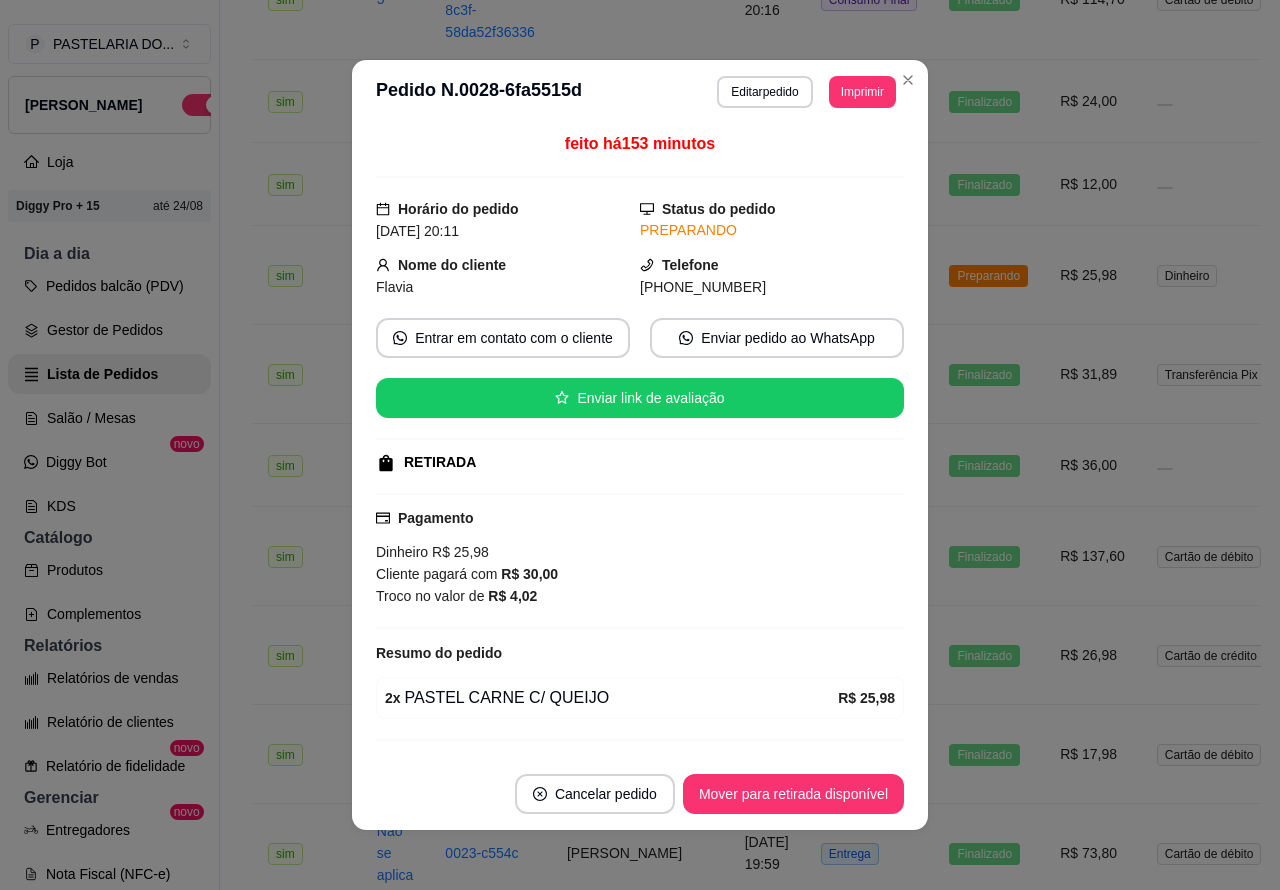 click on "Mover para retirada disponível" at bounding box center [793, 794] 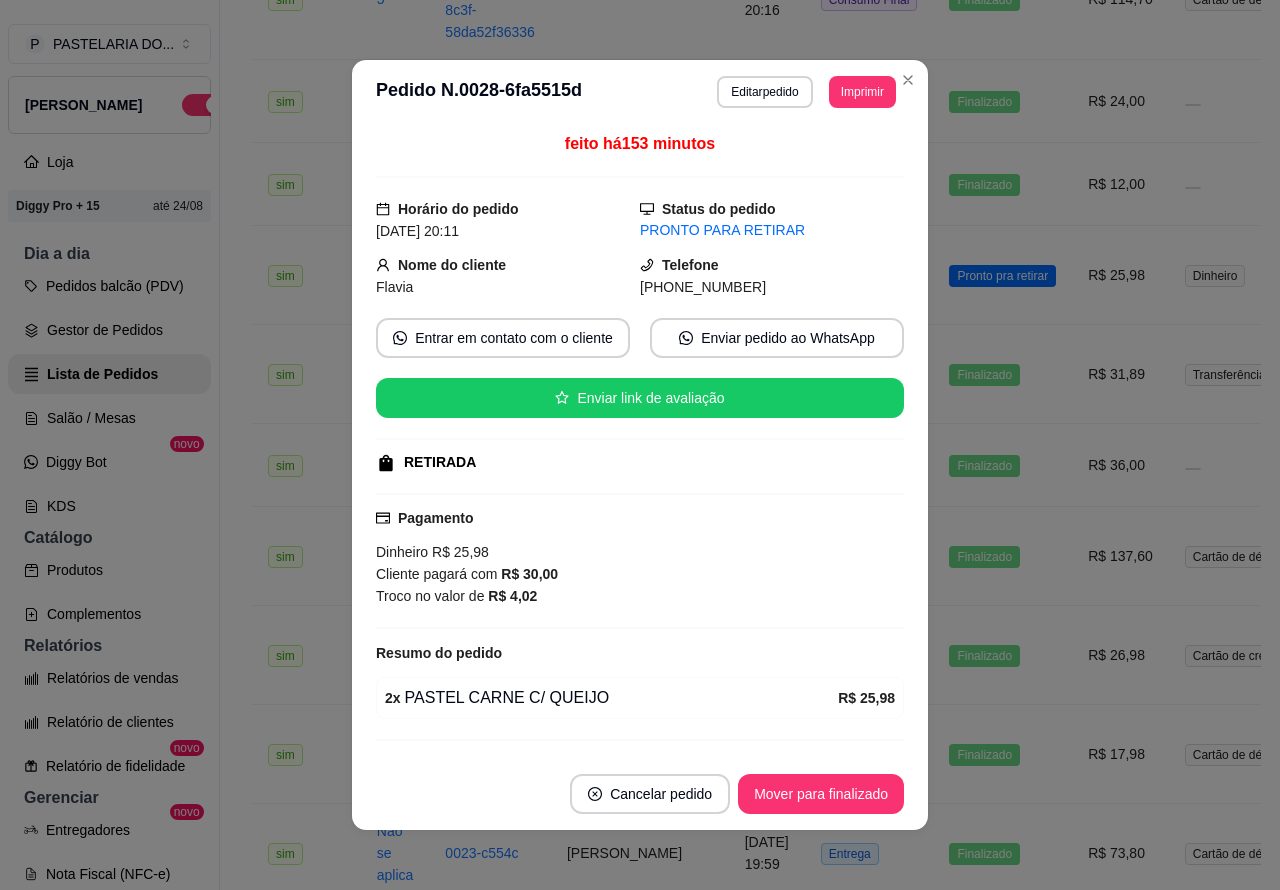 click on "Mover para finalizado" at bounding box center [821, 794] 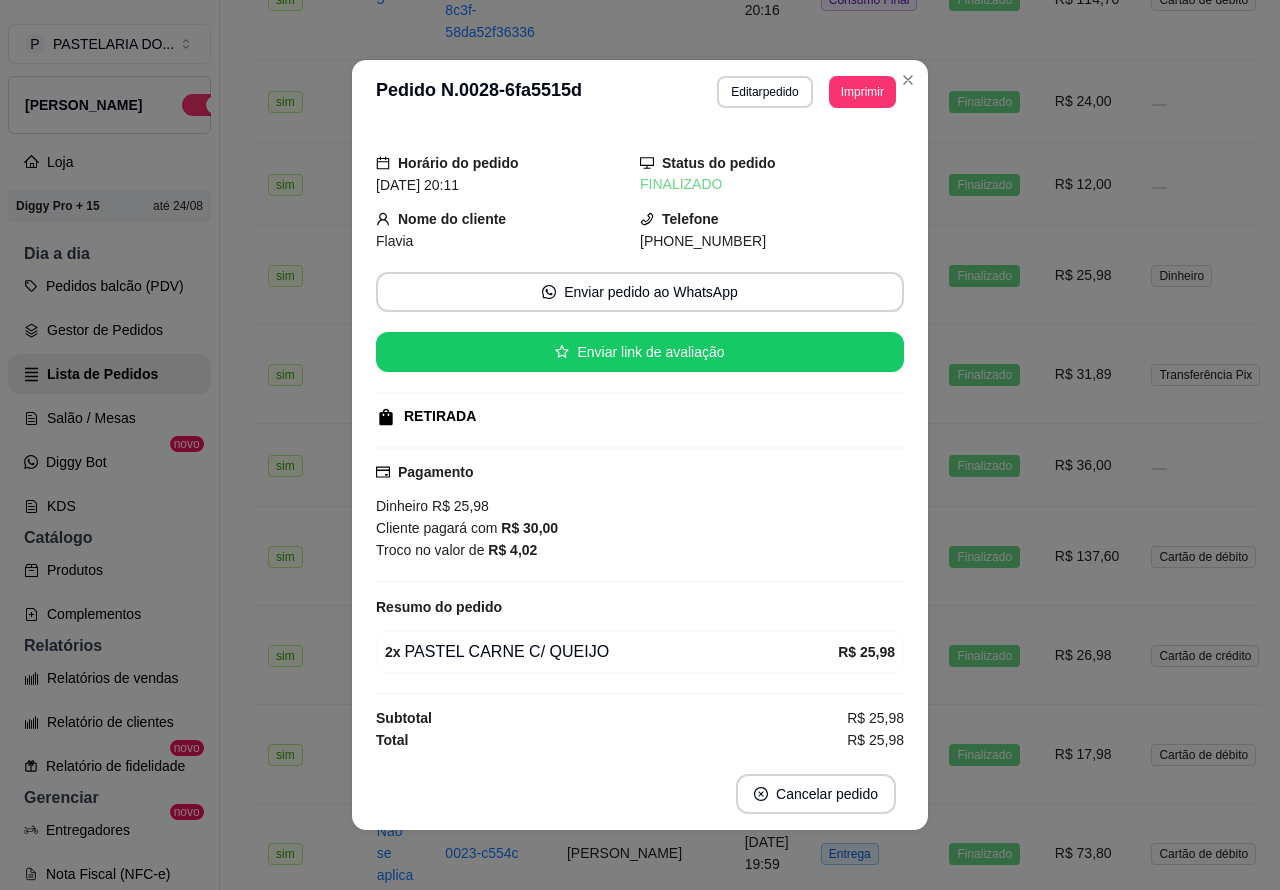 click on "P PASTELARIA DO ... Loja Aberta Loja Diggy Pro + 15 até 24/08   Dia a dia Pedidos balcão (PDV) Gestor de Pedidos Lista de Pedidos Salão / Mesas Diggy Bot novo KDS Catálogo Produtos Complementos Relatórios Relatórios de vendas Relatório de clientes Relatório de fidelidade novo Gerenciar Entregadores novo Nota Fiscal (NFC-e) Controle de caixa Controle de fiado Cupons Clientes Estoque Configurações Diggy Planos Precisa de ajuda? Sair" at bounding box center (110, 461) 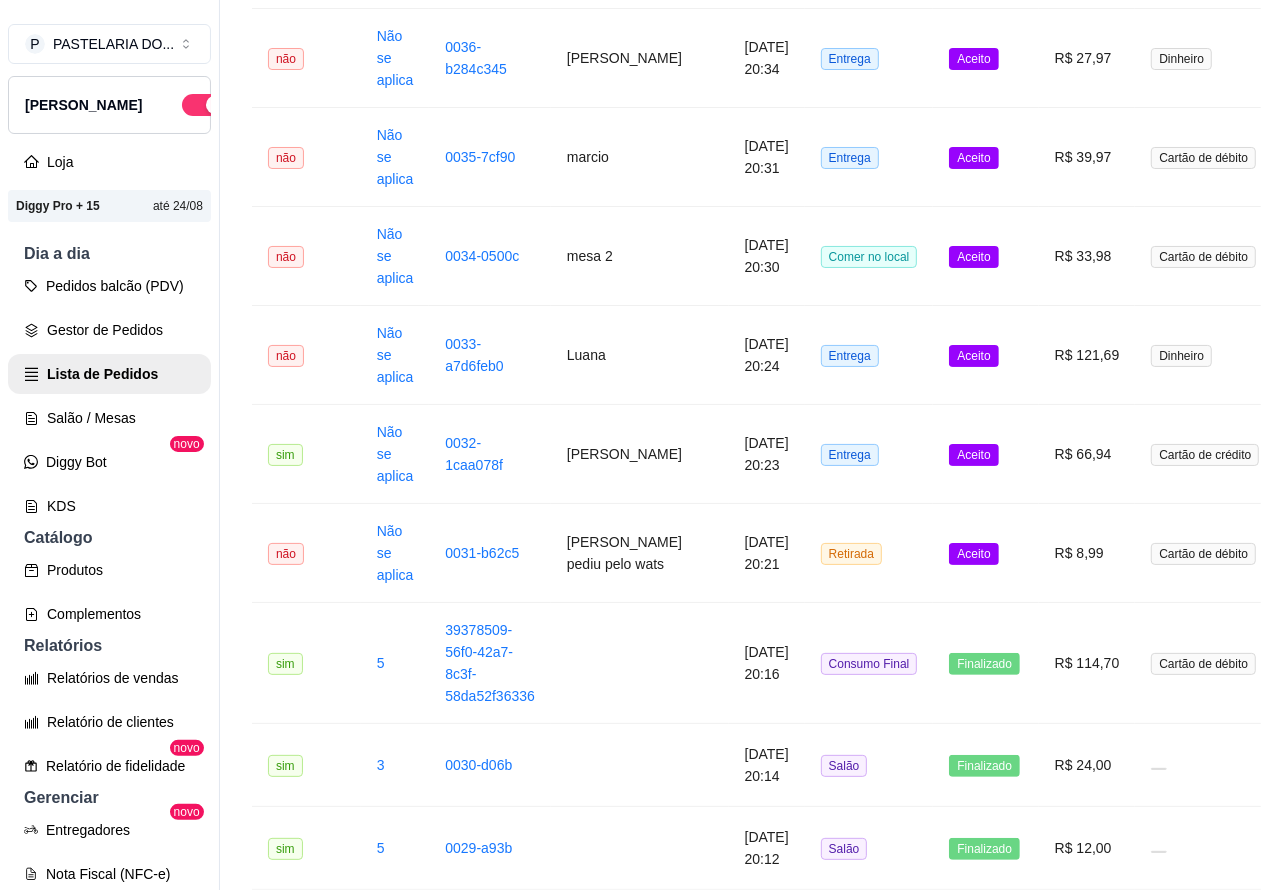 scroll, scrollTop: 1336, scrollLeft: 0, axis: vertical 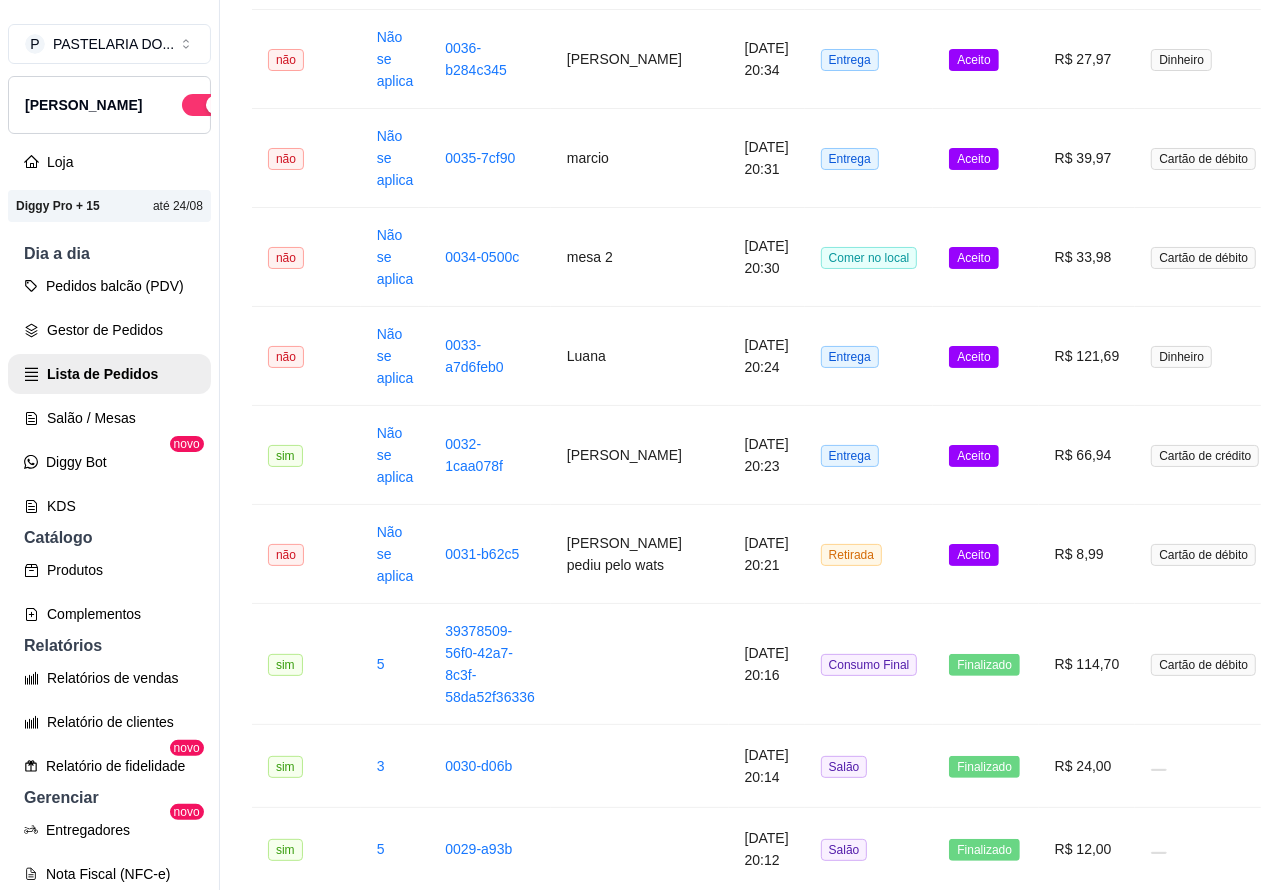 click on "Aceito" at bounding box center [973, 555] 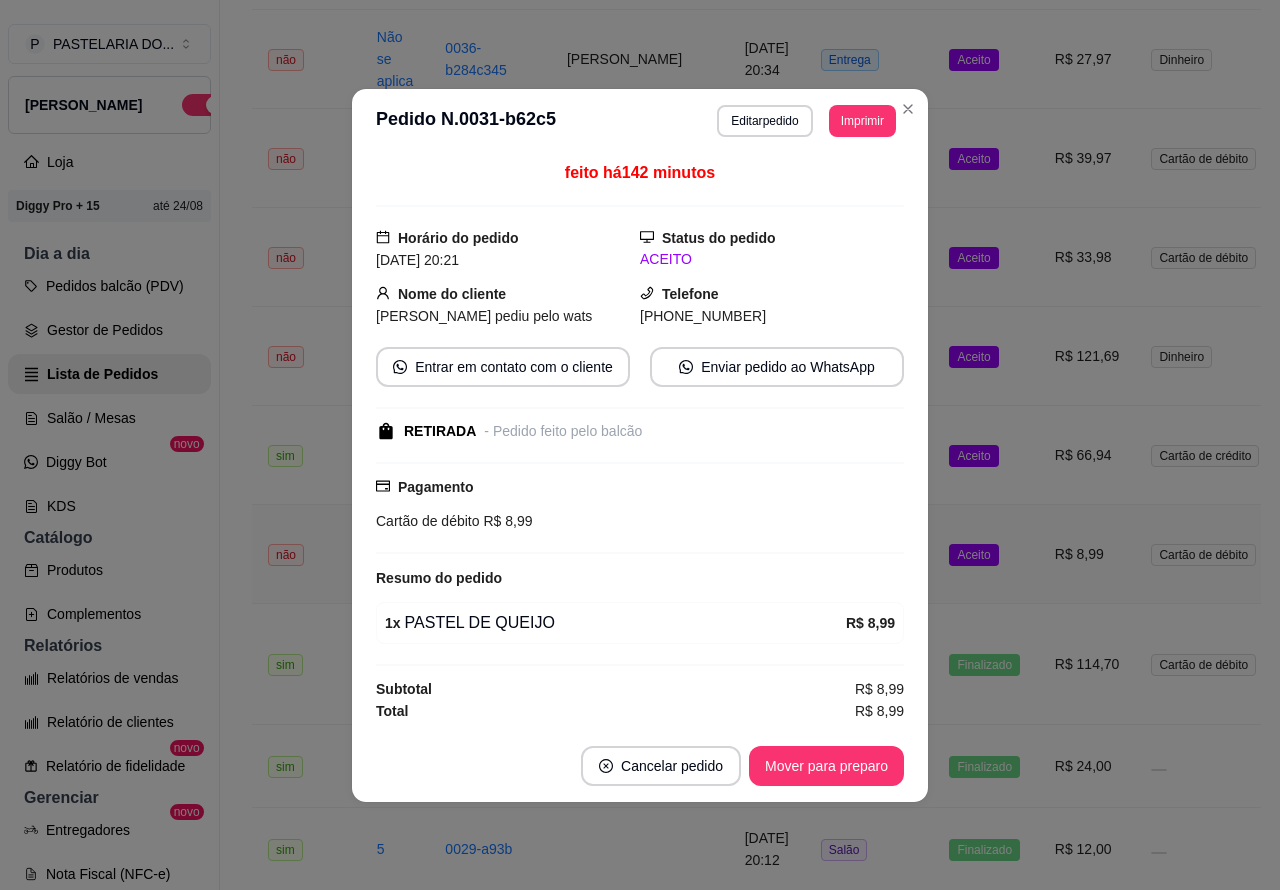 click on "Mover para preparo" at bounding box center (826, 766) 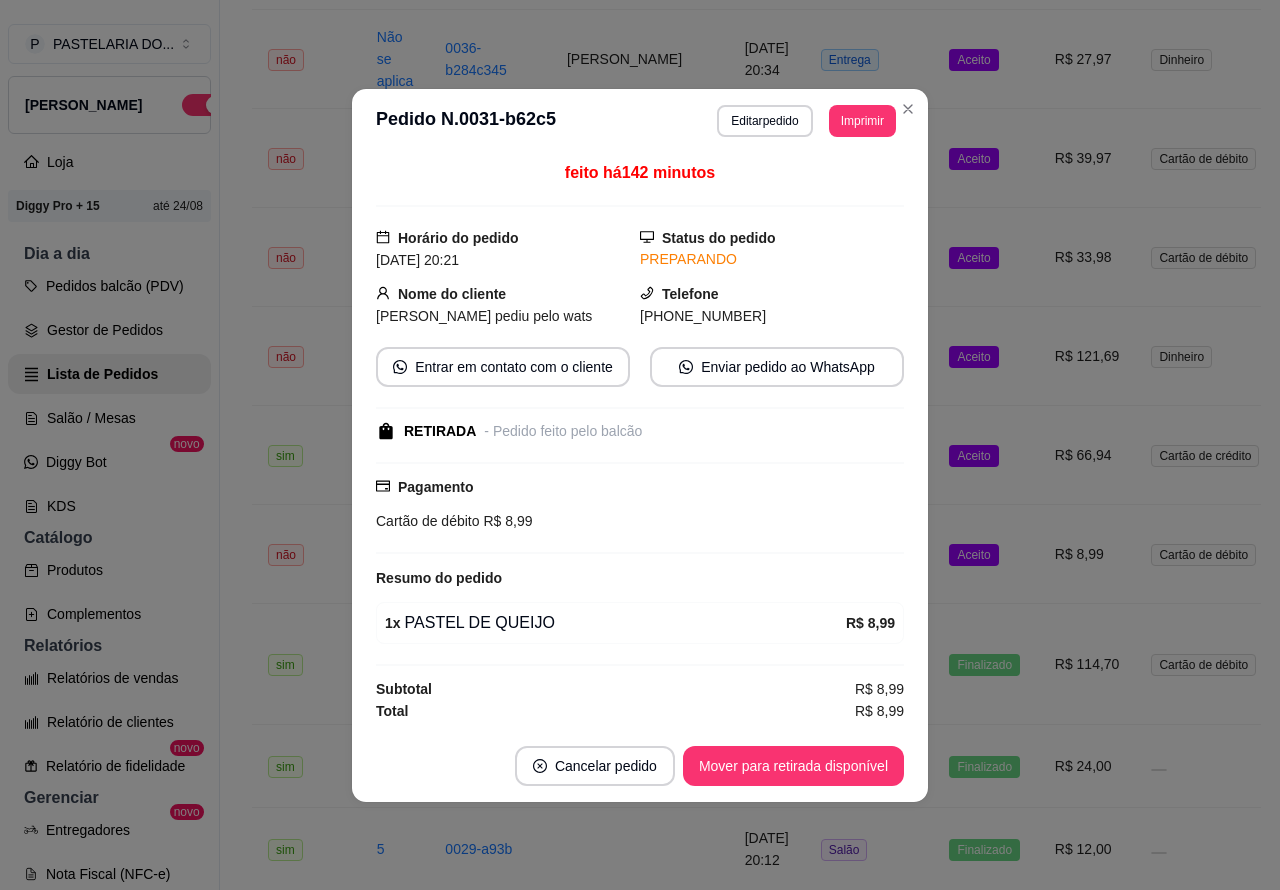 click on "Mover para retirada disponível" at bounding box center (793, 766) 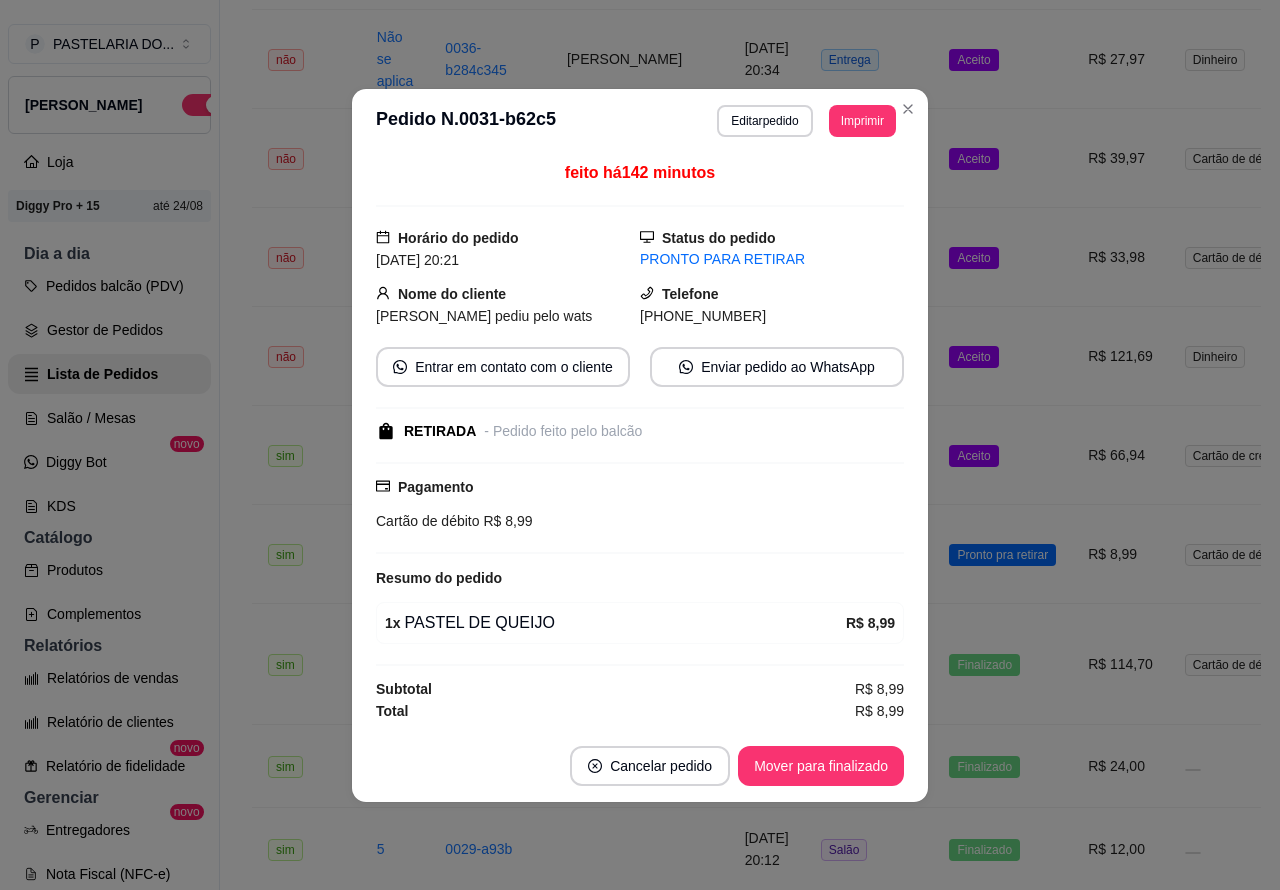 click on "Mover para finalizado" at bounding box center [821, 766] 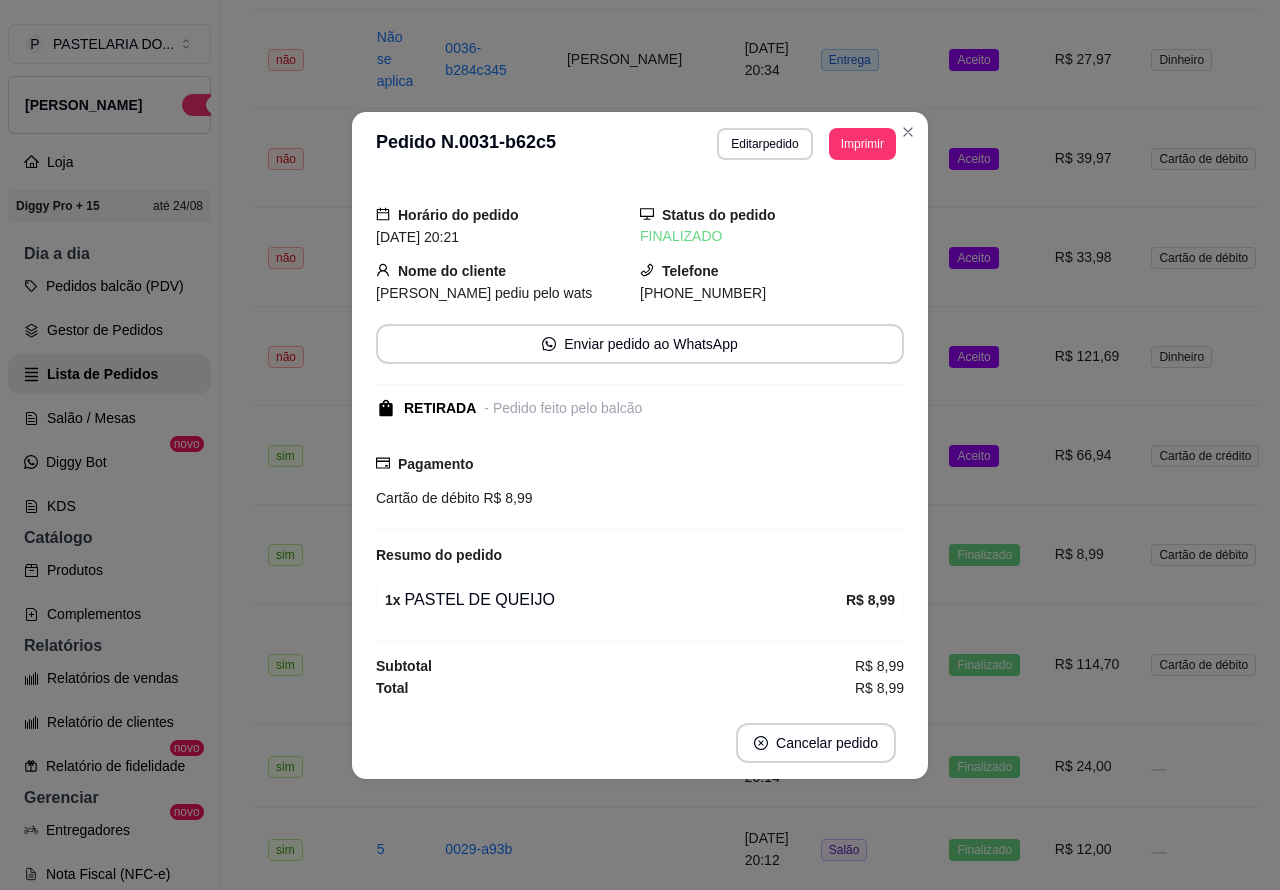 click on "Aceito" at bounding box center [973, 456] 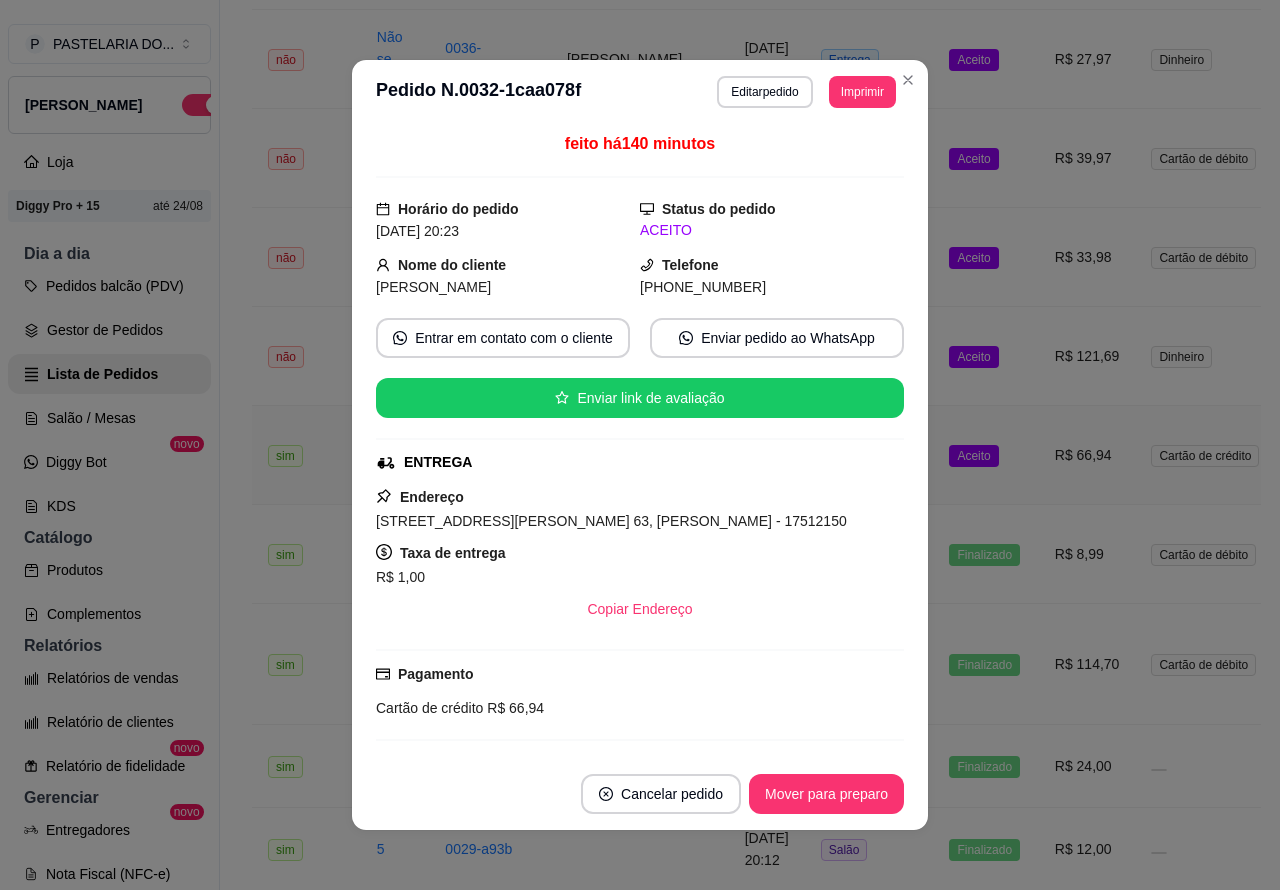 click on "Mover para preparo" at bounding box center [826, 794] 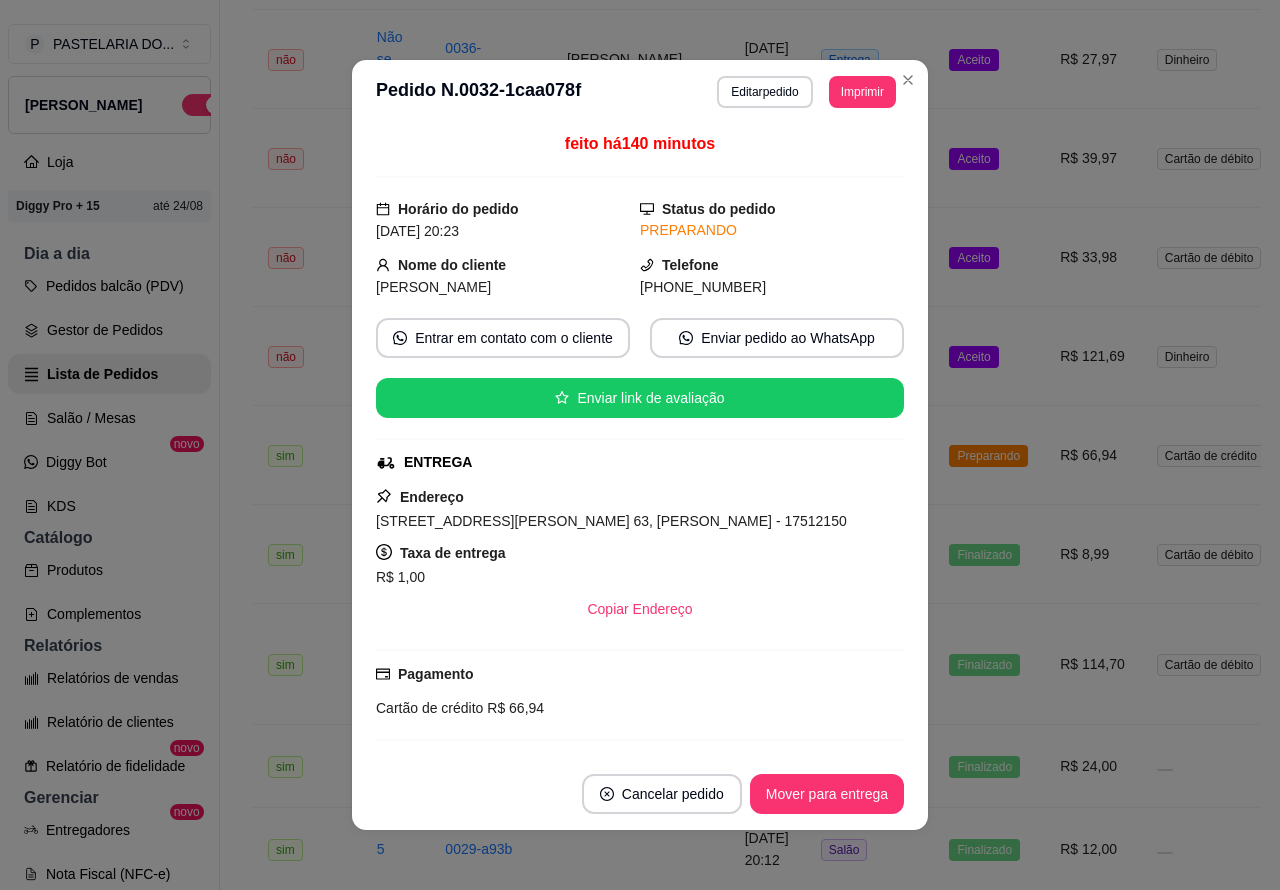 click on "Mover para entrega" at bounding box center [827, 794] 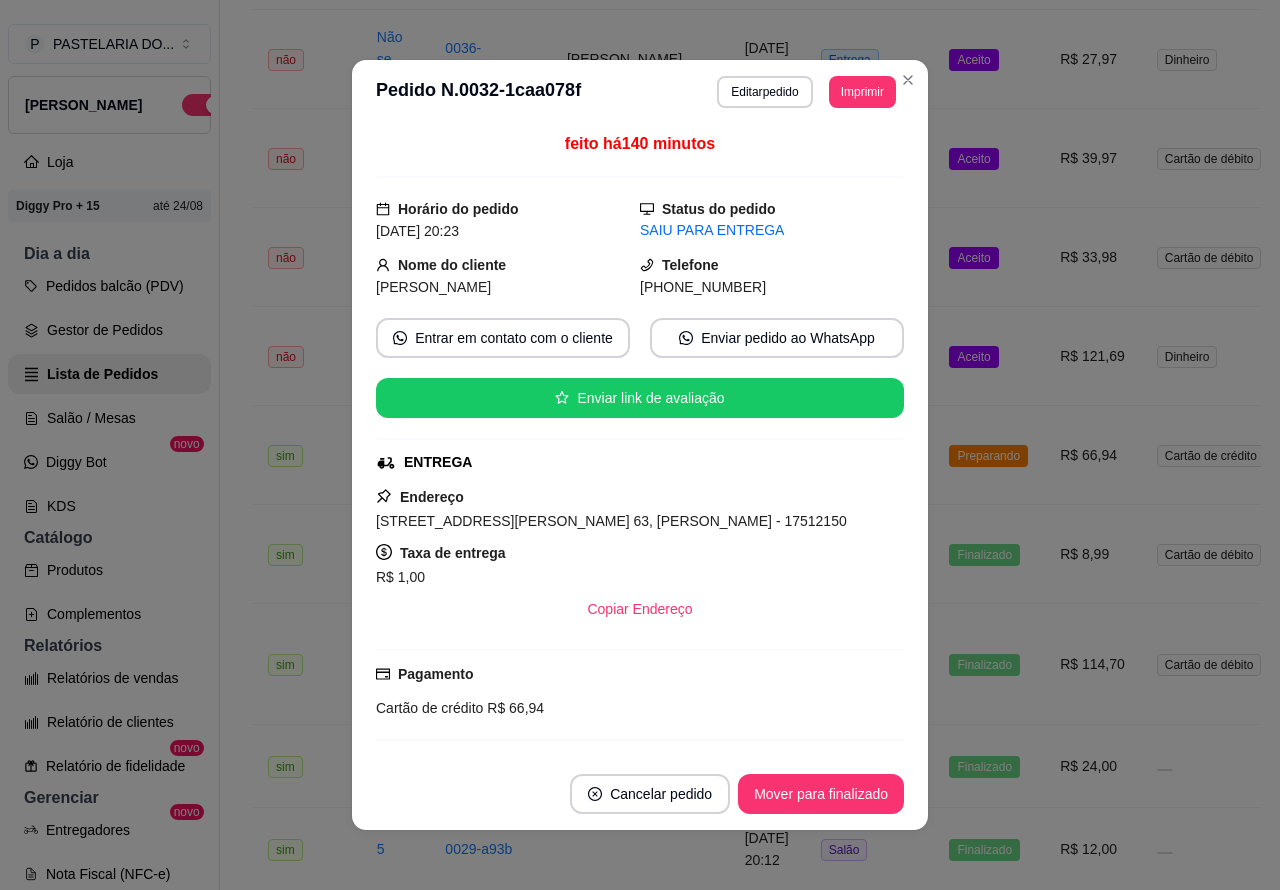 click on "Mover para finalizado" at bounding box center (821, 794) 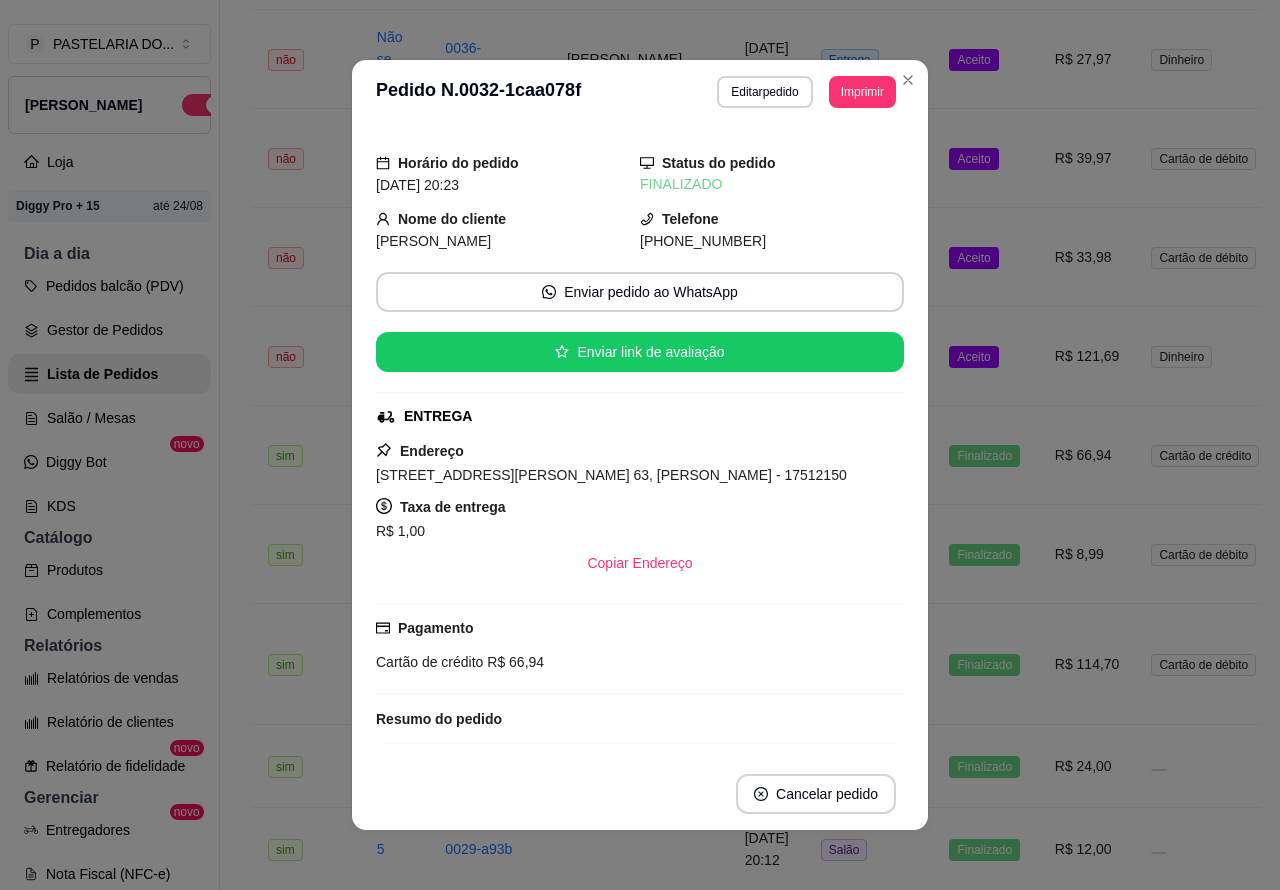 click on "Aceito" at bounding box center [973, 357] 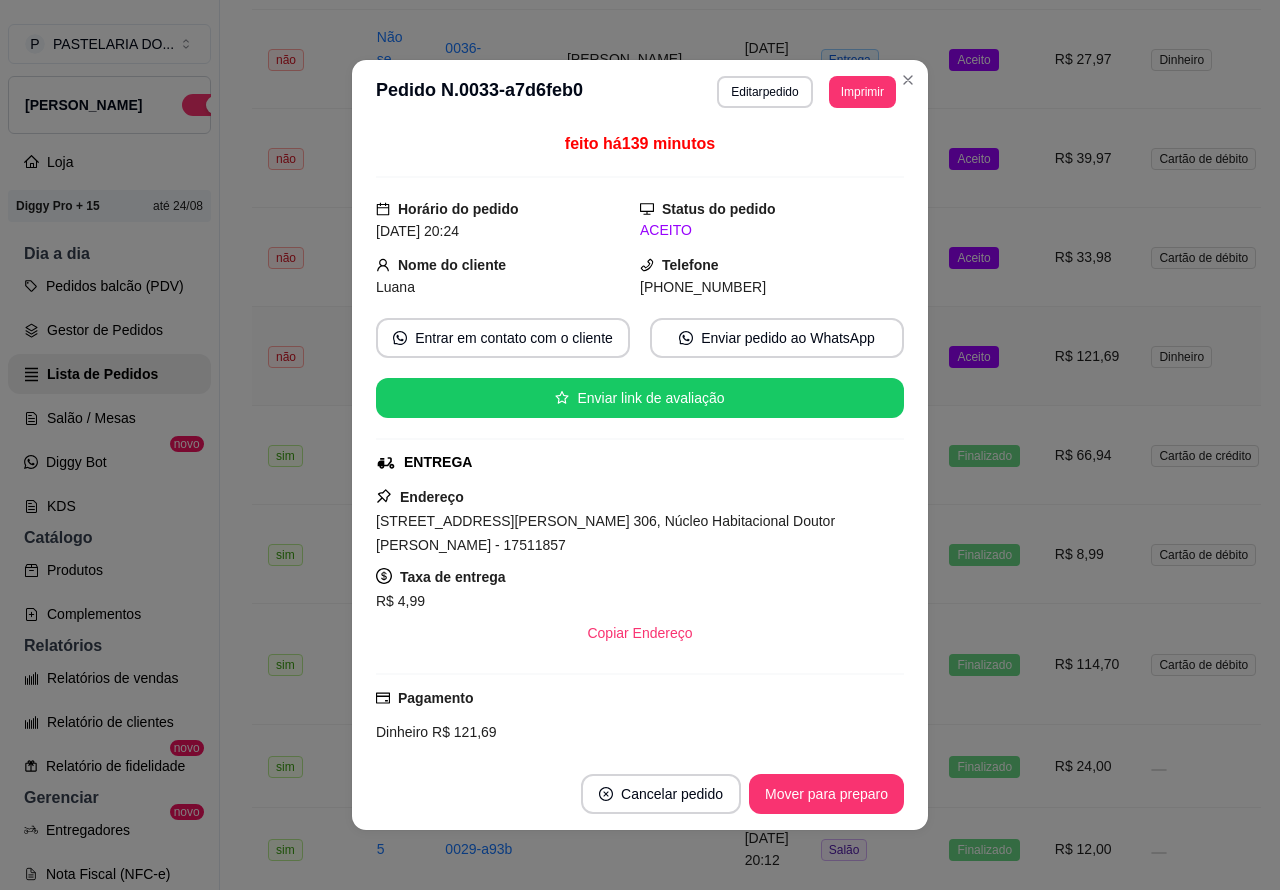 click on "Mover para preparo" at bounding box center [826, 794] 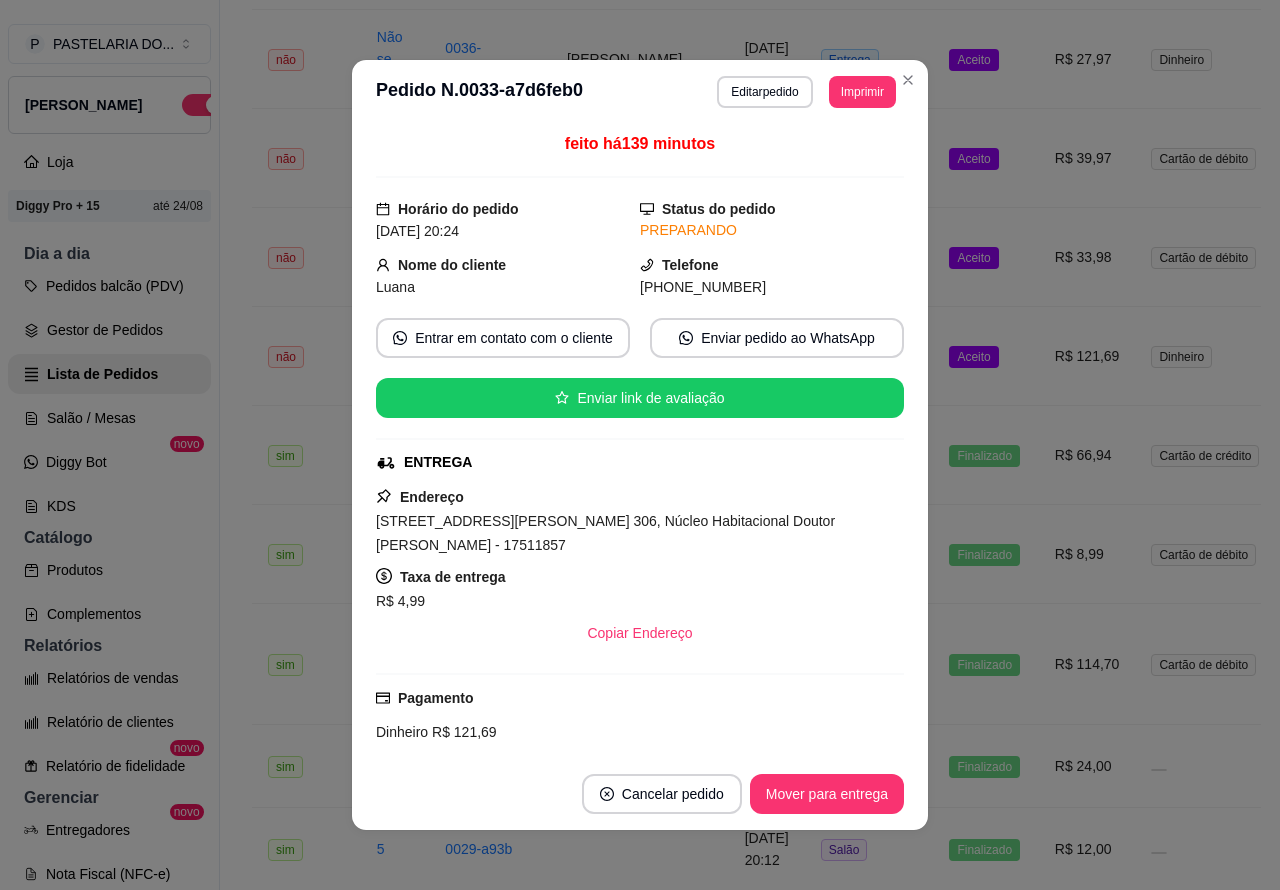 click on "Mover para entrega" at bounding box center (827, 794) 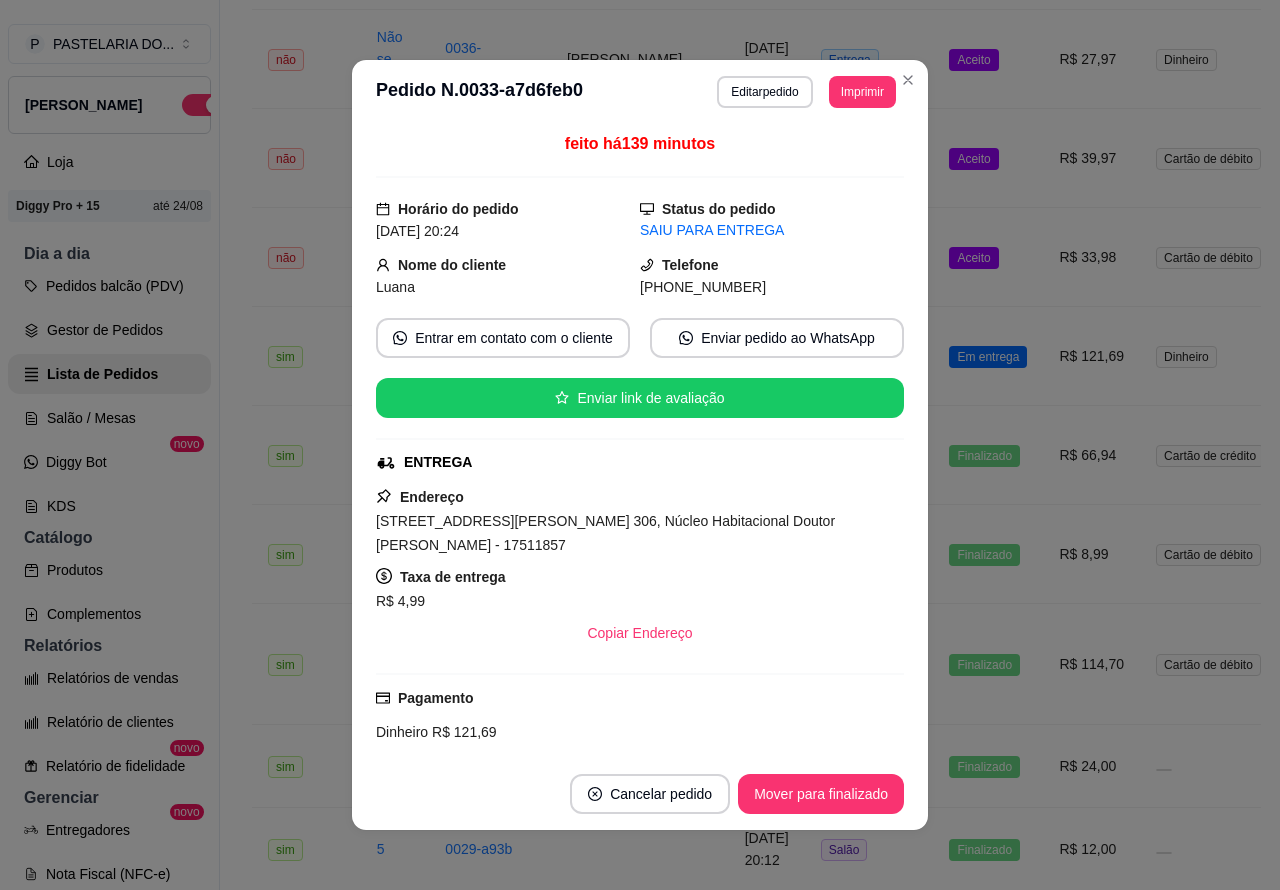 click on "Mover para finalizado" at bounding box center [821, 794] 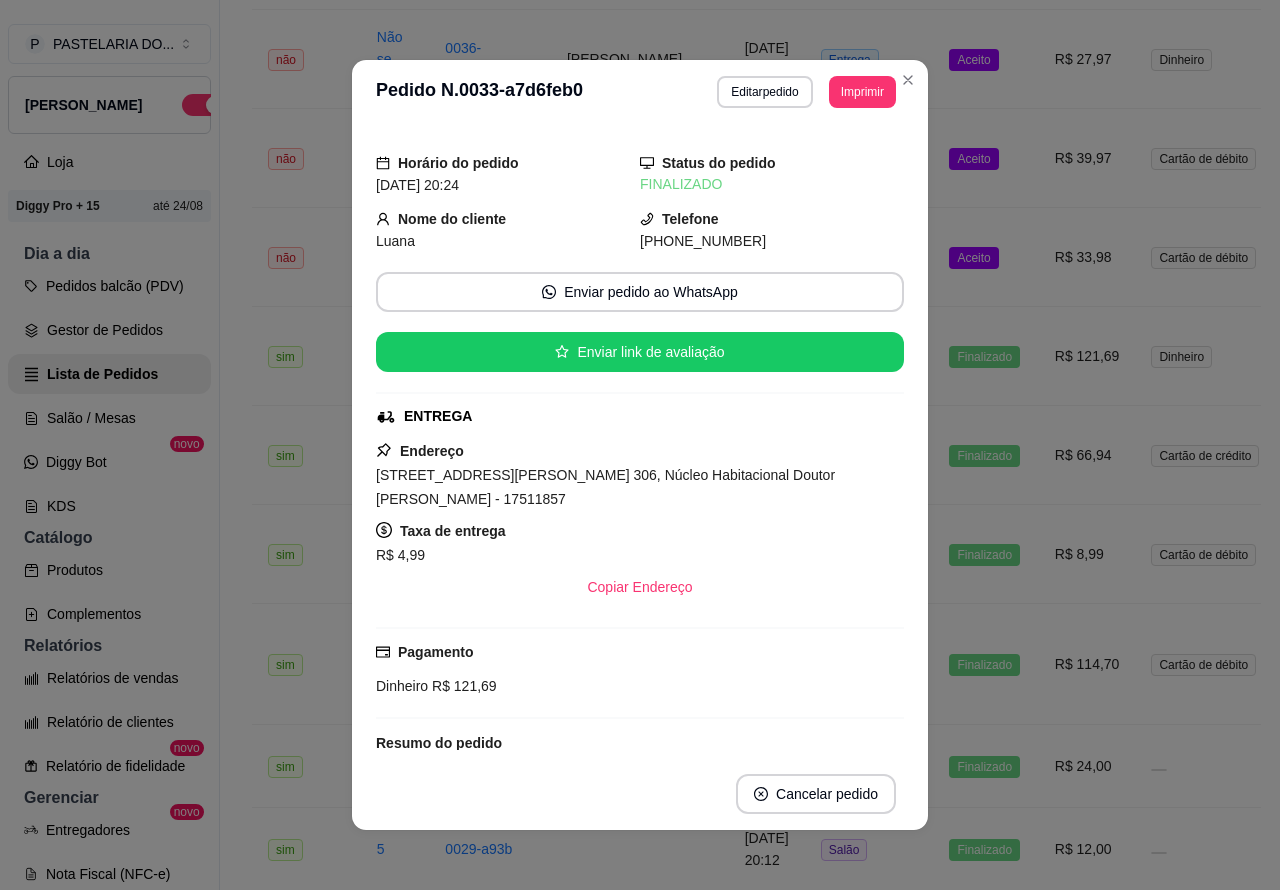 click on "Aceito" at bounding box center (973, 258) 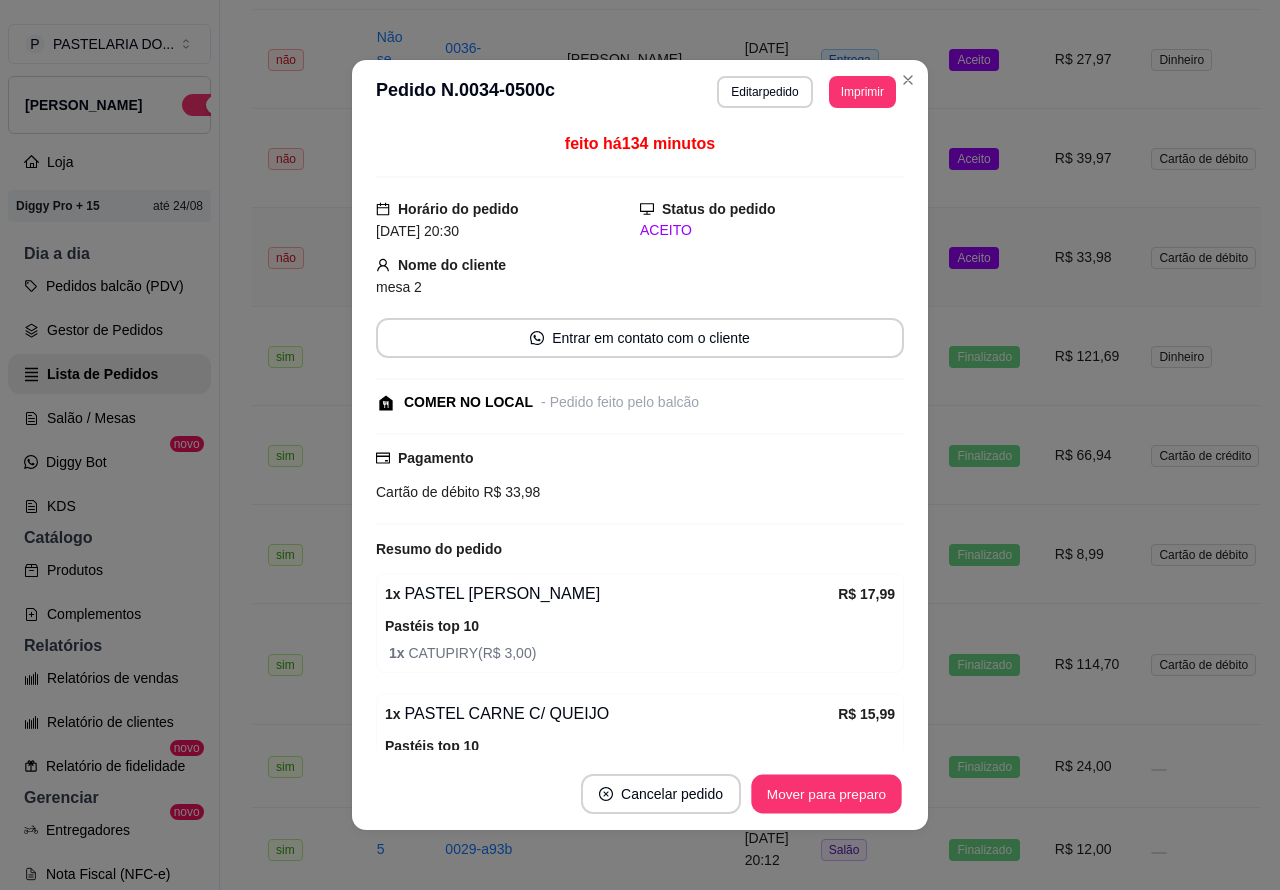 click on "Mover para preparo" at bounding box center [826, 794] 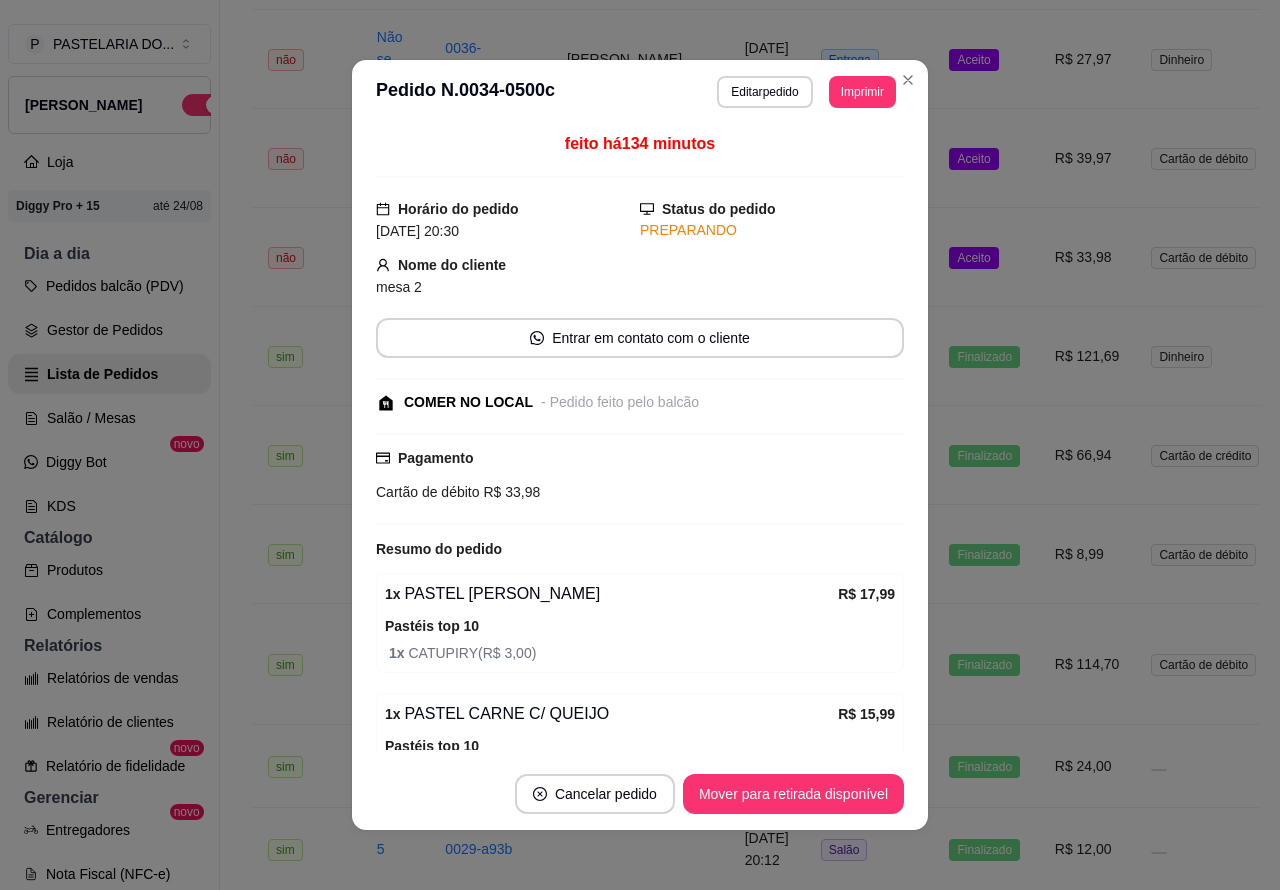 click on "Mover para retirada disponível" at bounding box center [793, 794] 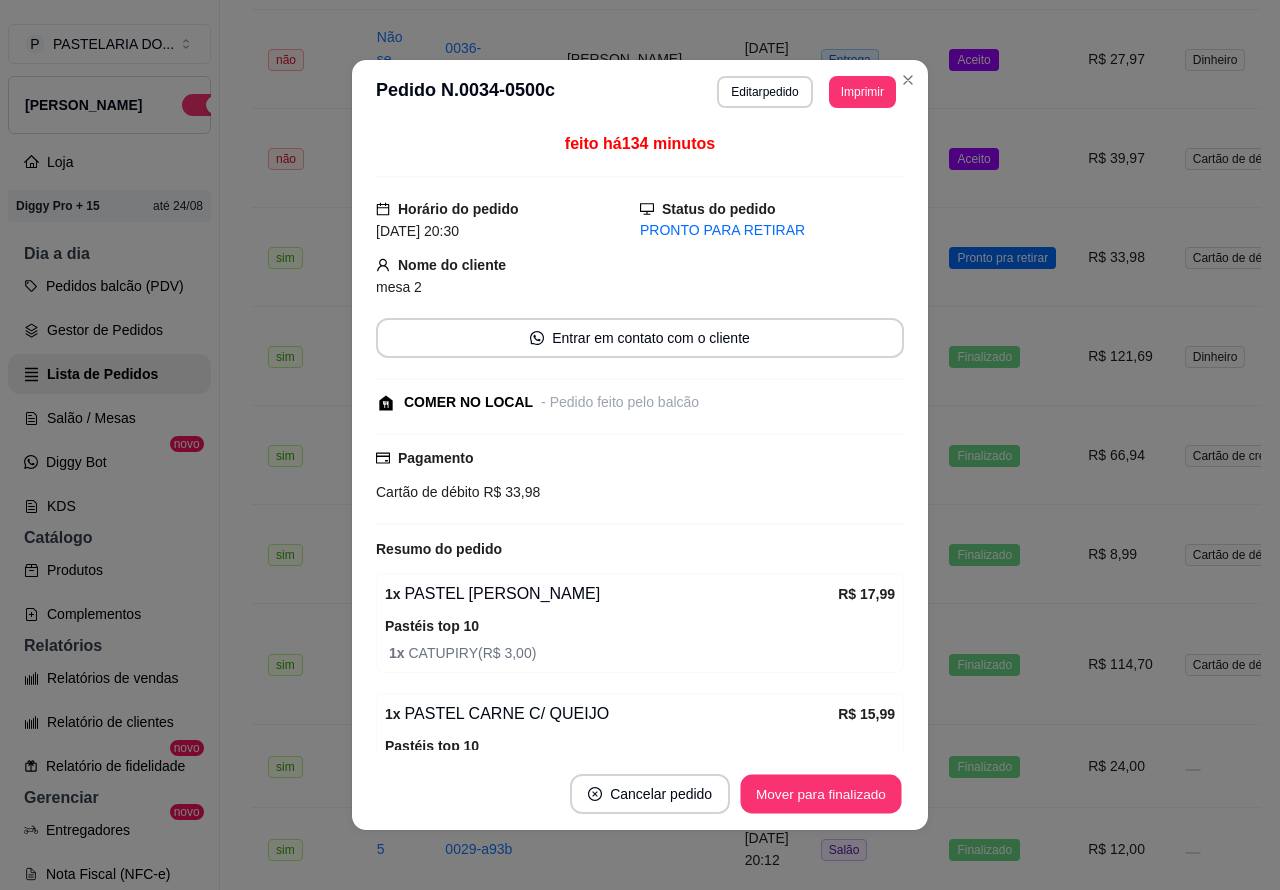 click on "Mover para finalizado" at bounding box center [821, 794] 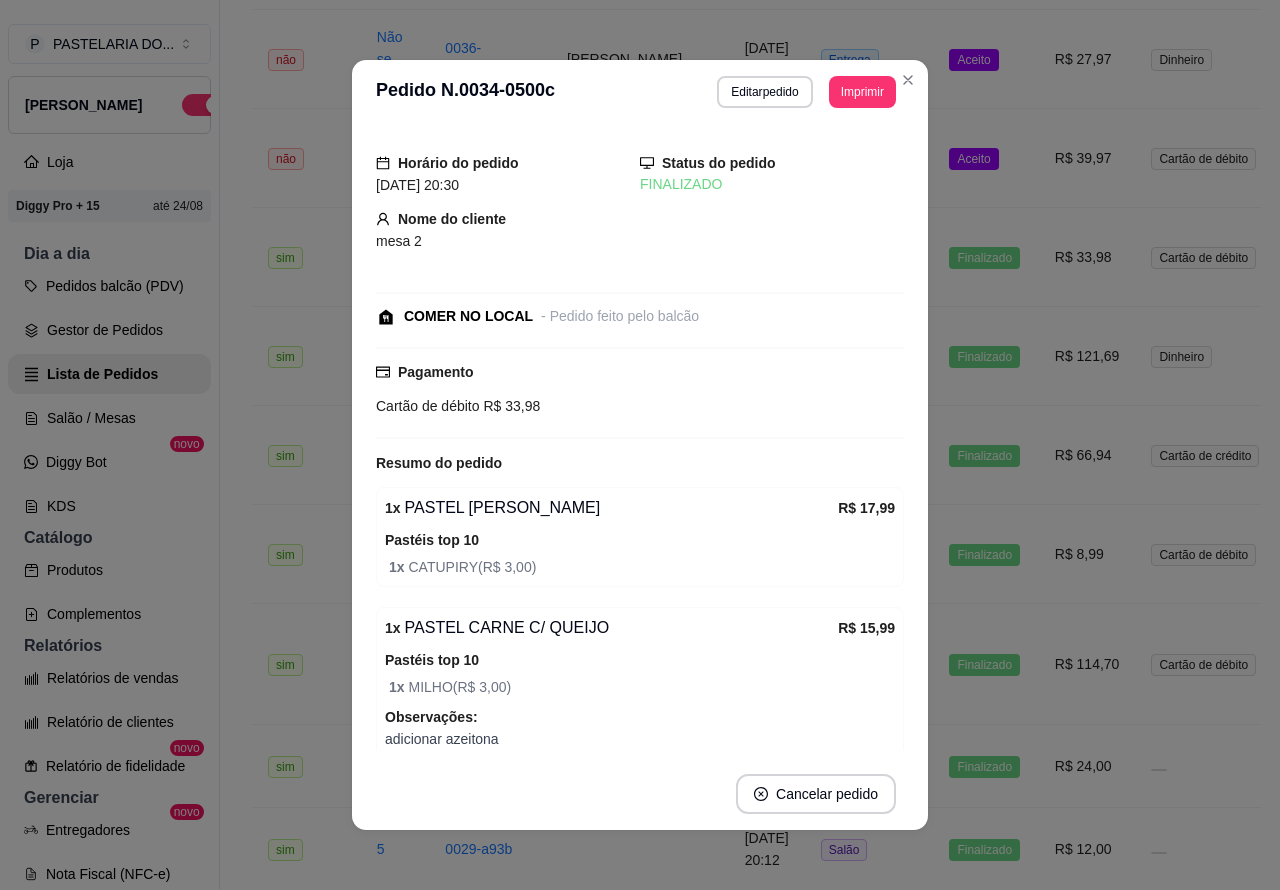 click on "Aceito" at bounding box center [973, 159] 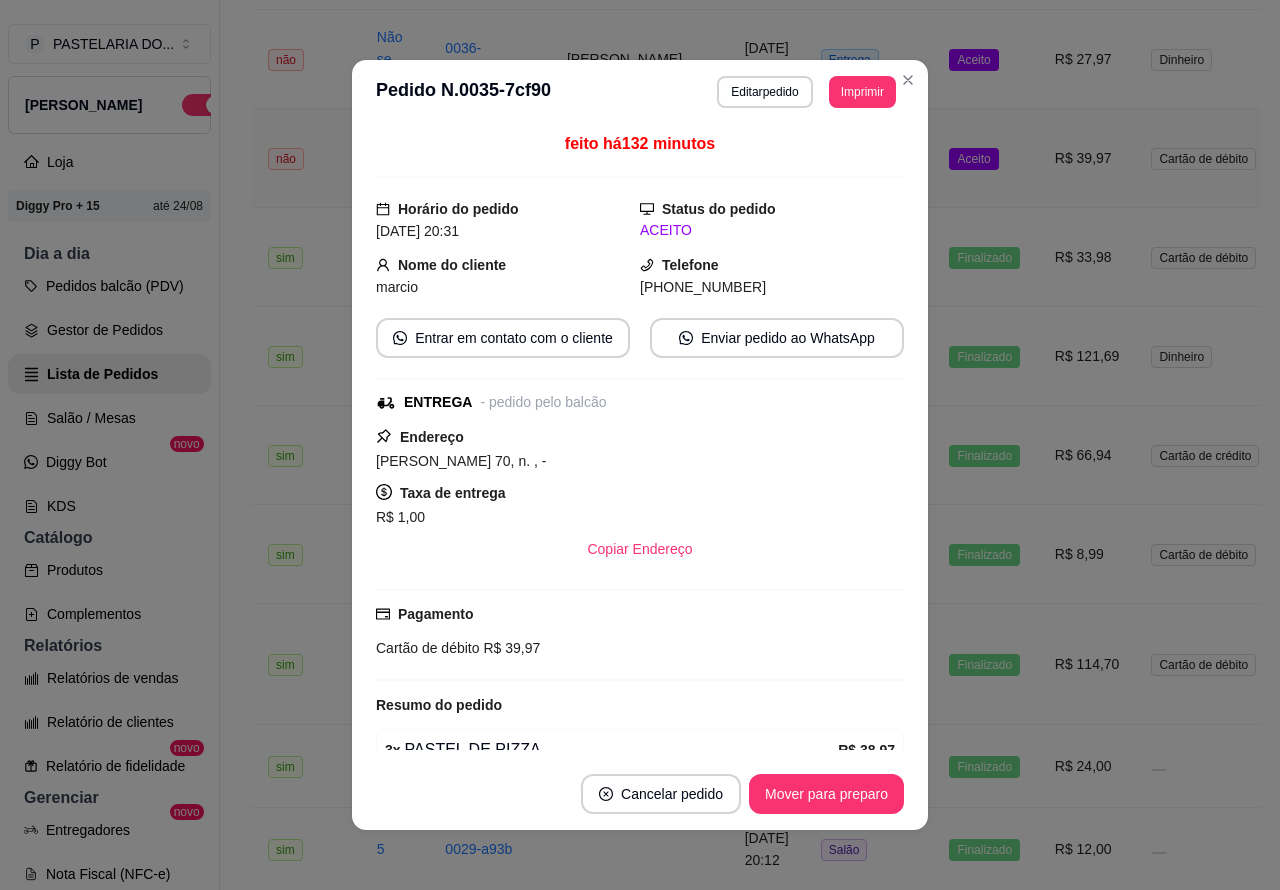 click on "Mover para preparo" at bounding box center [826, 794] 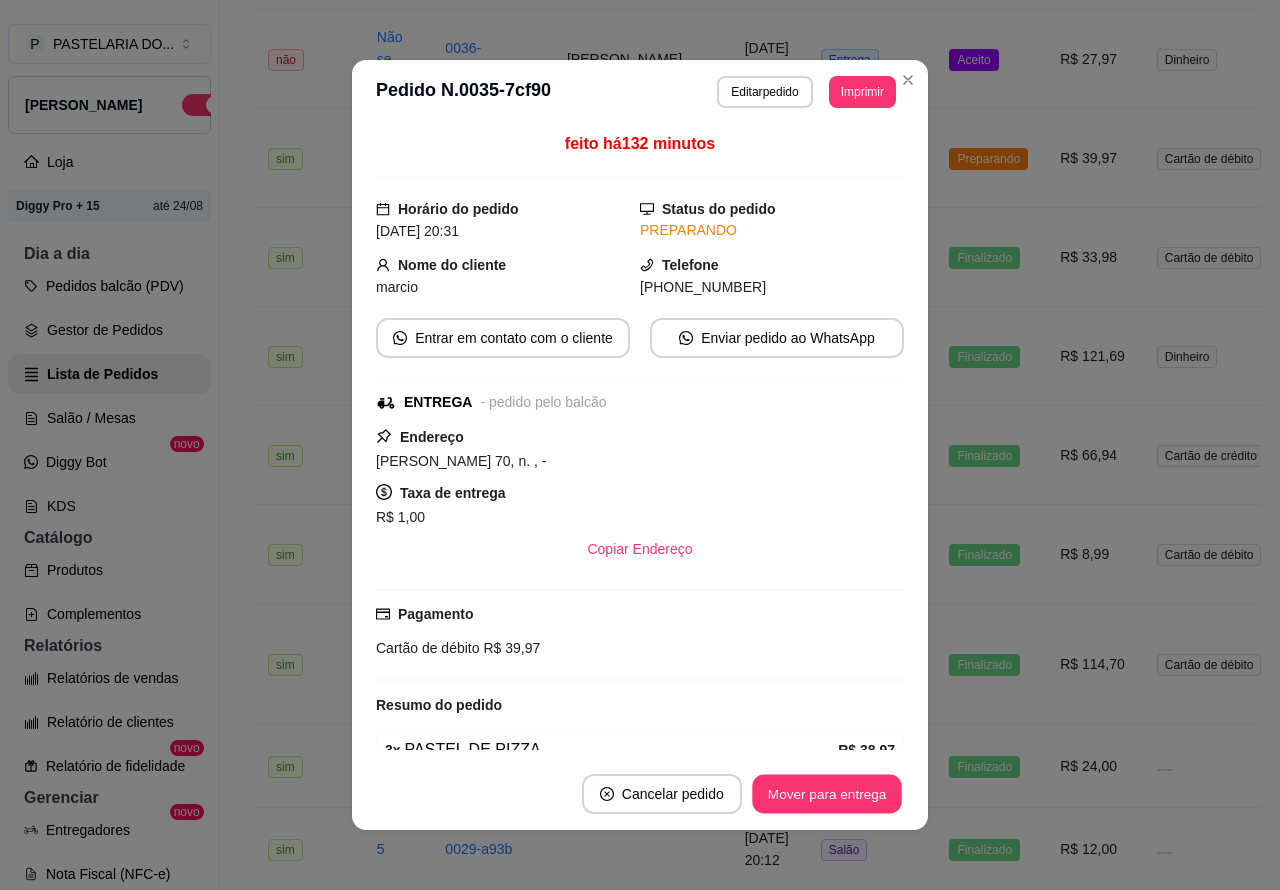 click on "Mover para entrega" at bounding box center [827, 794] 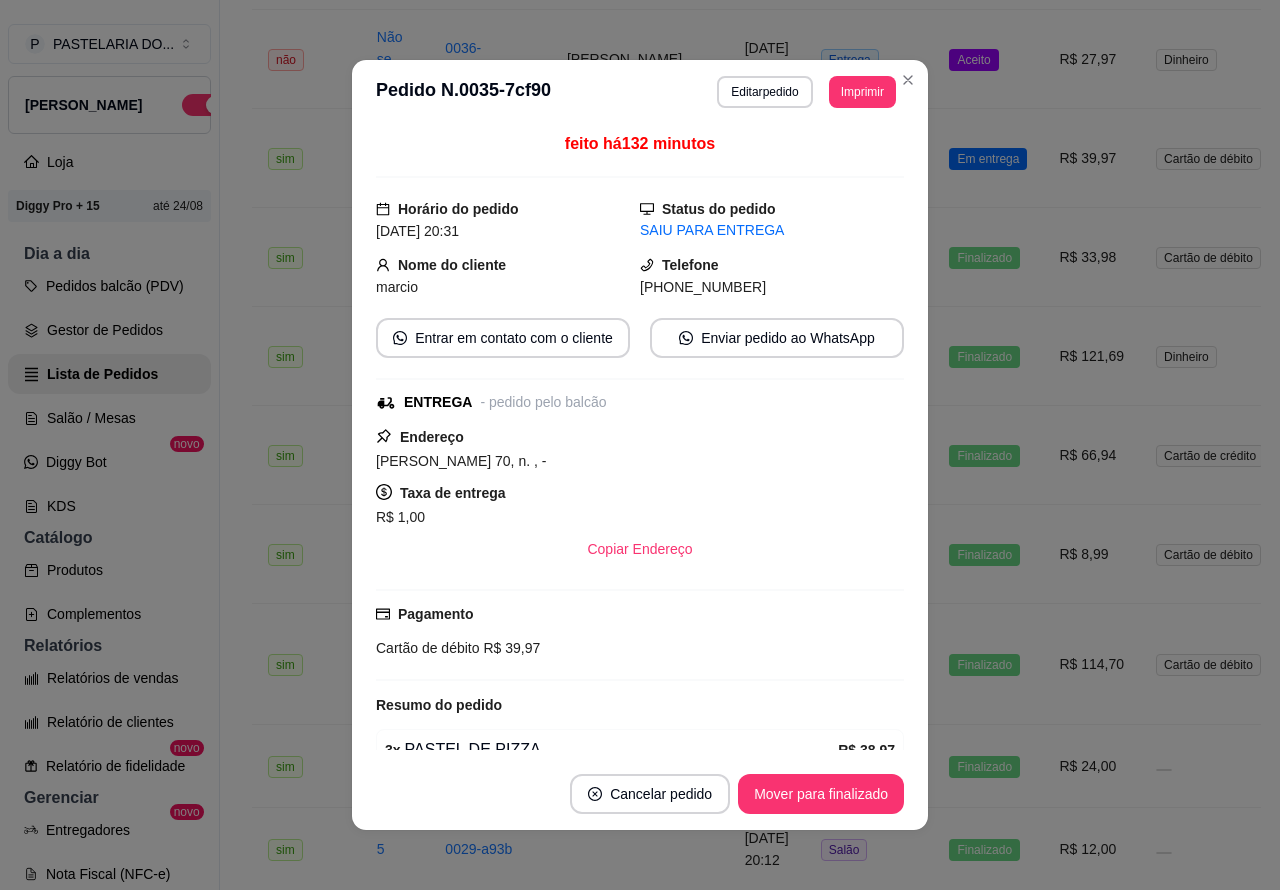 click on "Mover para finalizado" at bounding box center [821, 794] 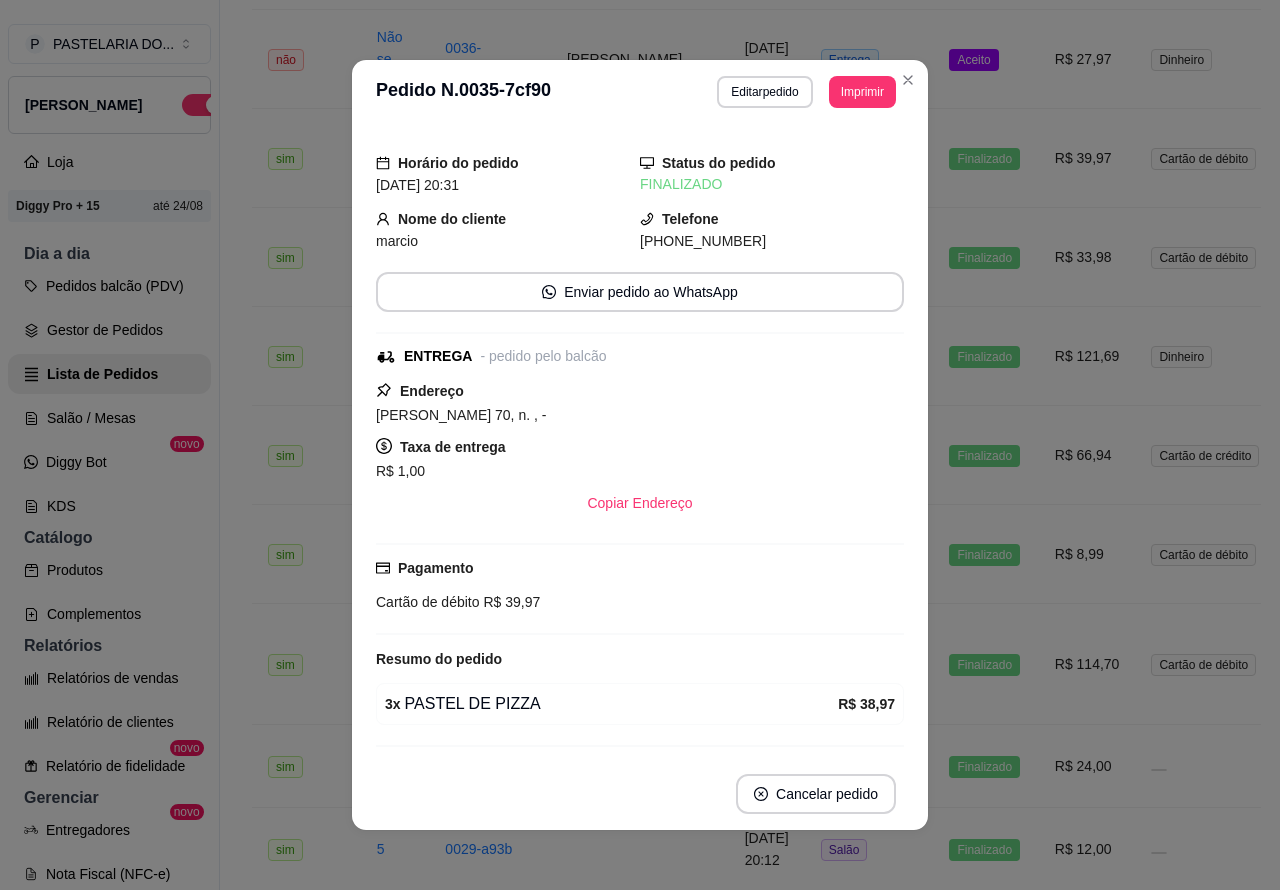 click on "Aceito" at bounding box center (985, 59) 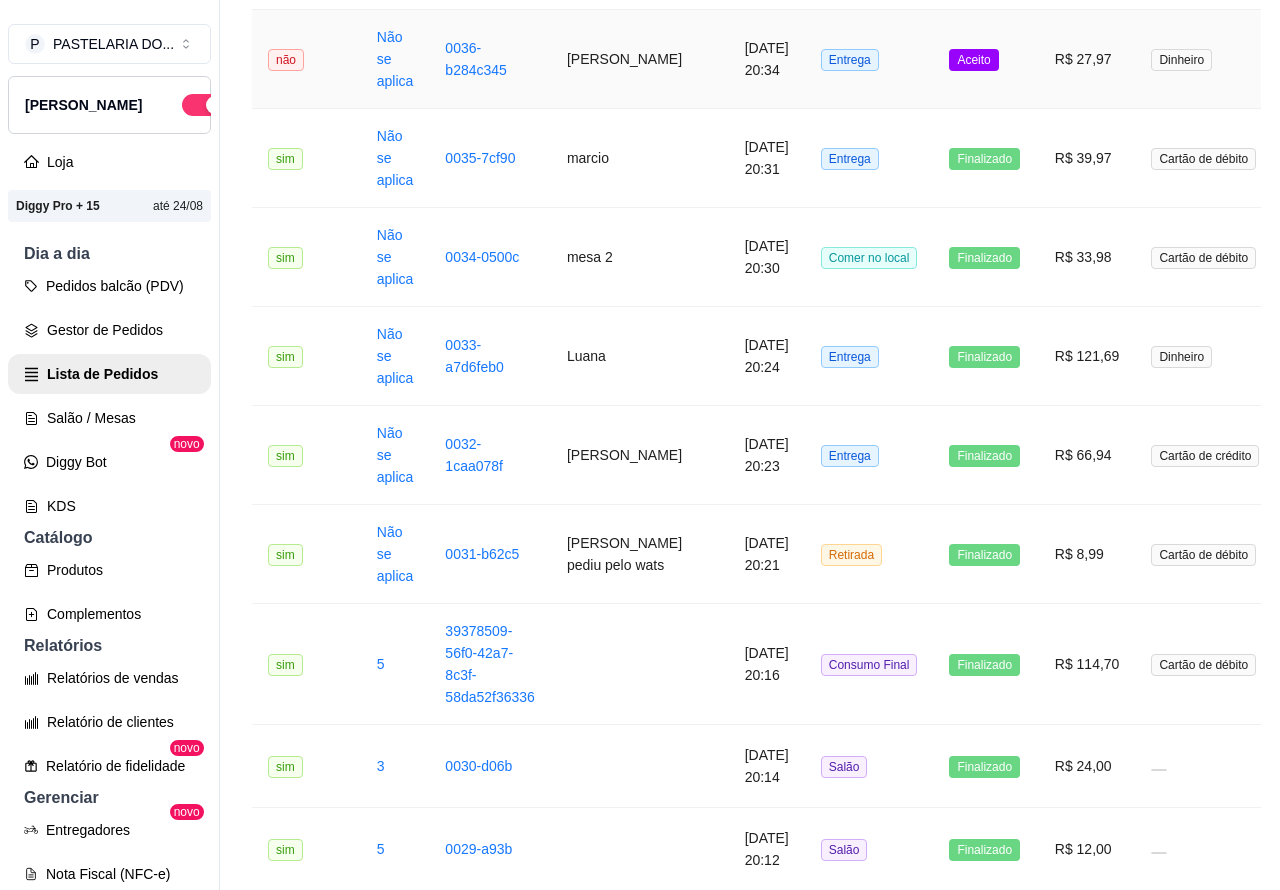 click on "Mover para preparo" at bounding box center [826, 794] 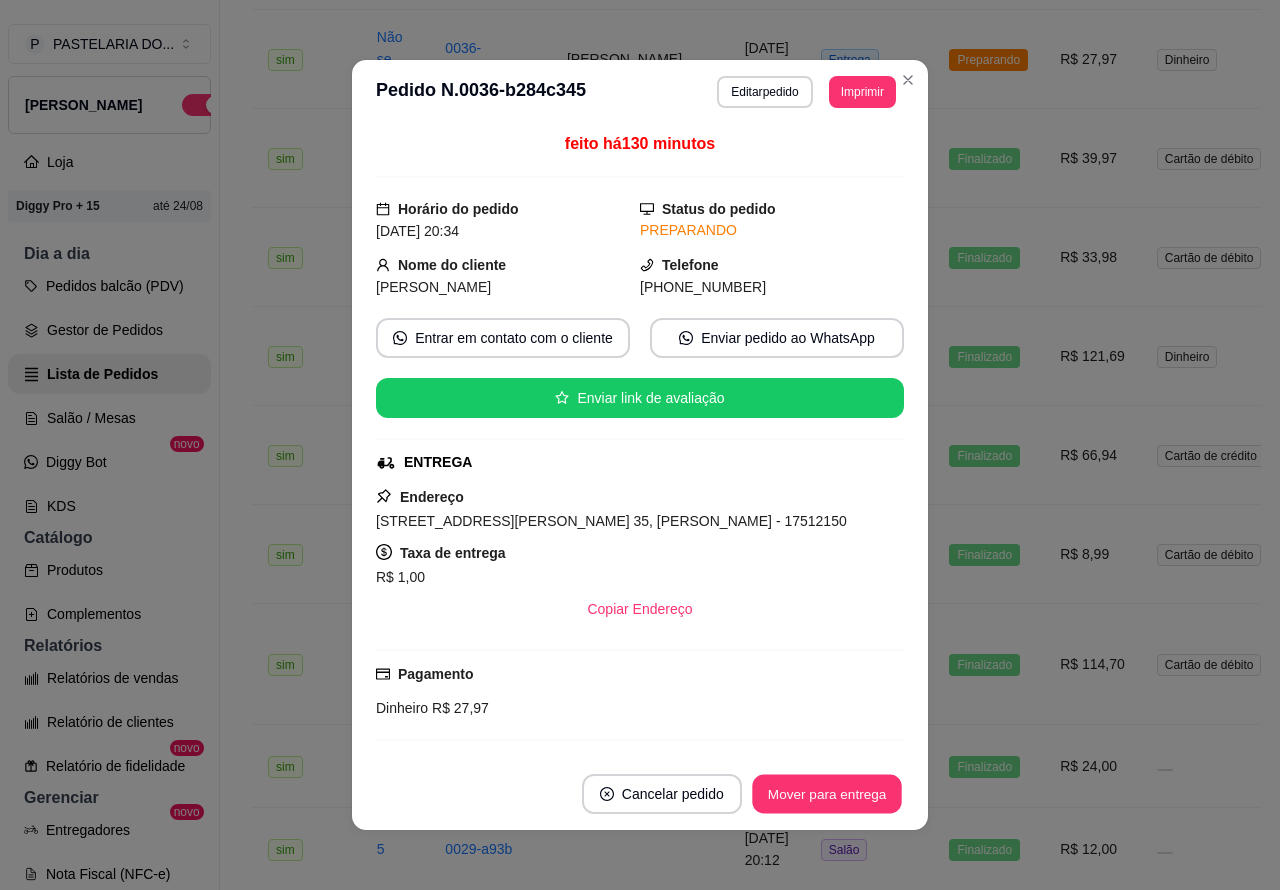 click on "Mover para entrega" at bounding box center (827, 794) 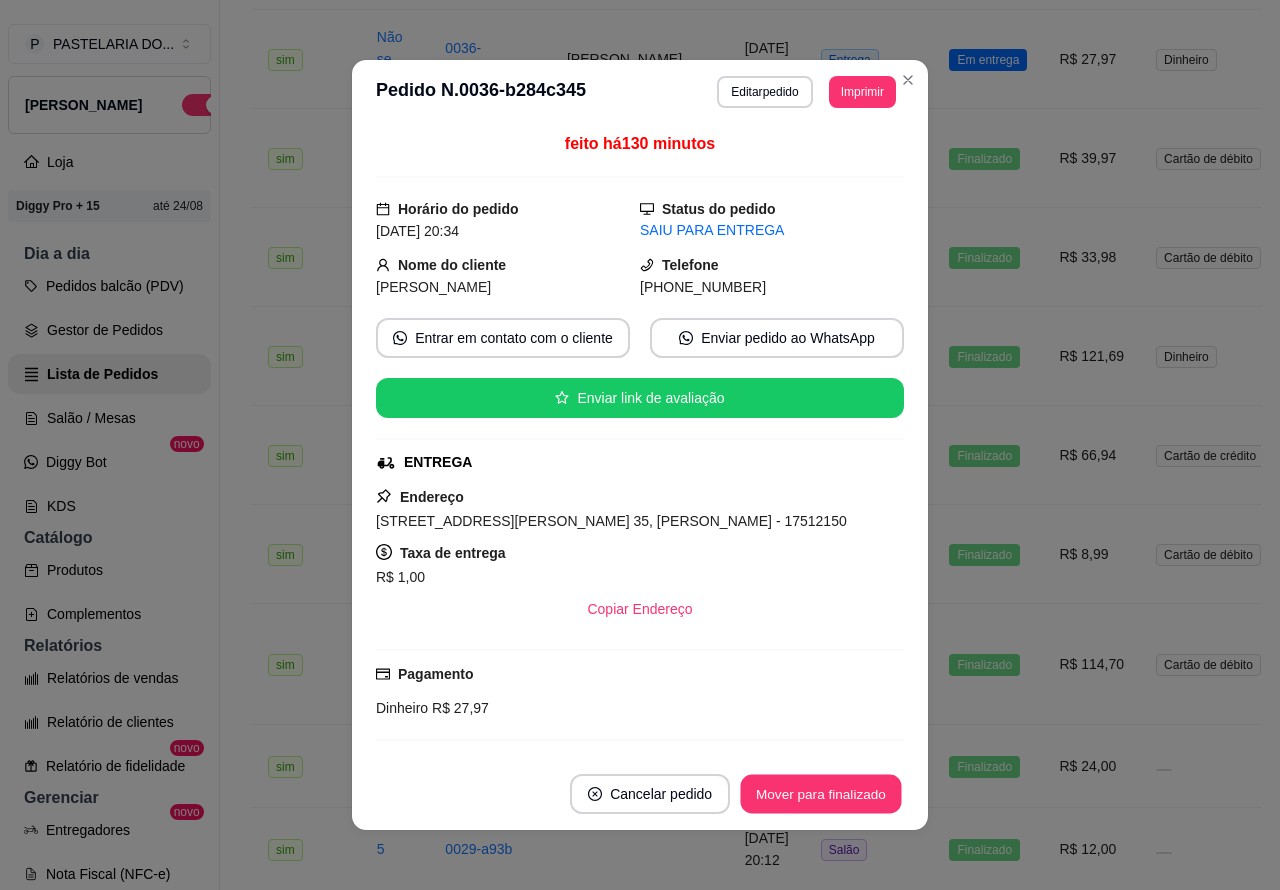 click on "Mover para finalizado" at bounding box center [821, 794] 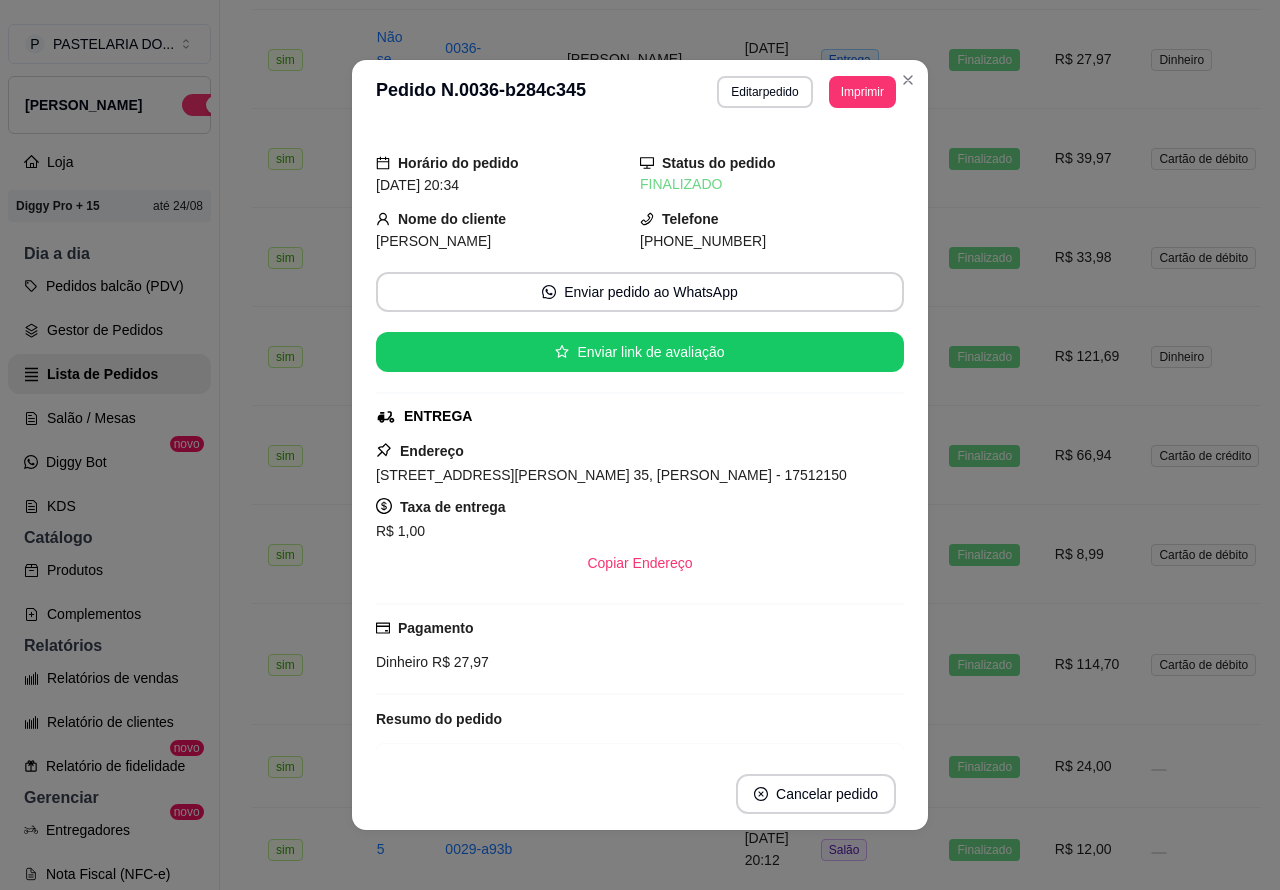 click on "**********" at bounding box center [740, 342] 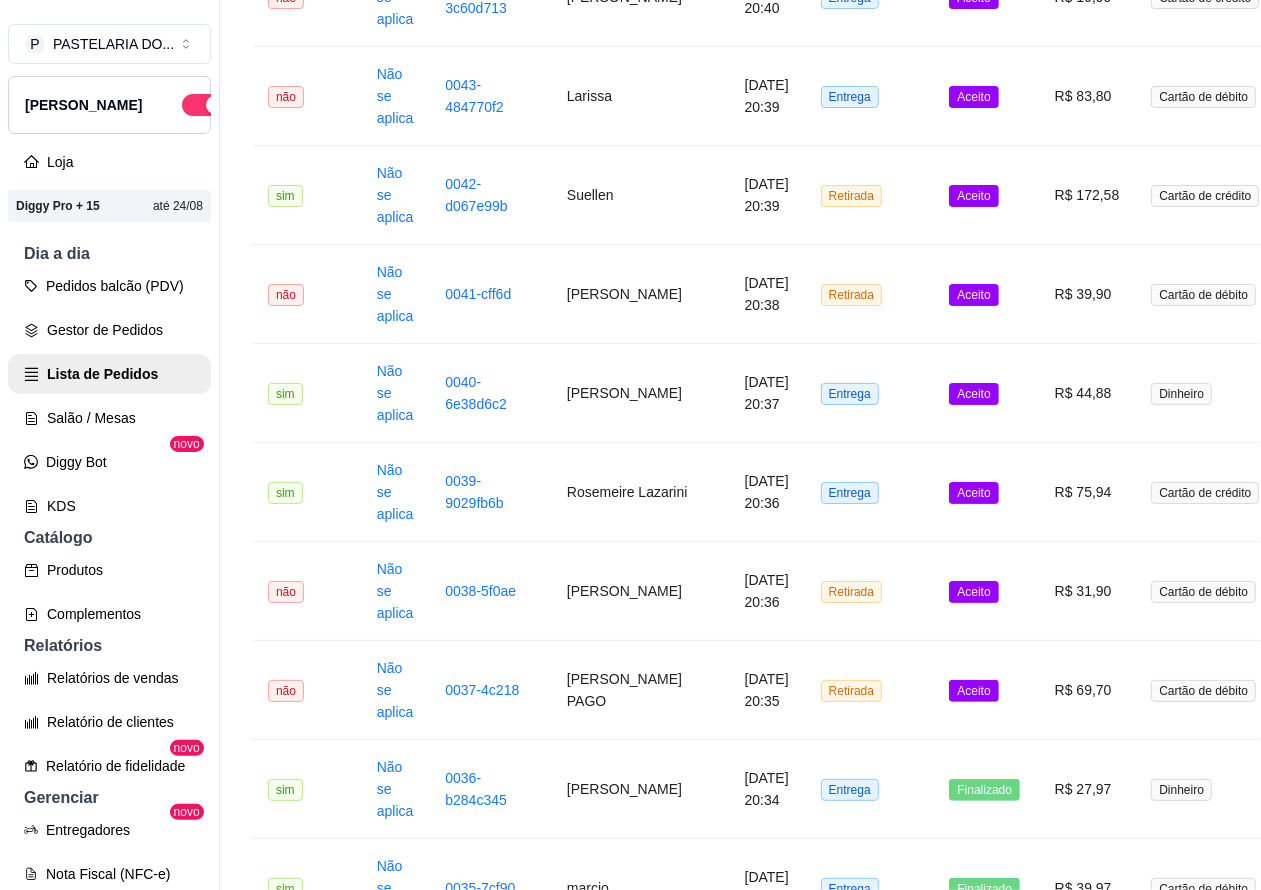 scroll, scrollTop: 595, scrollLeft: 0, axis: vertical 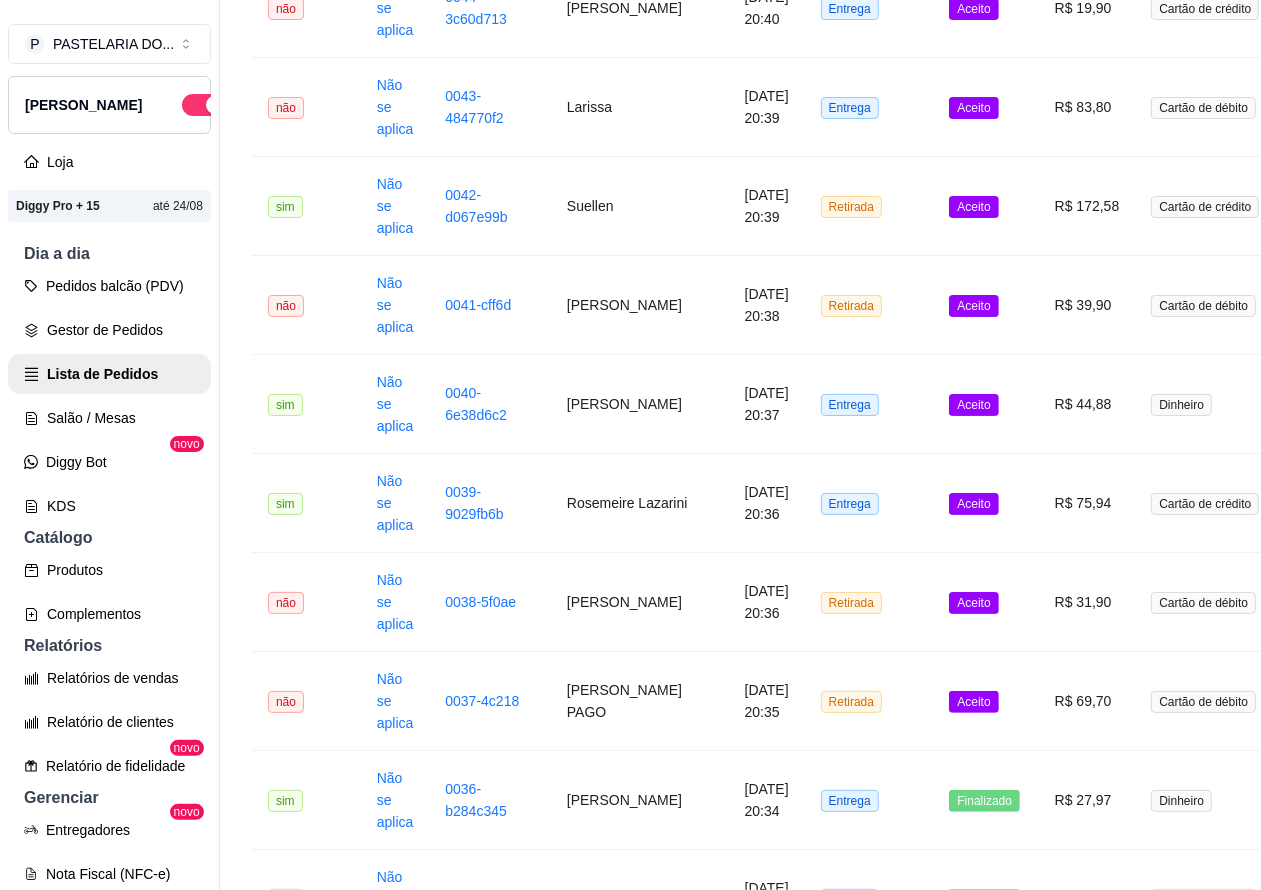 click on "Aceito" at bounding box center [973, 702] 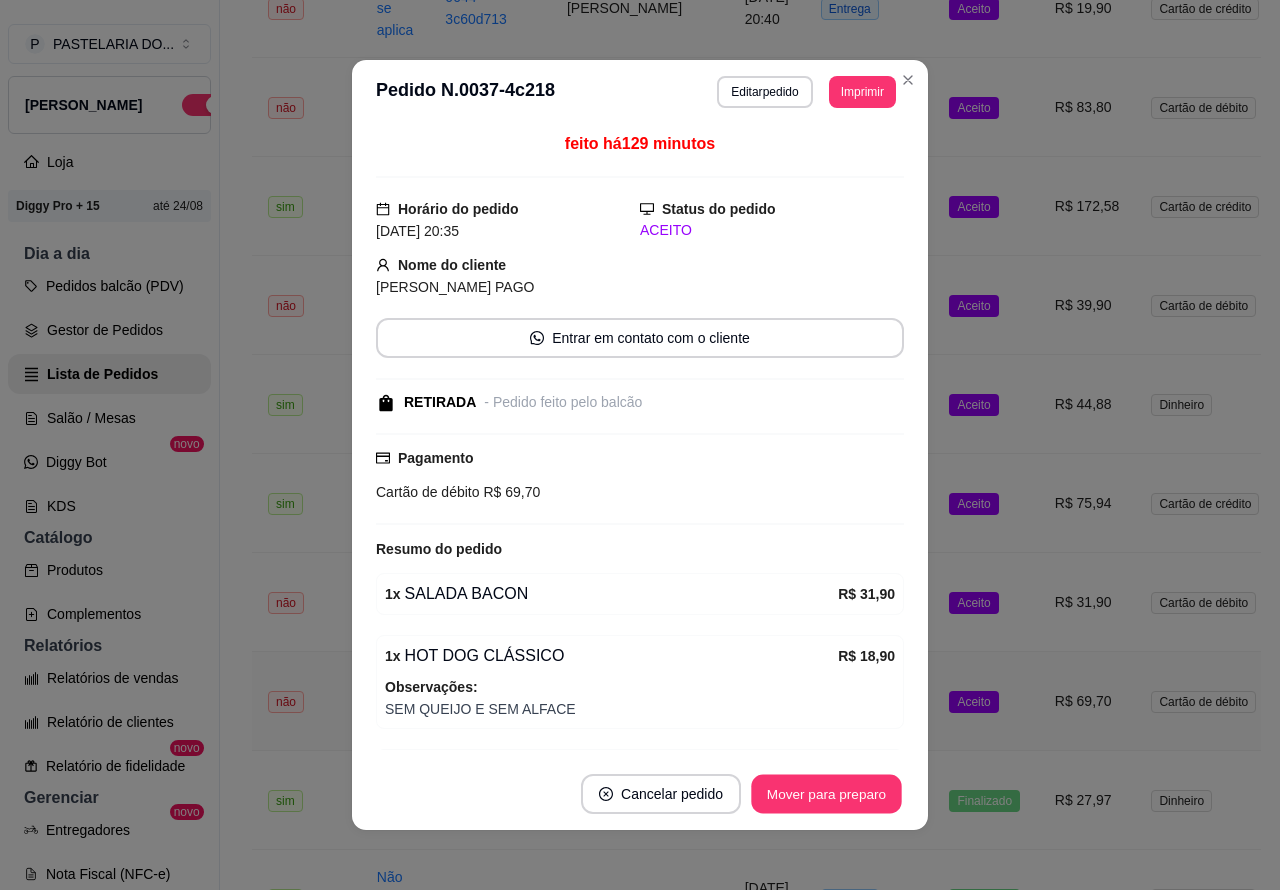 click on "Mover para preparo" at bounding box center [826, 794] 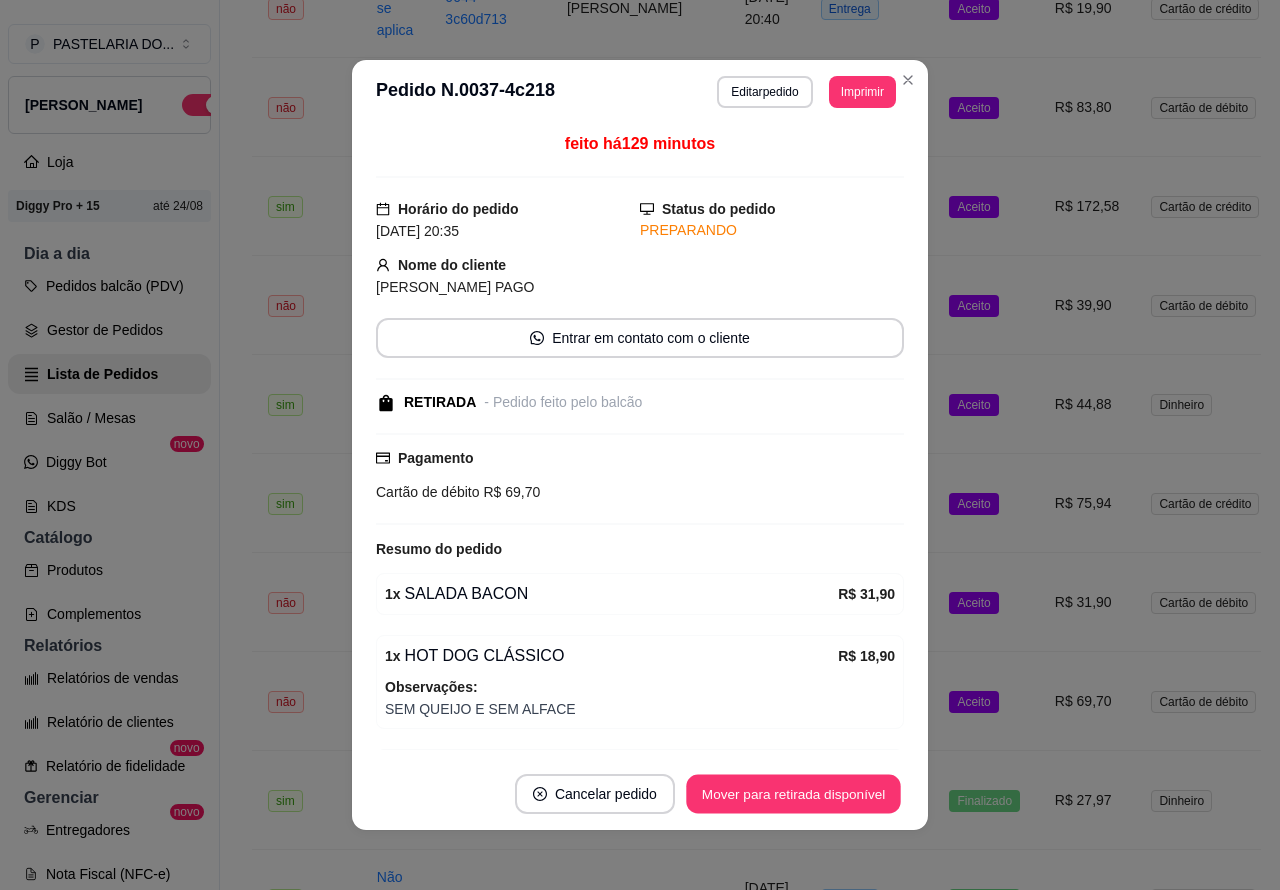click on "Mover para retirada disponível" at bounding box center [793, 794] 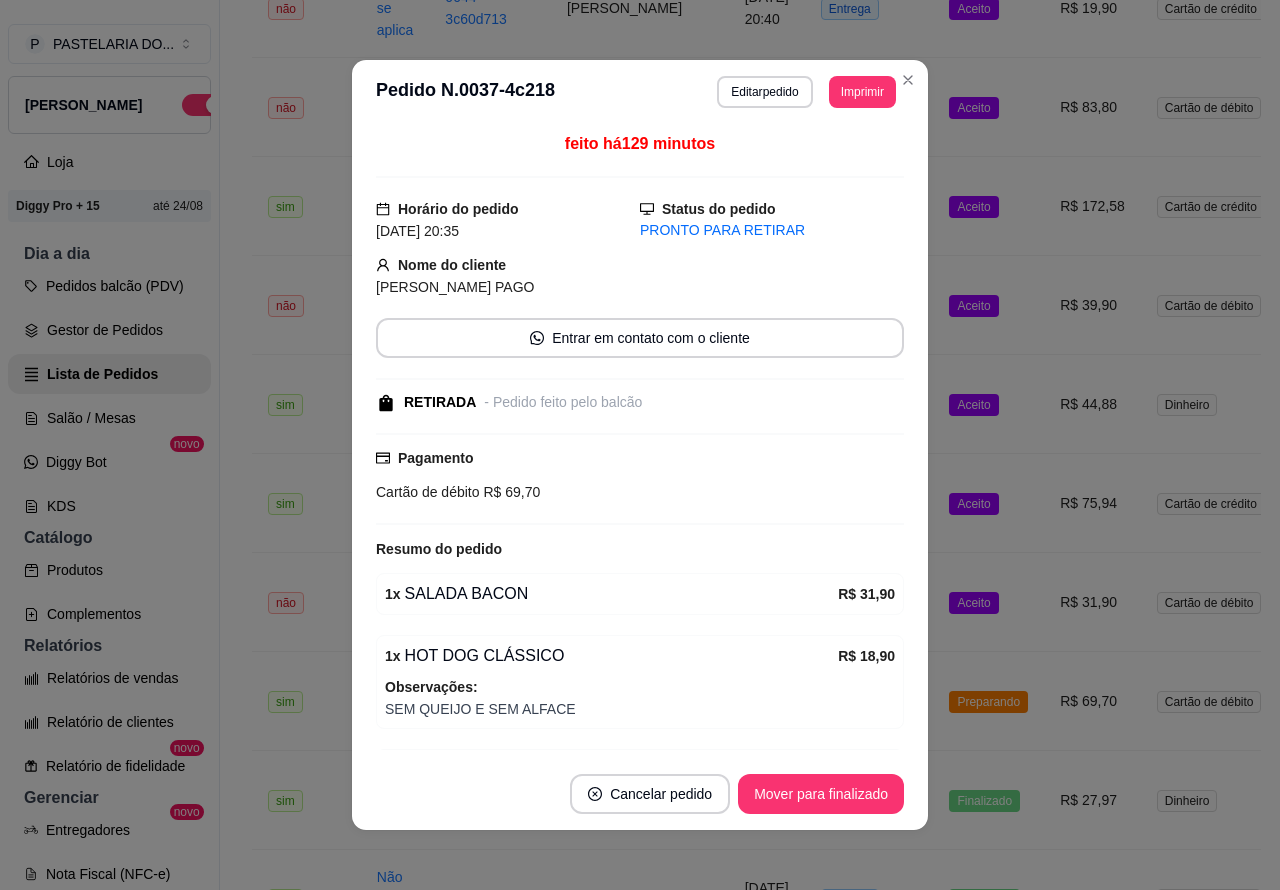 click on "Mover para finalizado" at bounding box center [821, 794] 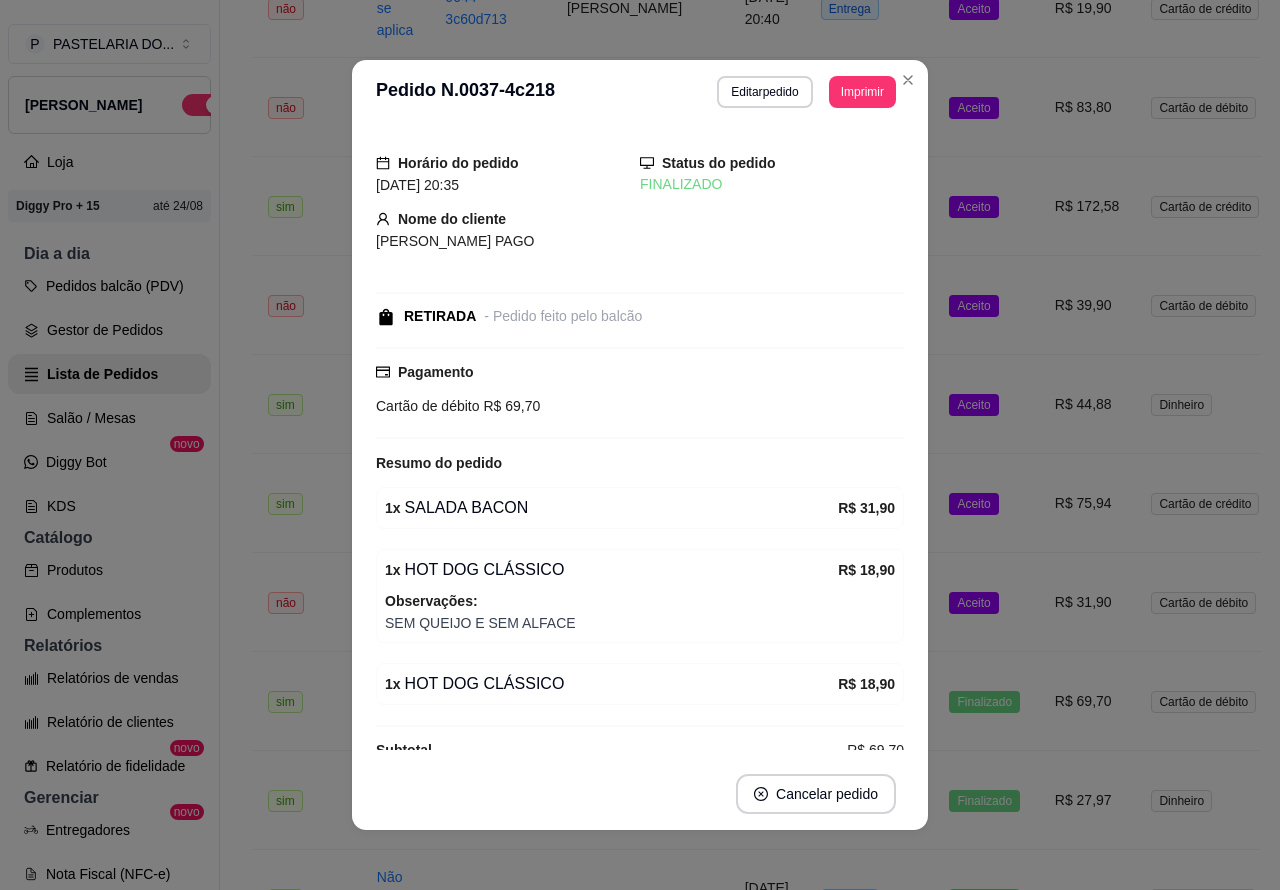 click on "Aceito" at bounding box center [973, 603] 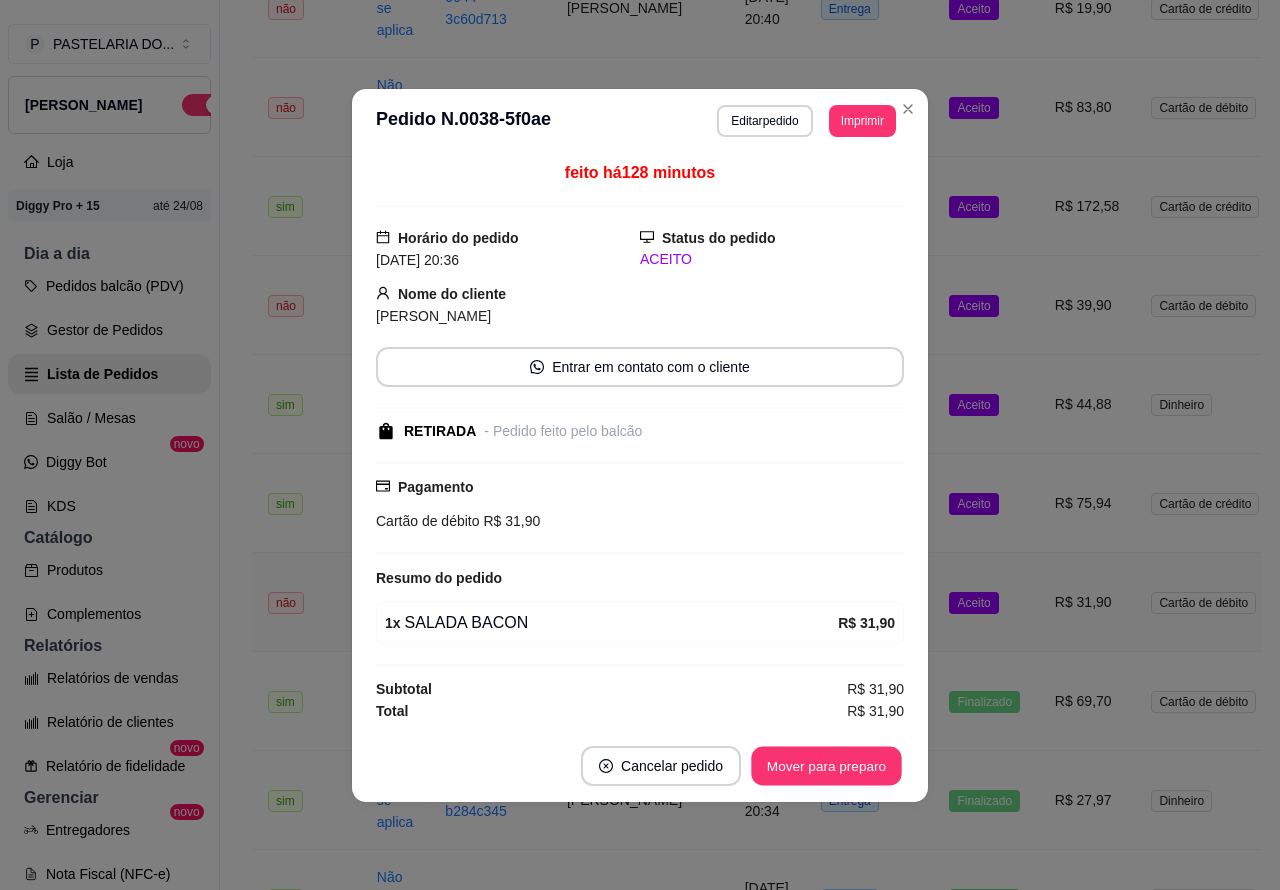 click on "Mover para preparo" at bounding box center (826, 765) 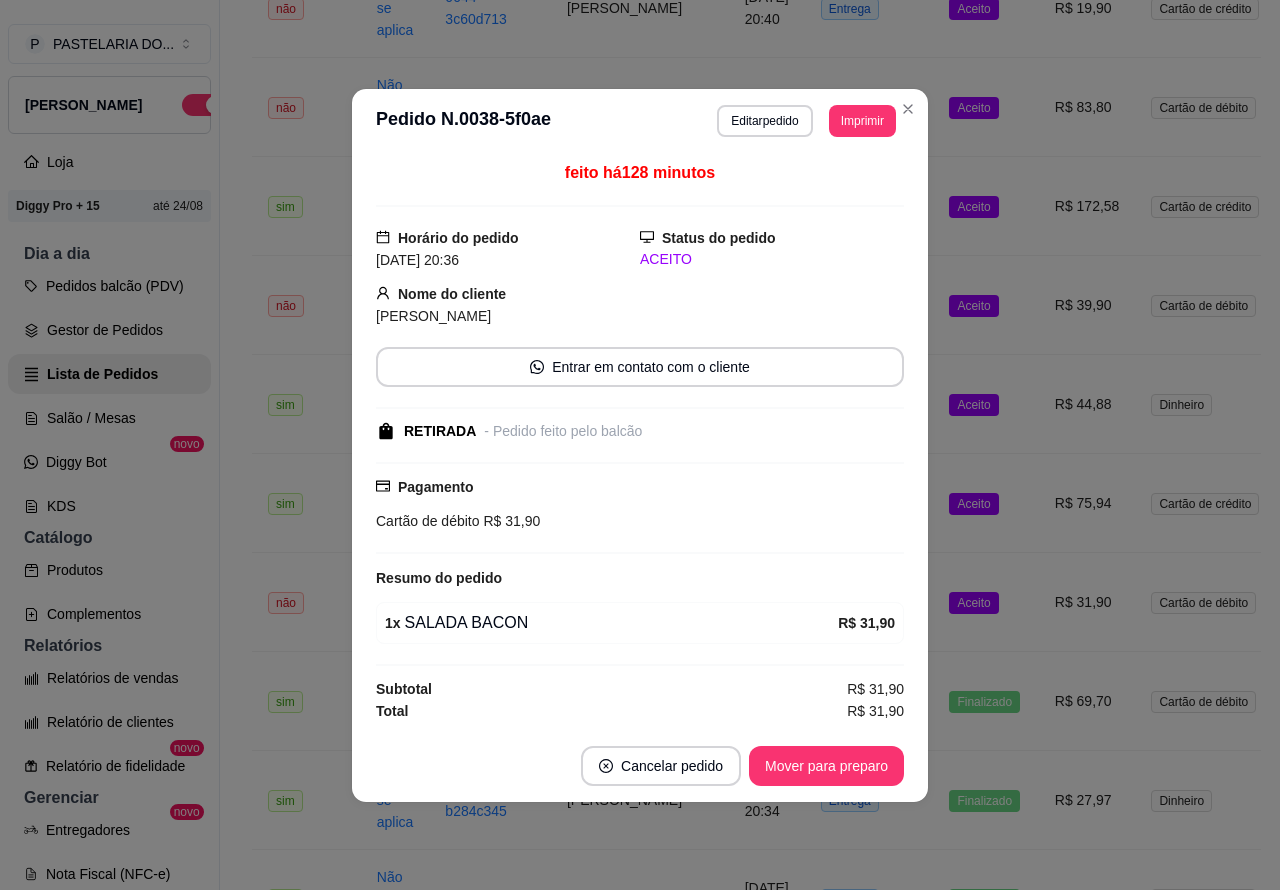 click on "Mover para preparo" at bounding box center (826, 766) 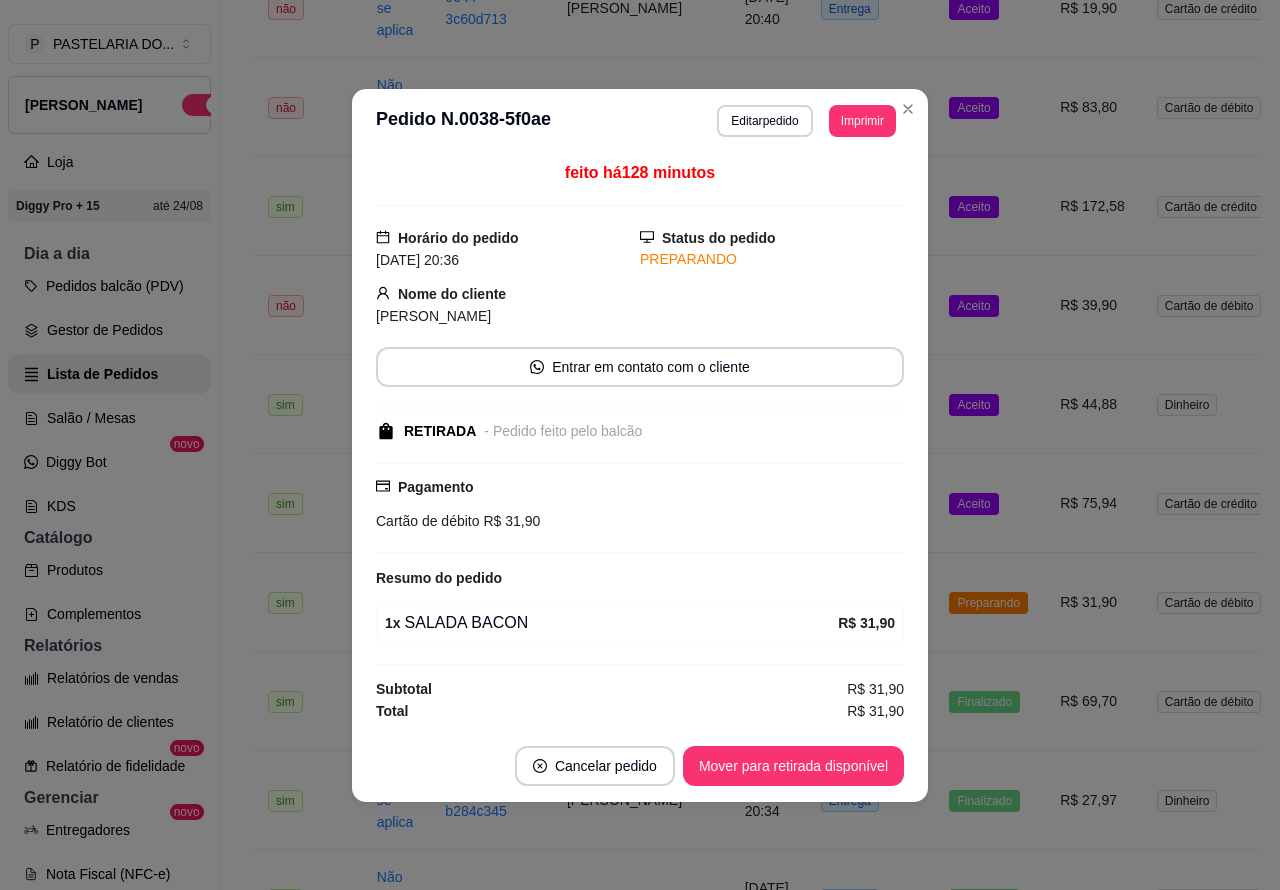 click on "Mover para retirada disponível" at bounding box center (793, 766) 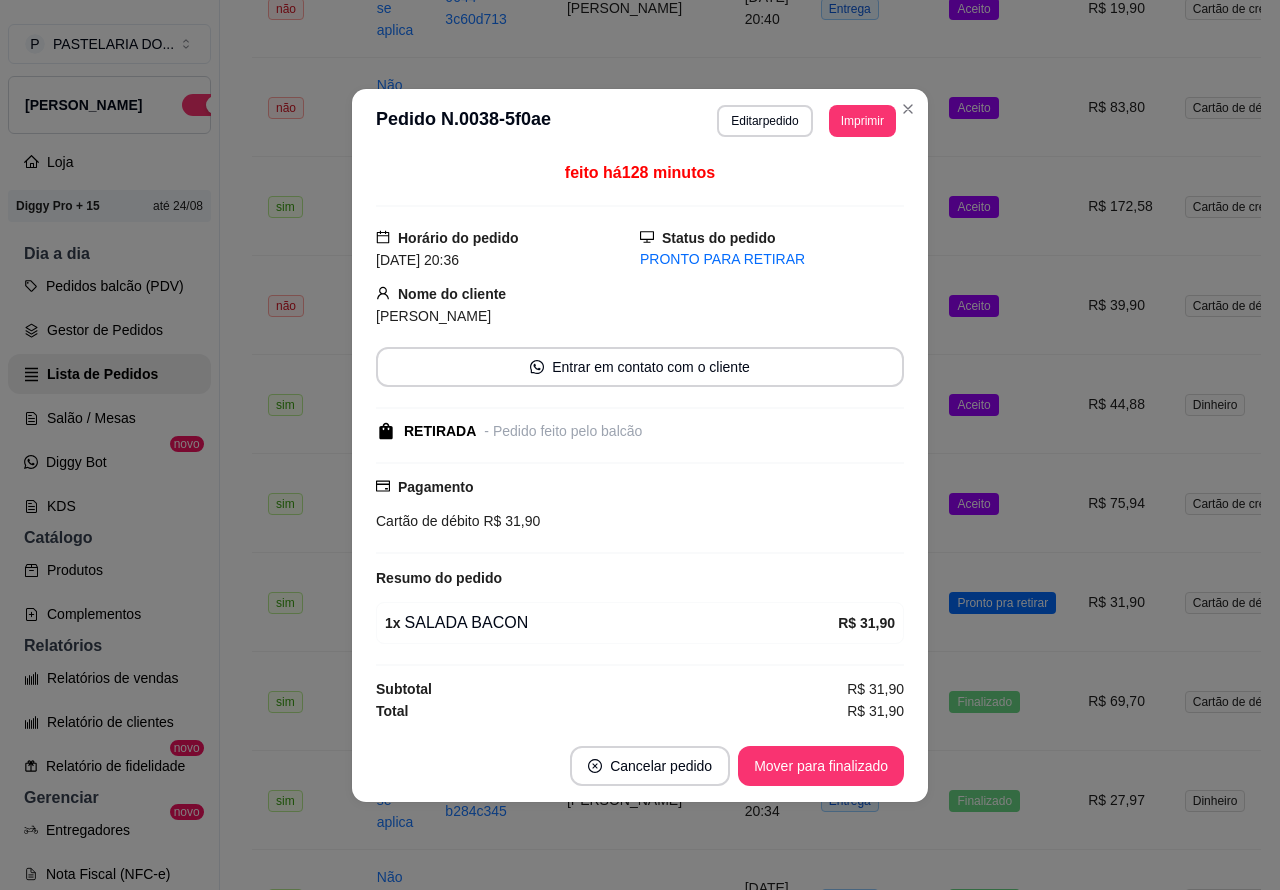 click on "Mover para finalizado" at bounding box center [821, 766] 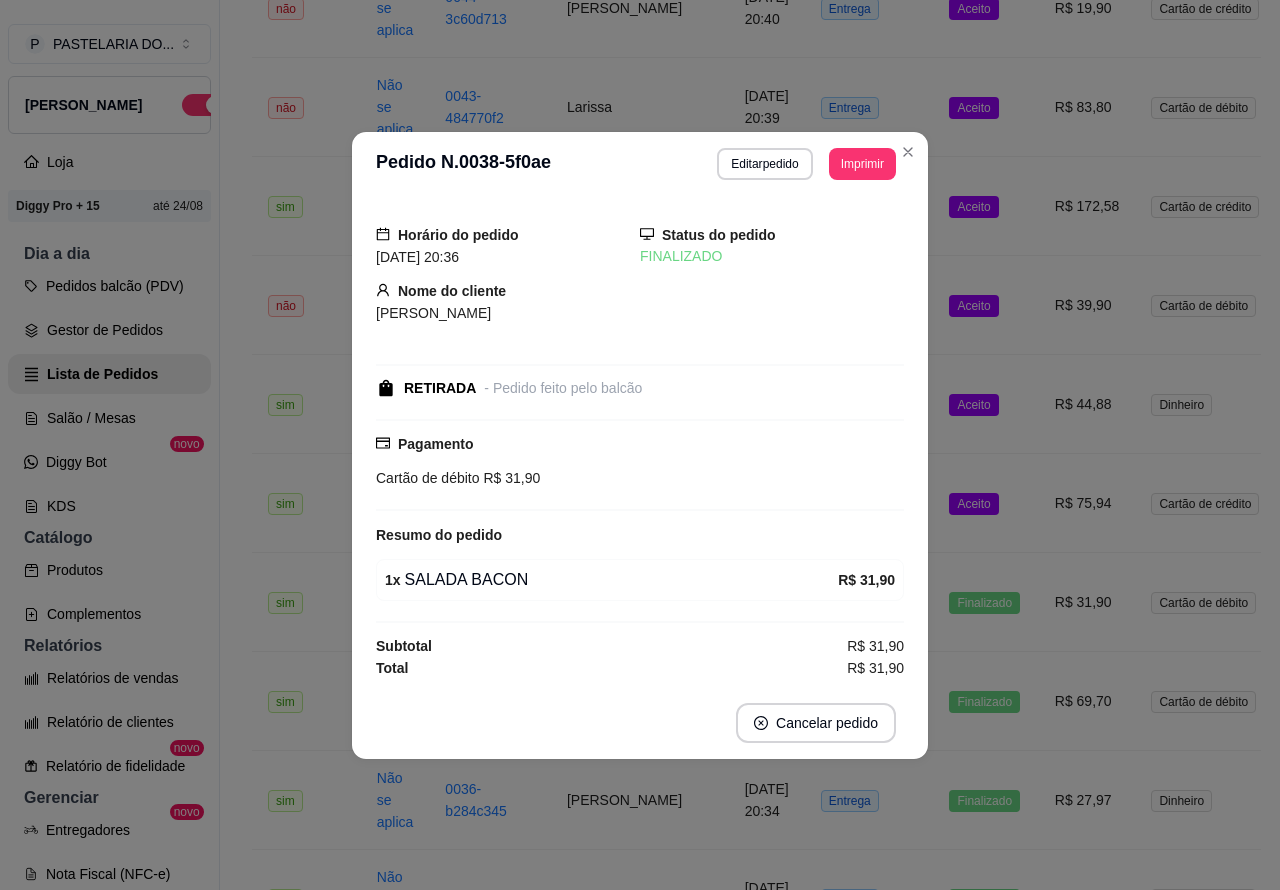 click on "Aceito" at bounding box center [973, 504] 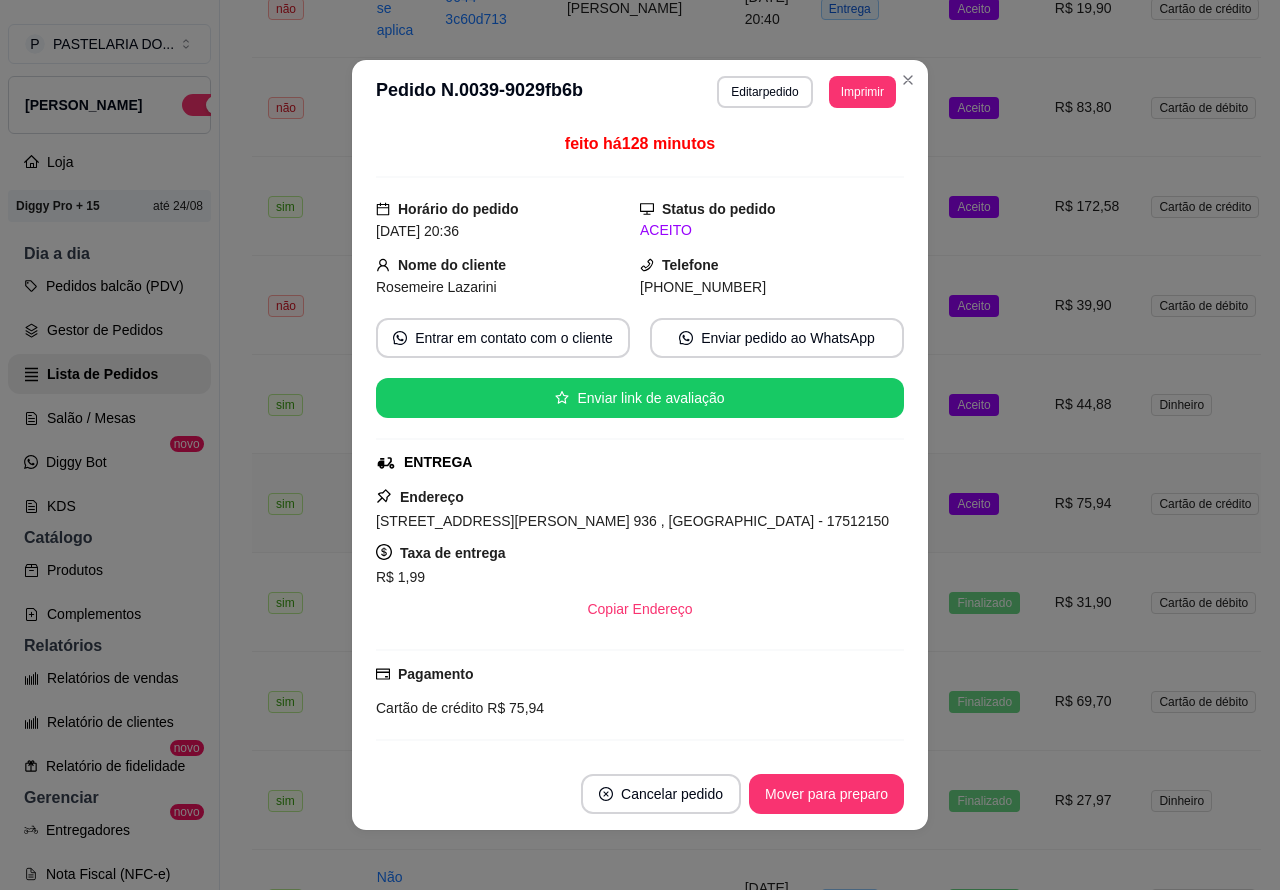 click on "Mover para preparo" at bounding box center [826, 794] 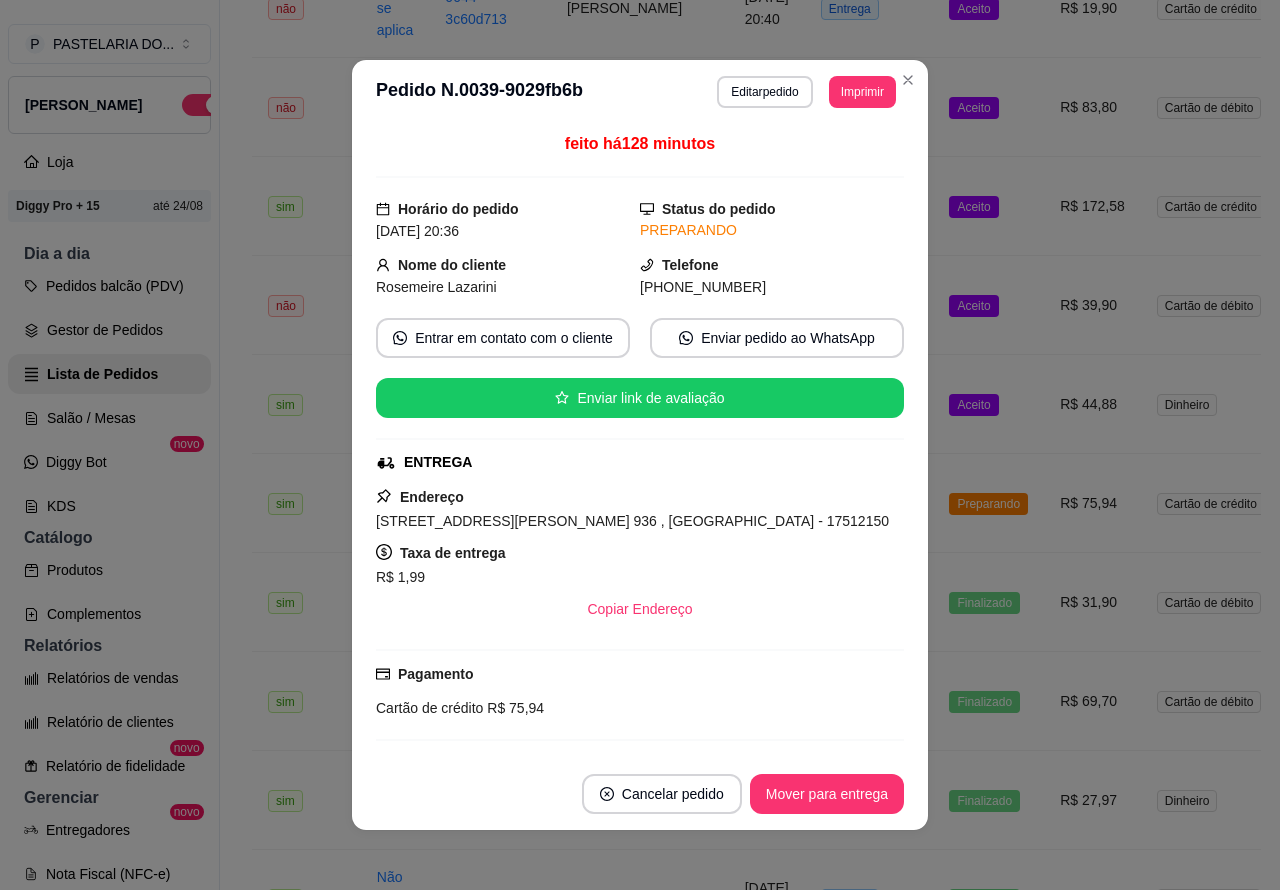 click on "Mover para entrega" at bounding box center (827, 794) 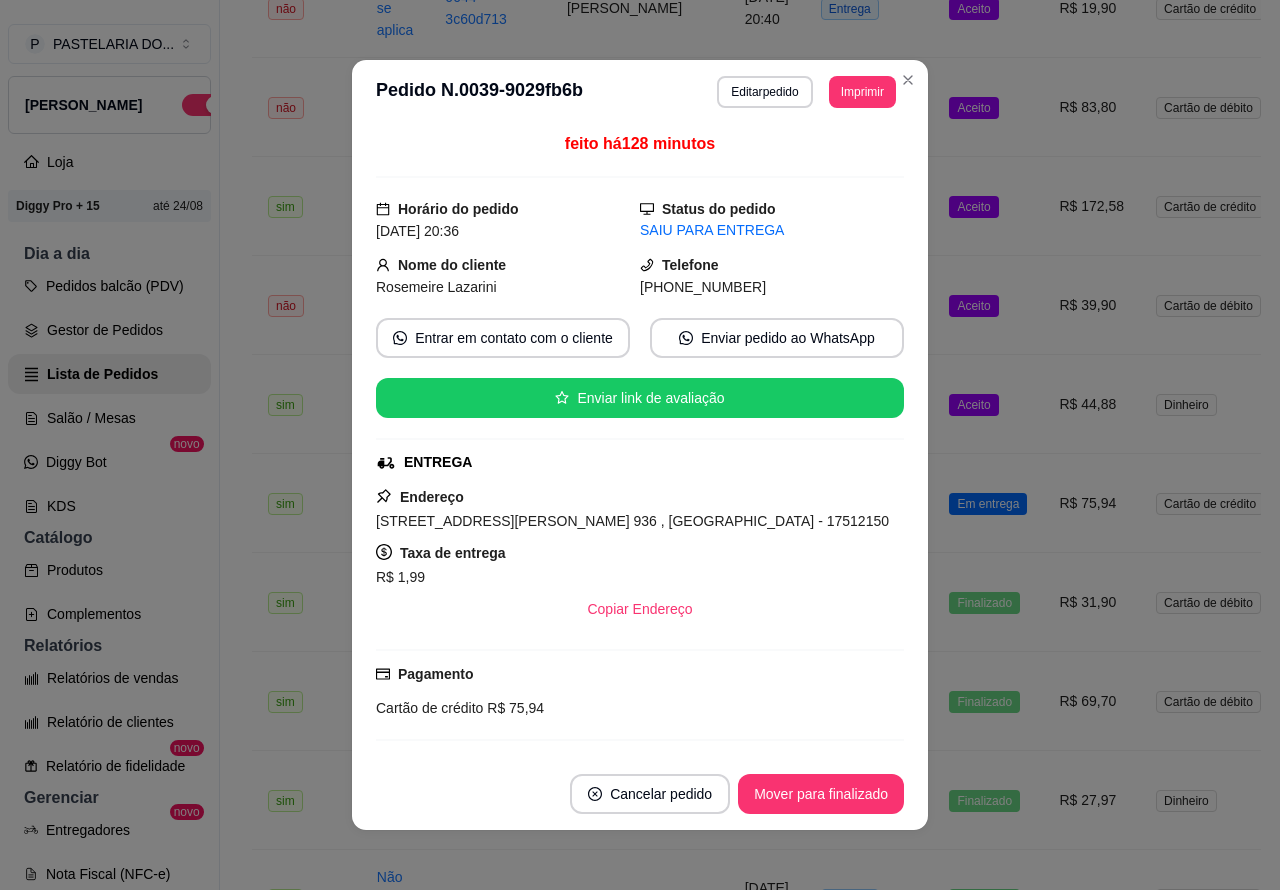 click on "Mover para finalizado" at bounding box center [821, 794] 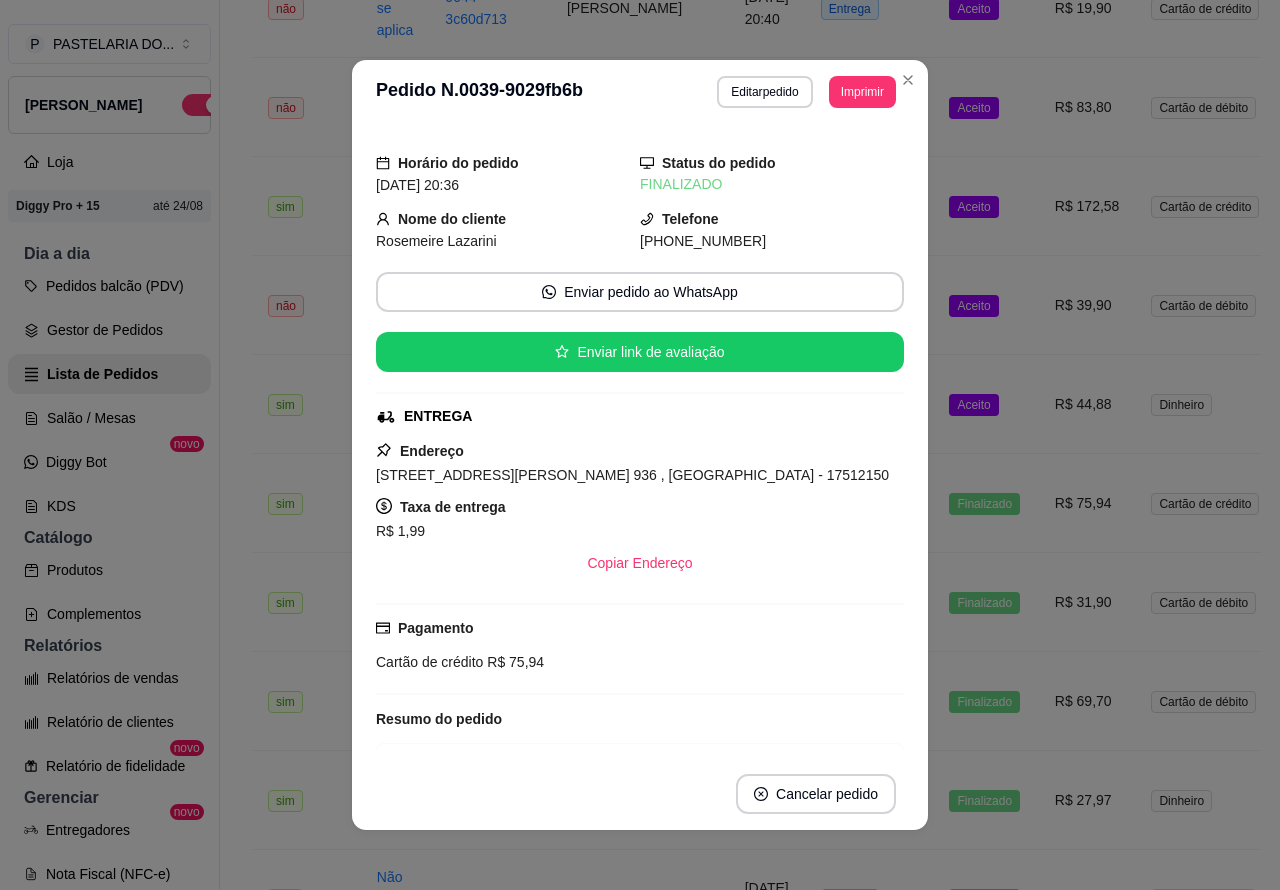 click on "Aceito" at bounding box center (985, 404) 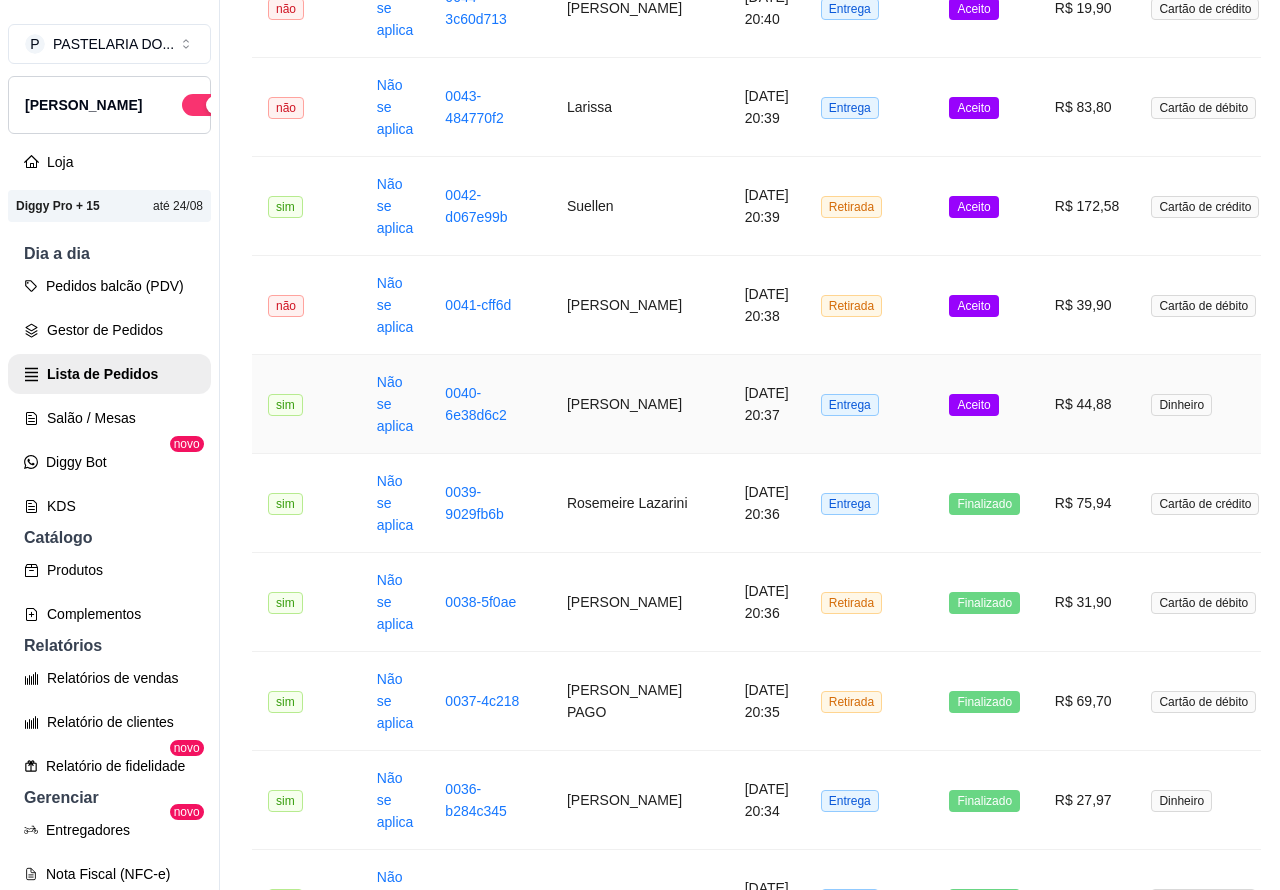 click on "Mover para preparo" at bounding box center (826, 794) 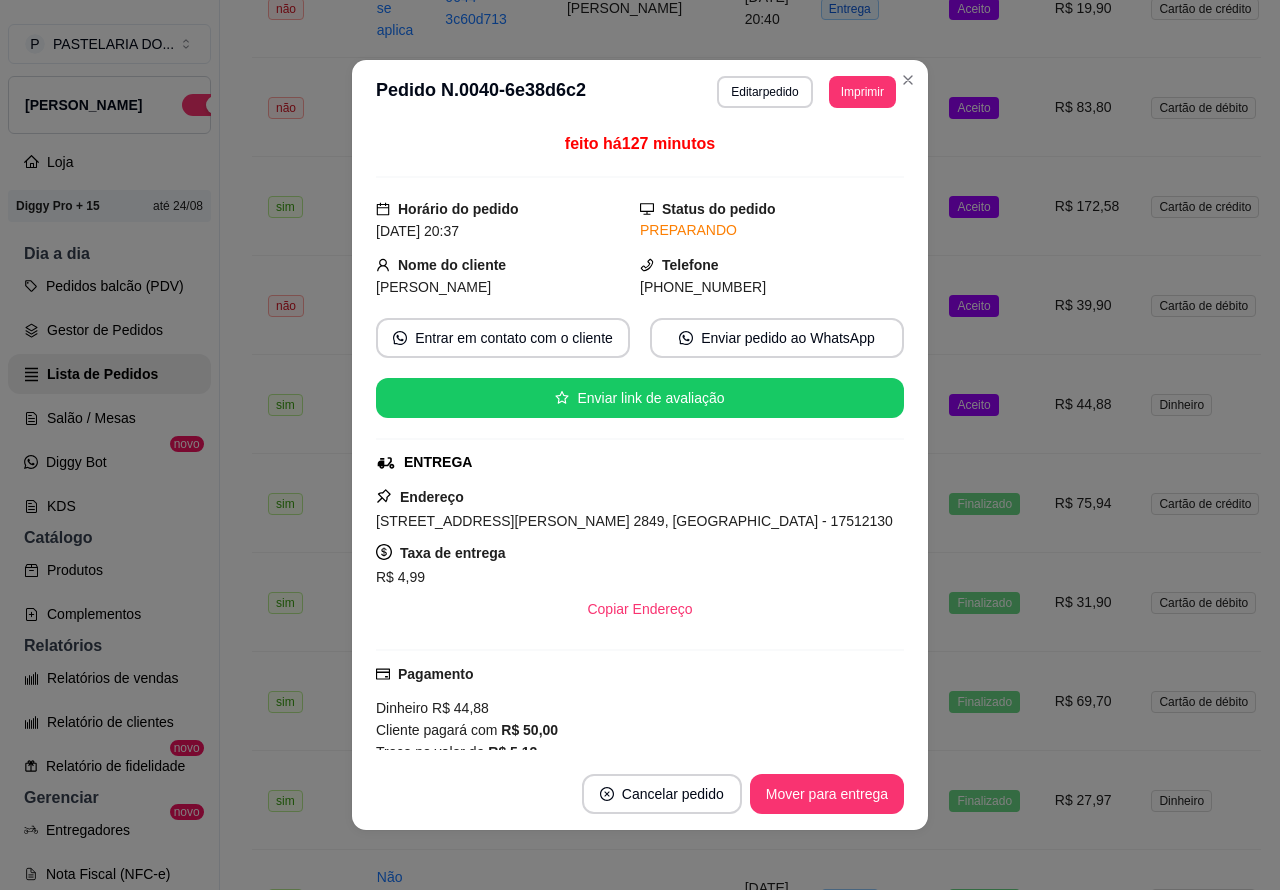click on "Mover para entrega" at bounding box center (827, 794) 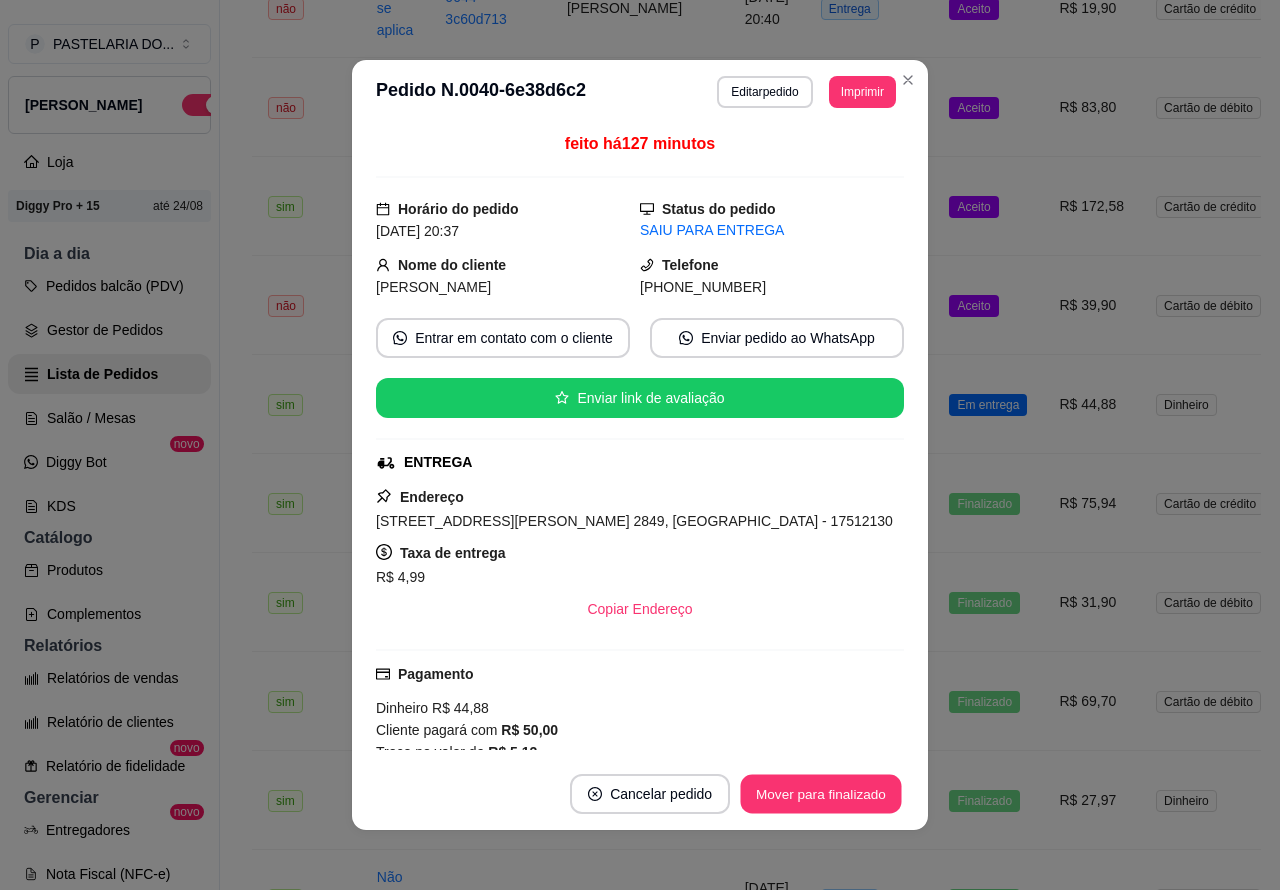 click on "Mover para finalizado" at bounding box center (821, 794) 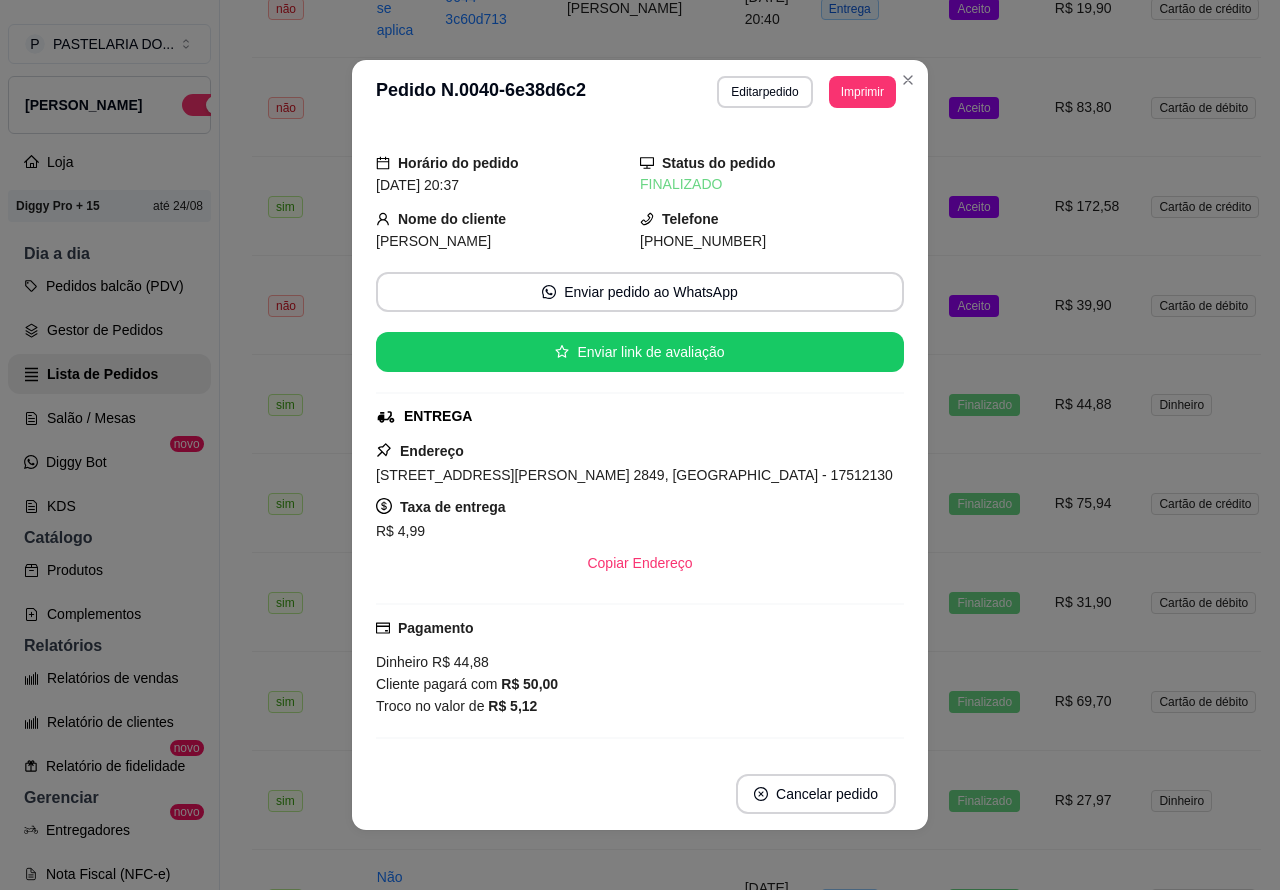 click on "Aceito" at bounding box center [973, 306] 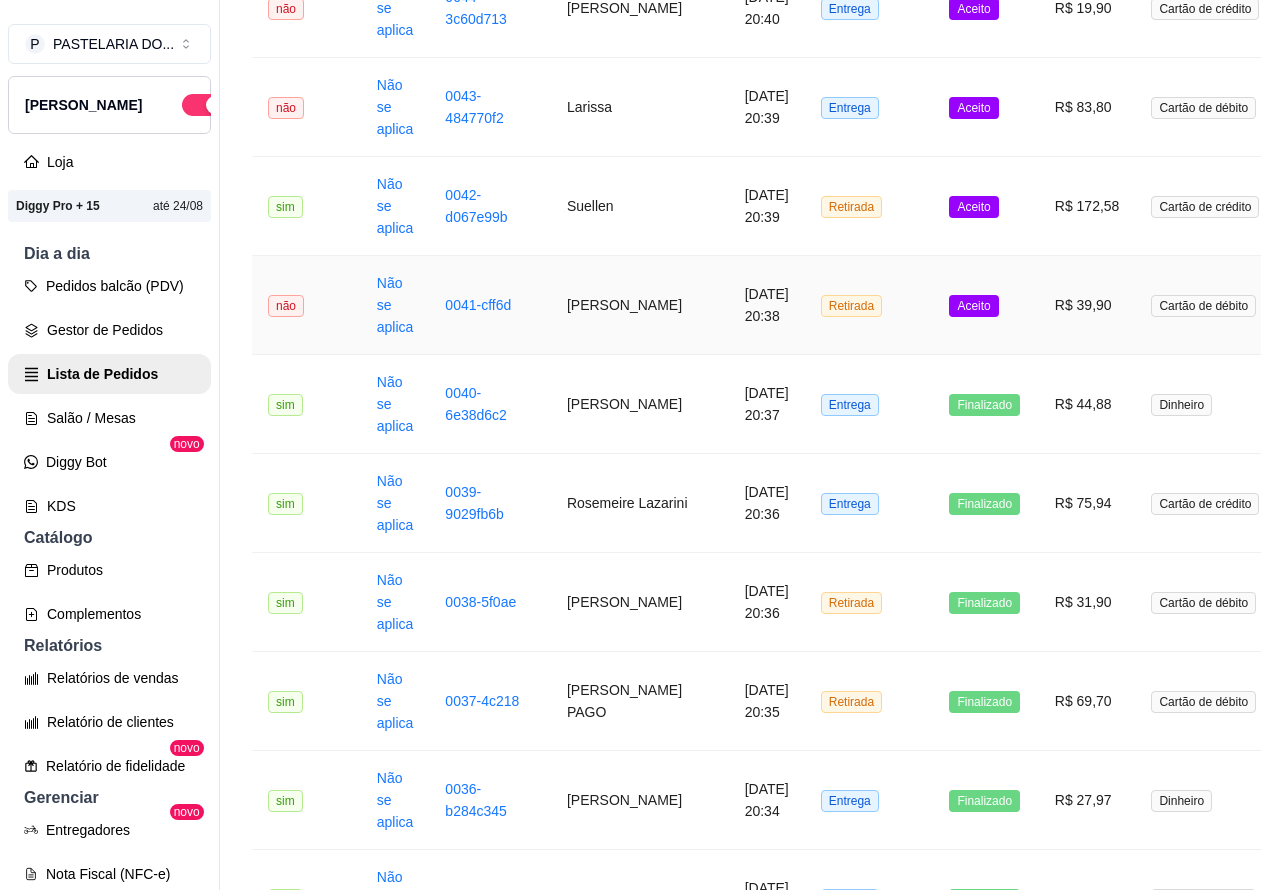click on "Mover para preparo" at bounding box center [826, 794] 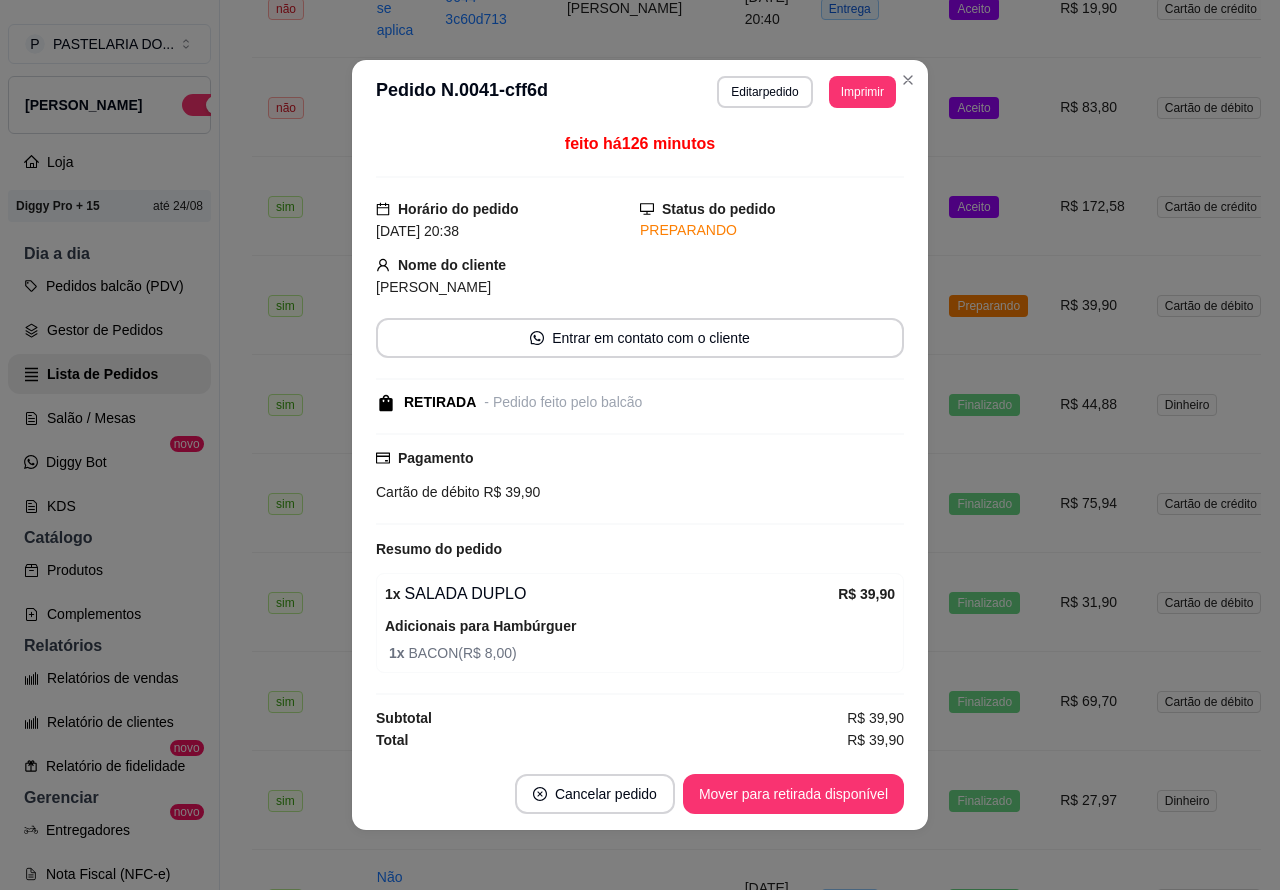 click on "Mover para retirada disponível" at bounding box center (793, 794) 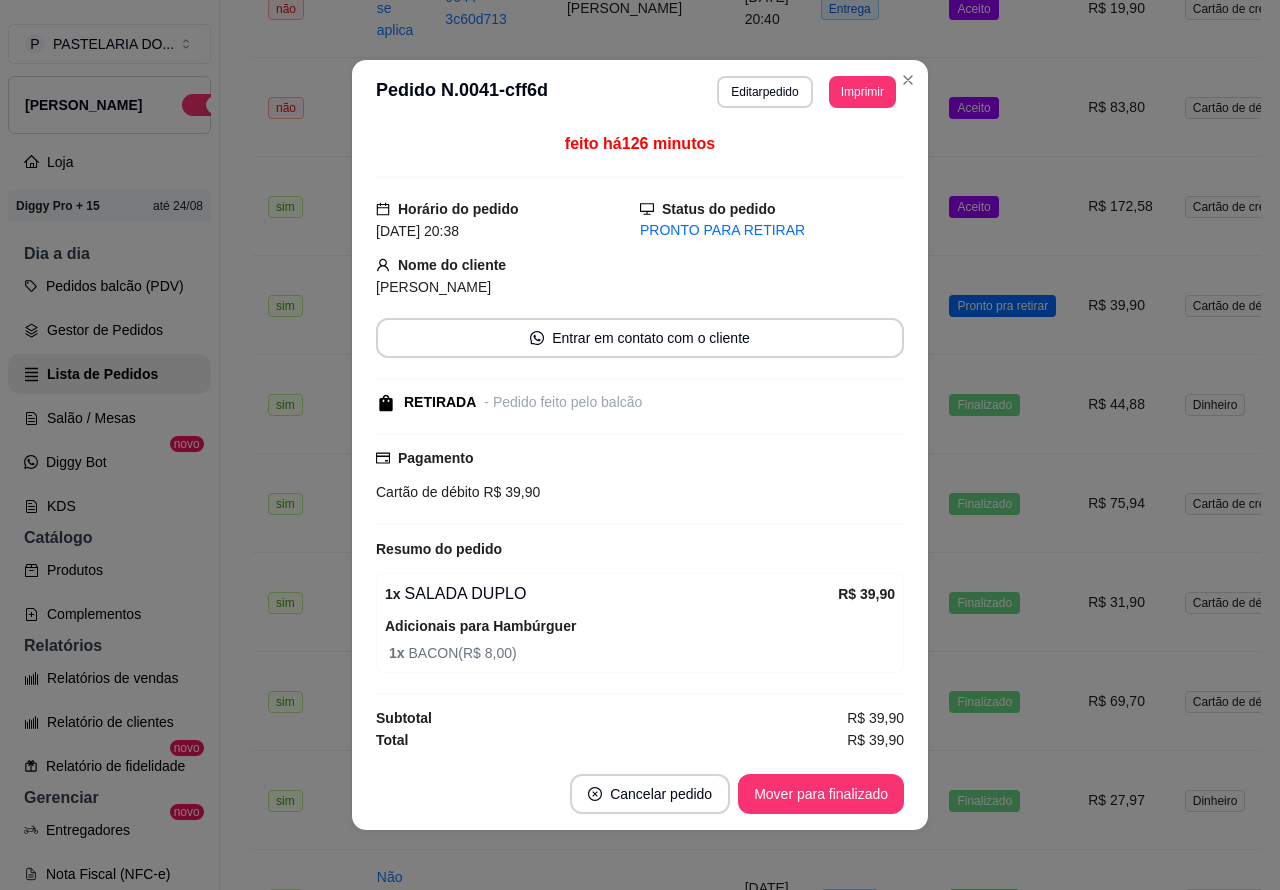 click on "Mover para finalizado" at bounding box center (821, 794) 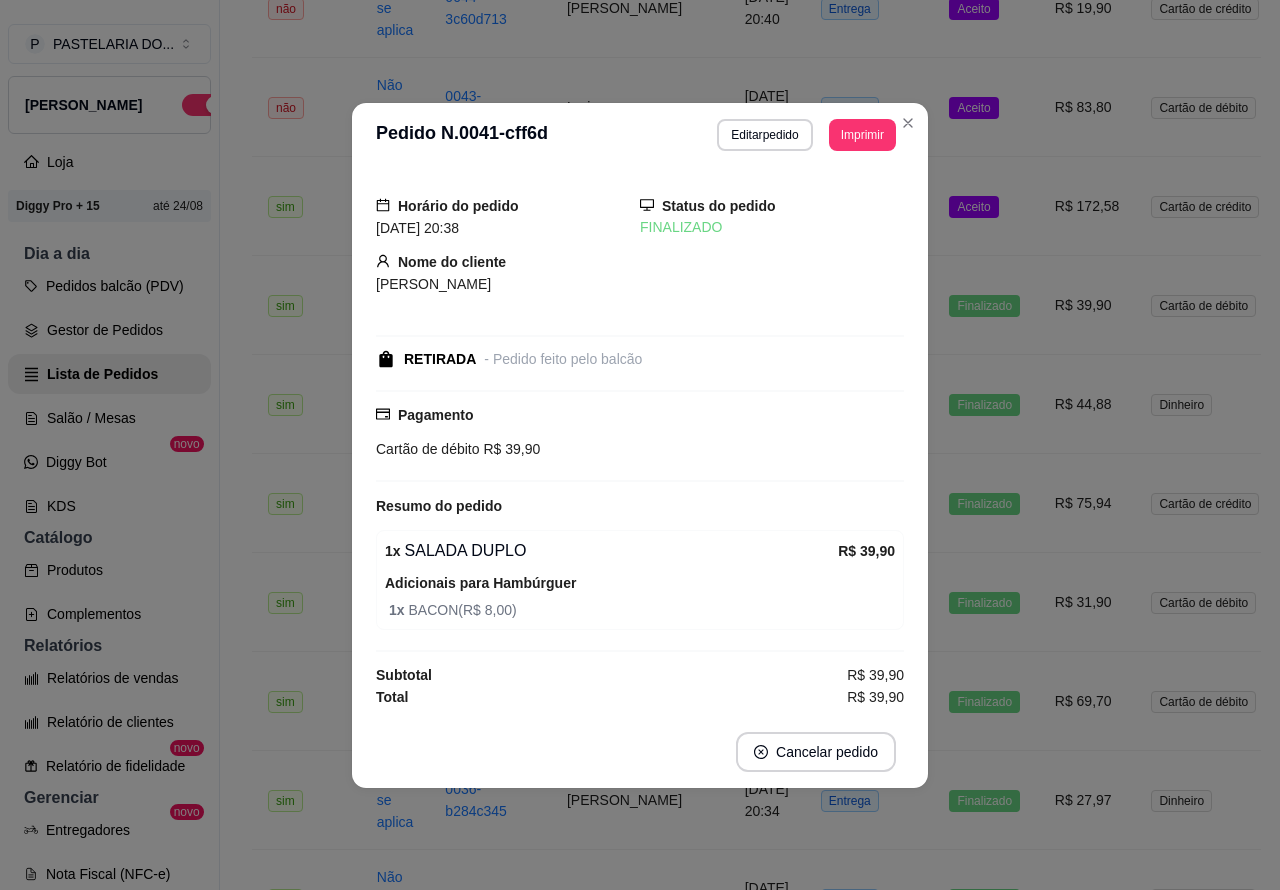 click on "Aceito" at bounding box center [973, 207] 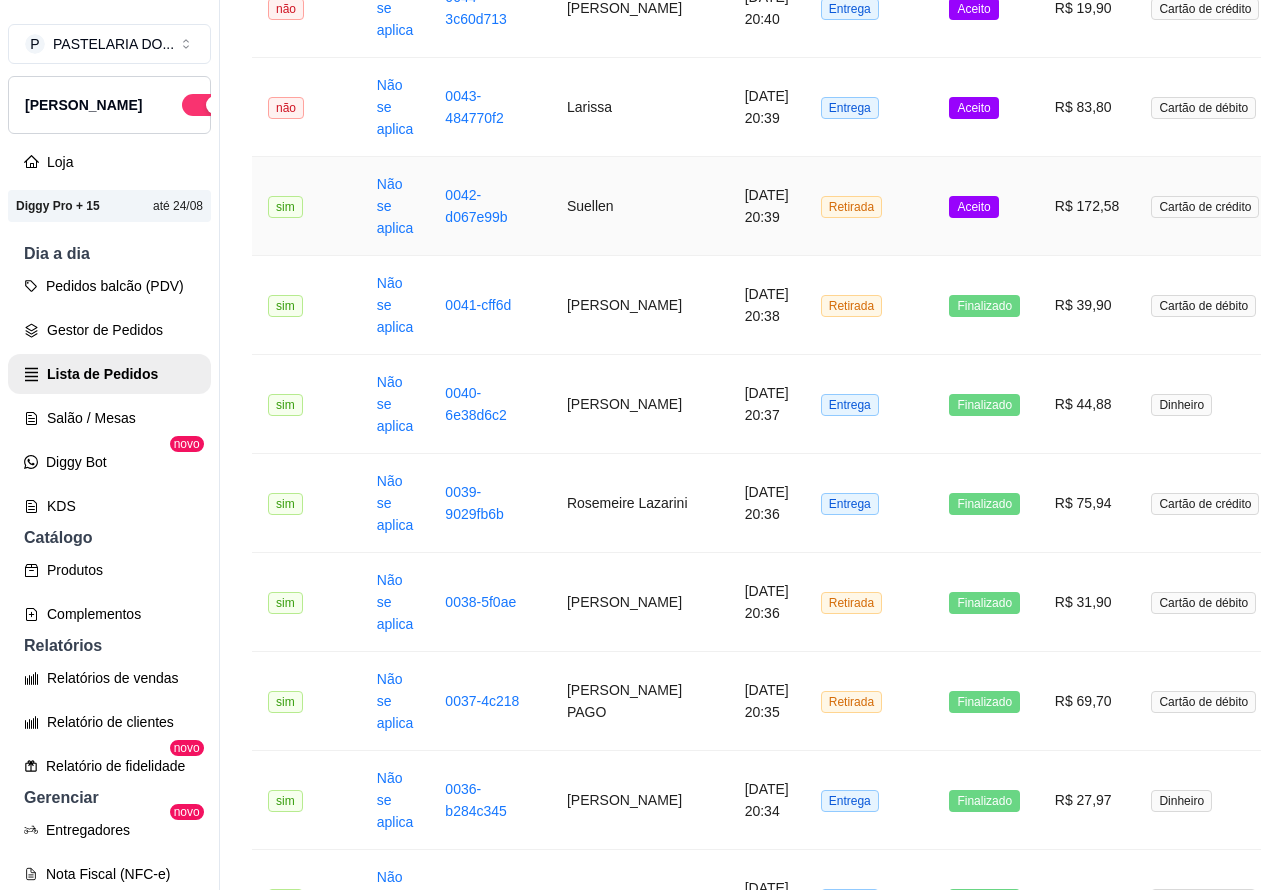click on "Mover para preparo" at bounding box center (826, 794) 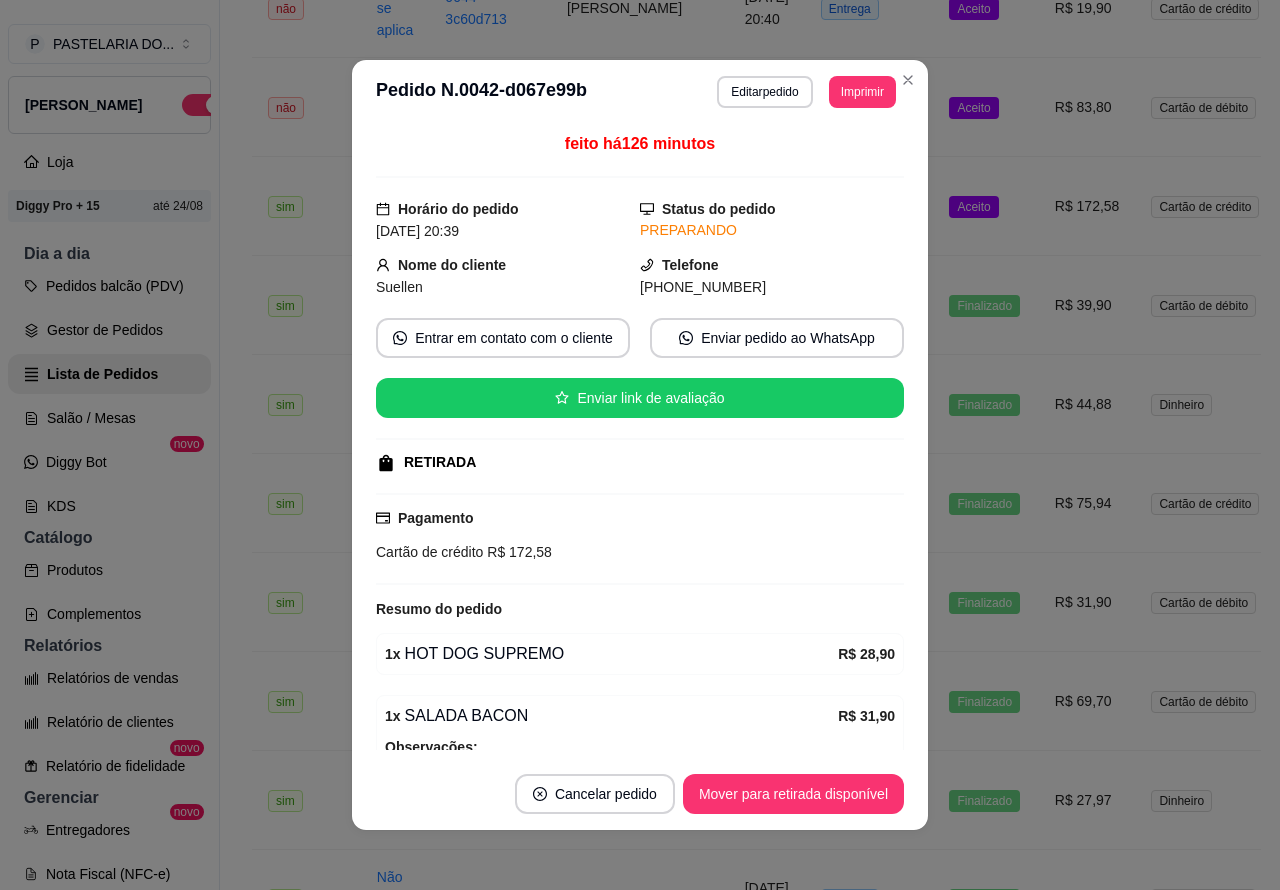 click on "Mover para retirada disponível" at bounding box center [793, 794] 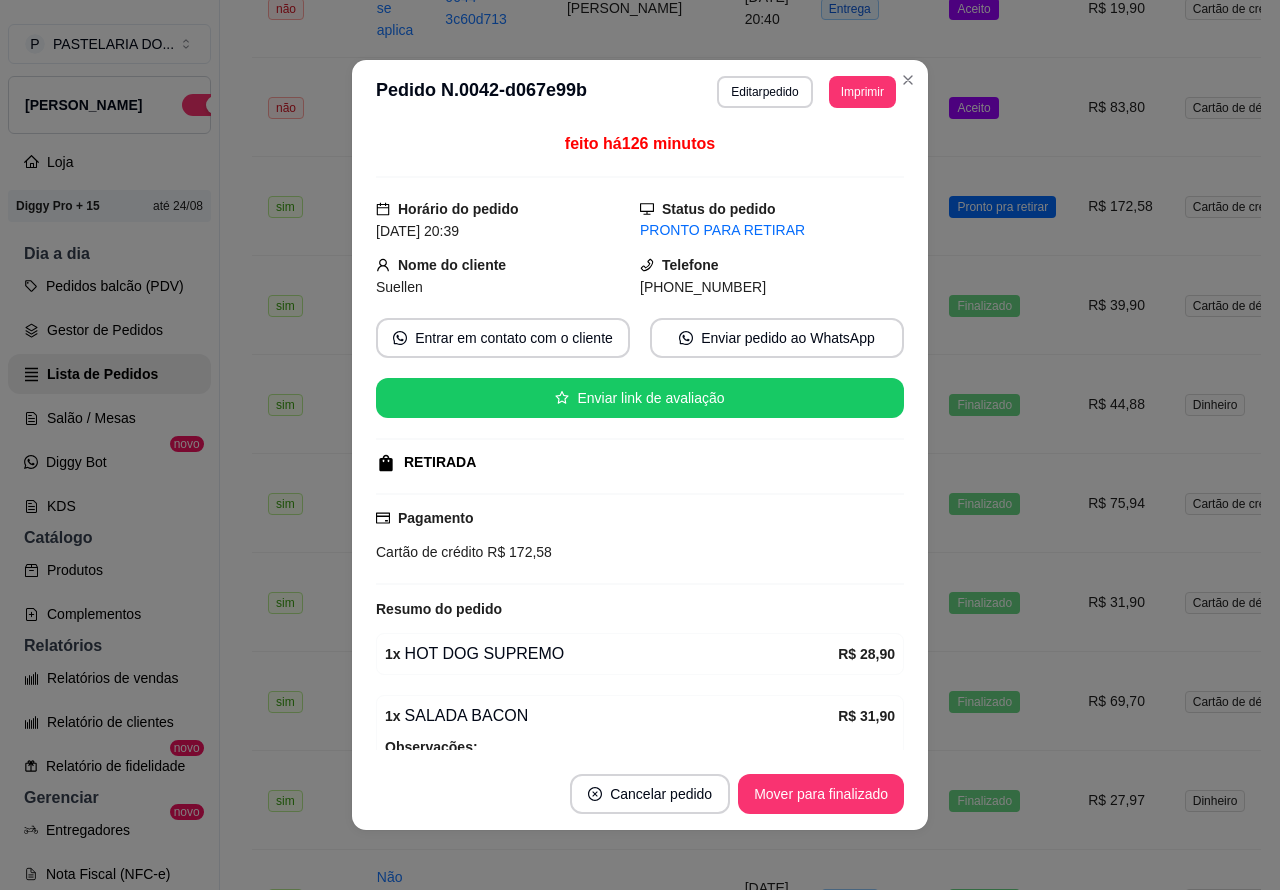 click on "Mover para finalizado" at bounding box center (821, 794) 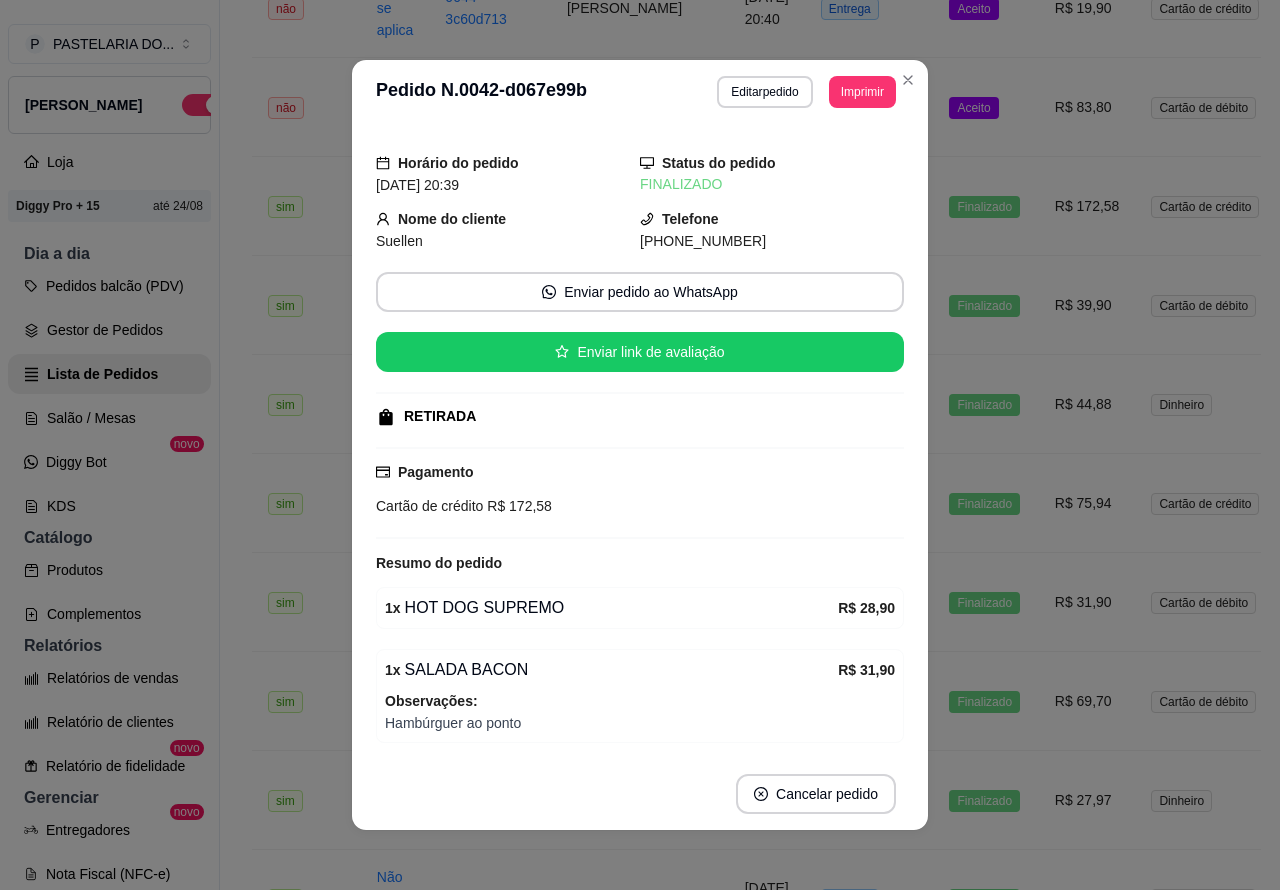 click on "Aceito" at bounding box center (973, 108) 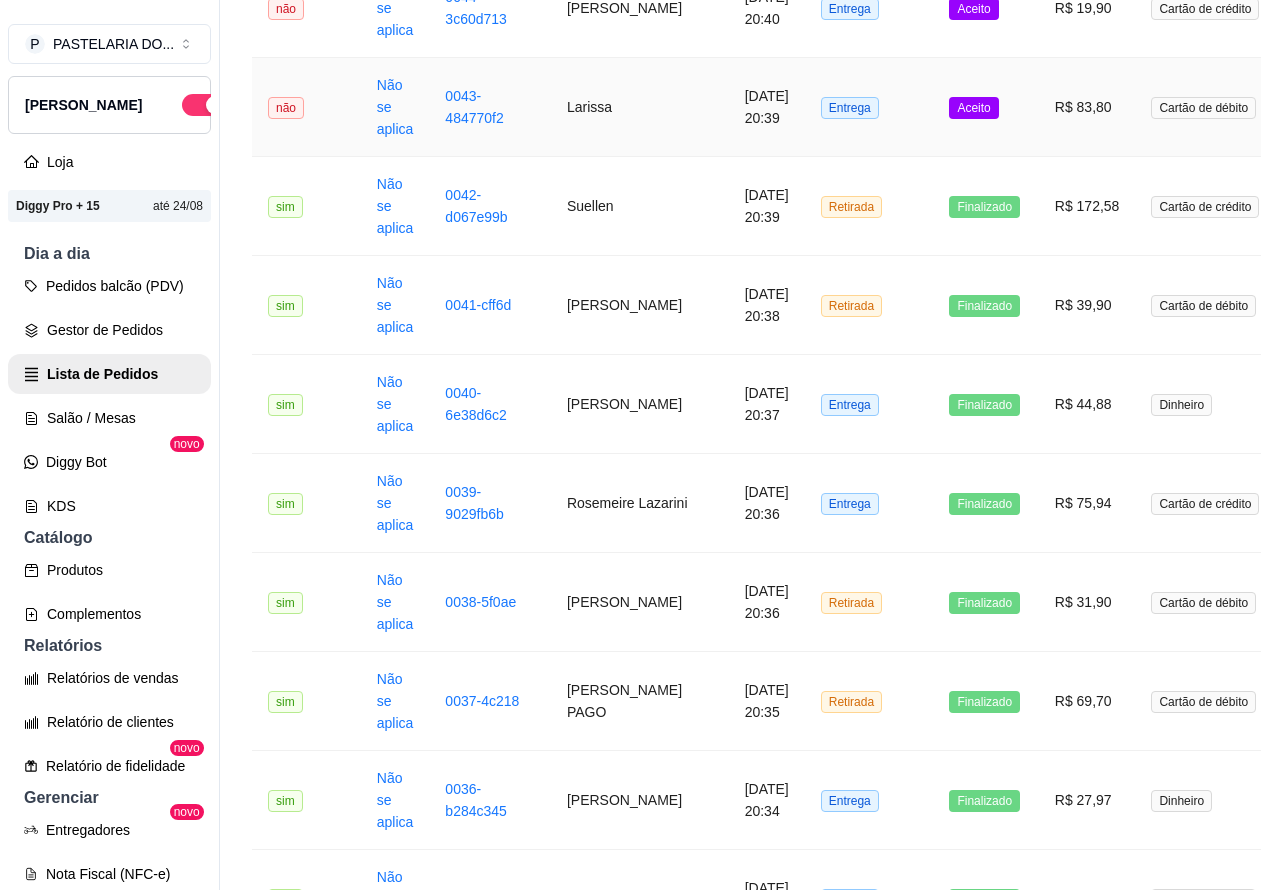 click on "Mover para preparo" at bounding box center (826, 794) 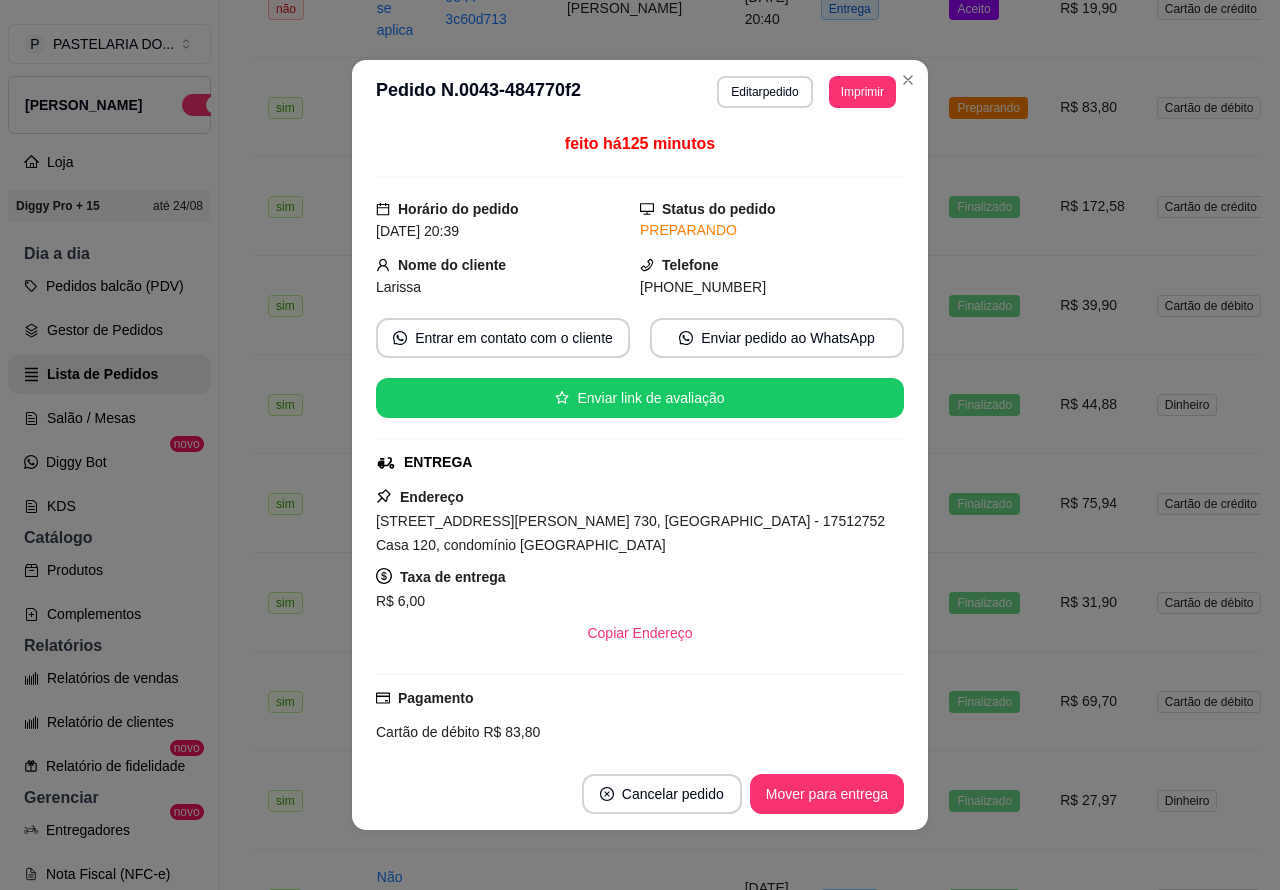 click on "Mover para entrega" at bounding box center [827, 794] 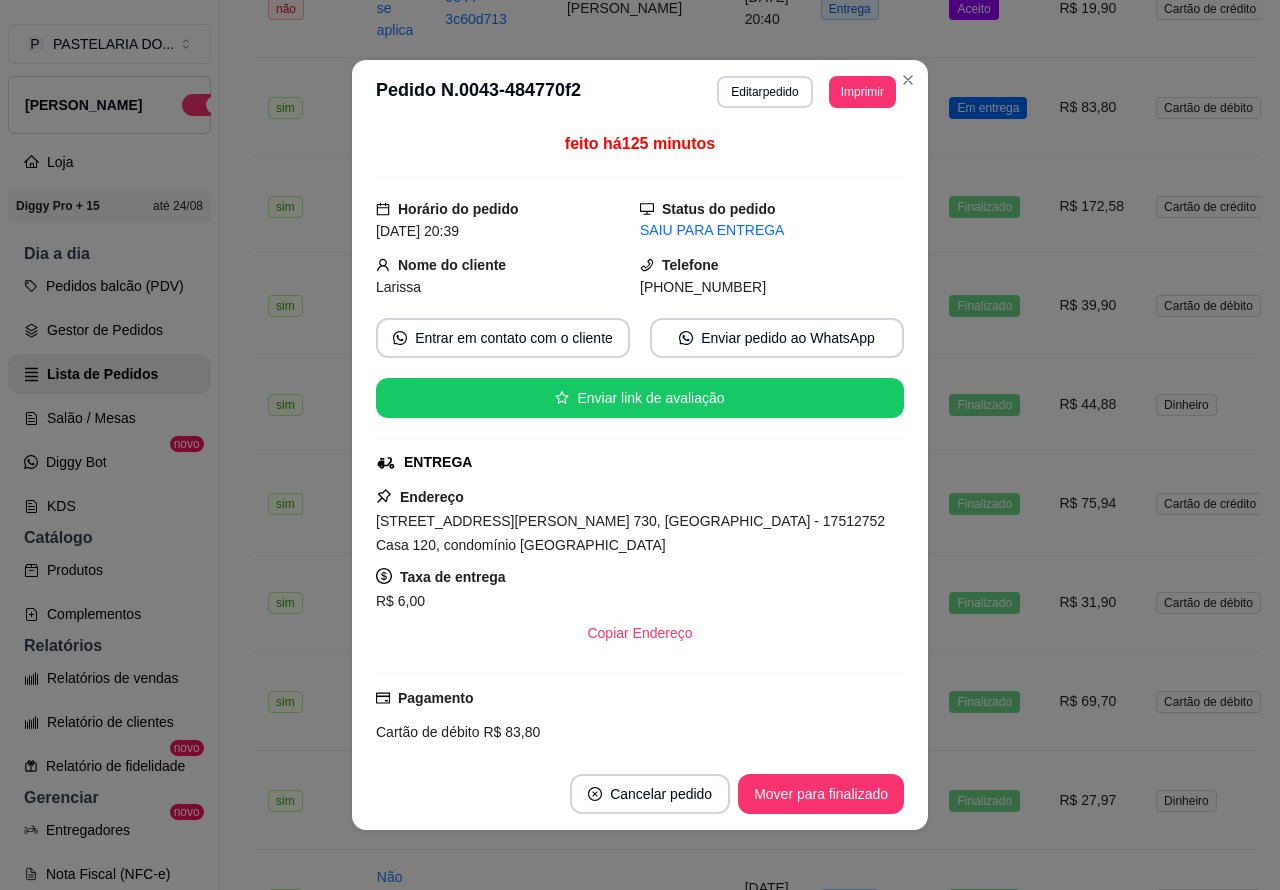 click on "Mover para finalizado" at bounding box center (821, 794) 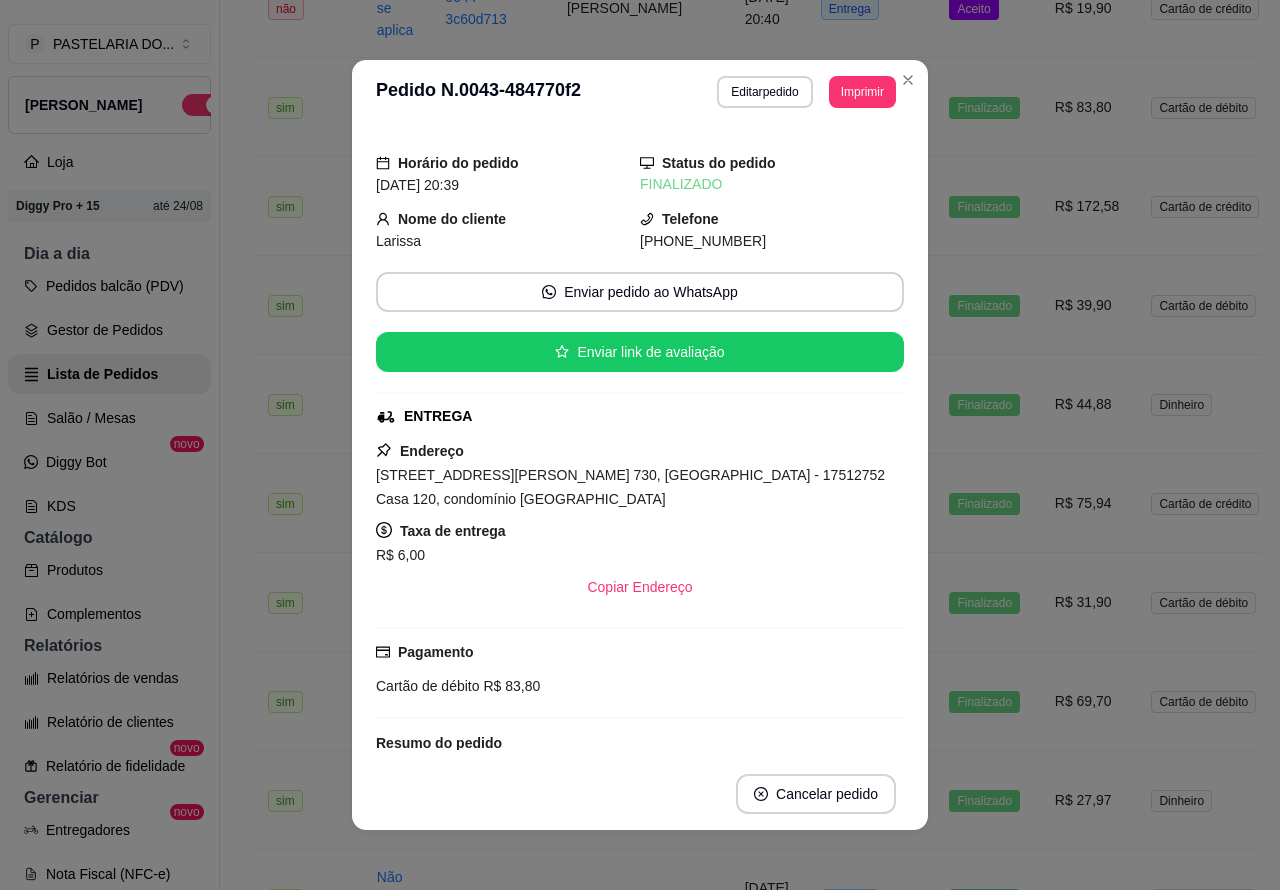 click on "Aceito" at bounding box center [973, 9] 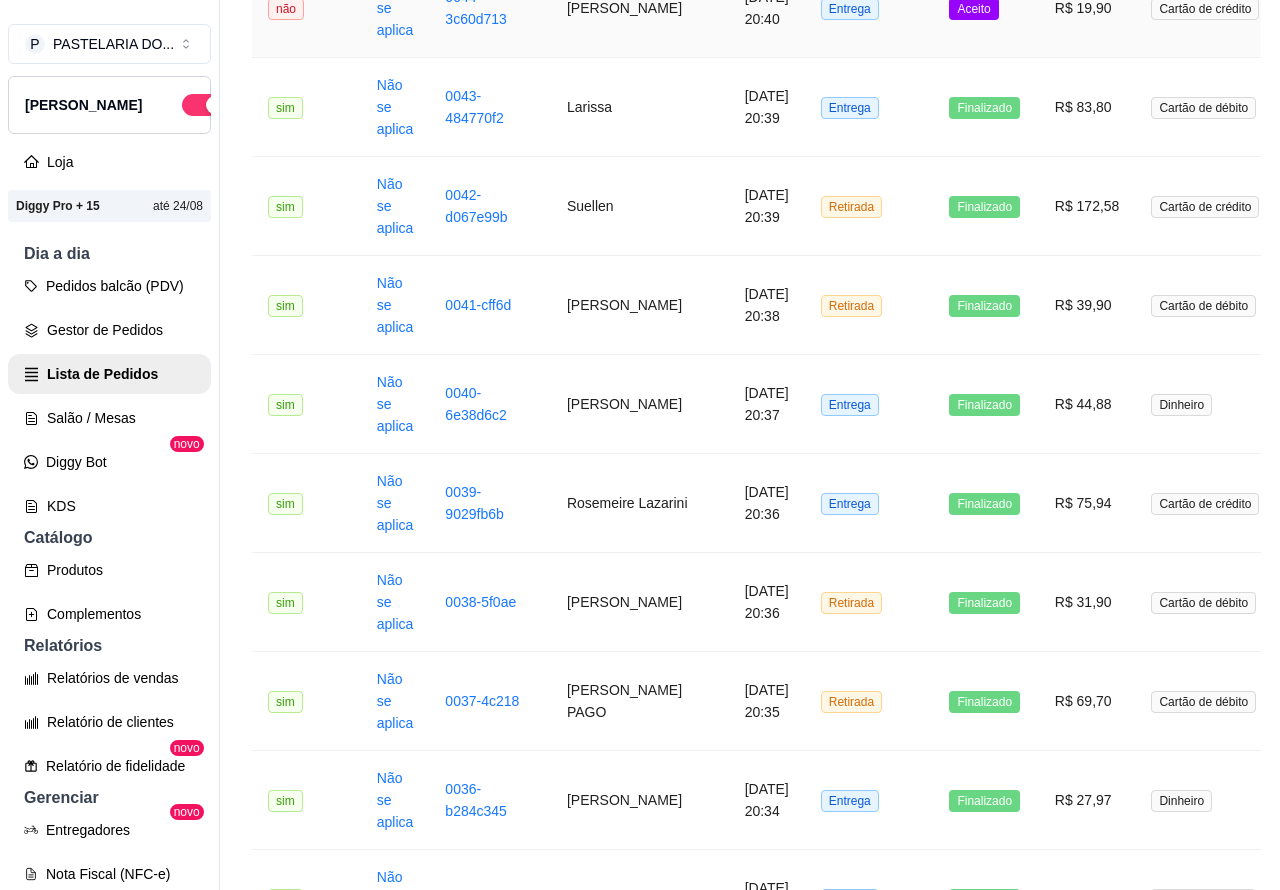 click on "Mover para preparo" at bounding box center (826, 795) 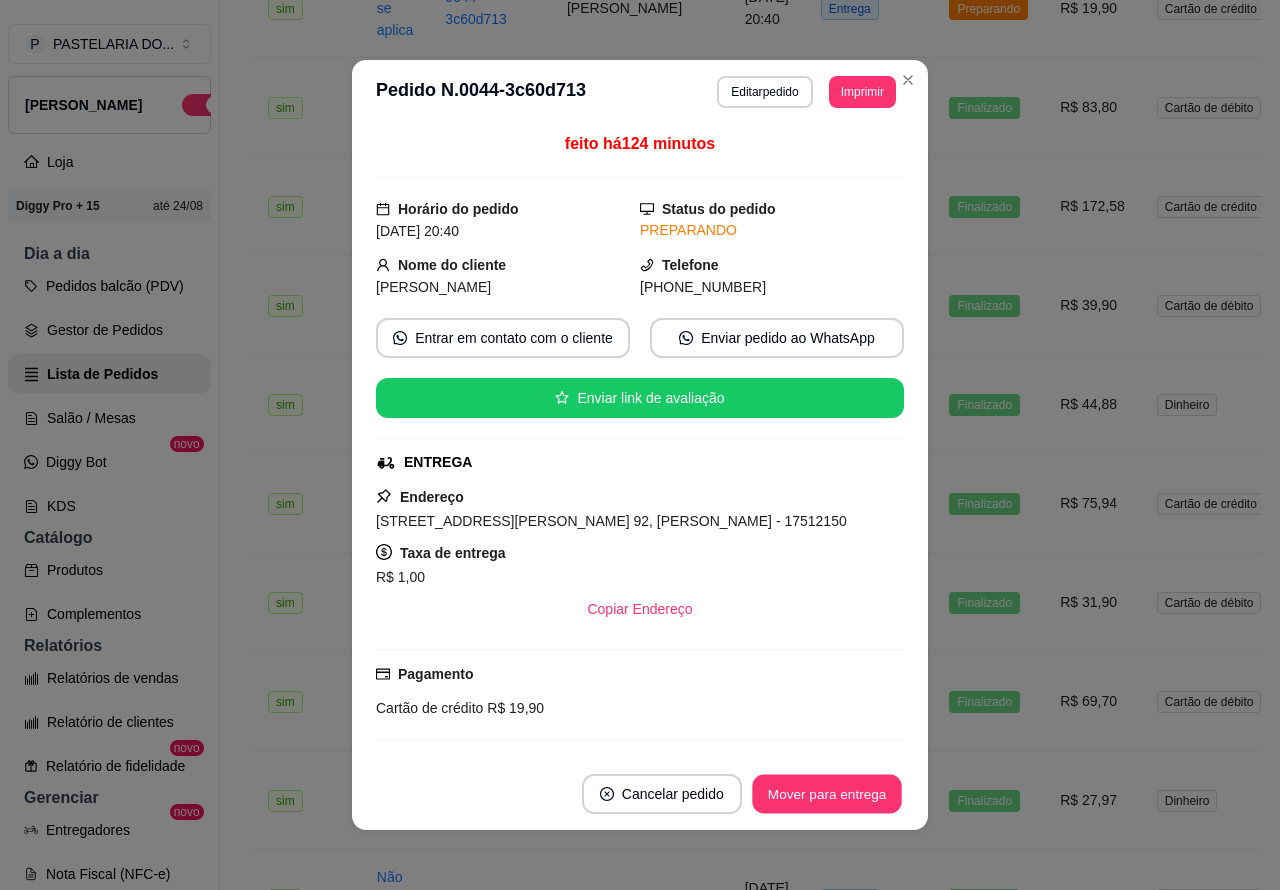 click on "Mover para entrega" at bounding box center [827, 794] 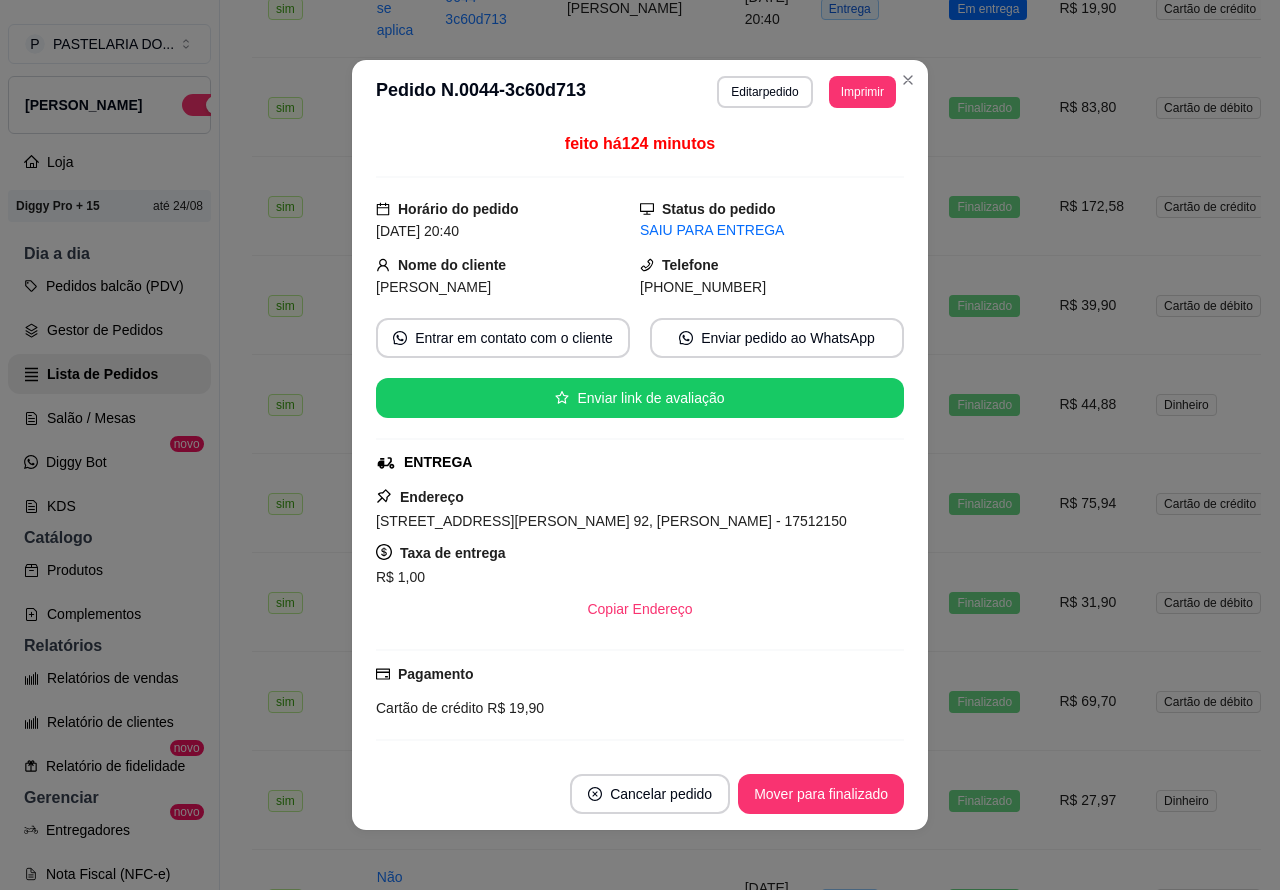 click on "Mover para finalizado" at bounding box center (821, 794) 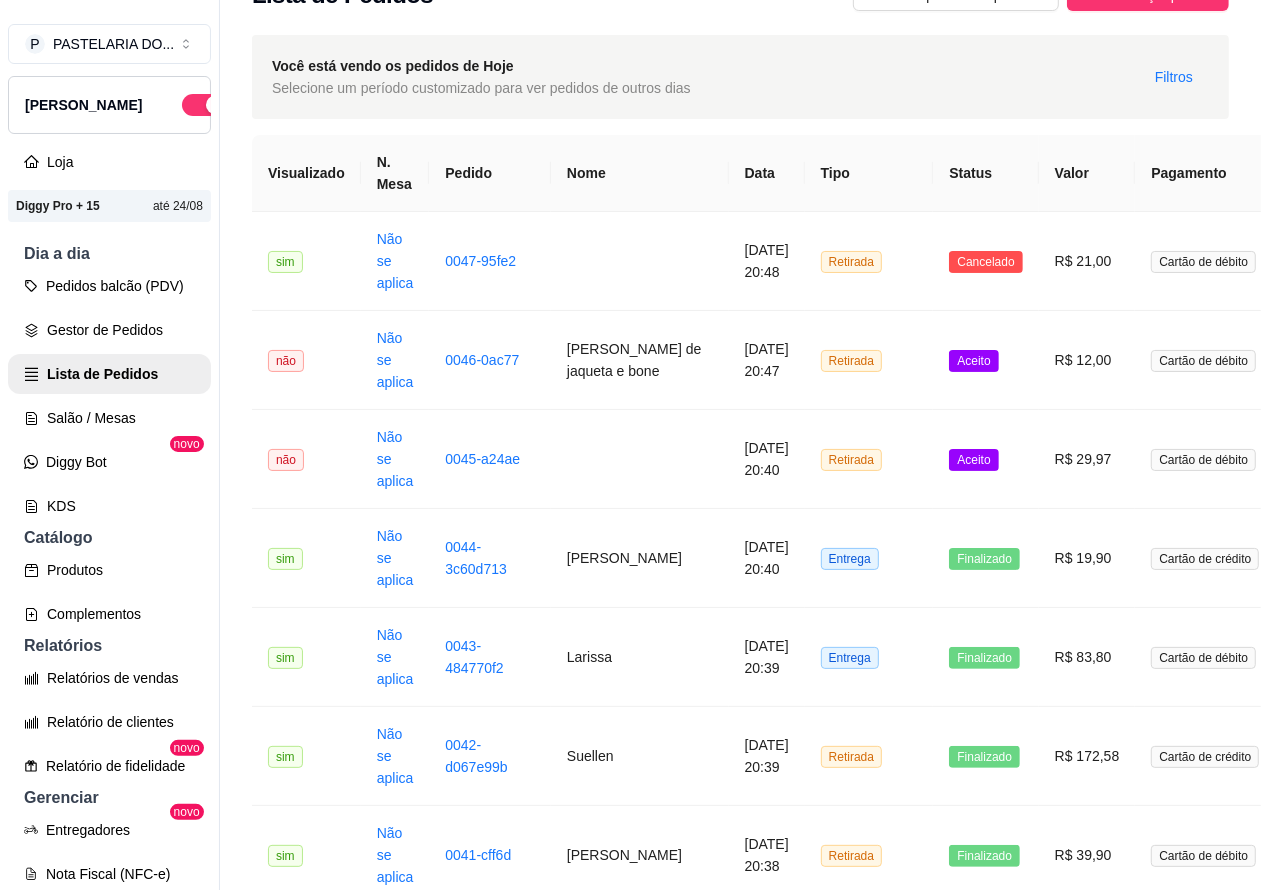 scroll, scrollTop: 40, scrollLeft: 0, axis: vertical 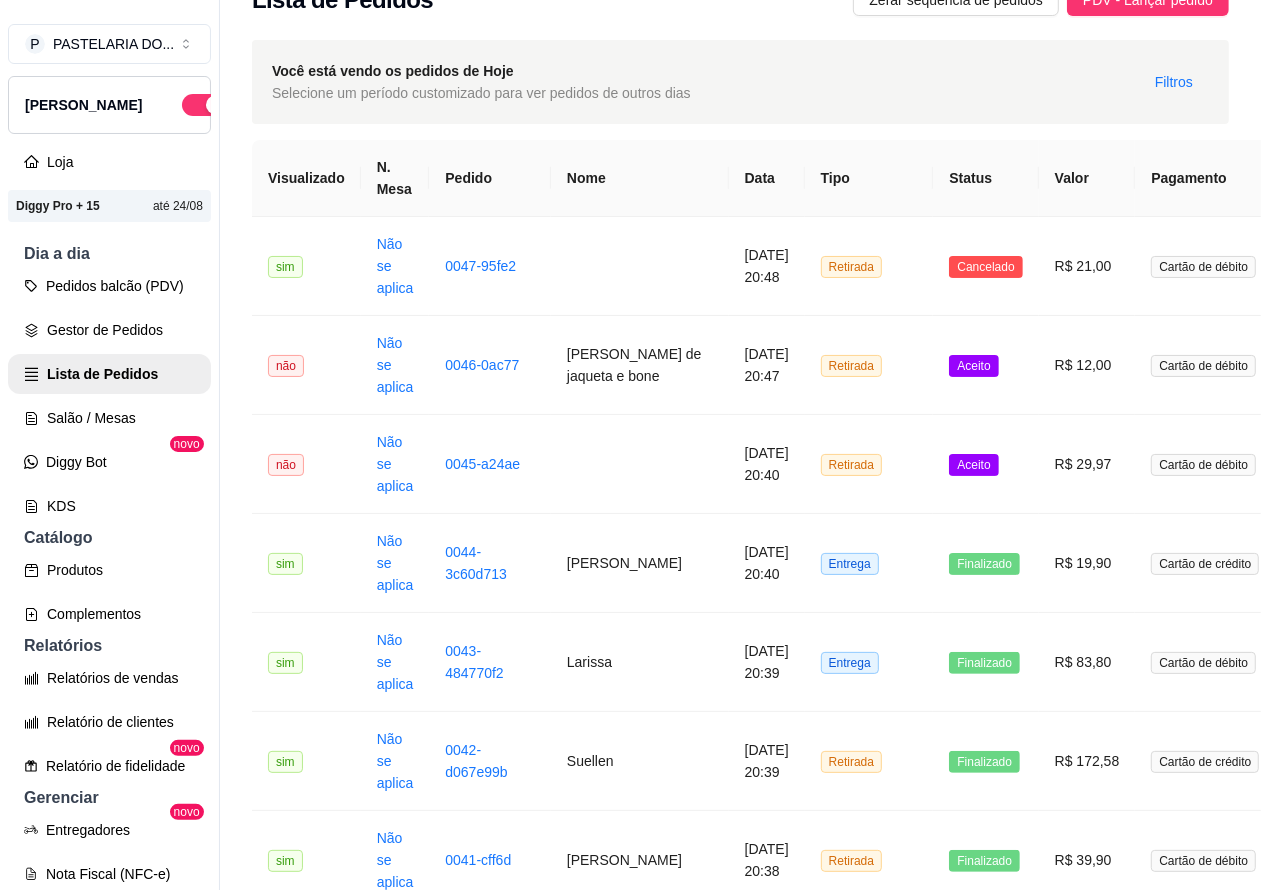 click on "Aceito" at bounding box center [973, 465] 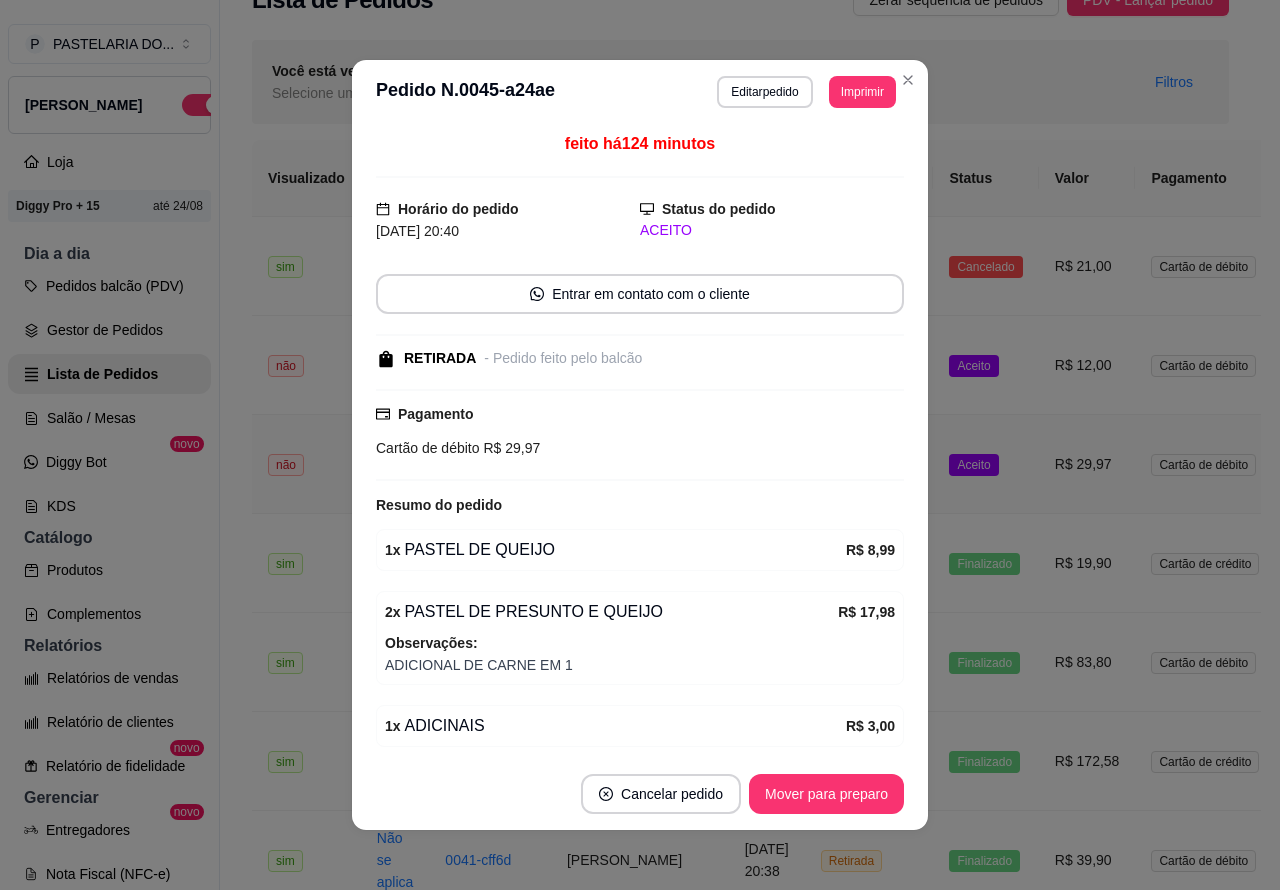 click on "Mover para preparo" at bounding box center (826, 794) 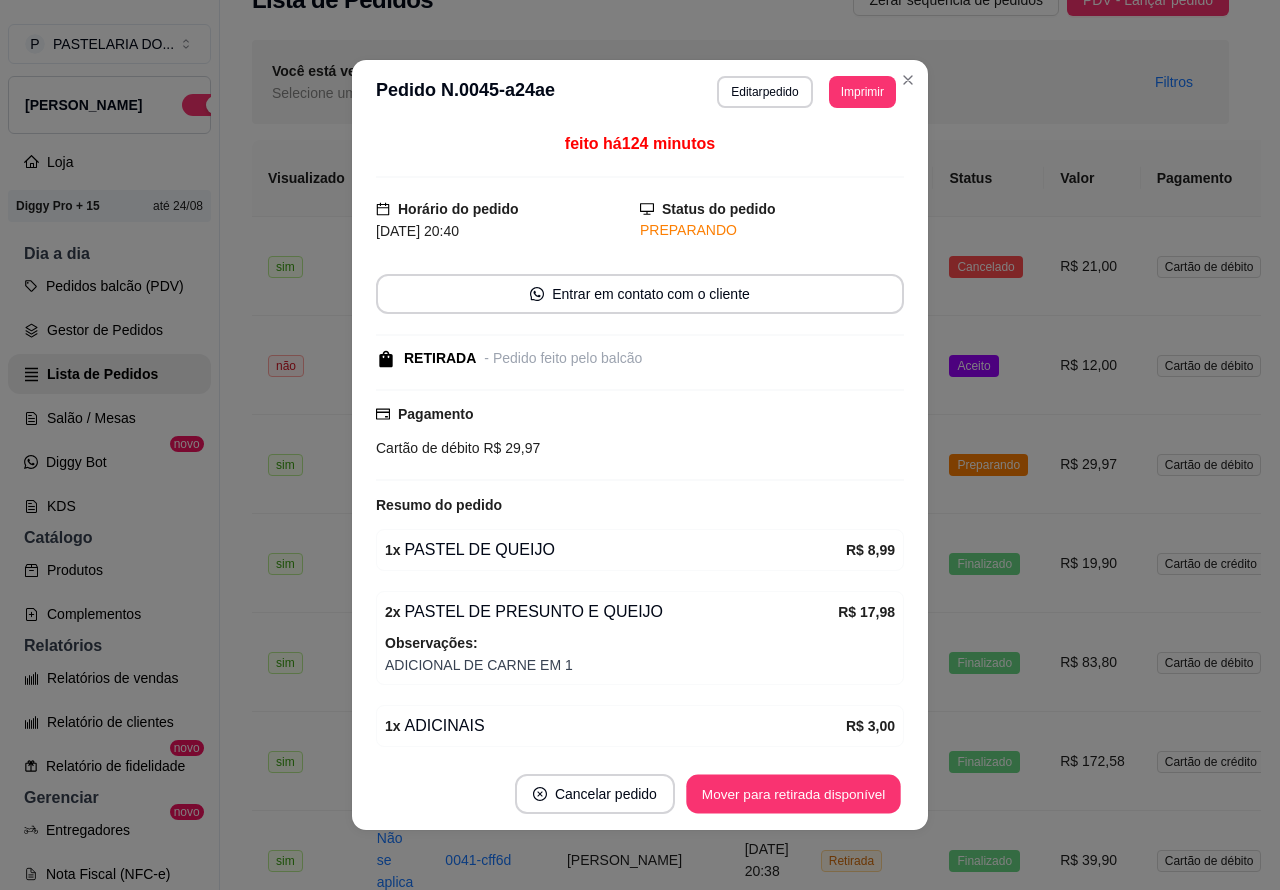 click on "Mover para retirada disponível" at bounding box center [793, 794] 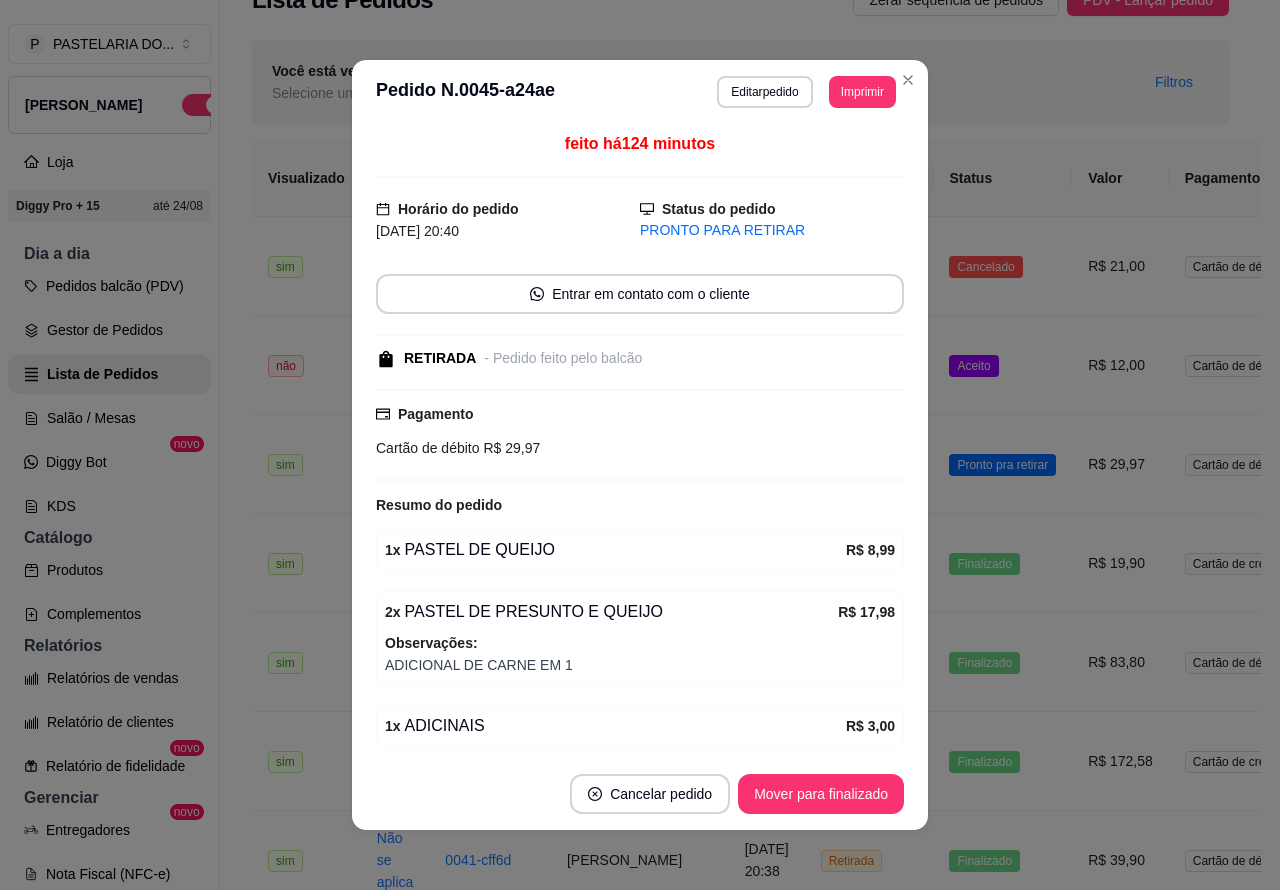 click on "Mover para finalizado" at bounding box center (821, 794) 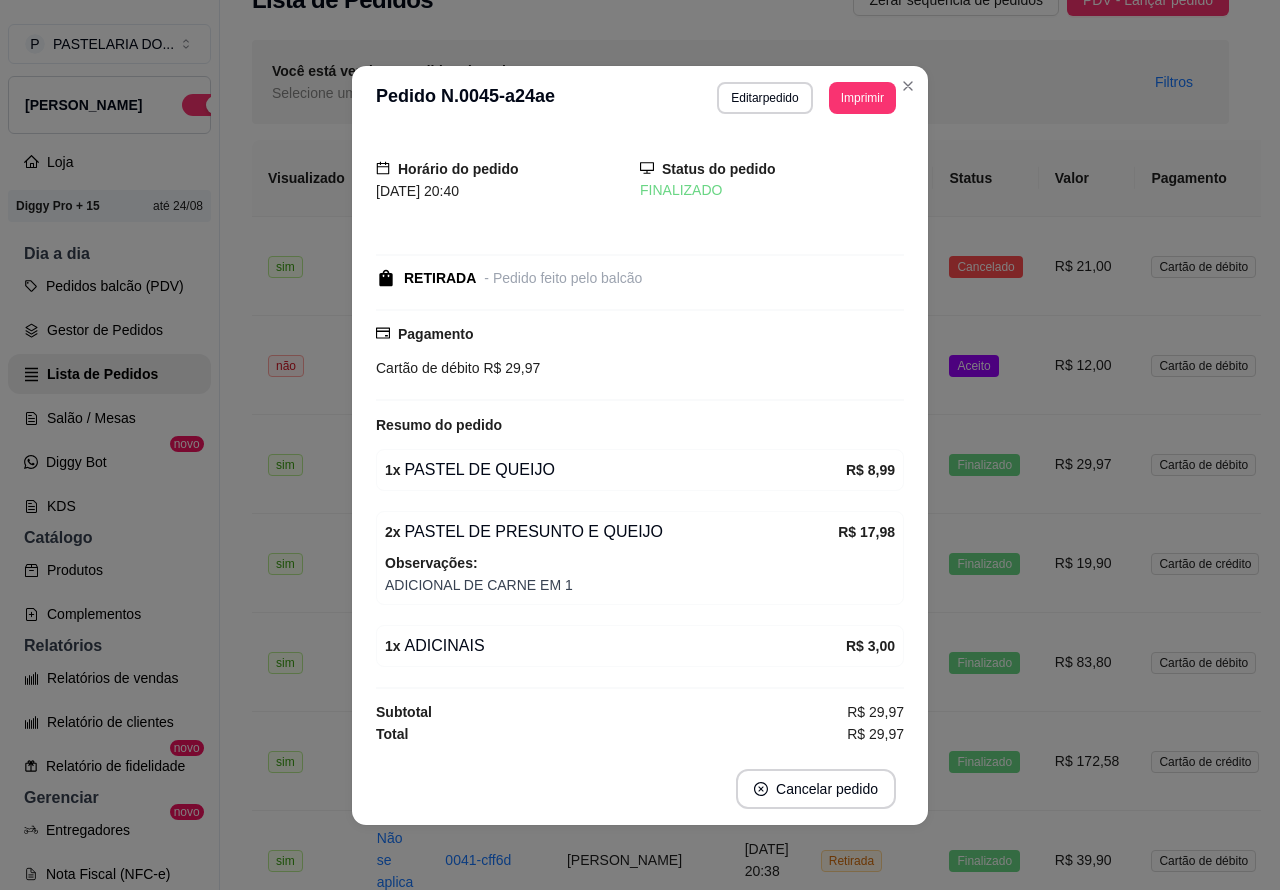 click on "Aceito" at bounding box center (973, 366) 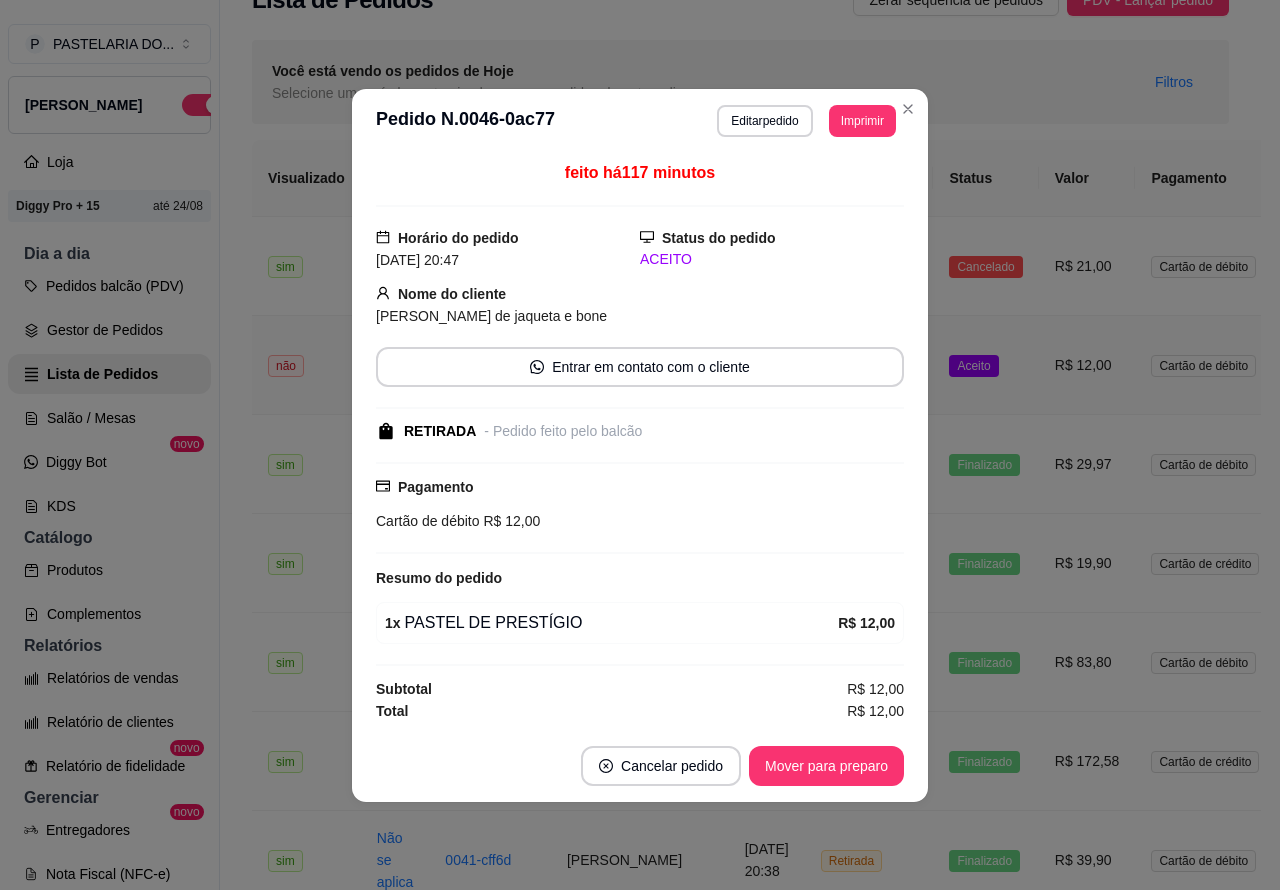 click on "Mover para preparo" at bounding box center [826, 766] 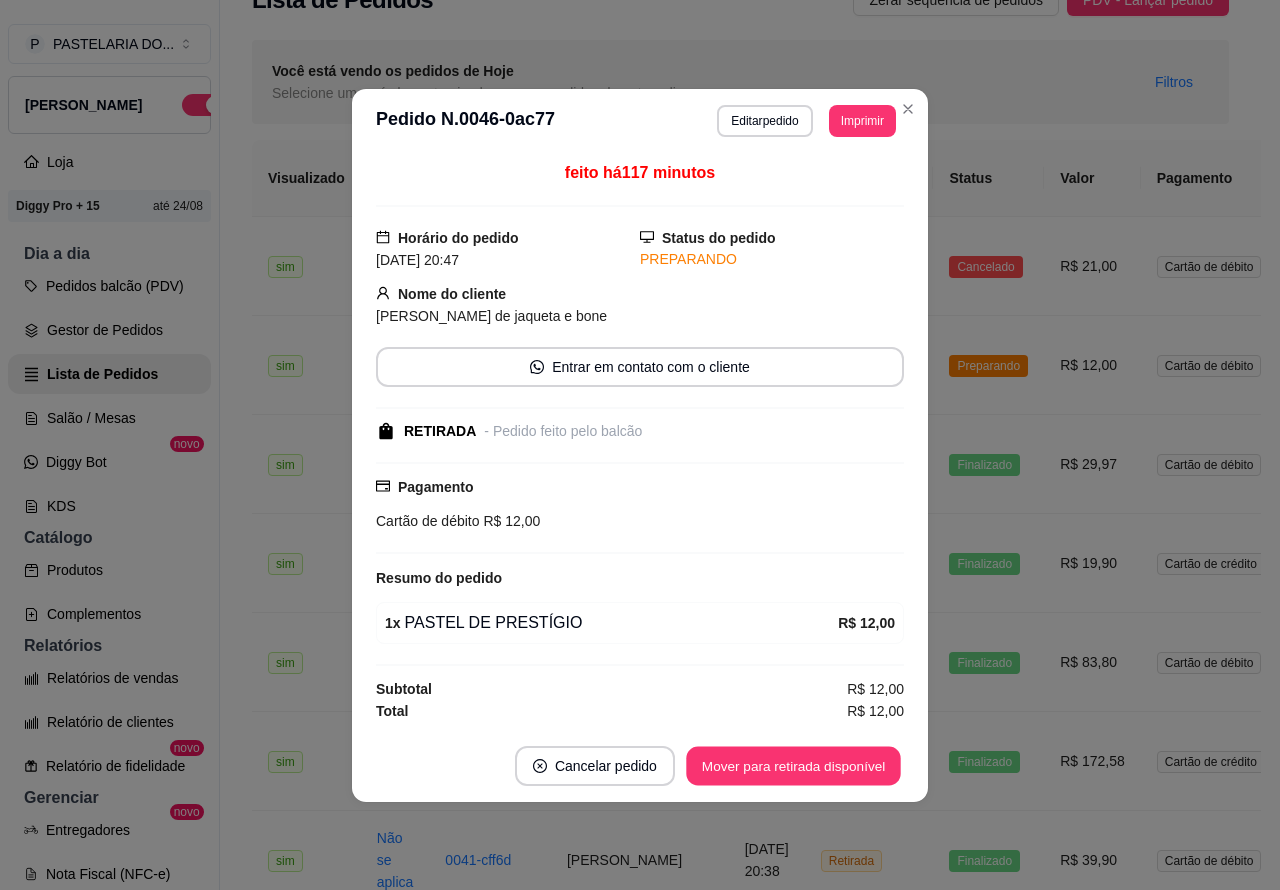 click on "Mover para retirada disponível" at bounding box center (793, 765) 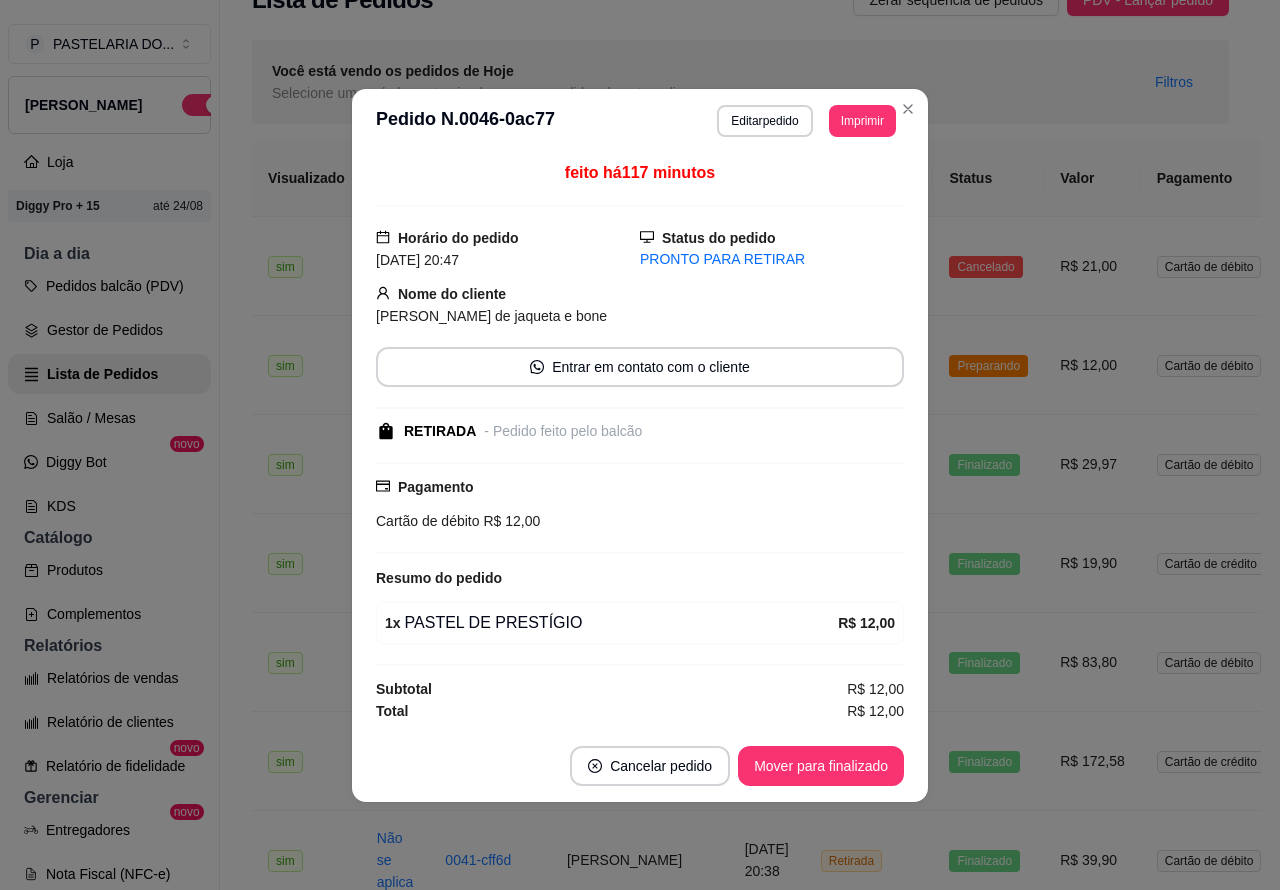 click on "Mover para finalizado" at bounding box center (821, 766) 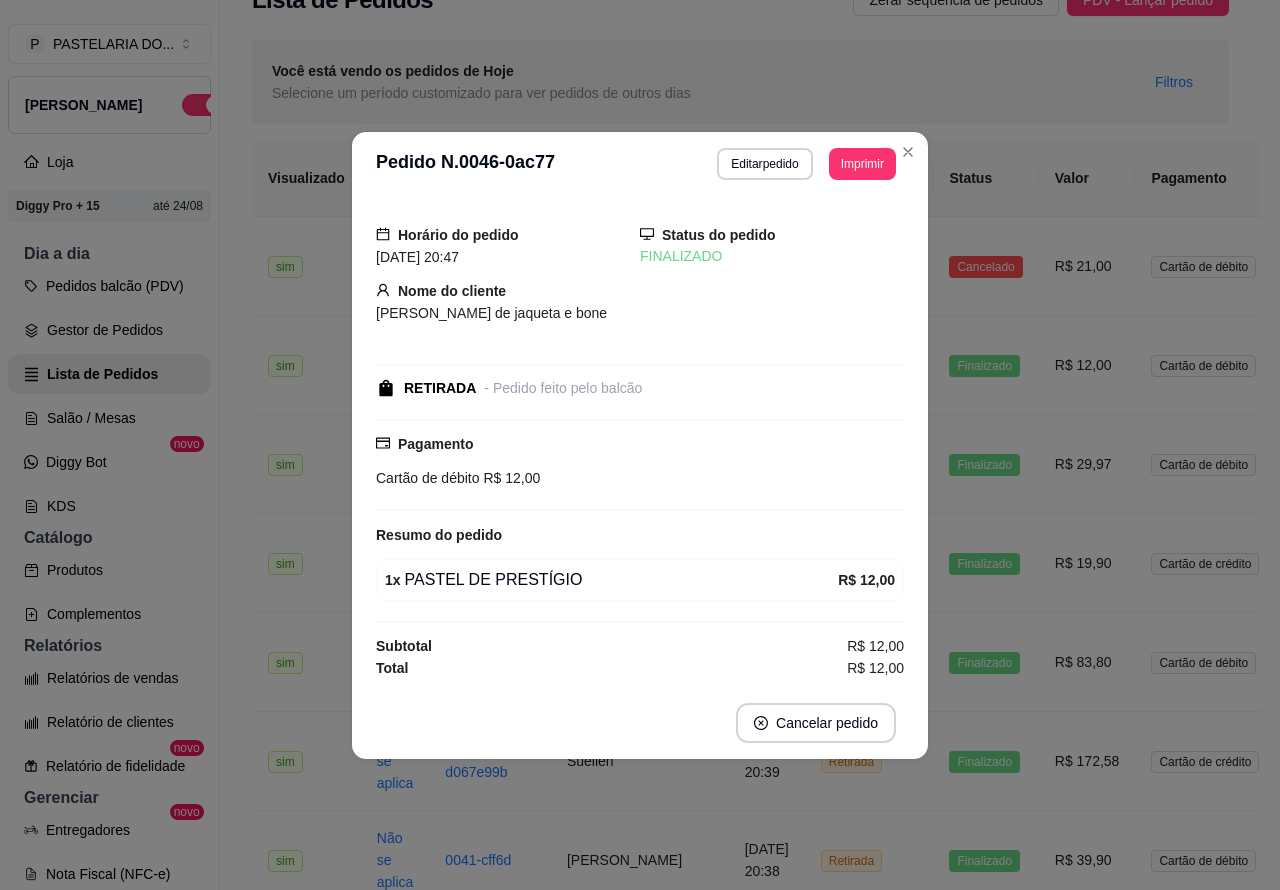 click on "Cancelado" at bounding box center [985, 267] 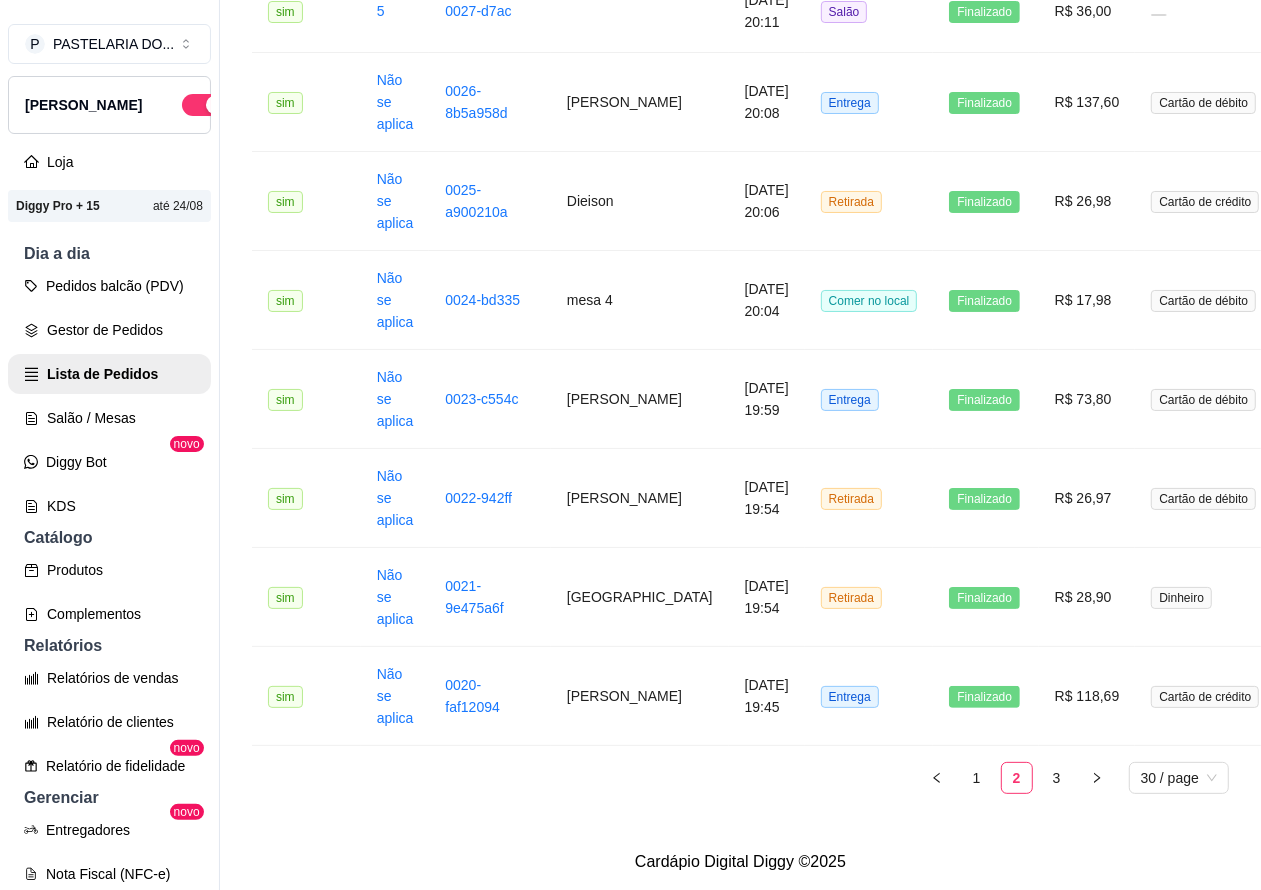 scroll, scrollTop: 2502, scrollLeft: 0, axis: vertical 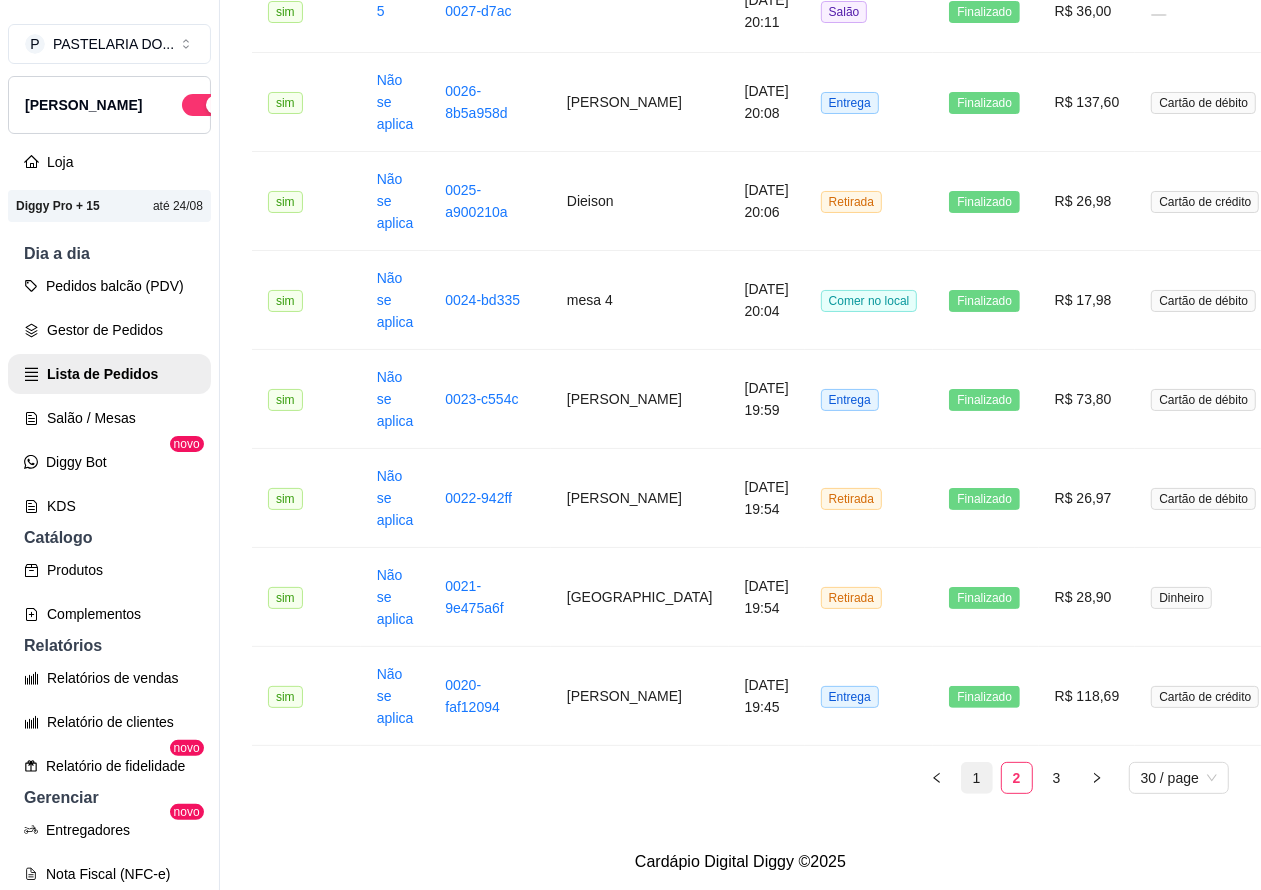click on "1" at bounding box center (977, 778) 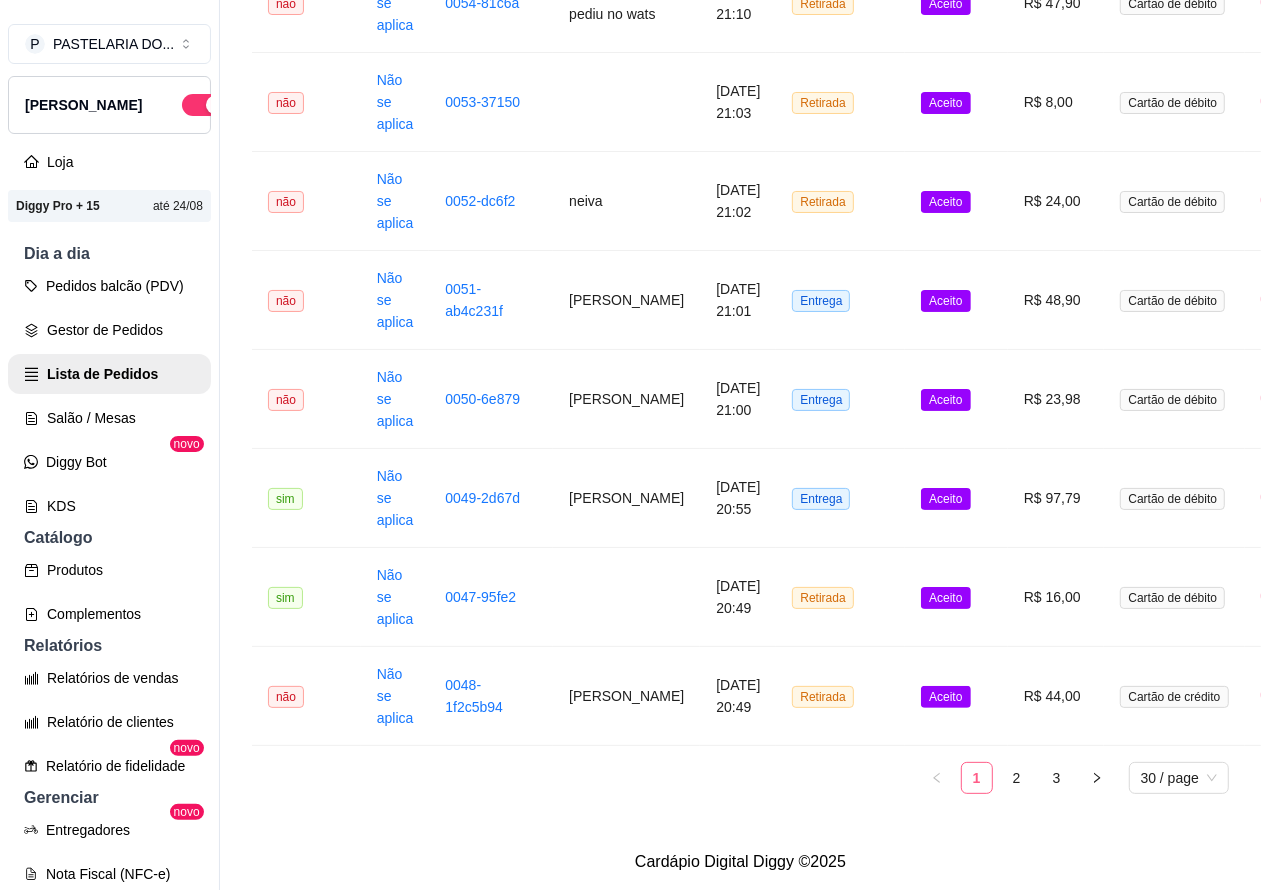 click on "1" at bounding box center [977, 778] 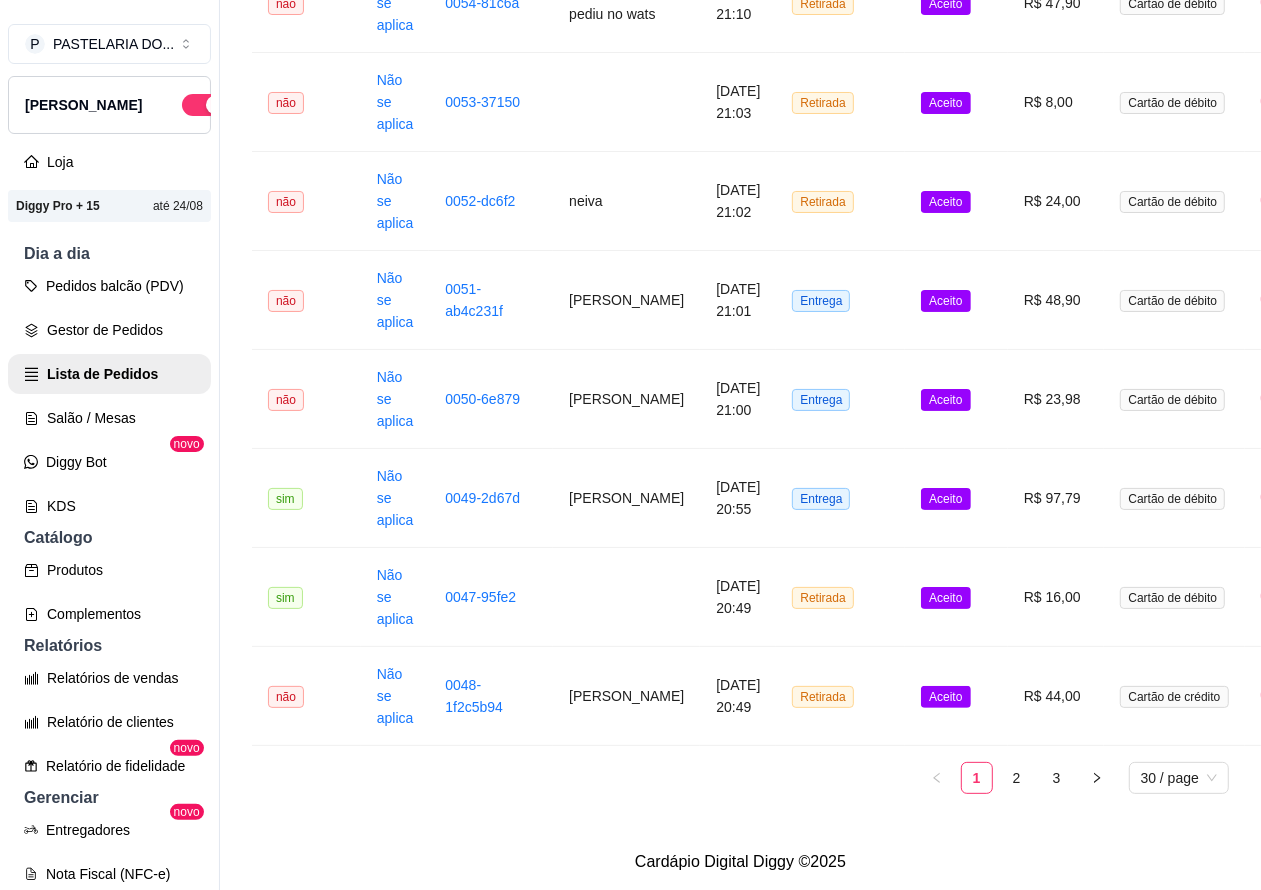 click on "Aceito" at bounding box center [956, 696] 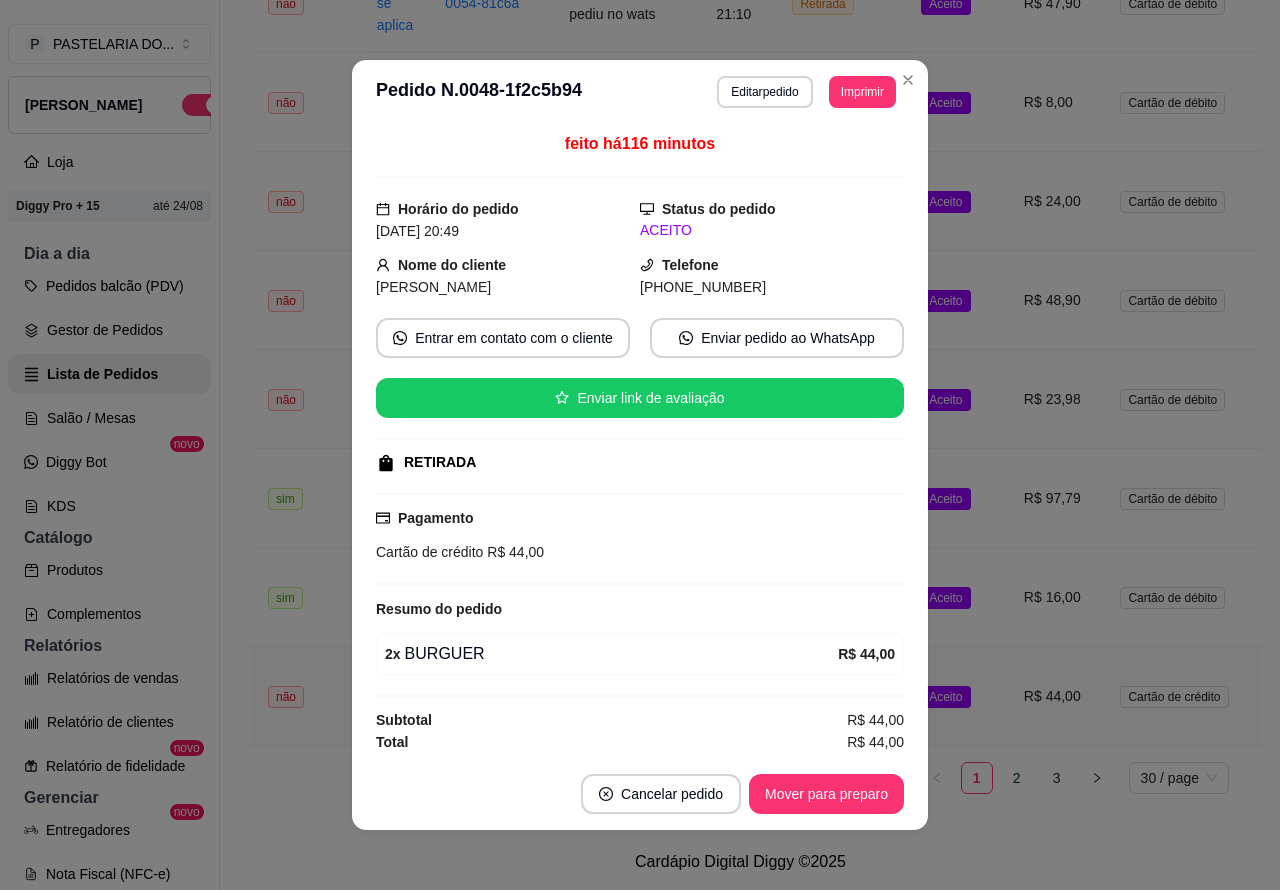 click on "Mover para preparo" at bounding box center (826, 794) 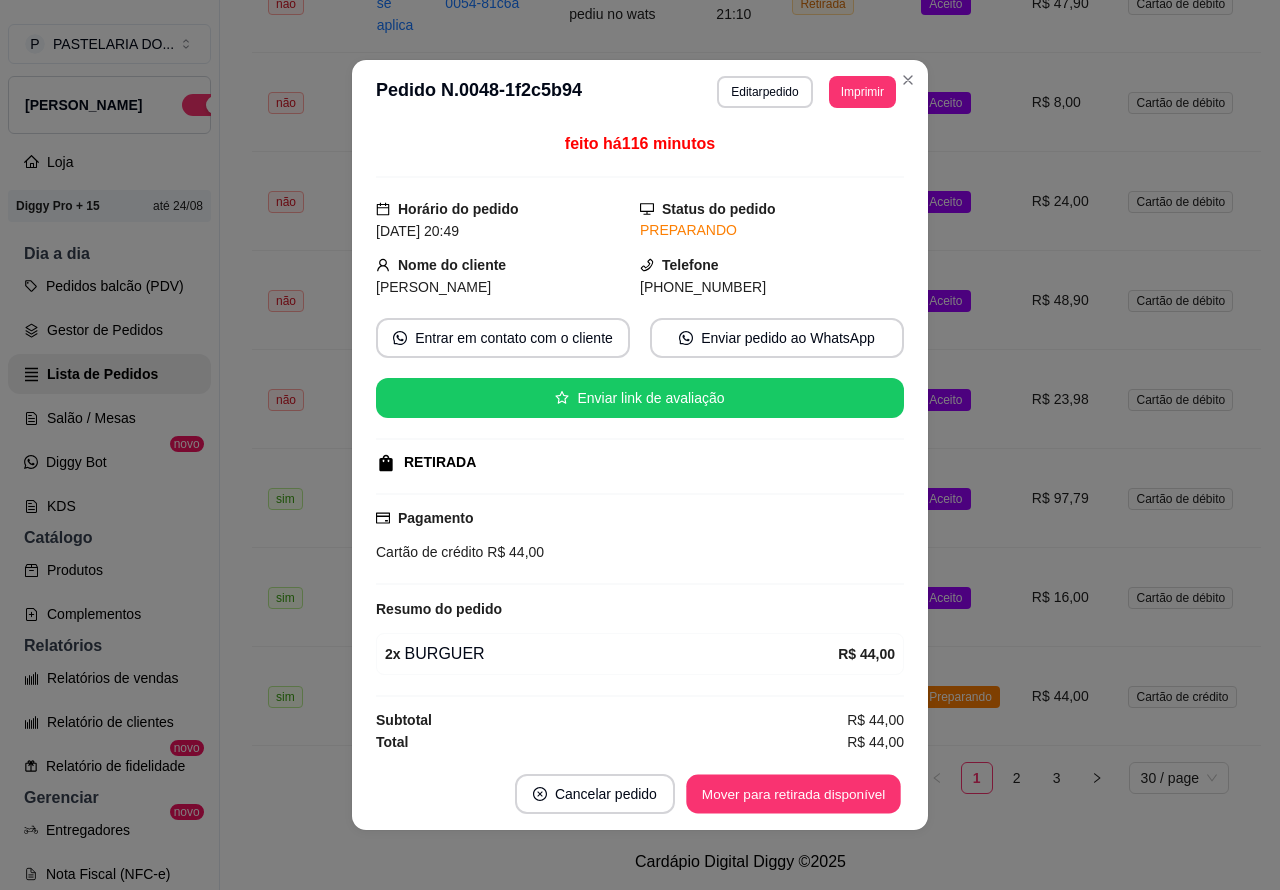 click on "Mover para retirada disponível" at bounding box center [793, 794] 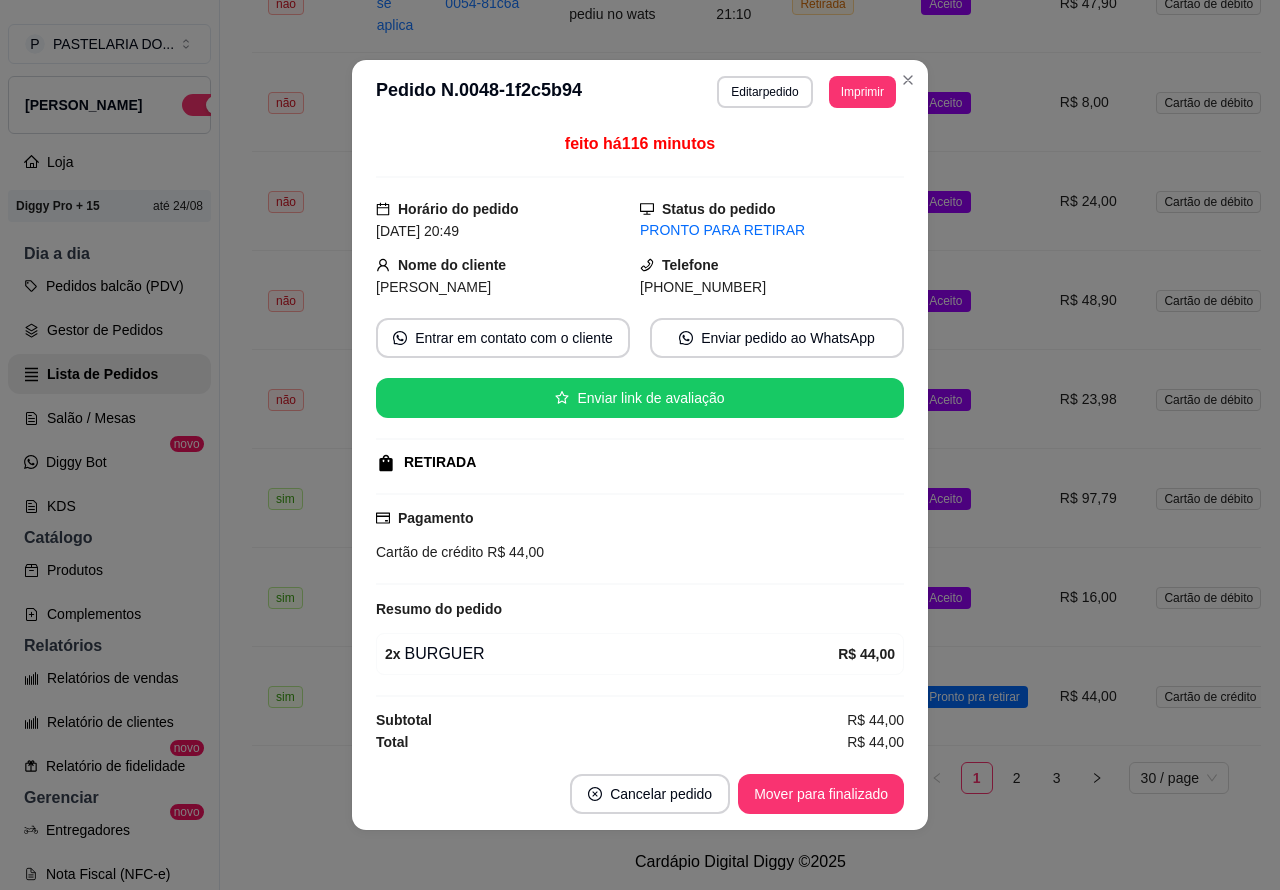 click on "Mover para finalizado" at bounding box center [821, 794] 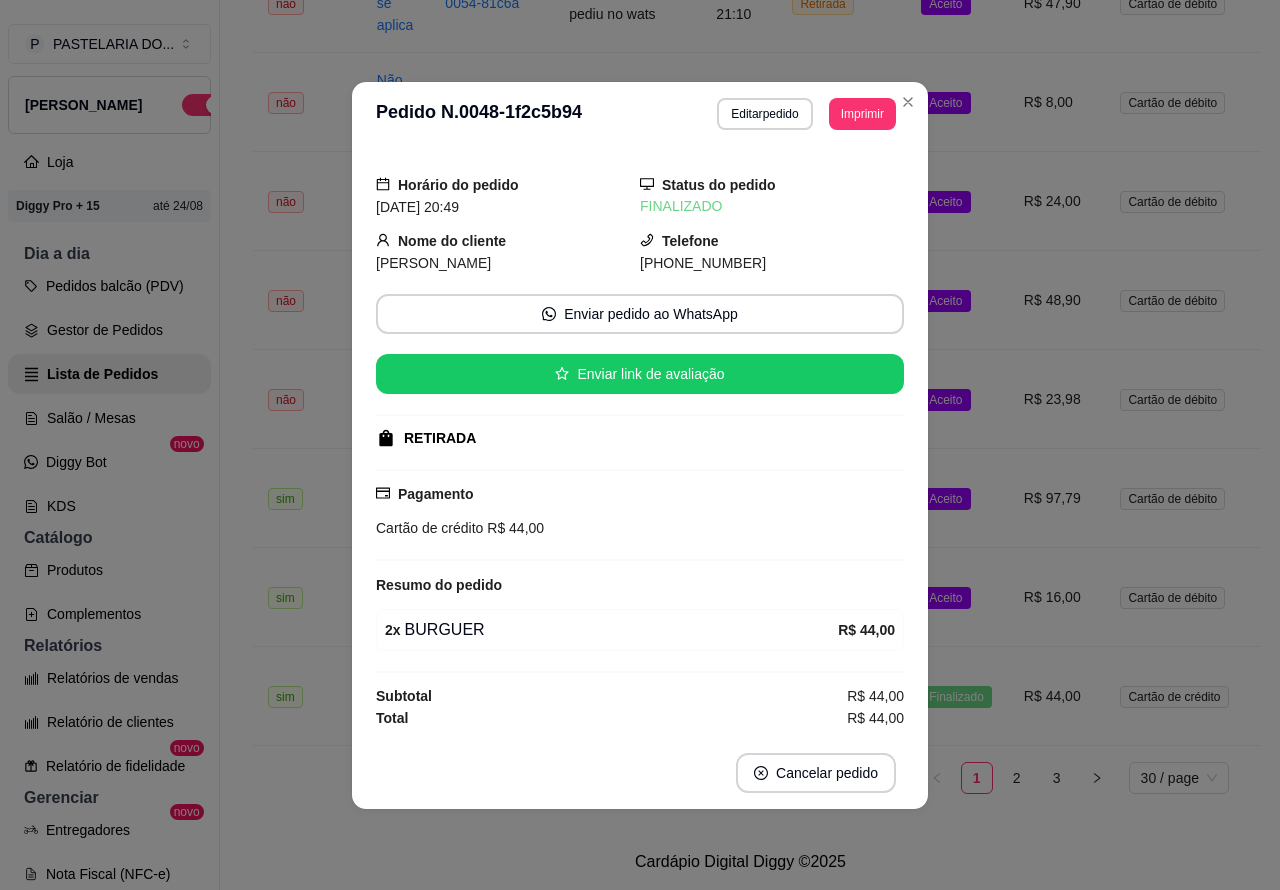 click on "Aceito" at bounding box center (956, 597) 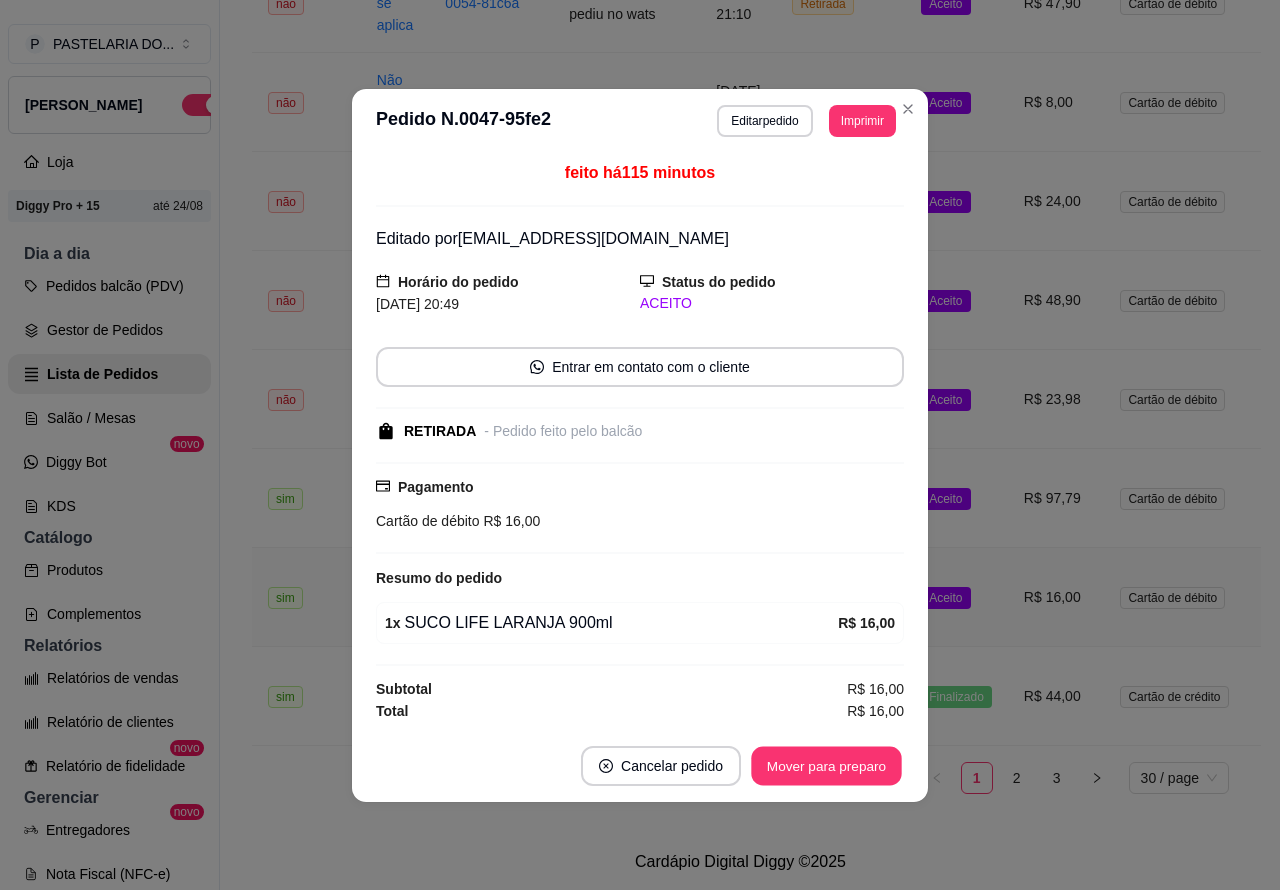 click on "Mover para preparo" at bounding box center [826, 765] 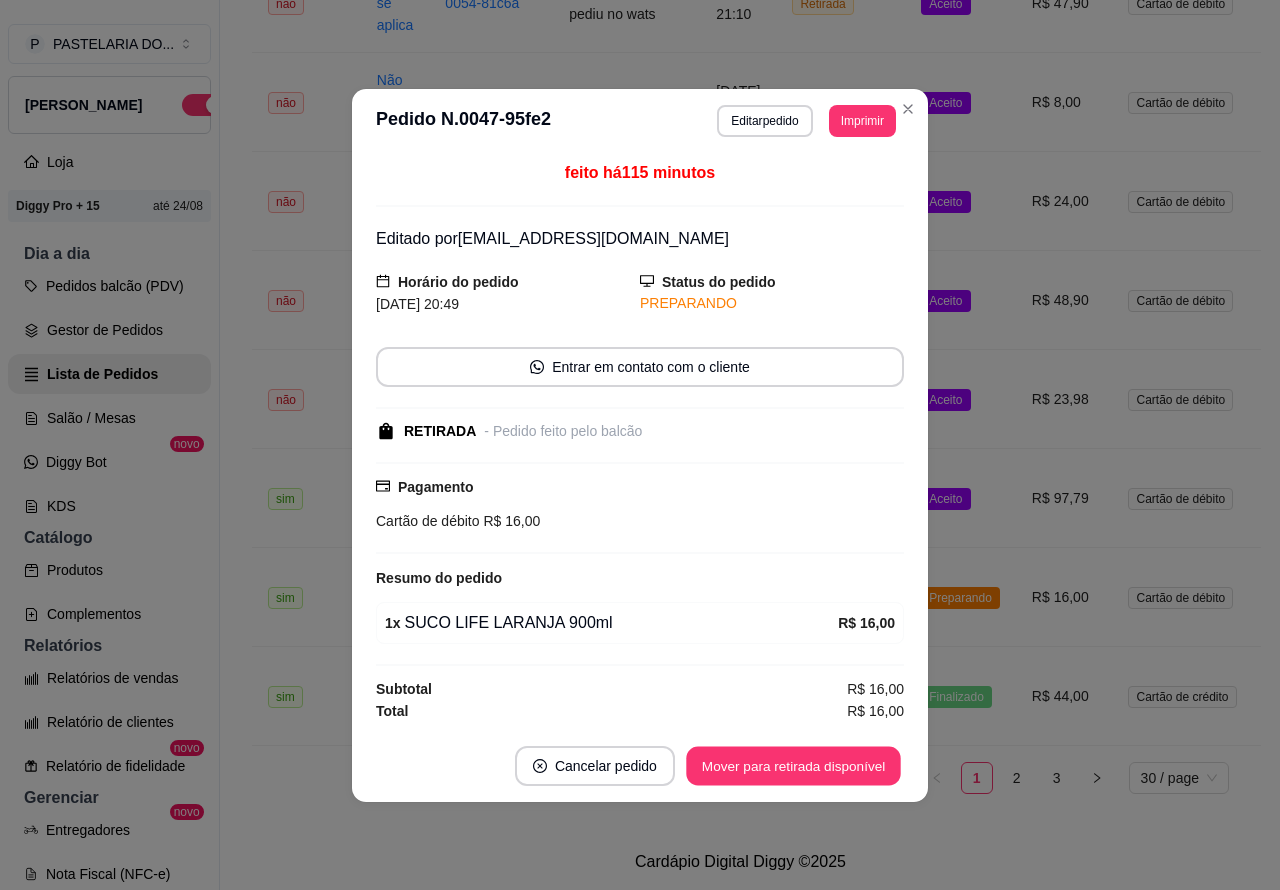 click on "Mover para retirada disponível" at bounding box center [793, 765] 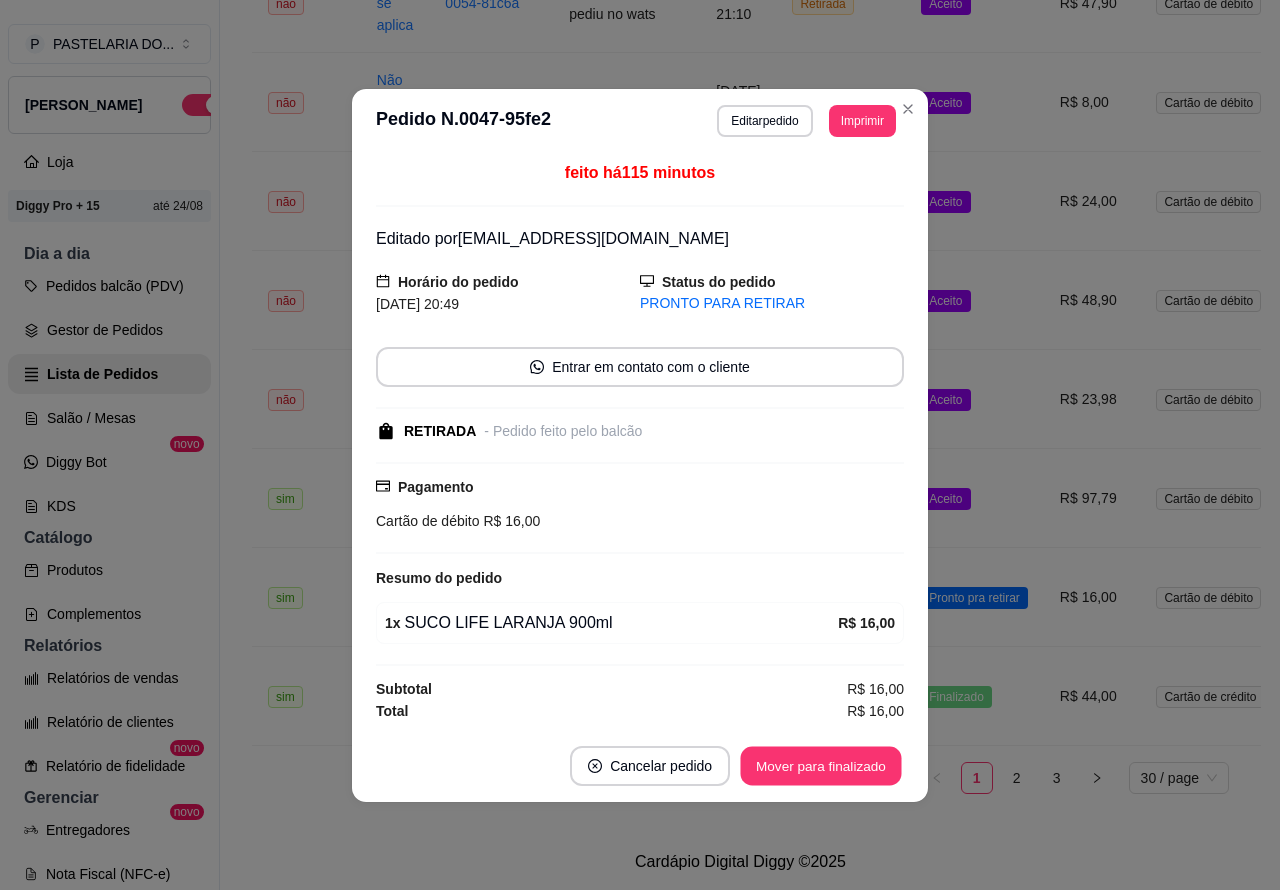 click on "Mover para finalizado" at bounding box center [821, 765] 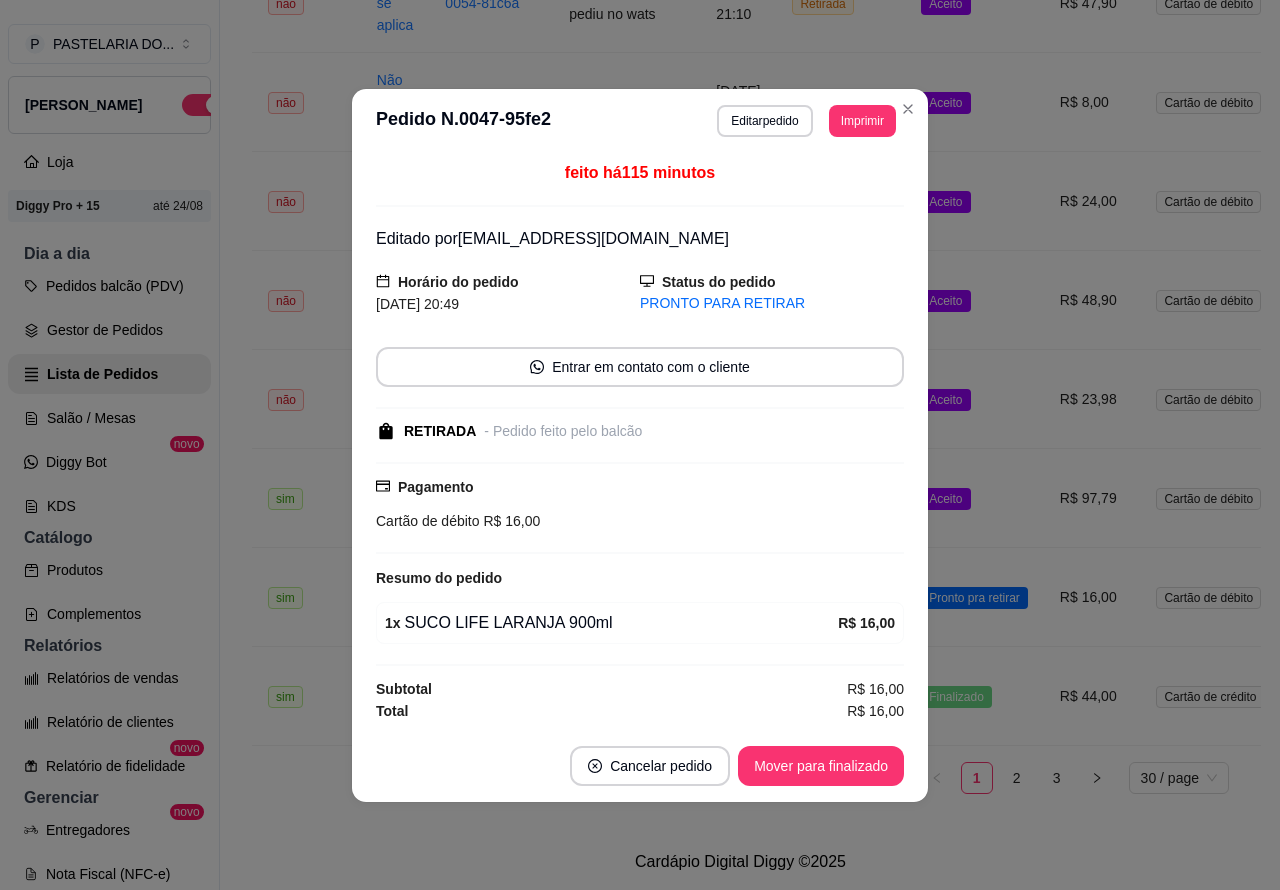 click on "Mover para finalizado" at bounding box center (821, 766) 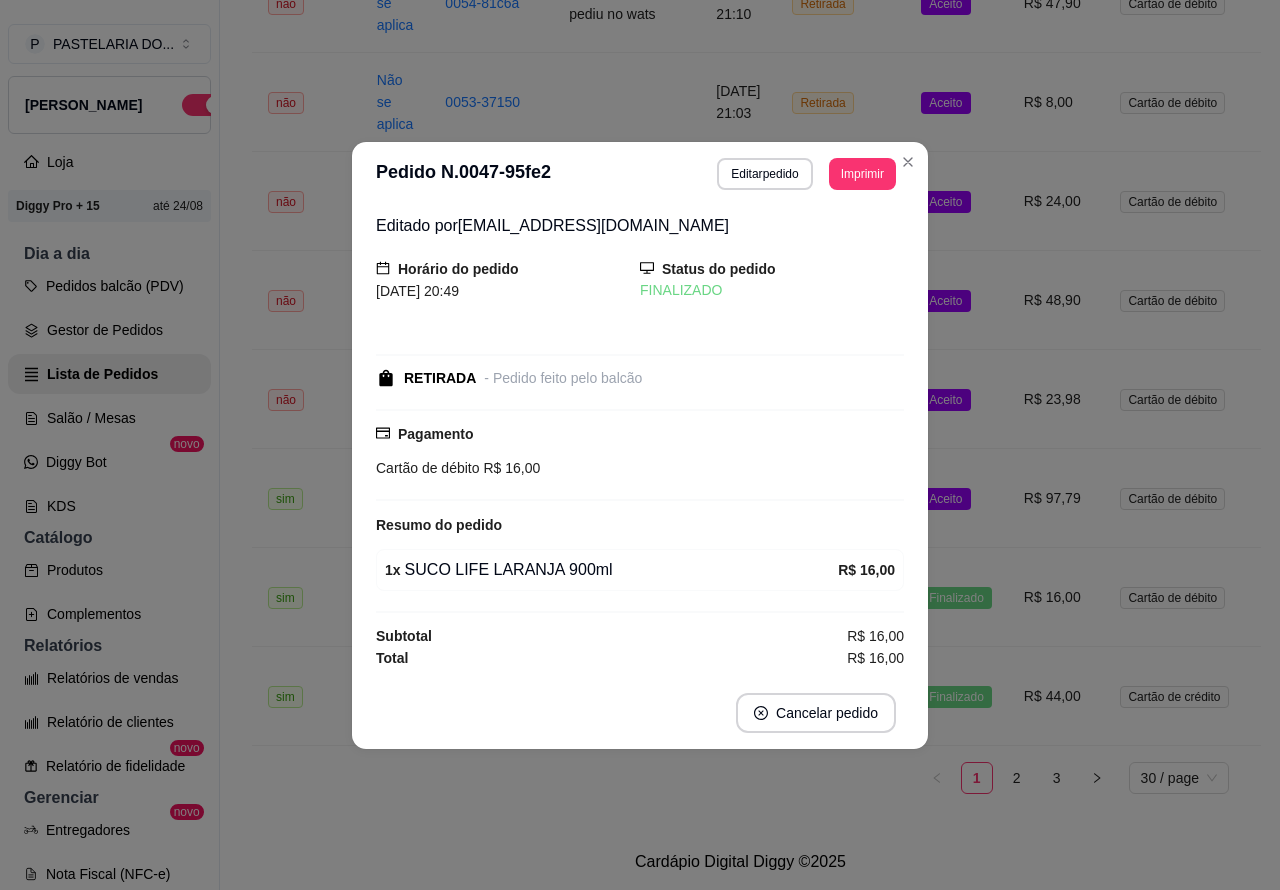 click on "Aceito" at bounding box center [956, 498] 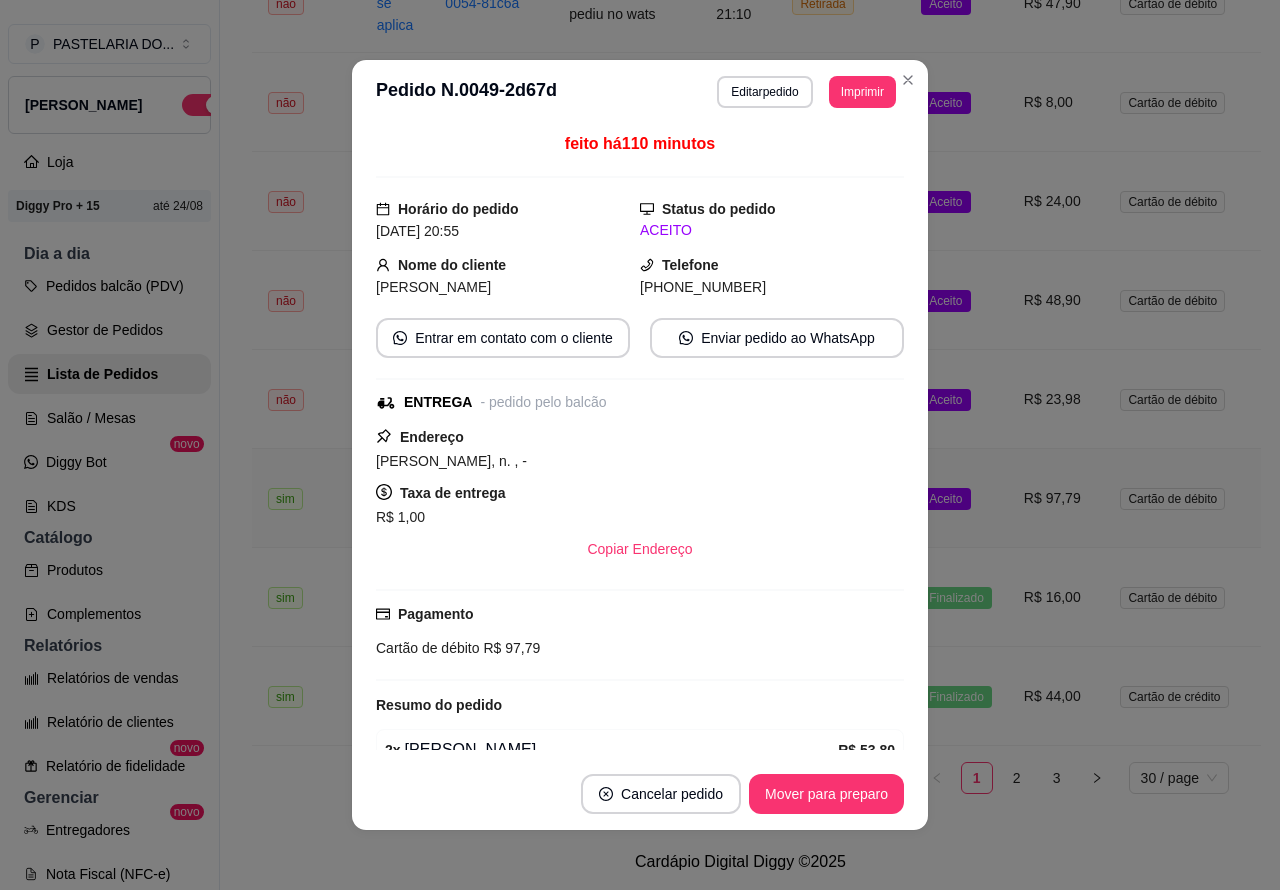 click on "Mover para preparo" at bounding box center [826, 794] 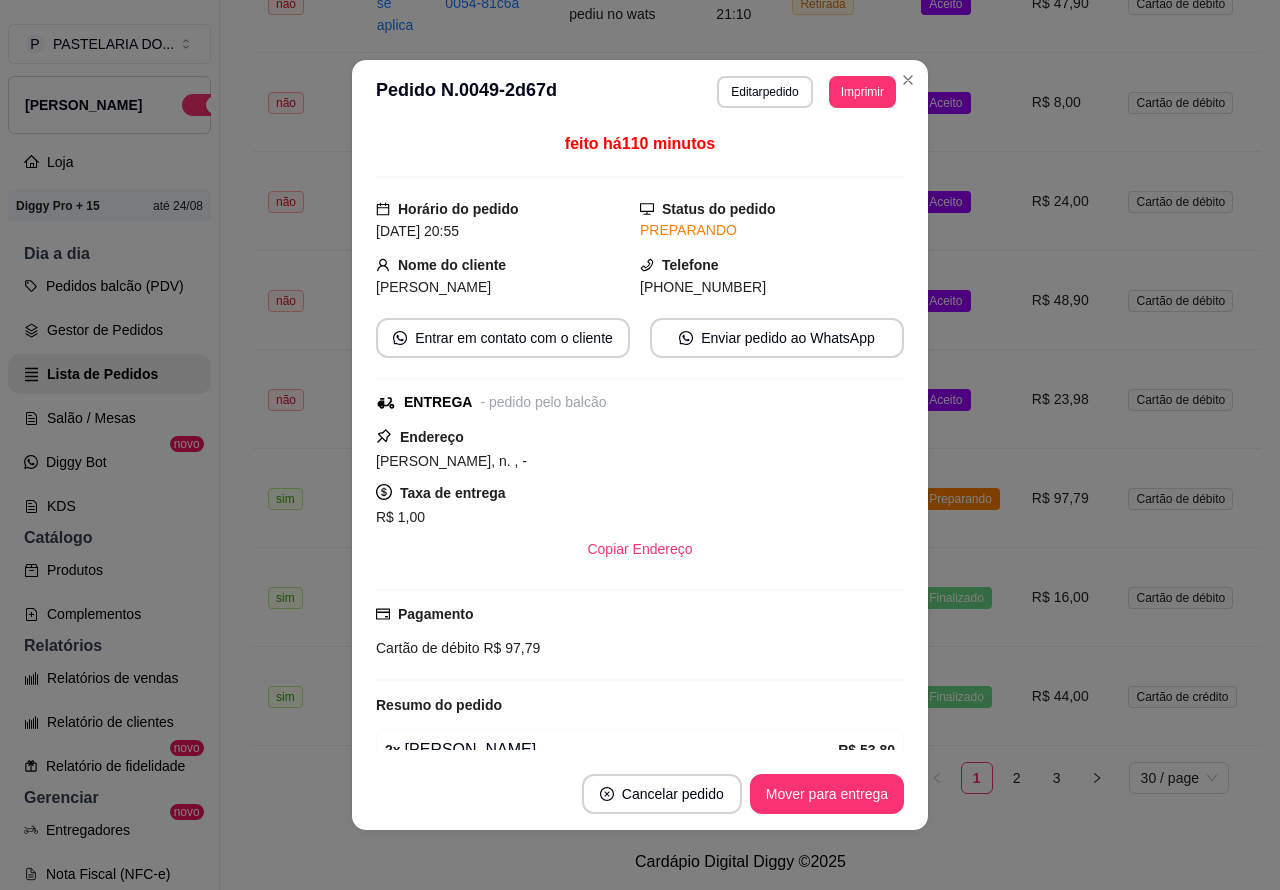 click on "Mover para entrega" at bounding box center [827, 794] 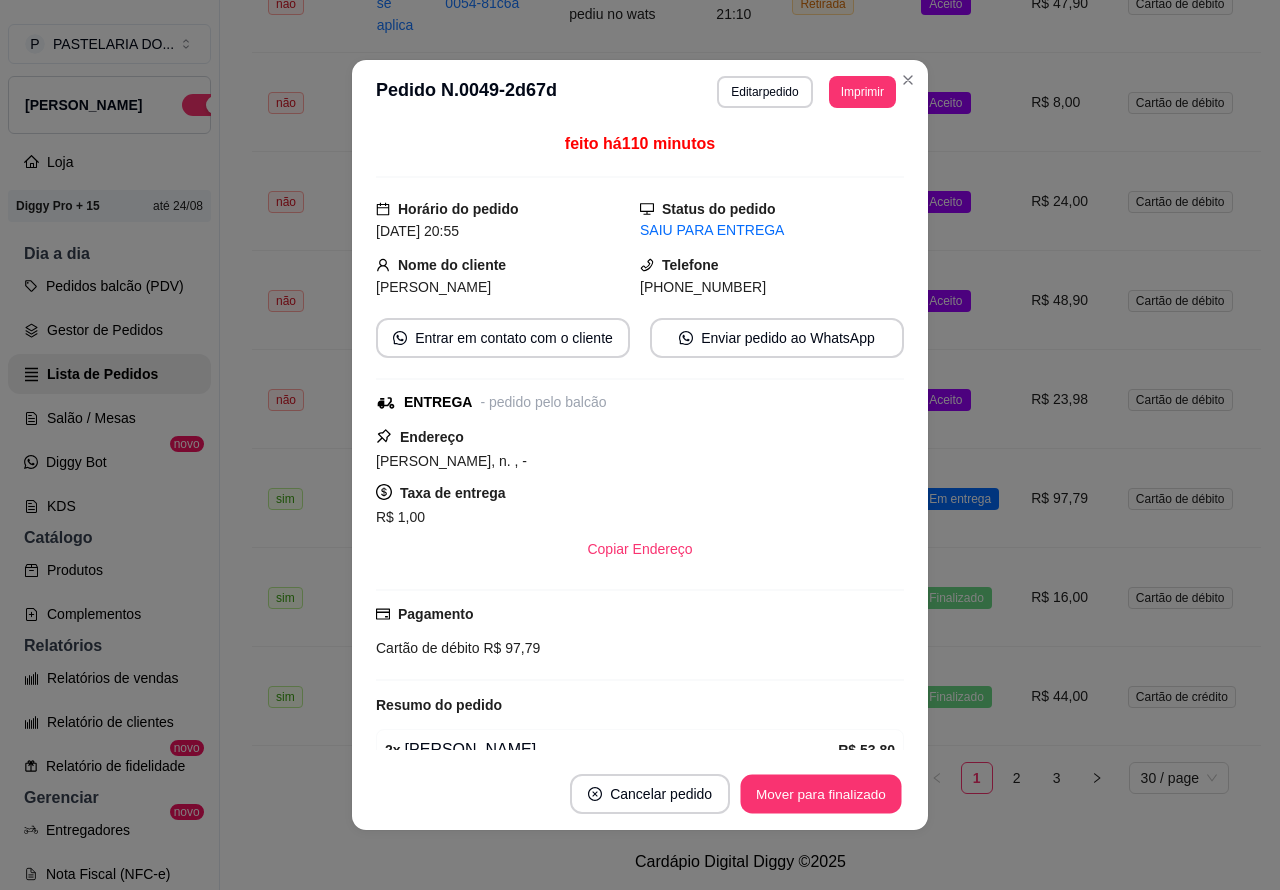 click on "Mover para finalizado" at bounding box center [821, 794] 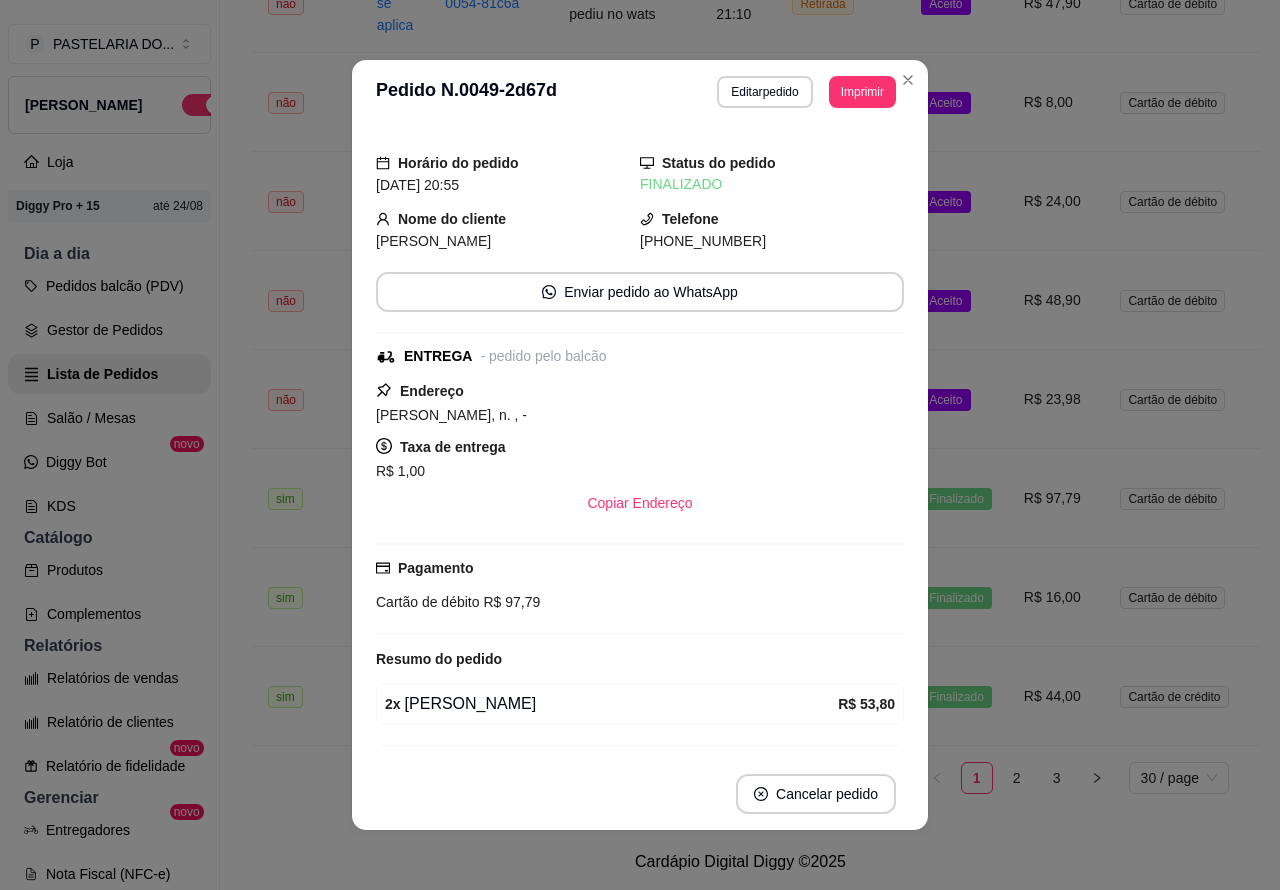 click on "P PASTELARIA DO ... Loja Aberta Loja Diggy Pro + 15 até 24/08   Dia a dia Pedidos balcão (PDV) Gestor de Pedidos Lista de Pedidos Salão / Mesas Diggy Bot novo KDS Catálogo Produtos Complementos Relatórios Relatórios de vendas Relatório de clientes Relatório de fidelidade novo Gerenciar Entregadores novo Nota Fiscal (NFC-e) Controle de caixa Controle de fiado Cupons Clientes Estoque Configurações Diggy Planos Precisa de ajuda? Sair" at bounding box center (110, 461) 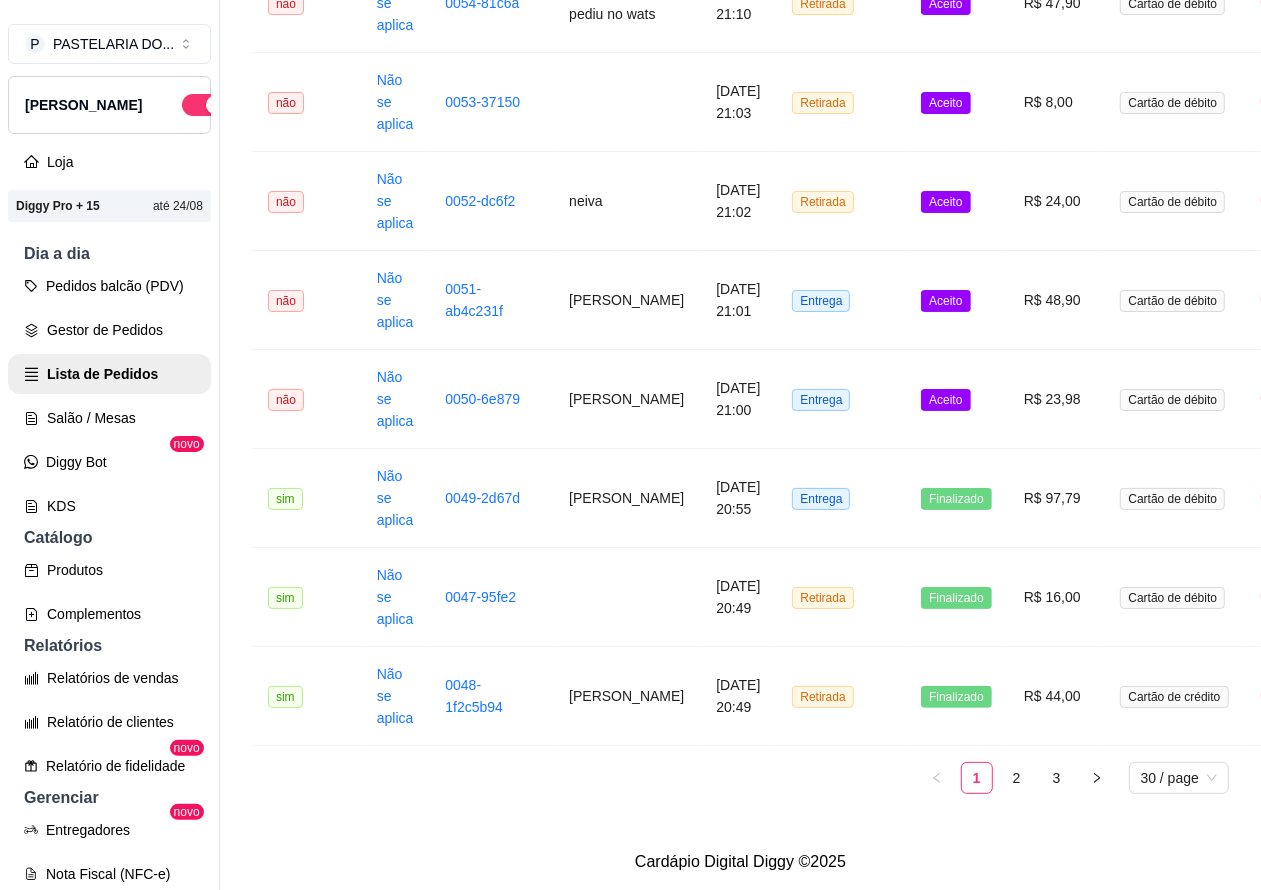 click on "Aceito" at bounding box center [945, 400] 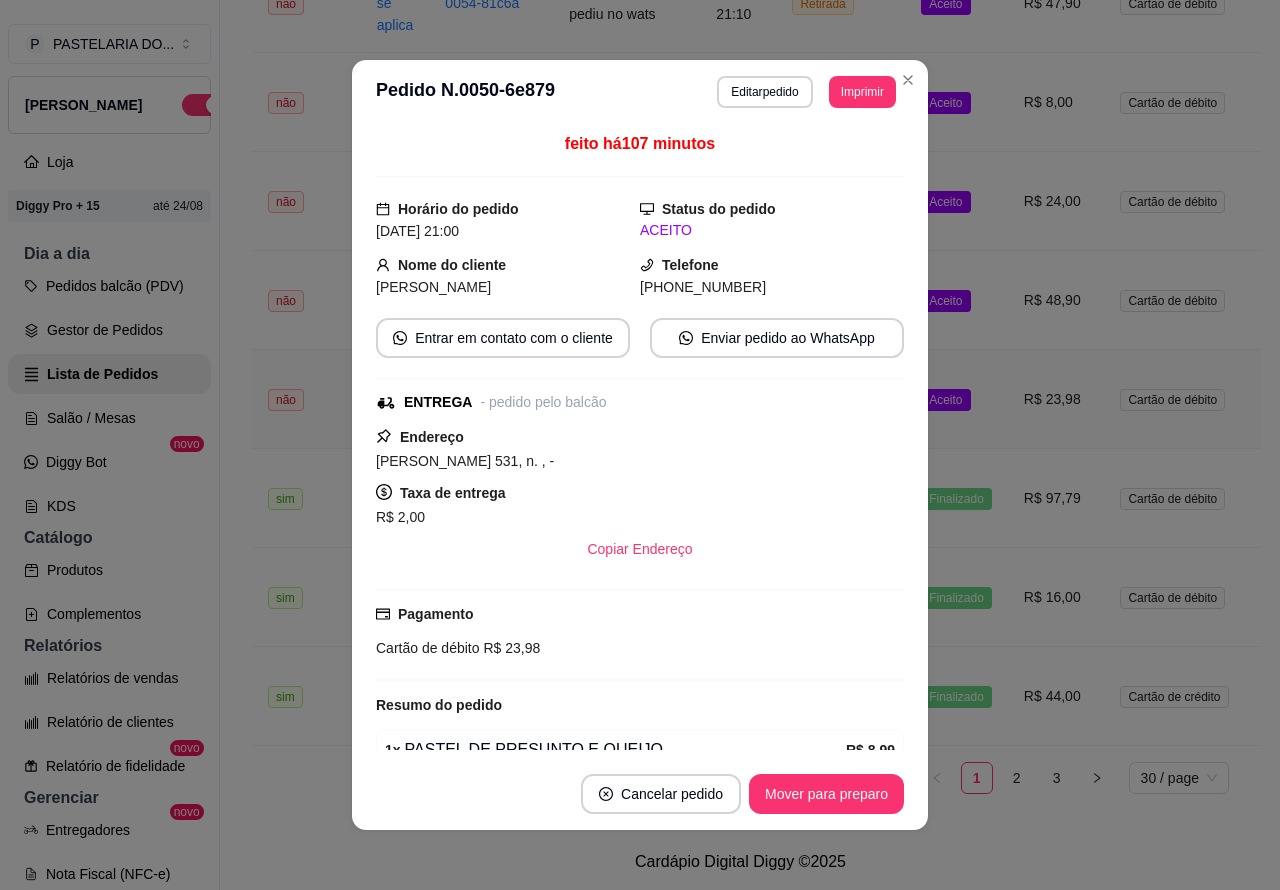 click on "Mover para preparo" at bounding box center [826, 794] 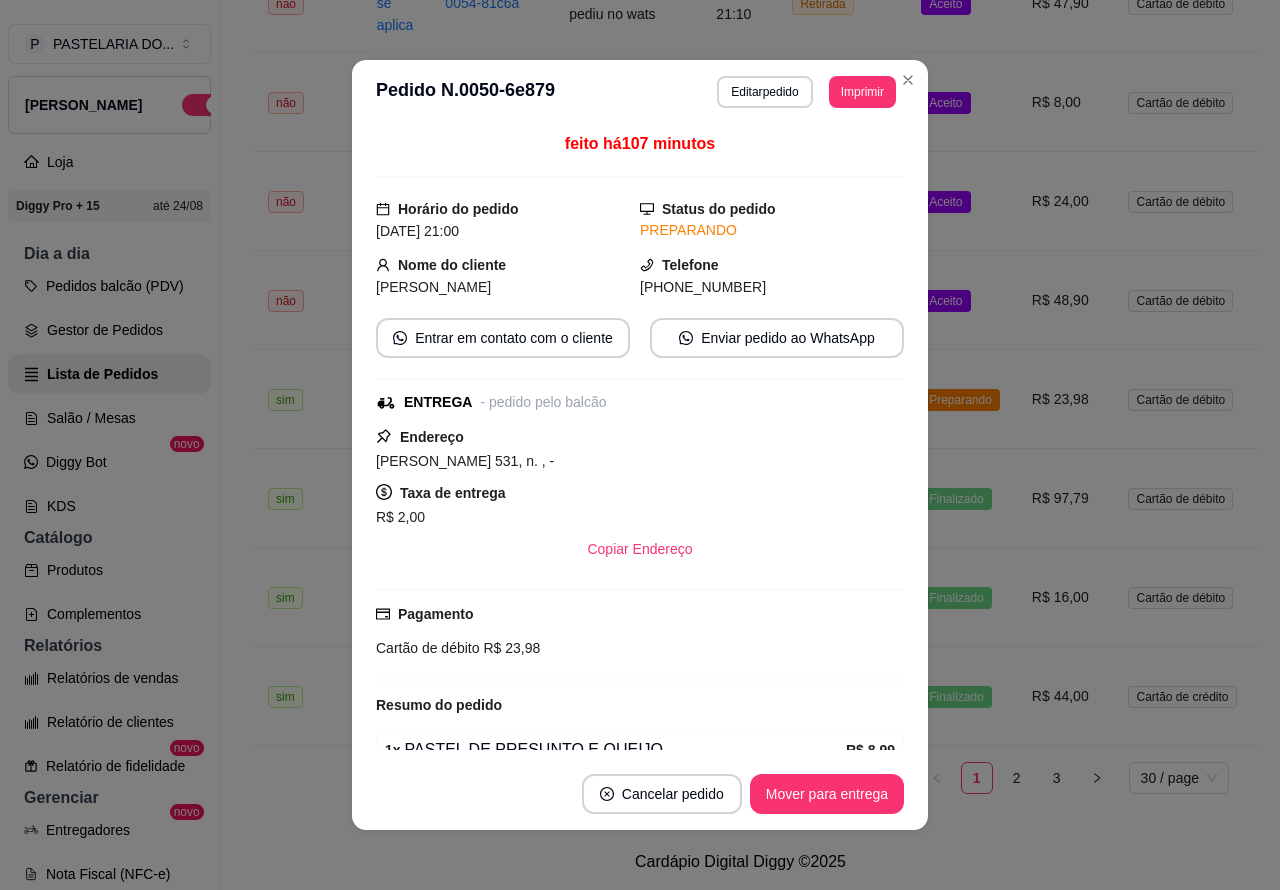 click on "Mover para entrega" at bounding box center [827, 794] 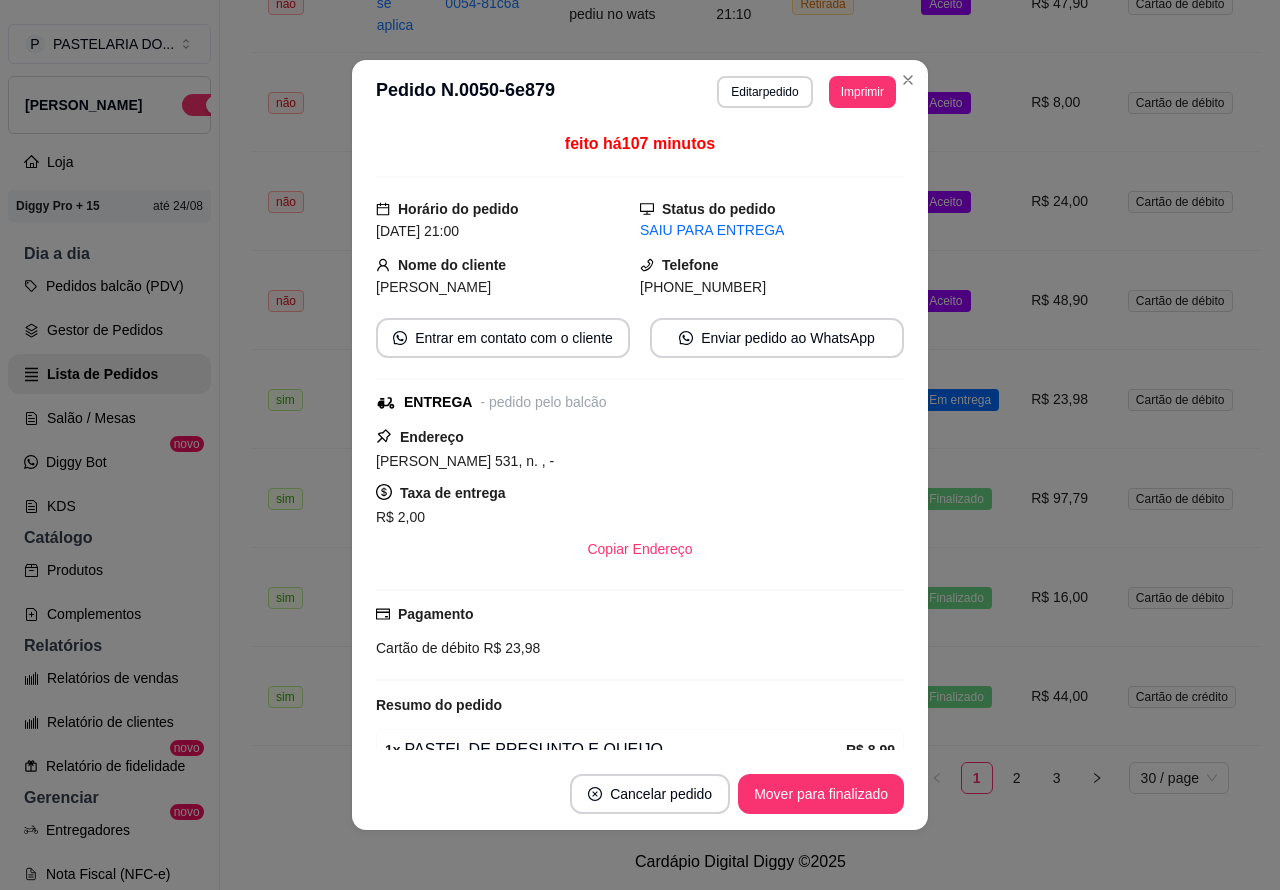 click on "Mover para finalizado" at bounding box center (821, 794) 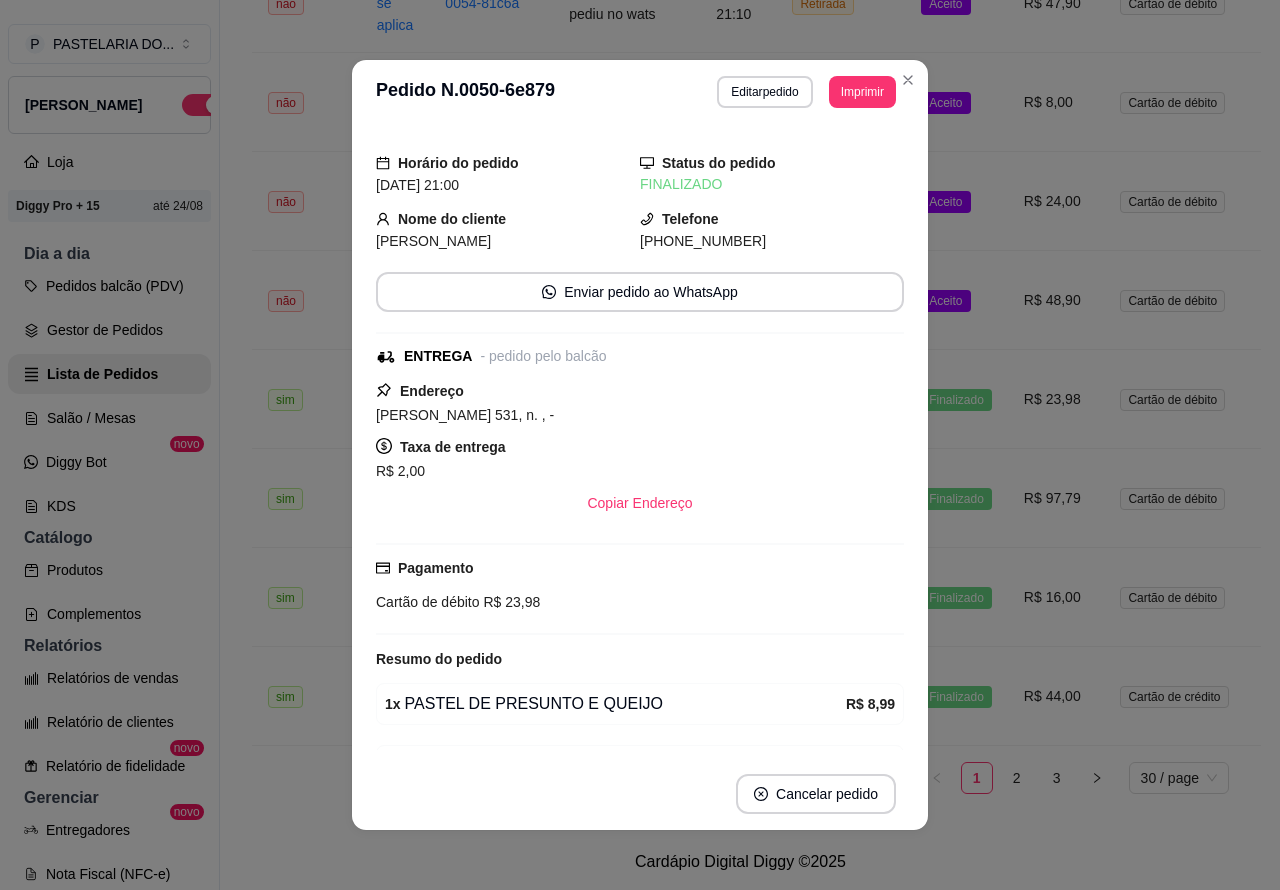 click on "Aceito" at bounding box center (956, 300) 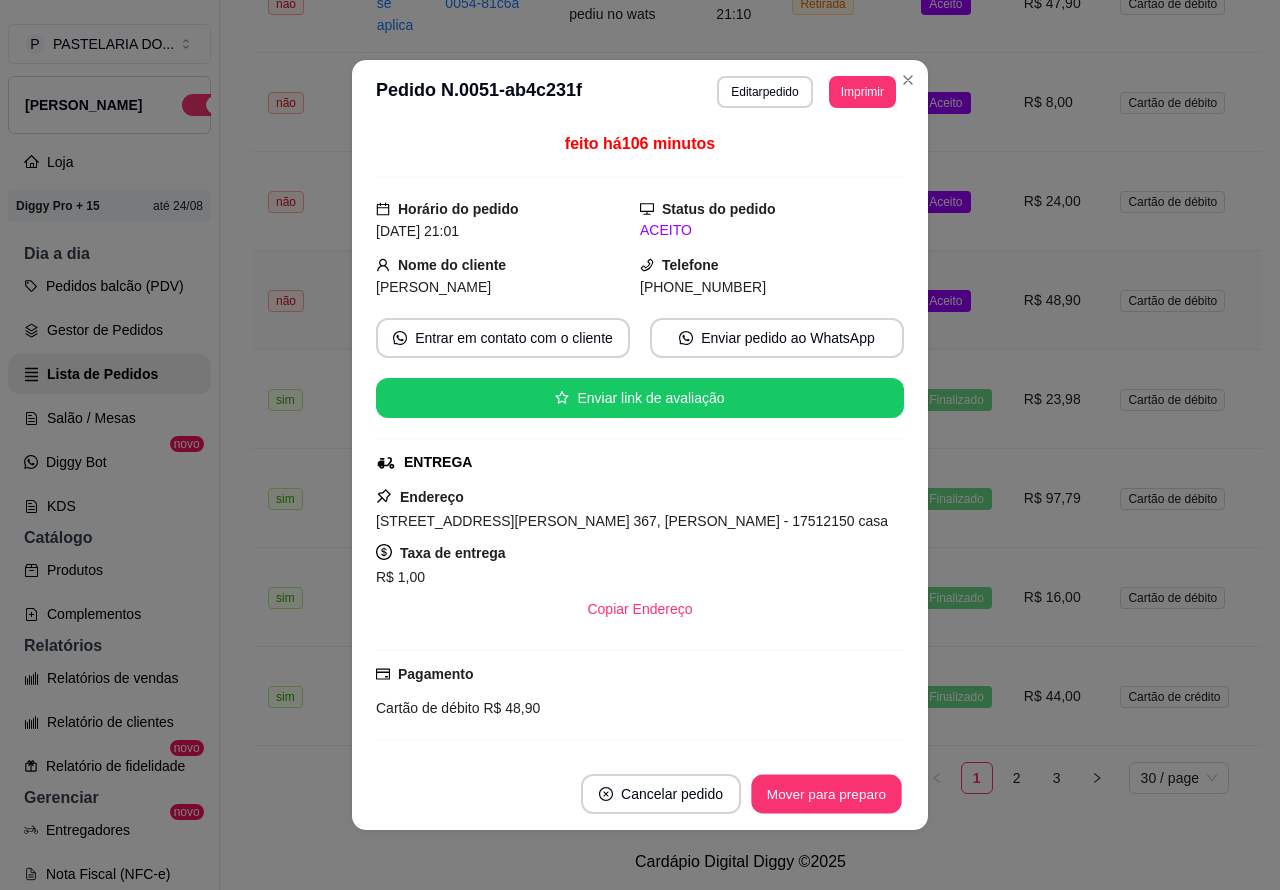 click on "Mover para preparo" at bounding box center (826, 794) 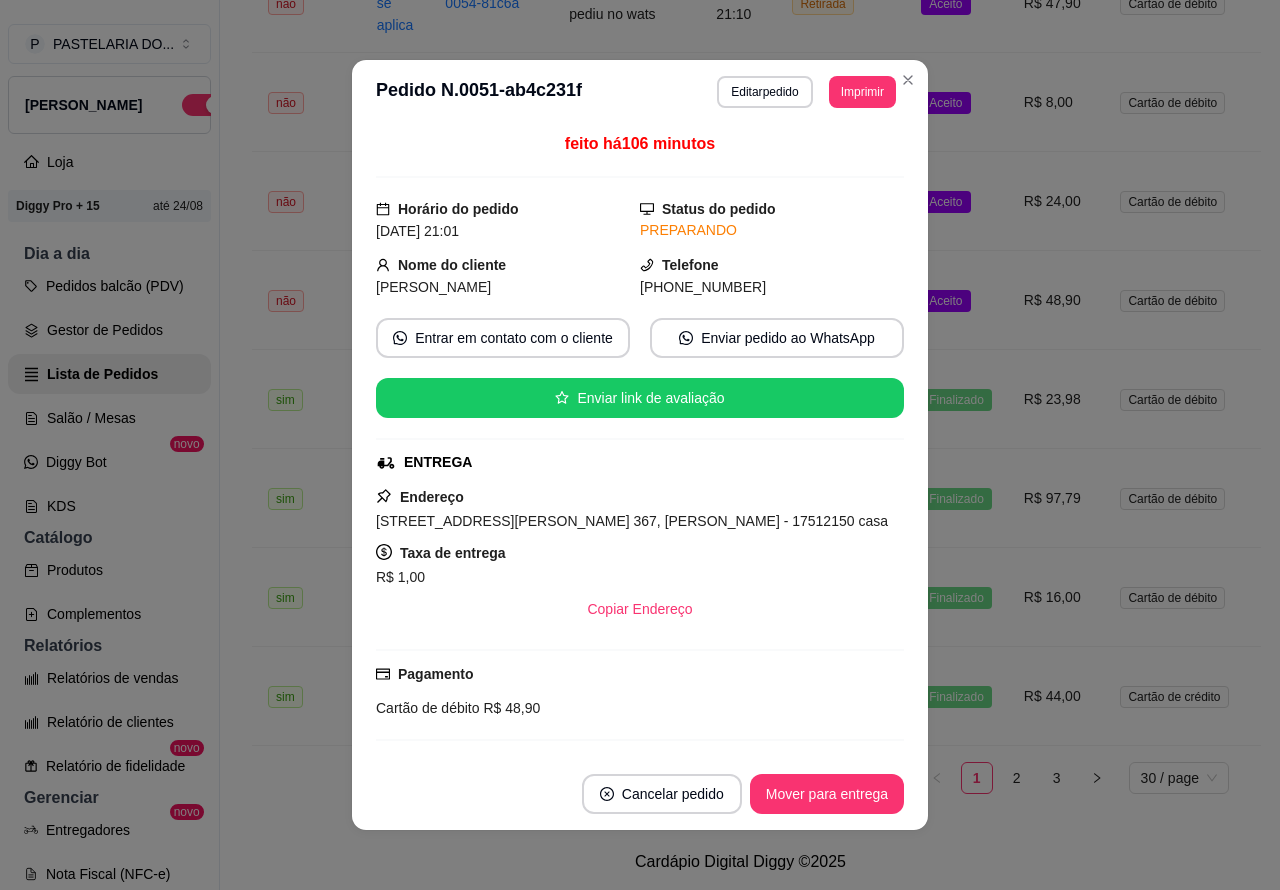 click on "Mover para entrega" at bounding box center [827, 794] 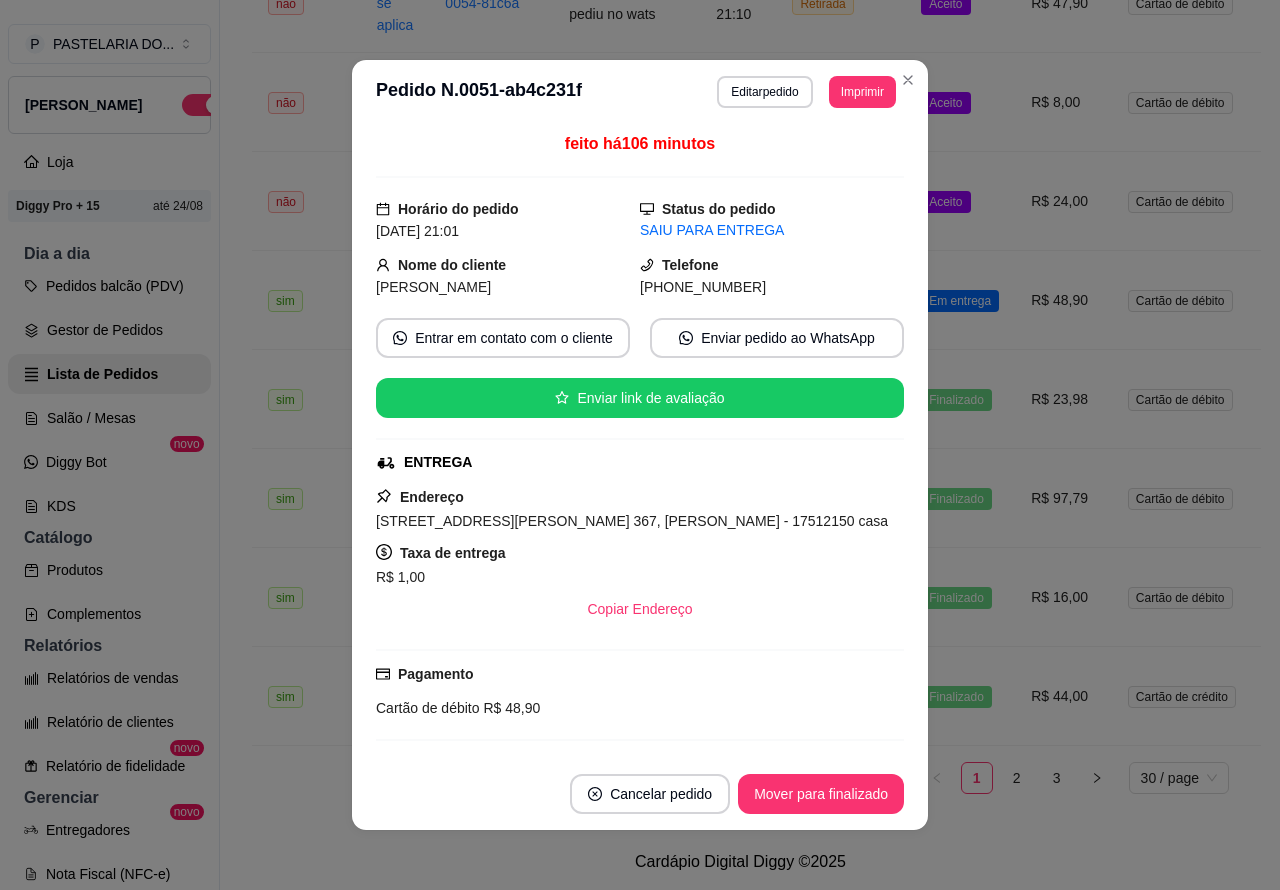click on "Mover para finalizado" at bounding box center [821, 794] 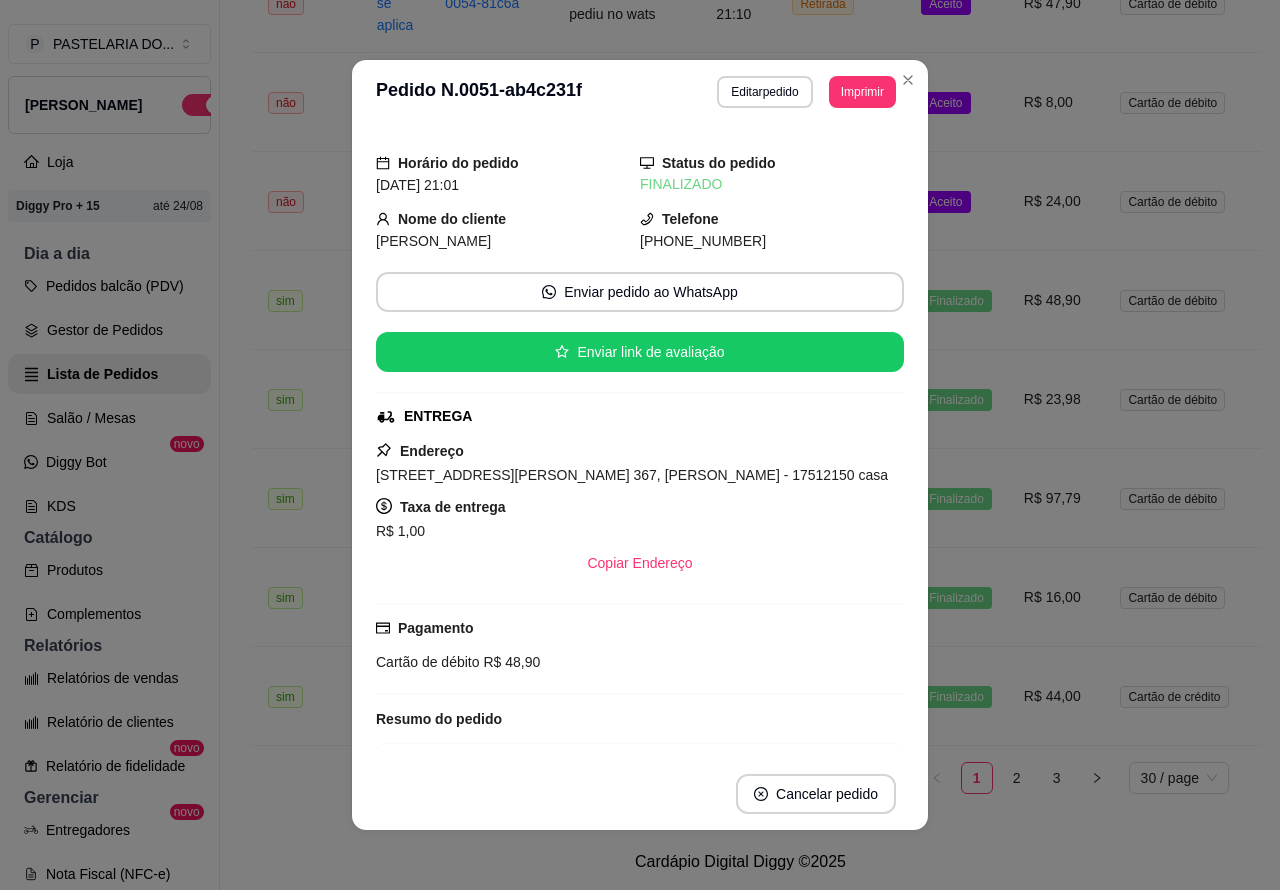 click on "Aceito" at bounding box center (956, 201) 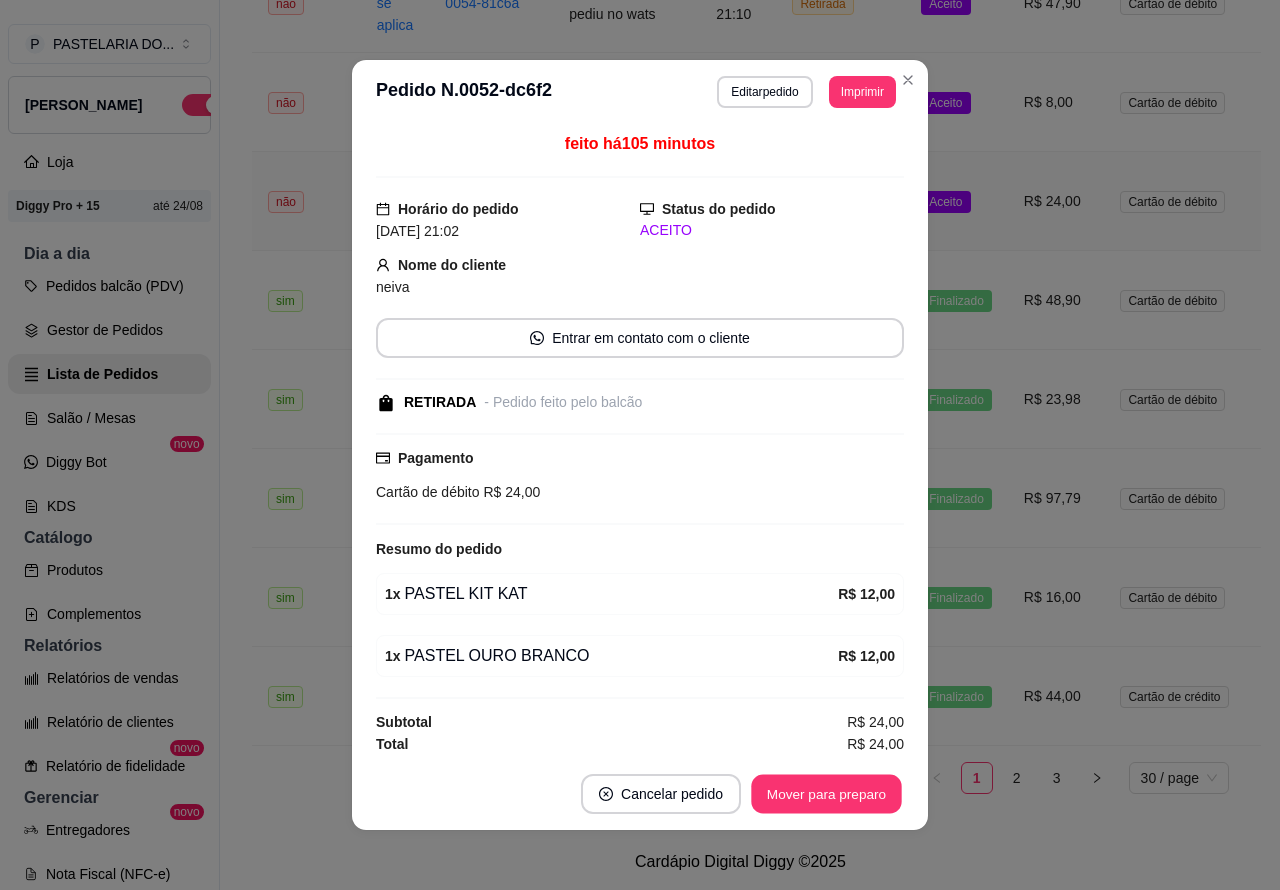 click on "Mover para preparo" at bounding box center (826, 794) 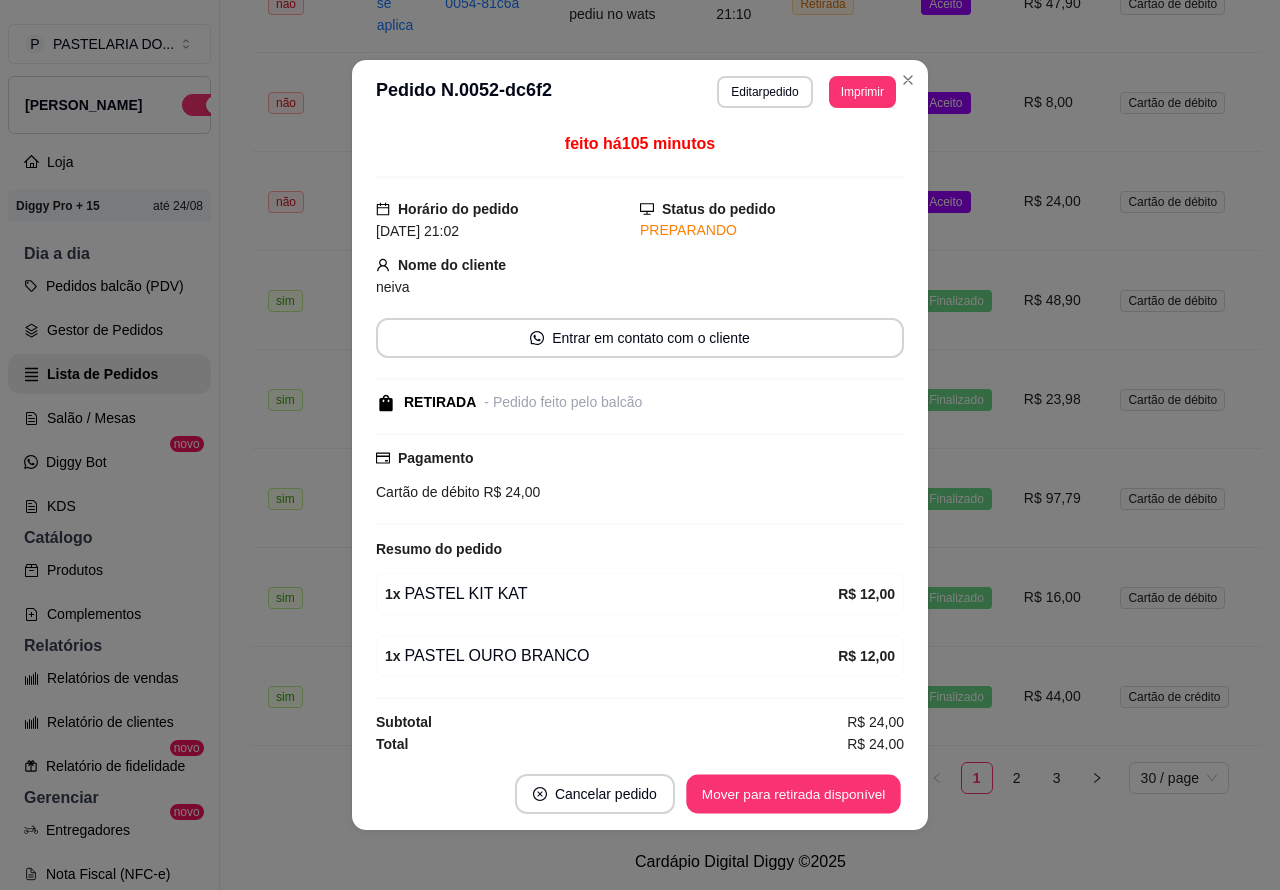 click on "Mover para retirada disponível" at bounding box center [793, 794] 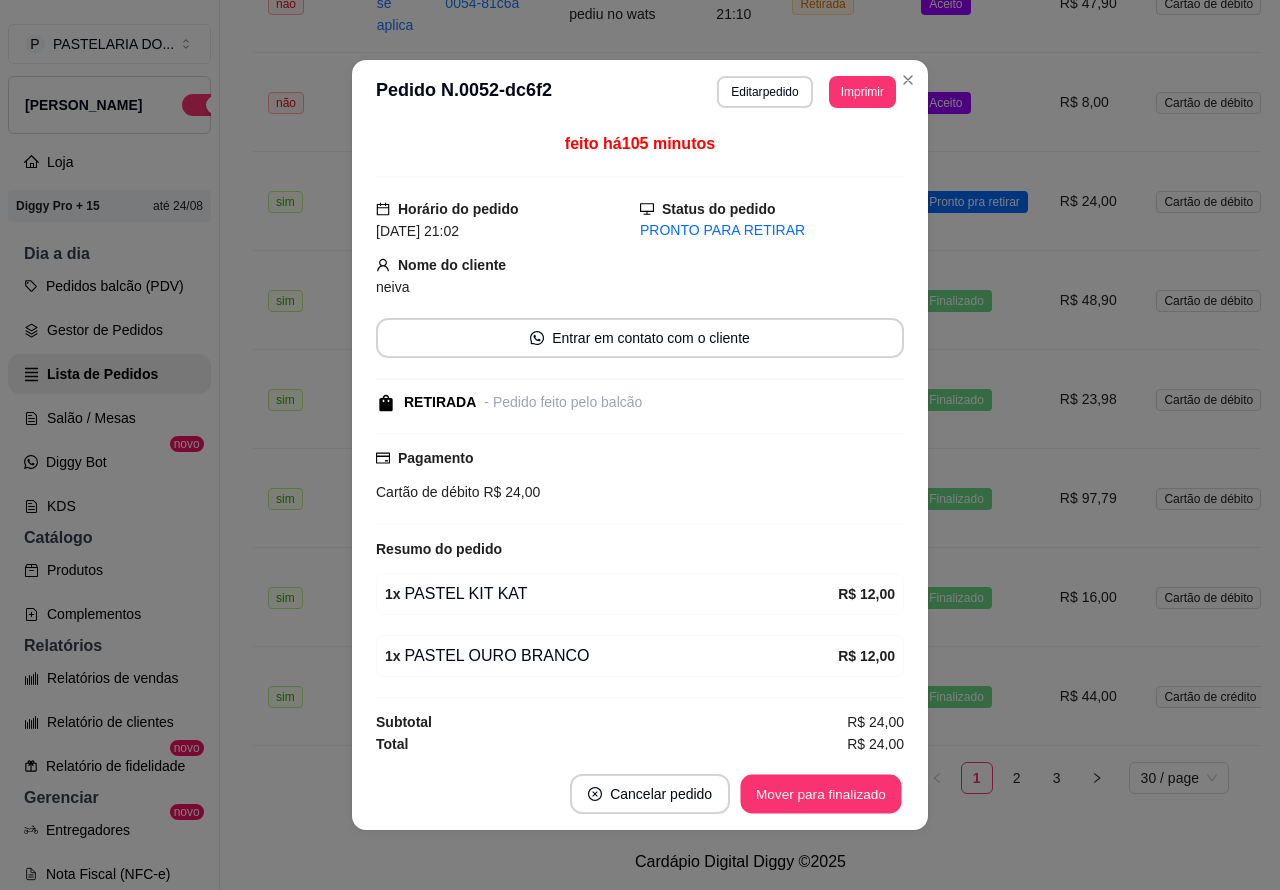 click on "Mover para finalizado" at bounding box center [821, 794] 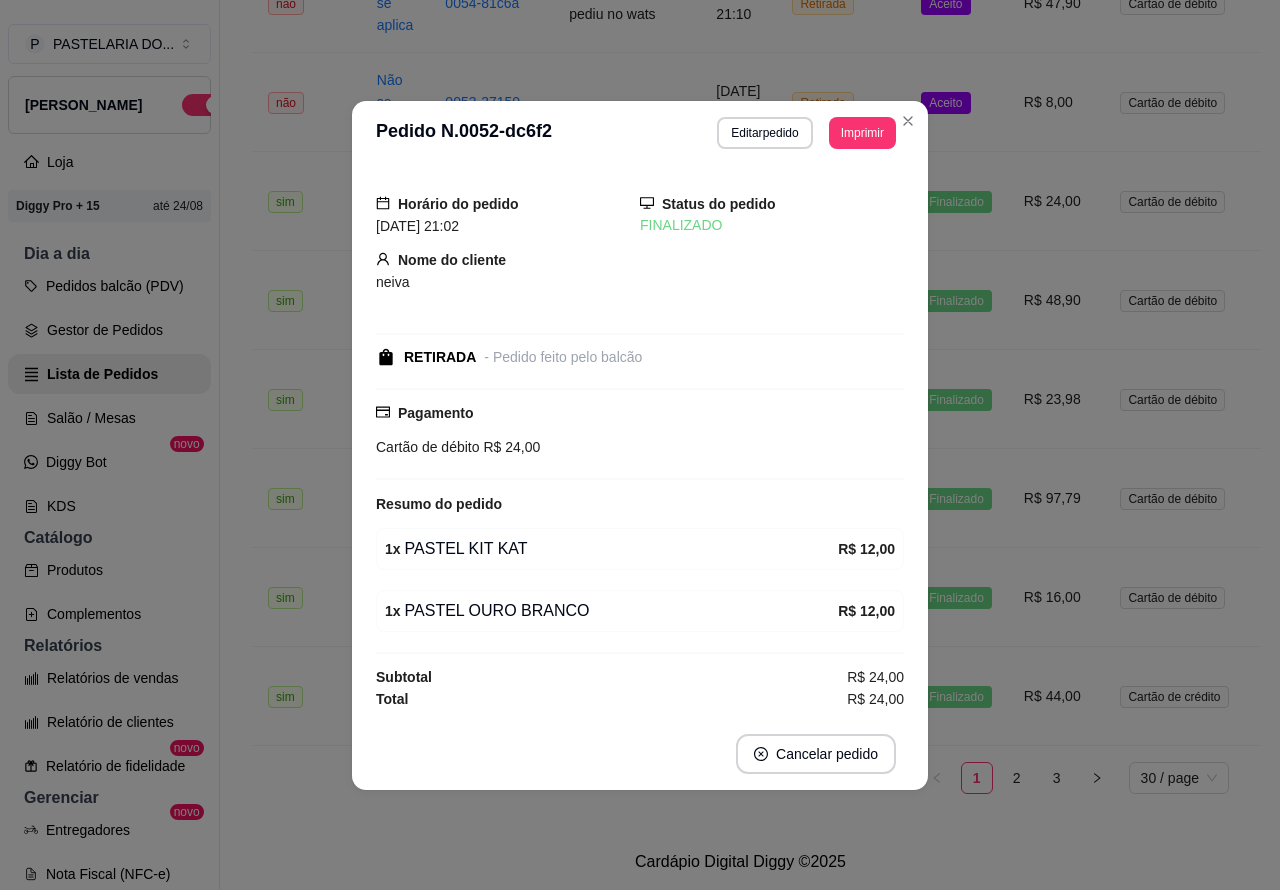 click on "Aceito" at bounding box center [956, 102] 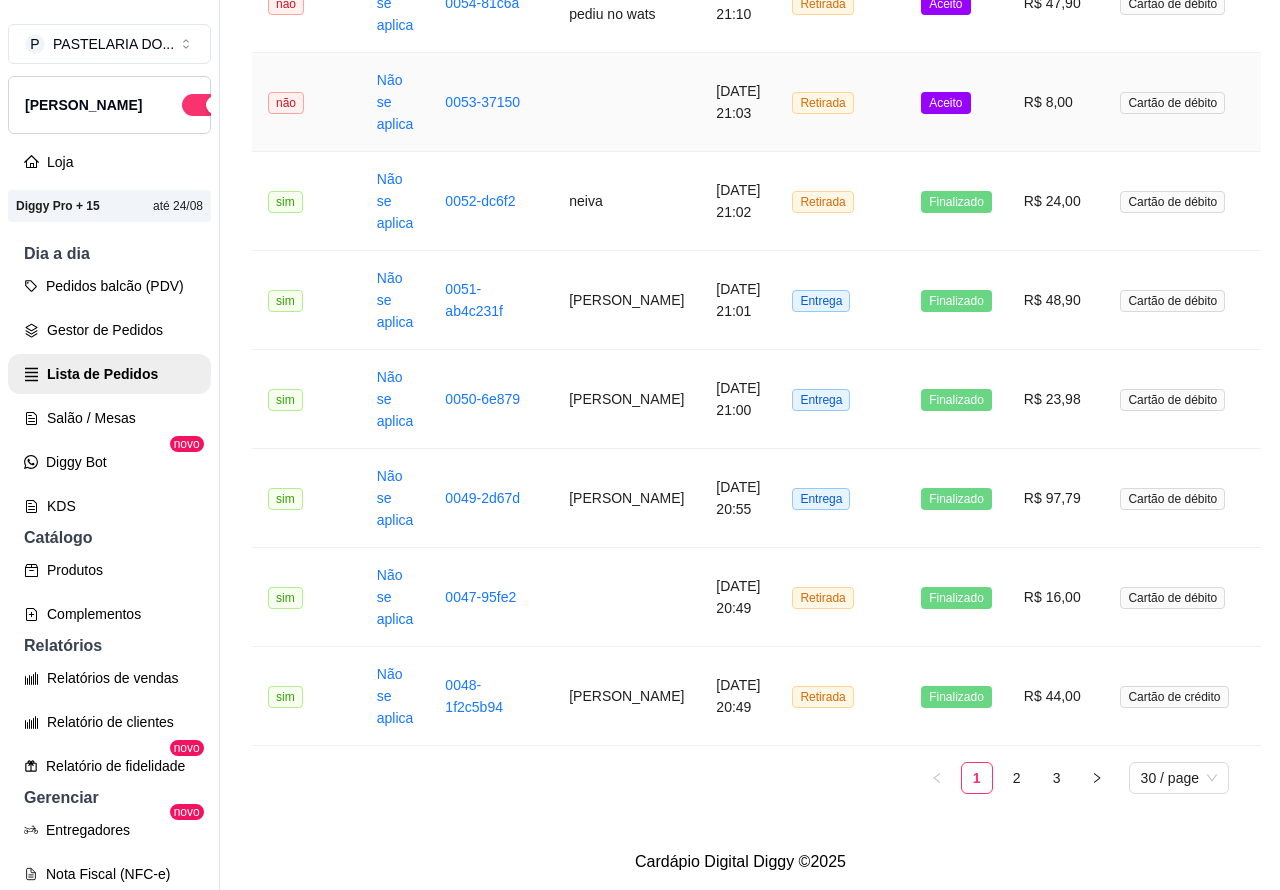 click on "Mover para preparo" at bounding box center [826, 775] 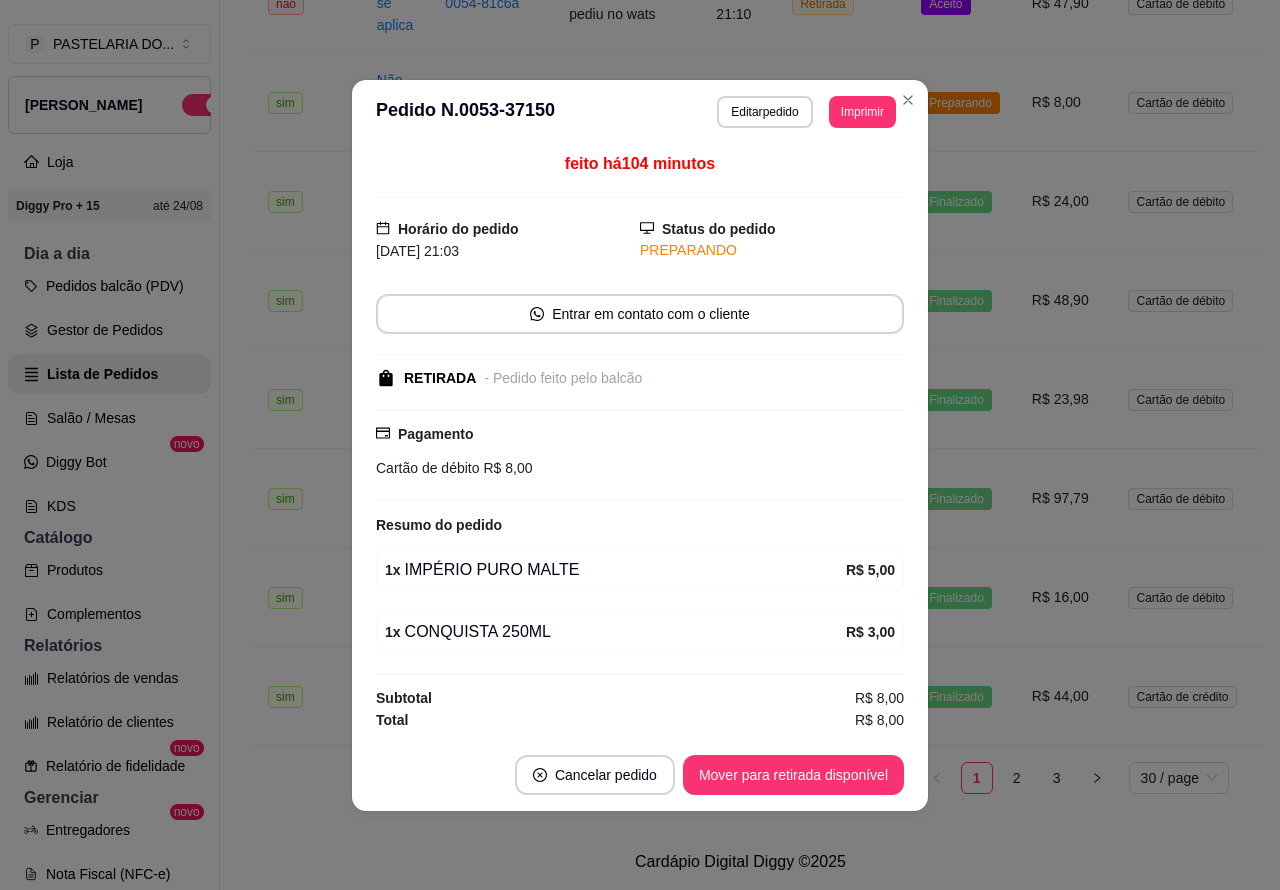click on "Mover para retirada disponível" at bounding box center (793, 775) 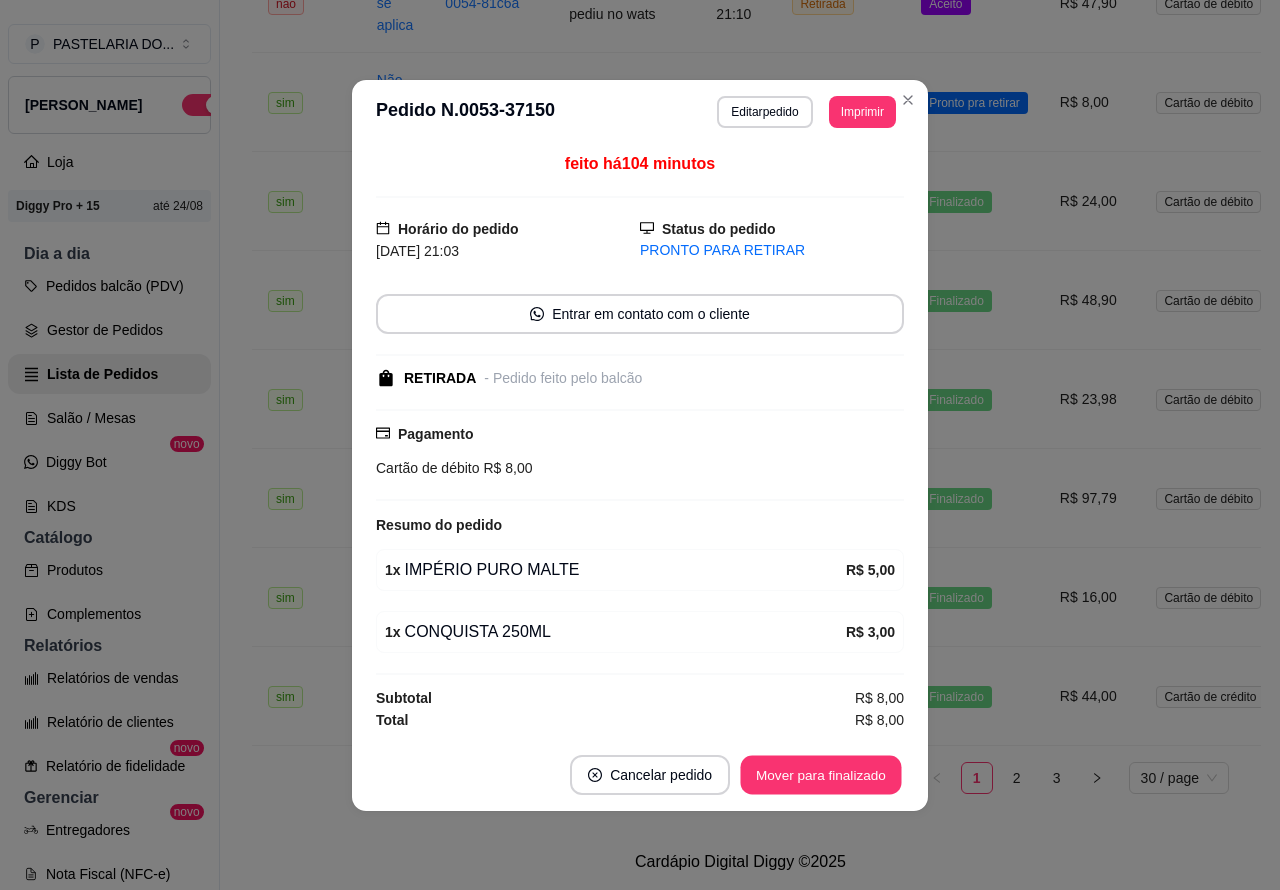 click on "Mover para finalizado" at bounding box center [821, 774] 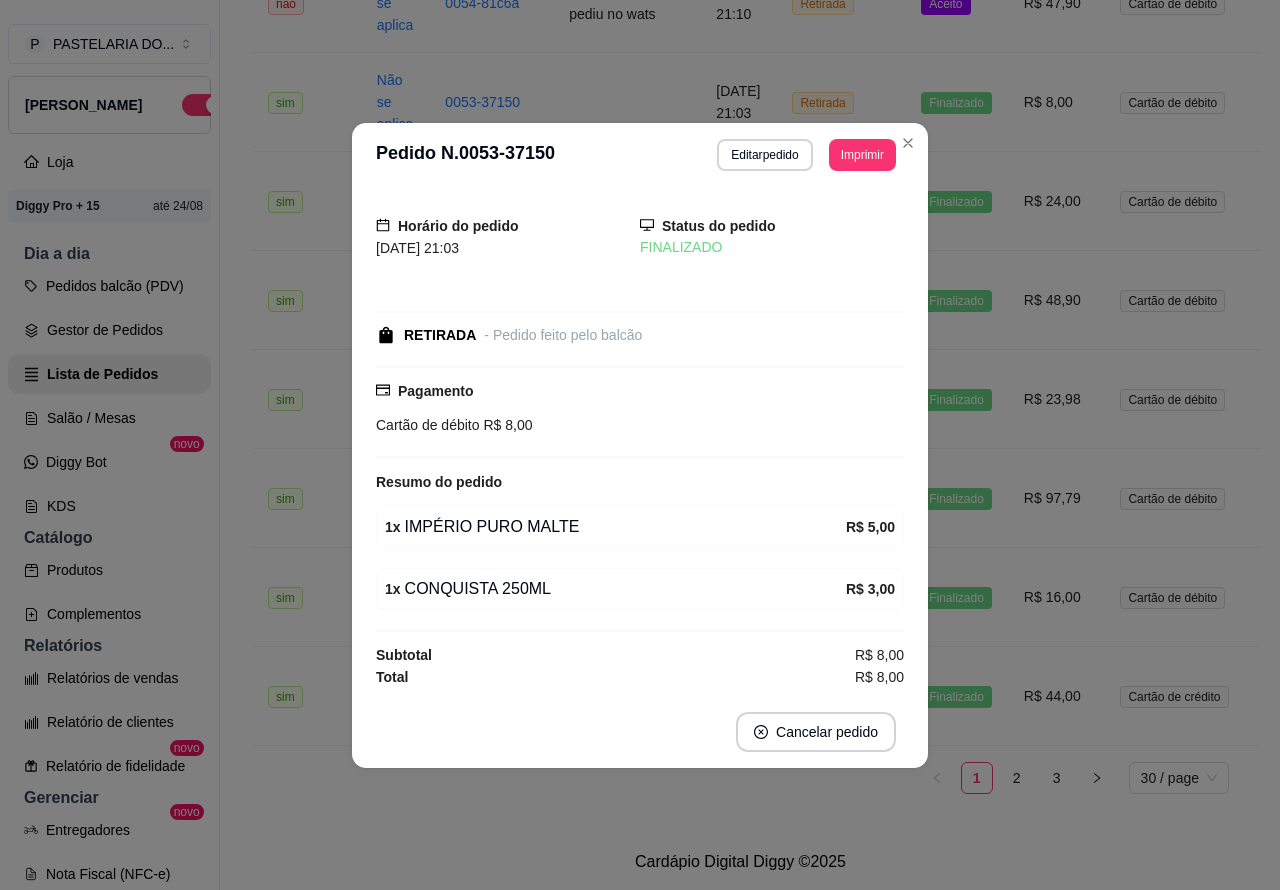 click on "P PASTELARIA DO ... Loja Aberta Loja Diggy Pro + 15 até 24/08   Dia a dia Pedidos balcão (PDV) Gestor de Pedidos Lista de Pedidos Salão / Mesas Diggy Bot novo KDS Catálogo Produtos Complementos Relatórios Relatórios de vendas Relatório de clientes Relatório de fidelidade novo Gerenciar Entregadores novo Nota Fiscal (NFC-e) Controle de caixa Controle de fiado Cupons Clientes Estoque Configurações Diggy Planos Precisa de ajuda? Sair" at bounding box center [110, 461] 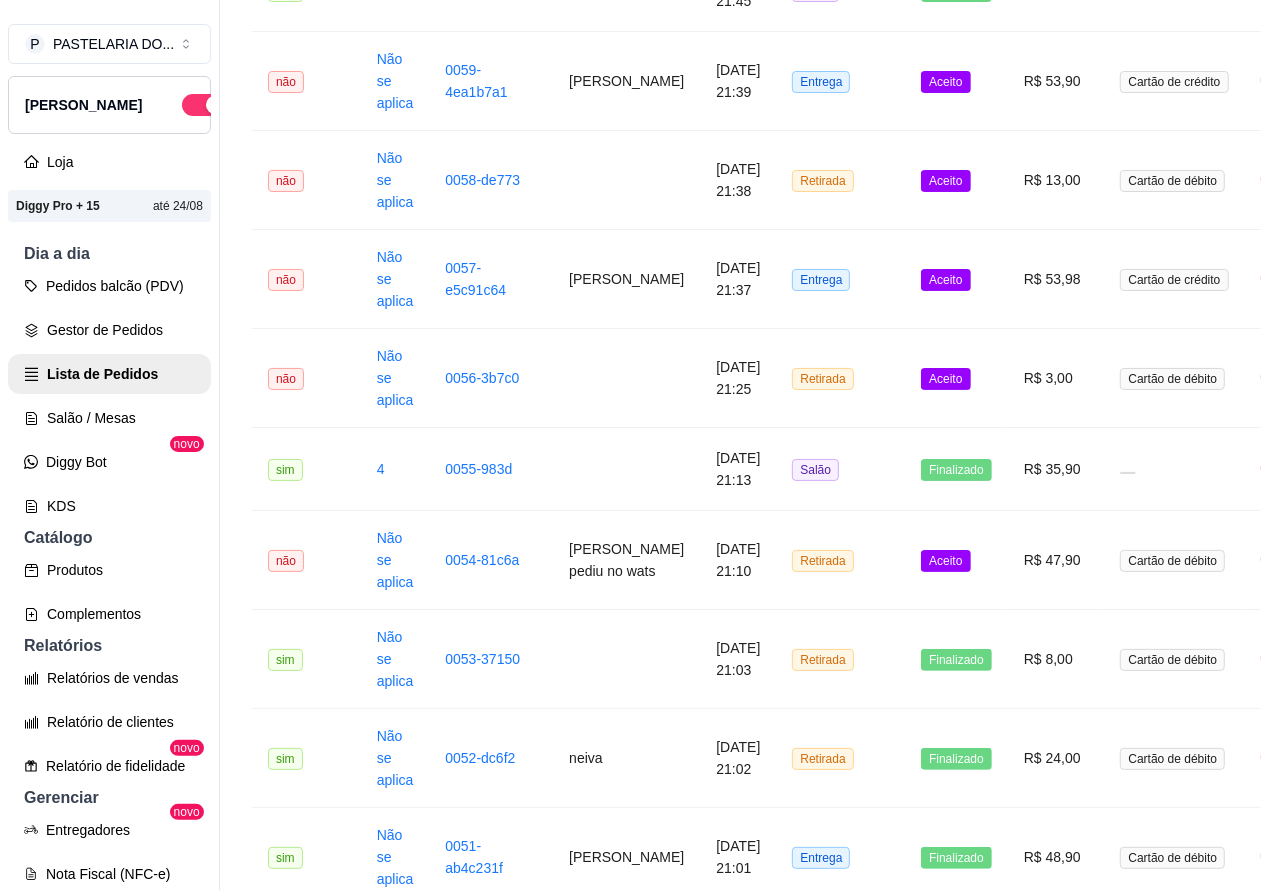 scroll, scrollTop: 1893, scrollLeft: 0, axis: vertical 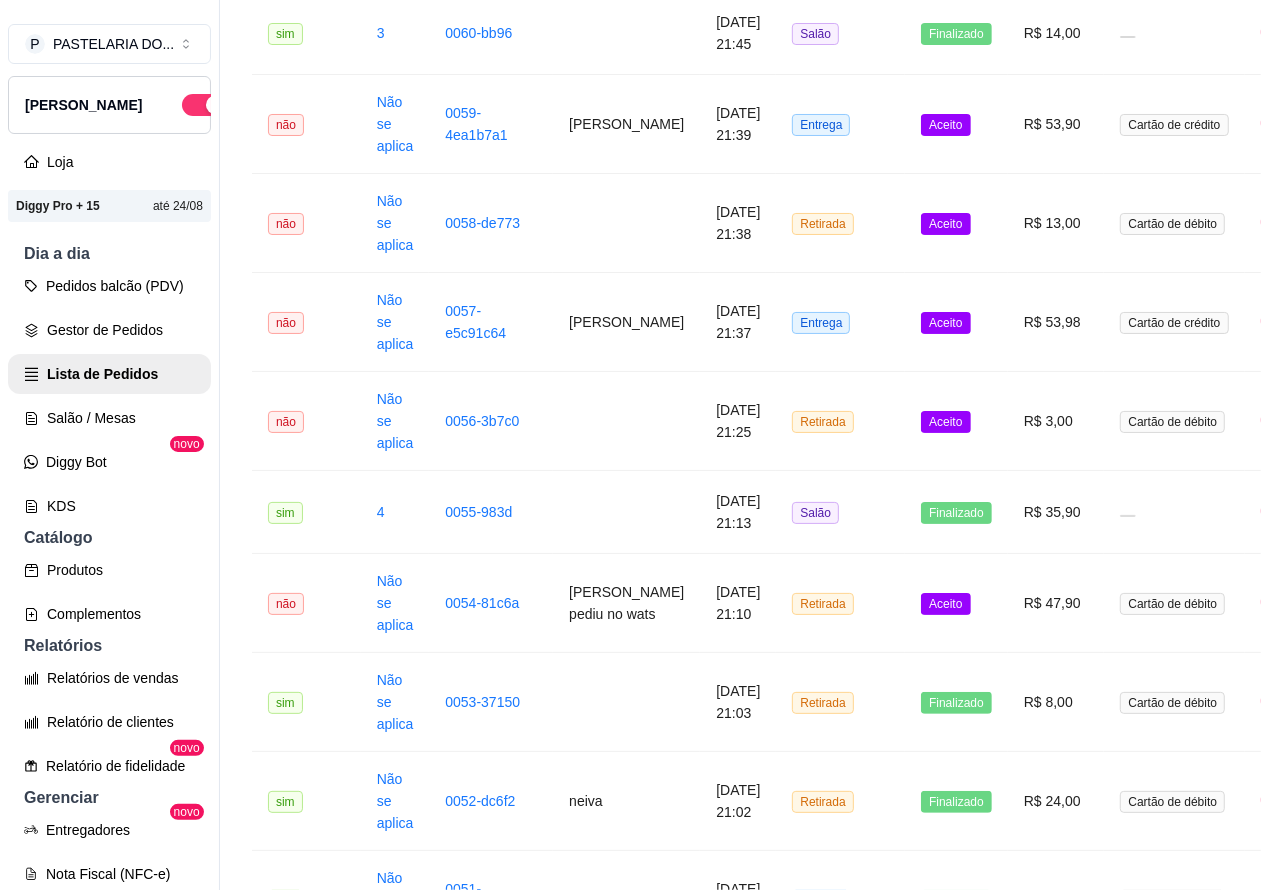 click on "Aceito" at bounding box center [945, 604] 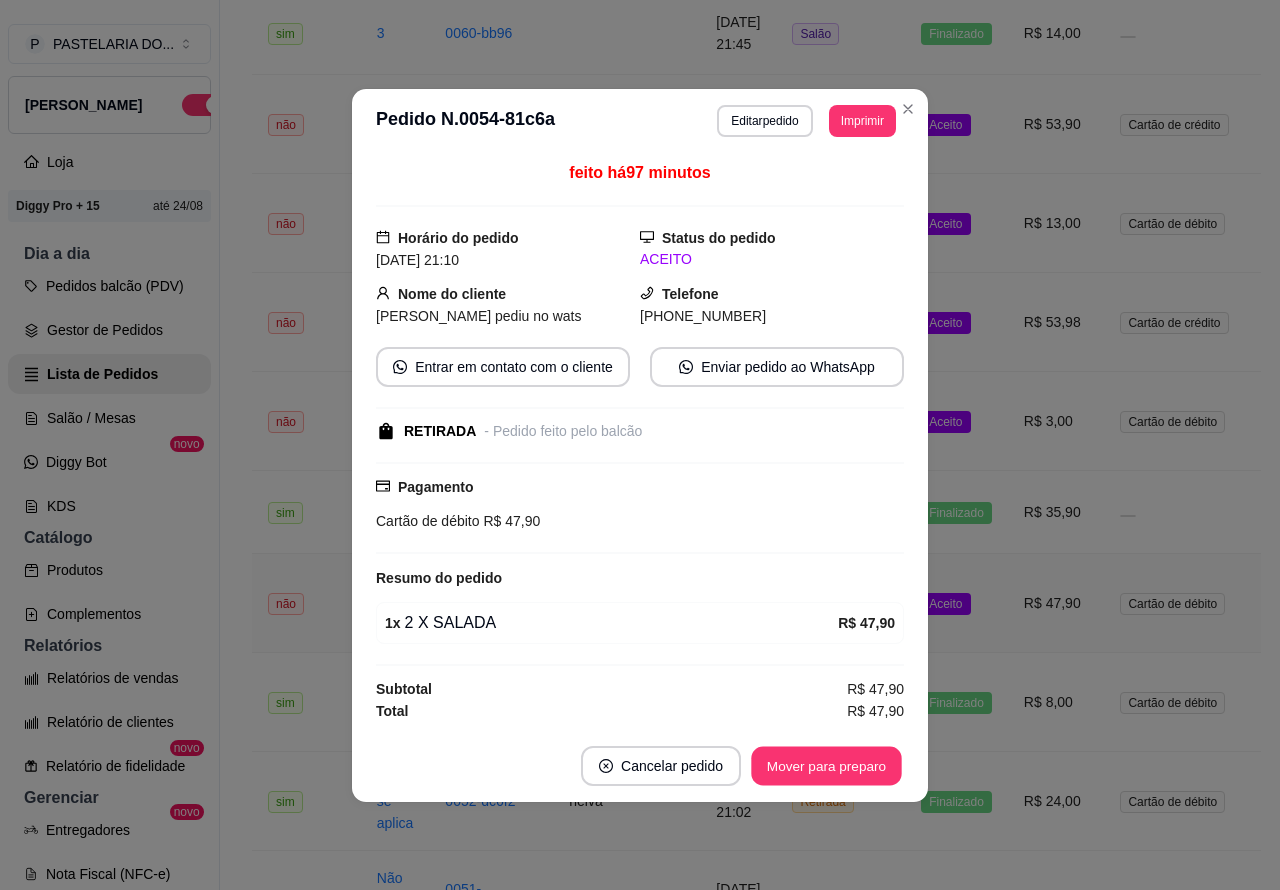 click on "Mover para preparo" at bounding box center (826, 765) 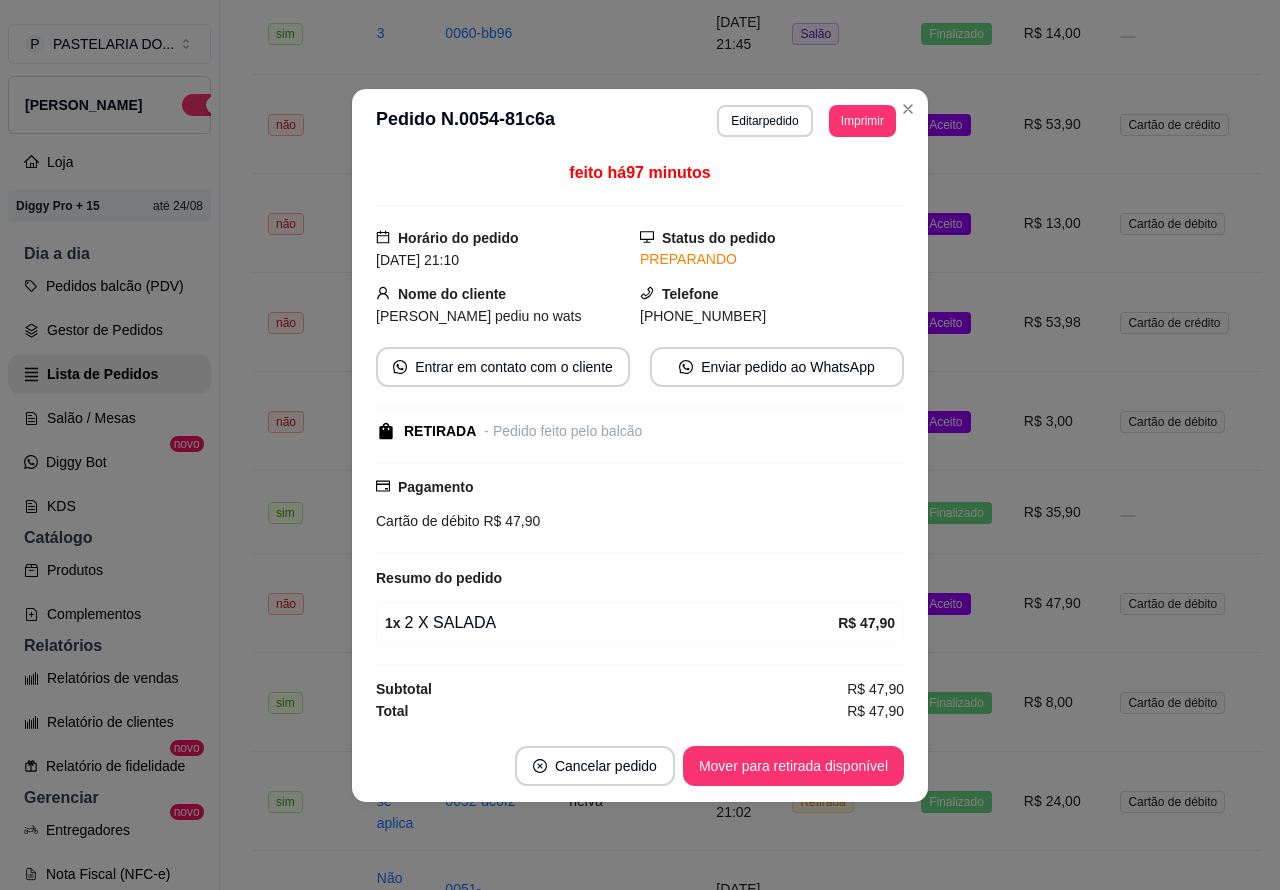 click on "Mover para retirada disponível" at bounding box center (793, 766) 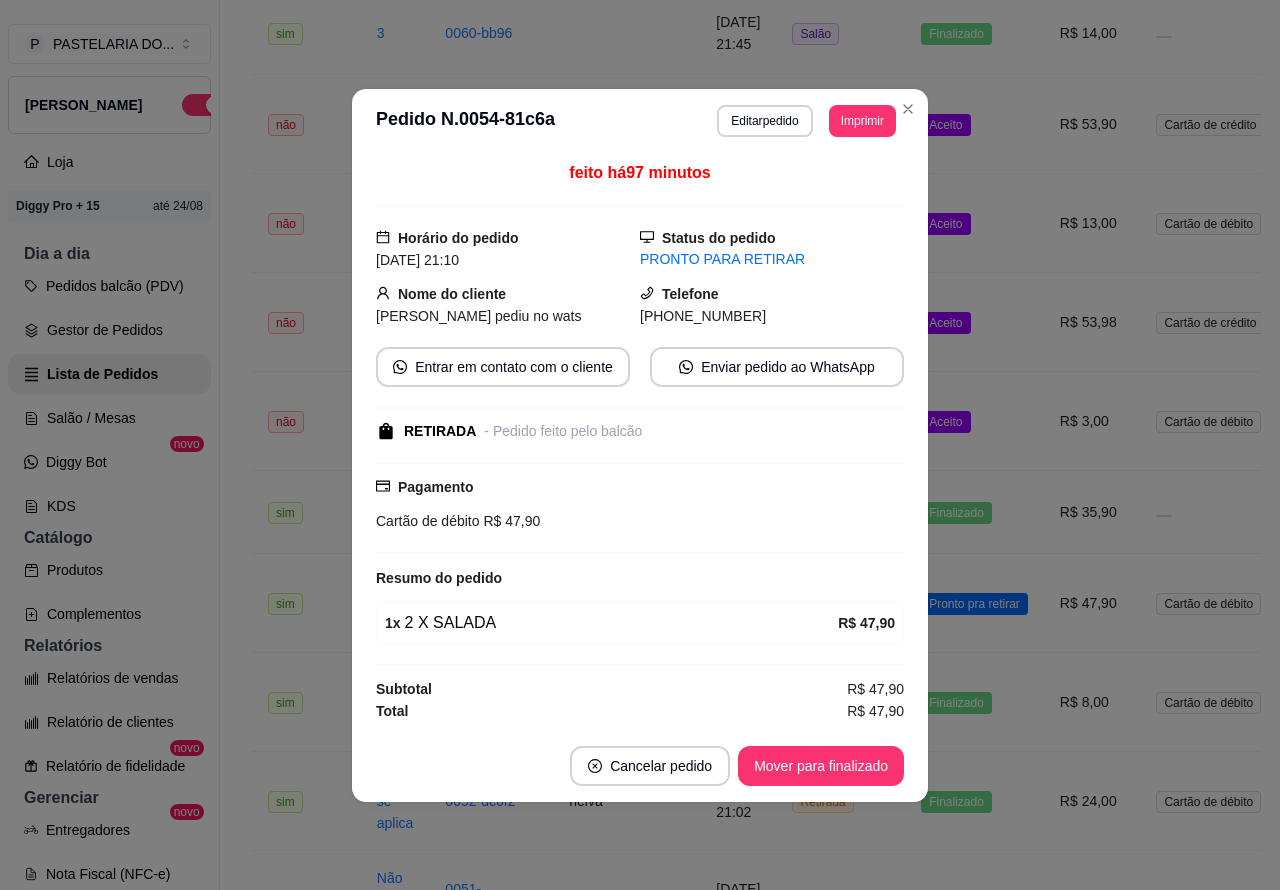 click on "Mover para finalizado" at bounding box center (821, 766) 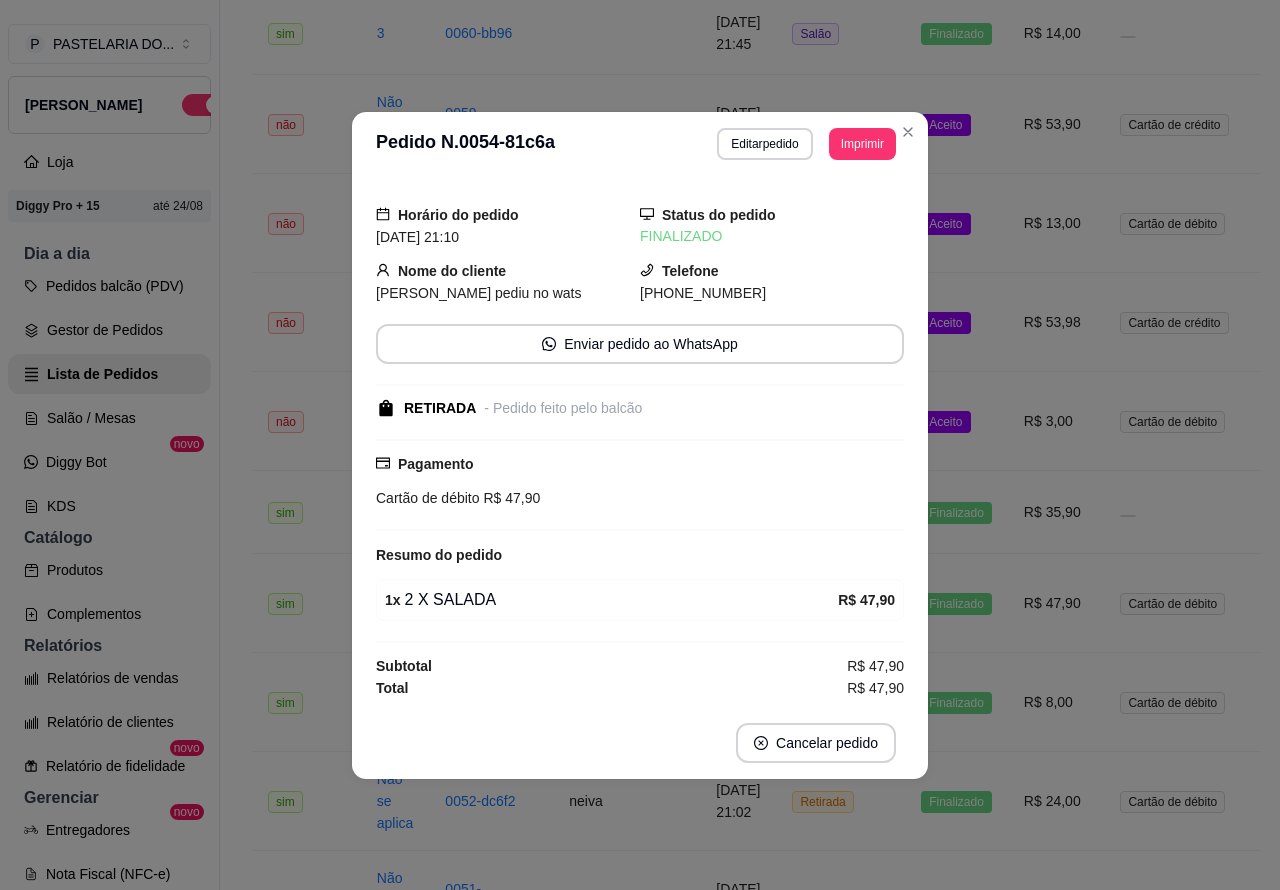 click on "Aceito" at bounding box center (956, 421) 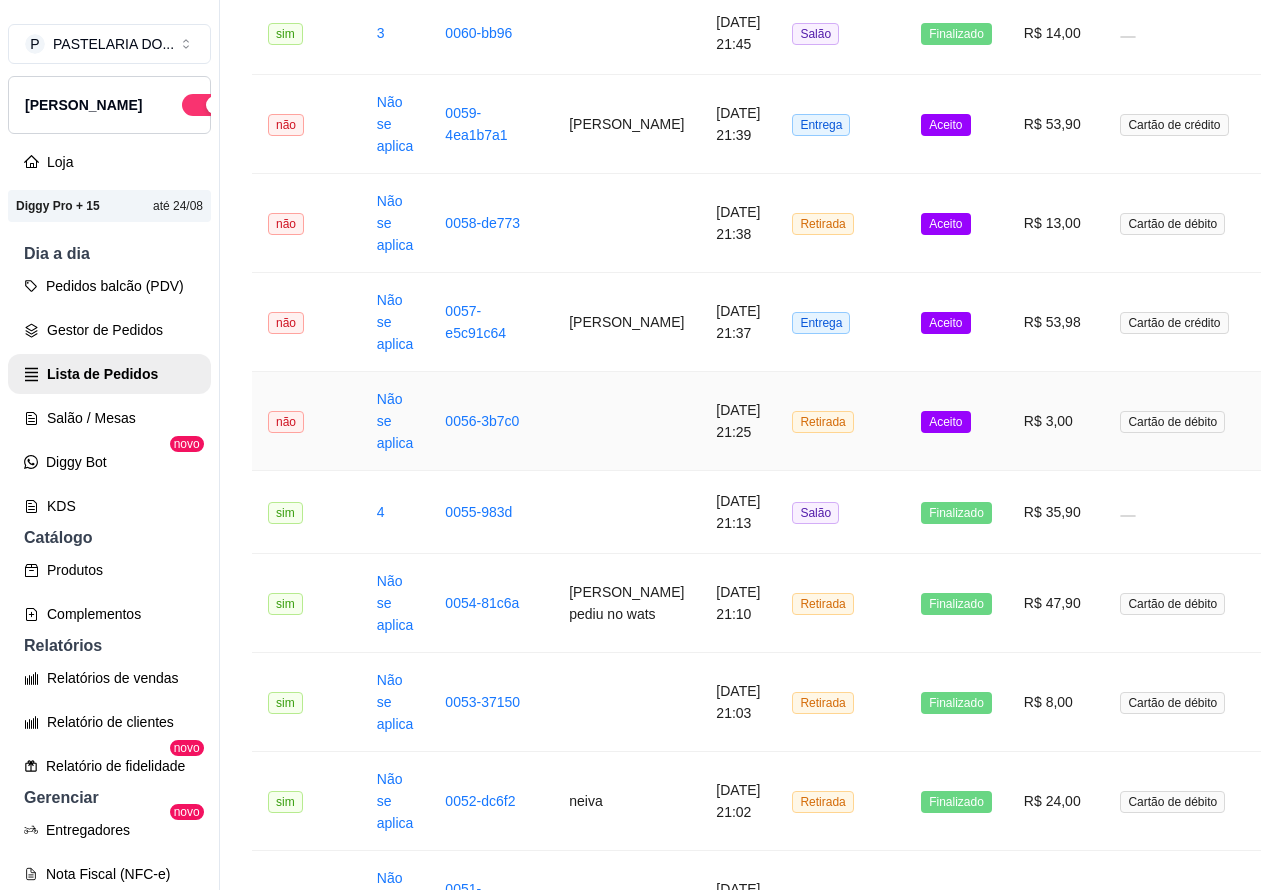 click on "Mover para preparo" at bounding box center [826, 744] 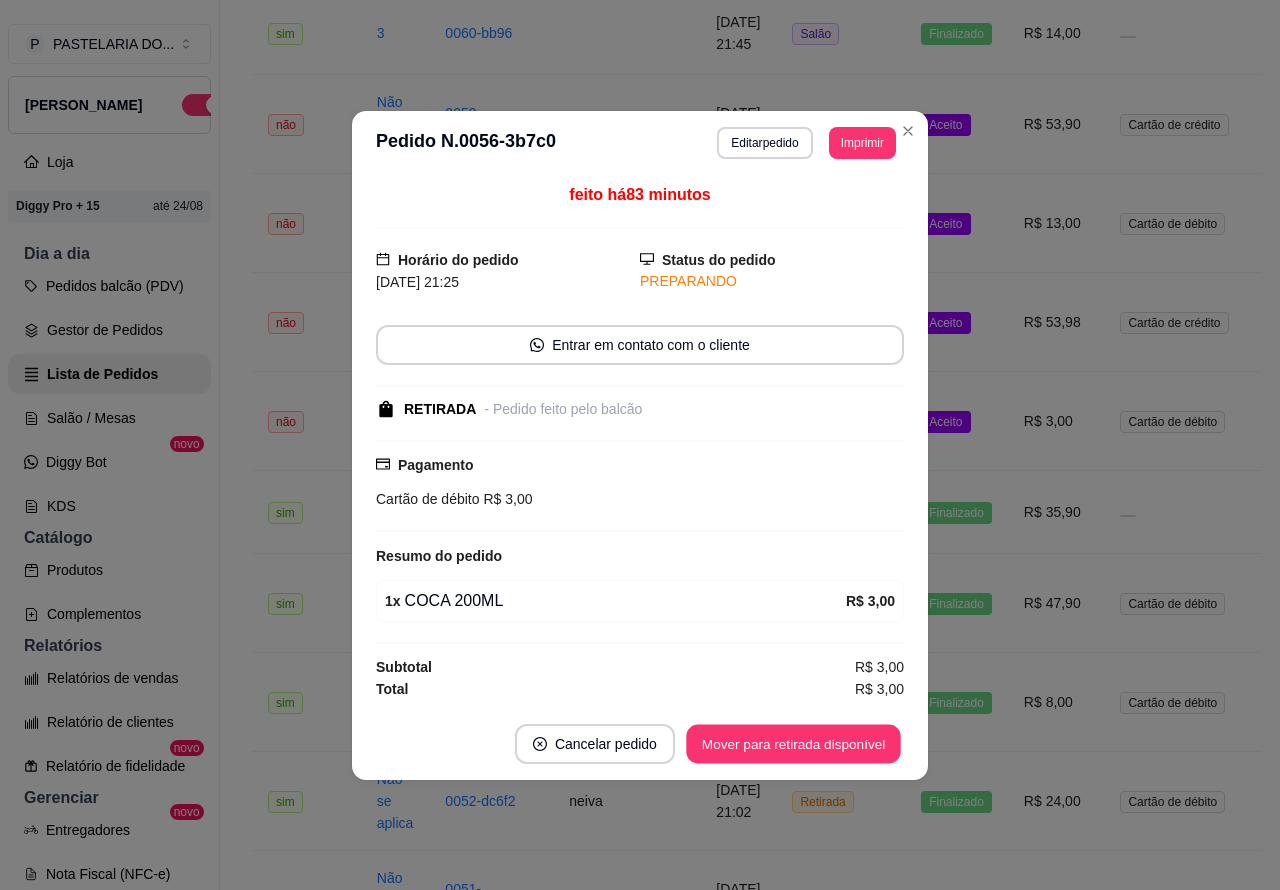 click on "Mover para retirada disponível" at bounding box center (793, 743) 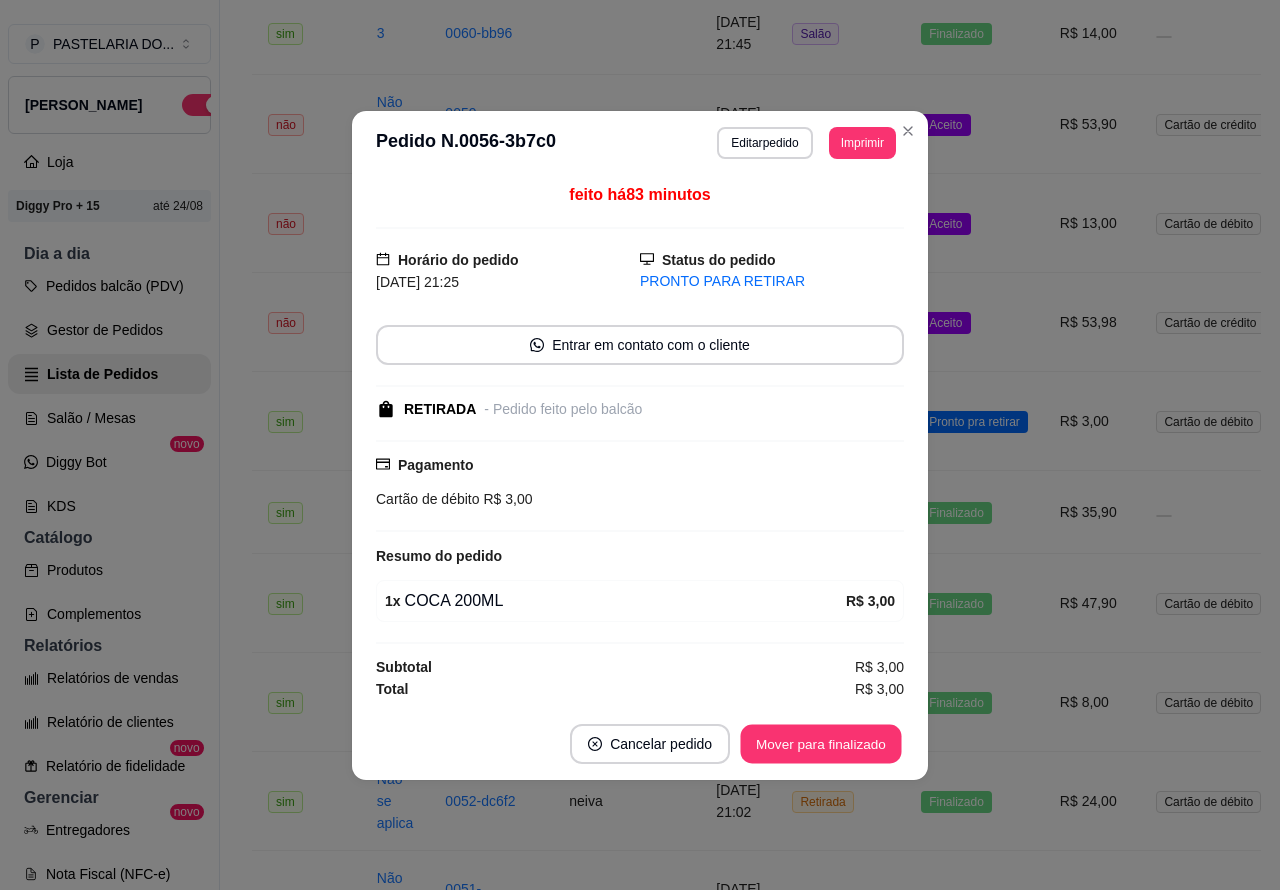 click on "Mover para finalizado" at bounding box center (821, 743) 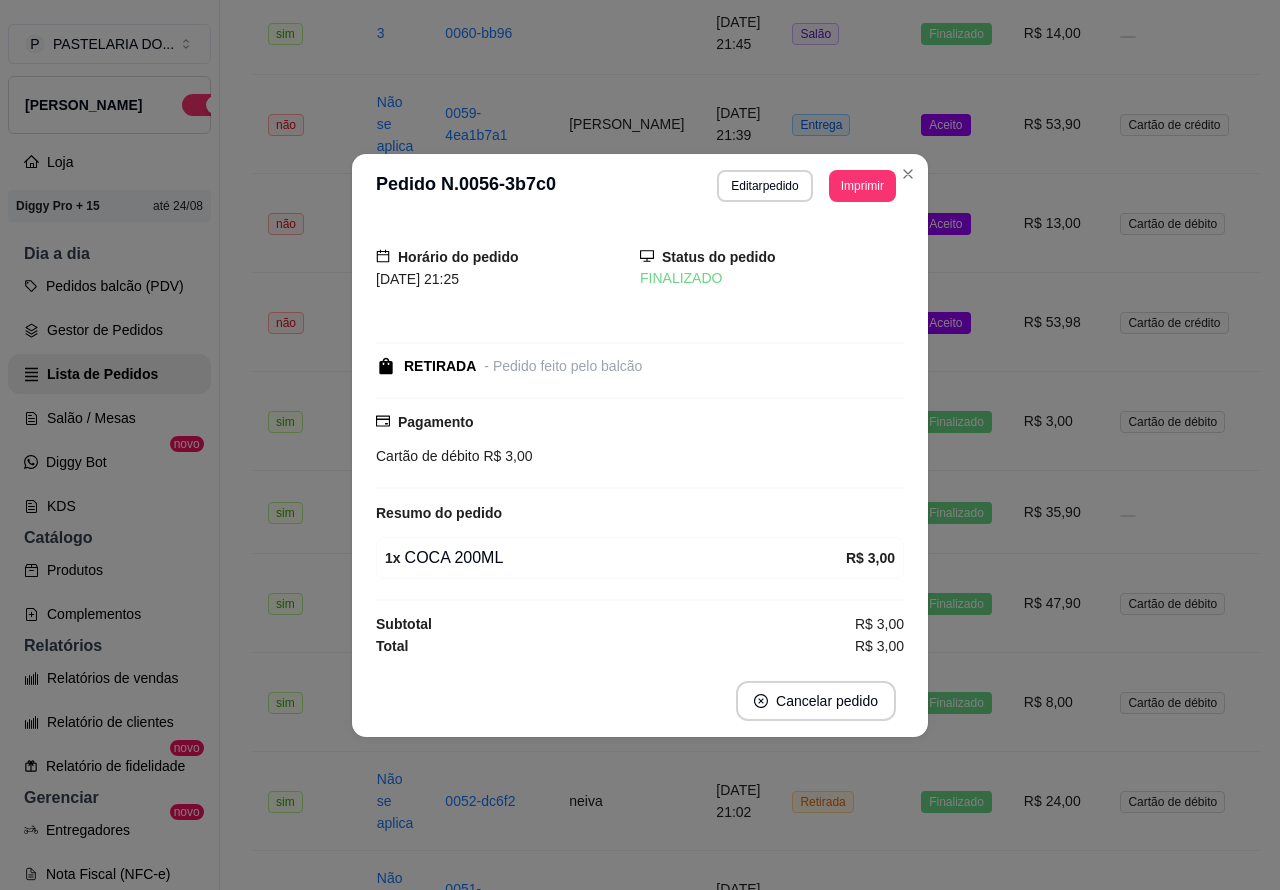 click on "Aceito" at bounding box center (956, 322) 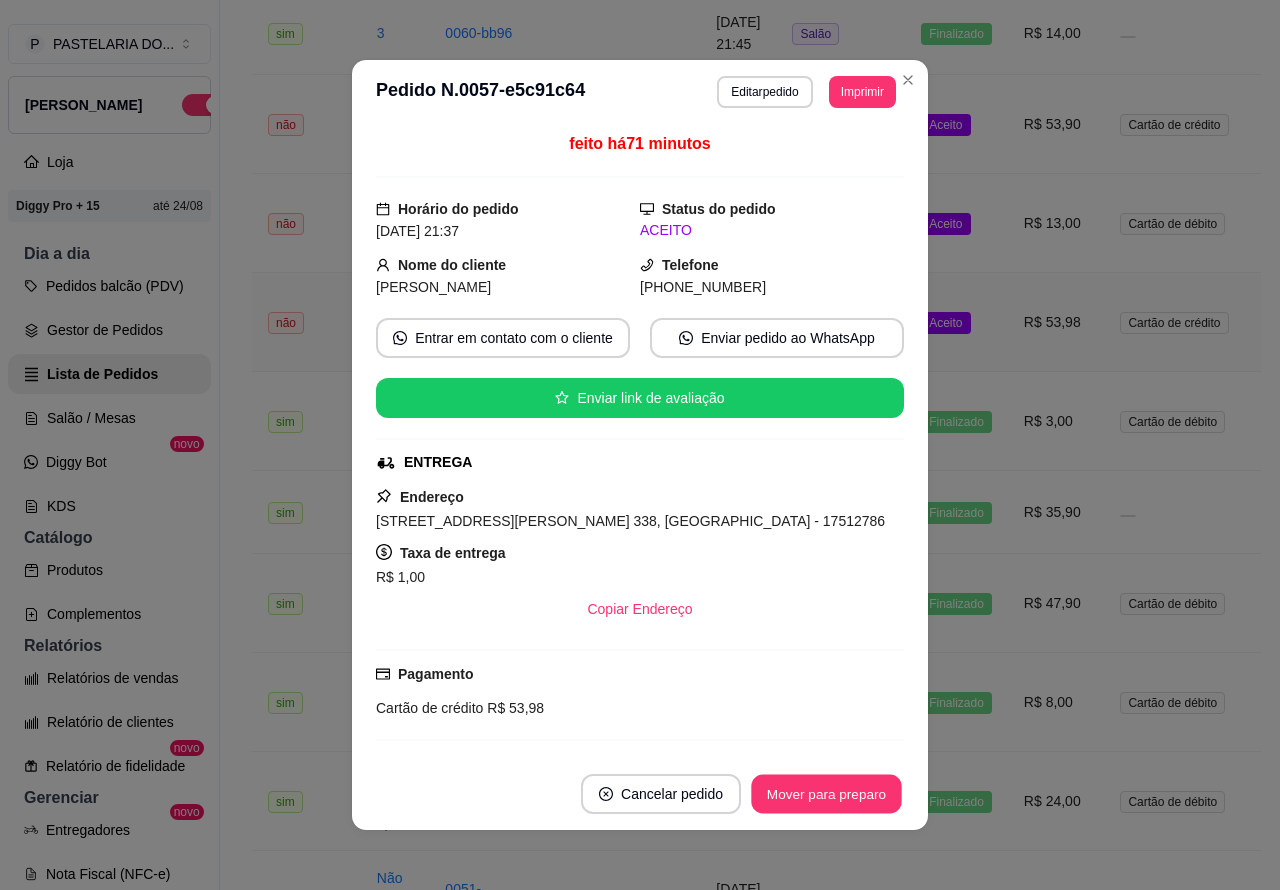 click on "Mover para preparo" at bounding box center (826, 794) 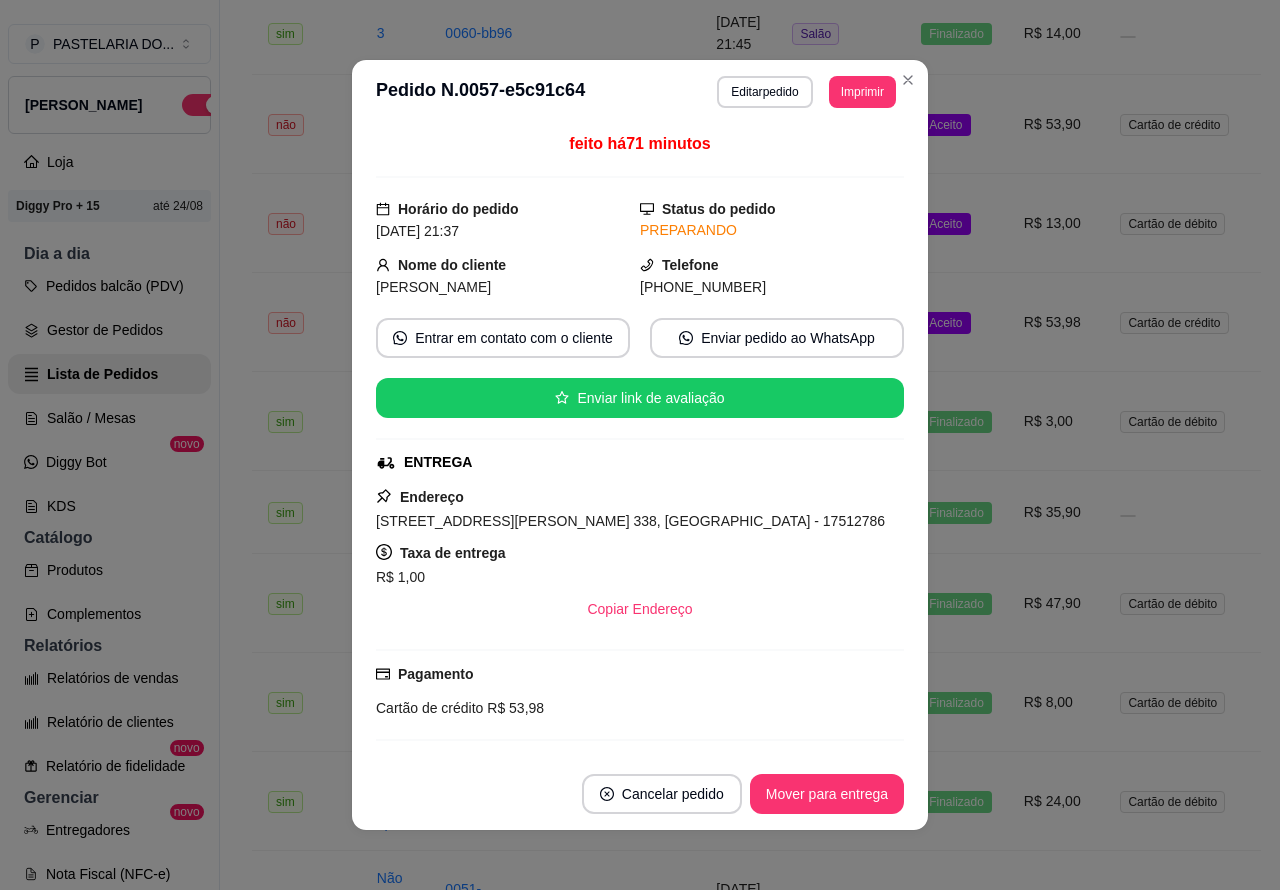 click on "Mover para entrega" at bounding box center [827, 794] 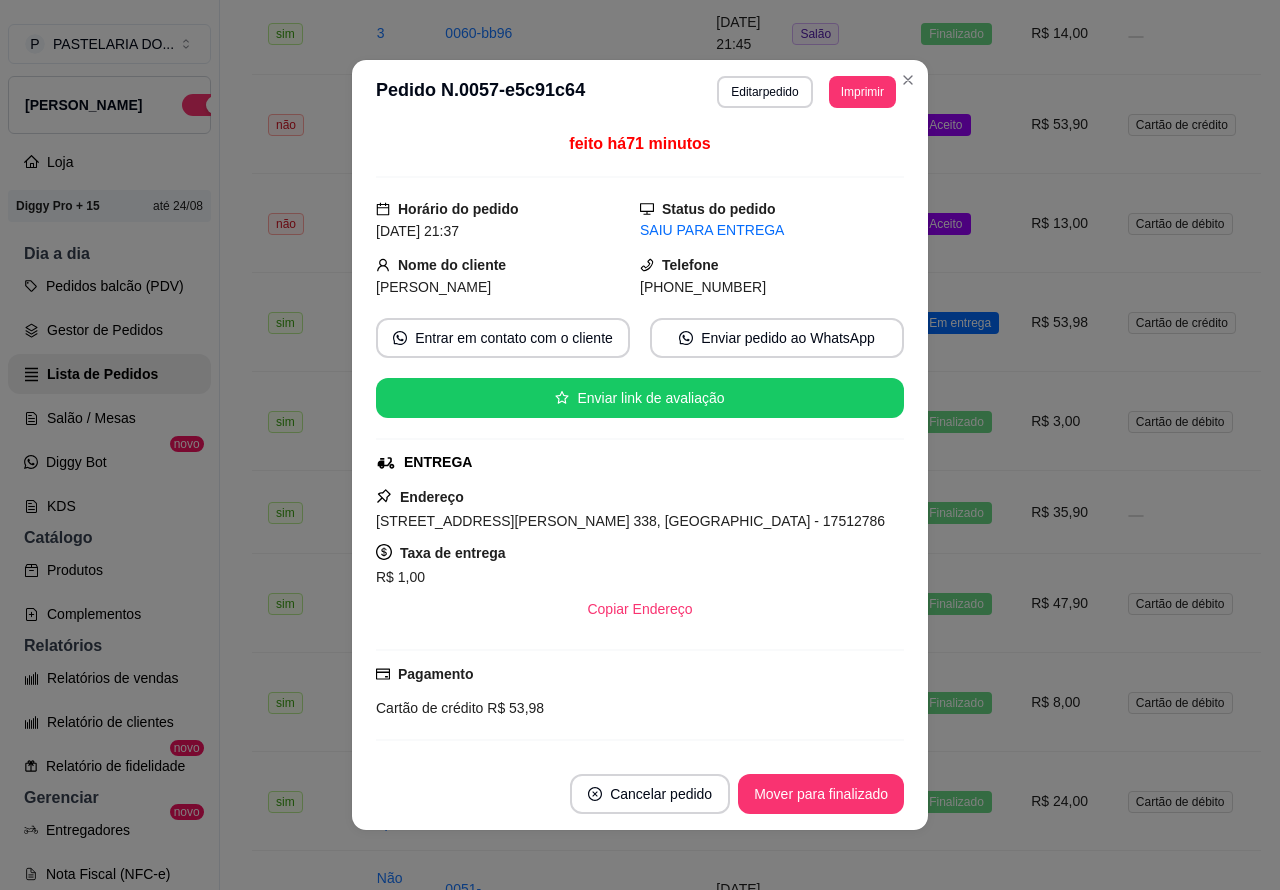 click on "Mover para finalizado" at bounding box center [821, 794] 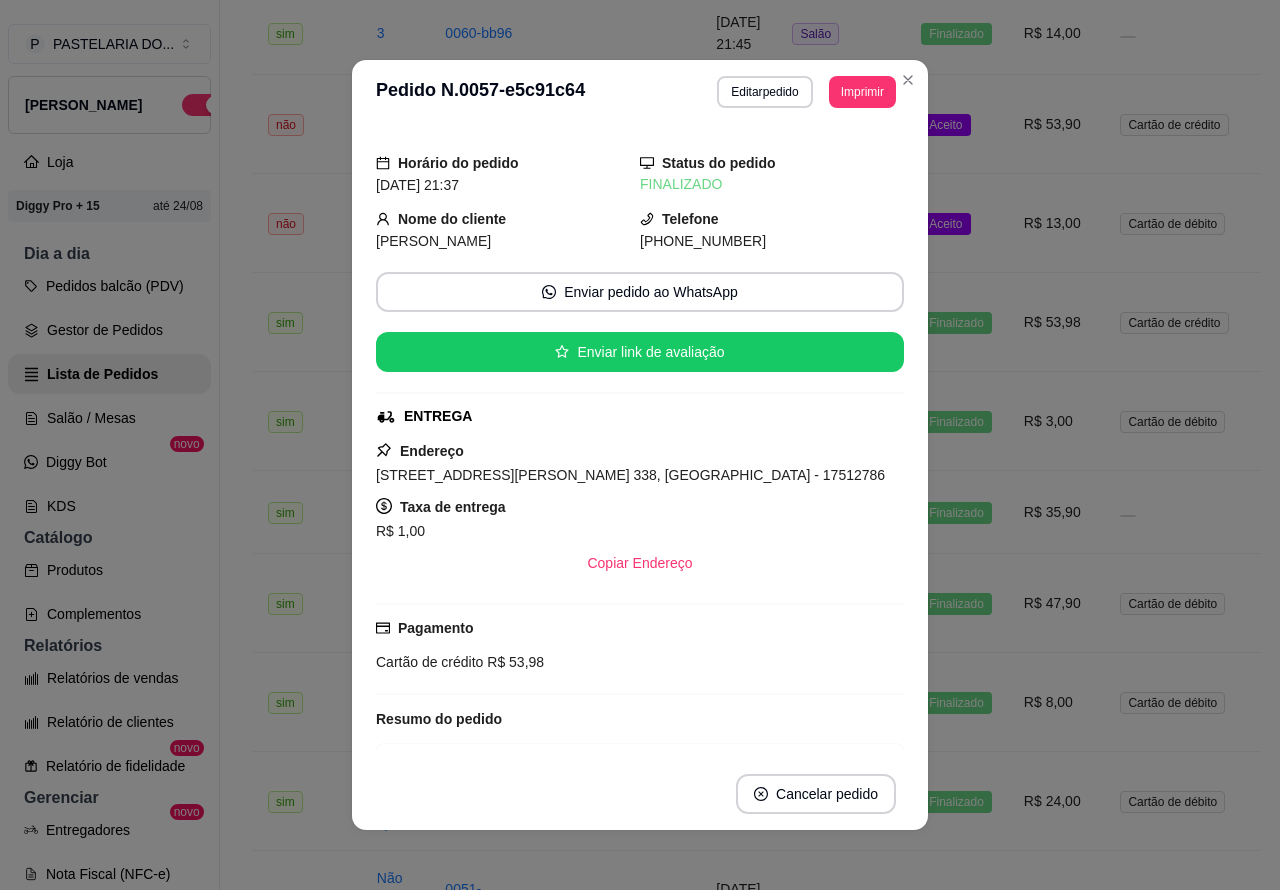 click on "Aceito" at bounding box center [956, 223] 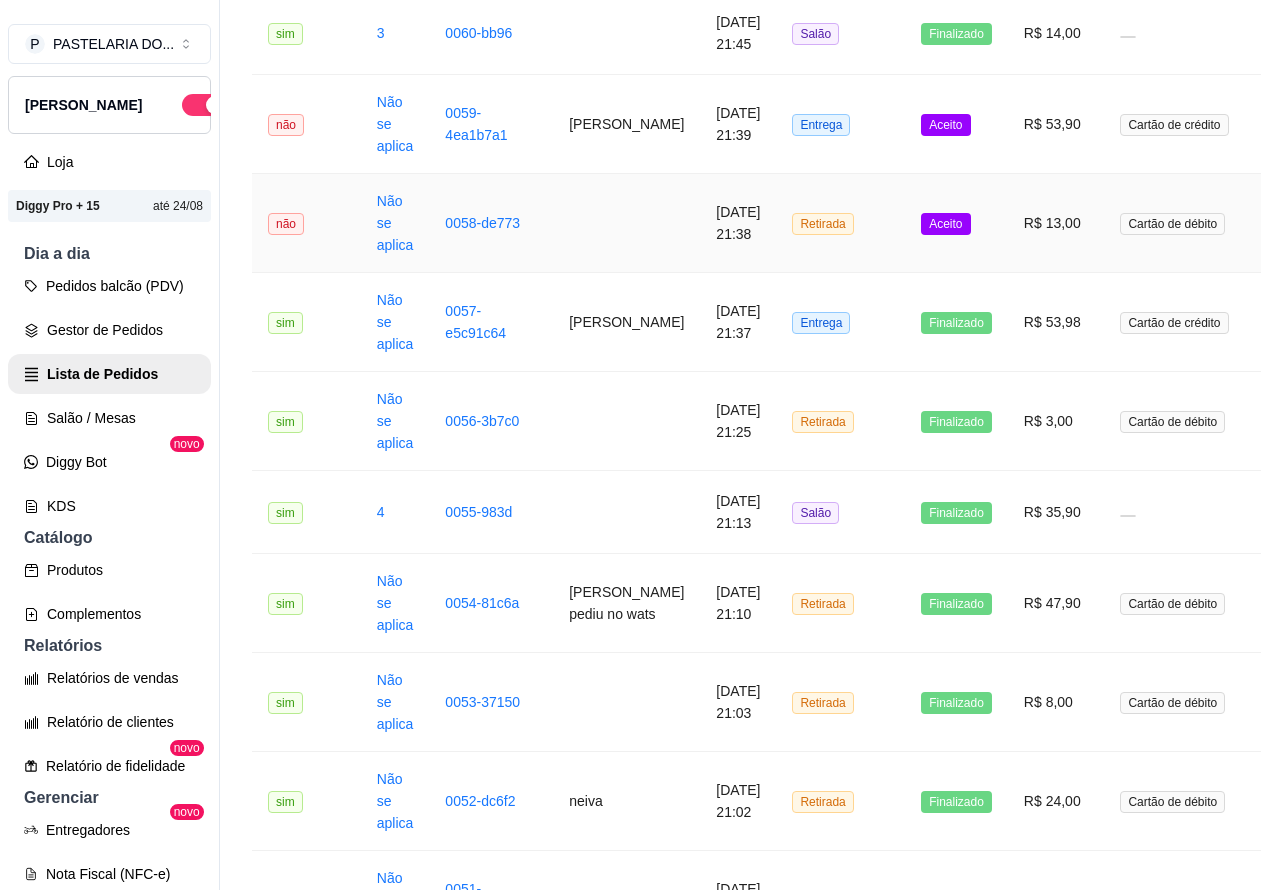 click on "Mover para preparo" at bounding box center (826, 744) 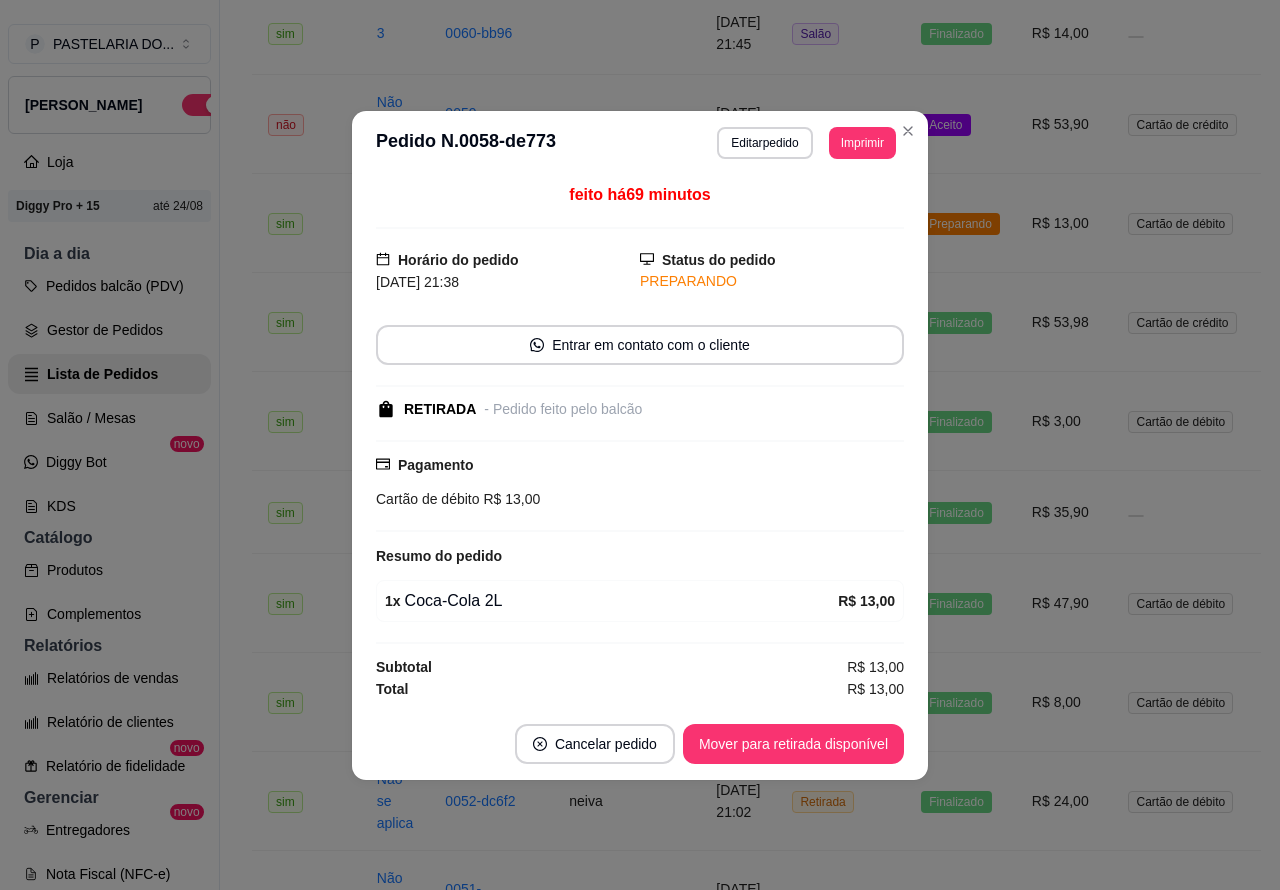 click on "Mover para retirada disponível" at bounding box center [793, 744] 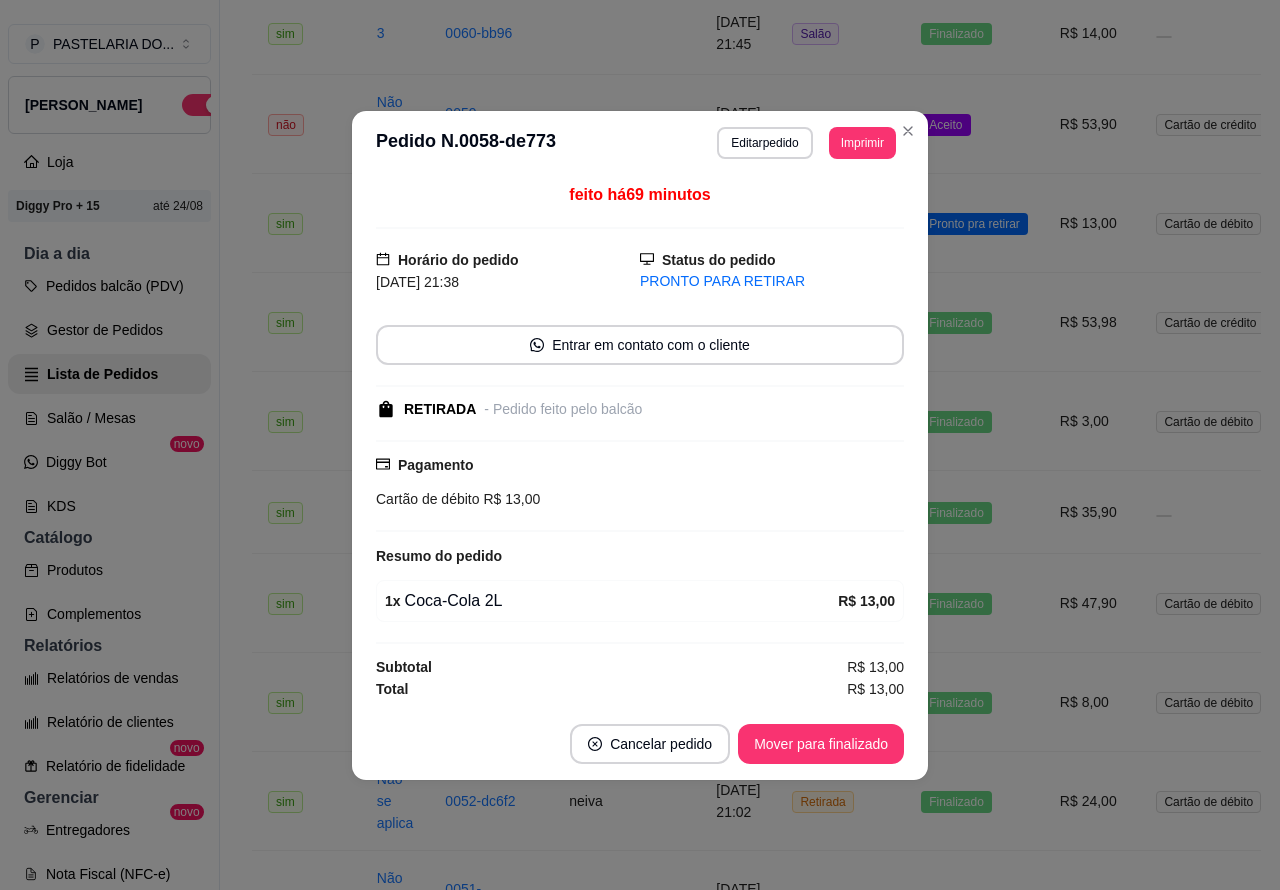 click on "Mover para finalizado" at bounding box center [821, 744] 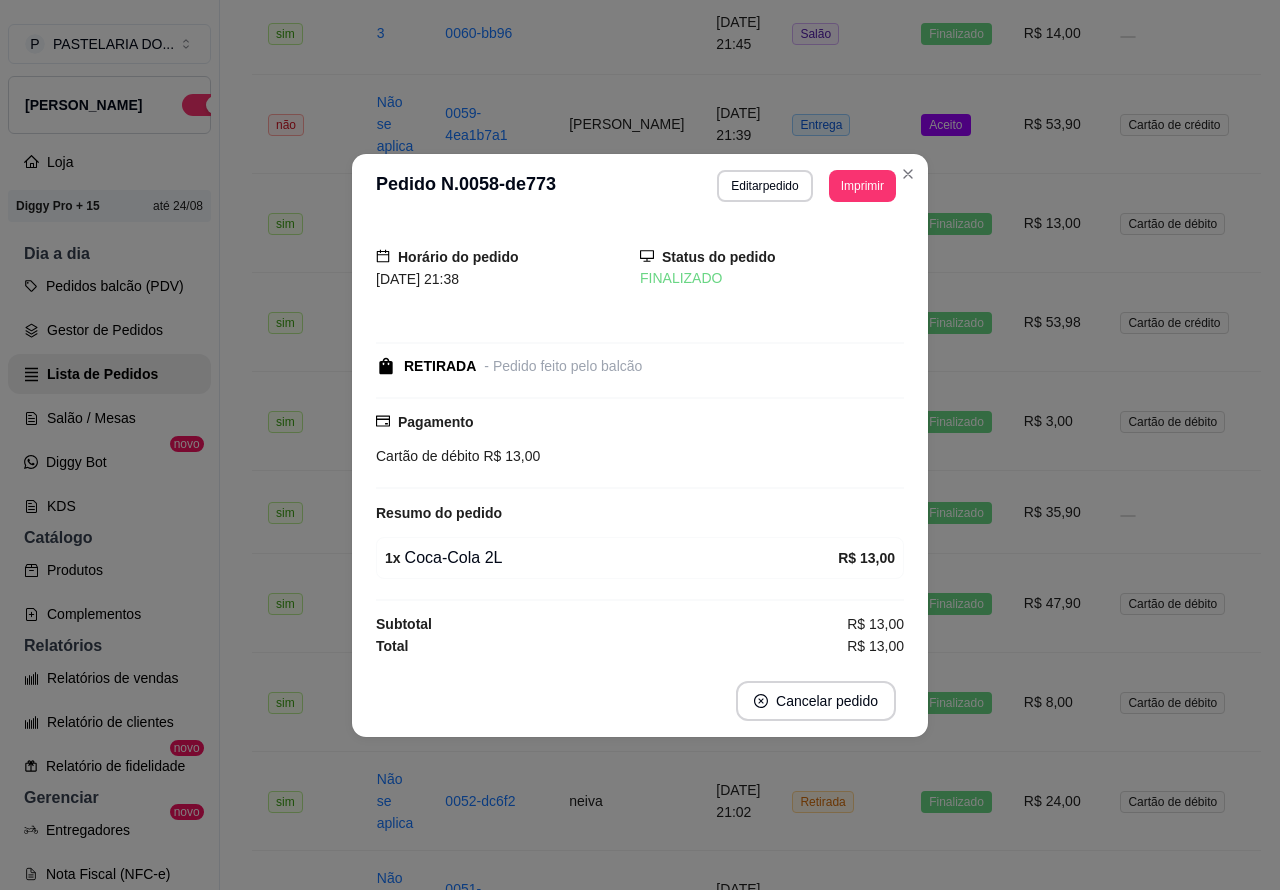 click on "Aceito" at bounding box center [956, 124] 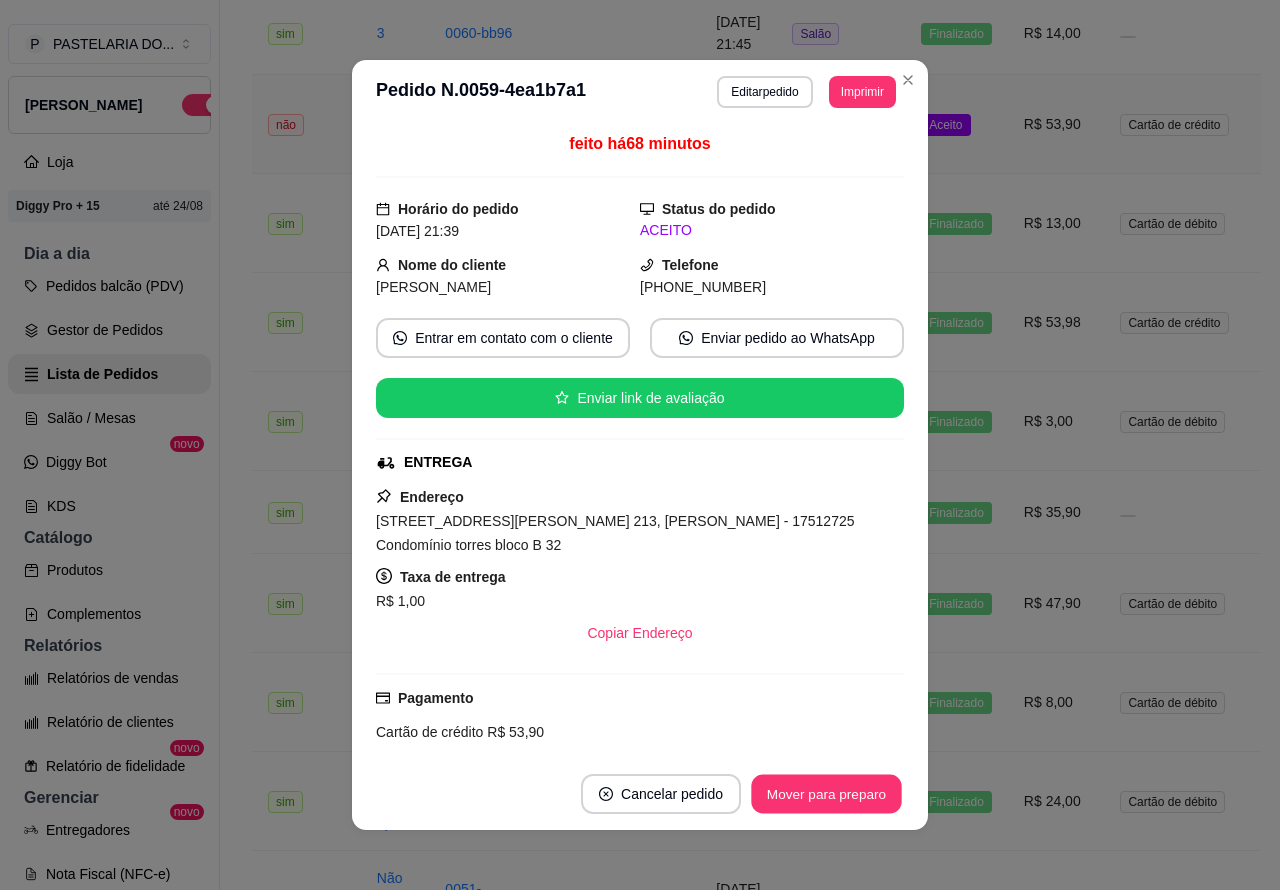 click on "Mover para preparo" at bounding box center (826, 794) 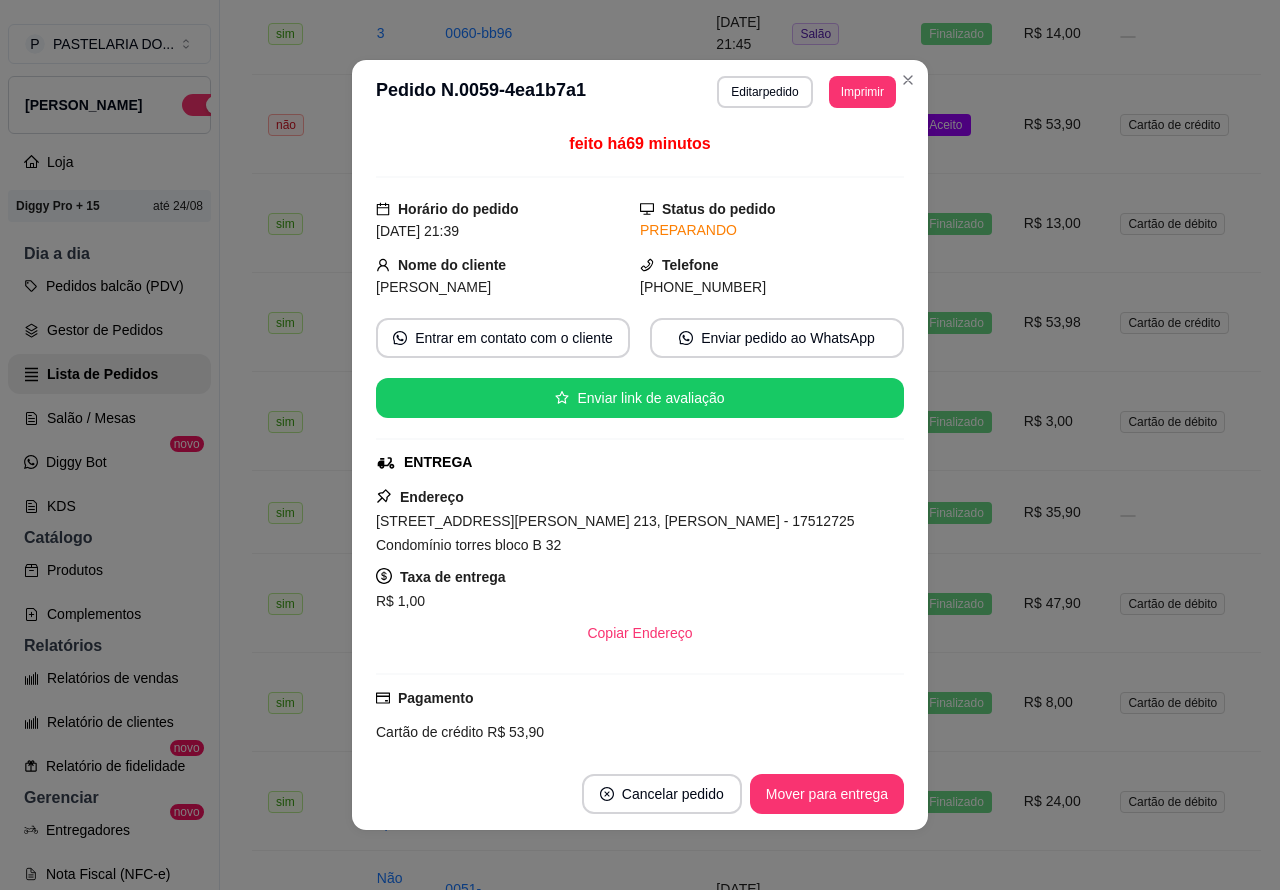 click on "Mover para entrega" at bounding box center [827, 794] 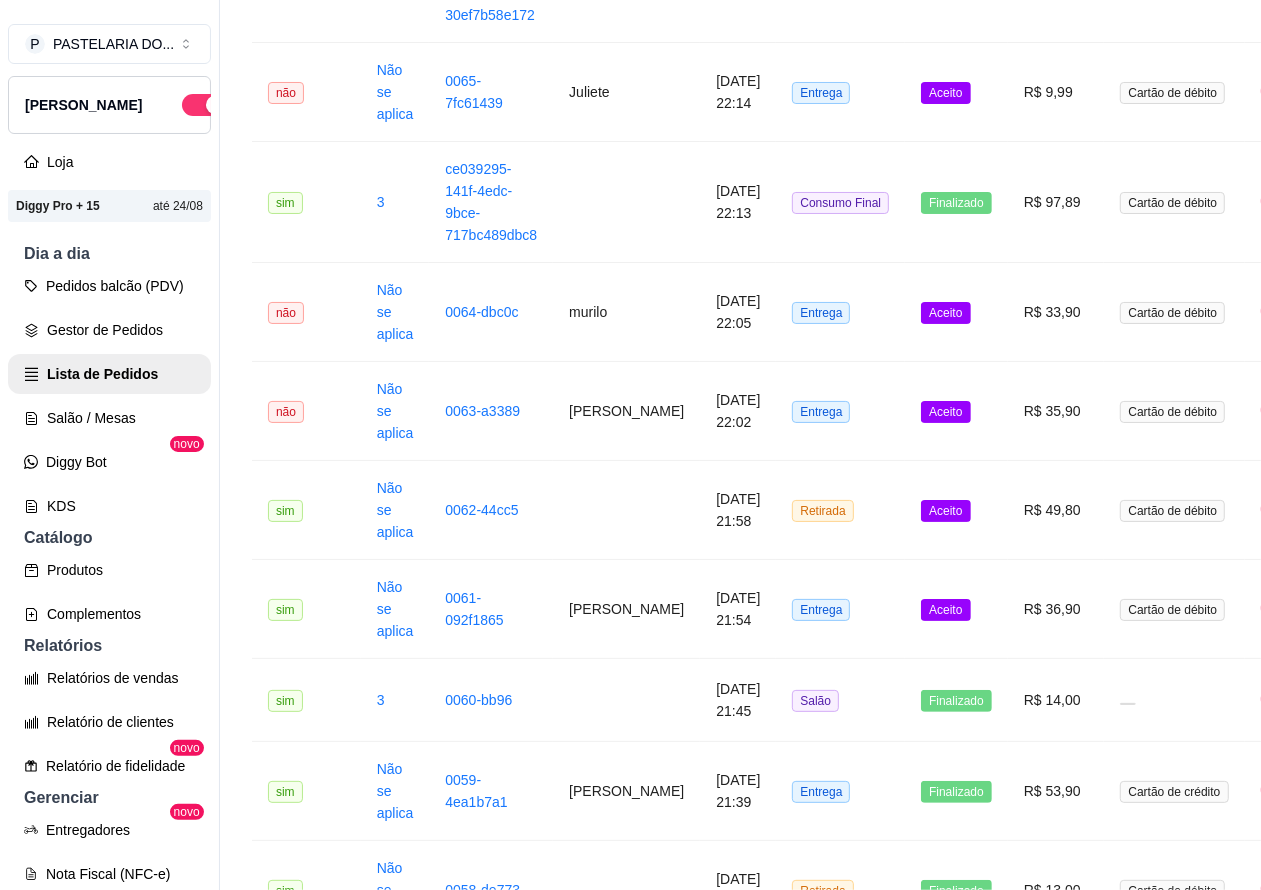 scroll, scrollTop: 1221, scrollLeft: 0, axis: vertical 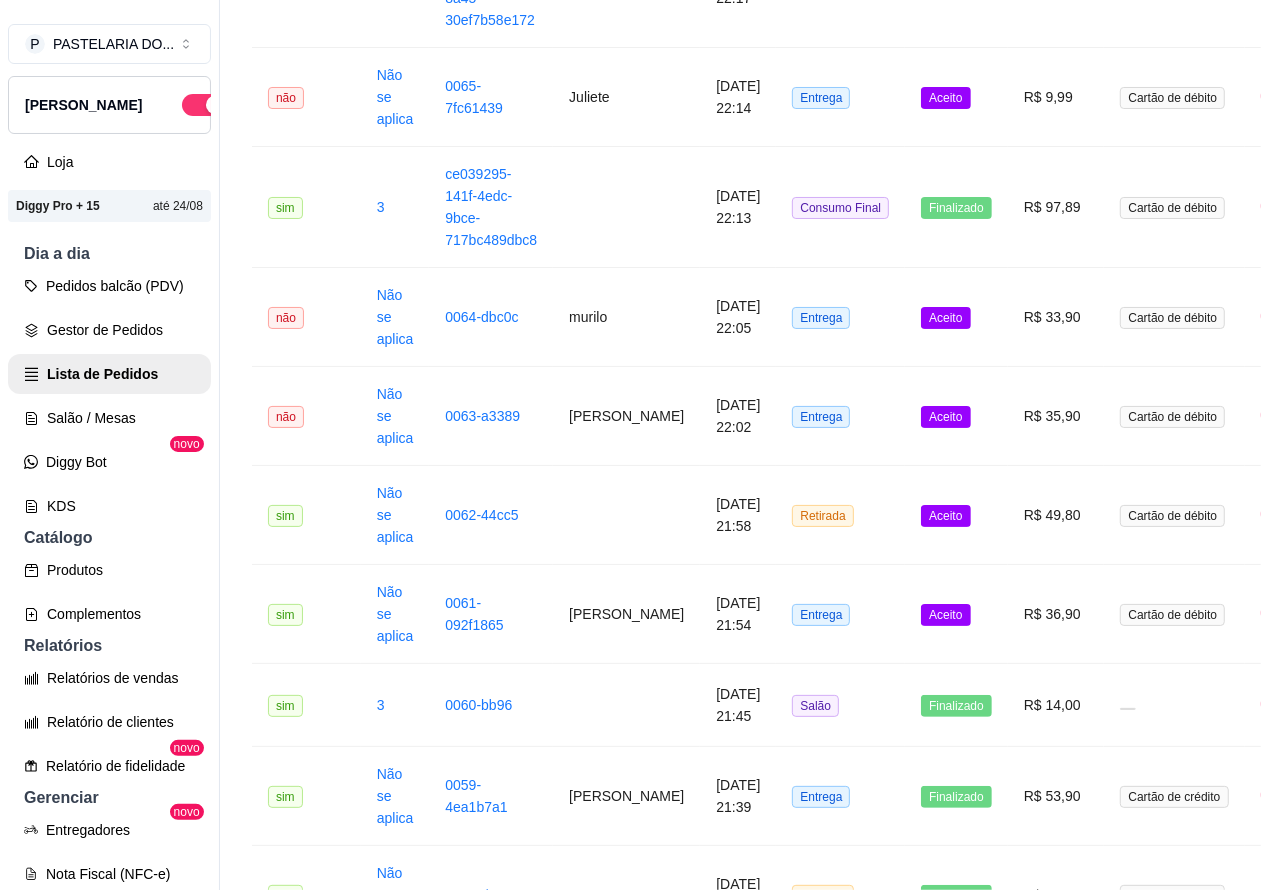click on "Aceito" at bounding box center (945, 615) 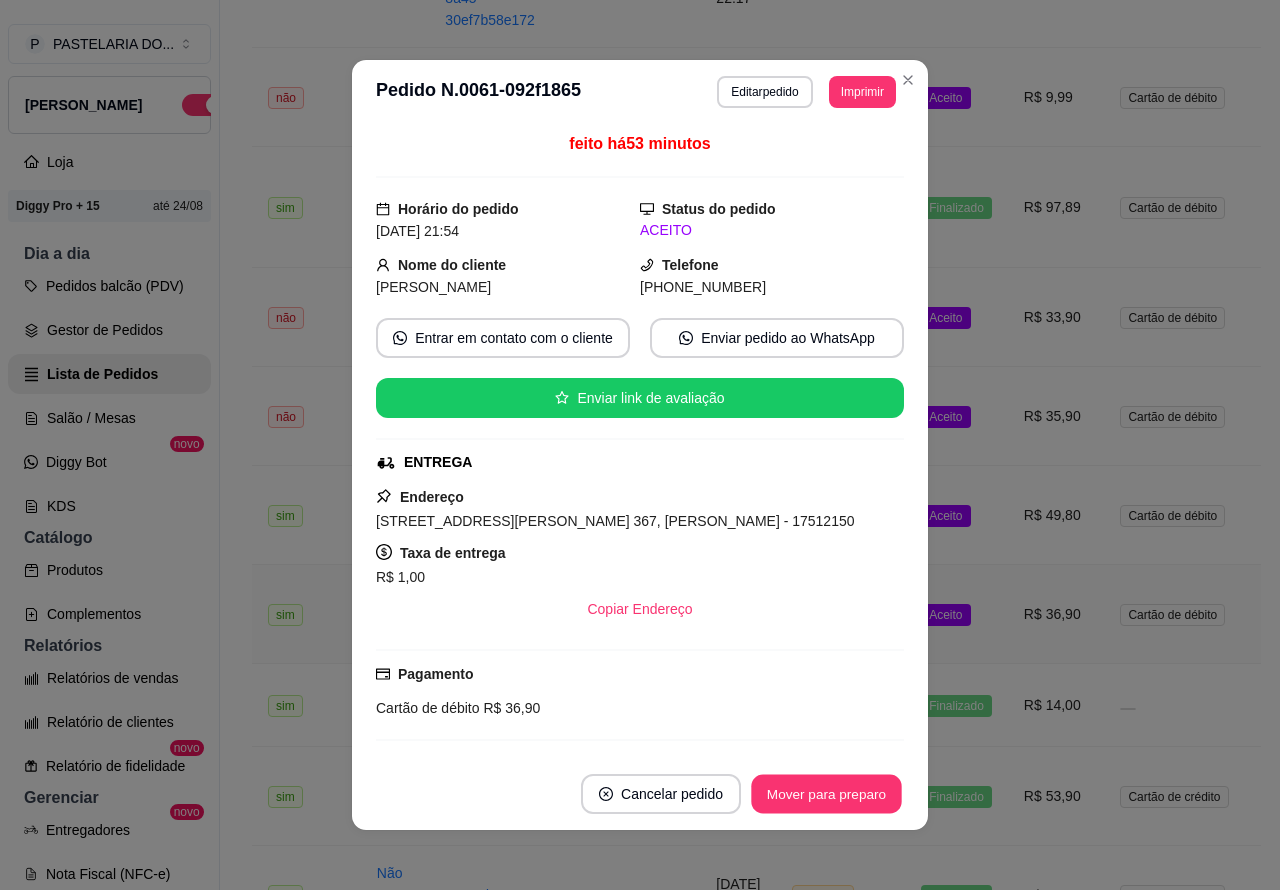 click on "Mover para preparo" at bounding box center [826, 794] 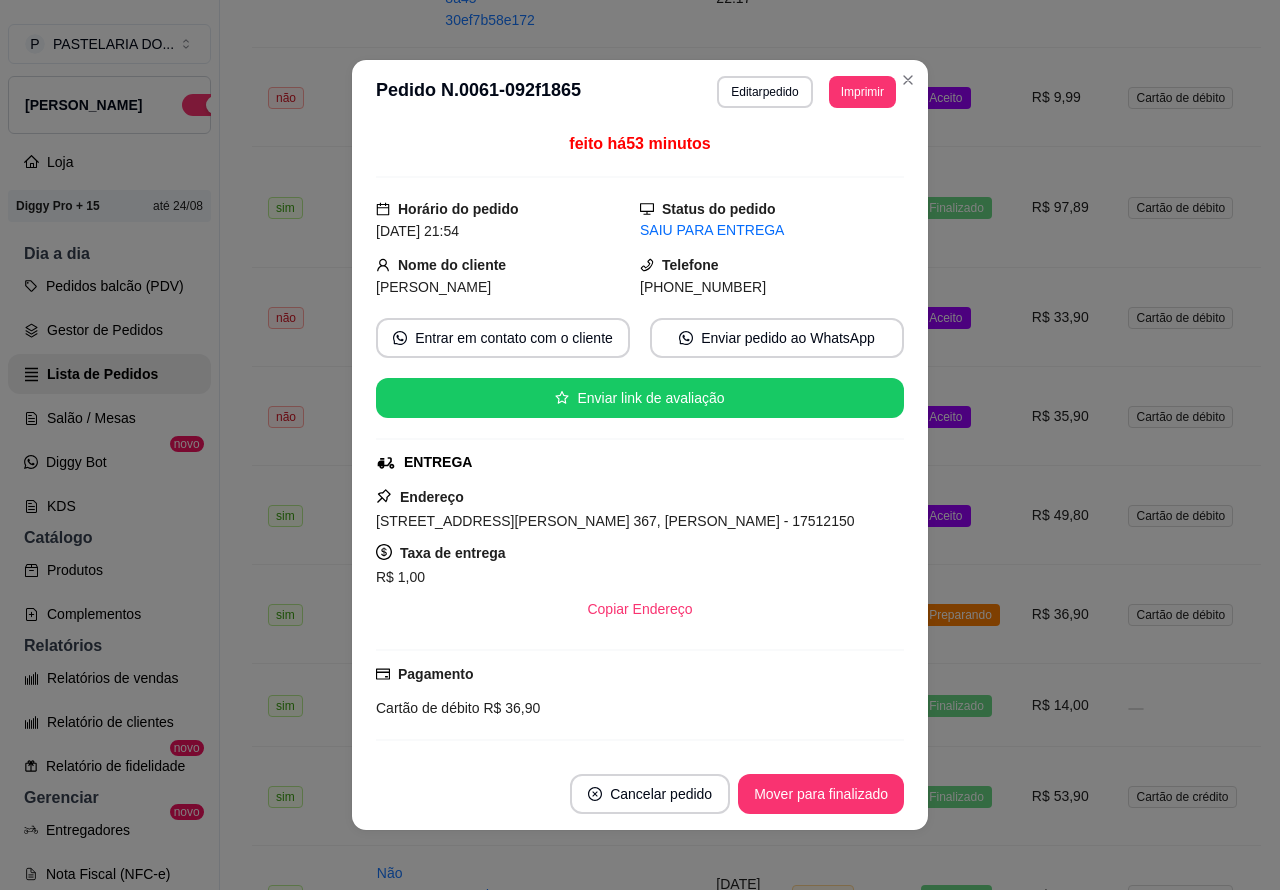 click on "Mover para finalizado" at bounding box center [821, 794] 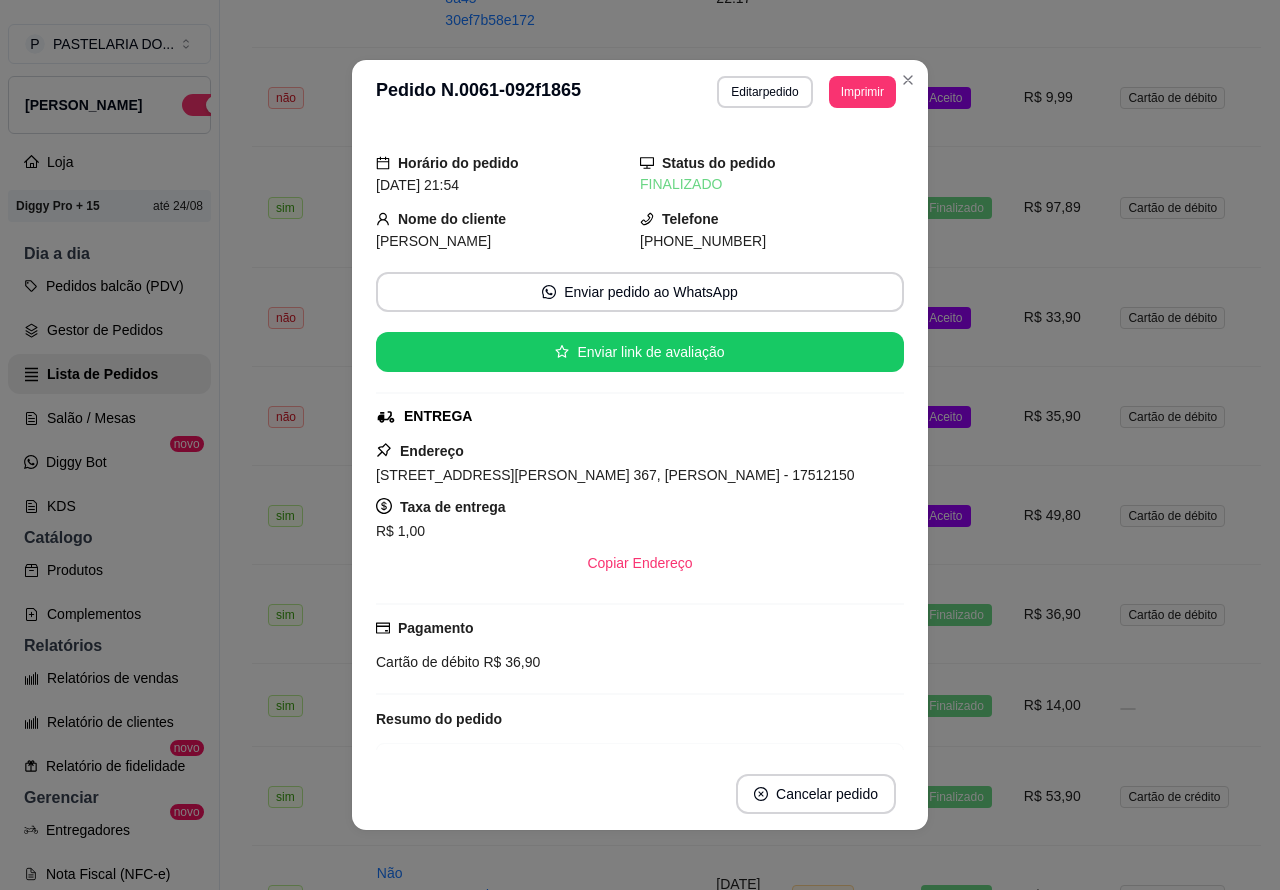 click on "Aceito" at bounding box center (956, 515) 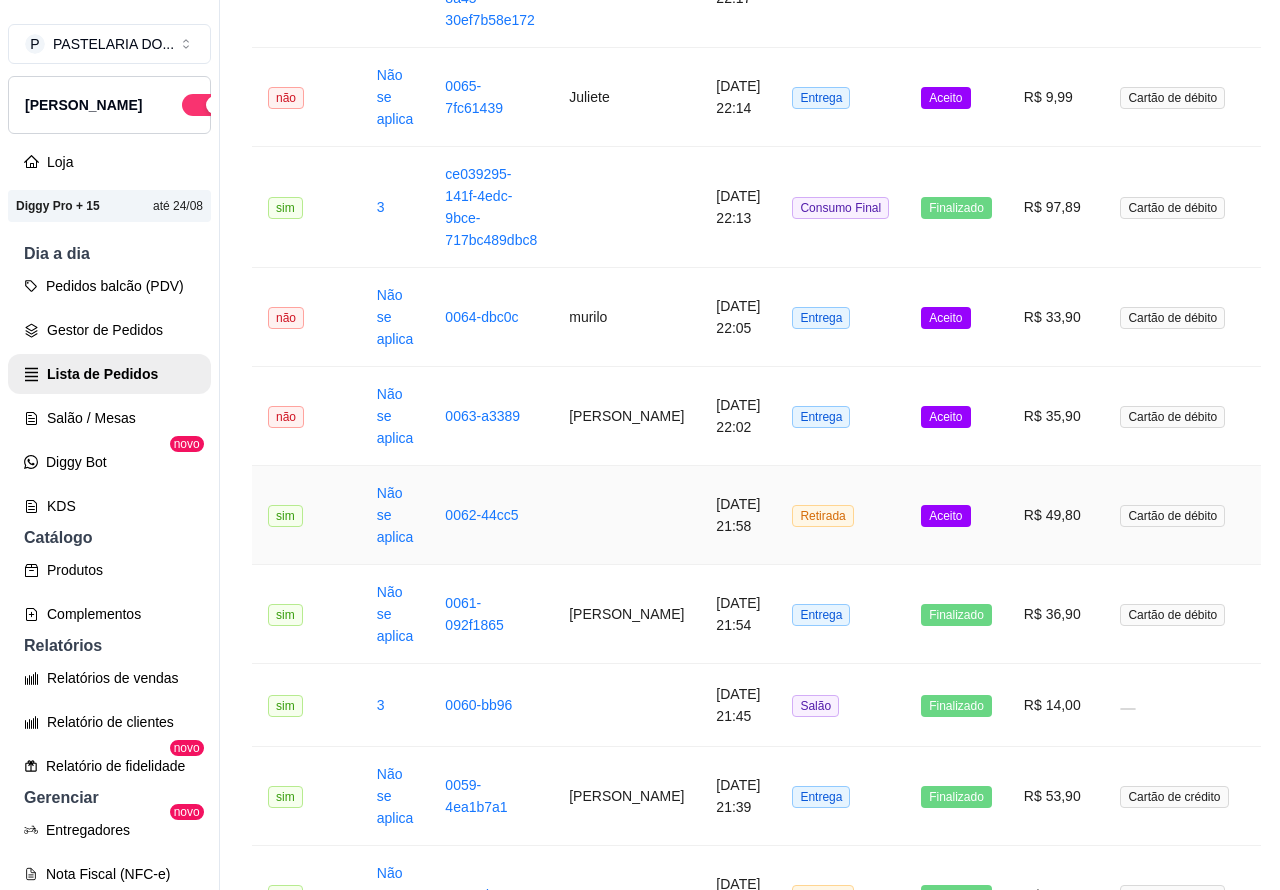 click on "Mover para preparo" at bounding box center [826, 775] 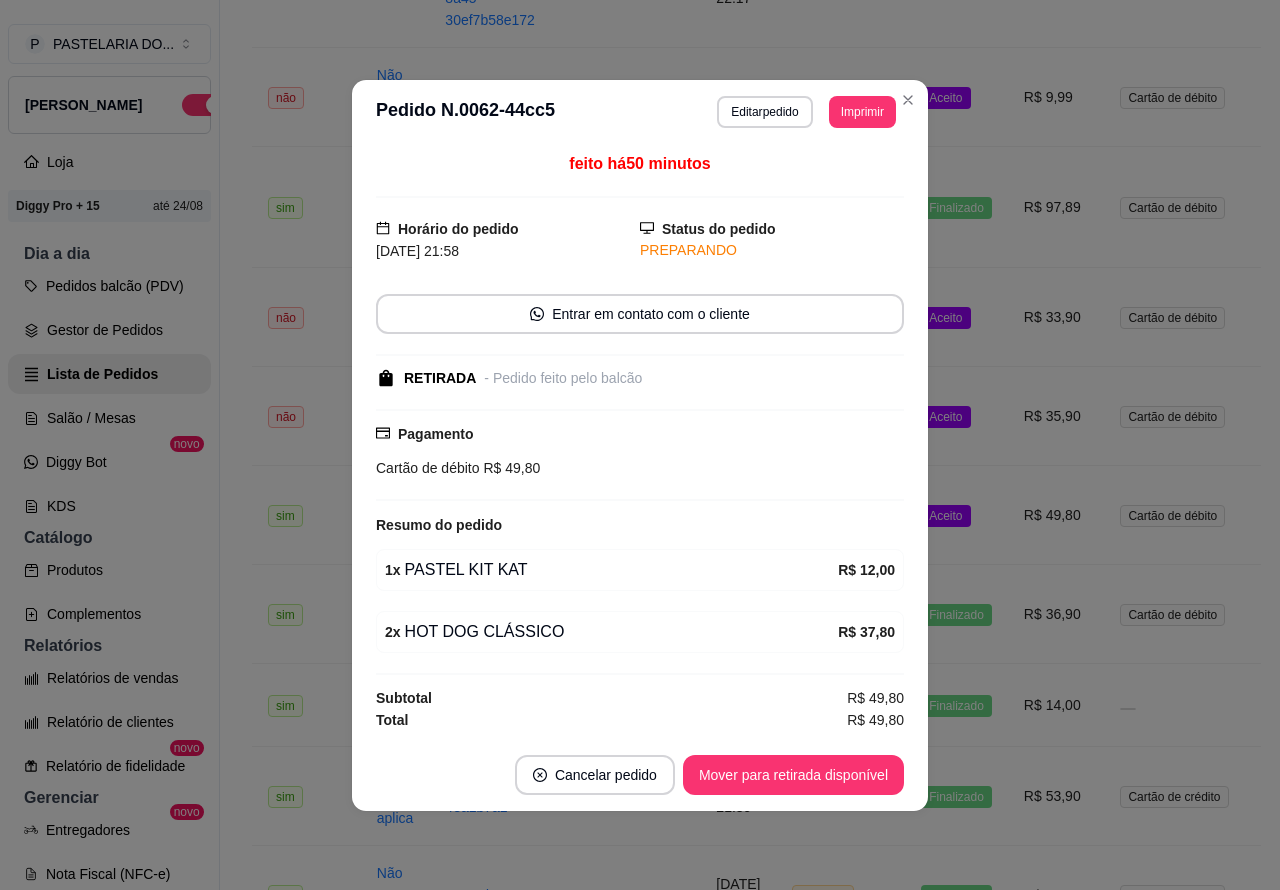 click on "Mover para retirada disponível" at bounding box center [793, 775] 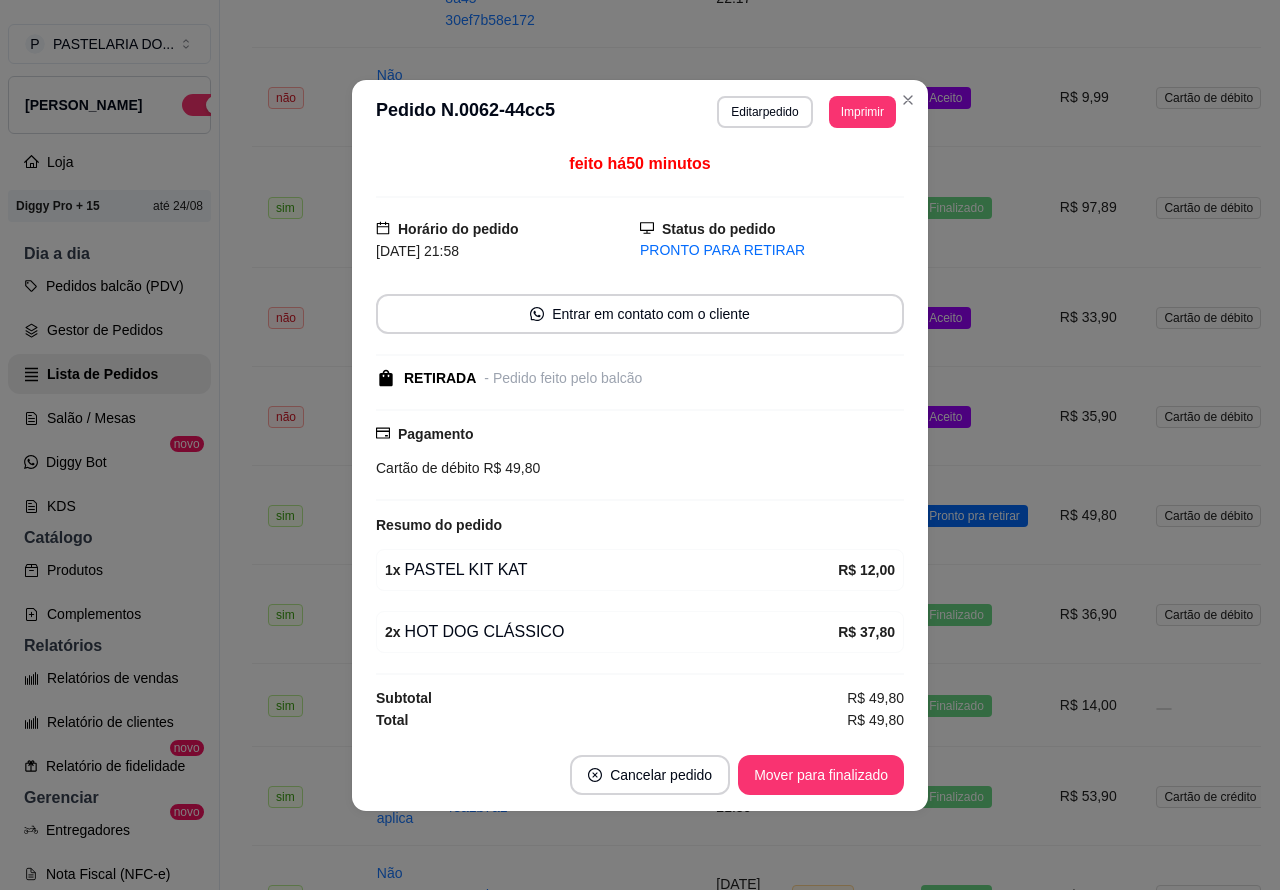 click on "Mover para finalizado" at bounding box center [821, 775] 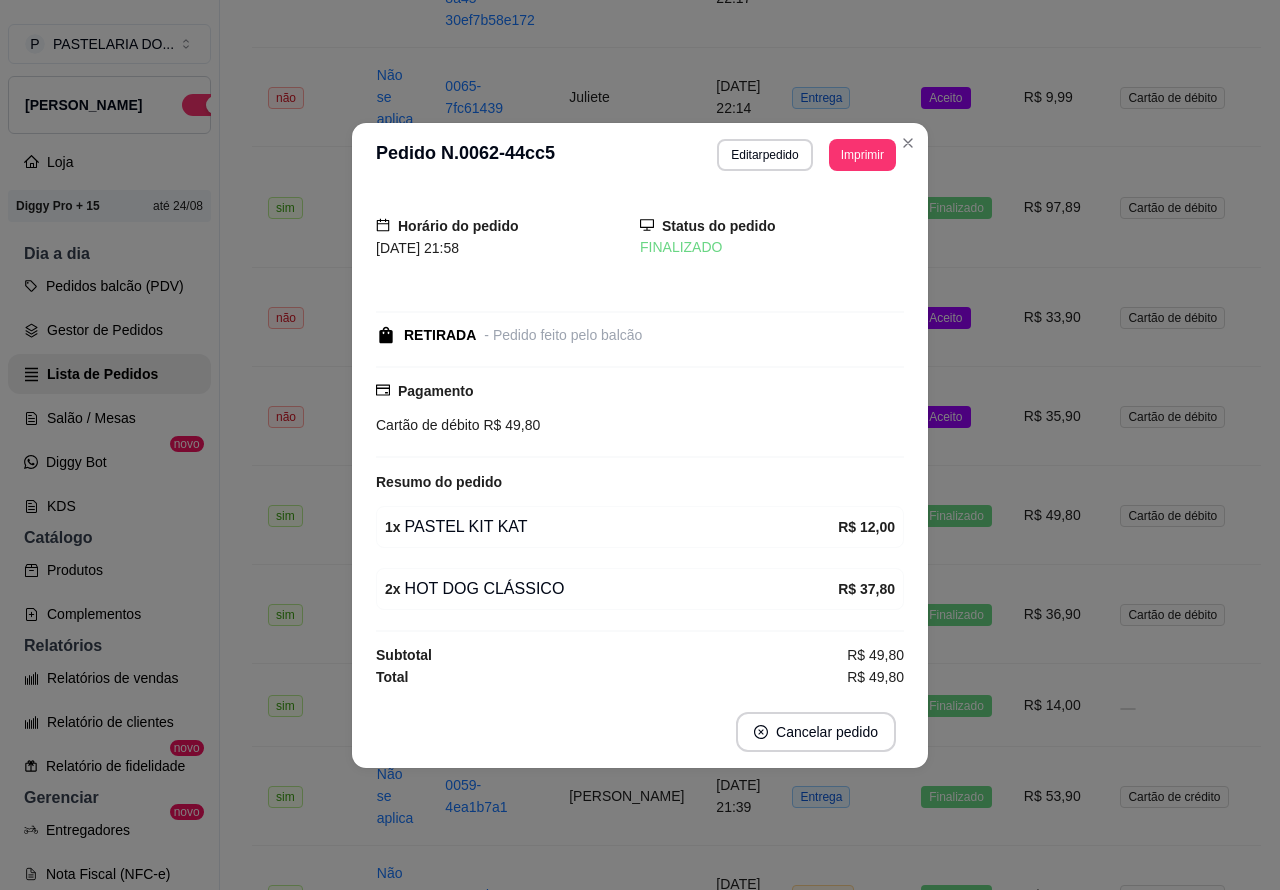 click on "Aceito" at bounding box center (956, 416) 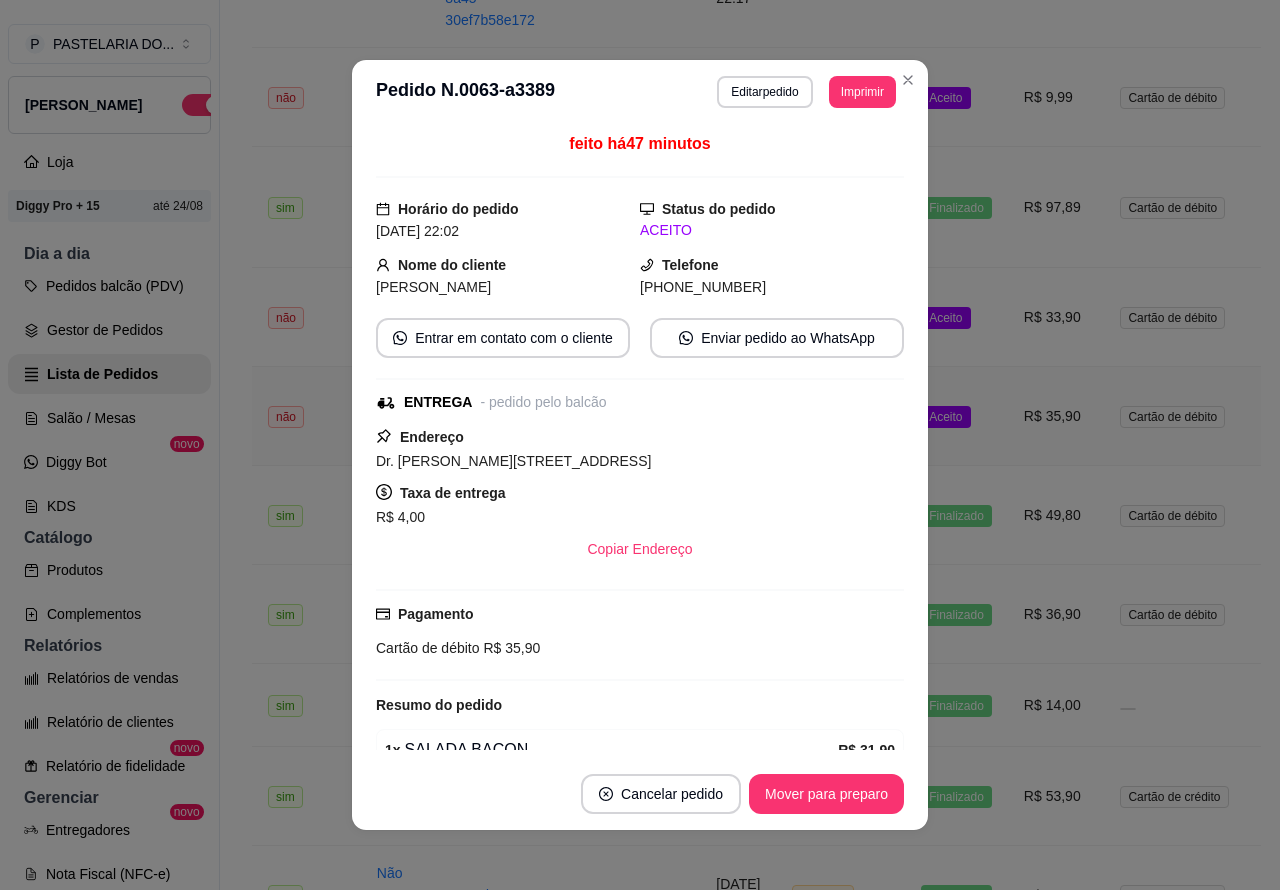 click on "Mover para preparo" at bounding box center [826, 794] 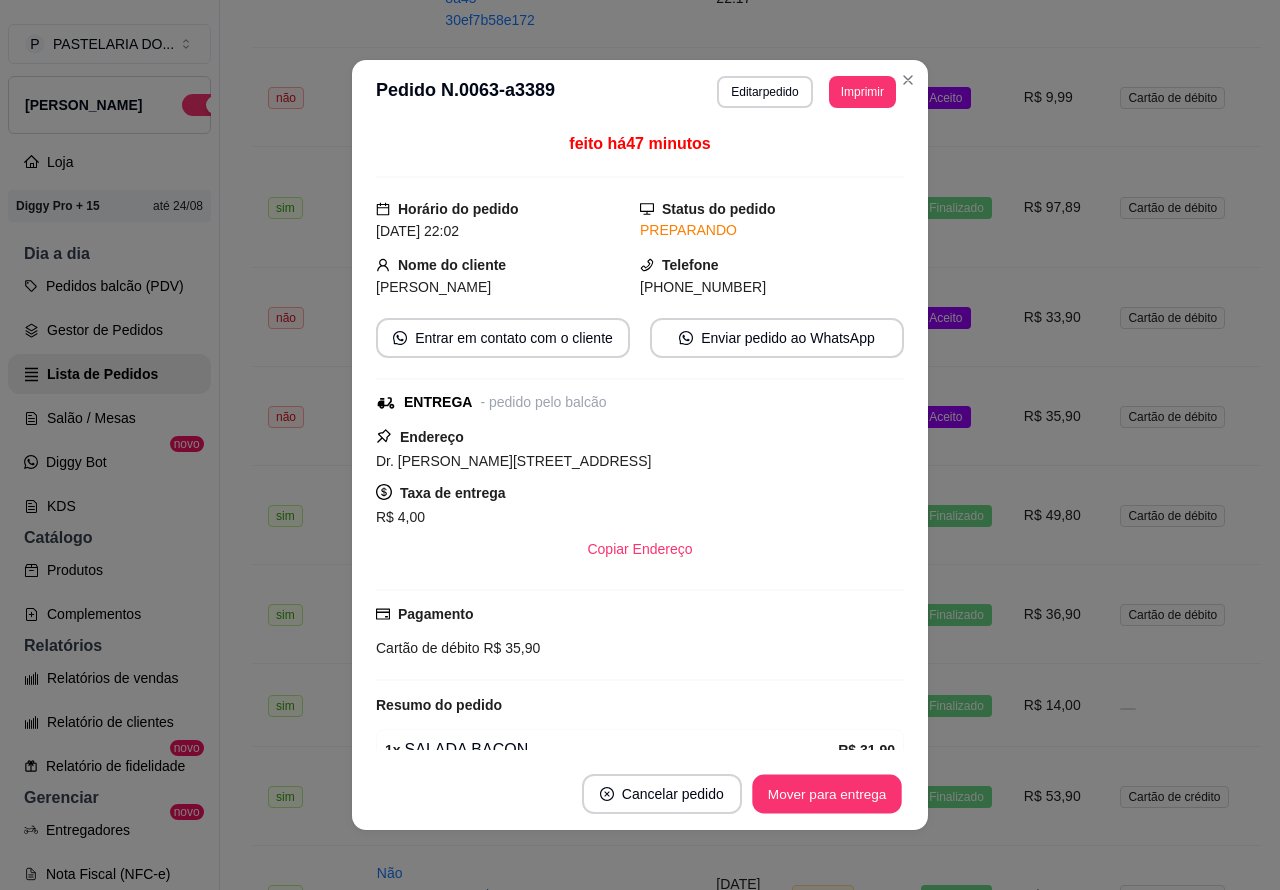 click on "Mover para entrega" at bounding box center [827, 794] 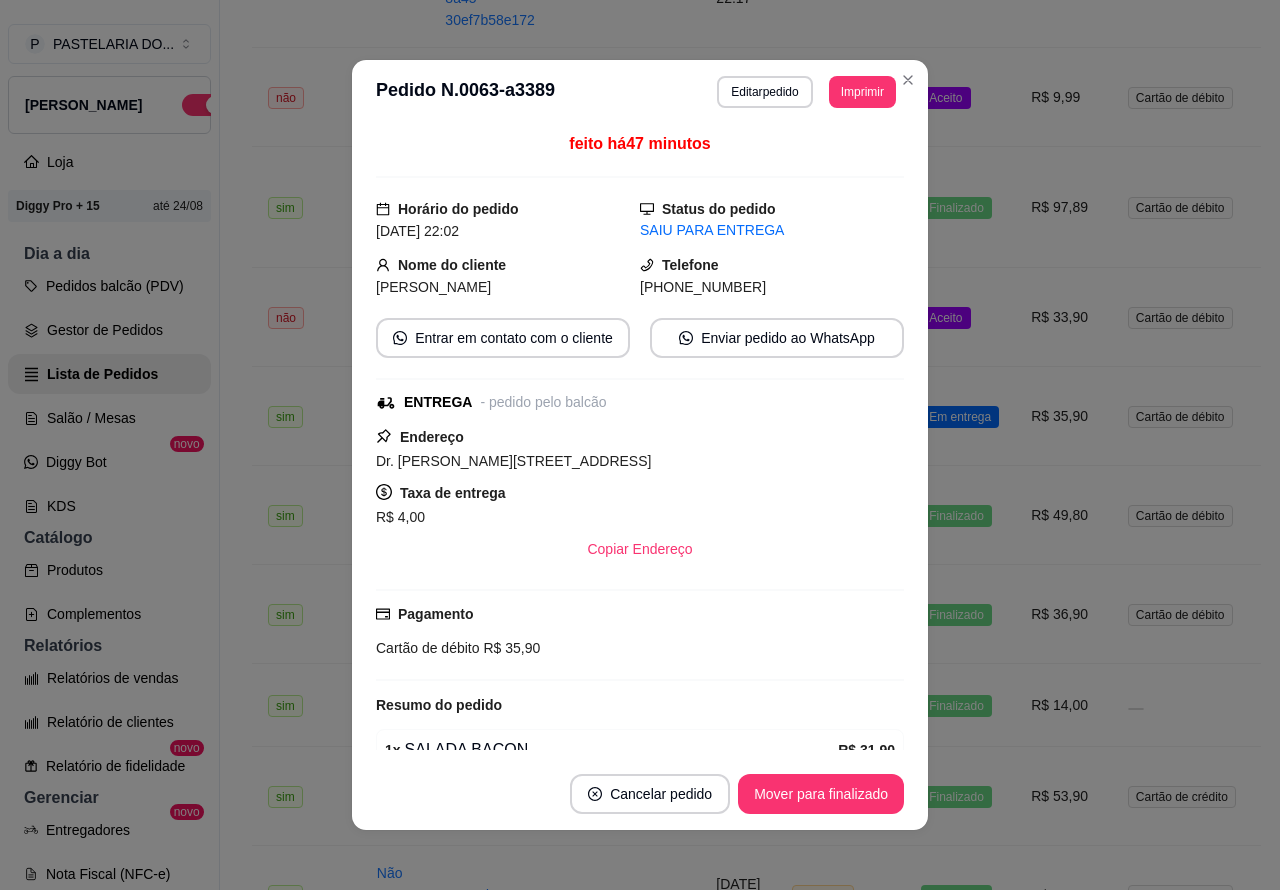 click on "Mover para finalizado" at bounding box center [821, 794] 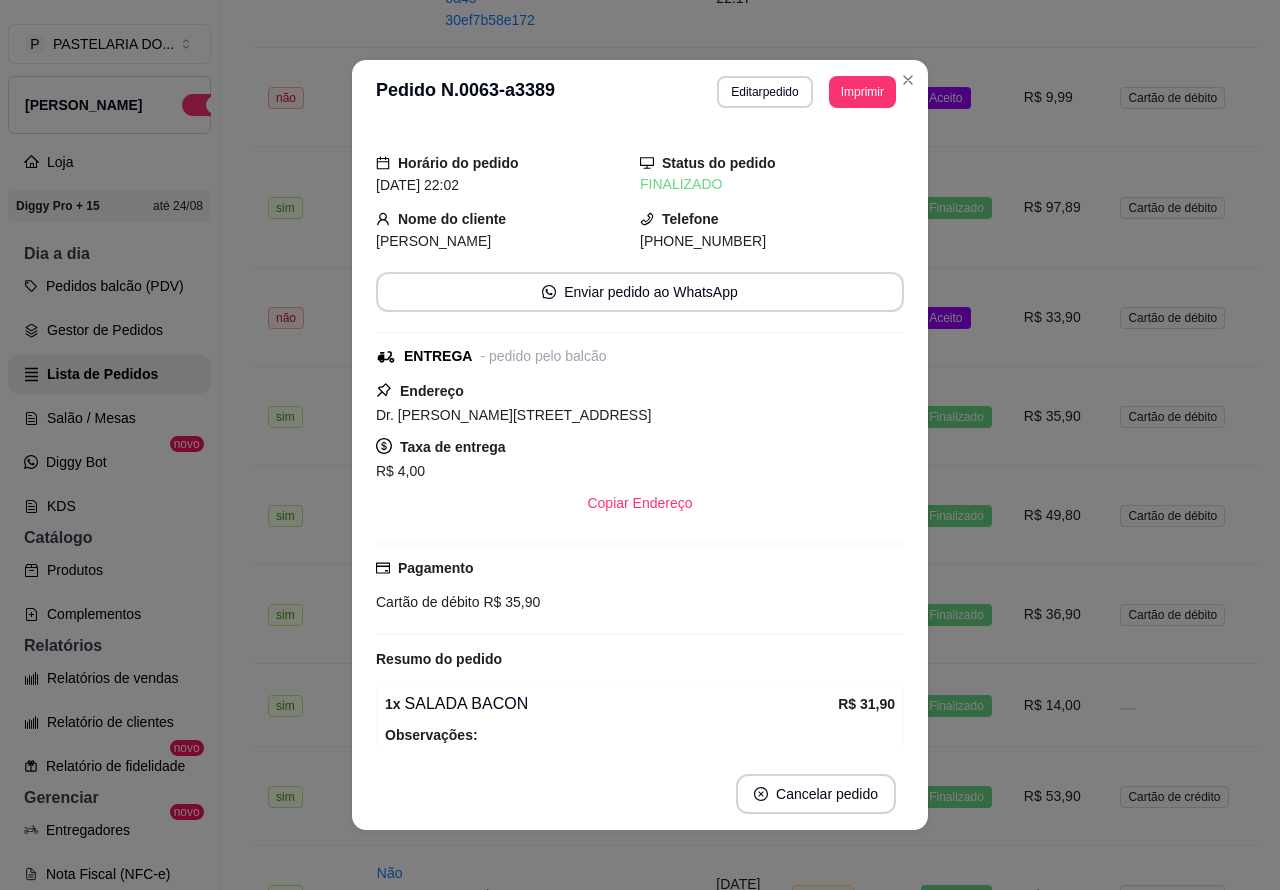 click on "Aceito" at bounding box center [956, 317] 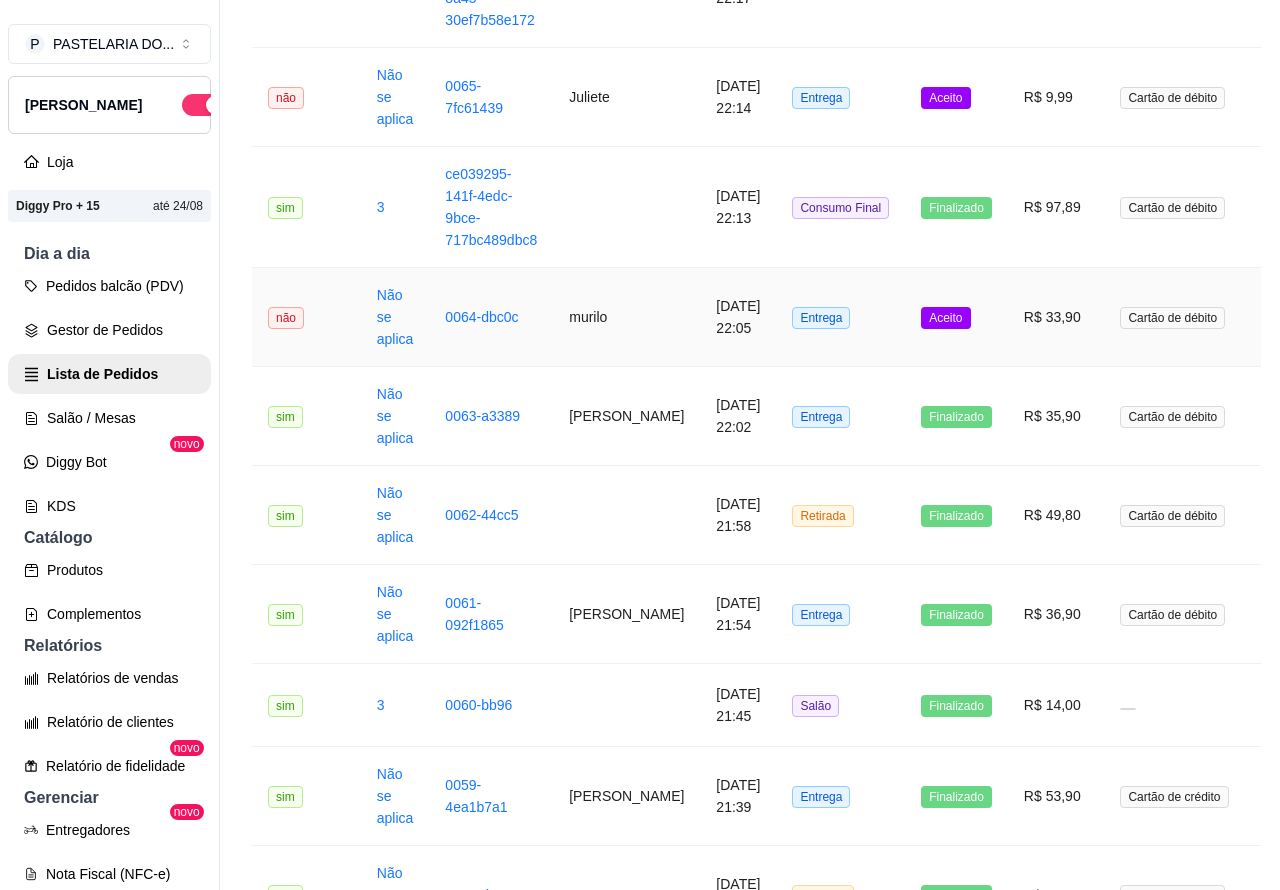 click on "Mover para preparo" at bounding box center (826, 794) 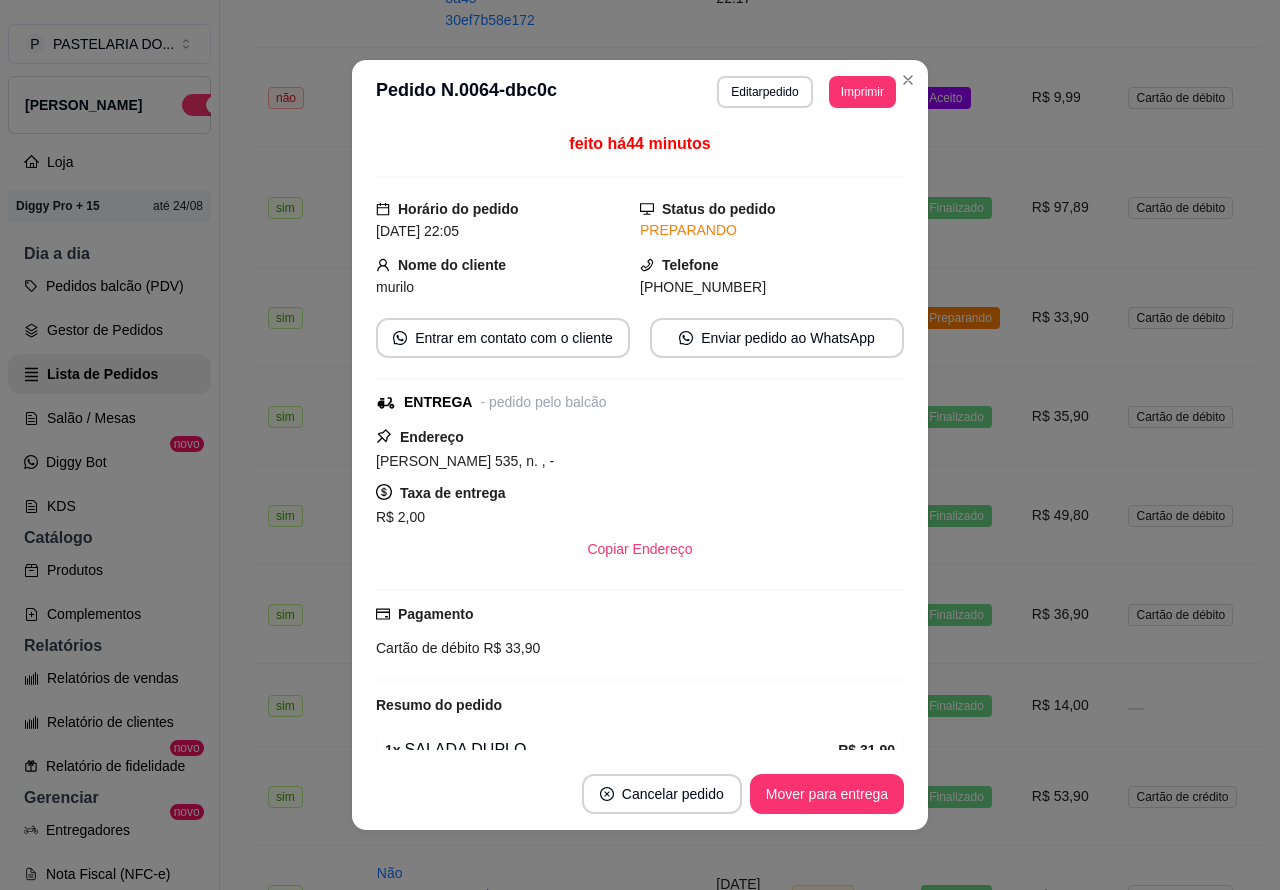 click on "Mover para entrega" at bounding box center (827, 794) 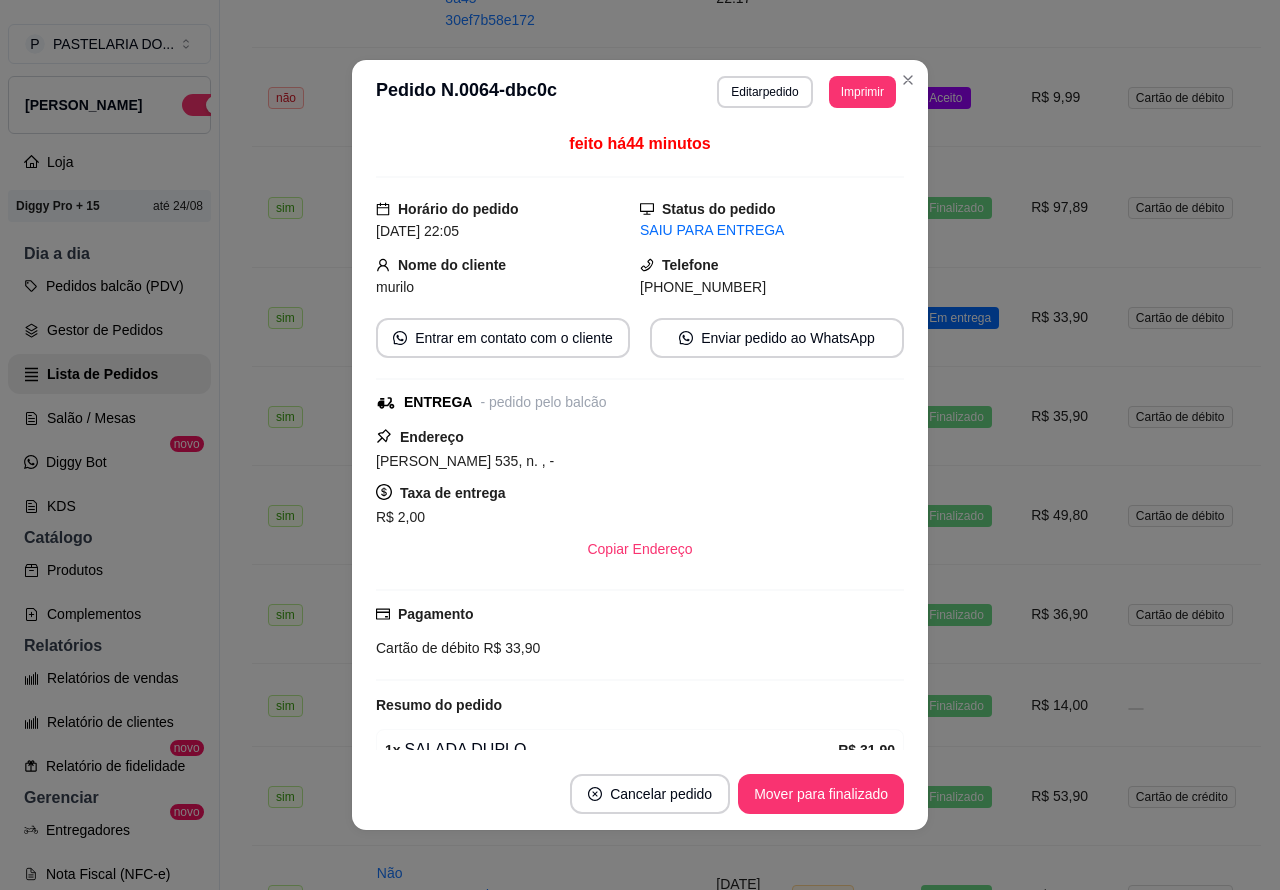 click on "Mover para finalizado" at bounding box center [821, 794] 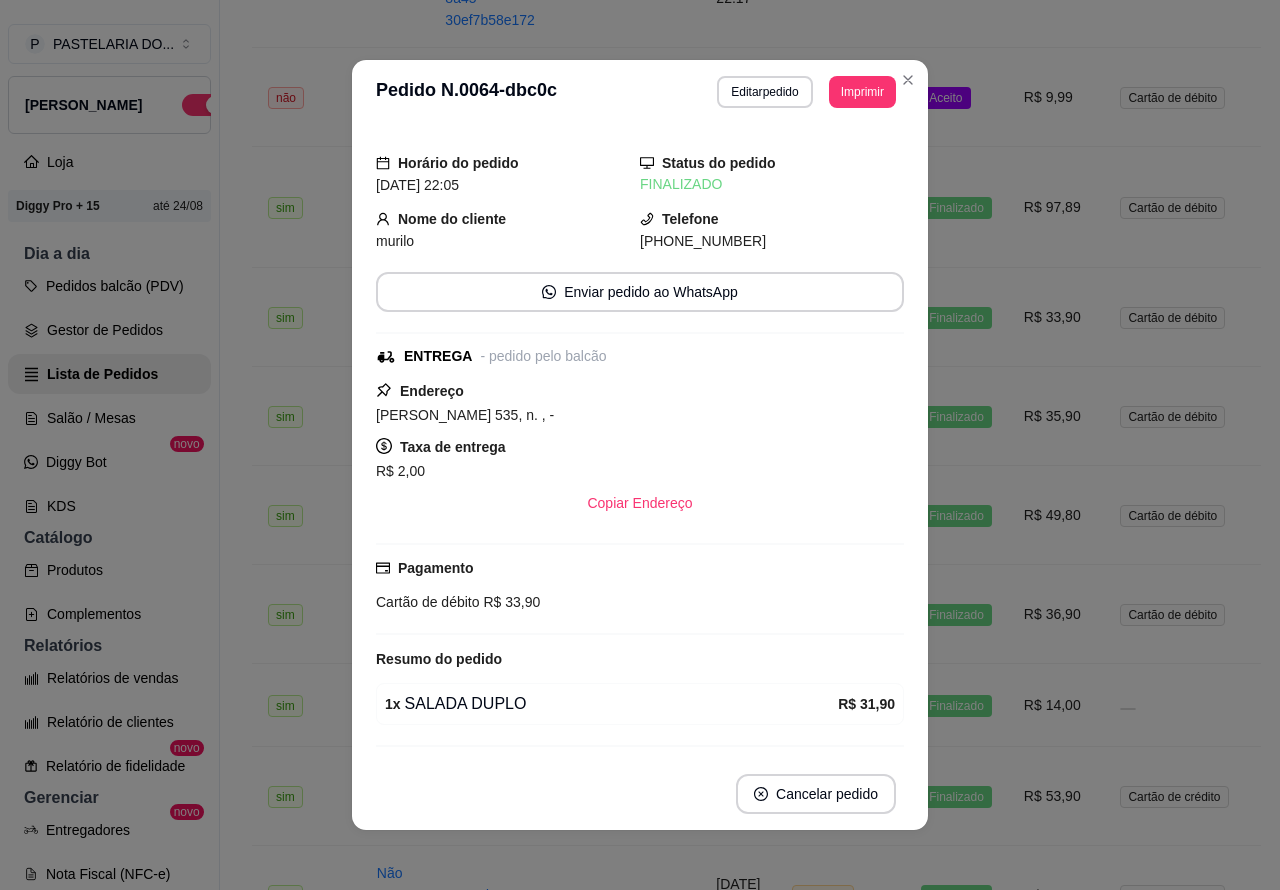 click on "Aceito" at bounding box center (956, 97) 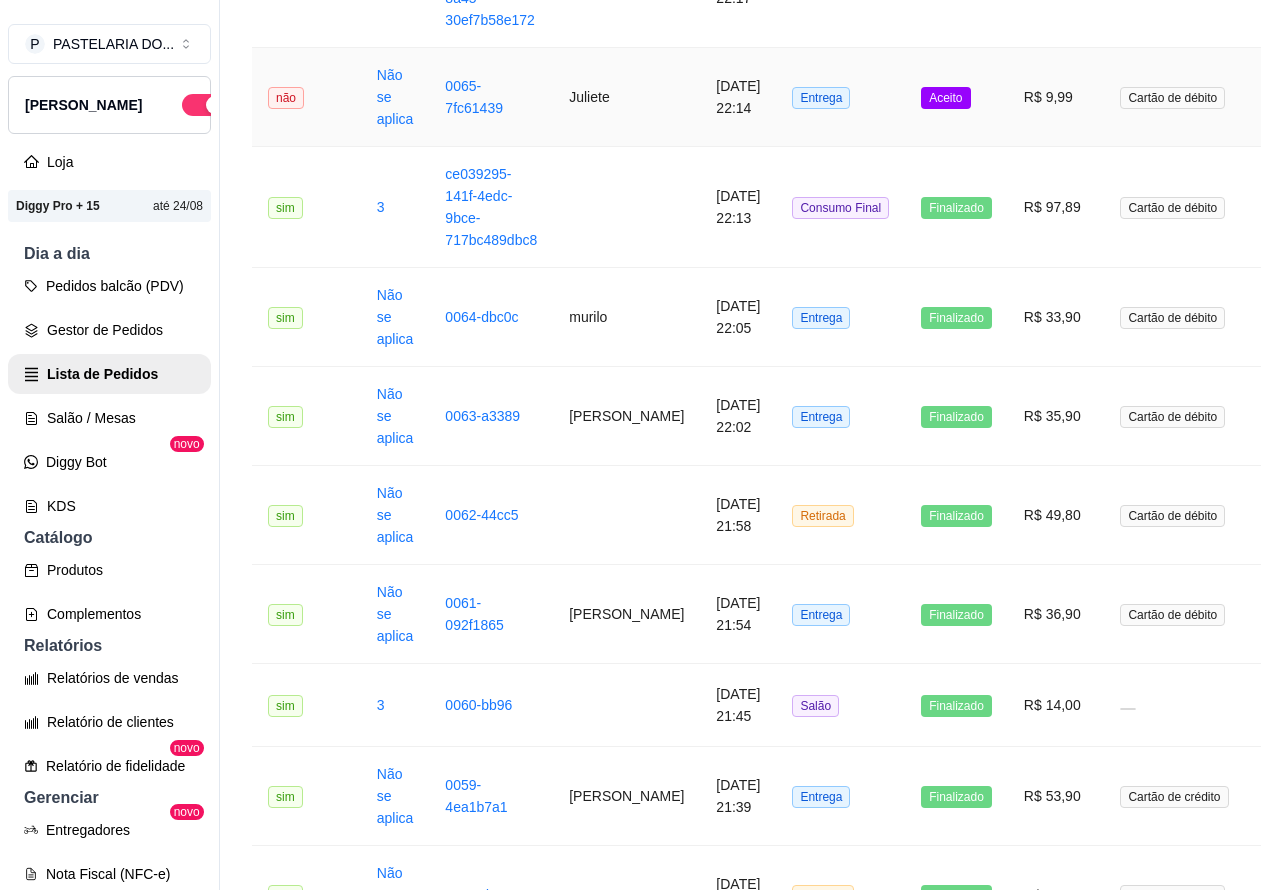 click on "Mover para preparo" at bounding box center (826, 794) 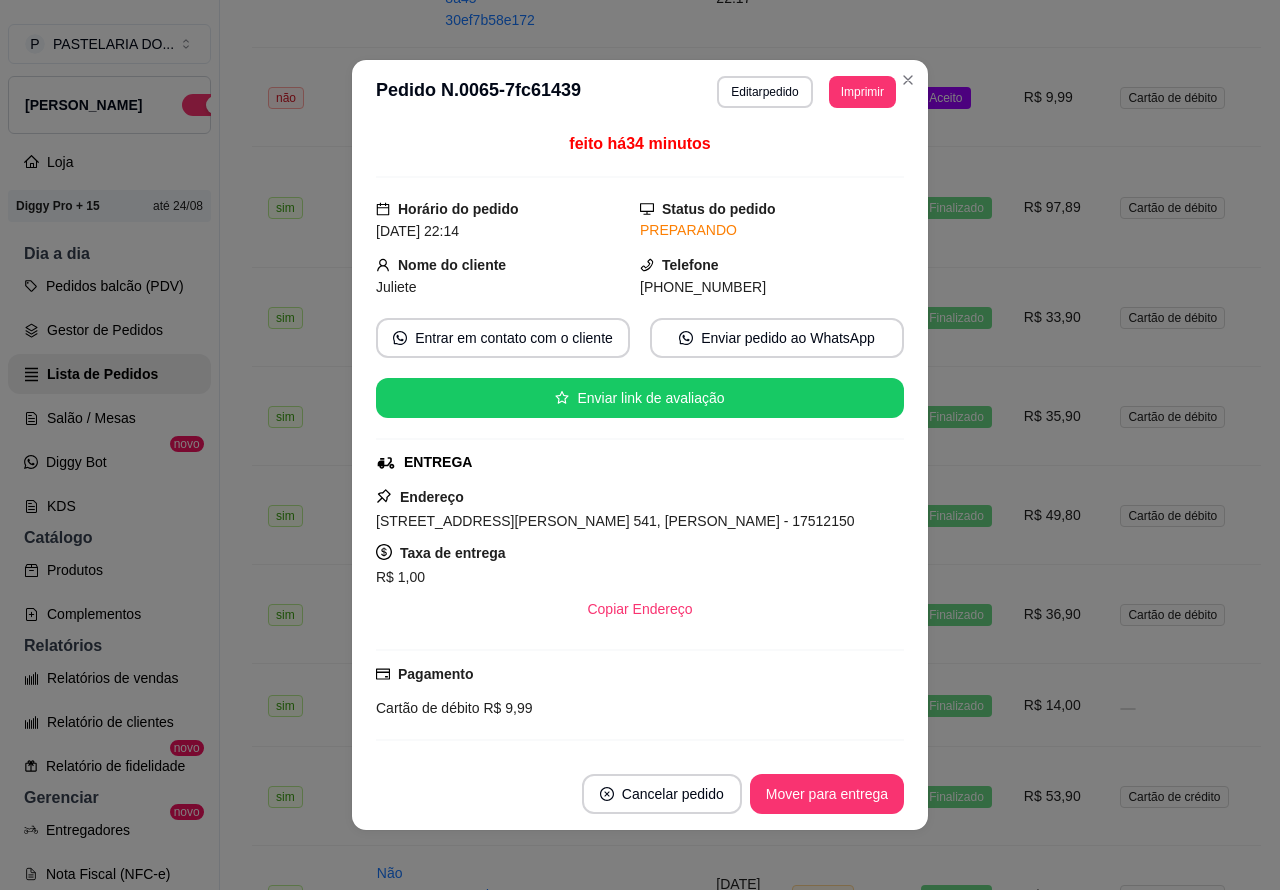 click on "Mover para entrega" at bounding box center [827, 794] 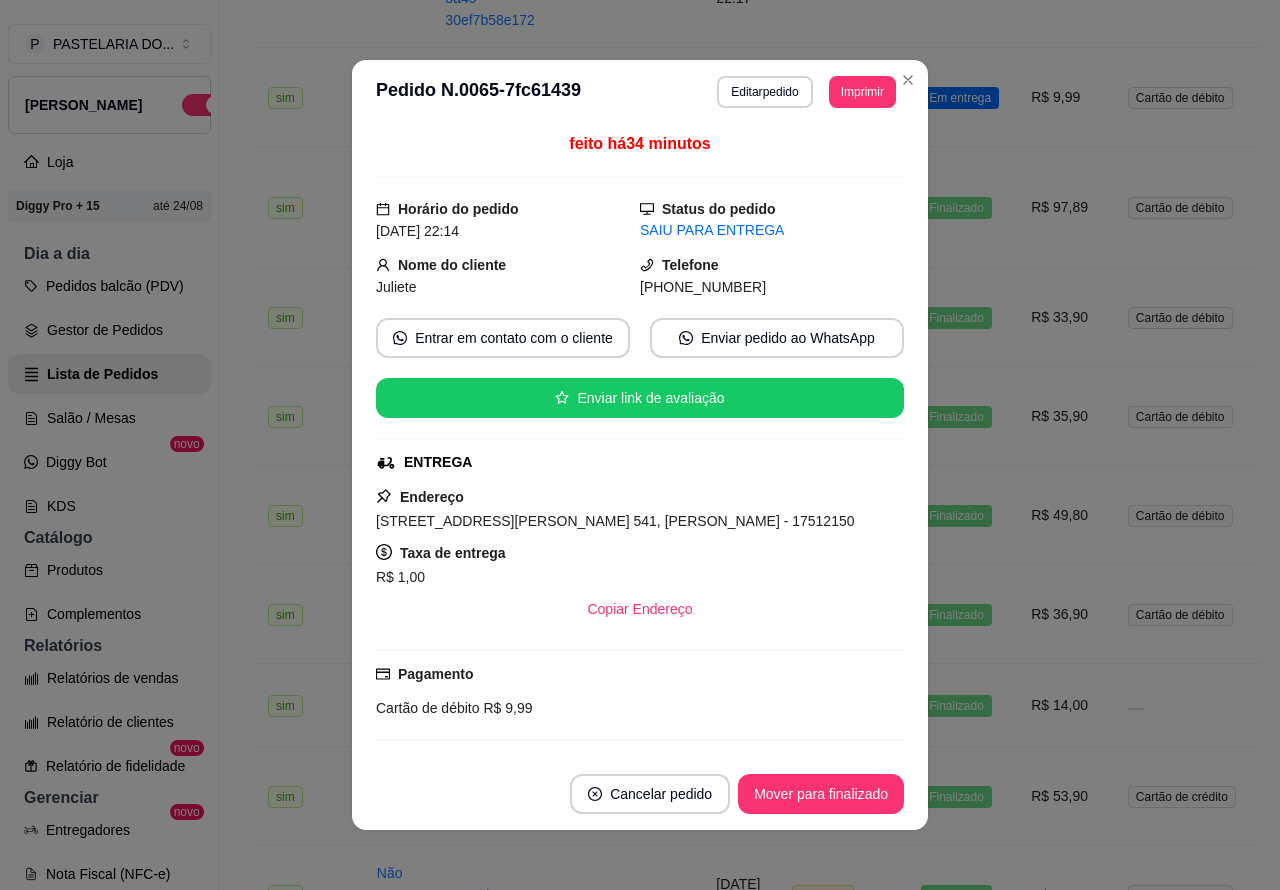 click on "Mover para finalizado" at bounding box center [821, 794] 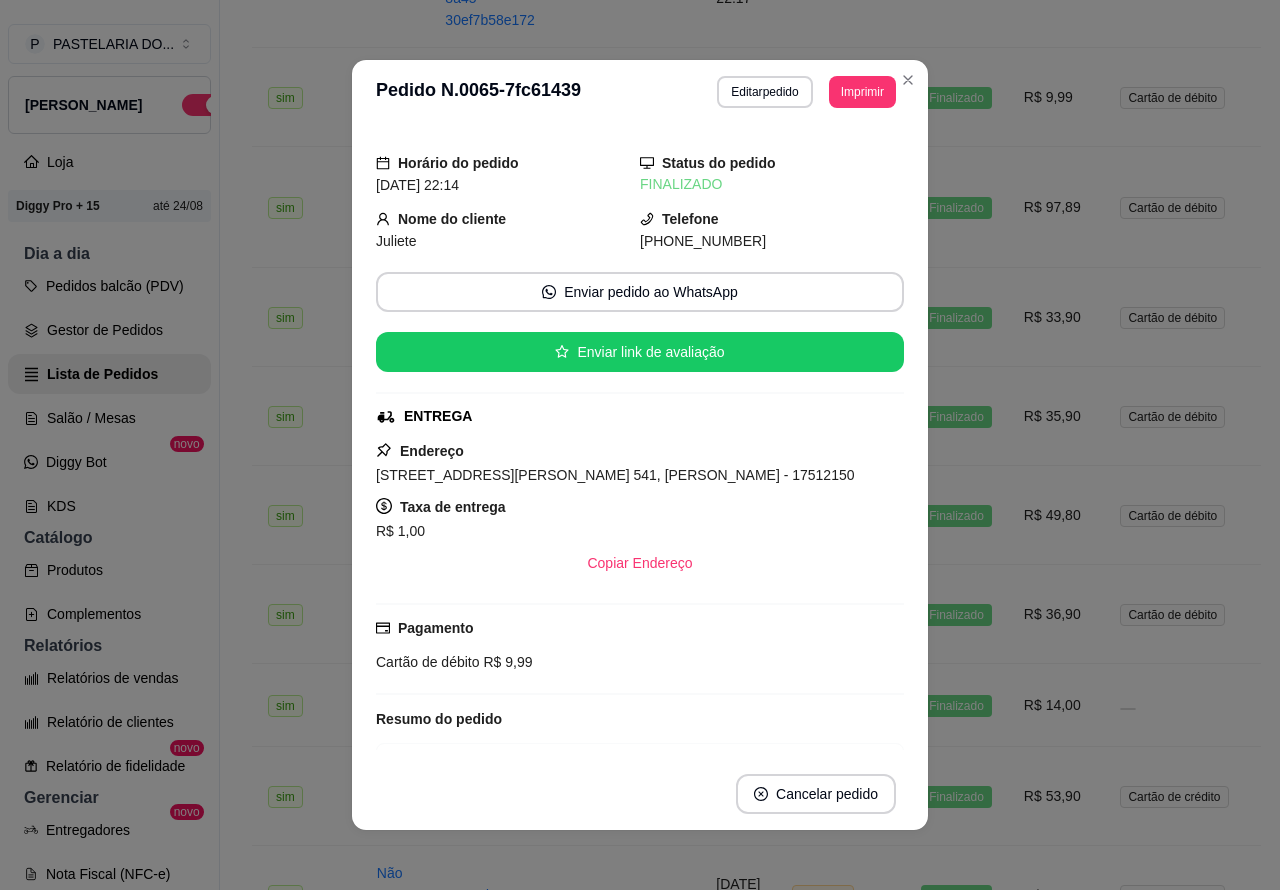 click on "**********" at bounding box center (740, 476) 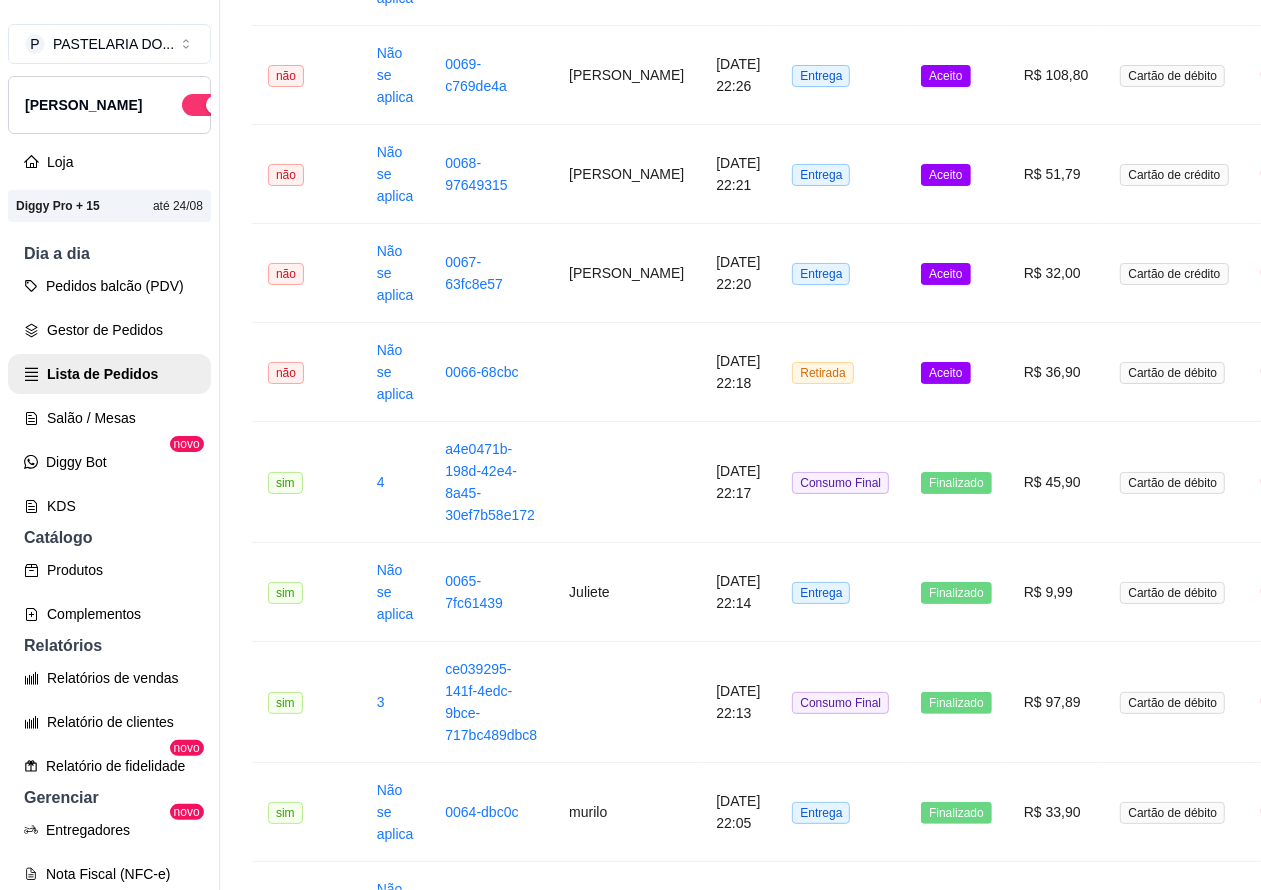 scroll, scrollTop: 725, scrollLeft: 0, axis: vertical 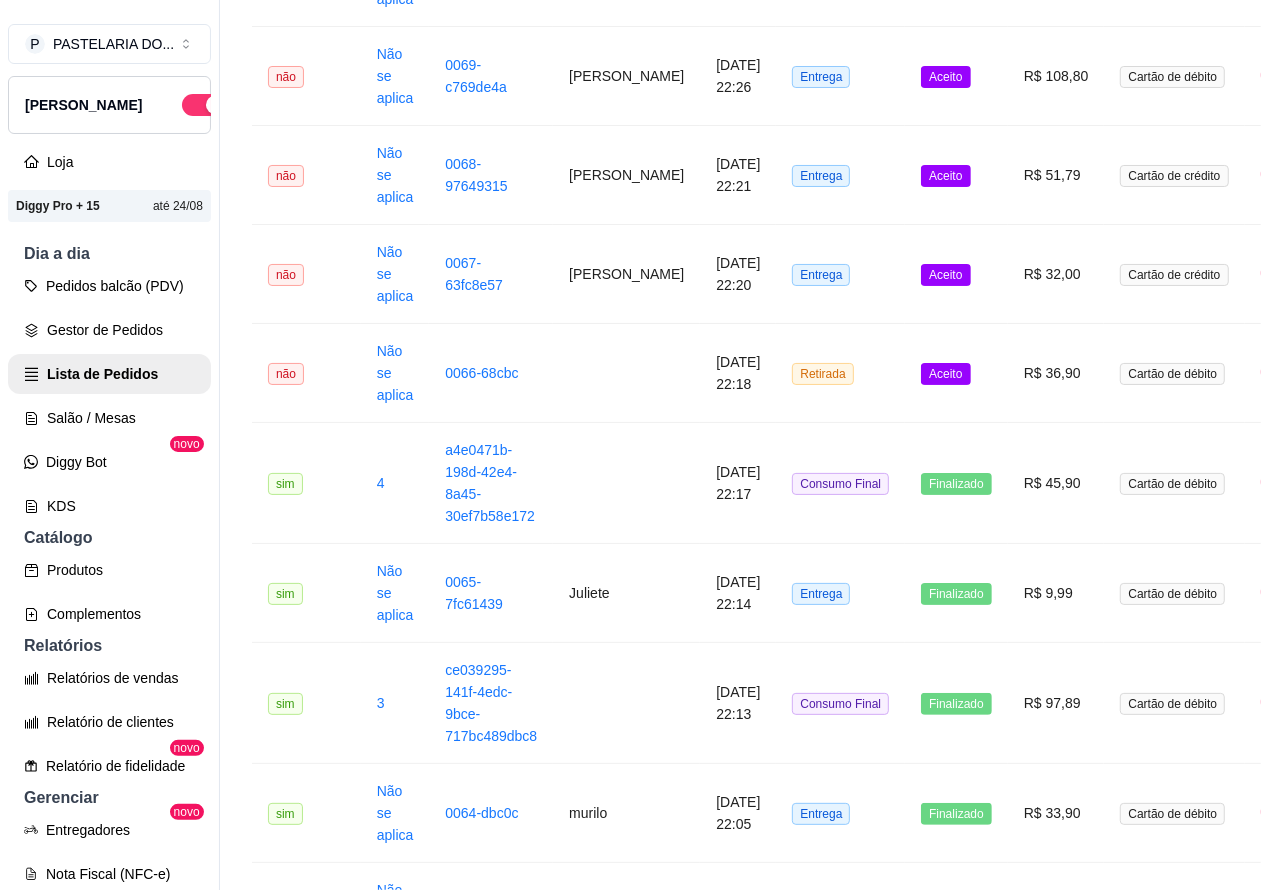 click on "Aceito" at bounding box center (945, 374) 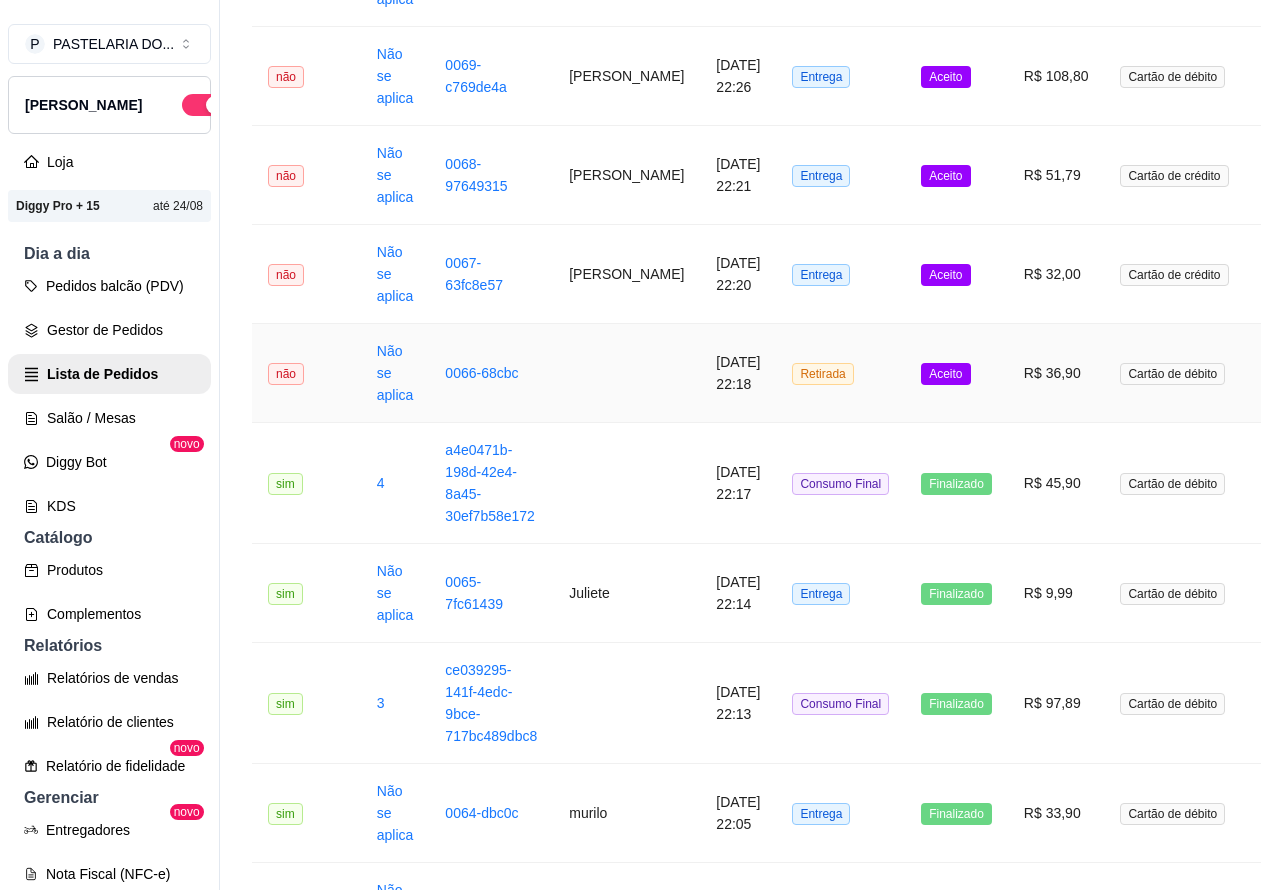 click on "Mover para preparo" at bounding box center (826, 770) 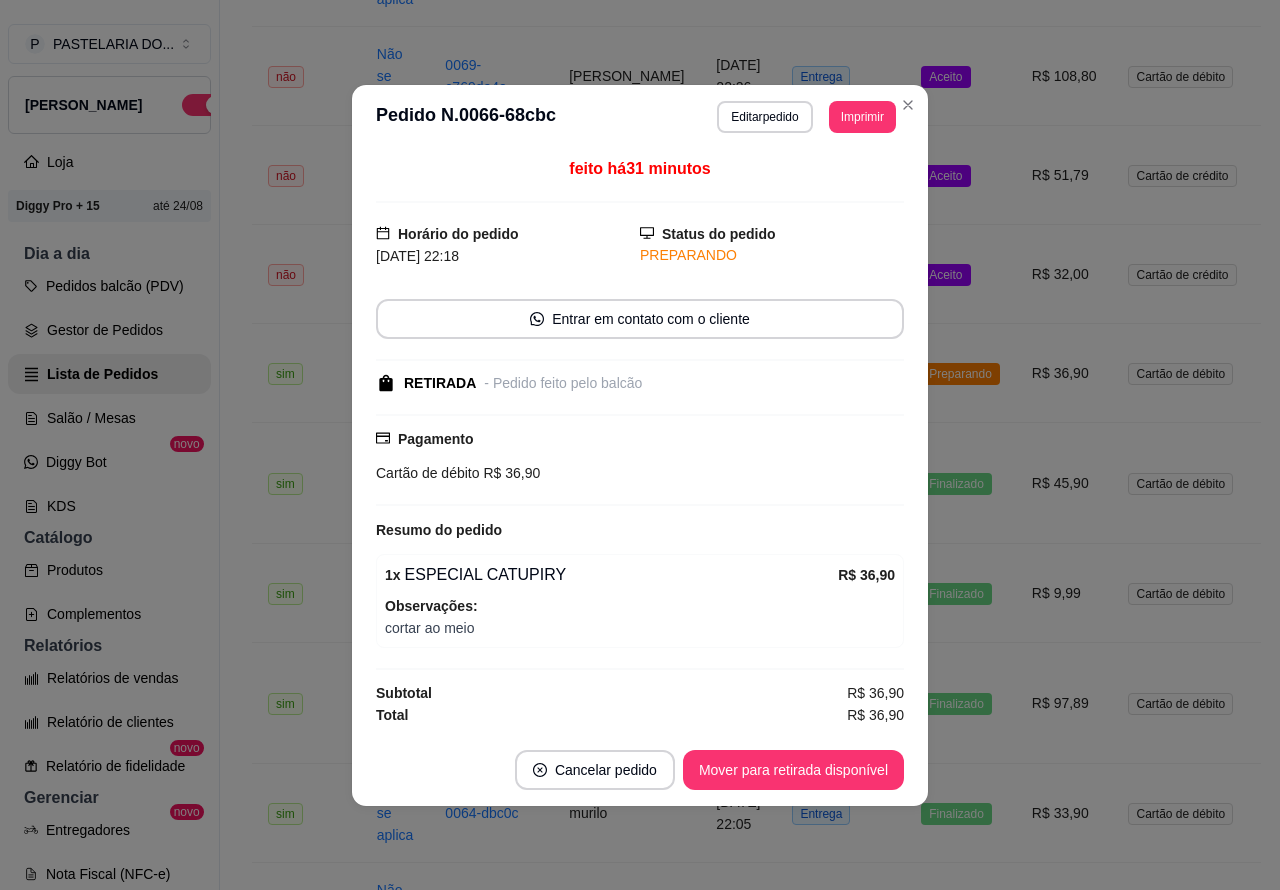 click on "Mover para retirada disponível" at bounding box center [793, 770] 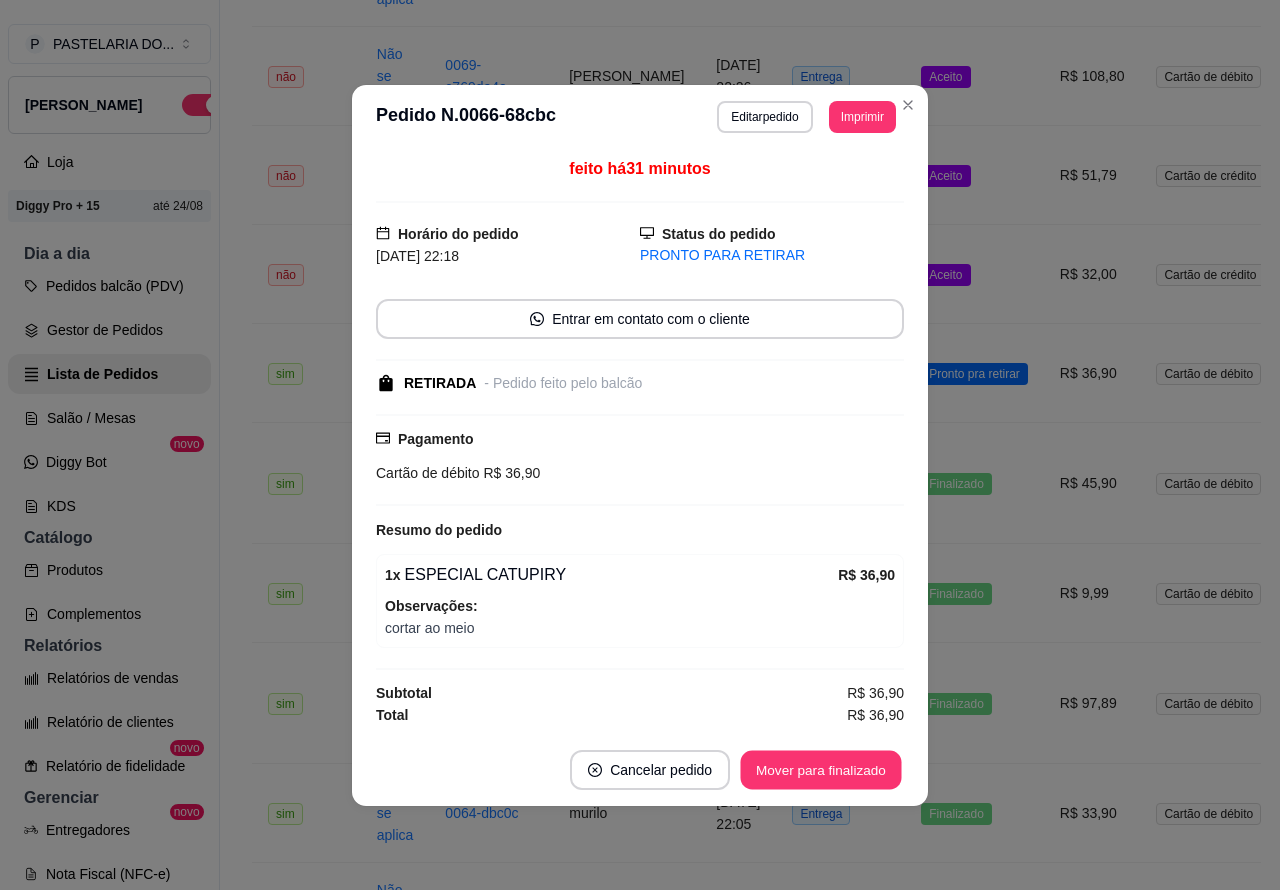 click on "Mover para finalizado" at bounding box center (821, 769) 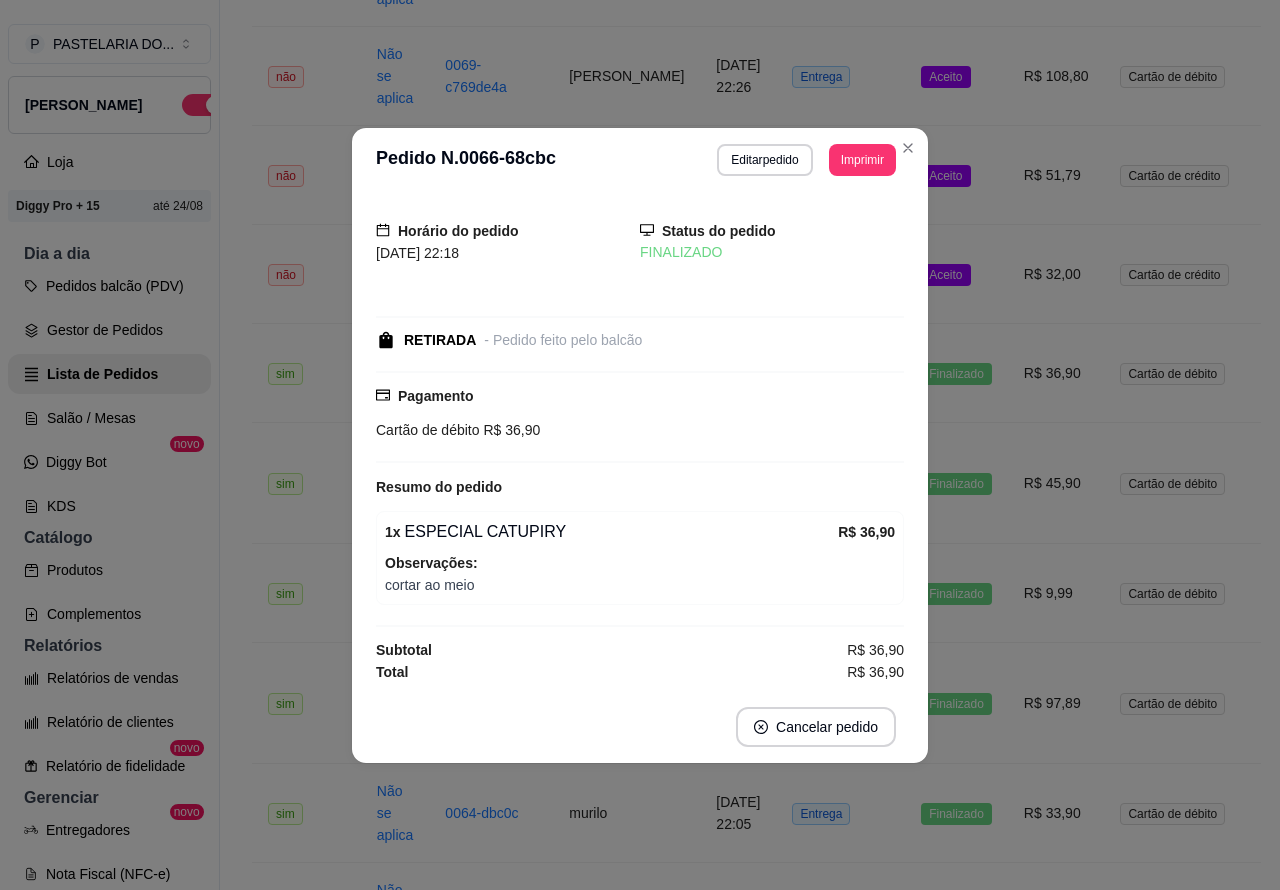 click on "Aceito" at bounding box center (956, 274) 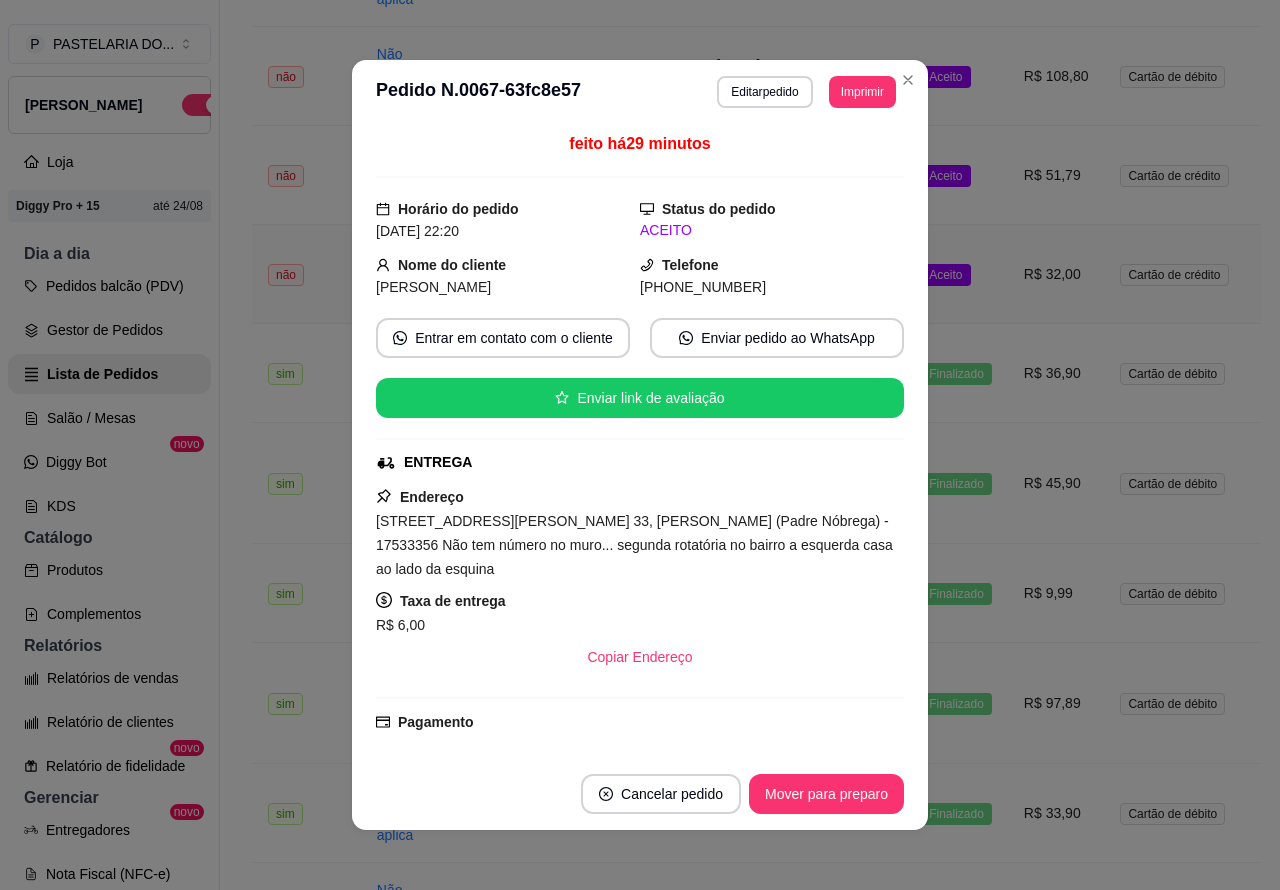 click on "Mover para preparo" at bounding box center [826, 794] 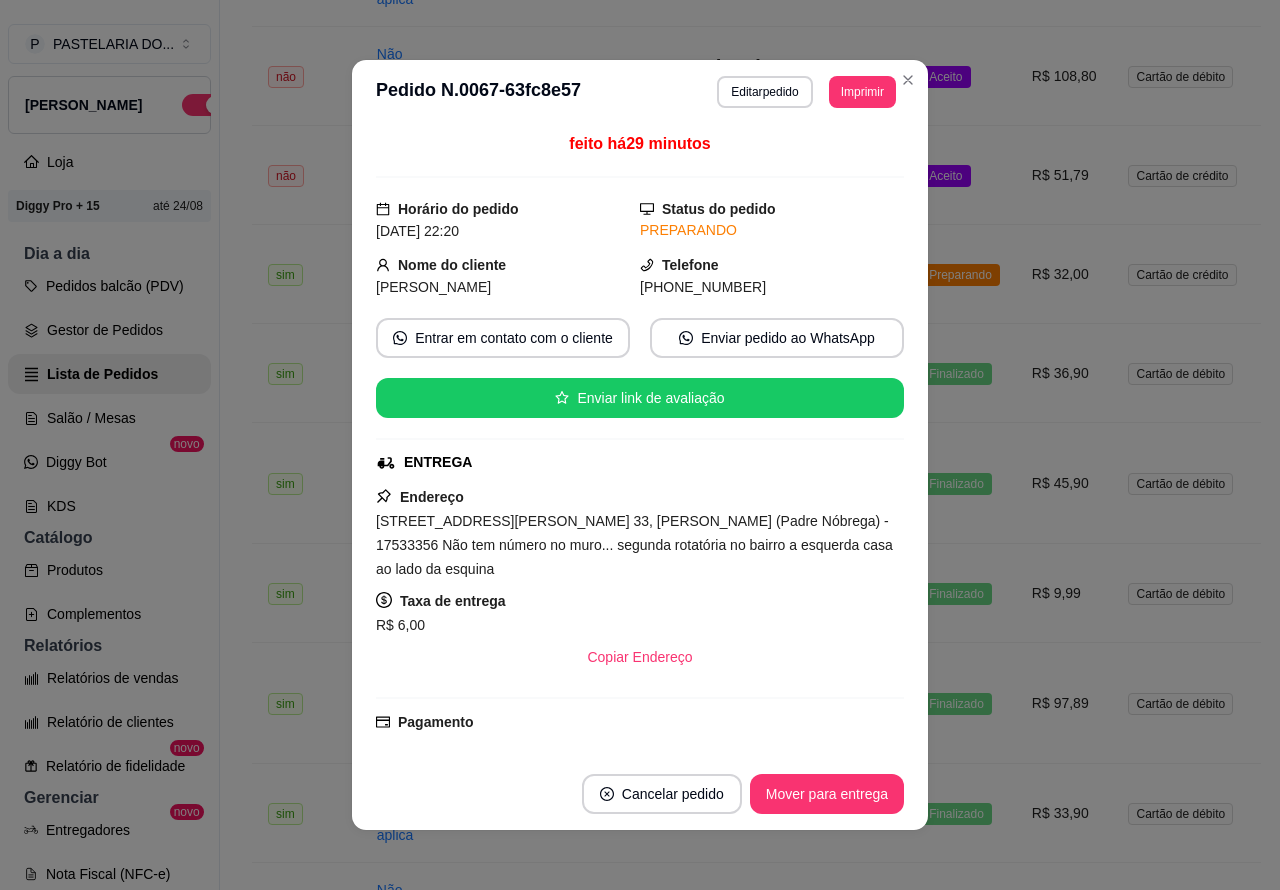 click on "Mover para entrega" at bounding box center (827, 794) 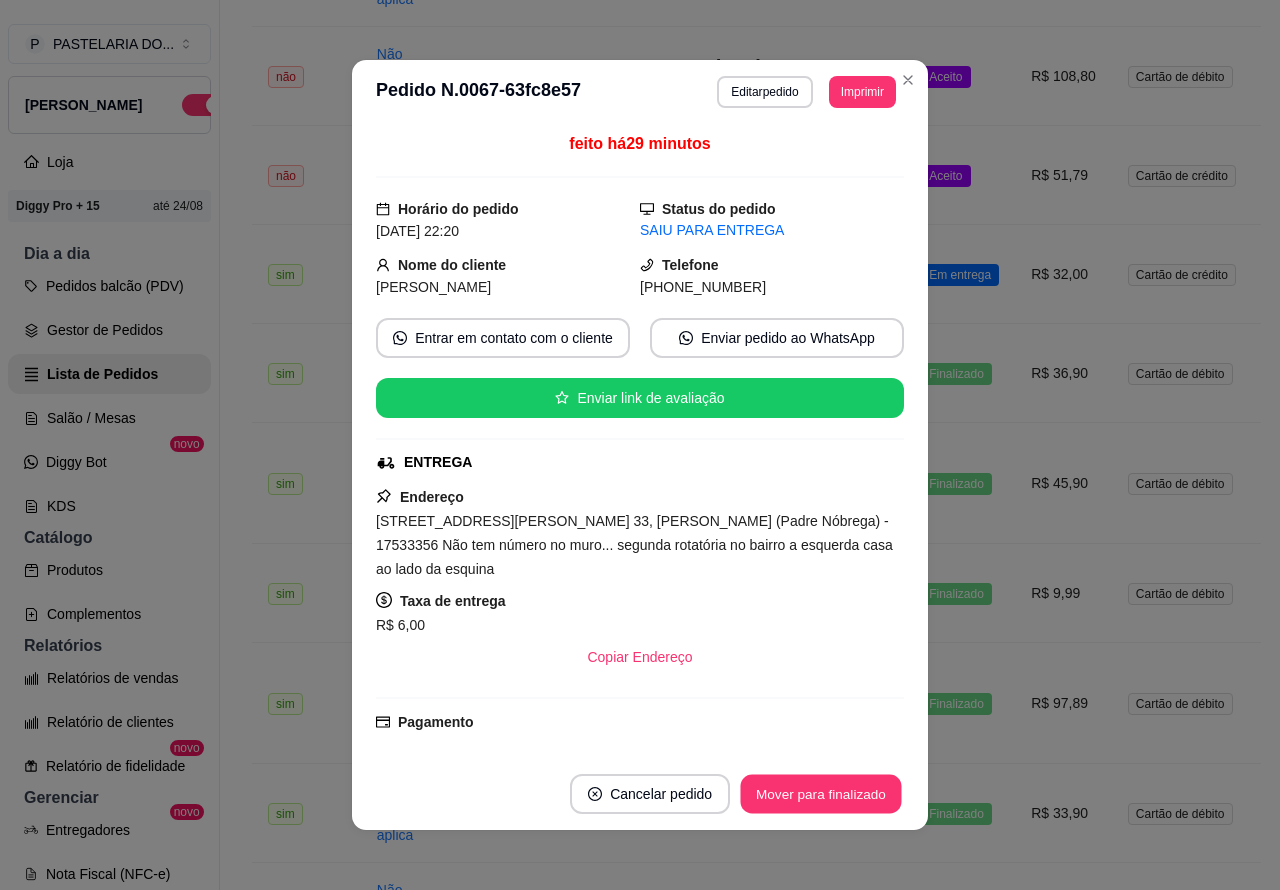 click on "Mover para finalizado" at bounding box center [821, 794] 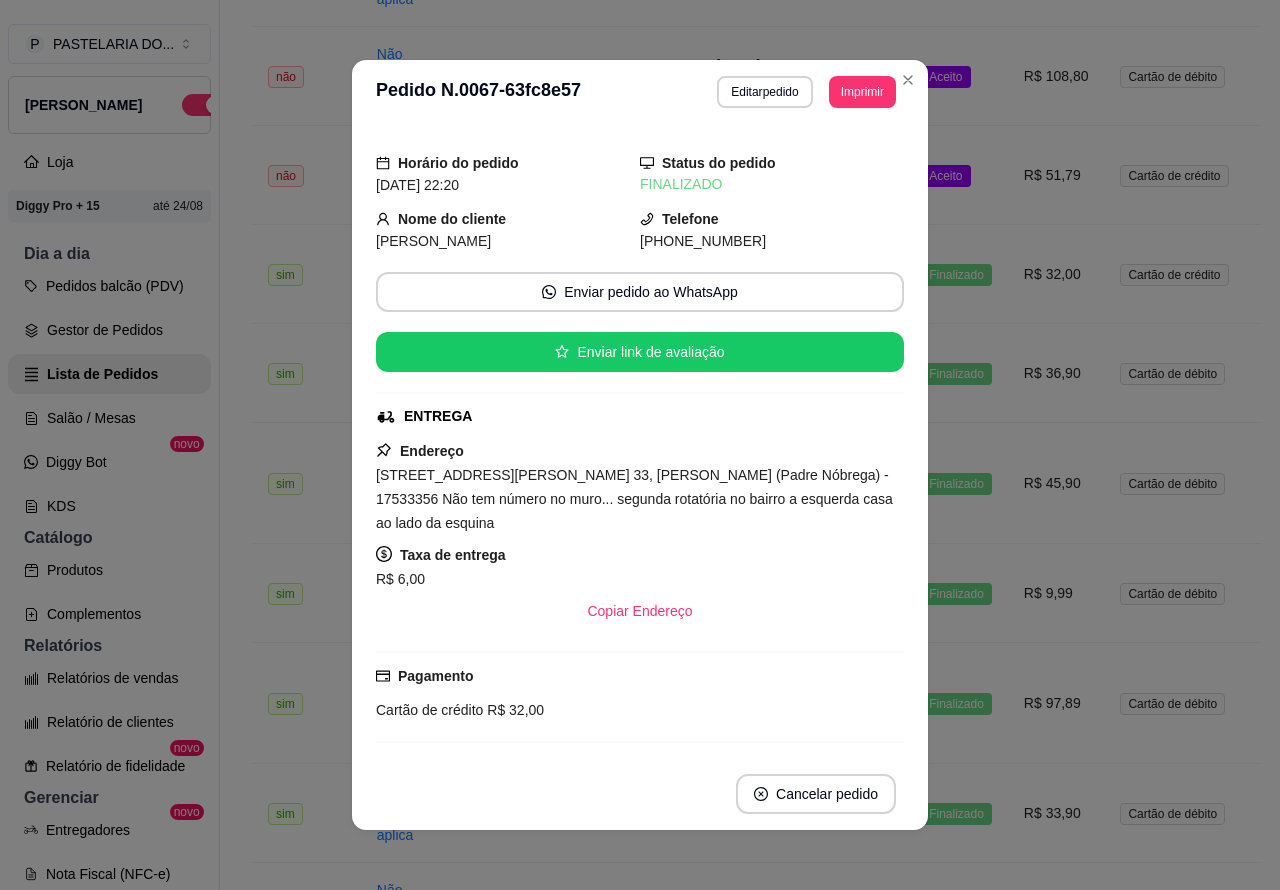 click on "Aceito" at bounding box center (956, 175) 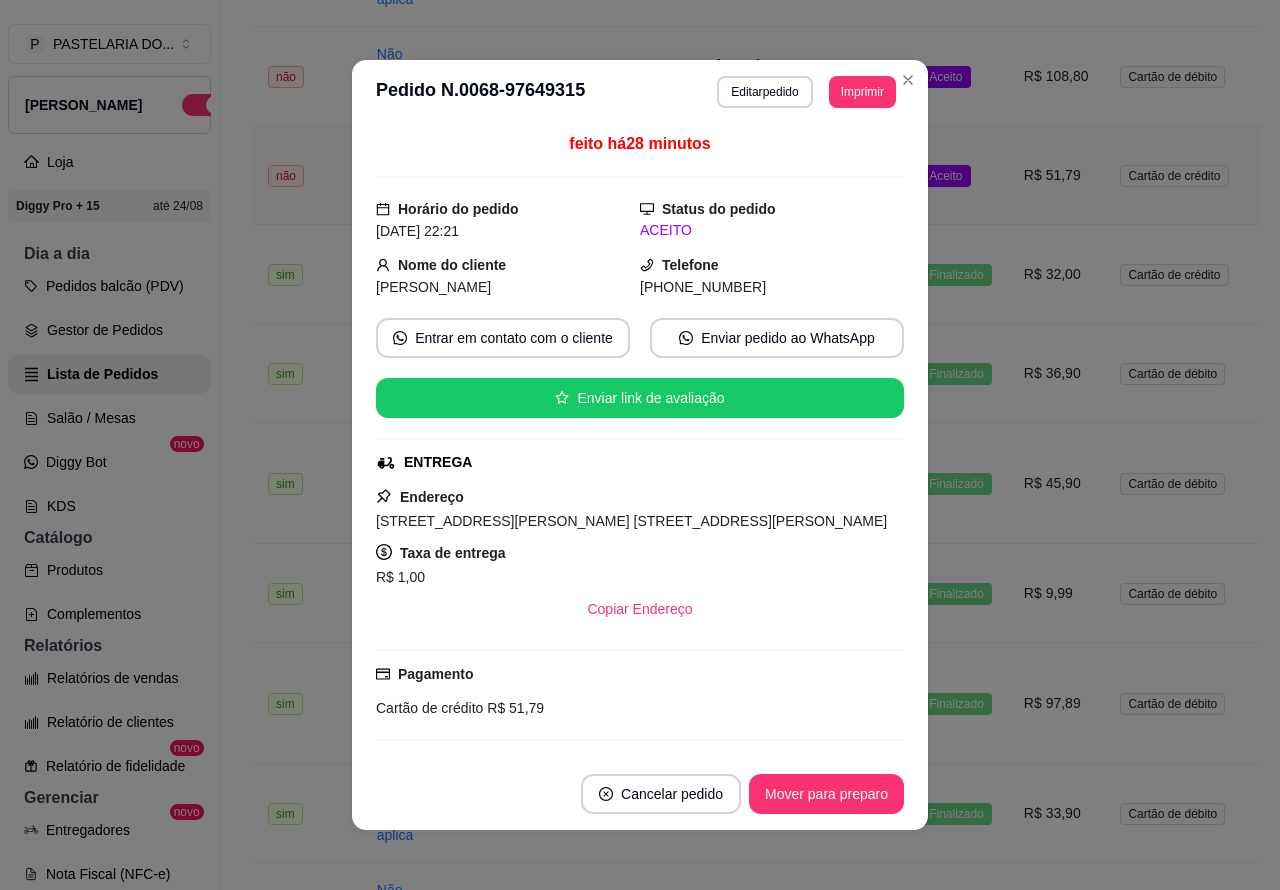click on "Mover para preparo" at bounding box center (826, 794) 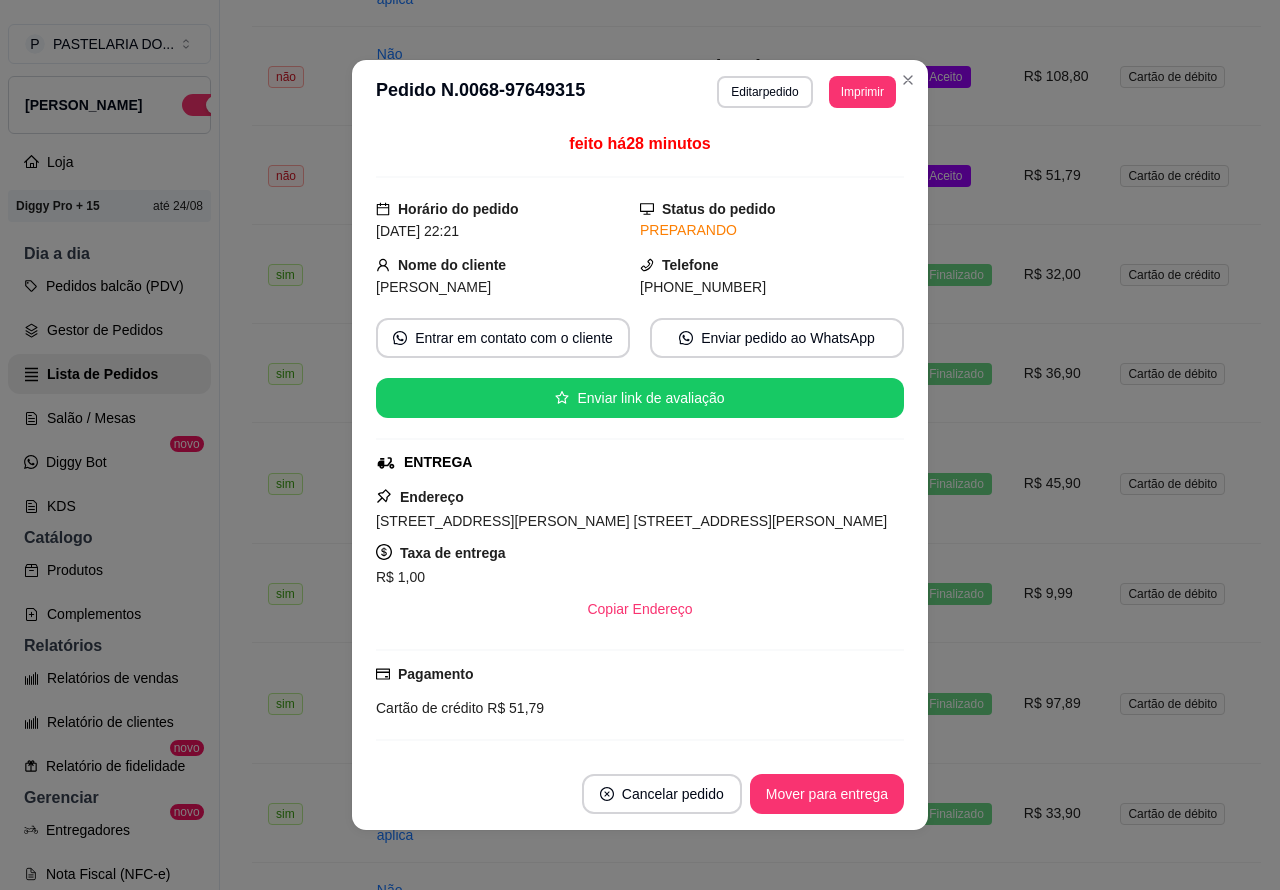 click on "Mover para entrega" at bounding box center (827, 794) 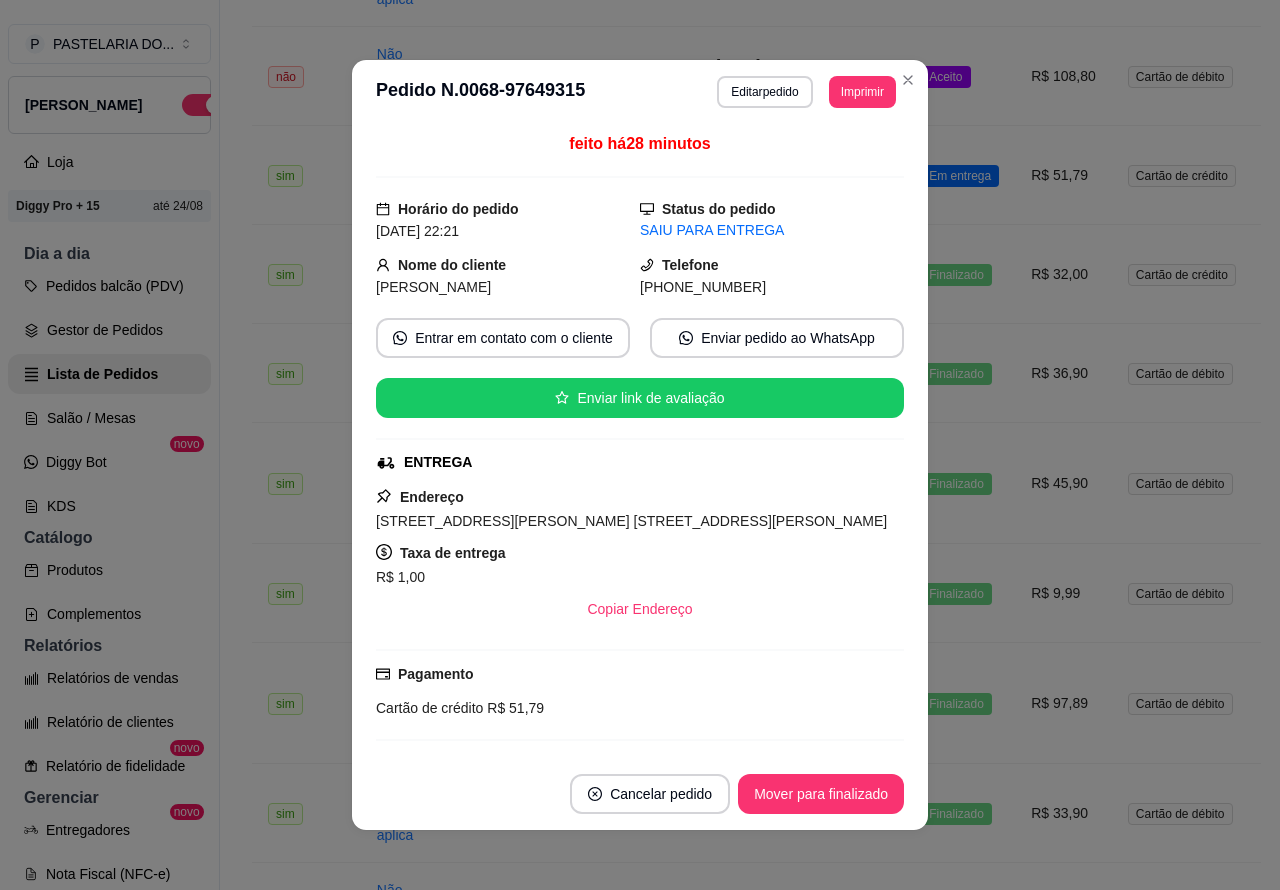 click on "Mover para finalizado" at bounding box center [821, 794] 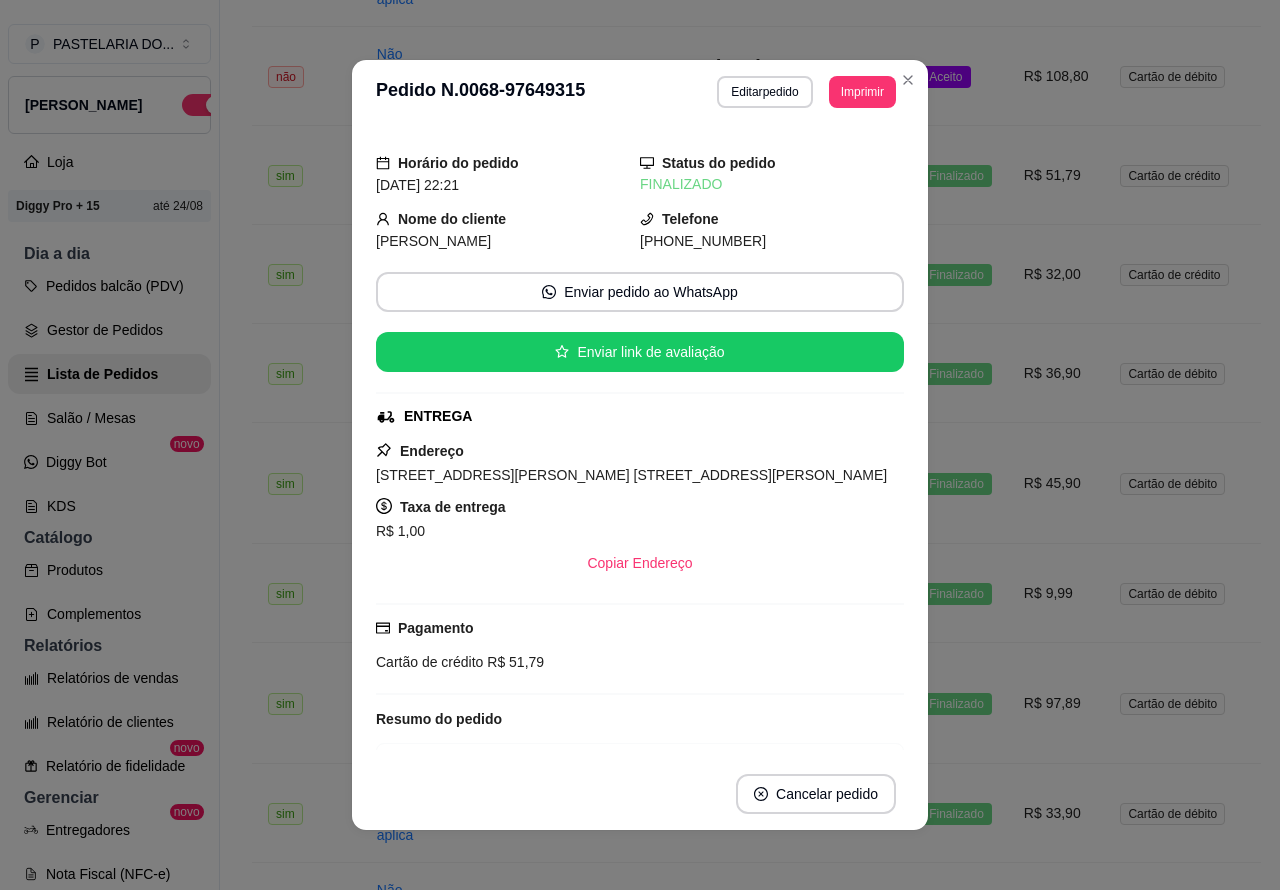 click on "Aceito" at bounding box center (956, 76) 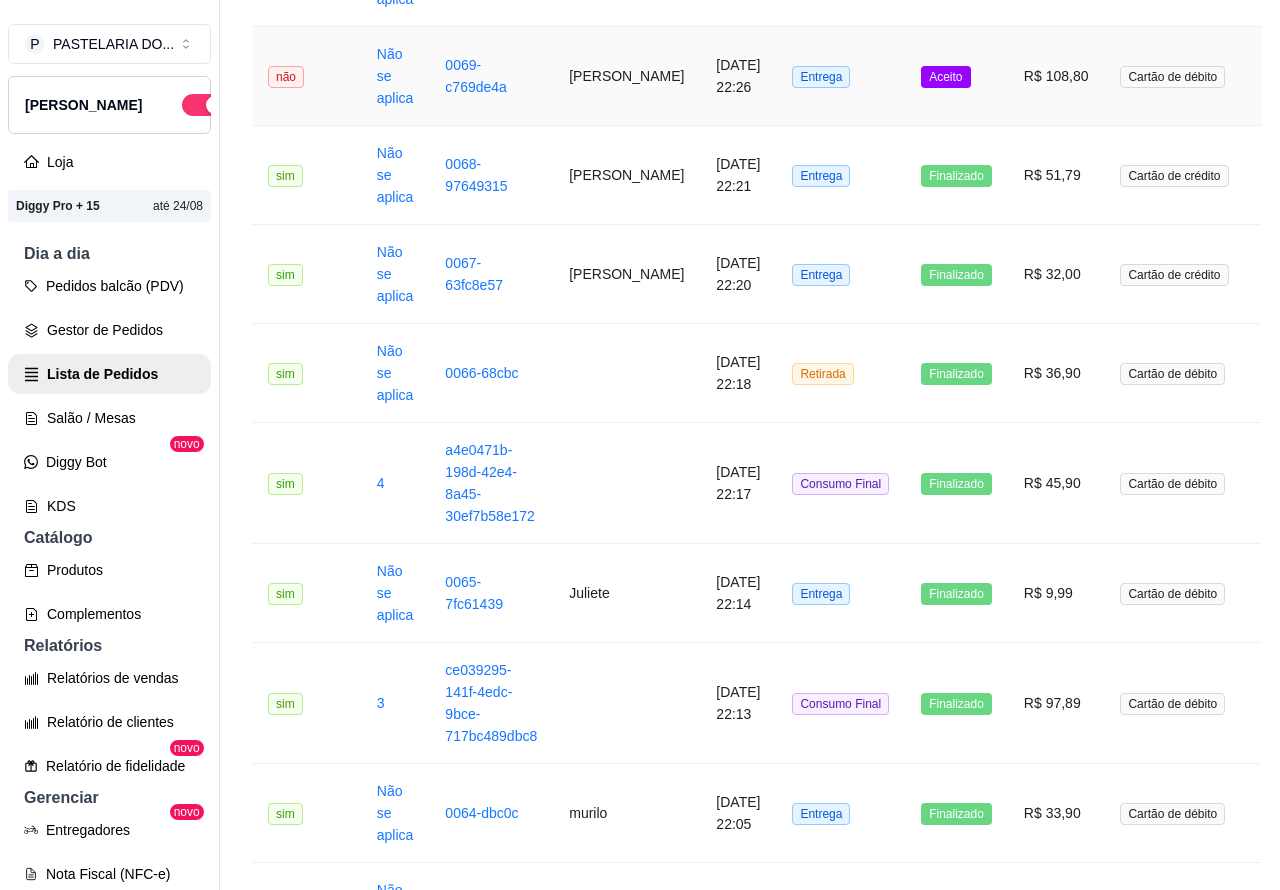 click on "Mover para preparo" at bounding box center [826, 794] 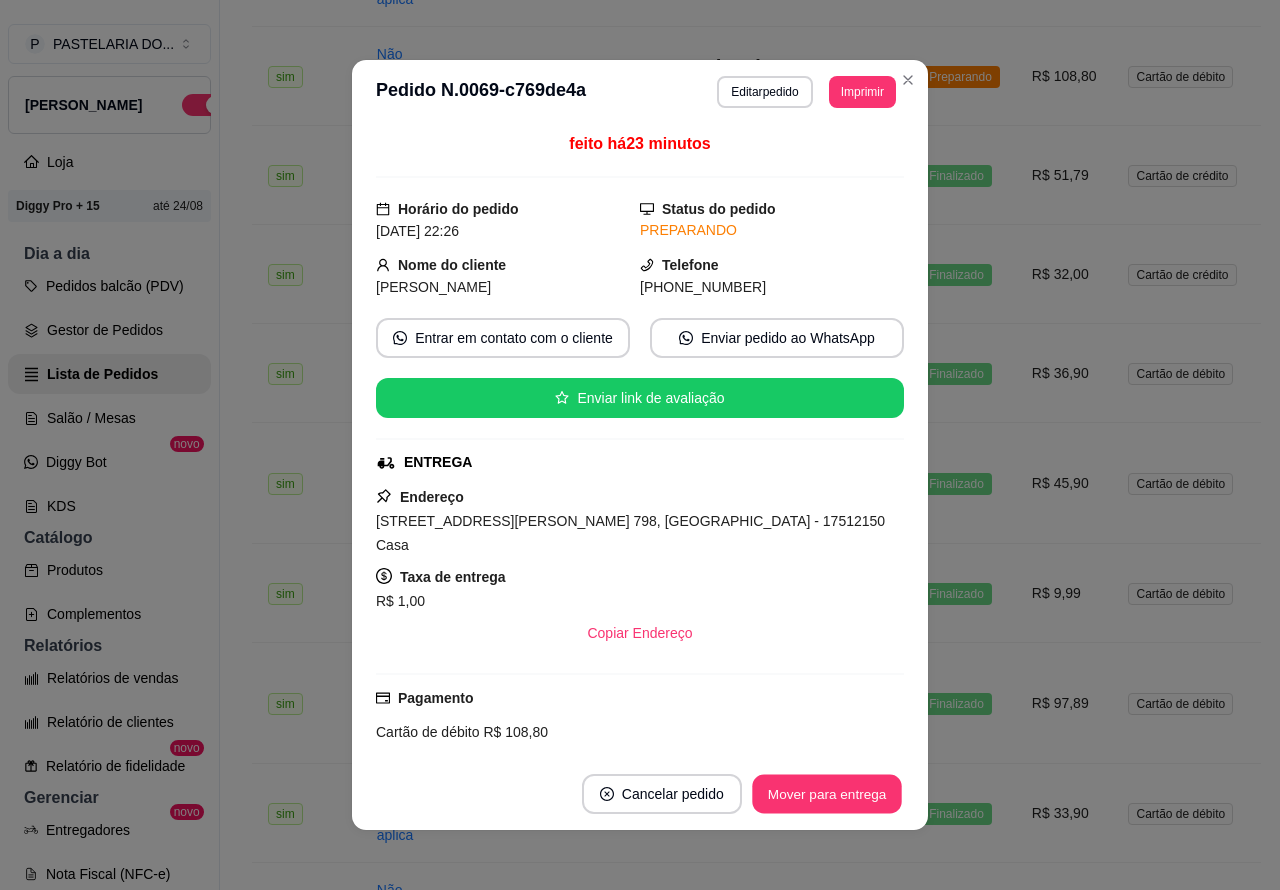click on "Mover para entrega" at bounding box center [827, 794] 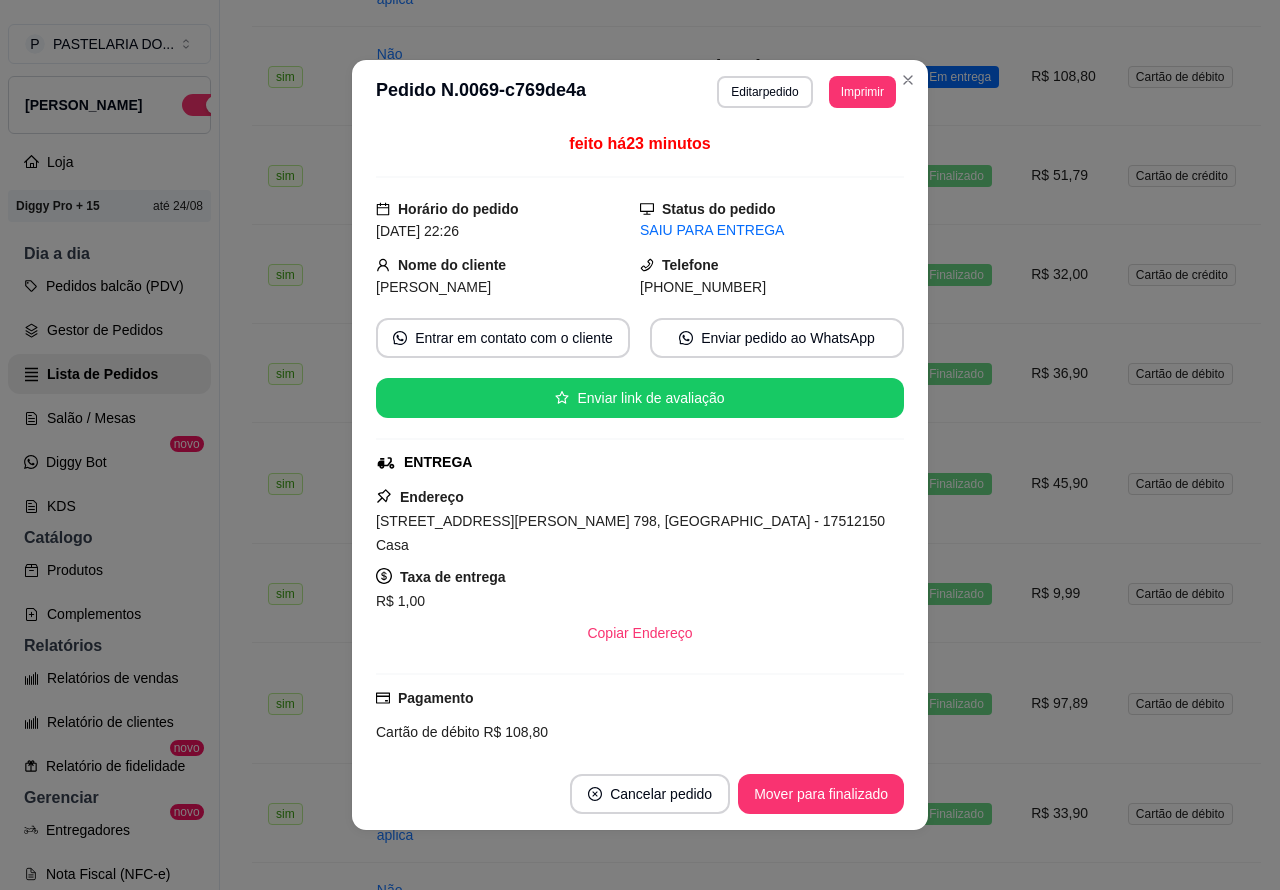 click on "Mover para finalizado" at bounding box center [821, 794] 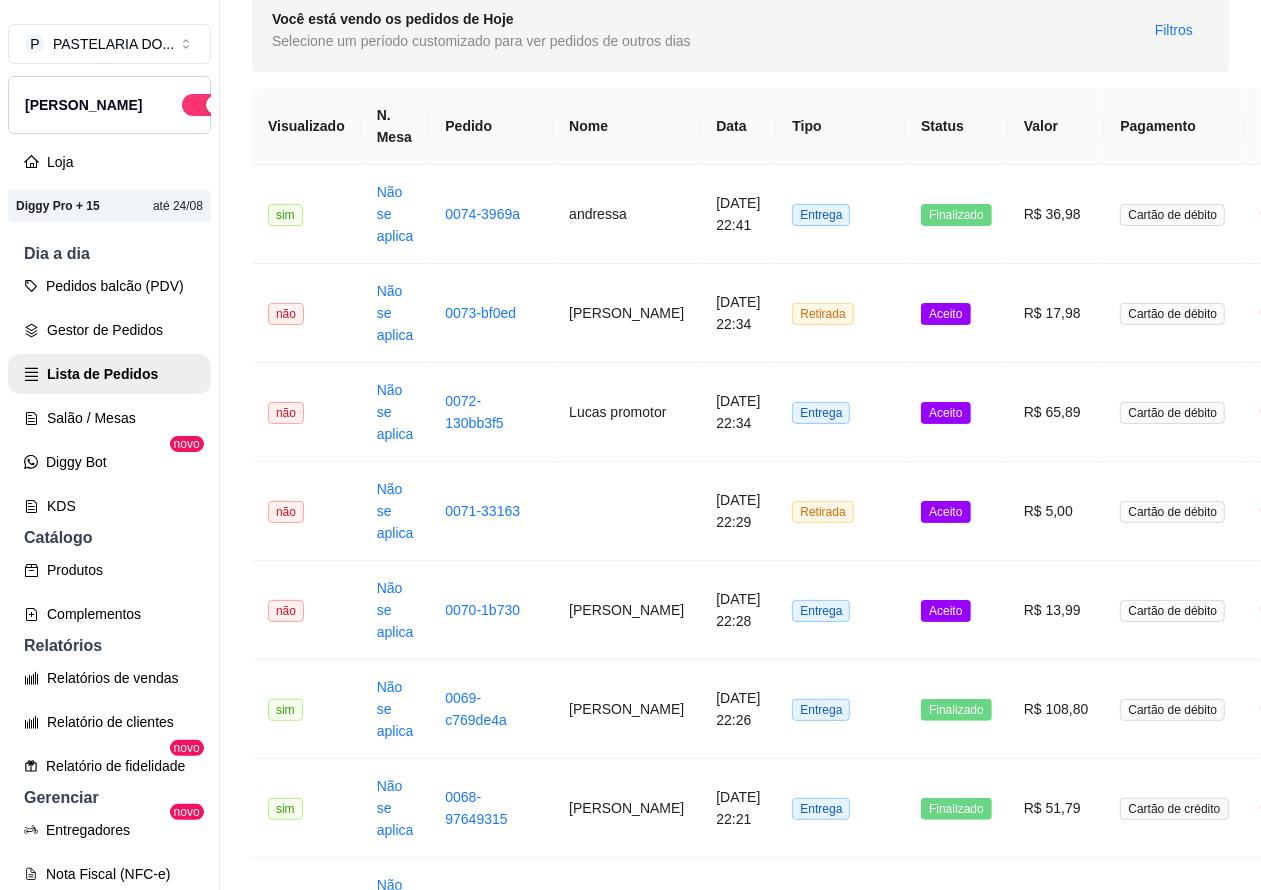 scroll, scrollTop: 76, scrollLeft: 0, axis: vertical 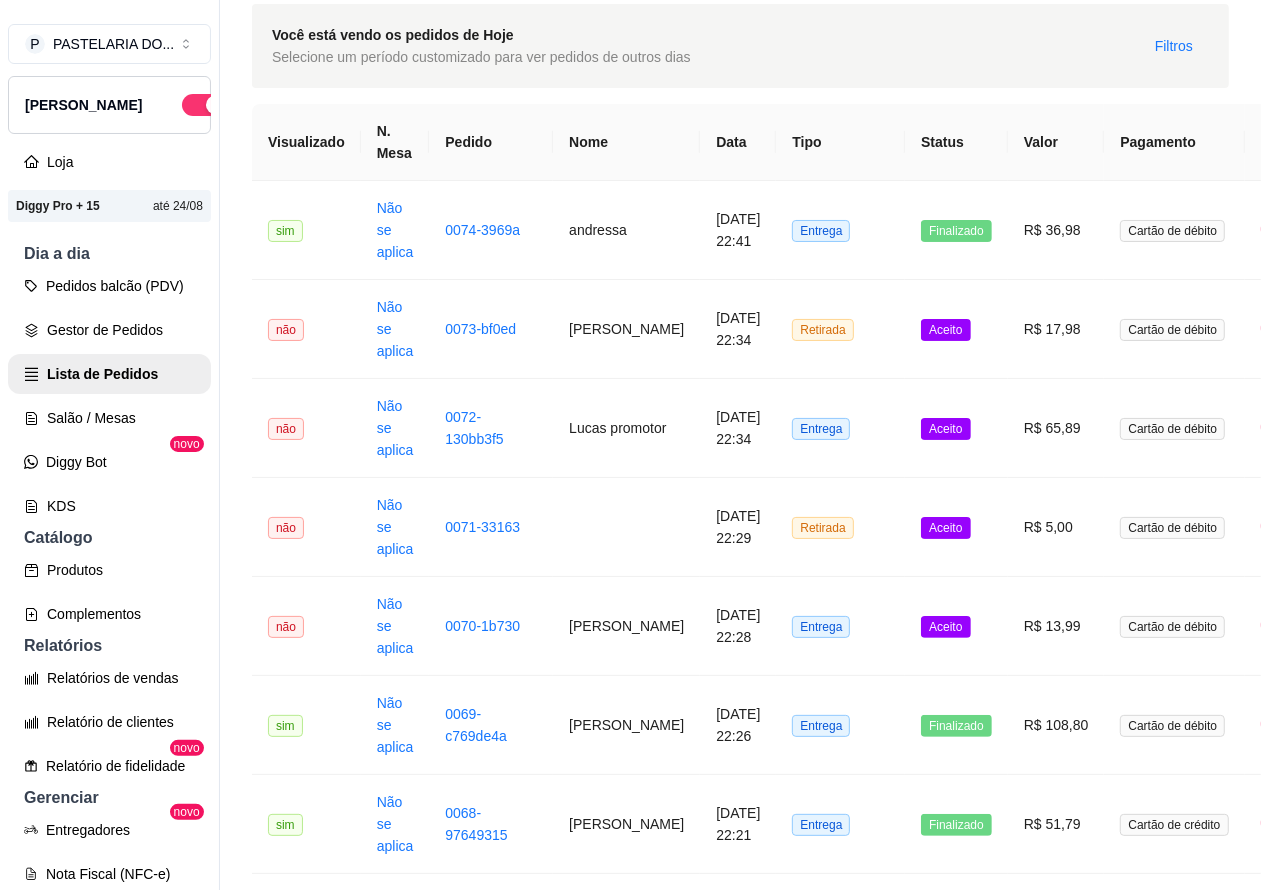 click on "Aceito" at bounding box center (956, 626) 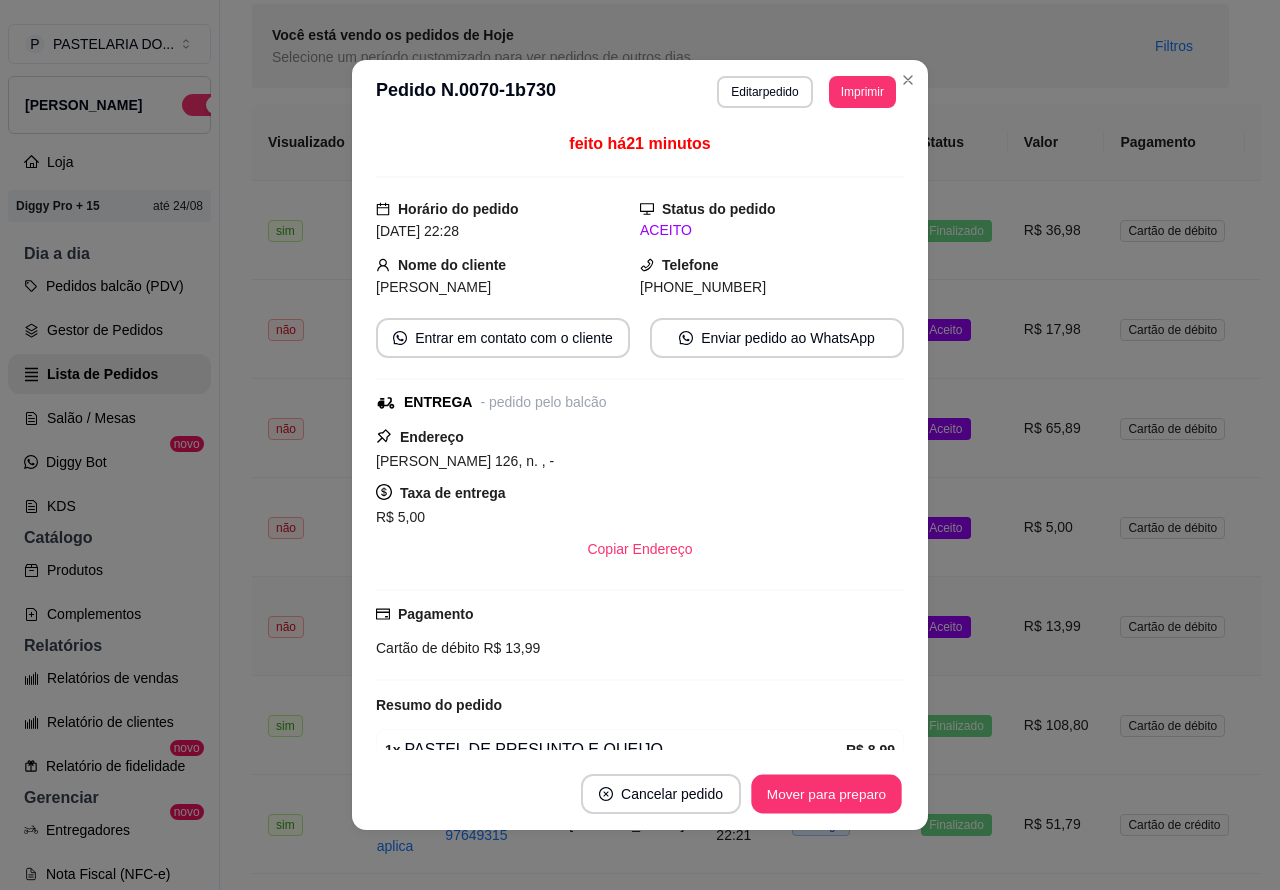 click on "Mover para preparo" at bounding box center (826, 794) 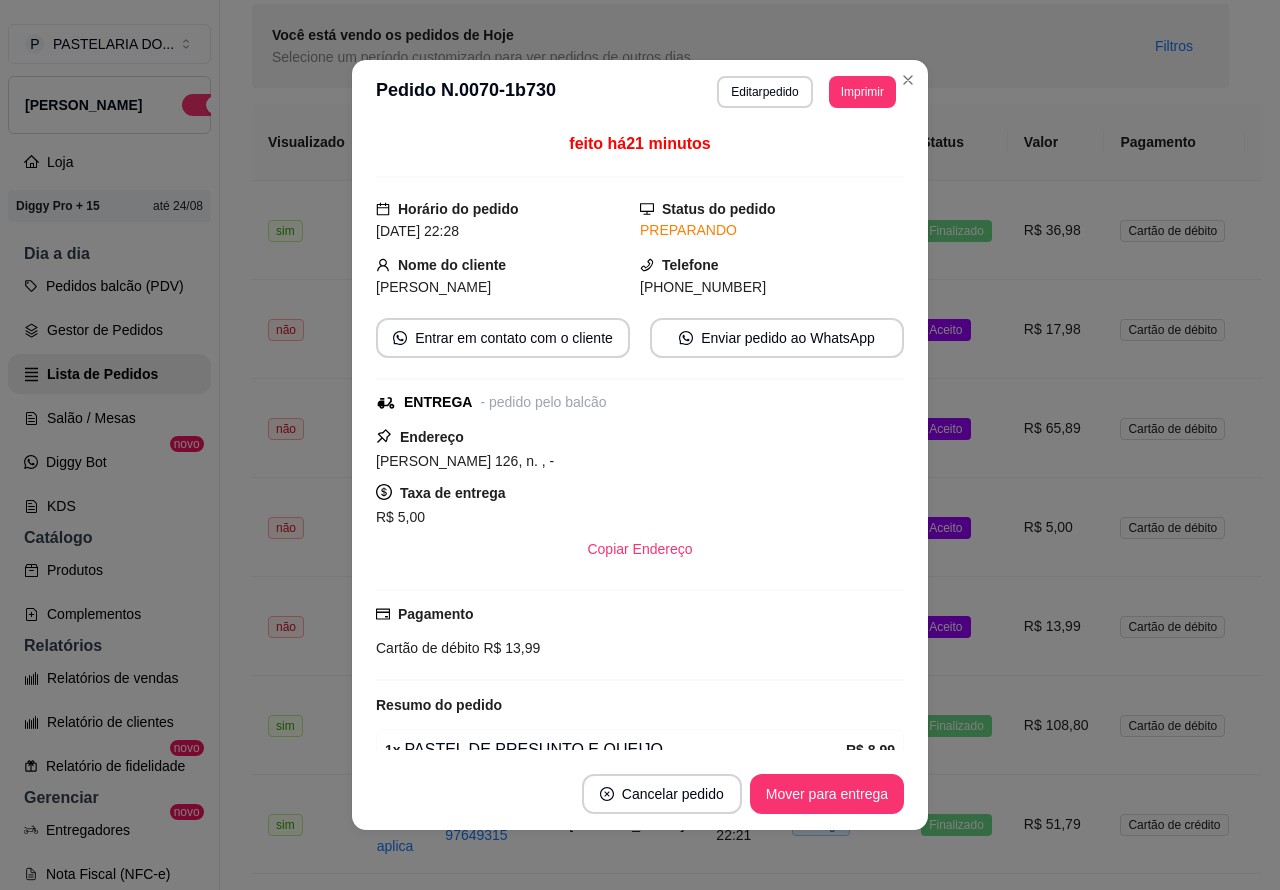 click on "Mover para entrega" at bounding box center (827, 794) 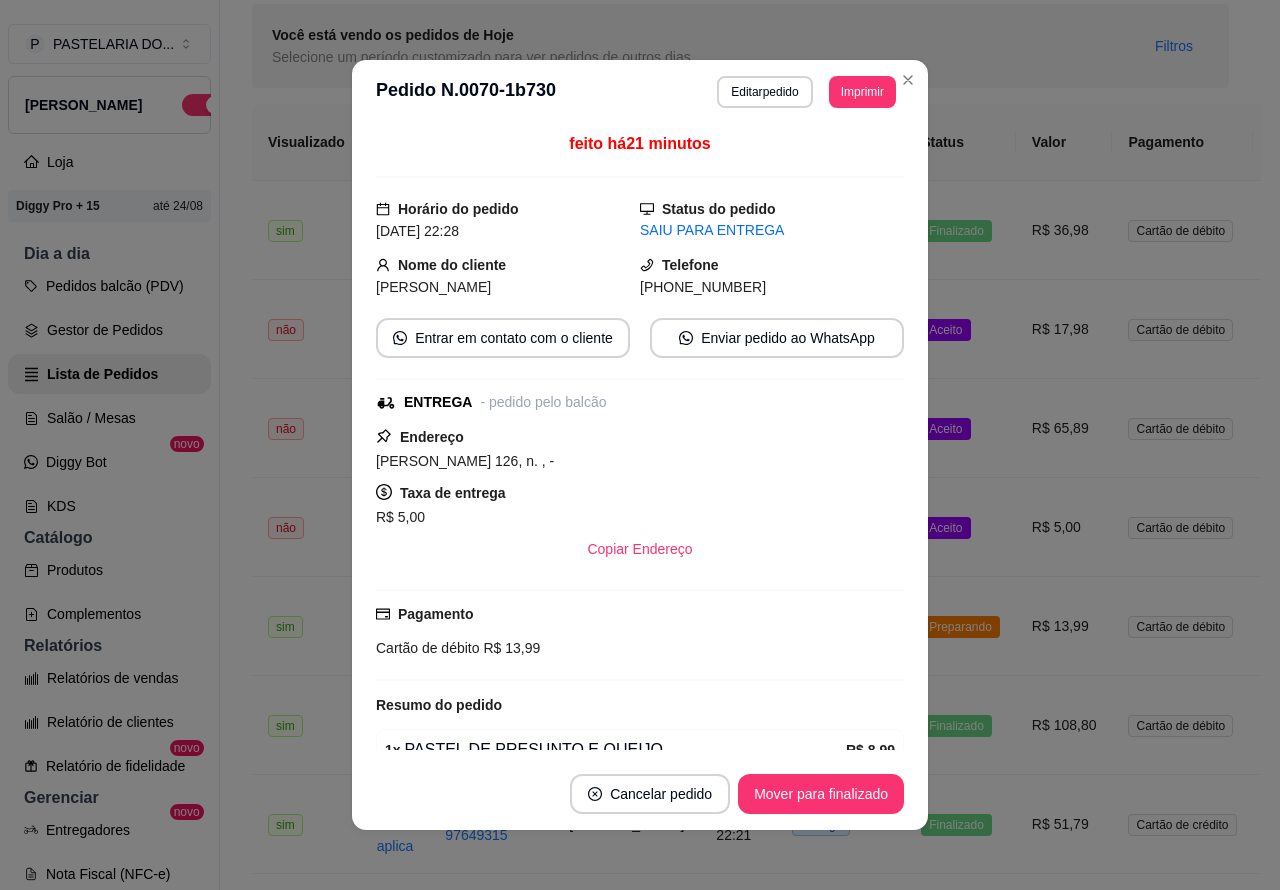 click on "Mover para finalizado" at bounding box center (821, 794) 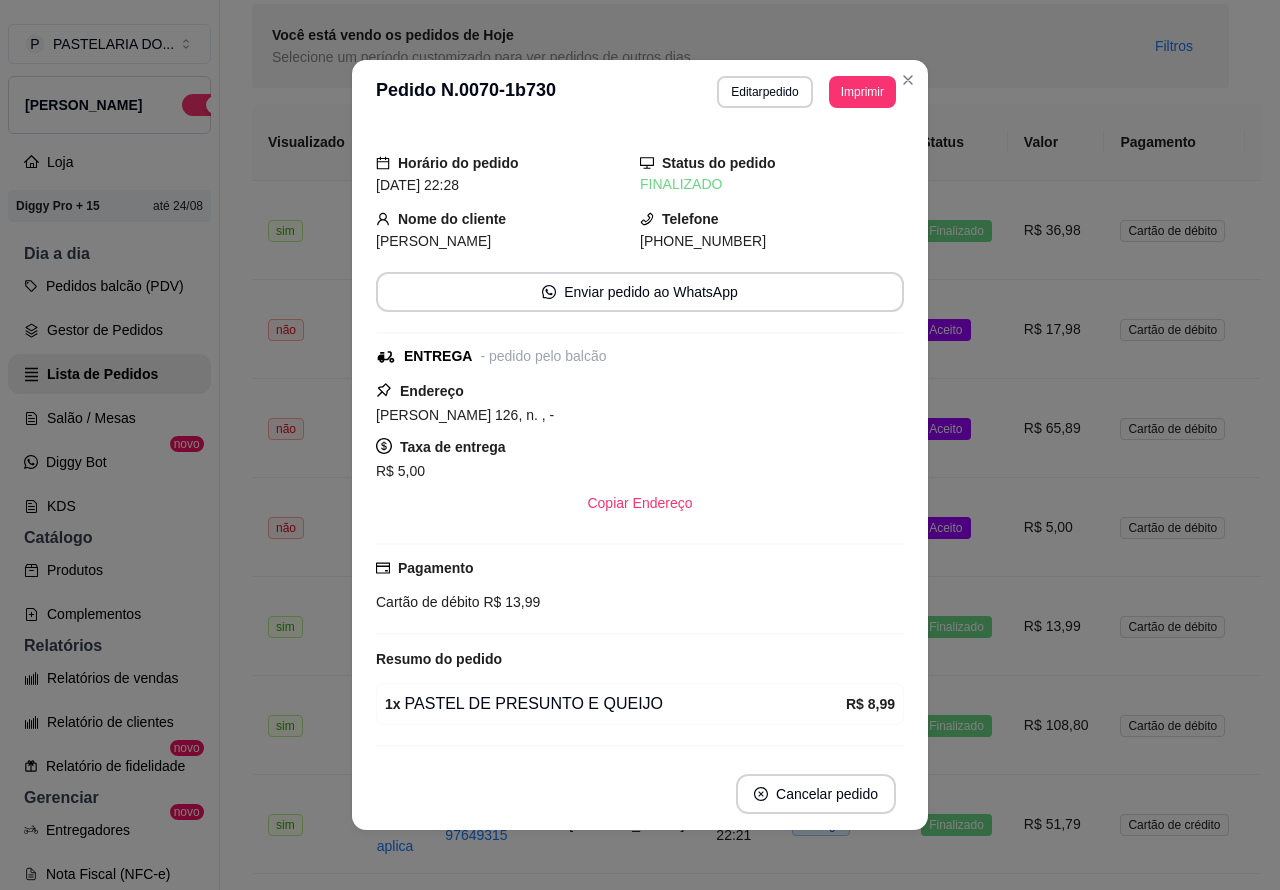 click on "Aceito" at bounding box center (956, 527) 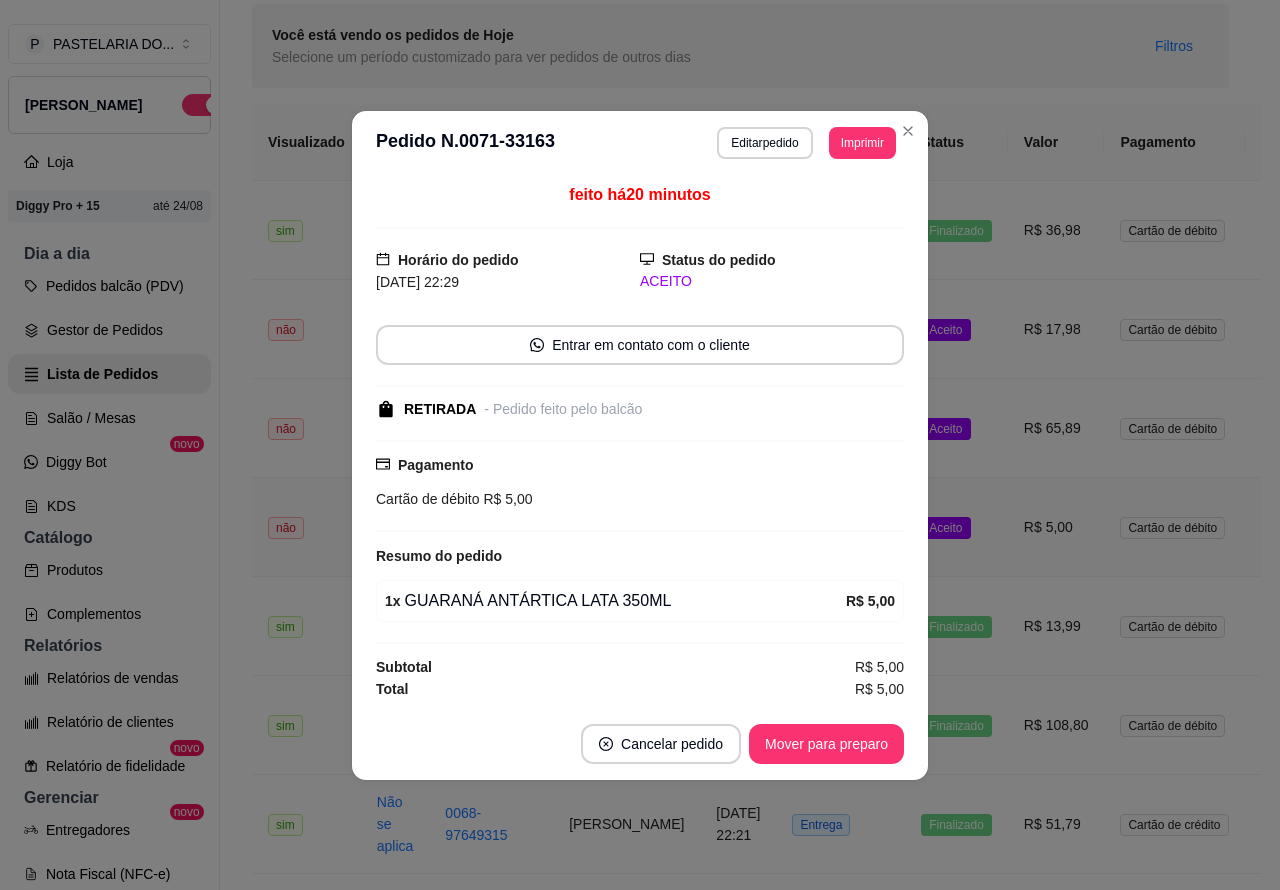 click on "Mover para preparo" at bounding box center (826, 744) 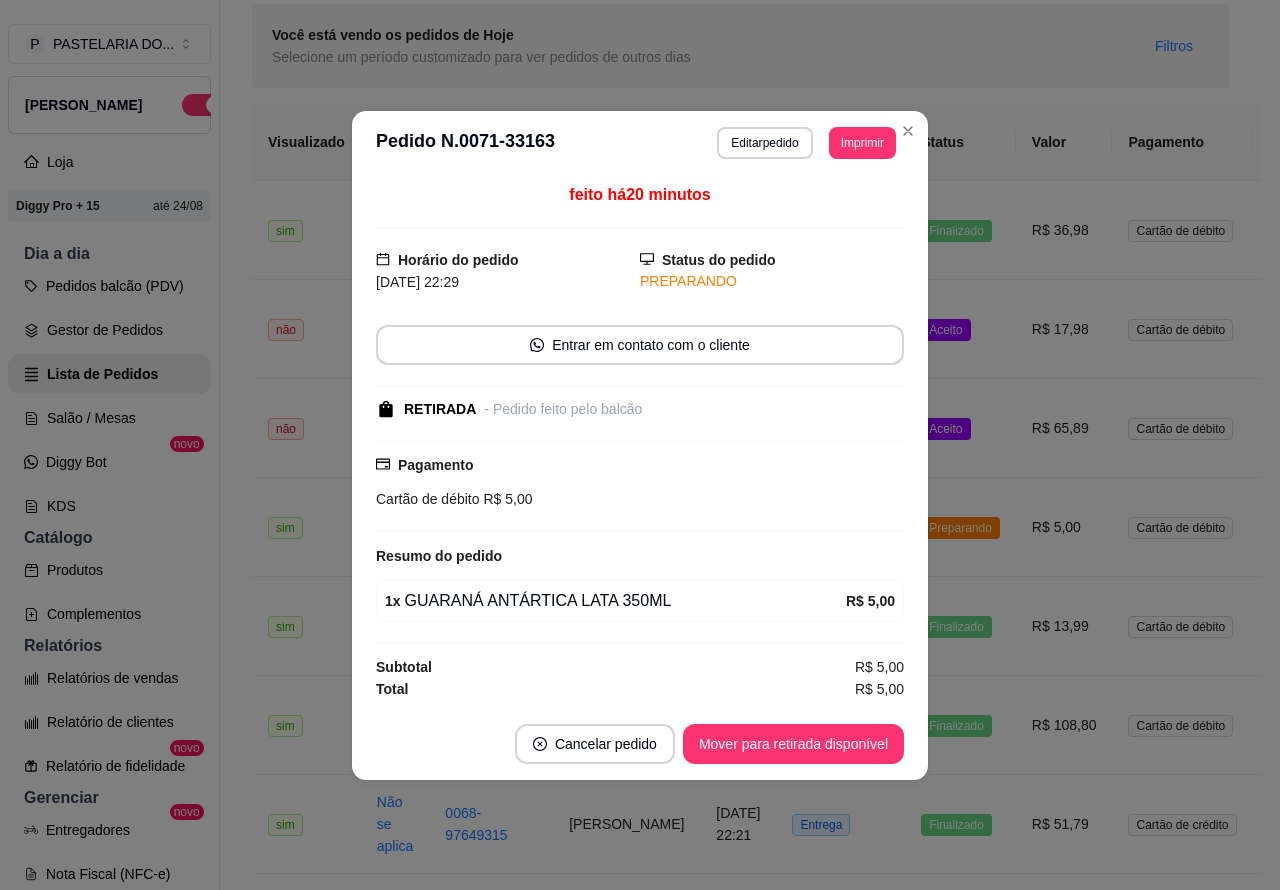 click on "Mover para retirada disponível" at bounding box center [793, 744] 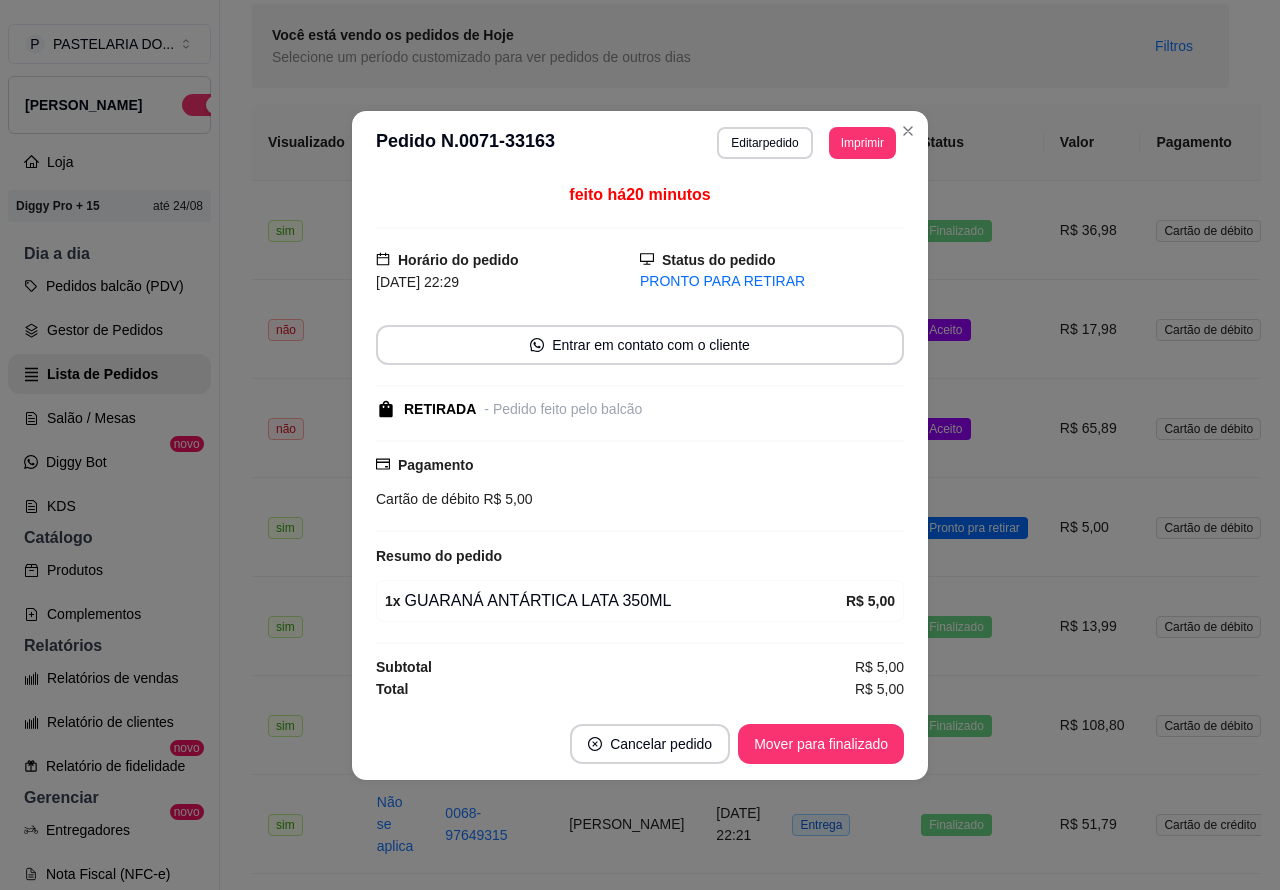 click on "Mover para finalizado" at bounding box center [821, 744] 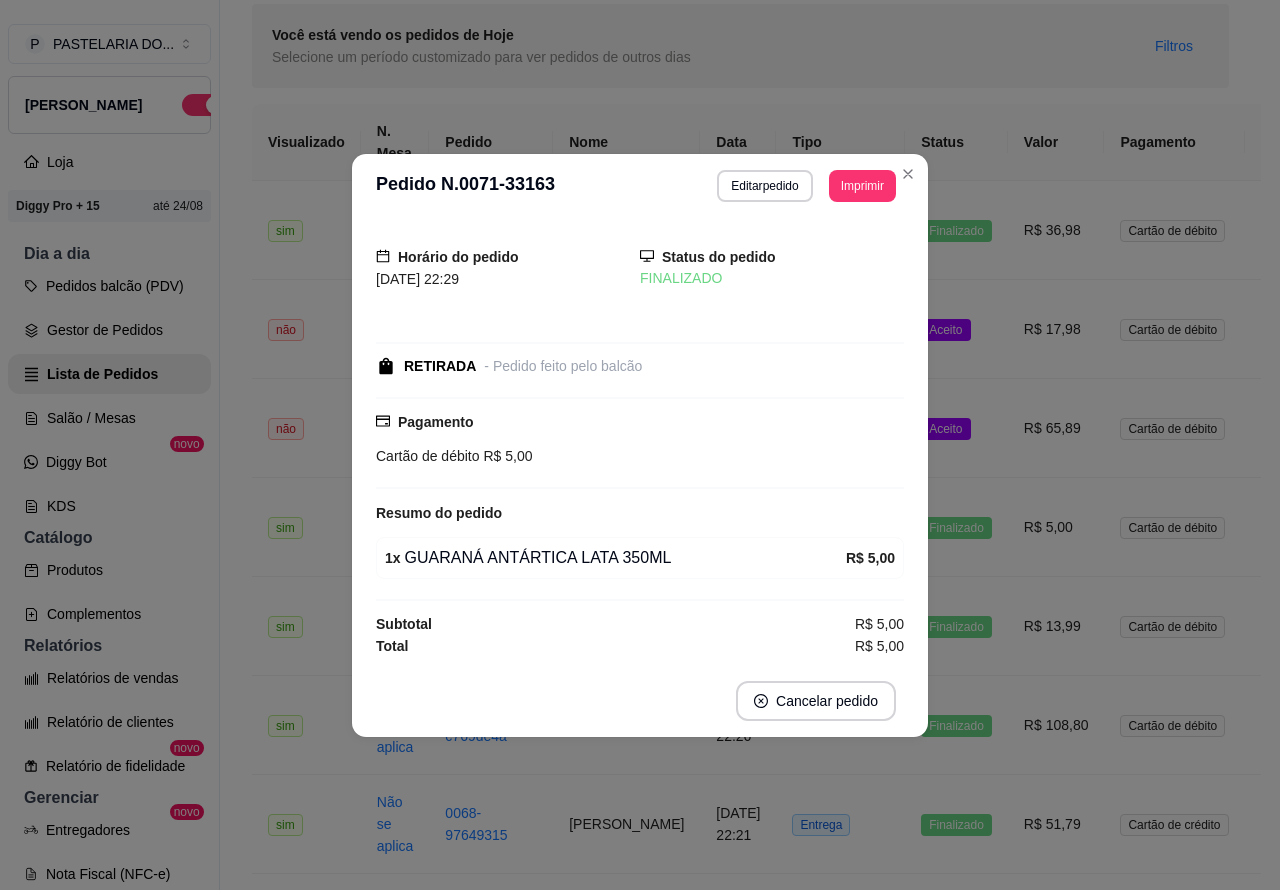 click on "Aceito" at bounding box center (956, 428) 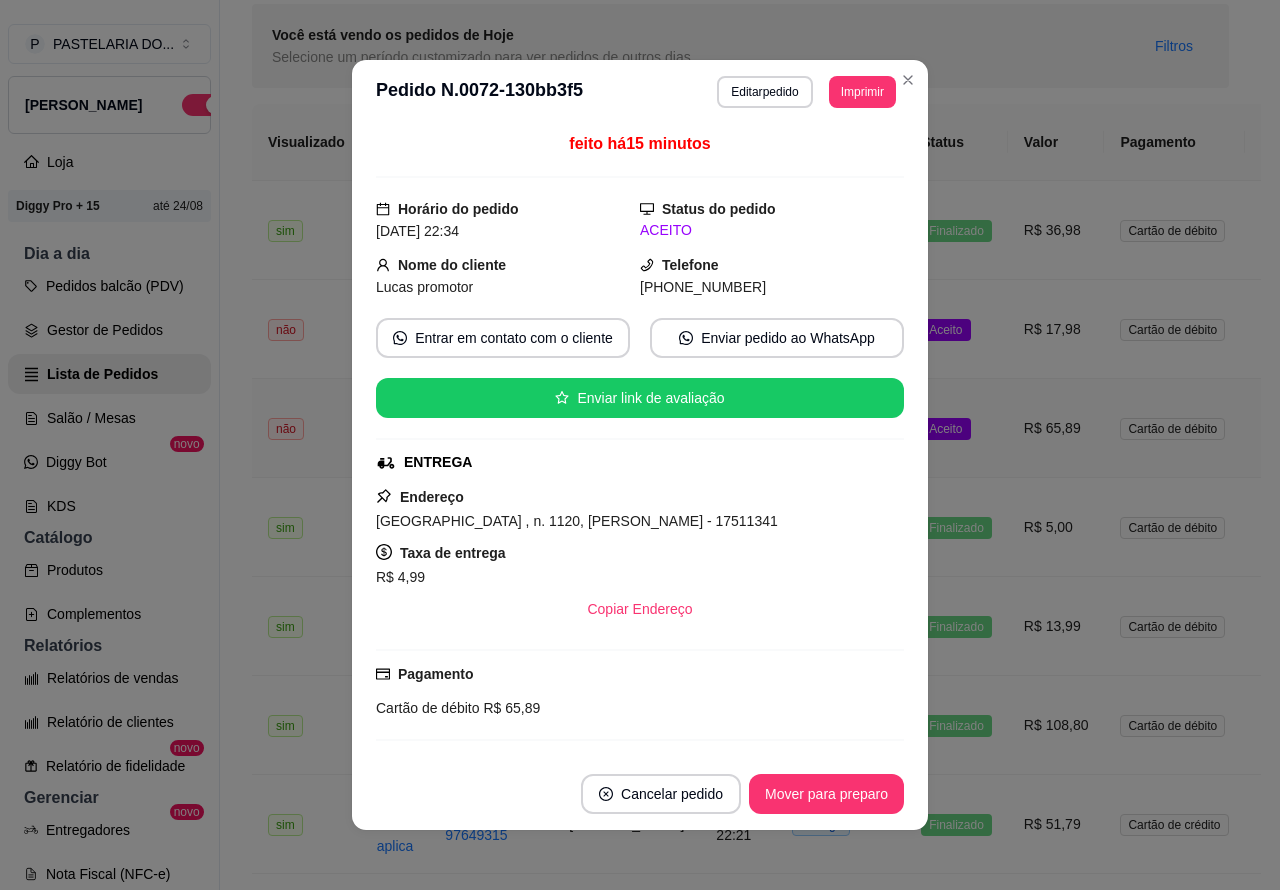 click on "Mover para preparo" at bounding box center [826, 794] 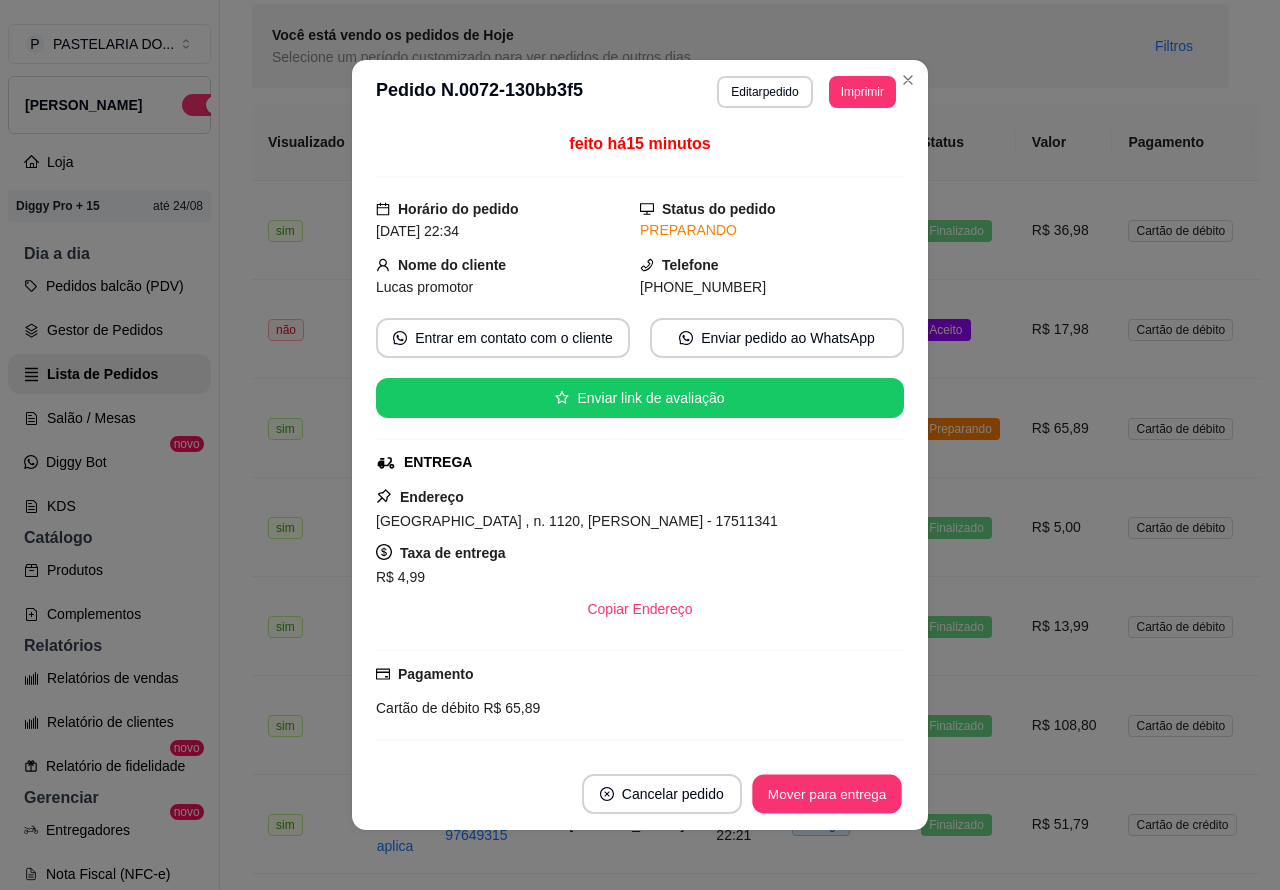 click on "Mover para entrega" at bounding box center [827, 794] 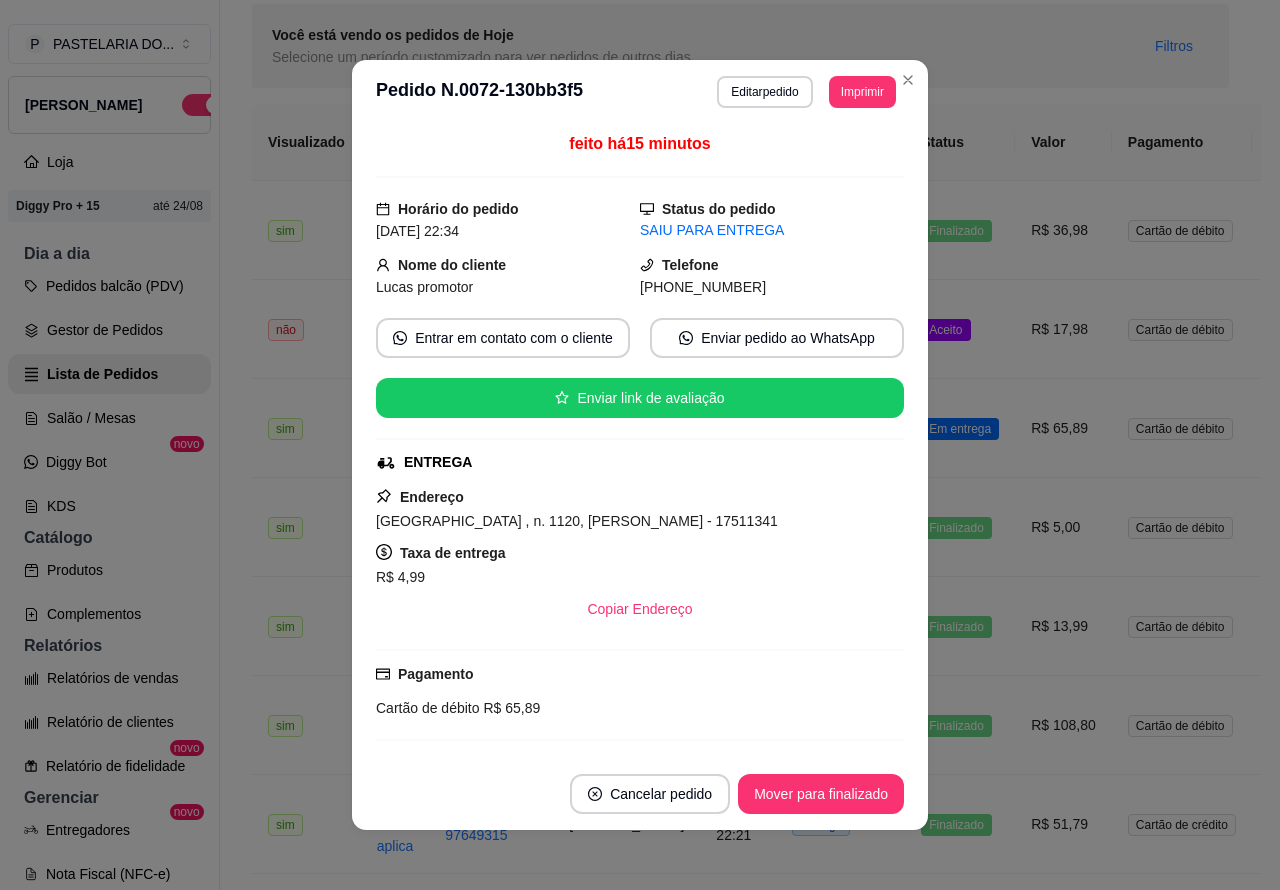 click on "Mover para finalizado" at bounding box center [821, 794] 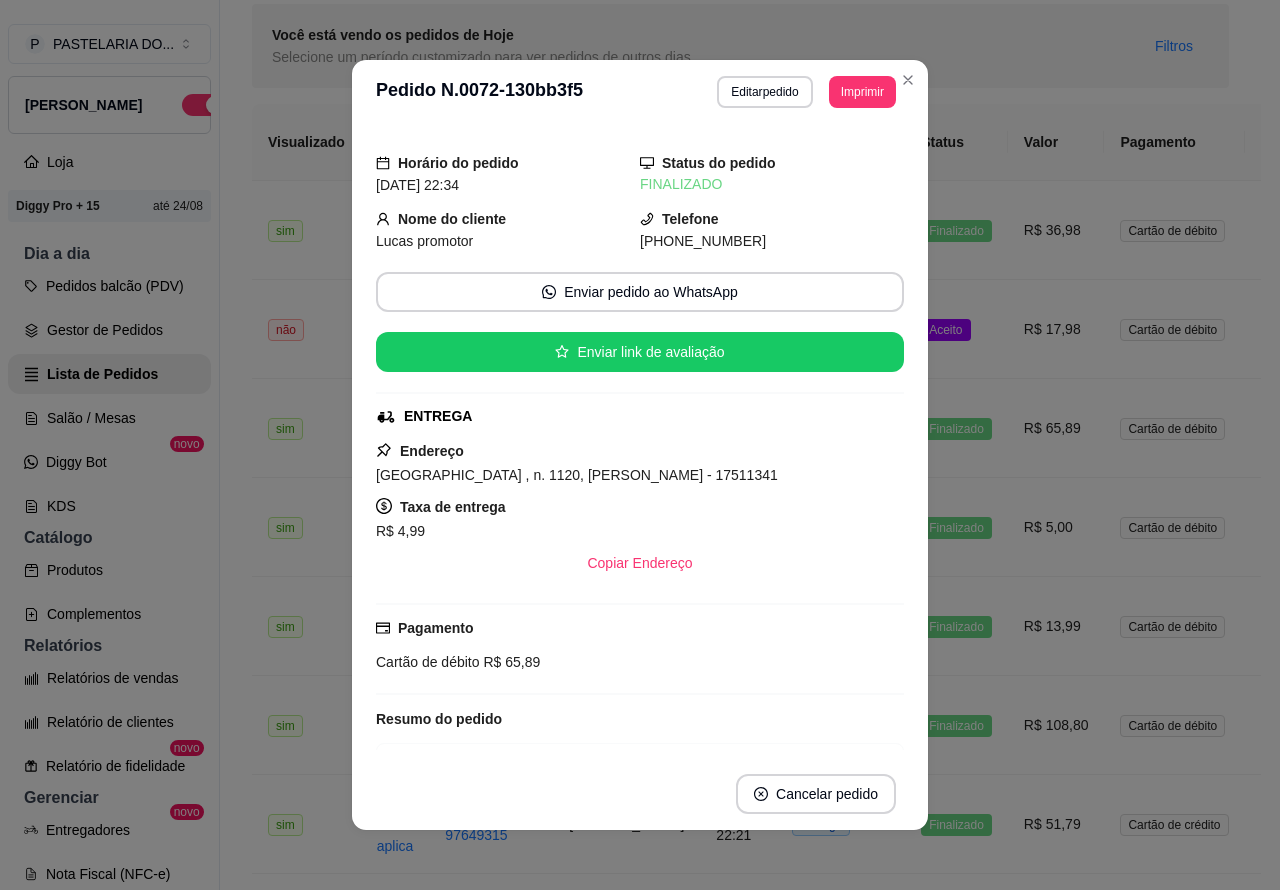 click on "Aceito" at bounding box center [956, 329] 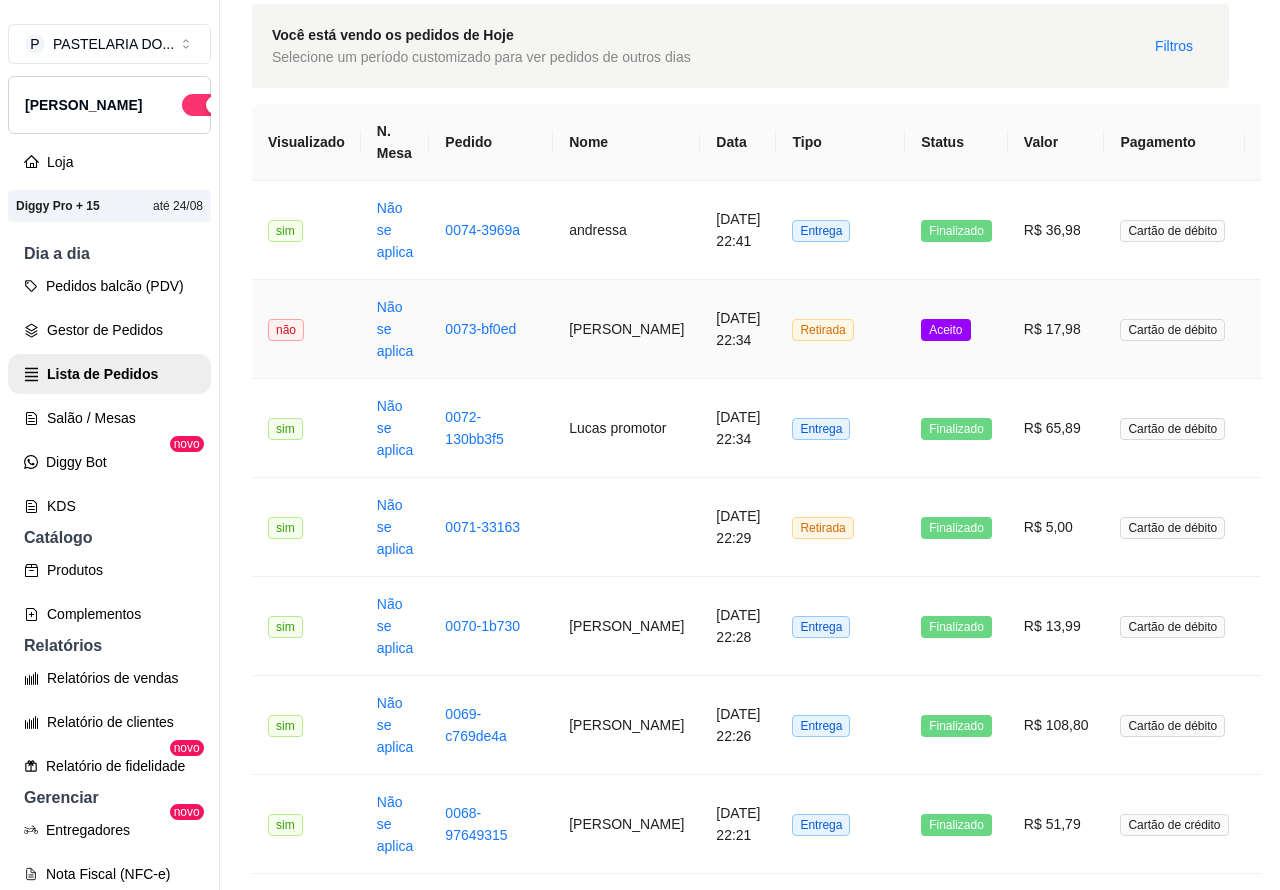 click on "Mover para preparo" at bounding box center (826, 794) 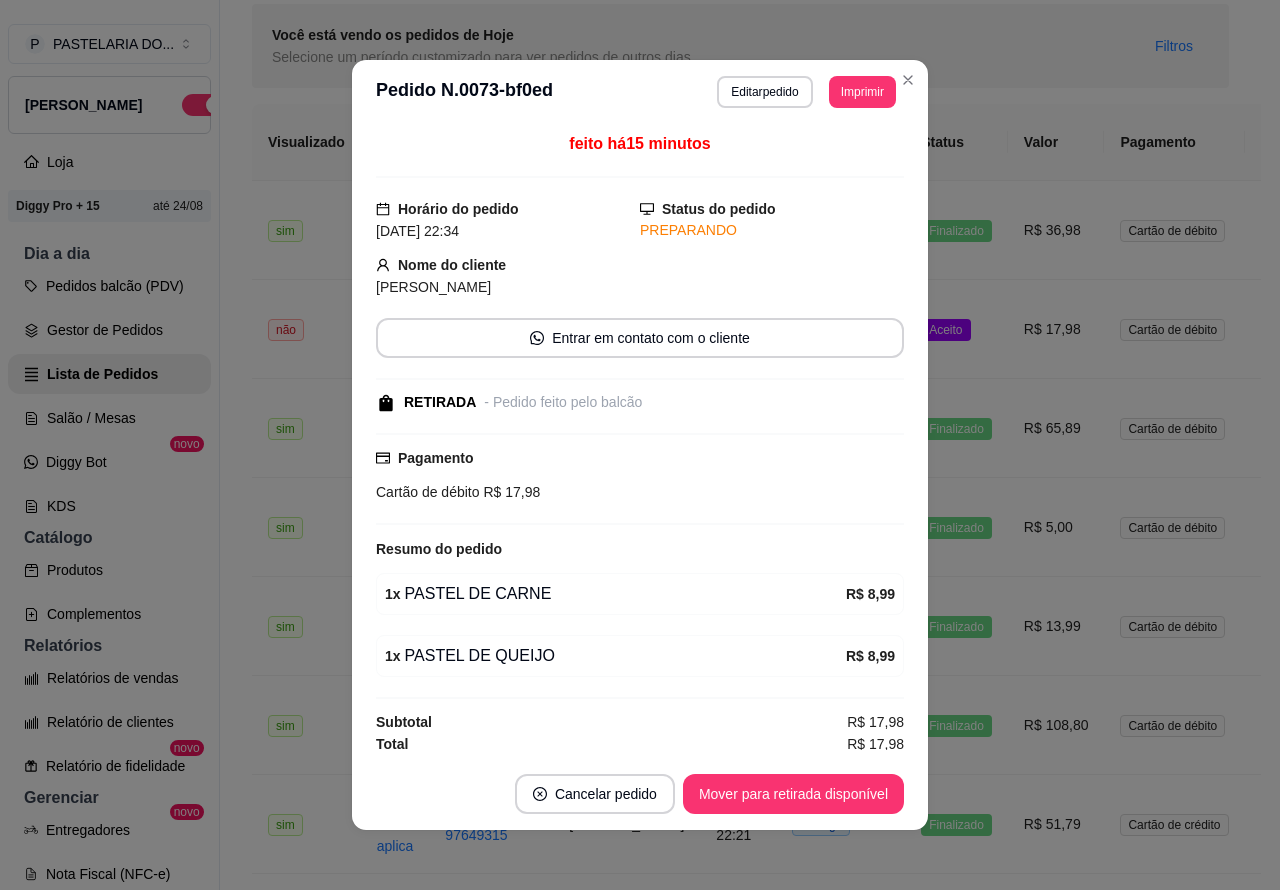 click on "Mover para retirada disponível" at bounding box center [793, 794] 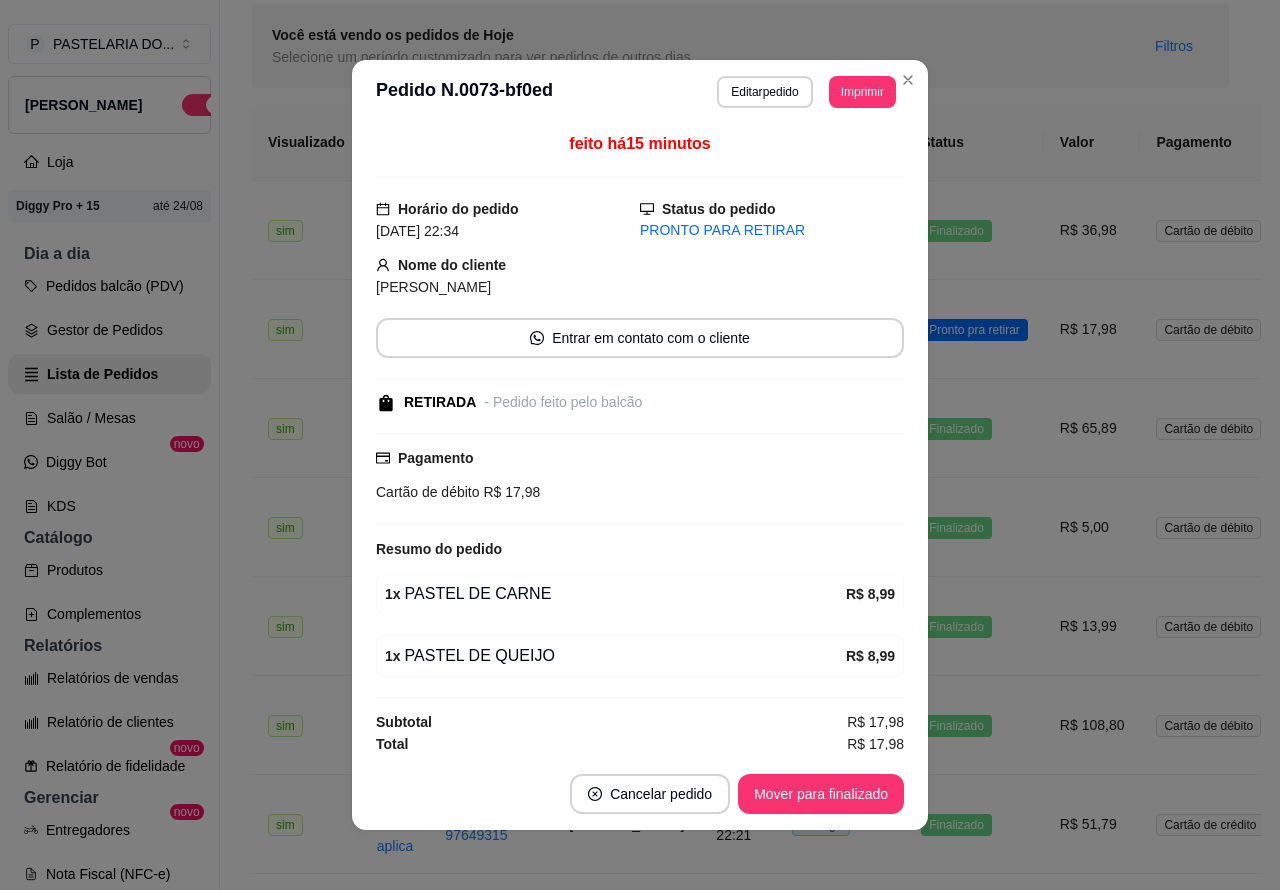 click on "Mover para finalizado" at bounding box center (821, 794) 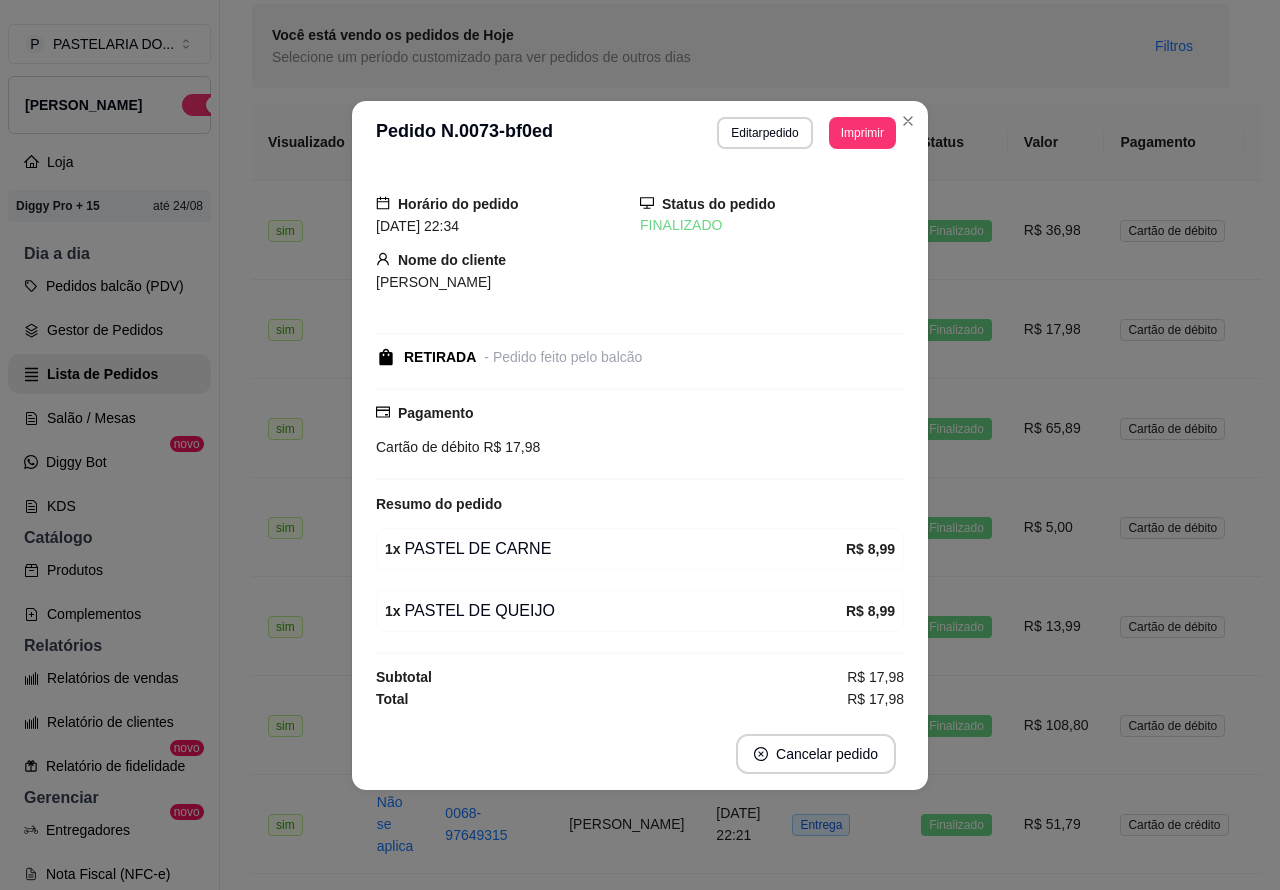 click on "**********" at bounding box center (740, 1621) 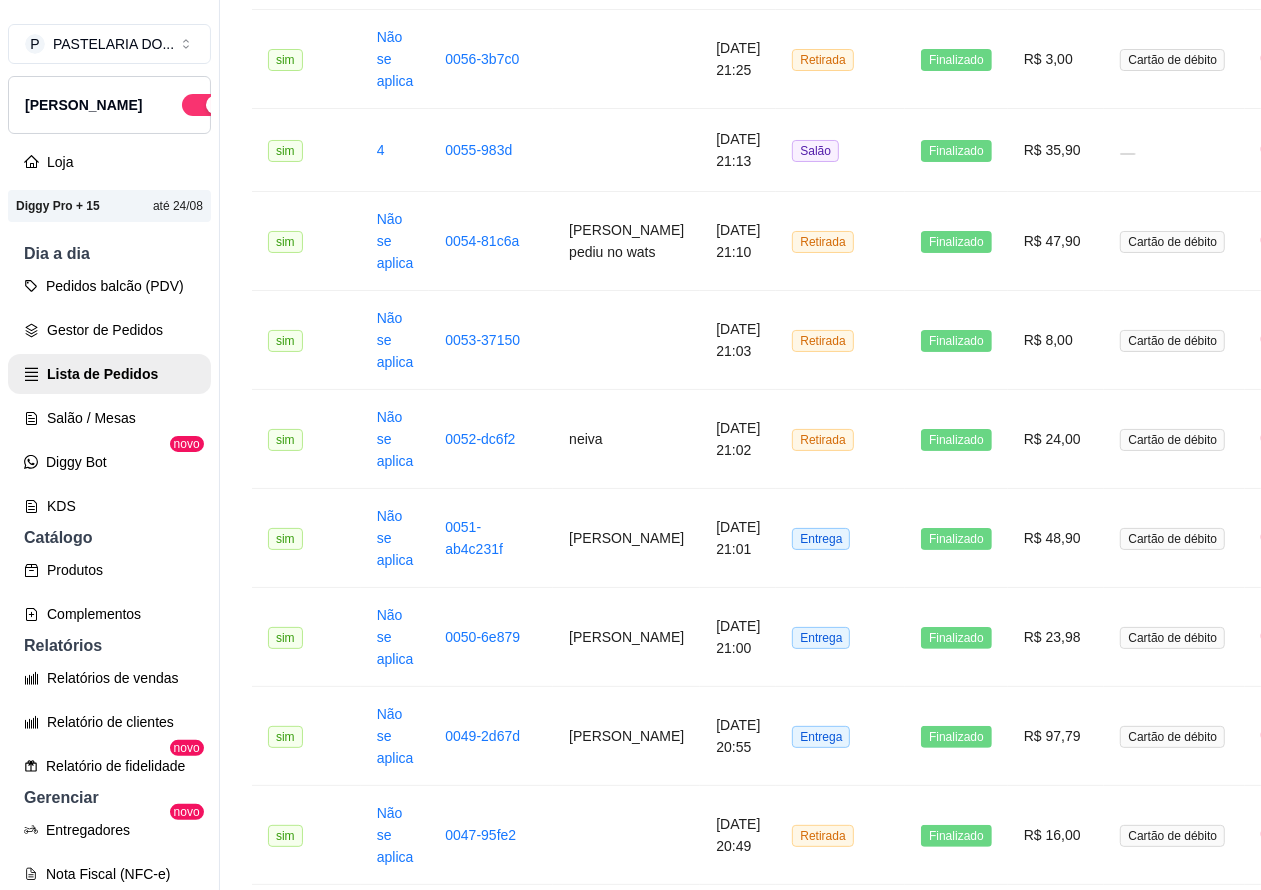 scroll, scrollTop: 2518, scrollLeft: 0, axis: vertical 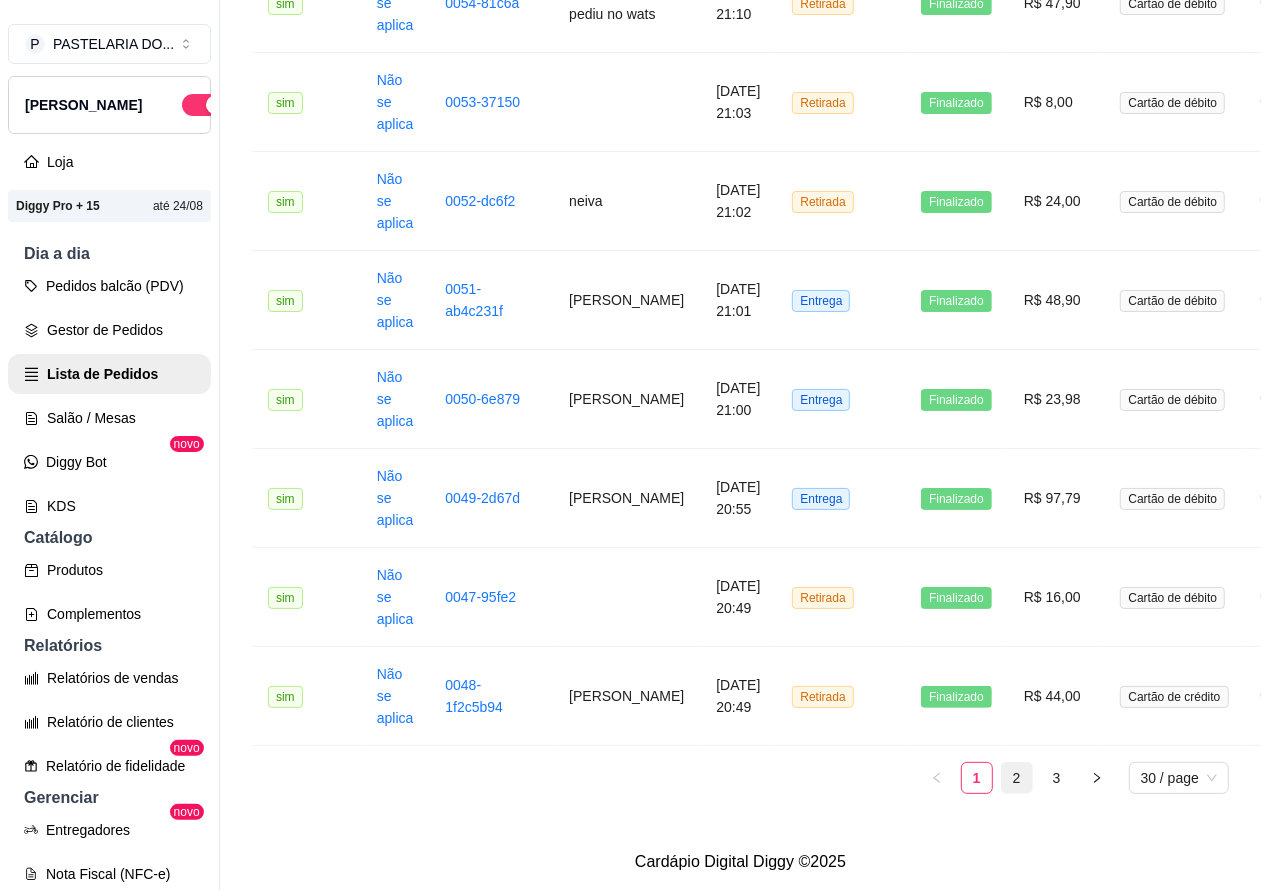 click on "2" at bounding box center [1017, 778] 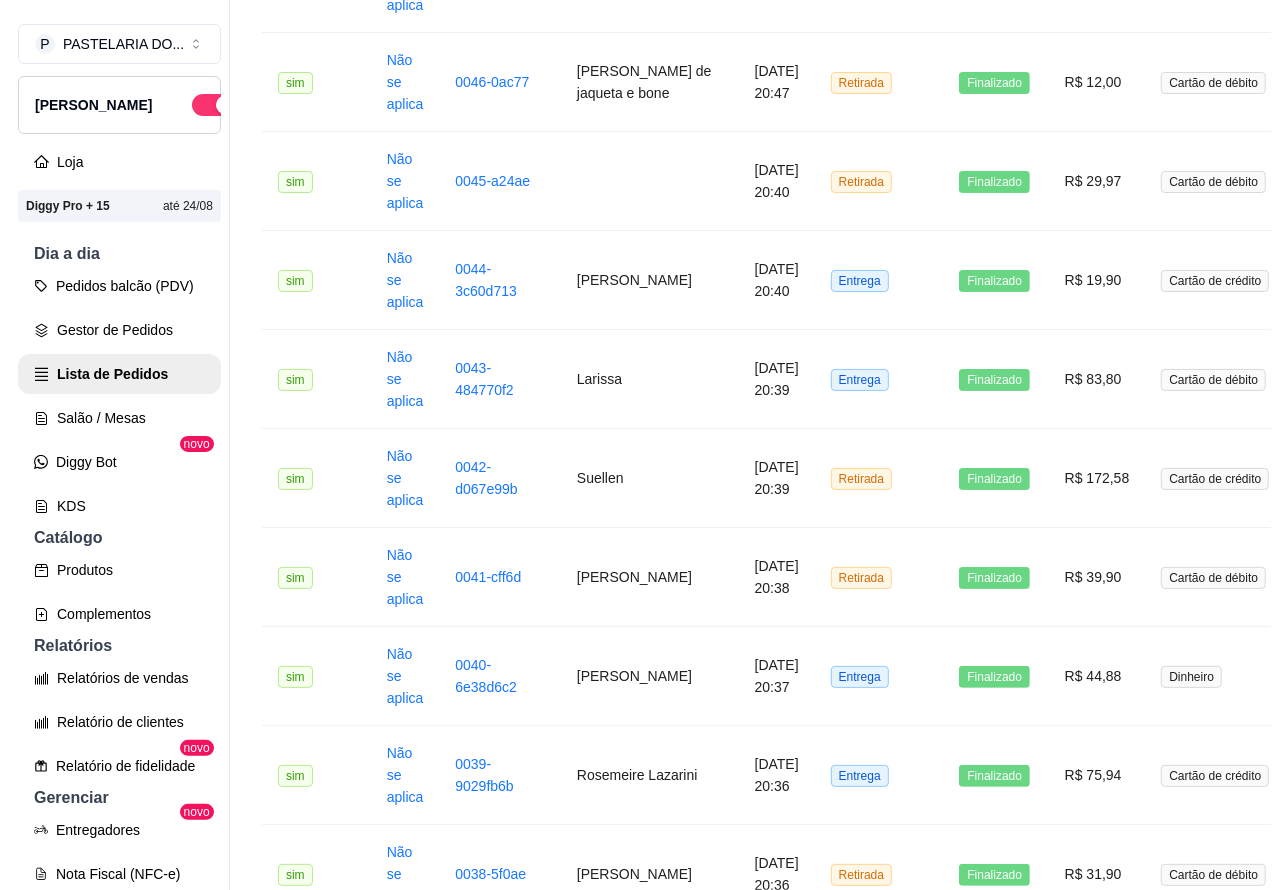 scroll, scrollTop: 320, scrollLeft: 0, axis: vertical 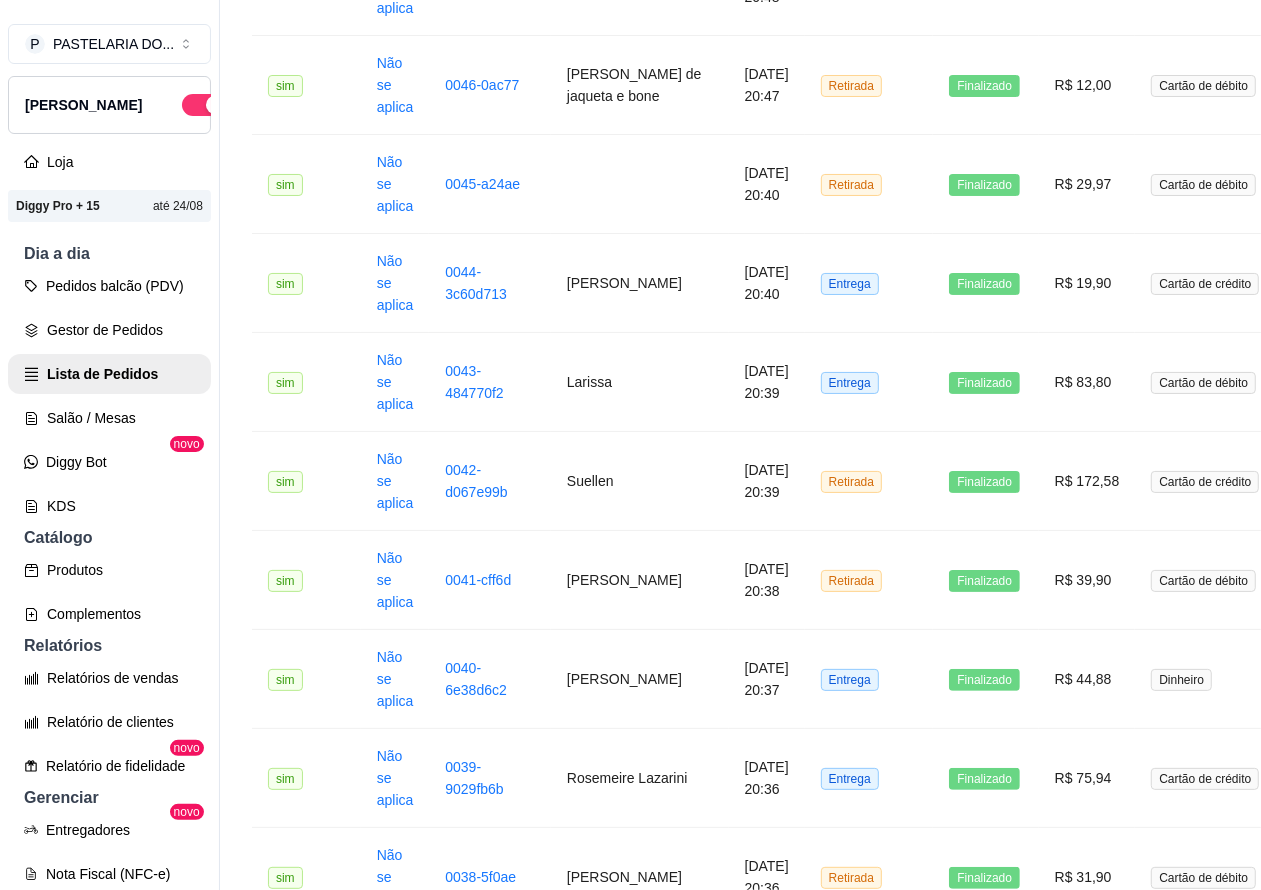 click on "Pedidos balcão (PDV)" at bounding box center [109, 286] 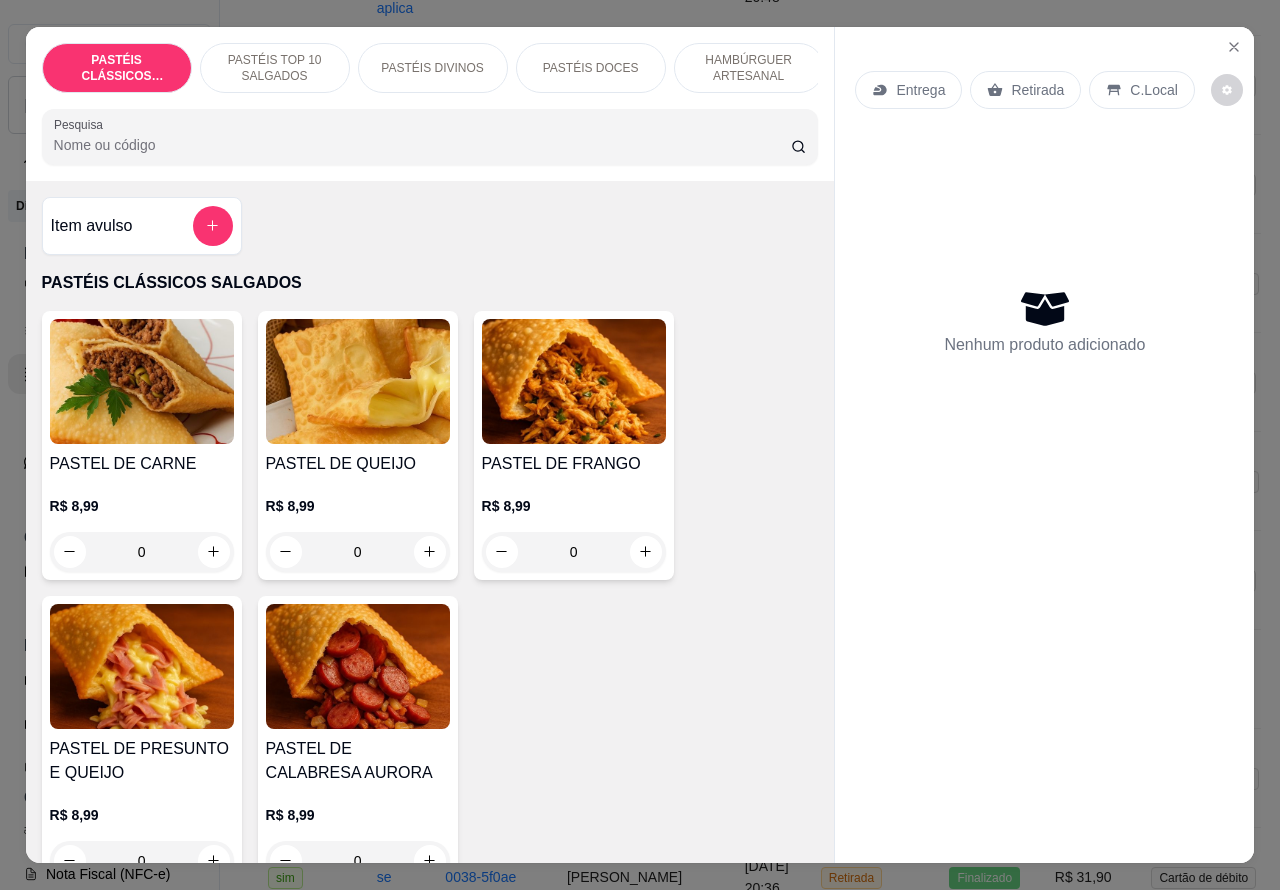click on "Retirada" at bounding box center (1037, 90) 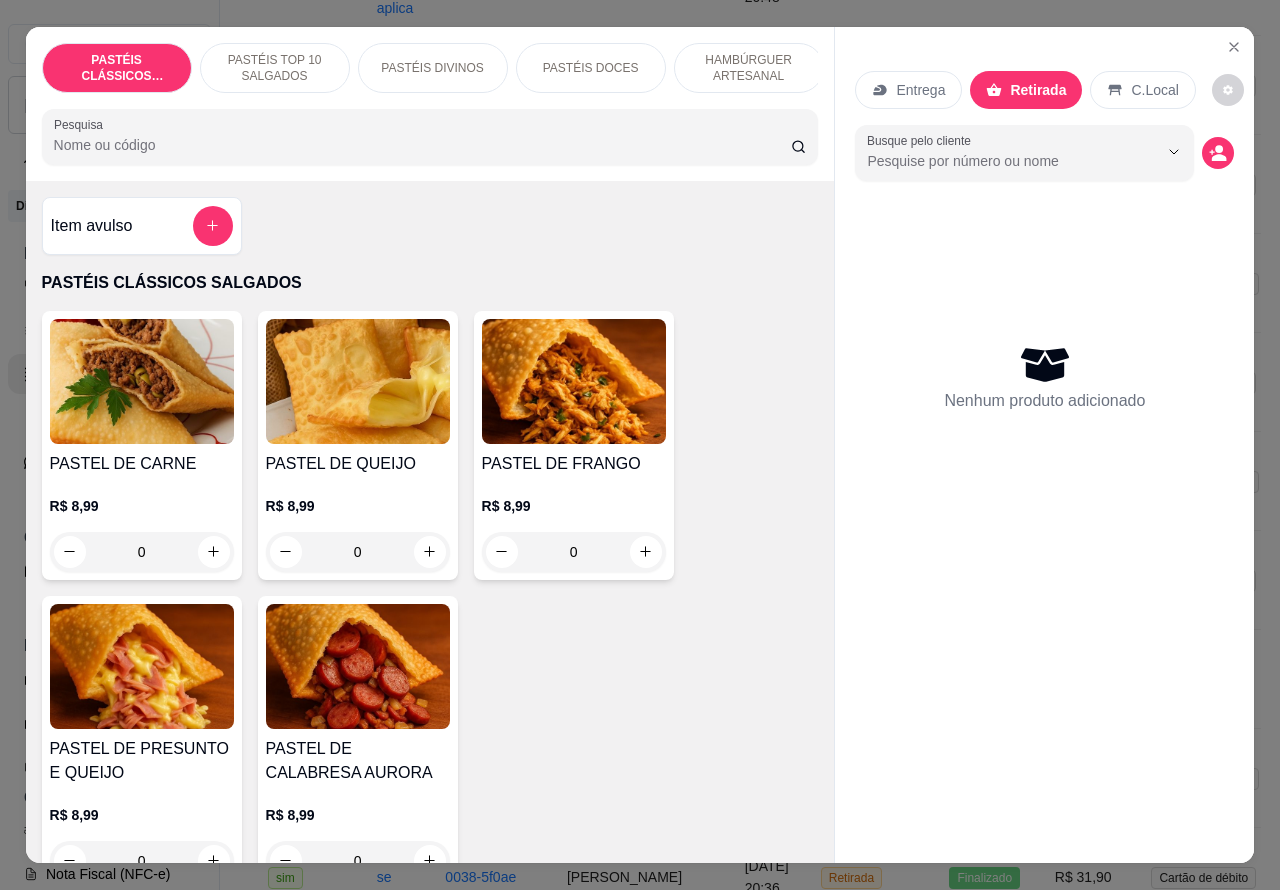 click on "HAMBÚRGUER ARTESANAL" at bounding box center [749, 68] 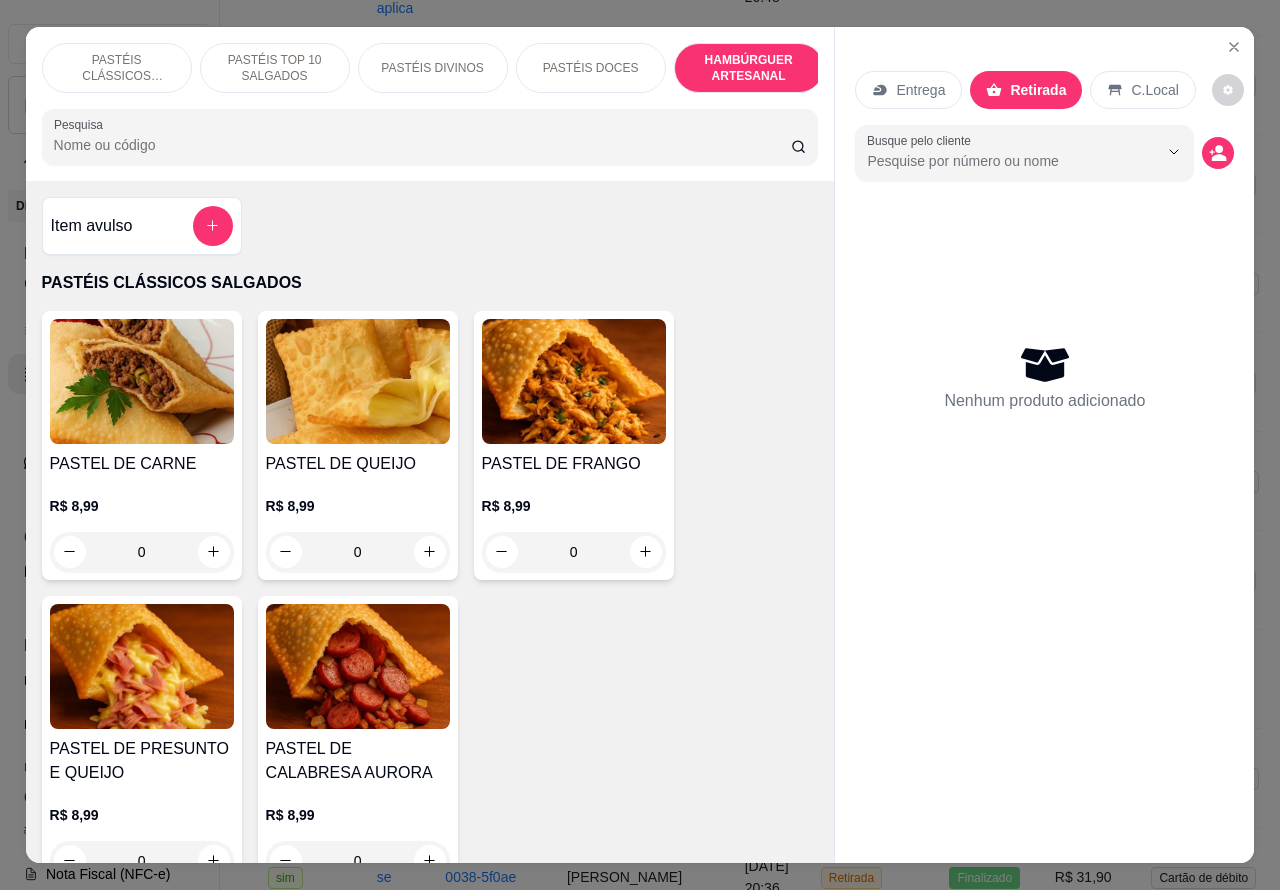 scroll, scrollTop: 4527, scrollLeft: 0, axis: vertical 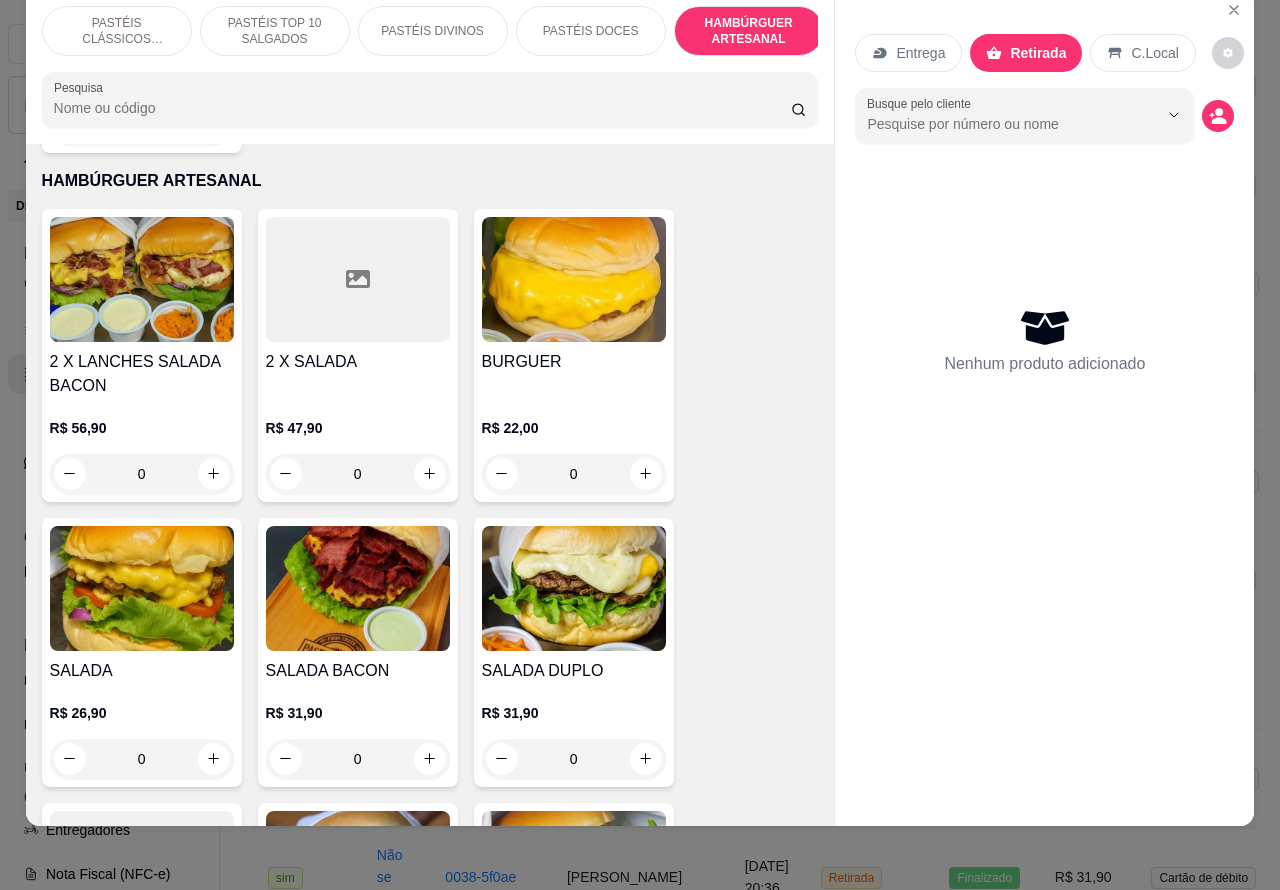 click on "0" at bounding box center (142, 759) 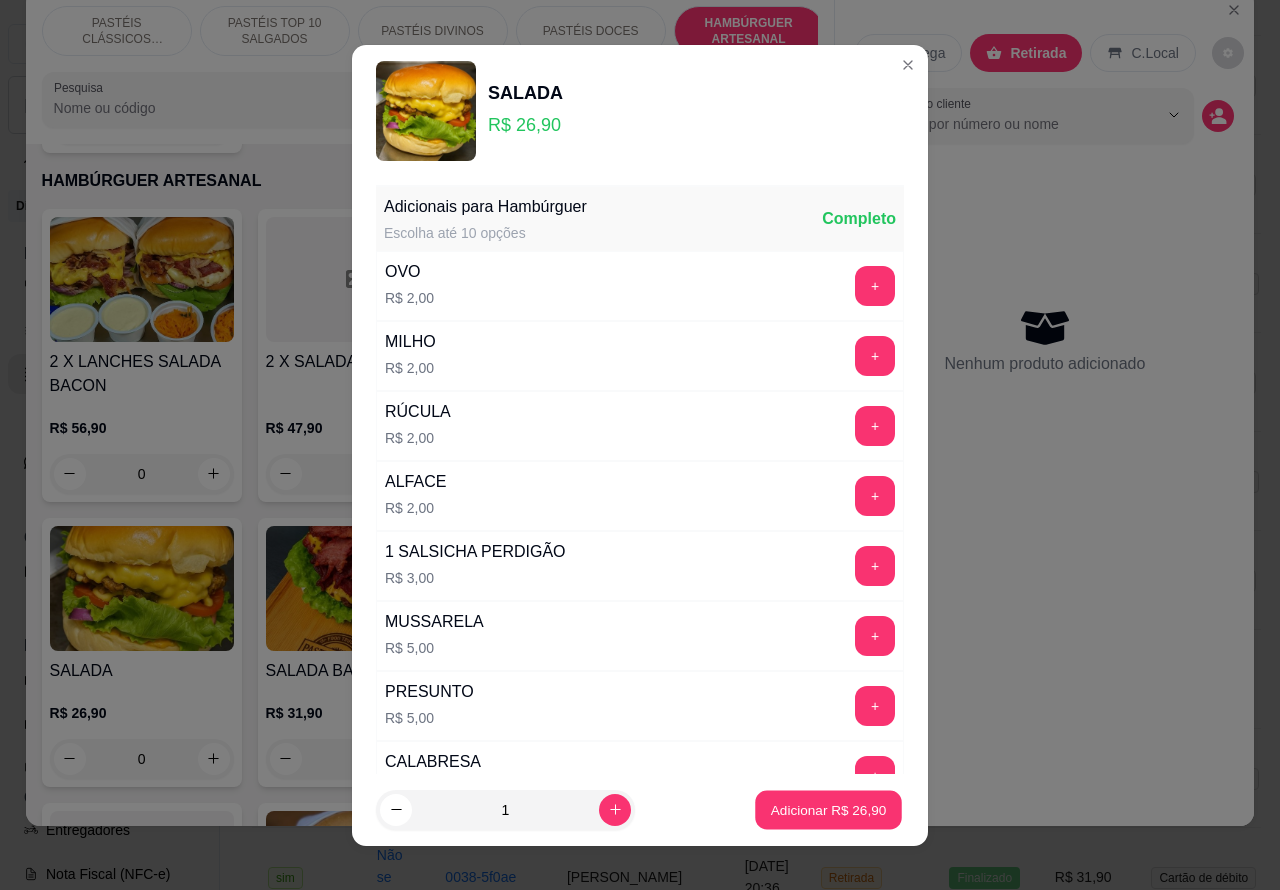 click on "Adicionar   R$ 26,90" at bounding box center (829, 809) 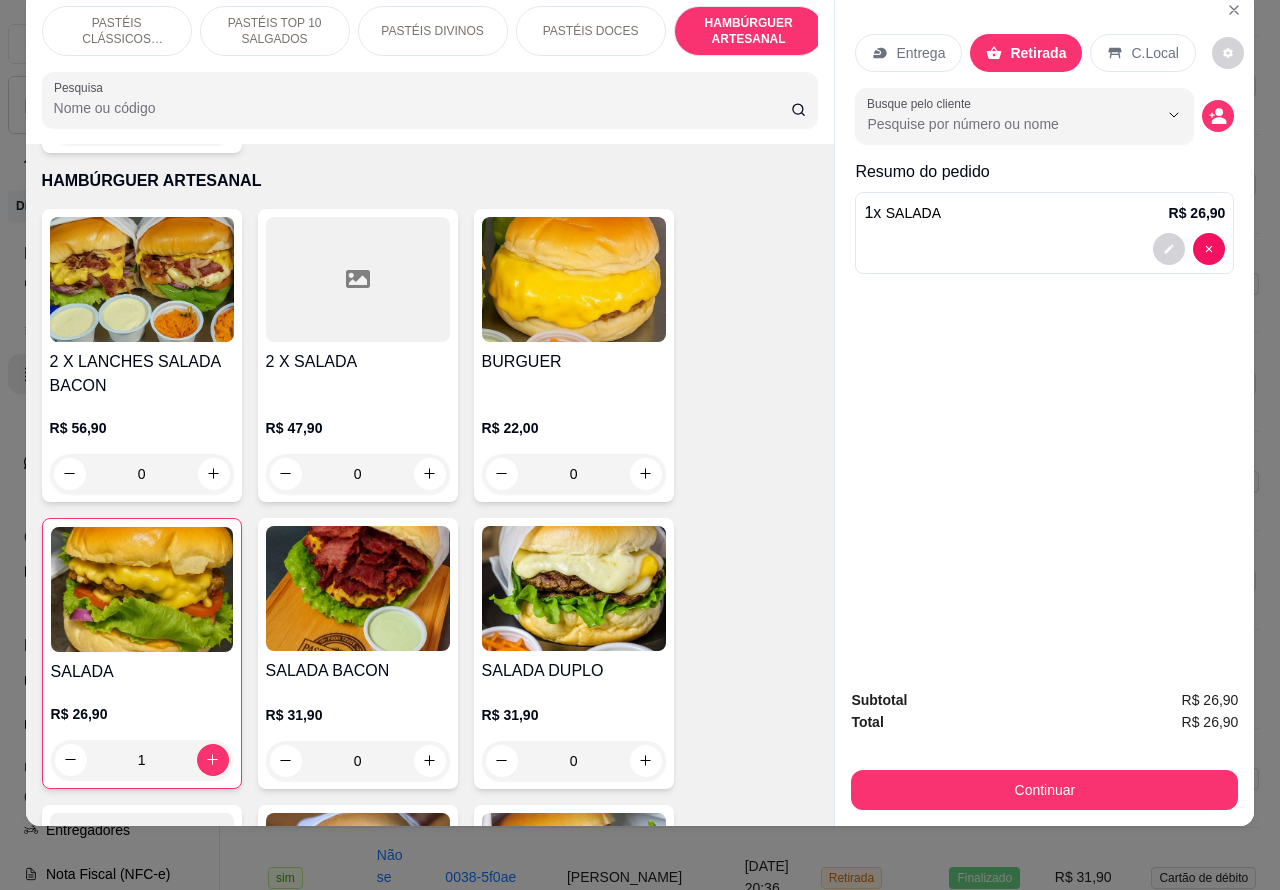 click on "0" at bounding box center [574, 474] 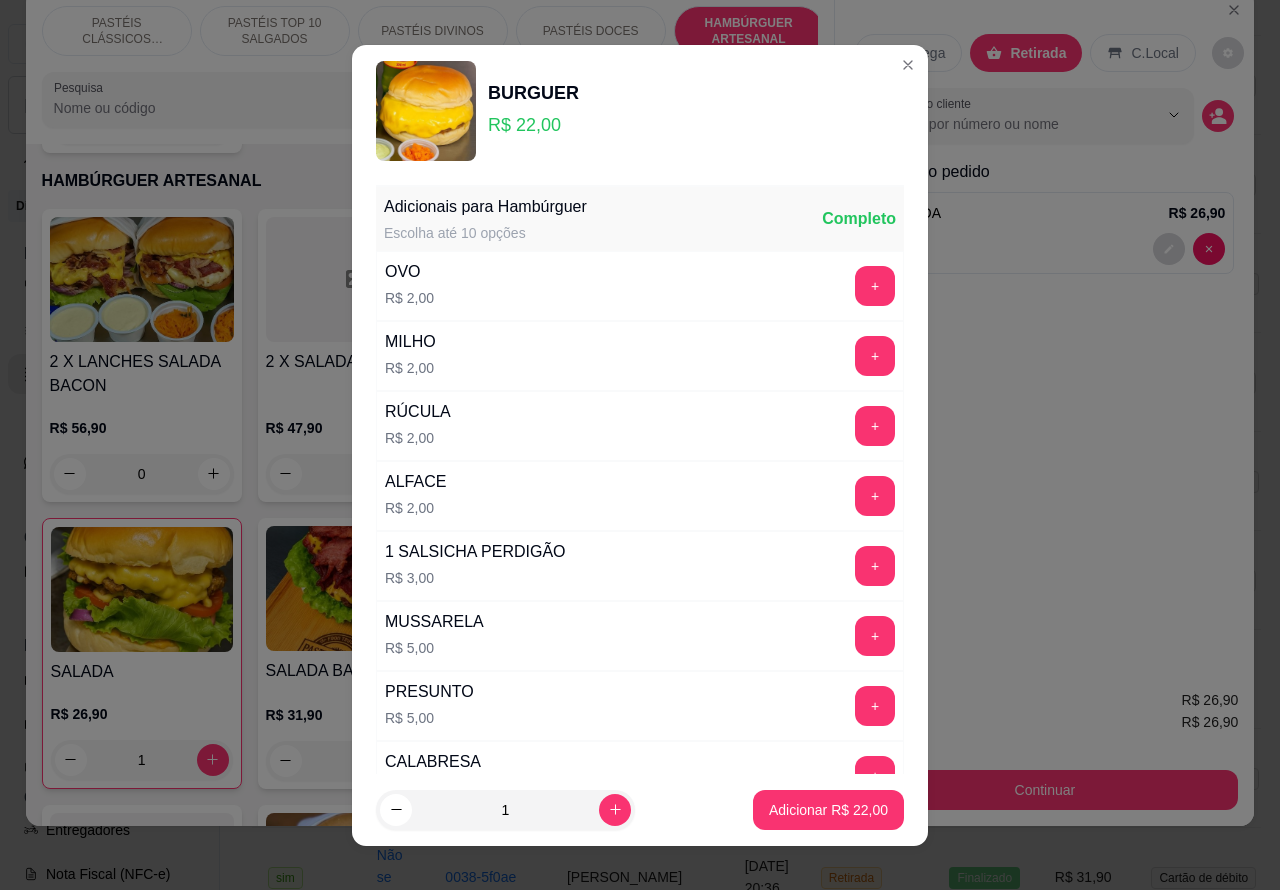 click 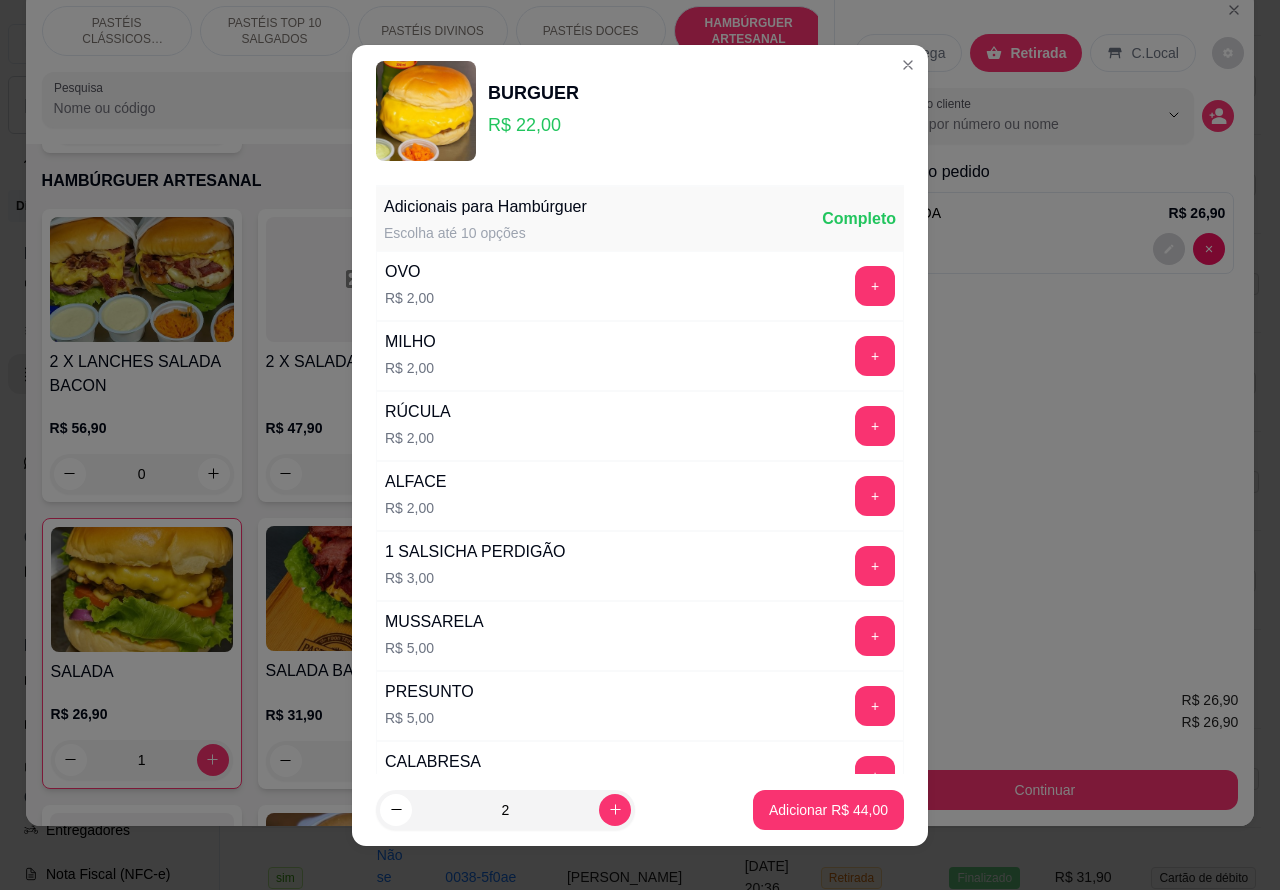 click on "Adicionar   R$ 44,00" at bounding box center [828, 810] 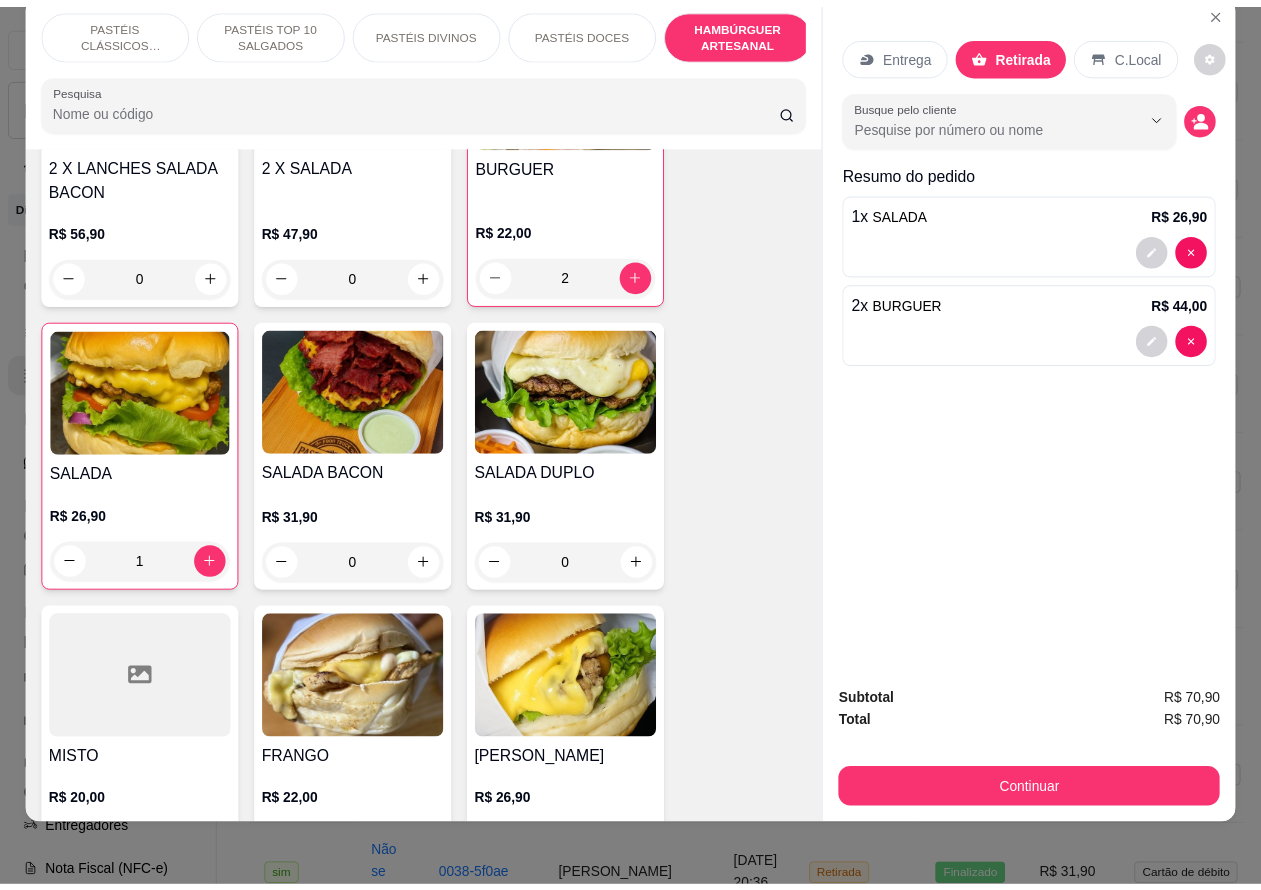 scroll, scrollTop: 4782, scrollLeft: 0, axis: vertical 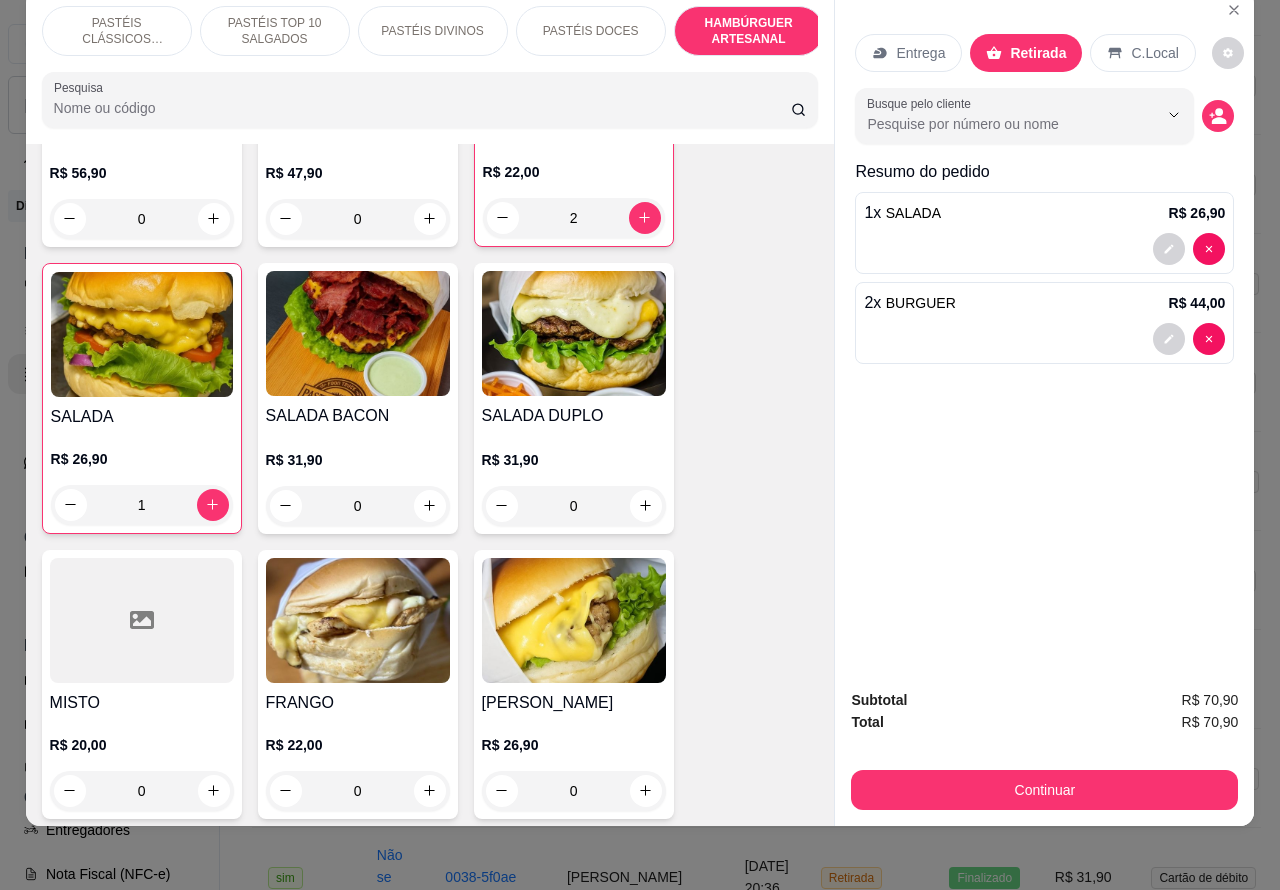 click on "0" at bounding box center [574, 506] 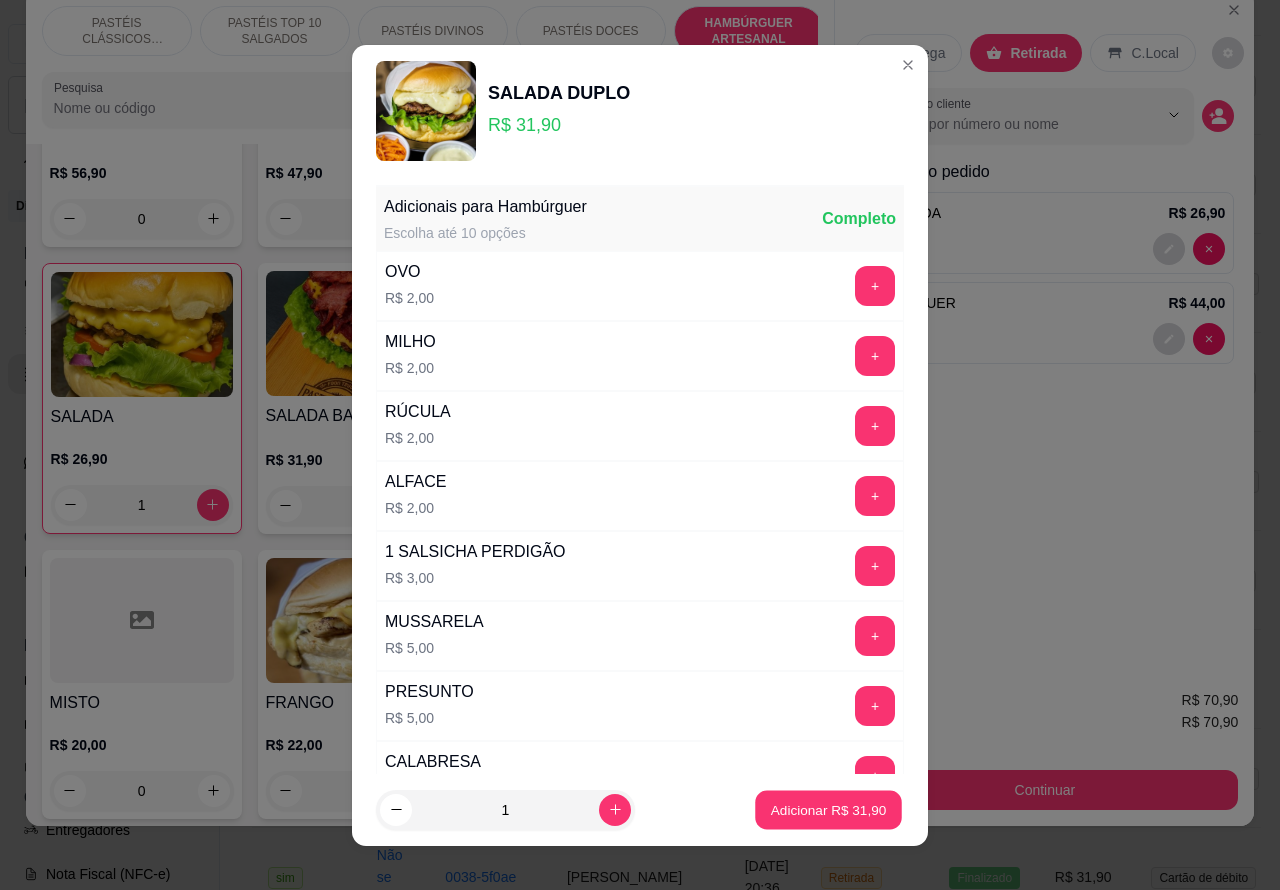 click on "Adicionar   R$ 31,90" at bounding box center (828, 809) 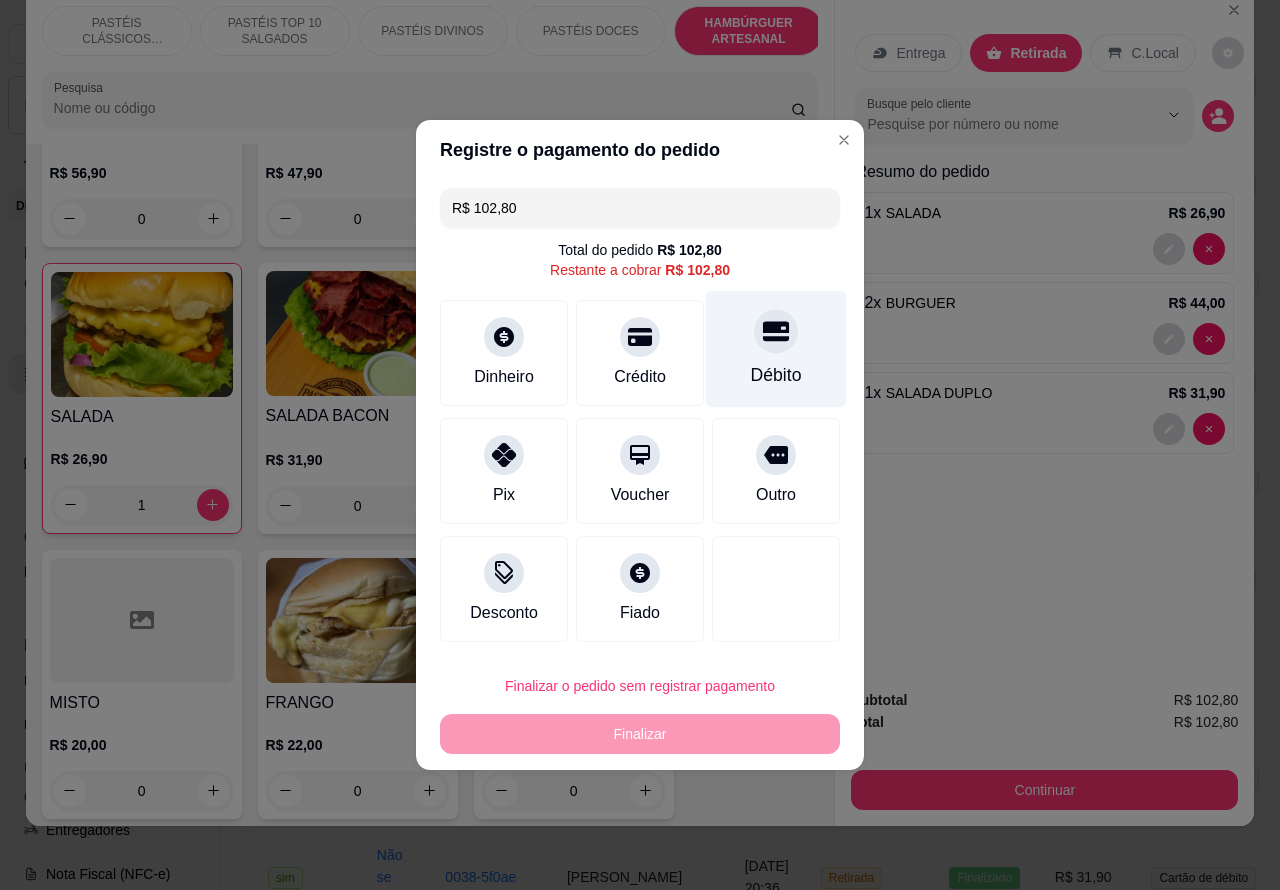 click at bounding box center (776, 331) 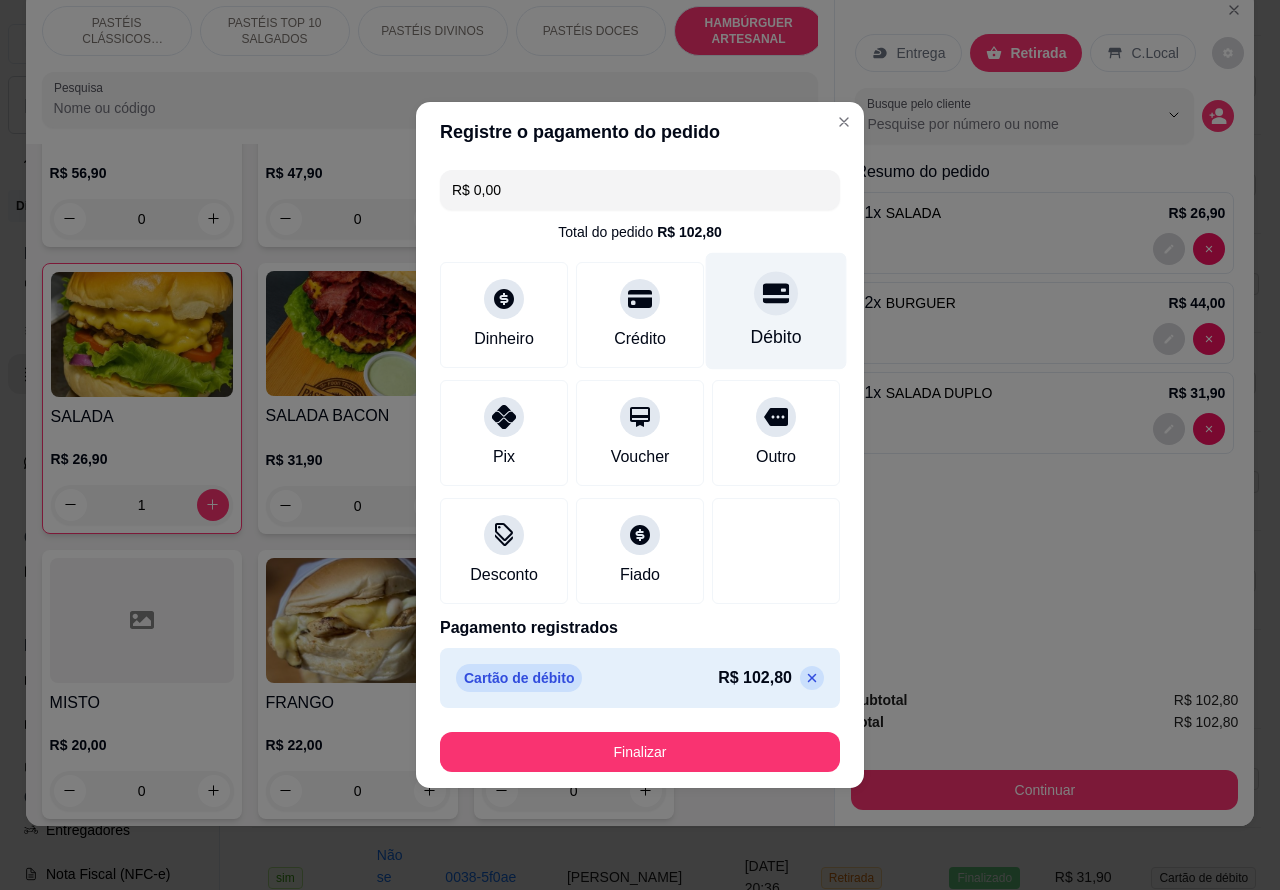 click on "Finalizar" at bounding box center [640, 752] 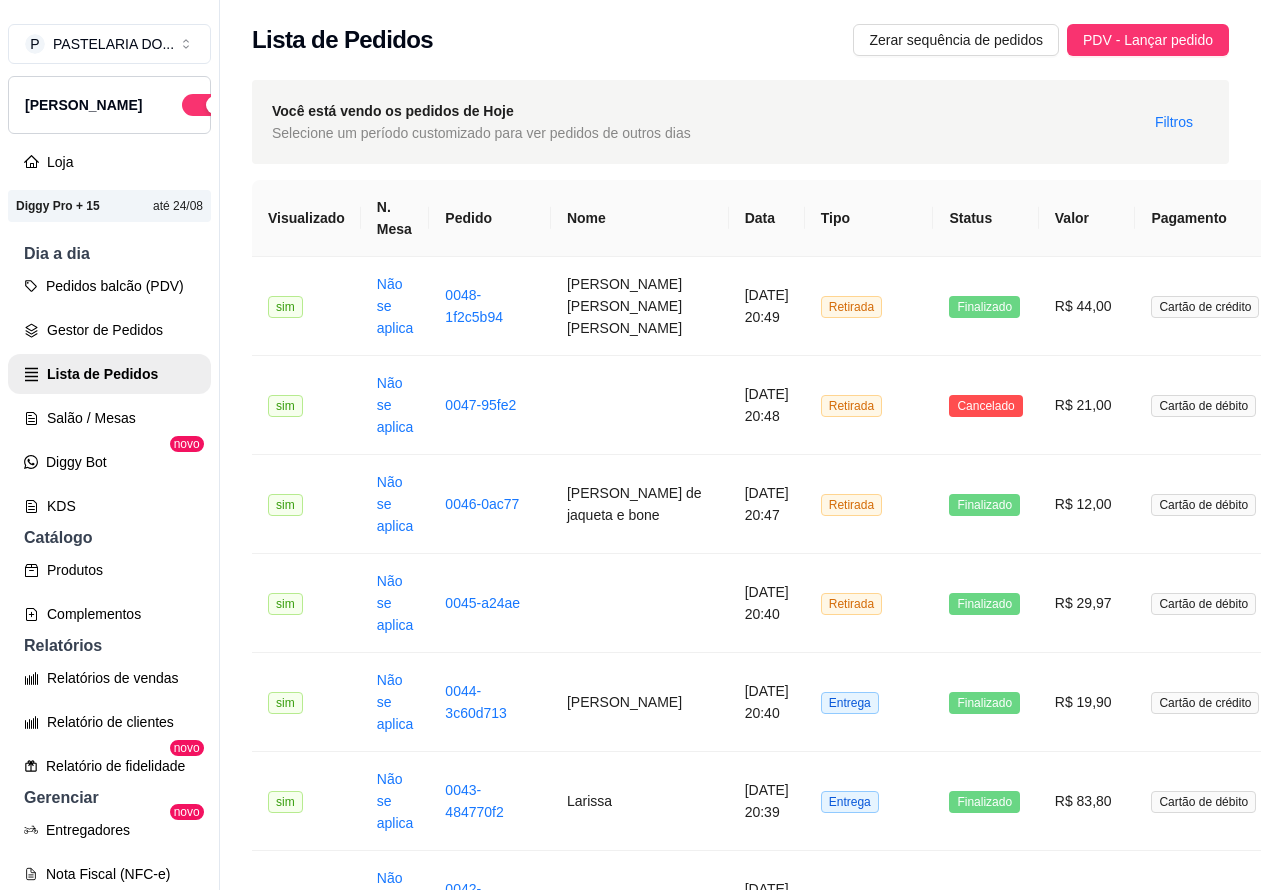 scroll, scrollTop: 0, scrollLeft: 0, axis: both 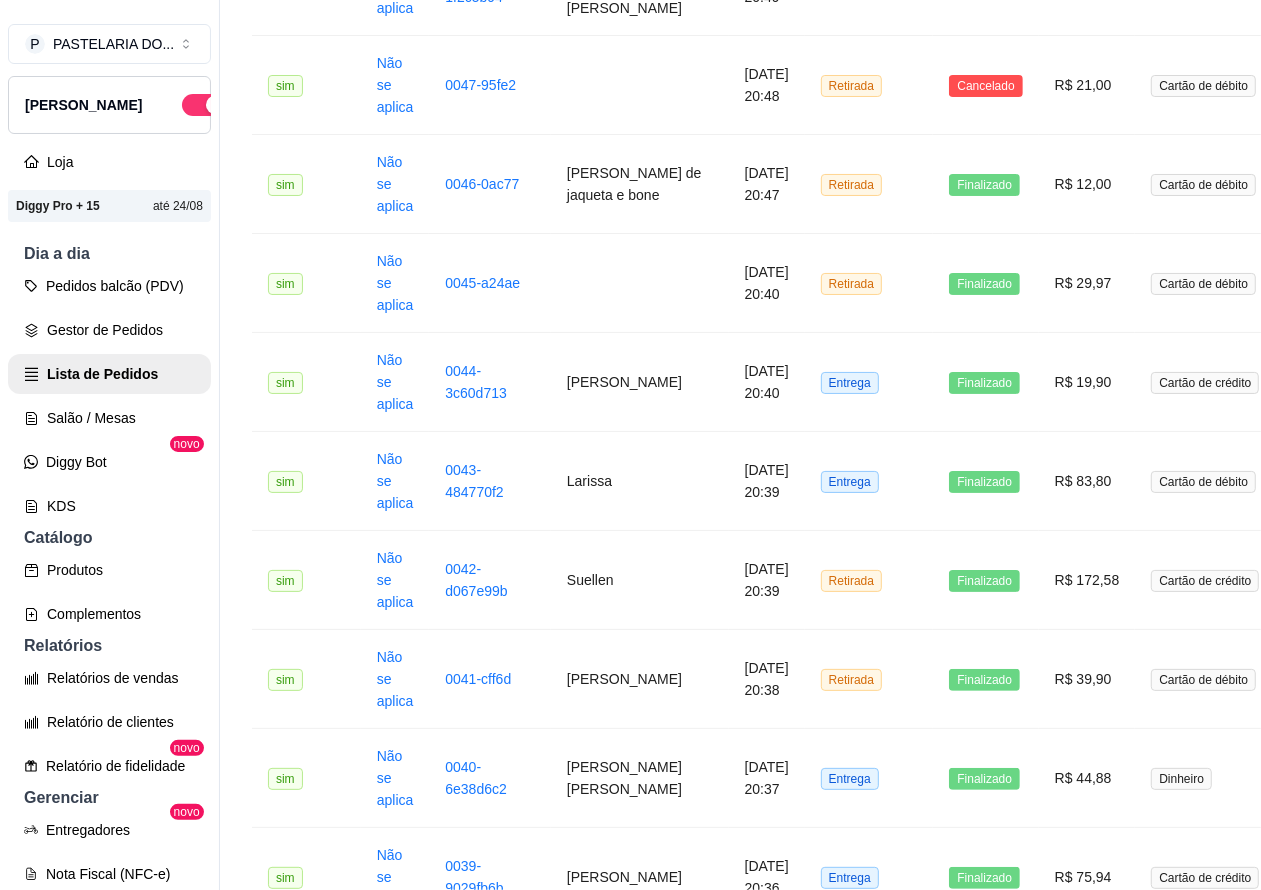 click on "Pedidos balcão (PDV)" at bounding box center (109, 286) 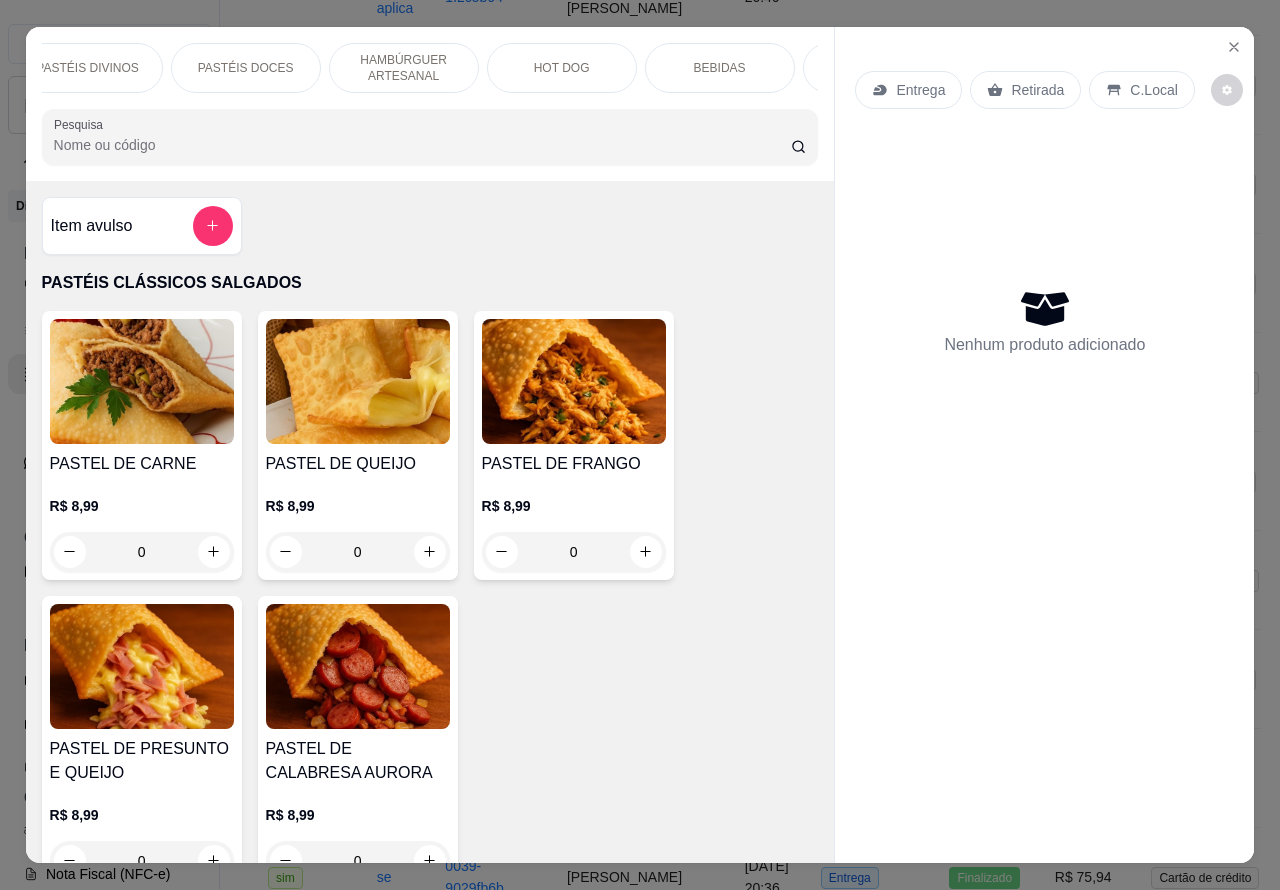 scroll, scrollTop: 0, scrollLeft: 480, axis: horizontal 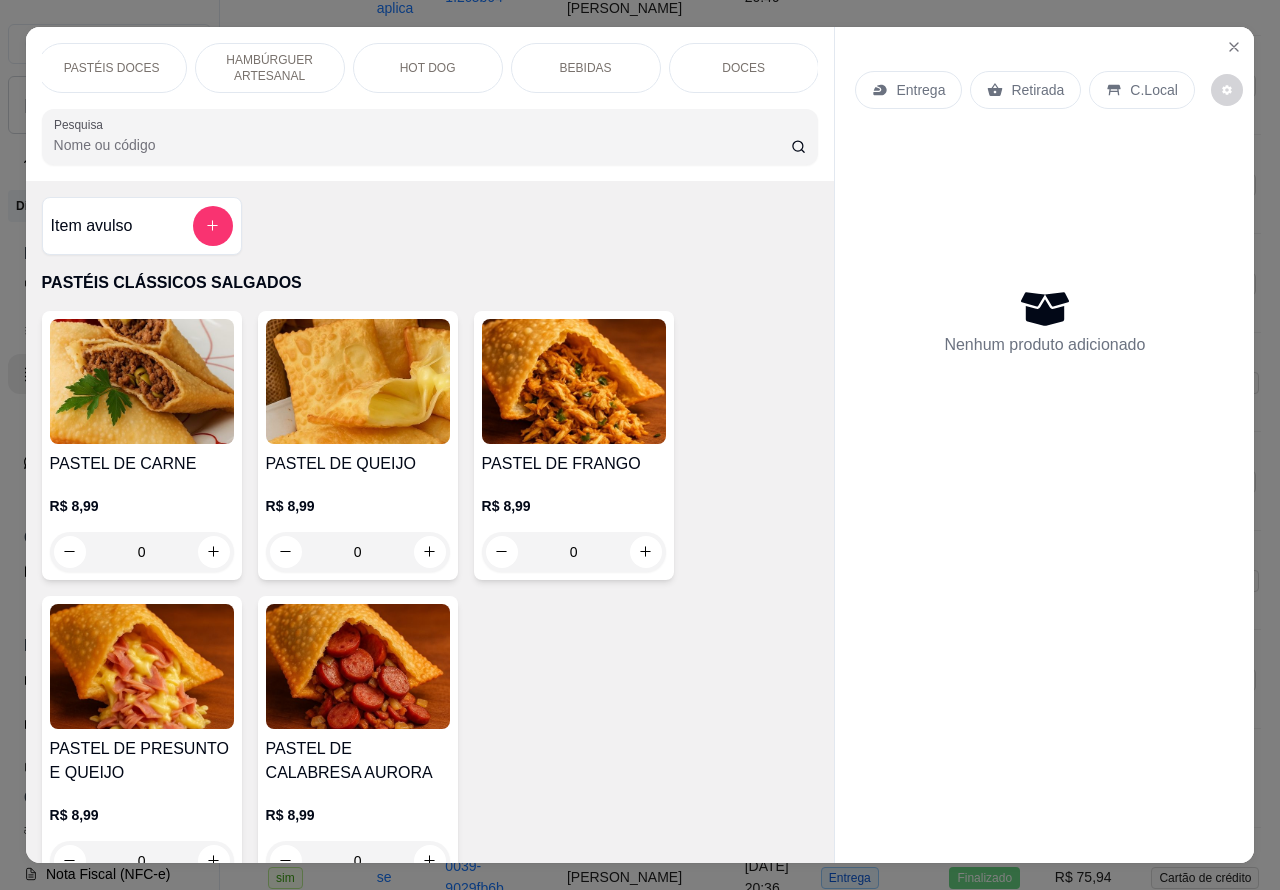 click on "BEBIDAS" at bounding box center (586, 68) 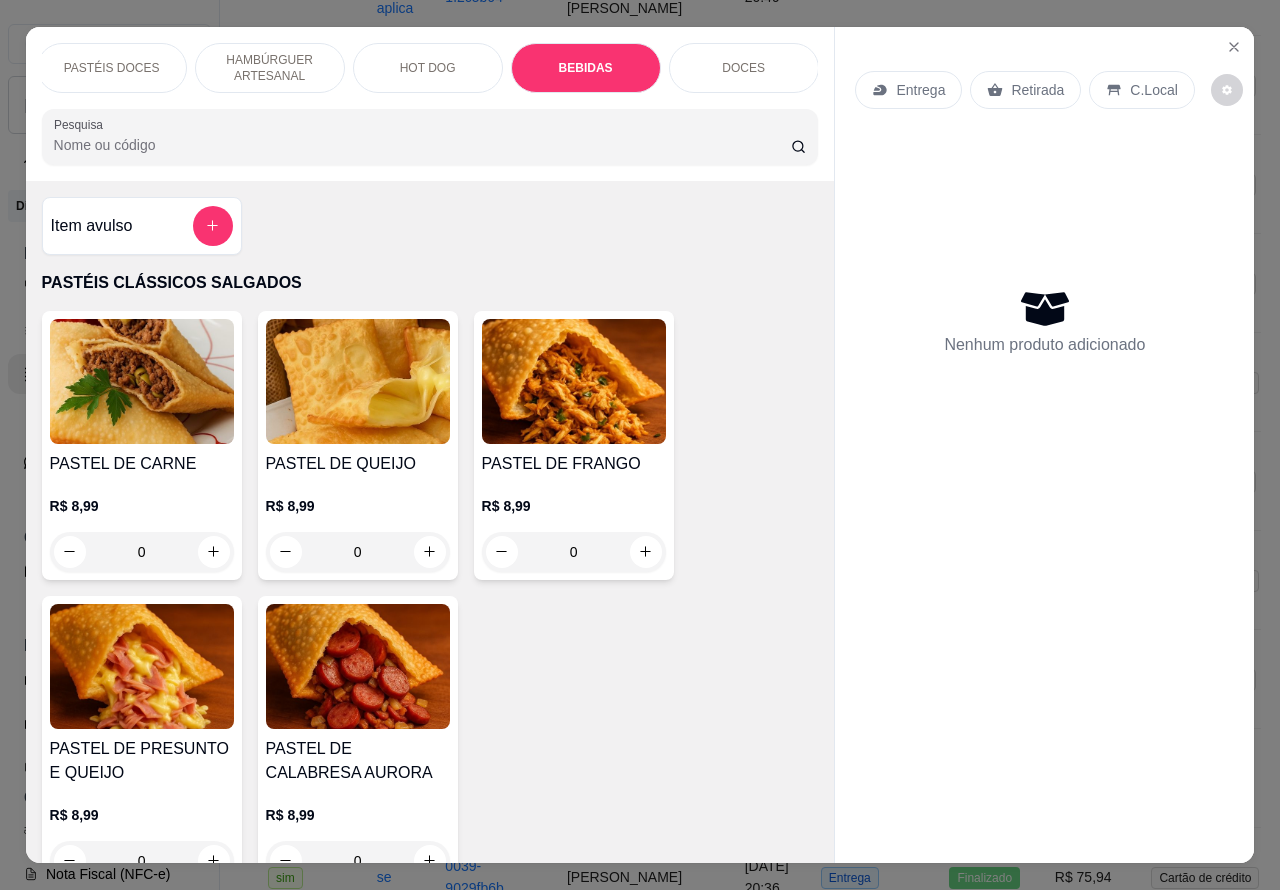 scroll, scrollTop: 6650, scrollLeft: 0, axis: vertical 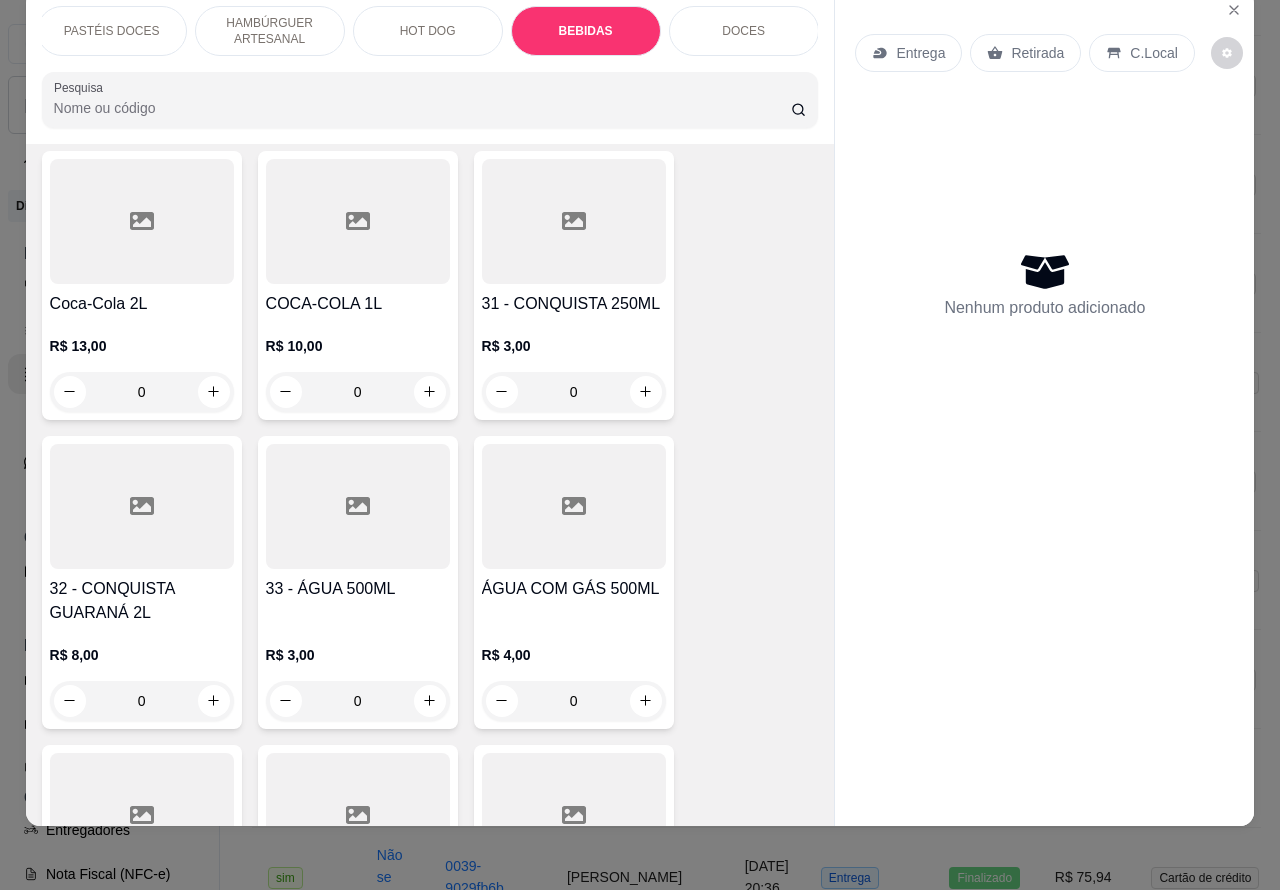 click 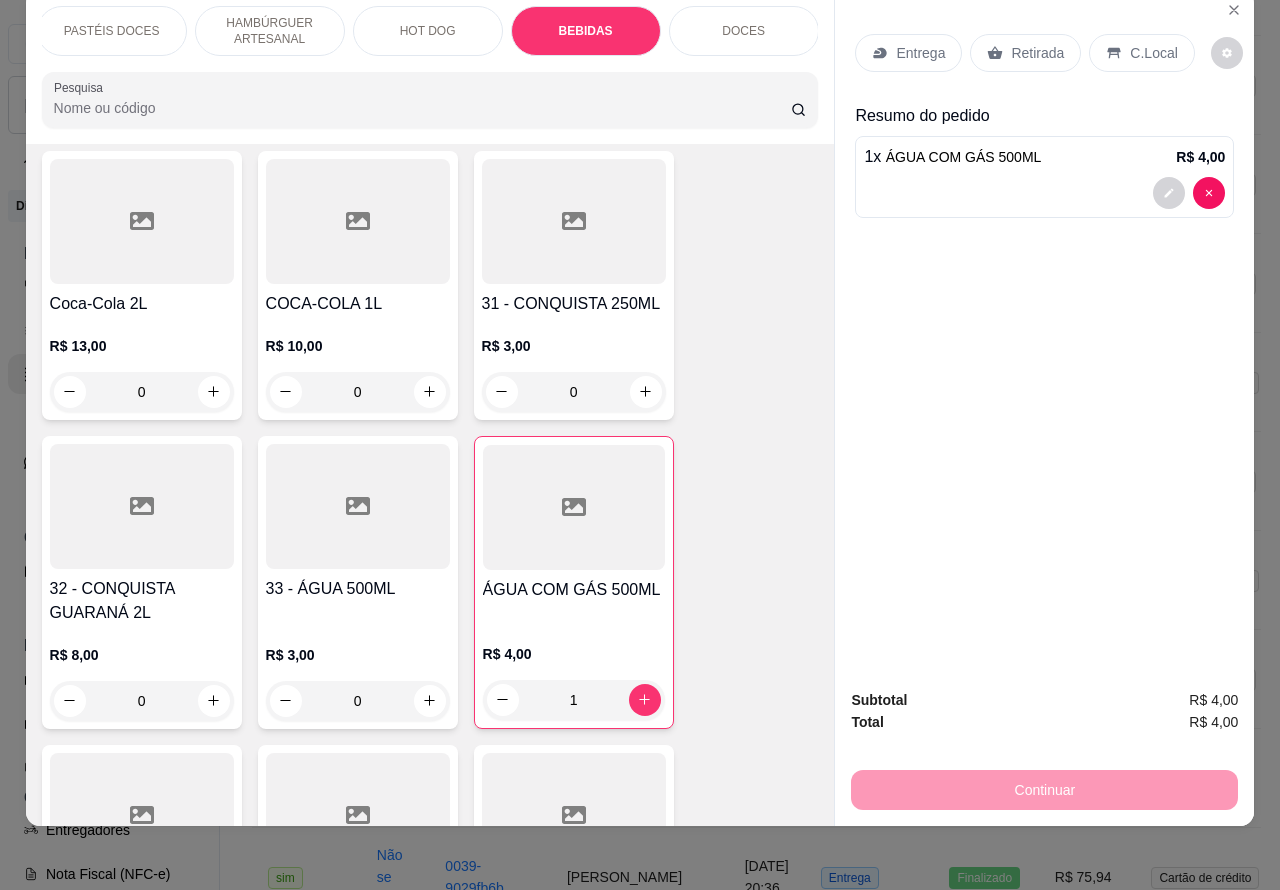 click on "Retirada" at bounding box center (1037, 53) 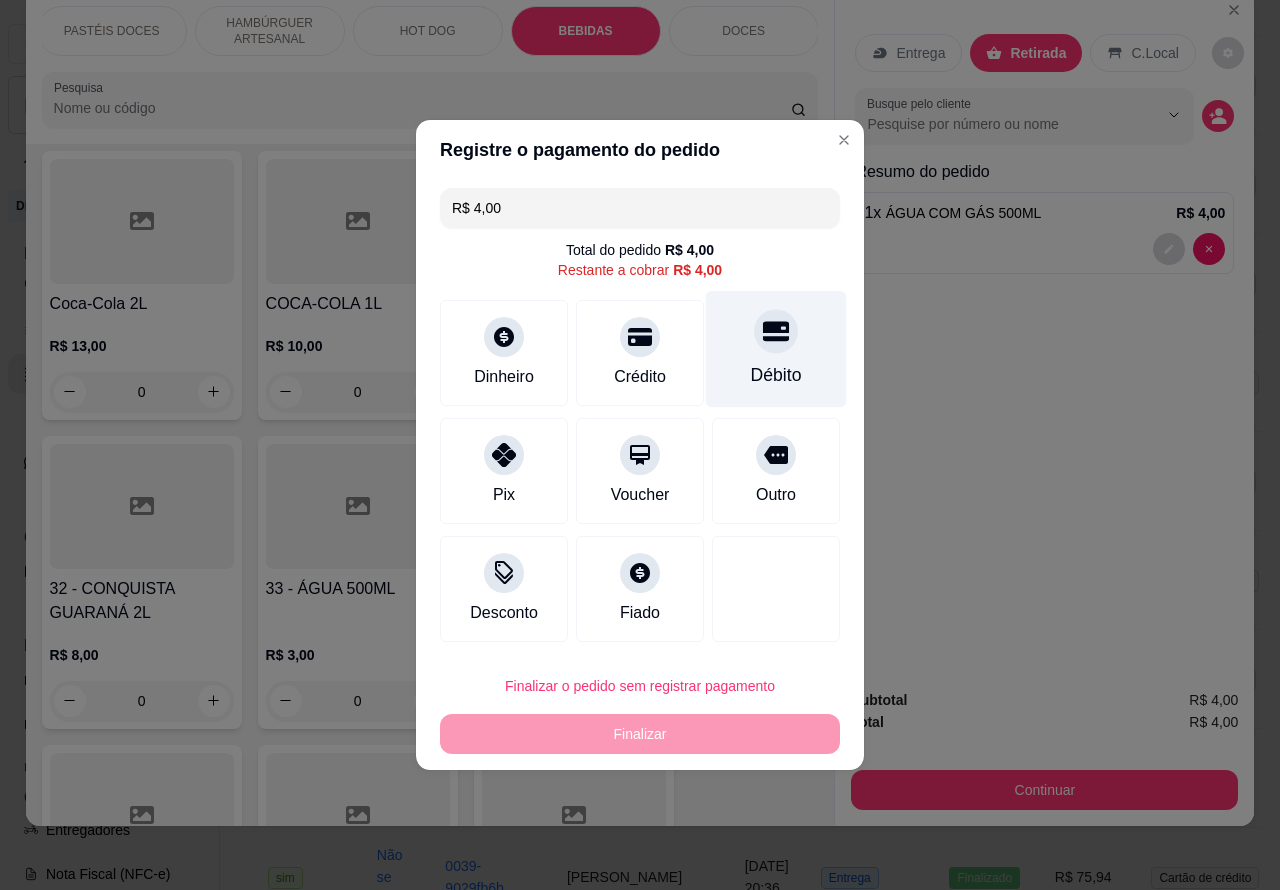 click on "Débito" at bounding box center [776, 349] 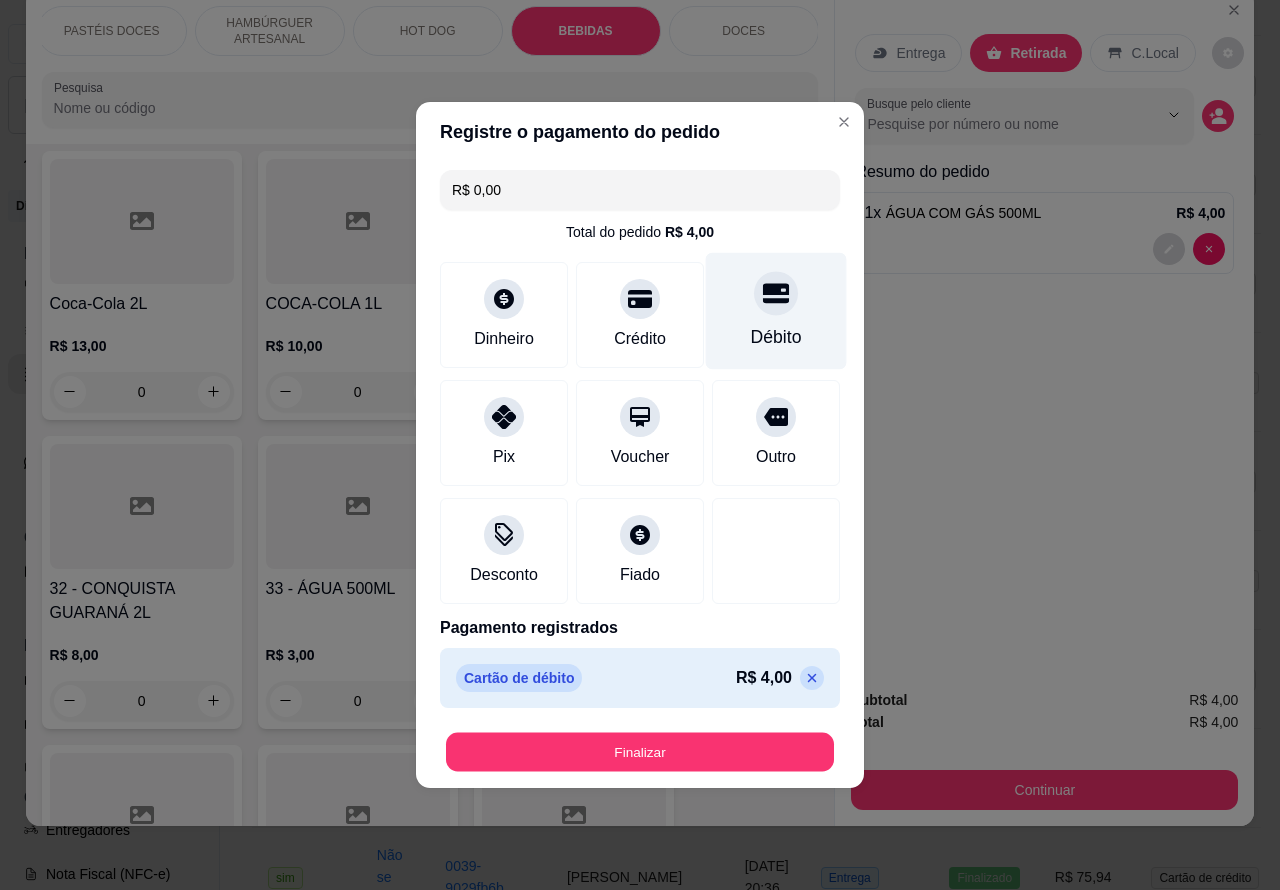 click on "Finalizar" at bounding box center [640, 752] 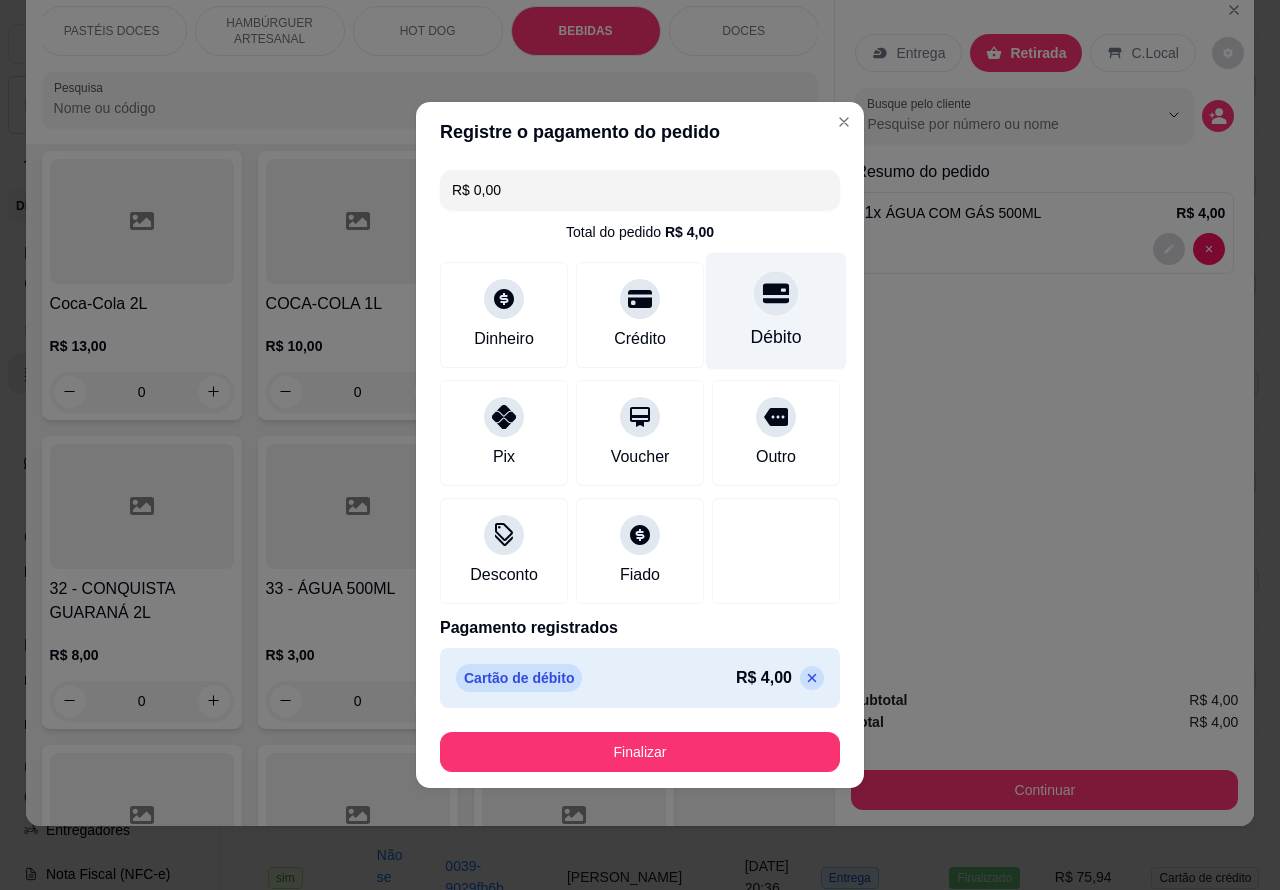 click on "Finalizar" at bounding box center (640, 752) 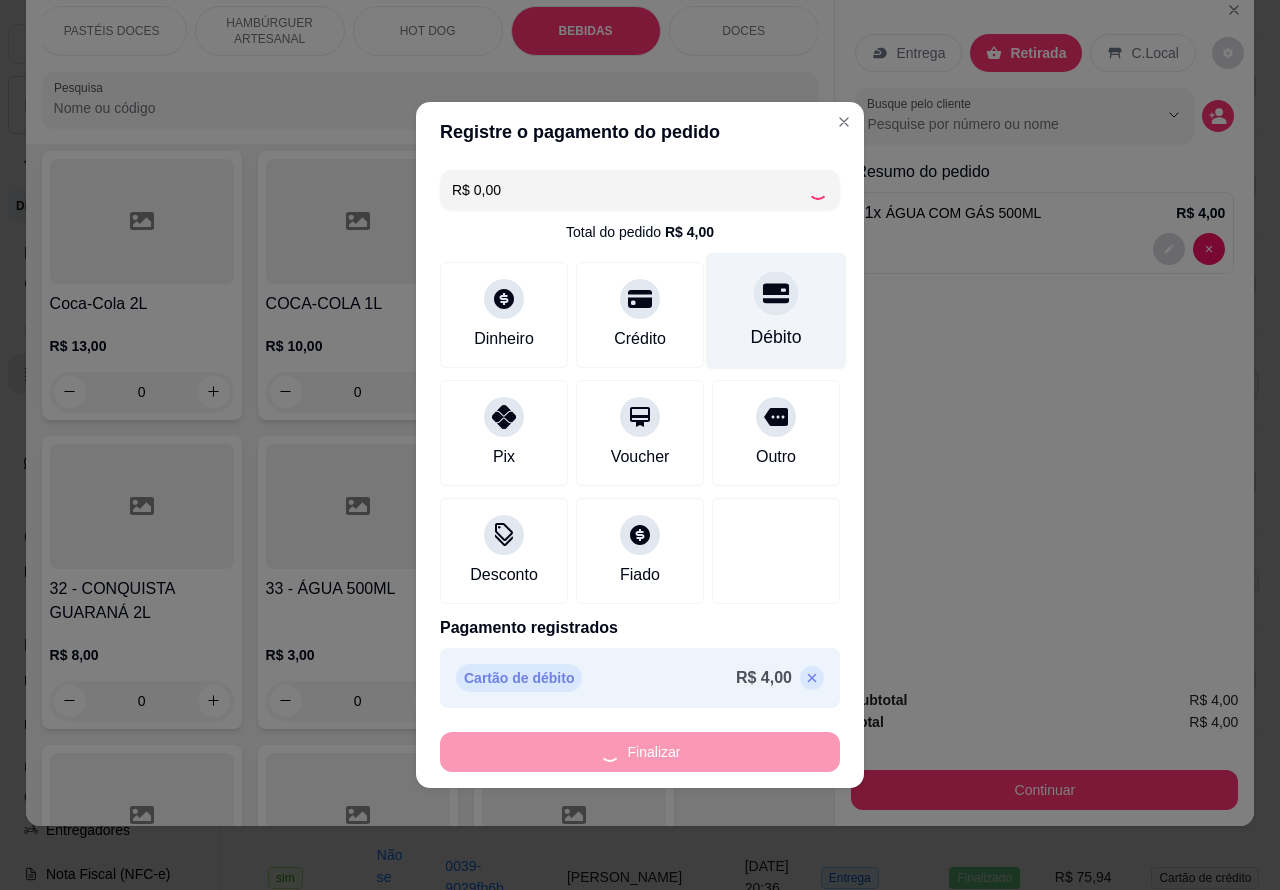 type on "0" 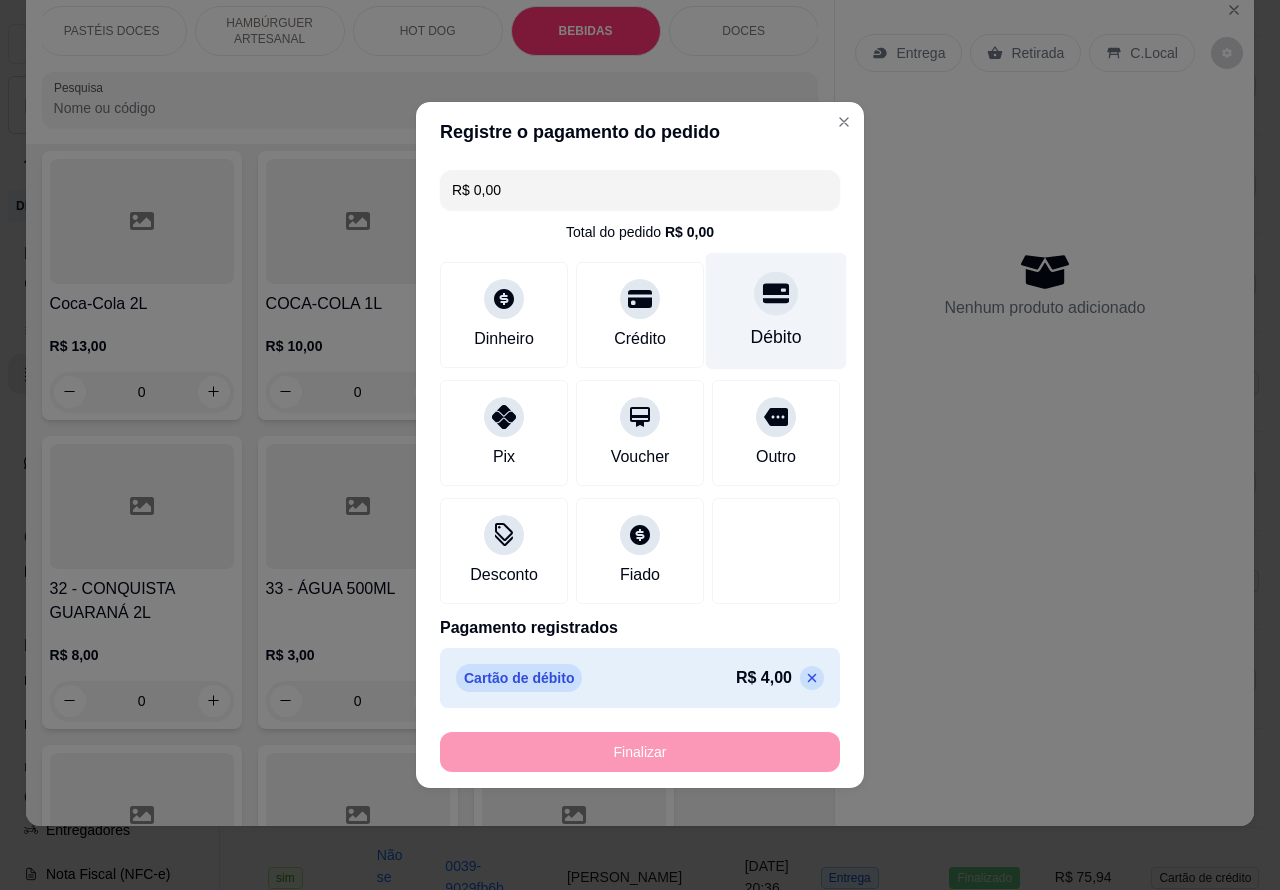 type on "-R$ 4,00" 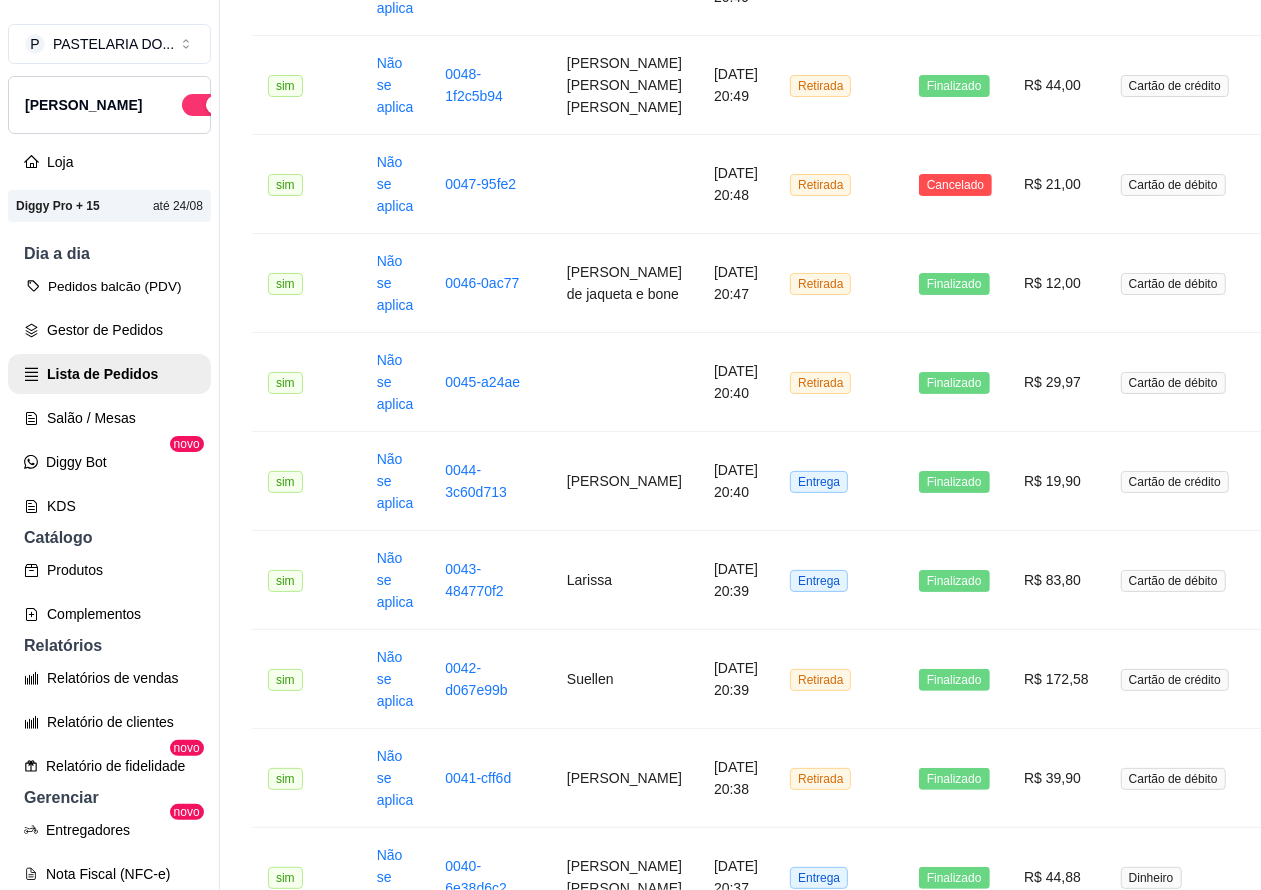 click on "Pedidos balcão (PDV)" at bounding box center (109, 286) 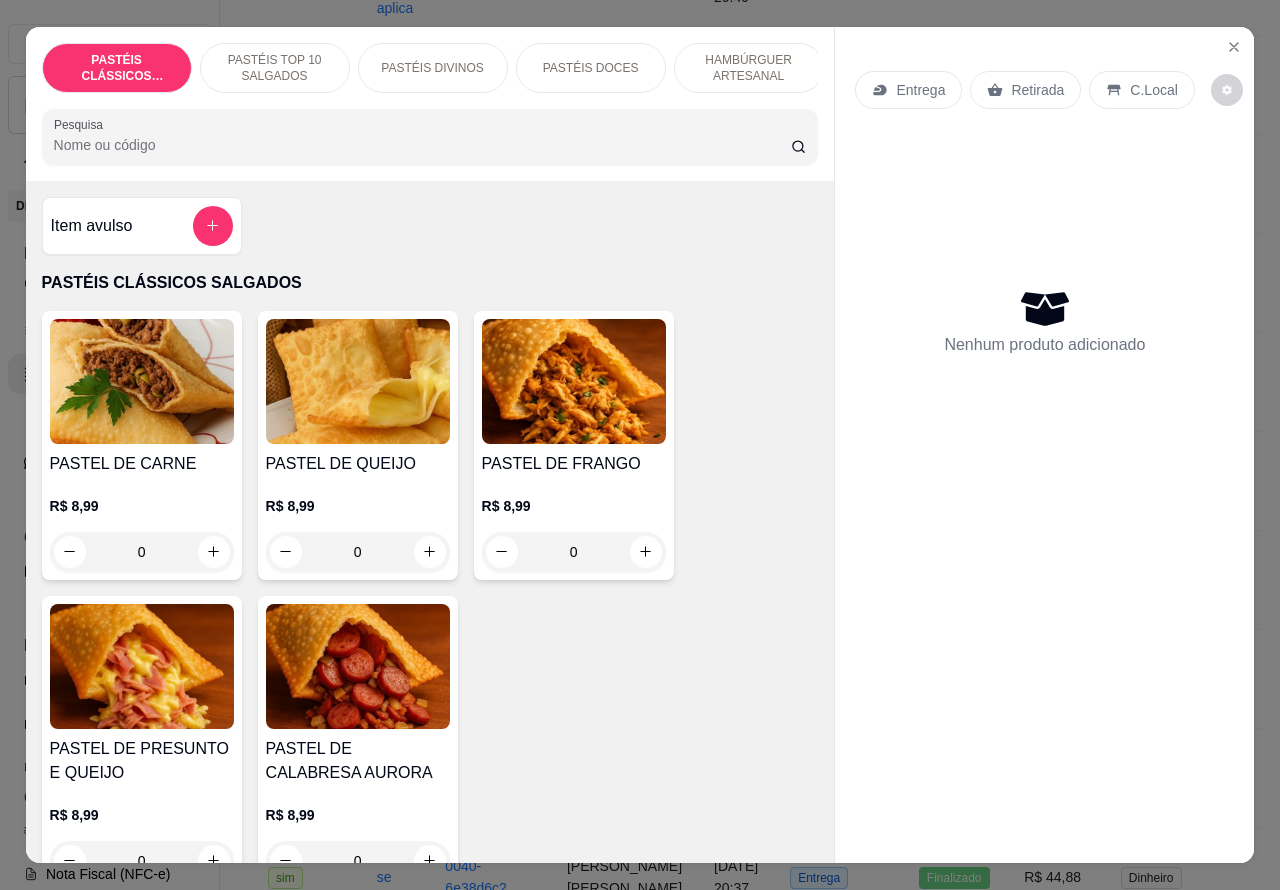 click on "HAMBÚRGUER ARTESANAL" at bounding box center (749, 68) 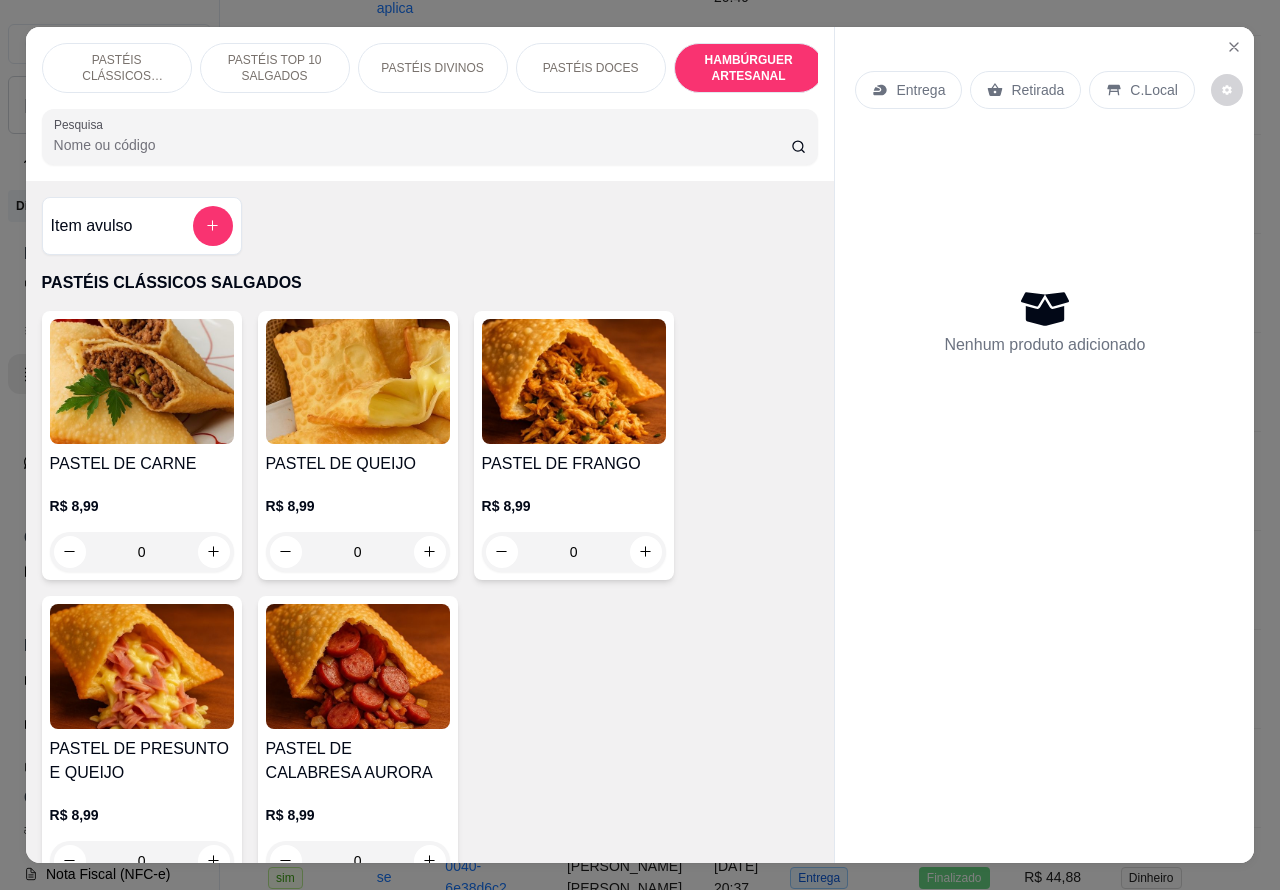scroll, scrollTop: 4527, scrollLeft: 0, axis: vertical 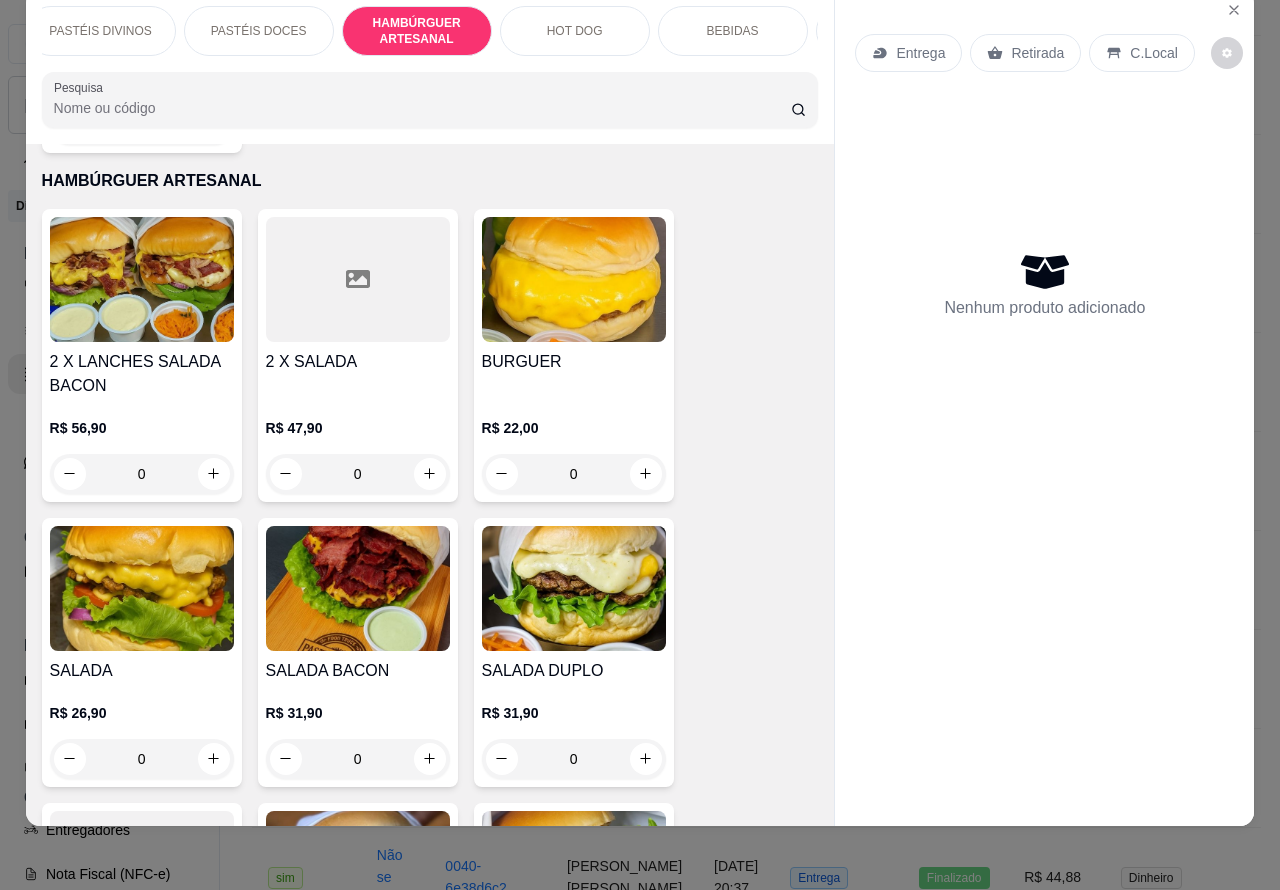 click on "BEBIDAS" at bounding box center [733, 31] 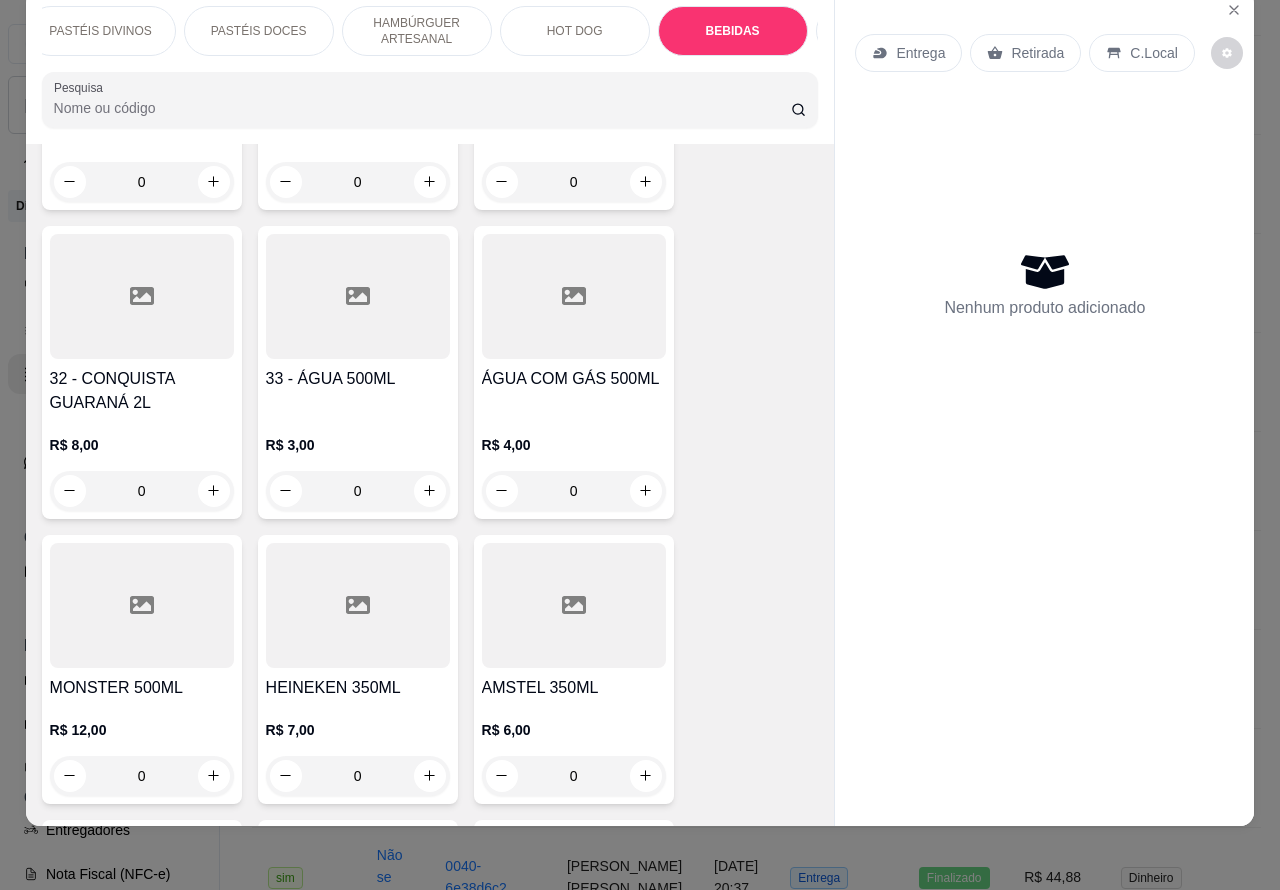 scroll, scrollTop: 7630, scrollLeft: 0, axis: vertical 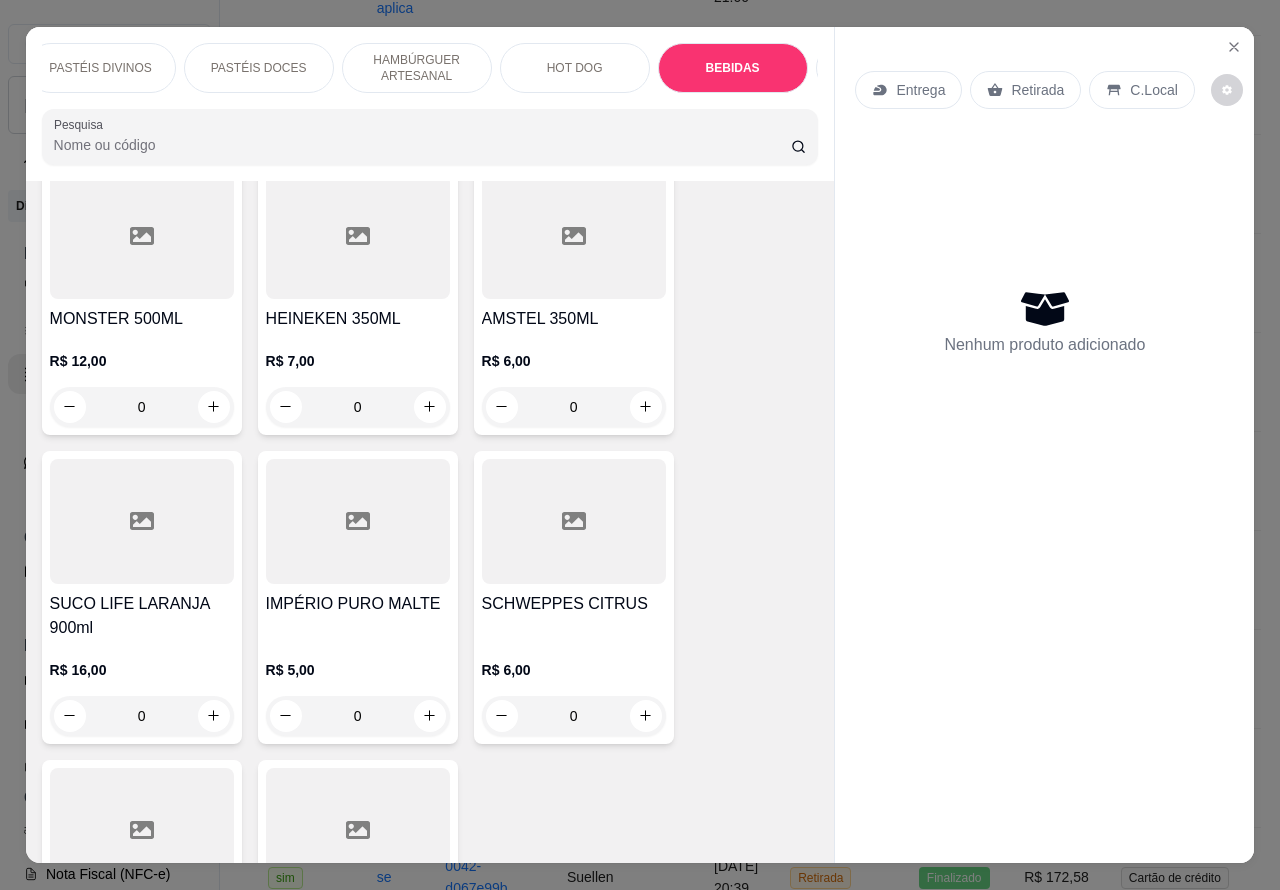 click on "PASTÉIS CLÁSSICOS SALGADOS  PASTÉIS TOP 10 SALGADOS PASTÉIS DIVINOS  PASTÉIS DOCES HAMBÚRGUER ARTESANAL HOT DOG  BEBIDAS DOCES Pesquisa Item avulso PASTÉIS CLÁSSICOS SALGADOS  PASTEL DE CARNE    R$ 8,99 0 PASTEL DE QUEIJO    R$ 8,99 0 PASTEL DE FRANGO   R$ 8,99 0 PASTEL DE PRESUNTO E QUEIJO    R$ 8,99 0 PASTEL DE CALABRESA AURORA   R$ 8,99 0 PASTÉIS TOP 10 SALGADOS 00 - ADICINAIS    R$ 3,00 0 MOLHO EXTRA DE CENOURA    R$ 0,50 0 MOLHO EXTRA DE ALHO   R$ 0,50 0 PASTEL DE VENTO   R$ 4,00 0 PORÇÃO TIRAS MASSA DE PASTEL   R$ 4,00 0 PASTEIZINHOS DE VENTO   R$ 4,00 0 05 - PASTEL CARNE C/ BACON   R$ 12,99 0 06 - PASTEL CARNE C/ QUEIJO   R$ 12,99 0 08 - PASTEL CARNE C/ OVO   R$ 12,99 0 PASTEL CALABRESA COM QUEIJO   R$ 12,99 0 PASTEL QUEIJ0 COM BACON   R$ 12,99 0 10 - PASTEL DE FRANGO C/ BACON   R$ 12,99 0 11 - PASTEL FRANGO C/ CATUPIRY    R$ 12,99 0 12 - PASTEL FRANGO C/ CHEDDAR   R$ 12,99 0 15 - PASTEL DE PIZZA   R$ 12,99 0 QUEIJO COM MILHO   R$ 12,99 0 14 - PASTEL FRANGO CAIPIRA   0" at bounding box center (640, 445) 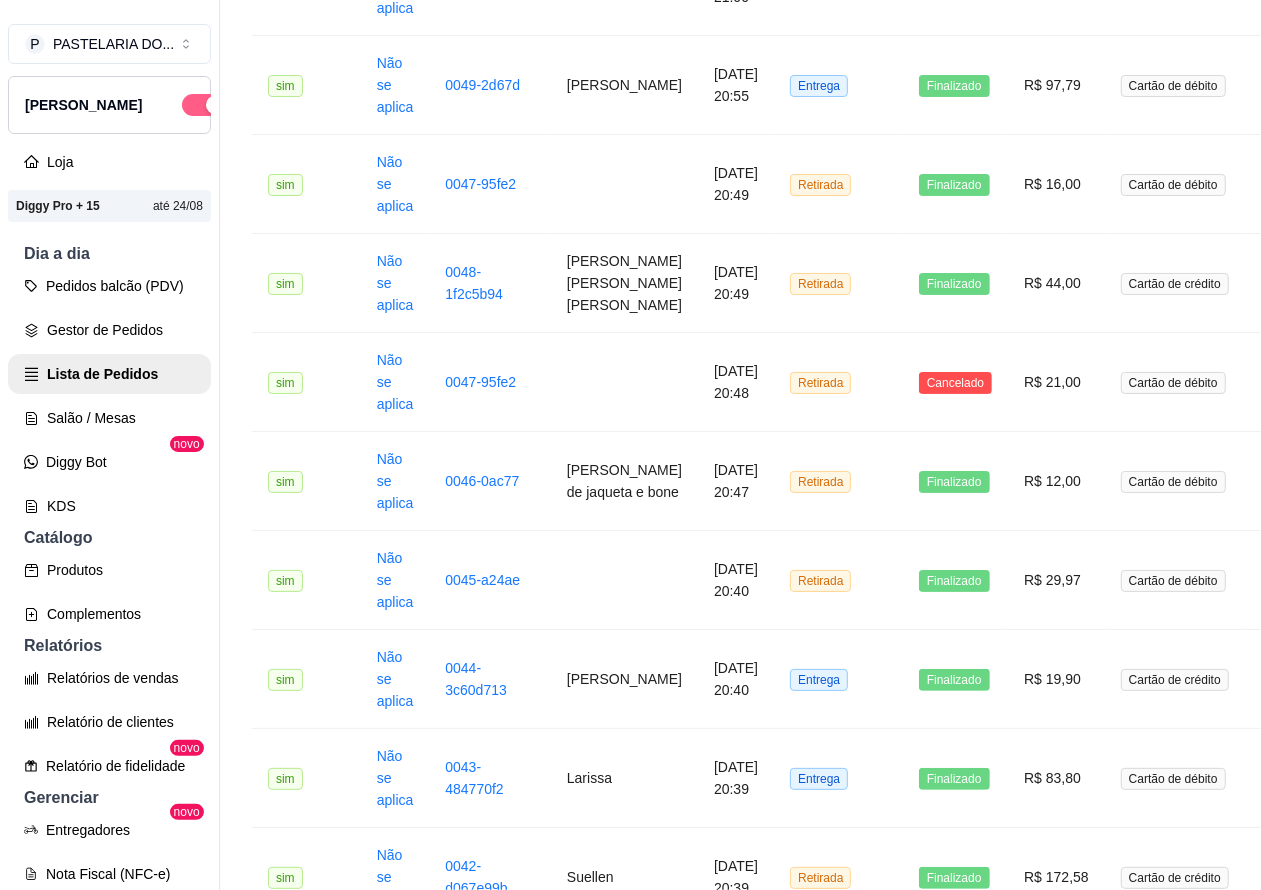 click at bounding box center (204, 105) 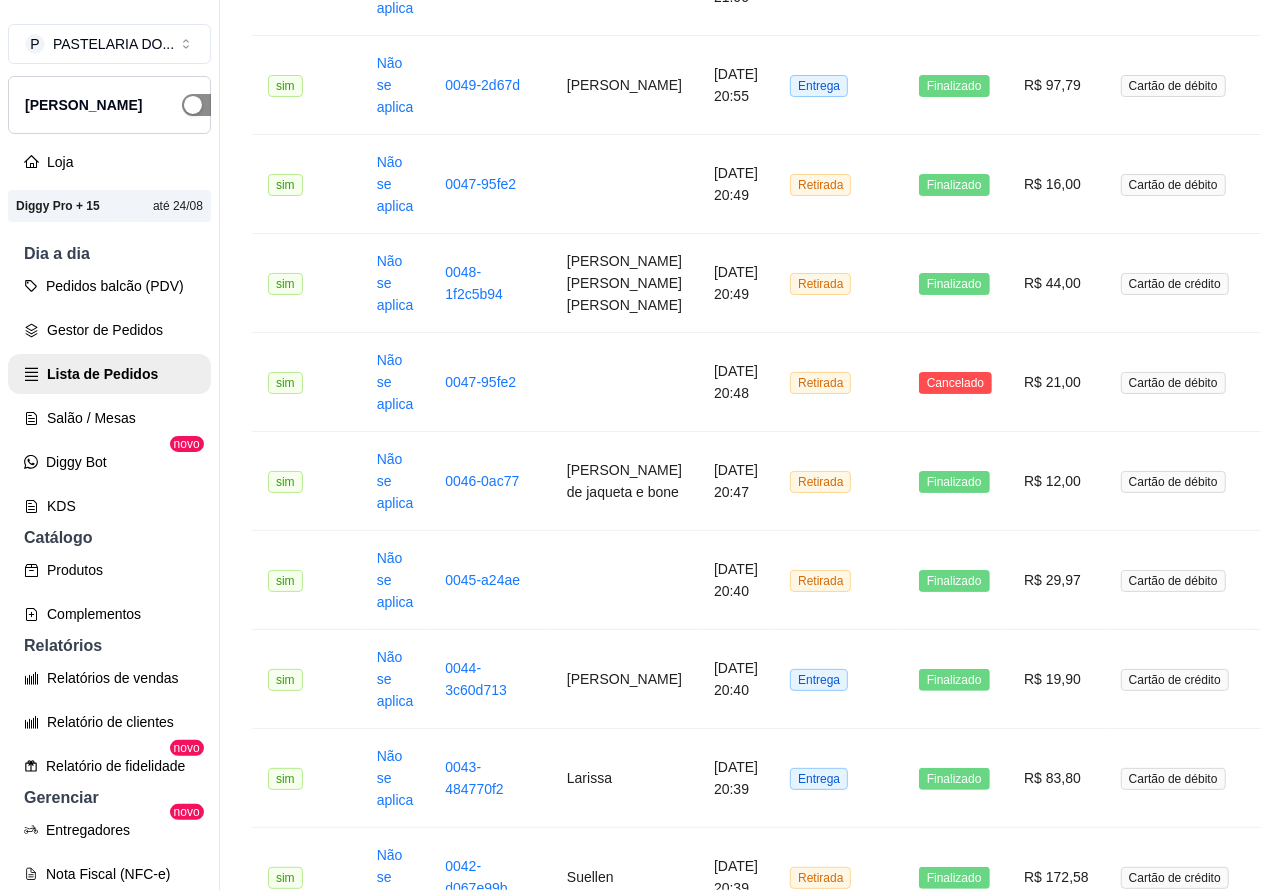 click on "Lista de Pedidos" at bounding box center (109, 374) 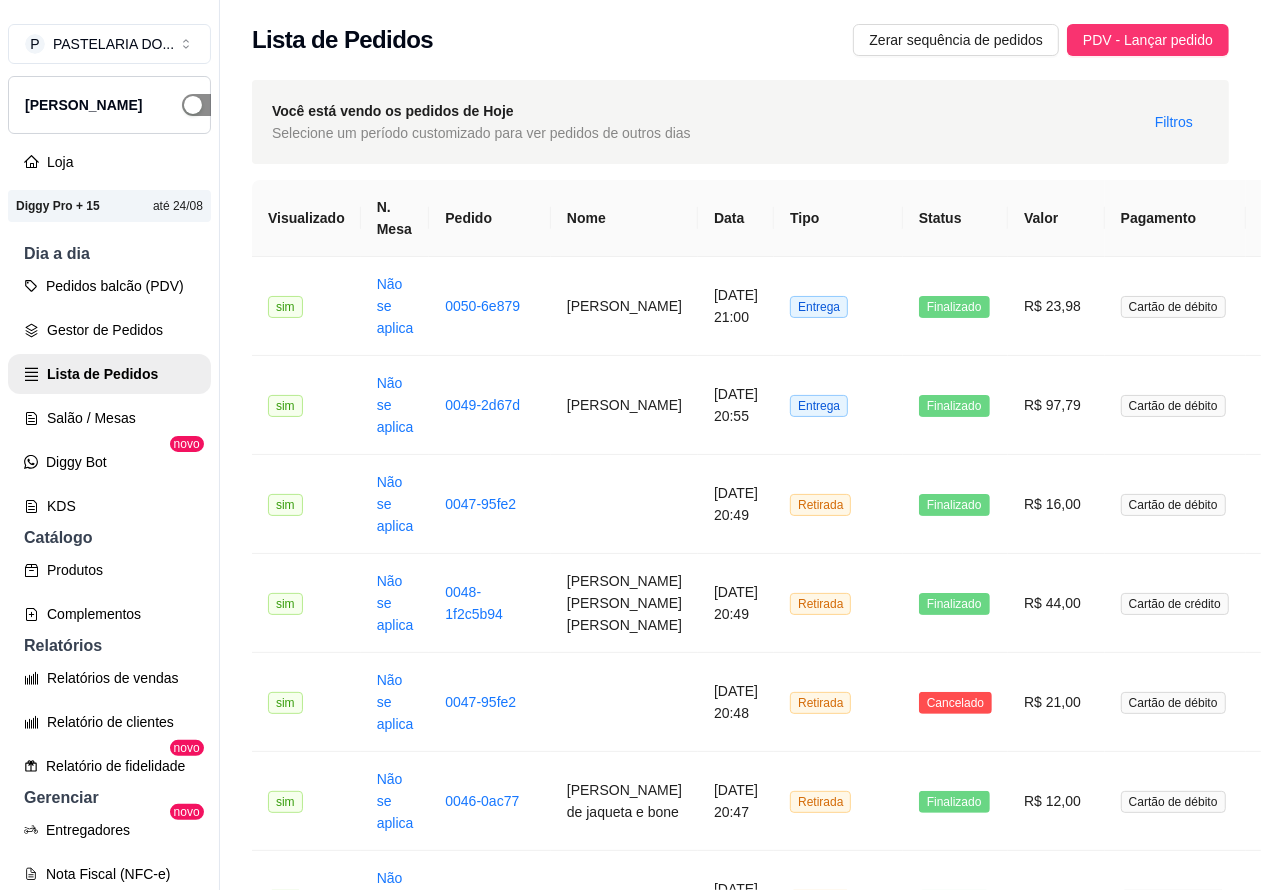 click on "Relatórios de vendas" at bounding box center (109, 678) 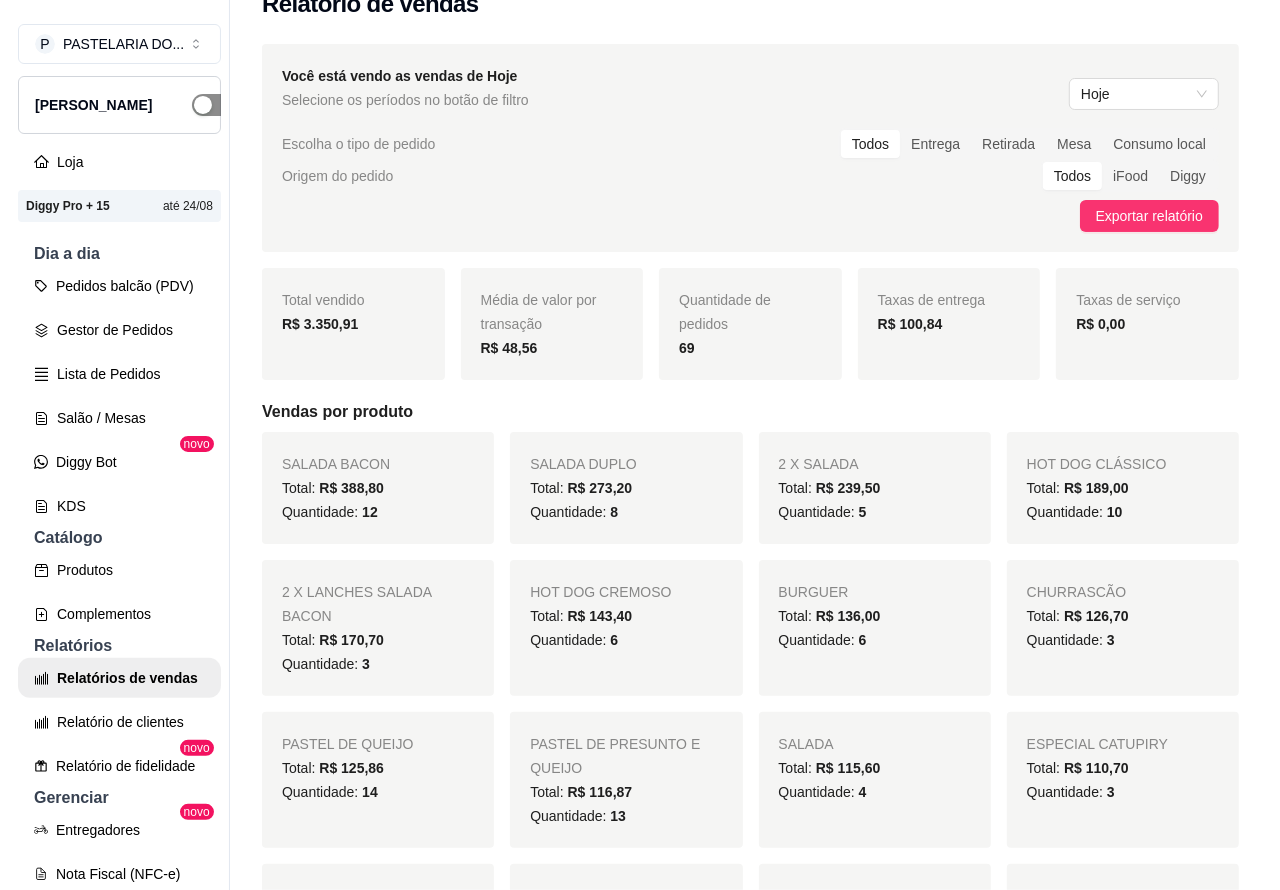 scroll, scrollTop: 0, scrollLeft: 0, axis: both 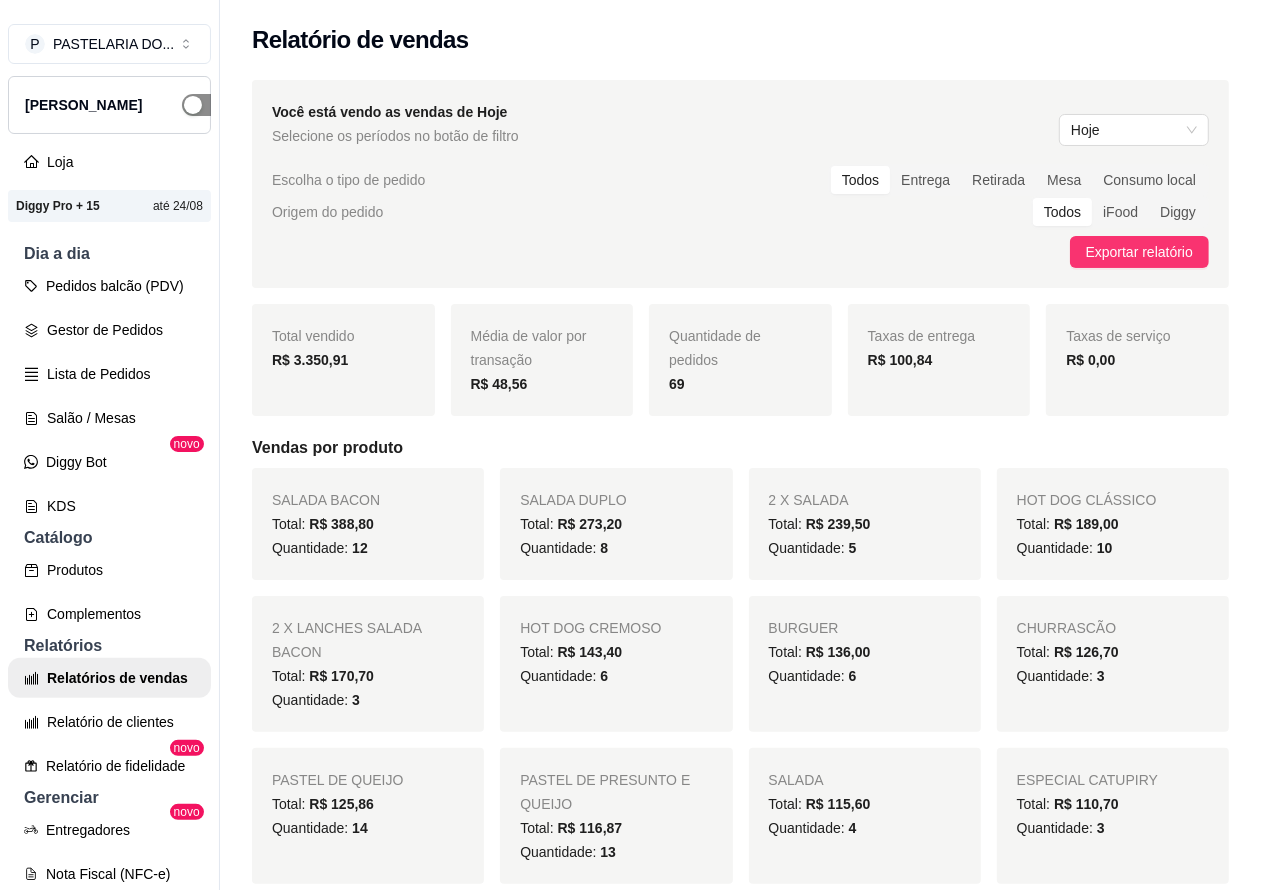 click on "Pedidos balcão (PDV)" at bounding box center [109, 286] 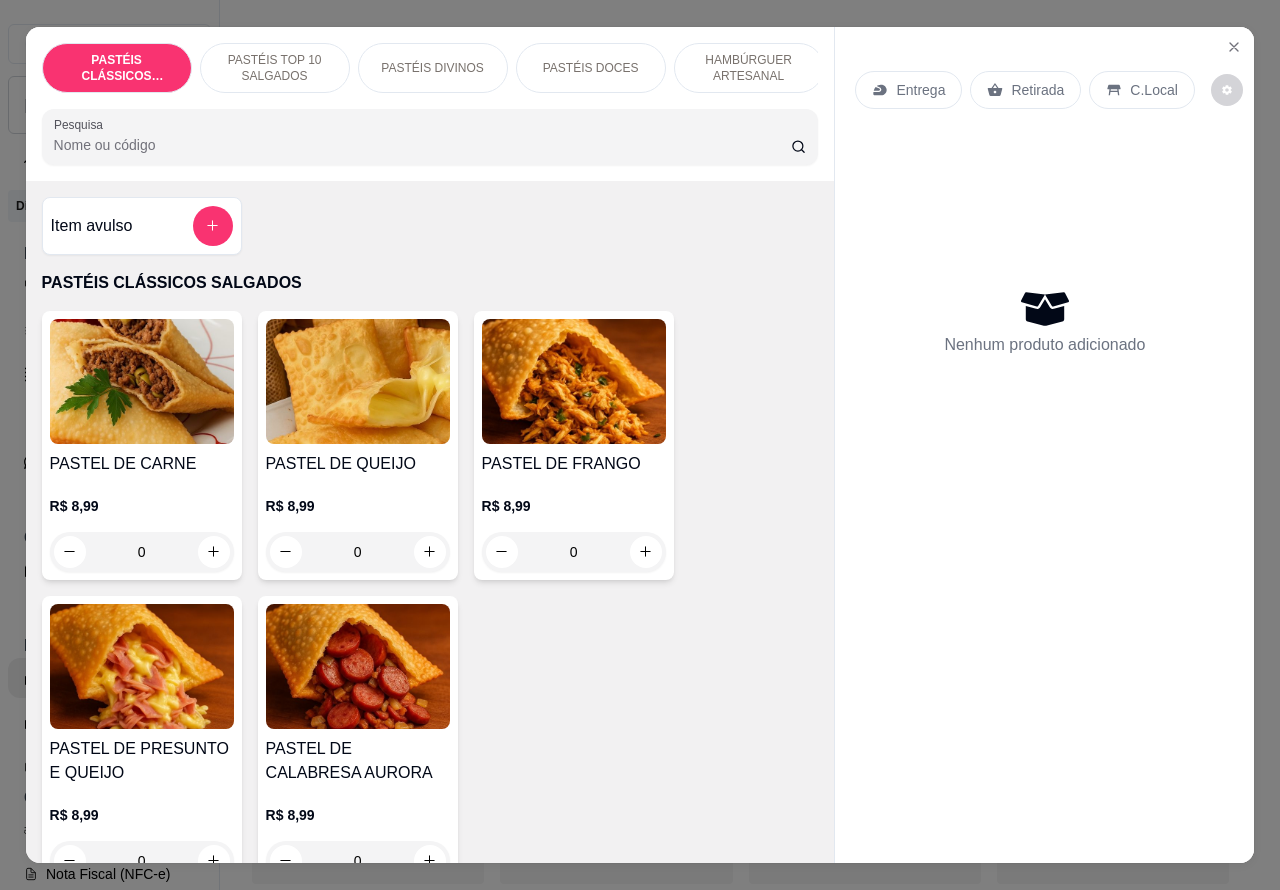 click 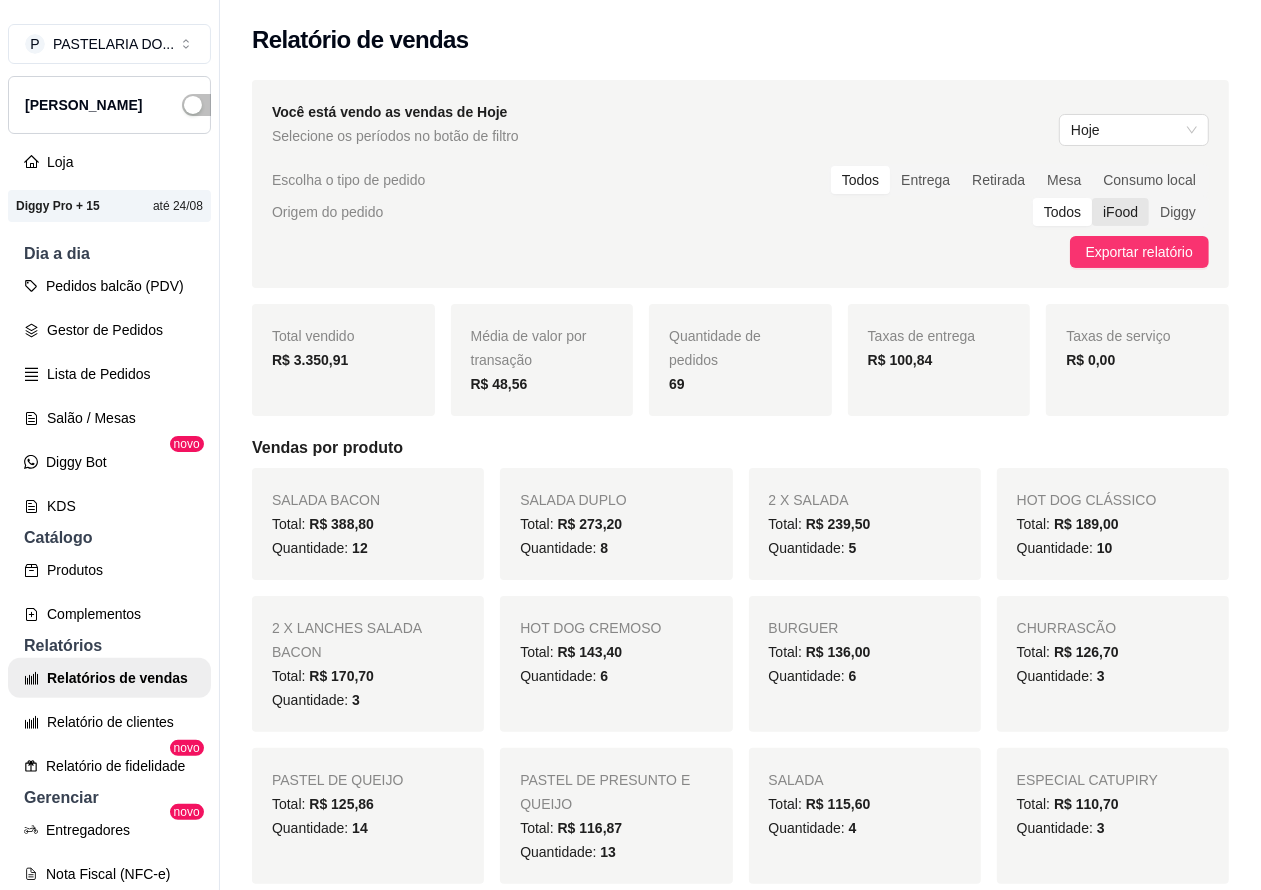 click on "iFood" at bounding box center [1120, 212] 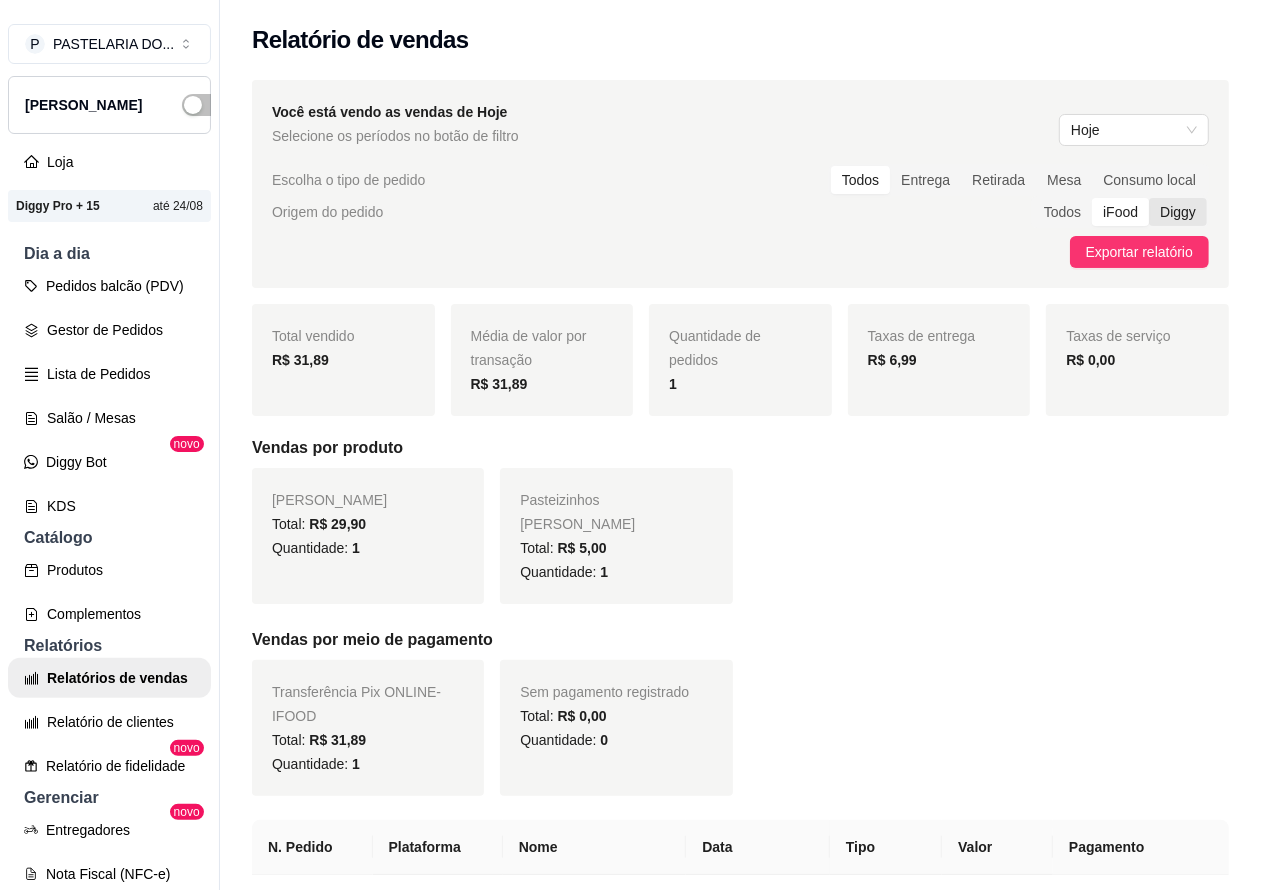 click on "Diggy" at bounding box center [1178, 212] 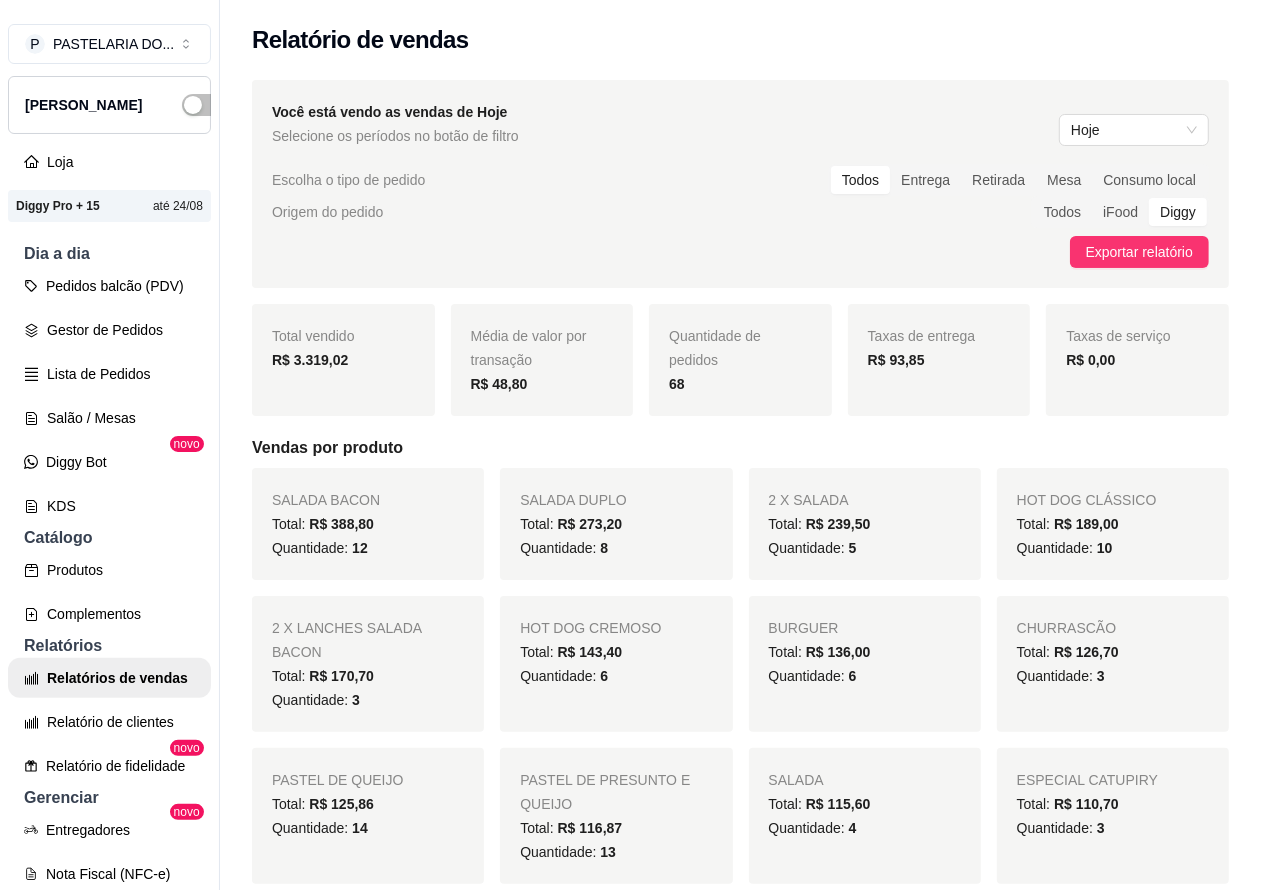 click on "Pedidos balcão (PDV)" at bounding box center [109, 286] 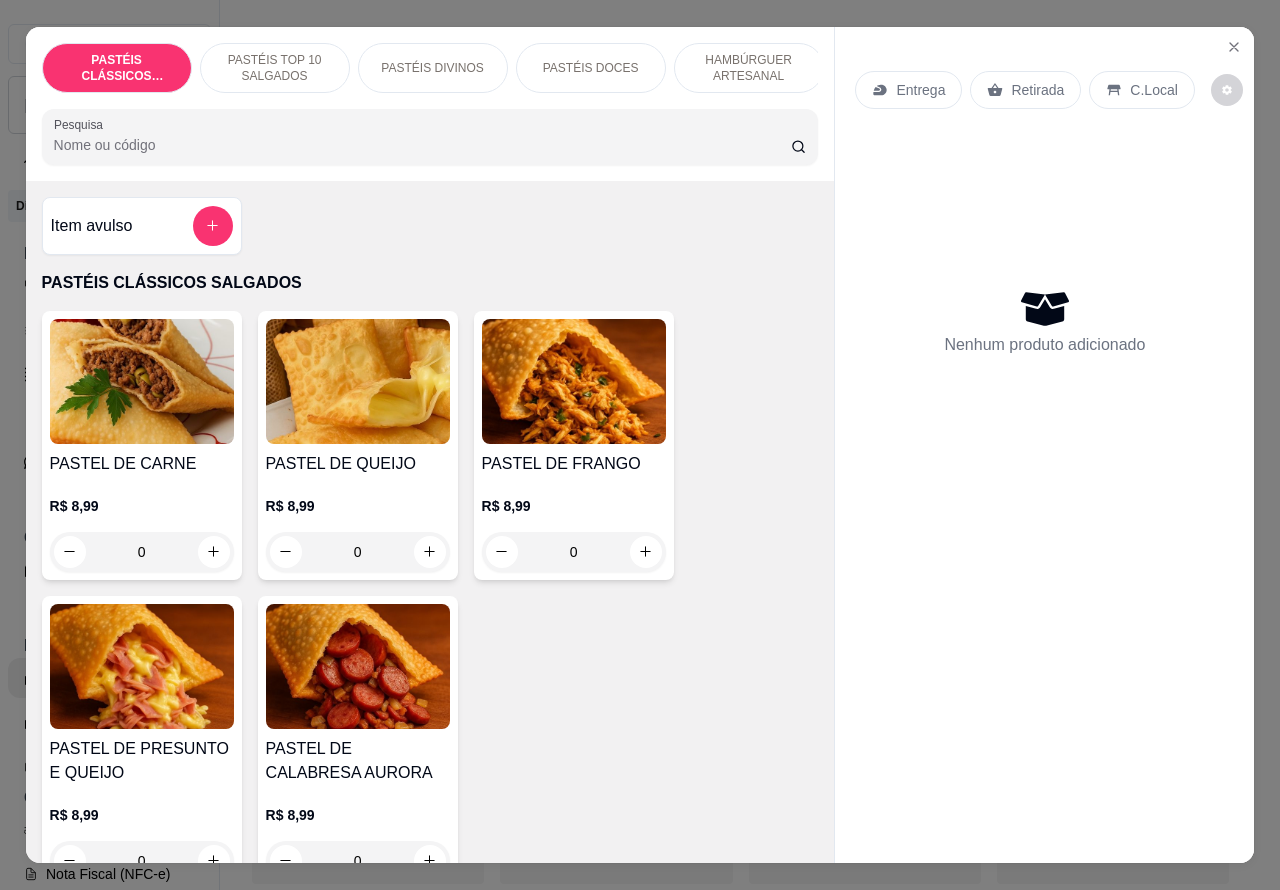 click 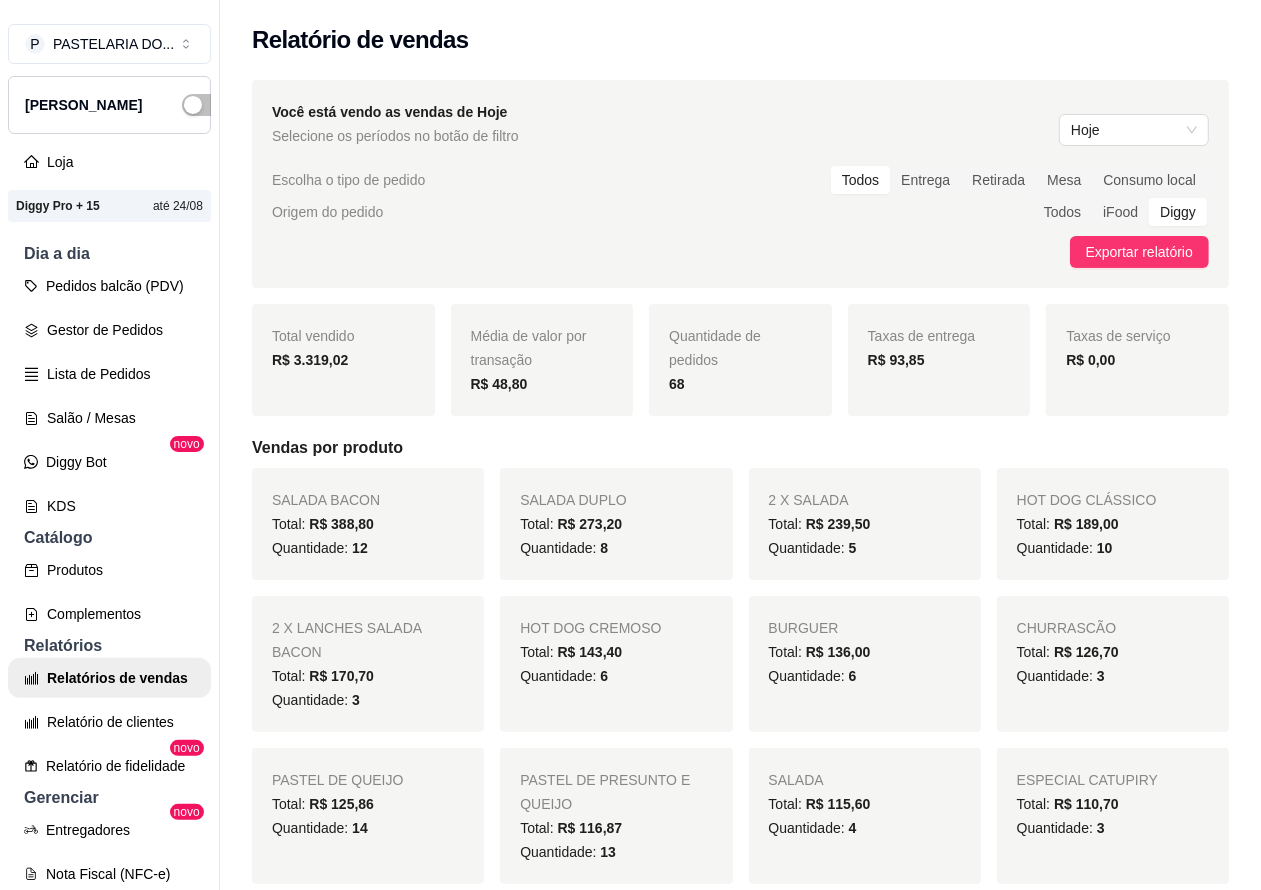 click on "Lista de Pedidos" at bounding box center (109, 374) 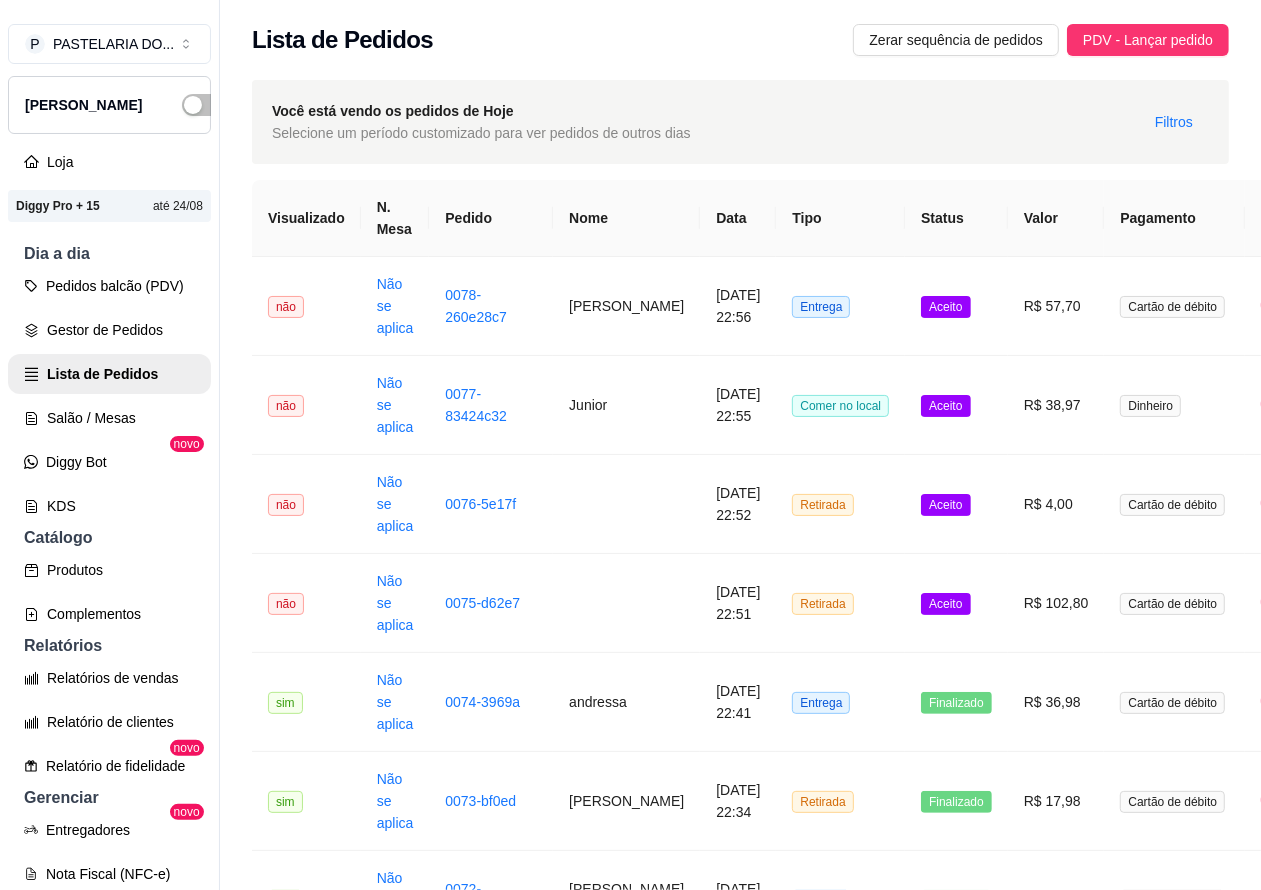 click on "Aceito" at bounding box center (945, 604) 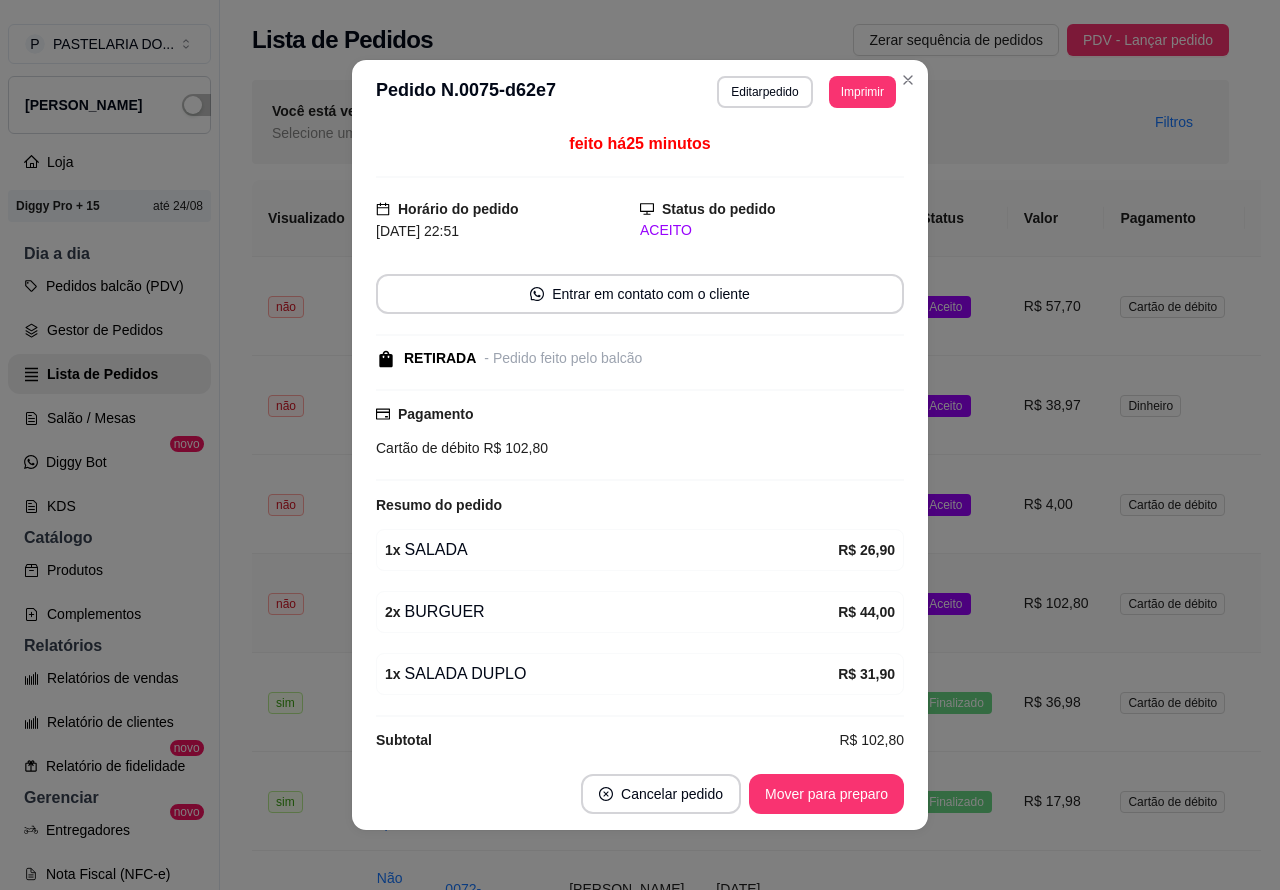click on "Mover para preparo" at bounding box center [826, 794] 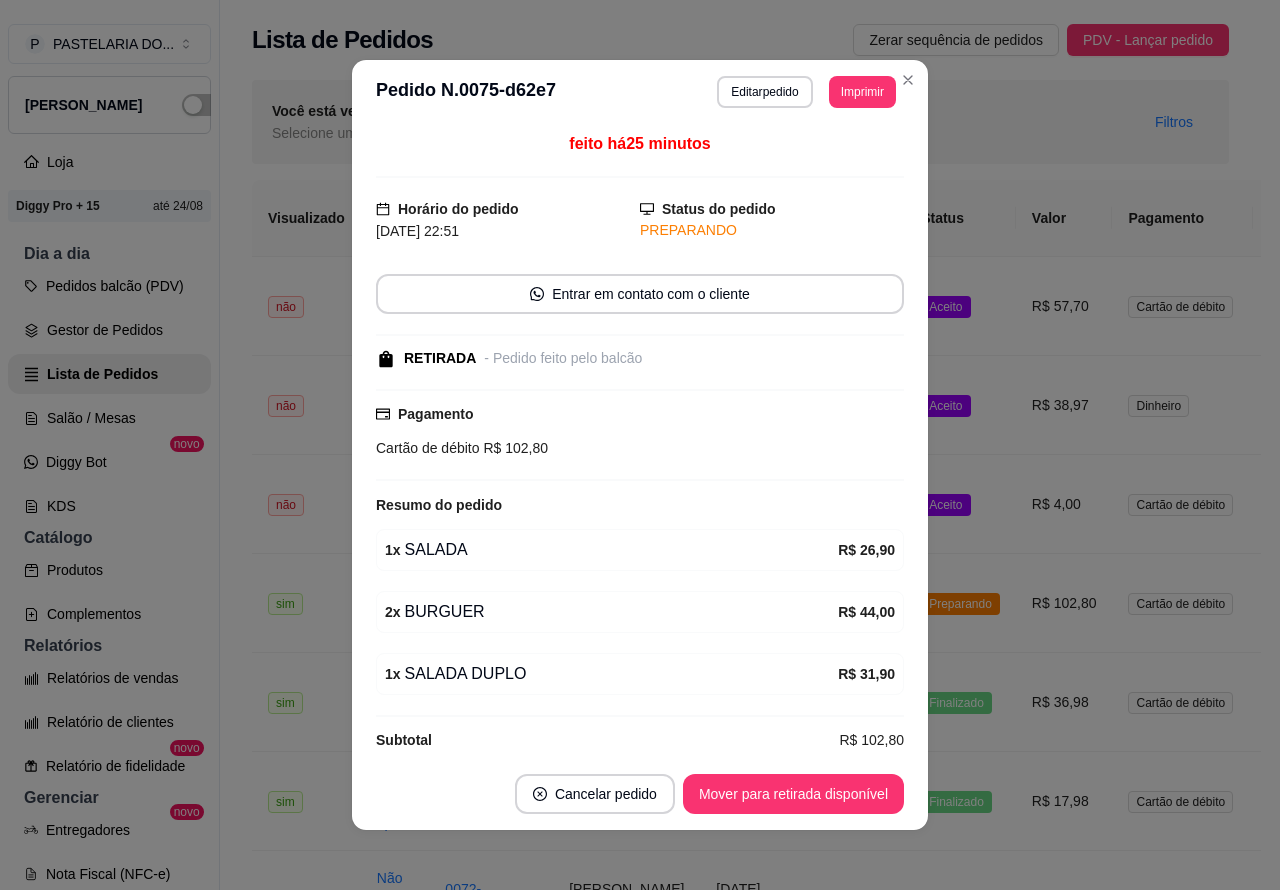 click on "Mover para retirada disponível" at bounding box center [793, 794] 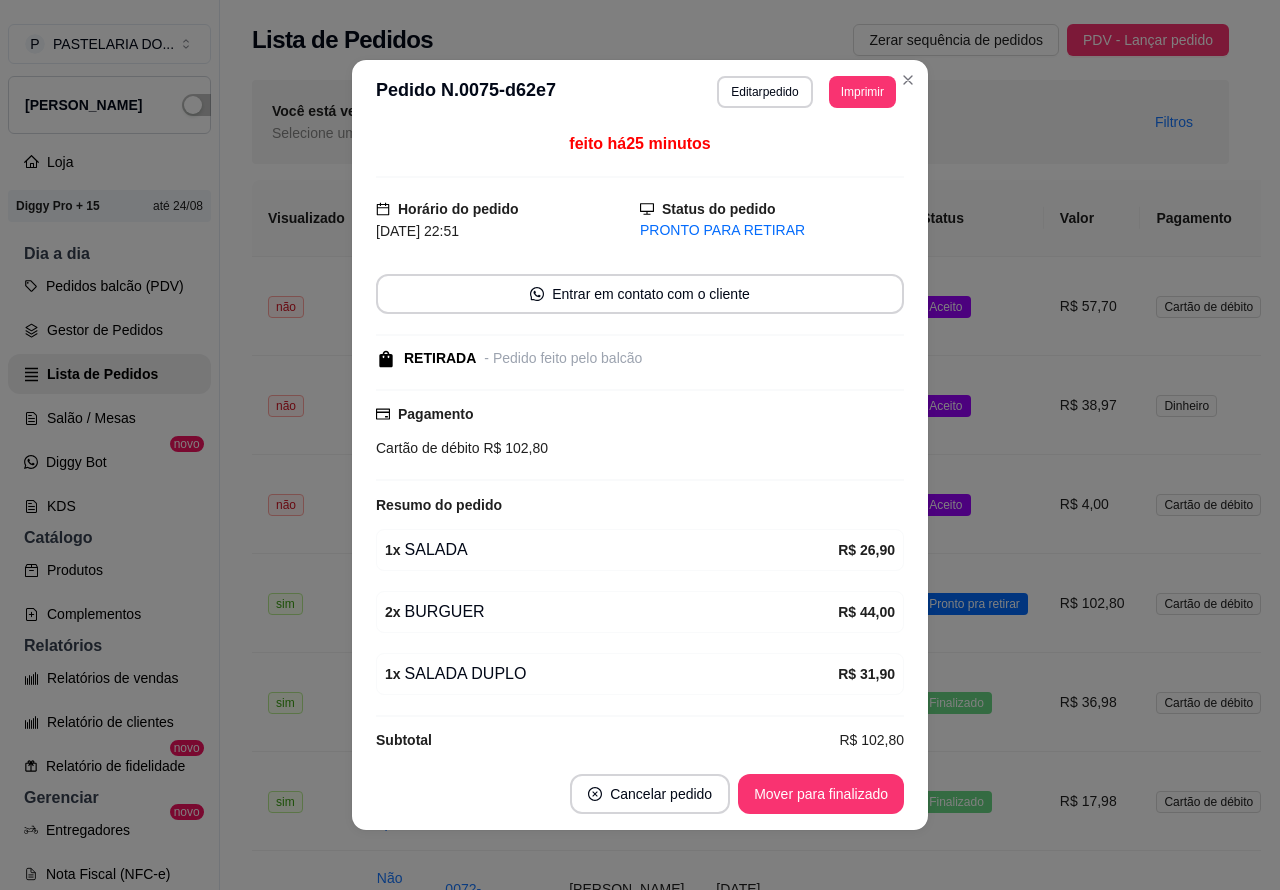 click on "Mover para finalizado" at bounding box center (821, 794) 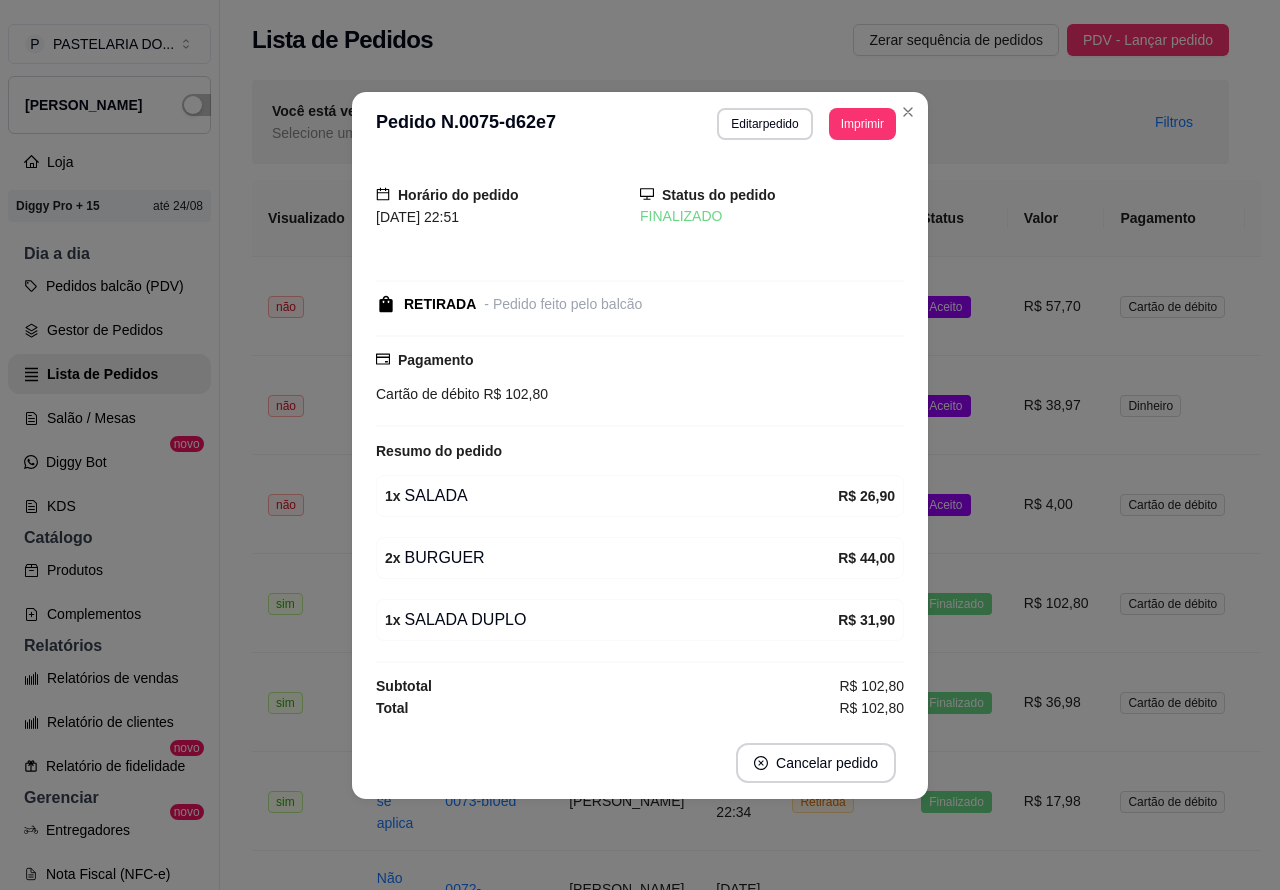 click on "Aceito" at bounding box center (956, 504) 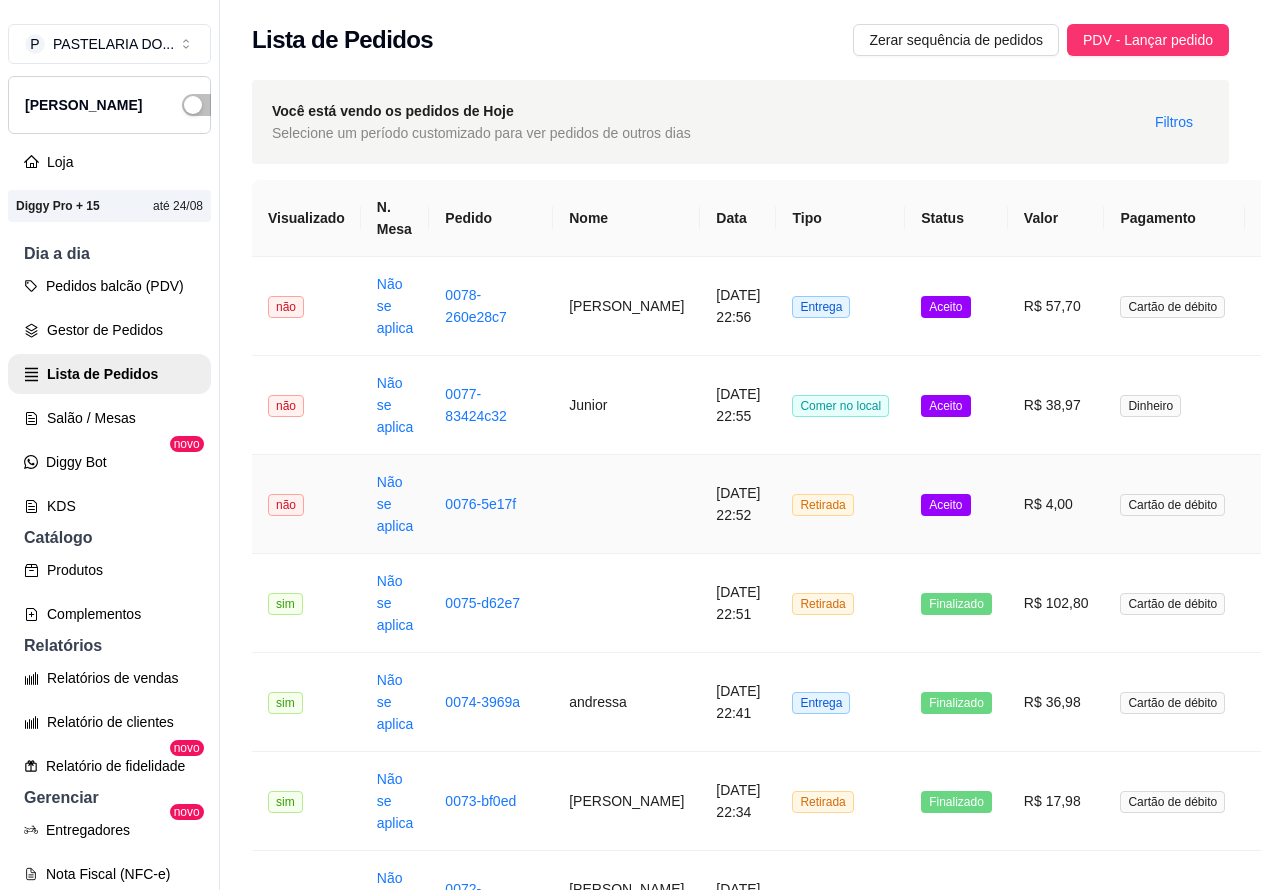 click on "Mover para preparo" at bounding box center [826, 744] 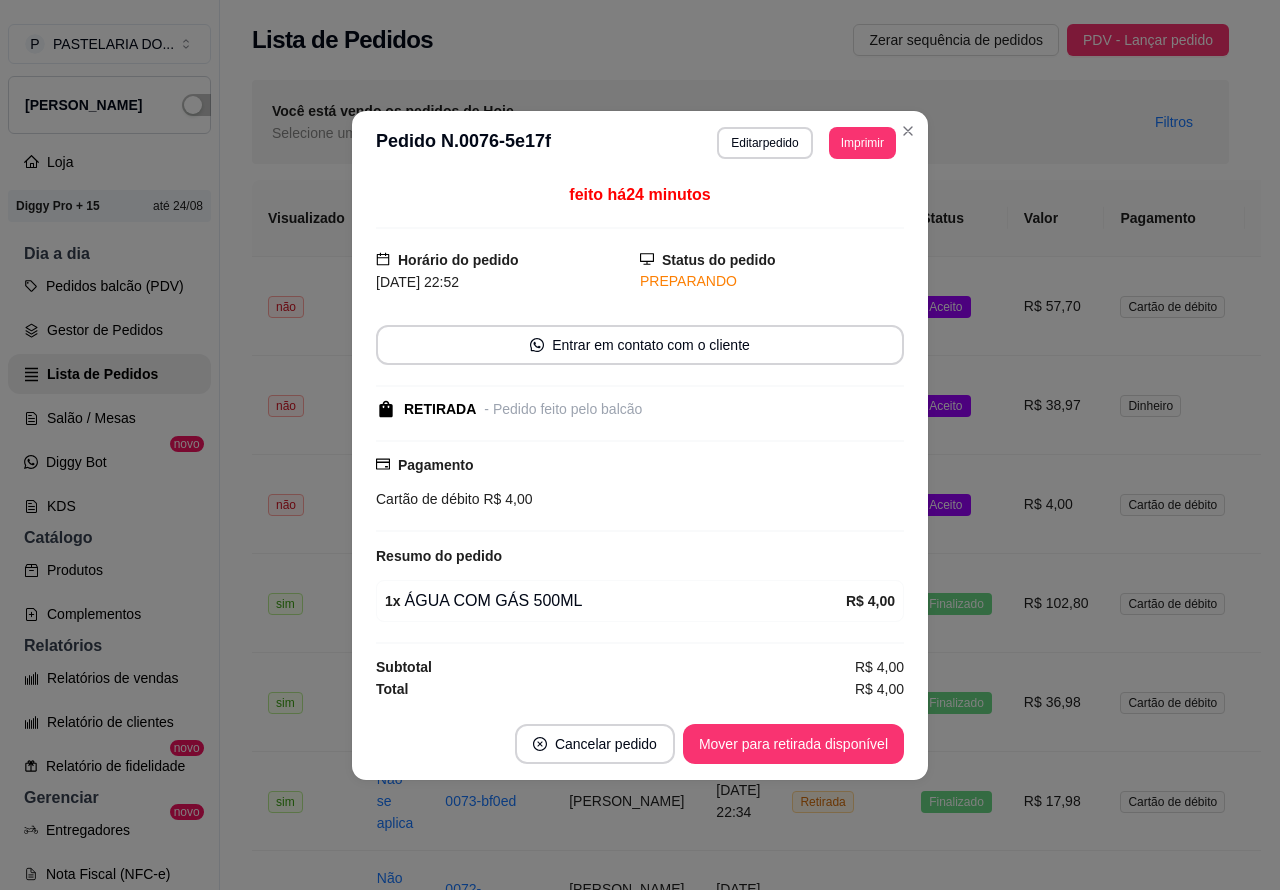 click on "Mover para retirada disponível" at bounding box center [793, 744] 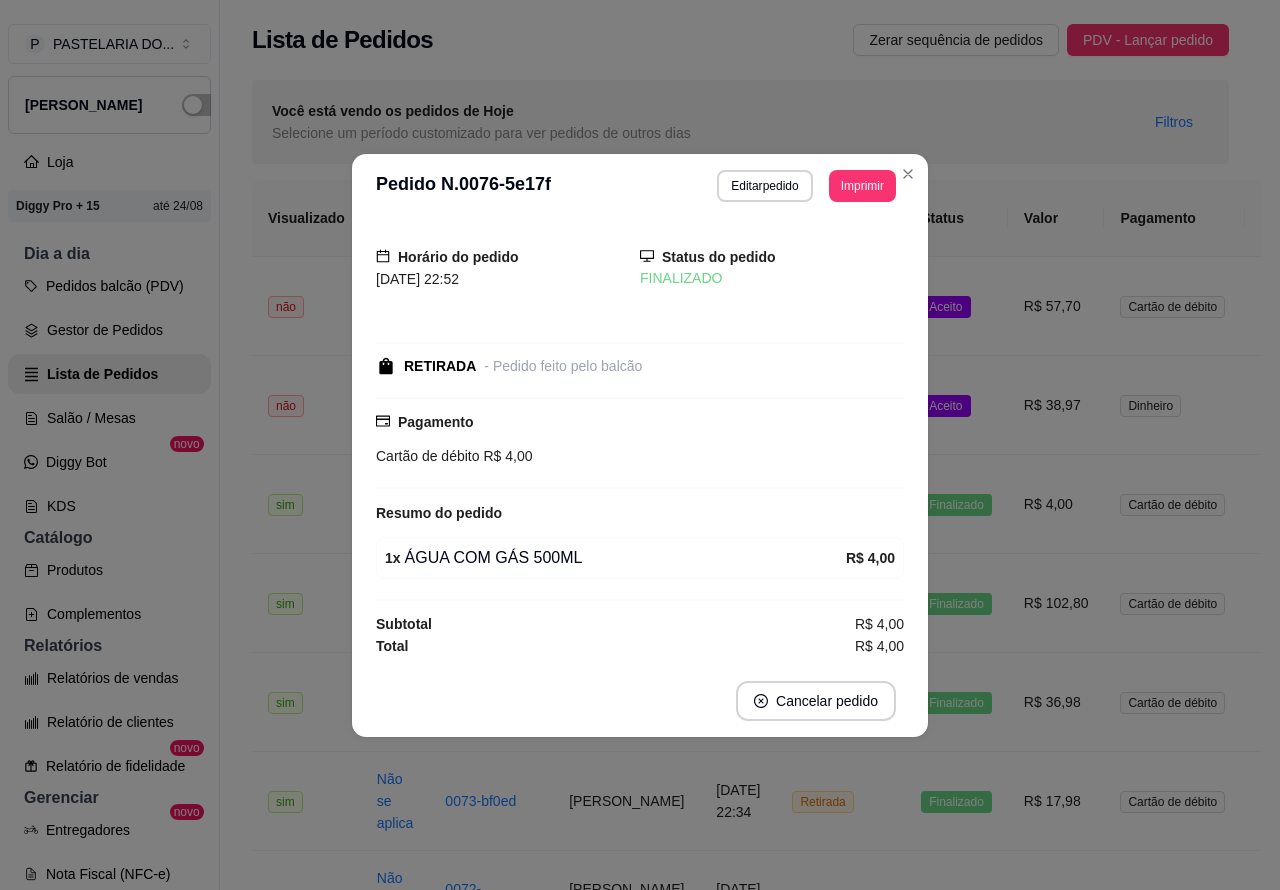 click on "Aceito" at bounding box center (956, 405) 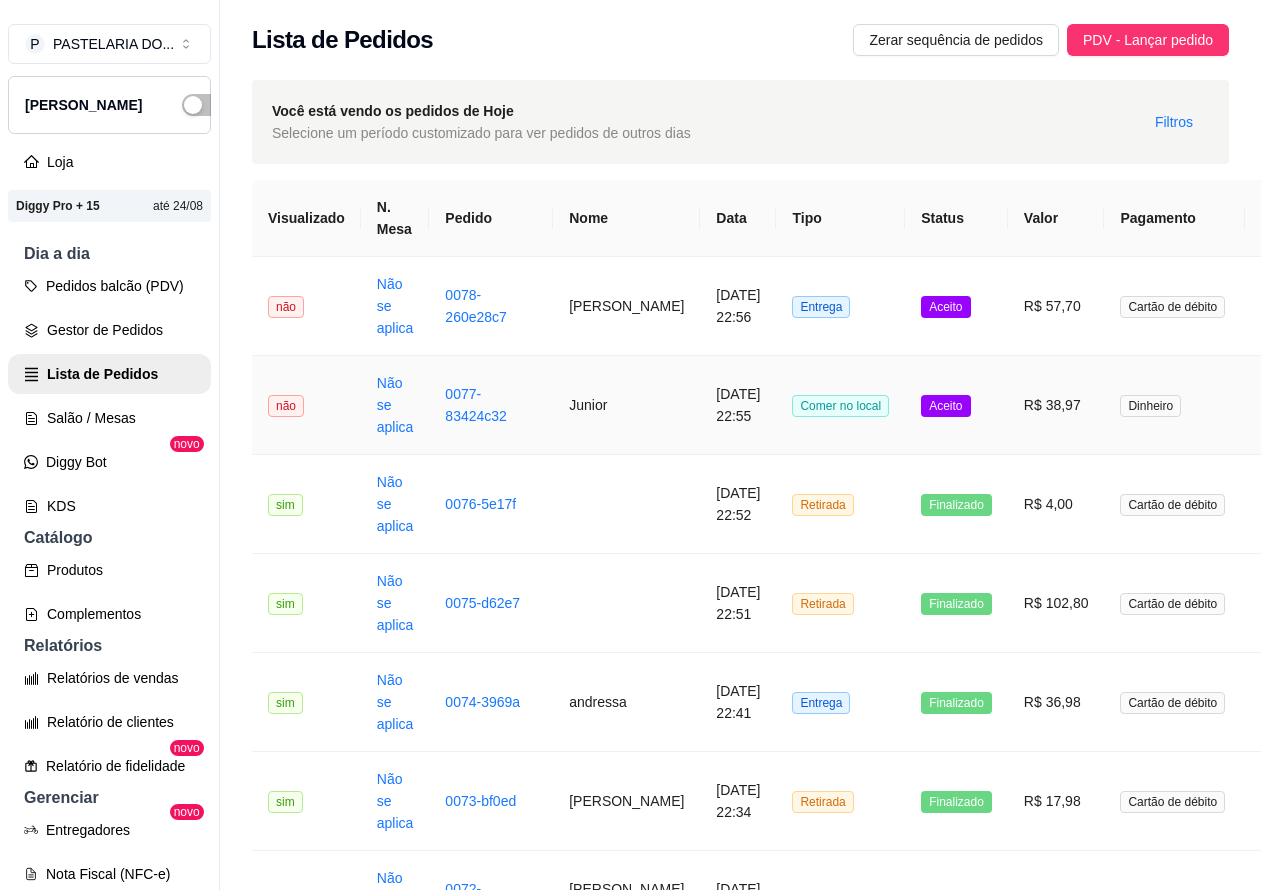 click on "Mover para preparo" at bounding box center [826, 794] 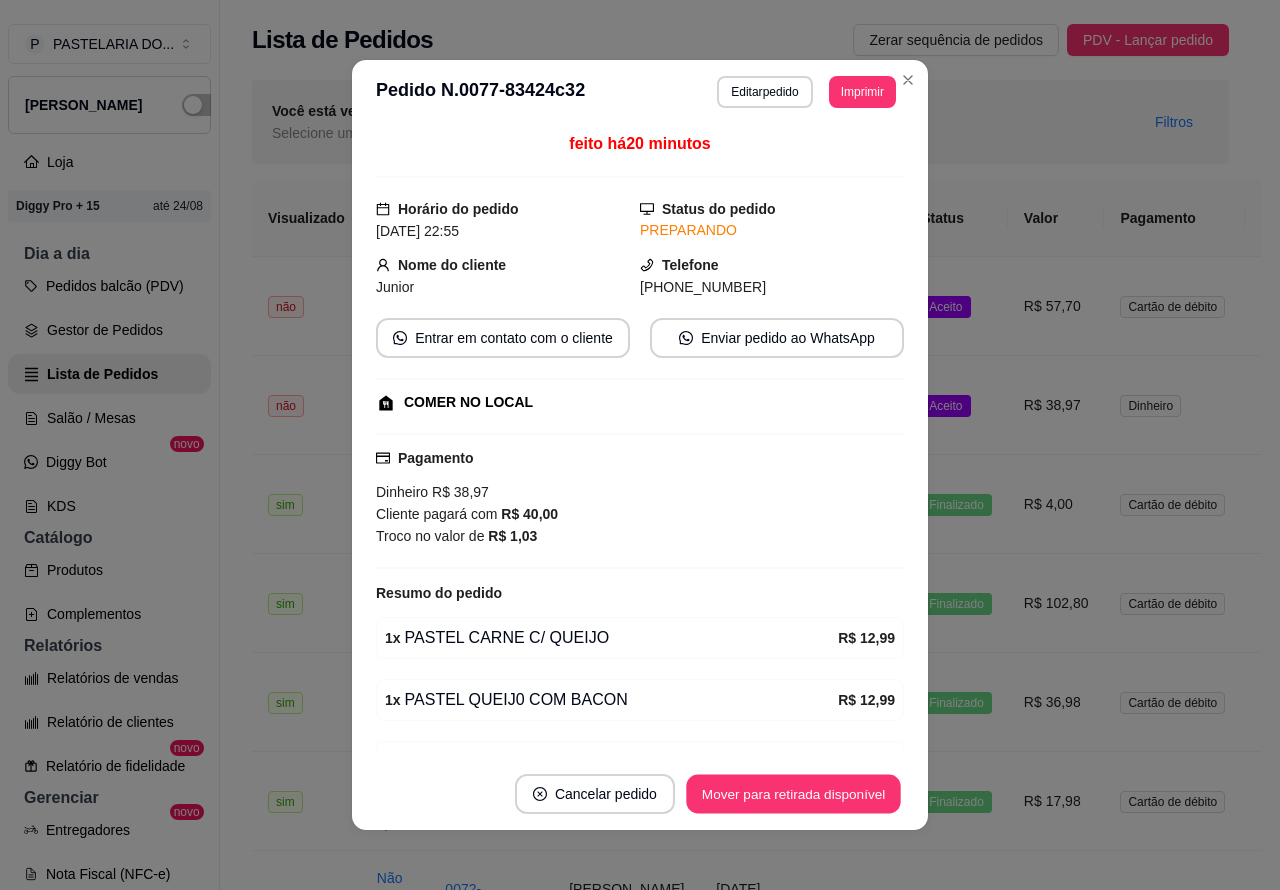 click on "Mover para retirada disponível" at bounding box center (793, 794) 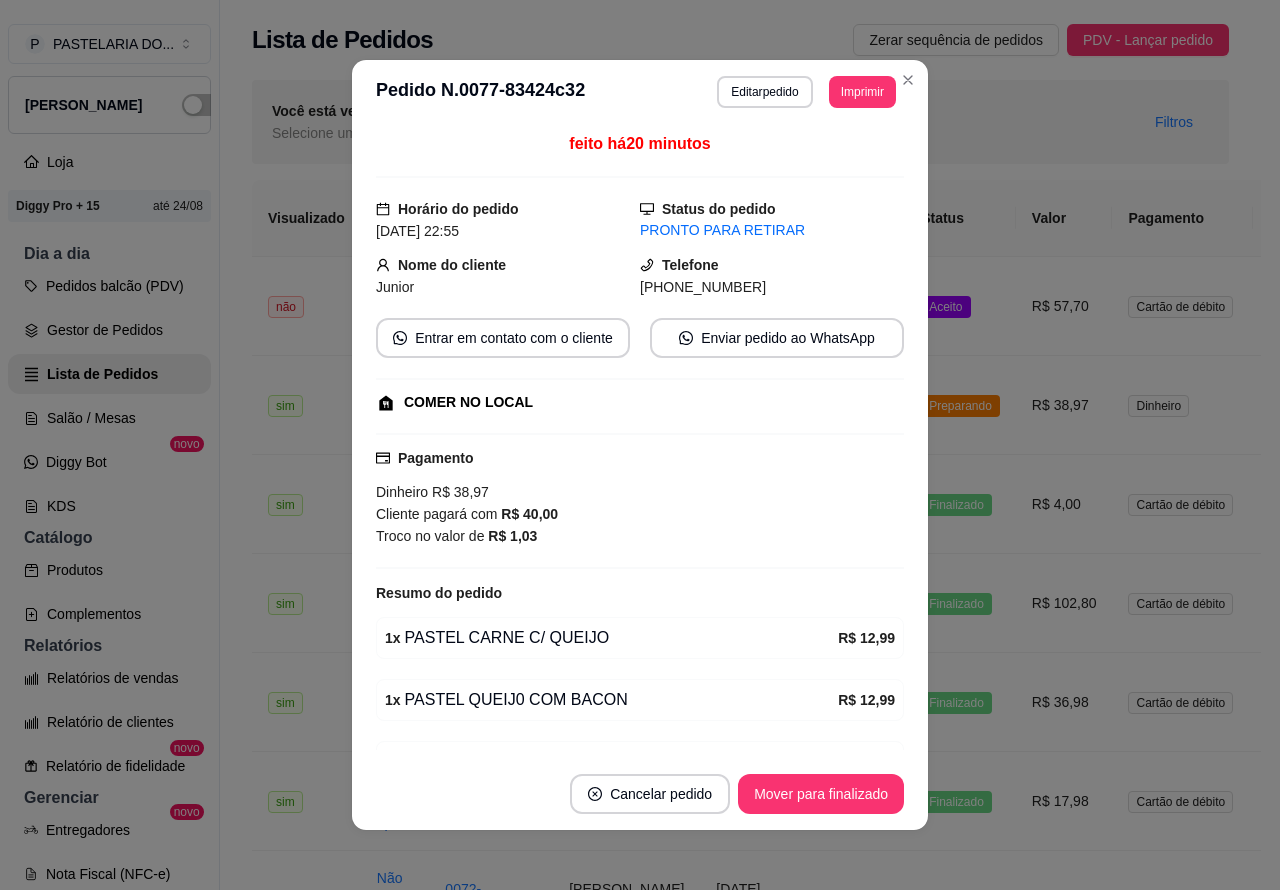click on "Mover para finalizado" at bounding box center [821, 794] 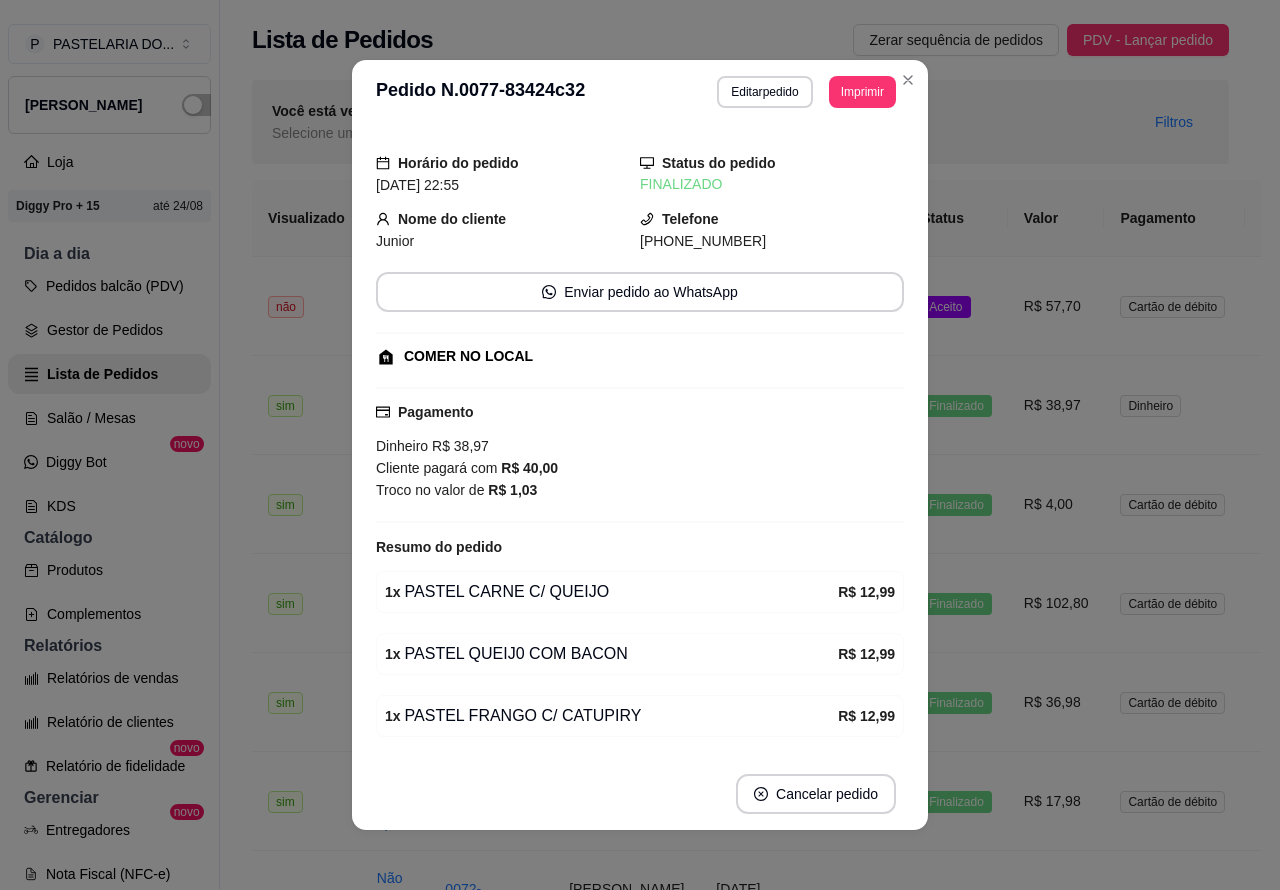 click on "Aceito" at bounding box center (956, 306) 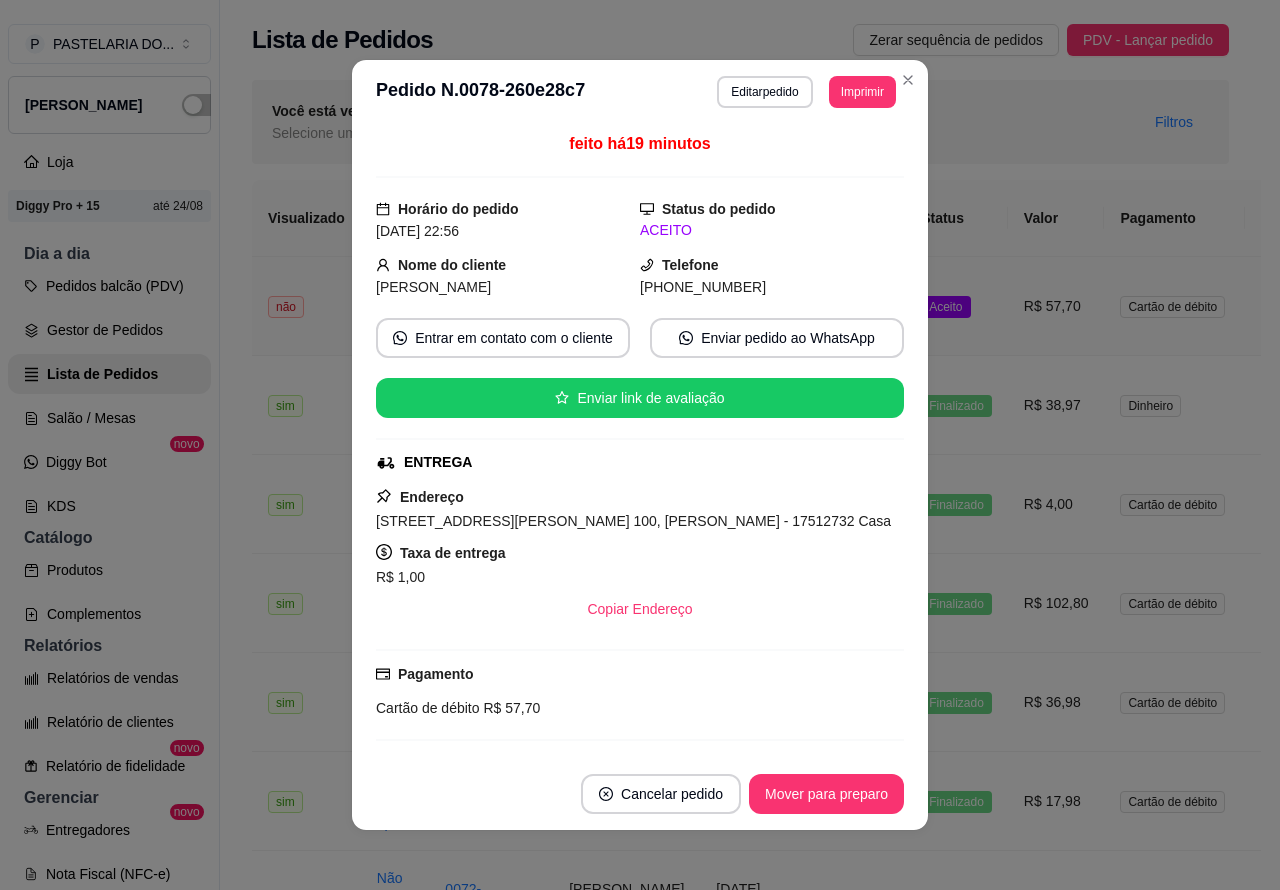 click on "Mover para preparo" at bounding box center (826, 794) 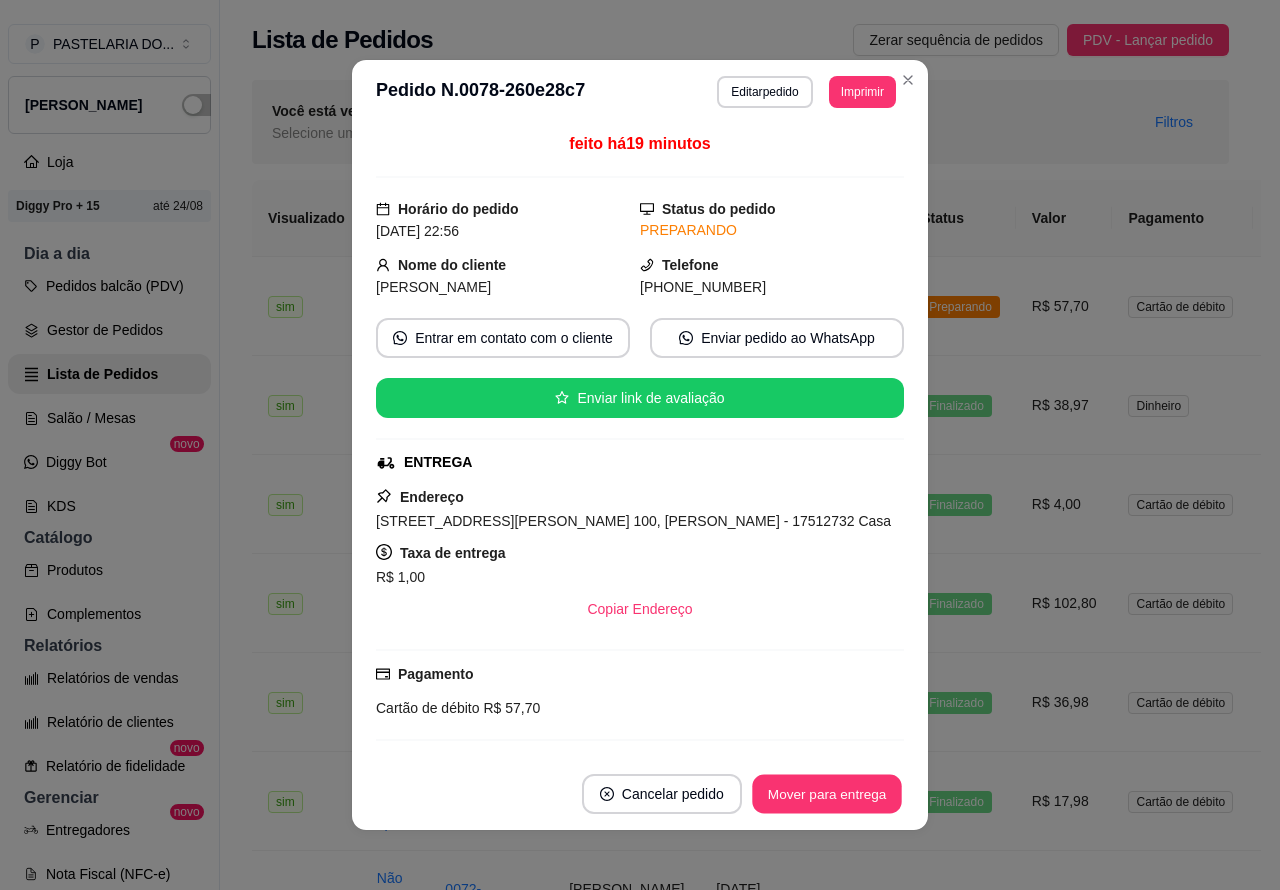 click on "Mover para entrega" at bounding box center [827, 794] 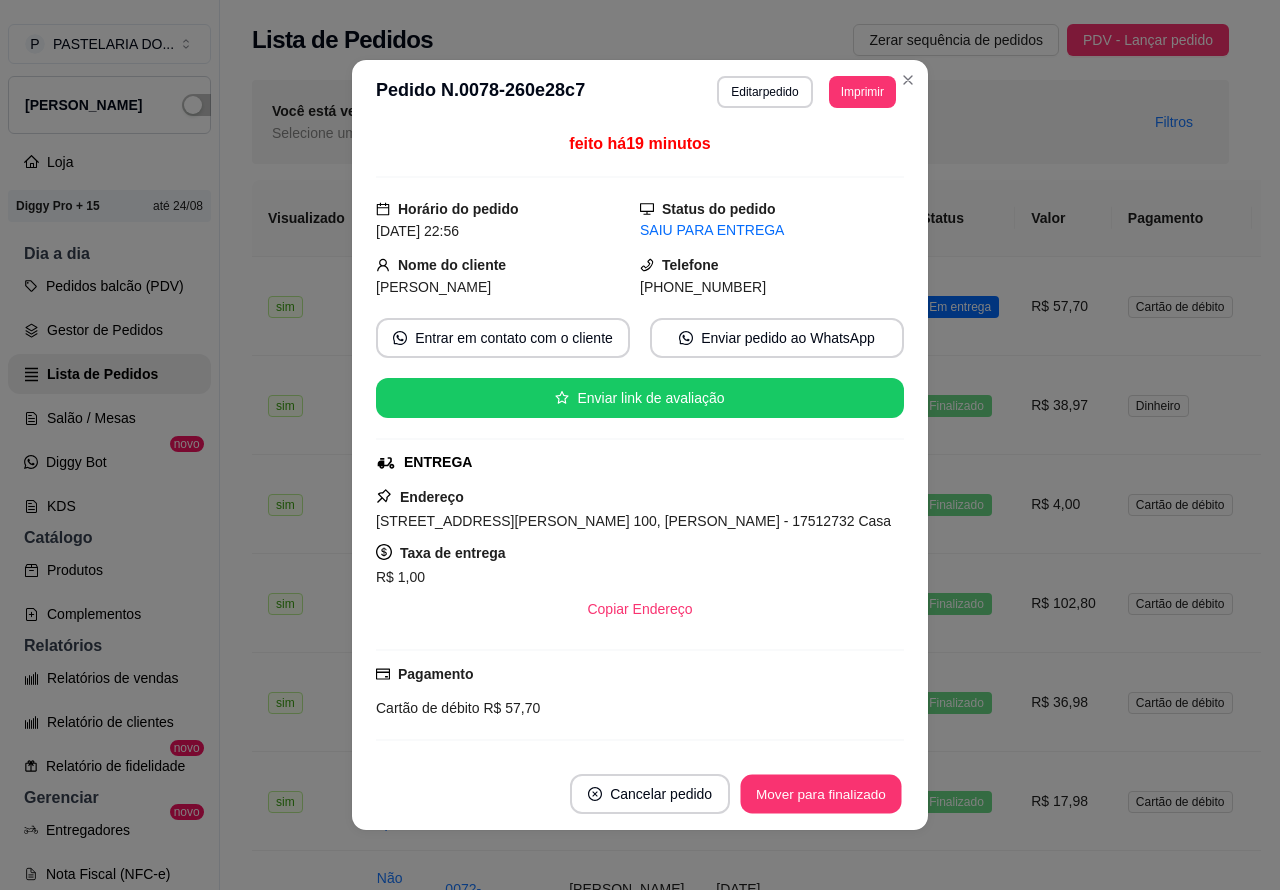 click on "Mover para finalizado" at bounding box center (821, 794) 